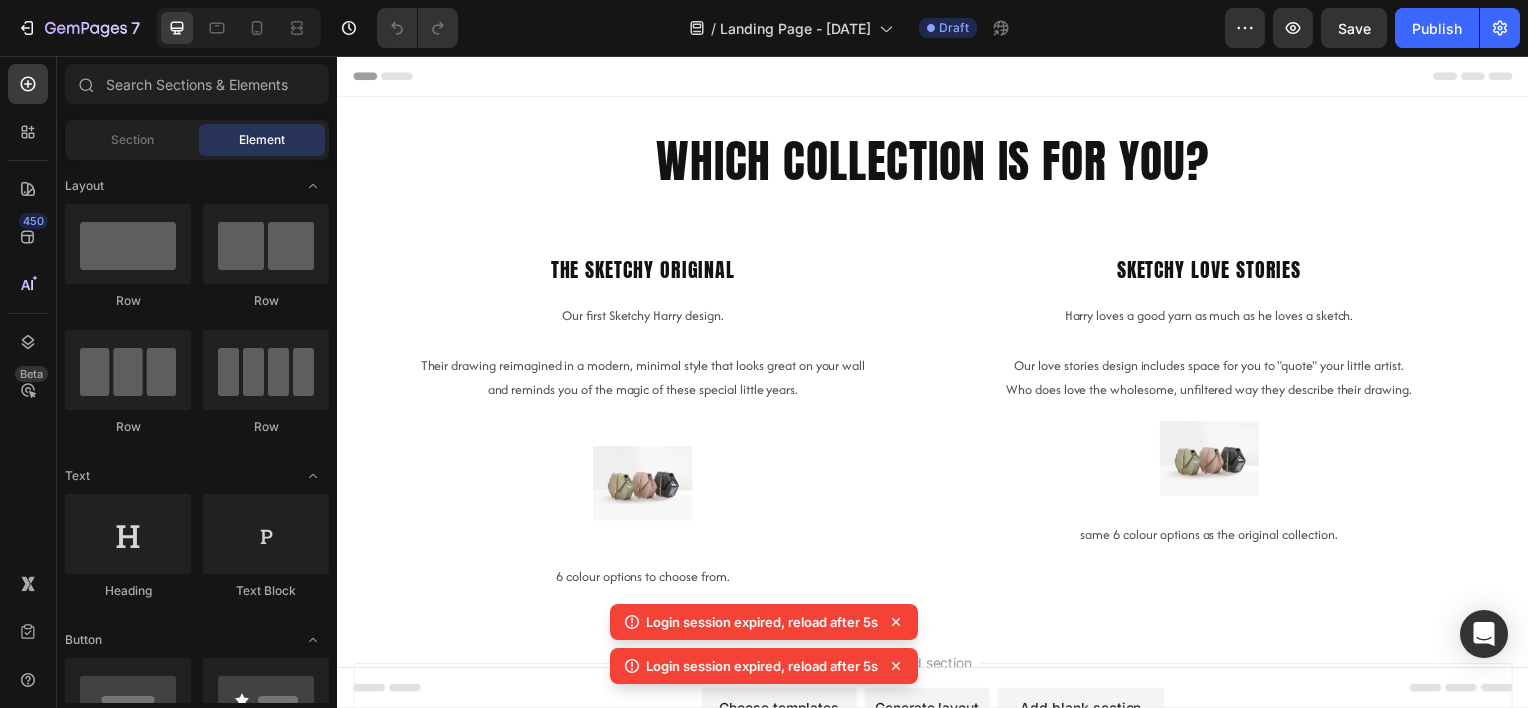 scroll, scrollTop: 0, scrollLeft: 0, axis: both 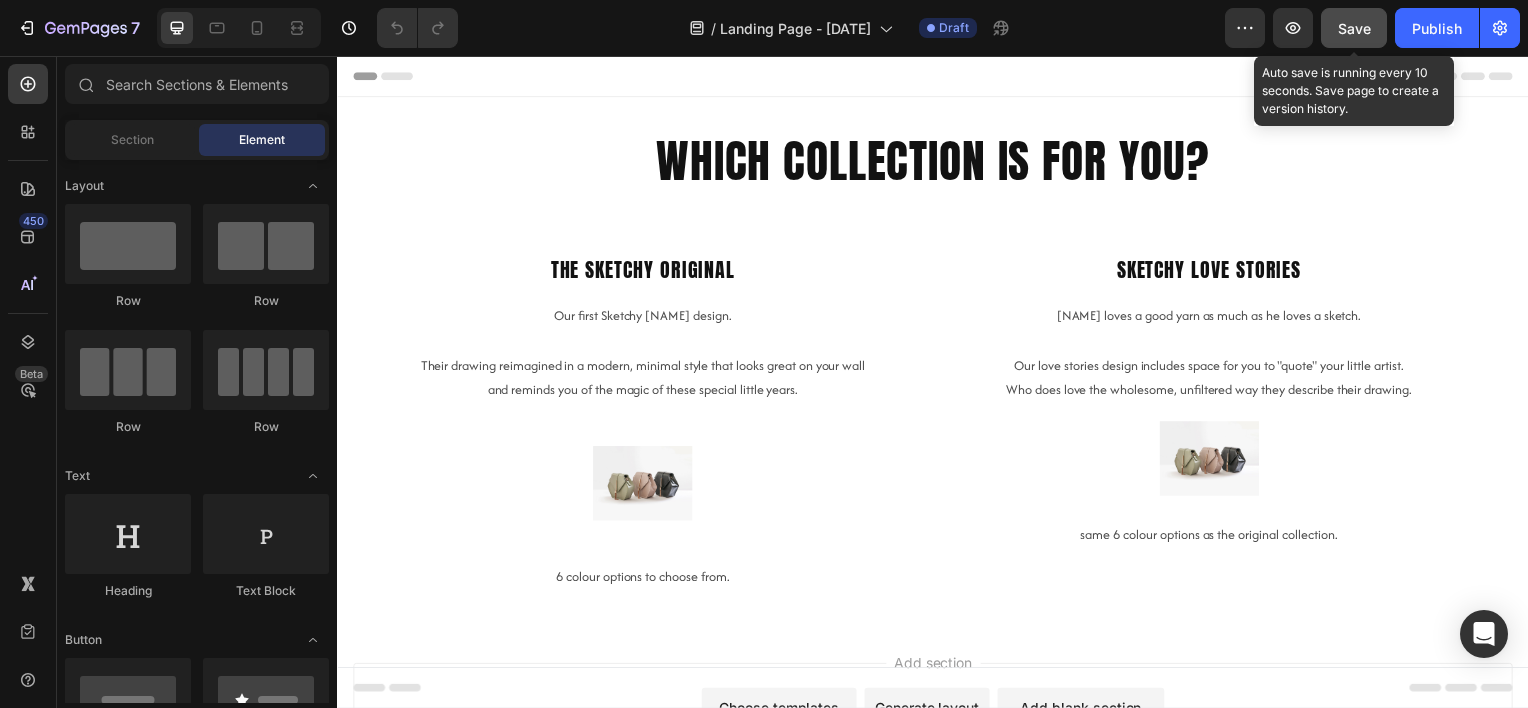 click on "Save" 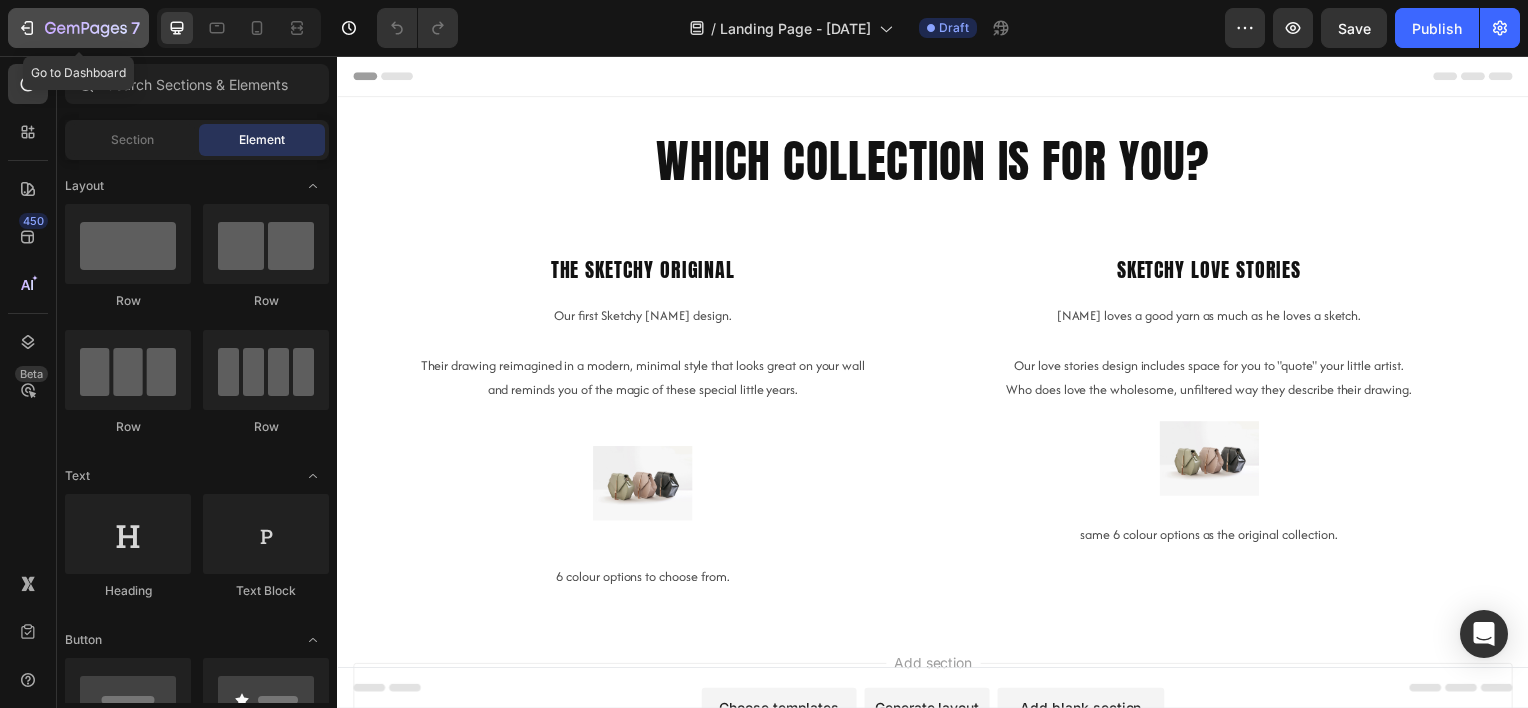 click 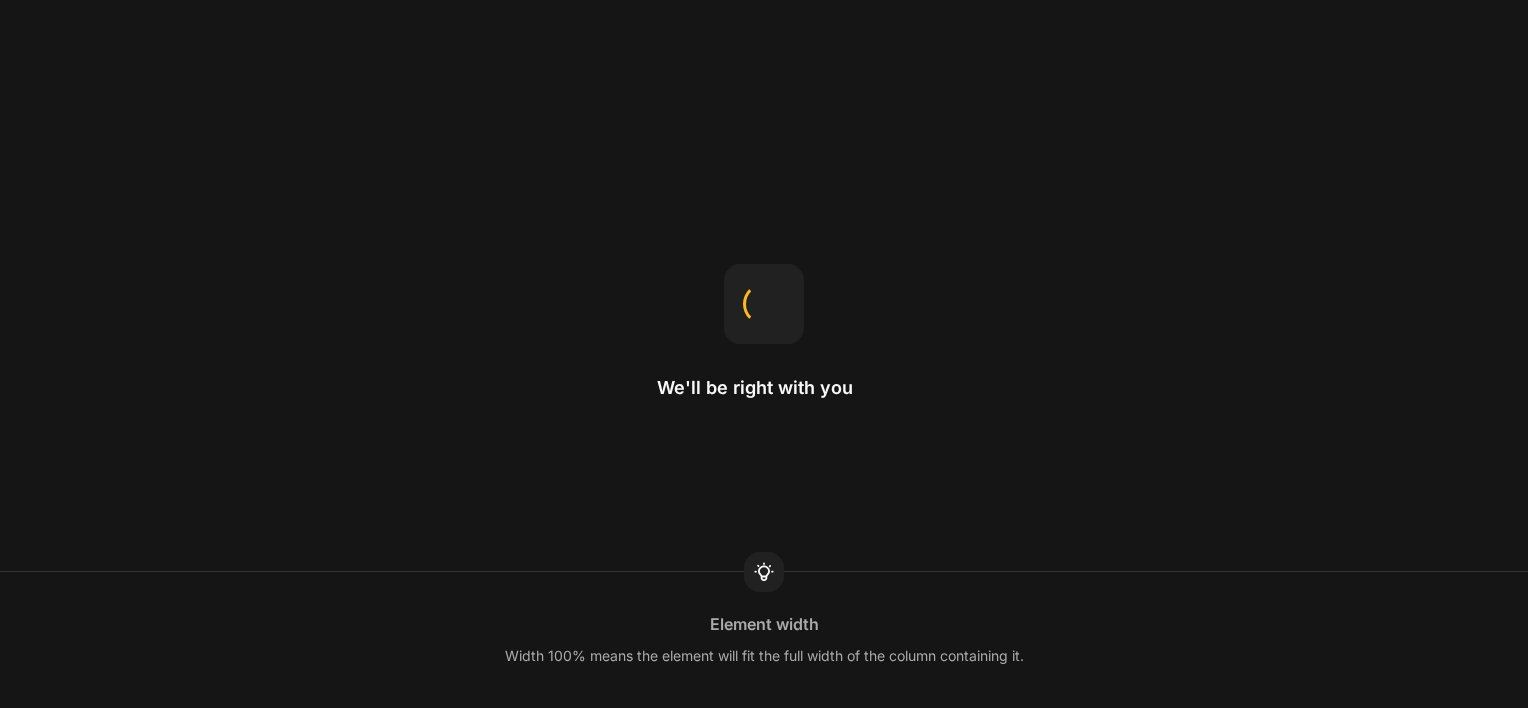 scroll, scrollTop: 0, scrollLeft: 0, axis: both 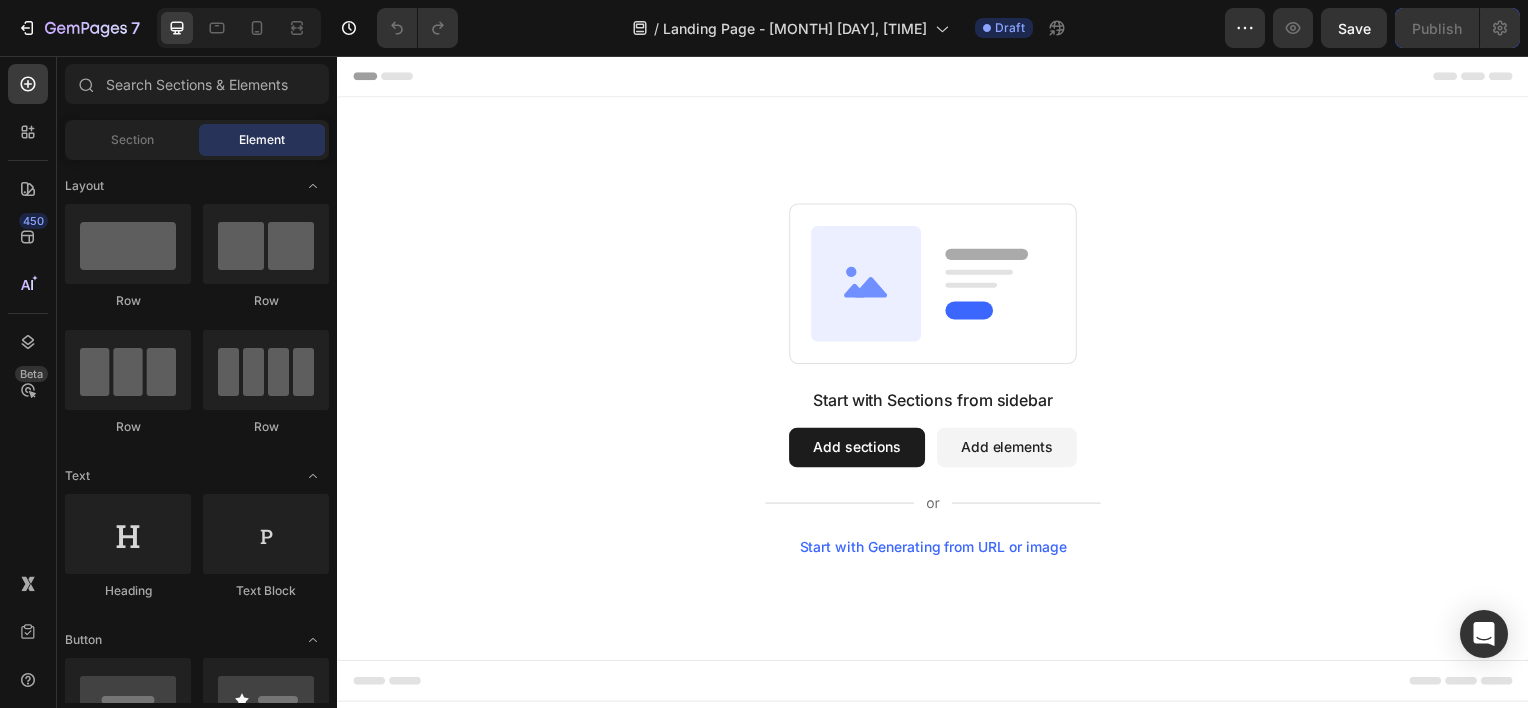 click on "Start with Generating from URL or image" at bounding box center (937, 550) 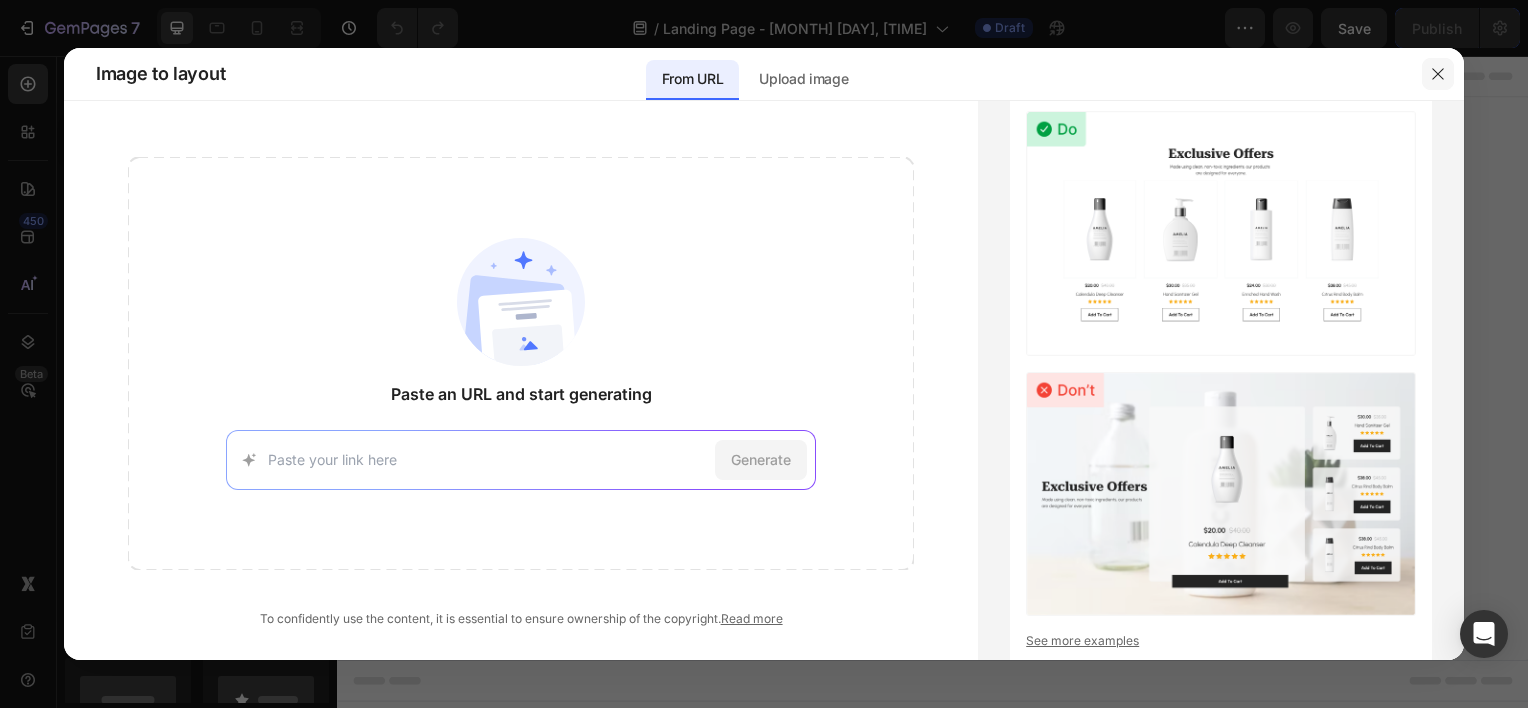 click at bounding box center (1438, 74) 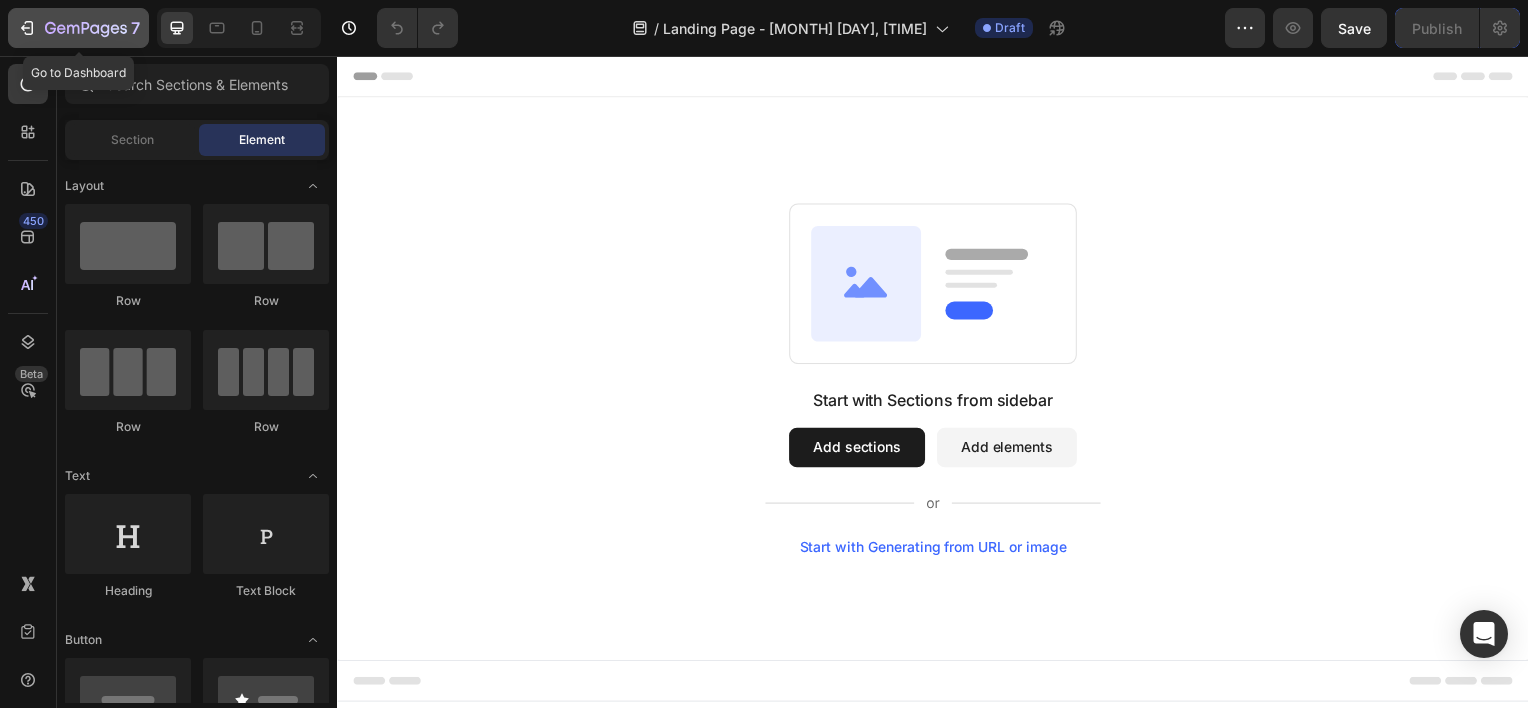 click on "7" at bounding box center (78, 28) 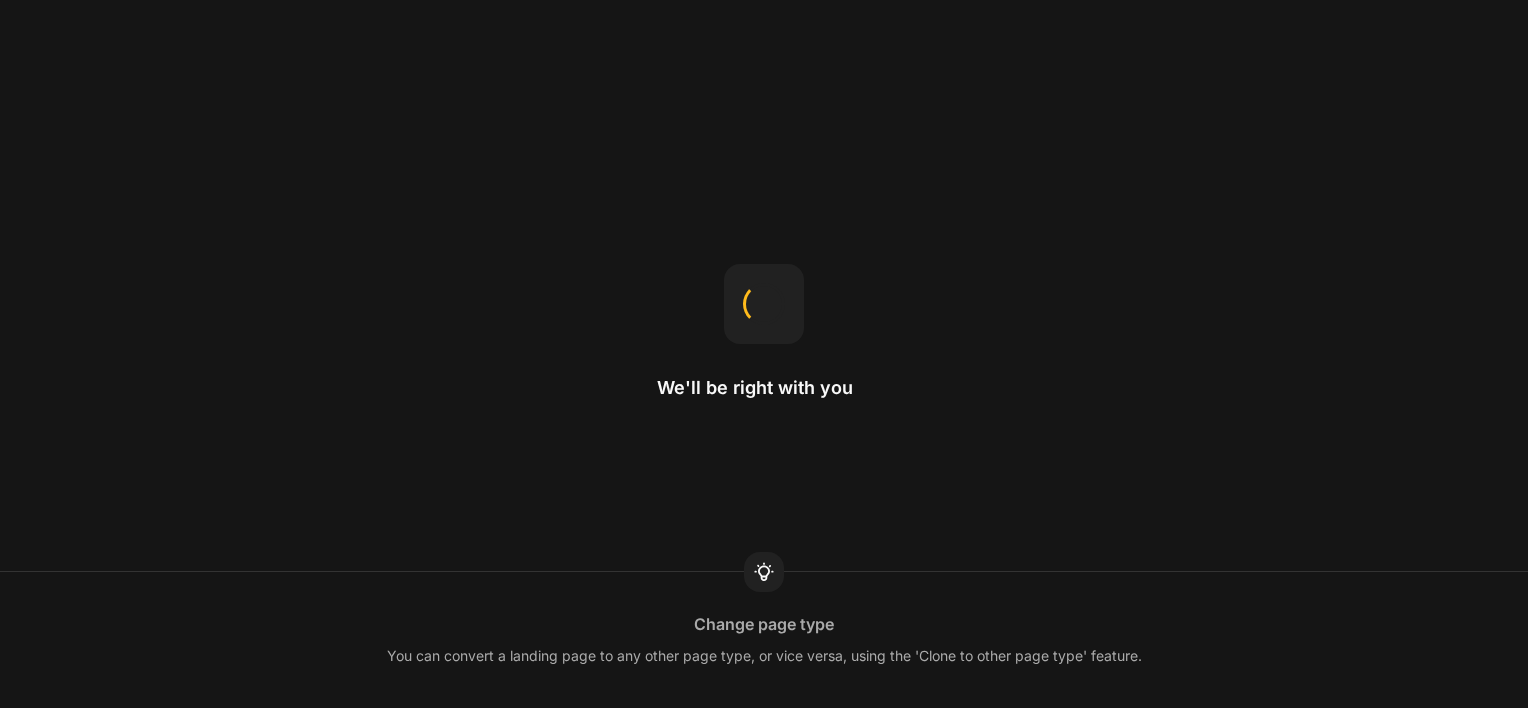 scroll, scrollTop: 0, scrollLeft: 0, axis: both 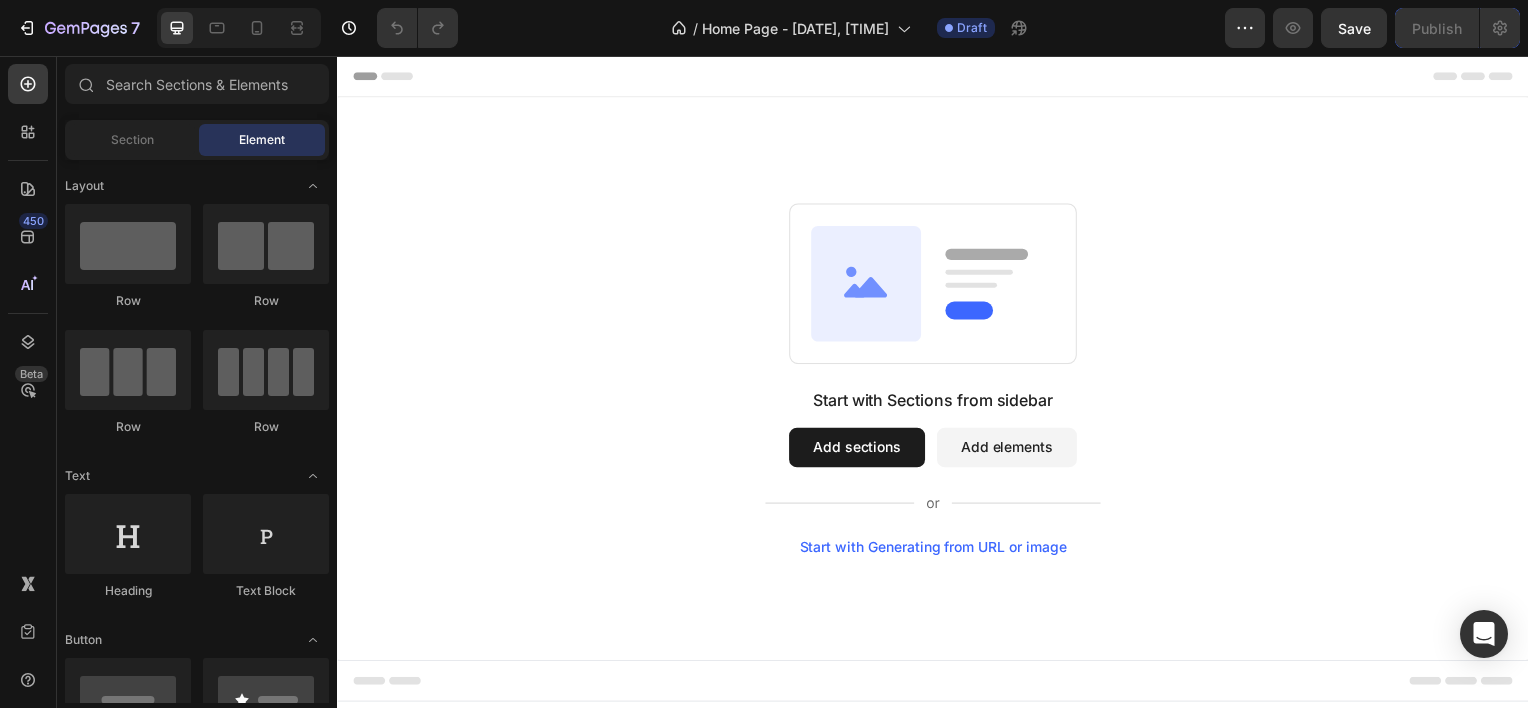click on "Start with Generating from URL or image" at bounding box center (937, 550) 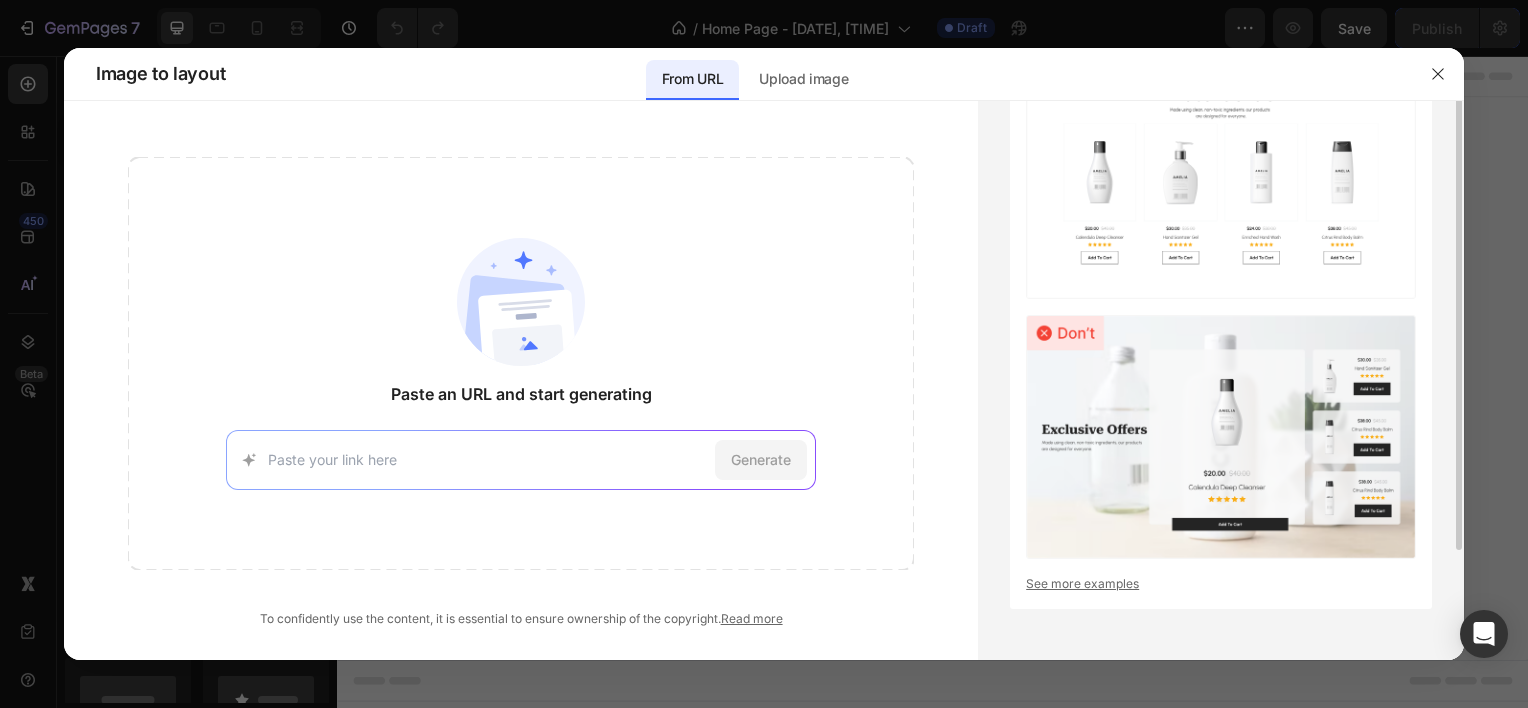 scroll, scrollTop: 0, scrollLeft: 0, axis: both 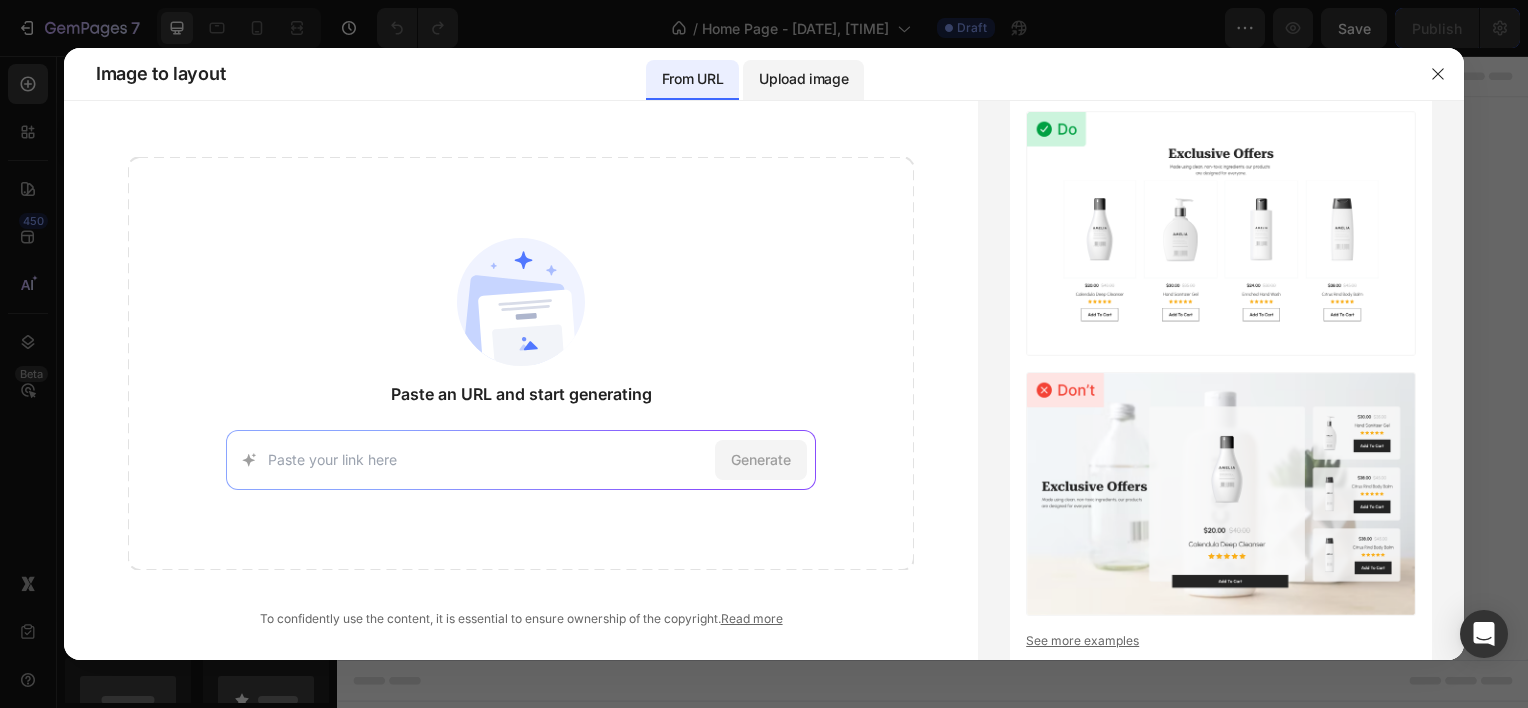 click on "Upload image" at bounding box center [803, 79] 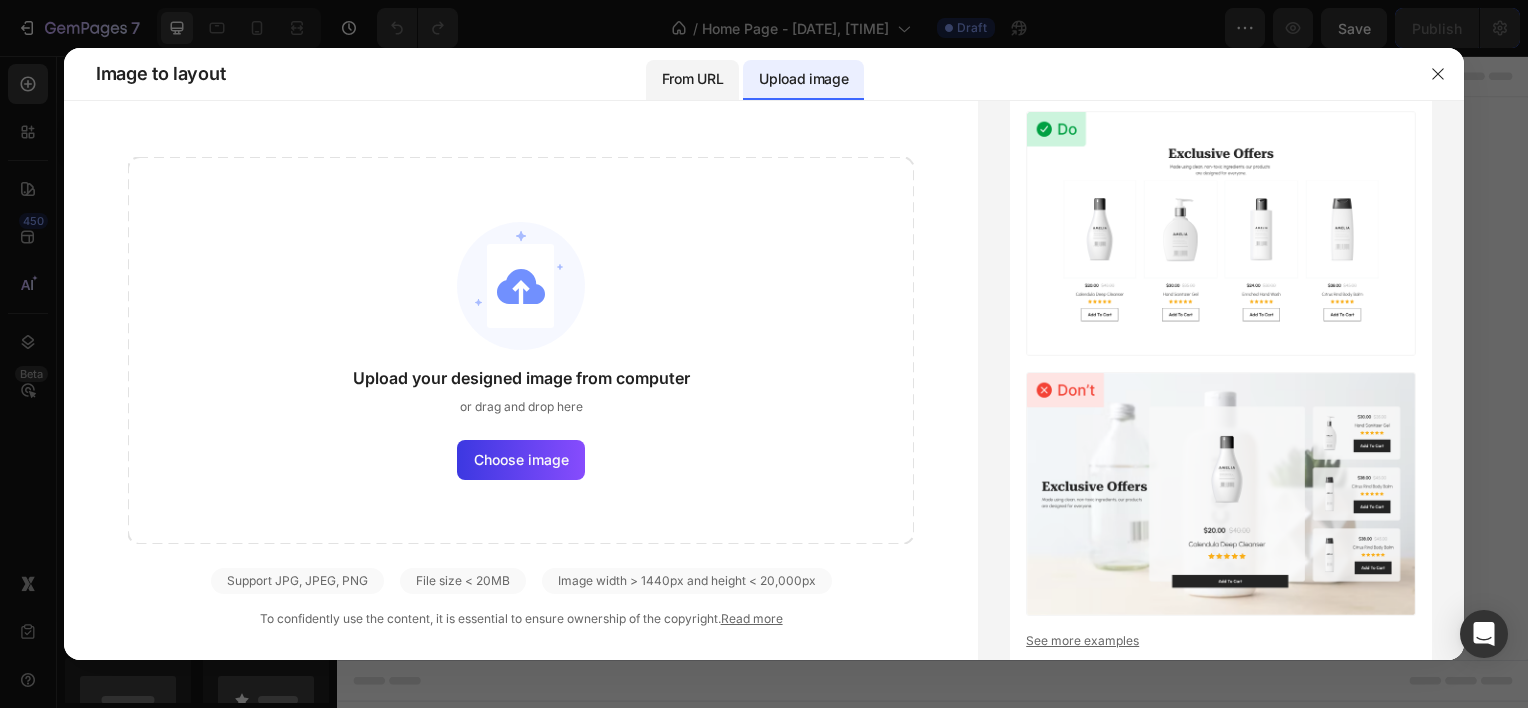 click on "From URL" at bounding box center [692, 79] 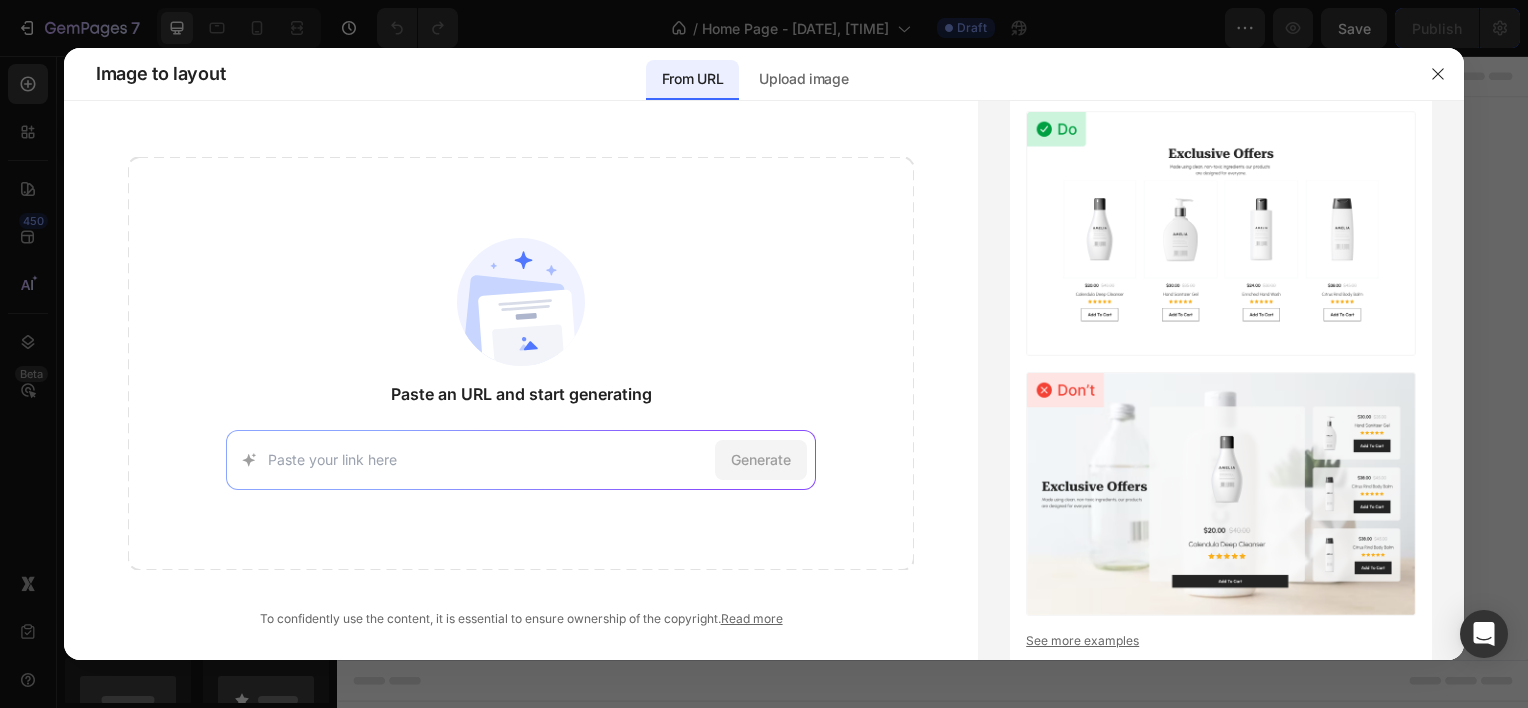 click at bounding box center (487, 459) 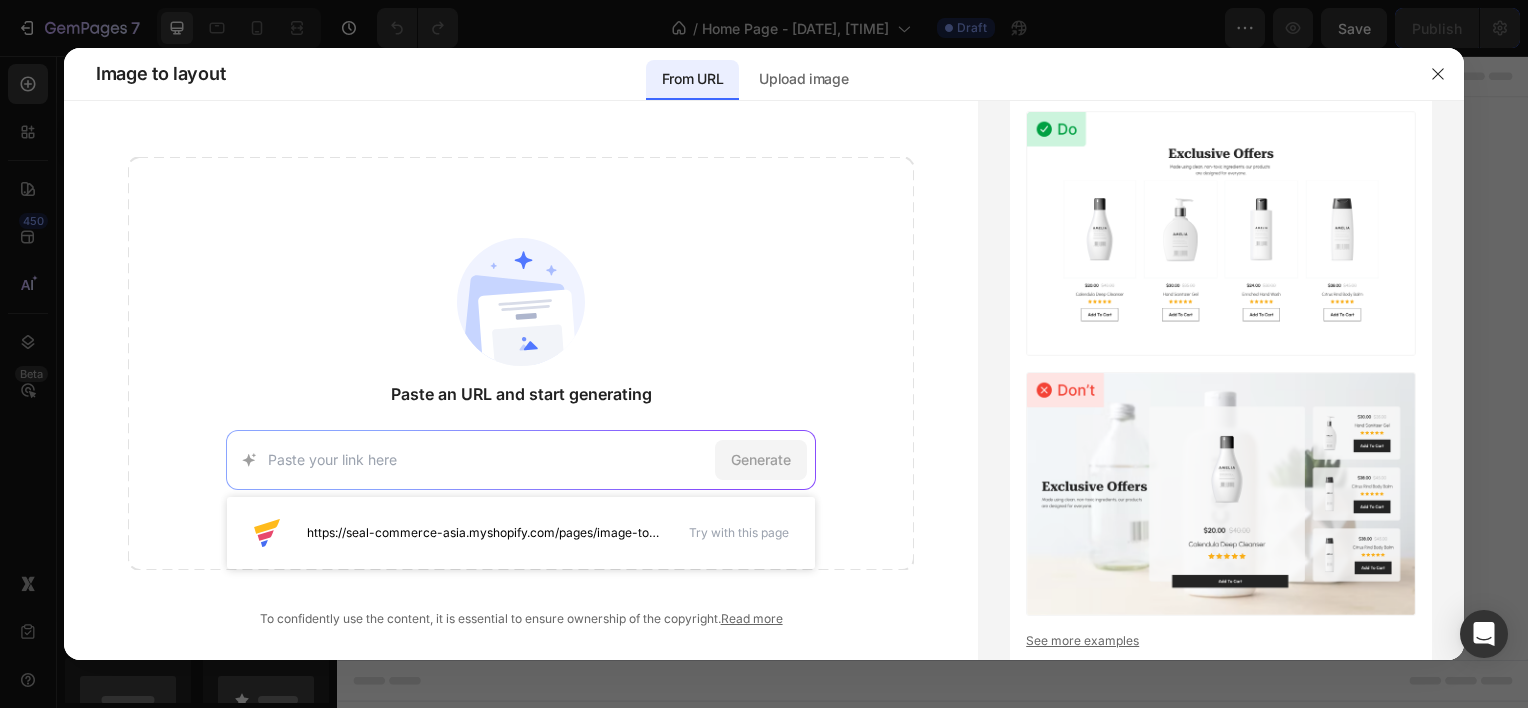 paste on "https://heydoodle.com.au/?gad_source=1&gad_campaignid=18808079725&gclid=CjwKCAjwkbzEBhAVEiwA4V-yqrHLKJxXOE2wRN7fvs9S7sa6DjhNl7Ju6oDZsvUlzZxglEx_KiP16xoCf5UQAvD_BwE" 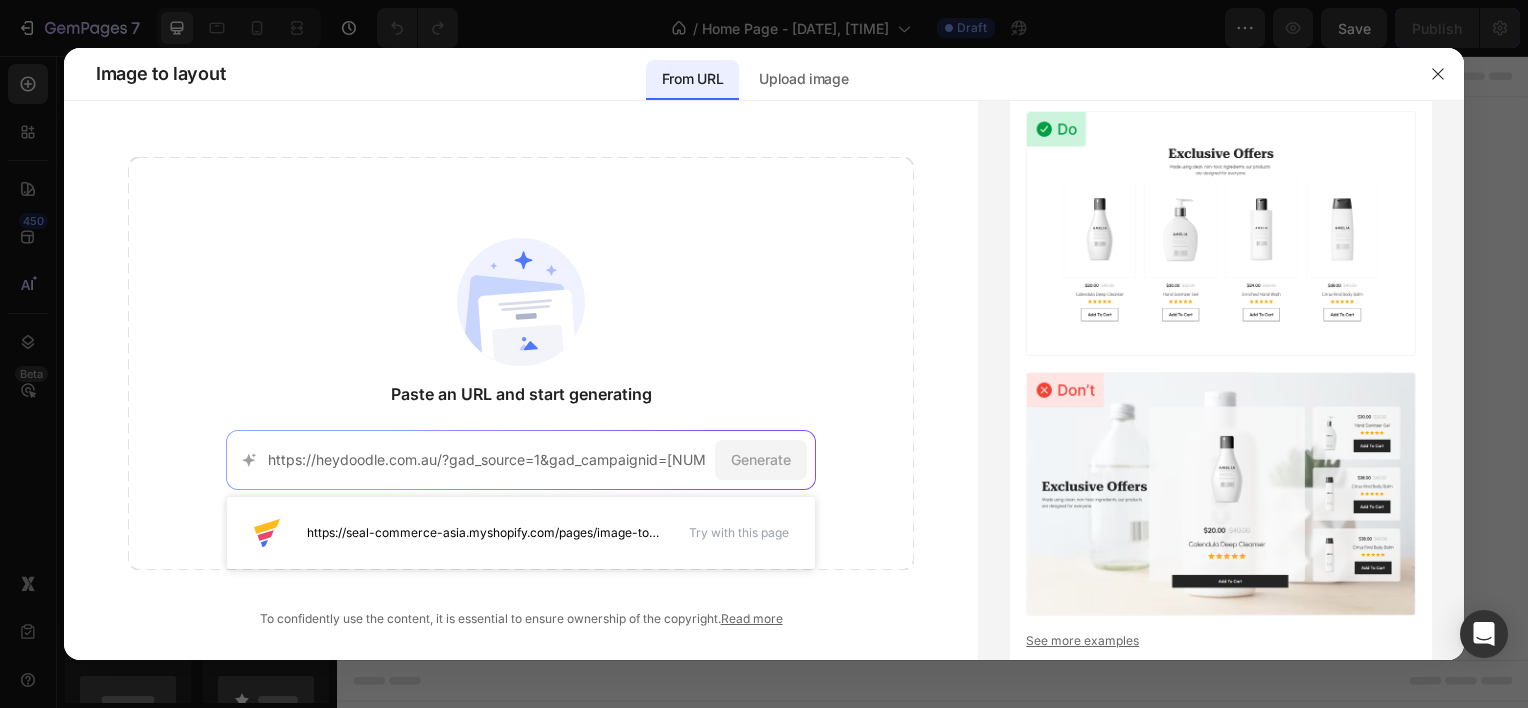 scroll, scrollTop: 0, scrollLeft: 846, axis: horizontal 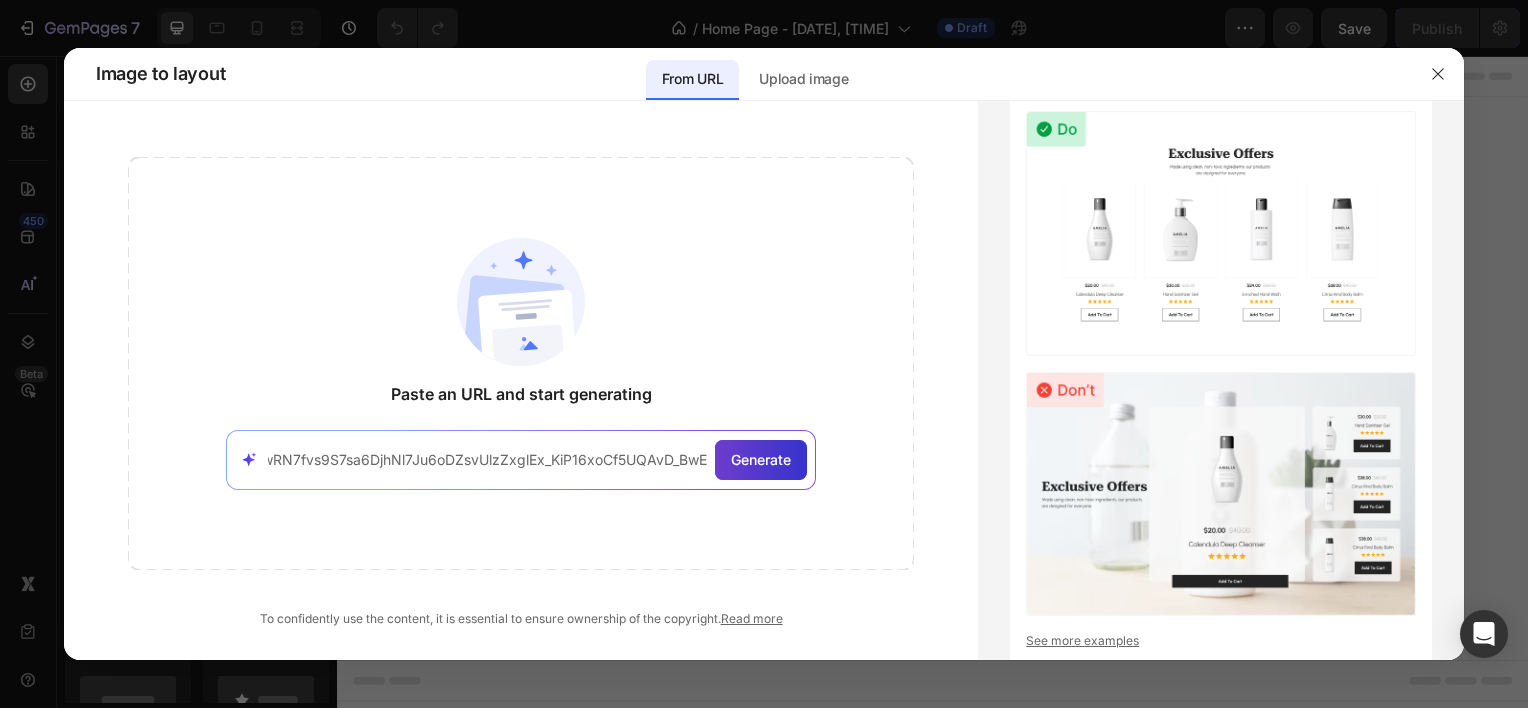 type on "https://heydoodle.com.au/?gad_source=1&gad_campaignid=18808079725&gclid=CjwKCAjwkbzEBhAVEiwA4V-yqrHLKJxXOE2wRN7fvs9S7sa6DjhNl7Ju6oDZsvUlzZxglEx_KiP16xoCf5UQAvD_BwE" 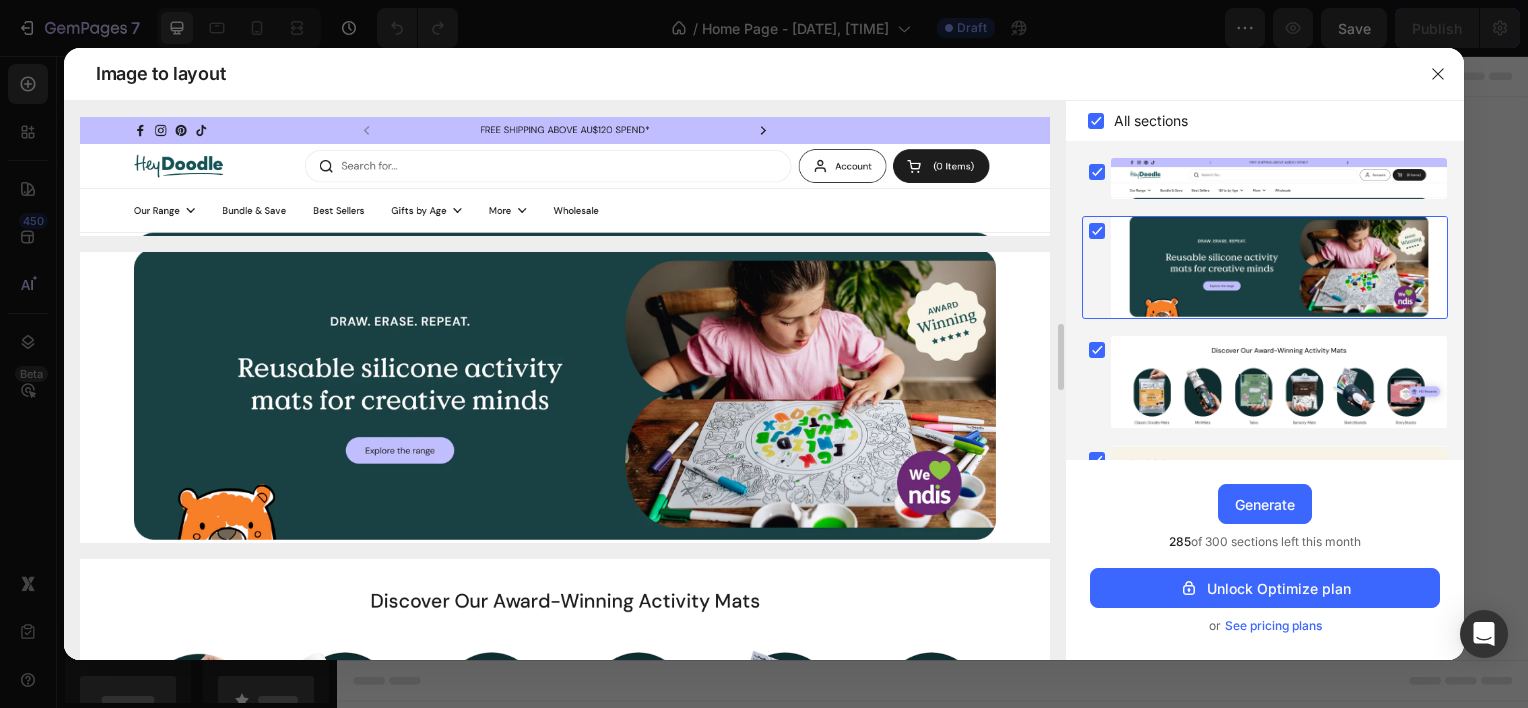 scroll, scrollTop: 300, scrollLeft: 0, axis: vertical 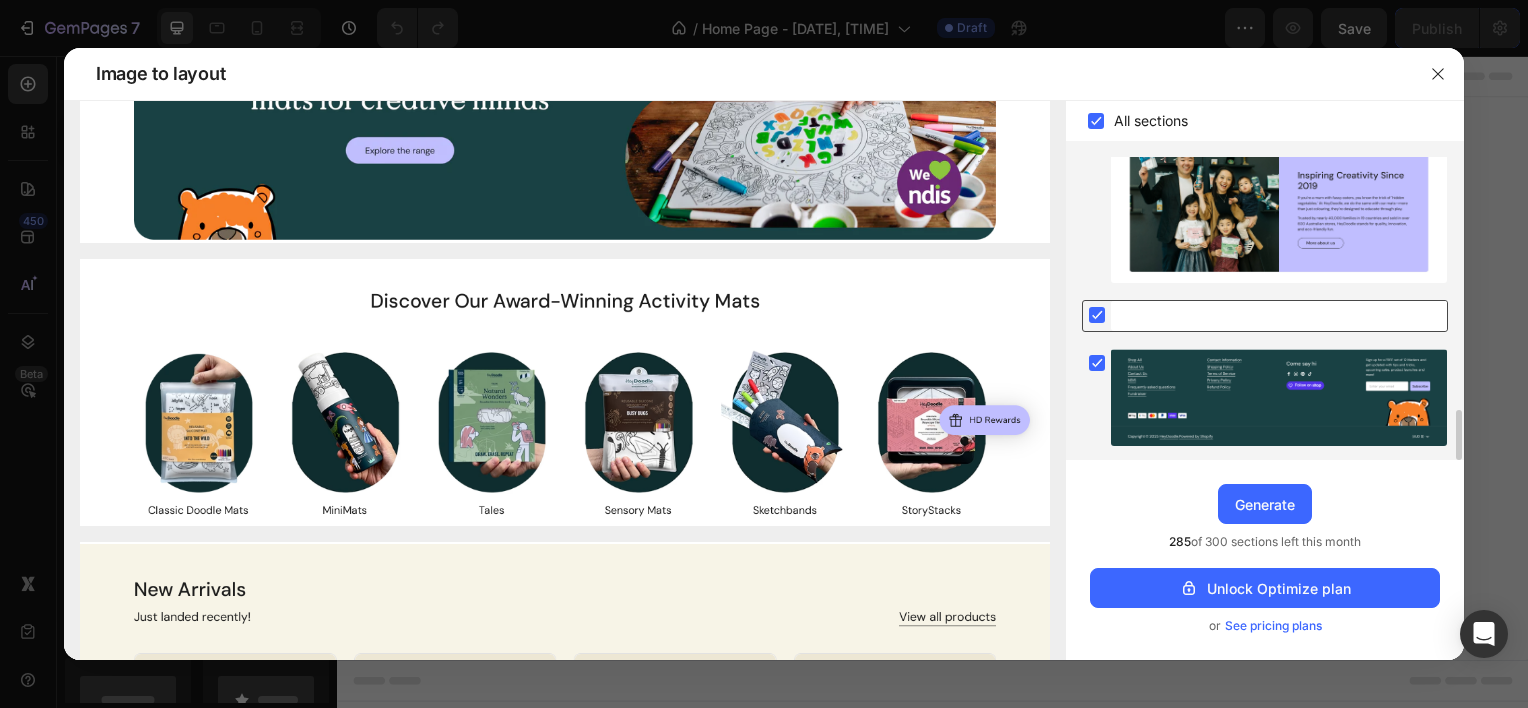 click 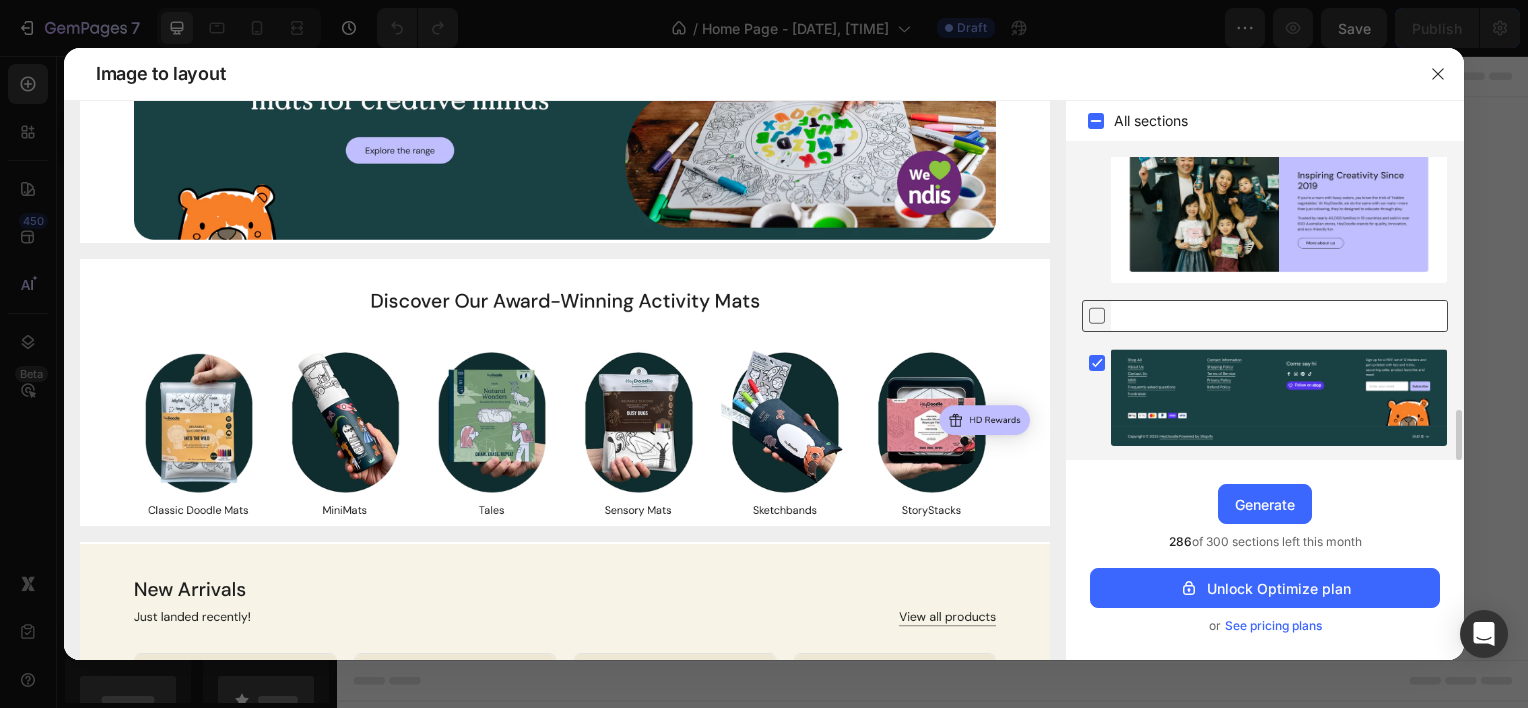 scroll, scrollTop: 1312, scrollLeft: 0, axis: vertical 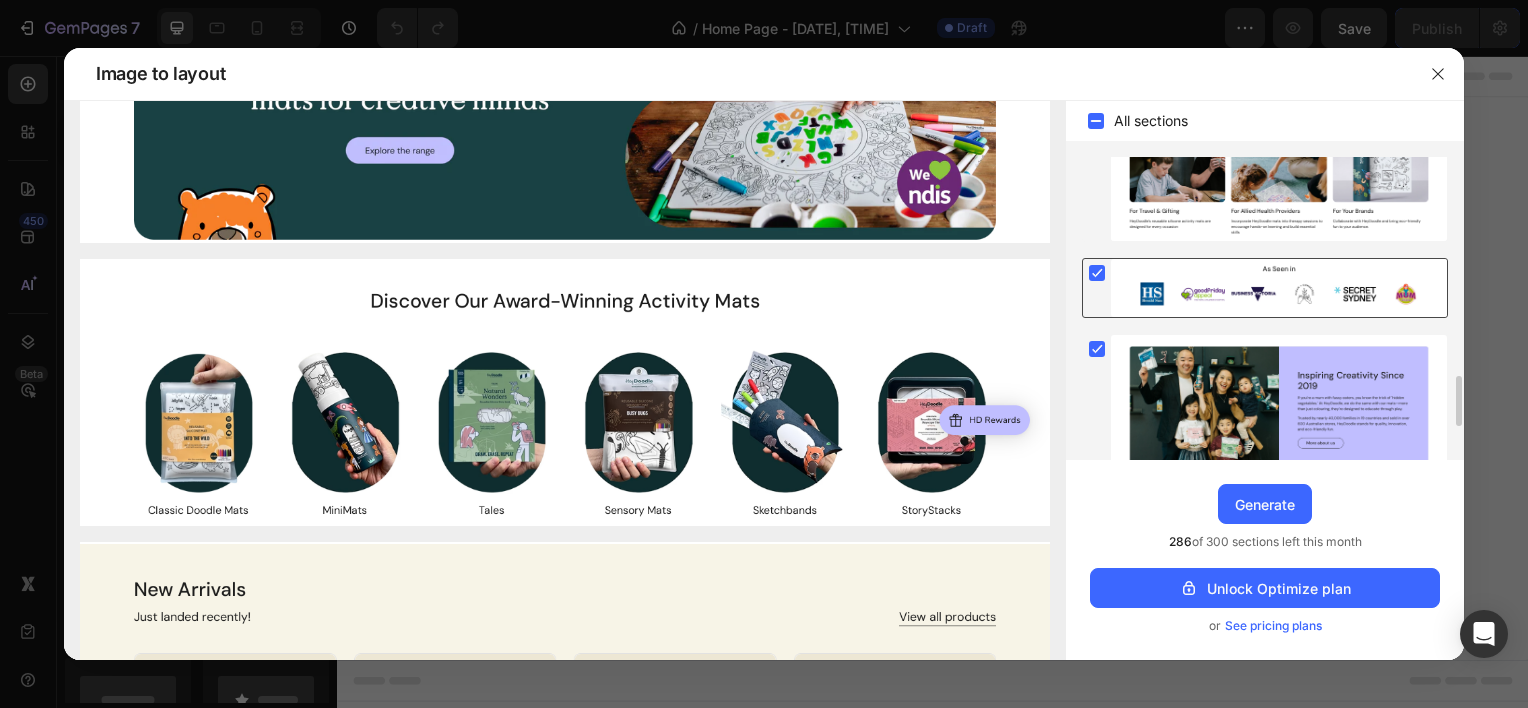 click 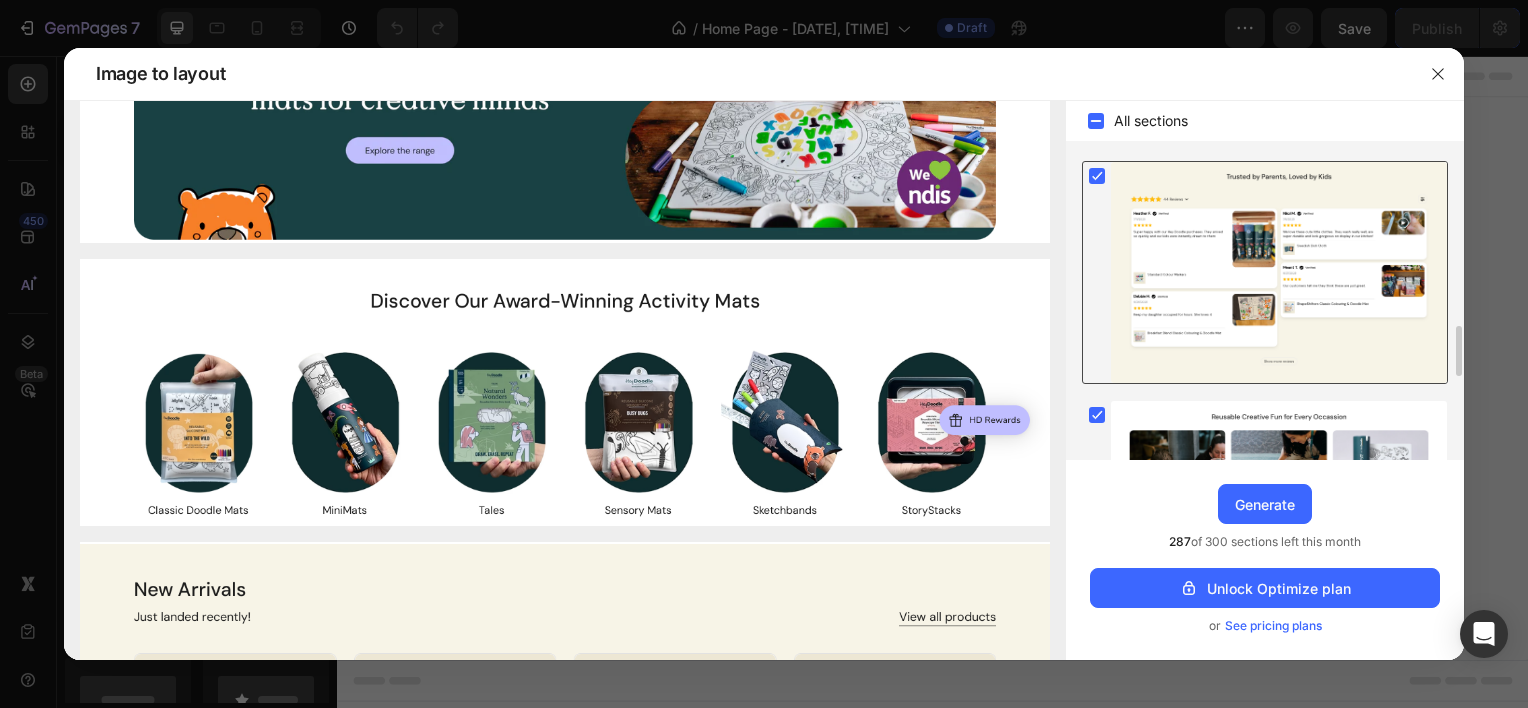 scroll, scrollTop: 912, scrollLeft: 0, axis: vertical 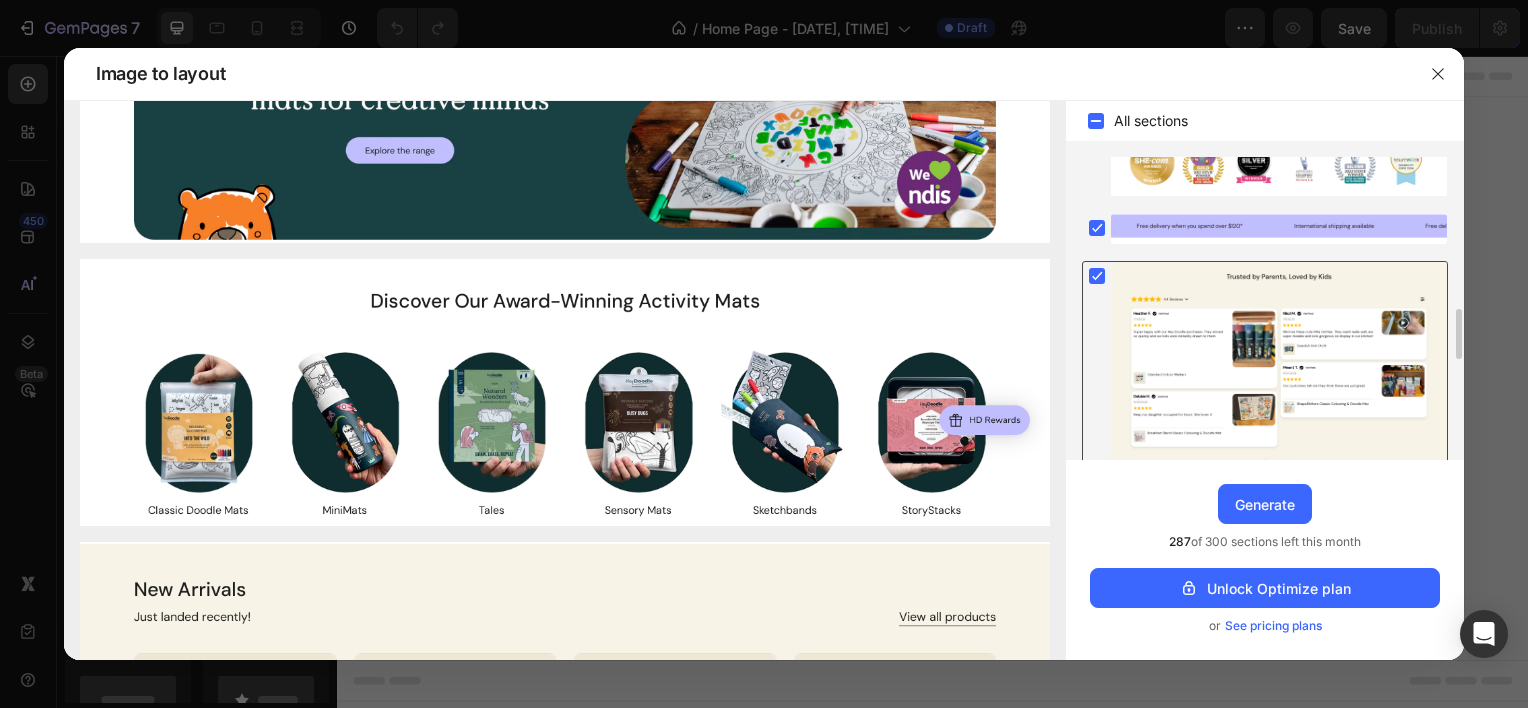 click 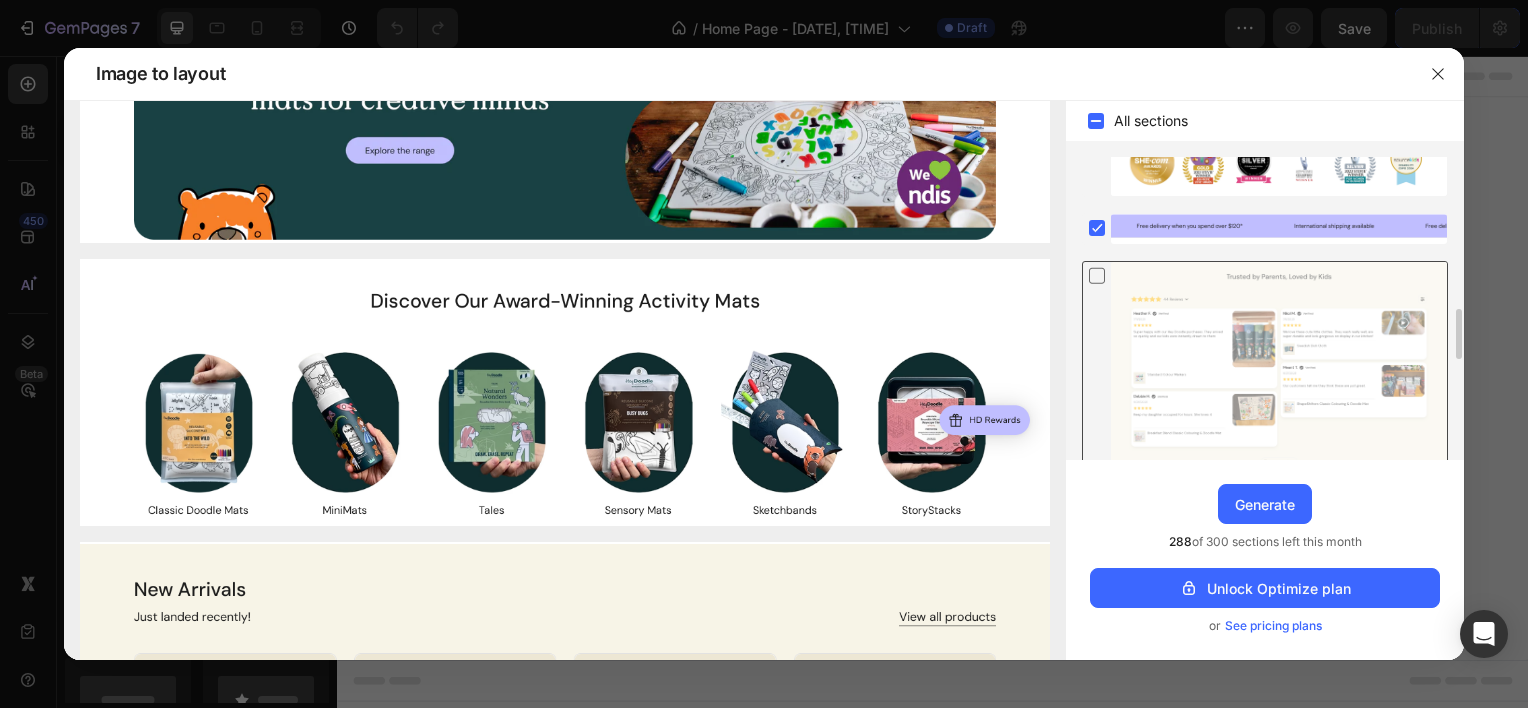scroll, scrollTop: 712, scrollLeft: 0, axis: vertical 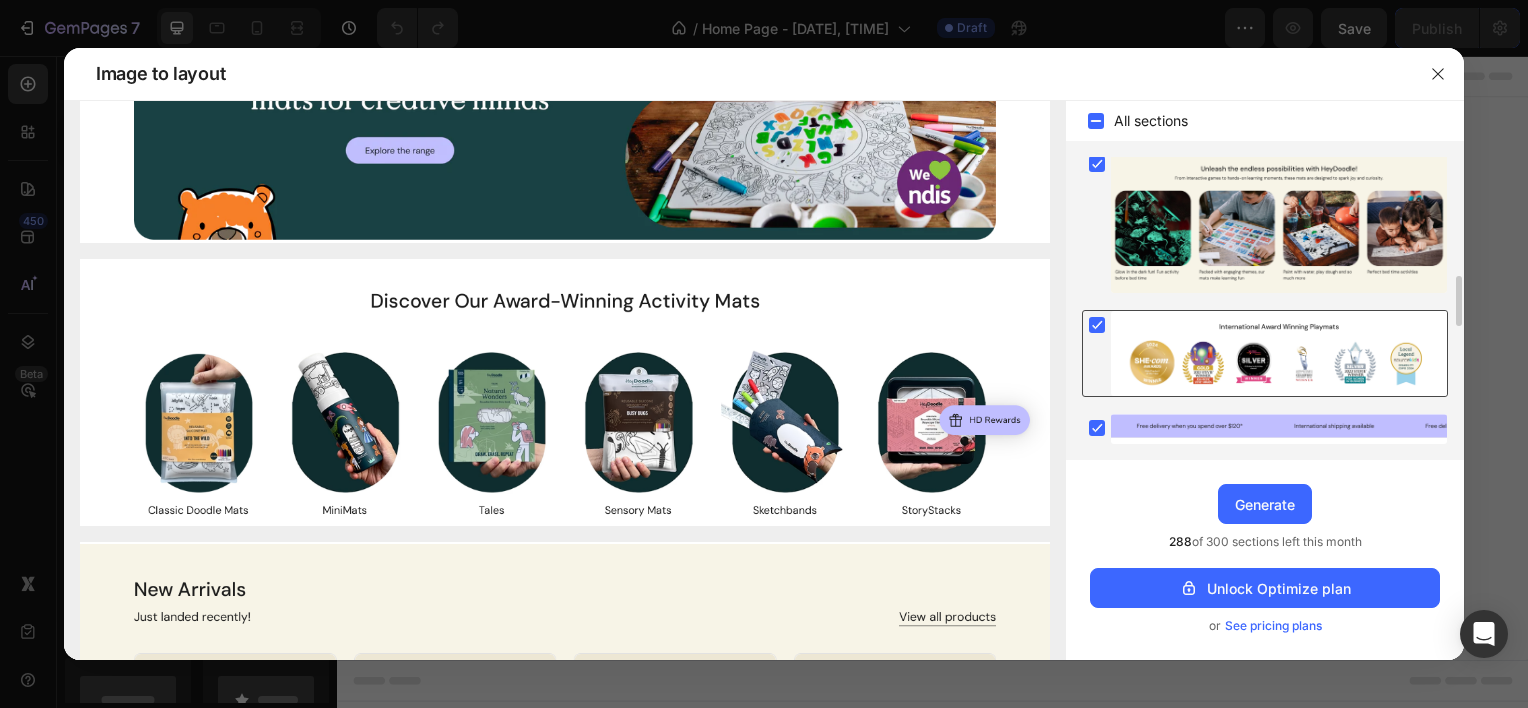 click 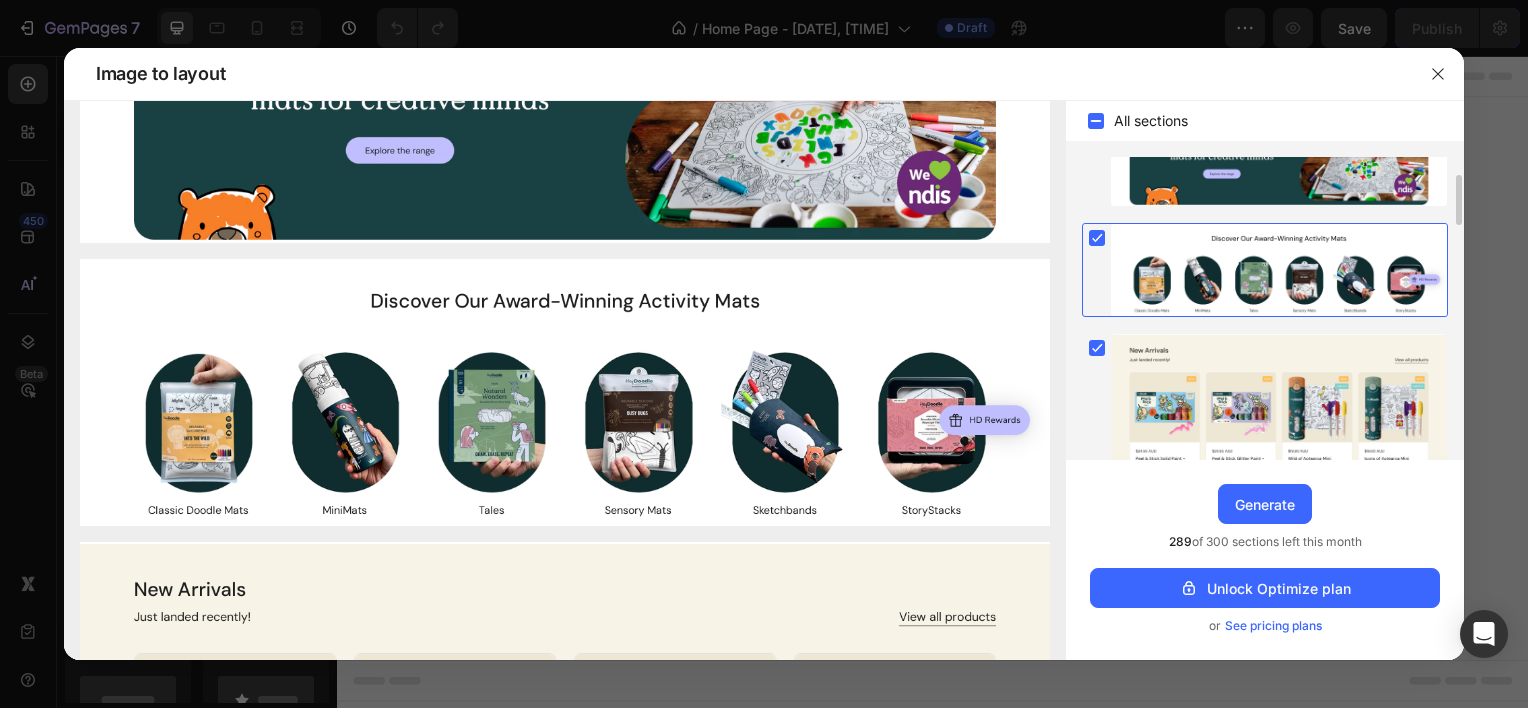 scroll, scrollTop: 0, scrollLeft: 0, axis: both 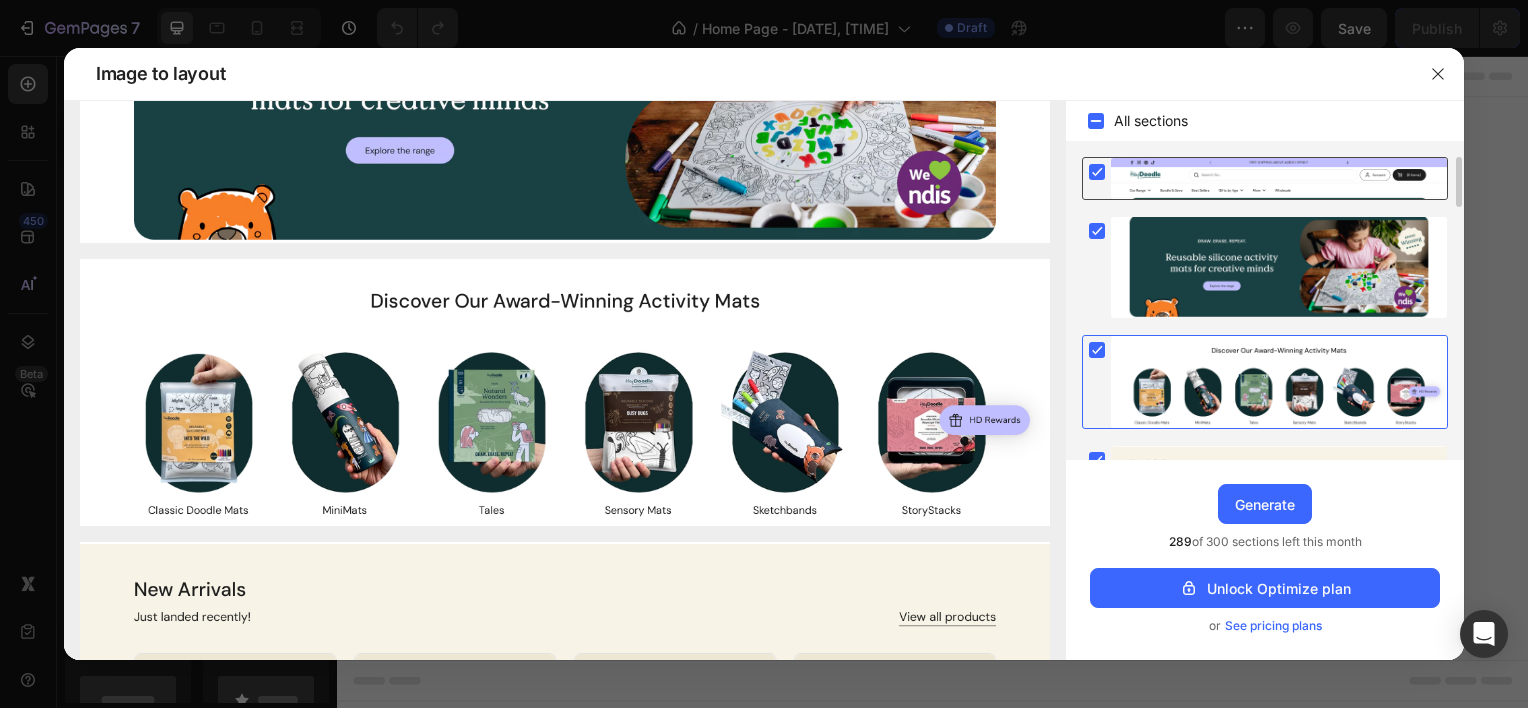 click 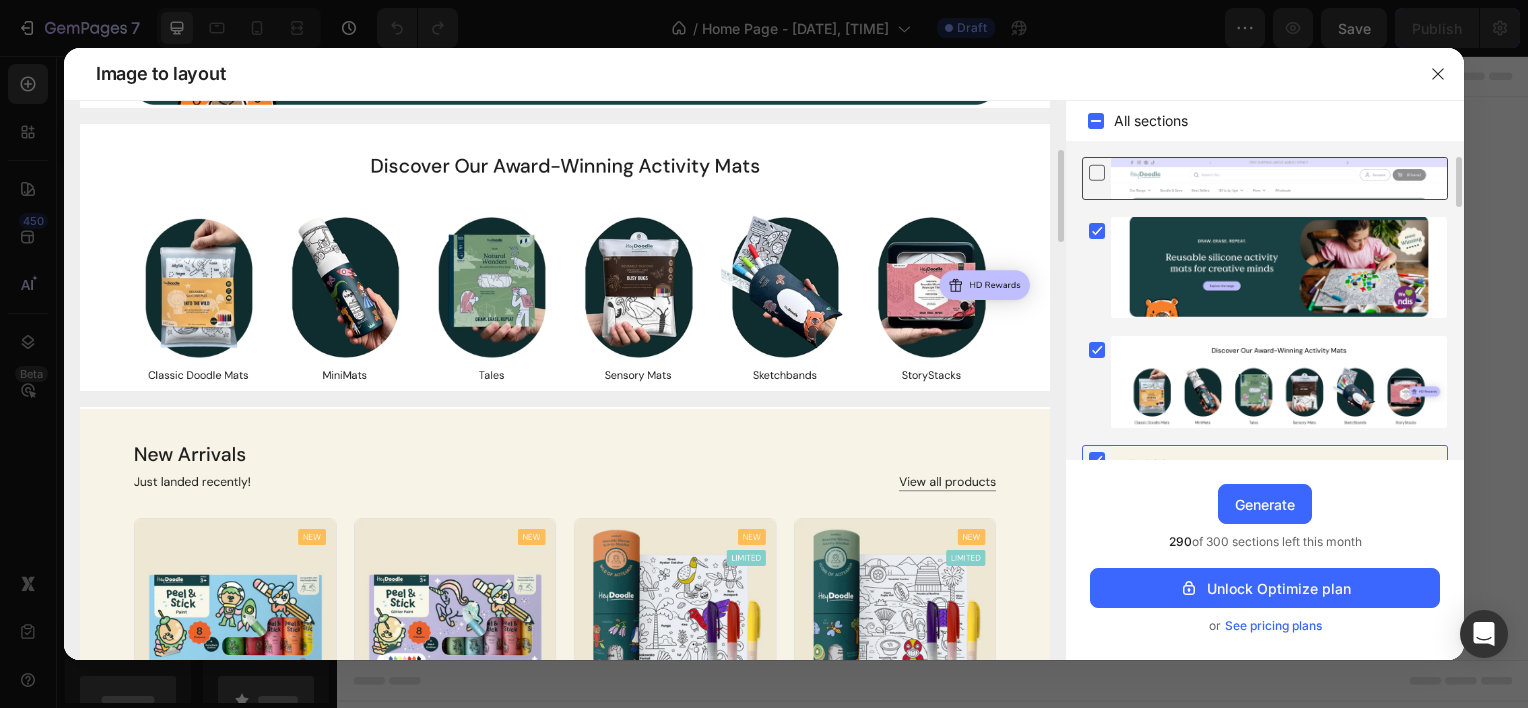 scroll, scrollTop: 500, scrollLeft: 0, axis: vertical 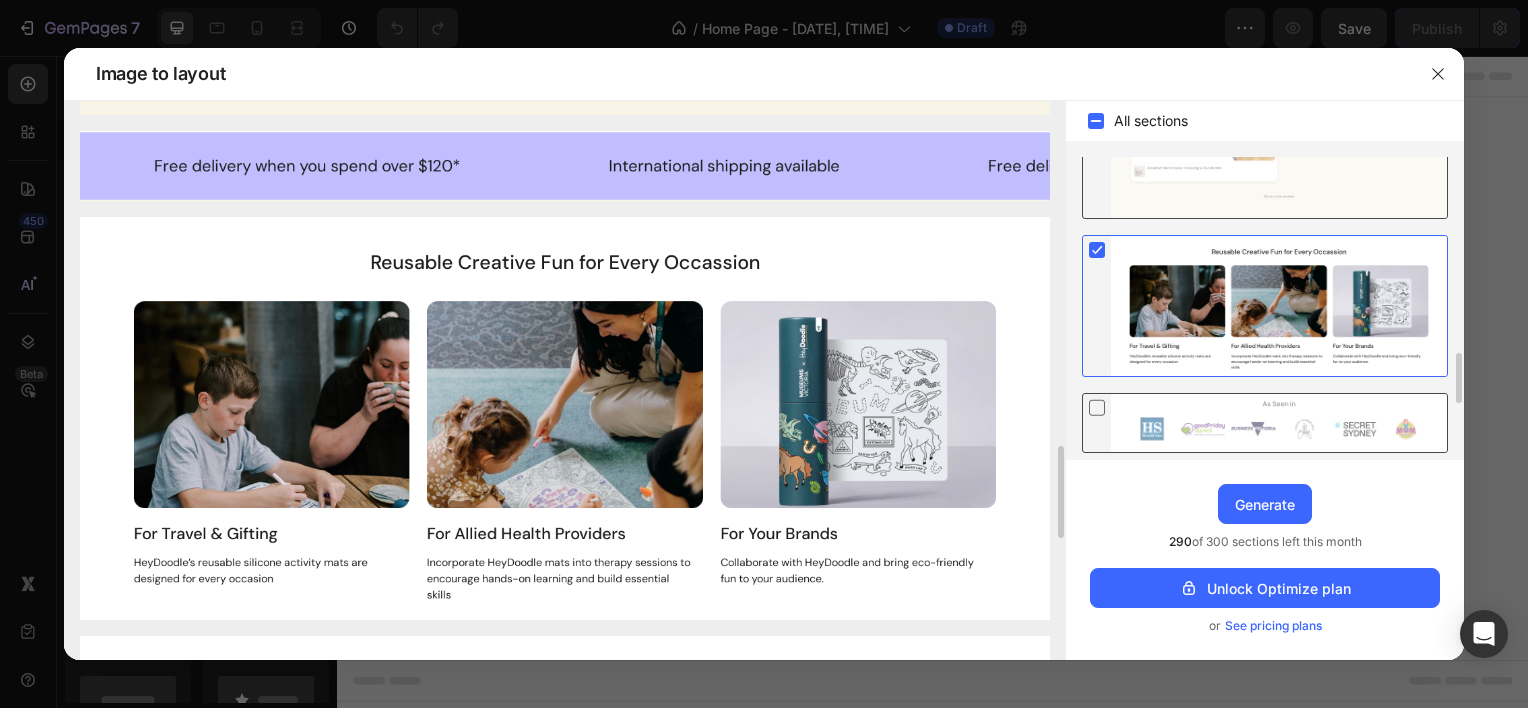 click 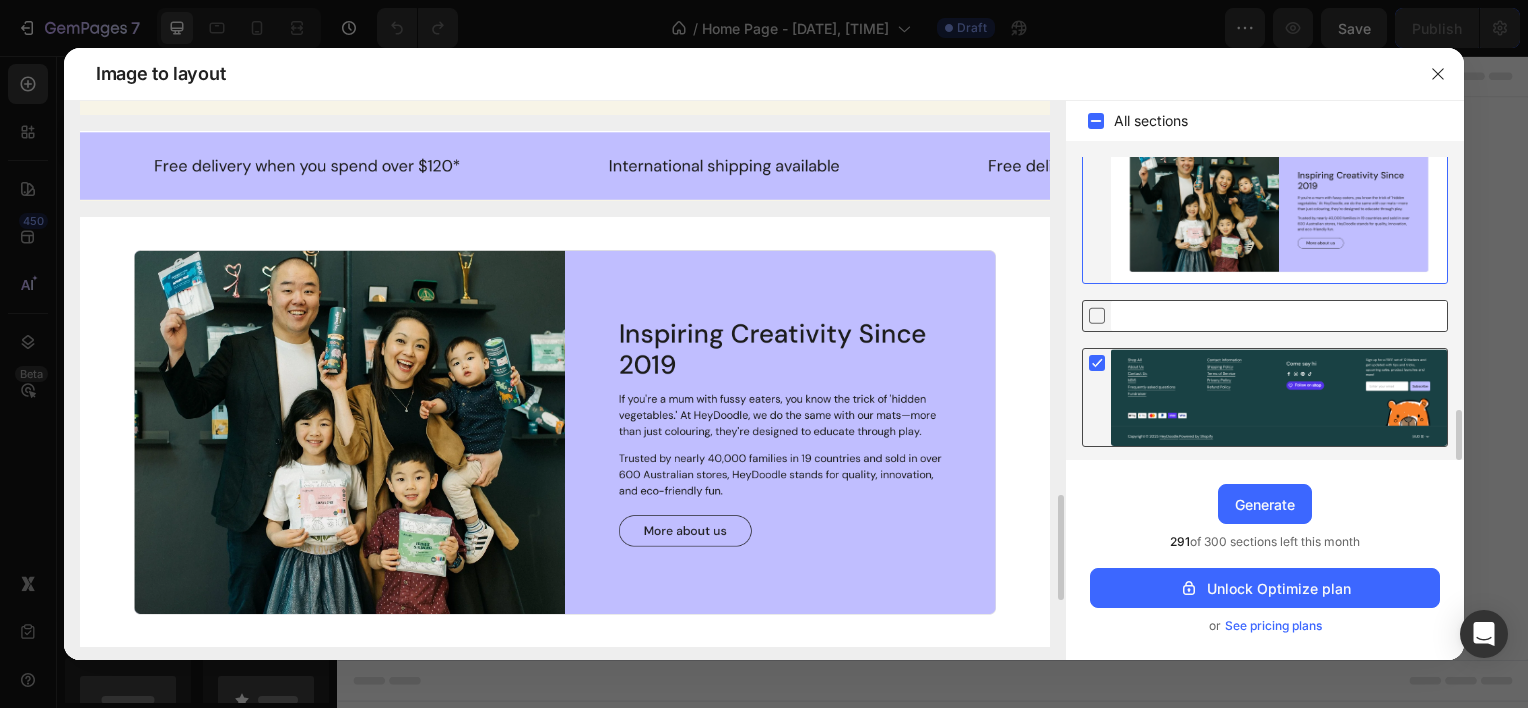 click 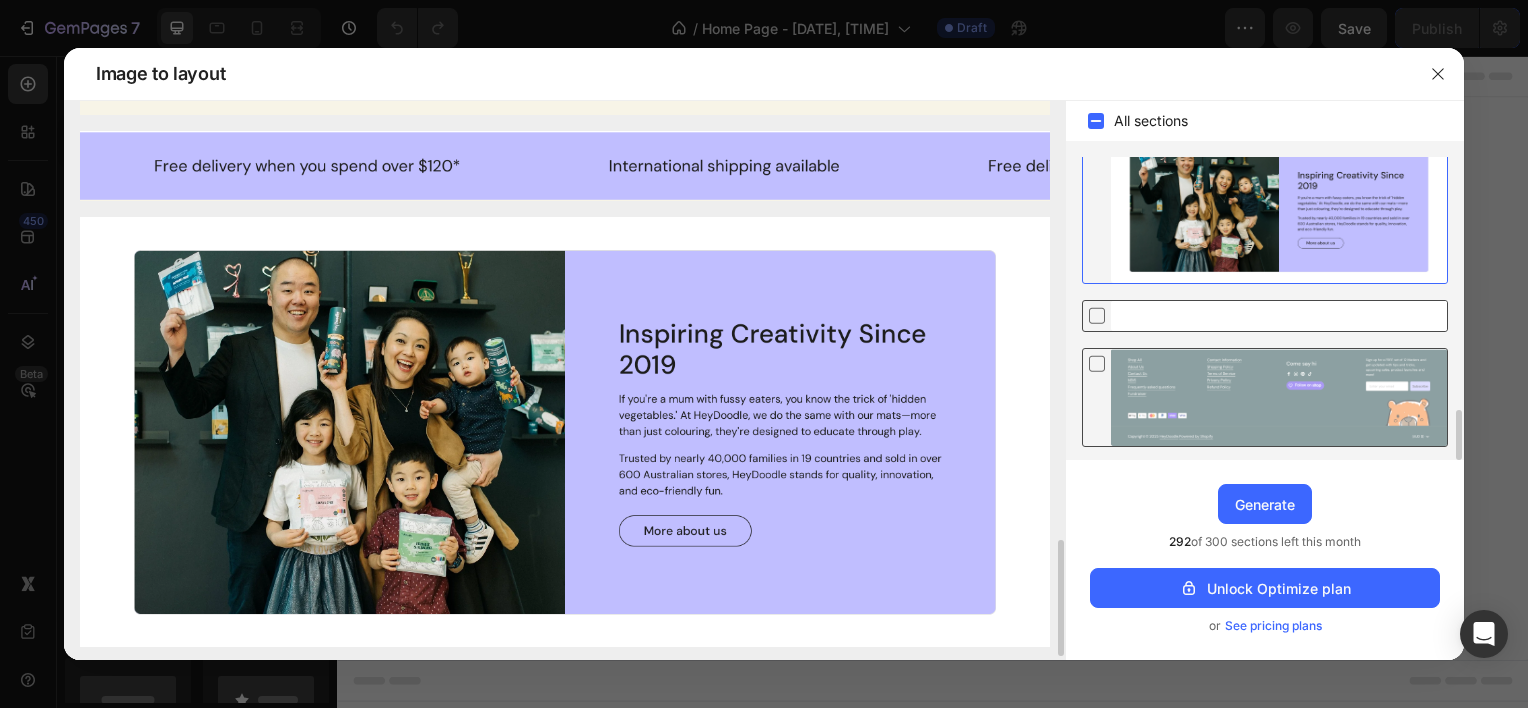 click 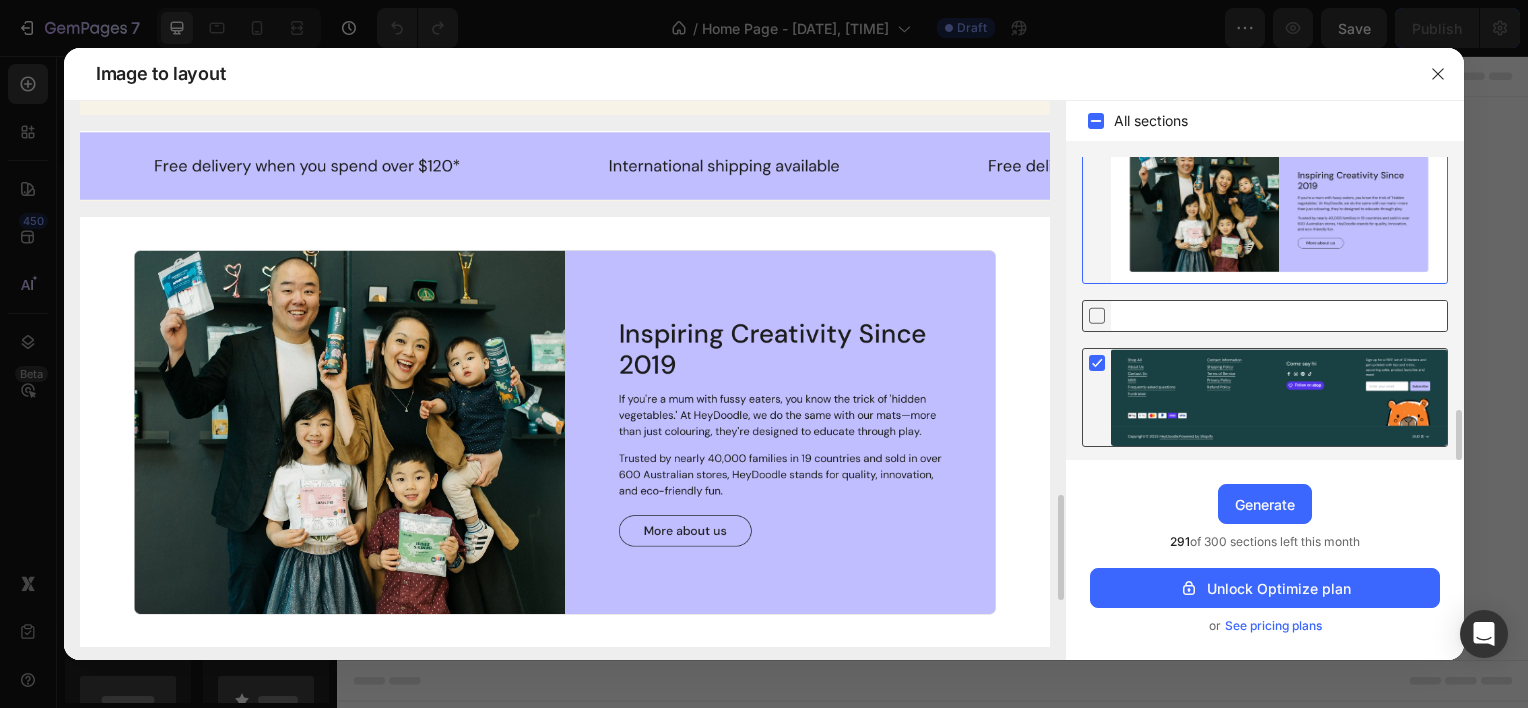 click 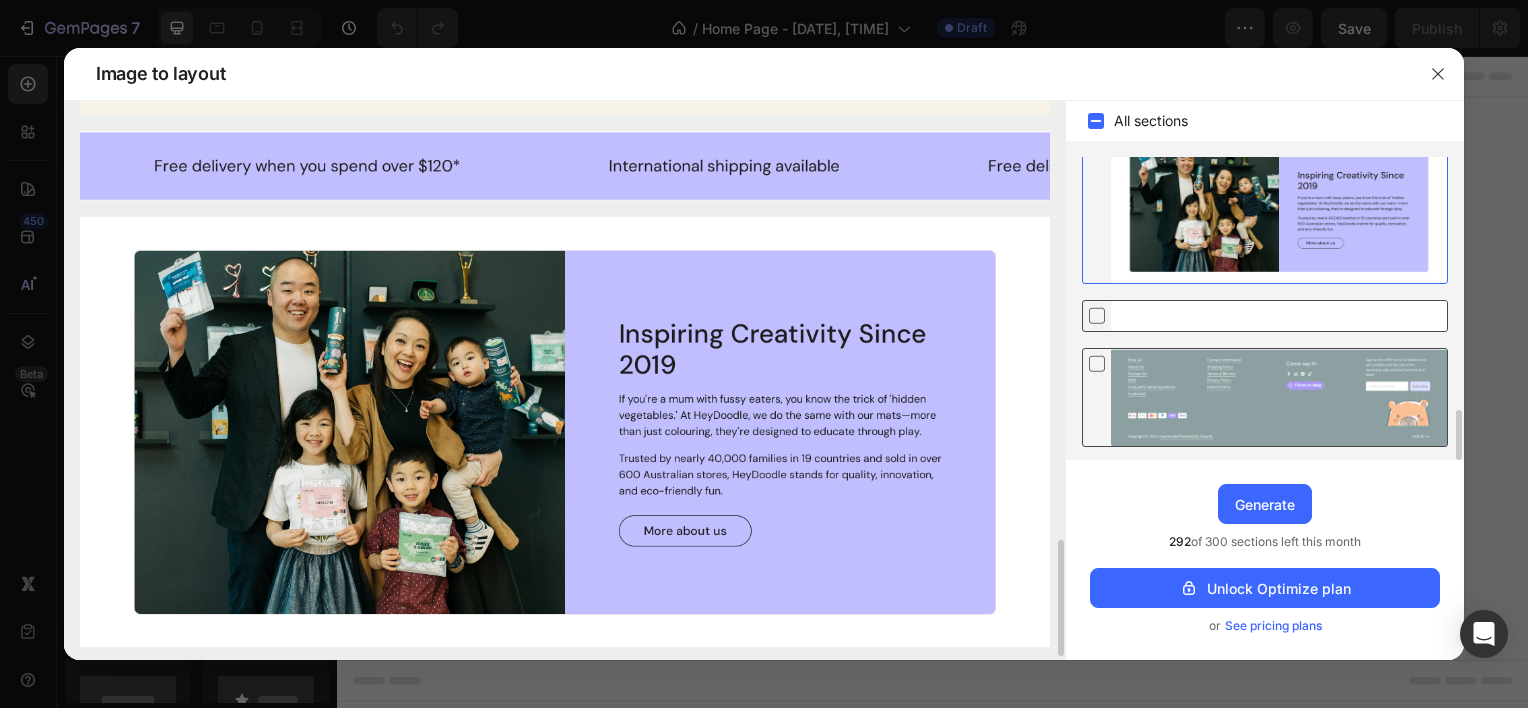 click 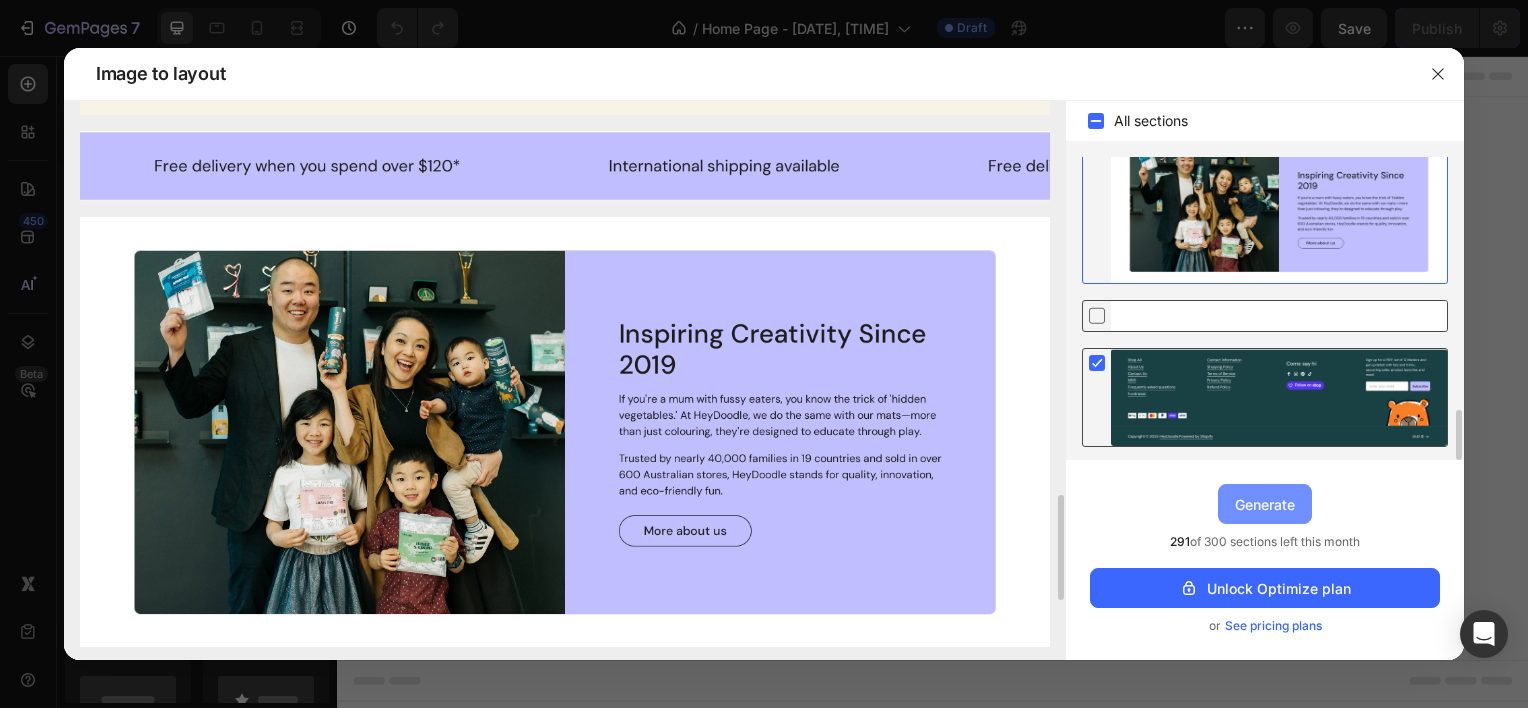 click on "Generate" at bounding box center (1265, 504) 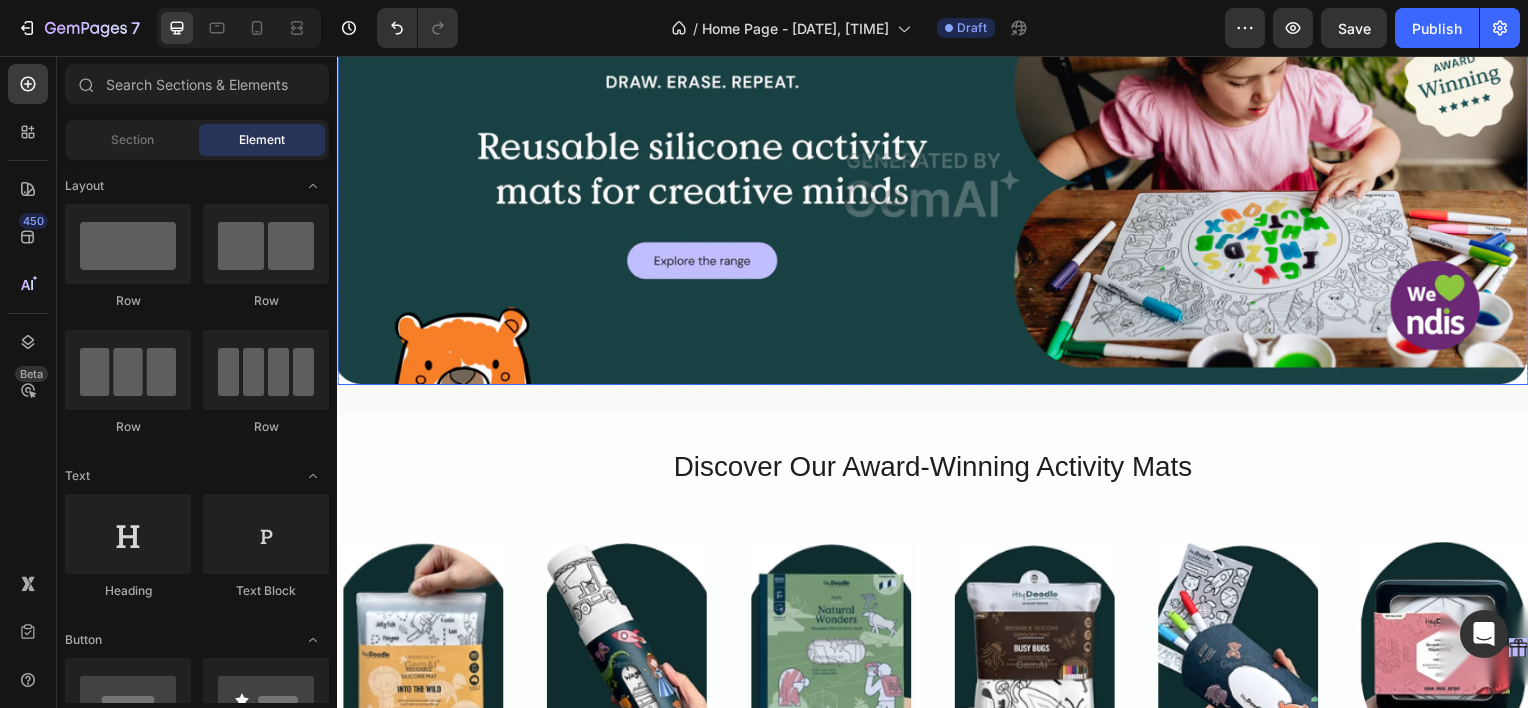 scroll, scrollTop: 0, scrollLeft: 0, axis: both 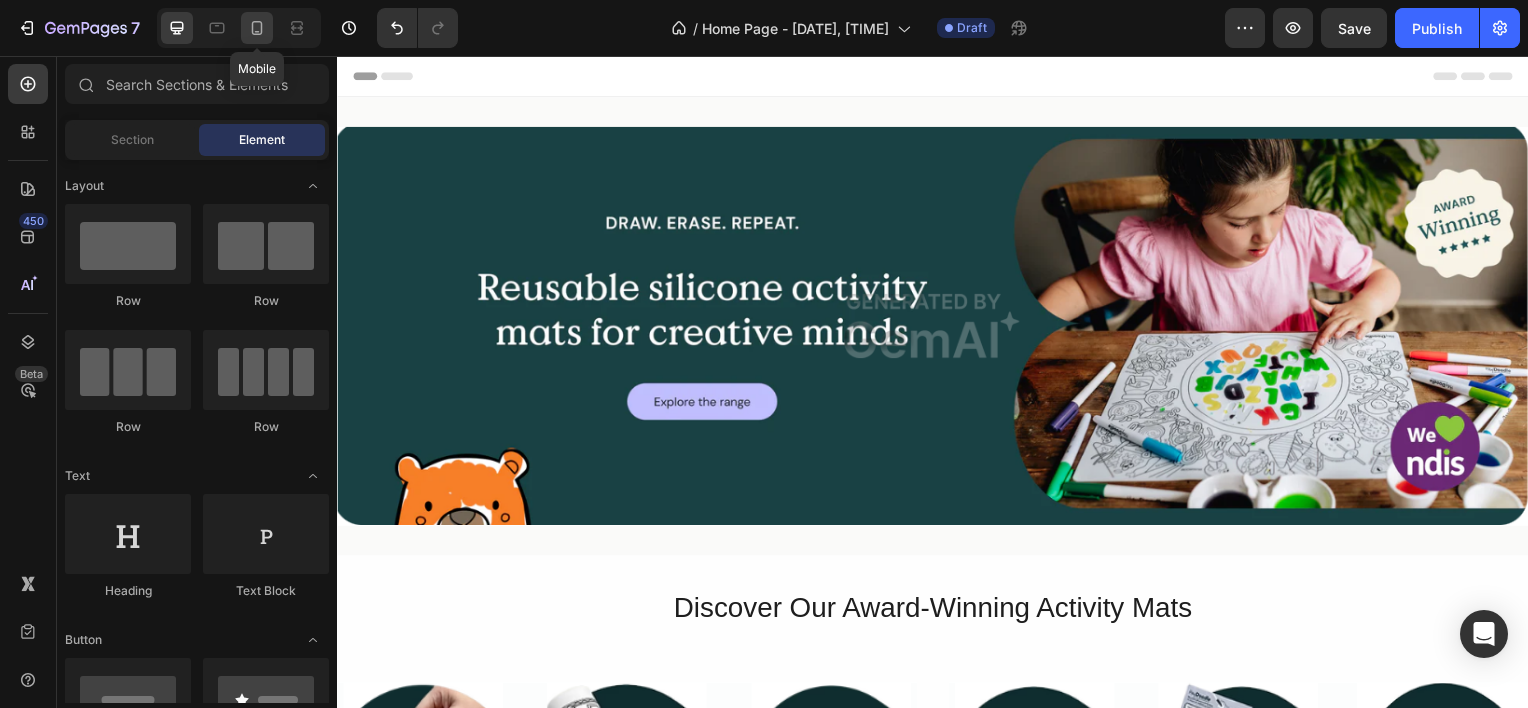 click 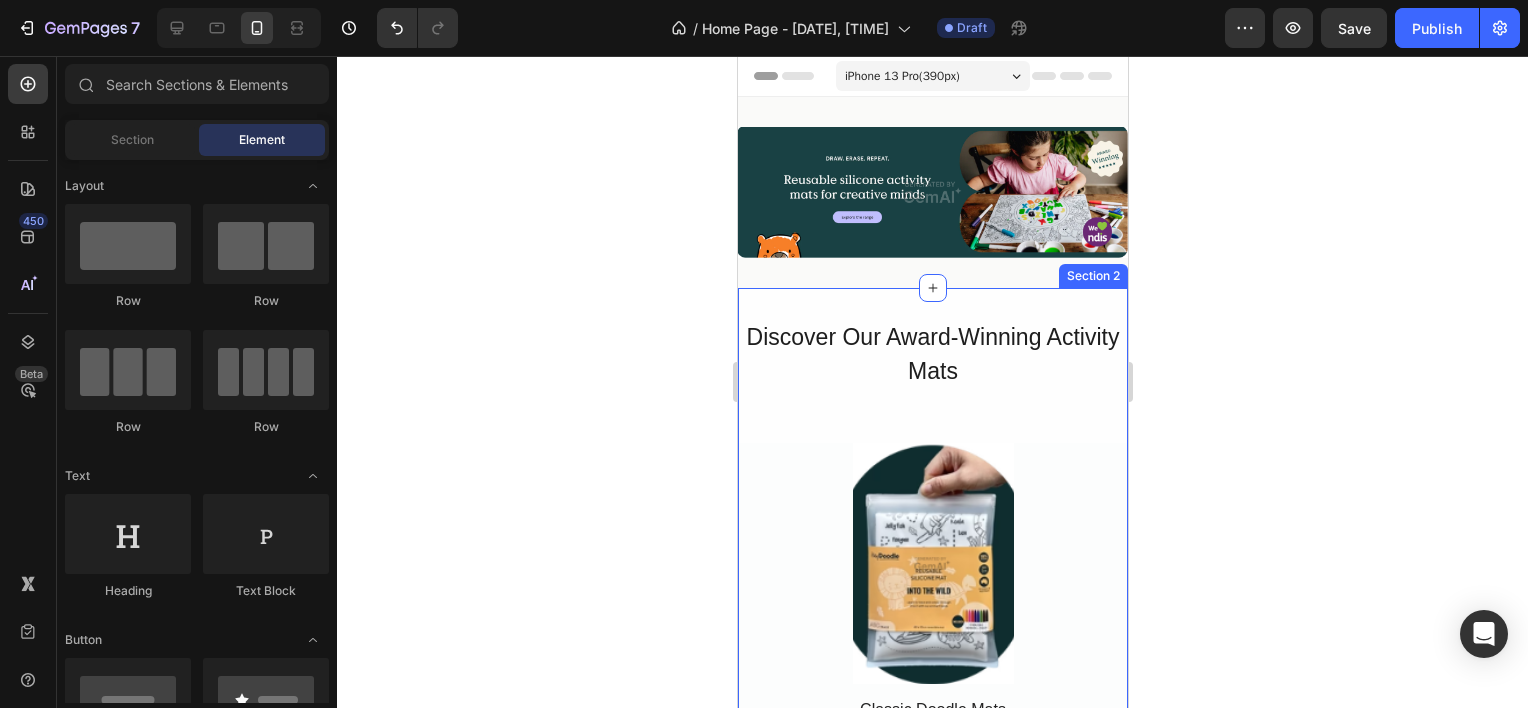 scroll, scrollTop: 0, scrollLeft: 0, axis: both 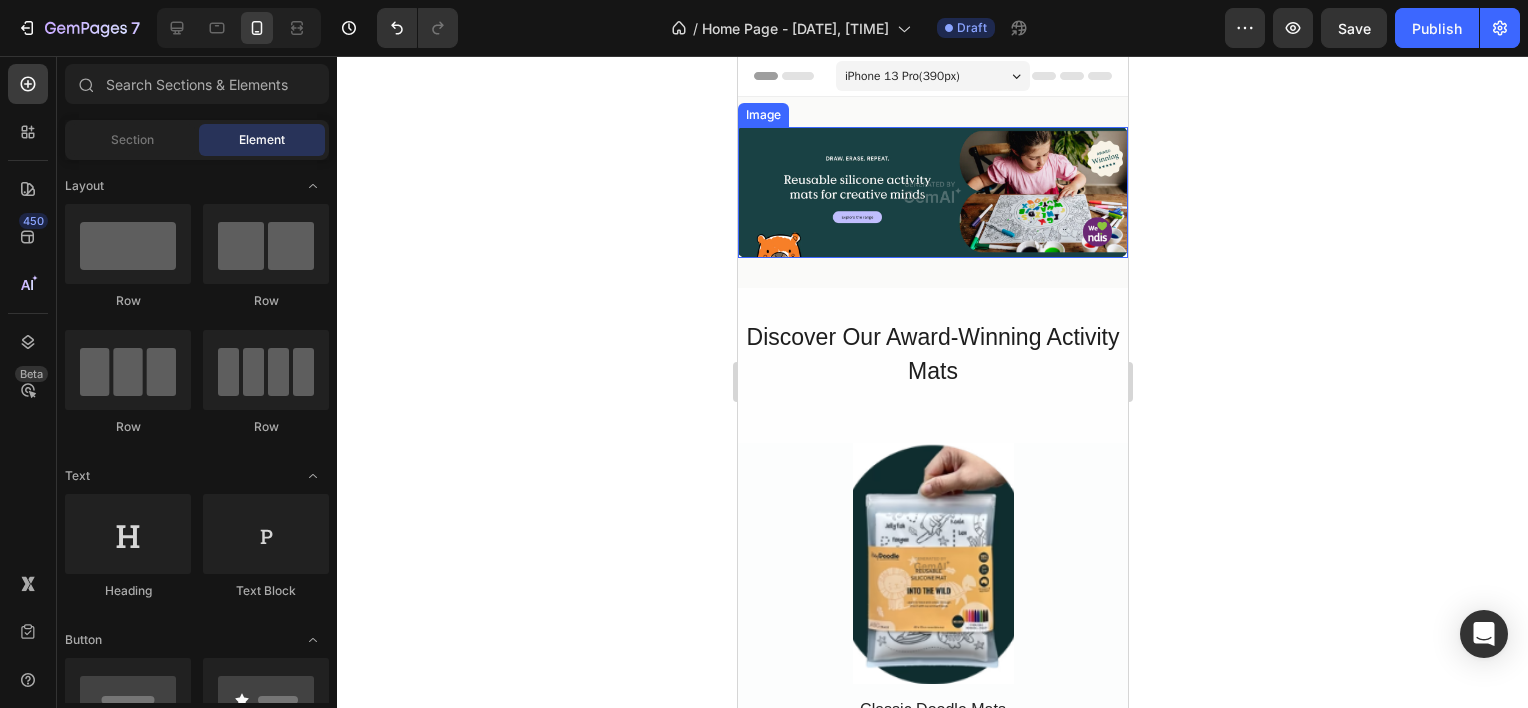 click at bounding box center (932, 192) 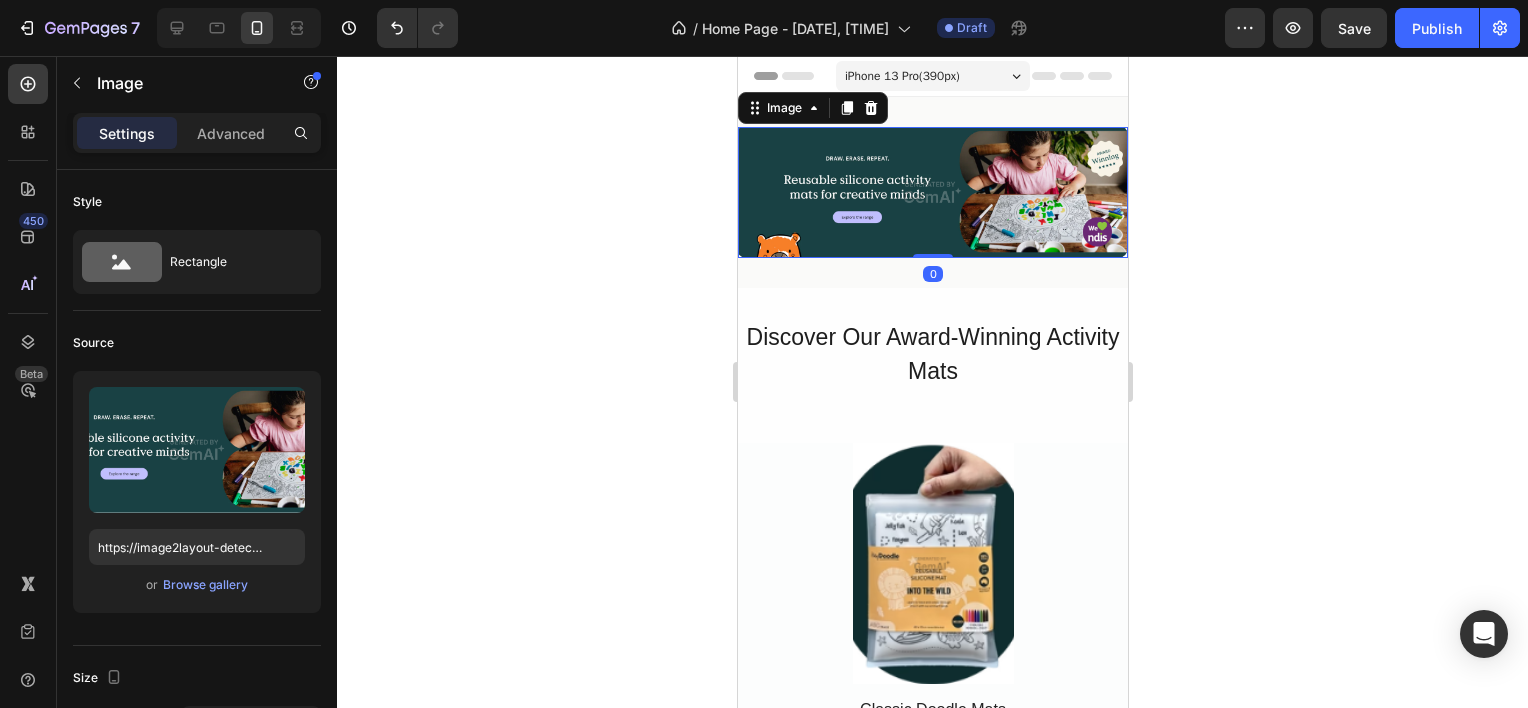 click 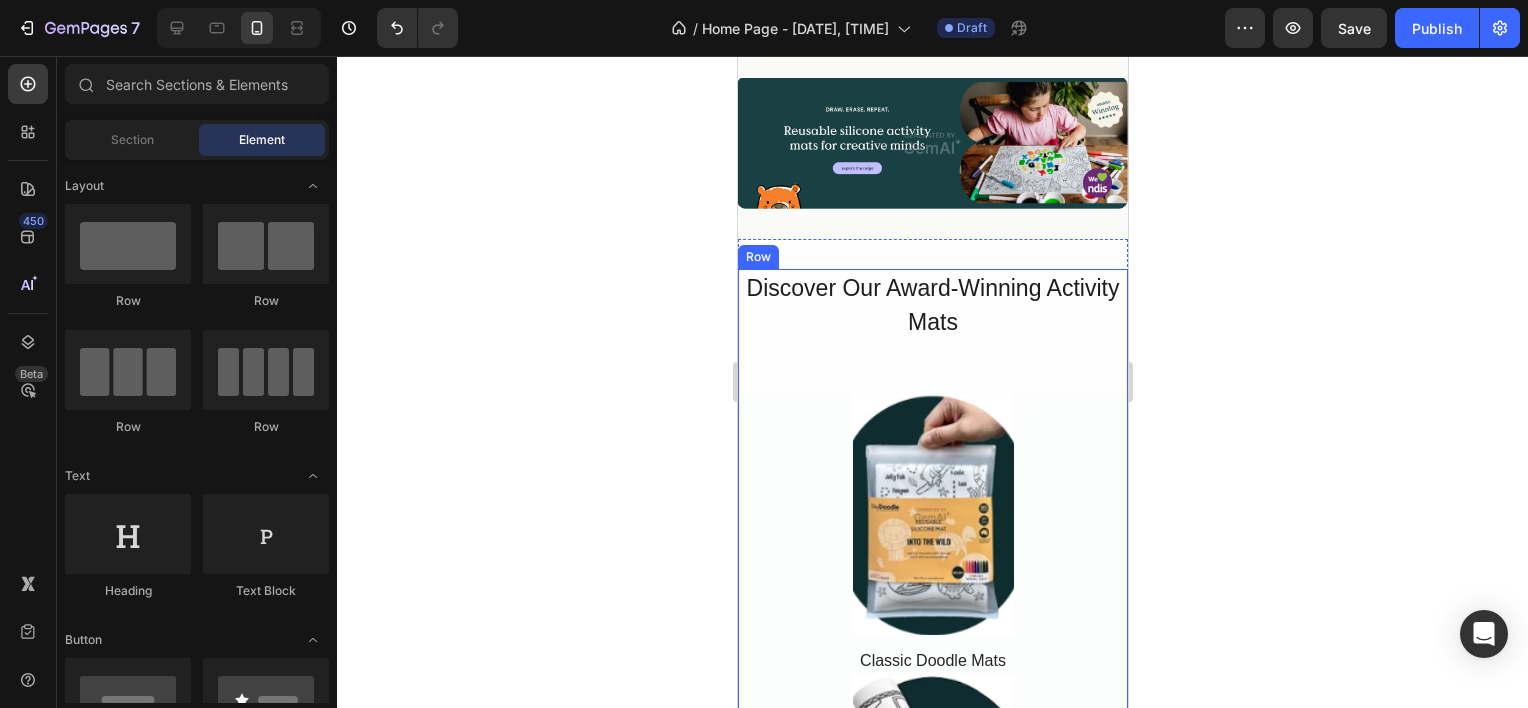 scroll, scrollTop: 0, scrollLeft: 0, axis: both 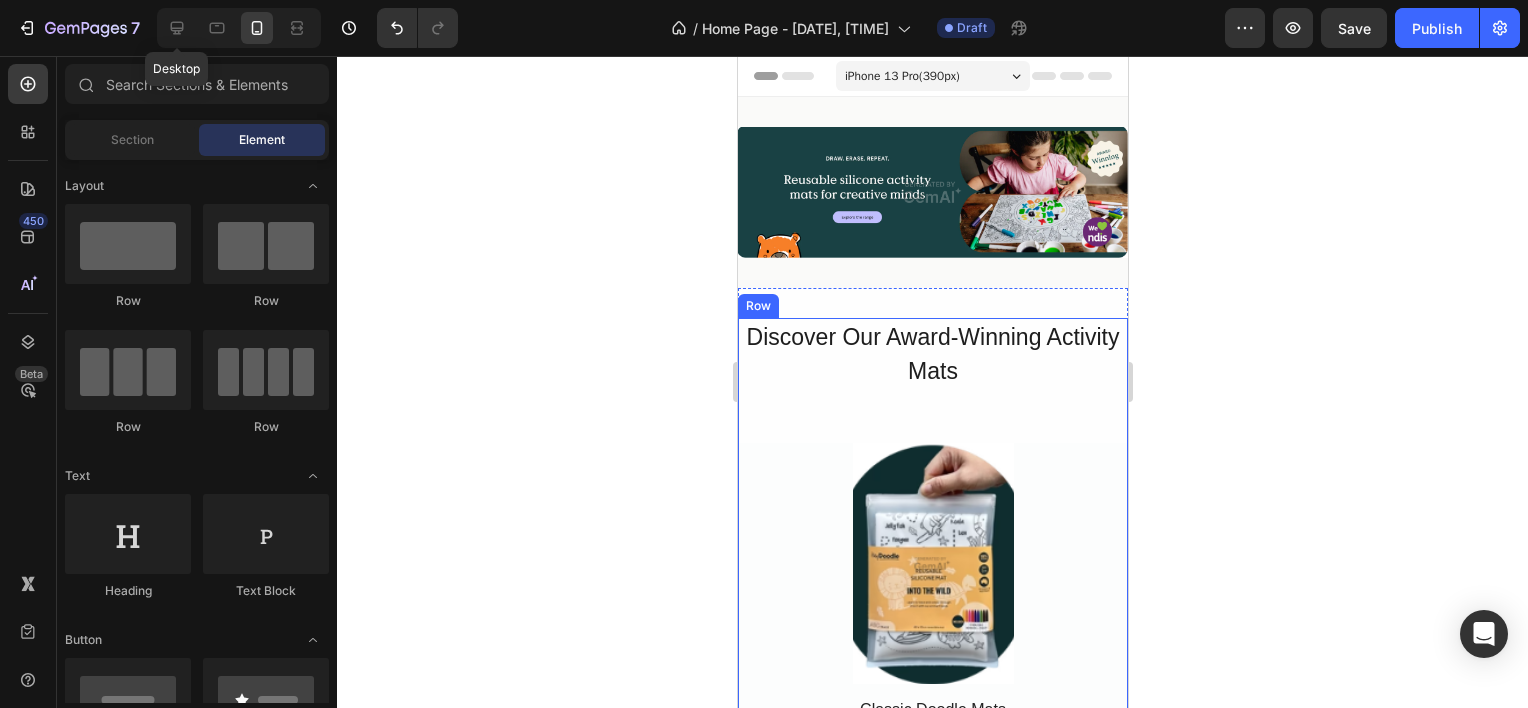 click 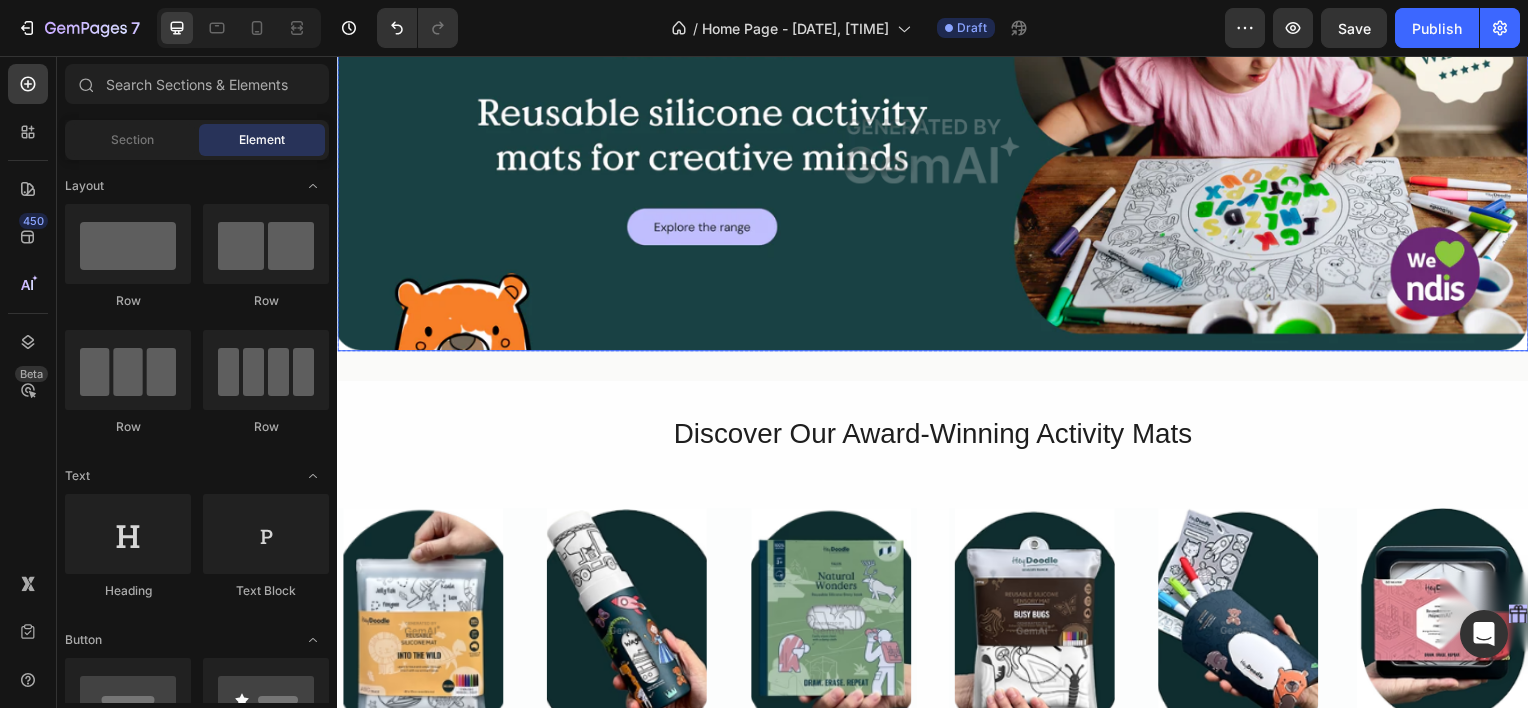 scroll, scrollTop: 0, scrollLeft: 0, axis: both 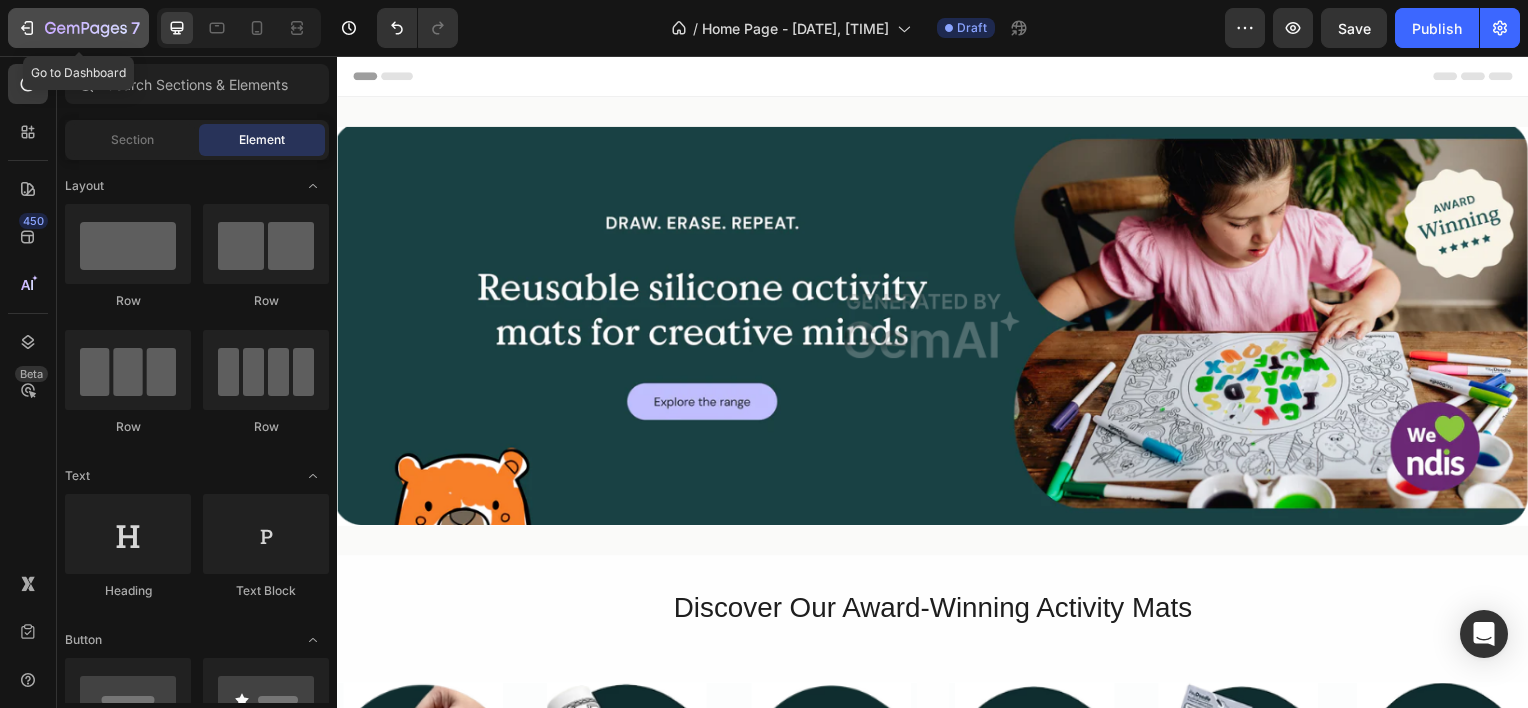 click 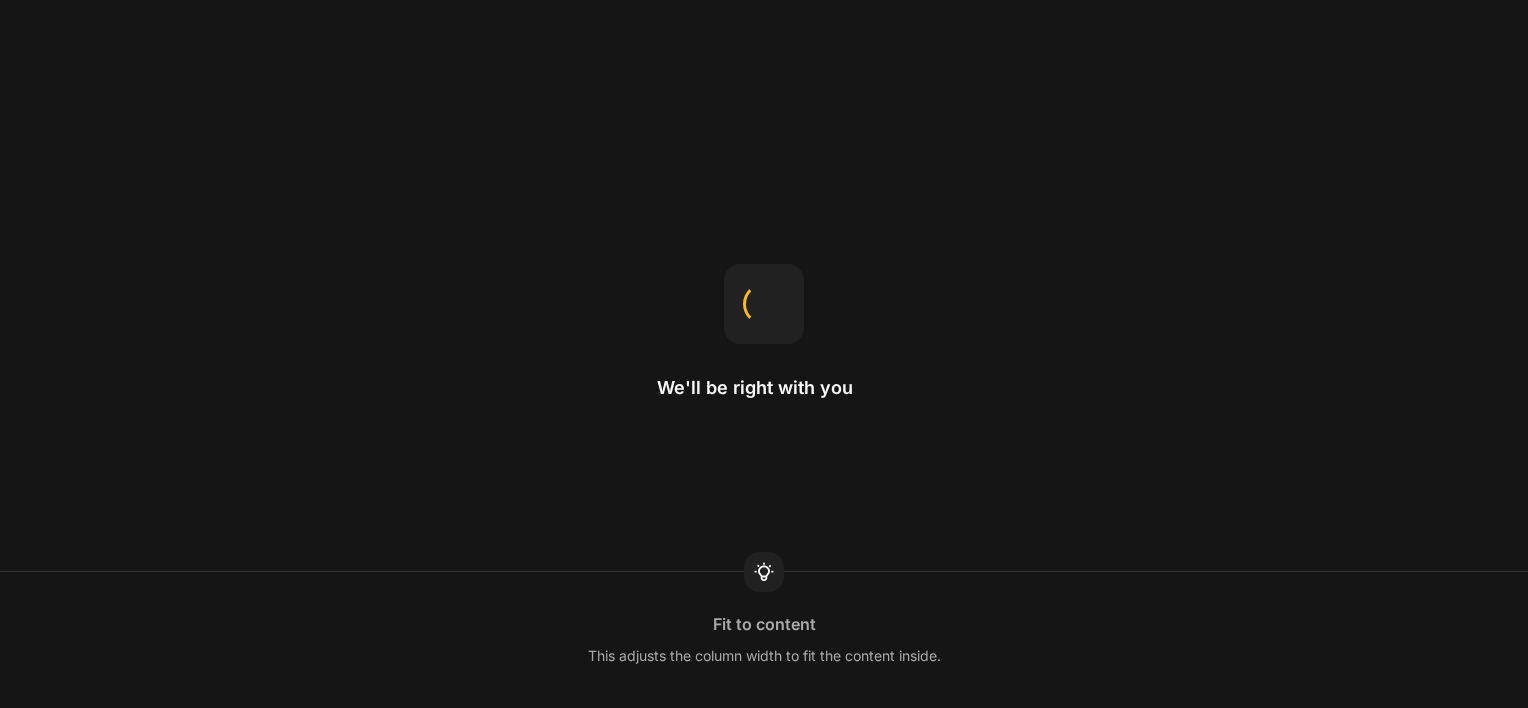 scroll, scrollTop: 0, scrollLeft: 0, axis: both 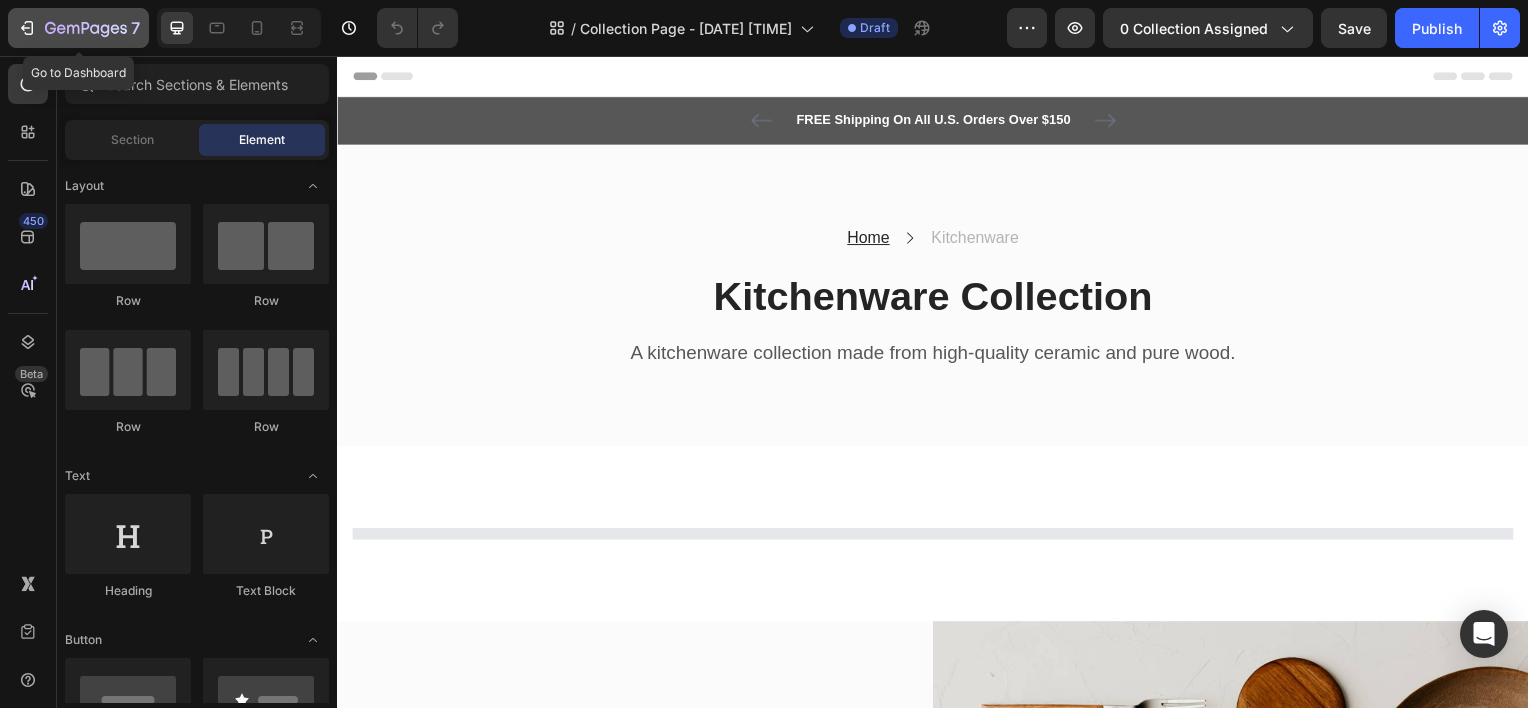 click 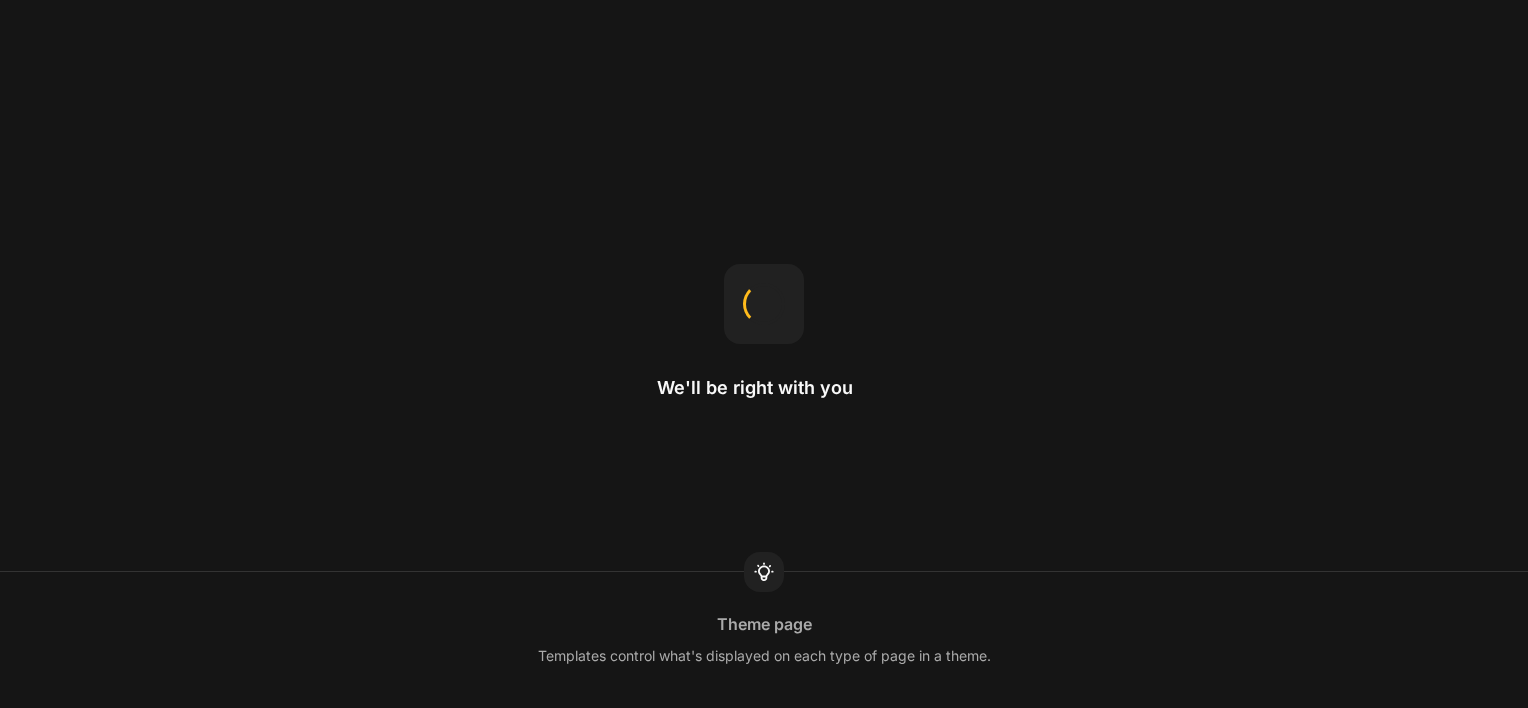 scroll, scrollTop: 0, scrollLeft: 0, axis: both 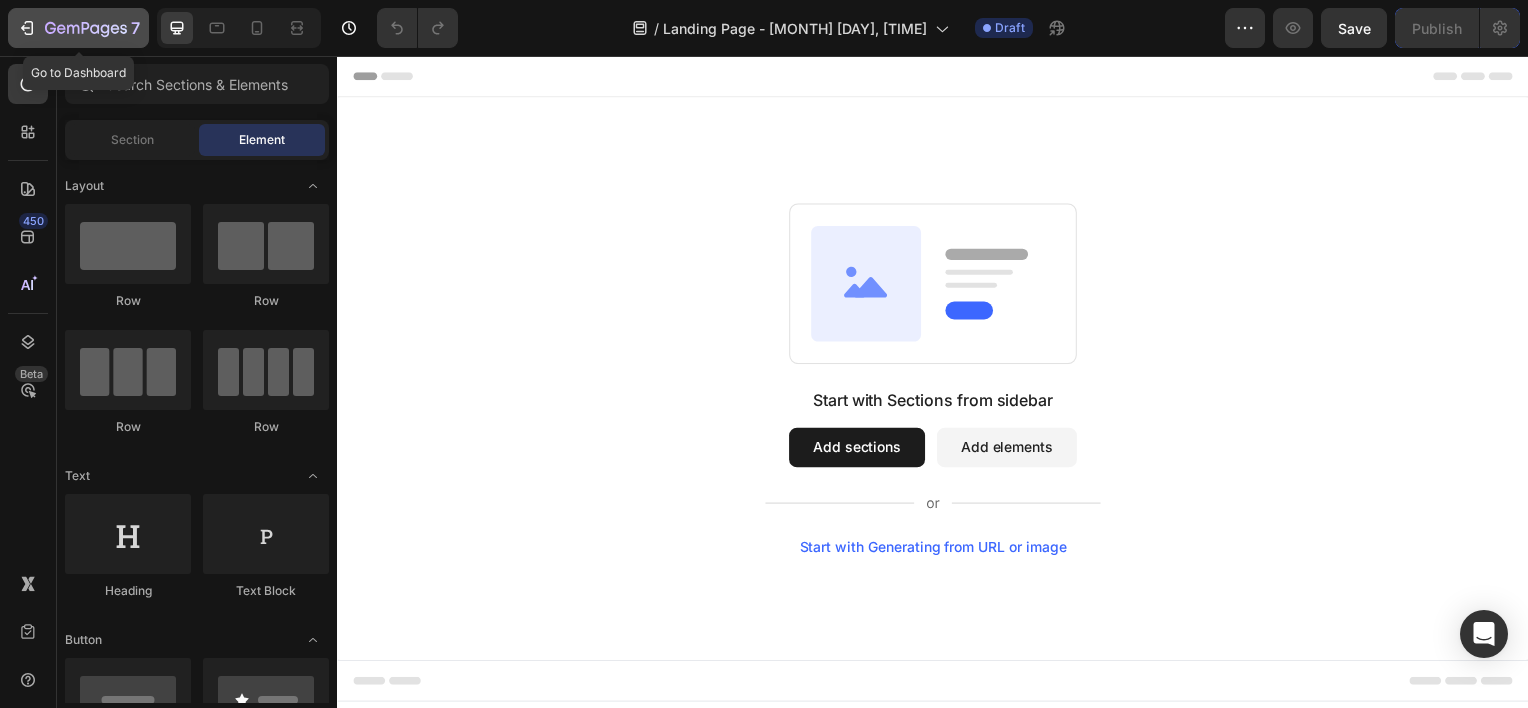 click 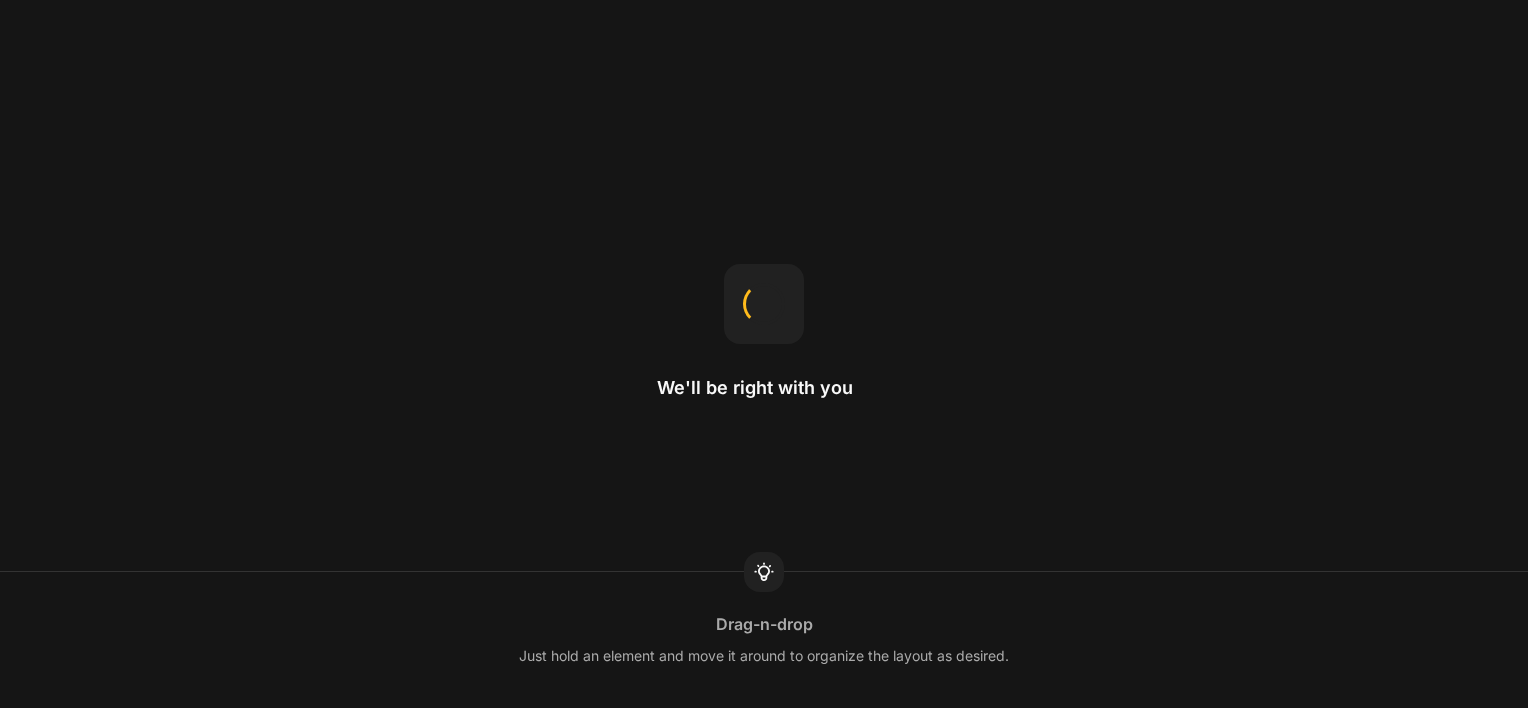 scroll, scrollTop: 0, scrollLeft: 0, axis: both 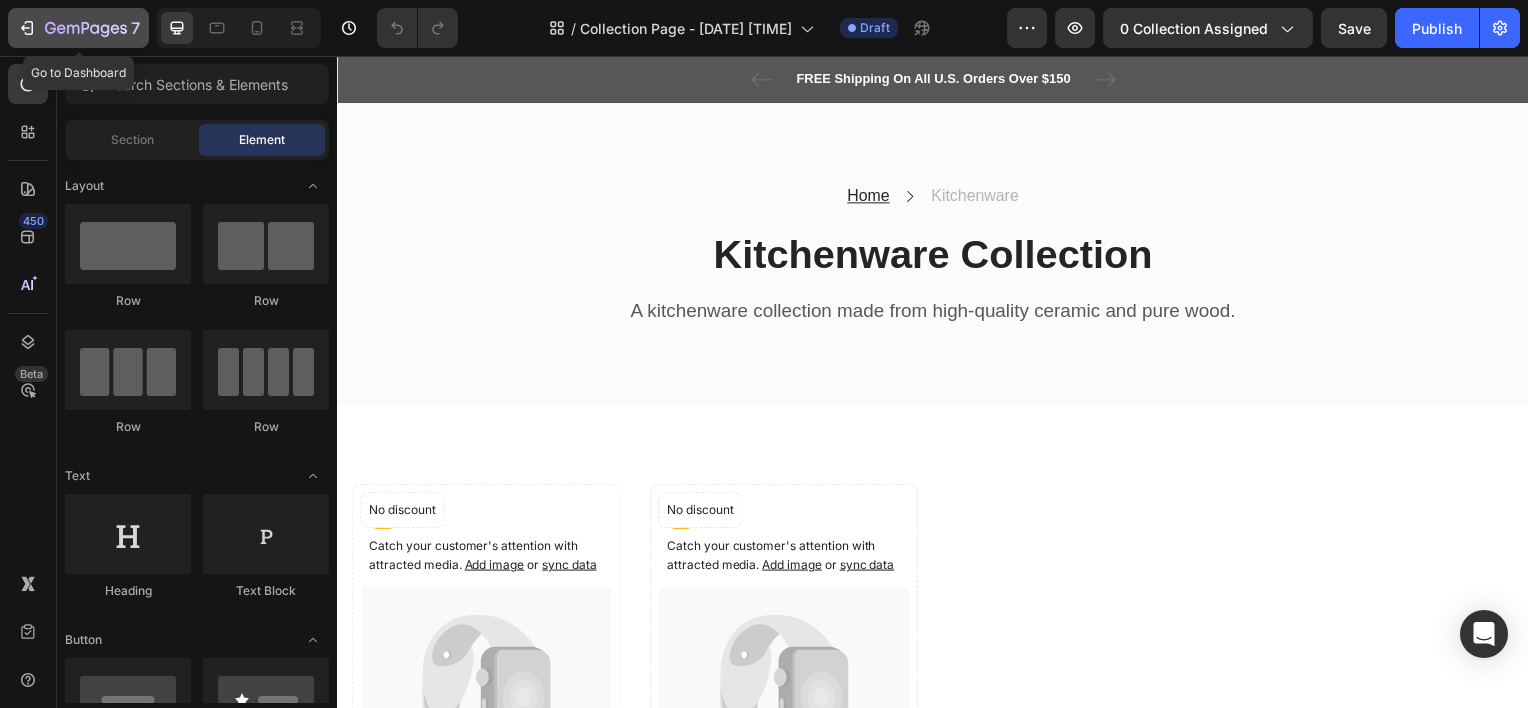 click on "7" 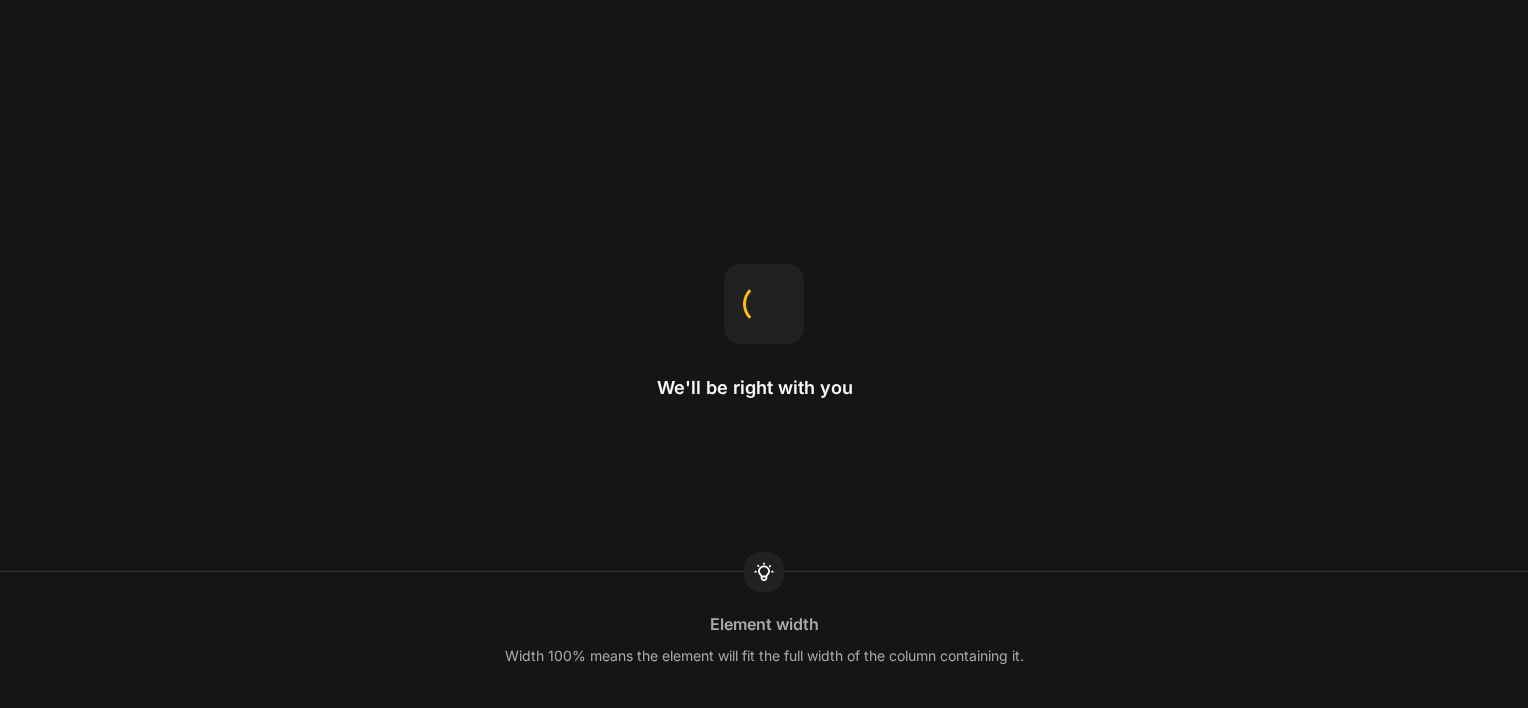 scroll, scrollTop: 0, scrollLeft: 0, axis: both 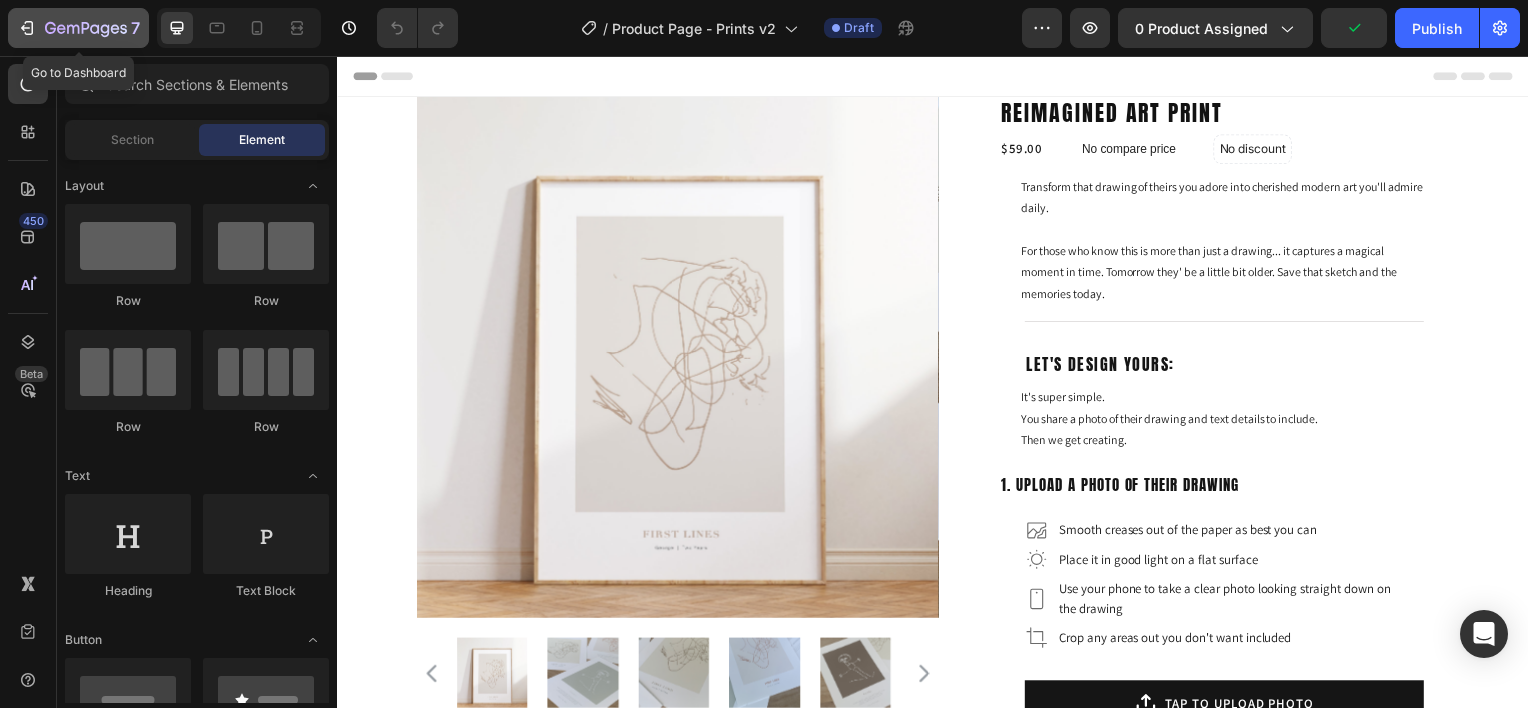 click 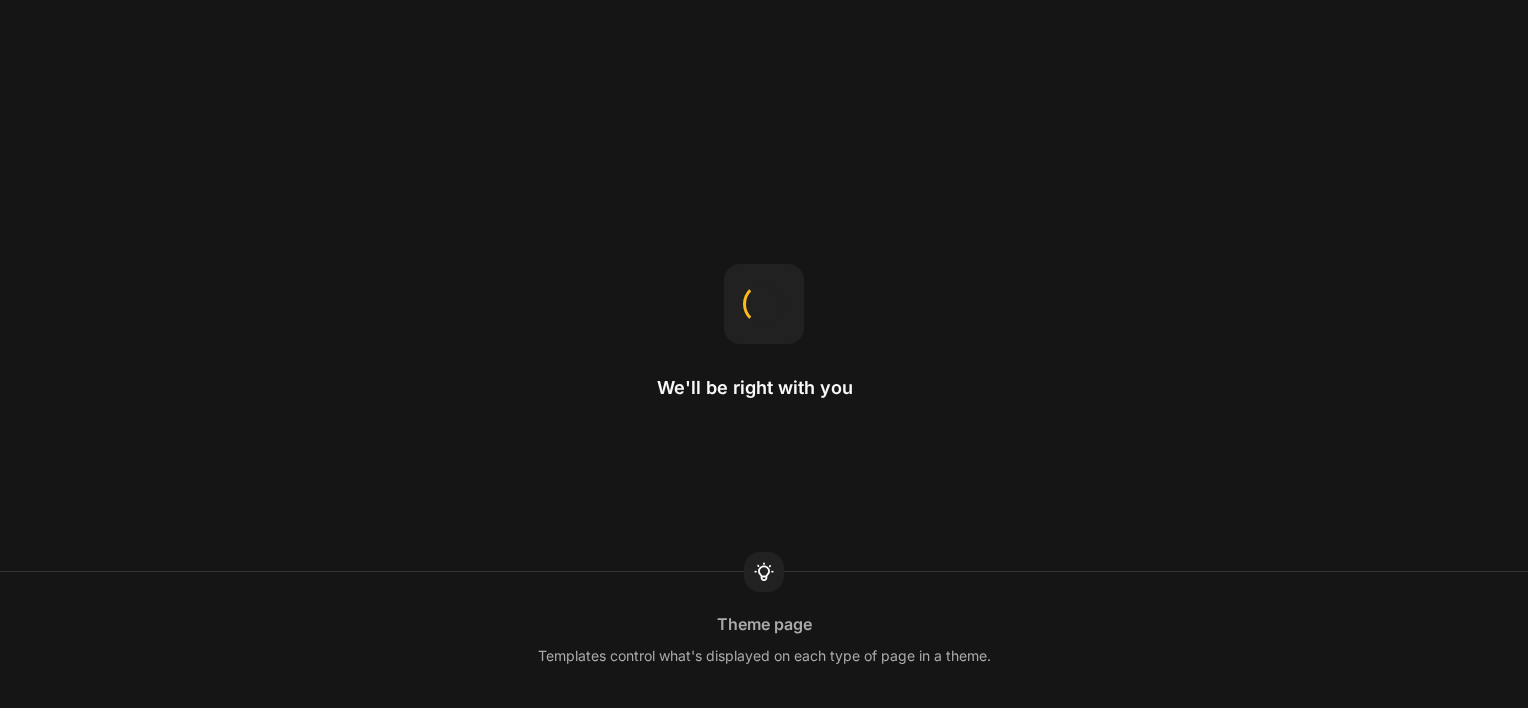 scroll, scrollTop: 0, scrollLeft: 0, axis: both 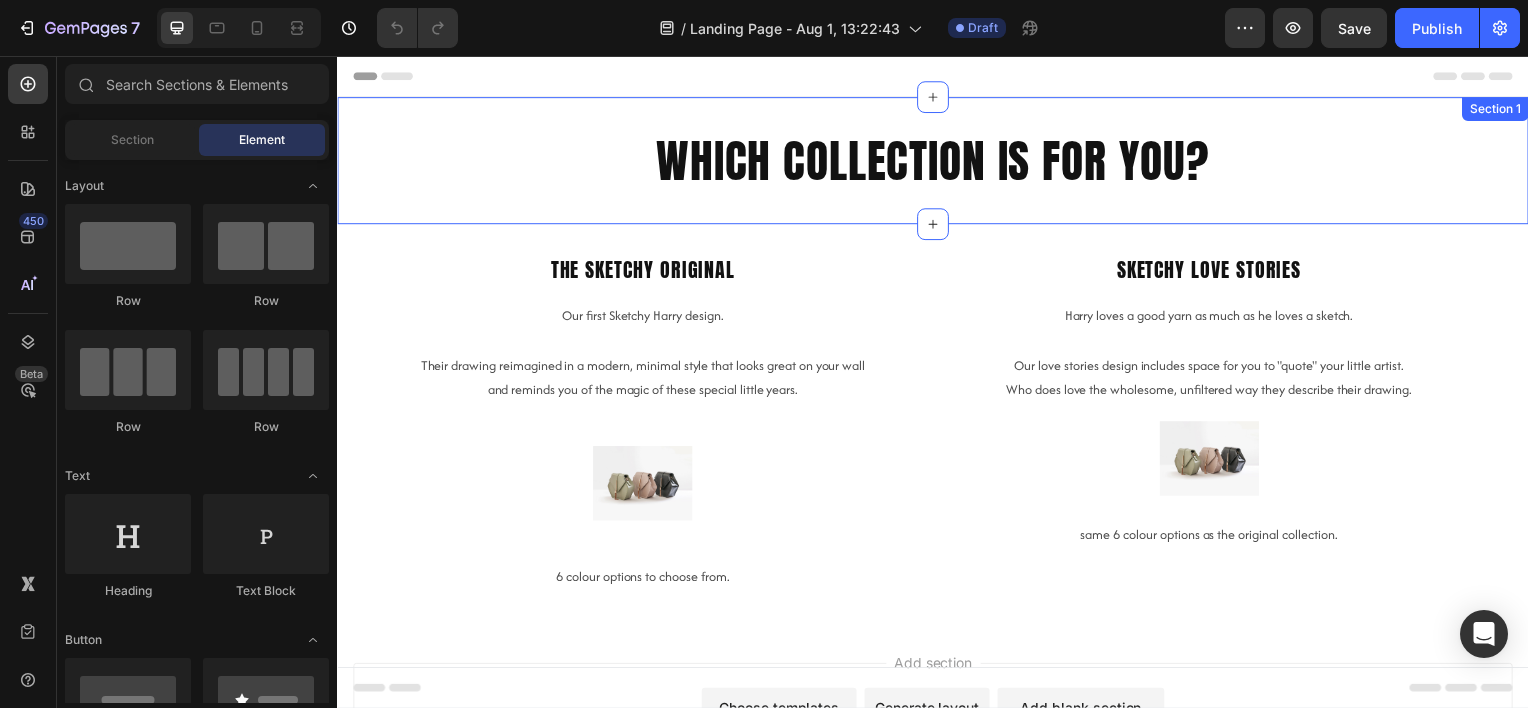 click on "which collection is for you?" at bounding box center (937, 161) 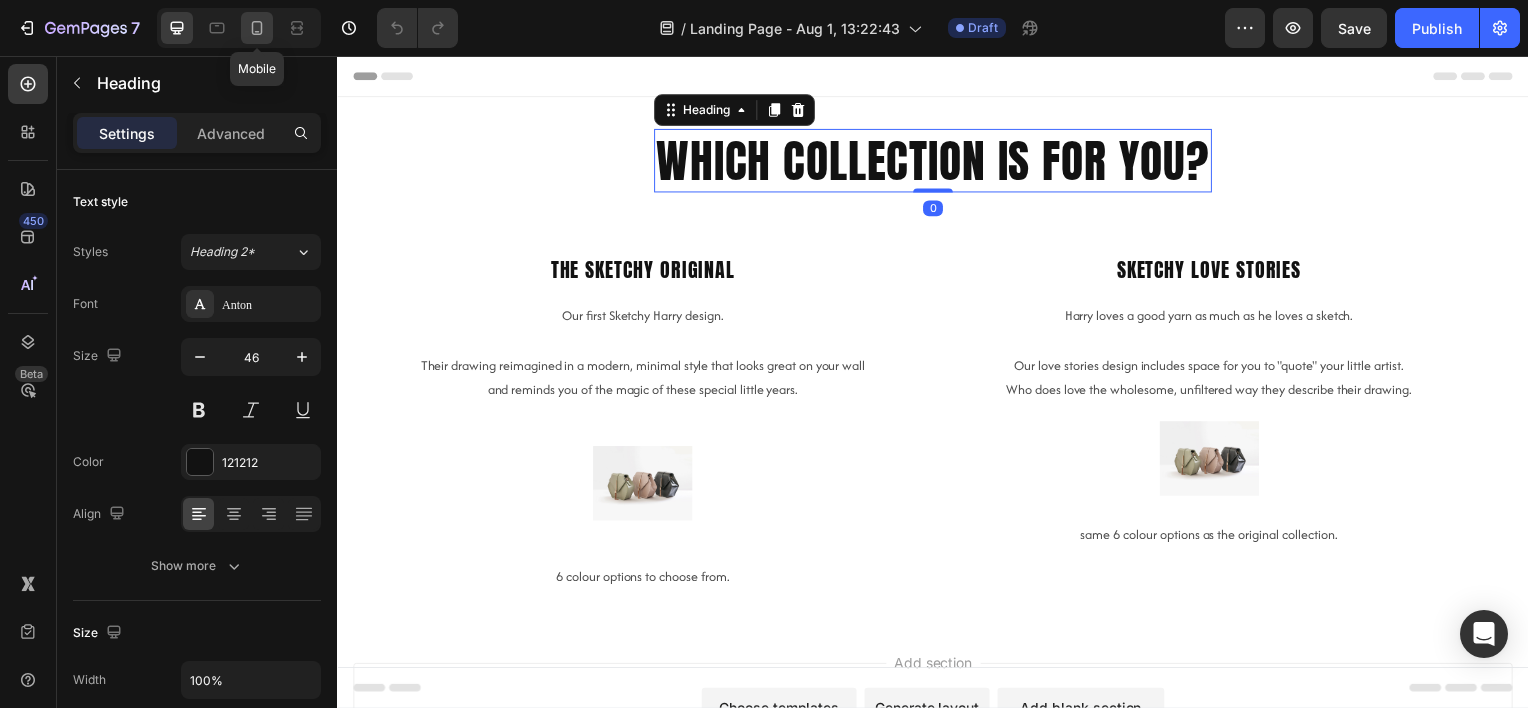 click 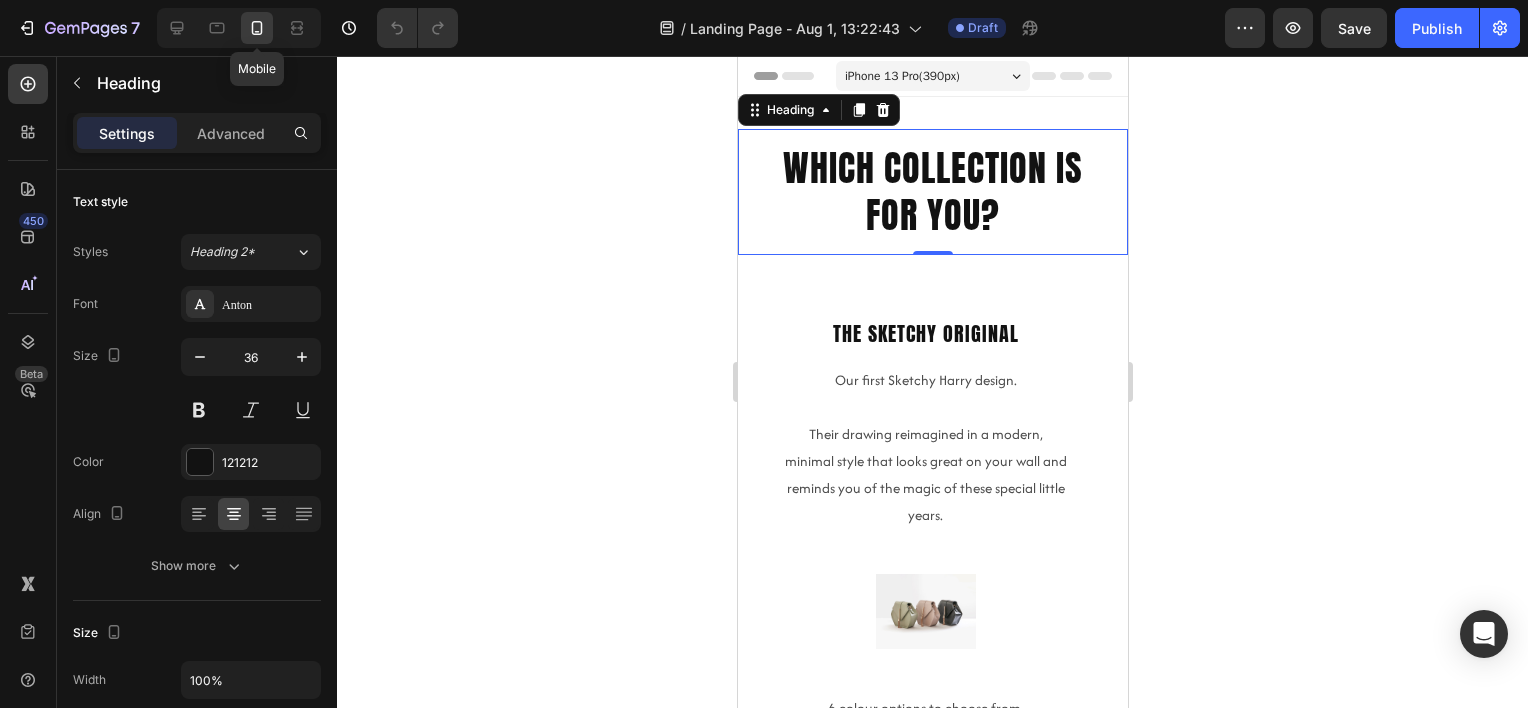 scroll, scrollTop: 3, scrollLeft: 0, axis: vertical 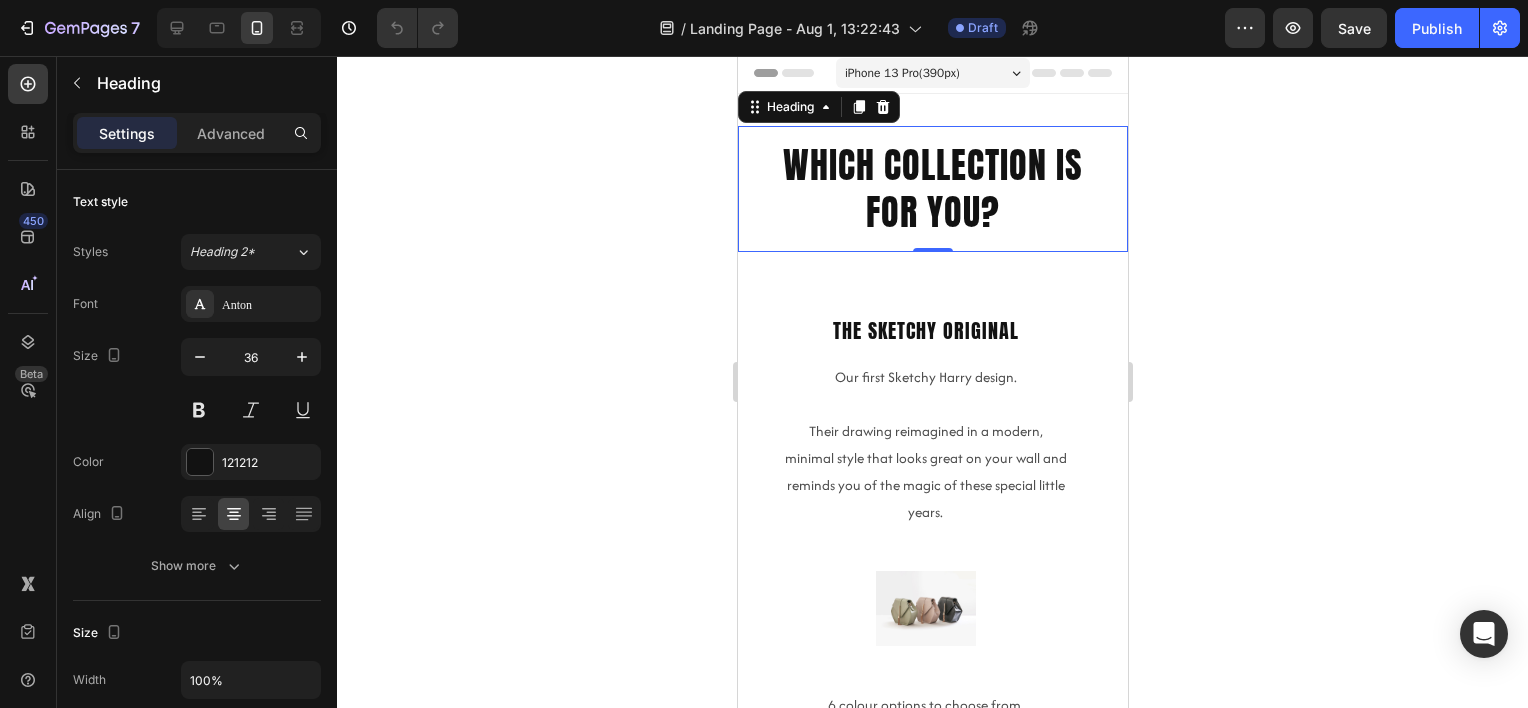 drag, startPoint x: 1234, startPoint y: 308, endPoint x: 1229, endPoint y: 282, distance: 26.476404 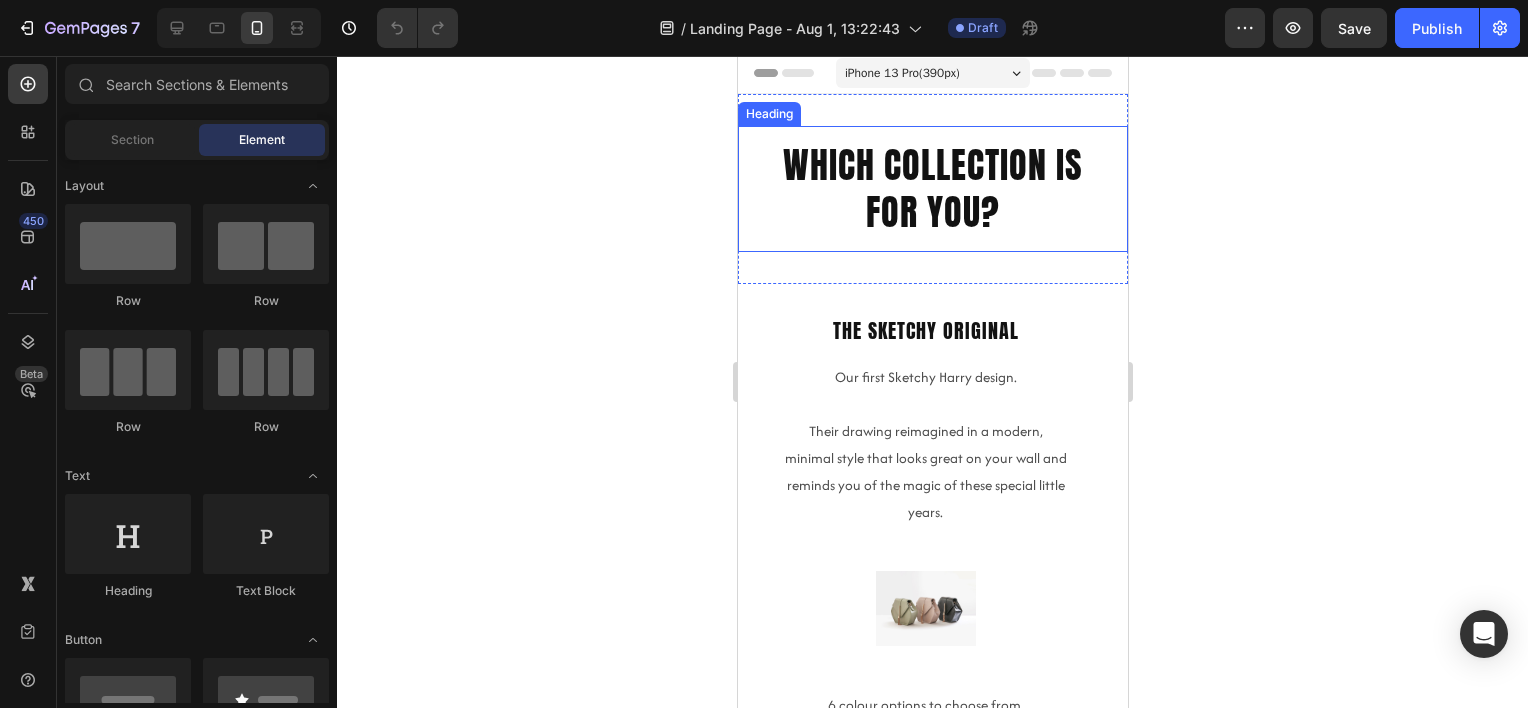click on "which collection is for you?" at bounding box center (932, 189) 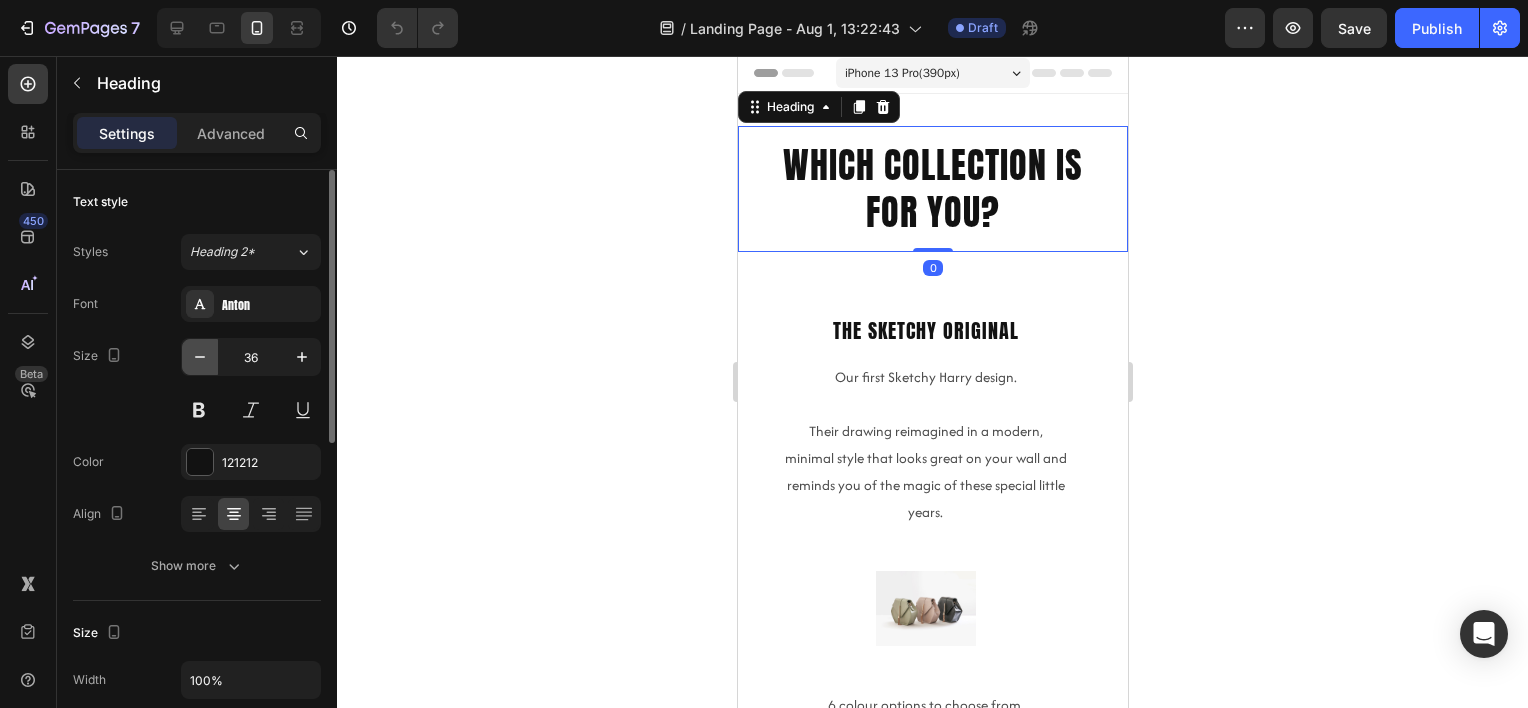 click 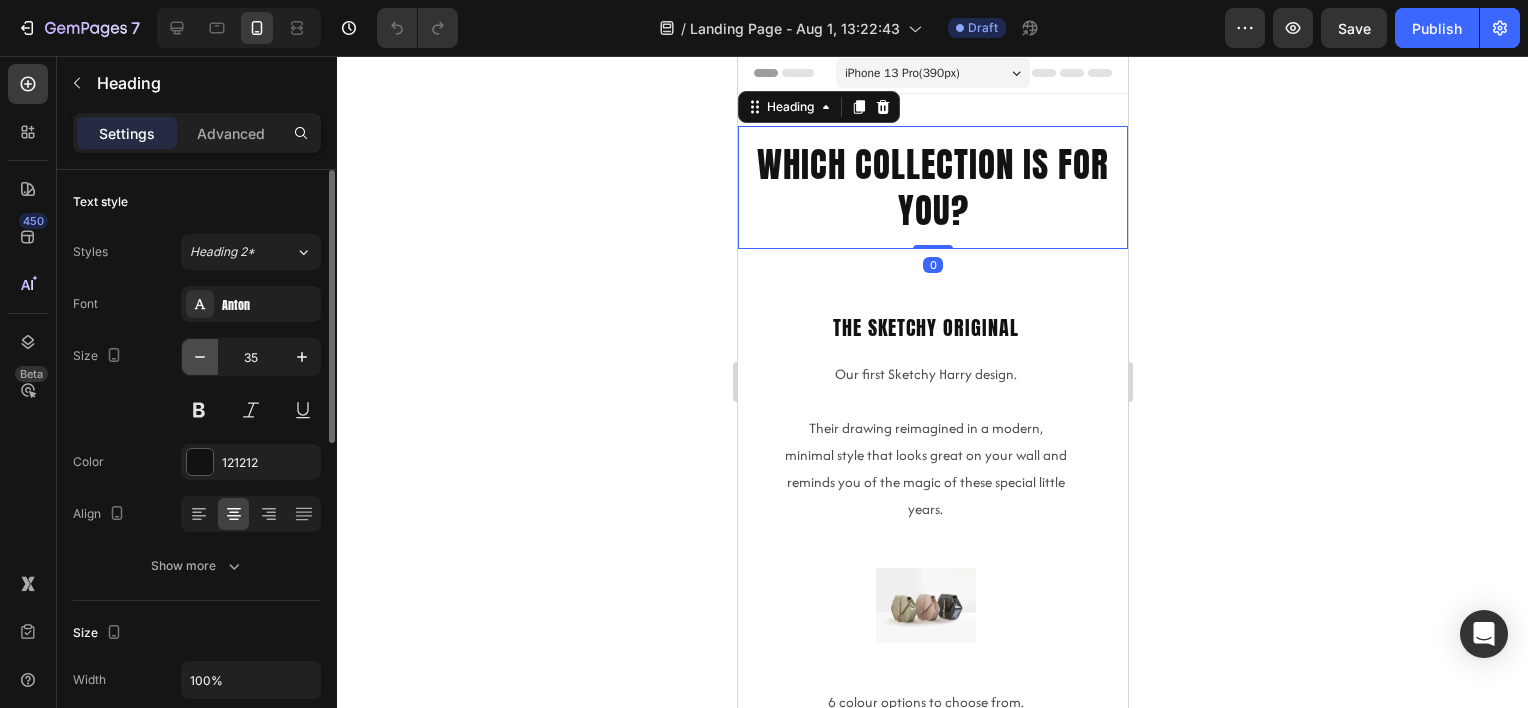 click 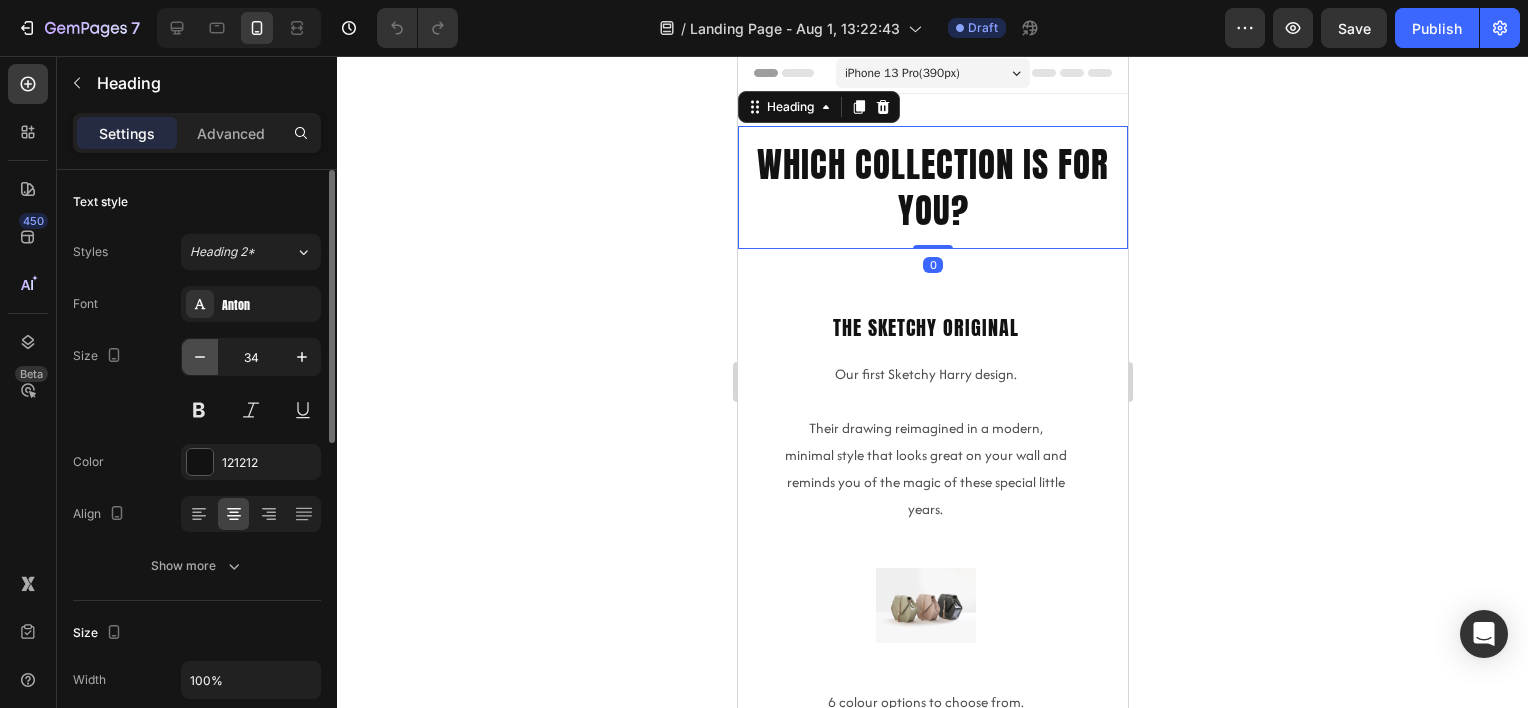 click 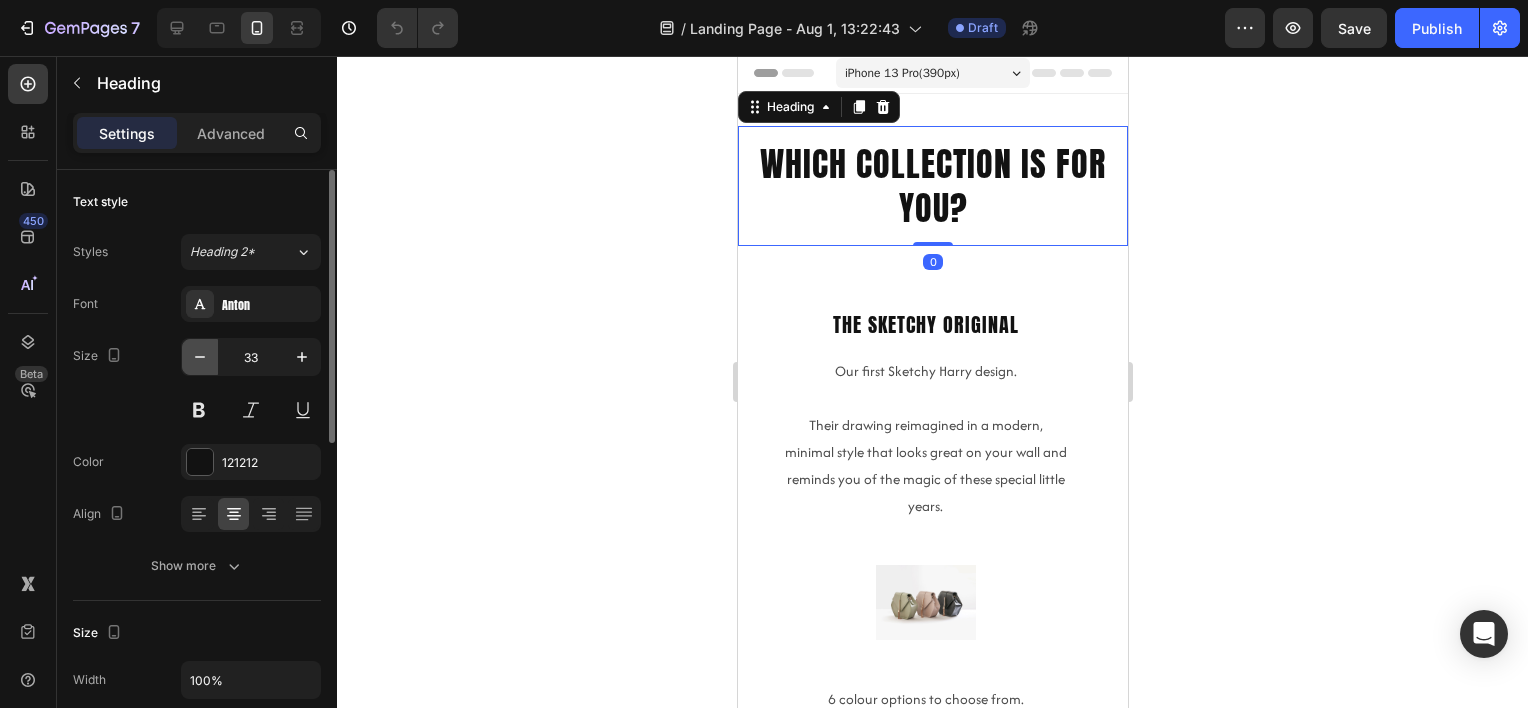 click 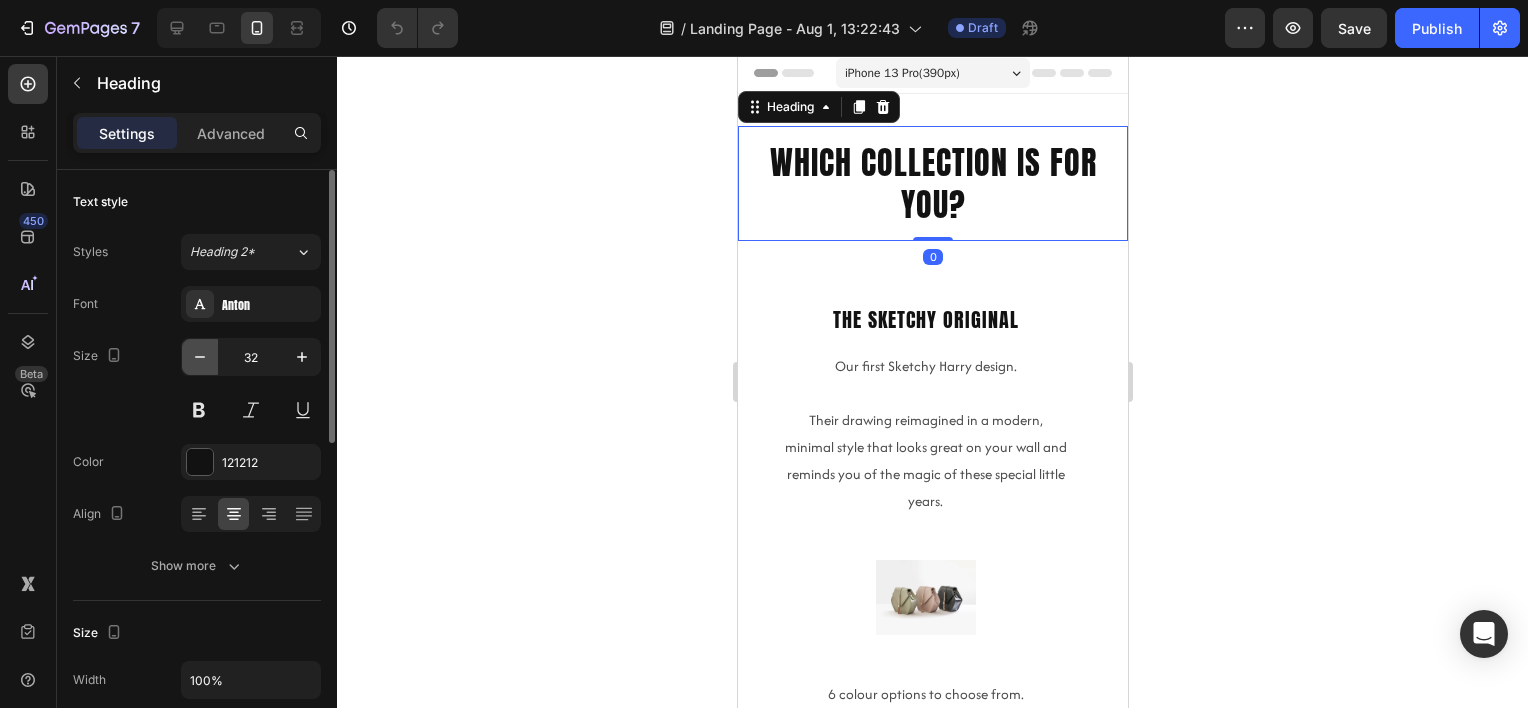 click 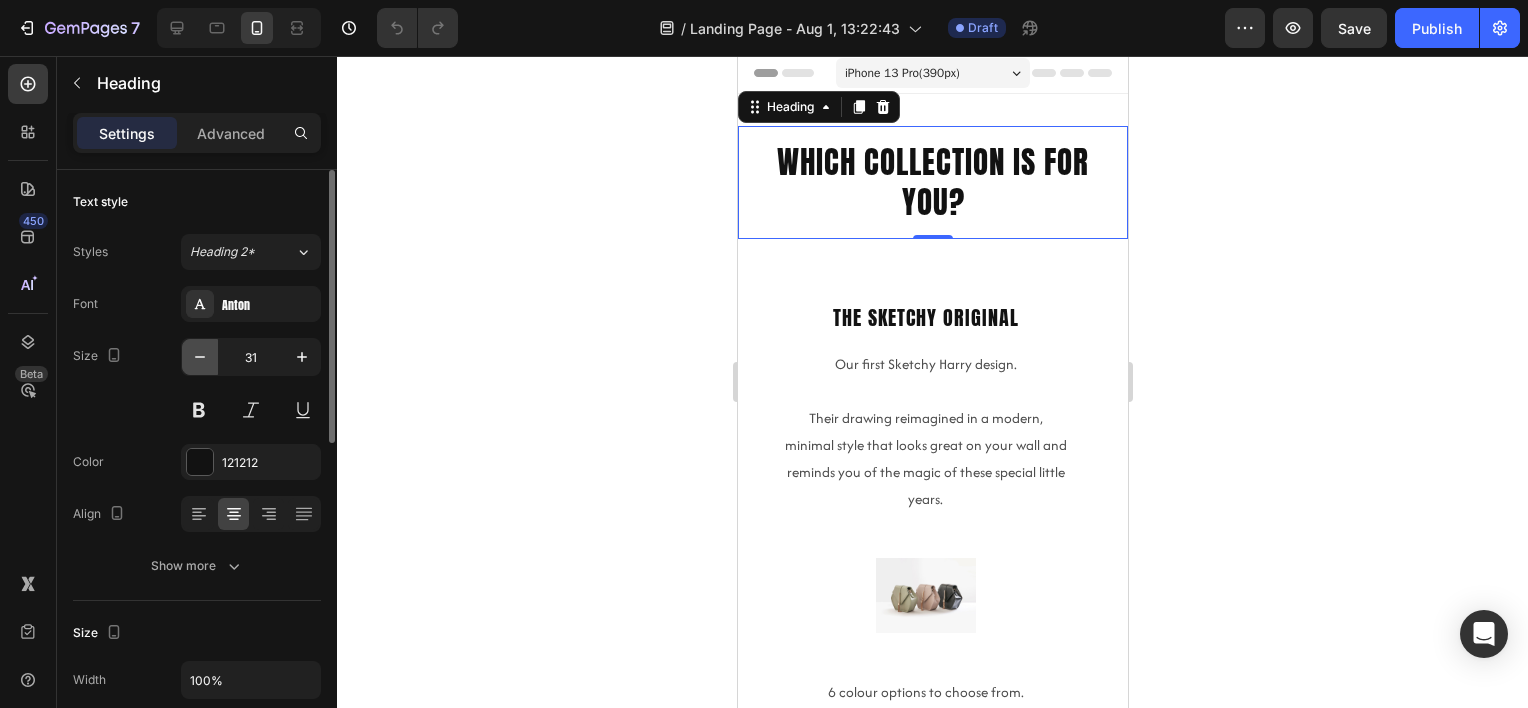 click 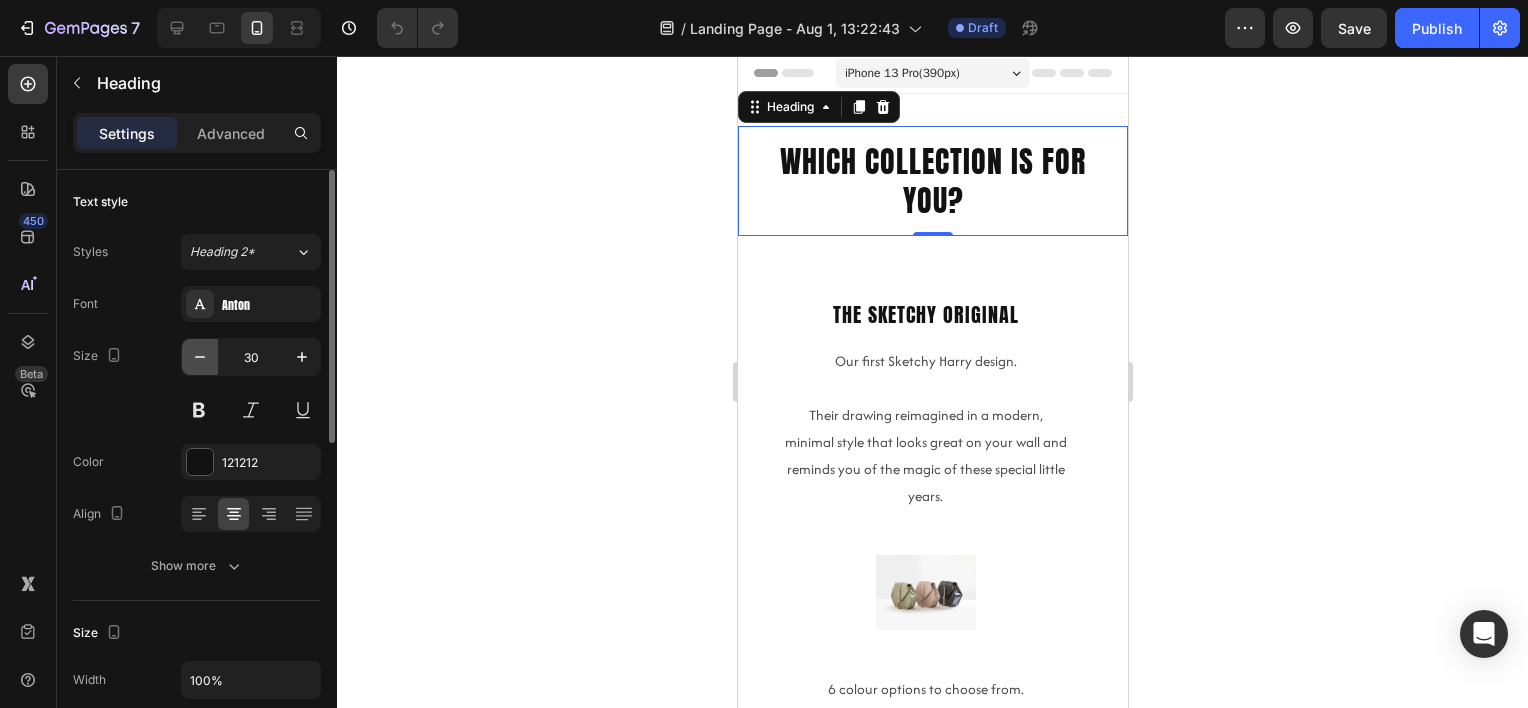 click 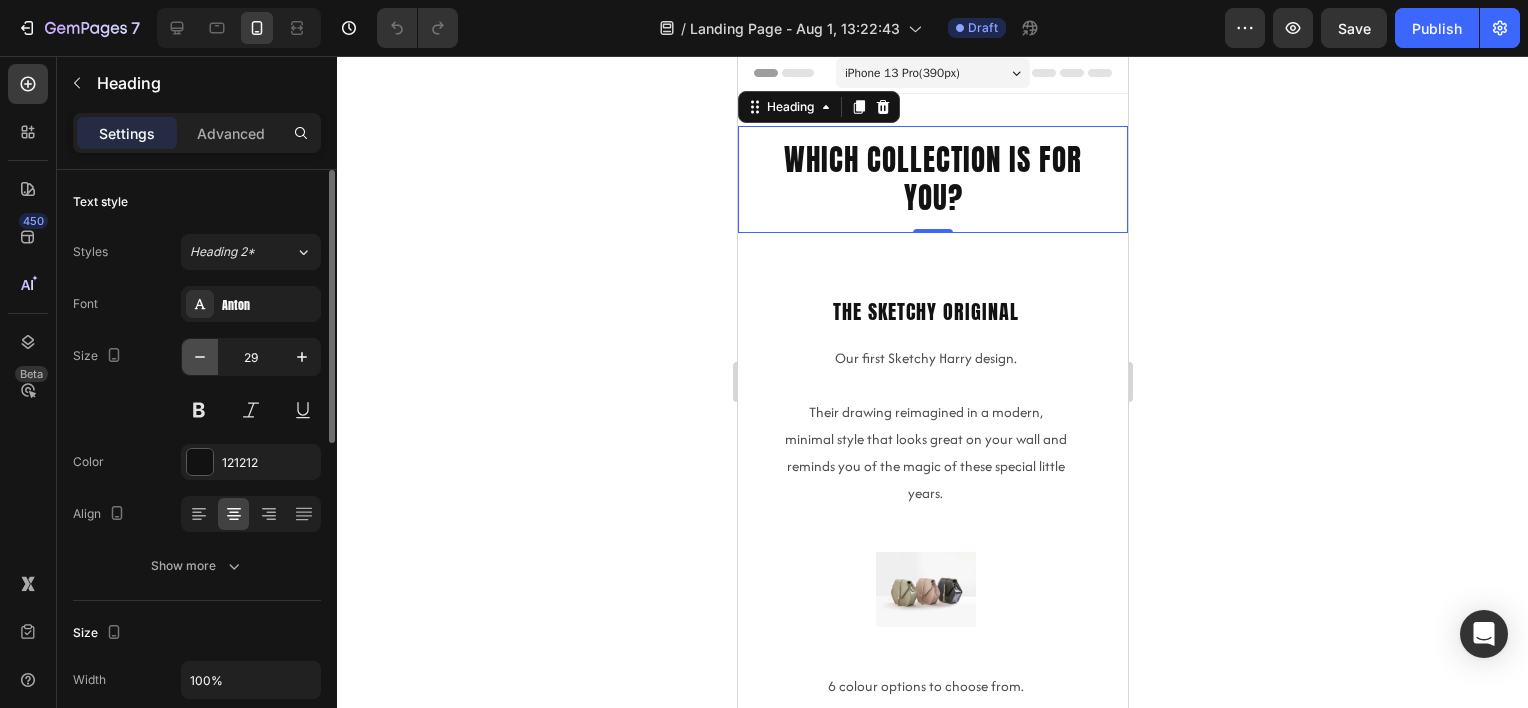 click 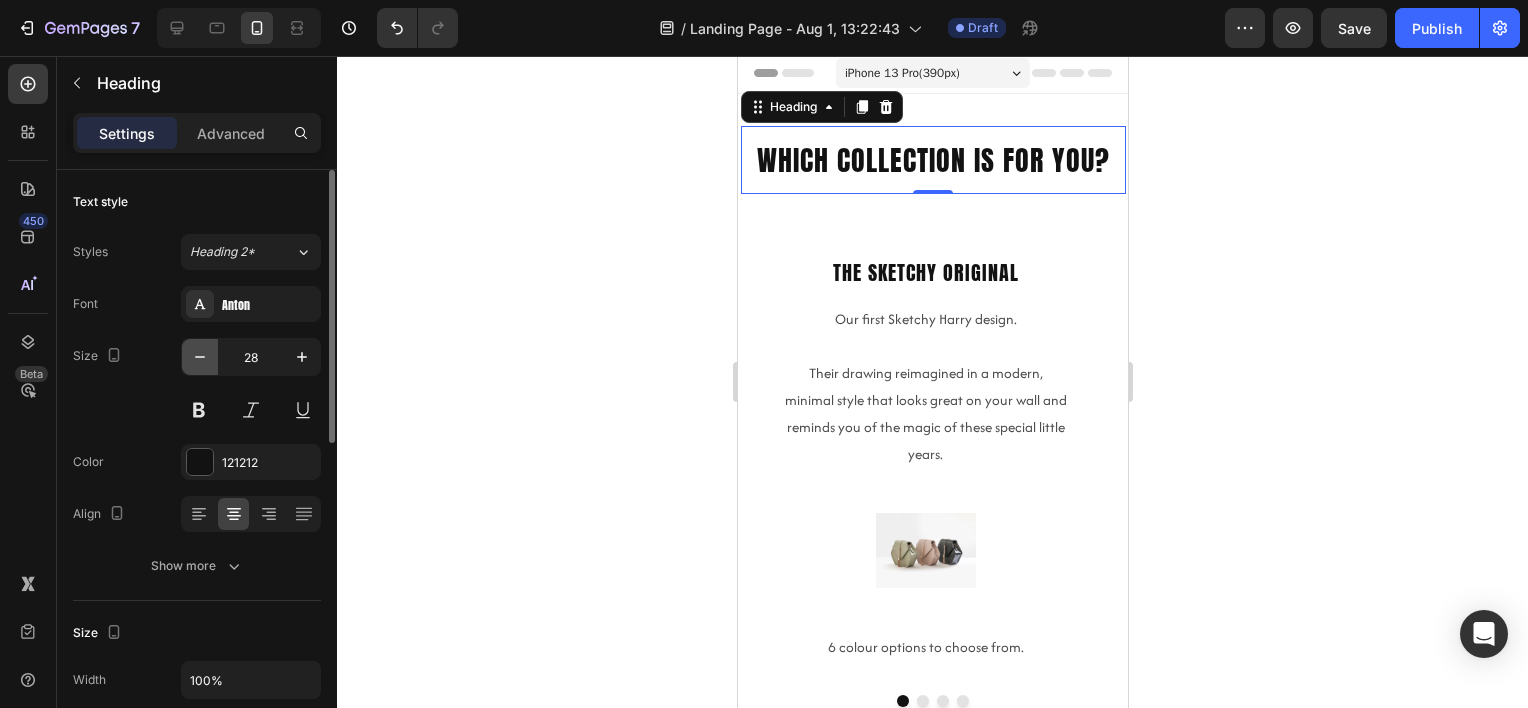 click 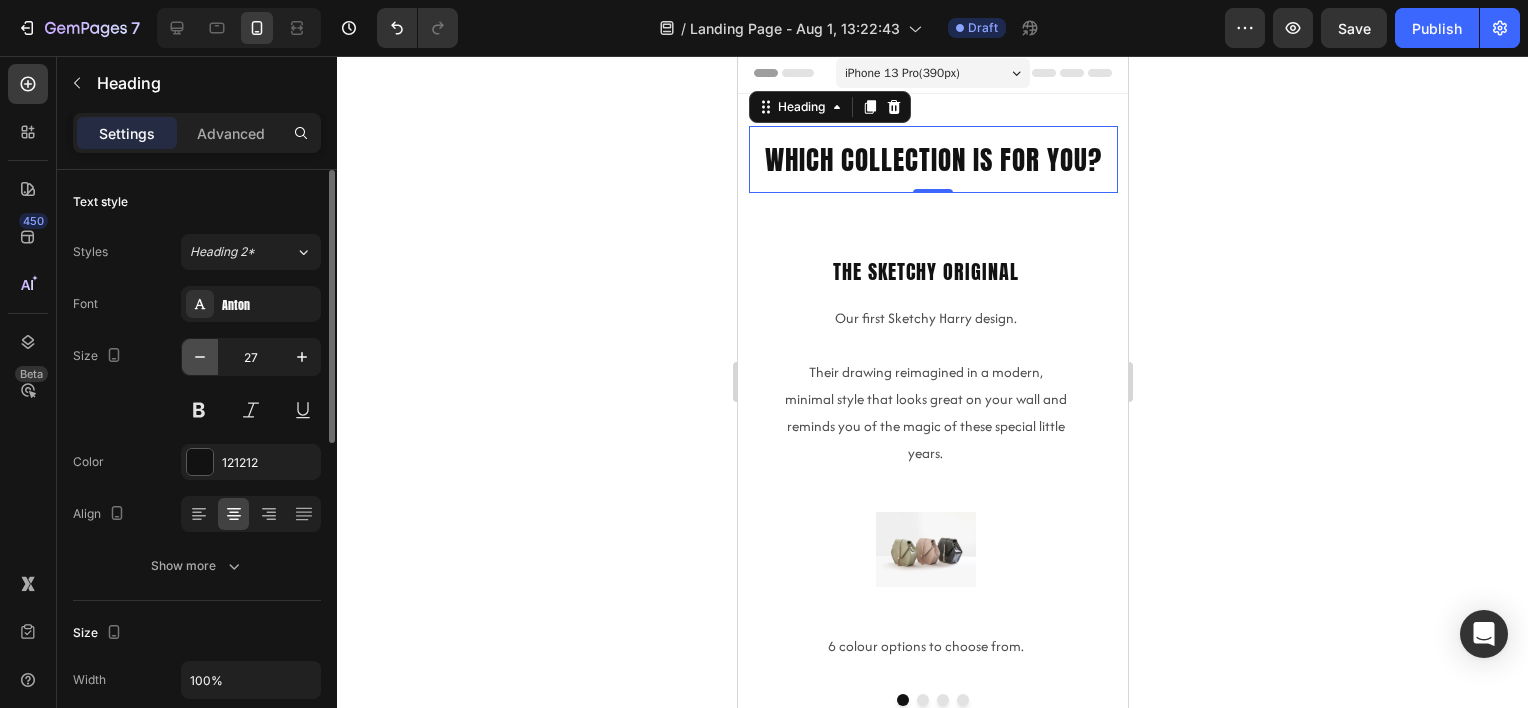 click 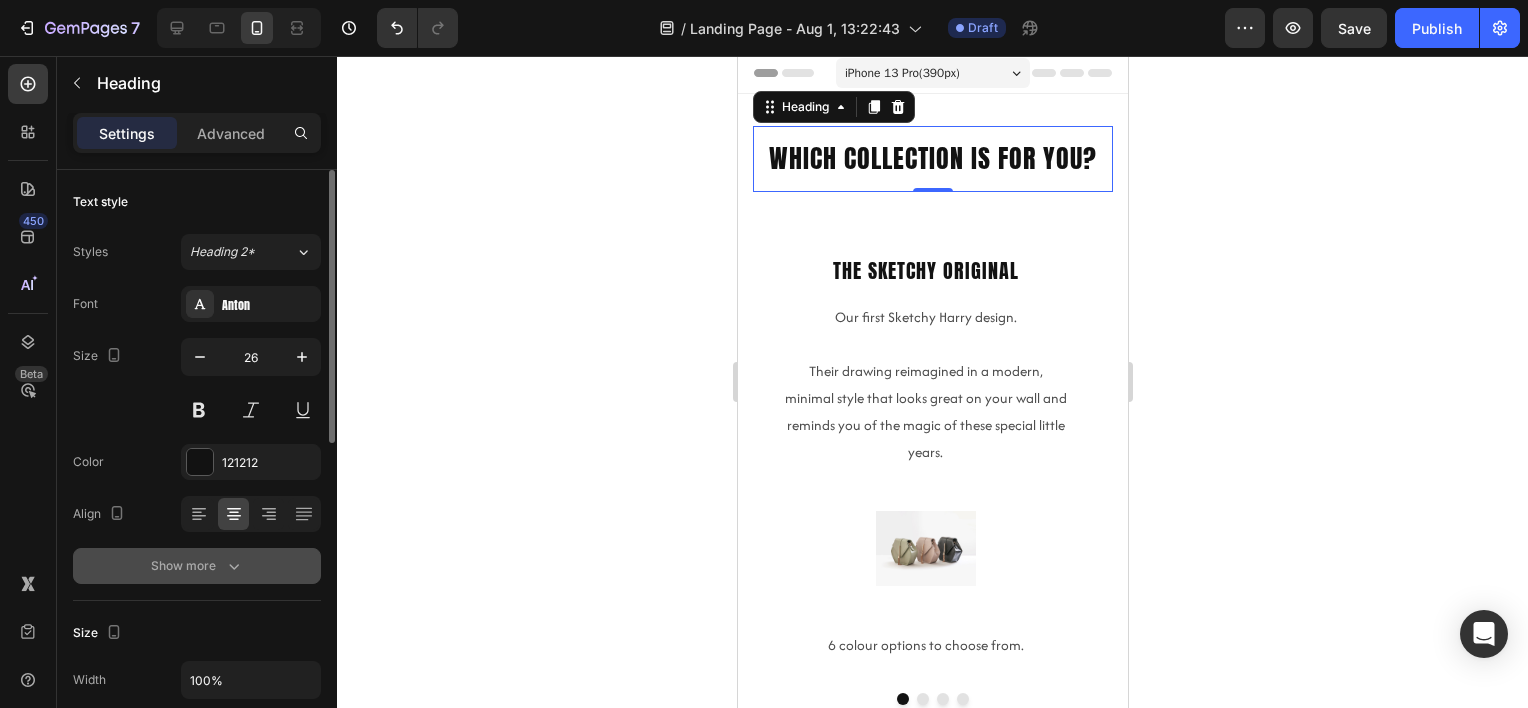 click 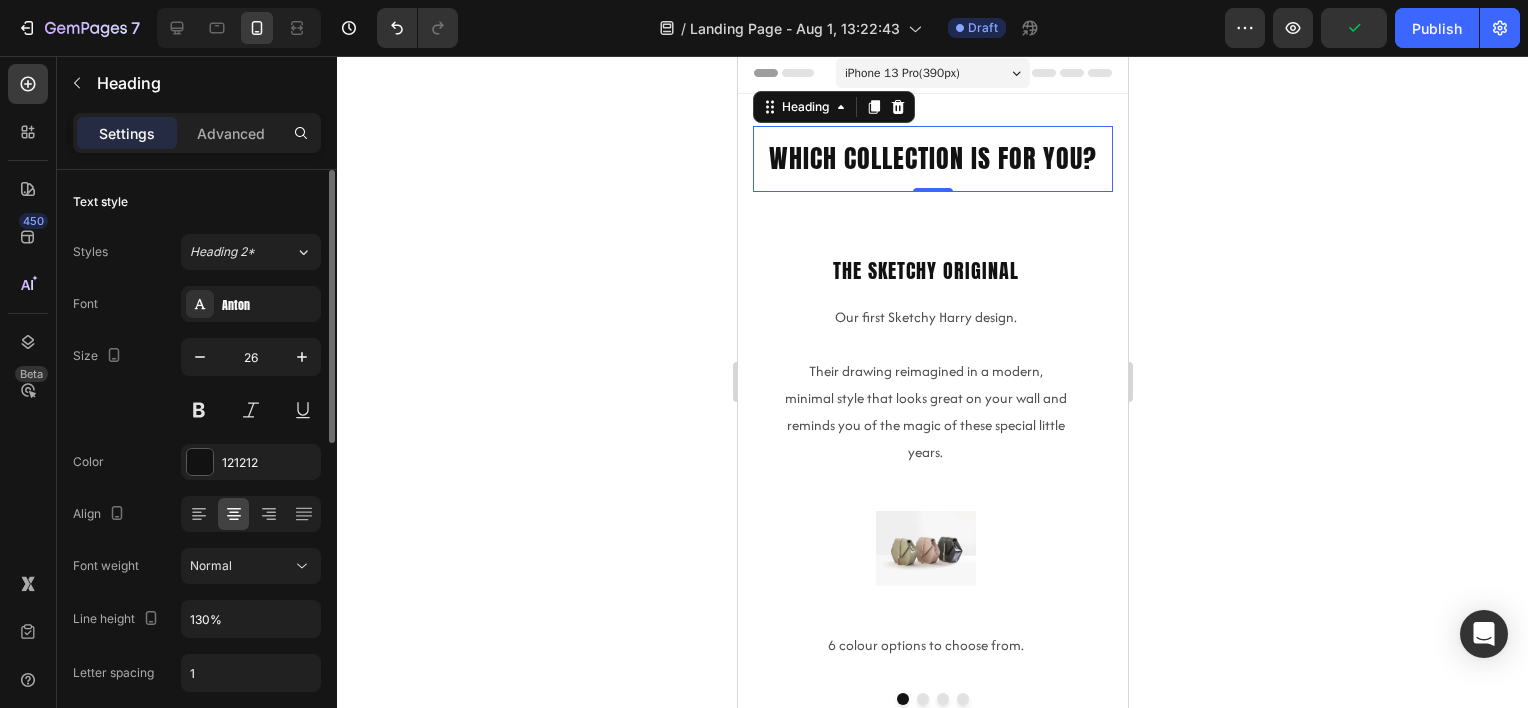 scroll, scrollTop: 200, scrollLeft: 0, axis: vertical 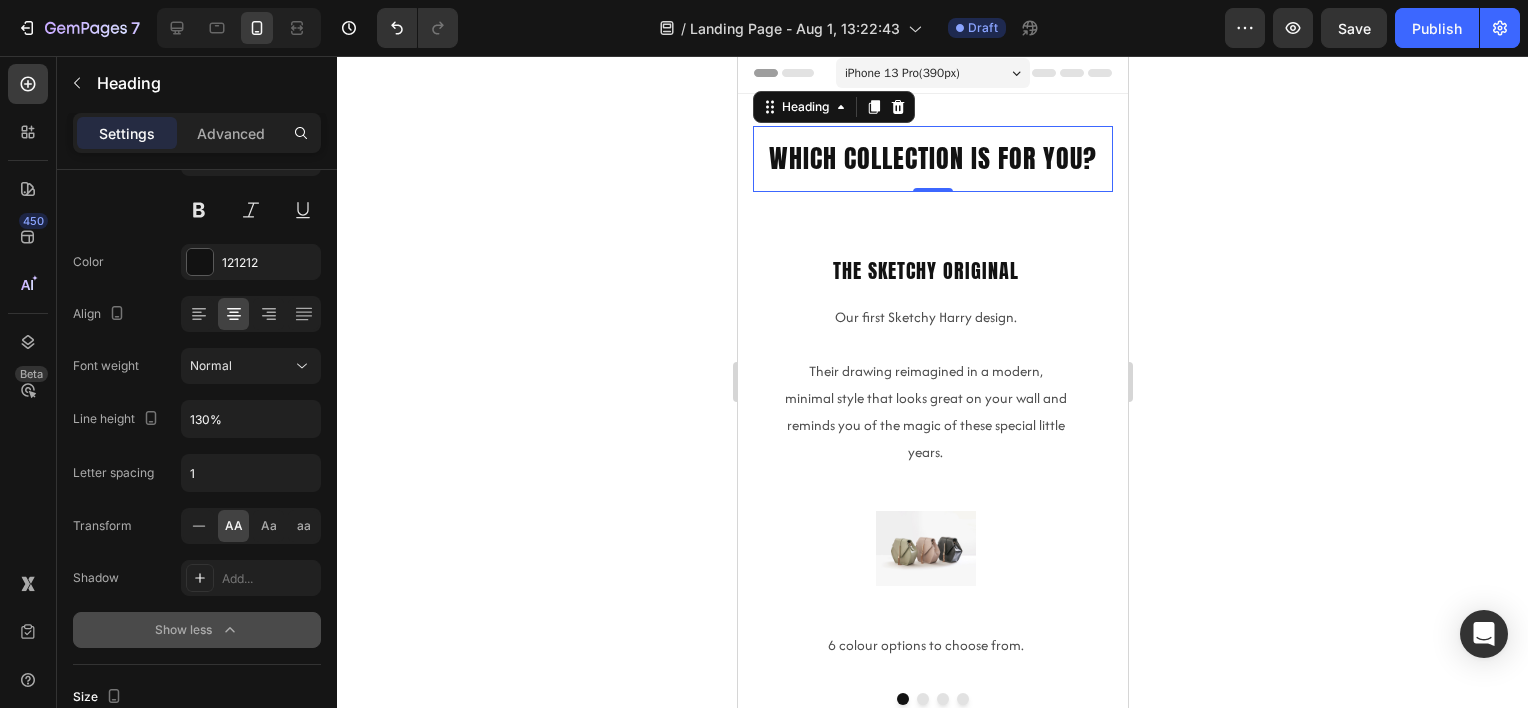 click 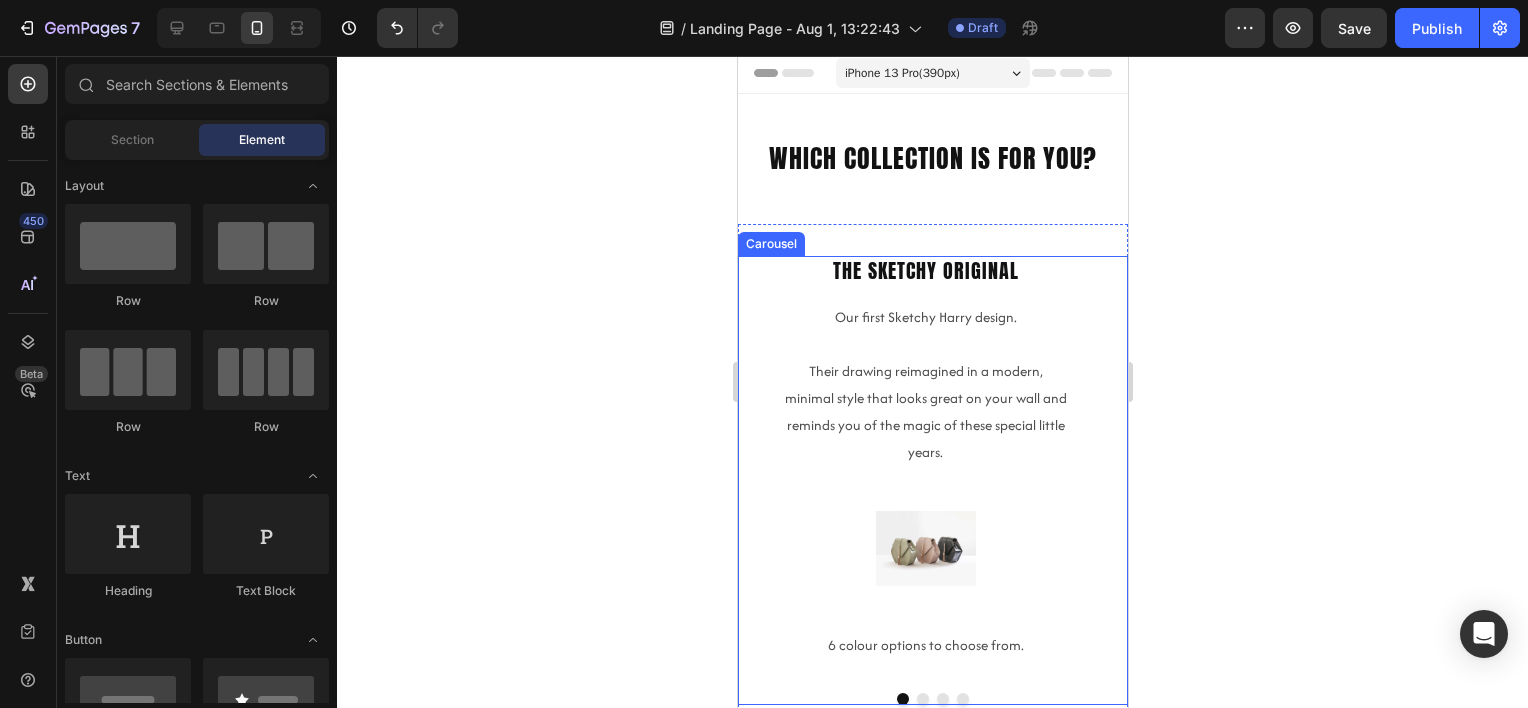 drag, startPoint x: 1304, startPoint y: 440, endPoint x: 1172, endPoint y: 427, distance: 132.63861 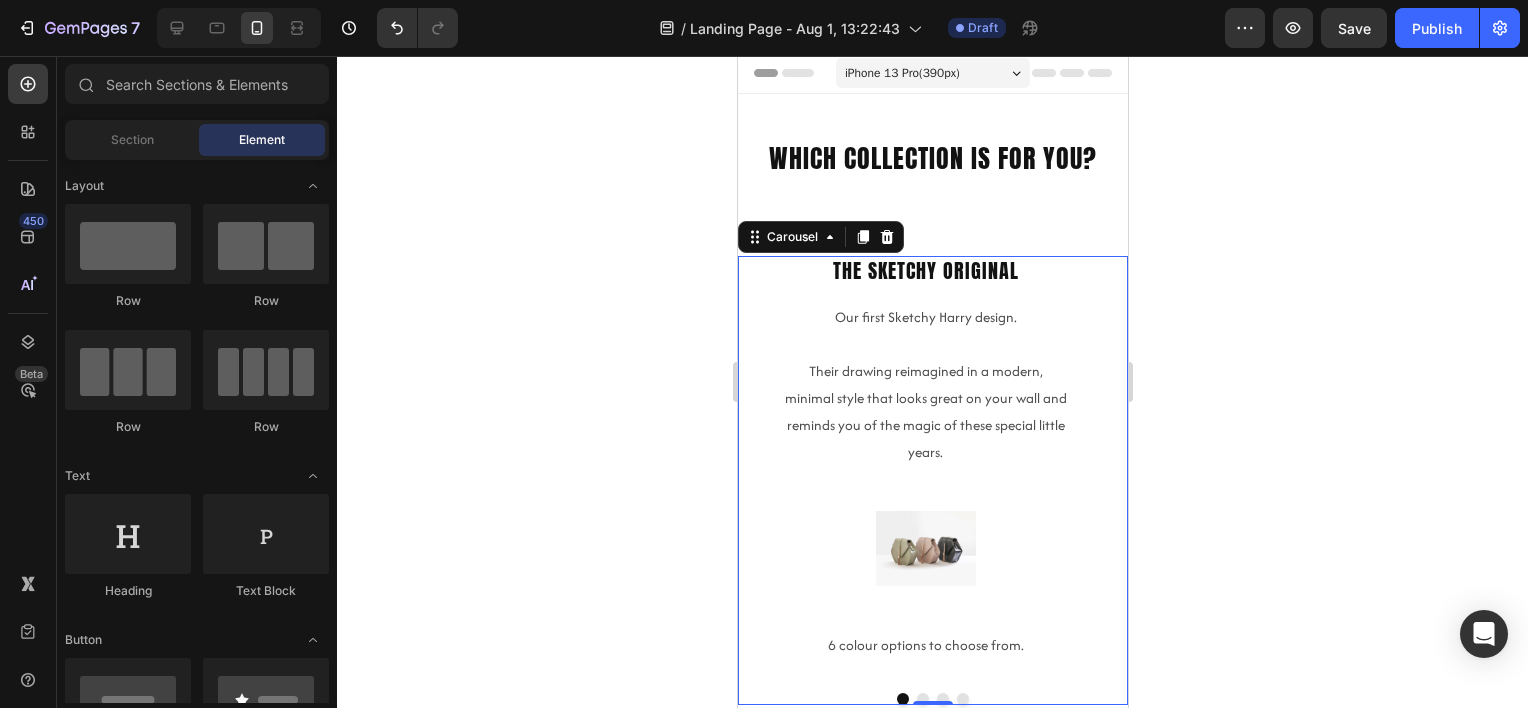 click at bounding box center [922, 699] 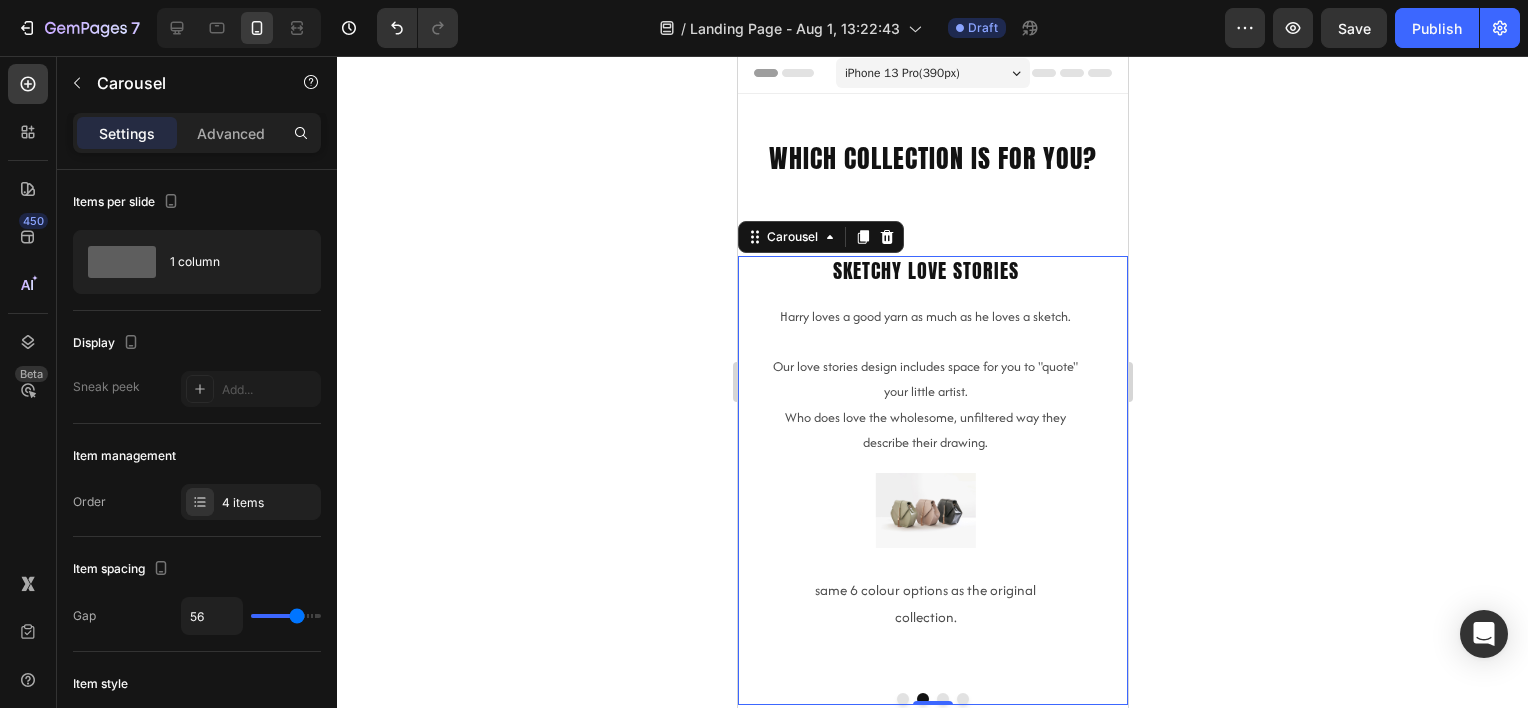 click at bounding box center (902, 699) 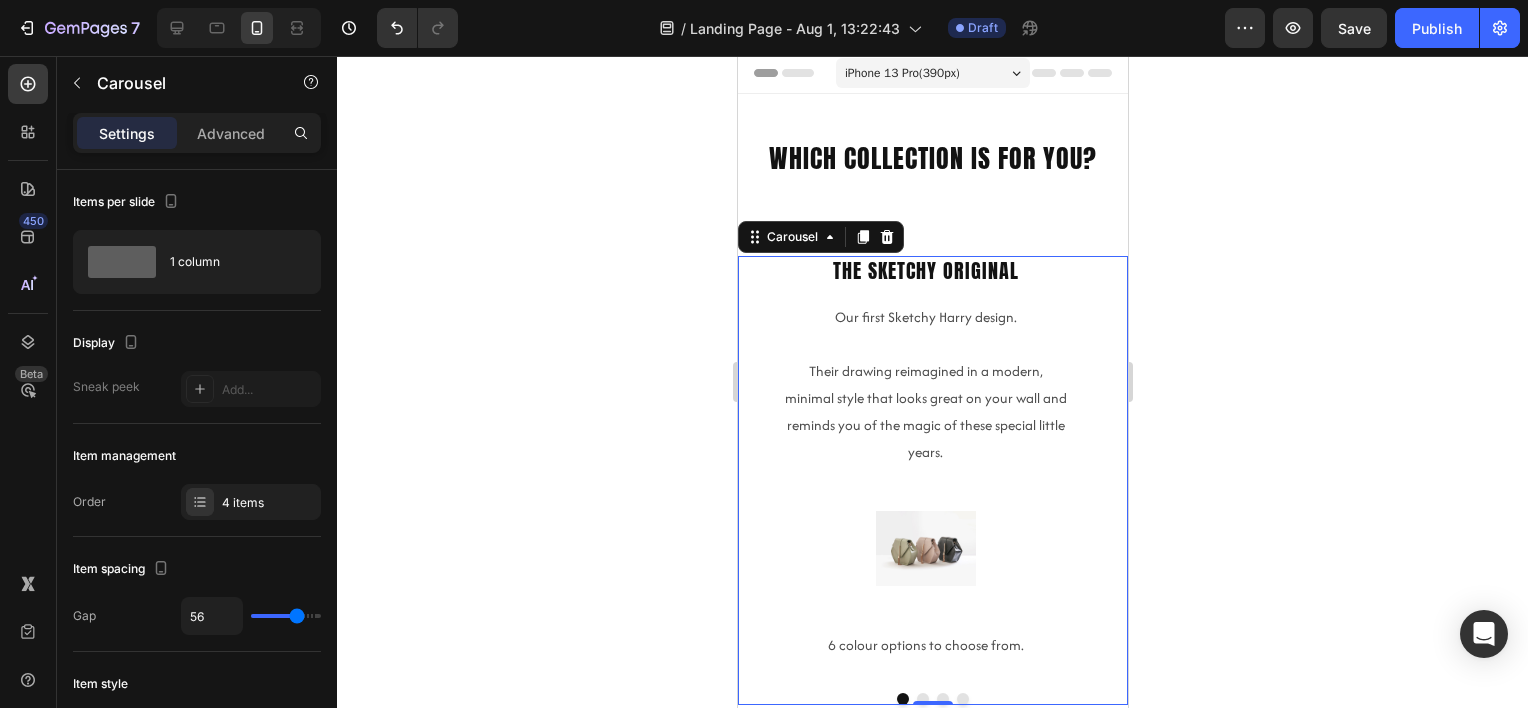 click 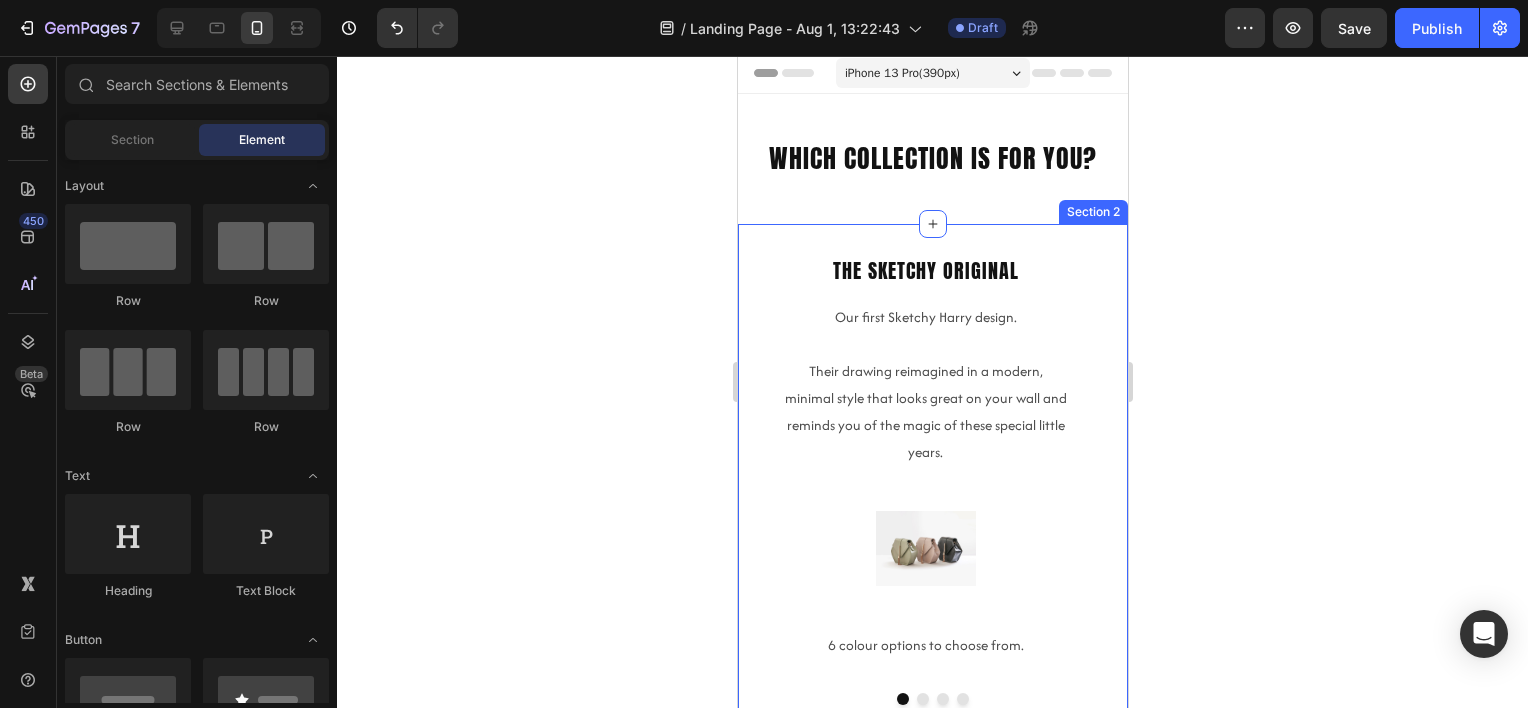 click on "The Sketchy Original Heading Our first Sketchy Harry design.    Their drawing reimagined in a modern, minimal style that looks great on your wall and reminds you of the magic of these special little years.   Text Block Image   6 colour options to choose from. Text Block Sketchy love stories Heading Harry loves a good yarn as much as he loves a sketch.    Our love stories design includes space for you to "quote" your little artist. Who does love the wholesome, unfiltered way they describe their drawing. Text Block Image   same 6 colour options as the original collection. Text Block
Drop element here
Drop element here Carousel Section 2" at bounding box center (932, 480) 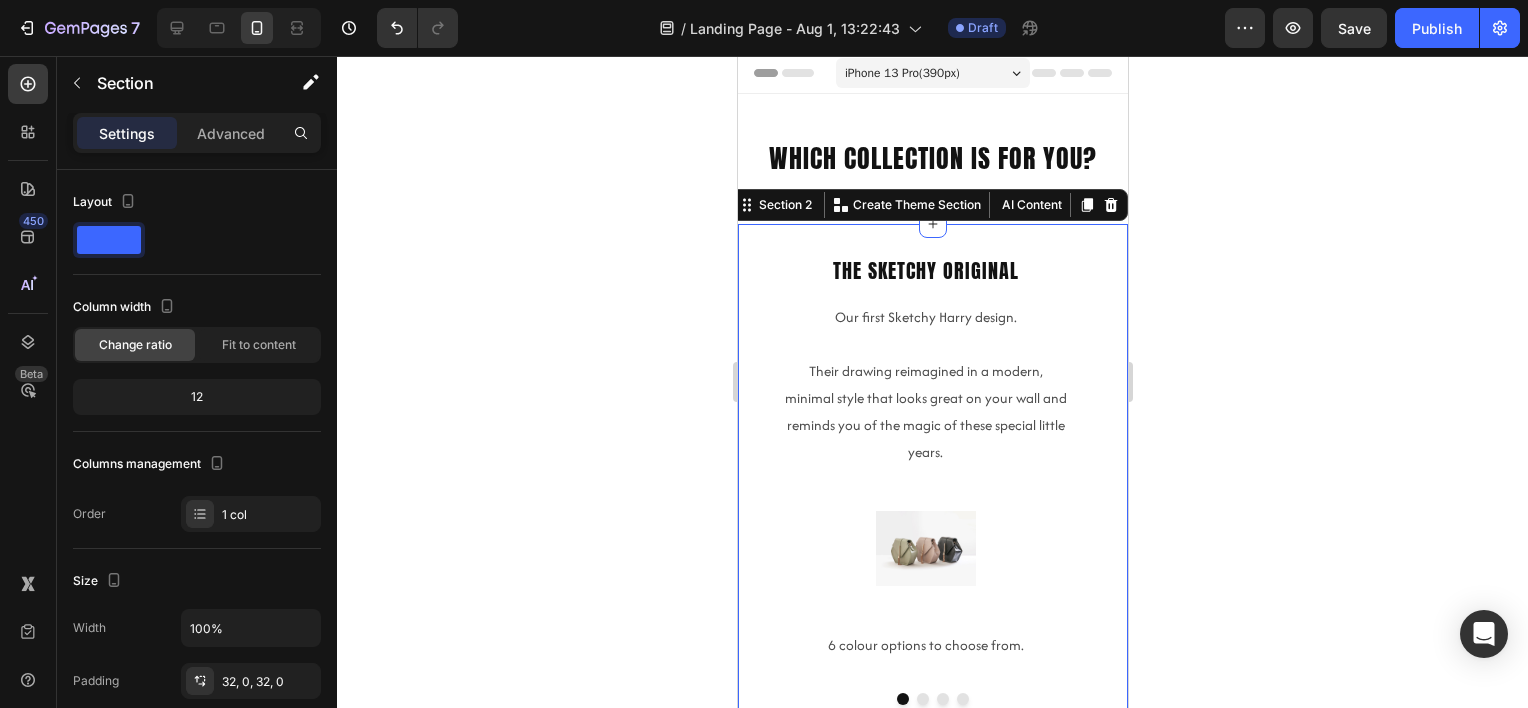 click on "The Sketchy Original Heading Our first Sketchy Harry design.    Their drawing reimagined in a modern, minimal style that looks great on your wall and reminds you of the magic of these special little years.   Text Block Image   6 colour options to choose from. Text Block Sketchy love stories Heading Harry loves a good yarn as much as he loves a sketch.    Our love stories design includes space for you to "quote" your little artist. Who does love the wholesome, unfiltered way they describe their drawing. Text Block Image   same 6 colour options as the original collection. Text Block
Drop element here
Drop element here Carousel Section 2   Create Theme Section AI Content Write with GemAI What would you like to describe here? Tone and Voice Persuasive Product Sketchy Love Stories Collection - Oat & Cocoa Show more Generate" at bounding box center (932, 480) 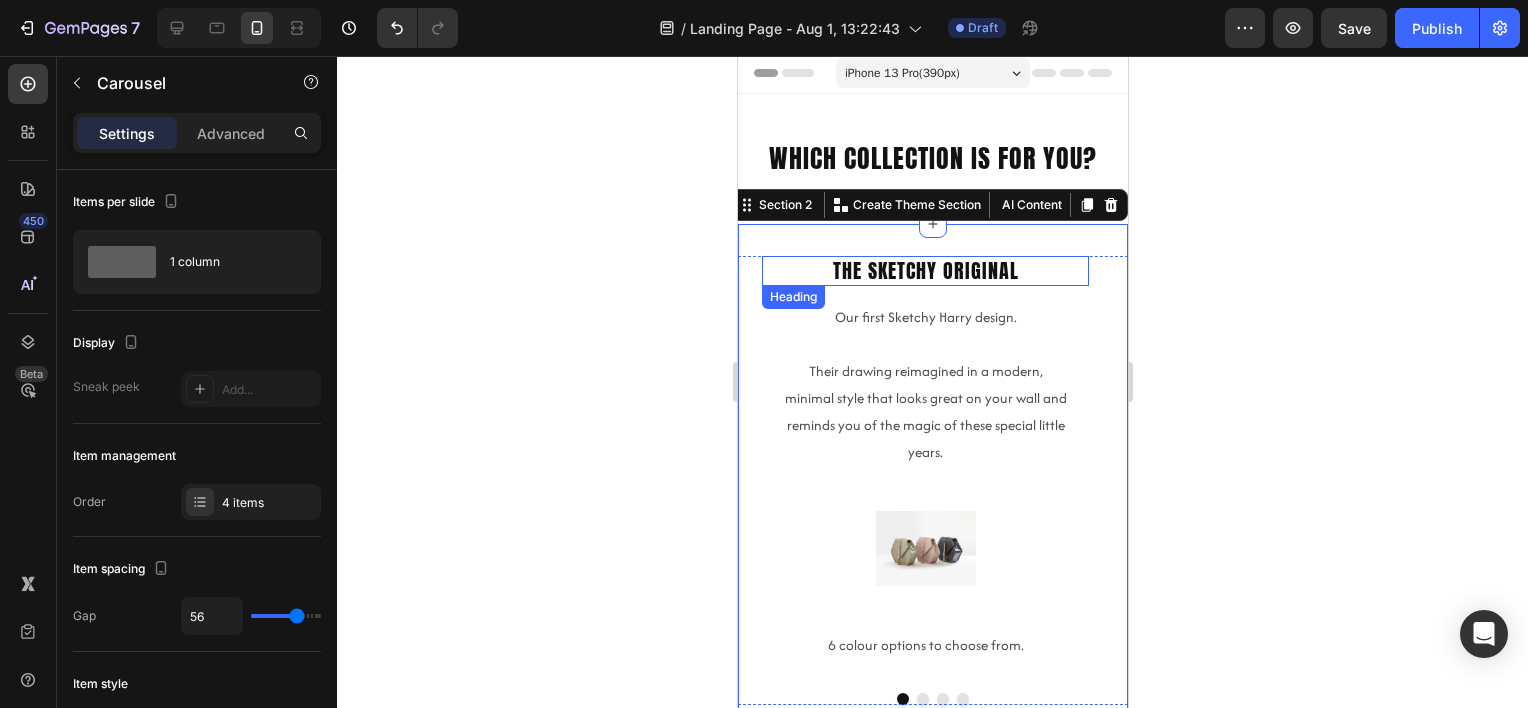 click on "The Sketchy Original Heading Our first Sketchy Harry design.    Their drawing reimagined in a modern, minimal style that looks great on your wall and reminds you of the magic of these special little years.   Text Block Image   6 colour options to choose from. Text Block" at bounding box center [924, 466] 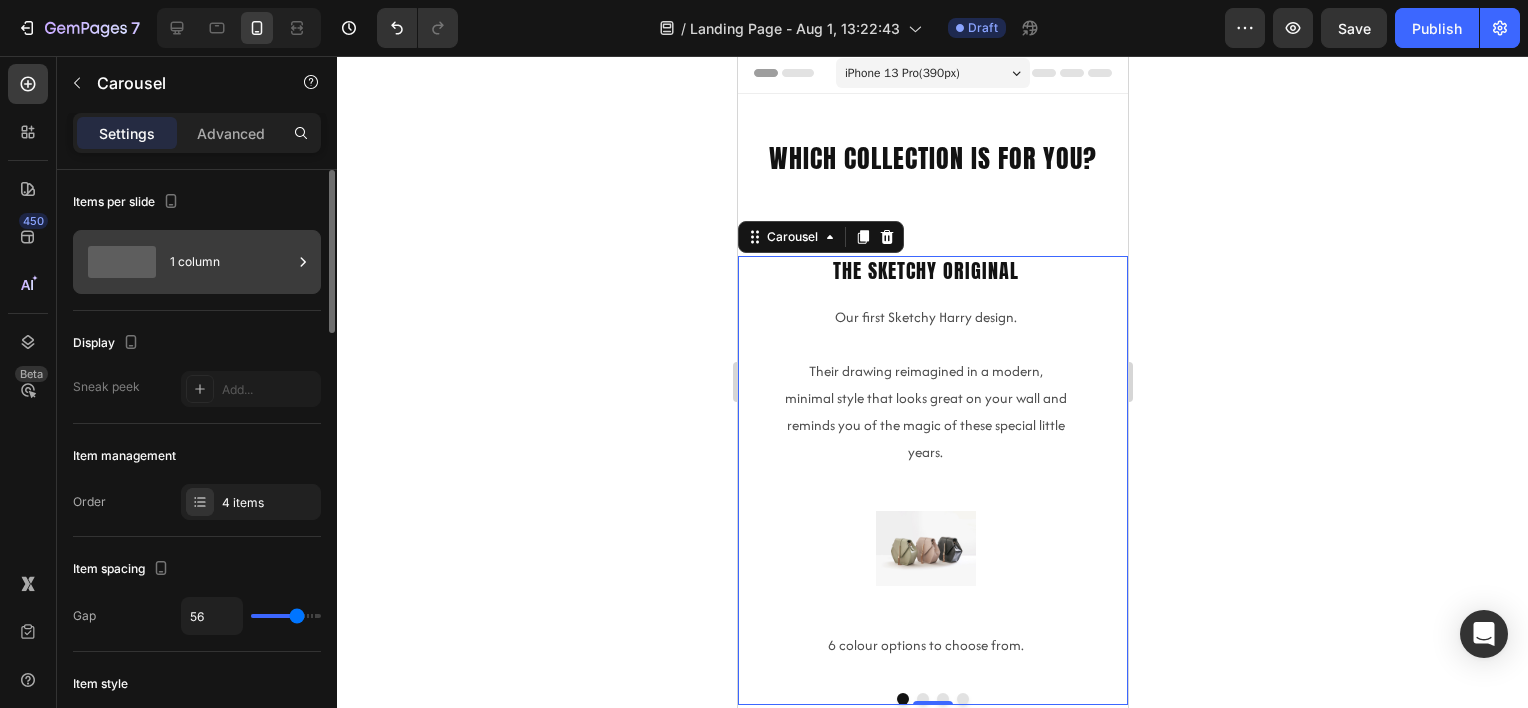 click on "1 column" at bounding box center (231, 262) 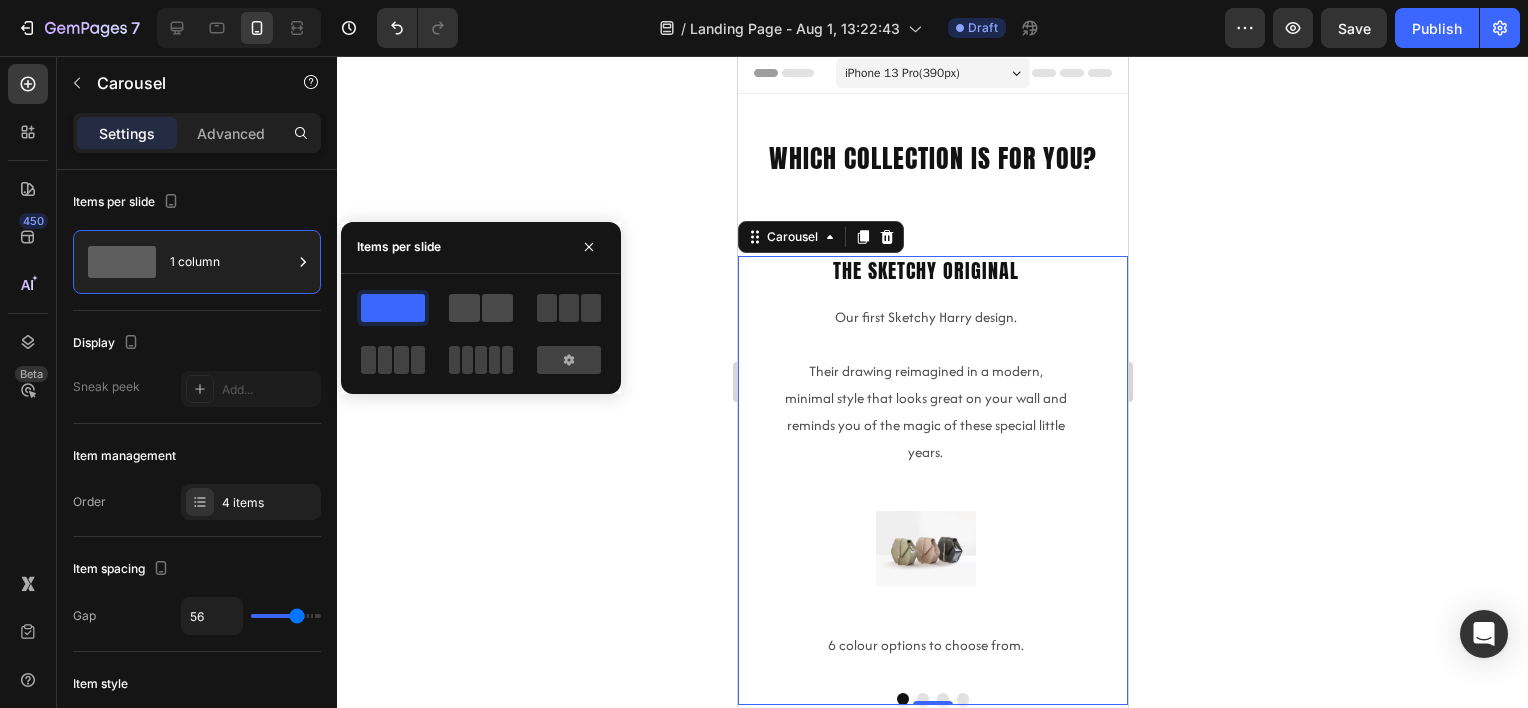 click 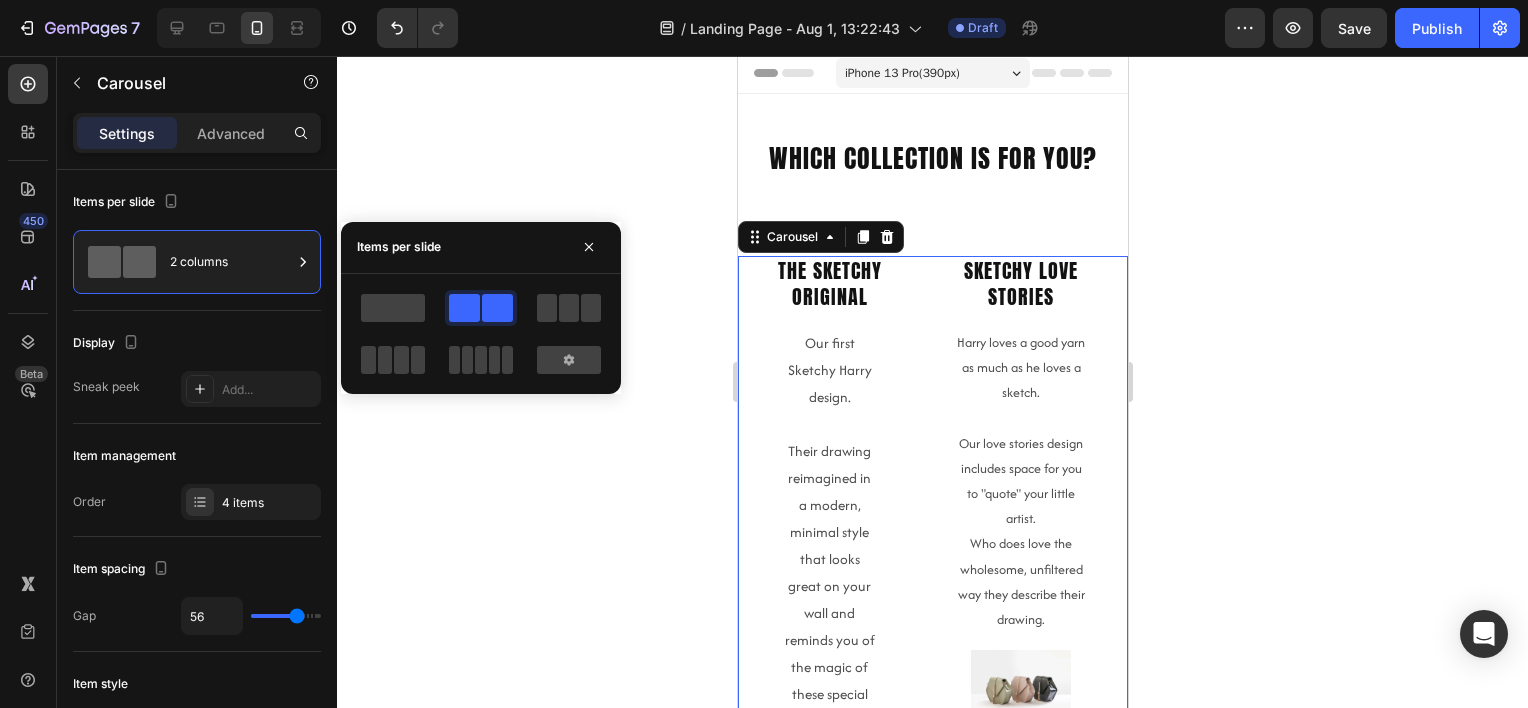 click 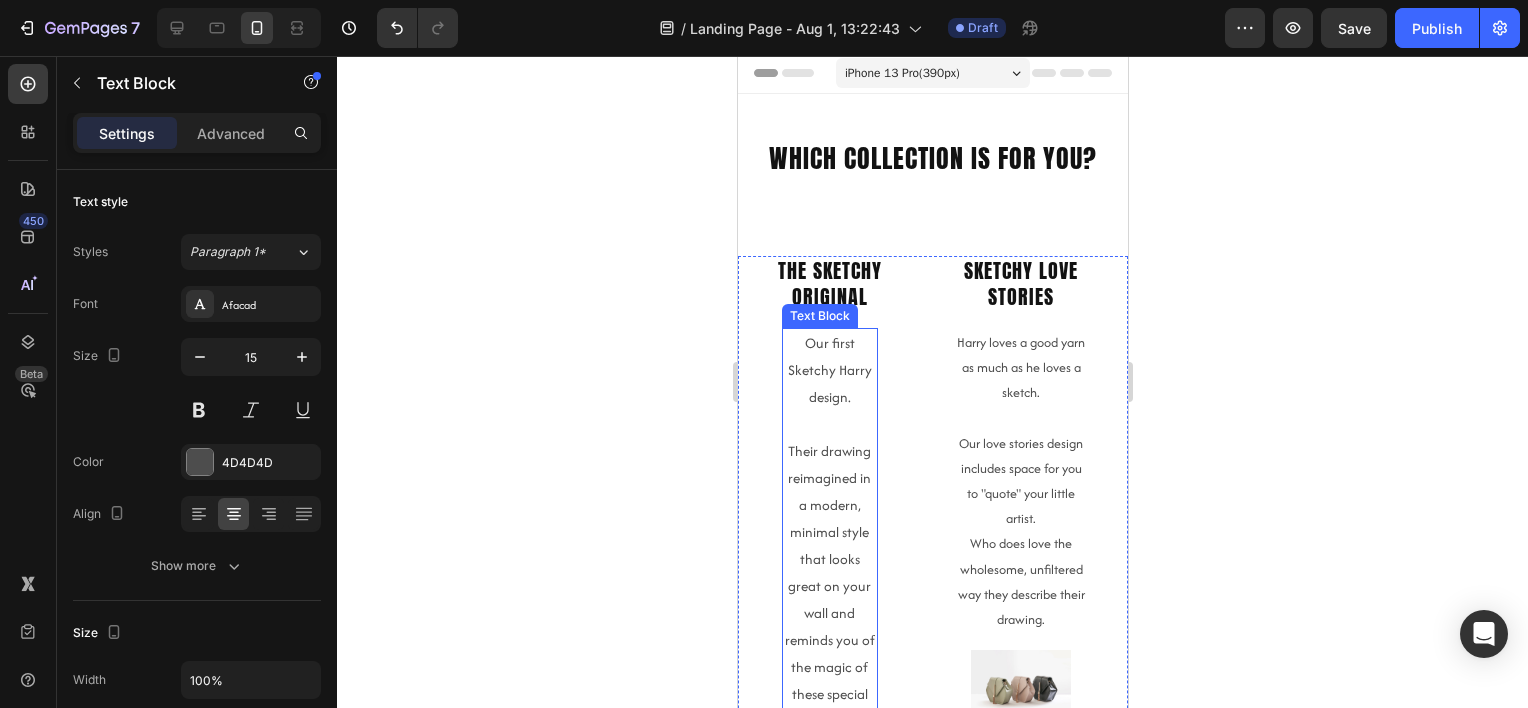 click on "Our first Sketchy Harry design." at bounding box center [829, 370] 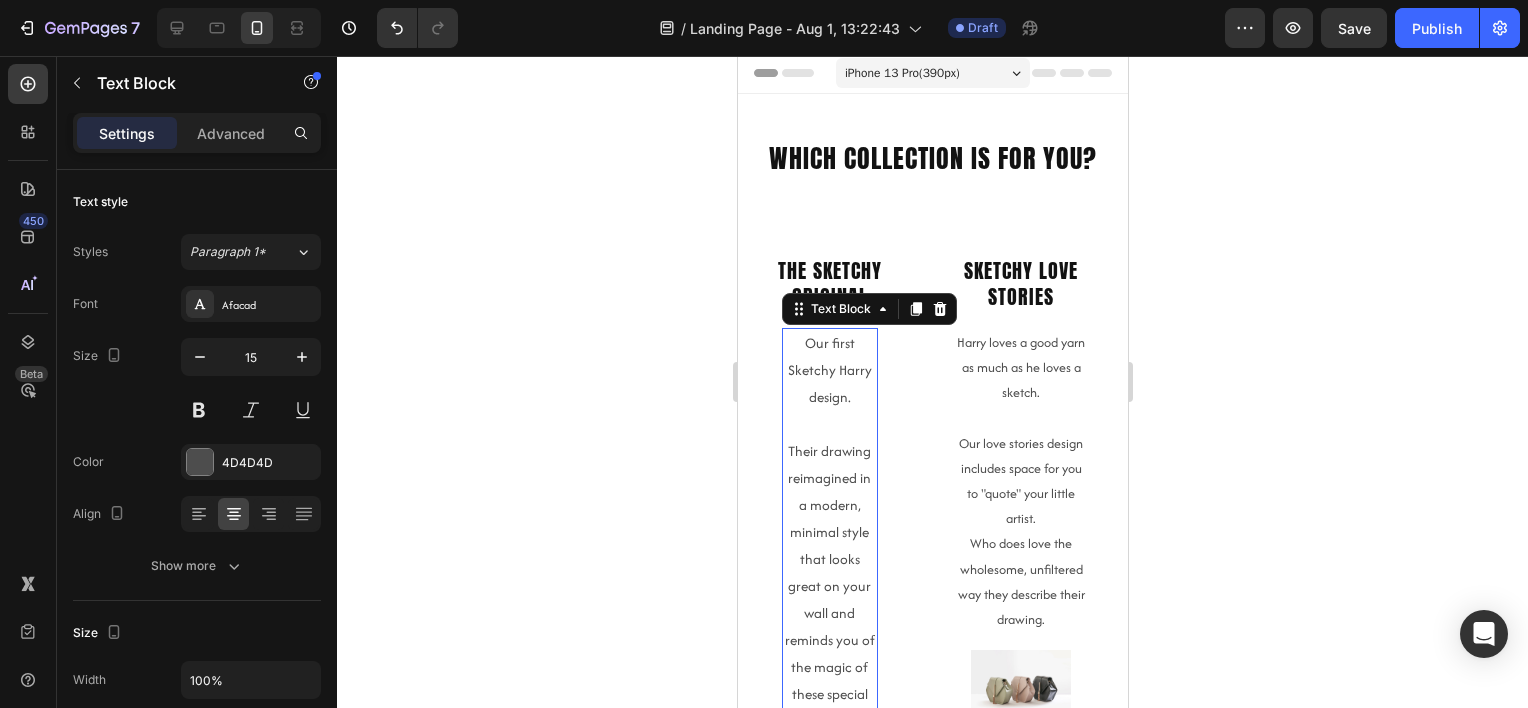 click 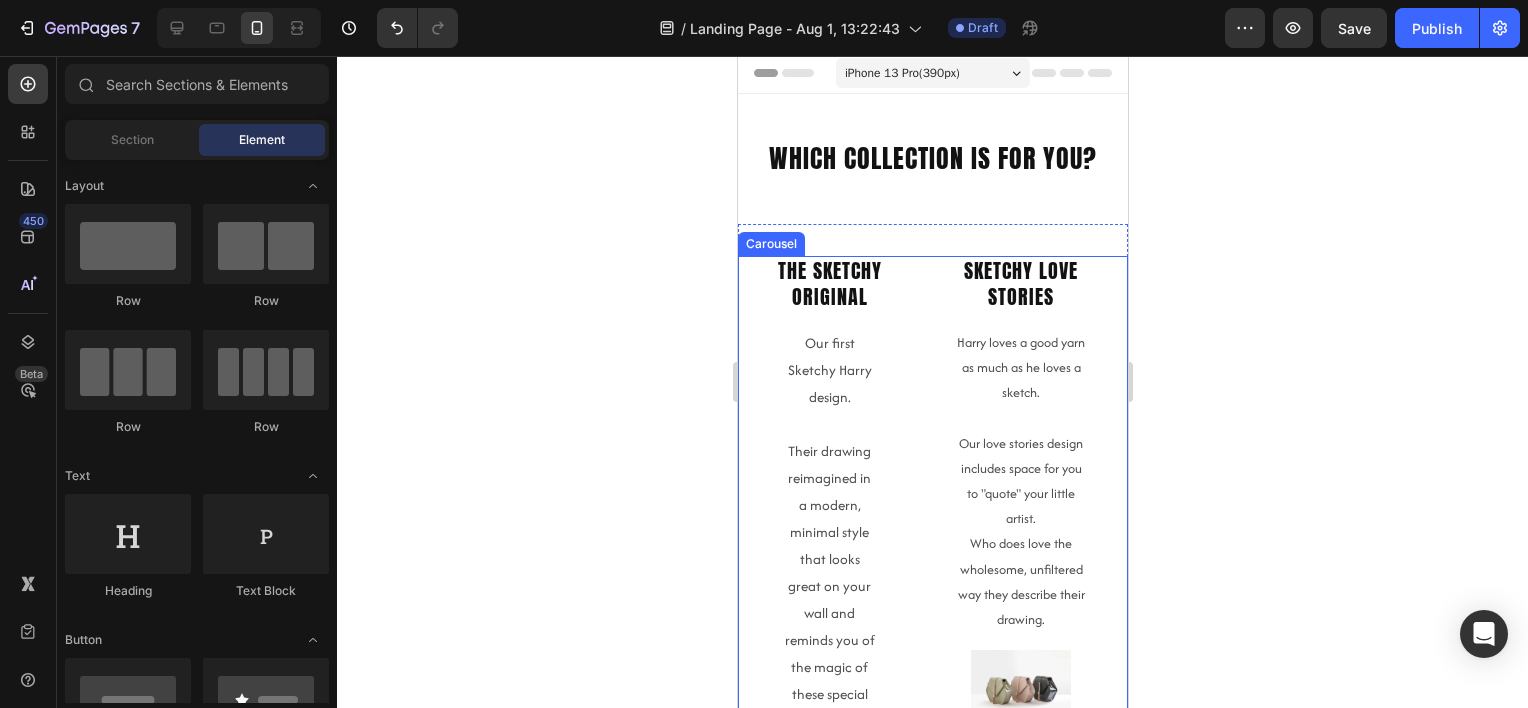 click on "The Sketchy Original Heading Our first Sketchy Harry design.    Their drawing reimagined in a modern, minimal style that looks great on your wall and reminds you of the magic of these special little years.   Text Block Image   6 colour options to choose from. Text Block Sketchy love stories Heading Harry loves a good yarn as much as he loves a sketch.    Our love stories design includes space for you to "quote" your little artist. Who does love the wholesome, unfiltered way they describe their drawing. Text Block Image   same 6 colour options as the original collection. Text Block" at bounding box center (932, 628) 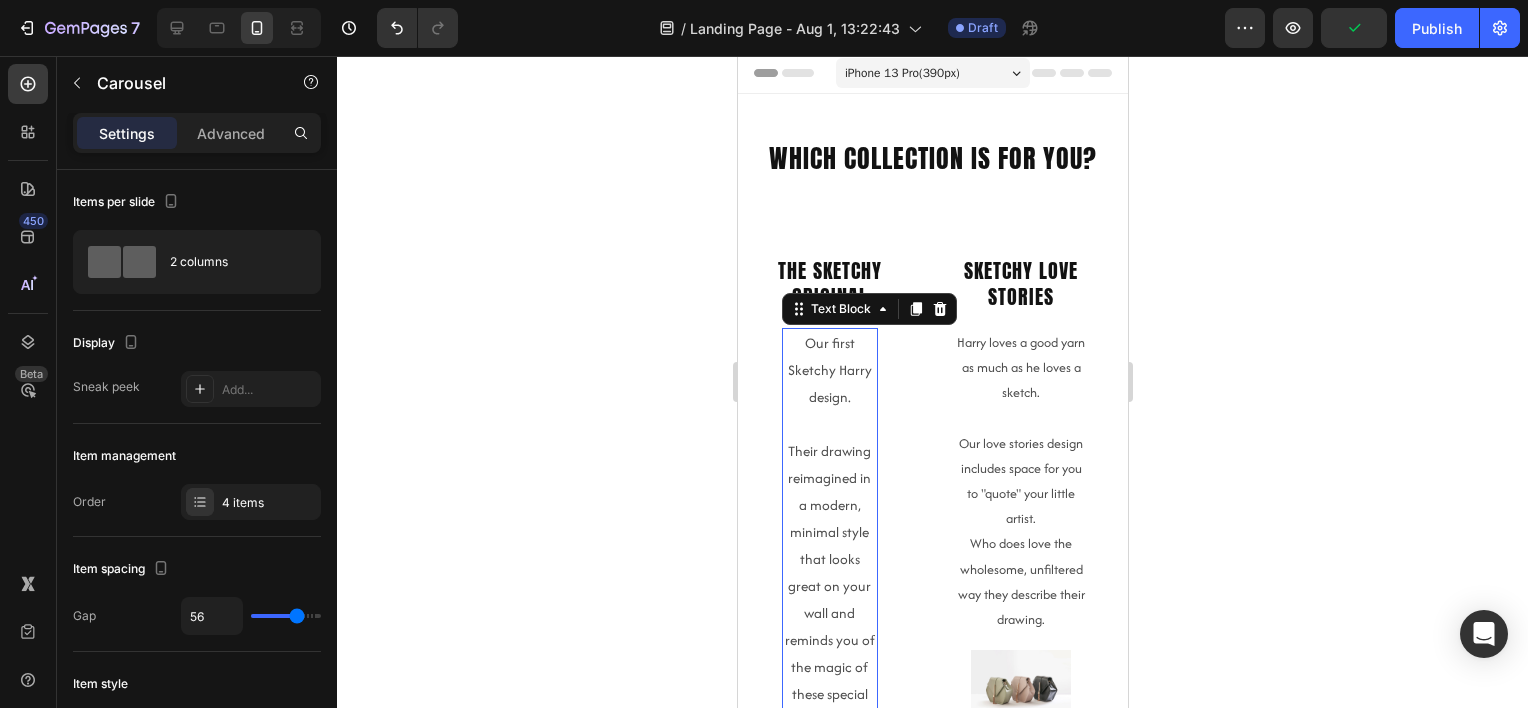 click on "Our first Sketchy Harry design." at bounding box center [829, 370] 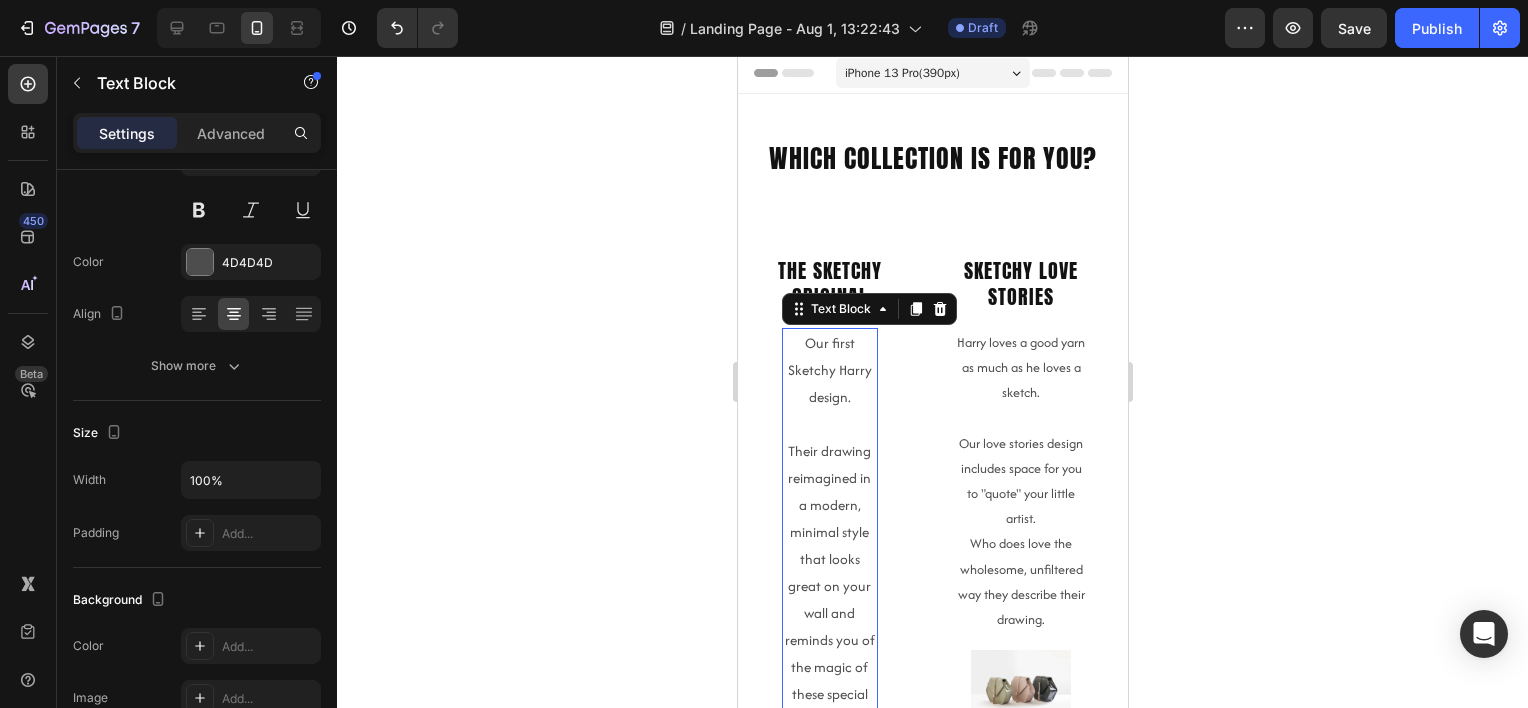 scroll, scrollTop: 100, scrollLeft: 0, axis: vertical 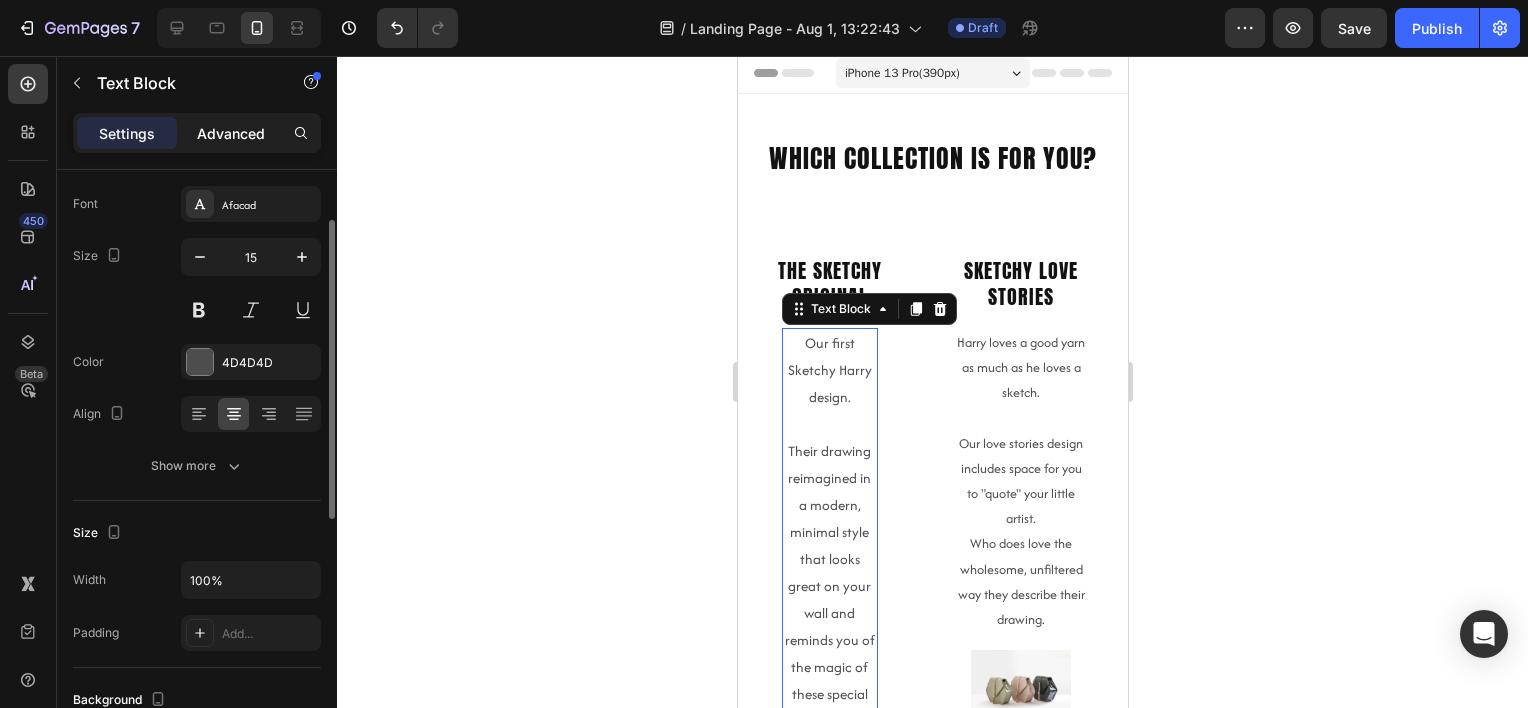click on "Advanced" 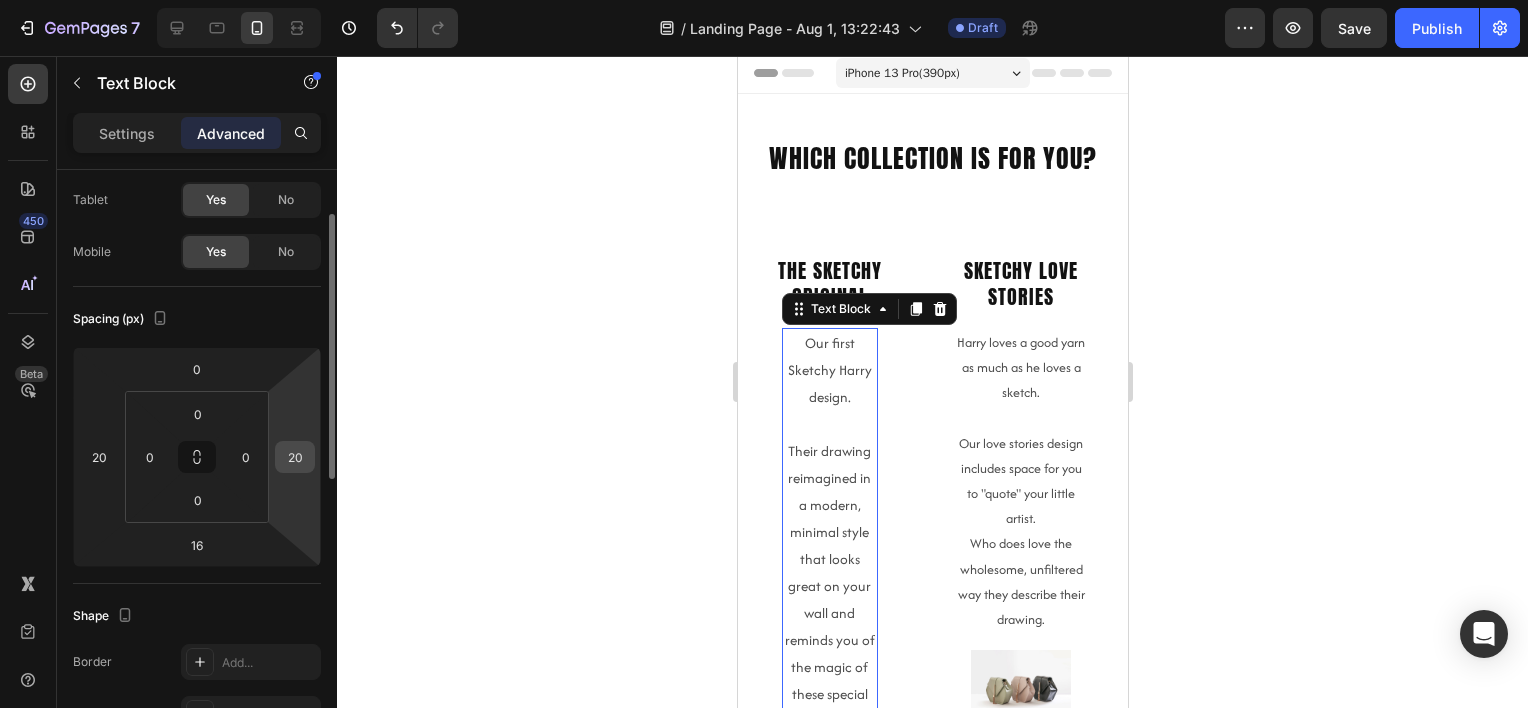 click on "20" at bounding box center (295, 457) 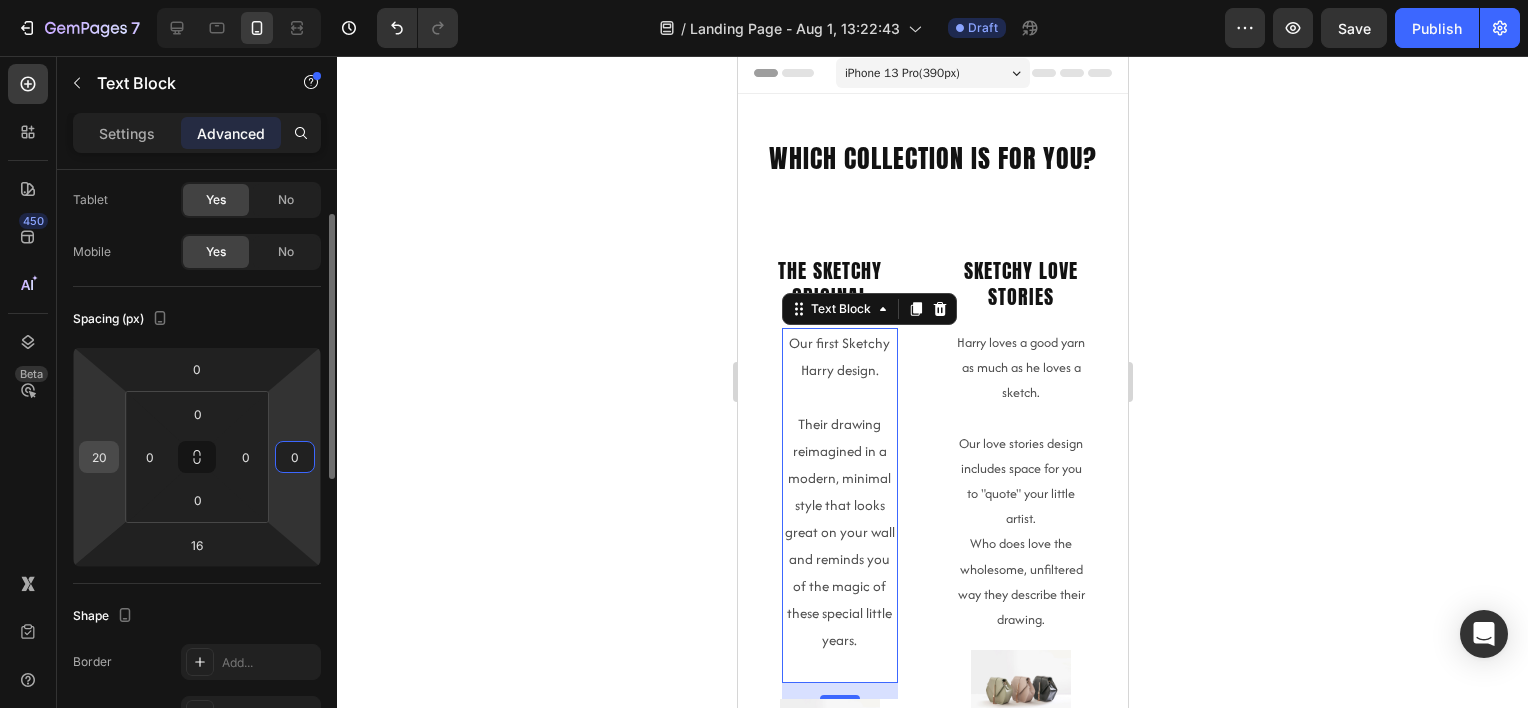 type on "0" 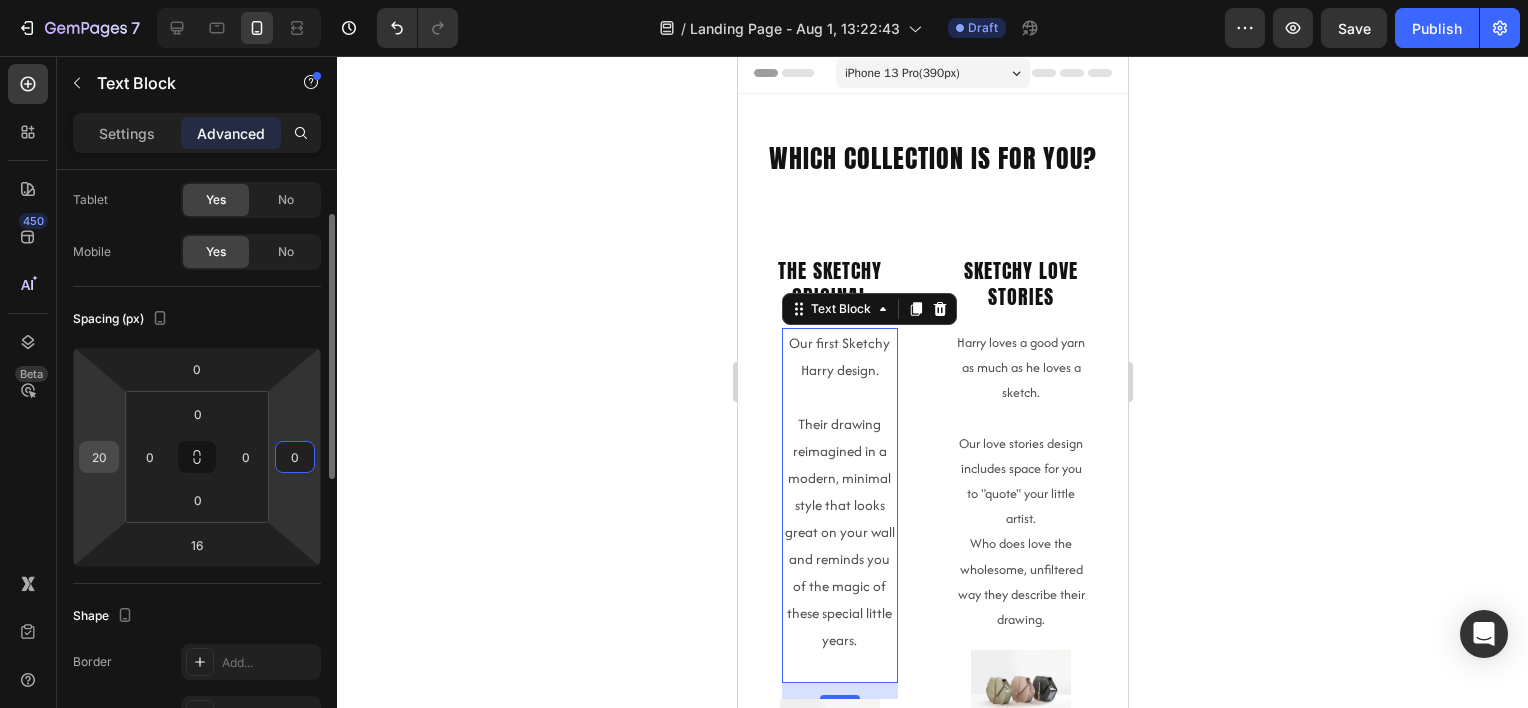 click on "20" at bounding box center (99, 457) 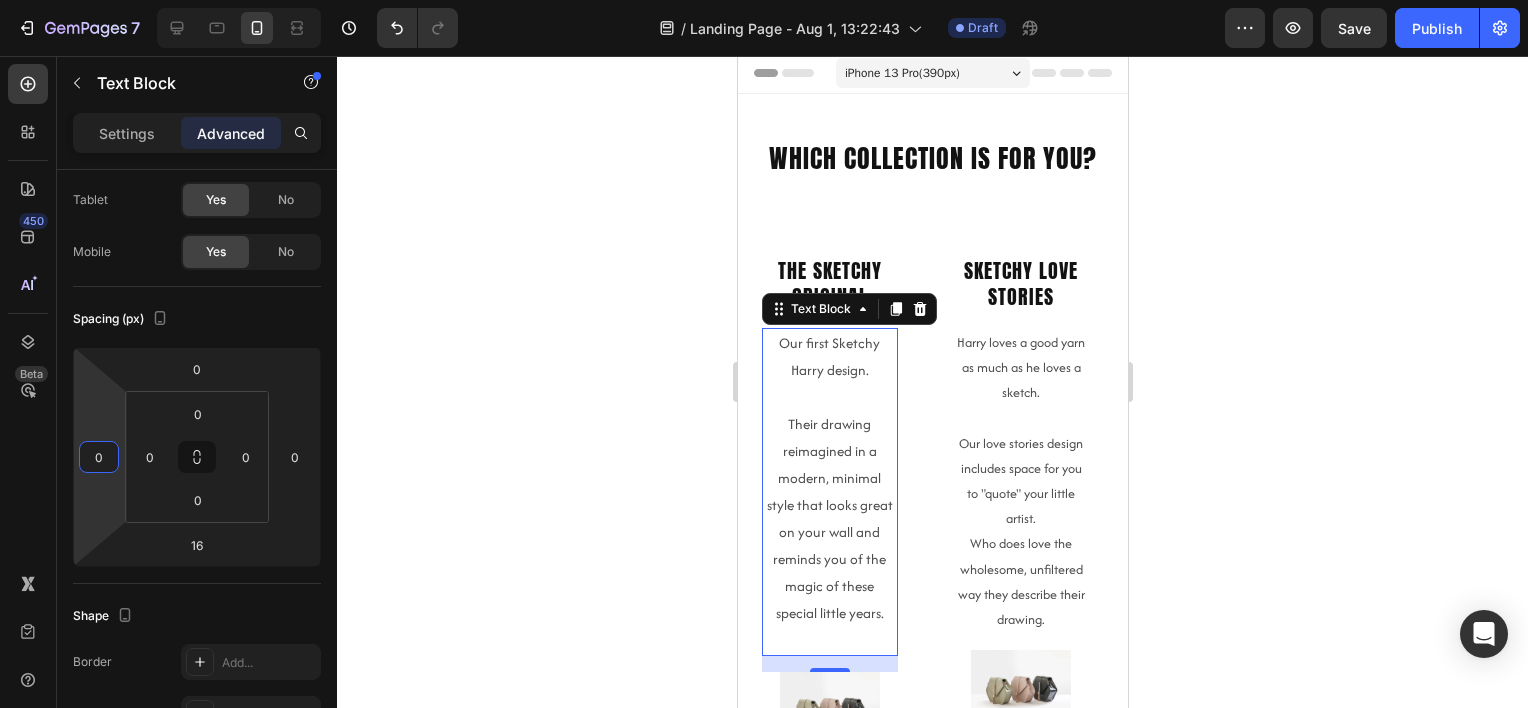 type on "0" 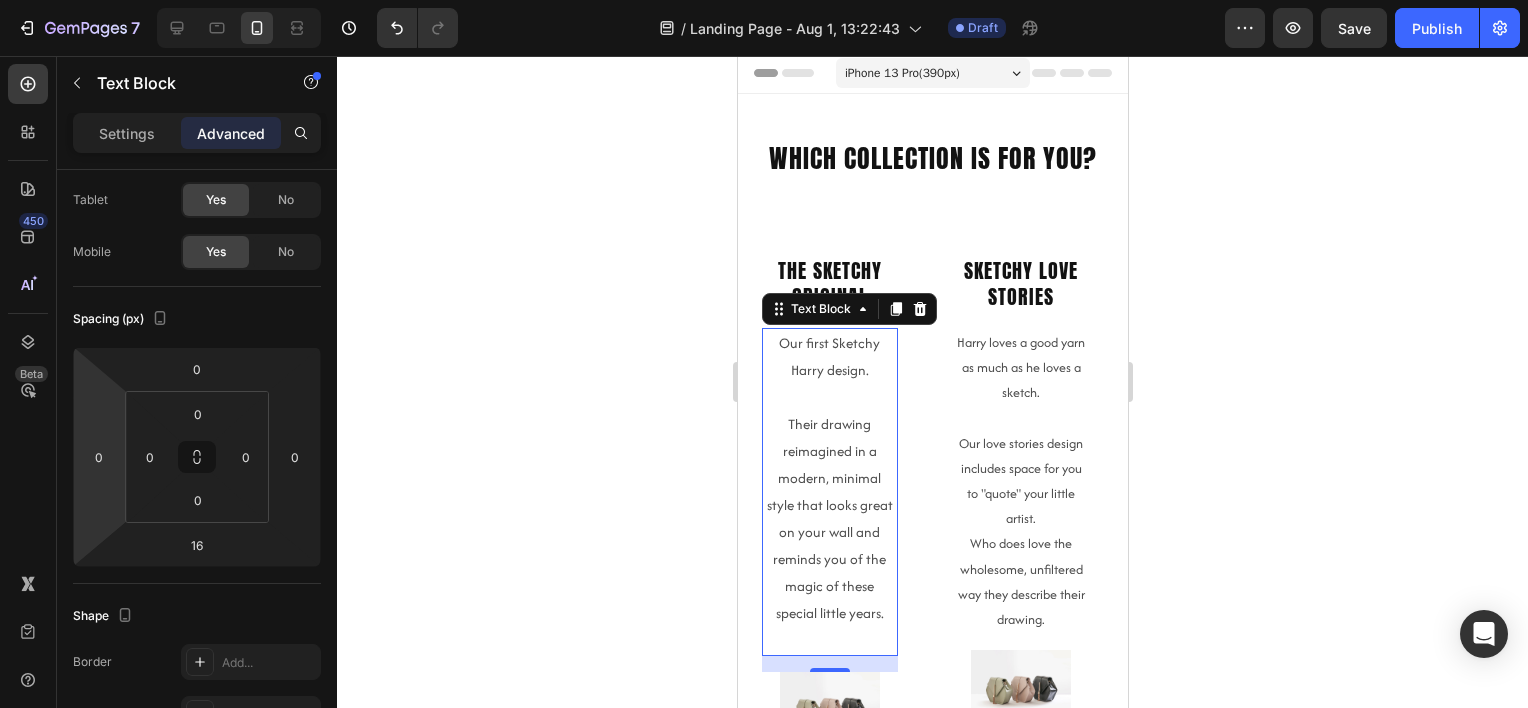 drag, startPoint x: 1236, startPoint y: 416, endPoint x: 1222, endPoint y: 420, distance: 14.56022 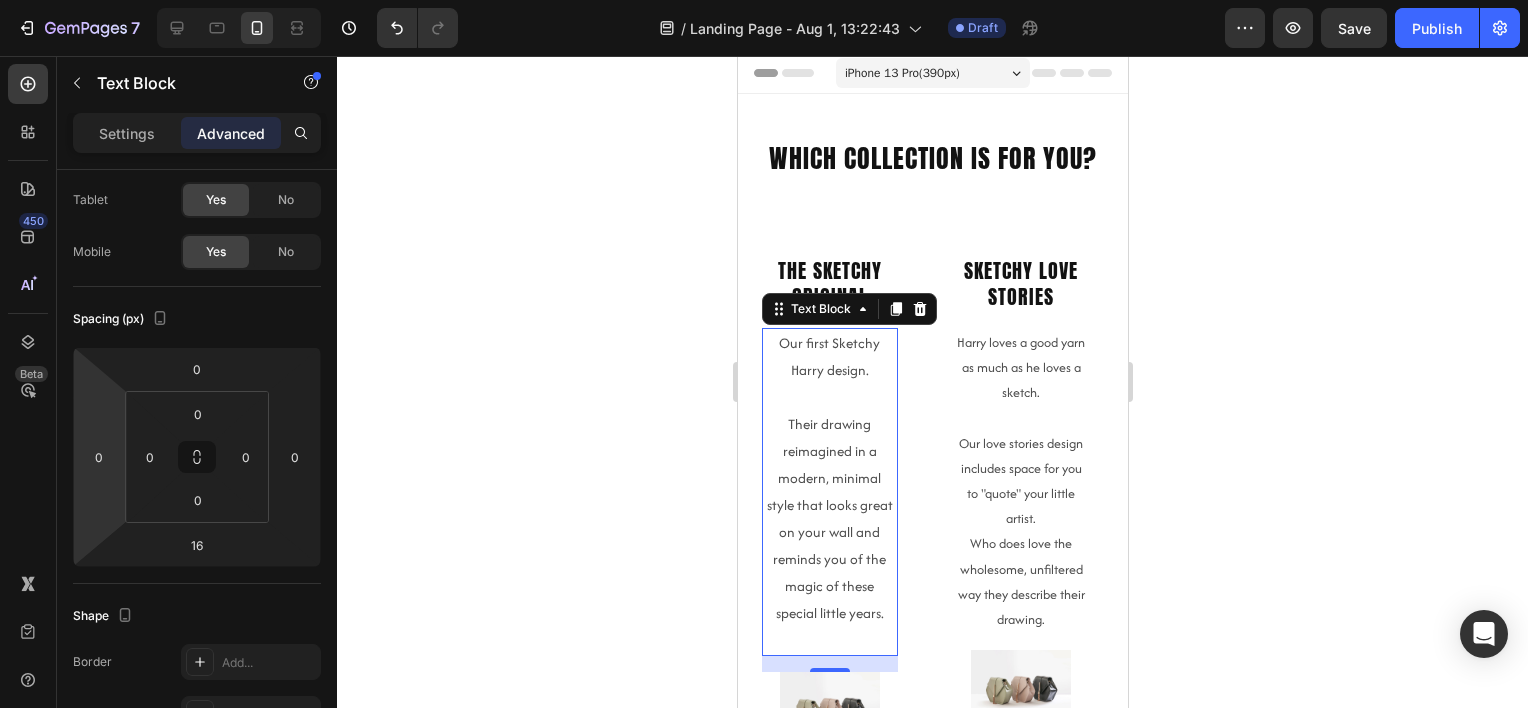 click 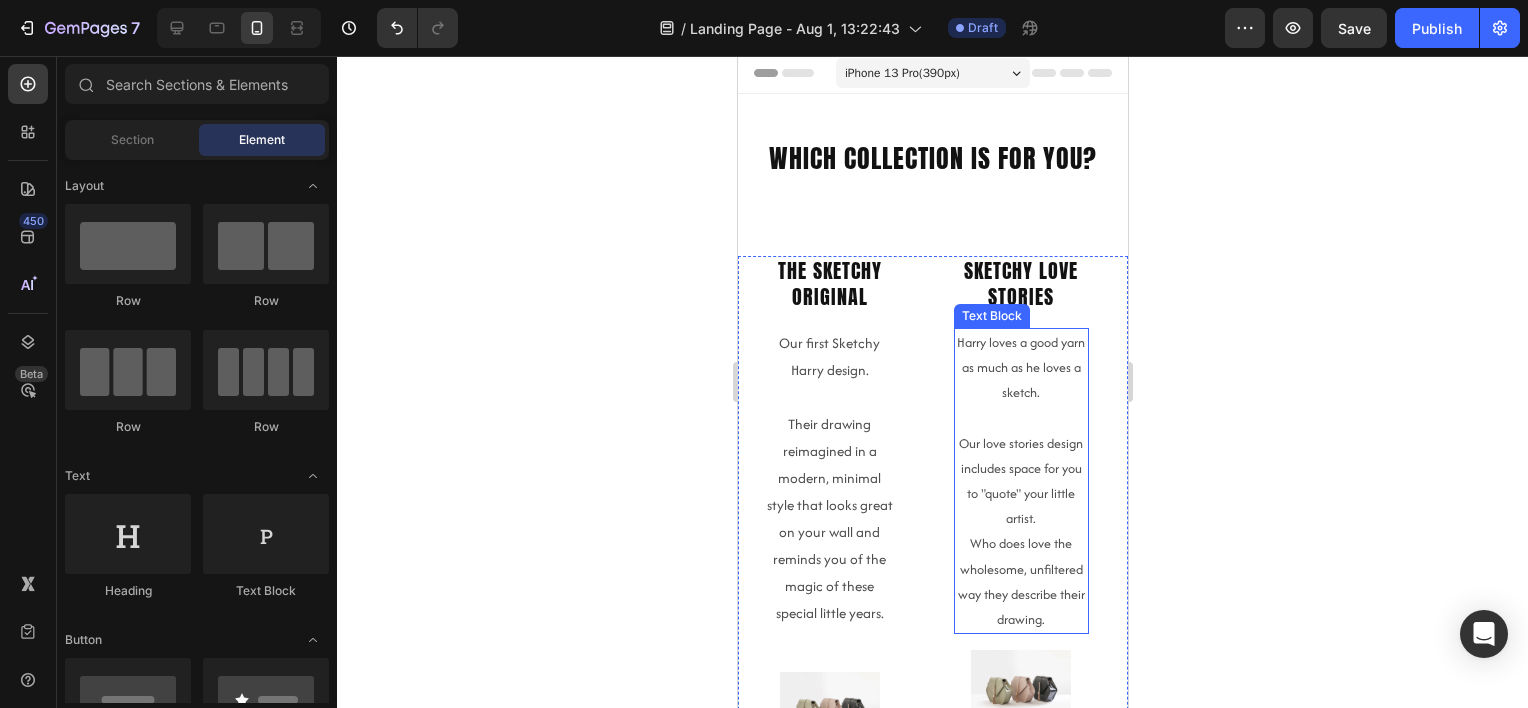 click on "Our love stories design includes space for you to "quote" your little artist." at bounding box center (1021, 481) 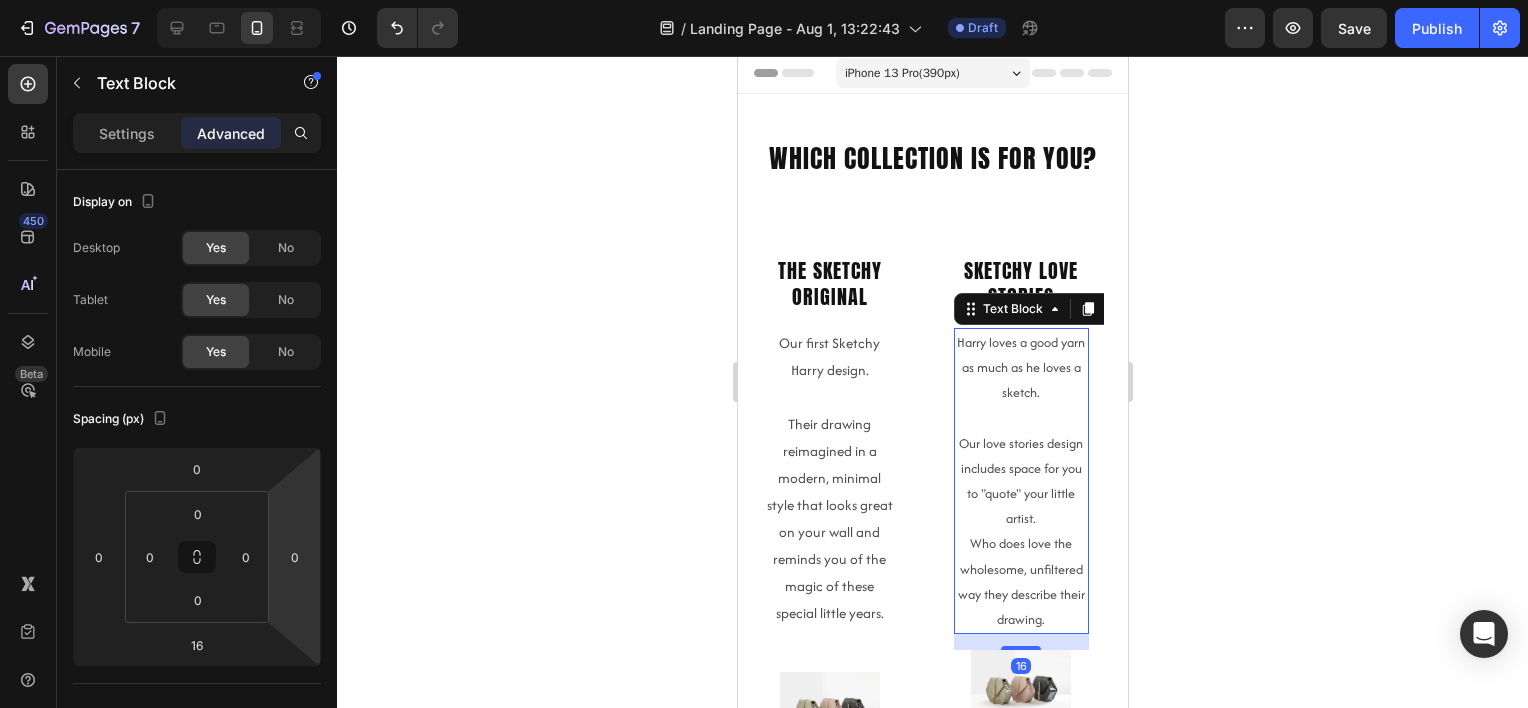 click 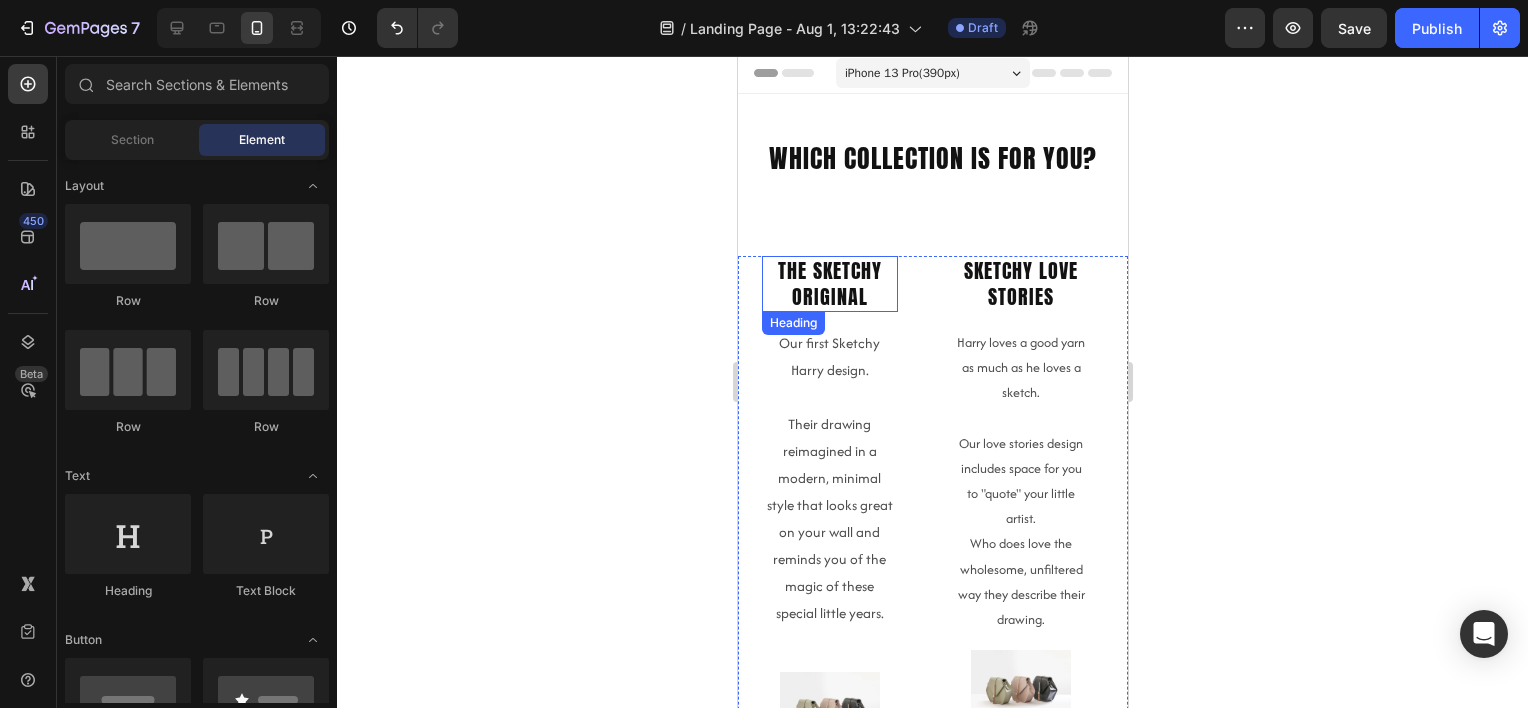 click on "The Sketchy Original" at bounding box center (829, 284) 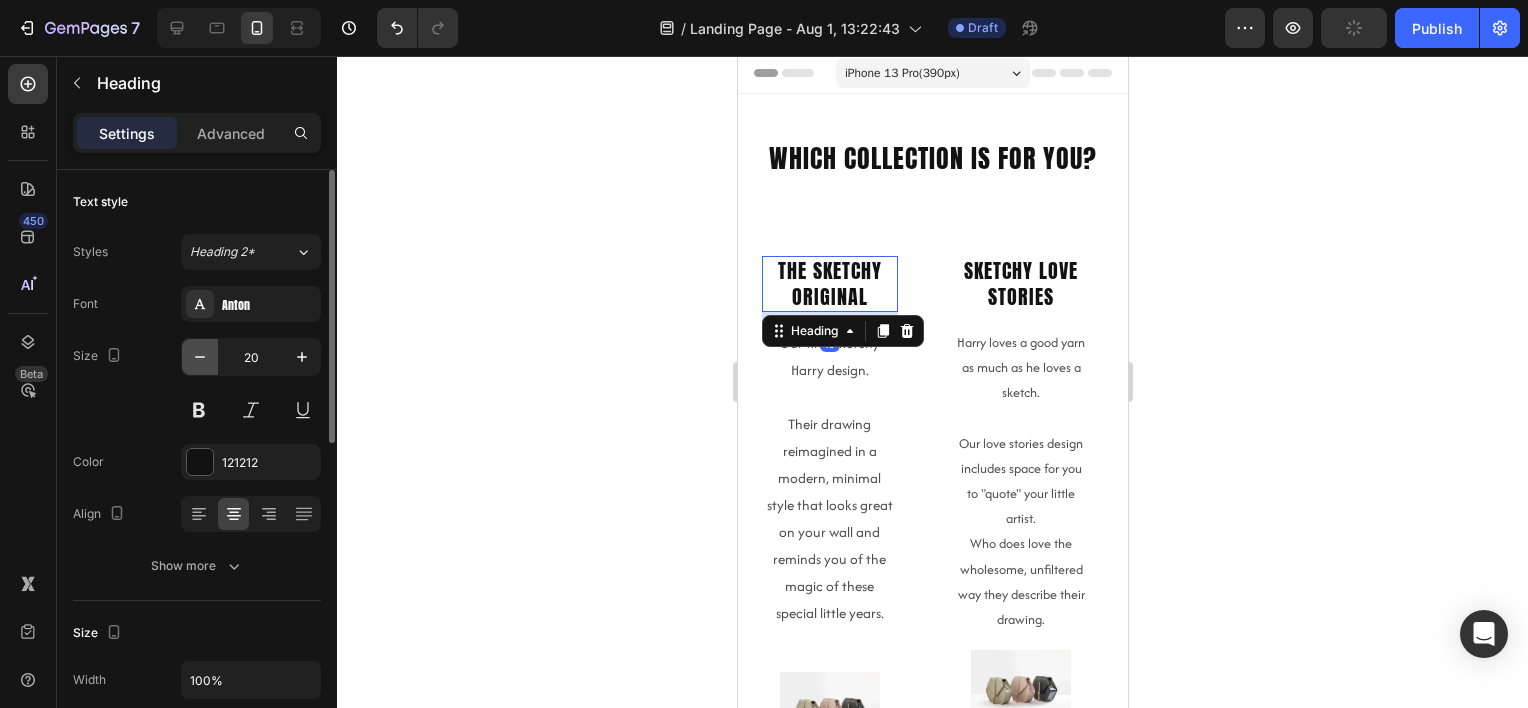 click 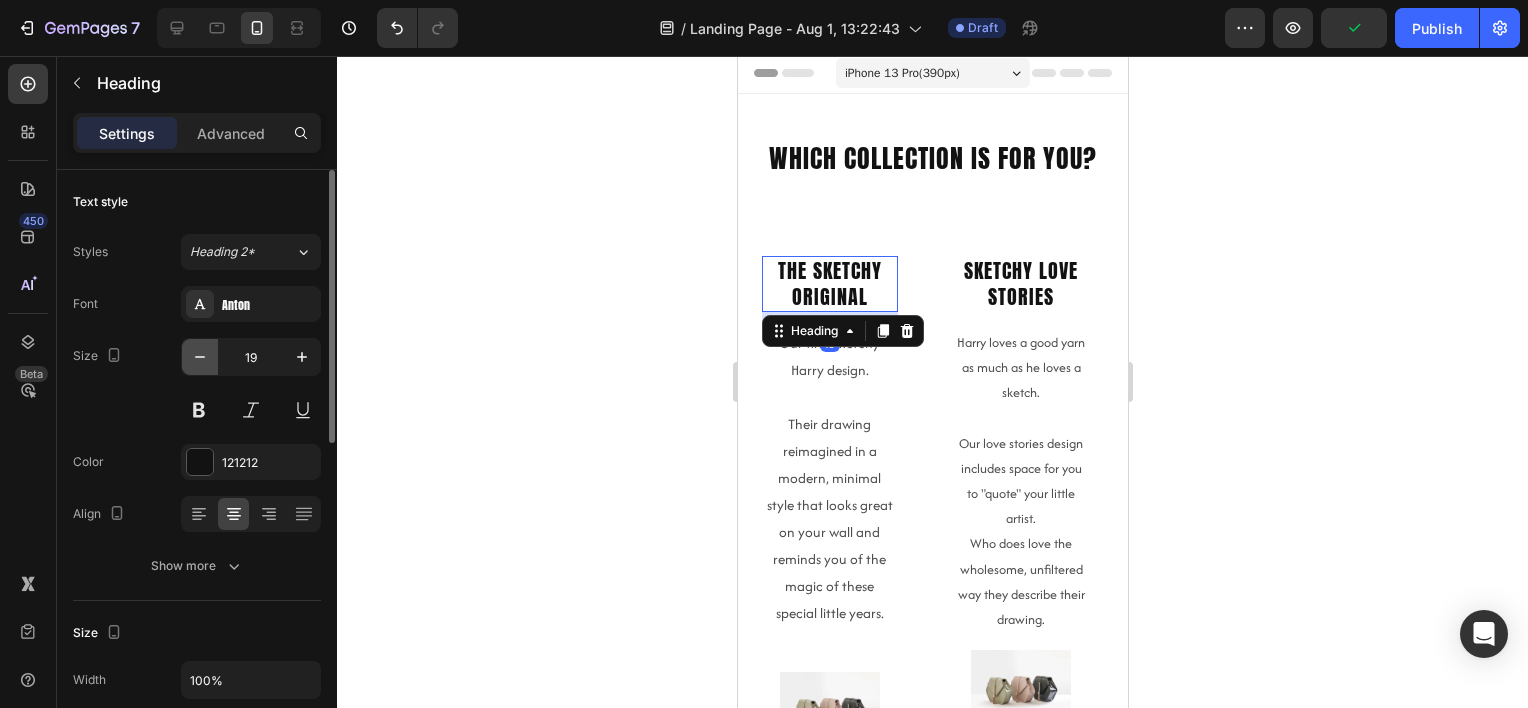 click 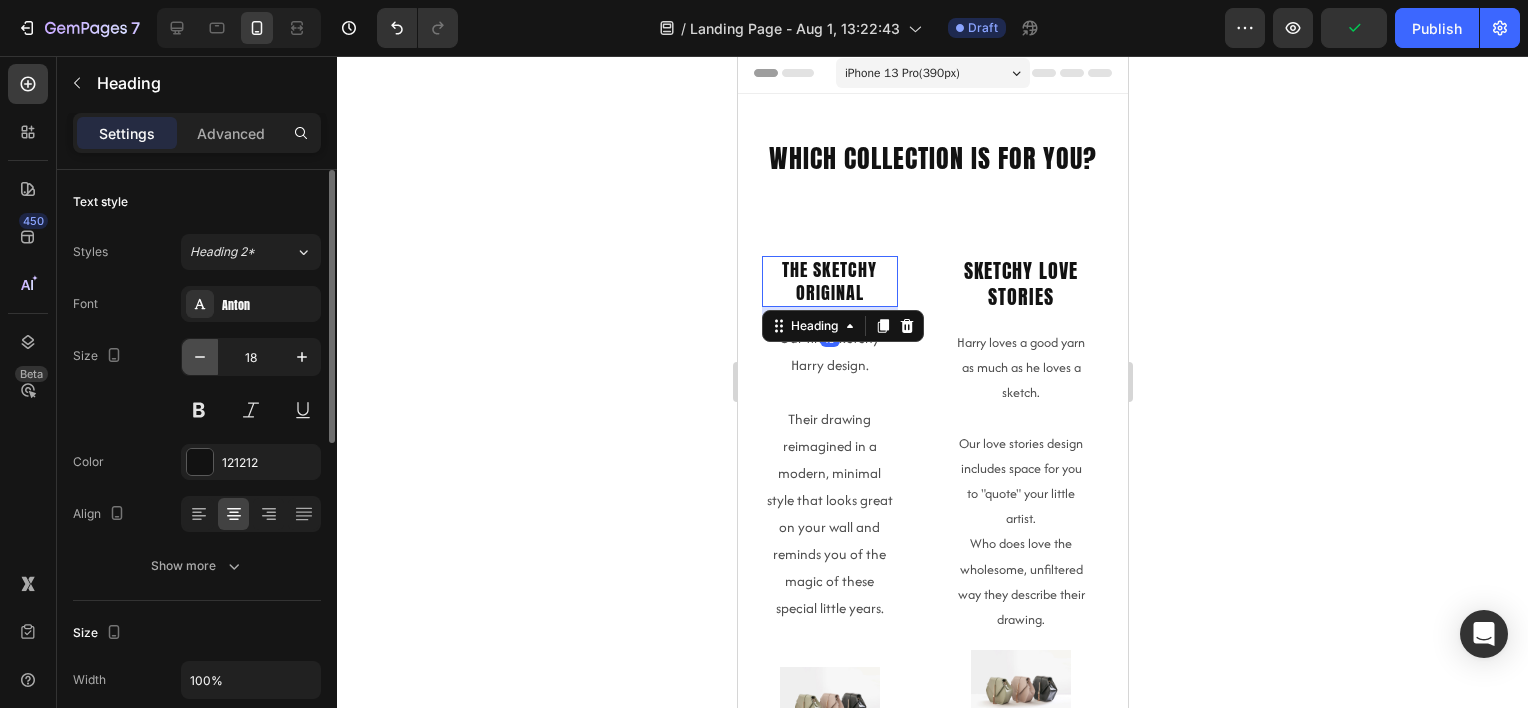 click 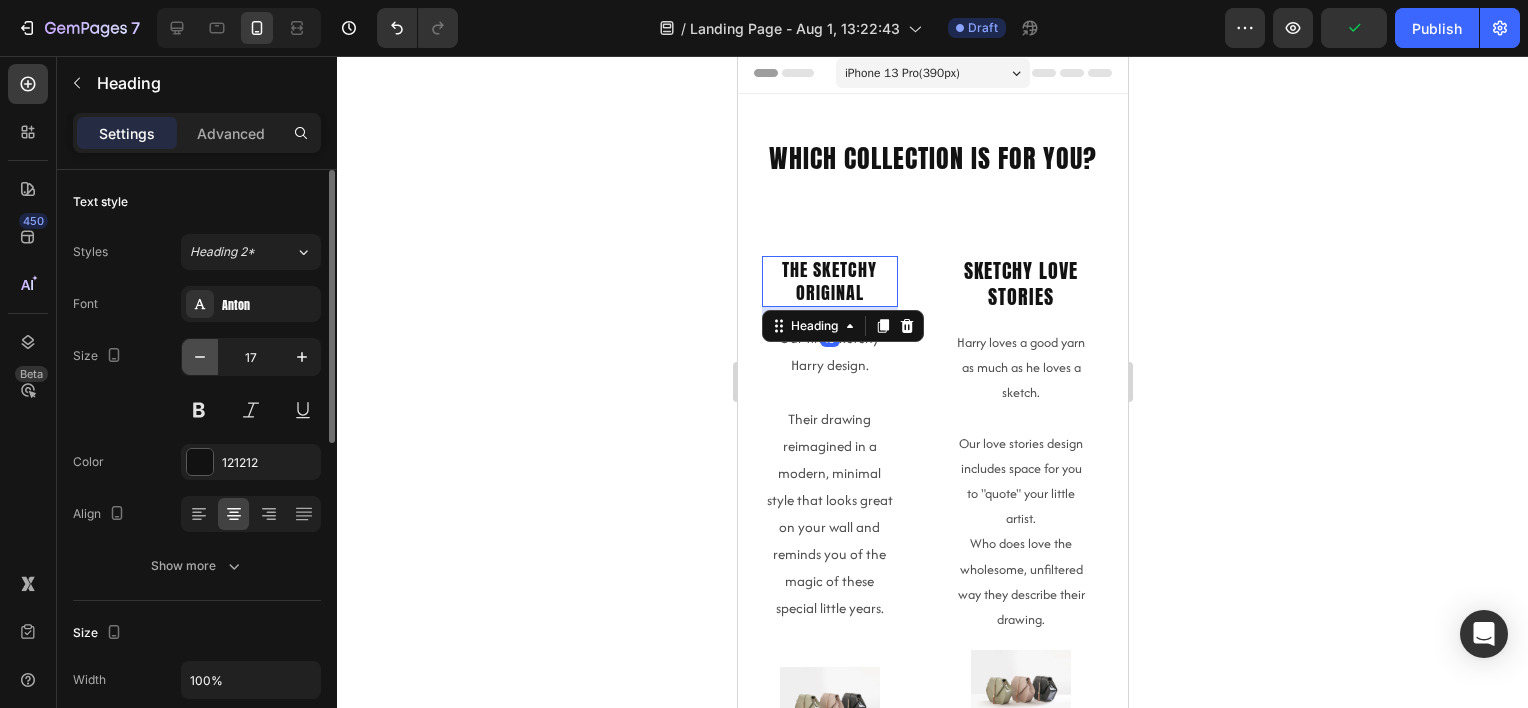 click 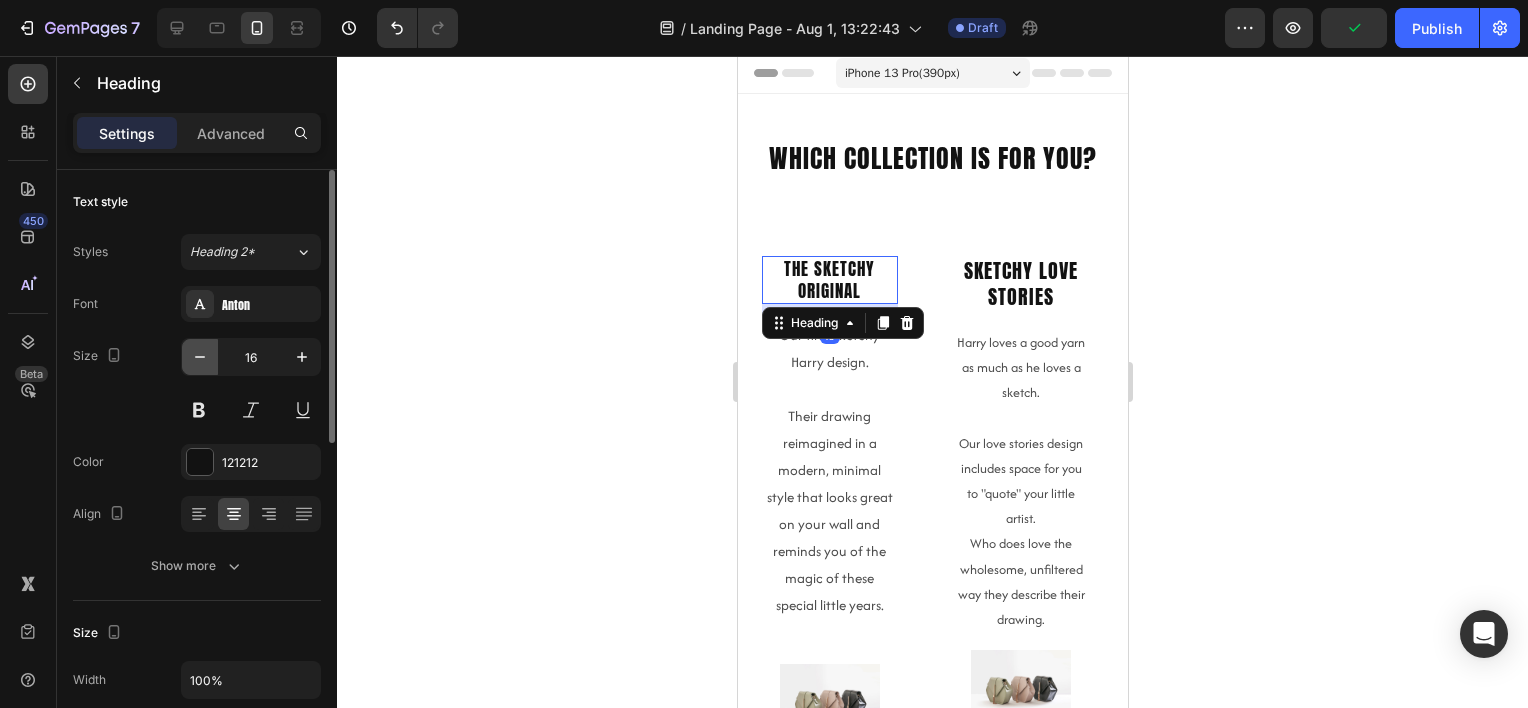 click 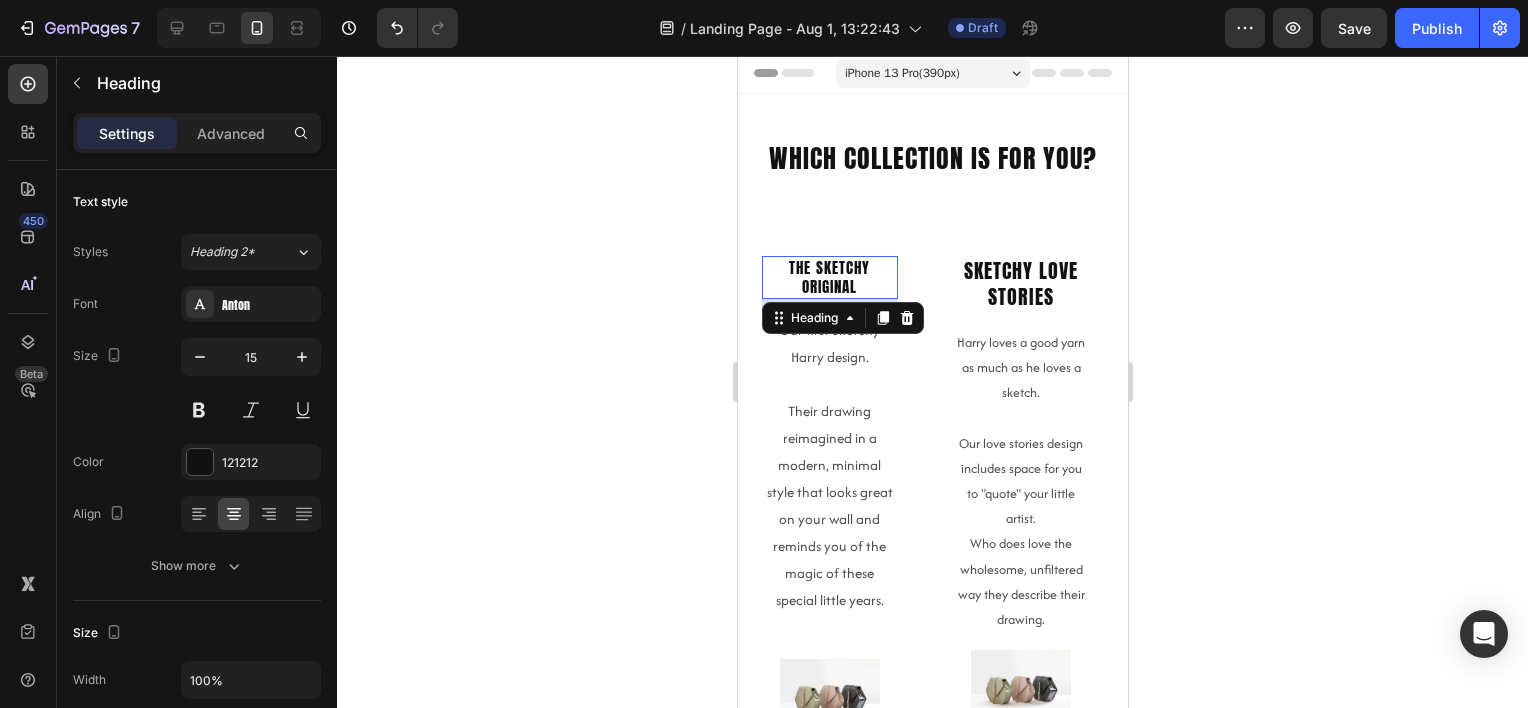 click 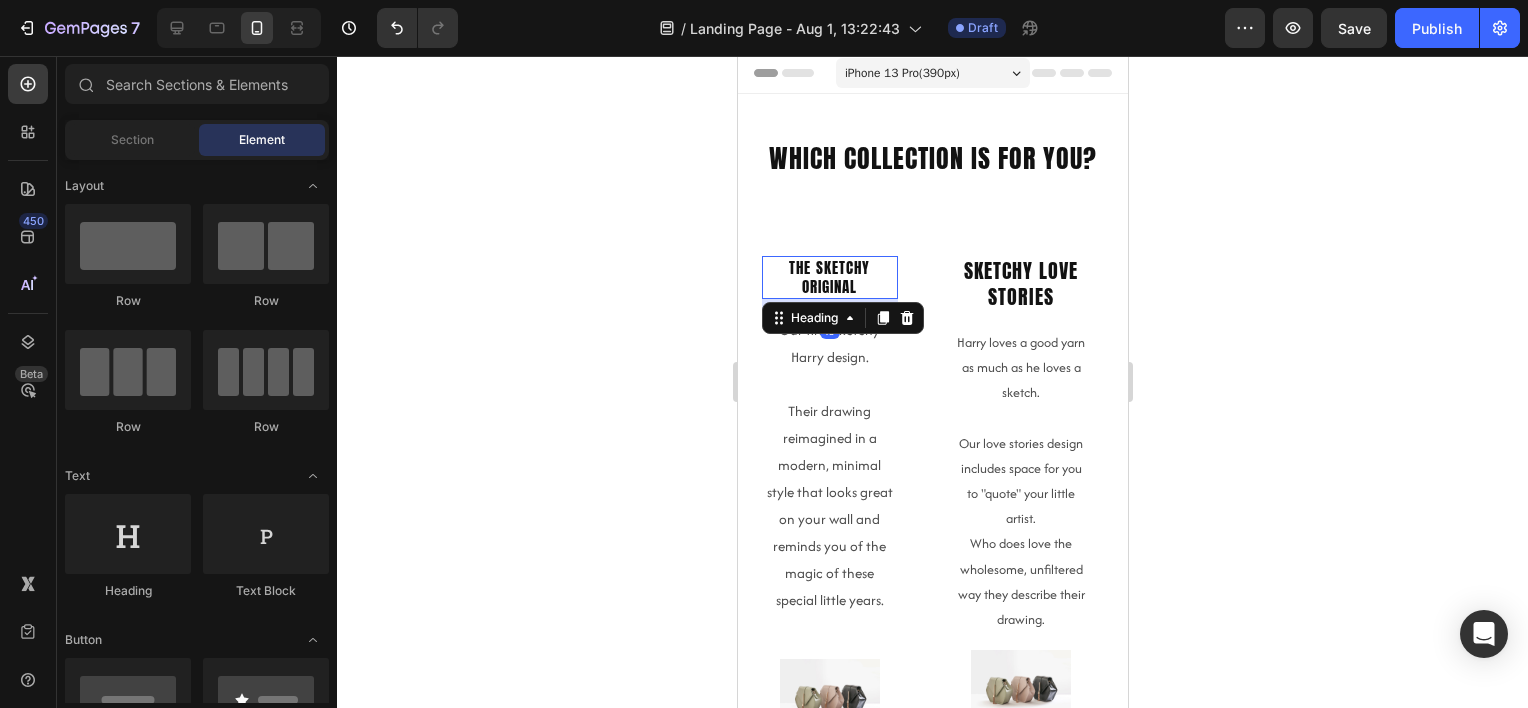 click on "The Sketchy Original" at bounding box center (829, 277) 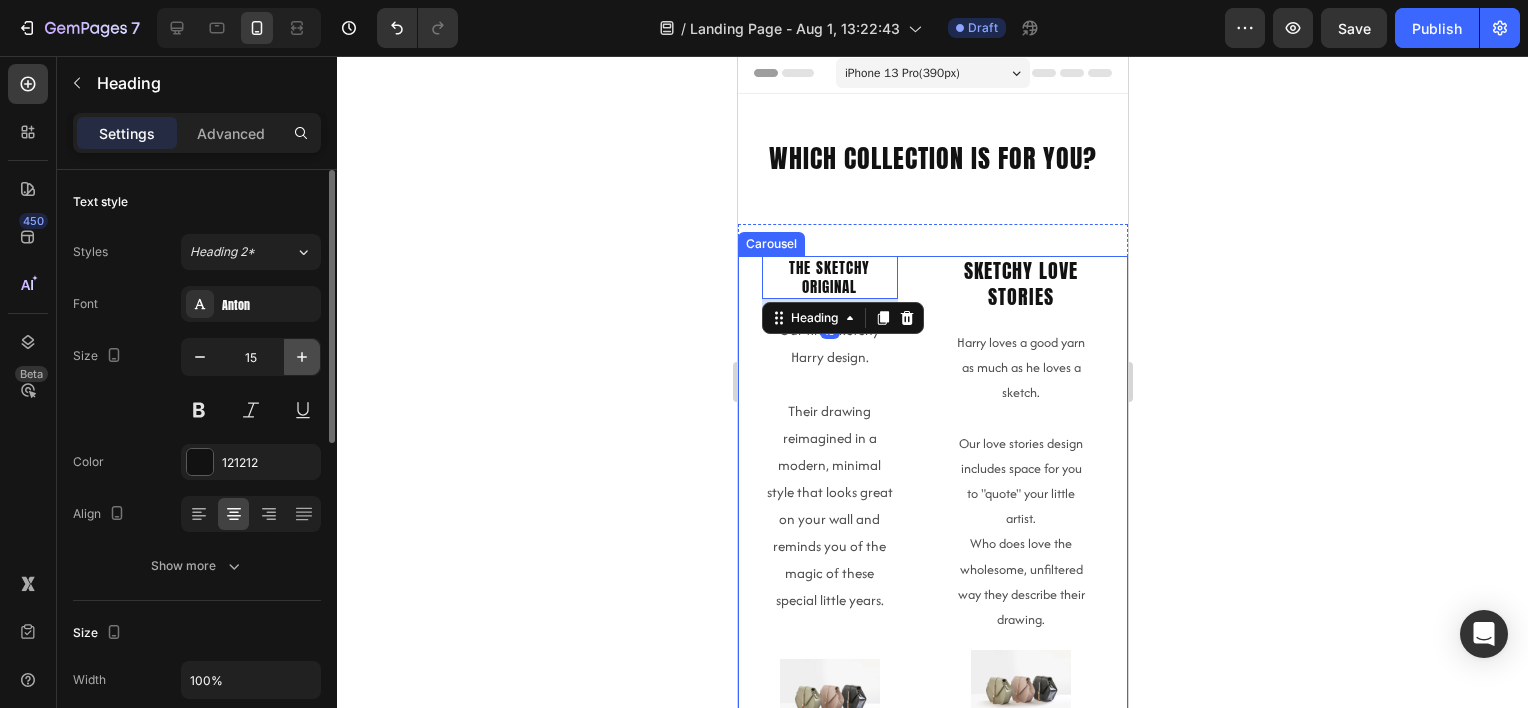 click 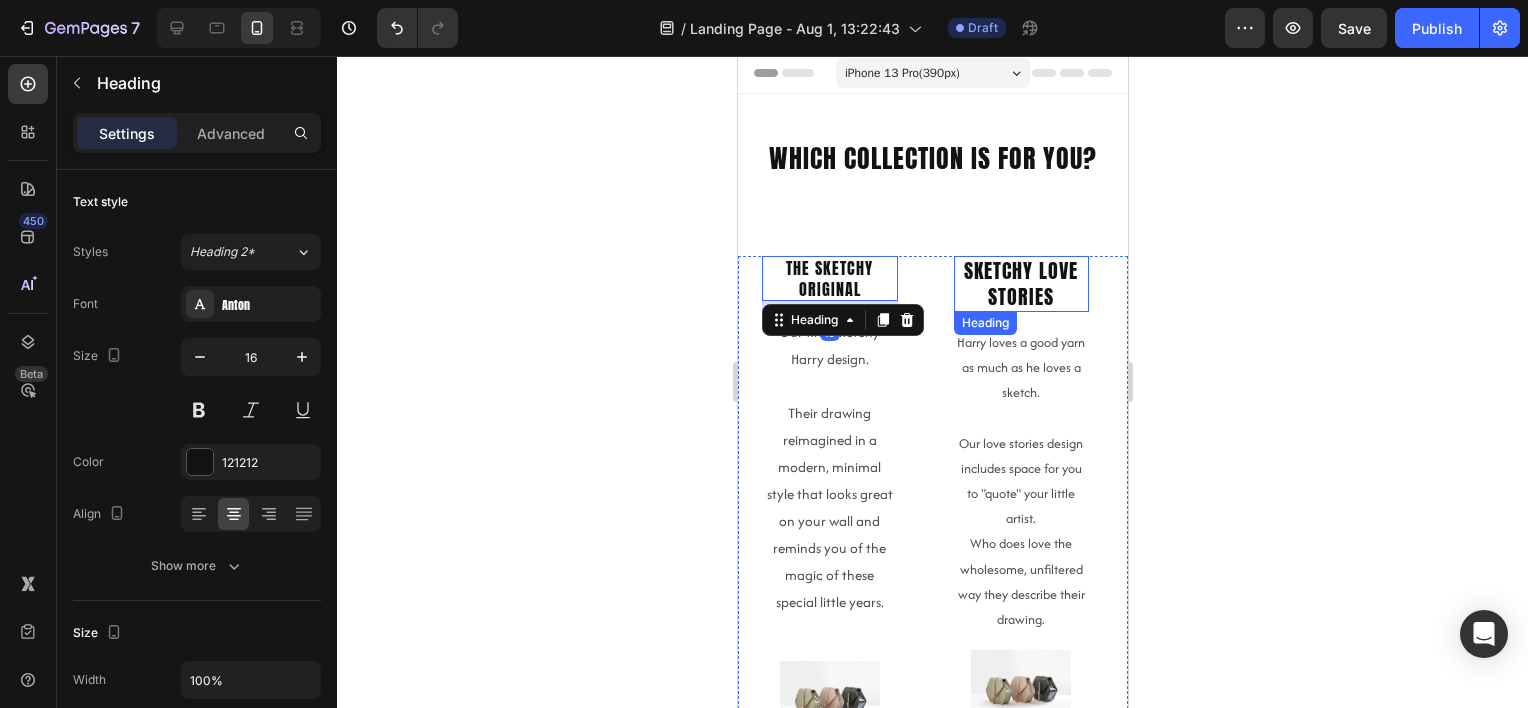 click on "Sketchy love stories" at bounding box center (1021, 284) 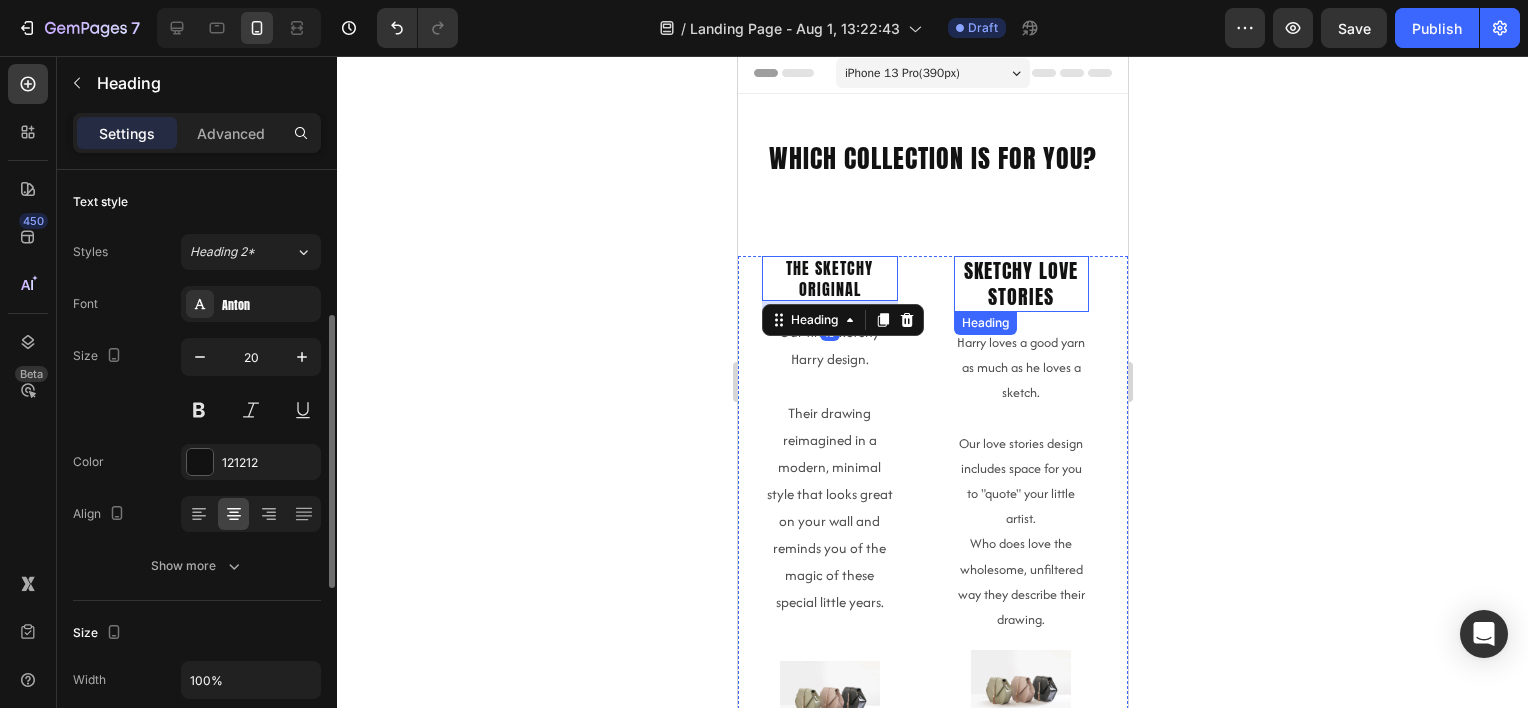 scroll, scrollTop: 100, scrollLeft: 0, axis: vertical 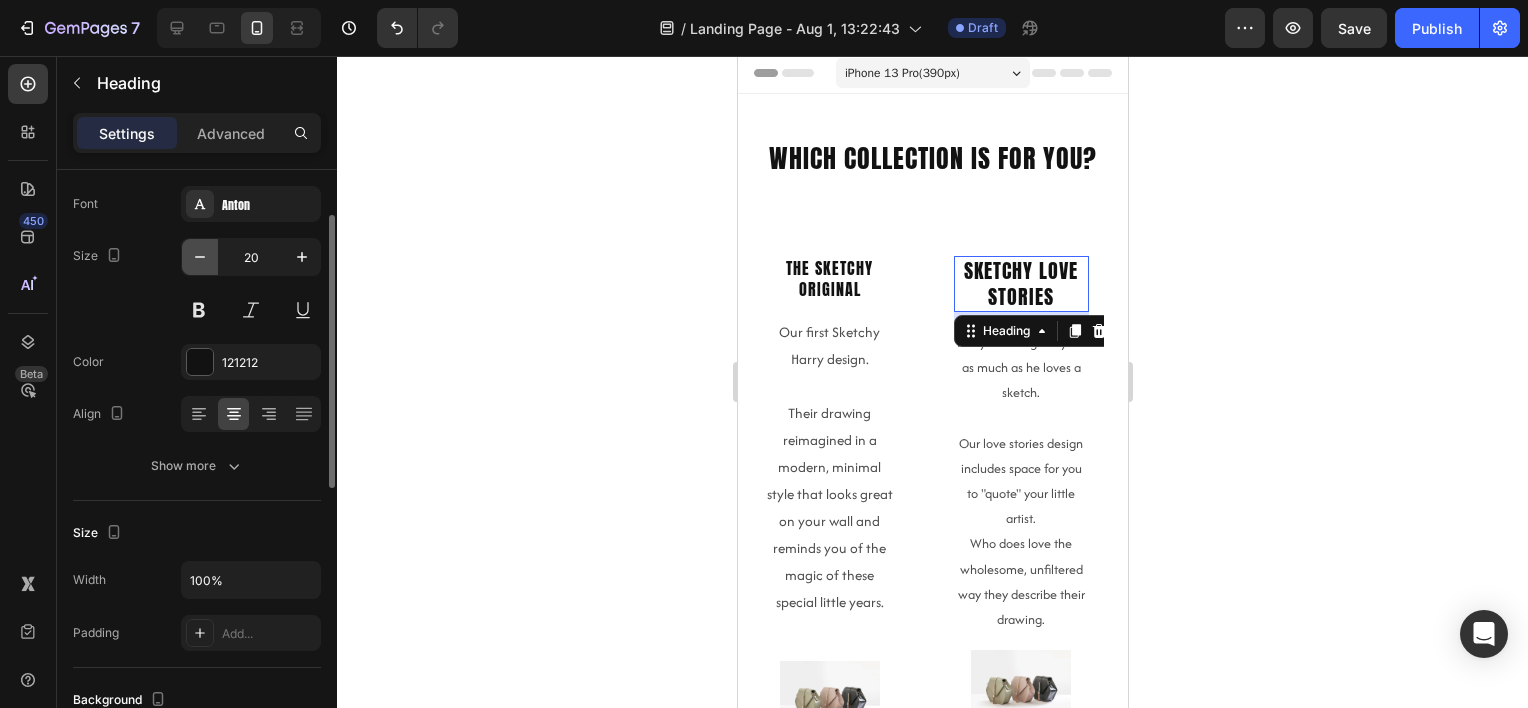 click 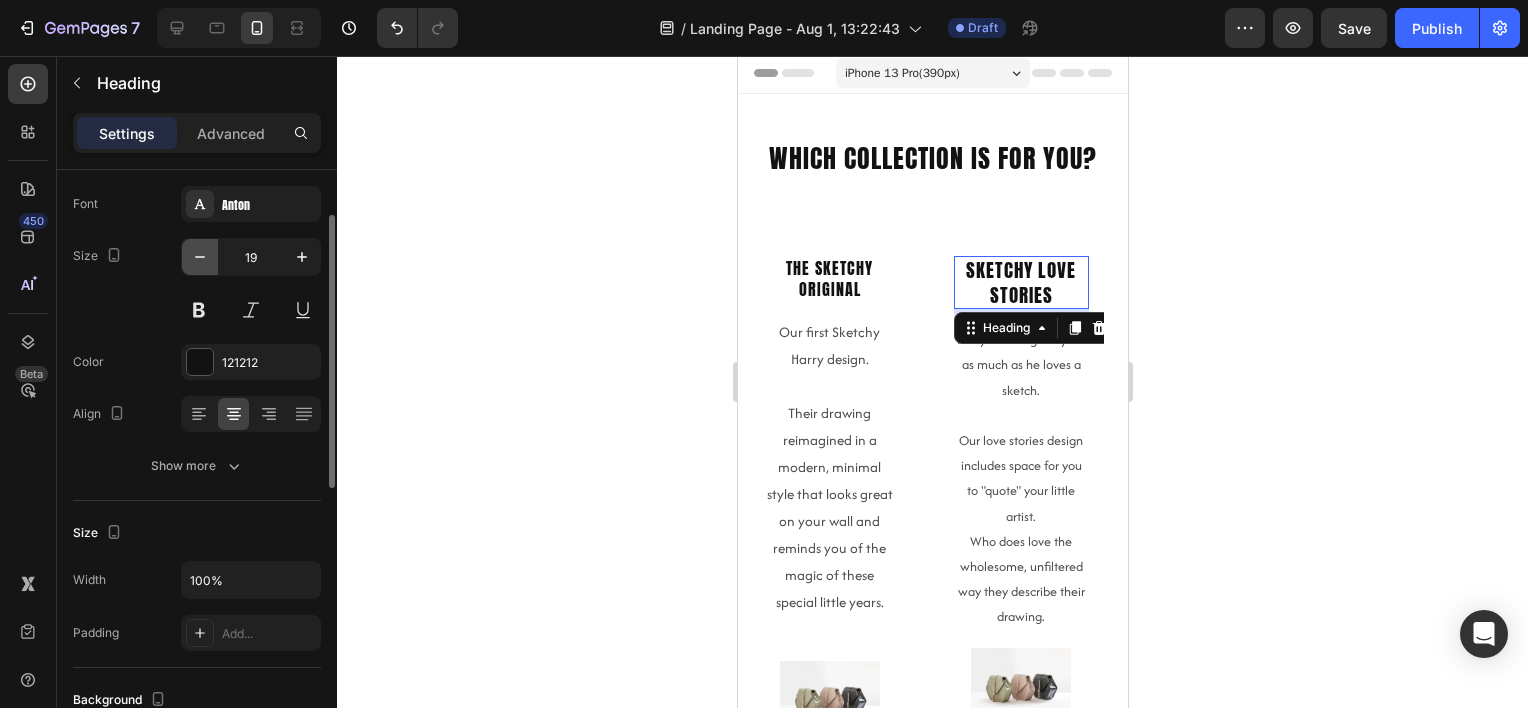 click 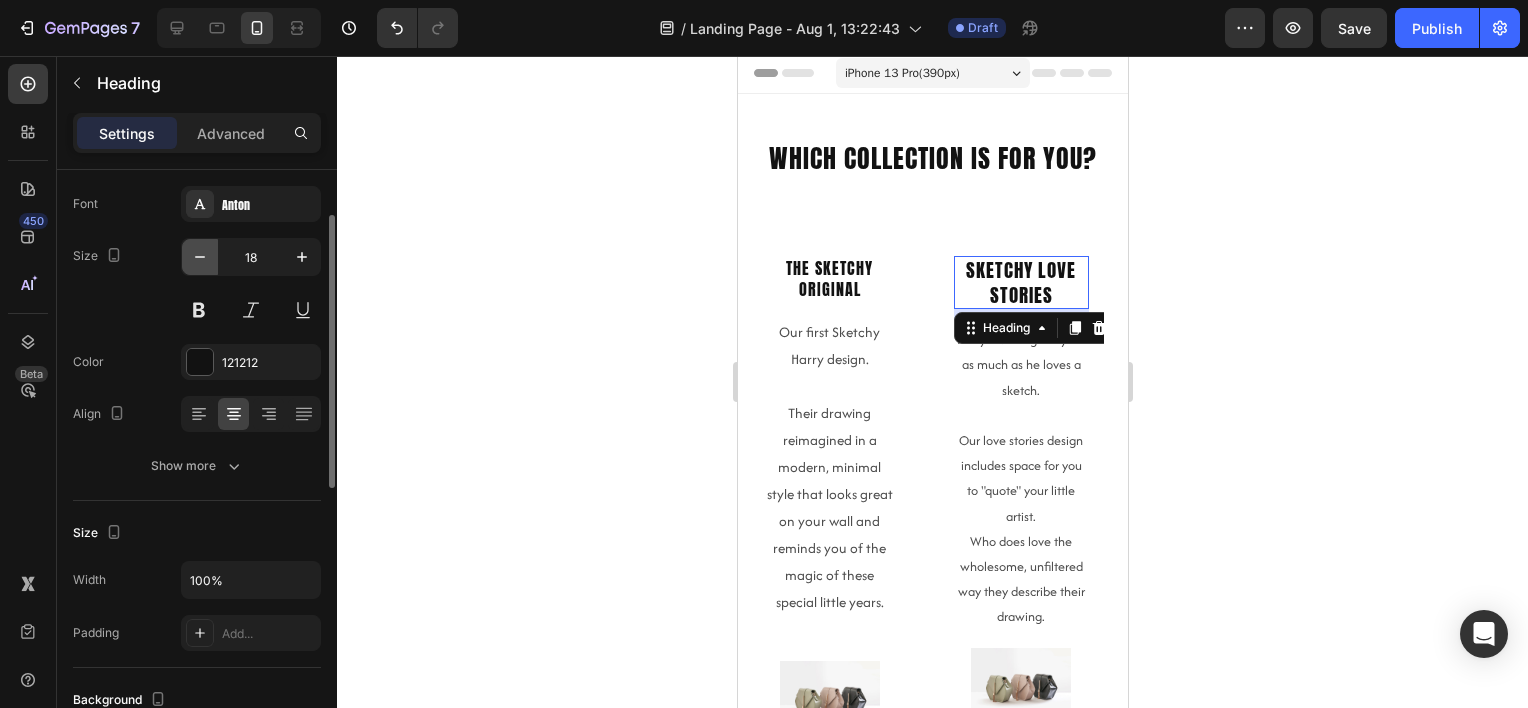click 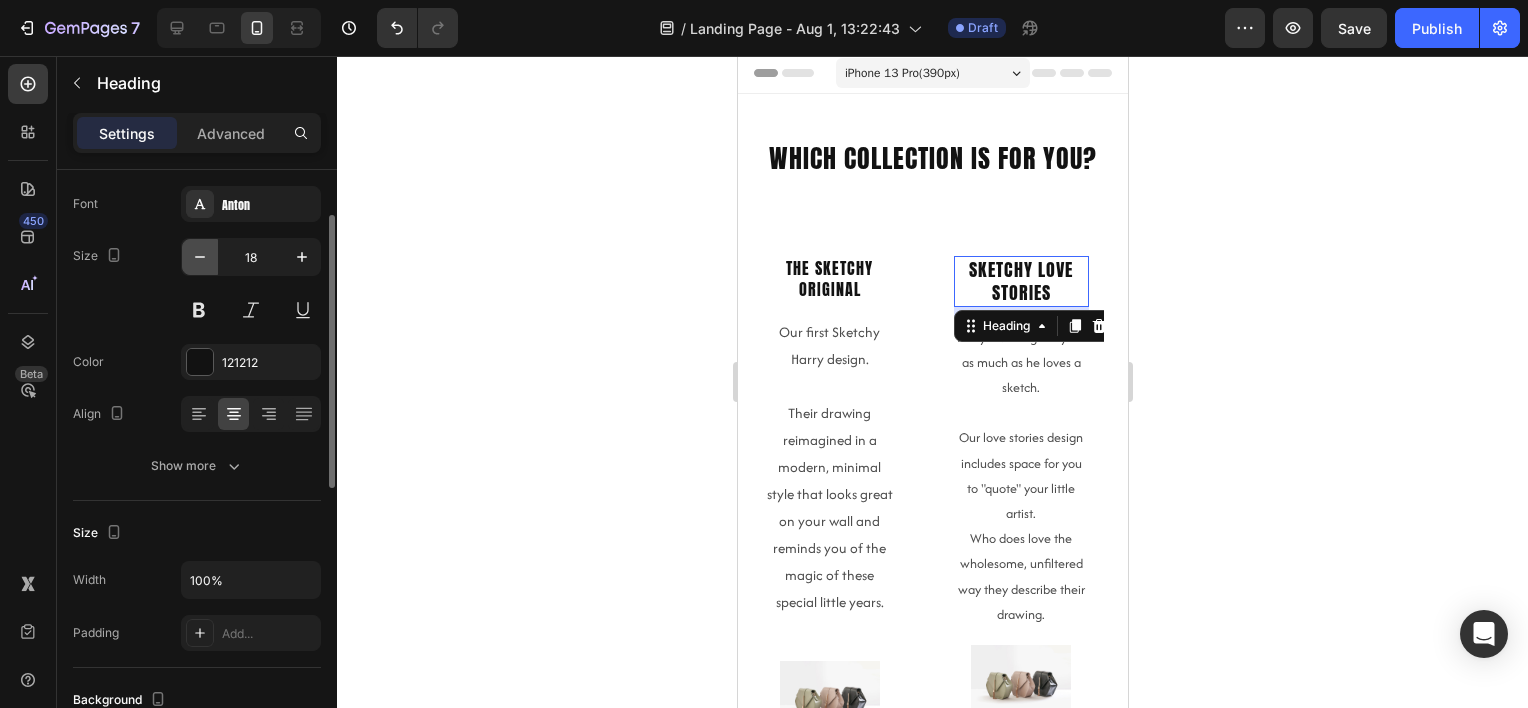 type on "17" 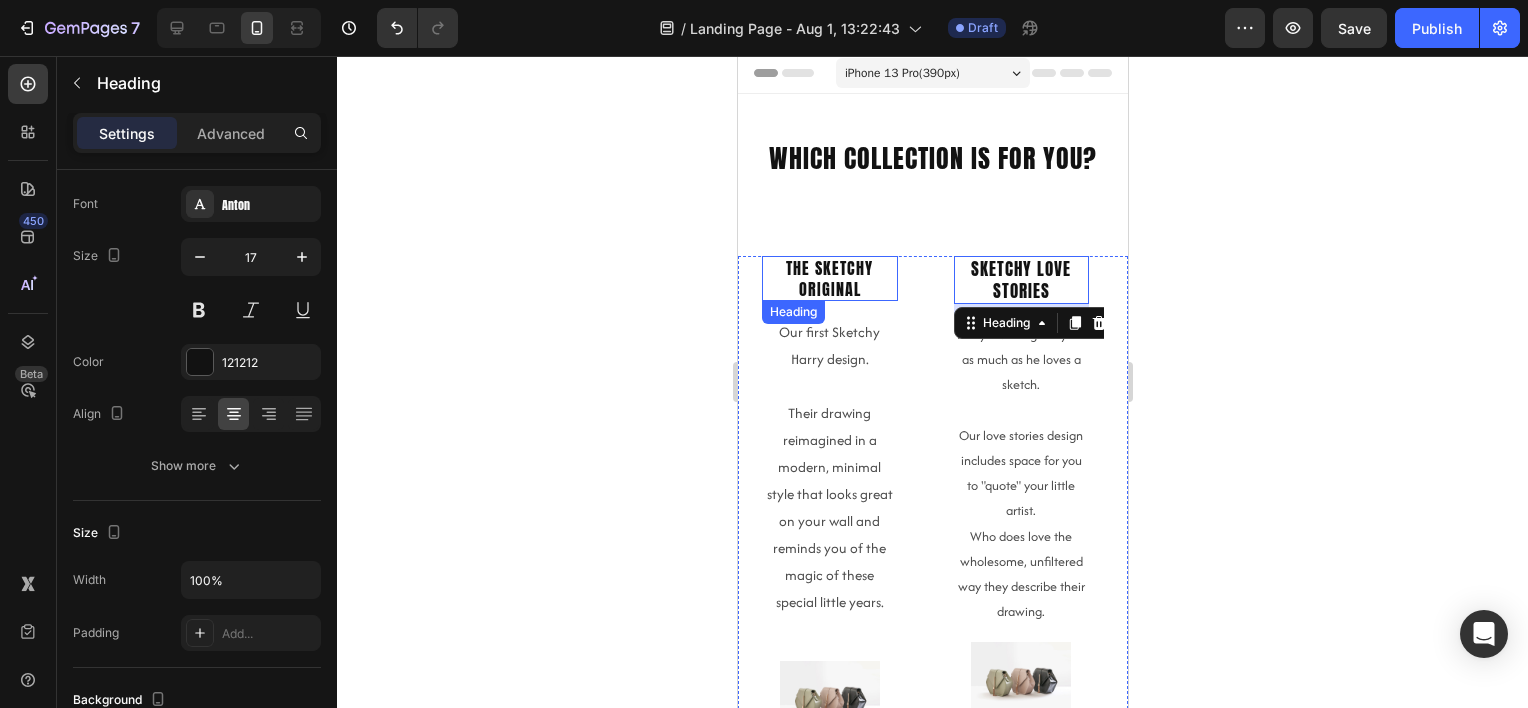 click on "The Sketchy Original" at bounding box center [829, 279] 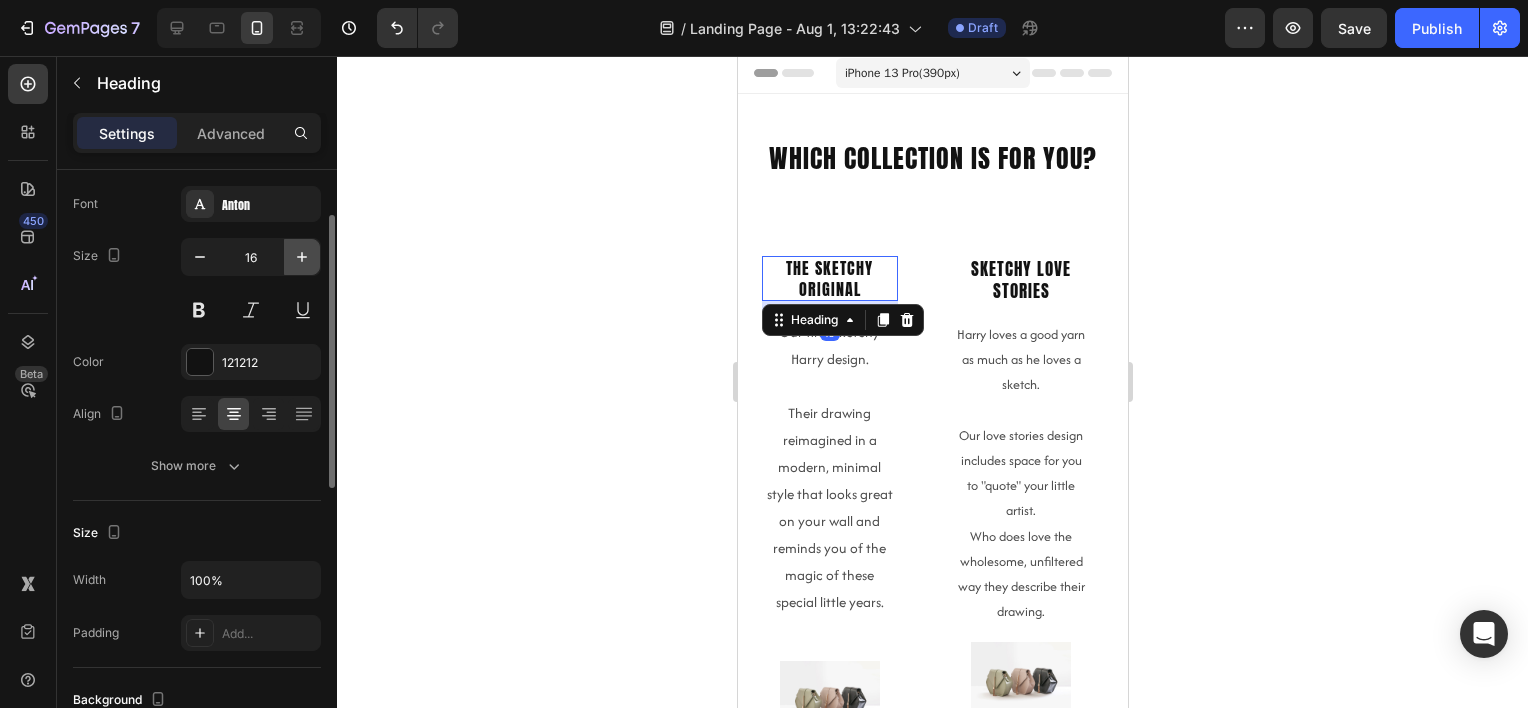 click at bounding box center (302, 257) 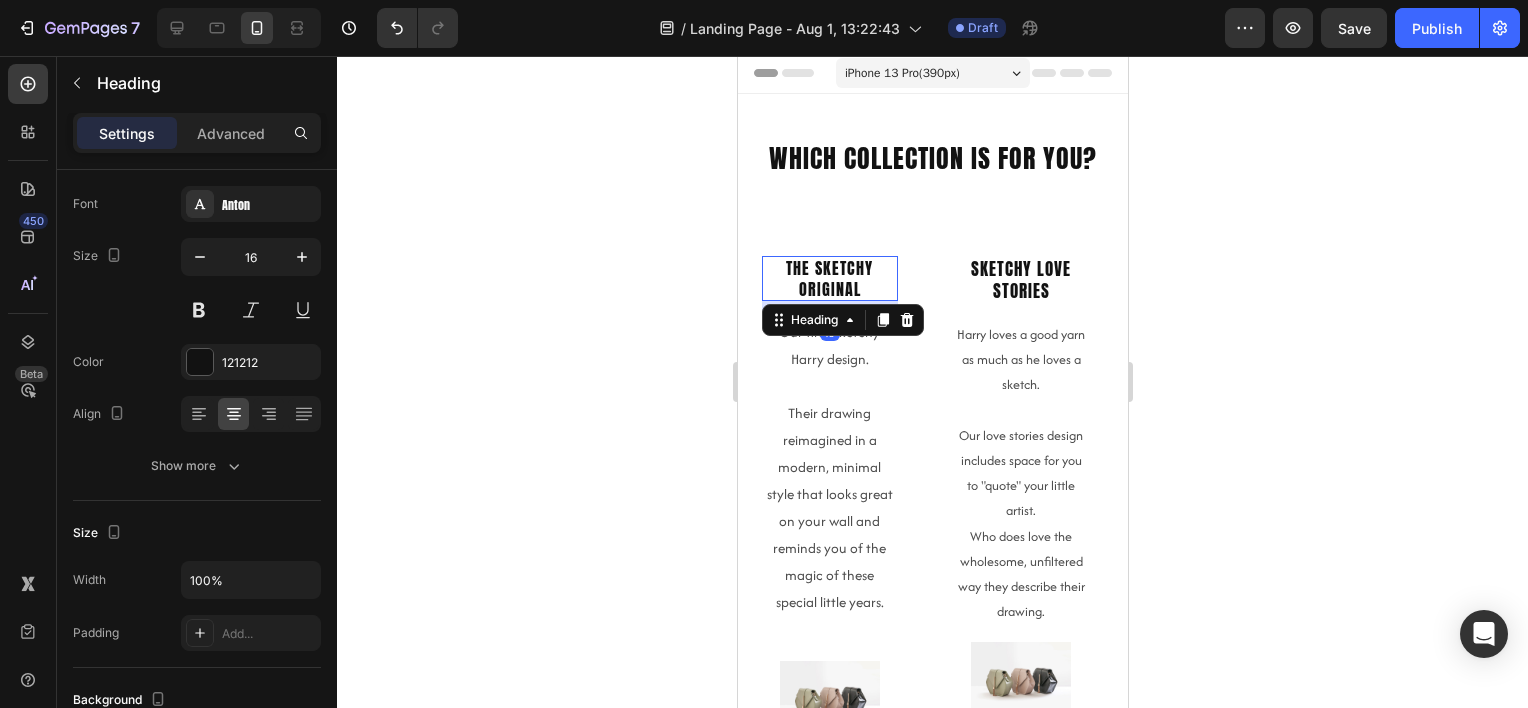 type on "17" 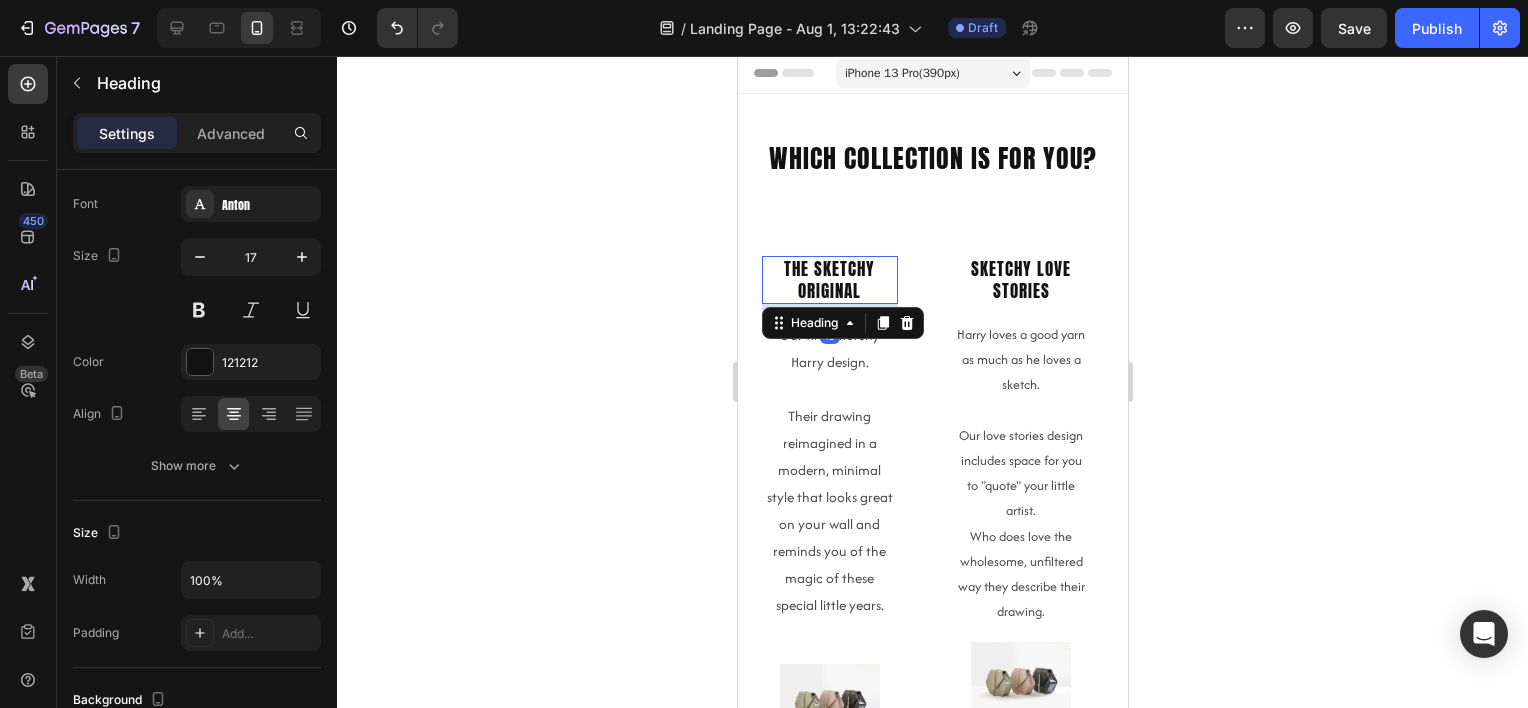 drag, startPoint x: 1320, startPoint y: 343, endPoint x: 1302, endPoint y: 339, distance: 18.439089 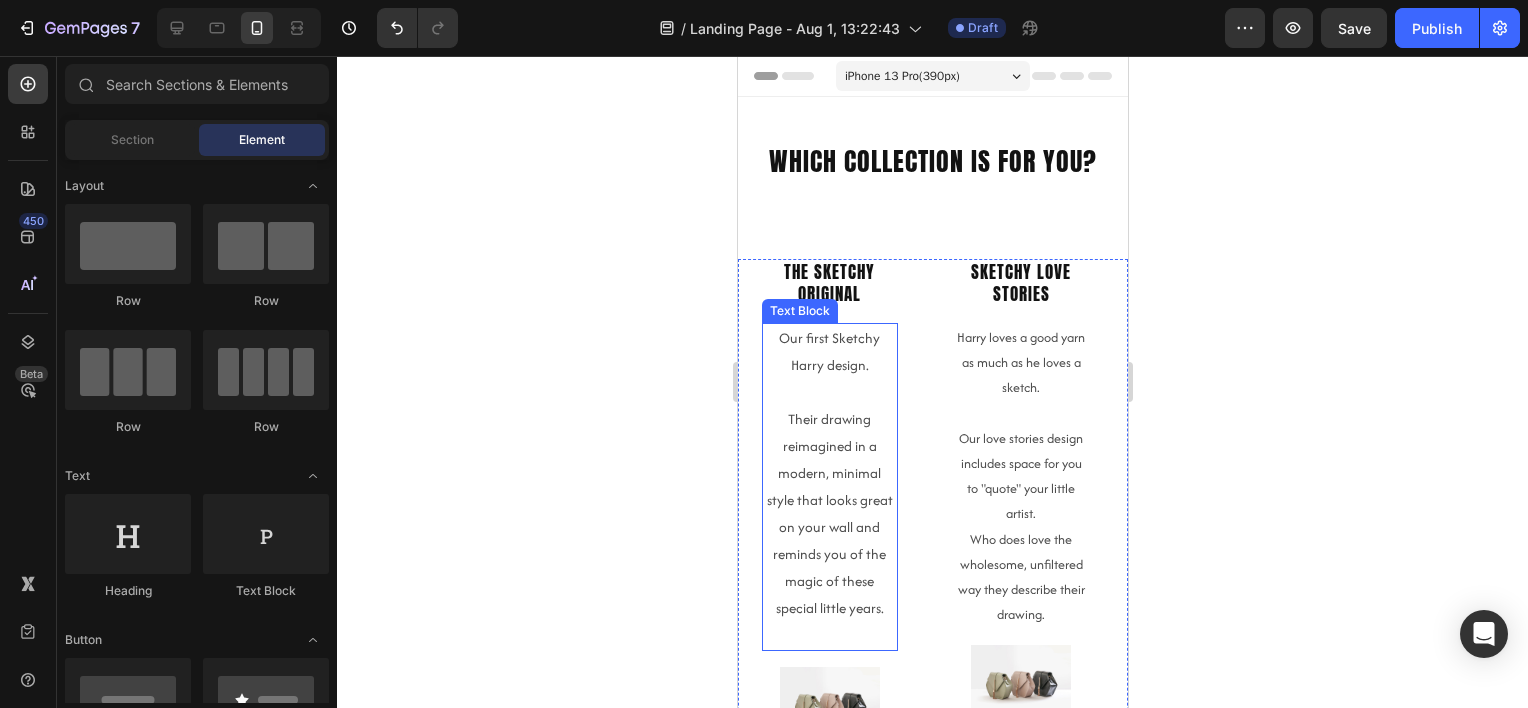scroll, scrollTop: 0, scrollLeft: 0, axis: both 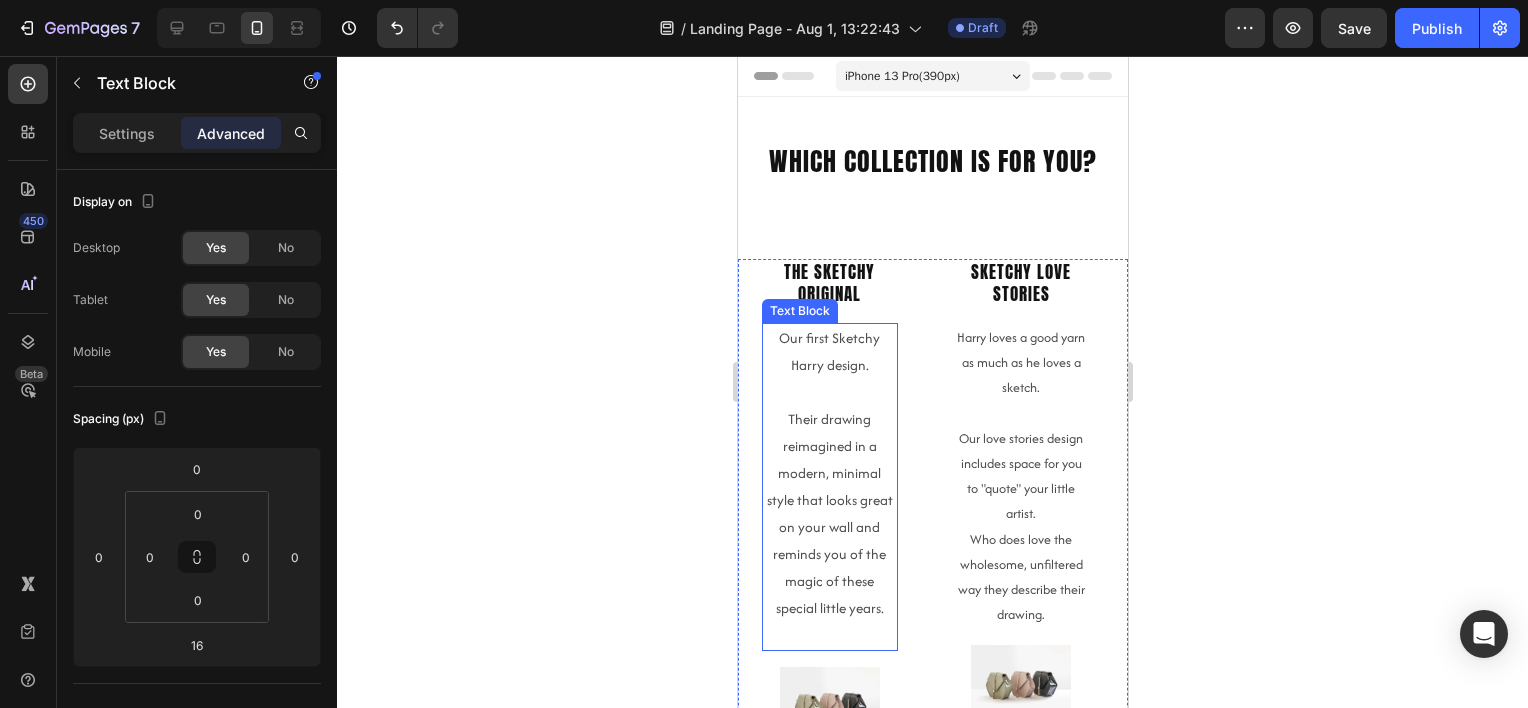 click at bounding box center [829, 392] 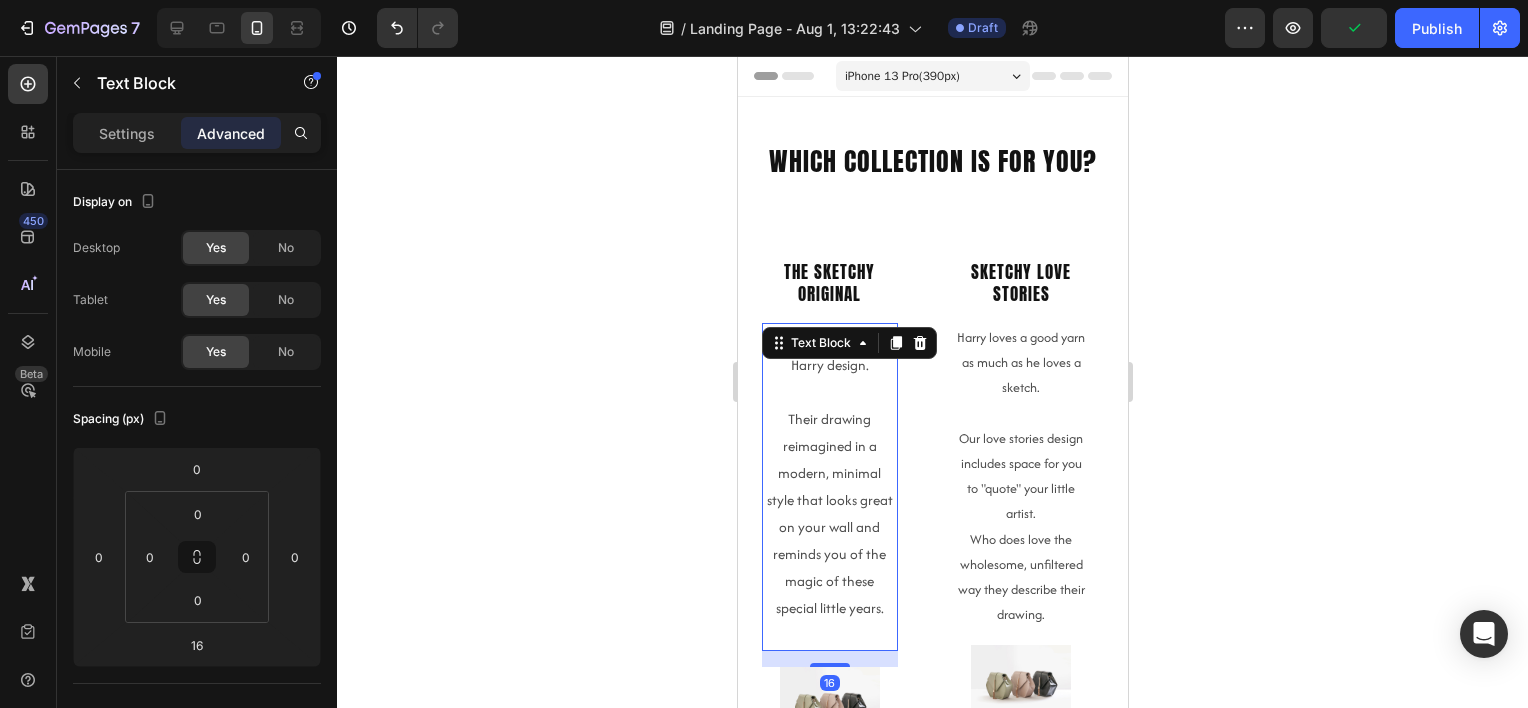 drag, startPoint x: 112, startPoint y: 143, endPoint x: 139, endPoint y: 161, distance: 32.449963 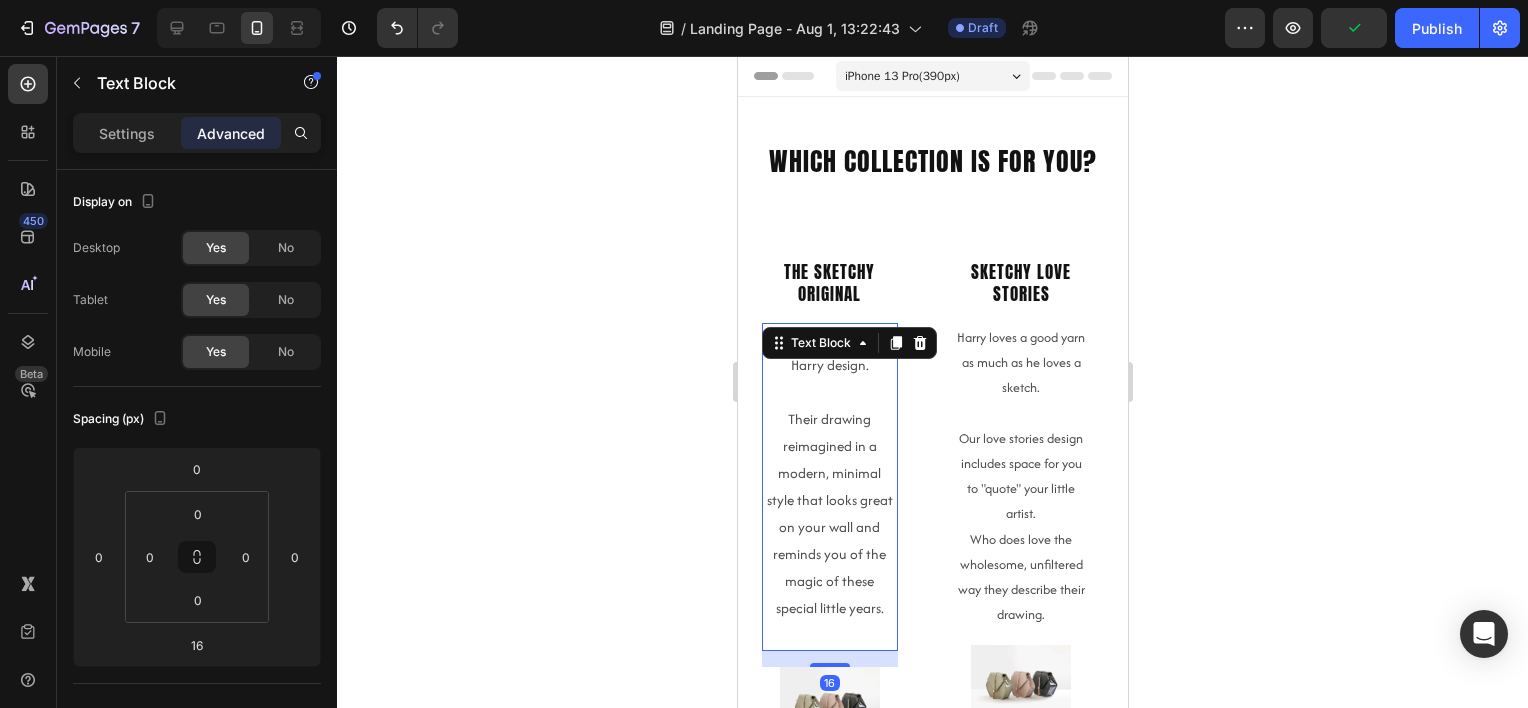 click on "Settings" 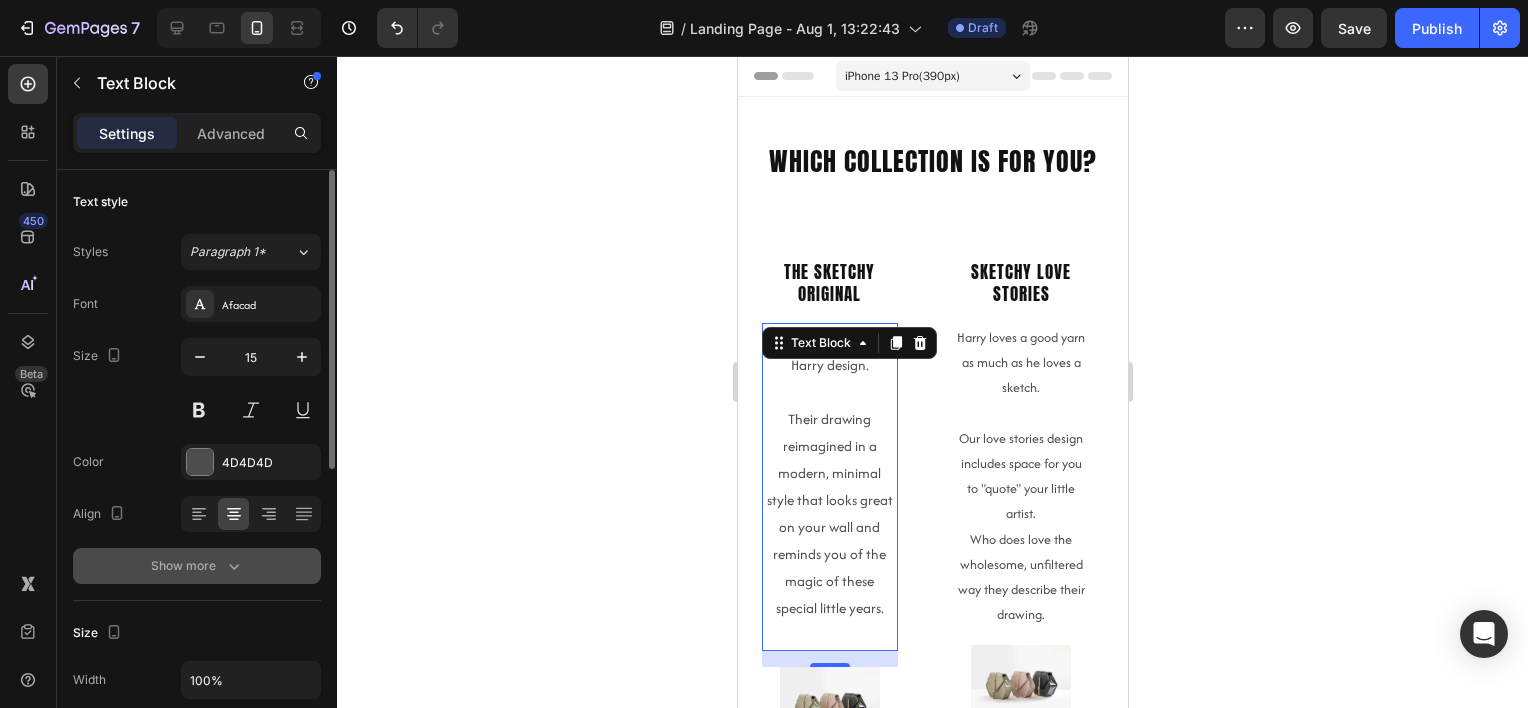 click on "Show more" at bounding box center [197, 566] 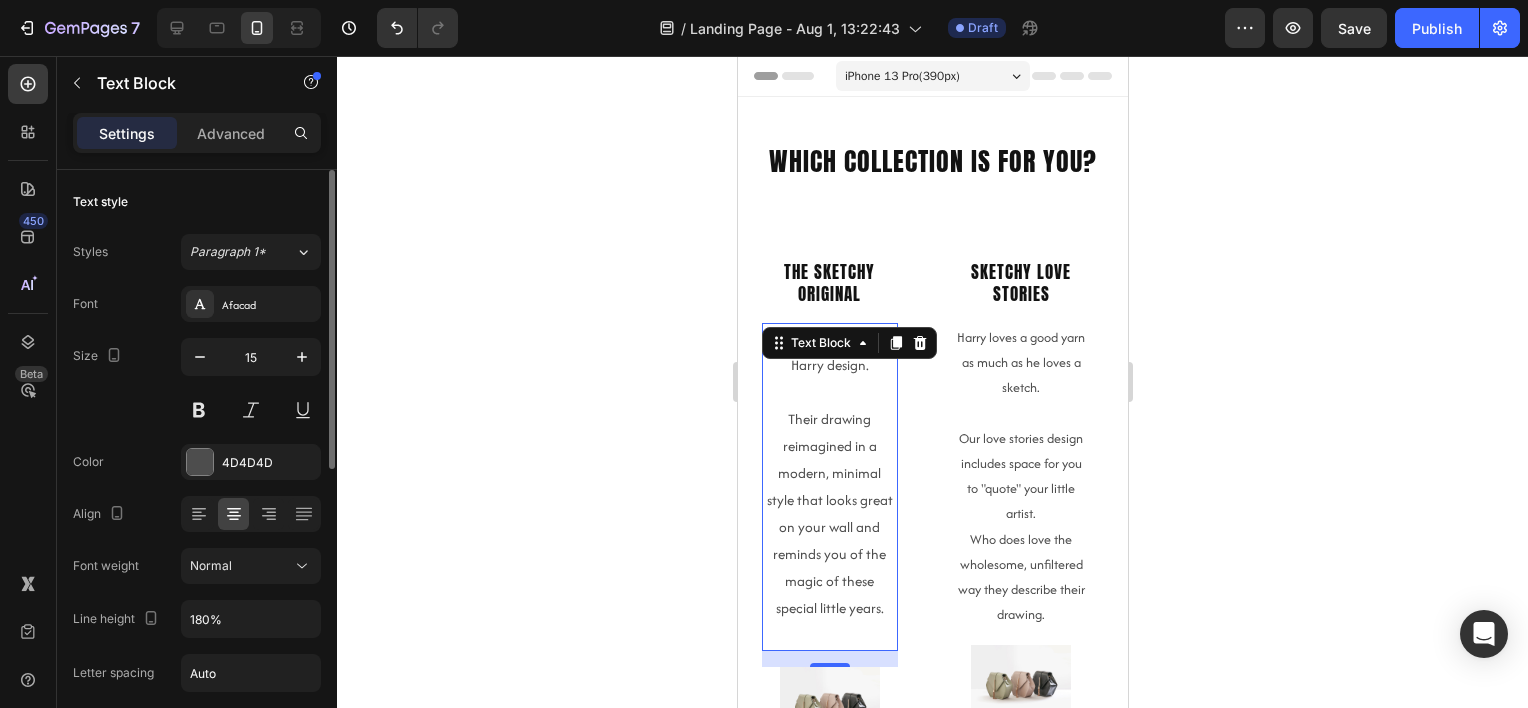 scroll, scrollTop: 300, scrollLeft: 0, axis: vertical 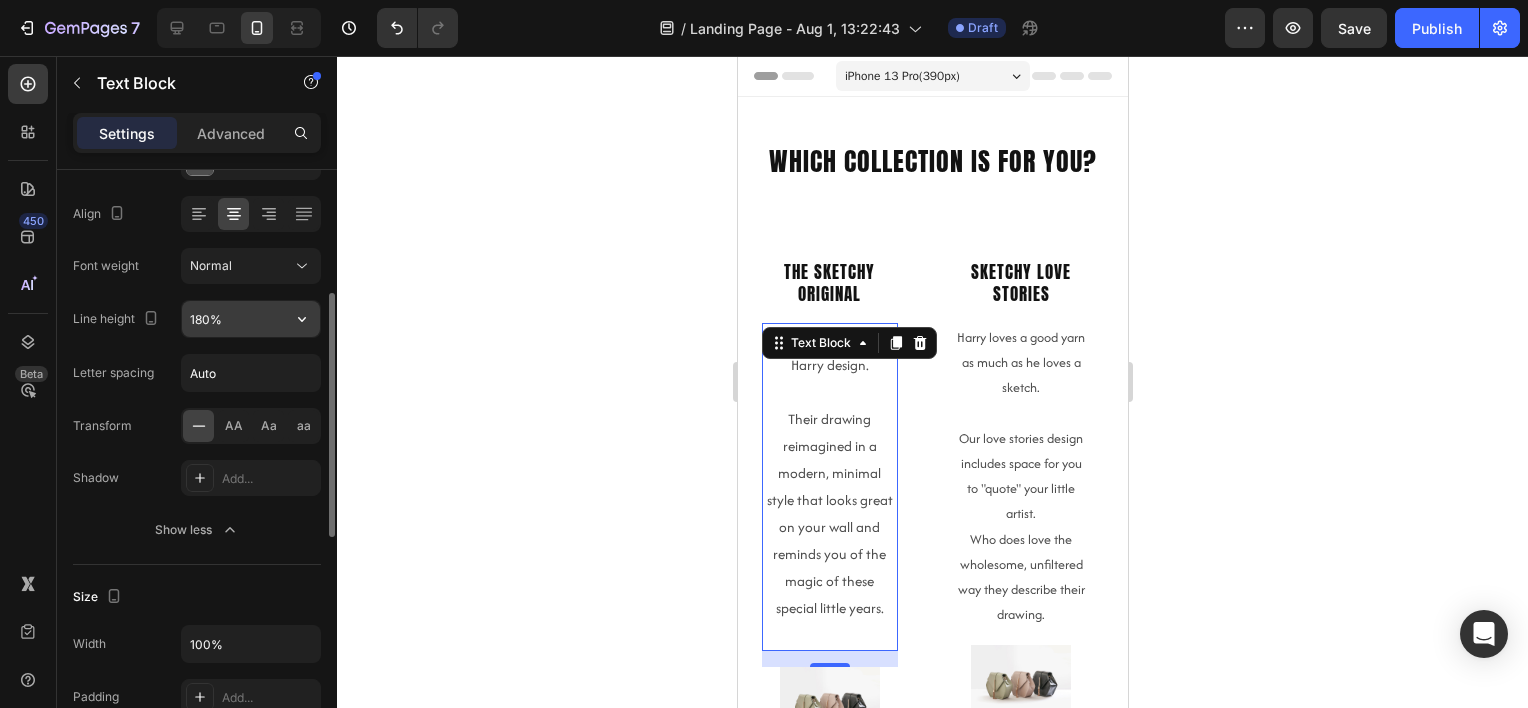 click on "180%" at bounding box center [251, 319] 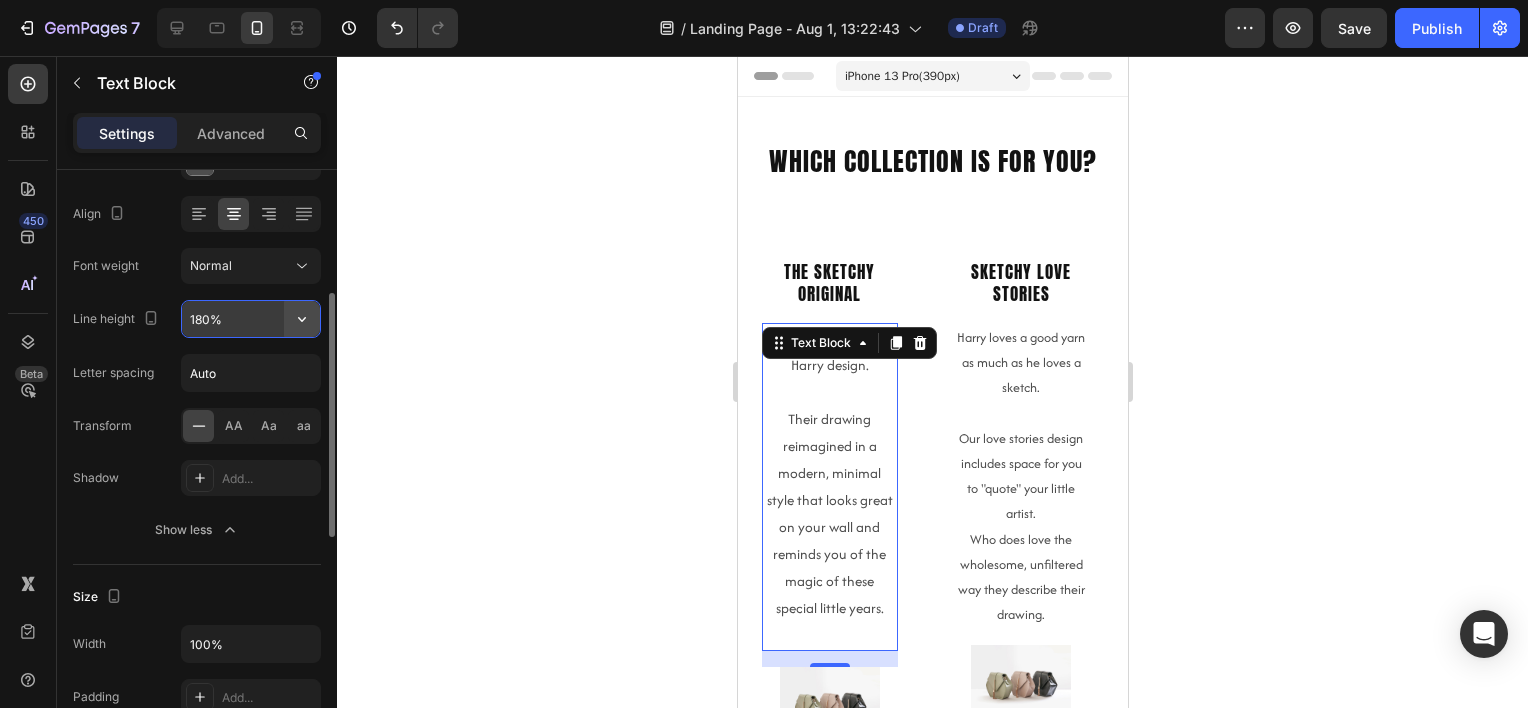 click 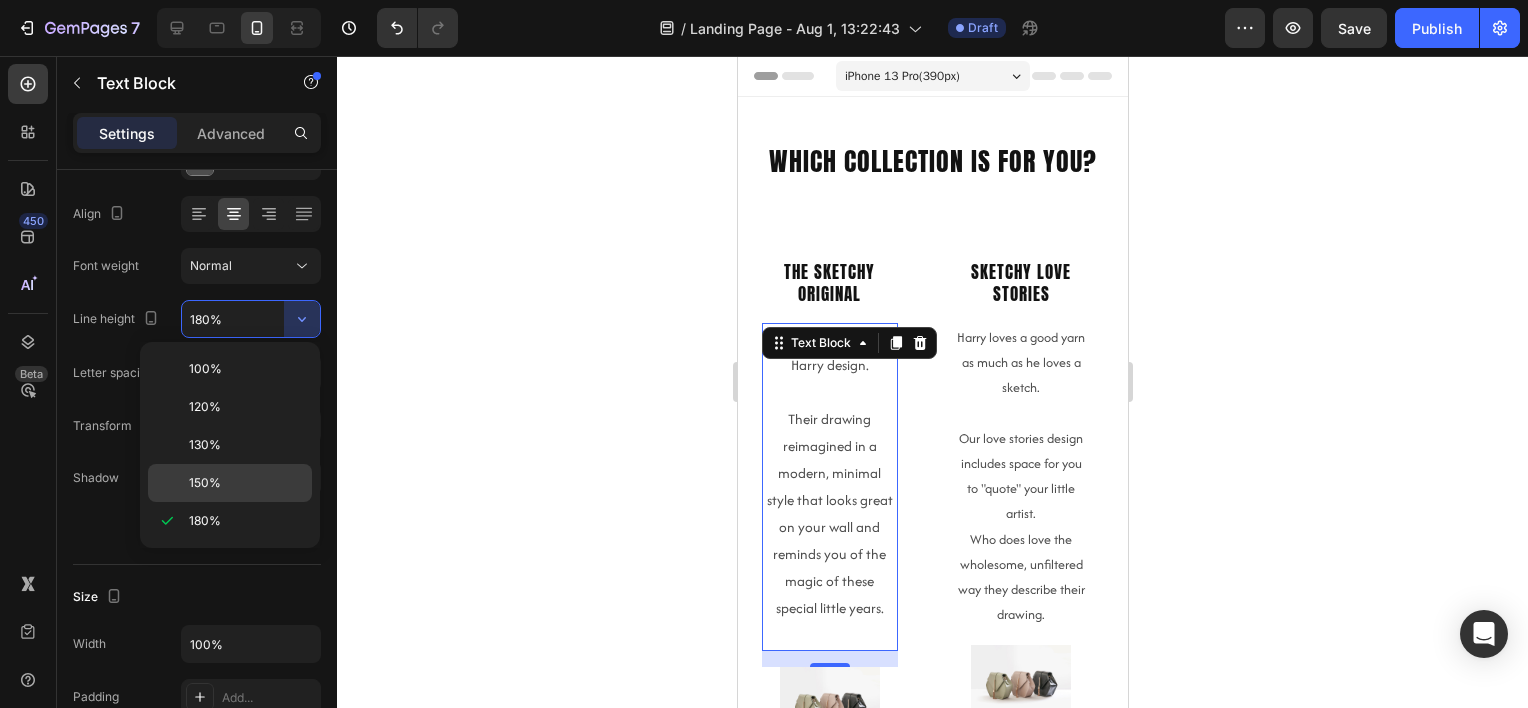 click on "150%" at bounding box center (205, 483) 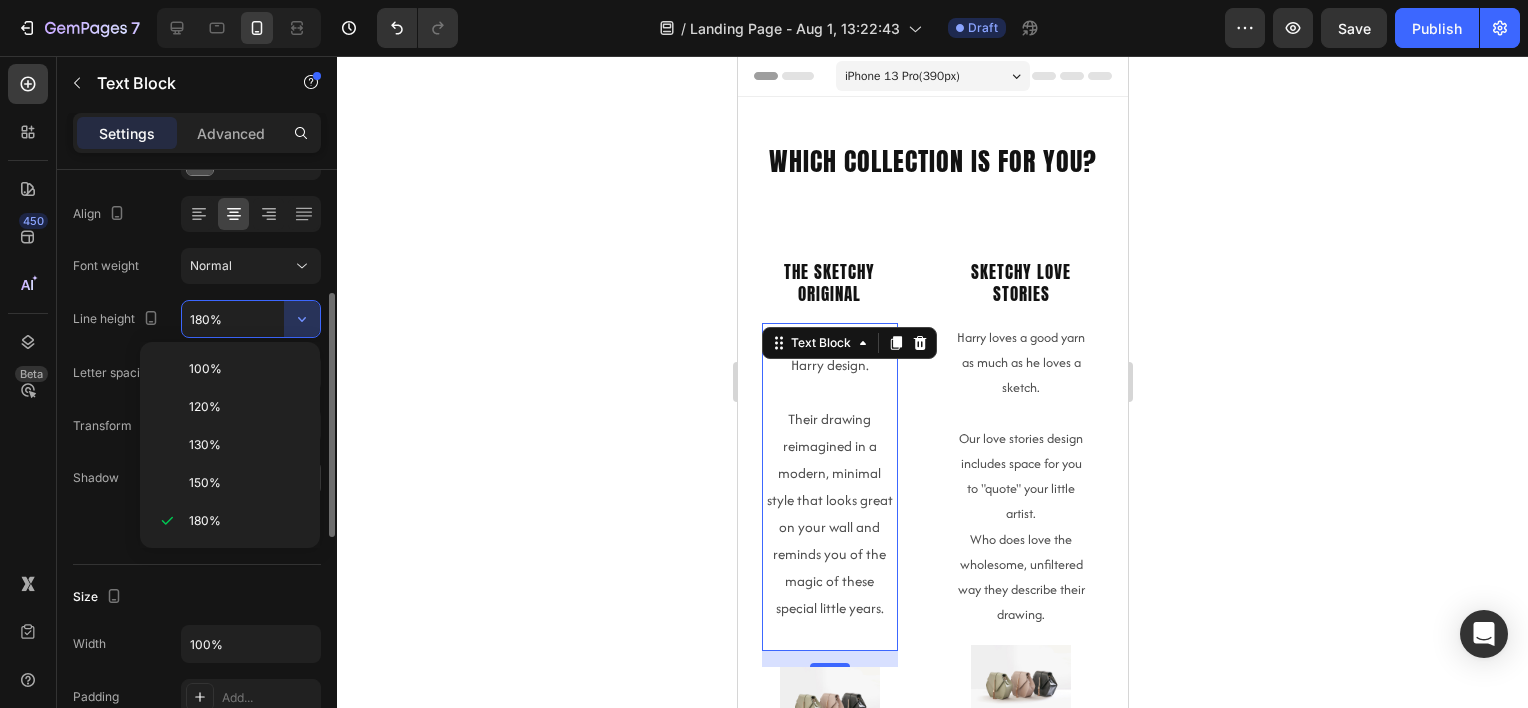 type on "150%" 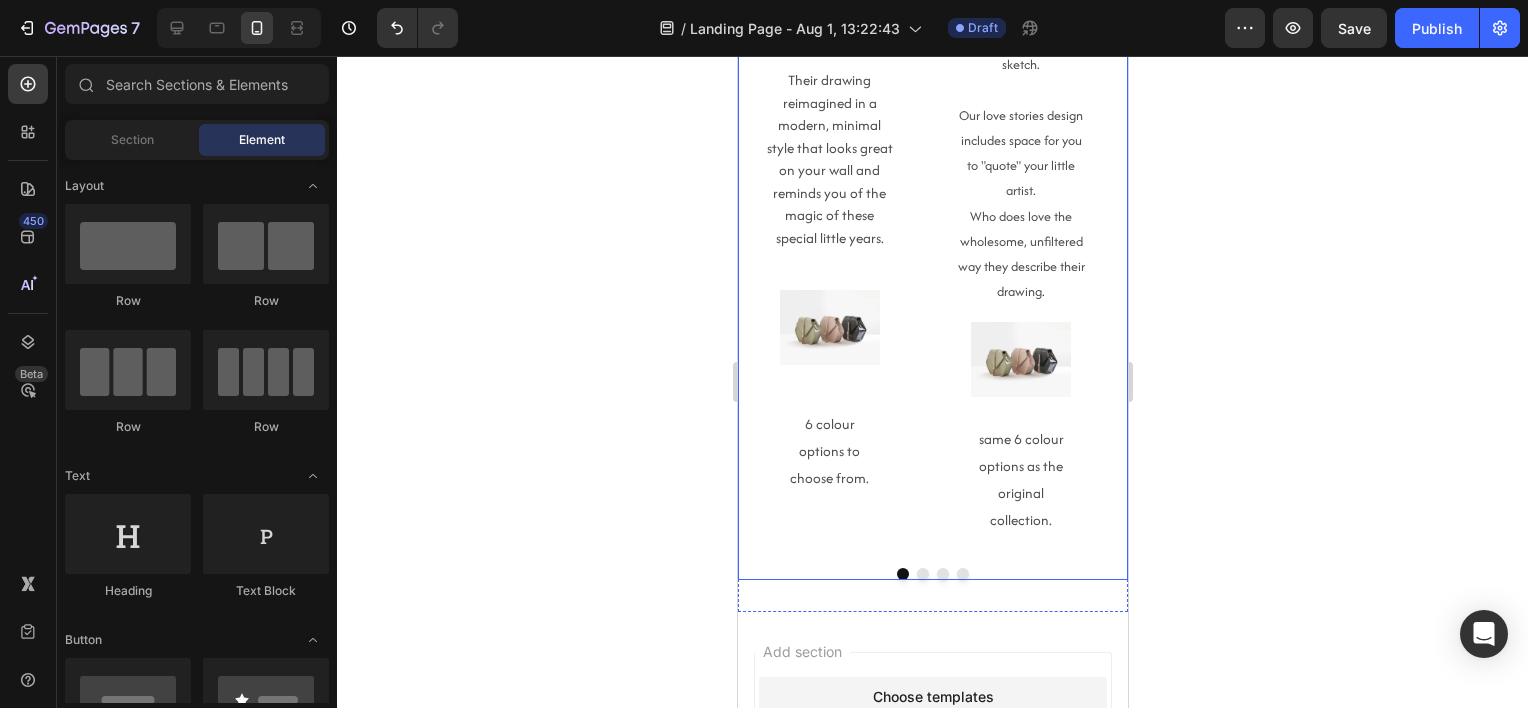 scroll, scrollTop: 70, scrollLeft: 0, axis: vertical 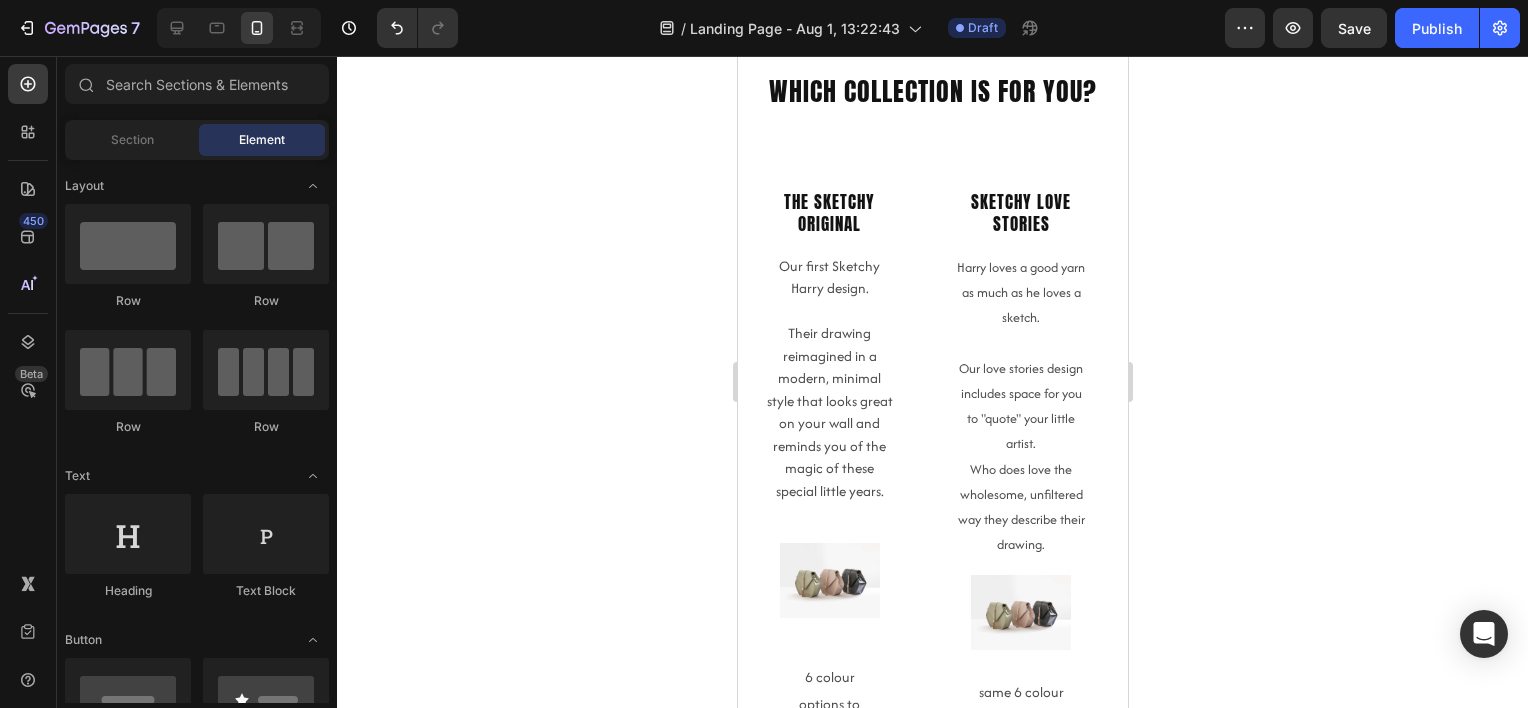 drag, startPoint x: 1454, startPoint y: 438, endPoint x: 1352, endPoint y: 444, distance: 102.176315 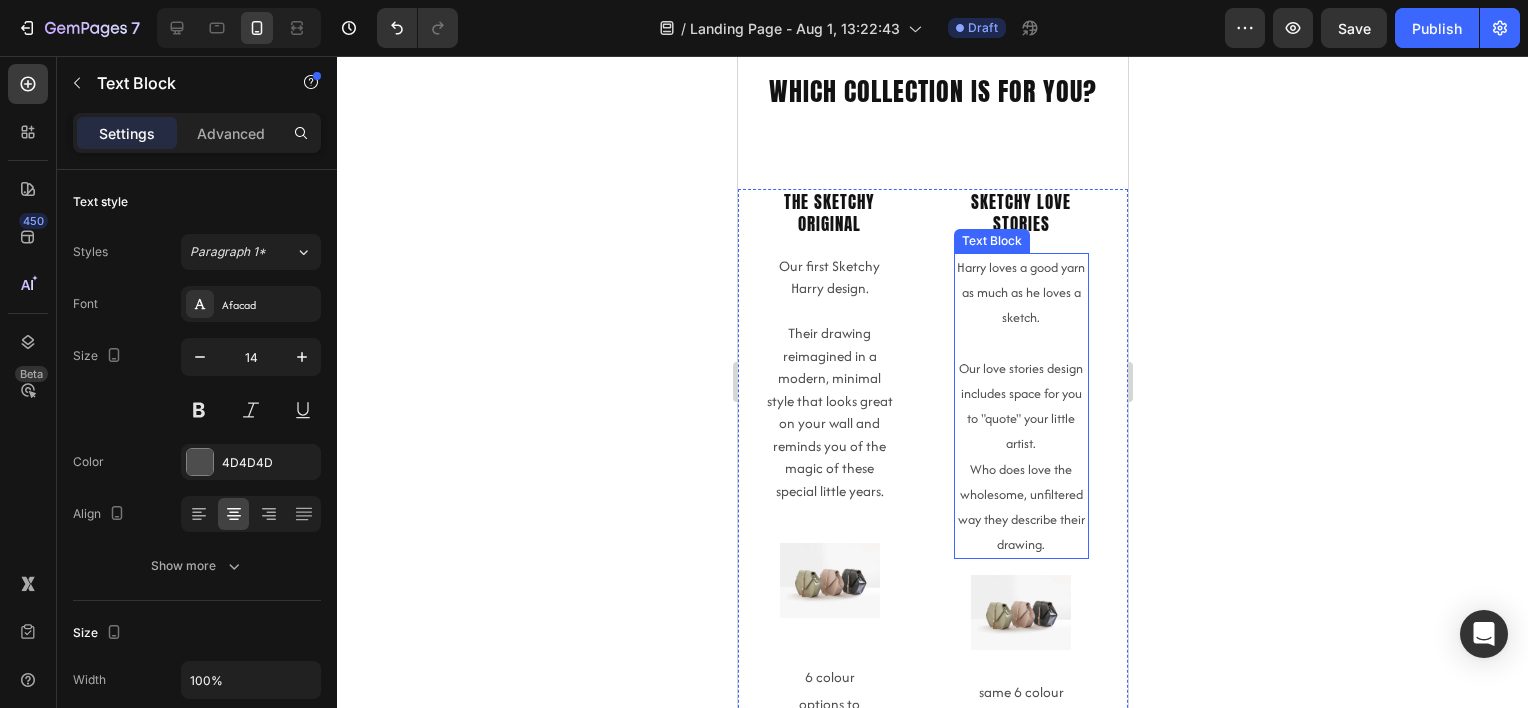 click on "Our love stories design includes space for you to "quote" your little artist." at bounding box center (1021, 406) 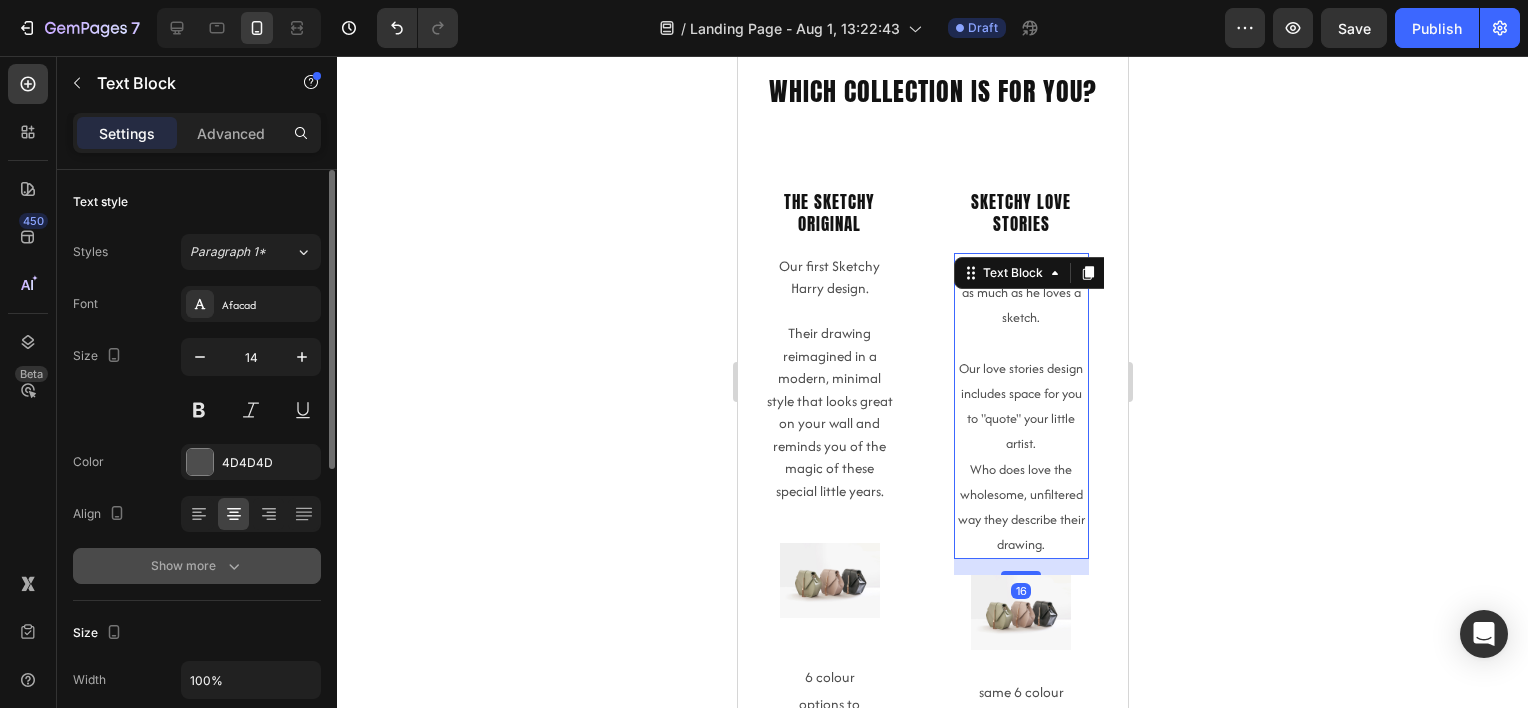 click 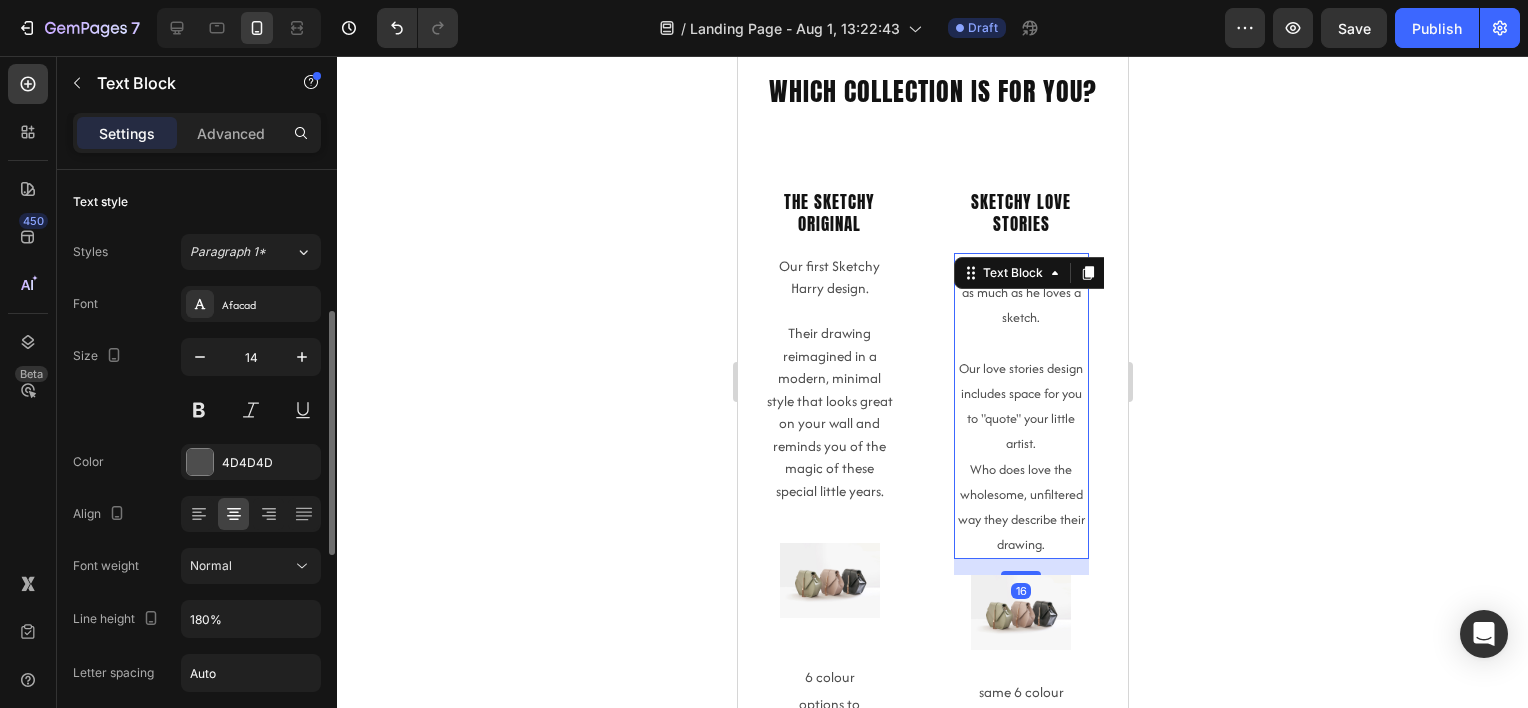 scroll, scrollTop: 300, scrollLeft: 0, axis: vertical 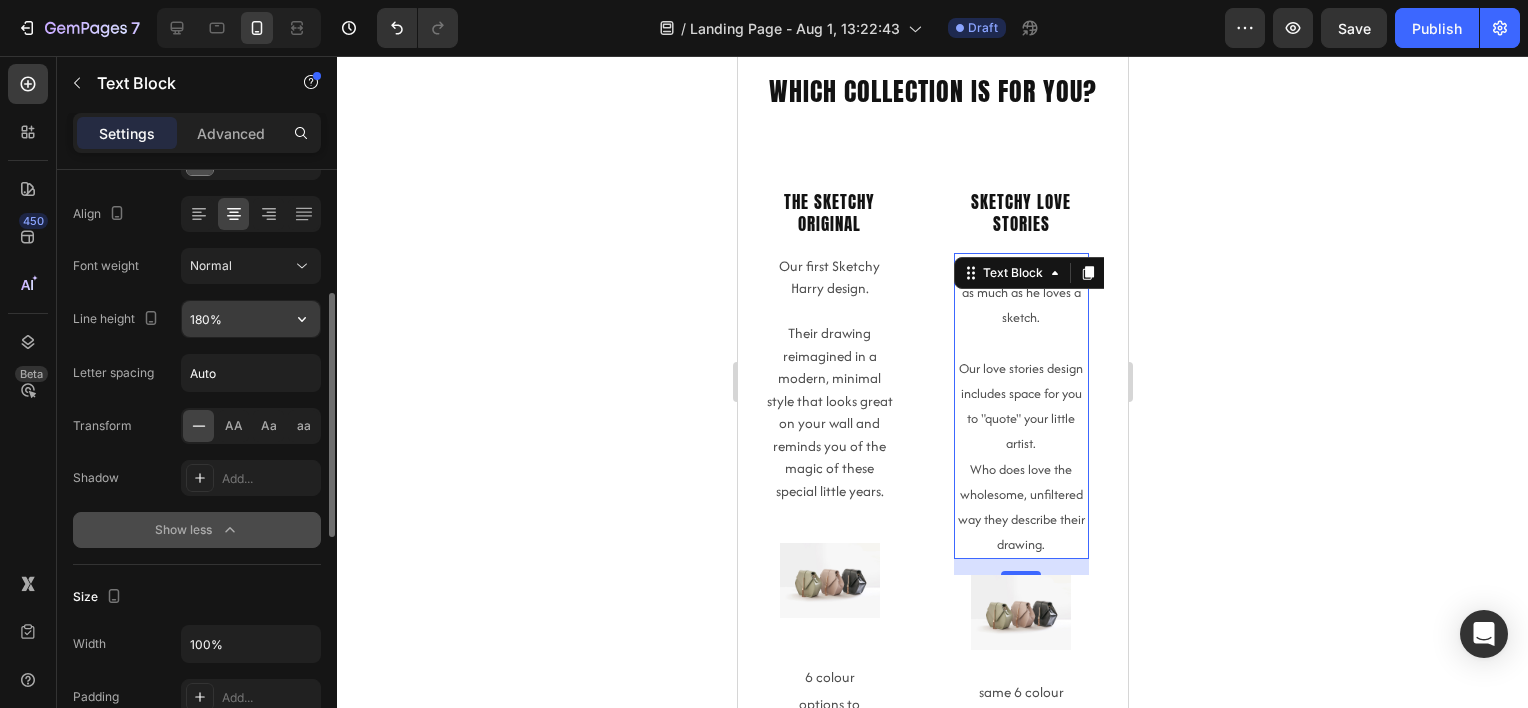 click on "180%" at bounding box center [251, 319] 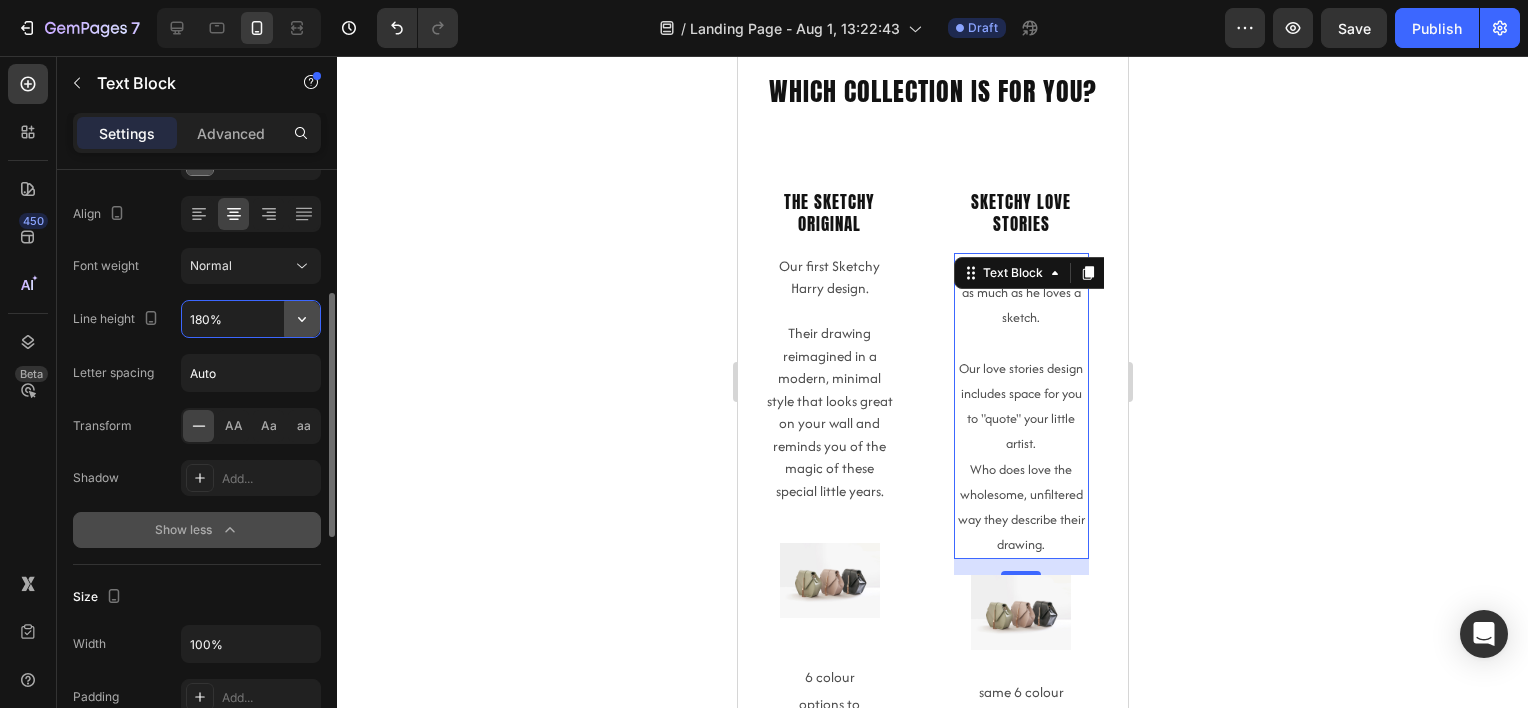 click 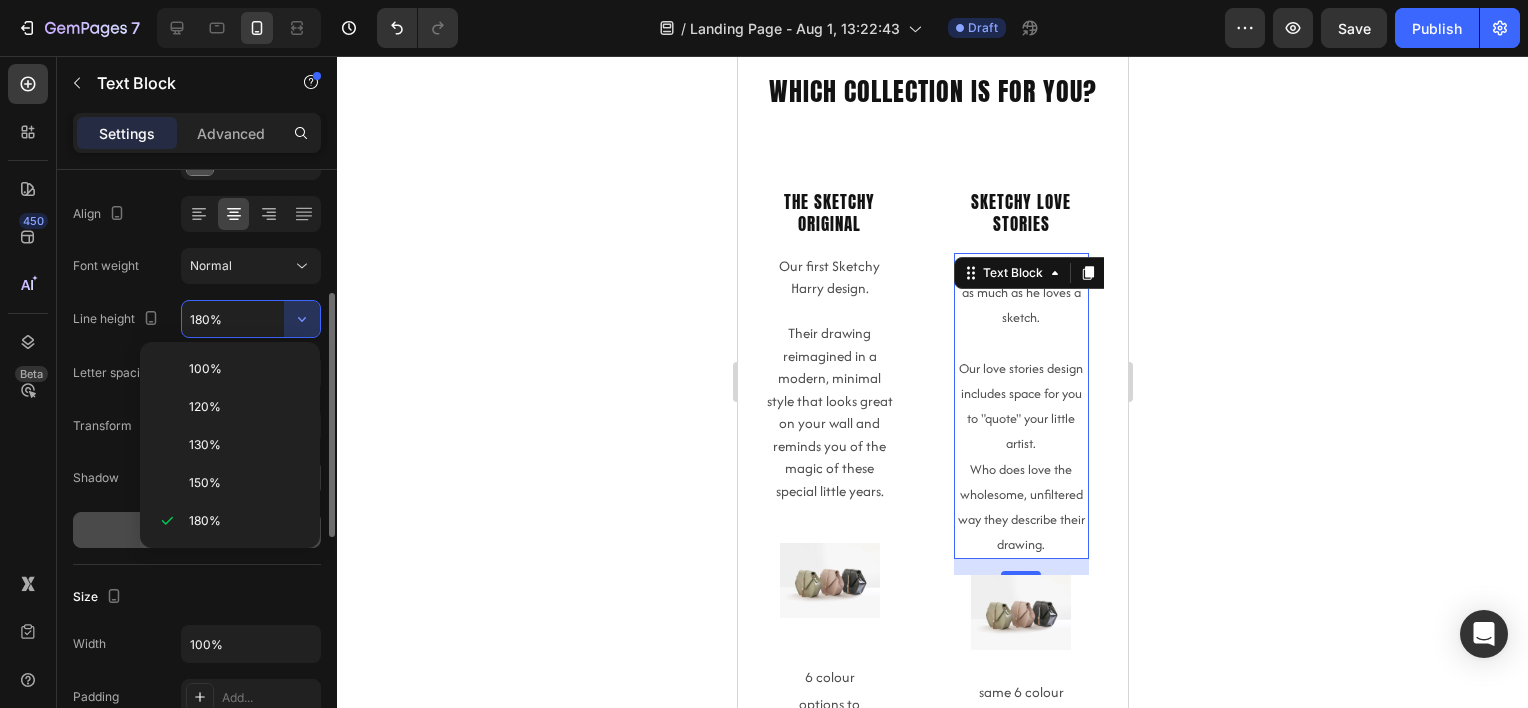 click on "150%" at bounding box center [246, 483] 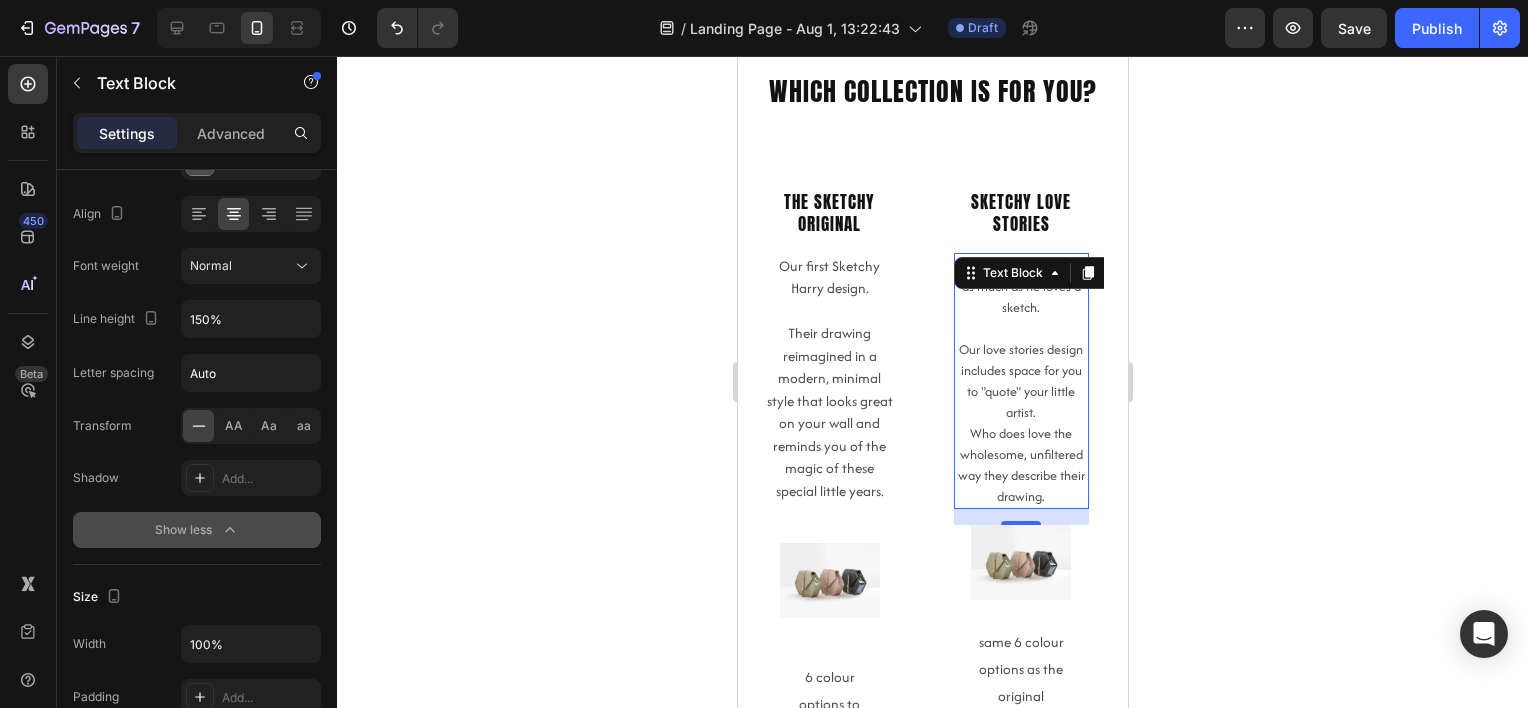drag, startPoint x: 1374, startPoint y: 314, endPoint x: 1352, endPoint y: 322, distance: 23.409399 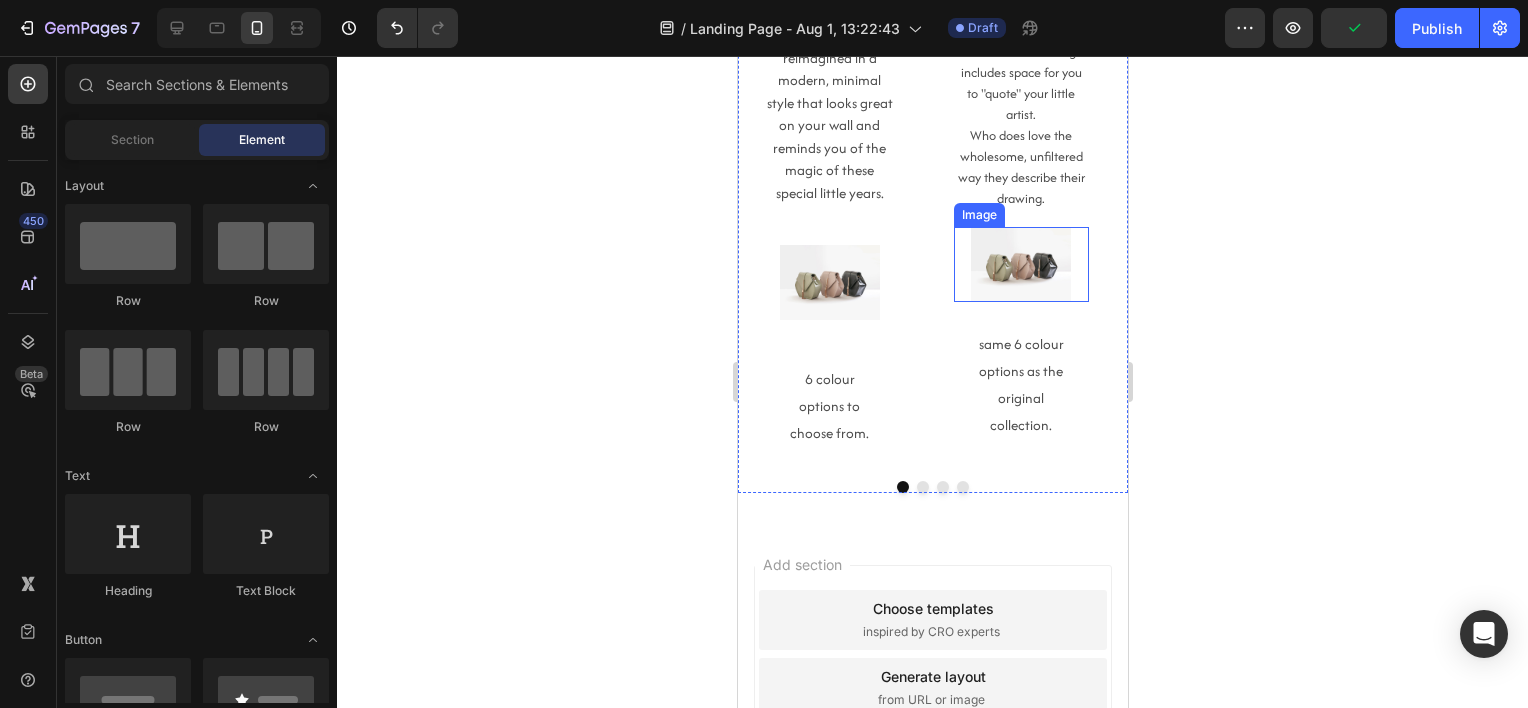 scroll, scrollTop: 370, scrollLeft: 0, axis: vertical 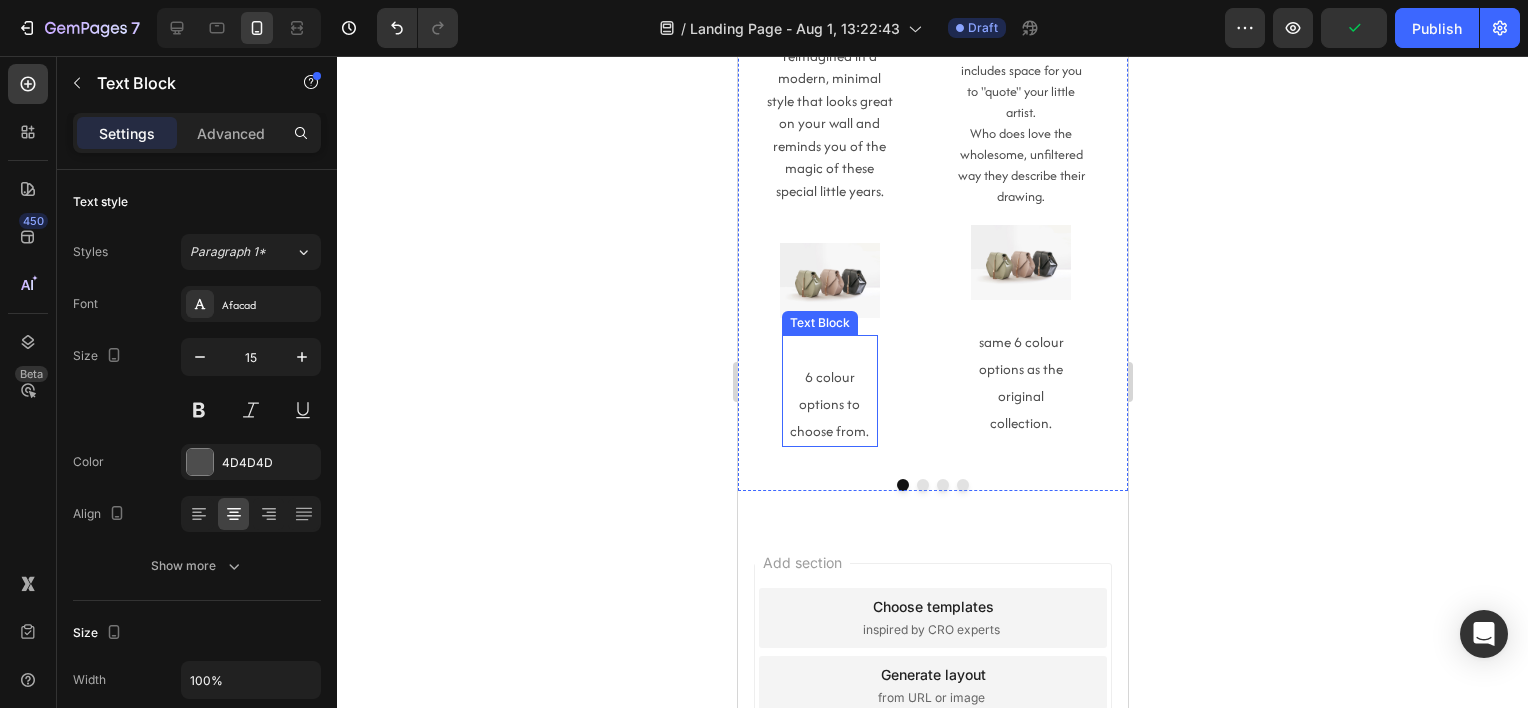 click on "6 colour options to choose from." at bounding box center [829, 404] 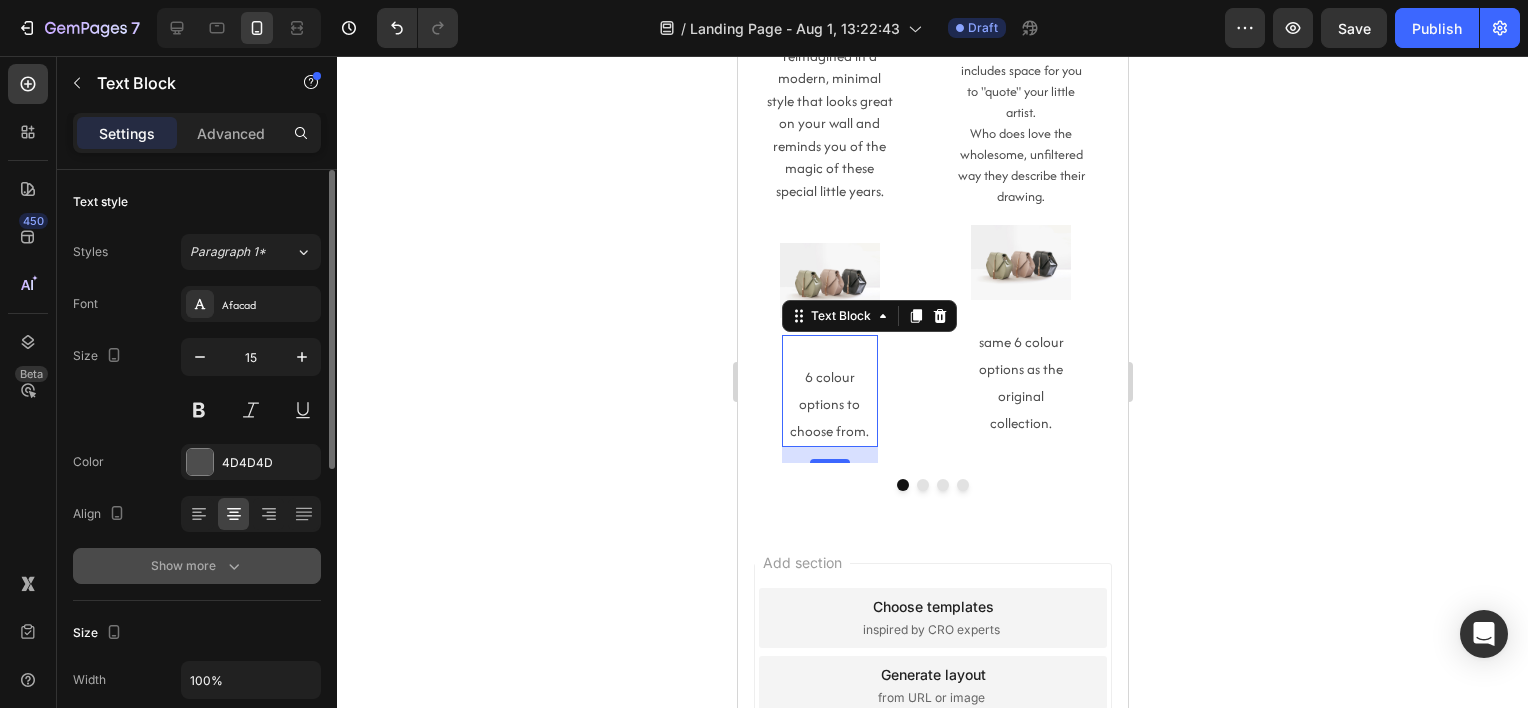 click on "Show more" at bounding box center (197, 566) 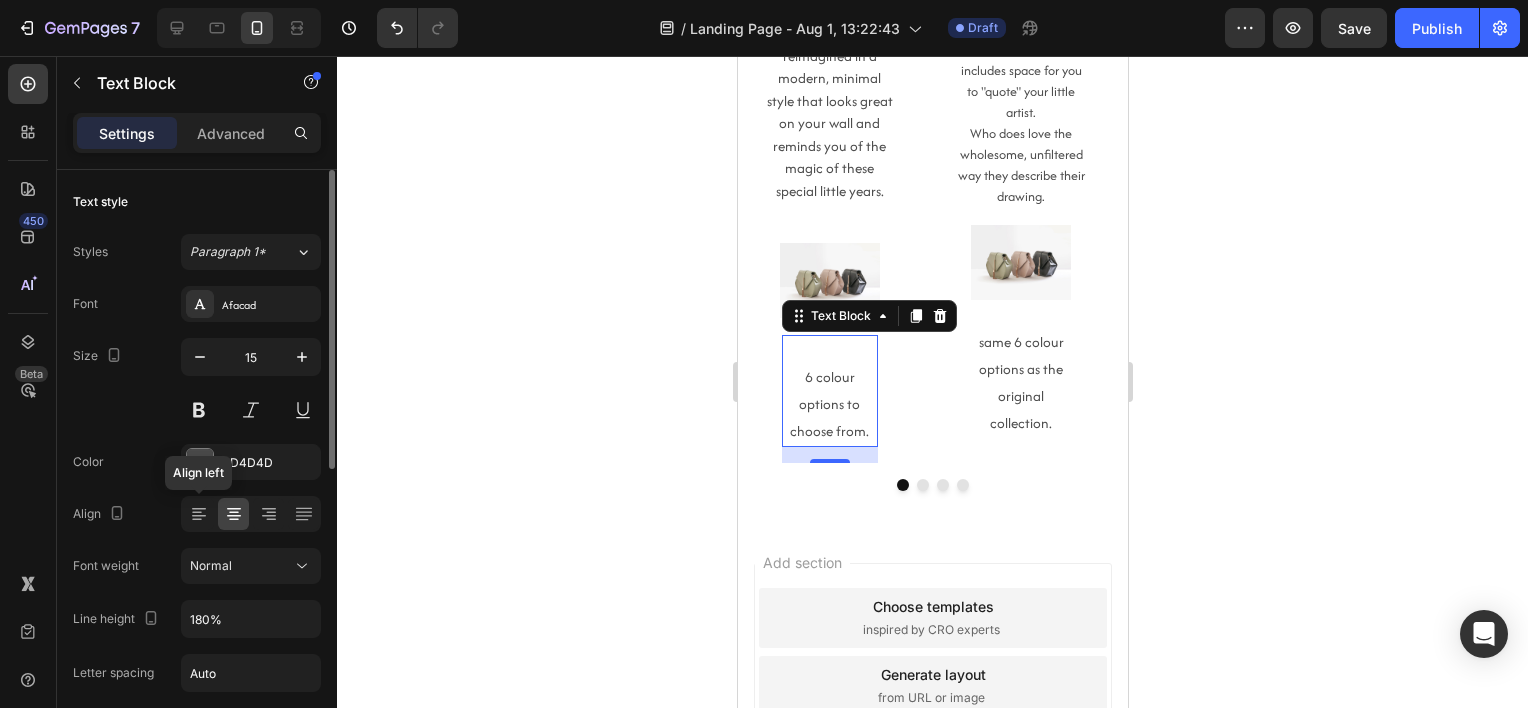 scroll, scrollTop: 300, scrollLeft: 0, axis: vertical 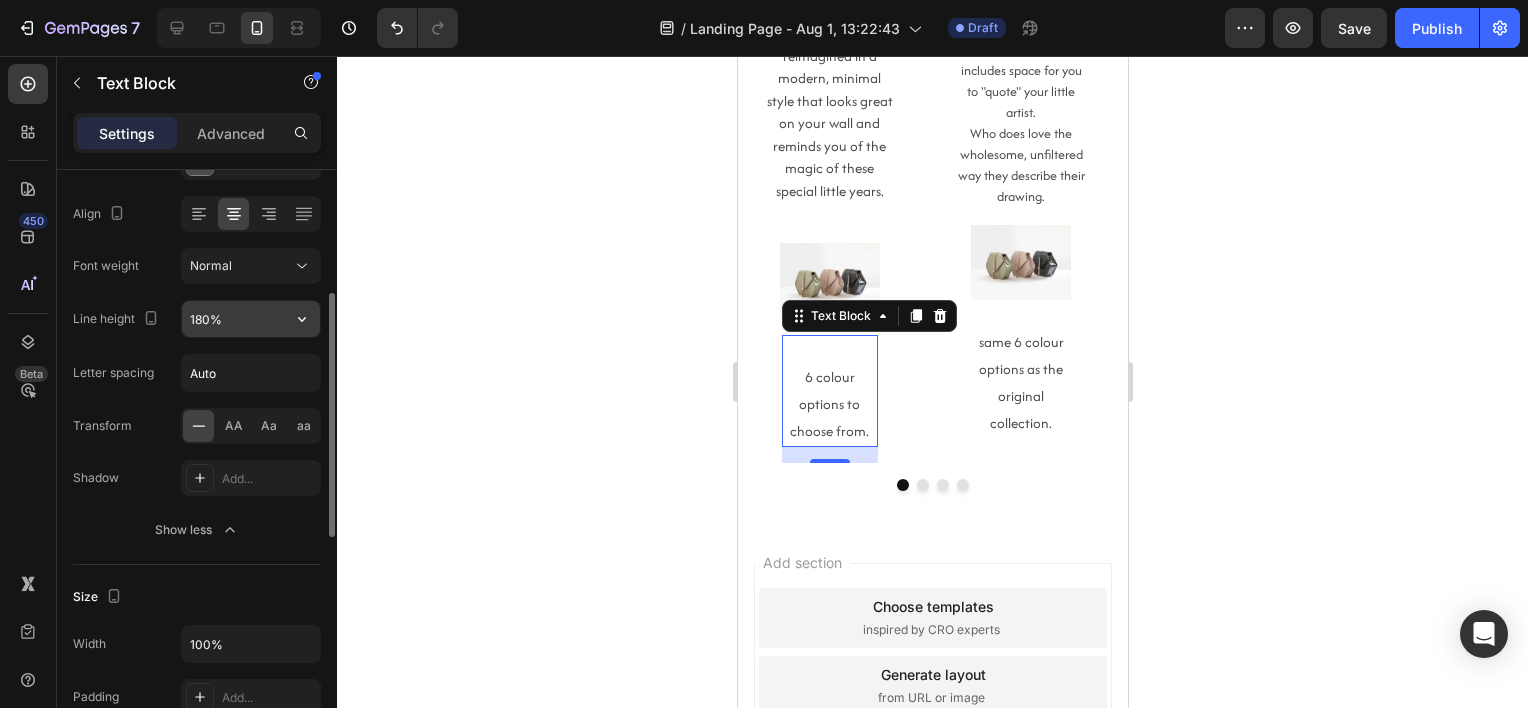 click on "180%" at bounding box center [251, 319] 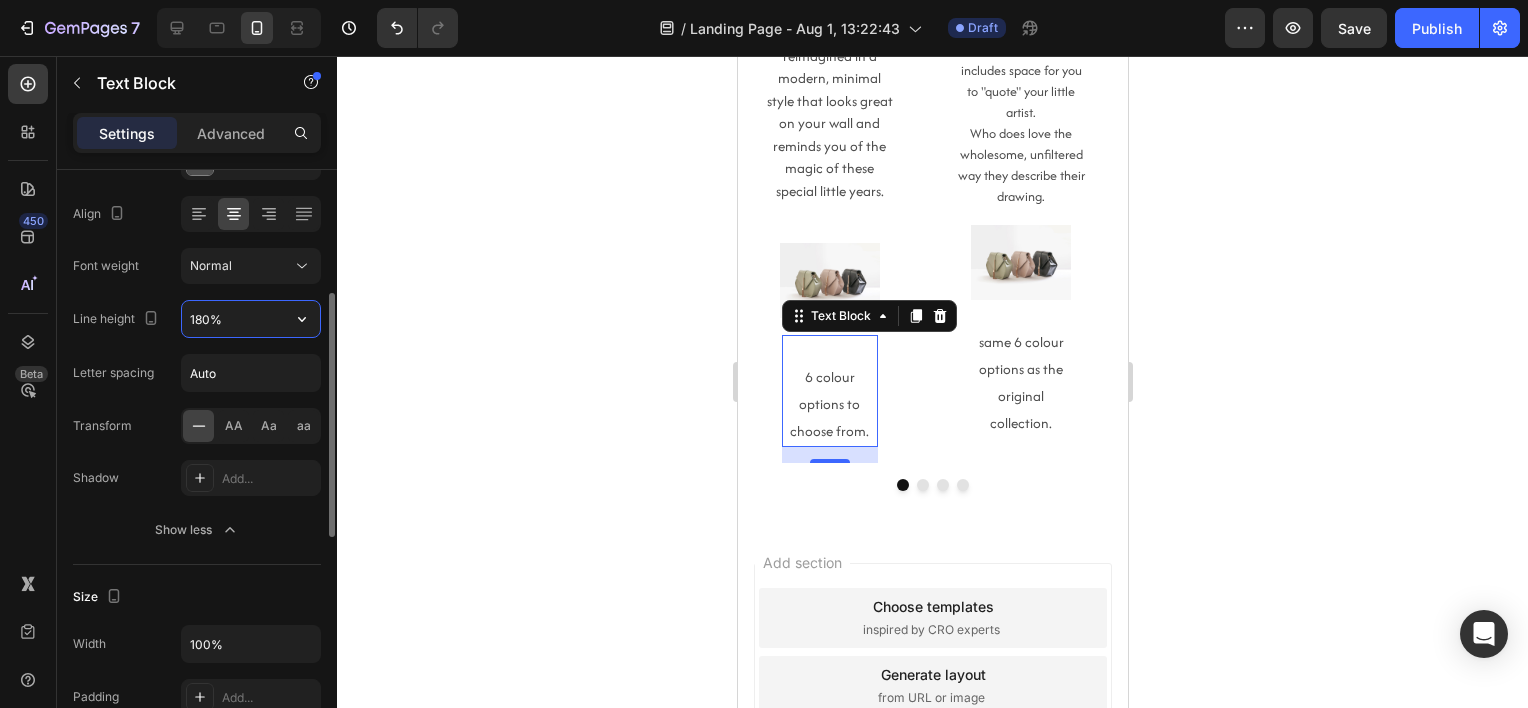 click on "180%" at bounding box center (251, 319) 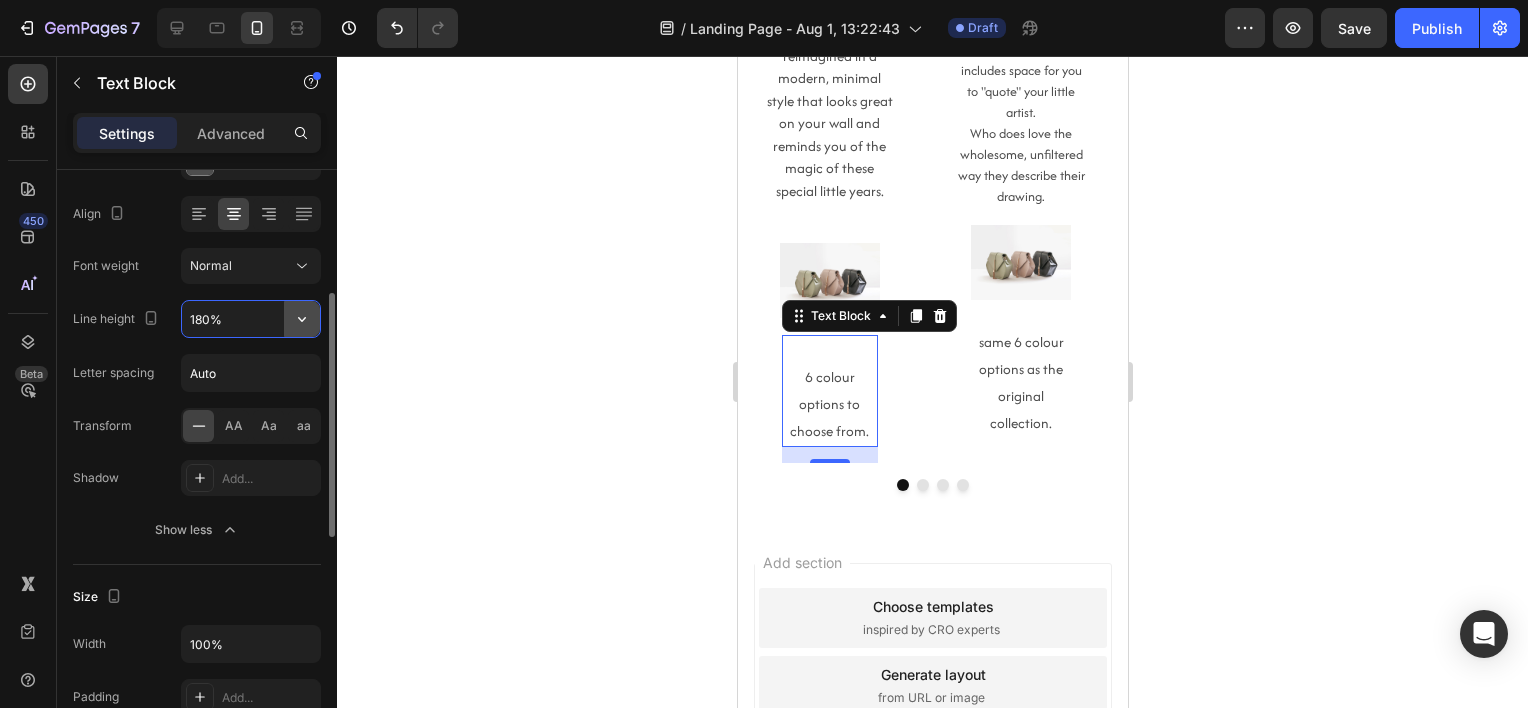 click 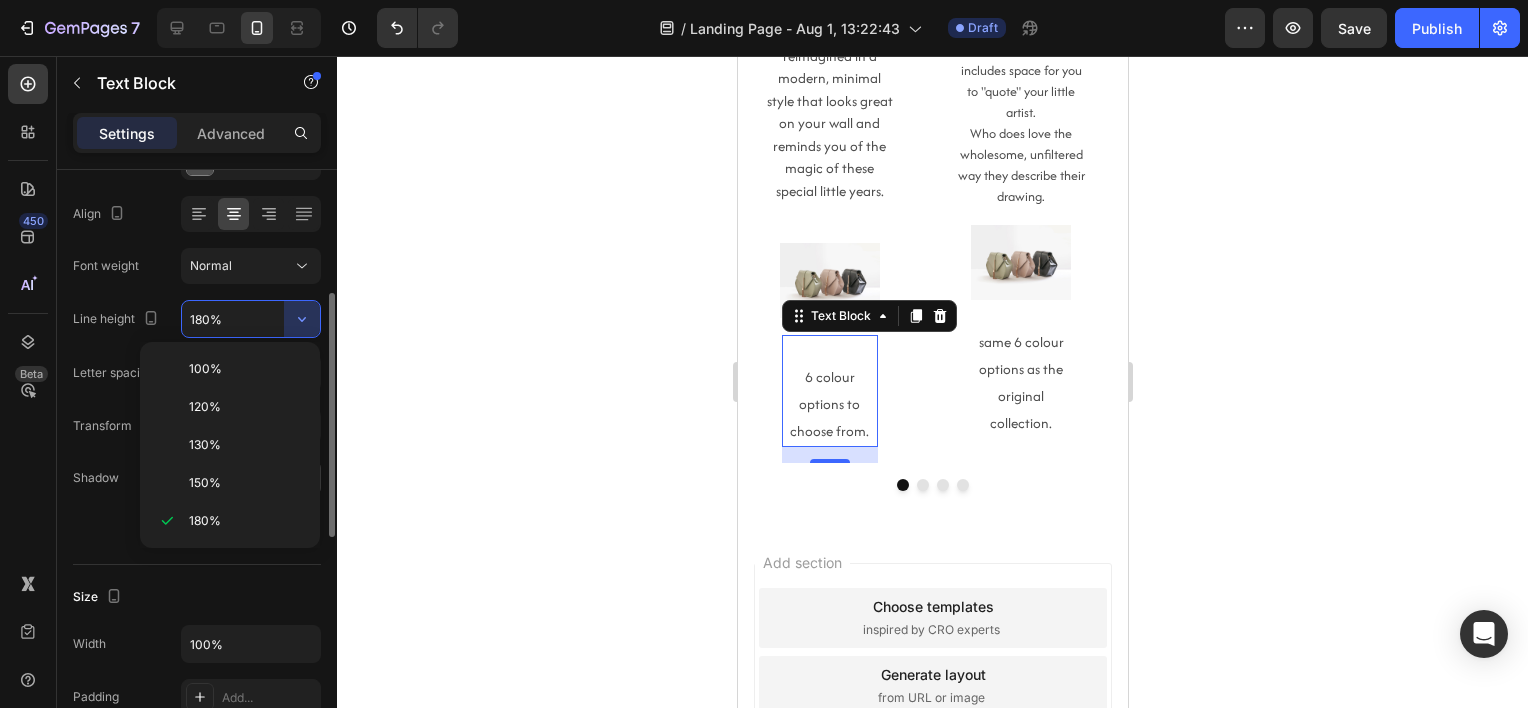 click on "150%" at bounding box center (246, 483) 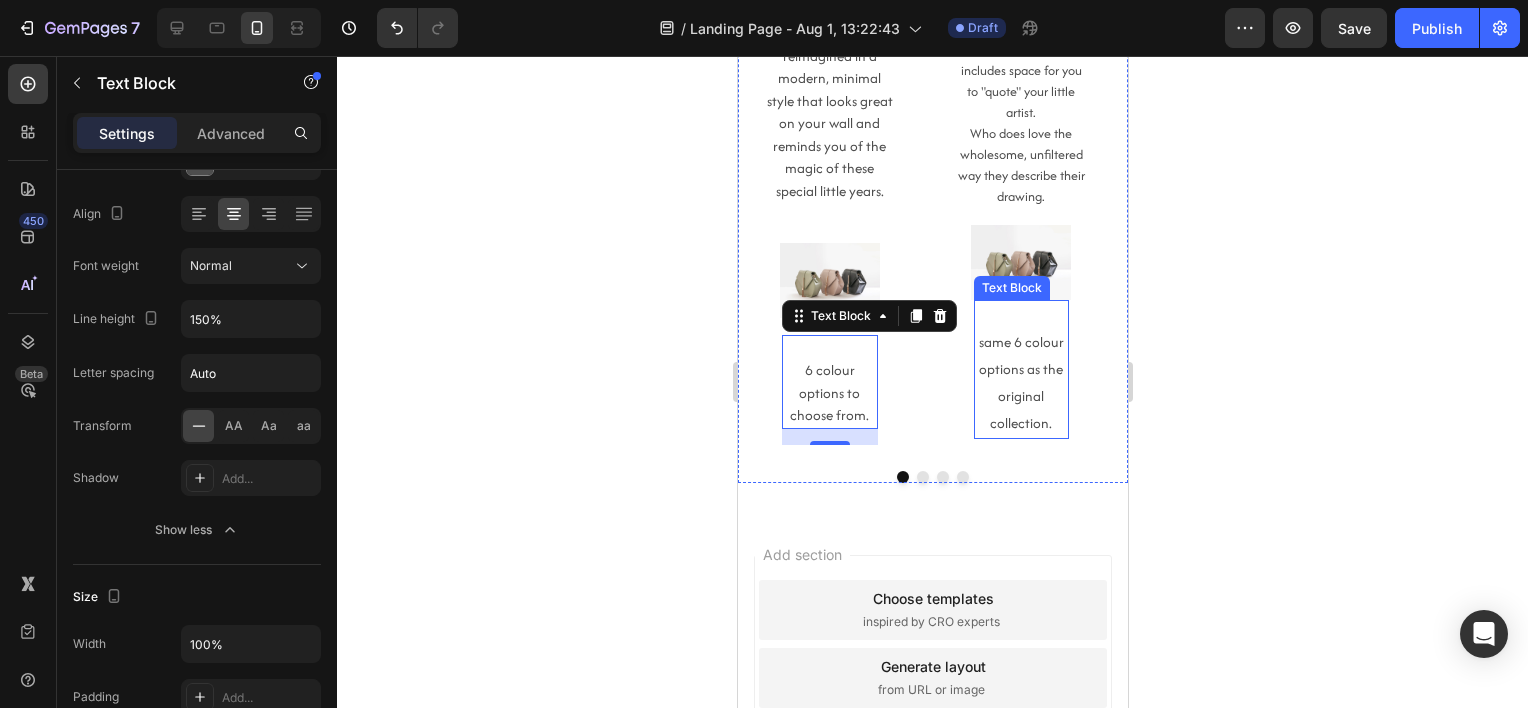 click on "same 6 colour options as the original collection." at bounding box center [1021, 383] 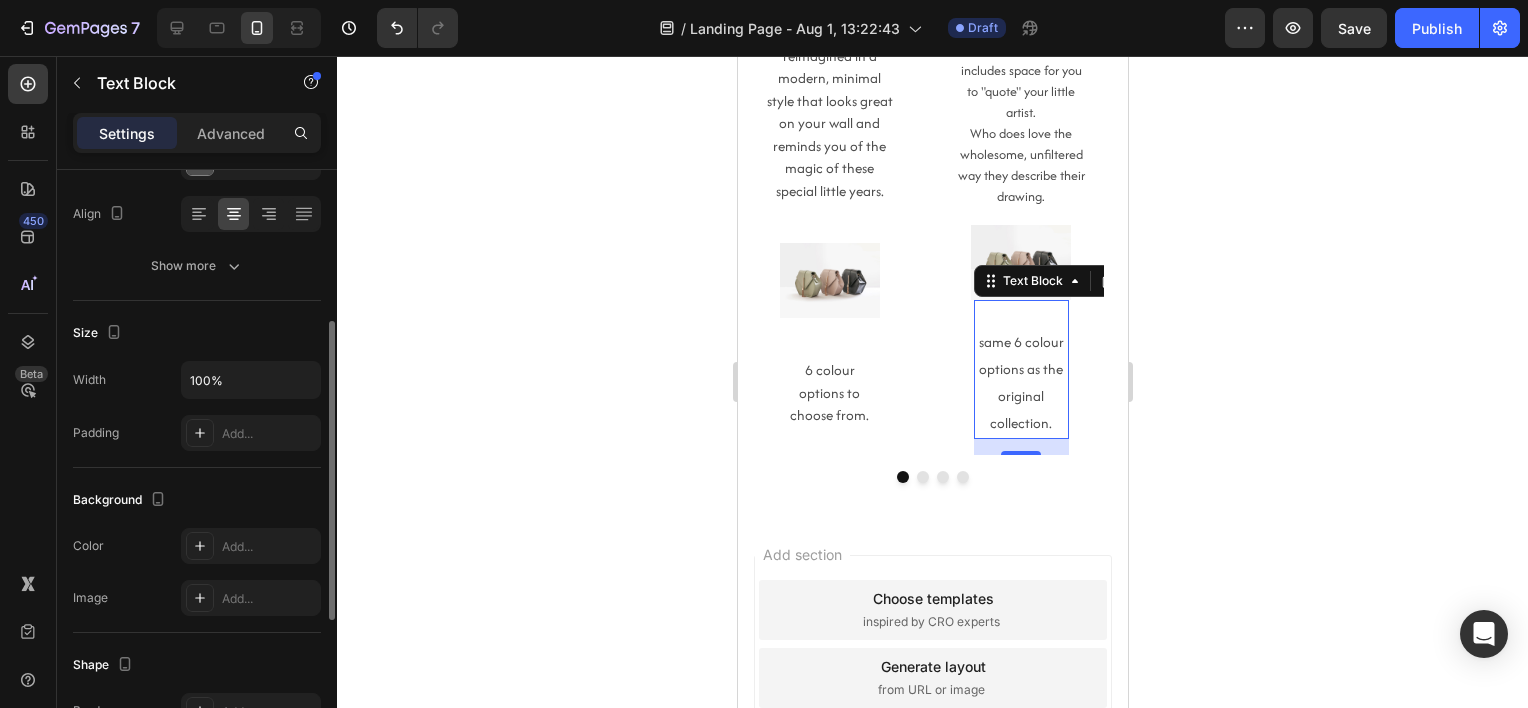 scroll, scrollTop: 100, scrollLeft: 0, axis: vertical 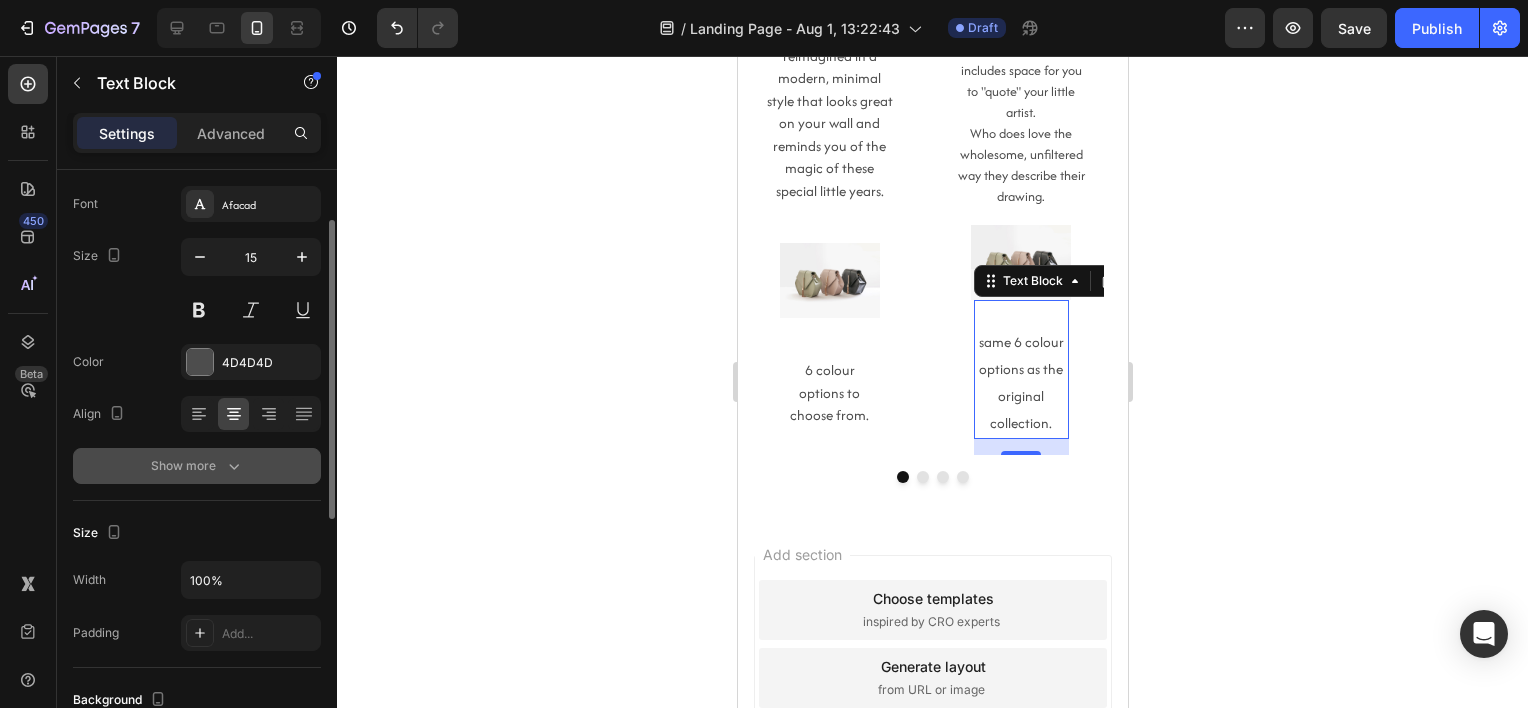 click 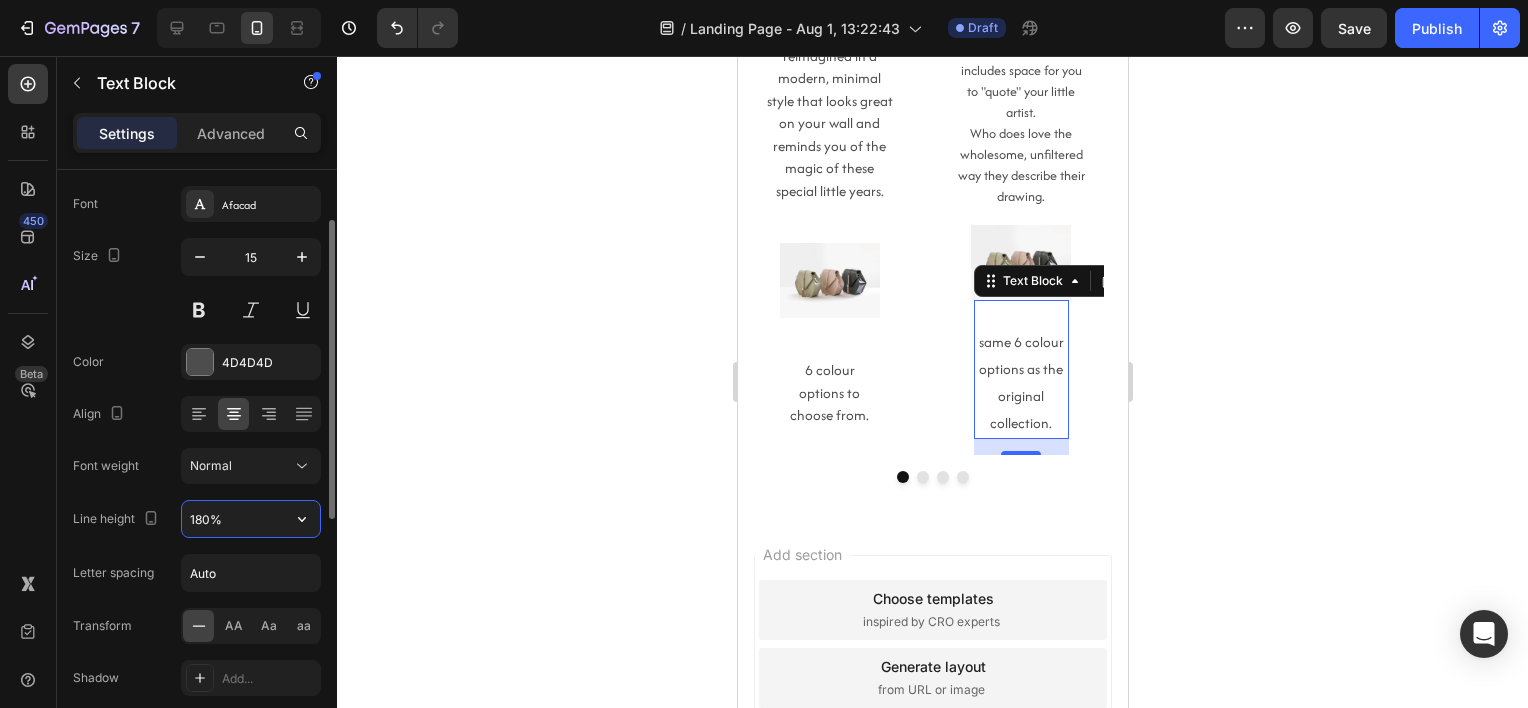 click on "180%" at bounding box center [251, 519] 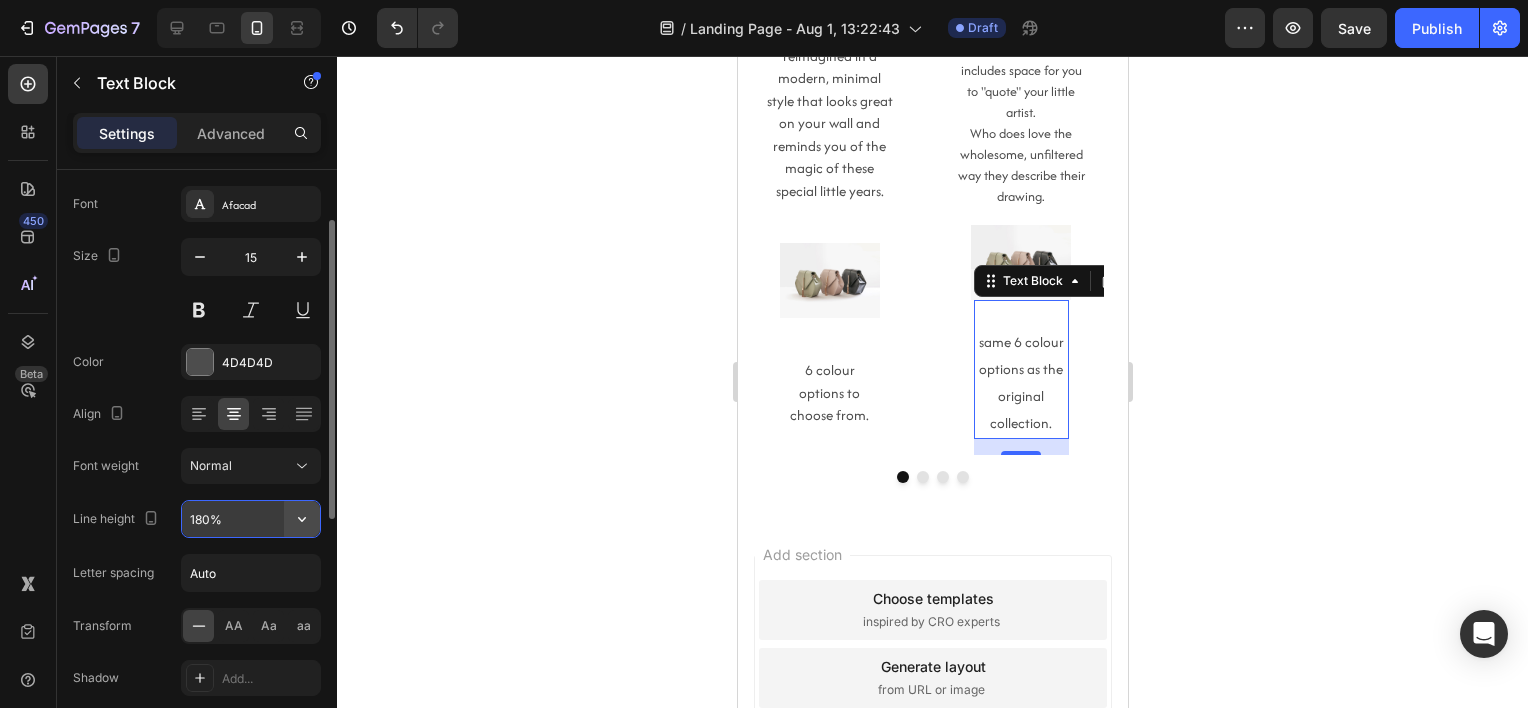 click 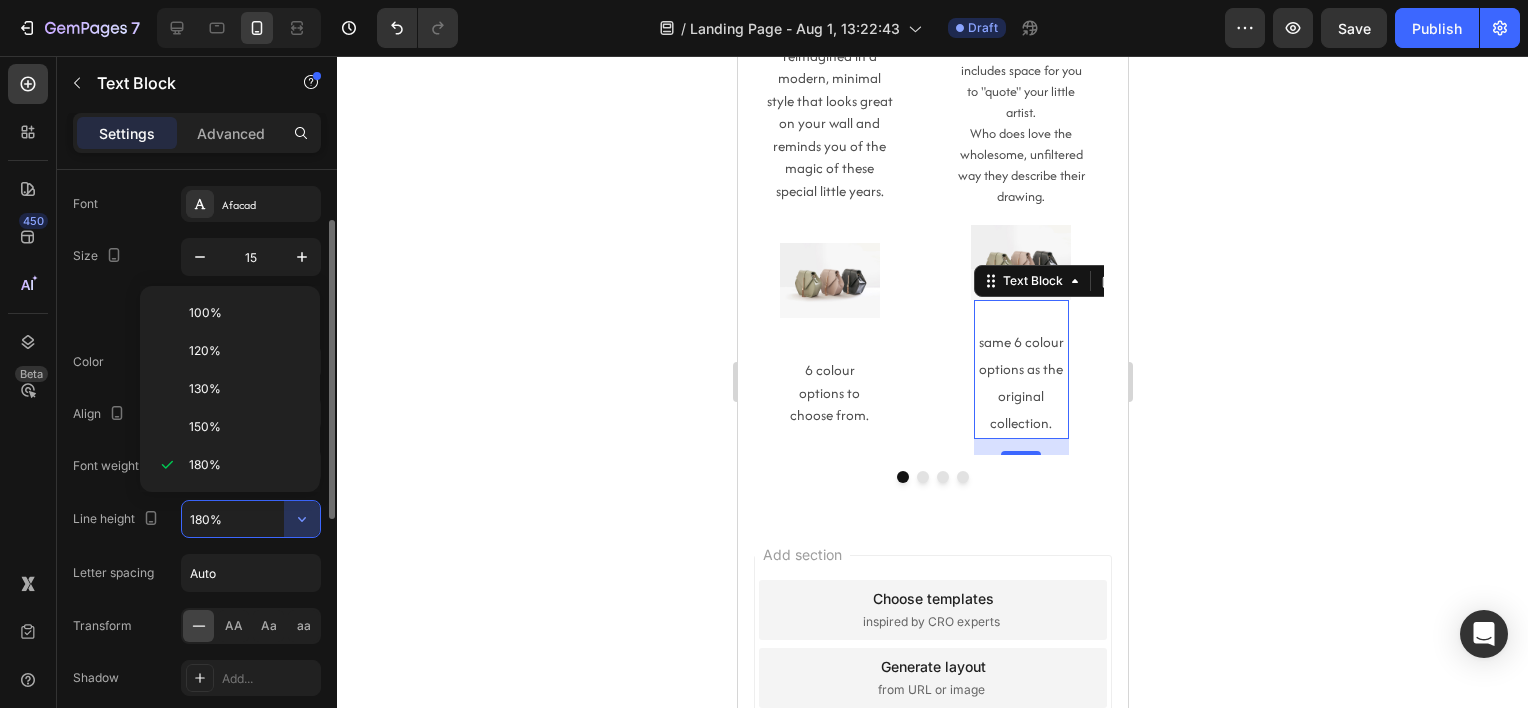 click on "130%" at bounding box center [205, 389] 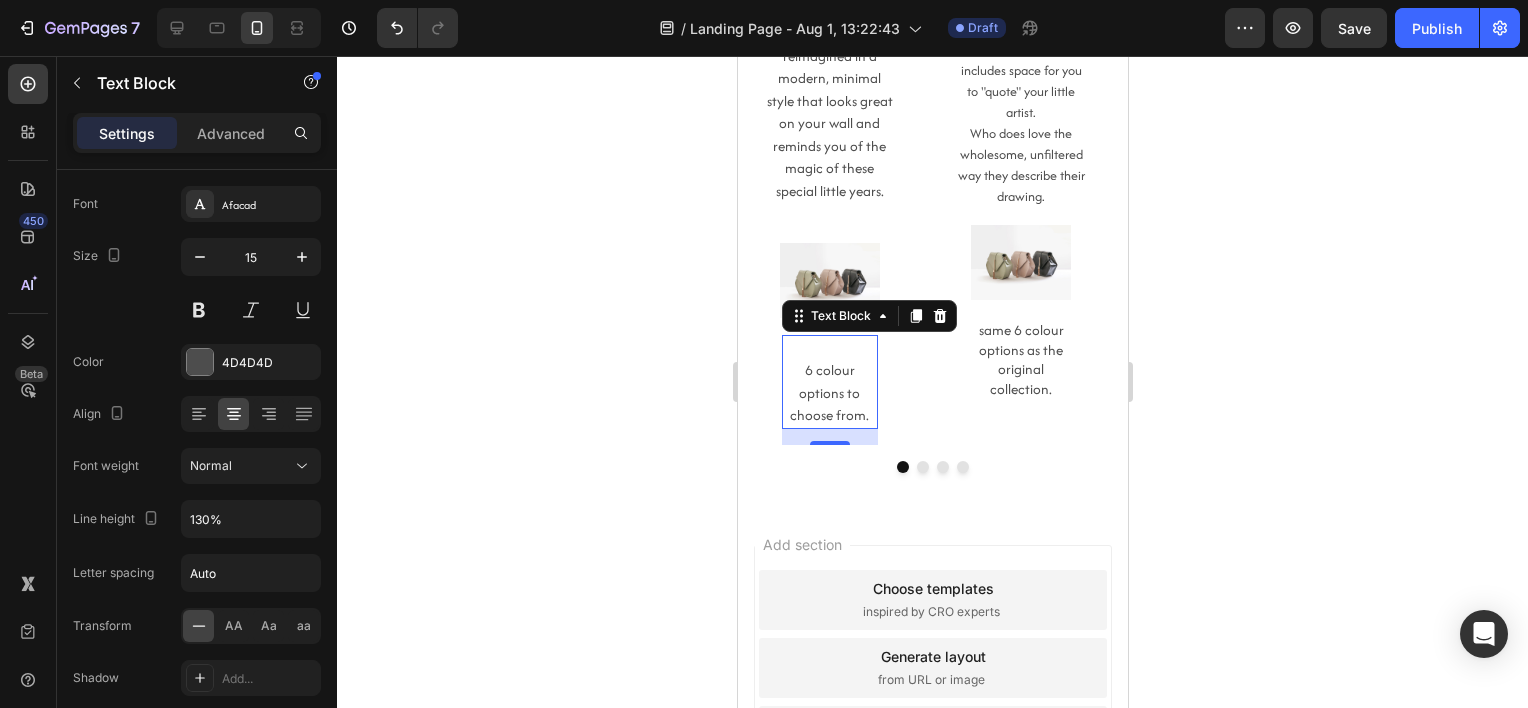 click on "6 colour options to choose from." at bounding box center [829, 393] 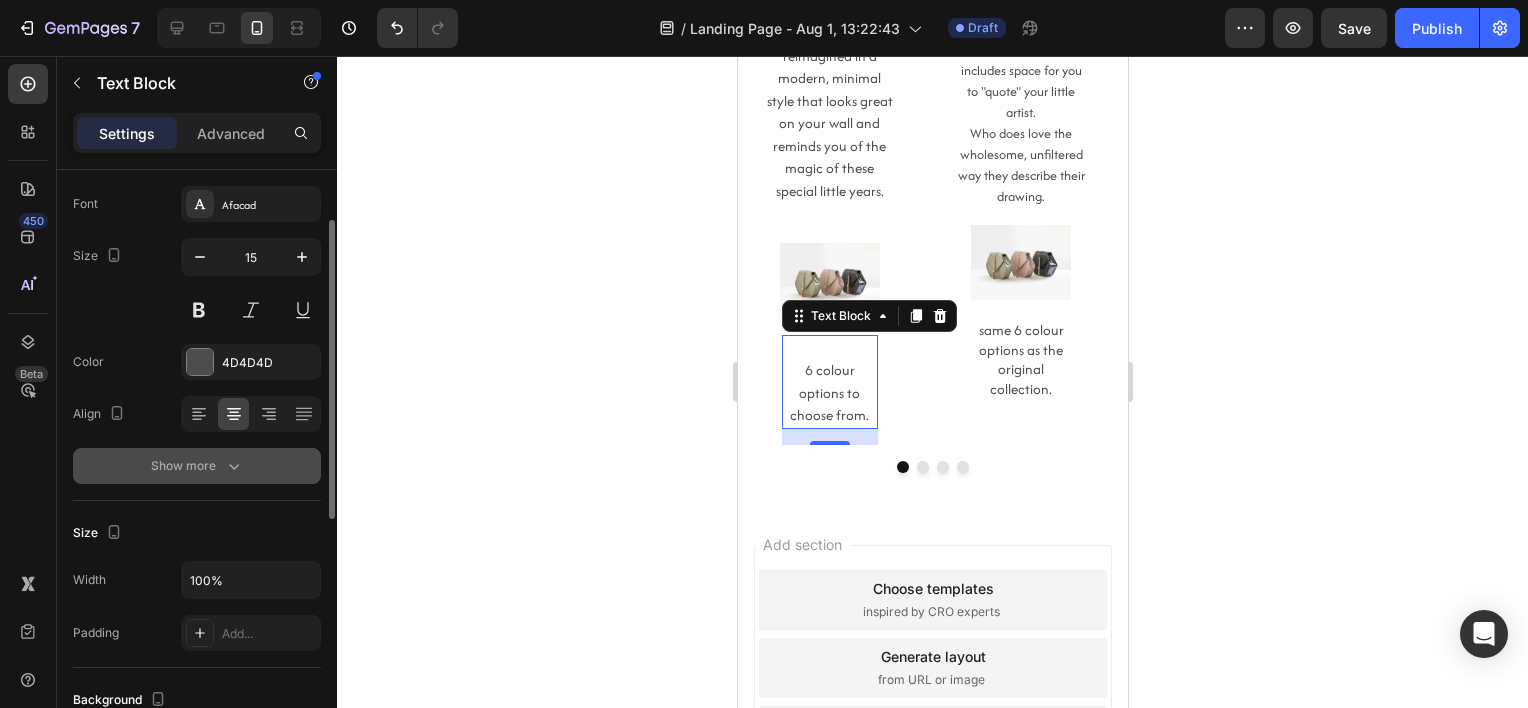 click on "Show more" at bounding box center [197, 466] 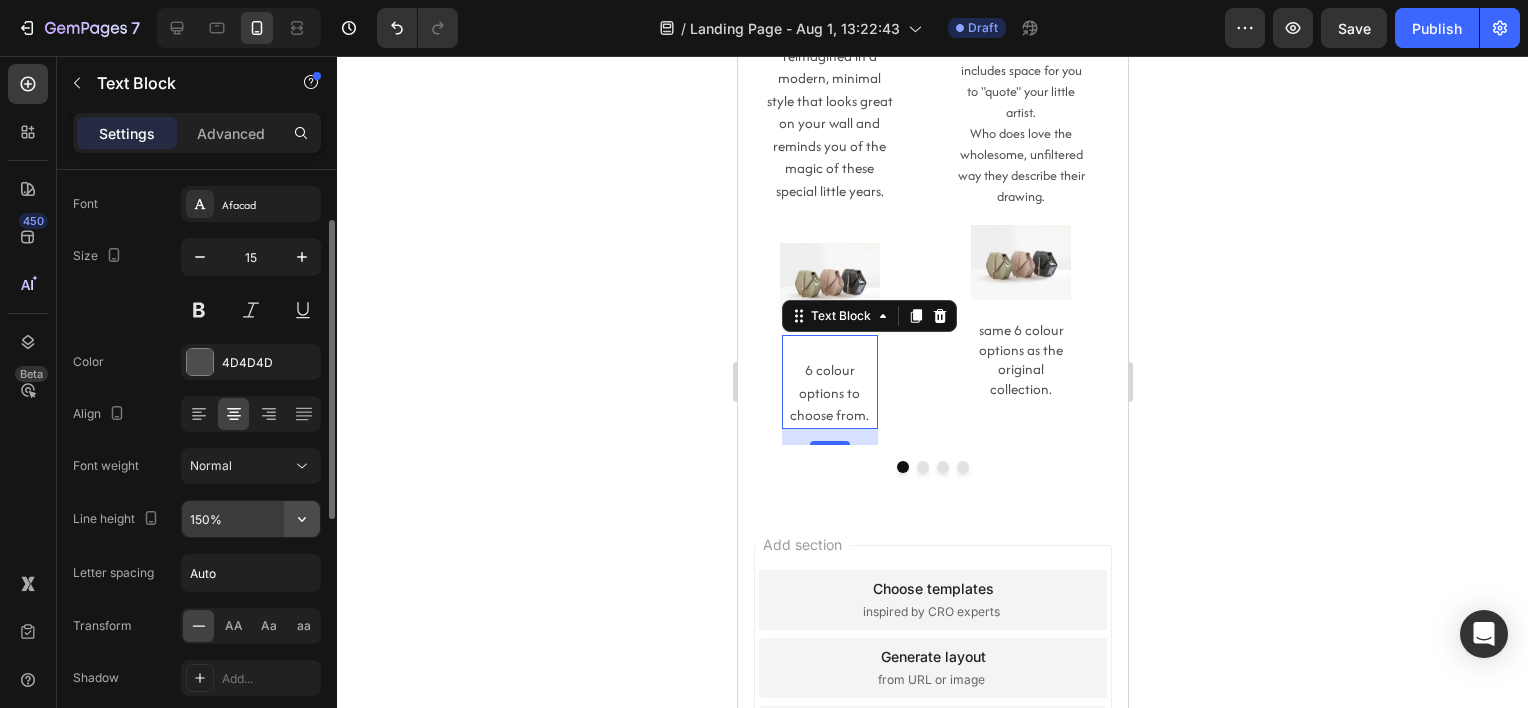 click 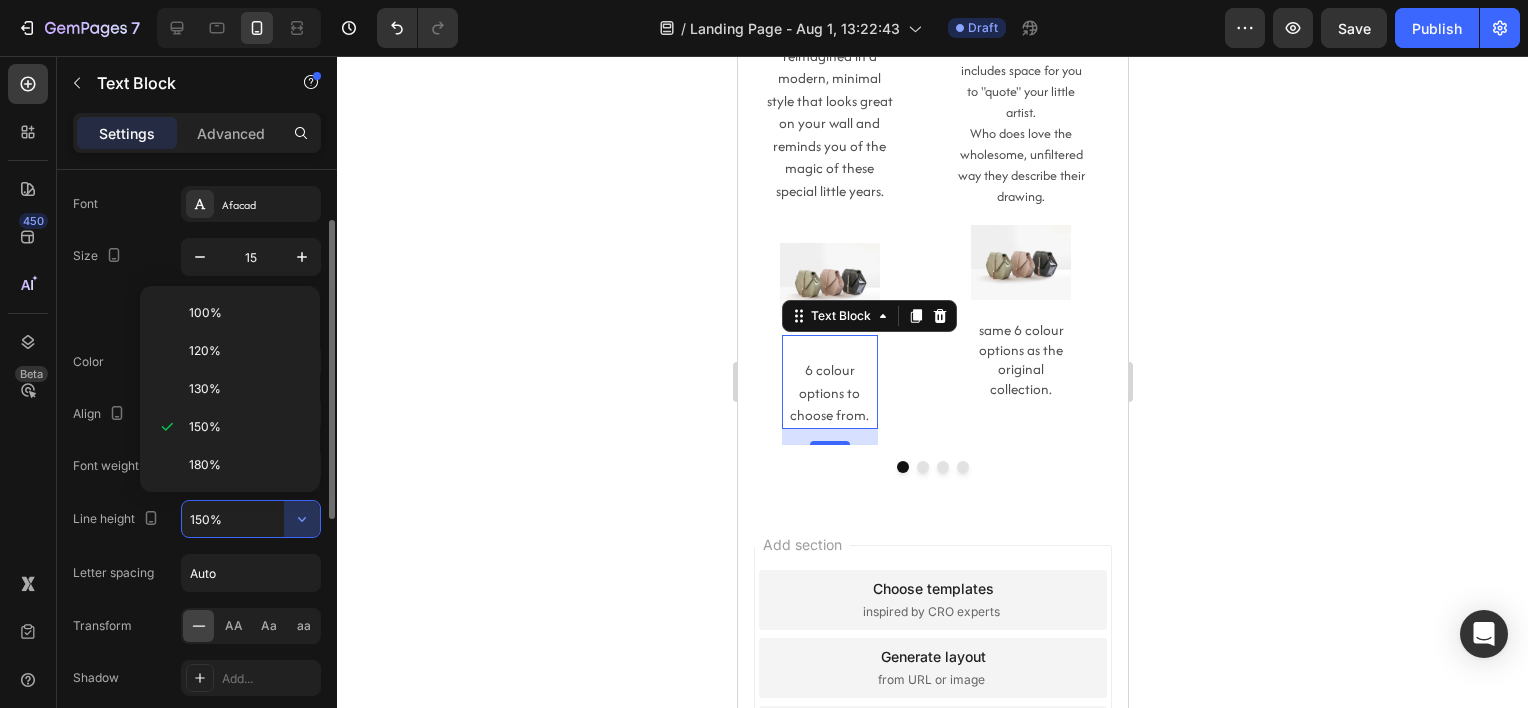 click on "130%" at bounding box center (246, 389) 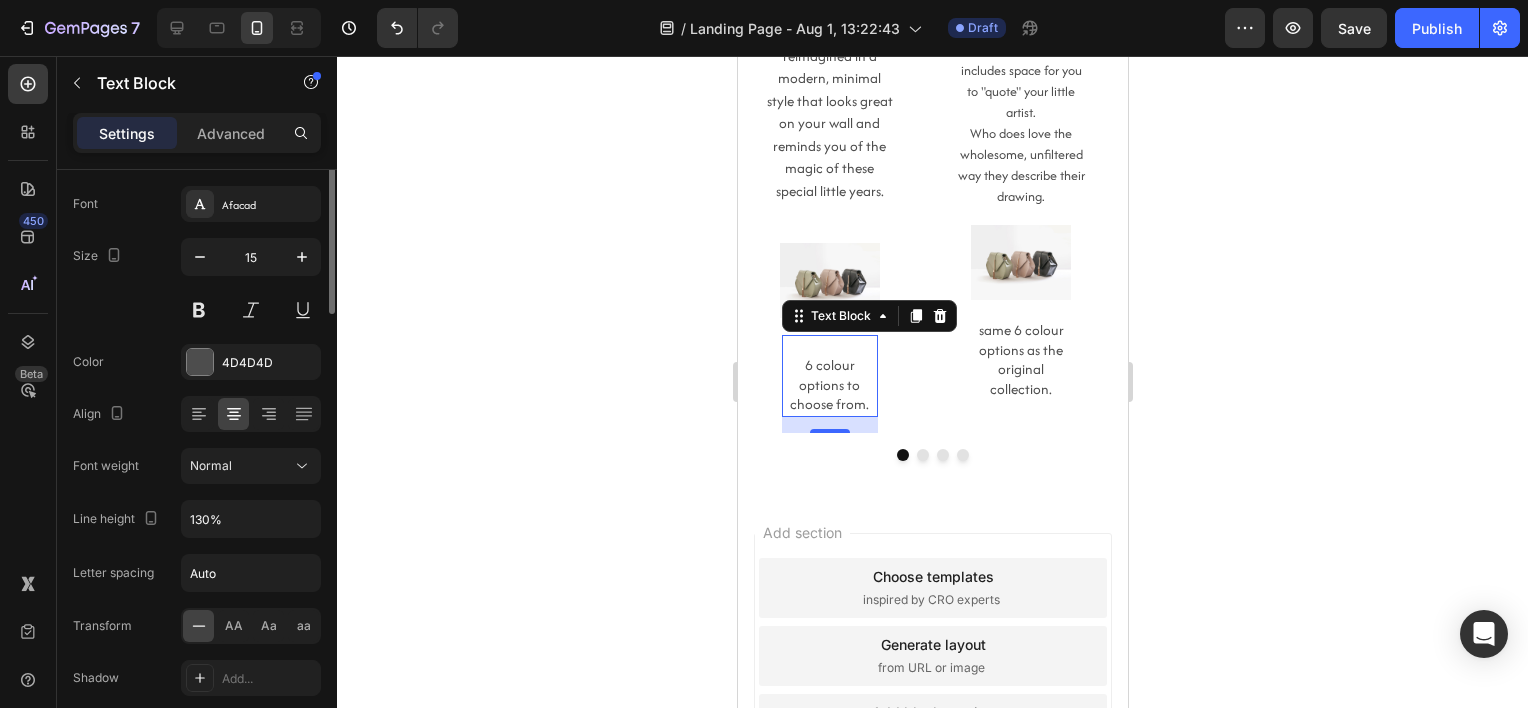 scroll, scrollTop: 0, scrollLeft: 0, axis: both 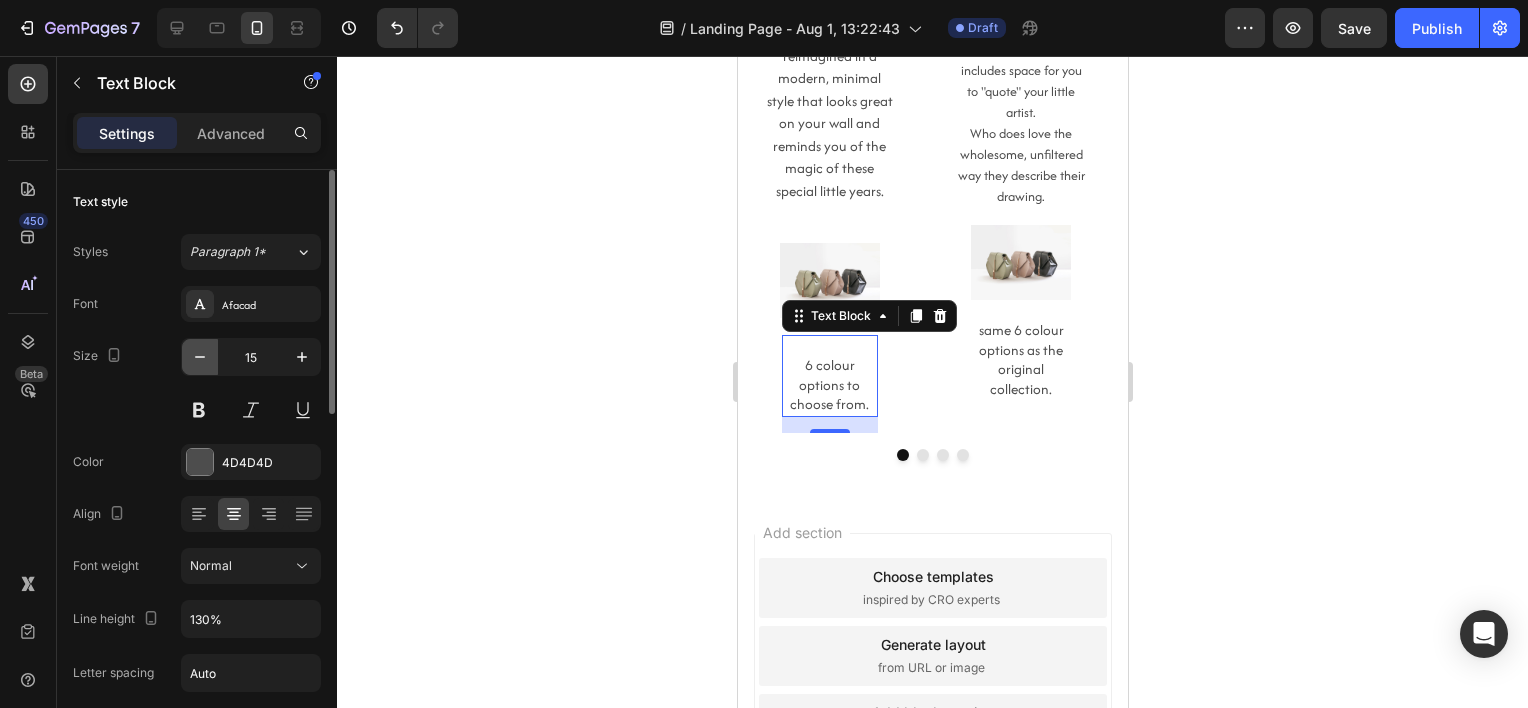 click 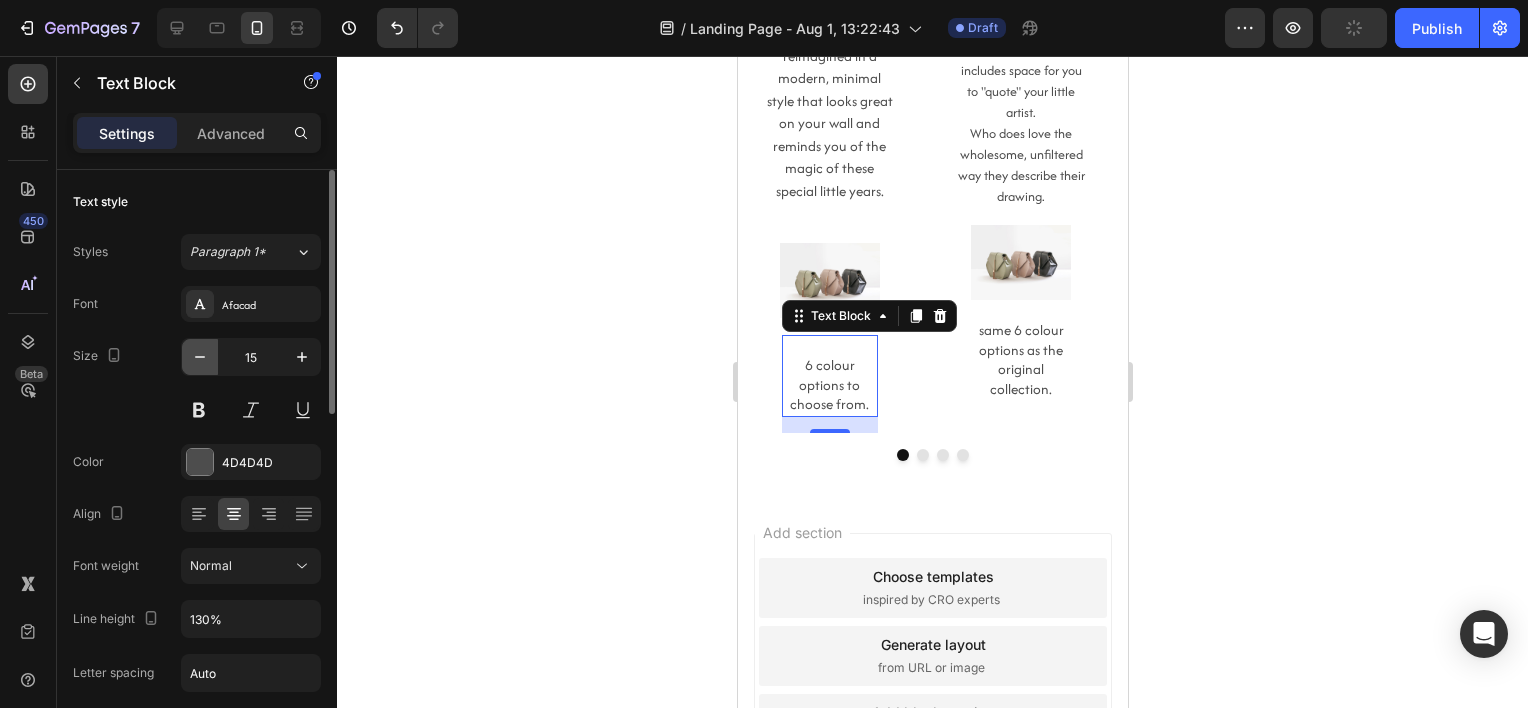 type on "14" 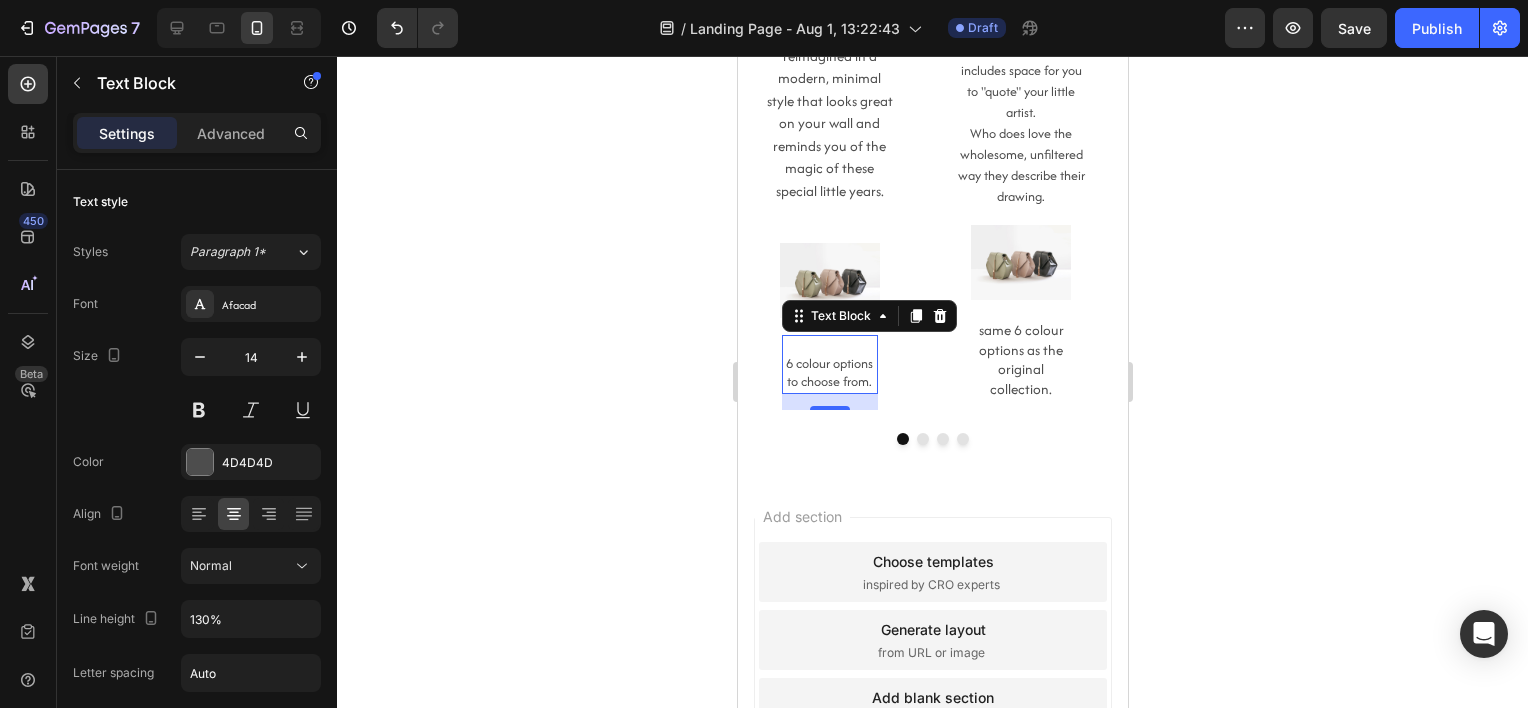 click 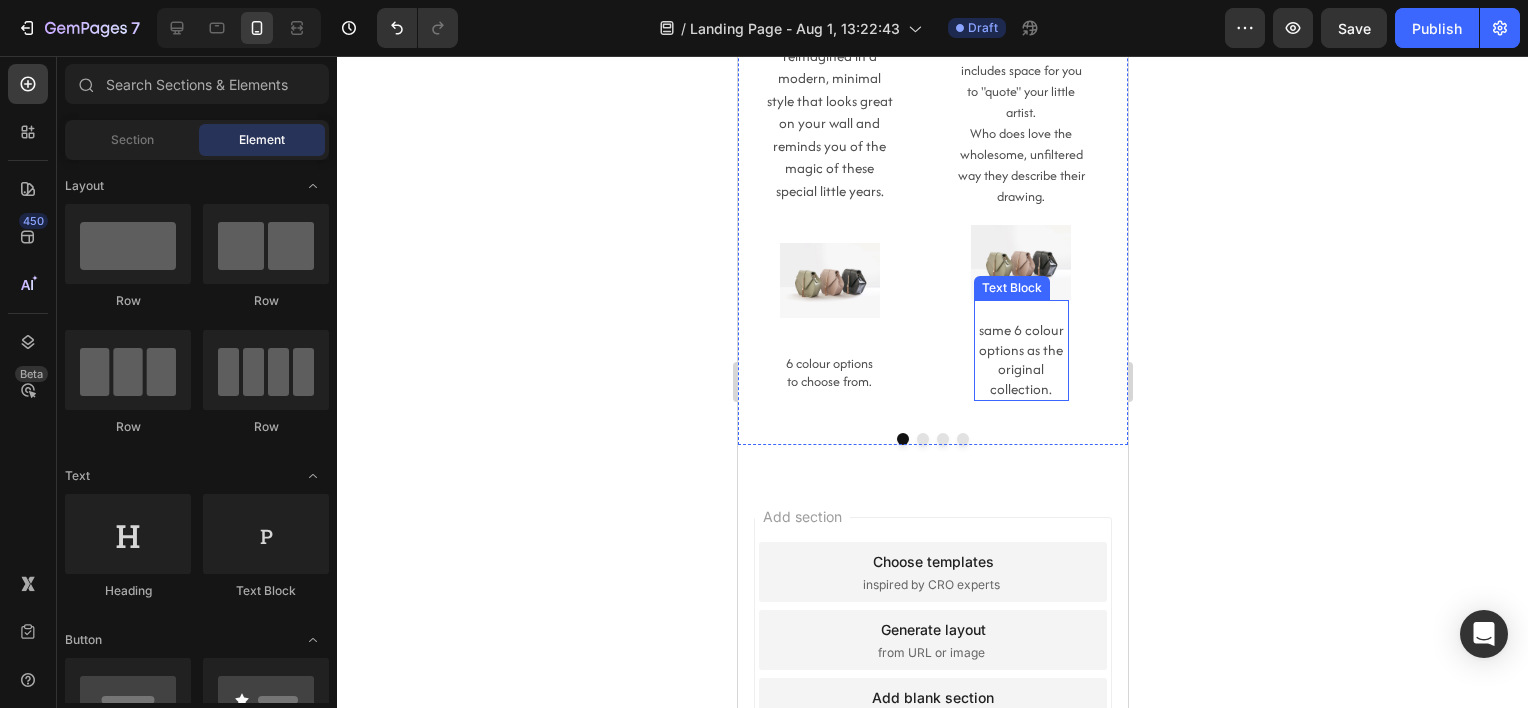 click on "same 6 colour options as the original collection." at bounding box center (1021, 360) 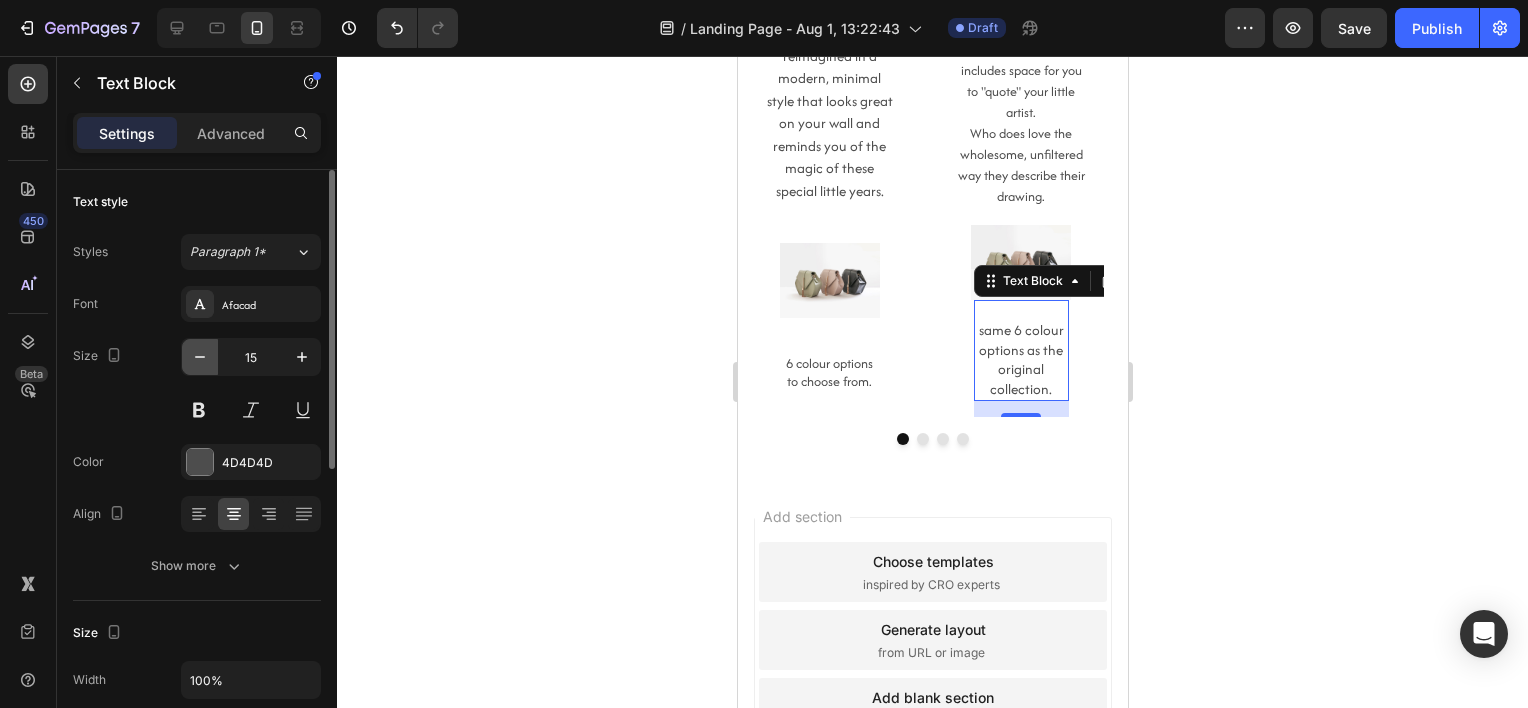 click 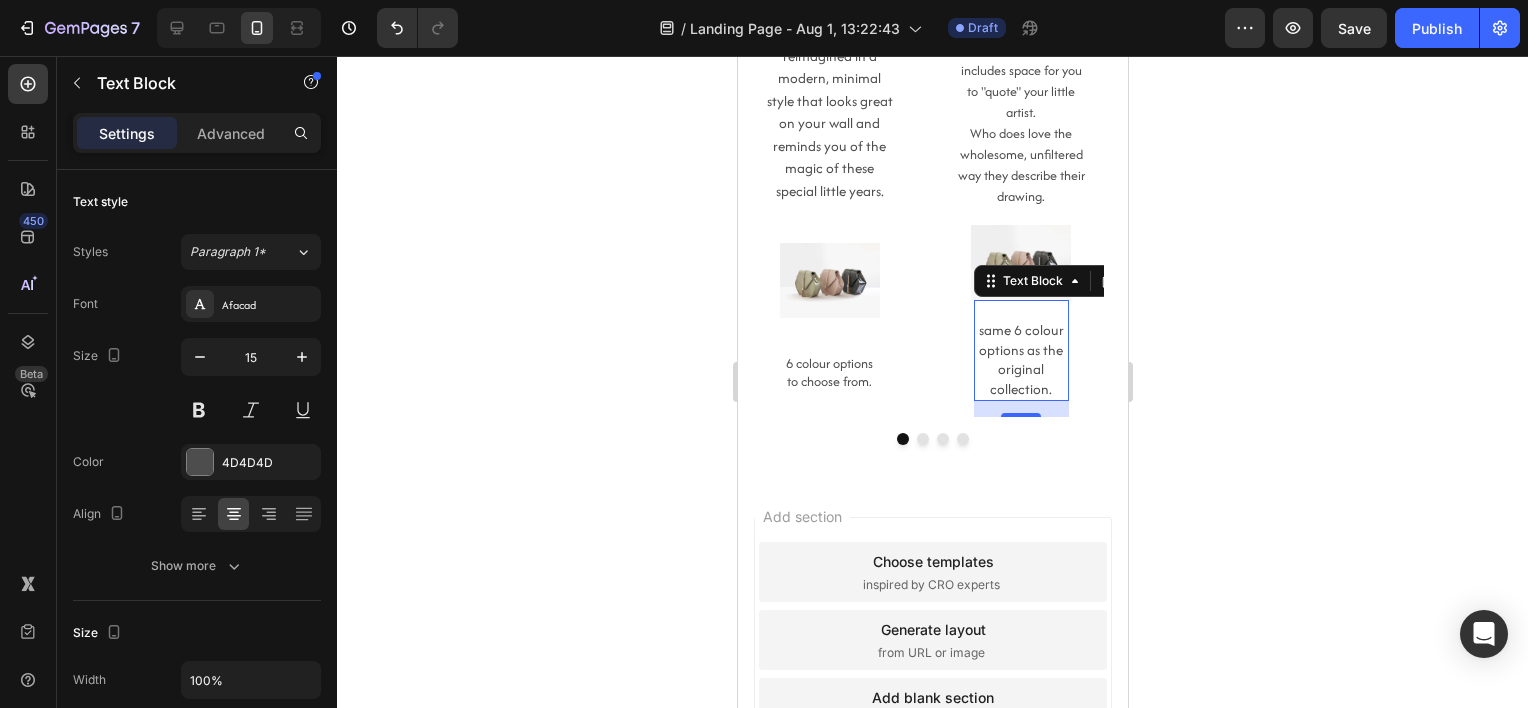 type on "14" 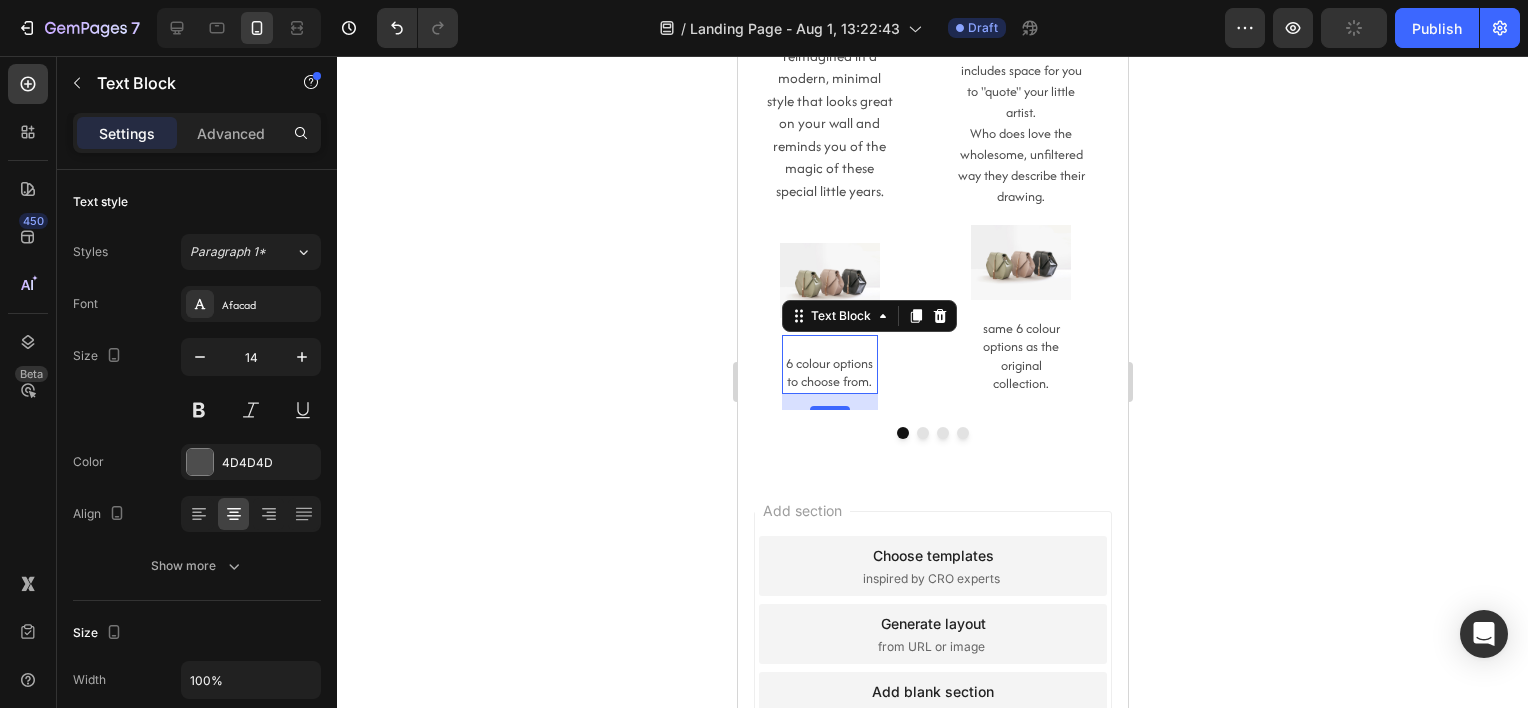 click on "6 colour options to choose from." at bounding box center (829, 373) 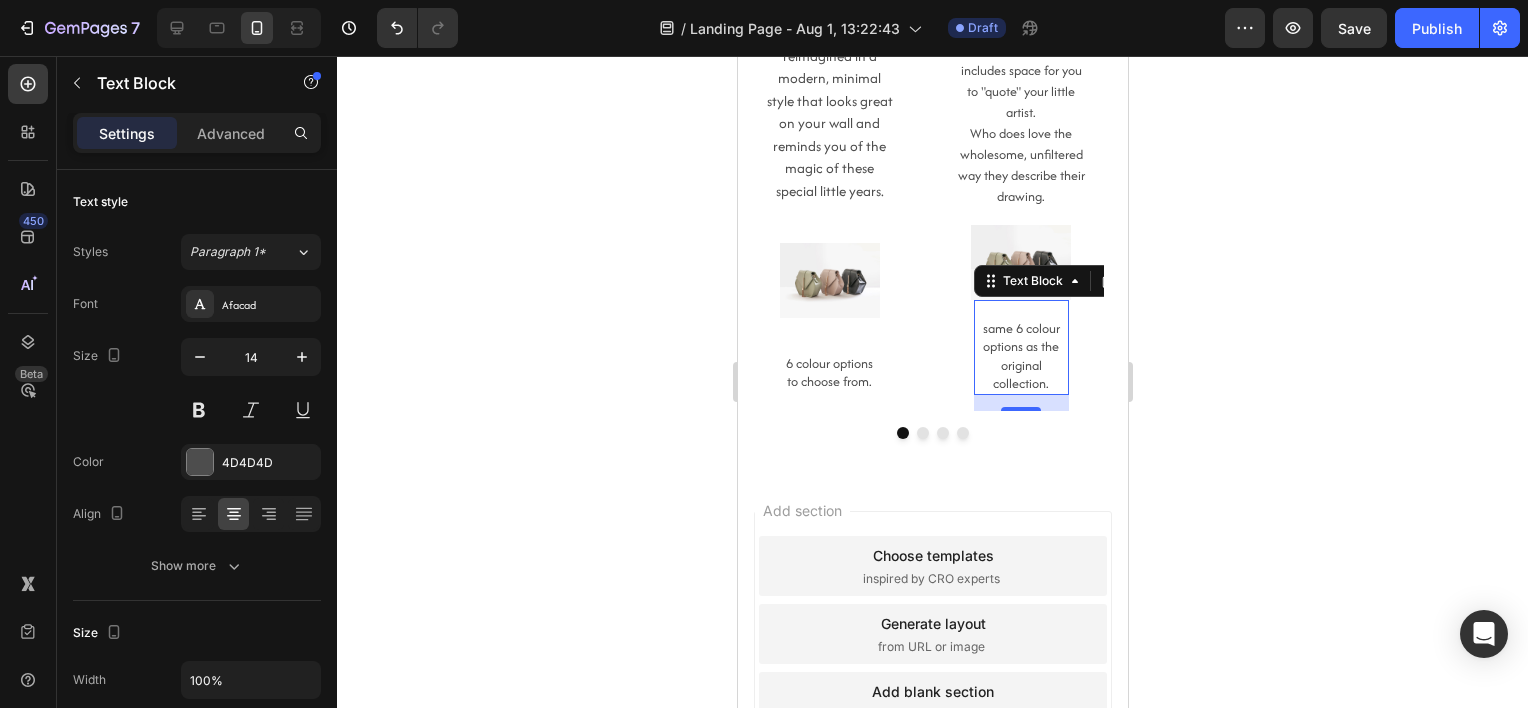 click on "same 6 colour options as the original collection." at bounding box center [1021, 356] 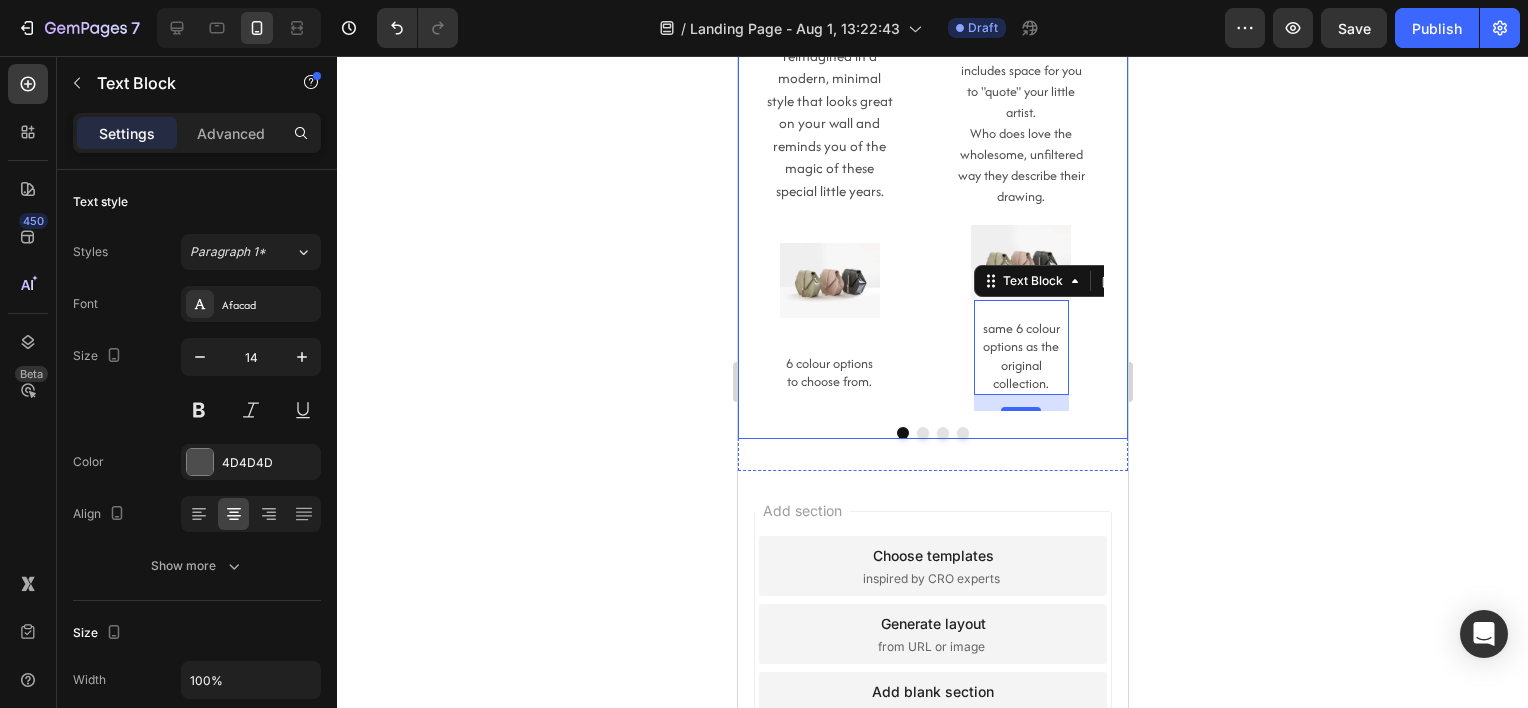 click 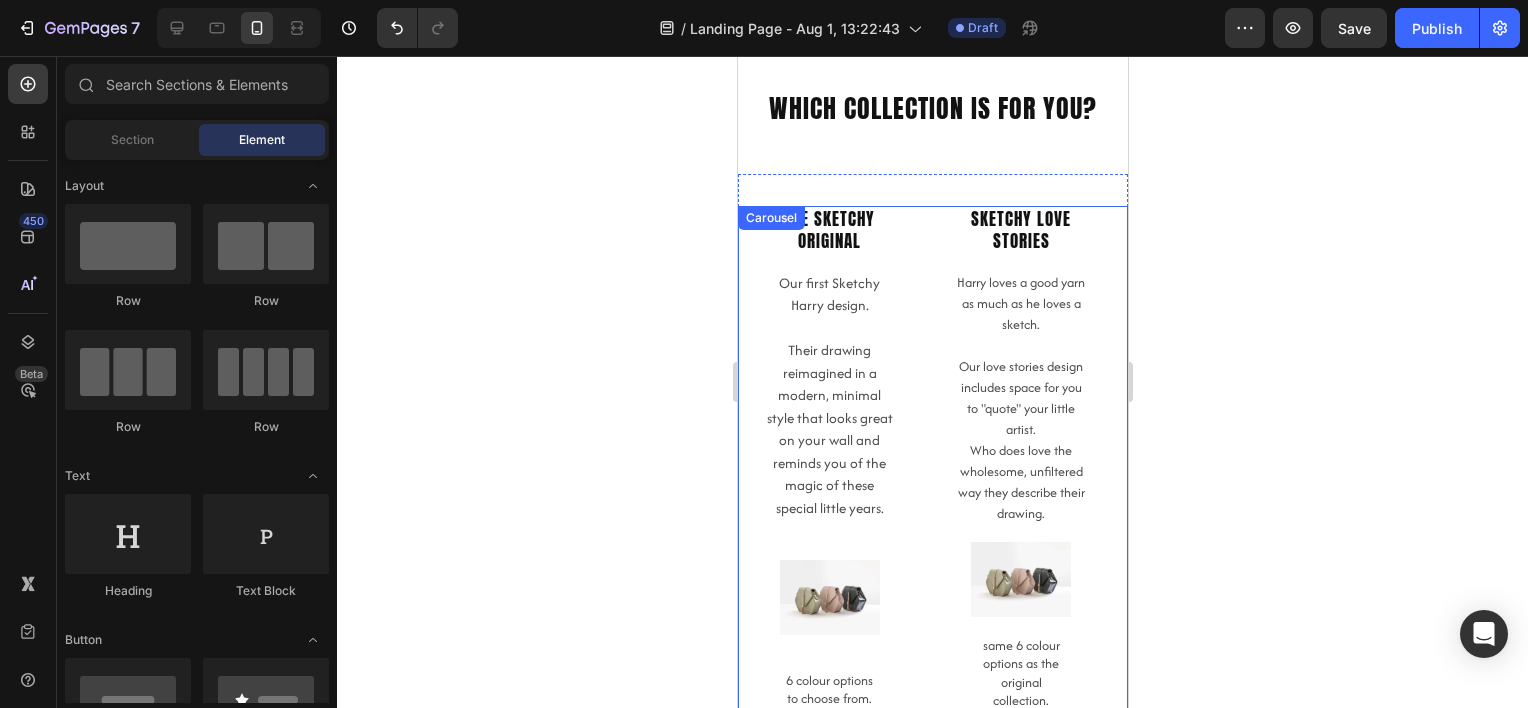 scroll, scrollTop: 100, scrollLeft: 0, axis: vertical 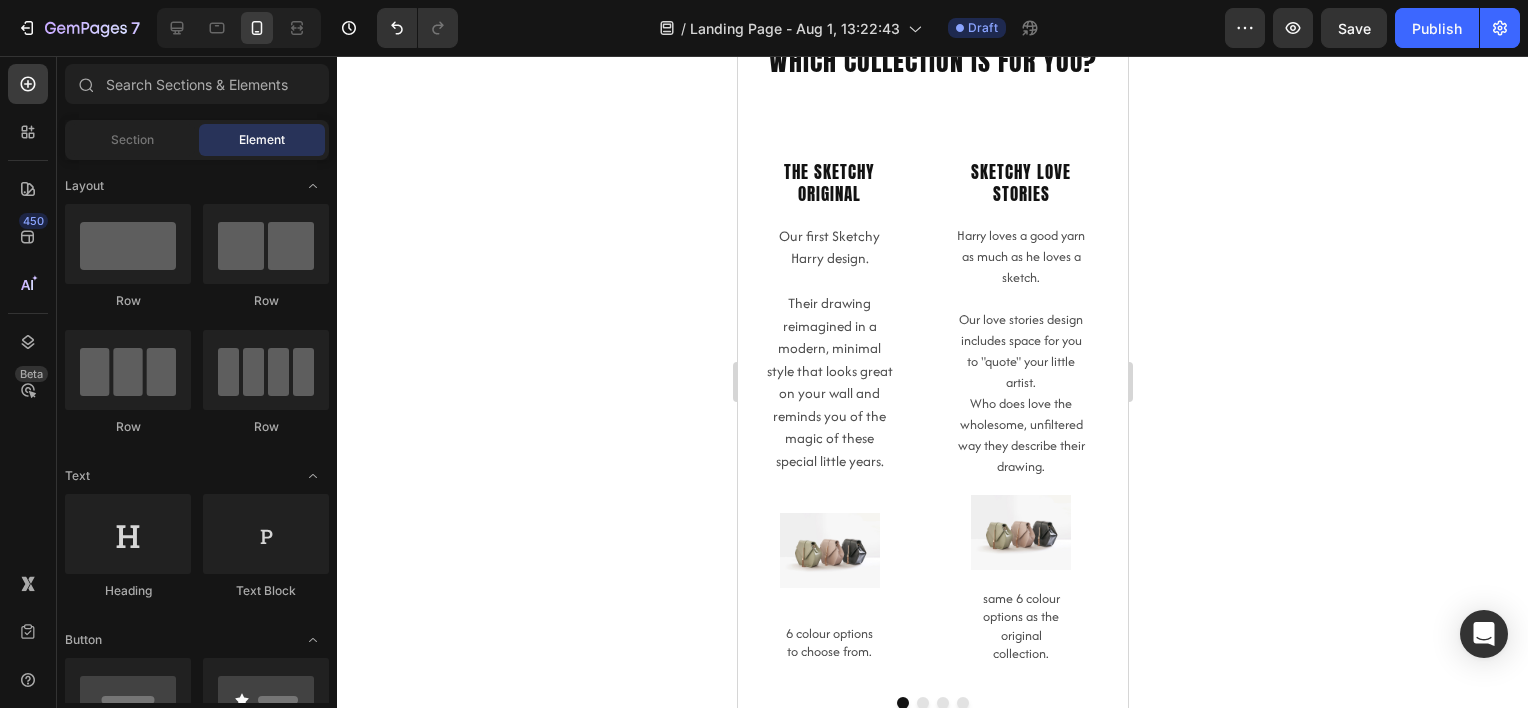 click 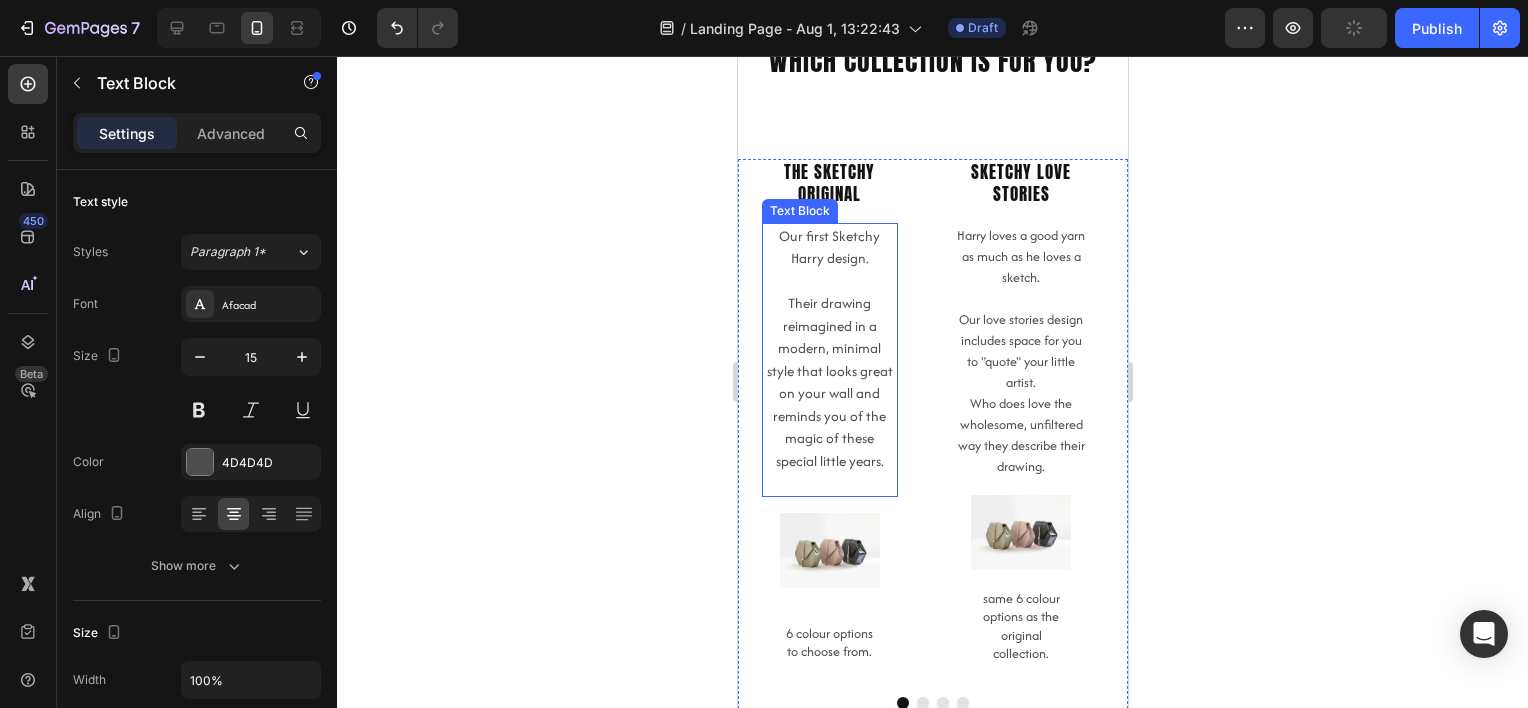 click on "Their drawing reimagined in a modern, minimal style that looks great on your wall and reminds you of the magic of these special little years." at bounding box center (829, 382) 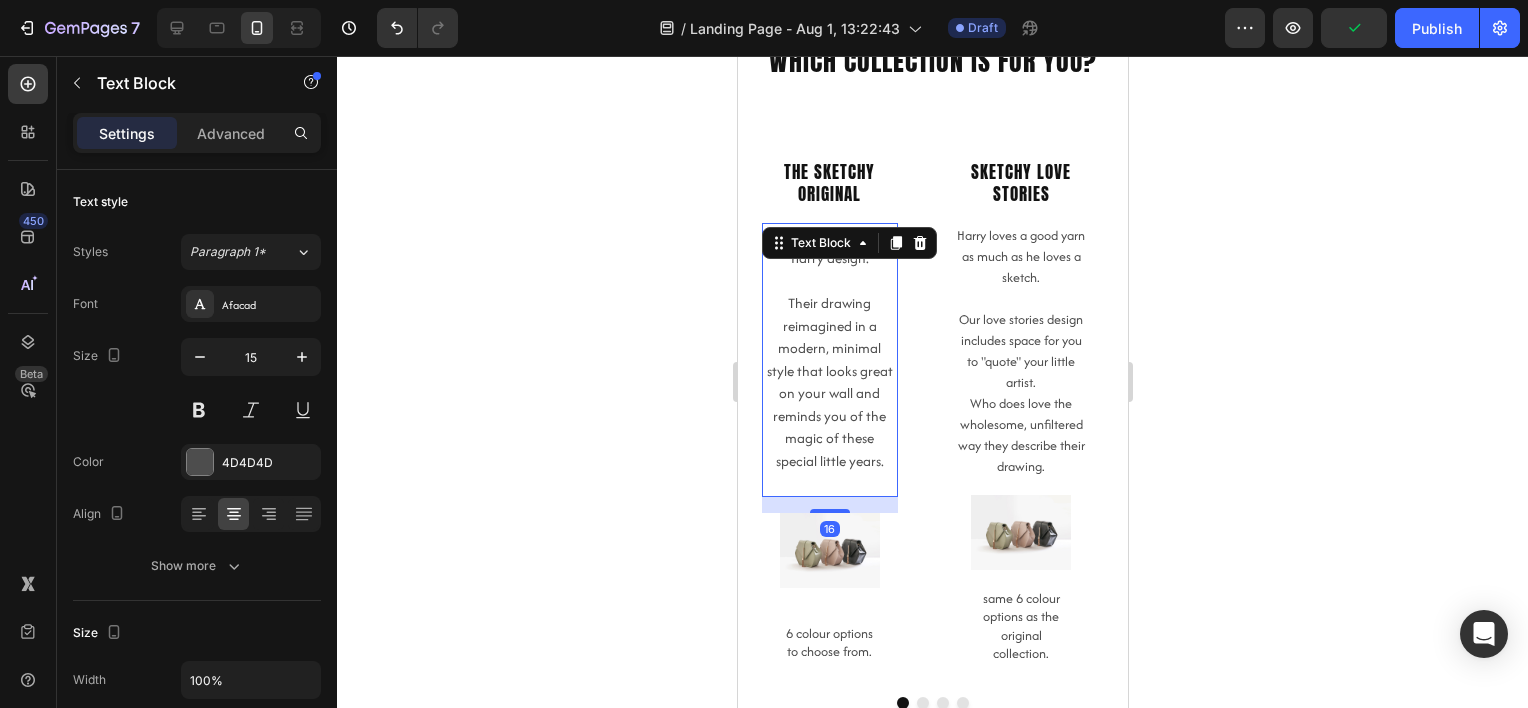 click 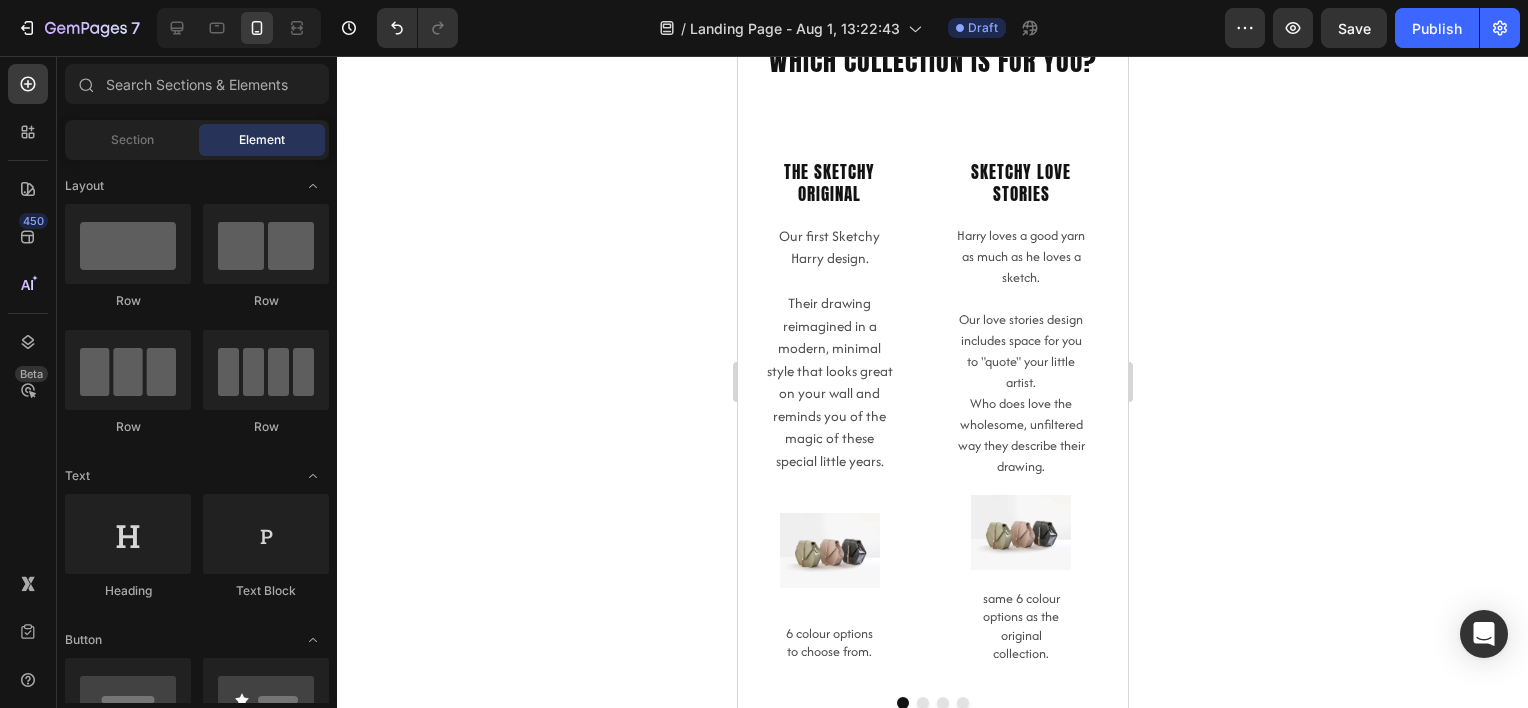 click 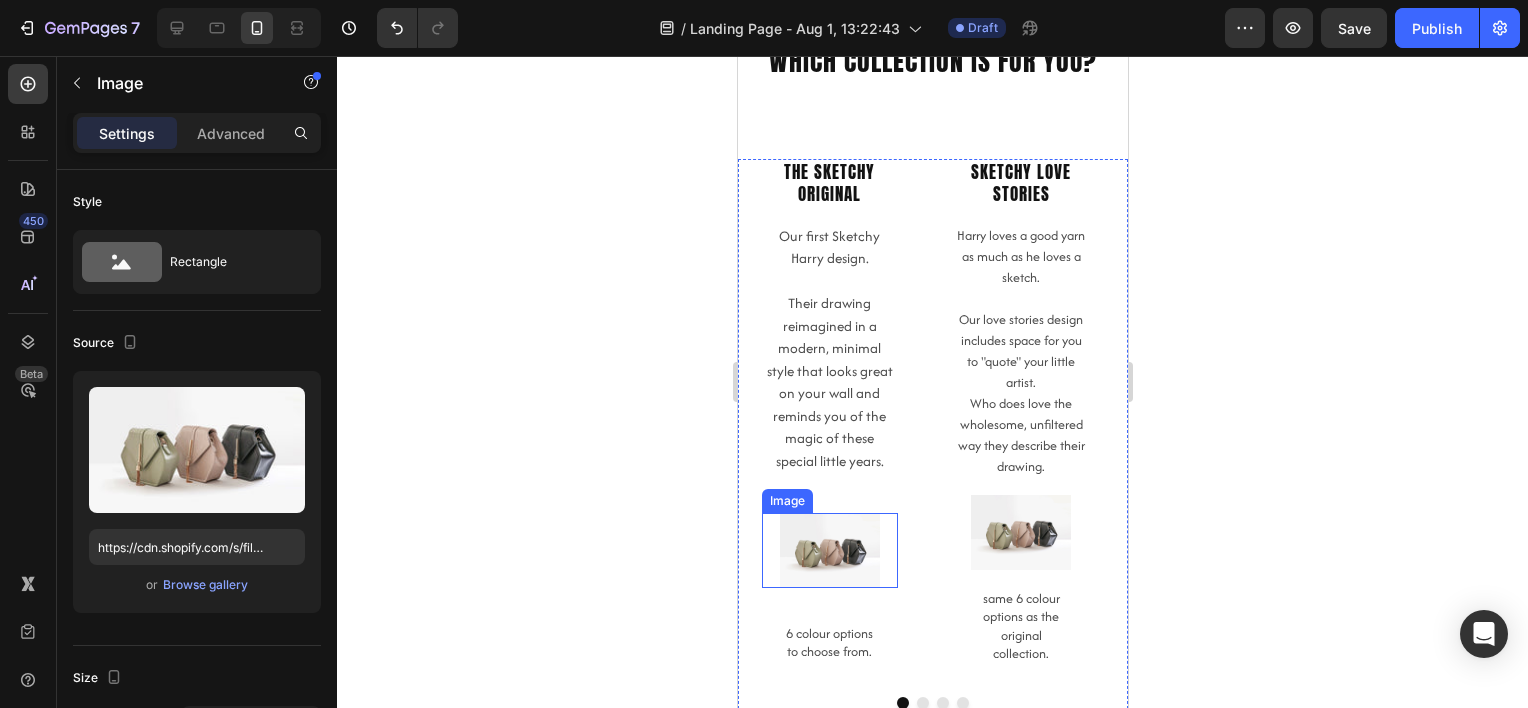 click at bounding box center [829, 550] 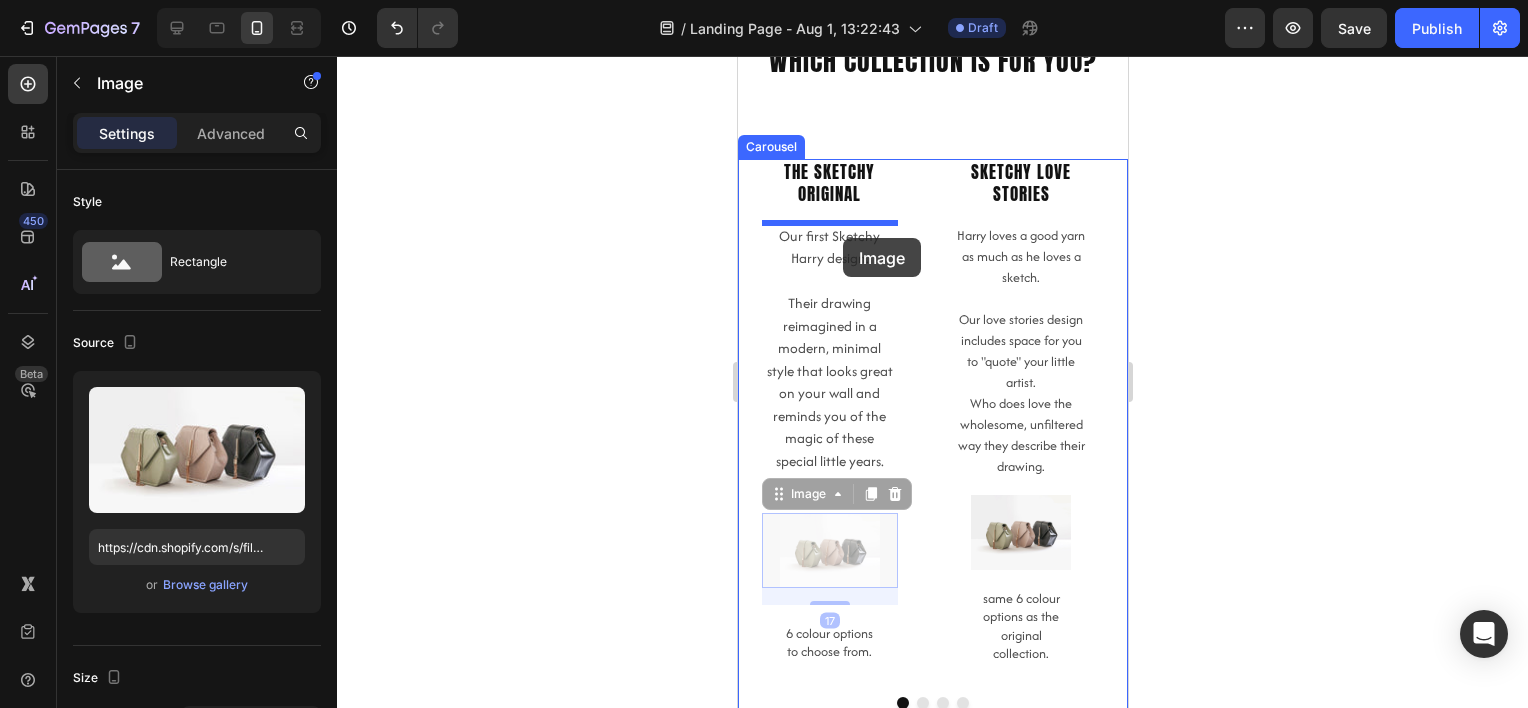 drag, startPoint x: 829, startPoint y: 555, endPoint x: 842, endPoint y: 238, distance: 317.26645 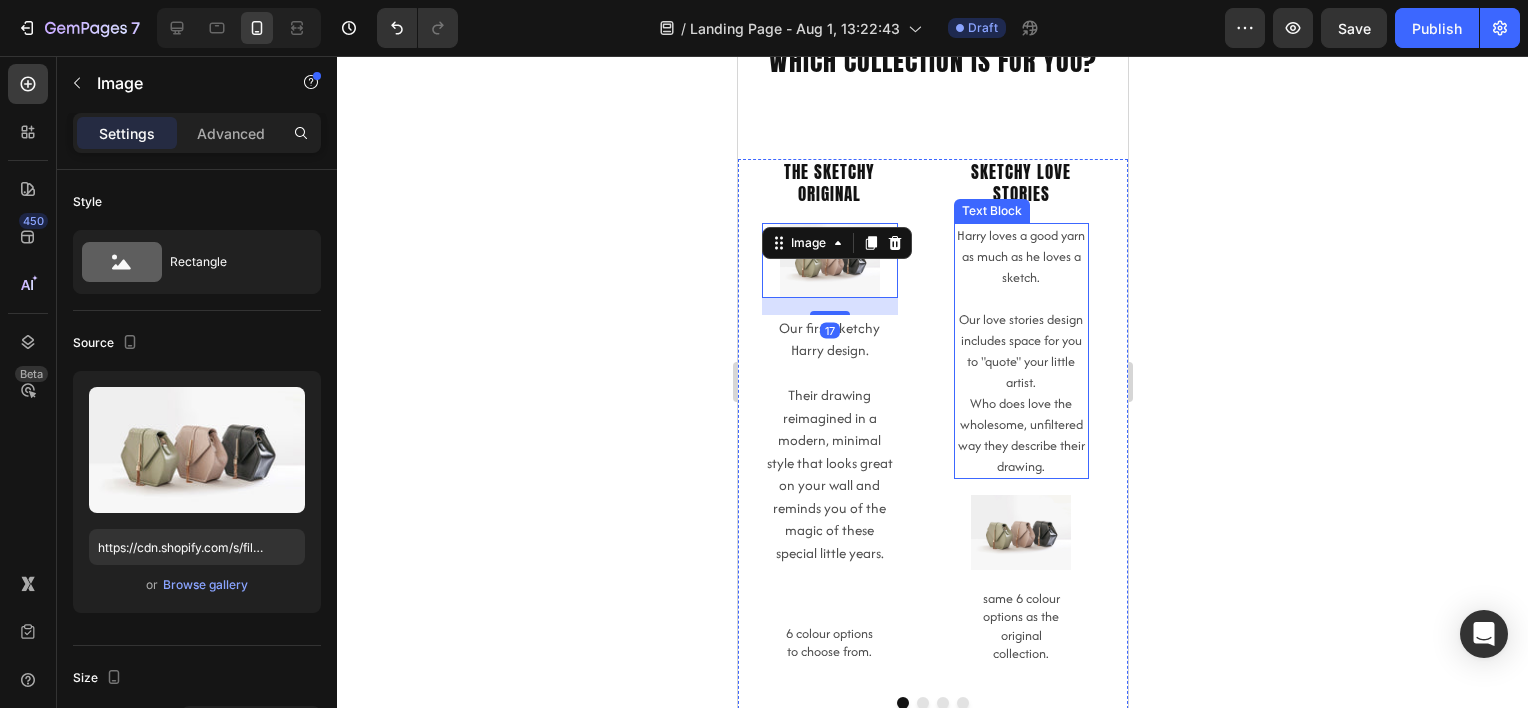click 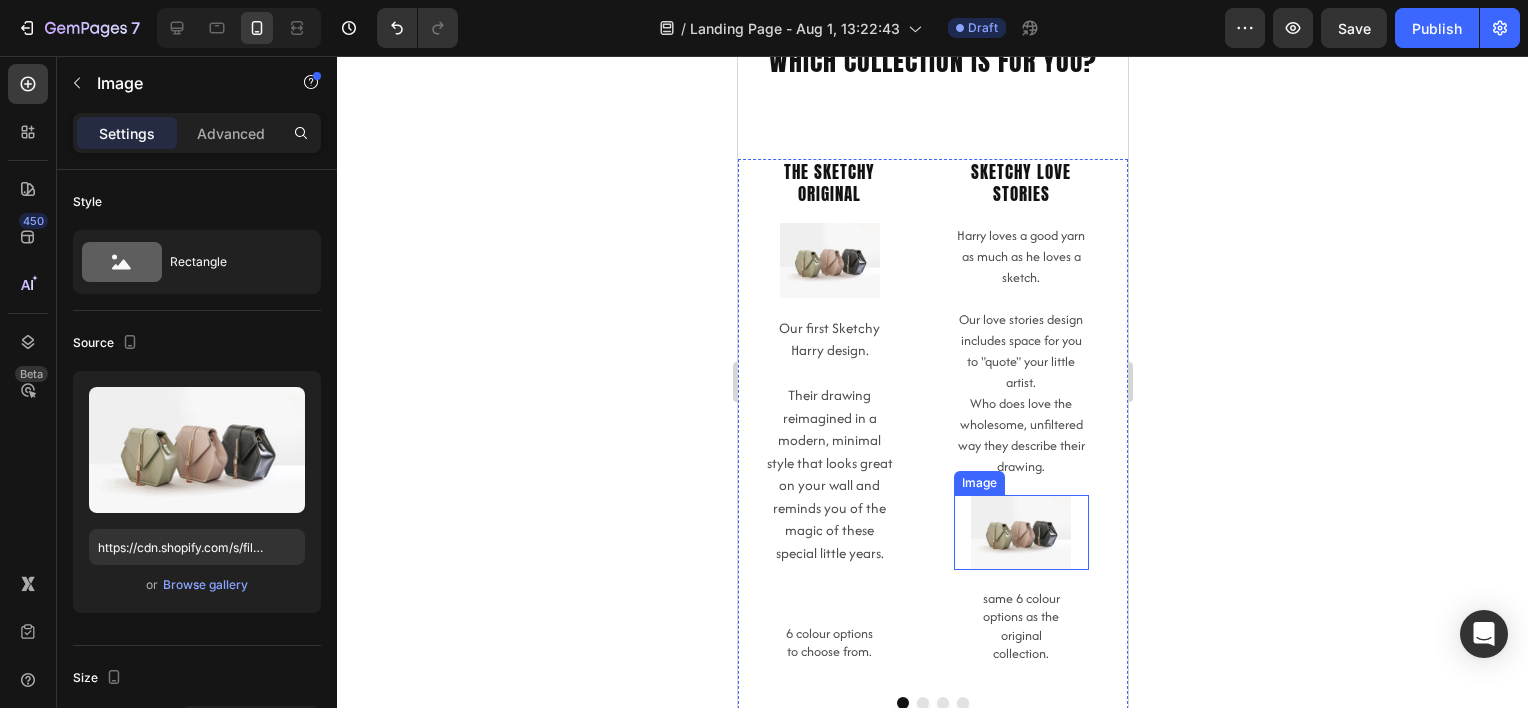 click at bounding box center [1020, 532] 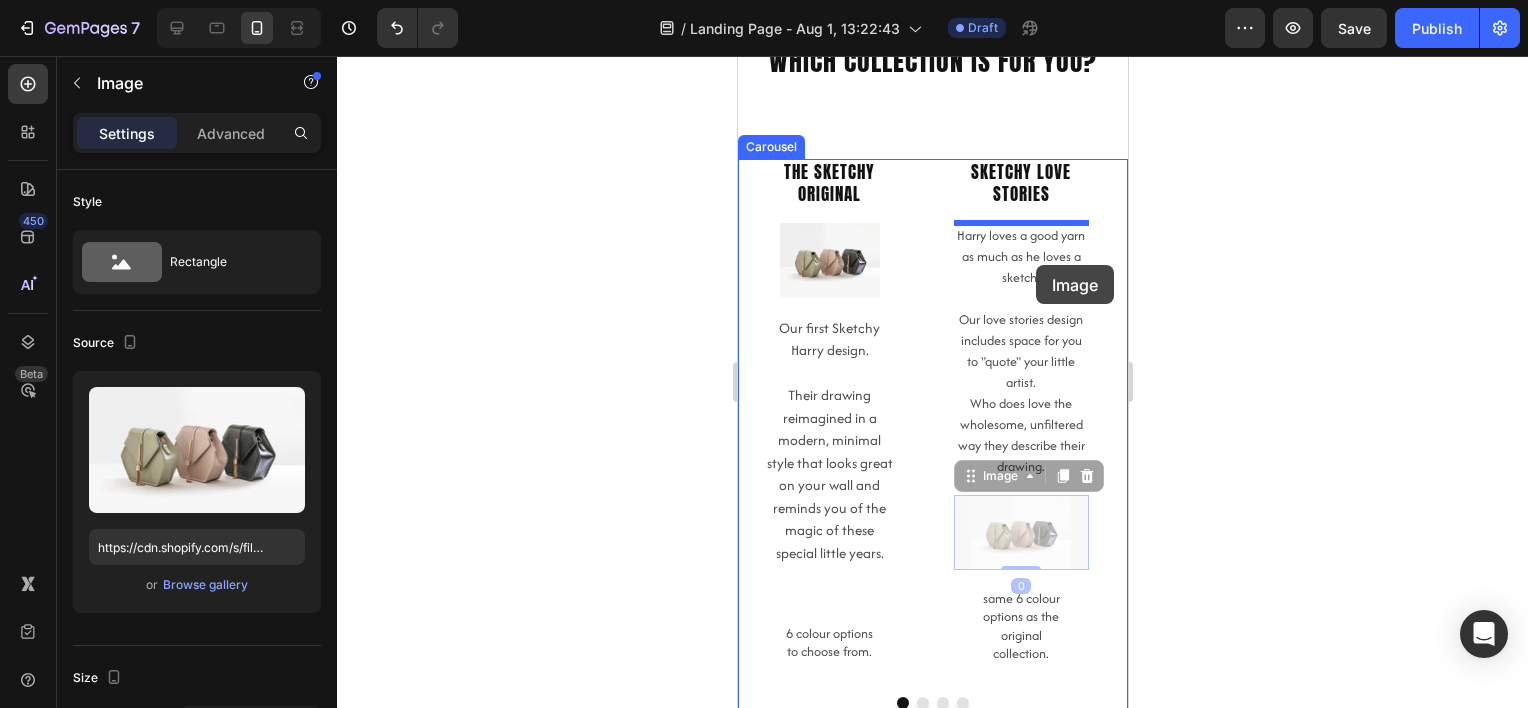 drag, startPoint x: 1028, startPoint y: 551, endPoint x: 1035, endPoint y: 266, distance: 285.08594 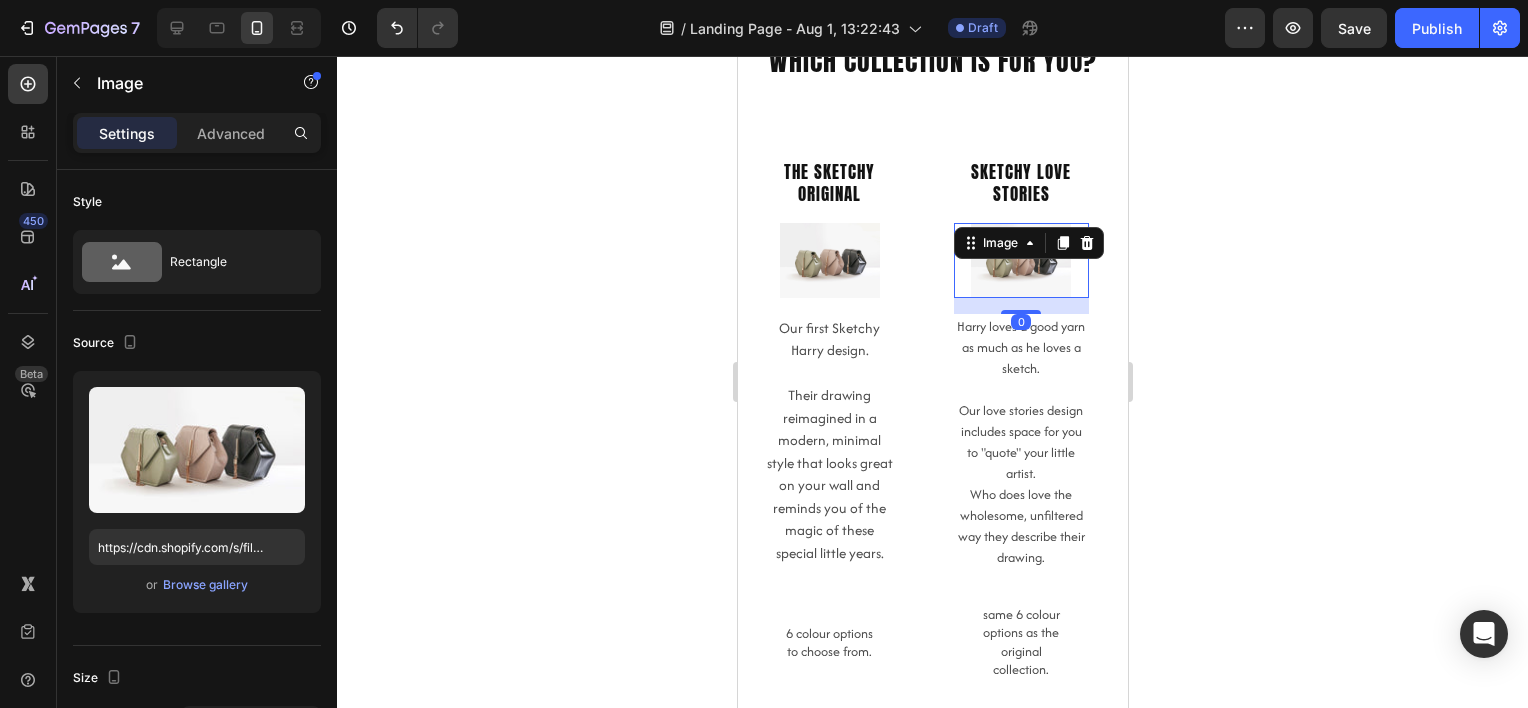 click 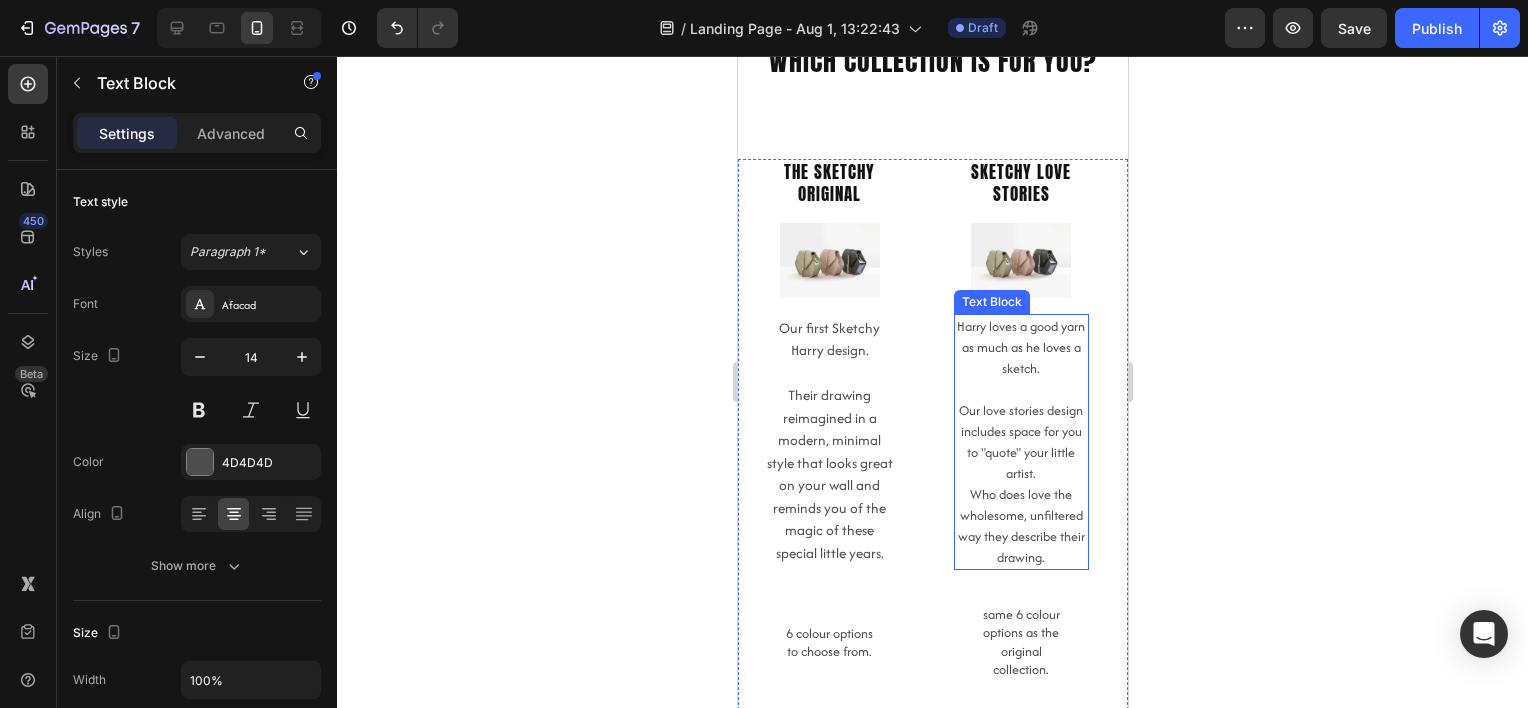 click on "Who does love the wholesome, unfiltered way they describe their drawing." at bounding box center (1021, 526) 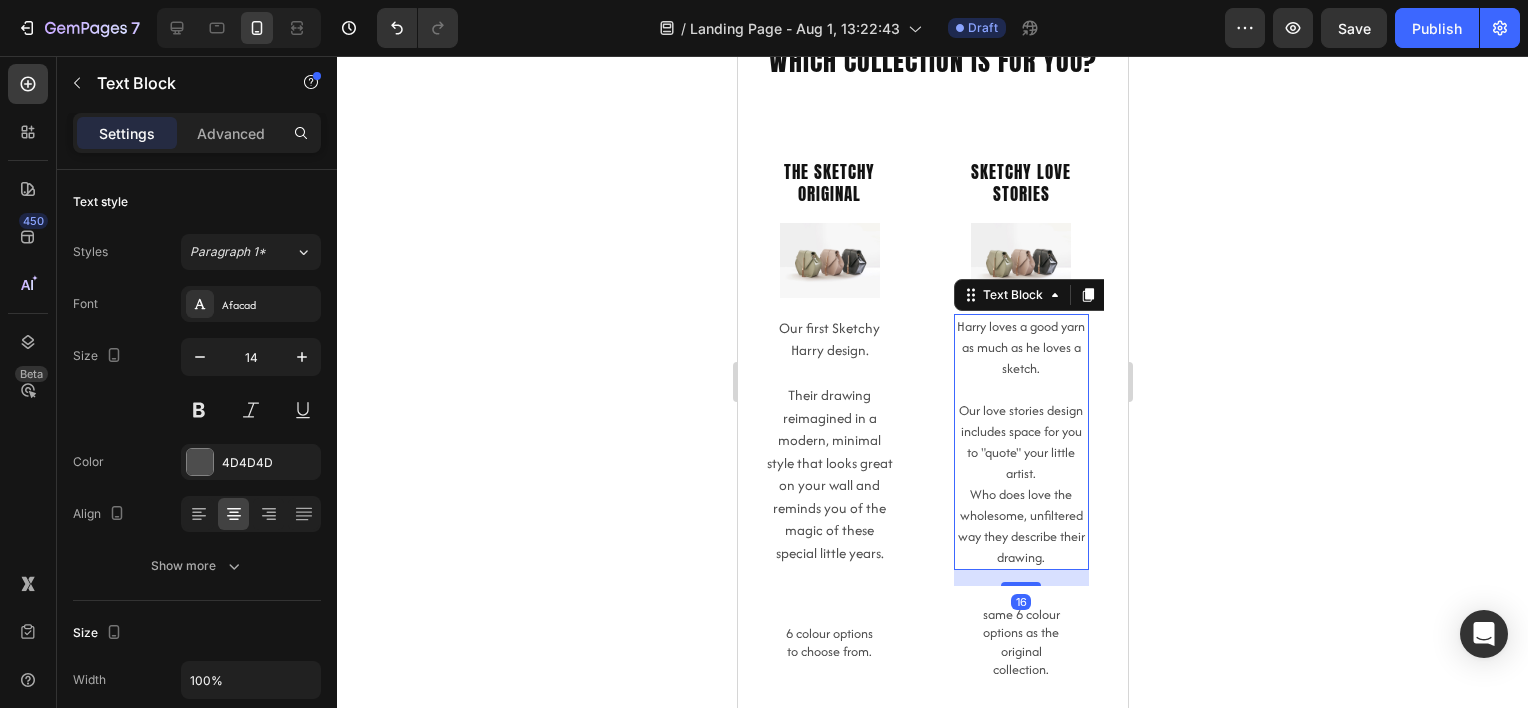 click on "Who does love the wholesome, unfiltered way they describe their drawing." at bounding box center (1021, 526) 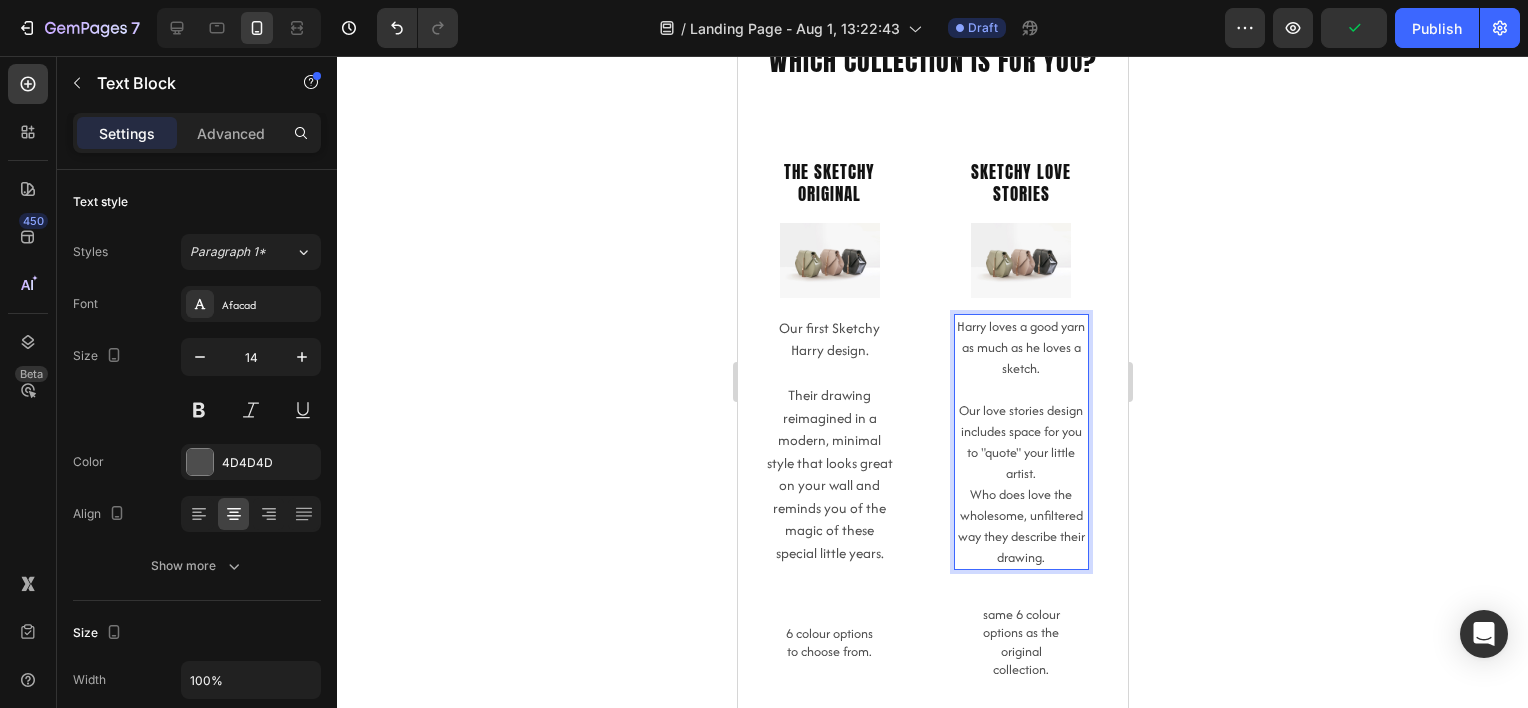 drag, startPoint x: 1022, startPoint y: 496, endPoint x: 1030, endPoint y: 516, distance: 21.540659 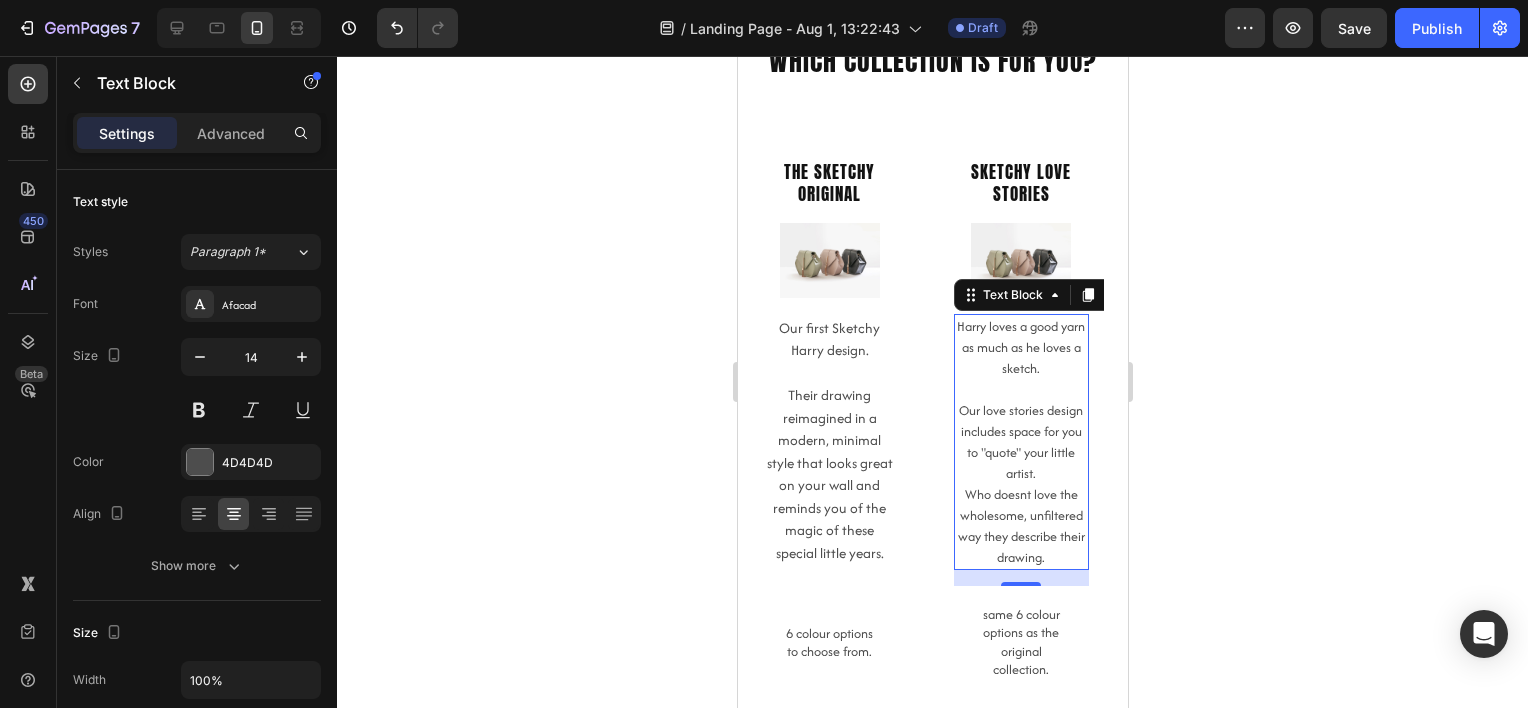 click 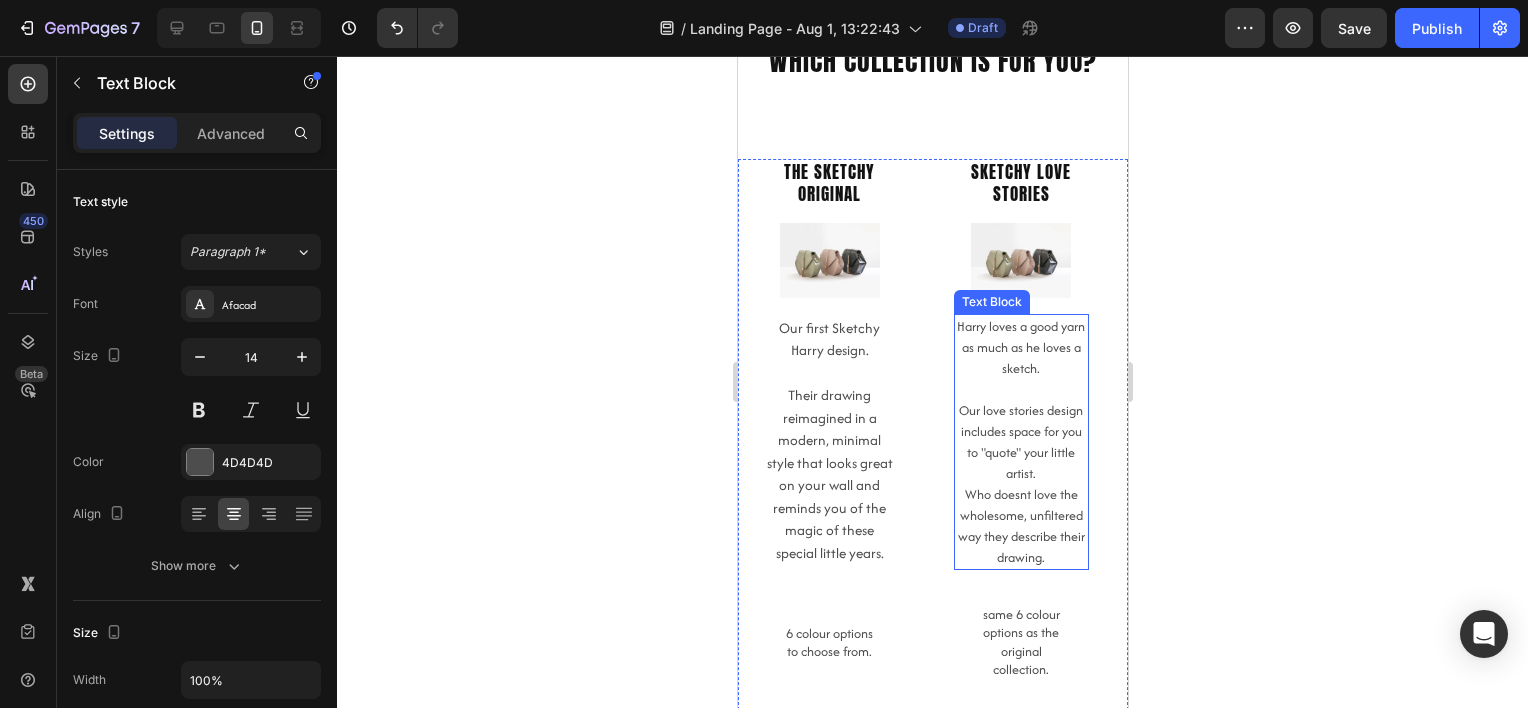 click on "Who doesnt love the wholesome, unfiltered way they describe their drawing." at bounding box center (1021, 526) 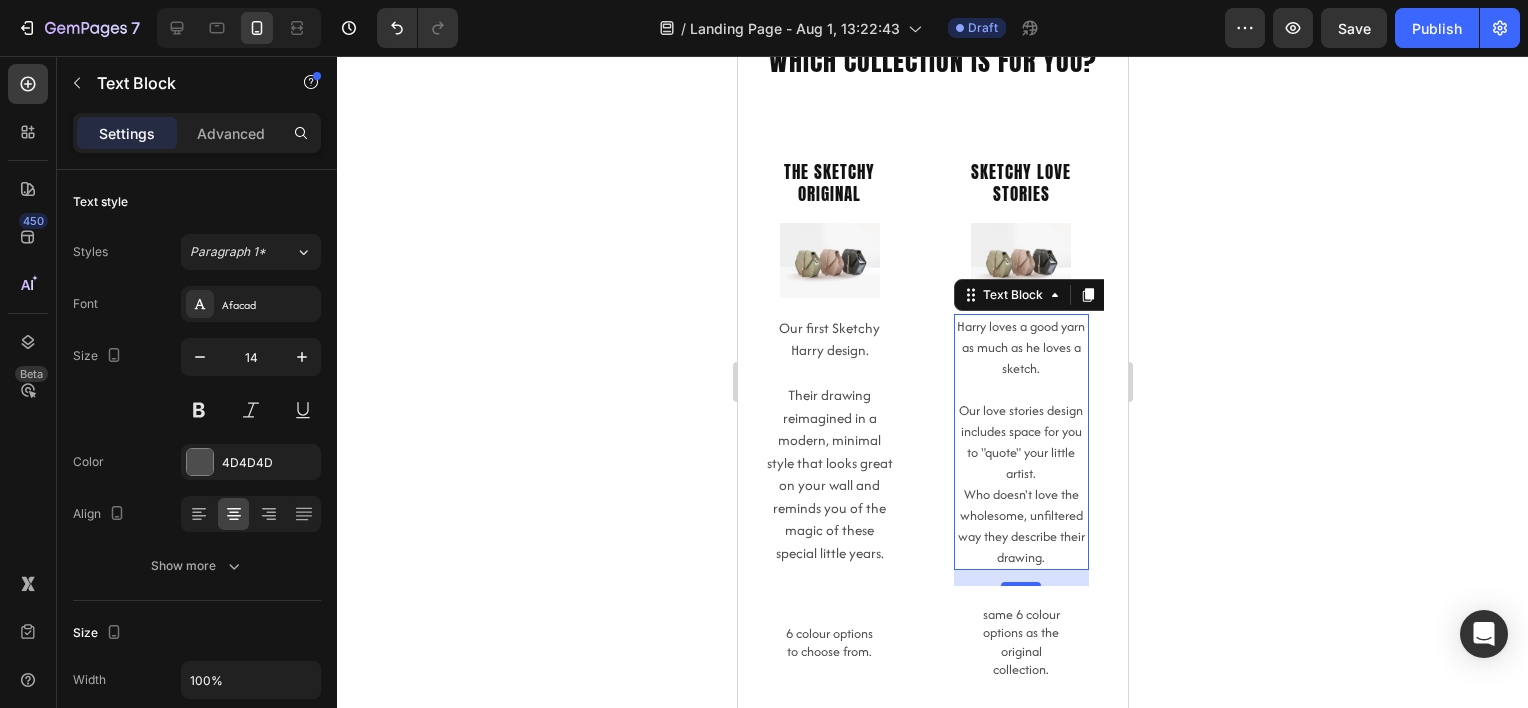 click 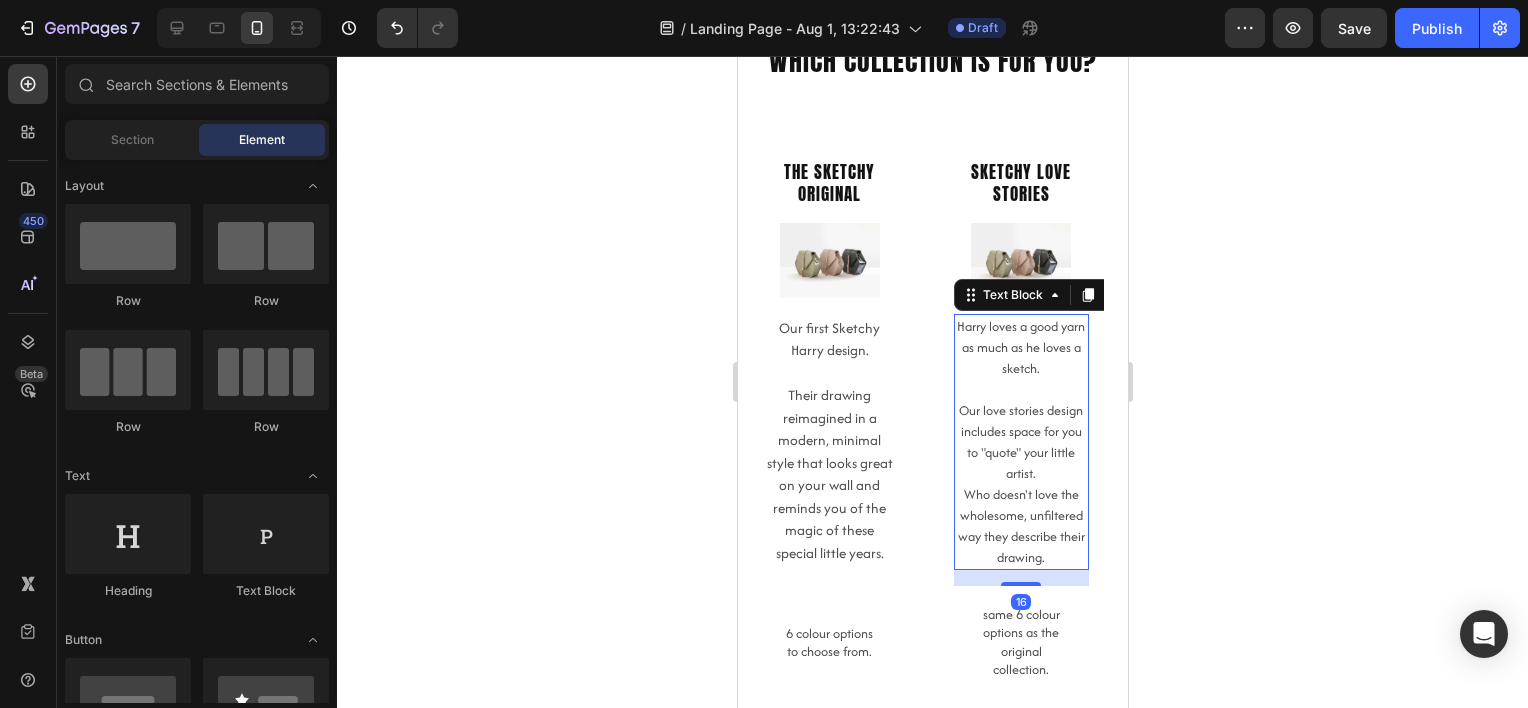 click on "Who doesn't love the wholesome, unfiltered way they describe their drawing." at bounding box center [1021, 526] 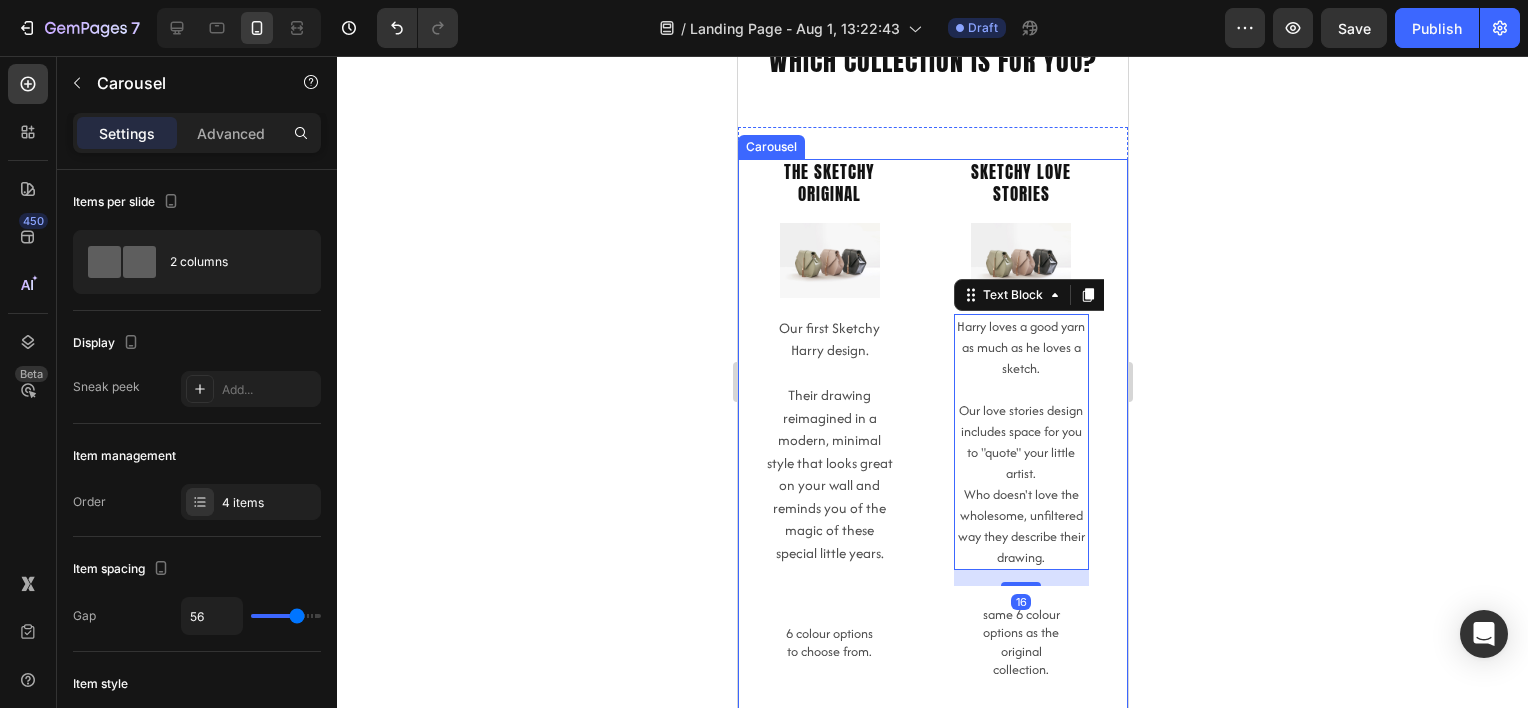 click on "The Sketchy Original Heading Image Our first Sketchy Harry design.    Their drawing reimagined in a modern, minimal style that looks great on your wall and reminds you of the magic of these special little years.   Text Block   6 colour options to choose from. Text Block Sketchy love stories Heading Image Harry loves a good yarn as much as he loves a sketch.  Our love stories design includes space for you to "quote" your little artist. Who doesn't love the wholesome, unfiltered way they describe their drawing. Text Block   16   same 6 colour options as the original collection. Text Block
Carousel" at bounding box center [932, 442] 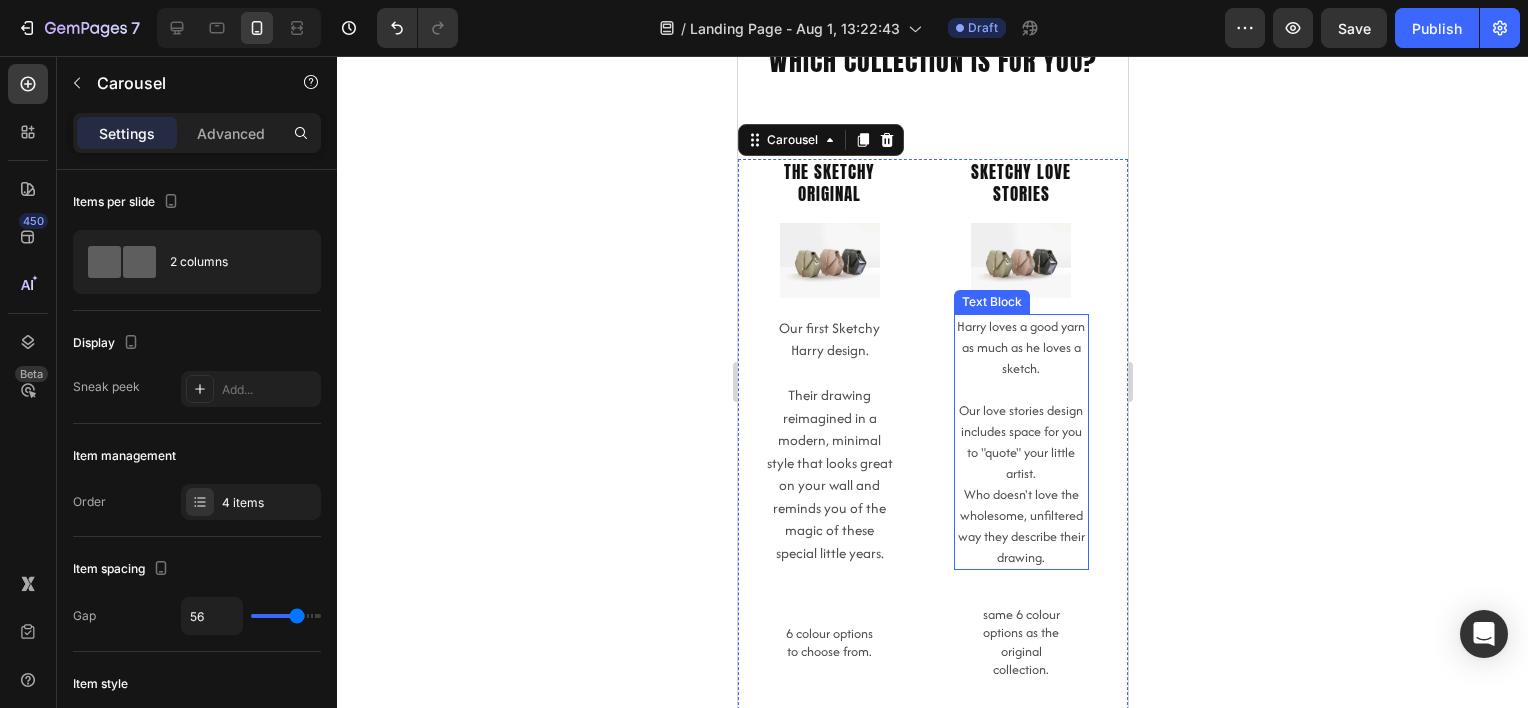 click on "Who doesn't love the wholesome, unfiltered way they describe their drawing." at bounding box center [1021, 526] 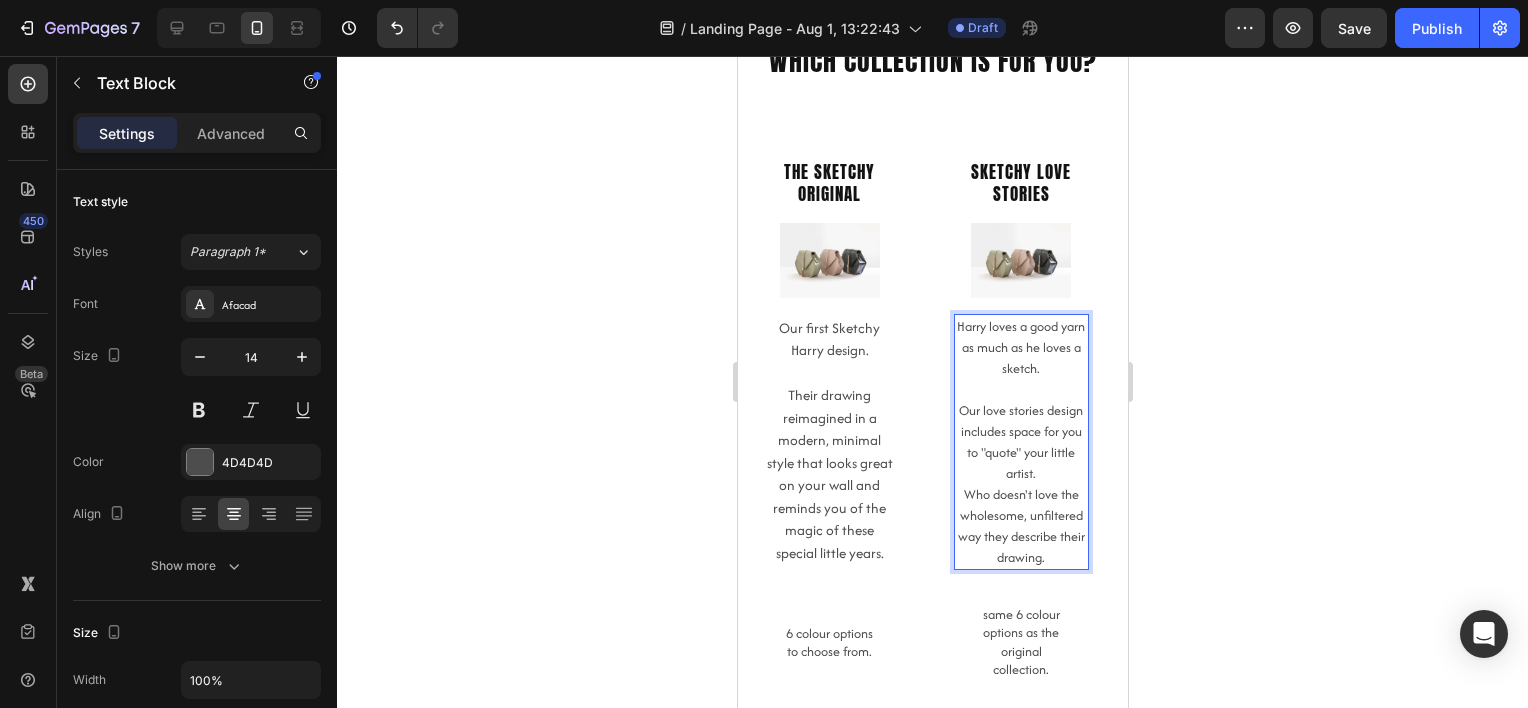 click on "Who doesn't love the wholesome, unfiltered way they describe their drawing." at bounding box center [1021, 526] 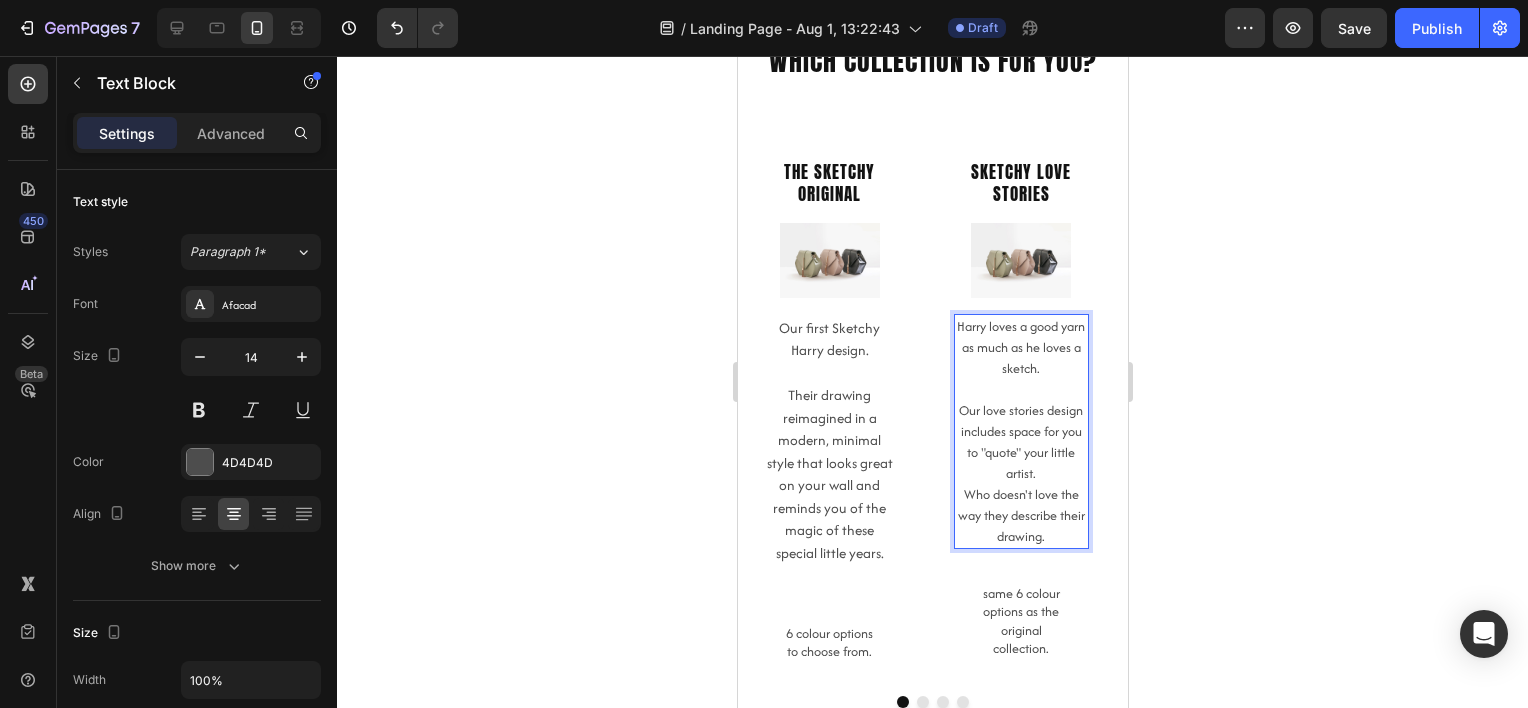 click 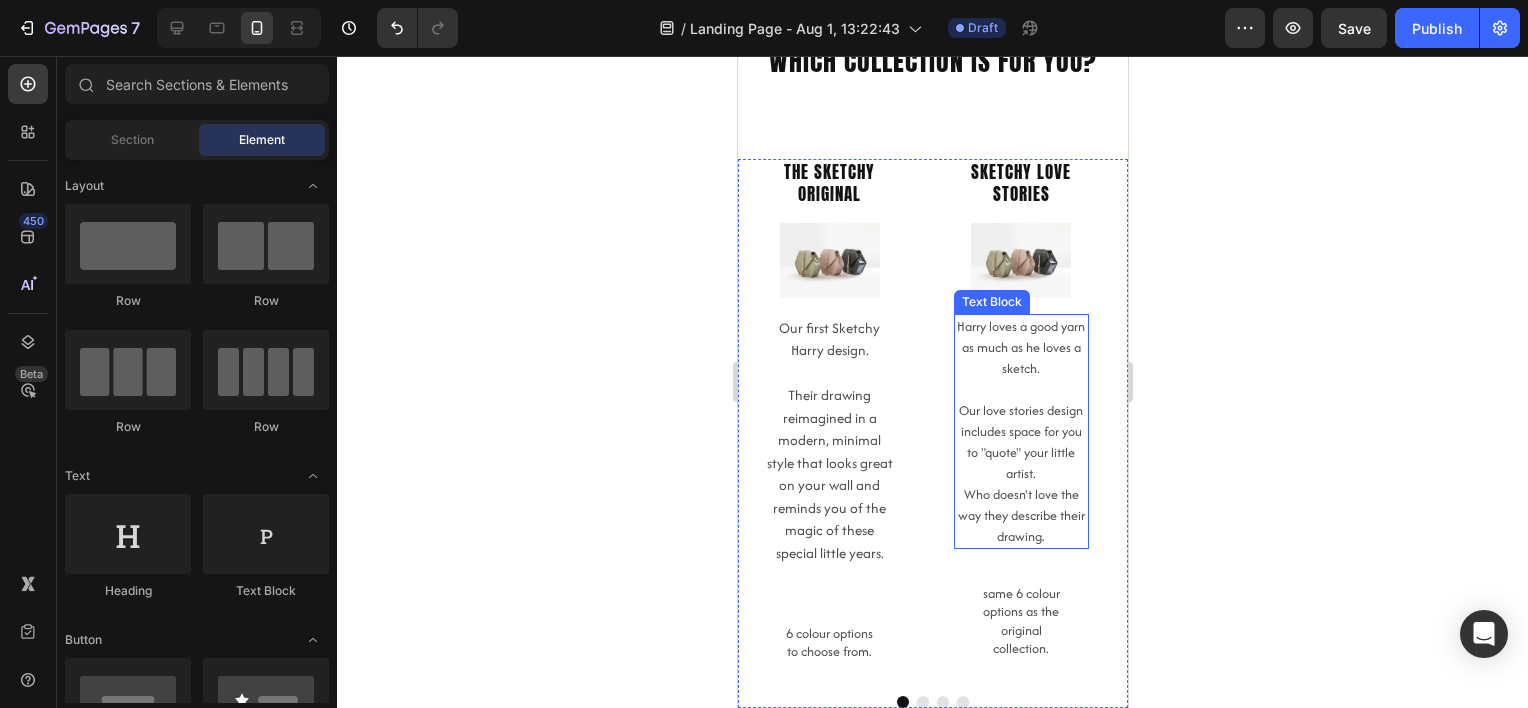 click on "Who doesn't love the way they describe their drawing." at bounding box center [1021, 515] 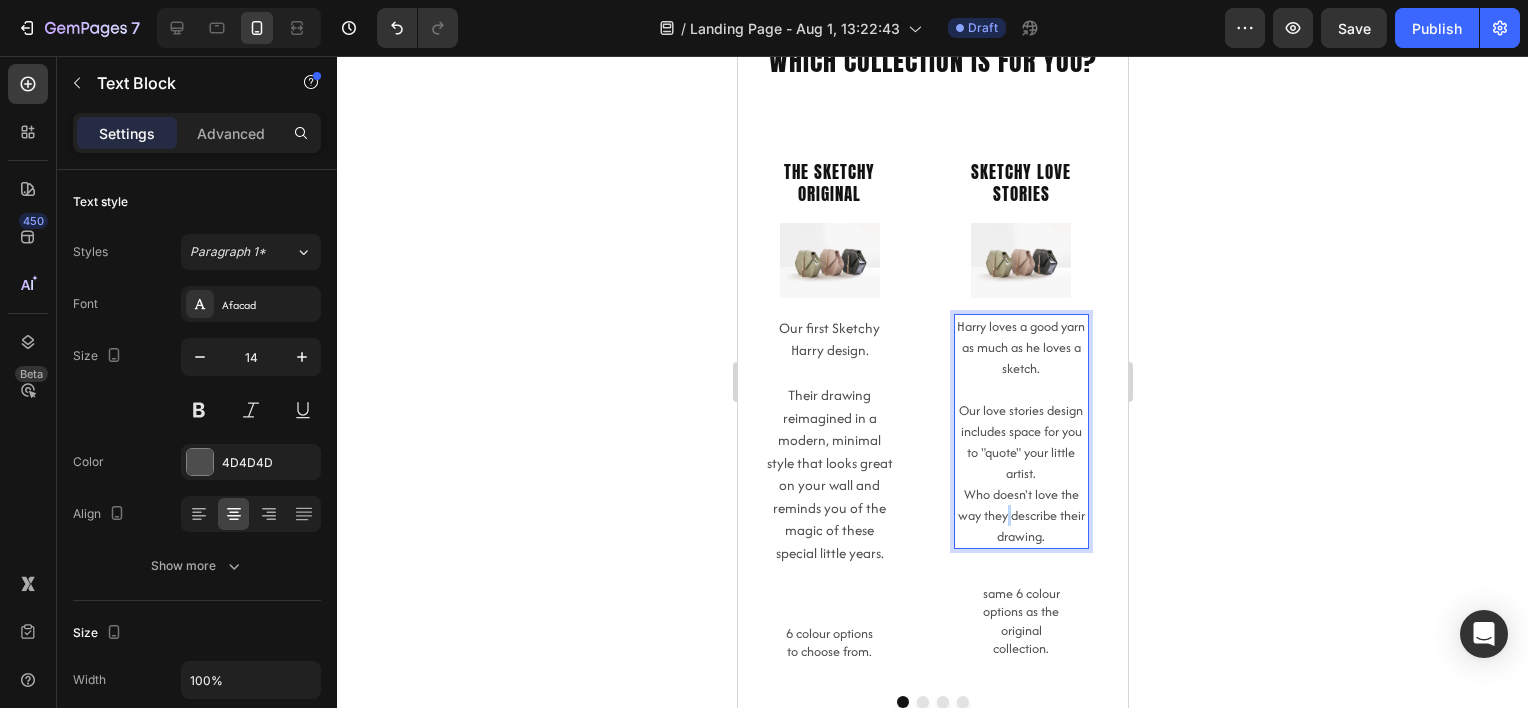 click on "Who doesn't love the way they describe their drawing." at bounding box center [1021, 515] 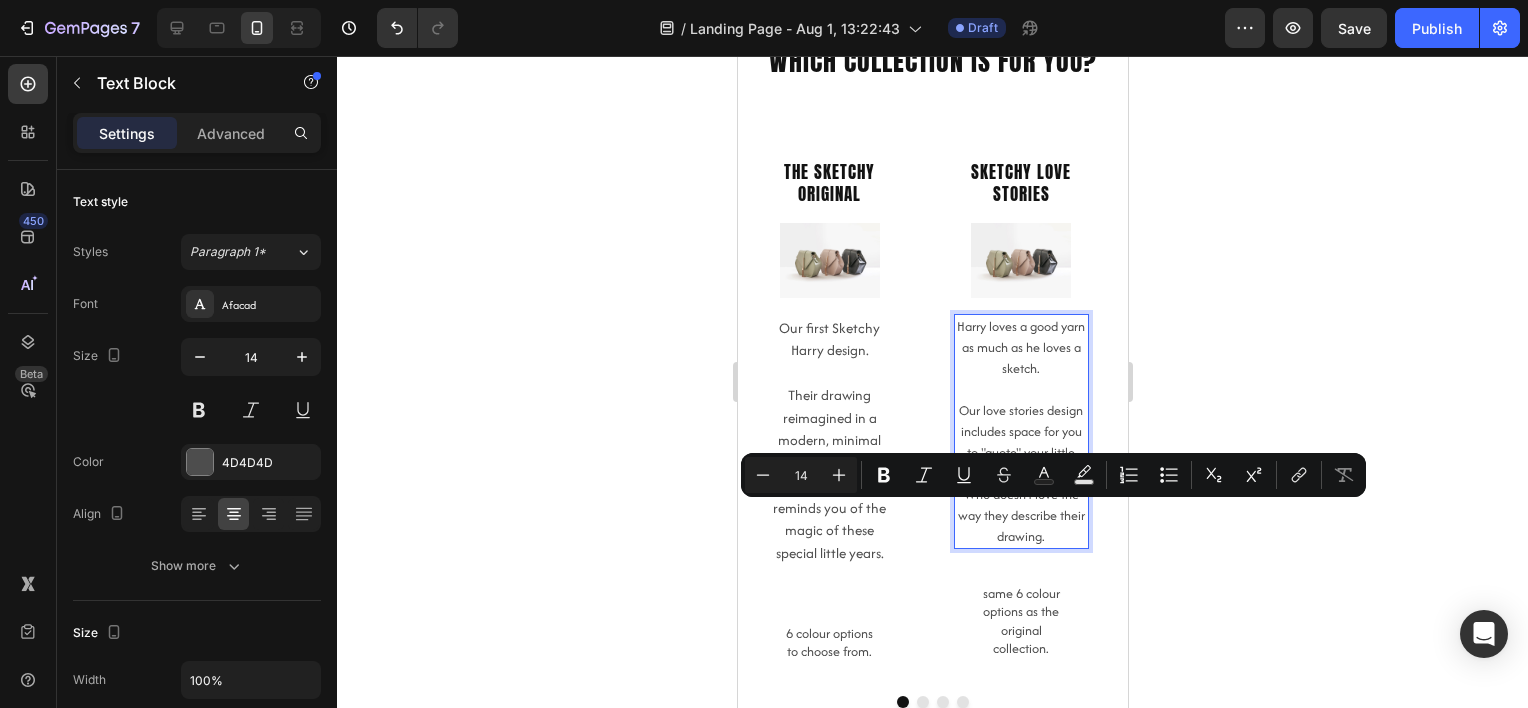 click on "Who doesn't love the way they describe their drawing." at bounding box center (1021, 515) 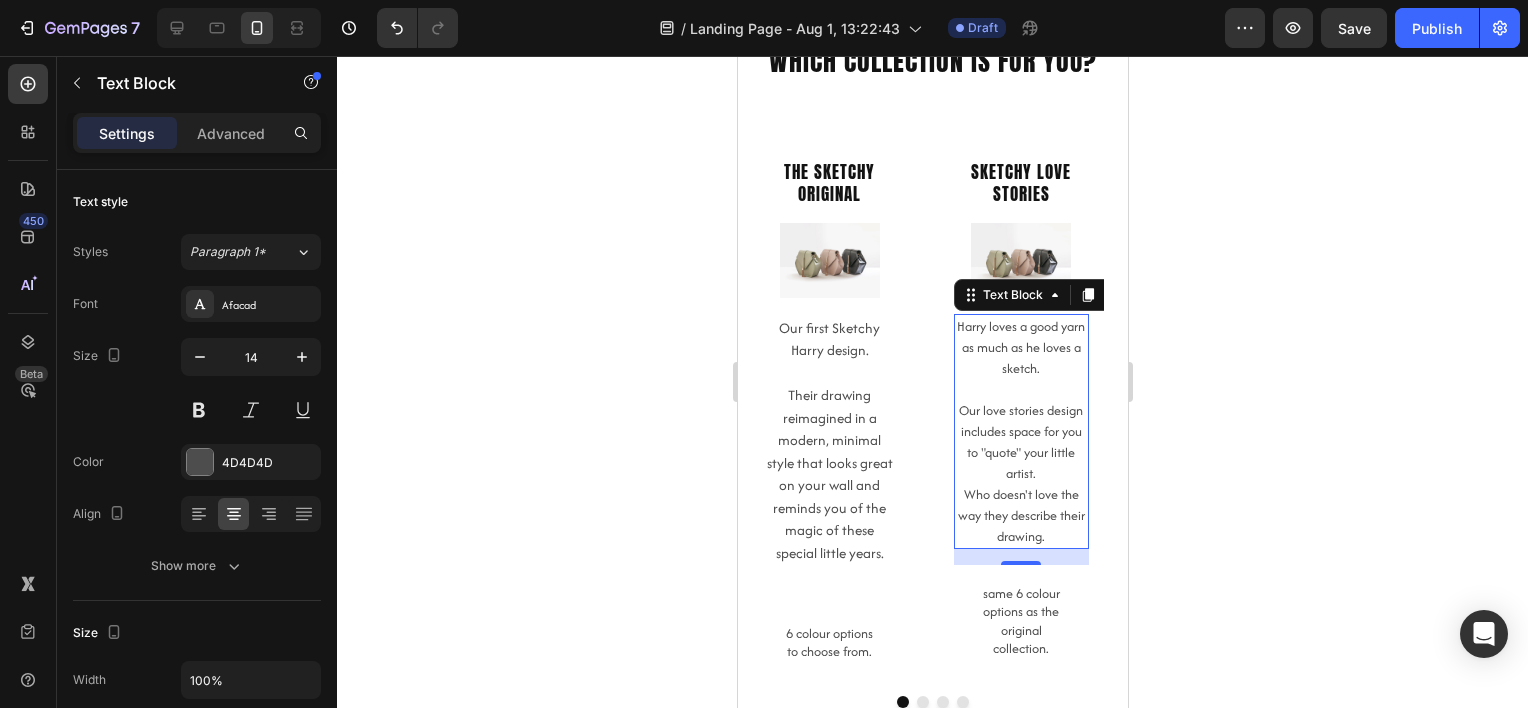 click 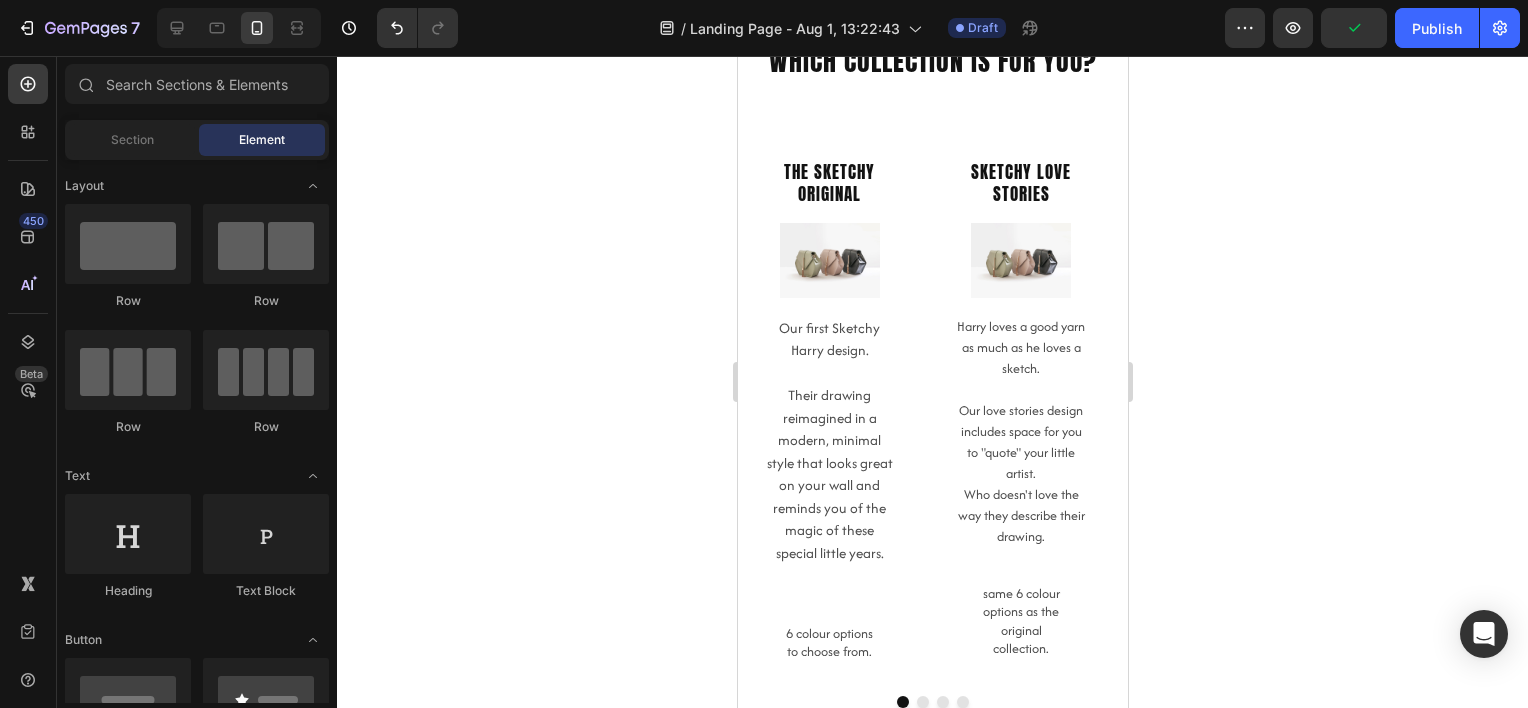 drag, startPoint x: 1181, startPoint y: 495, endPoint x: 1159, endPoint y: 496, distance: 22.022715 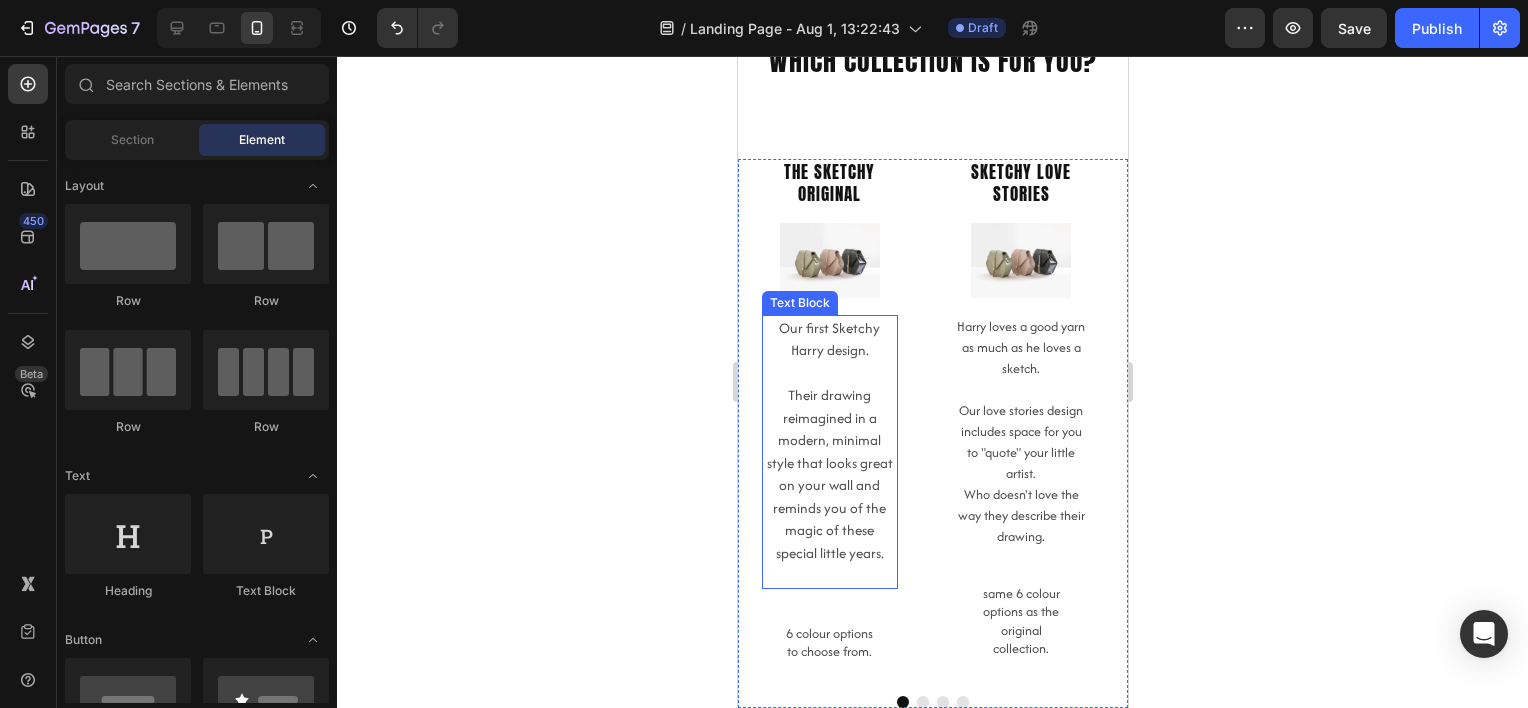 scroll, scrollTop: 0, scrollLeft: 0, axis: both 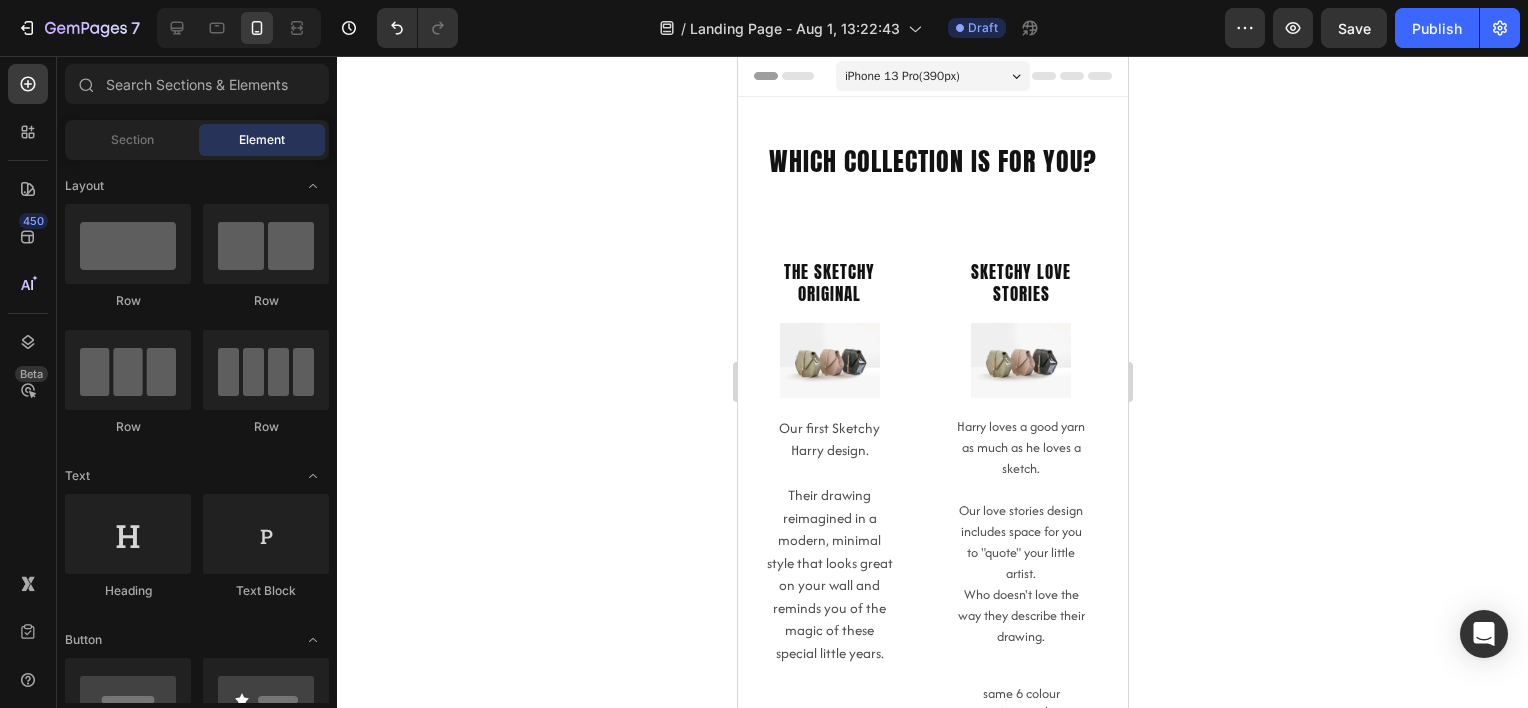 click 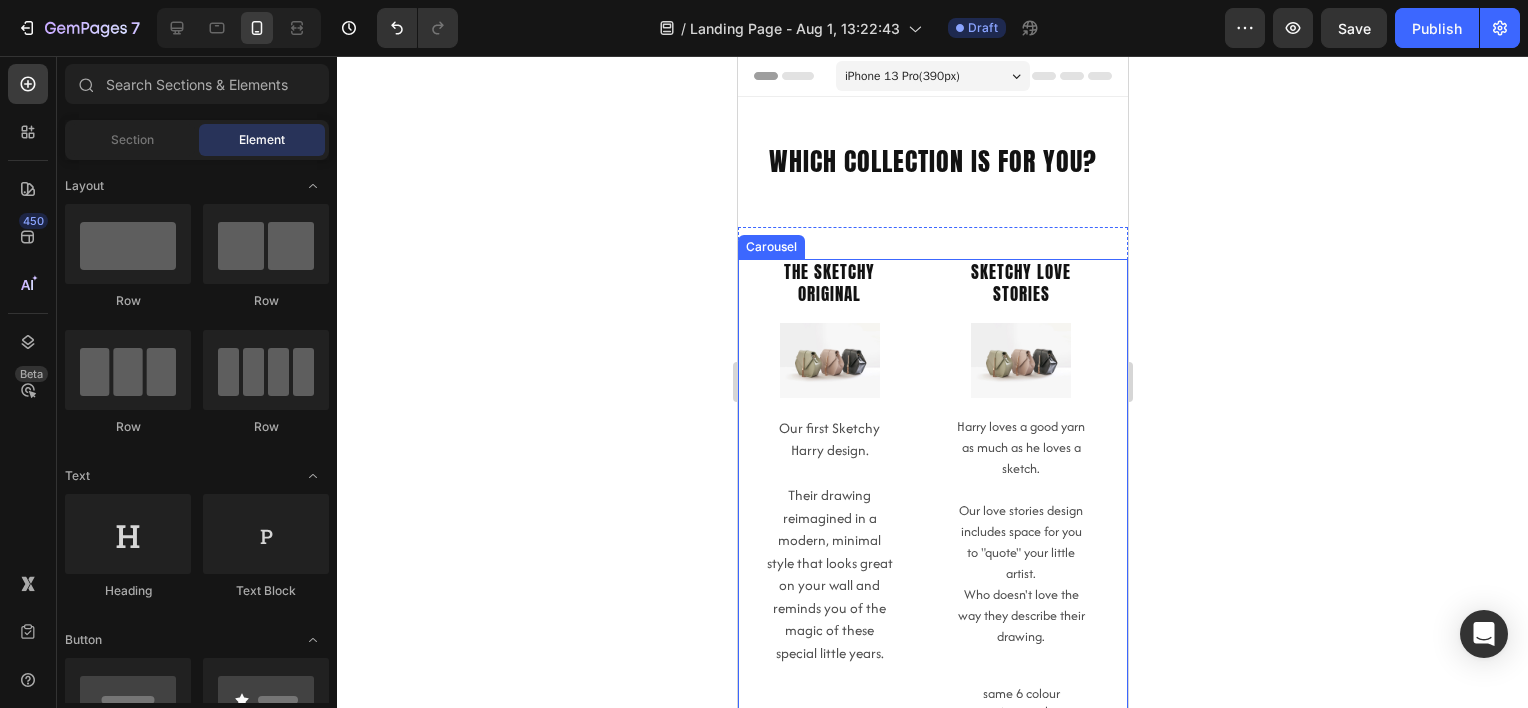 click 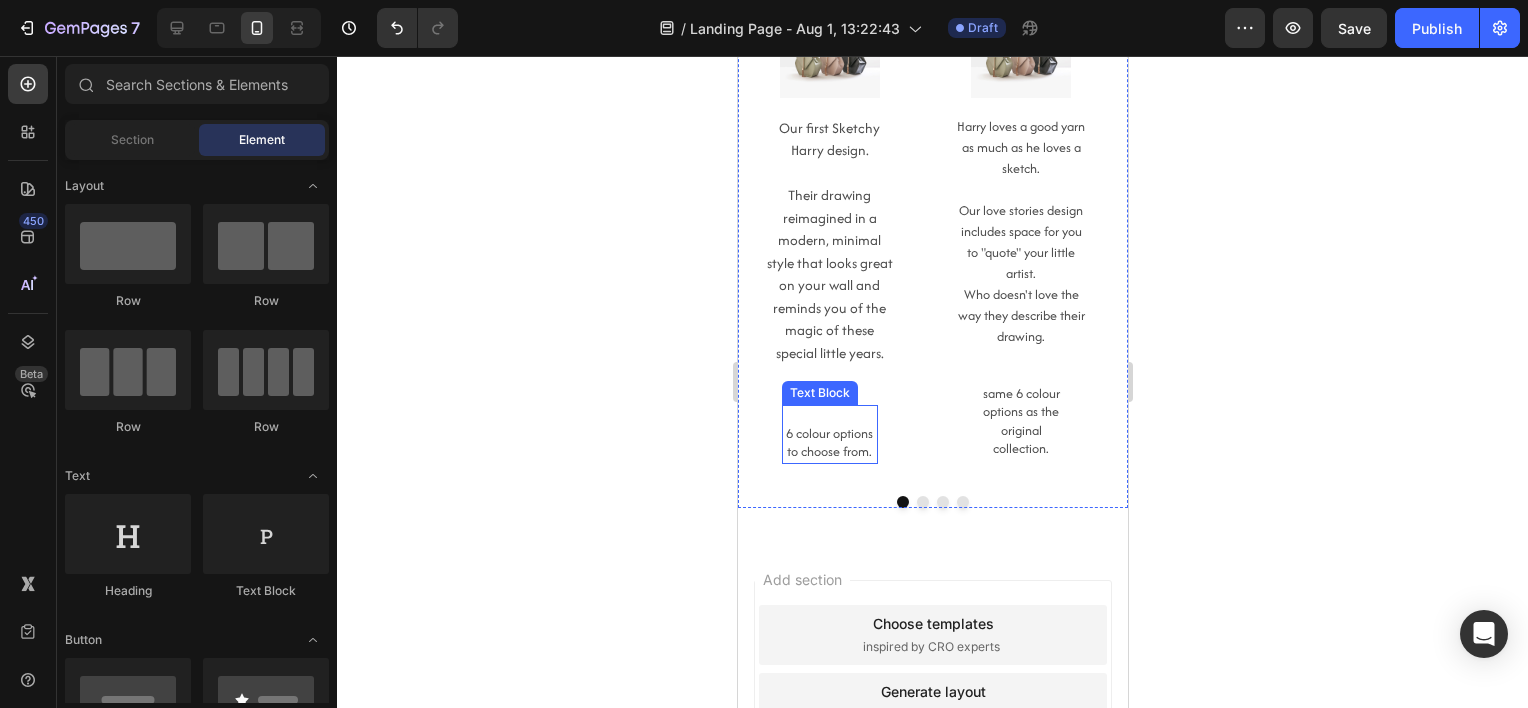 scroll, scrollTop: 100, scrollLeft: 0, axis: vertical 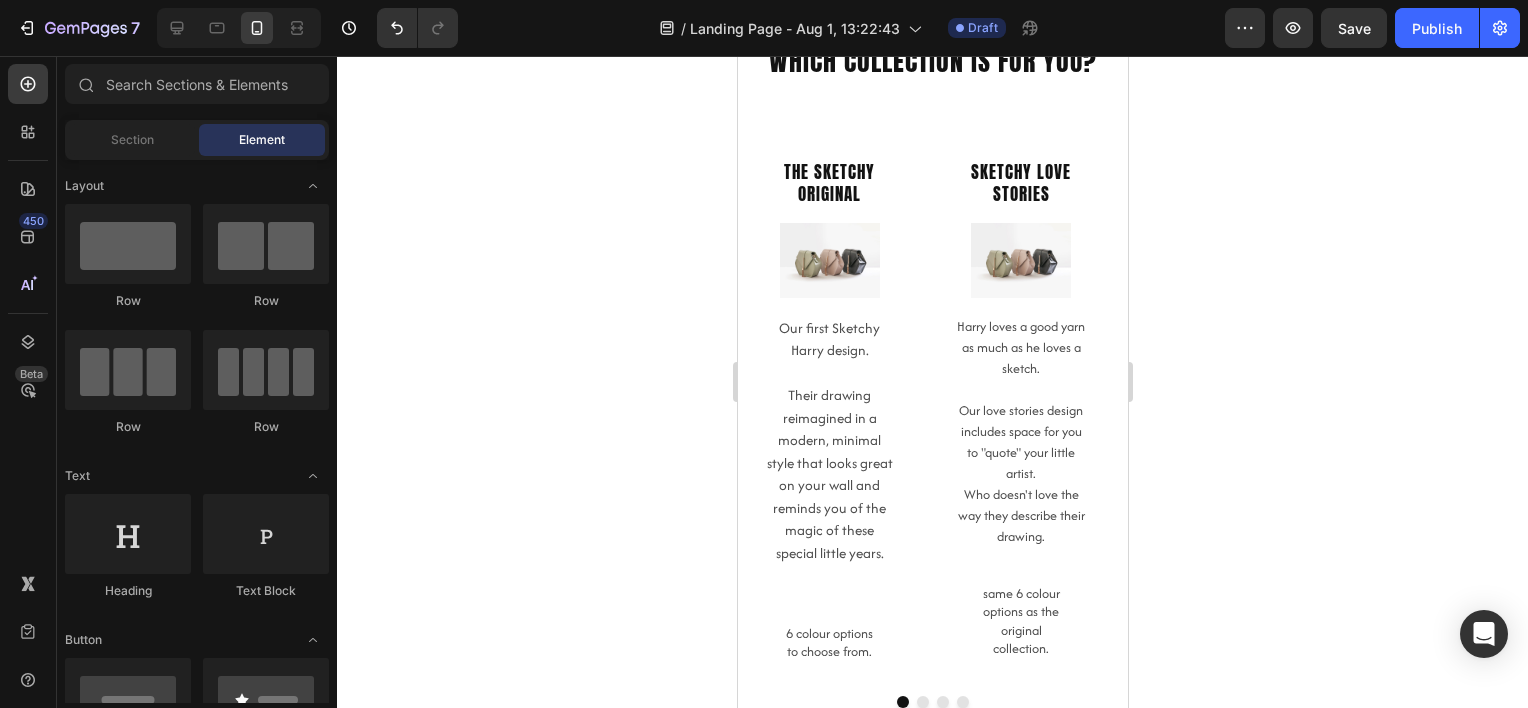 click 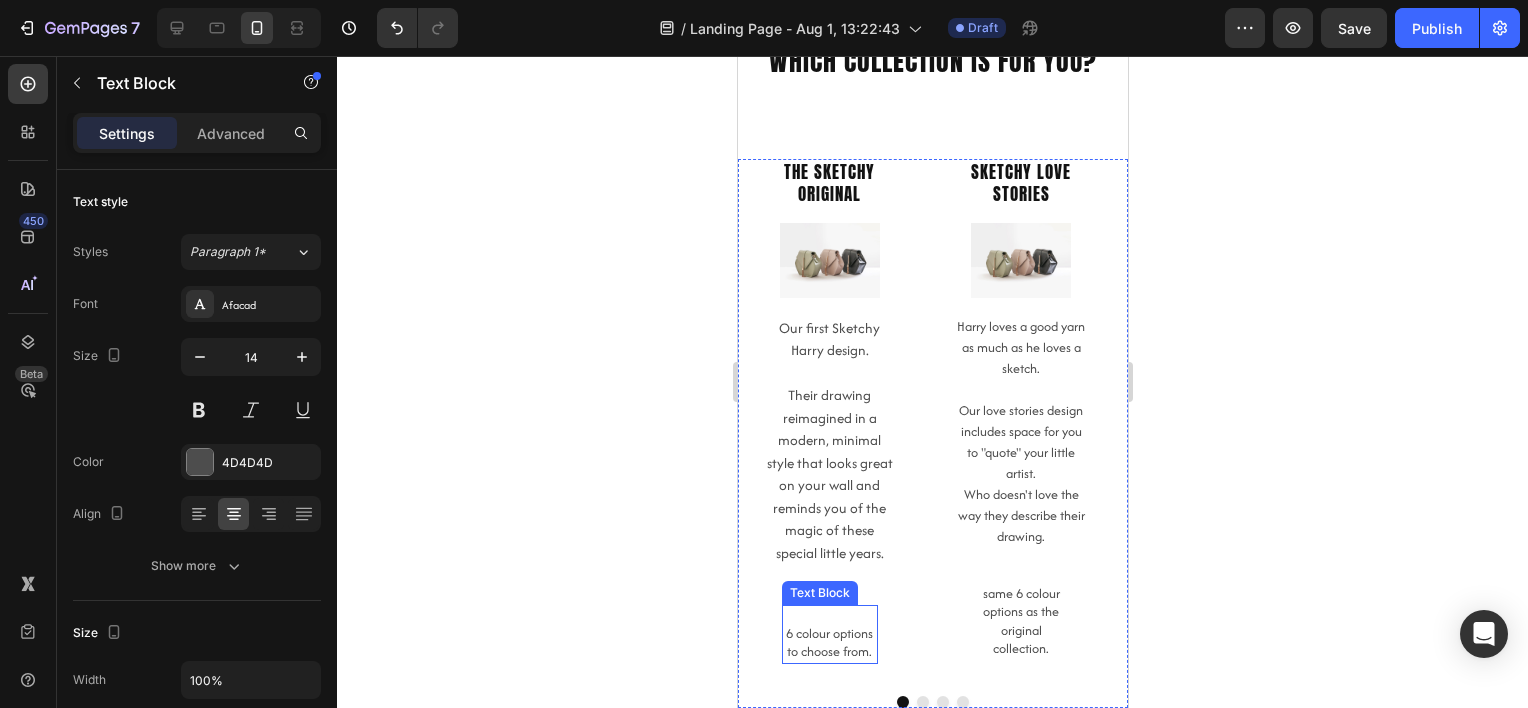 click on "6 colour options to choose from." at bounding box center [829, 643] 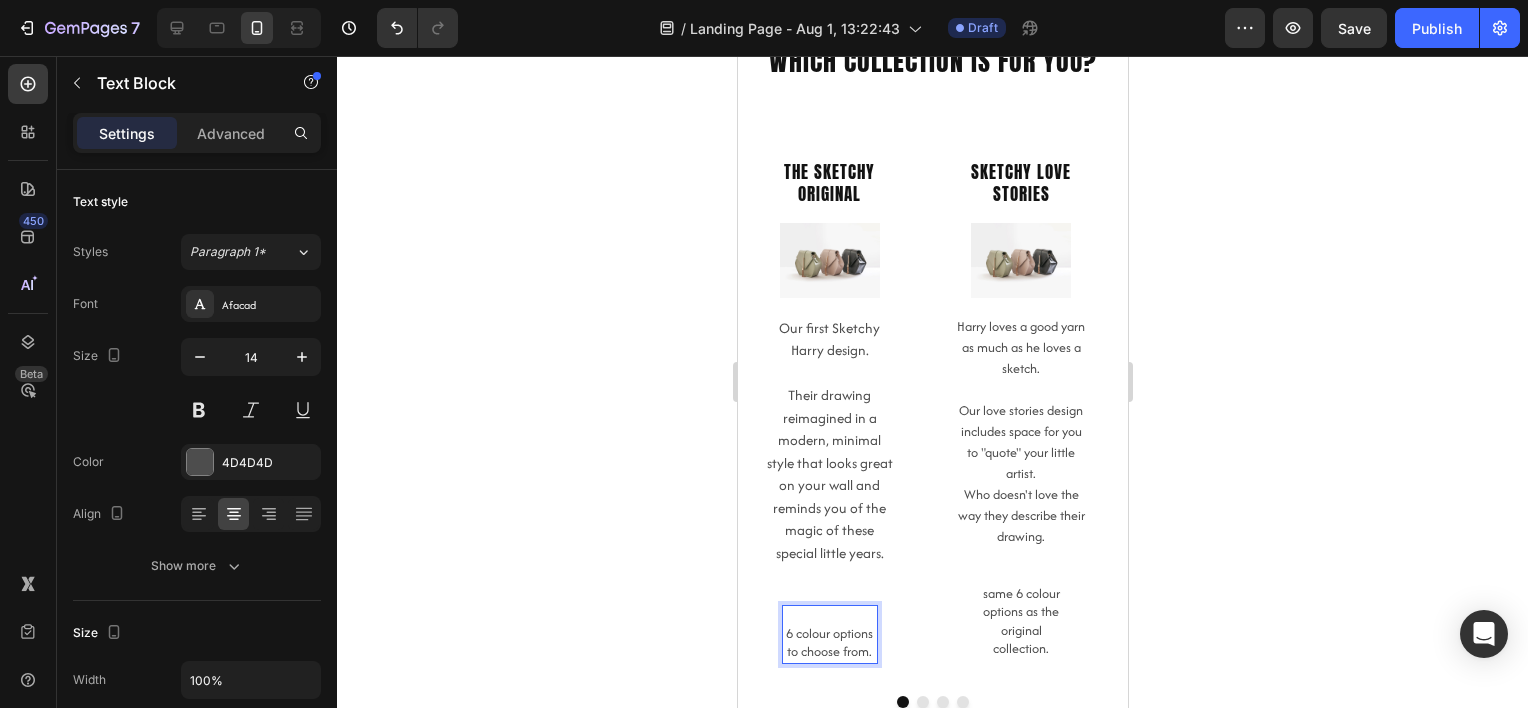 click on "6 colour options to choose from." at bounding box center [829, 643] 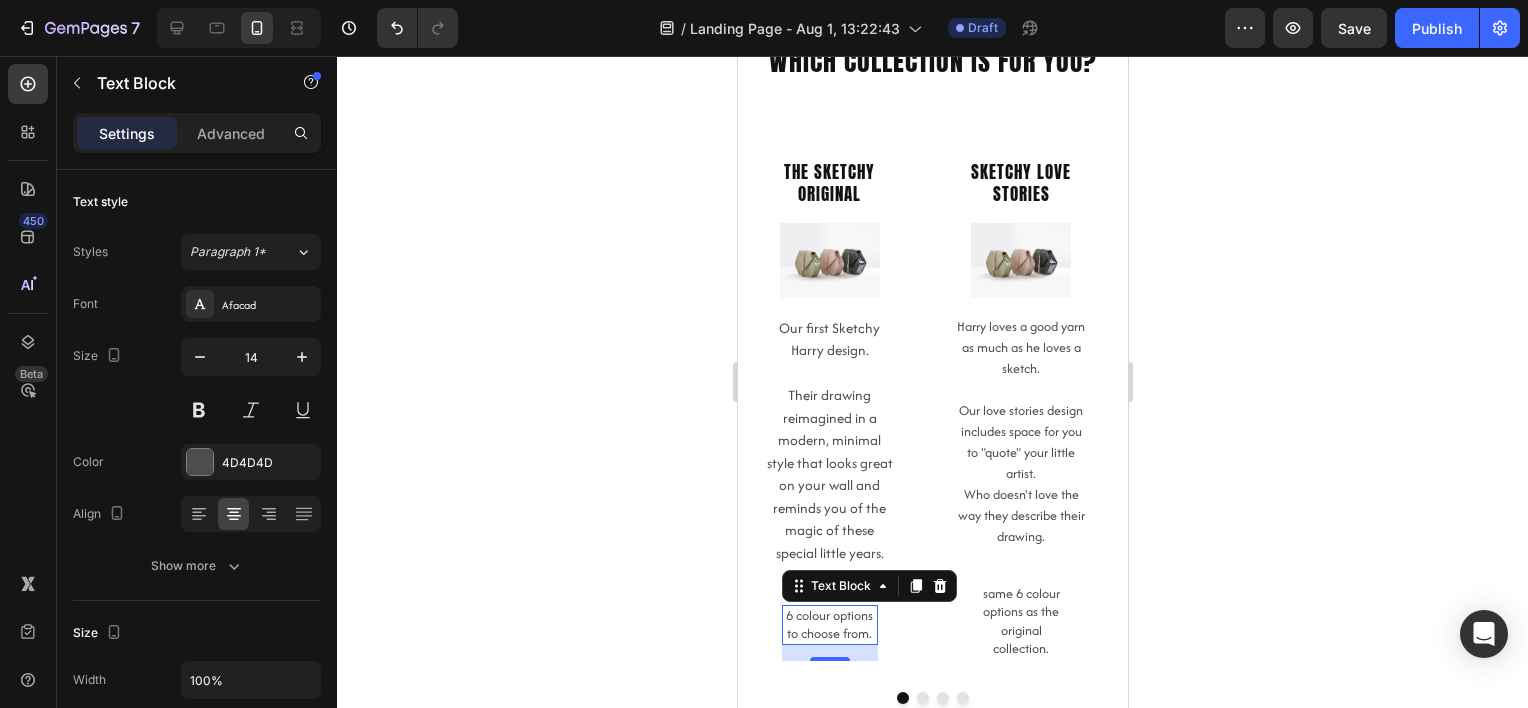 click 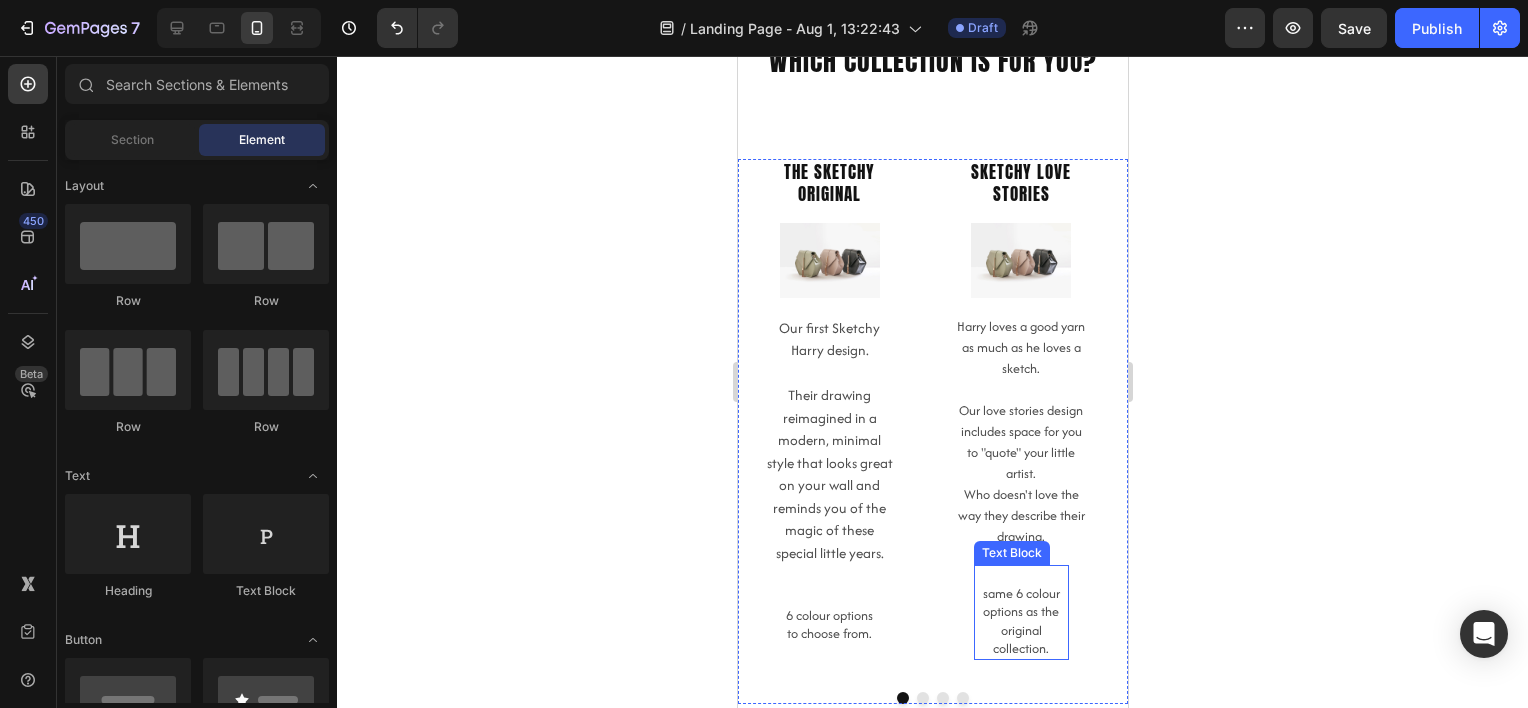 click on "same 6 colour options as the original collection." at bounding box center [1021, 621] 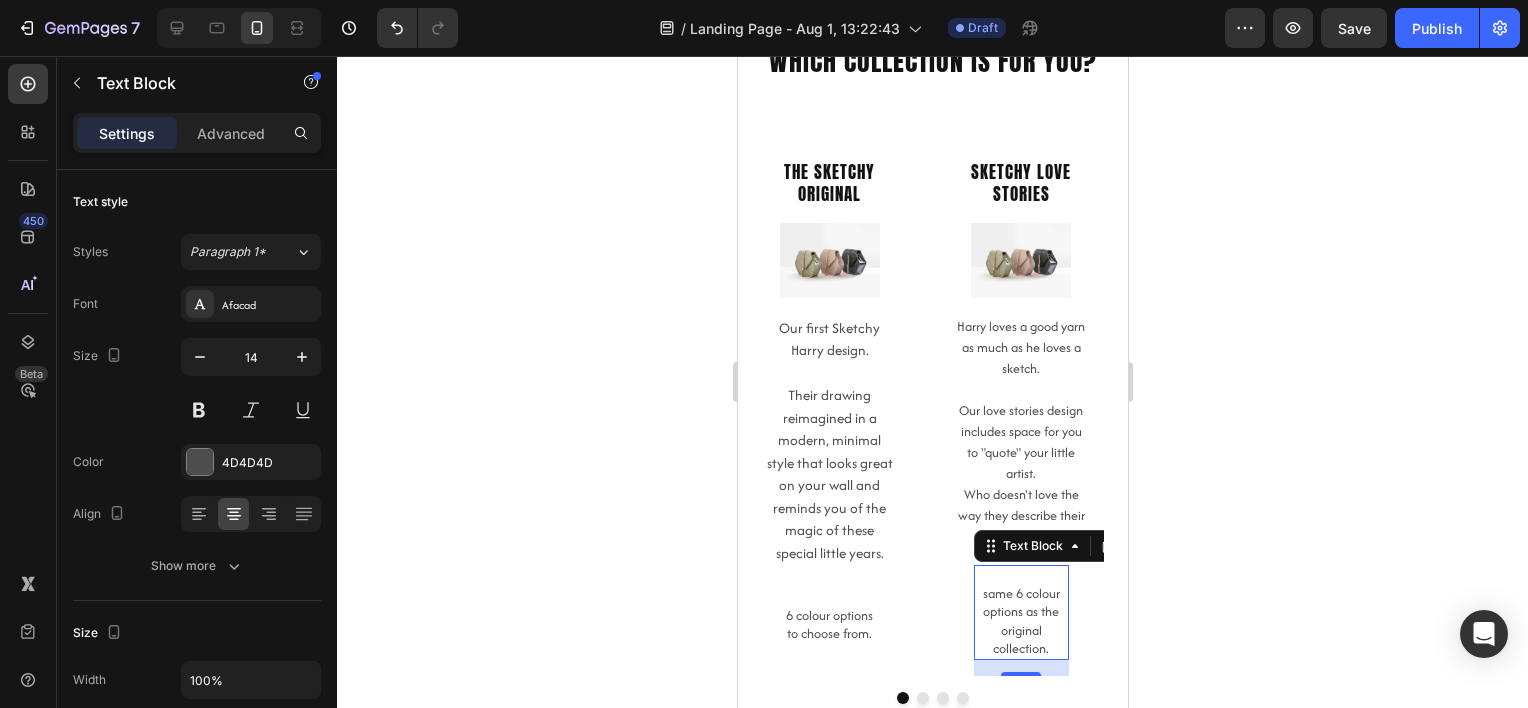 click on "same 6 colour options as the original collection." at bounding box center [1021, 621] 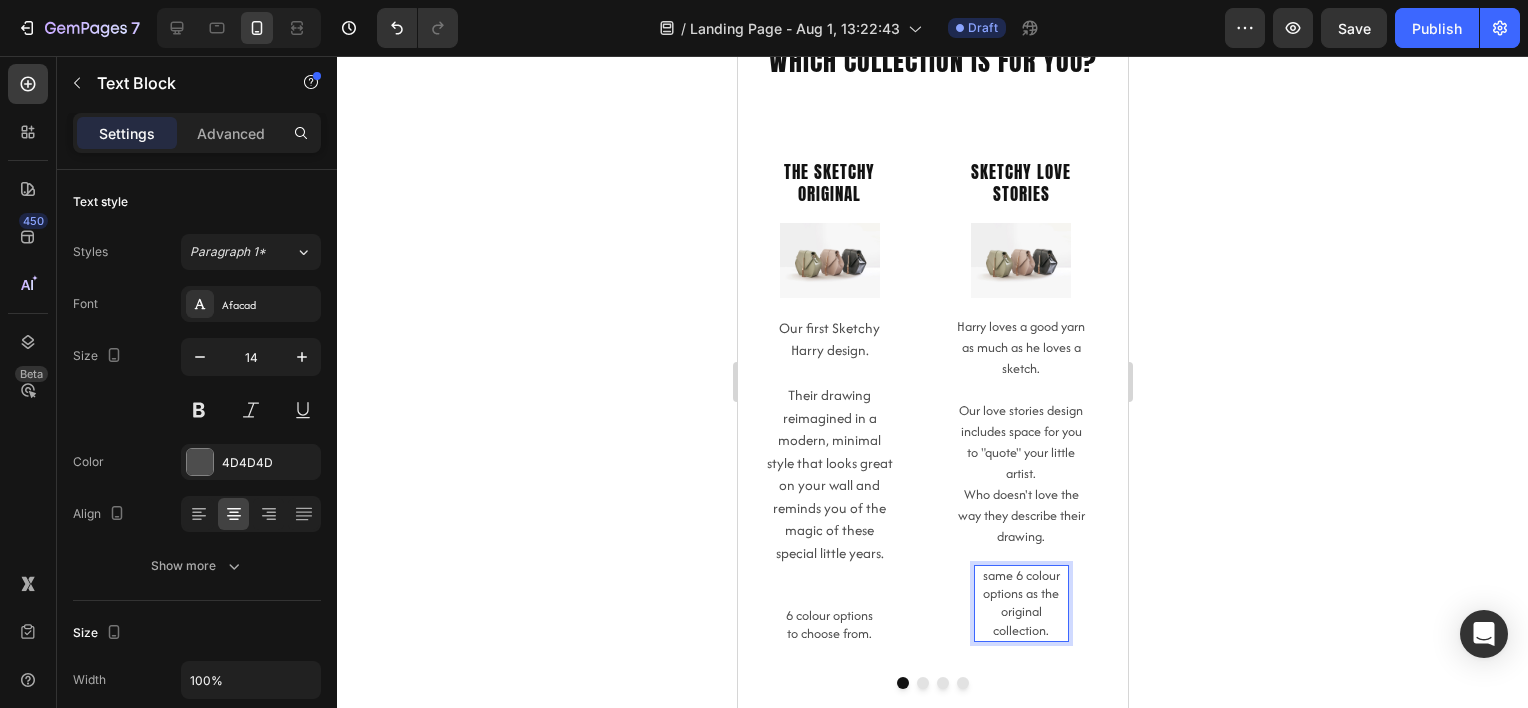 click 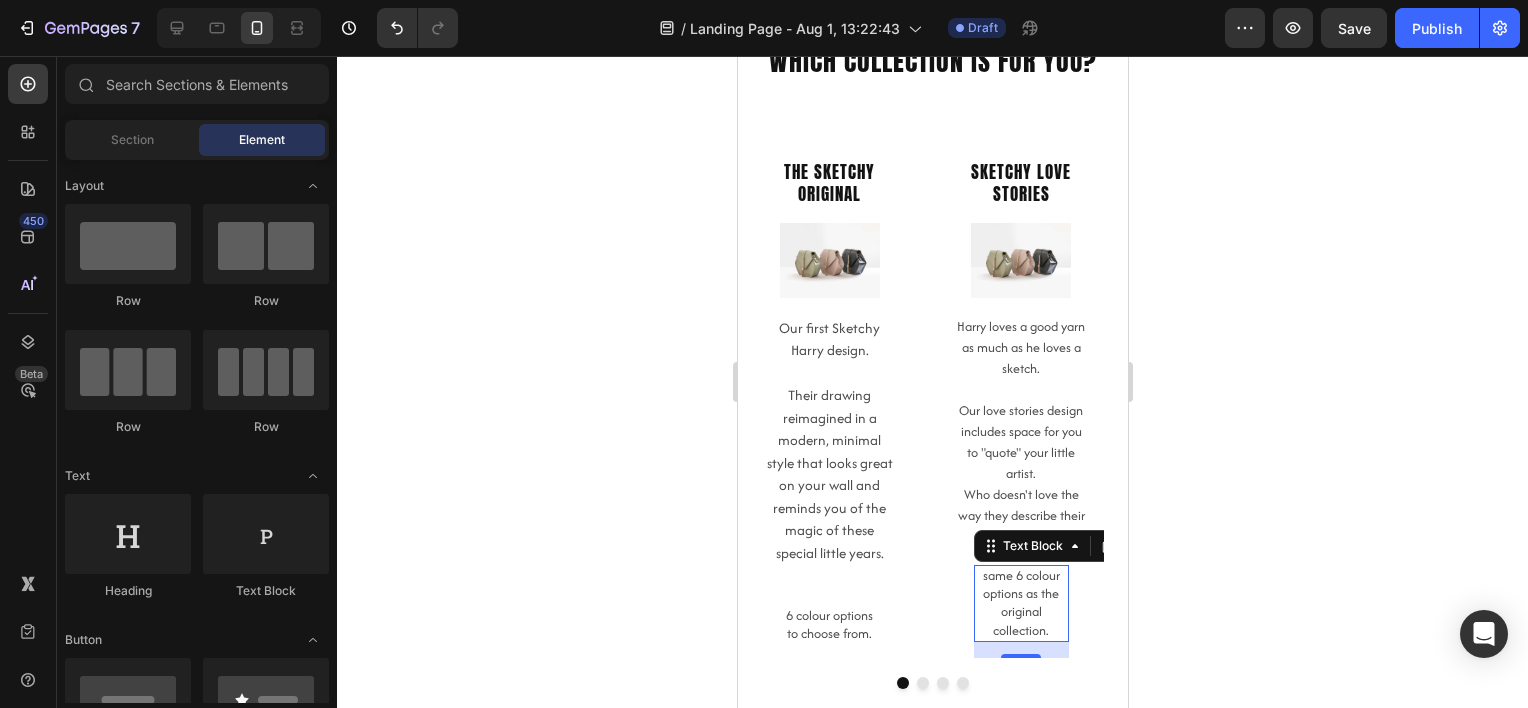 click on "same 6 colour options as the original collection." at bounding box center (1021, 603) 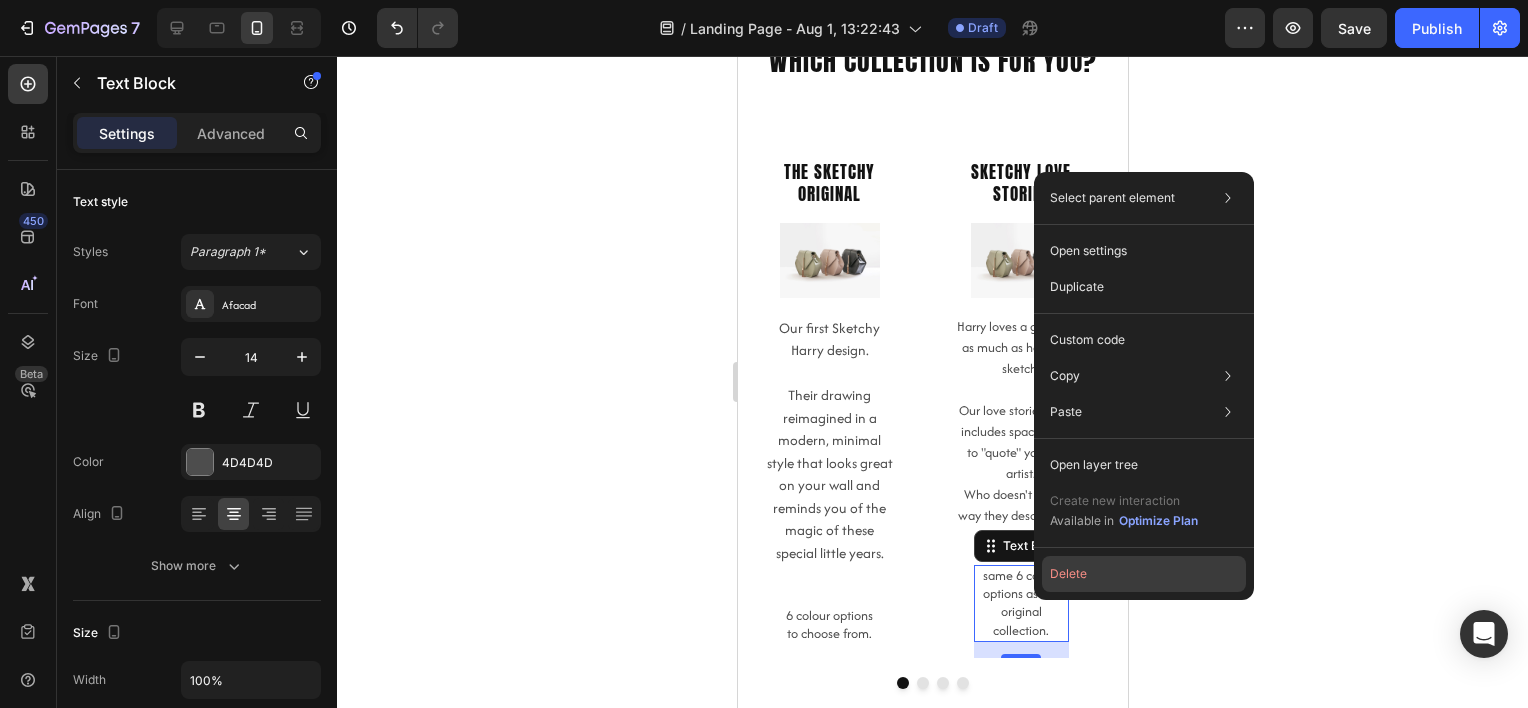 click on "Delete" 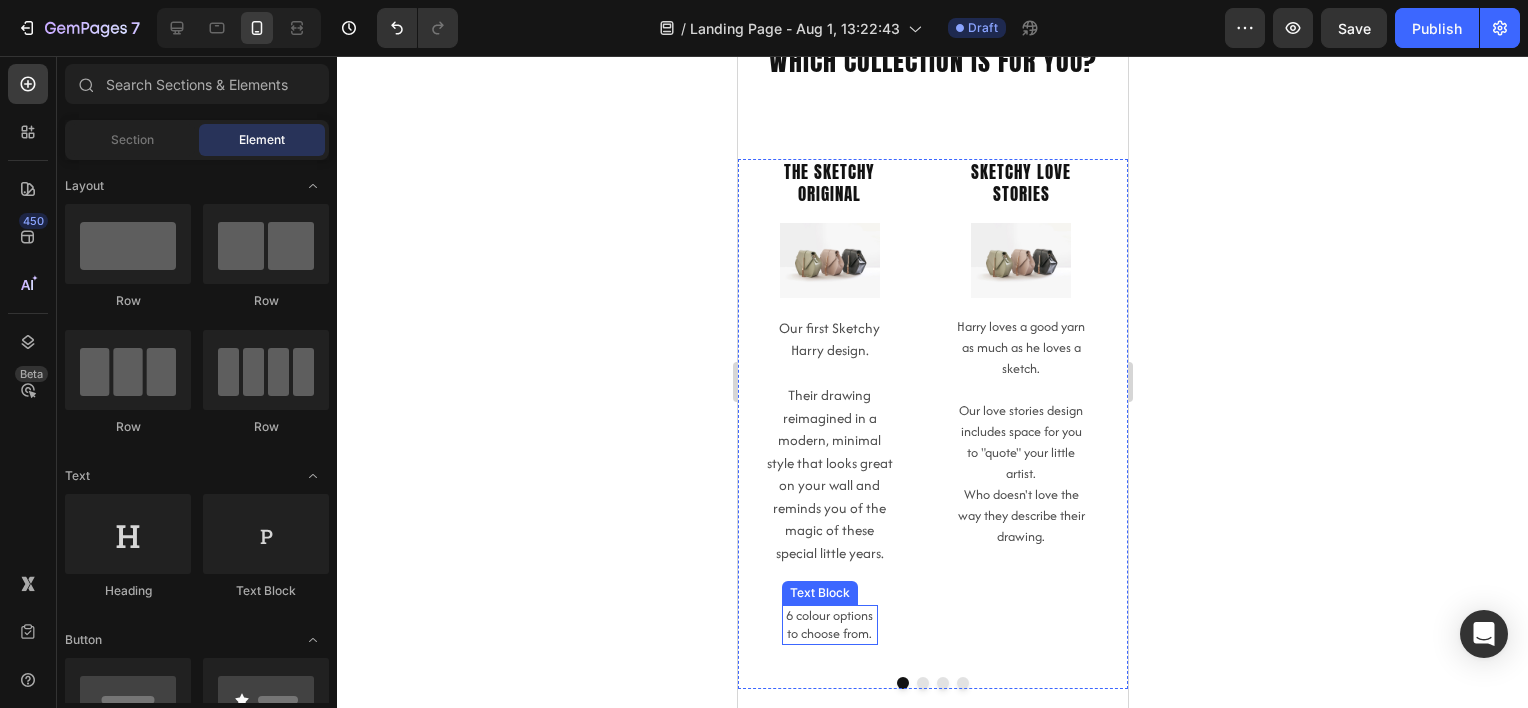 click on "6 colour options to choose from." at bounding box center [829, 625] 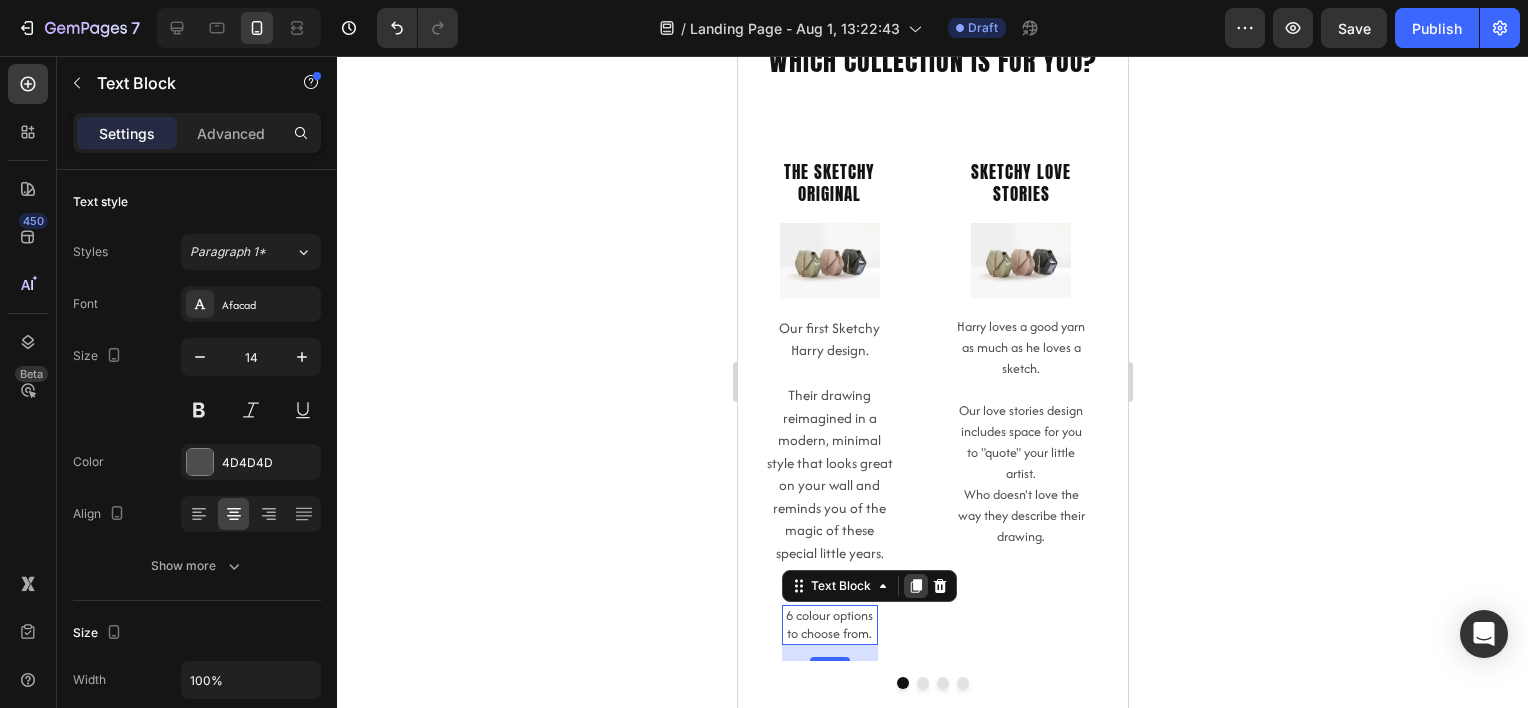 click 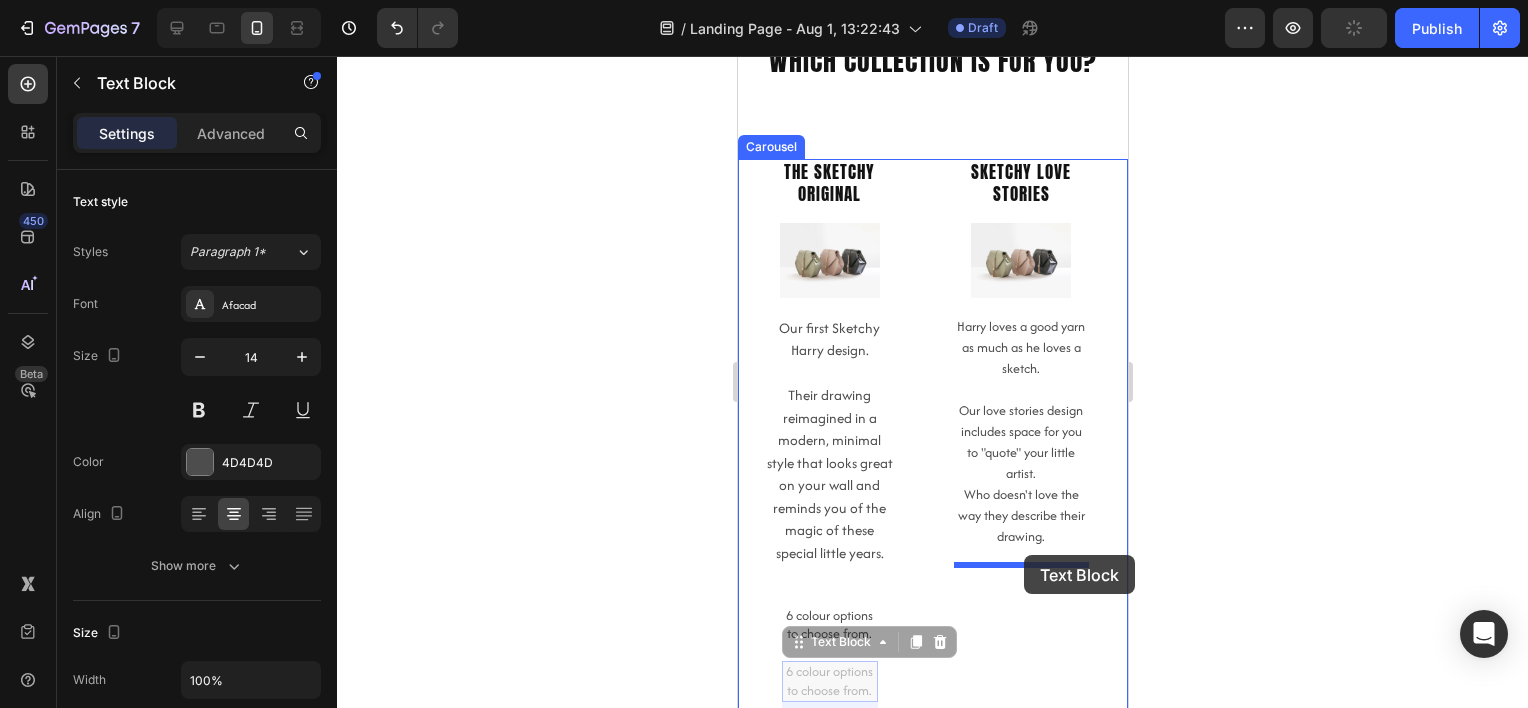 drag, startPoint x: 797, startPoint y: 647, endPoint x: 1023, endPoint y: 555, distance: 244.0082 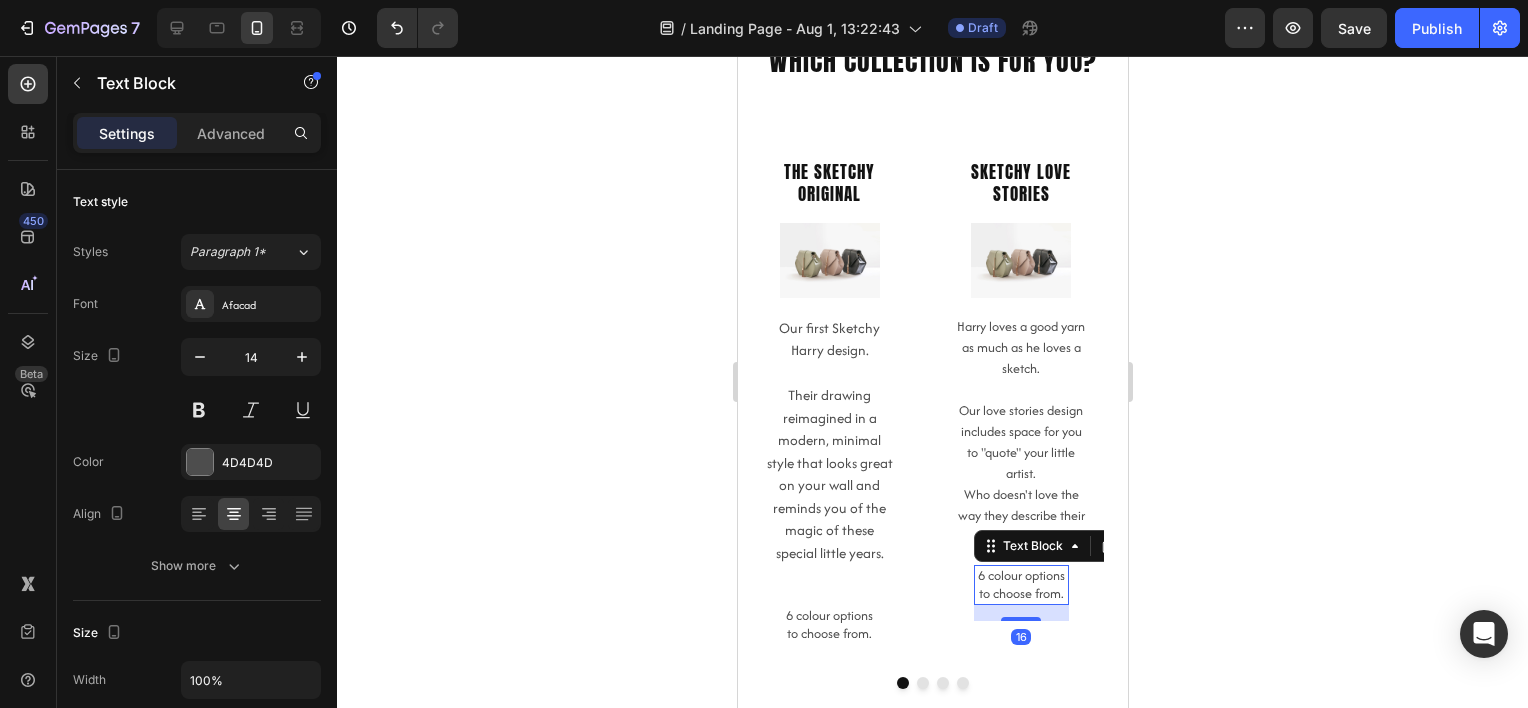 click 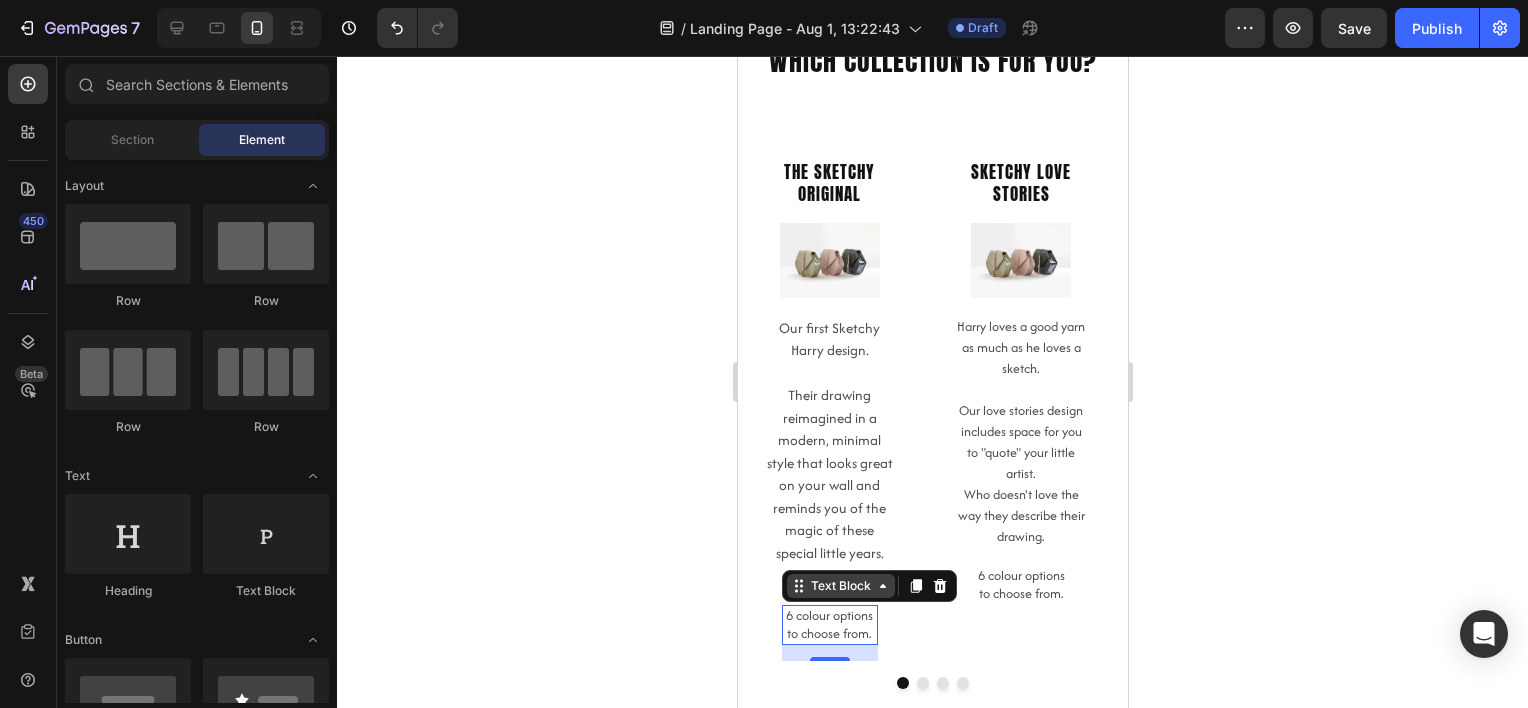 click on "Text Block" at bounding box center [840, 586] 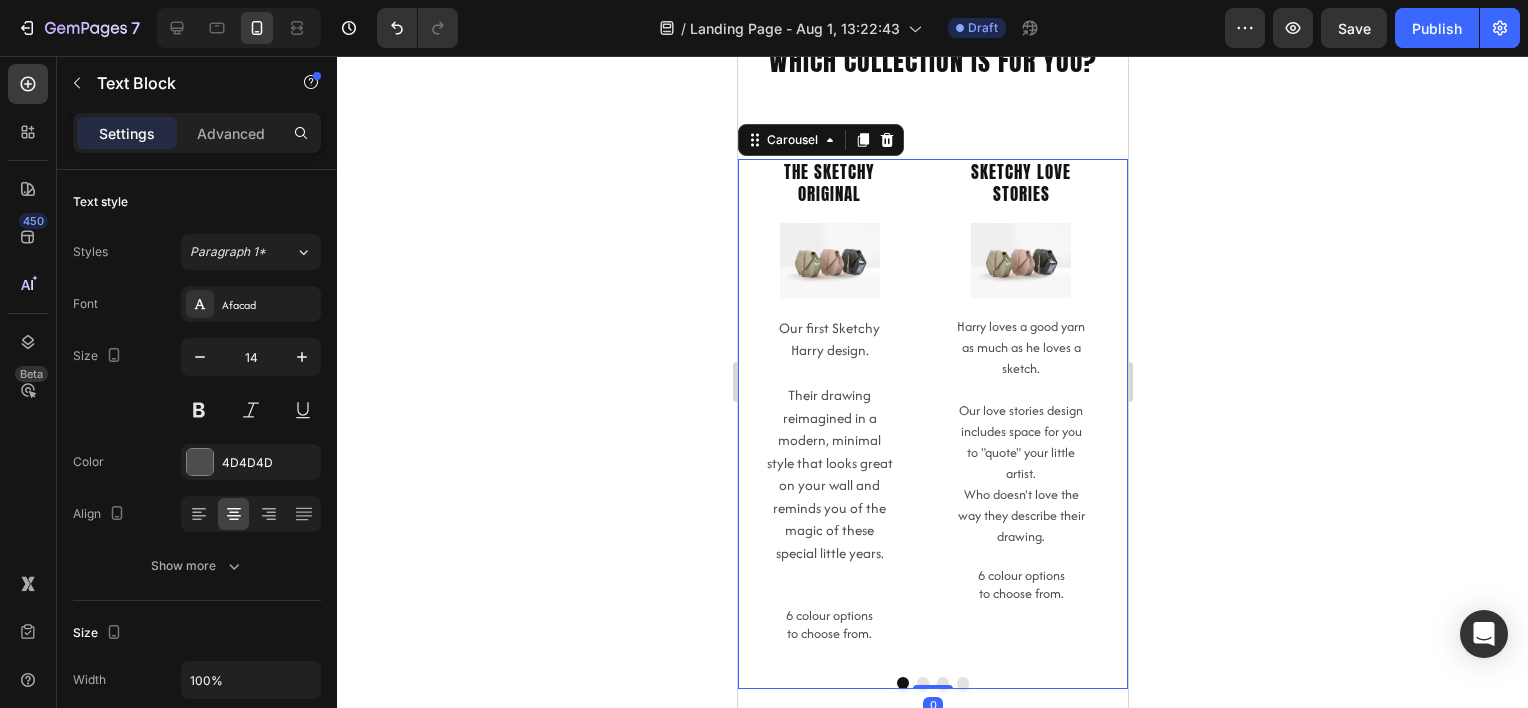 click on "The Sketchy Original Heading Image Our first Sketchy Harry design.    Their drawing reimagined in a modern, minimal style that looks great on your wall and reminds you of the magic of these special little years.   Text Block 6 colour options to choose from. Text Block Sketchy love stories Heading Image Harry loves a good yarn as much as he loves a sketch.  Our love stories design includes space for you to "quote" your little artist. Who doesn't love the way they describe their drawing. Text Block 6 colour options to choose from. Text Block" at bounding box center [932, 410] 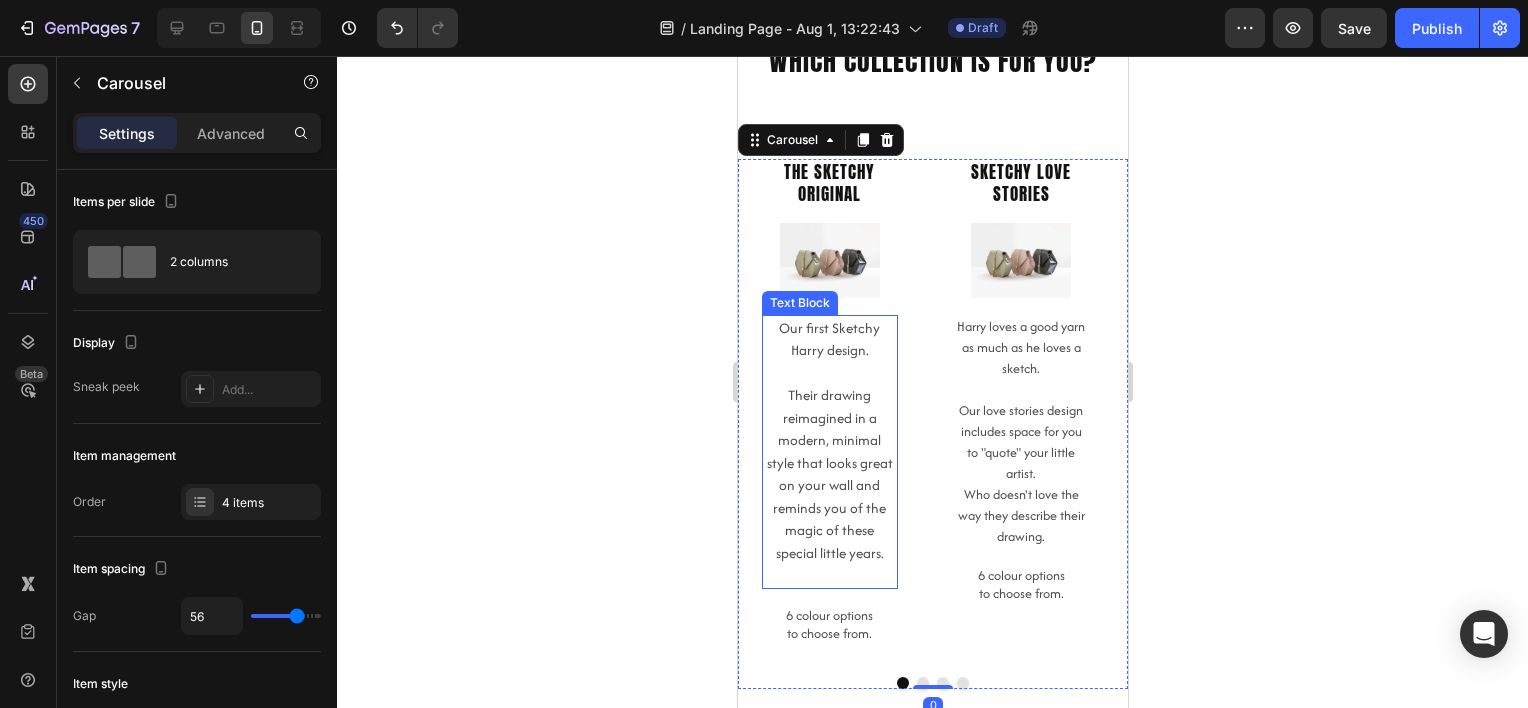 click at bounding box center (829, 575) 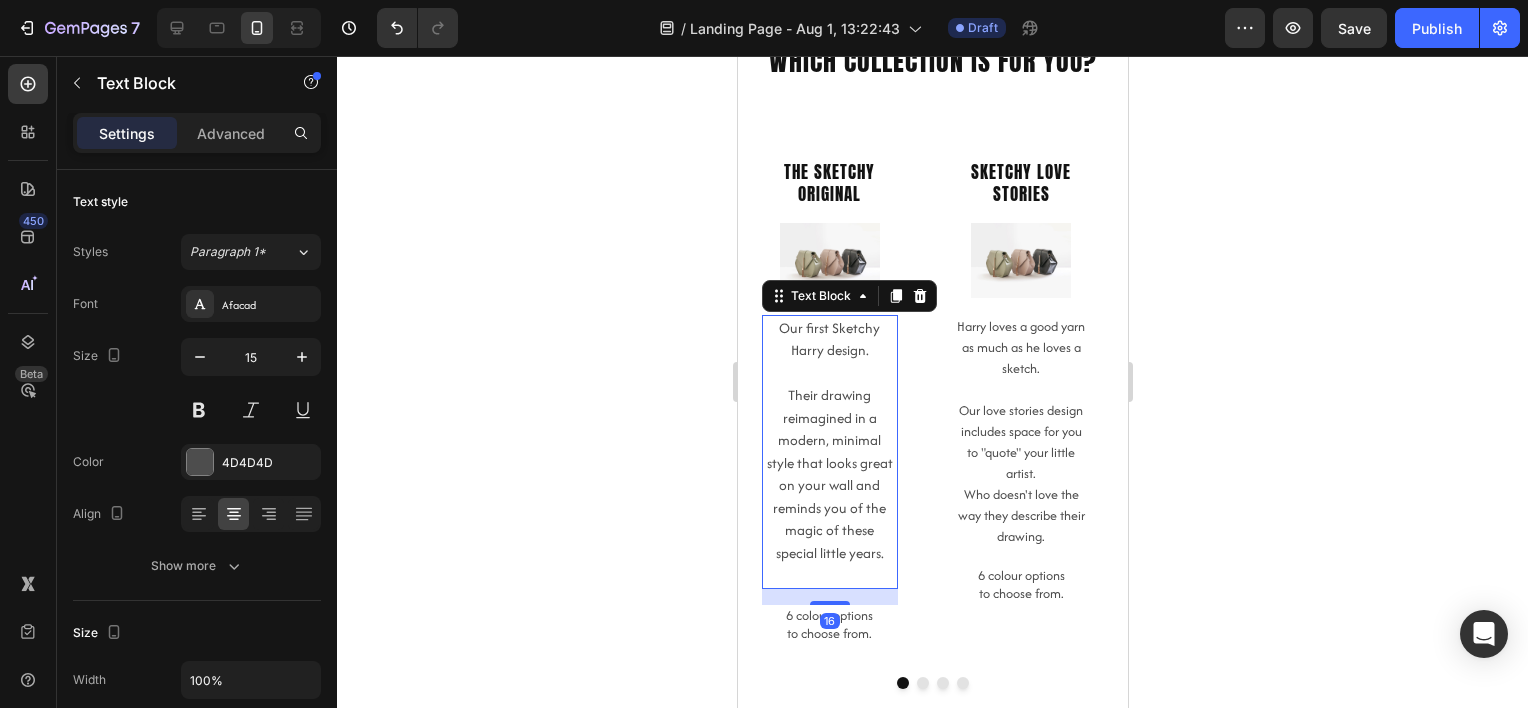 click at bounding box center [829, 575] 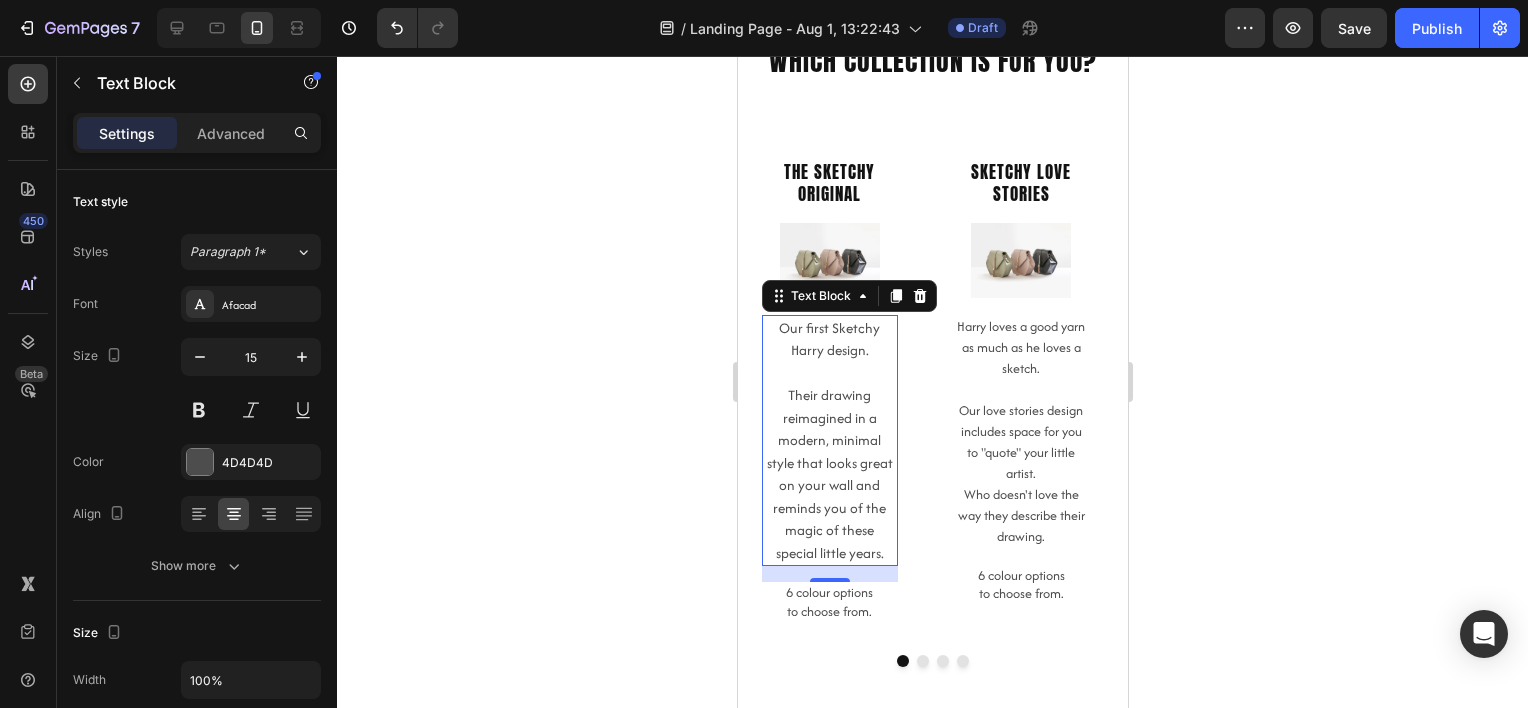 click 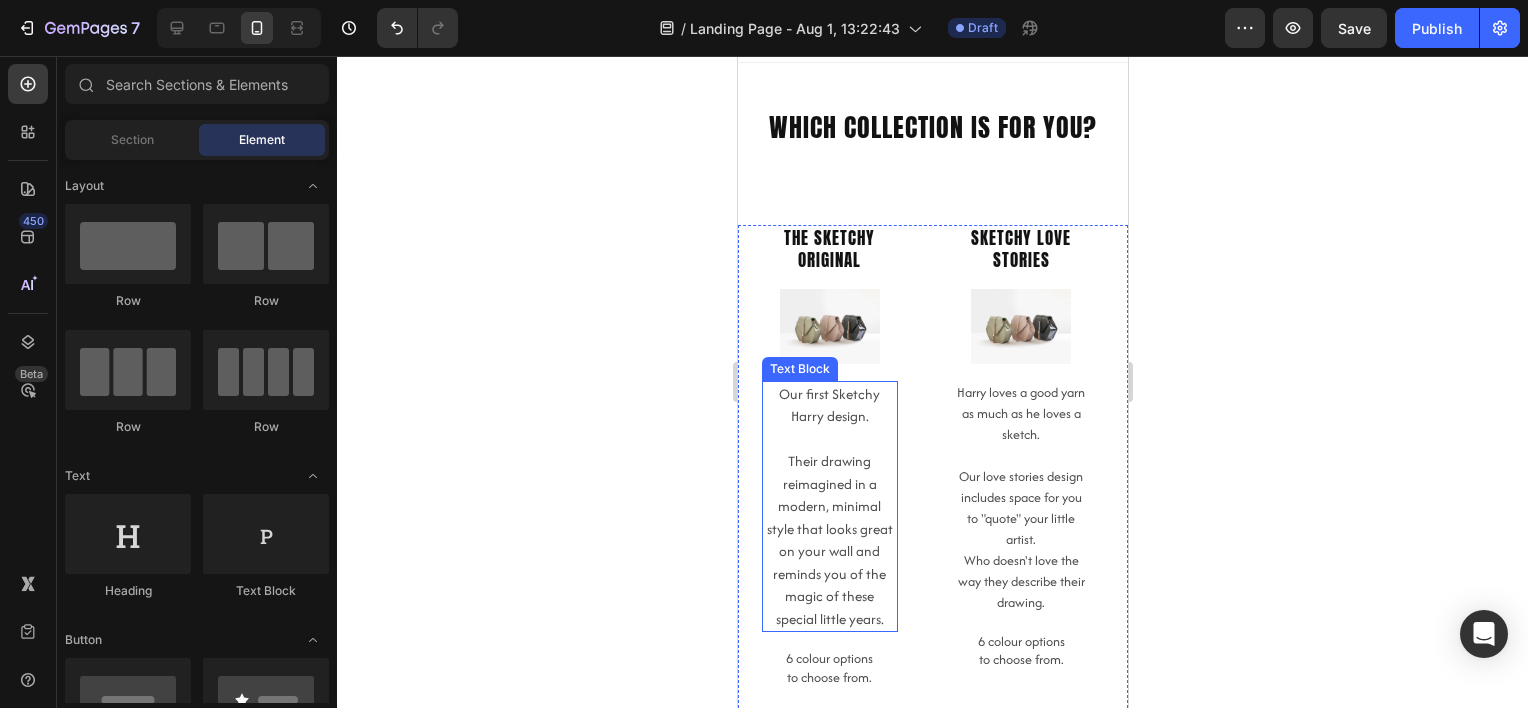 scroll, scrollTop: 0, scrollLeft: 0, axis: both 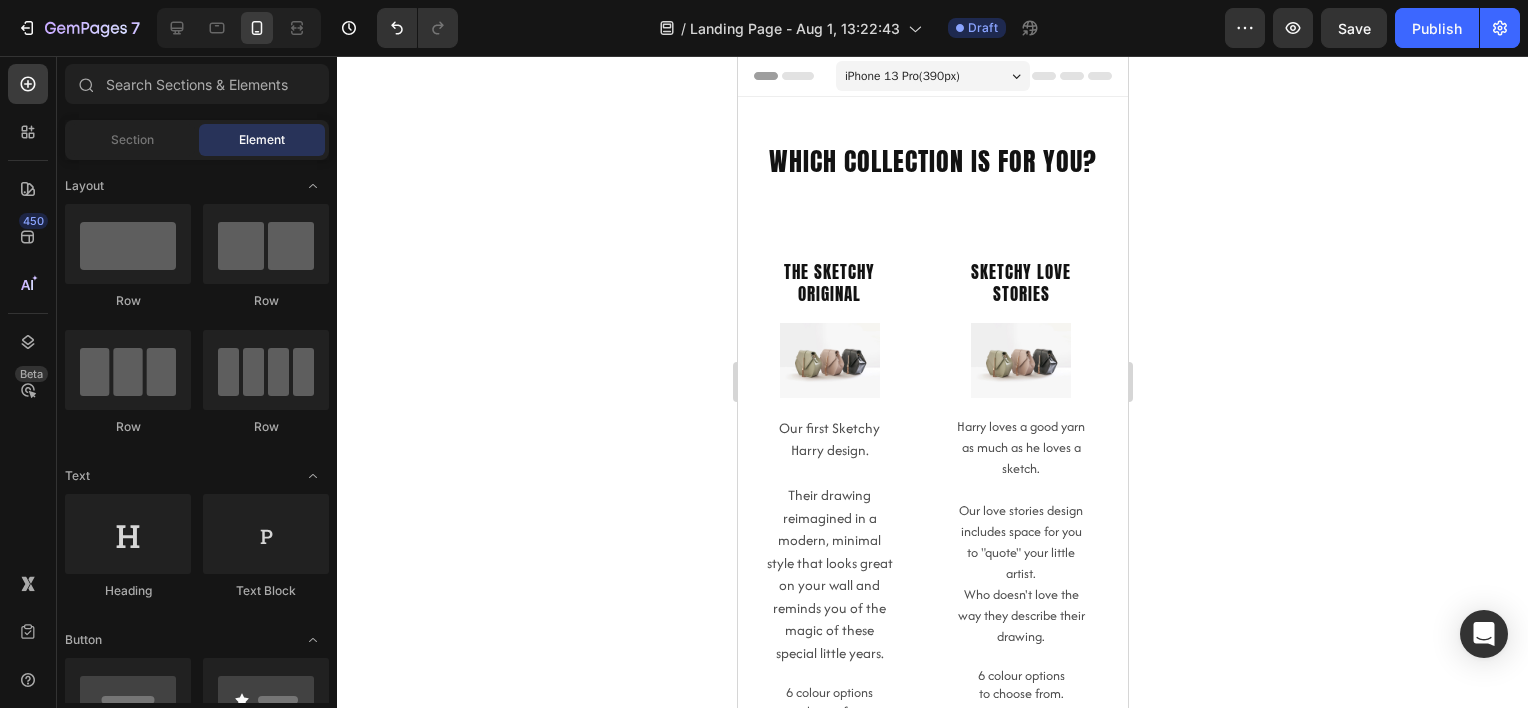 click 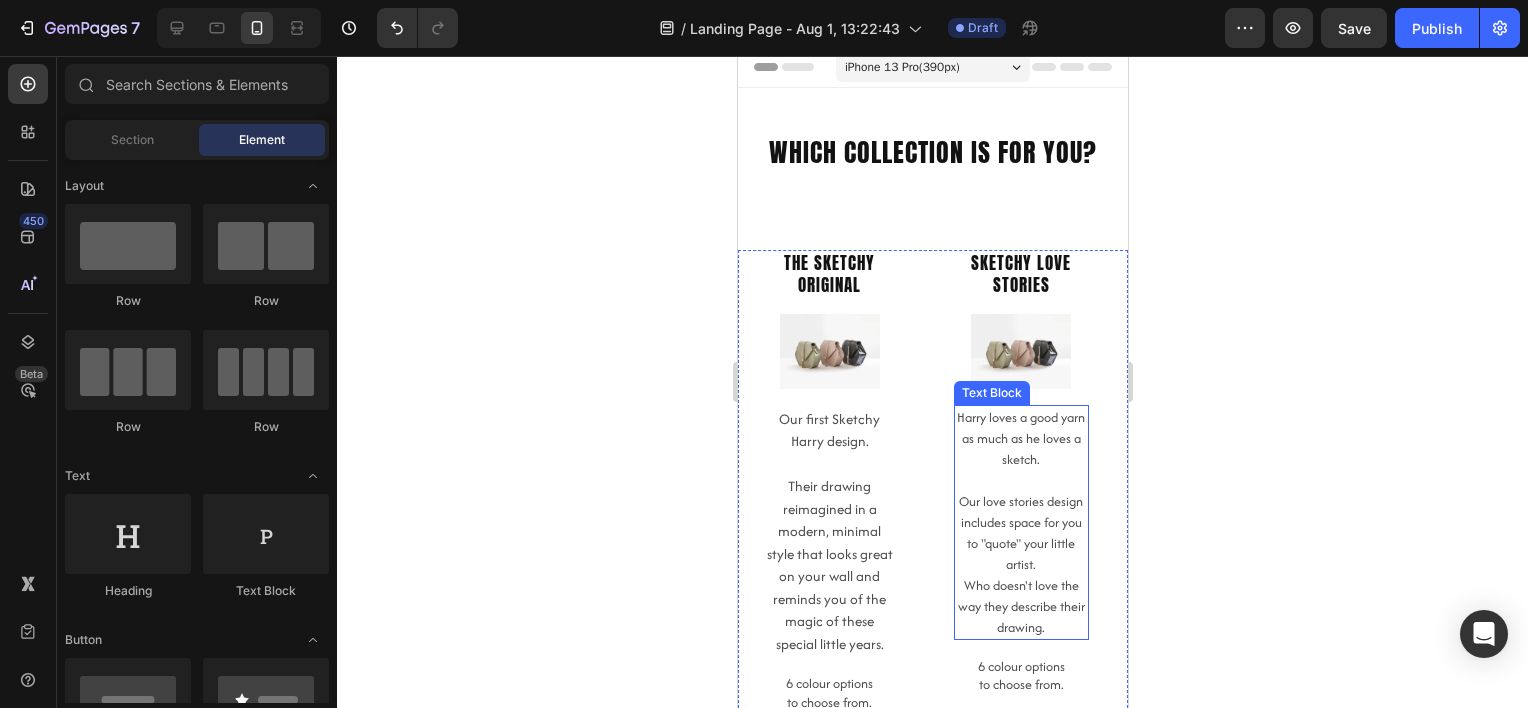scroll, scrollTop: 0, scrollLeft: 0, axis: both 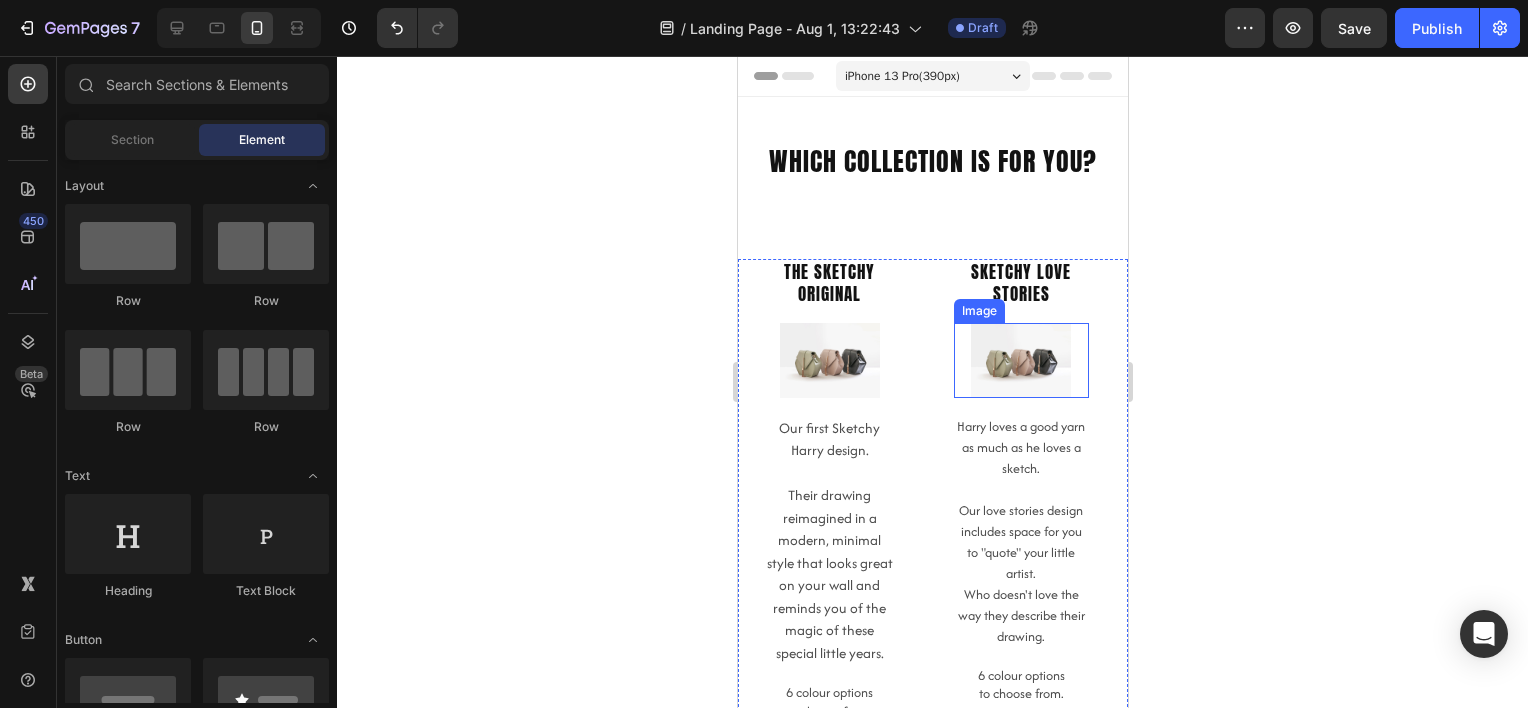 drag, startPoint x: 1345, startPoint y: 402, endPoint x: 1384, endPoint y: 337, distance: 75.802376 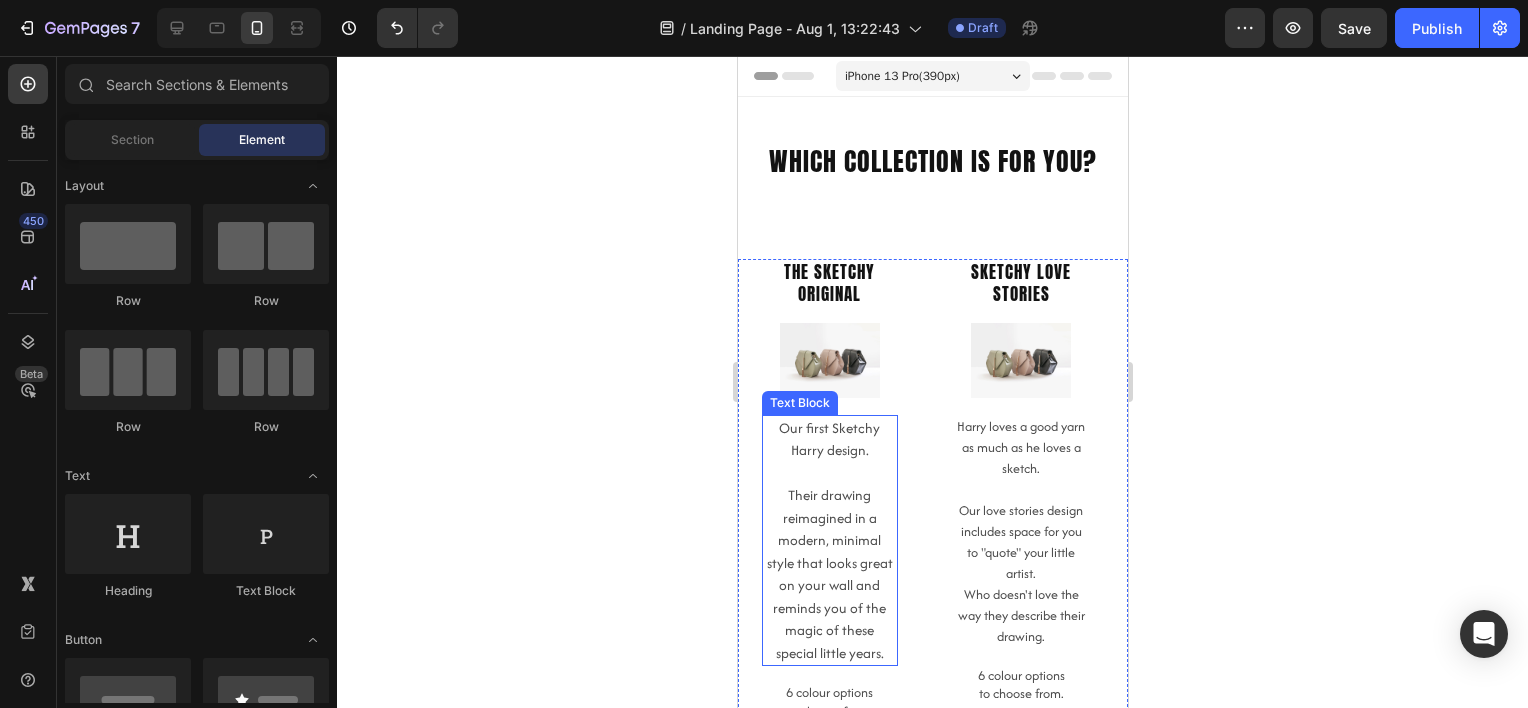 scroll, scrollTop: 200, scrollLeft: 0, axis: vertical 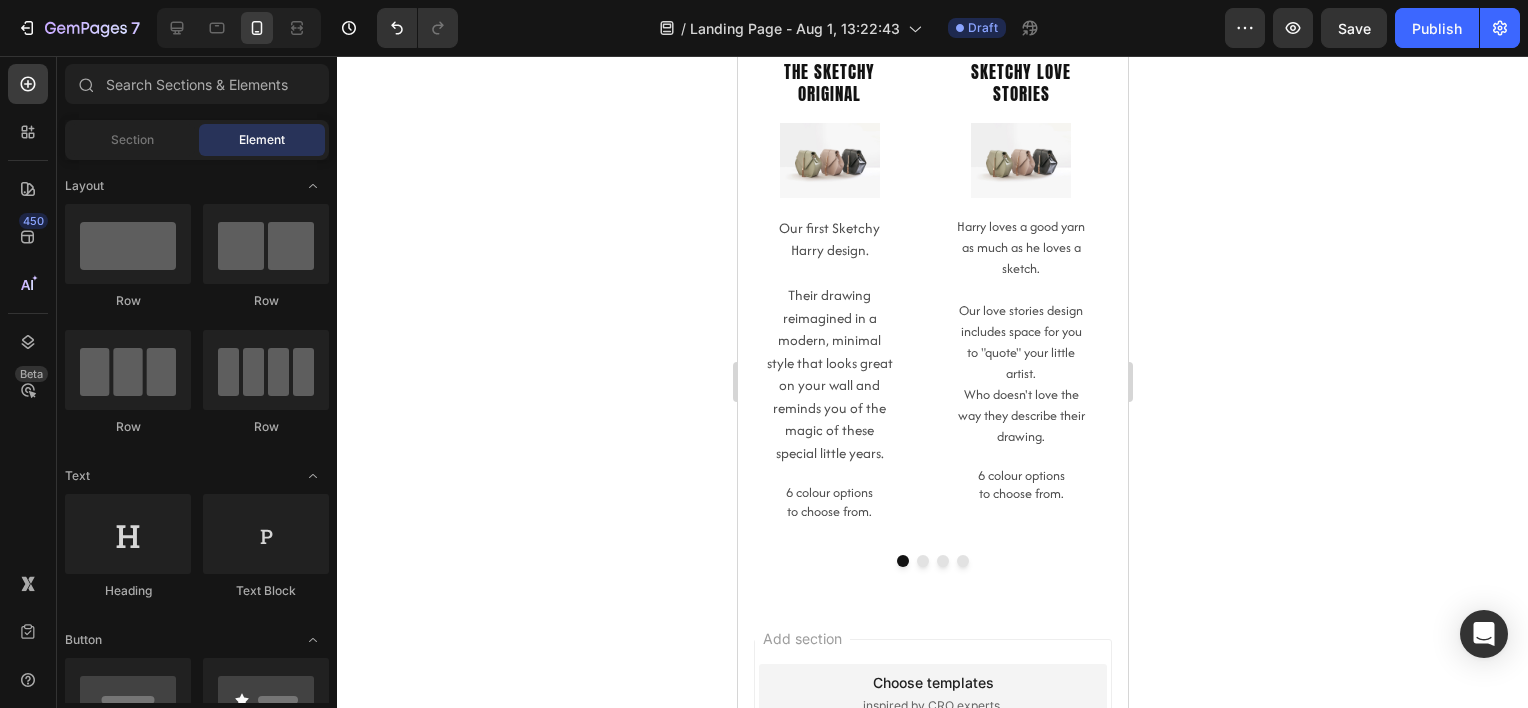click 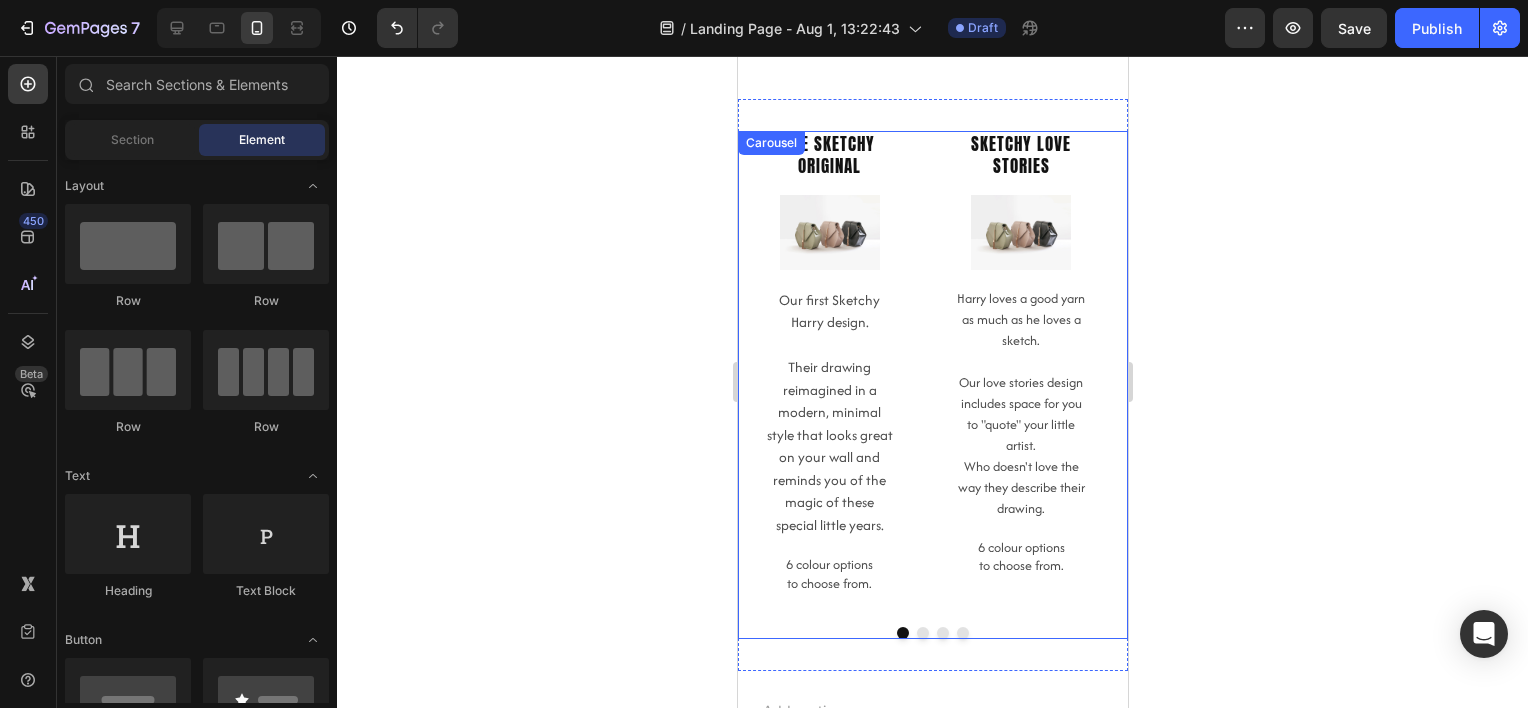 scroll, scrollTop: 0, scrollLeft: 0, axis: both 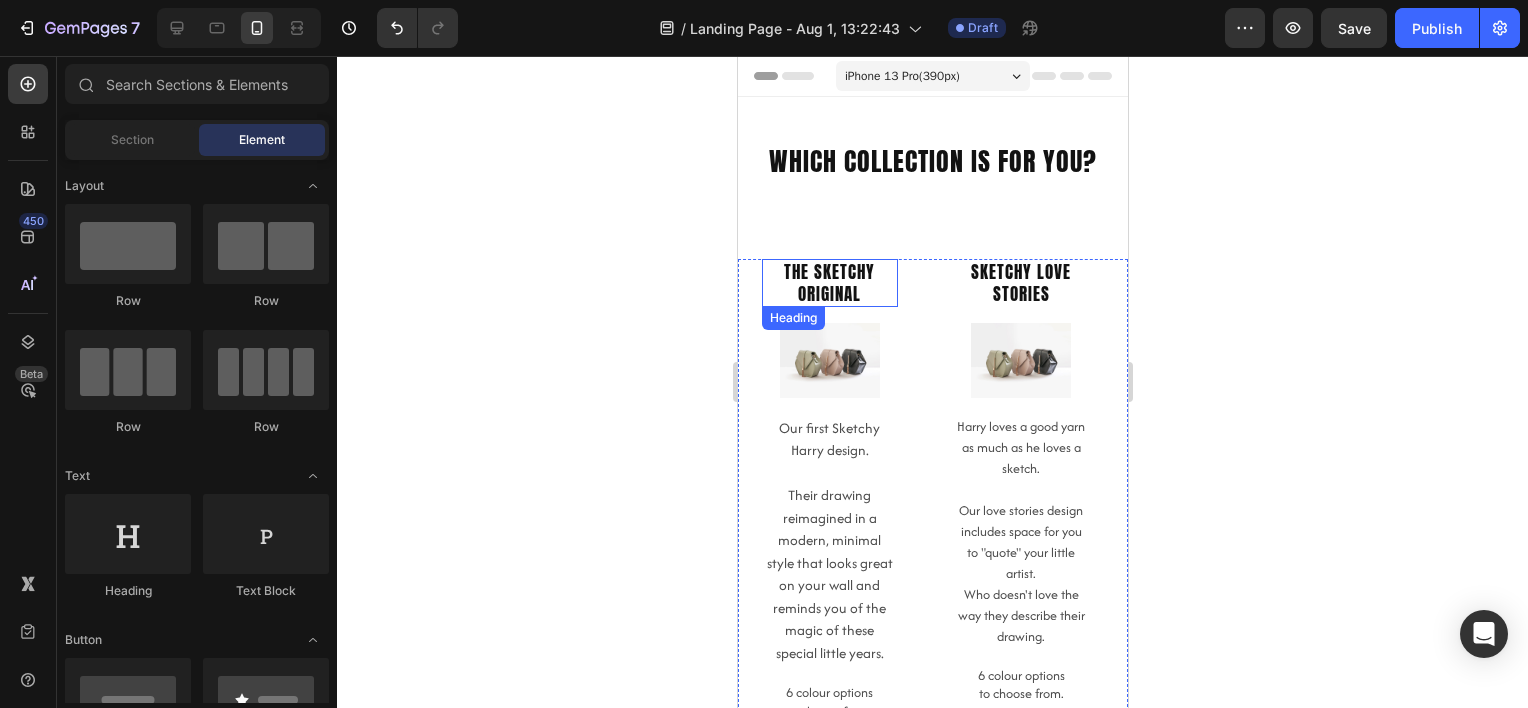 click on "The Sketchy Original" at bounding box center (829, 283) 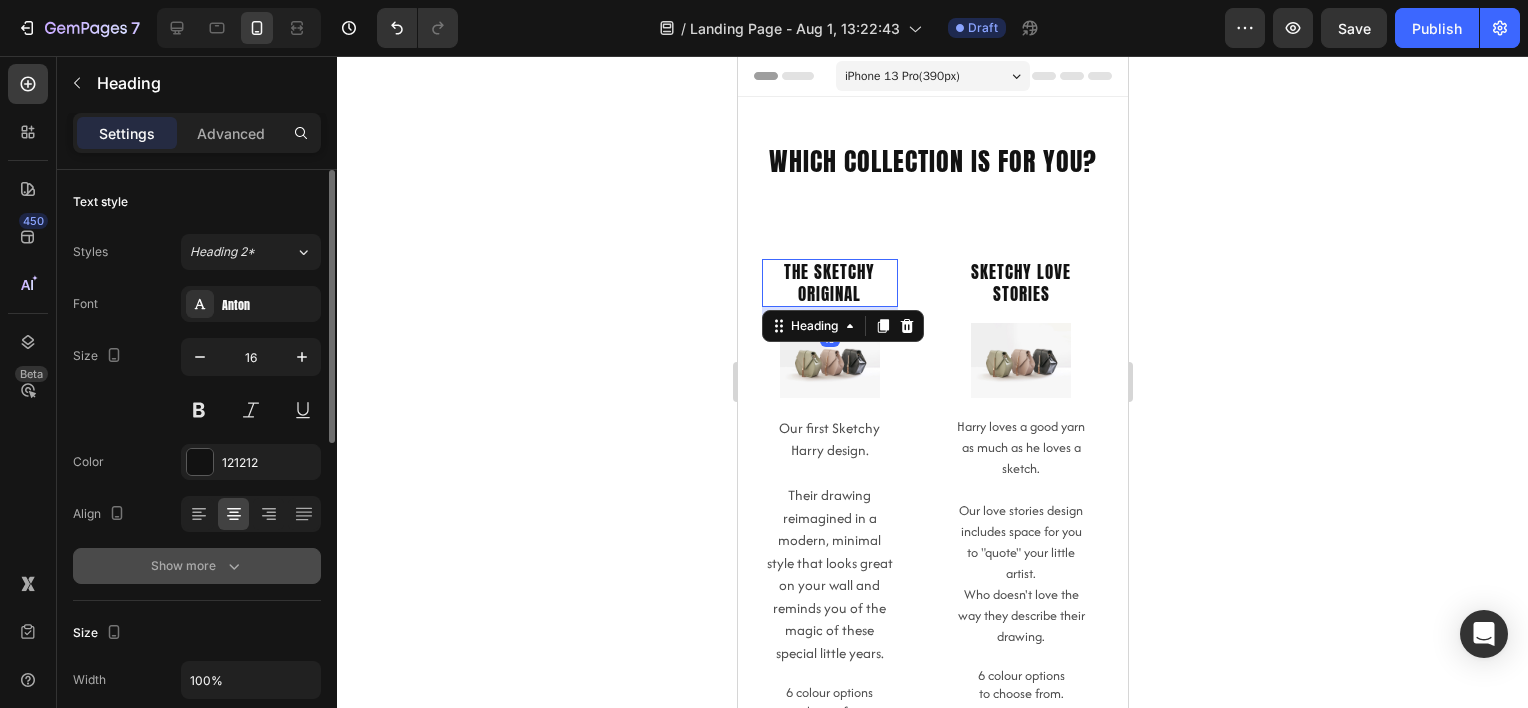 click on "Show more" at bounding box center [197, 566] 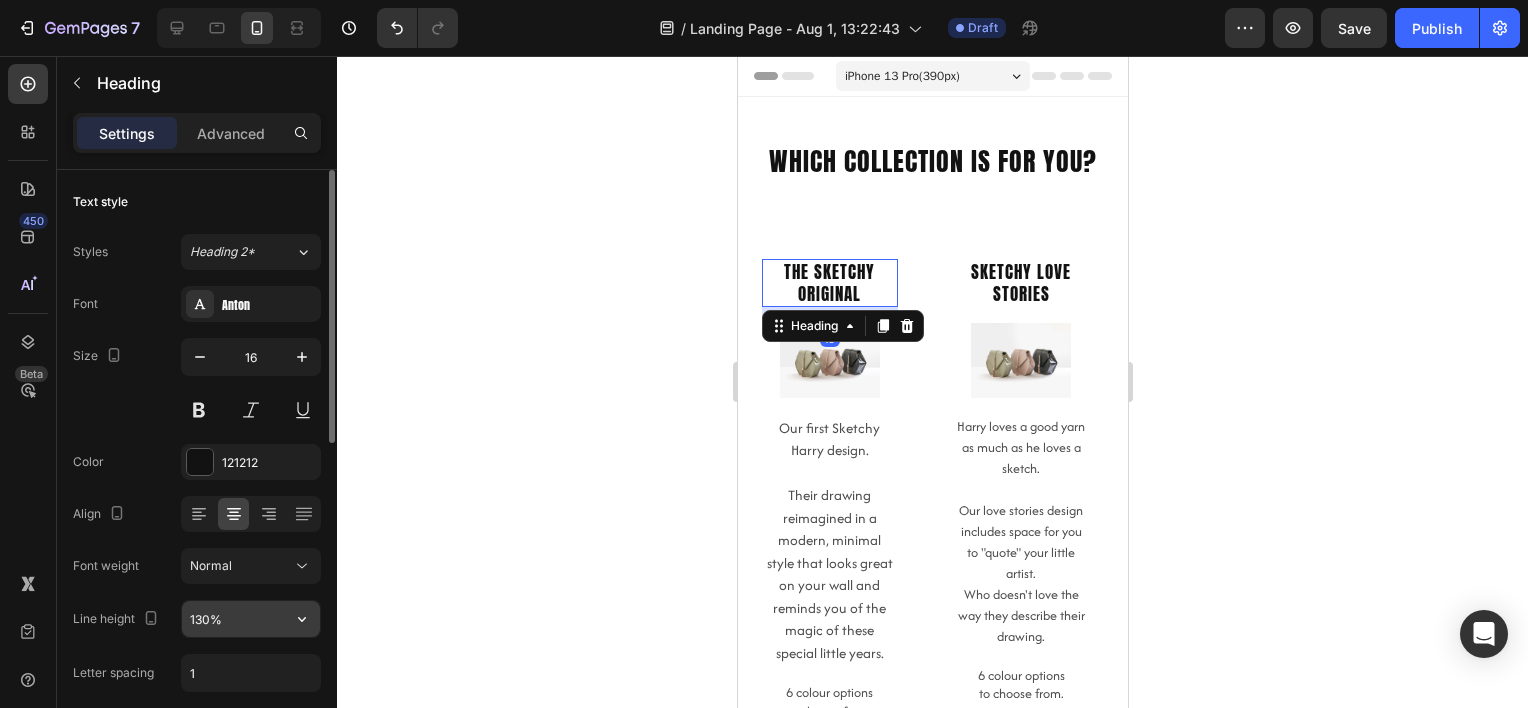 click on "130%" at bounding box center (251, 619) 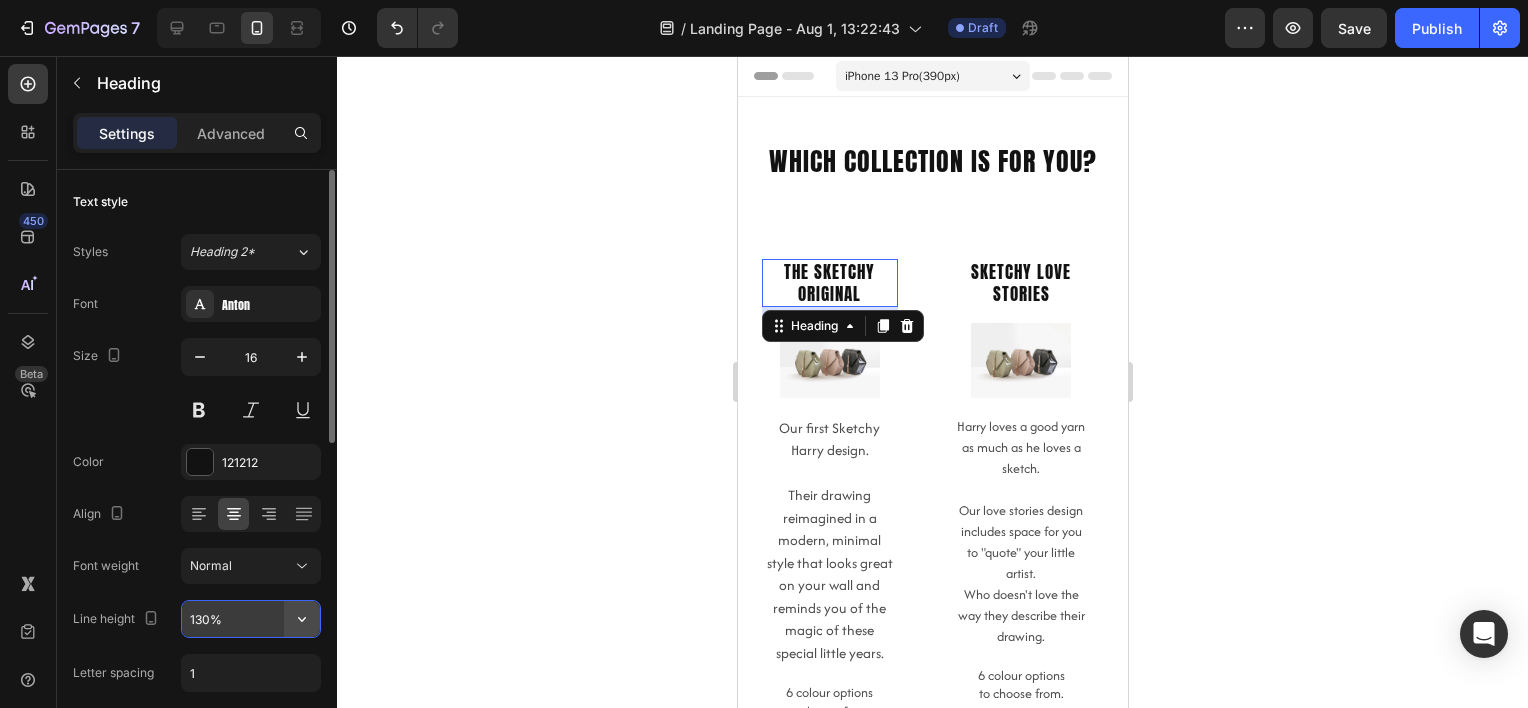 click 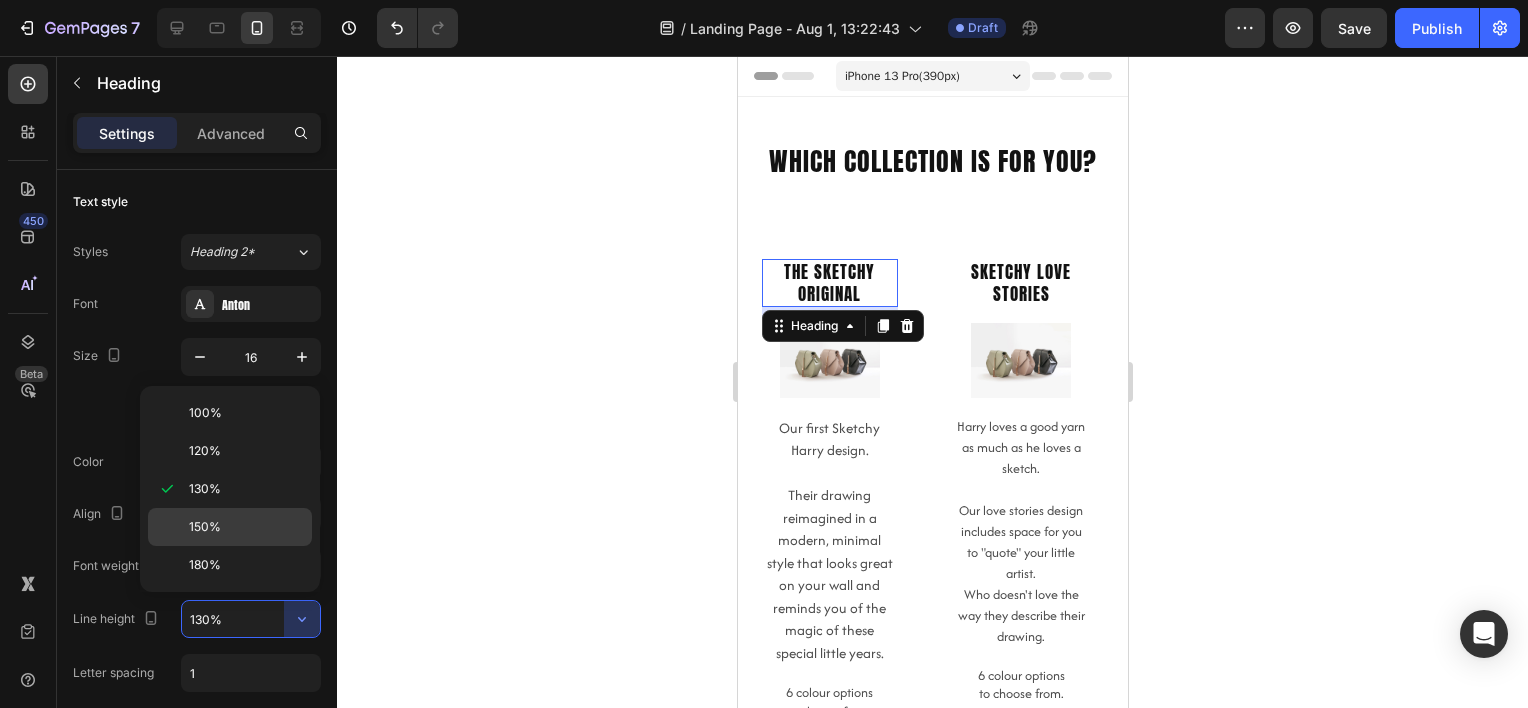 click on "150%" at bounding box center (205, 527) 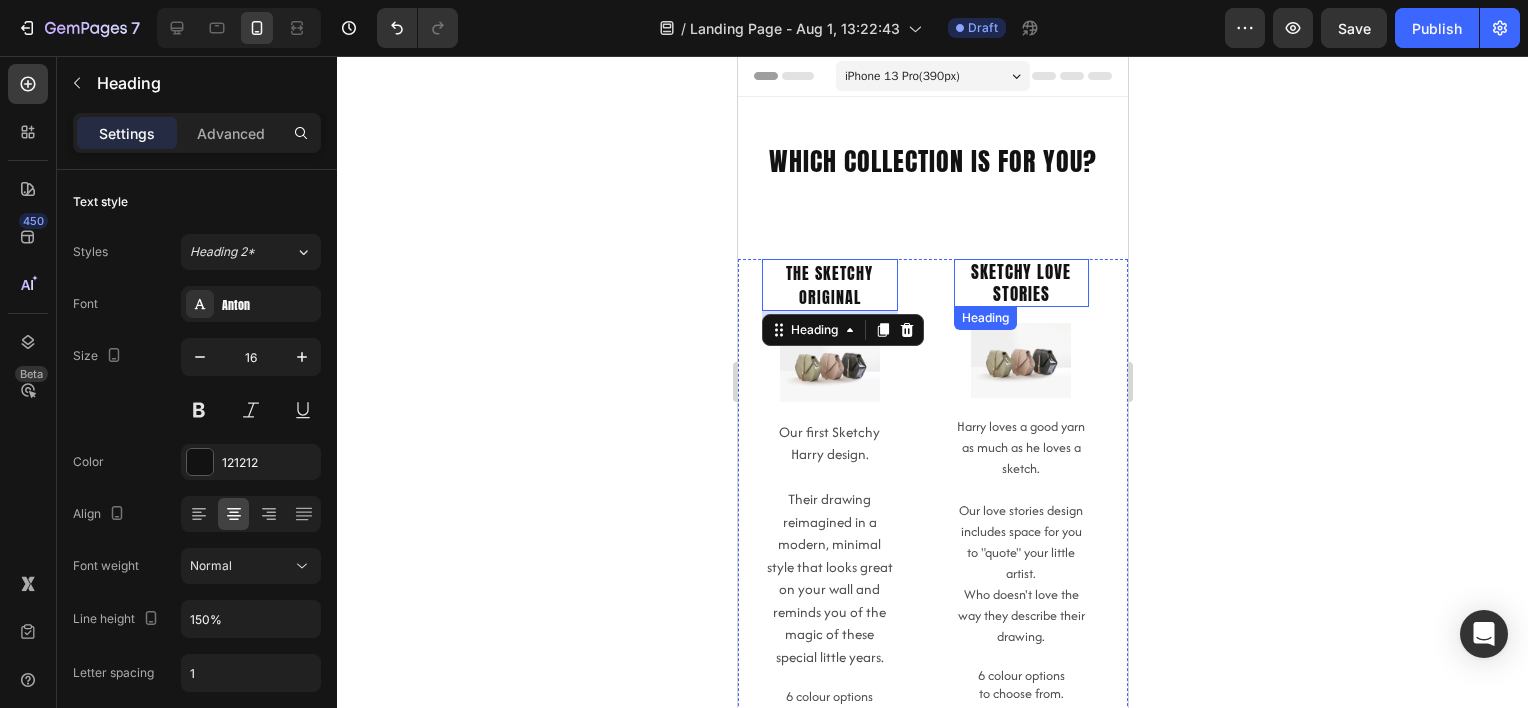 click on "Sketchy love stories" at bounding box center [1021, 283] 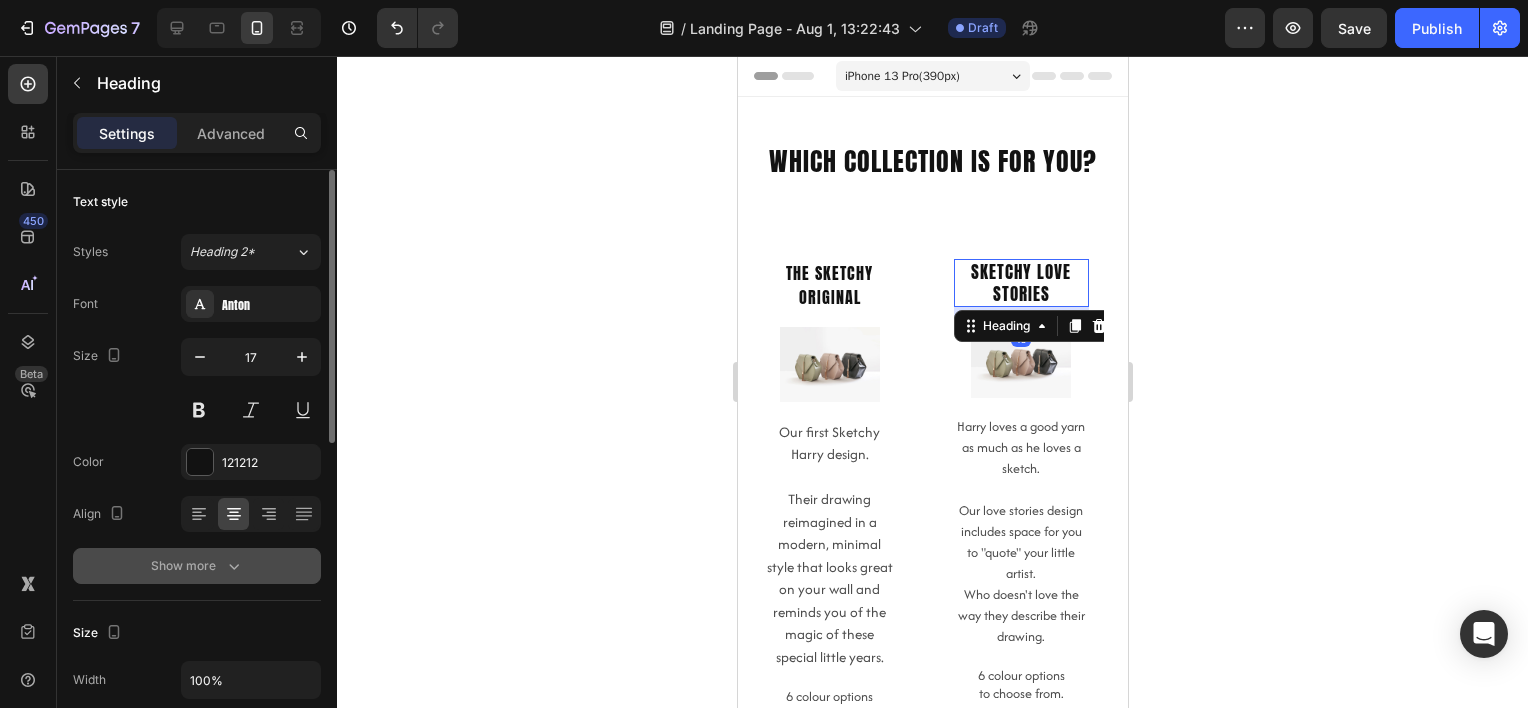 click 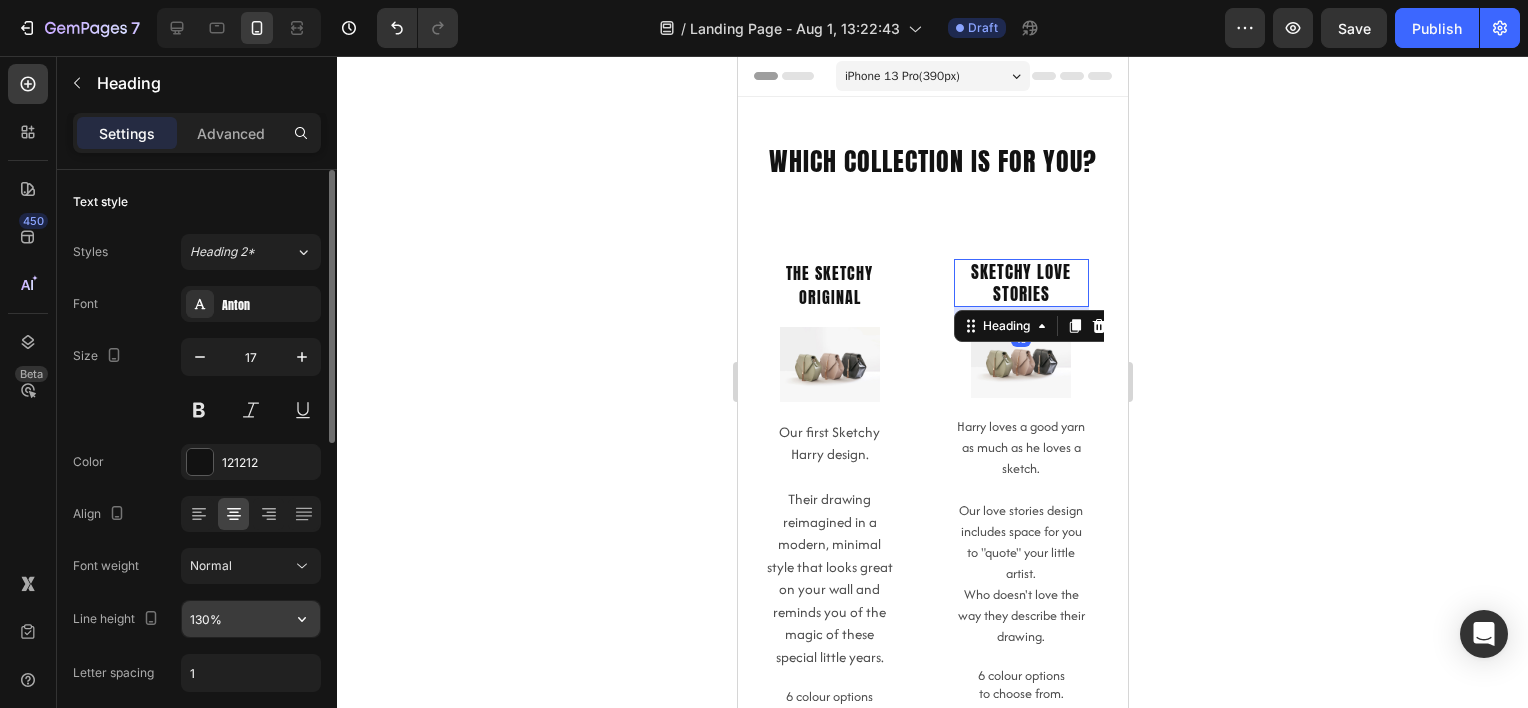 click on "130%" at bounding box center (251, 619) 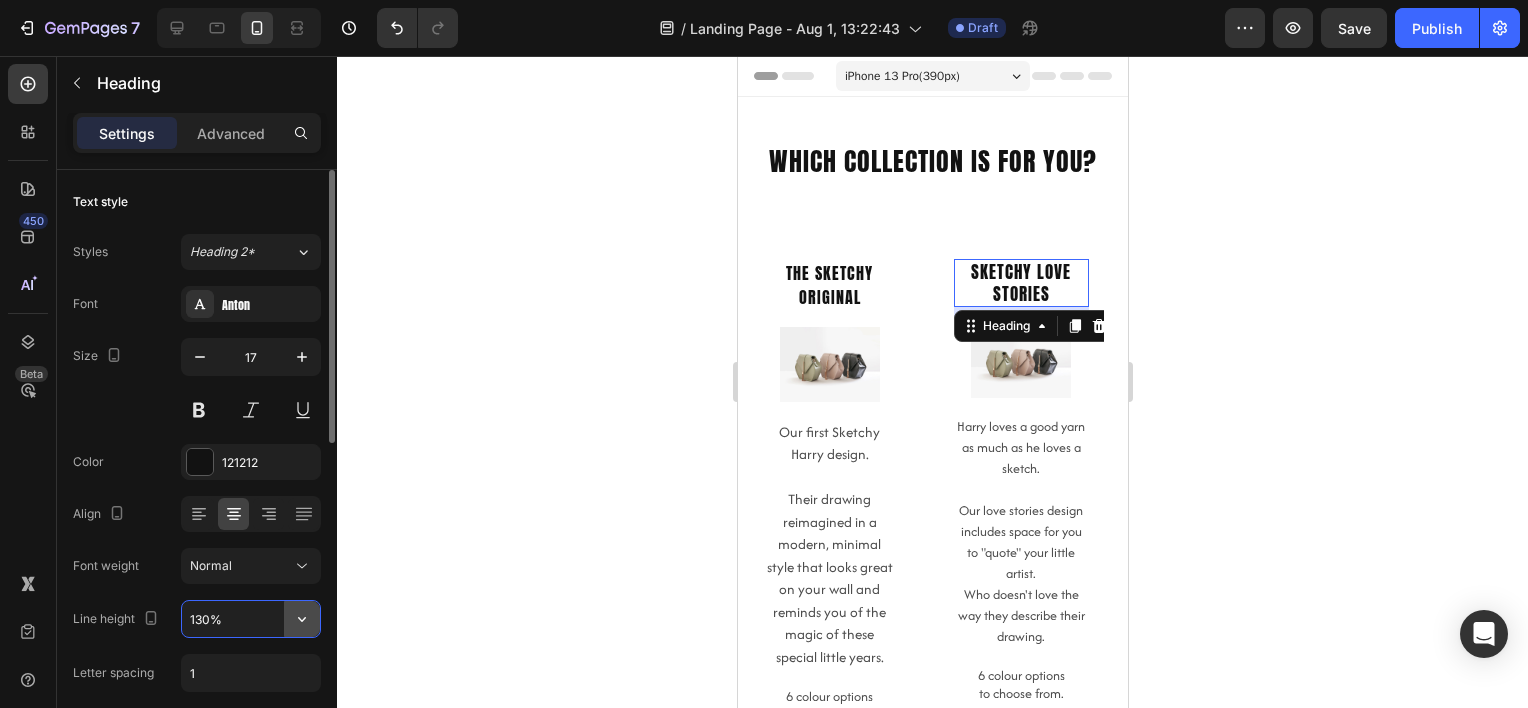 click 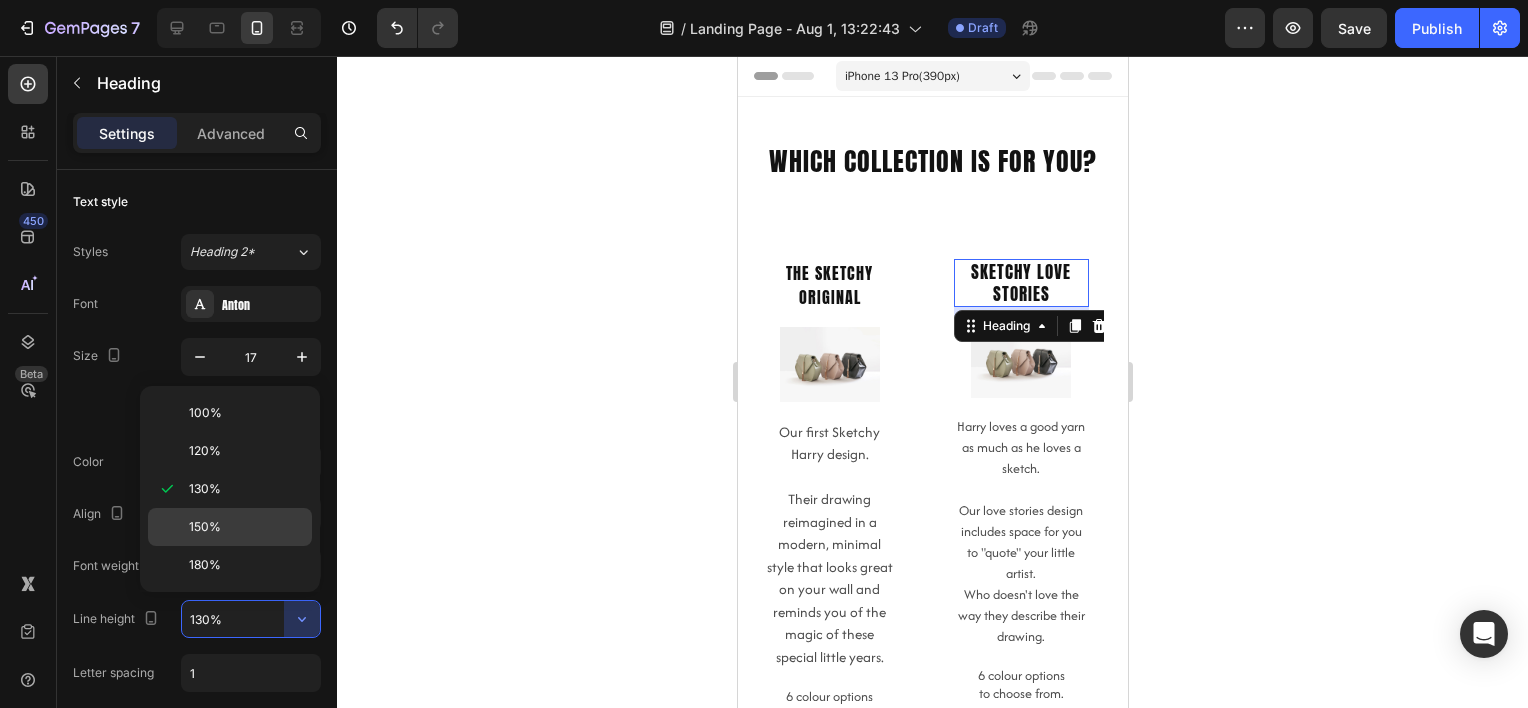 click on "150%" at bounding box center [246, 527] 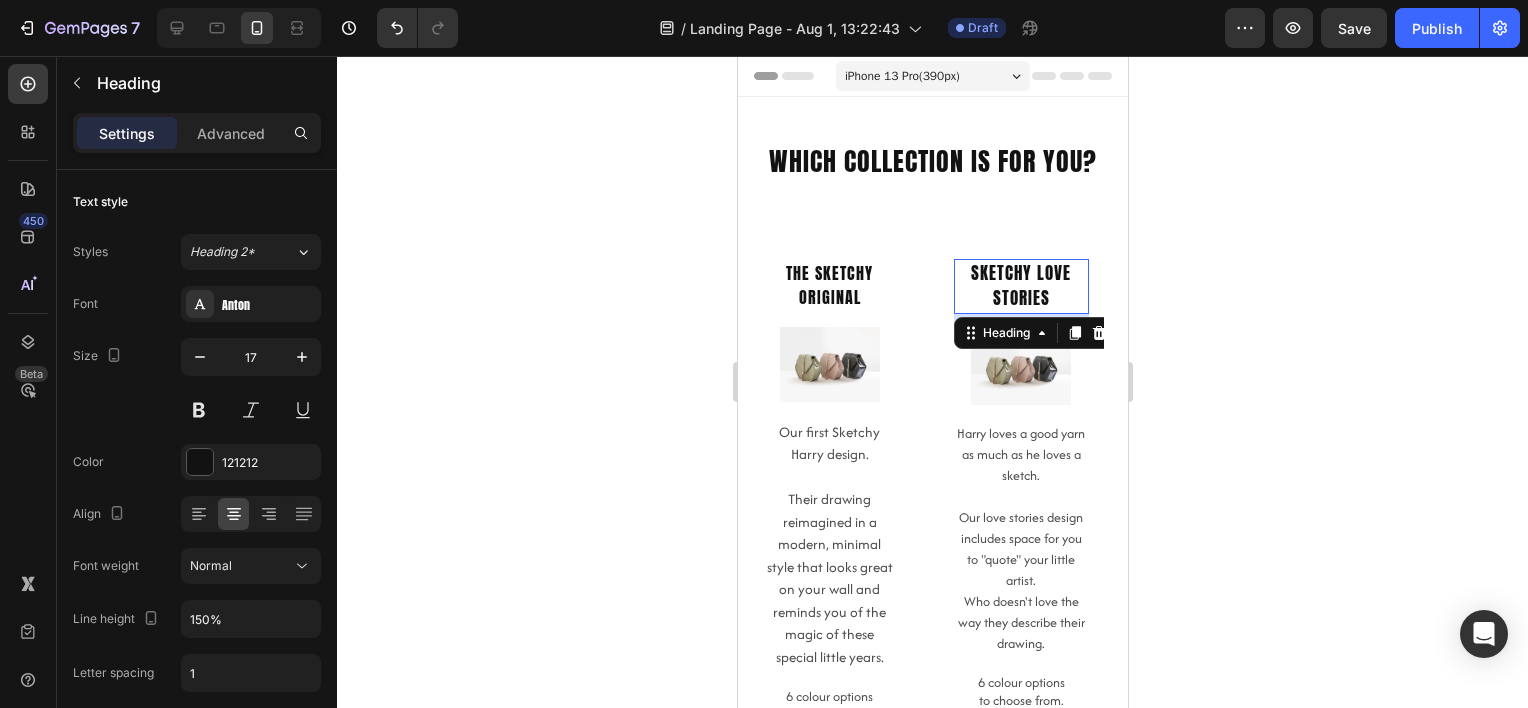 click 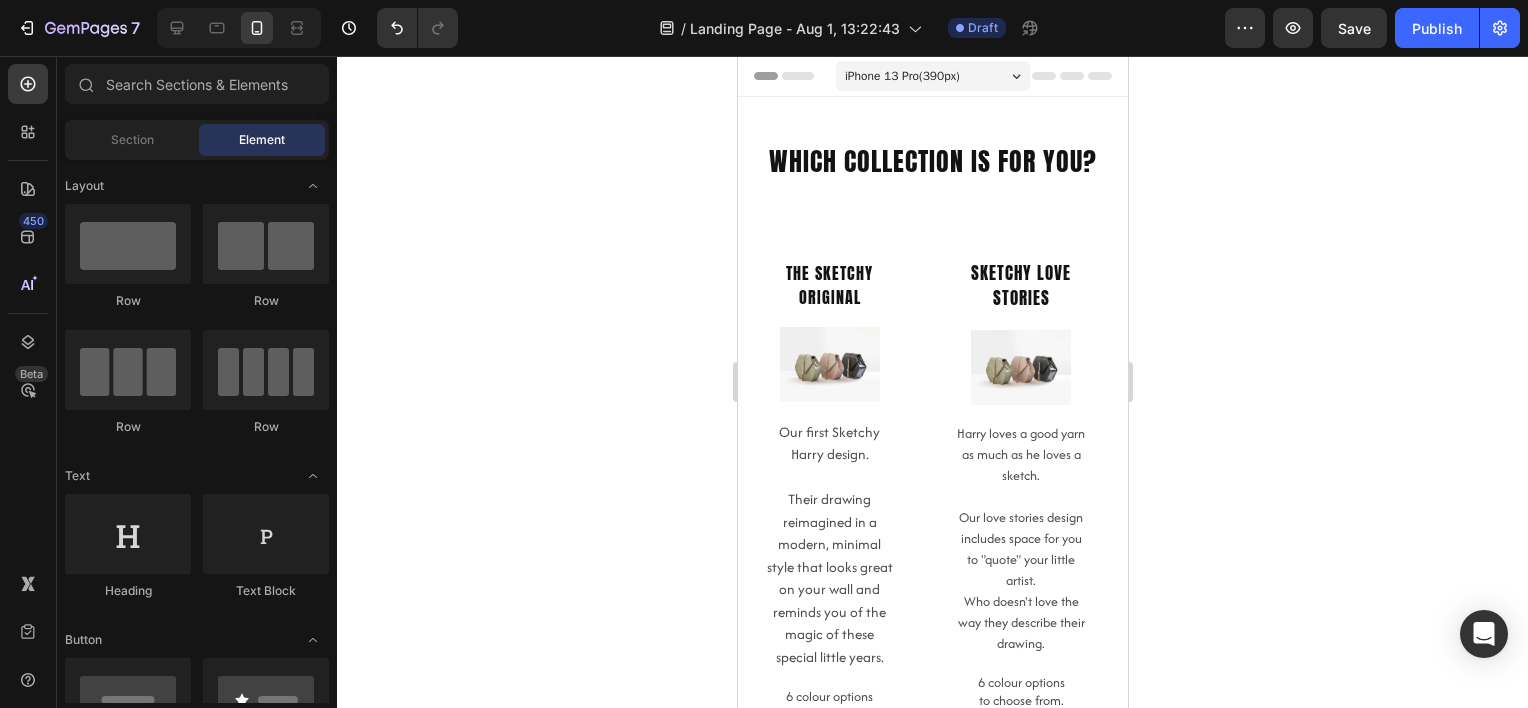 click 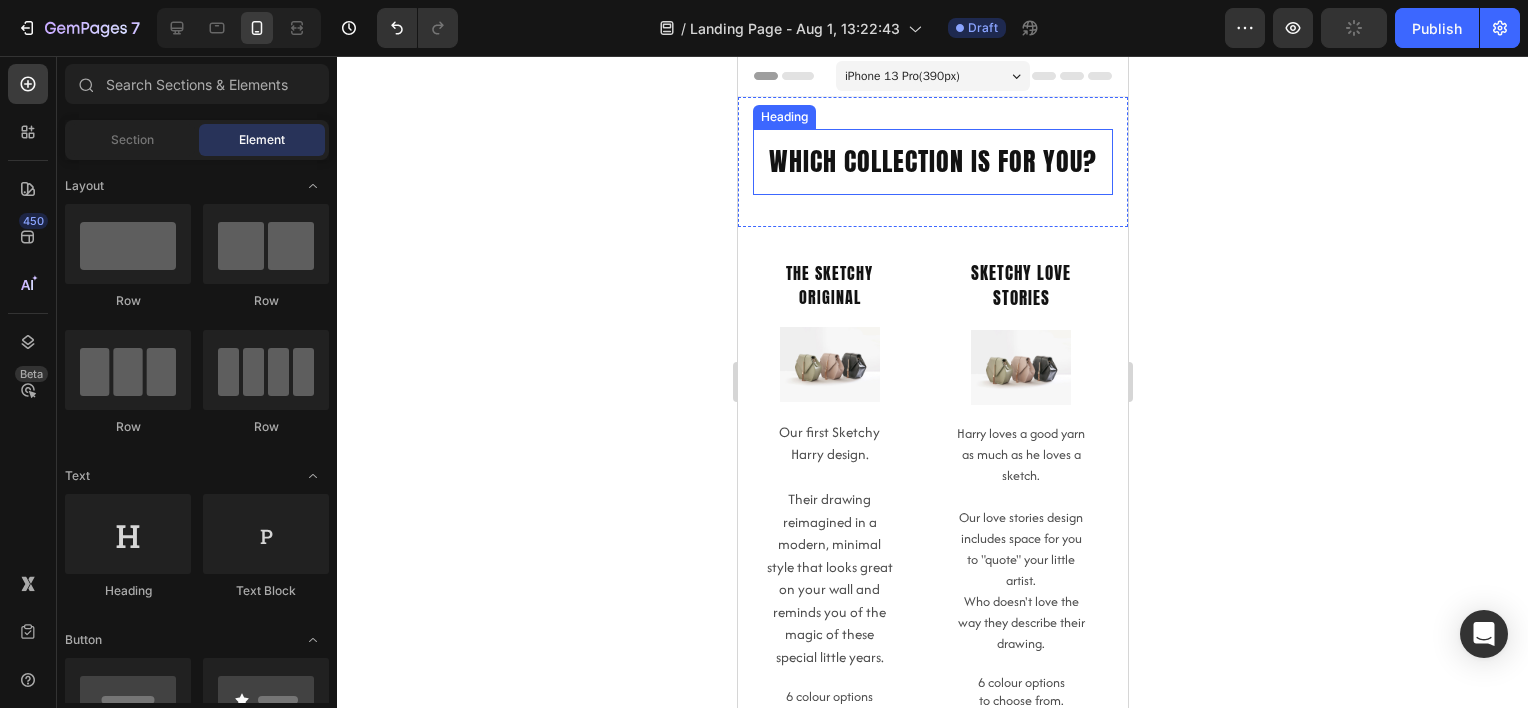click on "which collection is for you?" at bounding box center (932, 162) 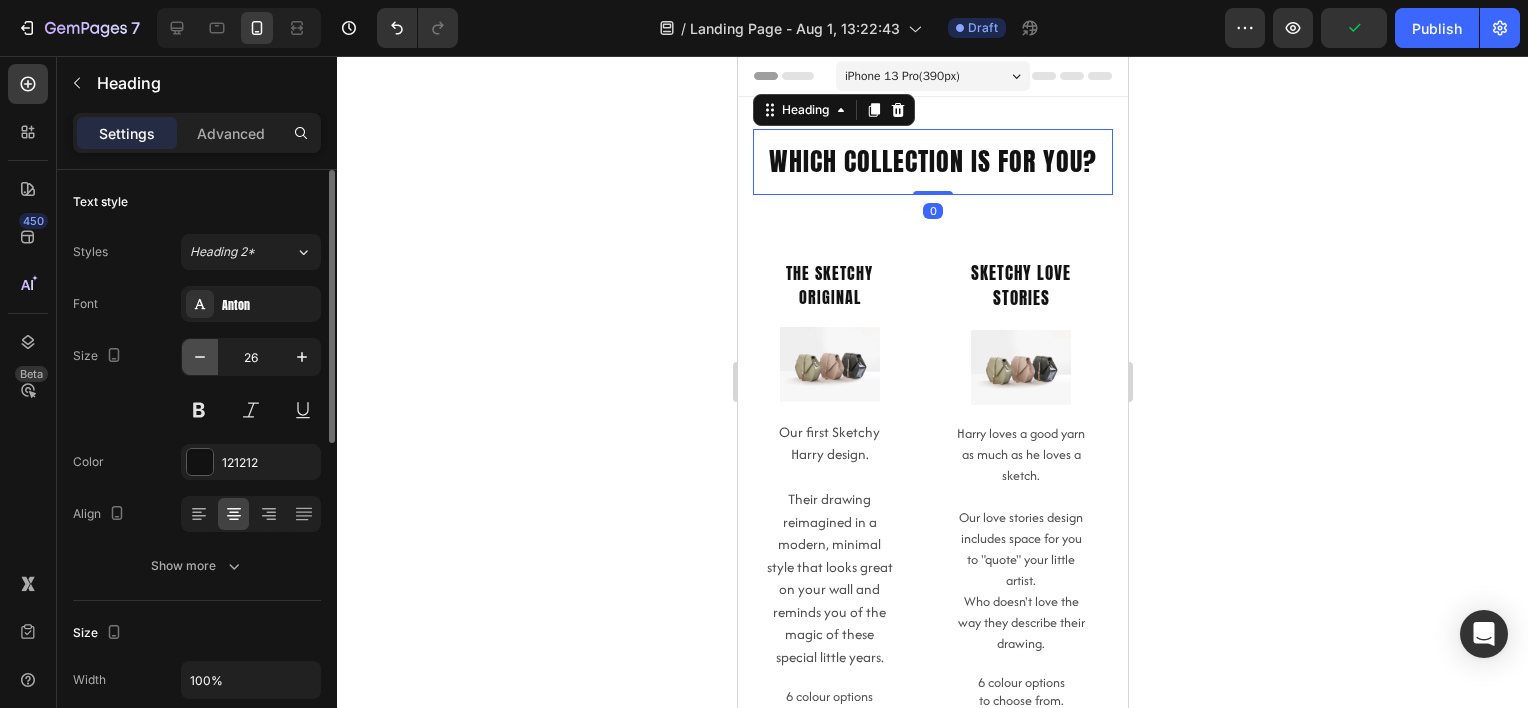 click 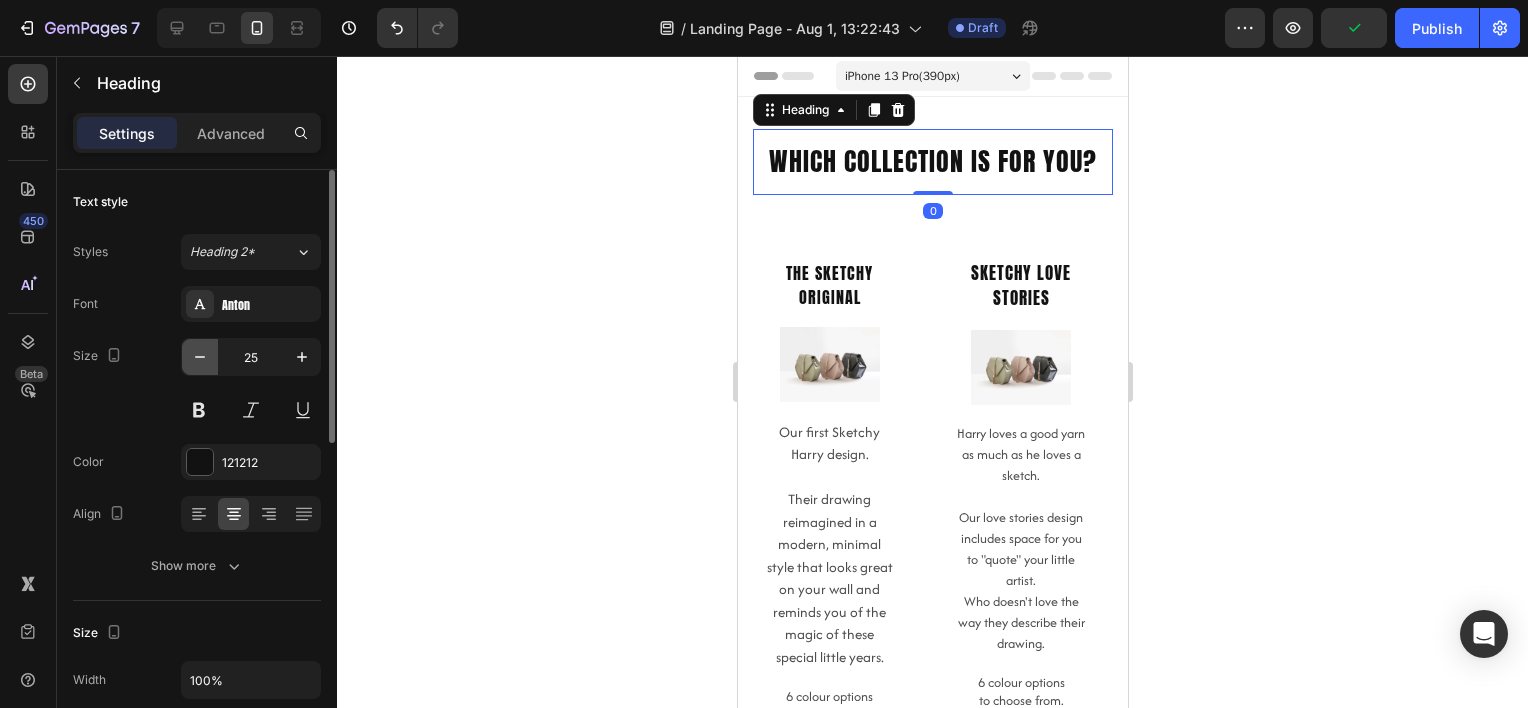 click 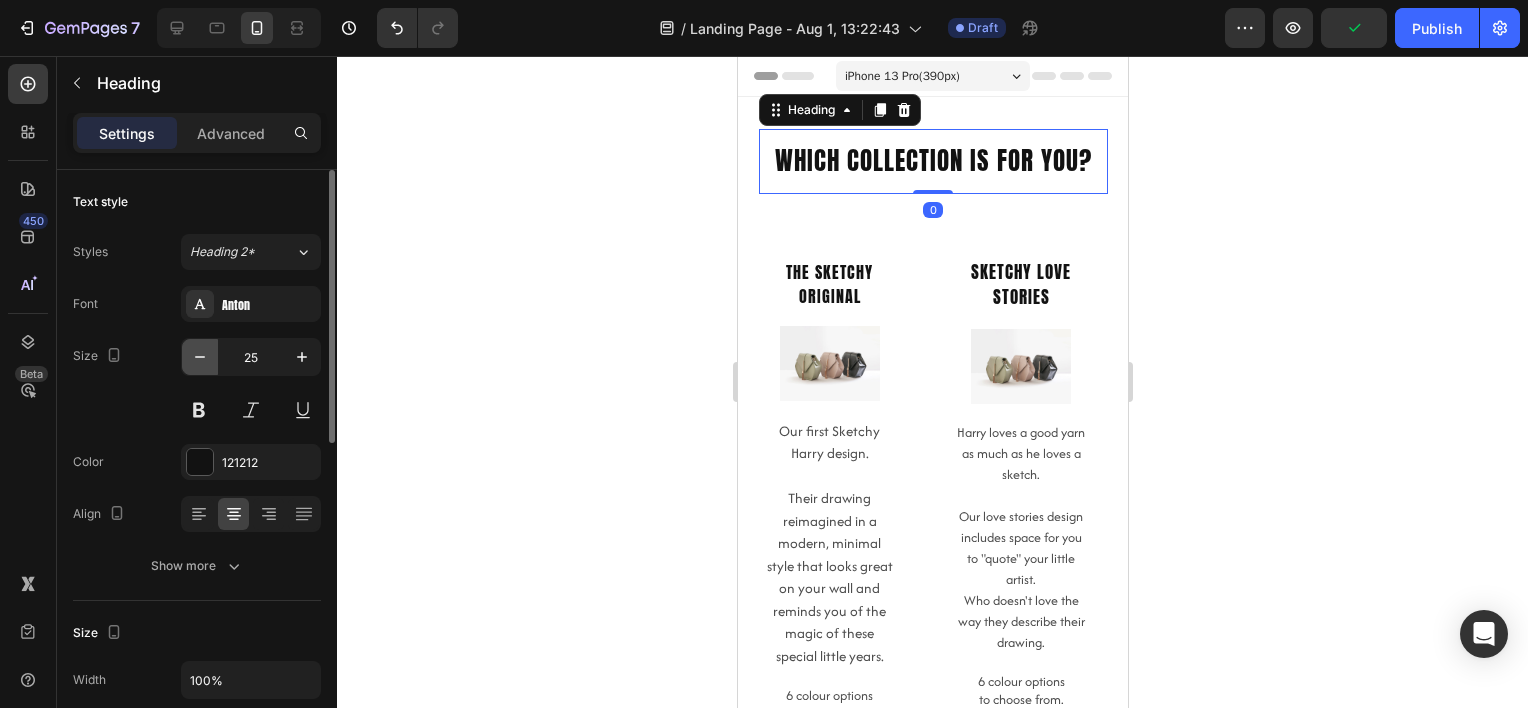 type on "24" 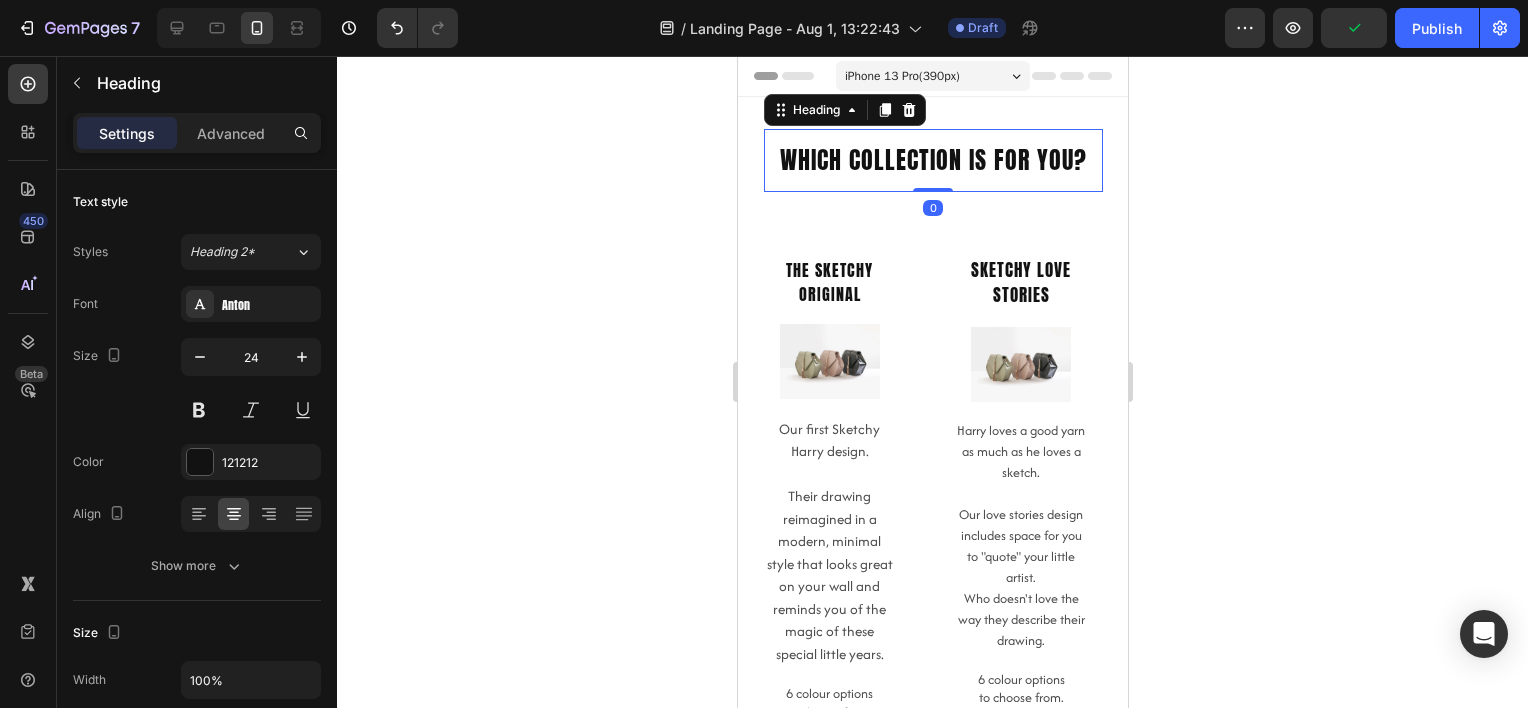 click 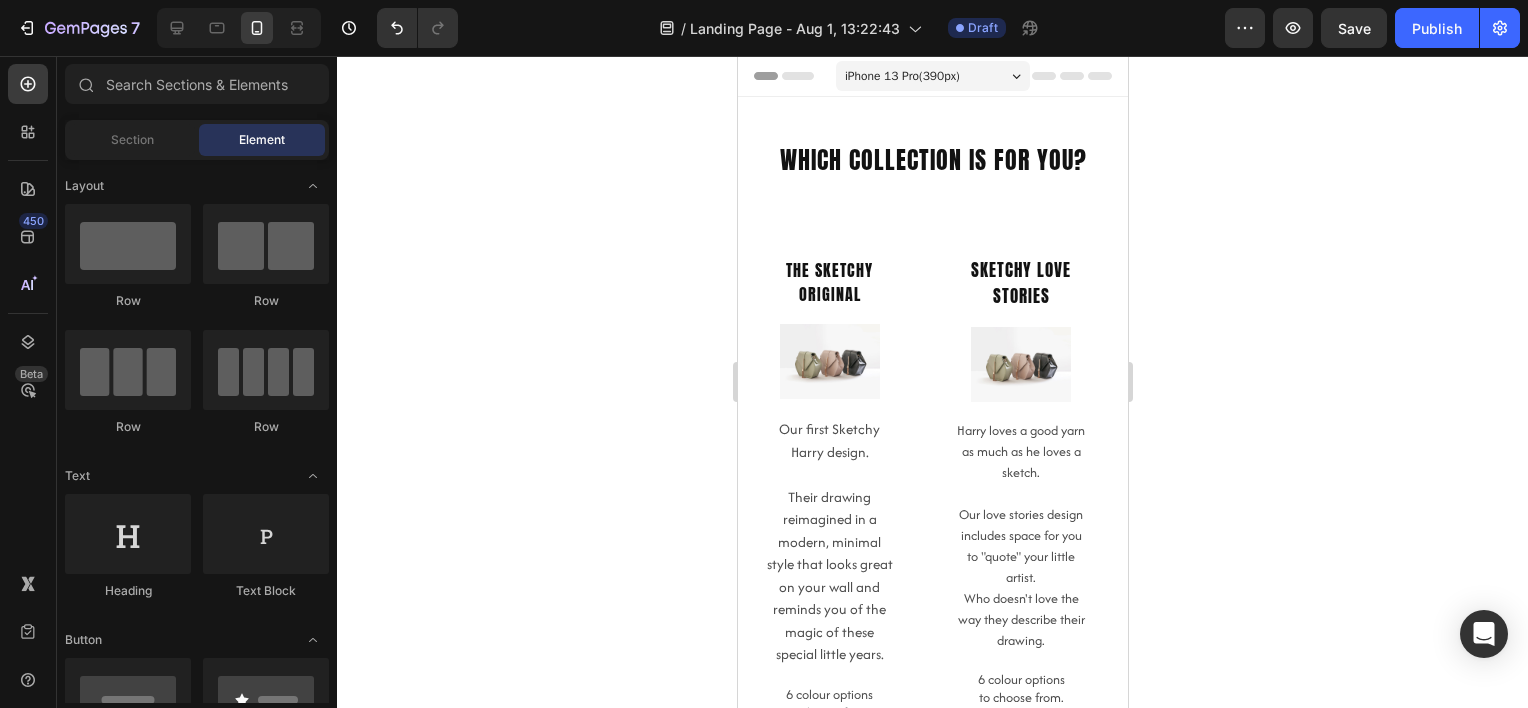 click 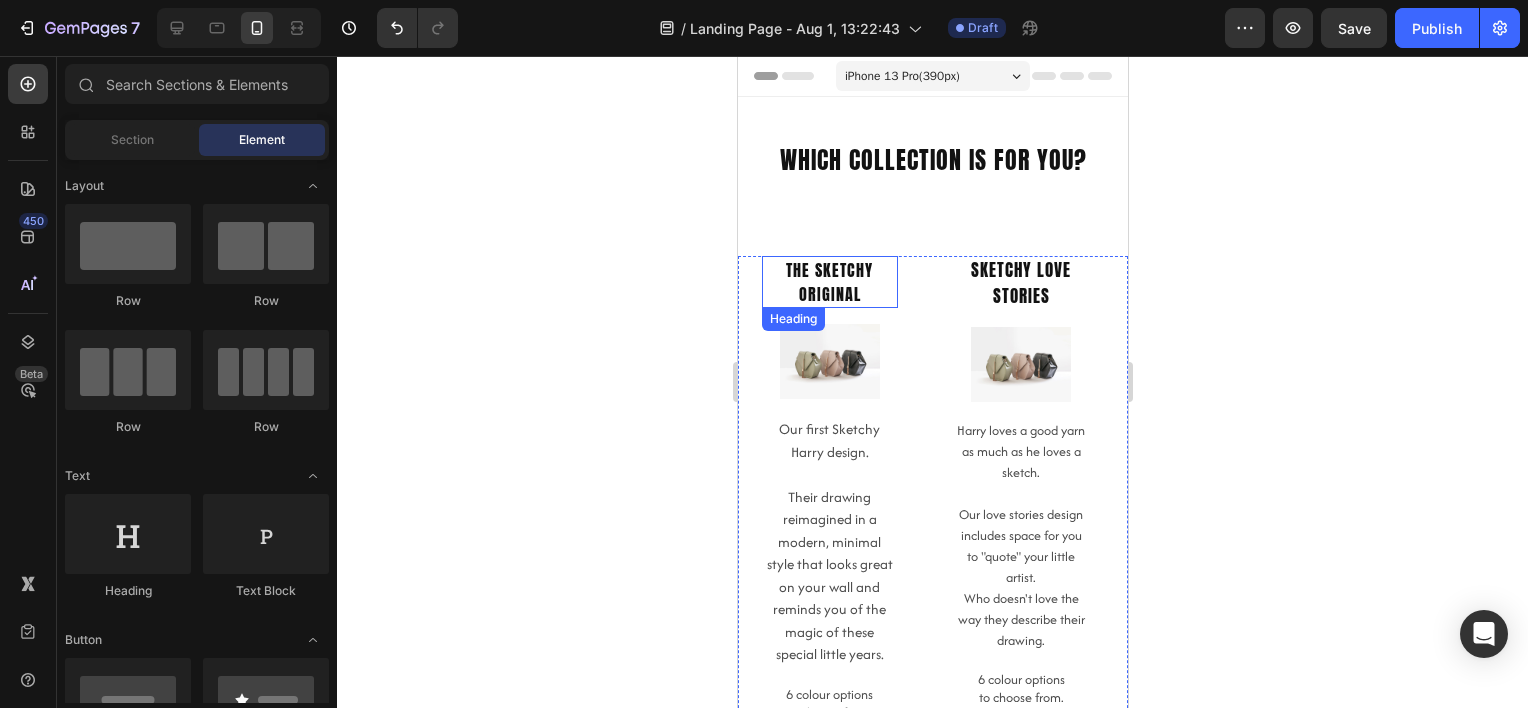 click on "The Sketchy Original" at bounding box center [829, 282] 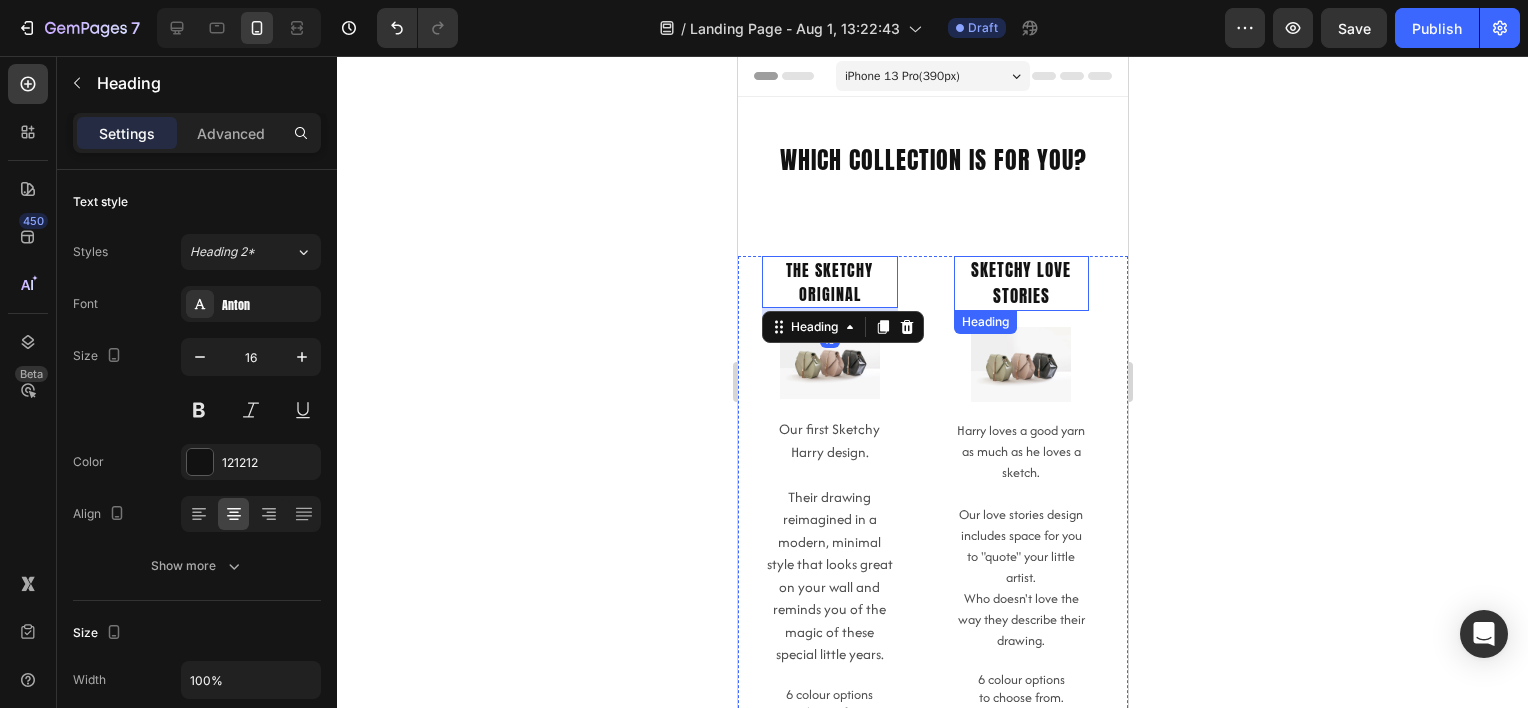 click on "Sketchy love stories" at bounding box center (1021, 283) 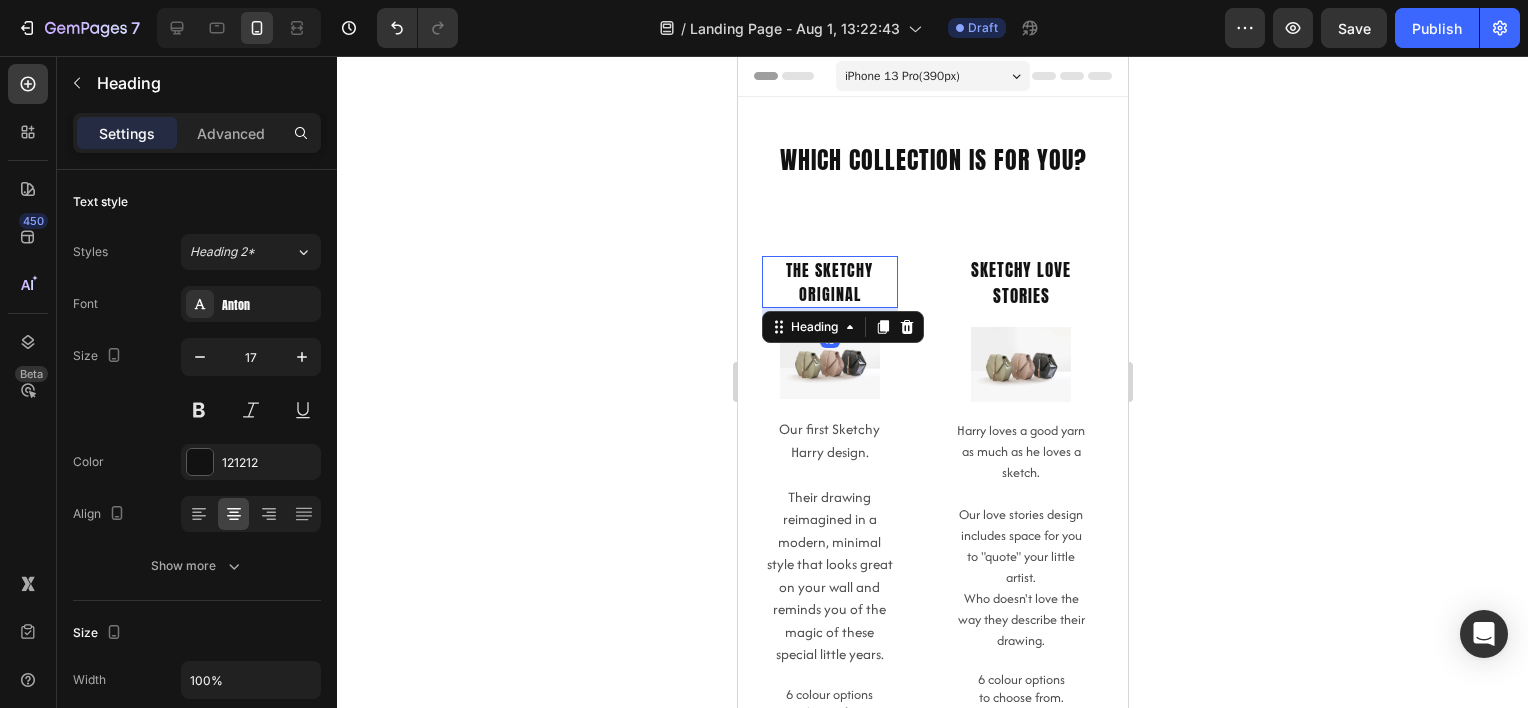 click on "The Sketchy Original" at bounding box center (829, 282) 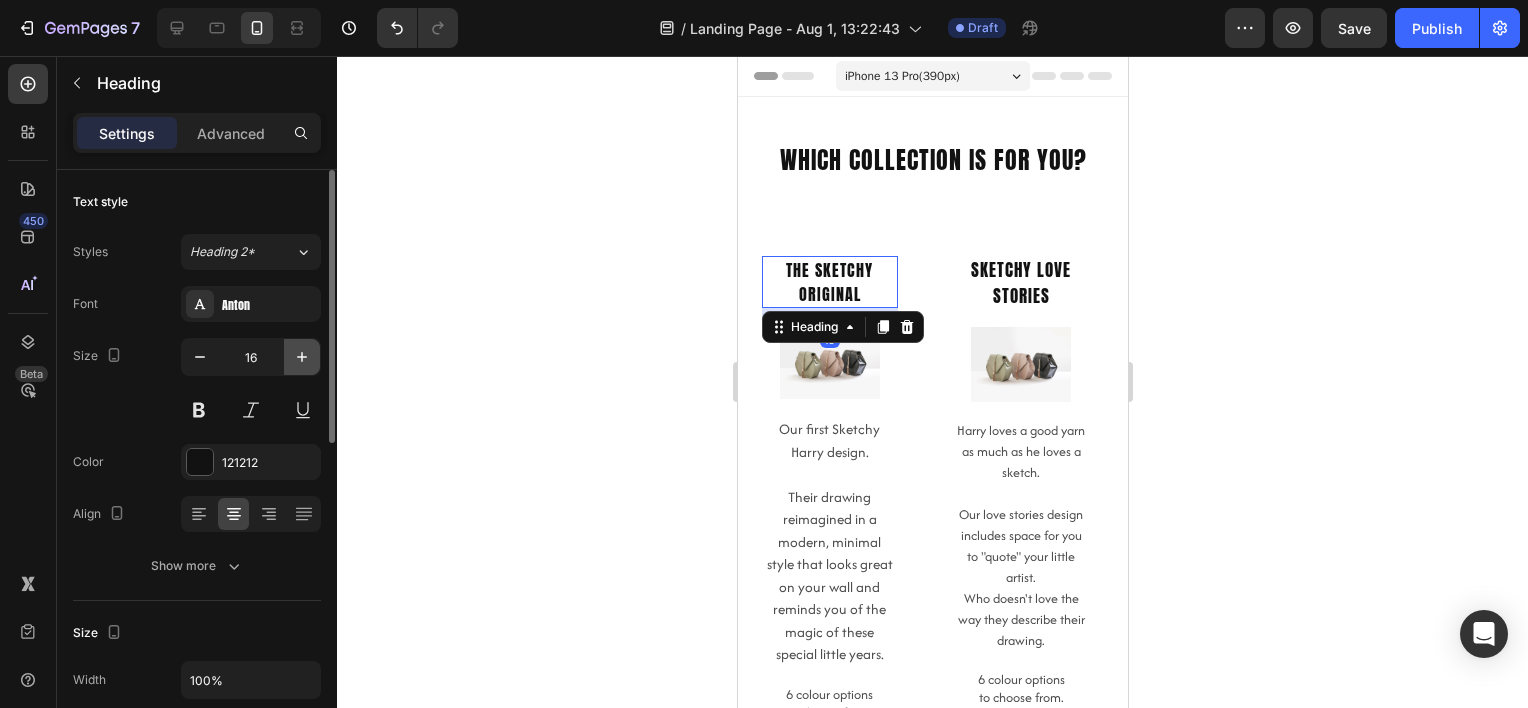 click 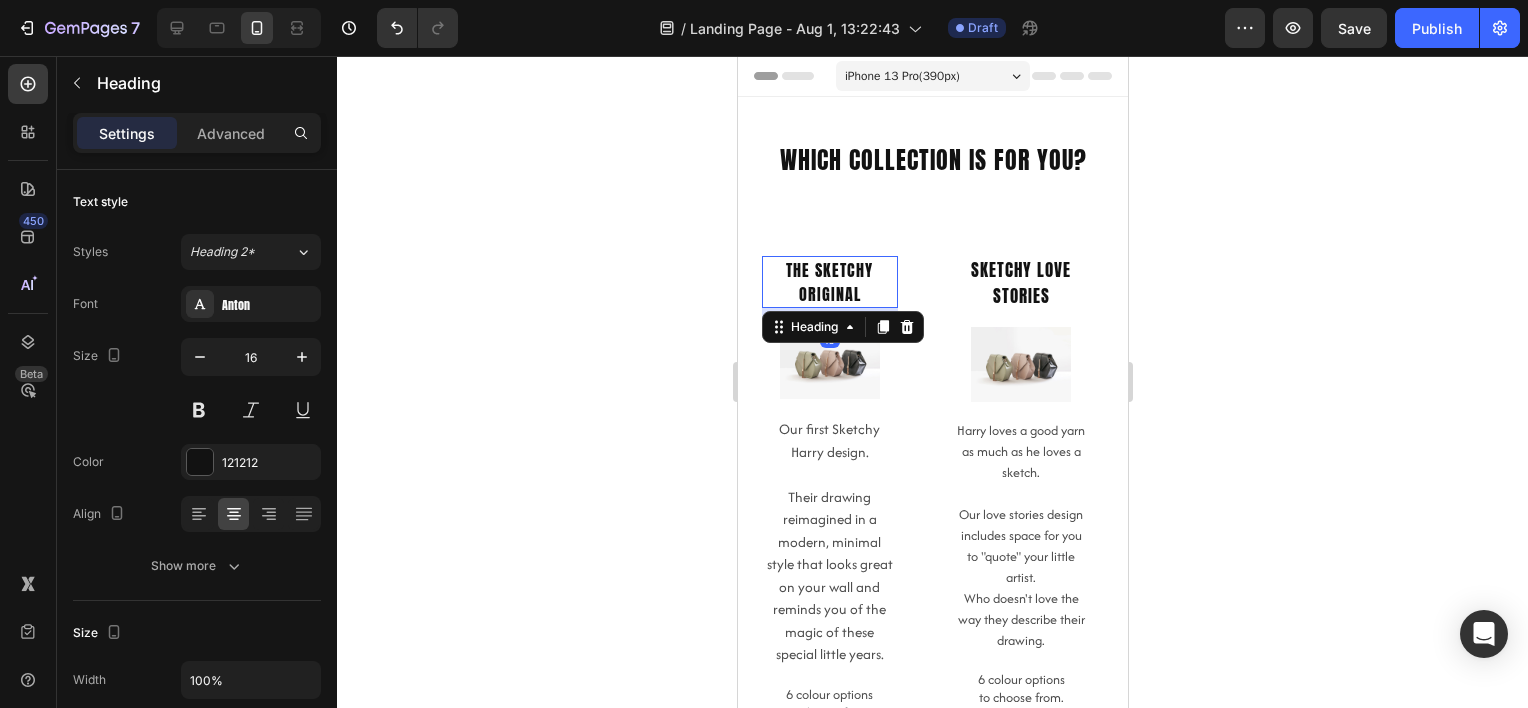 type on "17" 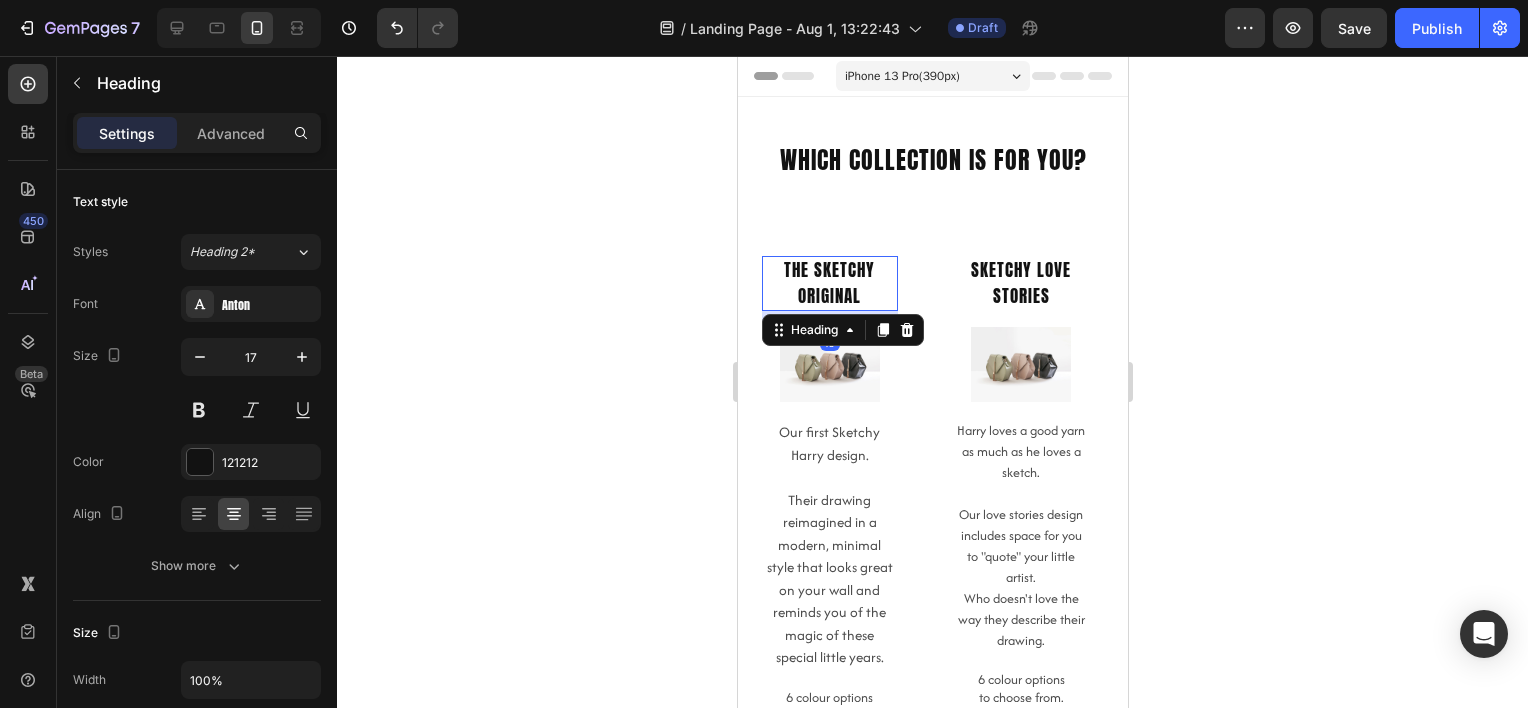 click 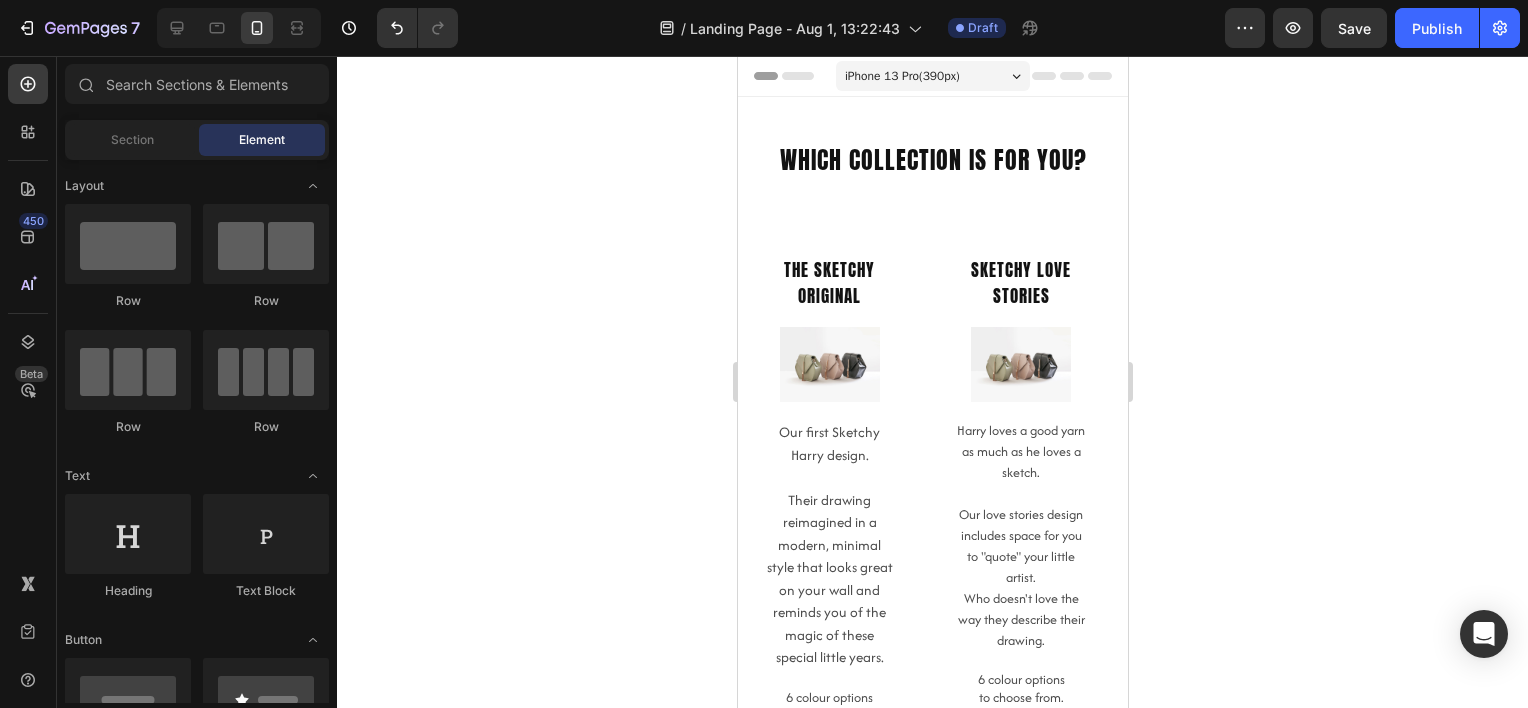 click 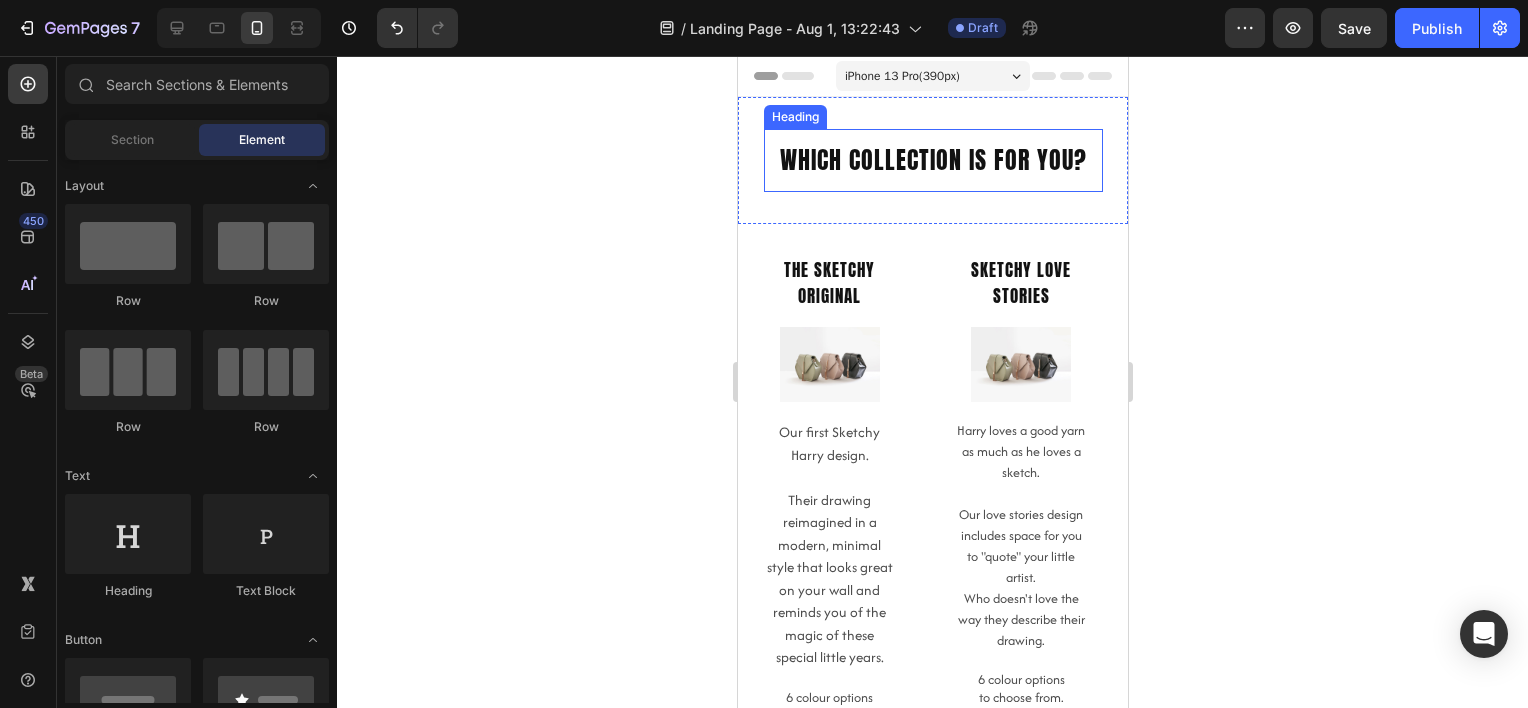 click on "which collection is for you?" at bounding box center [932, 160] 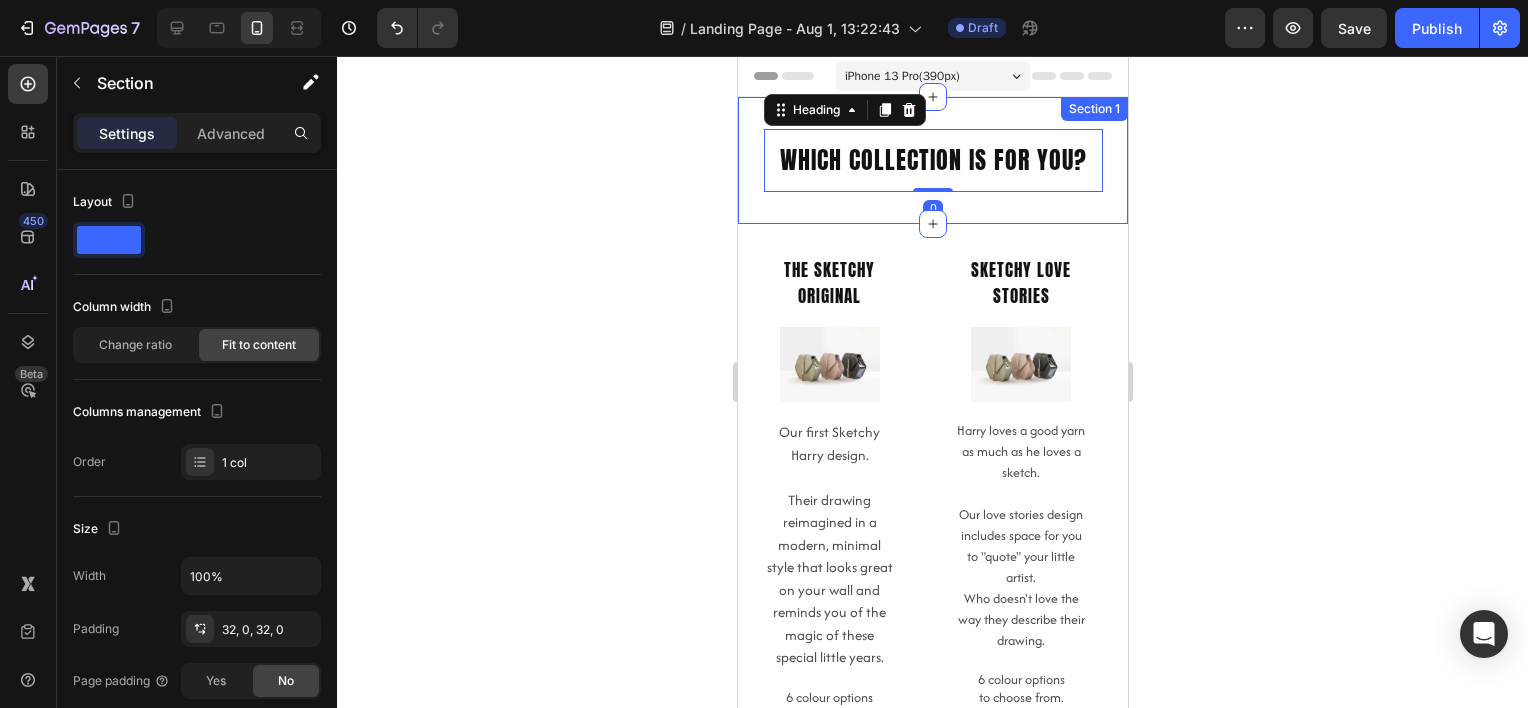 click on "which collection is for you? Heading   0 Section 1" at bounding box center (932, 160) 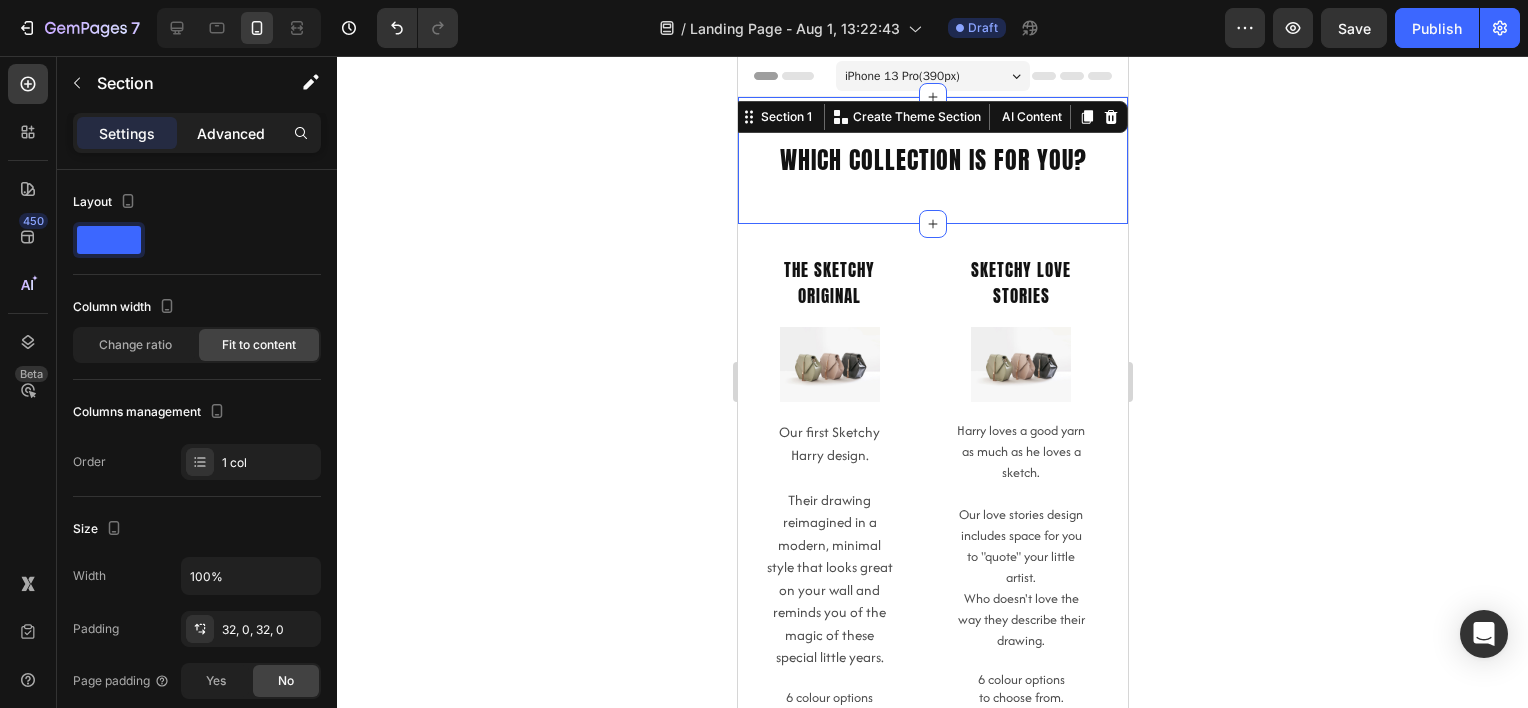 click on "Advanced" 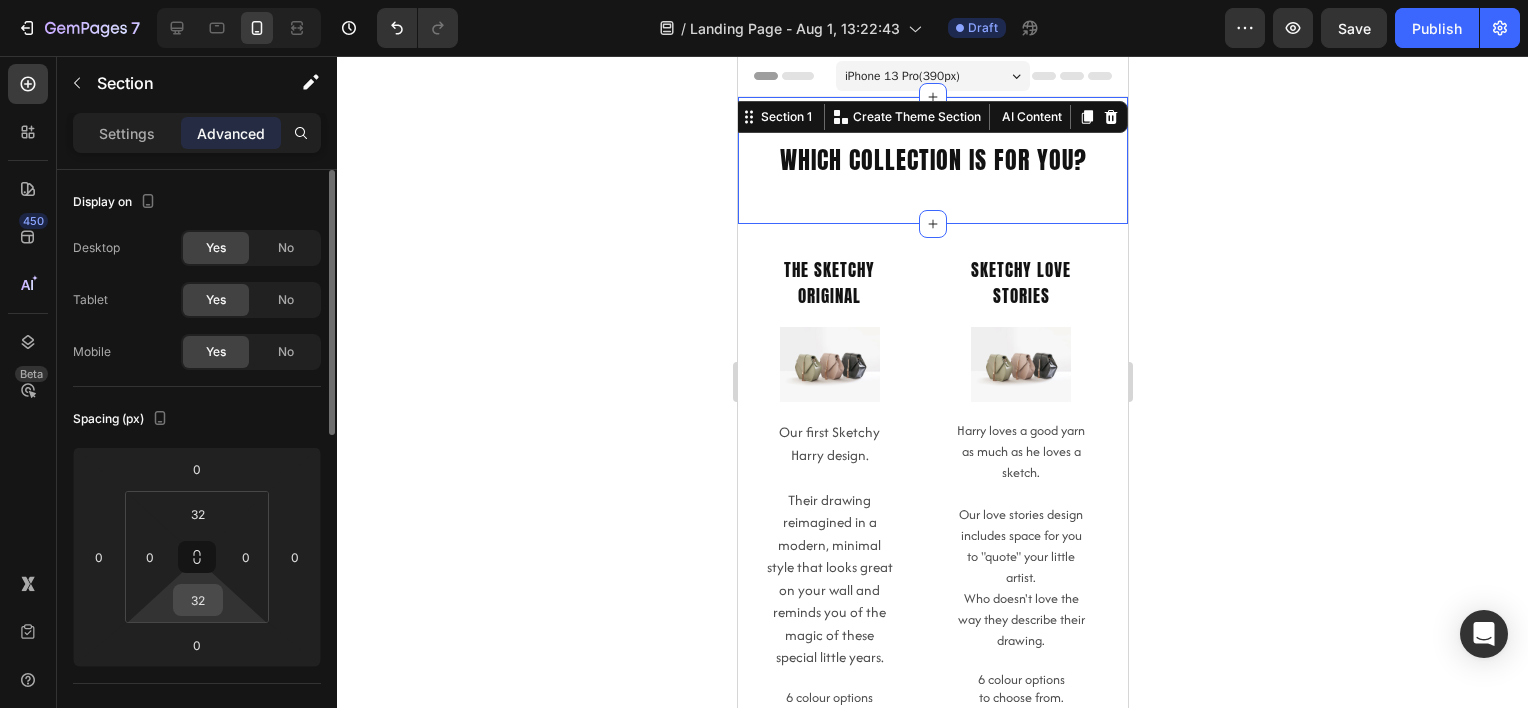 click on "32" at bounding box center (198, 600) 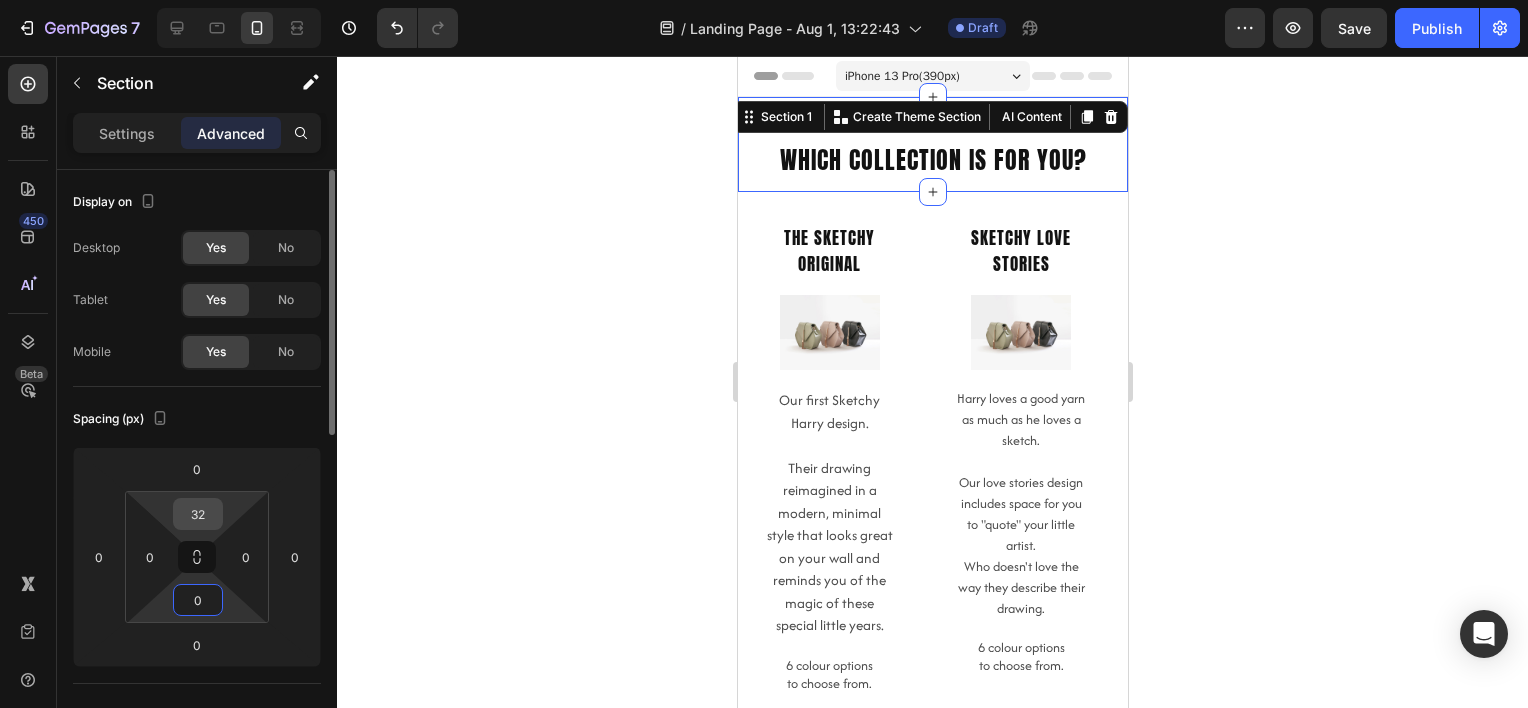 type on "0" 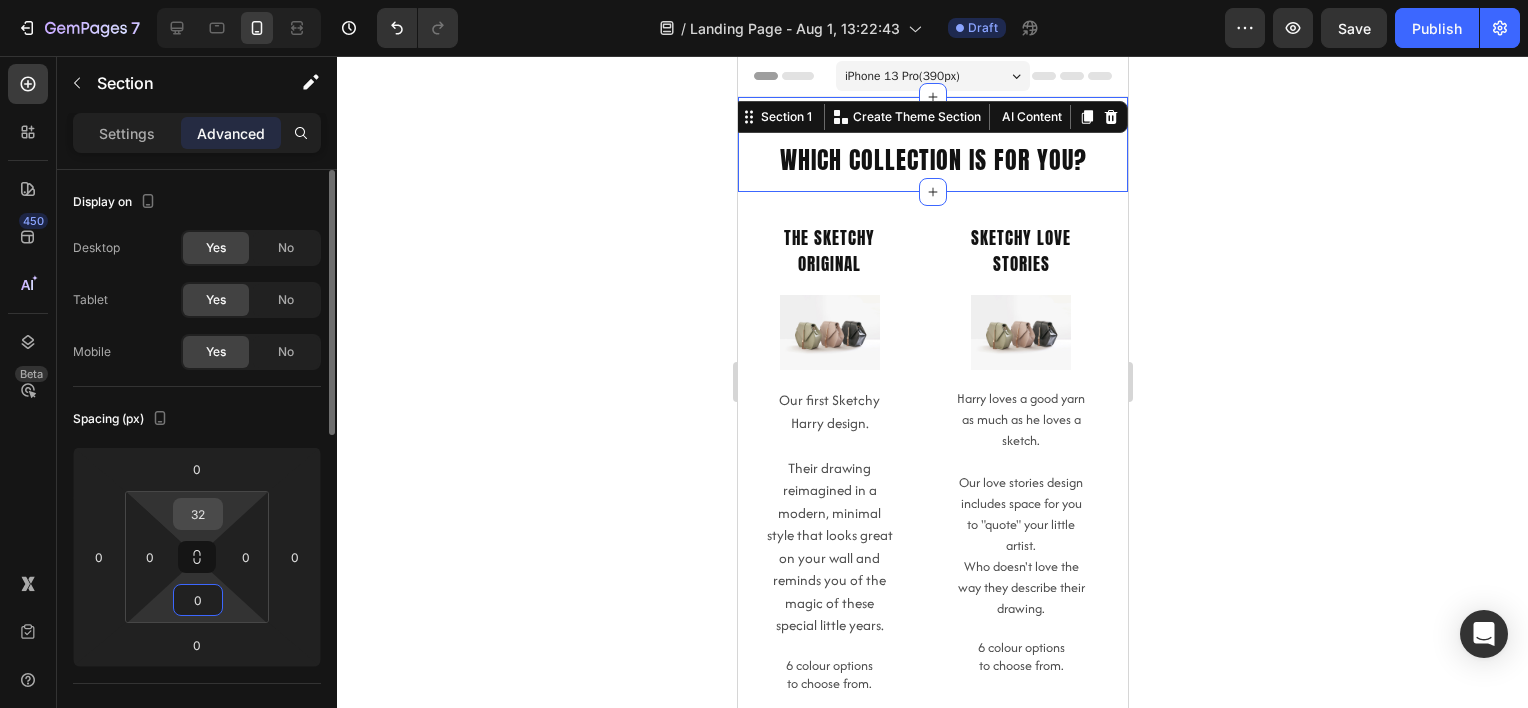 click on "32" at bounding box center (198, 514) 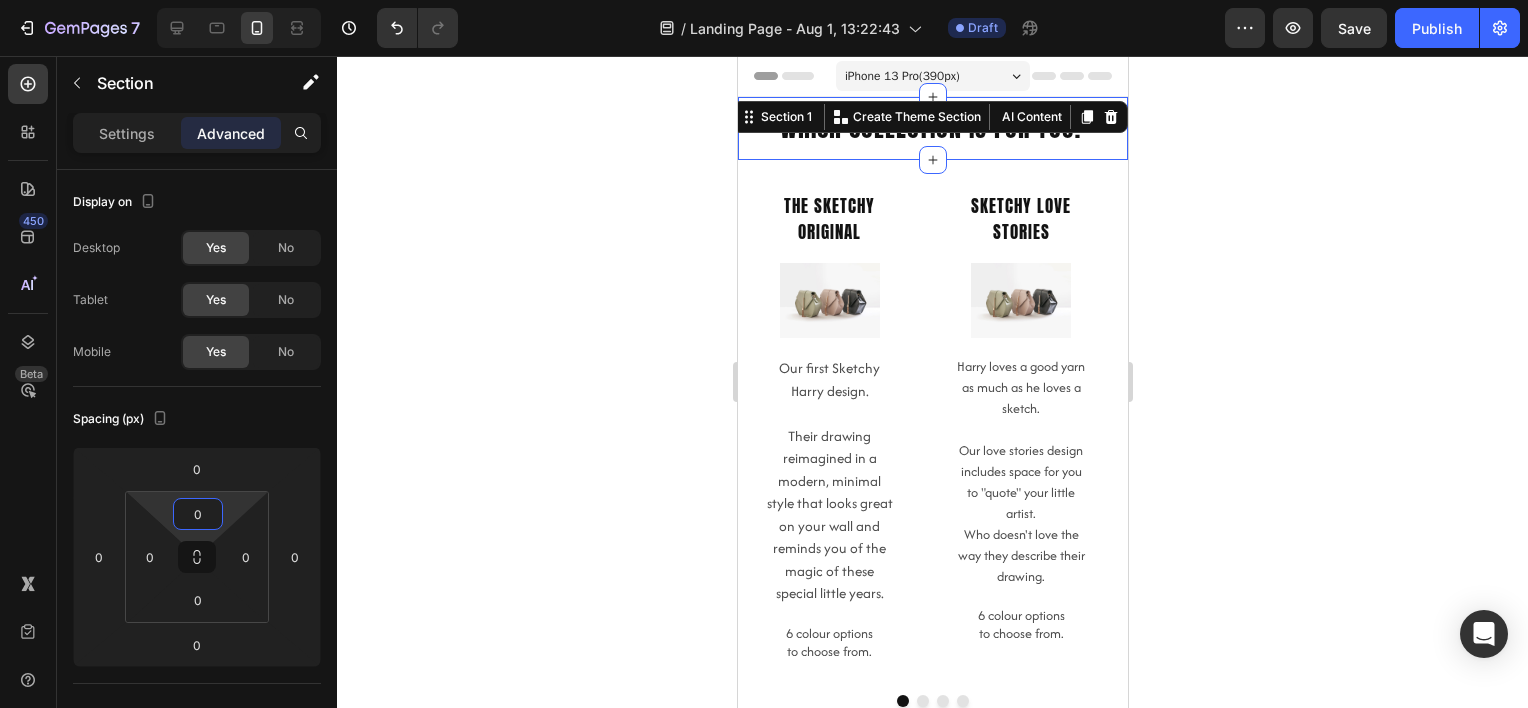type on "0" 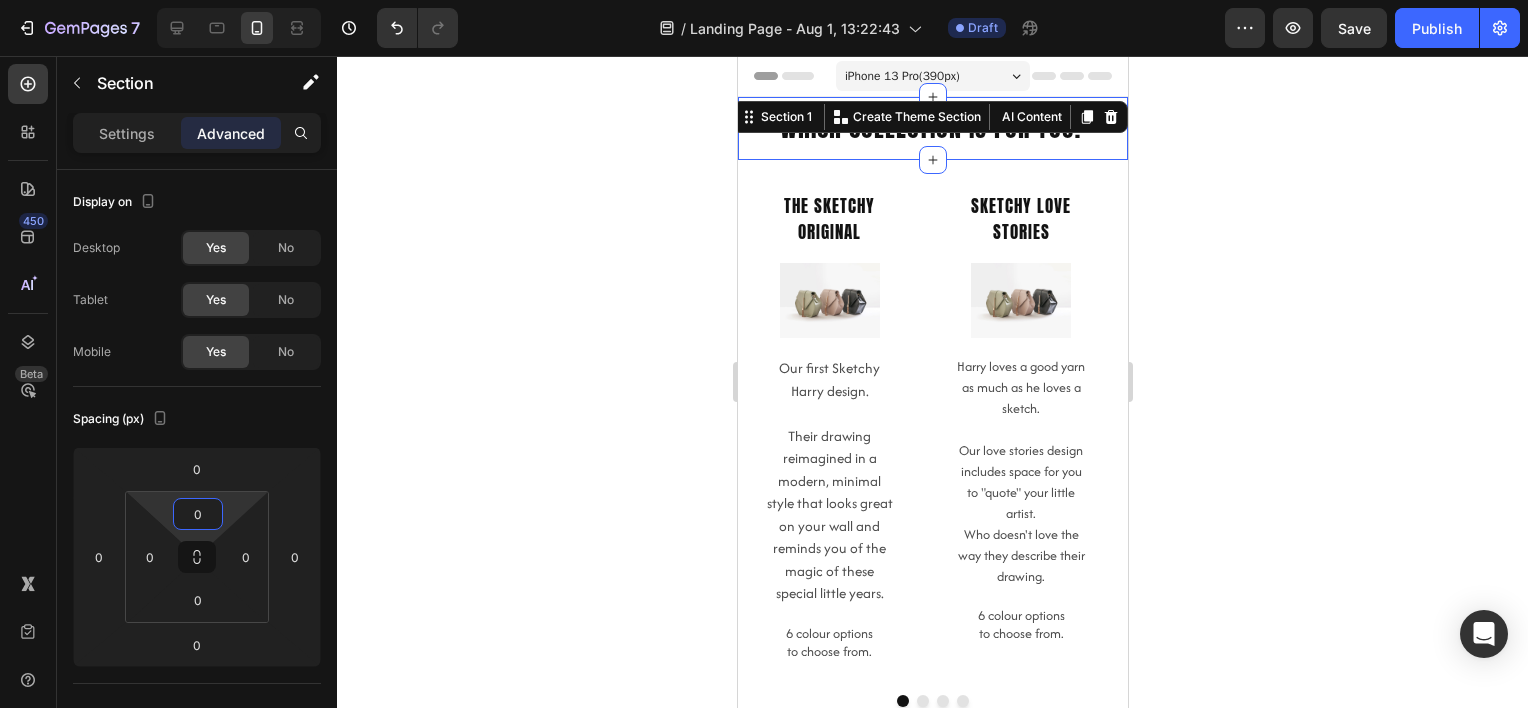 click 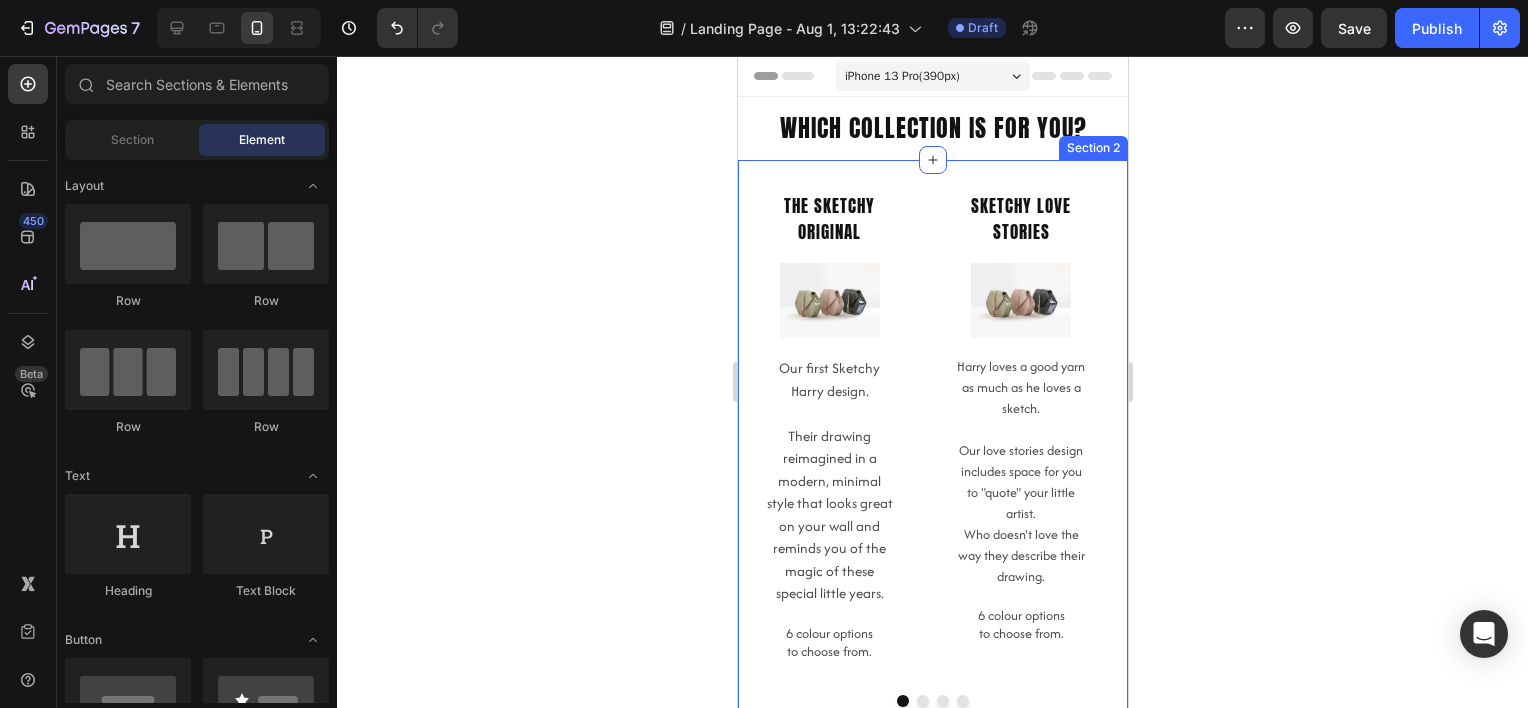 click 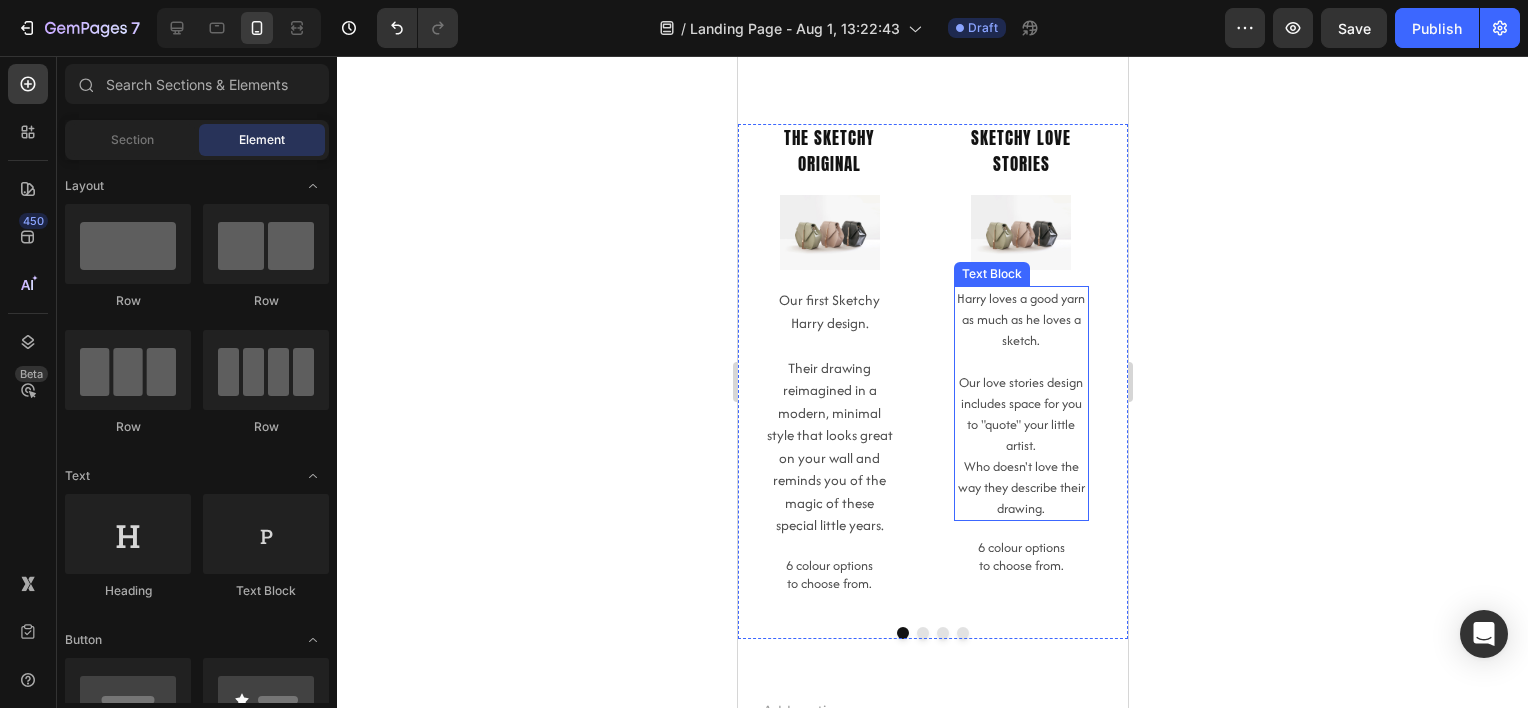 scroll, scrollTop: 0, scrollLeft: 0, axis: both 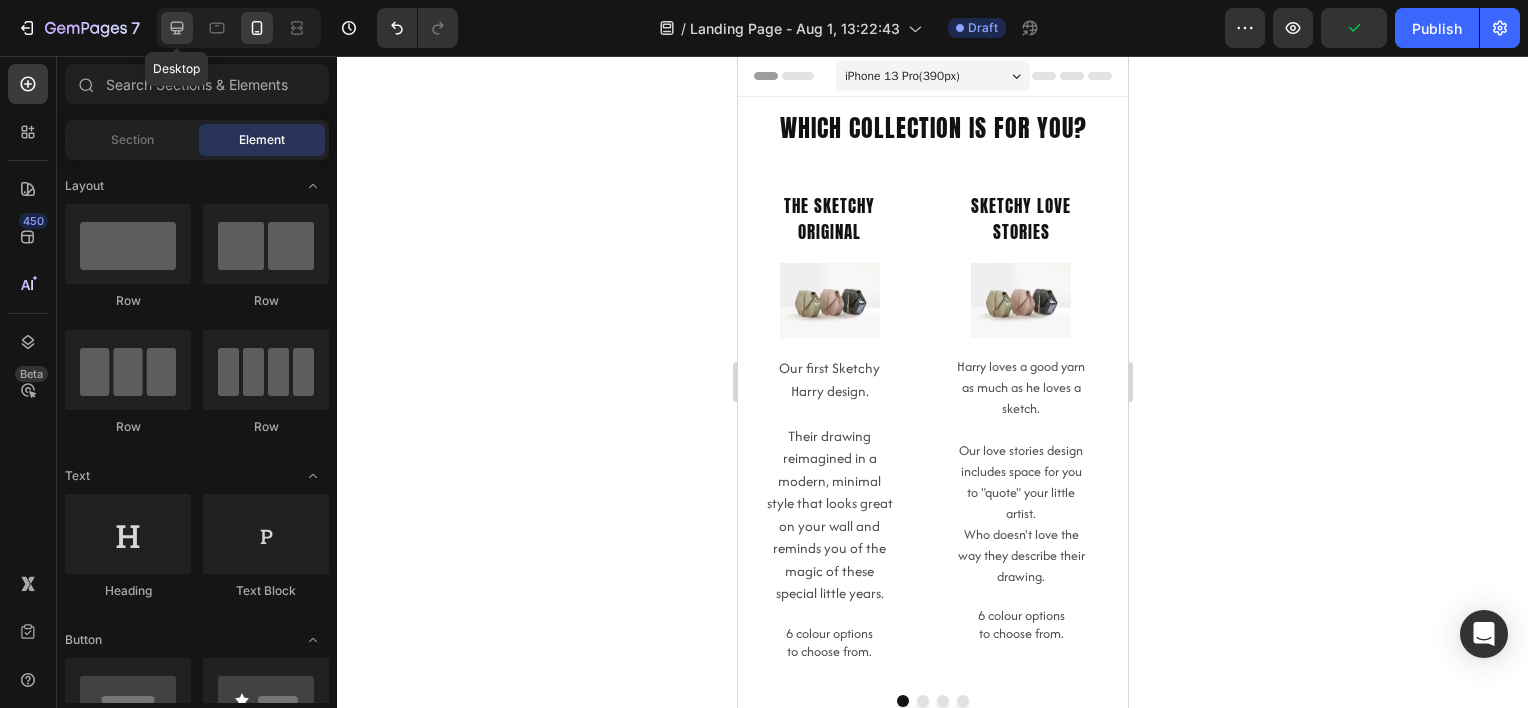 click 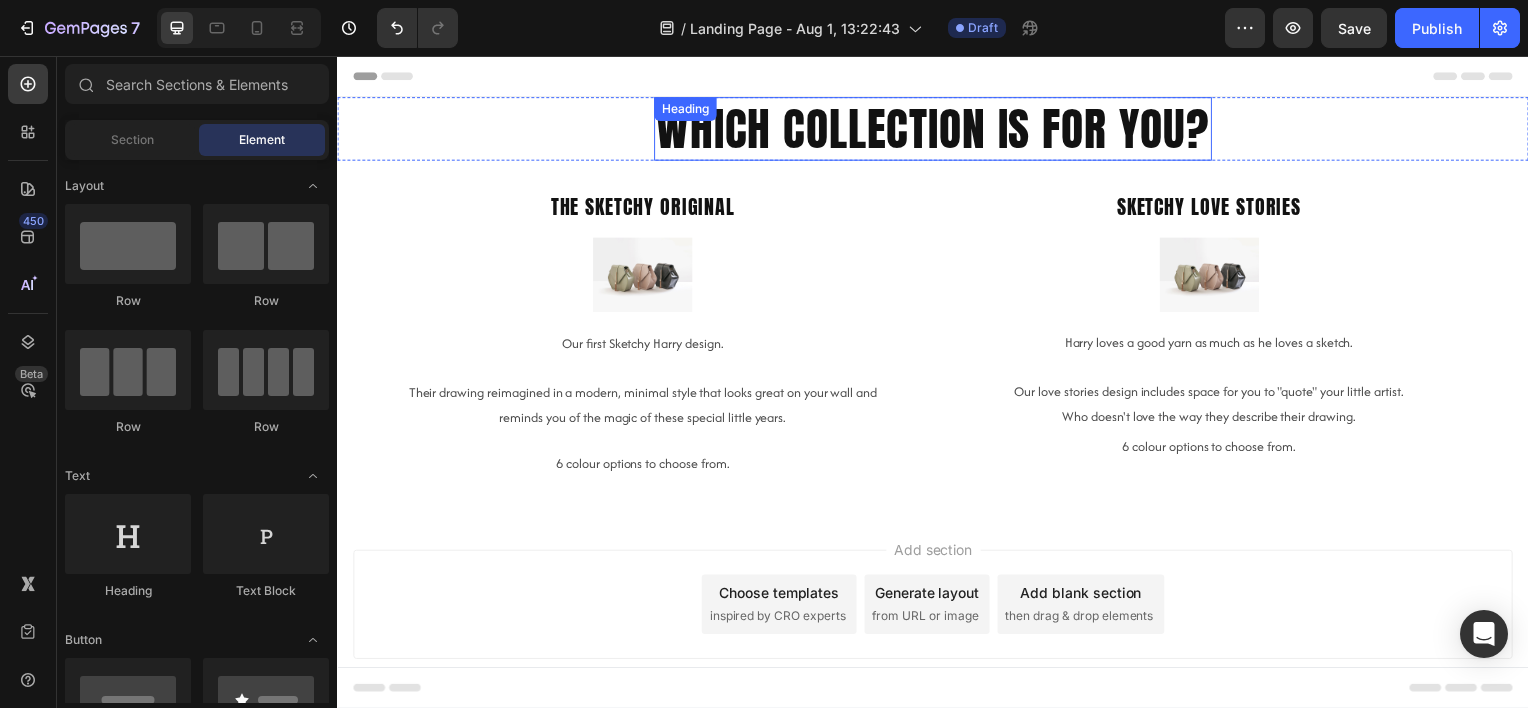 click on "which collection is for you?" at bounding box center (937, 129) 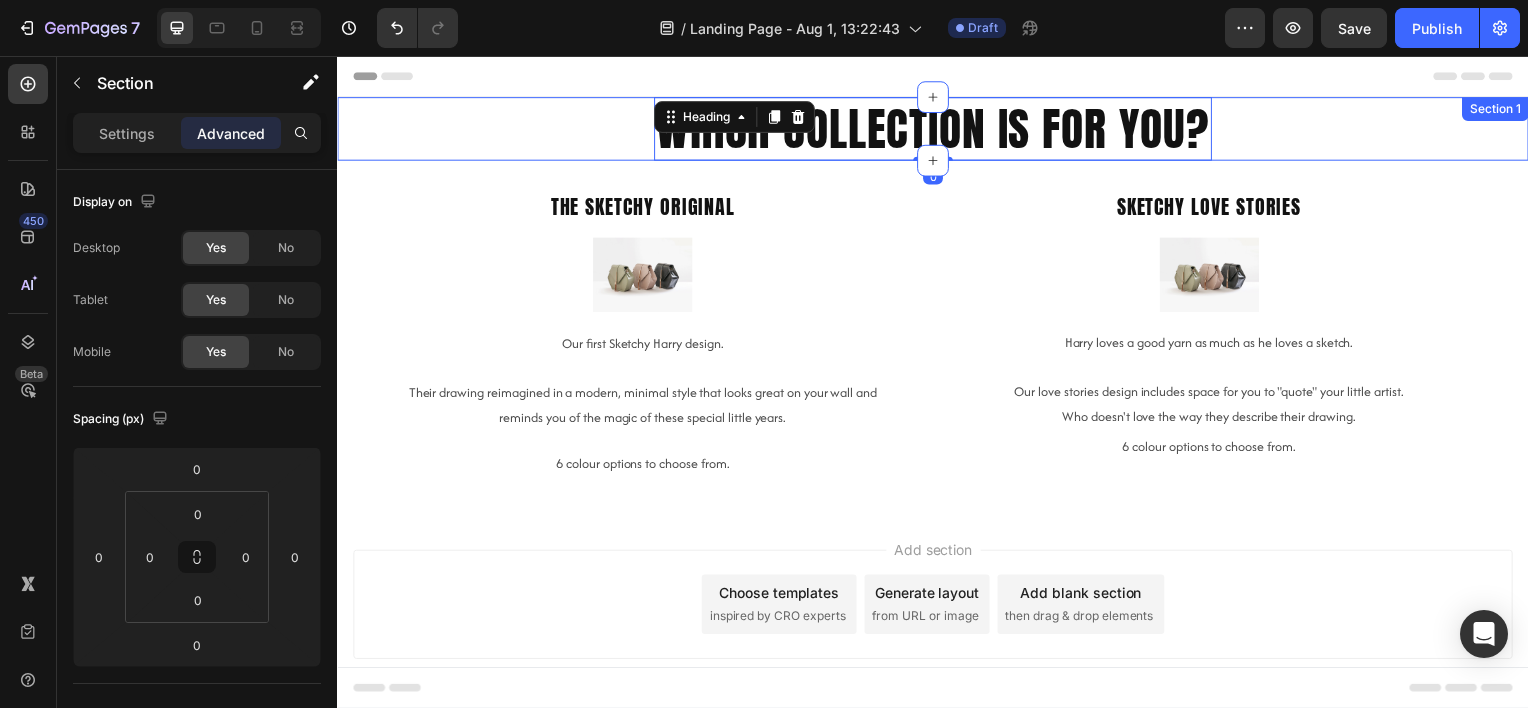 click on "which collection is for you? Heading   0 Section 1" at bounding box center (937, 129) 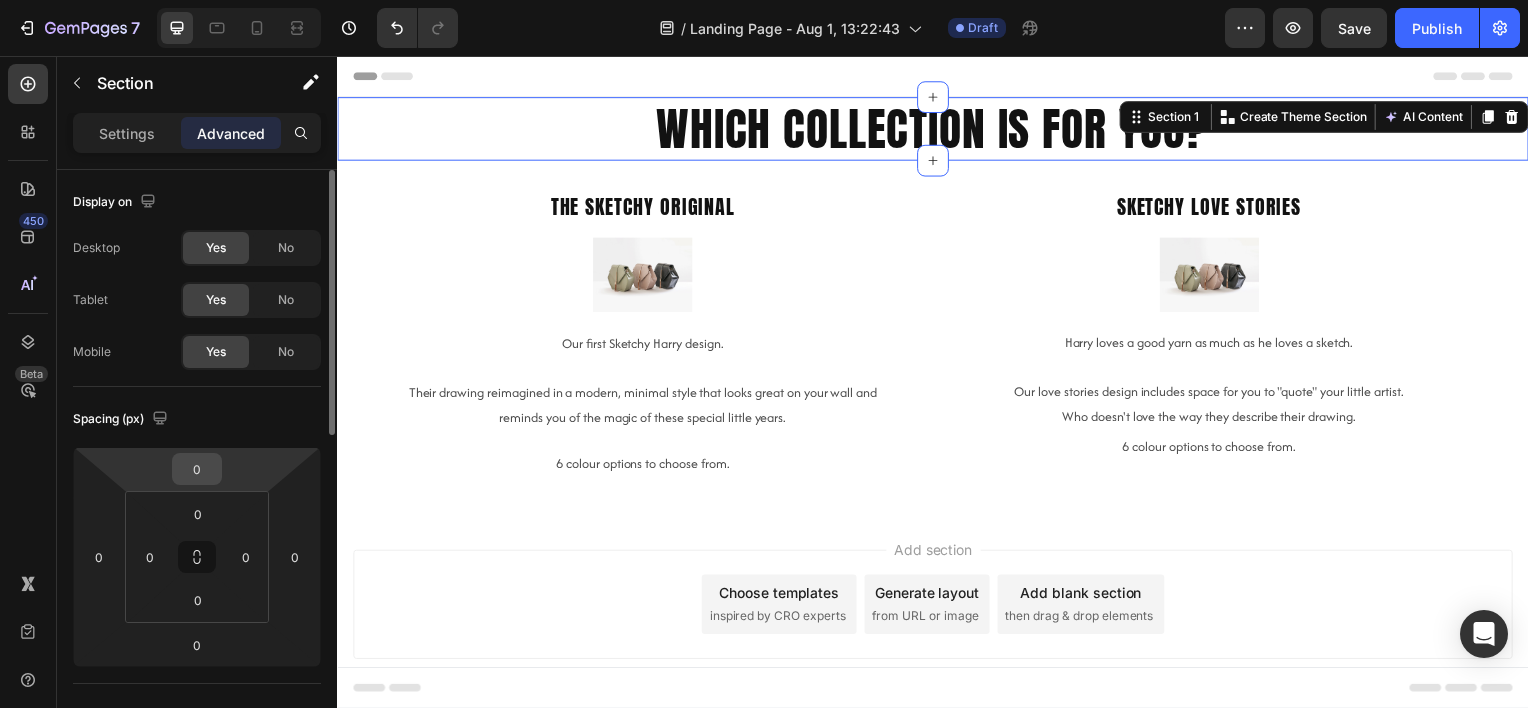 click on "0" at bounding box center (197, 469) 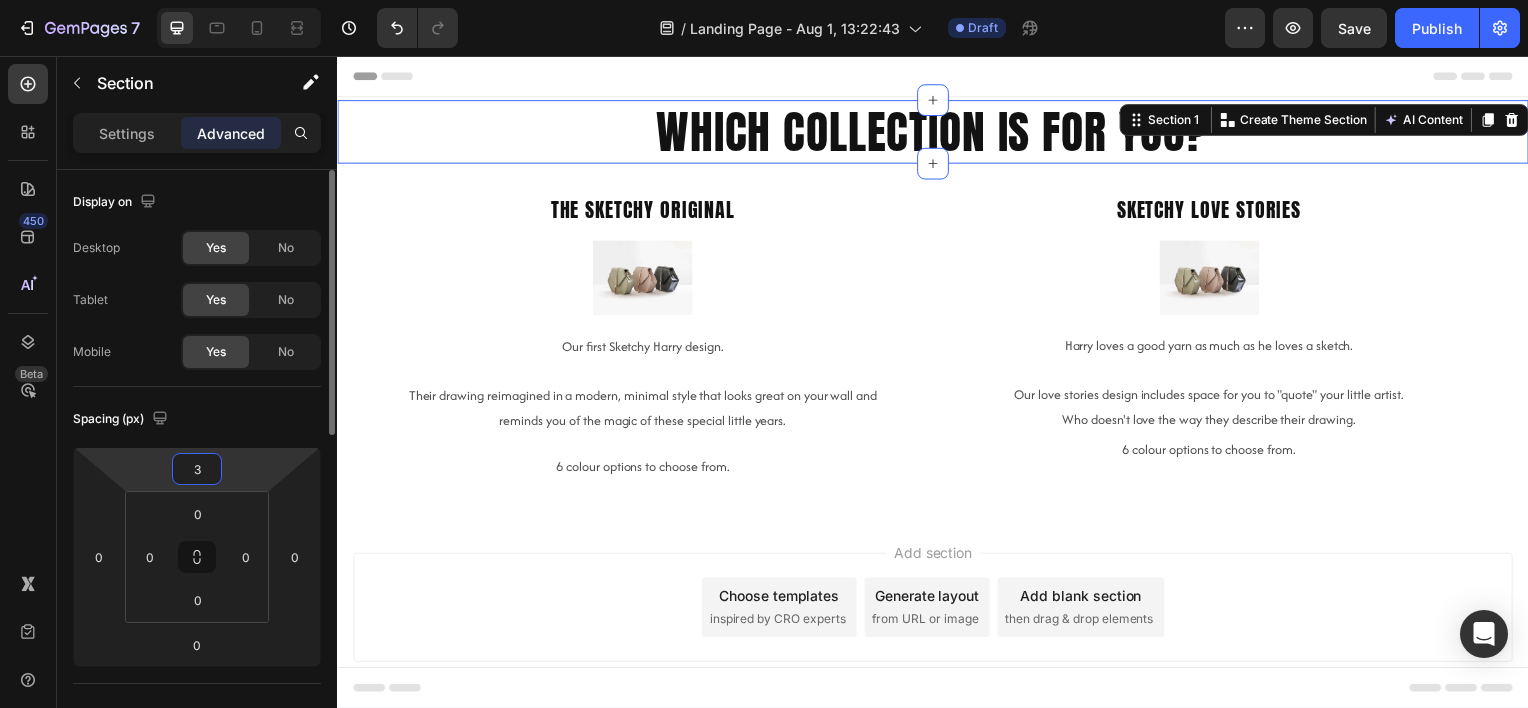 type on "30" 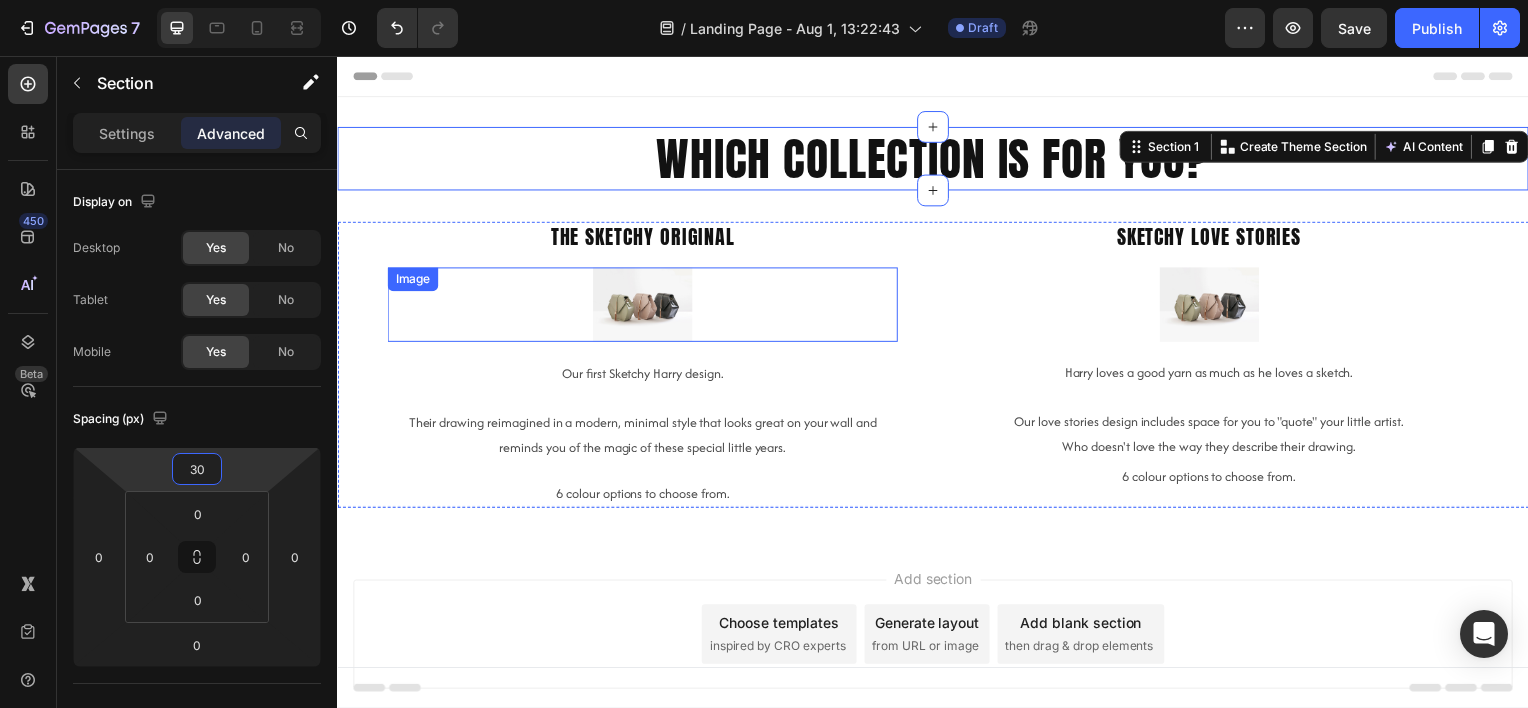 click on "The Sketchy Original Heading Image Our first Sketchy Harry design.  Their drawing reimagined in a modern, minimal style that looks great on your wall and reminds you of the magic of these special little years. Text Block 6 colour options to choose from. Text Block" at bounding box center (644, 367) 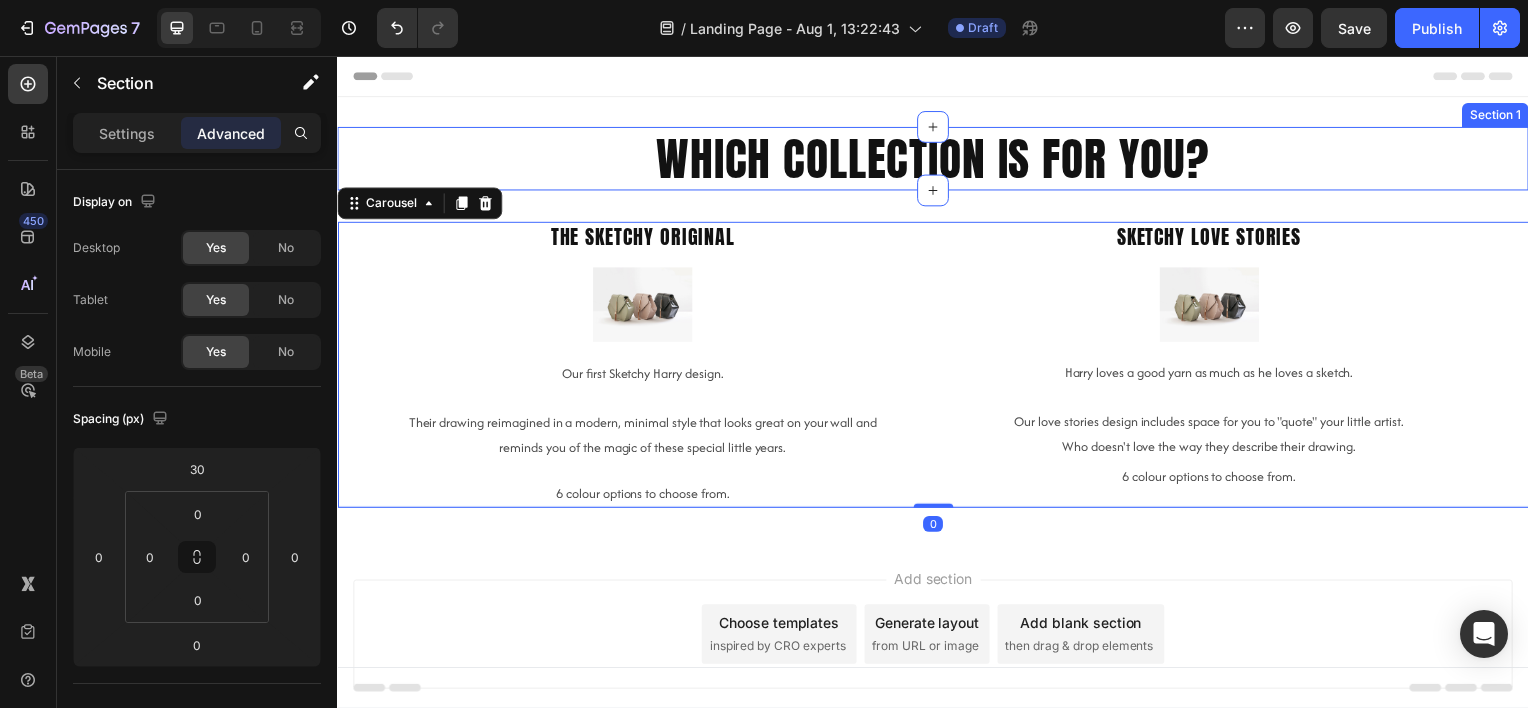 click on "which collection is for you? Heading Section 1" at bounding box center (937, 159) 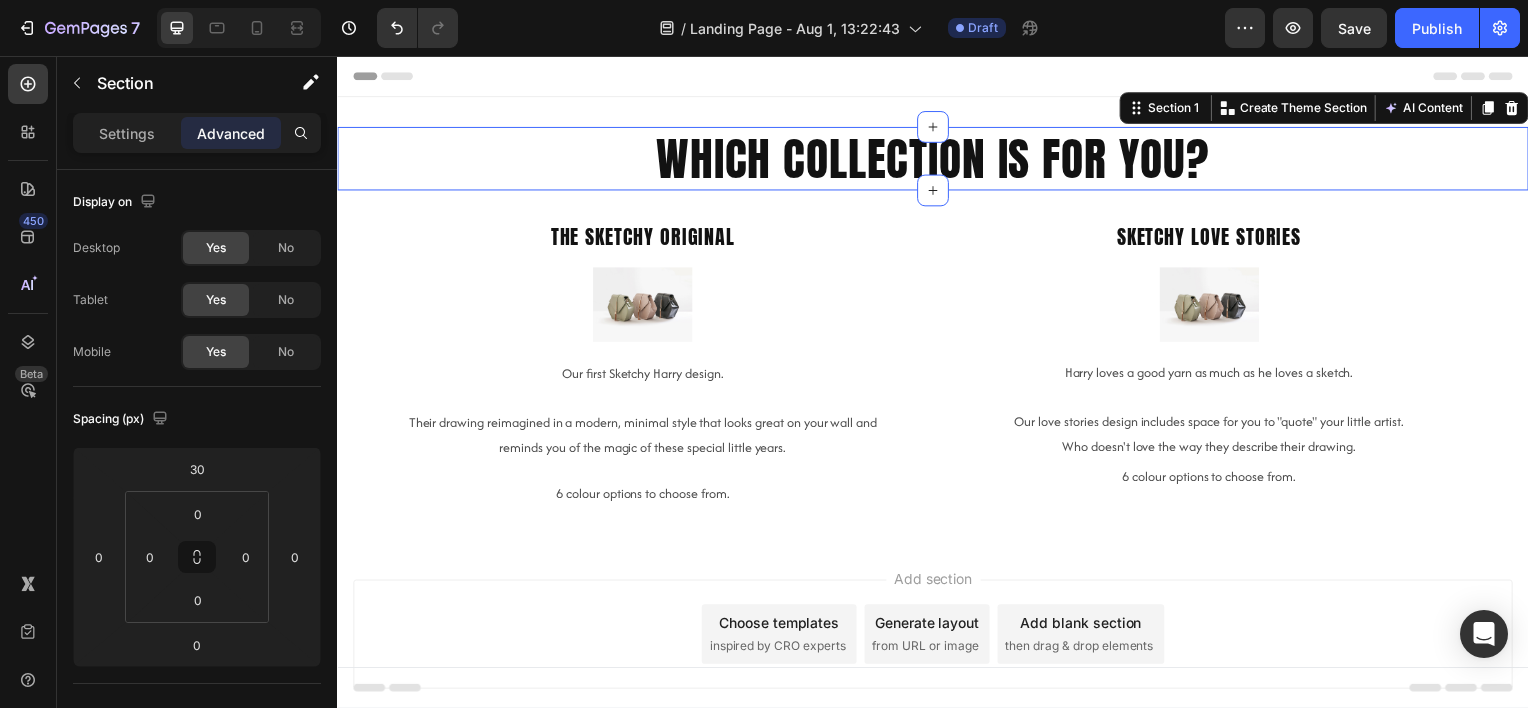 drag, startPoint x: 1145, startPoint y: 79, endPoint x: 1073, endPoint y: 80, distance: 72.00694 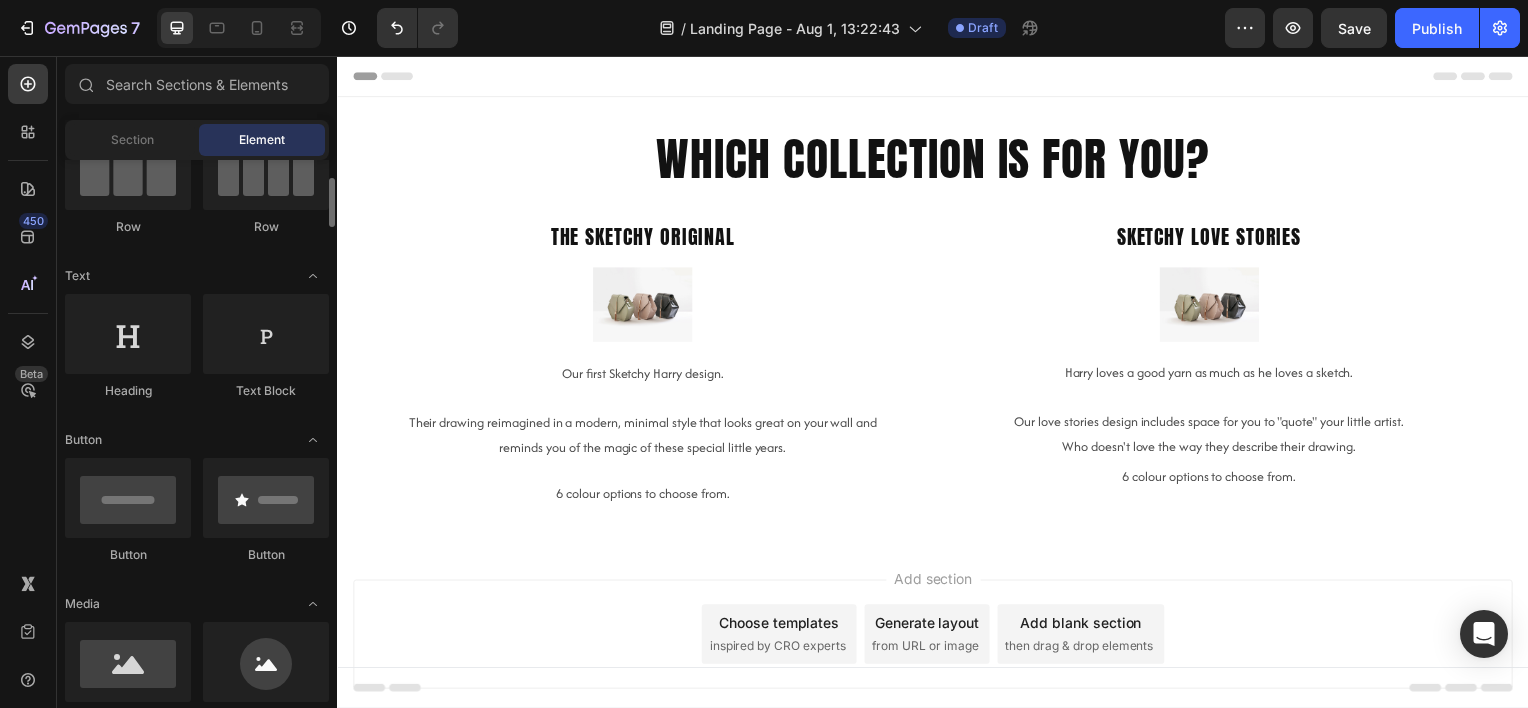 scroll, scrollTop: 400, scrollLeft: 0, axis: vertical 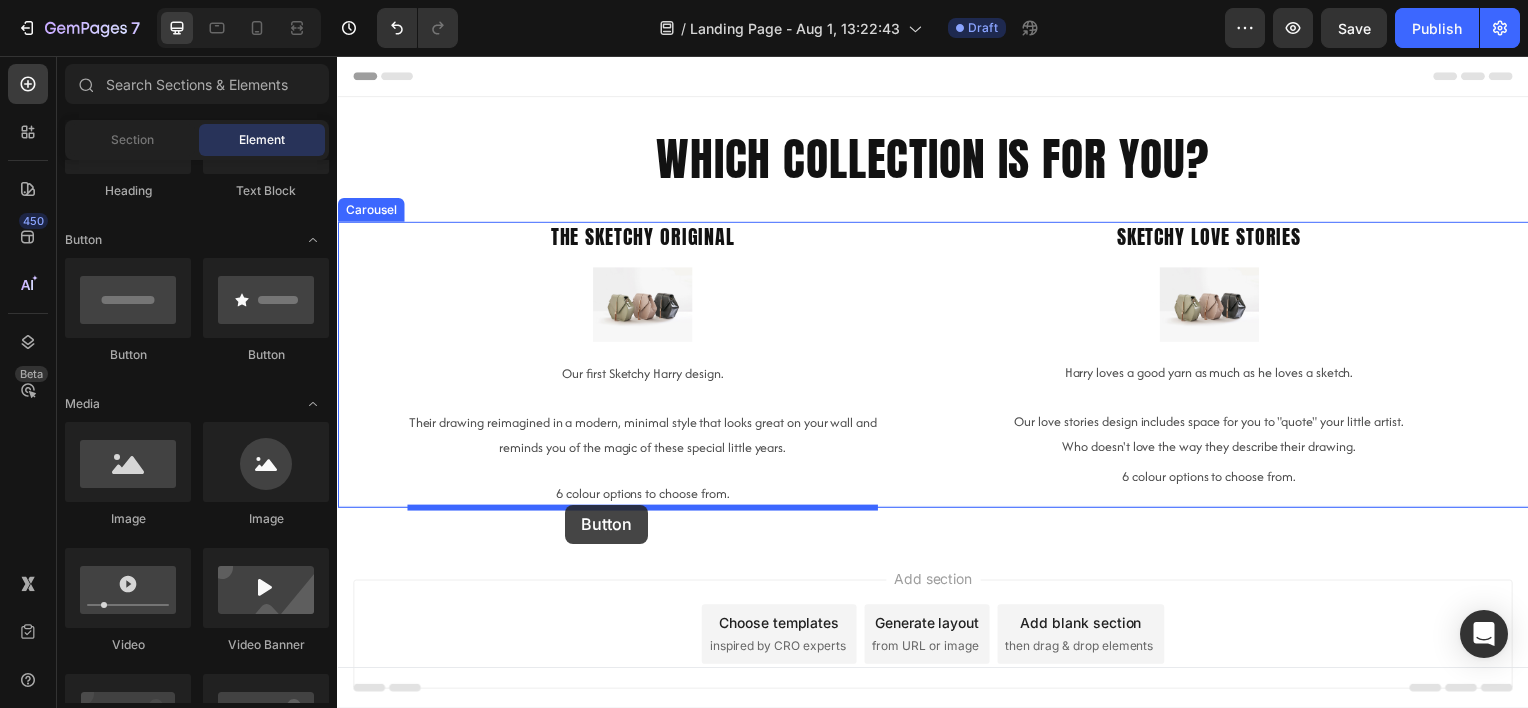 drag, startPoint x: 489, startPoint y: 352, endPoint x: 567, endPoint y: 508, distance: 174.4133 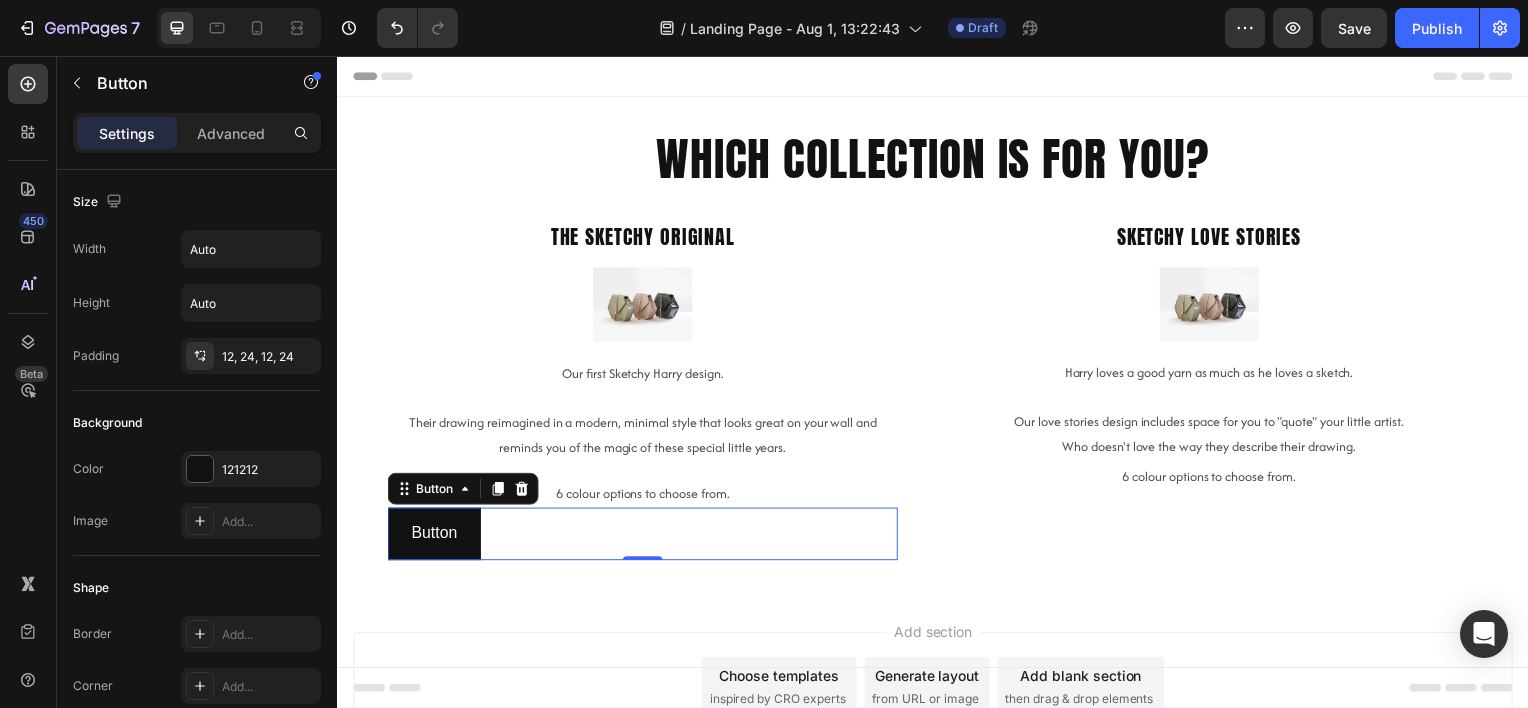 click on "Button Button   0" at bounding box center (644, 537) 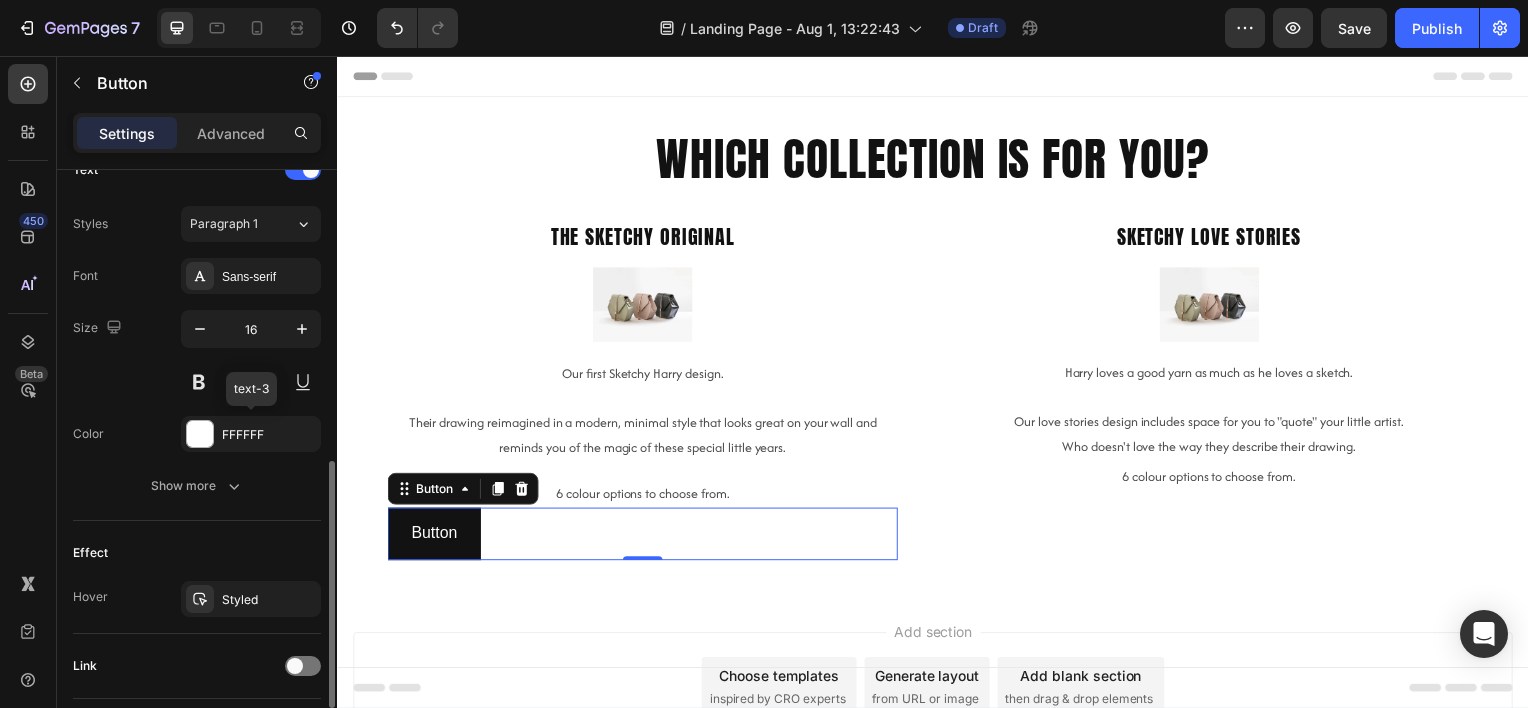 scroll, scrollTop: 600, scrollLeft: 0, axis: vertical 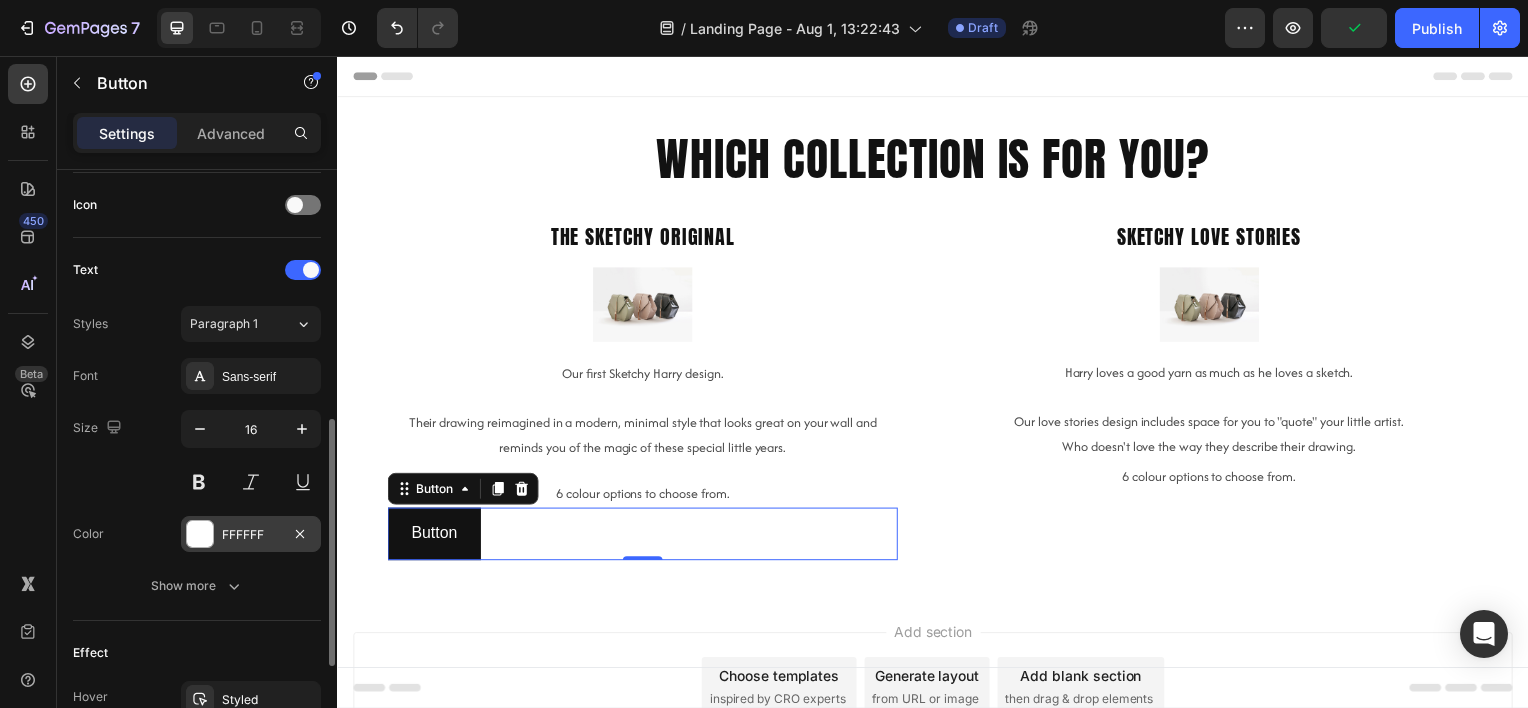 click at bounding box center (200, 534) 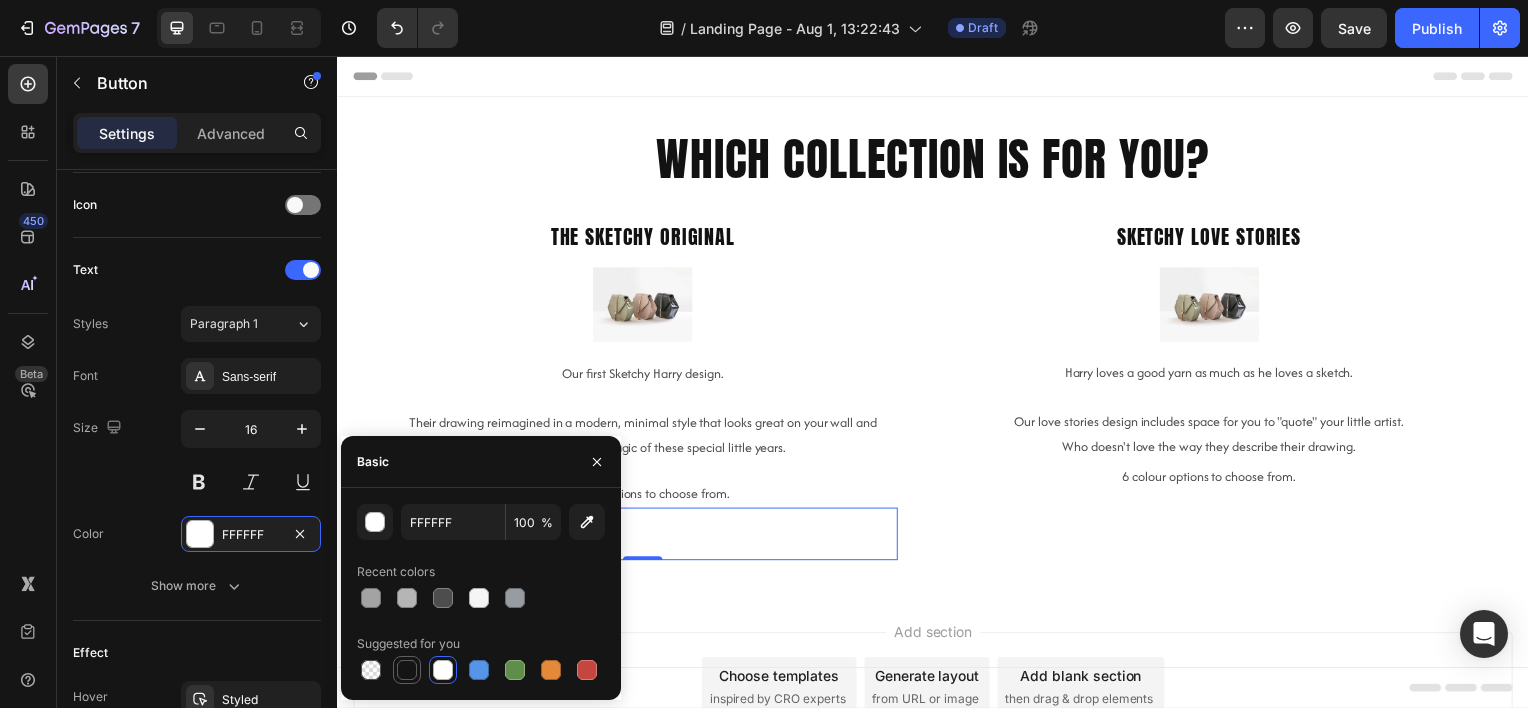 click at bounding box center (407, 670) 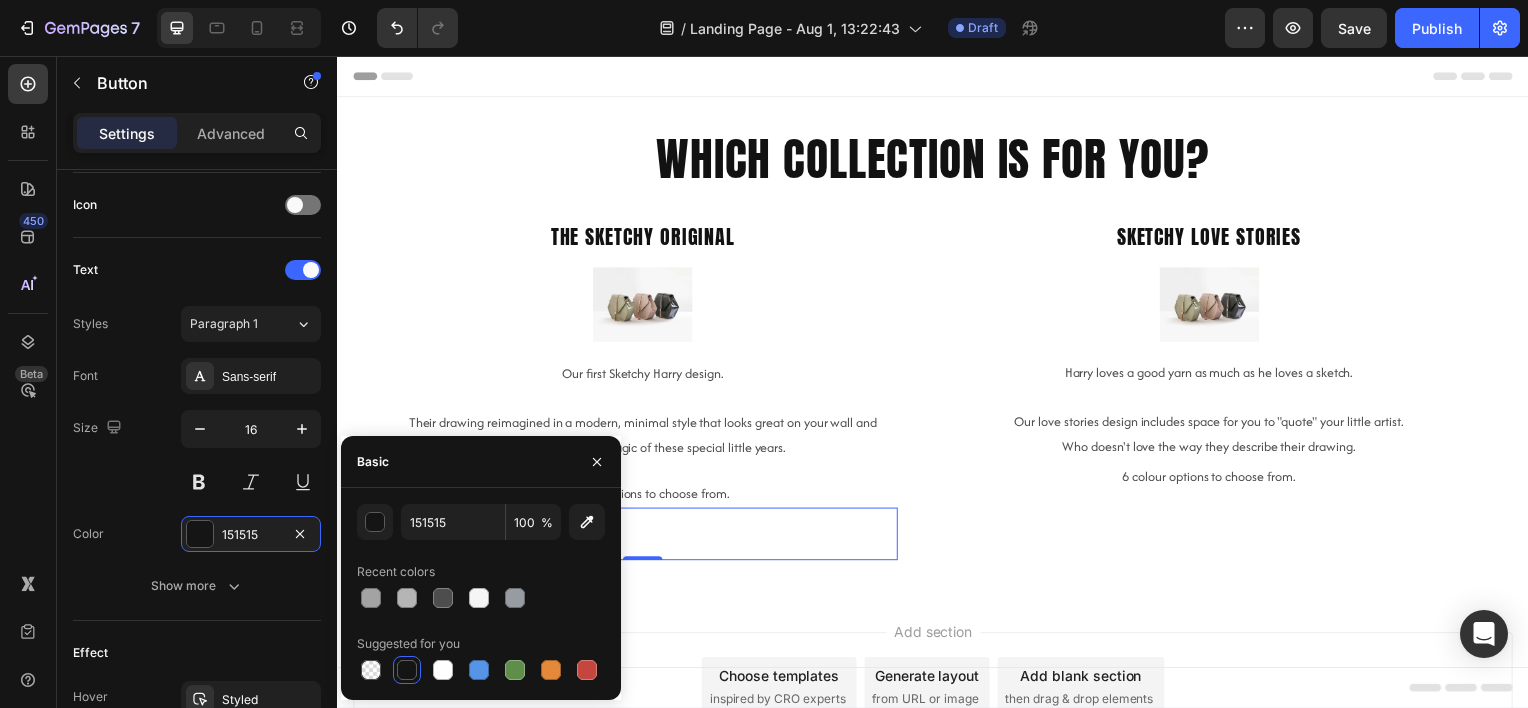 click on "Button Button   0" at bounding box center (644, 537) 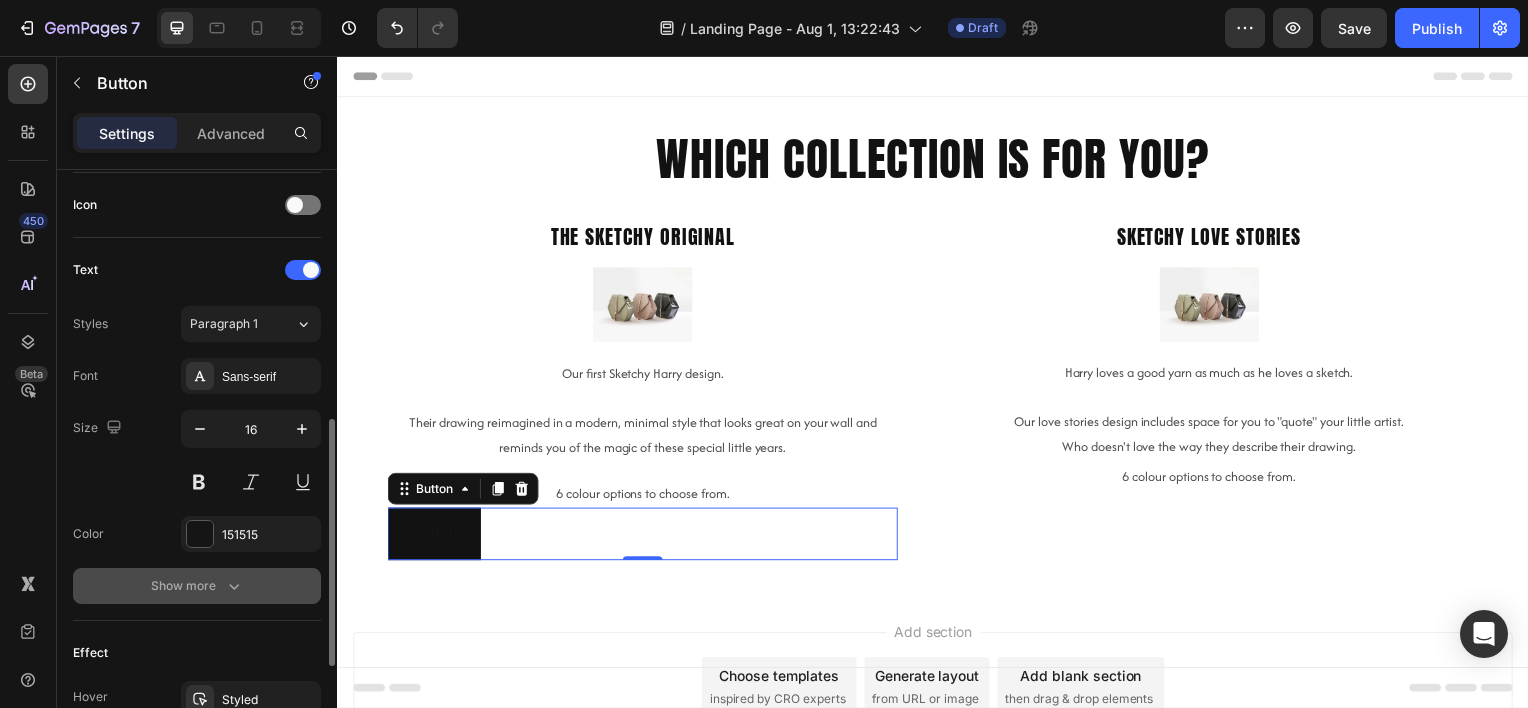 click 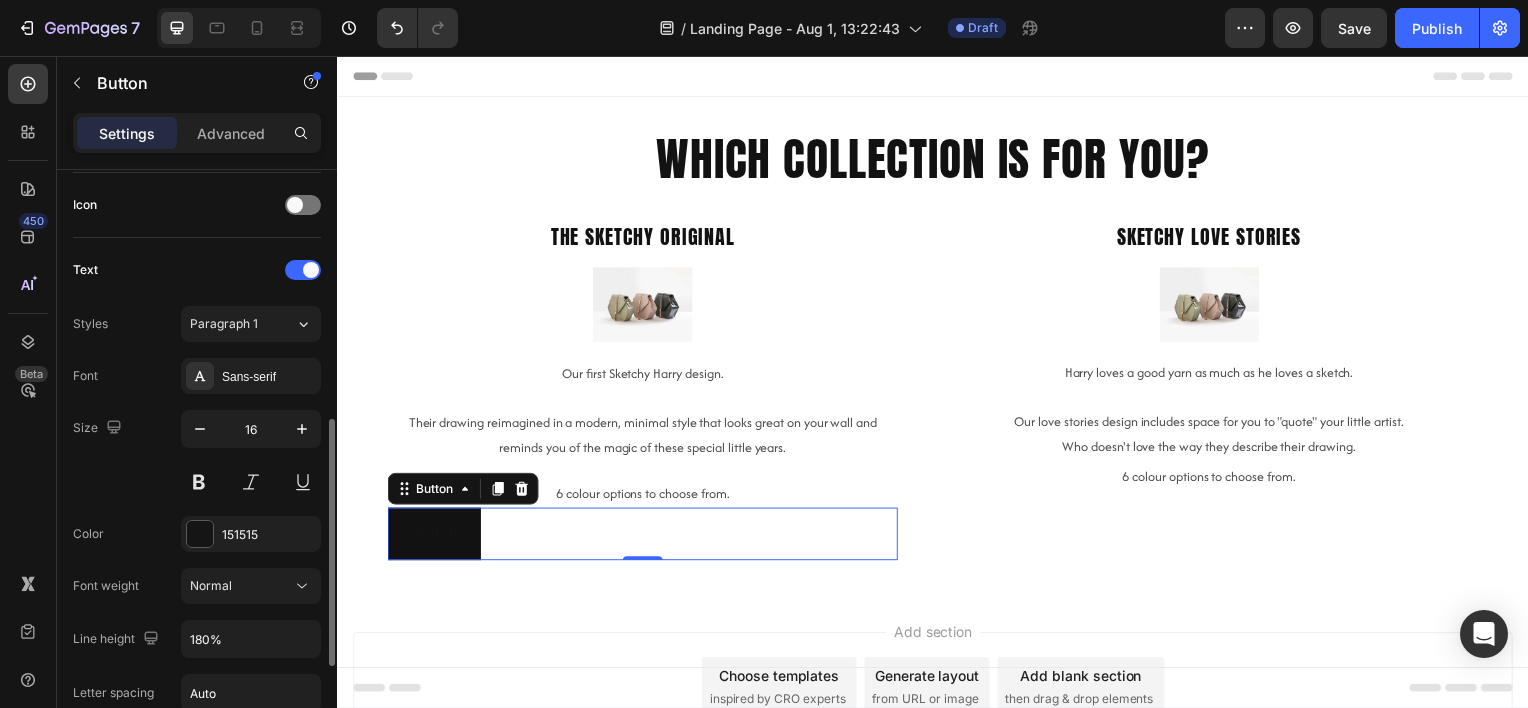 click on "Button Button   0" at bounding box center [644, 537] 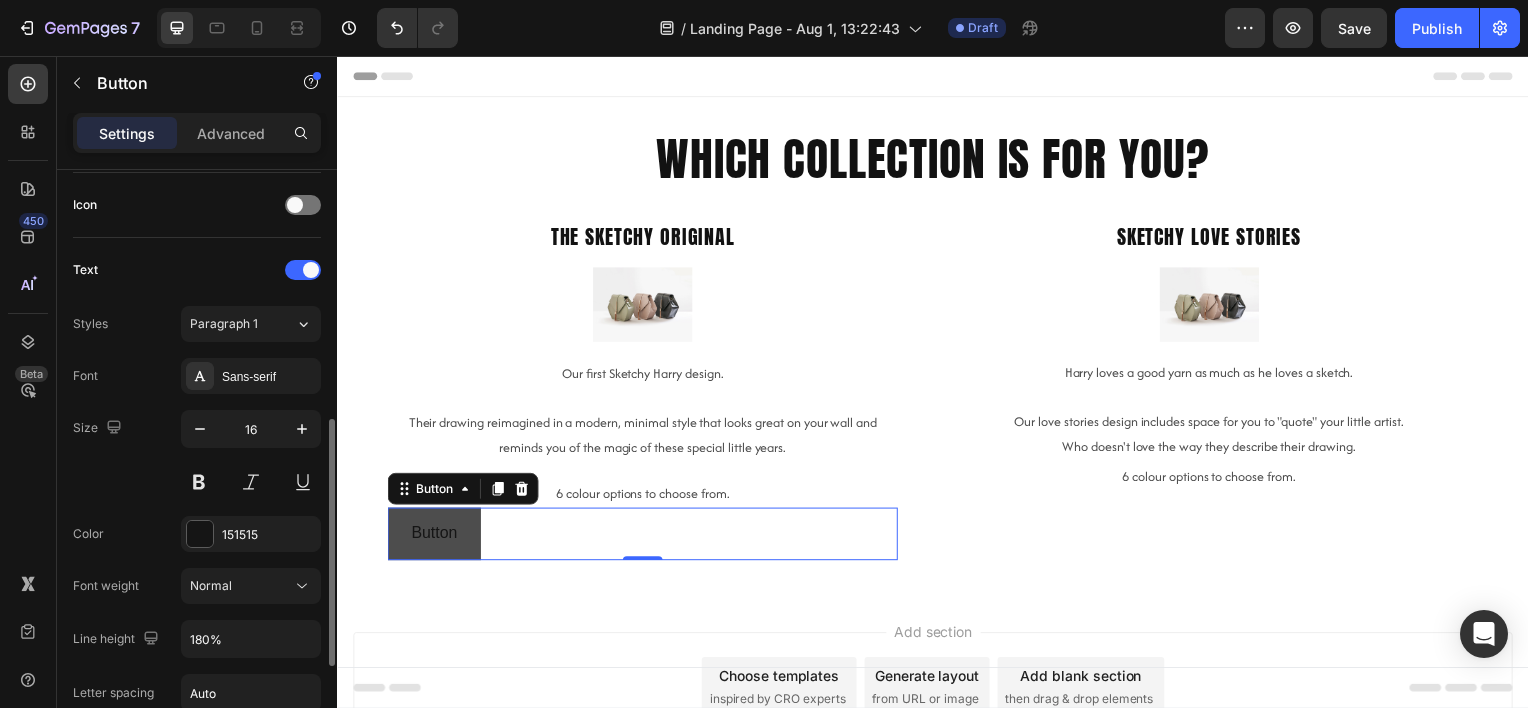 click on "Button" at bounding box center [434, 537] 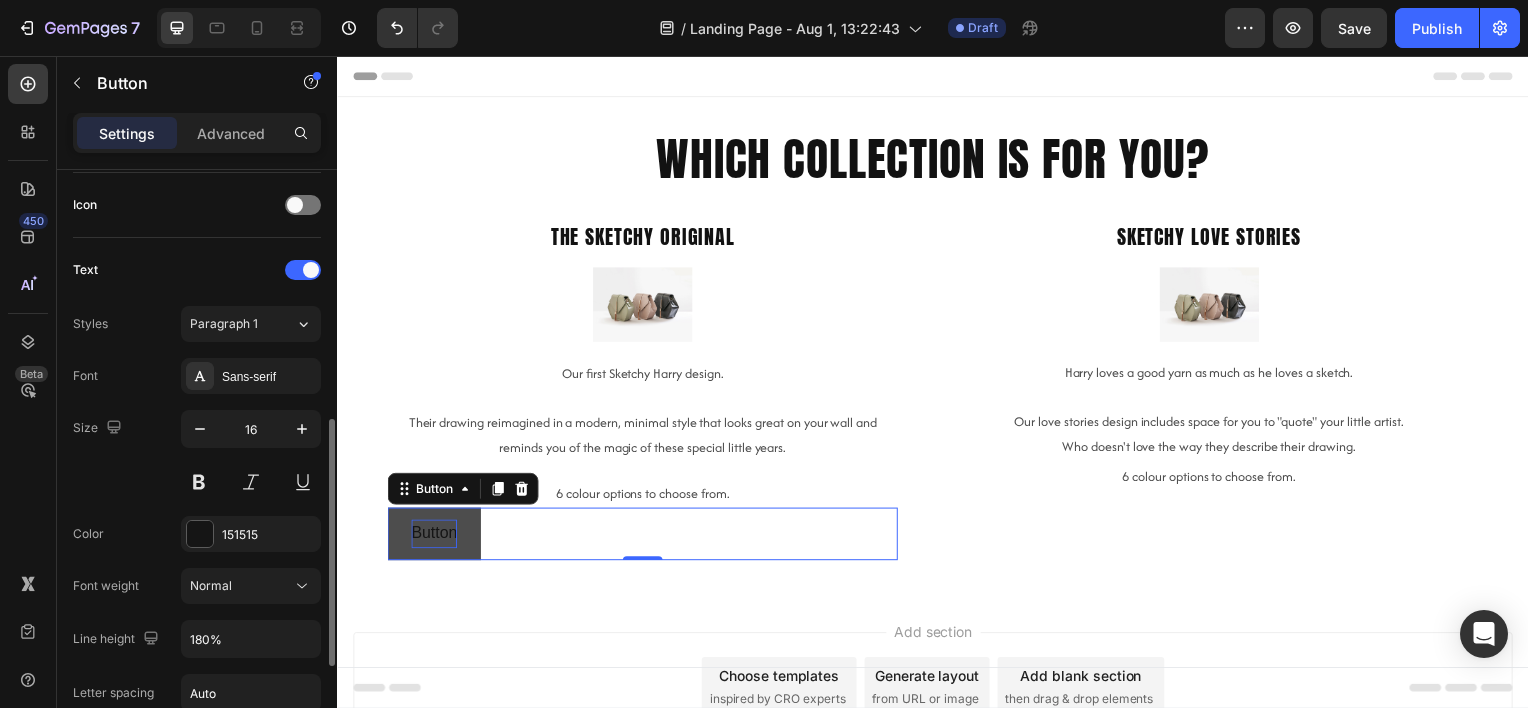 click on "Button" at bounding box center (434, 537) 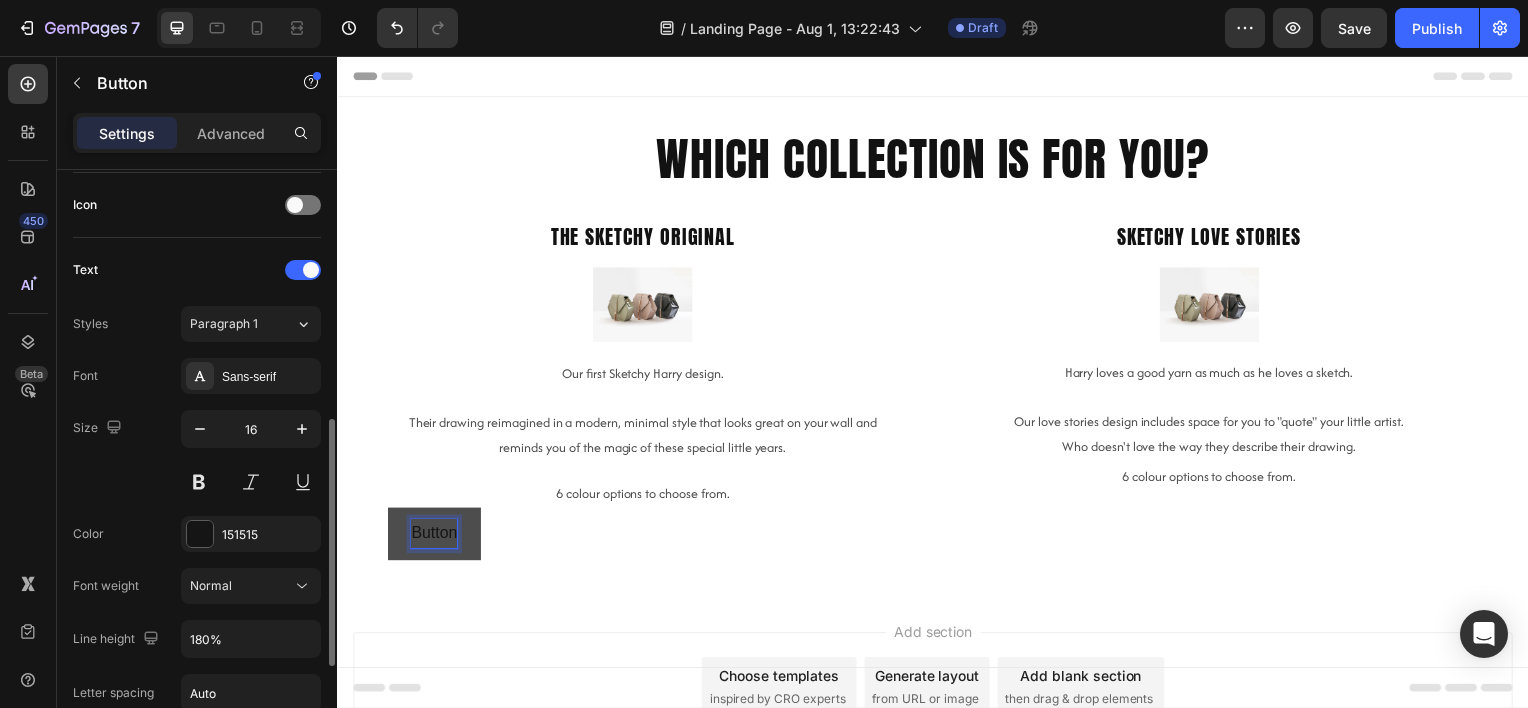 click on "Button" at bounding box center [434, 537] 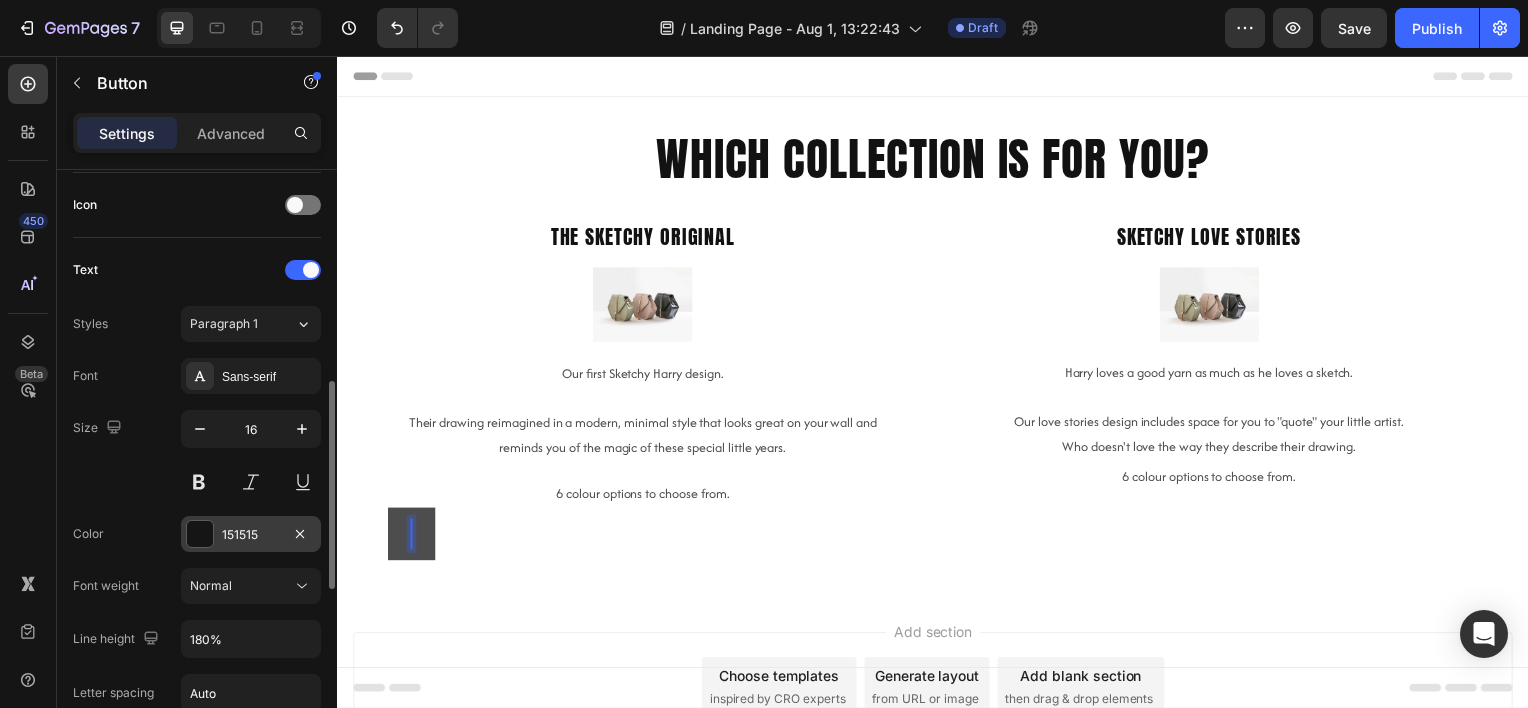 click at bounding box center [200, 534] 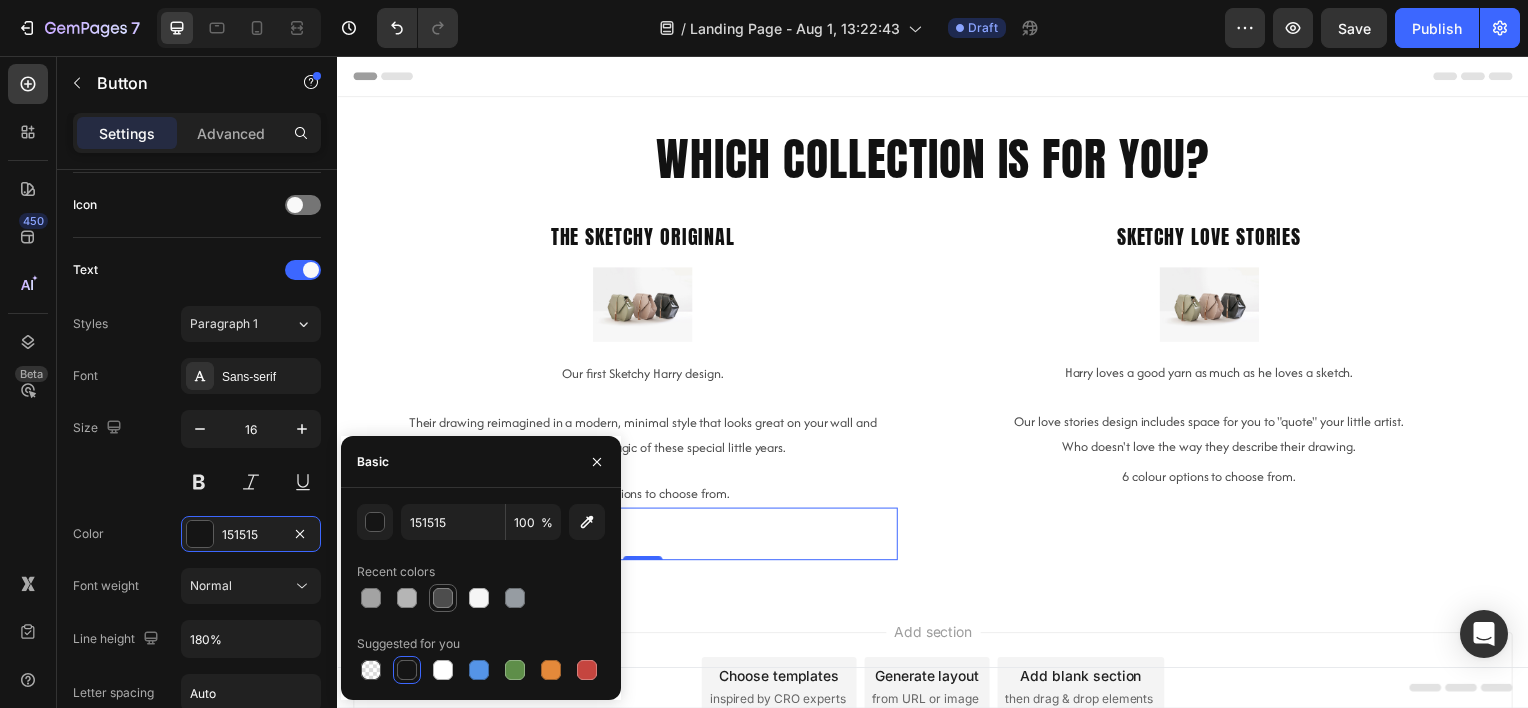 click at bounding box center (479, 598) 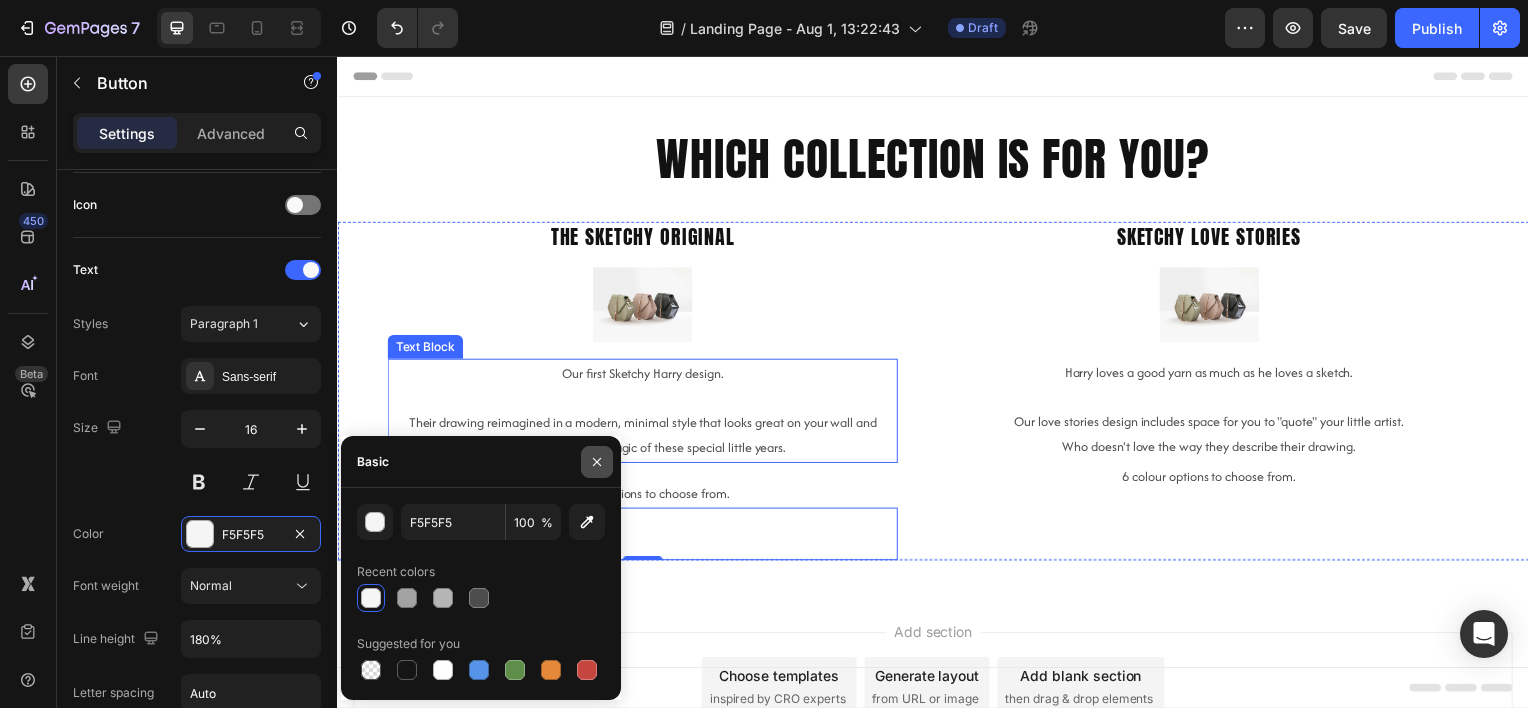 click at bounding box center [597, 462] 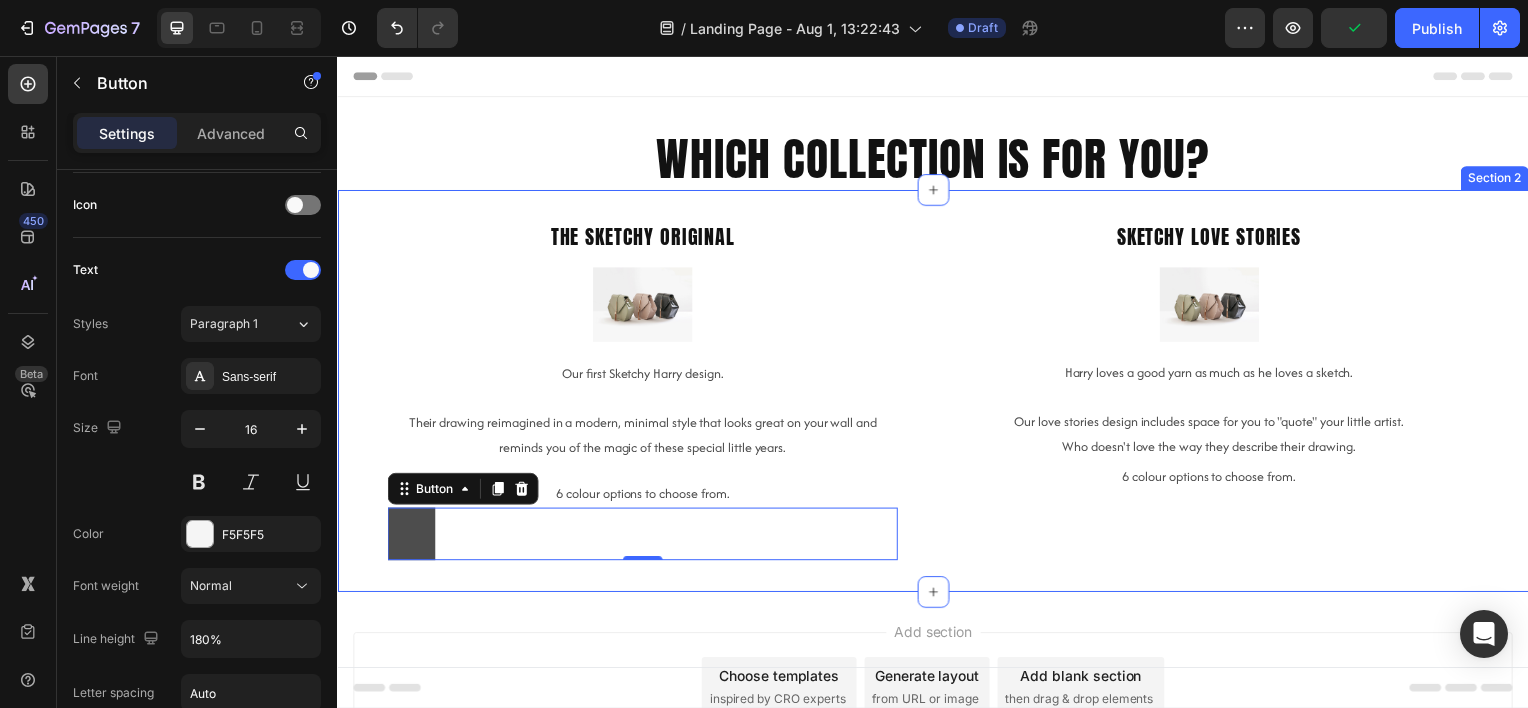 click at bounding box center [411, 537] 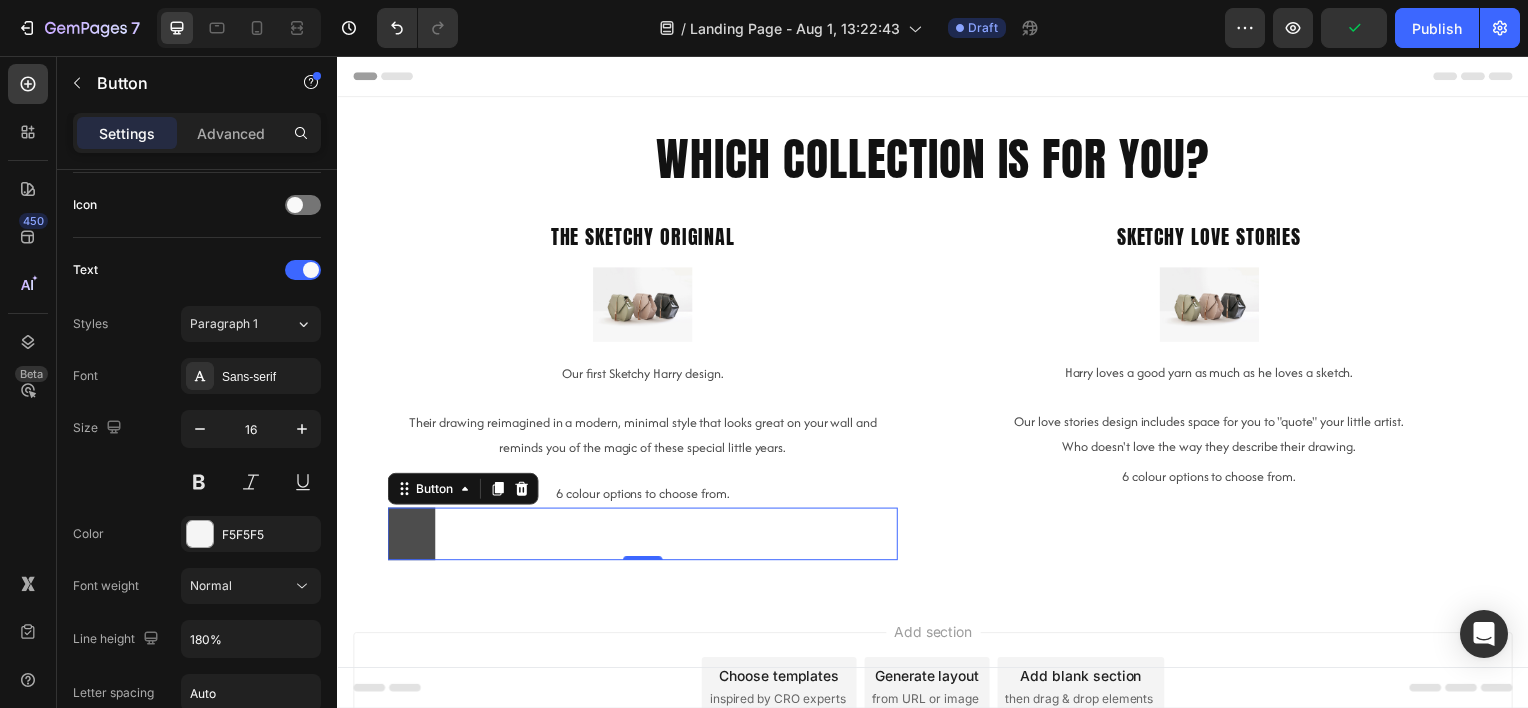 click at bounding box center [411, 537] 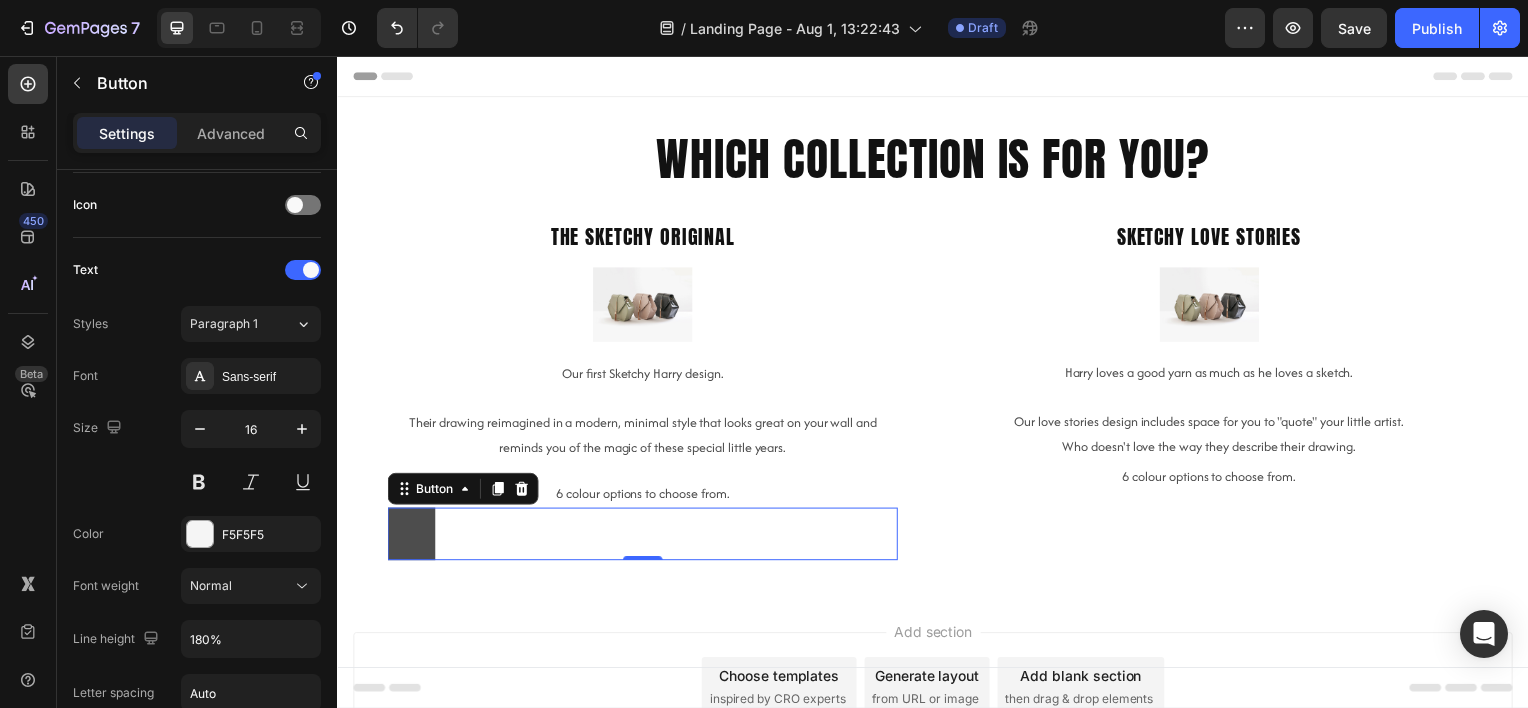 click at bounding box center (411, 537) 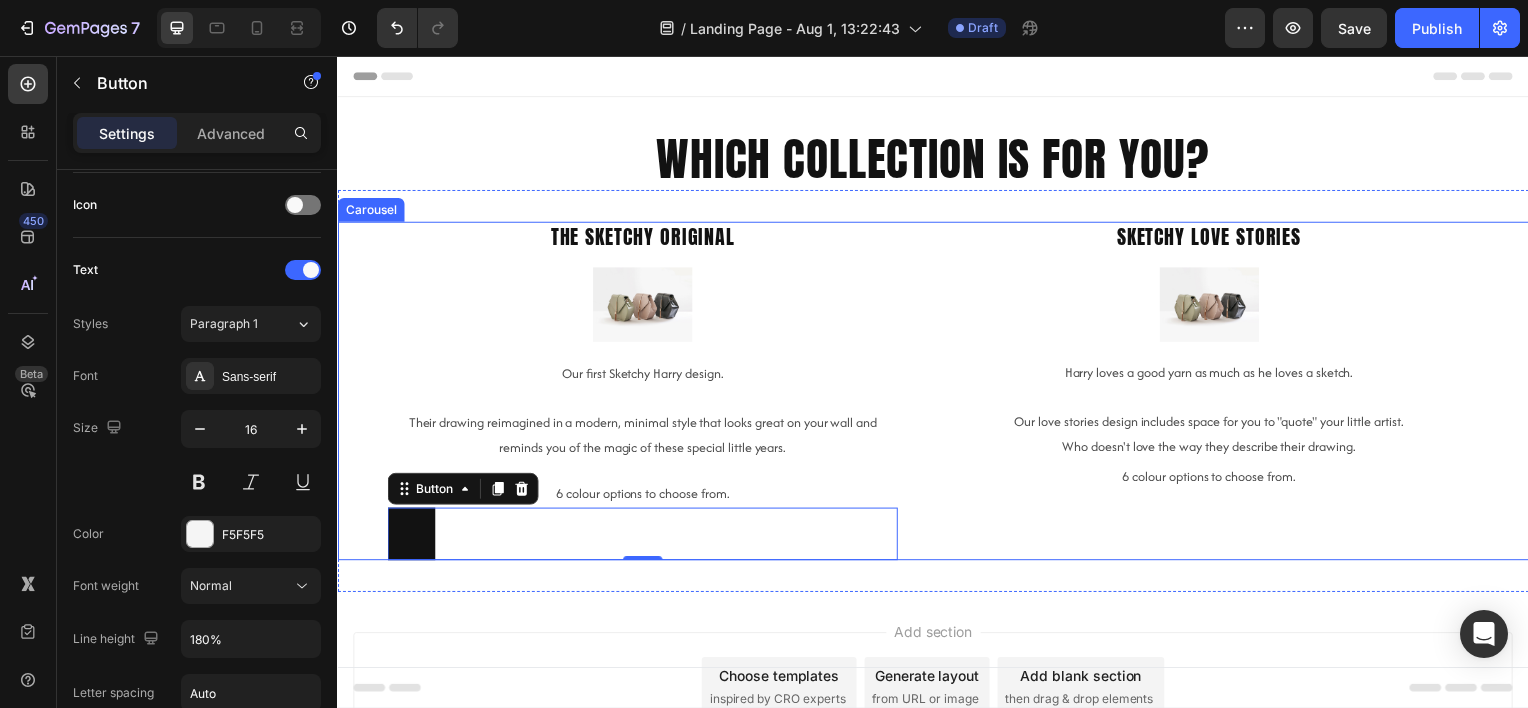 click on "The Sketchy Original Heading Image Our first Sketchy Harry design.  Their drawing reimagined in a modern, minimal style that looks great on your wall and reminds you of the magic of these special little years. Text Block 6 colour options to choose from. Text Block Button   0 Sketchy love stories Heading Image Harry loves a good yarn as much as he loves a sketch.  Our love stories design includes space for you to "quote" your little artist. Who doesn't love the way they describe their drawing. Text Block 6 colour options to choose from. Text Block
Drop element here
Drop element here Carousel Section 2" at bounding box center (937, 393) 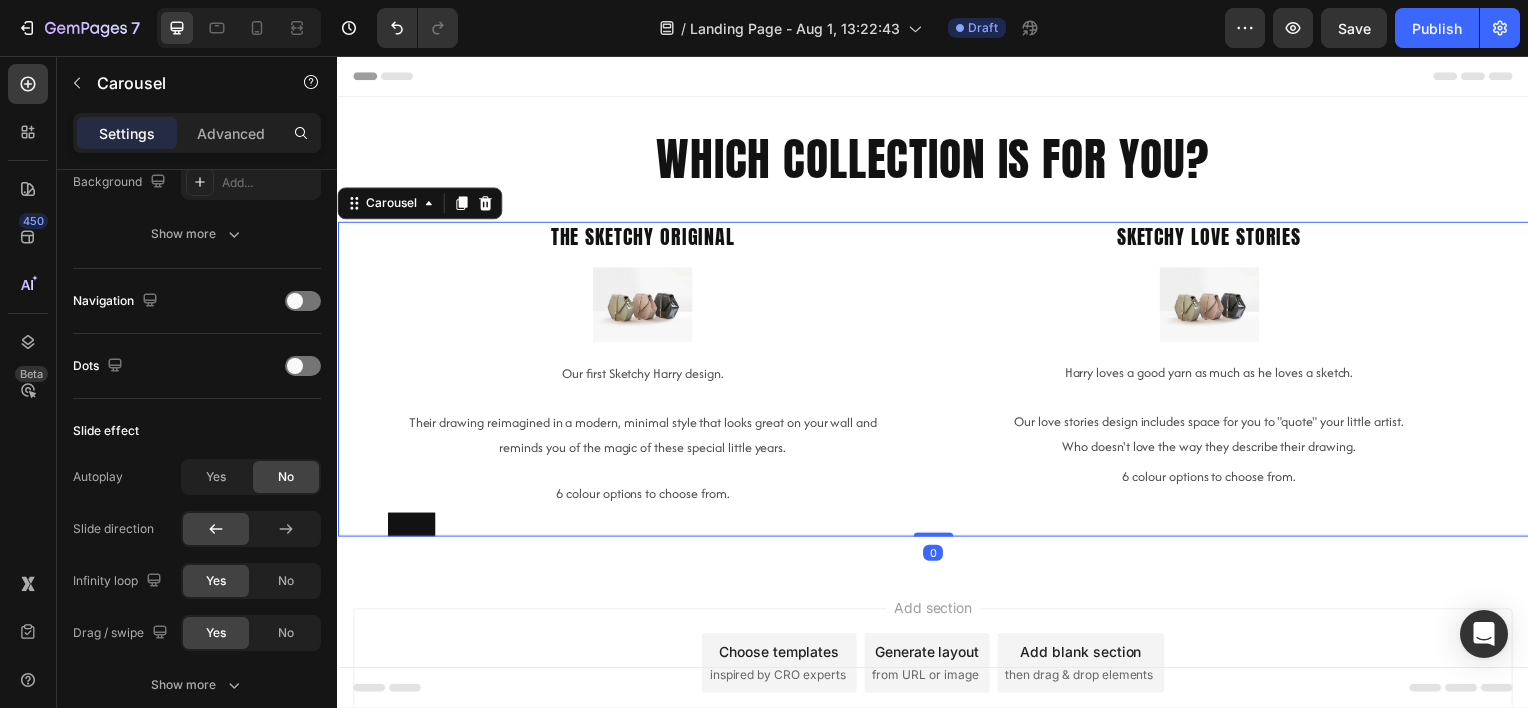scroll, scrollTop: 0, scrollLeft: 0, axis: both 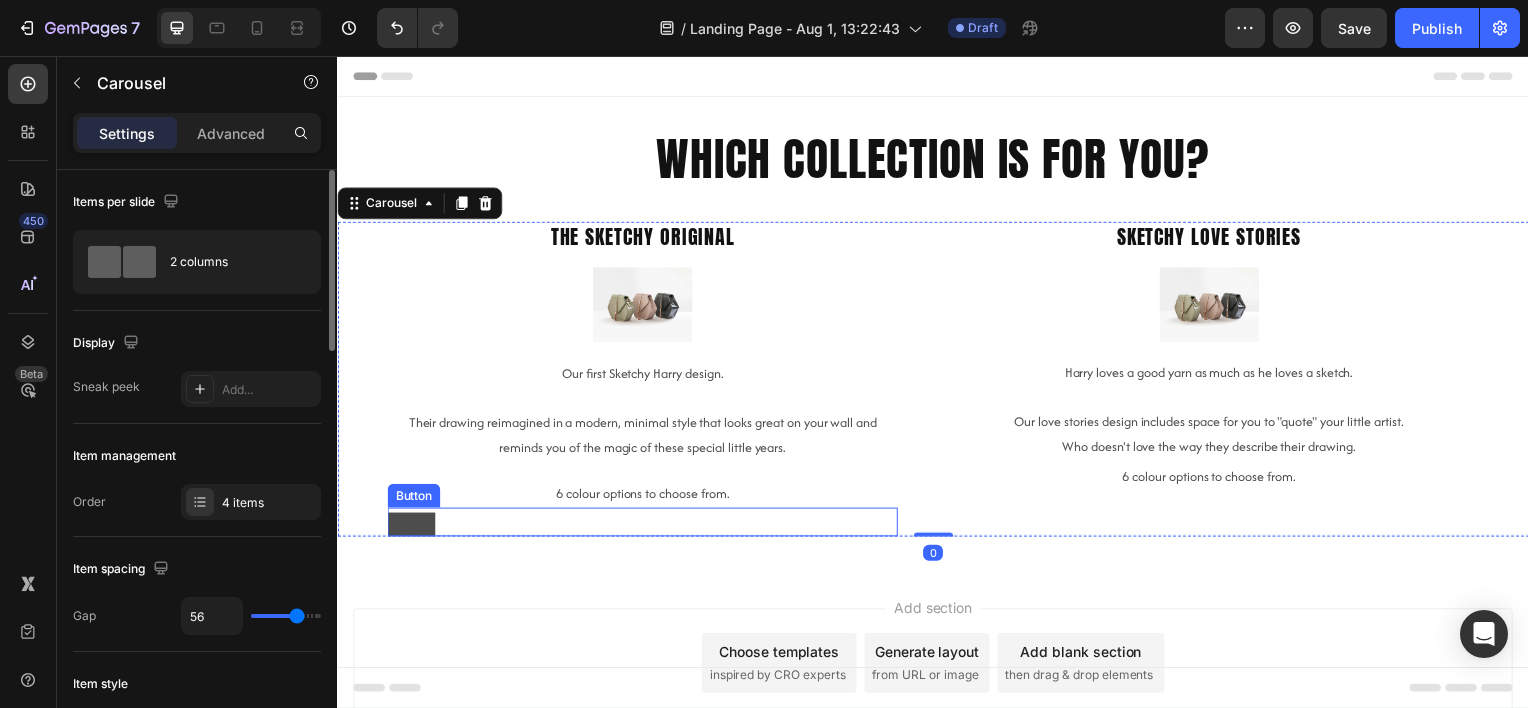 click at bounding box center (411, 528) 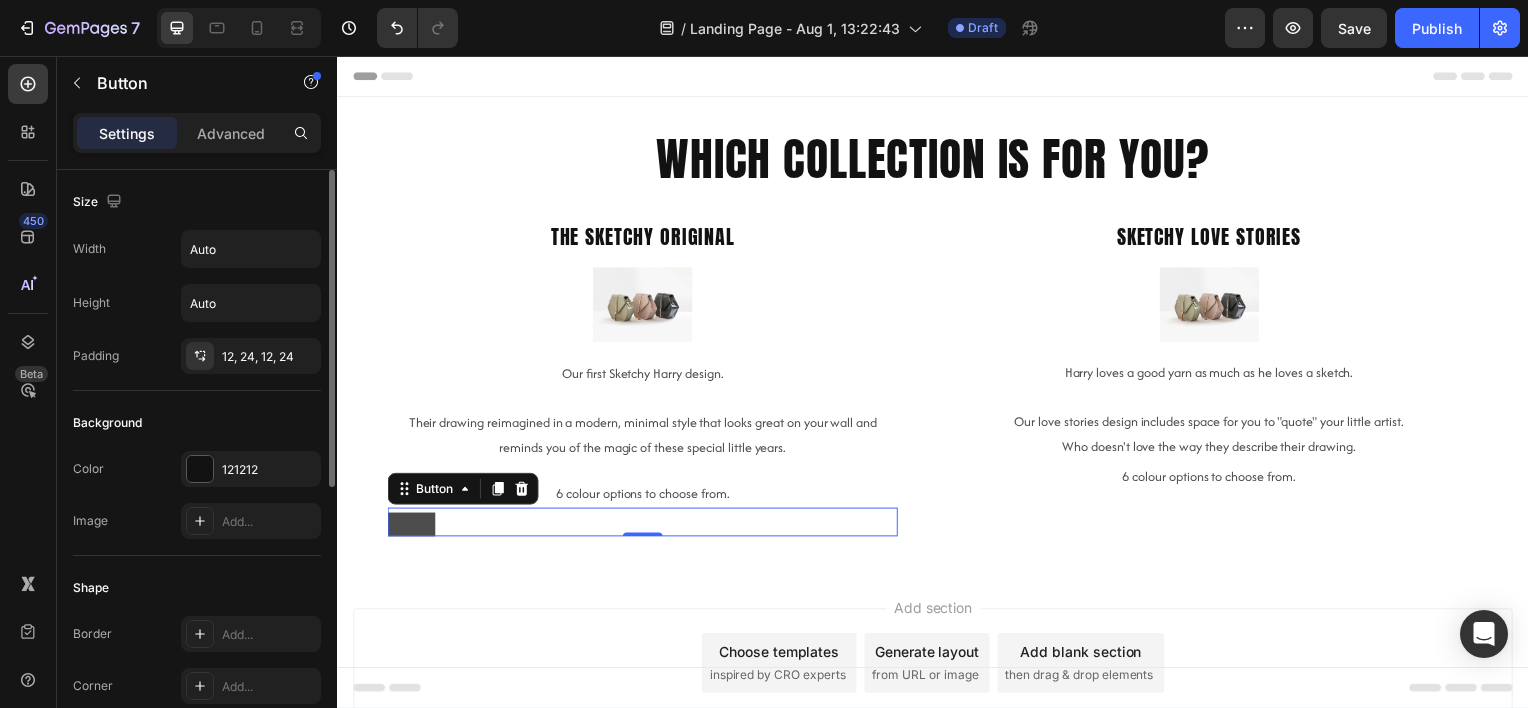 click at bounding box center (411, 528) 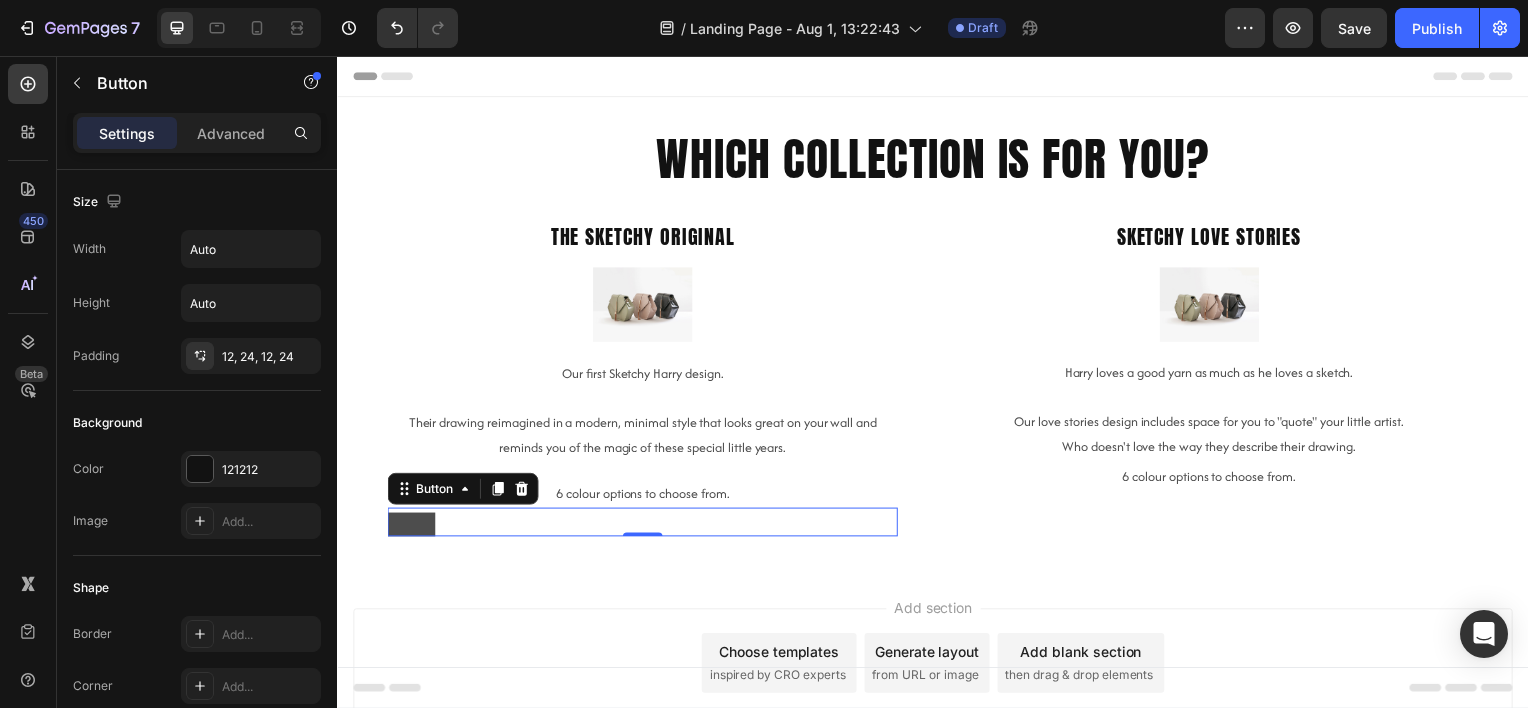 click at bounding box center [411, 528] 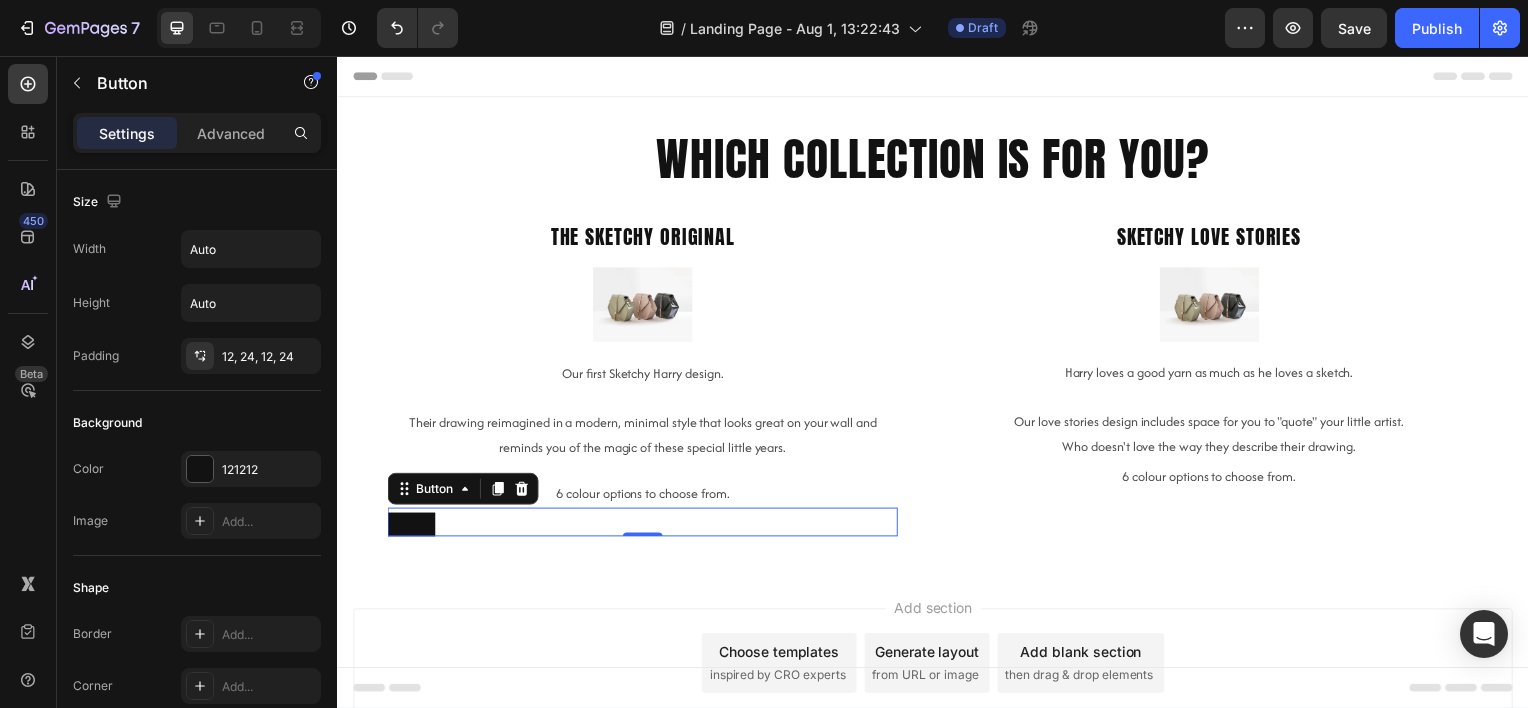 click on "Button   0" at bounding box center [644, 525] 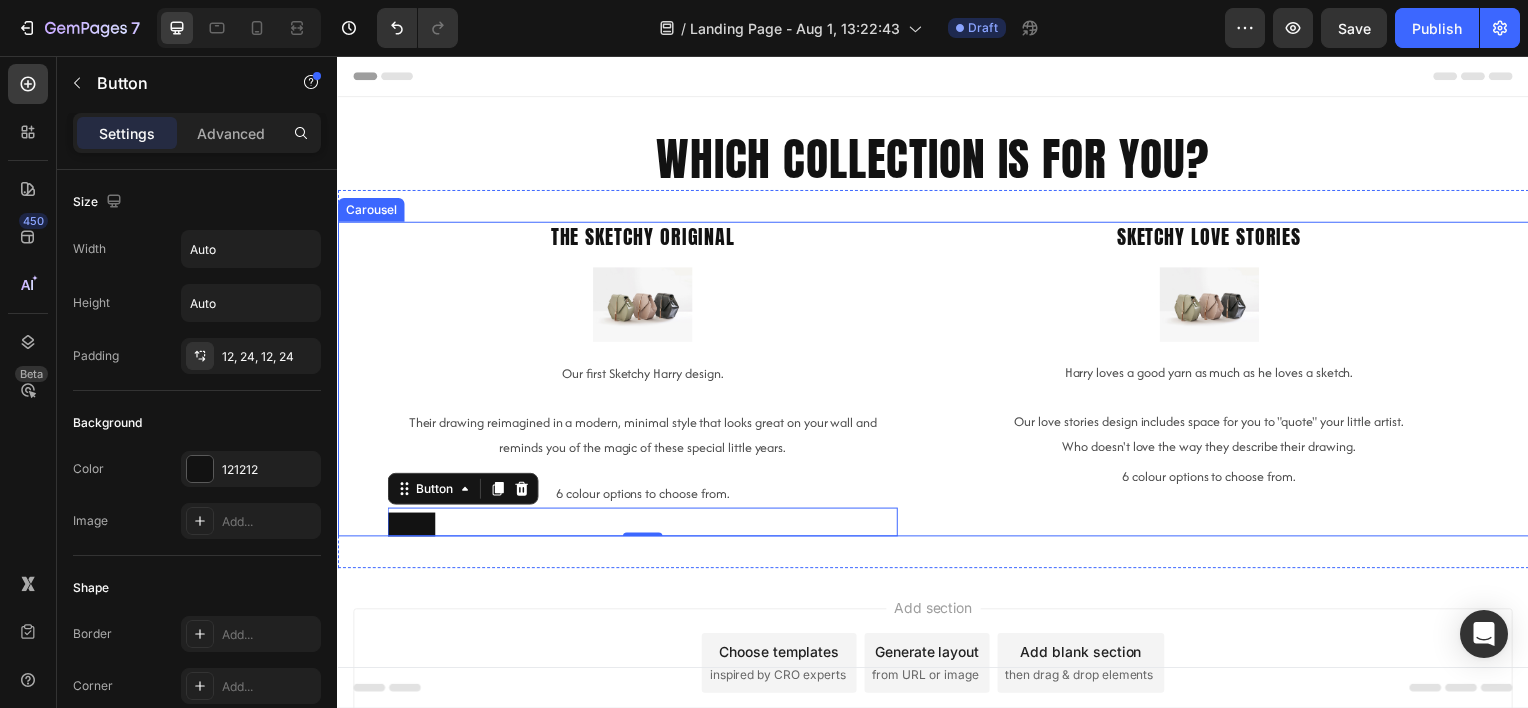click on "The Sketchy Original Heading Image Our first Sketchy Harry design.  Their drawing reimagined in a modern, minimal style that looks great on your wall and reminds you of the magic of these special little years. Text Block 6 colour options to choose from. Text Block Button   0 Sketchy love stories Heading Image Harry loves a good yarn as much as he loves a sketch.  Our love stories design includes space for you to "quote" your little artist. Who doesn't love the way they describe their drawing. Text Block 6 colour options to choose from. Text Block
Drop element here
Drop element here Carousel" at bounding box center [937, 381] 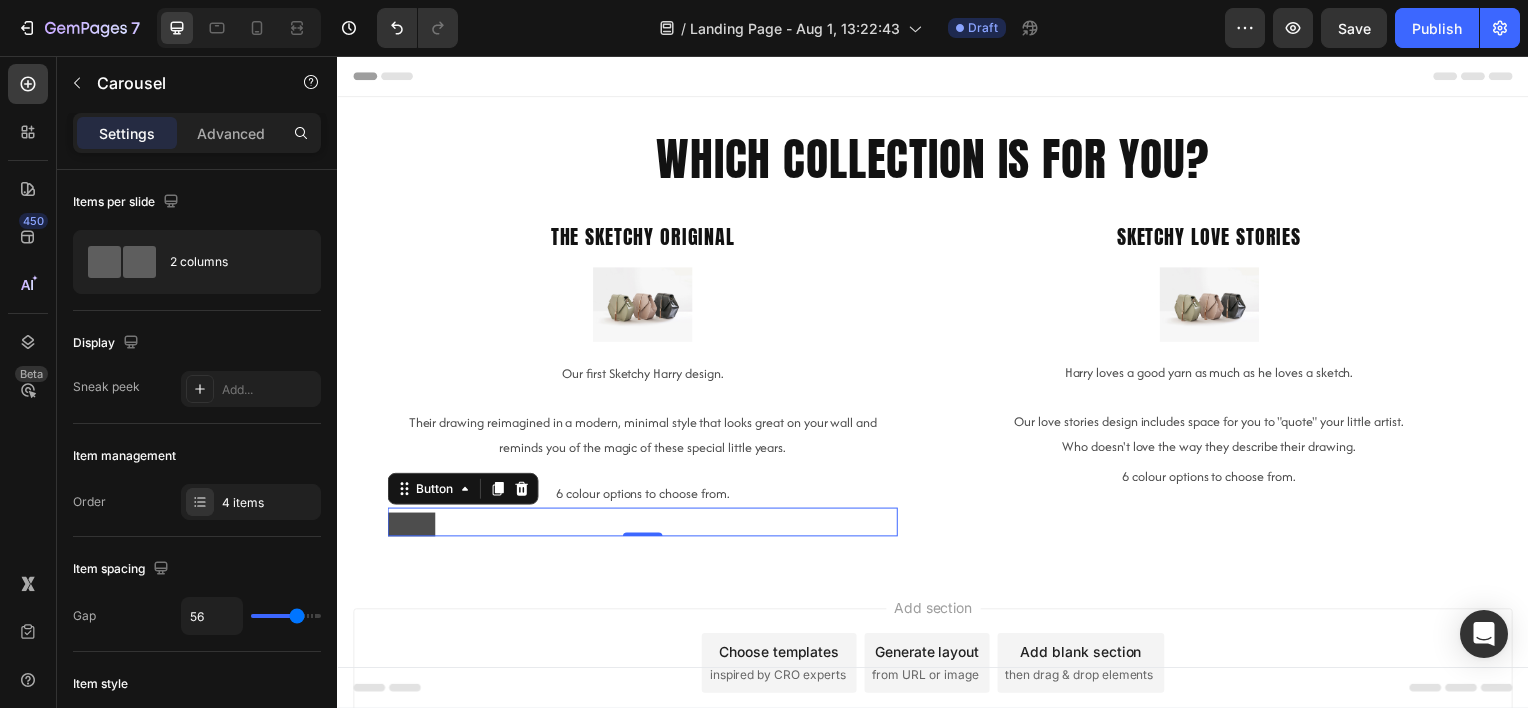 click at bounding box center [411, 528] 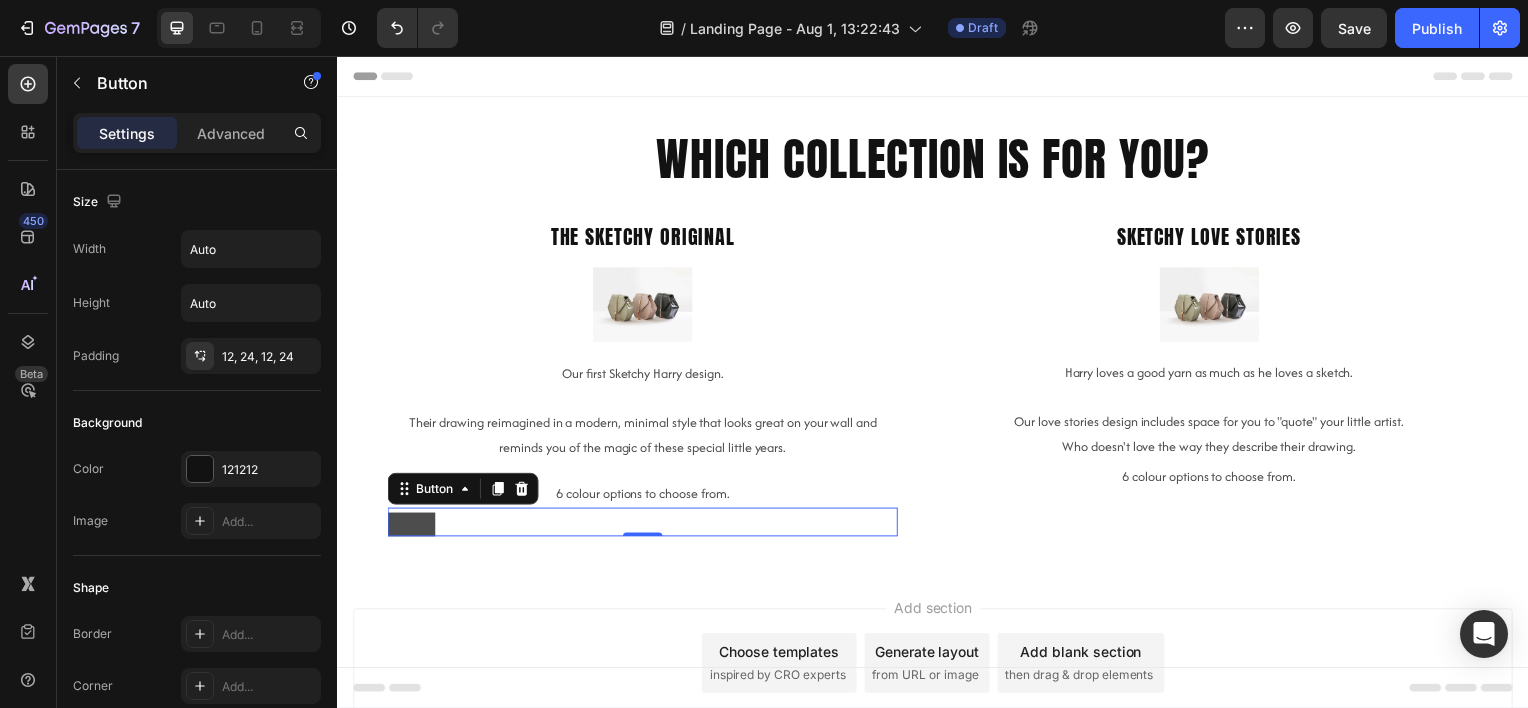 click at bounding box center [411, 528] 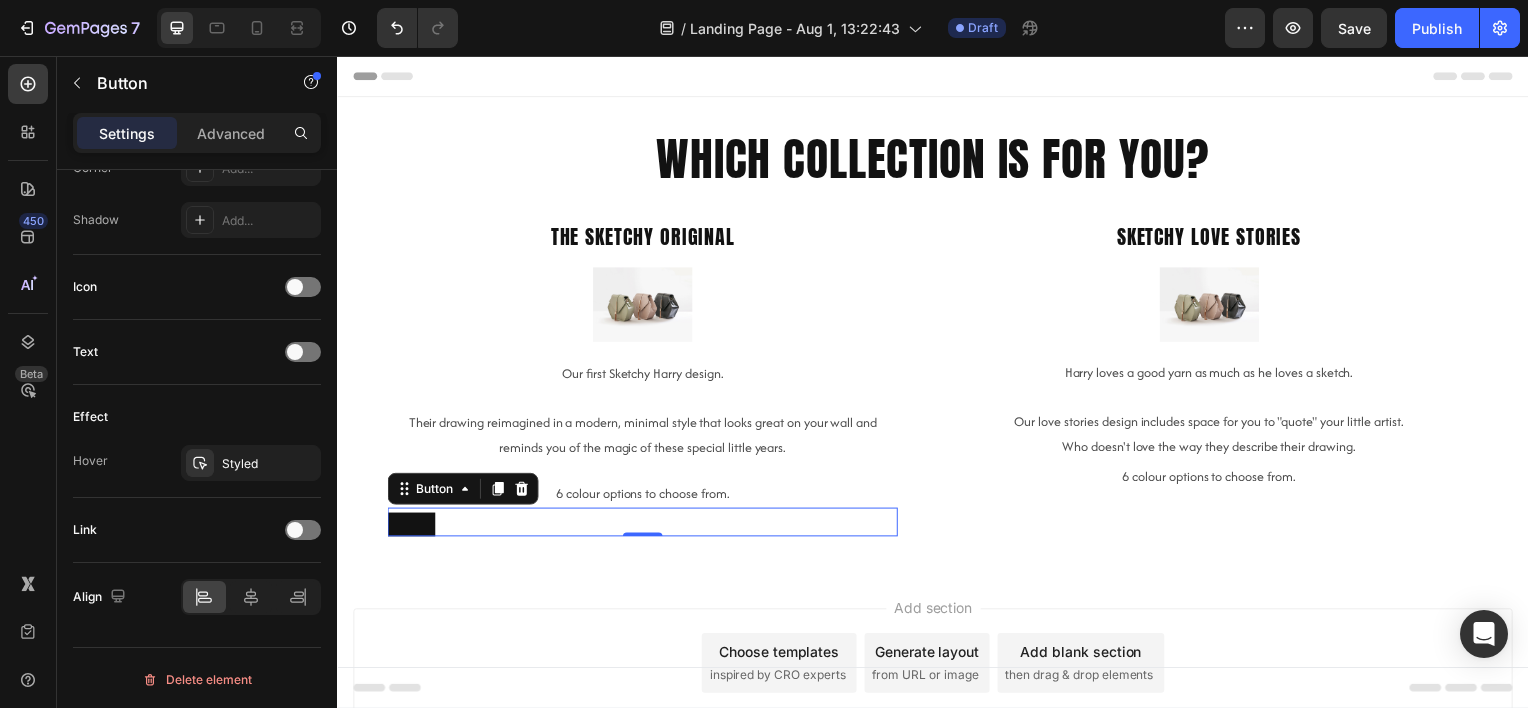 scroll, scrollTop: 0, scrollLeft: 0, axis: both 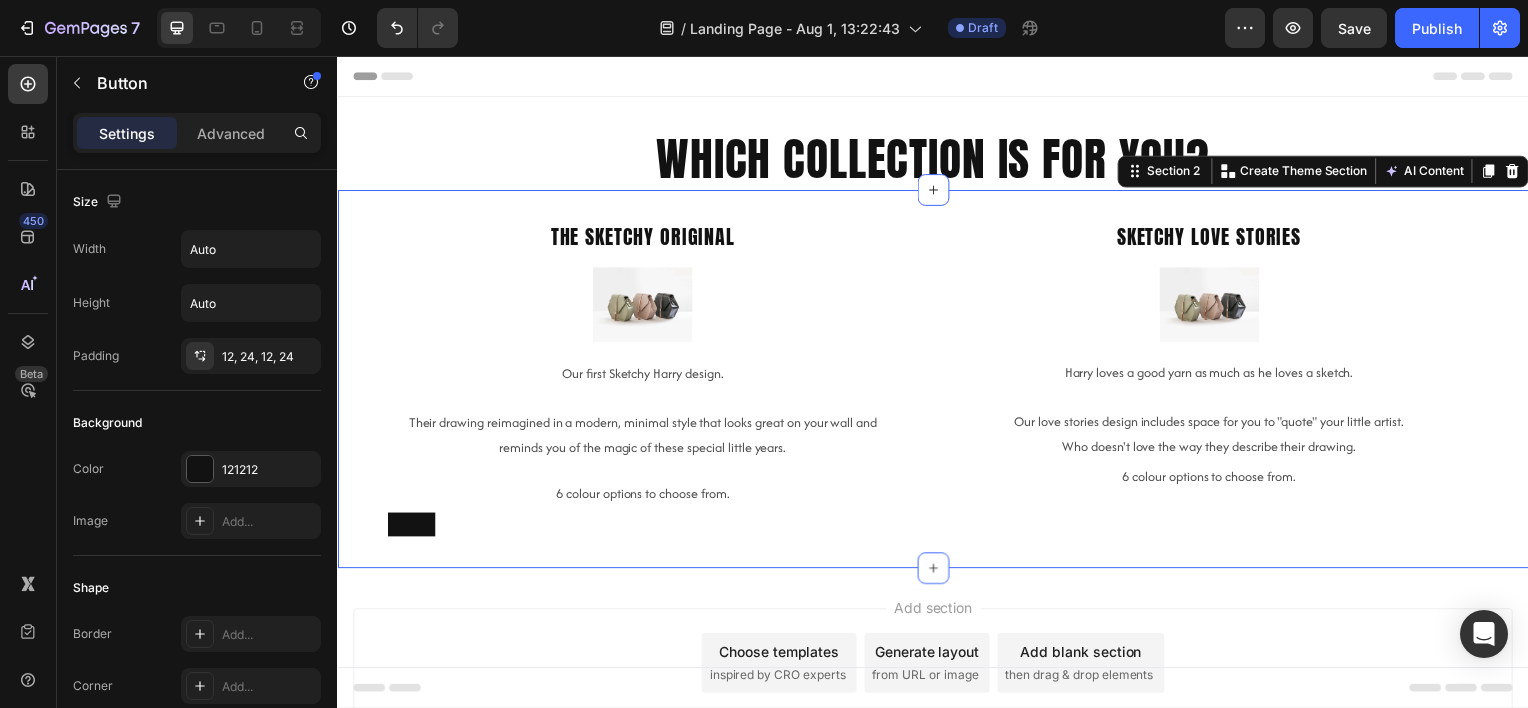 click on "The Sketchy Original Heading Image Our first Sketchy Harry design.  Their drawing reimagined in a modern, minimal style that looks great on your wall and reminds you of the magic of these special little years. Text Block 6 colour options to choose from. Text Block Button Sketchy love stories Heading Image Harry loves a good yarn as much as he loves a sketch.  Our love stories design includes space for you to "quote" your little artist. Who doesn't love the way they describe their drawing. Text Block 6 colour options to choose from. Text Block
Drop element here
Drop element here Carousel Section 2   Create Theme Section AI Content Write with GemAI What would you like to describe here? Tone and Voice Persuasive Product Sketchy Love Stories Collection - Oat & Cocoa Show more Generate" at bounding box center (937, 381) 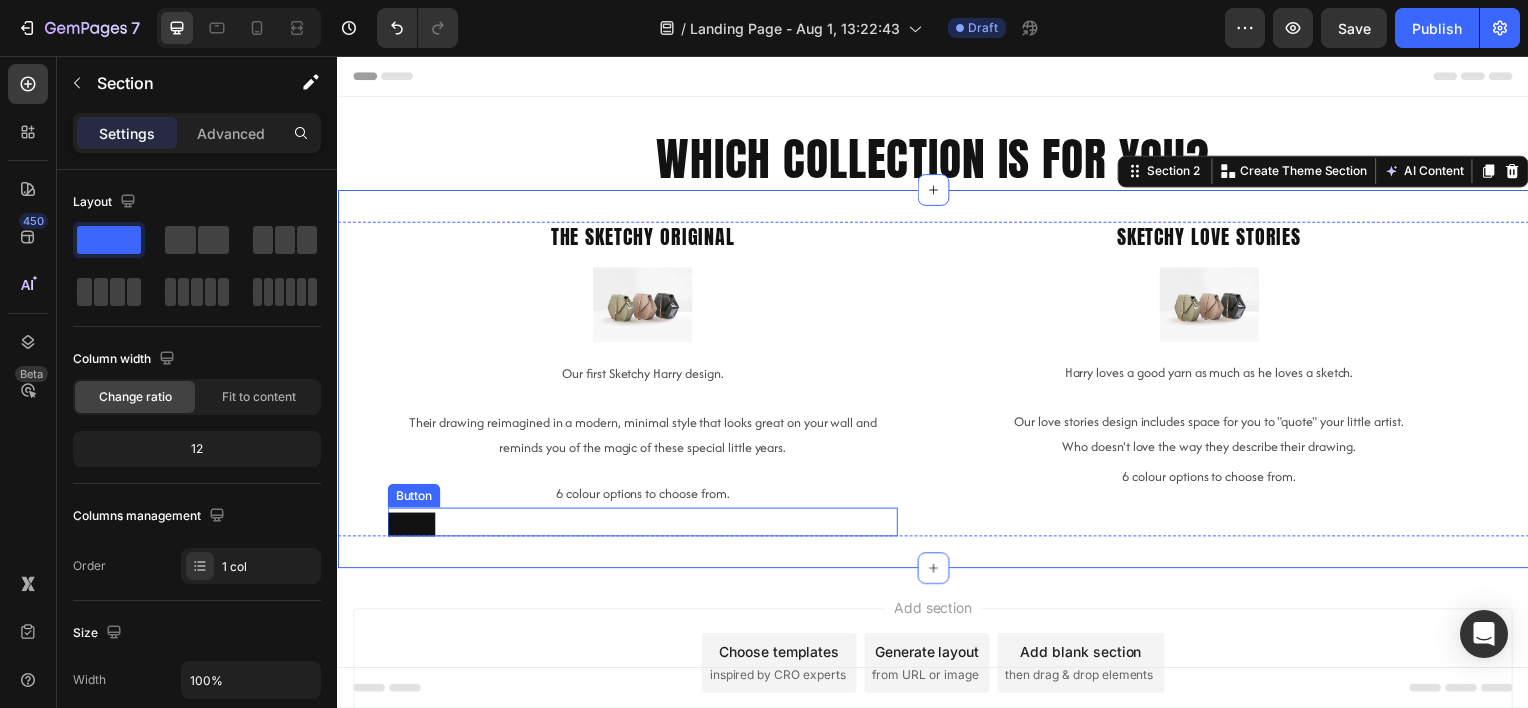 click on "Button" at bounding box center (644, 525) 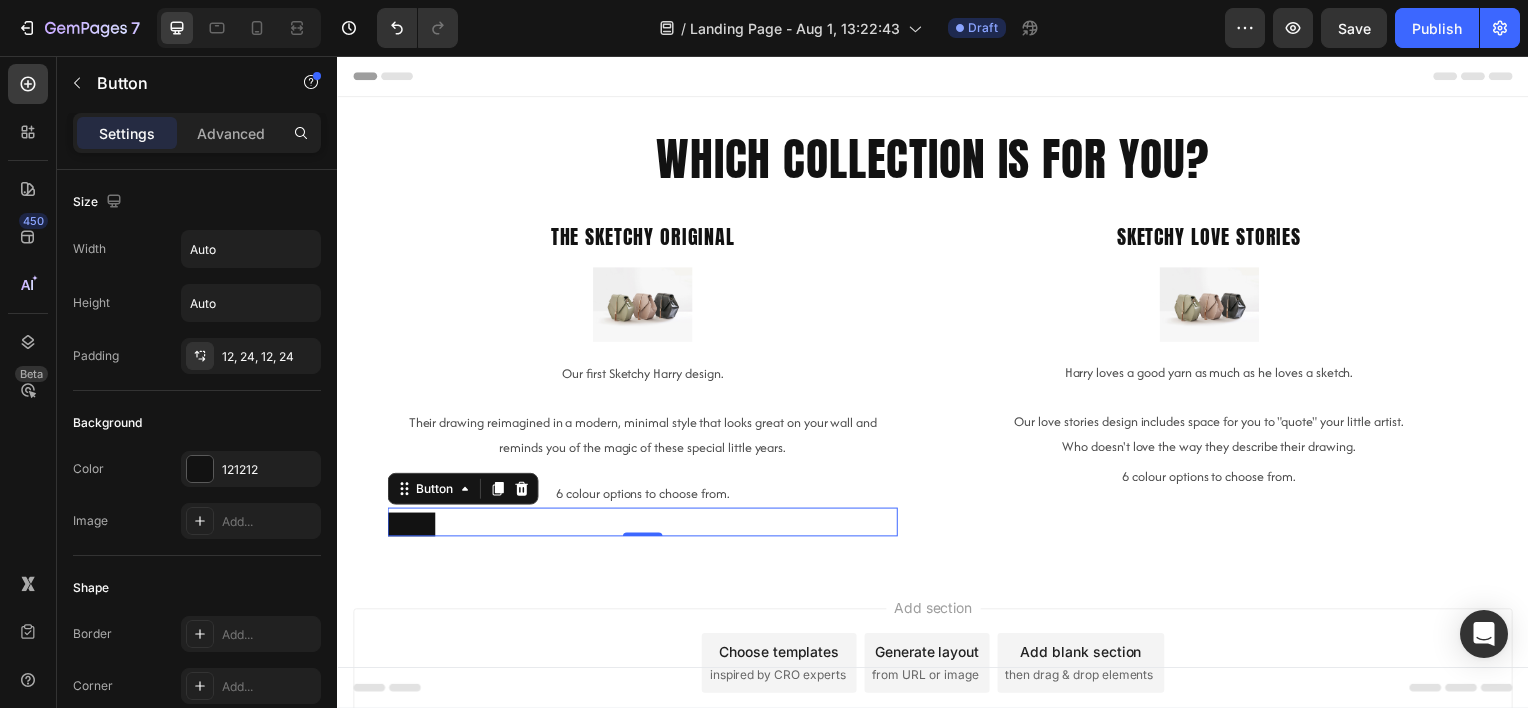 click on "Button   0" at bounding box center [644, 525] 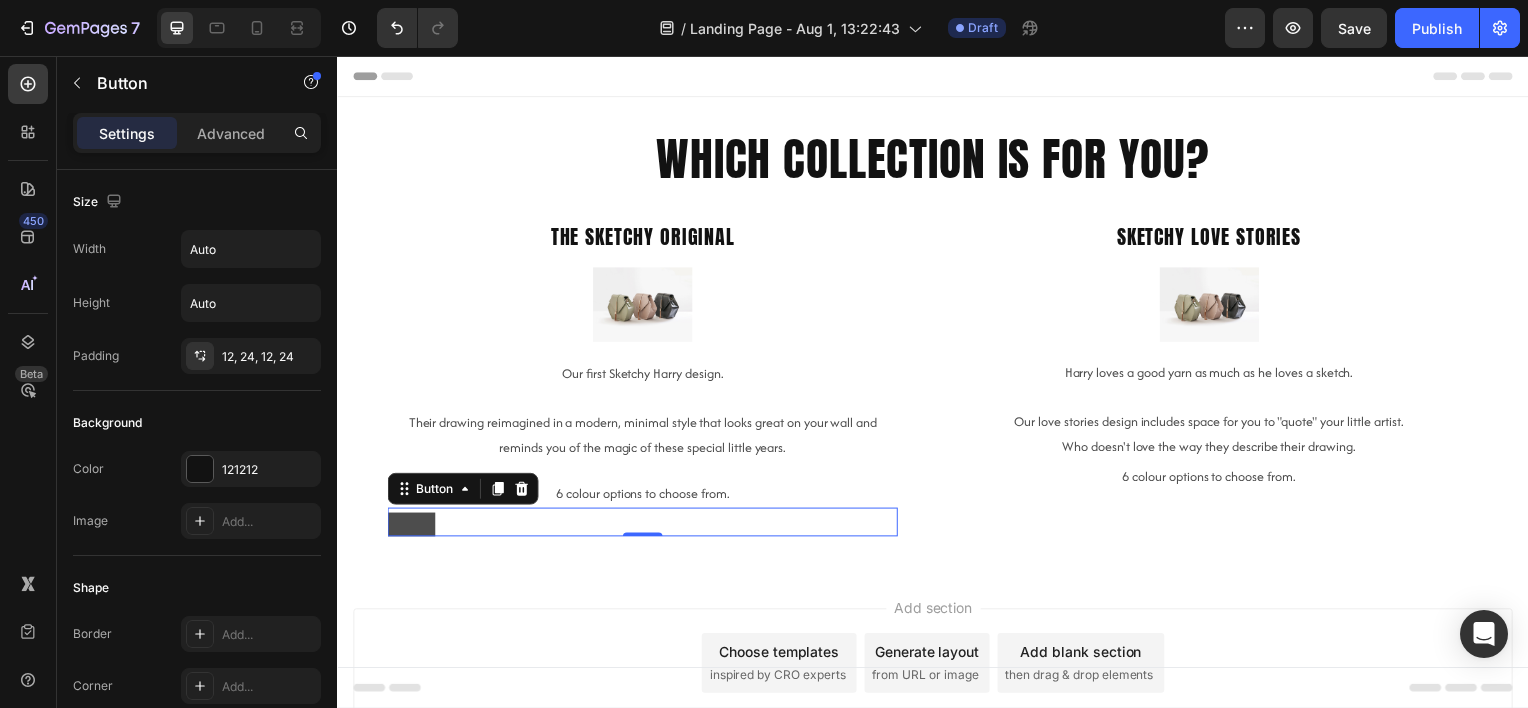 click at bounding box center [411, 528] 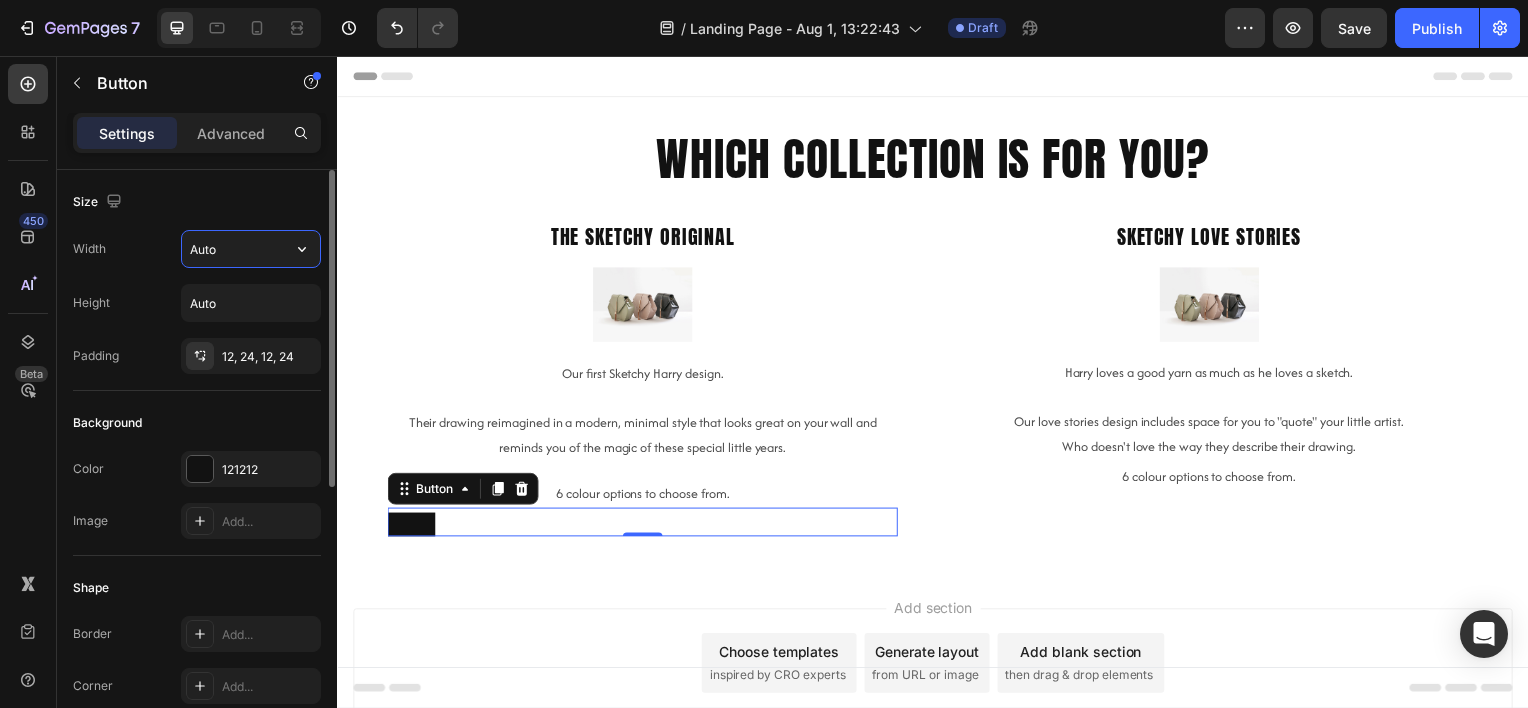 click on "Auto" at bounding box center [251, 249] 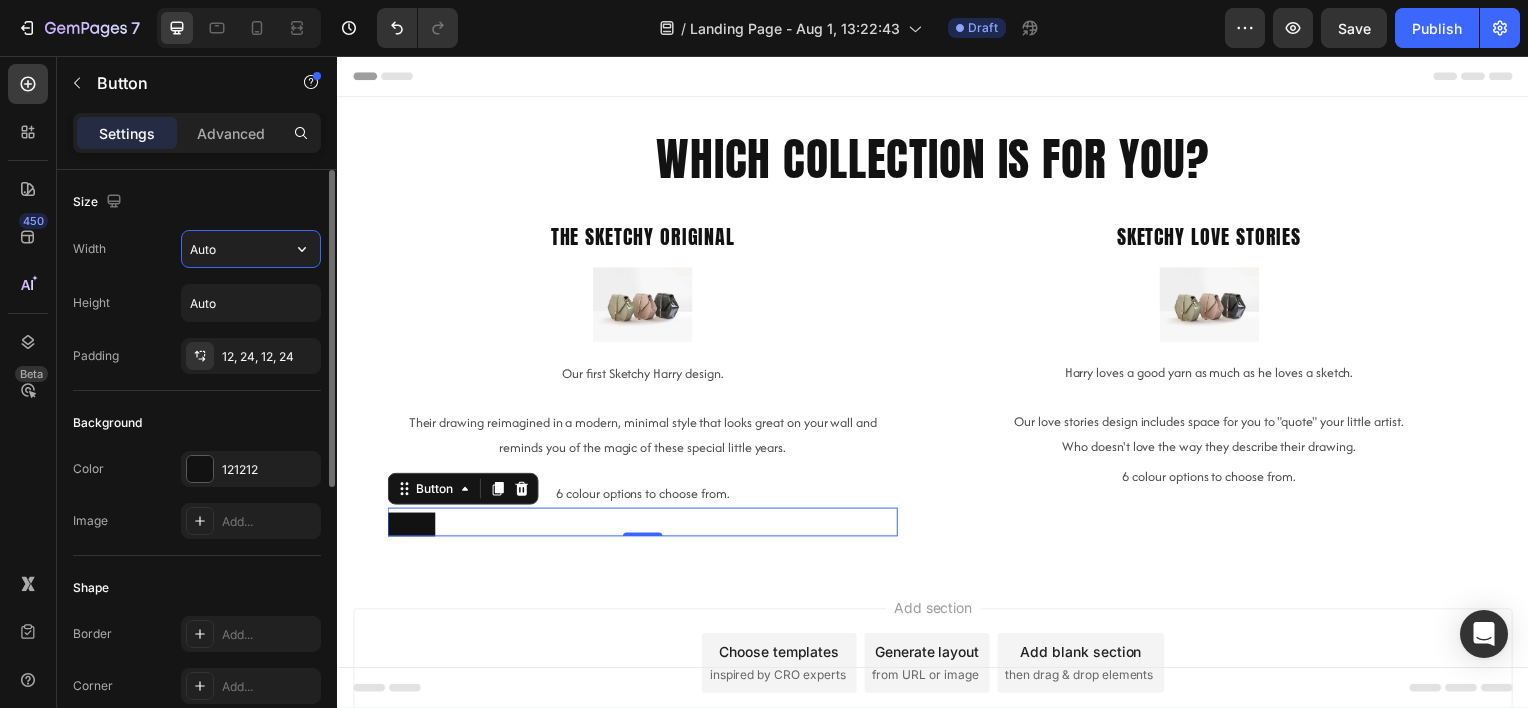 drag, startPoint x: 308, startPoint y: 255, endPoint x: 282, endPoint y: 258, distance: 26.172504 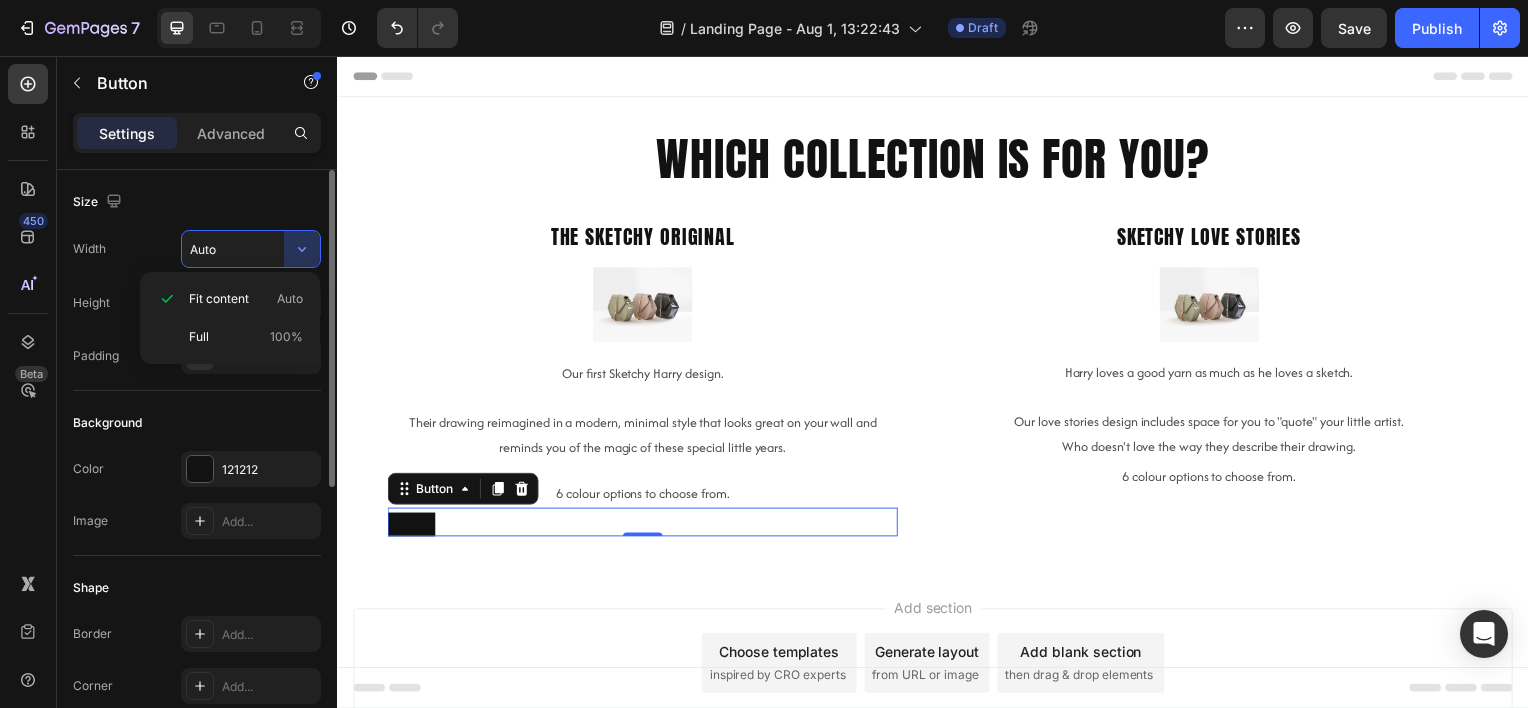 click on "Auto" at bounding box center [251, 249] 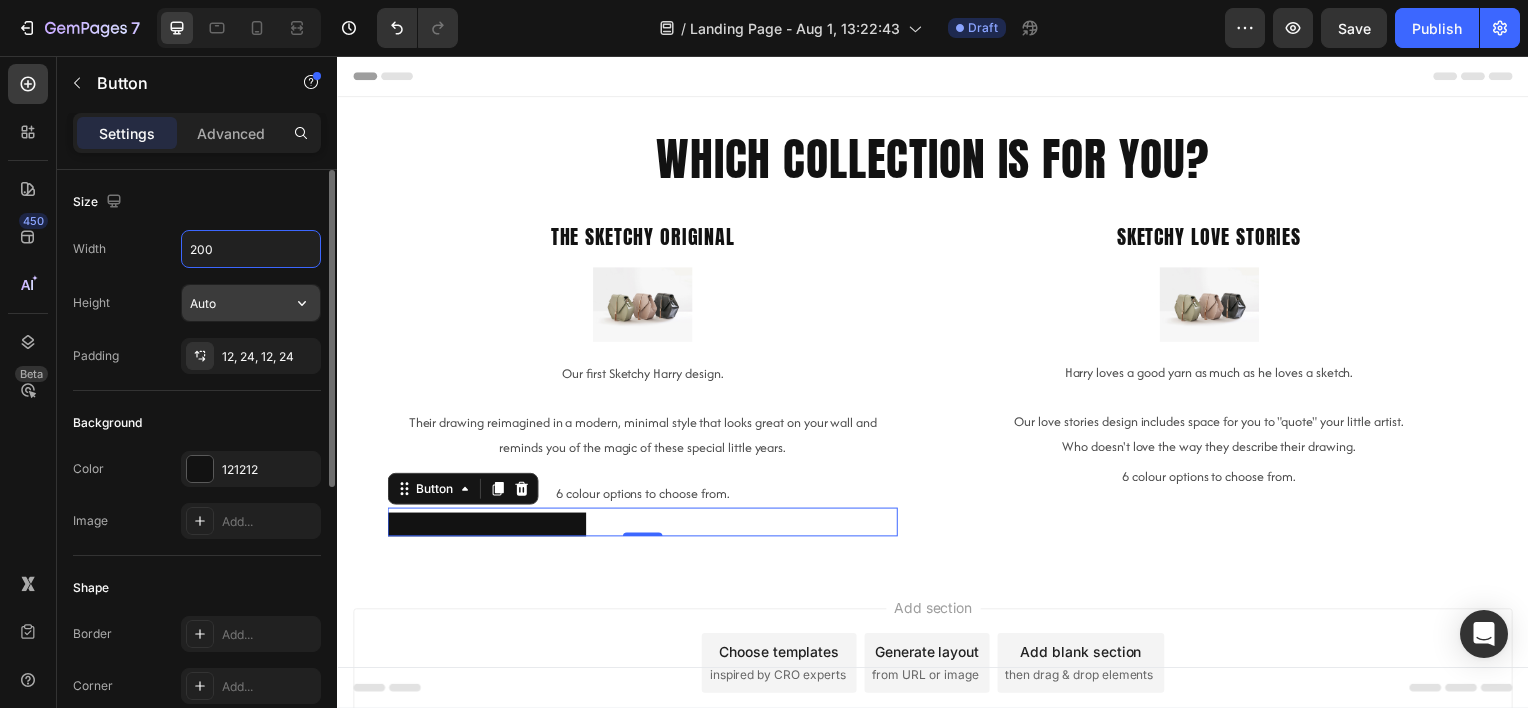 type on "200" 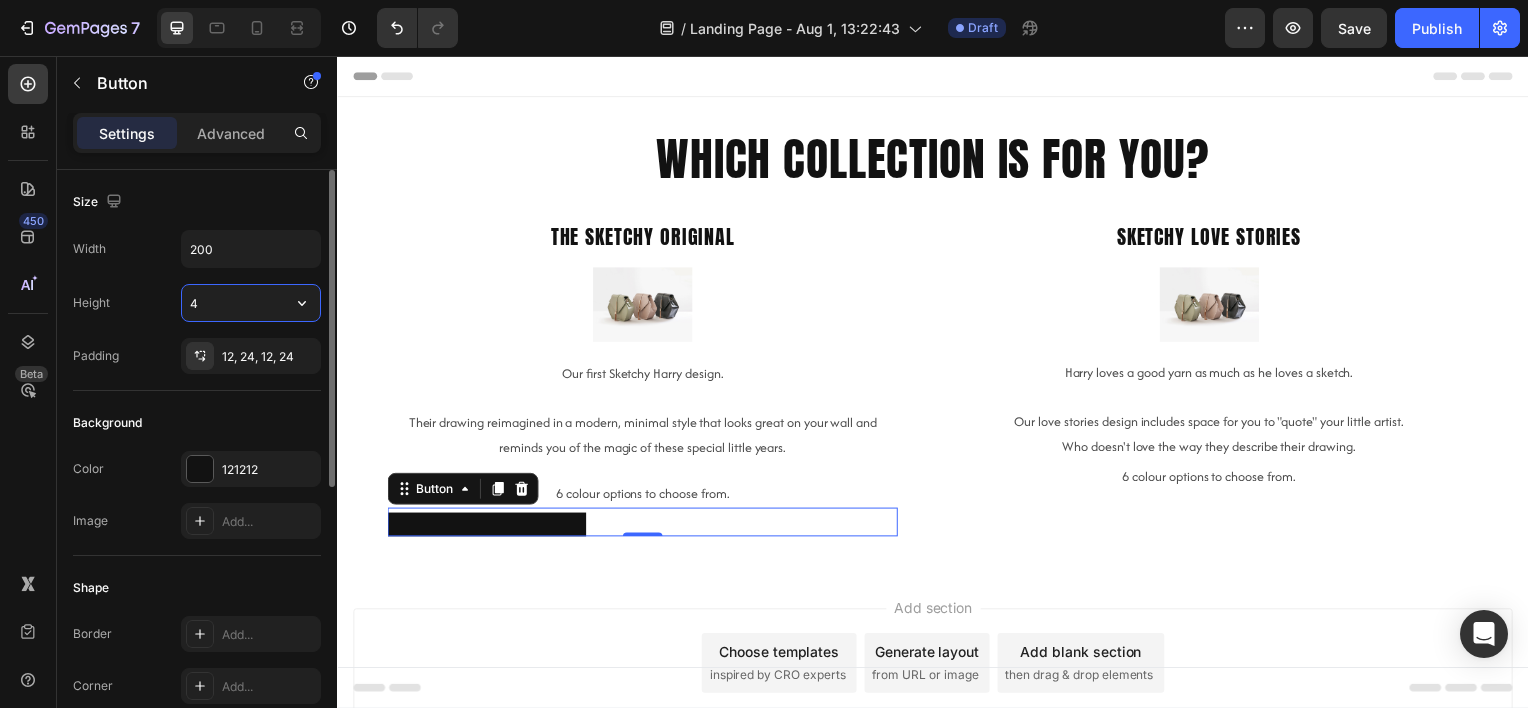 type on "40" 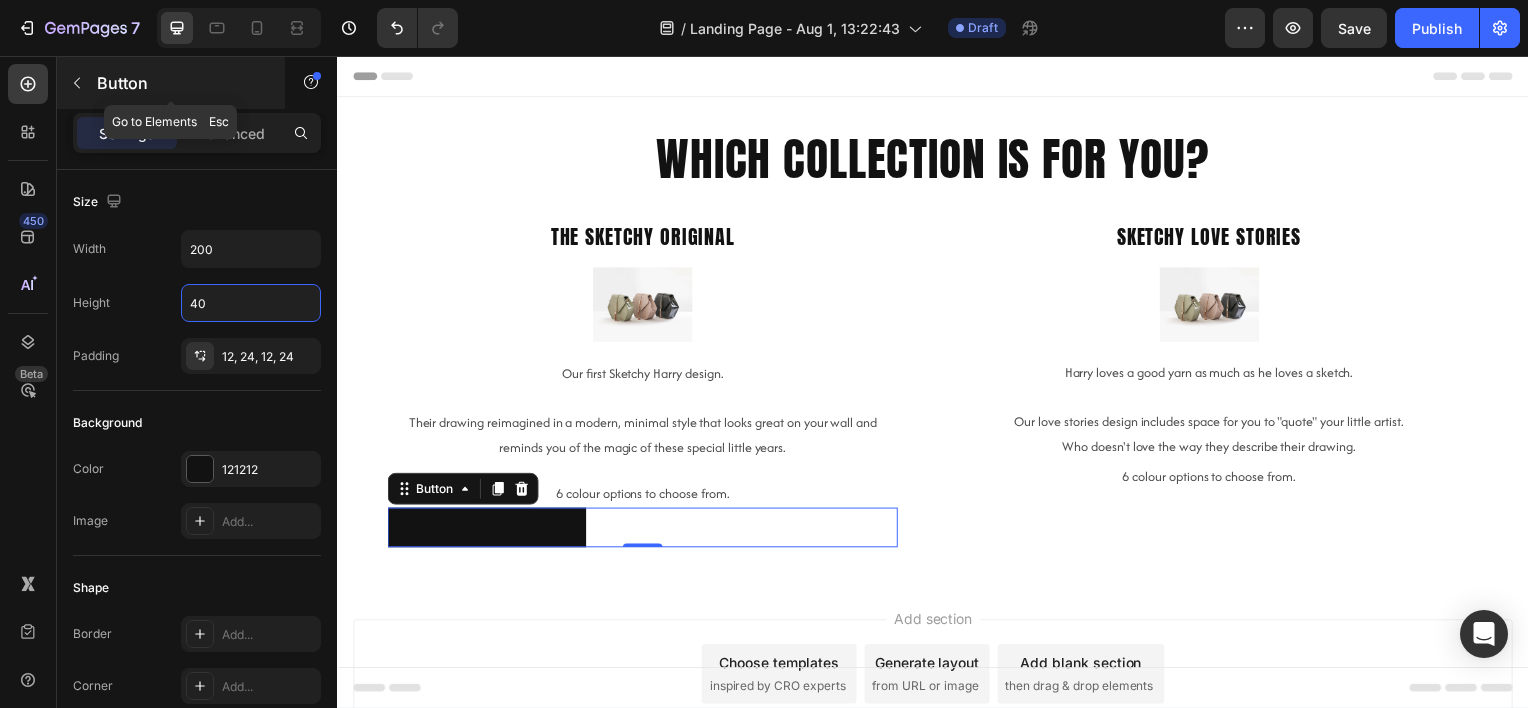 click 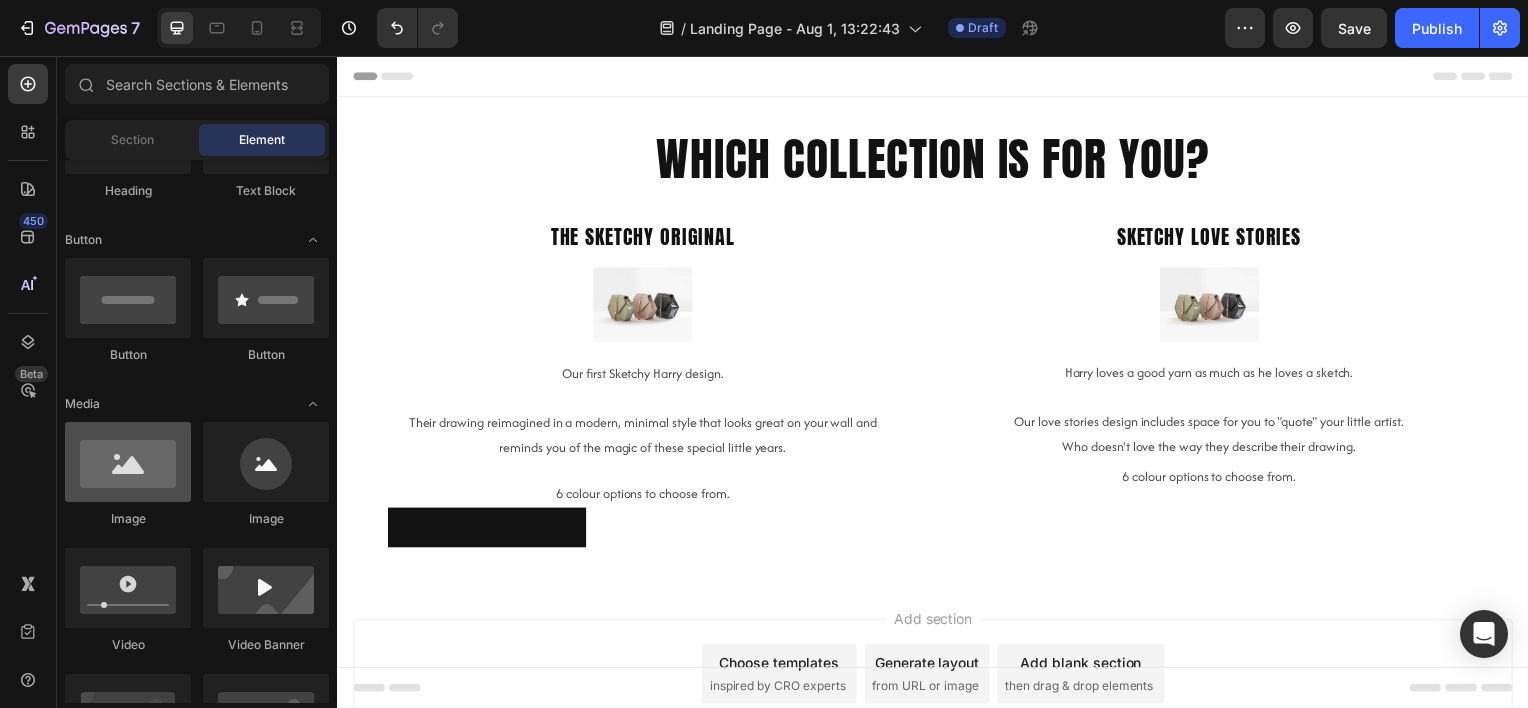 click at bounding box center (128, 462) 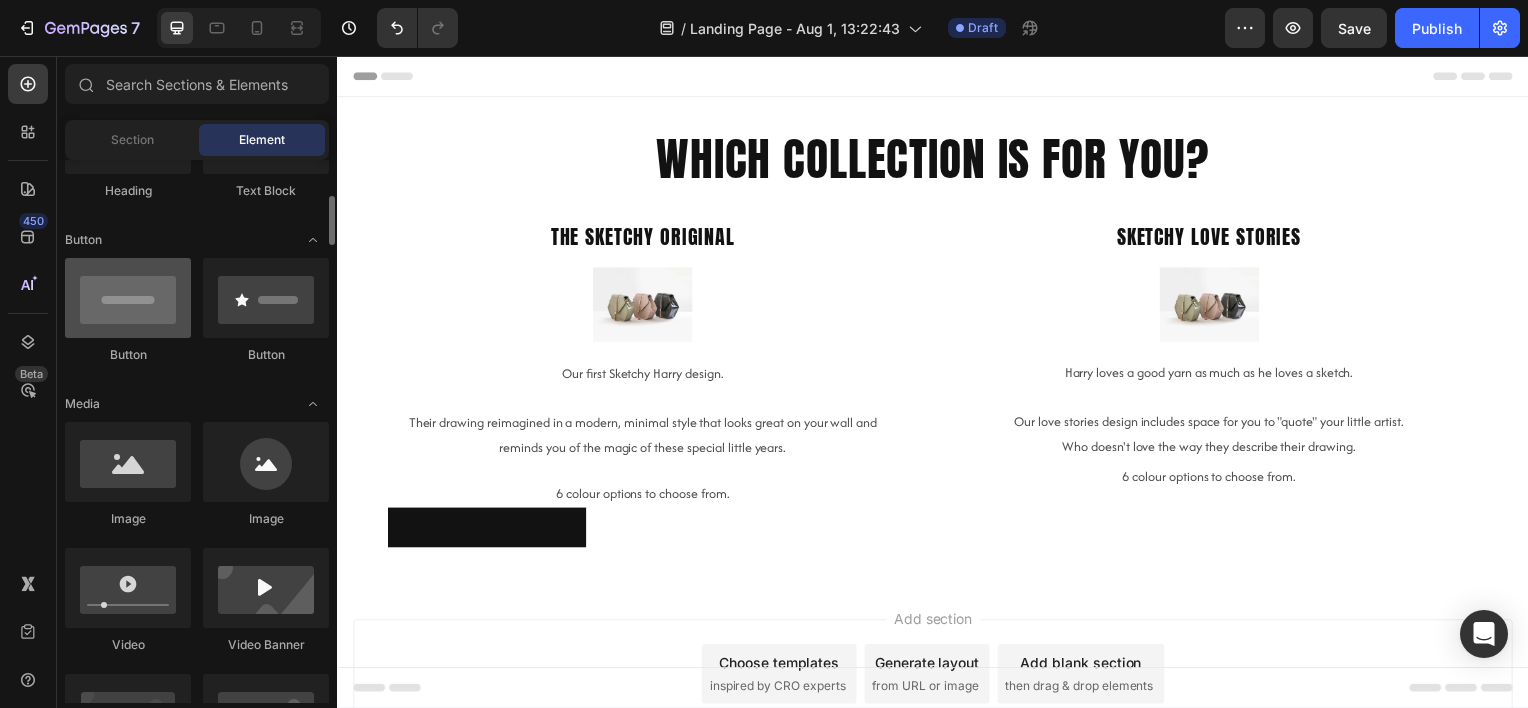 click at bounding box center [128, 298] 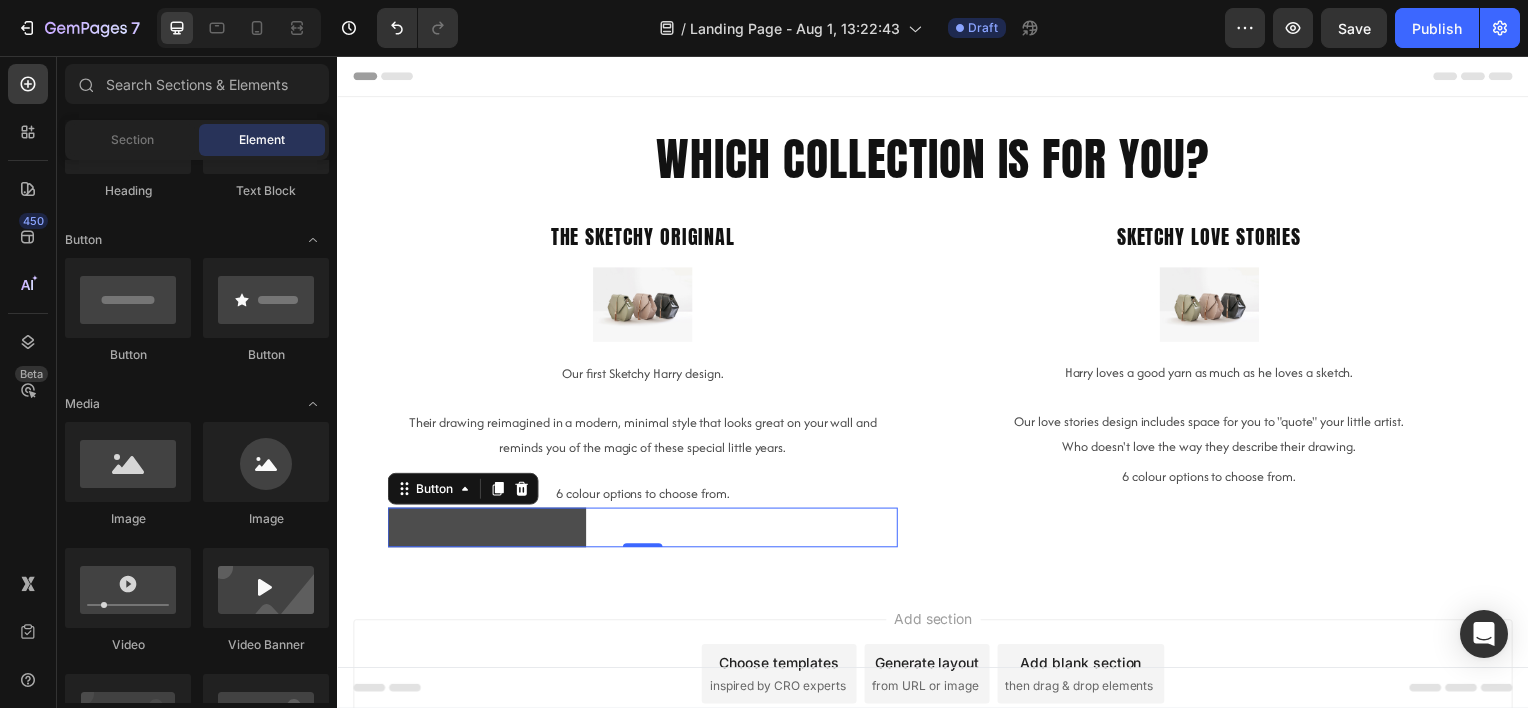 click at bounding box center [487, 531] 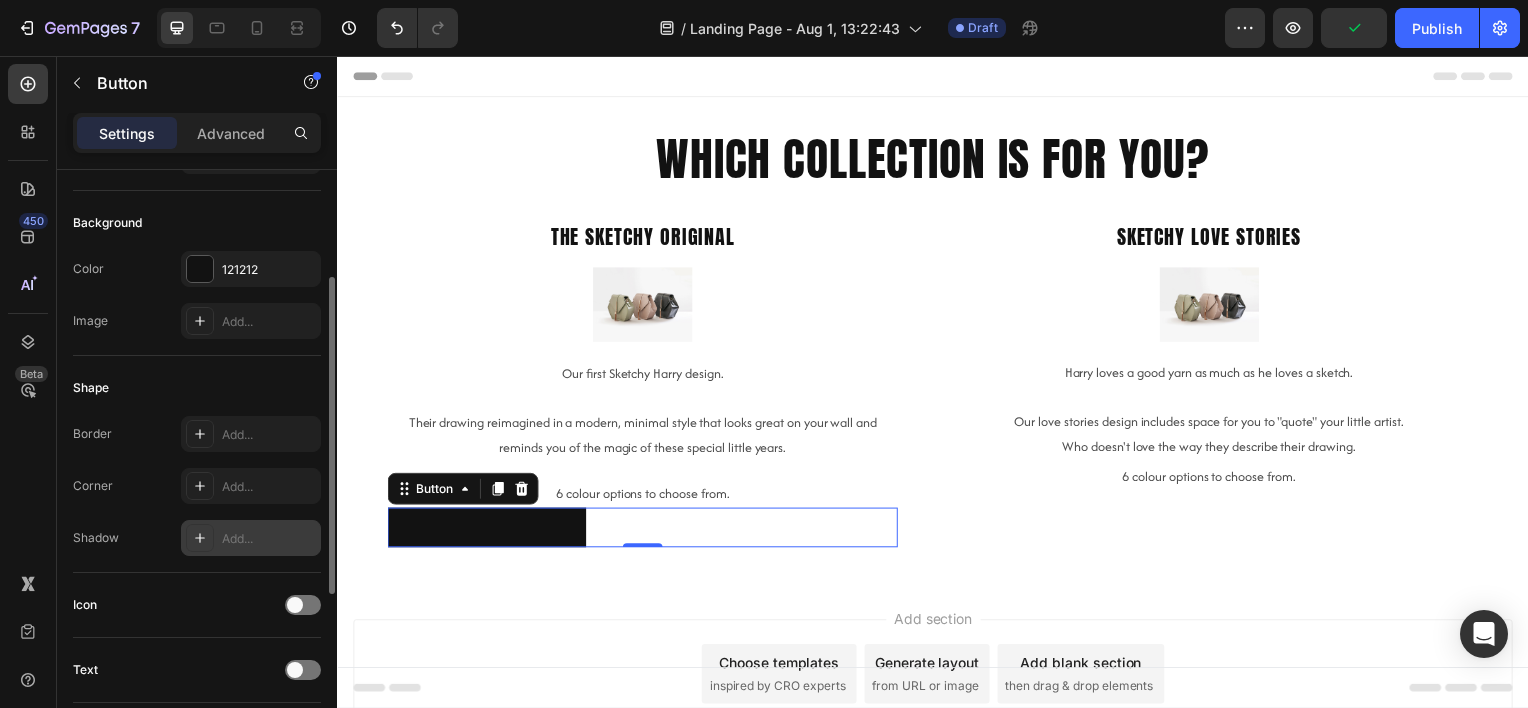 scroll, scrollTop: 400, scrollLeft: 0, axis: vertical 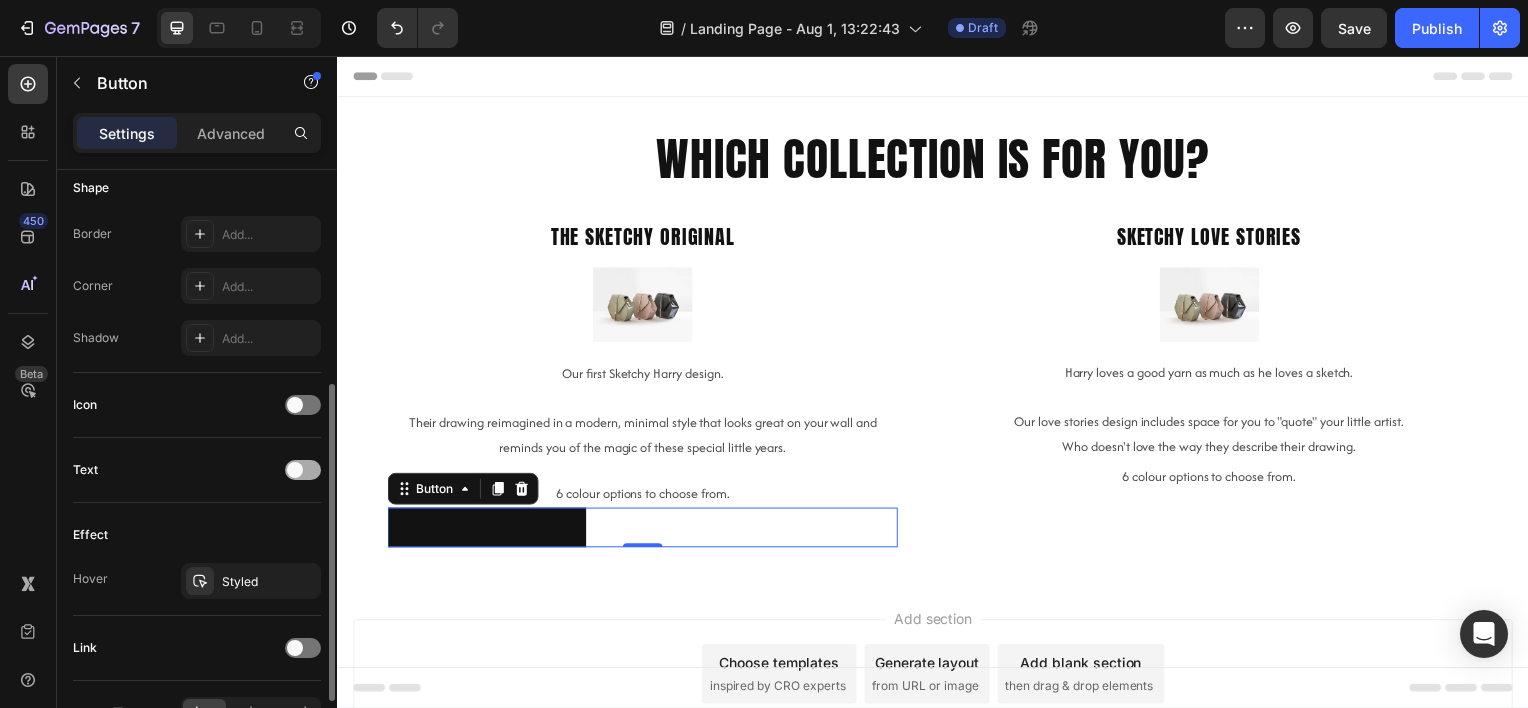 click at bounding box center (303, 470) 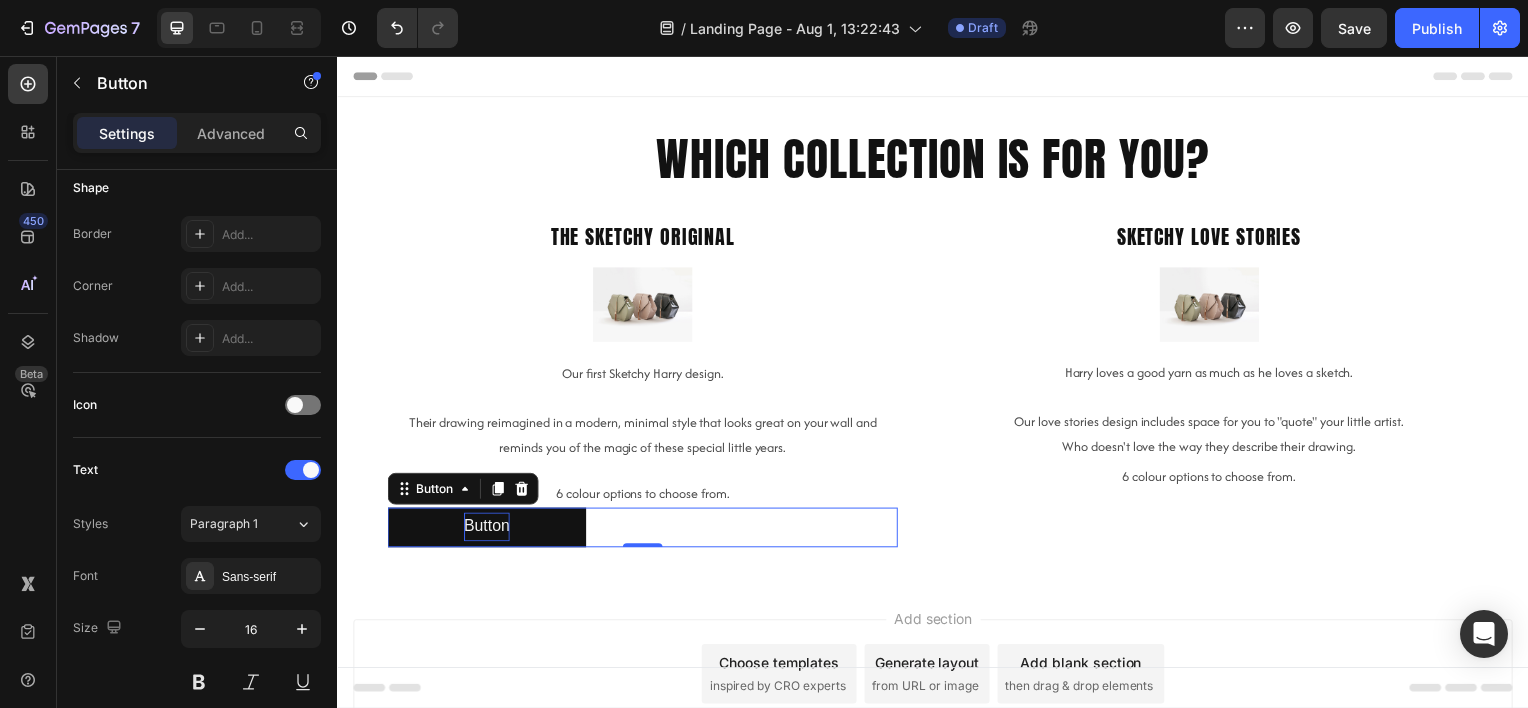 click on "Button" at bounding box center [487, 530] 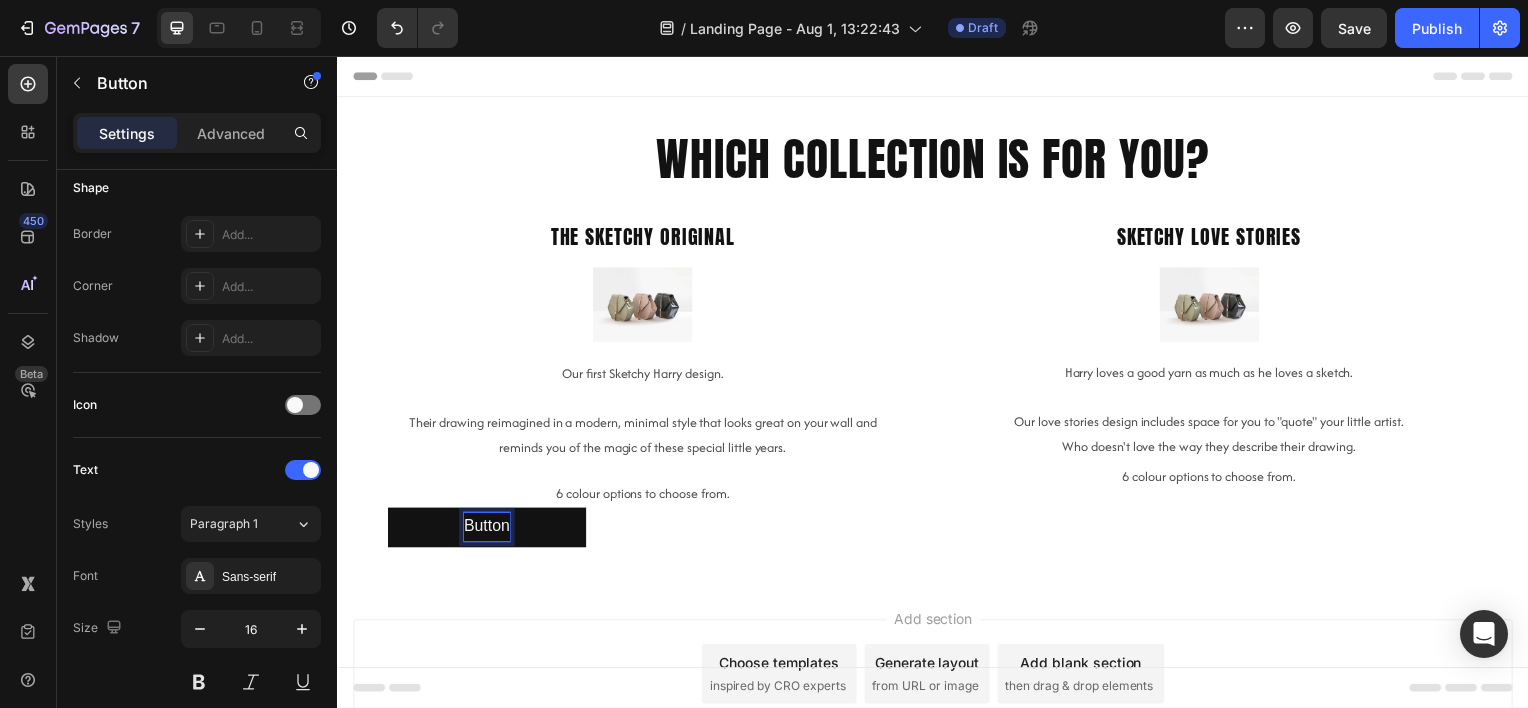 click on "Button" at bounding box center [487, 530] 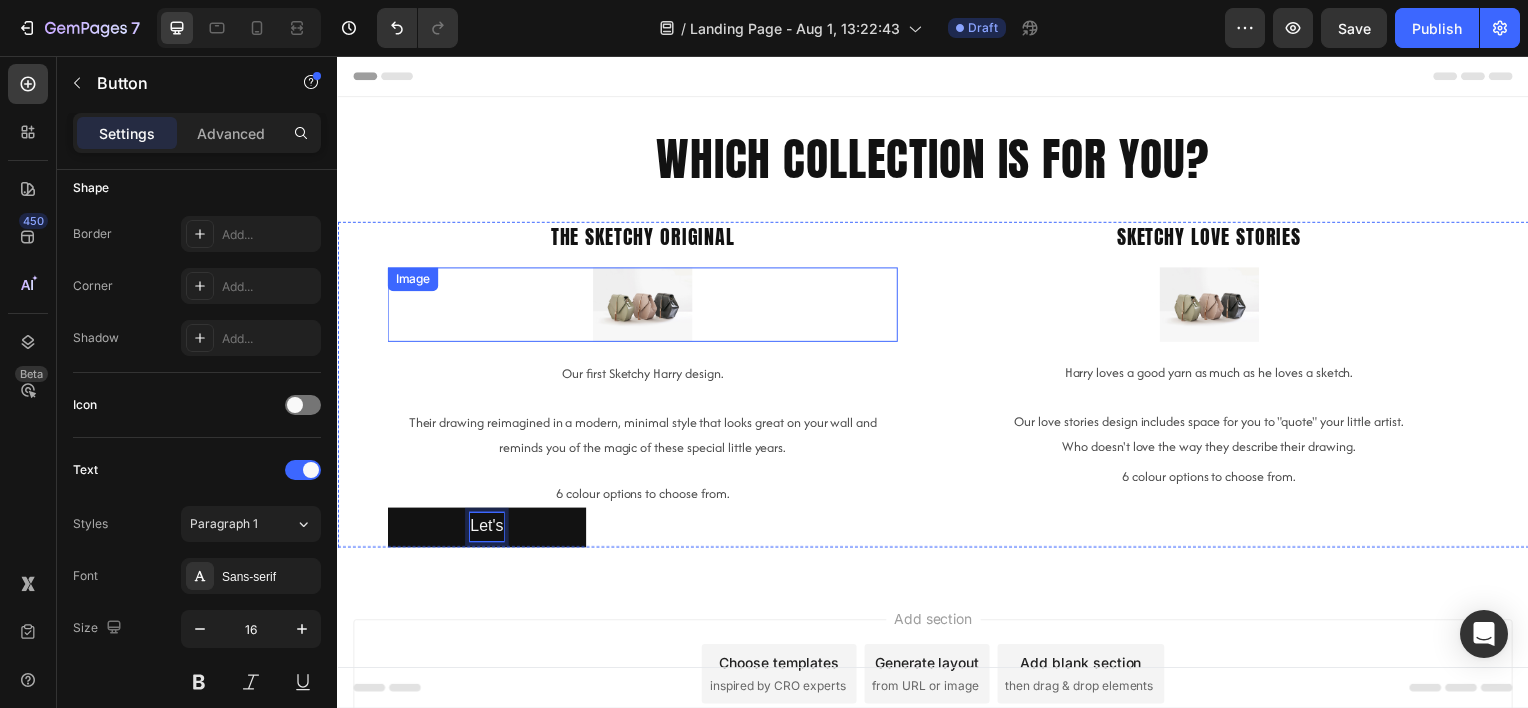 click on "Let's" at bounding box center (487, 531) 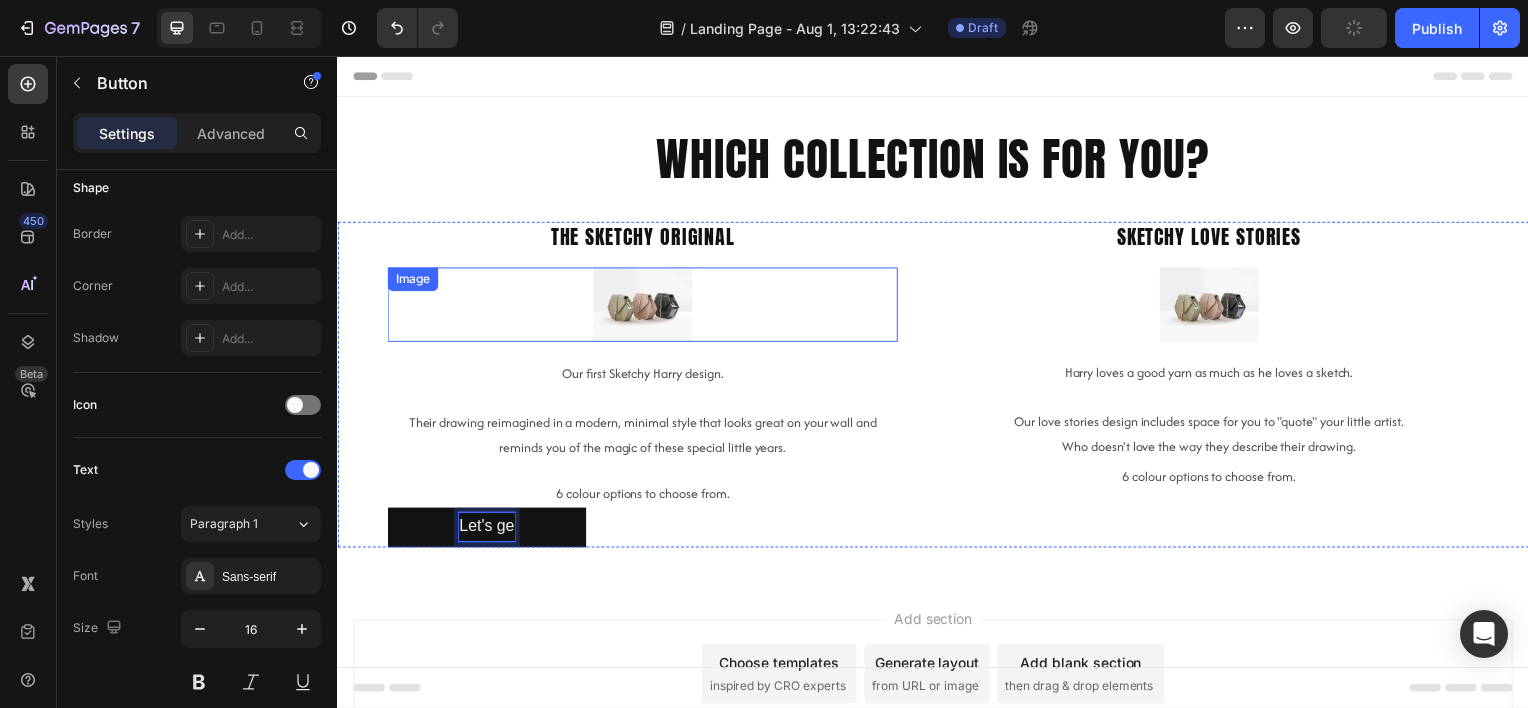 click on "Let's ge" at bounding box center (487, 531) 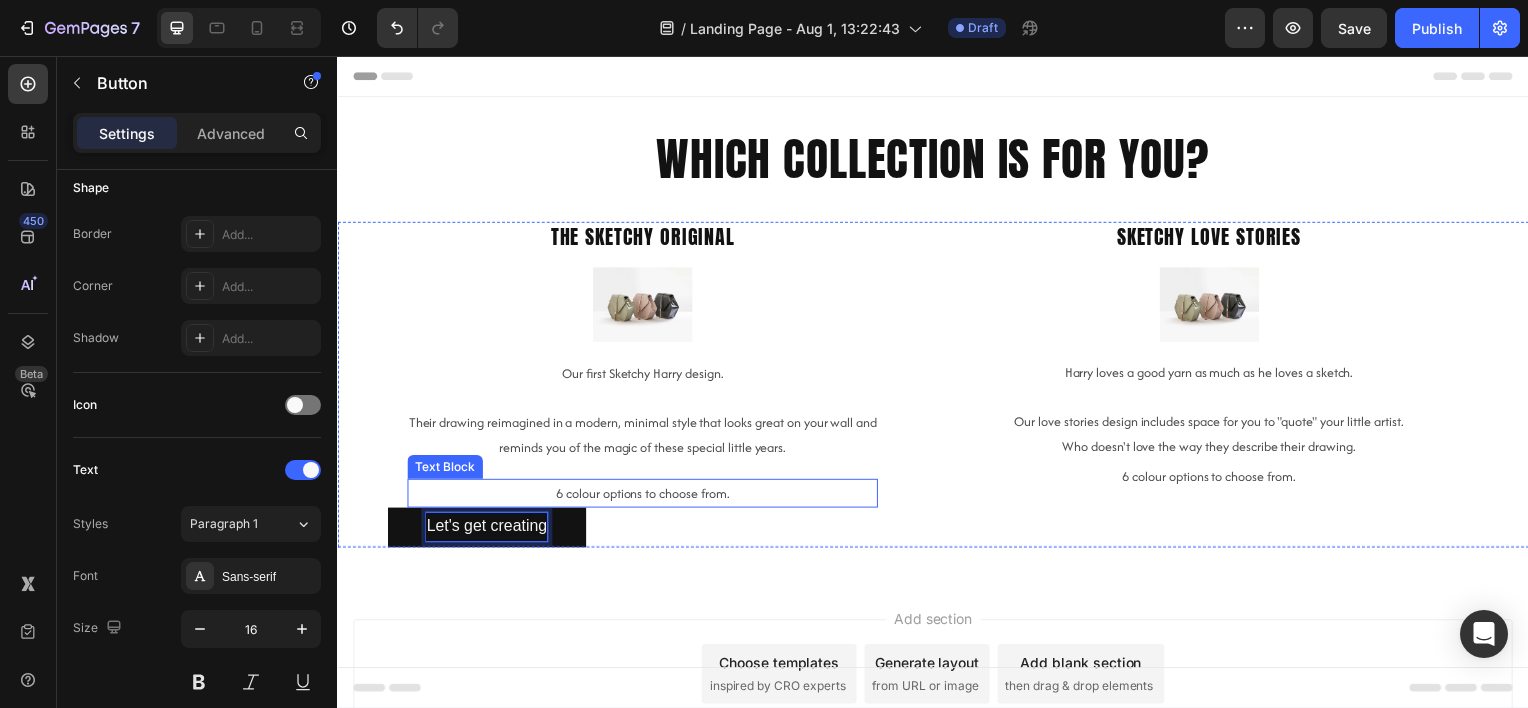 click on "6 colour options to choose from." at bounding box center (644, 496) 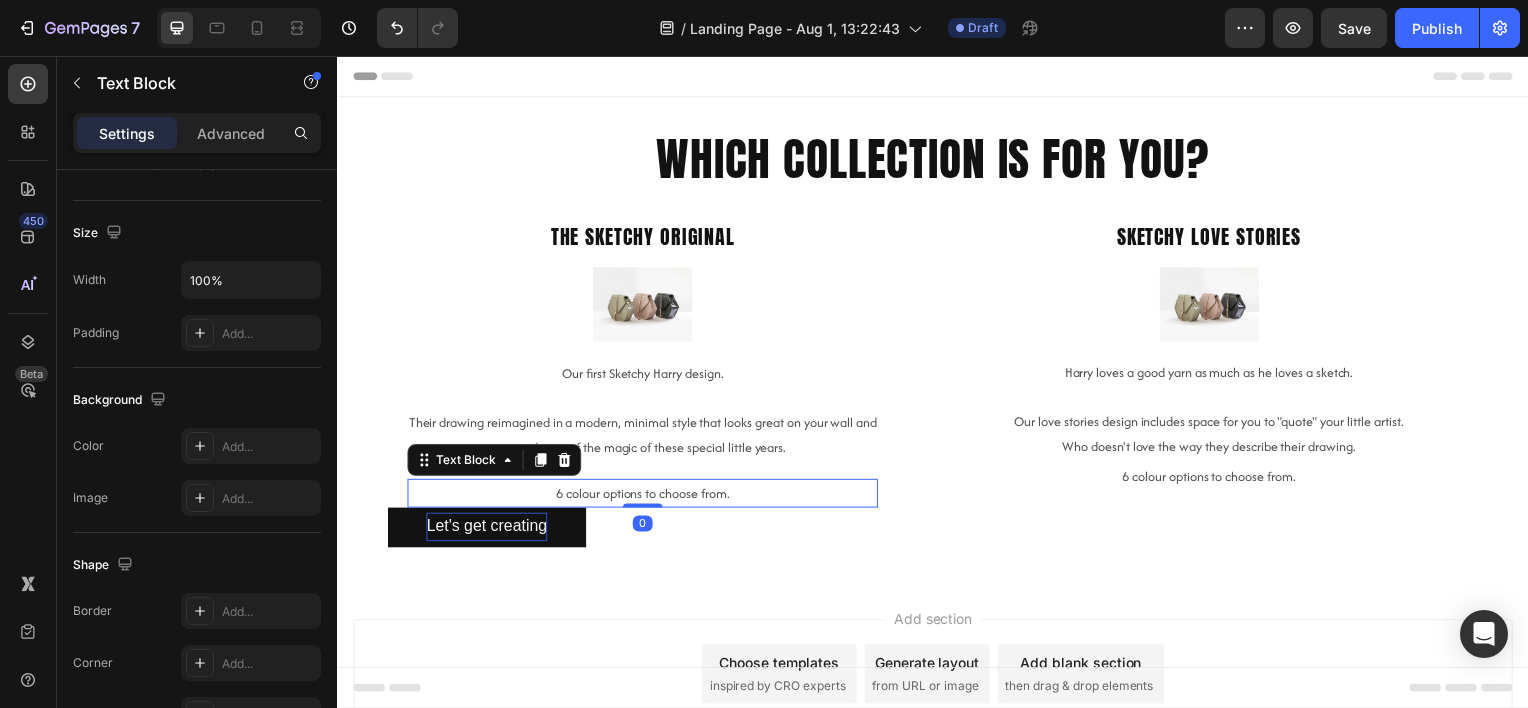 scroll, scrollTop: 0, scrollLeft: 0, axis: both 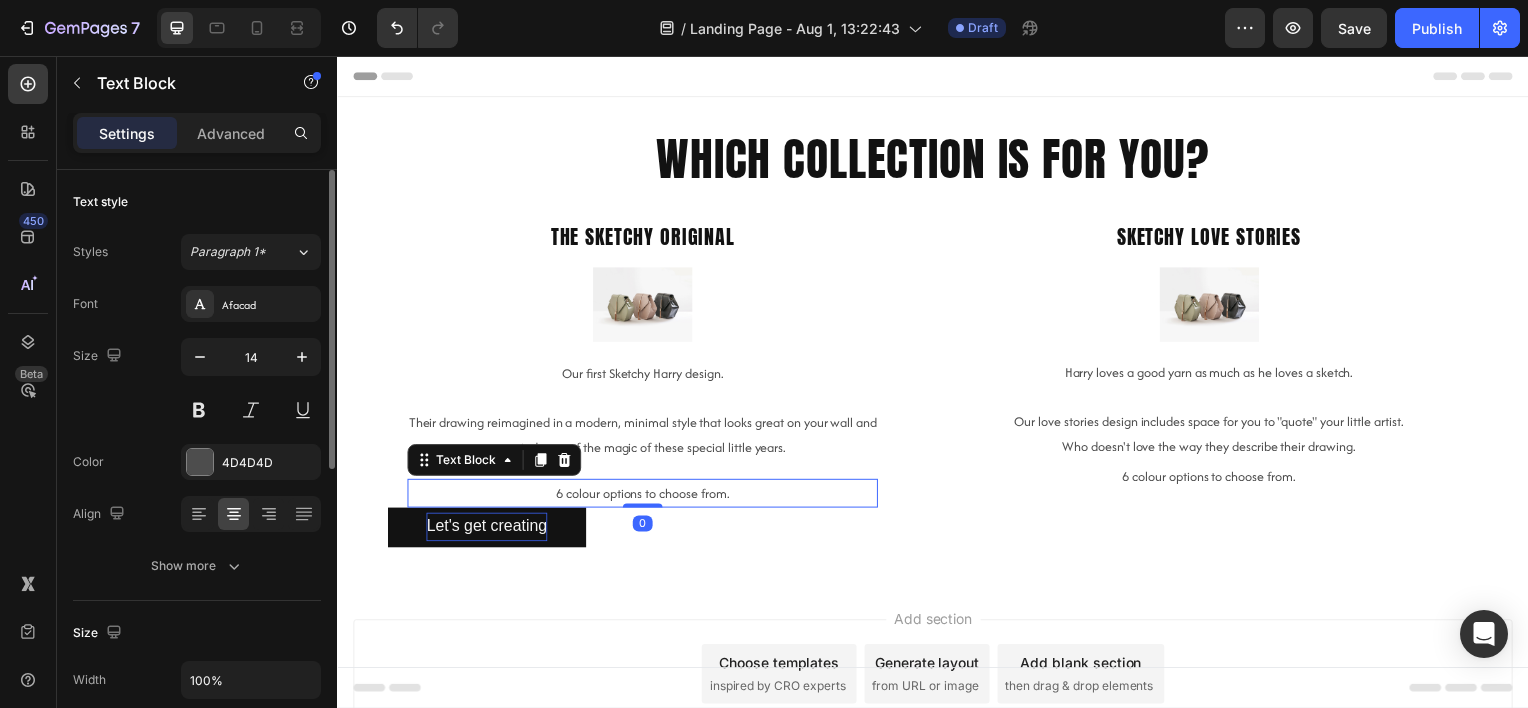 click on "Add section Choose templates inspired by CRO experts Generate layout from URL or image Add blank section then drag & drop elements" at bounding box center (937, 706) 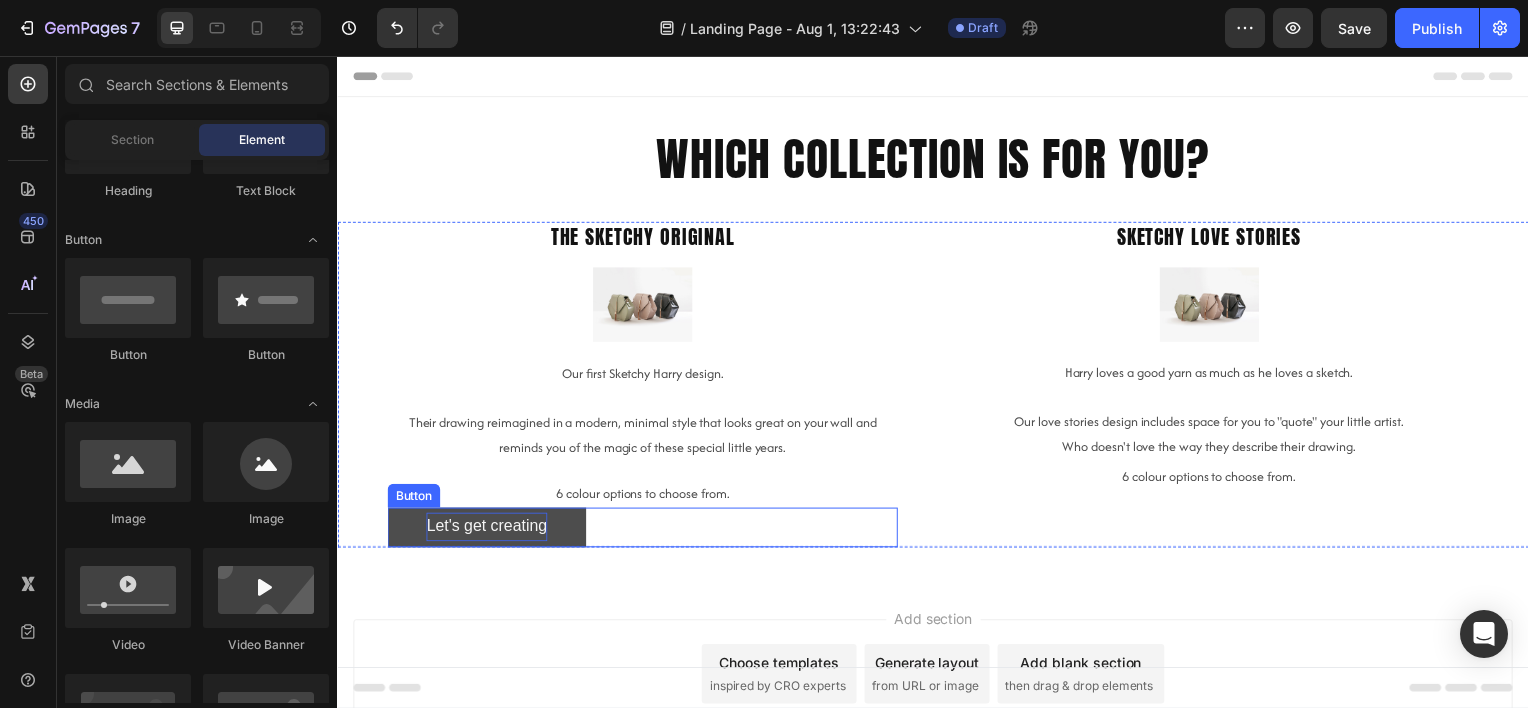 click on "Let's get creating" at bounding box center [487, 531] 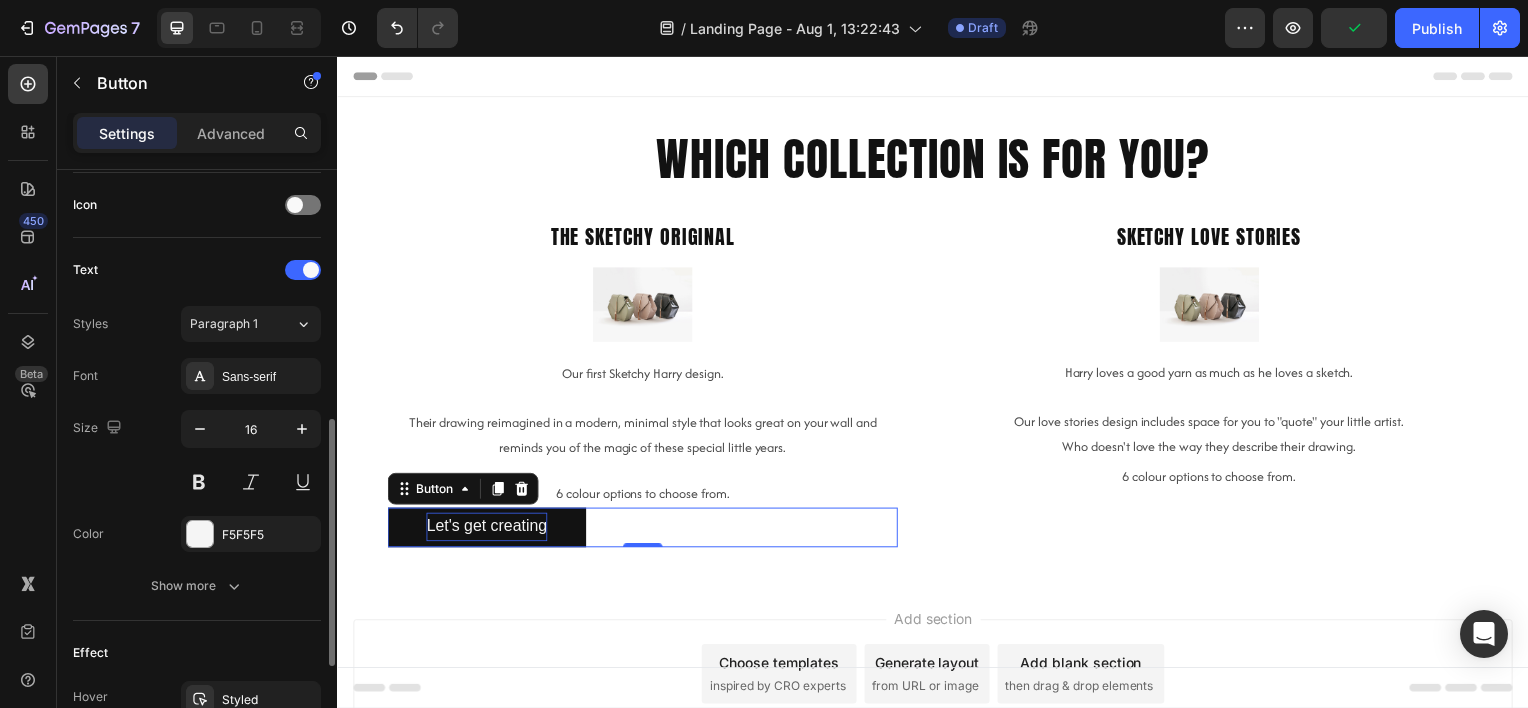 scroll, scrollTop: 836, scrollLeft: 0, axis: vertical 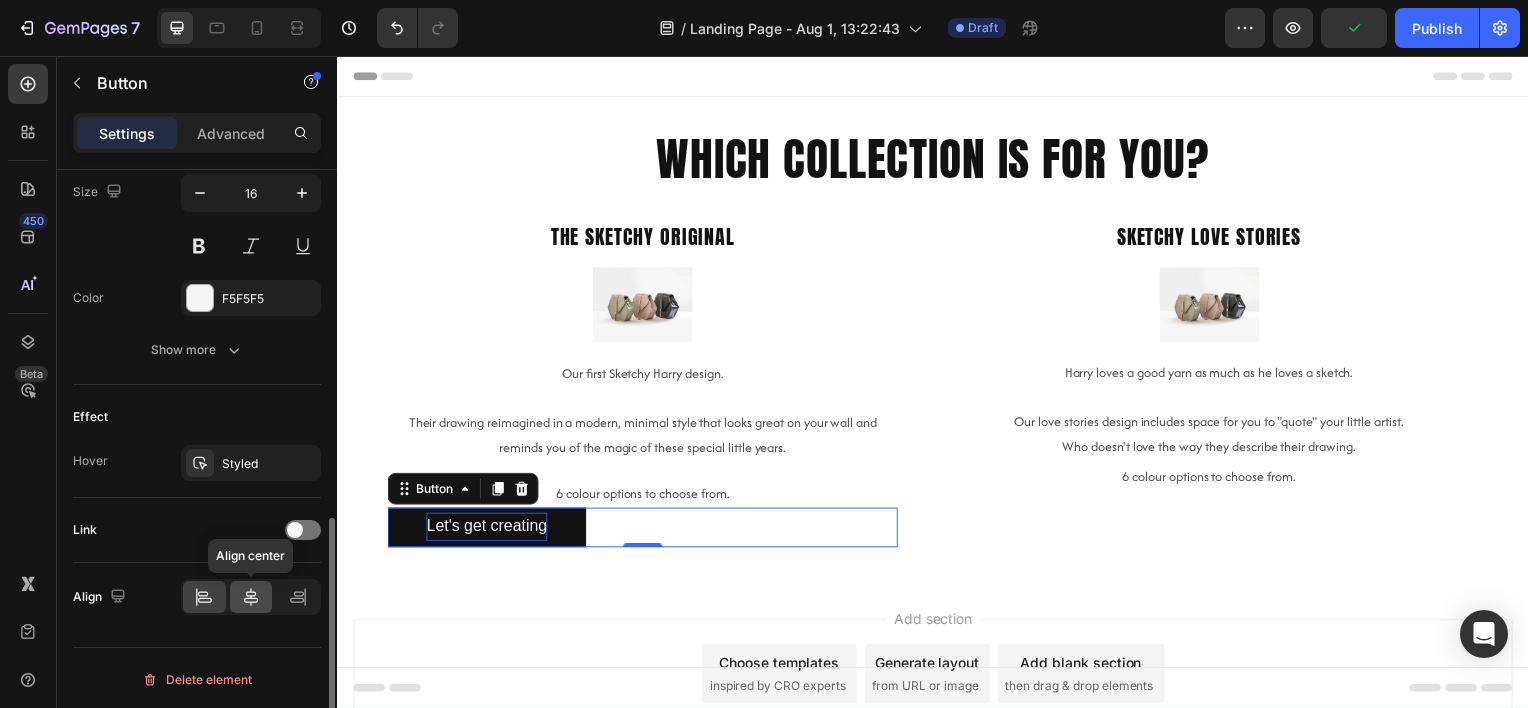 click 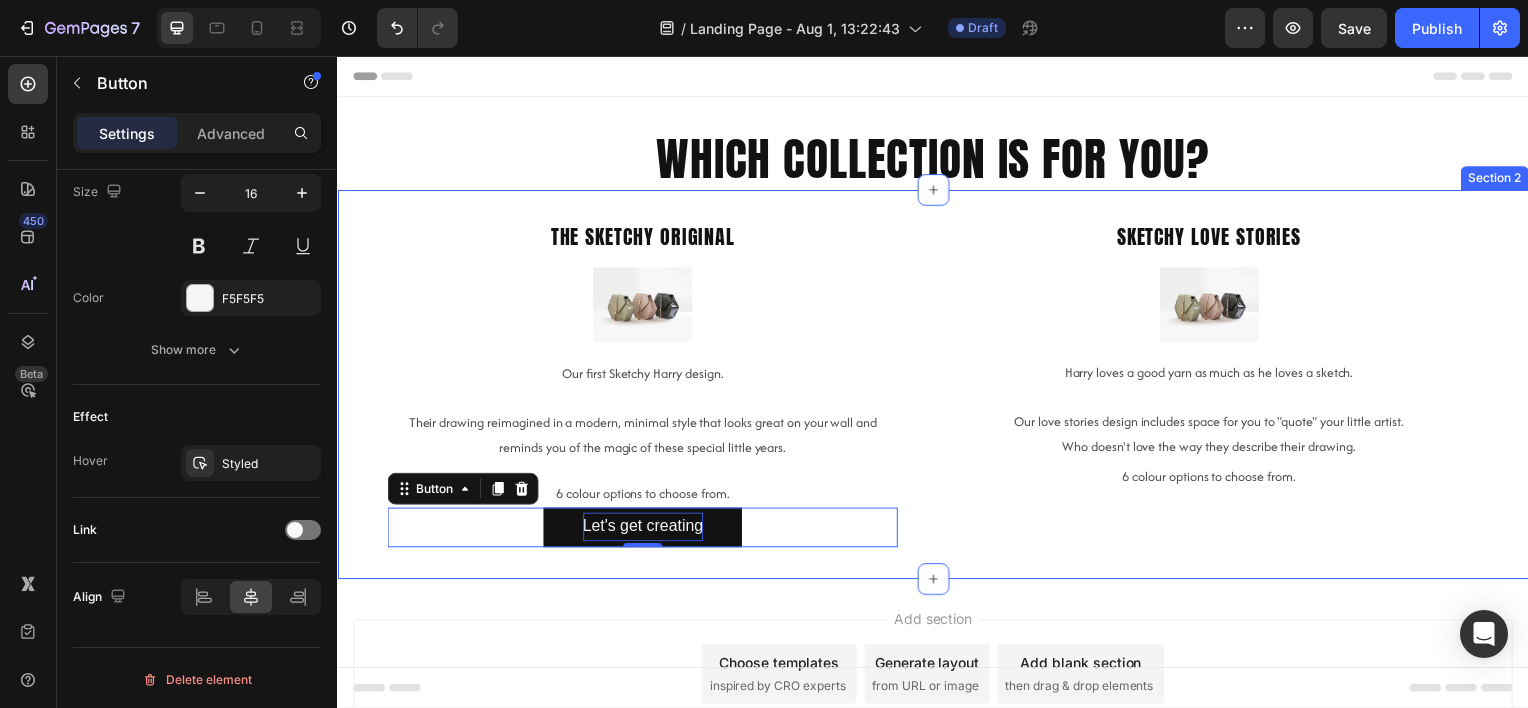 click on "The Sketchy Original Heading Image Our first Sketchy Harry design.  Their drawing reimagined in a modern, minimal style that looks great on your wall and reminds you of the magic of these special little years. Text Block 6 colour options to choose from. Text Block Let's get creating Button   0 Sketchy love stories Heading Image Harry loves a good yarn as much as he loves a sketch.  Our love stories design includes space for you to "quote" your little artist. Who doesn't love the way they describe their drawing. Text Block 6 colour options to choose from. Text Block
Drop element here
Drop element here Carousel Section 2" at bounding box center (937, 387) 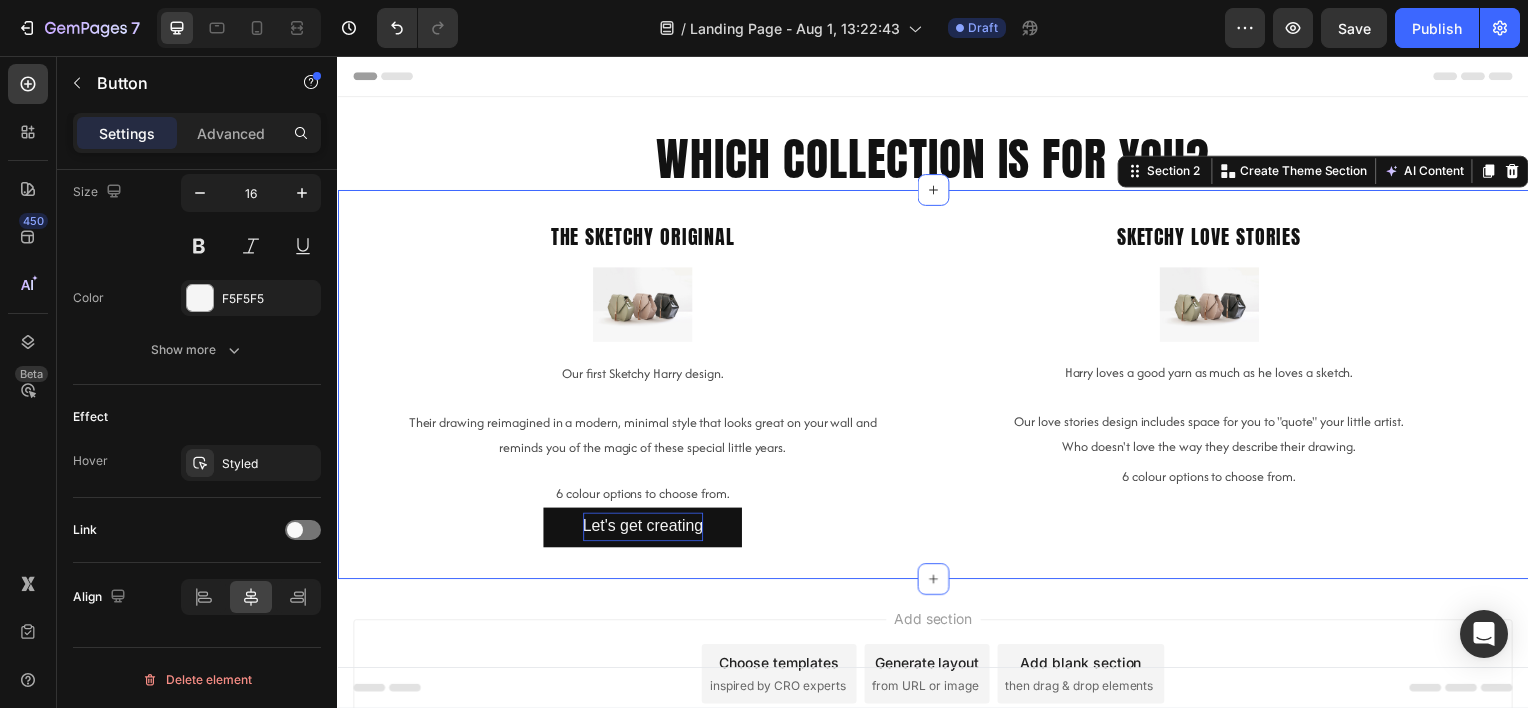 scroll, scrollTop: 0, scrollLeft: 0, axis: both 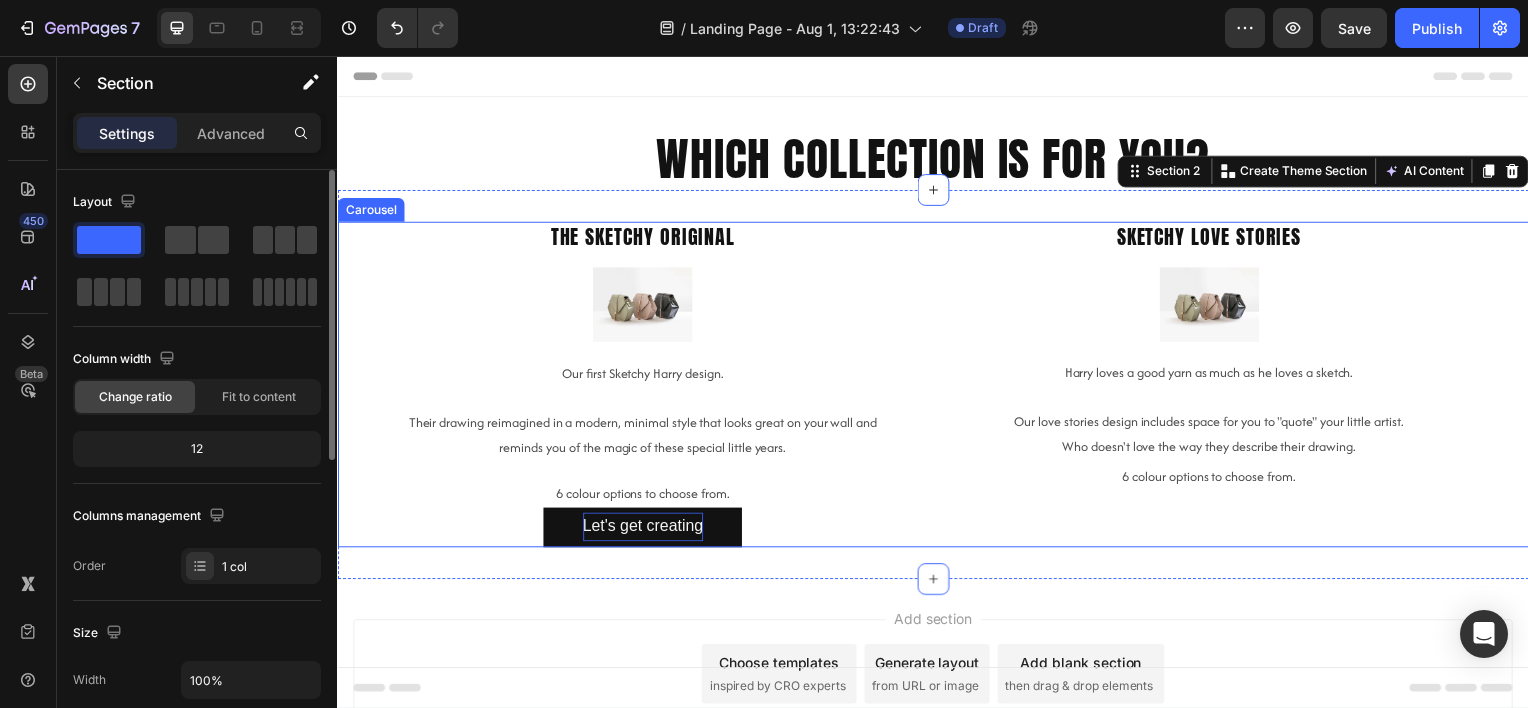 click on "The Sketchy Original Heading Image Our first Sketchy Harry design.  Their drawing reimagined in a modern, minimal style that looks great on your wall and reminds you of the magic of these special little years. Text Block 6 colour options to choose from. Text Block Let's get creating Button" at bounding box center [644, 387] 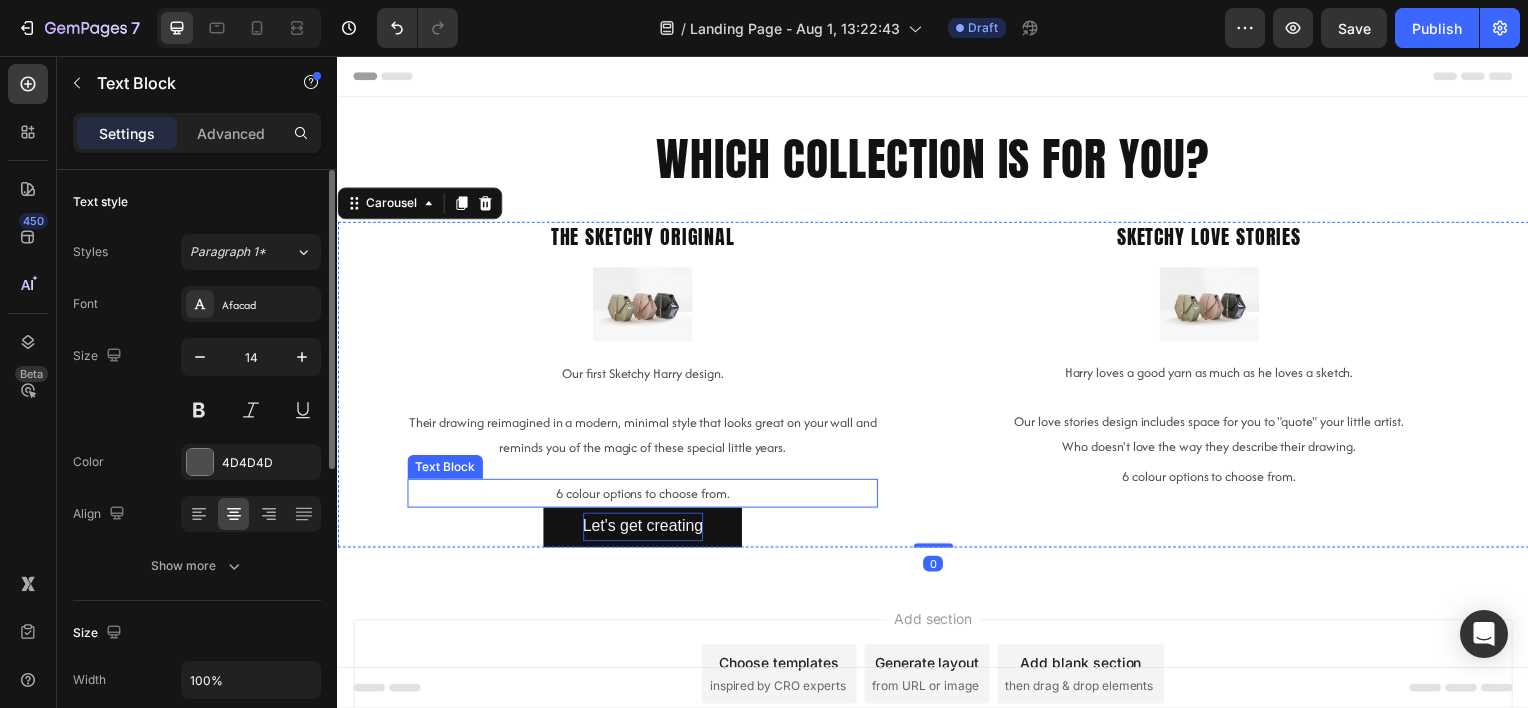 click on "6 colour options to choose from." at bounding box center [644, 496] 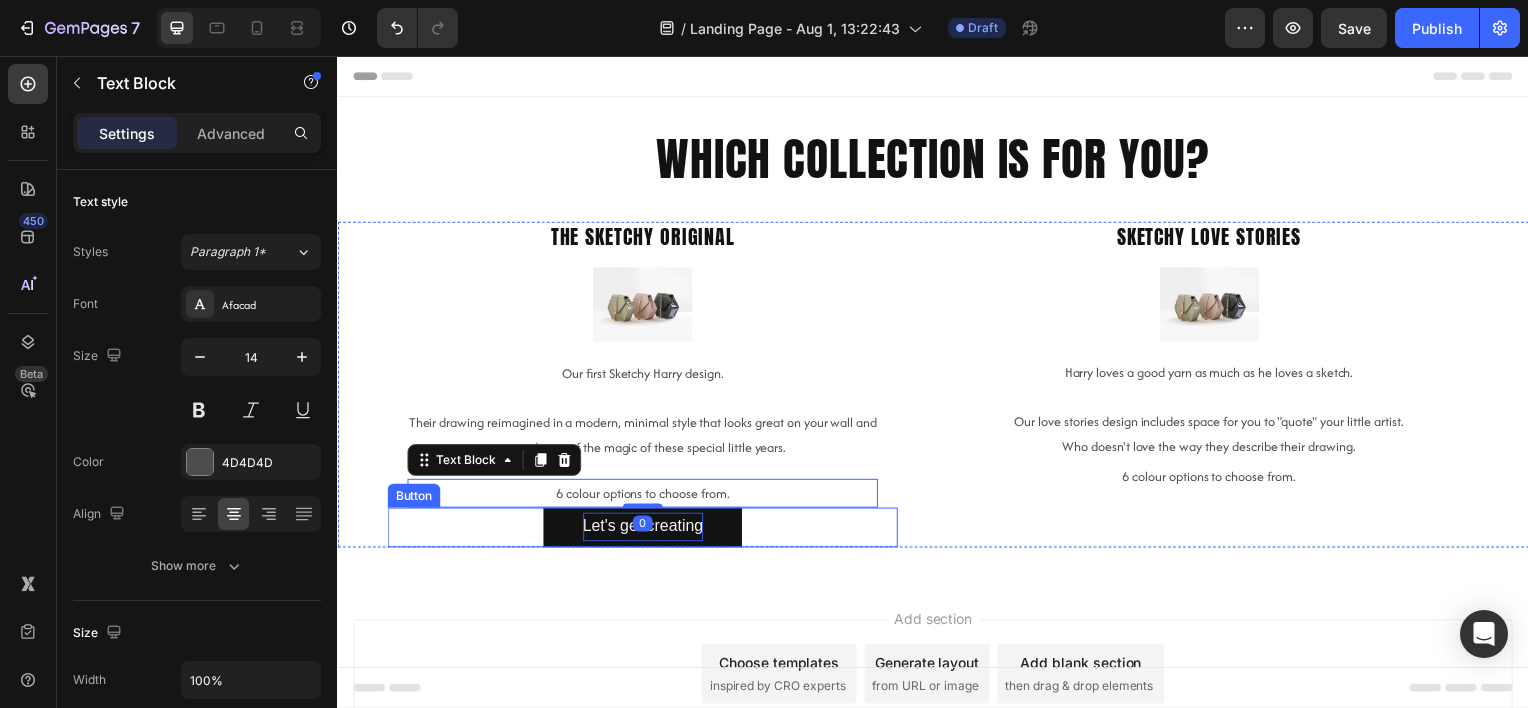 click on "Let's get creating Button" at bounding box center [644, 531] 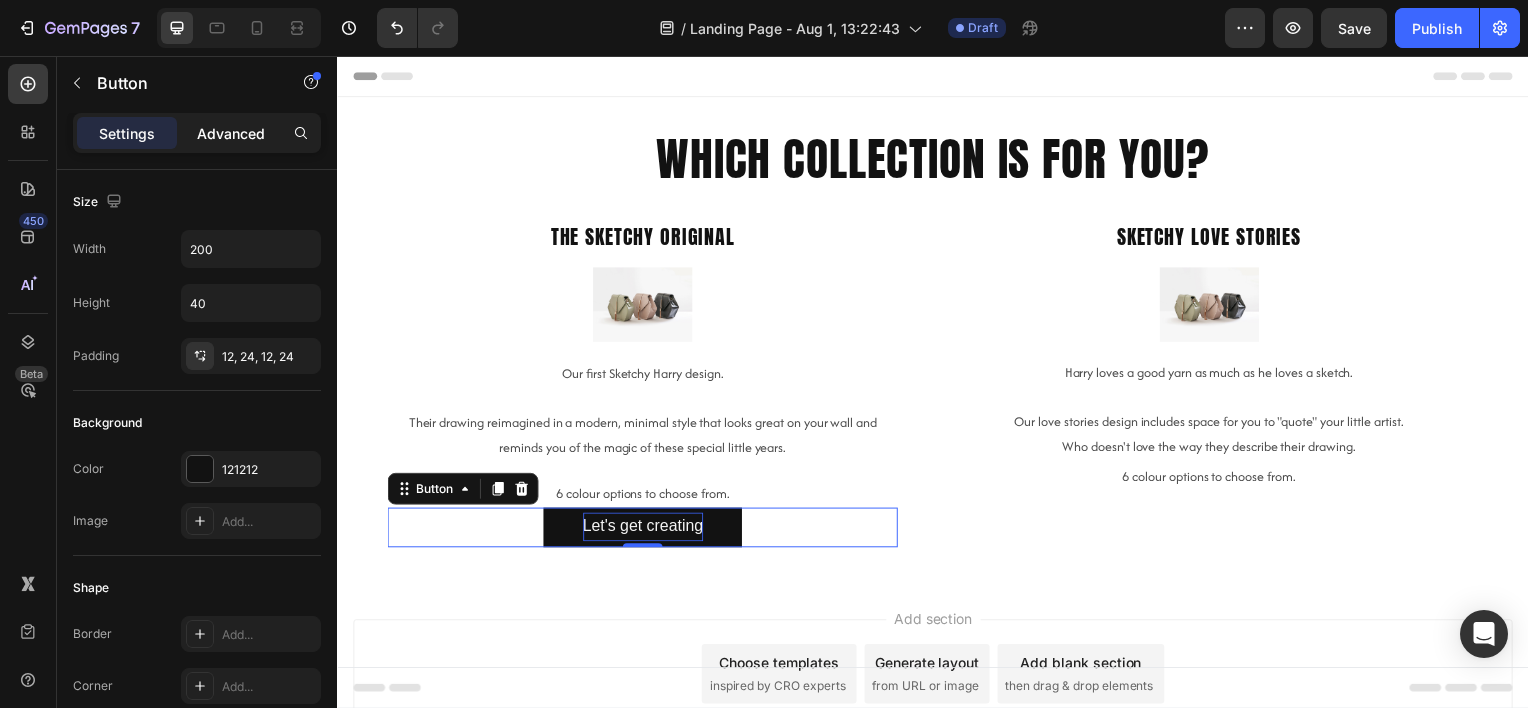click on "Advanced" at bounding box center [231, 133] 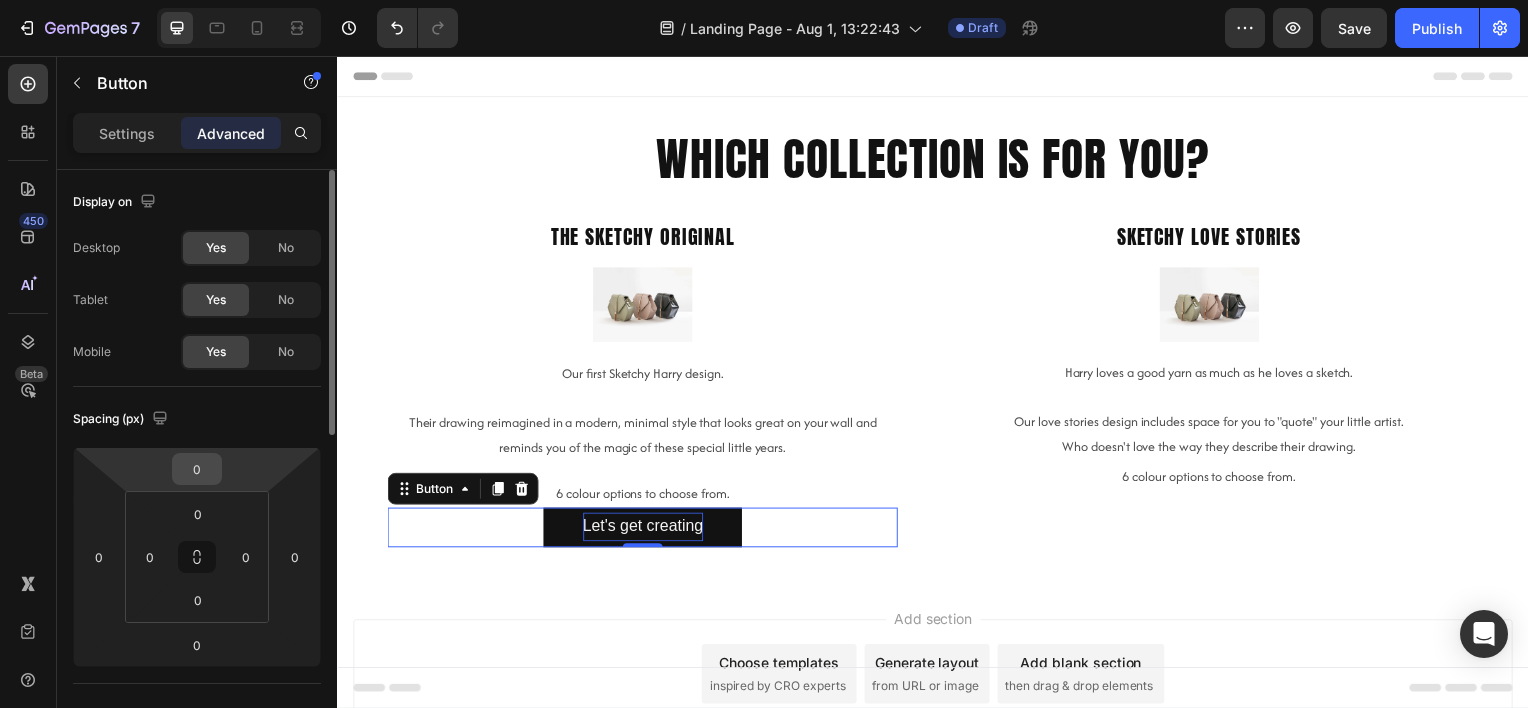 click on "0" at bounding box center (197, 469) 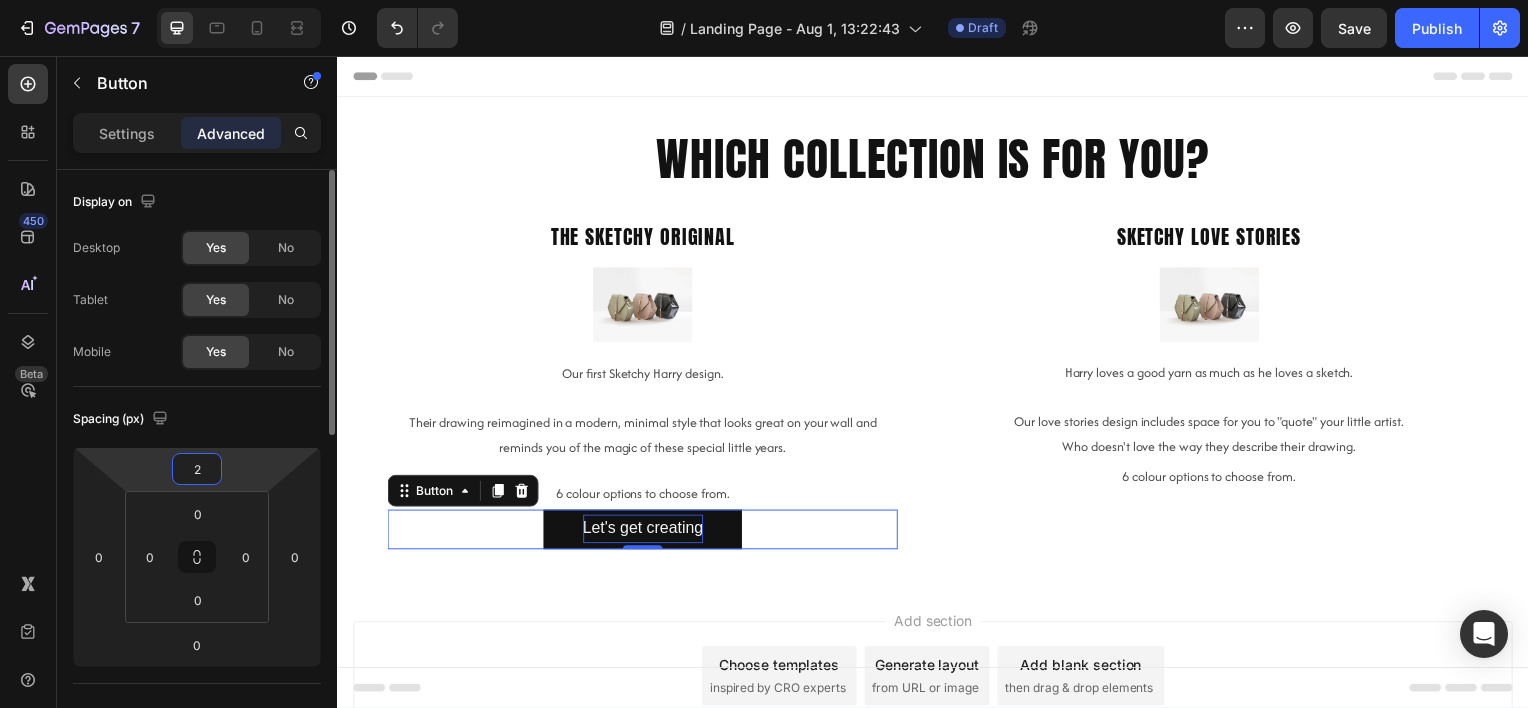 type on "20" 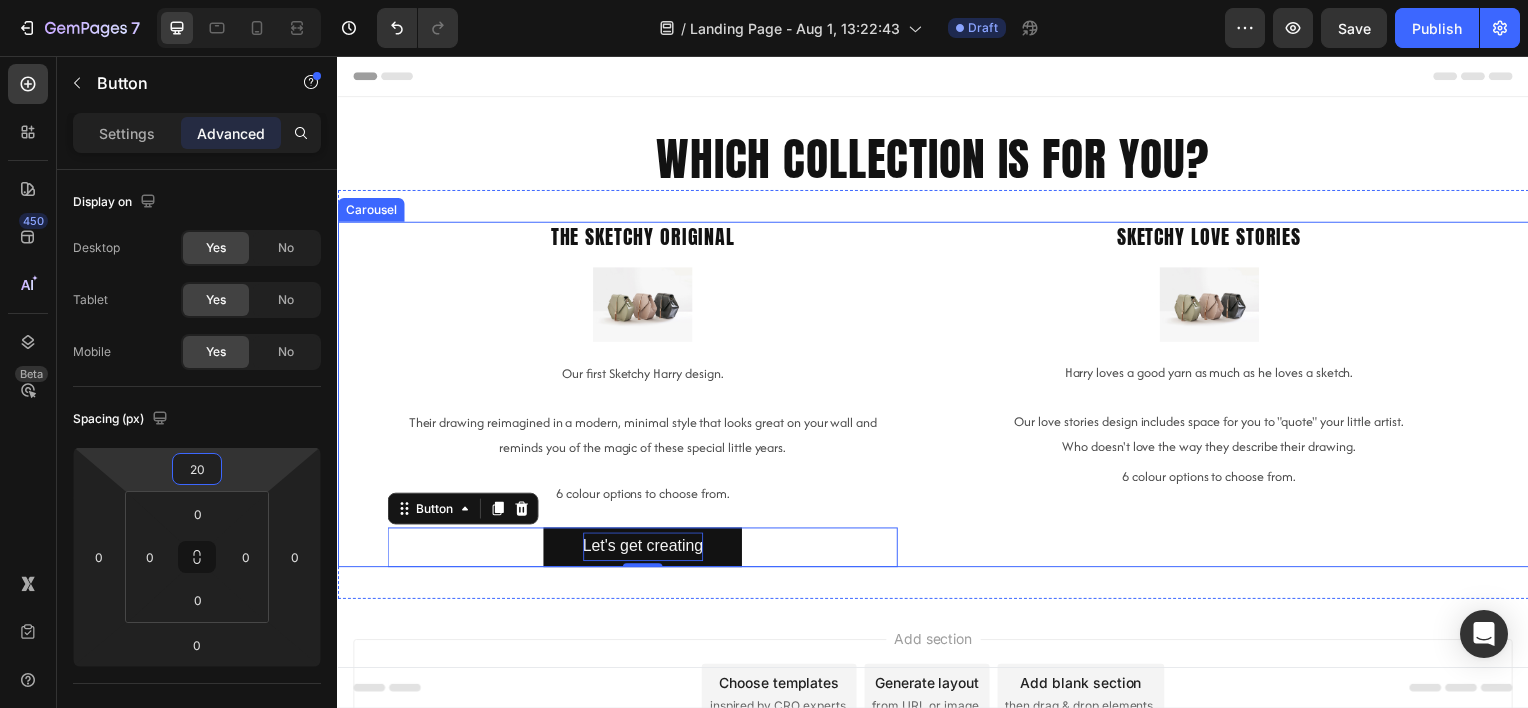 click on "The Sketchy Original Heading Image Our first Sketchy Harry design.  Their drawing reimagined in a modern, minimal style that looks great on your wall and reminds you of the magic of these special little years. Text Block 6 colour options to choose from. Text Block Let's get creating Button   0 Sketchy love stories Heading Image Harry loves a good yarn as much as he loves a sketch.  Our love stories design includes space for you to "quote" your little artist. Who doesn't love the way they describe their drawing. Text Block 6 colour options to choose from. Text Block
Drop element here
Drop element here" at bounding box center [937, 397] 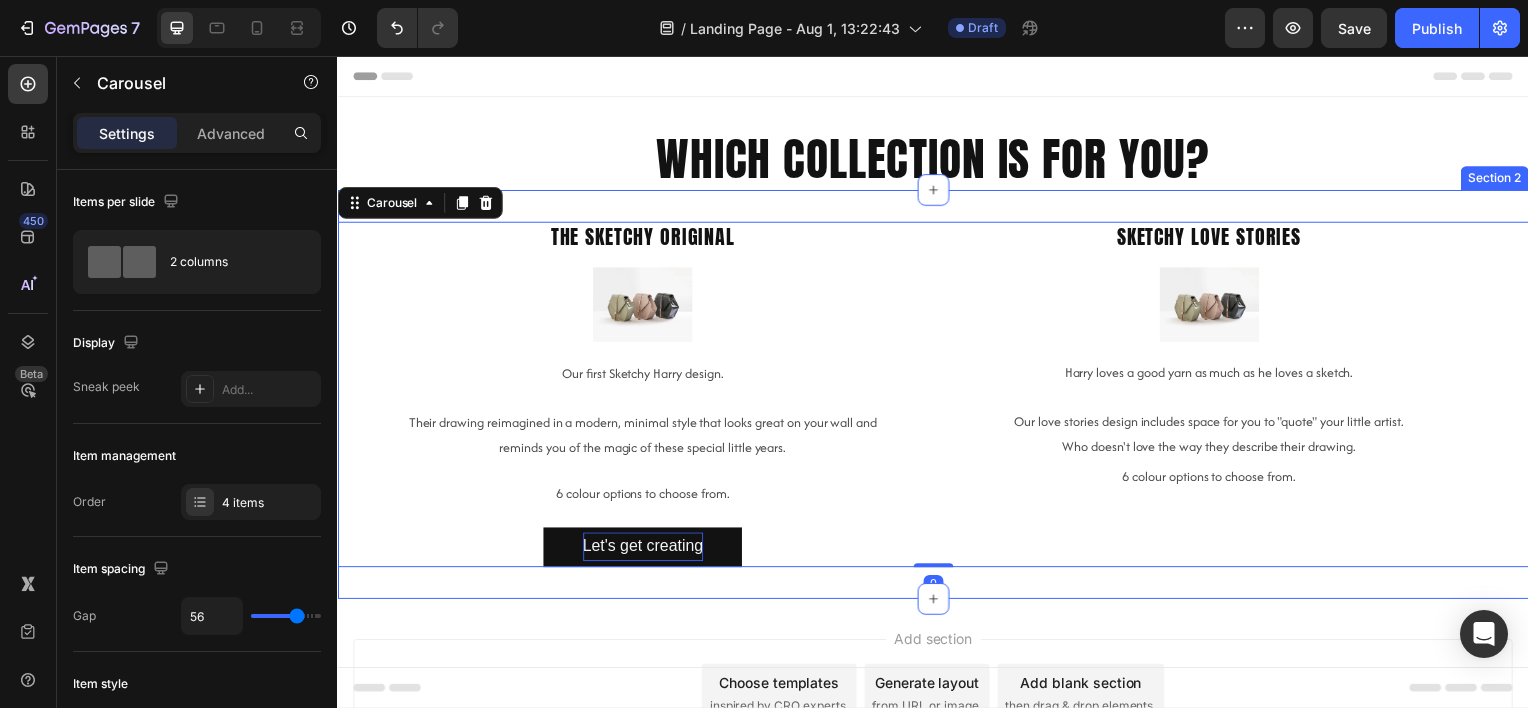 click on "The Sketchy Original Heading Image Our first Sketchy Harry design.  Their drawing reimagined in a modern, minimal style that looks great on your wall and reminds you of the magic of these special little years. Text Block 6 colour options to choose from. Text Block Let's get creating Button Sketchy love stories Heading Image Harry loves a good yarn as much as he loves a sketch.  Our love stories design includes space for you to "quote" your little artist. Who doesn't love the way they describe their drawing. Text Block 6 colour options to choose from. Text Block
Drop element here
Drop element here Carousel   0 Section 2" at bounding box center [937, 397] 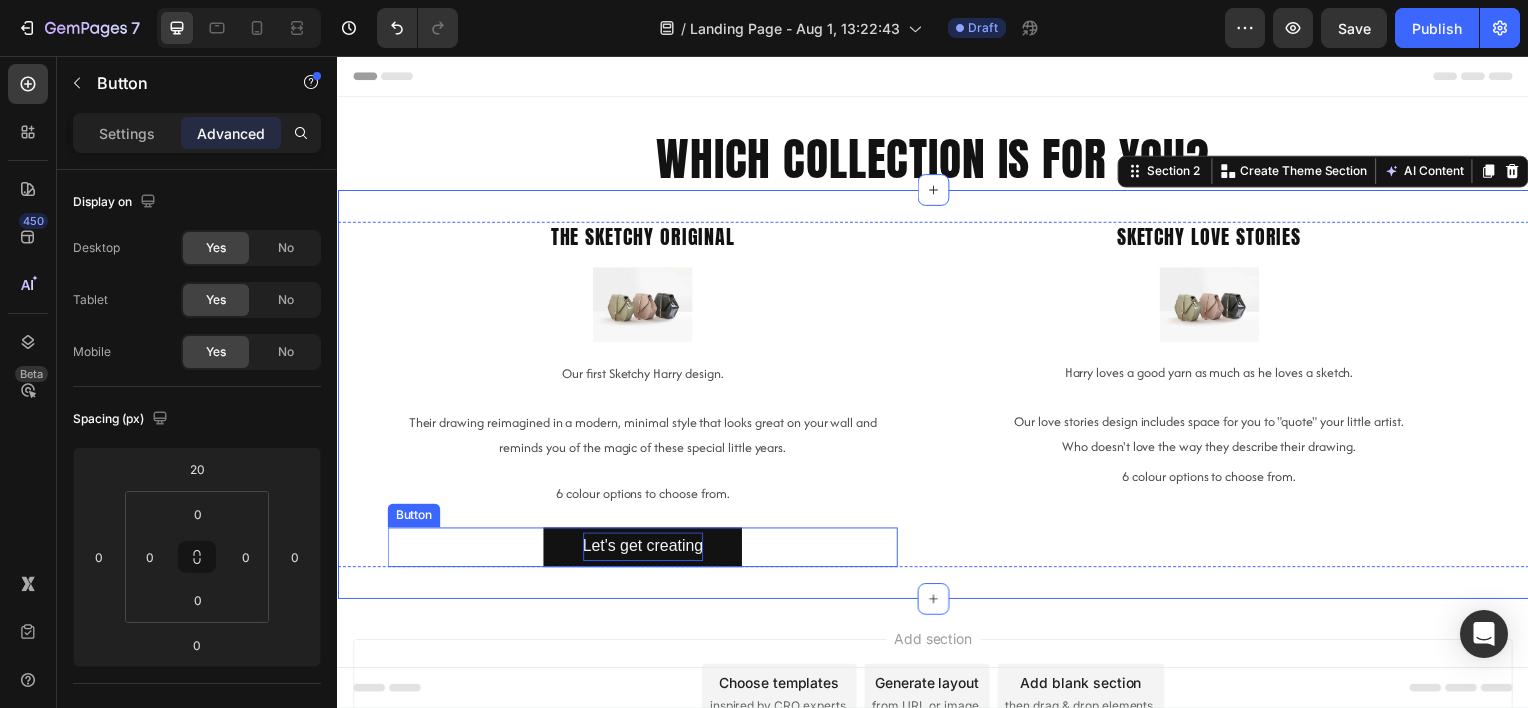 click on "Let's get creating" at bounding box center (644, 550) 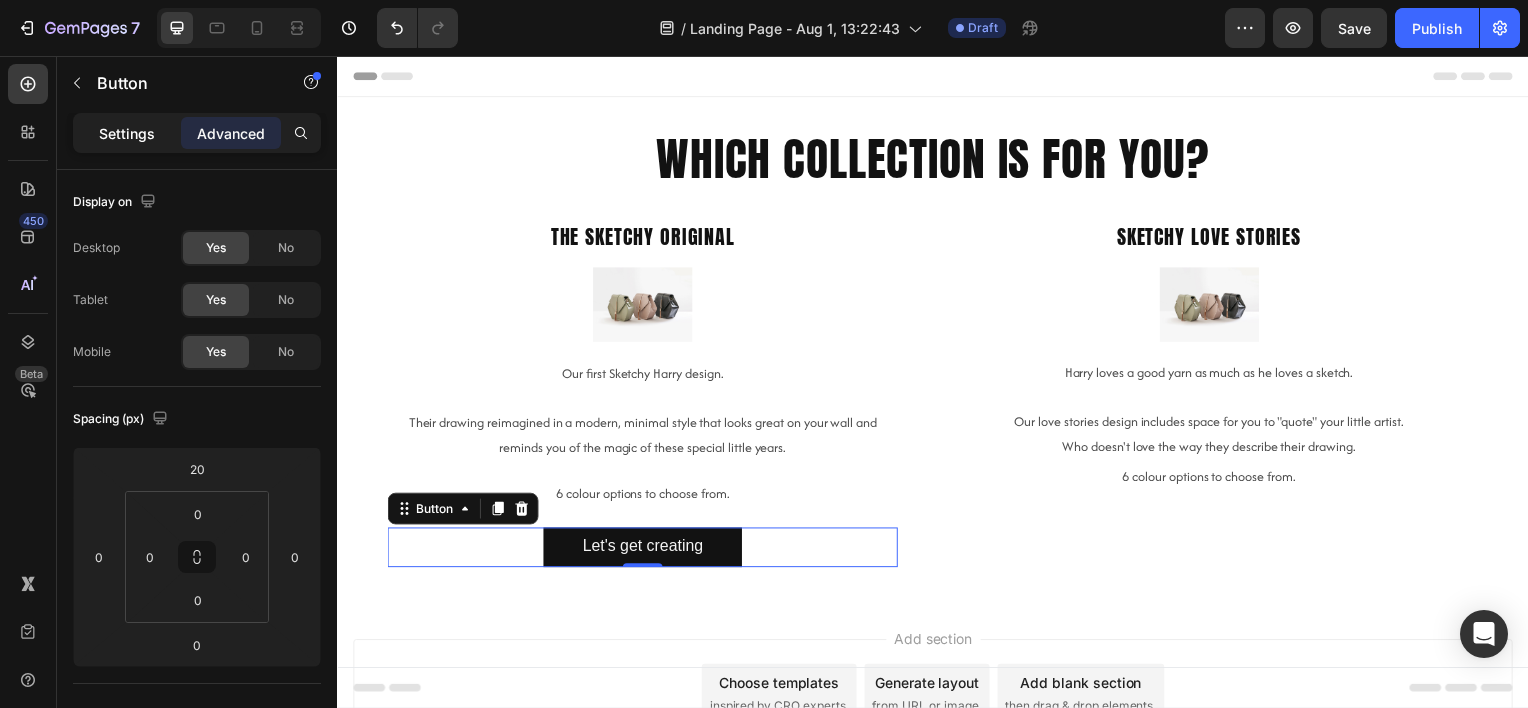 click on "Settings" 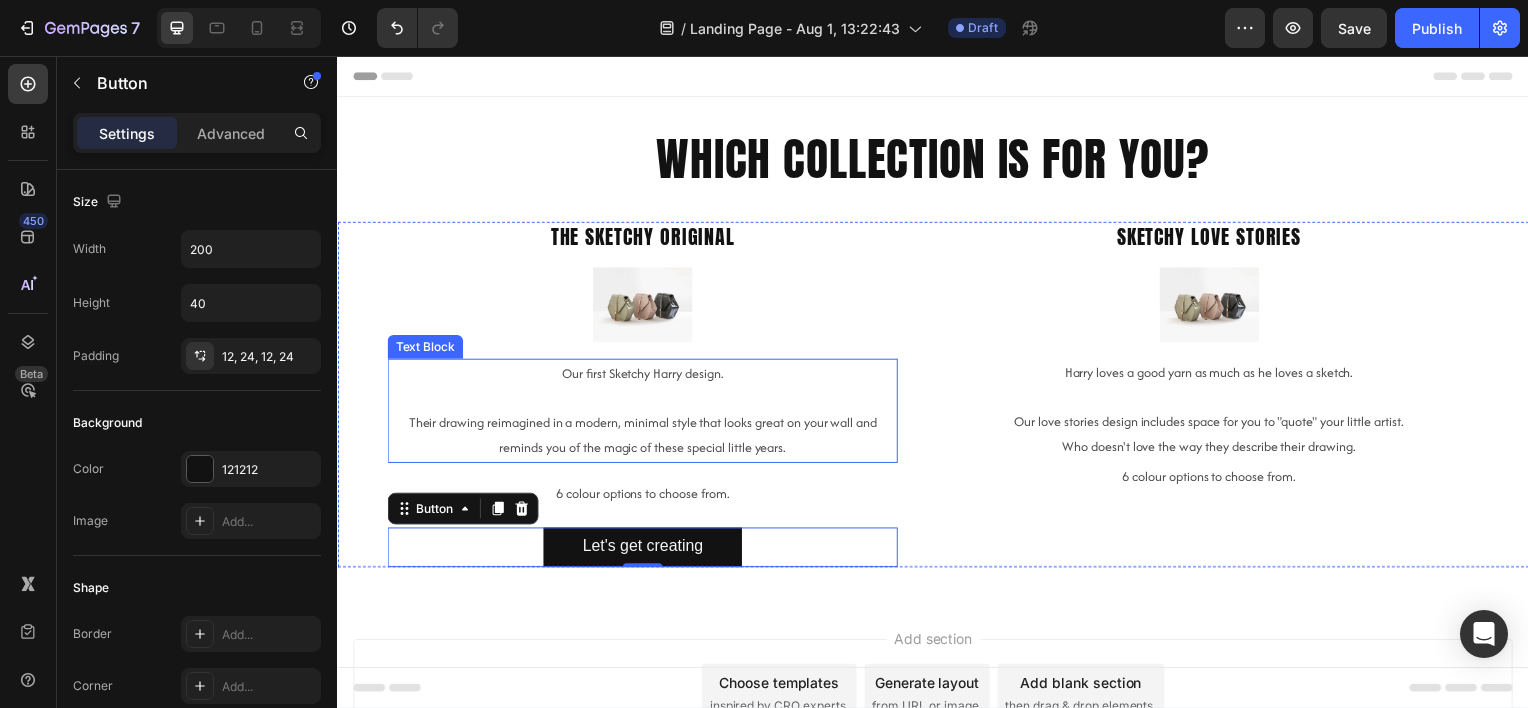 click on "Their drawing reimagined in a modern, minimal style that looks great on your wall and reminds you of the magic of these special little years." at bounding box center [644, 438] 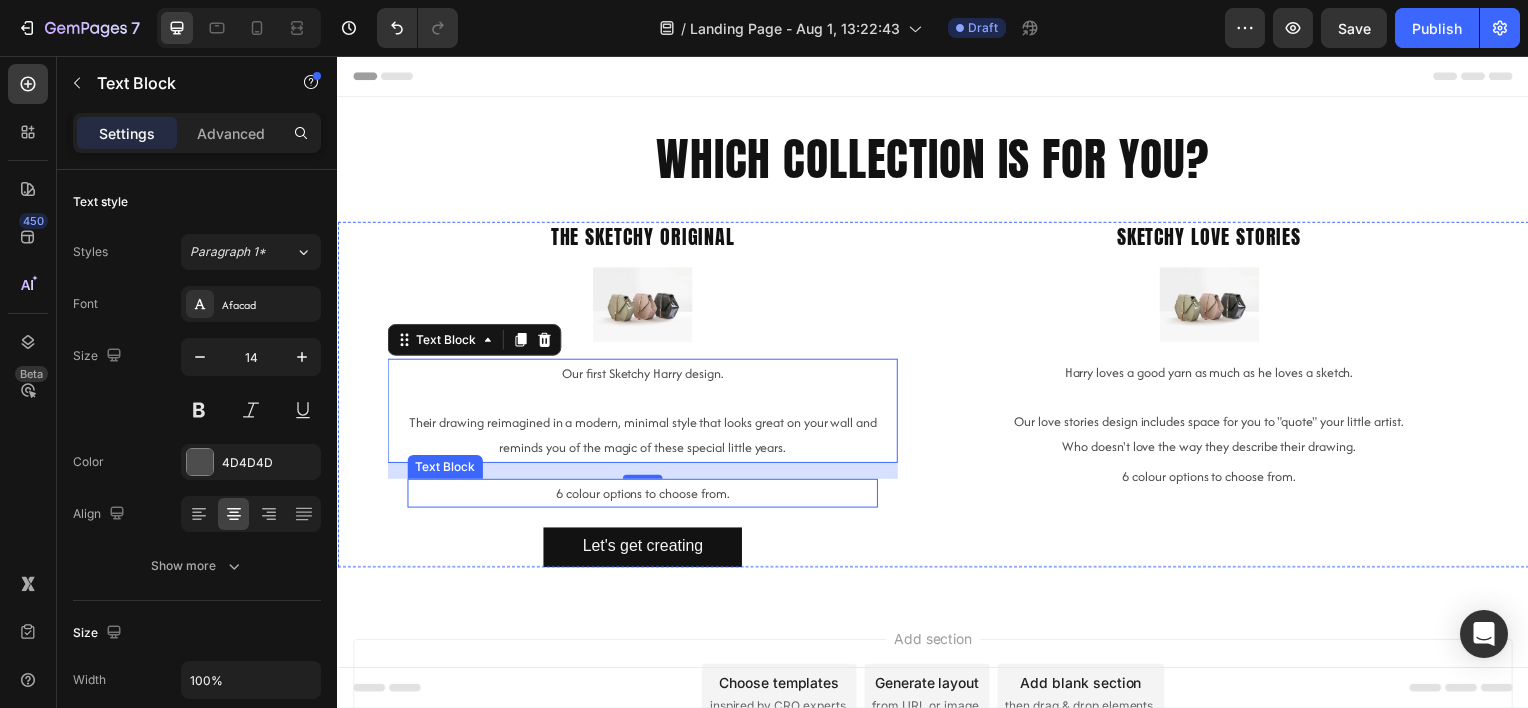 click on "6 colour options to choose from." at bounding box center (644, 496) 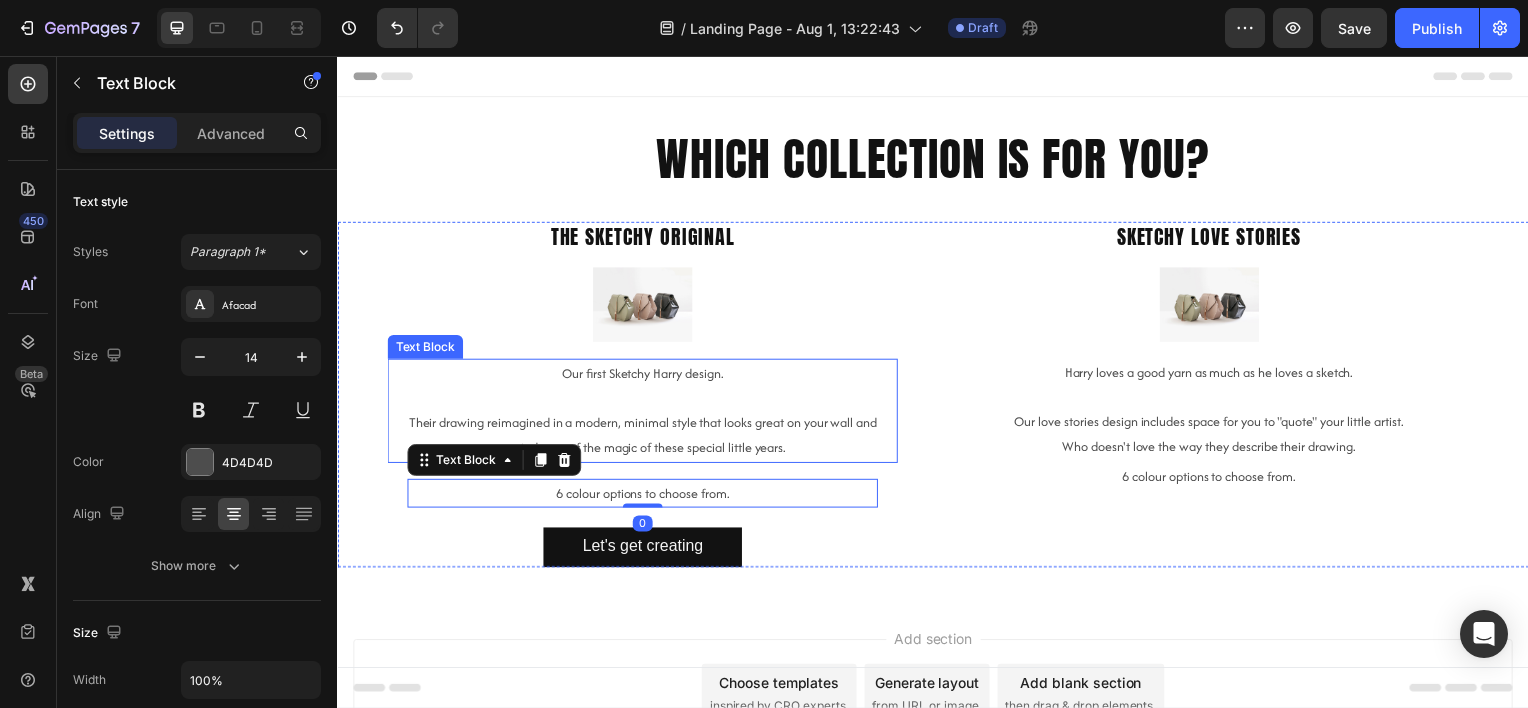 click on "Their drawing reimagined in a modern, minimal style that looks great on your wall and reminds you of the magic of these special little years." at bounding box center (644, 438) 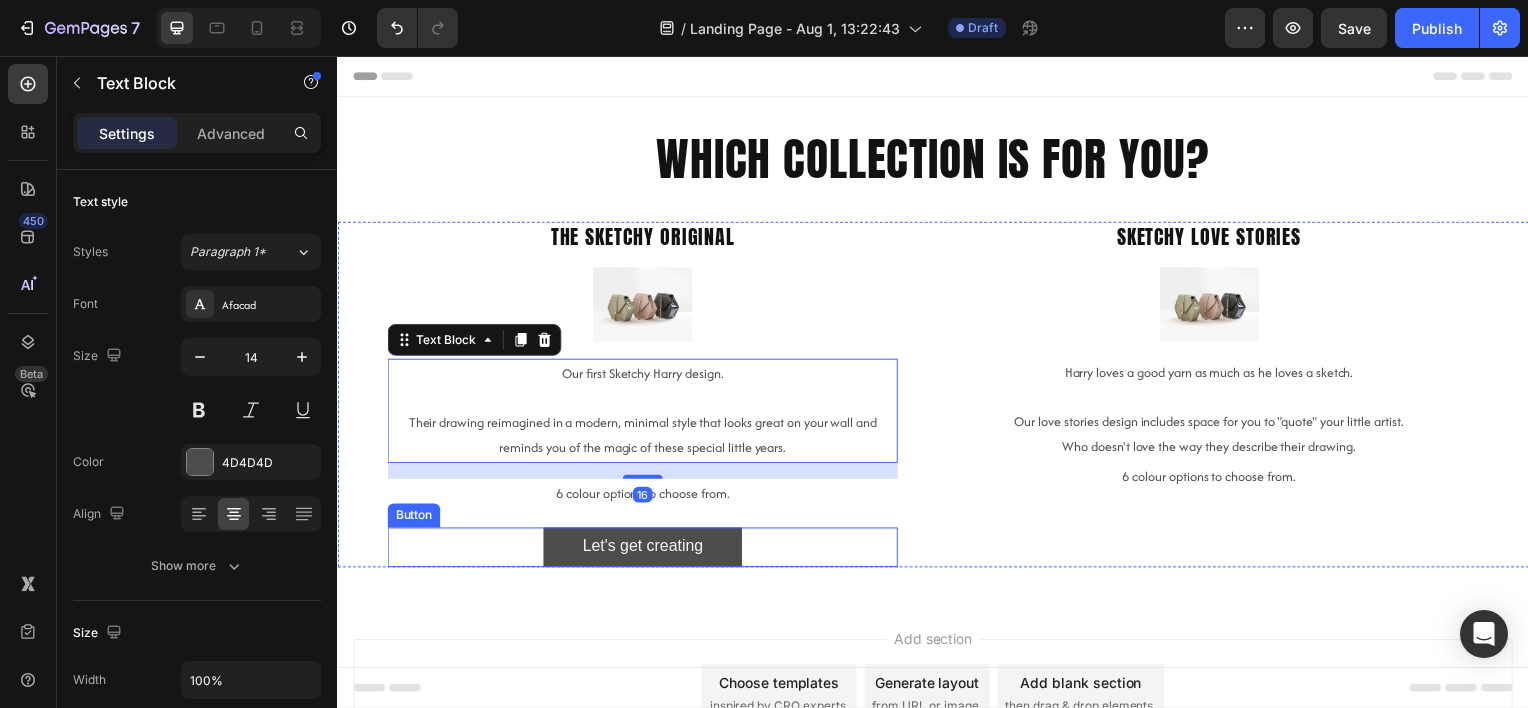click on "Let's get creating" at bounding box center [644, 551] 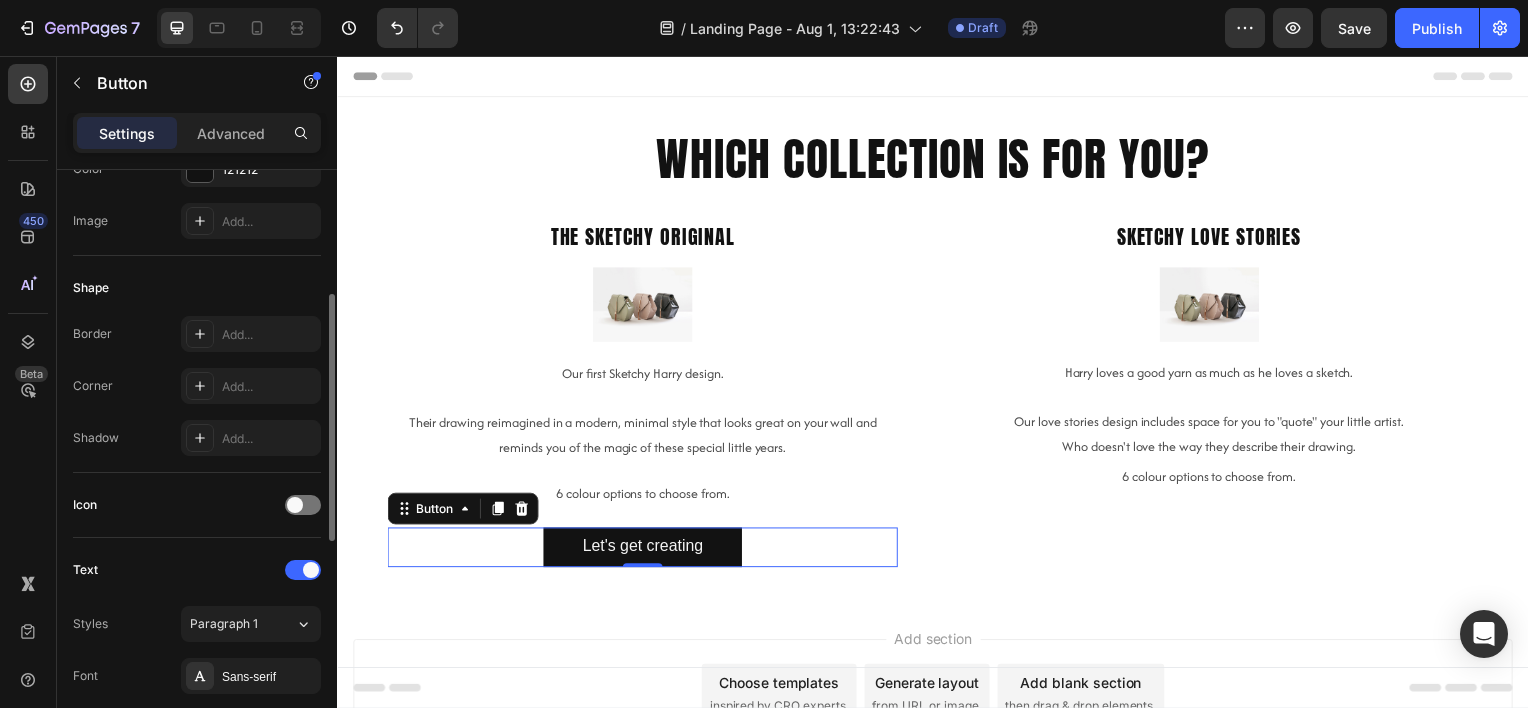 scroll, scrollTop: 600, scrollLeft: 0, axis: vertical 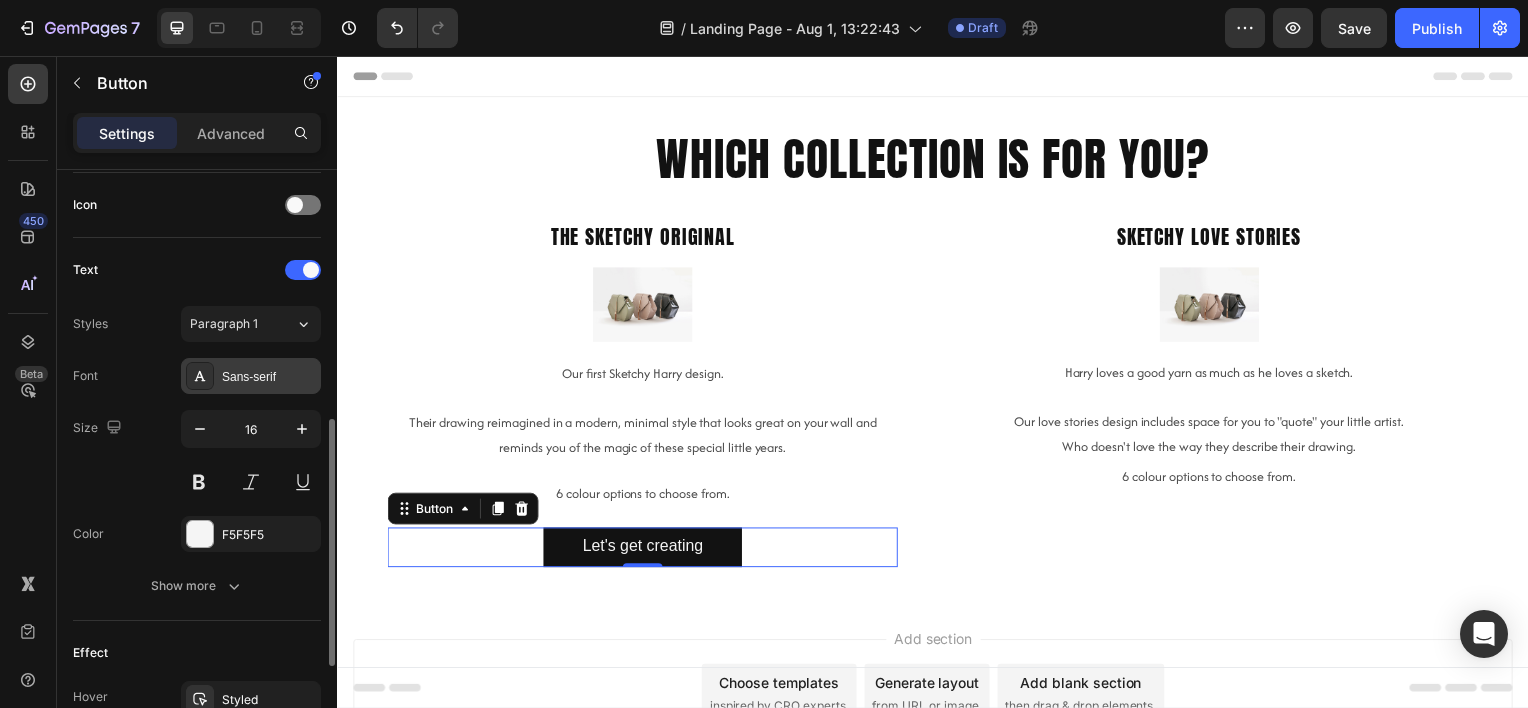 click on "Sans-serif" at bounding box center (251, 376) 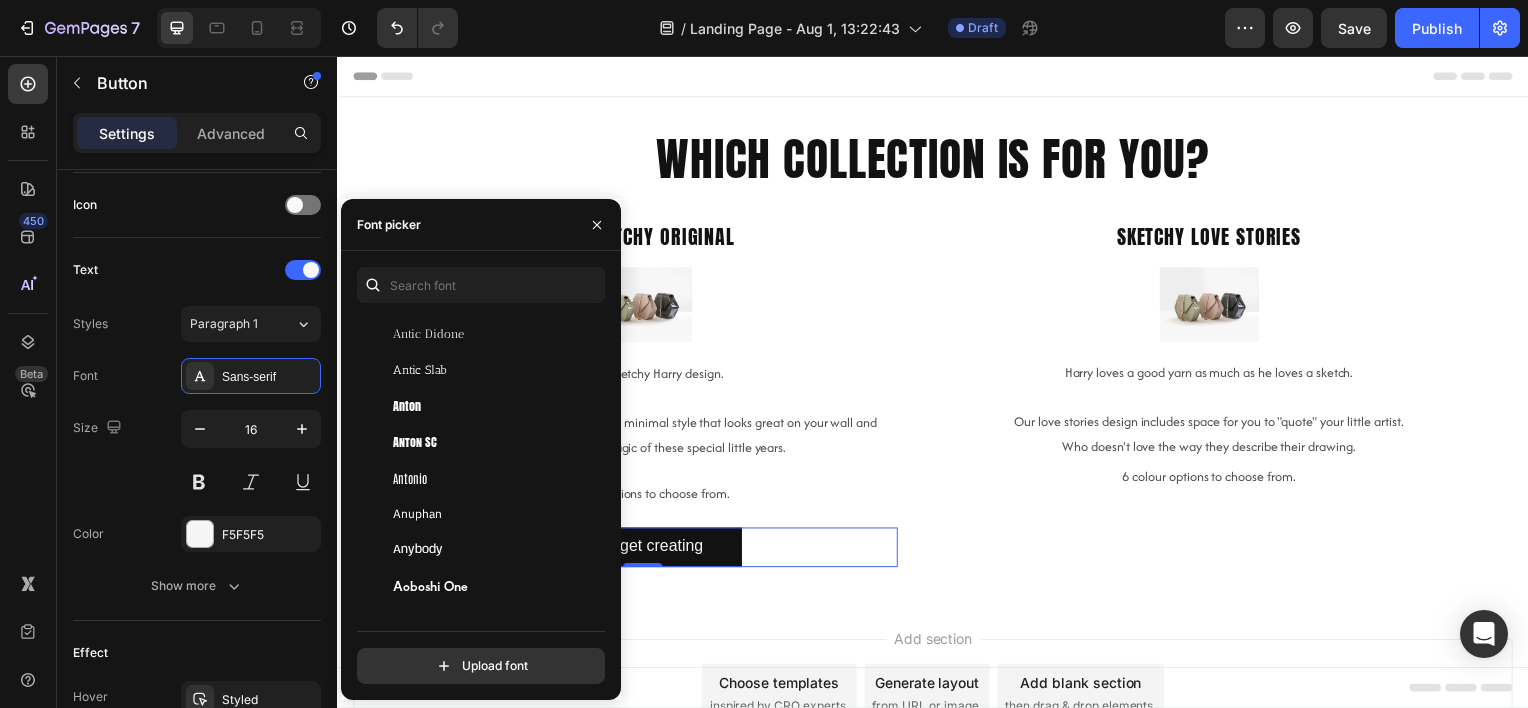 scroll, scrollTop: 3600, scrollLeft: 0, axis: vertical 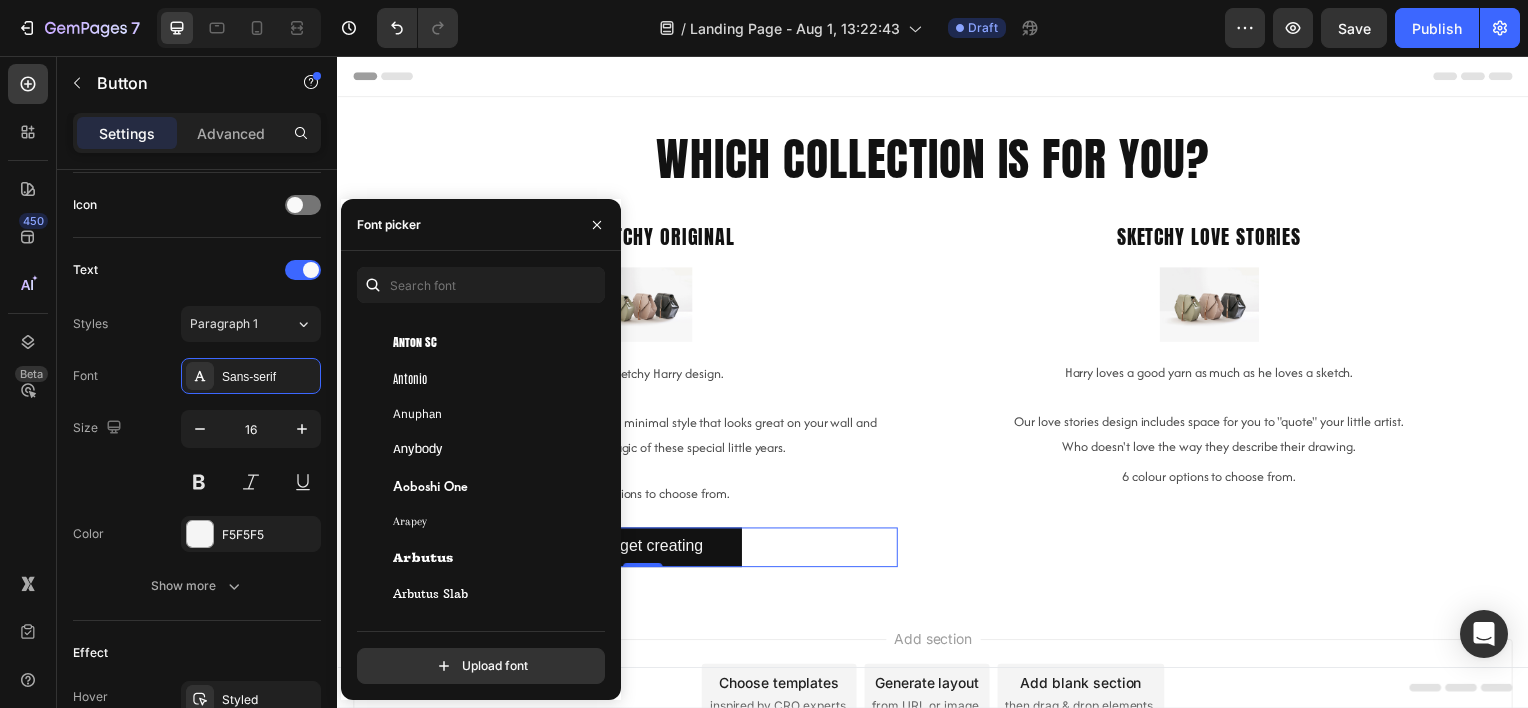 click on "Aoboshi One" at bounding box center (494, 486) 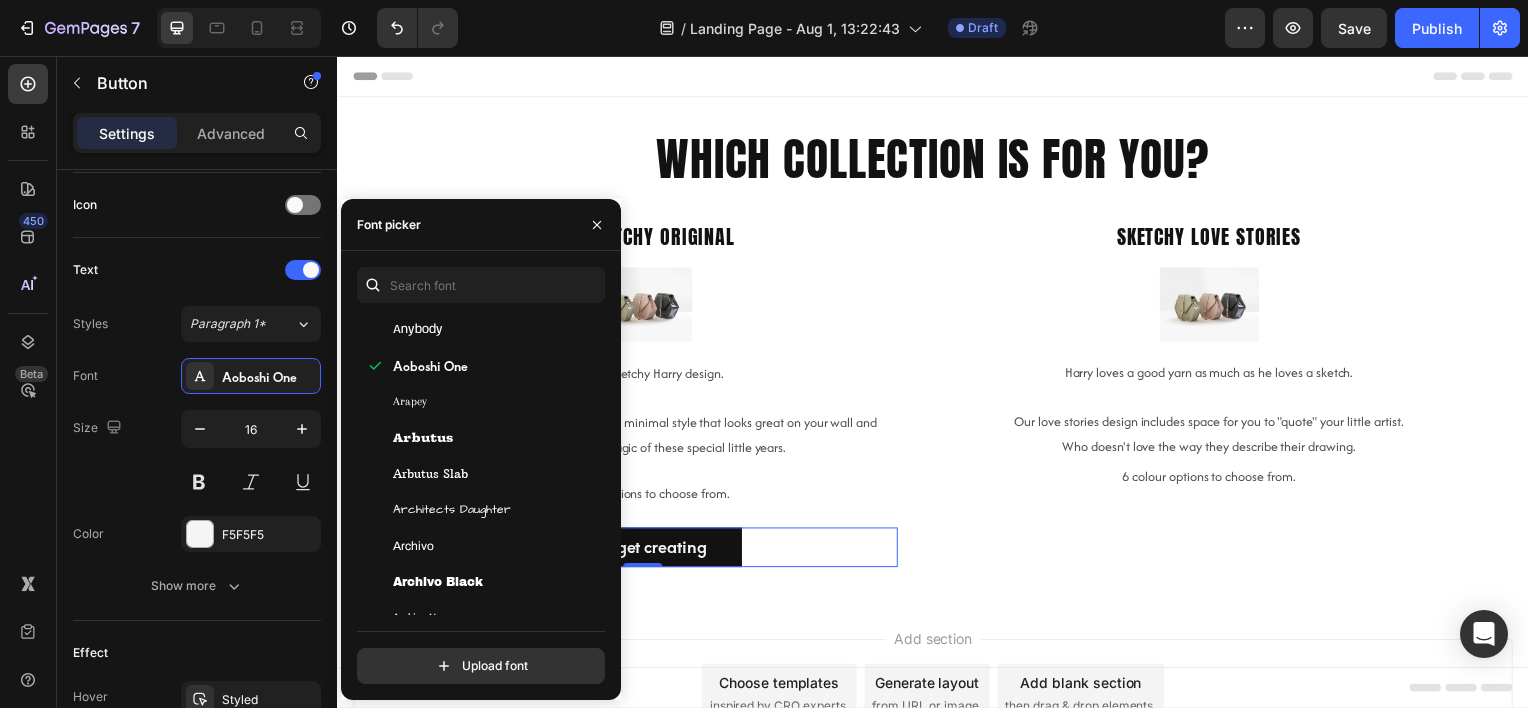 scroll, scrollTop: 3900, scrollLeft: 0, axis: vertical 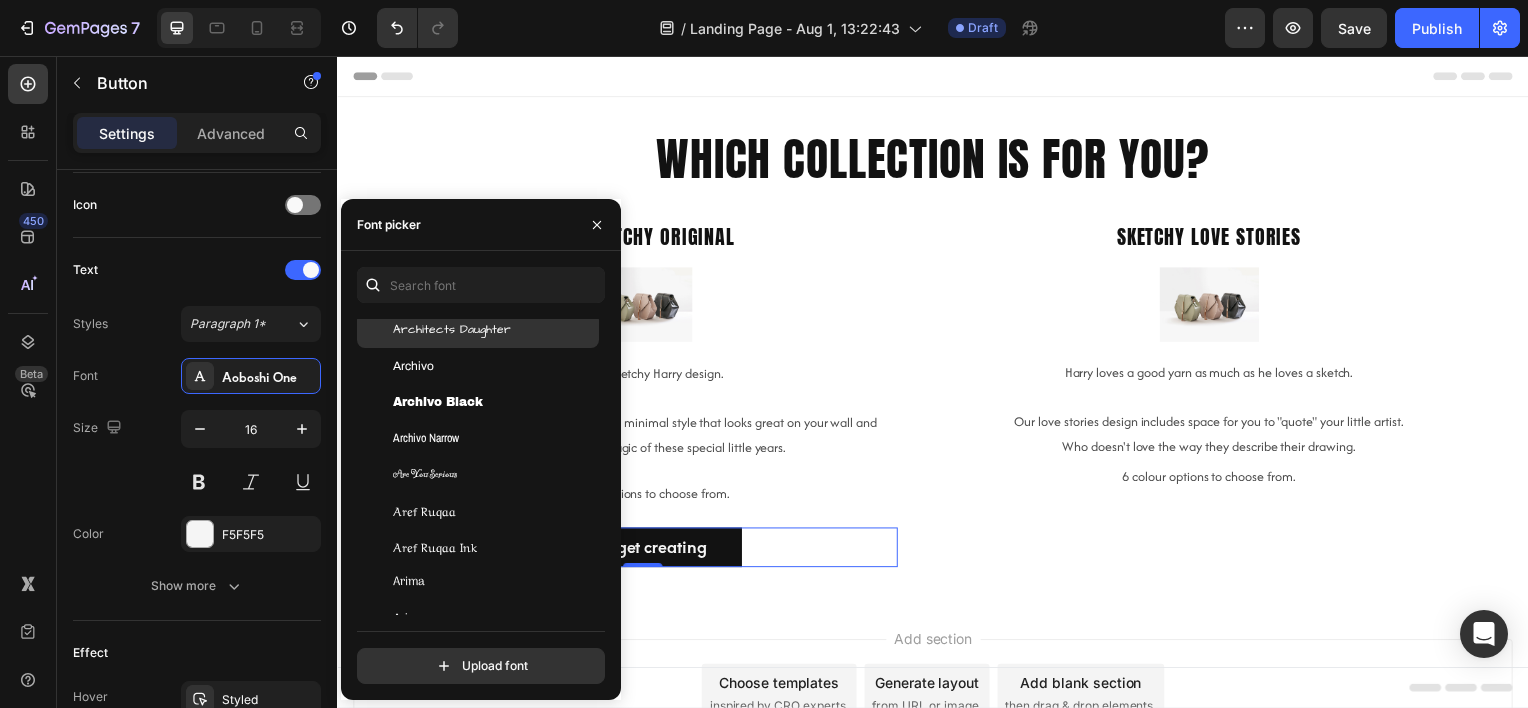 drag, startPoint x: 506, startPoint y: 375, endPoint x: 486, endPoint y: 321, distance: 57.58472 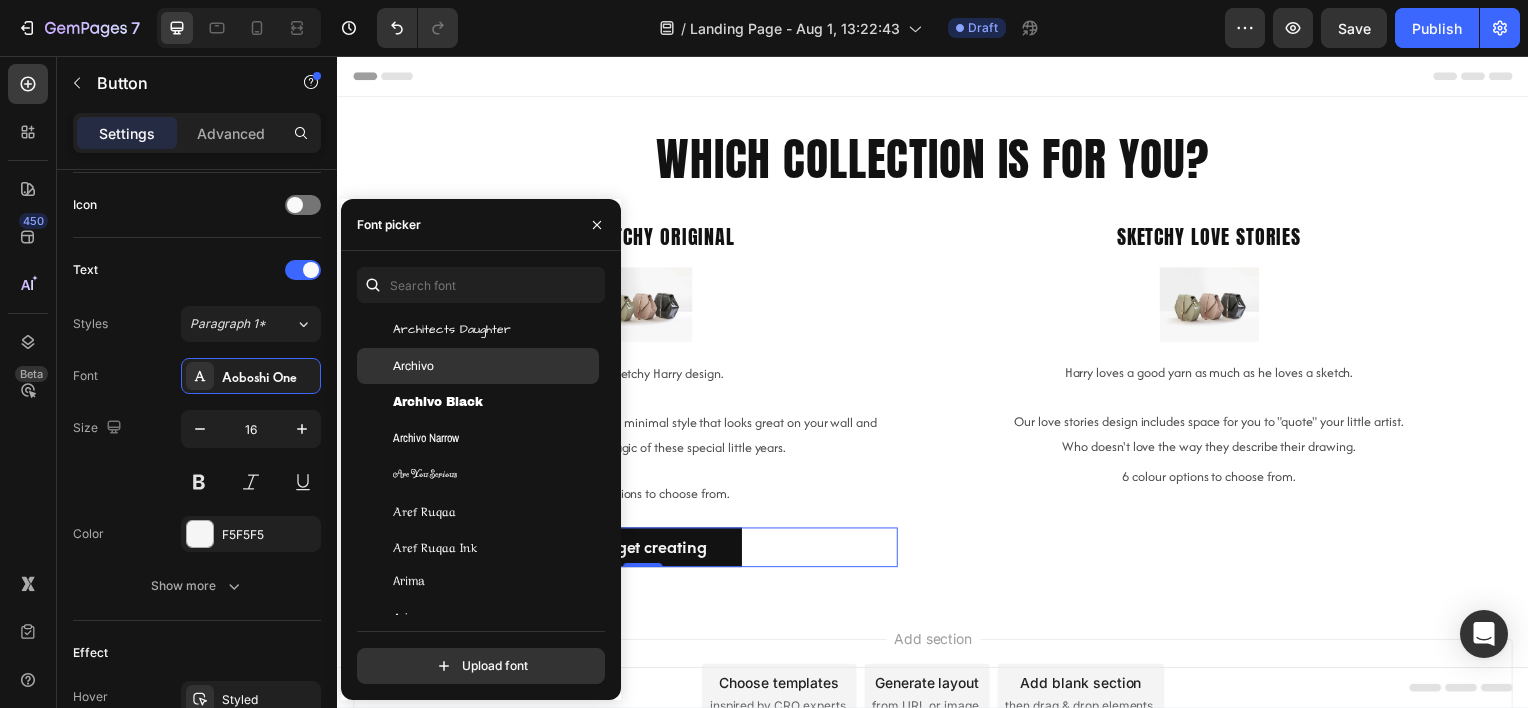 drag, startPoint x: 486, startPoint y: 321, endPoint x: 456, endPoint y: 362, distance: 50.803543 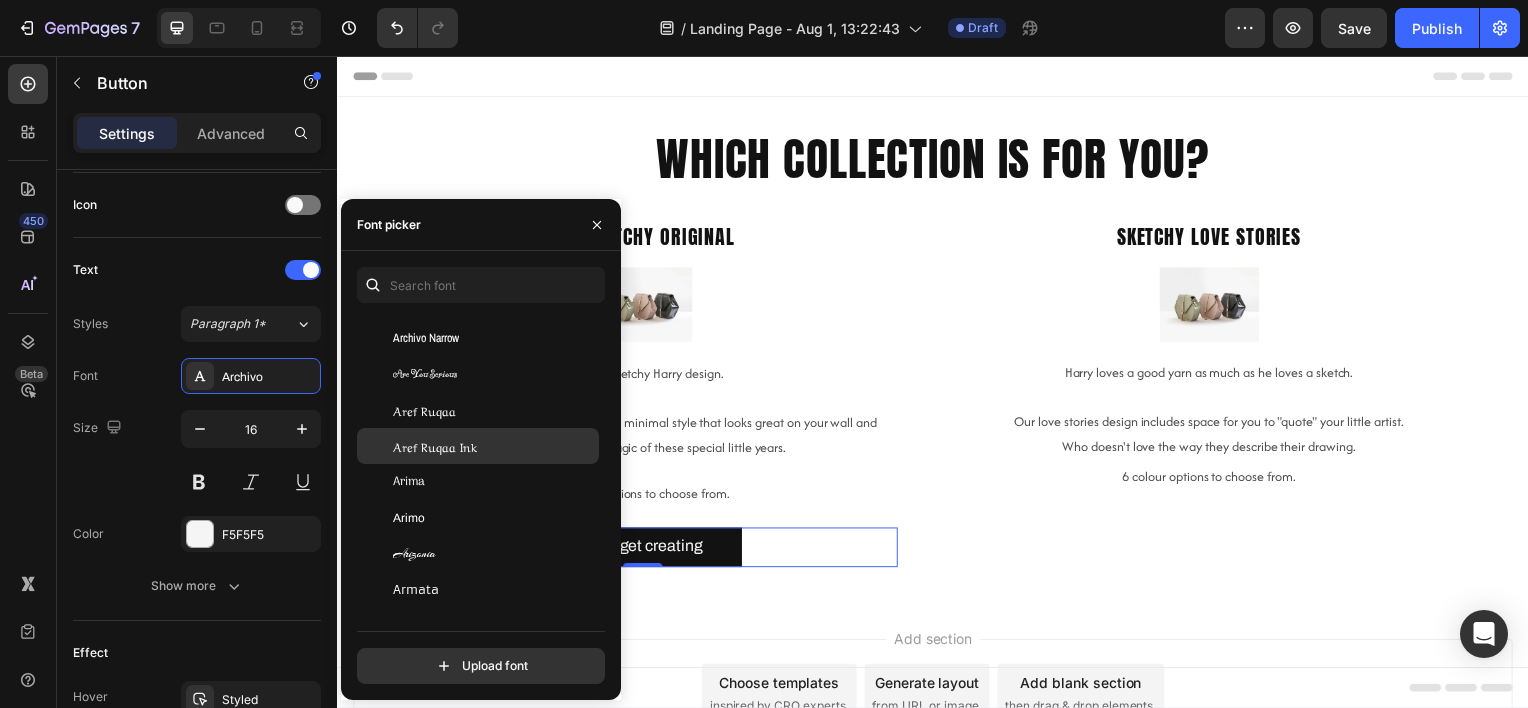 scroll, scrollTop: 4100, scrollLeft: 0, axis: vertical 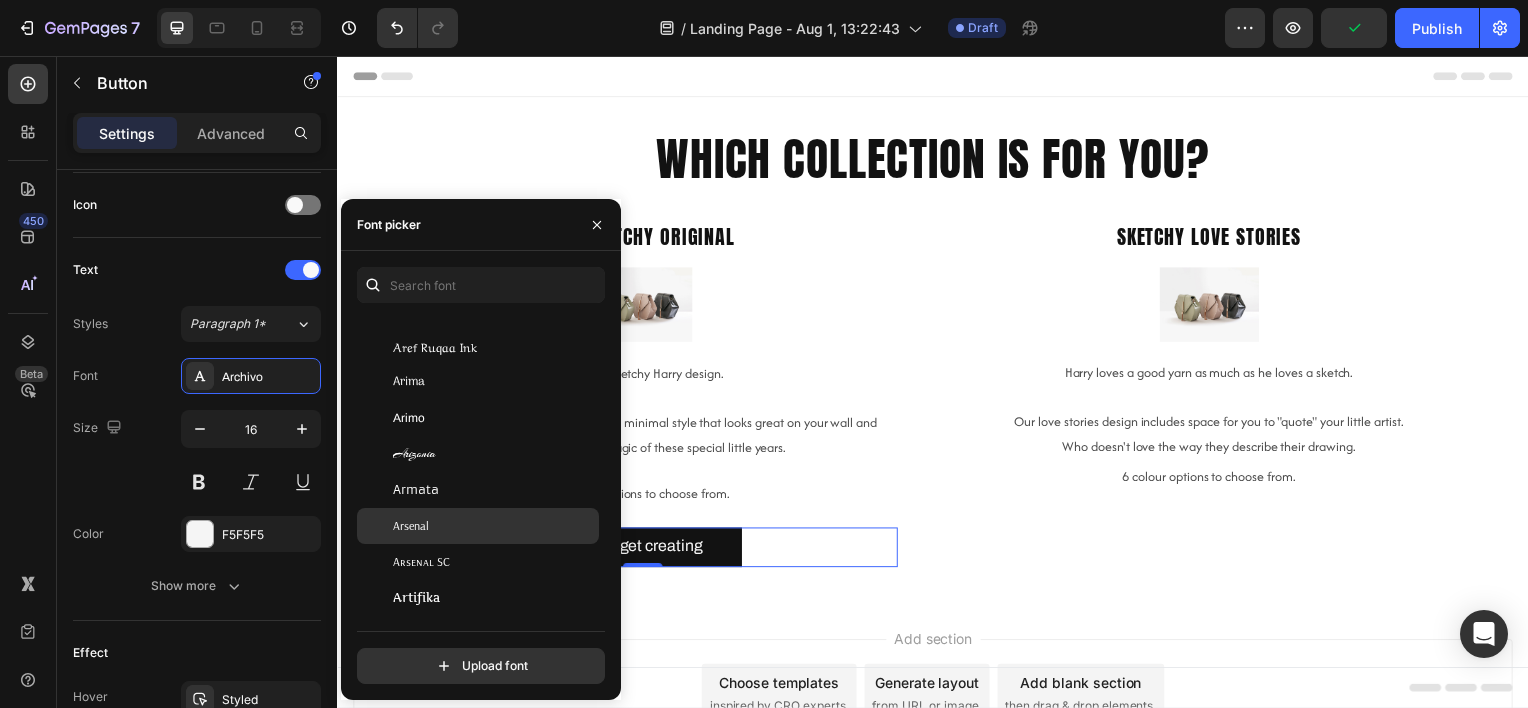 click on "Arsenal" at bounding box center (494, 526) 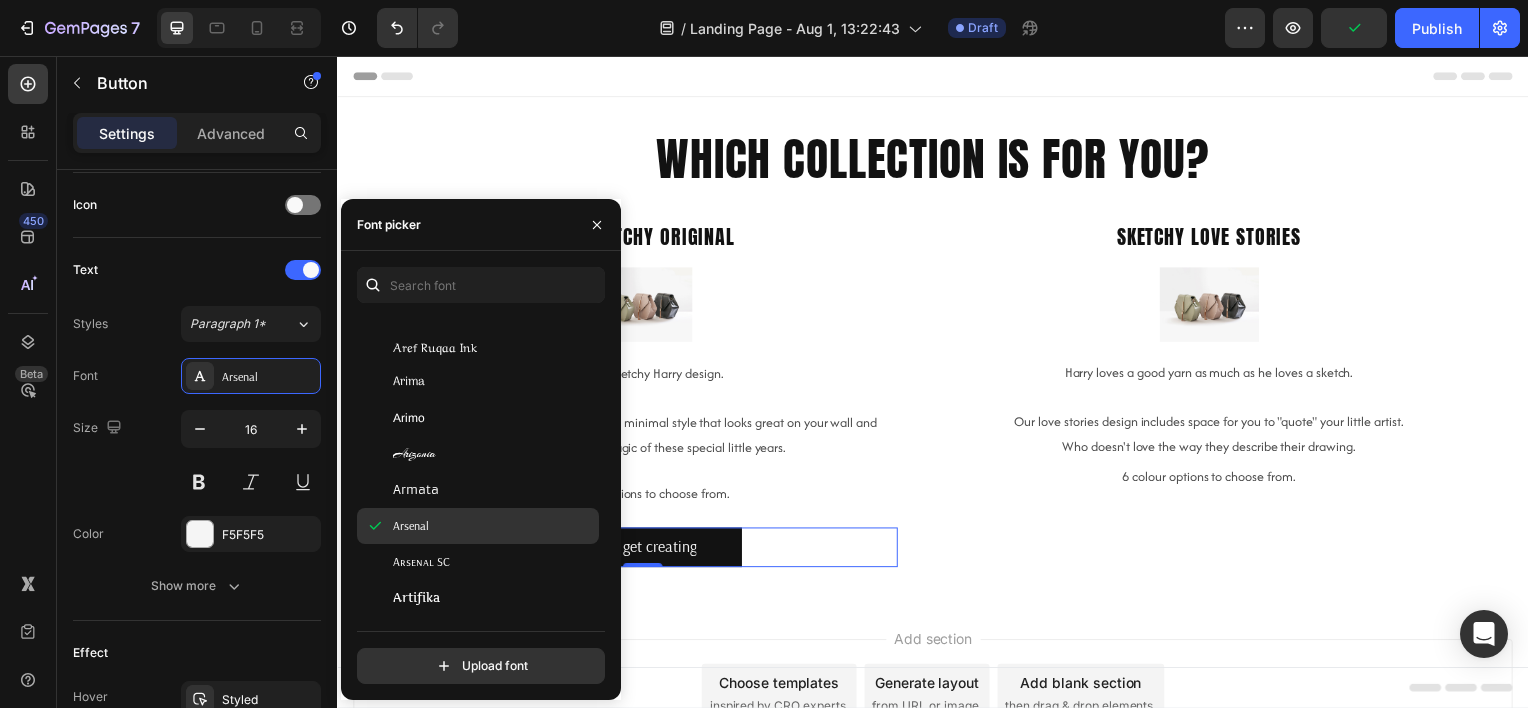 scroll, scrollTop: 4300, scrollLeft: 0, axis: vertical 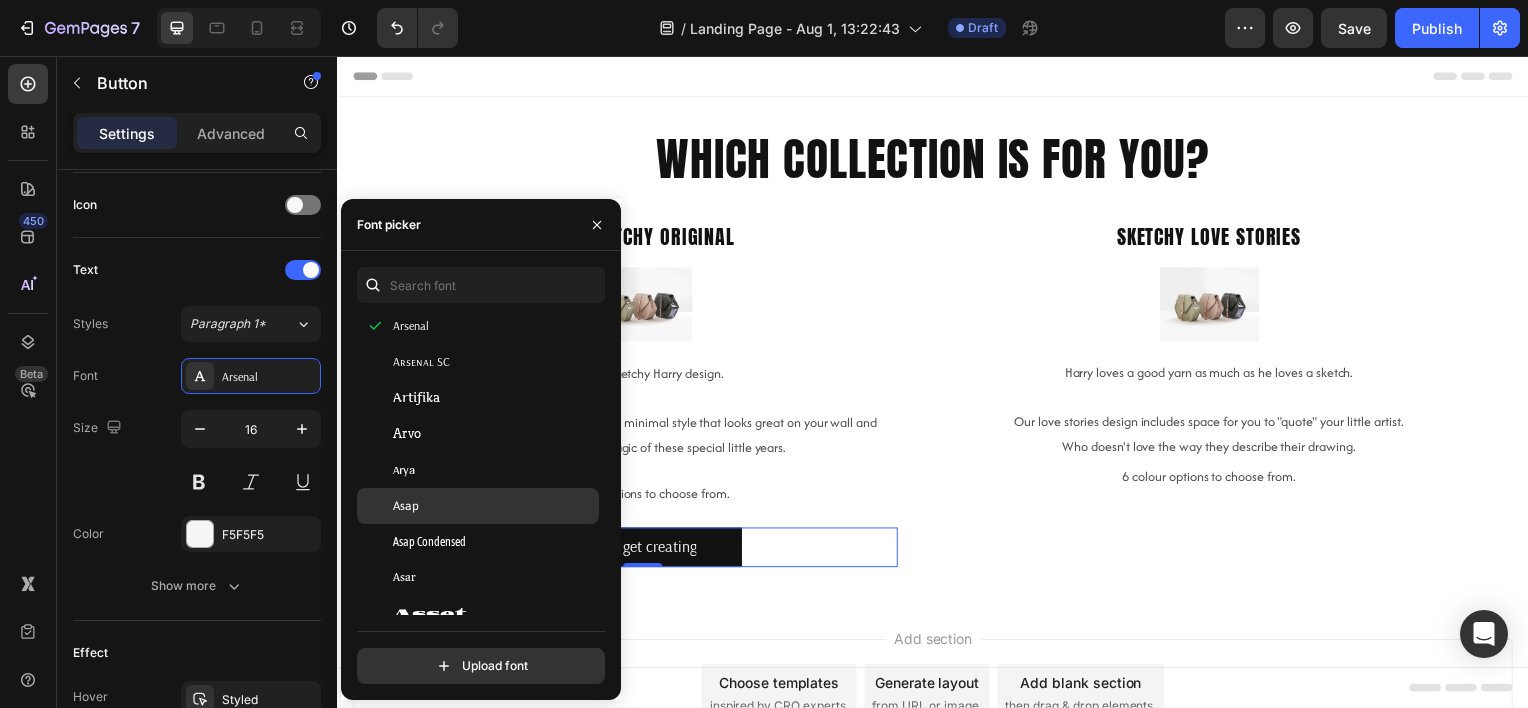 click on "Asap" at bounding box center [494, 506] 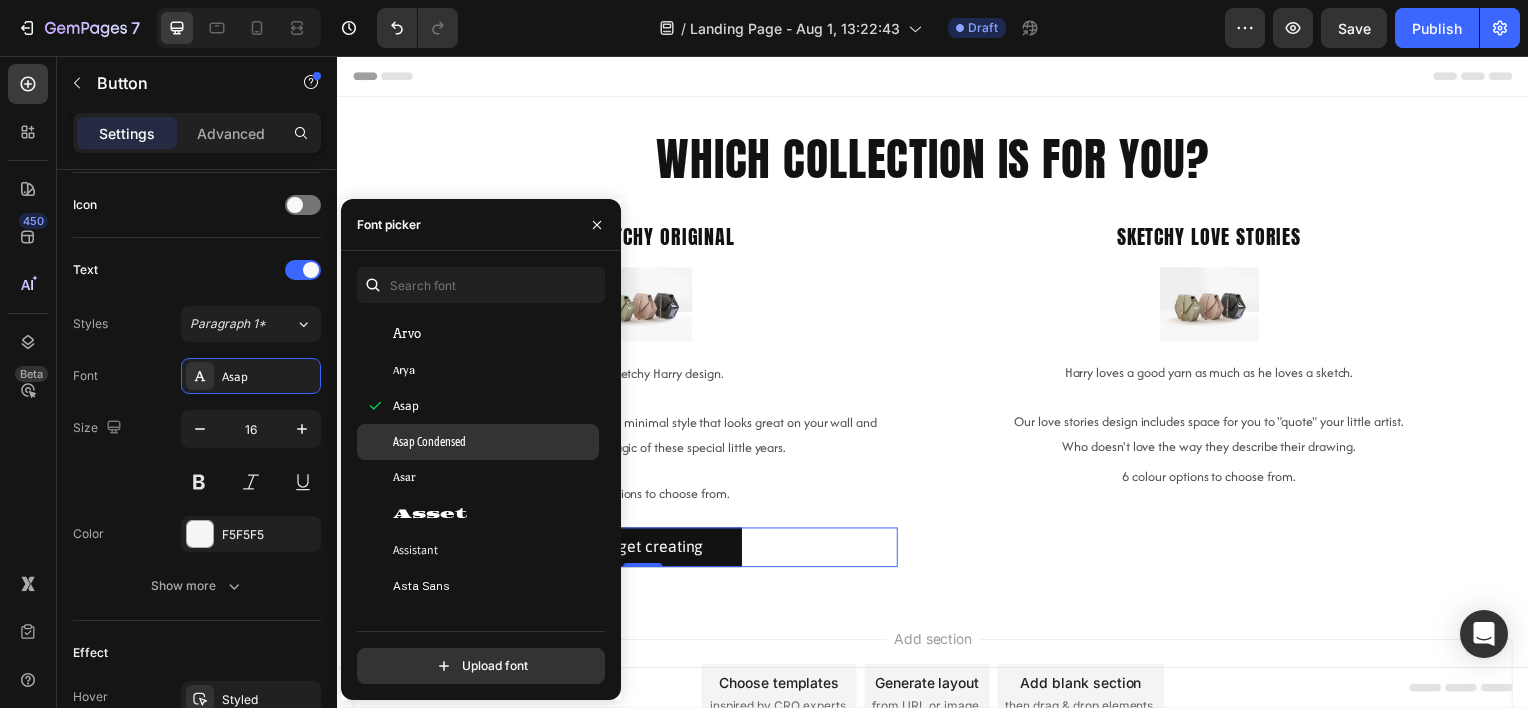 scroll, scrollTop: 4500, scrollLeft: 0, axis: vertical 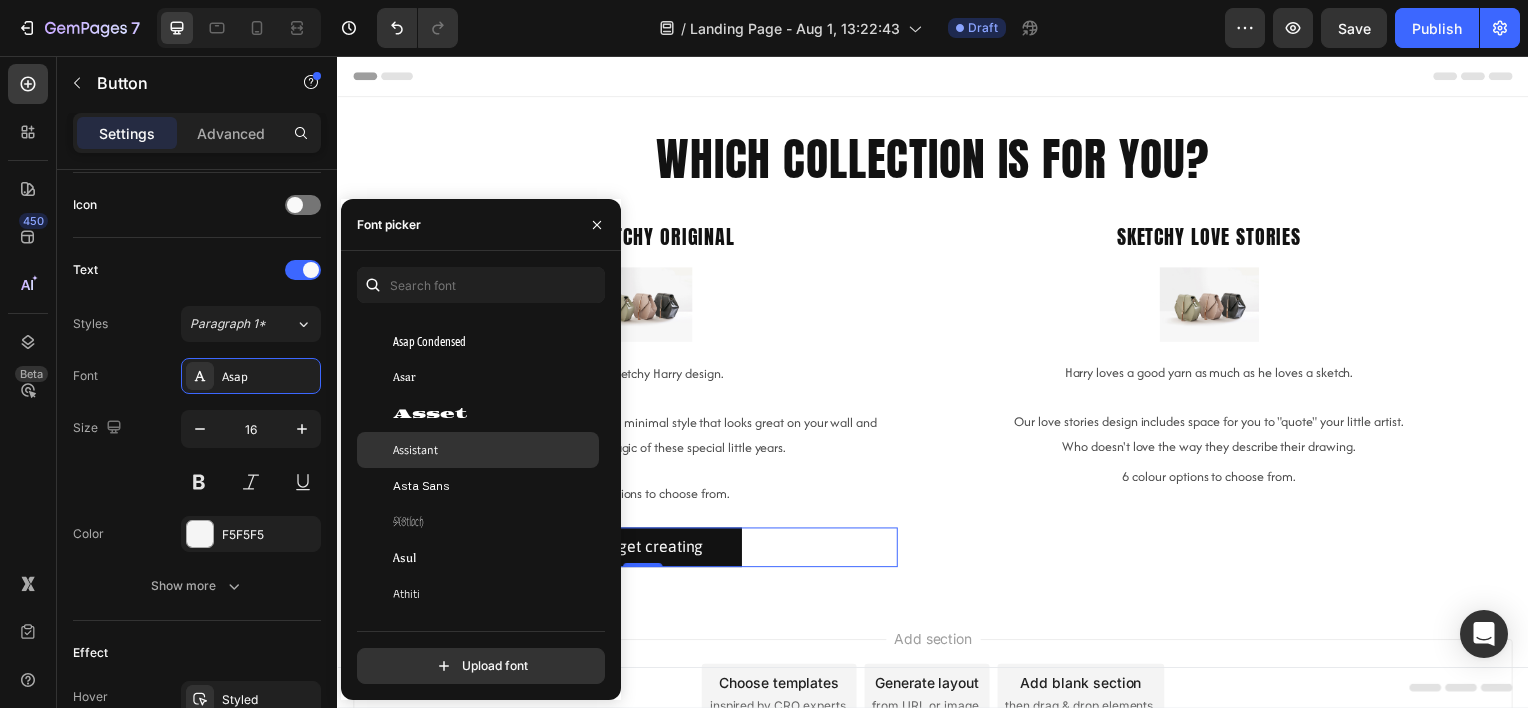 click on "Assistant" at bounding box center (494, 450) 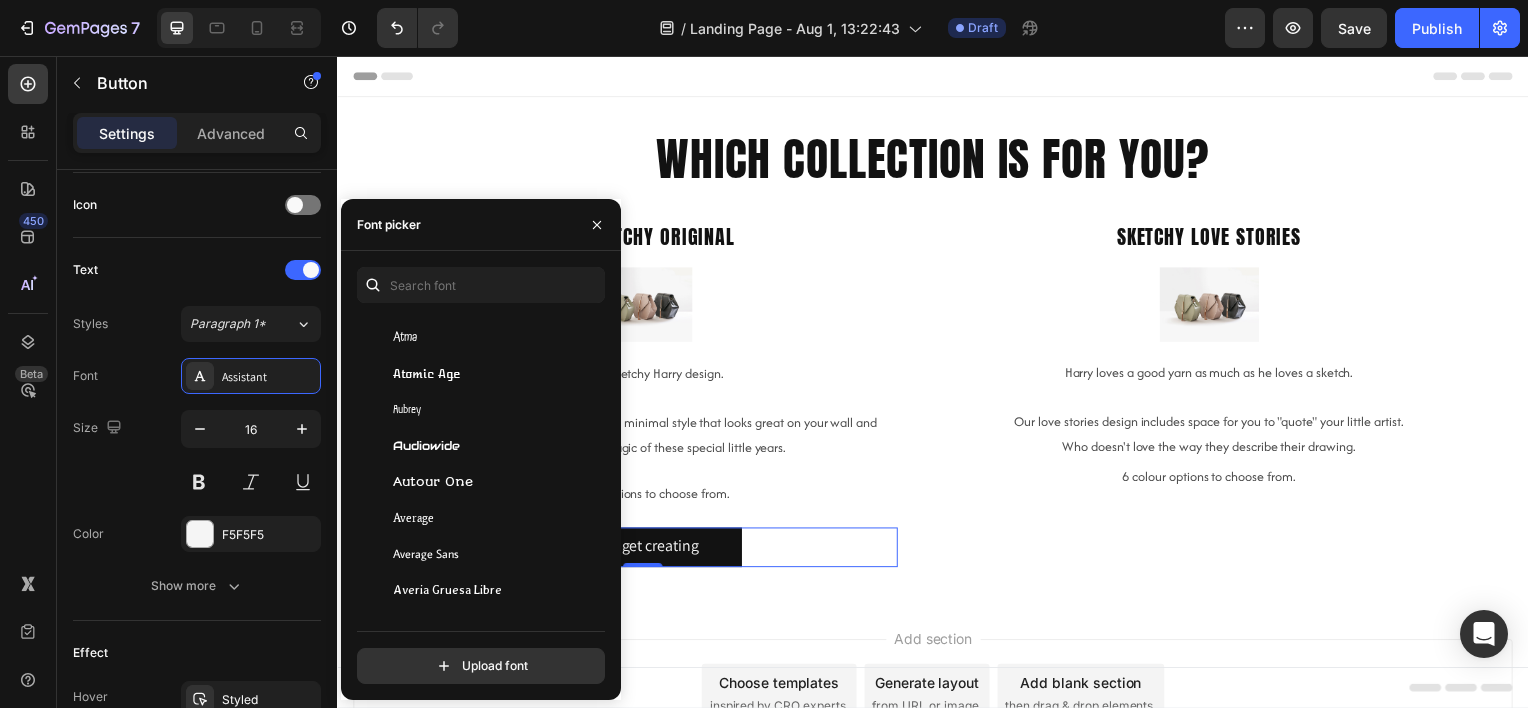 scroll, scrollTop: 5000, scrollLeft: 0, axis: vertical 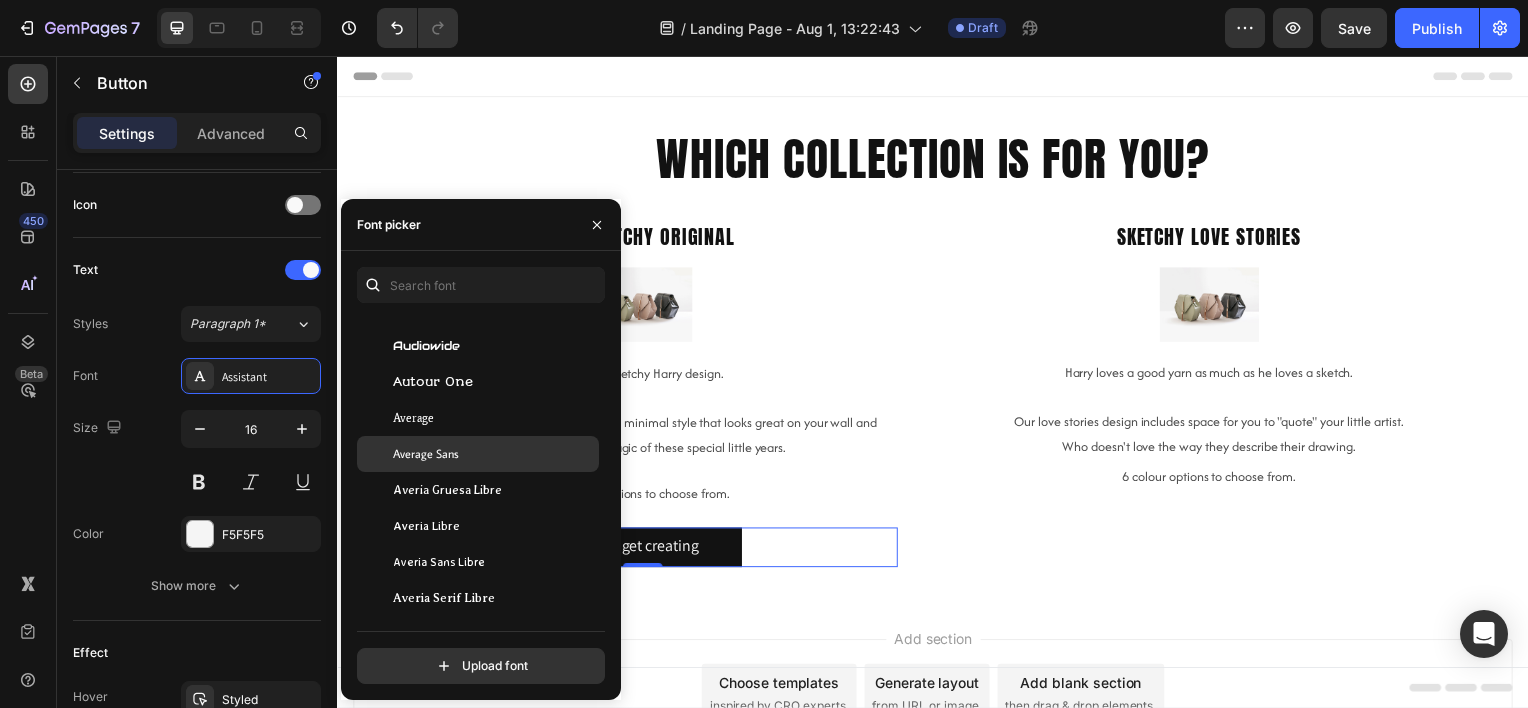 click on "Average Sans" at bounding box center [494, 454] 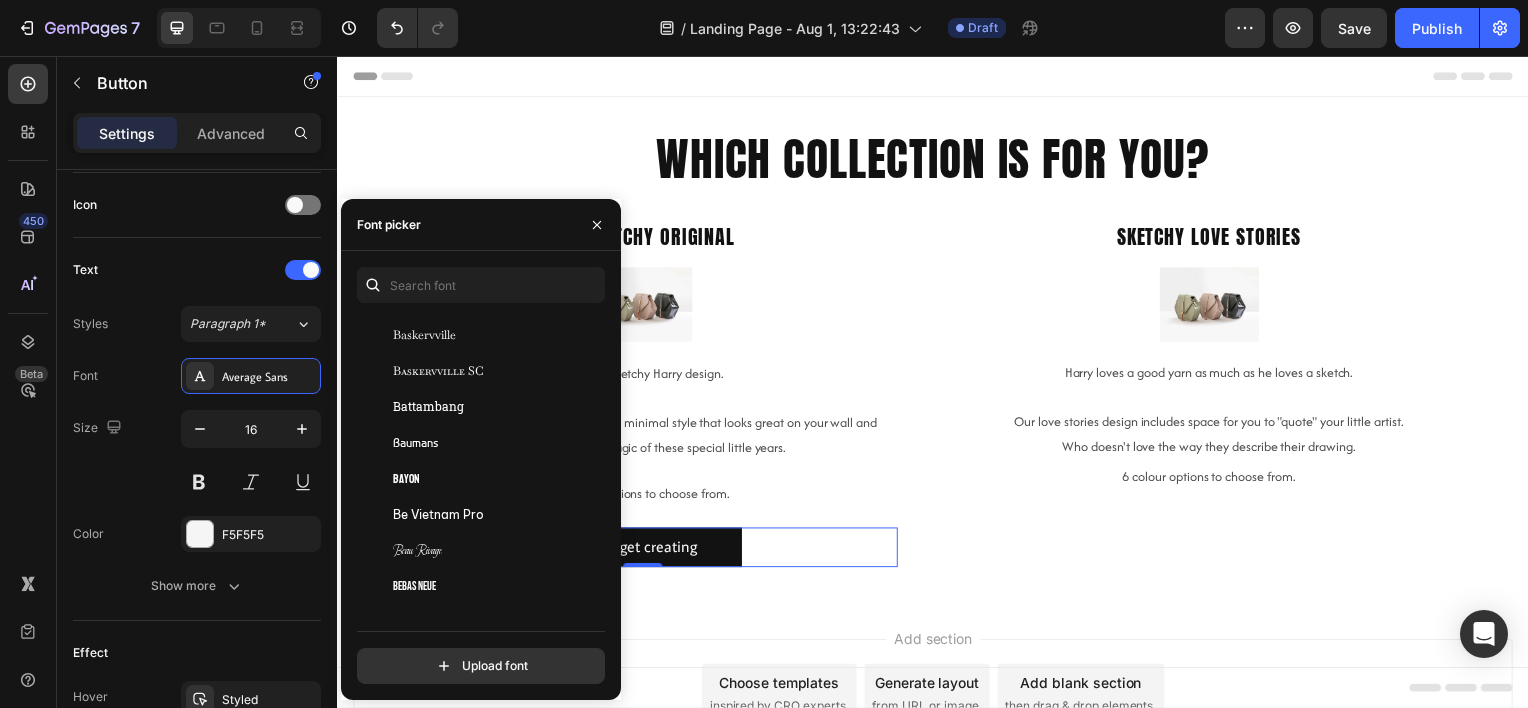 scroll, scrollTop: 6600, scrollLeft: 0, axis: vertical 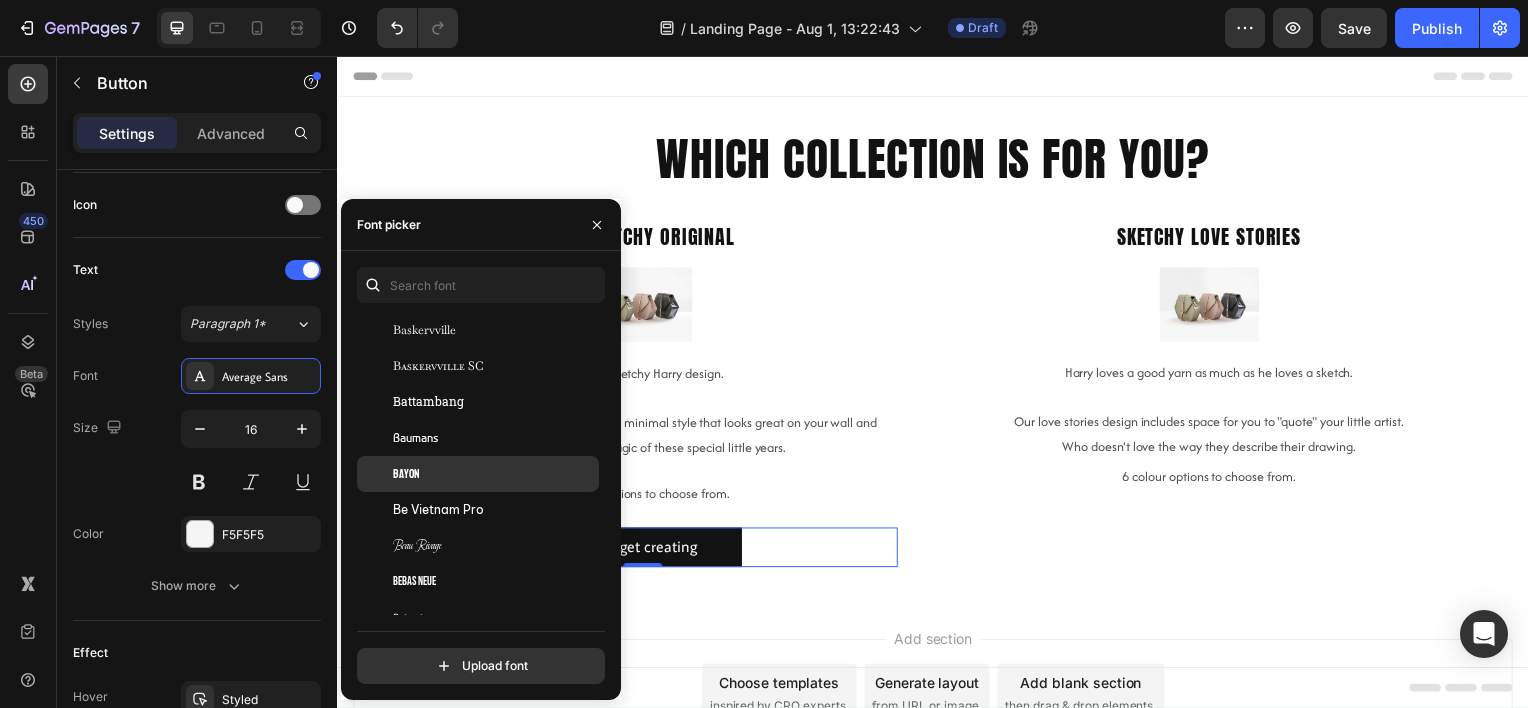 click on "Bayon" at bounding box center (494, 474) 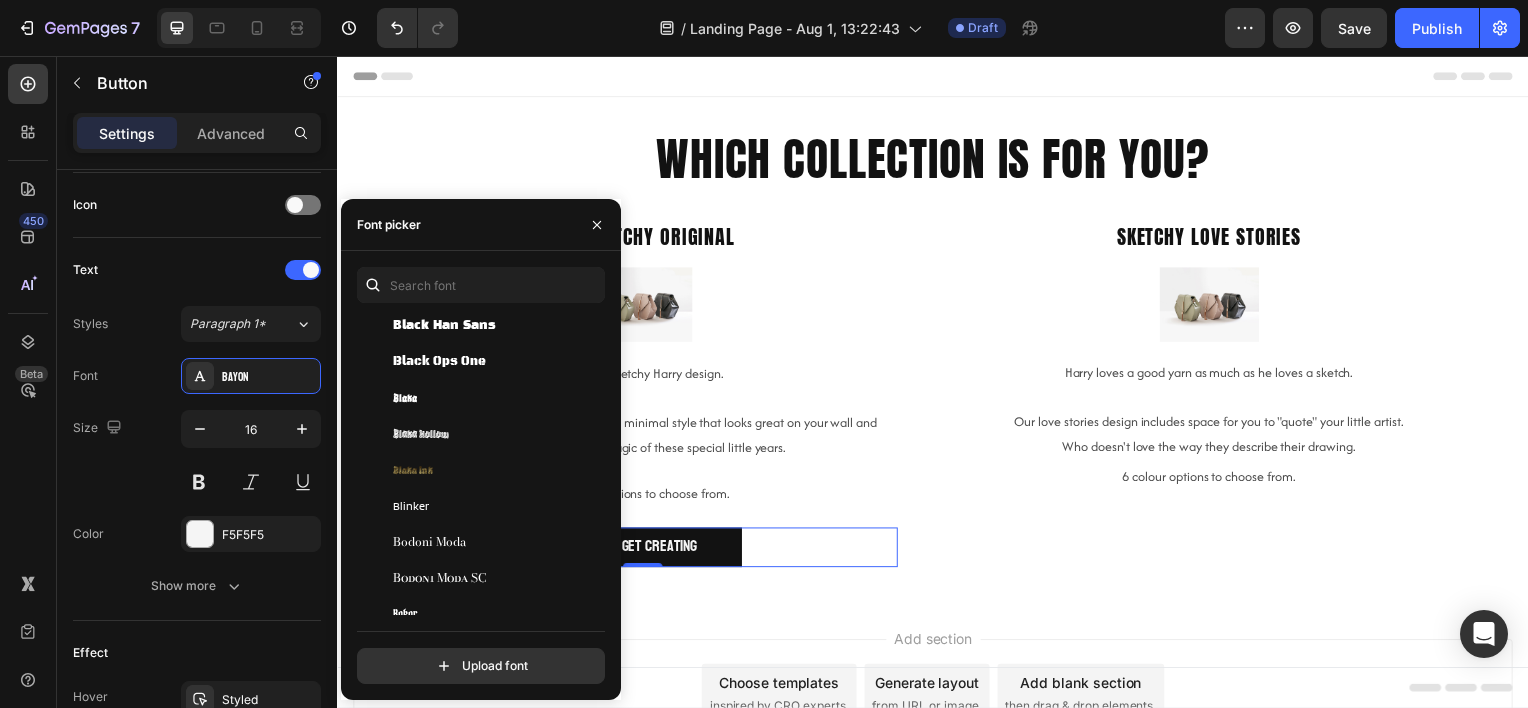 scroll, scrollTop: 8200, scrollLeft: 0, axis: vertical 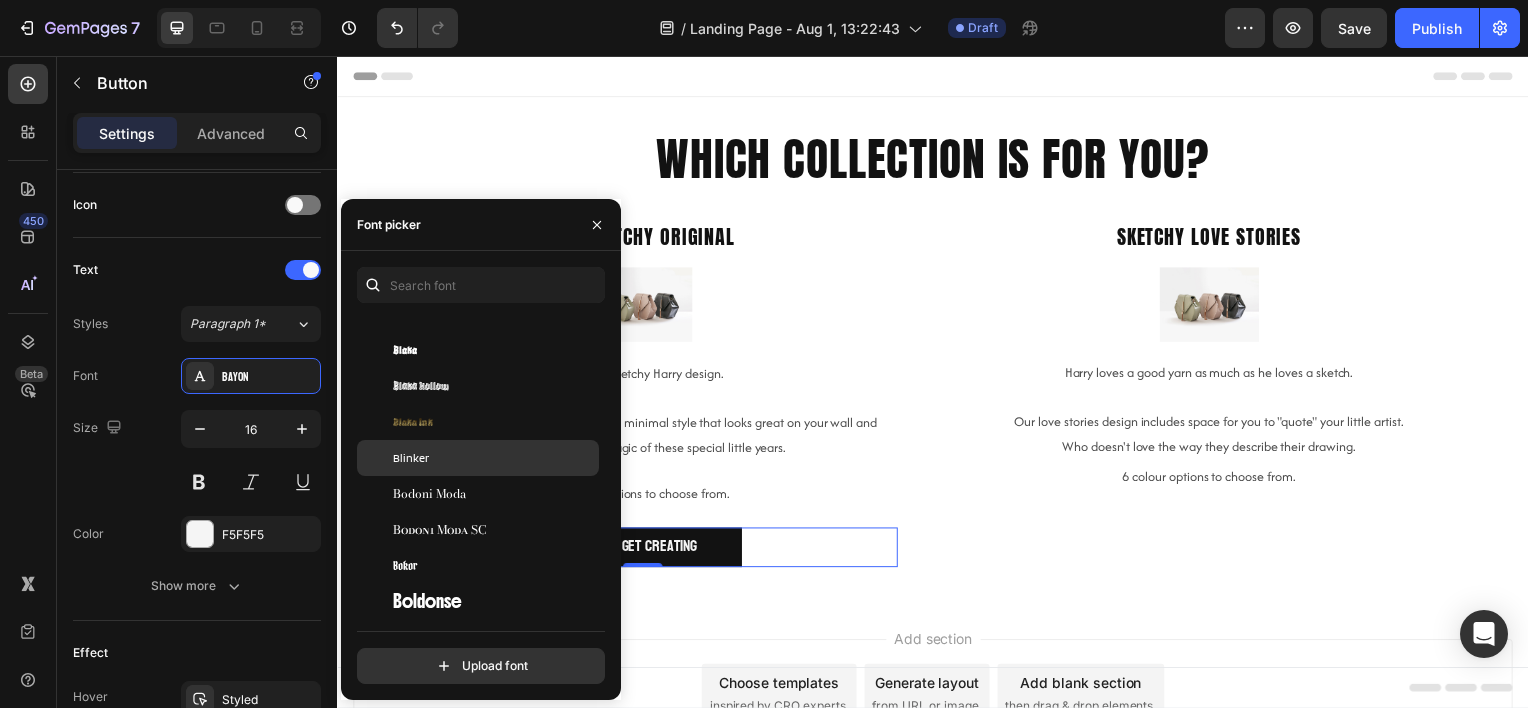 click on "Blinker" at bounding box center [494, 458] 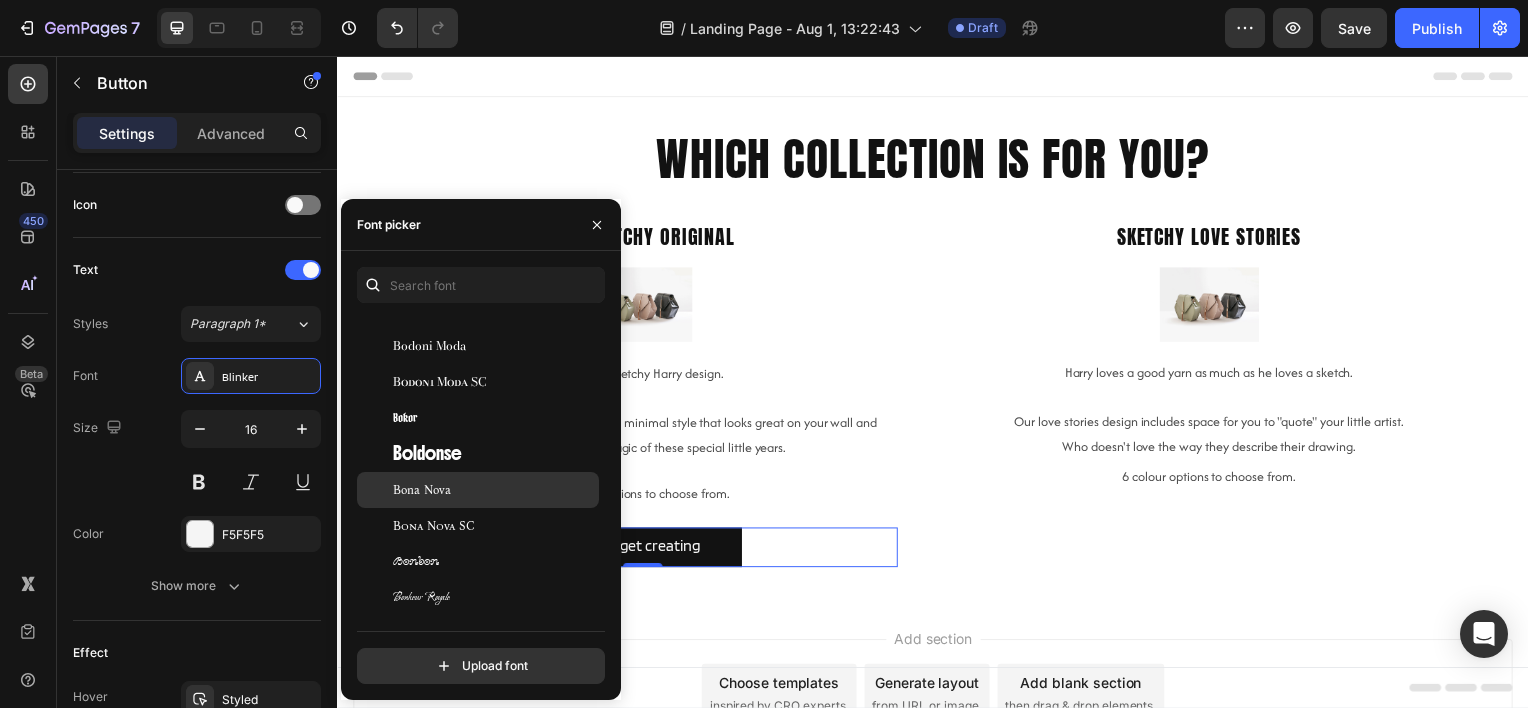 scroll, scrollTop: 8300, scrollLeft: 0, axis: vertical 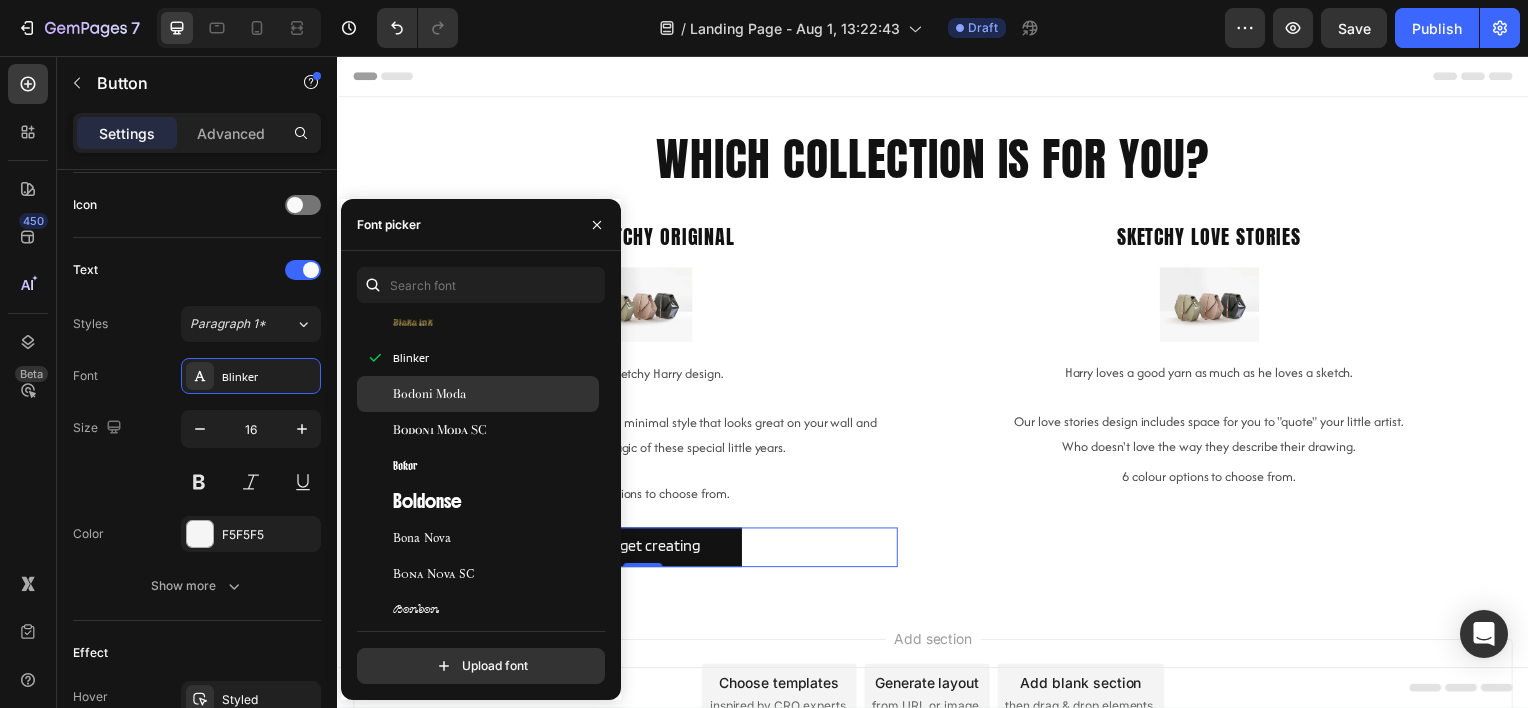 click on "Bodoni Moda" 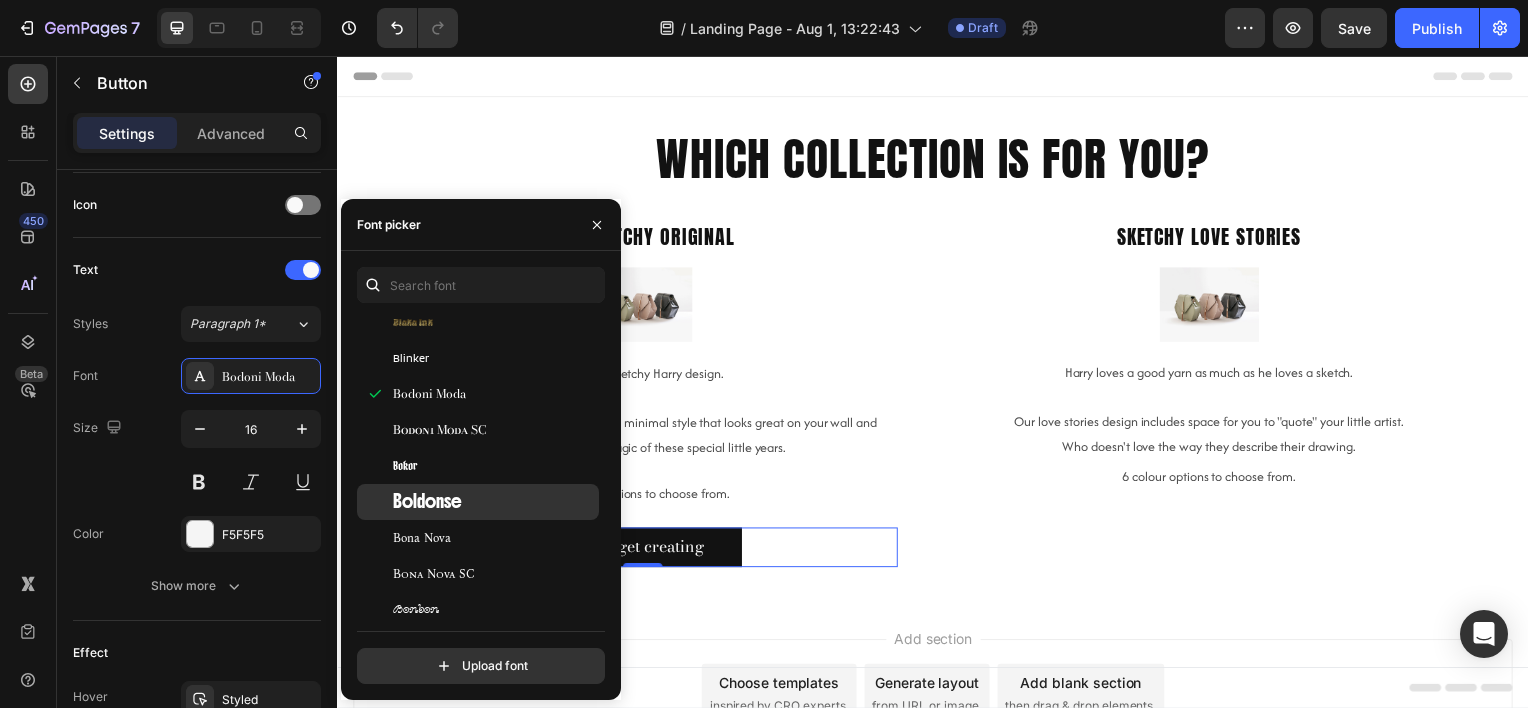 click on "Boldonse" at bounding box center (494, 502) 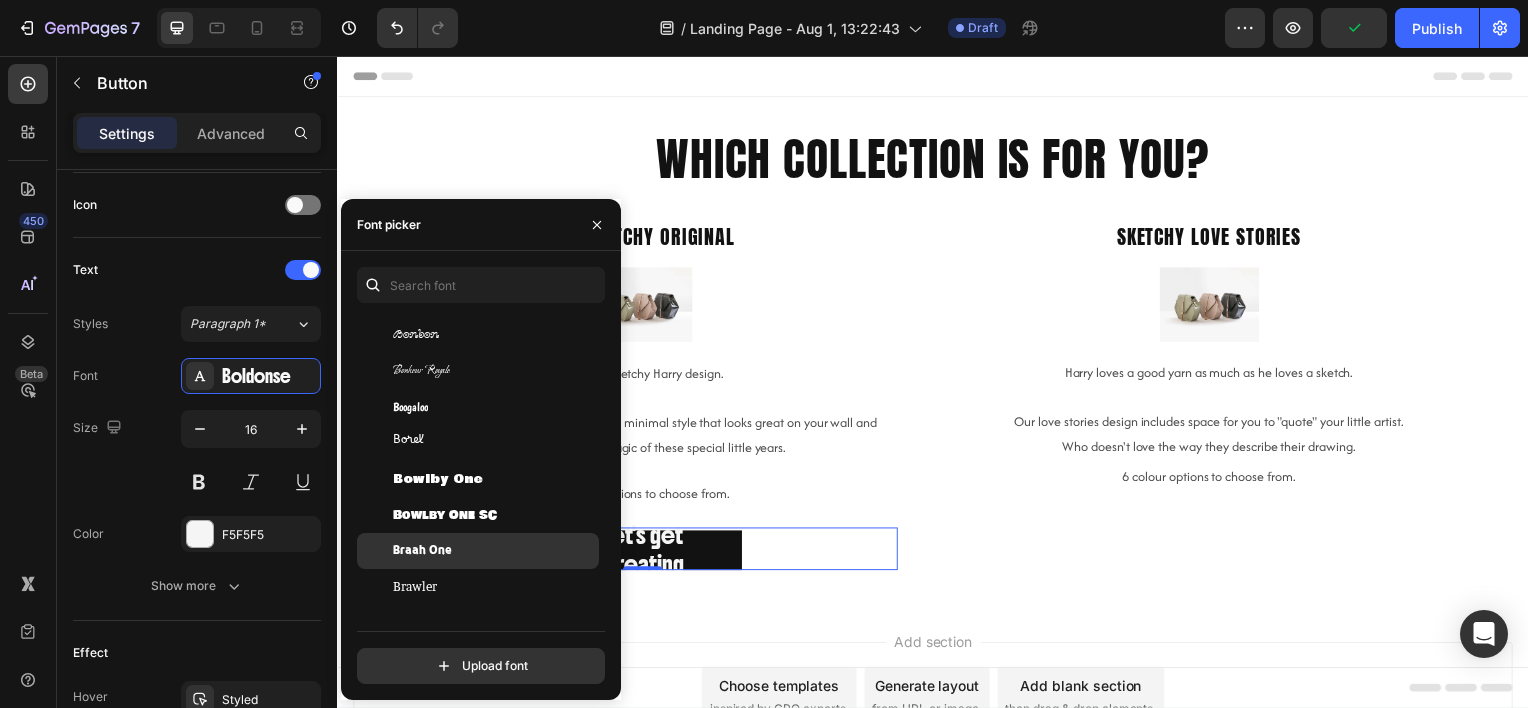 scroll, scrollTop: 8700, scrollLeft: 0, axis: vertical 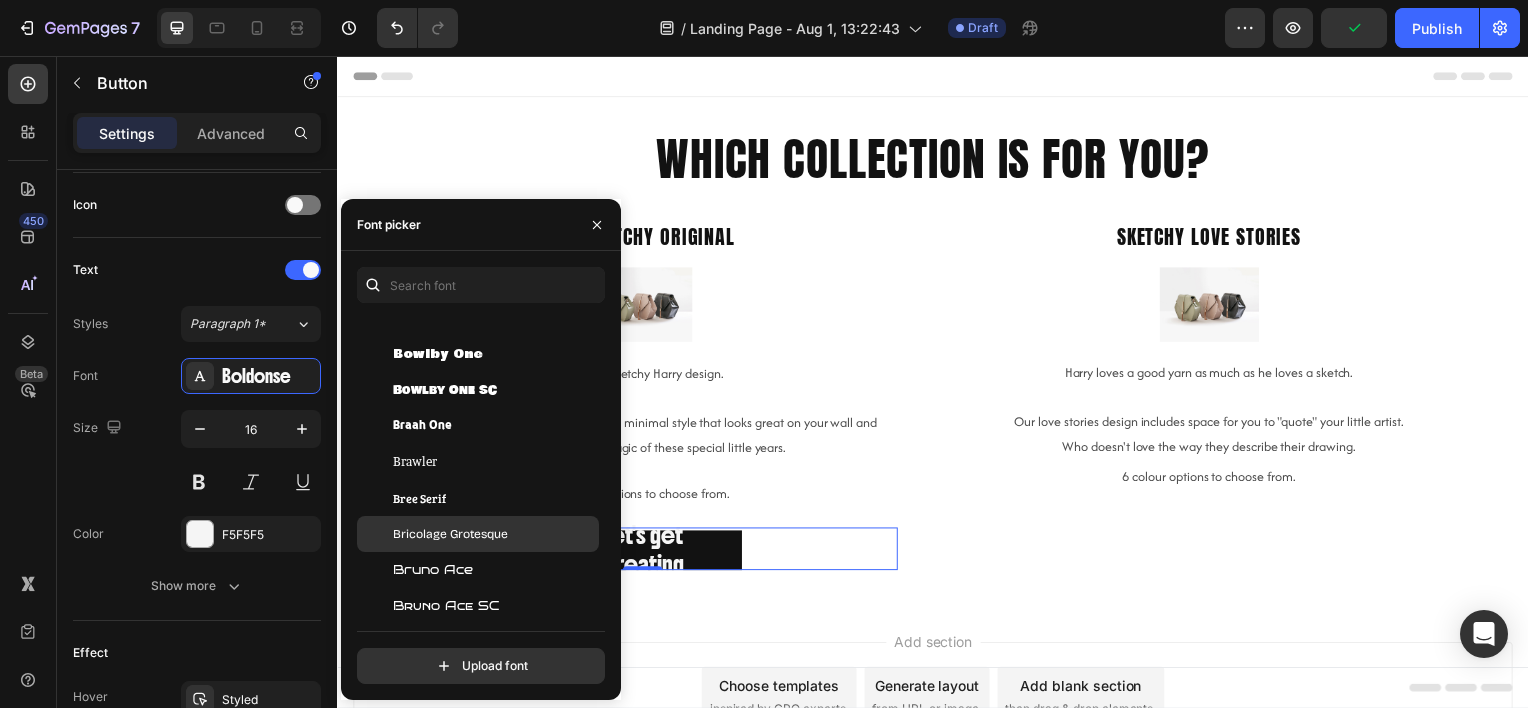 click on "Bricolage Grotesque" at bounding box center (450, 534) 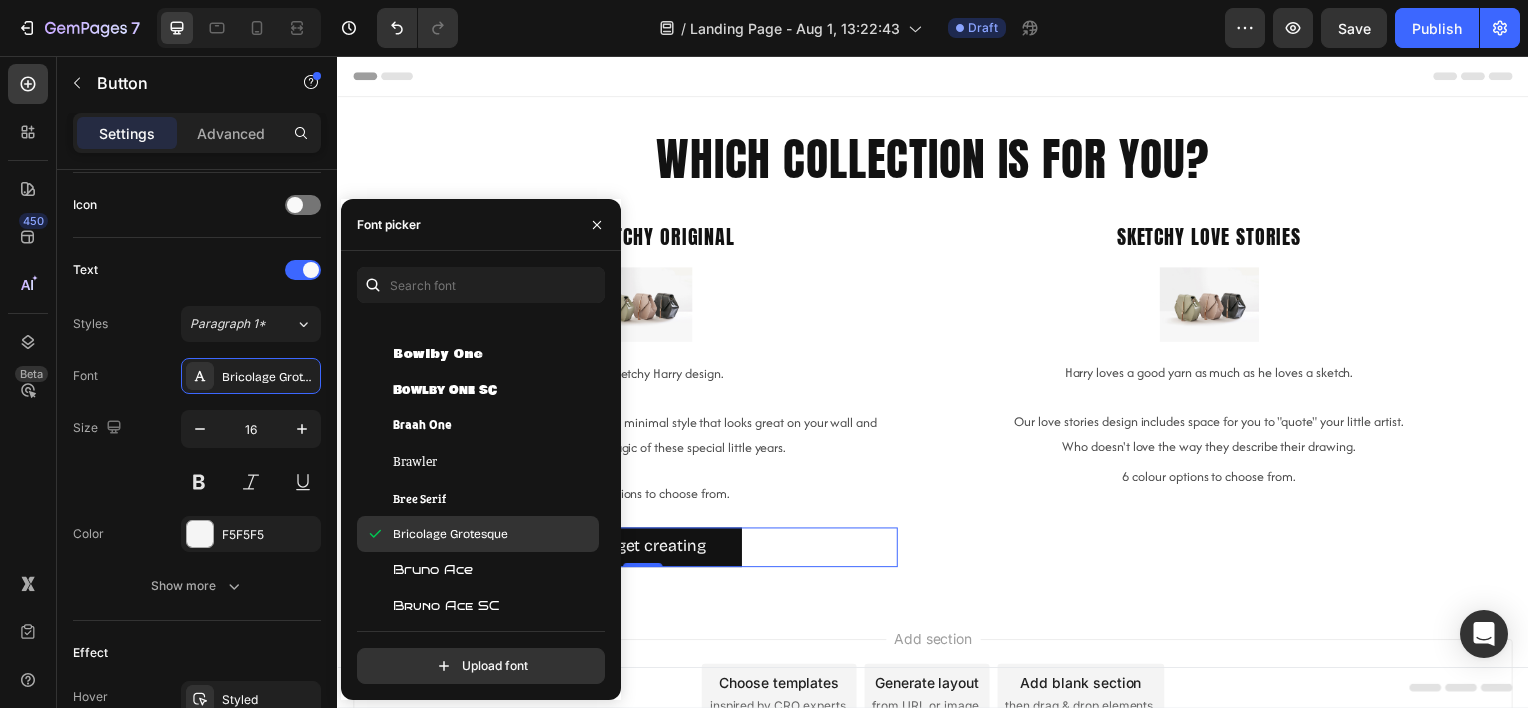 drag, startPoint x: 501, startPoint y: 527, endPoint x: 484, endPoint y: 534, distance: 18.384777 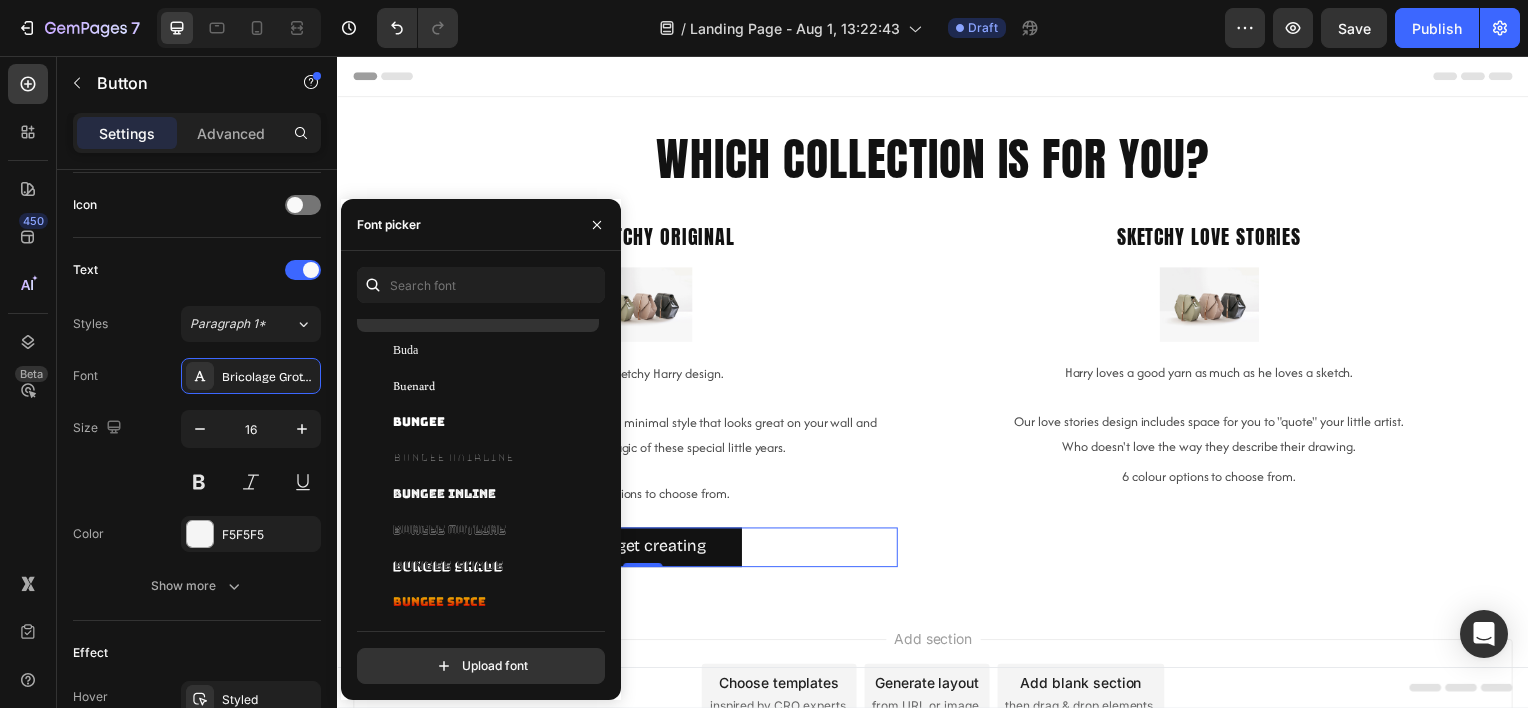 scroll, scrollTop: 9400, scrollLeft: 0, axis: vertical 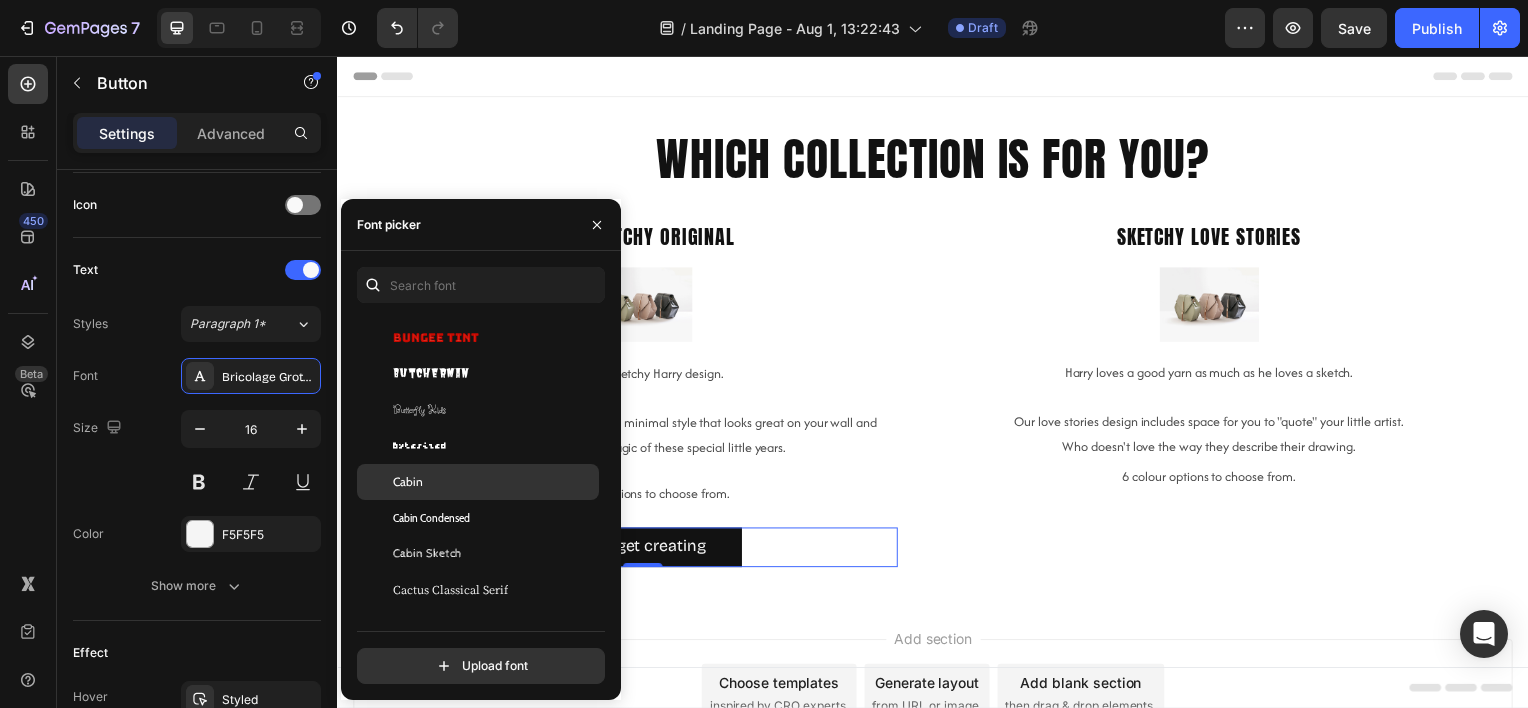 click on "Cabin" at bounding box center [494, 482] 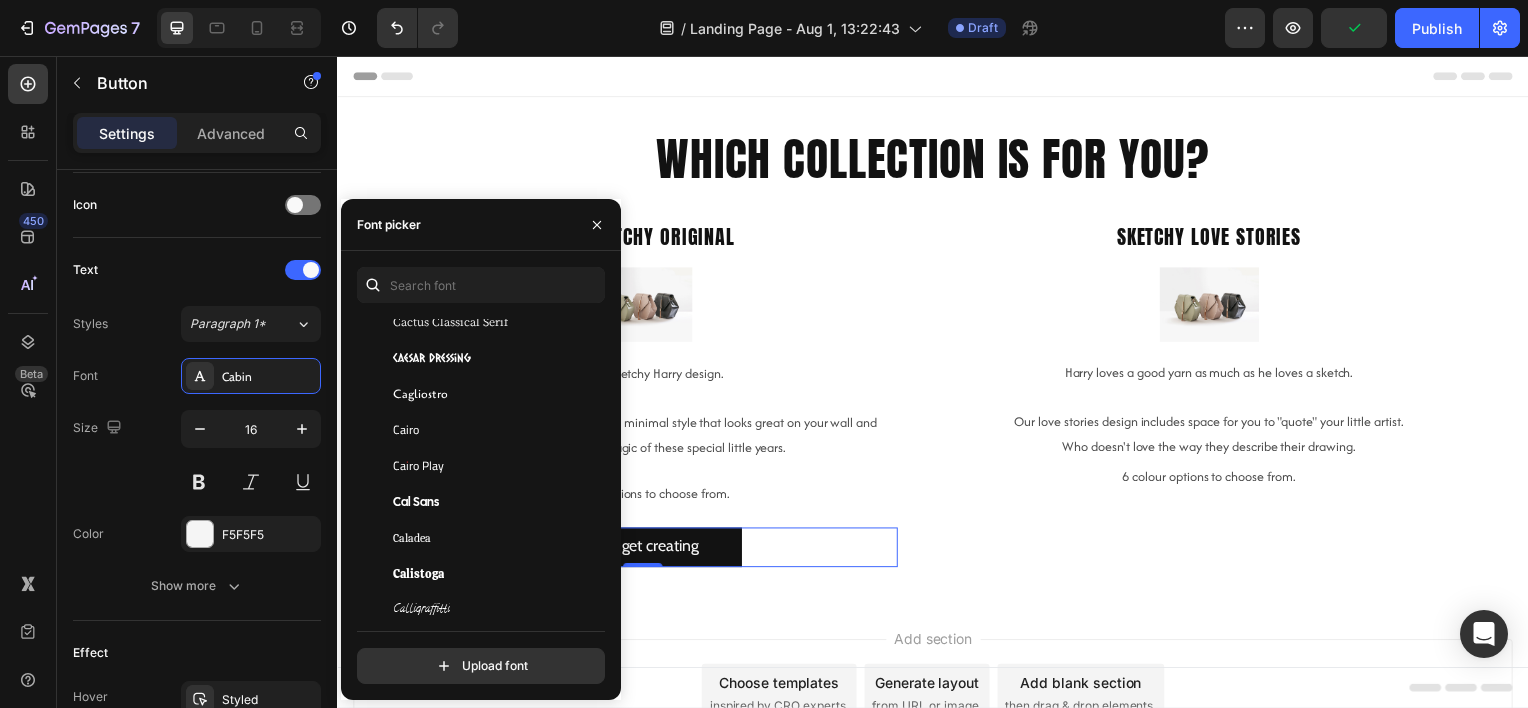 scroll, scrollTop: 9700, scrollLeft: 0, axis: vertical 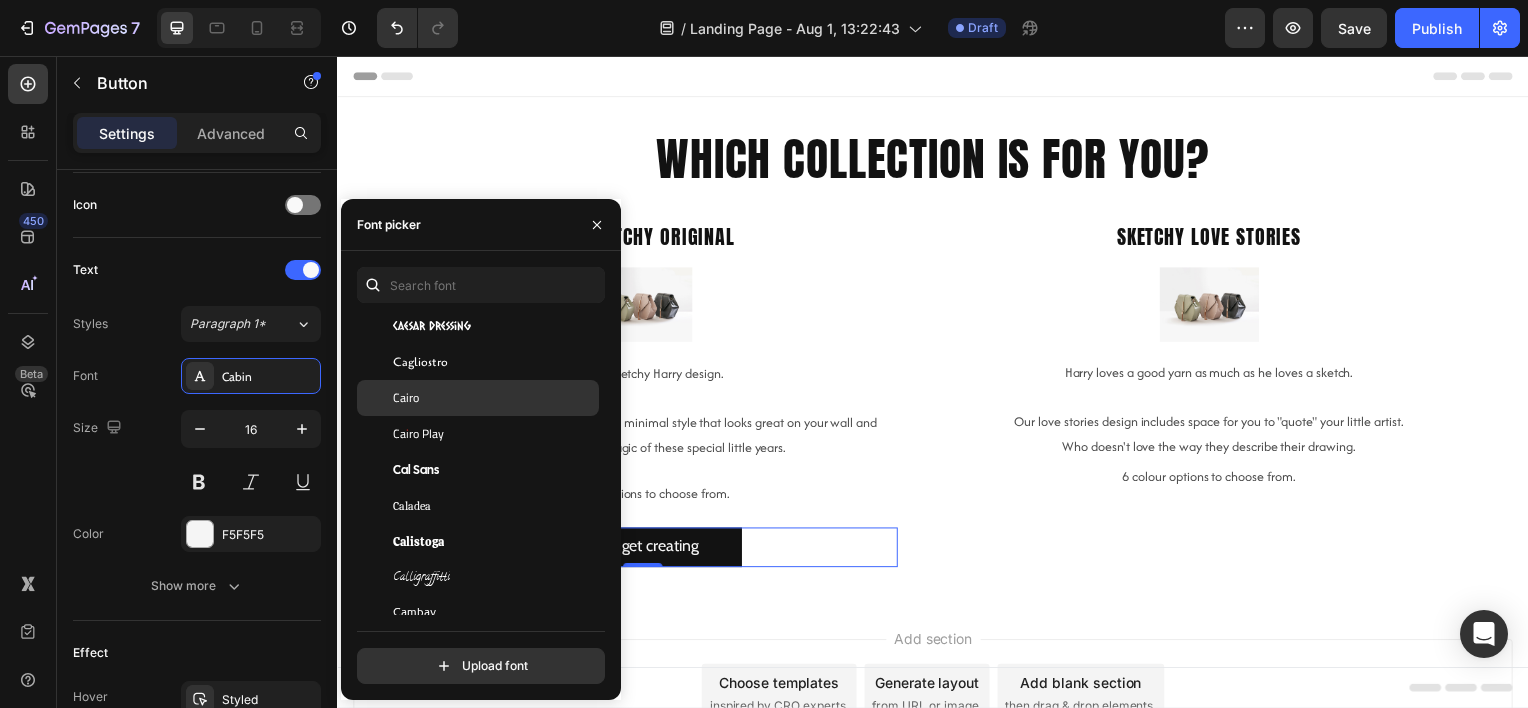drag, startPoint x: 484, startPoint y: 376, endPoint x: 425, endPoint y: 412, distance: 69.115845 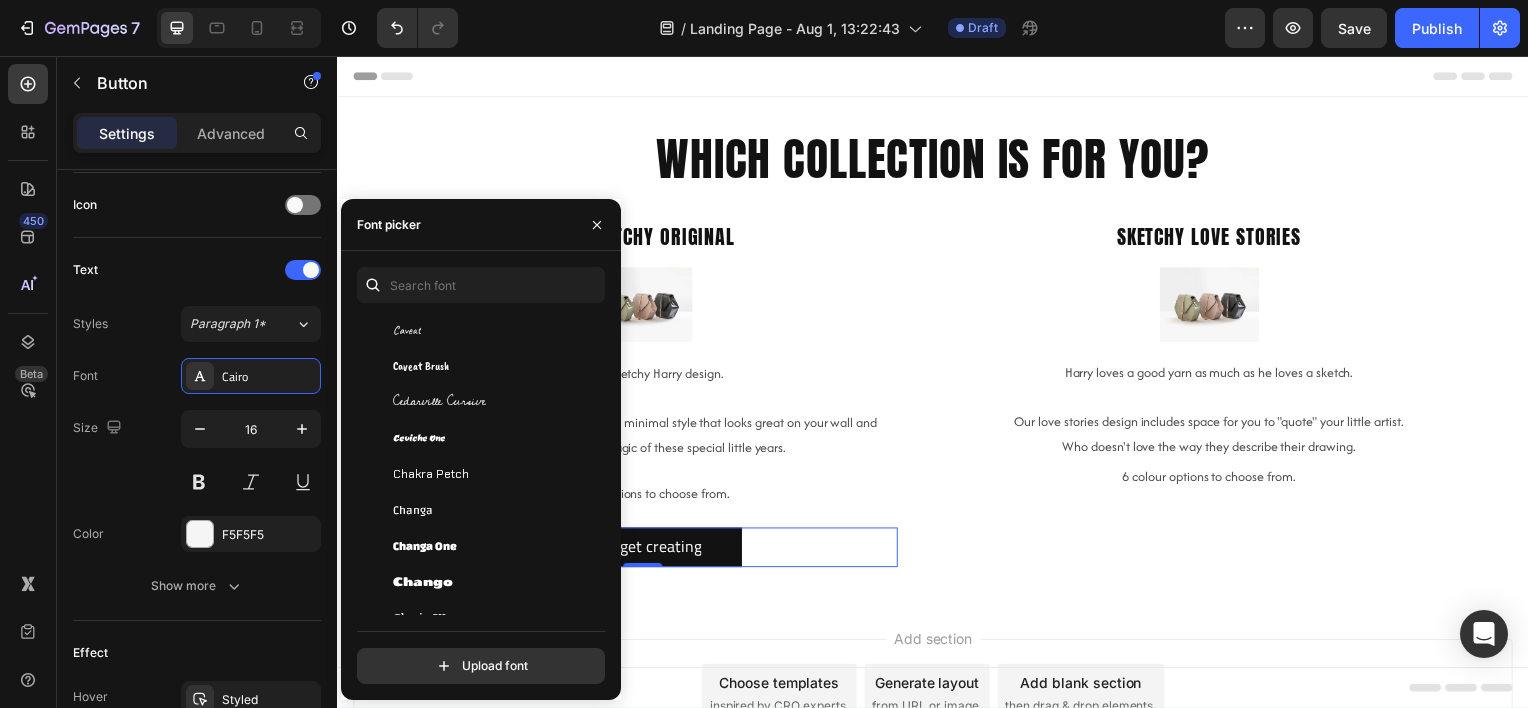 scroll, scrollTop: 10700, scrollLeft: 0, axis: vertical 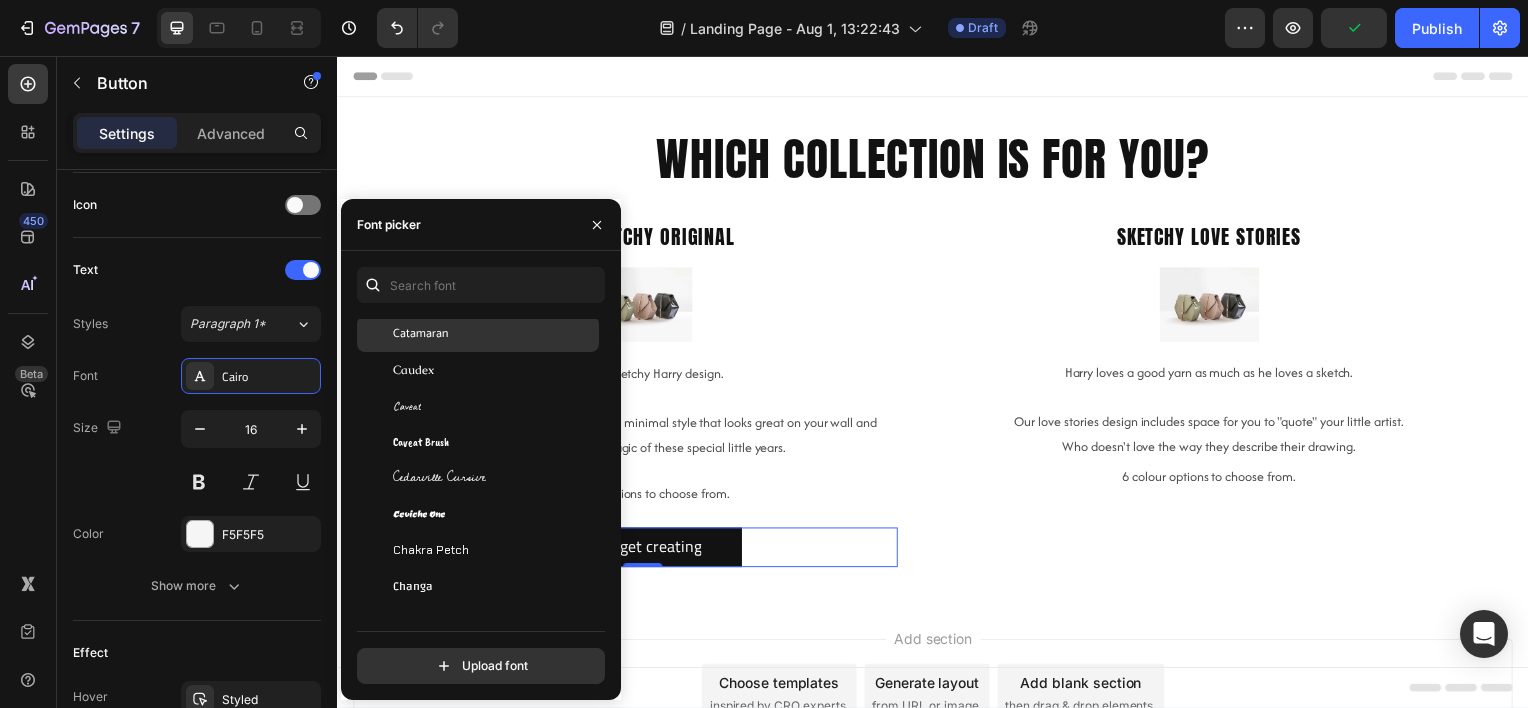click on "Catamaran" 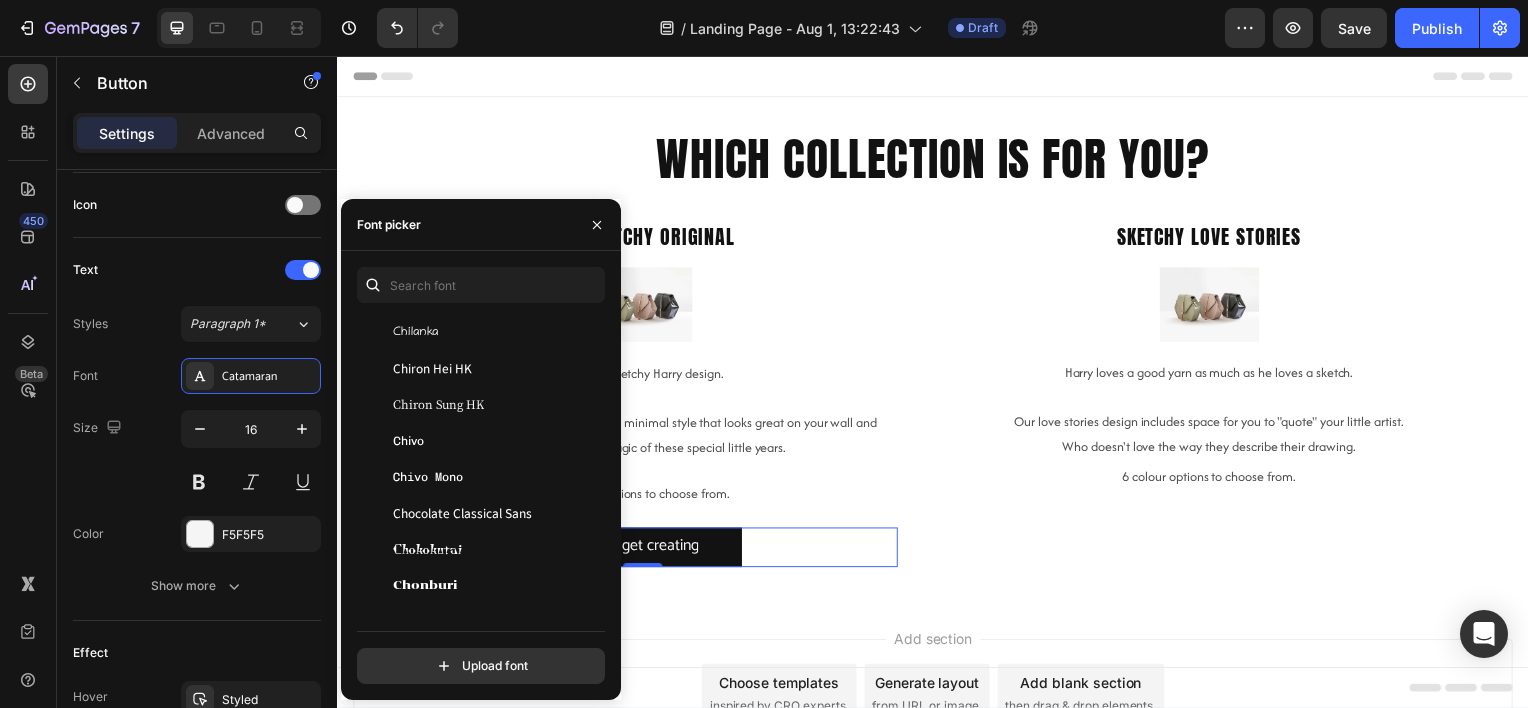 scroll, scrollTop: 11600, scrollLeft: 0, axis: vertical 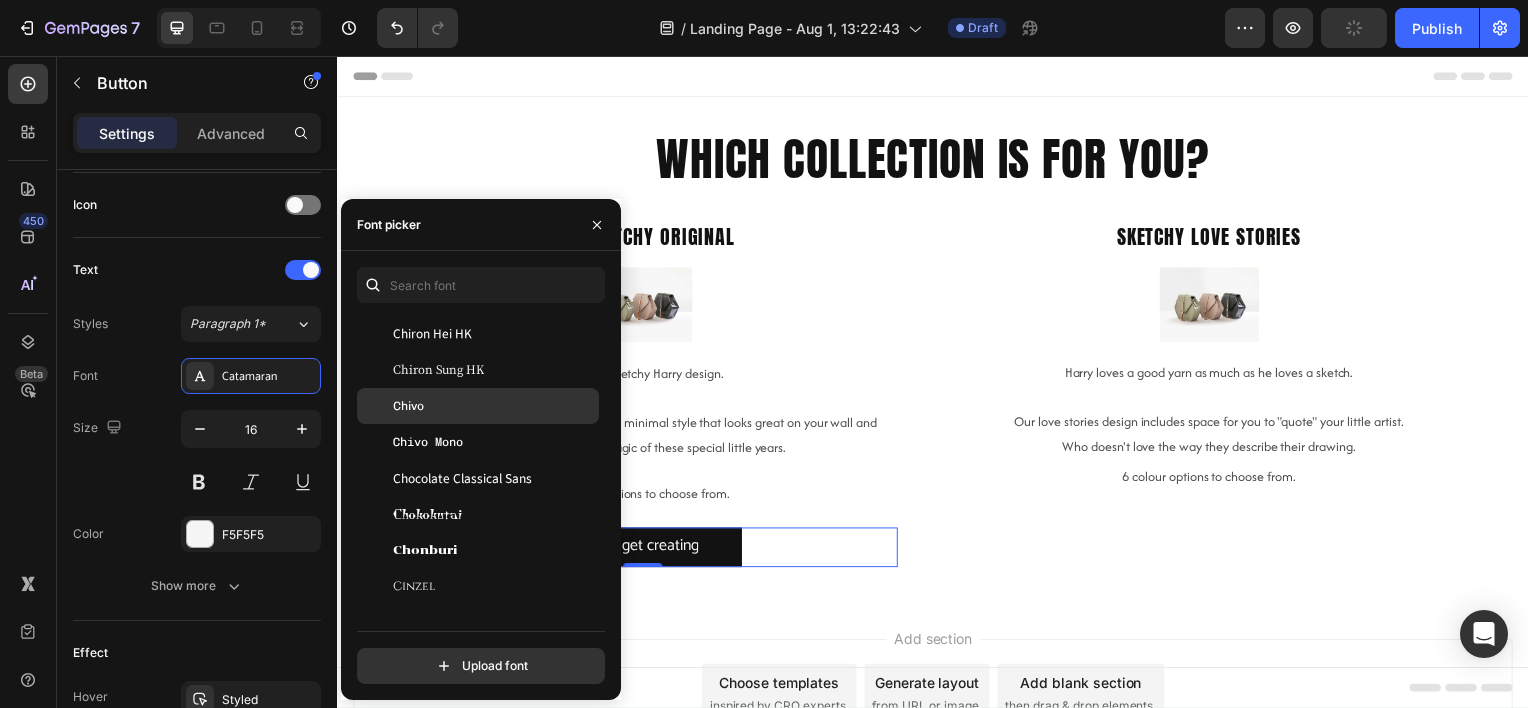 click on "Chivo" at bounding box center [494, 406] 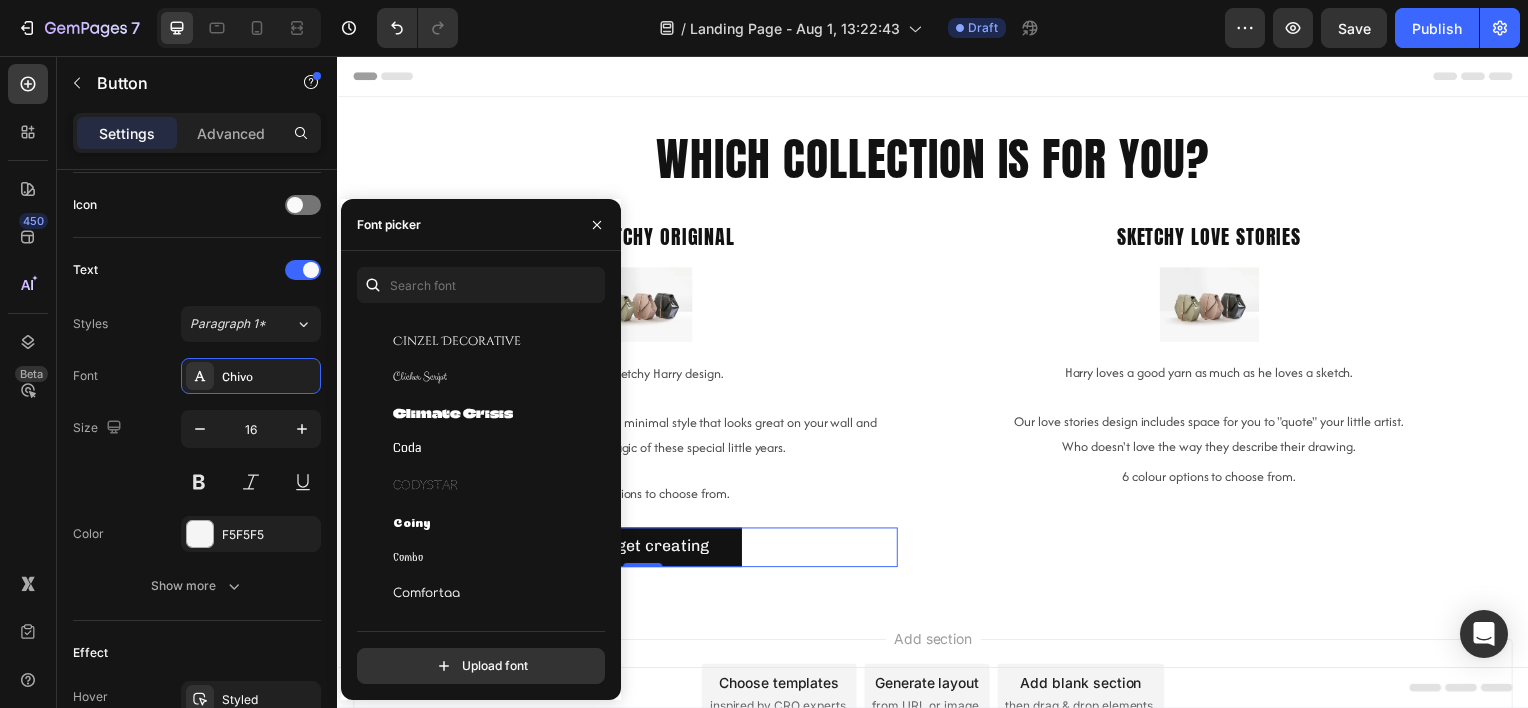 scroll, scrollTop: 12000, scrollLeft: 0, axis: vertical 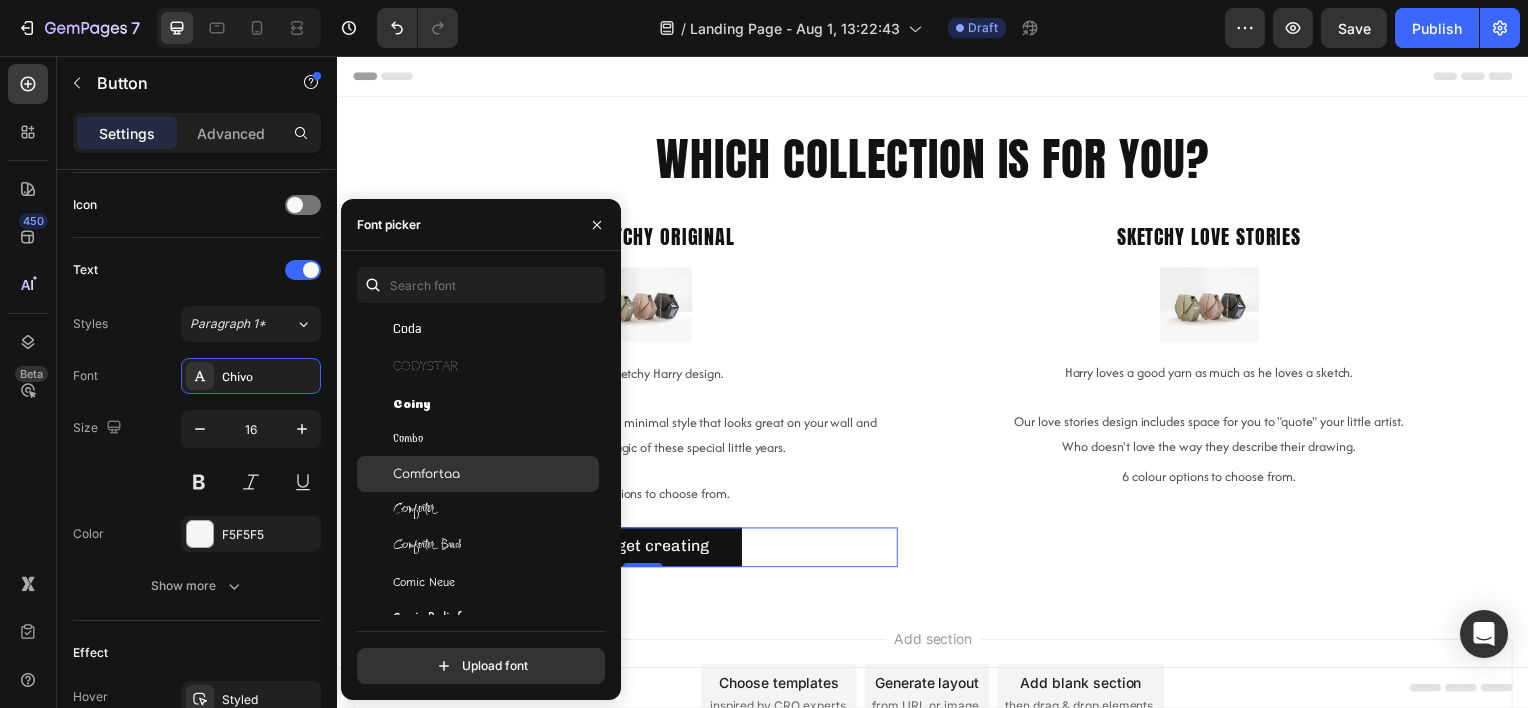 click on "Comfortaa" at bounding box center [494, 474] 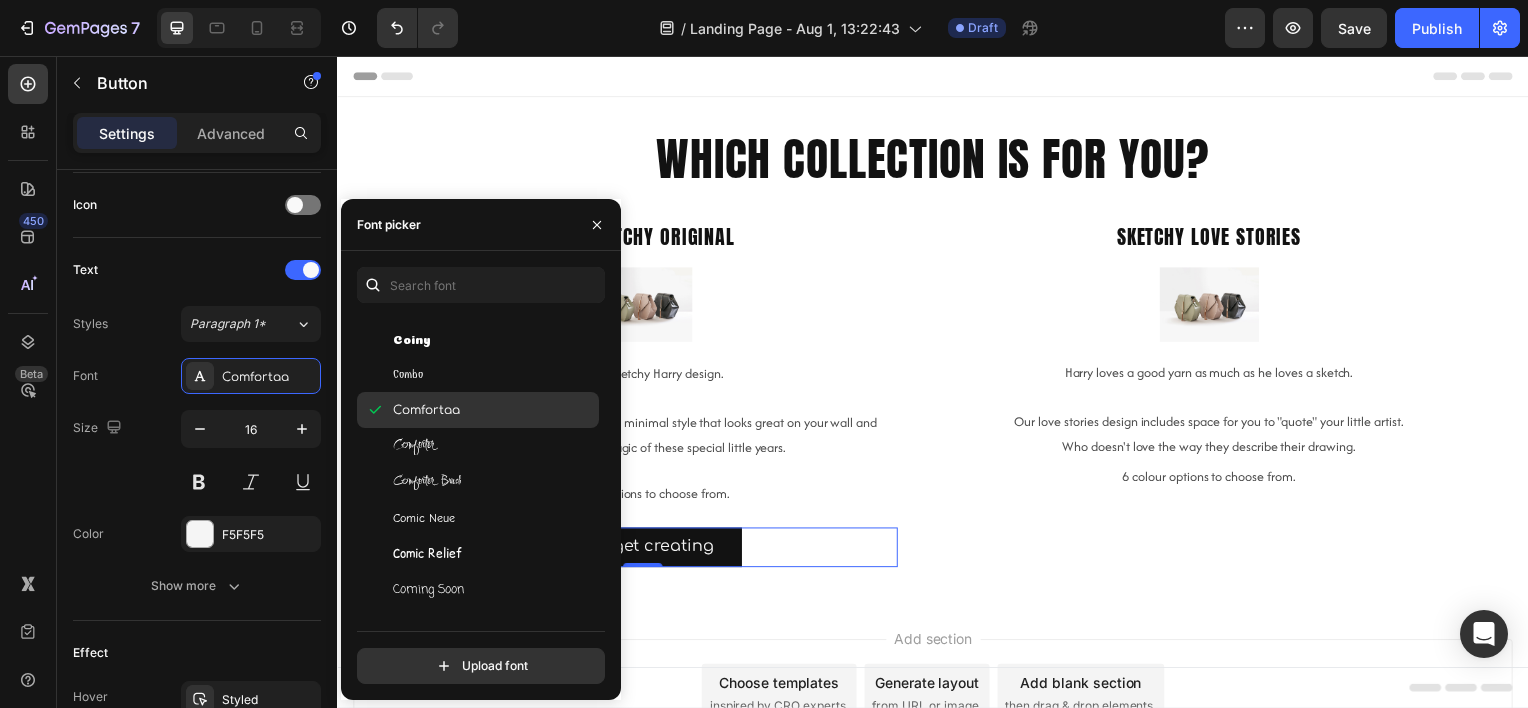 scroll, scrollTop: 12200, scrollLeft: 0, axis: vertical 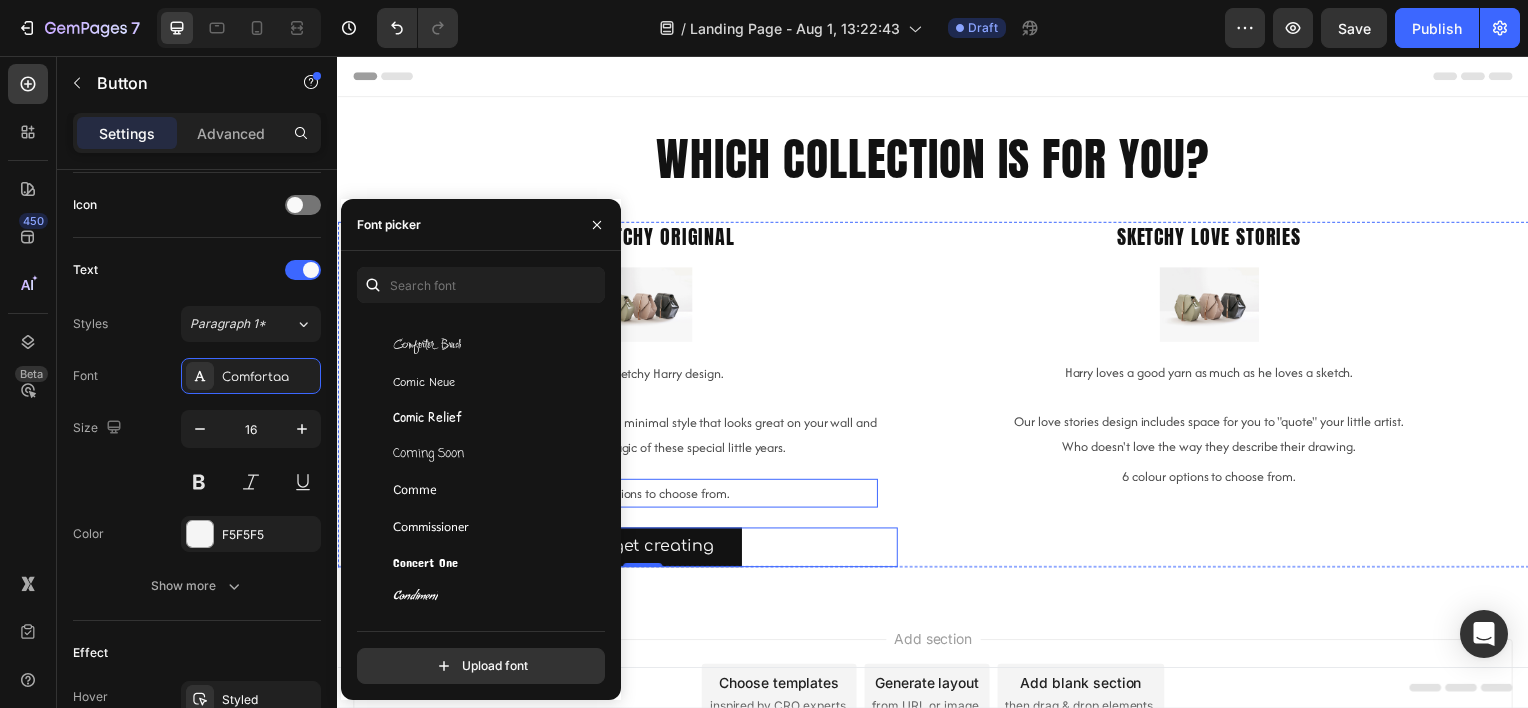 click on "6 colour options to choose from." at bounding box center (644, 496) 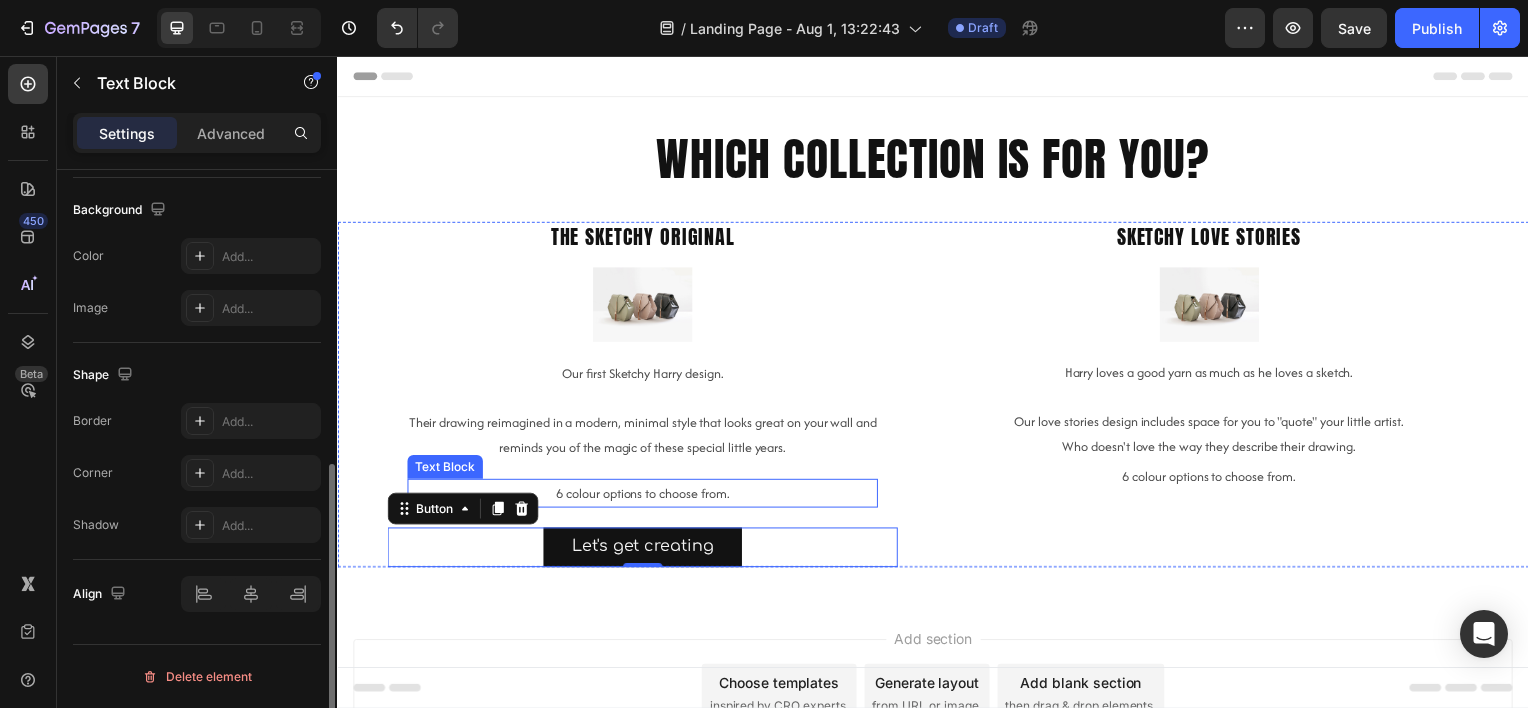 scroll, scrollTop: 0, scrollLeft: 0, axis: both 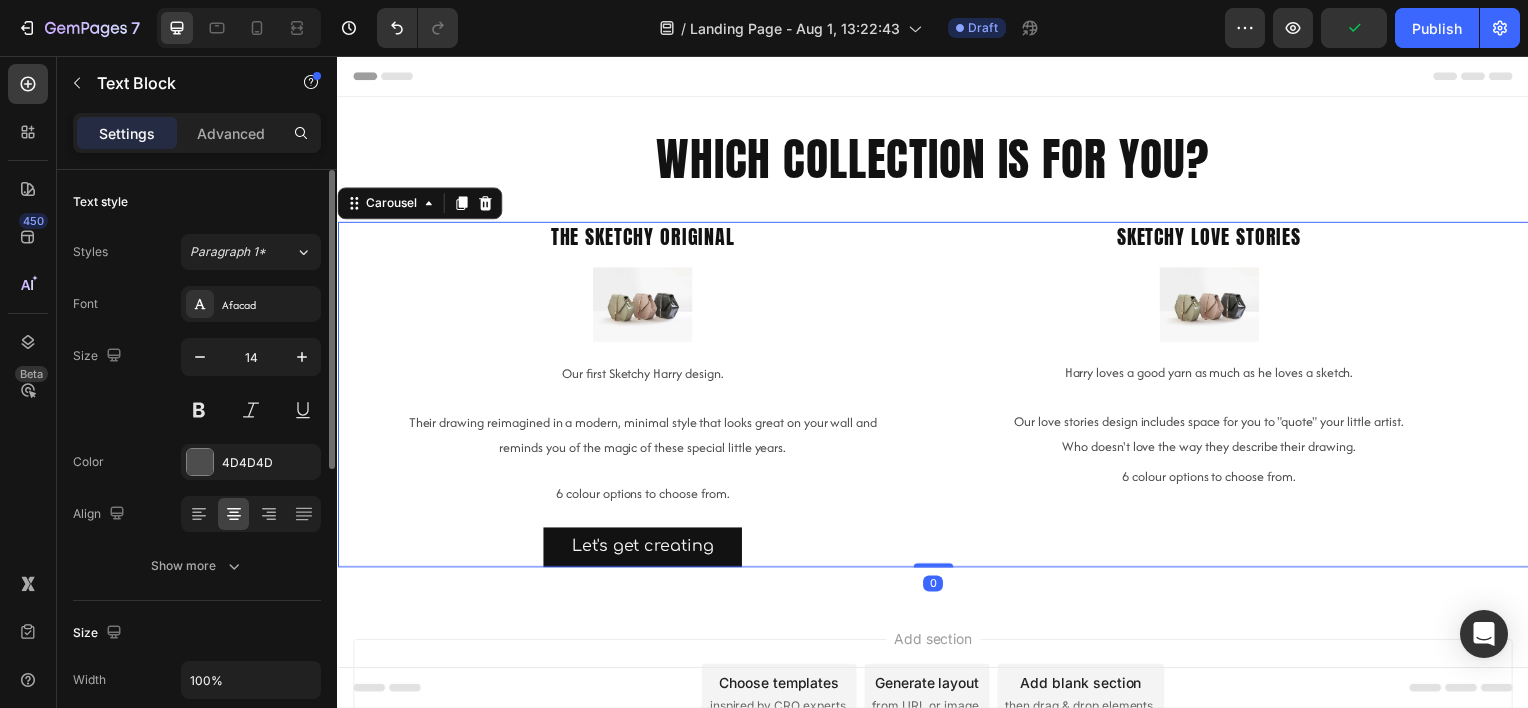click on "The Sketchy Original Heading Image Our first Sketchy Harry design.  Their drawing reimagined in a modern, minimal style that looks great on your wall and reminds you of the magic of these special little years. Text Block 6 colour options to choose from. Text Block Let's get creating Button Sketchy love stories Heading Image Harry loves a good yarn as much as he loves a sketch.  Our love stories design includes space for you to "quote" your little artist. Who doesn't love the way they describe their drawing. Text Block 6 colour options to choose from. Text Block
Drop element here
Drop element here" at bounding box center (937, 397) 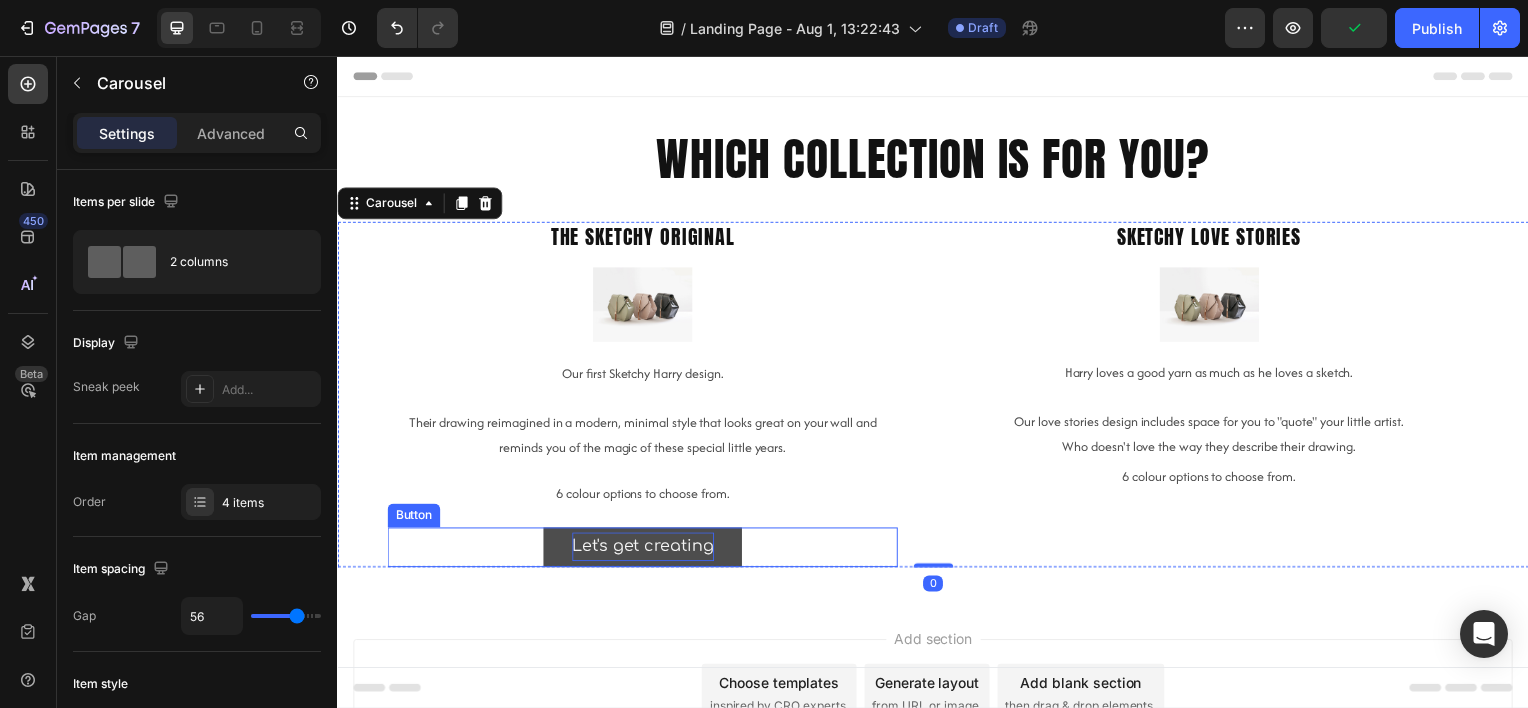 click on "Let's get creating" at bounding box center [644, 550] 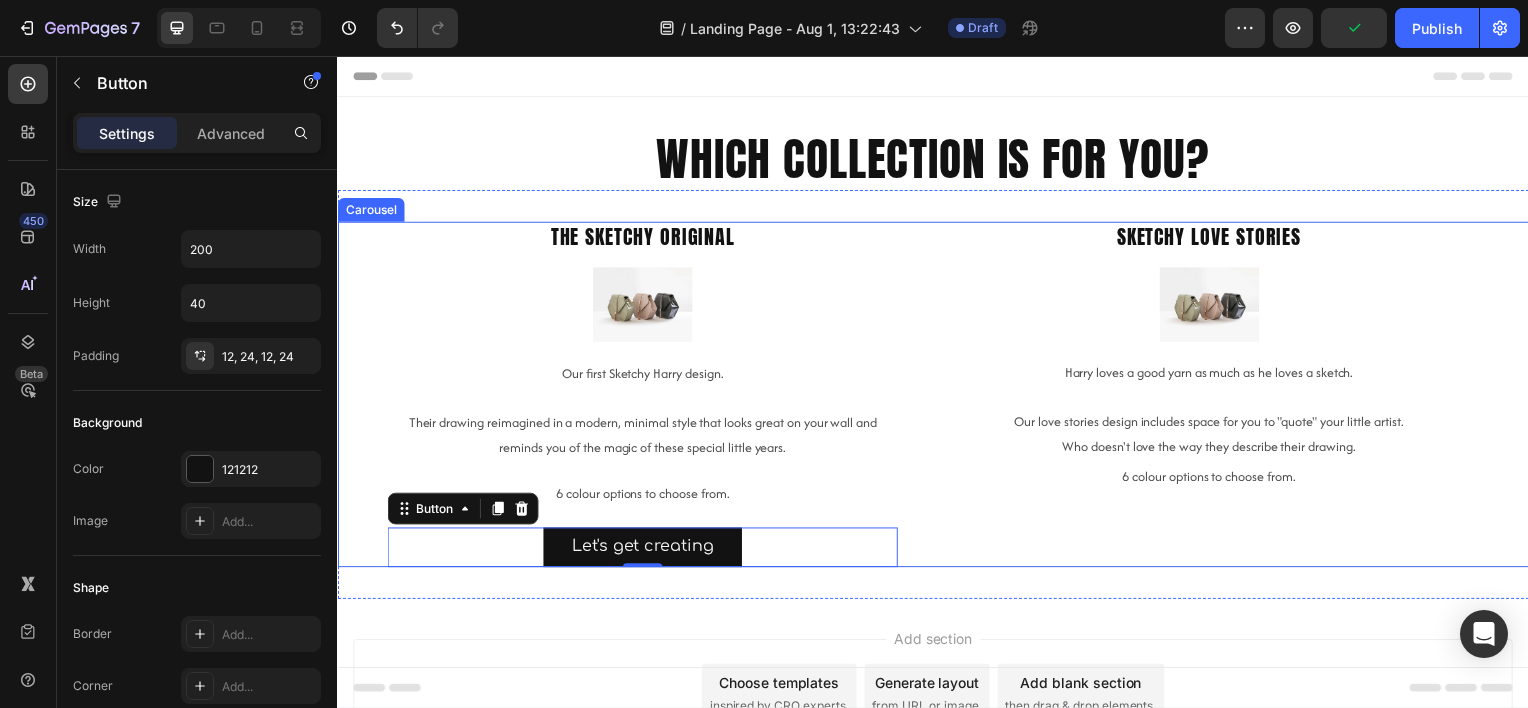 click on "Let's get creating Button   0" at bounding box center [644, 541] 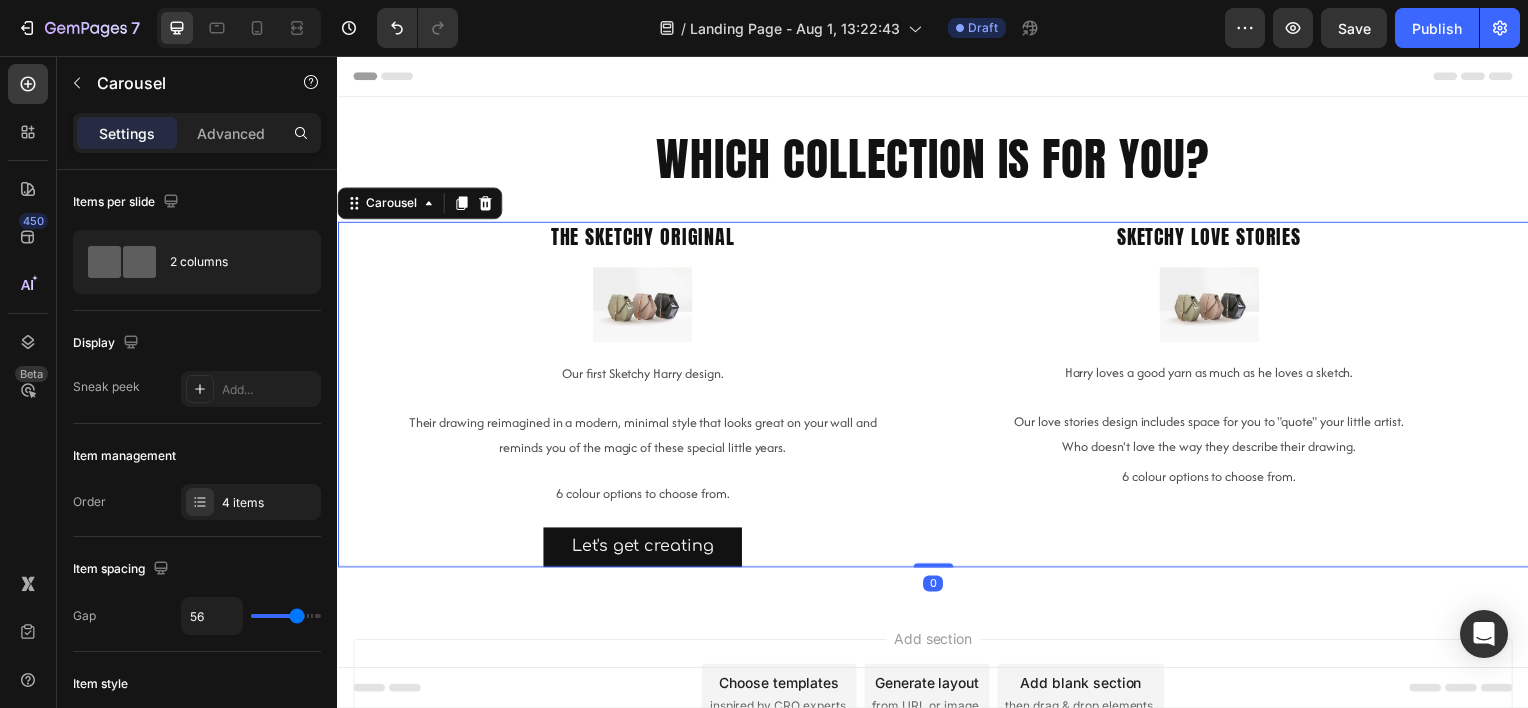 click on "The Sketchy Original Heading Image Our first Sketchy Harry design.  Their drawing reimagined in a modern, minimal style that looks great on your wall and reminds you of the magic of these special little years. Text Block 6 colour options to choose from. Text Block Let's get creating Button" at bounding box center (644, 397) 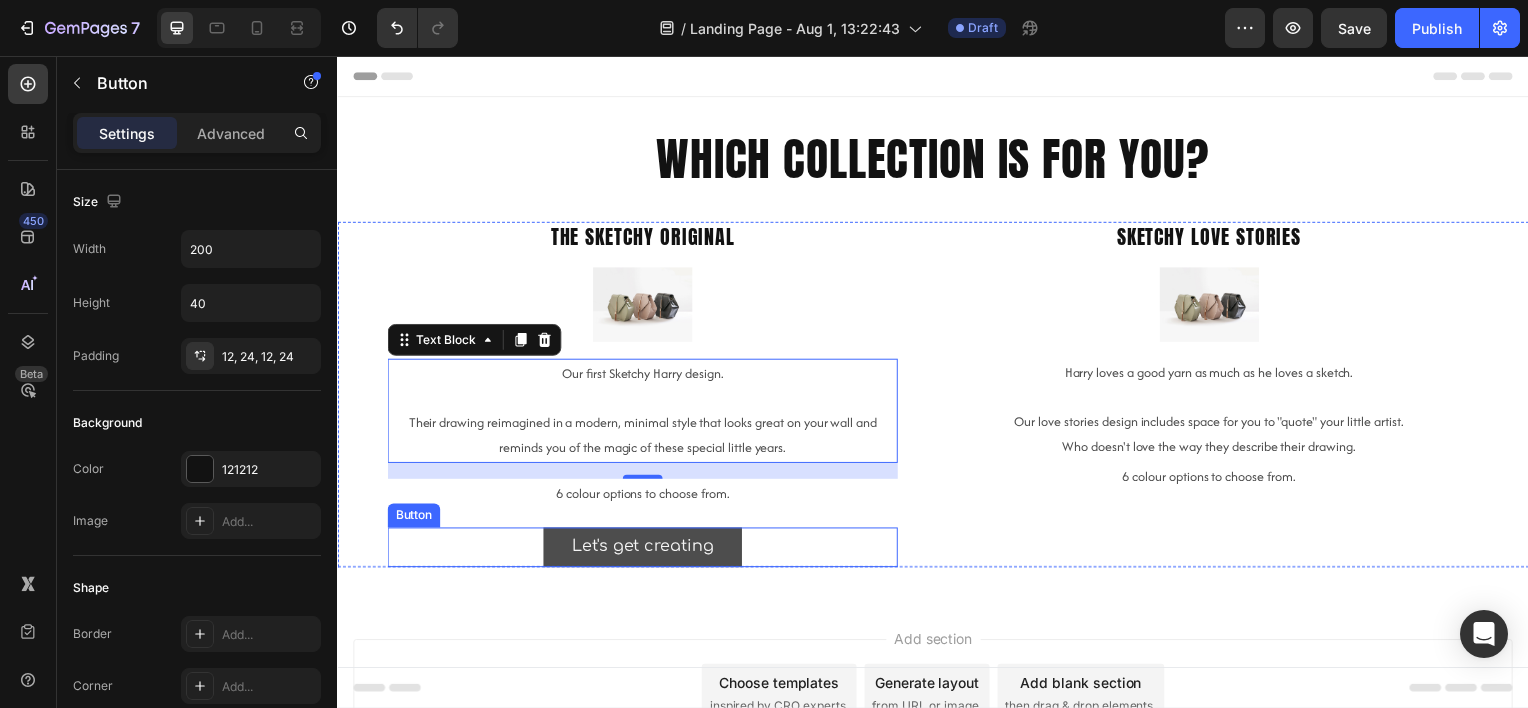 click on "Let's get creating" at bounding box center [644, 551] 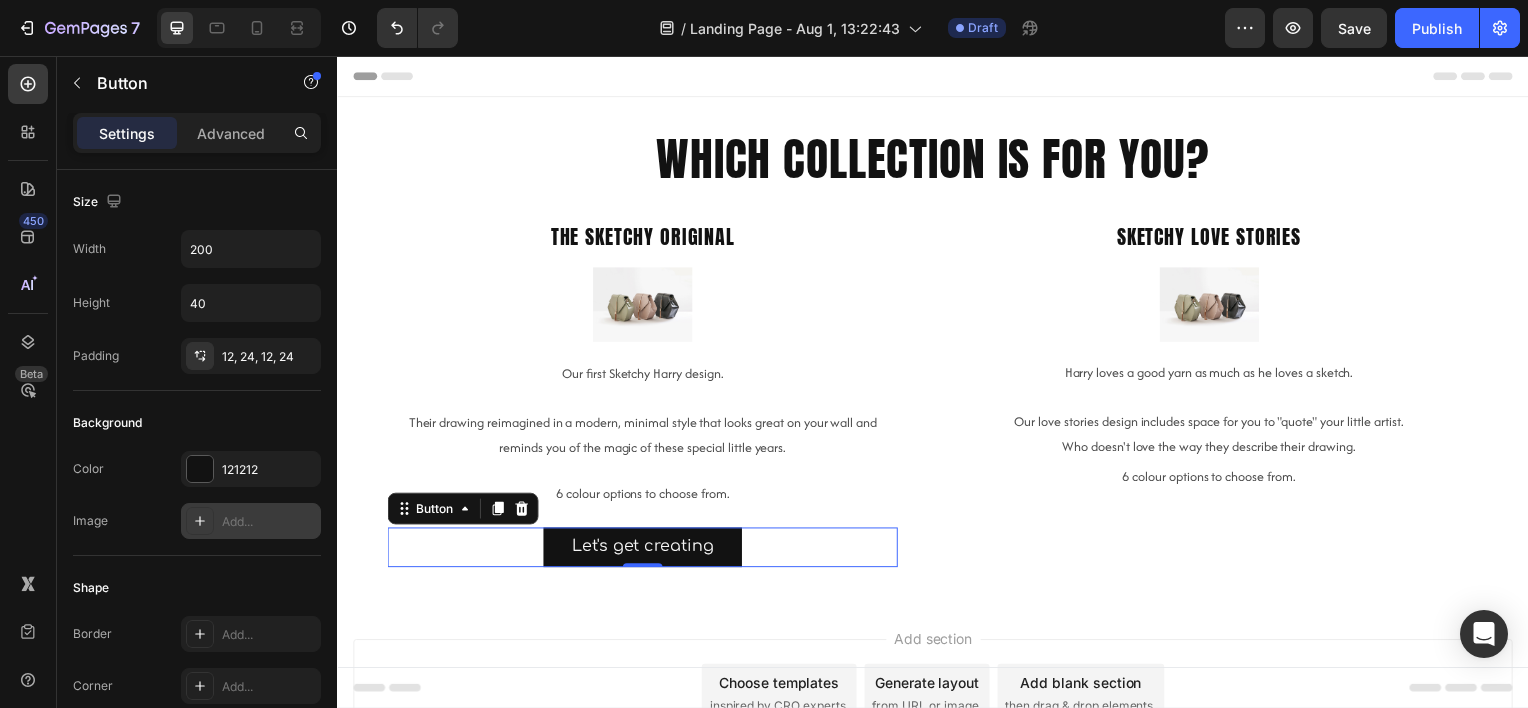 scroll, scrollTop: 500, scrollLeft: 0, axis: vertical 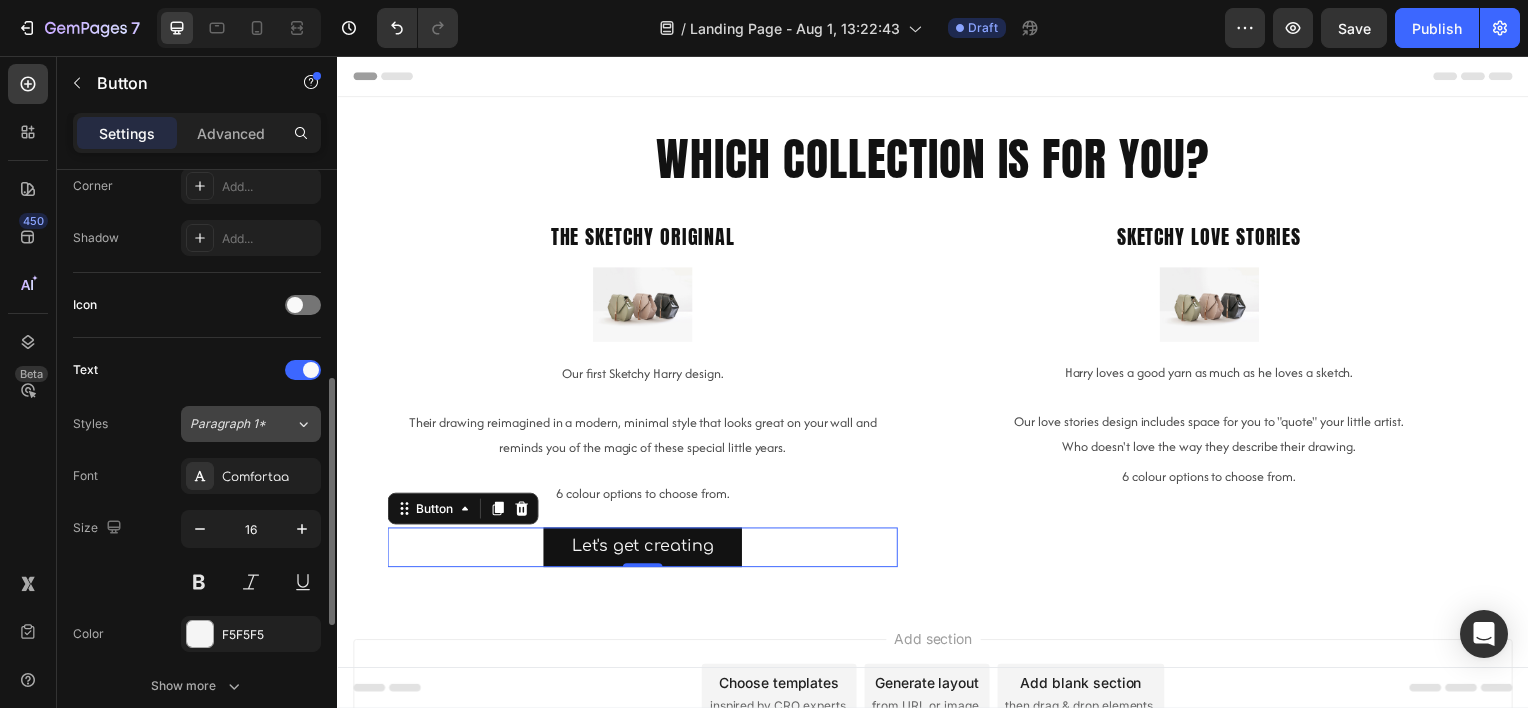 click on "Paragraph 1*" 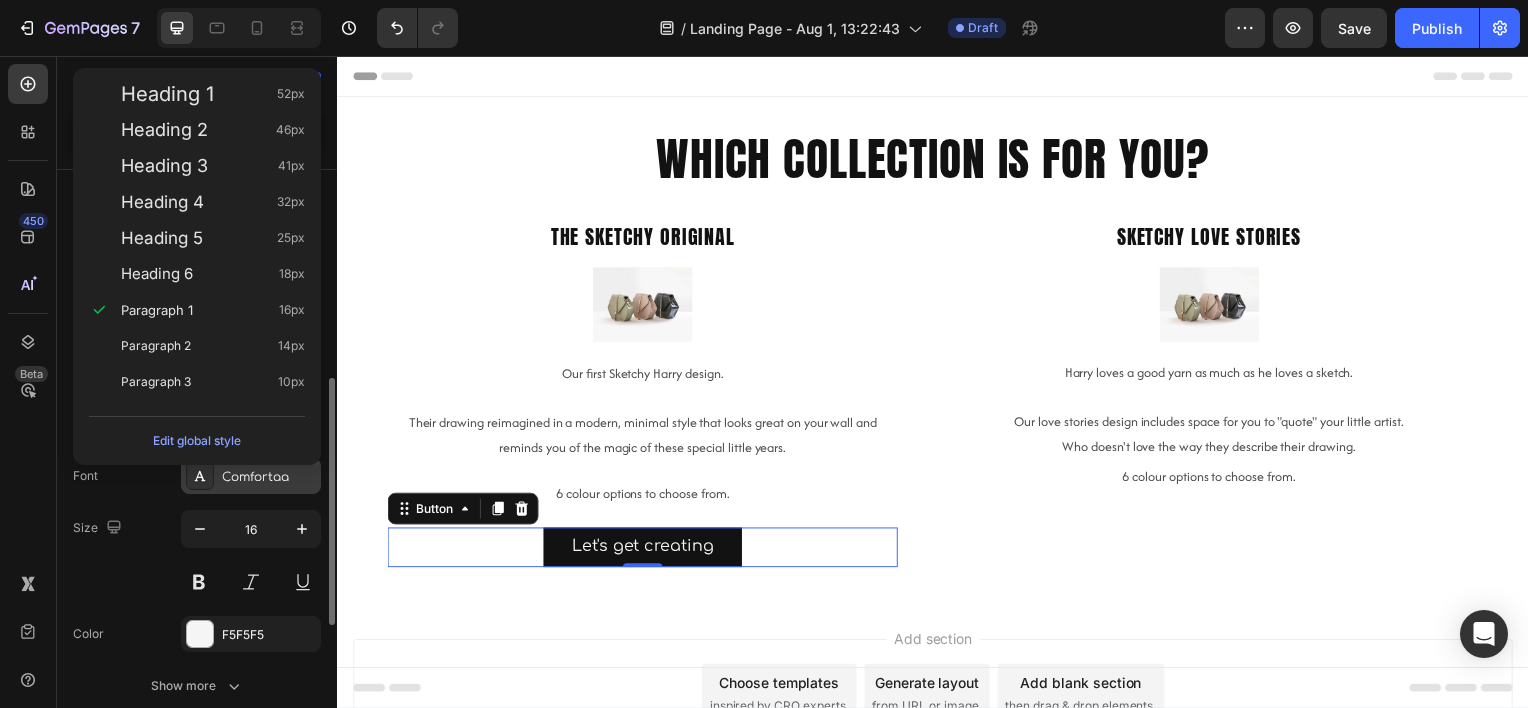 click on "Comfortaa" at bounding box center [269, 477] 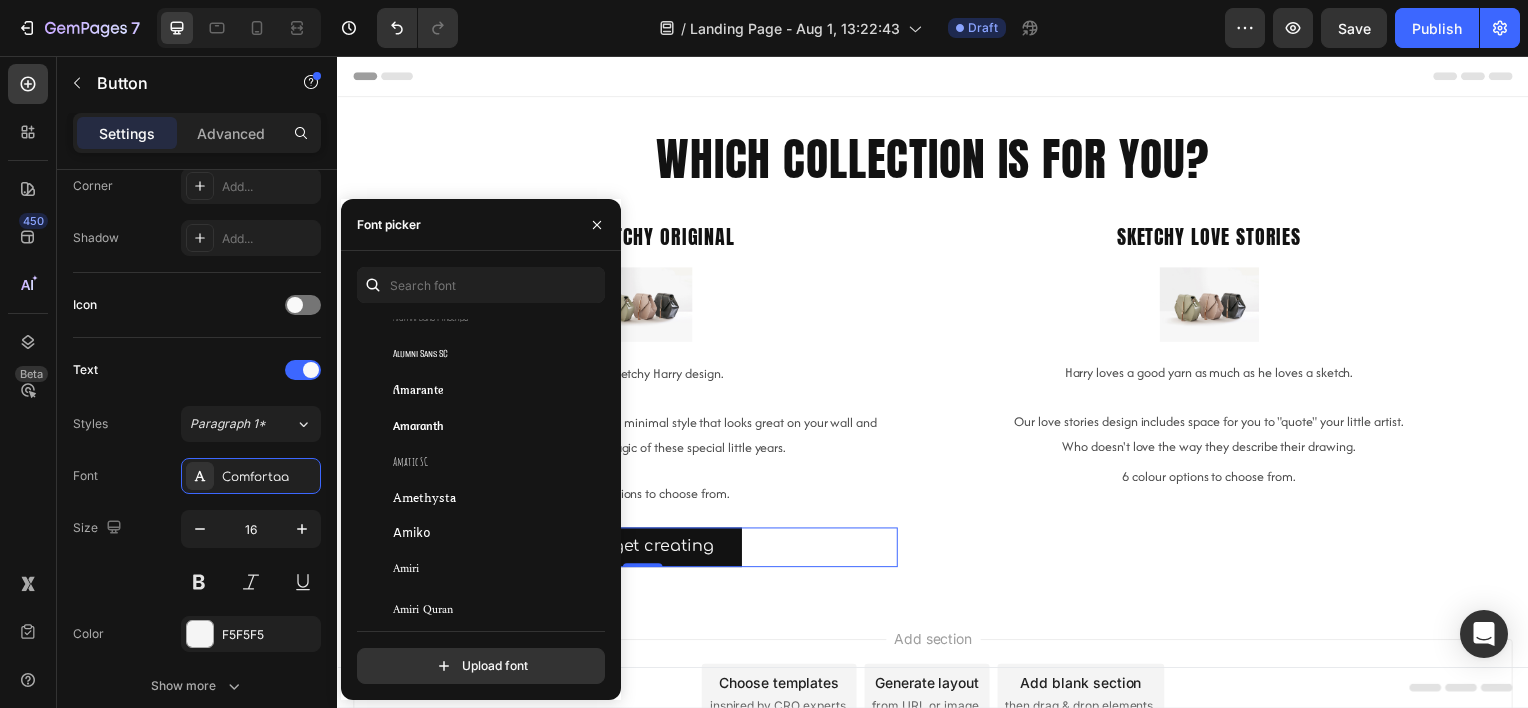 scroll, scrollTop: 2600, scrollLeft: 0, axis: vertical 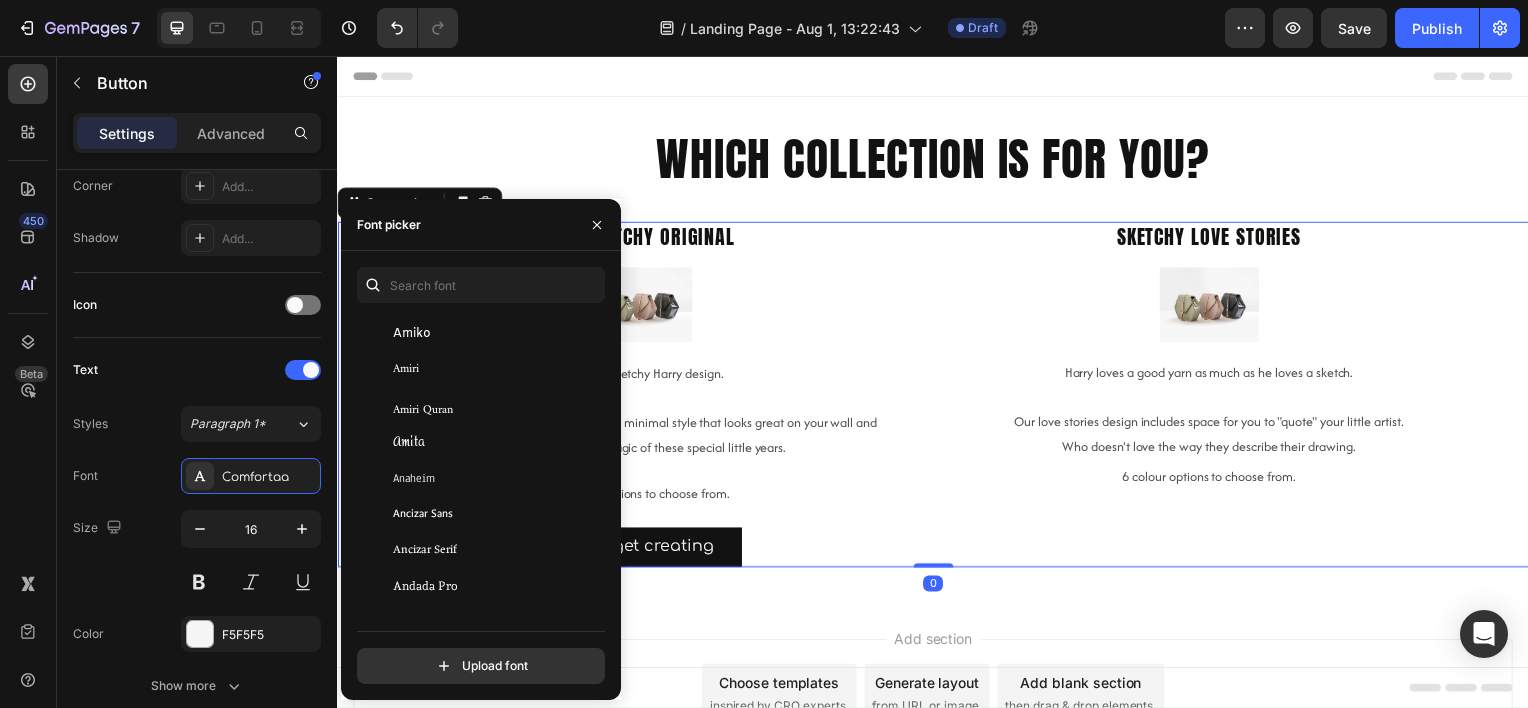 click on "The Sketchy Original Heading Image Our first Sketchy Harry design.  Their drawing reimagined in a modern, minimal style that looks great on your wall and reminds you of the magic of these special little years. Text Block 6 colour options to choose from. Text Block Let's get creating Button" at bounding box center (644, 397) 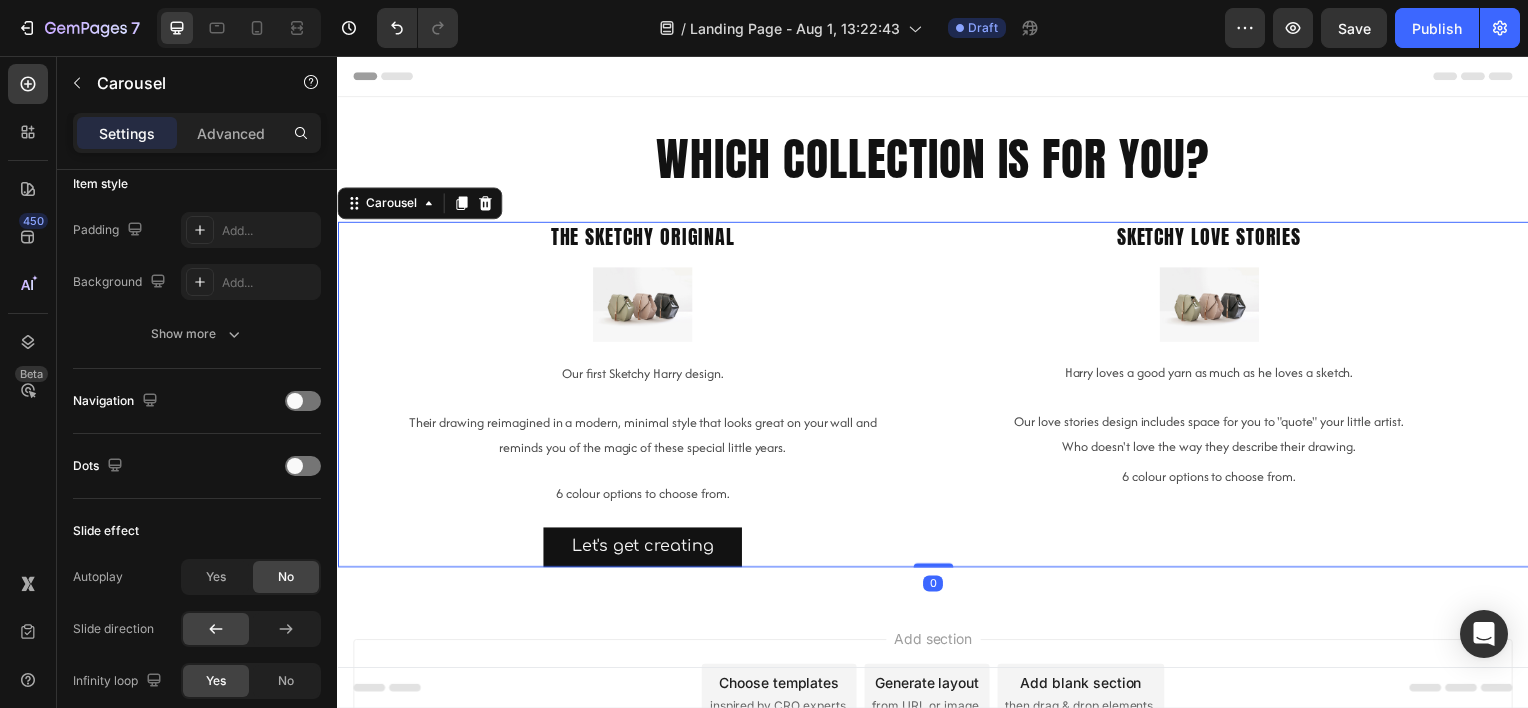 scroll, scrollTop: 0, scrollLeft: 0, axis: both 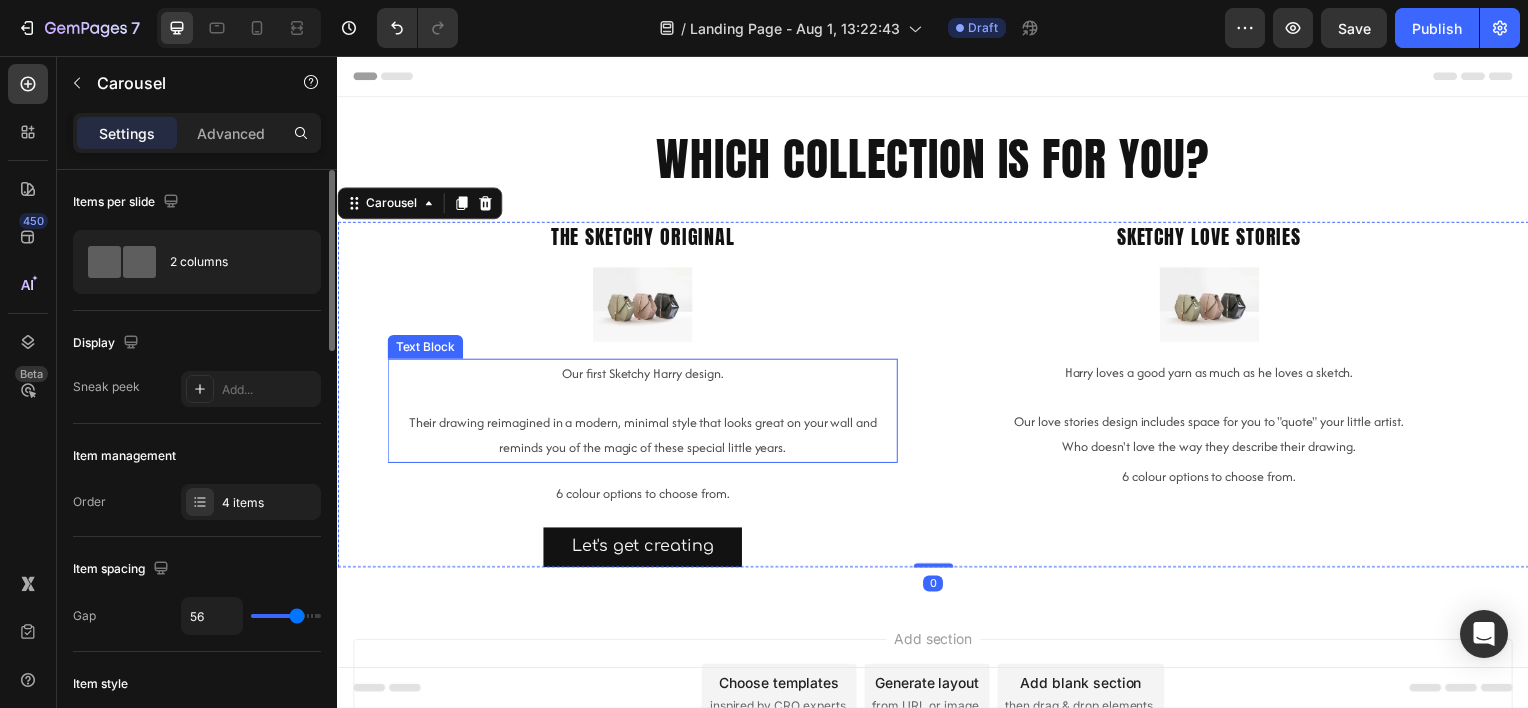 click on "Their drawing reimagined in a modern, minimal style that looks great on your wall and reminds you of the magic of these special little years." at bounding box center (644, 438) 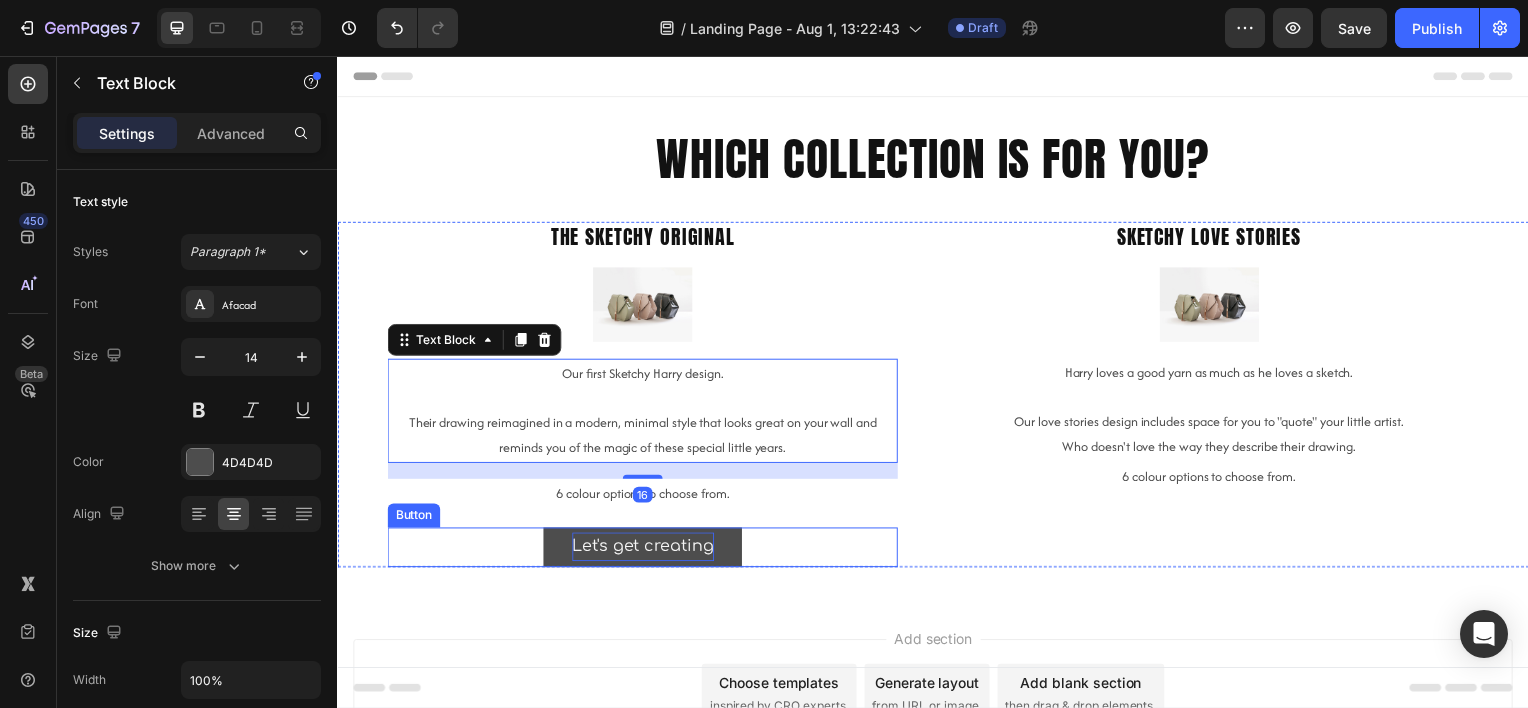 click on "Let's get creating" at bounding box center (644, 550) 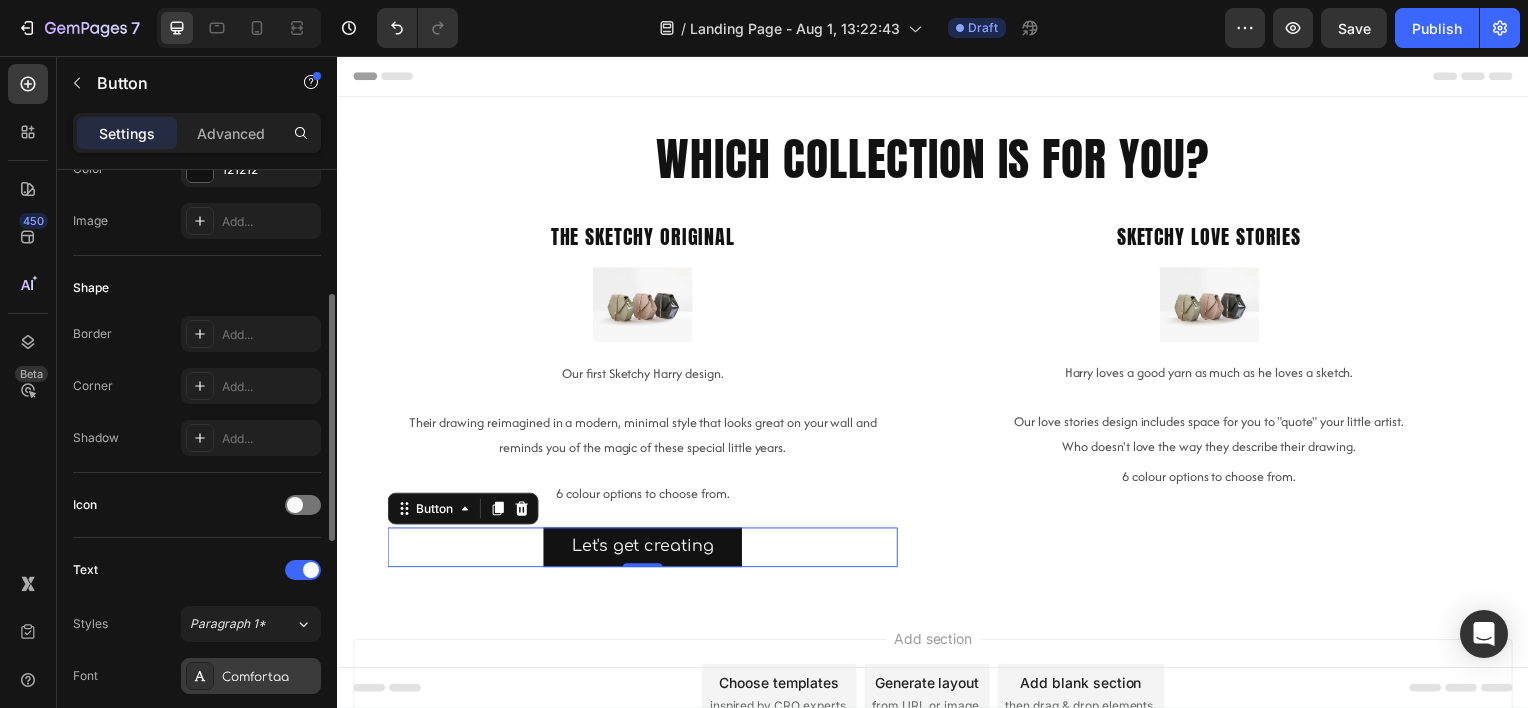 scroll, scrollTop: 500, scrollLeft: 0, axis: vertical 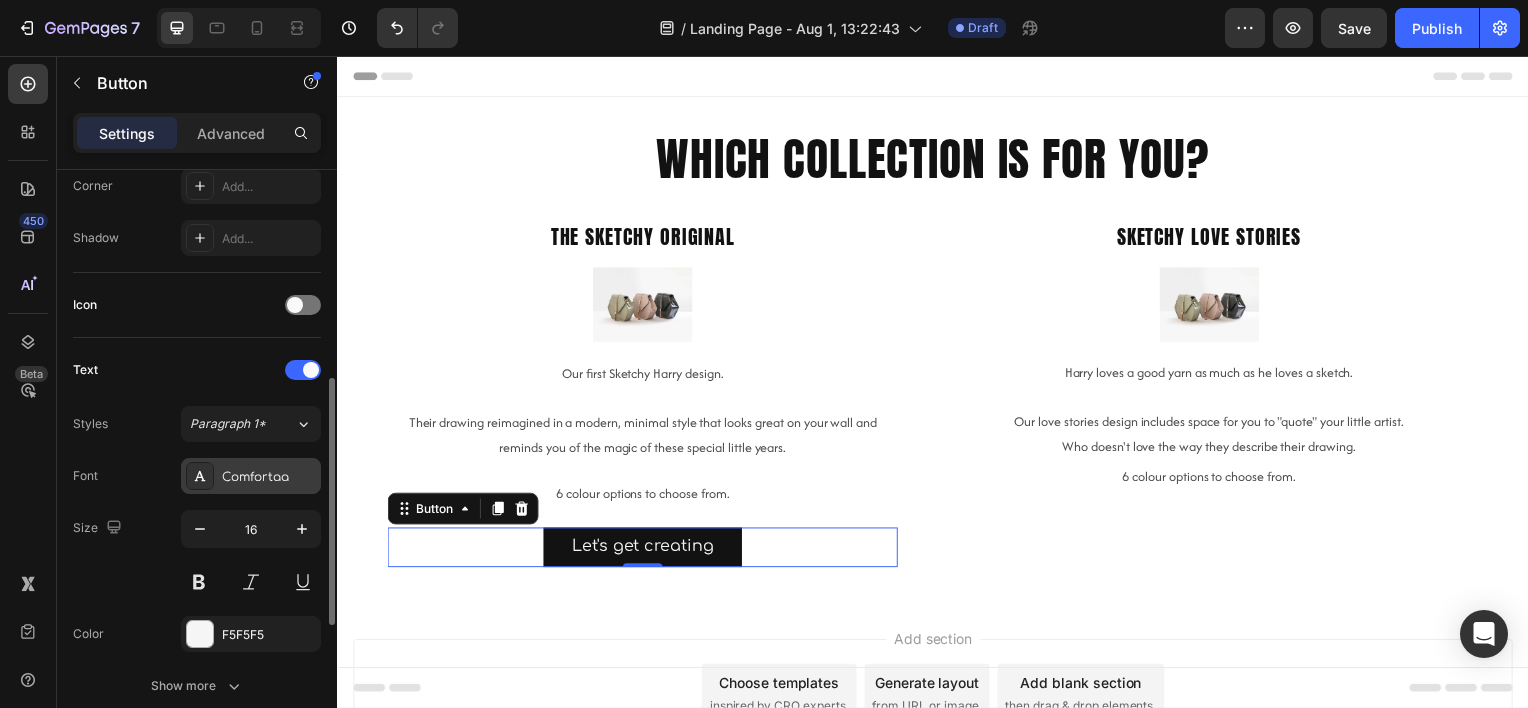 click on "Comfortaa" at bounding box center (269, 477) 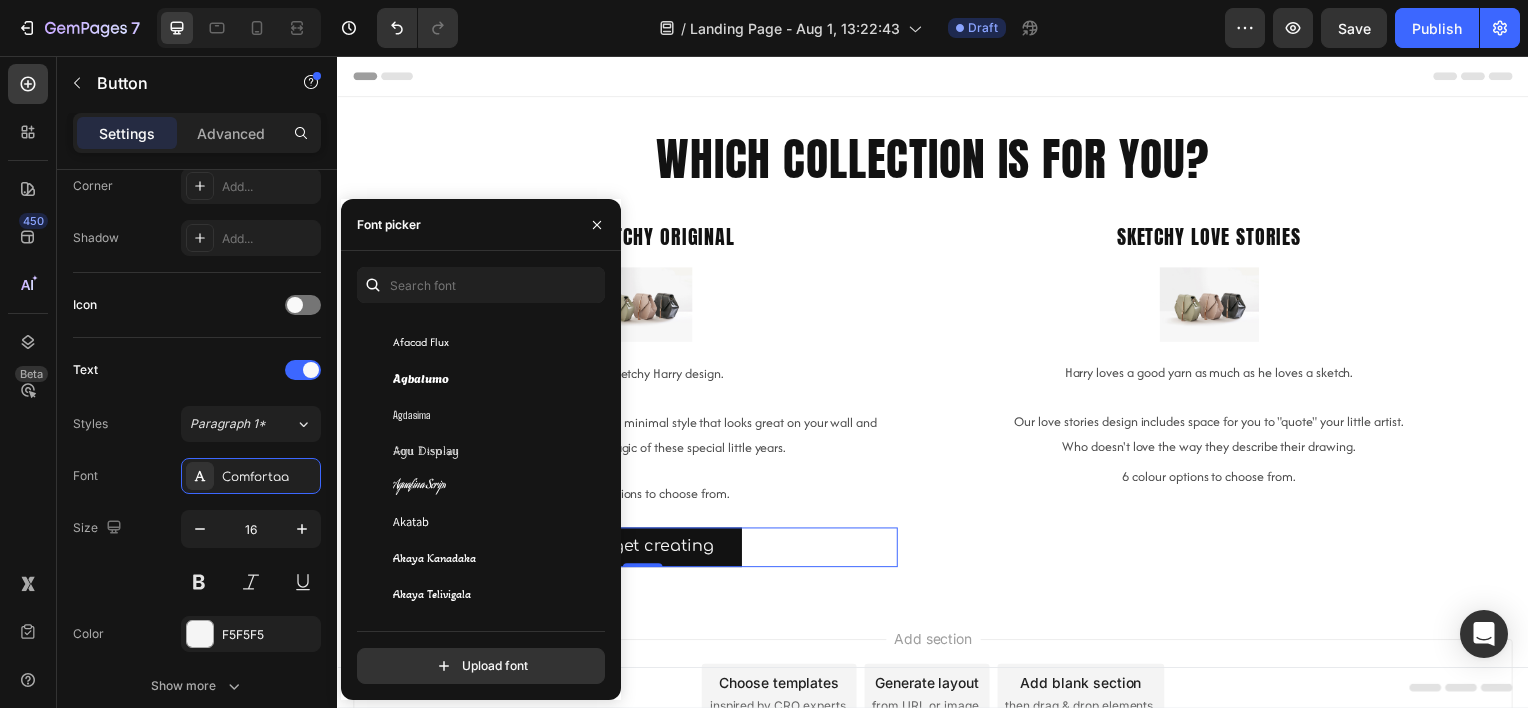 scroll, scrollTop: 800, scrollLeft: 0, axis: vertical 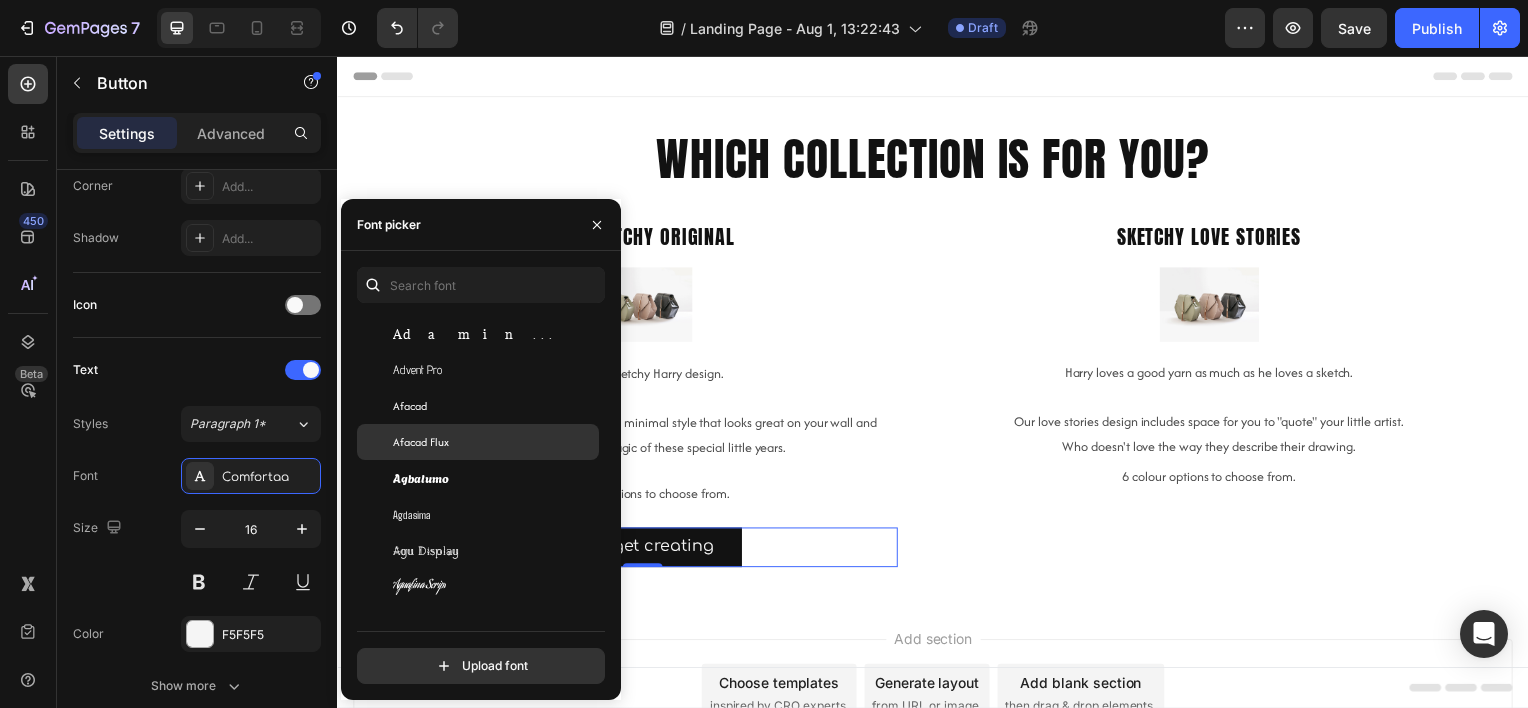 click on "Afacad Flux" 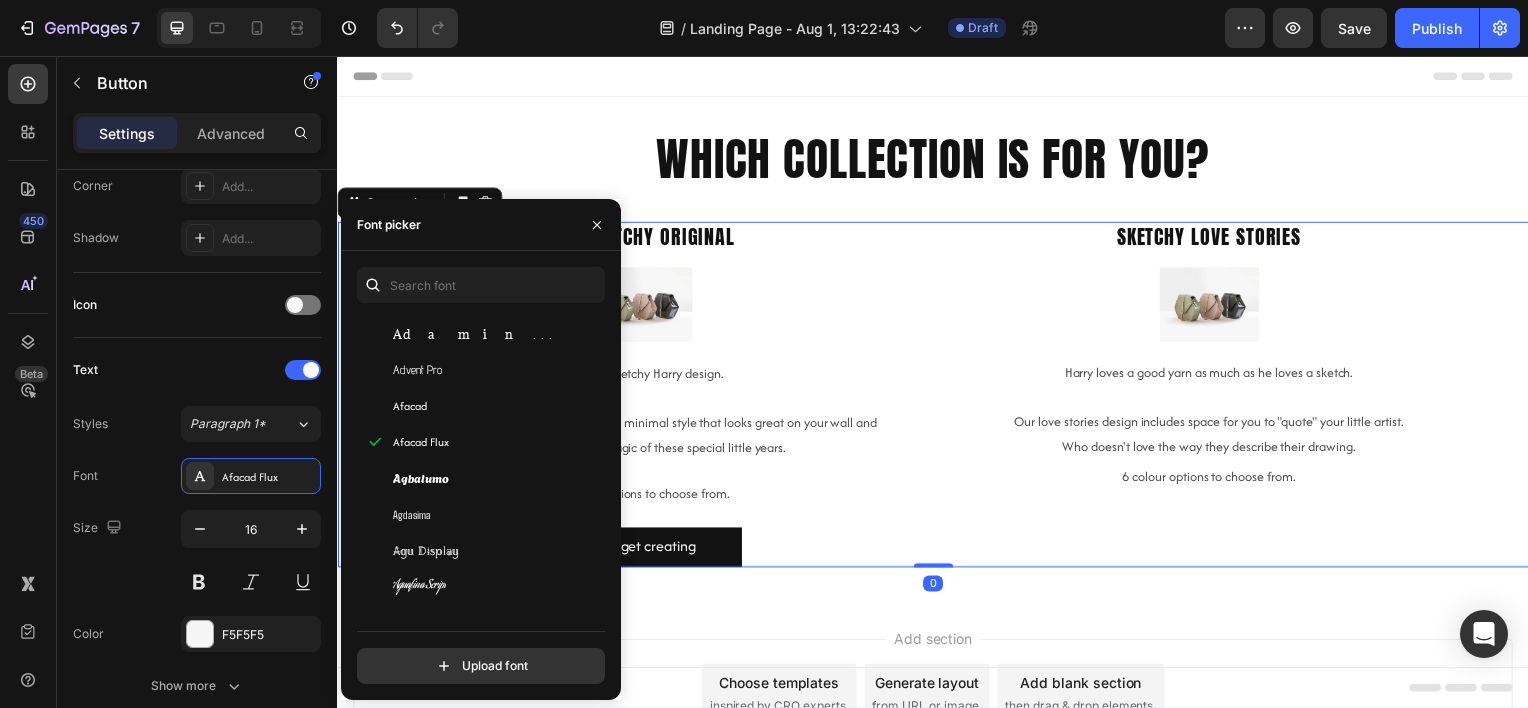 click on "The Sketchy Original Heading Image Our first Sketchy Harry design.  Their drawing reimagined in a modern, minimal style that looks great on your wall and reminds you of the magic of these special little years. Text Block 6 colour options to choose from. Text Block Let's get creating Button Sketchy love stories Heading Image Harry loves a good yarn as much as he loves a sketch.  Our love stories design includes space for you to "quote" your little artist. Who doesn't love the way they describe their drawing. Text Block 6 colour options to choose from. Text Block
Drop element here
Drop element here" at bounding box center (937, 397) 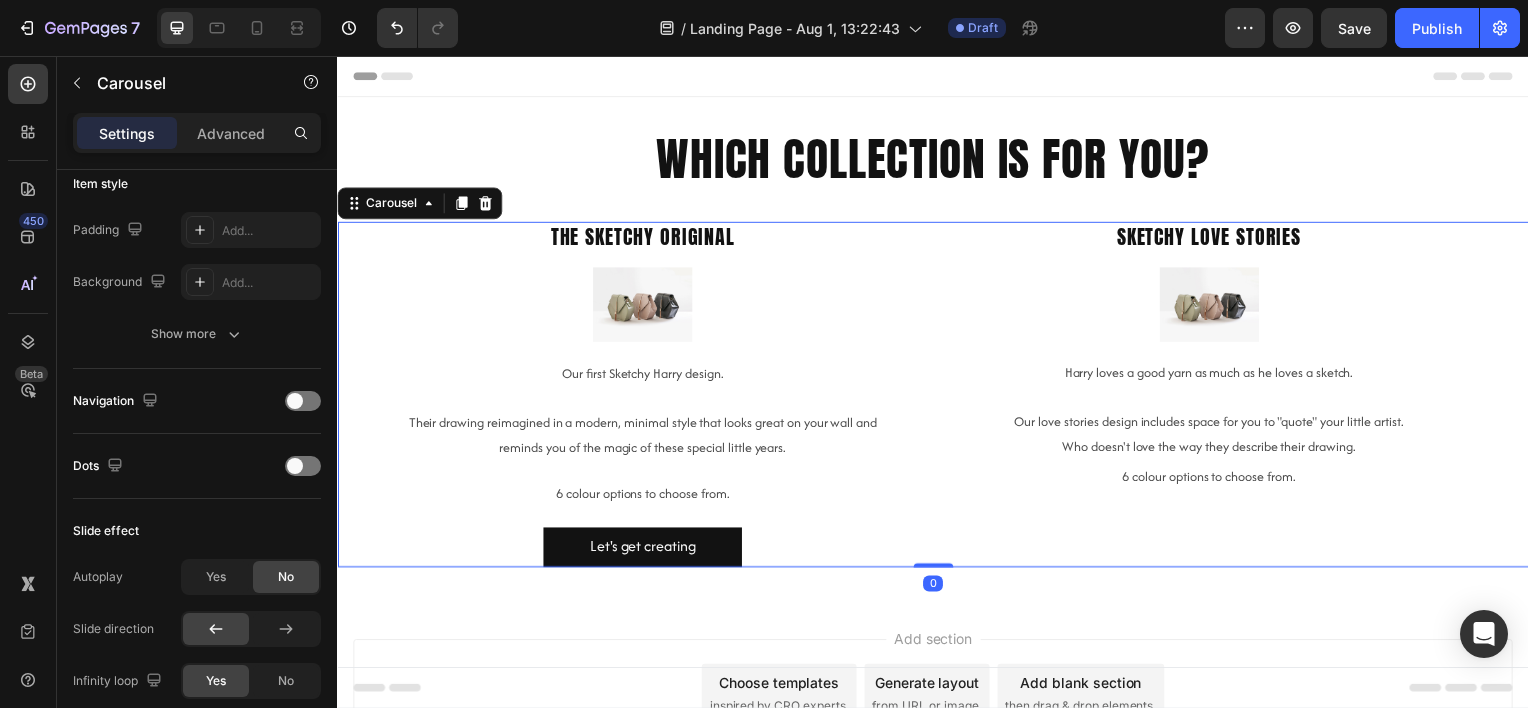 scroll, scrollTop: 0, scrollLeft: 0, axis: both 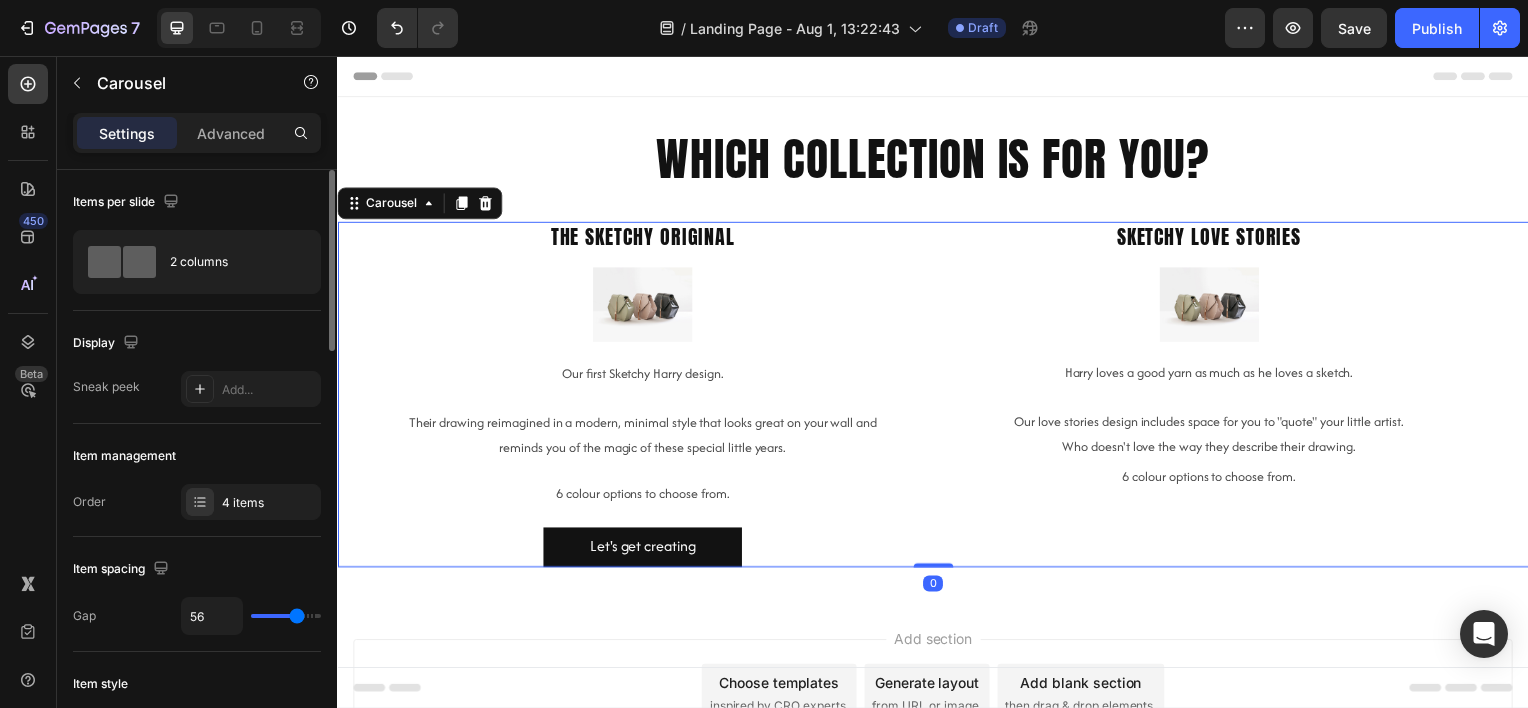 click on "Add section Choose templates inspired by CRO experts Generate layout from URL or image Add blank section then drag & drop elements" at bounding box center (937, 698) 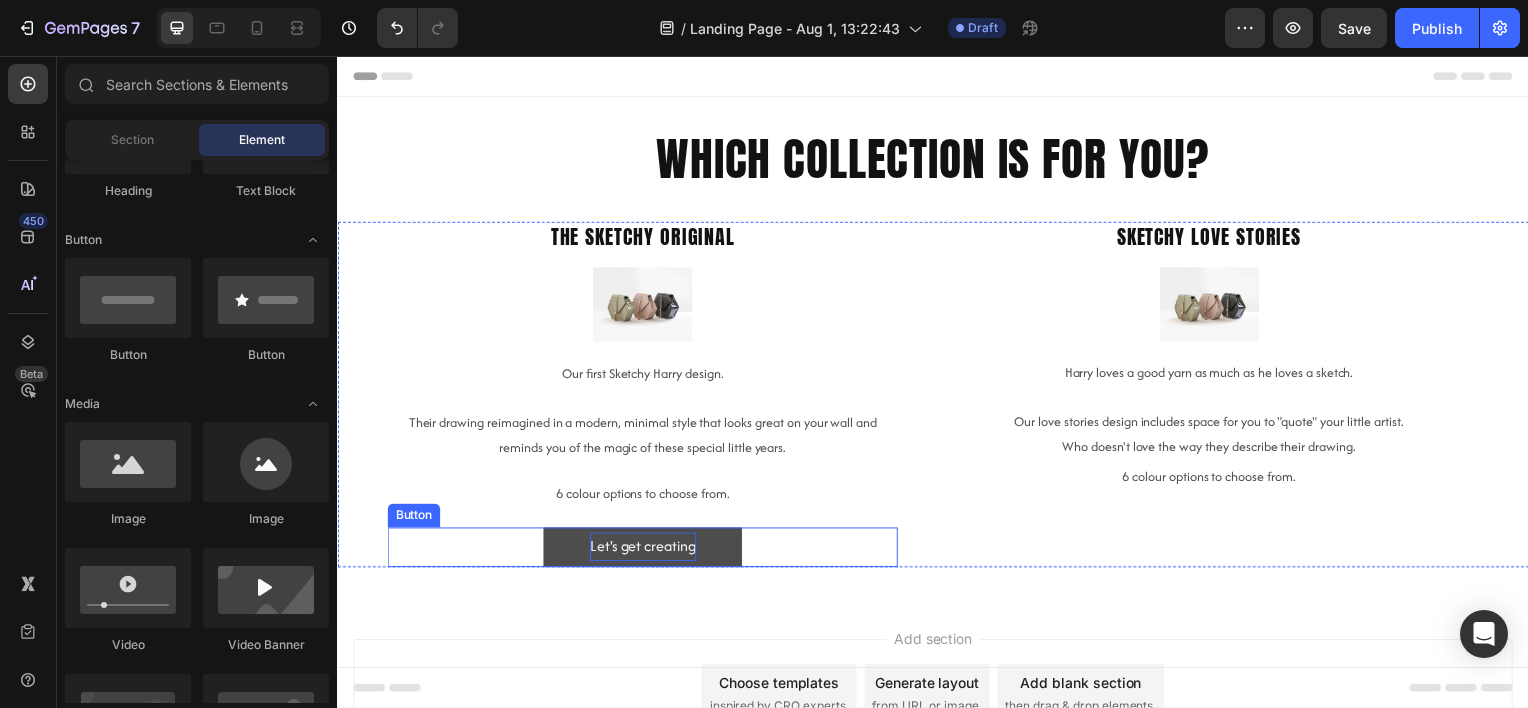 click on "Let's get creating" at bounding box center (644, 550) 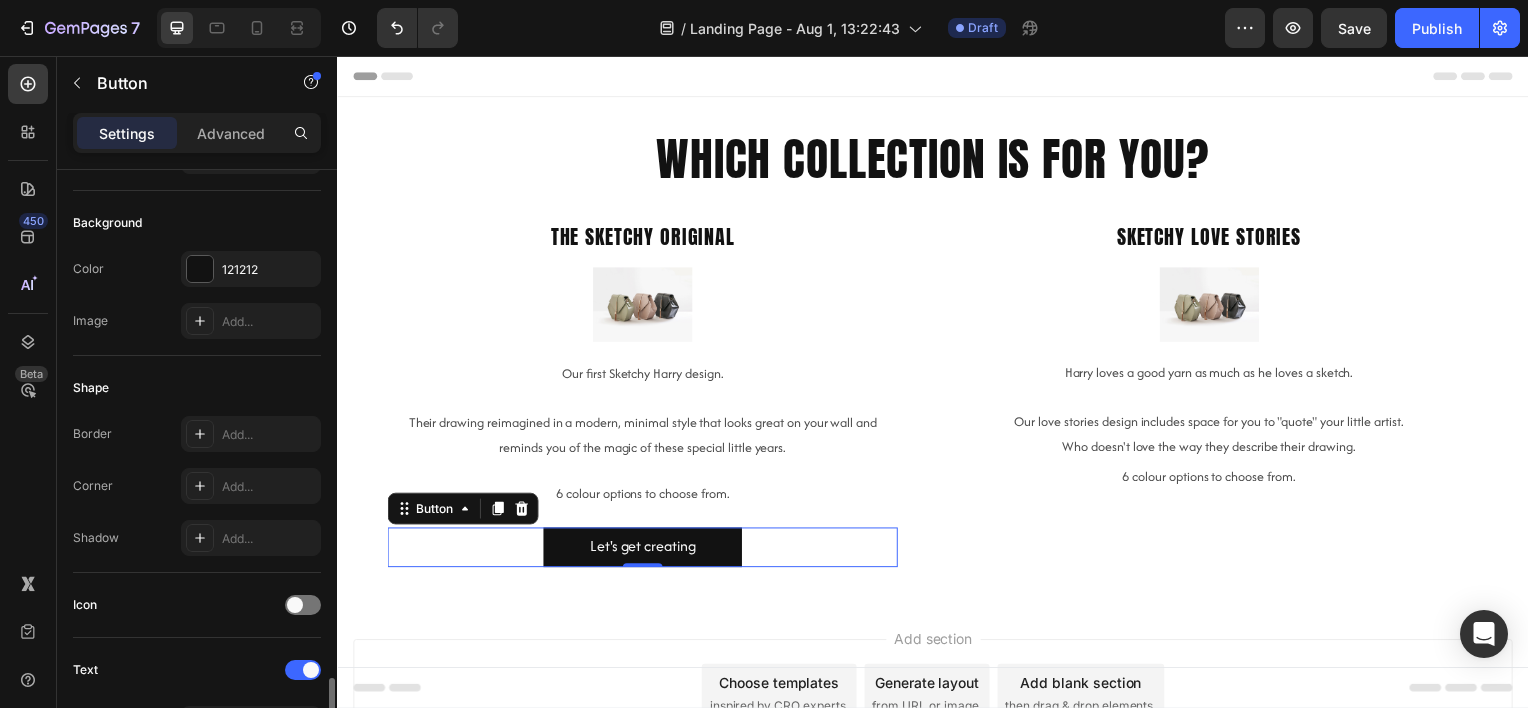 scroll, scrollTop: 500, scrollLeft: 0, axis: vertical 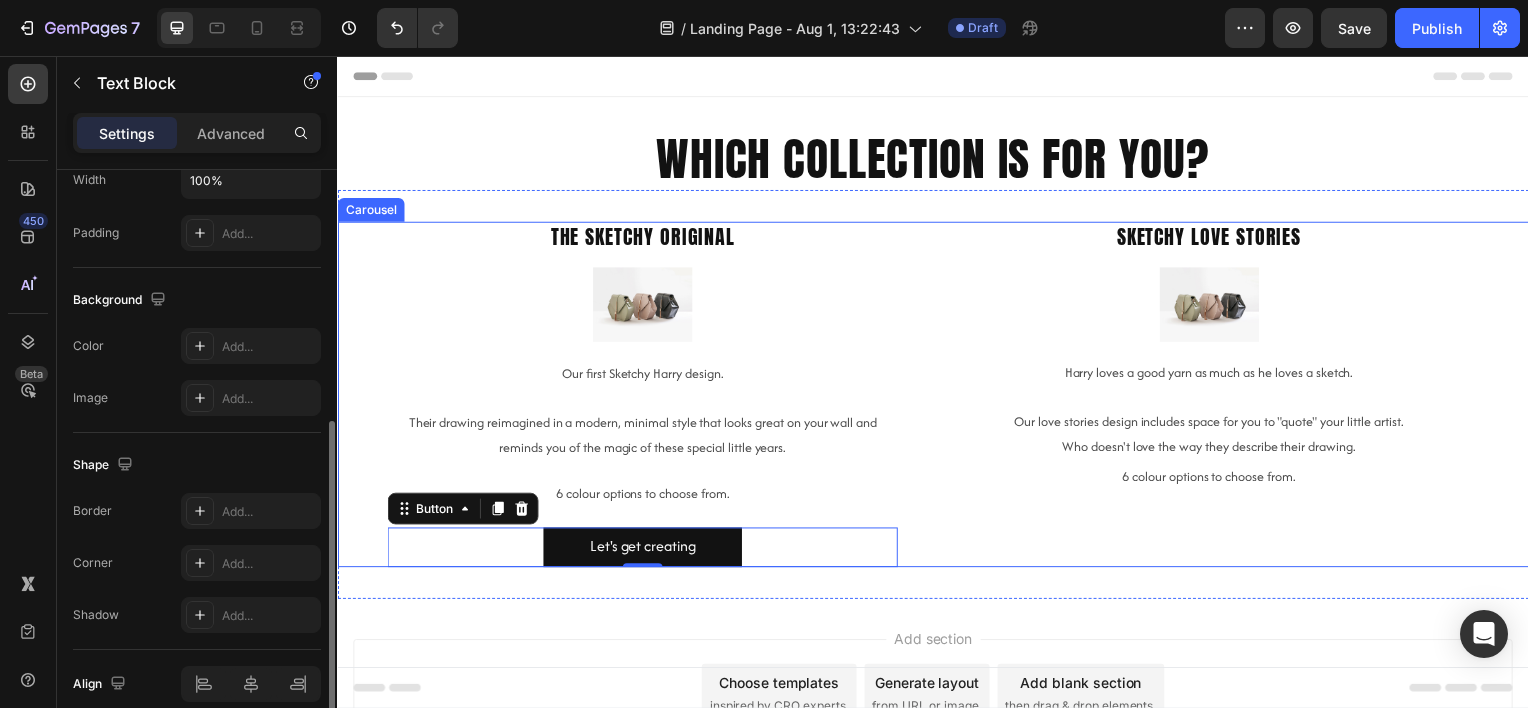 click on "Their drawing reimagined in a modern, minimal style that looks great on your wall and reminds you of the magic of these special little years." at bounding box center [644, 438] 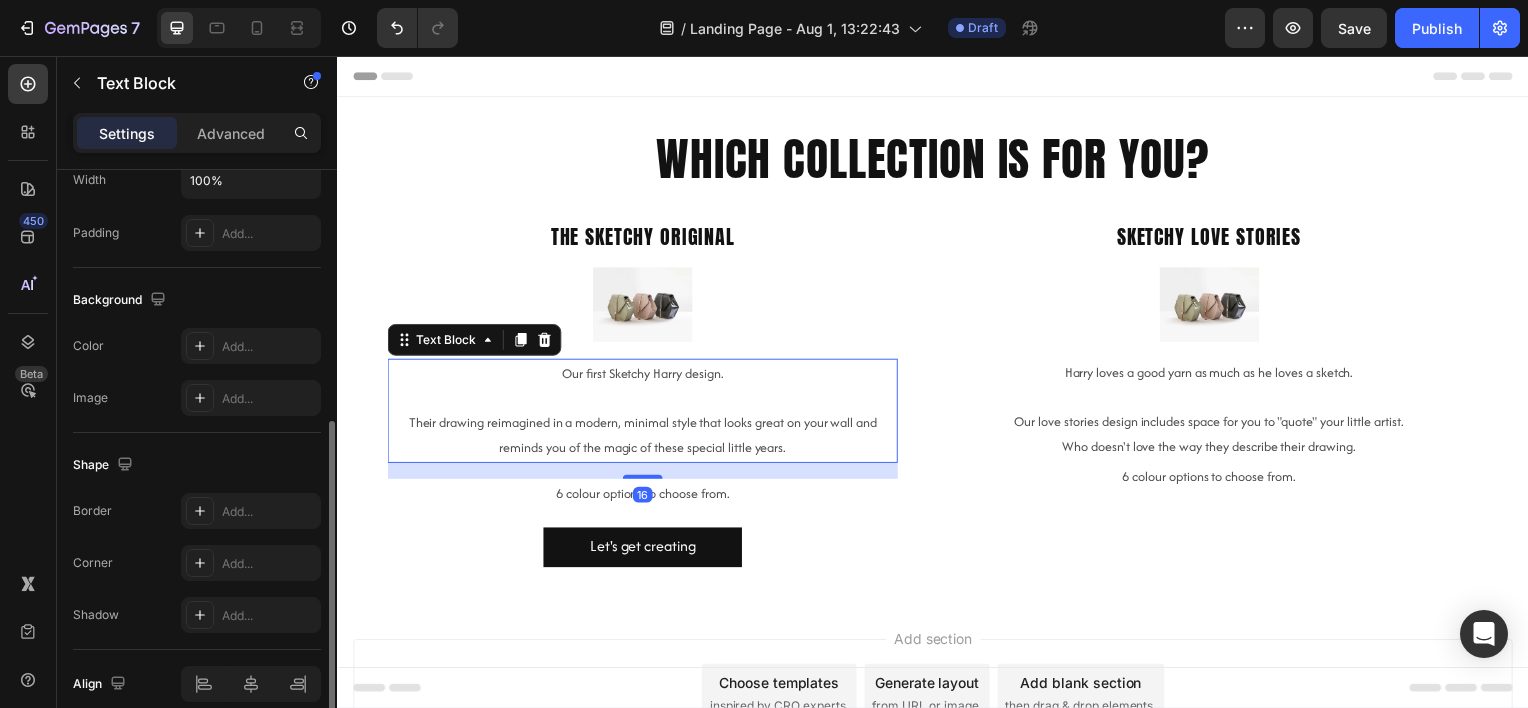 scroll, scrollTop: 0, scrollLeft: 0, axis: both 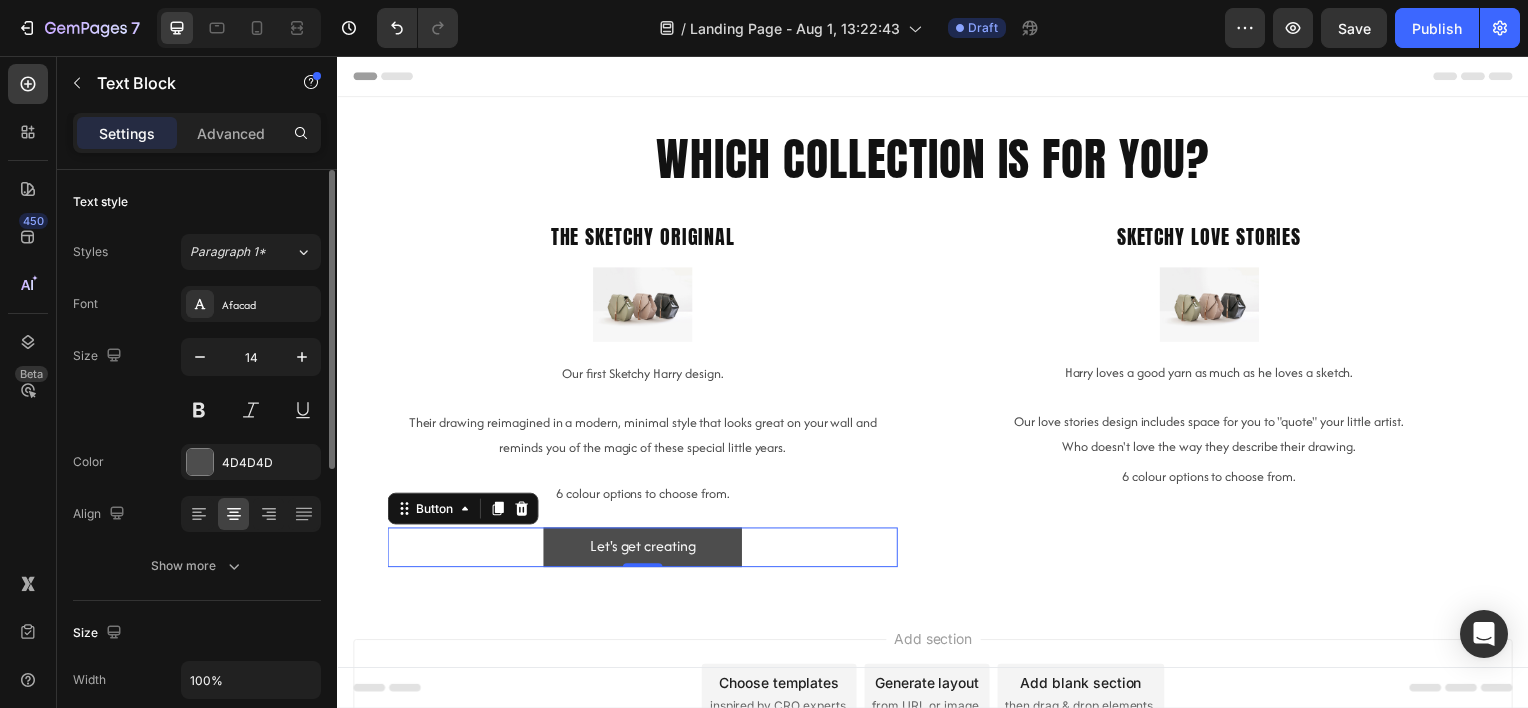 click on "Let's get creating" at bounding box center (644, 551) 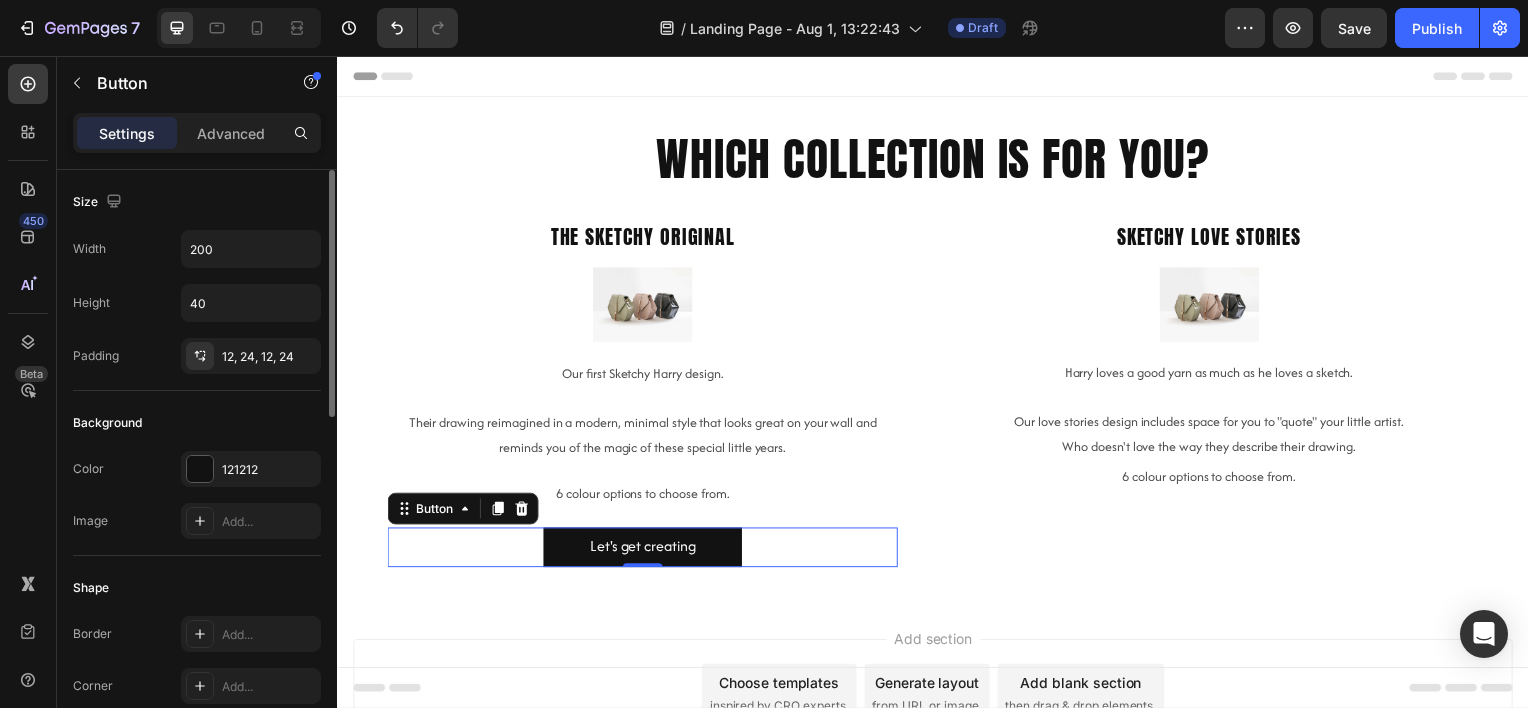 scroll, scrollTop: 400, scrollLeft: 0, axis: vertical 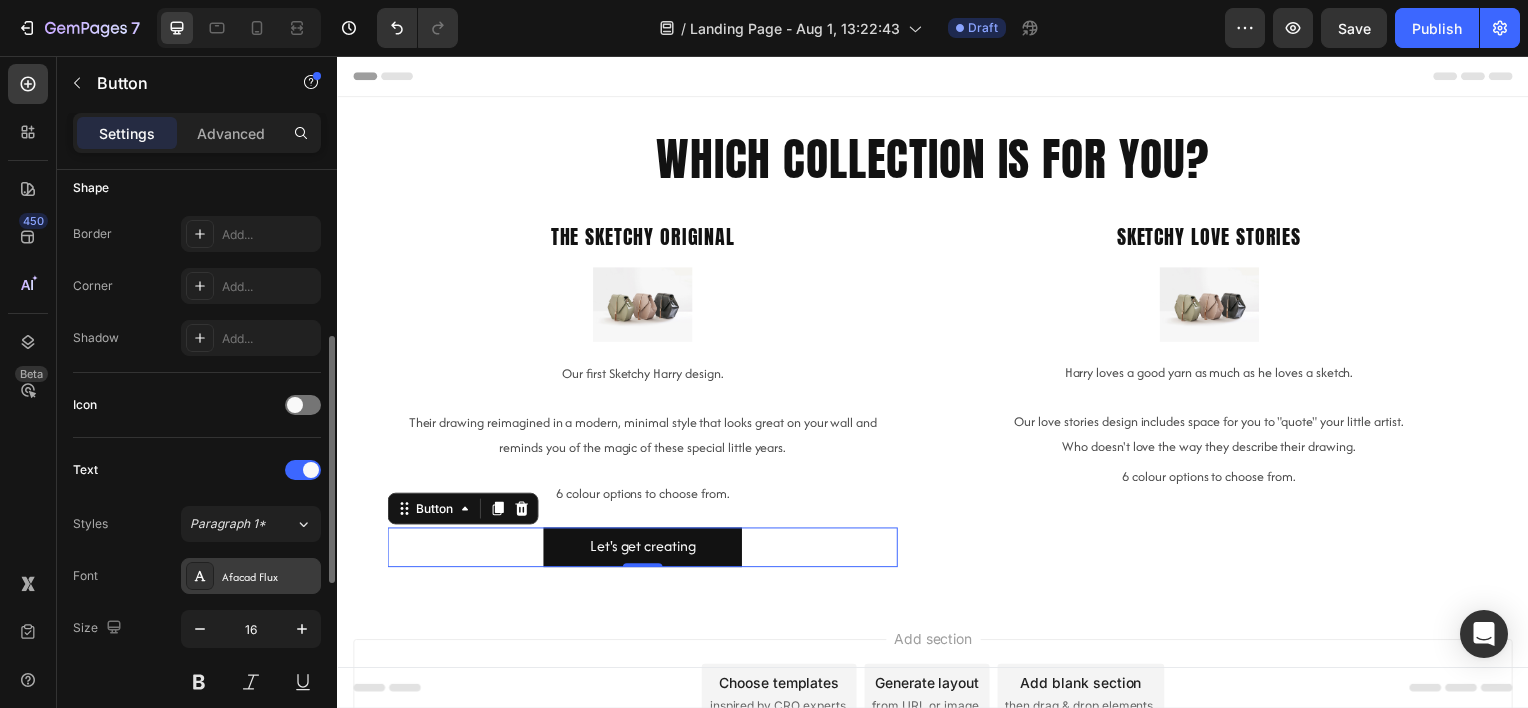 click on "Afacad Flux" at bounding box center (269, 577) 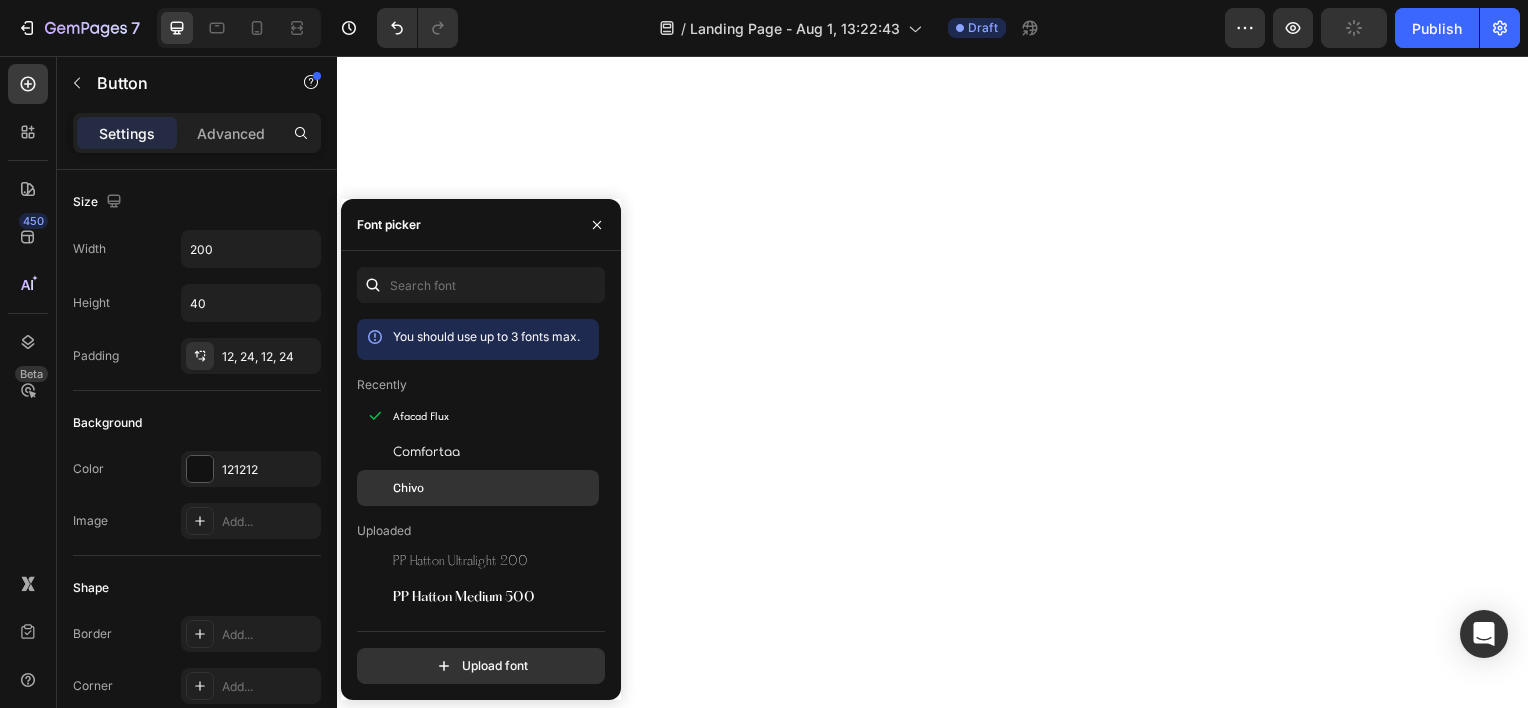 scroll, scrollTop: 0, scrollLeft: 0, axis: both 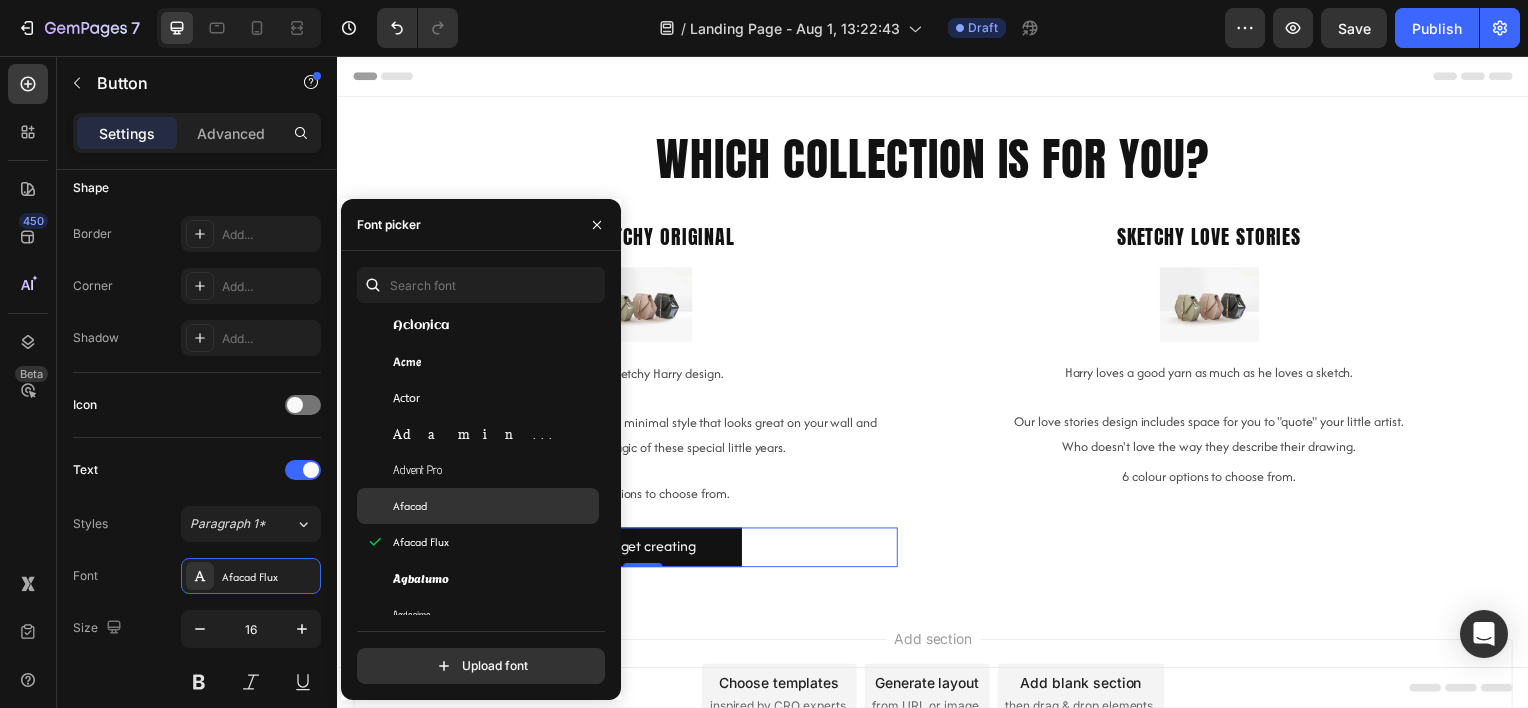 click on "Afacad" at bounding box center [494, 506] 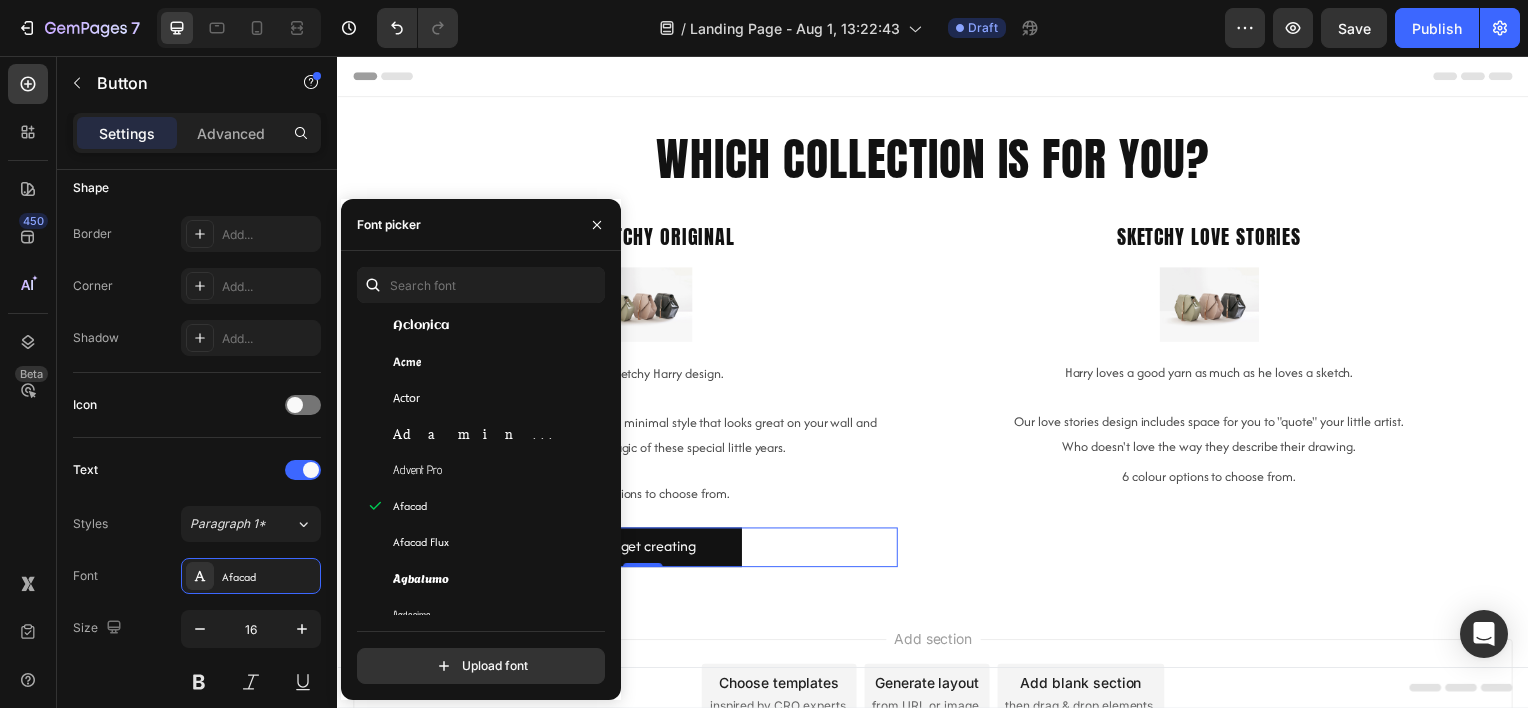 click on "Add section Choose templates inspired by CRO experts Generate layout from URL or image Add blank section then drag & drop elements" at bounding box center [937, 726] 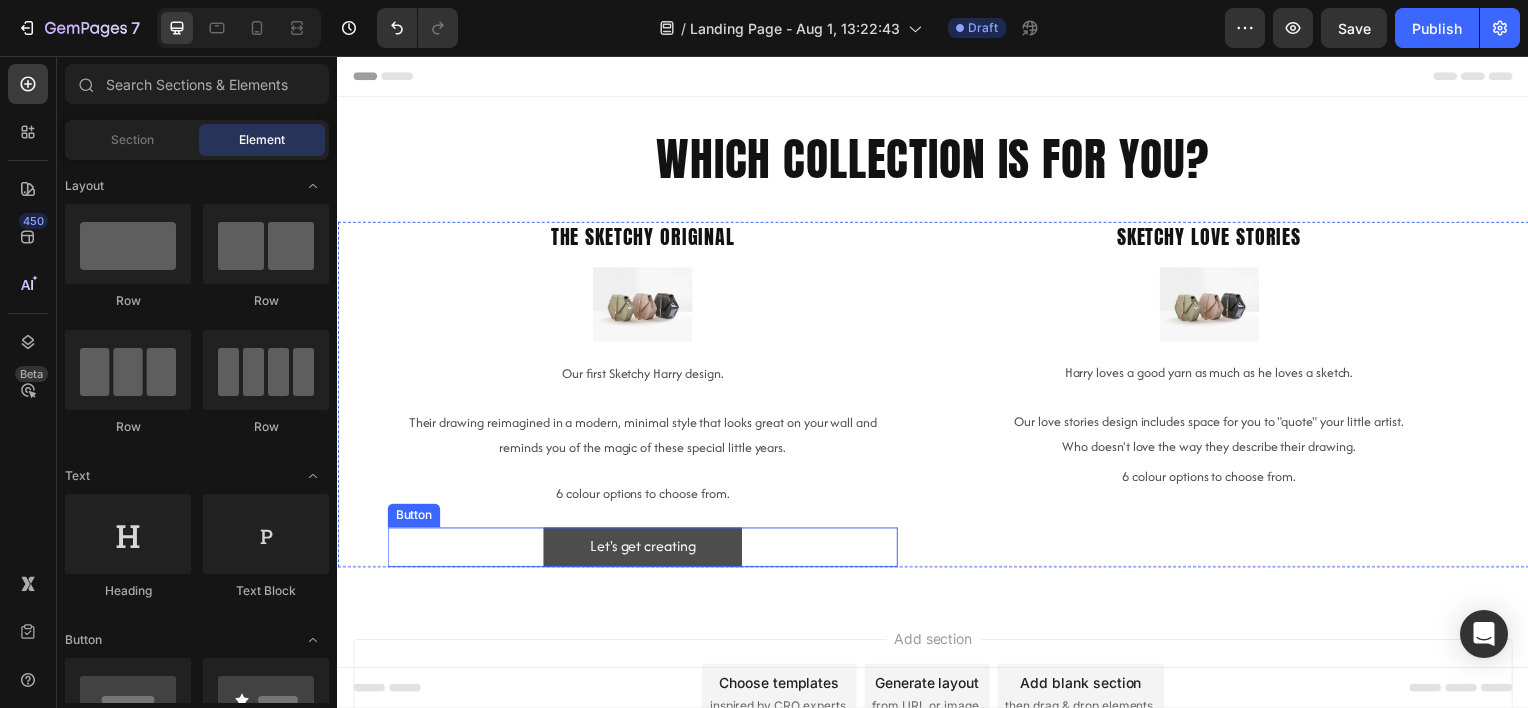 click on "Let's get creating" at bounding box center [644, 551] 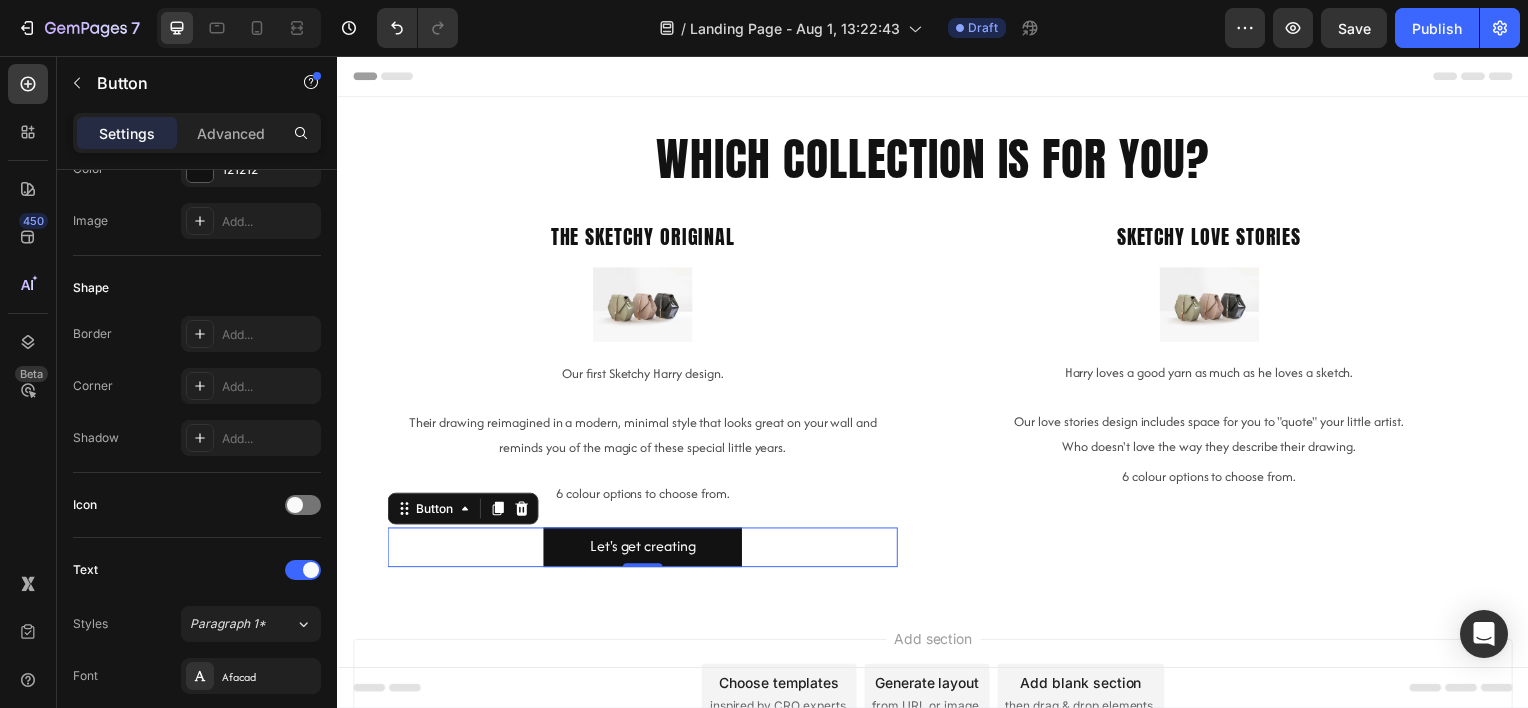 scroll, scrollTop: 0, scrollLeft: 0, axis: both 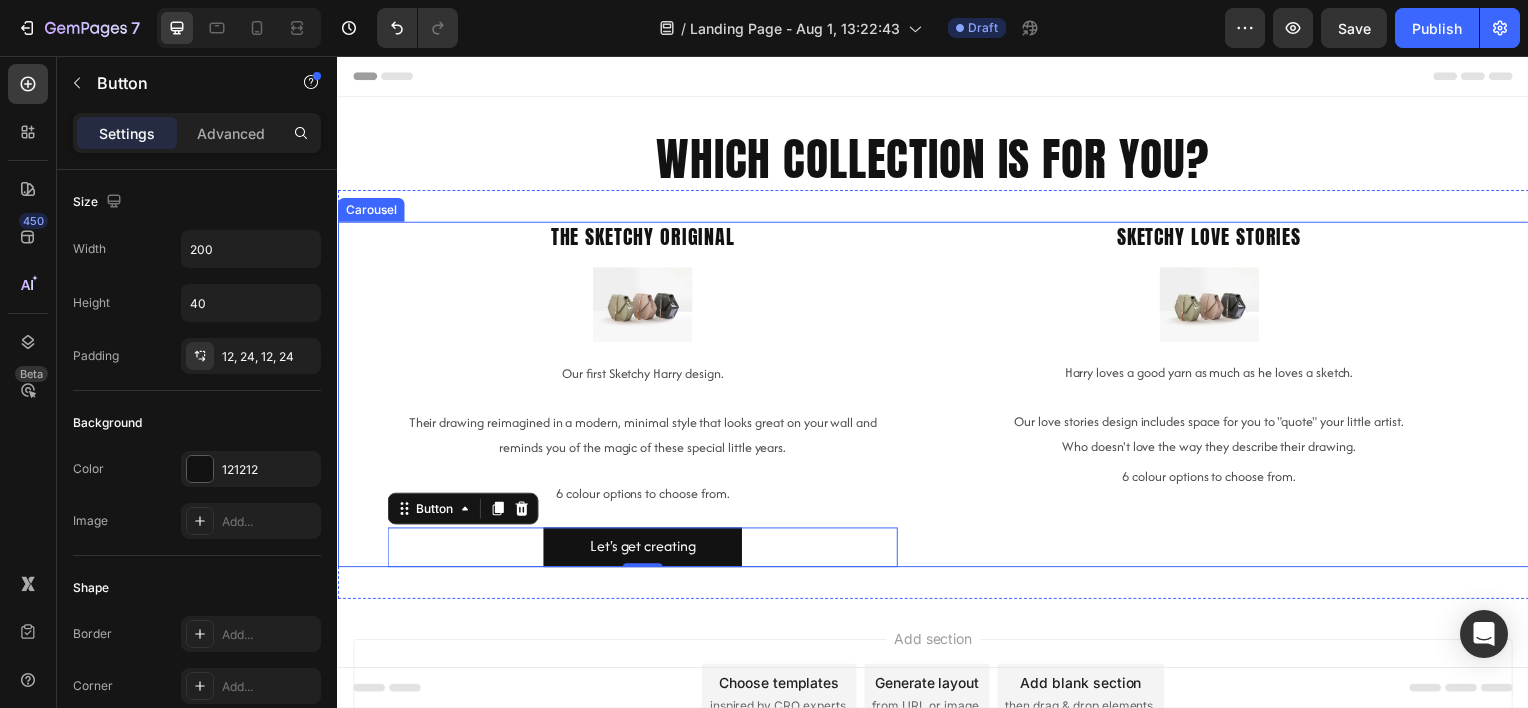 click on "The Sketchy Original Heading Image Our first Sketchy Harry design.  Their drawing reimagined in a modern, minimal style that looks great on your wall and reminds you of the magic of these special little years. Text Block 6 colour options to choose from. Text Block Let's get creating Button   0 Sketchy love stories Heading Image Harry loves a good yarn as much as he loves a sketch.  Our love stories design includes space for you to "quote" your little artist. Who doesn't love the way they describe their drawing. Text Block 6 colour options to choose from. Text Block
Drop element here
Drop element here" at bounding box center [937, 397] 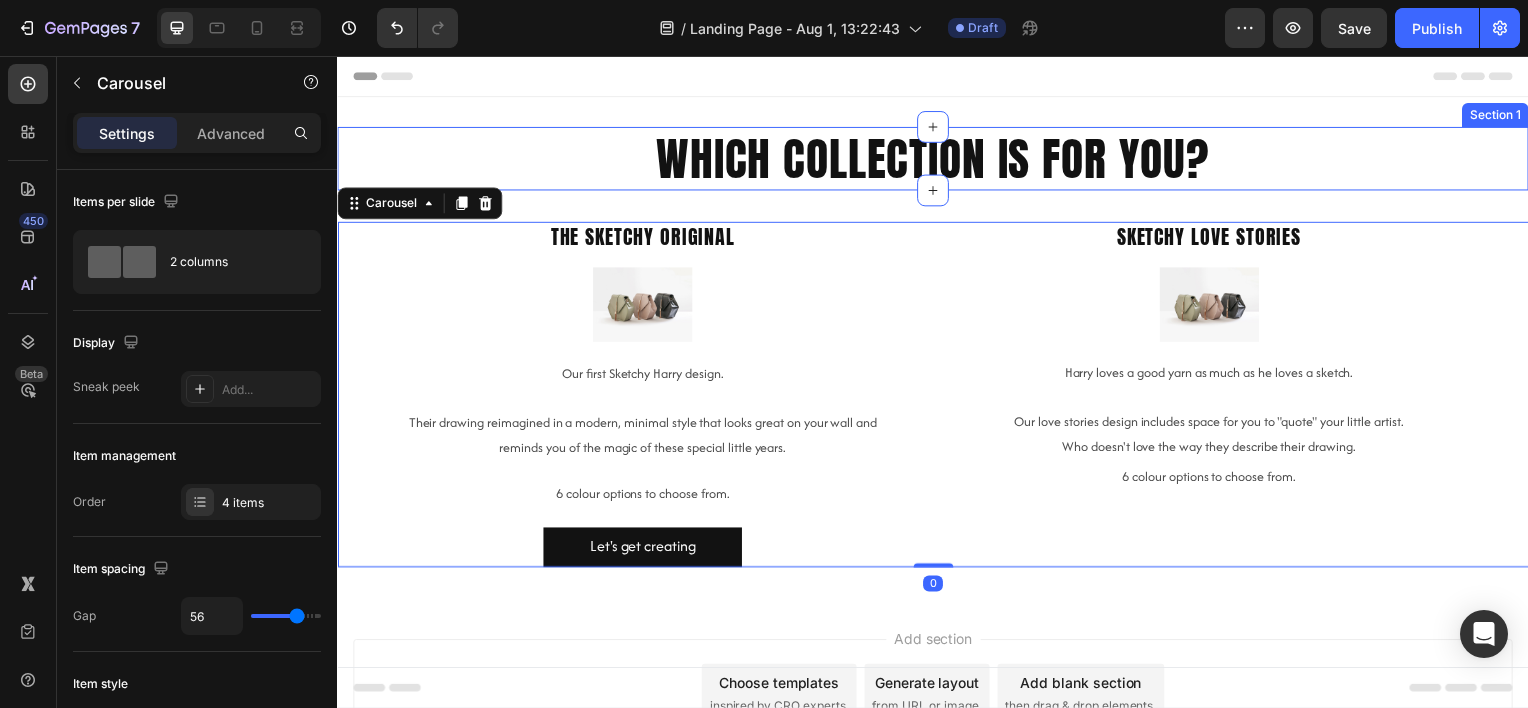 click on "which collection is for you? Heading Section 1" at bounding box center (937, 159) 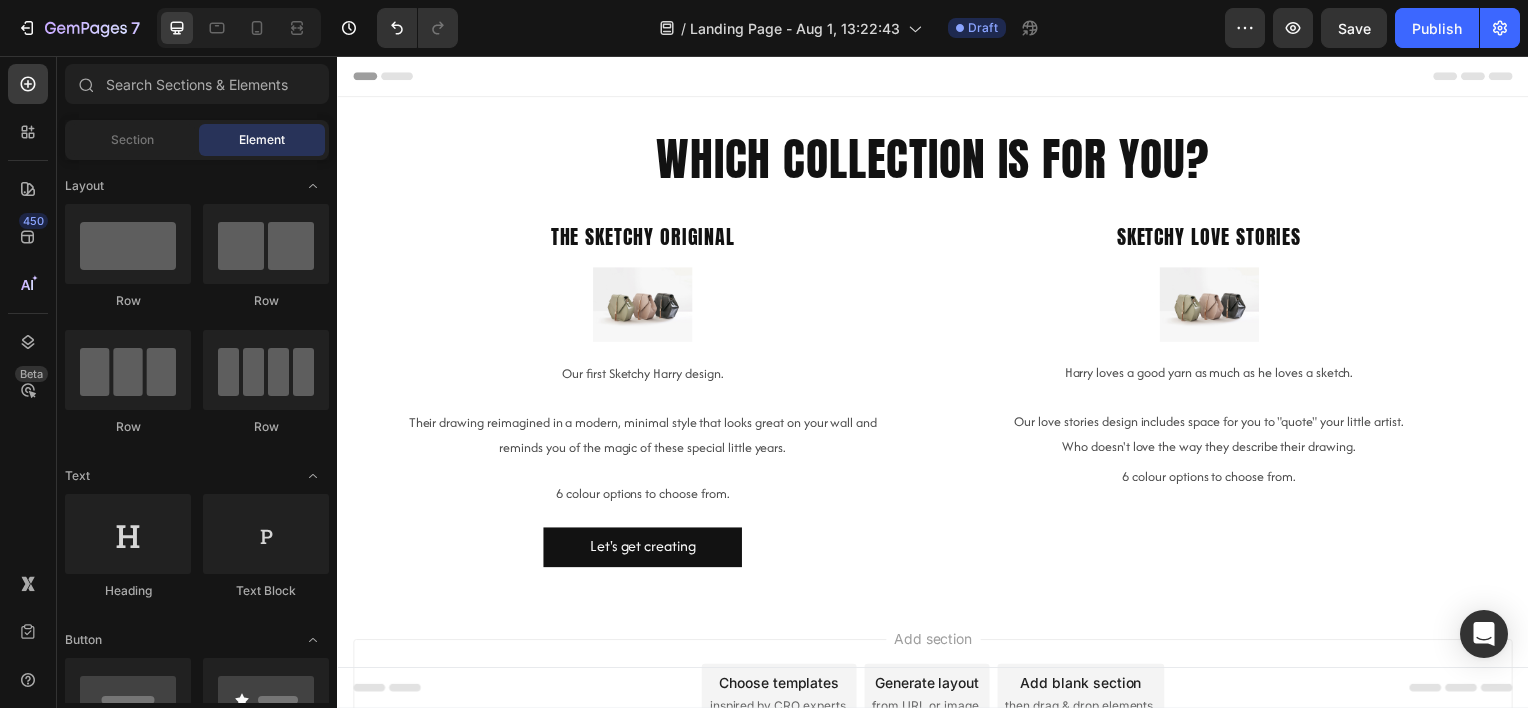 click on "Header" at bounding box center [937, 76] 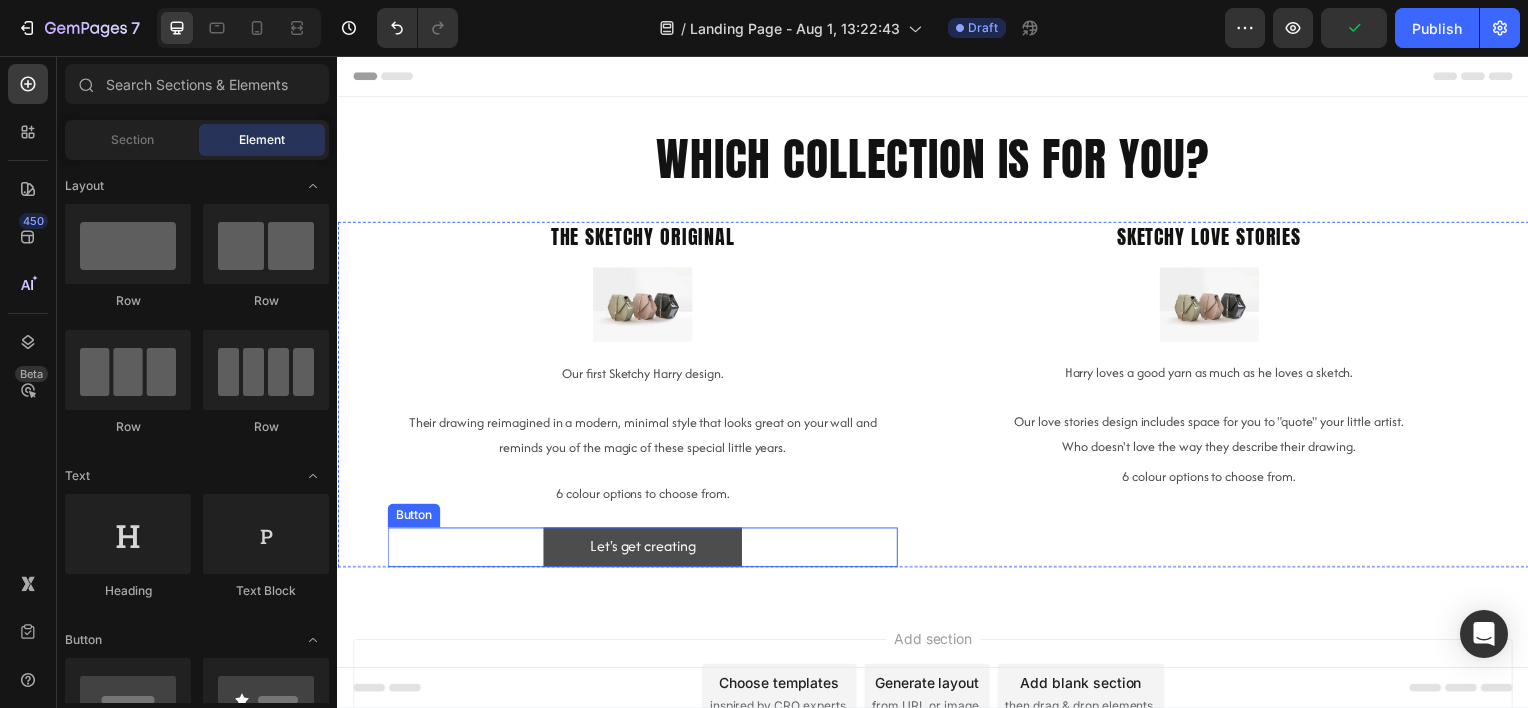 click on "Let's get creating" at bounding box center [644, 551] 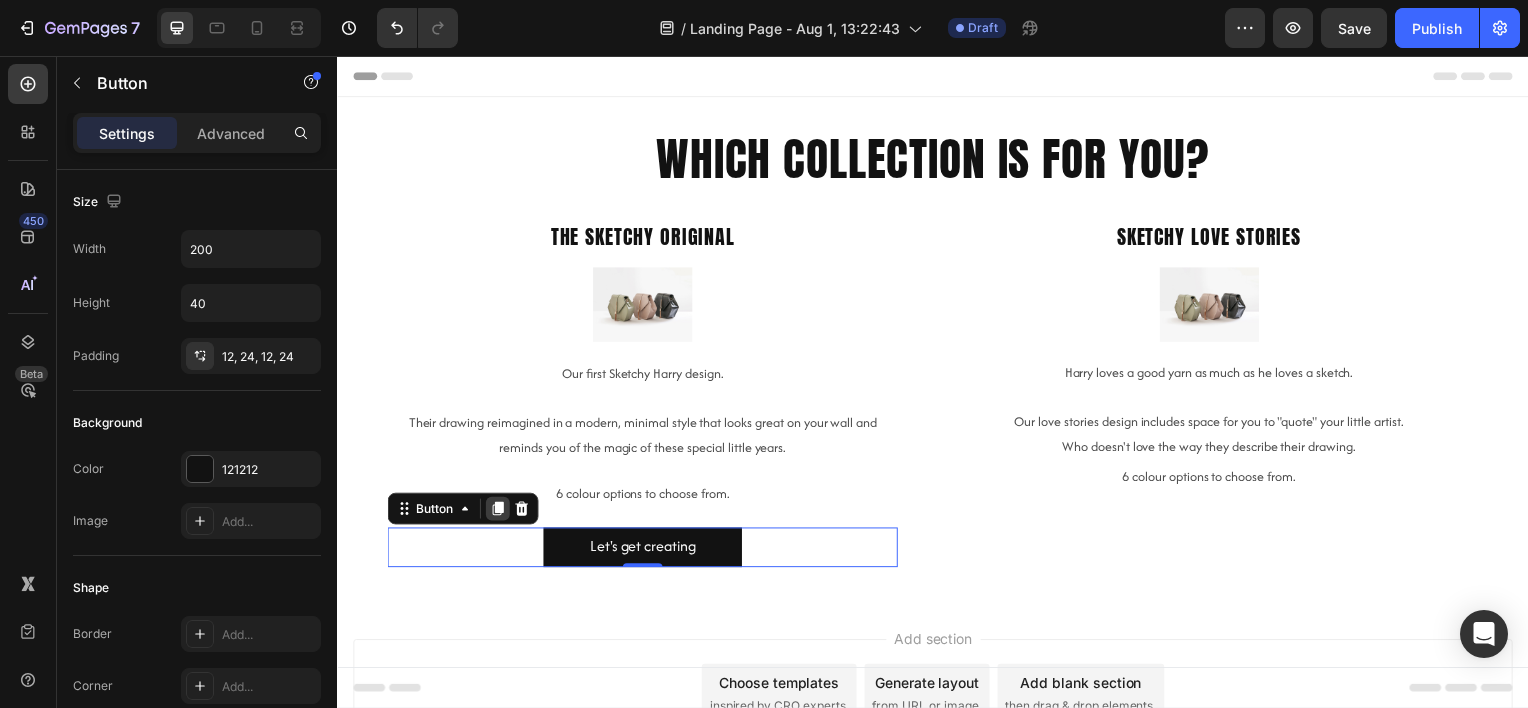 click 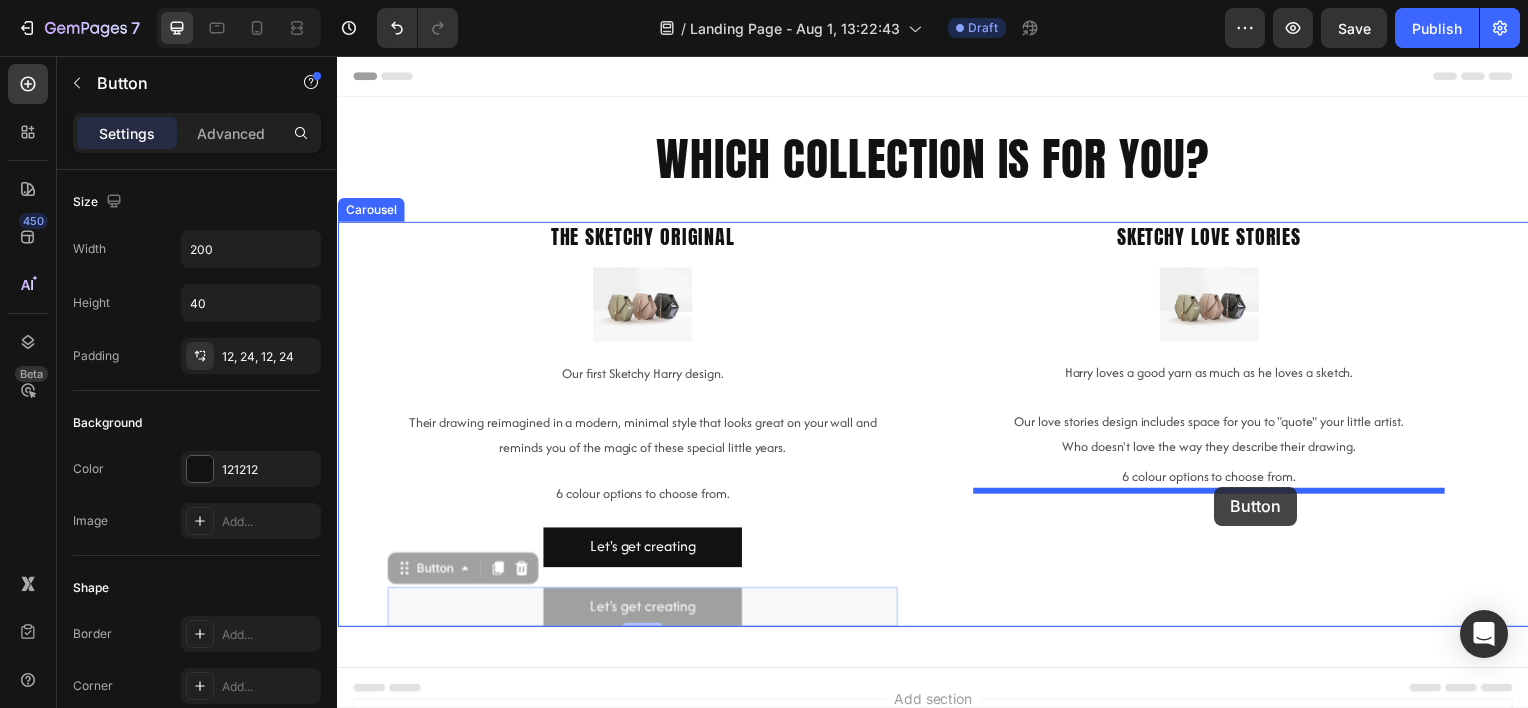 drag, startPoint x: 425, startPoint y: 574, endPoint x: 1221, endPoint y: 490, distance: 800.41986 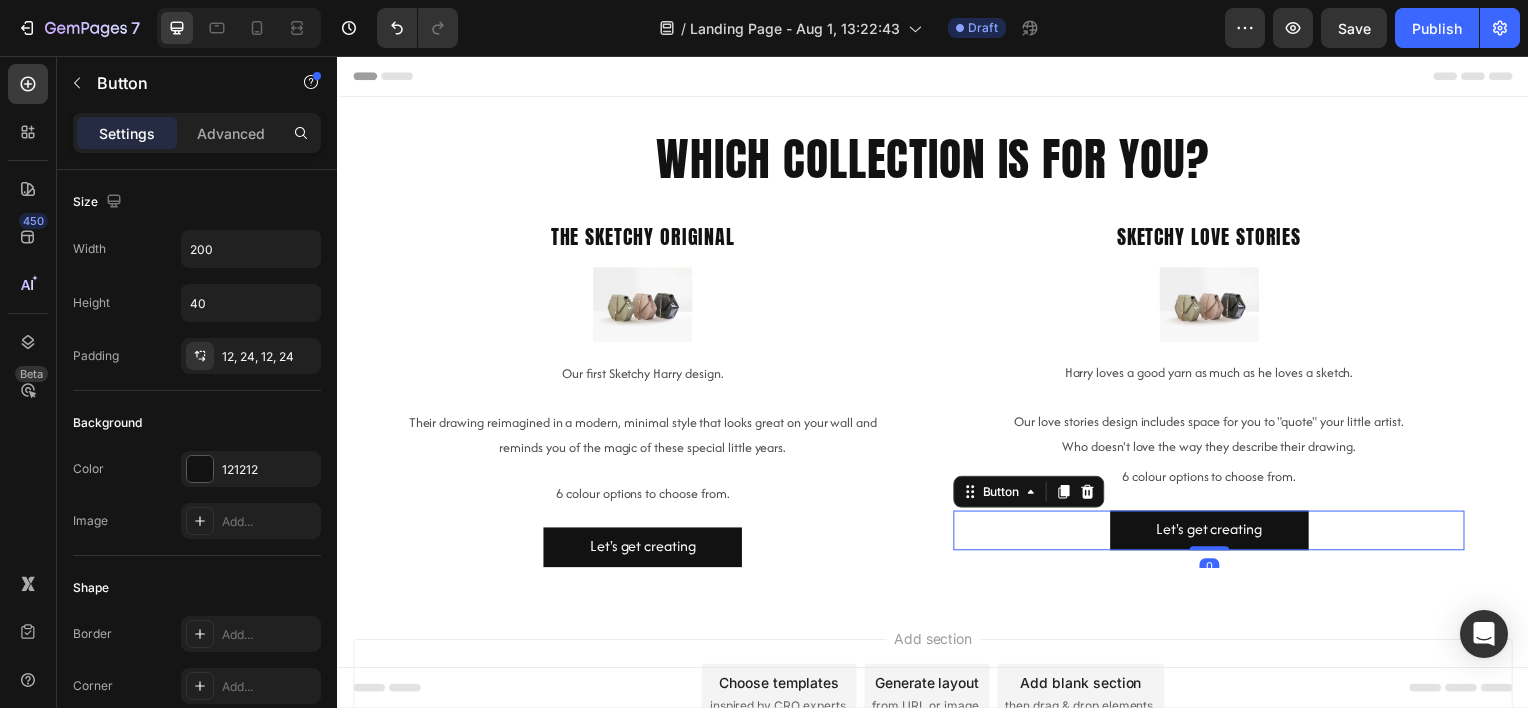 click on "The Sketchy Original Heading Image Our first Sketchy Harry design.  Their drawing reimagined in a modern, minimal style that looks great on your wall and reminds you of the magic of these special little years. Text Block 6 colour options to choose from. Text Block Let's get creating Button Sketchy love stories Heading Image Harry loves a good yarn as much as he loves a sketch.  Our love stories design includes space for you to "quote" your little artist. Who doesn't love the way they describe their drawing. Text Block 6 colour options to choose from. Text Block Let's get creating Button   0
Drop element here
Drop element here Carousel Section 2" at bounding box center (937, 397) 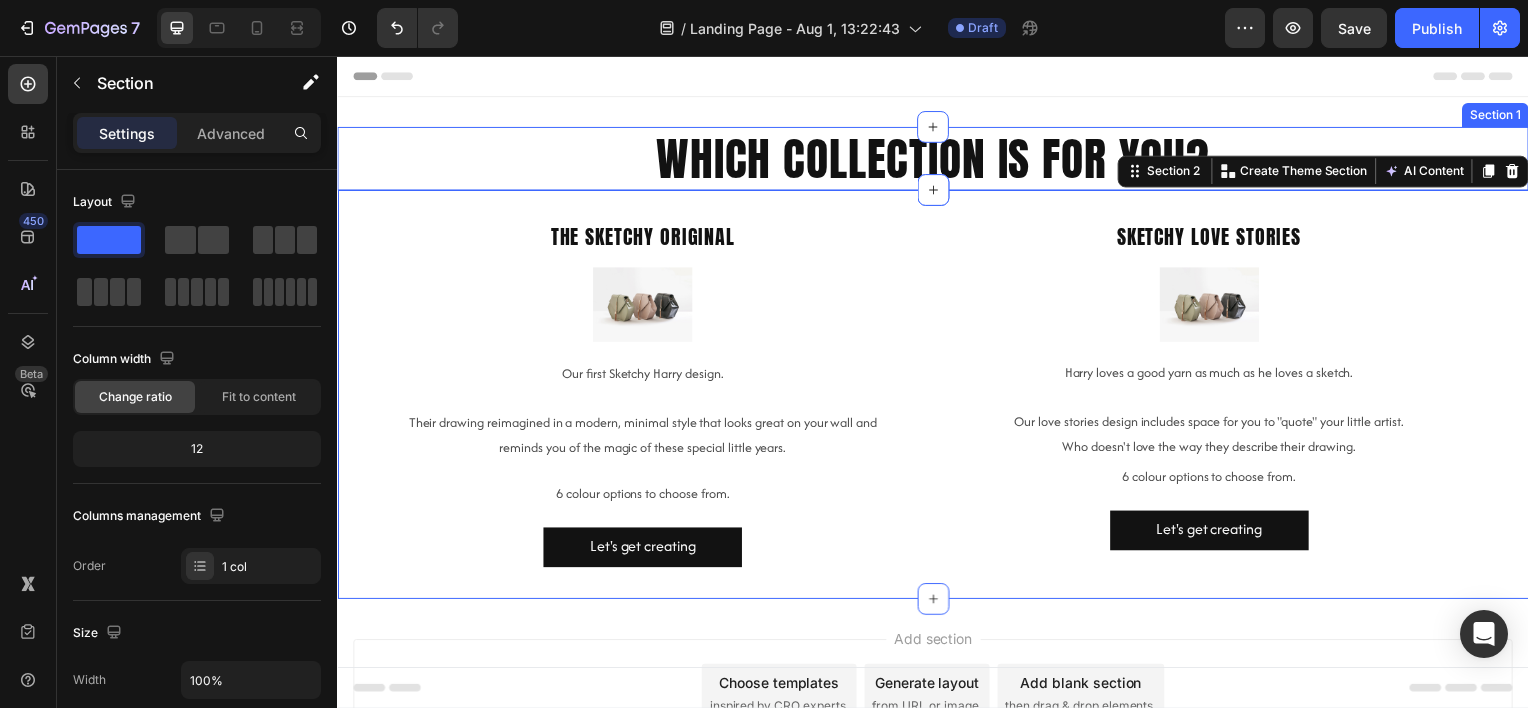 click on "which collection is for you? Heading Section 1" at bounding box center (937, 159) 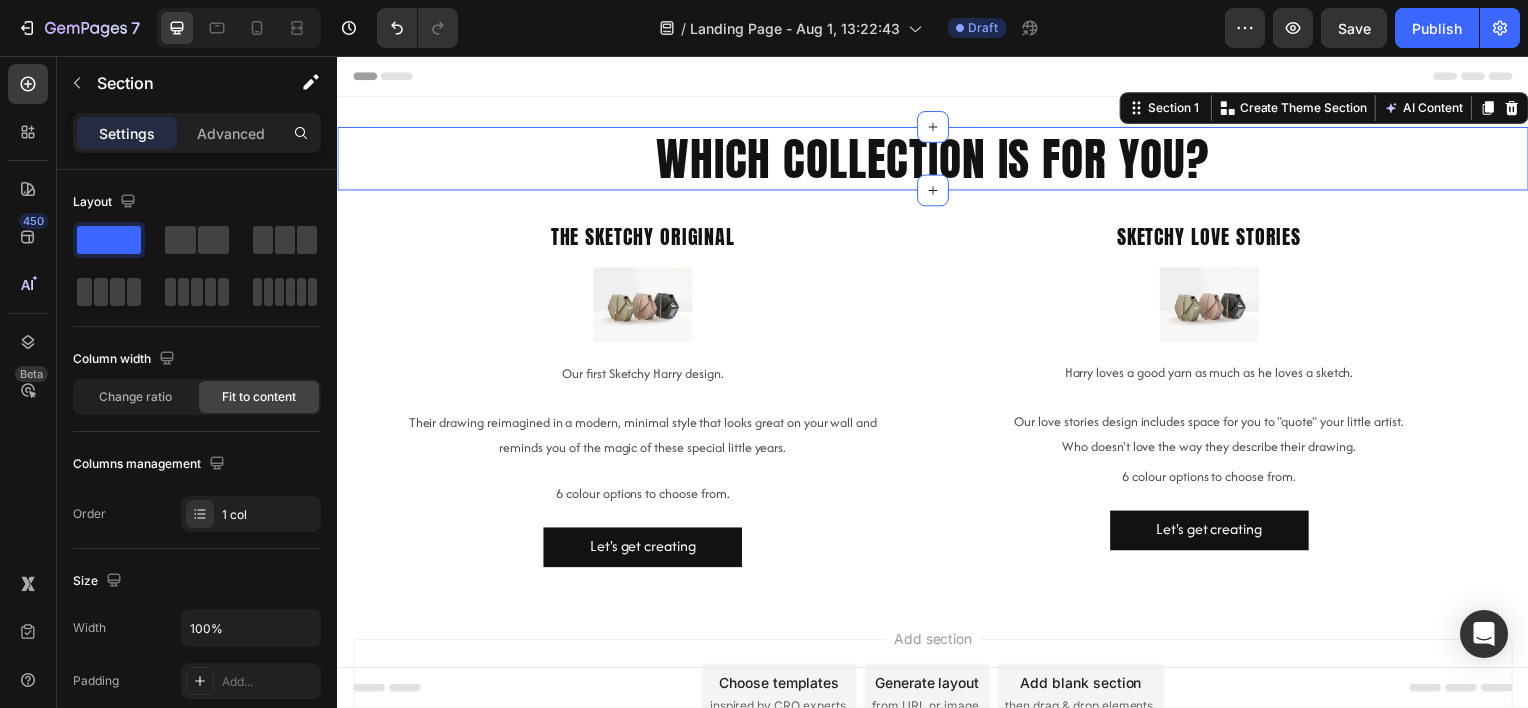 click on "Header which collection is for you? Heading Section 1   Create Theme Section AI Content Write with GemAI What would you like to describe here? Tone and Voice Persuasive Product Sketchy Love Stories Collection - Oat & Cocoa Show more Generate The Sketchy Original Heading Image Our first Sketchy Harry design.  Their drawing reimagined in a modern, minimal style that looks great on your wall and reminds you of the magic of these special little years. Text Block 6 colour options to choose from. Text Block Let's get creating Button Sketchy love stories Heading Image Harry loves a good yarn as much as he loves a sketch.  Our love stories design includes space for you to "quote" your little artist. Who doesn't love the way they describe their drawing. Text Block 6 colour options to choose from. Text Block Let's get creating Button
Drop element here
Drop element here Carousel Section 2 Root Start with Sections from sidebar Add sections Add elements Add section Choose templates" at bounding box center [937, 452] 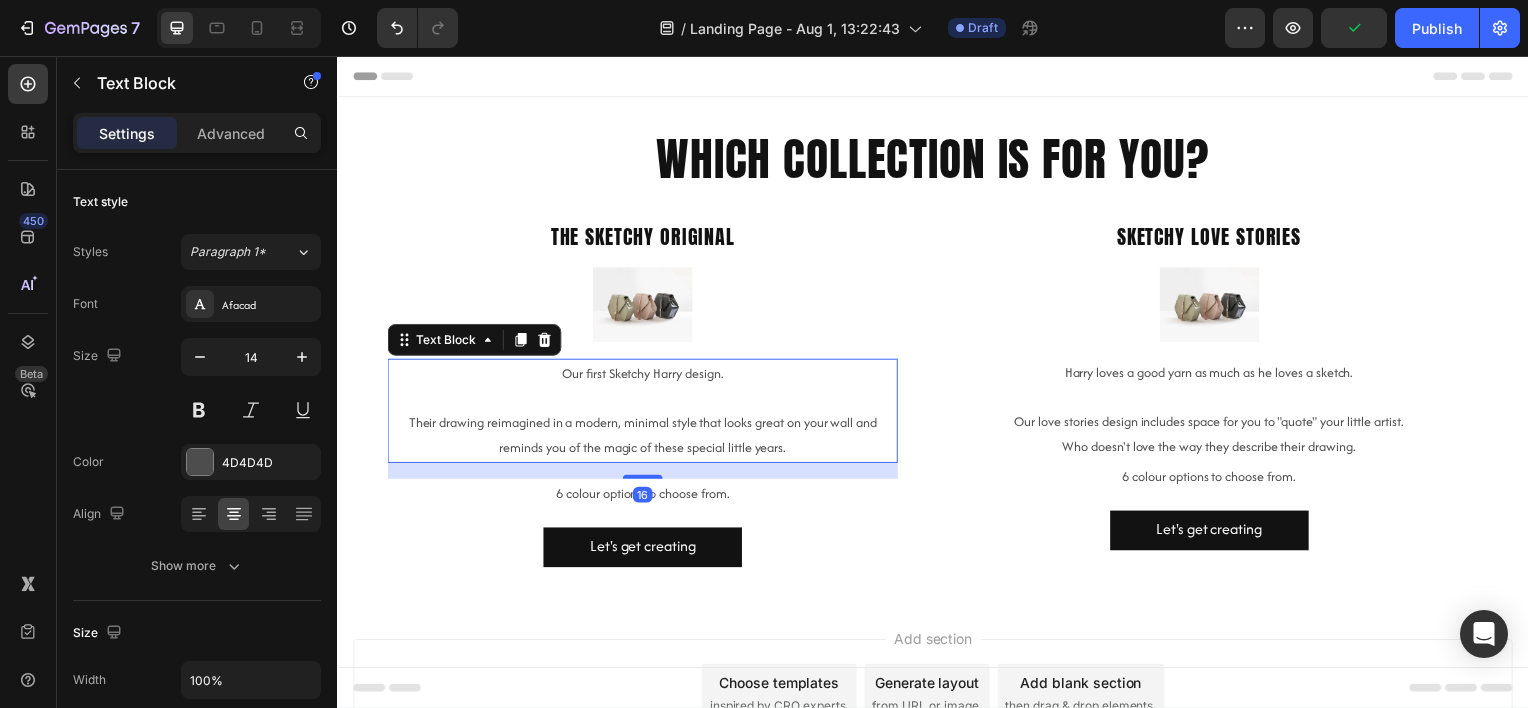 click on "Their drawing reimagined in a modern, minimal style that looks great on your wall and reminds you of the magic of these special little years." at bounding box center [644, 438] 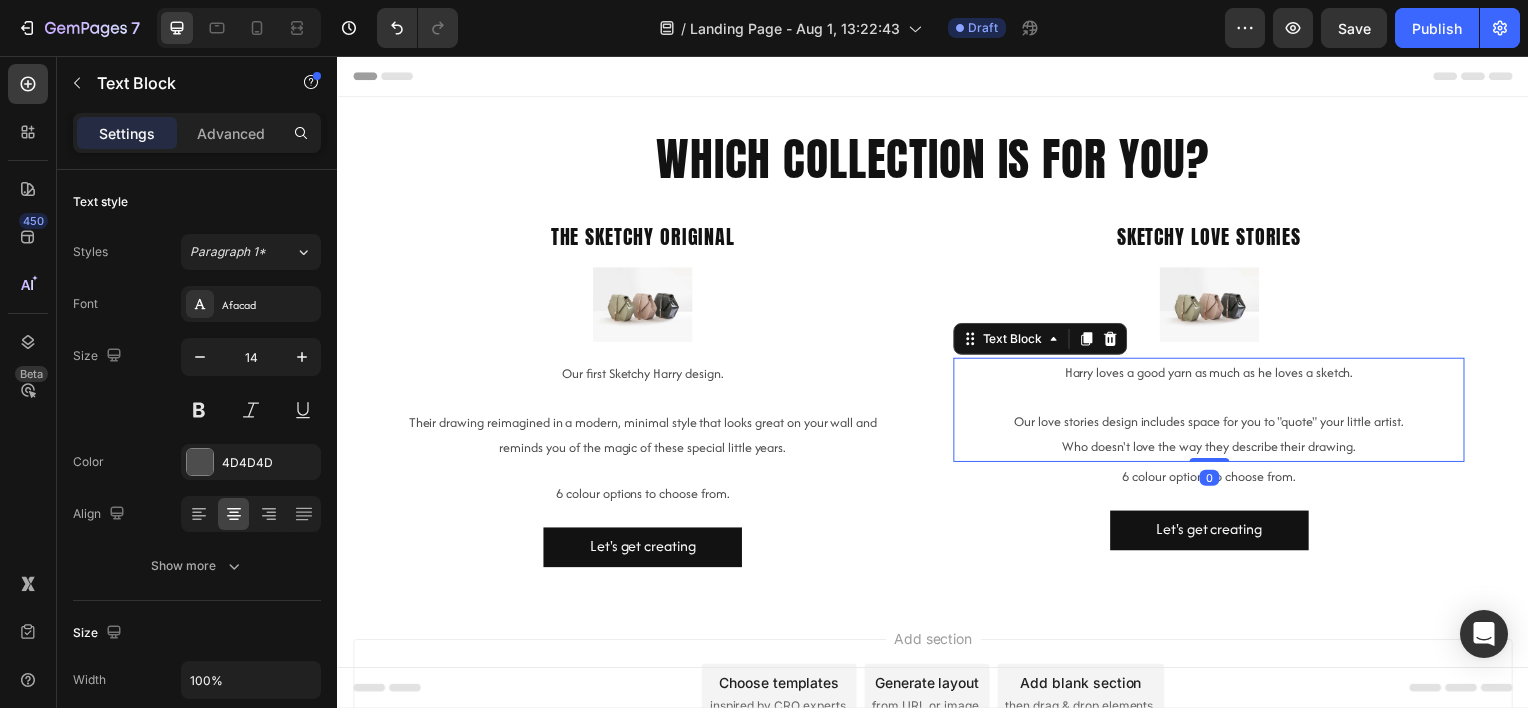 click on "Who doesn't love the way they describe their drawing." at bounding box center (1214, 449) 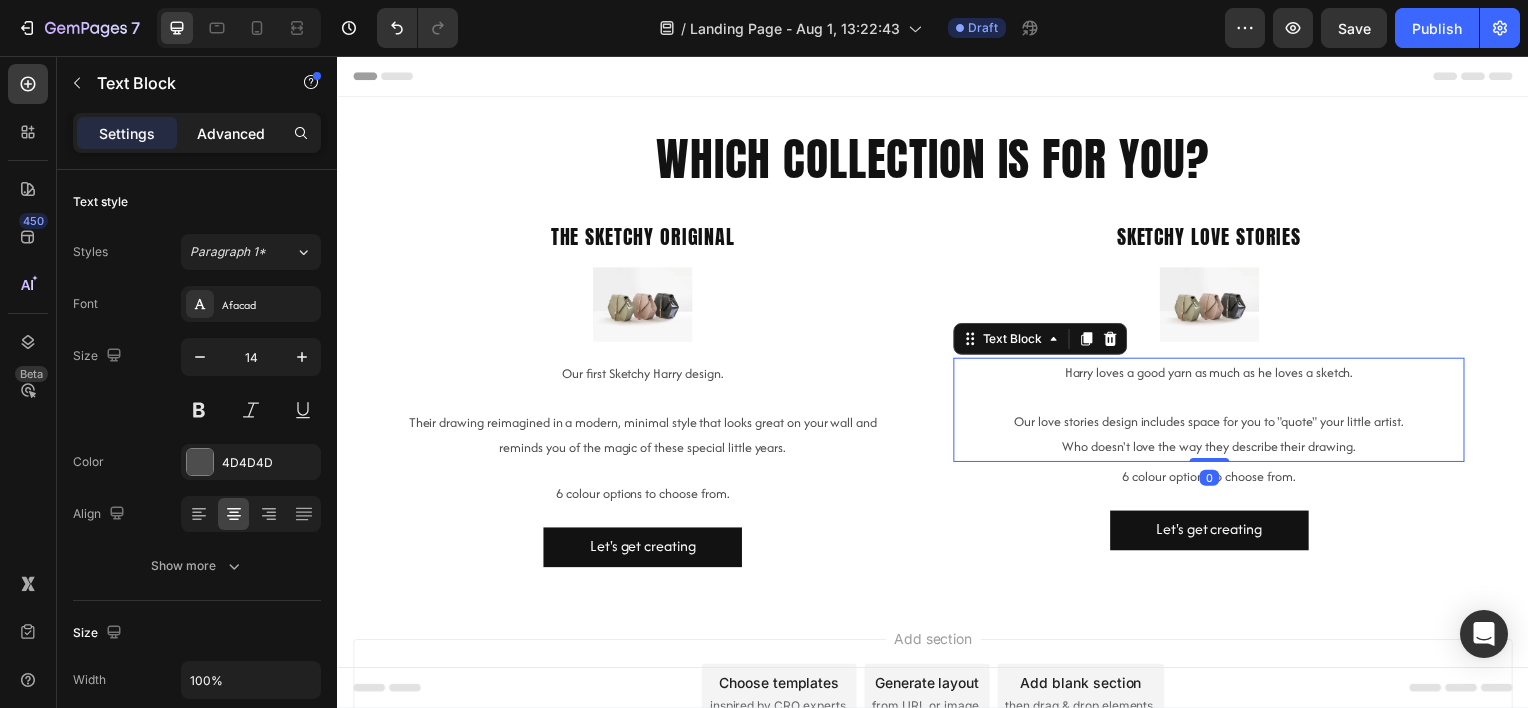 click on "Advanced" at bounding box center (231, 133) 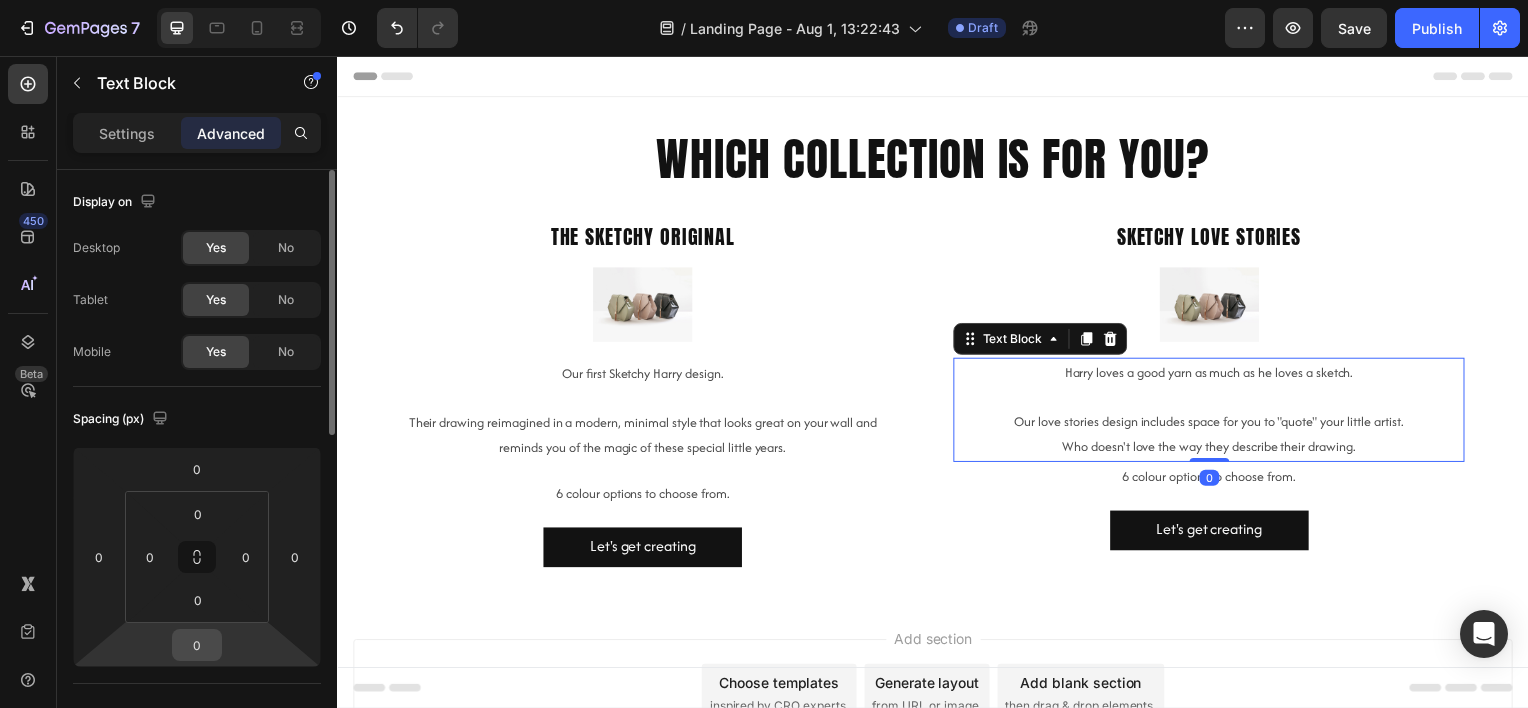 click on "0" at bounding box center [197, 645] 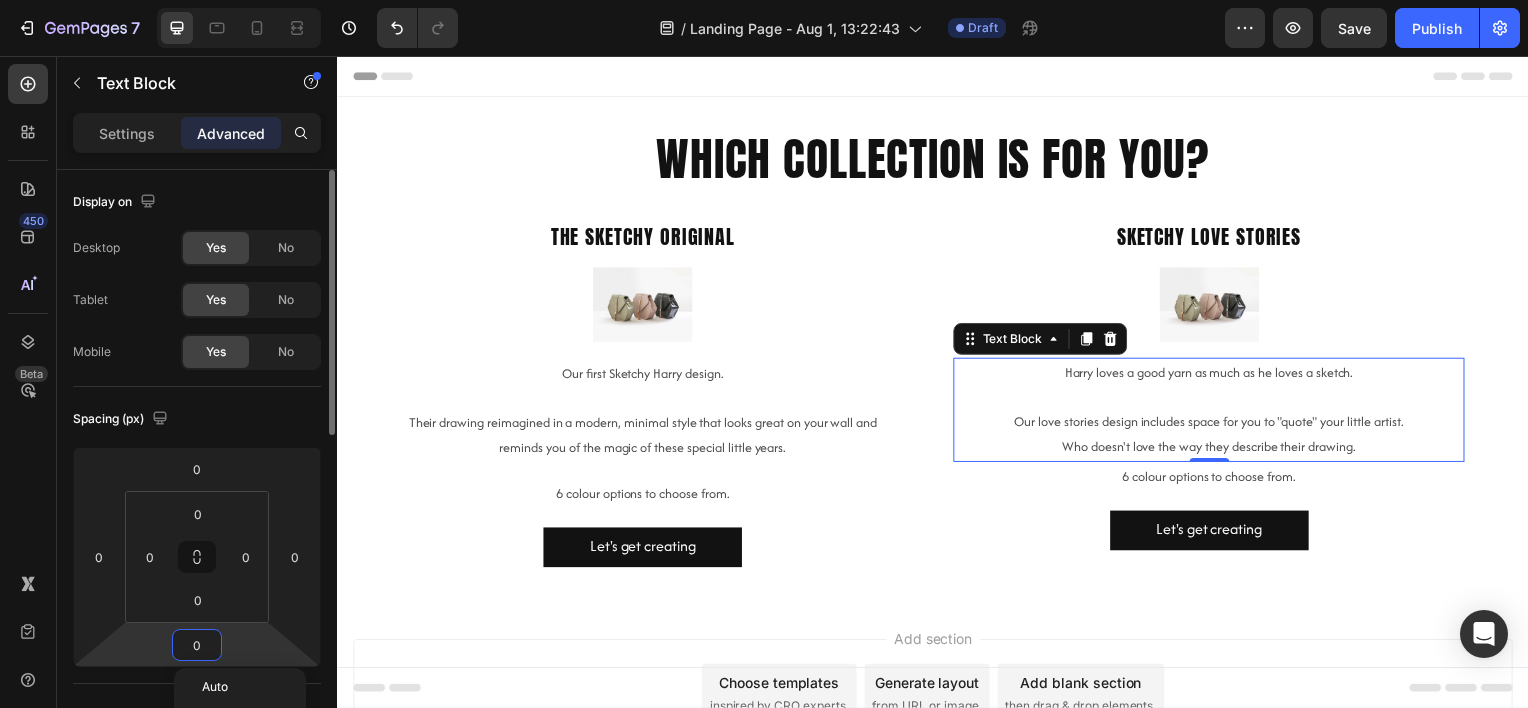 click on "0" at bounding box center [197, 645] 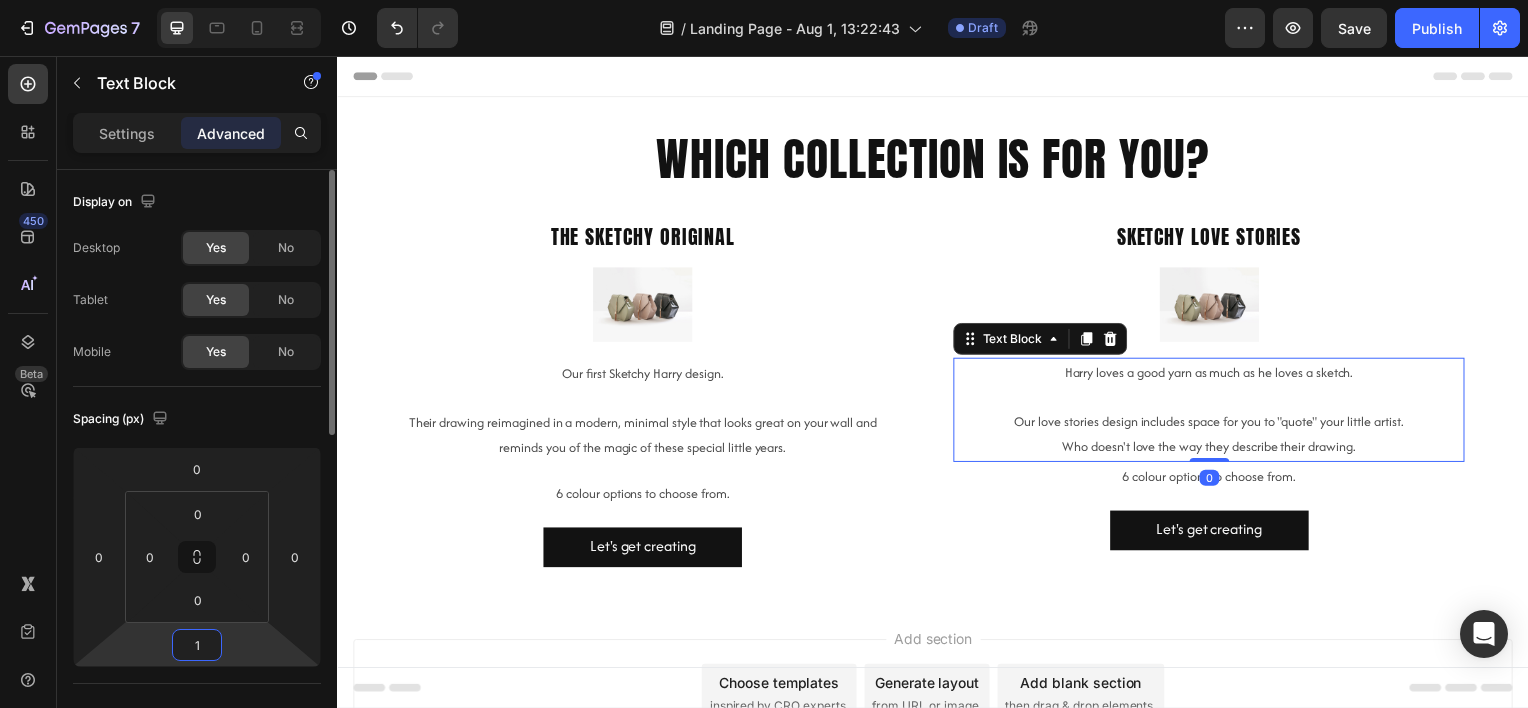 type on "15" 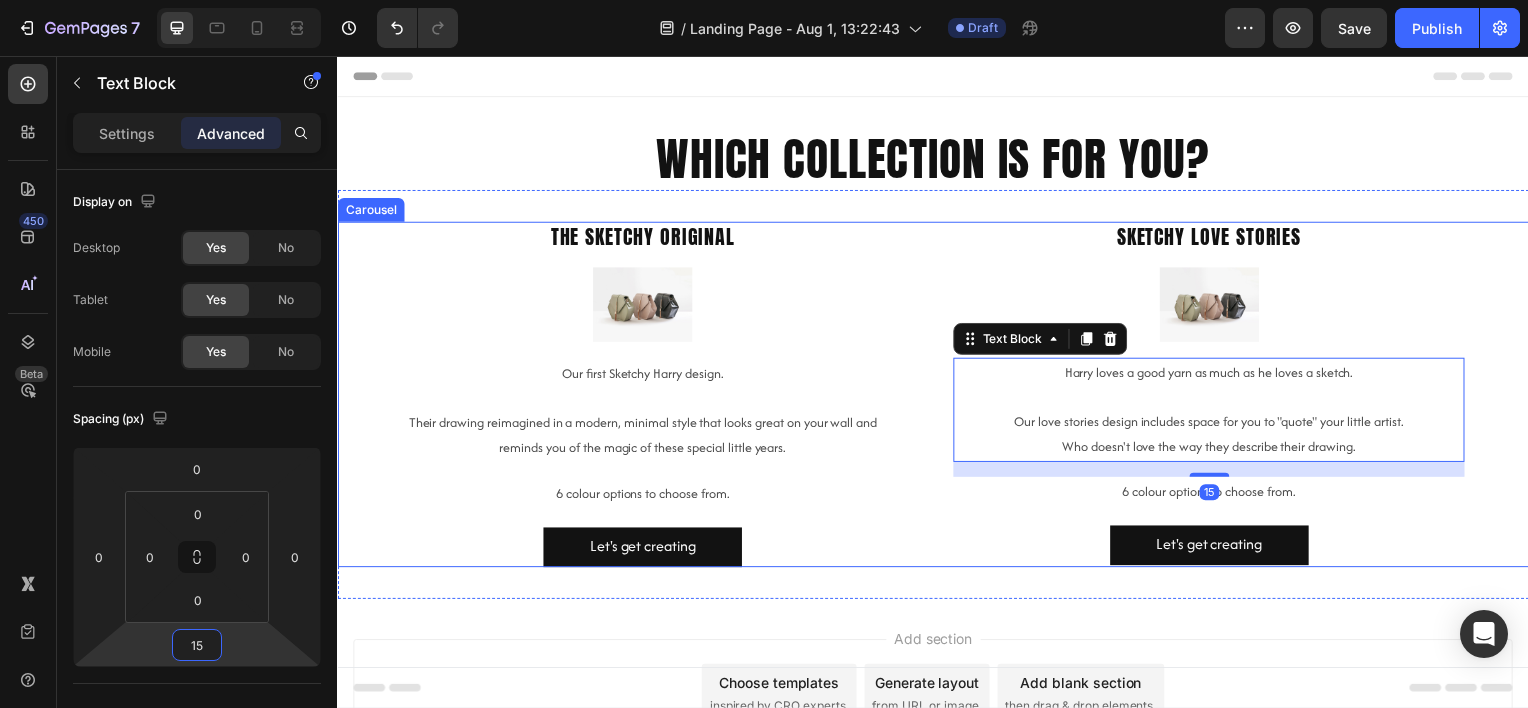 click on "Their drawing reimagined in a modern, minimal style that looks great on your wall and reminds you of the magic of these special little years." at bounding box center [644, 438] 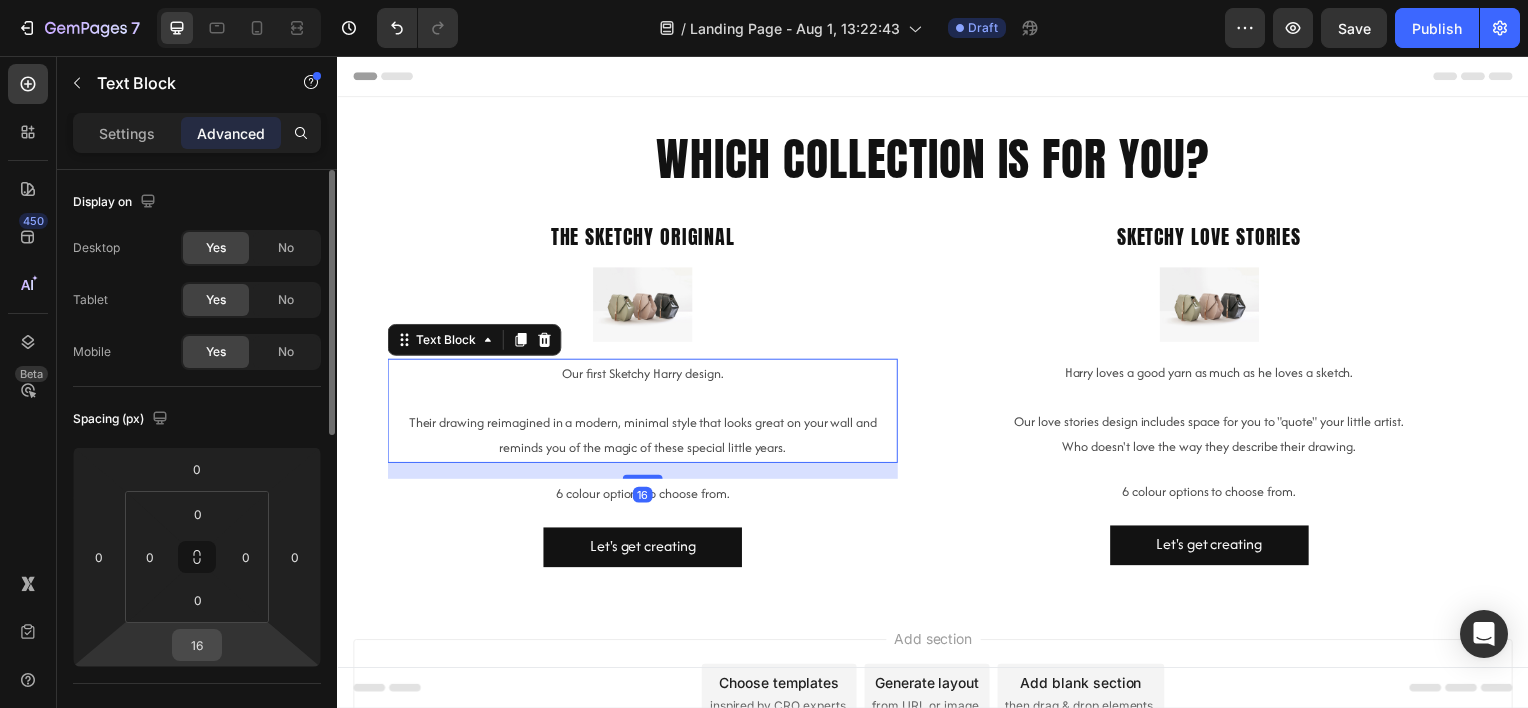 click on "16" at bounding box center (197, 645) 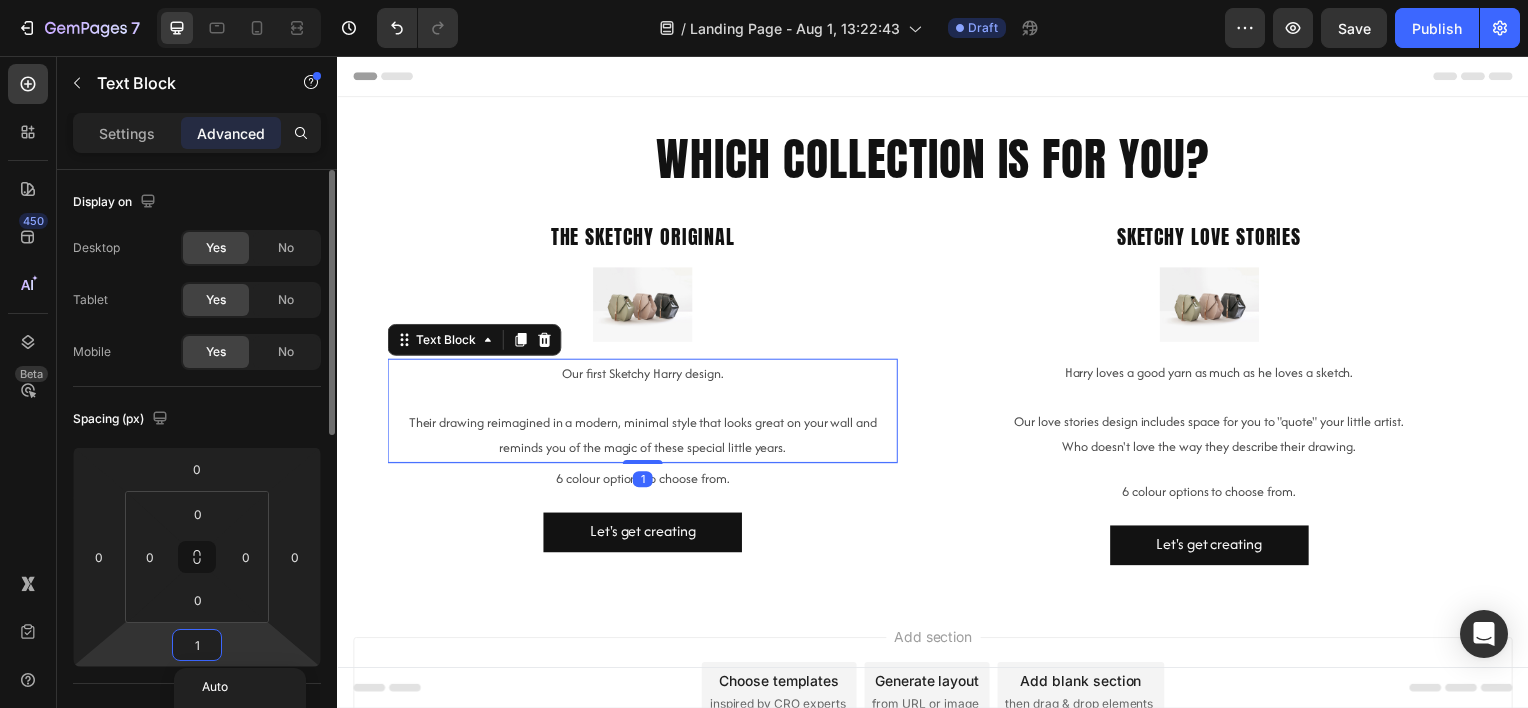 type on "15" 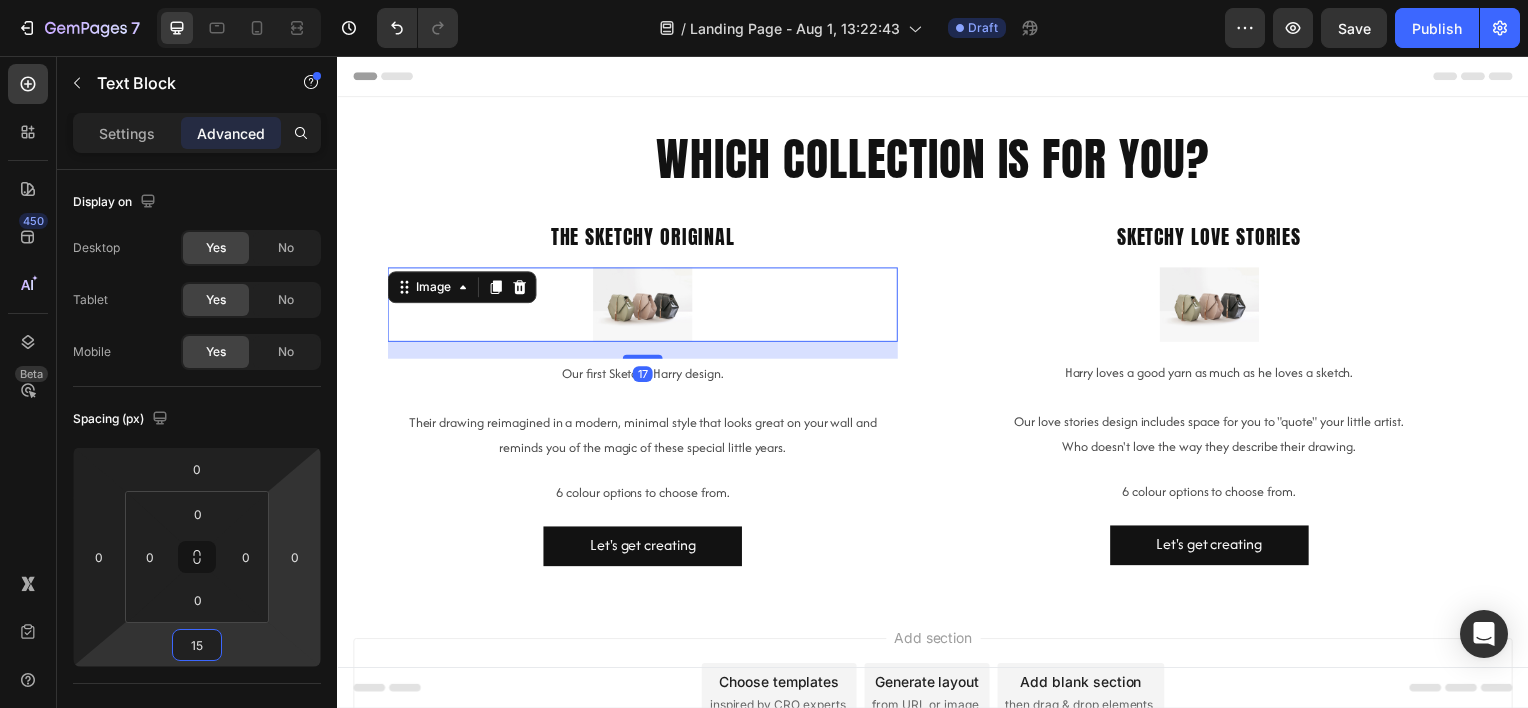 click at bounding box center [644, 306] 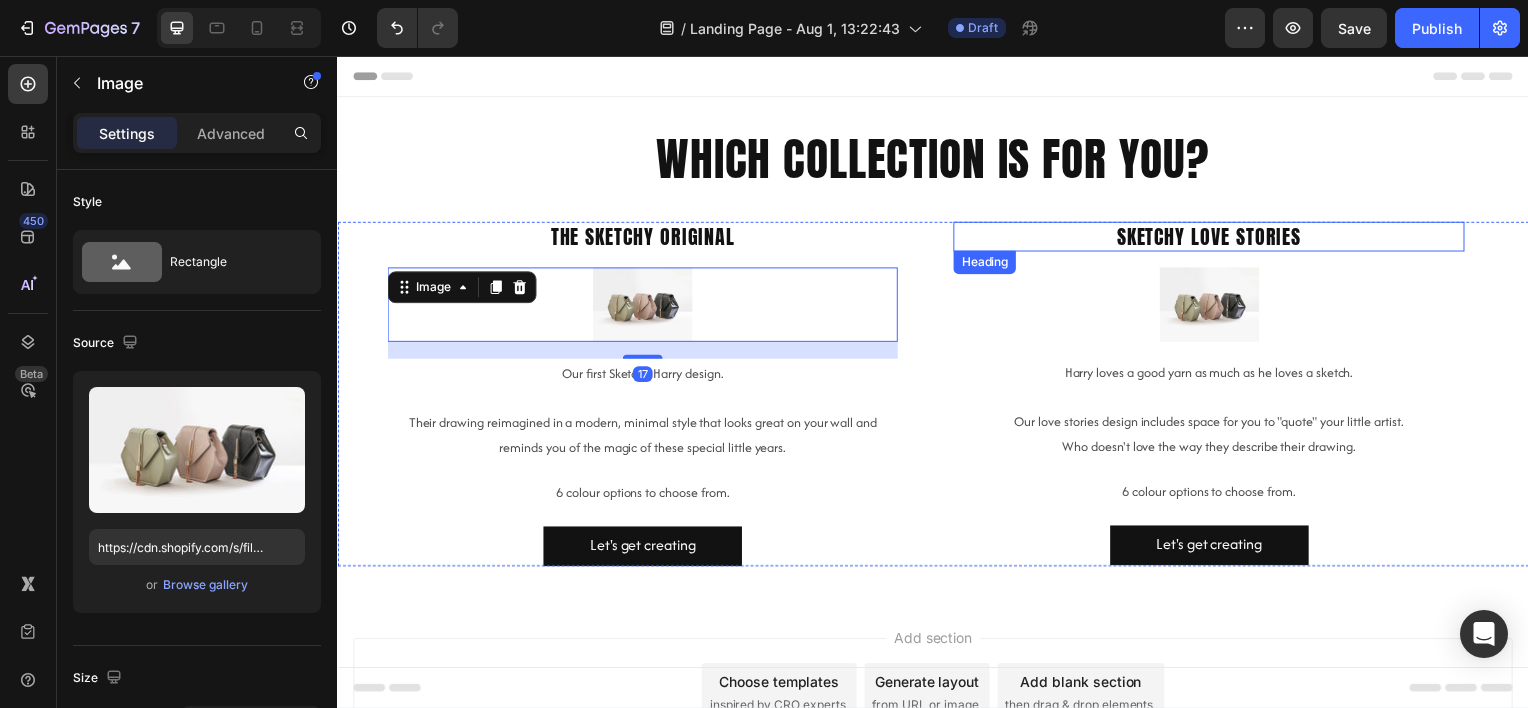 click on "Sketchy love stories" at bounding box center (1214, 238) 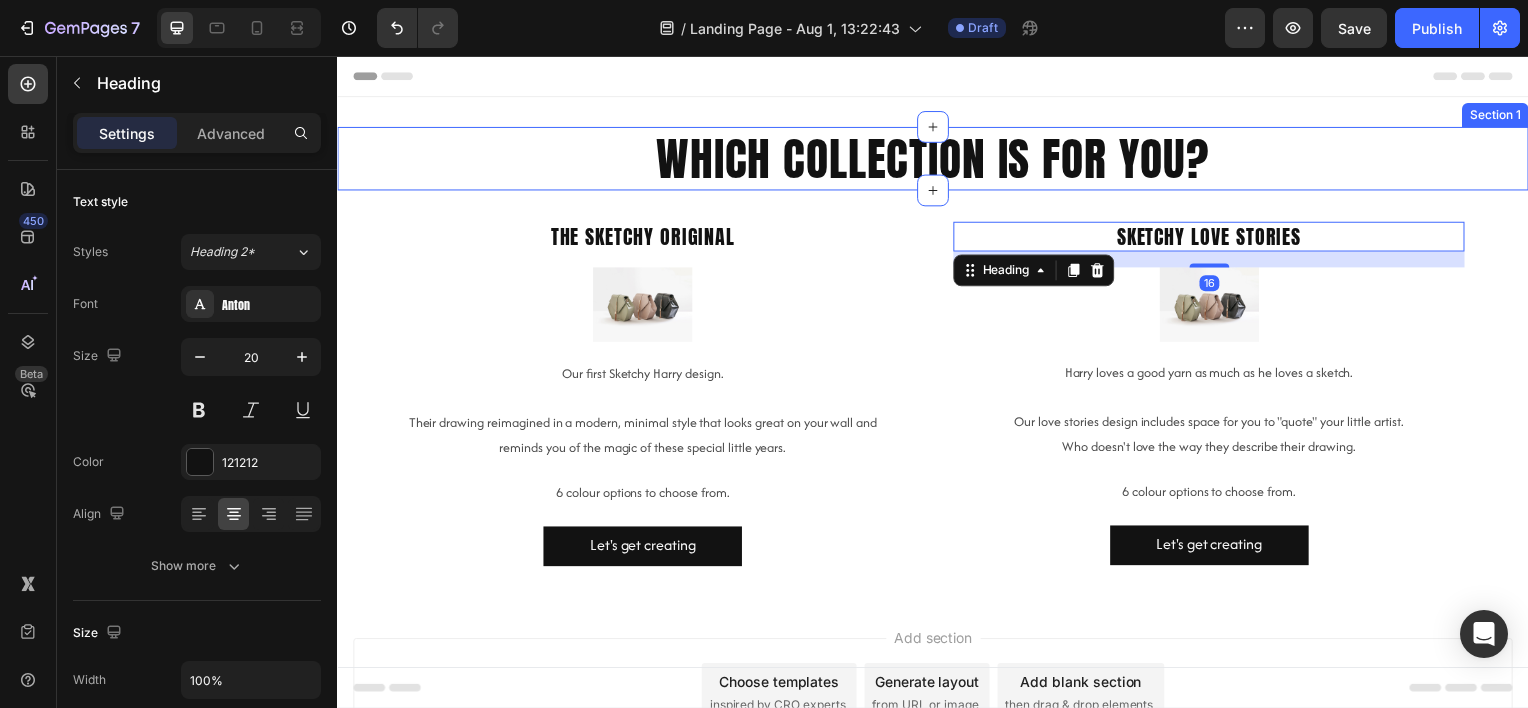 click on "which collection is for you? Heading Section 1" at bounding box center [937, 159] 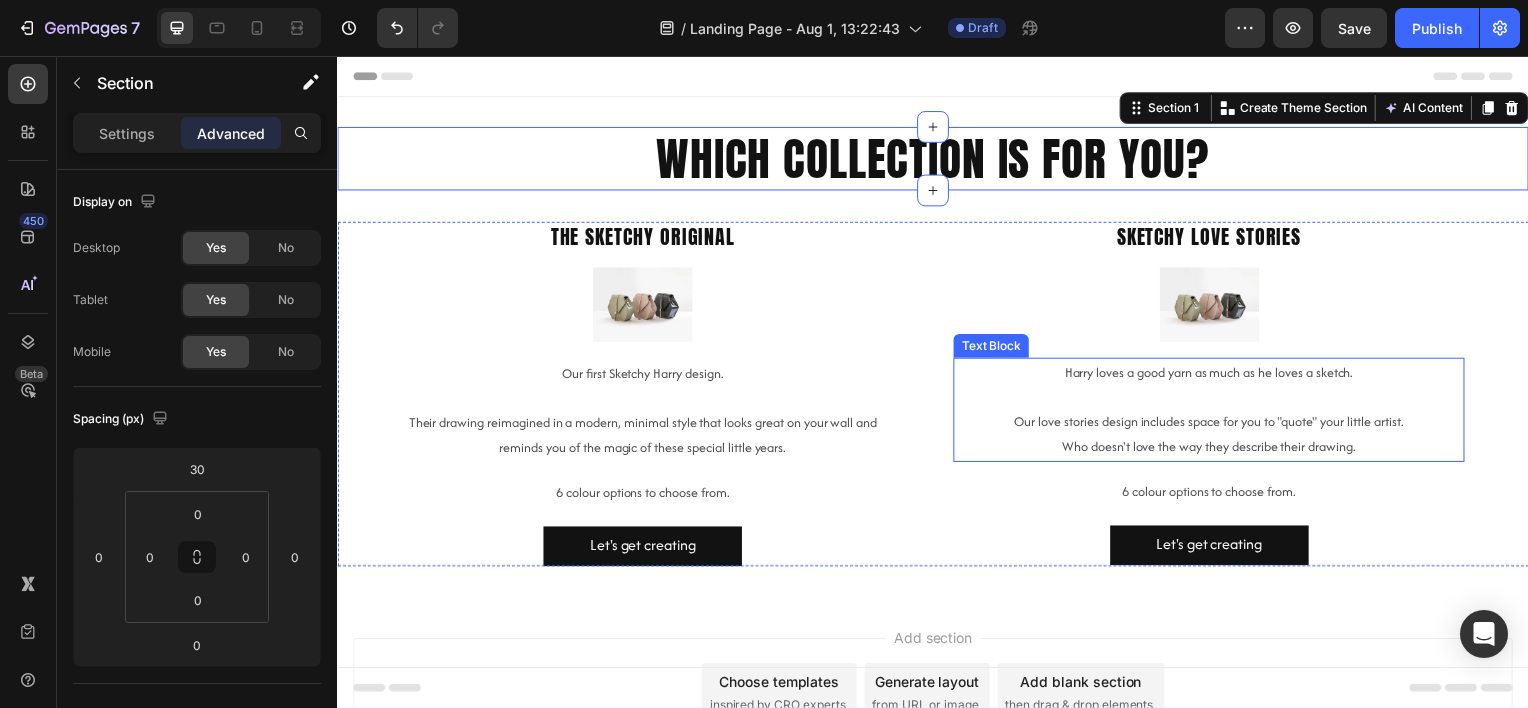 drag, startPoint x: 1333, startPoint y: 380, endPoint x: 979, endPoint y: 380, distance: 354 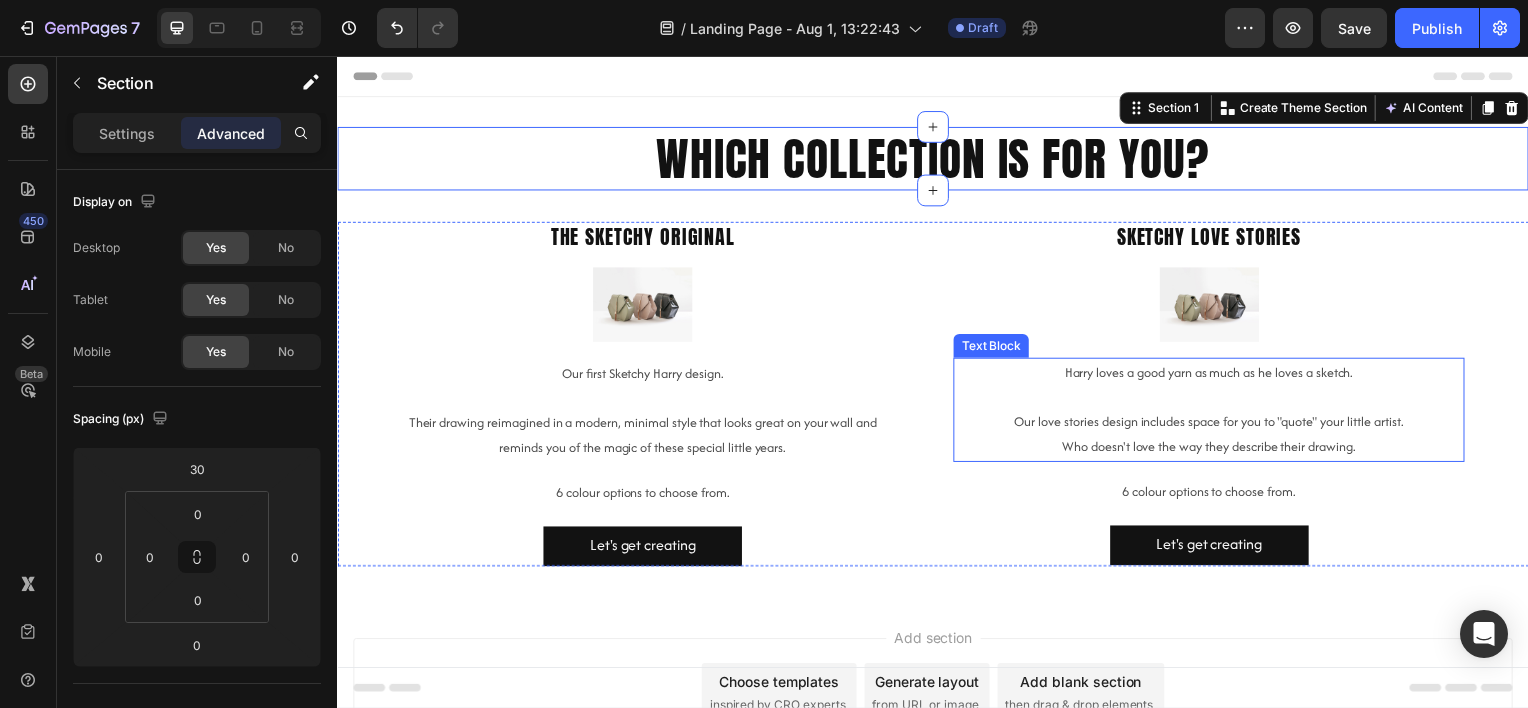 click on "Harry loves a good yarn as much as he loves a sketch." at bounding box center [1214, 374] 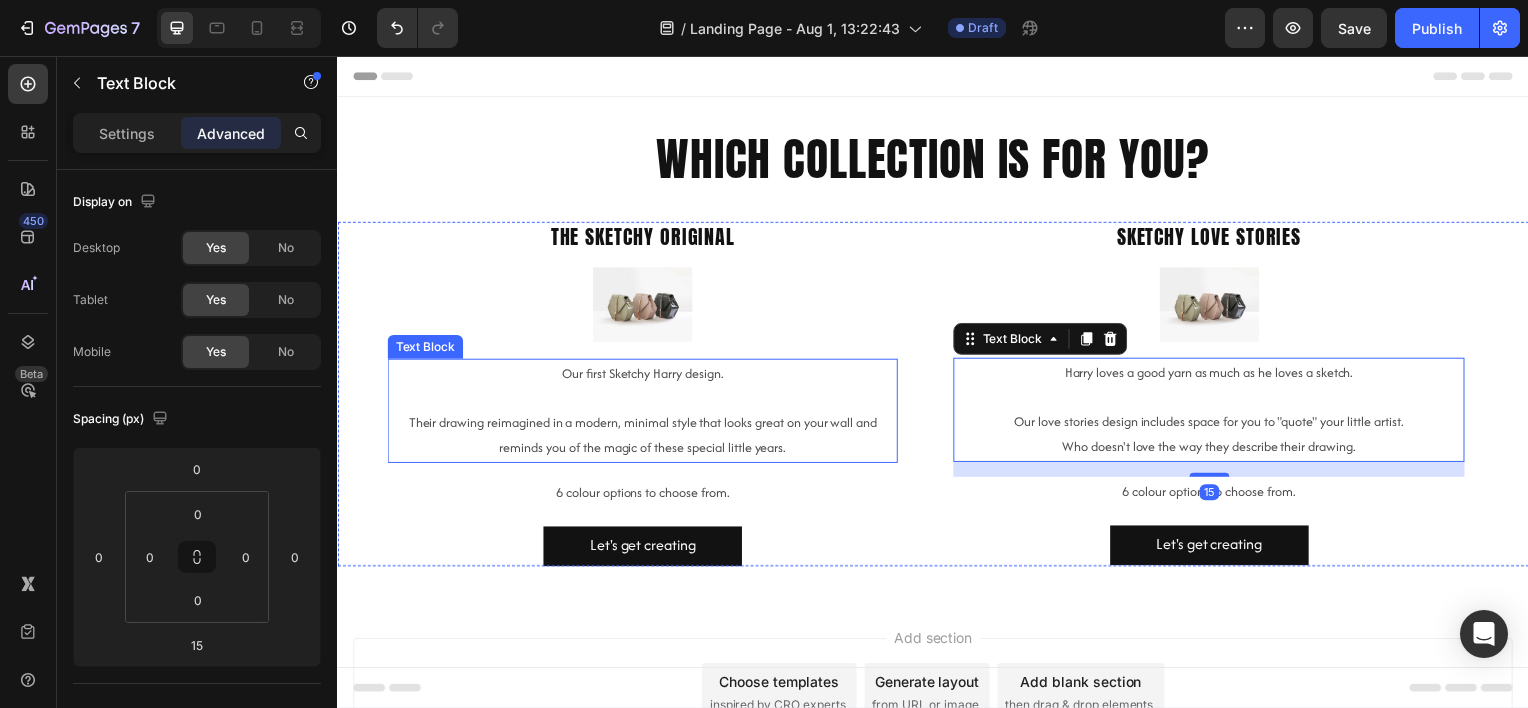click on "Our first Sketchy Harry design." at bounding box center (644, 375) 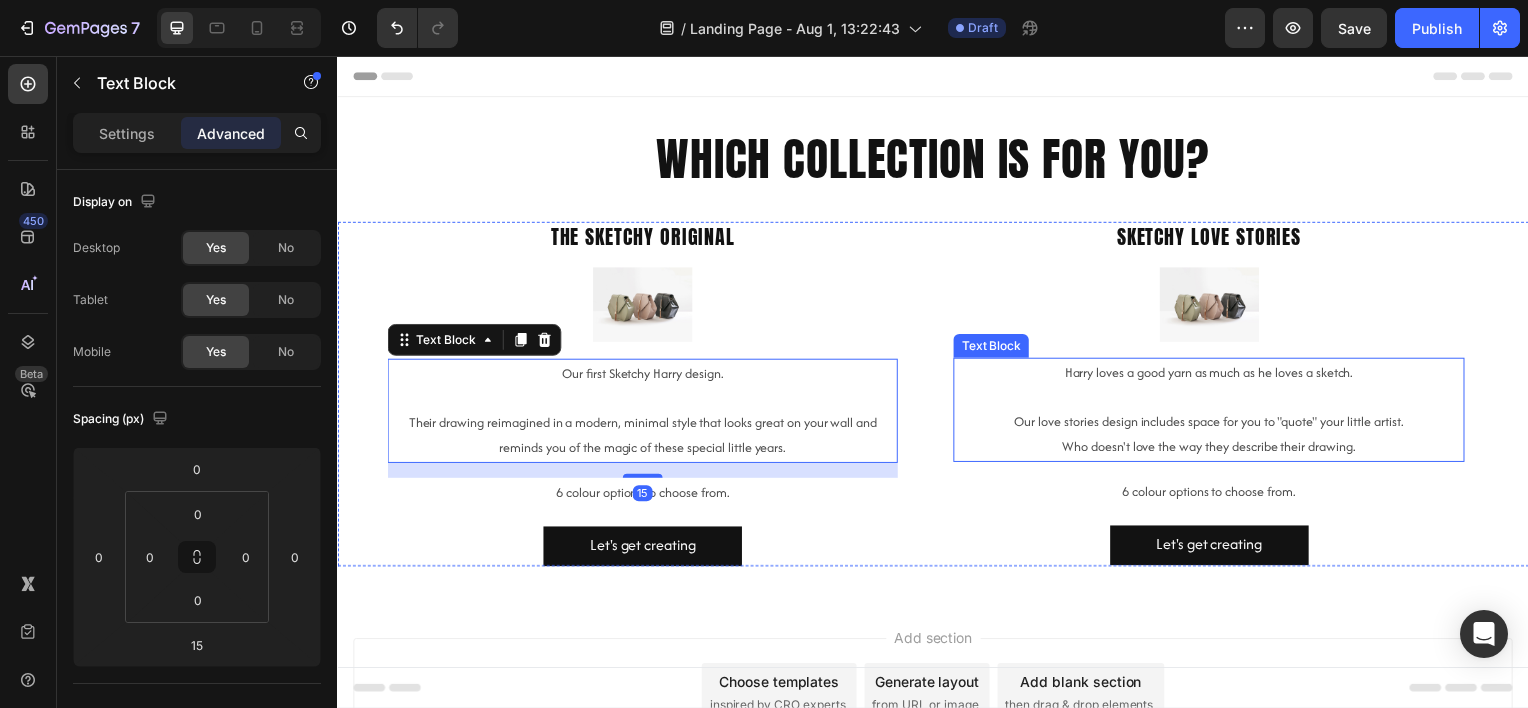 click at bounding box center [1214, 399] 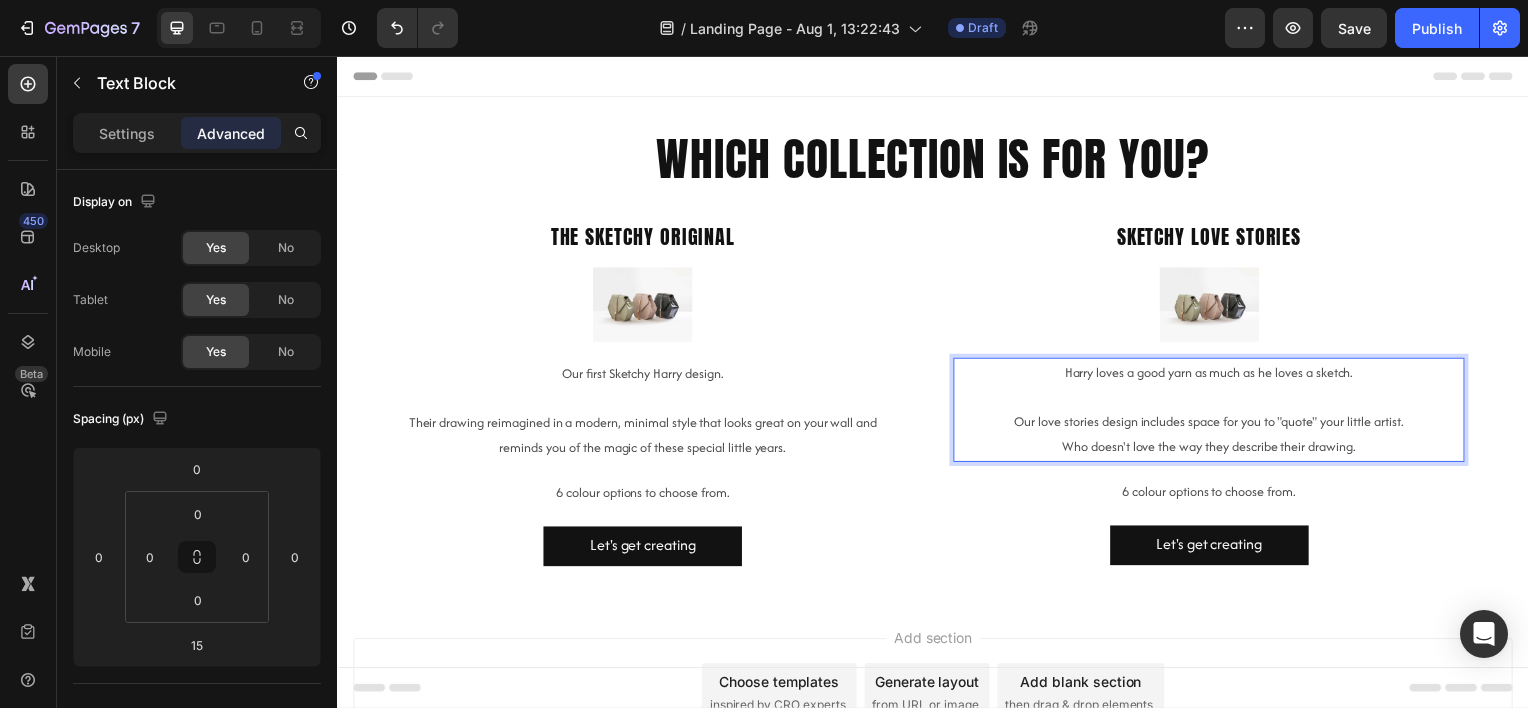 click on "Who doesn't love the way they describe their drawing." at bounding box center [1214, 449] 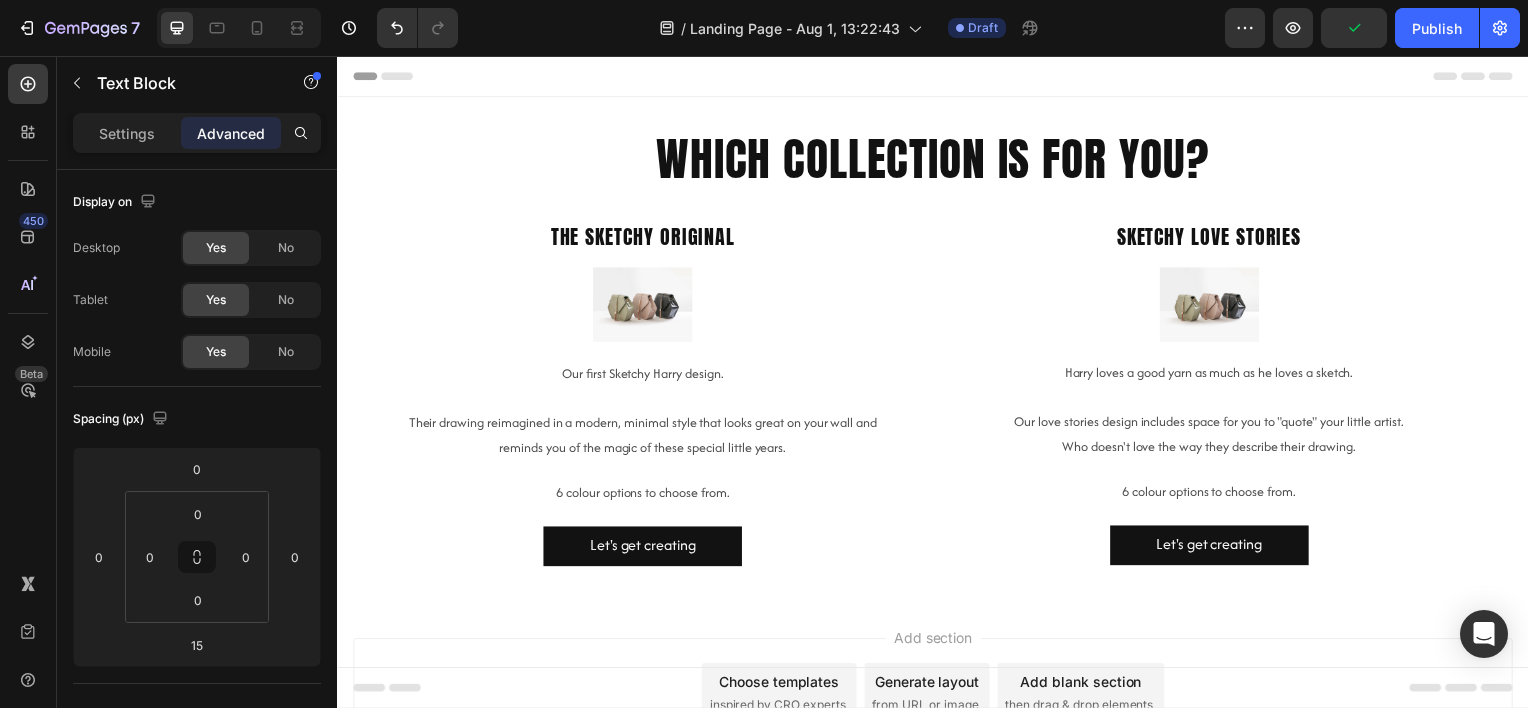 click on "Header which collection is for you? Heading Section 1 The Sketchy Original Heading Image Our first Sketchy Harry design.  Their drawing reimagined in a modern, minimal style that looks great on your wall and reminds you of the magic of these special little years. Text Block 6 colour options to choose from. Text Block Let's get creating Button Sketchy love stories Heading Image Harry loves a good yarn as much as he loves a sketch.  Our love stories design includes space for you to "quote" your little artist. Who doesn't love the way they describe their drawing. Text Block 6 colour options to choose from. Text Block Let's get creating Button
Drop element here
Drop element here Carousel Section 2 Root Start with Sections from sidebar Add sections Add elements Start with Generating from URL or image Add section Choose templates inspired by CRO experts Generate layout from URL or image Add blank section then drag & drop elements Footer" at bounding box center [937, 452] 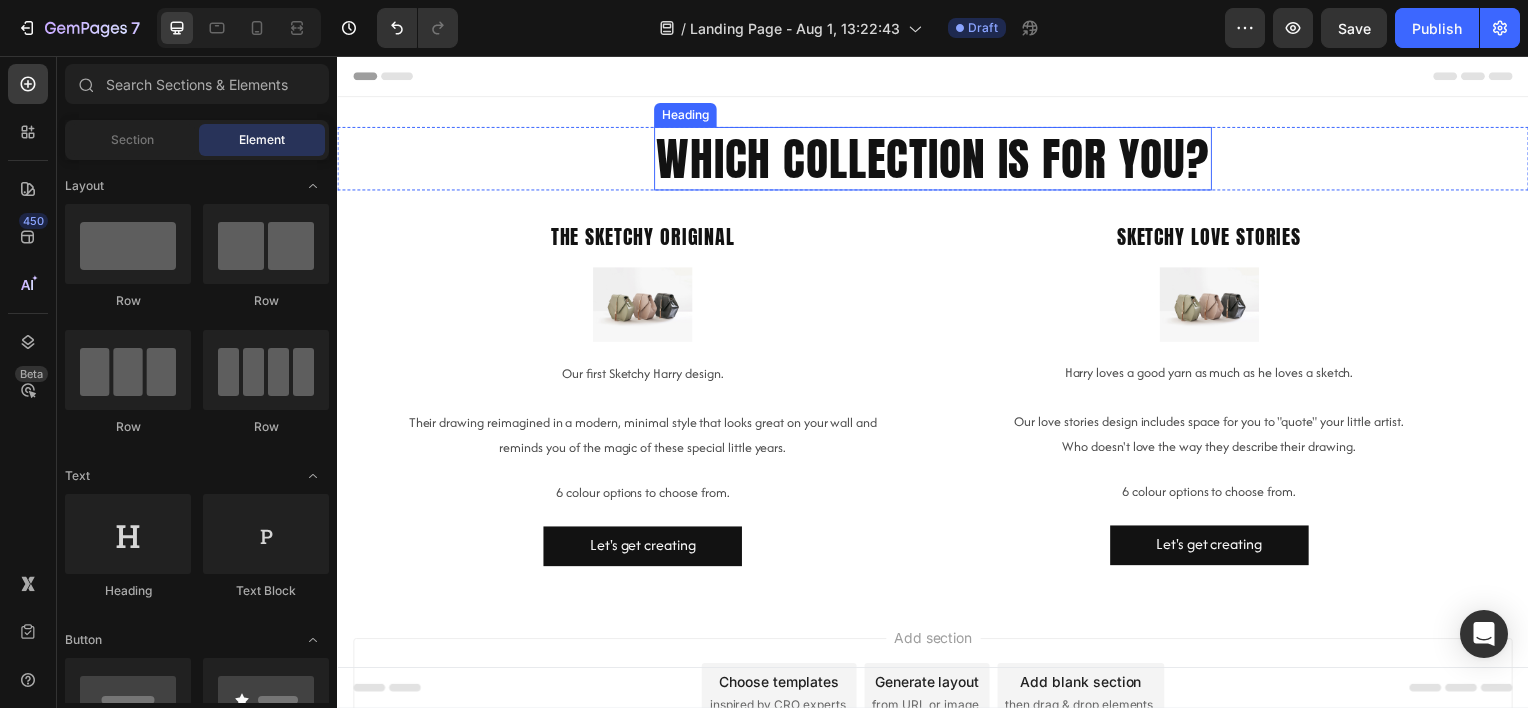 click on "which collection is for you?" at bounding box center [937, 159] 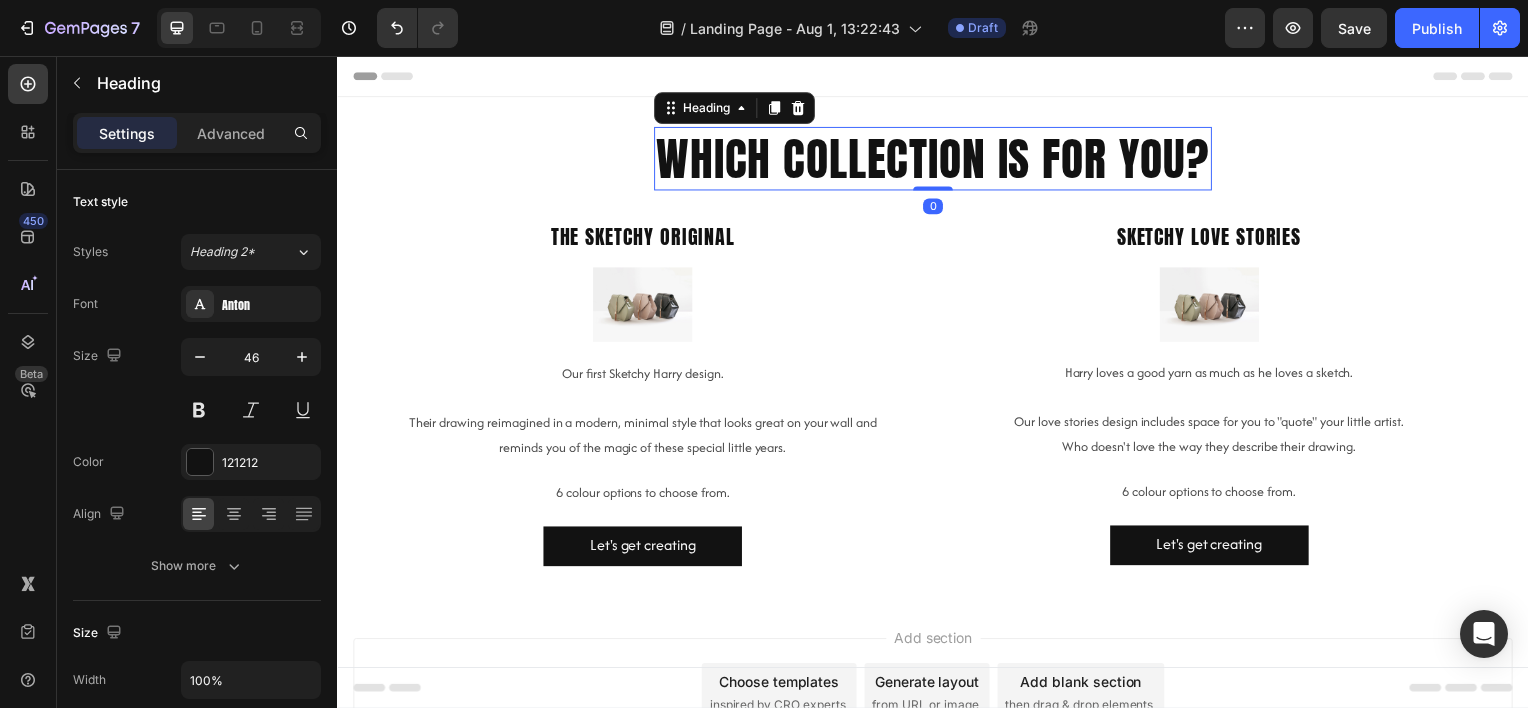 click on "Header which collection is for you? Heading   0 Section 1 The Sketchy Original Heading Image Our first Sketchy Harry design.  Their drawing reimagined in a modern, minimal style that looks great on your wall and reminds you of the magic of these special little years. Text Block 6 colour options to choose from. Text Block Let's get creating Button Sketchy love stories Heading Image Harry loves a good yarn as much as he loves a sketch.  Our love stories design includes space for you to "quote" your little artist. Who doesn't love the way they describe their drawing. Text Block 6 colour options to choose from. Text Block Let's get creating Button
Drop element here
Drop element here Carousel Section 2 Root Start with Sections from sidebar Add sections Add elements Start with Generating from URL or image Add section Choose templates inspired by CRO experts Generate layout from URL or image Add blank section then drag & drop elements Footer" at bounding box center [937, 452] 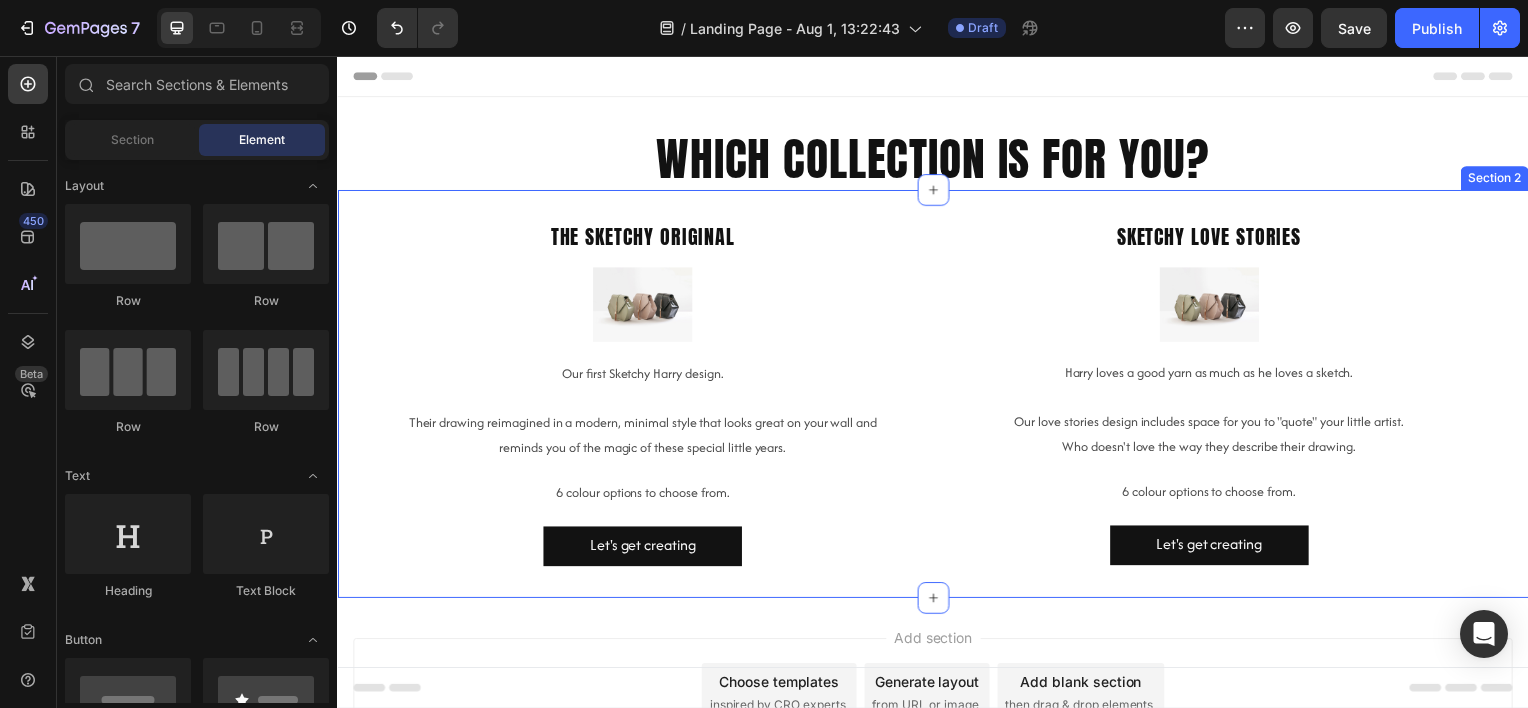 click on "which collection is for you?" at bounding box center (937, 159) 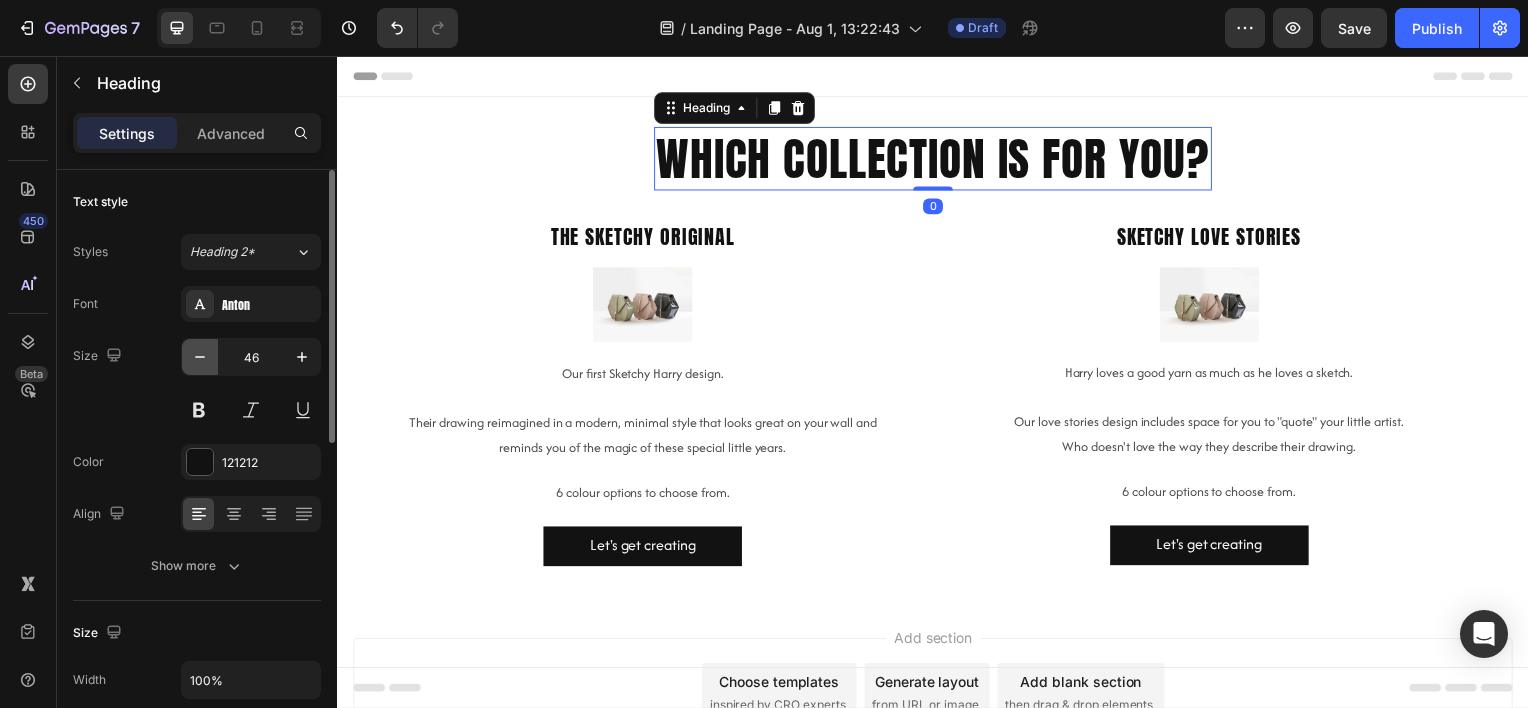 click at bounding box center [200, 357] 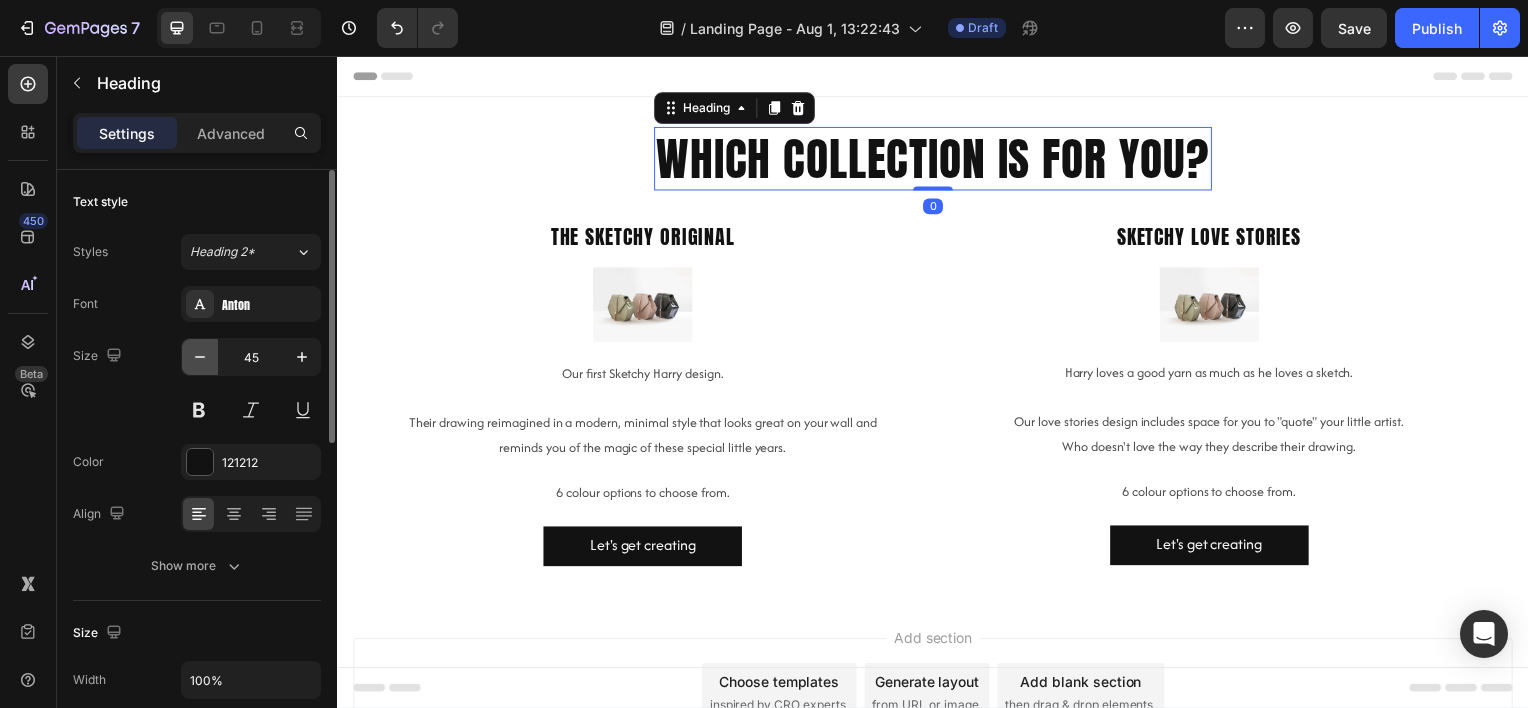 click at bounding box center [200, 357] 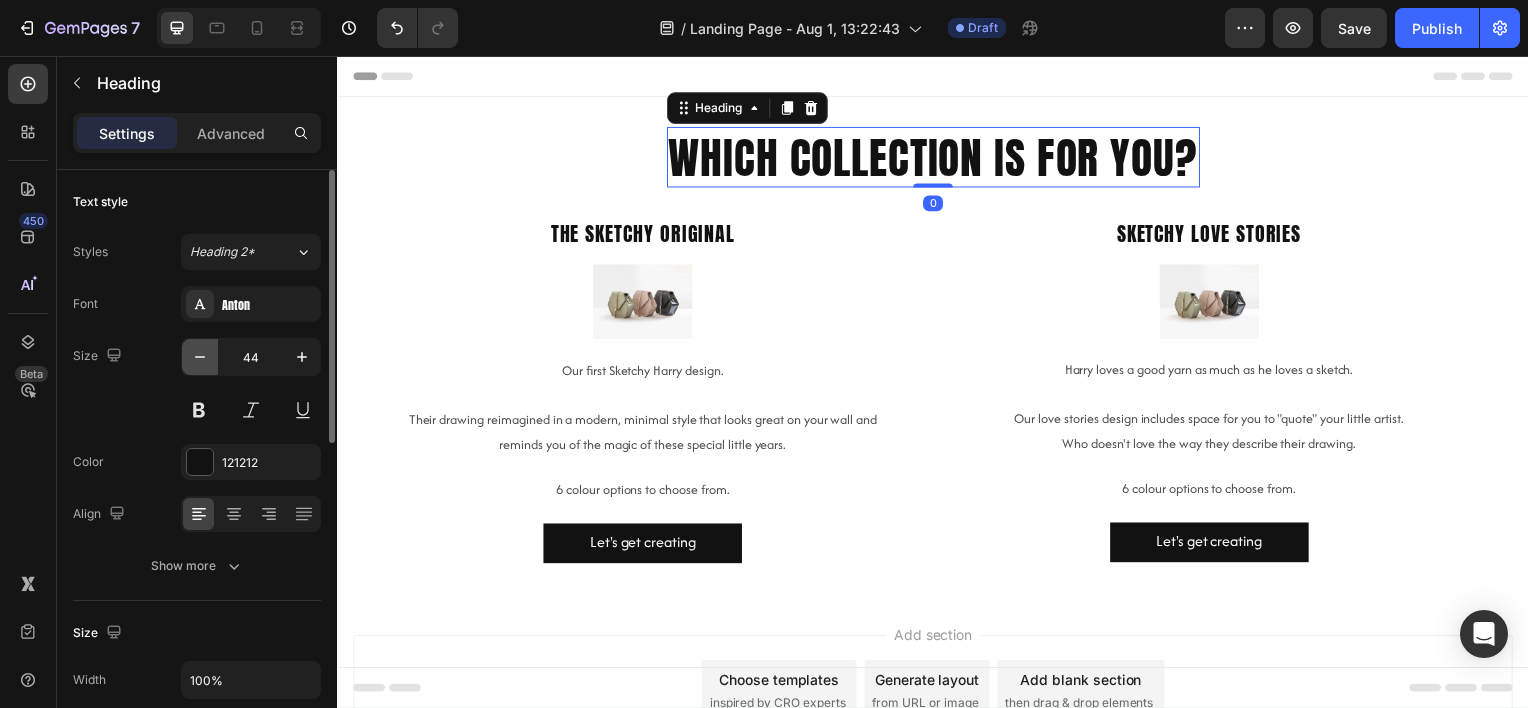 click at bounding box center (200, 357) 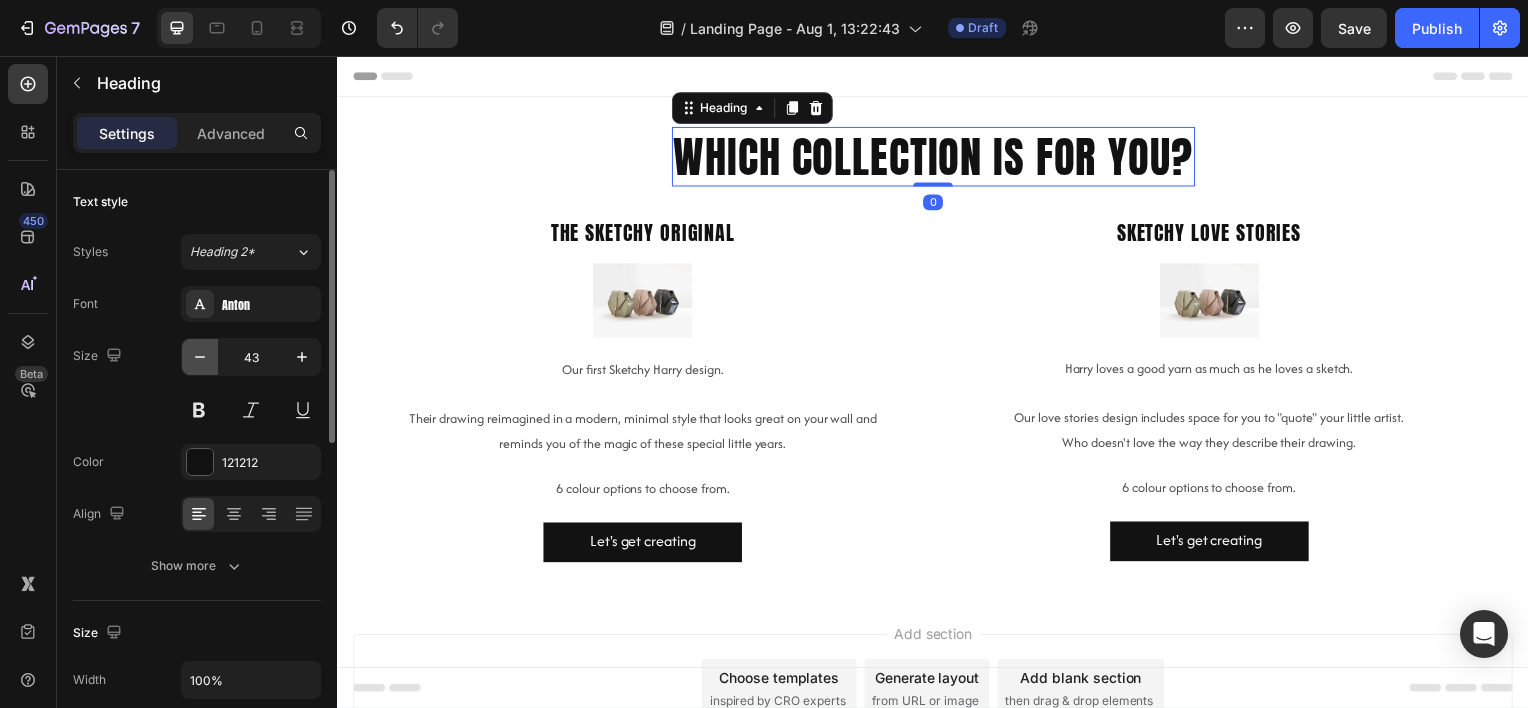 click at bounding box center (200, 357) 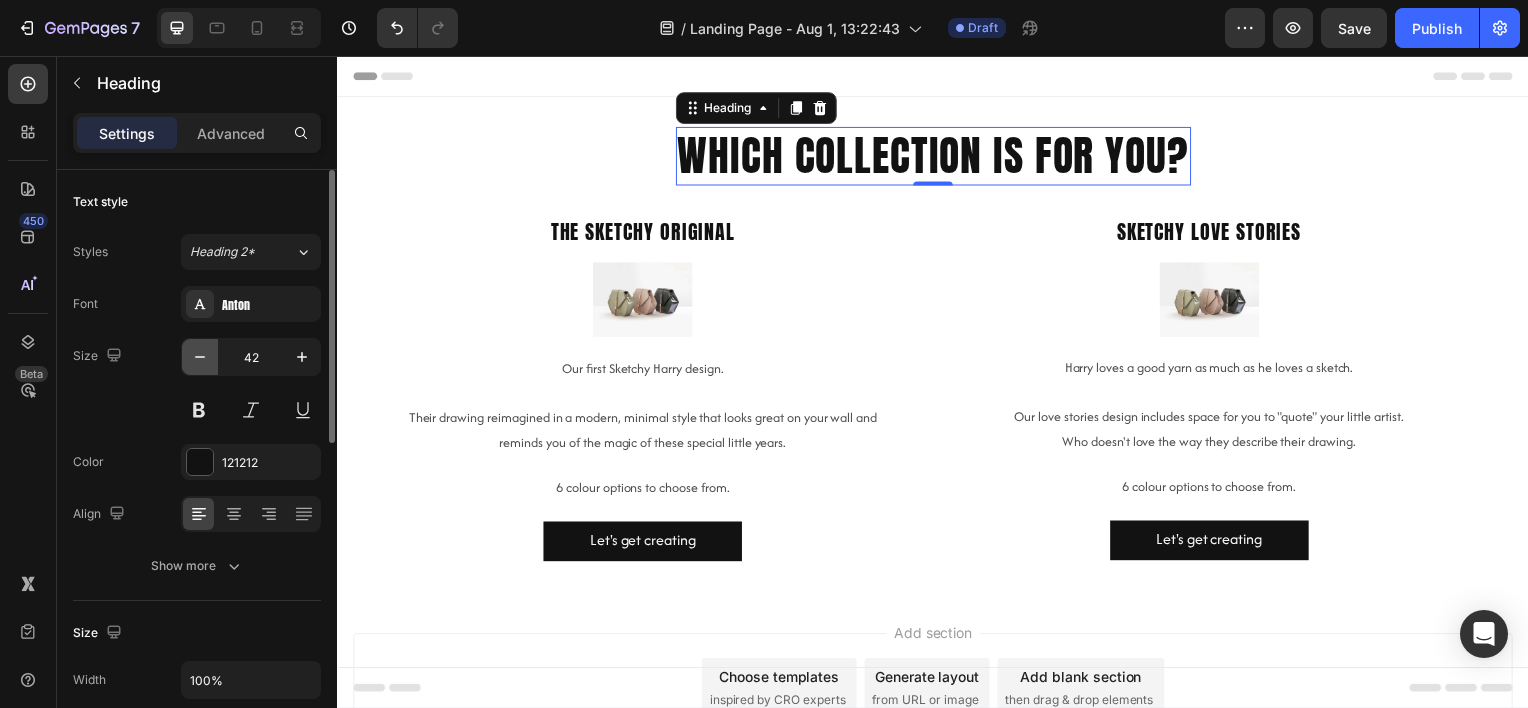 click at bounding box center [200, 357] 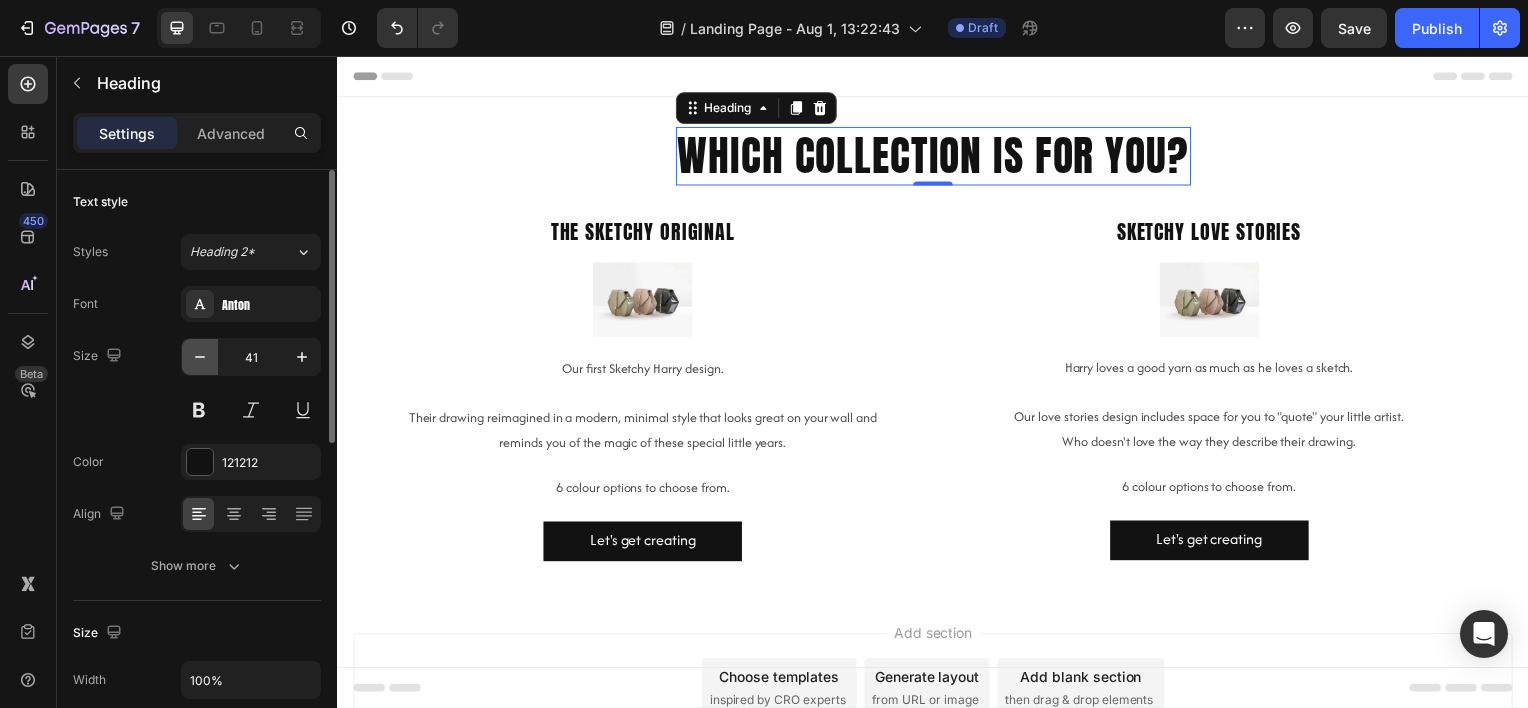 click at bounding box center (200, 357) 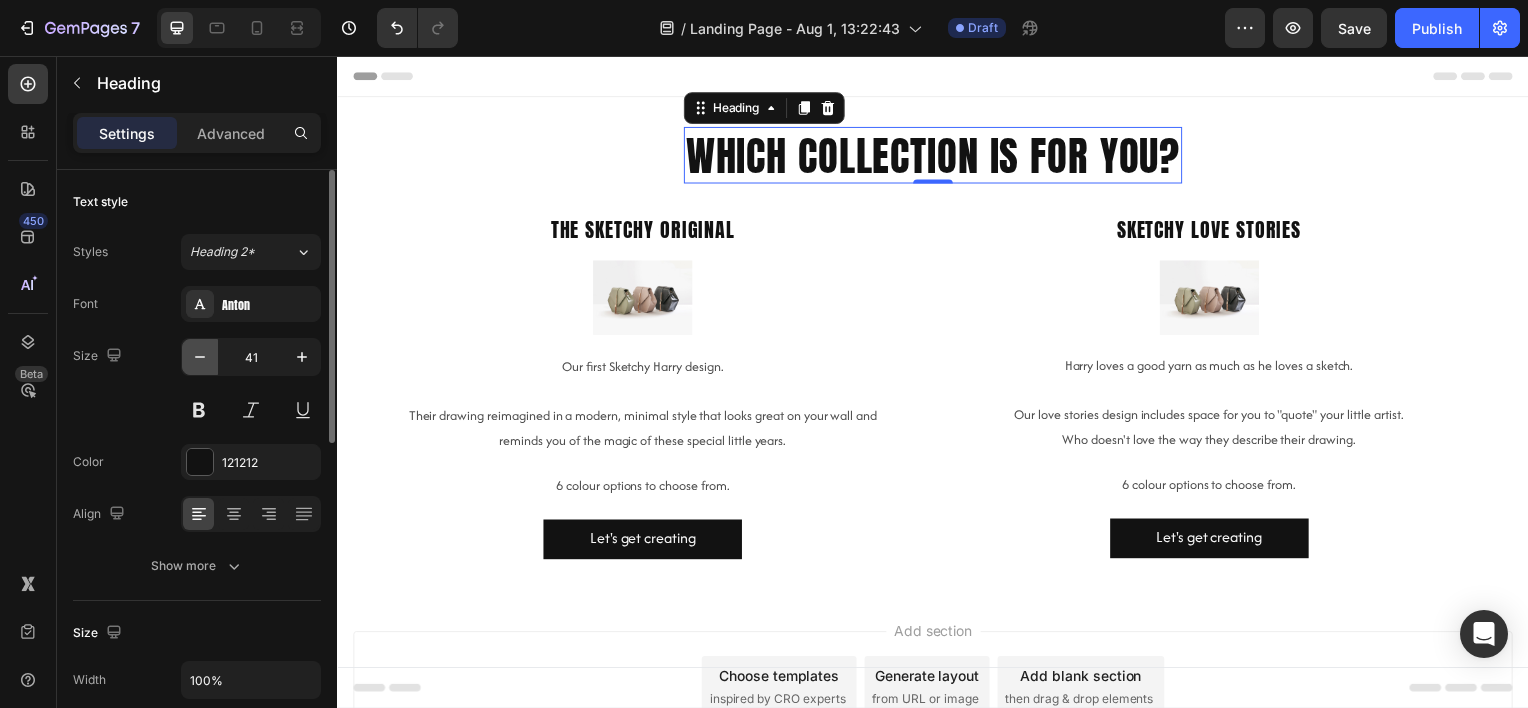 type on "40" 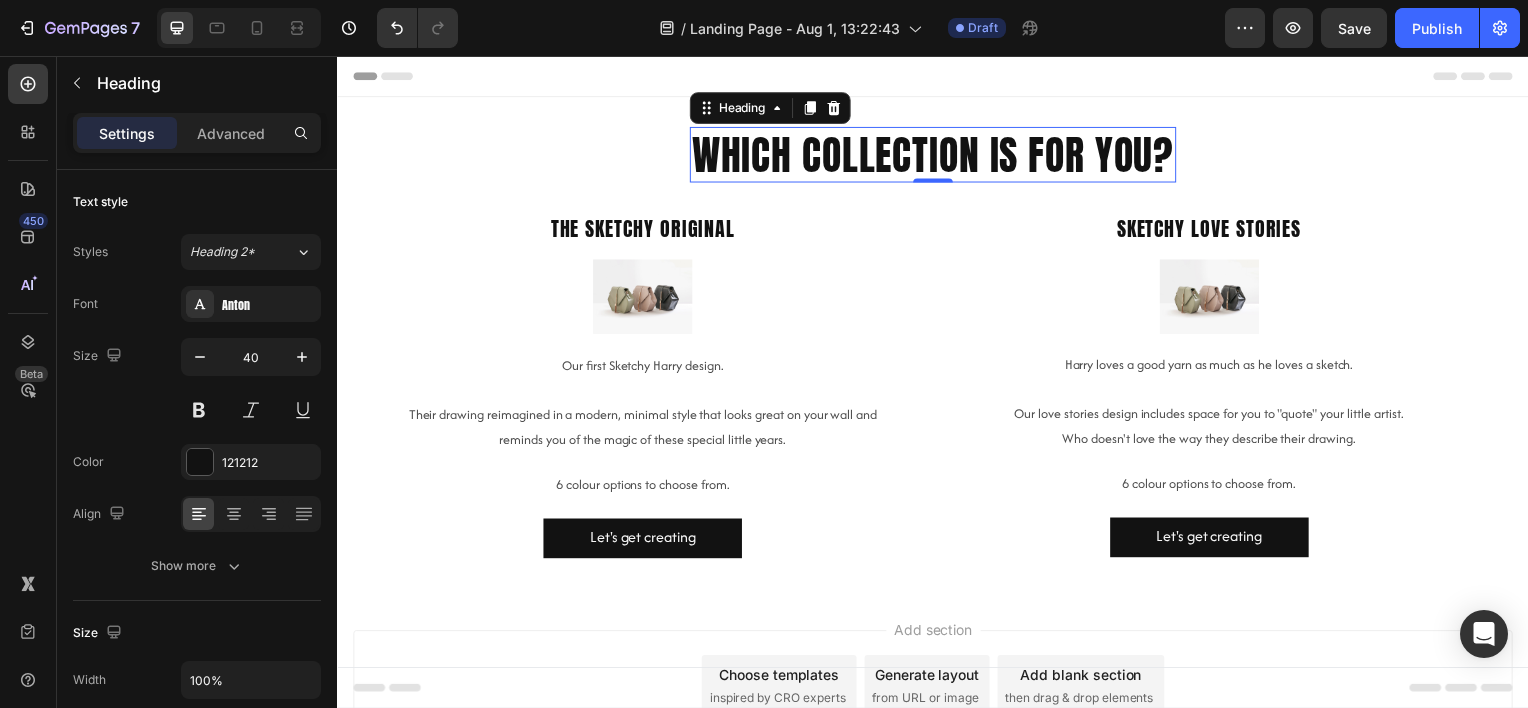 click on "which collection is for you? Heading   0 Section 1" at bounding box center [937, 155] 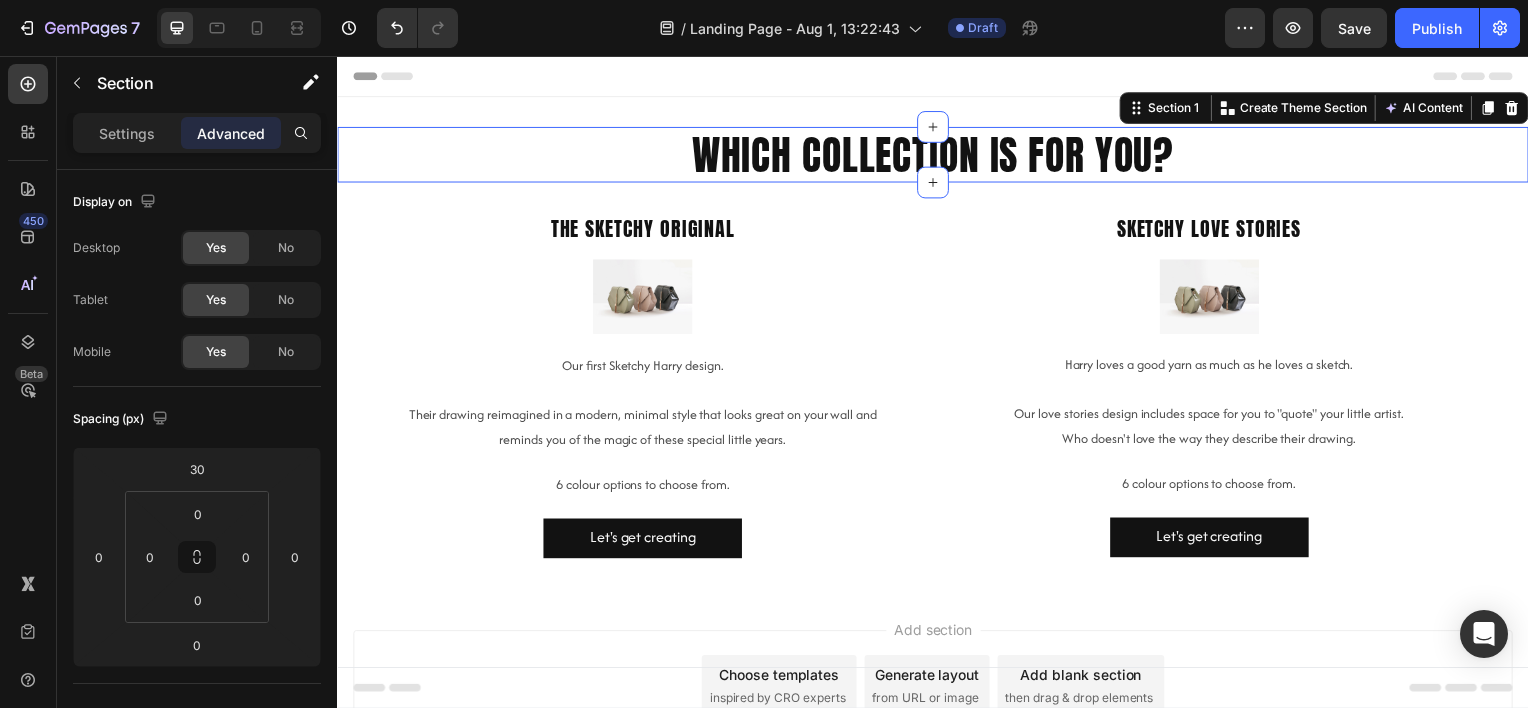 click on "Header which collection is for you? Heading Section 1   Create Theme Section AI Content Write with GemAI What would you like to describe here? Tone and Voice Persuasive Product Sketchy Love Stories Collection - Oat & Cocoa Show more Generate The Sketchy Original Heading Image Our first Sketchy Harry design.  Their drawing reimagined in a modern, minimal style that looks great on your wall and reminds you of the magic of these special little years. Text Block 6 colour options to choose from. Text Block Let's get creating Button Sketchy love stories Heading Image Harry loves a good yarn as much as he loves a sketch.  Our love stories design includes space for you to "quote" your little artist. Who doesn't love the way they describe their drawing. Text Block 6 colour options to choose from. Text Block Let's get creating Button
Drop element here
Drop element here Carousel Section 2 Root Start with Sections from sidebar Add sections Add elements Add section Choose templates" at bounding box center [937, 448] 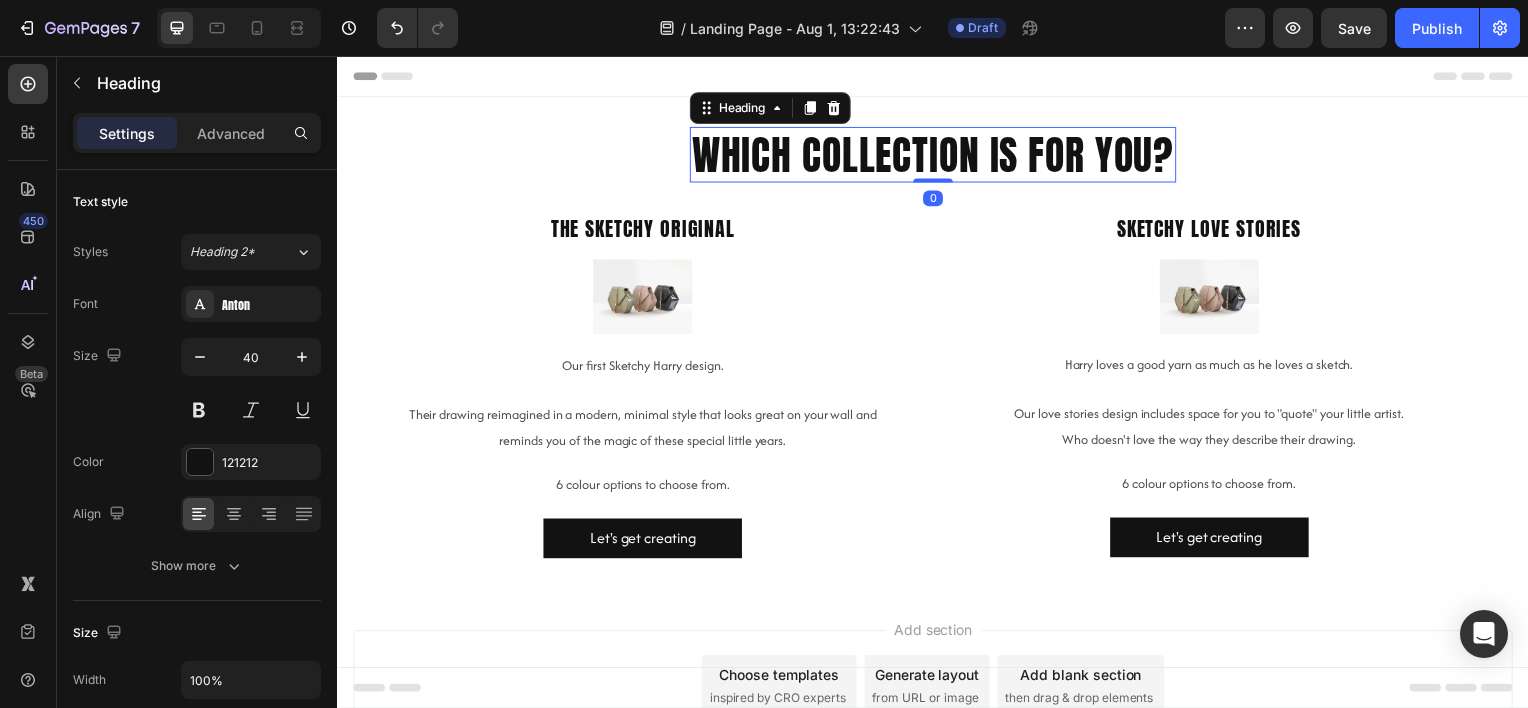 click on "which collection is for you?" at bounding box center (937, 155) 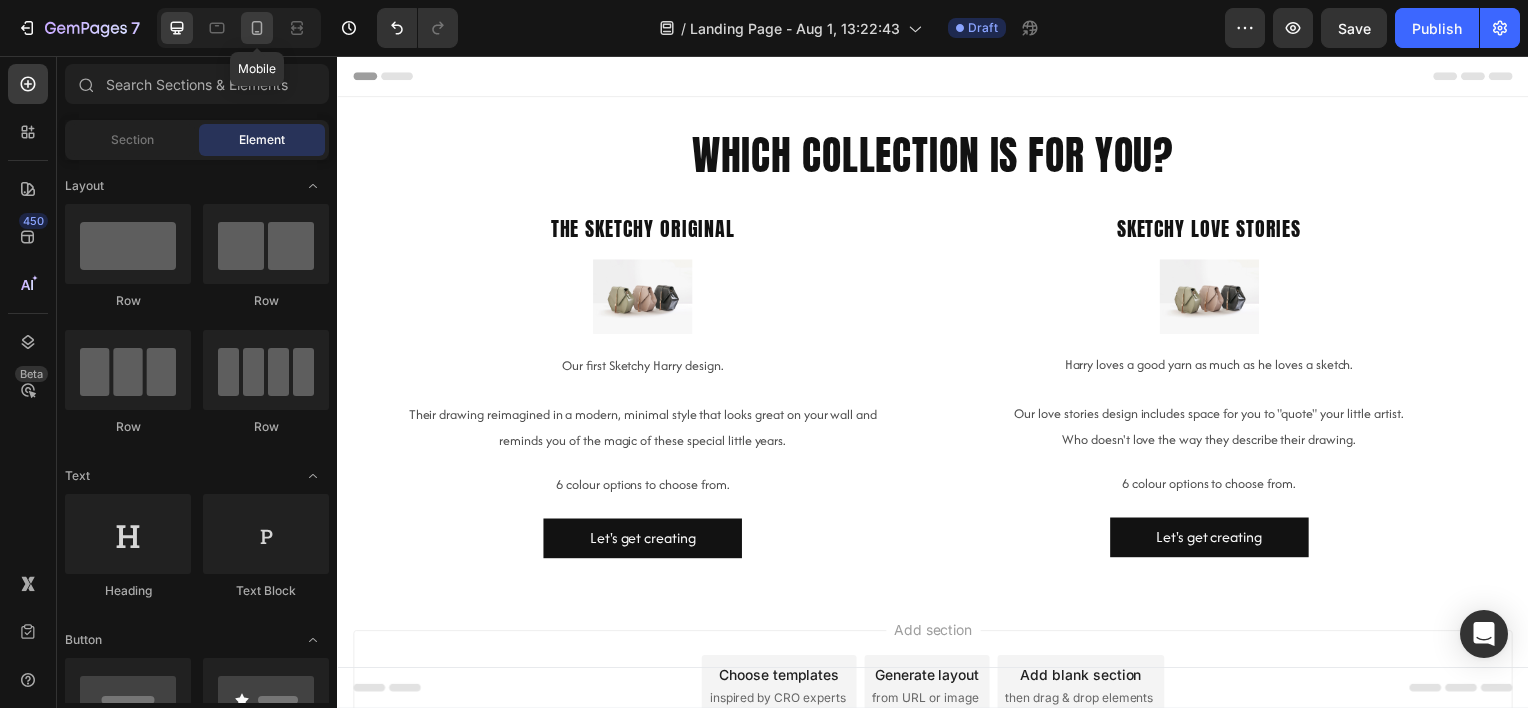 click 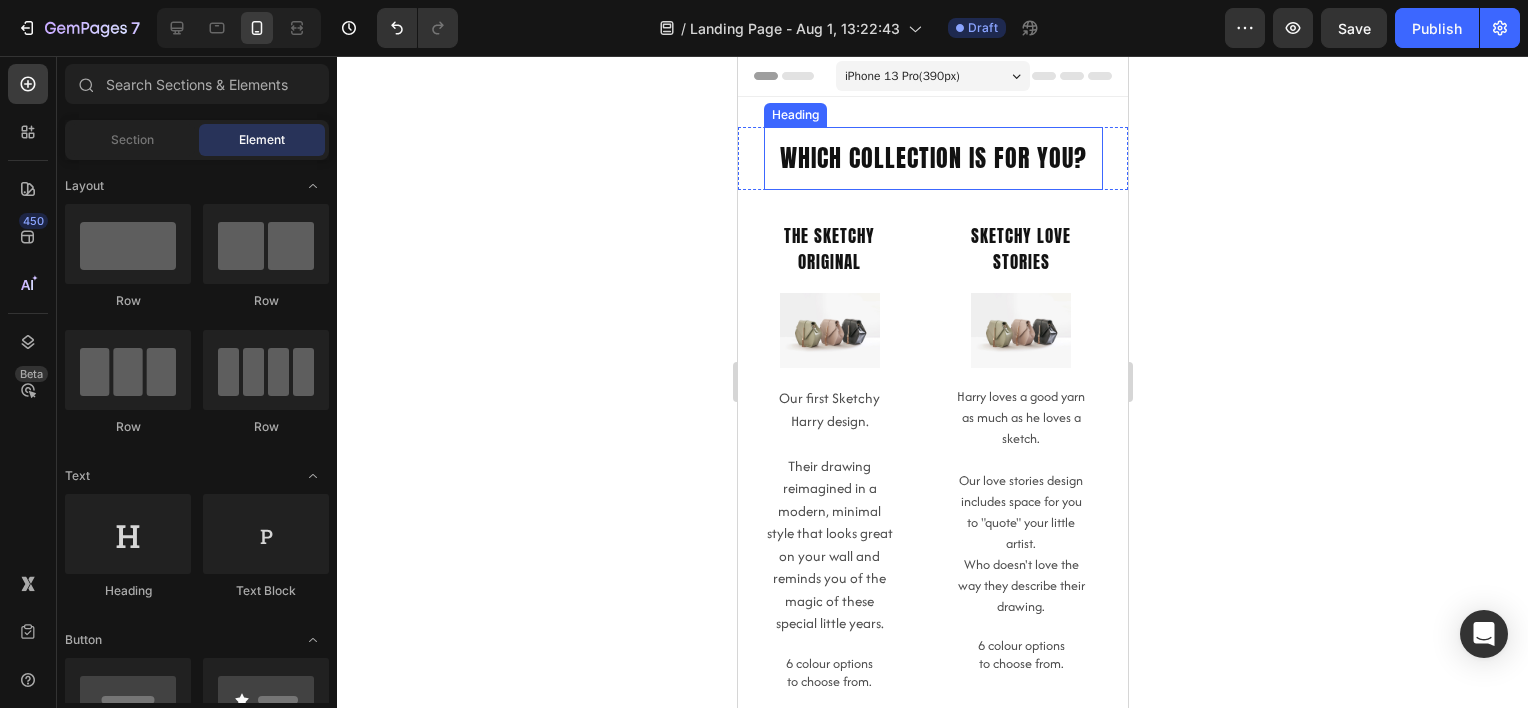 click on "which collection is for you?" at bounding box center (932, 158) 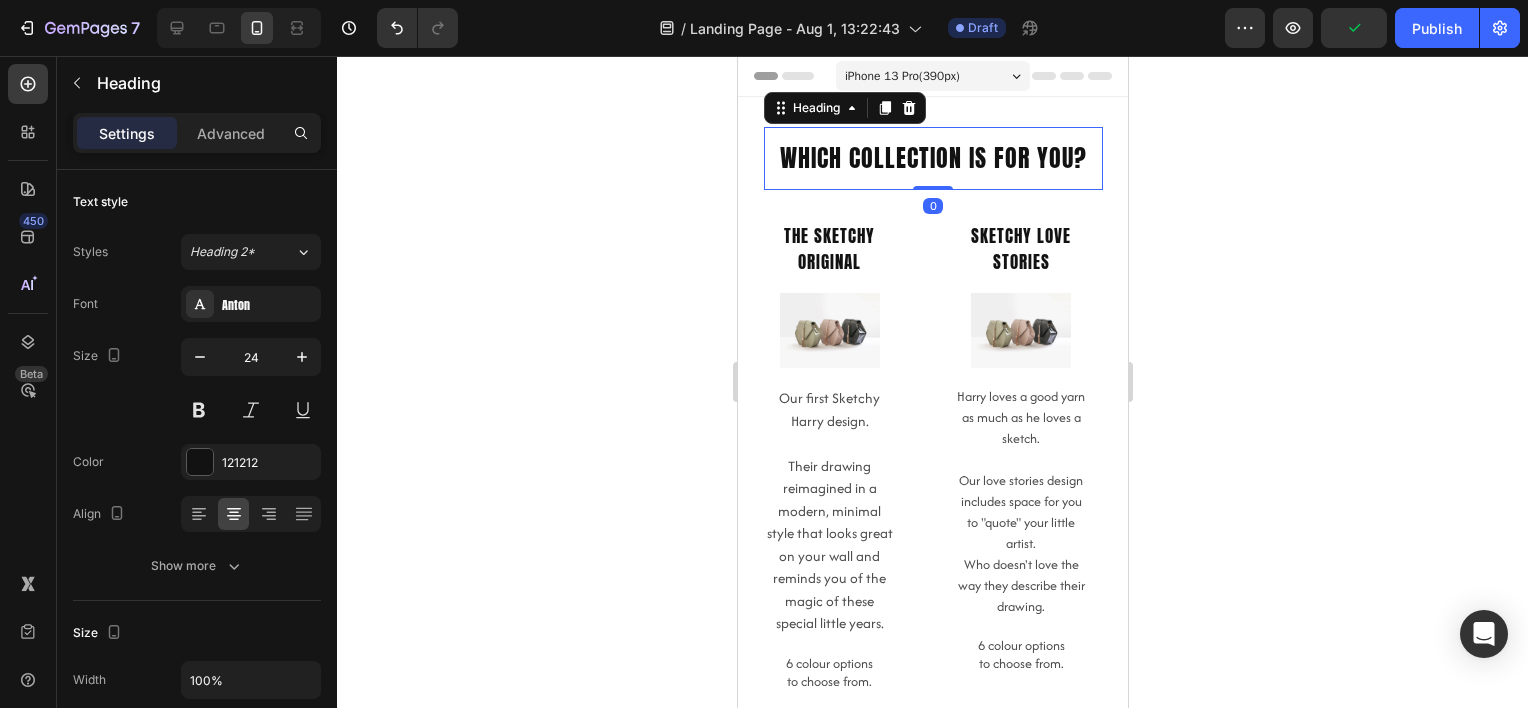 click on "Settings Advanced" at bounding box center (197, 141) 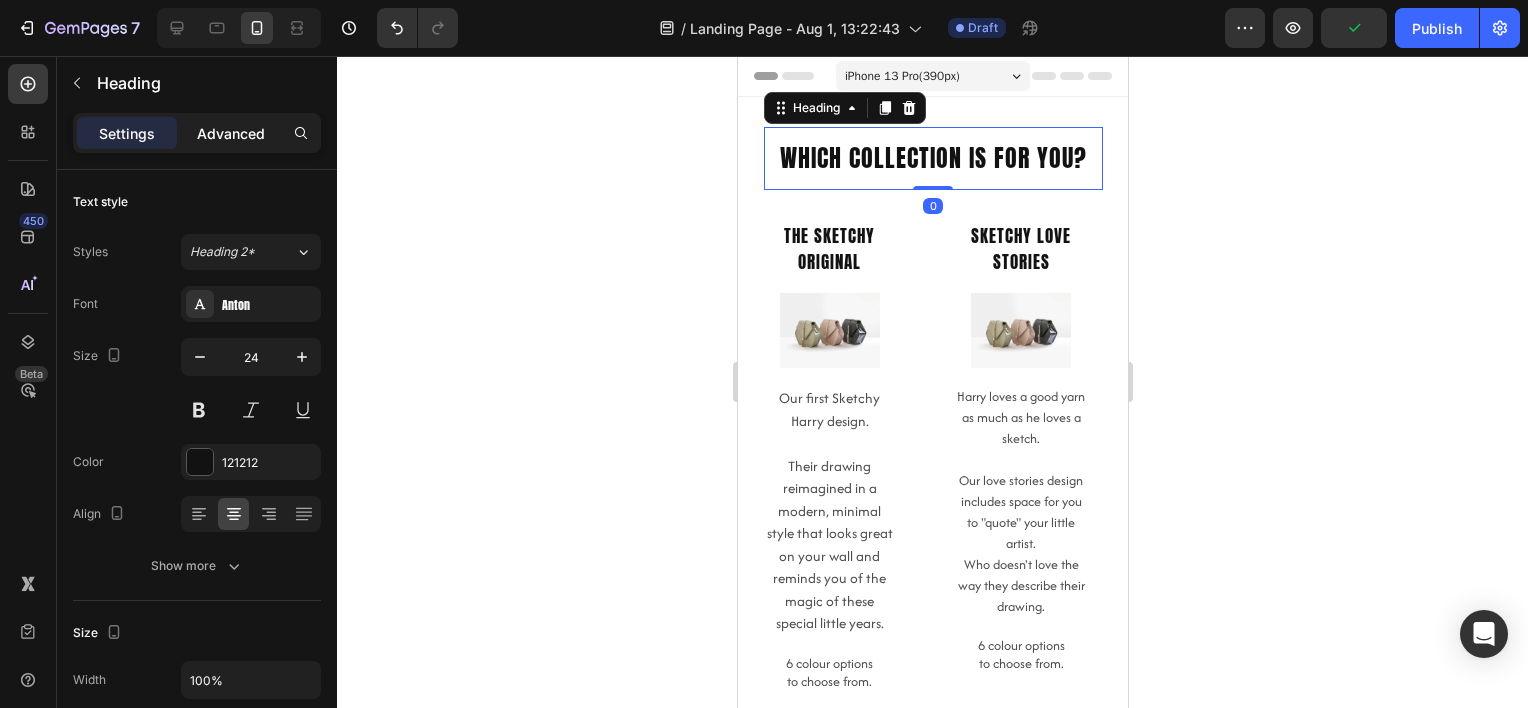 click on "Advanced" at bounding box center [231, 133] 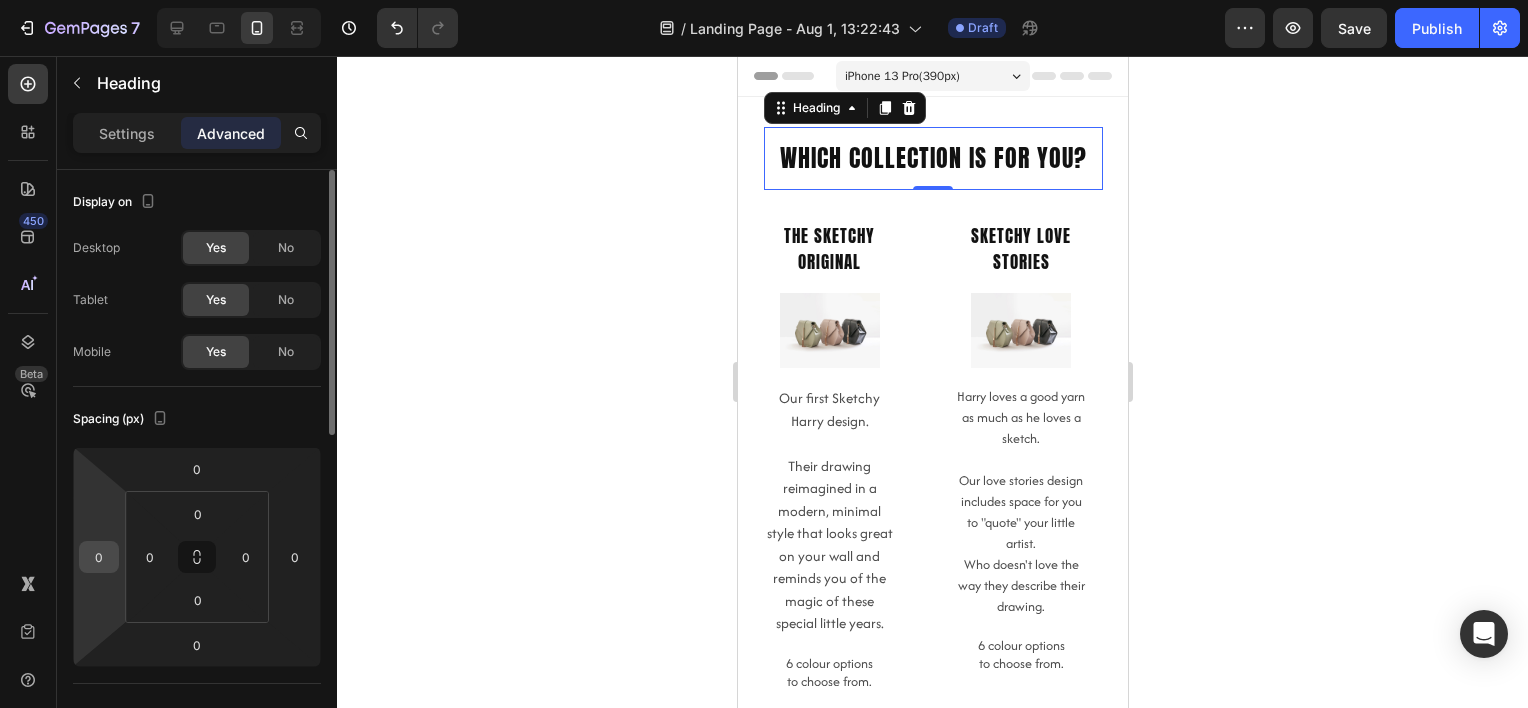 click on "0" at bounding box center [99, 557] 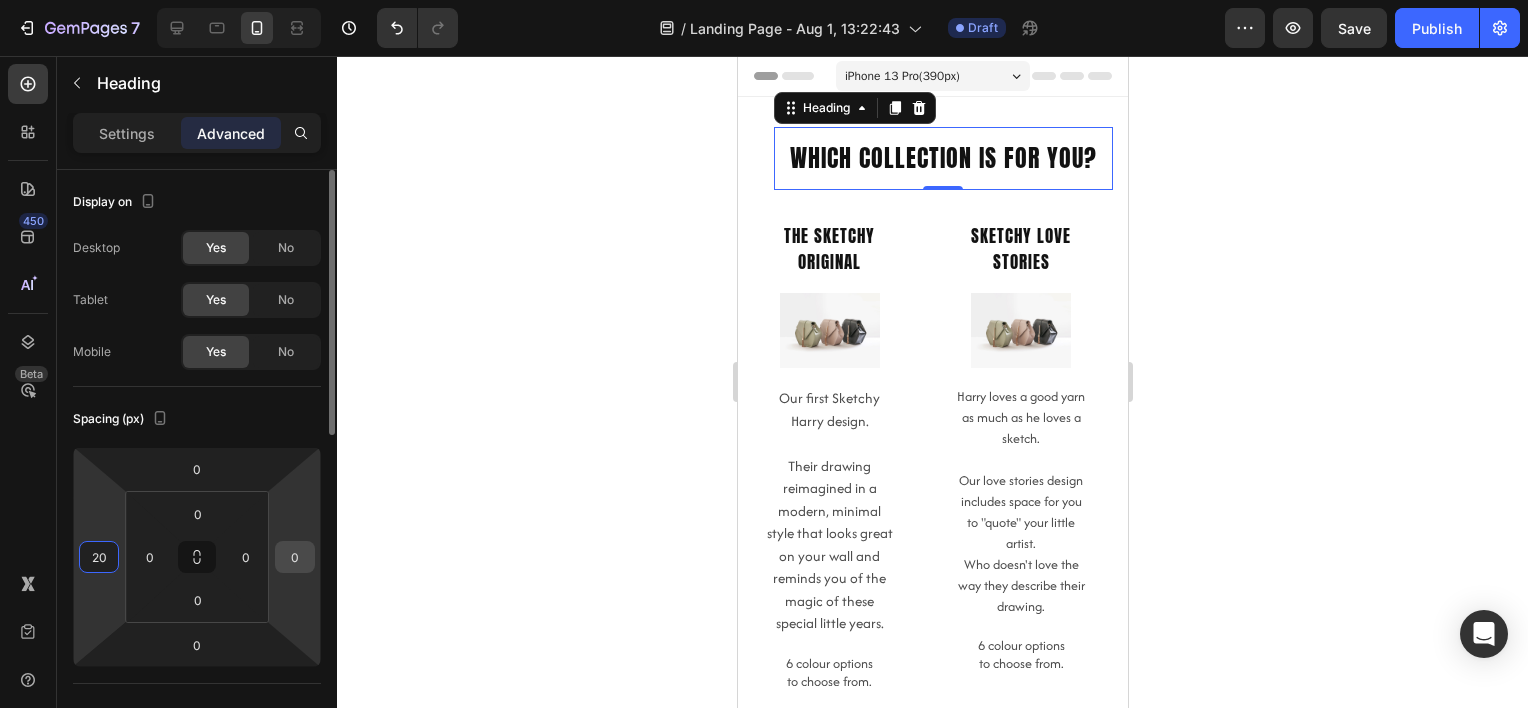 type on "20" 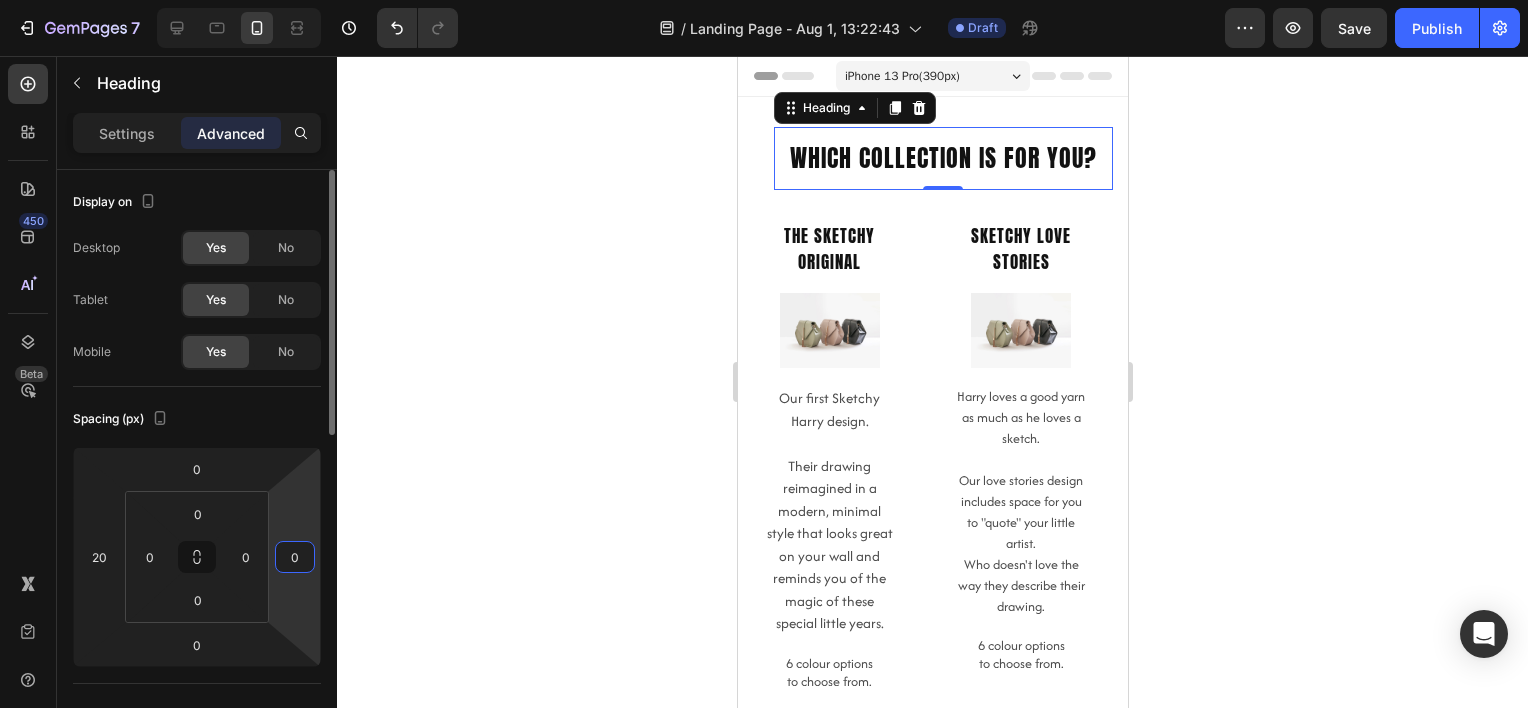 click on "0" at bounding box center (295, 557) 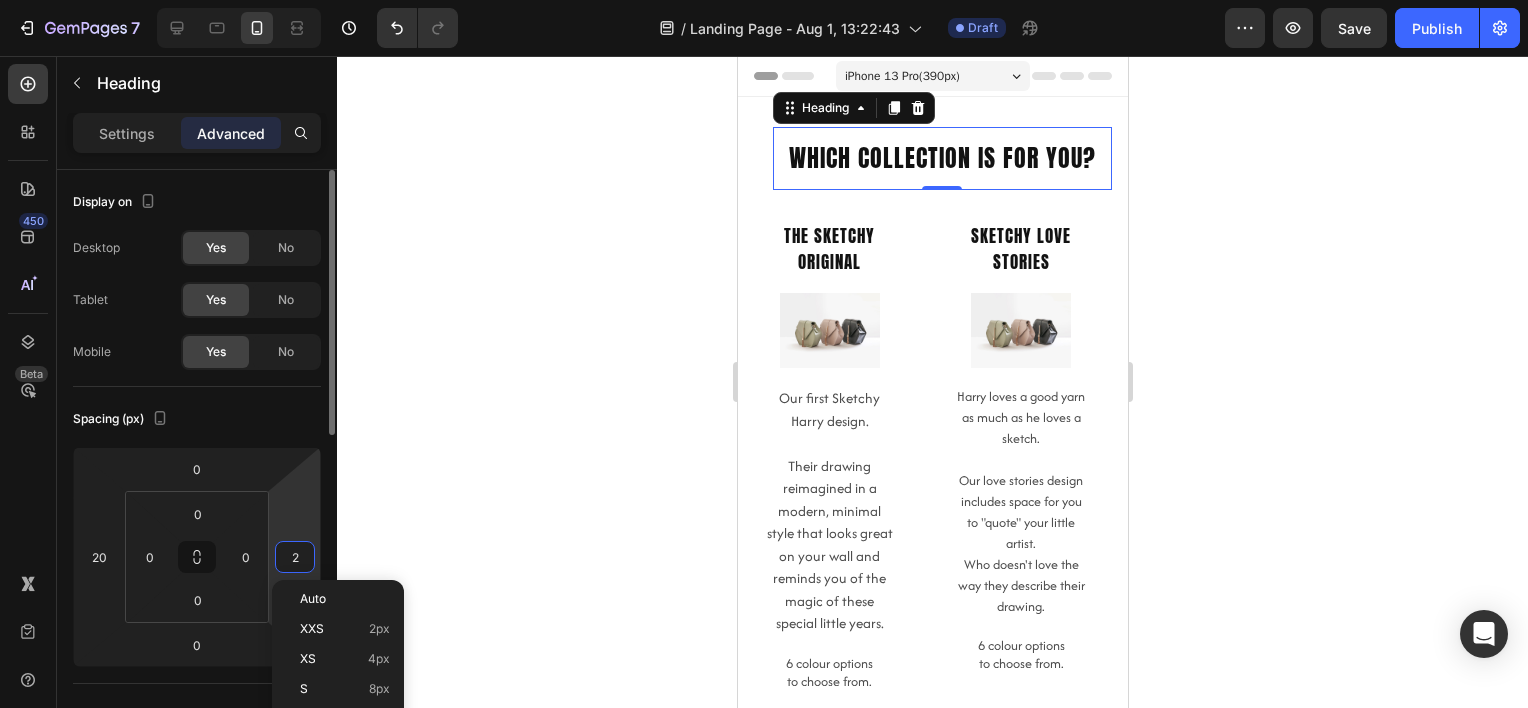 type on "20" 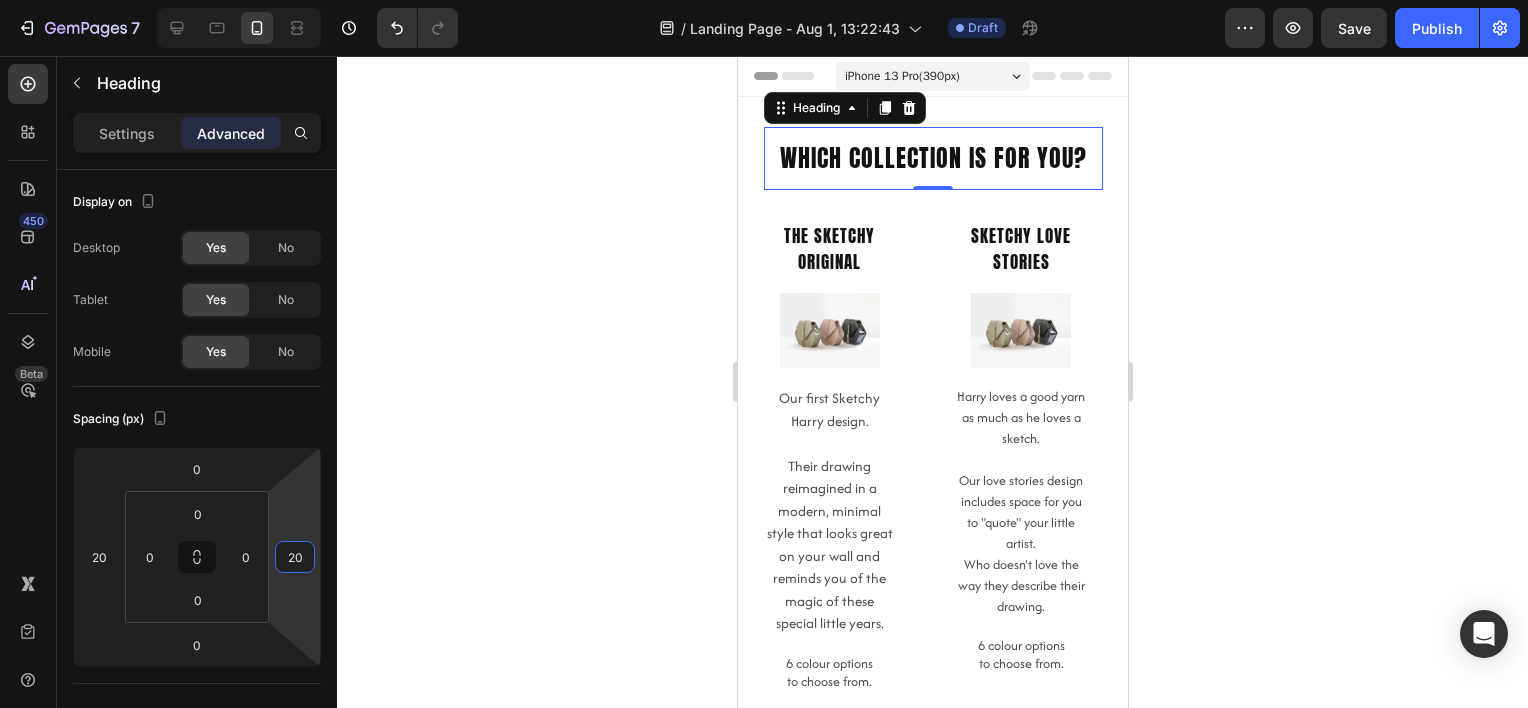 click 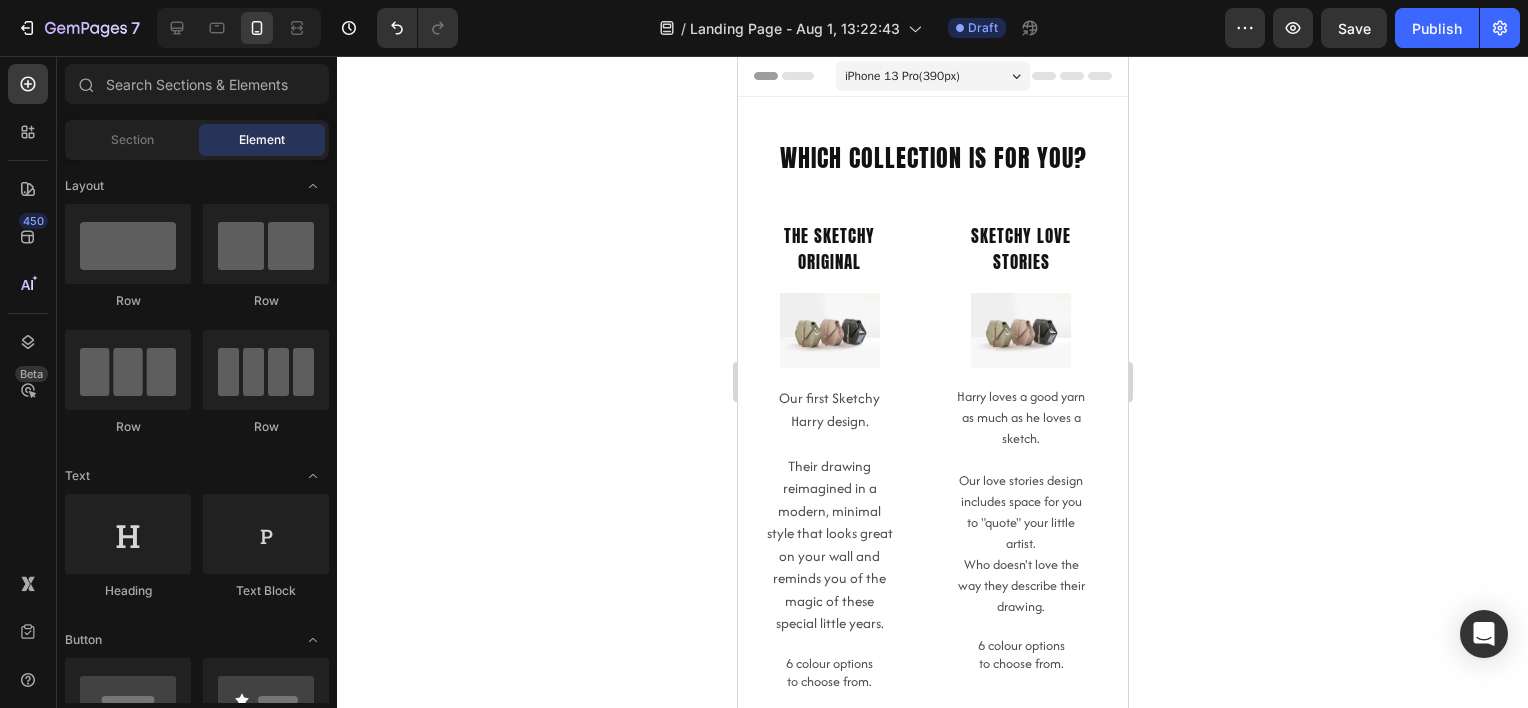 click on "which collection is for you?" at bounding box center [932, 158] 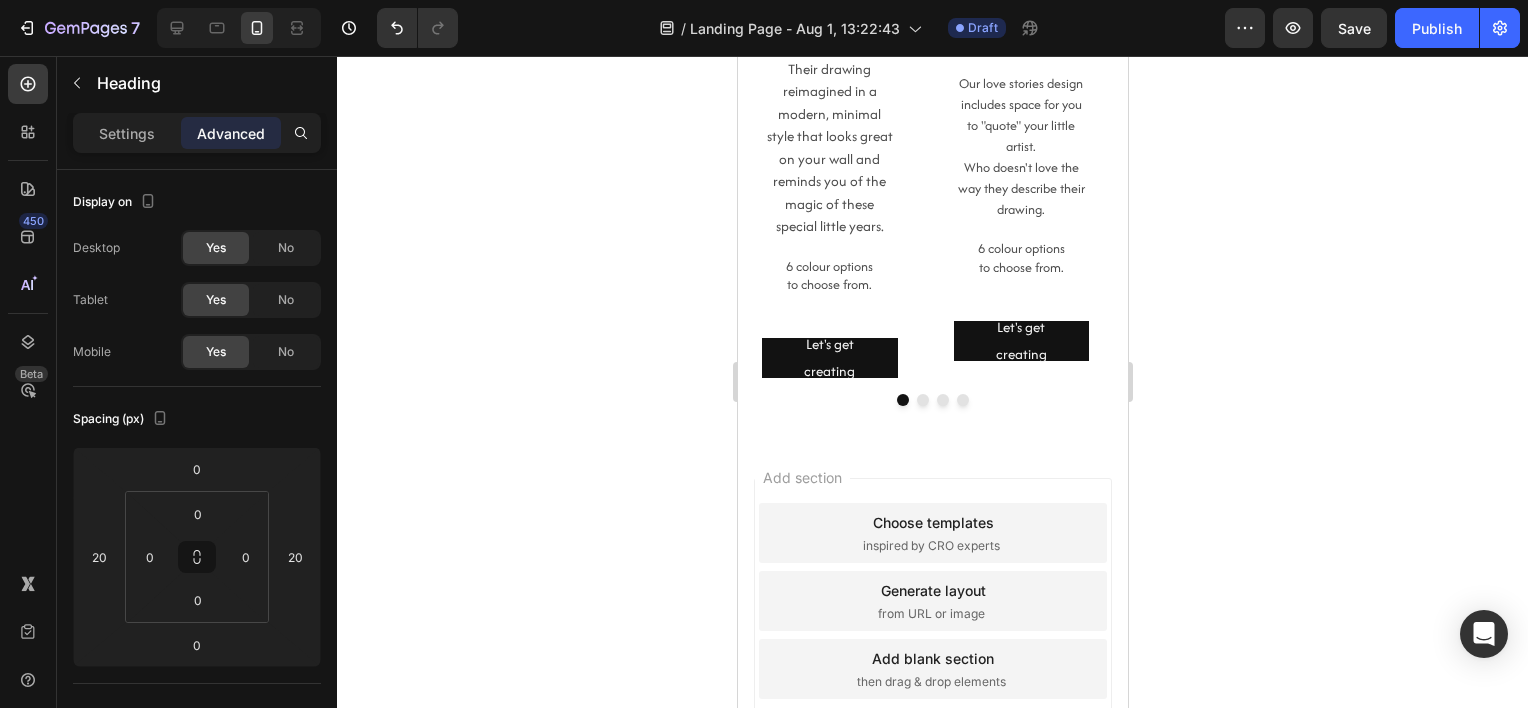 scroll, scrollTop: 581, scrollLeft: 0, axis: vertical 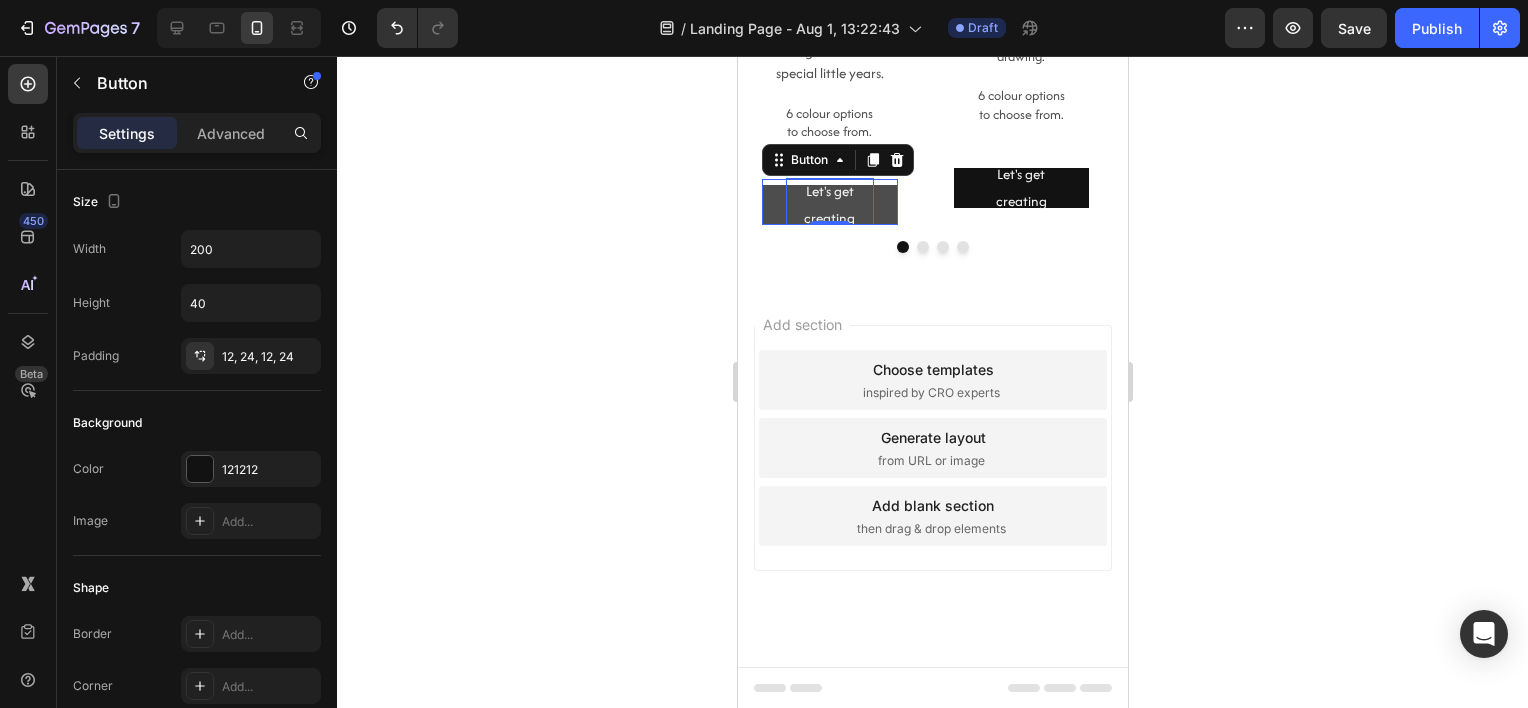 click on "Let's get creating" at bounding box center [829, 205] 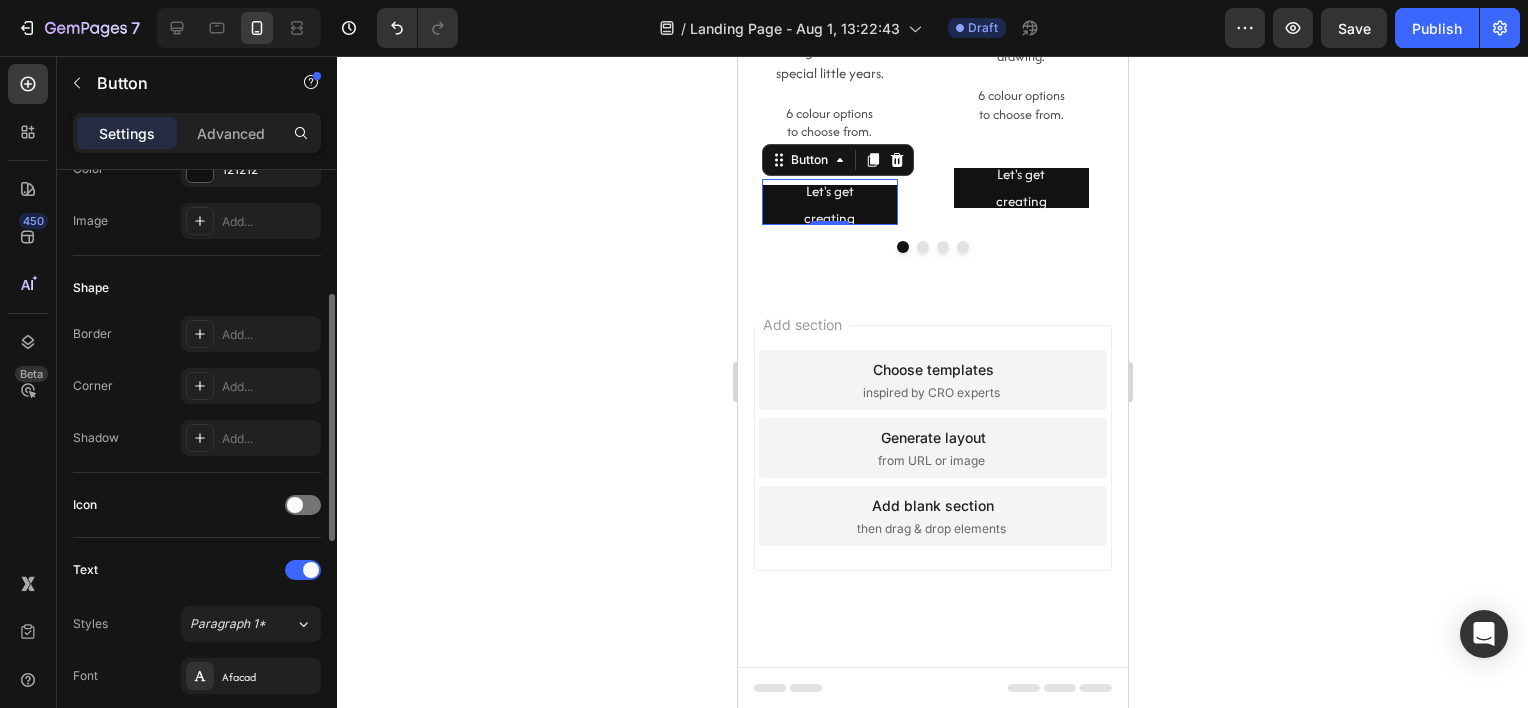 scroll, scrollTop: 700, scrollLeft: 0, axis: vertical 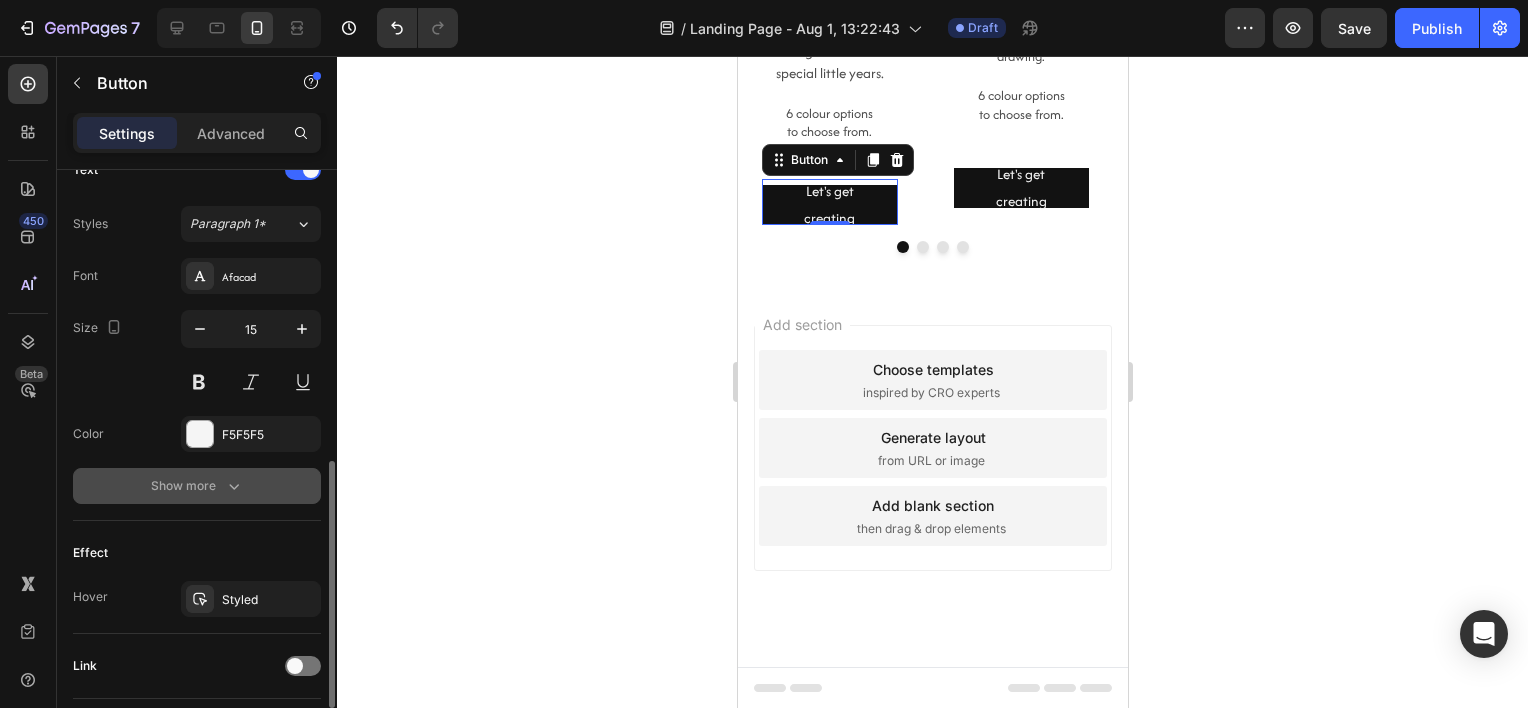 click on "Show more" at bounding box center [197, 486] 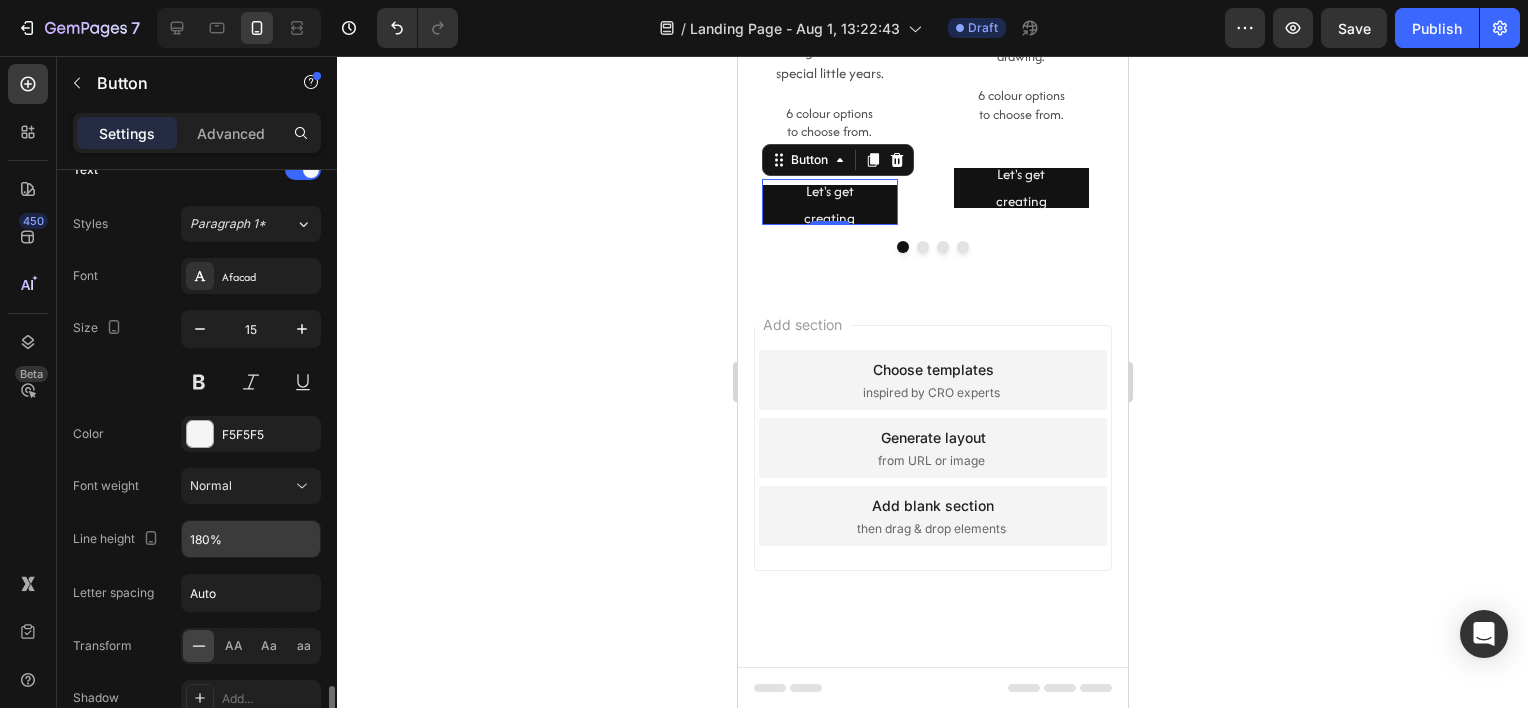 scroll, scrollTop: 900, scrollLeft: 0, axis: vertical 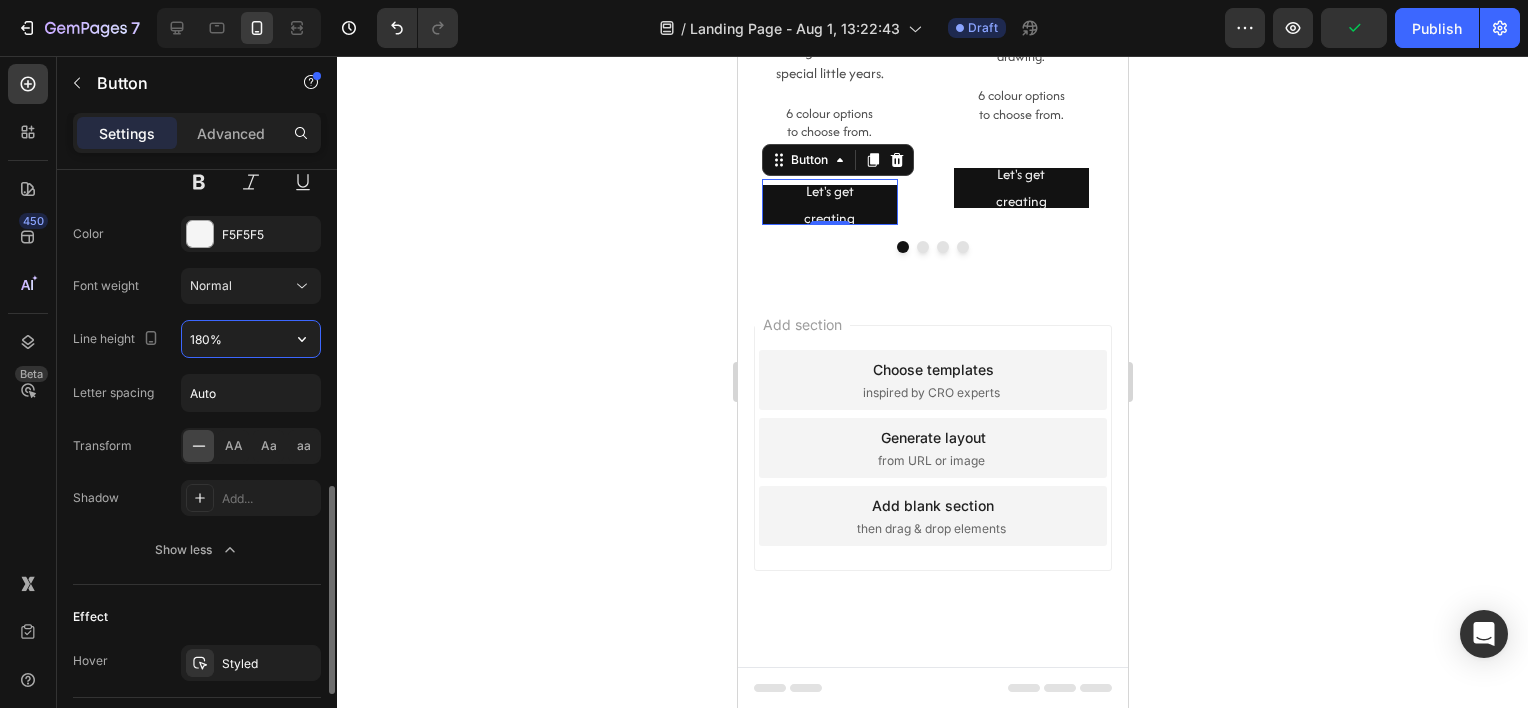 click on "180%" at bounding box center [251, 339] 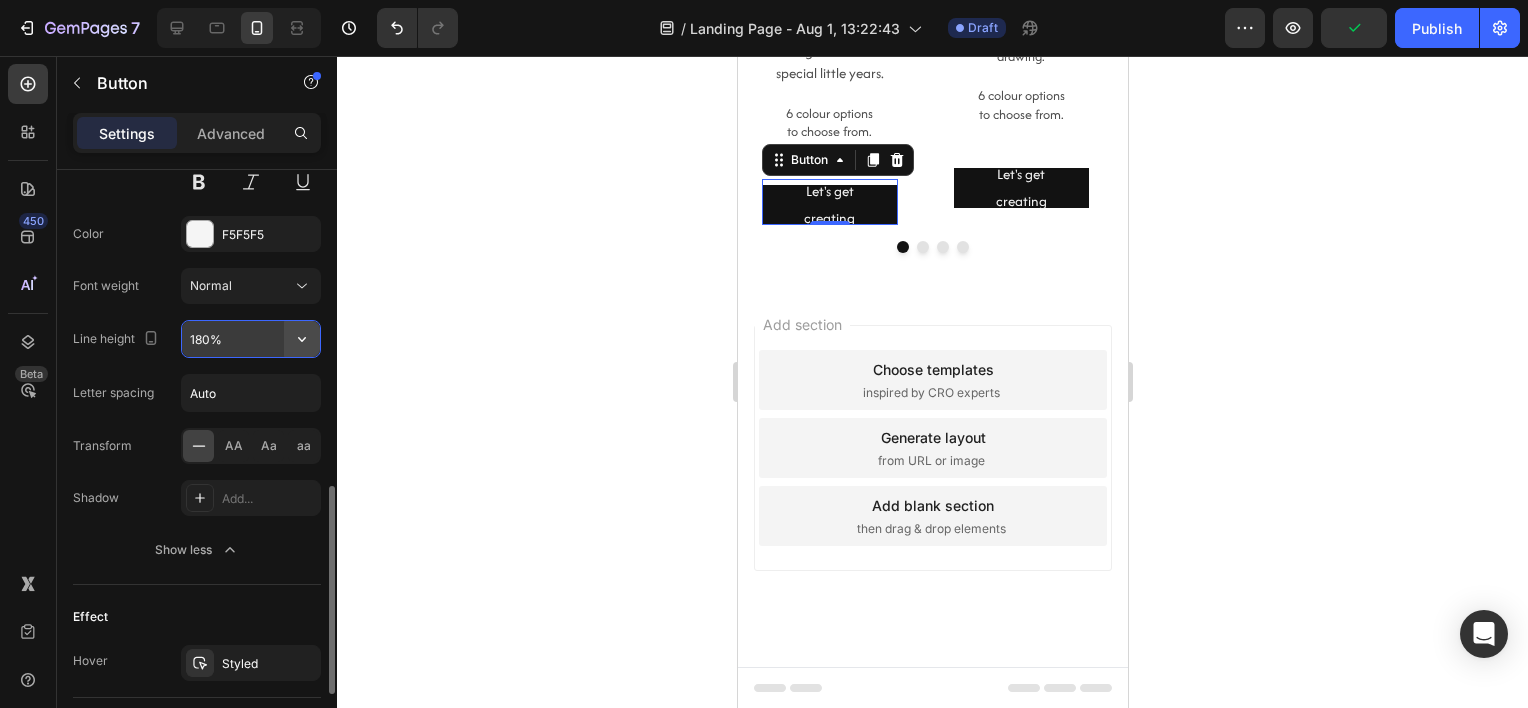 click 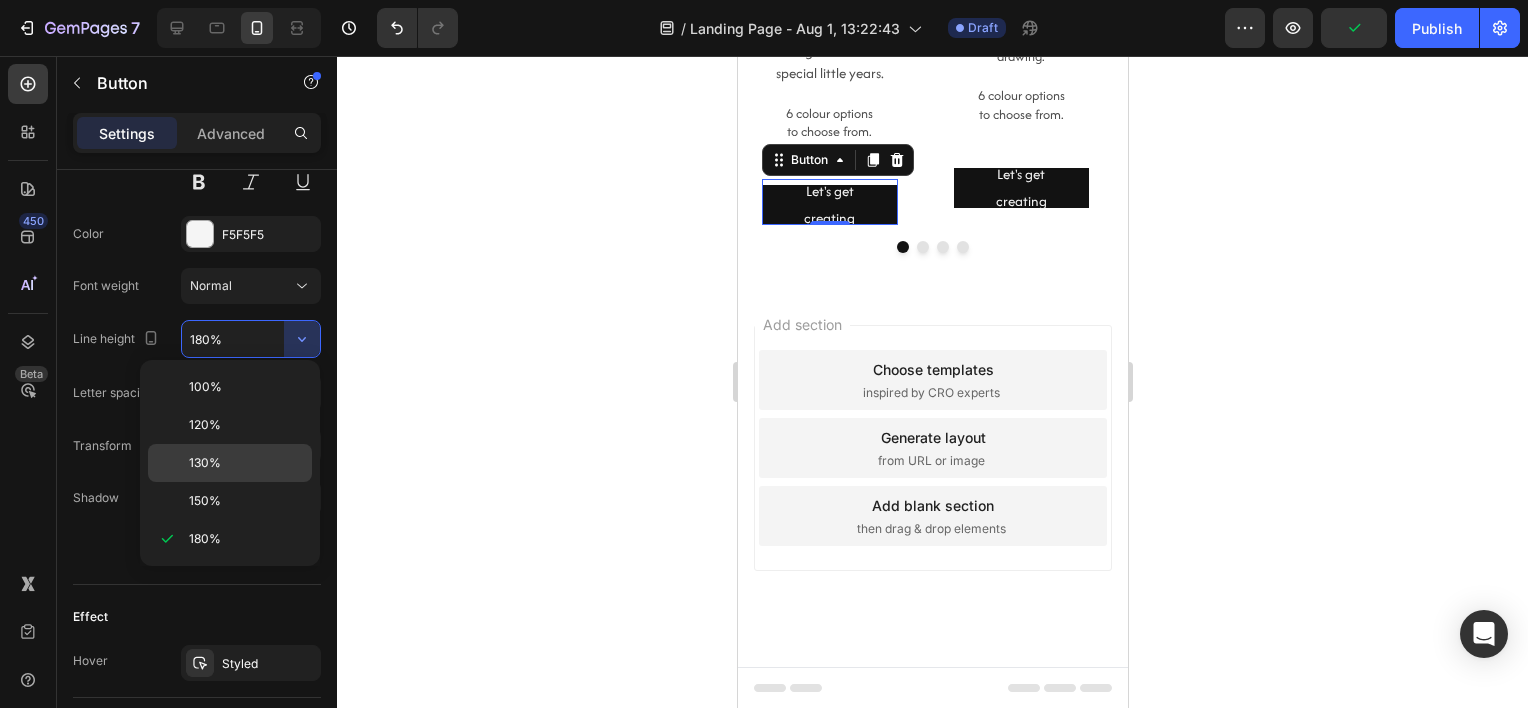 click on "130%" at bounding box center [246, 463] 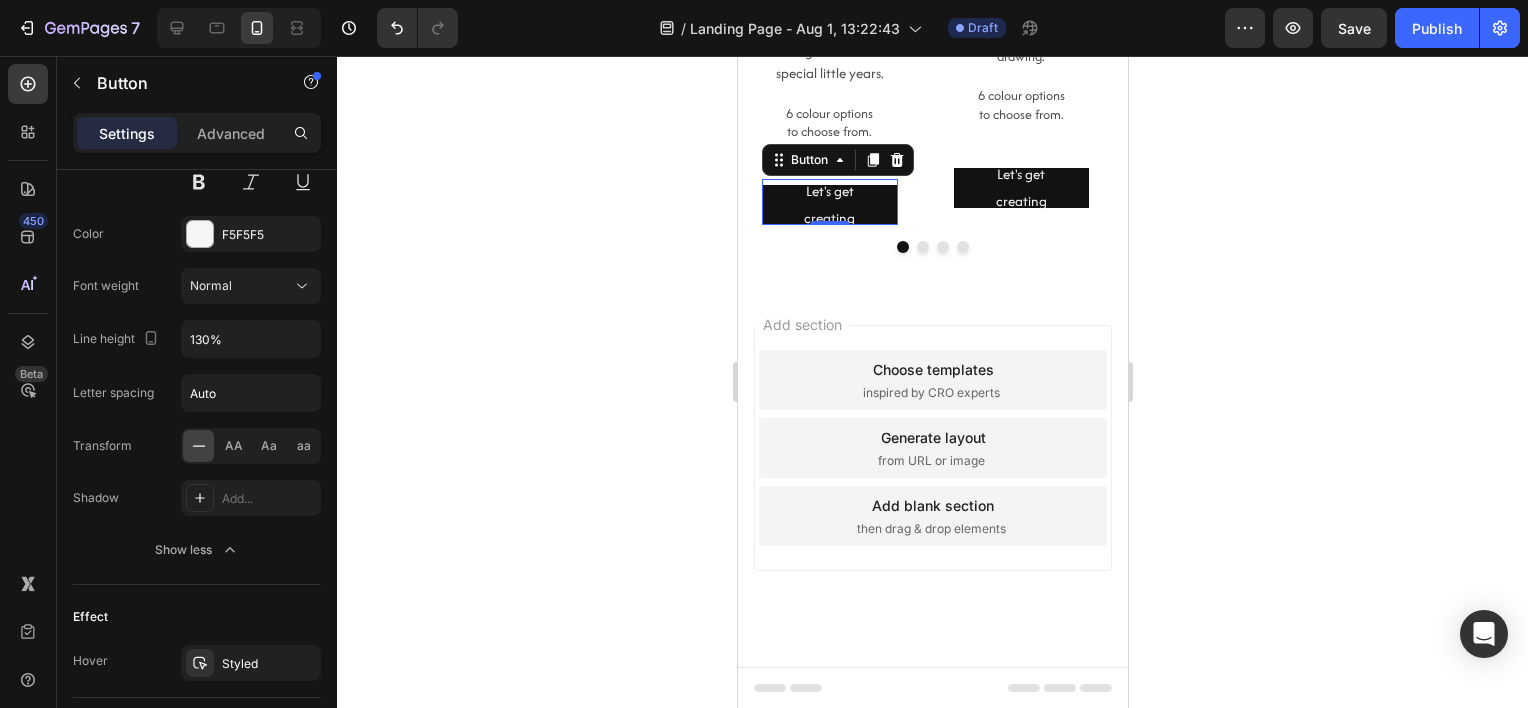 scroll, scrollTop: 578, scrollLeft: 0, axis: vertical 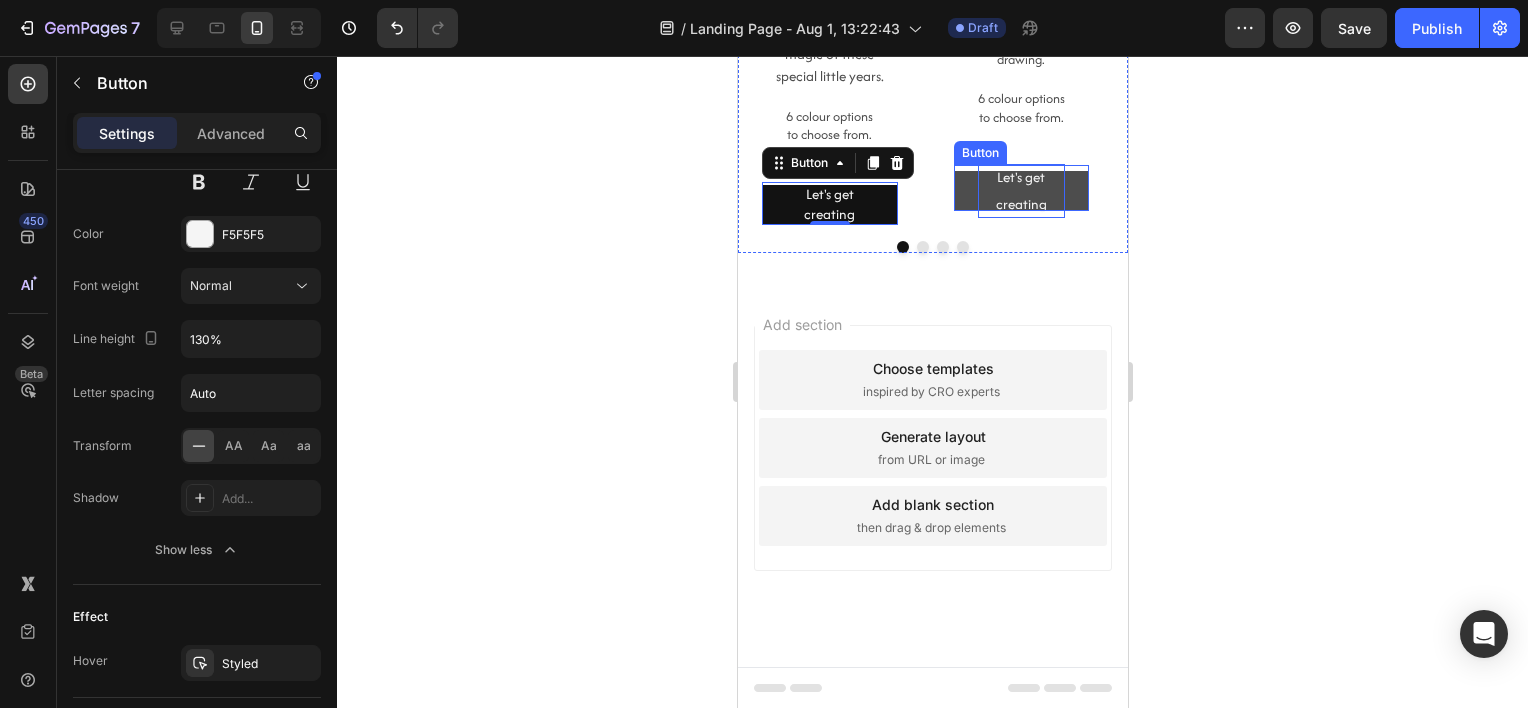 click on "Let's get creating" at bounding box center (1021, 191) 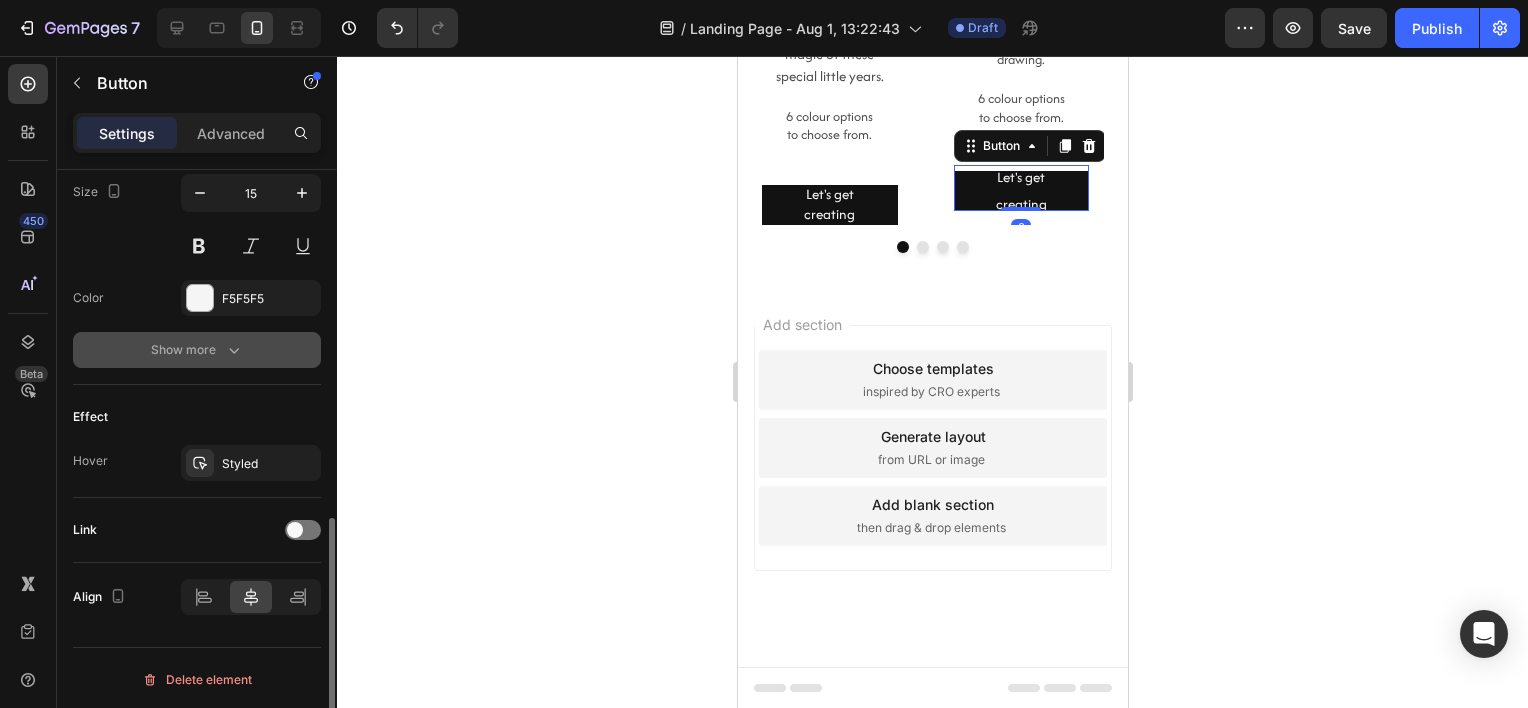 click on "Show more" at bounding box center [197, 350] 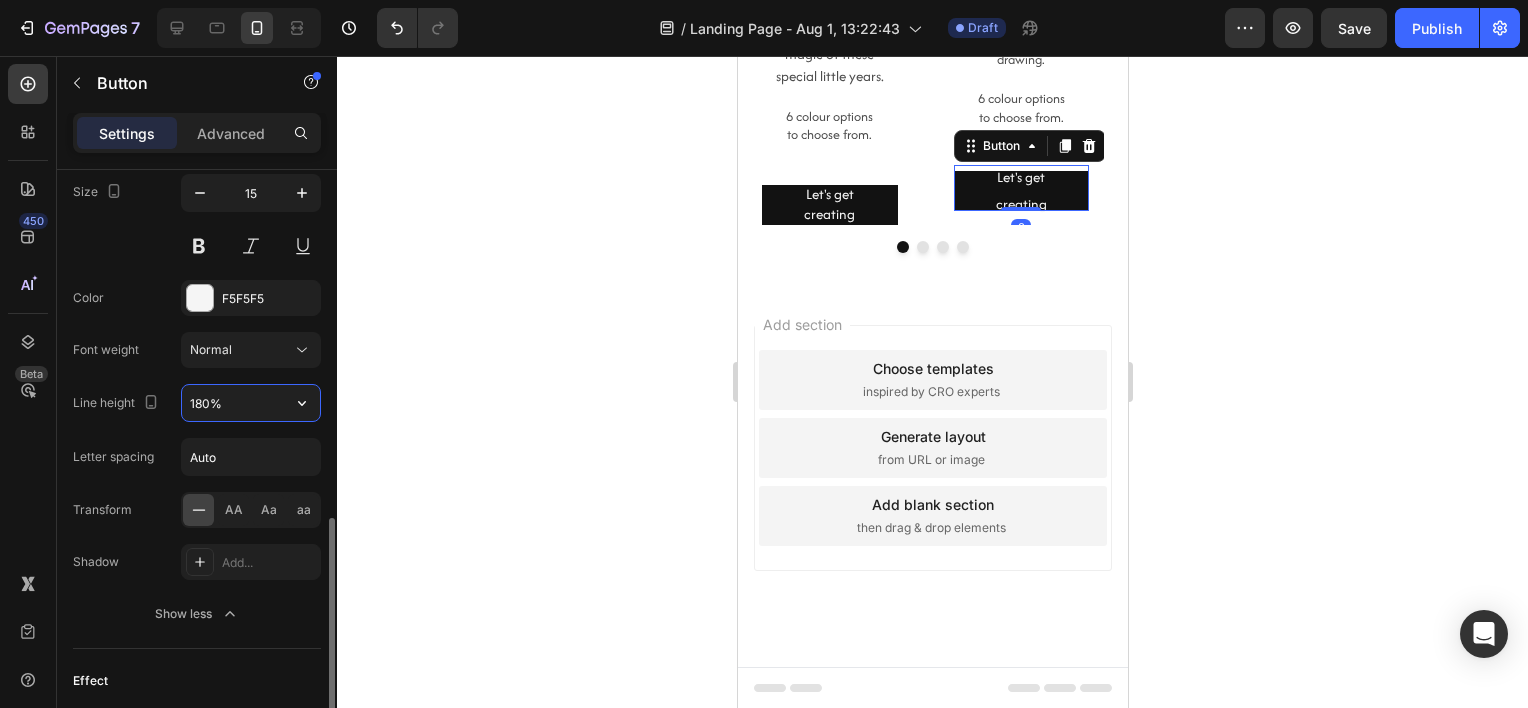 click on "180%" at bounding box center (251, 403) 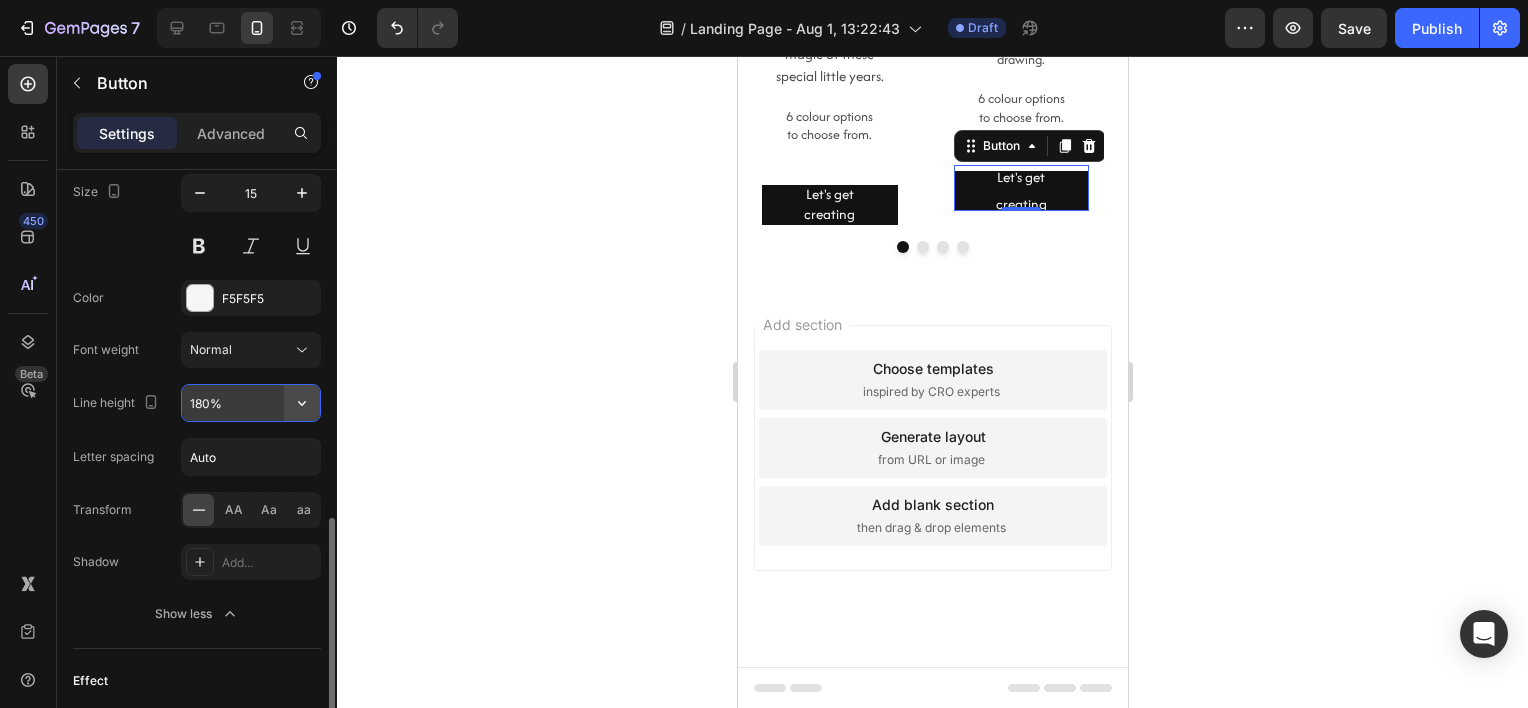 click 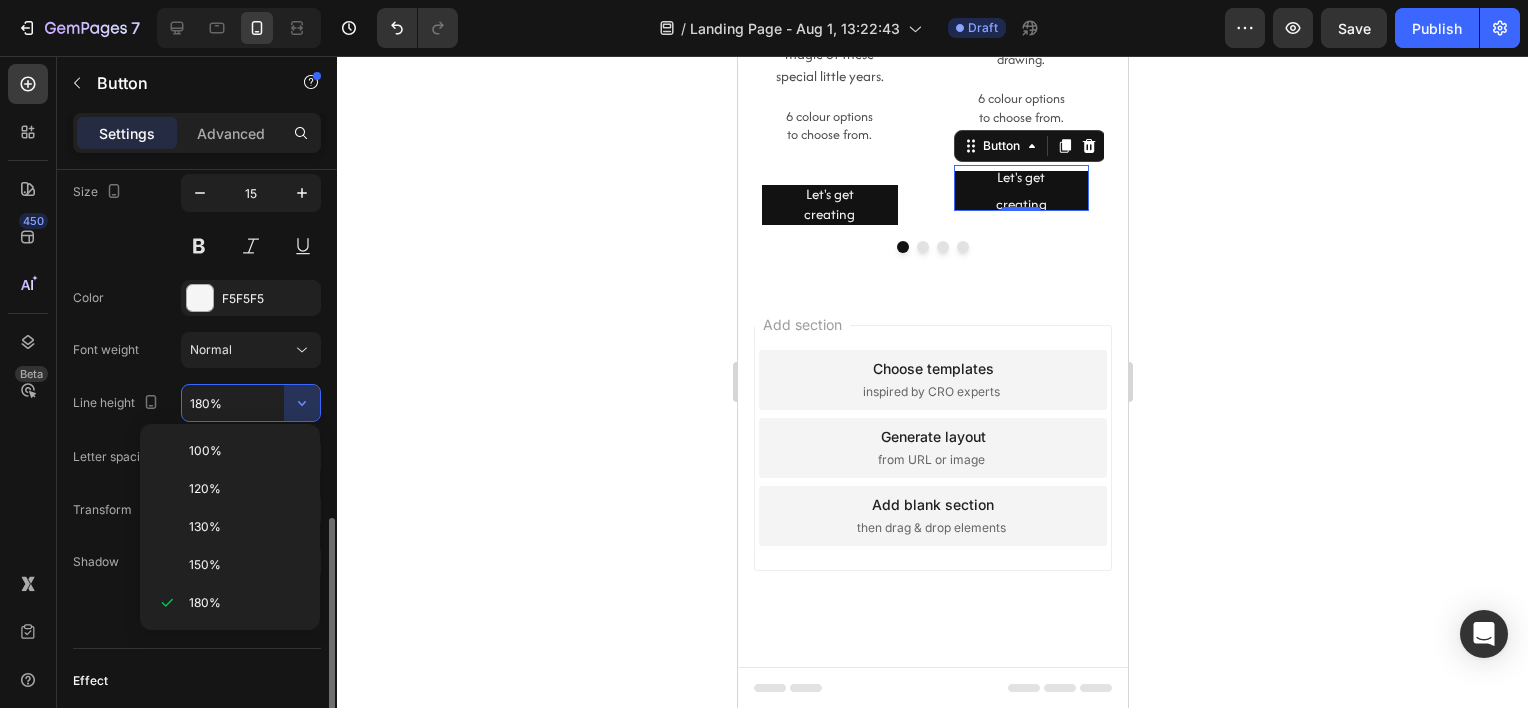 click on "130%" at bounding box center (246, 527) 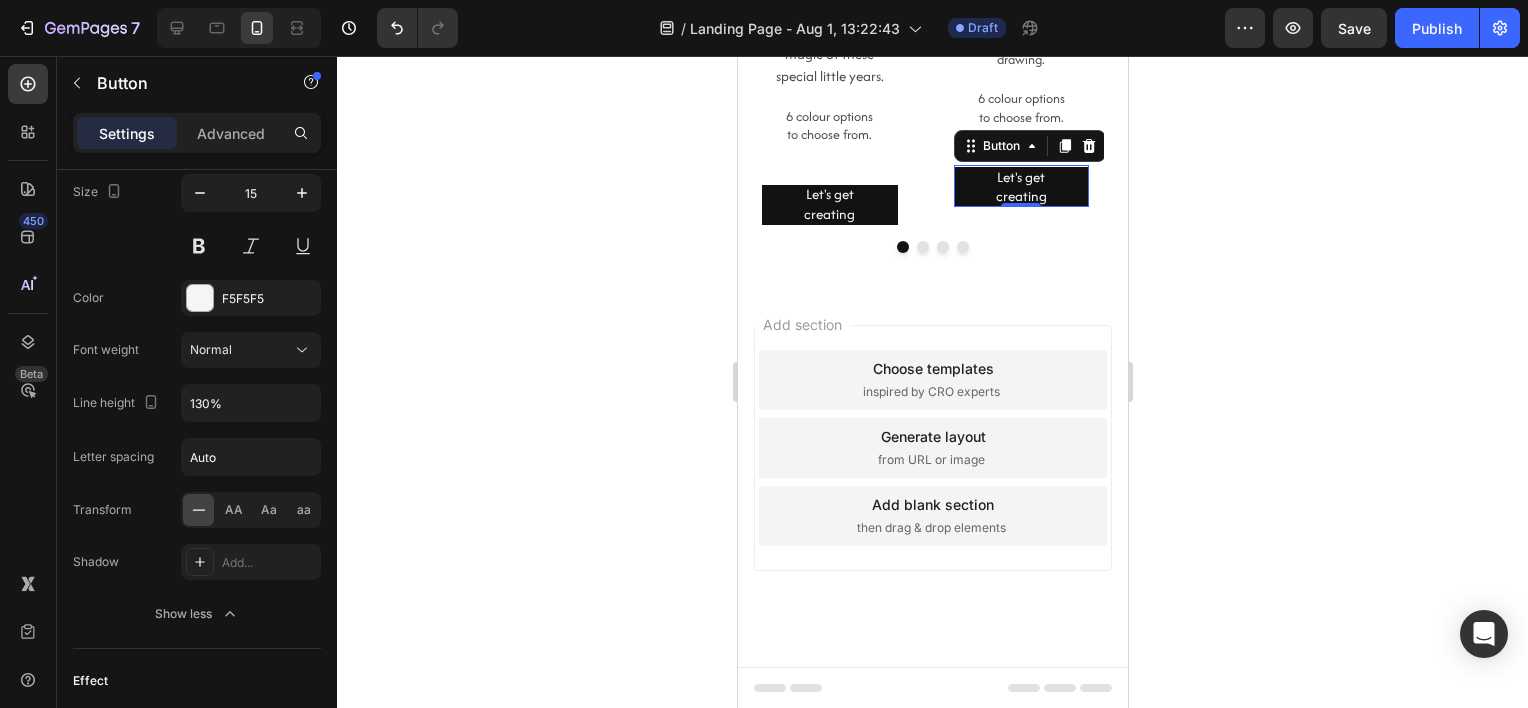 click 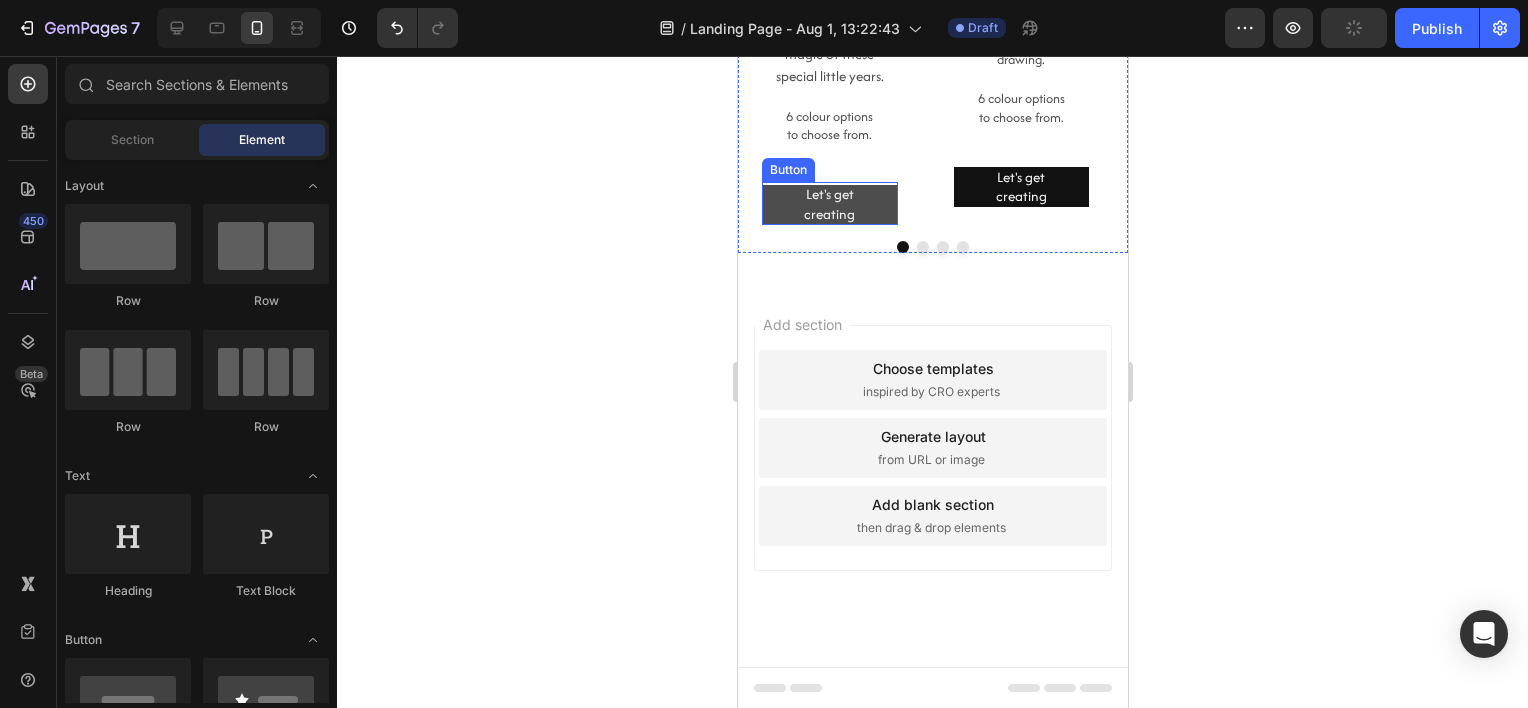 click on "Let's get creating" at bounding box center [829, 205] 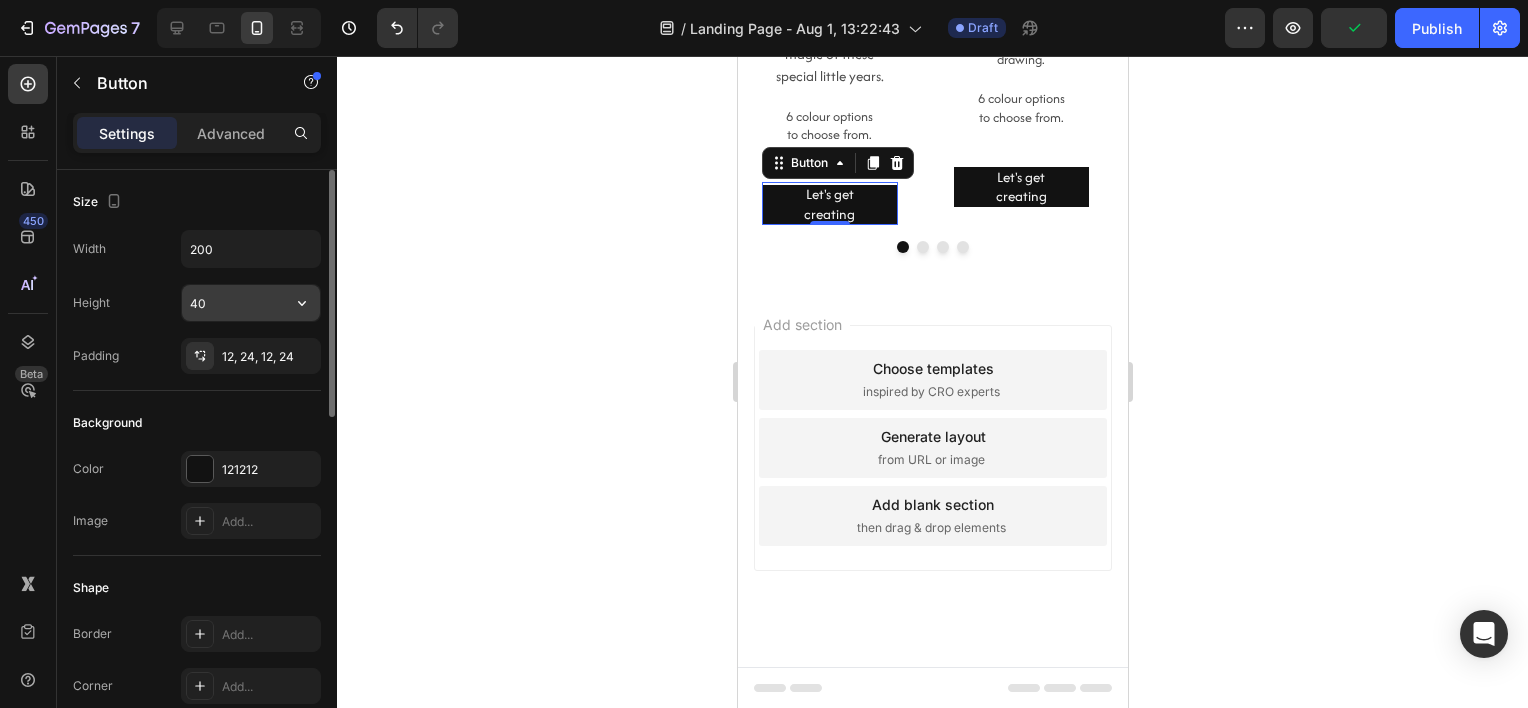 click on "40" at bounding box center [251, 303] 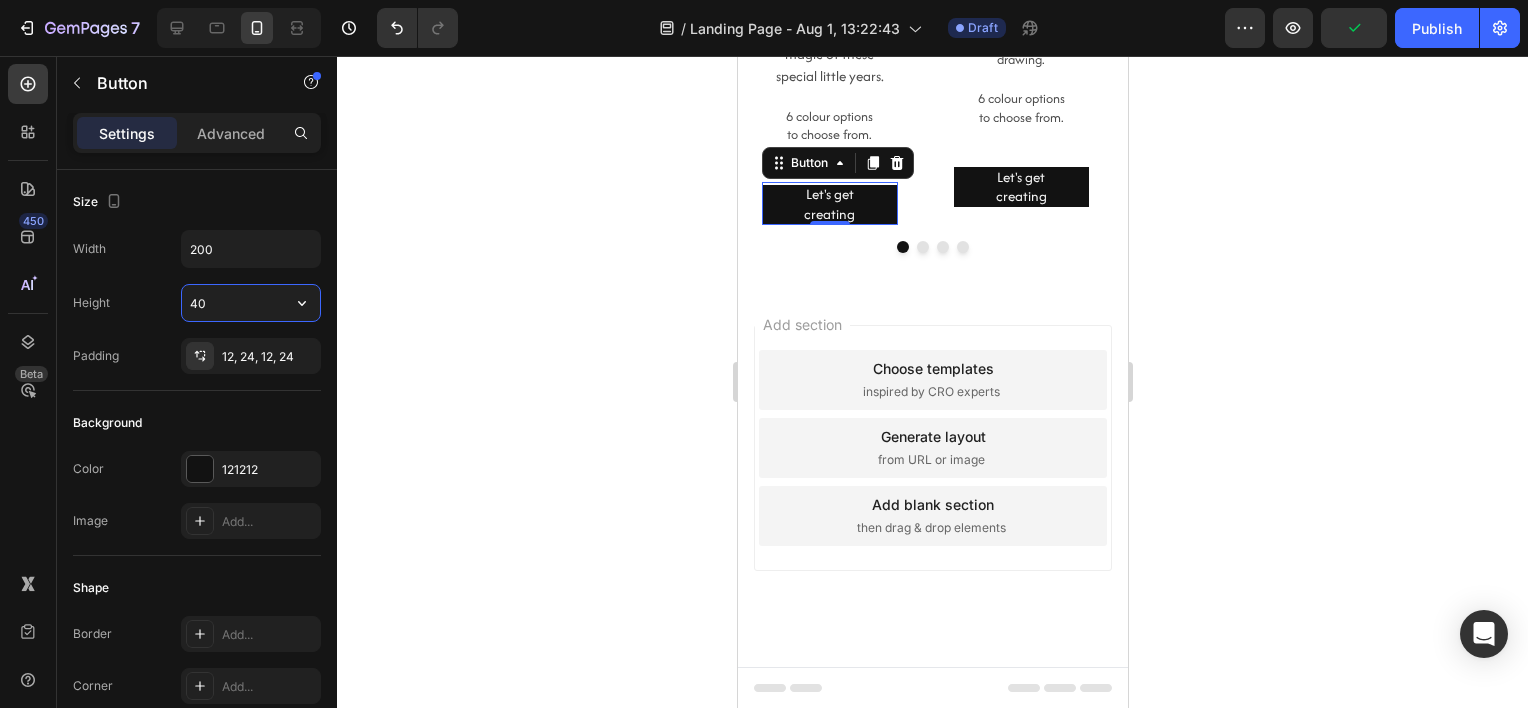click 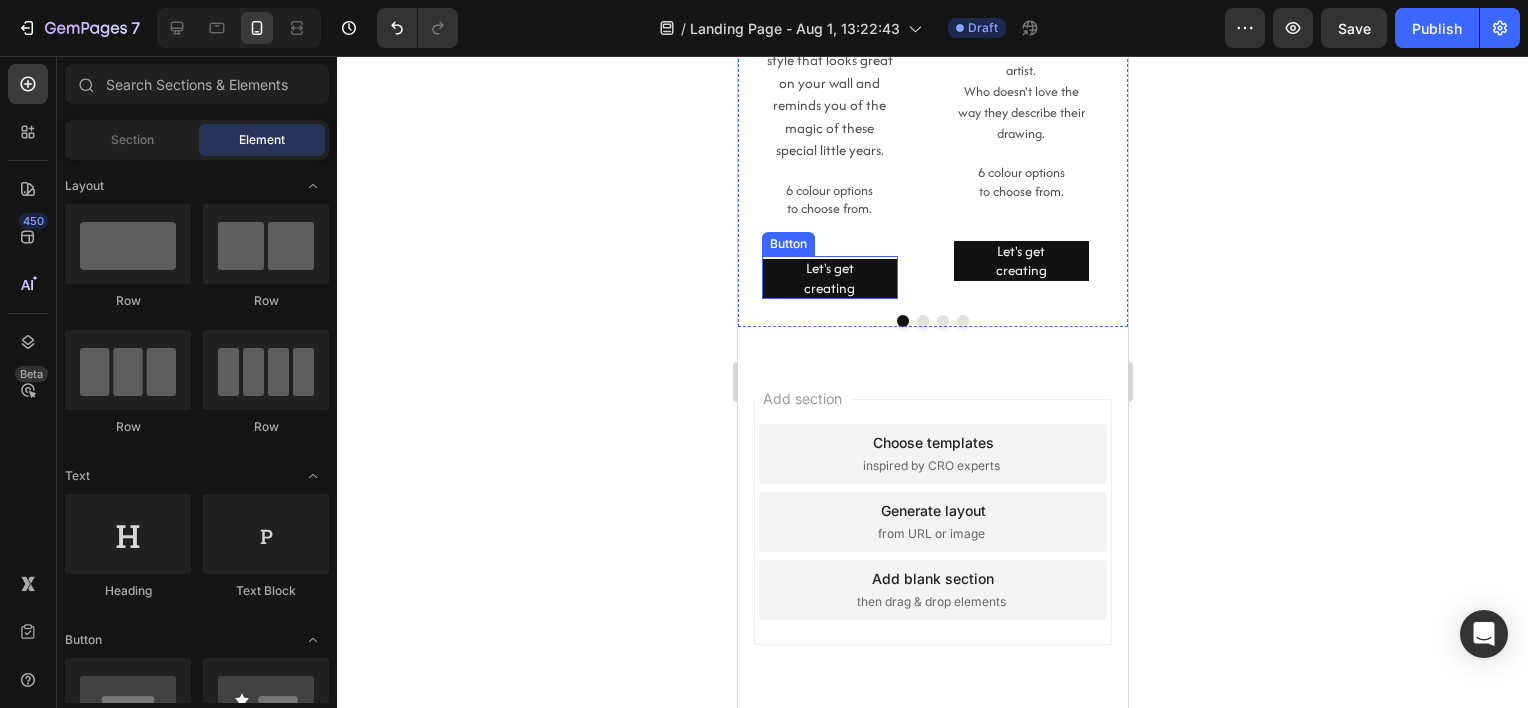 scroll, scrollTop: 278, scrollLeft: 0, axis: vertical 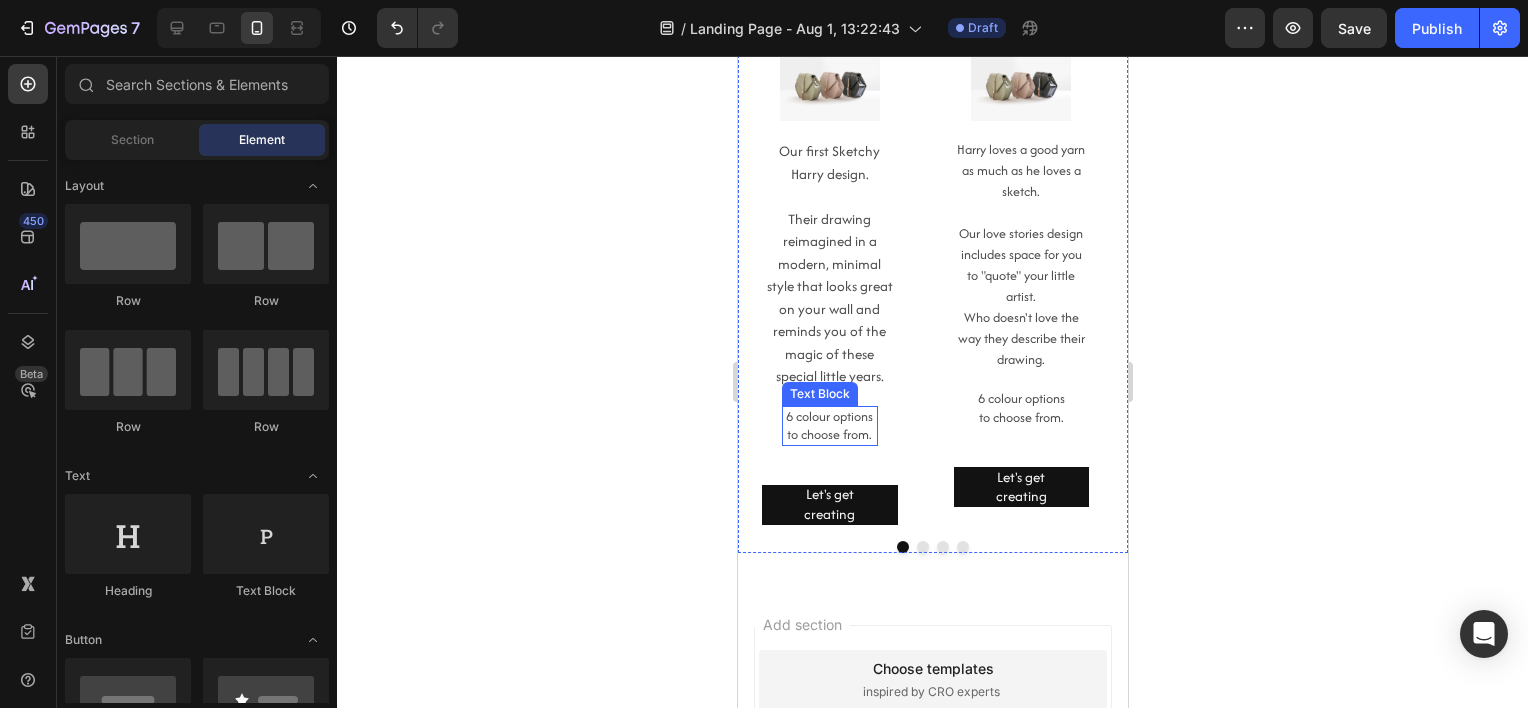 click on "6 colour options to choose from." at bounding box center [829, 426] 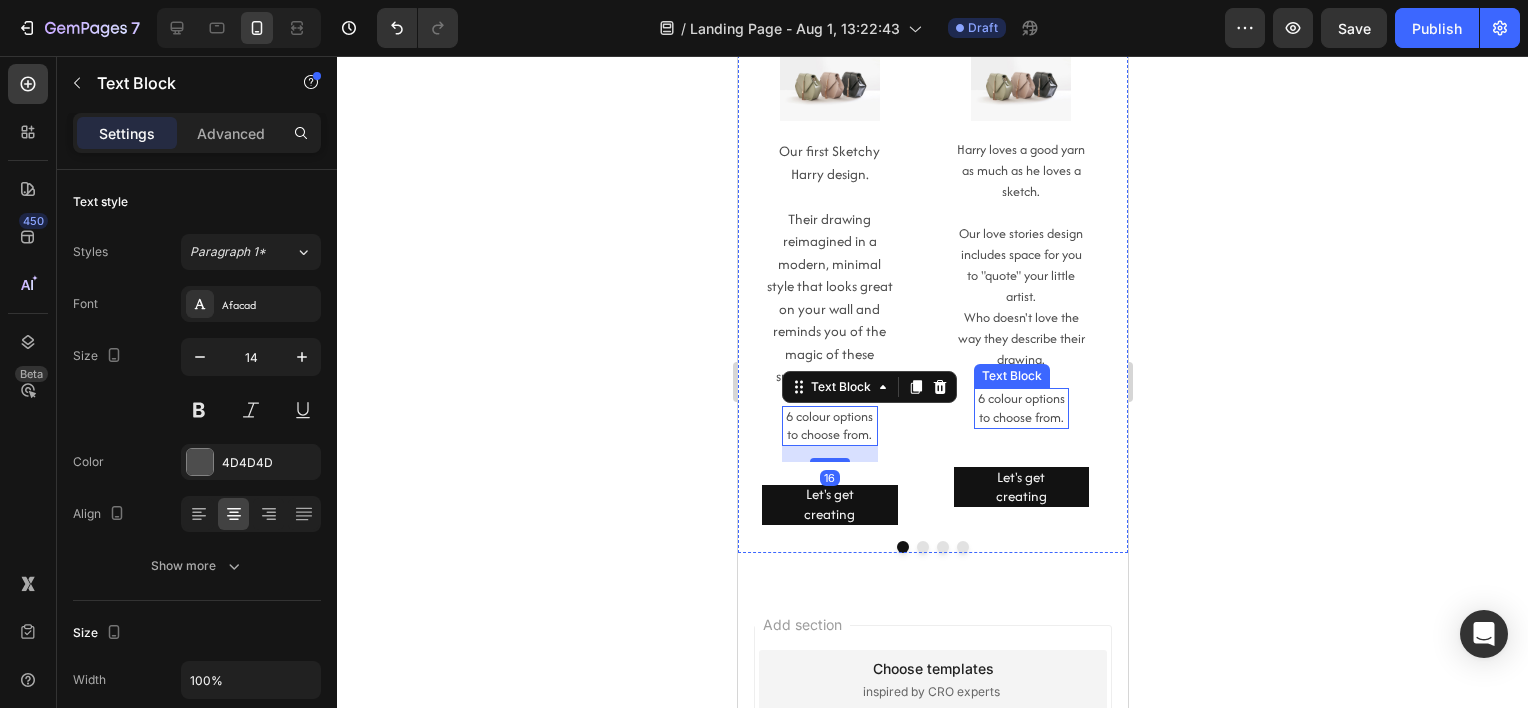 click on "6 colour options to choose from." at bounding box center [1021, 408] 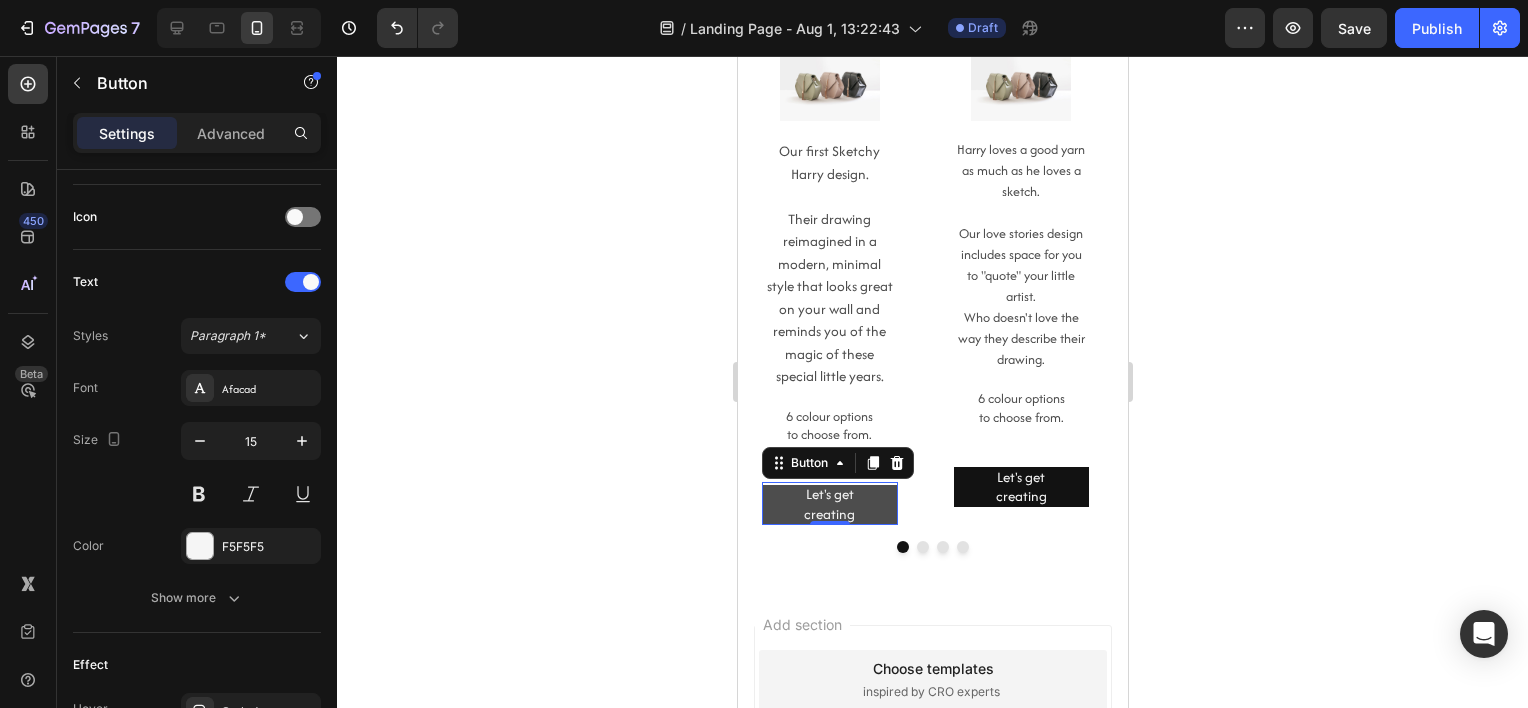 scroll, scrollTop: 0, scrollLeft: 0, axis: both 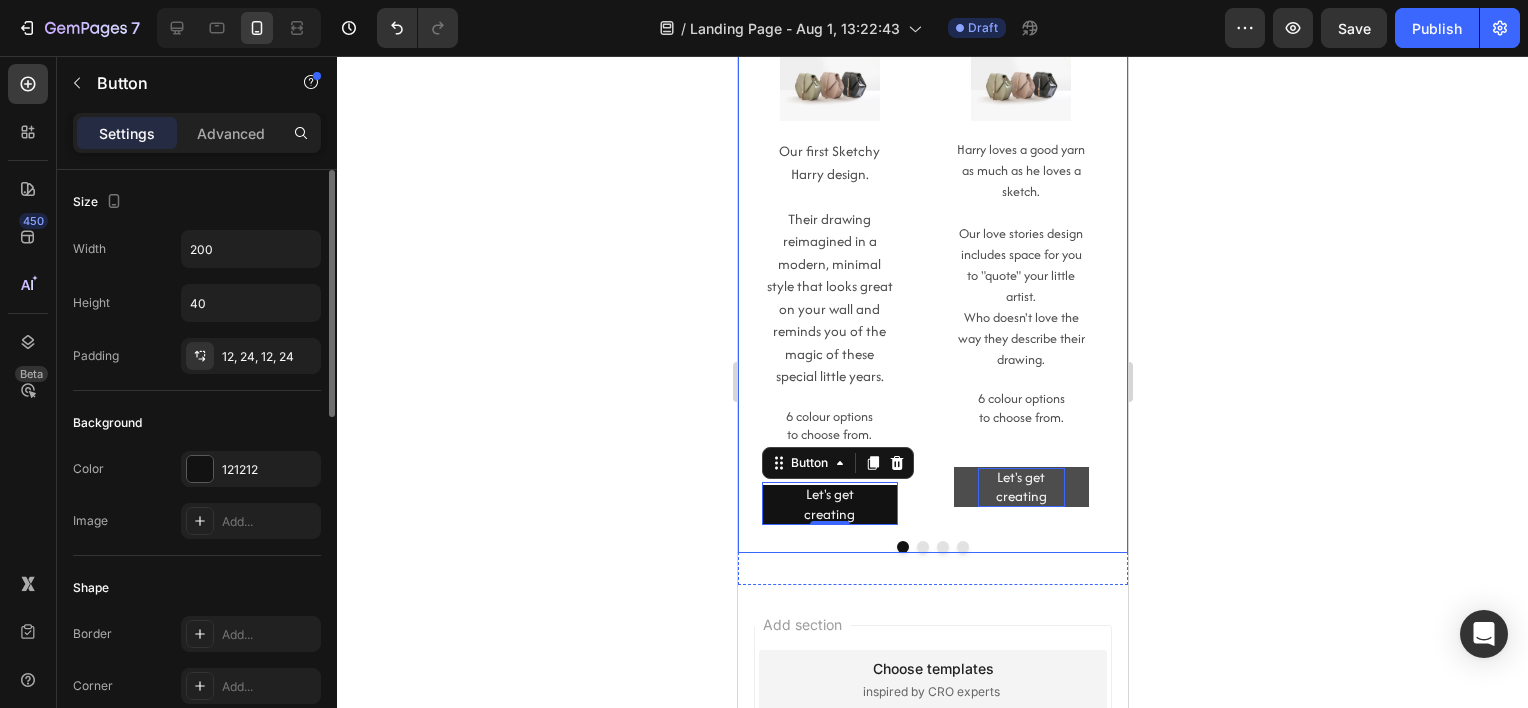 click on "Let's get creating" at bounding box center (1021, 487) 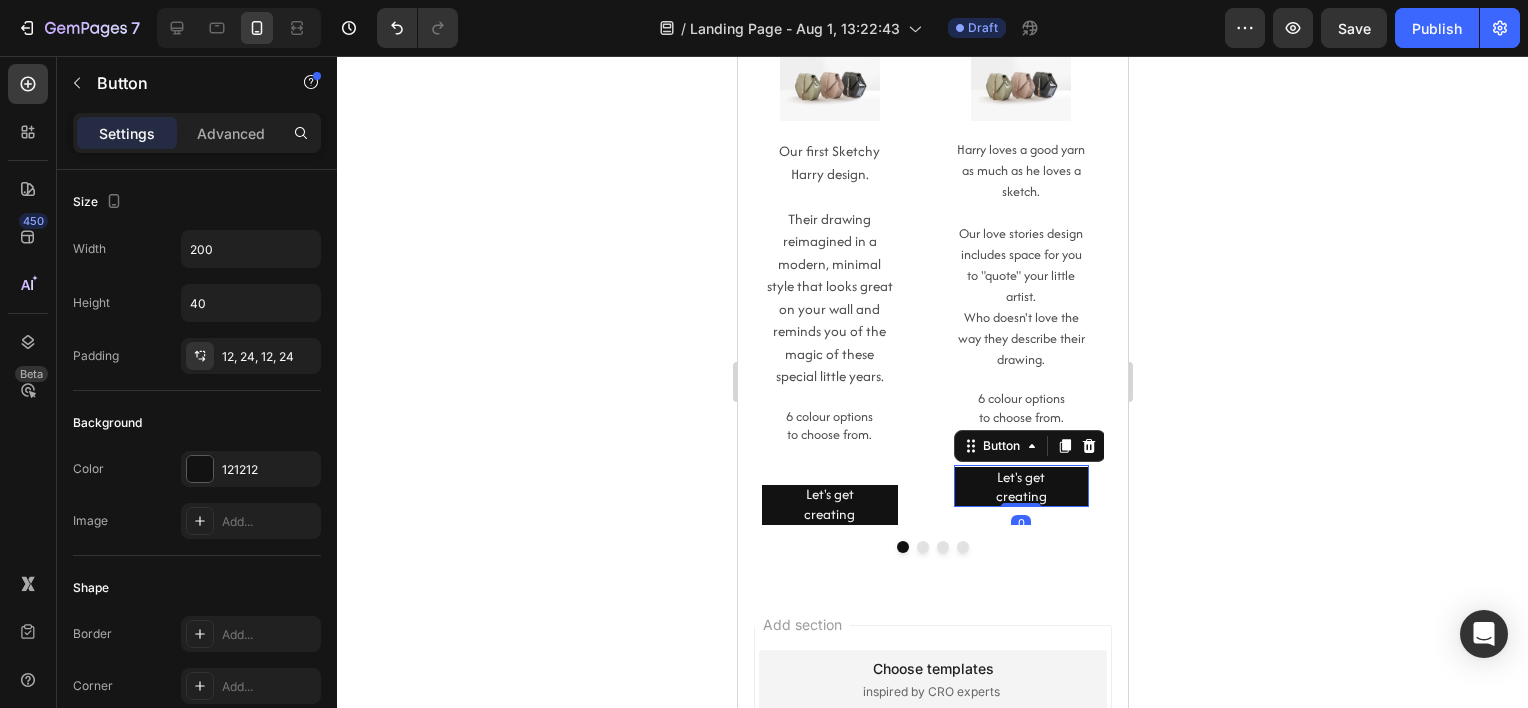 click 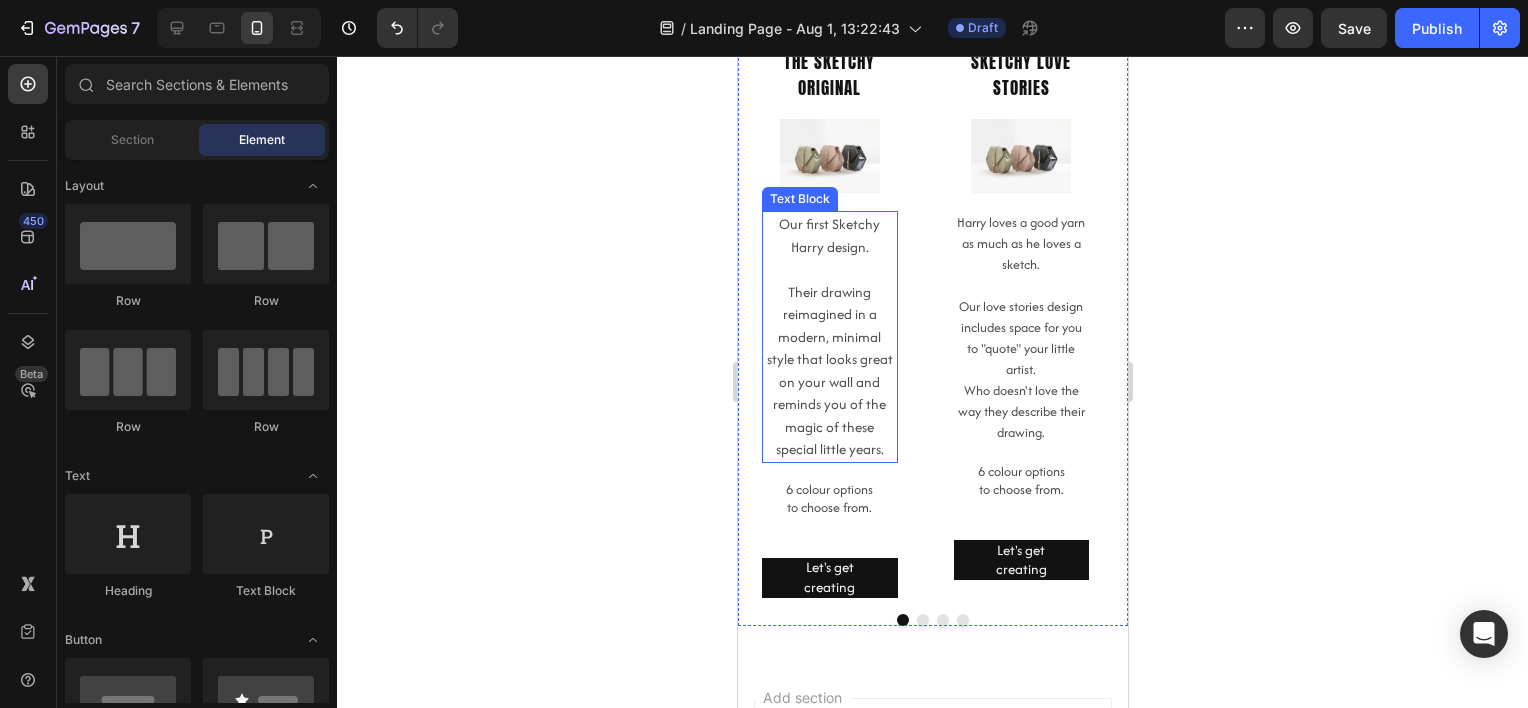 scroll, scrollTop: 78, scrollLeft: 0, axis: vertical 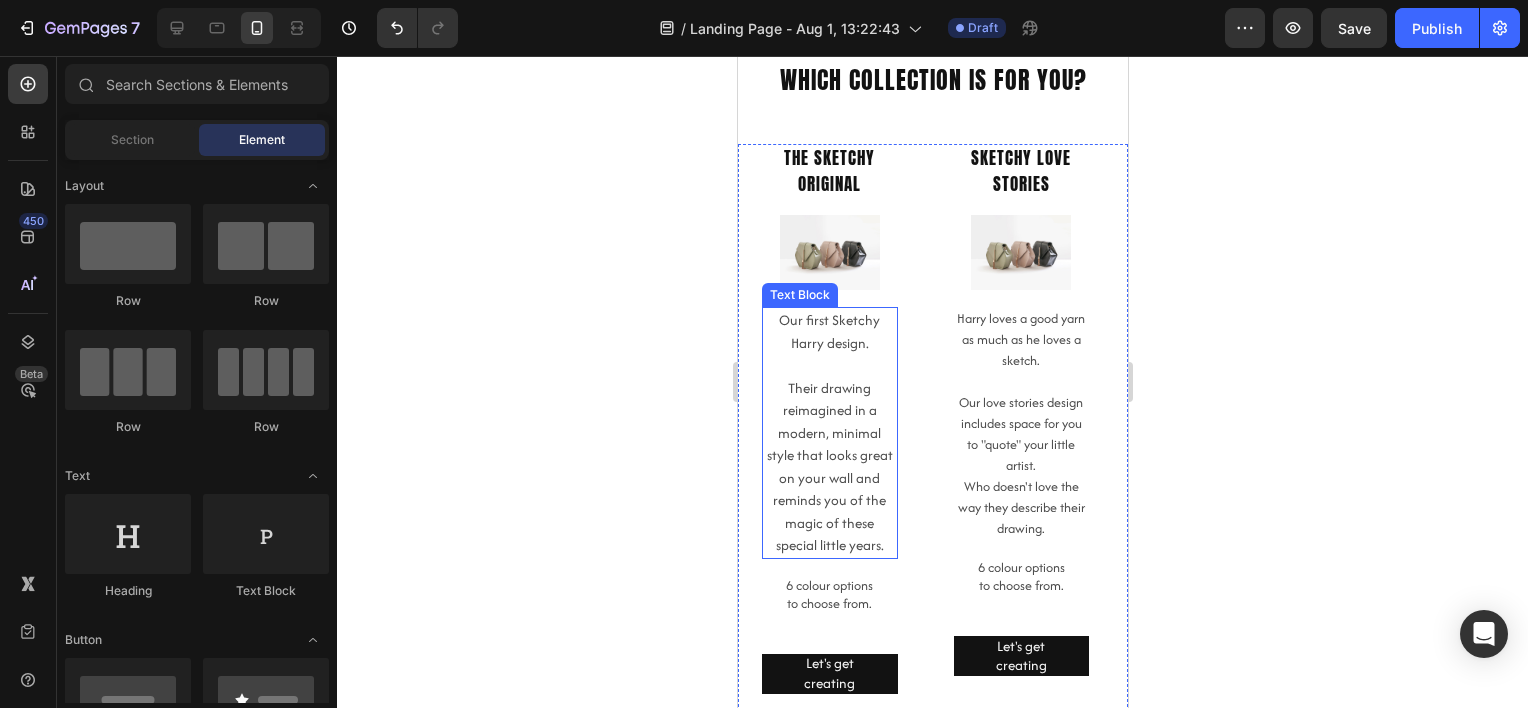 click on "Their drawing reimagined in a modern, minimal style that looks great on your wall and reminds you of the magic of these special little years." at bounding box center [829, 467] 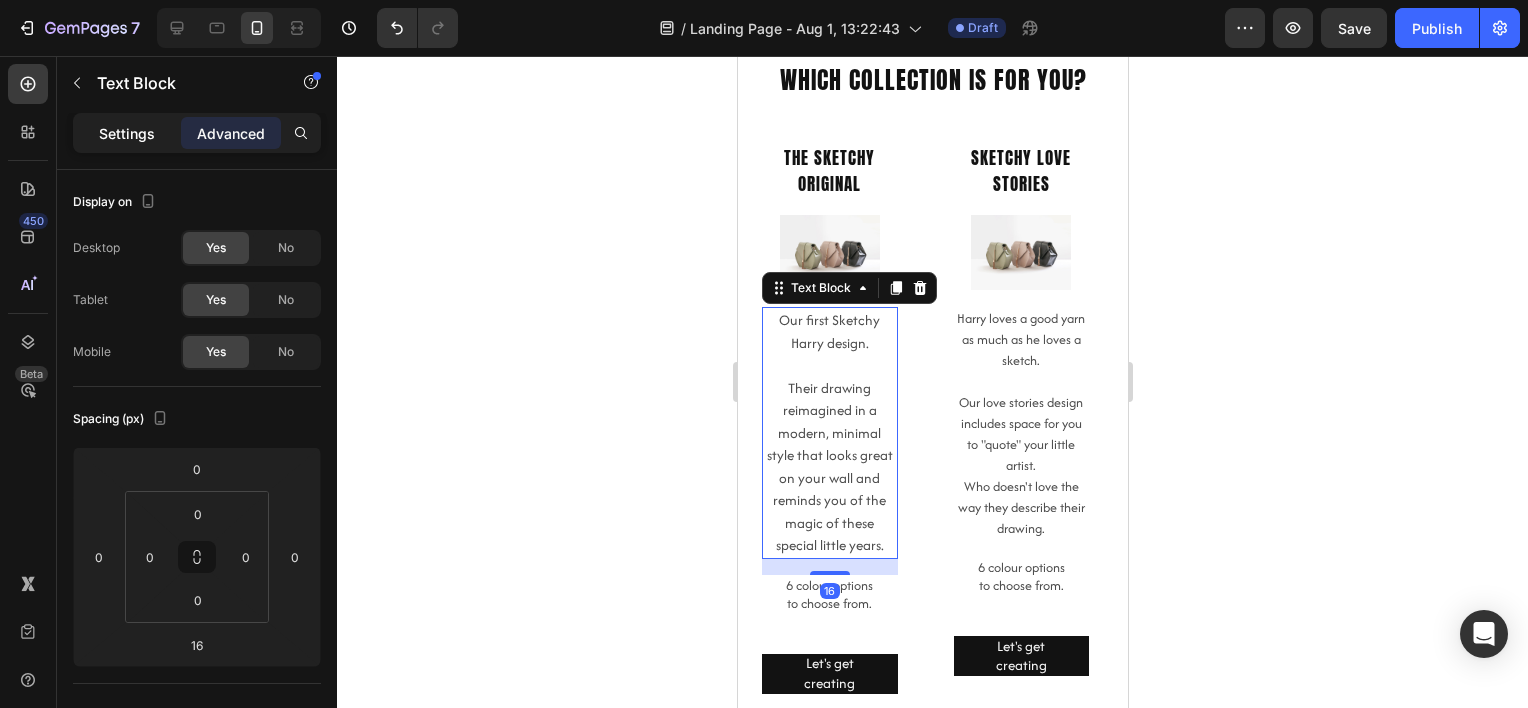 click on "Settings" at bounding box center (127, 133) 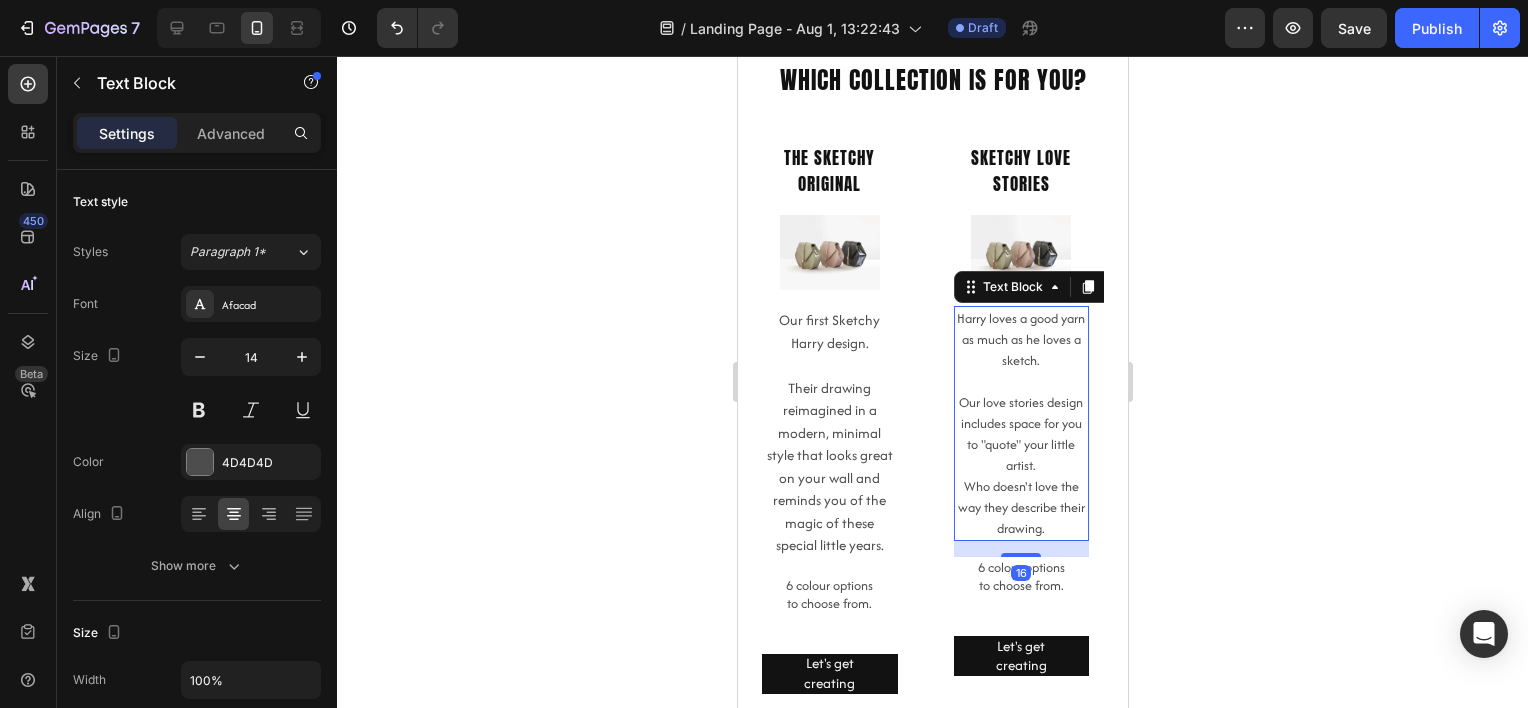 click on "Our love stories design includes space for you to "quote" your little artist." at bounding box center (1021, 434) 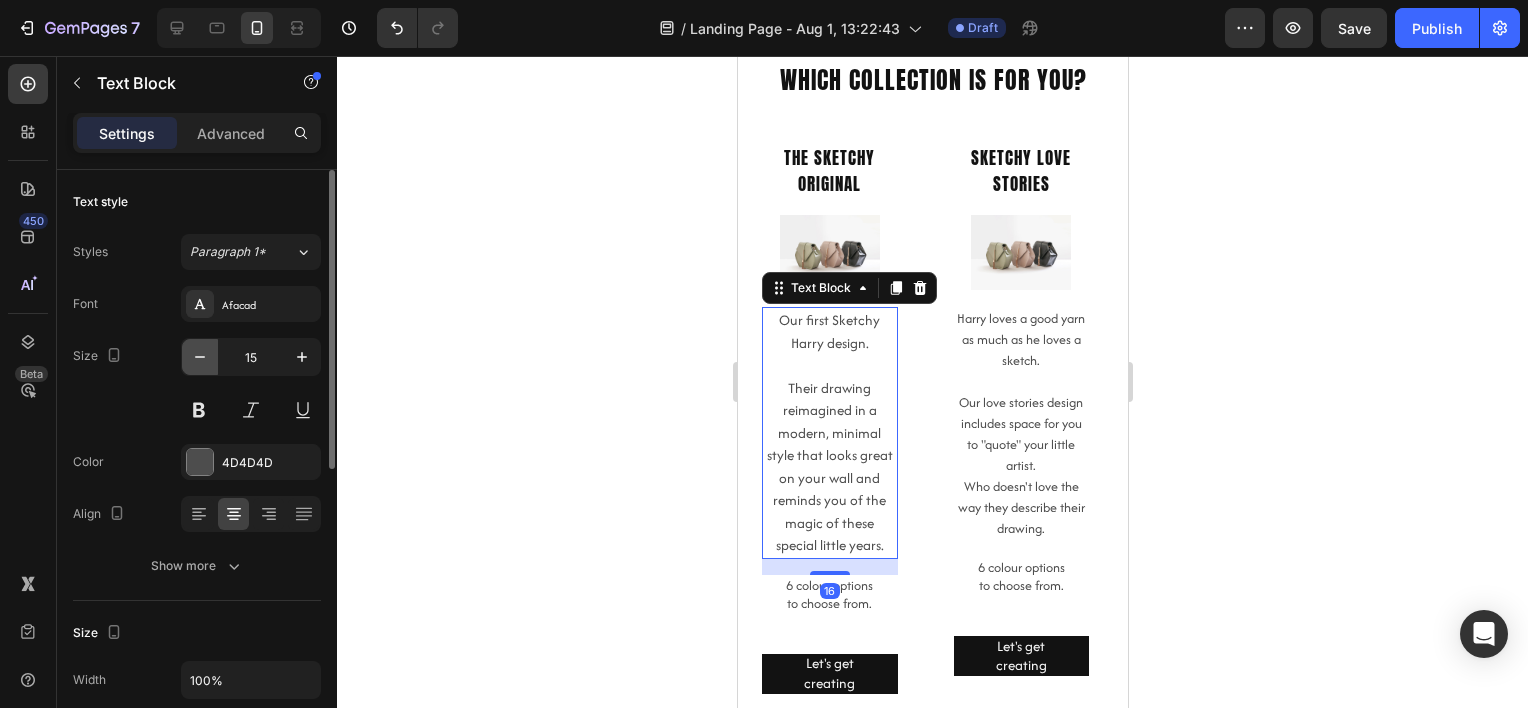 click 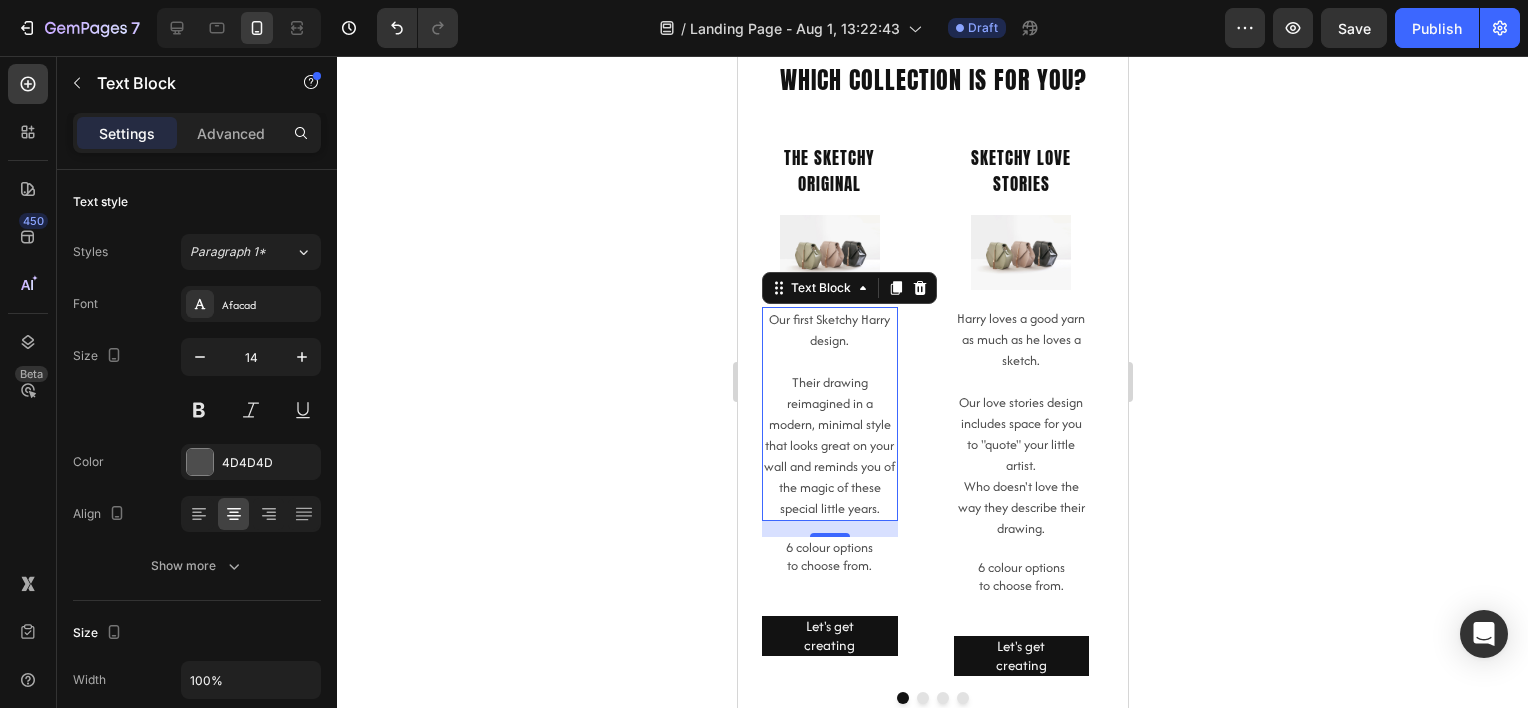 click 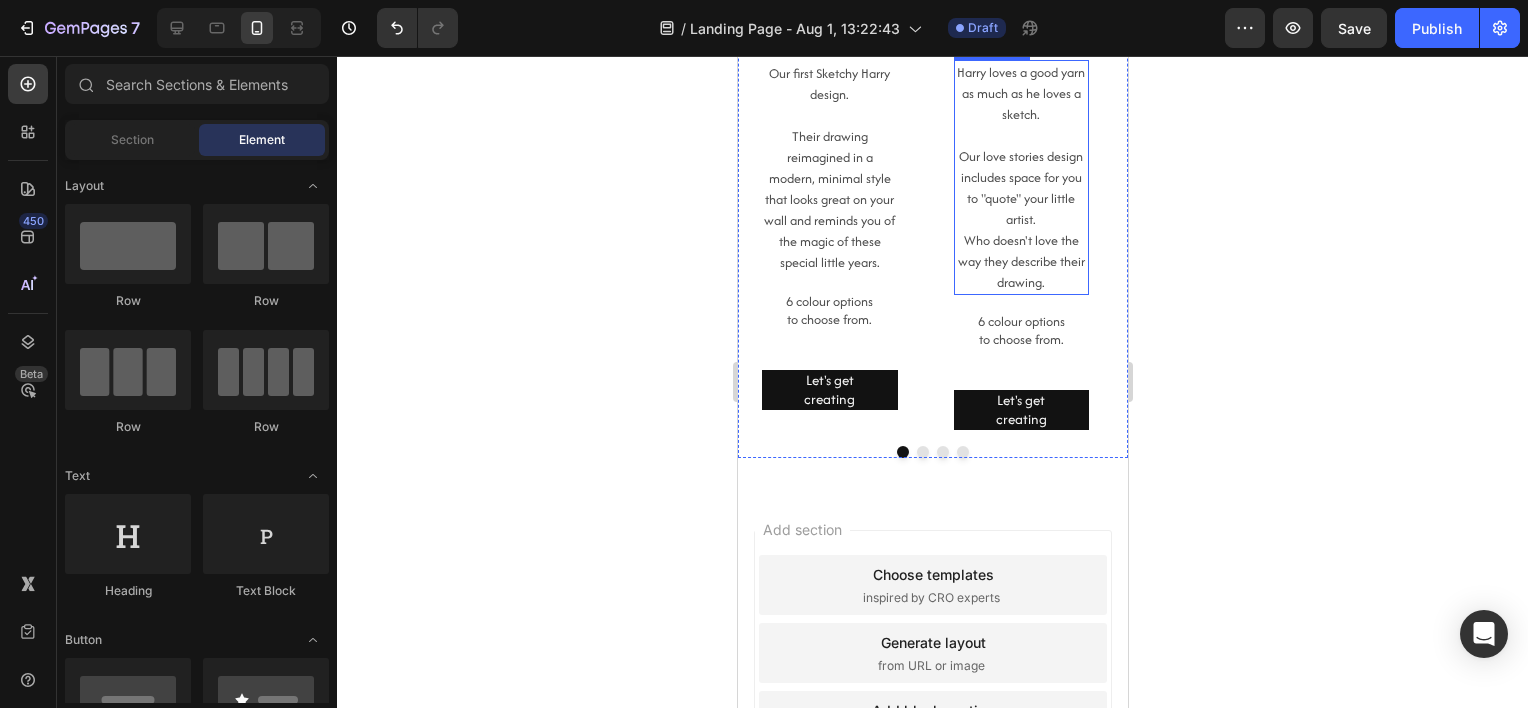 scroll, scrollTop: 400, scrollLeft: 0, axis: vertical 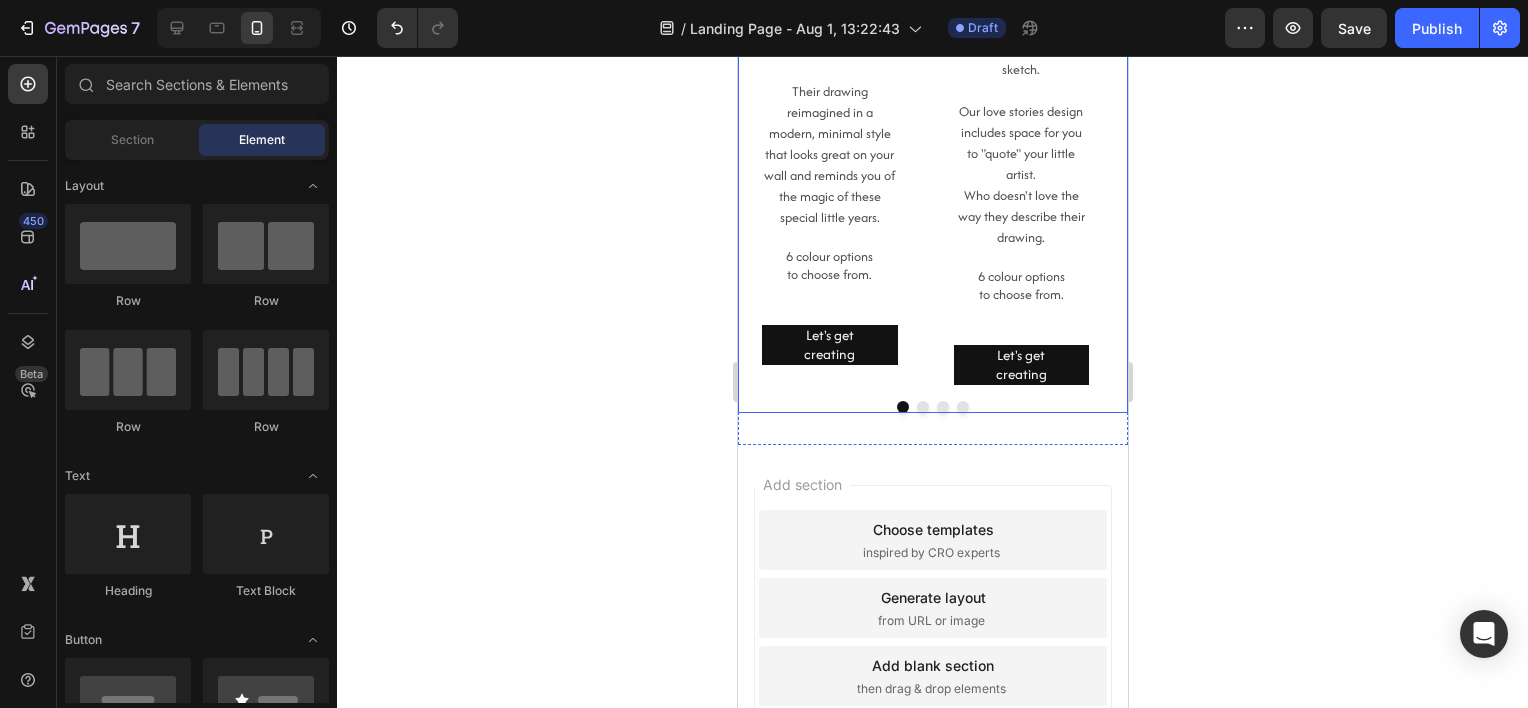 click on "The Sketchy Original Heading Image Our first Sketchy Harry design.  Their drawing reimagined in a modern, minimal style that looks great on your wall and reminds you of the magic of these special little years. Text Block 6 colour options to choose from. Text Block Let's get creating Button Sketchy love stories Heading Image Harry loves a good yarn as much as he loves a sketch.  Our love stories design includes space for you to "quote" your little artist. Who doesn't love the way they describe their drawing. Text Block 6 colour options to choose from. Text Block Let's get creating Button" at bounding box center [932, 119] 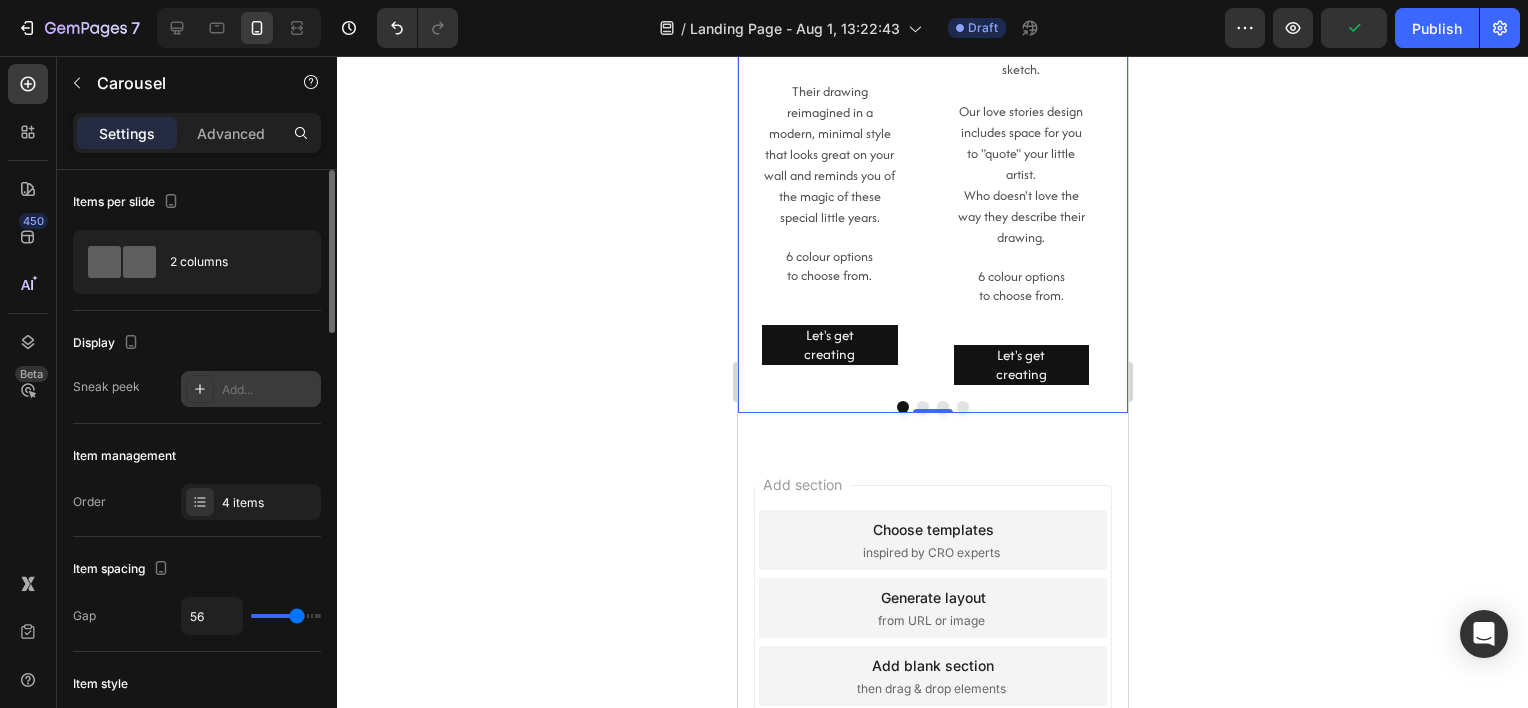 click 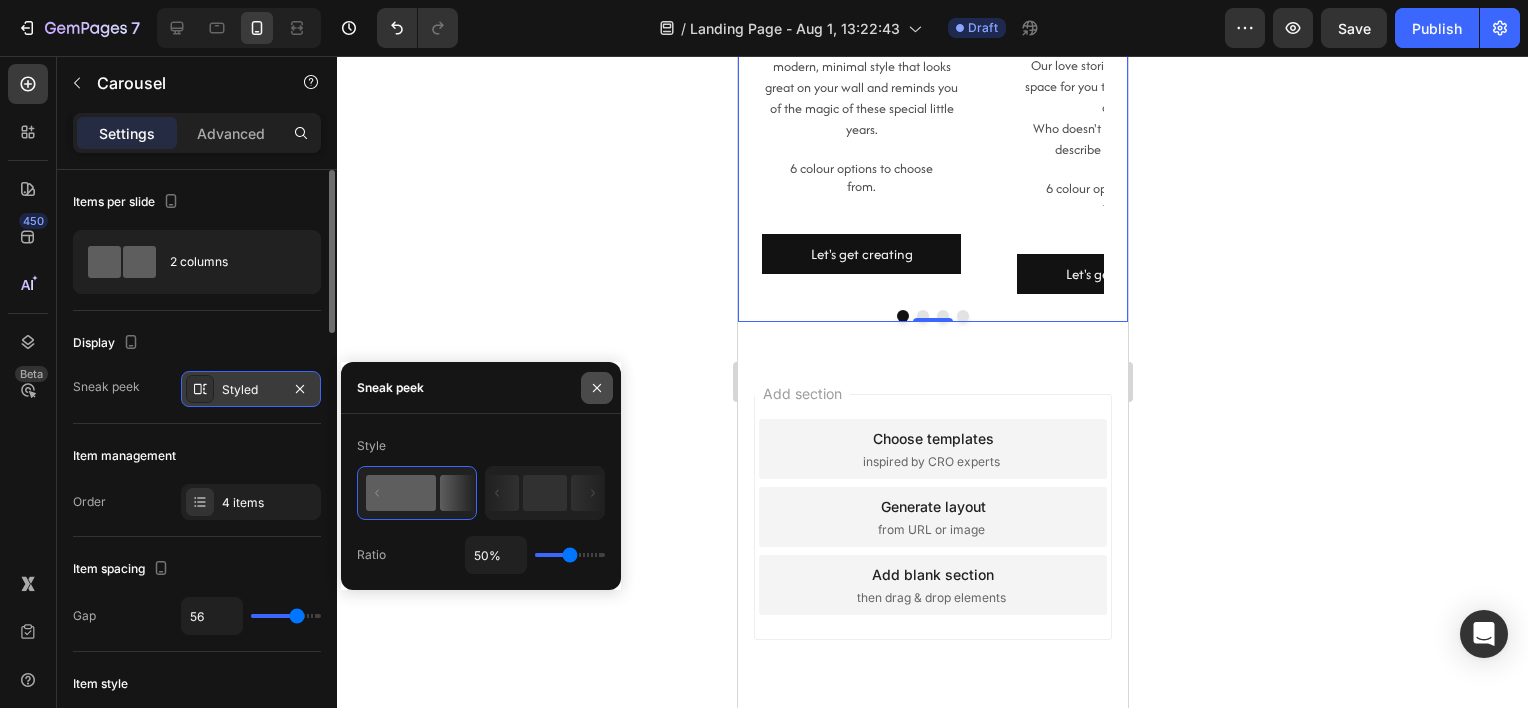 click 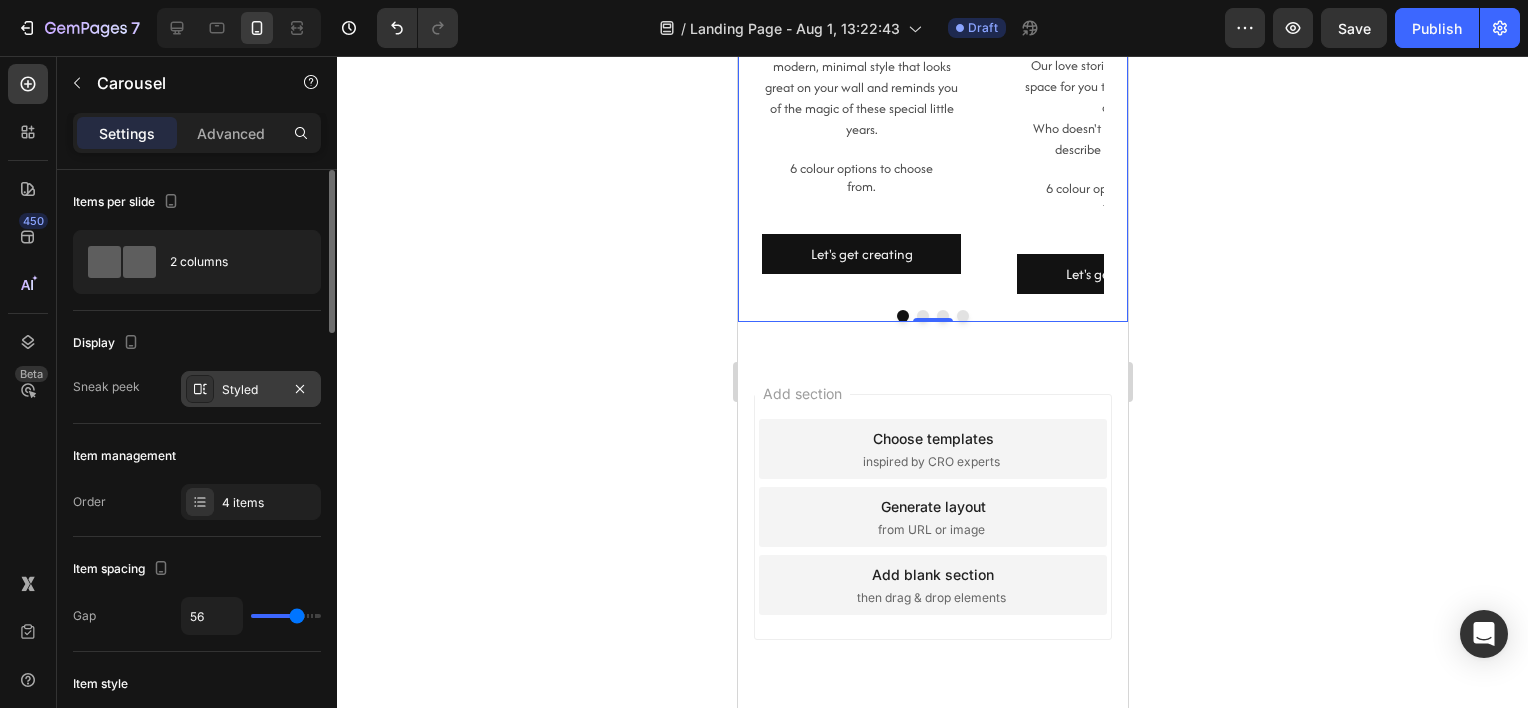 click 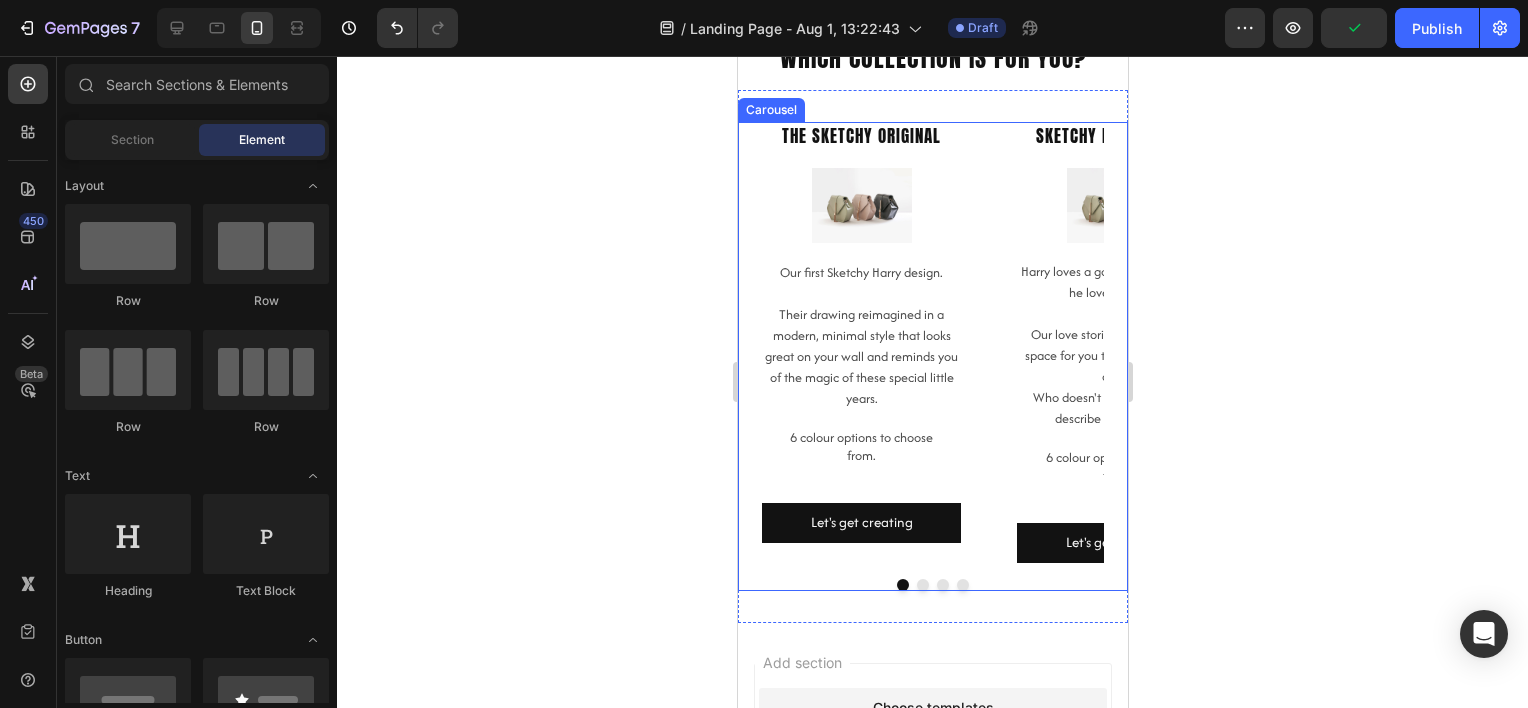 scroll, scrollTop: 0, scrollLeft: 0, axis: both 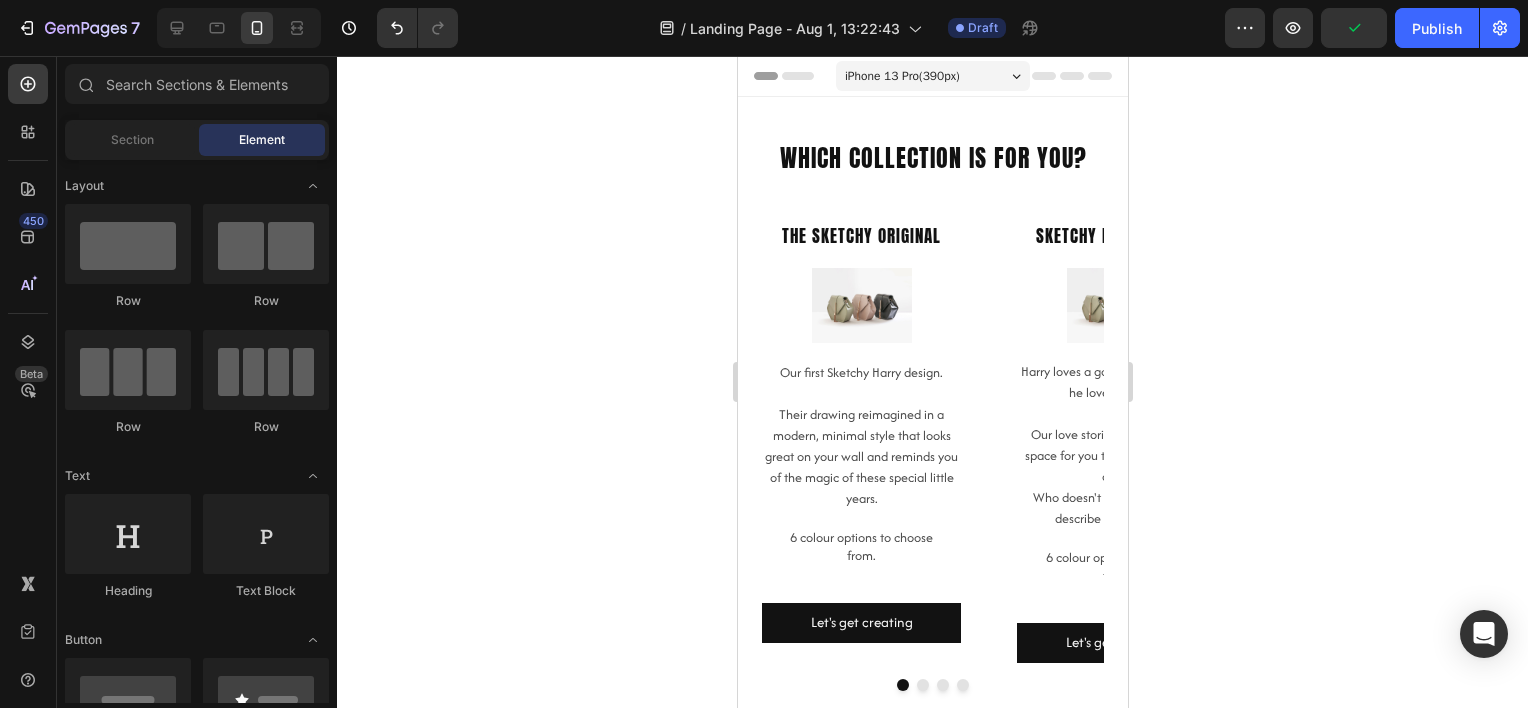 click 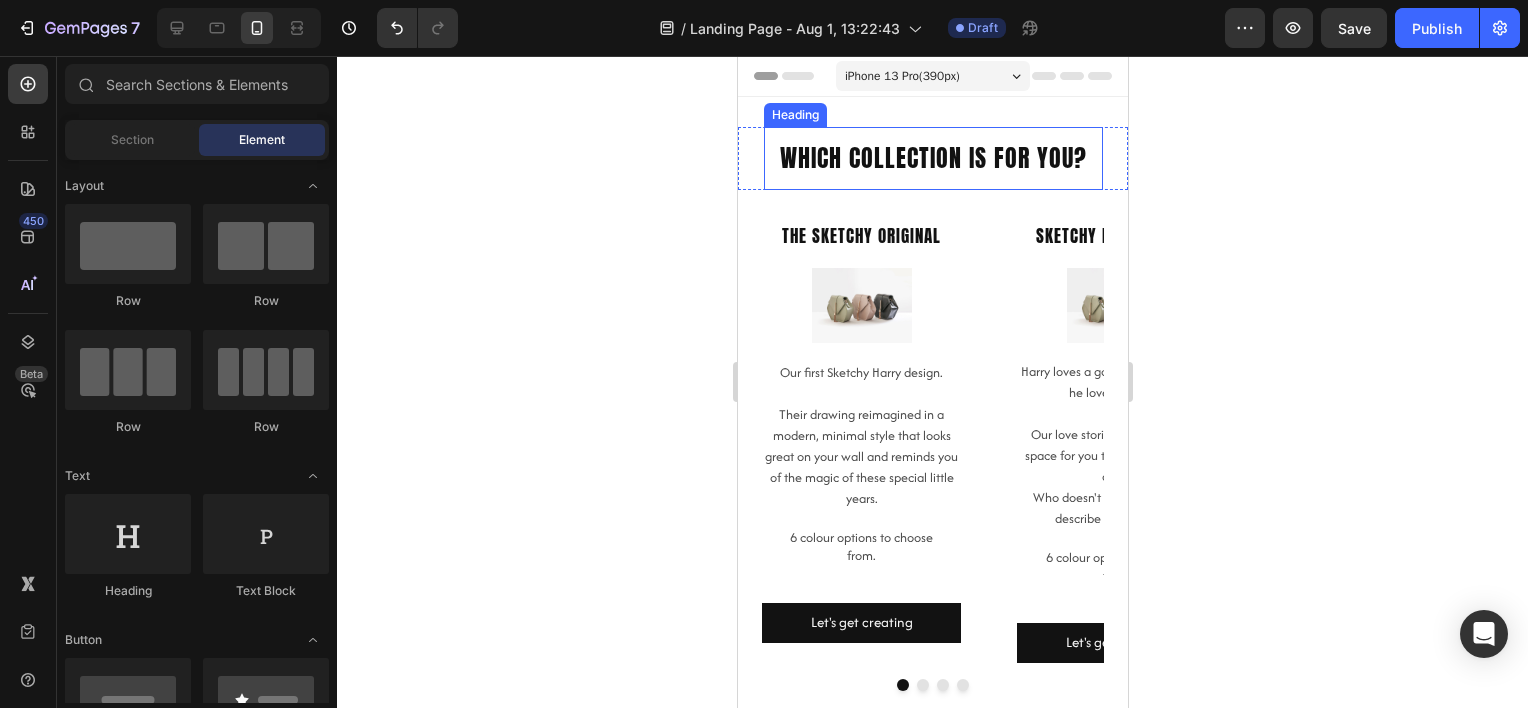 click on "which collection is for you?" at bounding box center [932, 158] 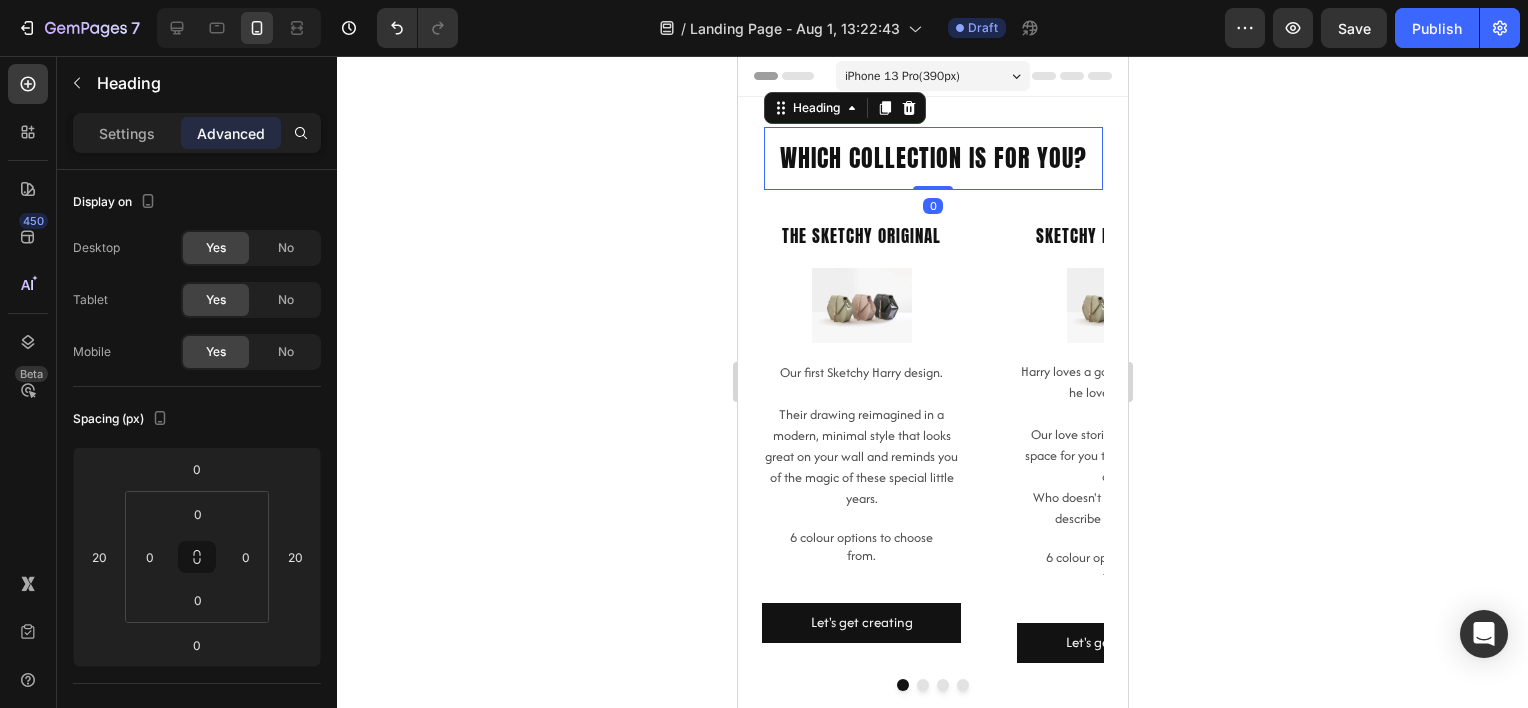 click on "which collection is for you?" at bounding box center [932, 158] 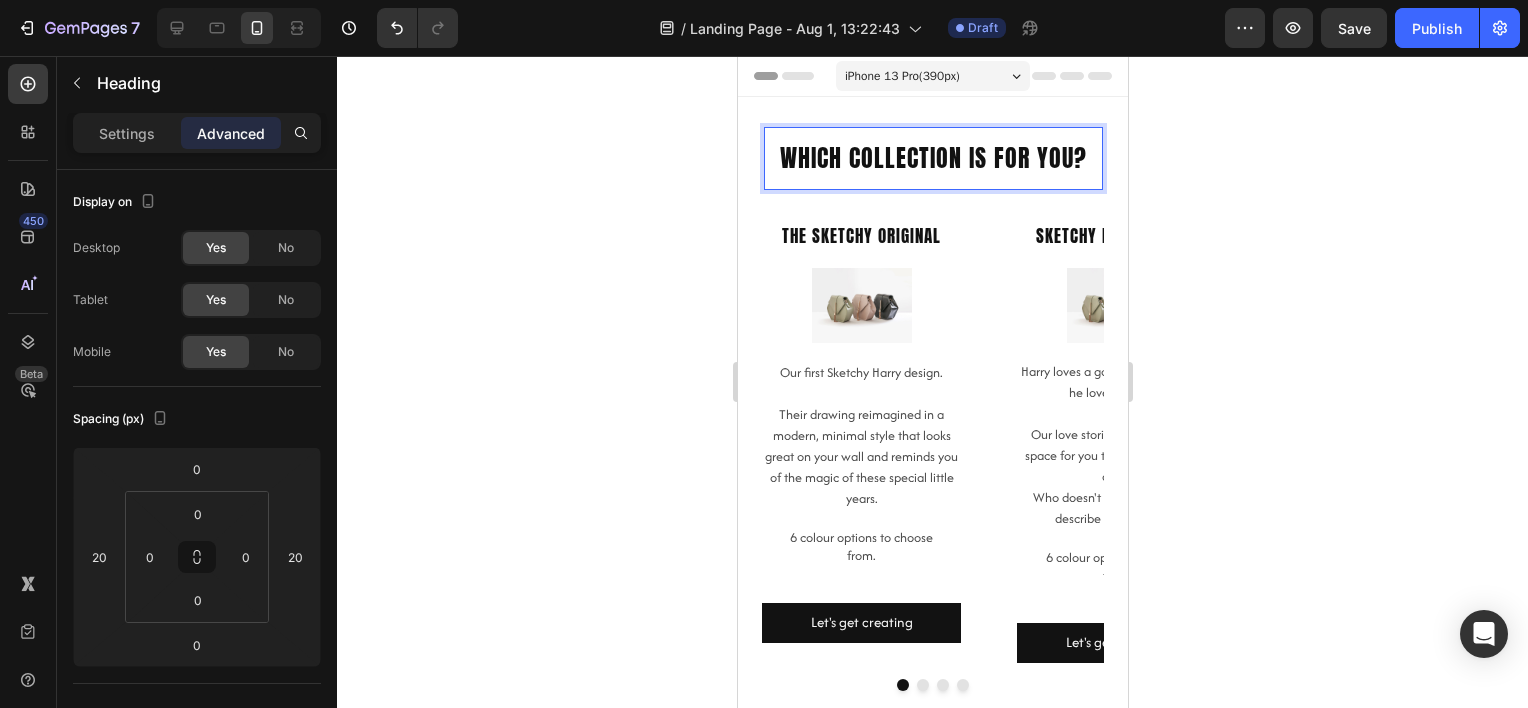 drag, startPoint x: 1025, startPoint y: 160, endPoint x: 1038, endPoint y: 160, distance: 13 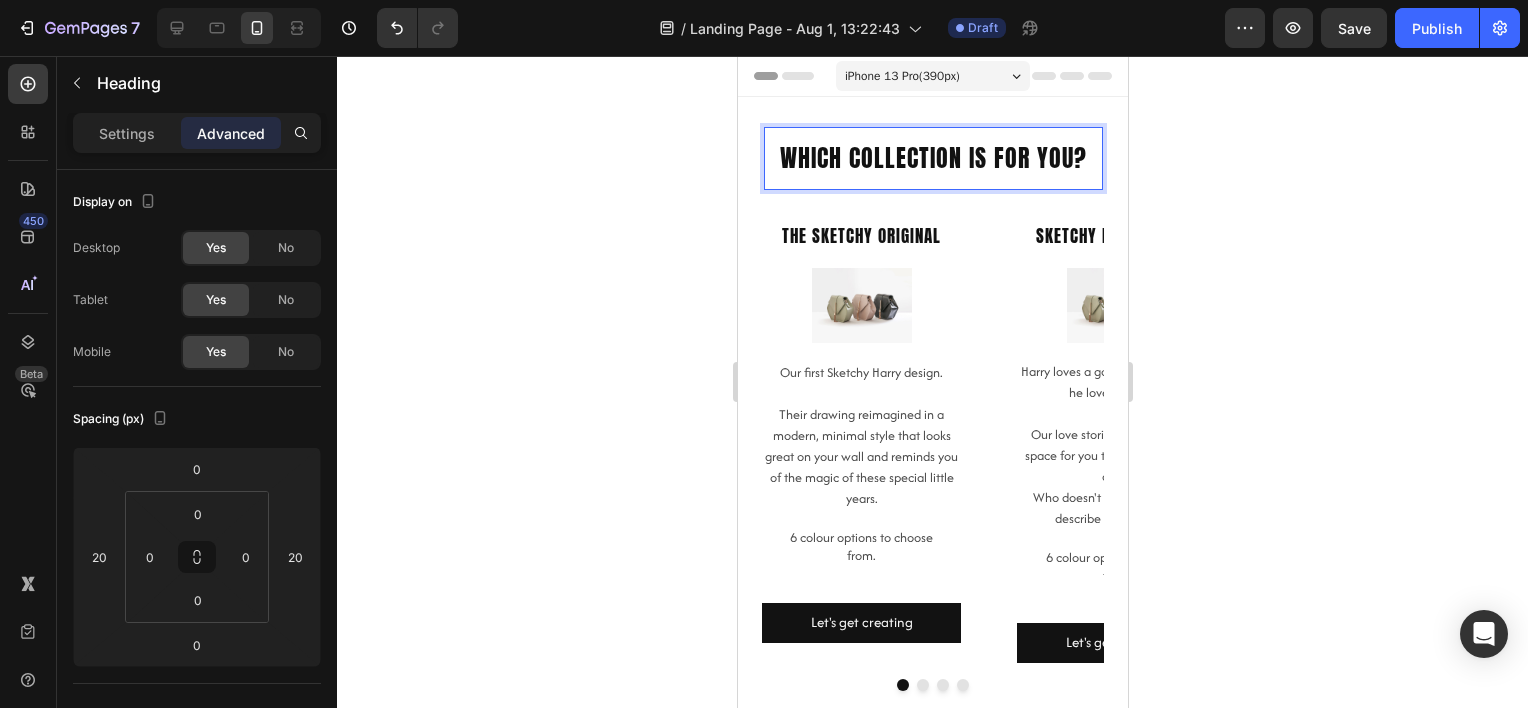 click 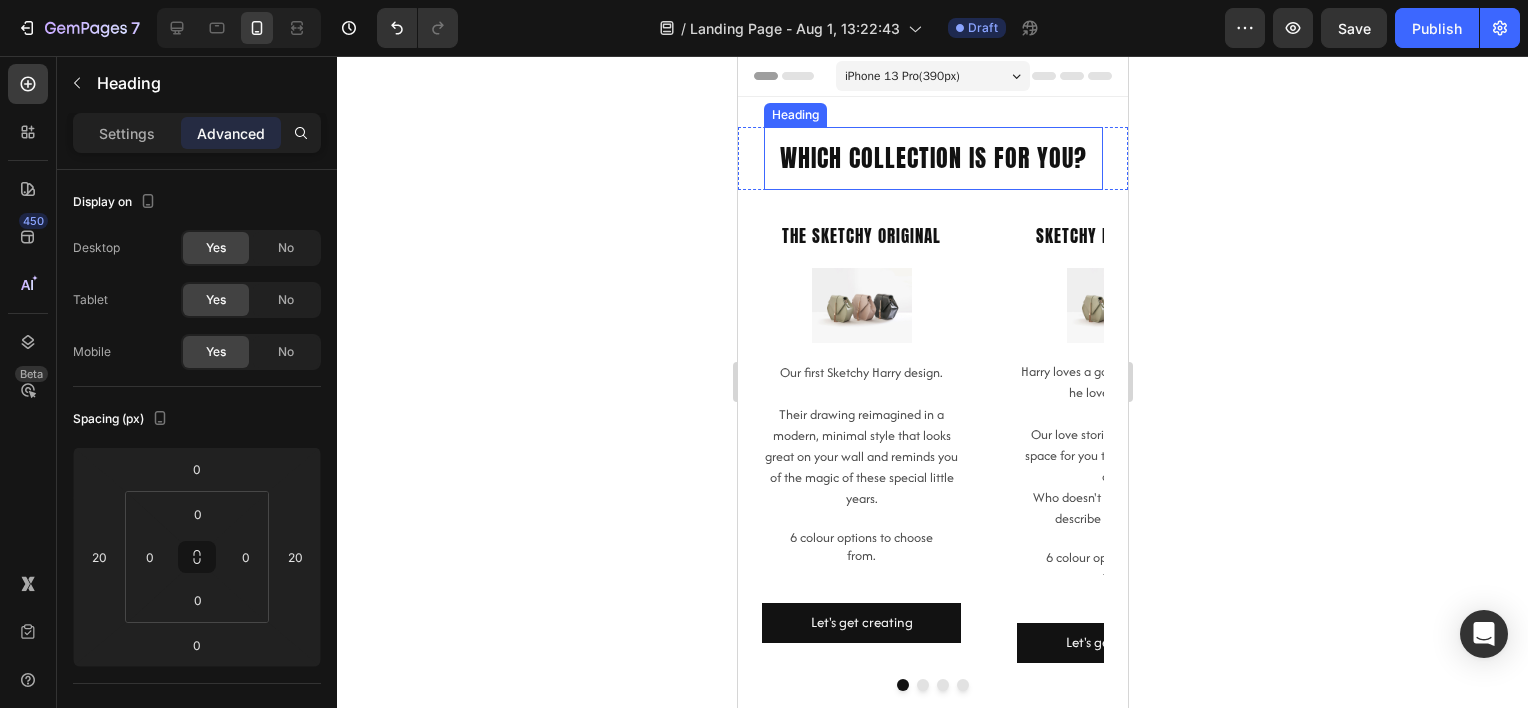 click on "which collection is for you?" at bounding box center (932, 158) 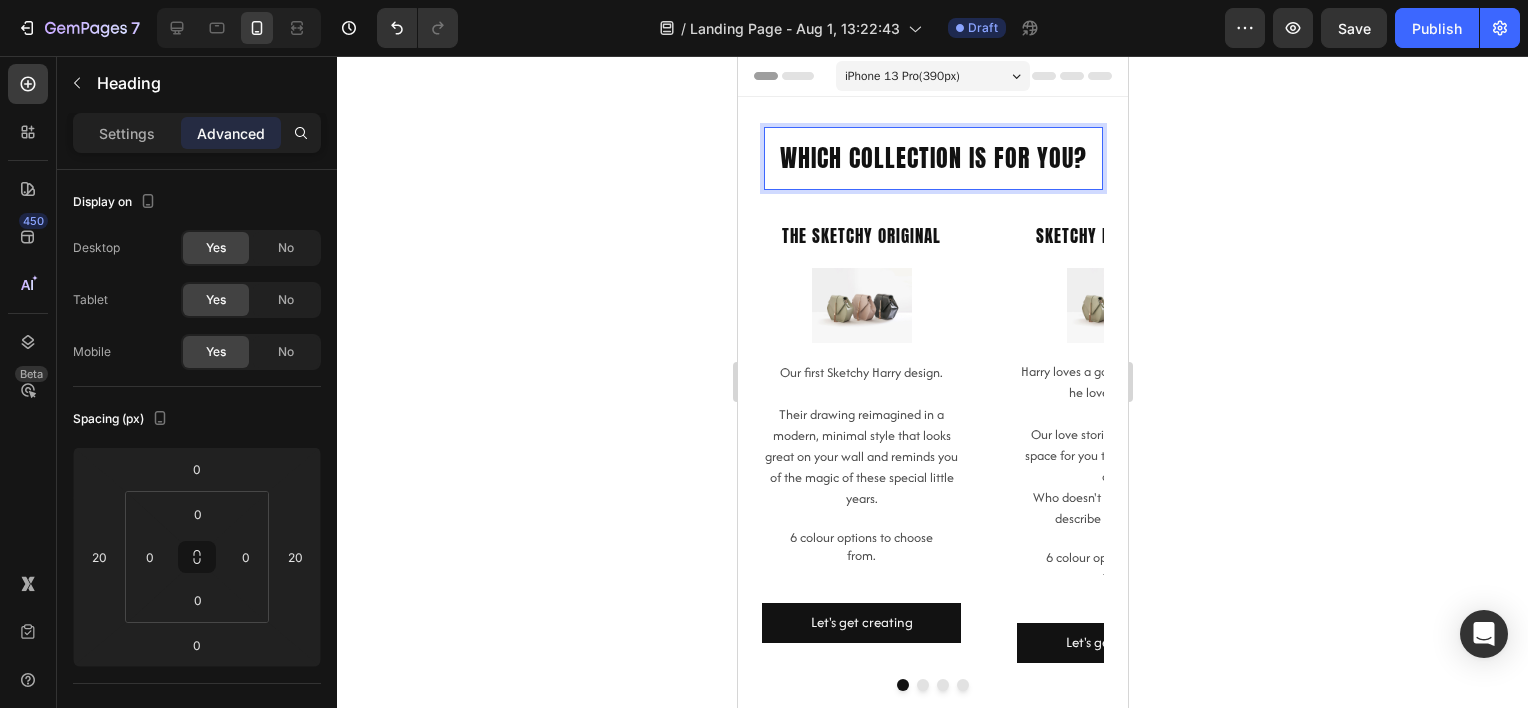 click on "which collection is for you?" at bounding box center [932, 158] 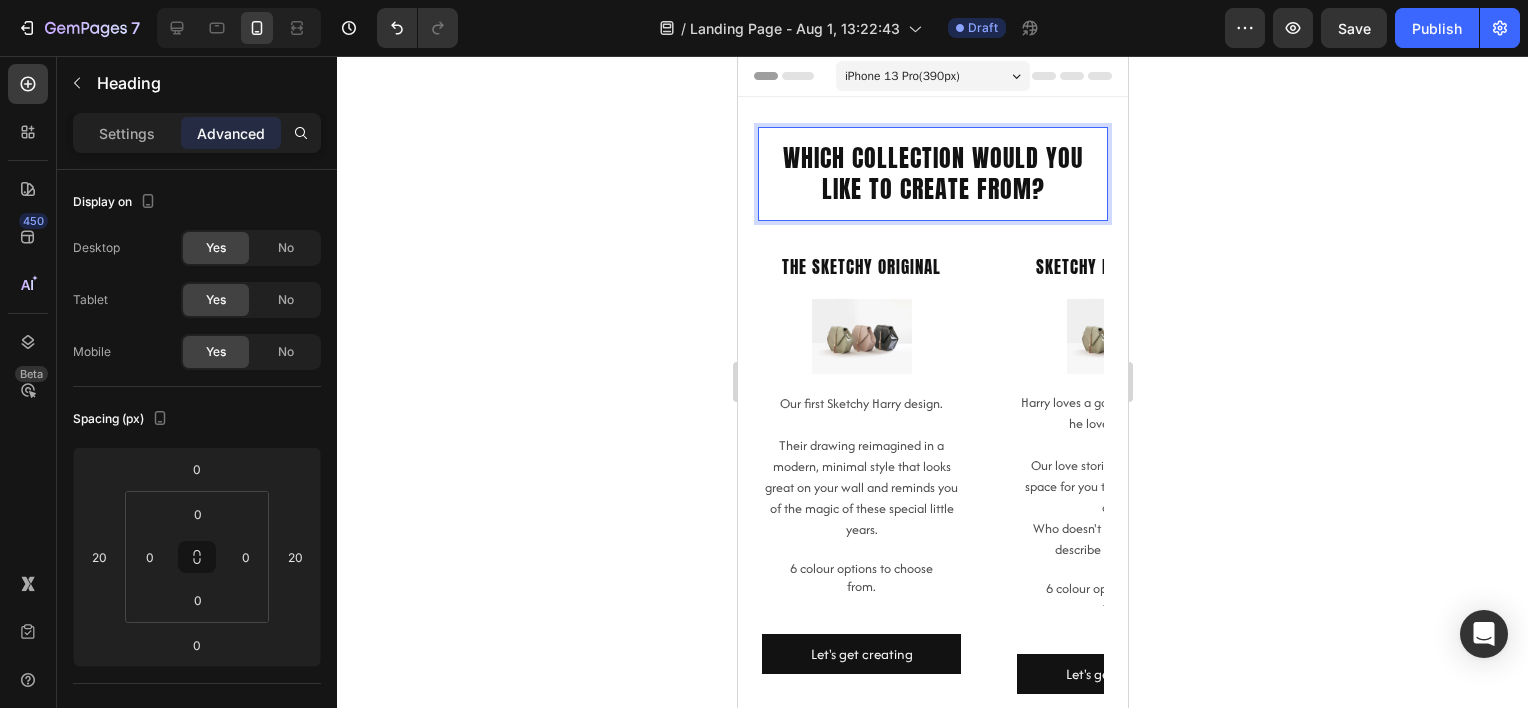 click 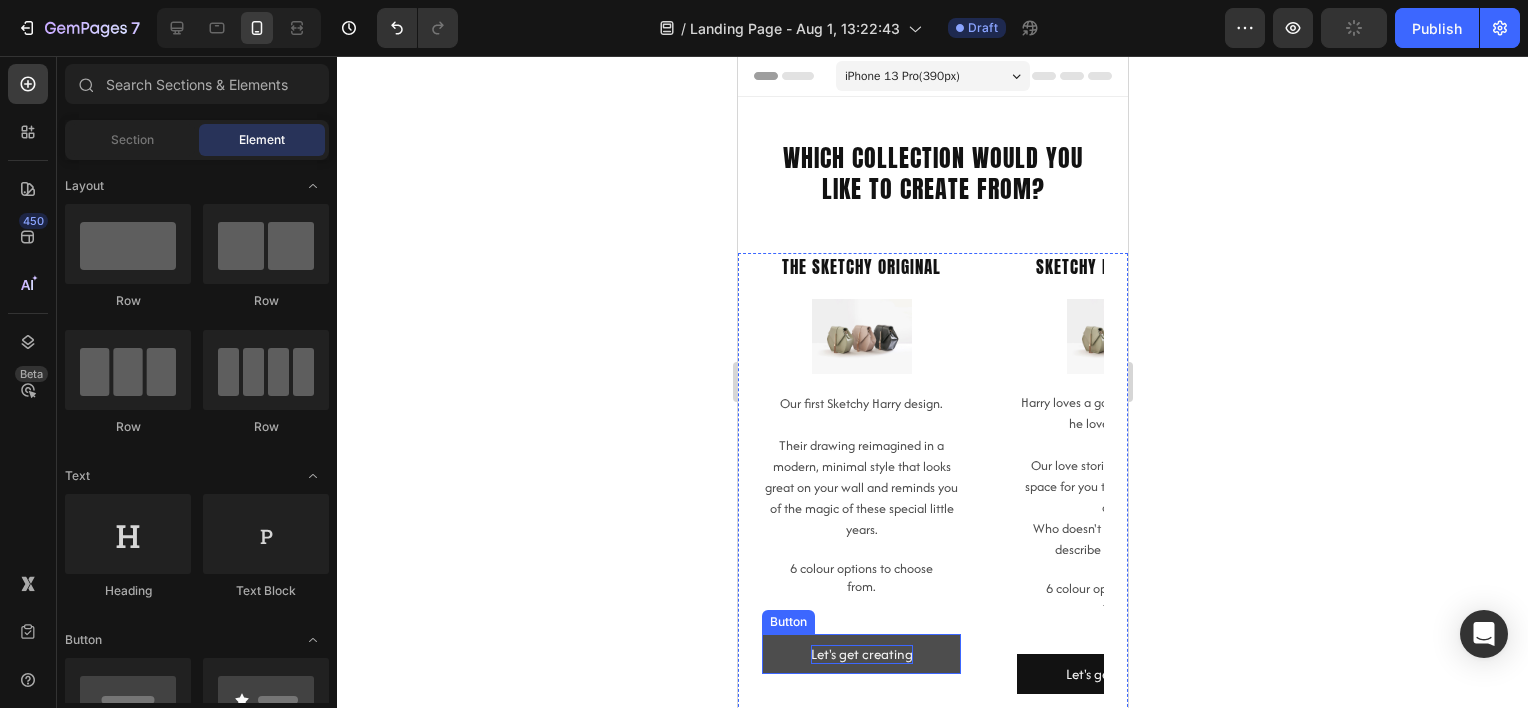 click on "Let's get creating" at bounding box center [861, 655] 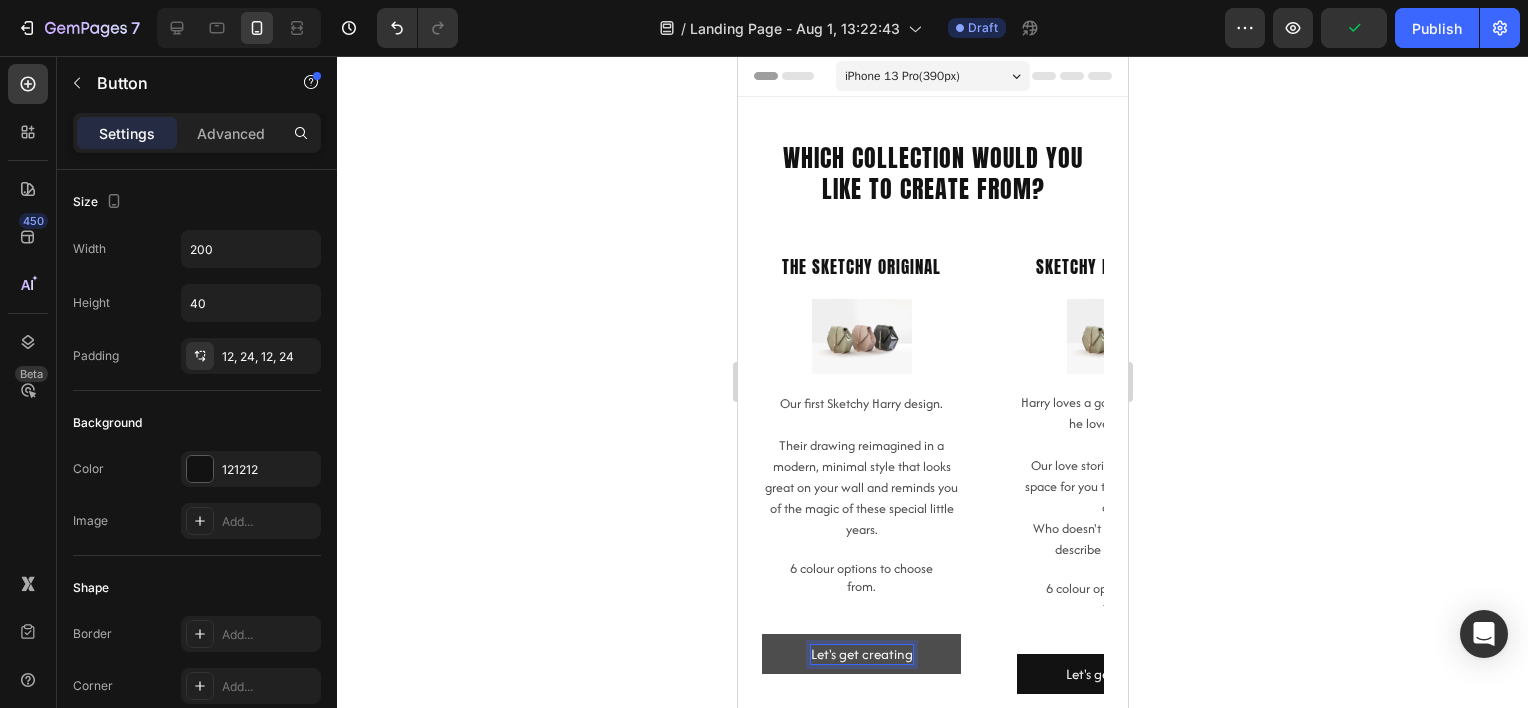 click on "Let's get creating" at bounding box center (861, 655) 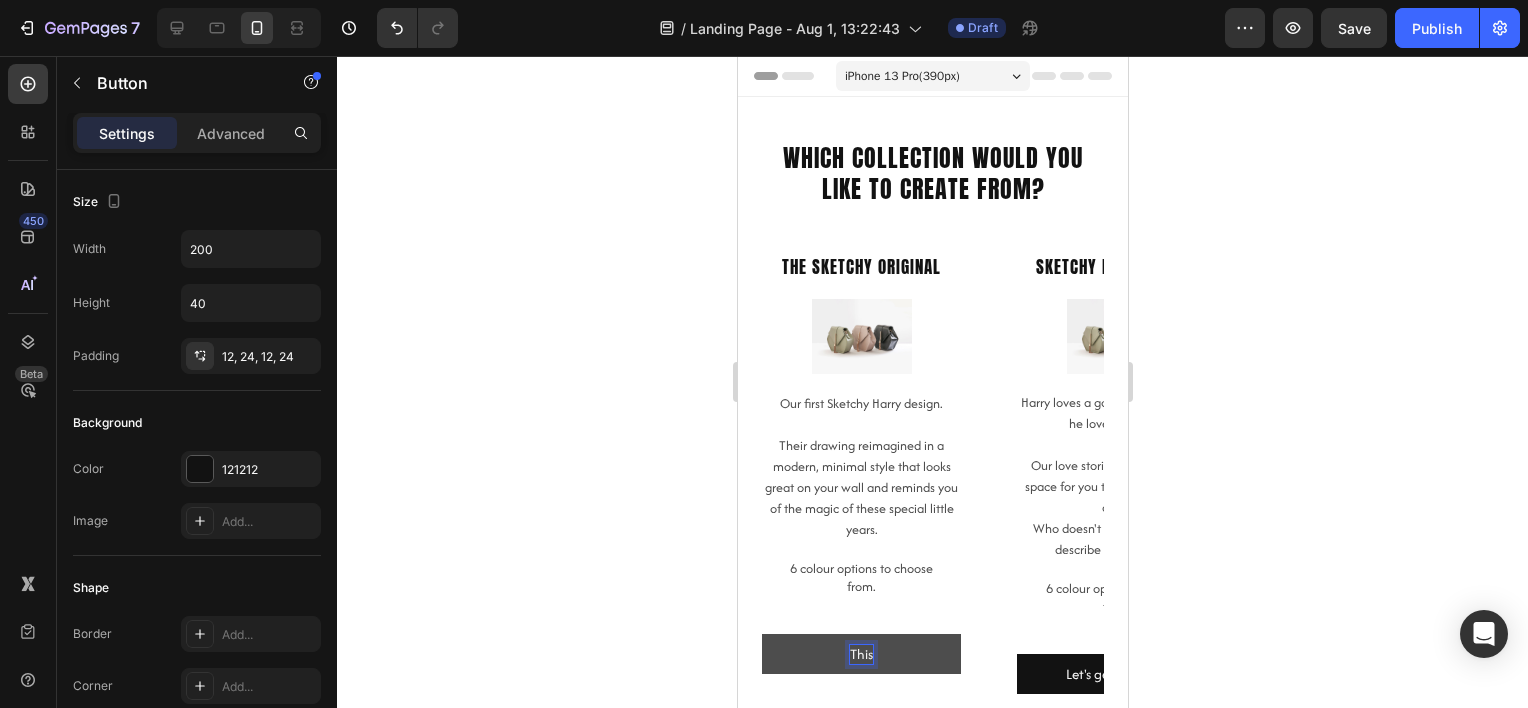 click on "This" at bounding box center (860, 654) 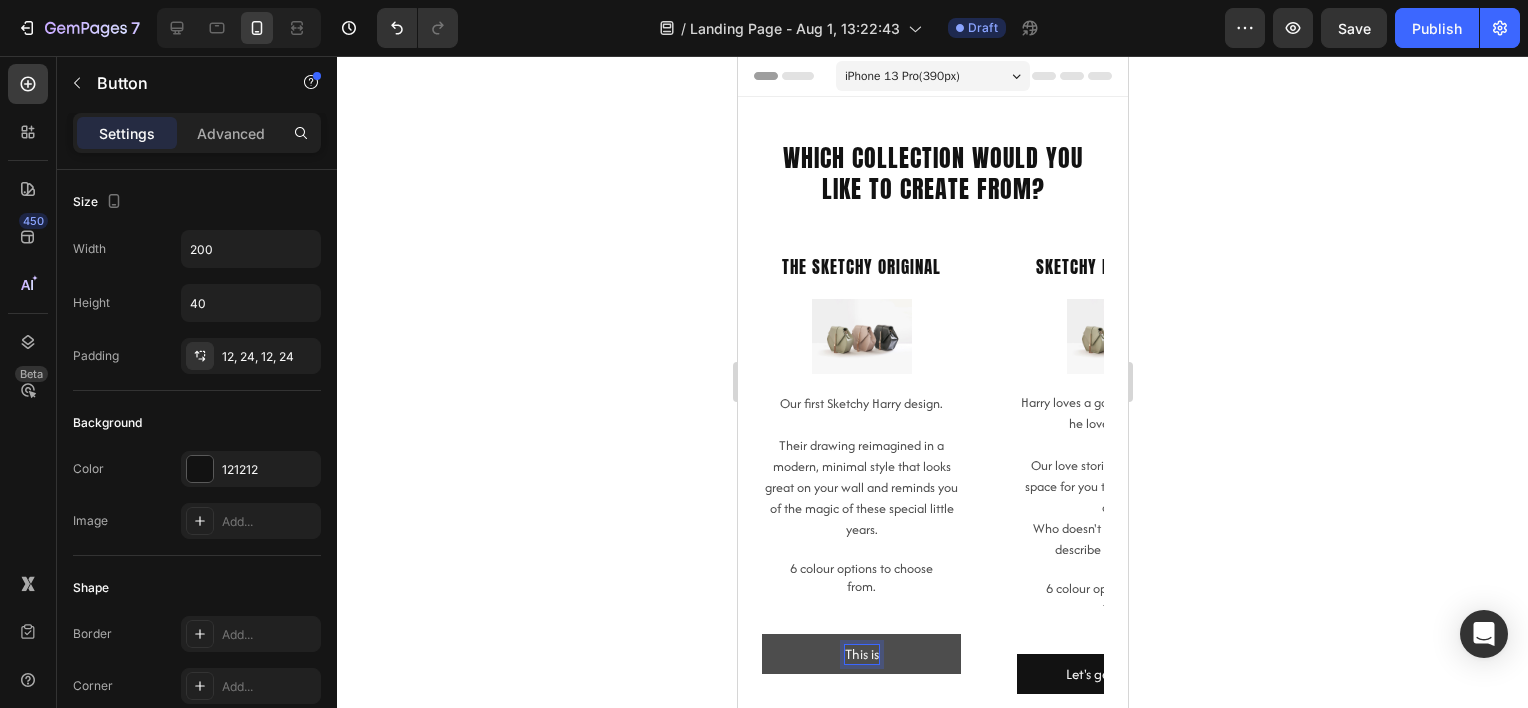 click on "This is" at bounding box center [860, 654] 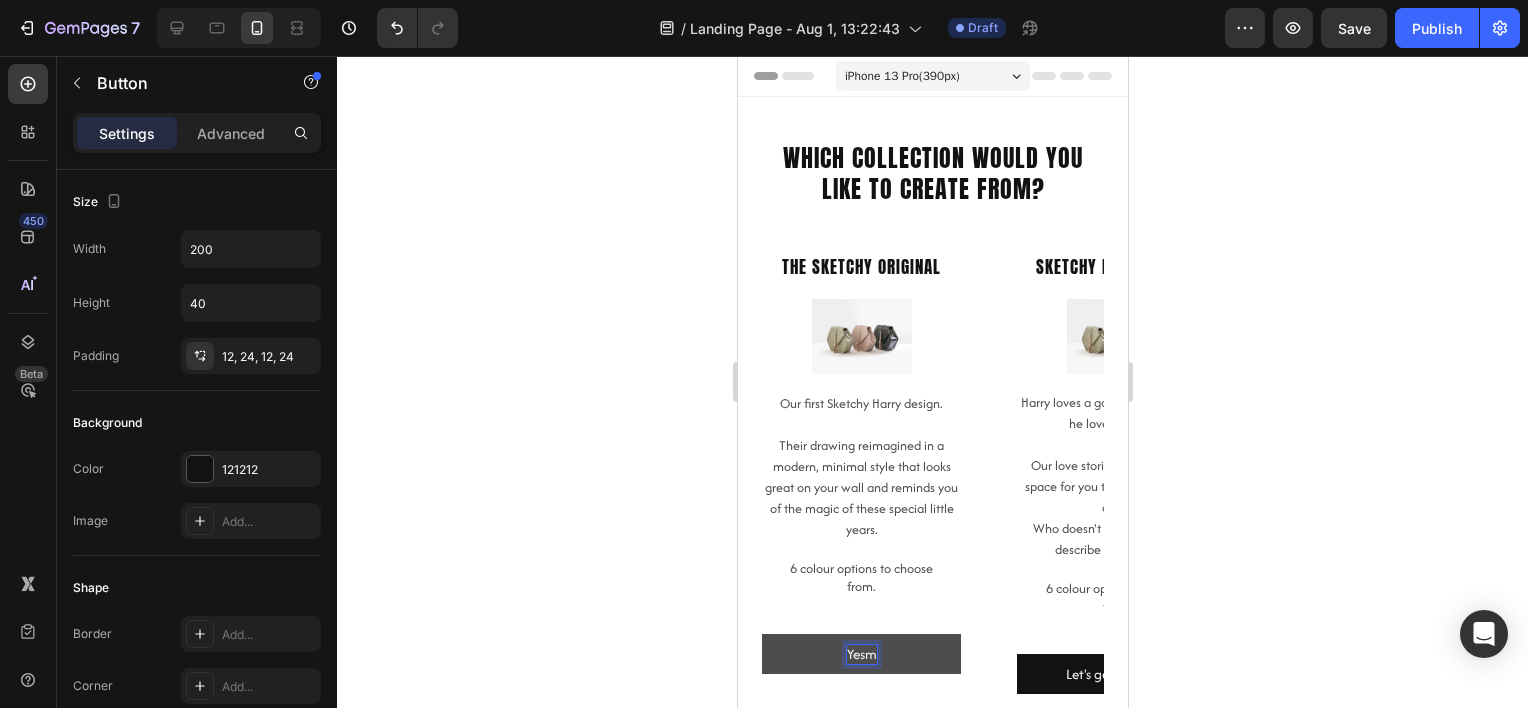 click on "Yesm" at bounding box center (860, 654) 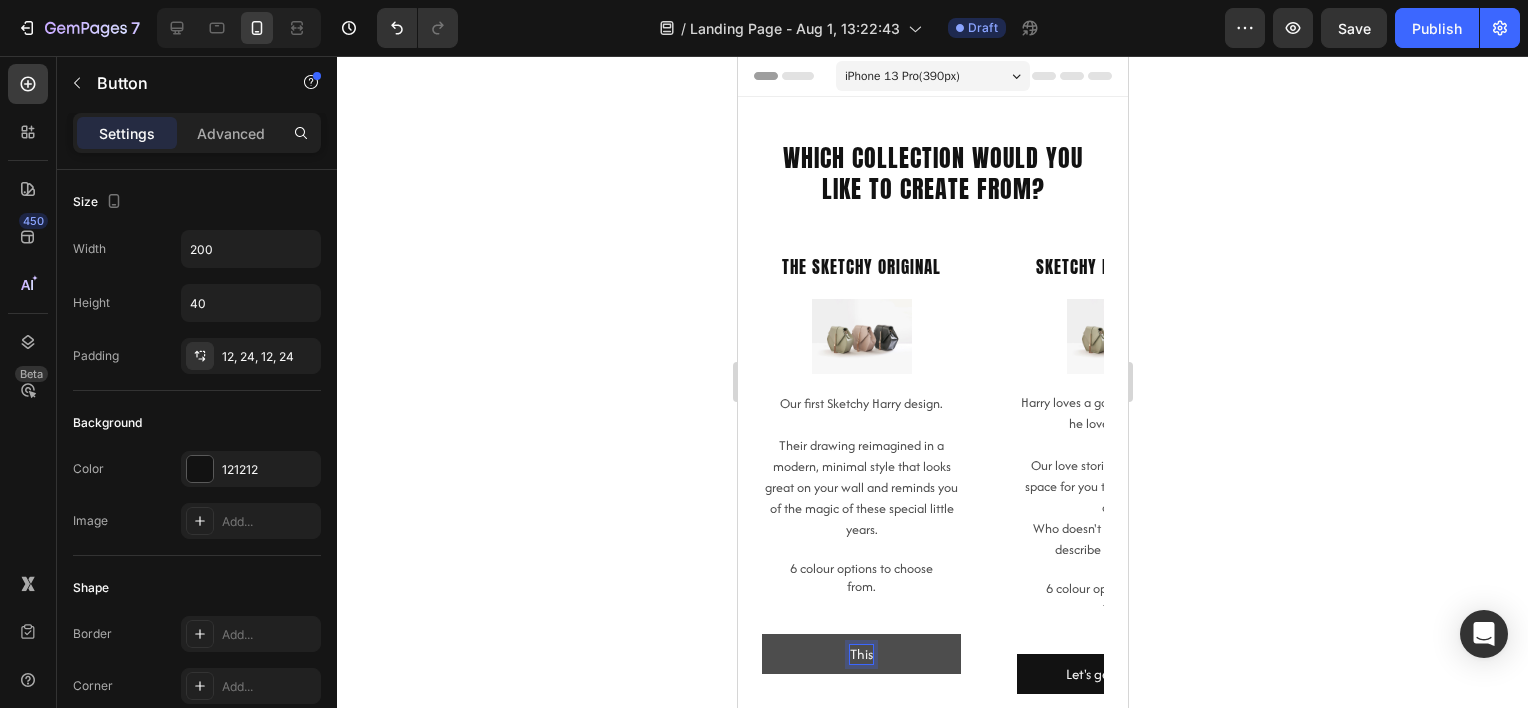 click on "This" at bounding box center (860, 654) 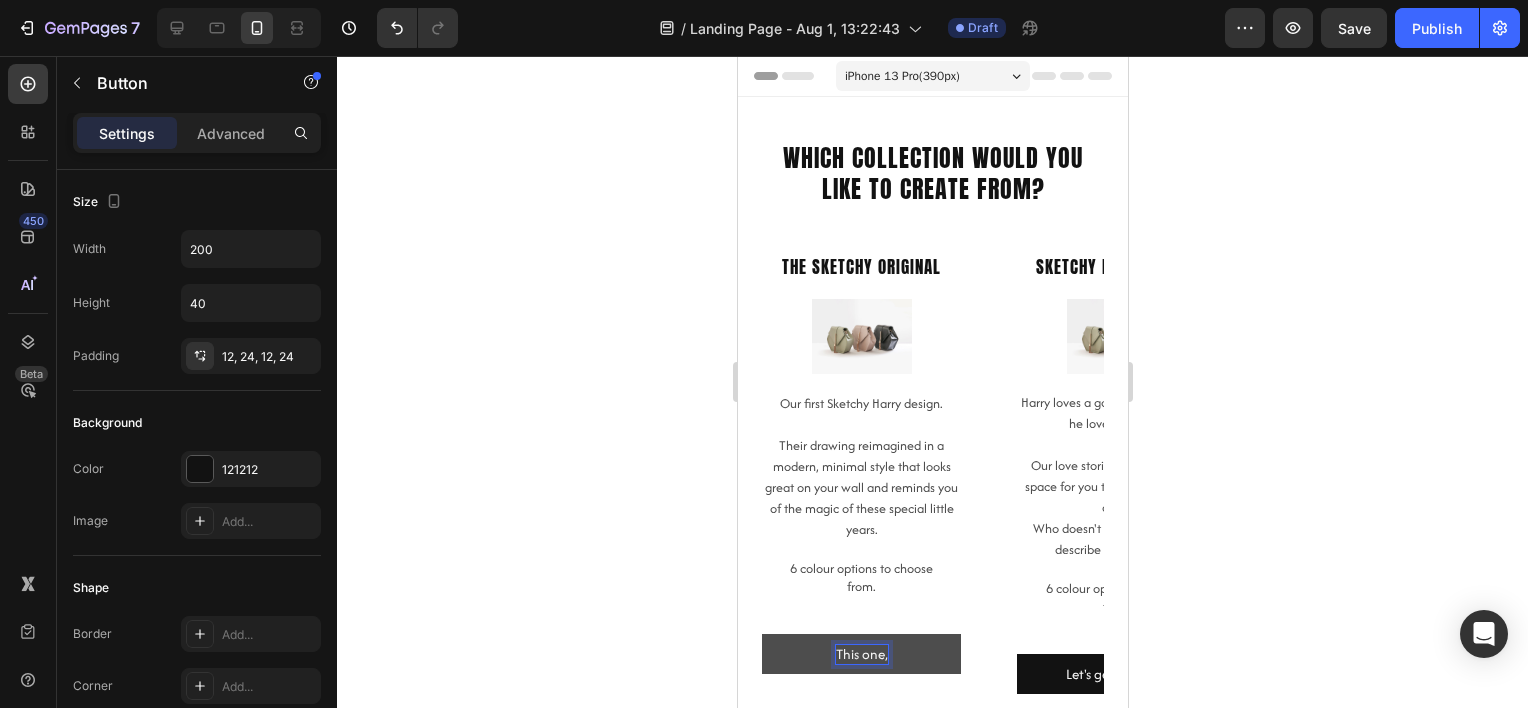 click on "This one," at bounding box center (860, 654) 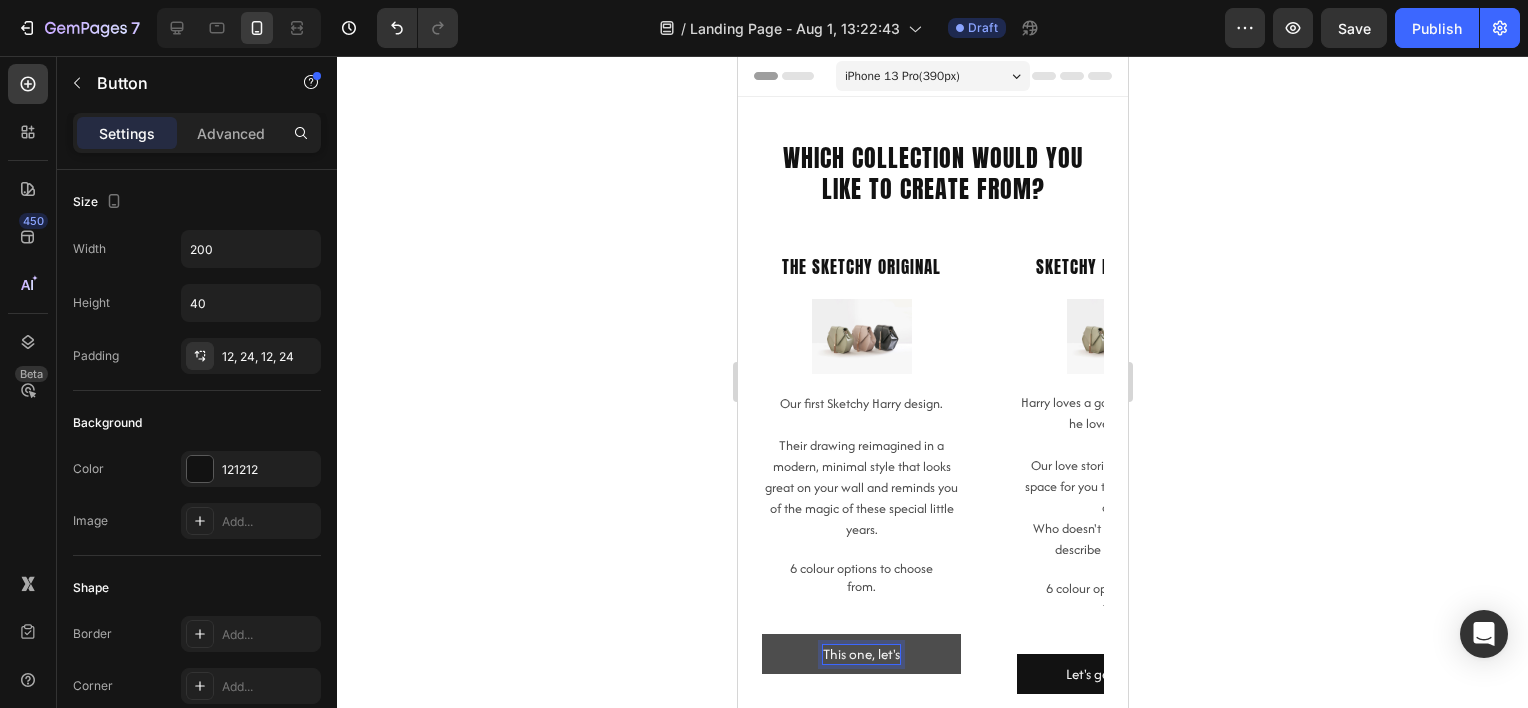 click on "This one, let's" at bounding box center (860, 654) 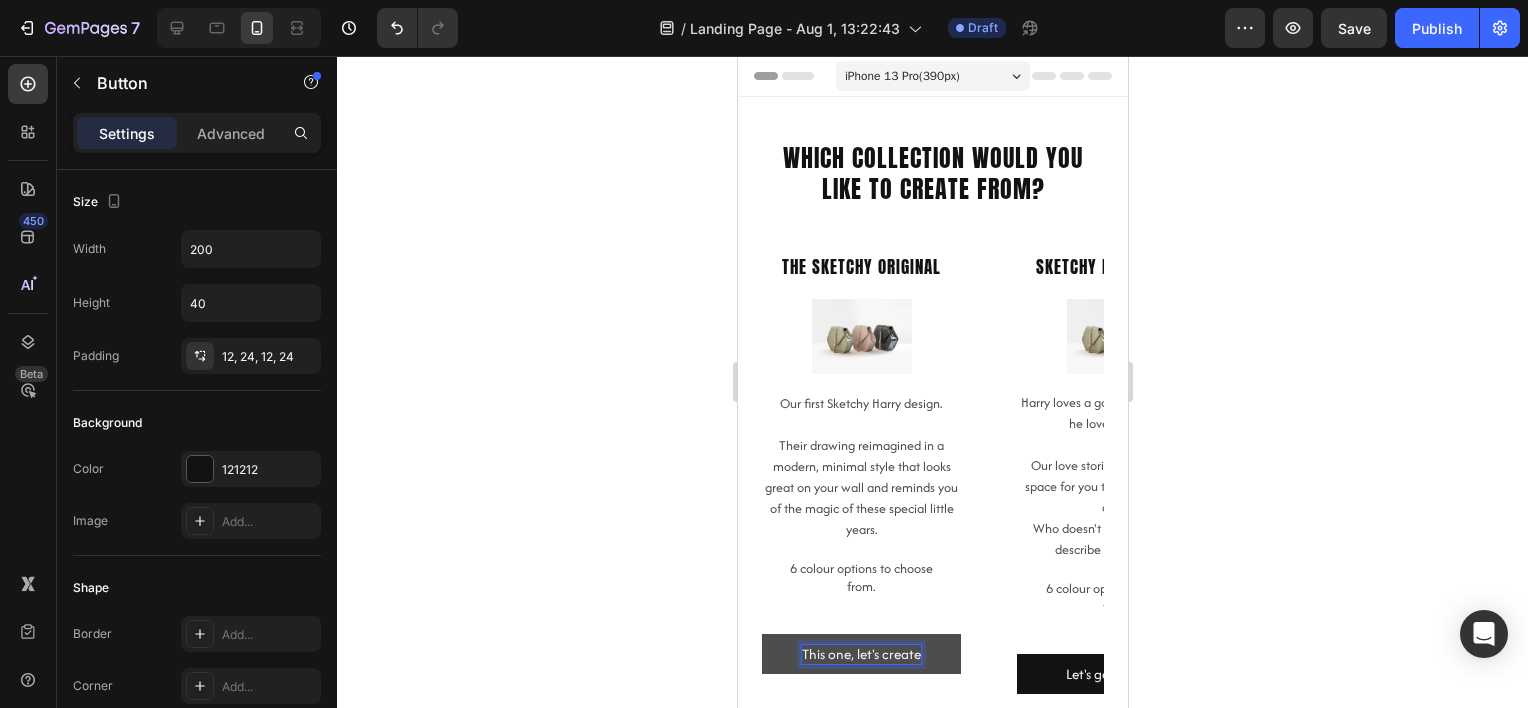 click 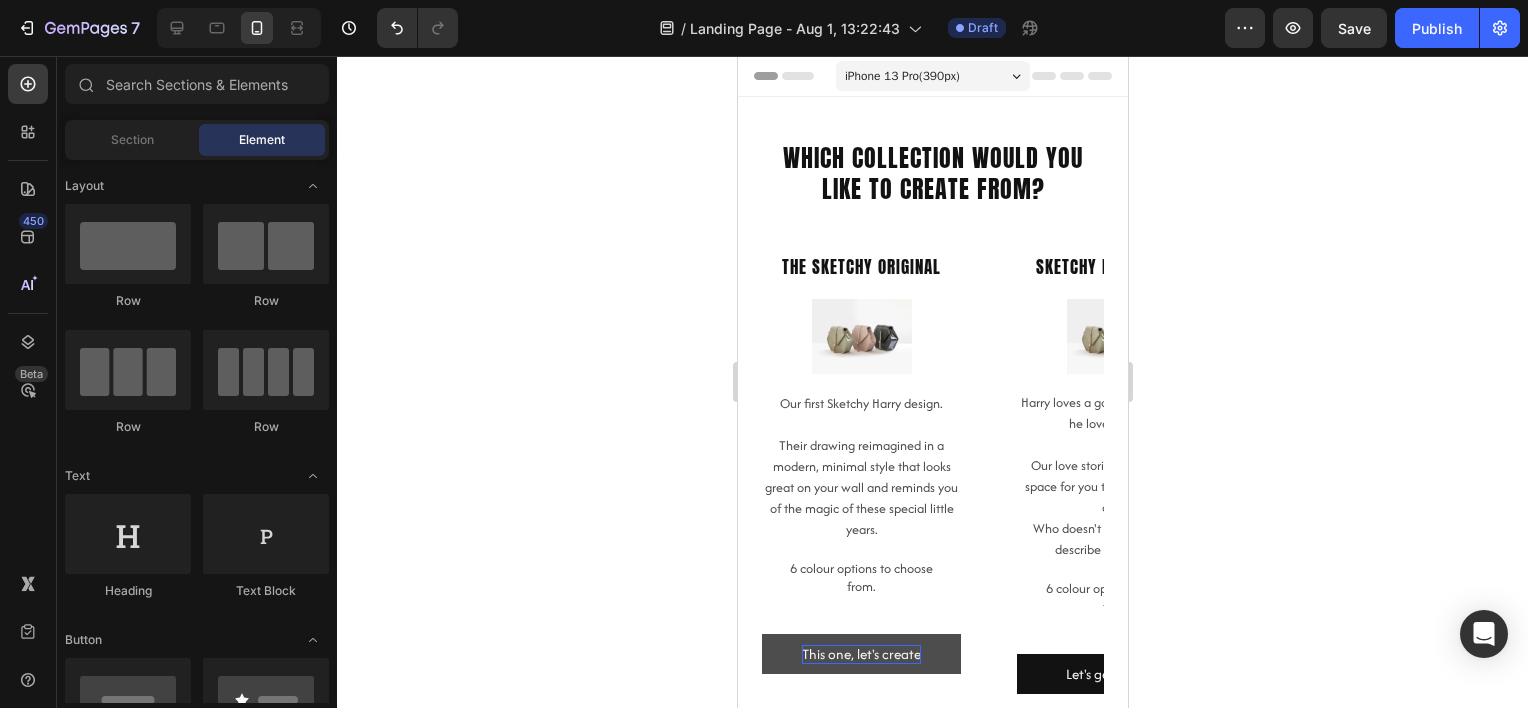 click 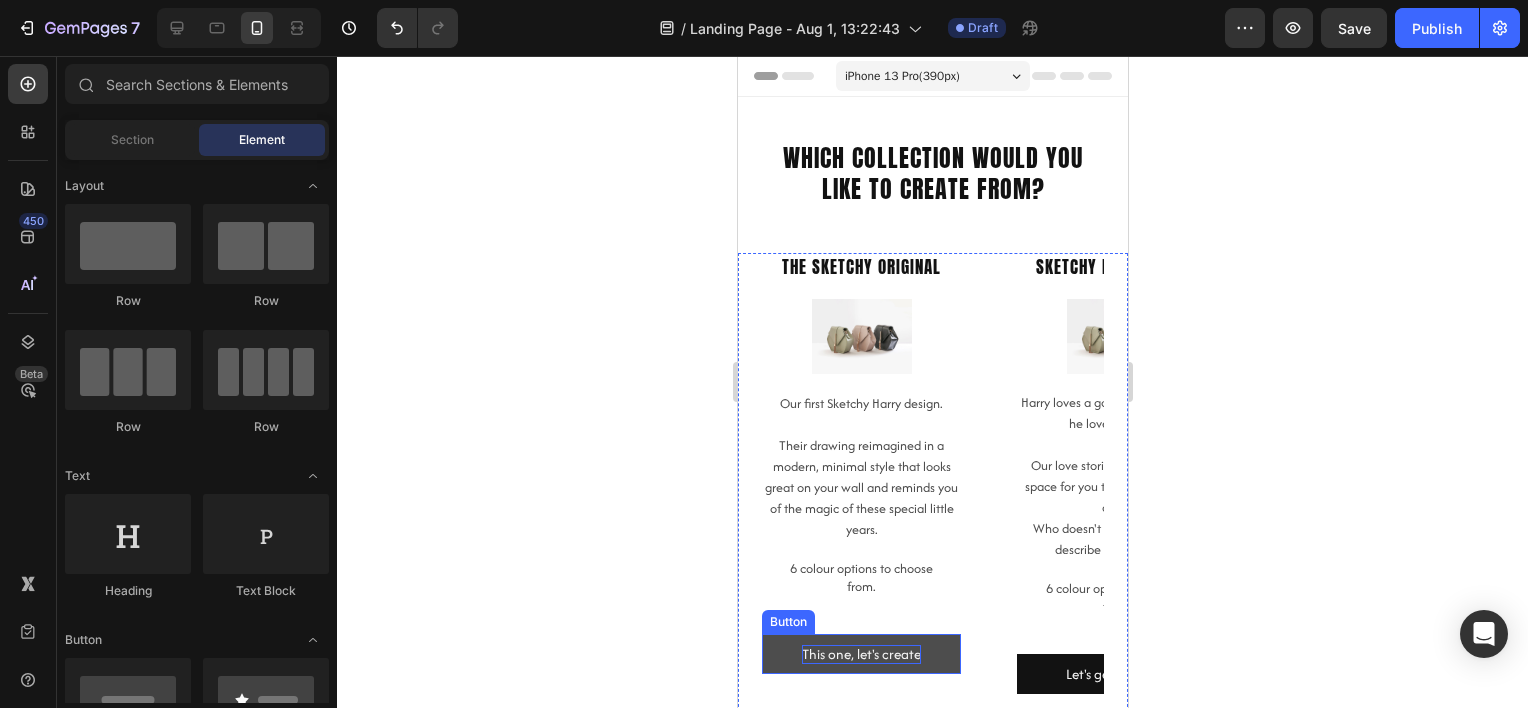 click on "This one, let's create" at bounding box center (860, 655) 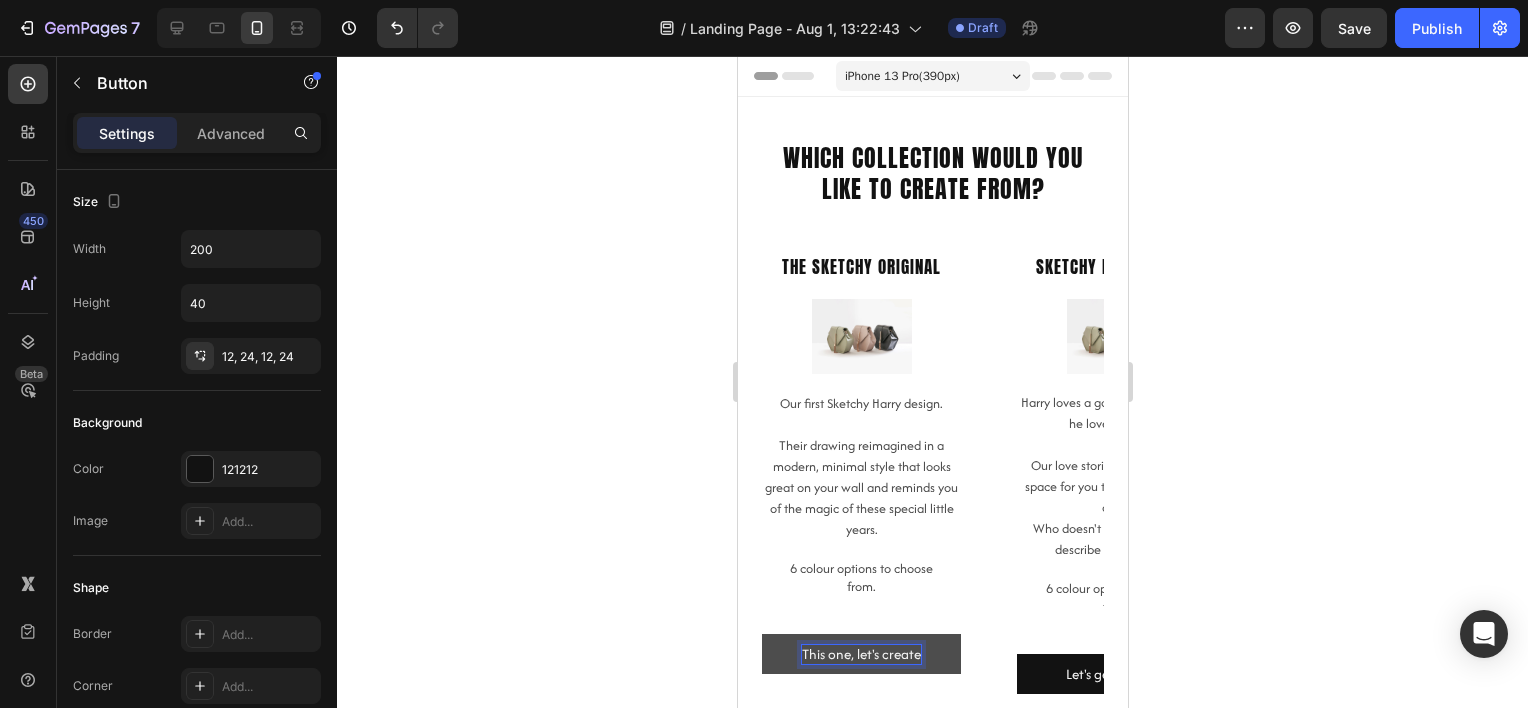 click on "This one, let's create" at bounding box center (860, 655) 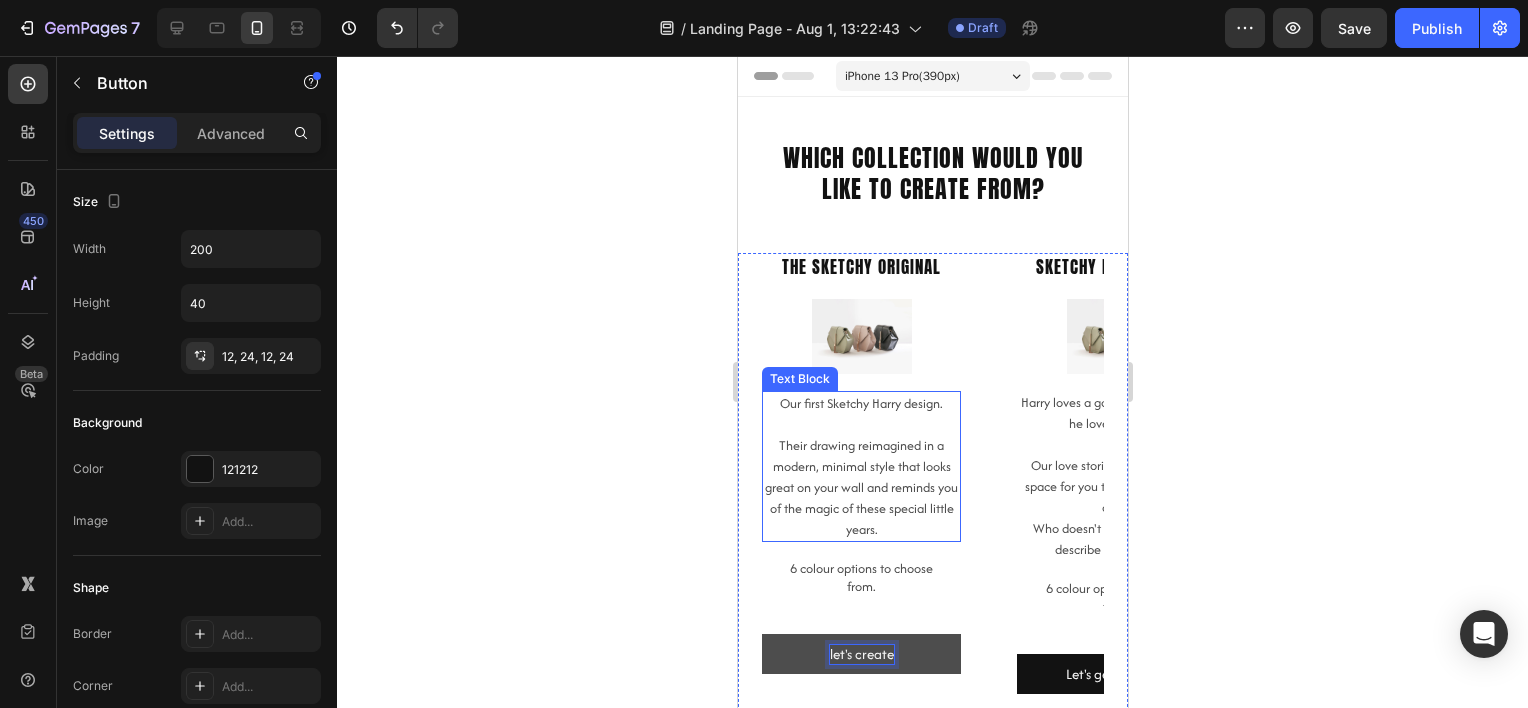 click on "let's create" at bounding box center (860, 654) 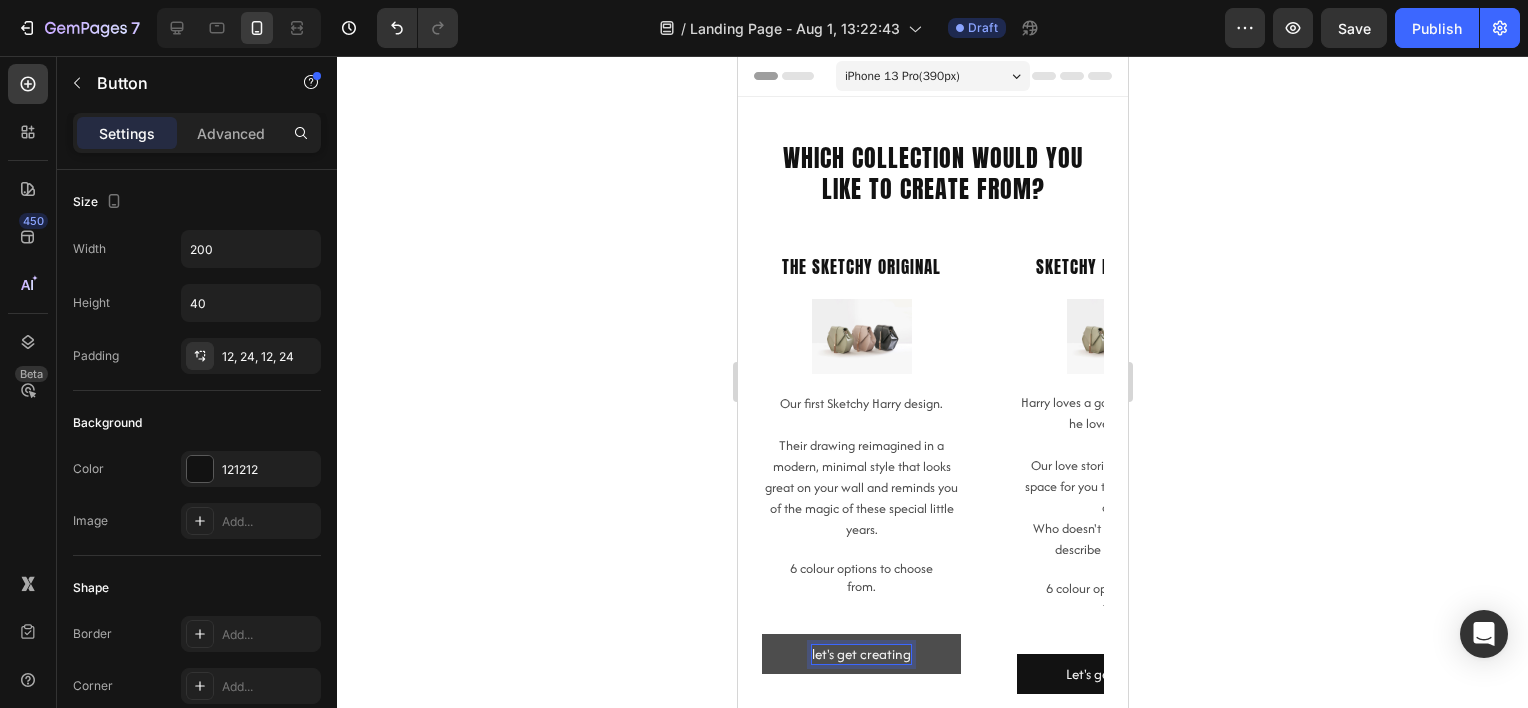 drag, startPoint x: 1266, startPoint y: 513, endPoint x: 1243, endPoint y: 524, distance: 25.495098 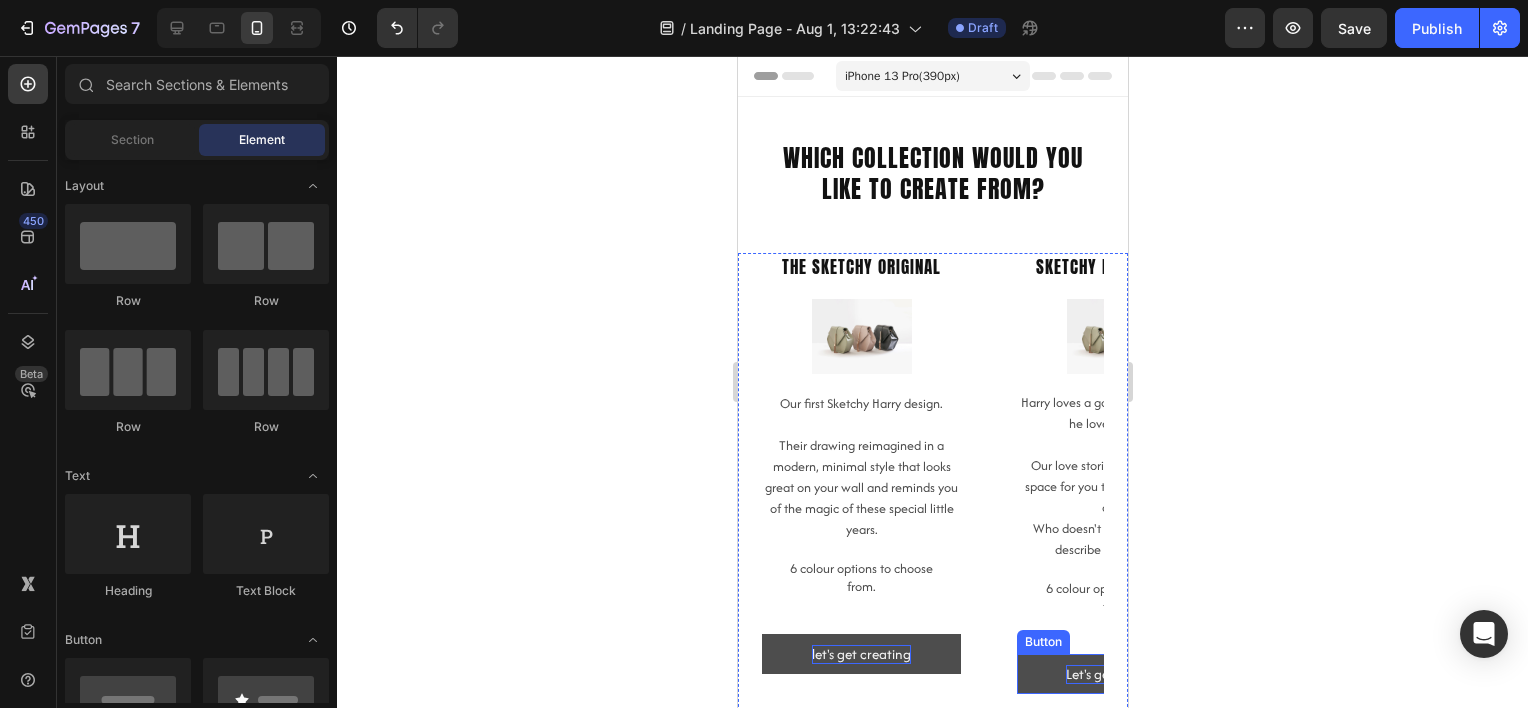 click on "Let's get creating" at bounding box center (1116, 675) 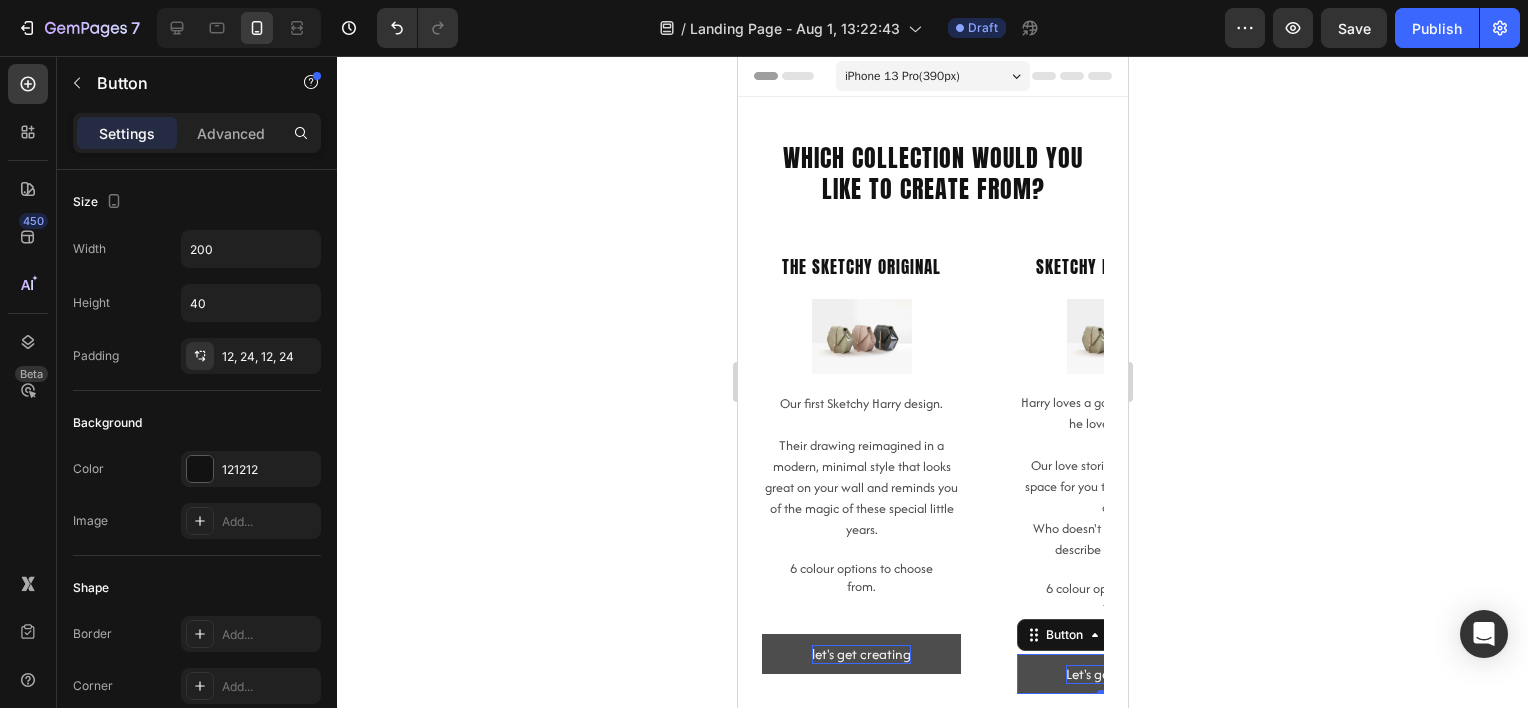 click on "Let's get creating" at bounding box center (1116, 675) 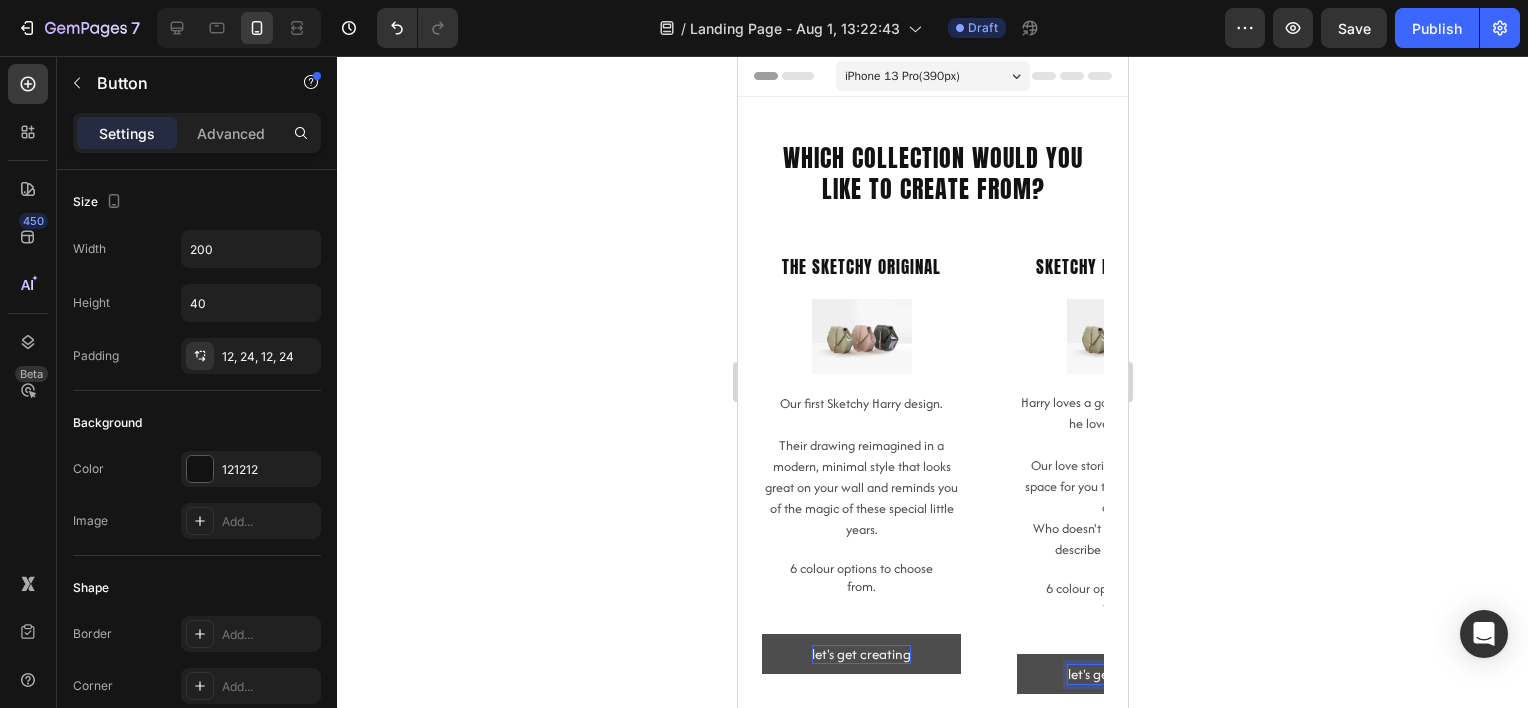click 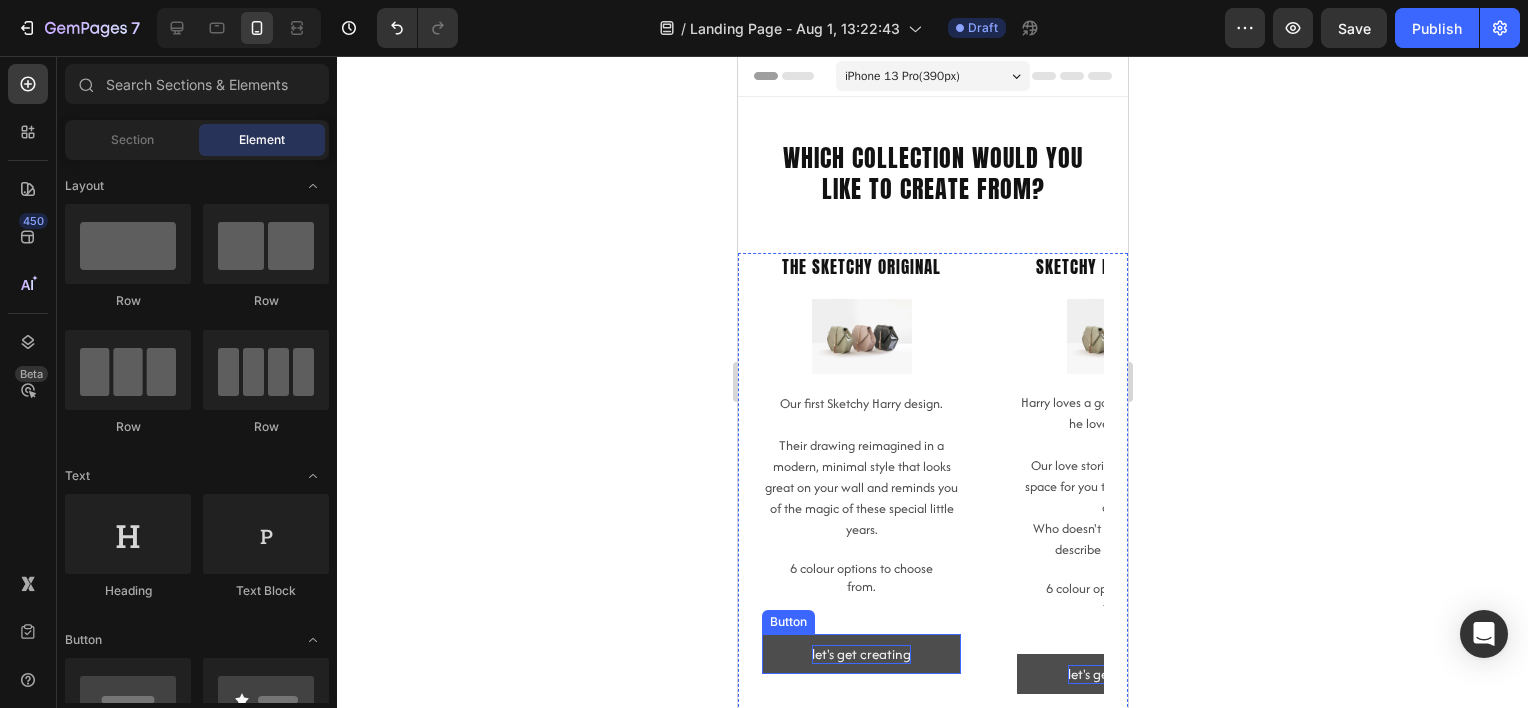 click on "let's get creating" at bounding box center (860, 654) 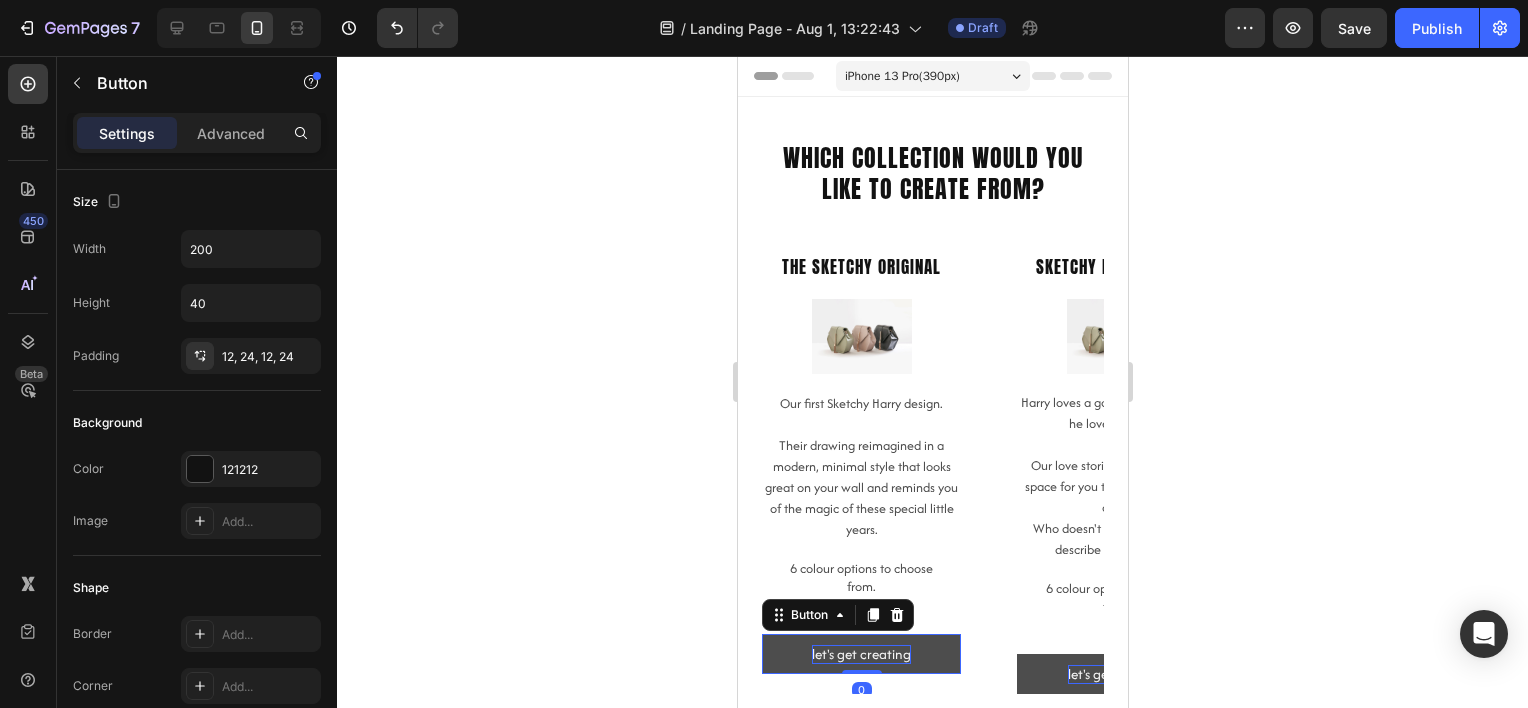 click on "let's get creating" at bounding box center (860, 654) 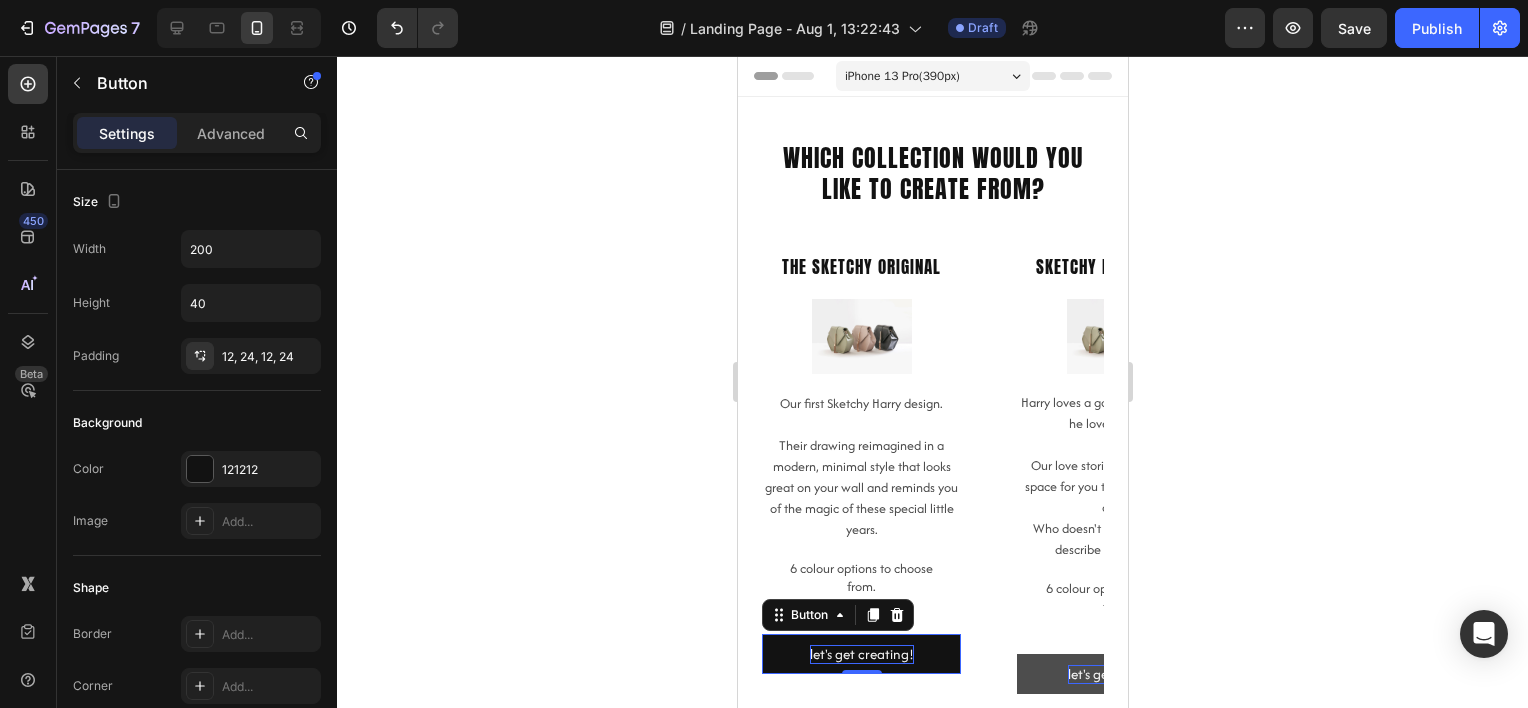 click 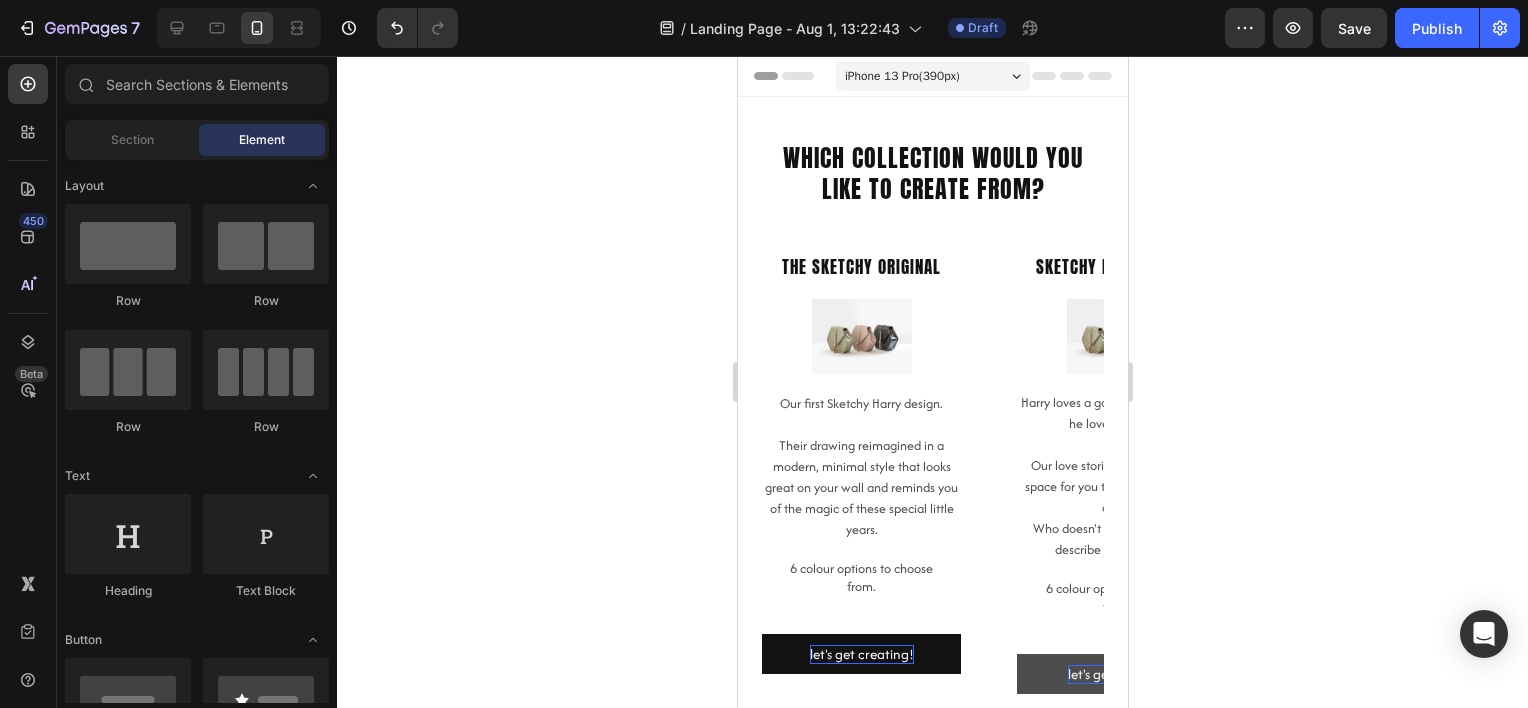click 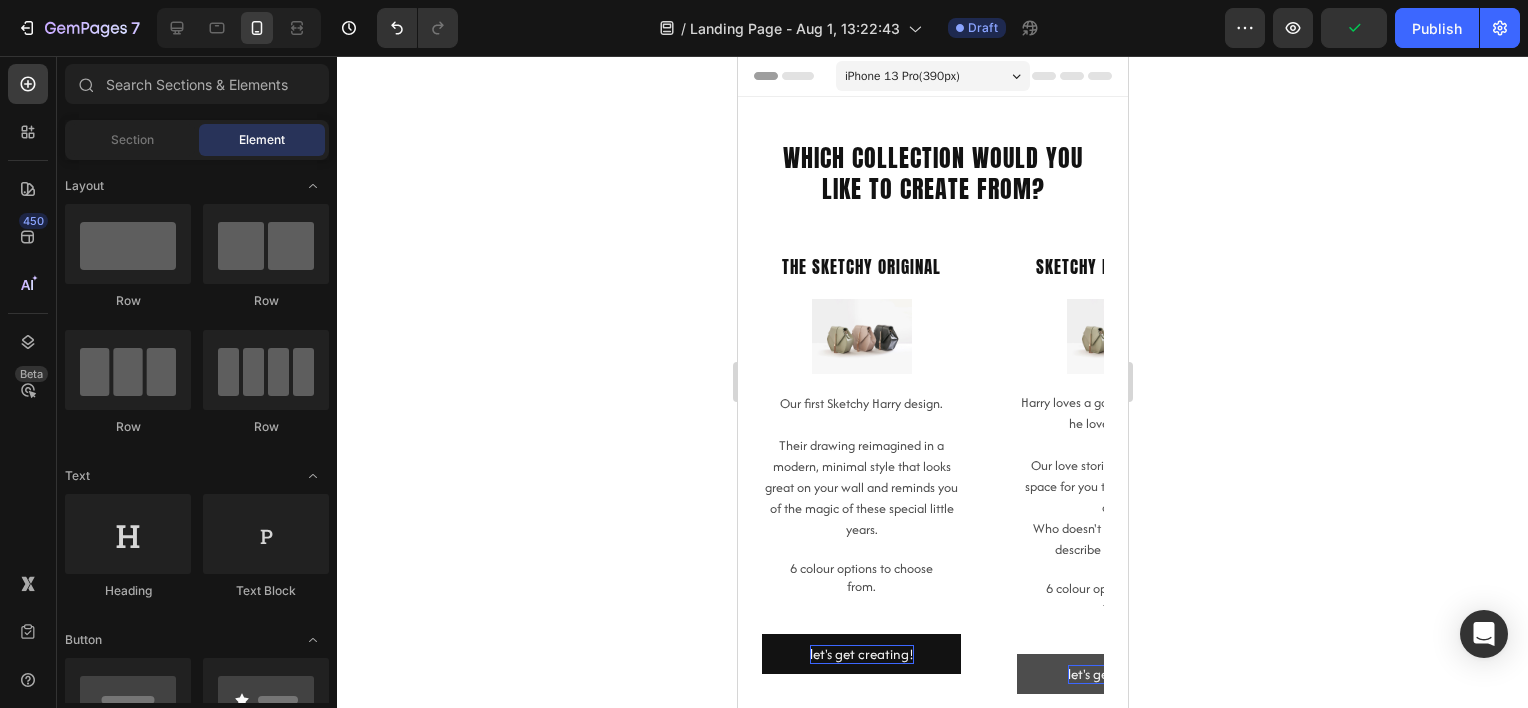 click 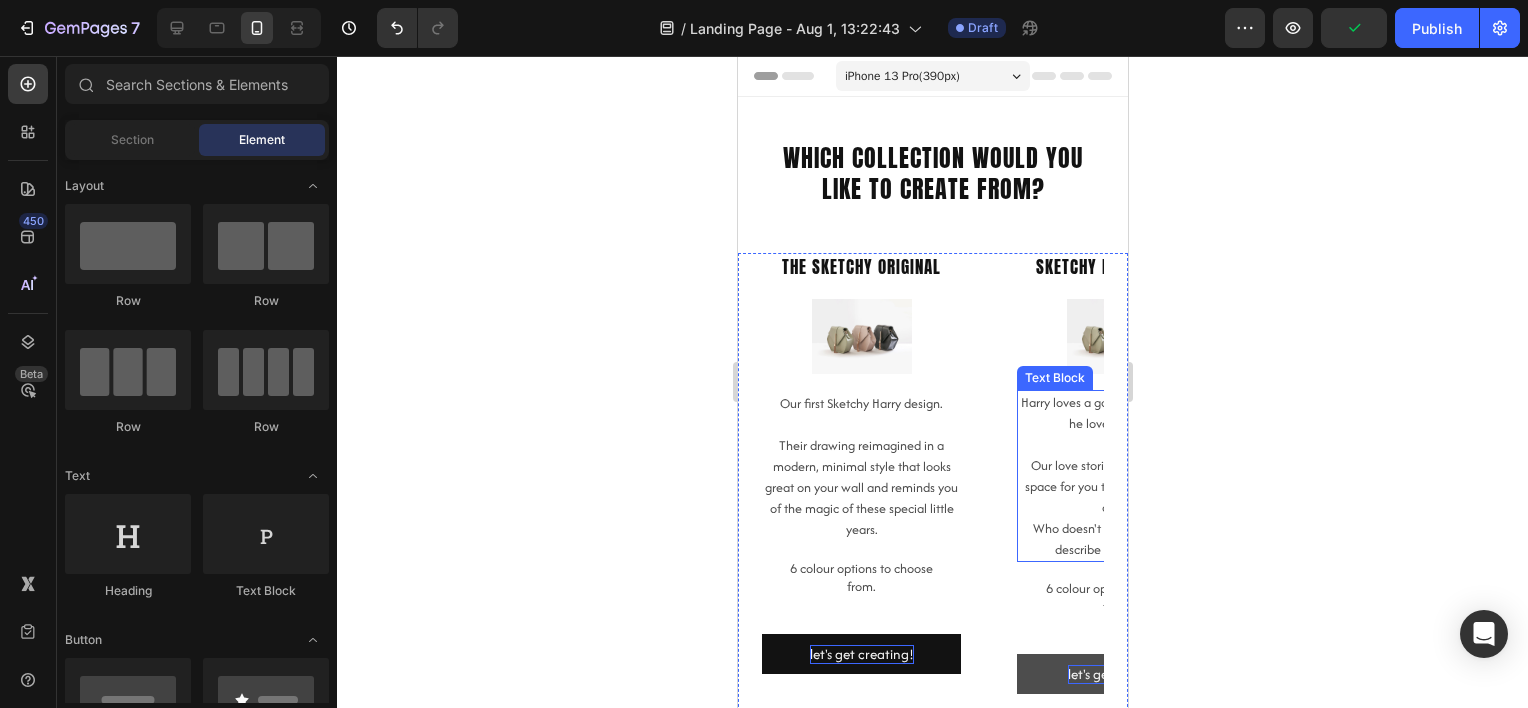 scroll, scrollTop: 200, scrollLeft: 0, axis: vertical 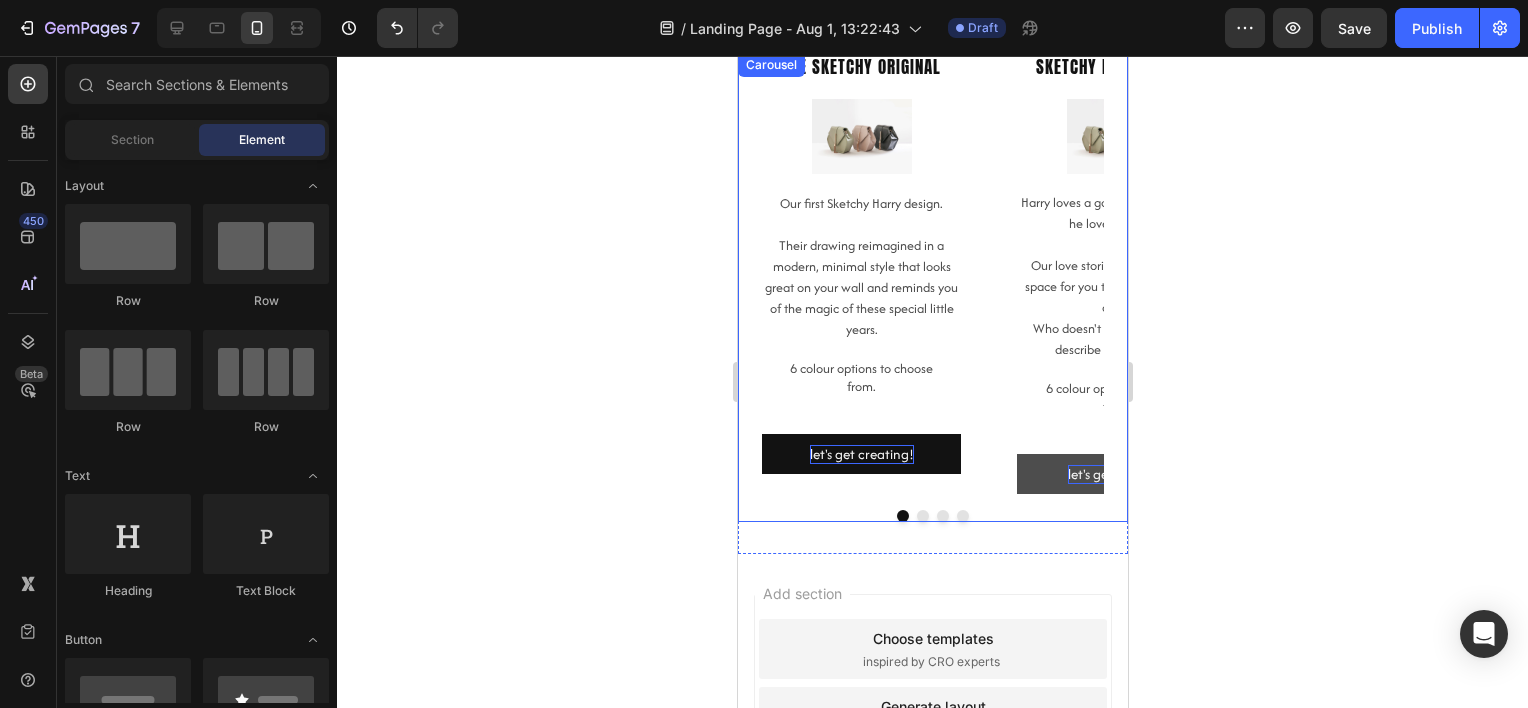 click on "The Sketchy Original Heading Image Our first Sketchy Harry design.  Their drawing reimagined in a modern, minimal style that looks great on your wall and reminds you of the magic of these special little years. Text Block 6 colour options to choose from. Text Block let's get creating! Button" at bounding box center (860, 273) 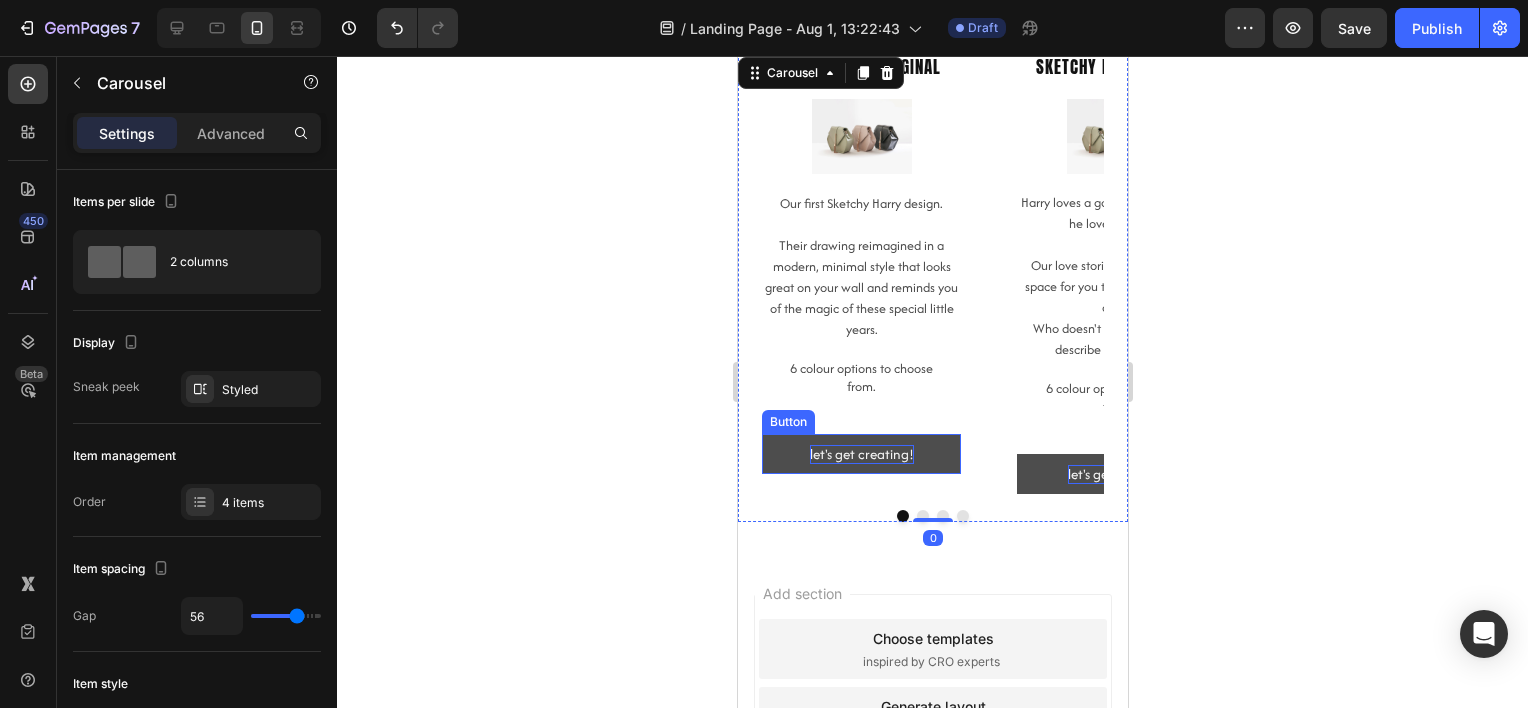 click on "let's get creating!" at bounding box center (860, 454) 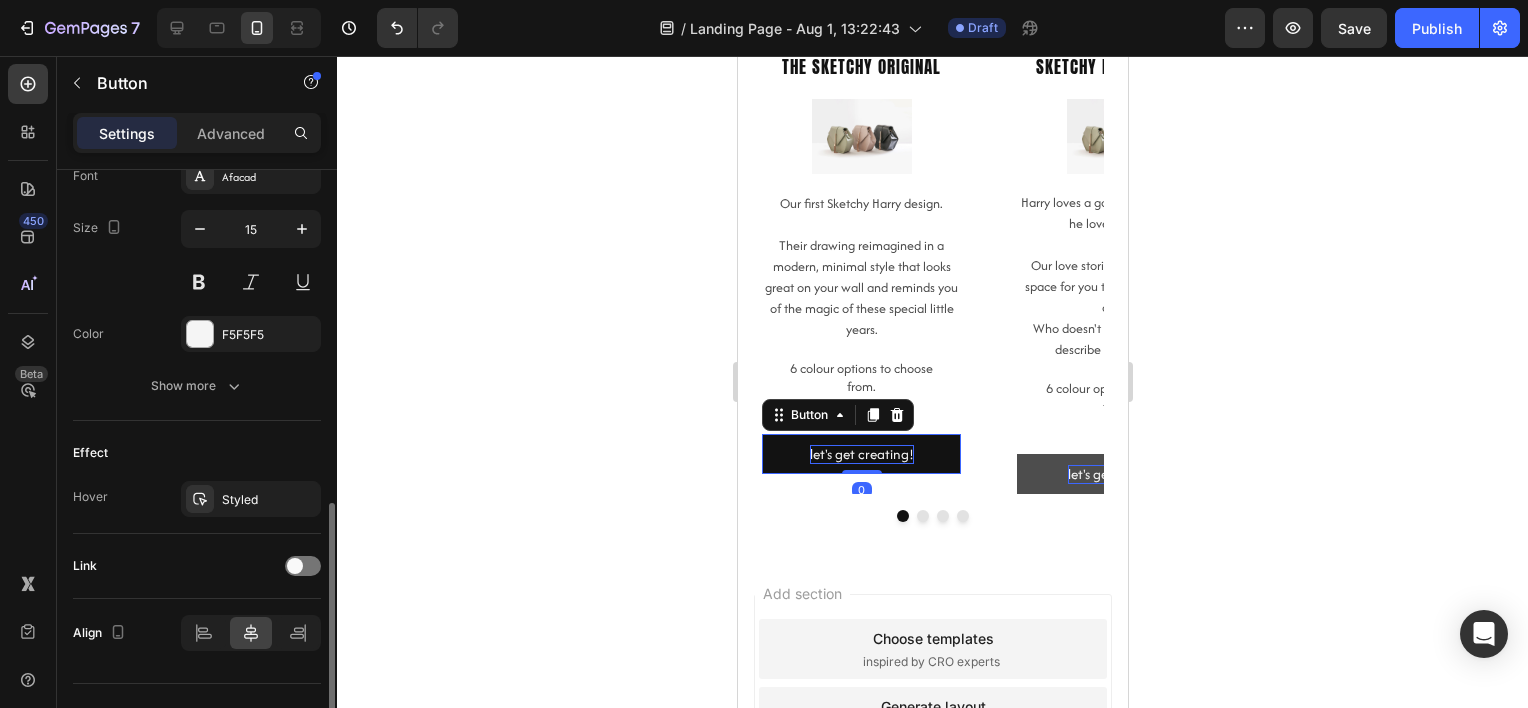 scroll, scrollTop: 836, scrollLeft: 0, axis: vertical 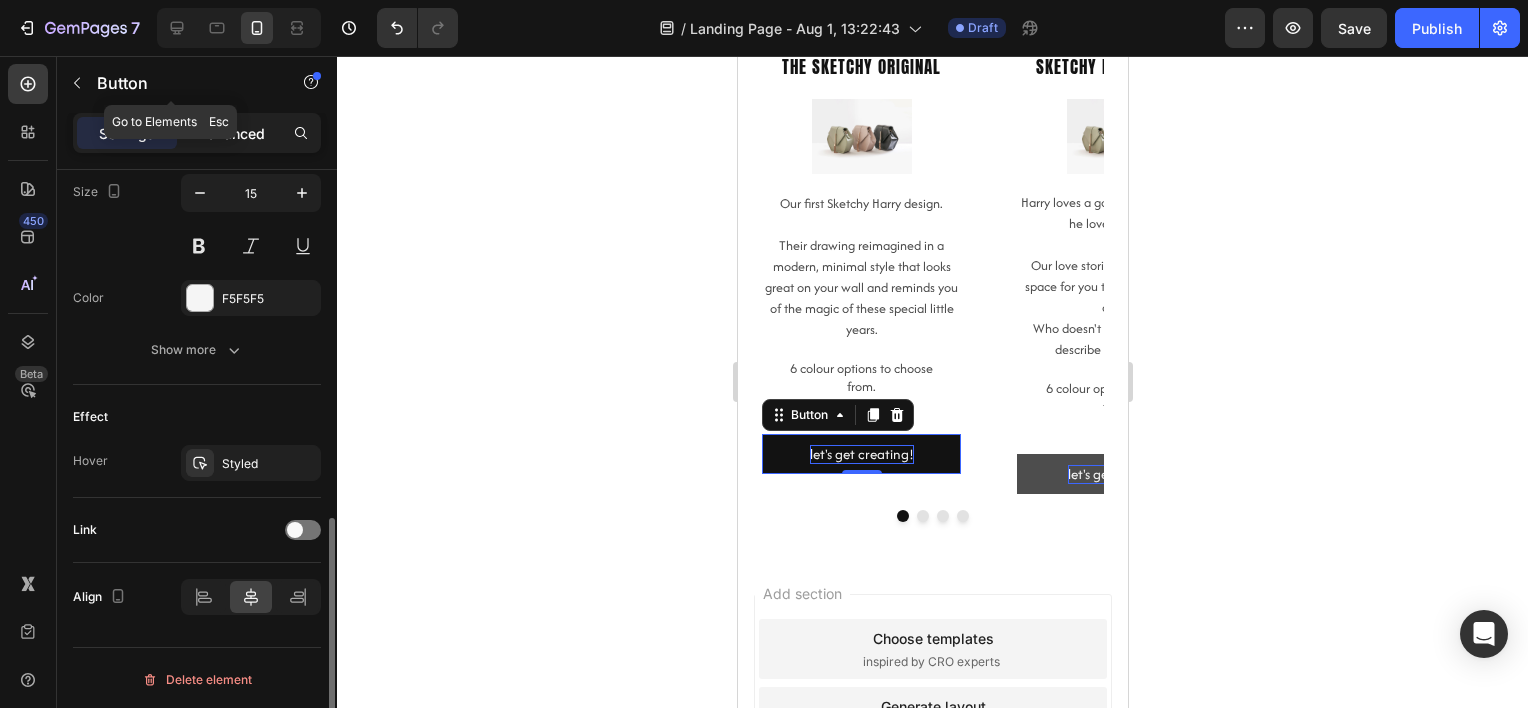 click on "Advanced" 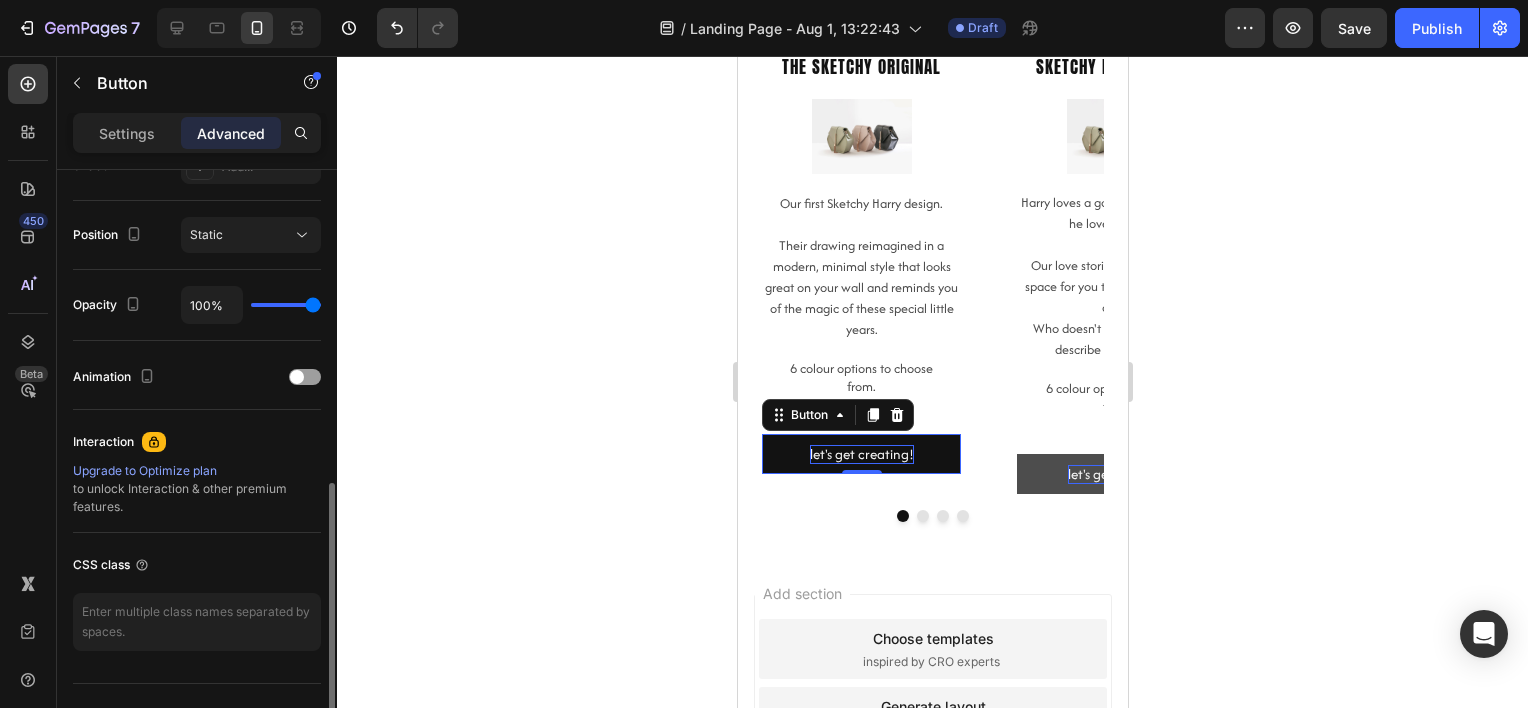 scroll, scrollTop: 736, scrollLeft: 0, axis: vertical 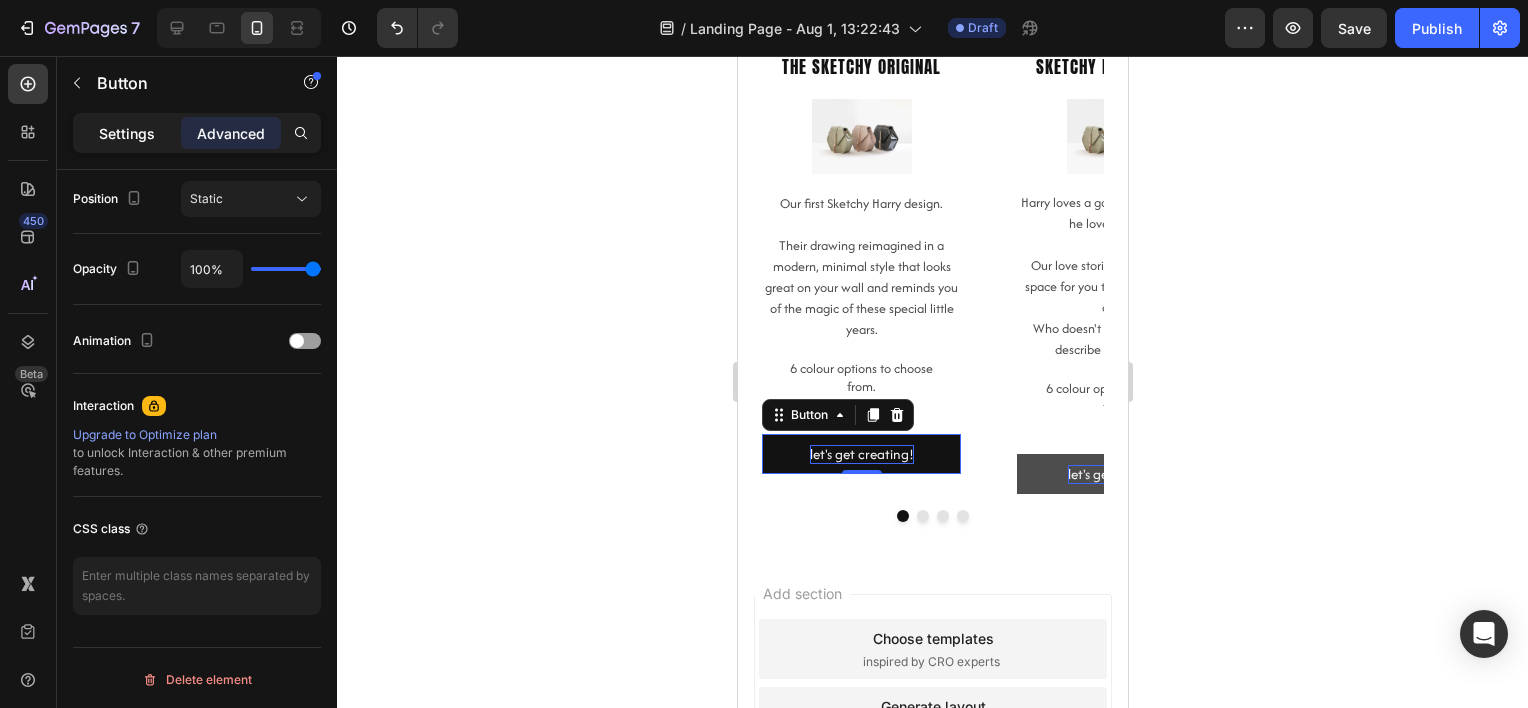 click on "Settings" 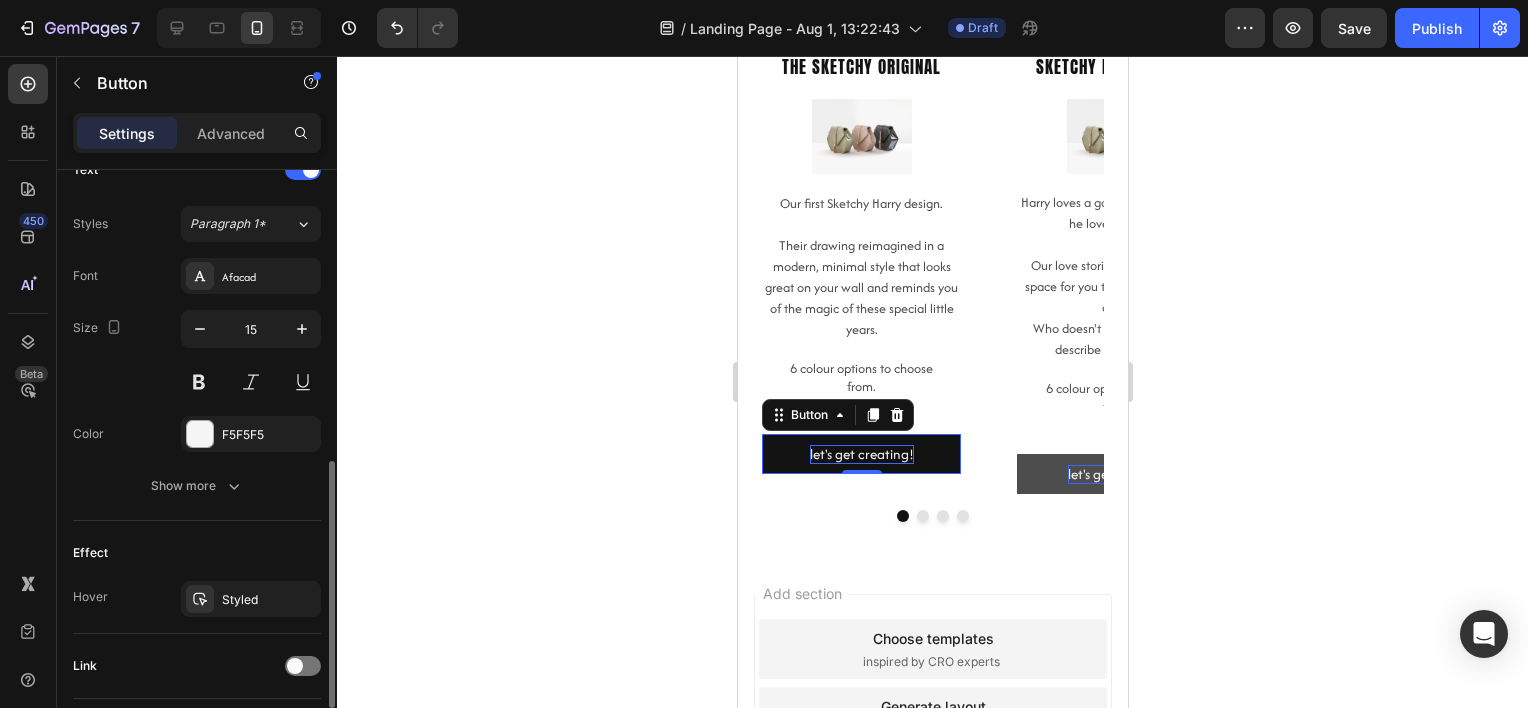 scroll, scrollTop: 836, scrollLeft: 0, axis: vertical 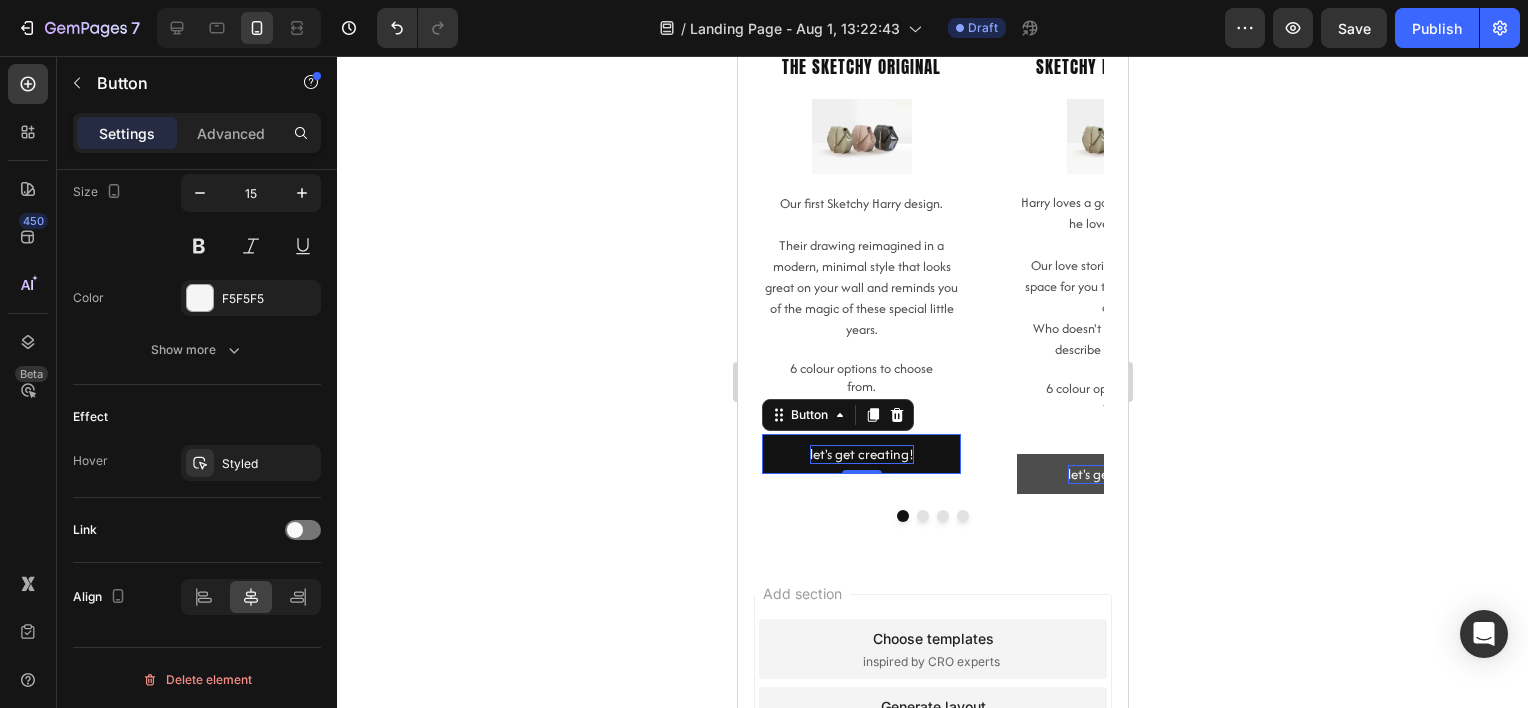click 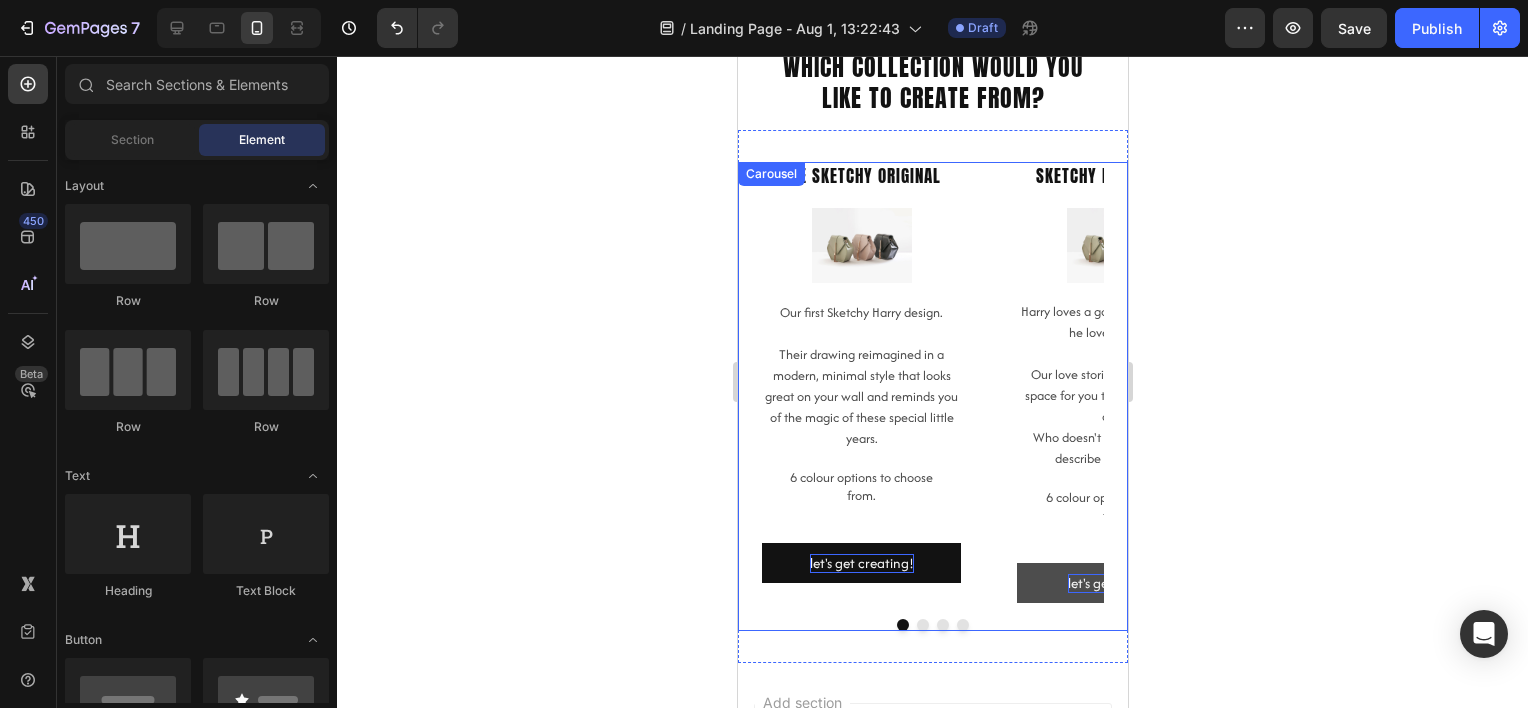 scroll, scrollTop: 0, scrollLeft: 0, axis: both 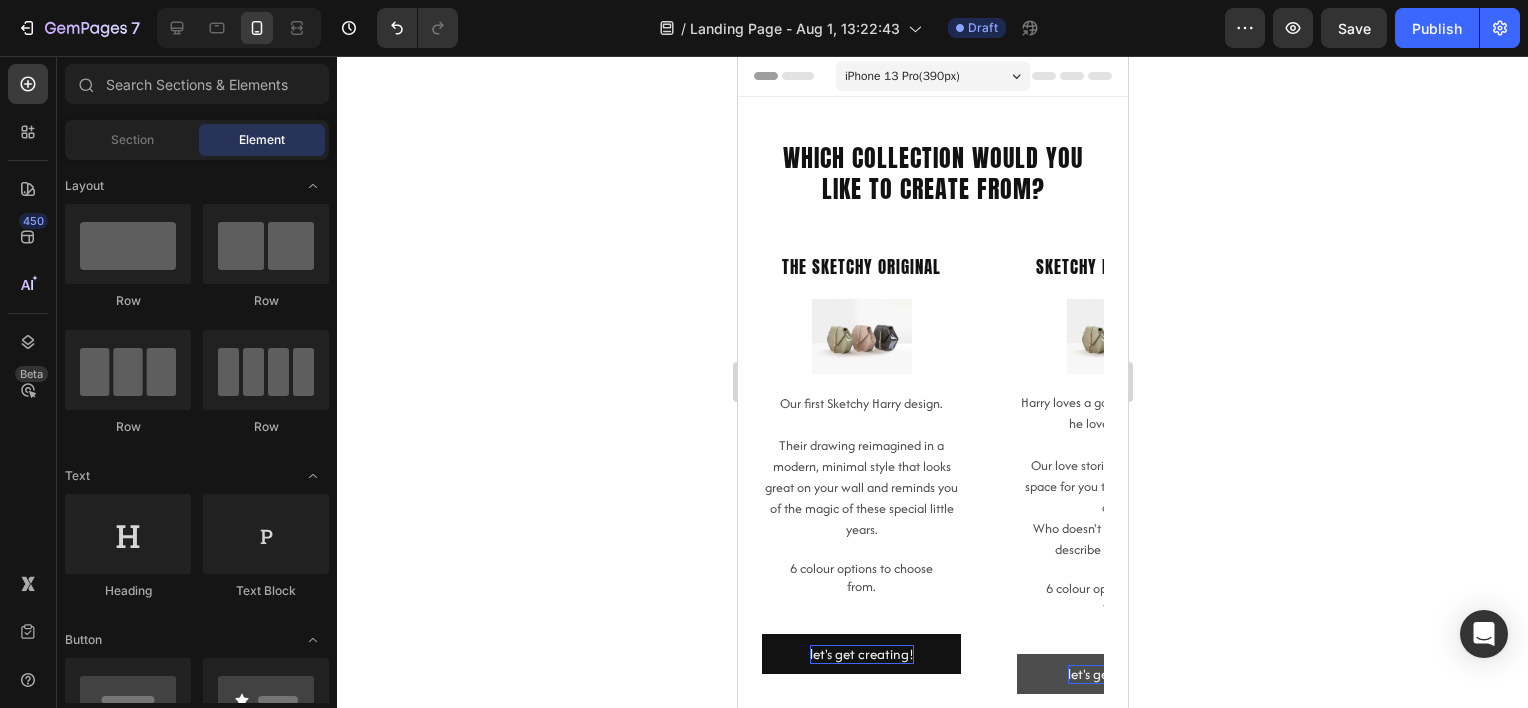 click 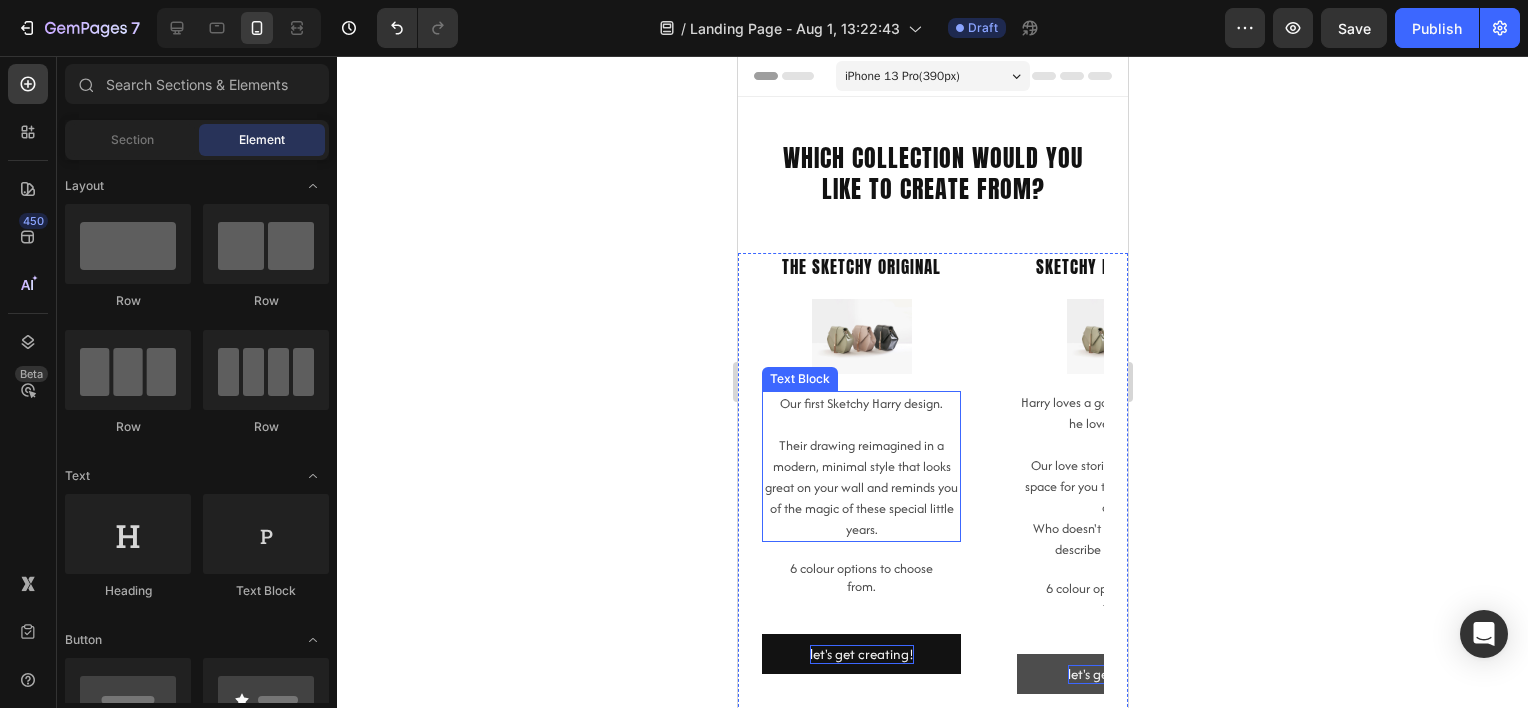 click on "Their drawing reimagined in a modern, minimal style that looks great on your wall and reminds you of the magic of these special little years." at bounding box center [860, 487] 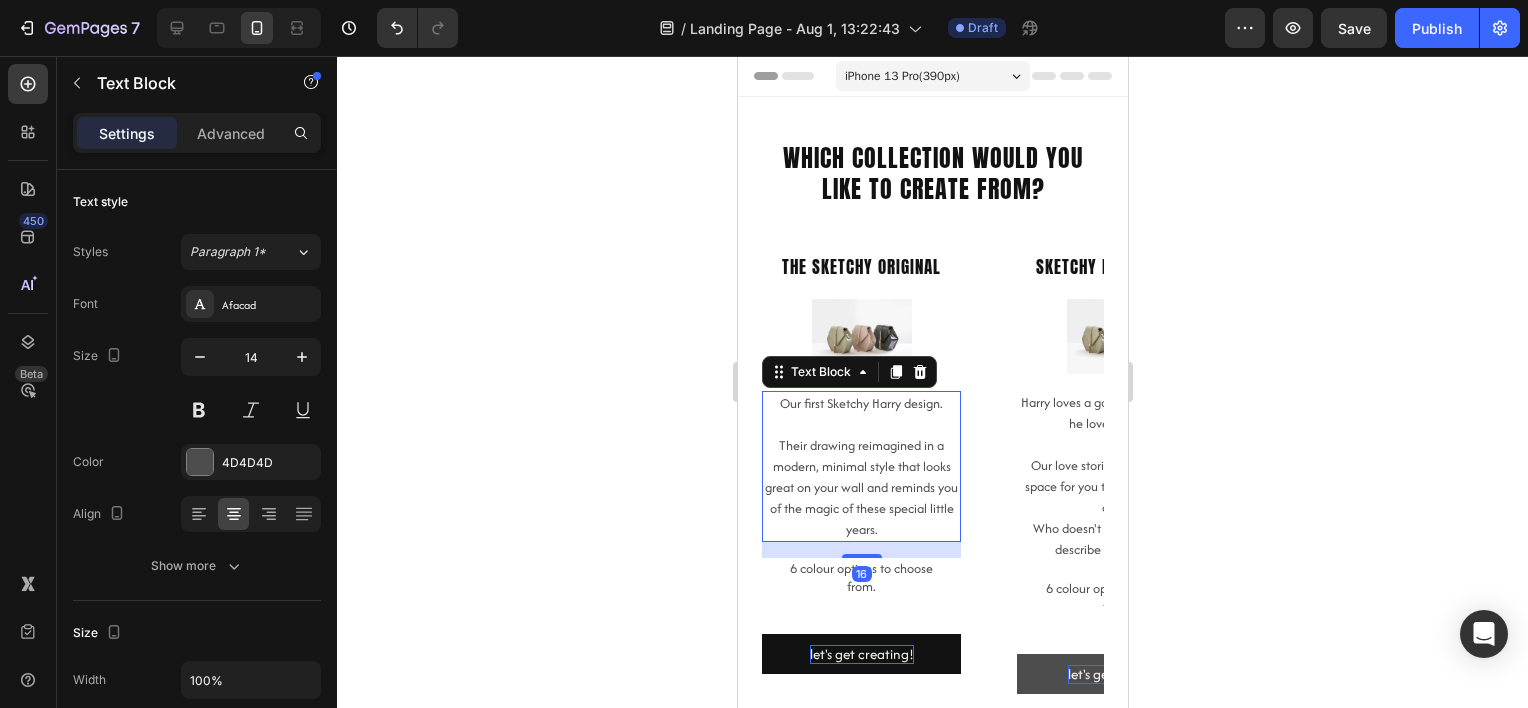 click 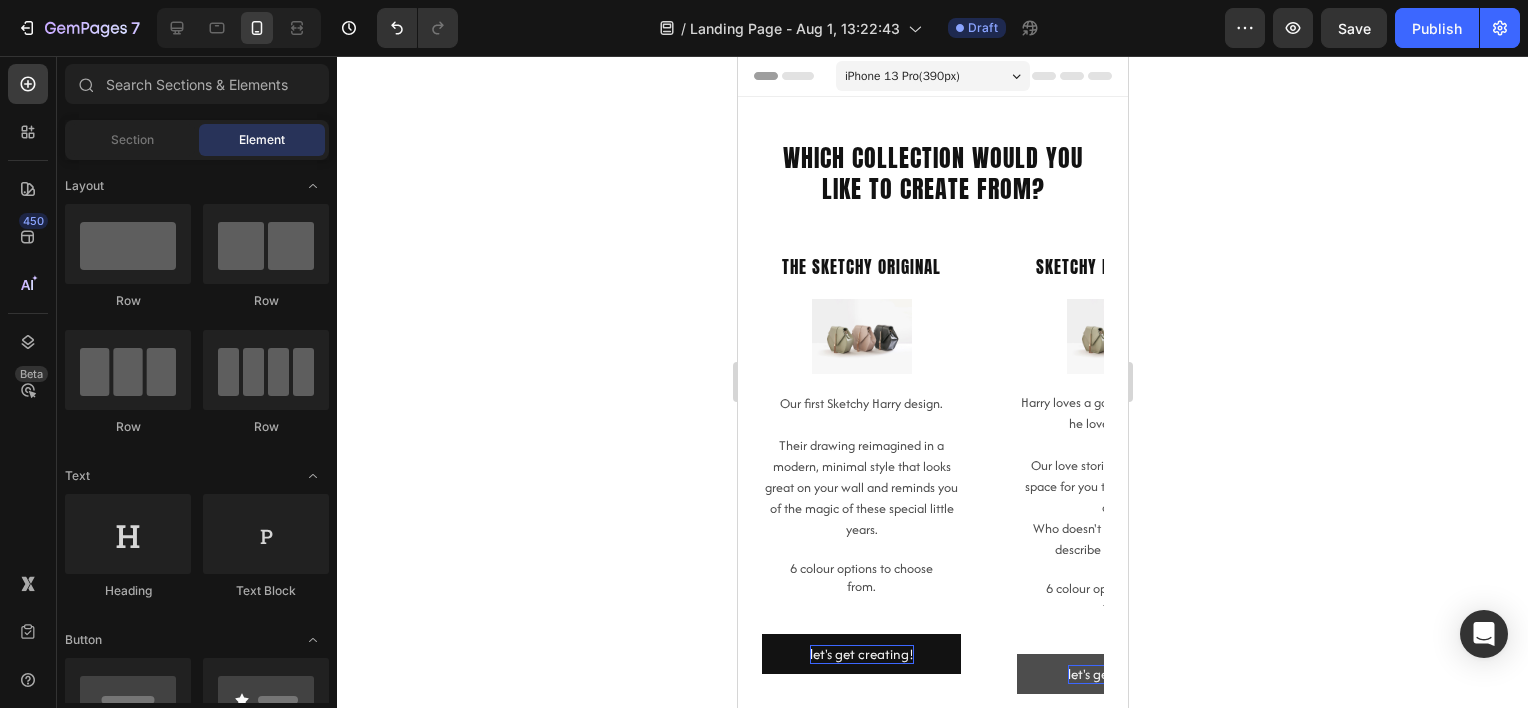 click 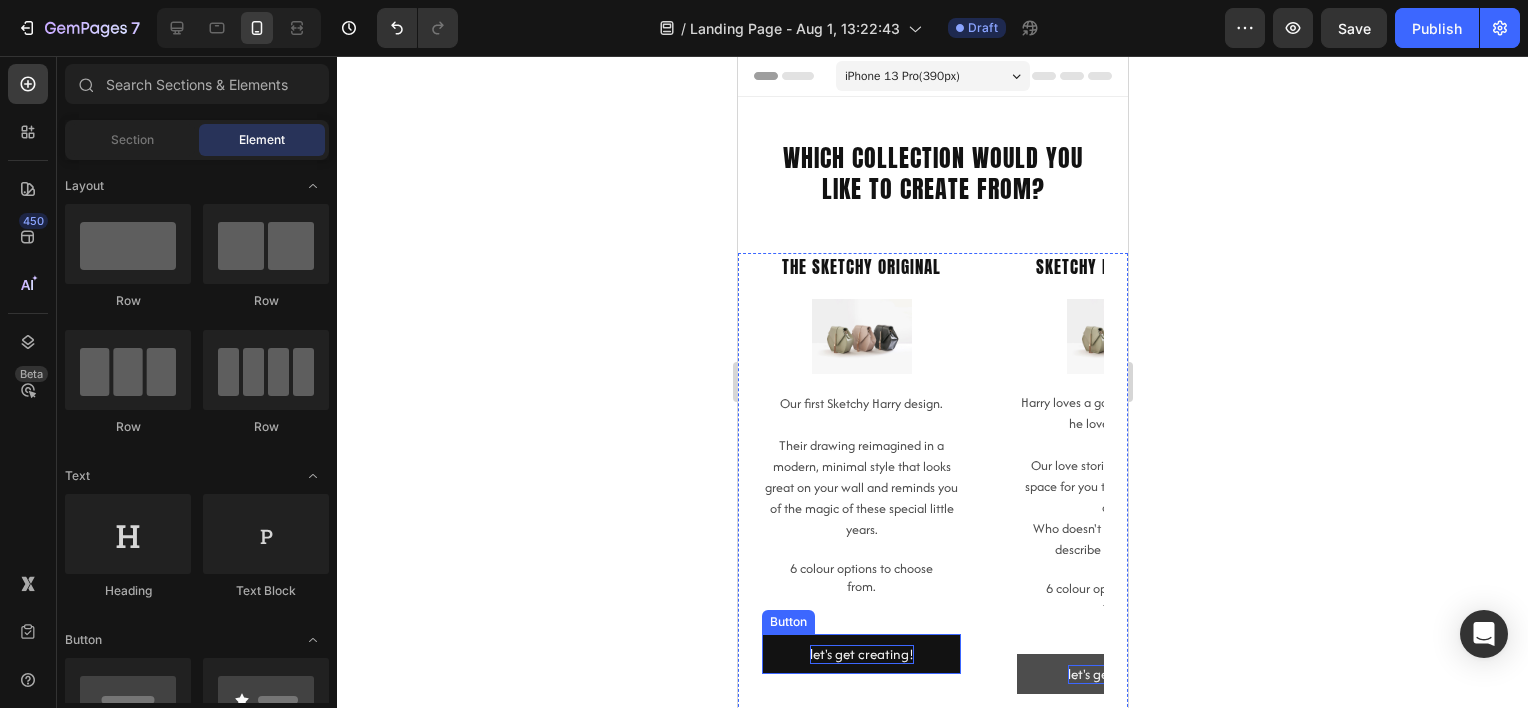 click on "let's get creating!" at bounding box center [861, 655] 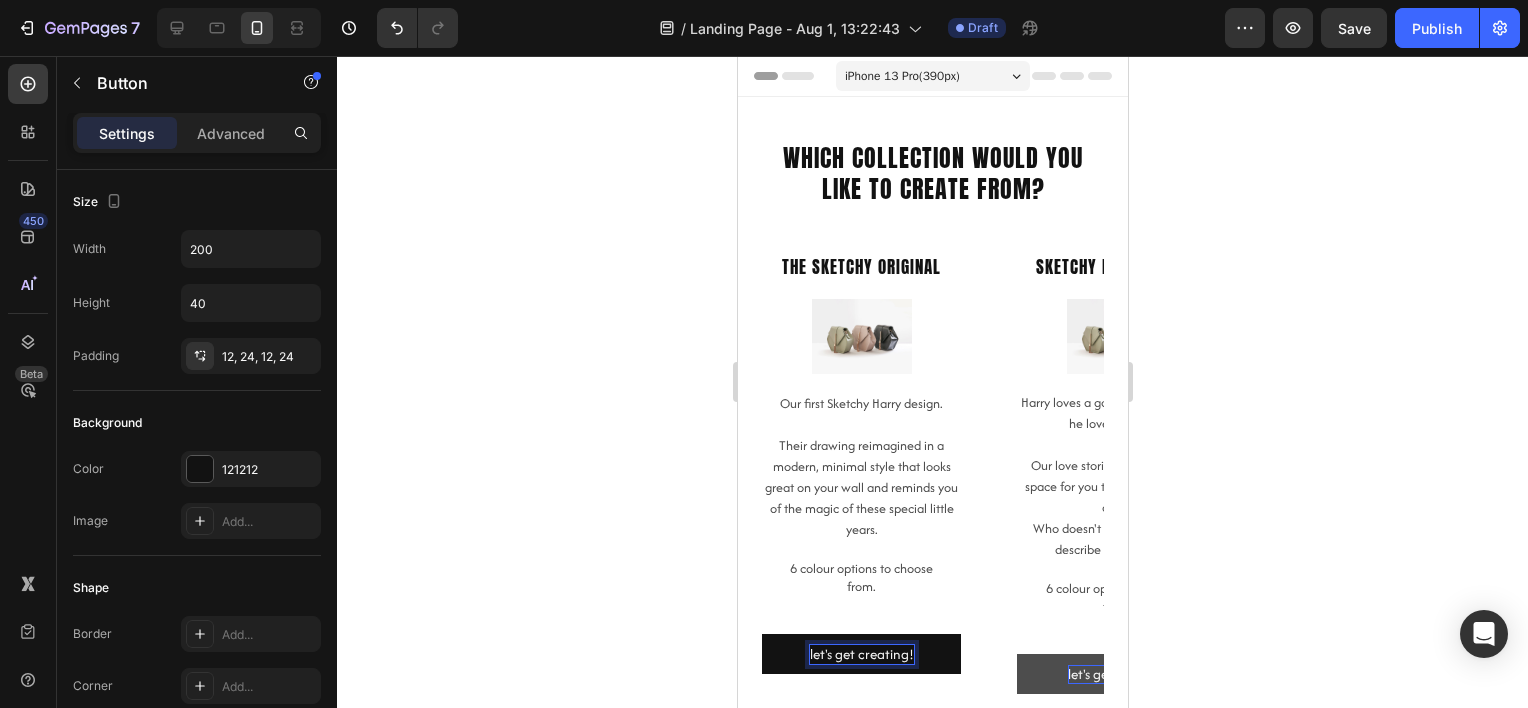 click on "let's get creating!" at bounding box center (861, 655) 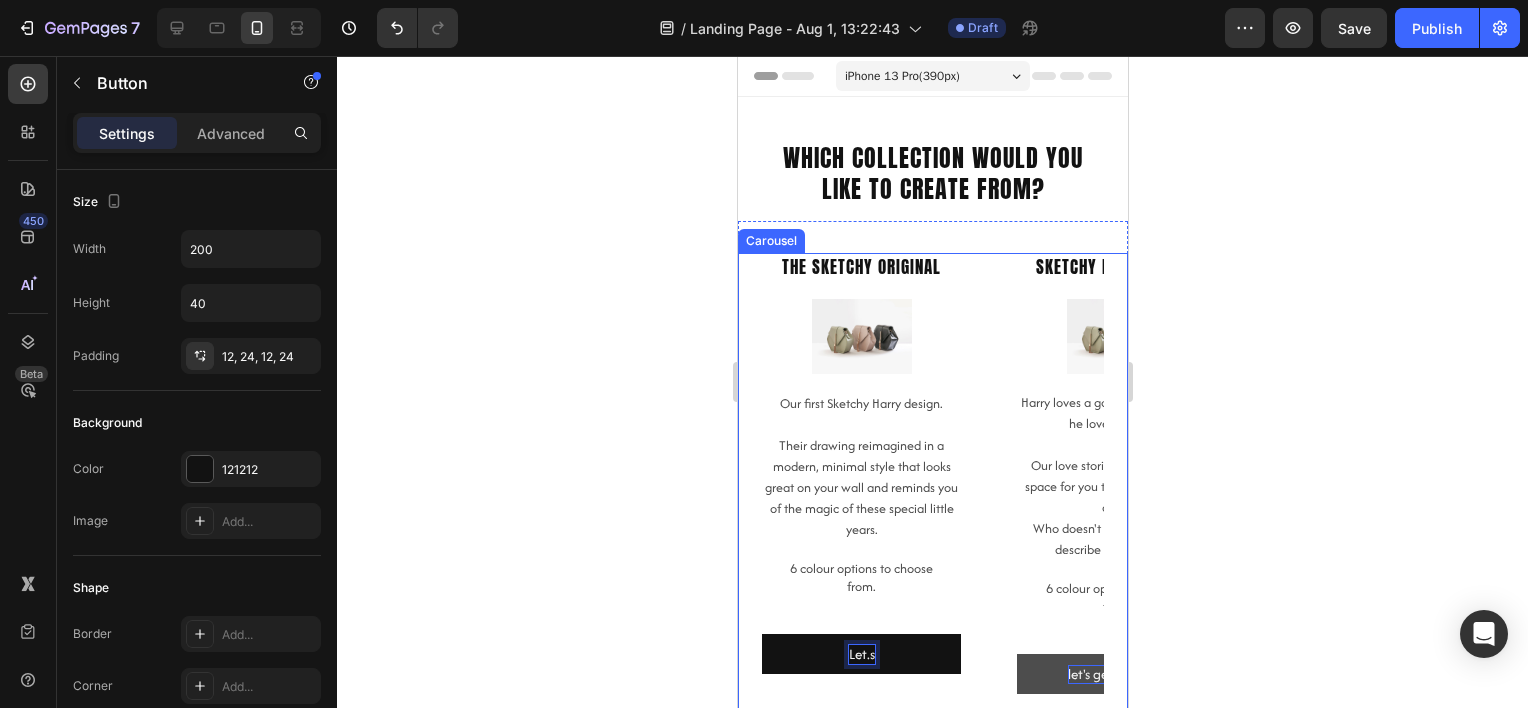 click on "Let.s" at bounding box center (860, 654) 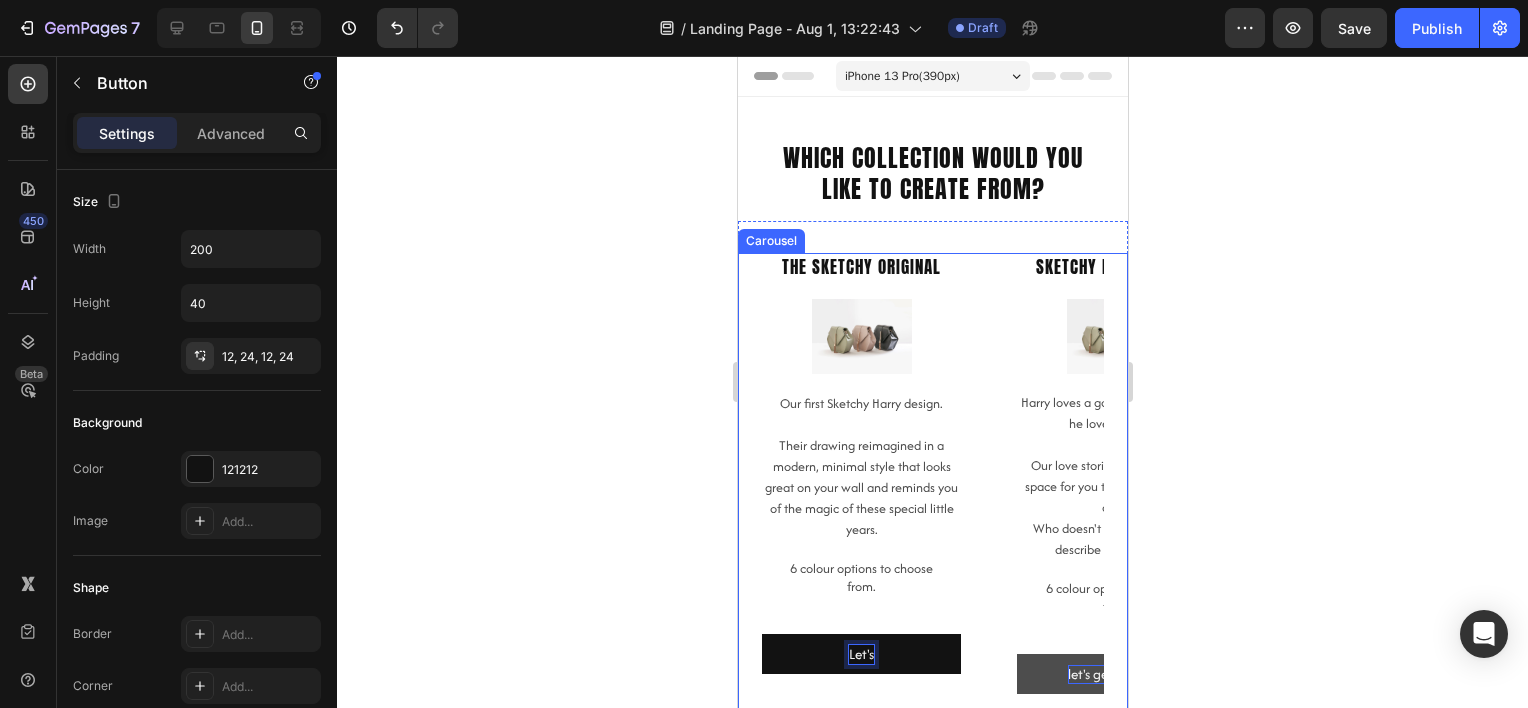 click on "Let's" at bounding box center [860, 654] 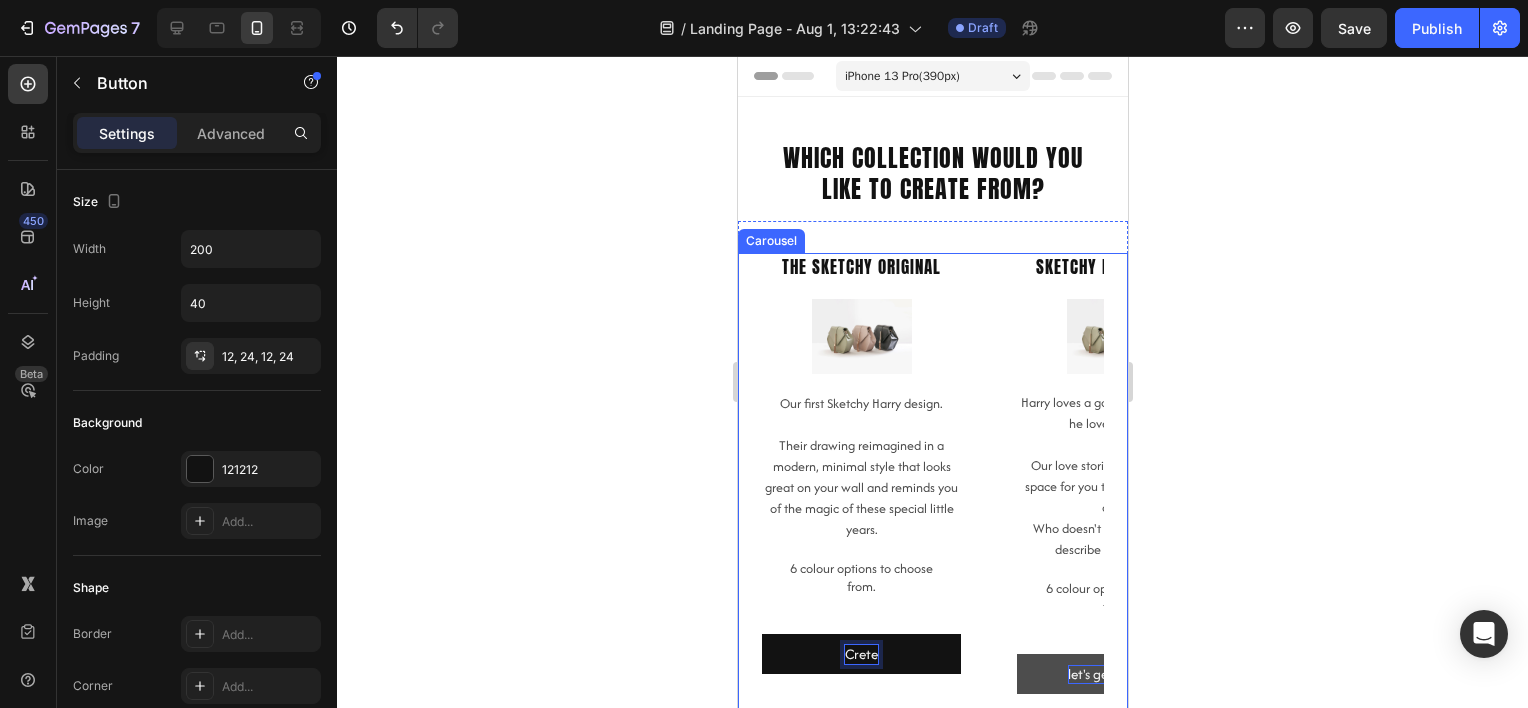 click on "Crete" at bounding box center (860, 654) 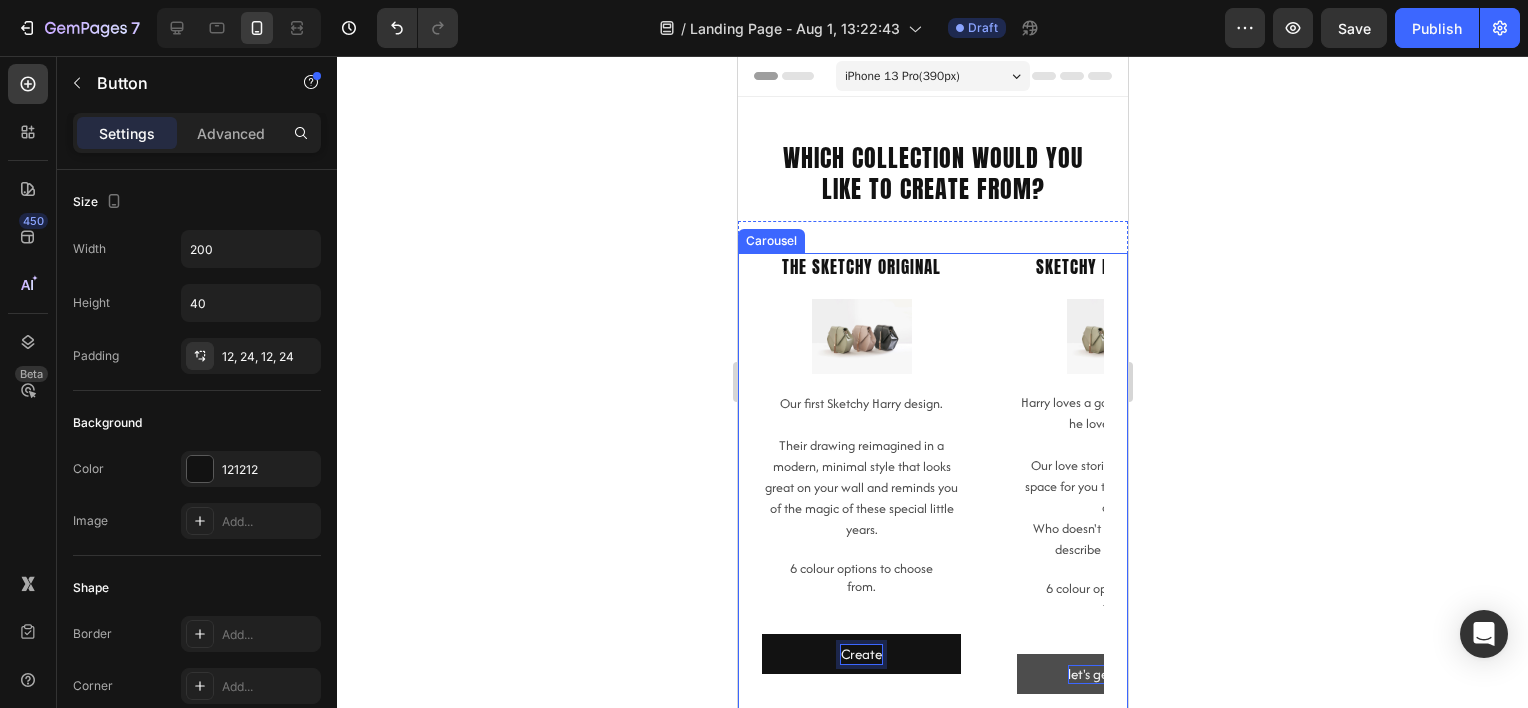click on "Create" at bounding box center [860, 654] 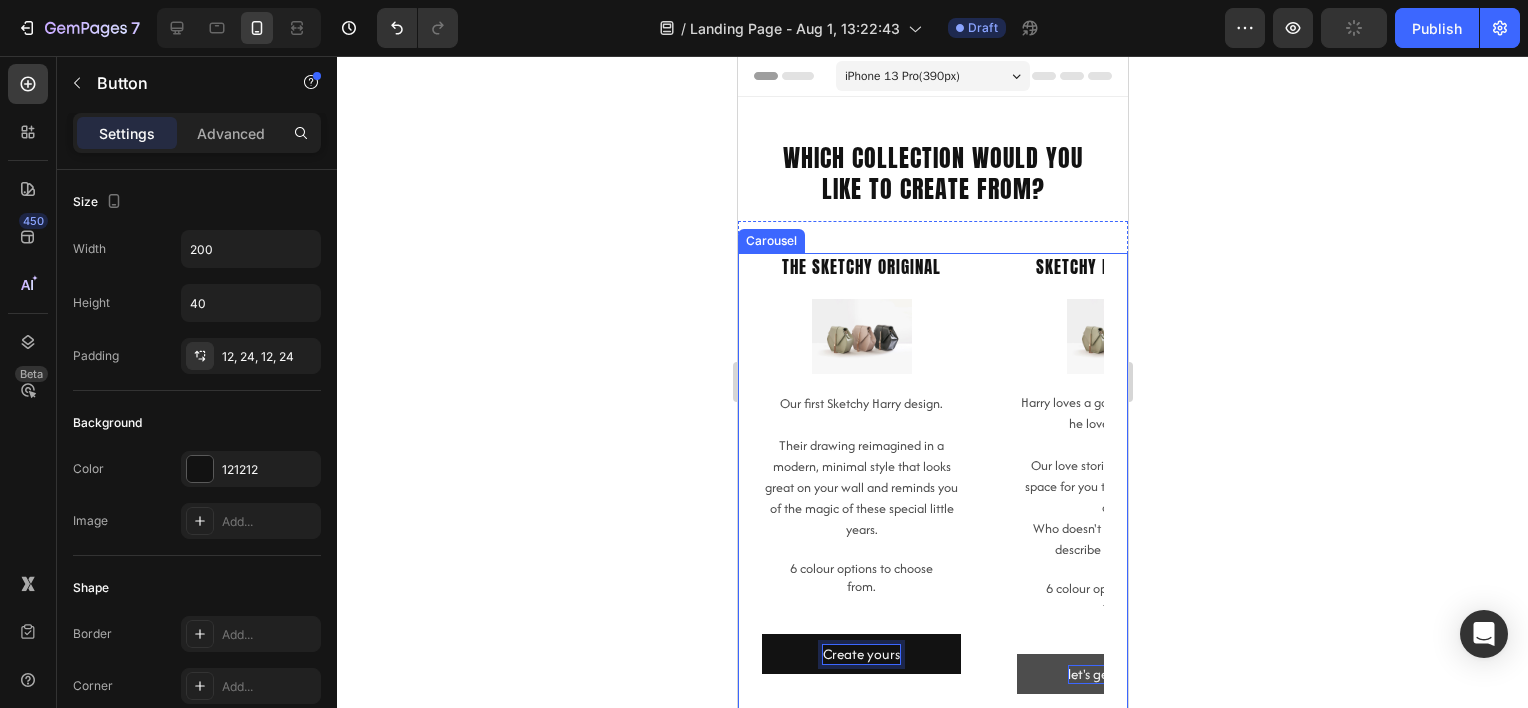 click on "Create yours" at bounding box center [860, 654] 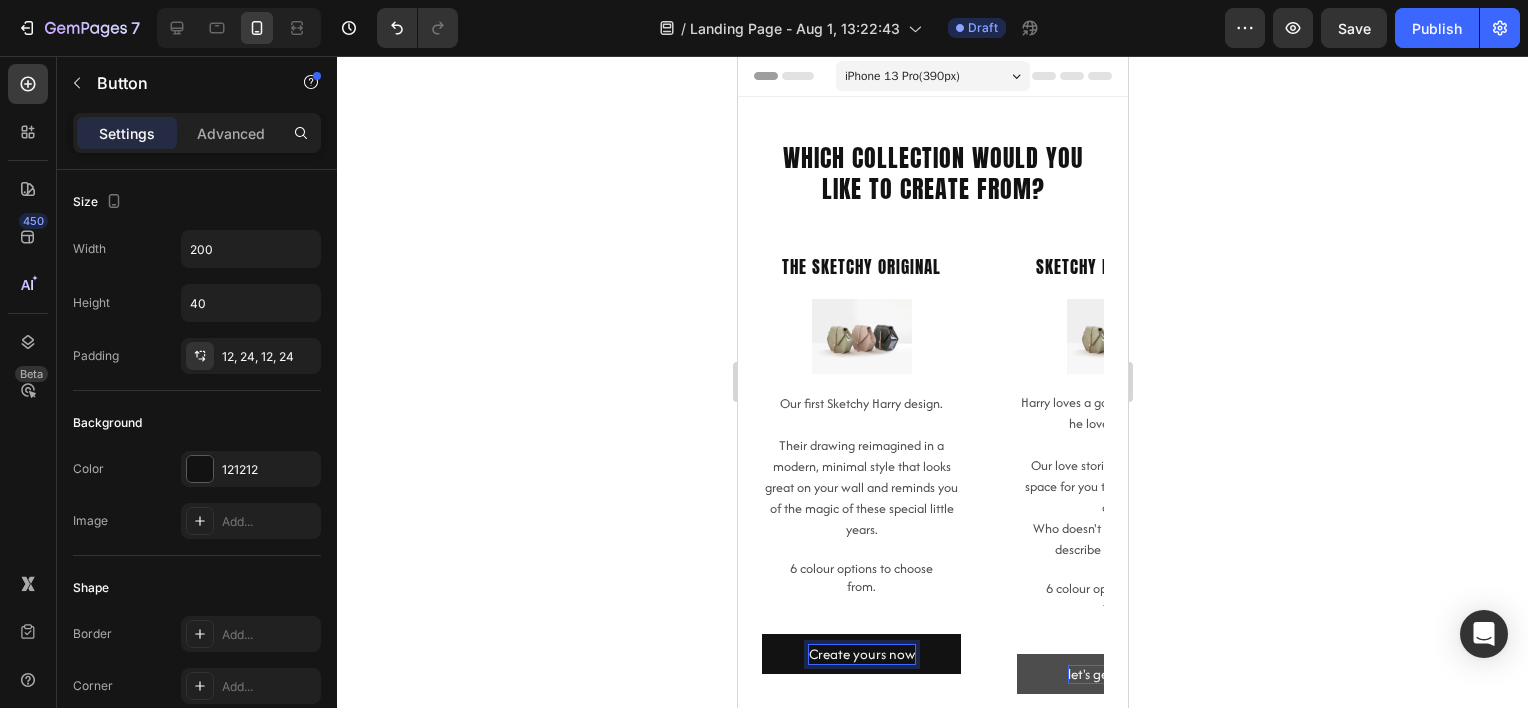 click 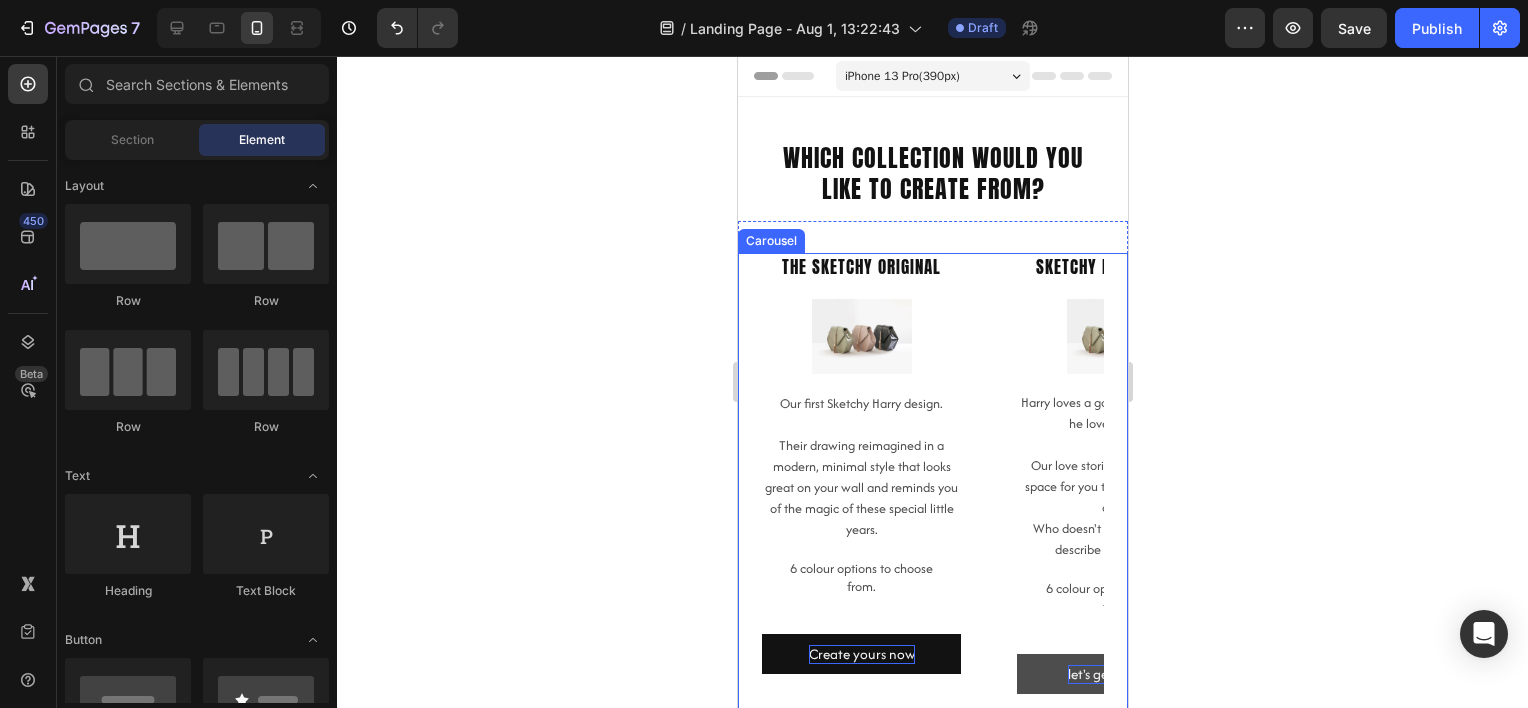 click on "let's get creating" at bounding box center [1116, 675] 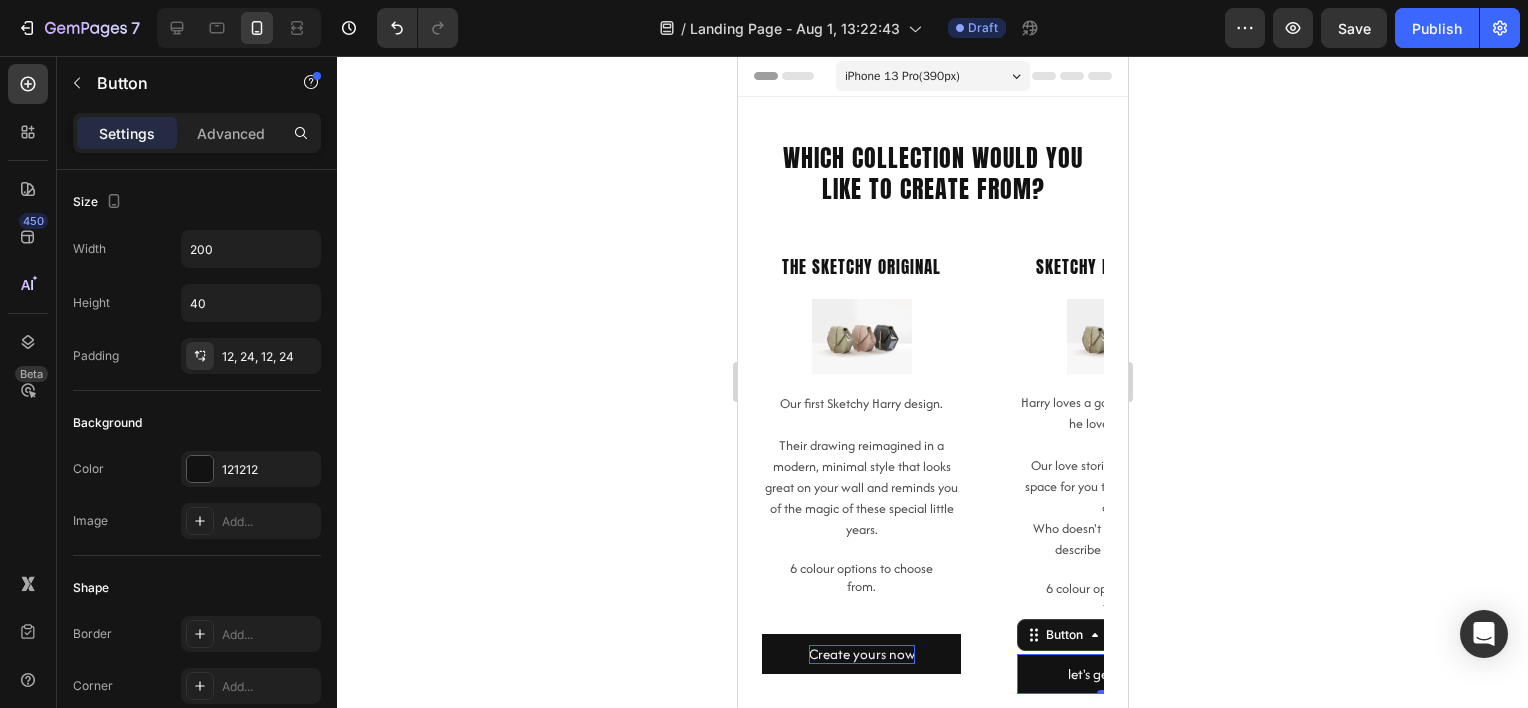 click 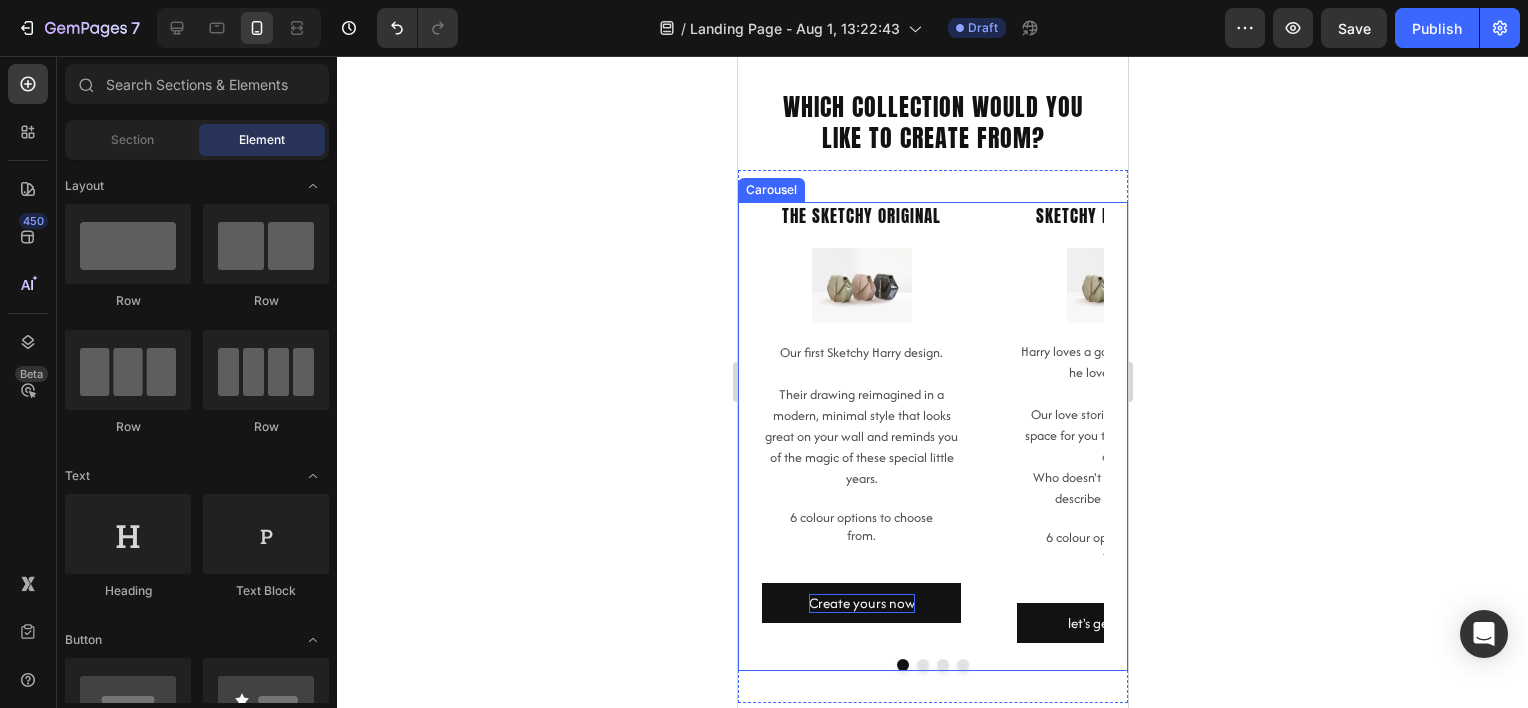 scroll, scrollTop: 300, scrollLeft: 0, axis: vertical 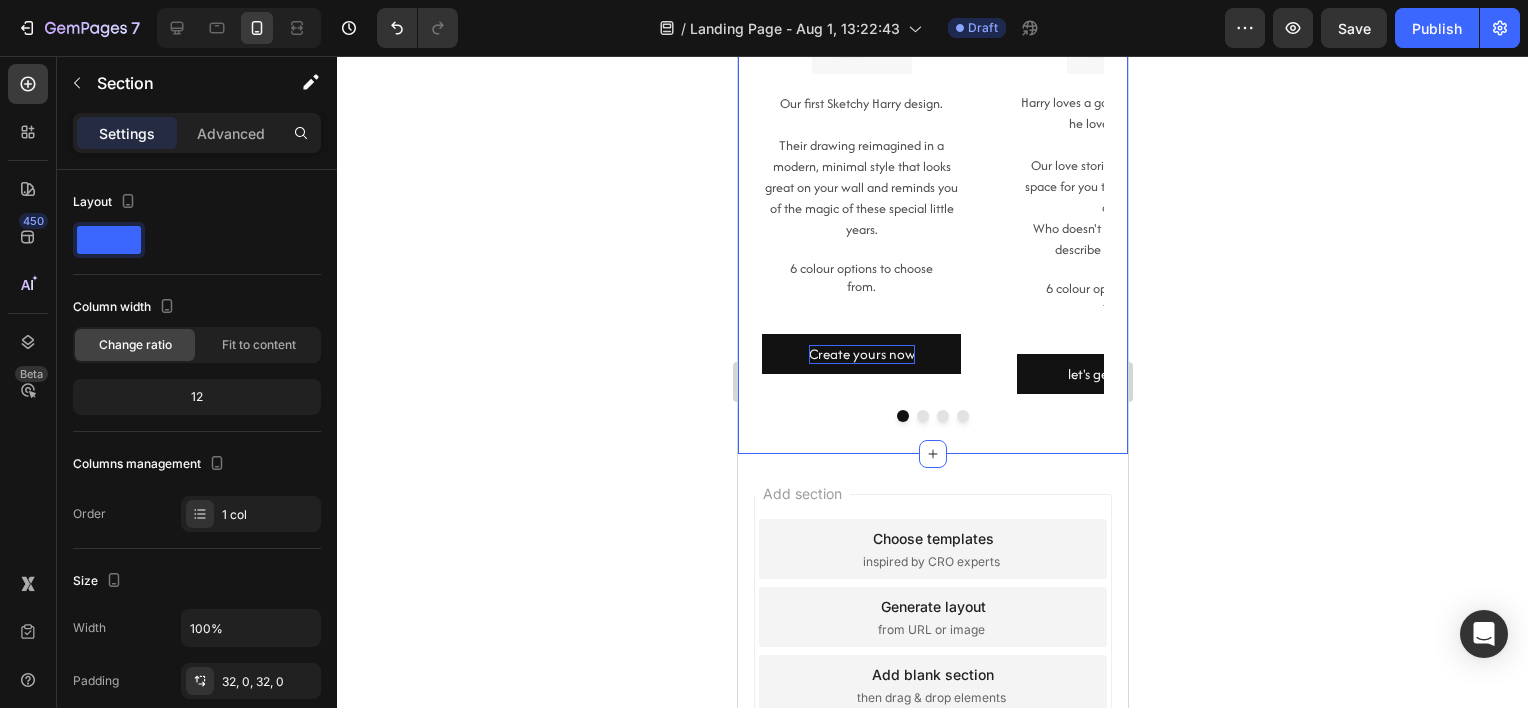 click on "The Sketchy Original Heading Image Our first Sketchy Harry design.  Their drawing reimagined in a modern, minimal style that looks great on your wall and reminds you of the magic of these special little years. Text Block 6 colour options to choose from. Text Block Create yours now Button Sketchy love stories Heading Image Harry loves a good yarn as much as he loves a sketch.  Our love stories design includes space for you to "quote" your little artist. Who doesn't love the way they describe their drawing. Text Block 6 colour options to choose from. Text Block let's get creating Button
Drop element here
Drop element here Carousel Section 2" at bounding box center (932, 187) 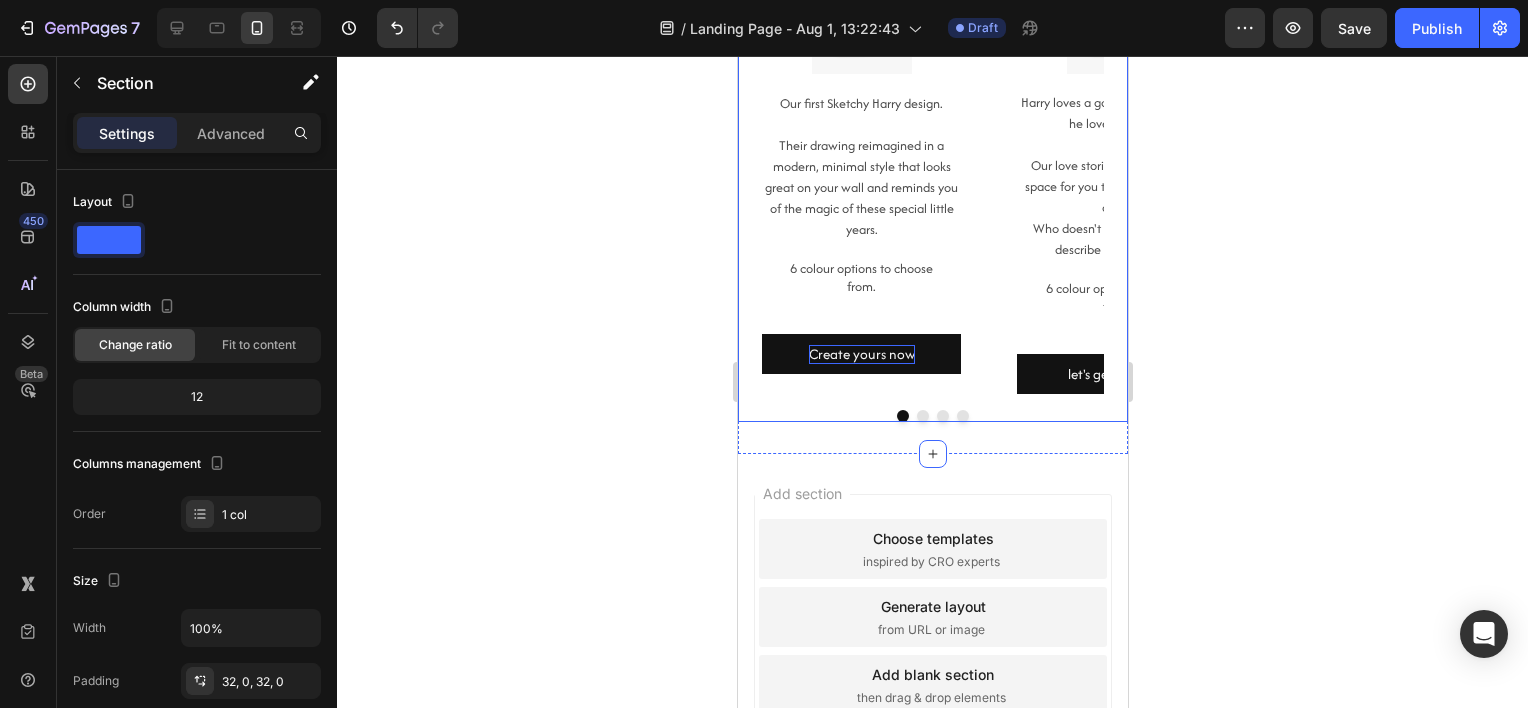 click on "The Sketchy Original Heading Image Our first Sketchy Harry design.  Their drawing reimagined in a modern, minimal style that looks great on your wall and reminds you of the magic of these special little years. Text Block 6 colour options to choose from. Text Block Create yours now Button Sketchy love stories Heading Image Harry loves a good yarn as much as he loves a sketch.  Our love stories design includes space for you to "quote" your little artist. Who doesn't love the way they describe their drawing. Text Block 6 colour options to choose from. Text Block let's get creating Button
Drop element here
Drop element here Carousel" at bounding box center [932, 187] 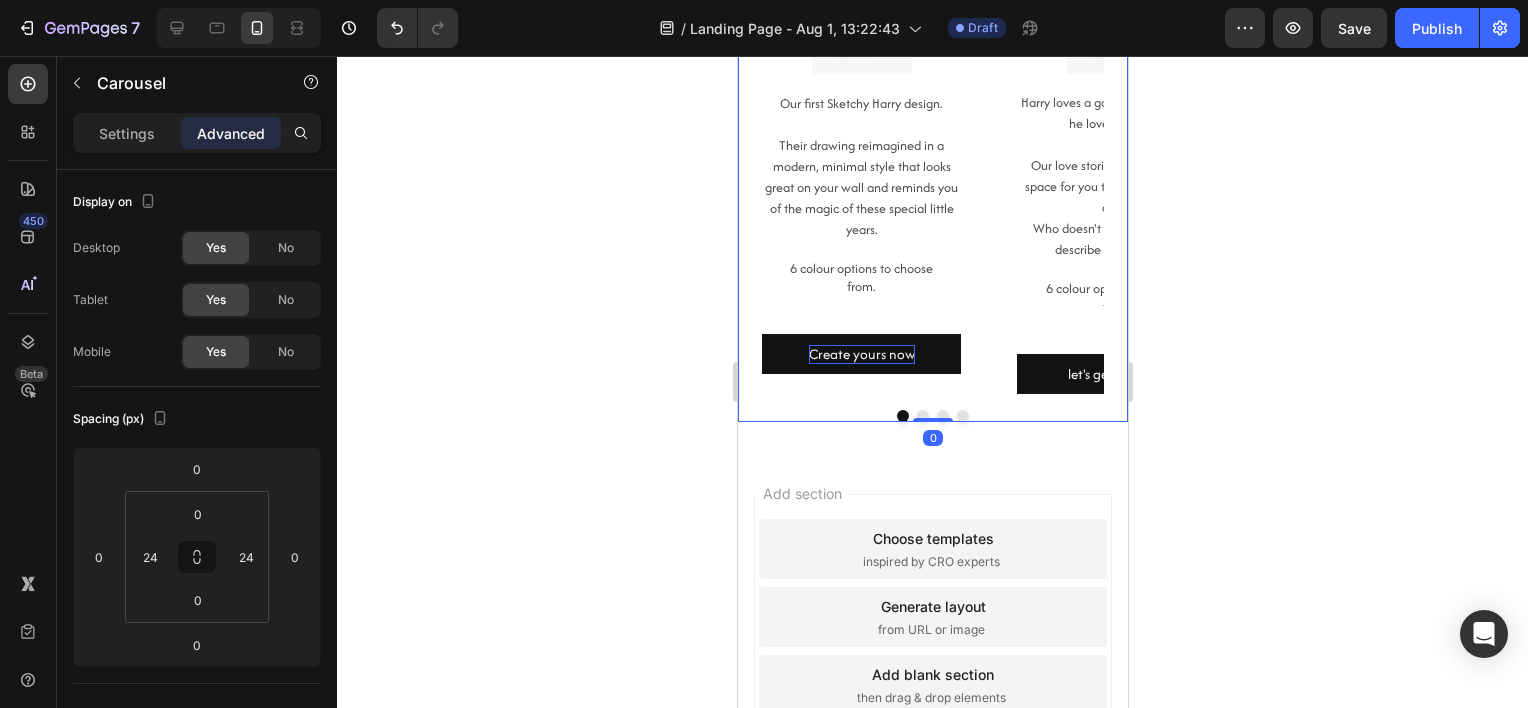 click on "The Sketchy Original Heading Image Our first Sketchy Harry design.  Their drawing reimagined in a modern, minimal style that looks great on your wall and reminds you of the magic of these special little years. Text Block 6 colour options to choose from. Text Block Create yours now Button Sketchy love stories Heading Image Harry loves a good yarn as much as he loves a sketch.  Our love stories design includes space for you to "quote" your little artist. Who doesn't love the way they describe their drawing. Text Block 6 colour options to choose from. Text Block let's get creating Button
Drop element here
Drop element here Carousel   0" at bounding box center (932, 187) 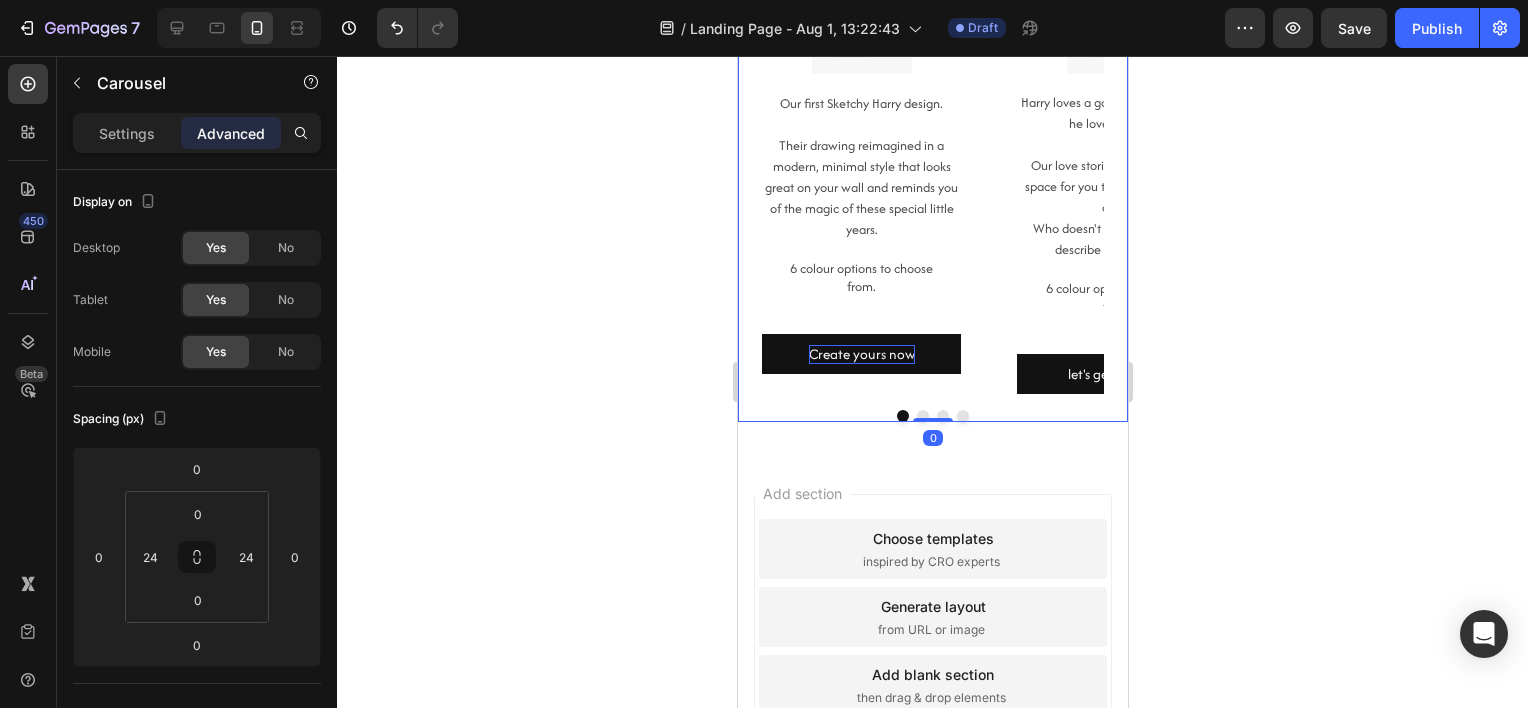 click at bounding box center (922, 416) 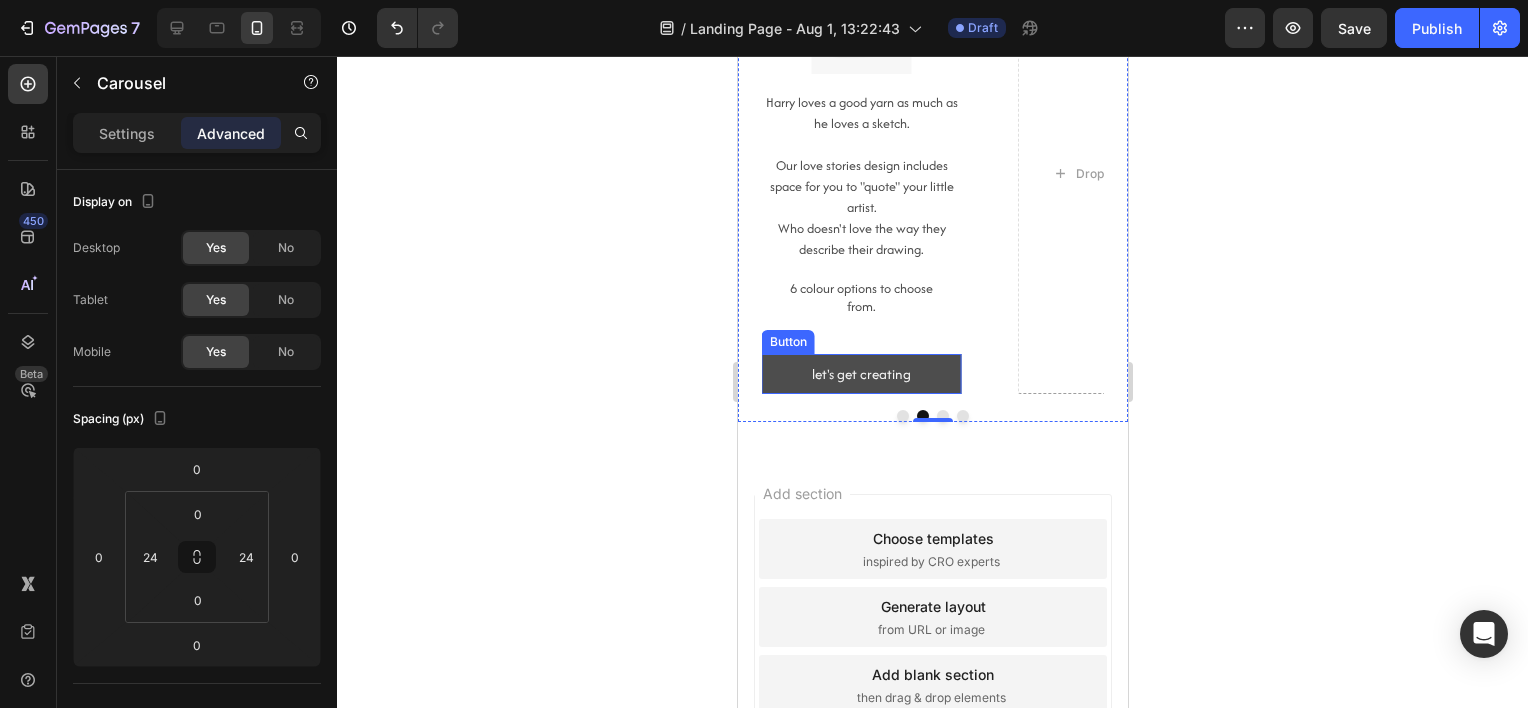 click on "let's get creating" at bounding box center (860, 374) 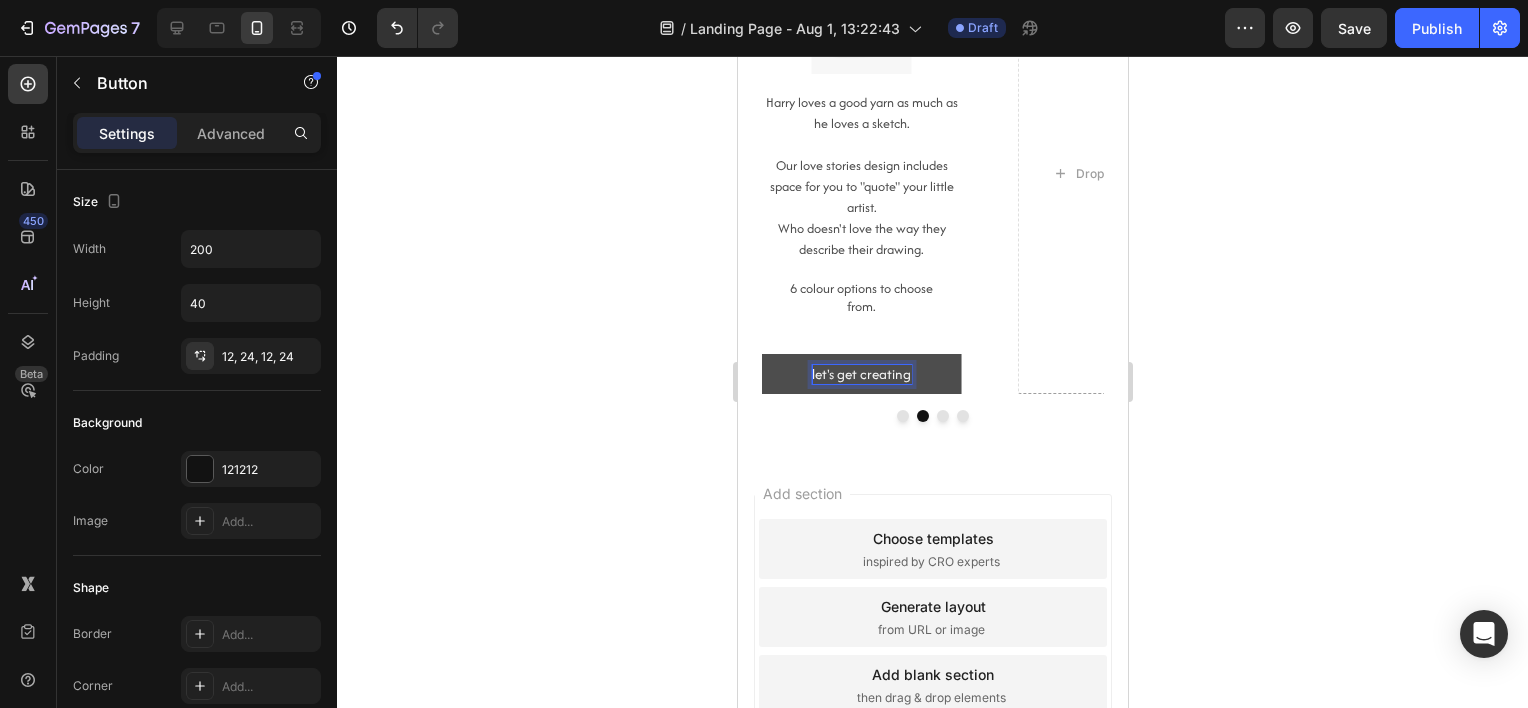 click on "let's get creating" at bounding box center [860, 375] 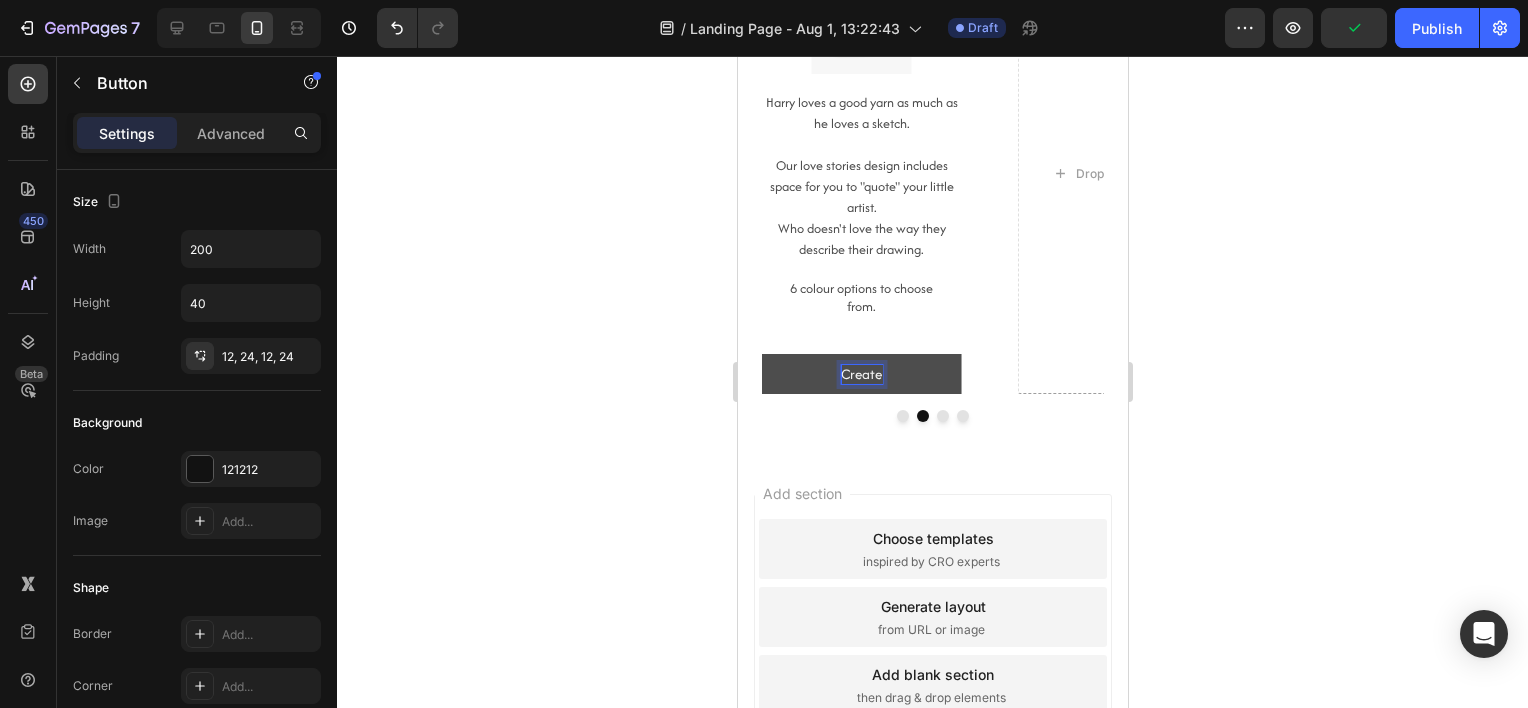 click on "Create" at bounding box center [860, 374] 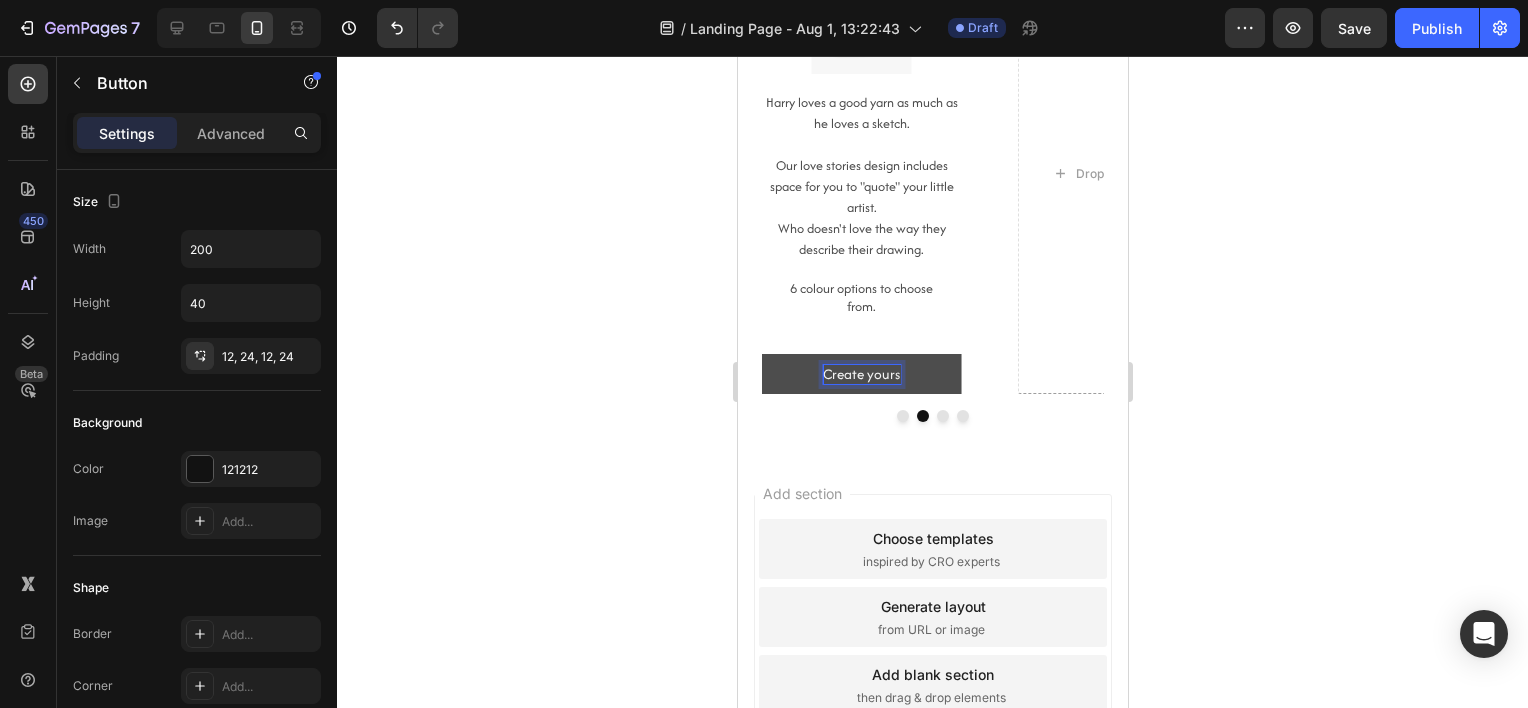 click on "Create yours" at bounding box center [860, 374] 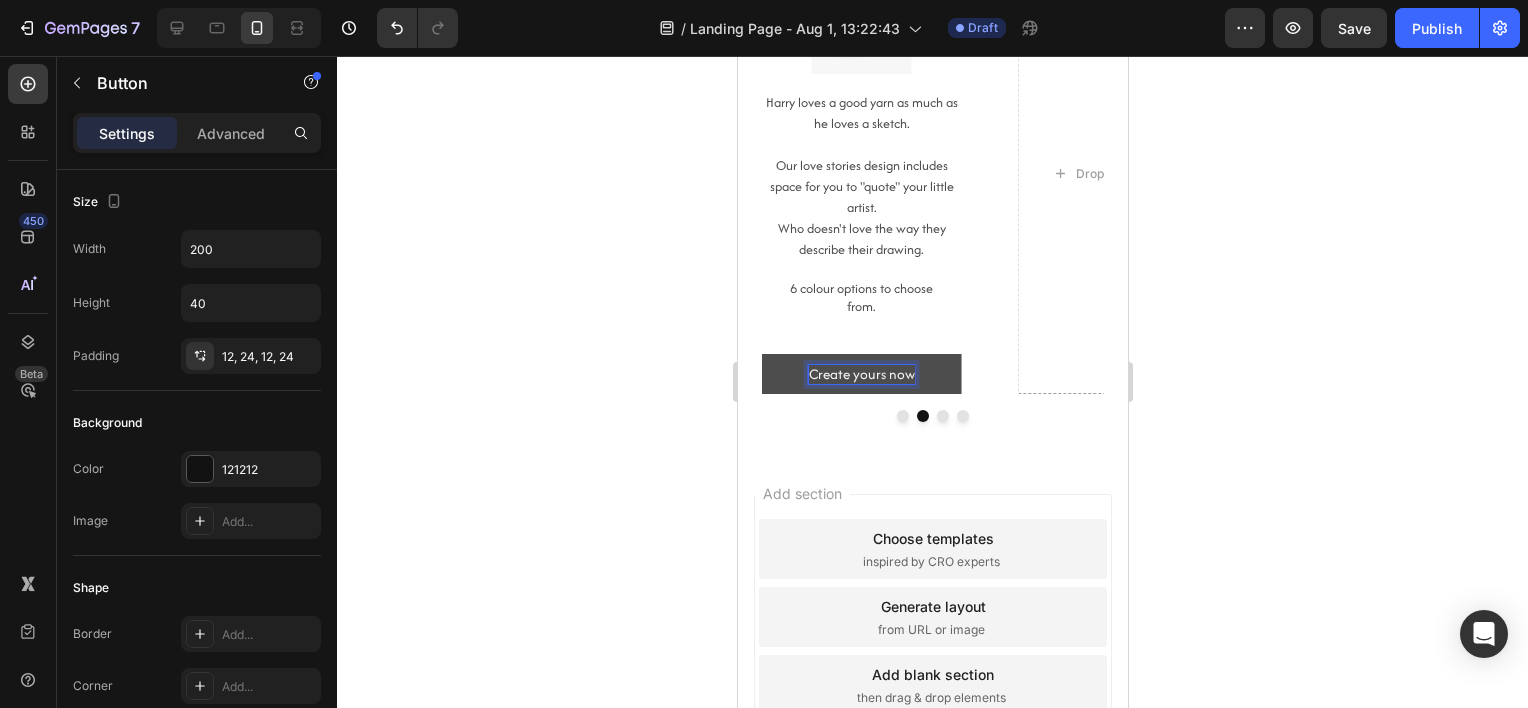 click 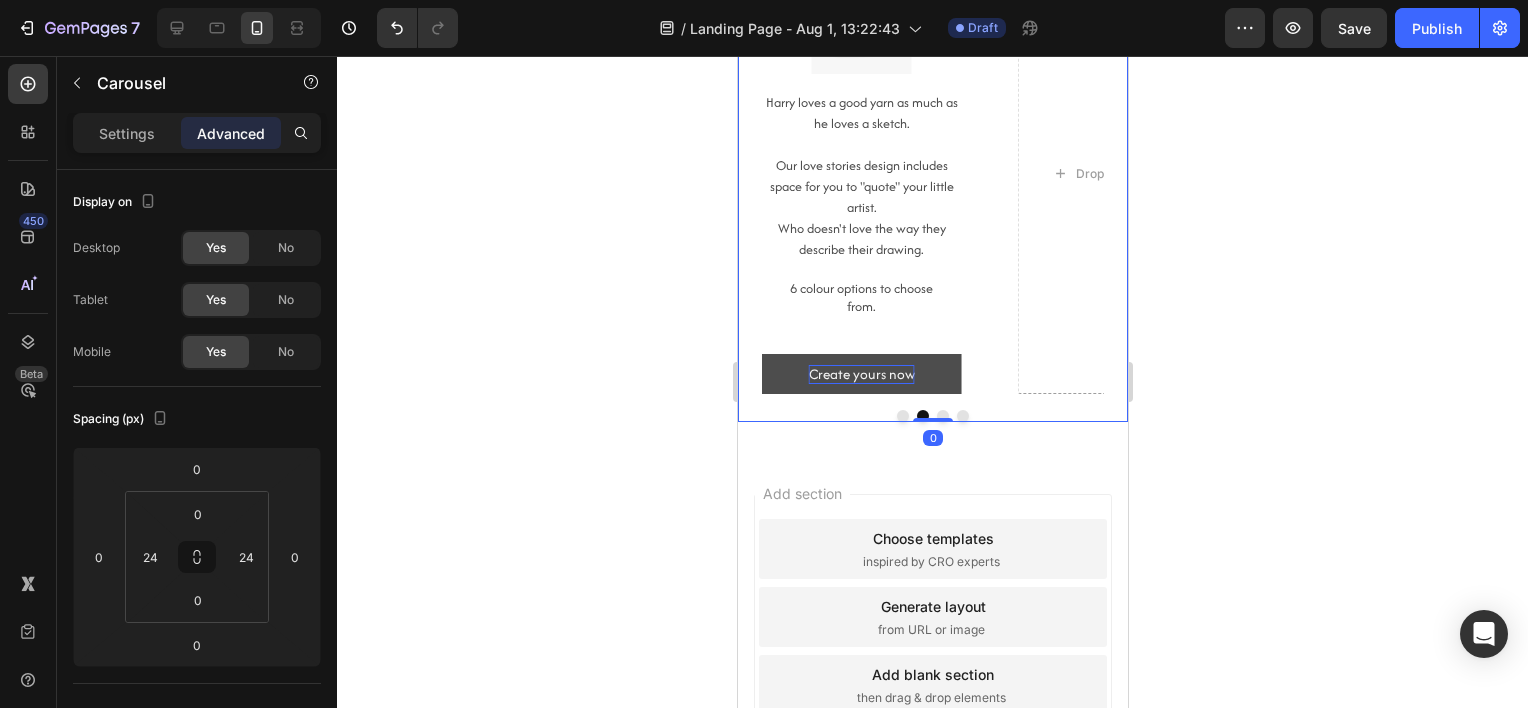 click at bounding box center [902, 416] 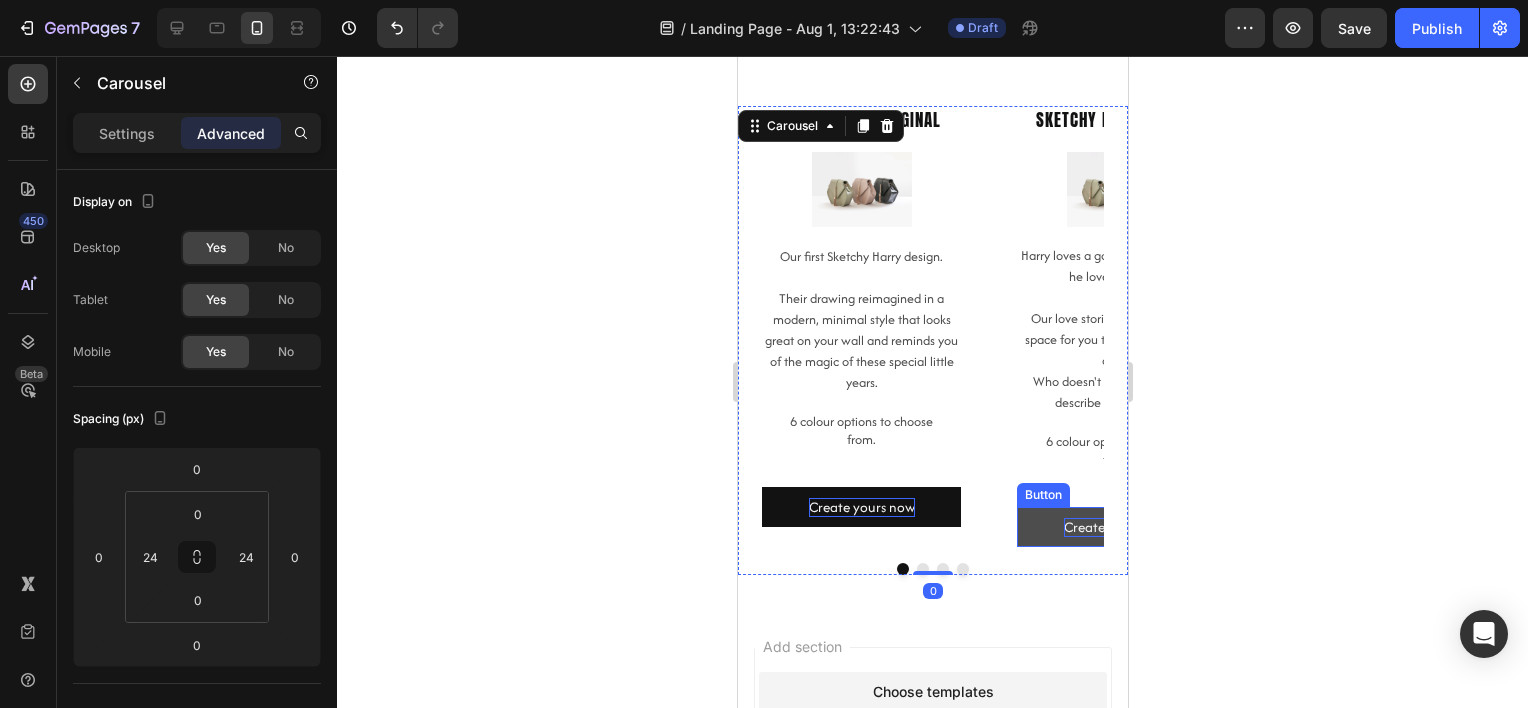 scroll, scrollTop: 0, scrollLeft: 0, axis: both 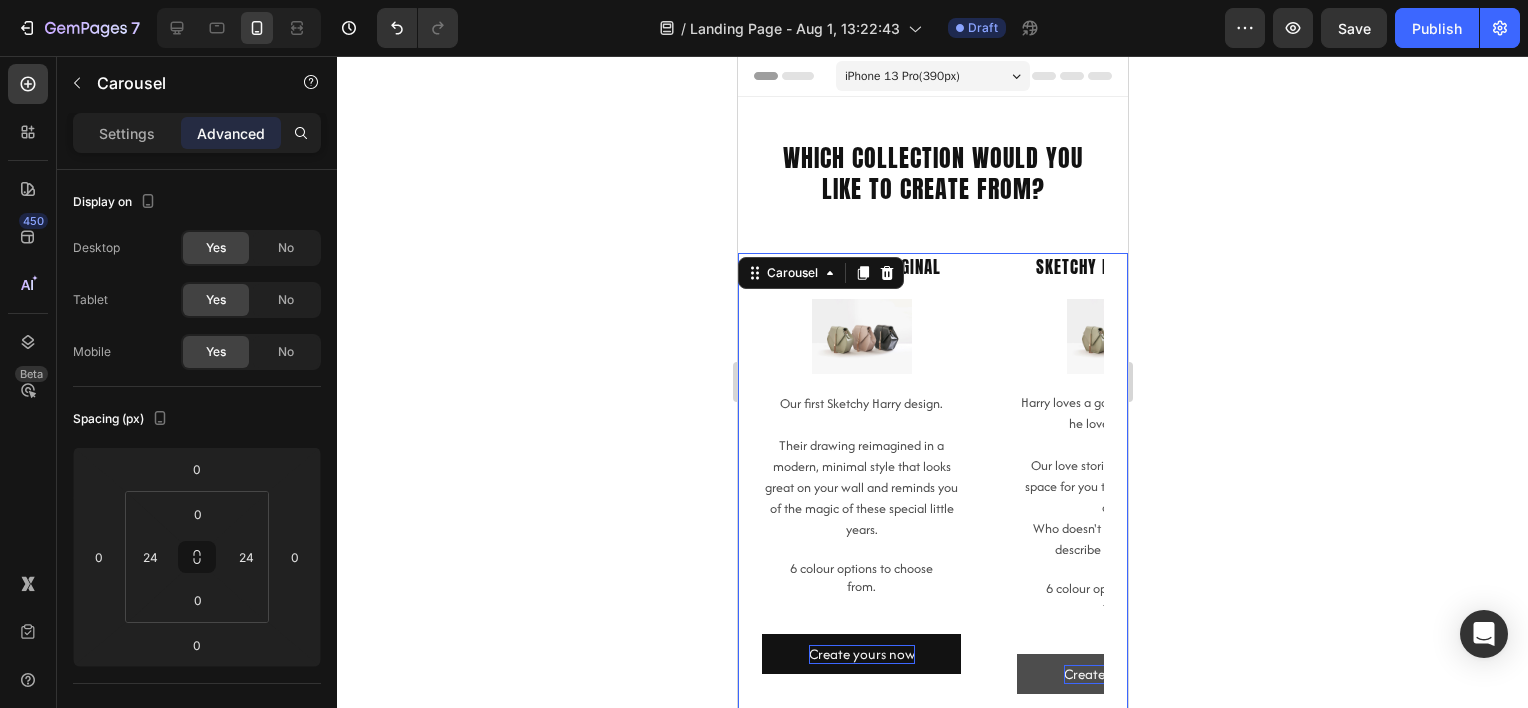 click 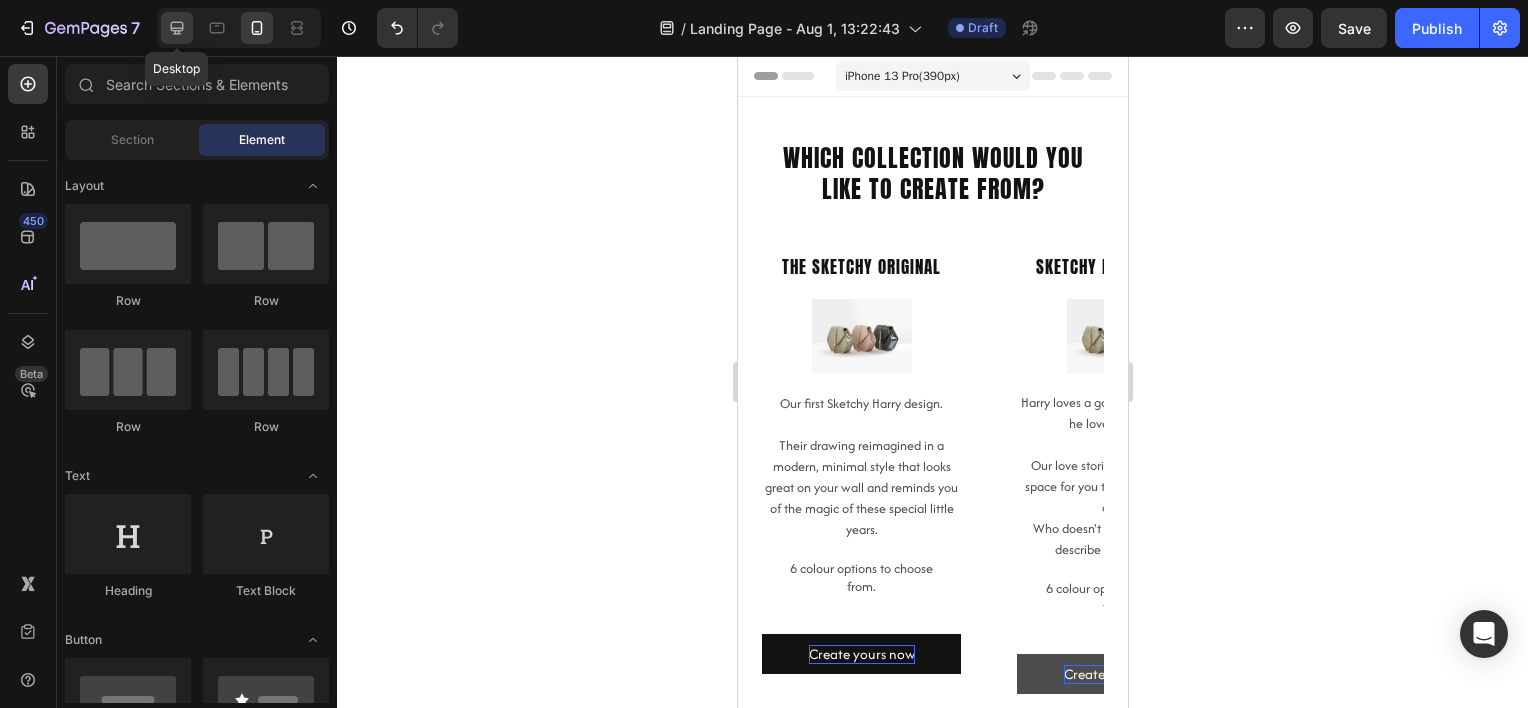 click 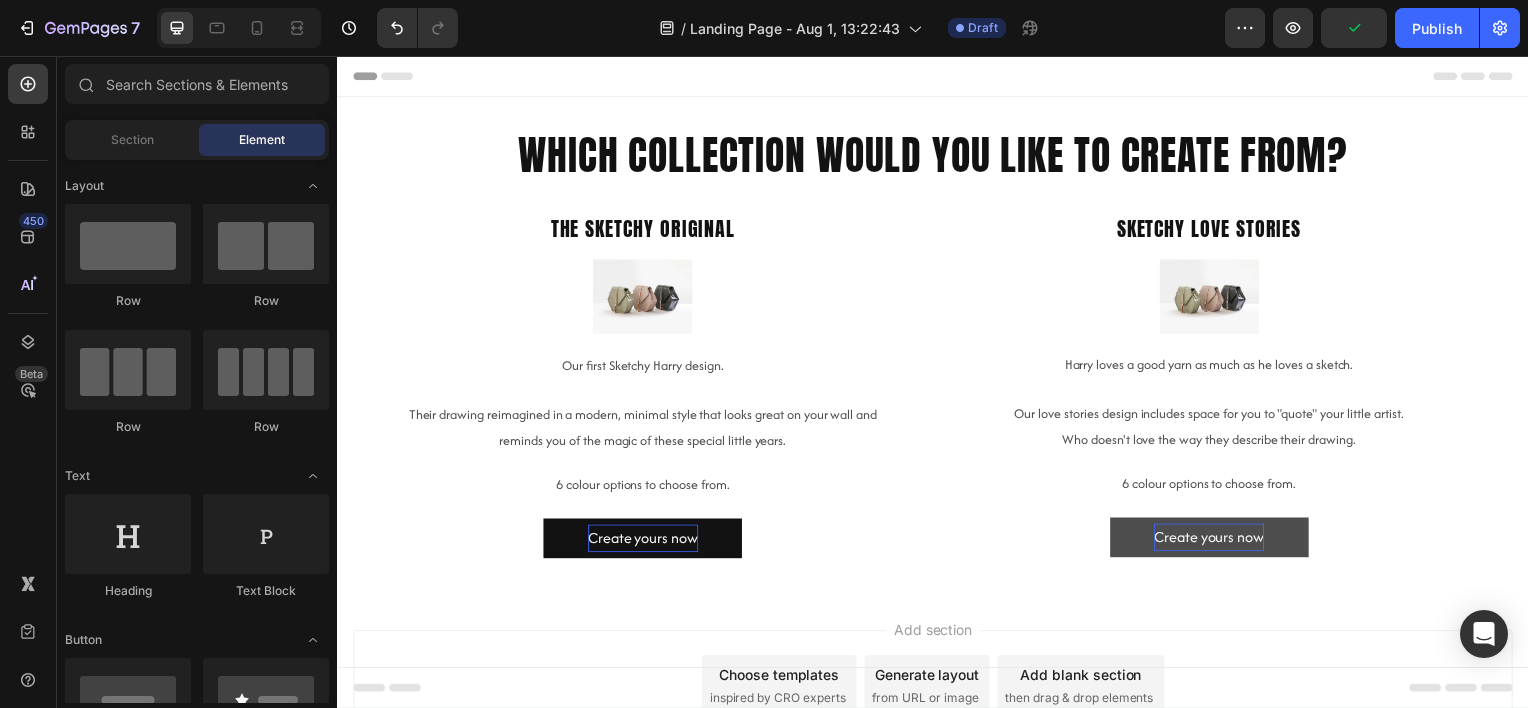 click on "which collection would you like to create from?" at bounding box center [937, 155] 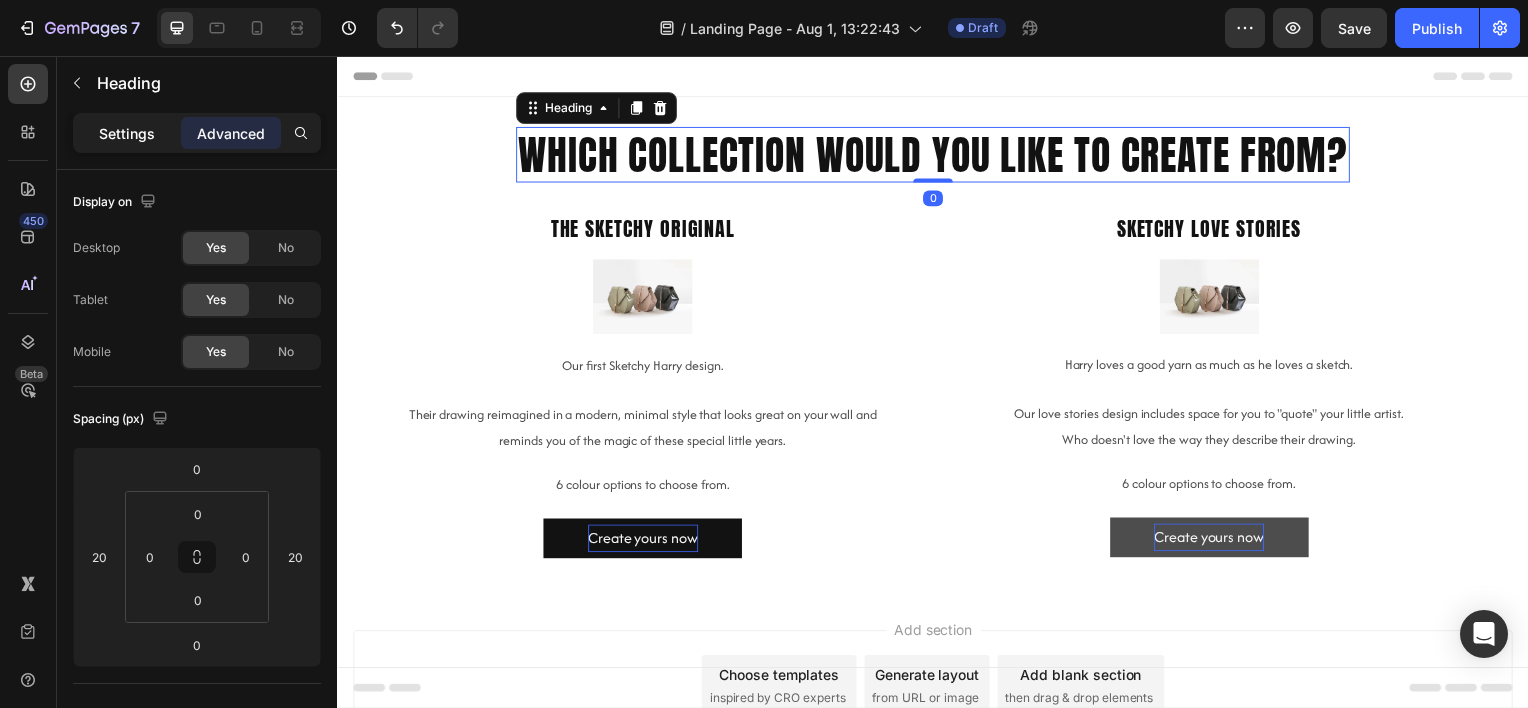 click on "Settings" at bounding box center (127, 133) 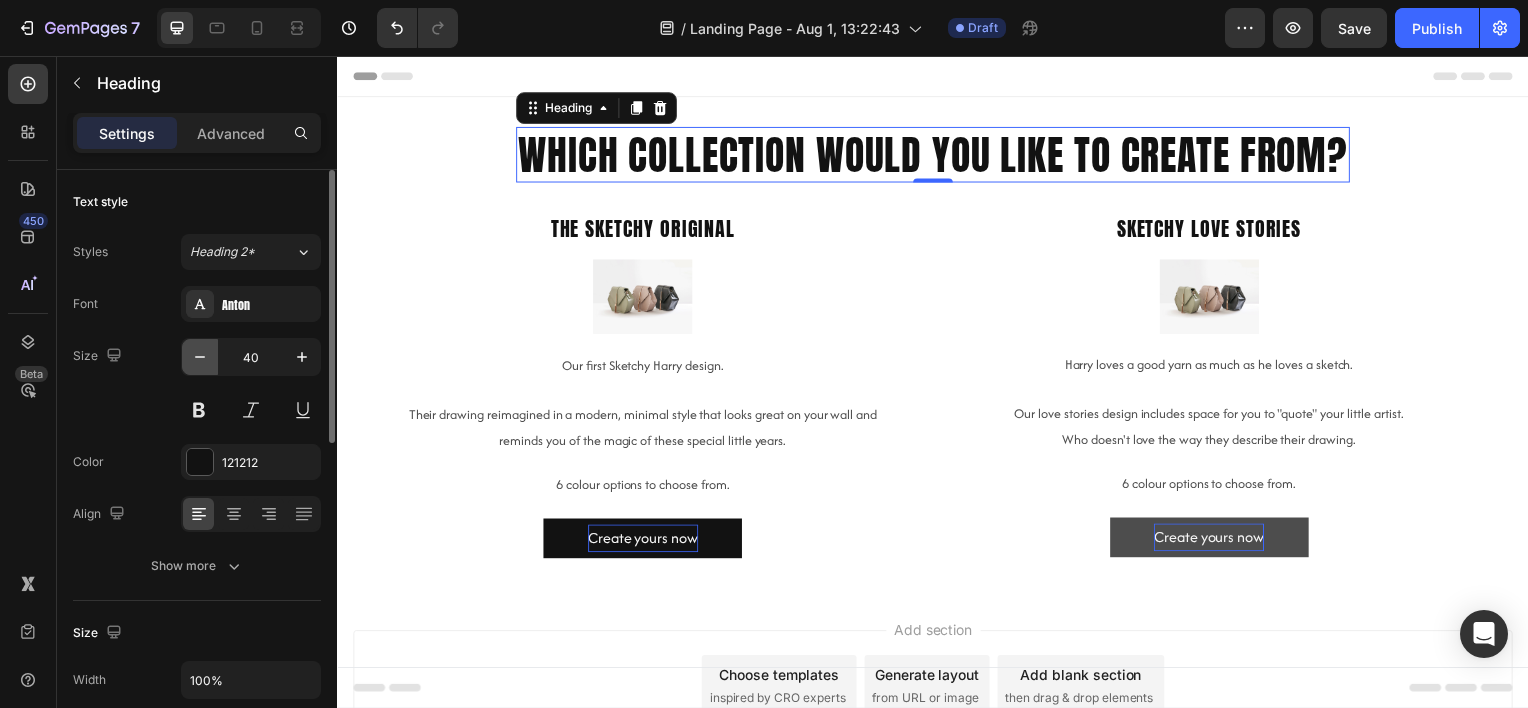 click 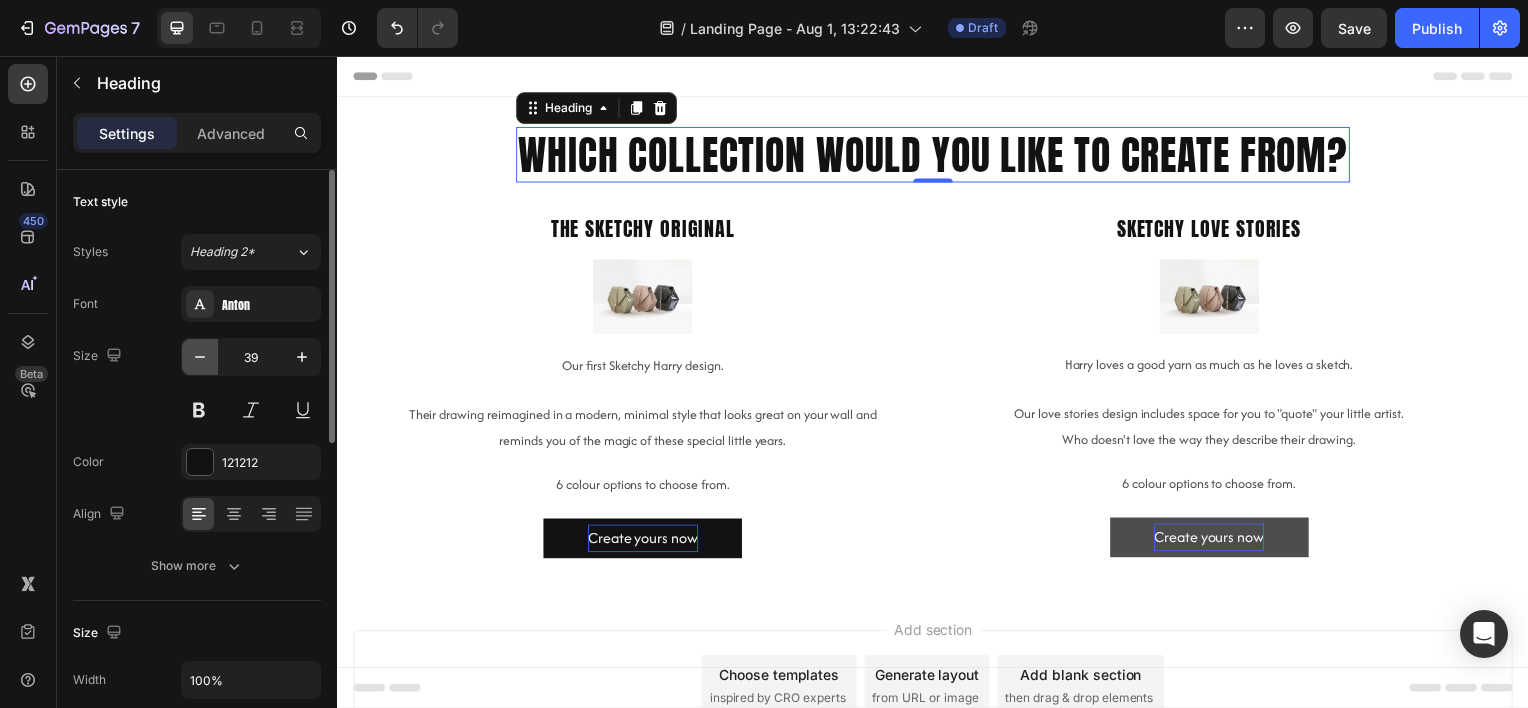 click 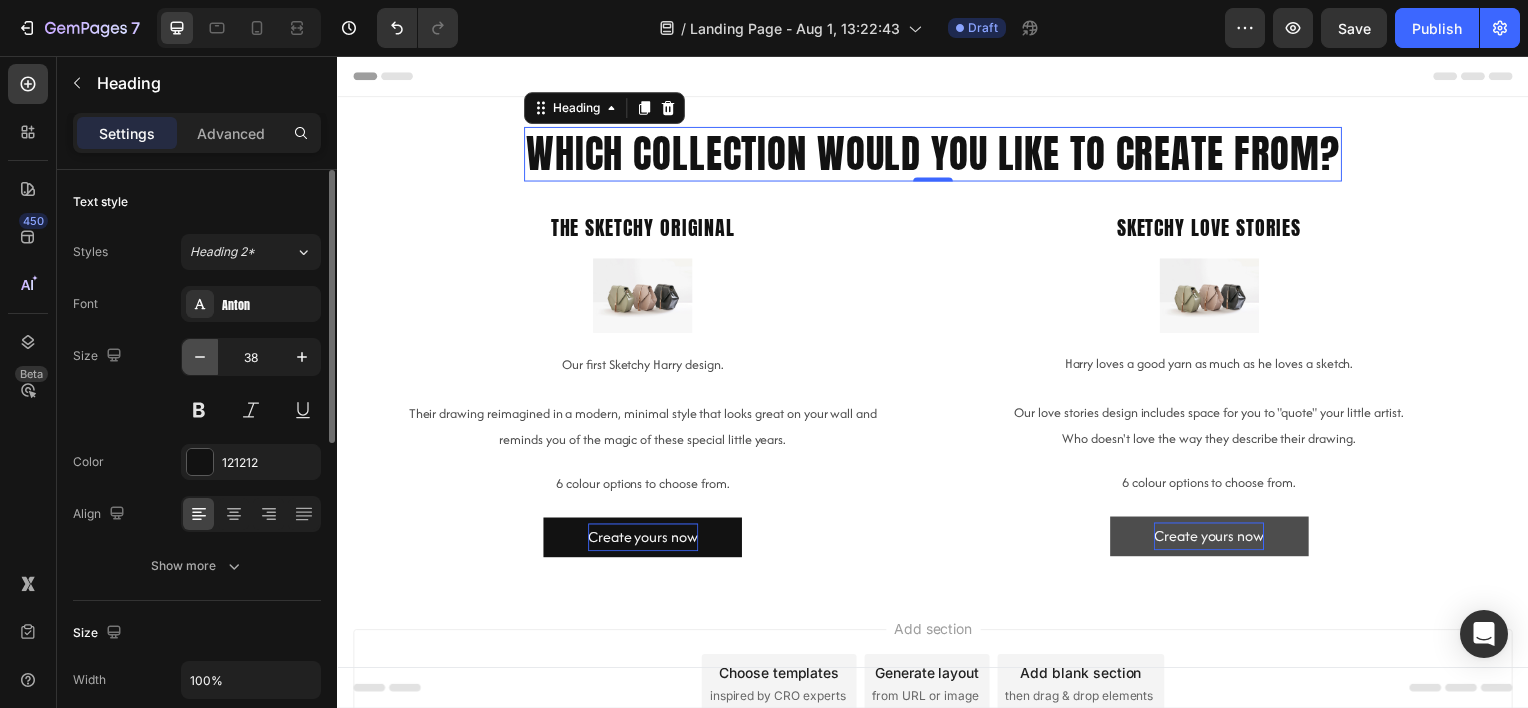 click 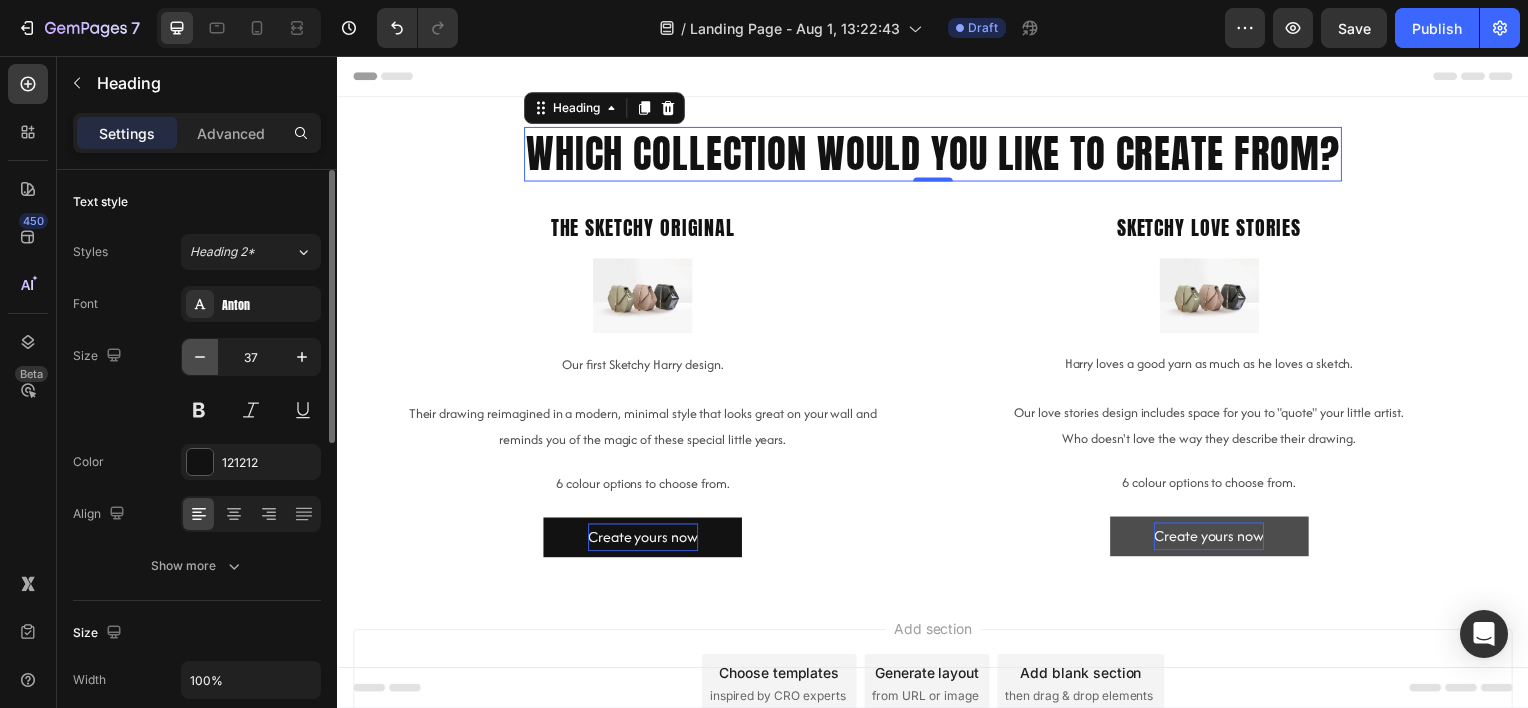 click 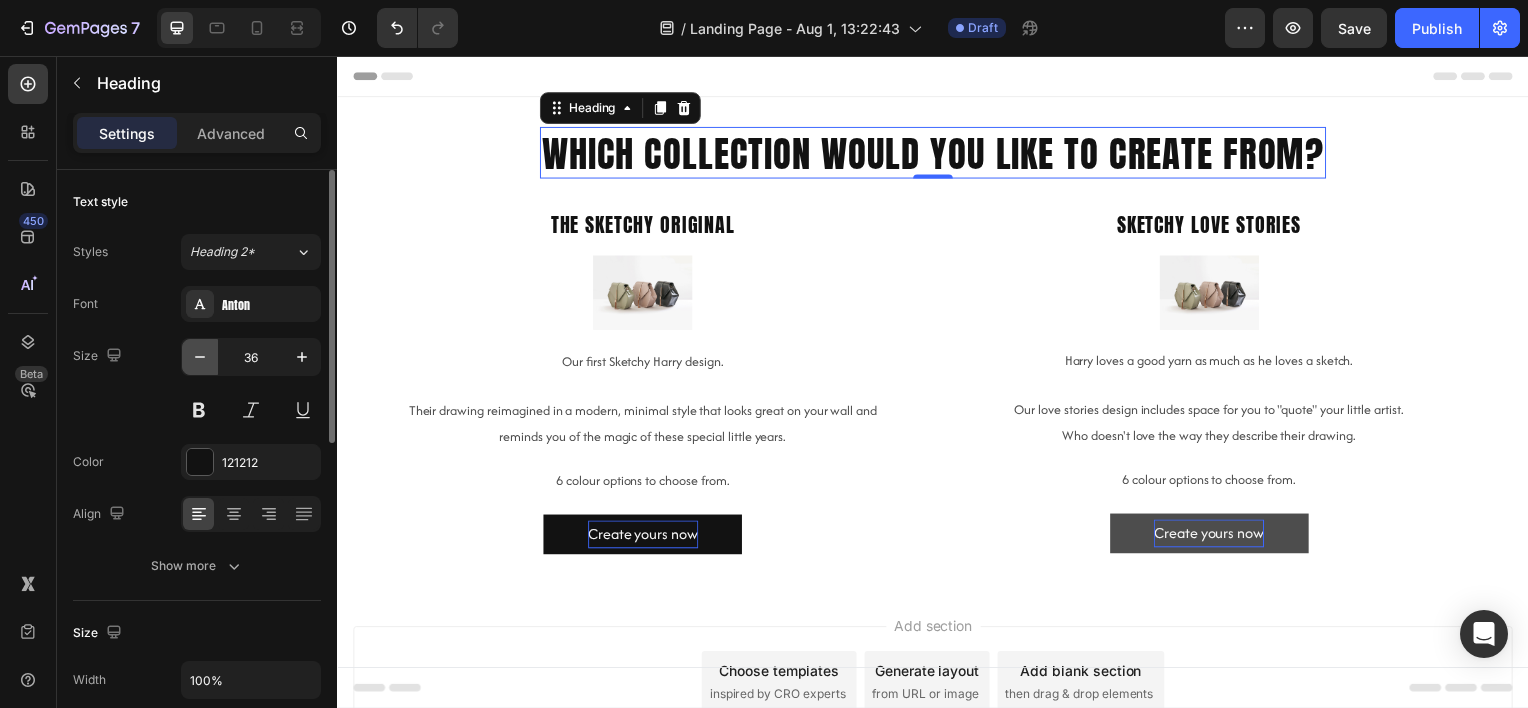 click 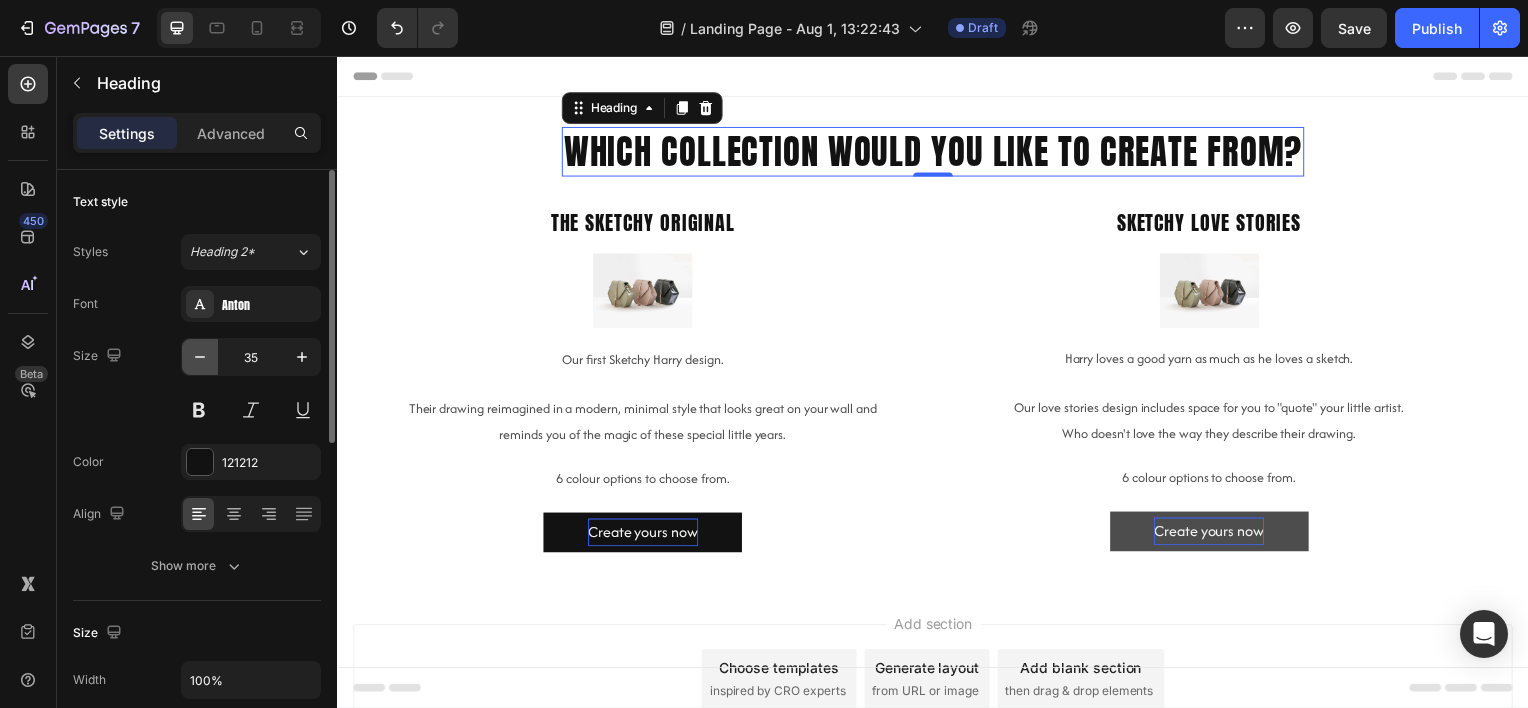 click 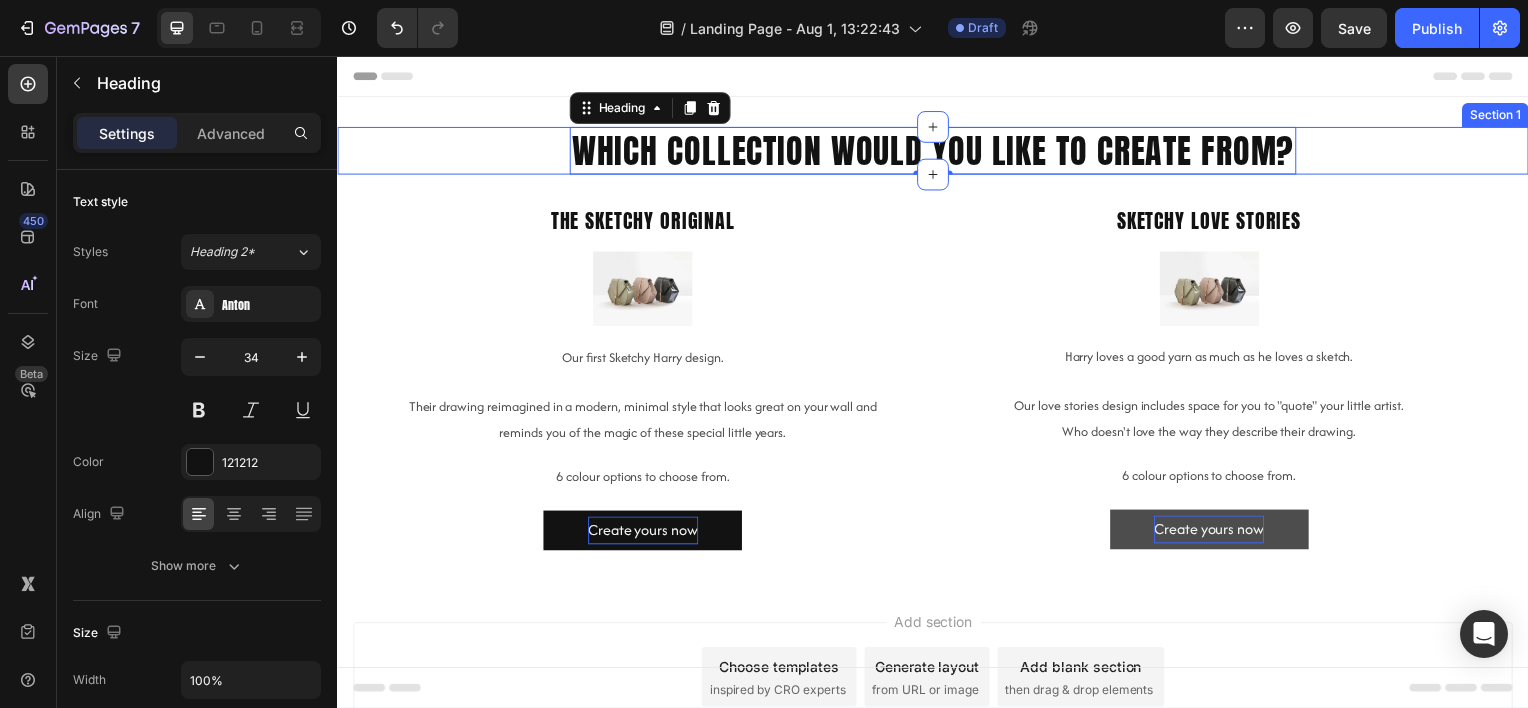 click on "The Sketchy Original" at bounding box center [644, 222] 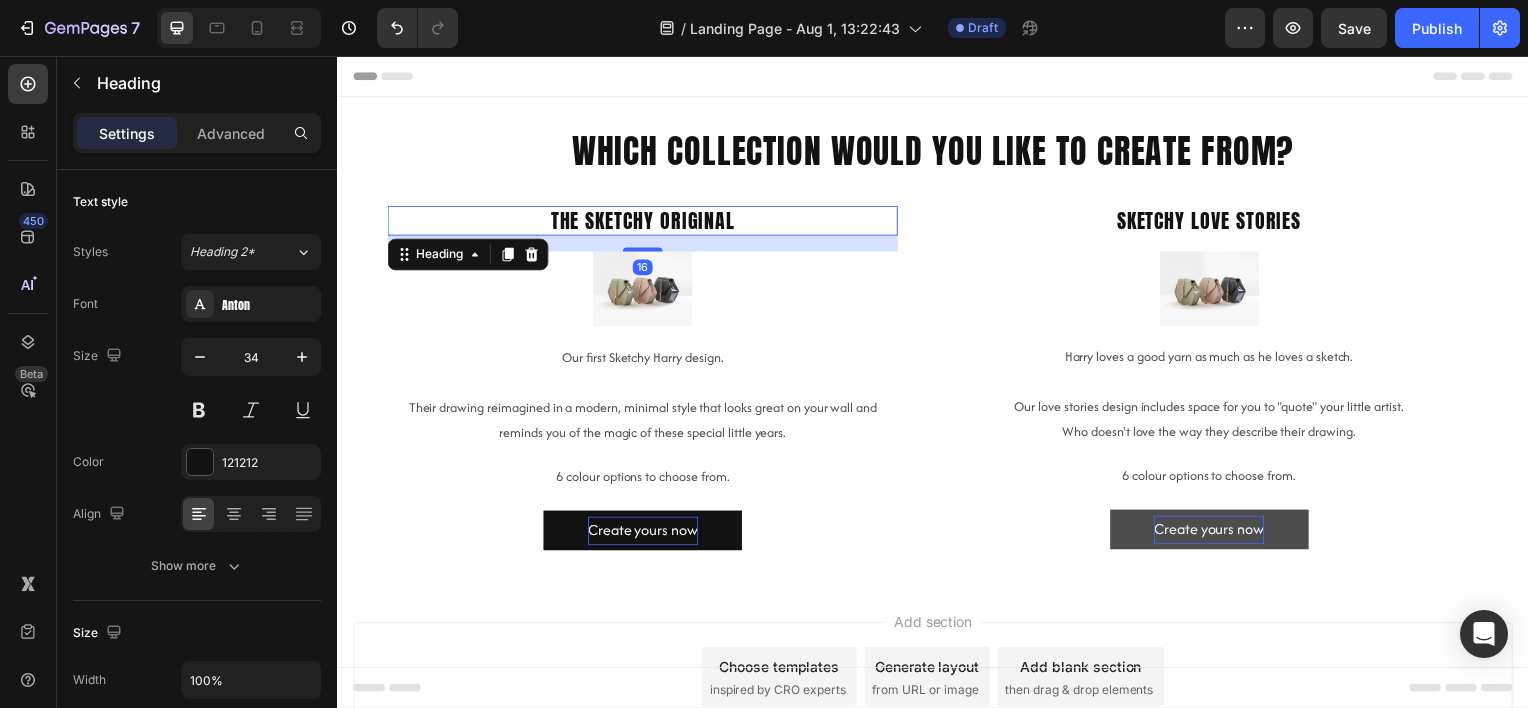 scroll, scrollTop: 700, scrollLeft: 0, axis: vertical 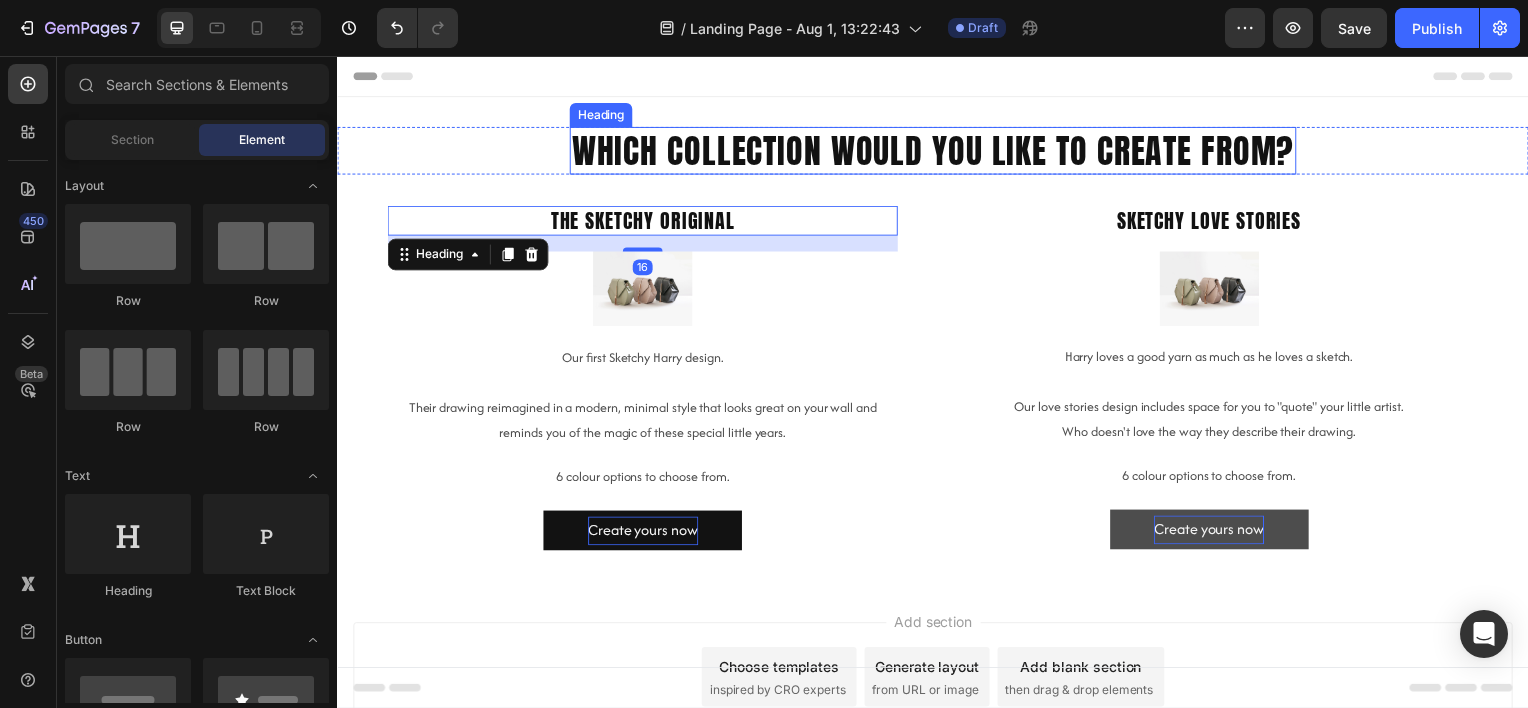 click on "Header" at bounding box center [937, 76] 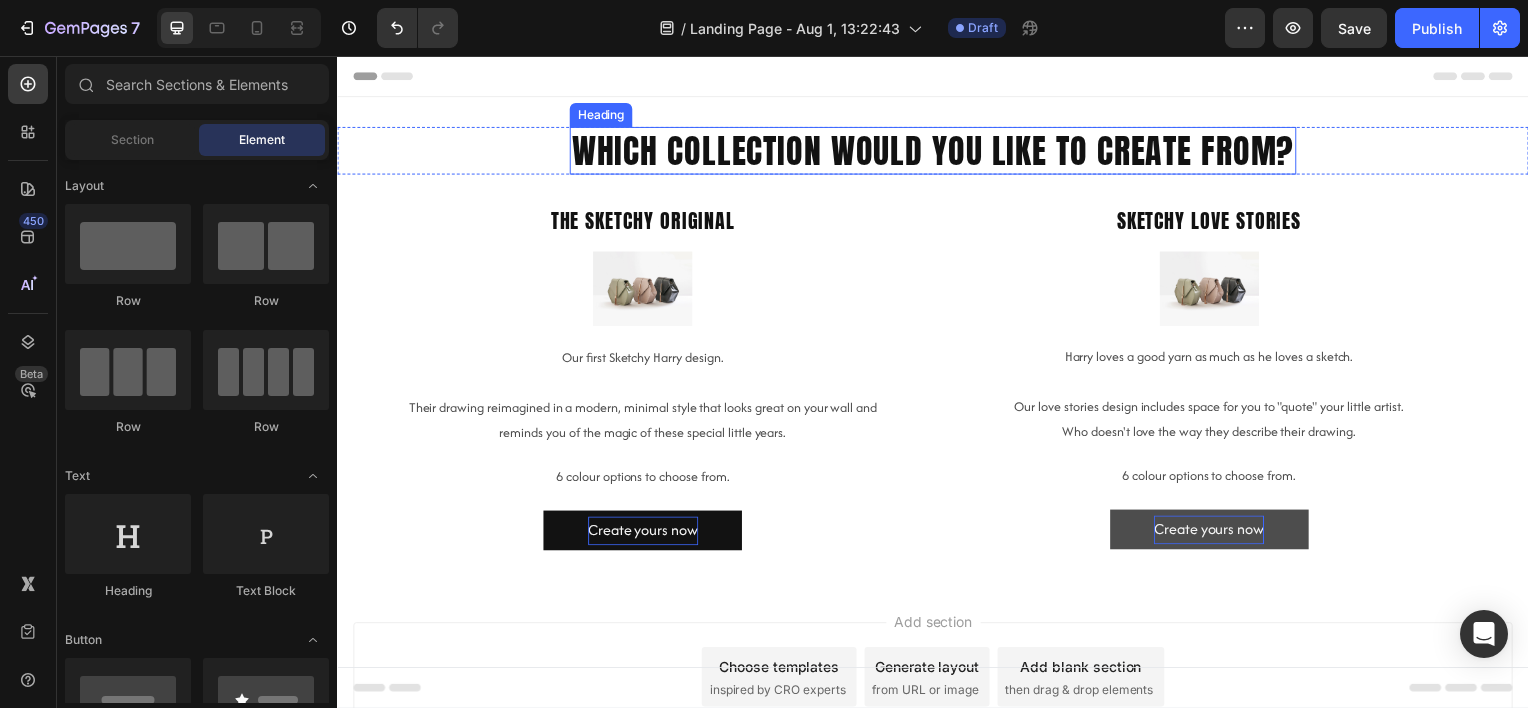 click on "which collection would you like to create from?" at bounding box center (937, 151) 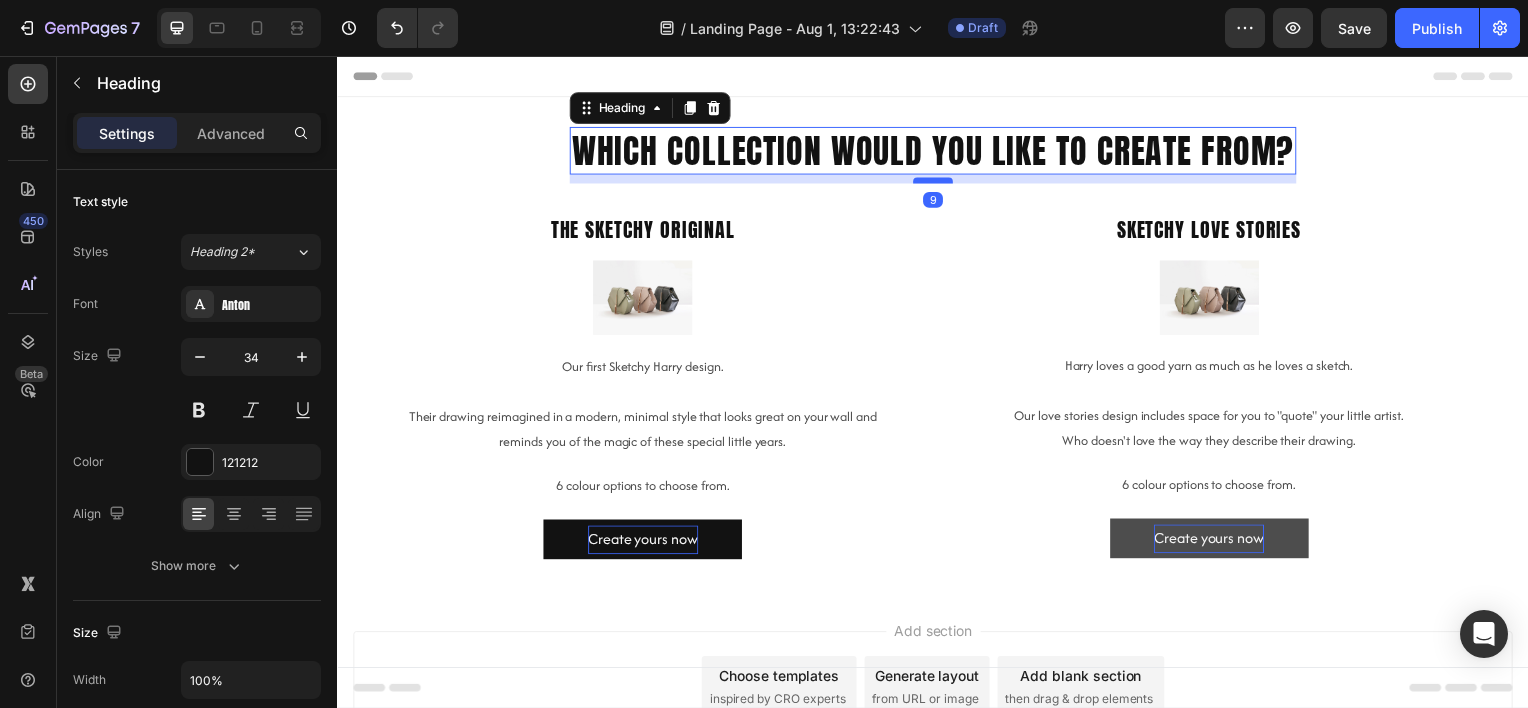 click at bounding box center [937, 181] 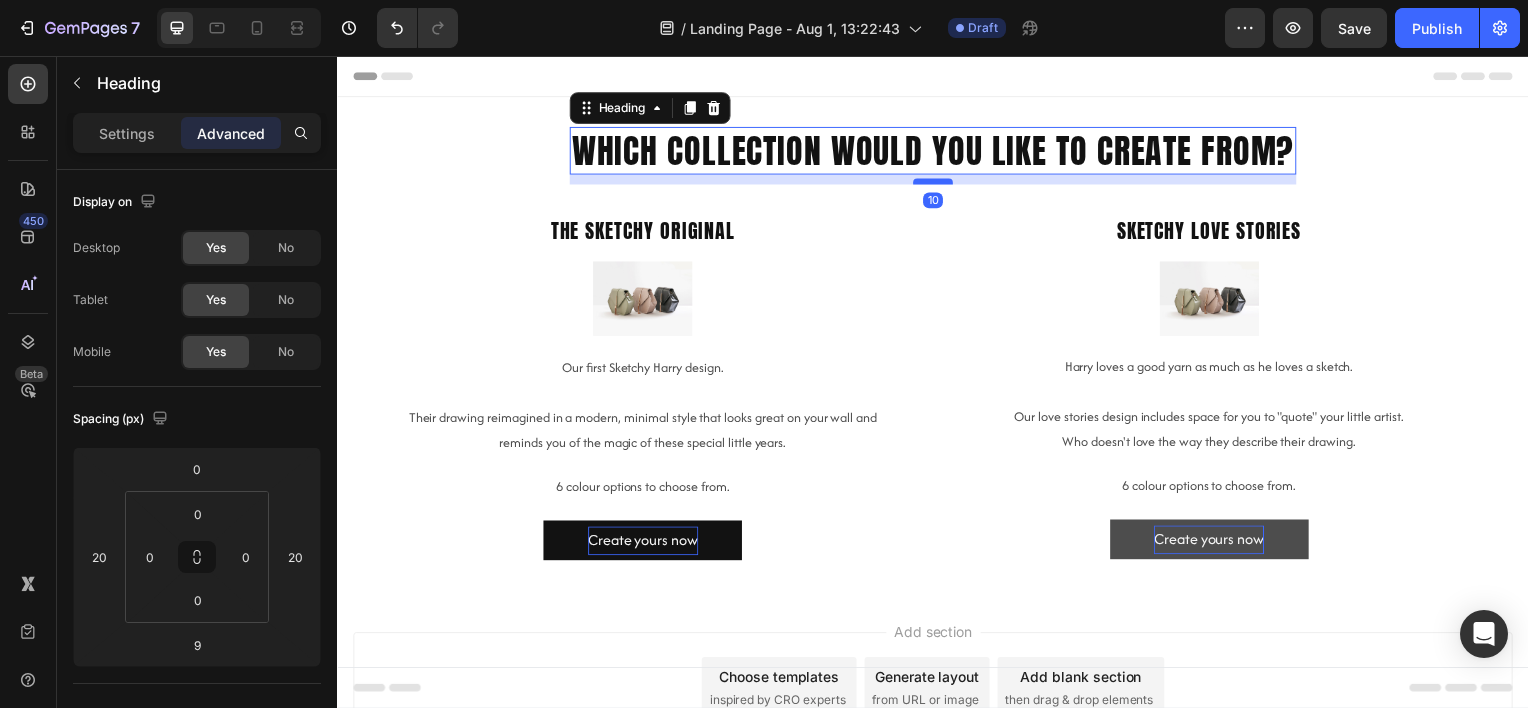 click at bounding box center [937, 182] 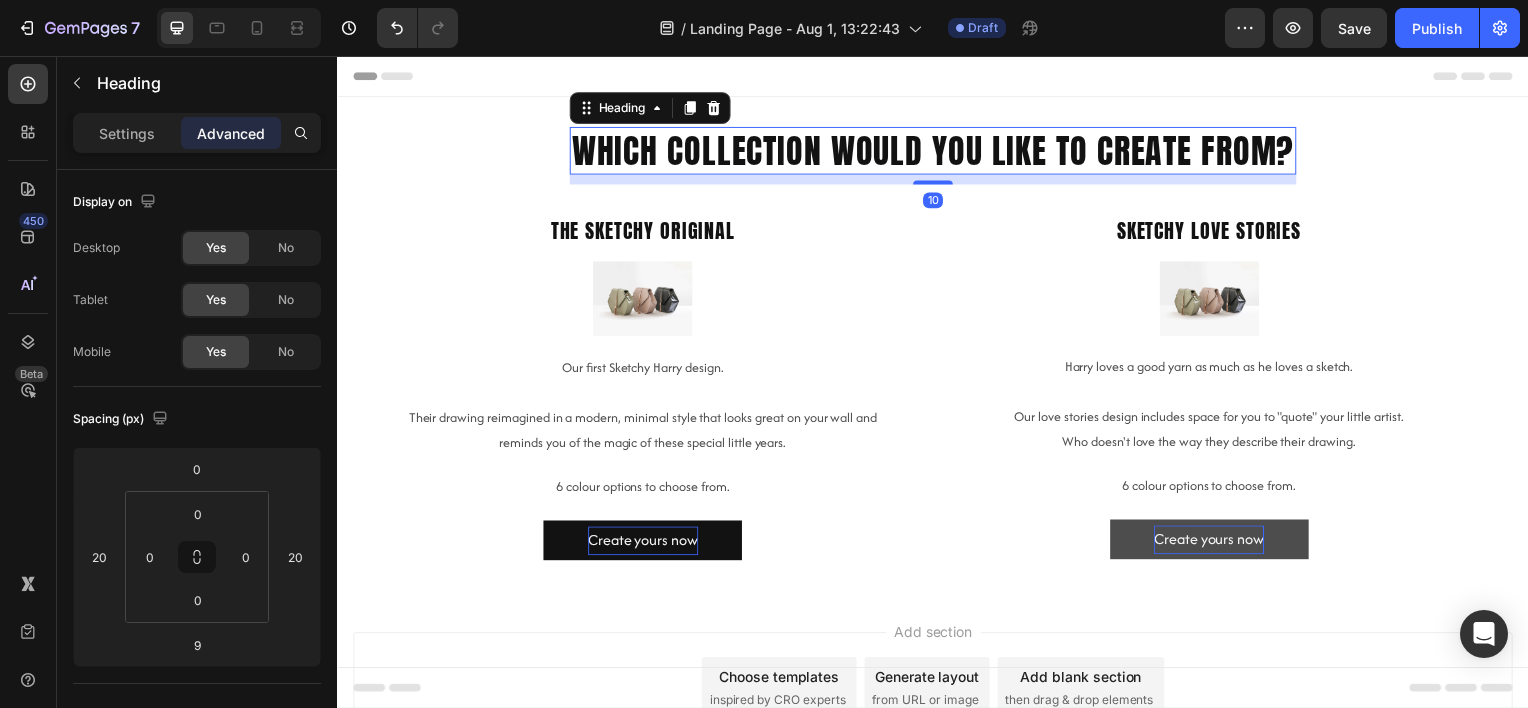 type on "10" 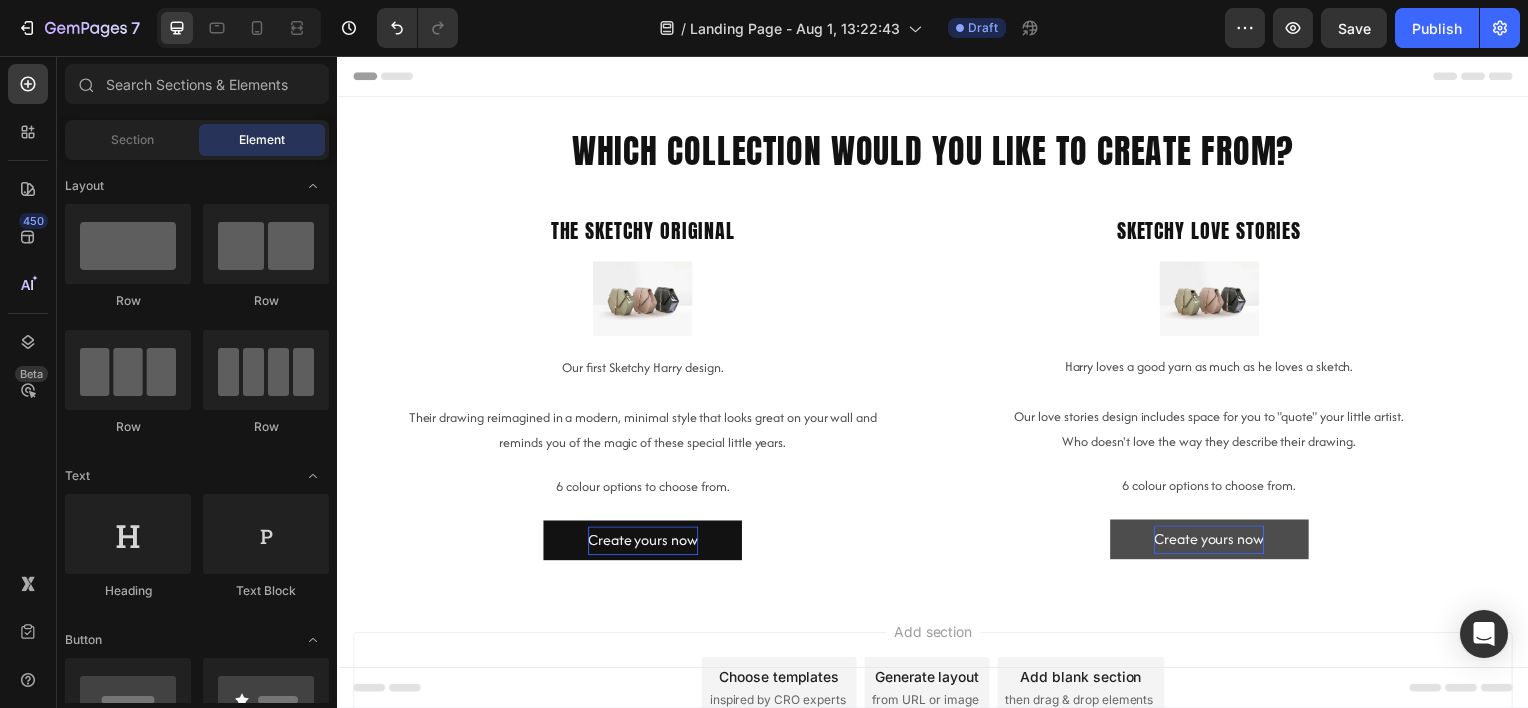 click on "Header" at bounding box center (937, 76) 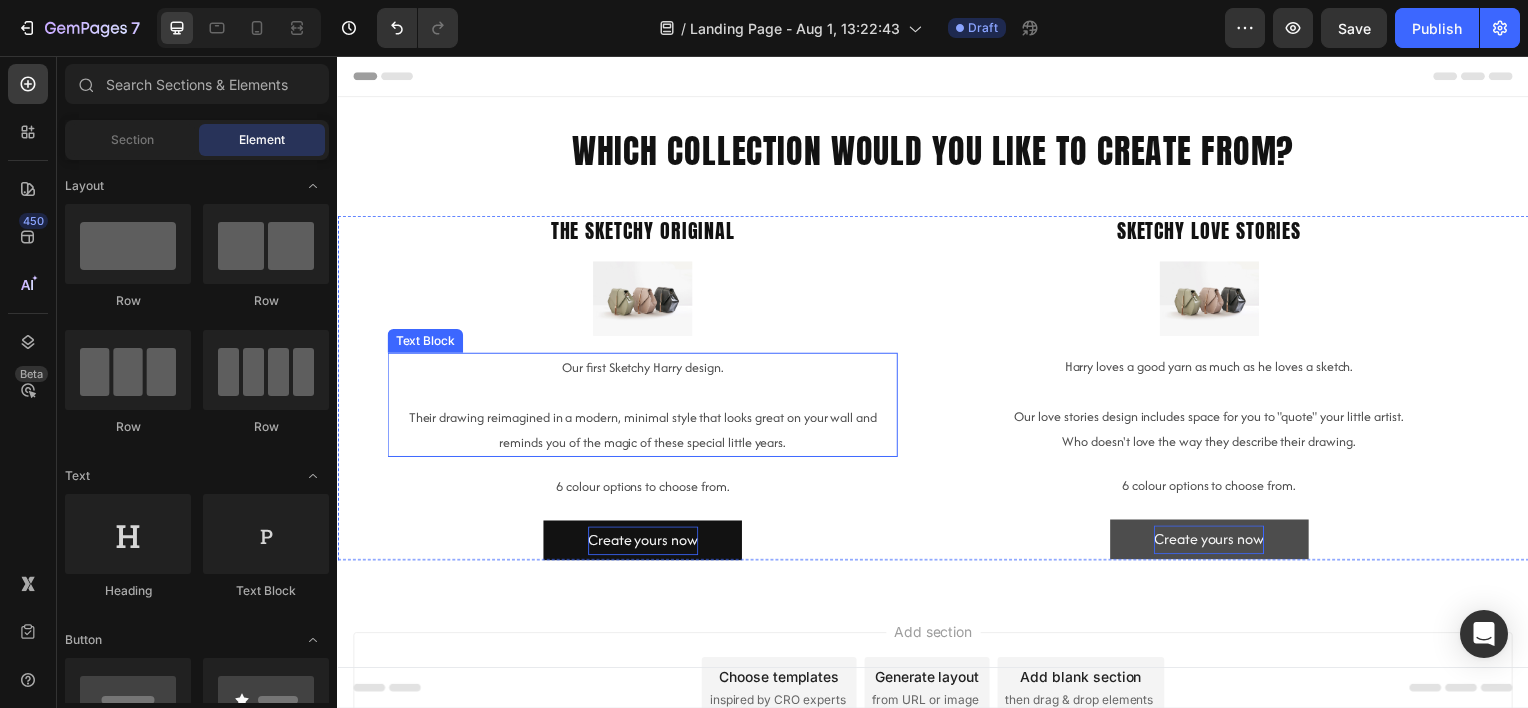 click on "Our first Sketchy Harry design." at bounding box center (644, 369) 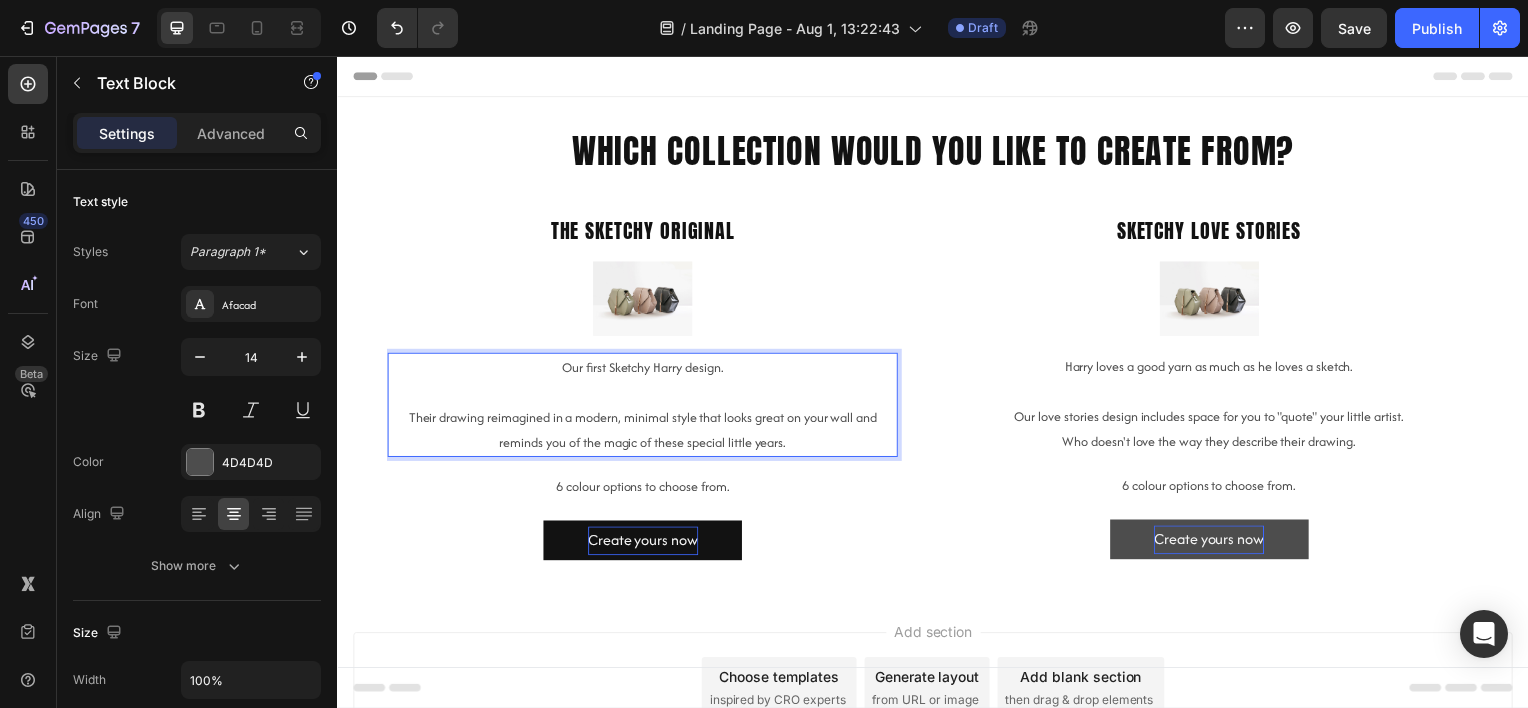 click on "Their drawing reimagined in a modern, minimal style that looks great on your wall and reminds you of the magic of these special little years." at bounding box center (644, 433) 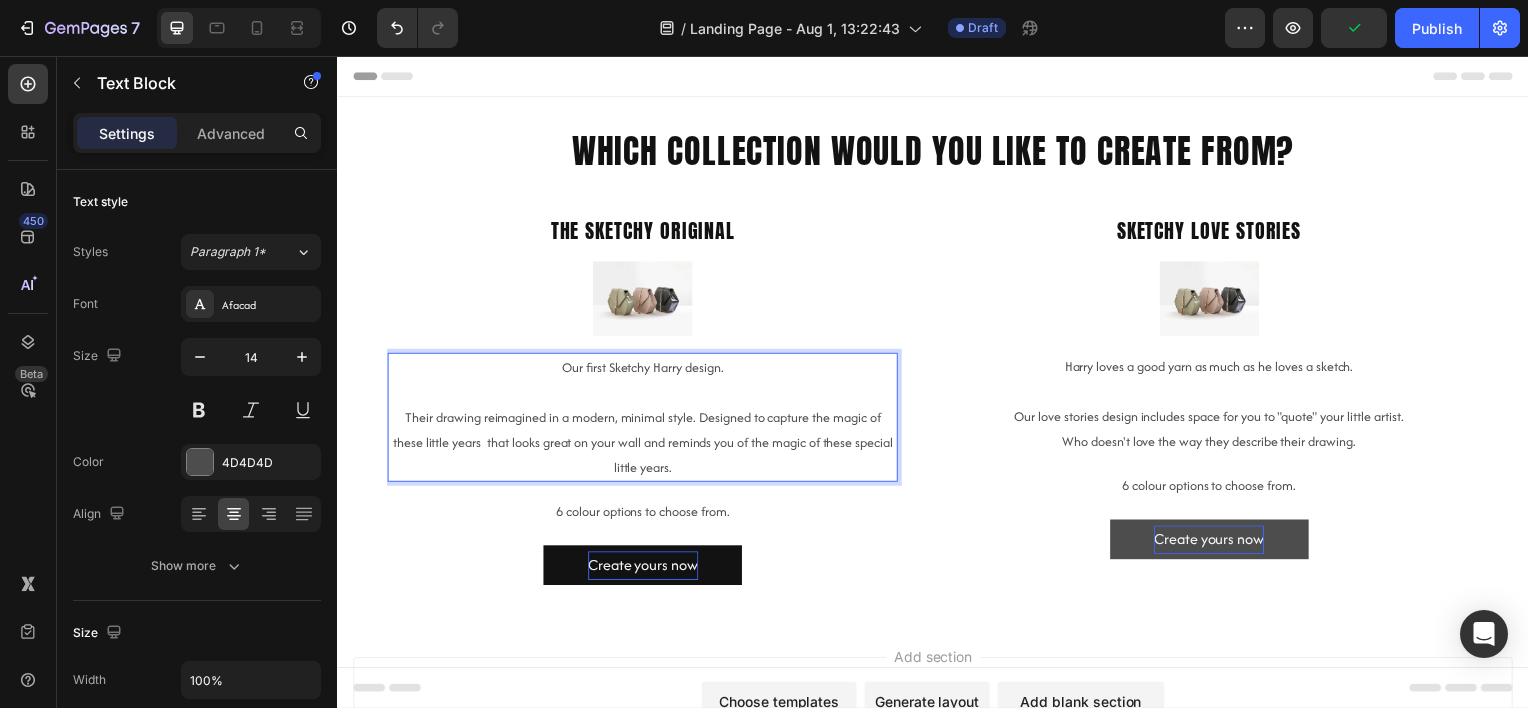 drag, startPoint x: 856, startPoint y: 430, endPoint x: 867, endPoint y: 426, distance: 11.7046995 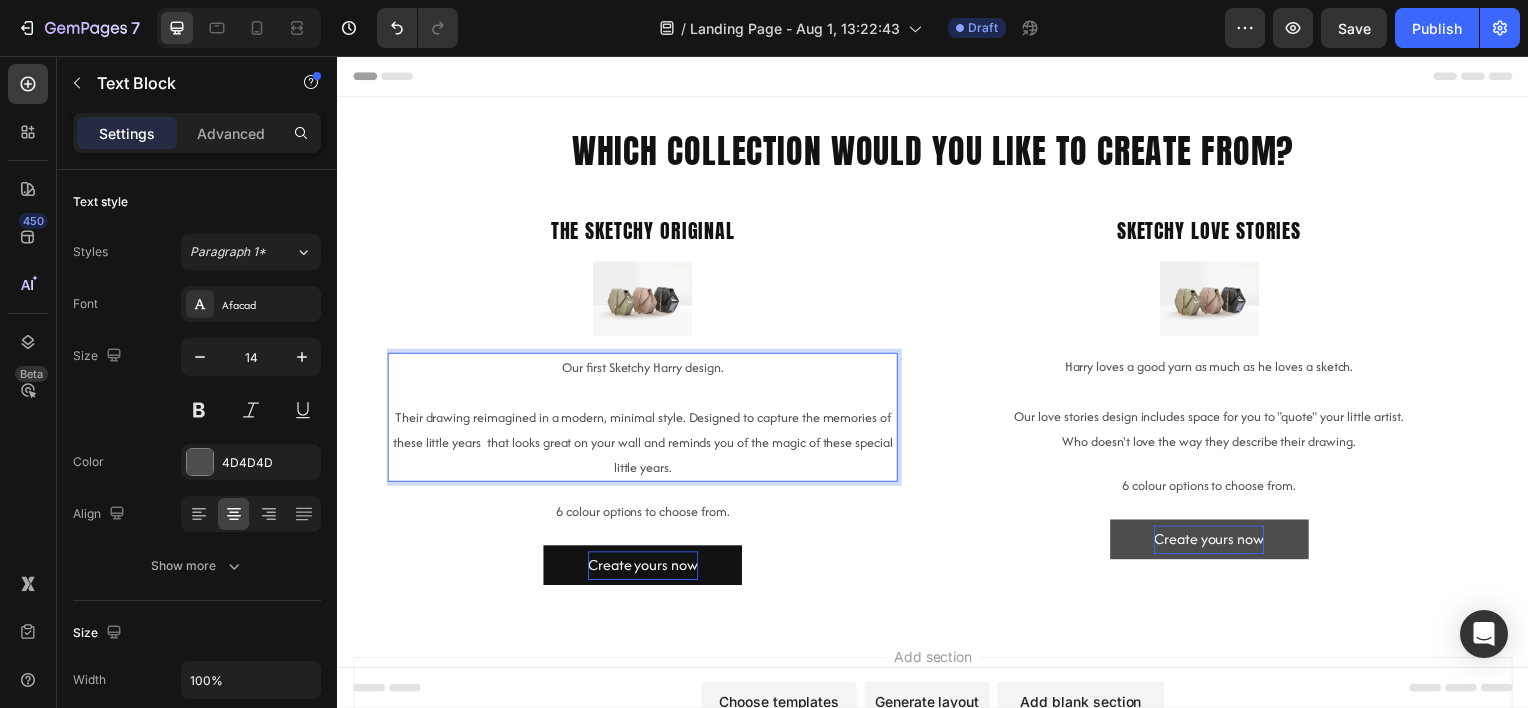 drag, startPoint x: 807, startPoint y: 417, endPoint x: 964, endPoint y: 497, distance: 176.20726 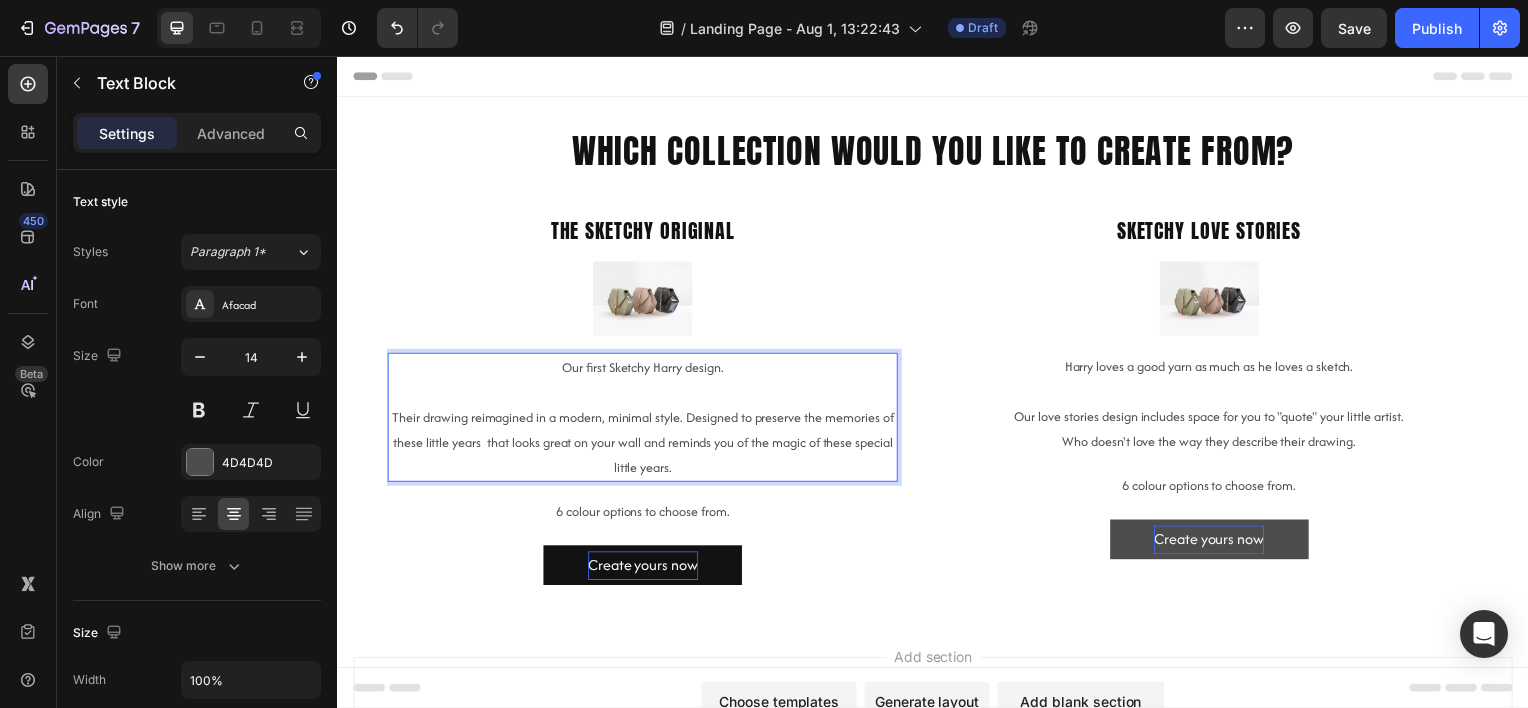 click on "Their drawing reimagined in a modern, minimal style. Designed to preserve the memories of these little years  that looks great on your wall and reminds you of the magic of these special little years." at bounding box center (644, 446) 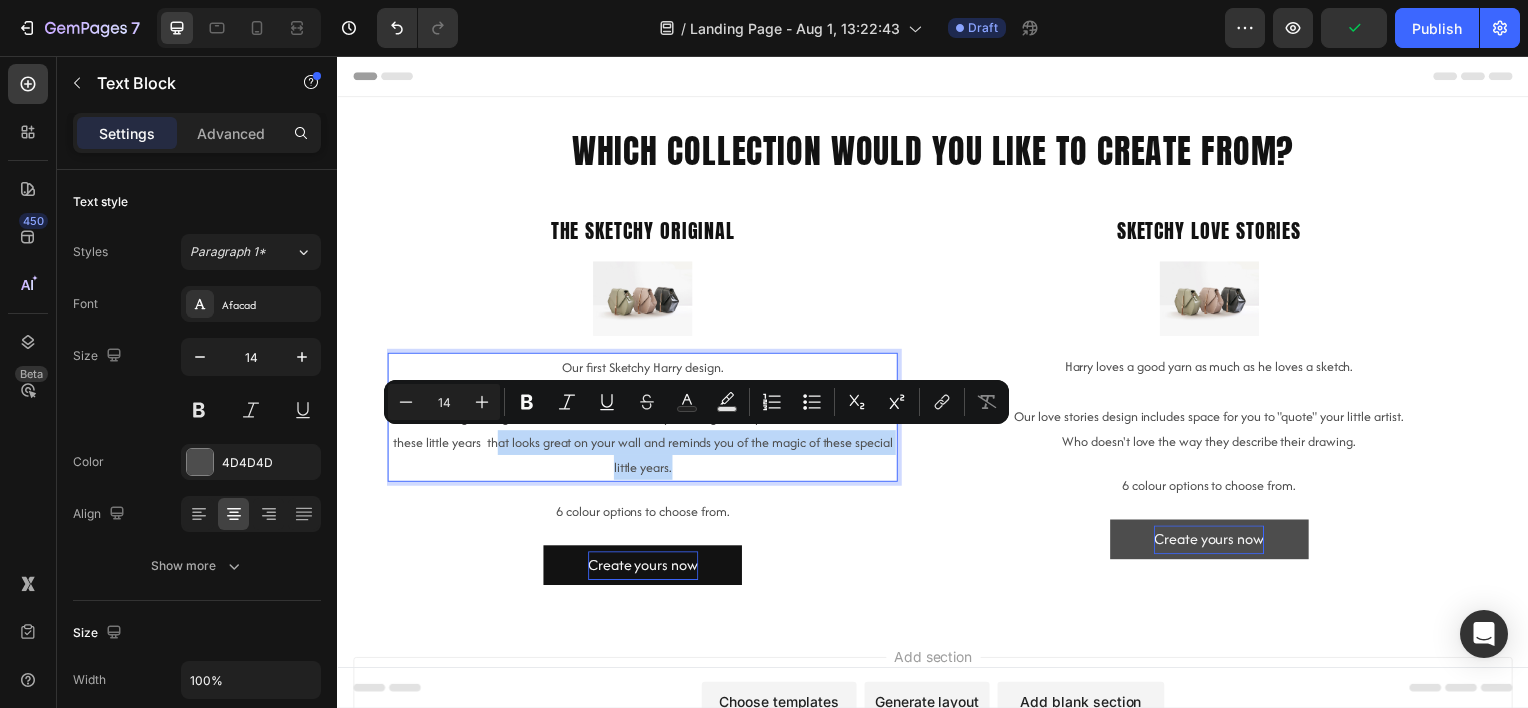 drag, startPoint x: 720, startPoint y: 472, endPoint x: 515, endPoint y: 450, distance: 206.17711 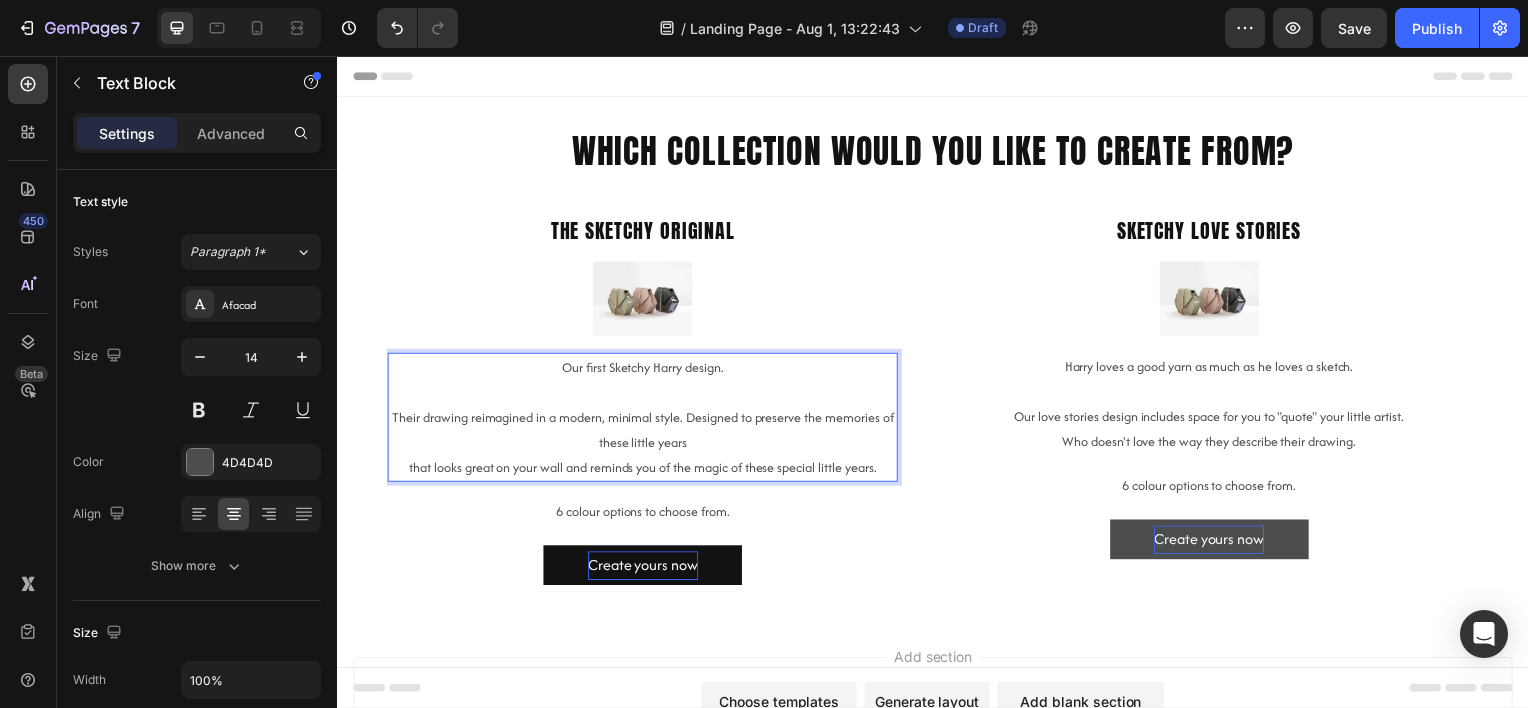 click on "Their drawing reimagined in a modern, minimal style. Designed to preserve the memories of these little years" at bounding box center [644, 433] 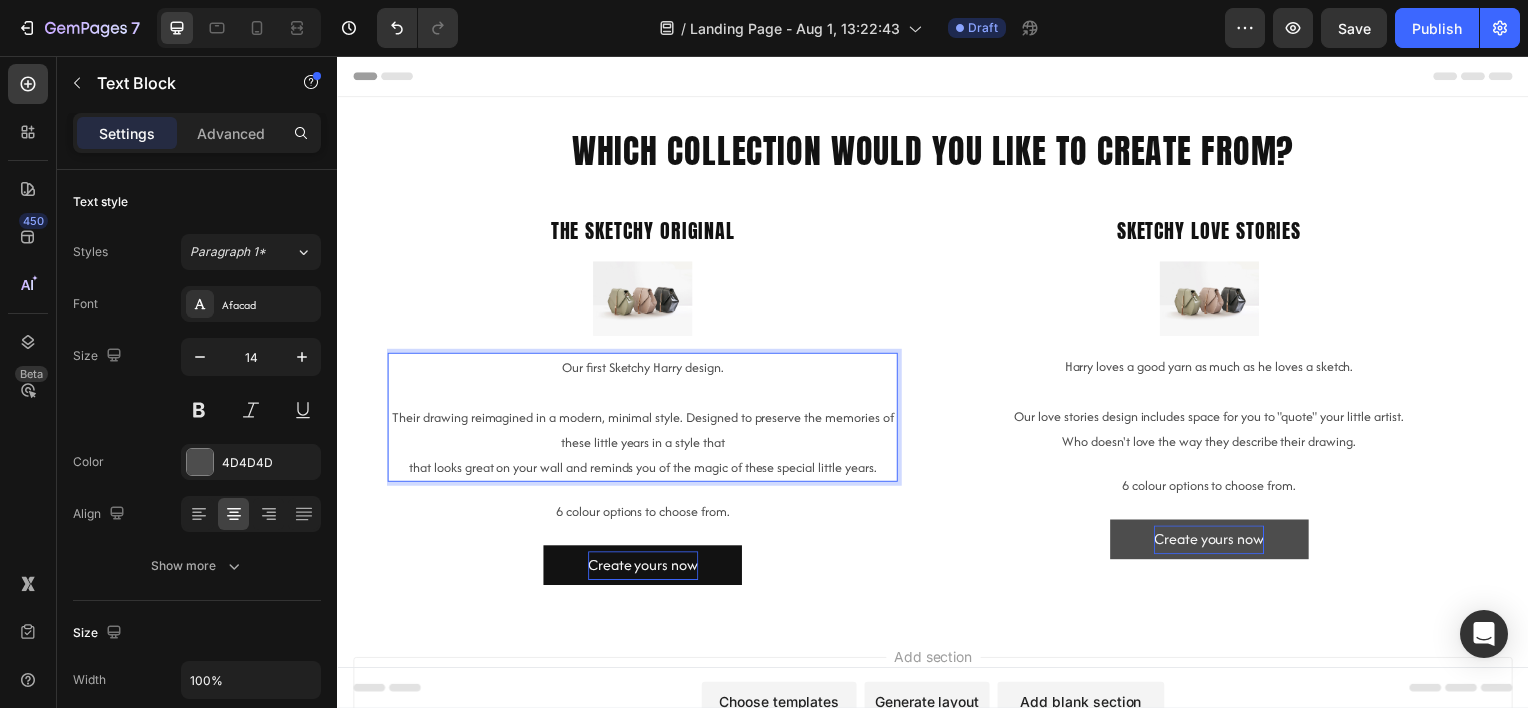 click on "Their drawing reimagined in a modern, minimal style. Designed to preserve the memories of these little years in a style that" at bounding box center (644, 433) 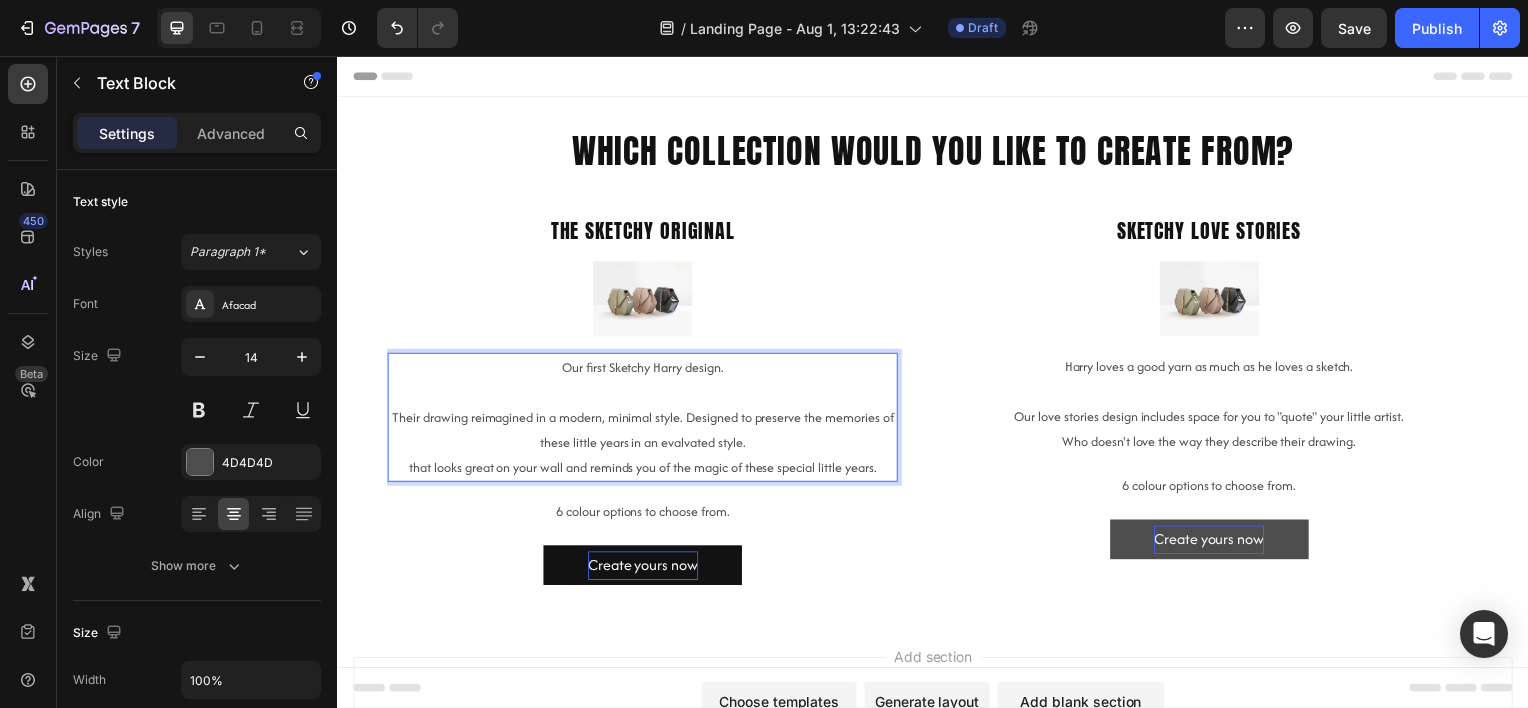 click on "Their drawing reimagined in a modern, minimal style. Designed to preserve the memories of these little years in an evalvated style." at bounding box center (644, 433) 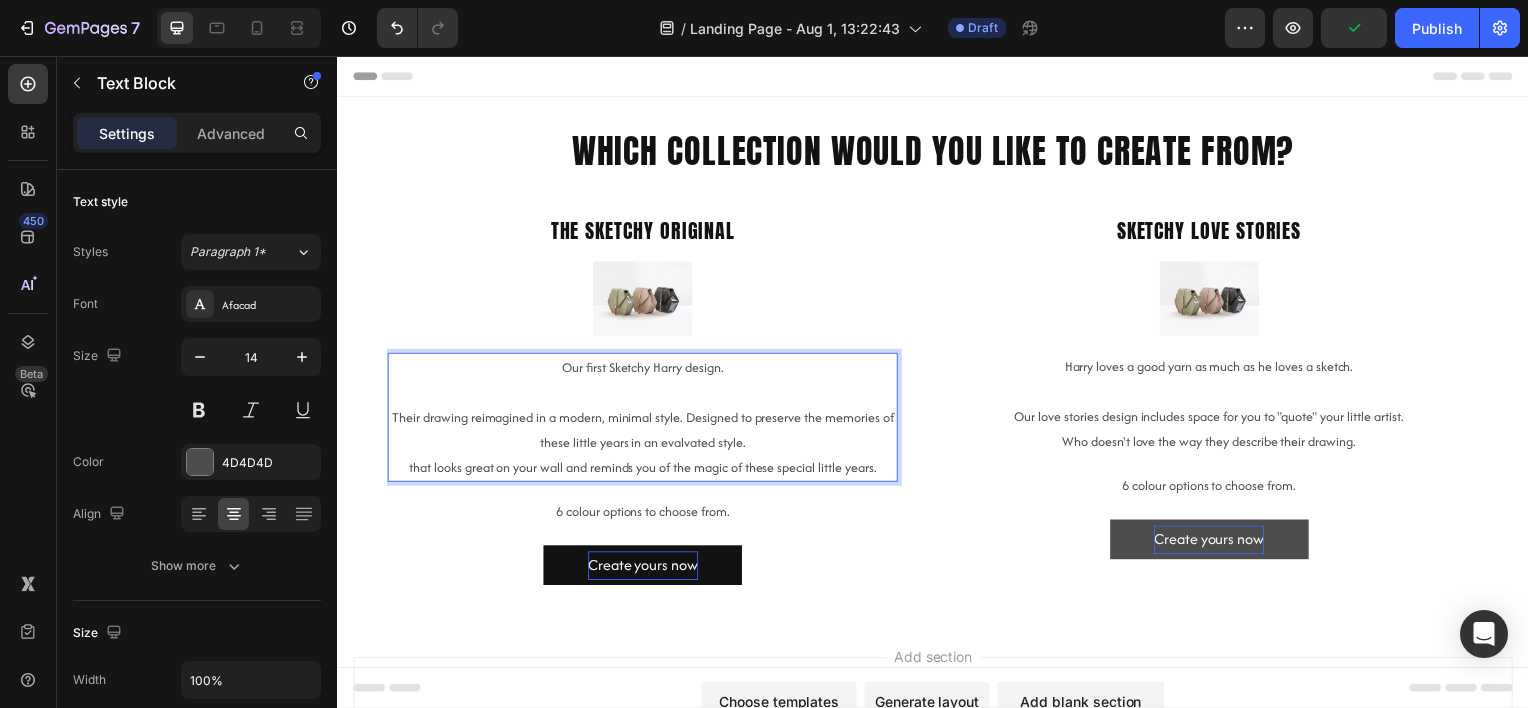 click on "Their drawing reimagined in a modern, minimal style. Designed to preserve the memories of these little years in an evalvated style." at bounding box center (644, 433) 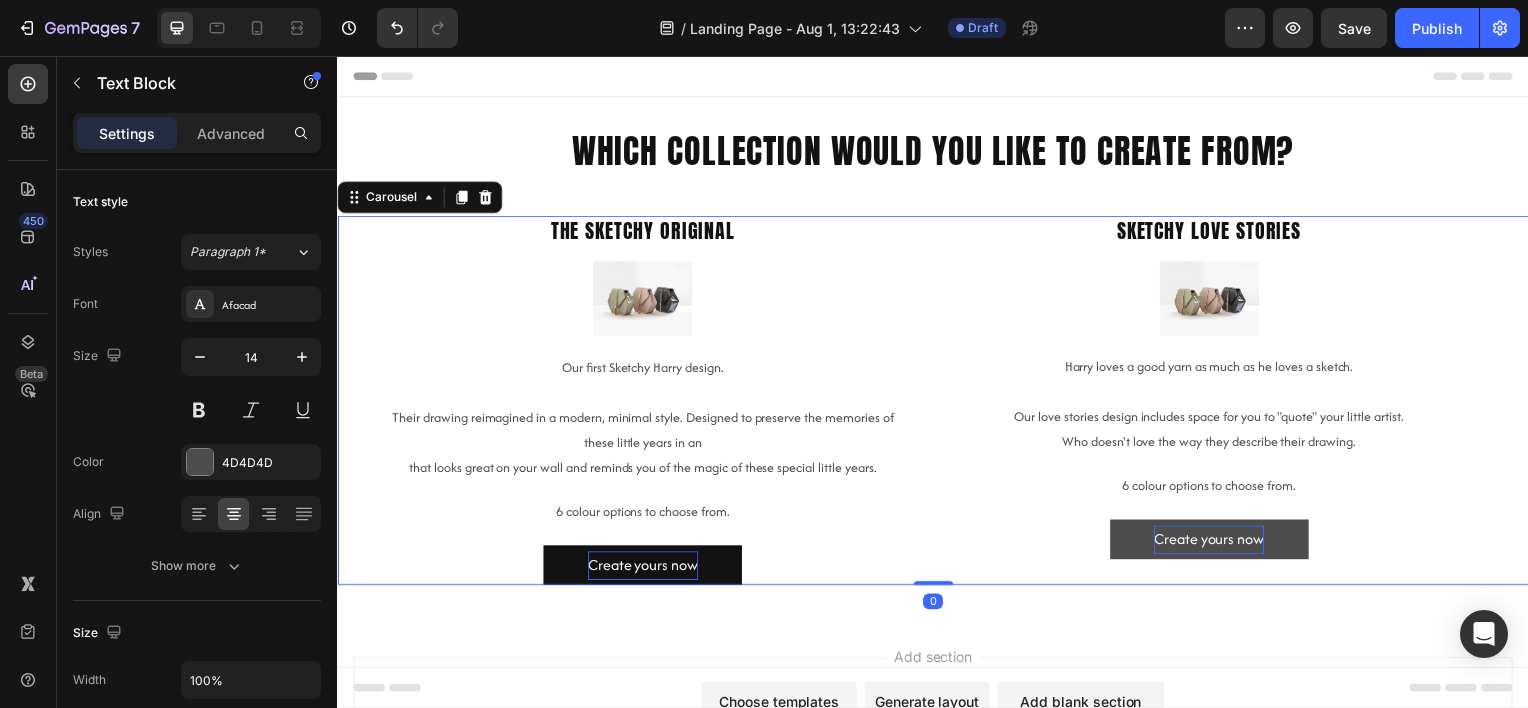 click on "The Sketchy Original Heading Image Our first Sketchy Harry design.  Their drawing reimagined in a modern, minimal style. Designed to preserve the memories of these little years in an  that looks great on your wall and reminds you of the magic of these special little years. Text Block 6 colour options to choose from. Text Block Create yours now Button" at bounding box center [644, 403] 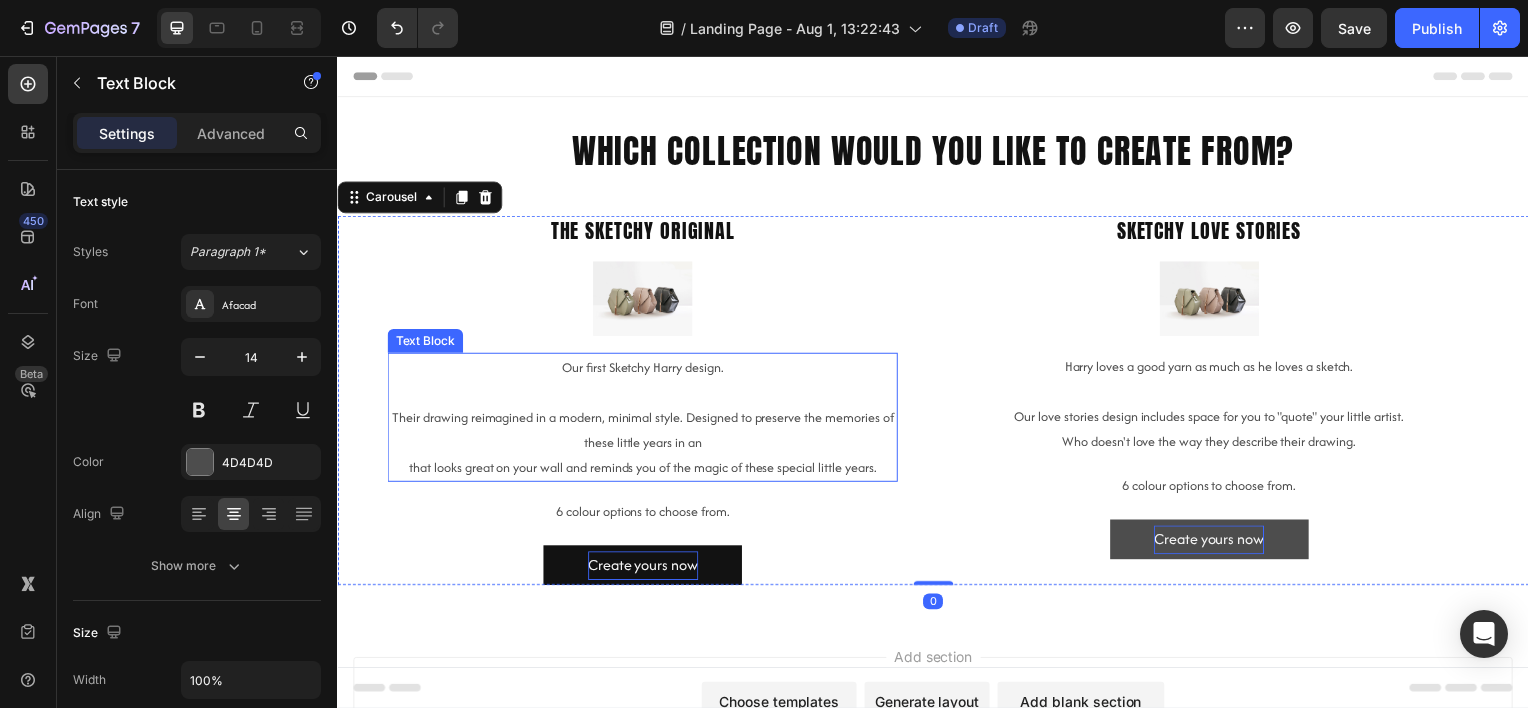 click on "Their drawing reimagined in a modern, minimal style. Designed to preserve the memories of these little years in an" at bounding box center (644, 433) 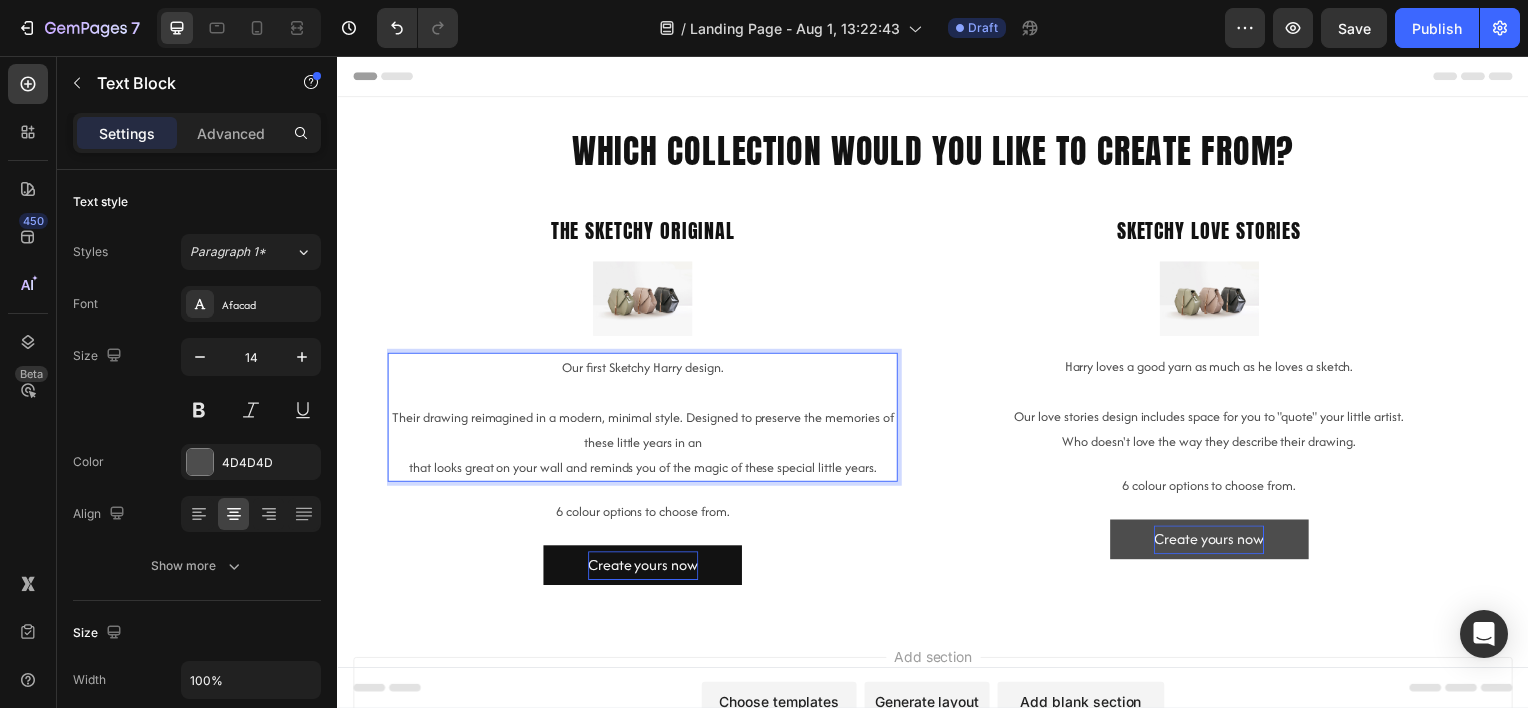 click on "The Sketchy Original Heading Image Our first Sketchy Harry design.  Their drawing reimagined in a modern, minimal style. Designed to preserve the memories of these little years in an  that looks great on your wall and reminds you of the magic of these special little years. Text Block   15 6 colour options to choose from. Text Block Create yours now Button Sketchy love stories Heading Image Harry loves a good yarn as much as he loves a sketch.  Our love stories design includes space for you to "quote" your little artist. Who doesn't love the way they describe their drawing. Text Block 6 colour options to choose from. Text Block Create yours now Button
Drop element here
Drop element here" at bounding box center [937, 403] 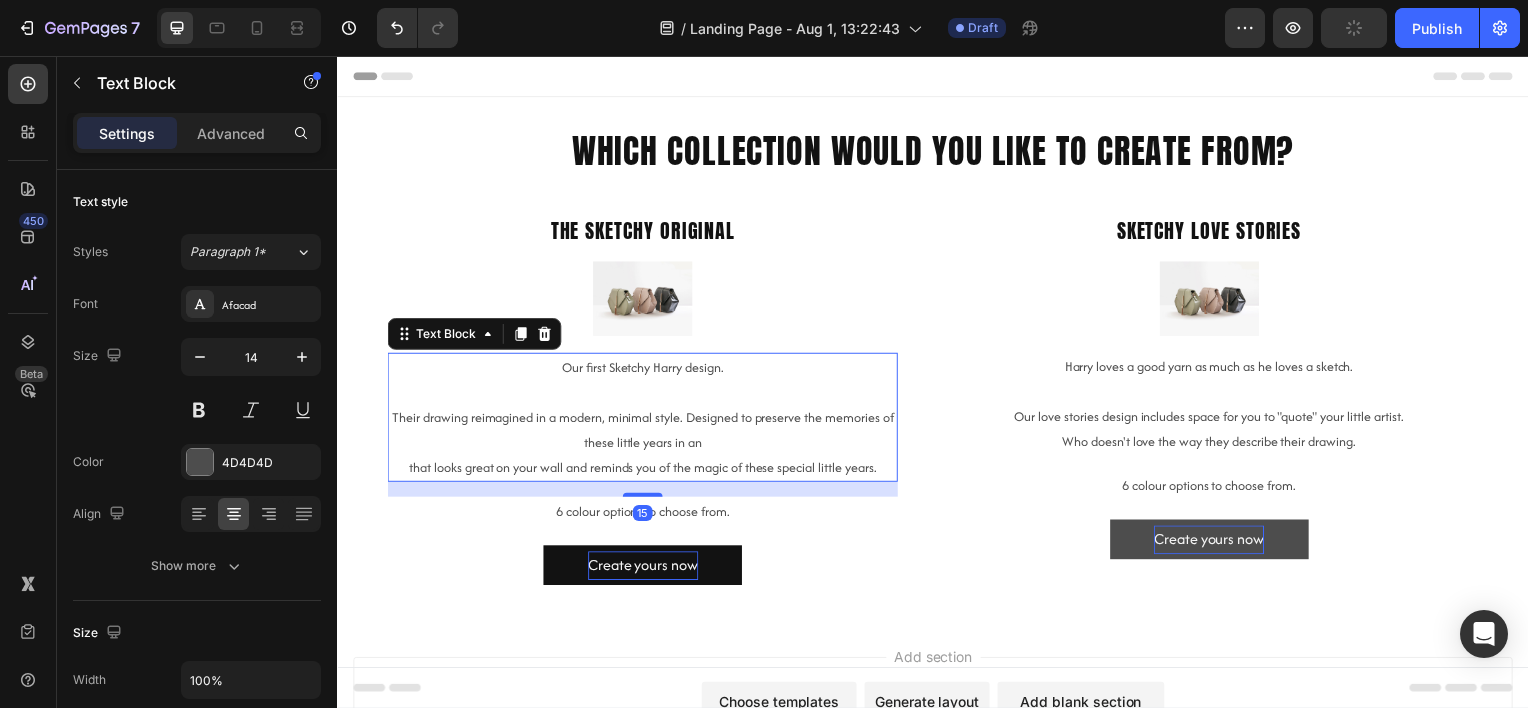 click on "Their drawing reimagined in a modern, minimal style. Designed to preserve the memories of these little years in an" at bounding box center [644, 433] 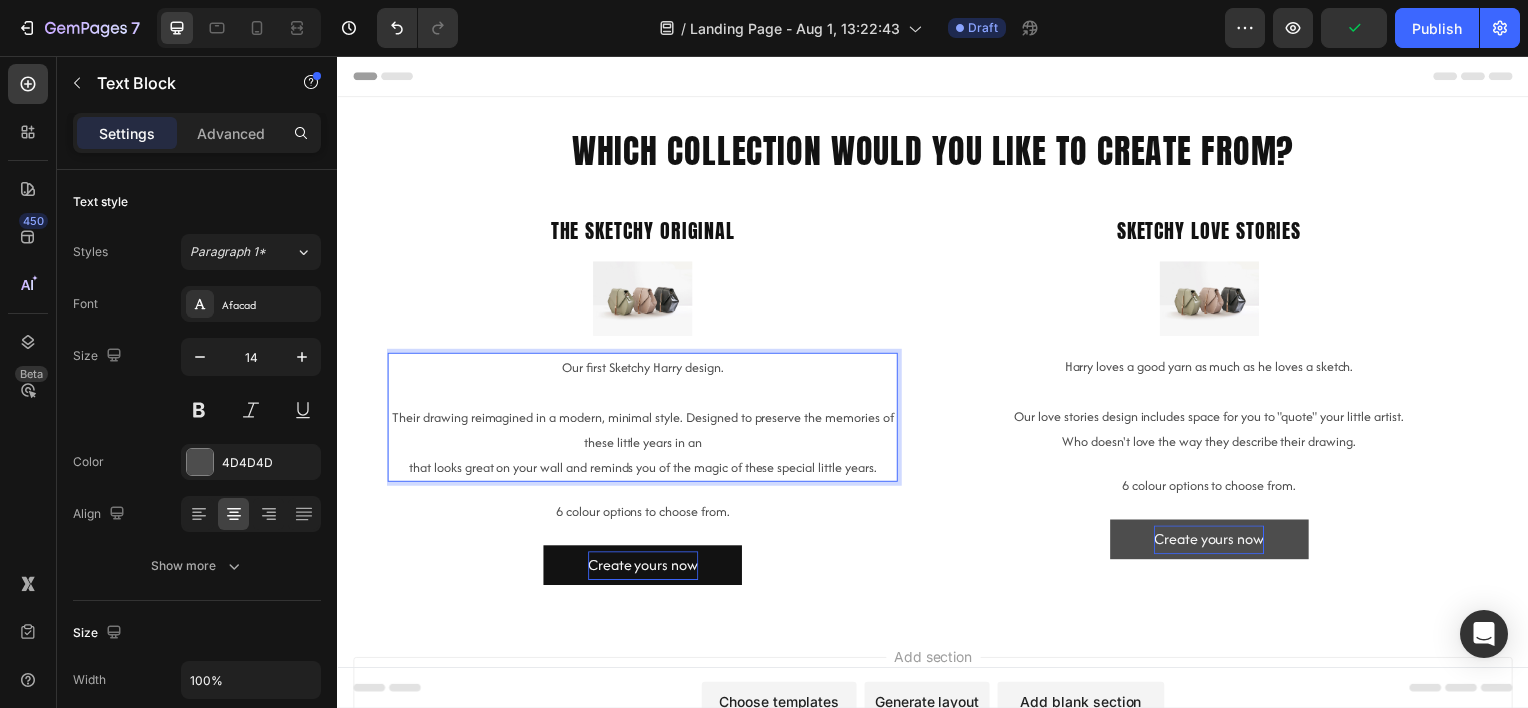 click on "Their drawing reimagined in a modern, minimal style. Designed to preserve the memories of these little years in an" at bounding box center (644, 433) 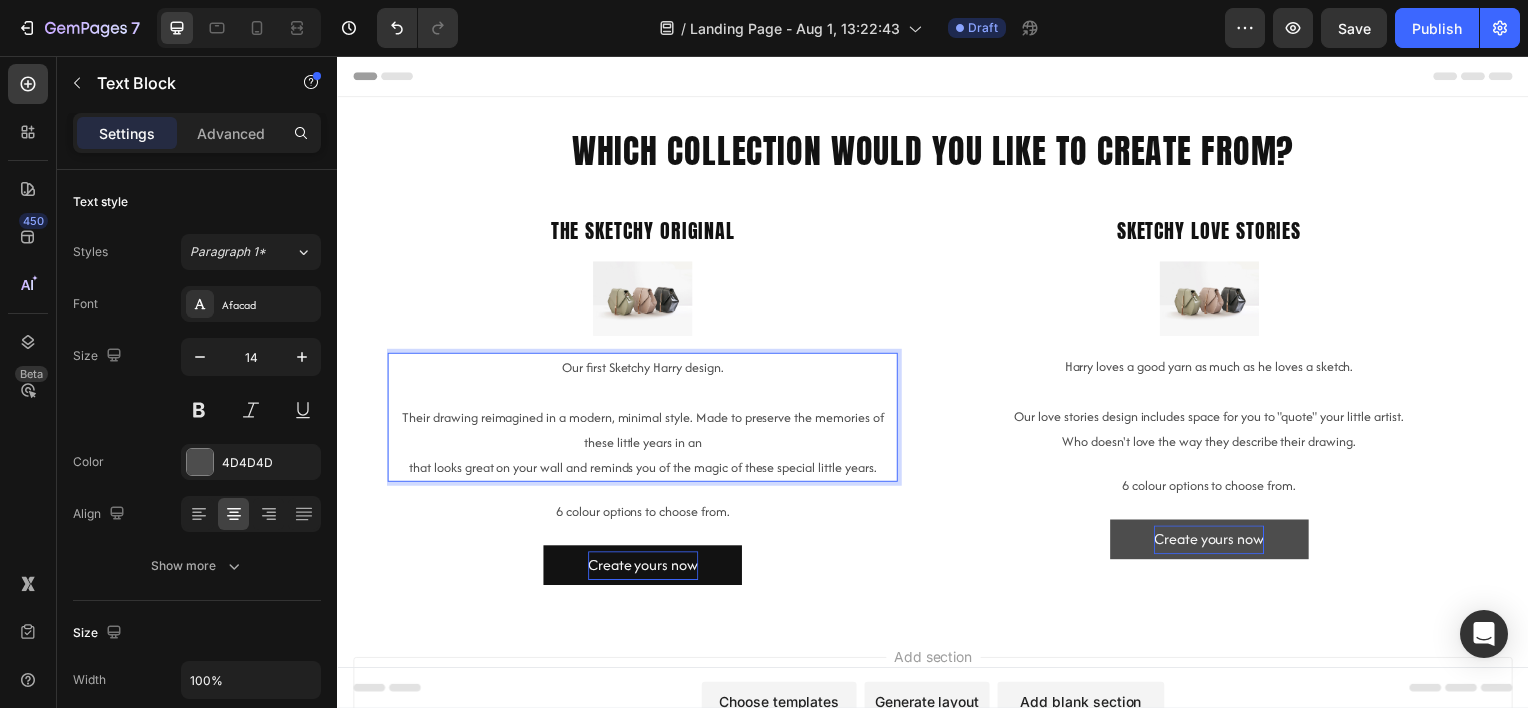 click on "Their drawing reimagined in a modern, minimal style. Made to preserve the memories of these little years in an" at bounding box center [644, 433] 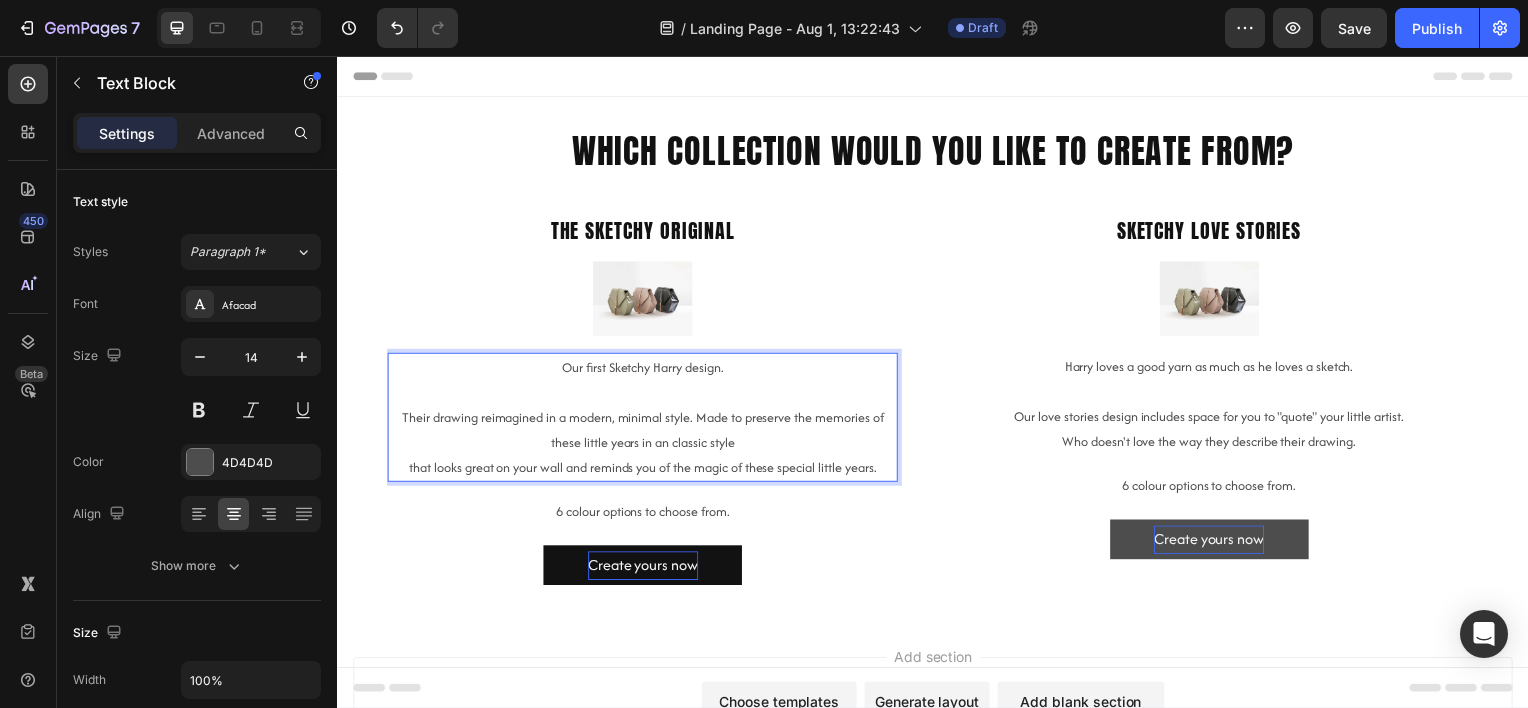 click on "Their drawing reimagined in a modern, minimal style. Made to preserve the memories of these little years in an classic style" at bounding box center [644, 433] 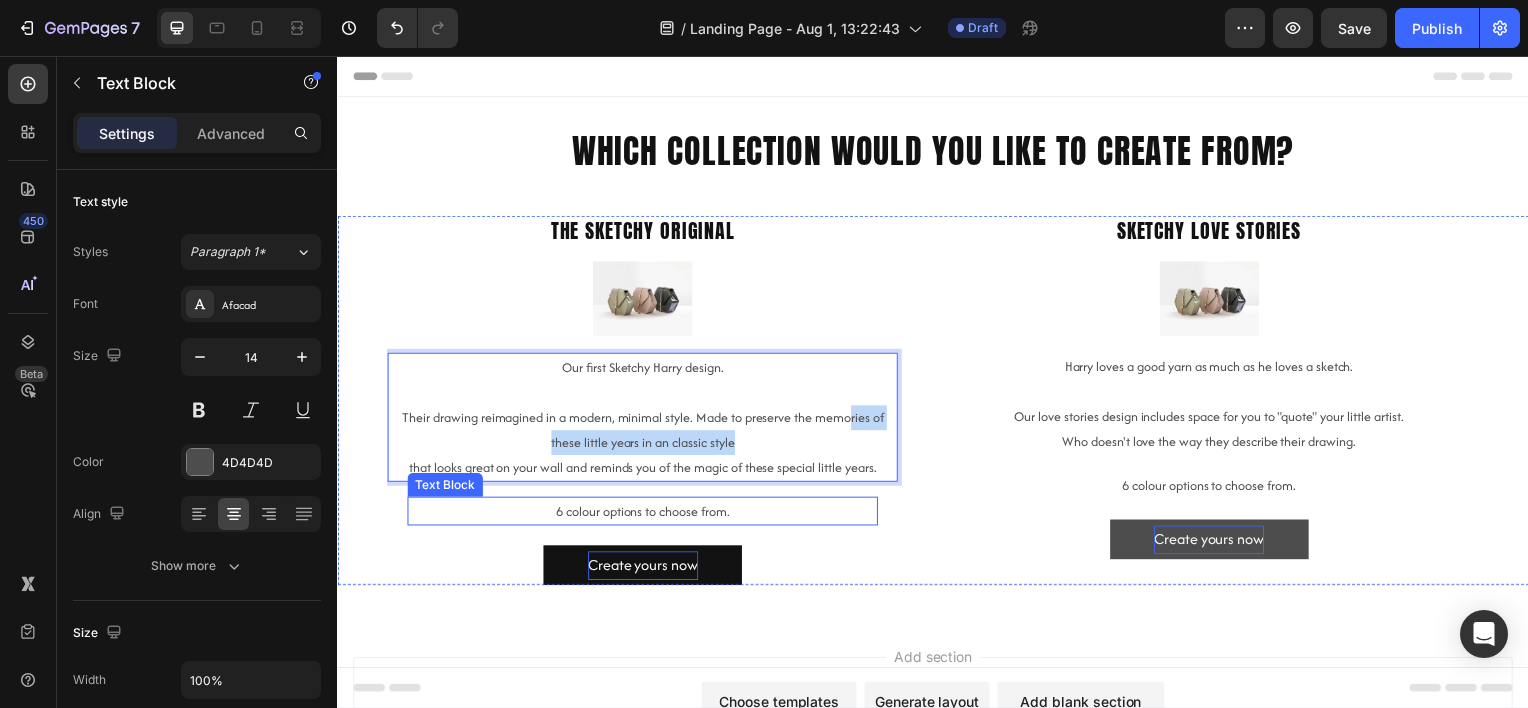 click on "Their drawing reimagined in a modern, minimal style. Made to preserve the memories of these little years in an classic style" at bounding box center [644, 433] 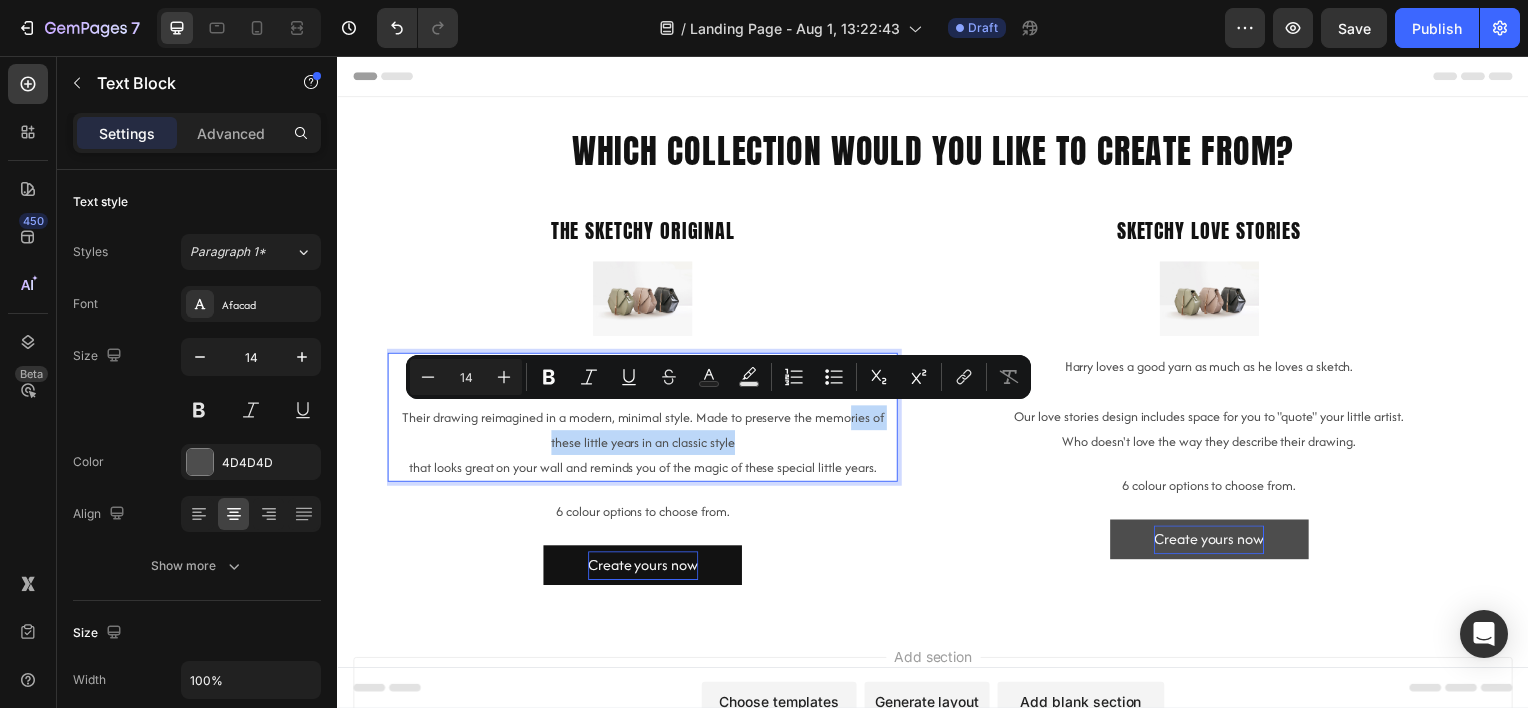 click on "Their drawing reimagined in a modern, minimal style. Made to preserve the memories of these little years in an classic style" at bounding box center (644, 433) 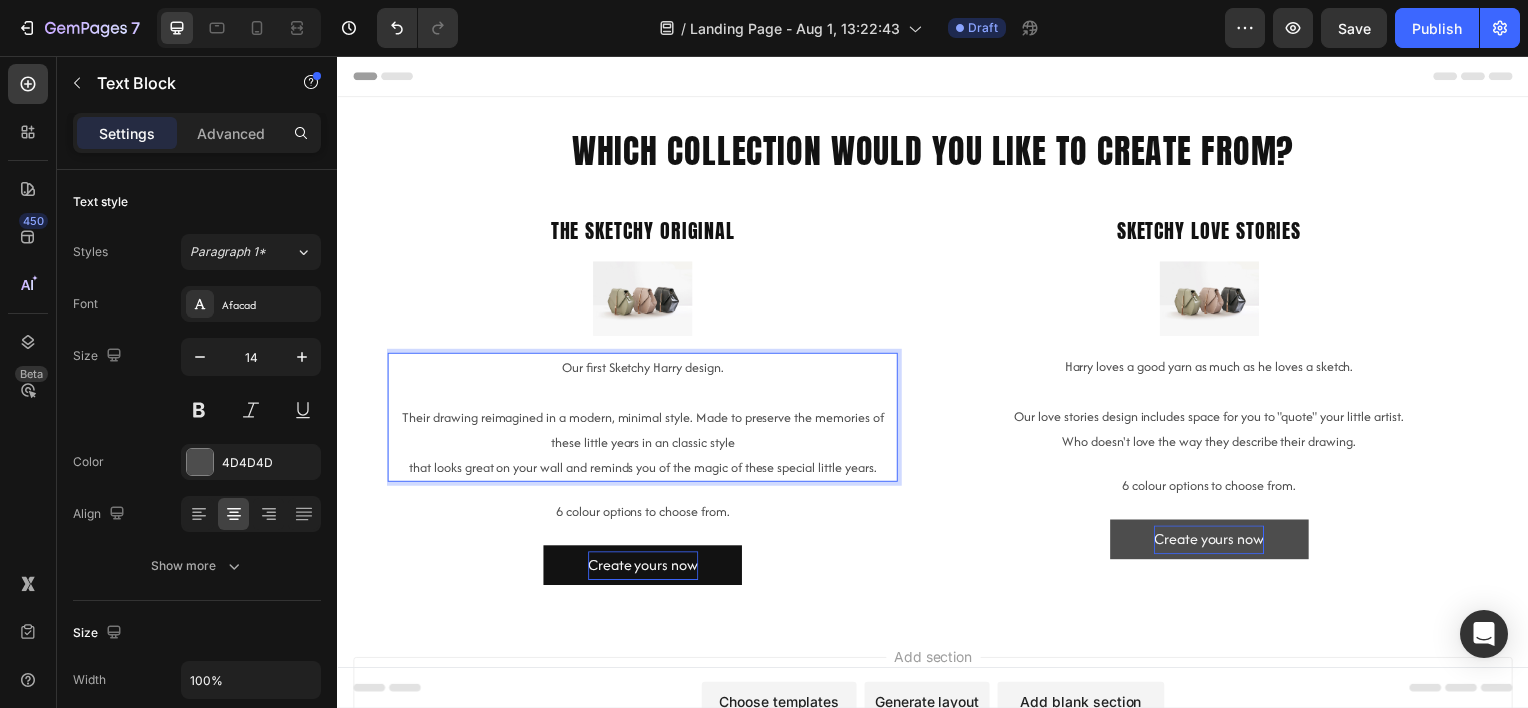 click on "Their drawing reimagined in a modern, minimal style. Made to preserve the memories of these little years in an classic style" at bounding box center (644, 433) 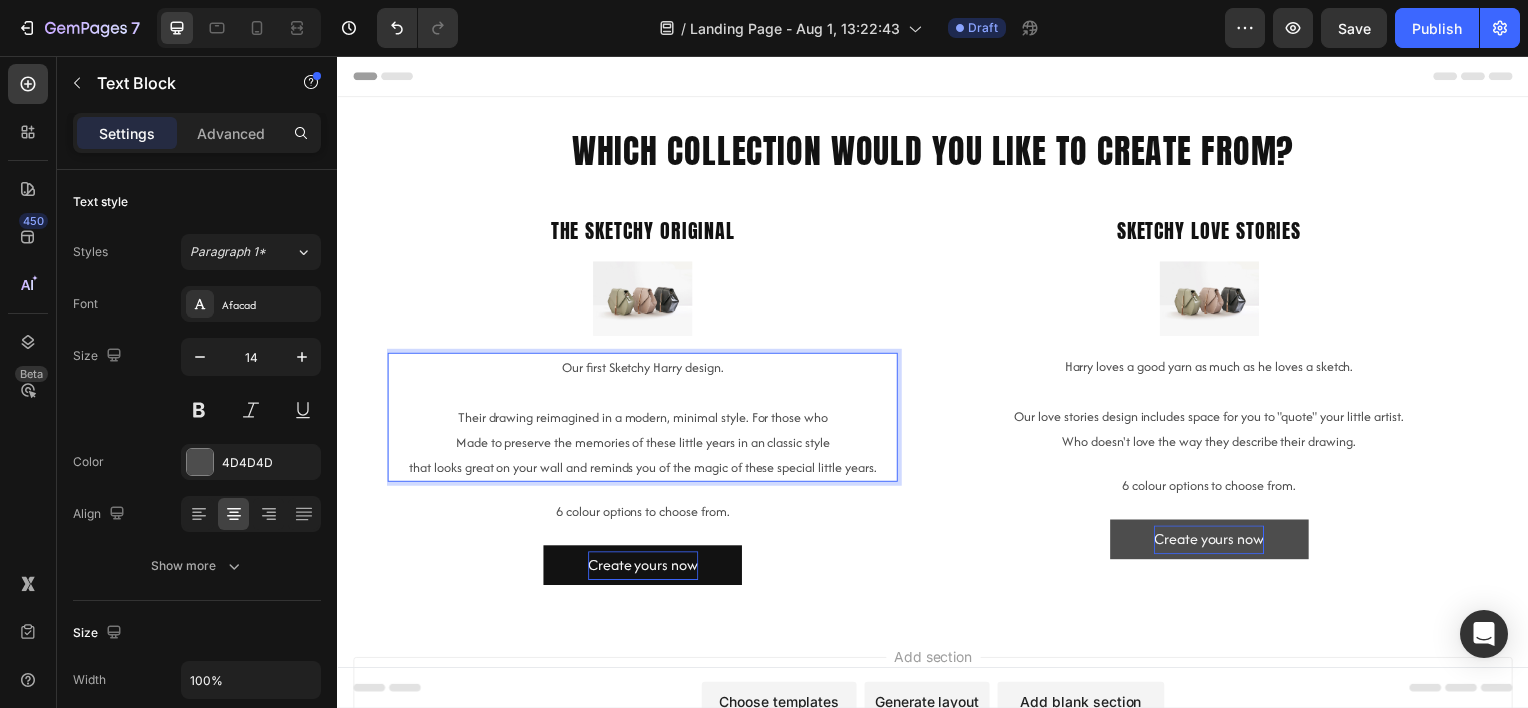 click on "Their drawing reimagined in a modern, minimal style. For those who" at bounding box center (644, 420) 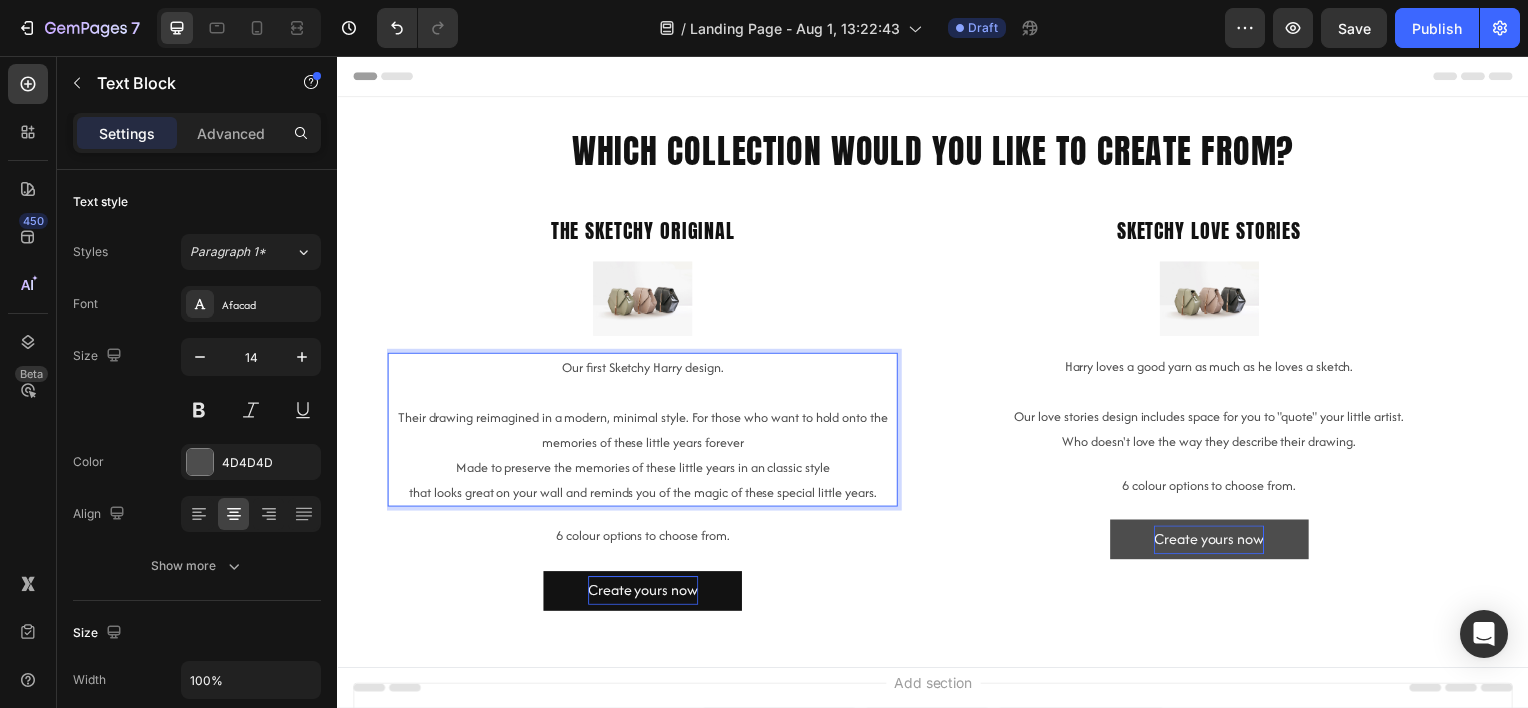 click on "Their drawing reimagined in a modern, minimal style. For those who want to hold onto the memories of these little years forever" at bounding box center (644, 433) 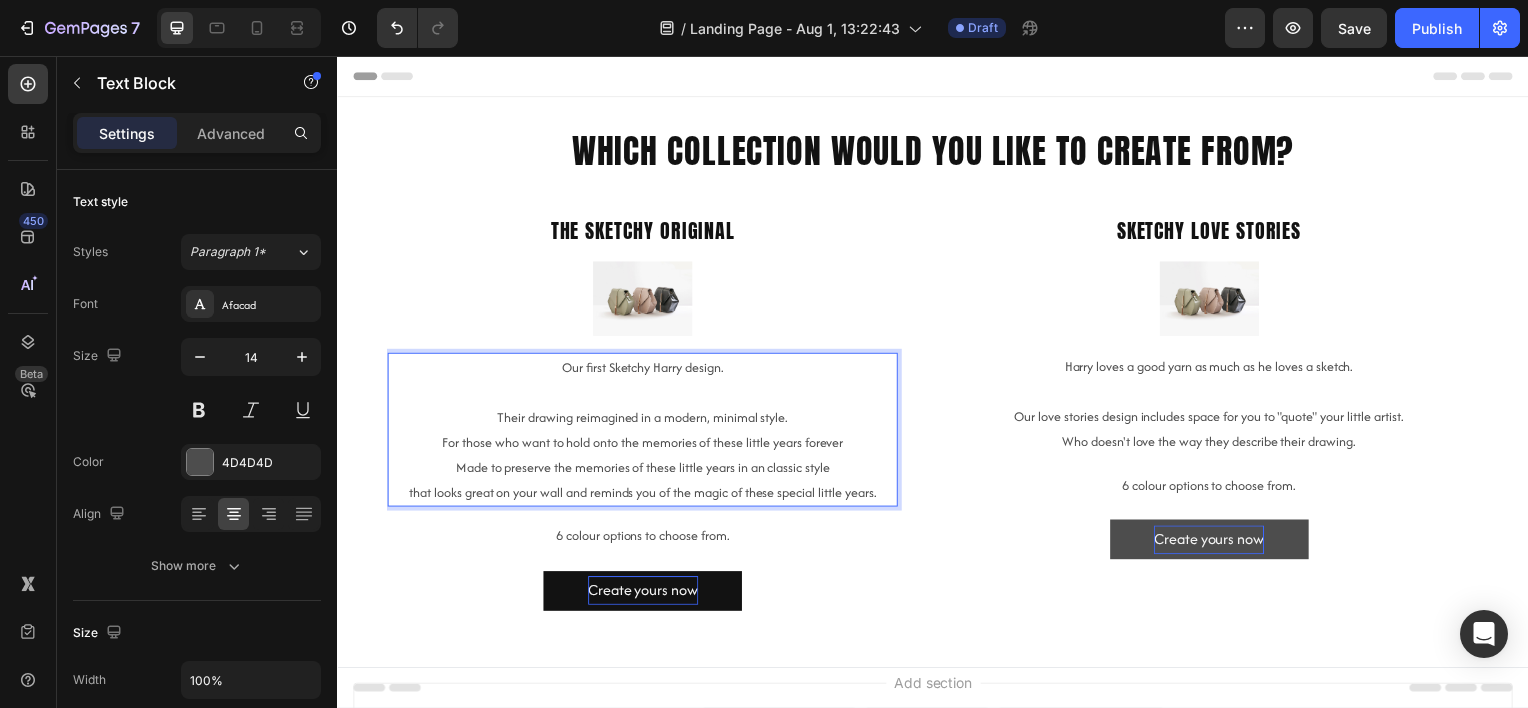click on "Their drawing reimagined in a modern, minimal style." at bounding box center (644, 420) 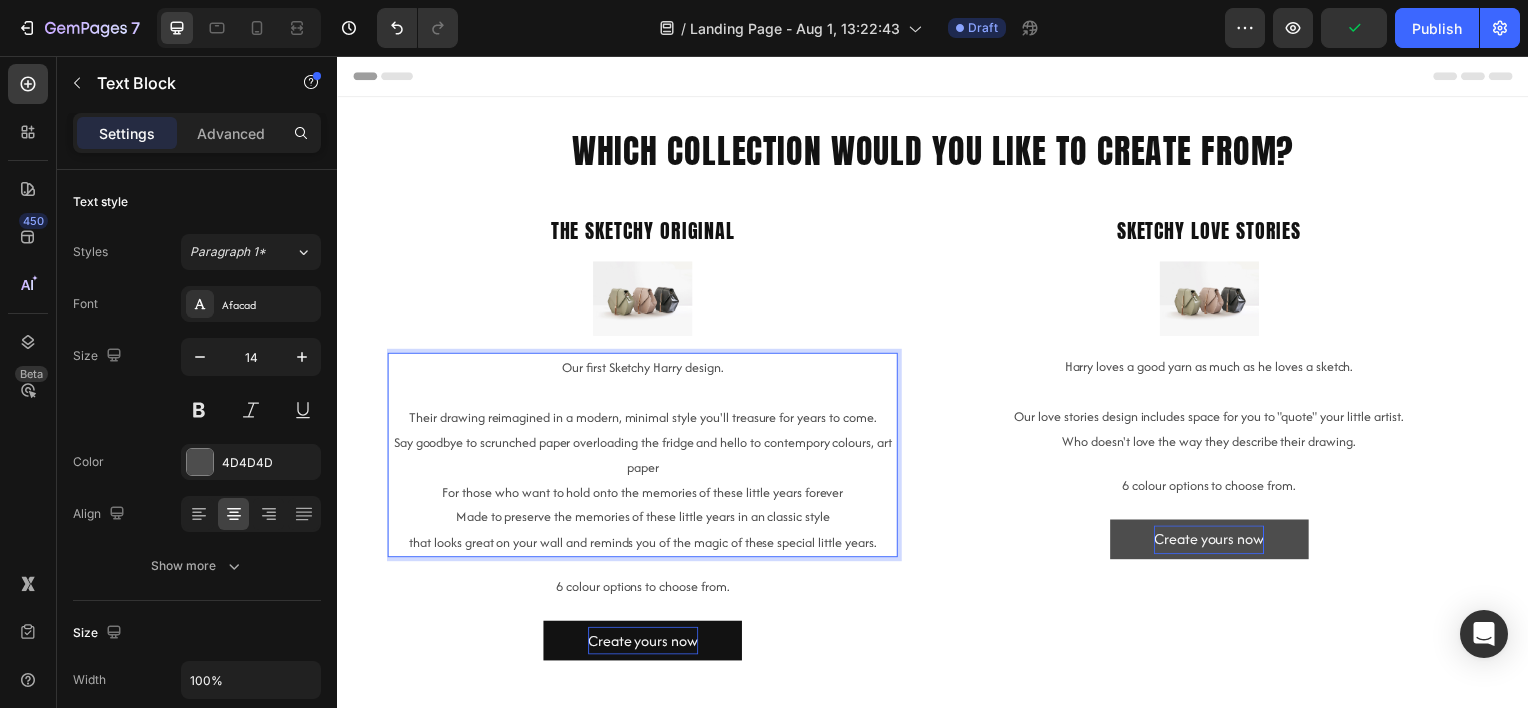 drag, startPoint x: 830, startPoint y: 442, endPoint x: 909, endPoint y: 427, distance: 80.411446 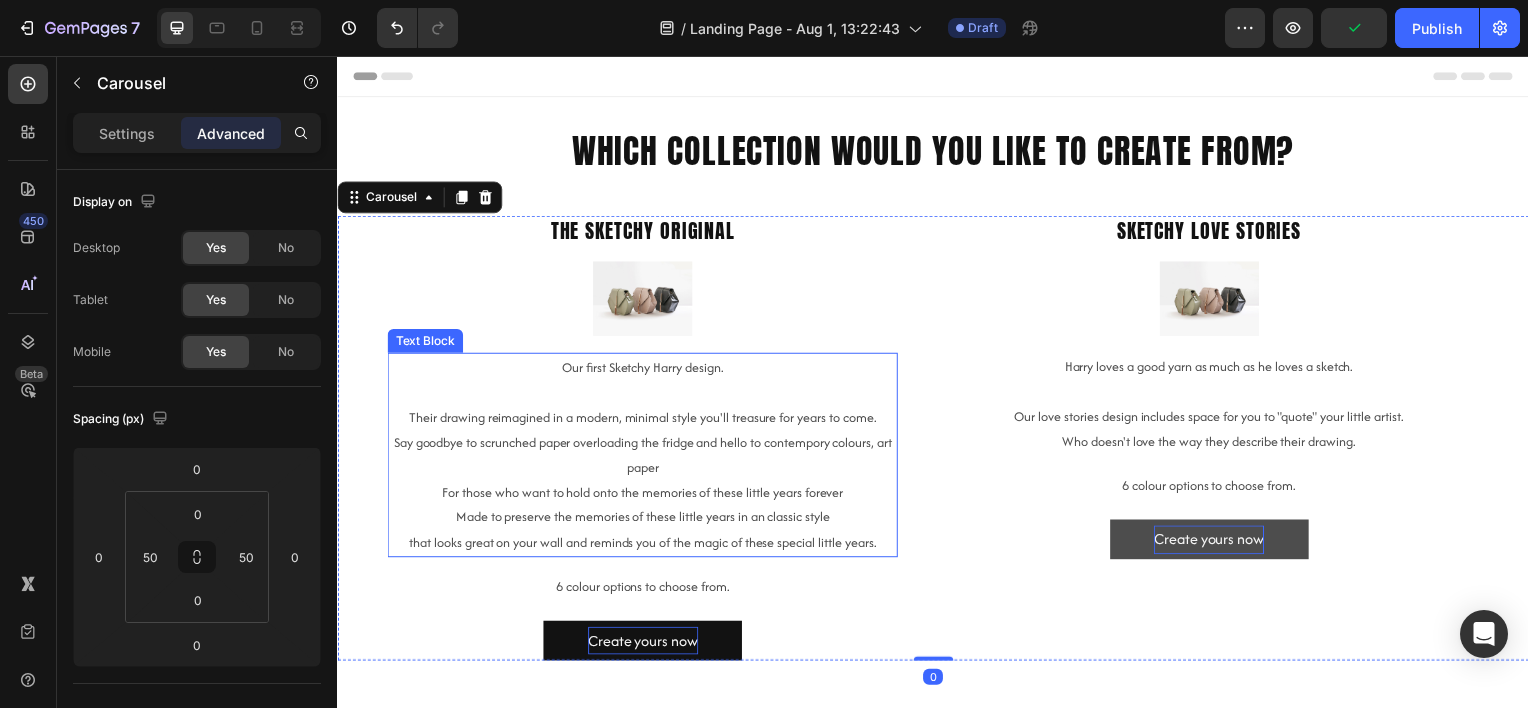 click on "Say goodbye to scrunched paper overloading the fridge and hello to contempory colours, art paper" at bounding box center (644, 458) 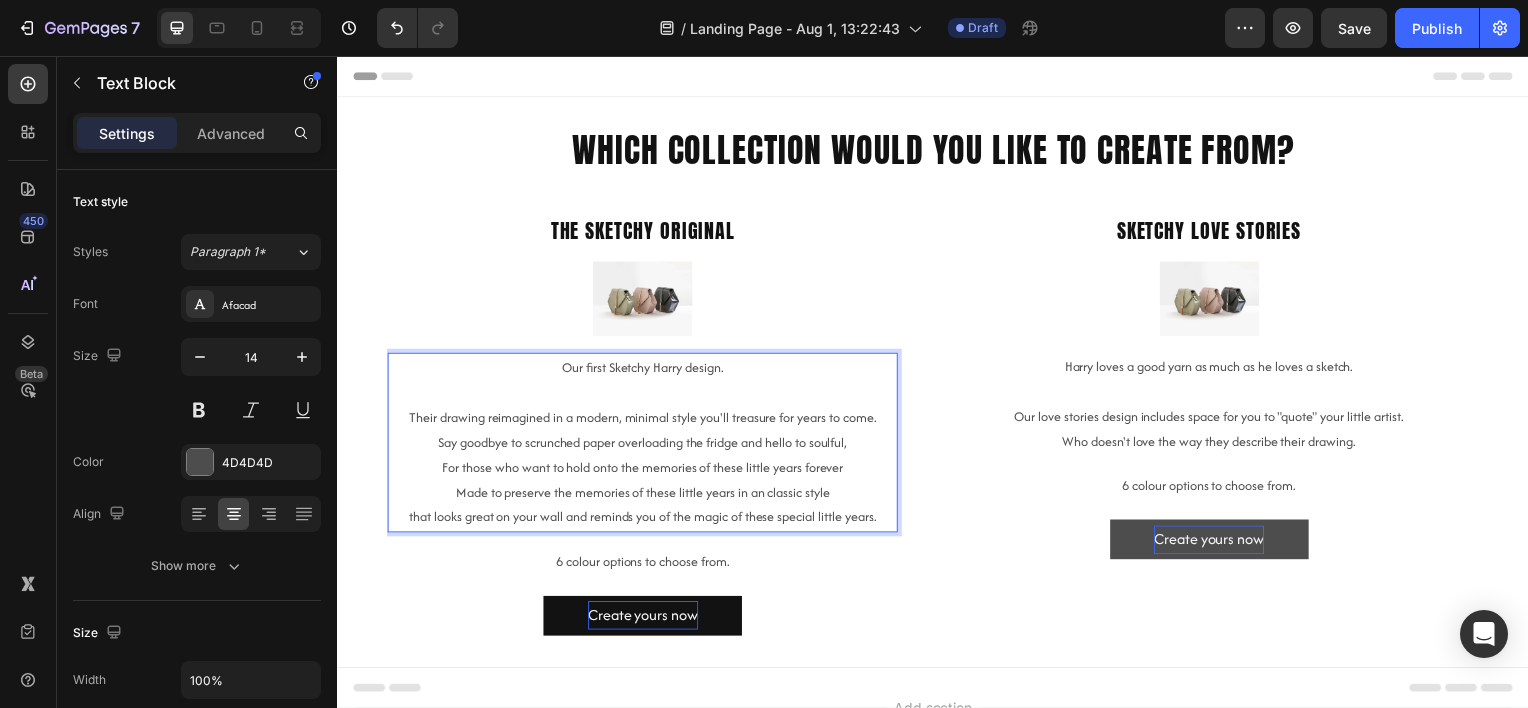 click on "Say goodbye to scrunched paper overloading the fridge and hello to soulful," at bounding box center [644, 445] 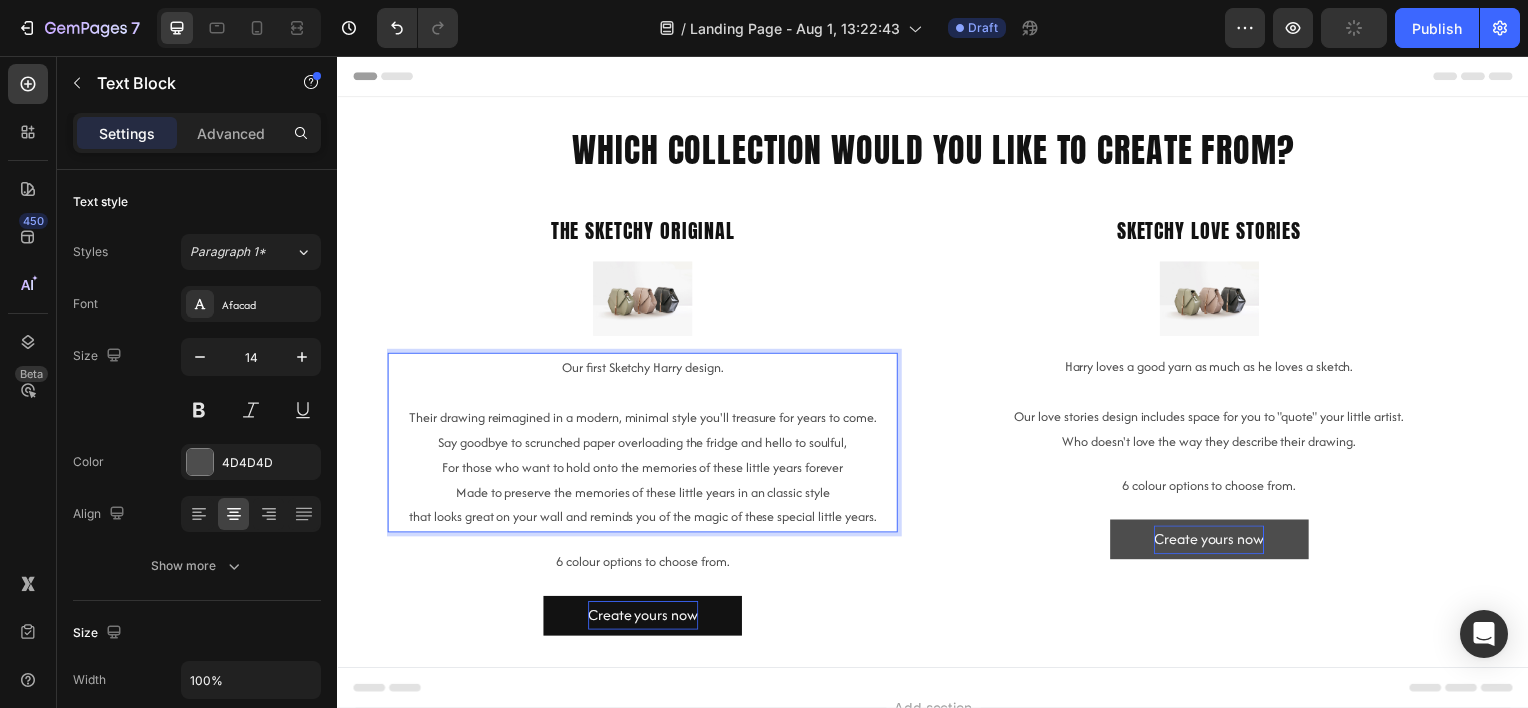 click on "Say goodbye to scrunched paper overloading the fridge and hello to soulful," at bounding box center [644, 445] 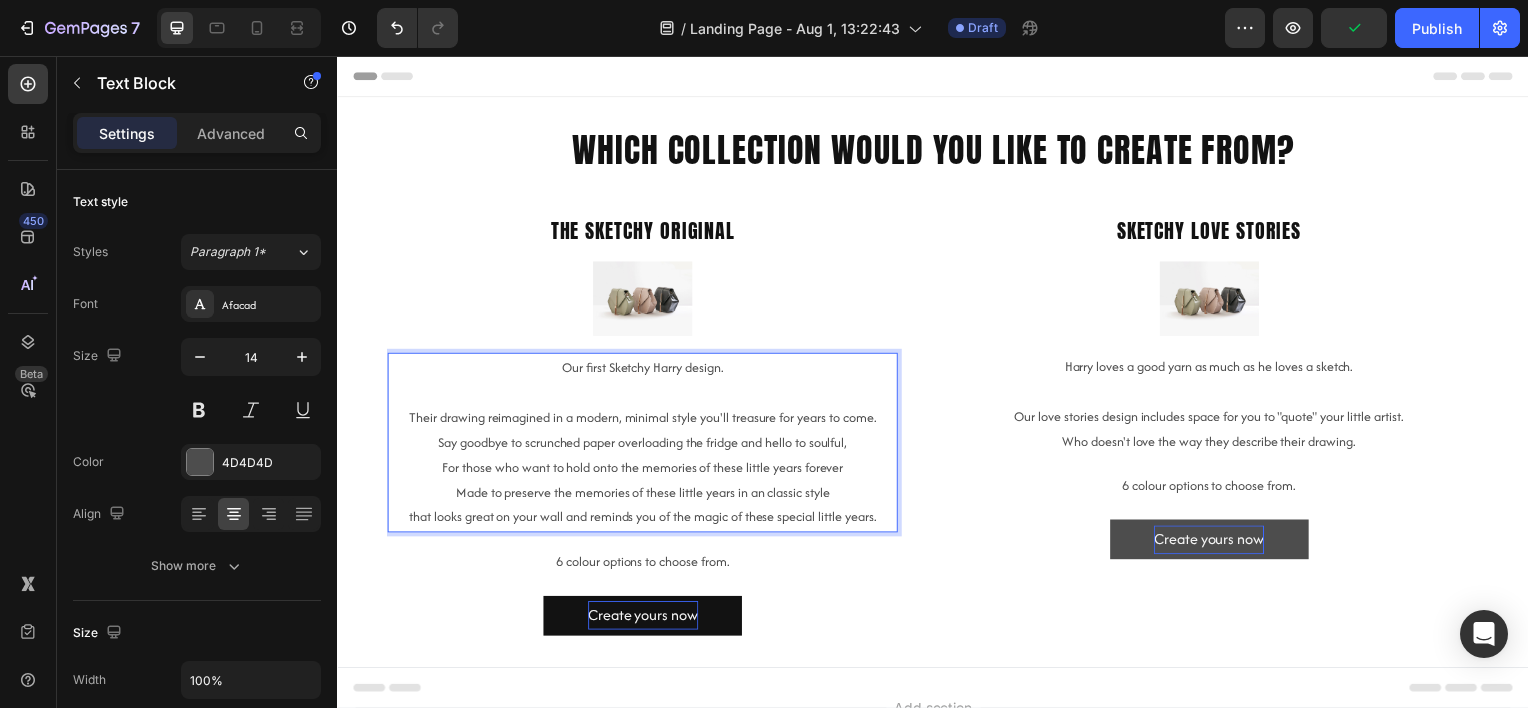 click on "Say goodbye to scrunched paper overloading the fridge and hello to soulful," at bounding box center [644, 445] 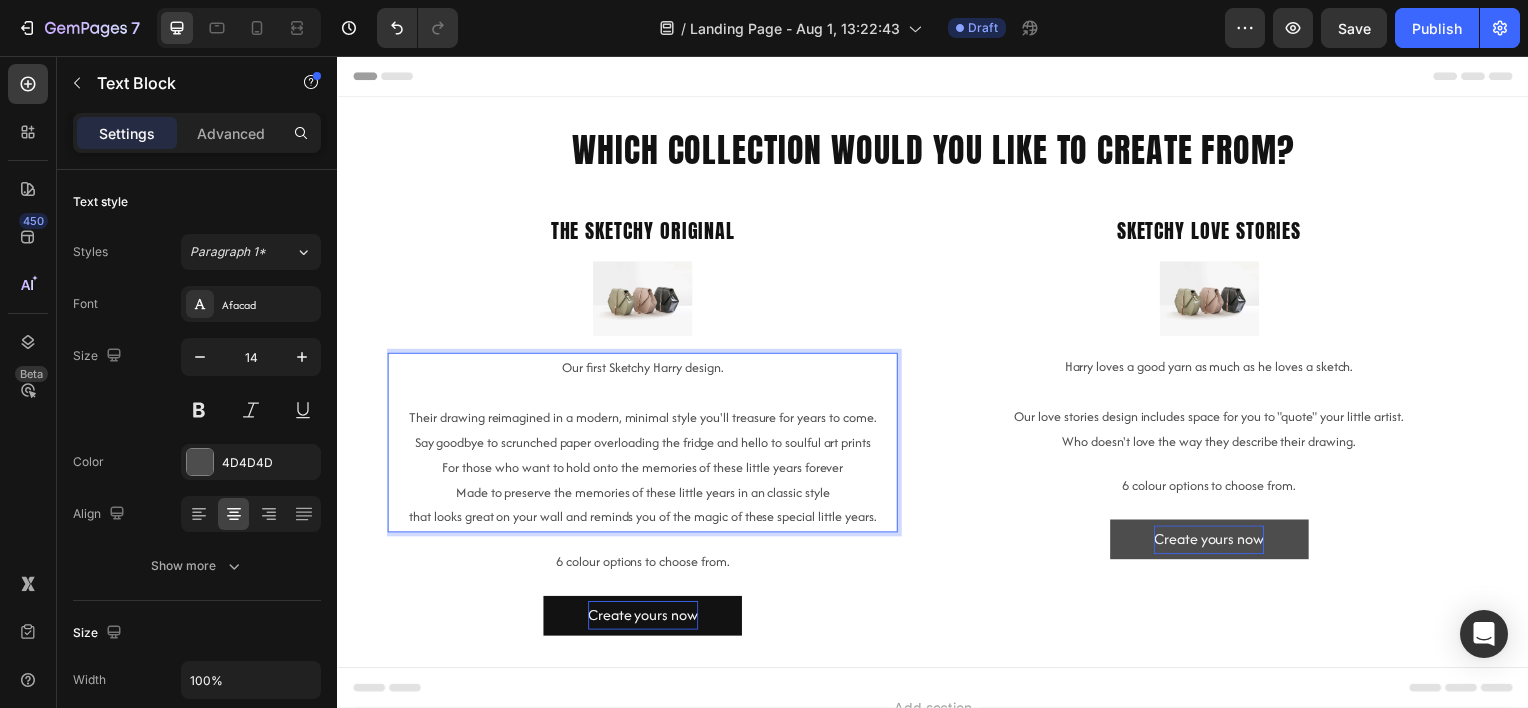 click on "Say goodbye to scrunched paper overloading the fridge and hello to soulful art prints" at bounding box center (644, 445) 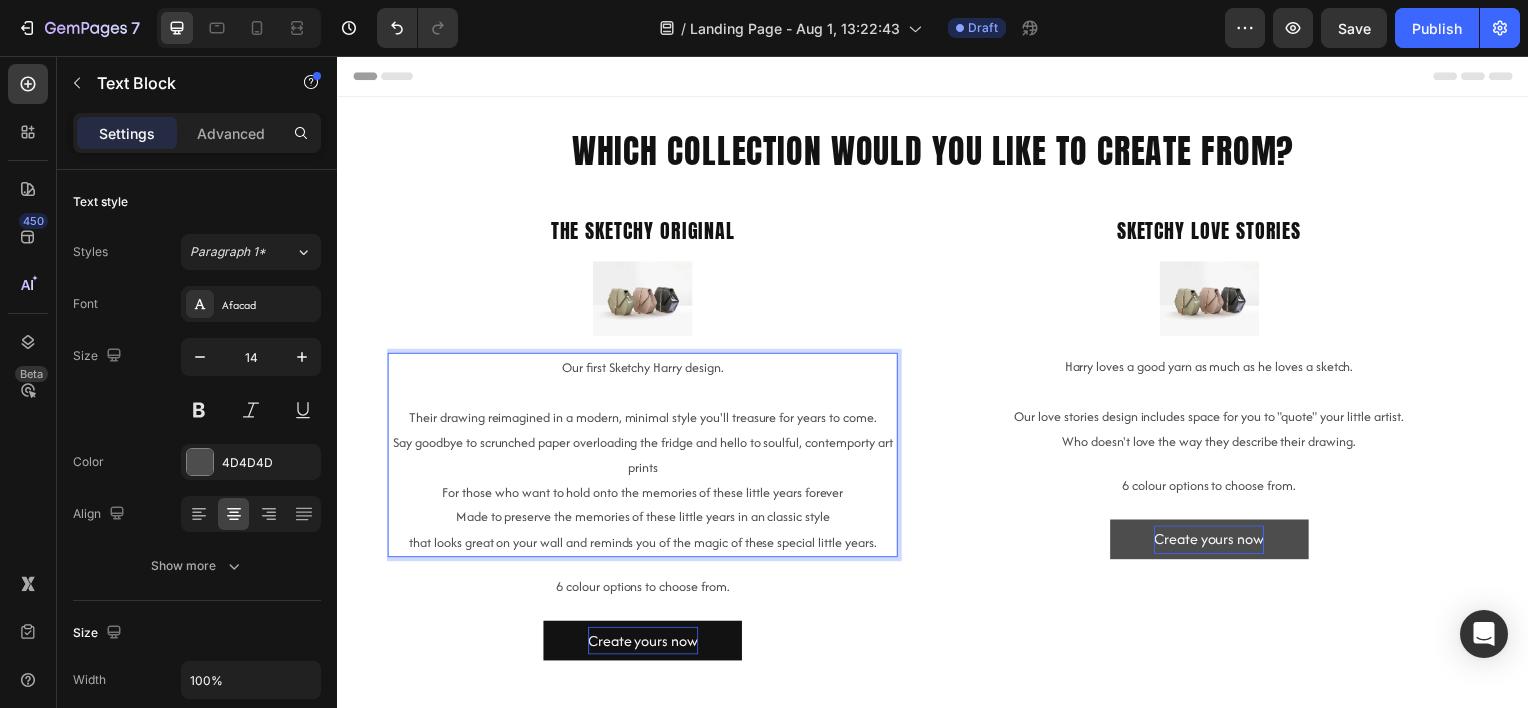 click on "Say goodbye to scrunched paper overloading the fridge and hello to soulful, contemporty art prints" at bounding box center [644, 458] 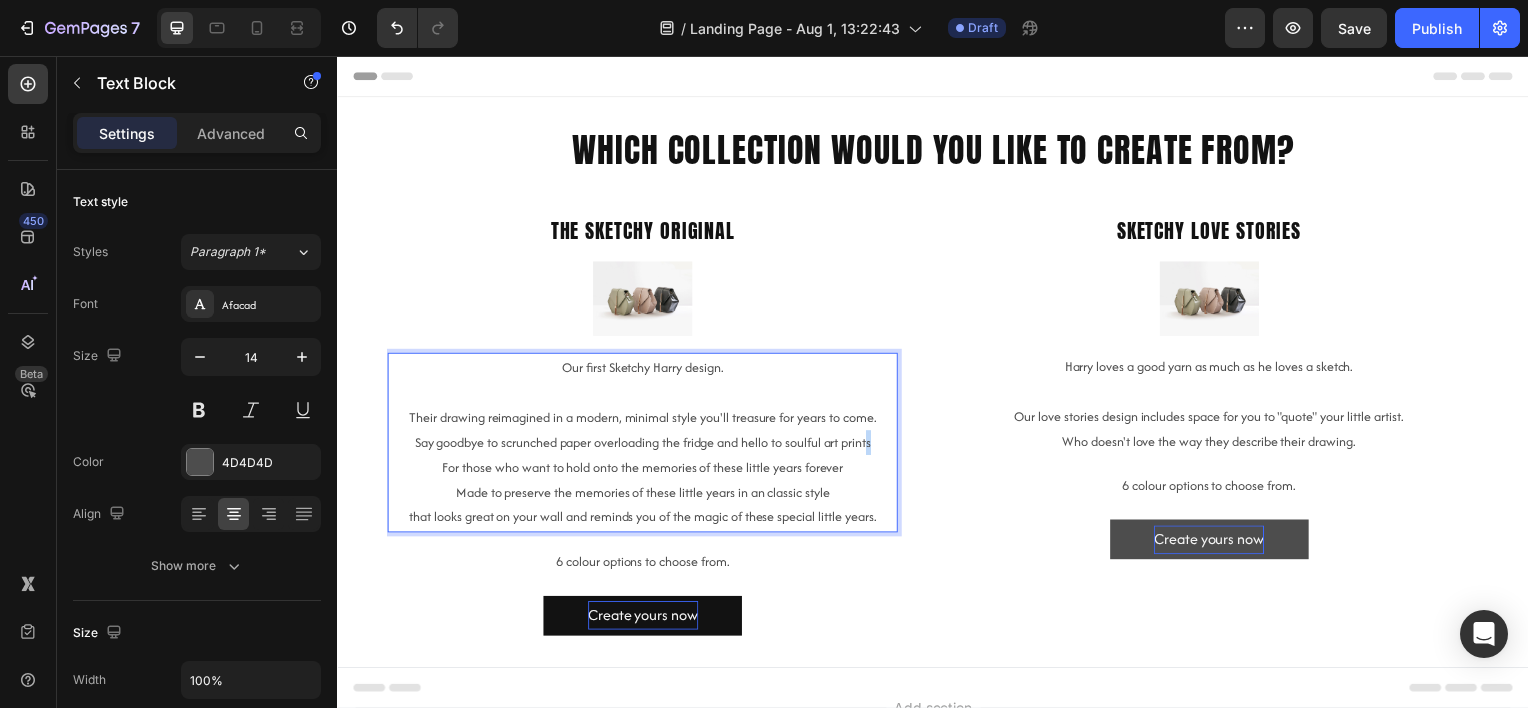 click on "Say goodbye to scrunched paper overloading the fridge and hello to soulful art prints" at bounding box center [644, 445] 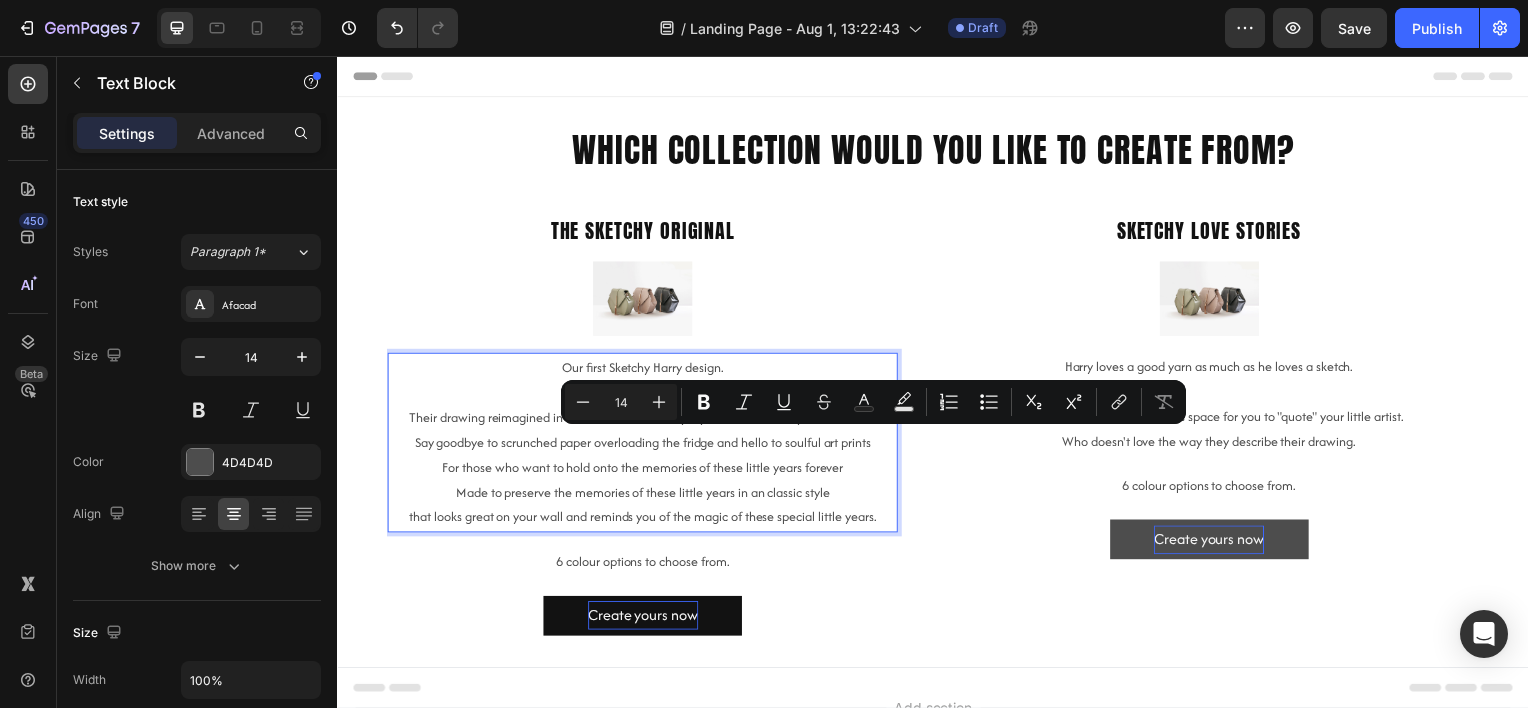 click on "Say goodbye to scrunched paper overloading the fridge and hello to soulful art prints" at bounding box center [644, 445] 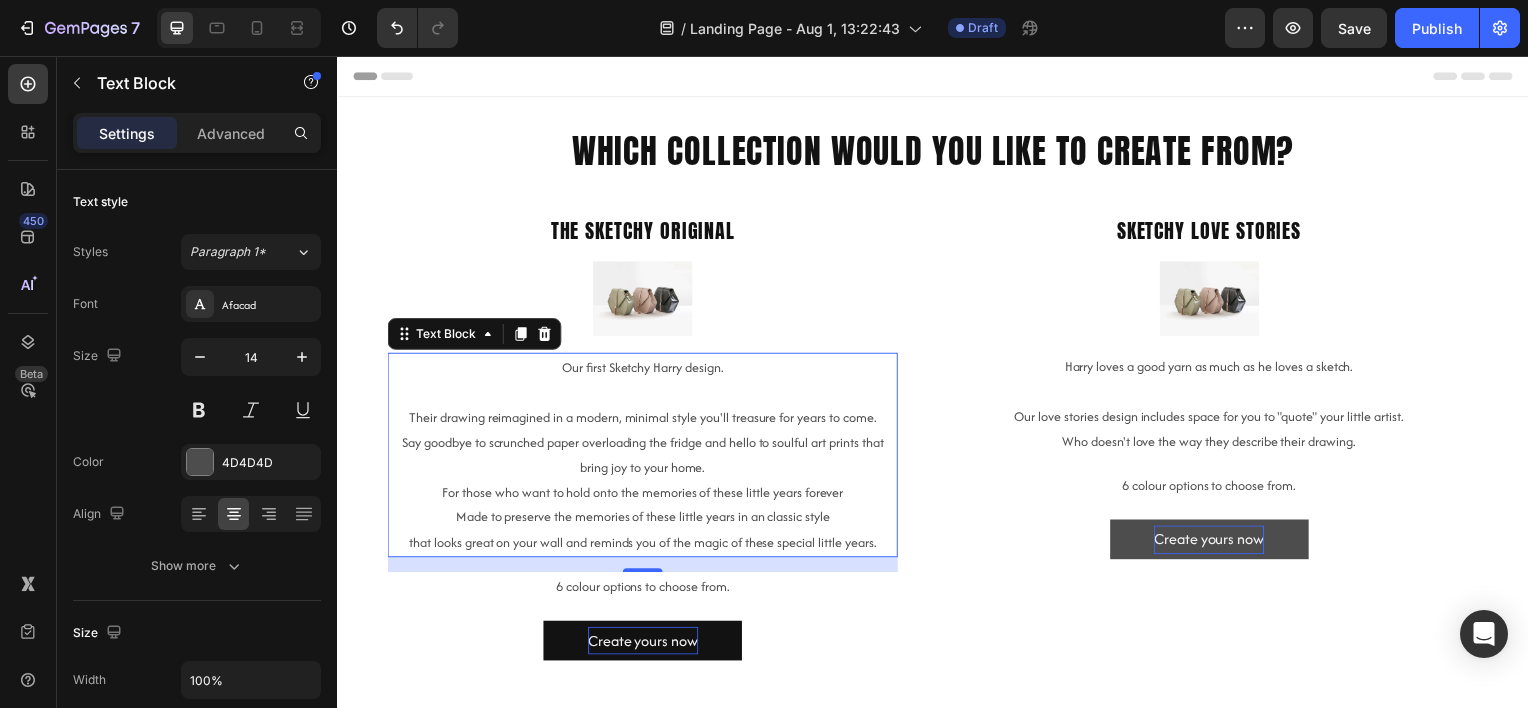 drag, startPoint x: 850, startPoint y: 516, endPoint x: 822, endPoint y: 504, distance: 30.463093 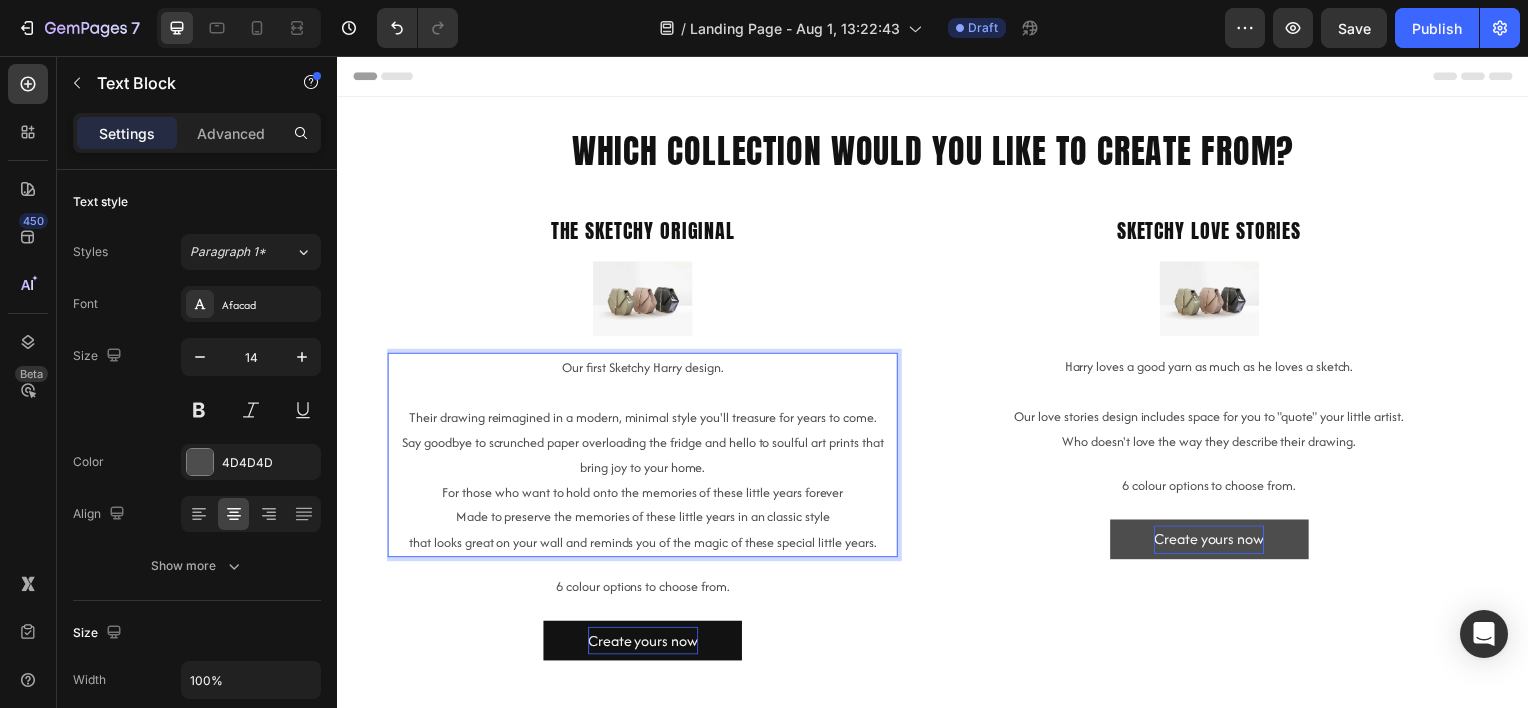 click on "Say goodbye to scrunched paper overloading the fridge and hello to soulful art prints that bring joy to your home." at bounding box center (644, 458) 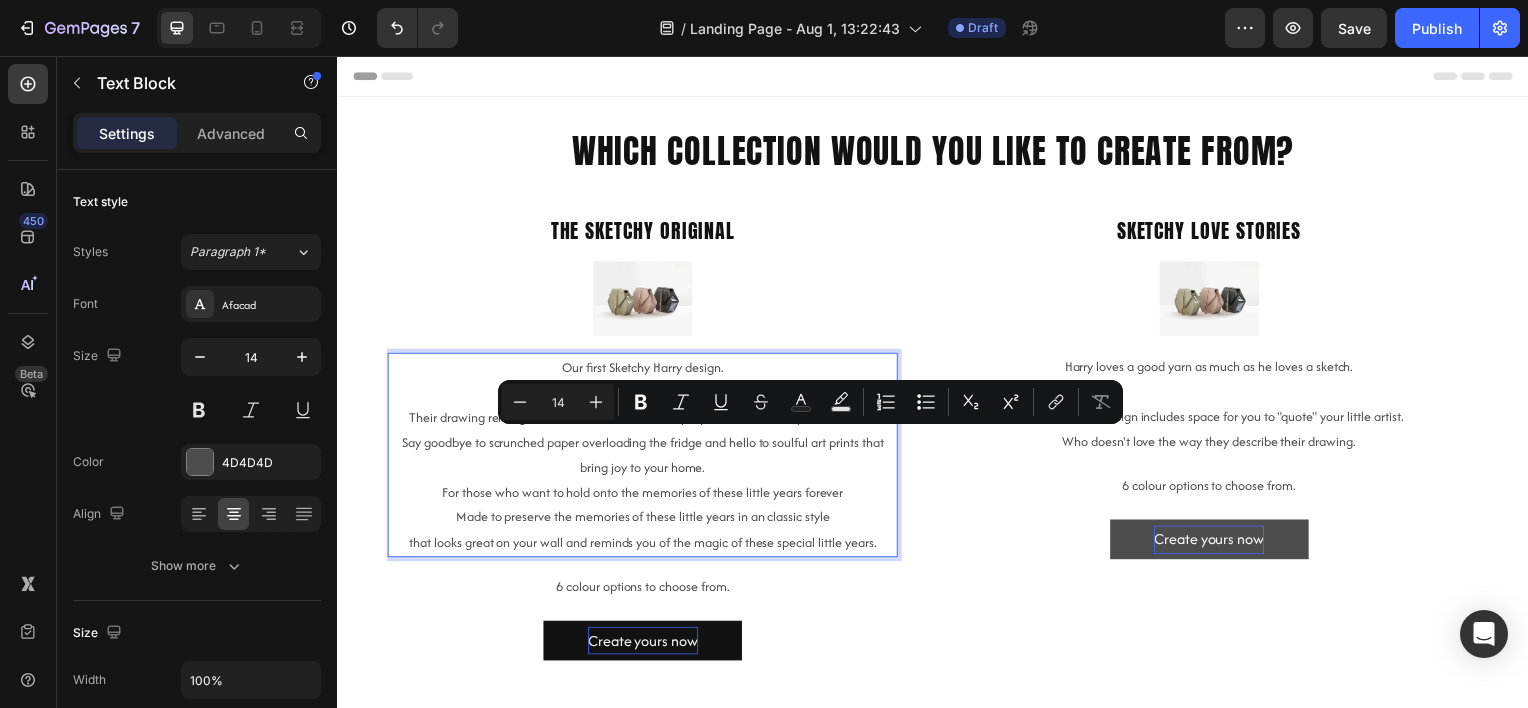 click on "Say goodbye to scrunched paper overloading the fridge and hello to soulful art prints that bring joy to your home." at bounding box center [644, 458] 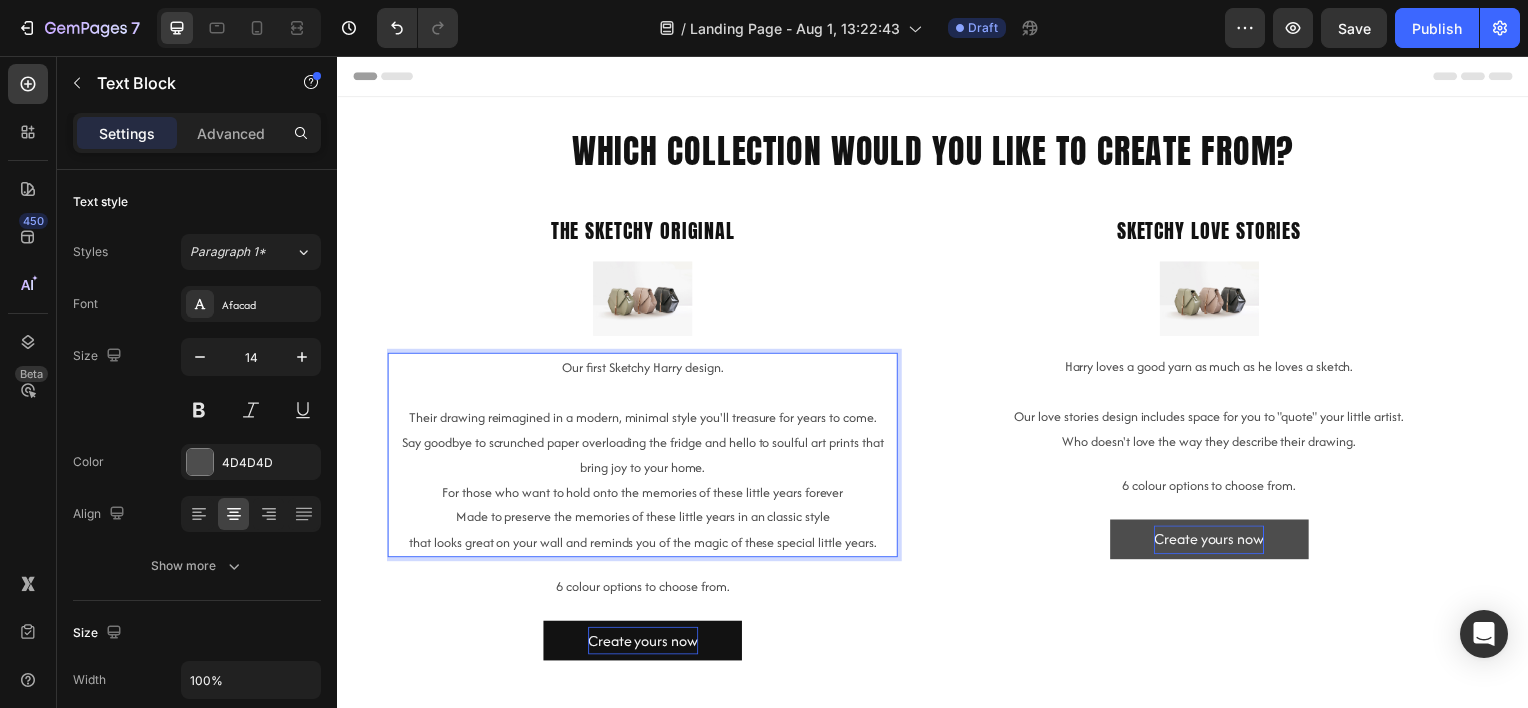 click on "Say goodbye to scrunched paper overloading the fridge and hello to soulful art prints that bring joy to your home." at bounding box center [644, 458] 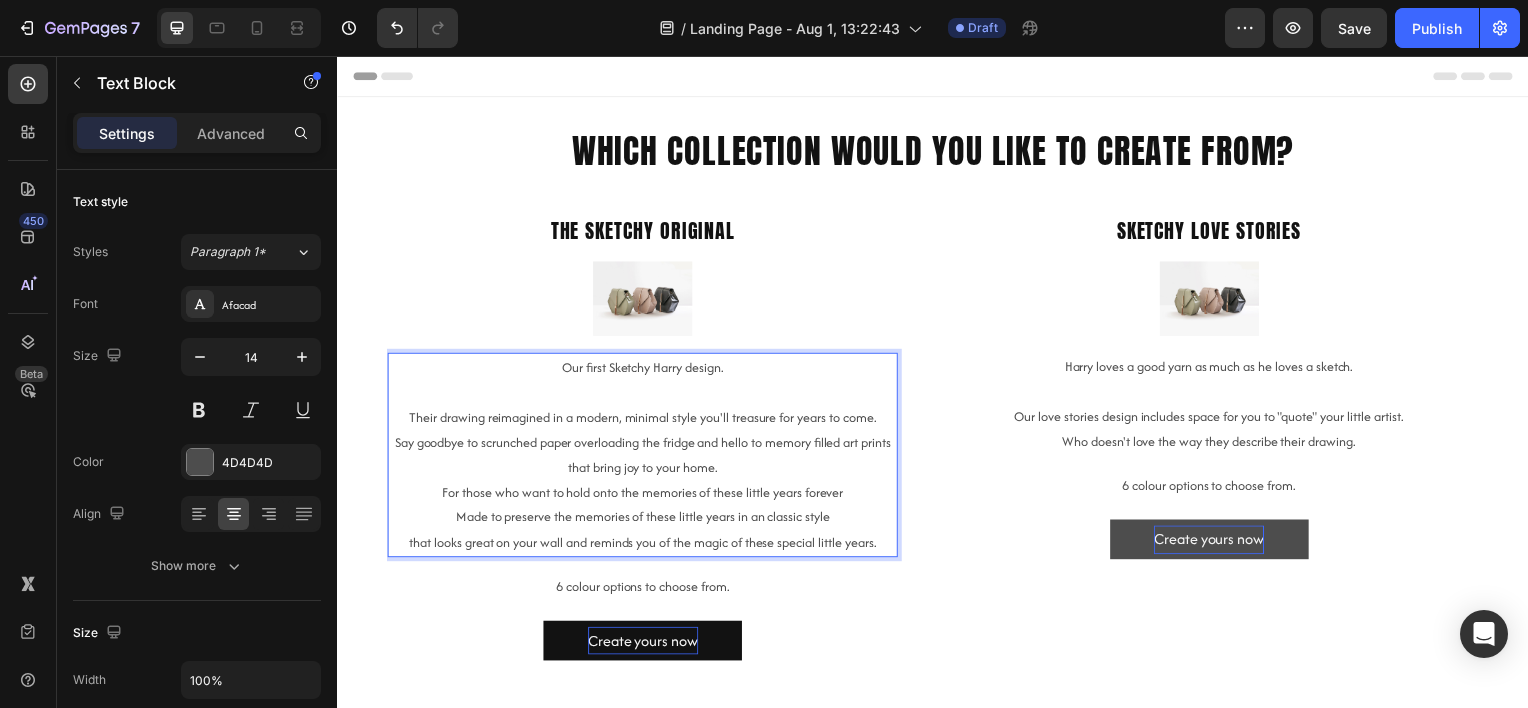 click on "Say goodbye to scrunched paper overloading the fridge and hello to memory filled art prints that bring joy to your home." at bounding box center [644, 458] 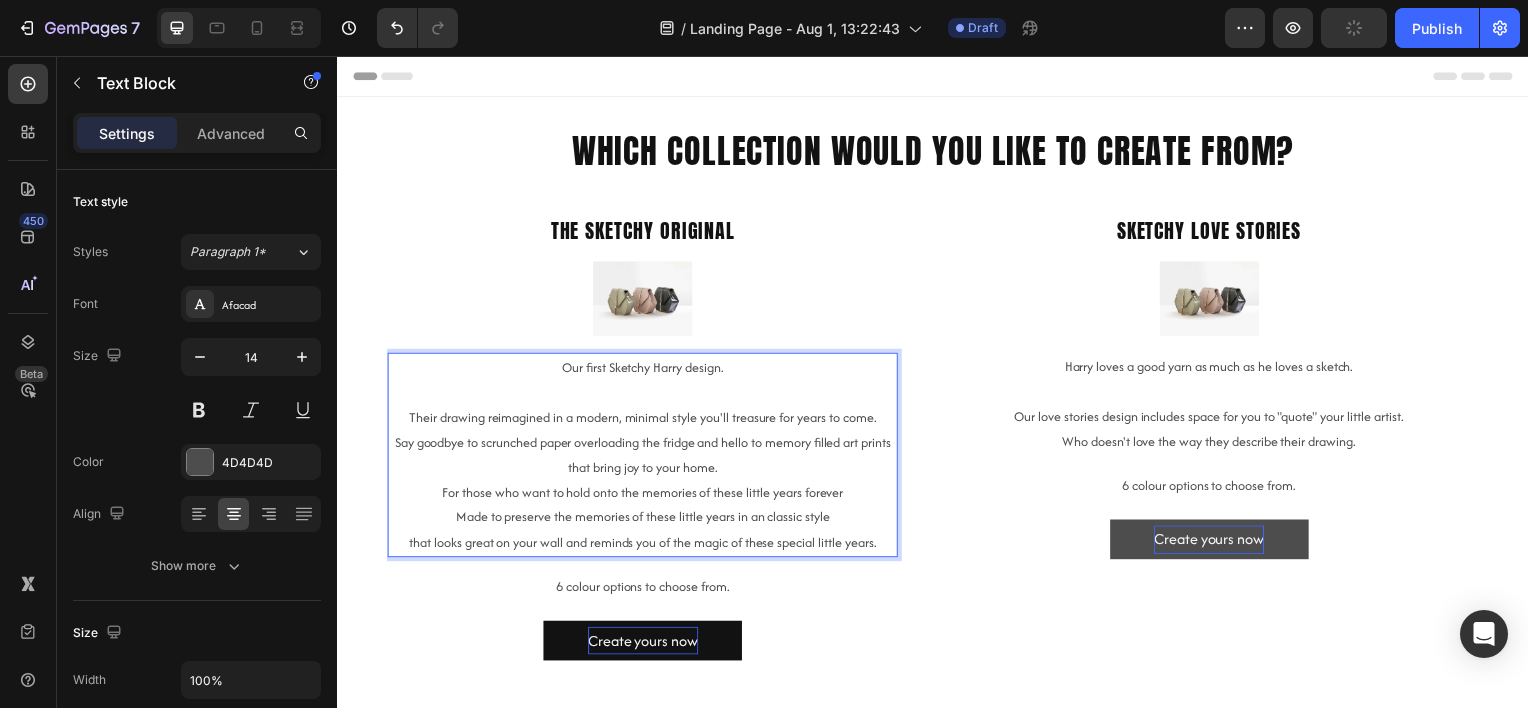 click on "Say goodbye to scrunched paper overloading the fridge and hello to memory filled art prints that bring joy to your home." at bounding box center (644, 458) 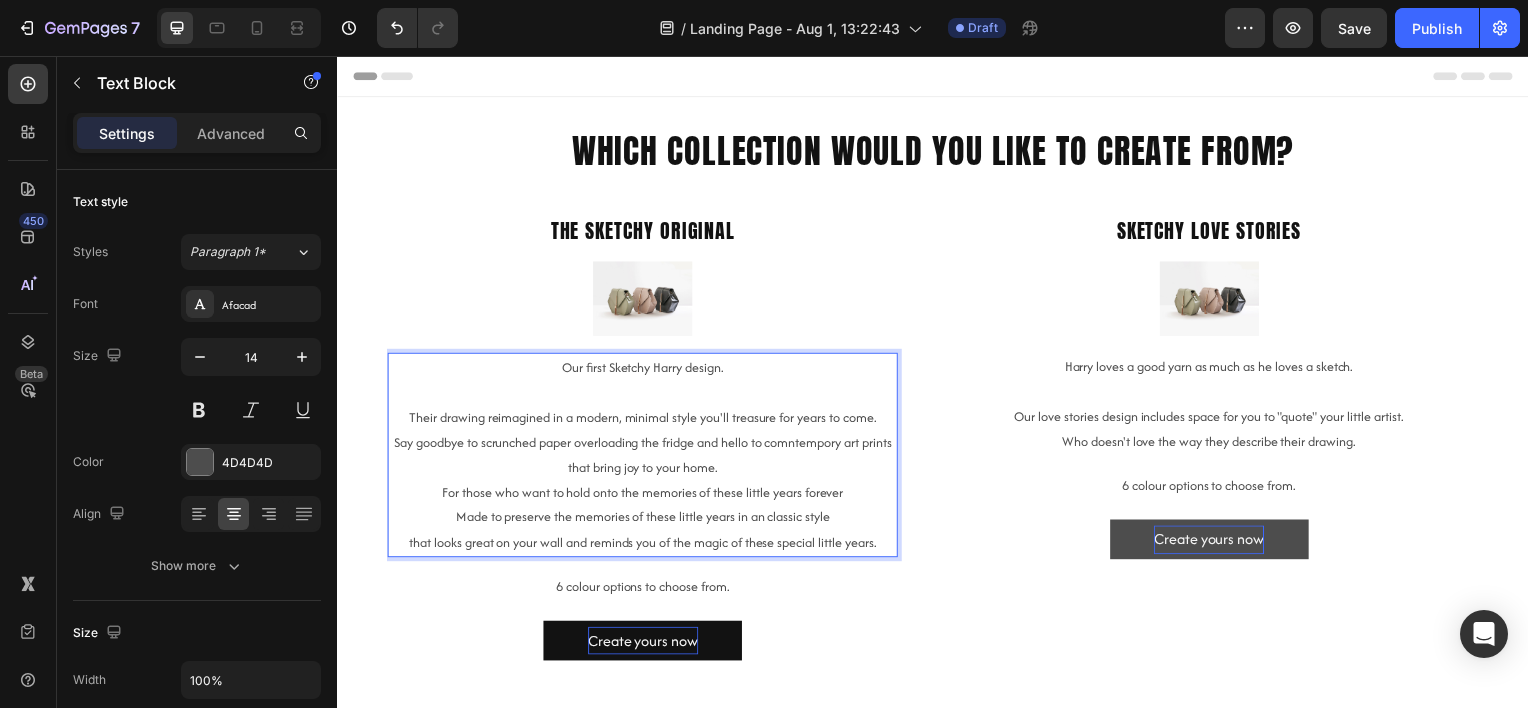 click on "Say goodbye to scrunched paper overloading the fridge and hello to comntempory art prints that bring joy to your home." at bounding box center (644, 458) 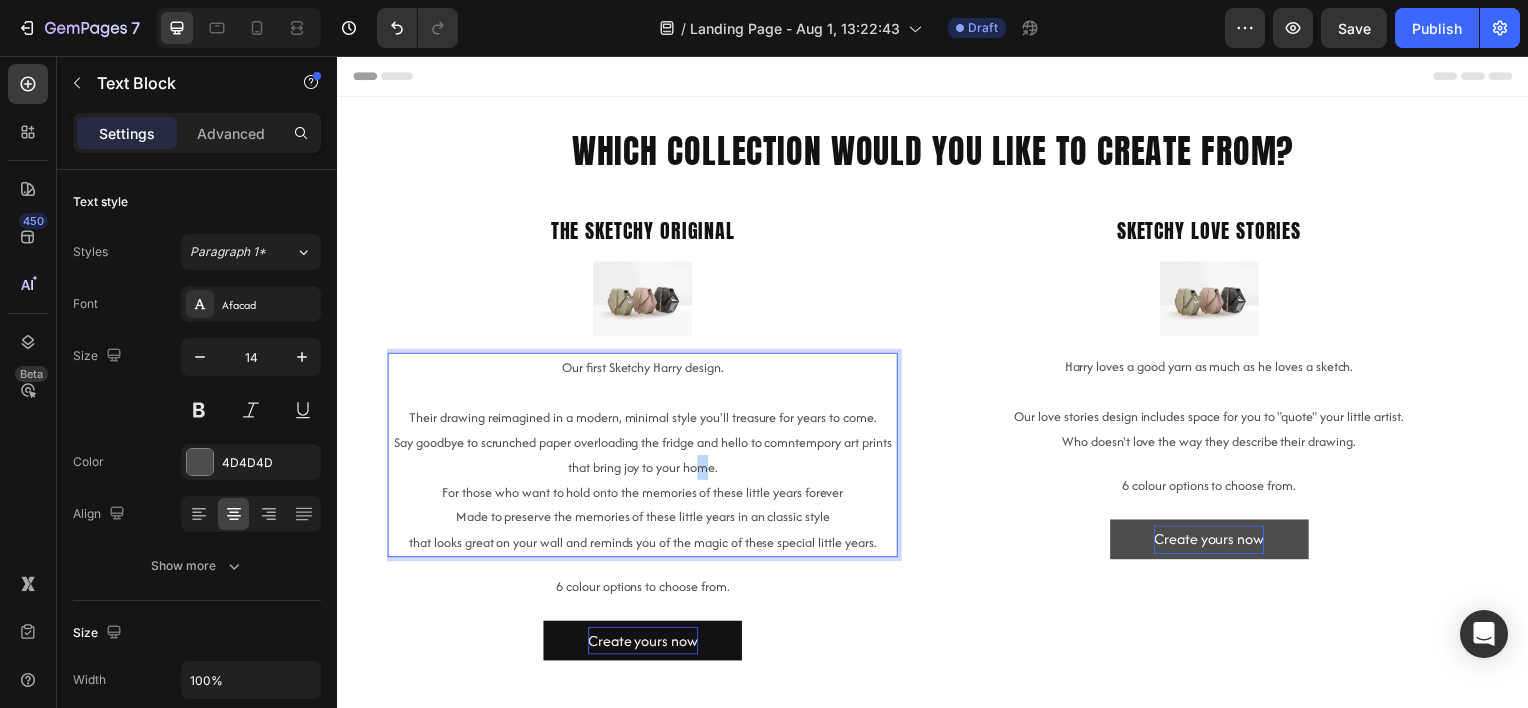 click on "Say goodbye to scrunched paper overloading the fridge and hello to comntempory art prints that bring joy to your home." at bounding box center (644, 458) 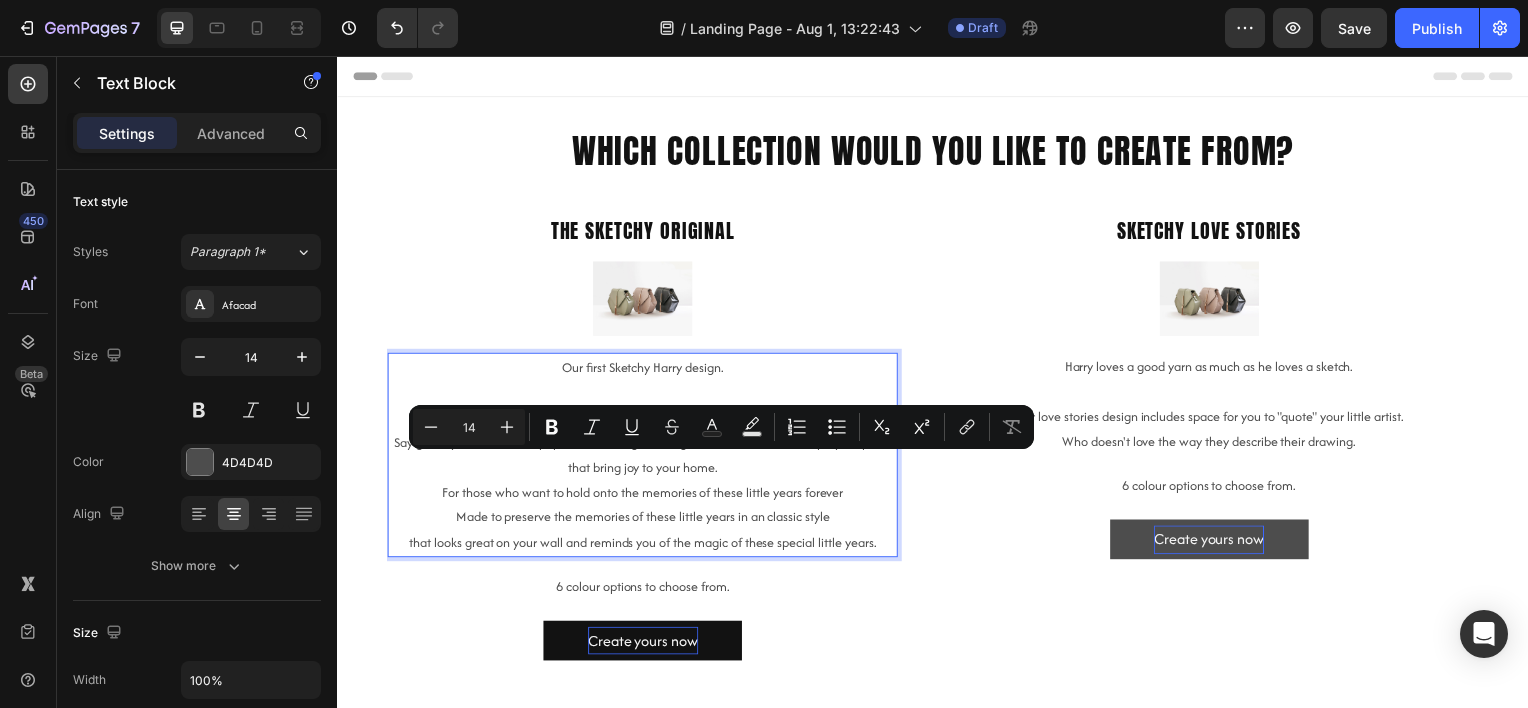 click on "Say goodbye to scrunched paper overloading the fridge and hello to comntempory art prints that bring joy to your home." at bounding box center (644, 458) 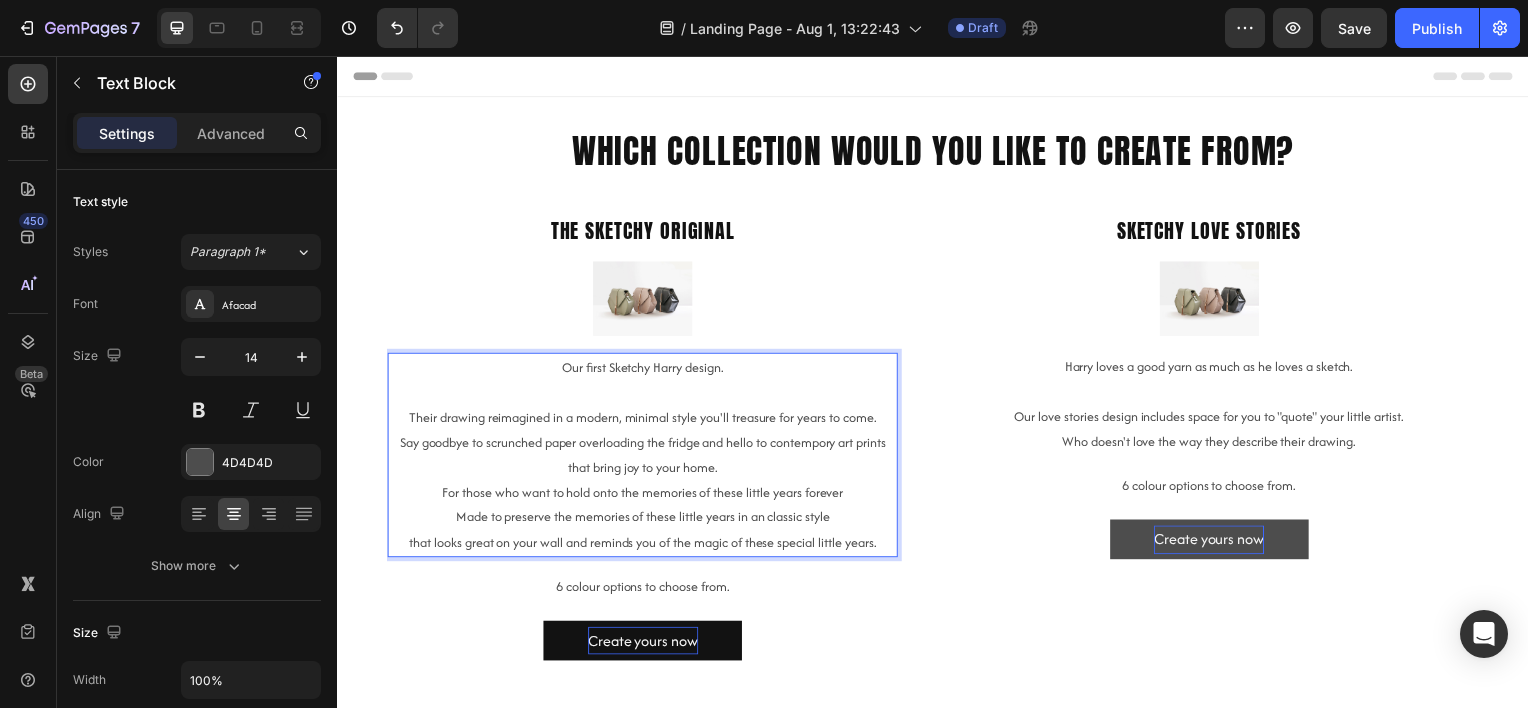 click on "Say goodbye to scrunched paper overloading the fridge and hello to contempory art prints that bring joy to your home." at bounding box center [644, 458] 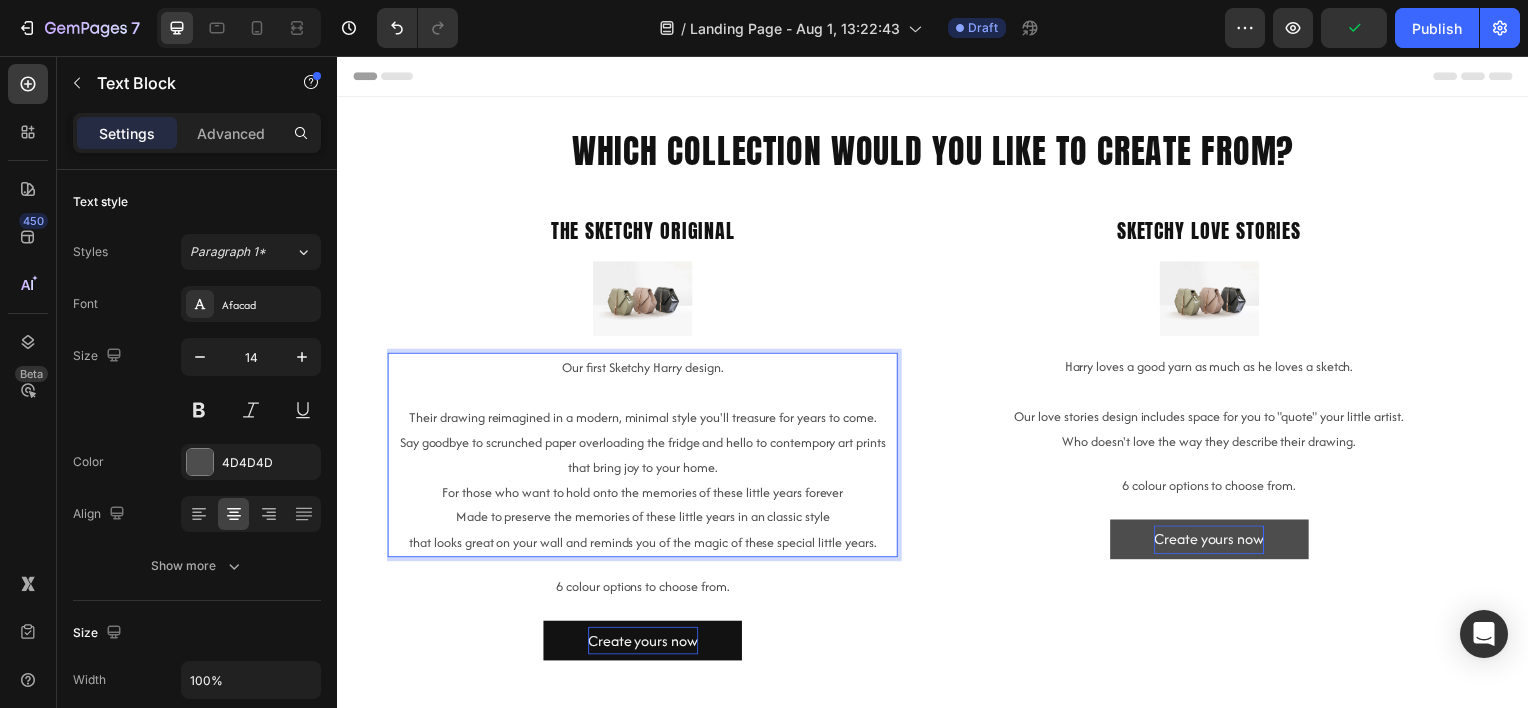 drag, startPoint x: 820, startPoint y: 439, endPoint x: 806, endPoint y: 442, distance: 14.3178215 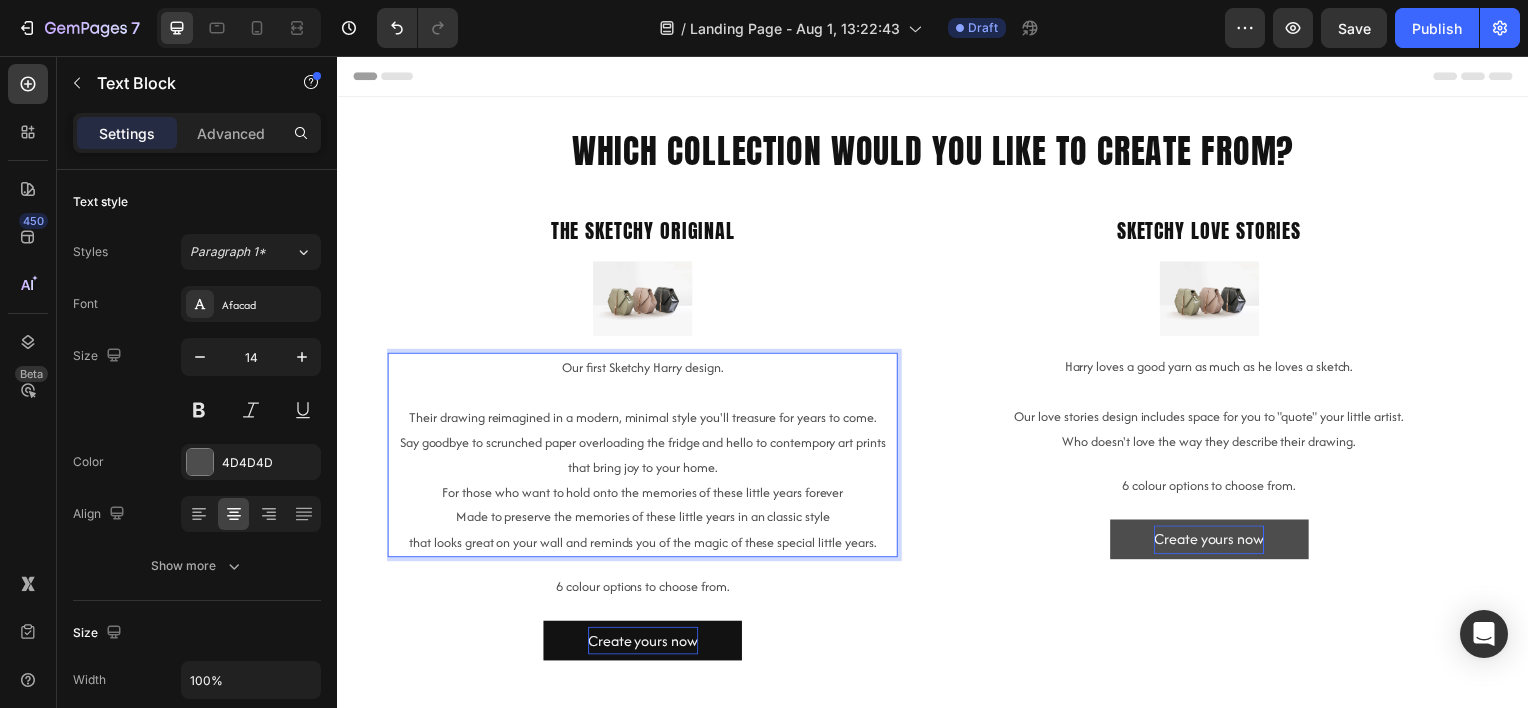 click on "Say goodbye to scrunched paper overloading the fridge and hello to contempory art prints that bring joy to your home." at bounding box center [644, 458] 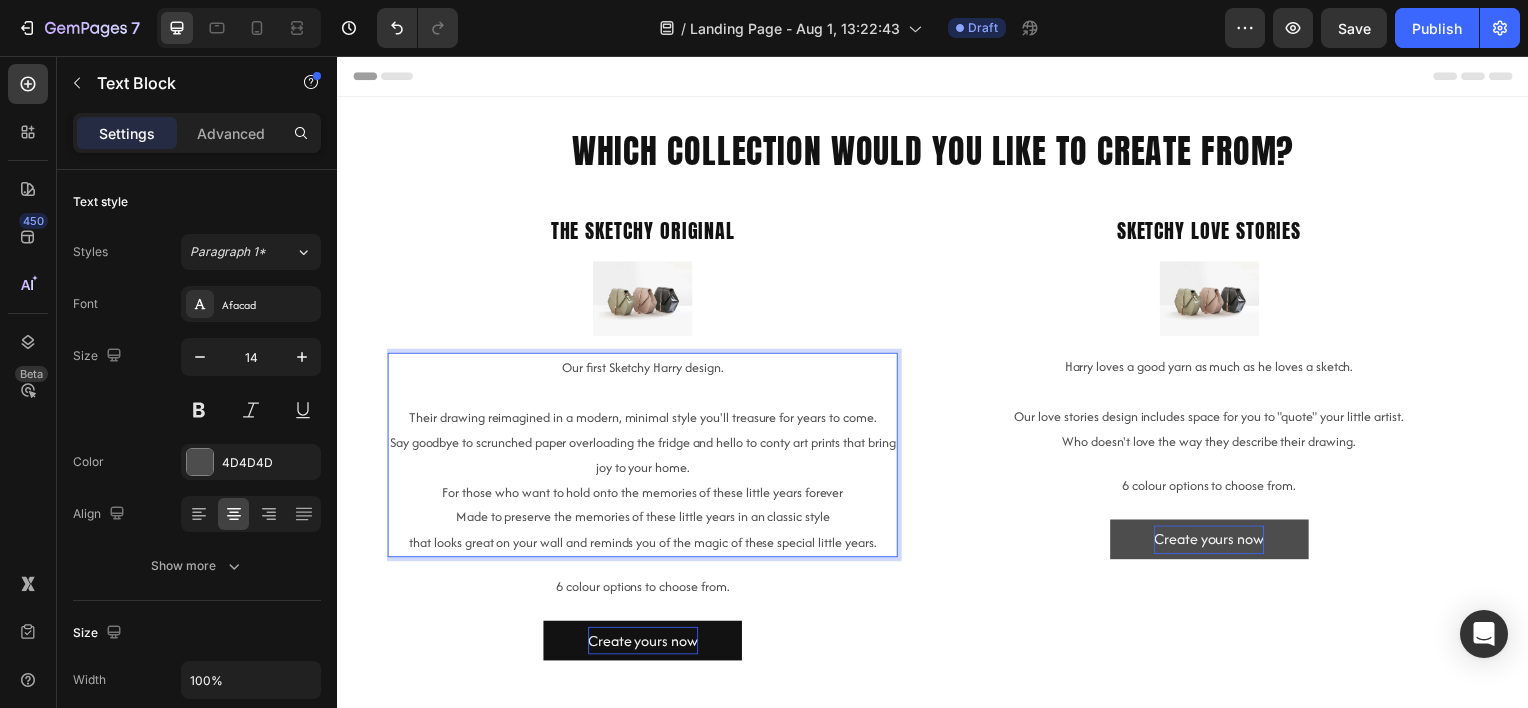 click on "Say goodbye to scrunched paper overloading the fridge and hello to conty art prints that bring joy to your home." at bounding box center [644, 458] 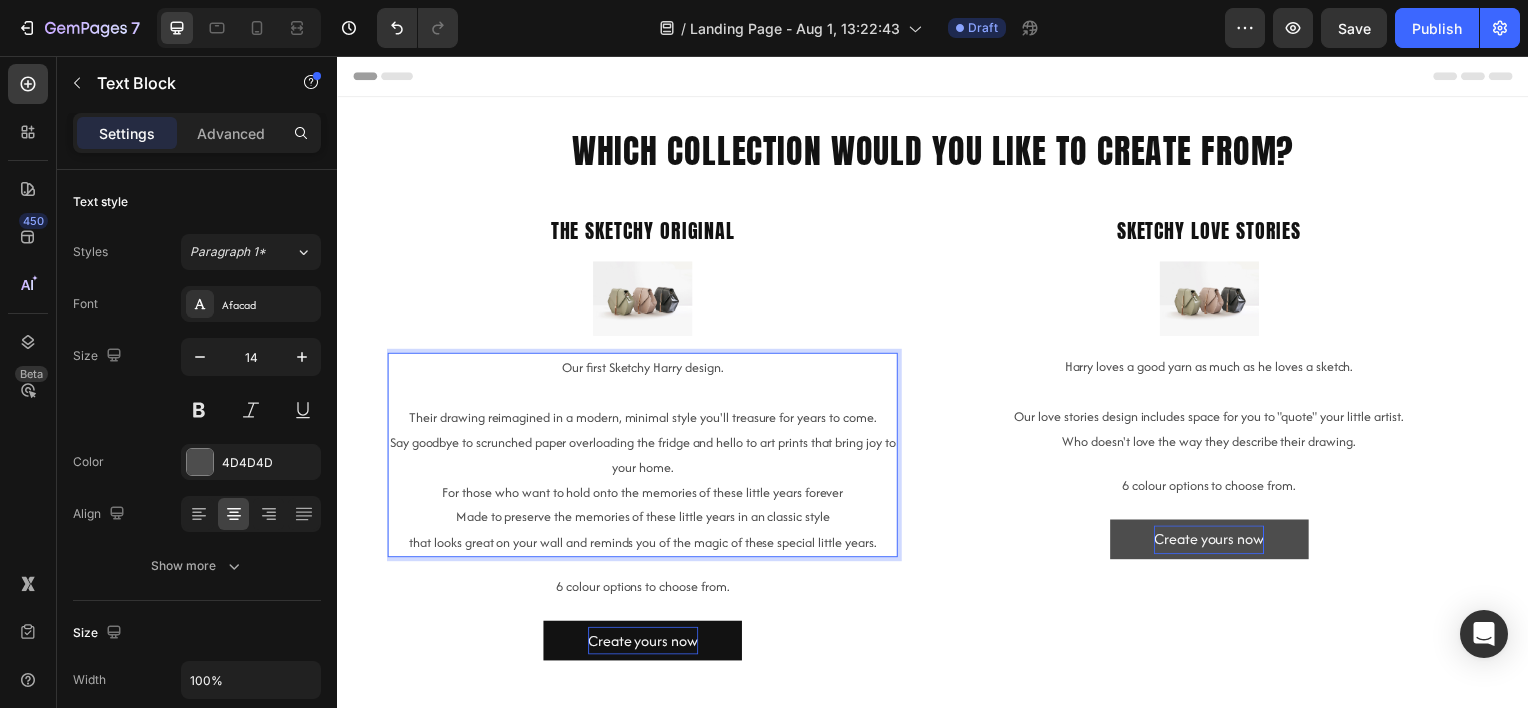 click on "Say goodbye to scrunched paper overloading the fridge and hello to art prints that bring joy to your home." at bounding box center (644, 458) 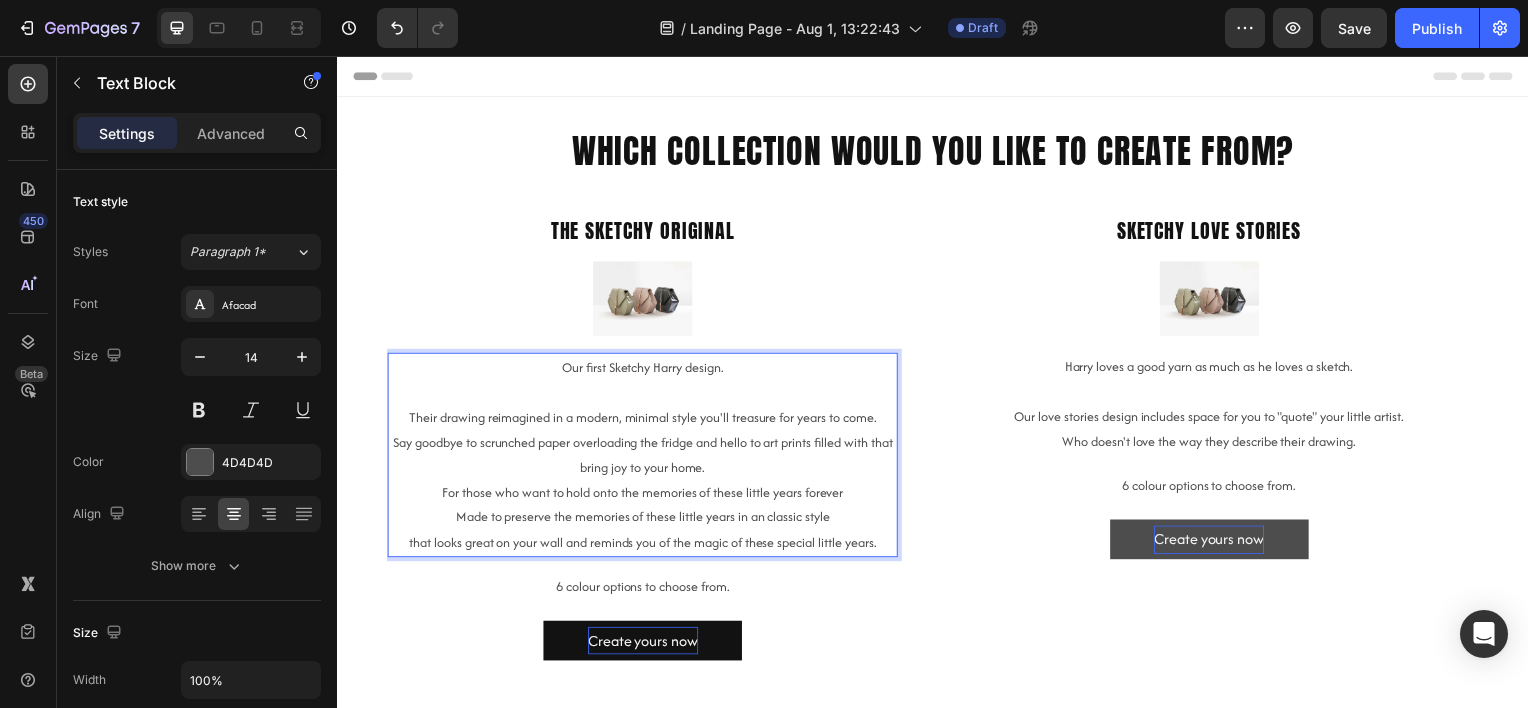click on "Say goodbye to scrunched paper overloading the fridge and hello to art prints filled with that bring joy to your home." at bounding box center (644, 458) 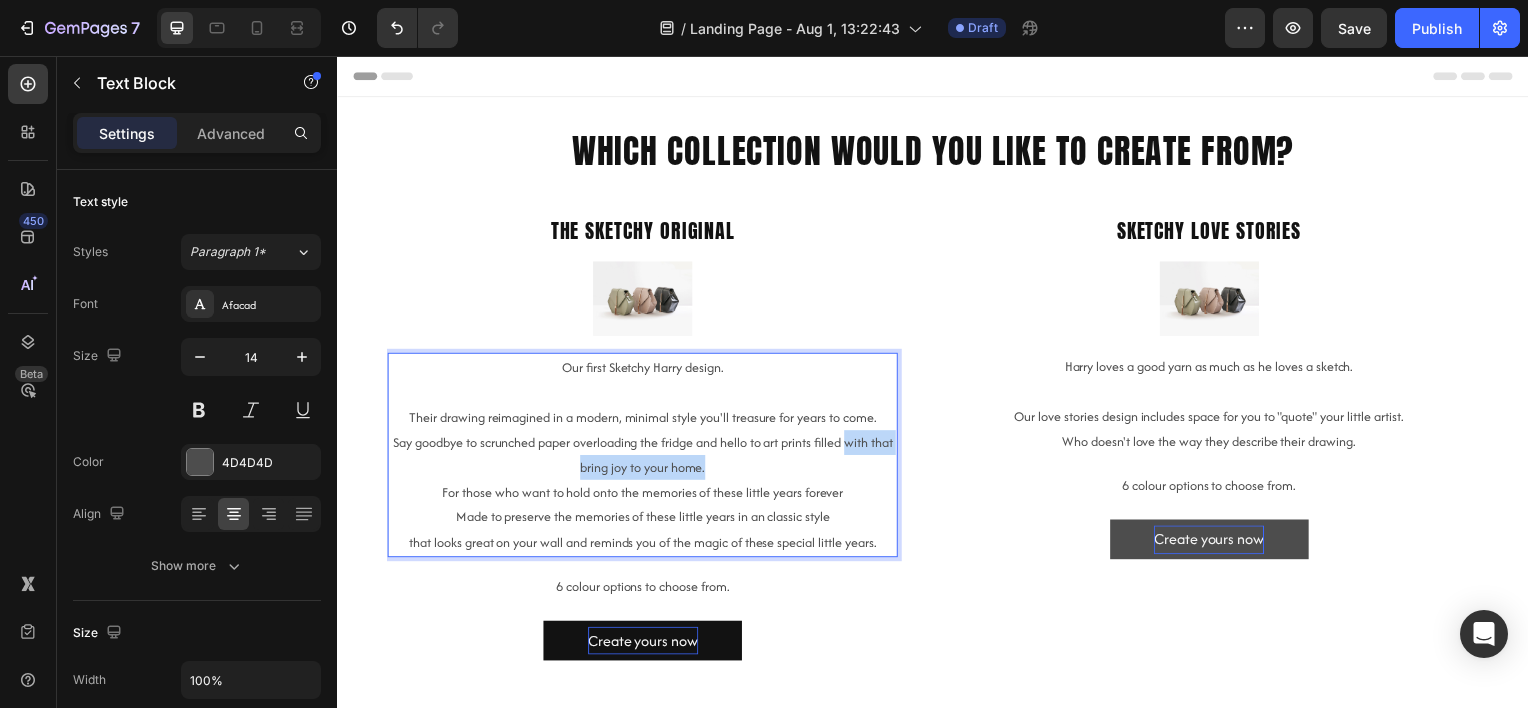 drag, startPoint x: 783, startPoint y: 465, endPoint x: 862, endPoint y: 446, distance: 81.25269 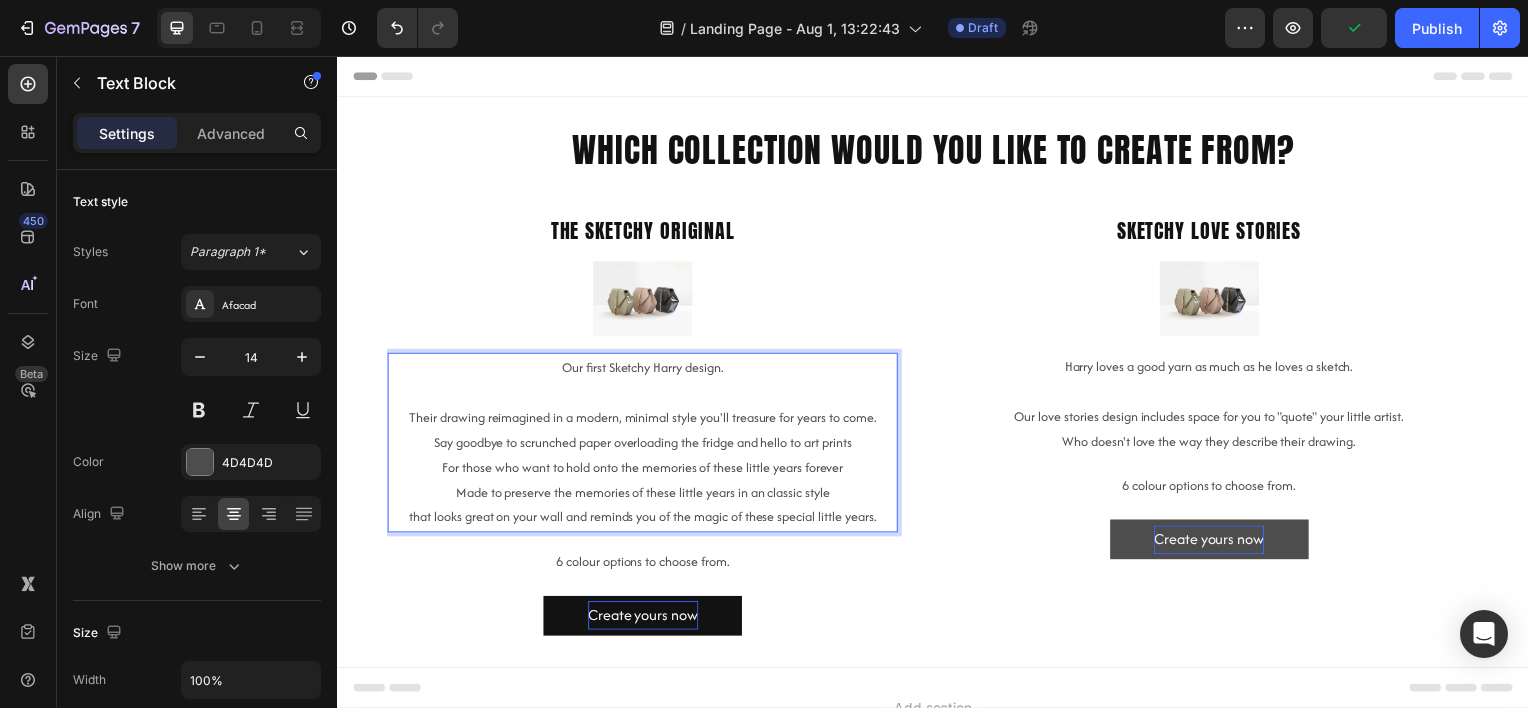 click on "Say goodbye to scrunched paper overloading the fridge and hello to art prints" at bounding box center (644, 445) 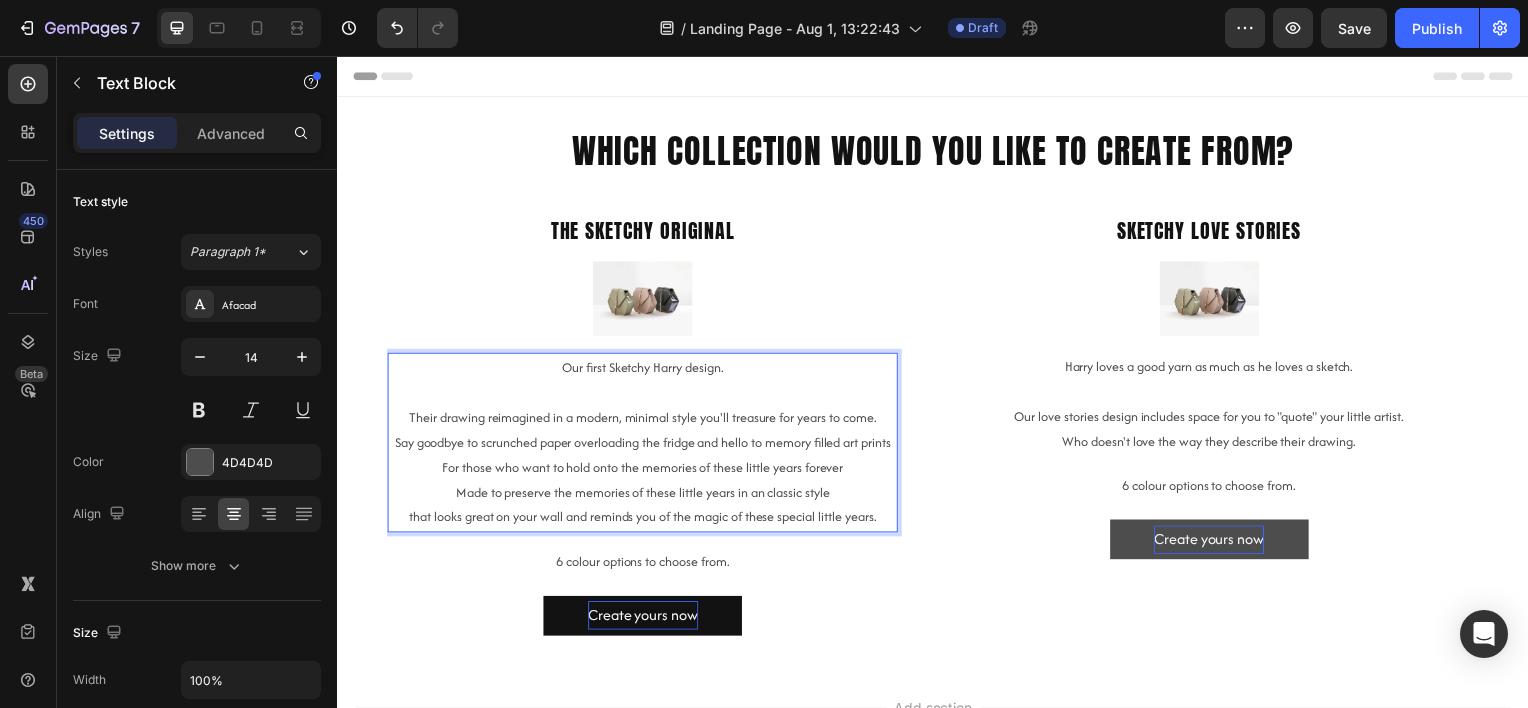 click on "Say goodbye to scrunched paper overloading the fridge and hello to memory filled art prints" at bounding box center (644, 445) 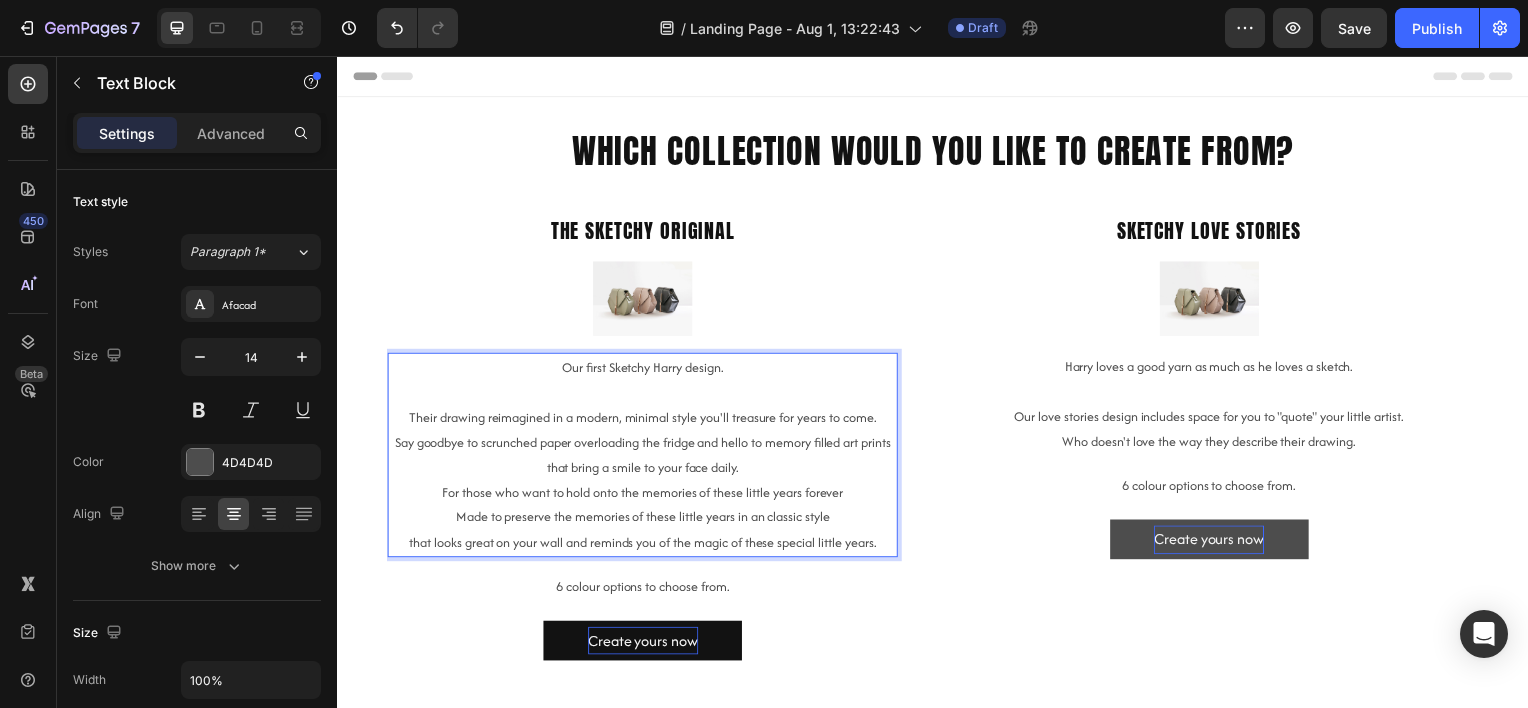 click on "Made to preserve the memories of these little years in an classic style" at bounding box center [644, 520] 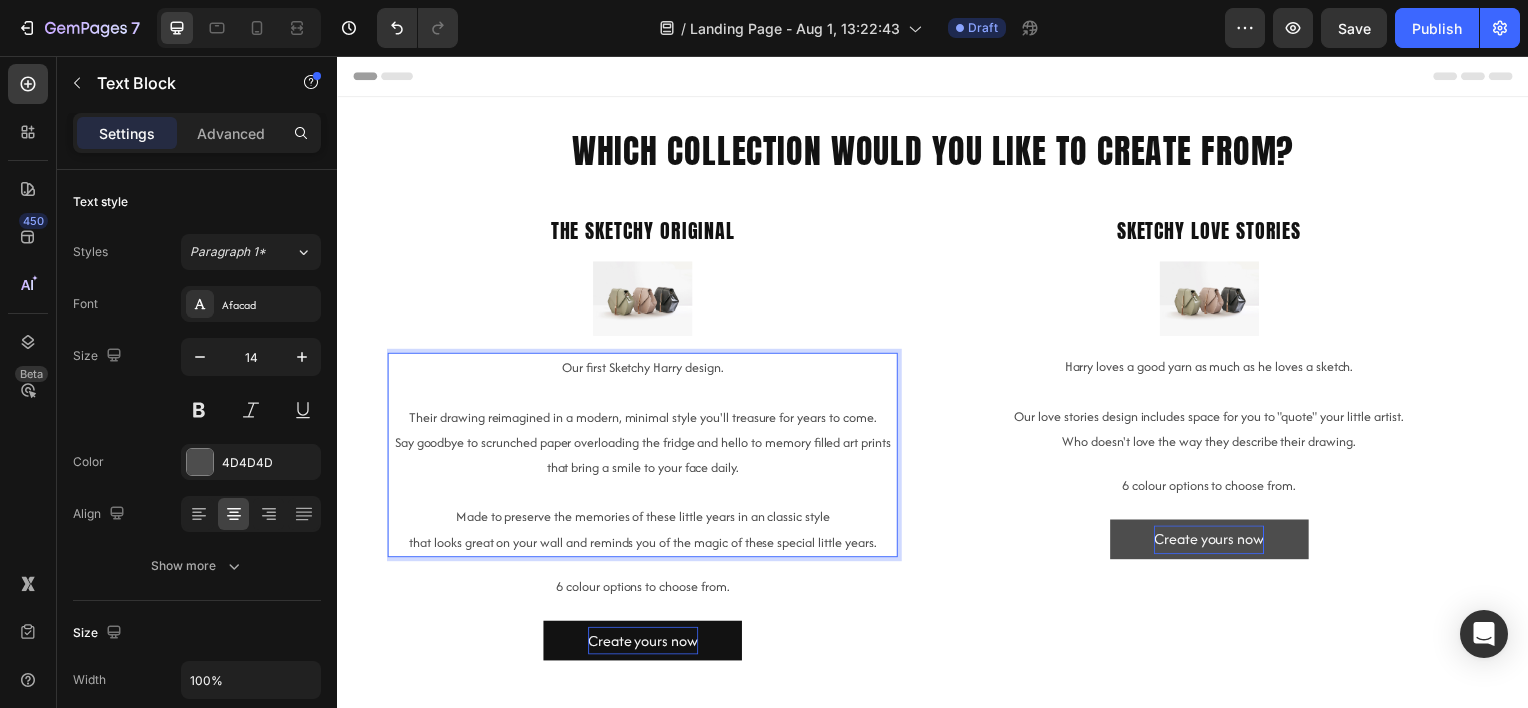 click on "Say goodbye to scrunched paper overloading the fridge and hello to memory filled art prints that bring a smile to your face daily." at bounding box center [644, 458] 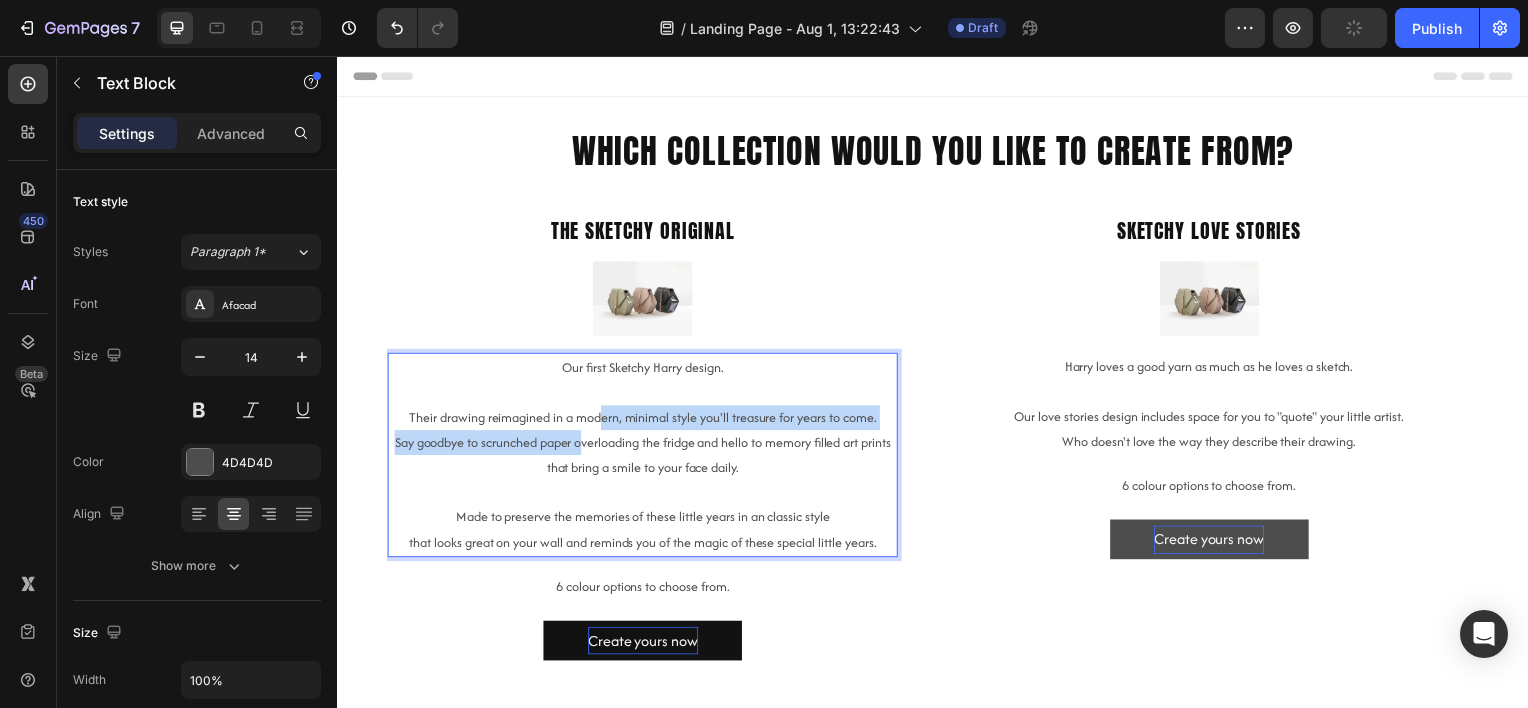 drag, startPoint x: 601, startPoint y: 430, endPoint x: 597, endPoint y: 442, distance: 12.649111 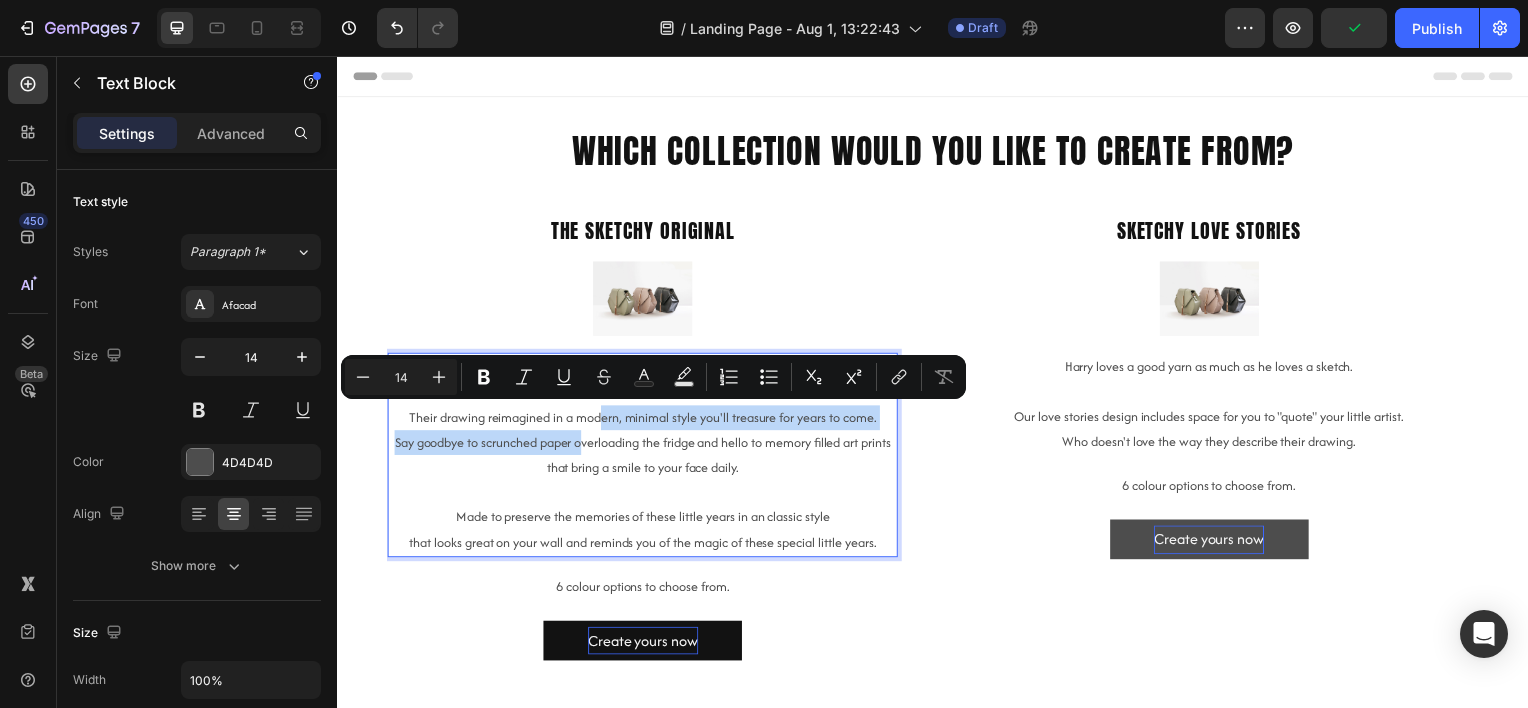 click on "Say goodbye to scrunched paper overloading the fridge and hello to memory filled art prints that bring a smile to your face daily." at bounding box center [644, 458] 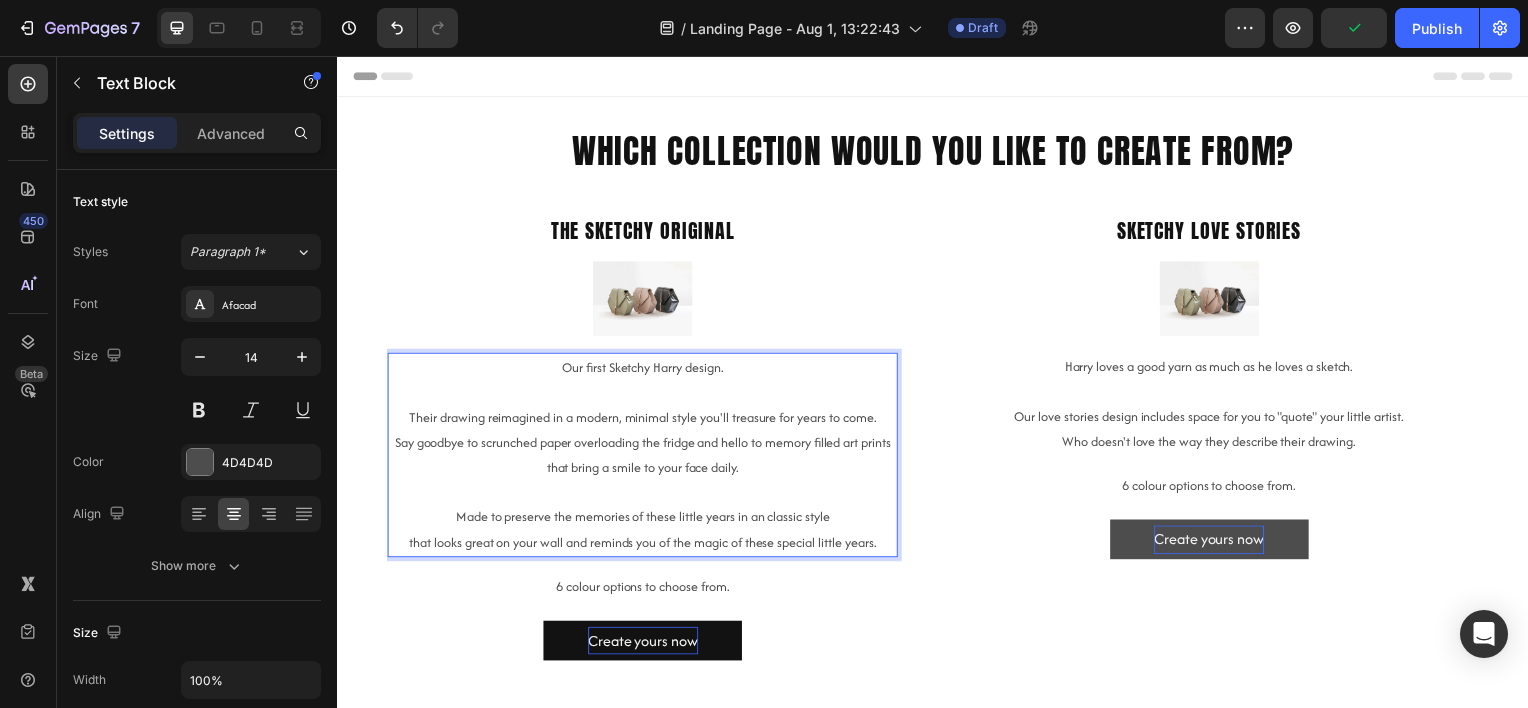 click on "Say goodbye to scrunched paper overloading the fridge and hello to memory filled art prints that bring a smile to your face daily." at bounding box center (644, 458) 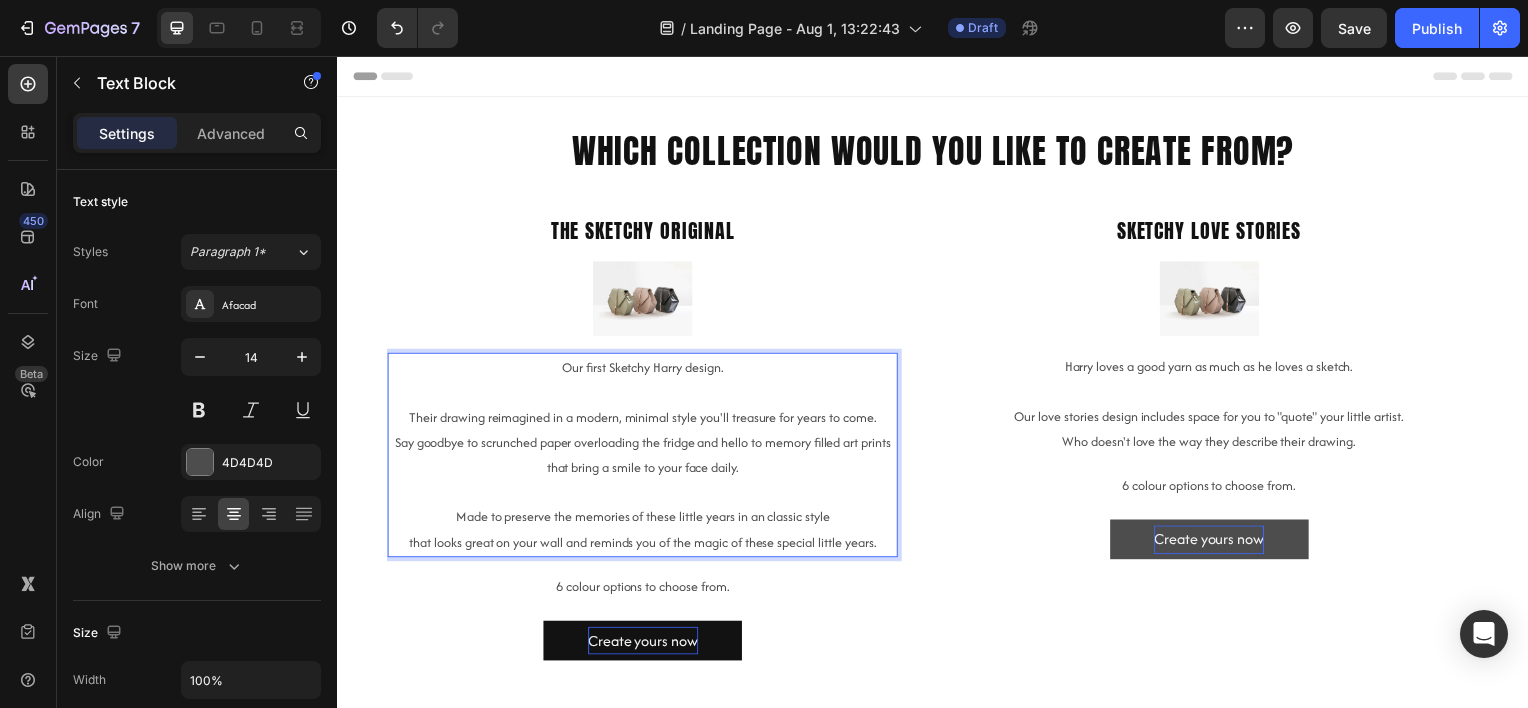 click on "Say goodbye to scrunched paper overloading the fridge and hello to memory filled art prints that bring a smile to your face daily." at bounding box center (644, 458) 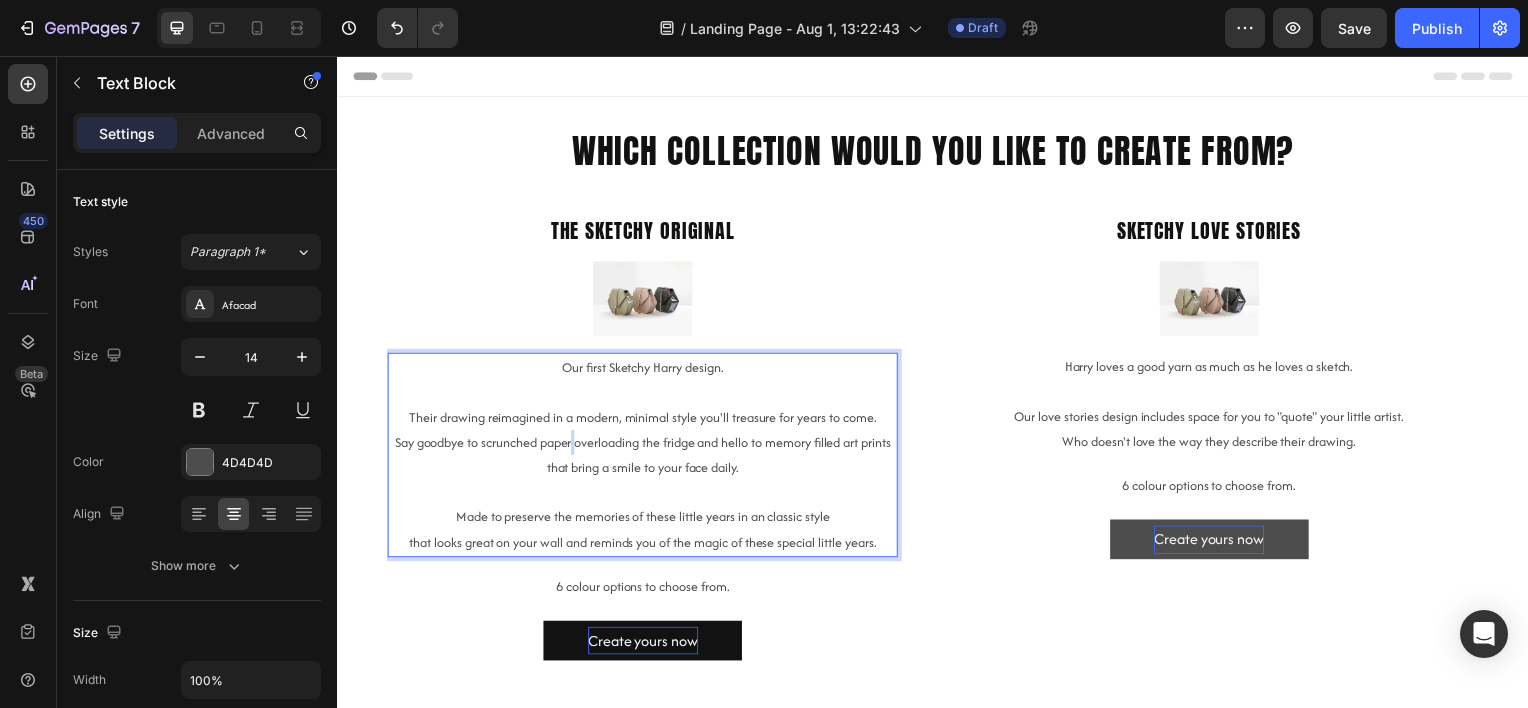 click on "Say goodbye to scrunched paper overloading the fridge and hello to memory filled art prints that bring a smile to your face daily." at bounding box center [644, 458] 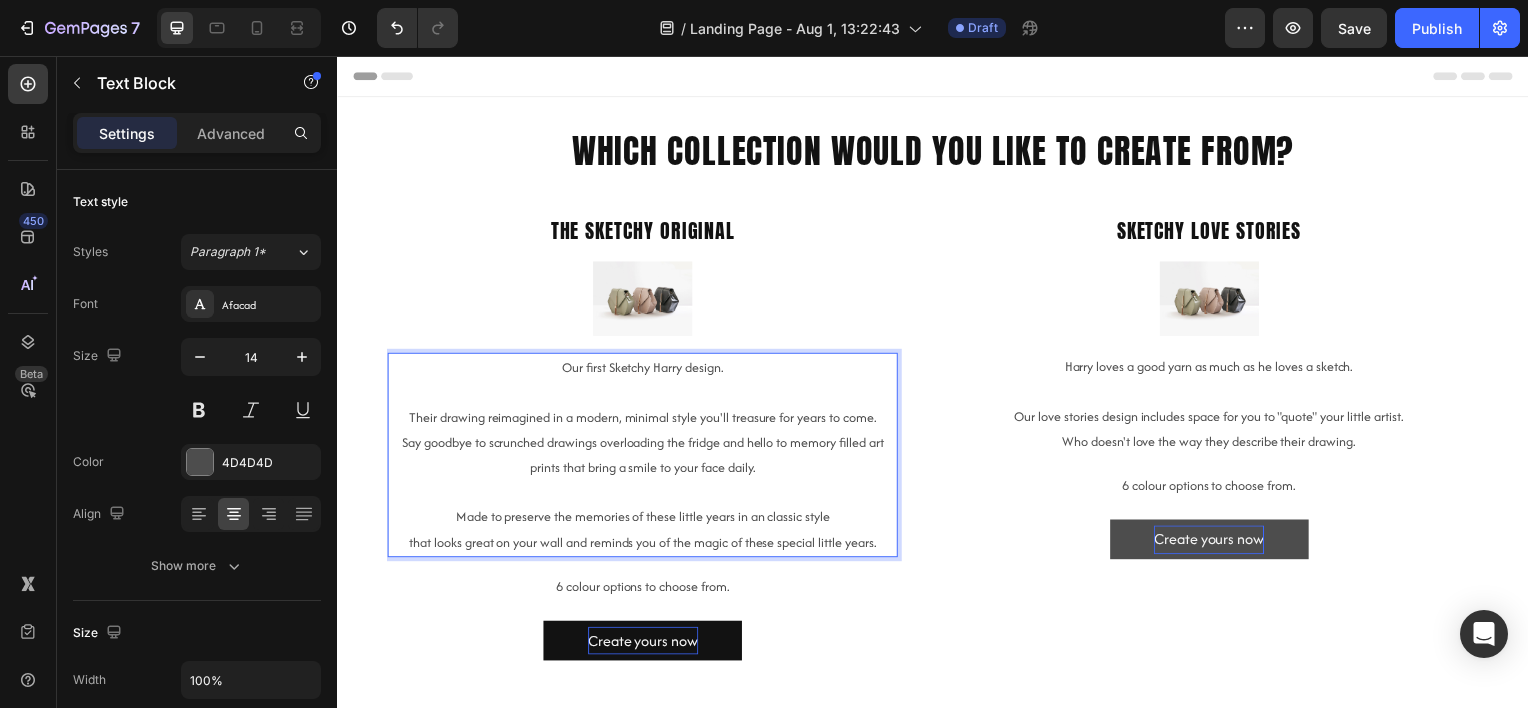 click on "Say goodbye to scrunched drawings overloading the fridge and hello to memory filled art prints that bring a smile to your face daily." at bounding box center (644, 458) 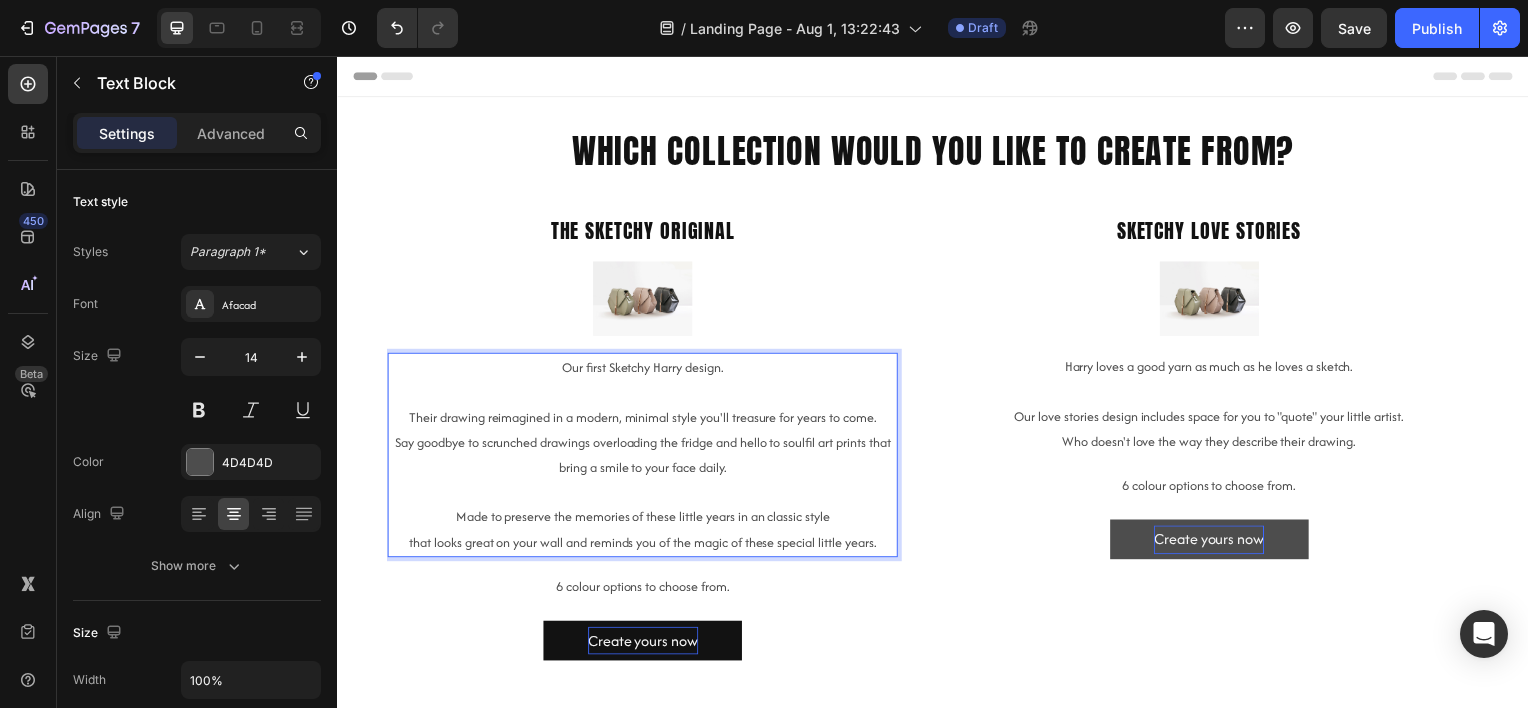drag, startPoint x: 829, startPoint y: 475, endPoint x: 786, endPoint y: 516, distance: 59.413803 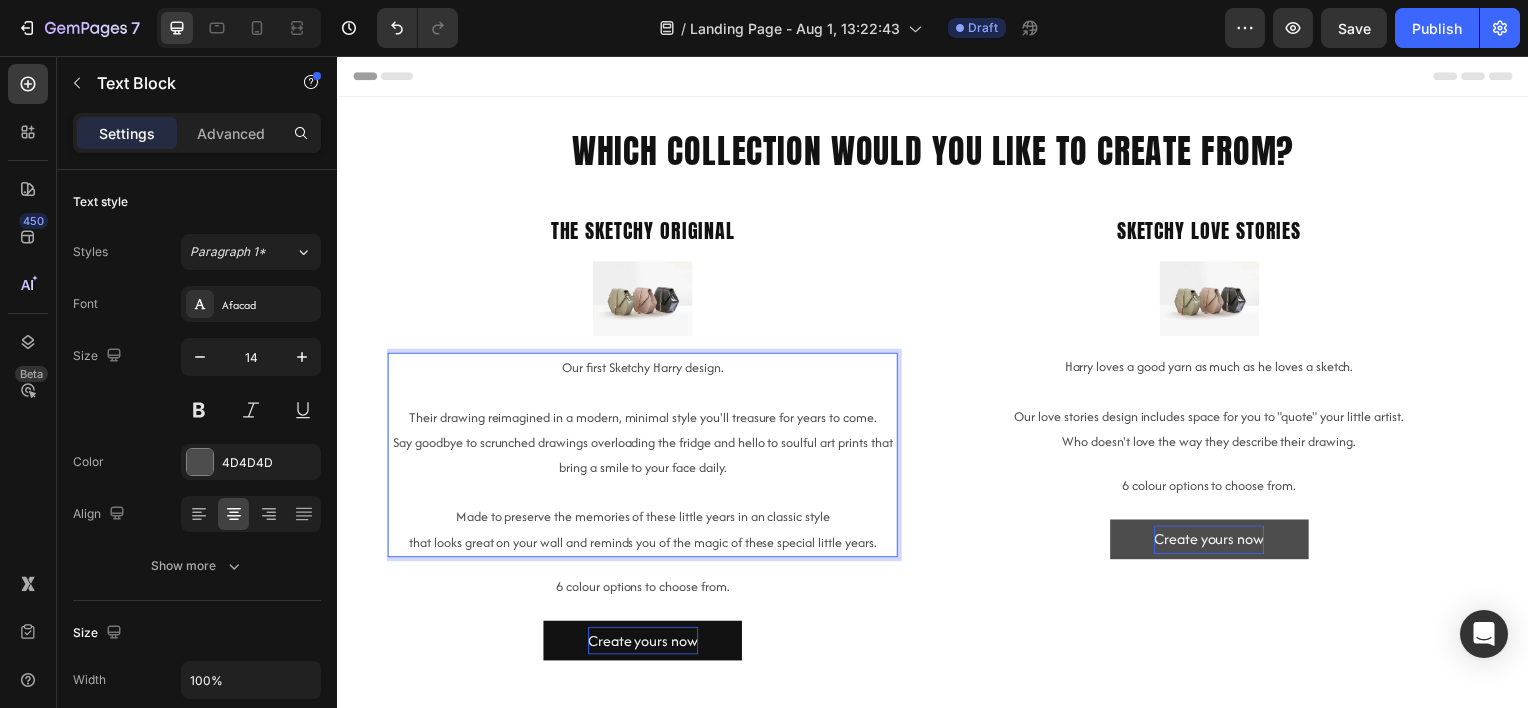 click at bounding box center [644, 495] 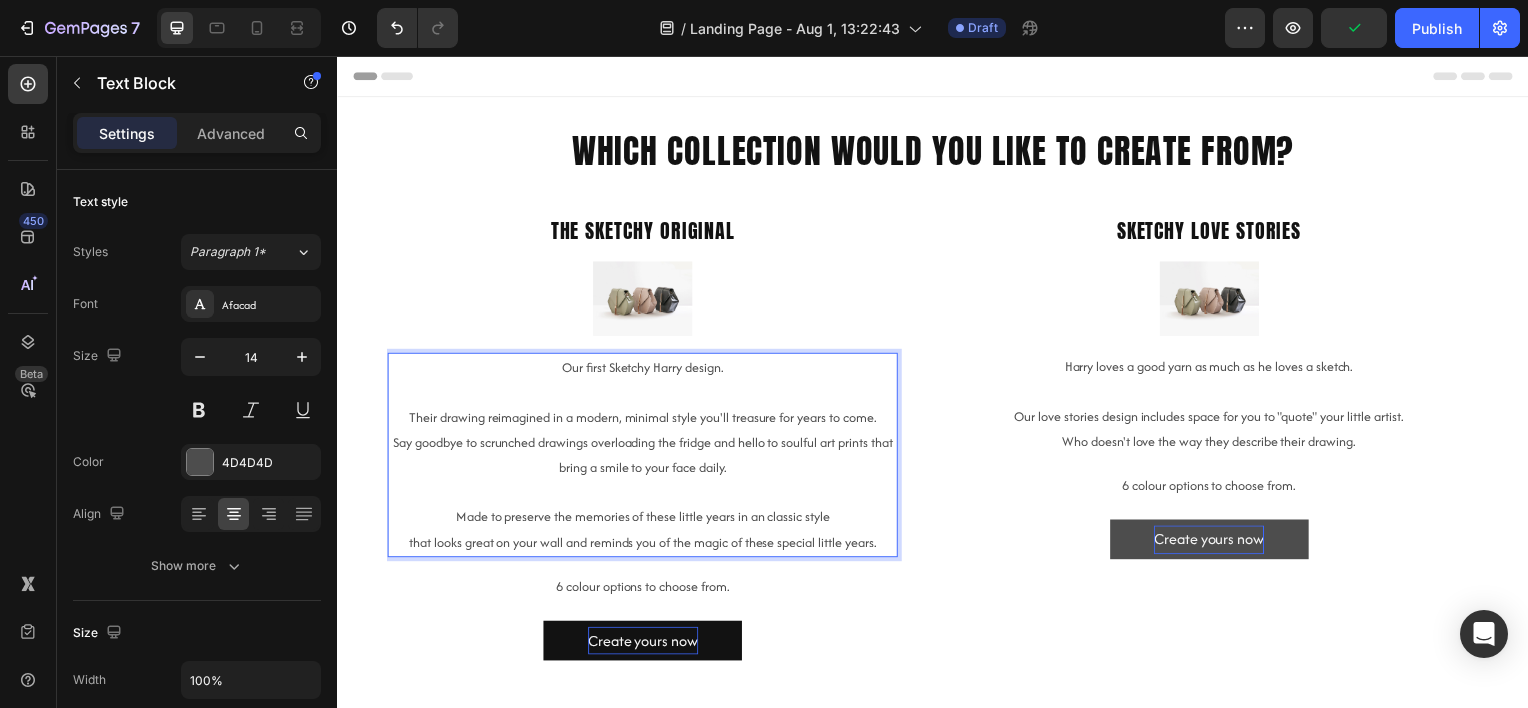 click on "Say goodbye to scrunched drawings overloading the fridge and hello to soulful art prints that bring a smile to your face daily." at bounding box center (644, 458) 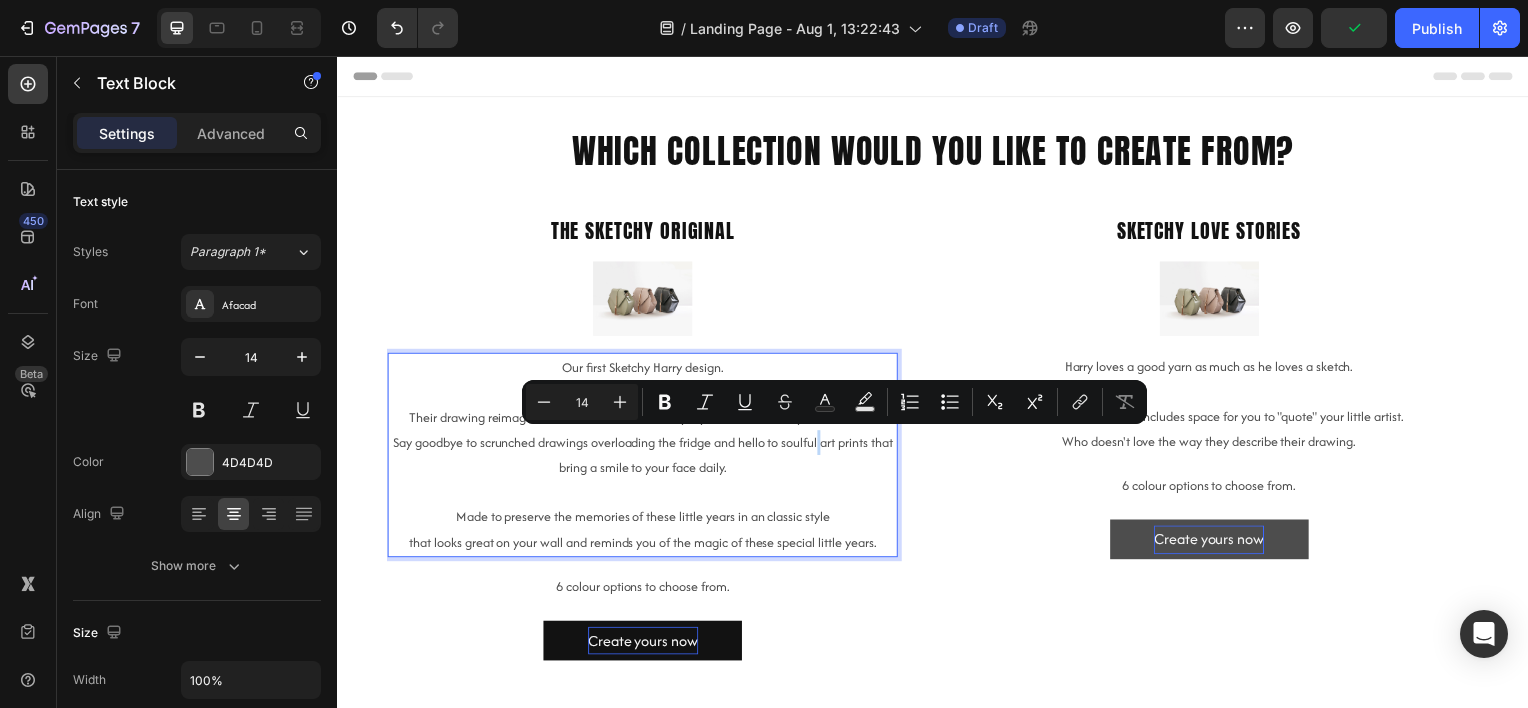 click on "Say goodbye to scrunched drawings overloading the fridge and hello to soulful art prints that bring a smile to your face daily." at bounding box center (644, 458) 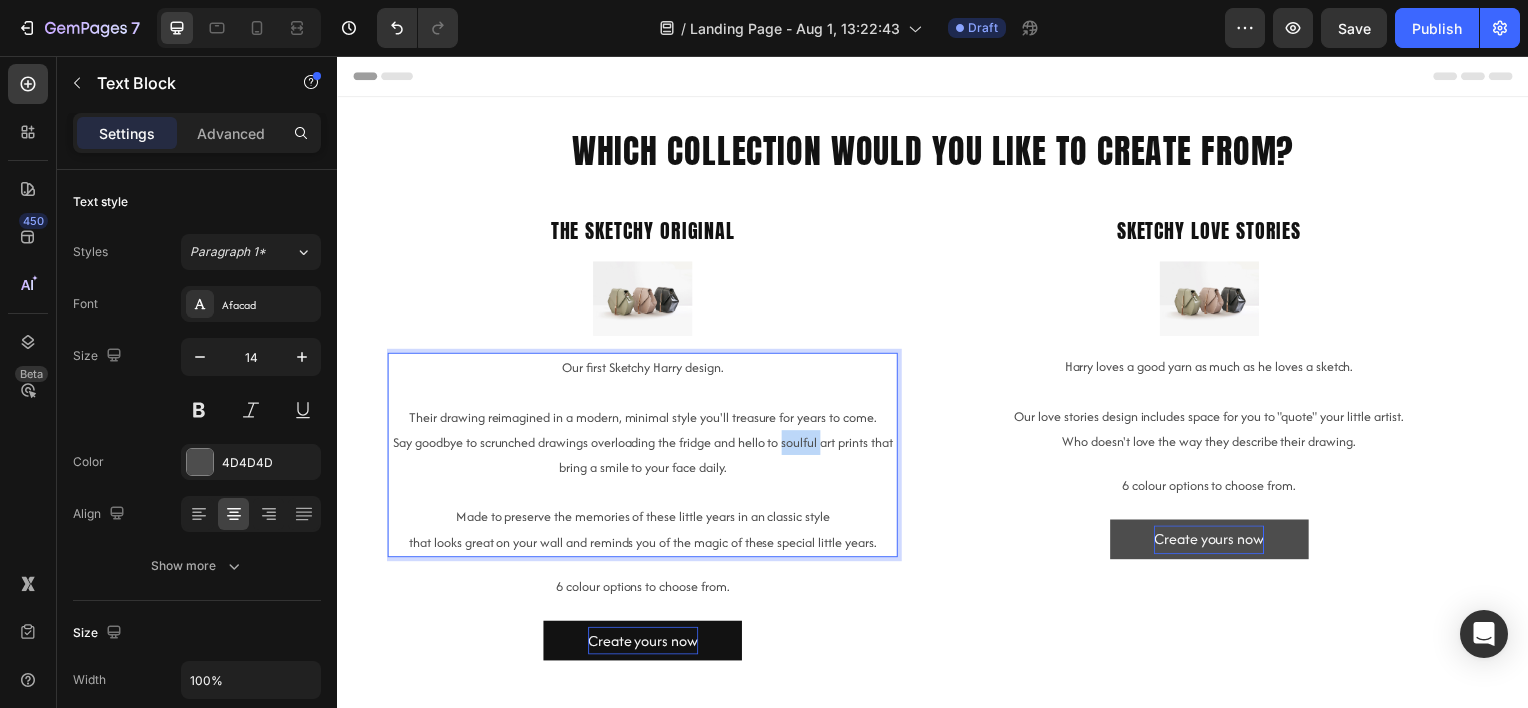 drag, startPoint x: 838, startPoint y: 446, endPoint x: 801, endPoint y: 450, distance: 37.215588 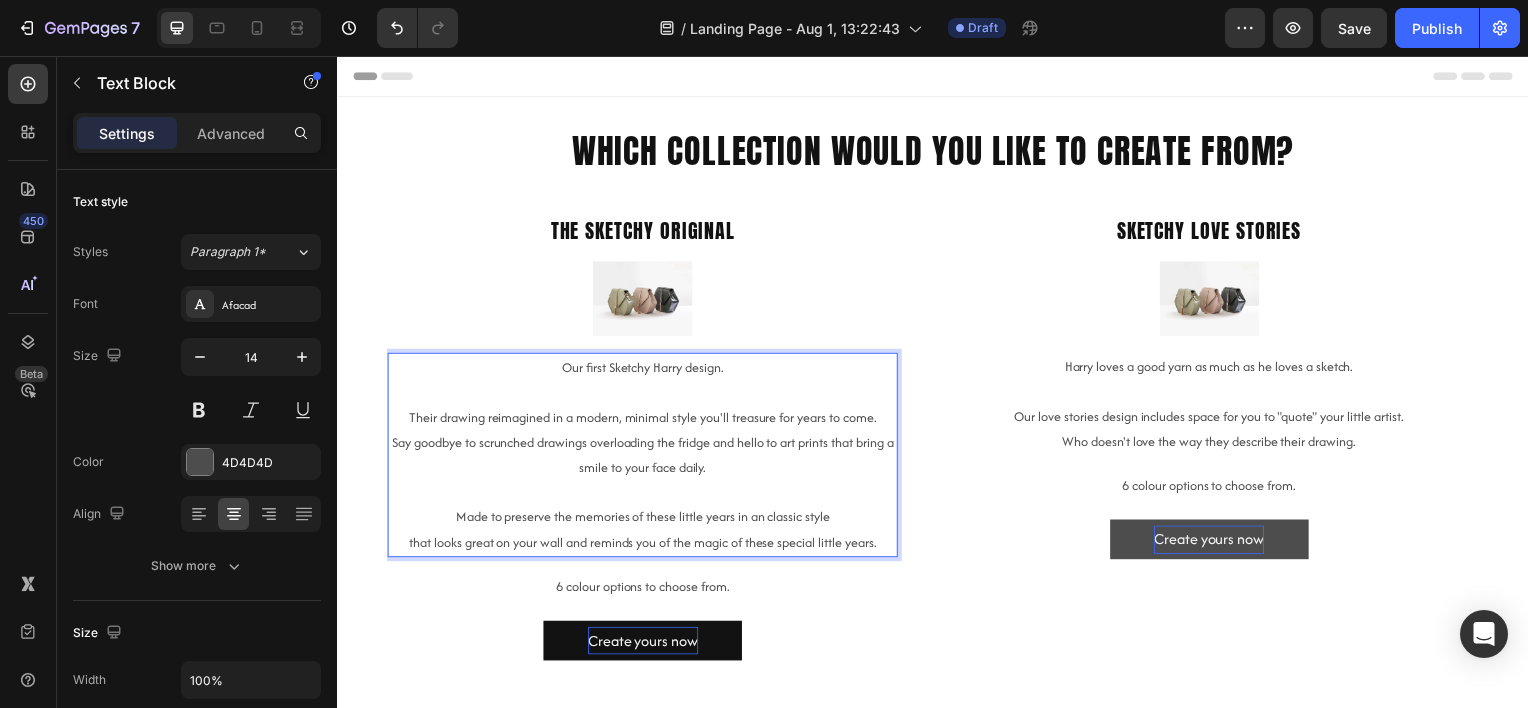 click on "Say goodbye to scrunched drawings overloading the fridge and hello to art prints that bring a smile to your face daily." at bounding box center (644, 458) 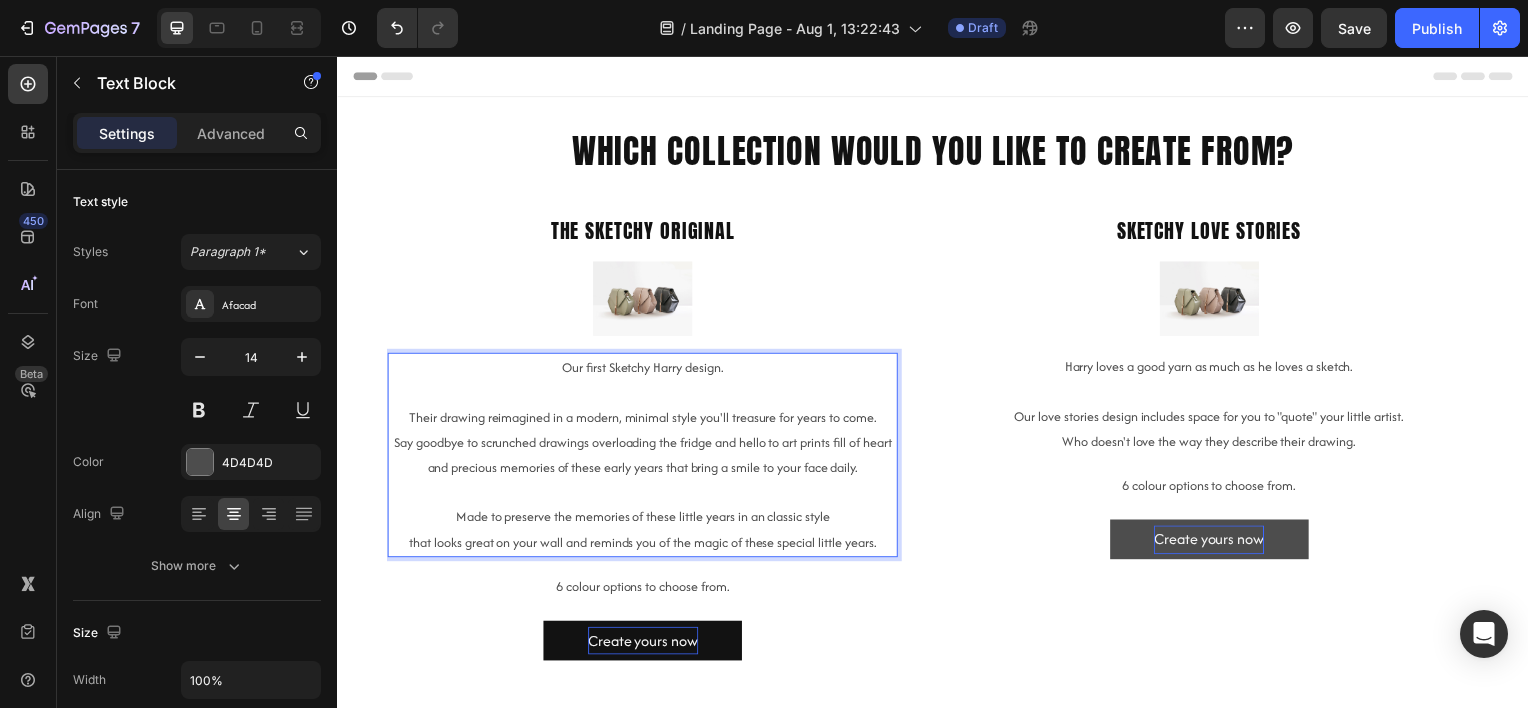 click on "Say goodbye to scrunched drawings overloading the fridge and hello to art prints fill of heart and precious memories of these early years that bring a smile to your face daily." at bounding box center [644, 458] 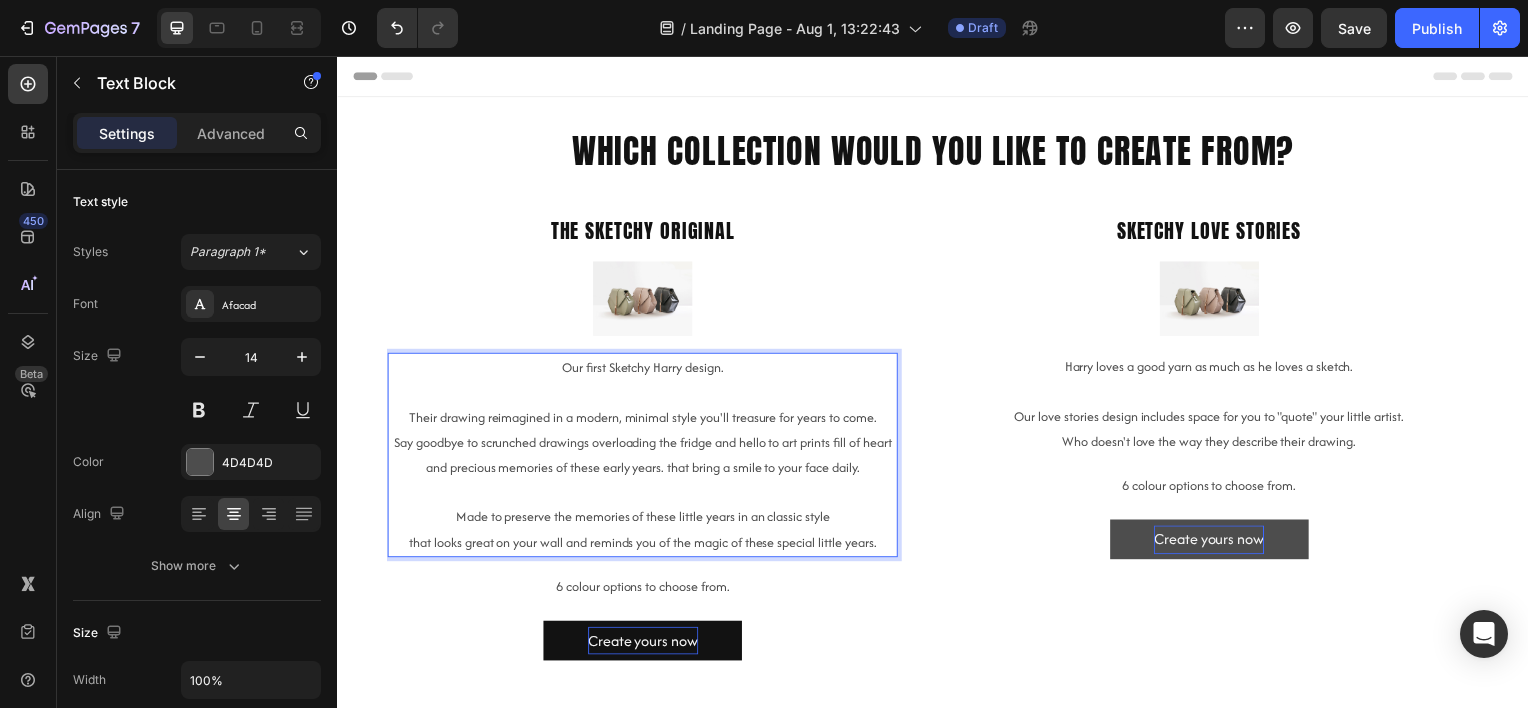 click on "Say goodbye to scrunched drawings overloading the fridge and hello to art prints fill of heart and precious memories of these early years. that bring a smile to your face daily." at bounding box center [644, 458] 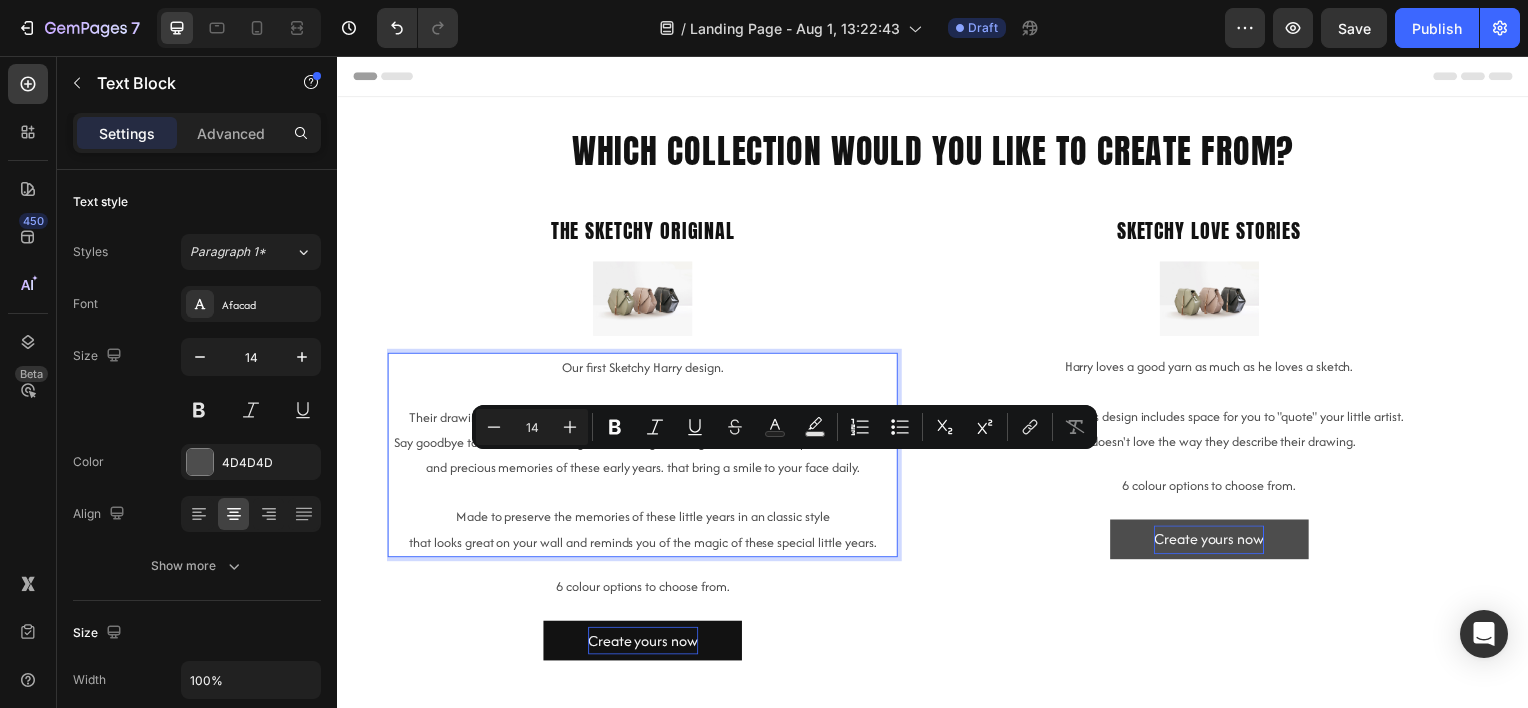 drag, startPoint x: 883, startPoint y: 469, endPoint x: 685, endPoint y: 473, distance: 198.0404 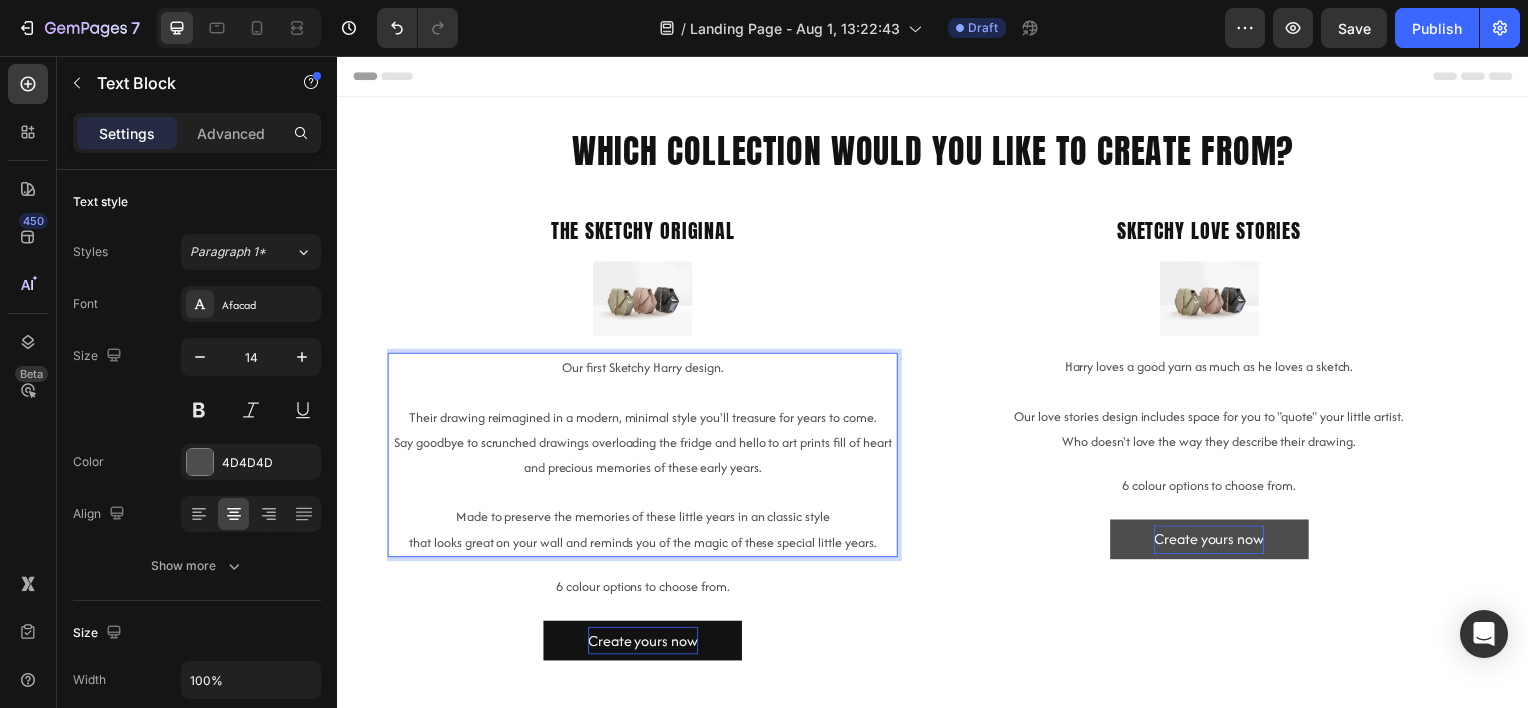 click at bounding box center (644, 495) 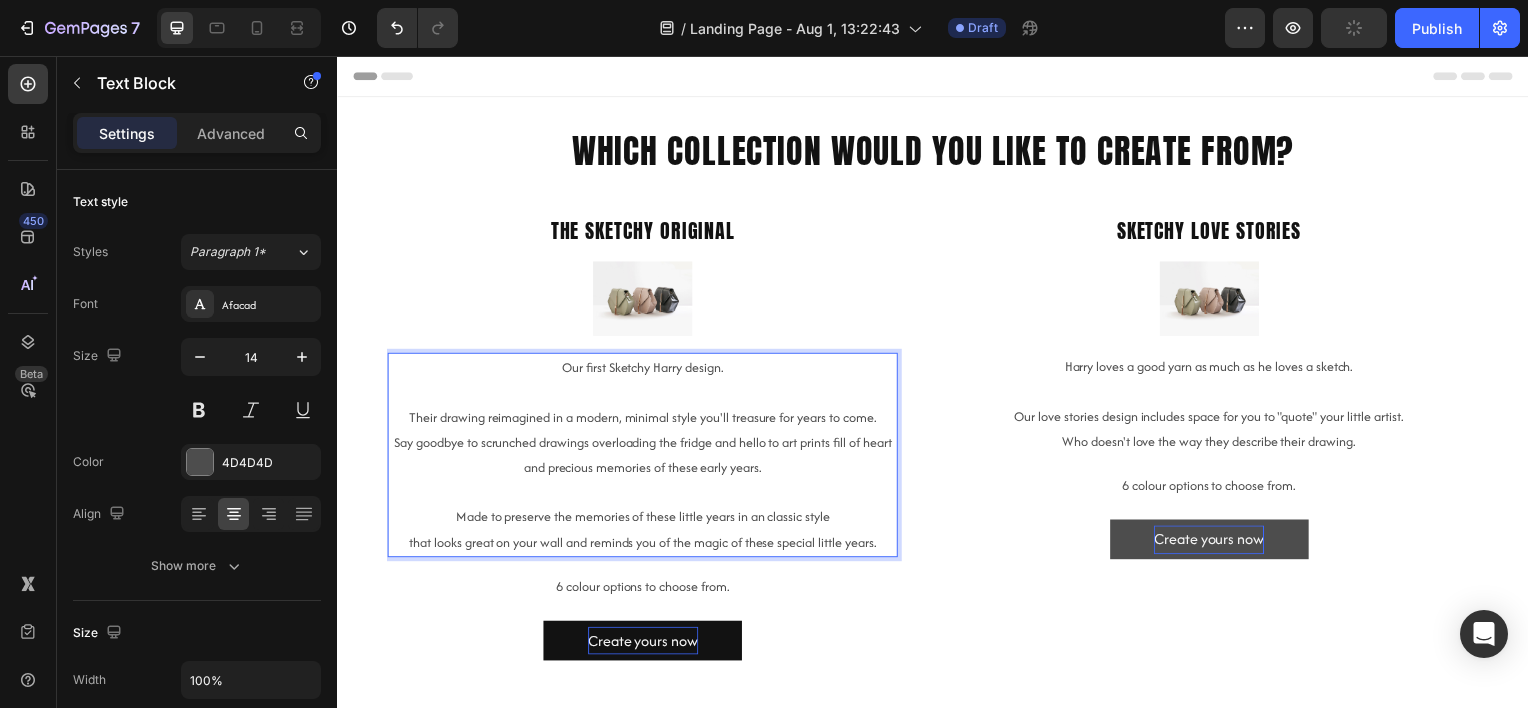 click on "Their drawing reimagined in a modern, minimal style you'll treasure for years to come." at bounding box center [644, 420] 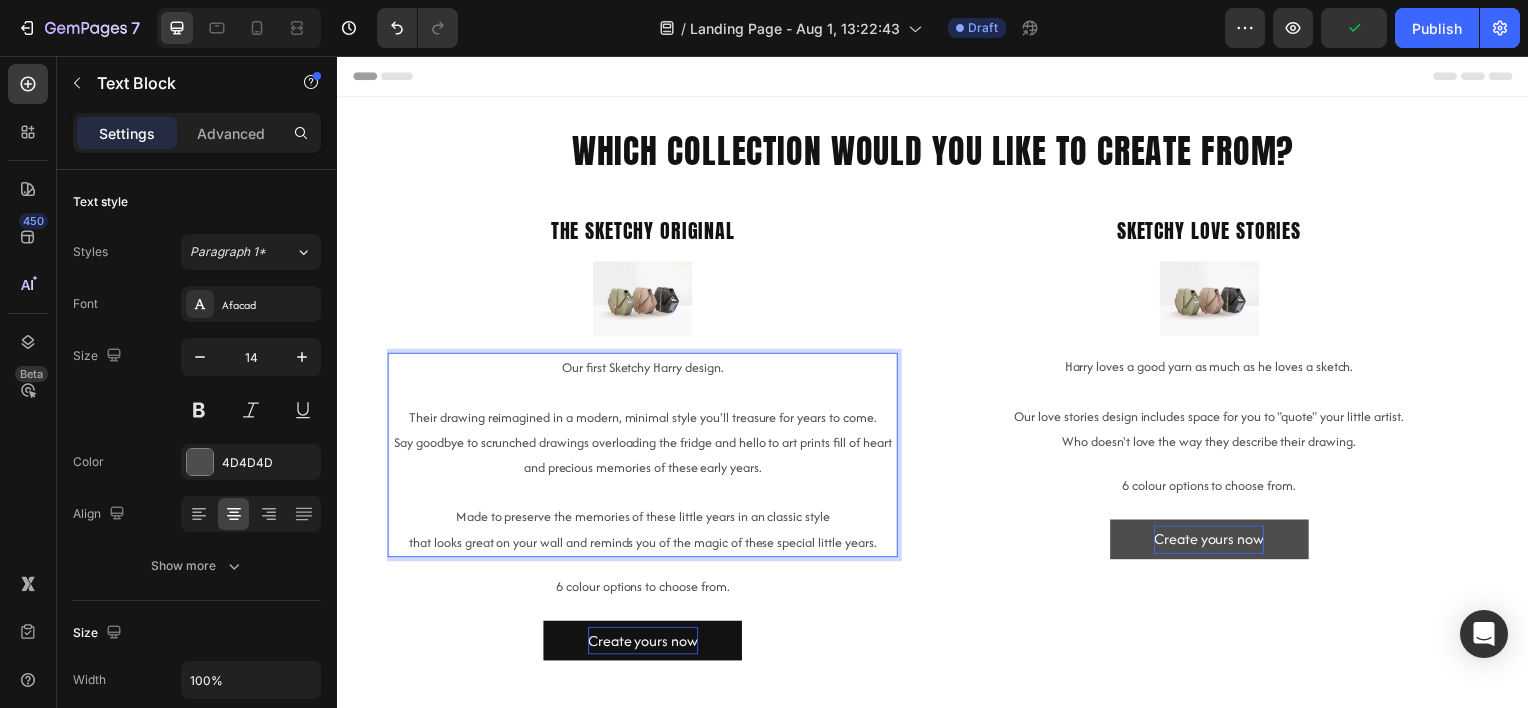 click at bounding box center (644, 495) 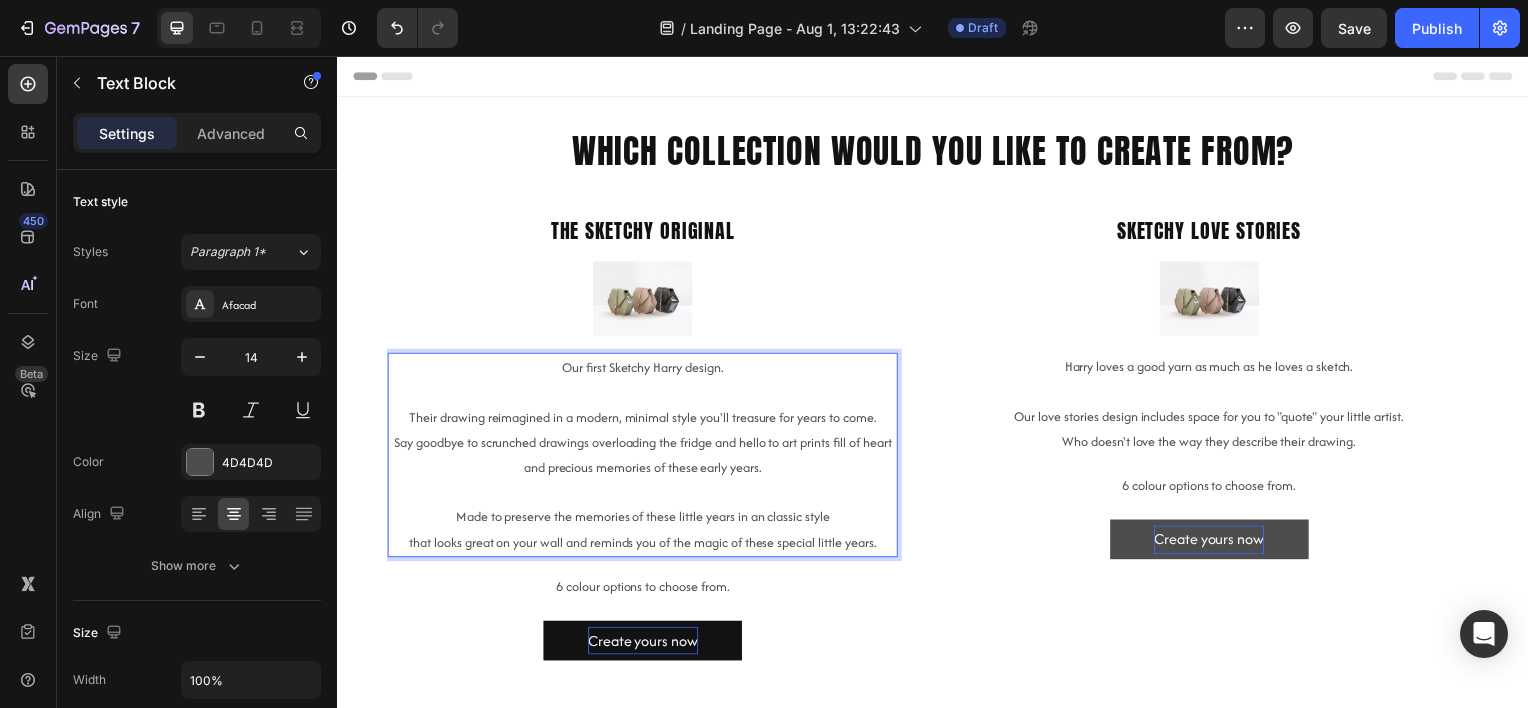 click on "Say goodbye to scrunched drawings overloading the fridge and hello to art prints fill of heart and precious memories of these early years." at bounding box center (644, 458) 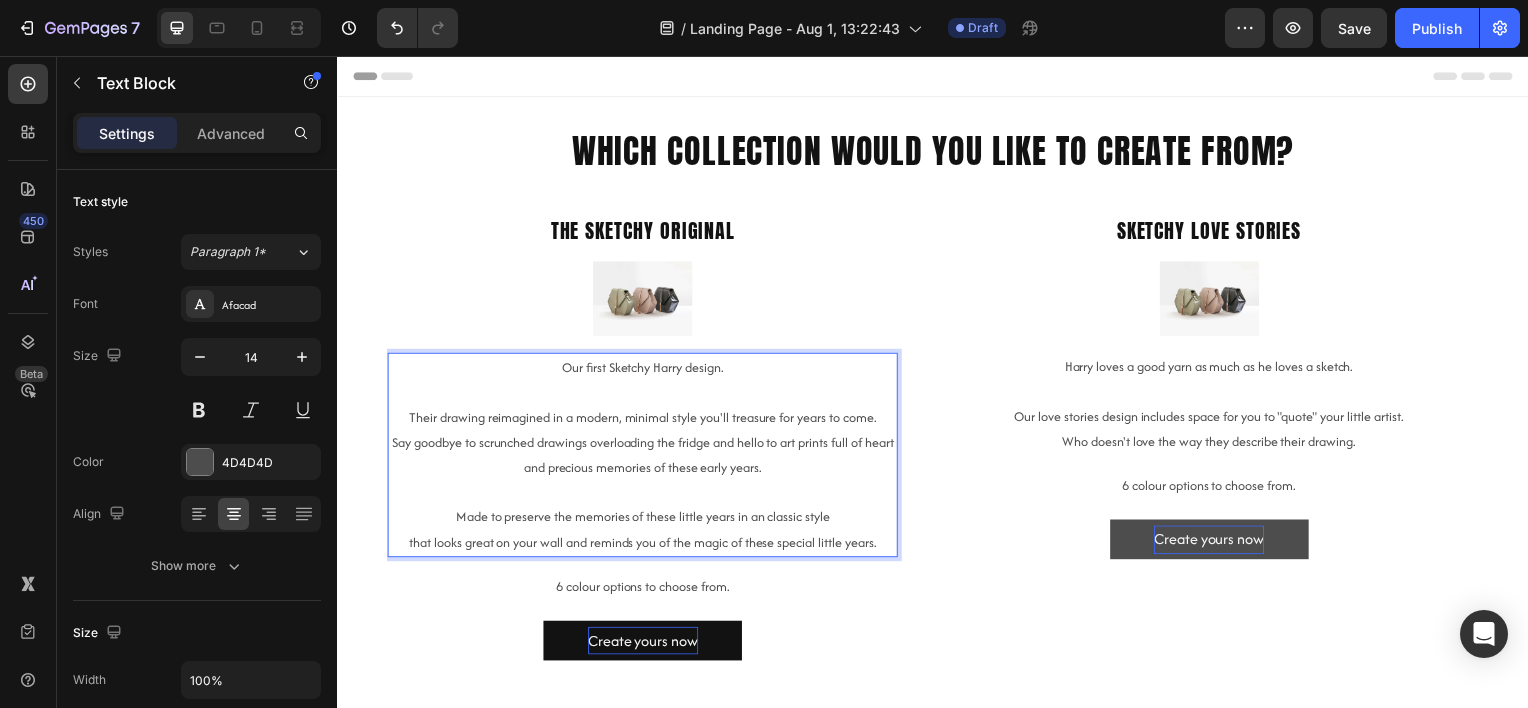 click at bounding box center (644, 495) 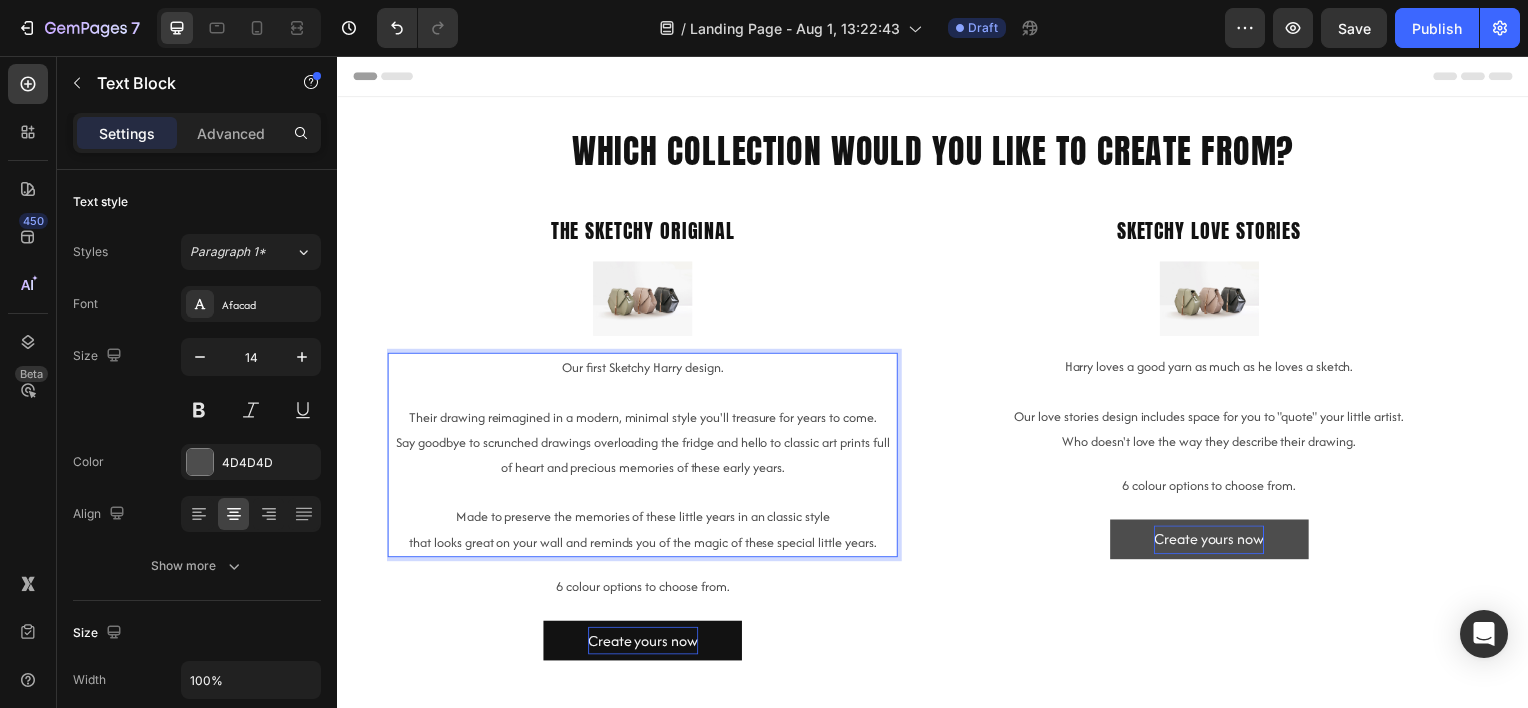 click on "Say goodbye to scrunched drawings overloading the fridge and hello to classic art prints full of heart and precious memories of these early years." at bounding box center [644, 458] 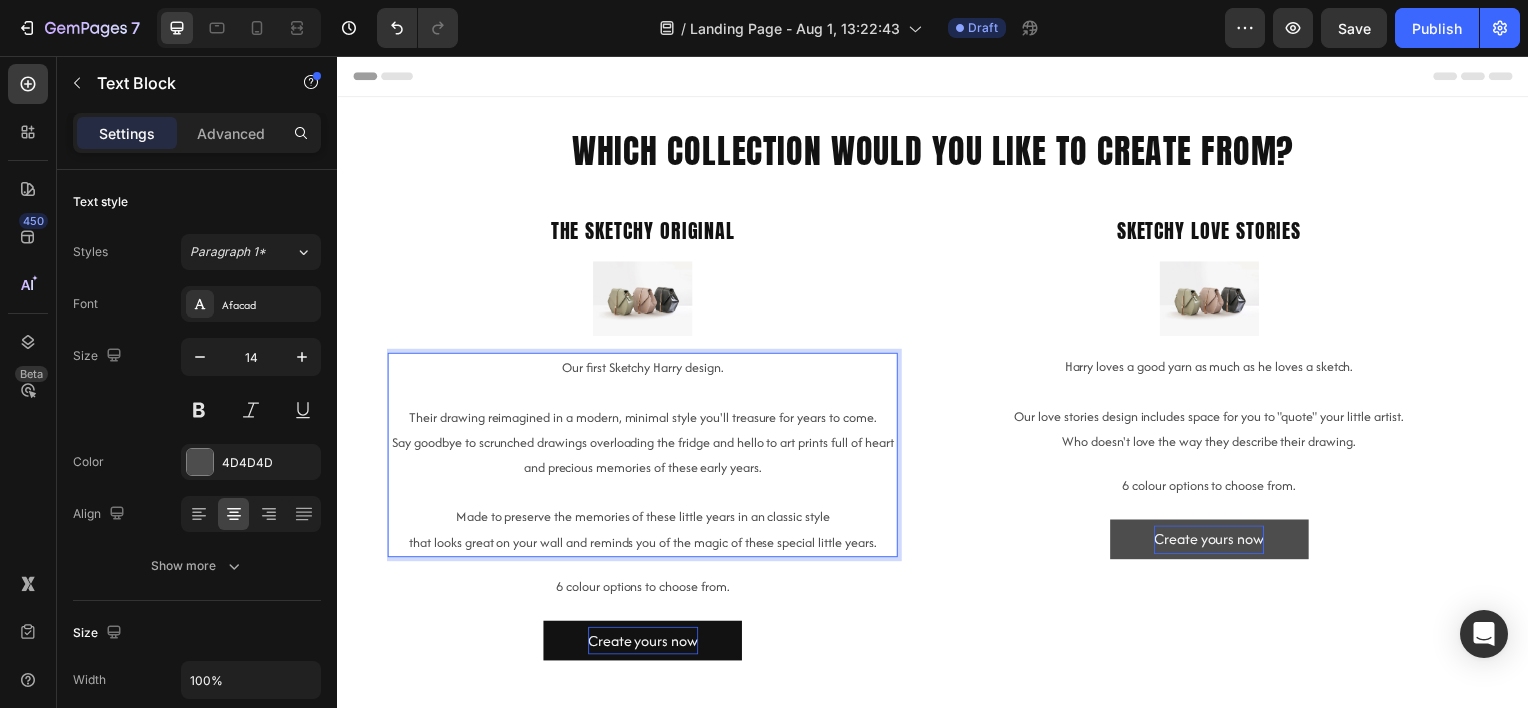 click at bounding box center [644, 394] 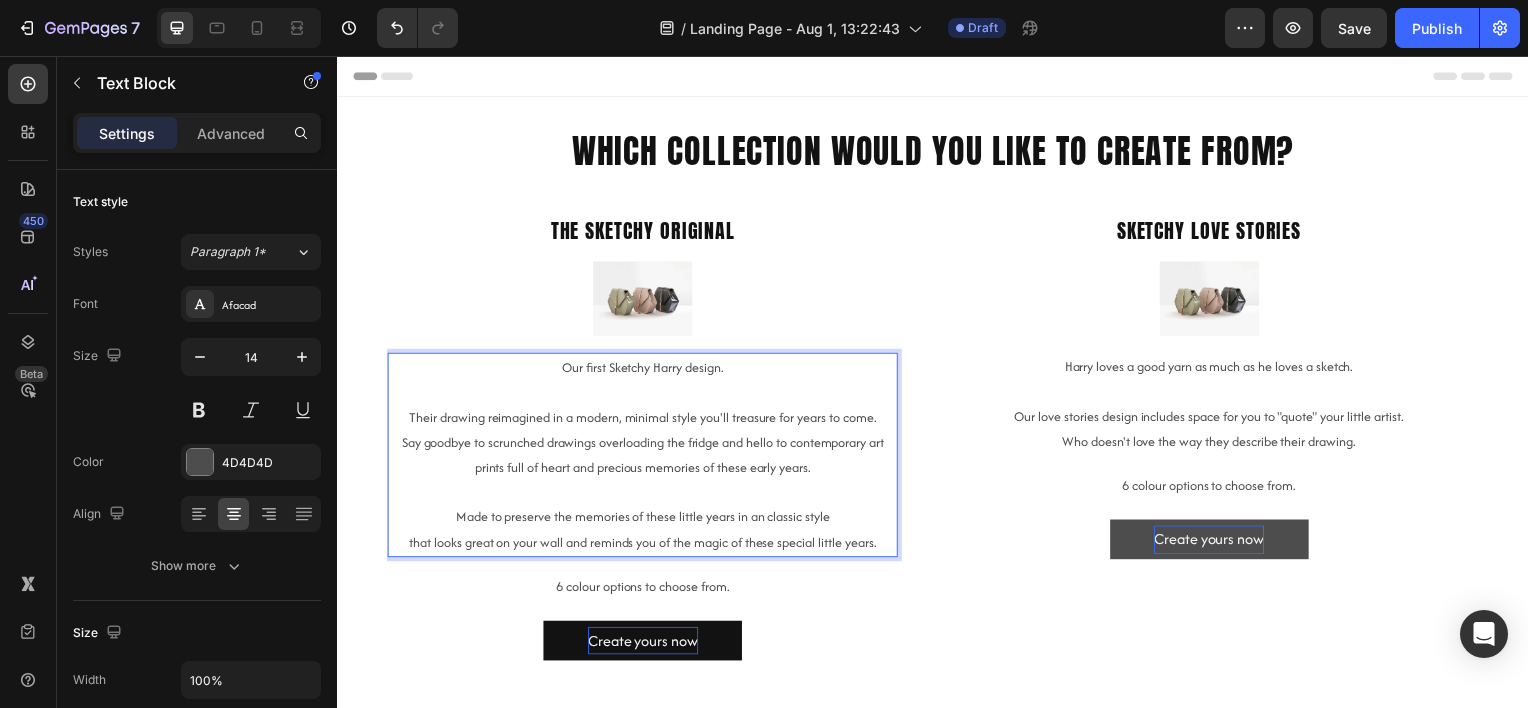 click at bounding box center (644, 495) 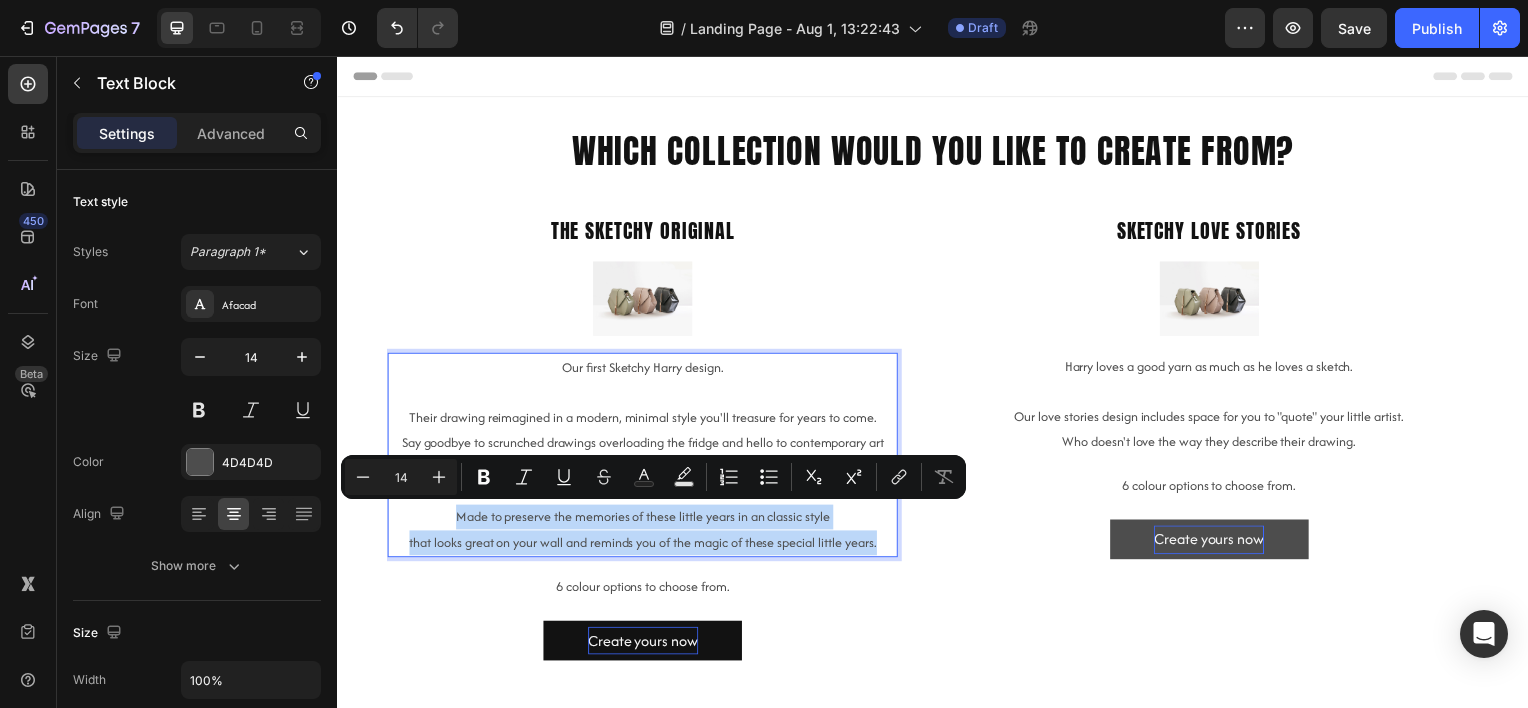 drag, startPoint x: 842, startPoint y: 545, endPoint x: 424, endPoint y: 518, distance: 418.8711 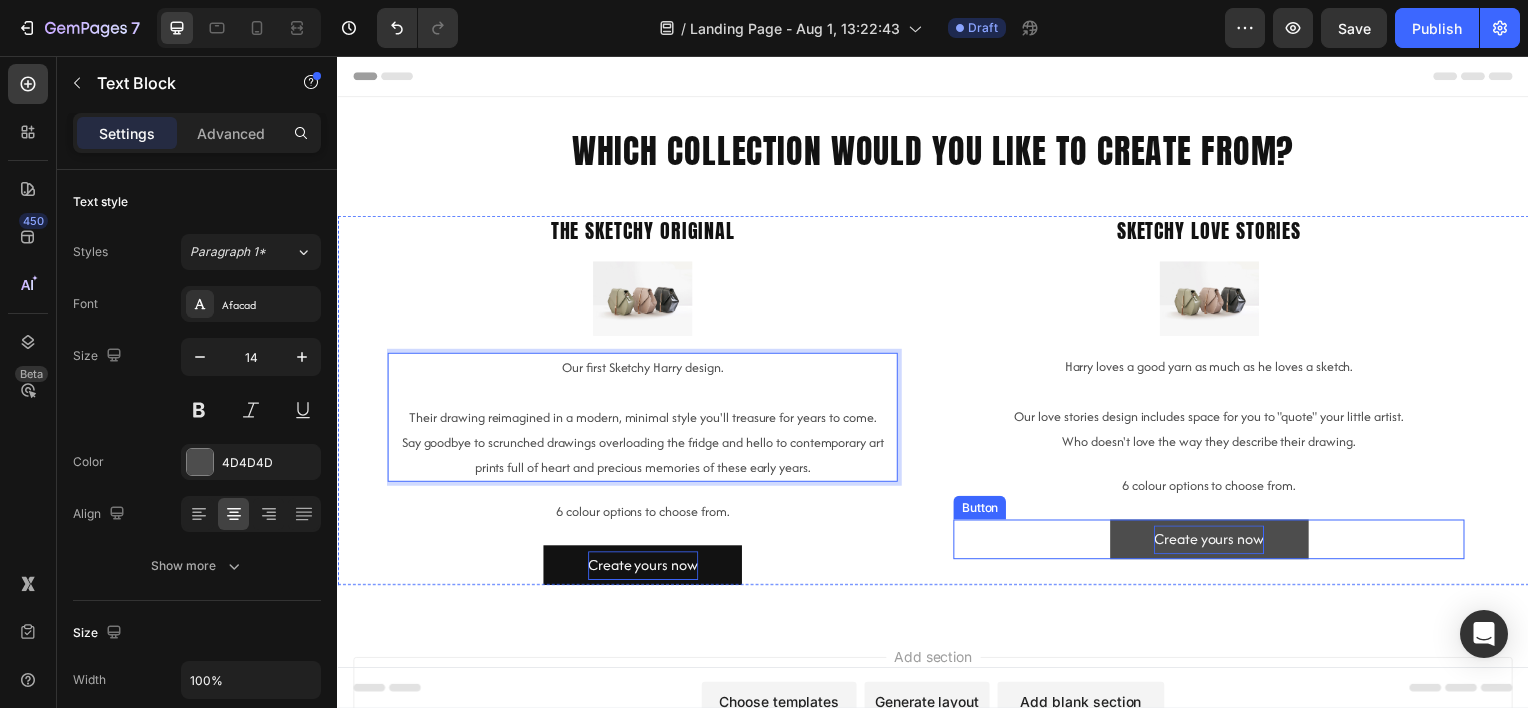click on "Create yours now Button" at bounding box center [1214, 543] 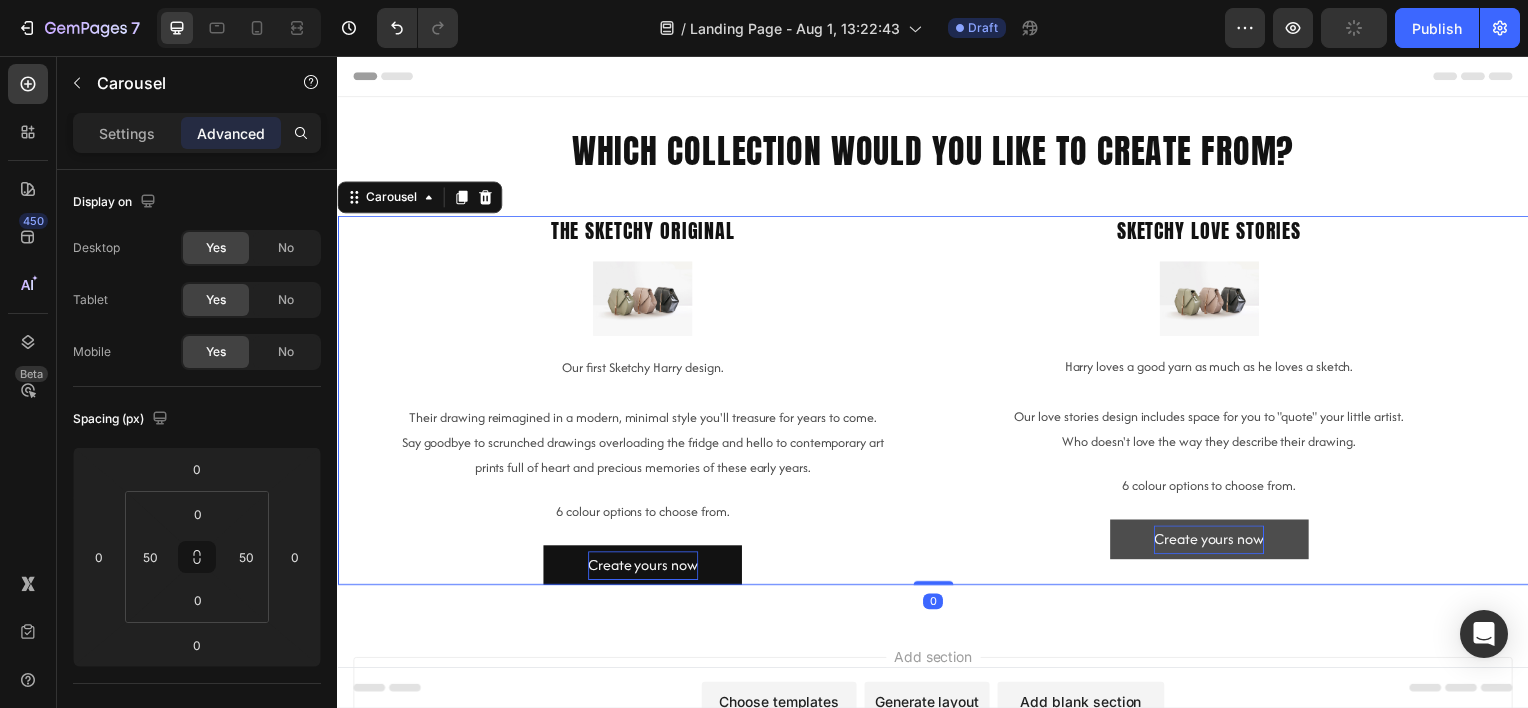 click on "The Sketchy Original Heading Image Our first Sketchy Harry design.  Their drawing reimagined in a modern, minimal style you'll treasure for years to come.  Say goodbye to scrunched drawings overloading the fridge and hello to contemporary art prints full of heart and precious memories of these early years. Text Block 6 colour options to choose from. Text Block Create yours now Button Sketchy love stories Heading Image Harry loves a good yarn as much as he loves a sketch.  Our love stories design includes space for you to "quote" your little artist. Who doesn't love the way they describe their drawing. Text Block 6 colour options to choose from. Text Block Create yours now Button
Drop element here
Drop element here" at bounding box center (937, 403) 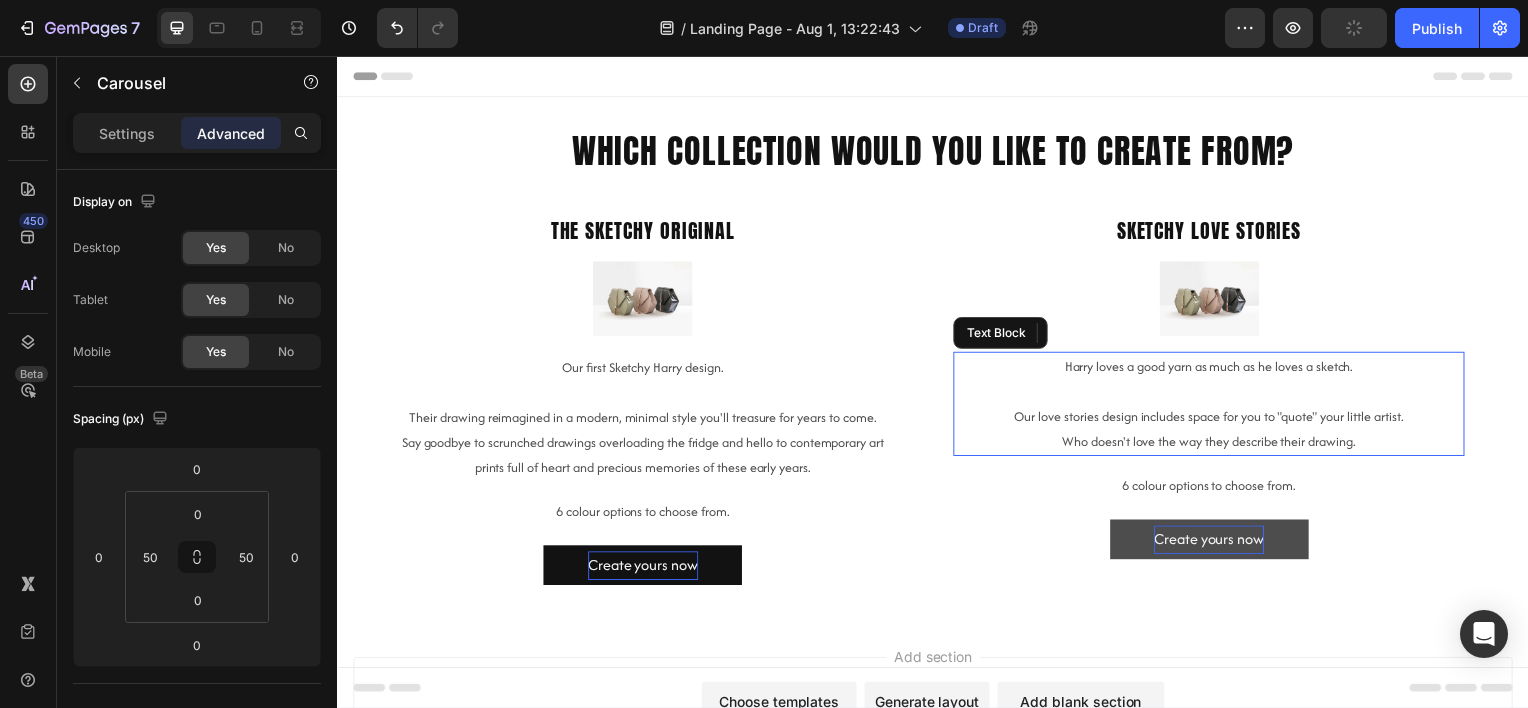 click on "Who doesn't love the way they describe their drawing." at bounding box center [1214, 444] 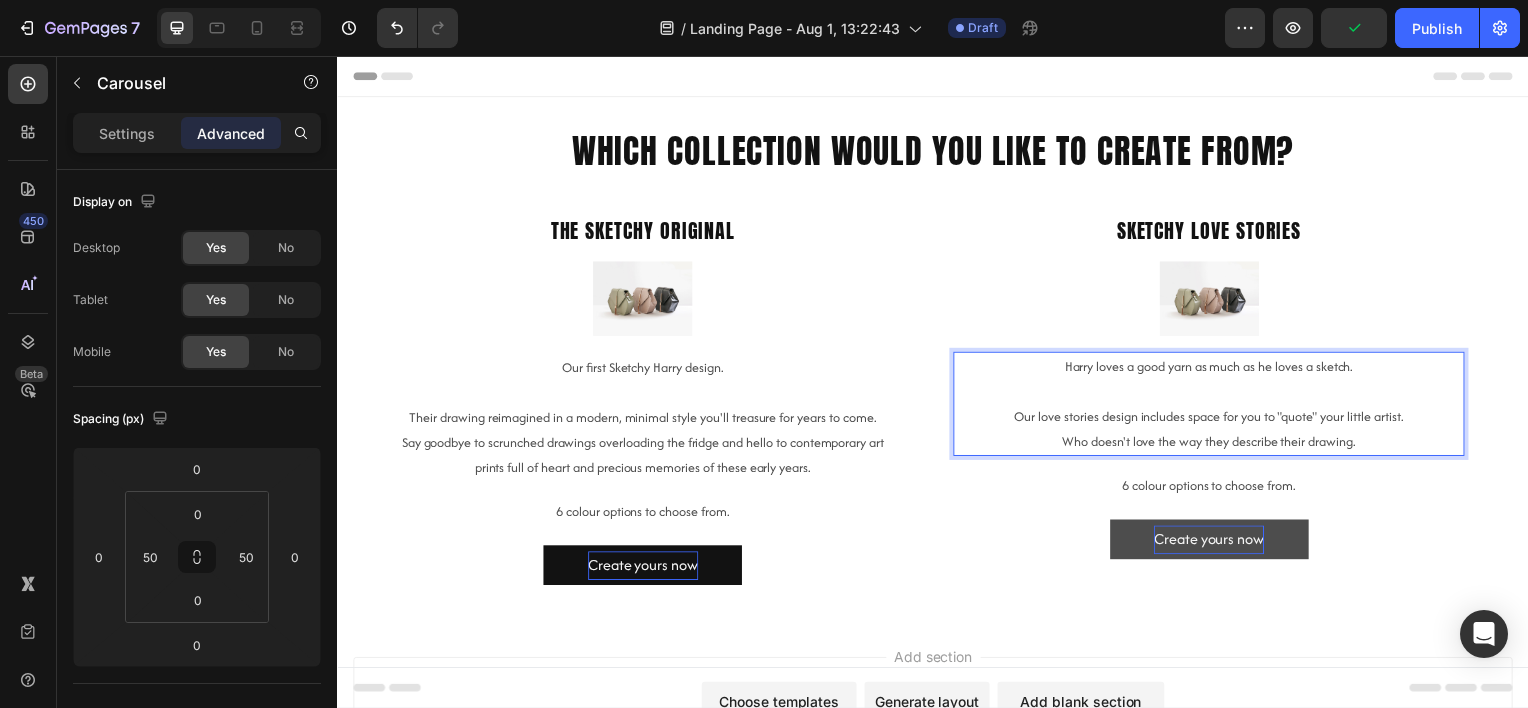 click on "Sketchy love stories Heading Image Harry loves a good yarn as much as he loves a sketch.  Our love stories design includes space for you to "quote" your little artist. Who doesn't love the way they describe their drawing. Text Block   15 6 colour options to choose from. Text Block Create yours now Button" at bounding box center (1214, 403) 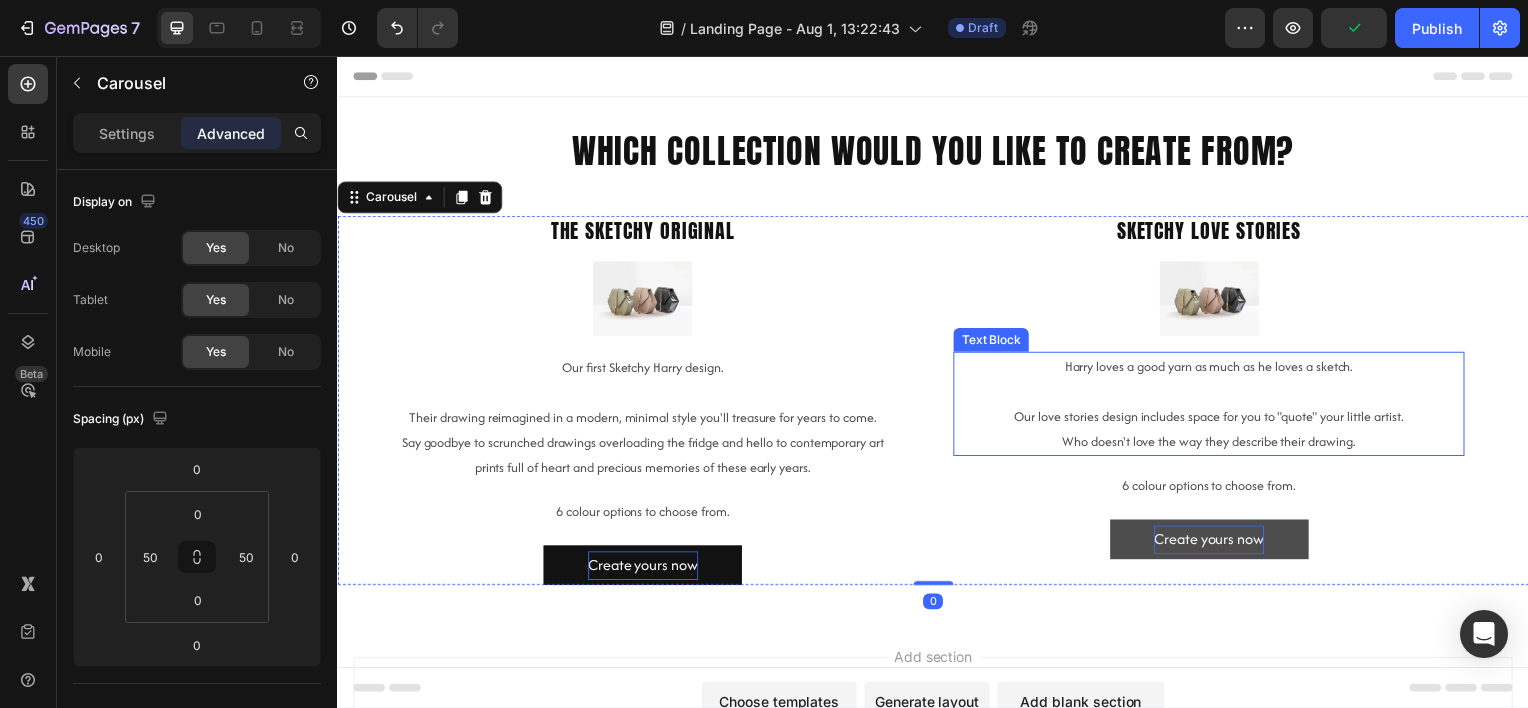 click on "Who doesn't love the way they describe their drawing." at bounding box center (1214, 444) 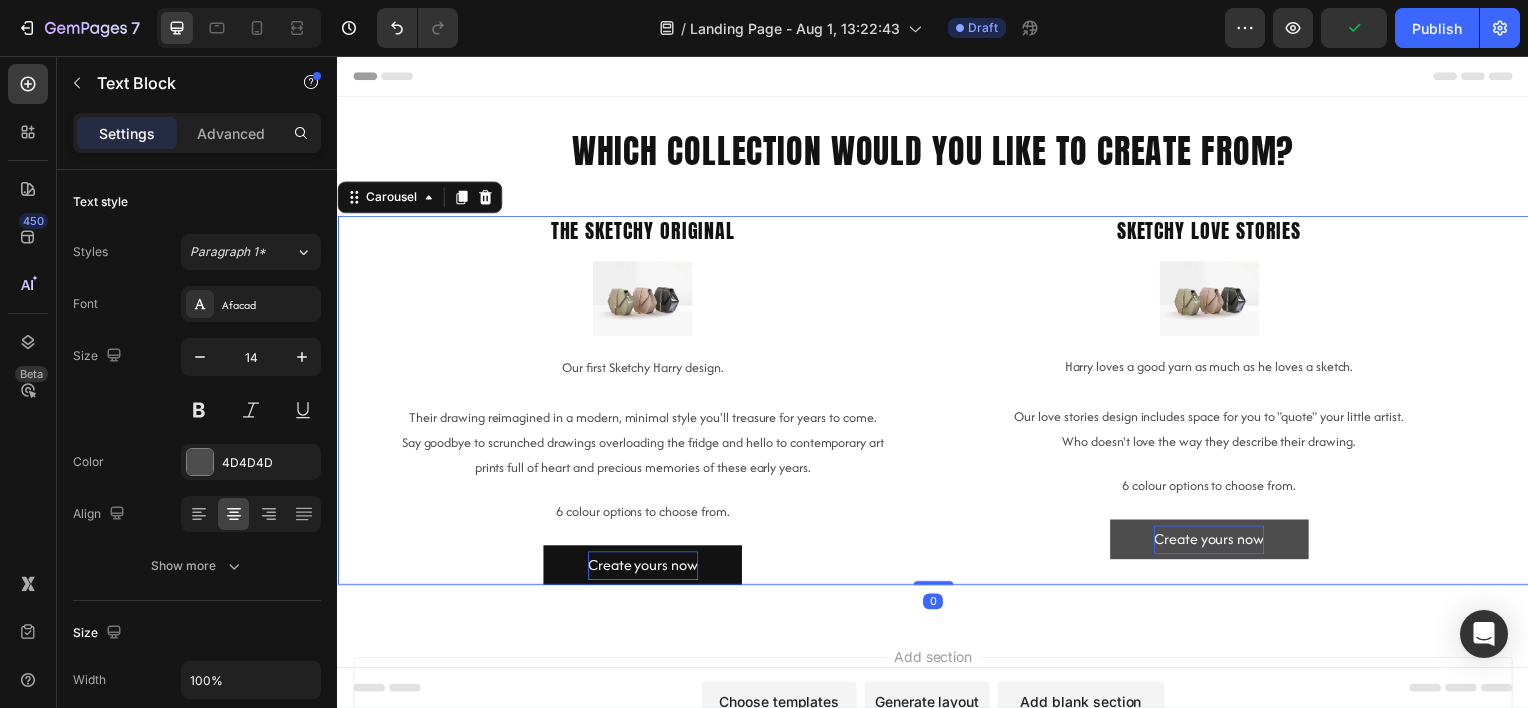 click on "Create yours now Button" at bounding box center (1214, 533) 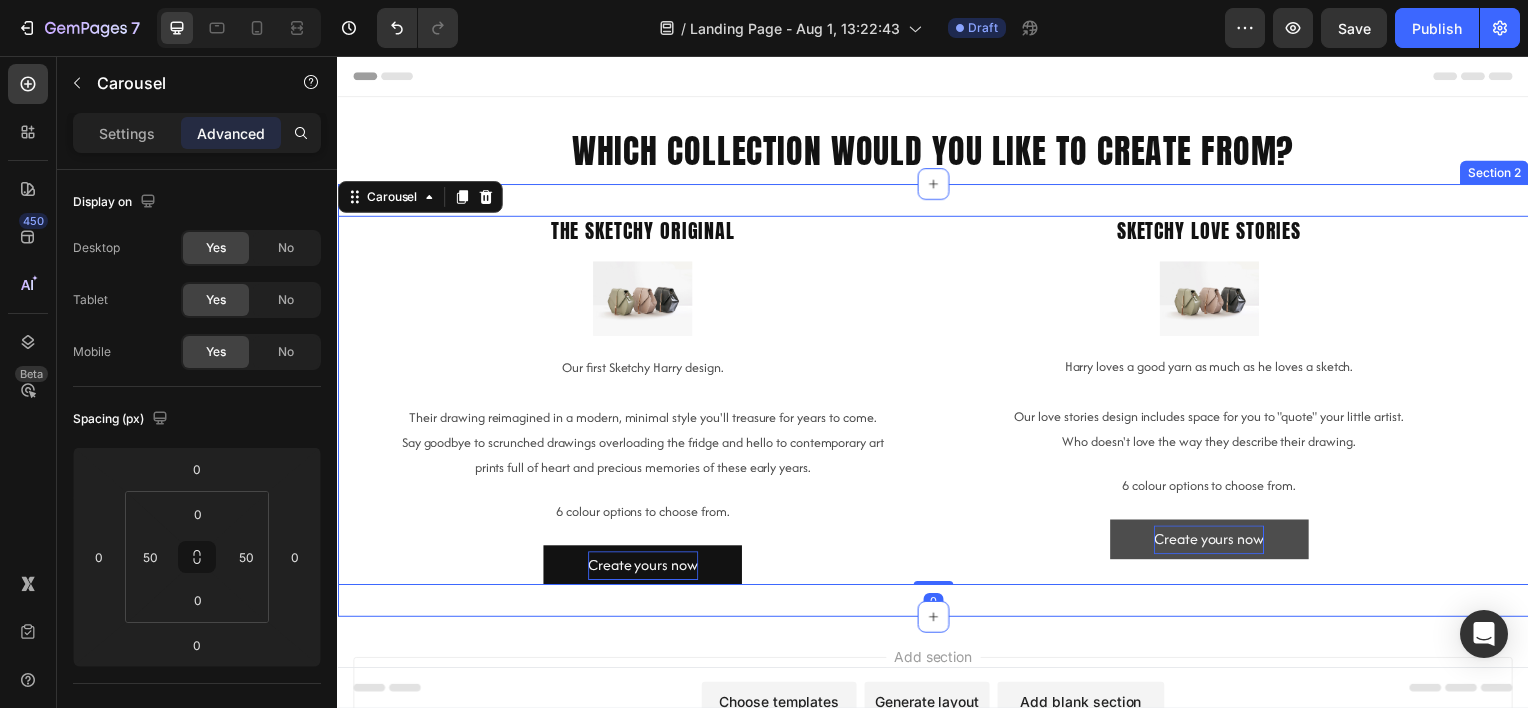 click on "The Sketchy Original Heading Image Our first Sketchy Harry design.  Their drawing reimagined in a modern, minimal style you'll treasure for years to come.  Say goodbye to scrunched drawings overloading the fridge and hello to contemporary art prints full of heart and precious memories of these early years. Text Block 6 colour options to choose from. Text Block Create yours now Button Sketchy love stories Heading Image Harry loves a good yarn as much as he loves a sketch.  Our love stories design includes space for you to "quote" your little artist. Who doesn't love the way they describe their drawing. Text Block 6 colour options to choose from. Text Block Create yours now Button
Drop element here
Drop element here Carousel   0 Section 2" at bounding box center [937, 403] 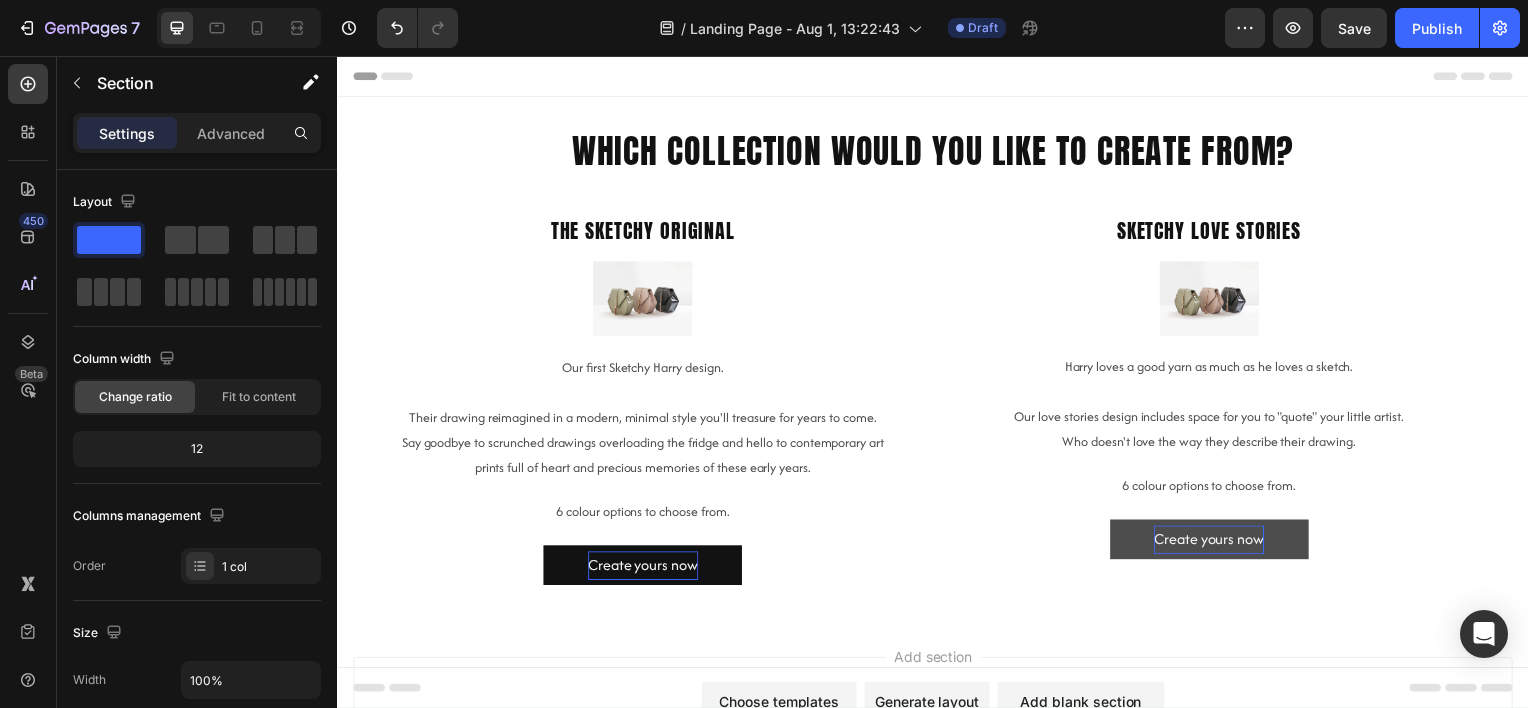 click on "Header which collection would you like to create from? Heading Section 1 The Sketchy Original Heading Image Our first Sketchy Harry design.  Their drawing reimagined in a modern, minimal style you'll treasure for years to come.  Say goodbye to scrunched drawings overloading the fridge and hello to contemporary art prints full of heart and precious memories of these early years. Text Block 6 colour options to choose from. Text Block Create yours now Button Sketchy love stories Heading Image Harry loves a good yarn as much as he loves a sketch.  Our love stories design includes space for you to "quote" your little artist. Who doesn't love the way they describe their drawing. Text Block 6 colour options to choose from. Text Block Create yours now Button
Drop element here
Drop element here Carousel Section 2 Root Start with Sections from sidebar Add sections Add elements Start with Generating from URL or image Add section Choose templates inspired by CRO experts Footer" at bounding box center (937, 461) 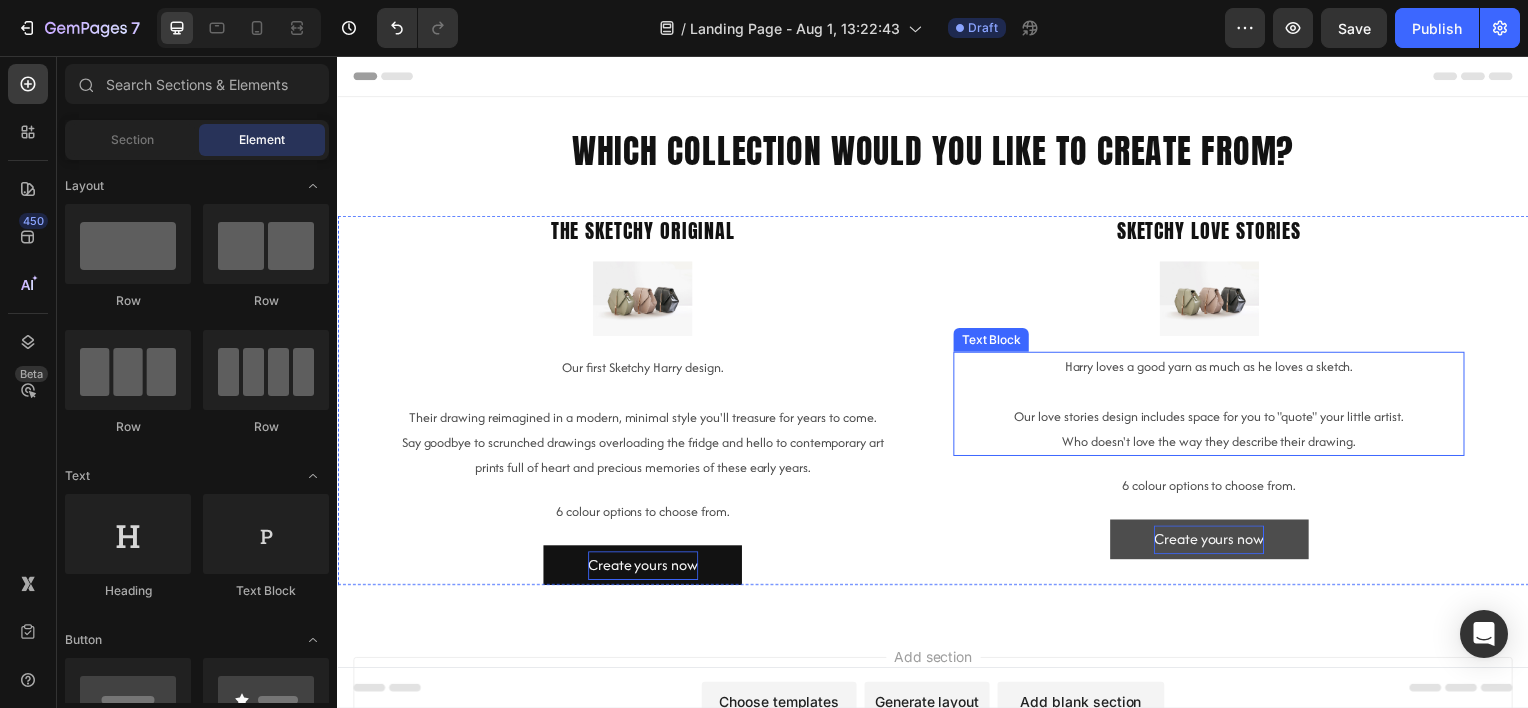 click on "Who doesn't love the way they describe their drawing." at bounding box center (1214, 444) 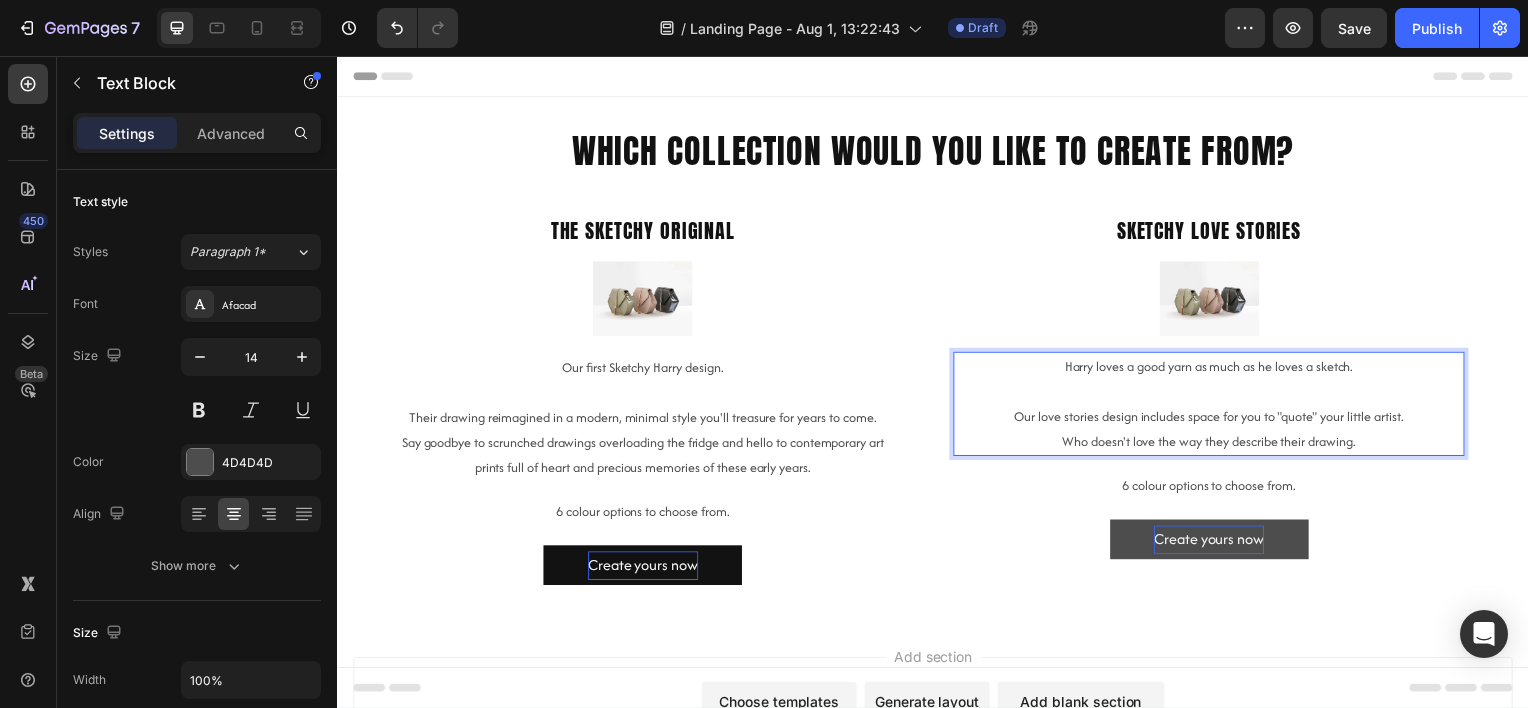 drag, startPoint x: 1084, startPoint y: 437, endPoint x: 1071, endPoint y: 446, distance: 15.811388 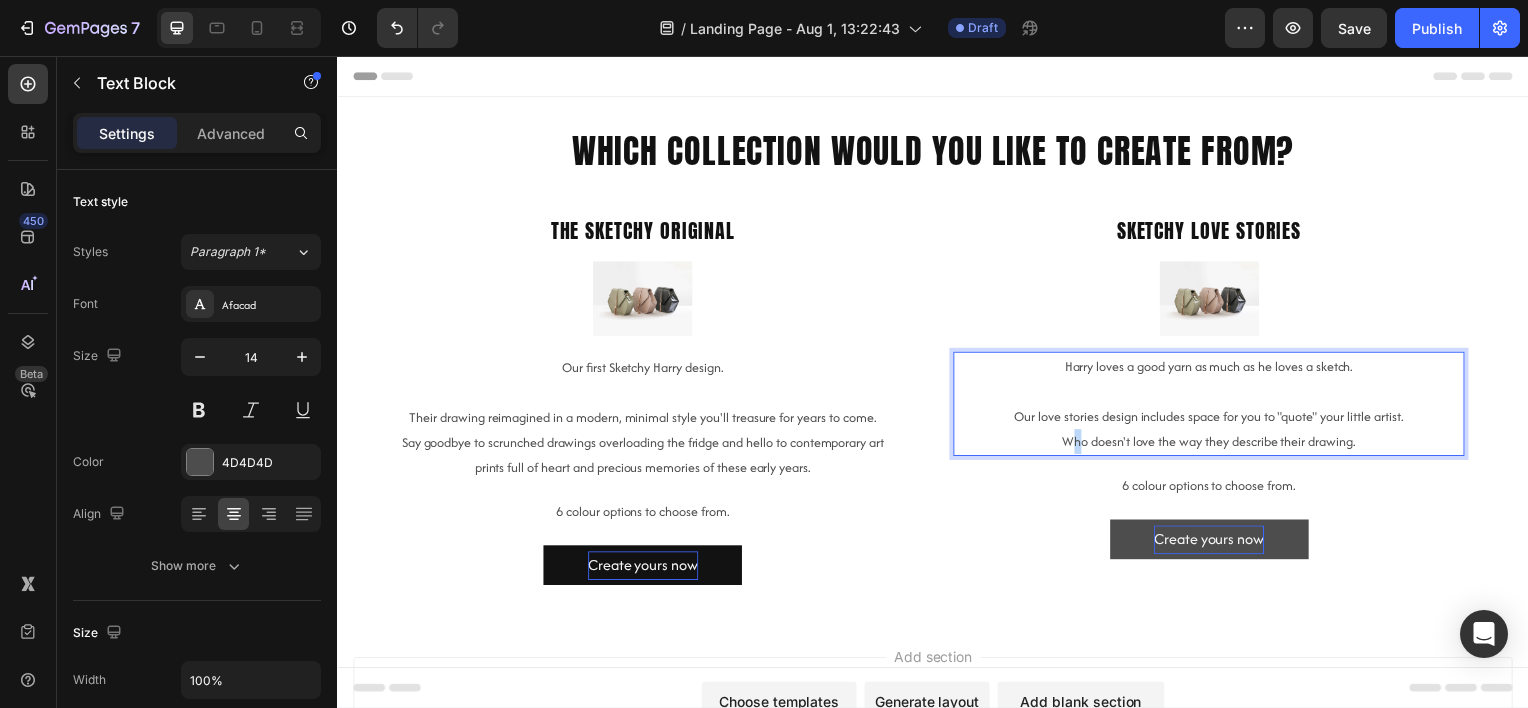 click on "Who doesn't love the way they describe their drawing." at bounding box center [1214, 444] 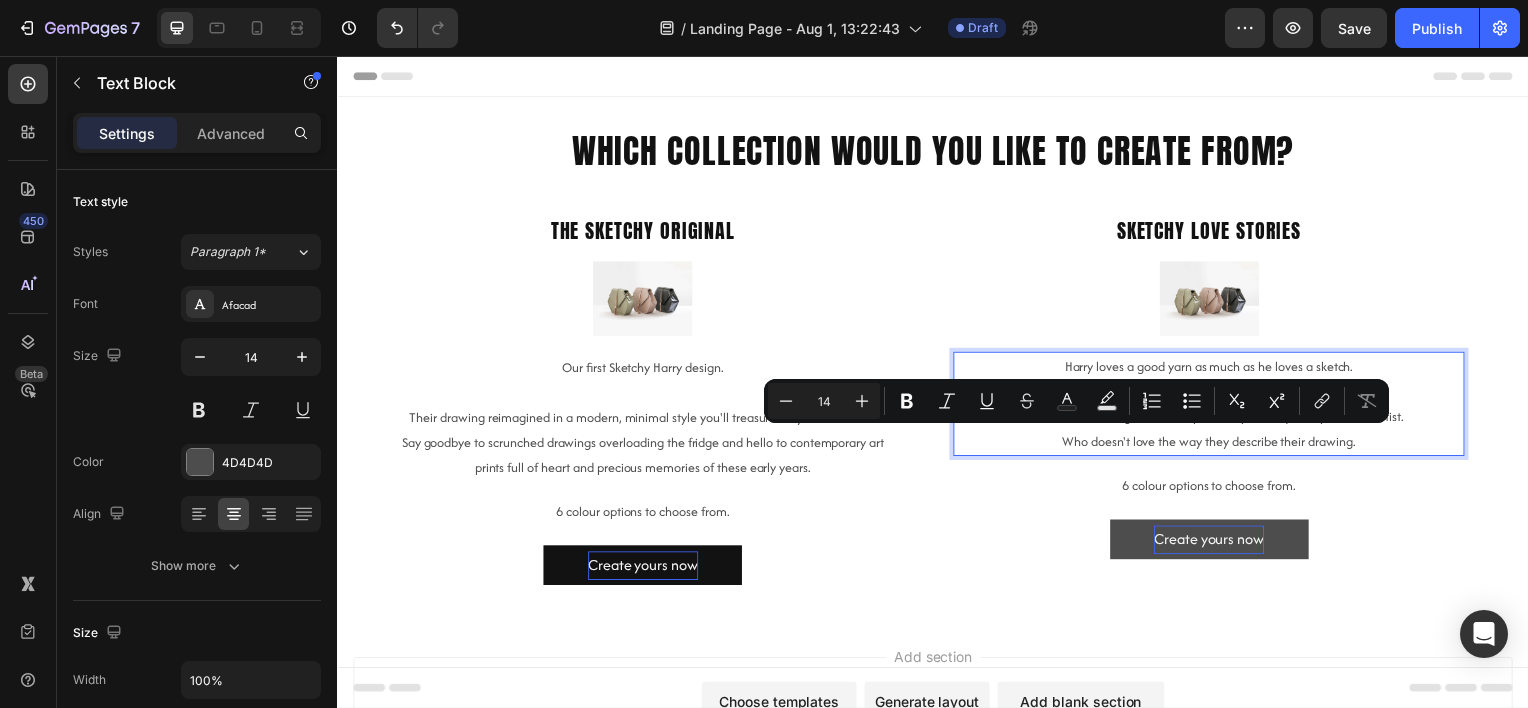 click on "Who doesn't love the way they describe their drawing." at bounding box center (1214, 444) 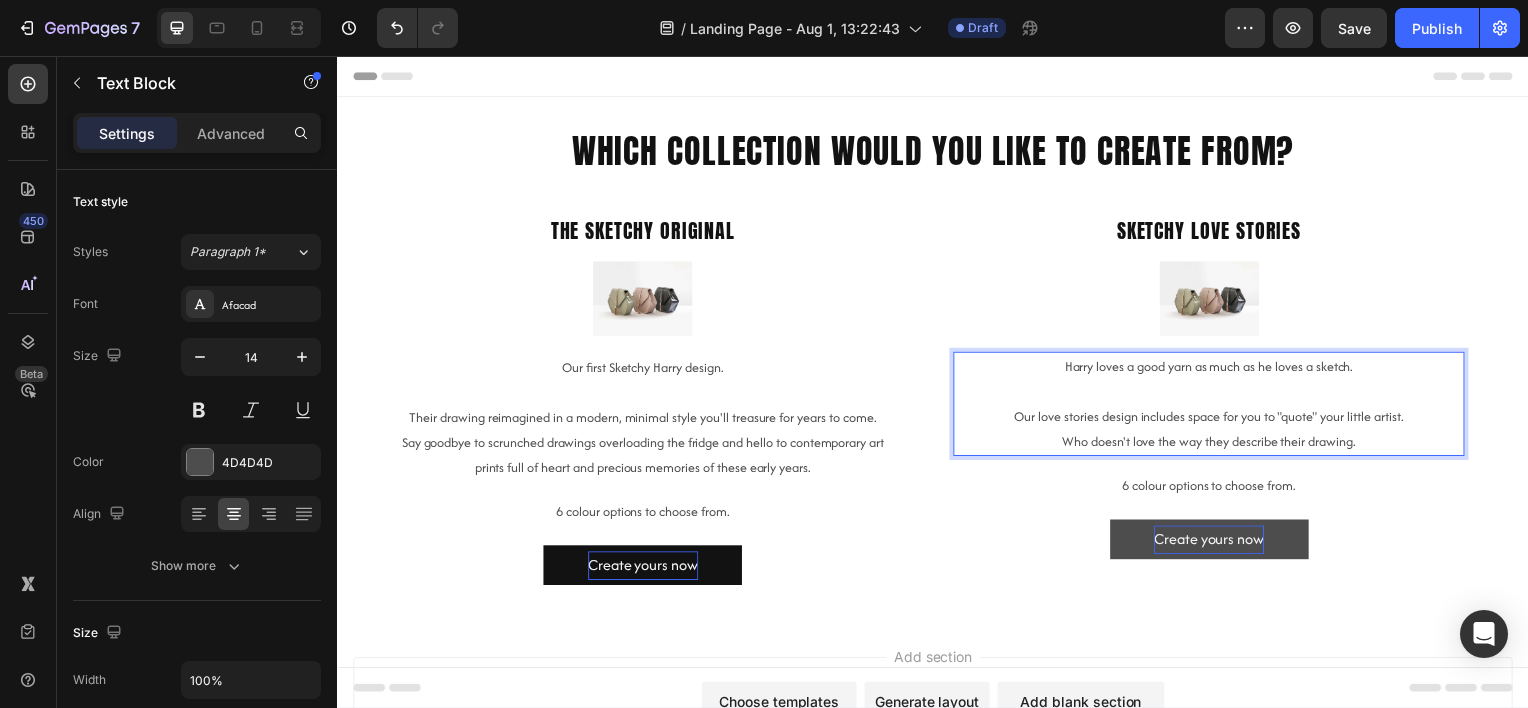click on "Who doesn't love the way they describe their drawing." at bounding box center (1214, 444) 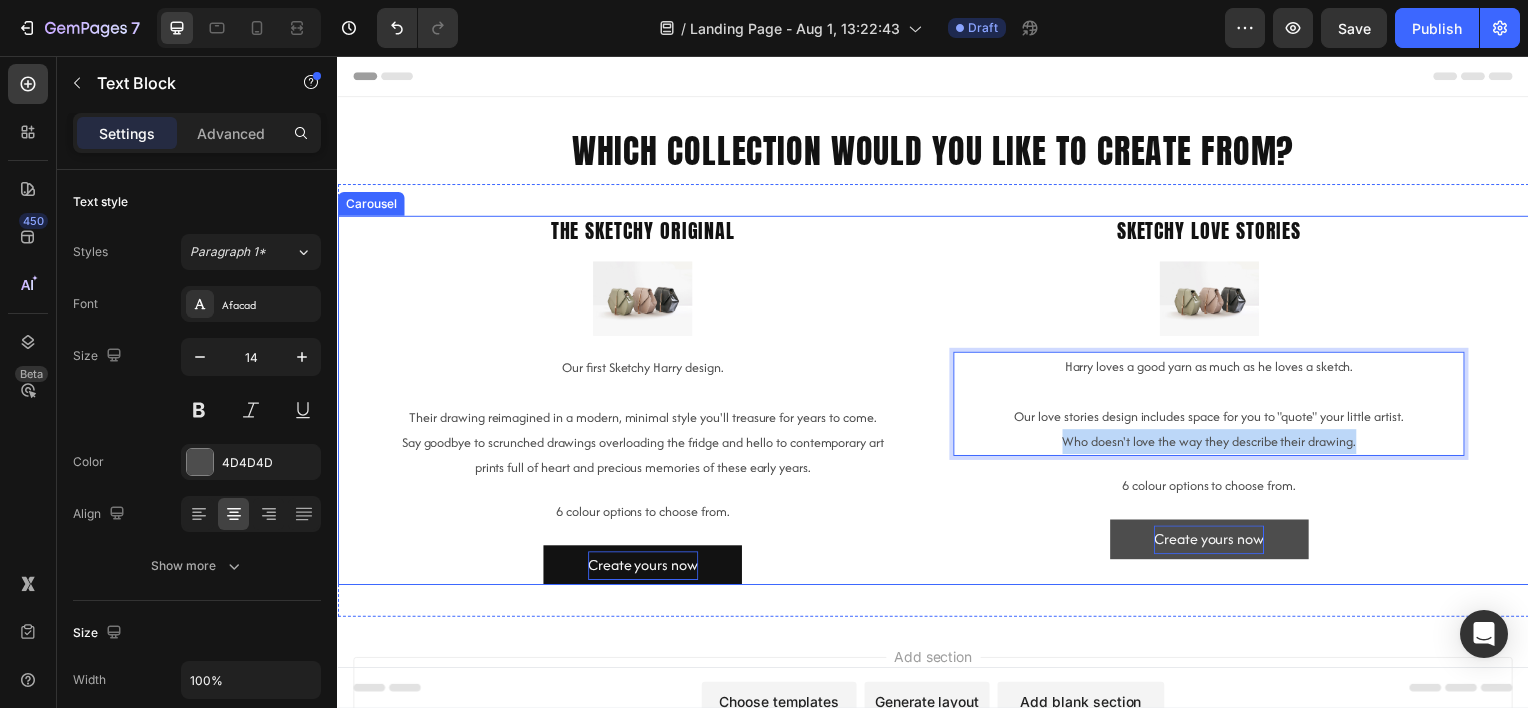 drag, startPoint x: 1418, startPoint y: 442, endPoint x: 1059, endPoint y: 465, distance: 359.73602 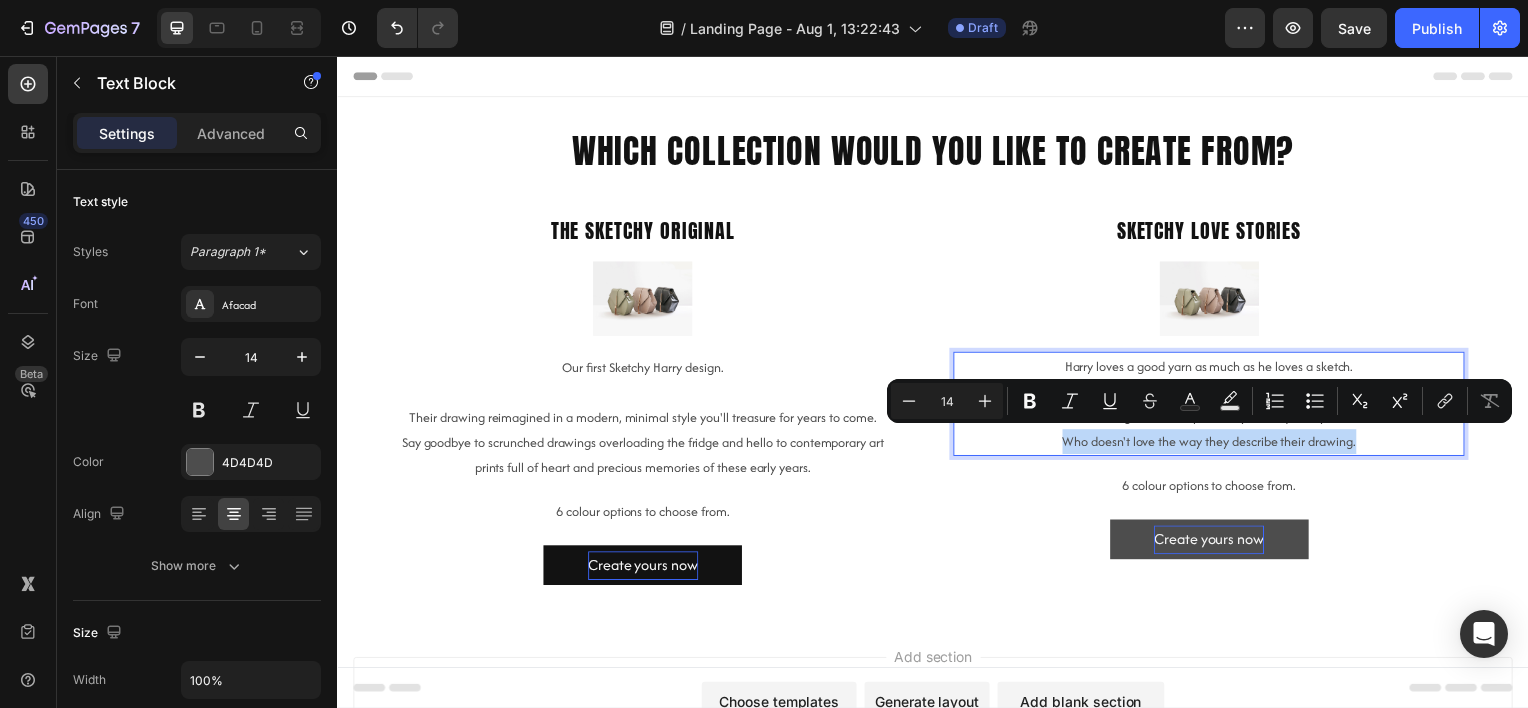 click on "Who doesn't love the way they describe their drawing." at bounding box center (1214, 444) 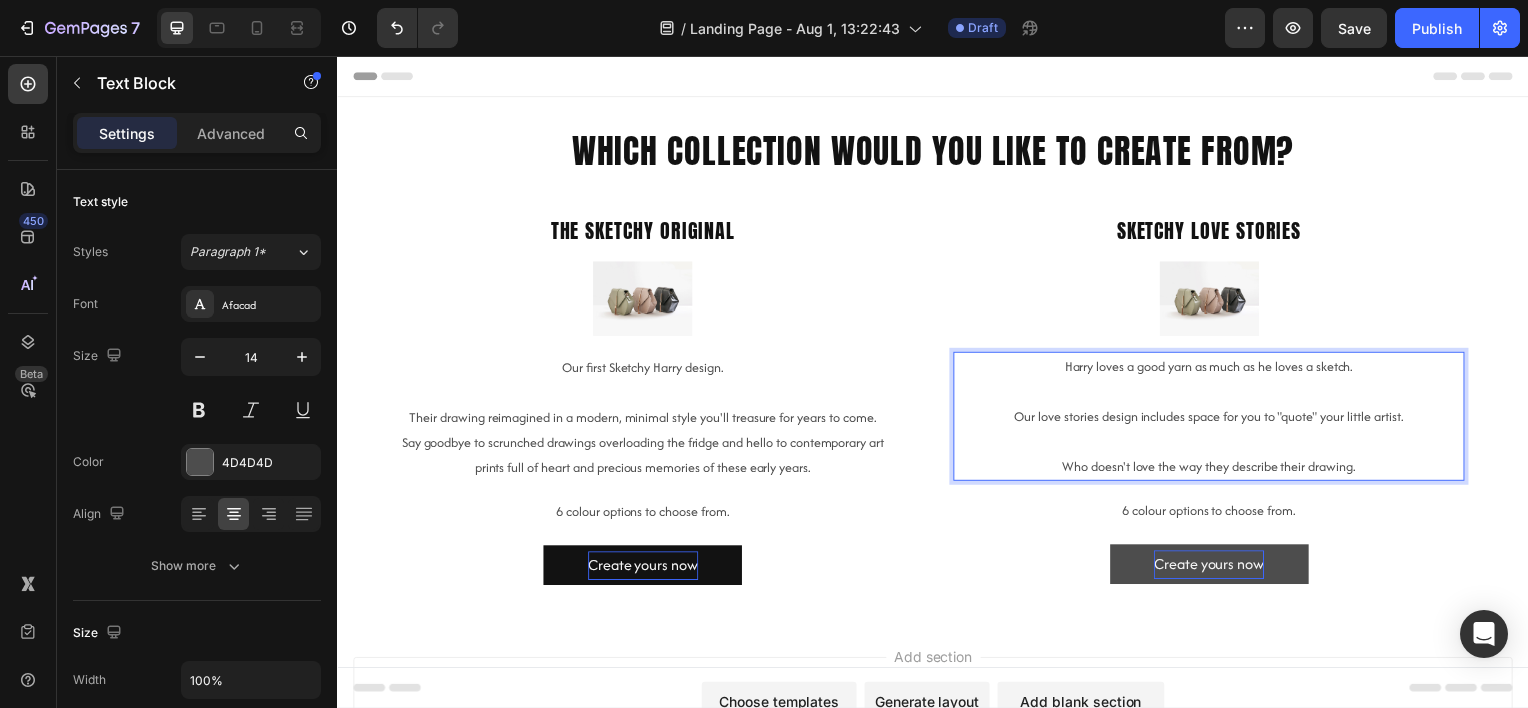 click at bounding box center (1214, 444) 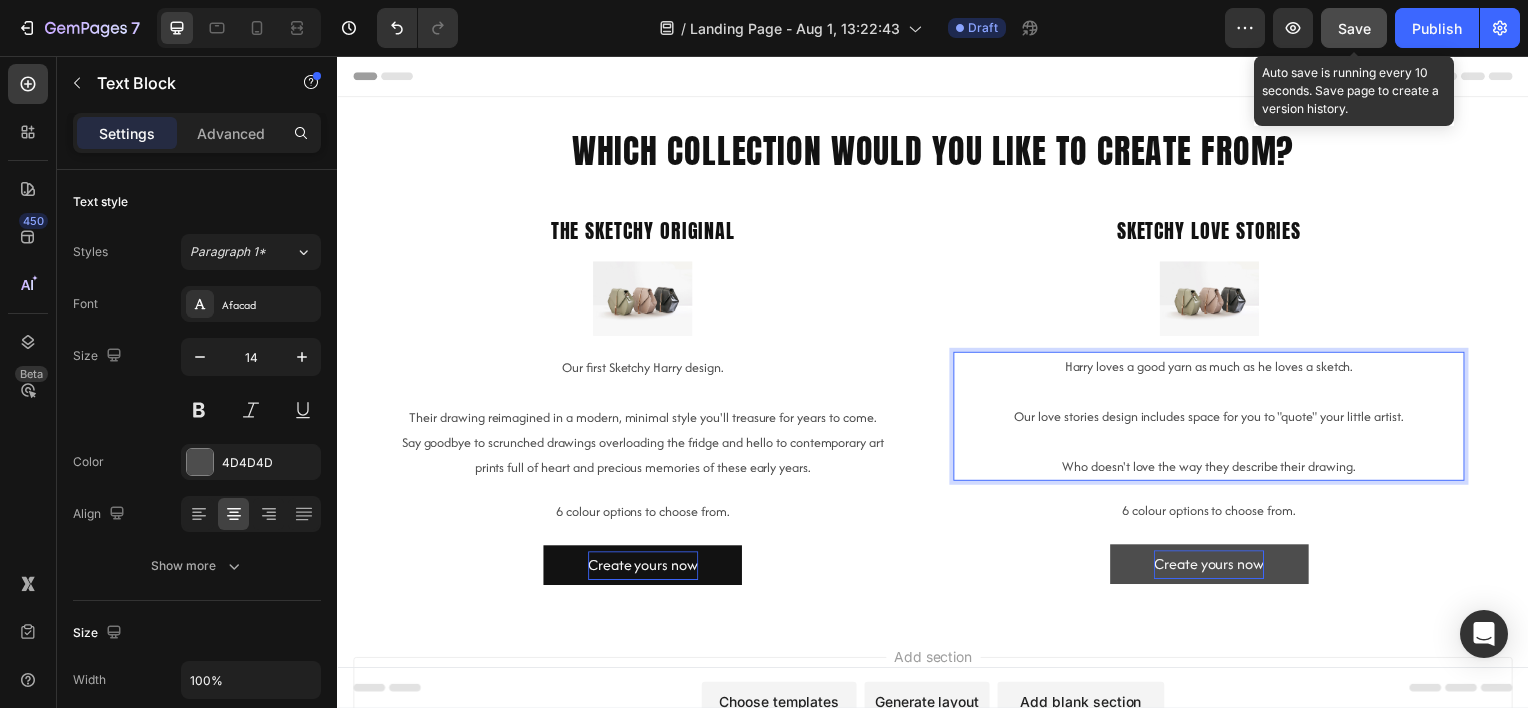 click on "Save" at bounding box center [1354, 28] 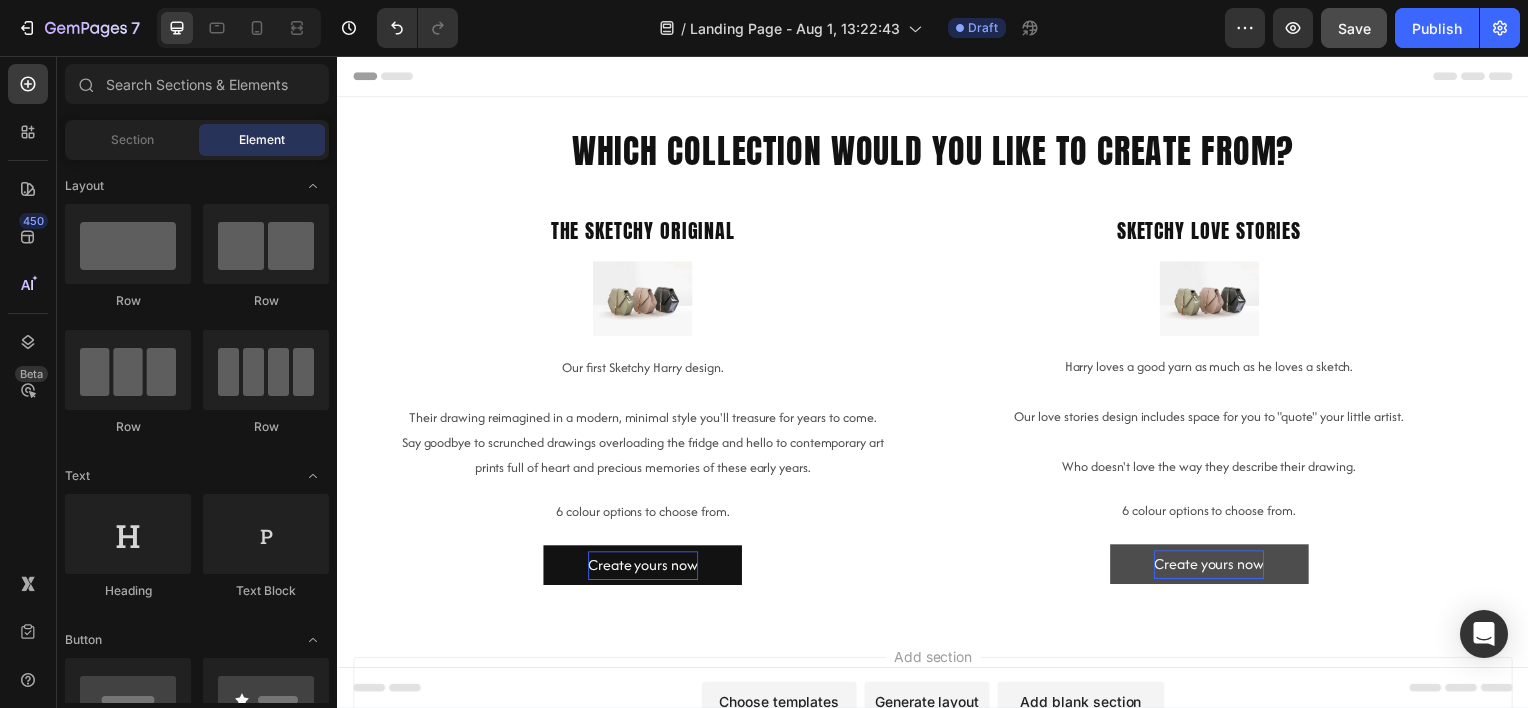click on "Header which collection would you like to create from? Heading Section 1 The Sketchy Original Heading Image Our first Sketchy Harry design.  Their drawing reimagined in a modern, minimal style you'll treasure for years to come.  Say goodbye to scrunched drawings overloading the fridge and hello to contemporary art prints full of heart and precious memories of these early years. Text Block 6 colour options to choose from. Text Block Create yours now Button Sketchy love stories Heading Image Harry loves a good yarn as much as he loves a sketch.  Our love stories design includes space for you to "quote" your little artist. Who doesn't love the way they describe their drawing. Text Block 6 colour options to choose from. Text Block Create yours now Button
Drop element here
Drop element here Carousel Section 2 Root Start with Sections from sidebar Add sections Add elements Start with Generating from URL or image Add section Choose templates inspired by CRO experts Footer" at bounding box center (937, 461) 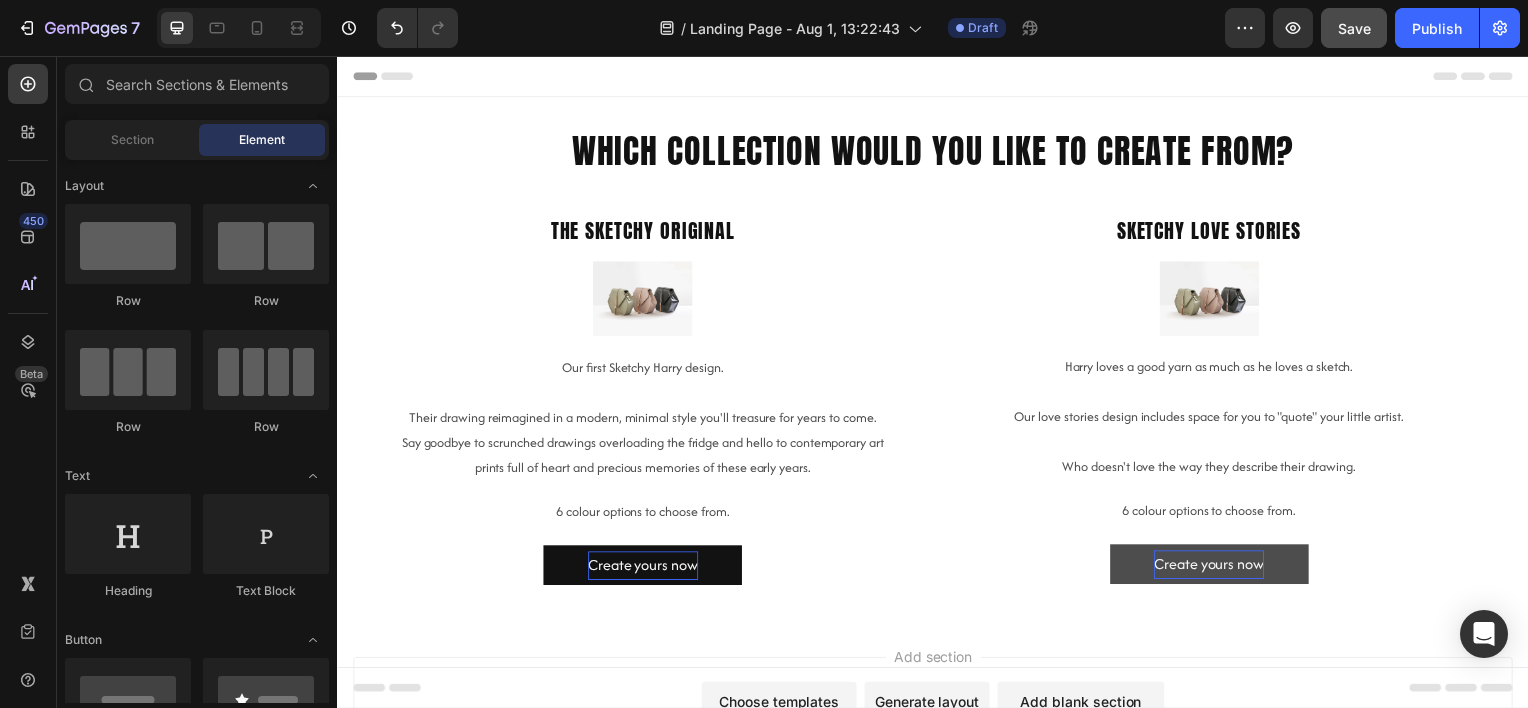 click on "Header which collection would you like to create from? Heading Section 1 The Sketchy Original Heading Image Our first Sketchy Harry design.  Their drawing reimagined in a modern, minimal style you'll treasure for years to come.  Say goodbye to scrunched drawings overloading the fridge and hello to contemporary art prints full of heart and precious memories of these early years. Text Block 6 colour options to choose from. Text Block Create yours now Button Sketchy love stories Heading Image Harry loves a good yarn as much as he loves a sketch.  Our love stories design includes space for you to "quote" your little artist. Who doesn't love the way they describe their drawing. Text Block 6 colour options to choose from. Text Block Create yours now Button
Drop element here
Drop element here Carousel Section 2 Root Start with Sections from sidebar Add sections Add elements Start with Generating from URL or image Add section Choose templates inspired by CRO experts Footer" at bounding box center (937, 461) 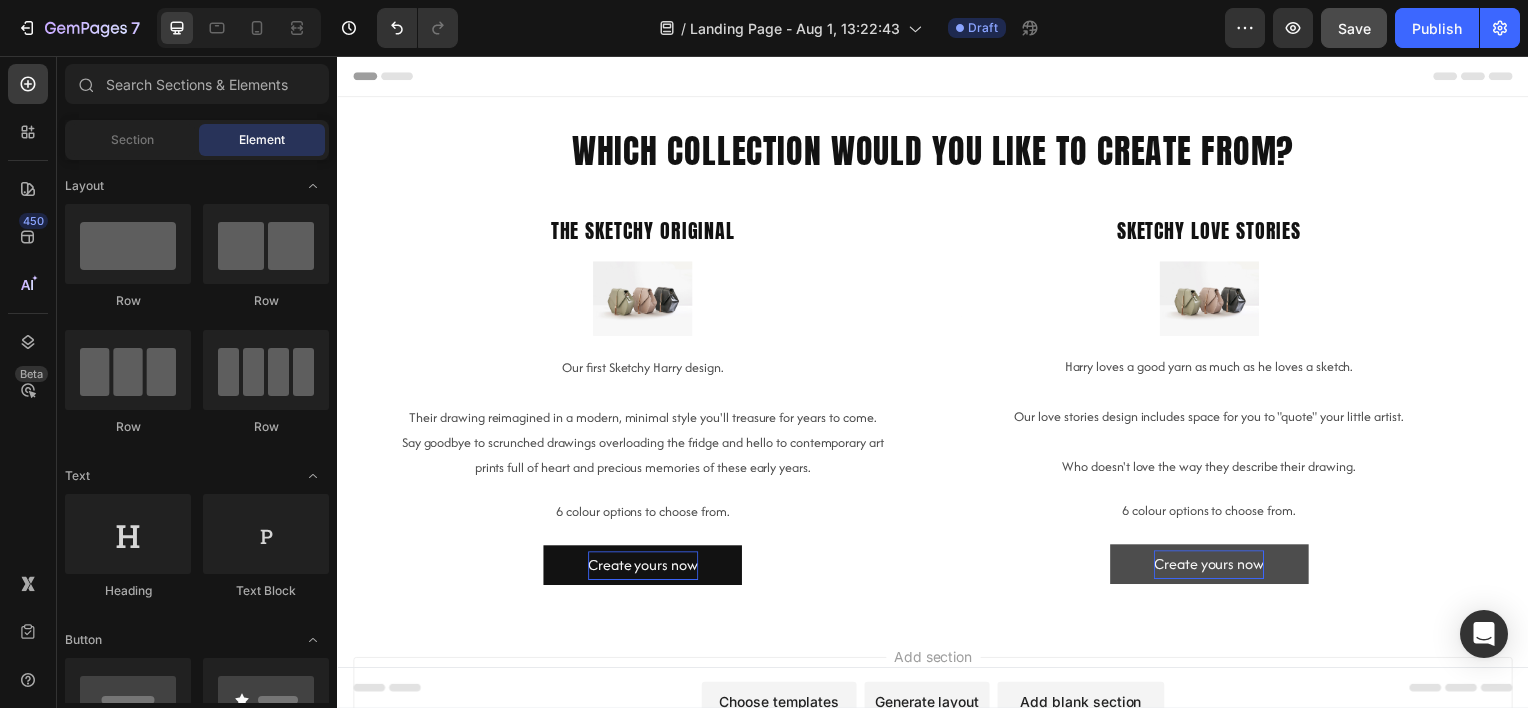 click on "Header which collection would you like to create from? Heading Section 1 The Sketchy Original Heading Image Our first Sketchy Harry design.  Their drawing reimagined in a modern, minimal style you'll treasure for years to come.  Say goodbye to scrunched drawings overloading the fridge and hello to contemporary art prints full of heart and precious memories of these early years. Text Block 6 colour options to choose from. Text Block Create yours now Button Sketchy love stories Heading Image Harry loves a good yarn as much as he loves a sketch.  Our love stories design includes space for you to "quote" your little artist. Who doesn't love the way they describe their drawing. Text Block 6 colour options to choose from. Text Block Create yours now Button
Drop element here
Drop element here Carousel Section 2 Root Start with Sections from sidebar Add sections Add elements Start with Generating from URL or image Add section Choose templates inspired by CRO experts Footer" at bounding box center [937, 461] 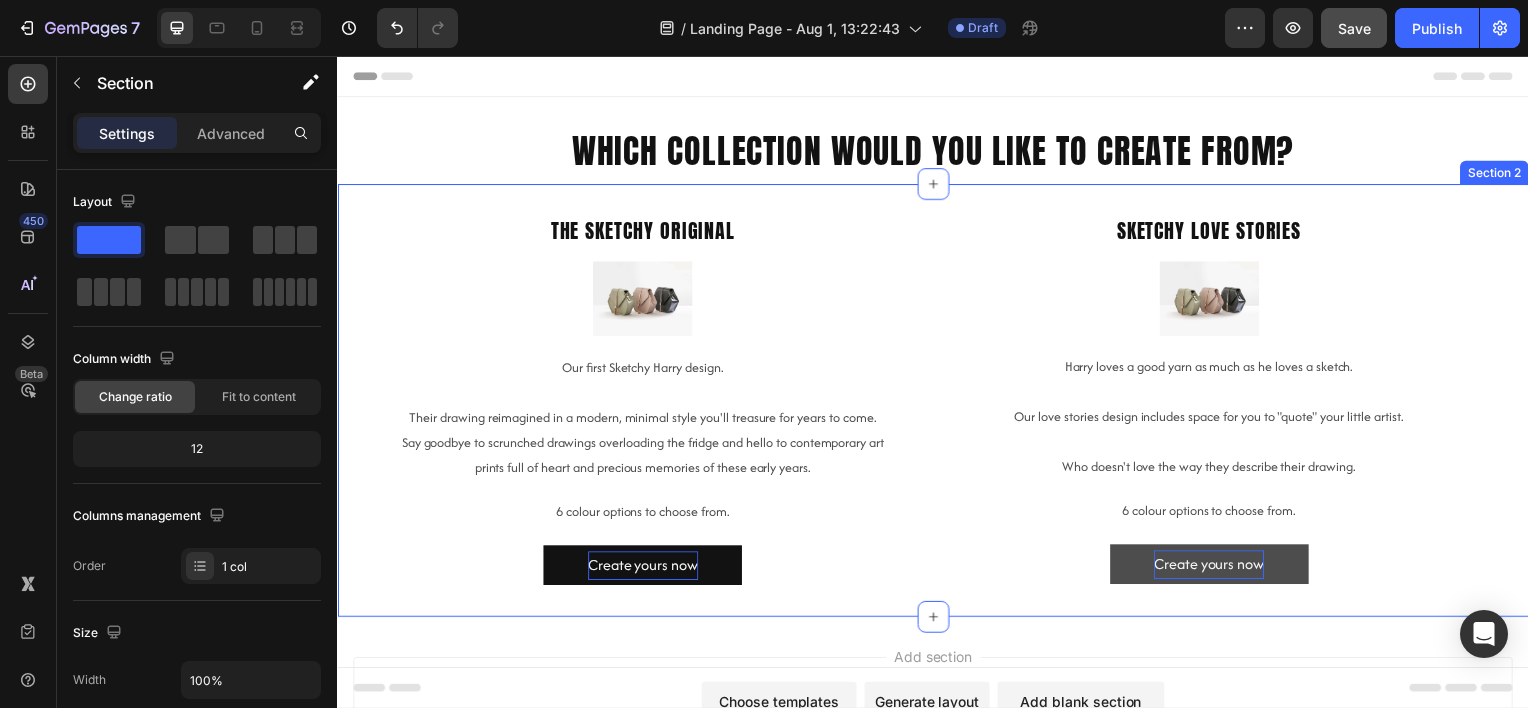 click on "The Sketchy Original Heading Image Our first Sketchy Harry design.  Their drawing reimagined in a modern, minimal style you'll treasure for years to come.  Say goodbye to scrunched drawings overloading the fridge and hello to contemporary art prints full of heart and precious memories of these early years. Text Block 6 colour options to choose from. Text Block Create yours now Button Sketchy love stories Heading Image Harry loves a good yarn as much as he loves a sketch.  Our love stories design includes space for you to "quote" your little artist. Who doesn't love the way they describe their drawing. Text Block 6 colour options to choose from. Text Block Create yours now Button
Drop element here
Drop element here Carousel Section 2" at bounding box center [937, 403] 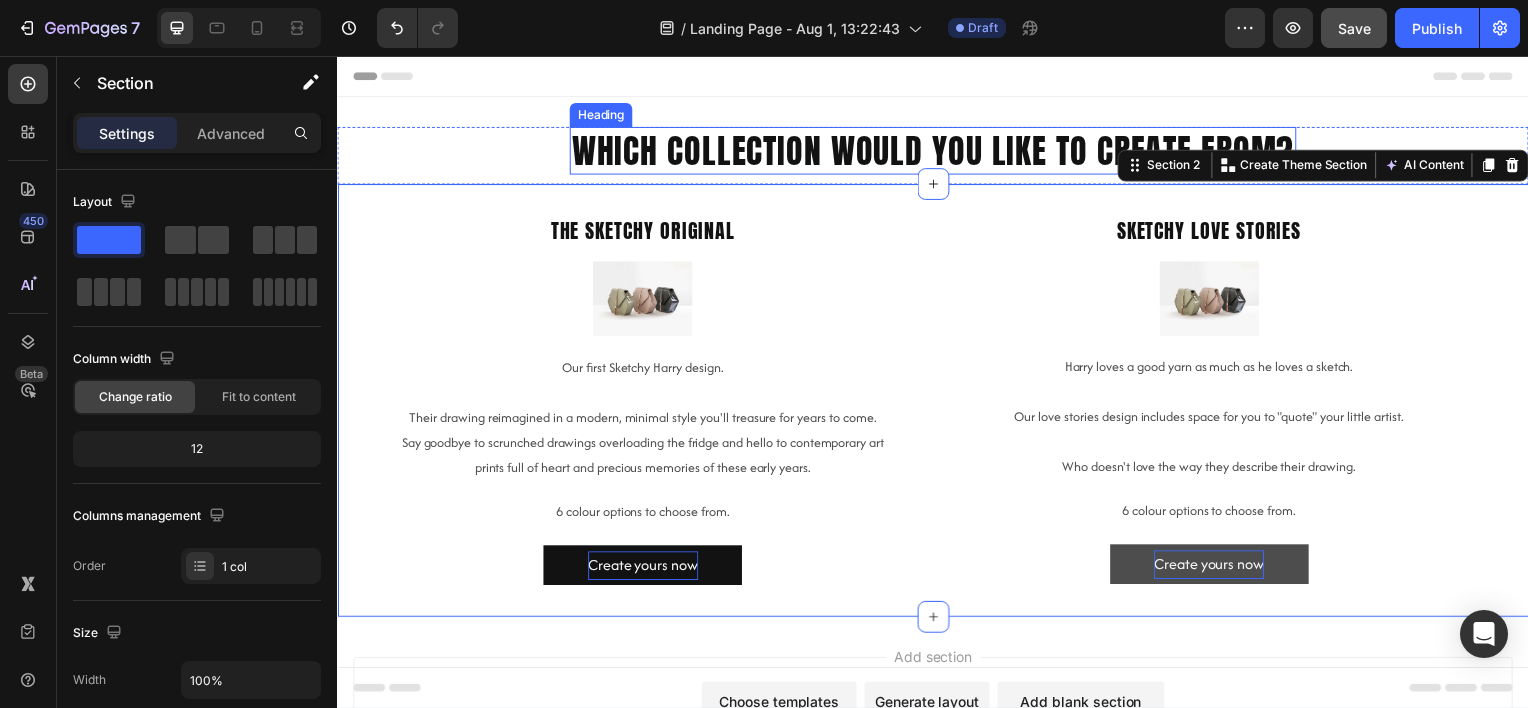 click on "which collection would you like to create from?" at bounding box center [937, 151] 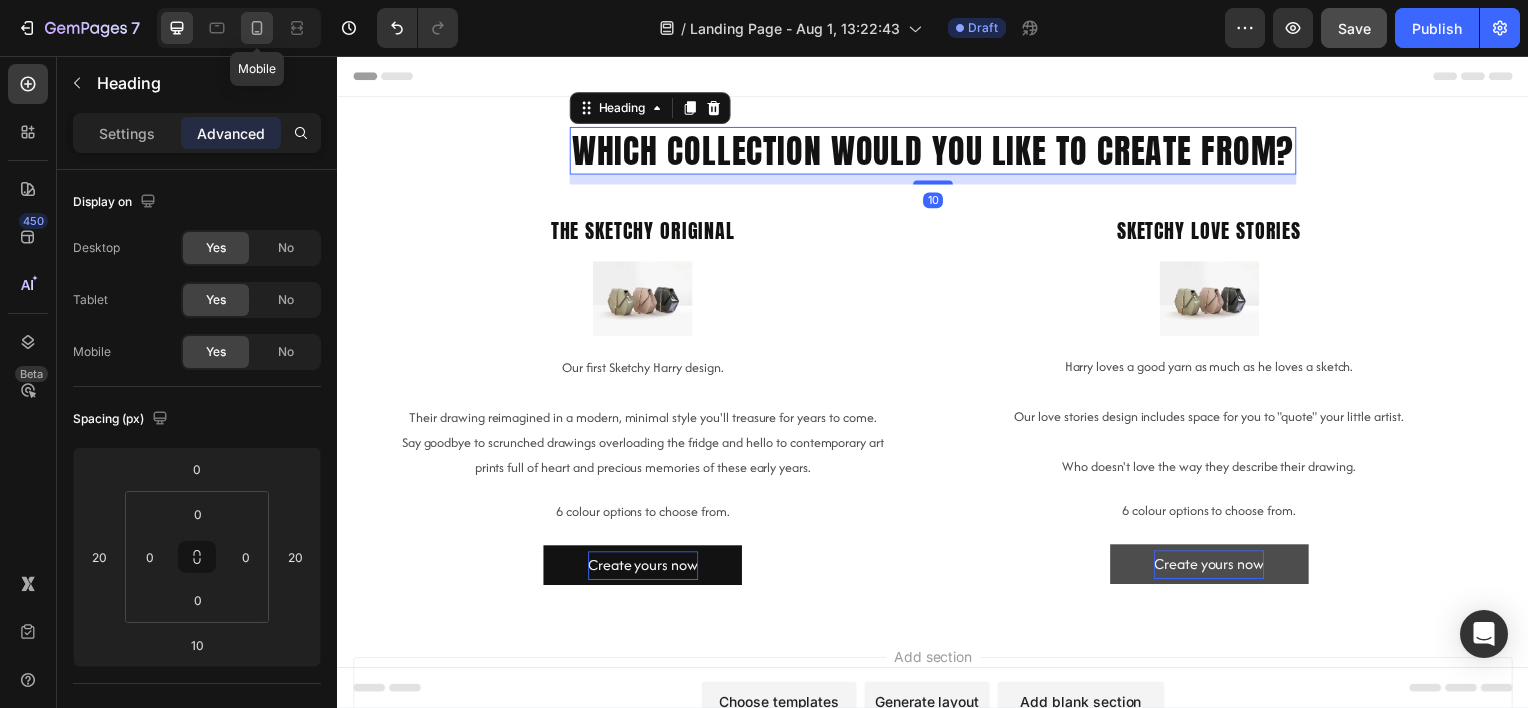 click 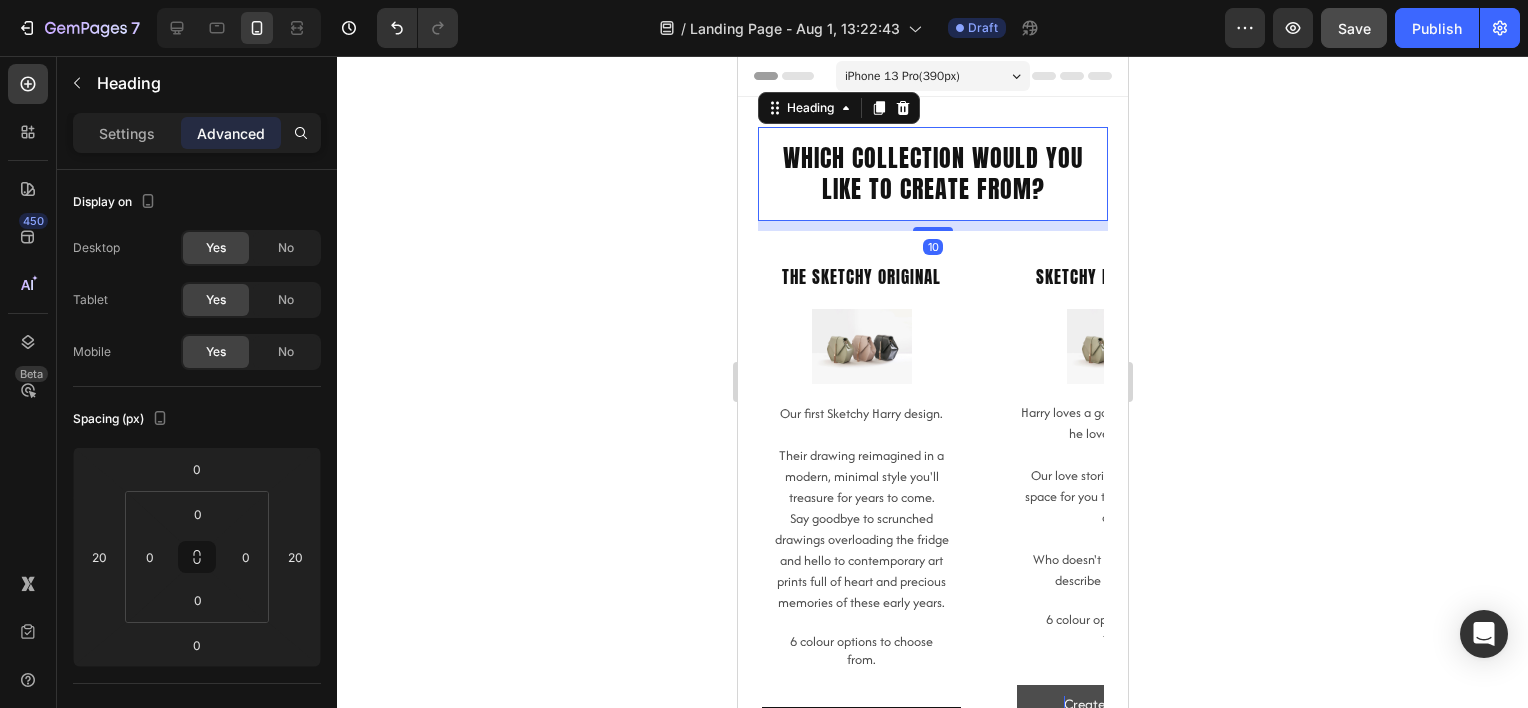 scroll, scrollTop: 0, scrollLeft: 0, axis: both 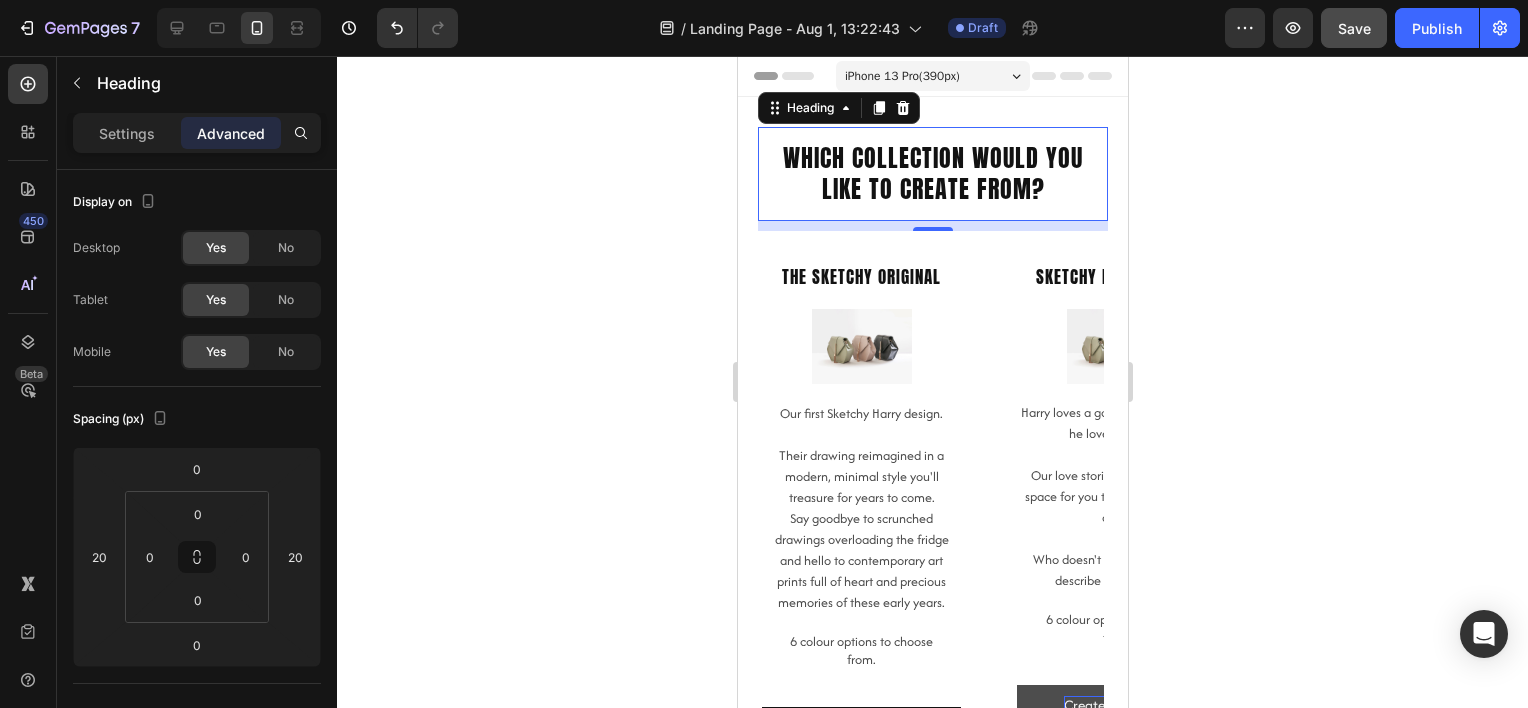 click 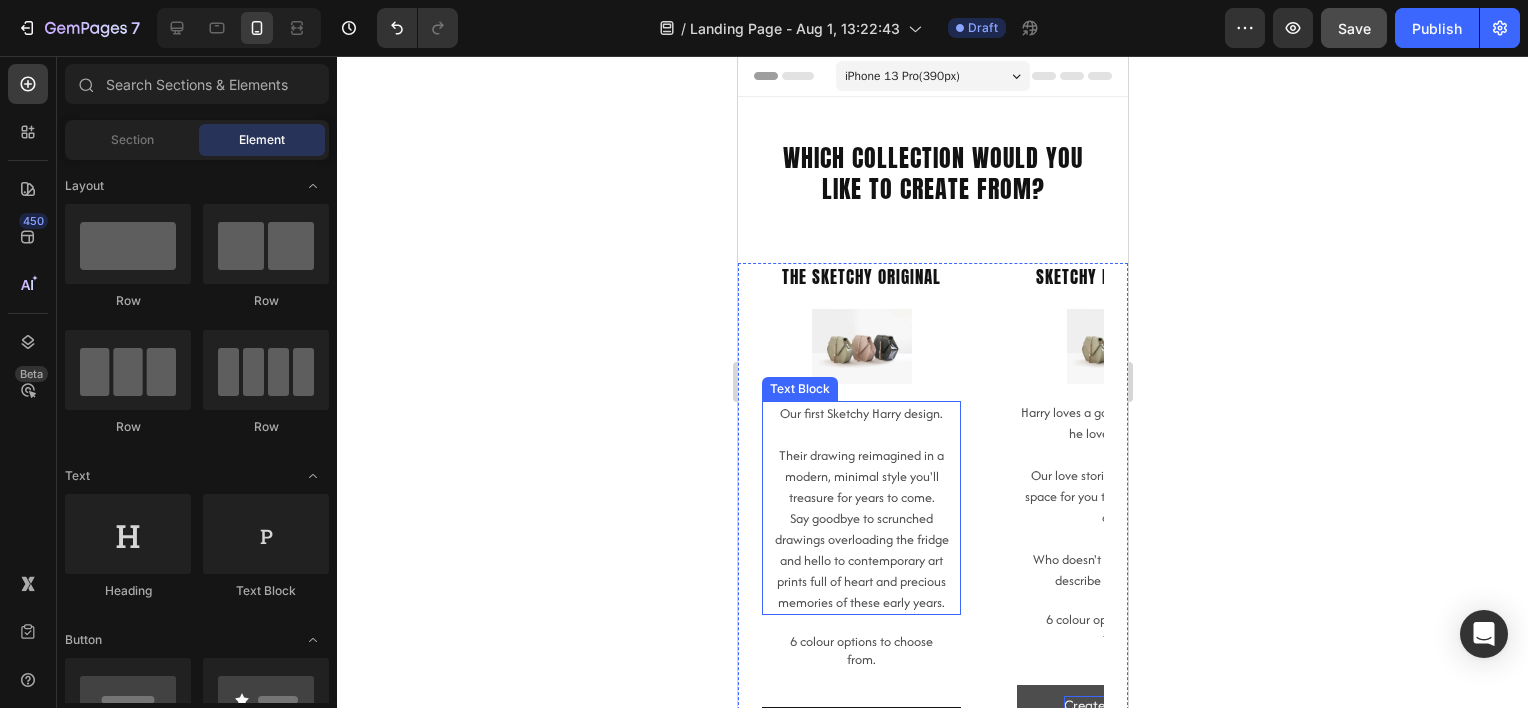 click on "The Sketchy Original Heading Image Our first Sketchy Harry design.  Their drawing reimagined in a modern, minimal style you'll treasure for years to come.  Say goodbye to scrunched drawings overloading the fridge and hello to contemporary art prints full of heart and precious memories of these early years. Text Block 6 colour options to choose from. Text Block Create yours now Button Sketchy love stories Heading Image Harry loves a good yarn as much as he loves a sketch.  Our love stories design includes space for you to "quote" your little artist. Who doesn't love the way they describe their drawing. Text Block 6 colour options to choose from. Text Block Create yours now Button
Drop element here
Drop element here" at bounding box center [932, 505] 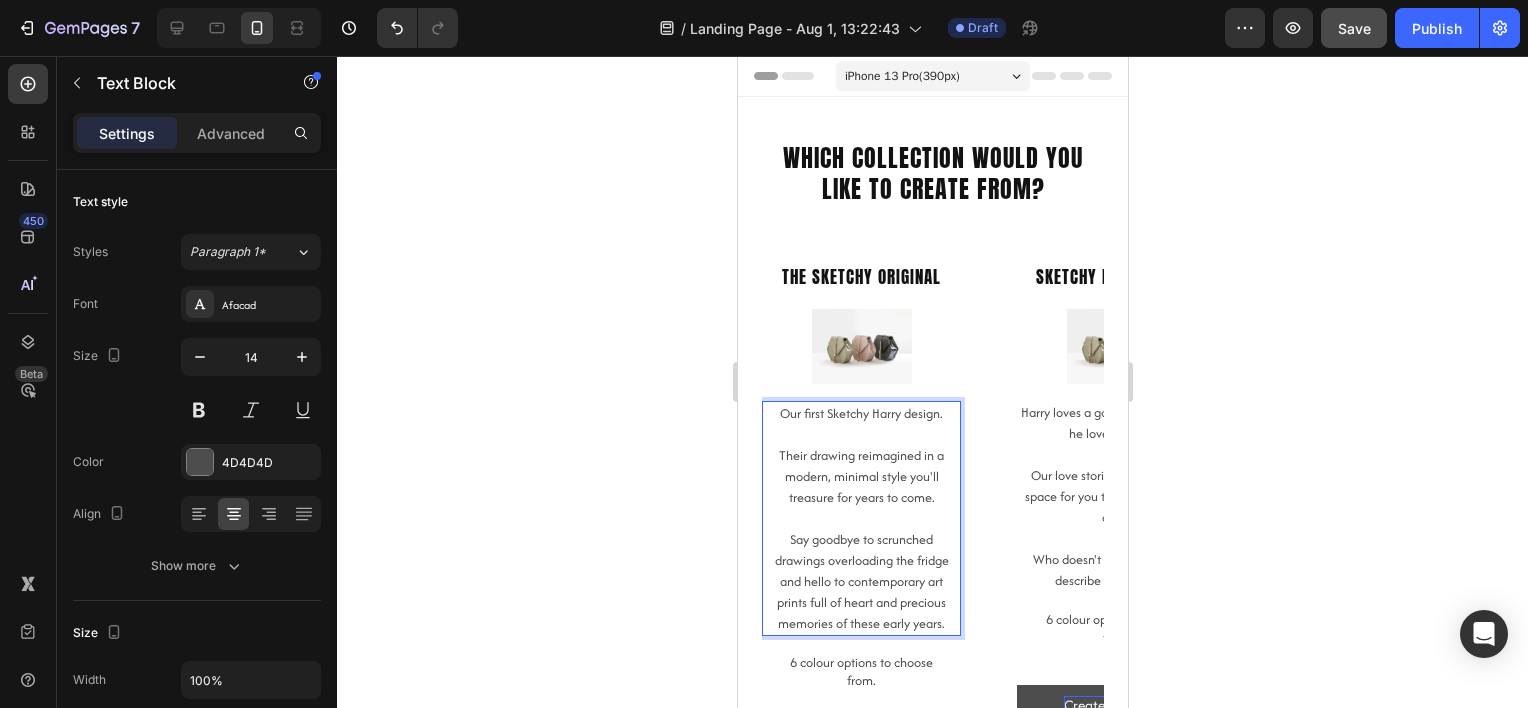 click 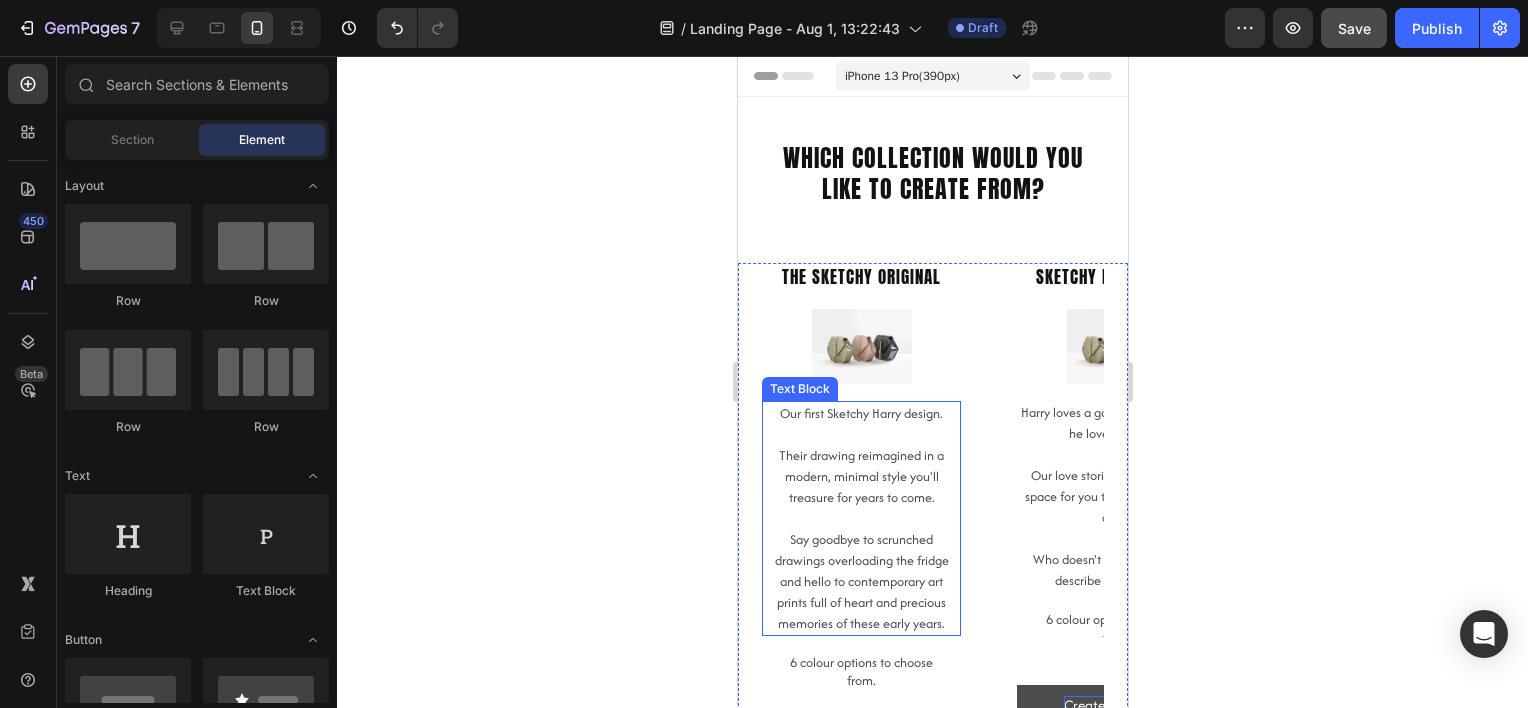scroll, scrollTop: 100, scrollLeft: 0, axis: vertical 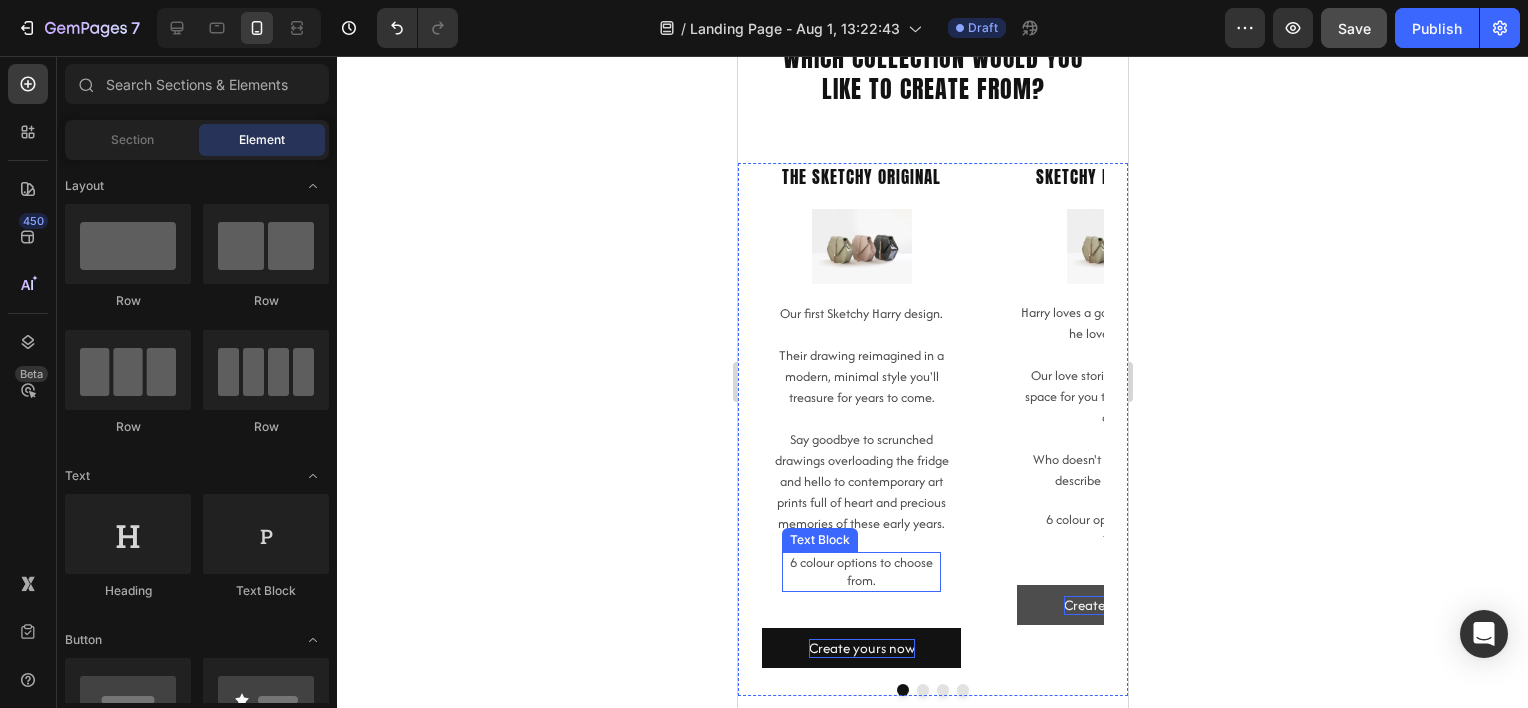 click on "6 colour options to choose from." at bounding box center [860, 572] 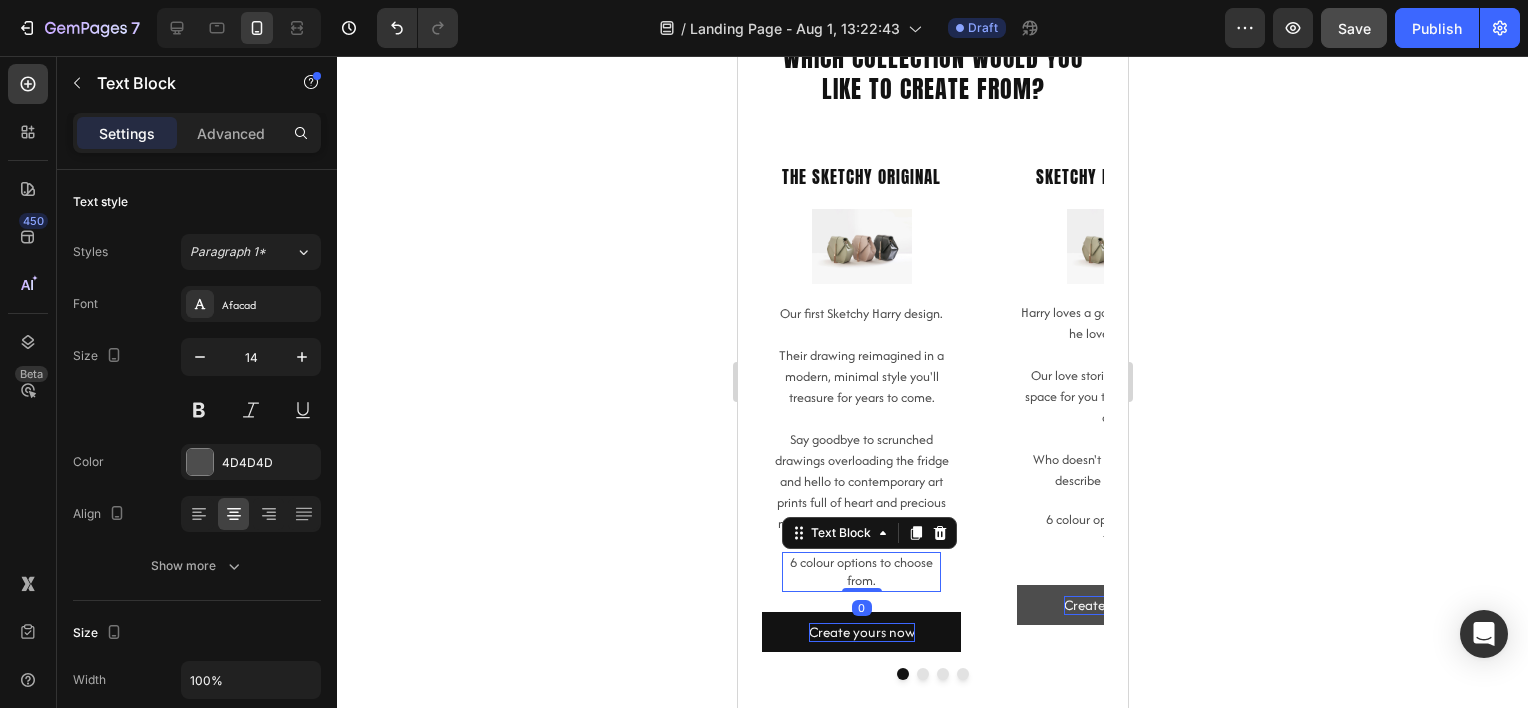 drag, startPoint x: 869, startPoint y: 605, endPoint x: 868, endPoint y: 580, distance: 25.019993 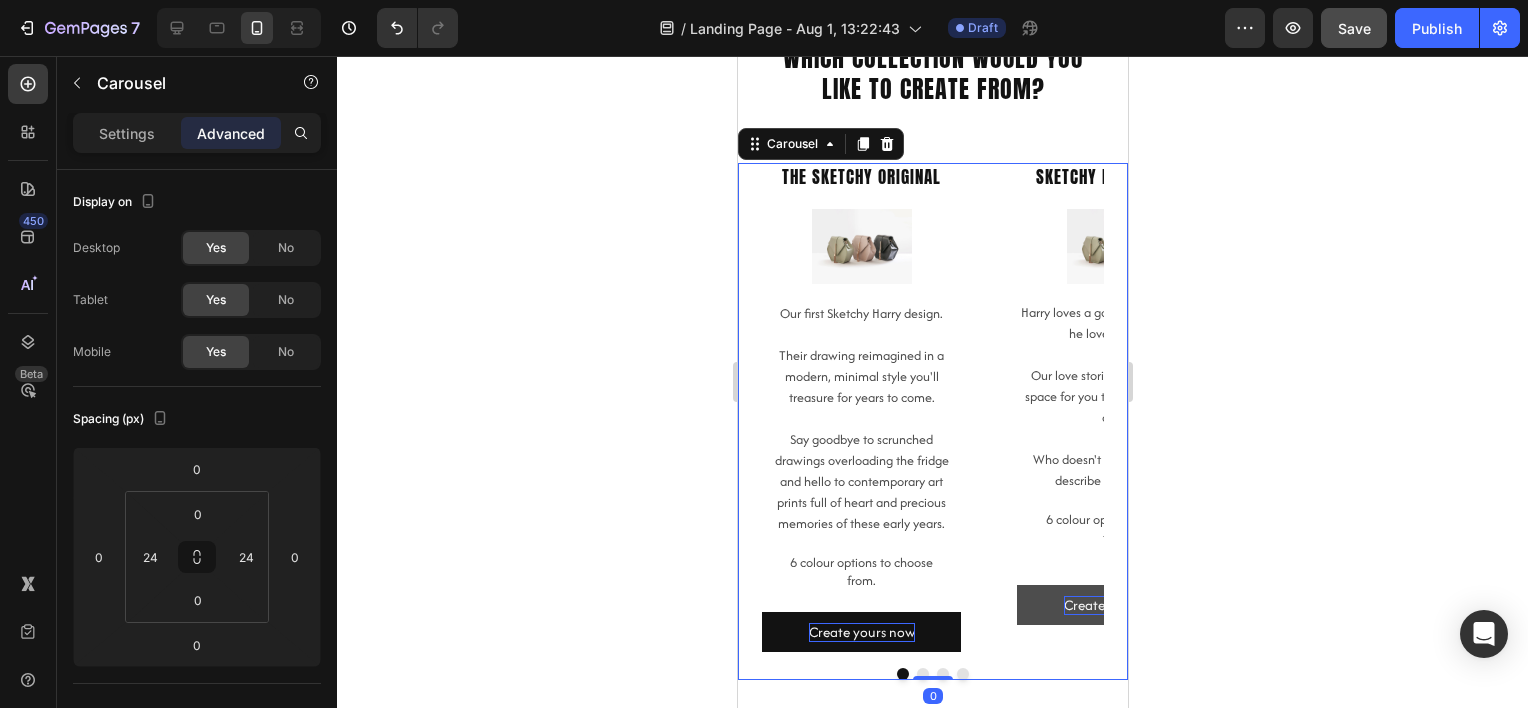 click on "Create yours now Button" at bounding box center [860, 622] 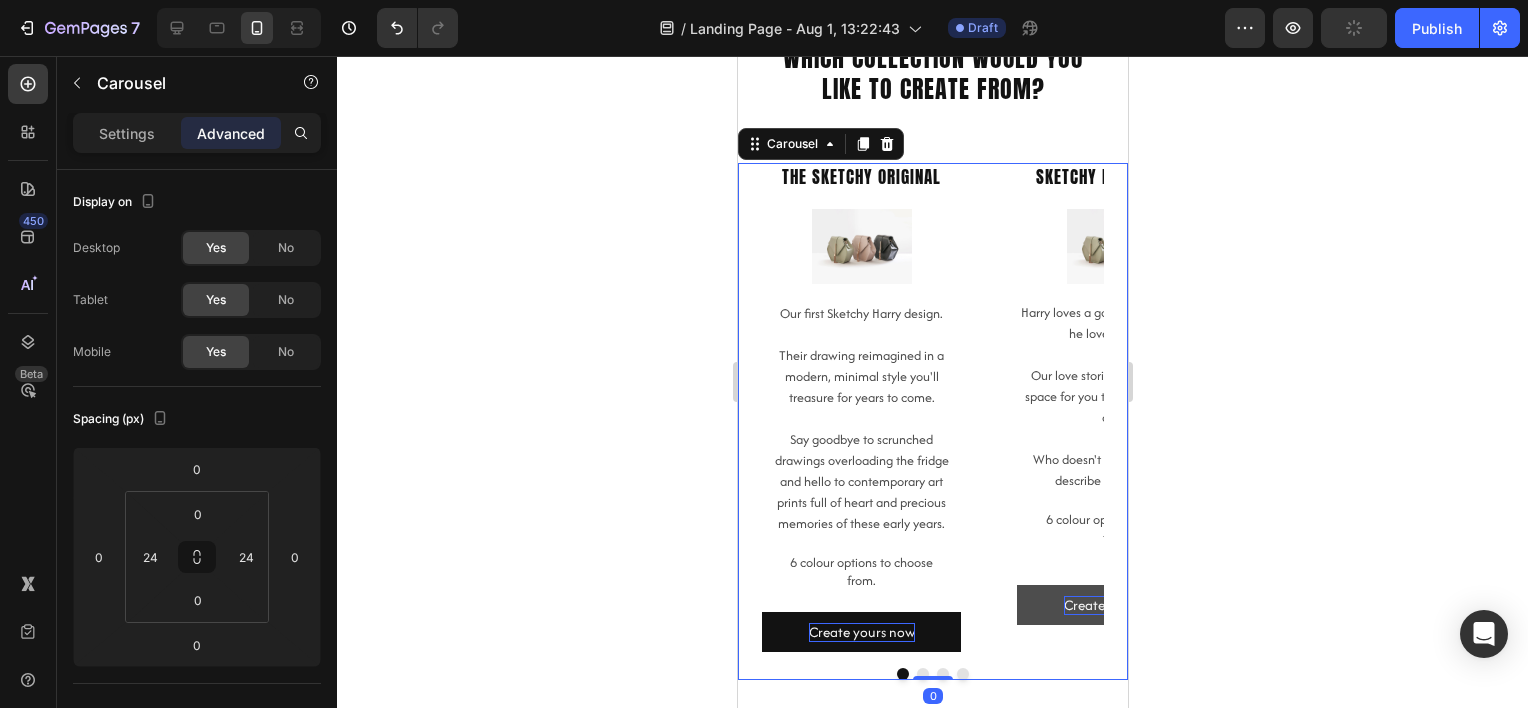 click 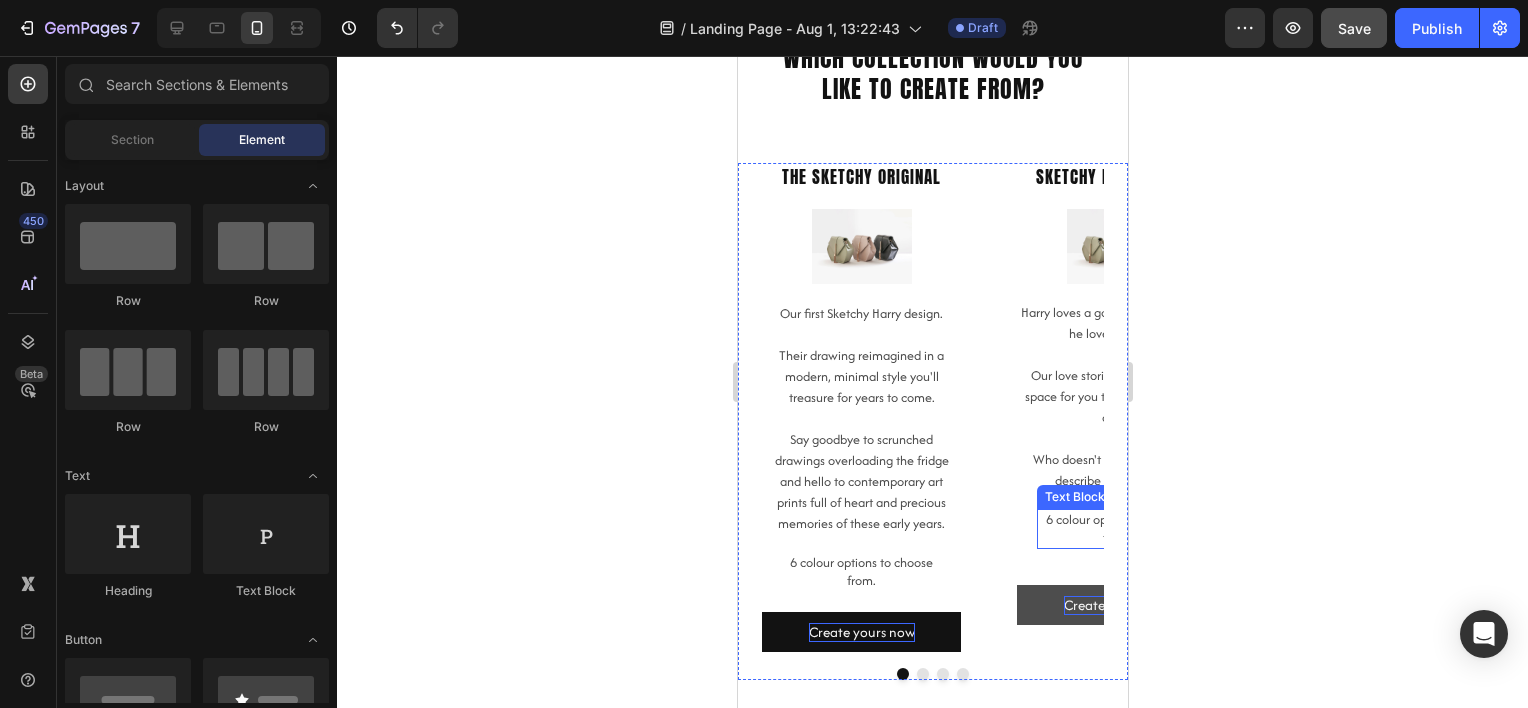 click on "6 colour options to choose from." at bounding box center (1115, 529) 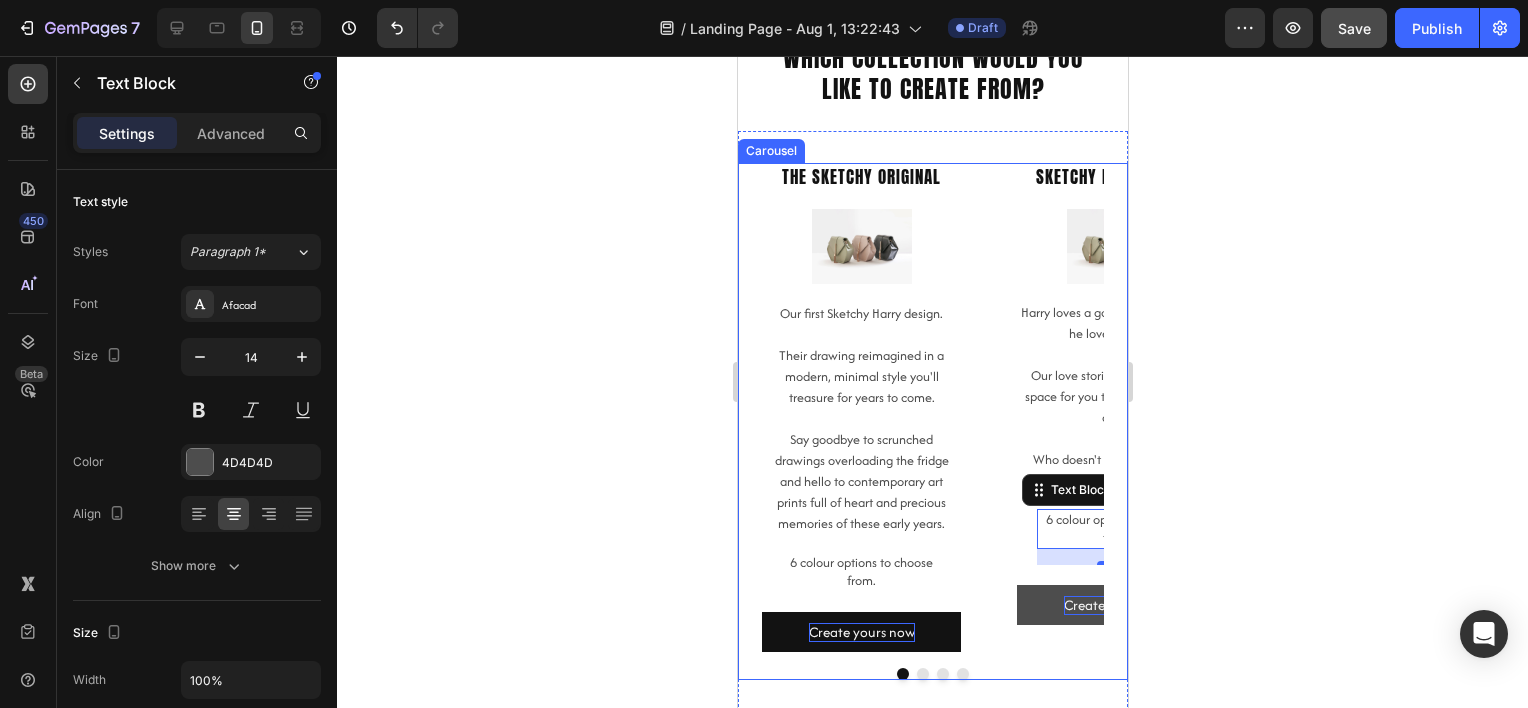 click at bounding box center (922, 674) 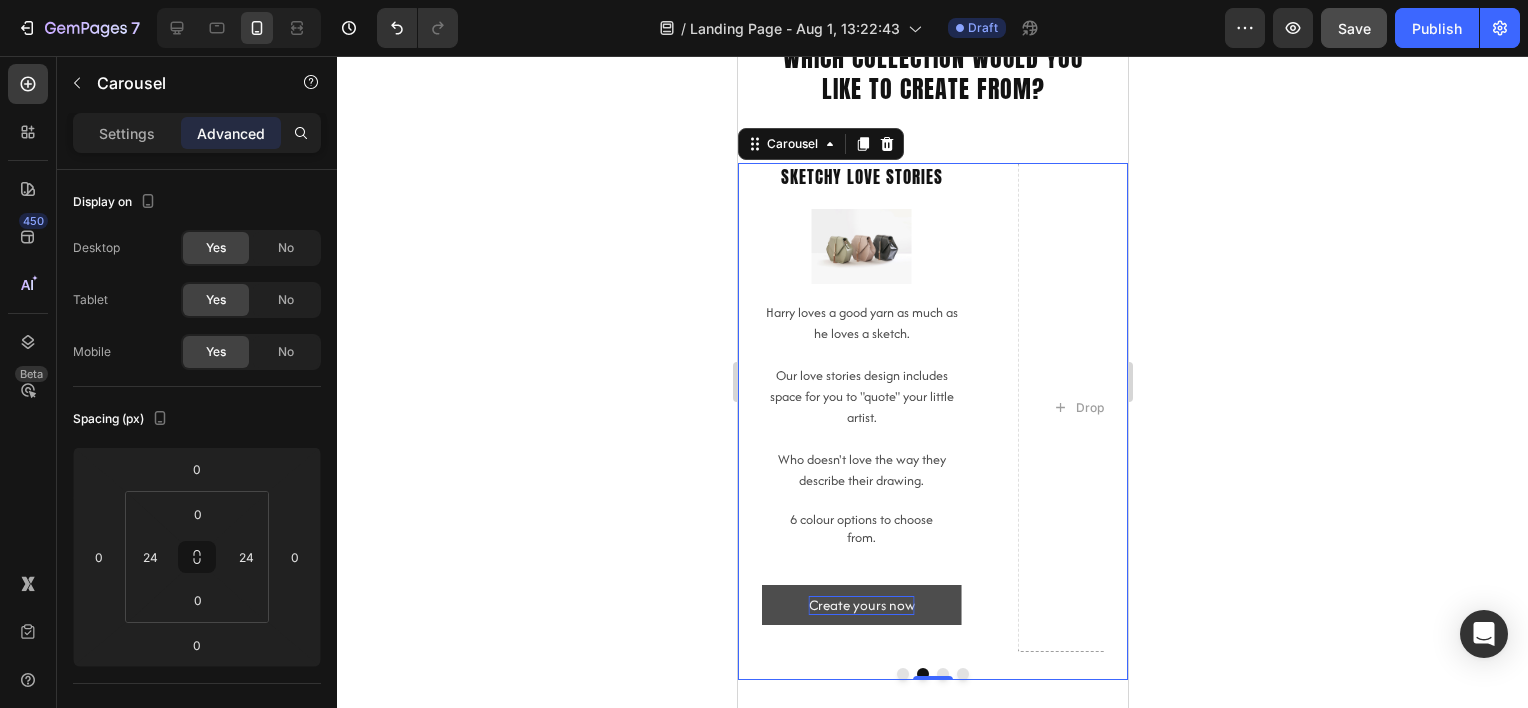 click at bounding box center (902, 674) 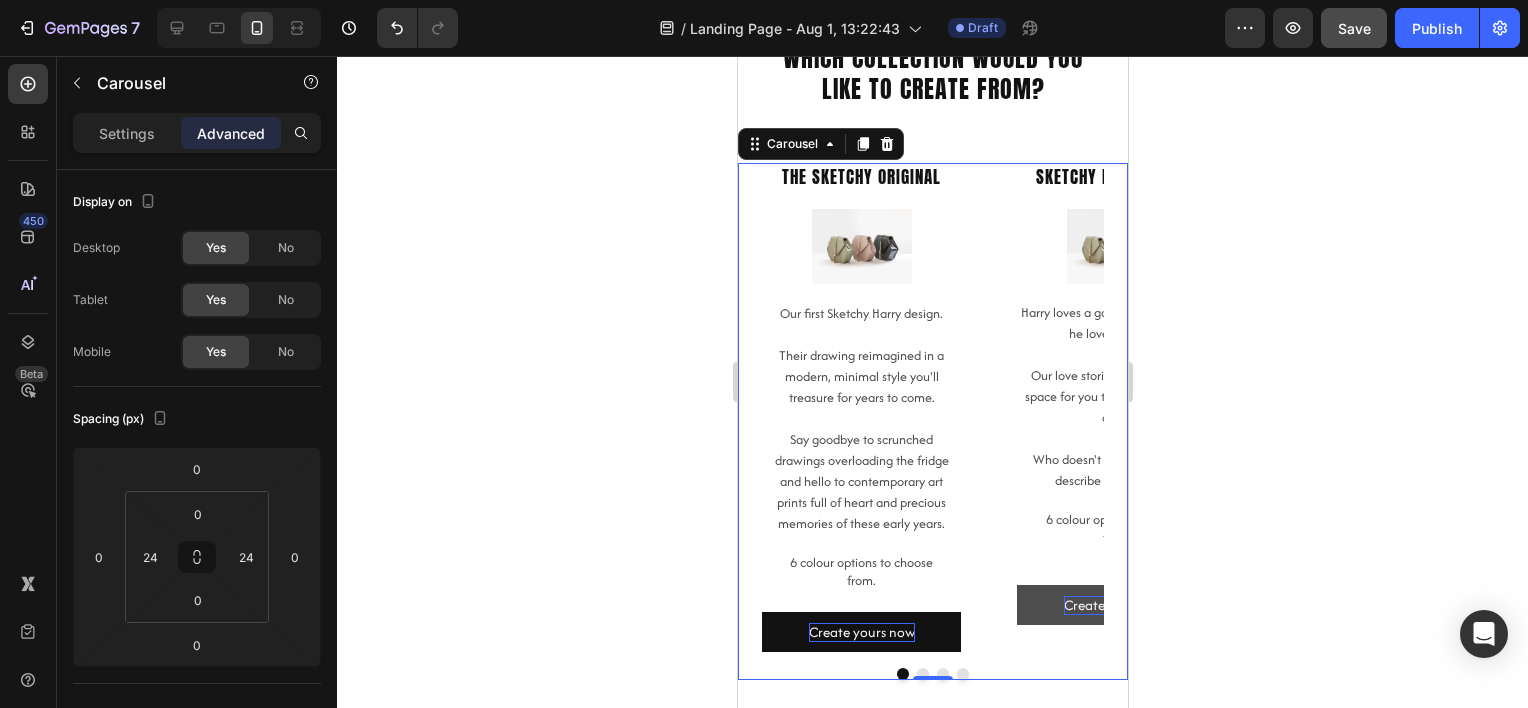 click 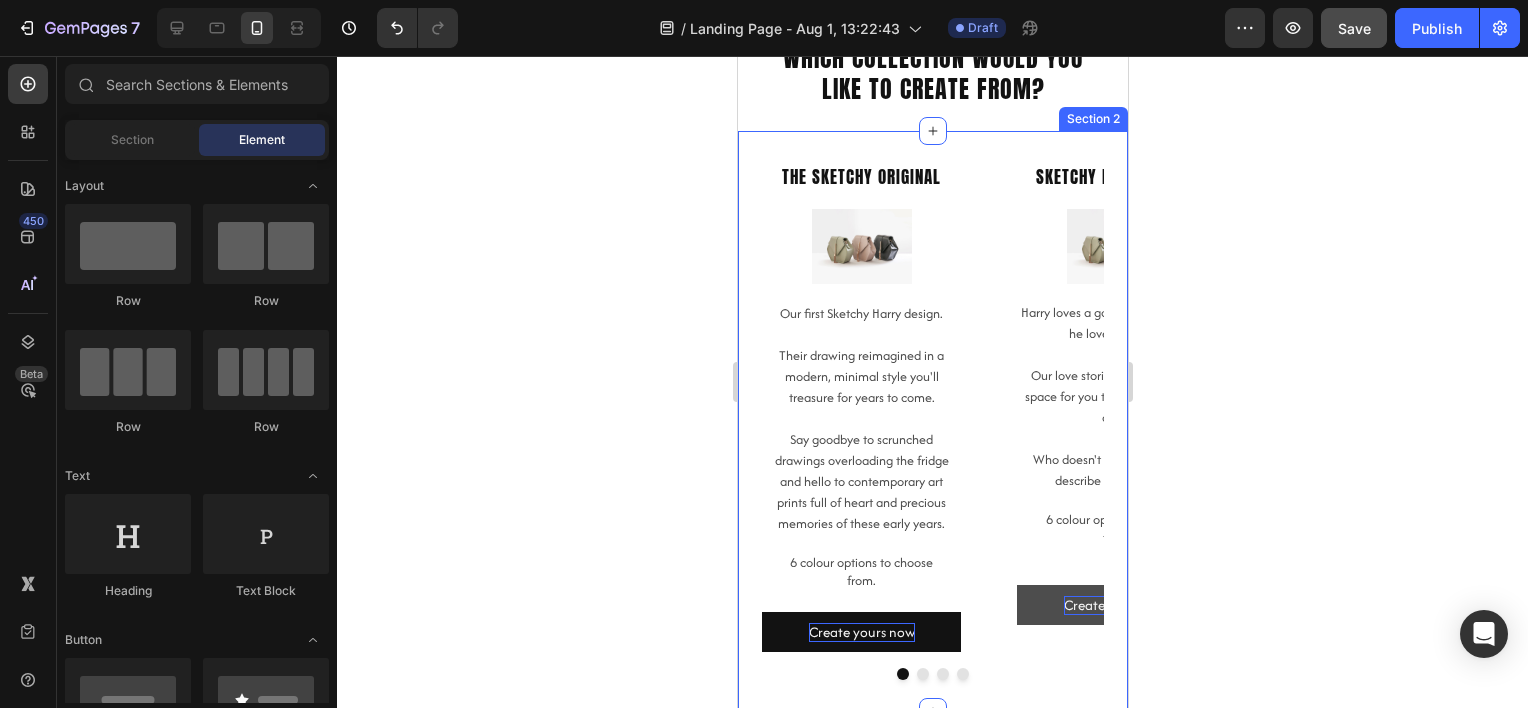 click on "The Sketchy Original Heading Image Our first Sketchy Harry design.  Their drawing reimagined in a modern, minimal style you'll treasure for years to come.  Say goodbye to scrunched drawings overloading the fridge and hello to contemporary art prints full of heart and precious memories of these early years. Text Block 6 colour options to choose from. Text Block Create yours now Button Sketchy love stories Heading Image Harry loves a good yarn as much as he loves a sketch.  Our love stories design includes space for you to "quote" your little artist. Who doesn't love the way they describe their drawing. Text Block 6 colour options to choose from. Text Block Create yours now Button
Drop element here
Drop element here Carousel Section 2" at bounding box center [932, 421] 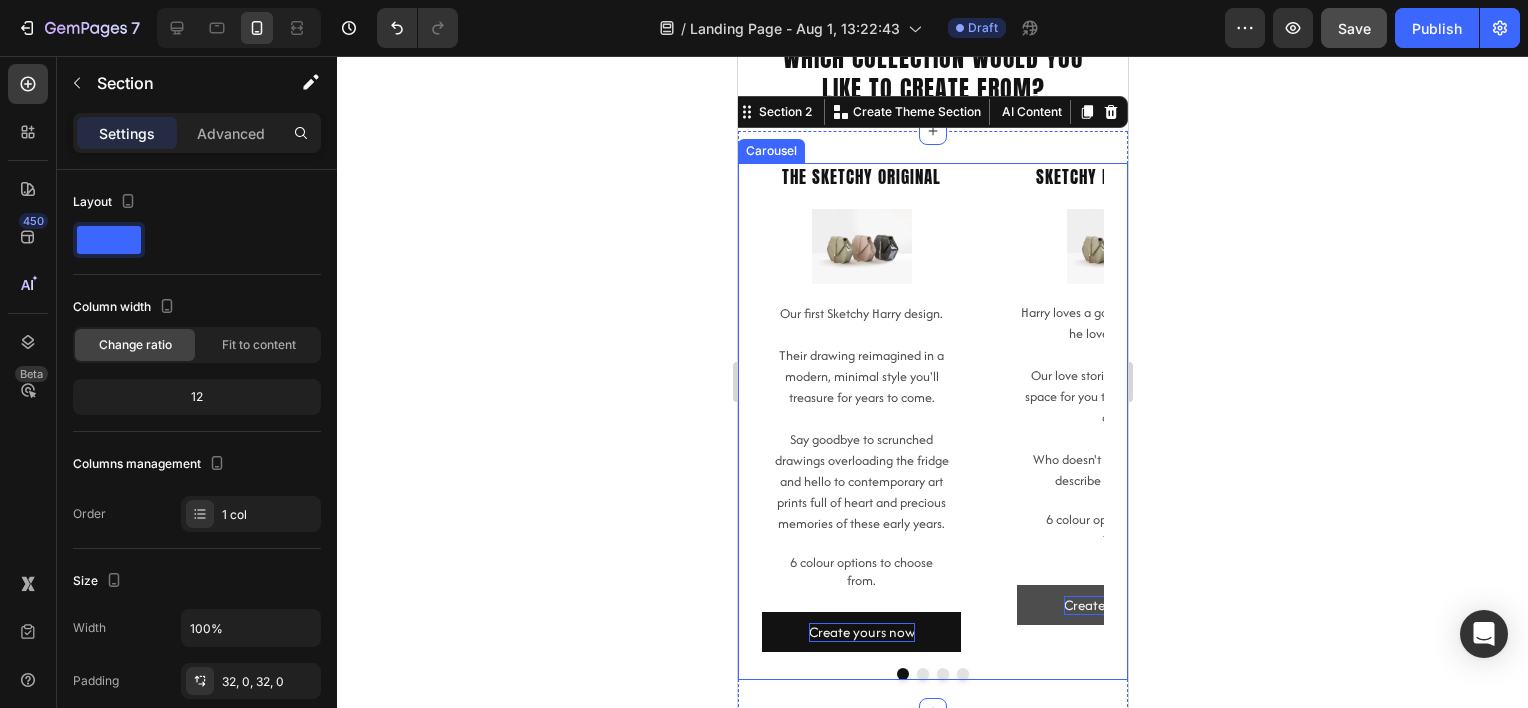 click on "The Sketchy Original Heading Image Our first Sketchy Harry design.  Their drawing reimagined in a modern, minimal style you'll treasure for years to come.  Say goodbye to scrunched drawings overloading the fridge and hello to contemporary art prints full of heart and precious memories of these early years. Text Block 6 colour options to choose from. Text Block Create yours now Button" at bounding box center [860, 407] 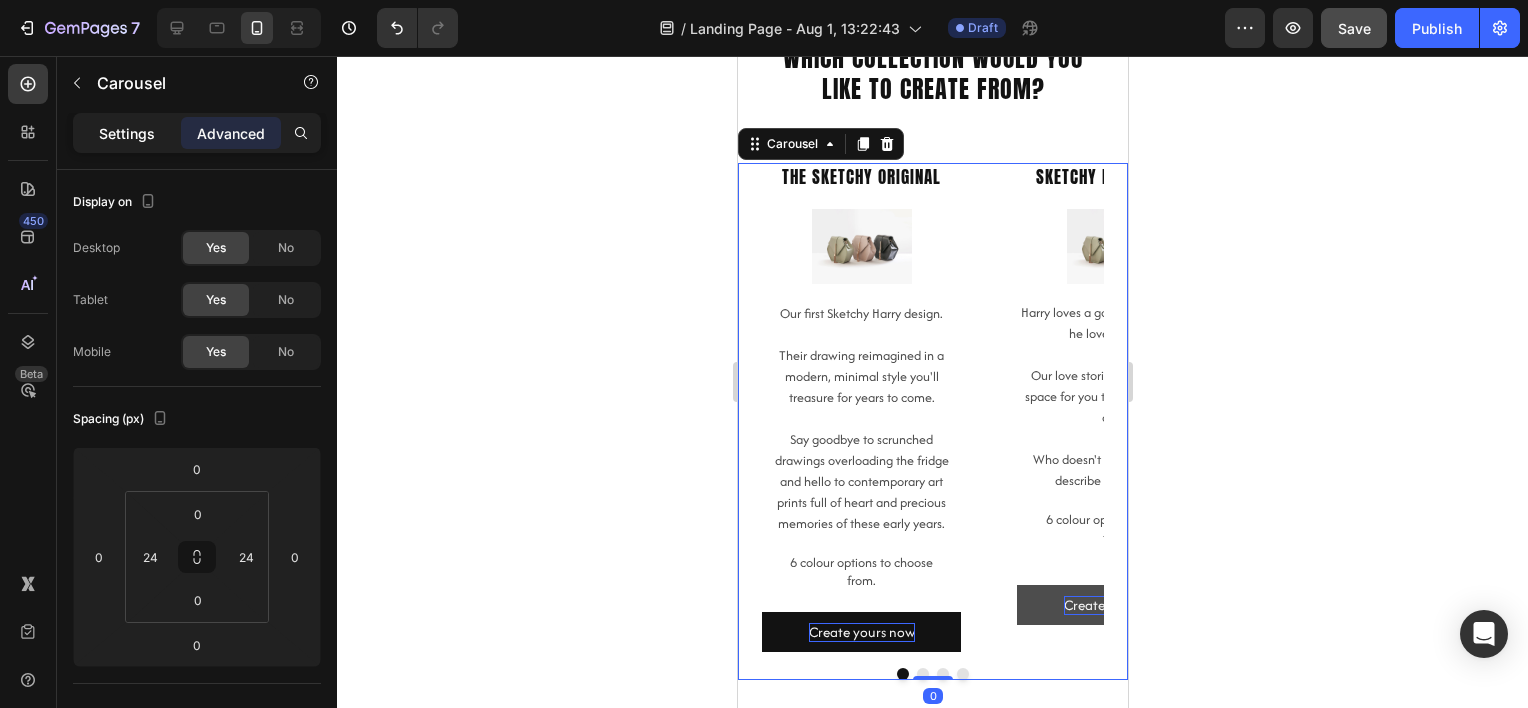 click on "Settings" at bounding box center (127, 133) 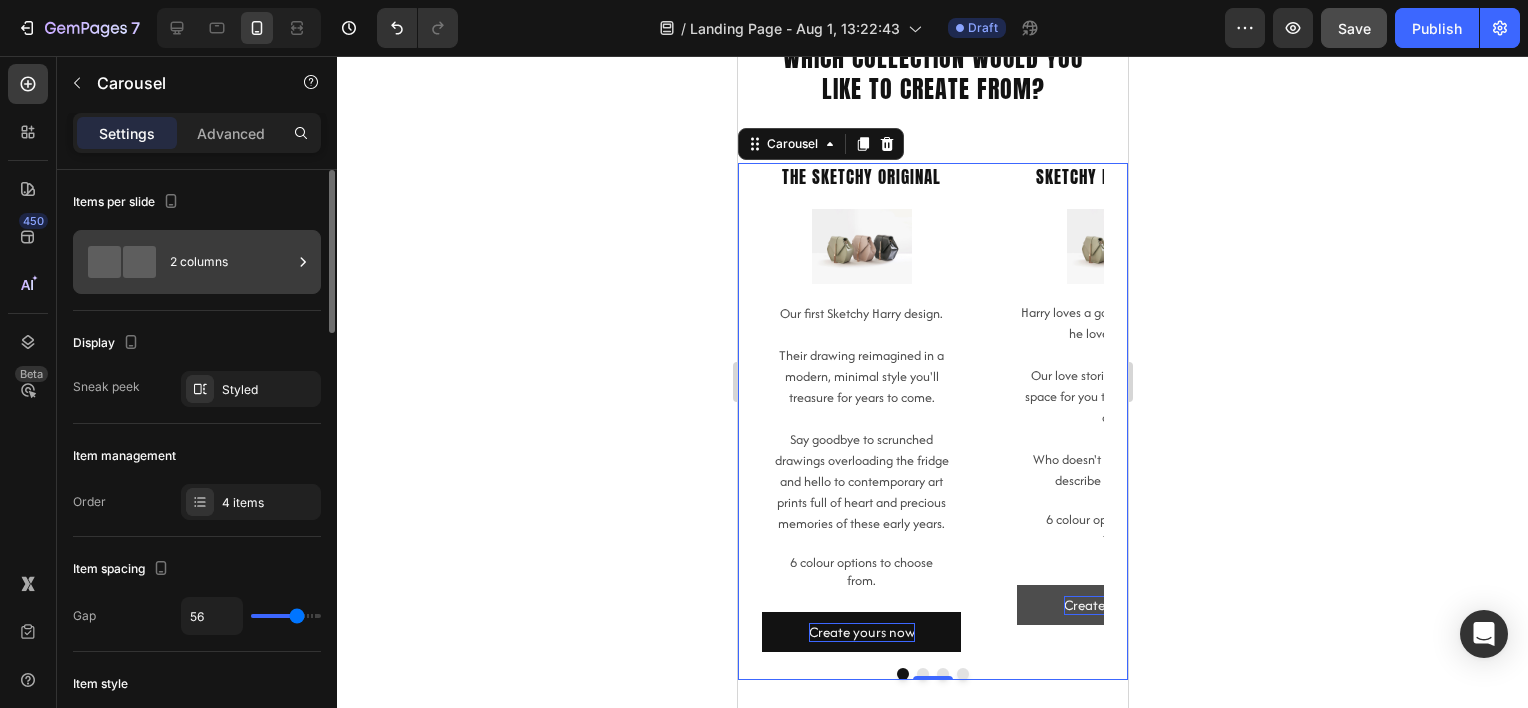 click on "2 columns" at bounding box center (231, 262) 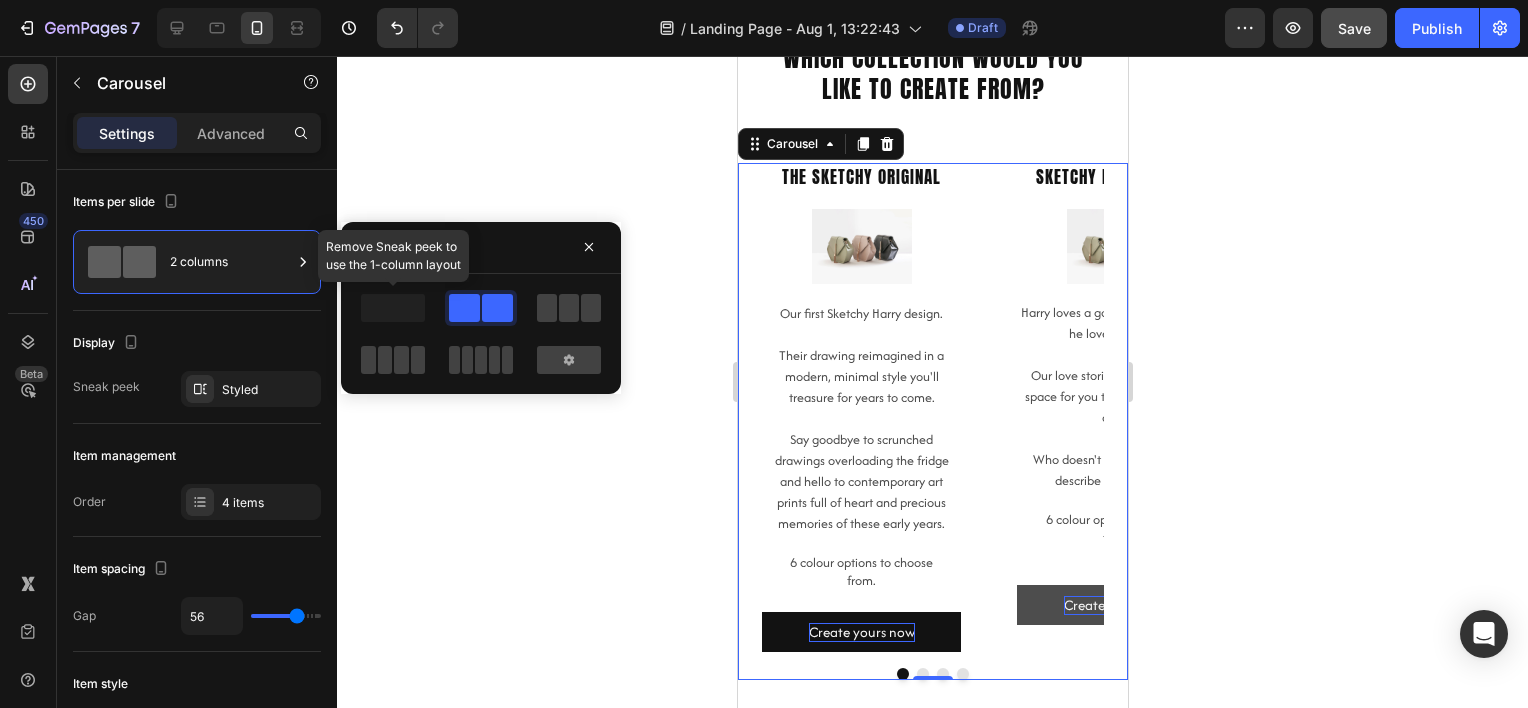 click 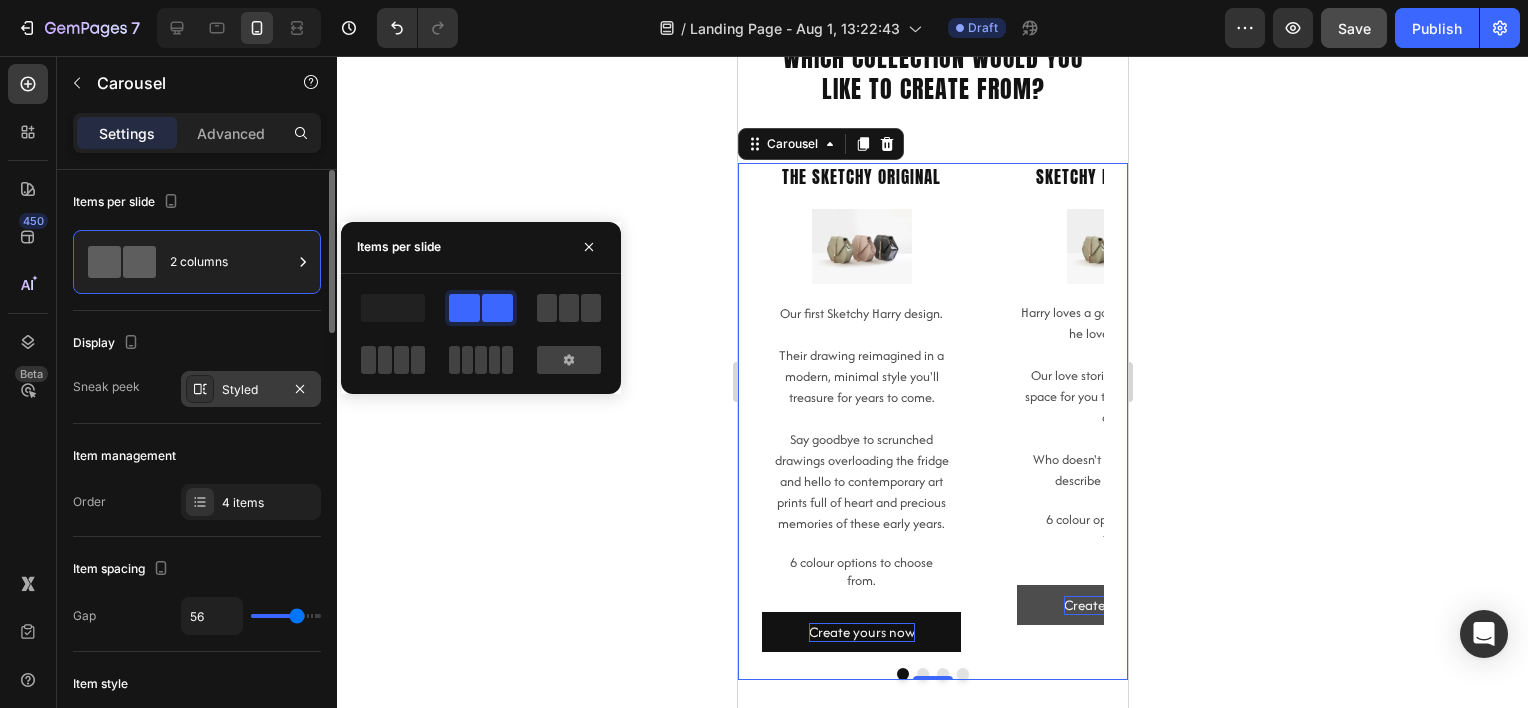 click at bounding box center [200, 389] 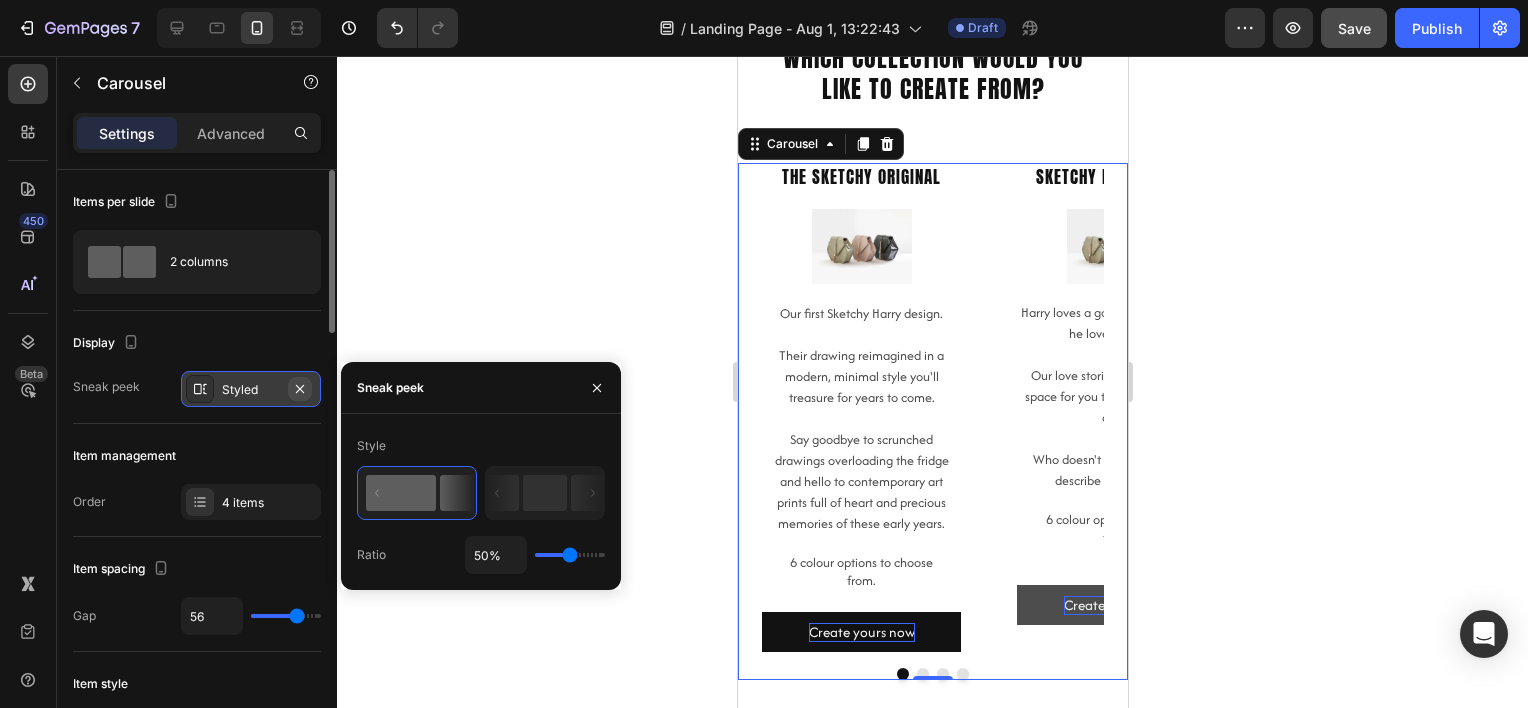 click 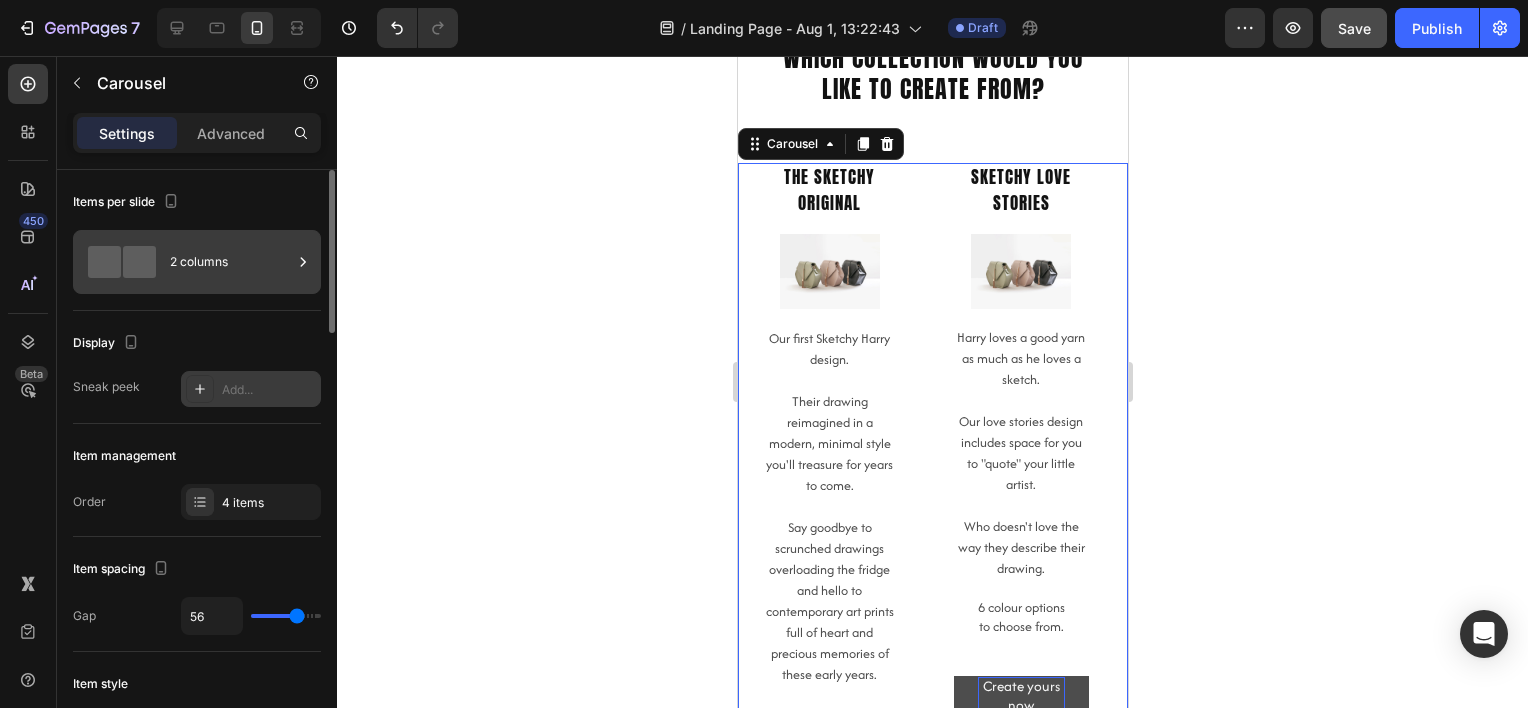 click on "2 columns" at bounding box center [231, 262] 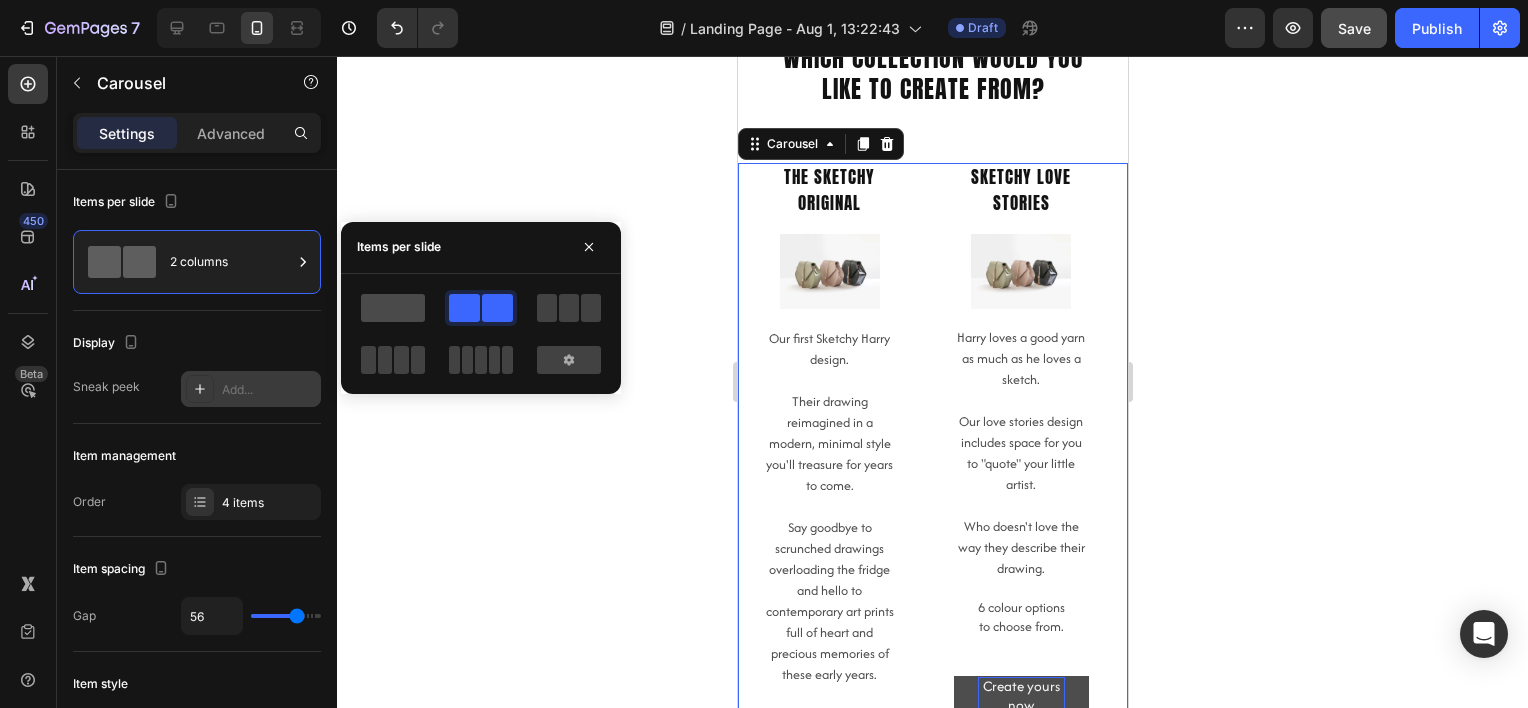 click 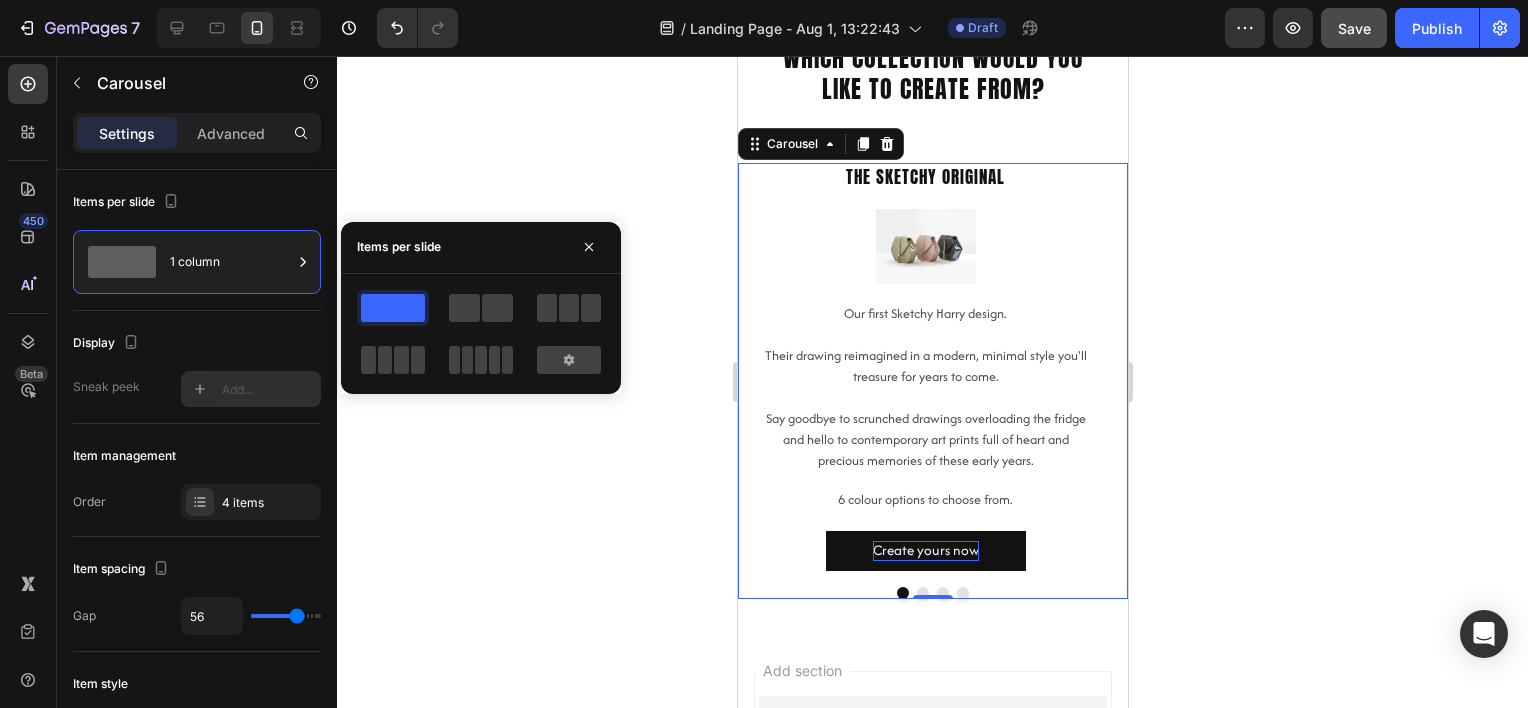 click 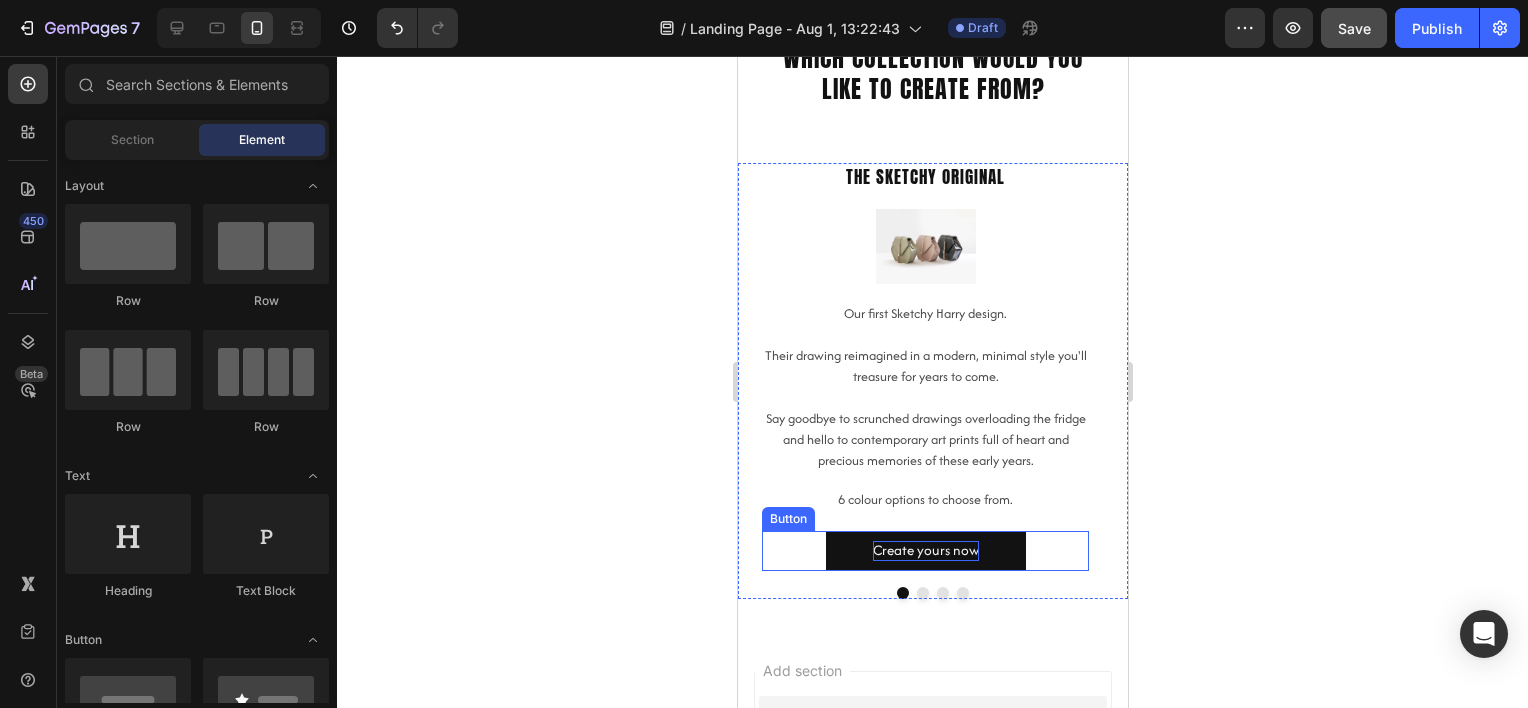 click on "Create yours now Button" at bounding box center (924, 551) 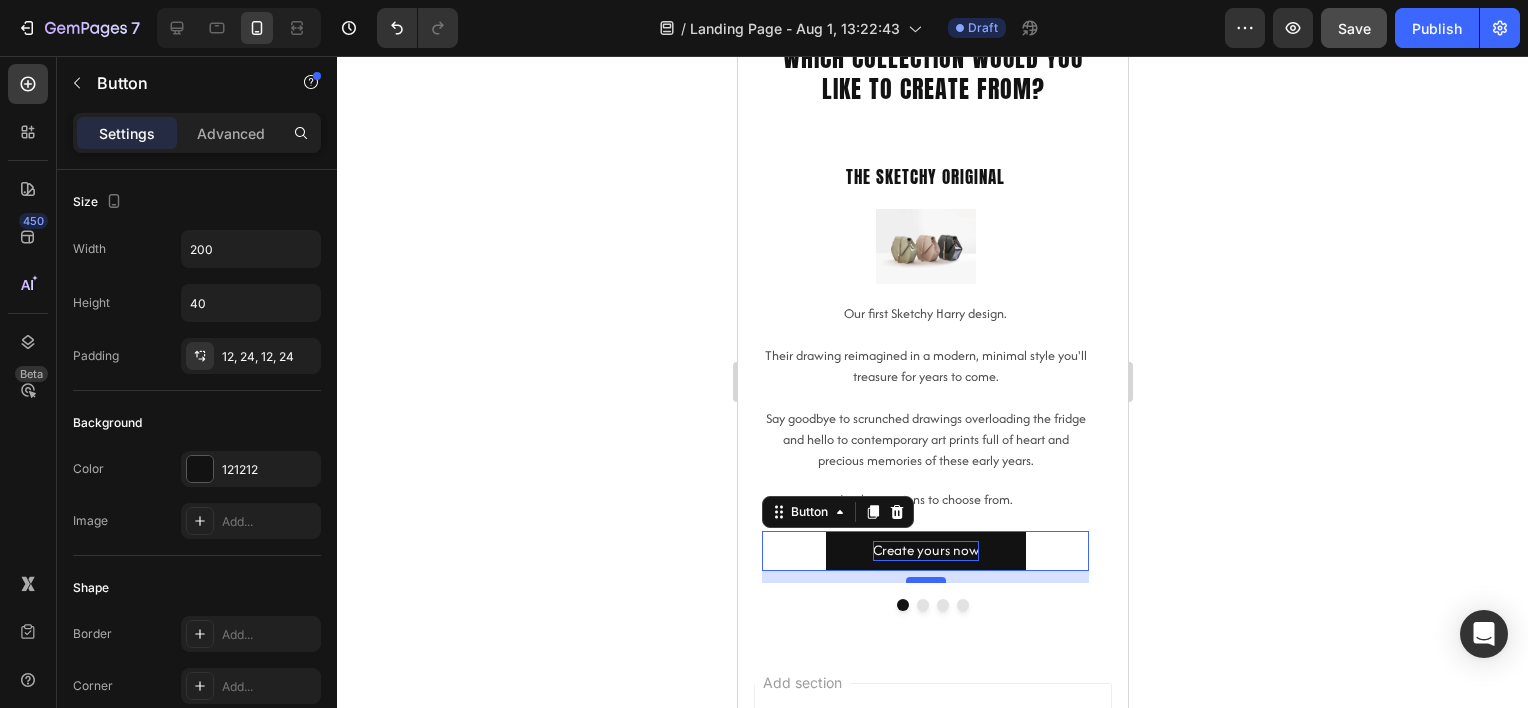 drag, startPoint x: 933, startPoint y: 568, endPoint x: 934, endPoint y: 580, distance: 12.0415945 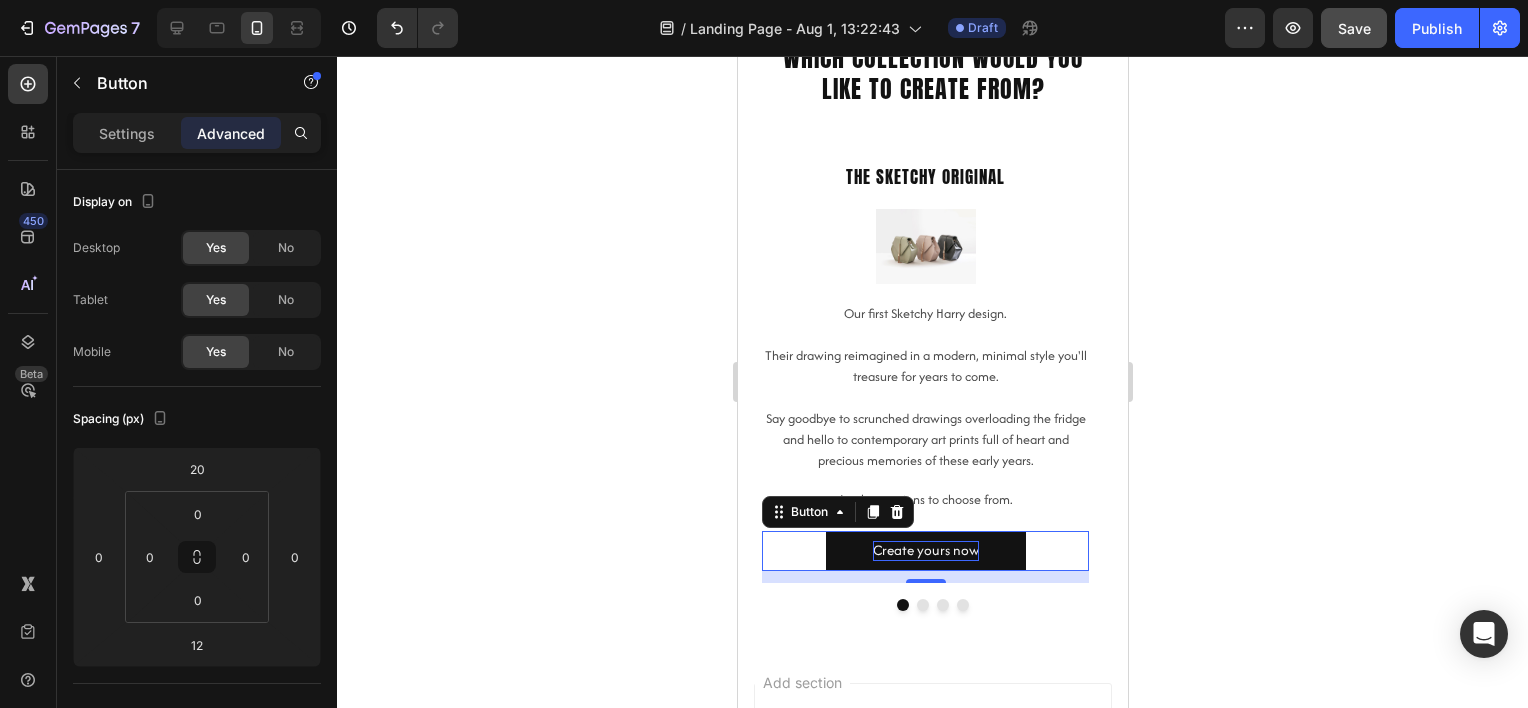 click 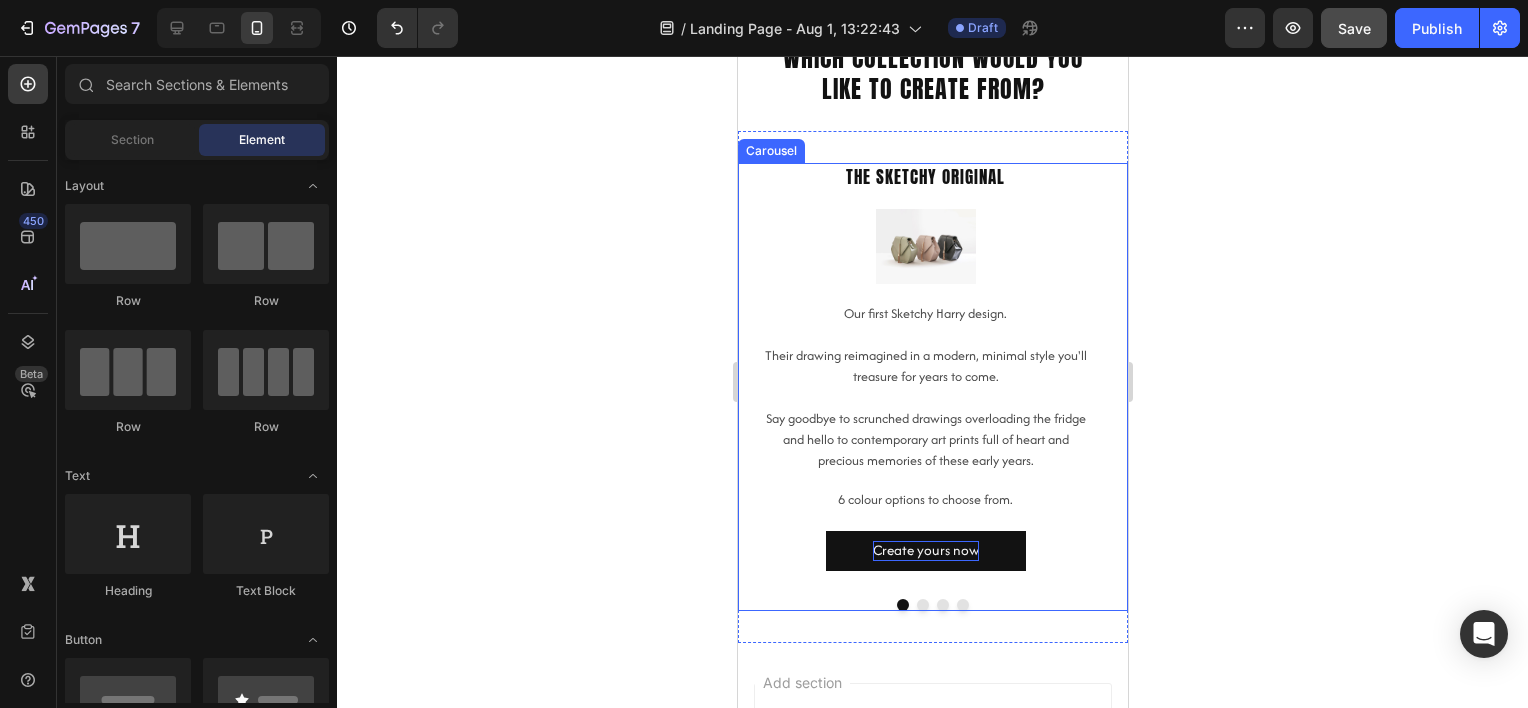 click at bounding box center [922, 605] 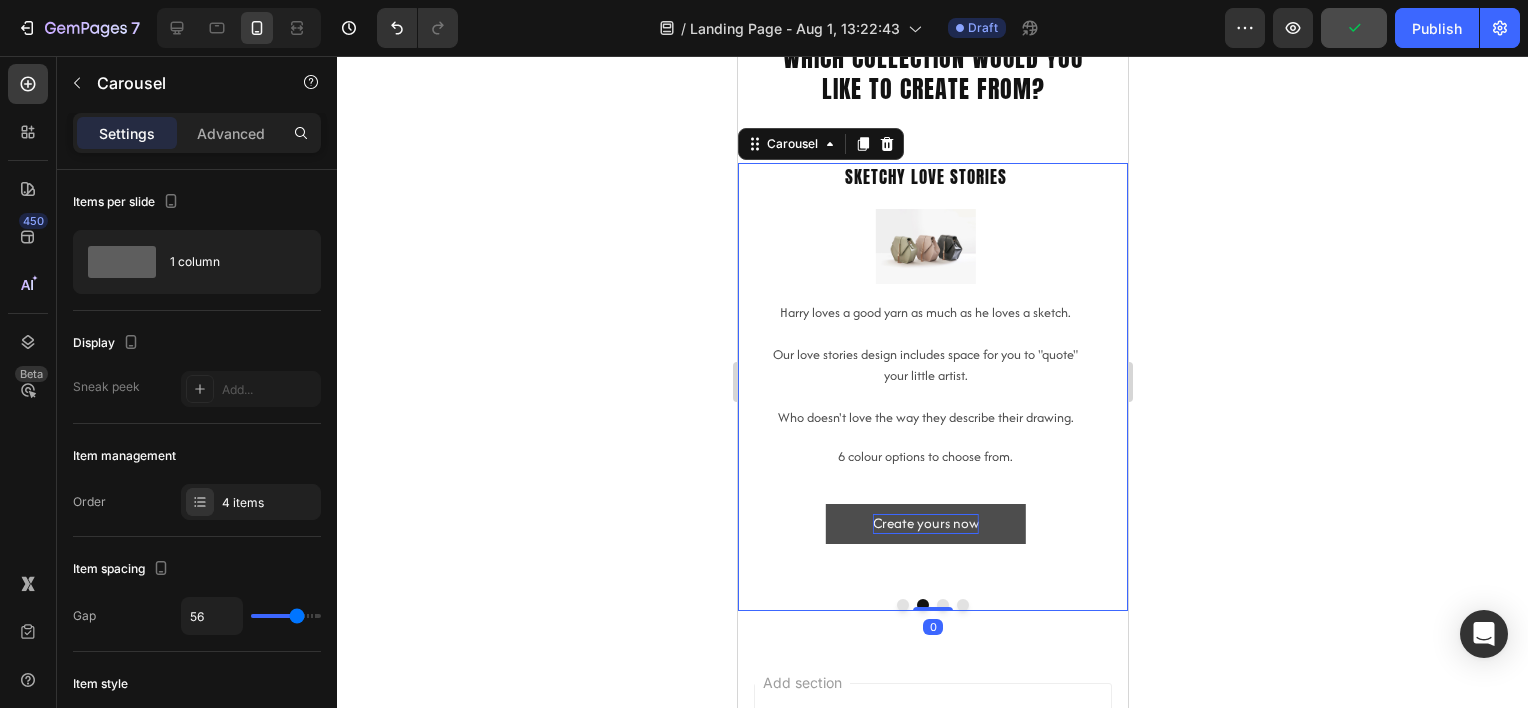 click at bounding box center (902, 605) 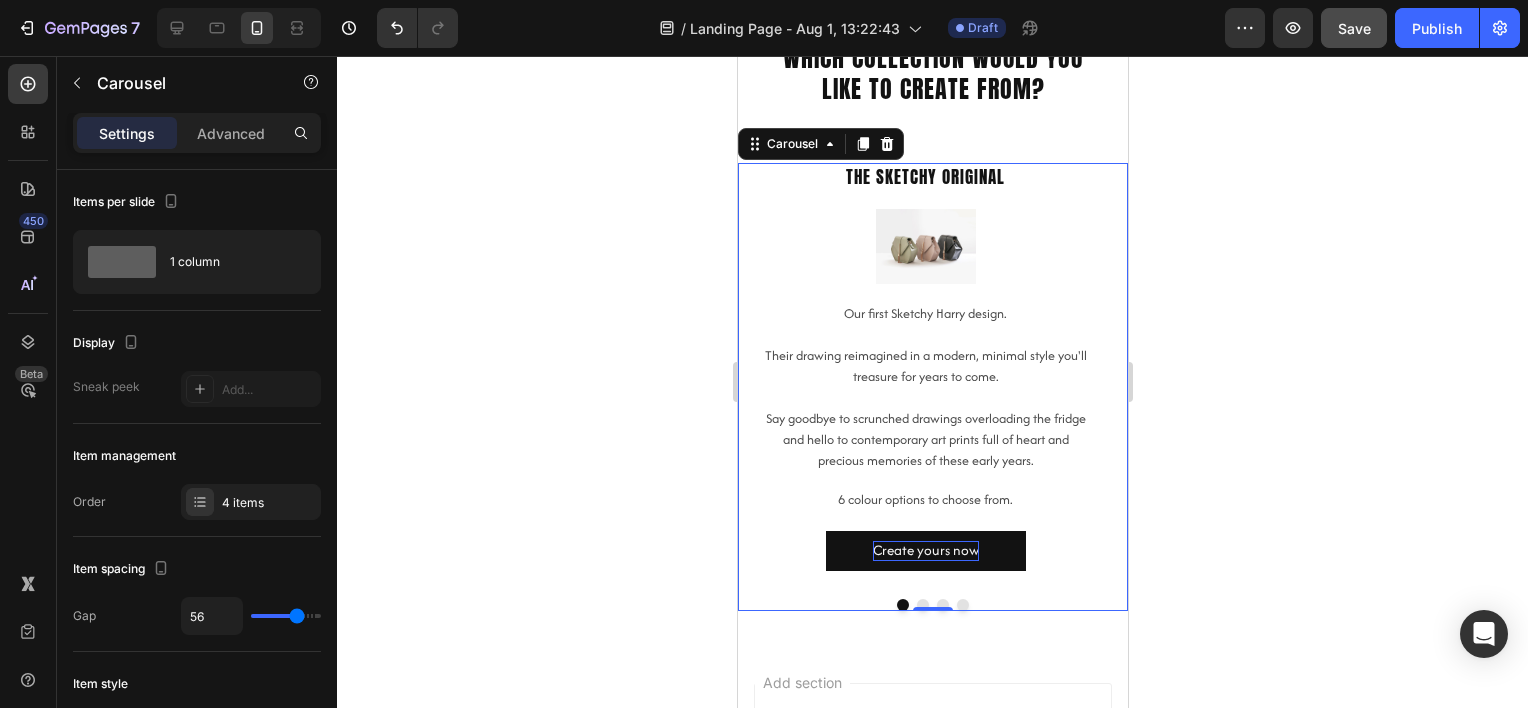 click 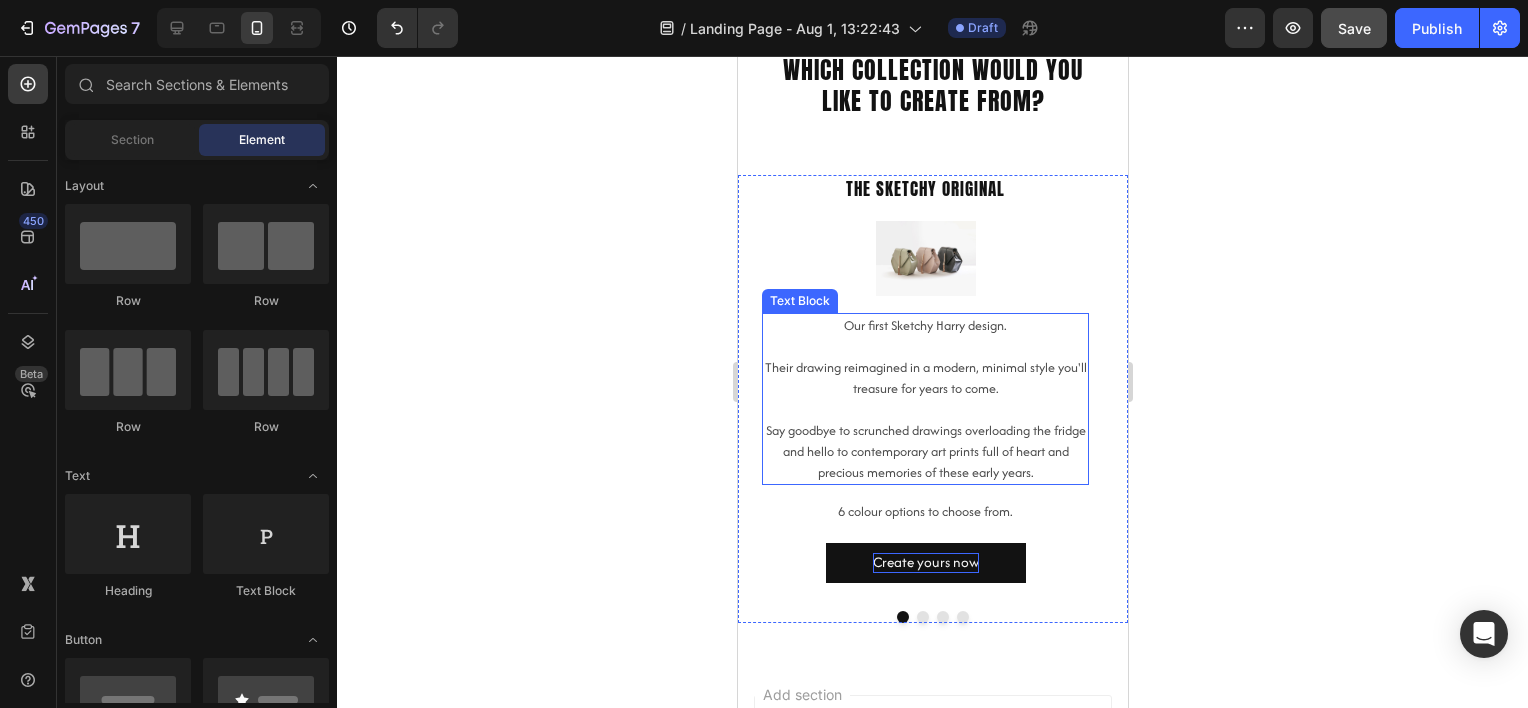 scroll, scrollTop: 0, scrollLeft: 0, axis: both 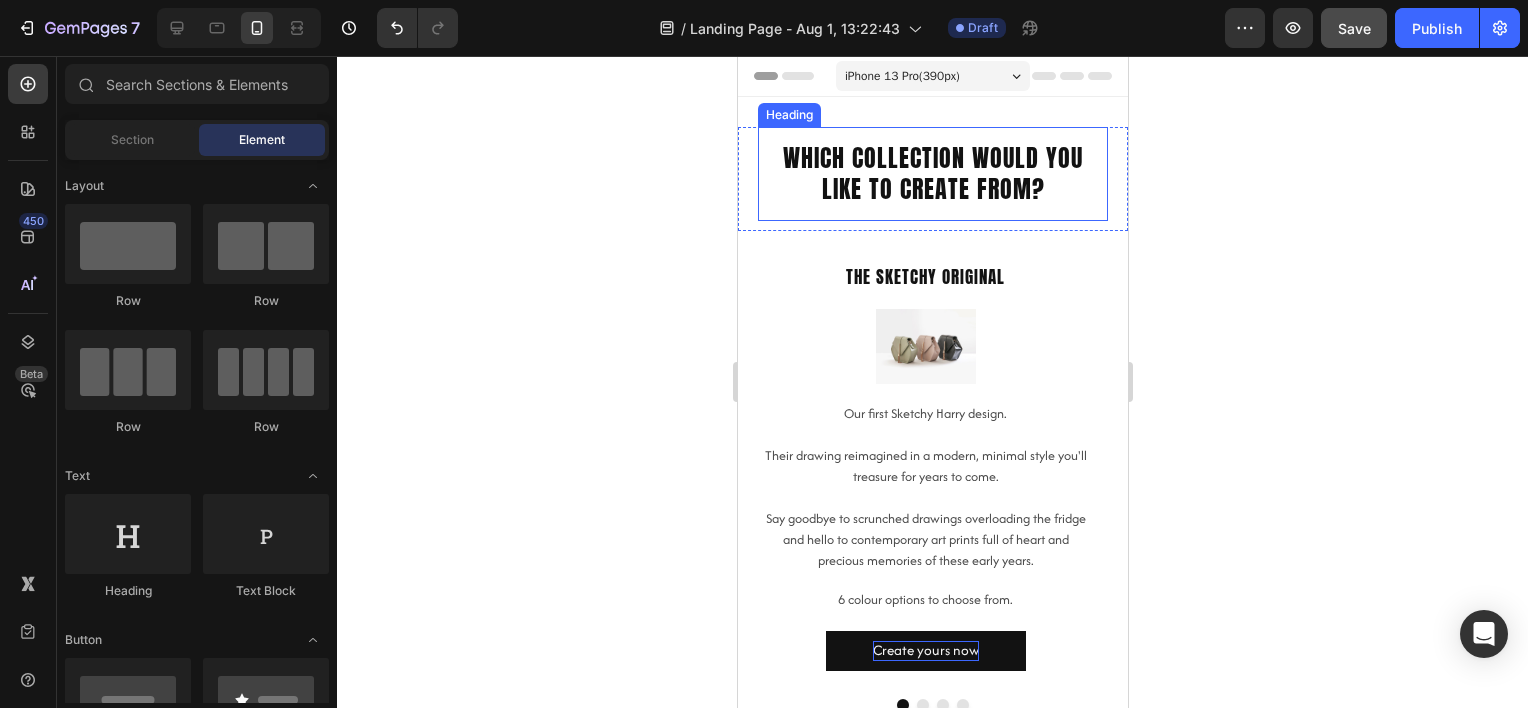 click on "which collection would you like to create from?" at bounding box center [932, 174] 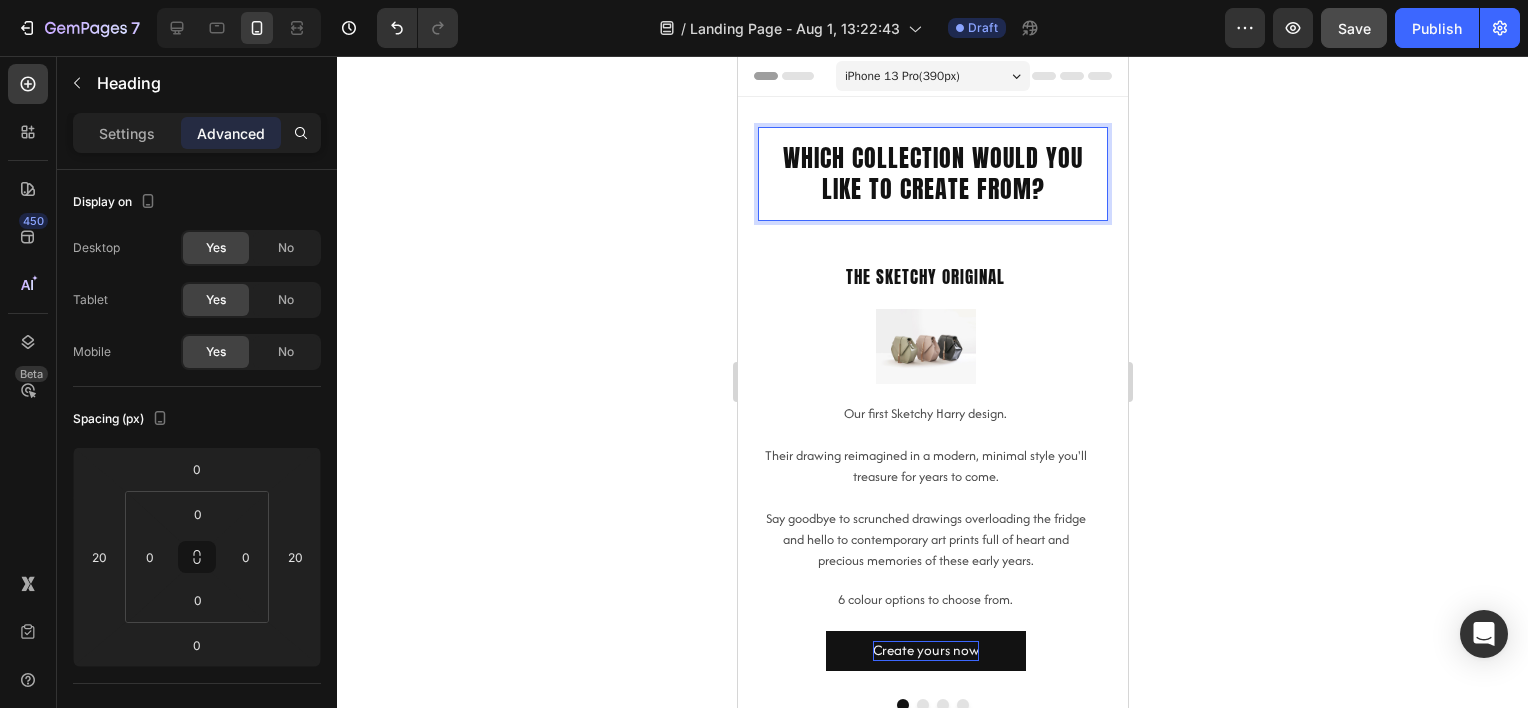 click on "which collection would you like to create from?" at bounding box center [932, 174] 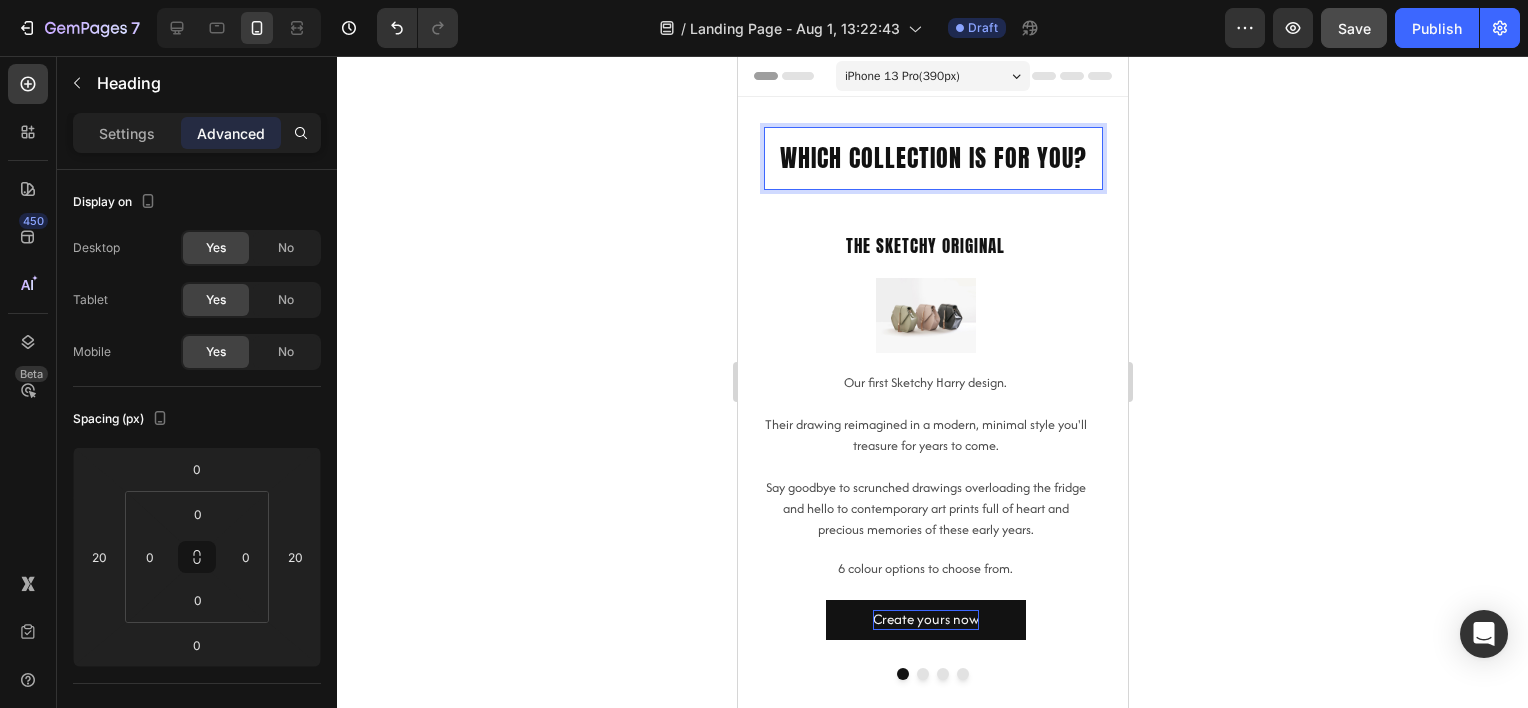 click 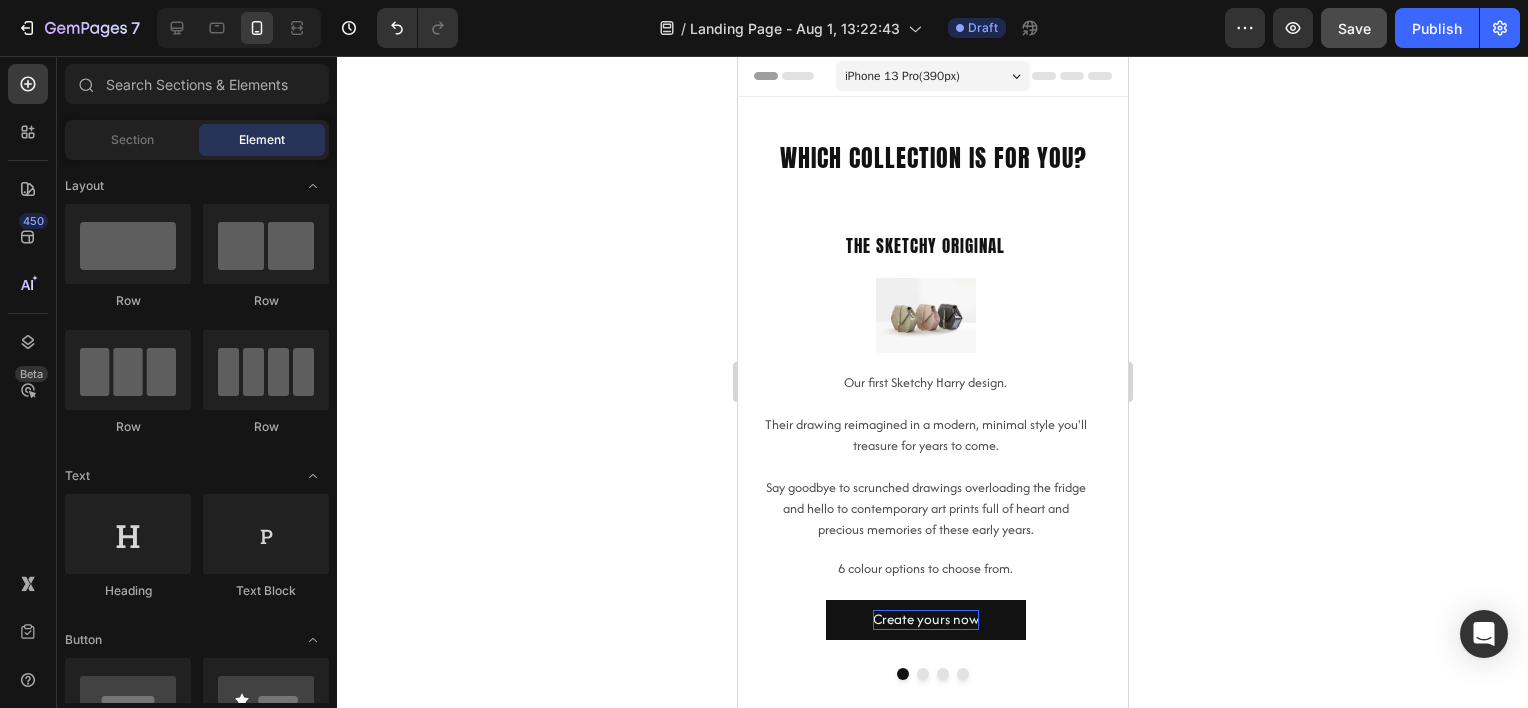 click 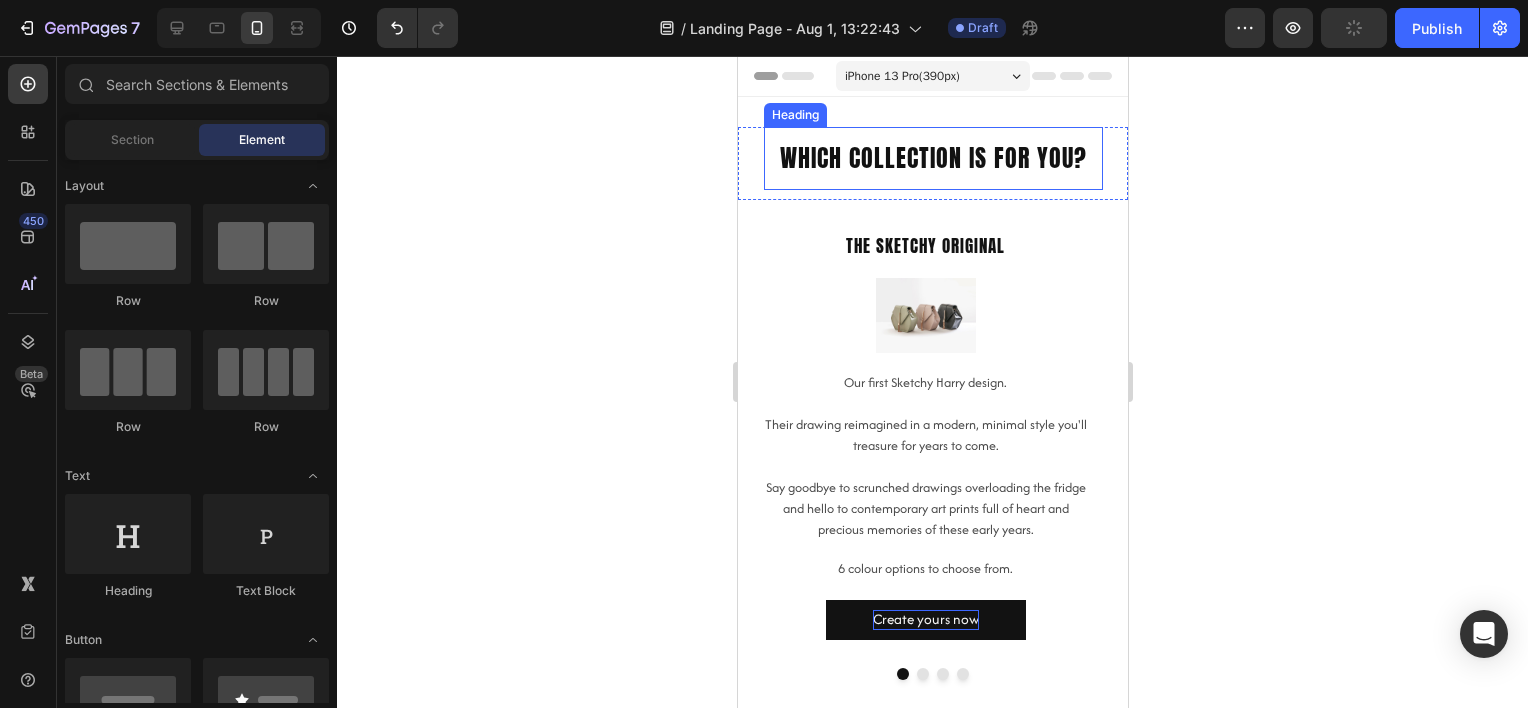 click on "which collection is for you?" at bounding box center [932, 158] 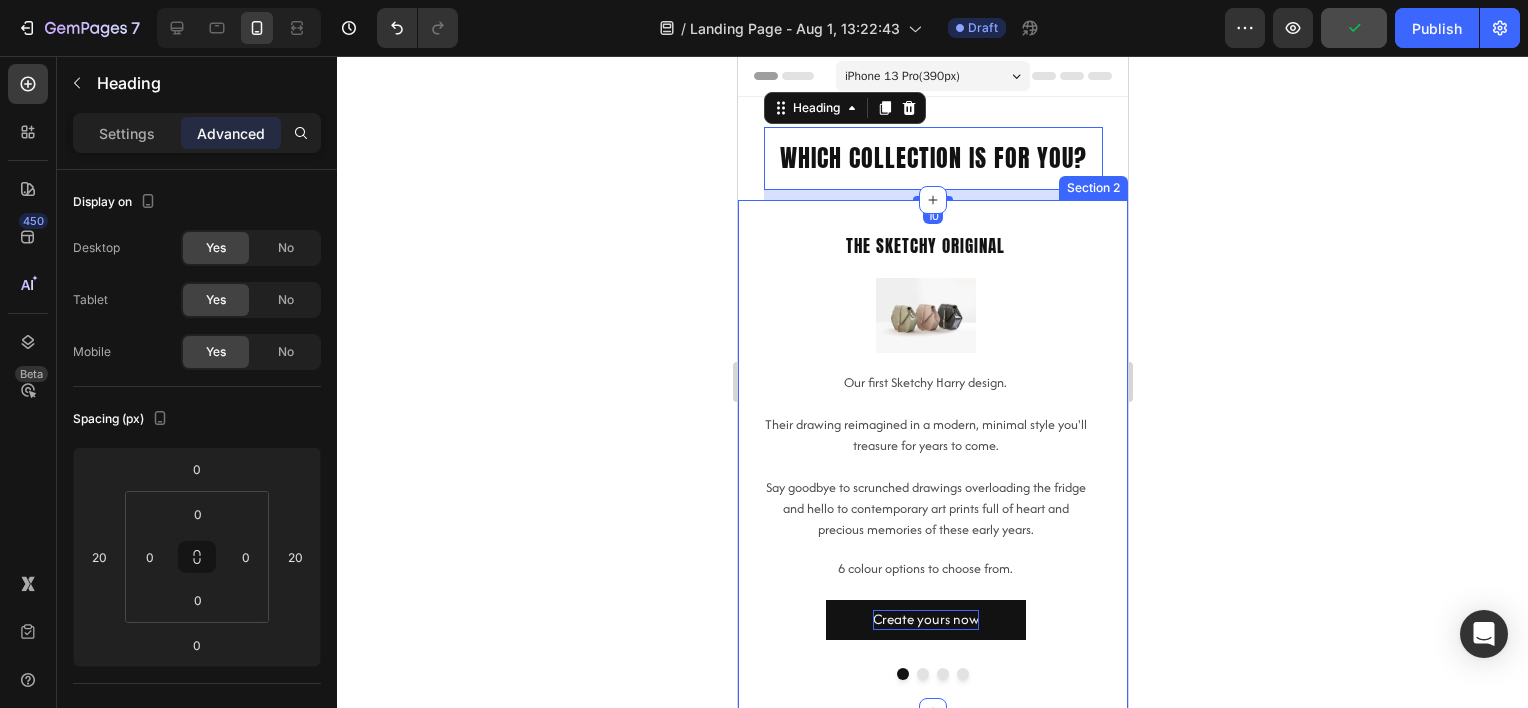 click on "The Sketchy Original Heading Image Our first Sketchy Harry design.  Their drawing reimagined in a modern, minimal style you'll treasure for years to come.  Say goodbye to scrunched drawings overloading the fridge and hello to contemporary art prints full of heart and precious memories of these early years. Text Block 6 colour options to choose from. Text Block Create yours now Button Sketchy love stories Heading Image Harry loves a good yarn as much as he loves a sketch.  Our love stories design includes space for you to "quote" your little artist. Who doesn't love the way they describe their drawing. Text Block 6 colour options to choose from. Text Block Create yours now Button
Drop element here
Drop element here Carousel Section 2" at bounding box center [932, 456] 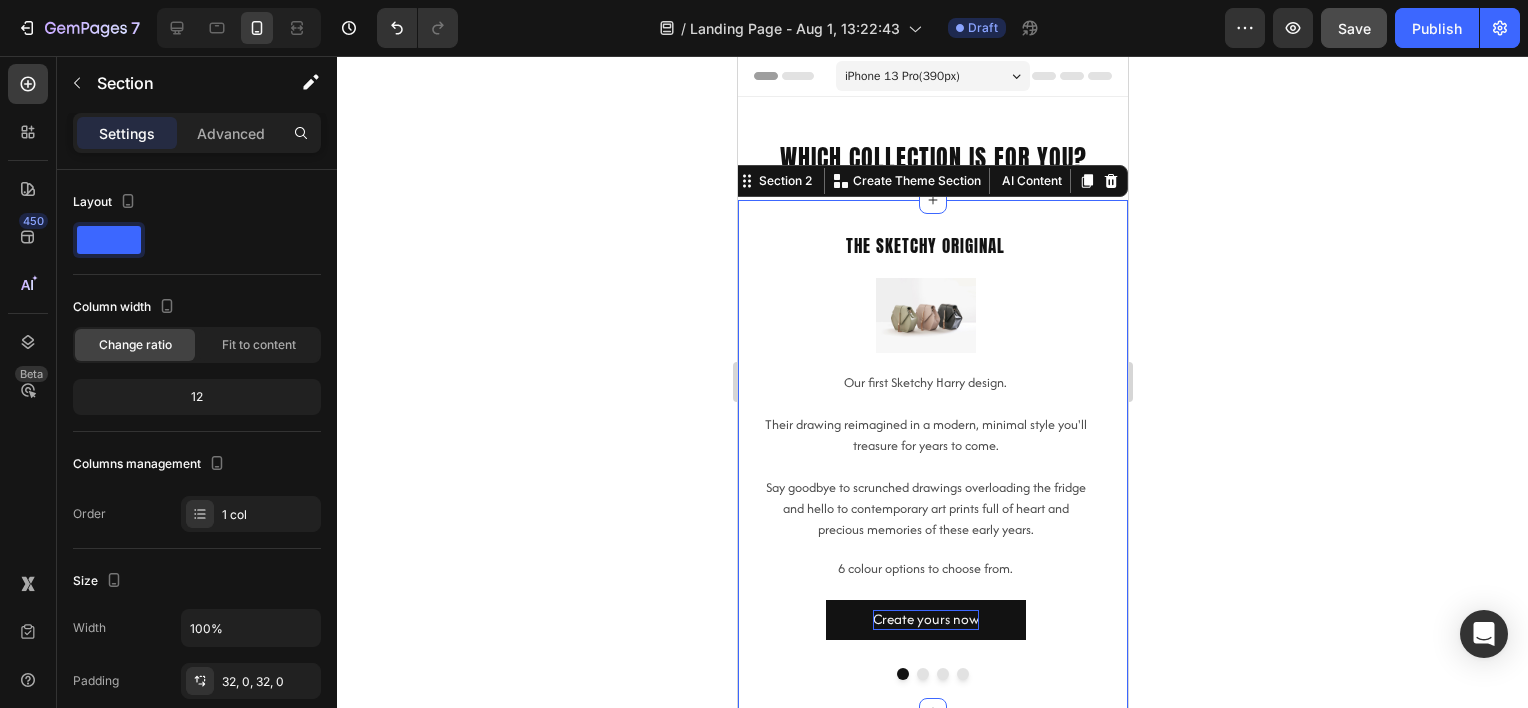 click 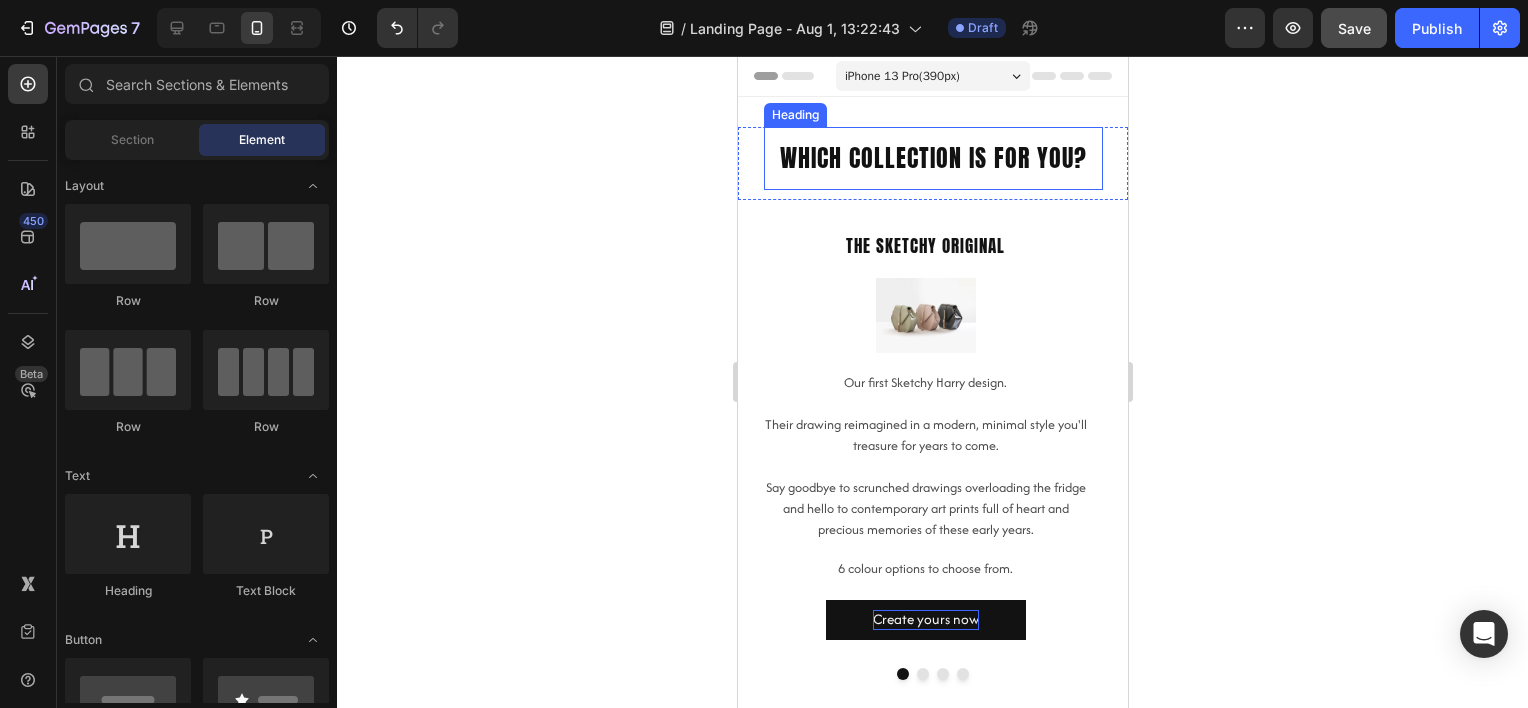 click on "which collection is for you?" at bounding box center [932, 158] 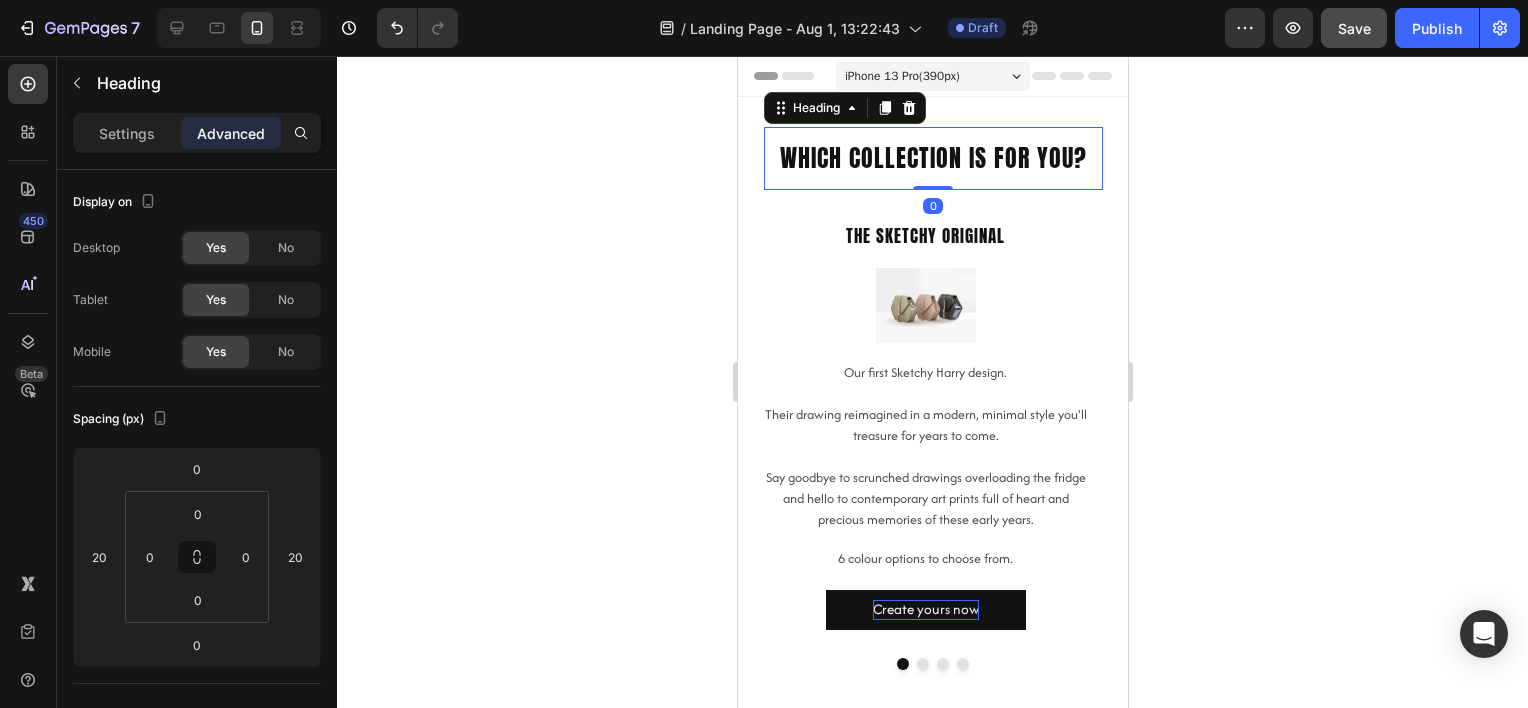 drag, startPoint x: 935, startPoint y: 227, endPoint x: 1089, endPoint y: 242, distance: 154.72879 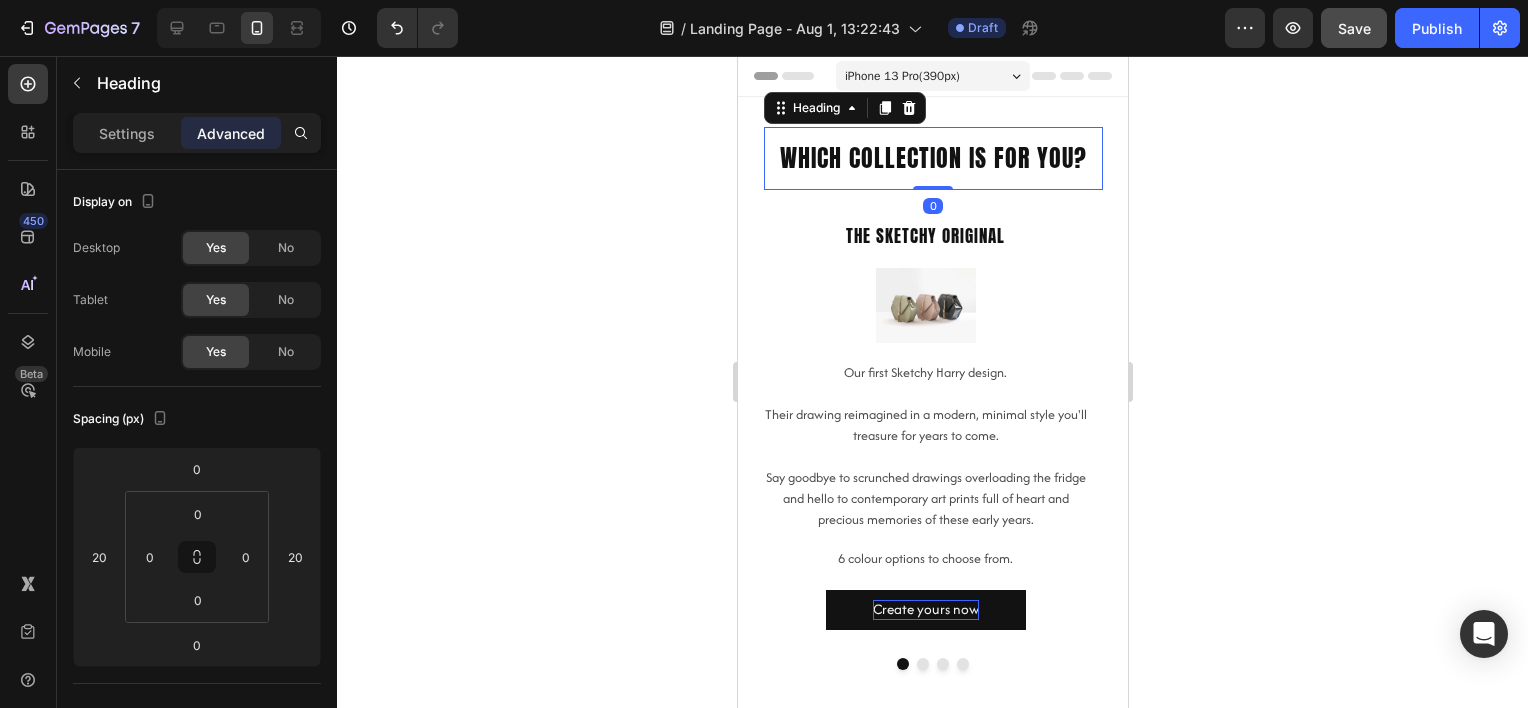click on "which collection is for you? Heading   0" at bounding box center (932, 158) 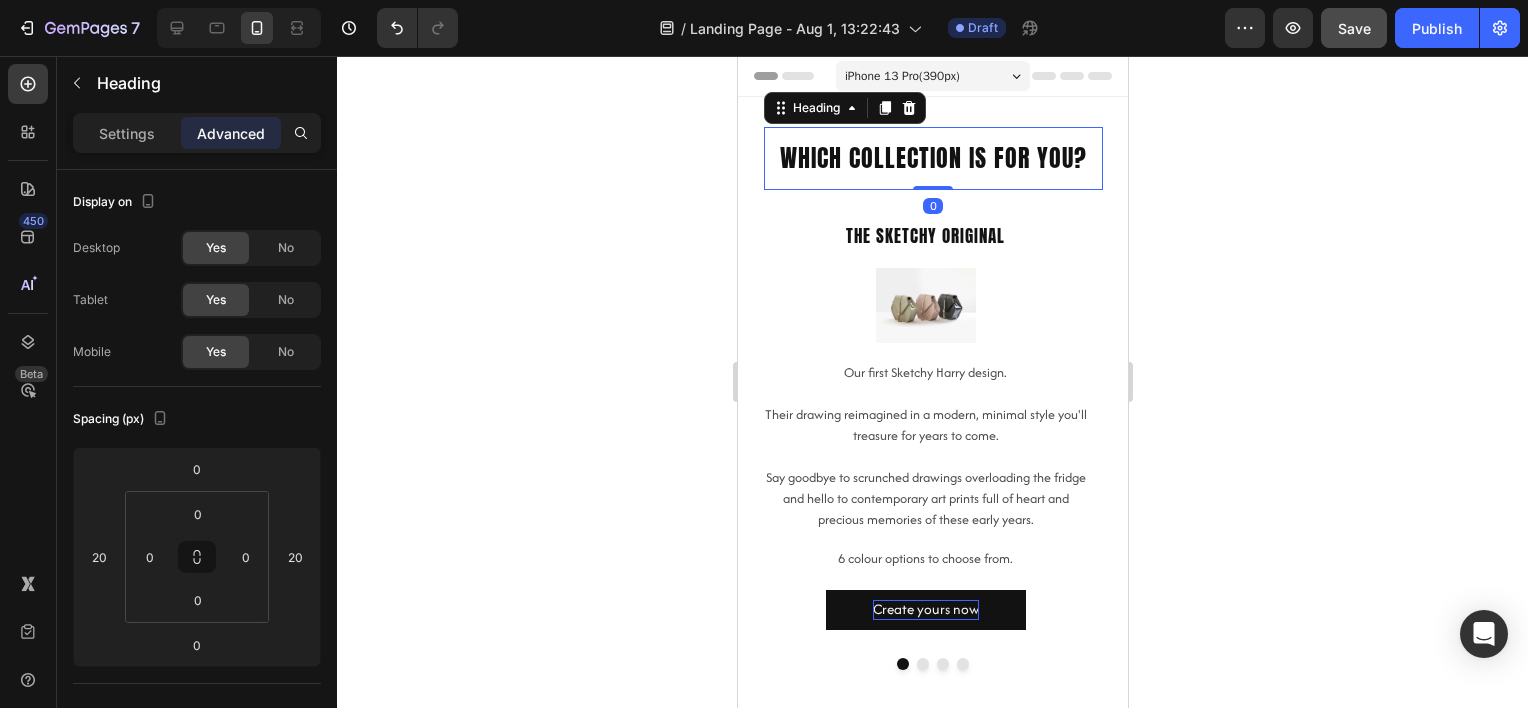click 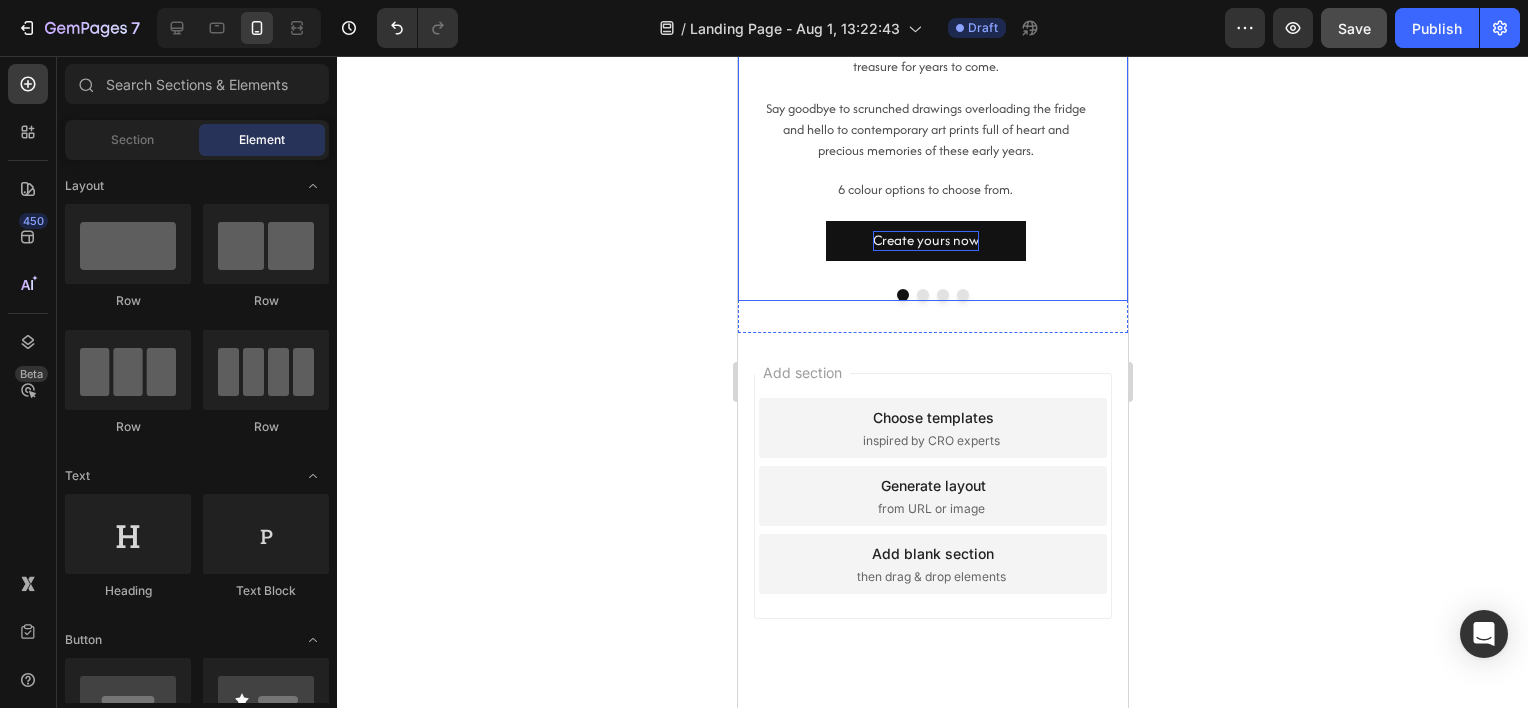 scroll, scrollTop: 0, scrollLeft: 0, axis: both 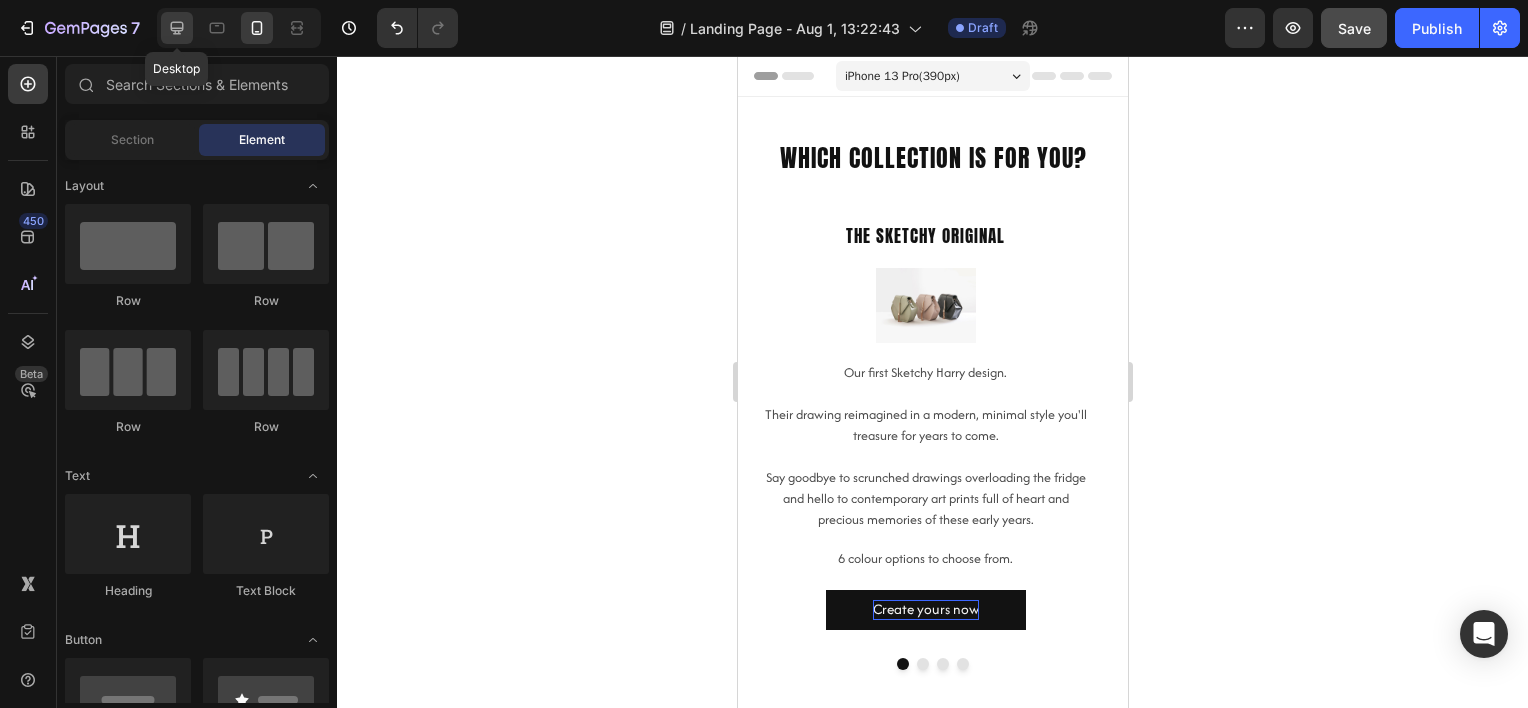 click 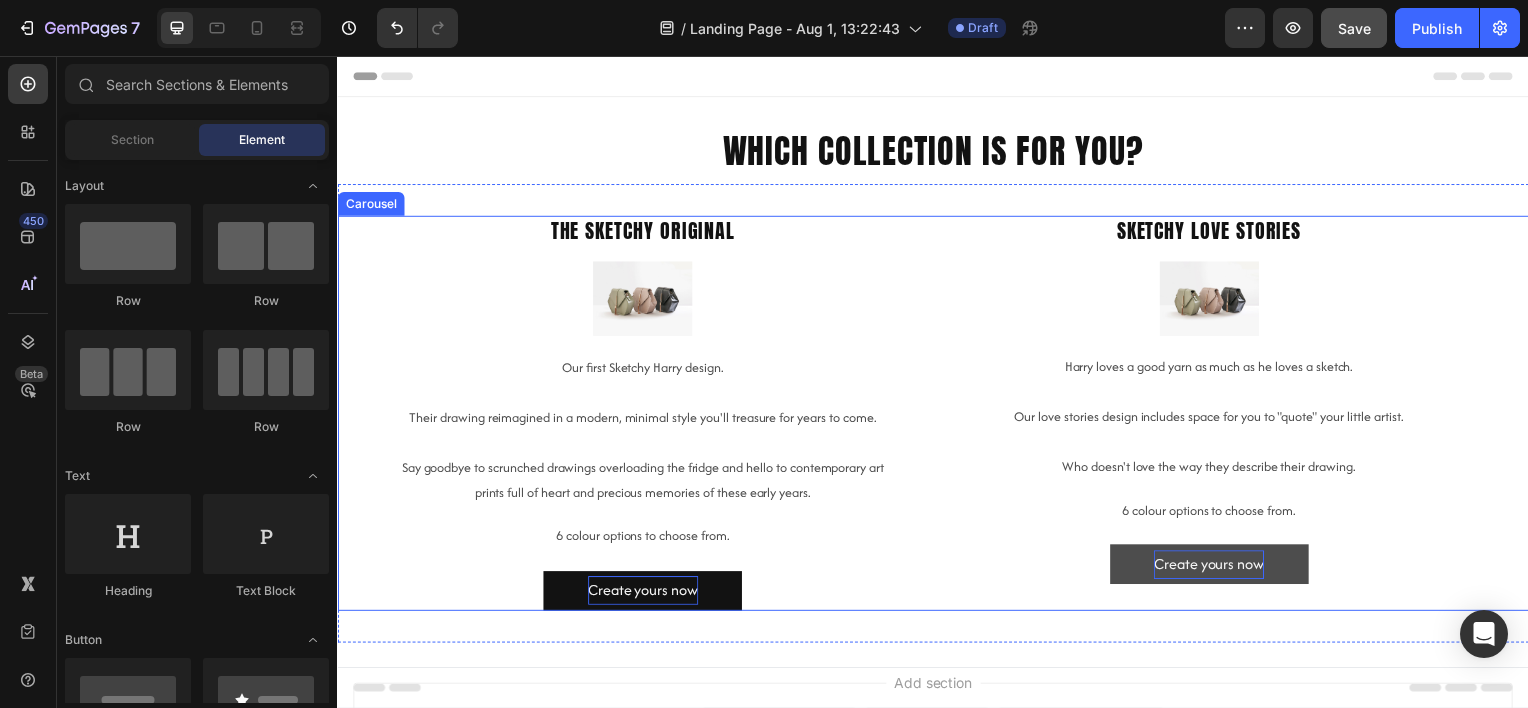 click on "The Sketchy Original Heading Image Our first Sketchy Harry design.  Their drawing reimagined in a modern, minimal style you'll treasure for years to come.  Say goodbye to scrunched drawings overloading the fridge and hello to contemporary art prints full of heart and precious memories of these early years. Text Block 6 colour options to choose from. Text Block Create yours now Button Sketchy love stories Heading Image Harry loves a good yarn as much as he loves a sketch.  Our love stories design includes space for you to "quote" your little artist. Who doesn't love the way they describe their drawing. Text Block 6 colour options to choose from. Text Block Create yours now Button
Drop element here
Drop element here" at bounding box center [937, 415] 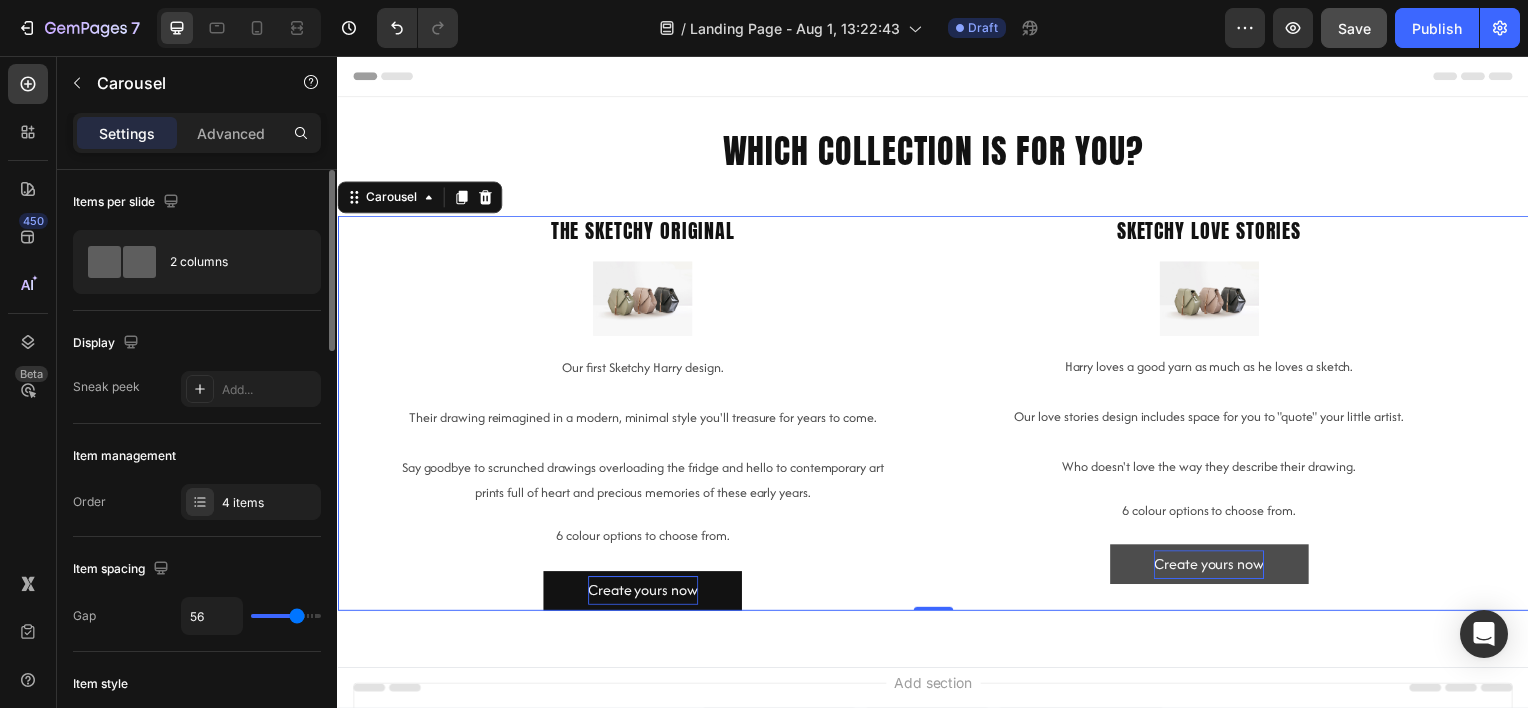 scroll, scrollTop: 100, scrollLeft: 0, axis: vertical 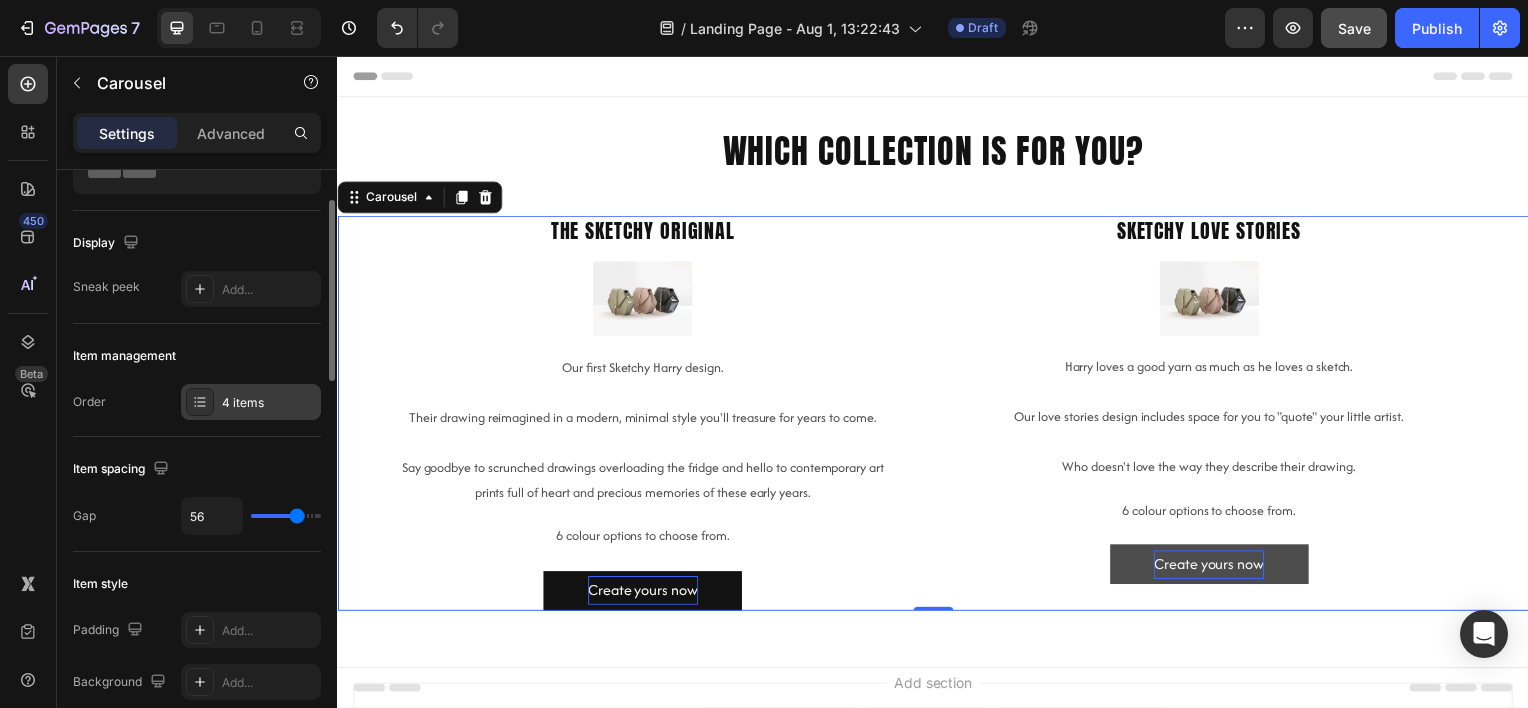 click on "4 items" at bounding box center [269, 403] 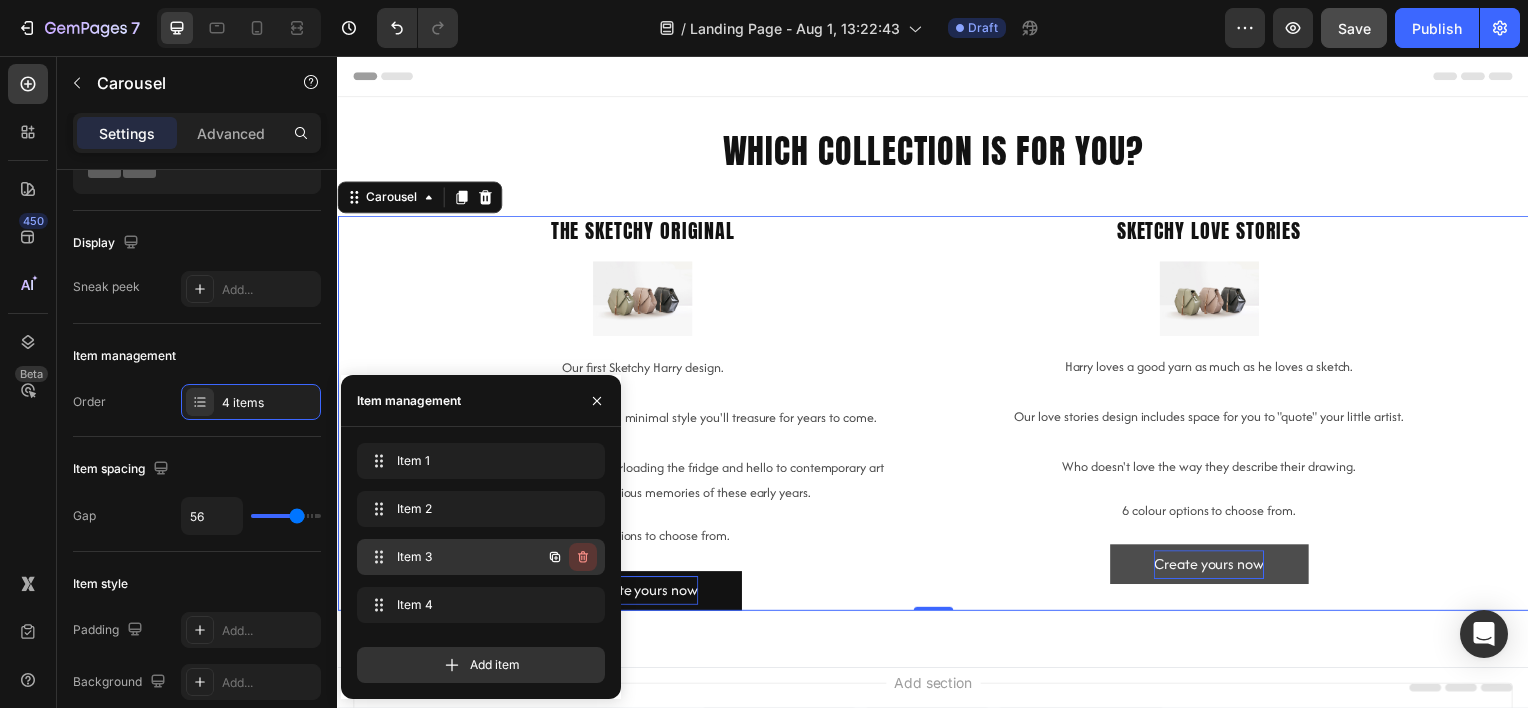 click 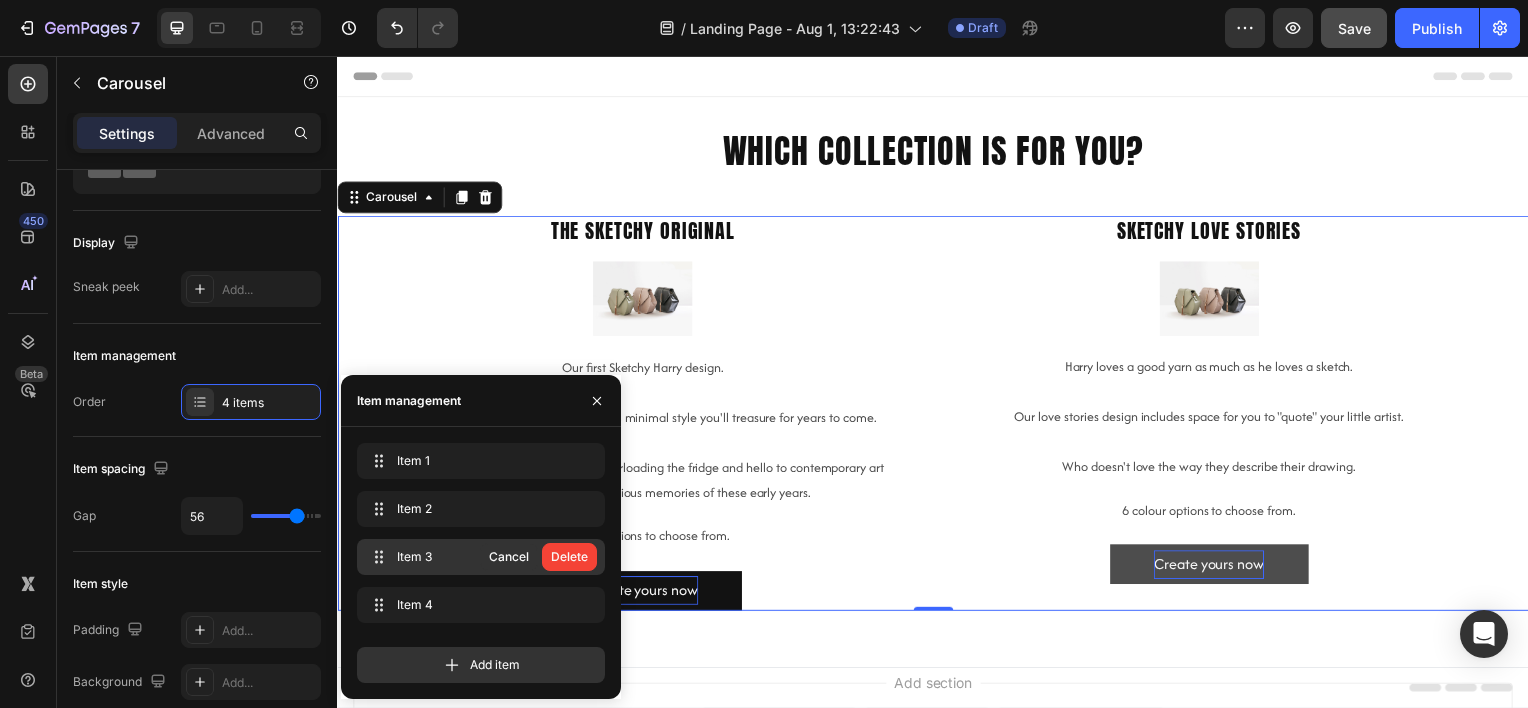 click on "Delete" at bounding box center [569, 557] 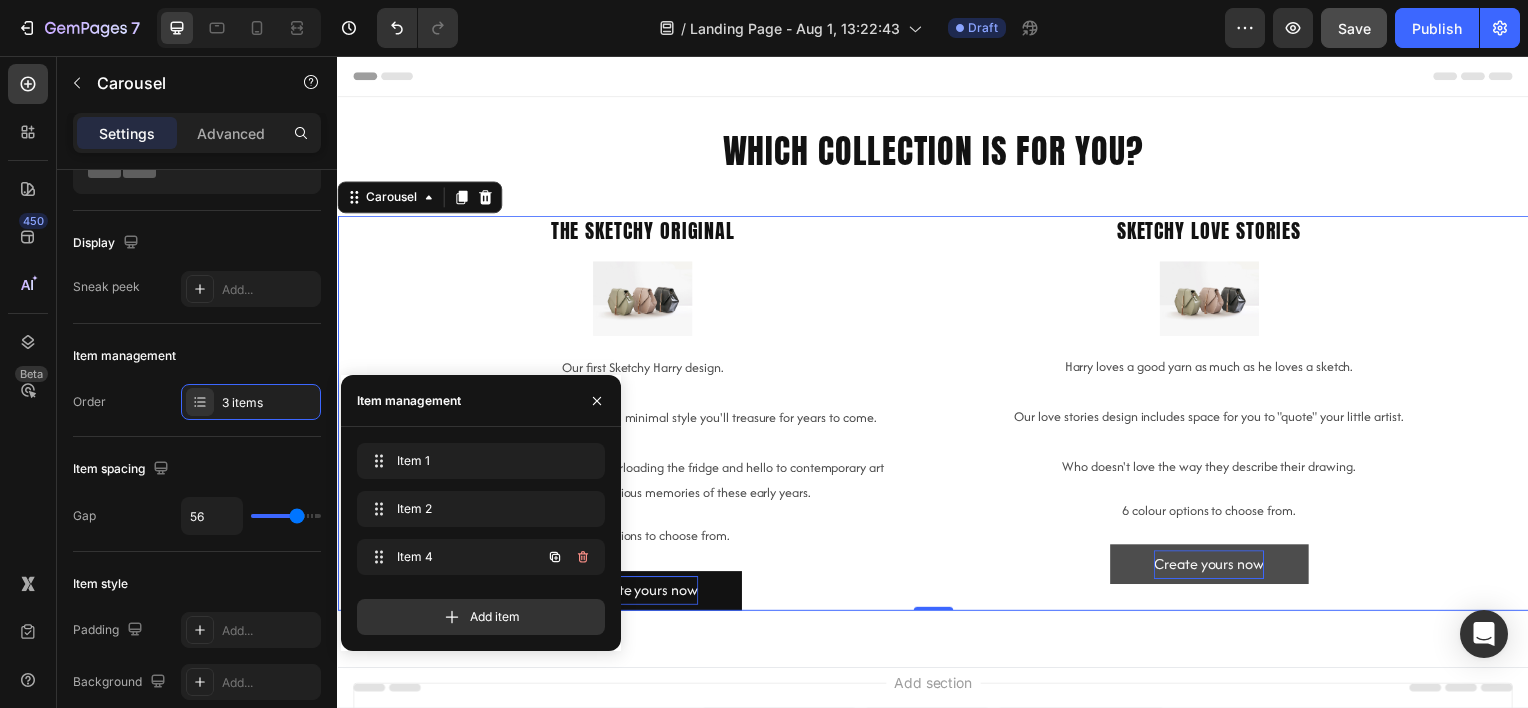 click 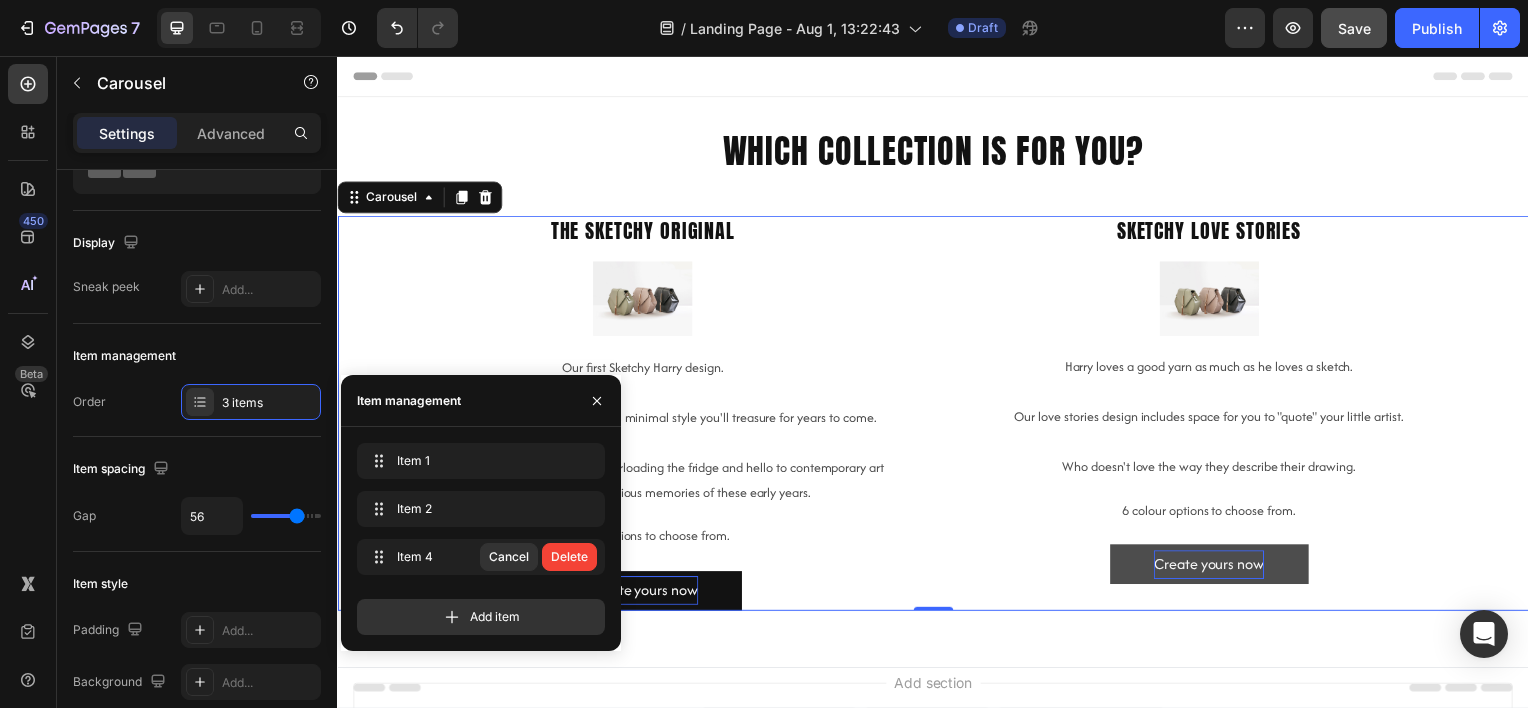 click on "Delete" at bounding box center [569, 557] 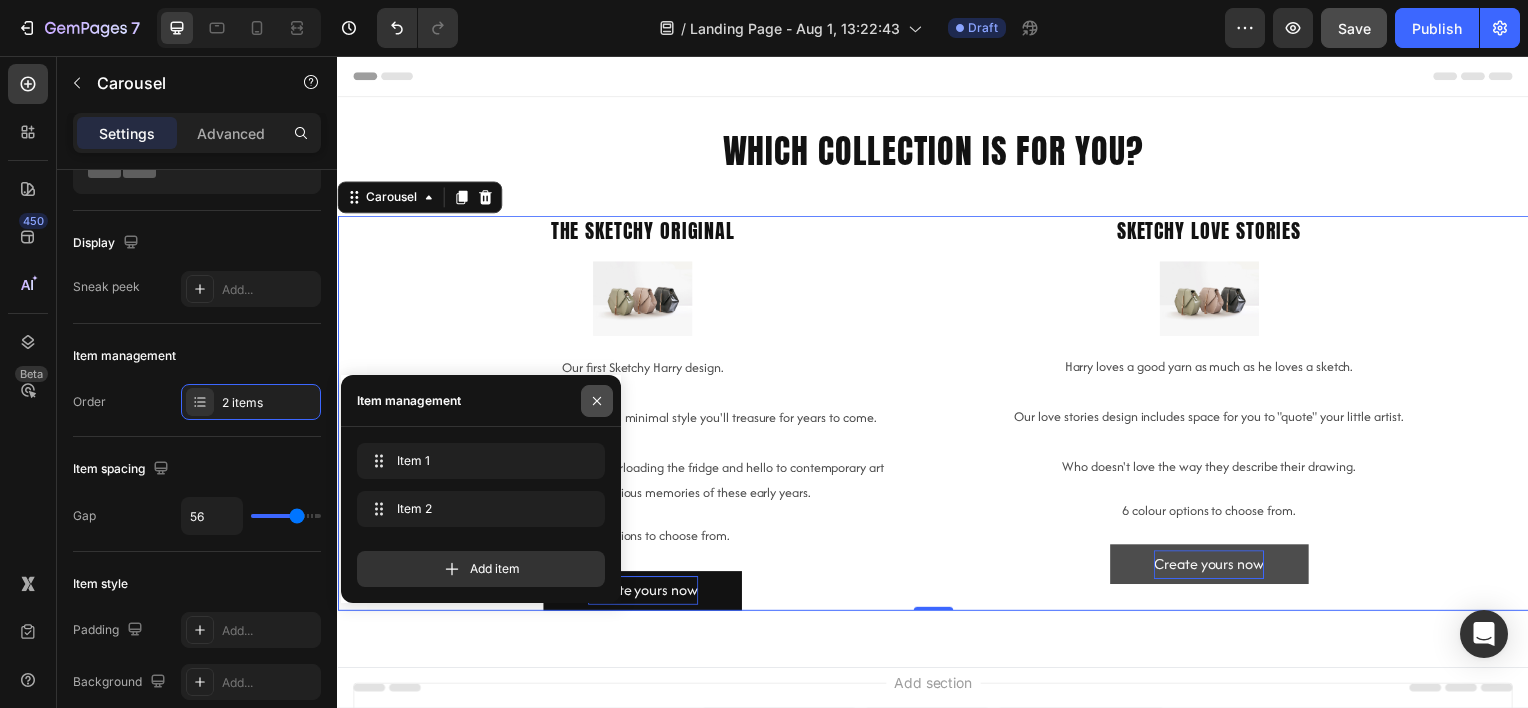 click at bounding box center (597, 401) 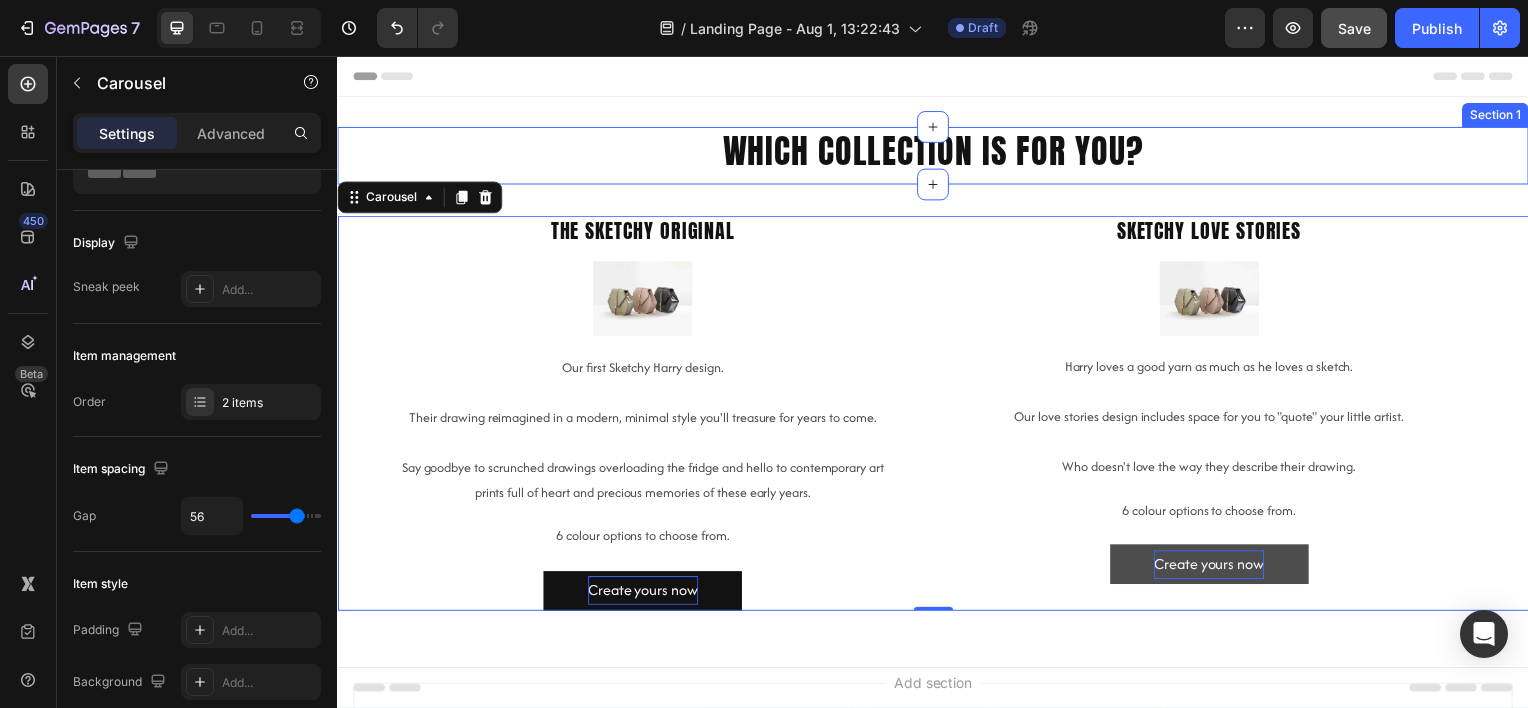 click on "which collection is for you? Heading Section 1" at bounding box center [937, 156] 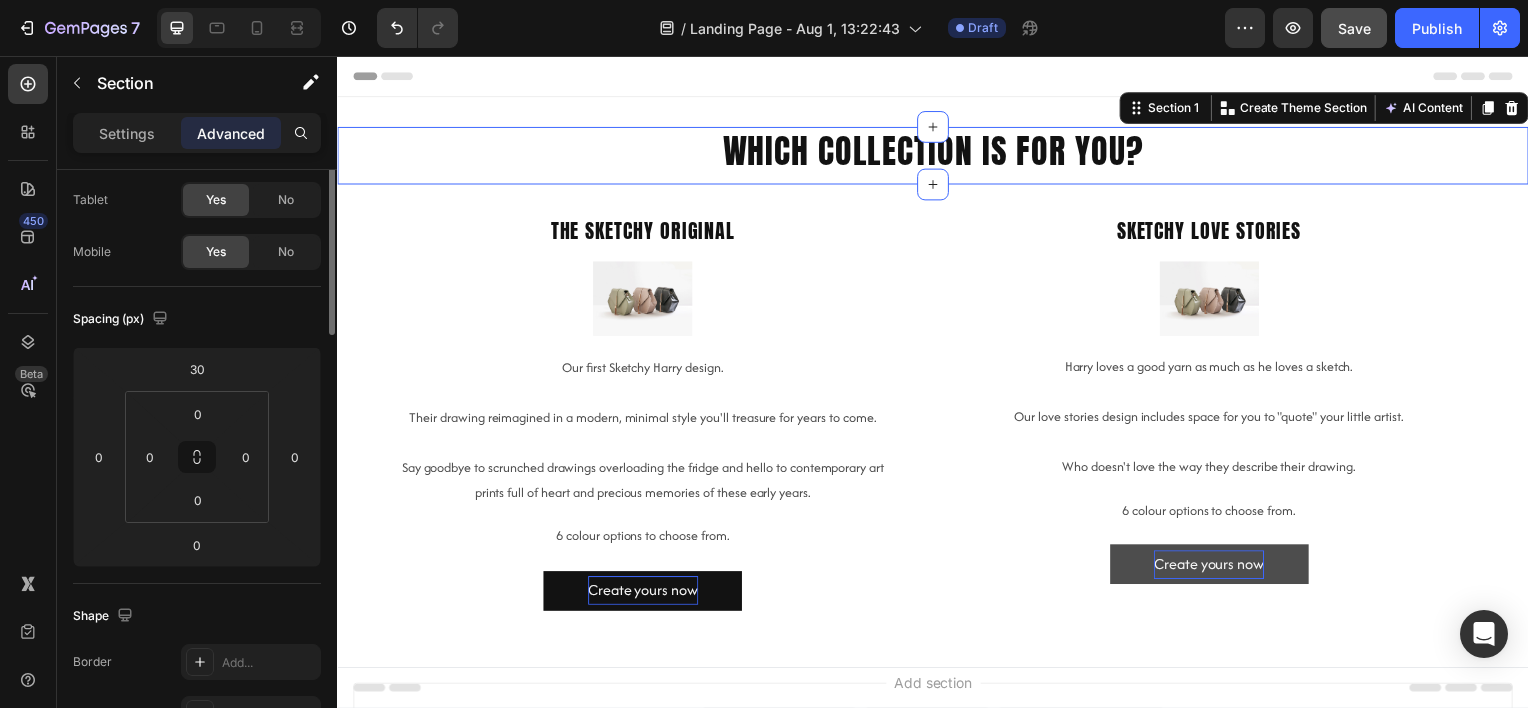 scroll, scrollTop: 0, scrollLeft: 0, axis: both 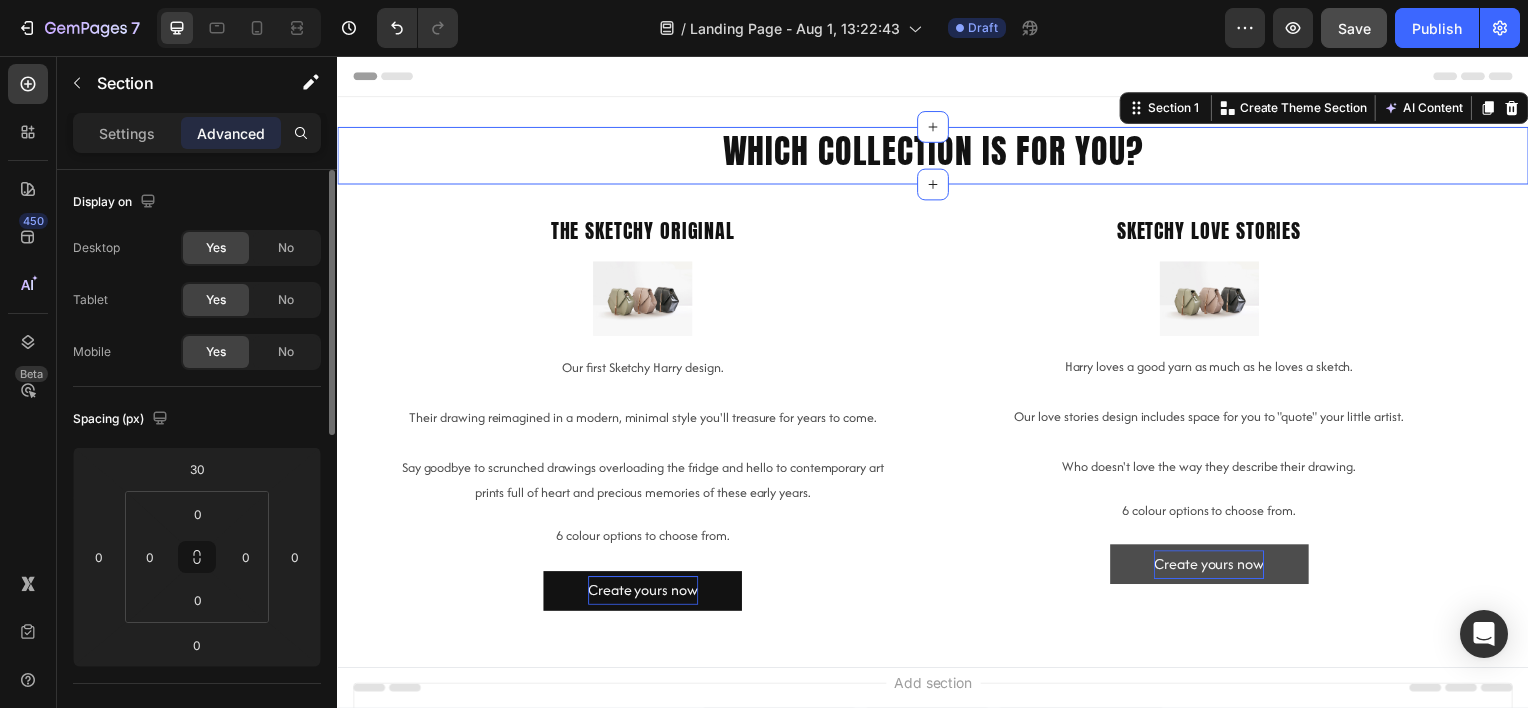 click on "The Sketchy Original Heading Image Our first Sketchy Harry design.  Their drawing reimagined in a modern, minimal style you'll treasure for years to come.  Say goodbye to scrunched drawings overloading the fridge and hello to contemporary art prints full of heart and precious memories of these early years. Text Block 6 colour options to choose from. Text Block Create yours now Button Sketchy love stories Heading Image Harry loves a good yarn as much as he loves a sketch.  Our love stories design includes space for you to "quote" your little artist. Who doesn't love the way they describe their drawing. Text Block 6 colour options to choose from. Text Block Create yours now Button Carousel Section 2" at bounding box center [937, 415] 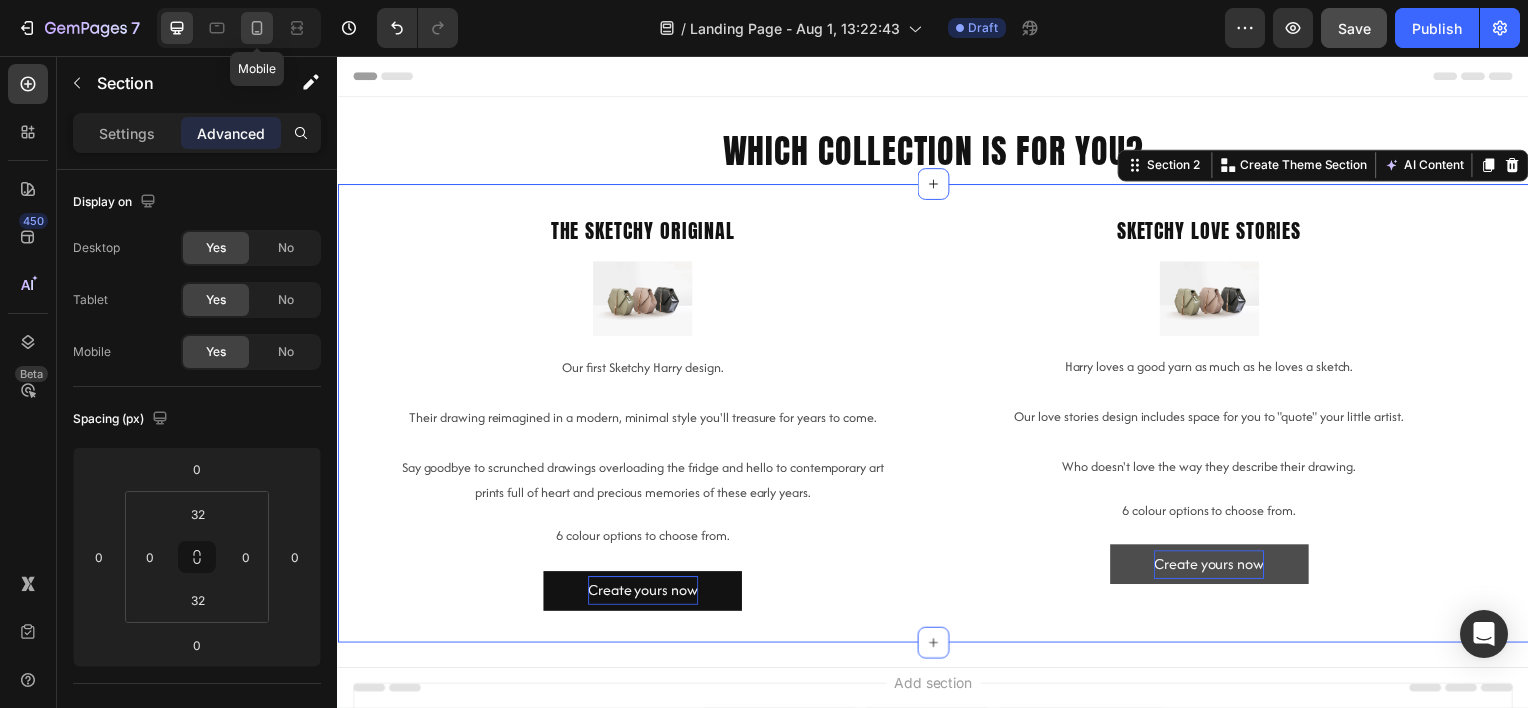 click 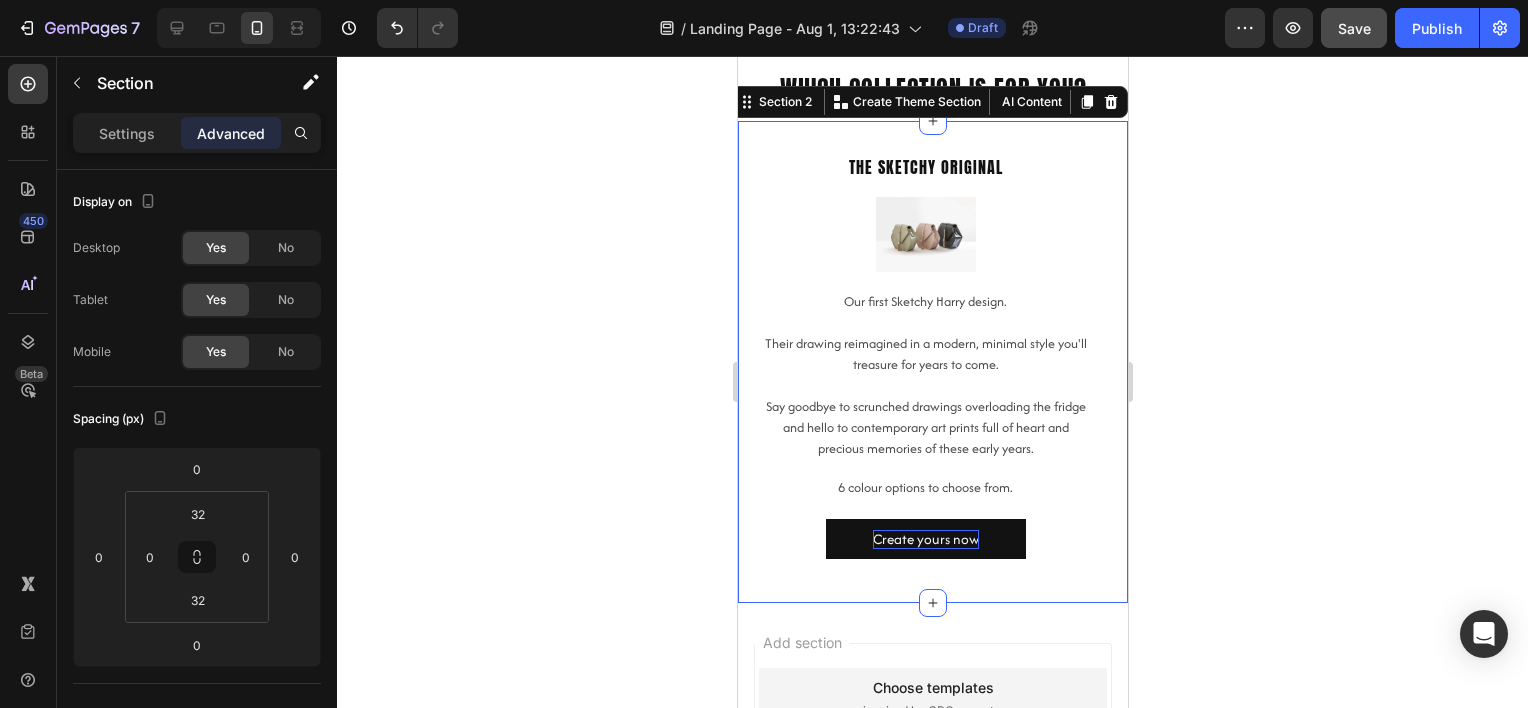 scroll, scrollTop: 95, scrollLeft: 0, axis: vertical 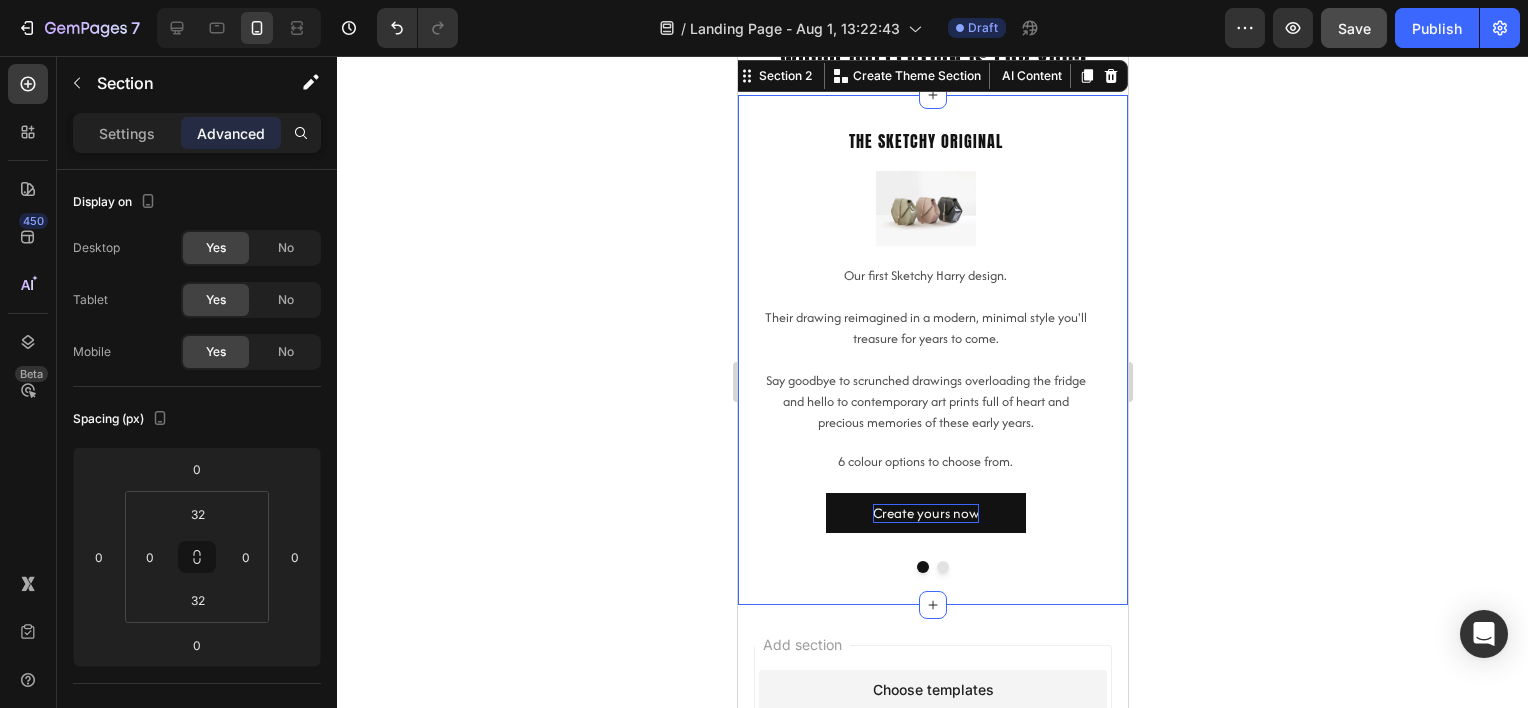 click 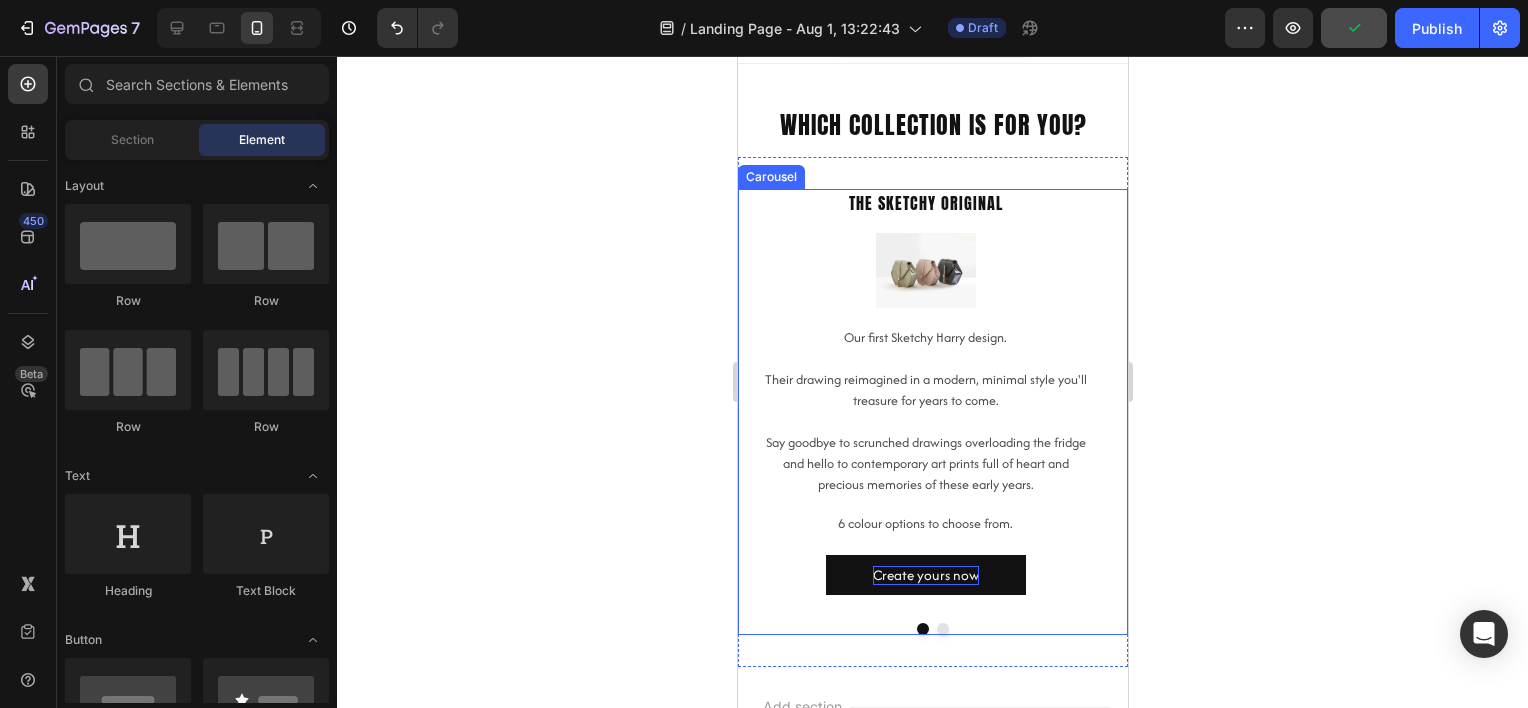 scroll, scrollTop: 0, scrollLeft: 0, axis: both 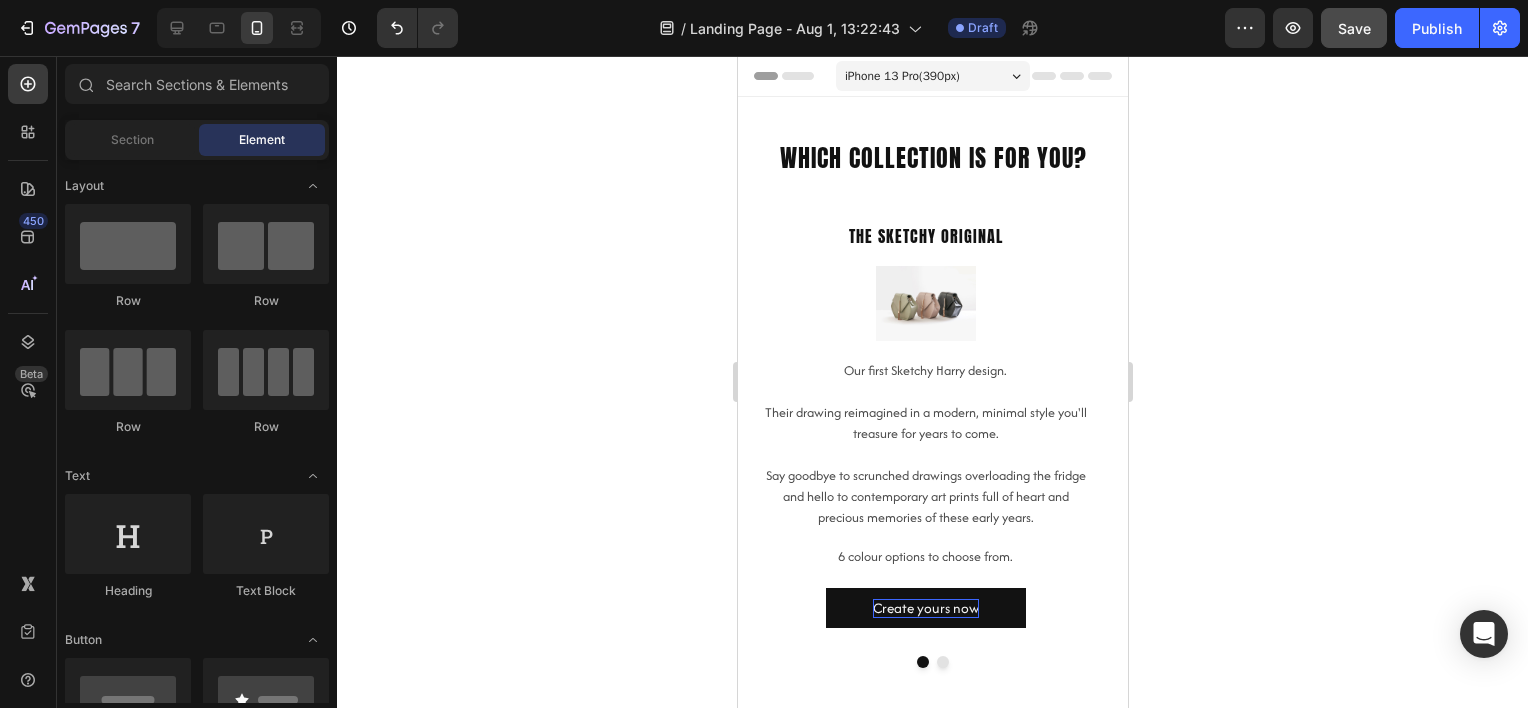 click 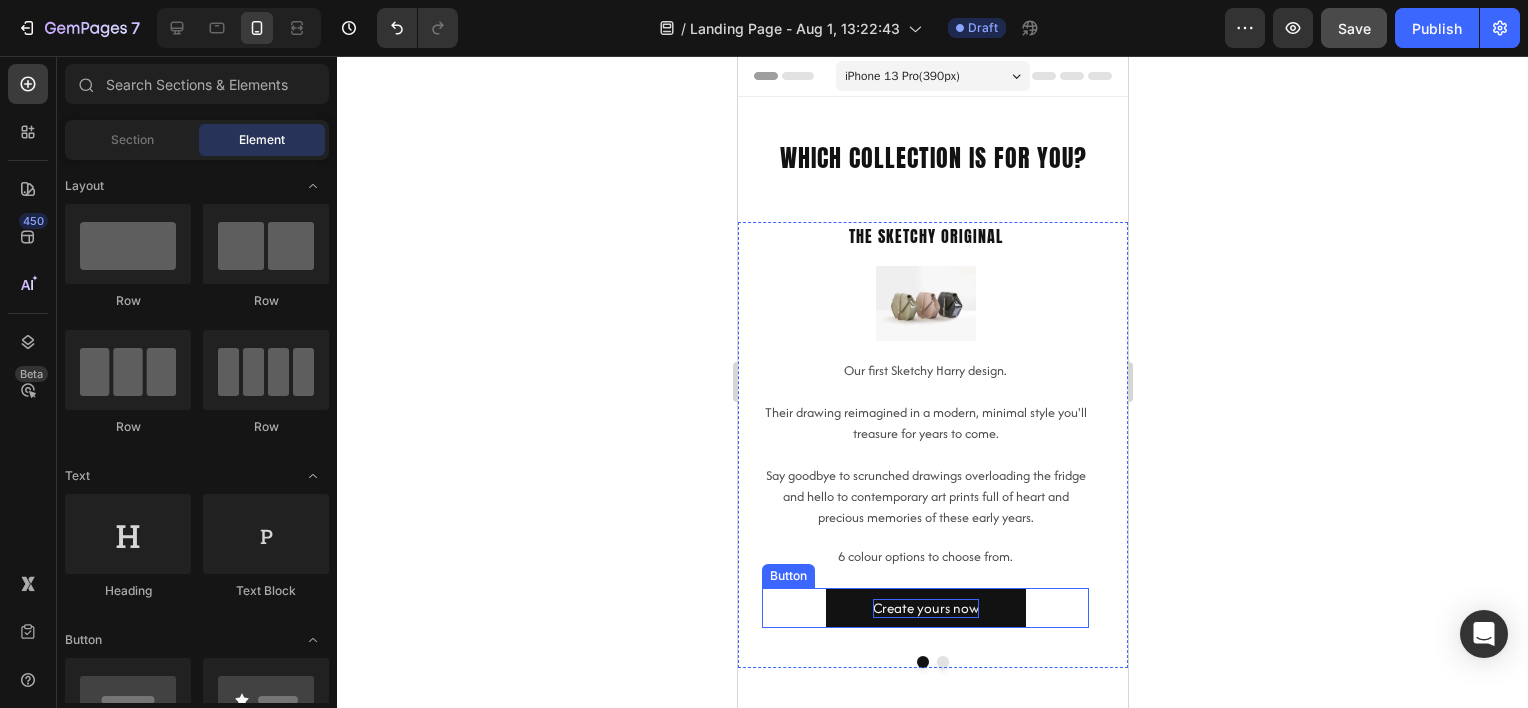 click on "Create yours now" at bounding box center (925, 609) 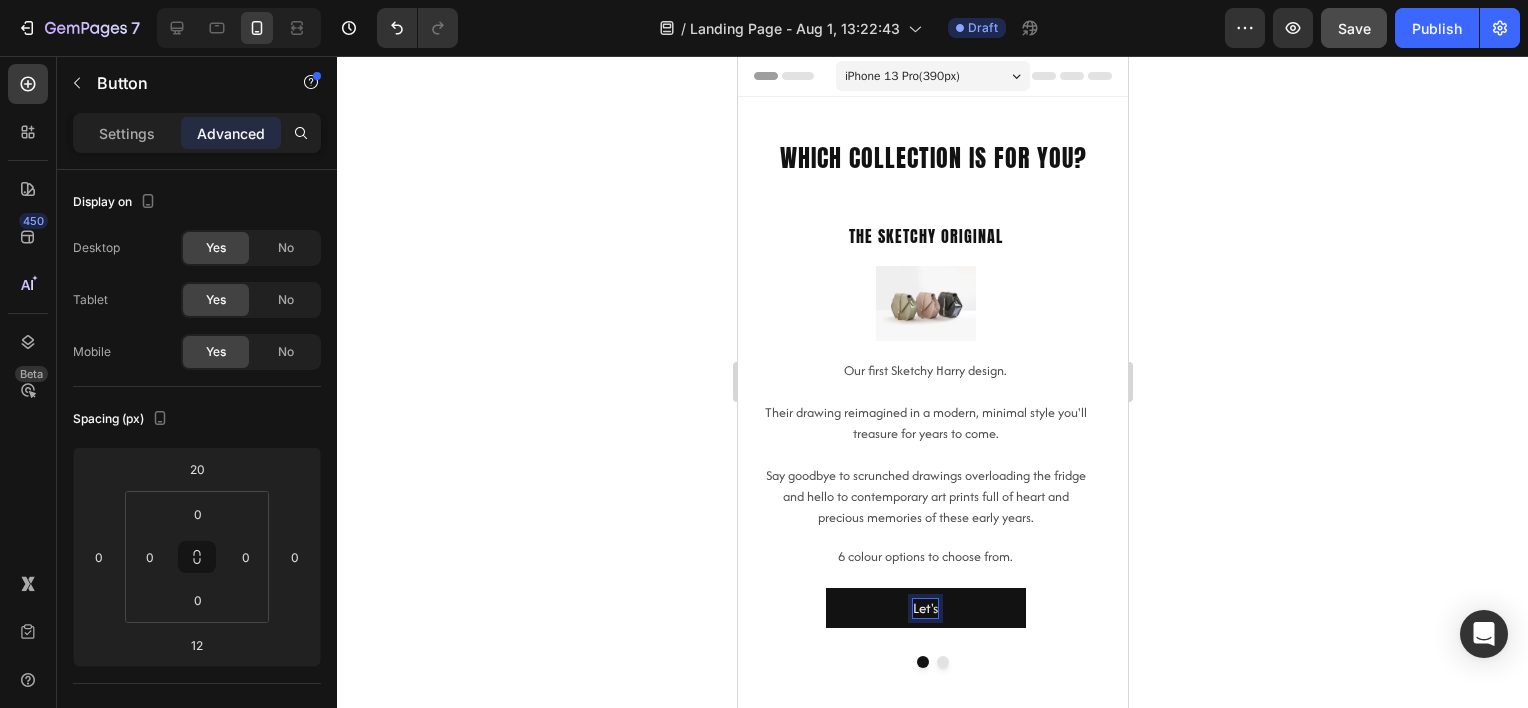 click on "Let's" at bounding box center (925, 608) 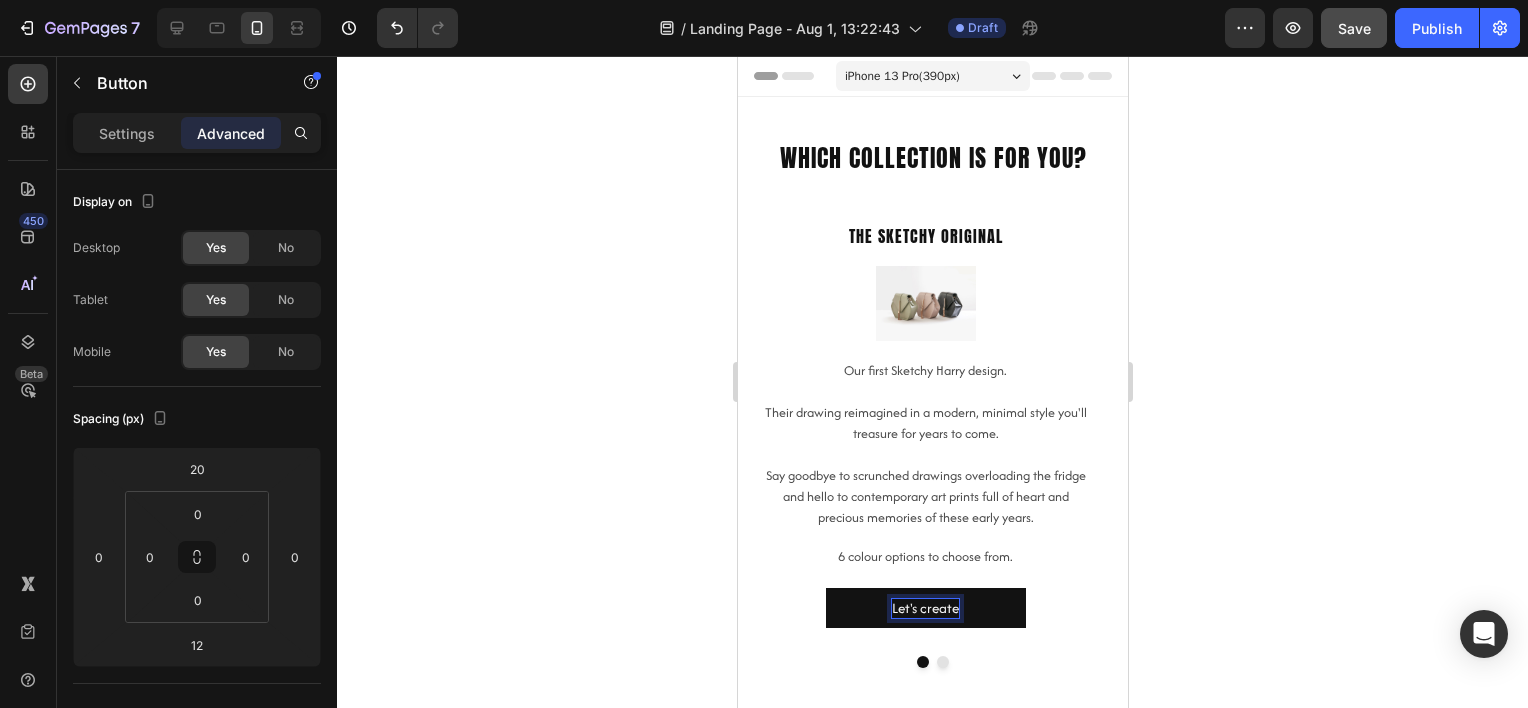 click on "Let's create" at bounding box center (925, 608) 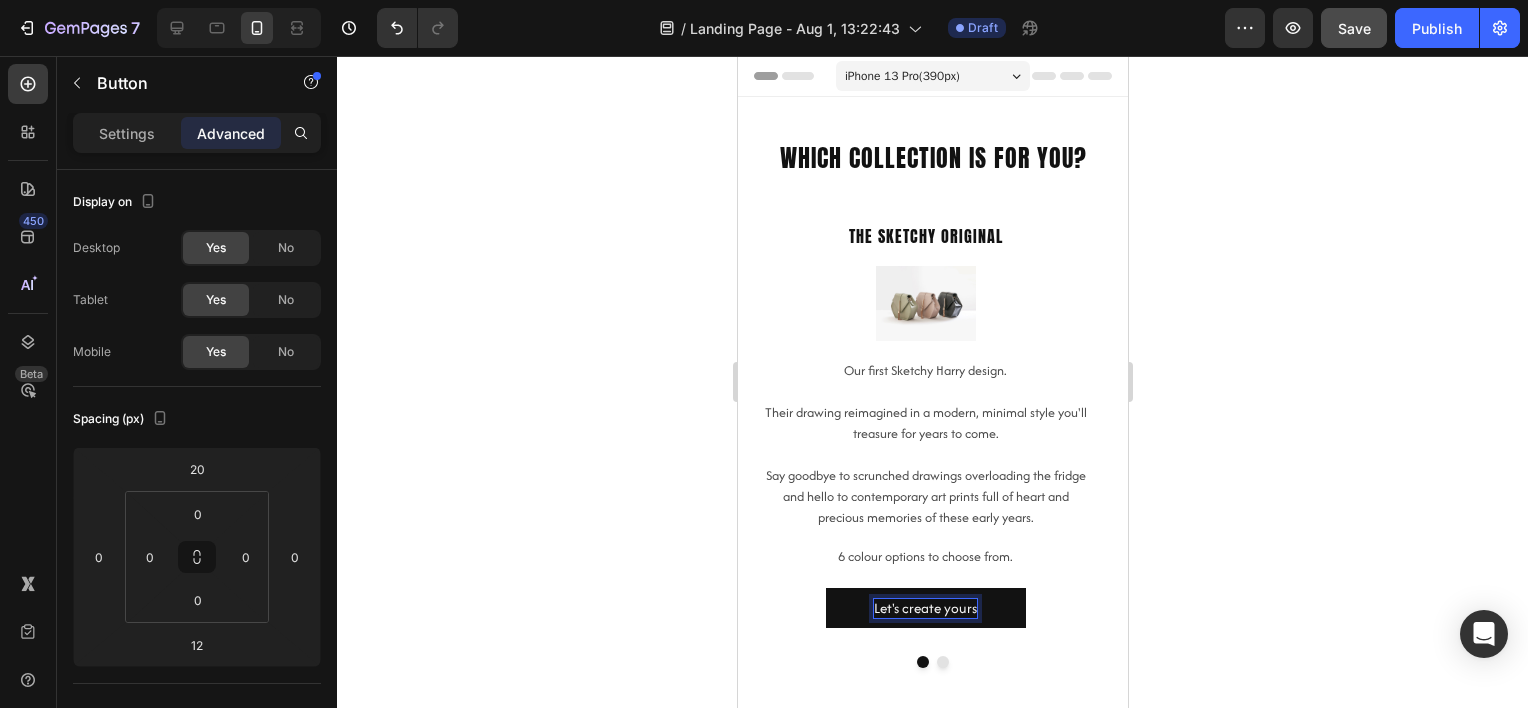 click 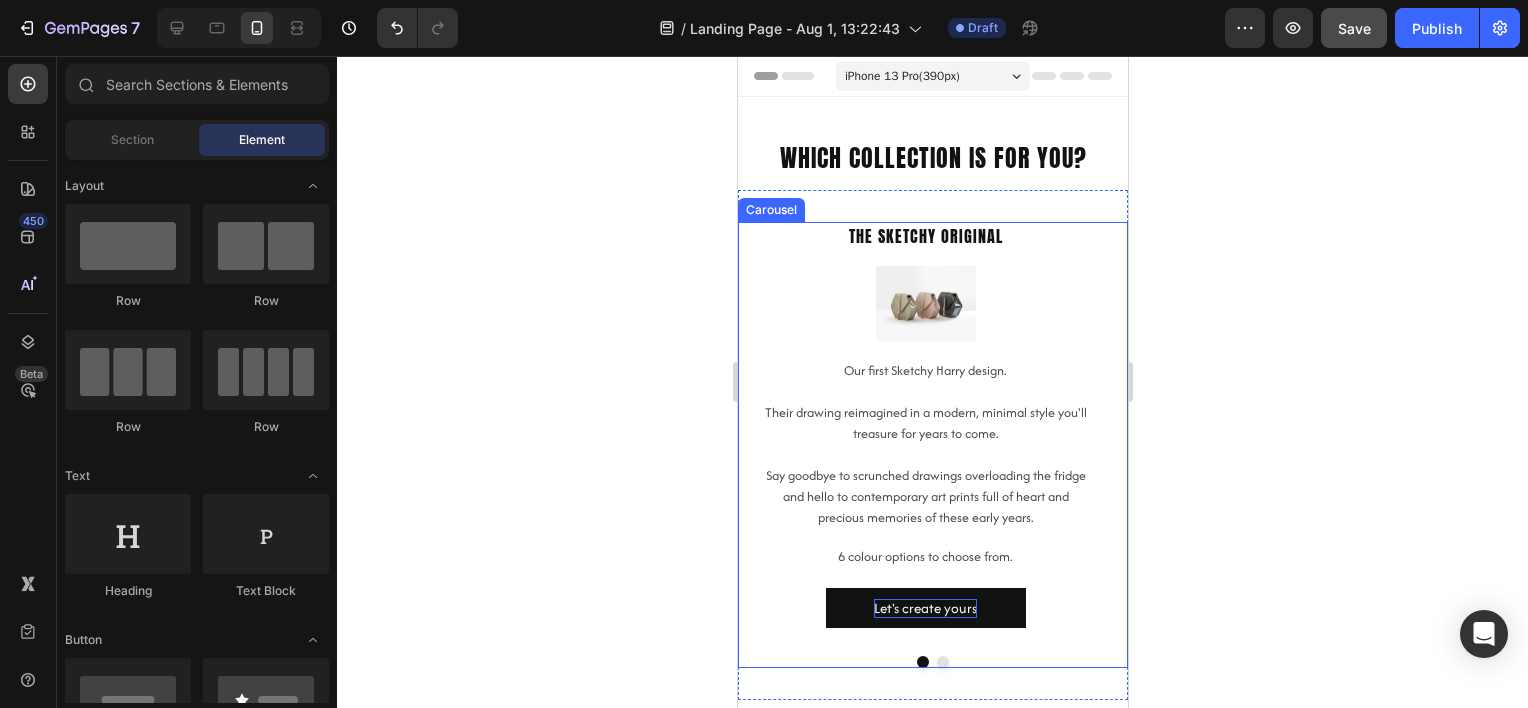 click at bounding box center [942, 662] 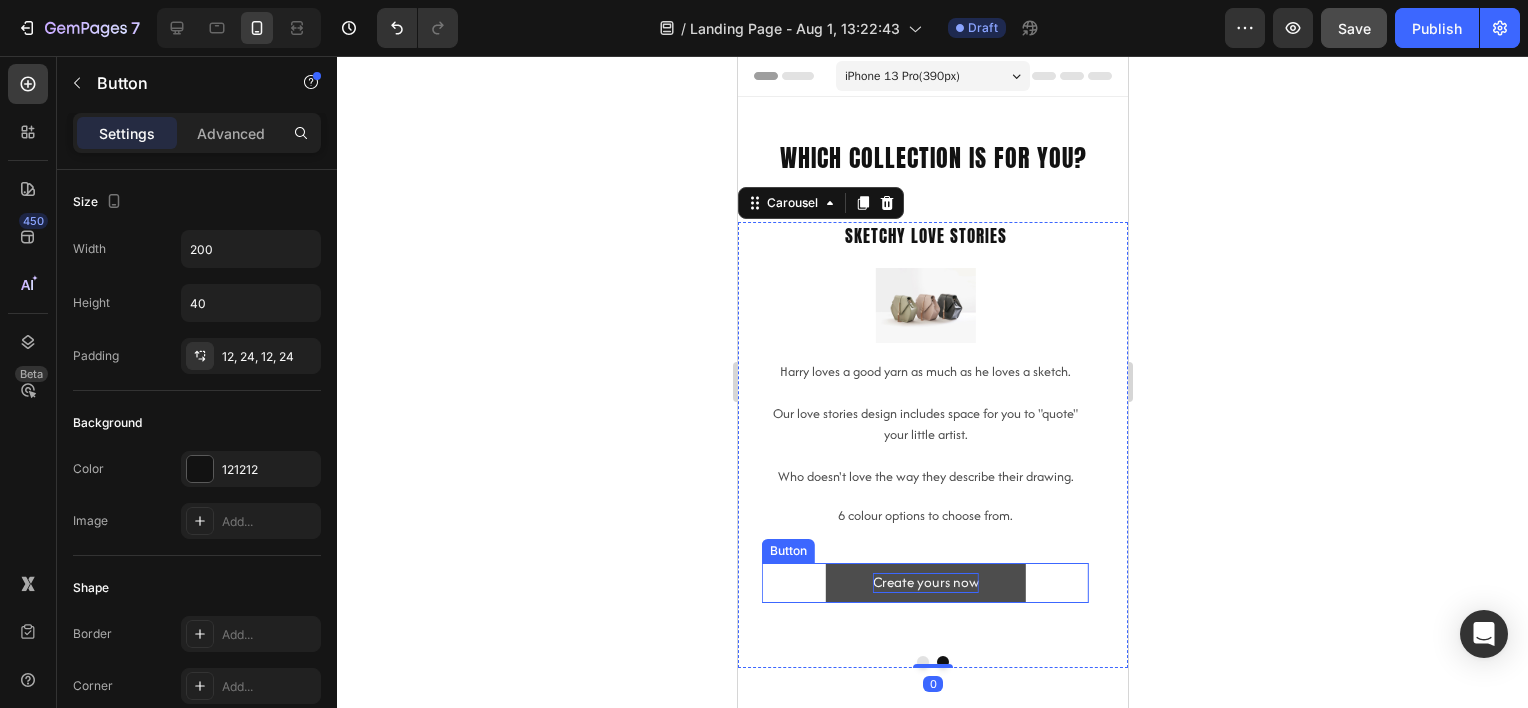 click on "Create yours now" at bounding box center (925, 583) 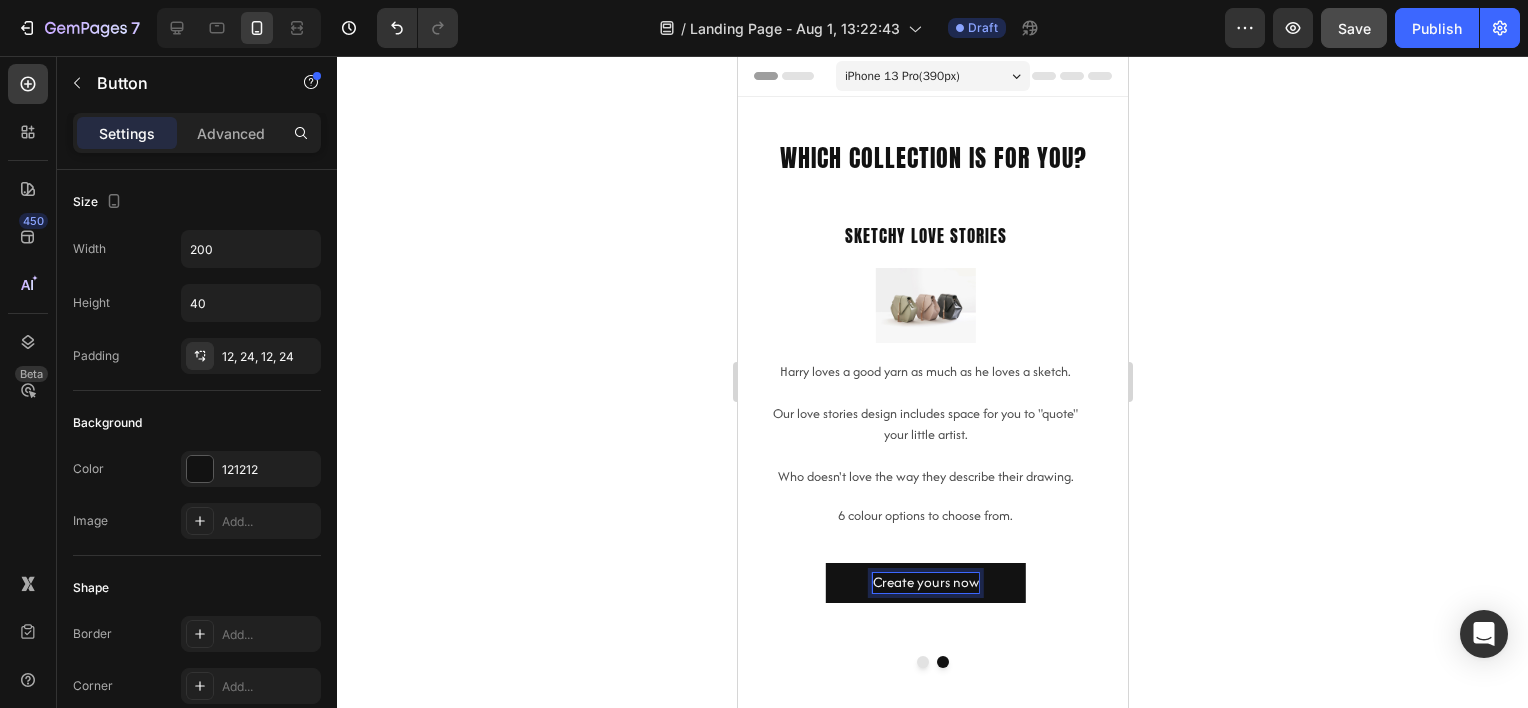 click on "Create yours now" at bounding box center (925, 583) 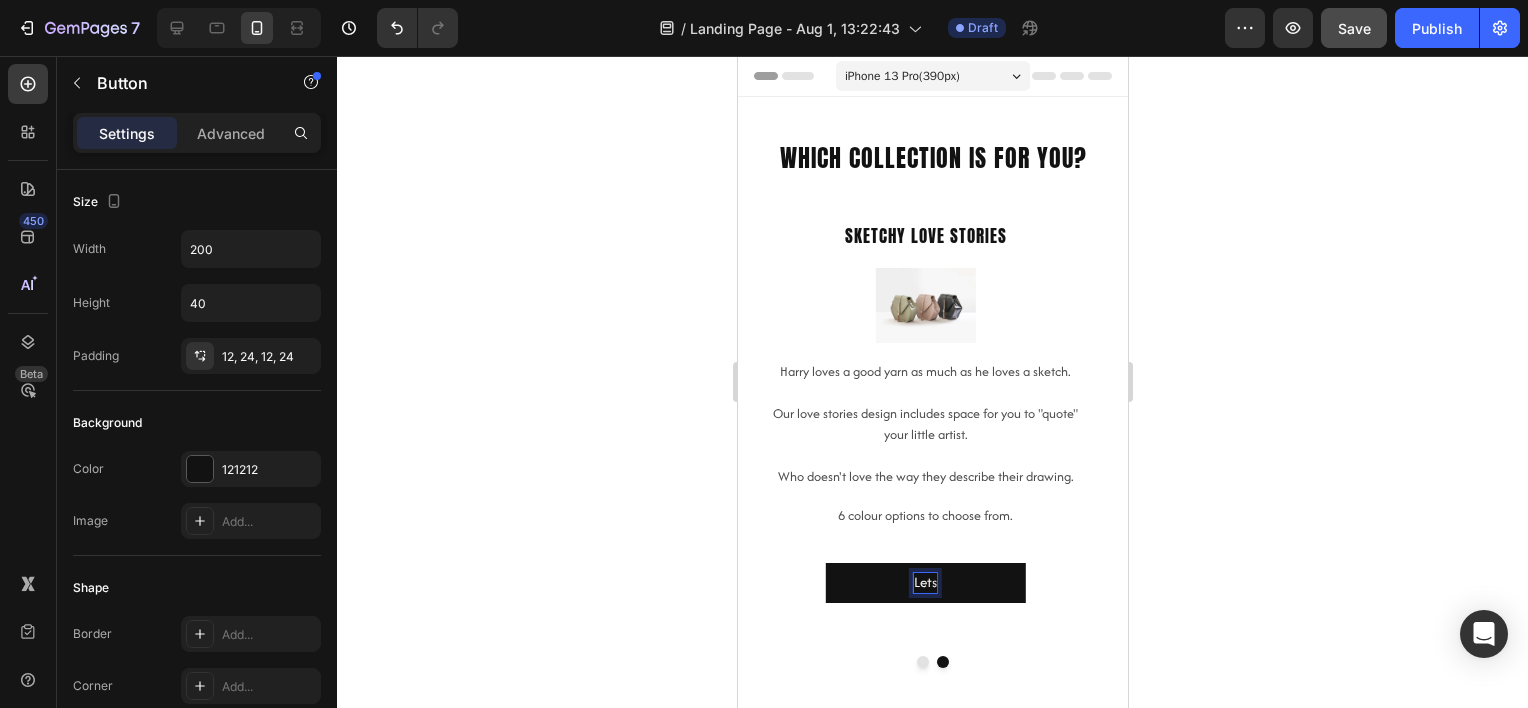 click on "Lets" at bounding box center (925, 583) 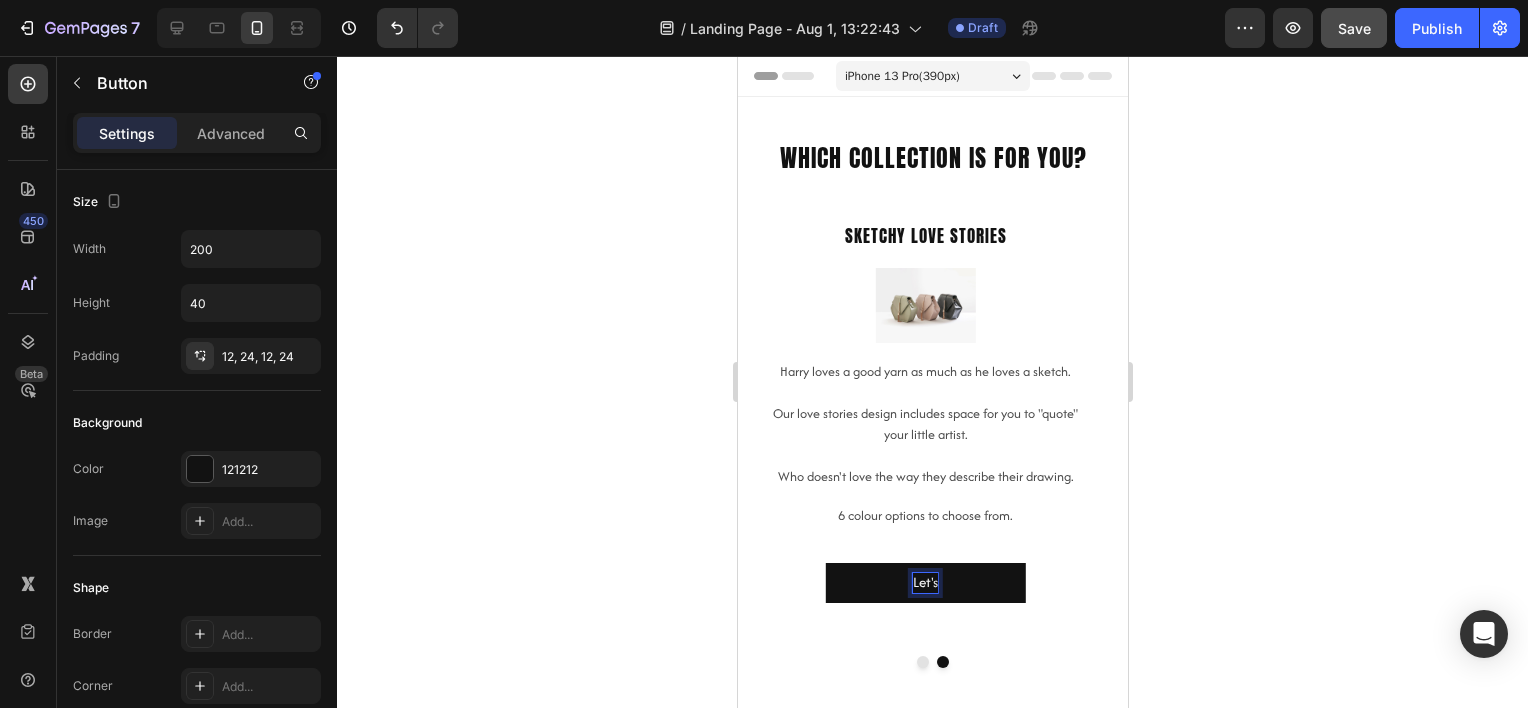 click on "Let's" at bounding box center (925, 583) 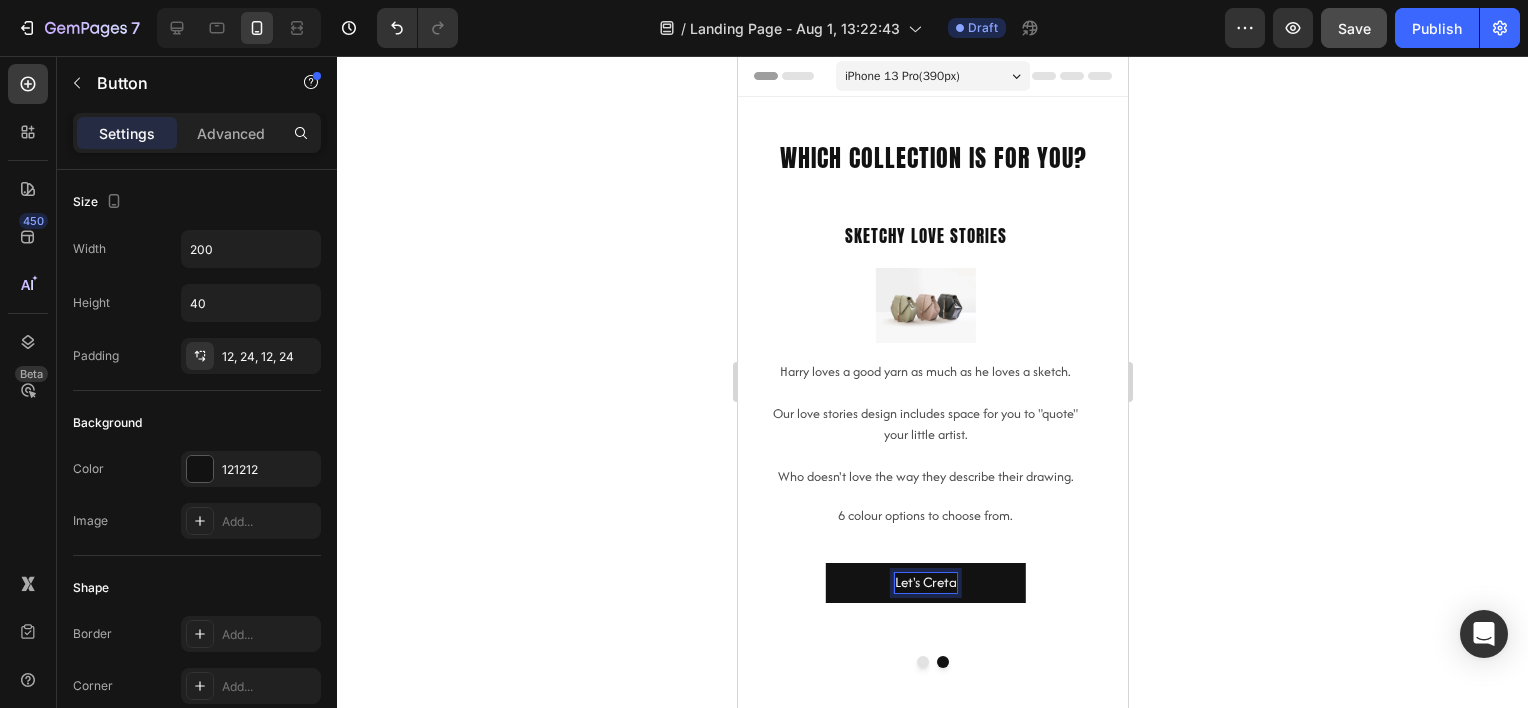 click on "Let's Creta" at bounding box center [925, 583] 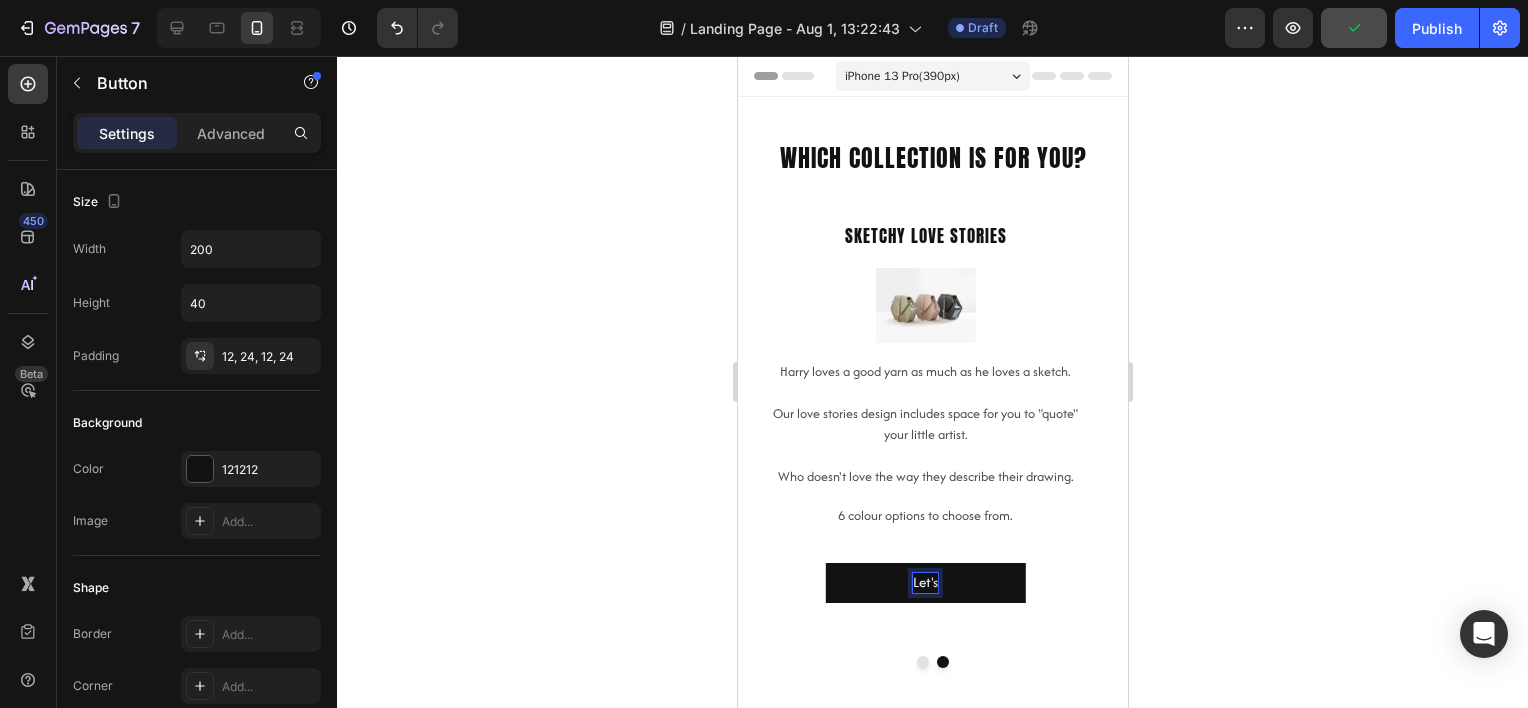 click on "Let's" at bounding box center (925, 583) 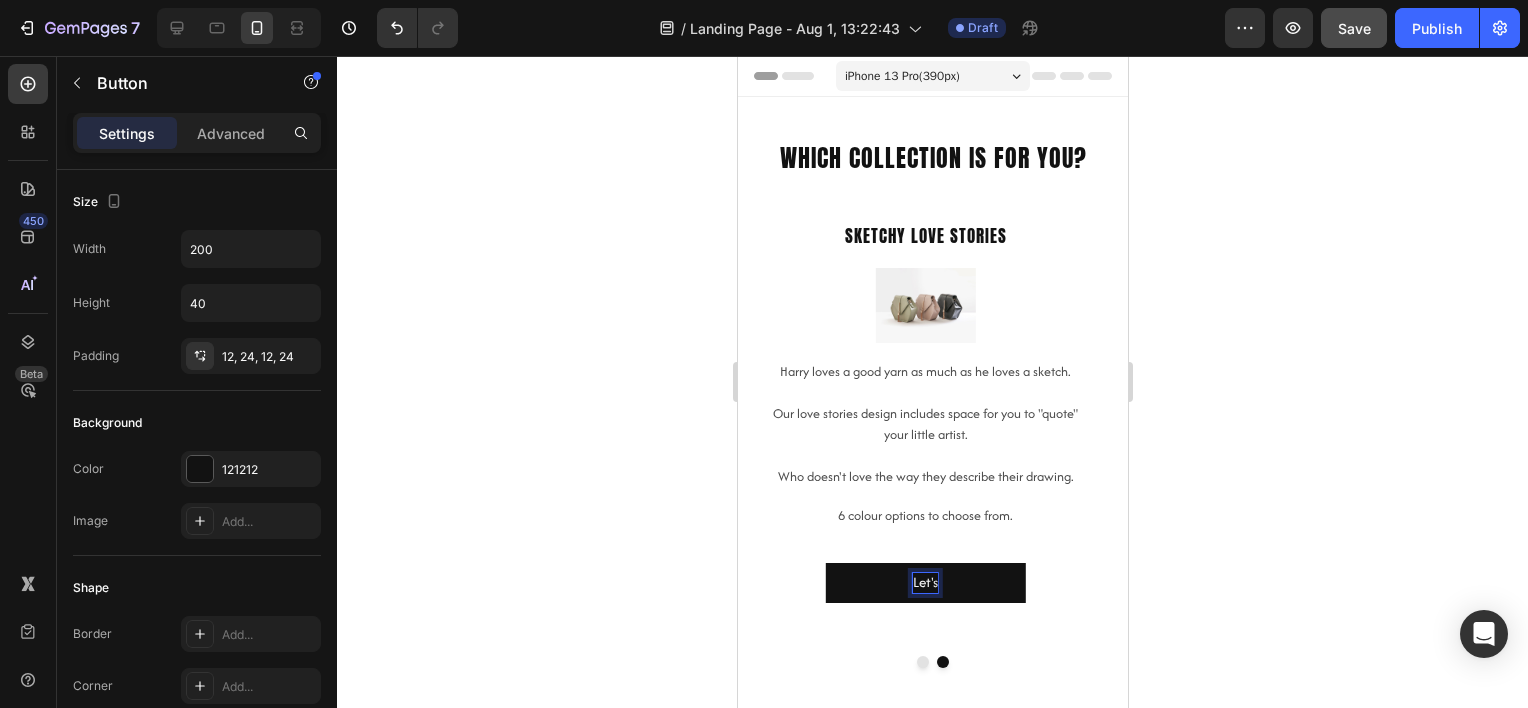click on "Let's" at bounding box center (925, 583) 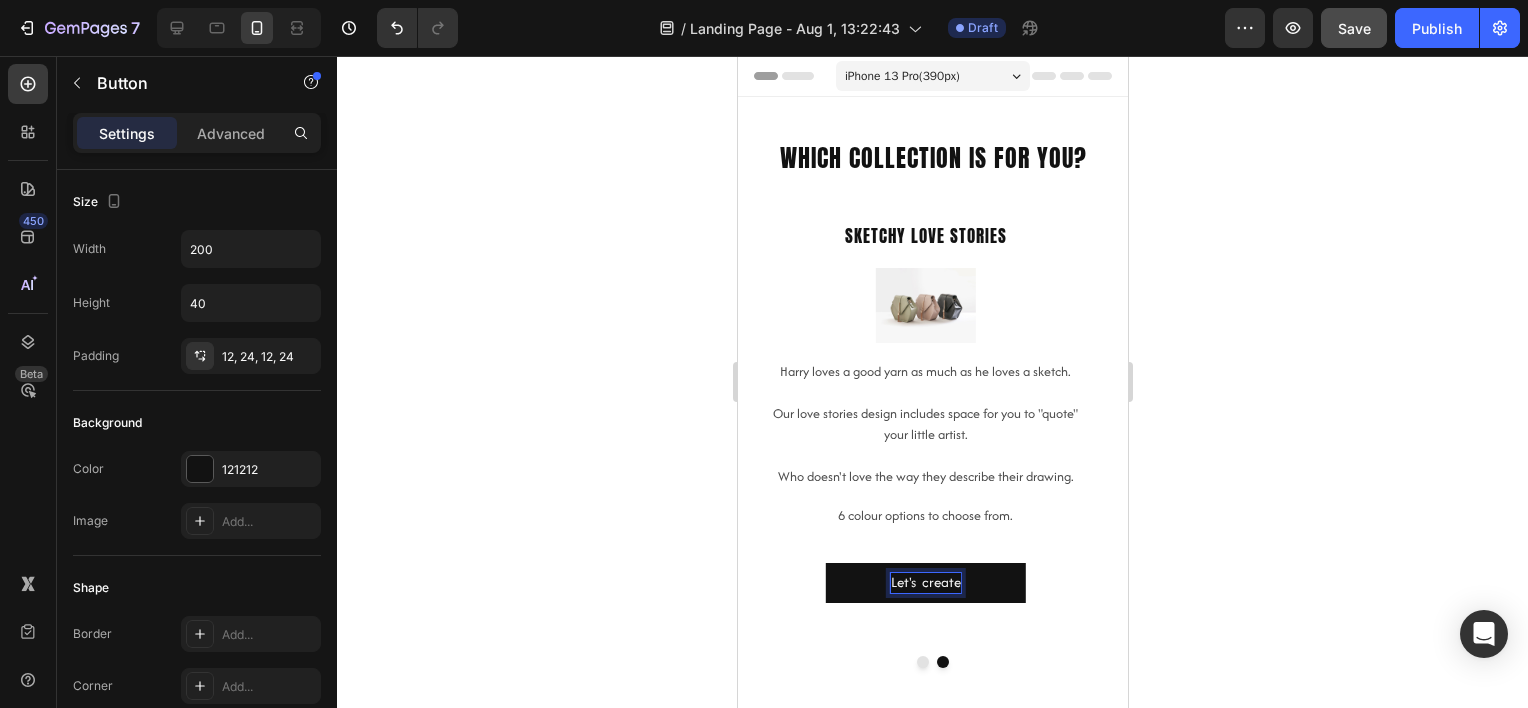 click on "Let's  create" at bounding box center [925, 583] 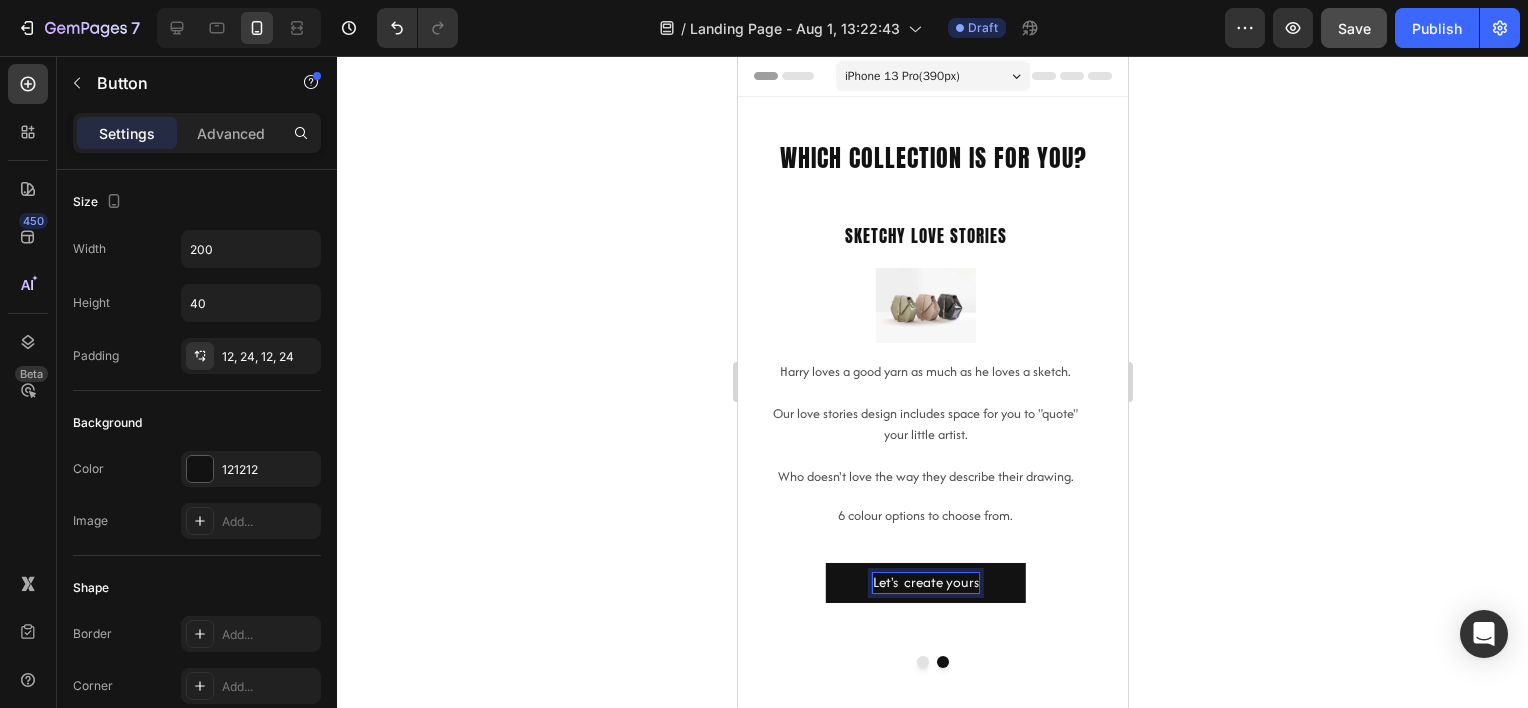 click on "Let's  create yours" at bounding box center [925, 583] 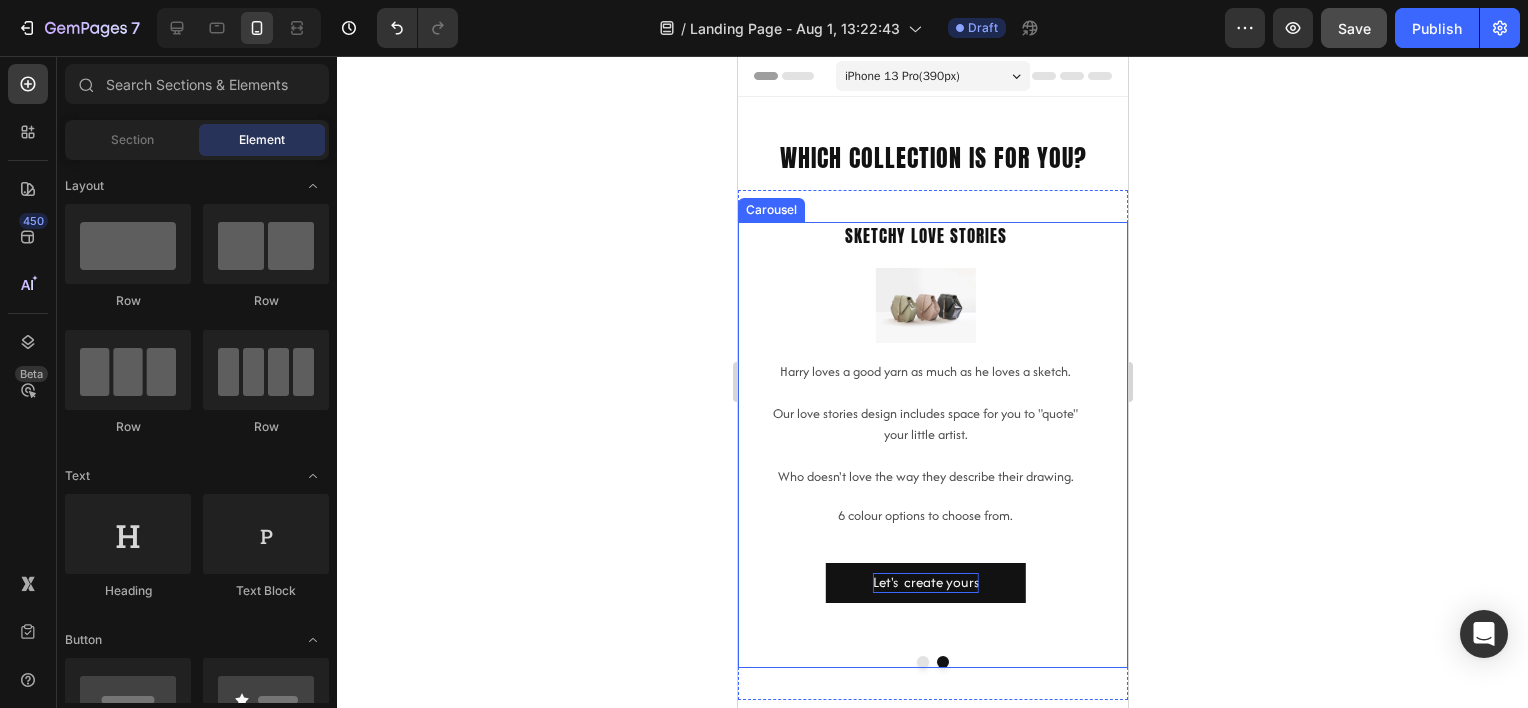 click at bounding box center (922, 662) 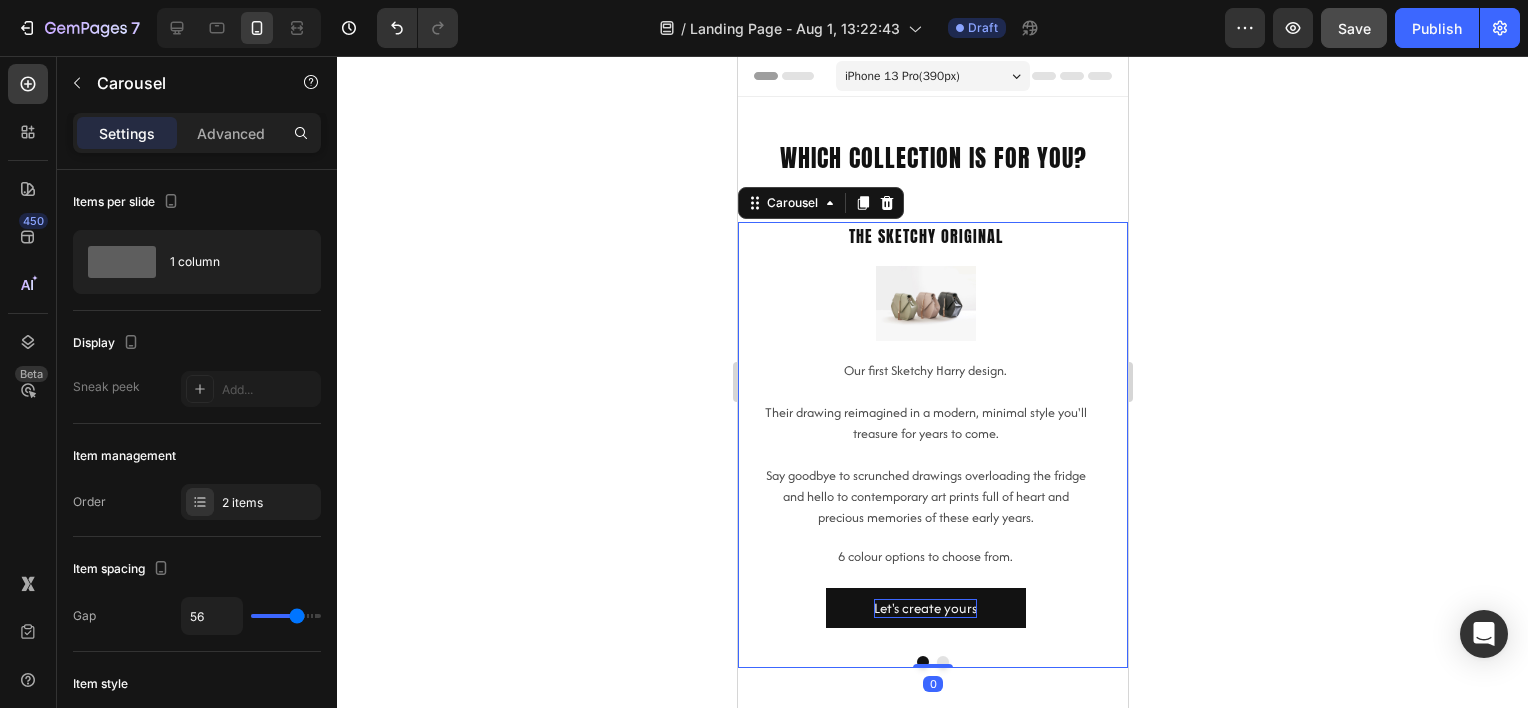 click at bounding box center (942, 662) 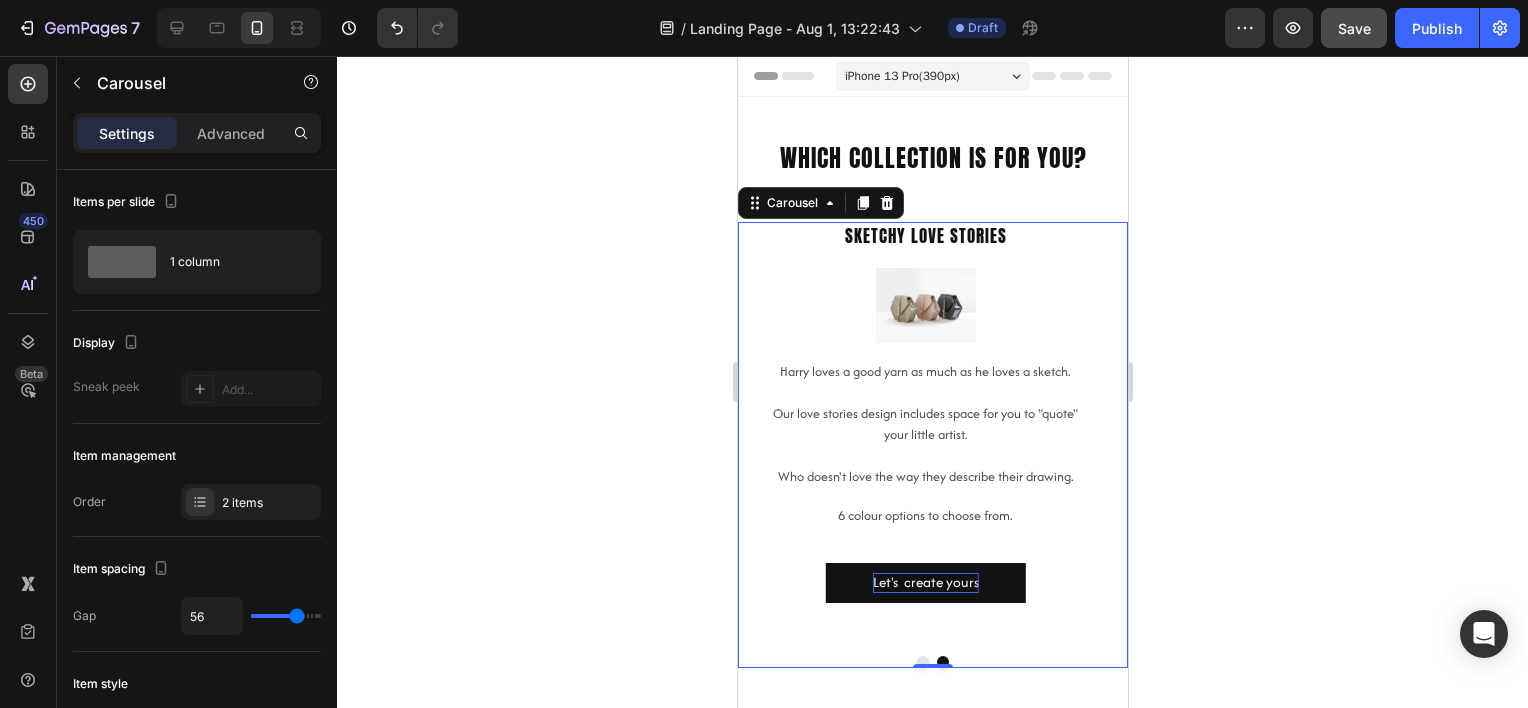 click 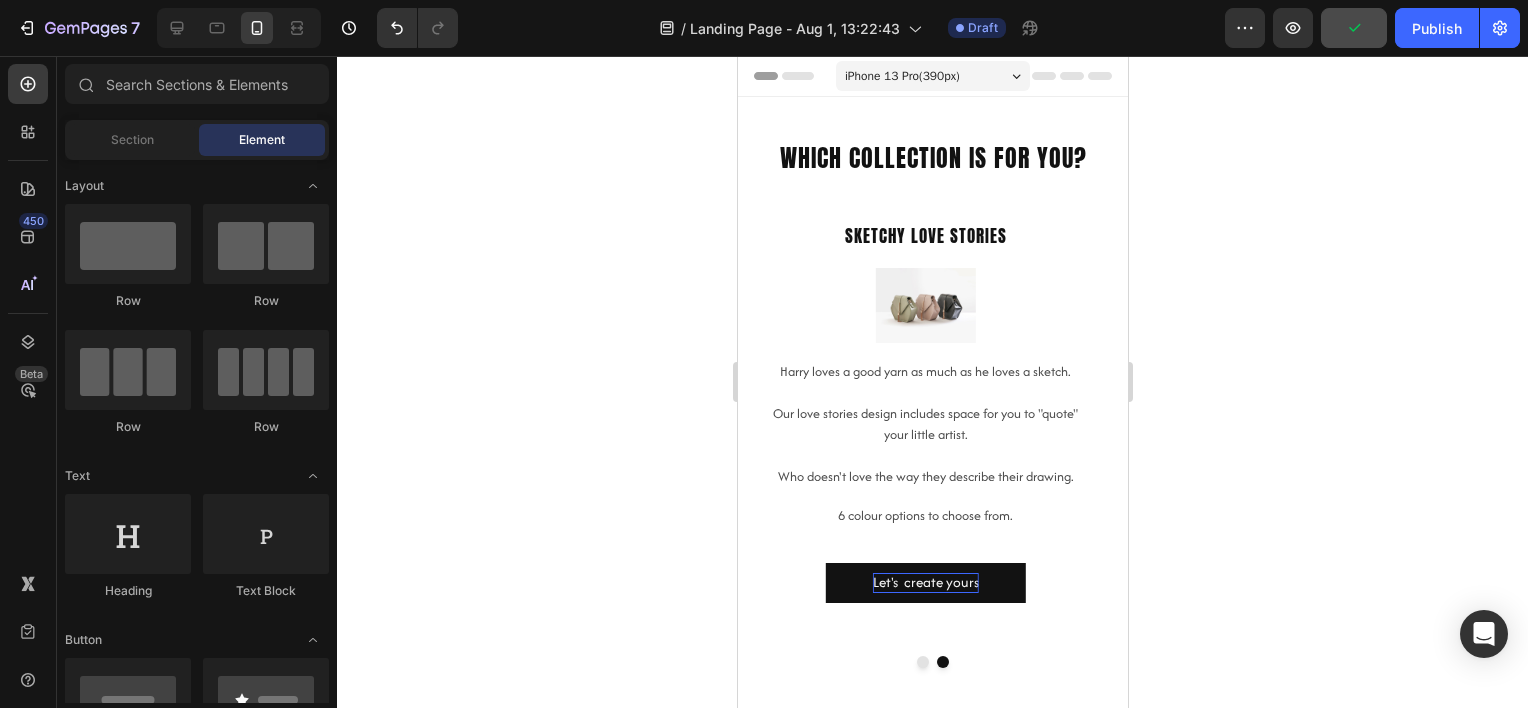 drag, startPoint x: 1302, startPoint y: 360, endPoint x: 1286, endPoint y: 361, distance: 16.03122 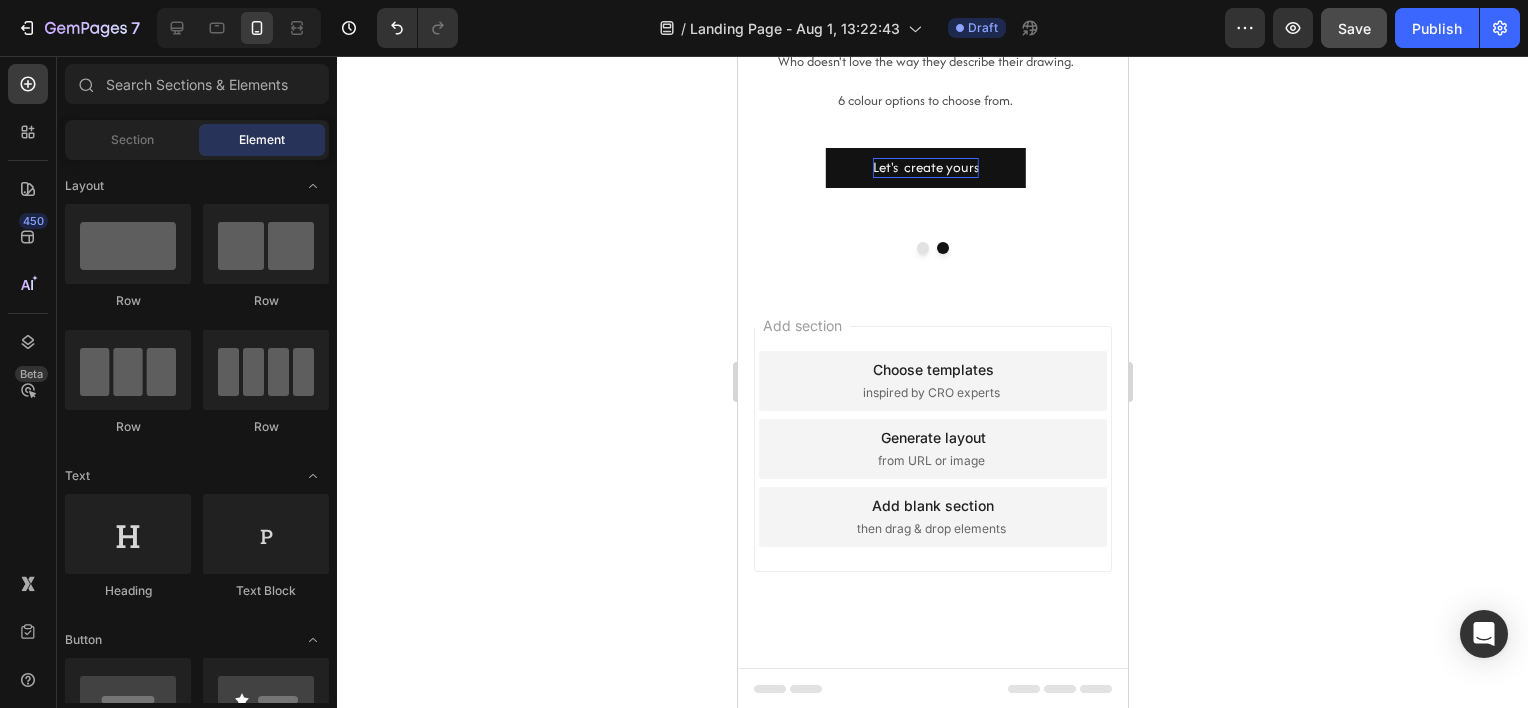 scroll, scrollTop: 0, scrollLeft: 0, axis: both 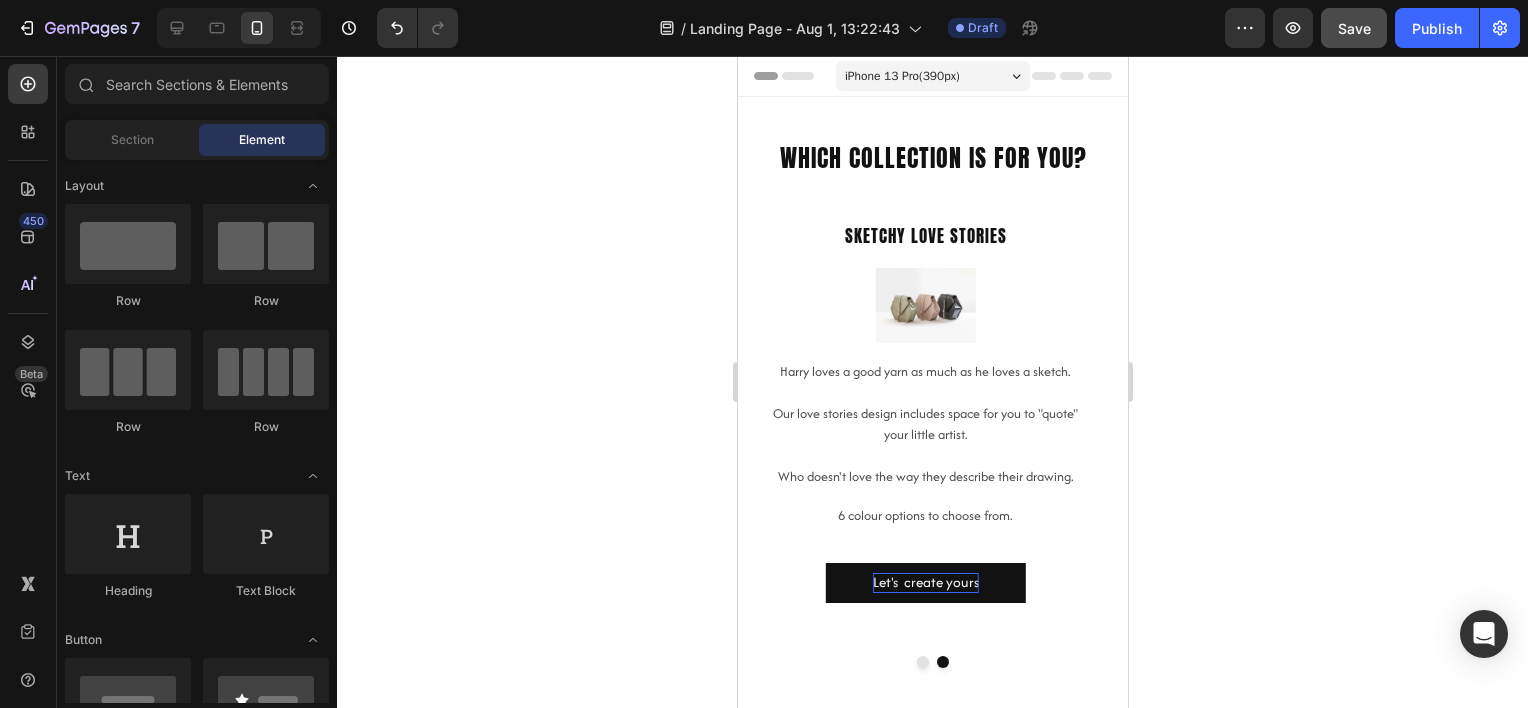 click 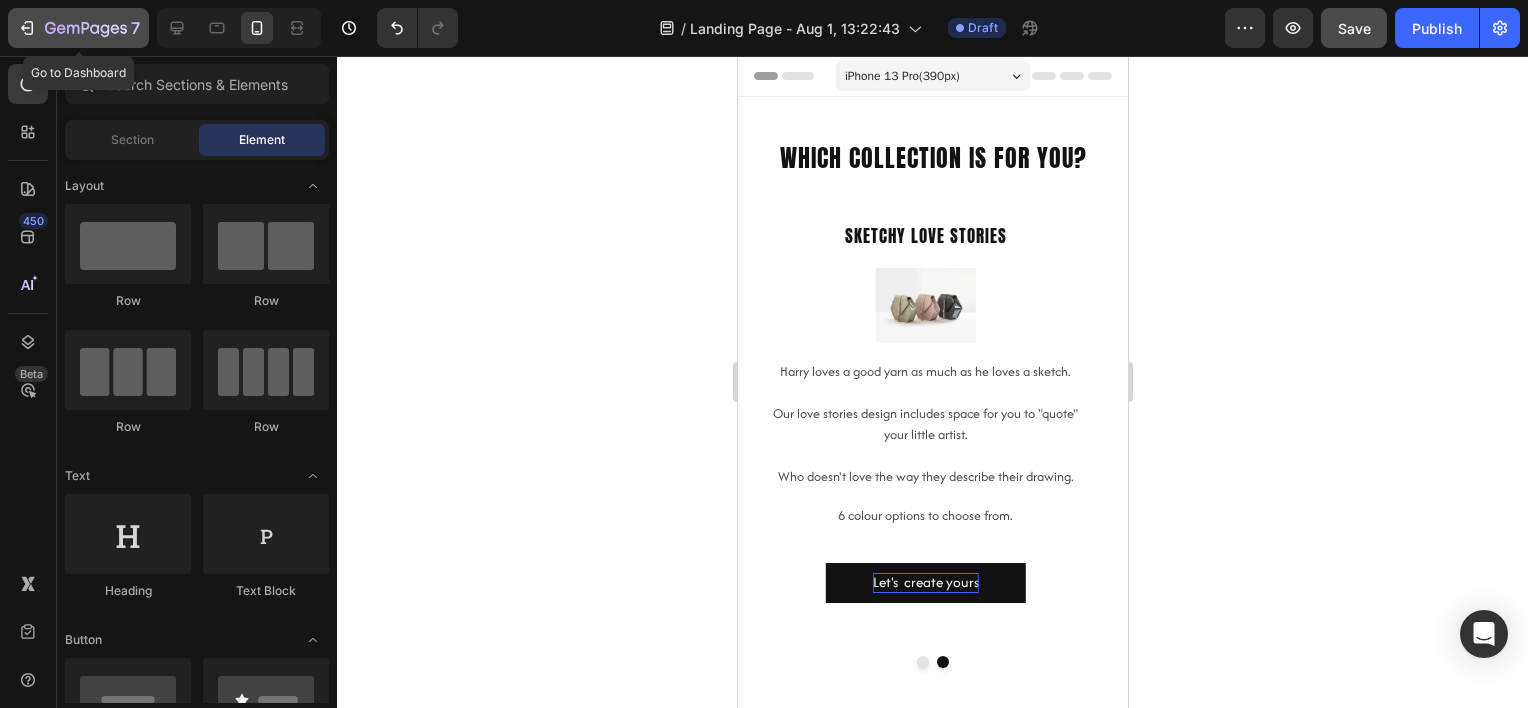click 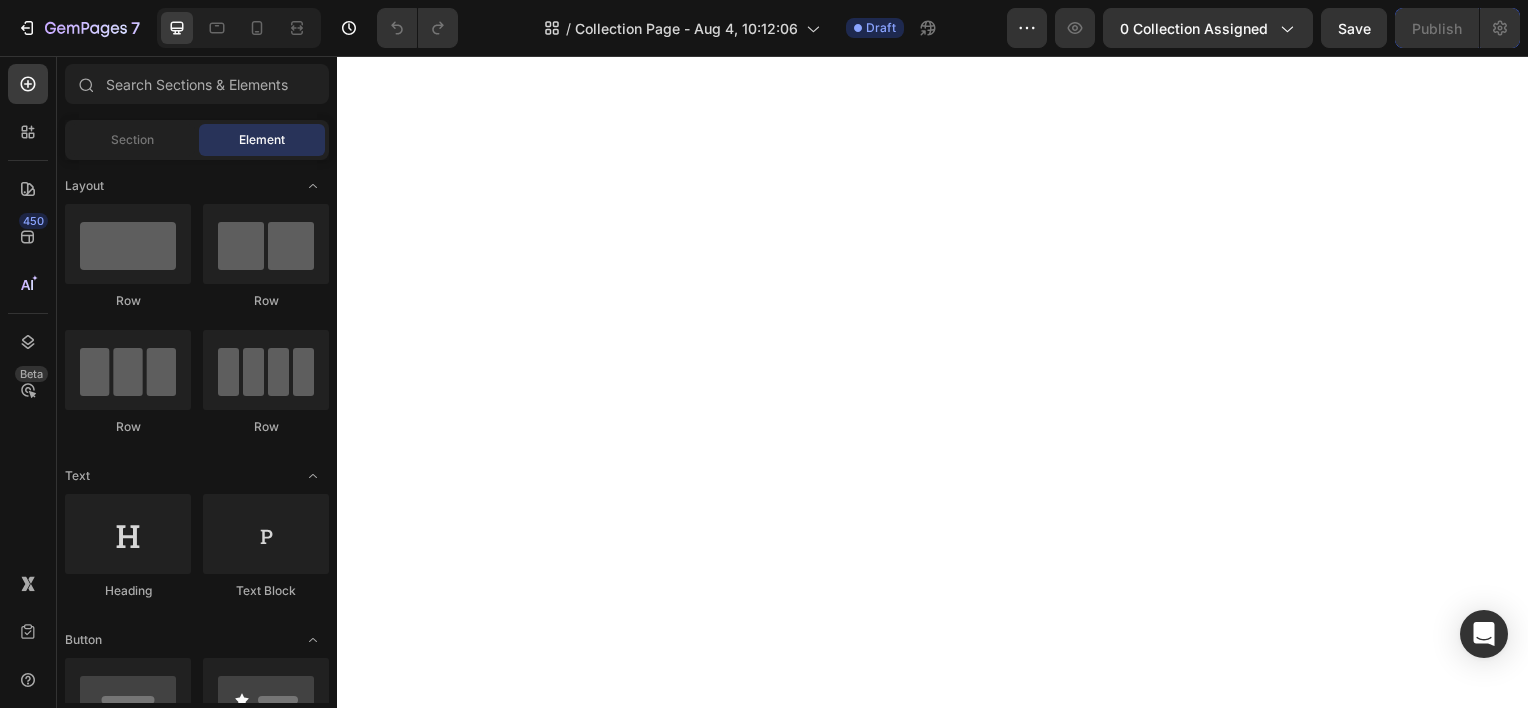 scroll, scrollTop: 0, scrollLeft: 0, axis: both 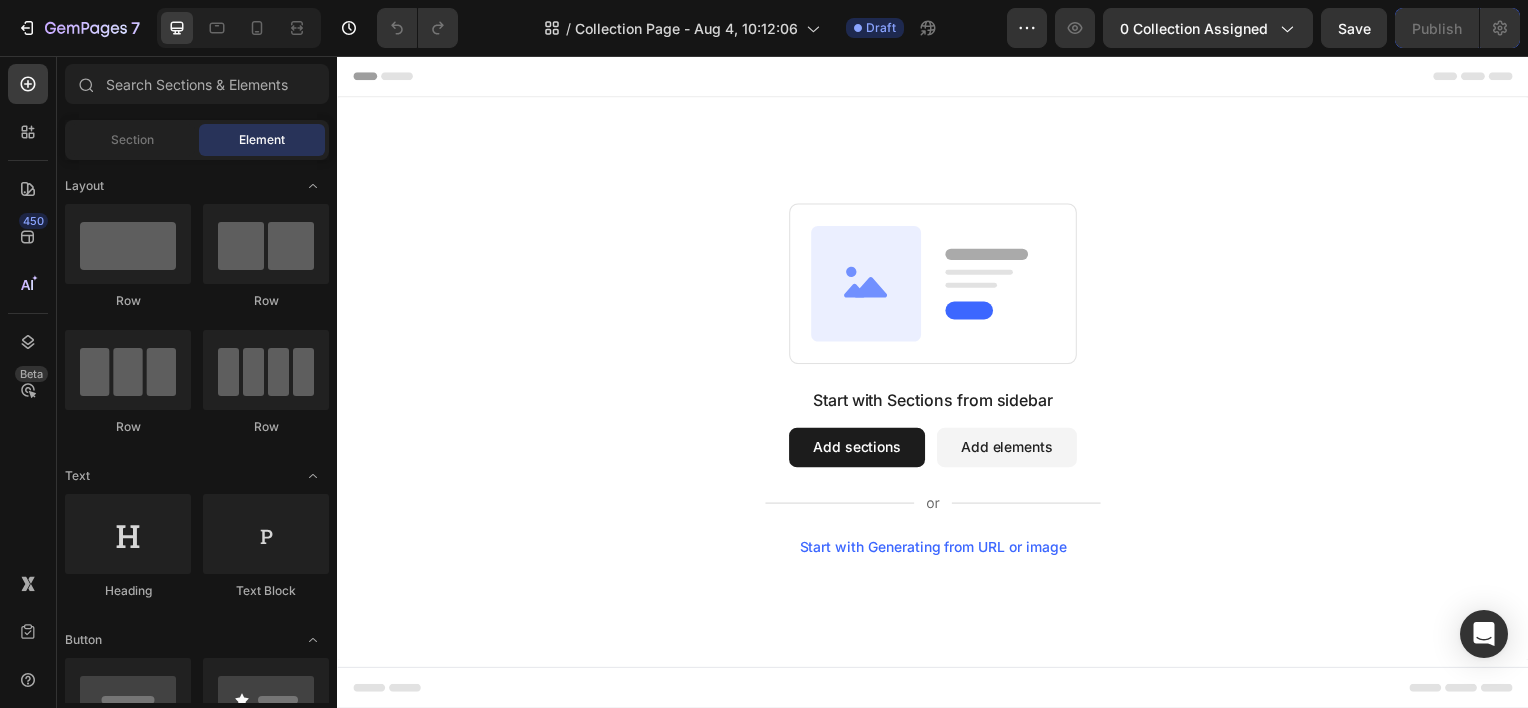 click on "Add sections" at bounding box center [860, 450] 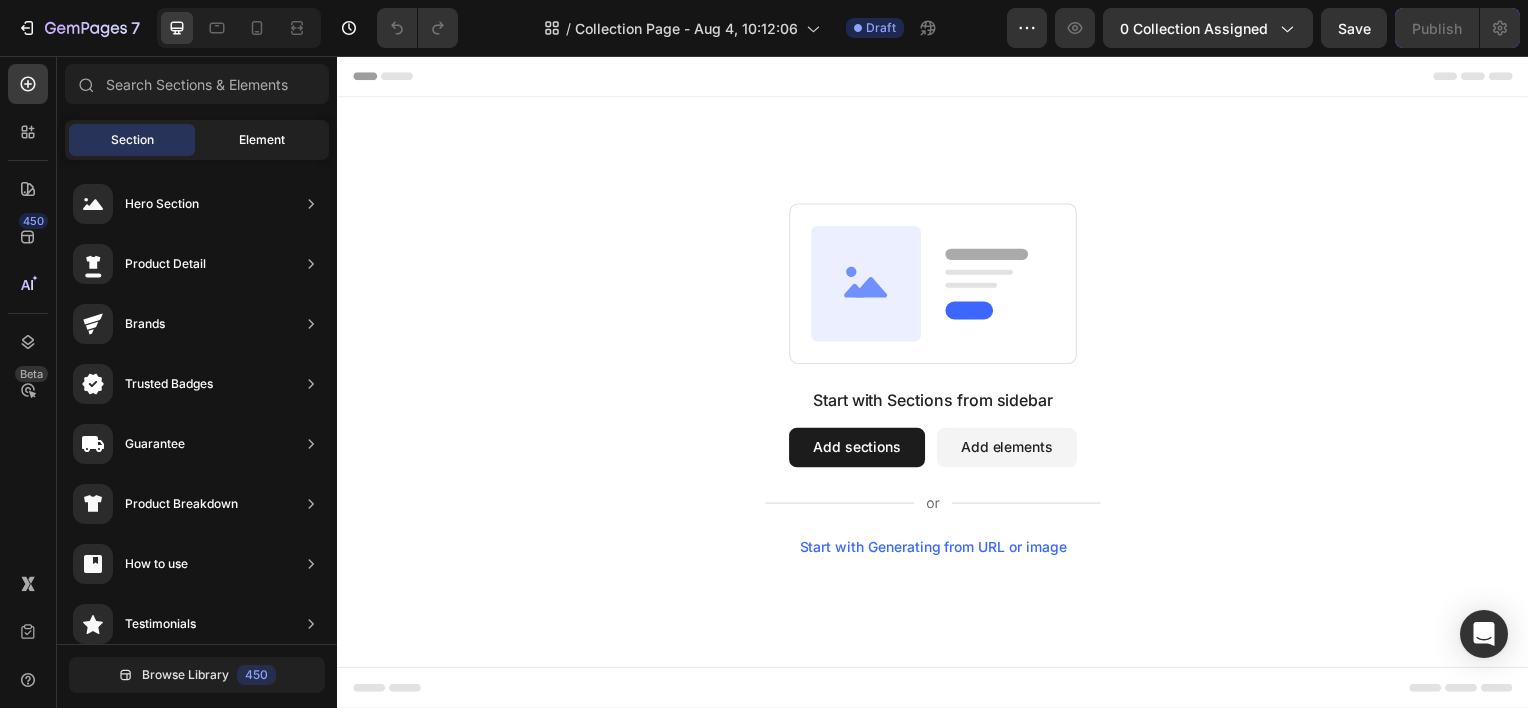 click on "Element" 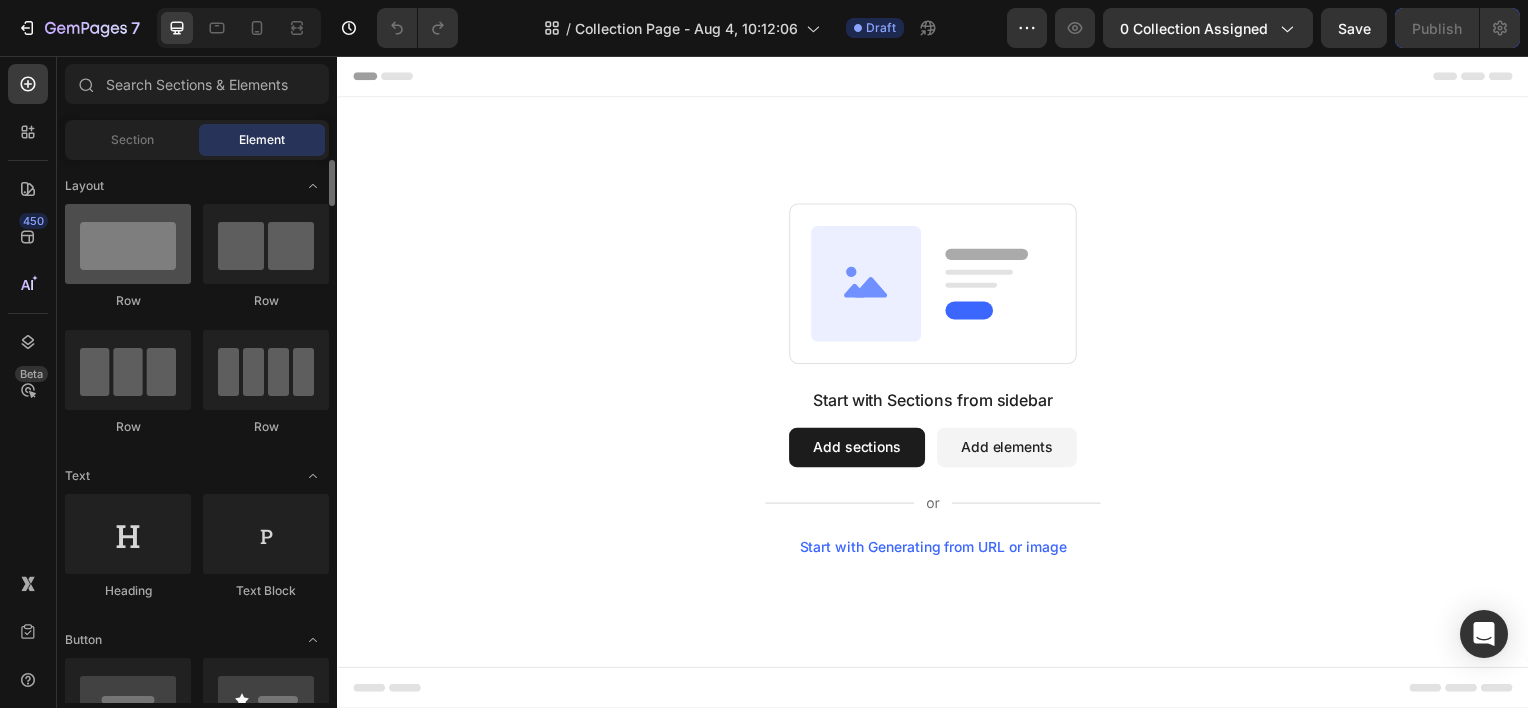 click at bounding box center [128, 244] 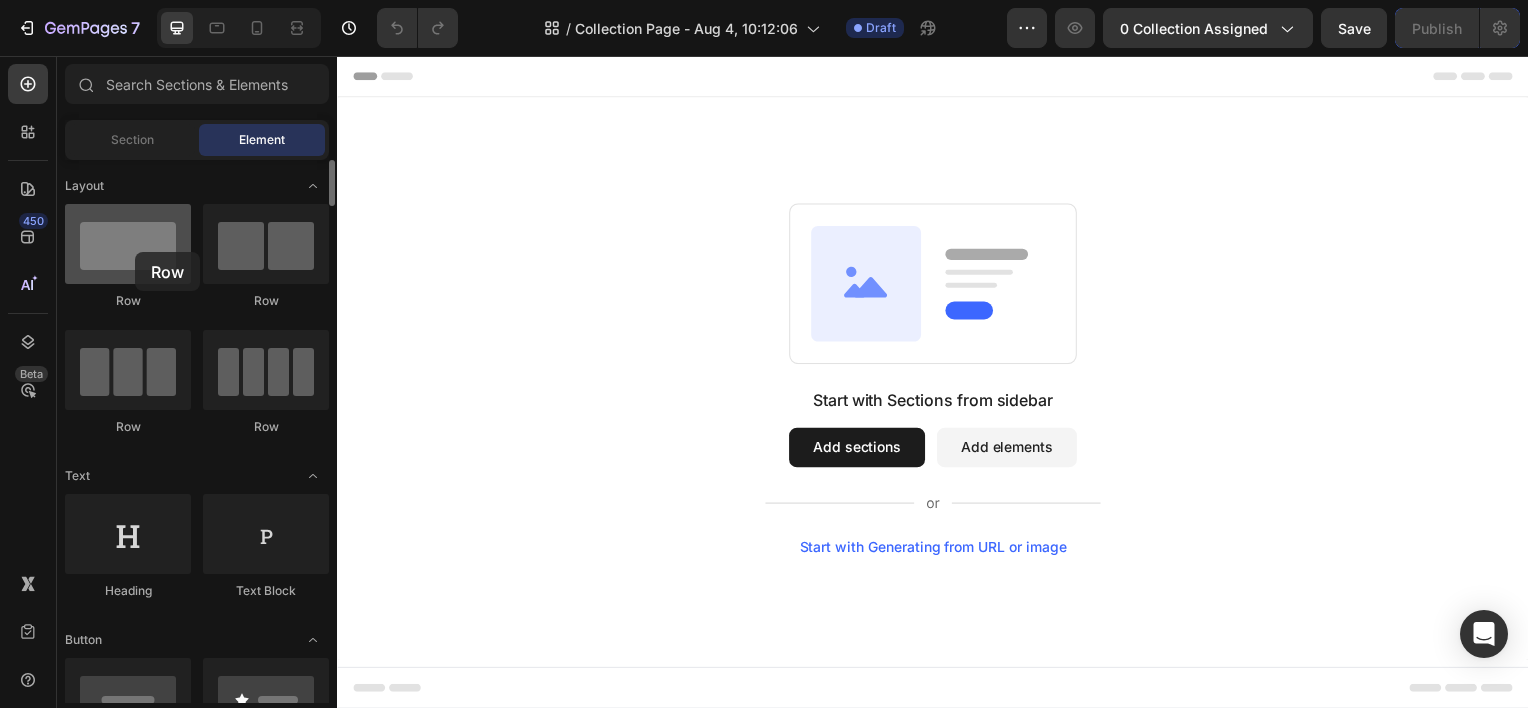 click at bounding box center (128, 244) 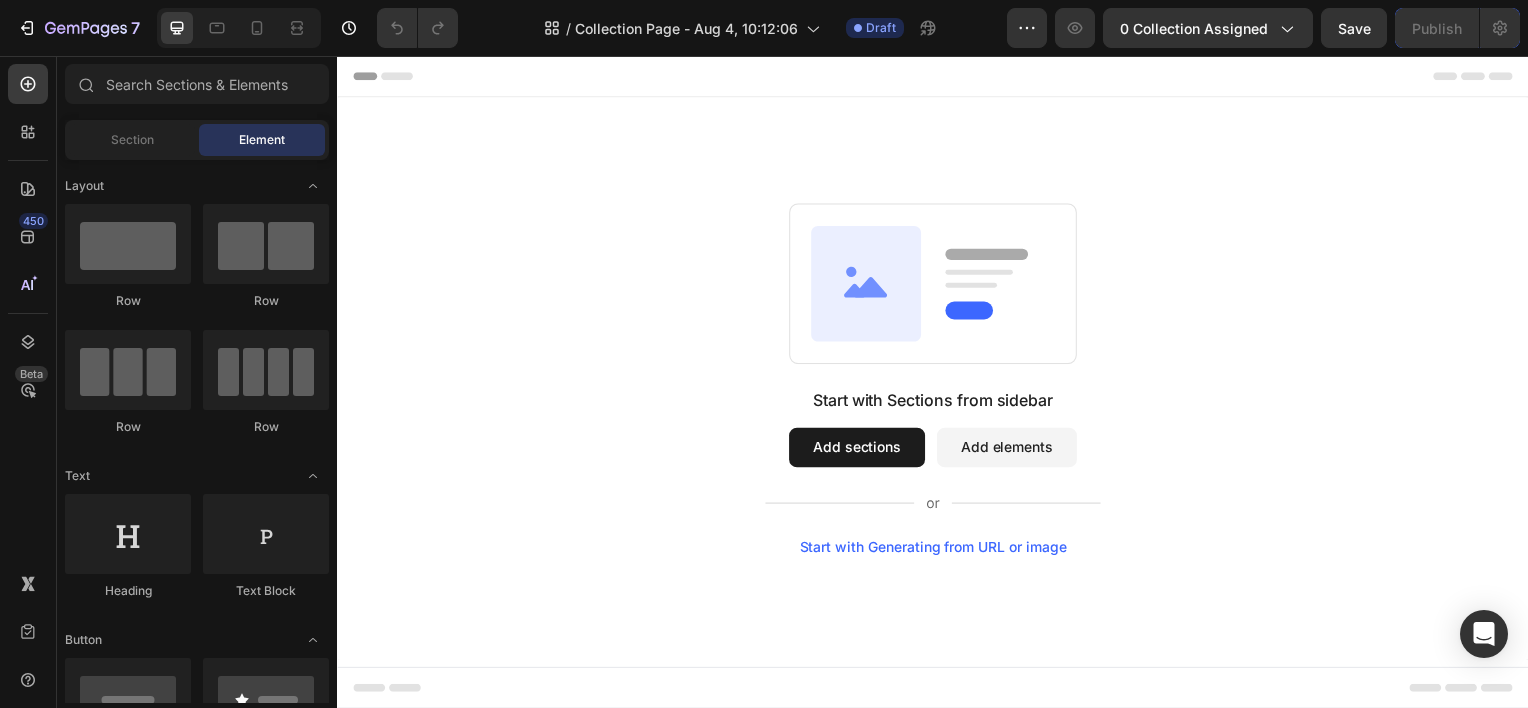 click on "Add sections" at bounding box center [860, 450] 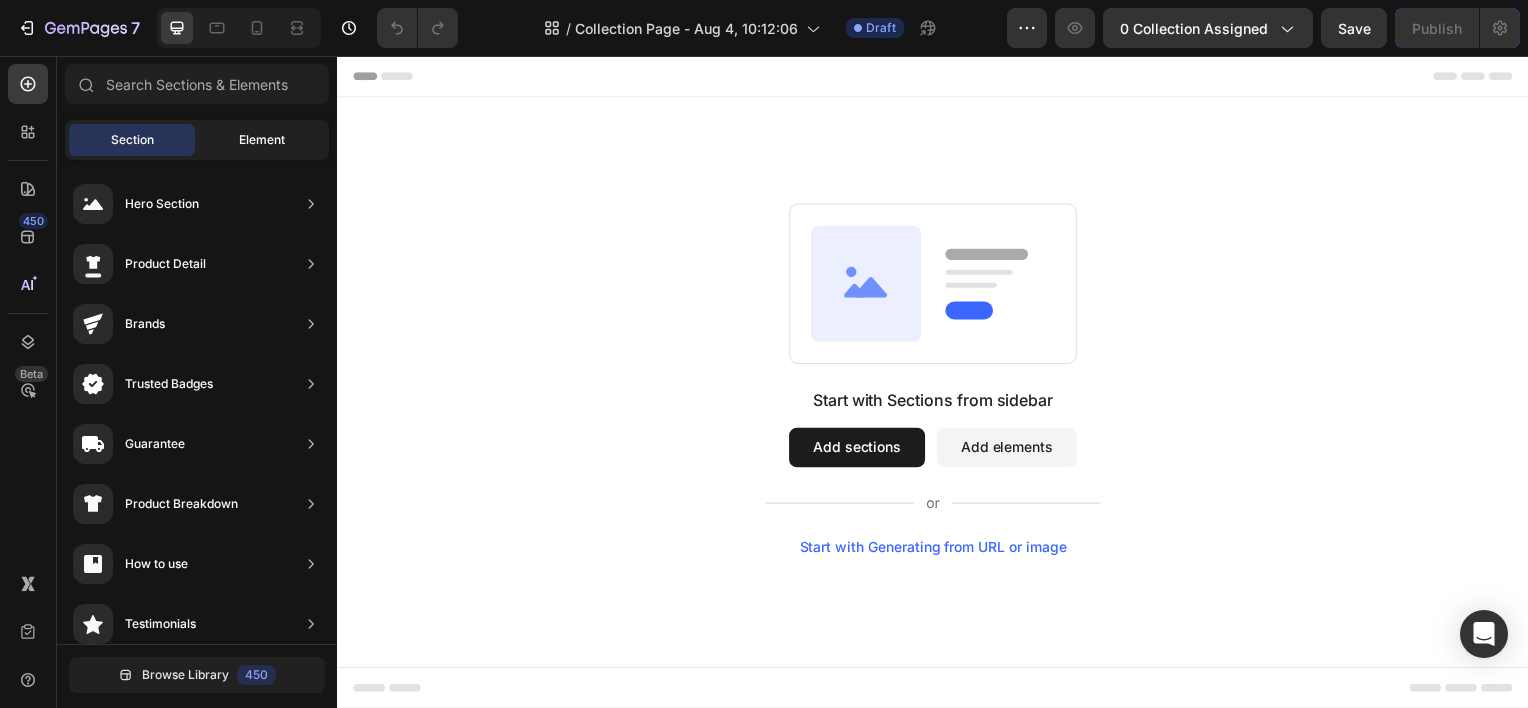 click on "Element" 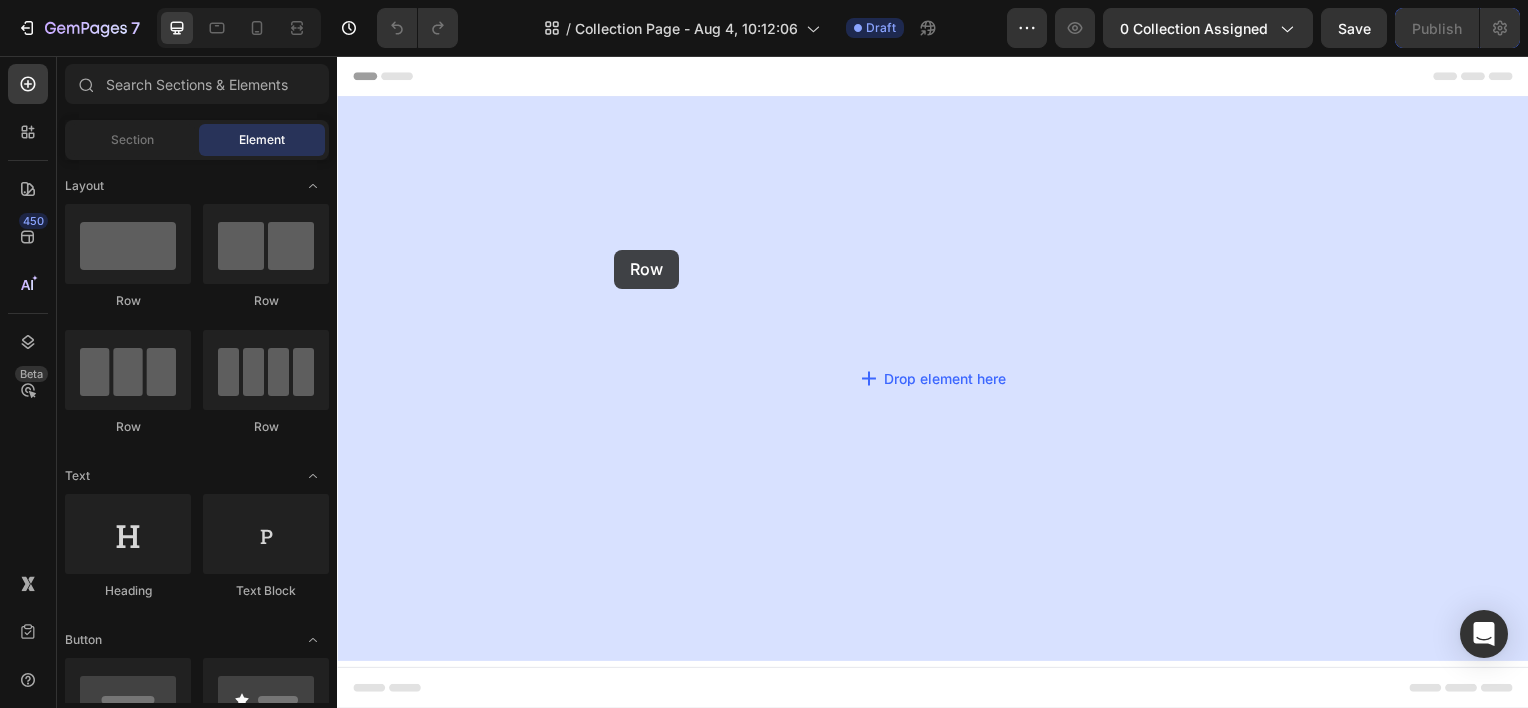 drag, startPoint x: 455, startPoint y: 344, endPoint x: 722, endPoint y: 249, distance: 283.39725 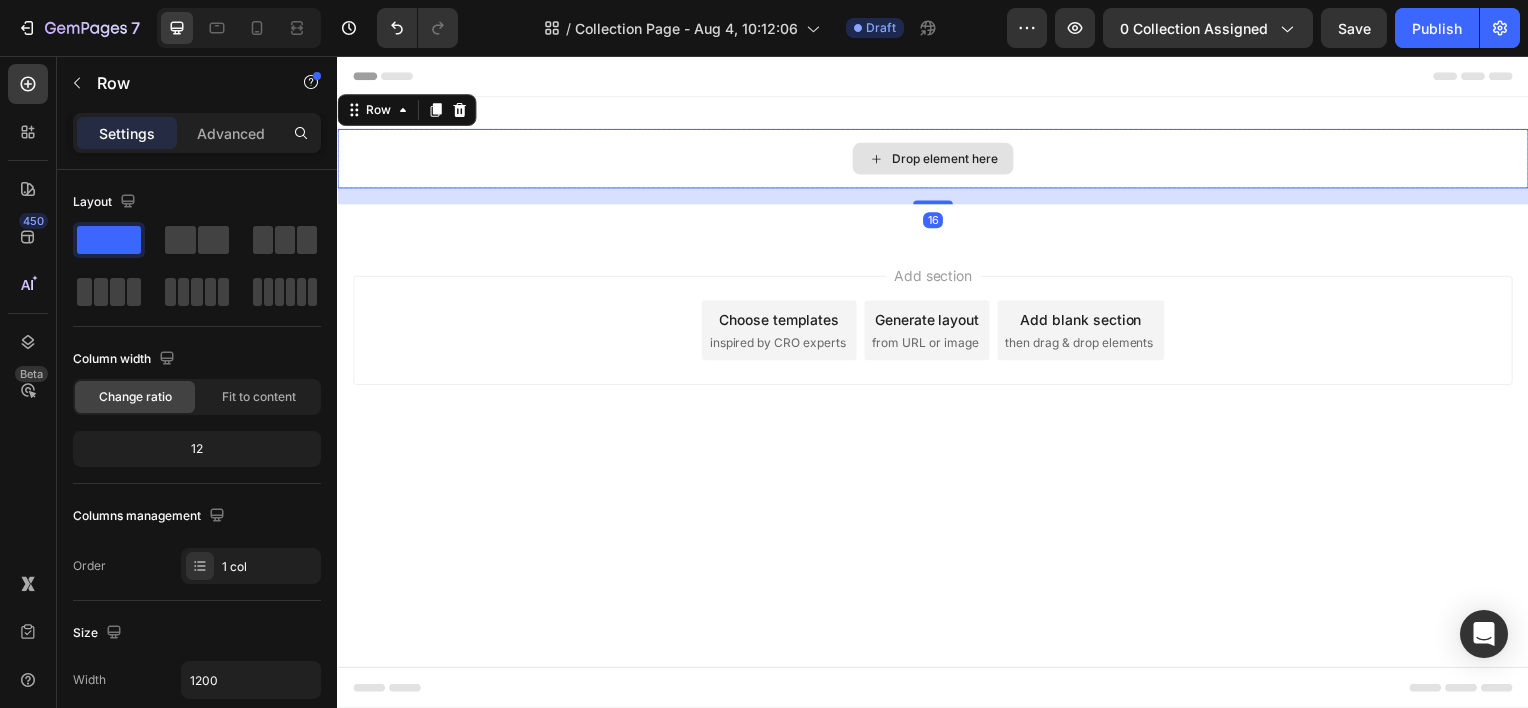 click on "Drop element here" at bounding box center (937, 159) 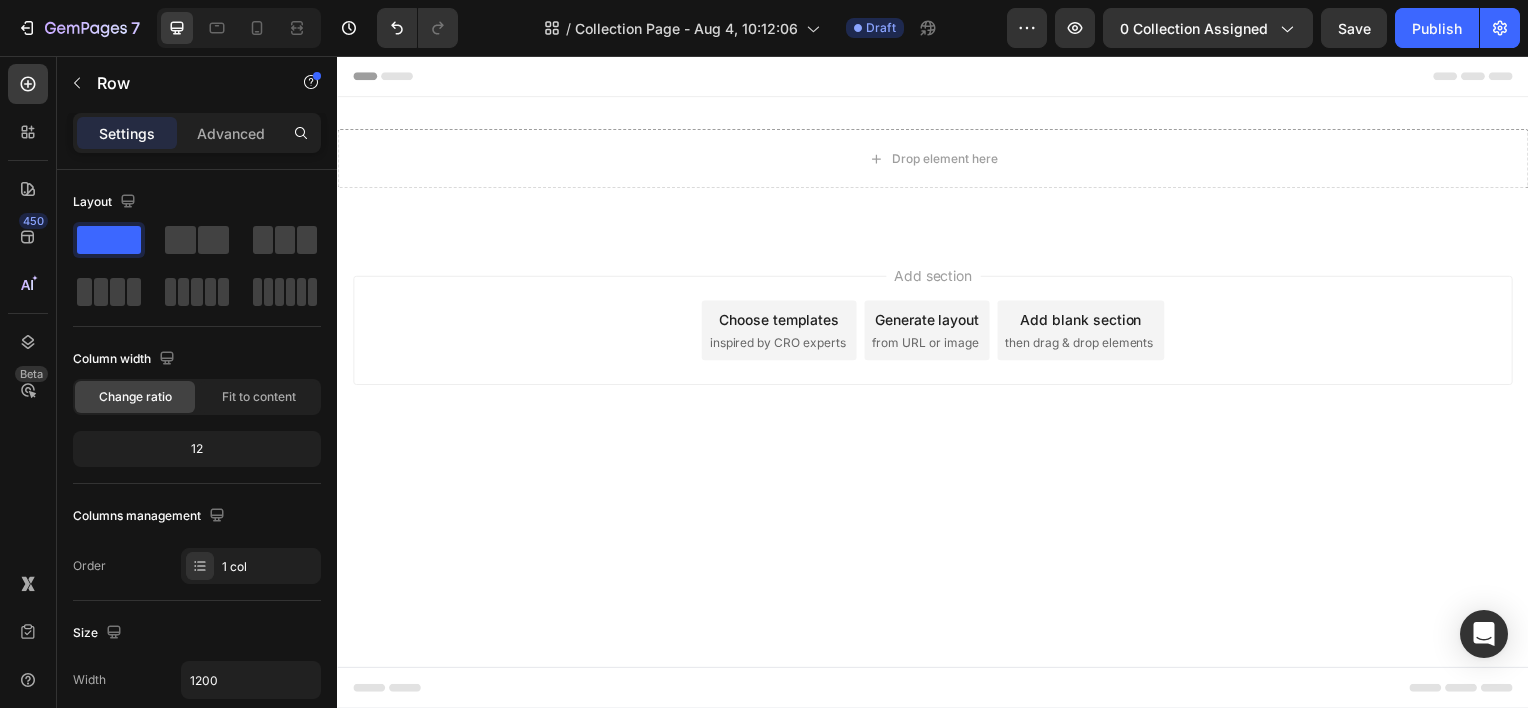 click on "Header
Drop element here Row   16 Section 1 Root Start with Sections from sidebar Add sections Add elements Start with Generating from URL or image Add section Choose templates inspired by CRO experts Generate layout from URL or image Add blank section then drag & drop elements Footer" at bounding box center (937, 384) 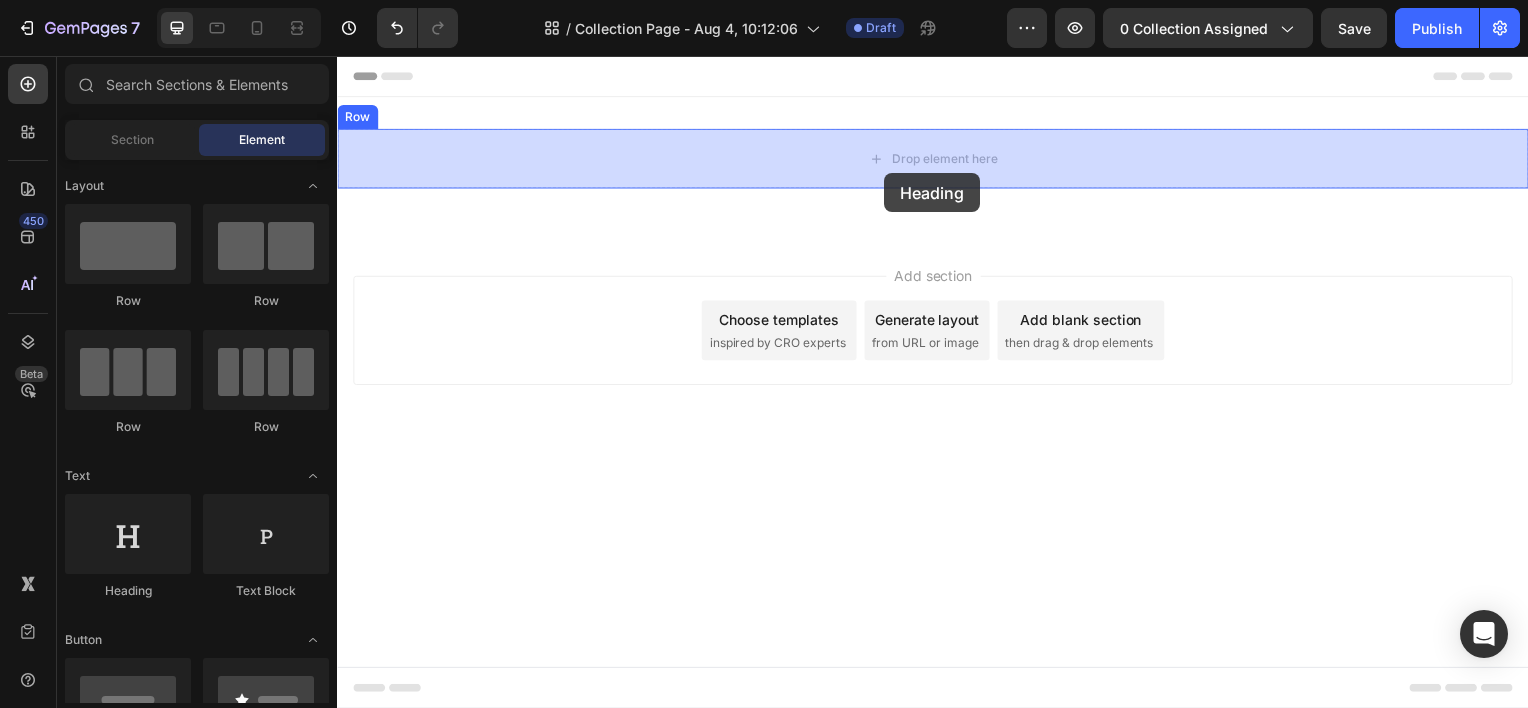 drag, startPoint x: 480, startPoint y: 614, endPoint x: 888, endPoint y: 172, distance: 601.5214 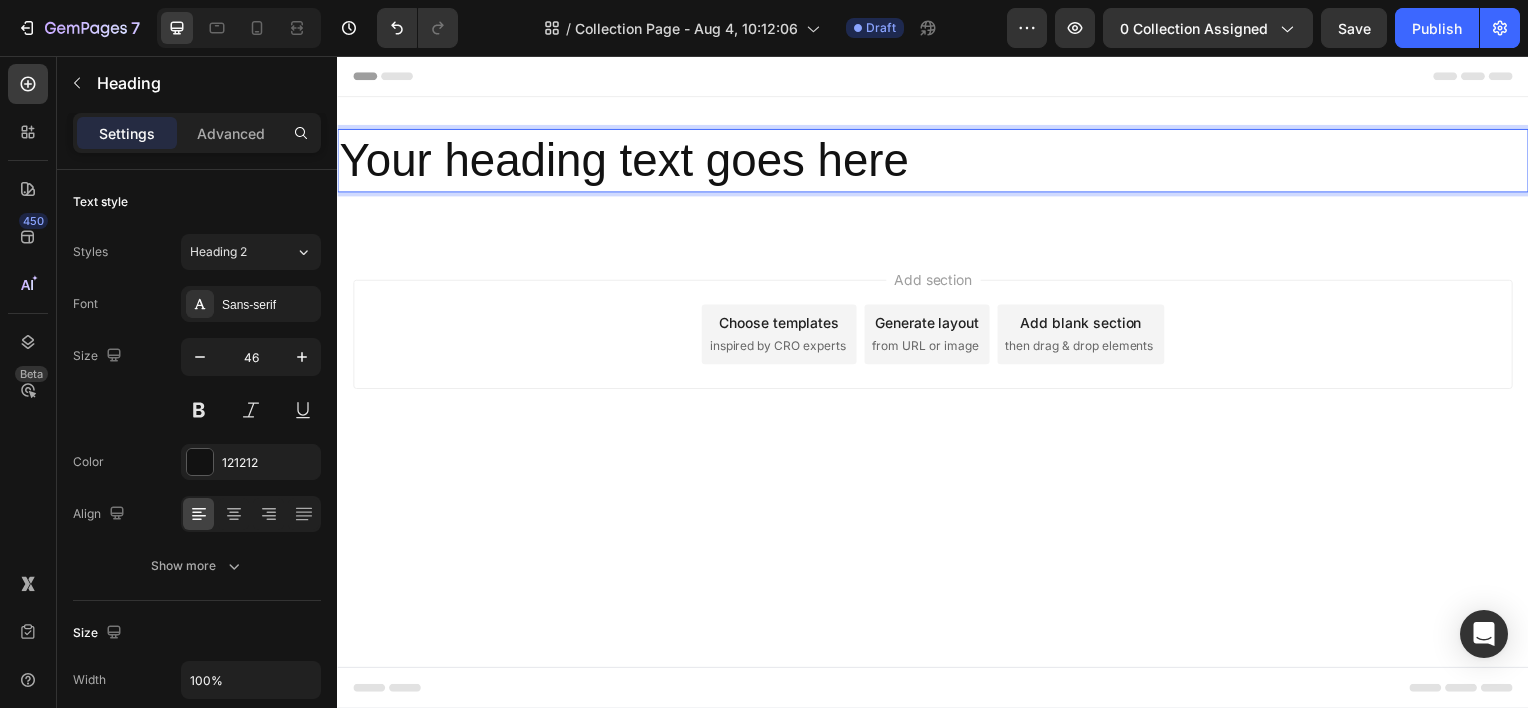 click on "Your heading text goes here" at bounding box center [937, 161] 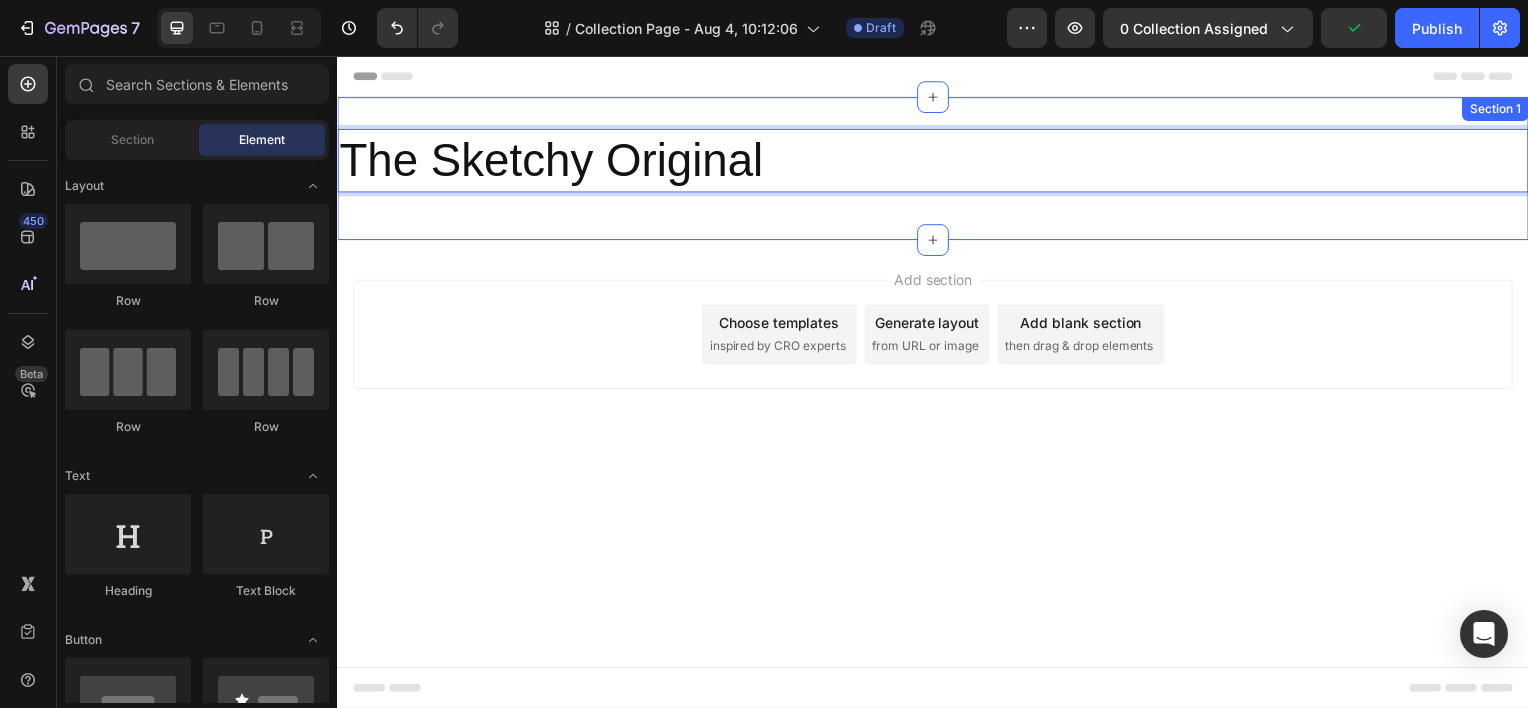 click on "Add section Choose templates inspired by CRO experts Generate layout from URL or image Add blank section then drag & drop elements" at bounding box center [937, 364] 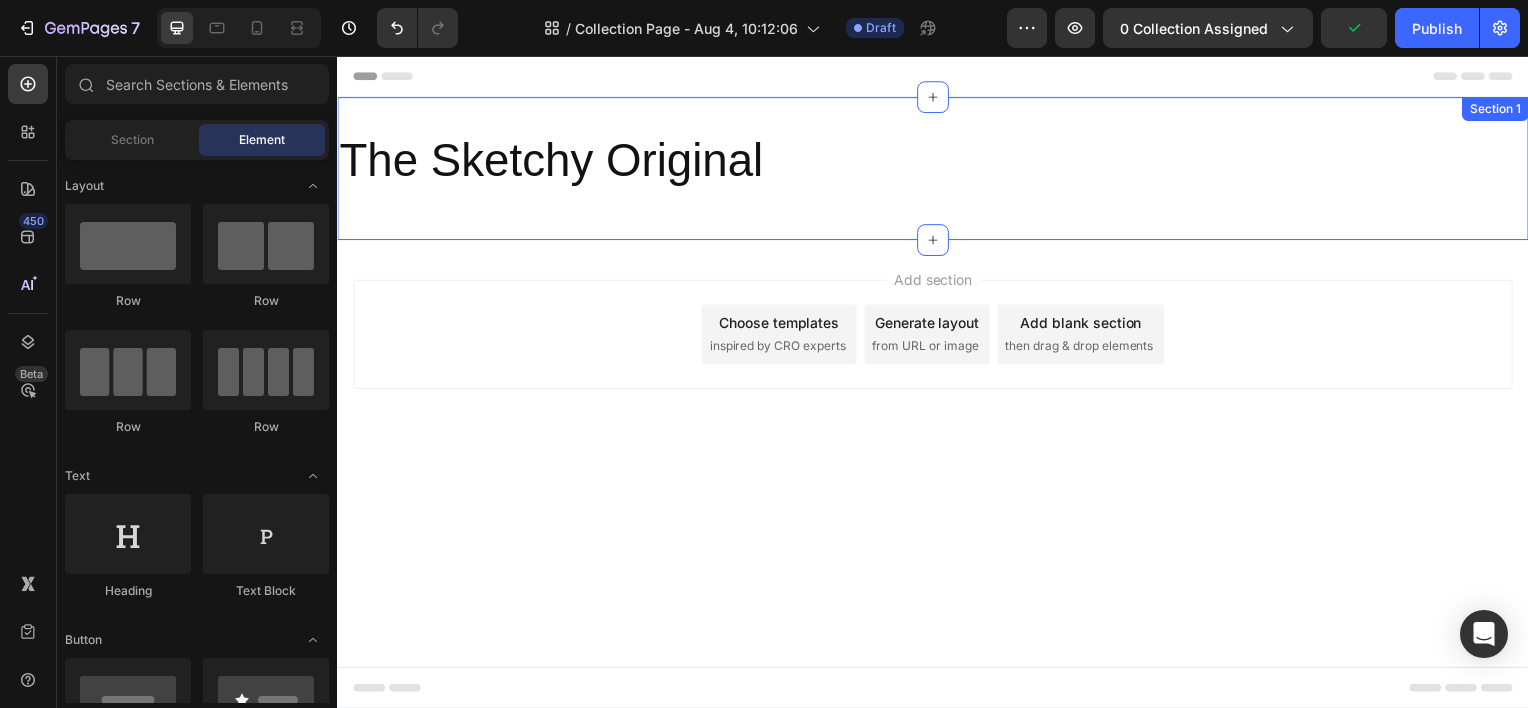 click on "The Sketchy Original" at bounding box center [937, 161] 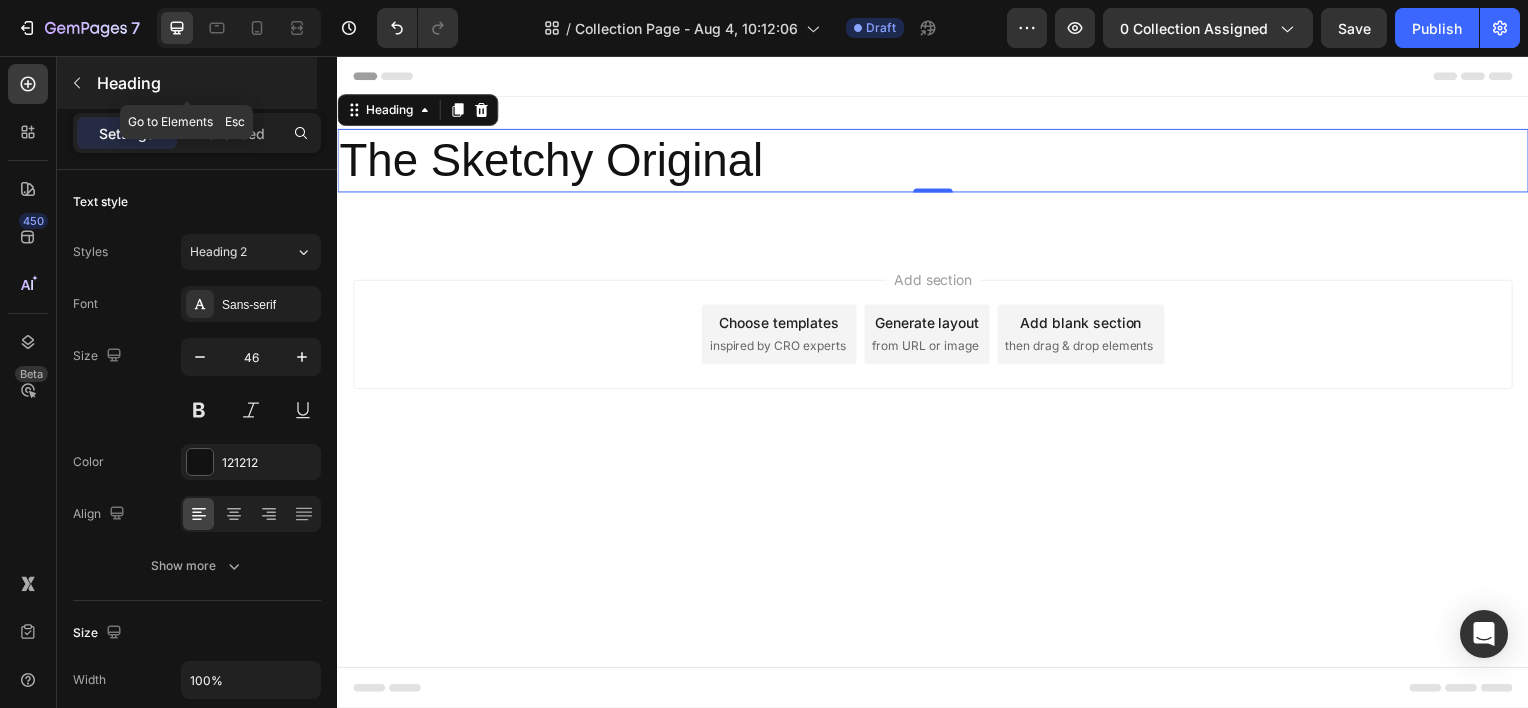 click 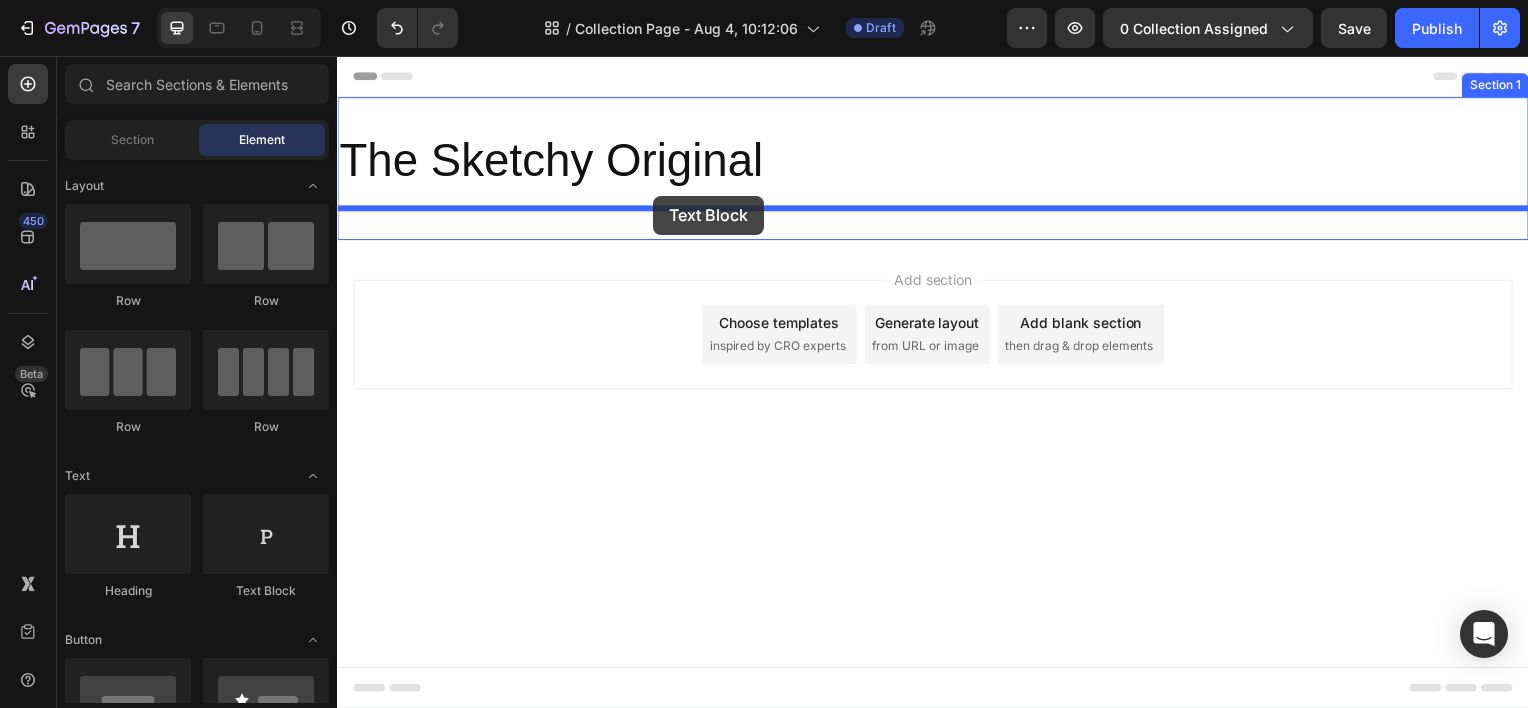 drag, startPoint x: 605, startPoint y: 604, endPoint x: 655, endPoint y: 193, distance: 414.03018 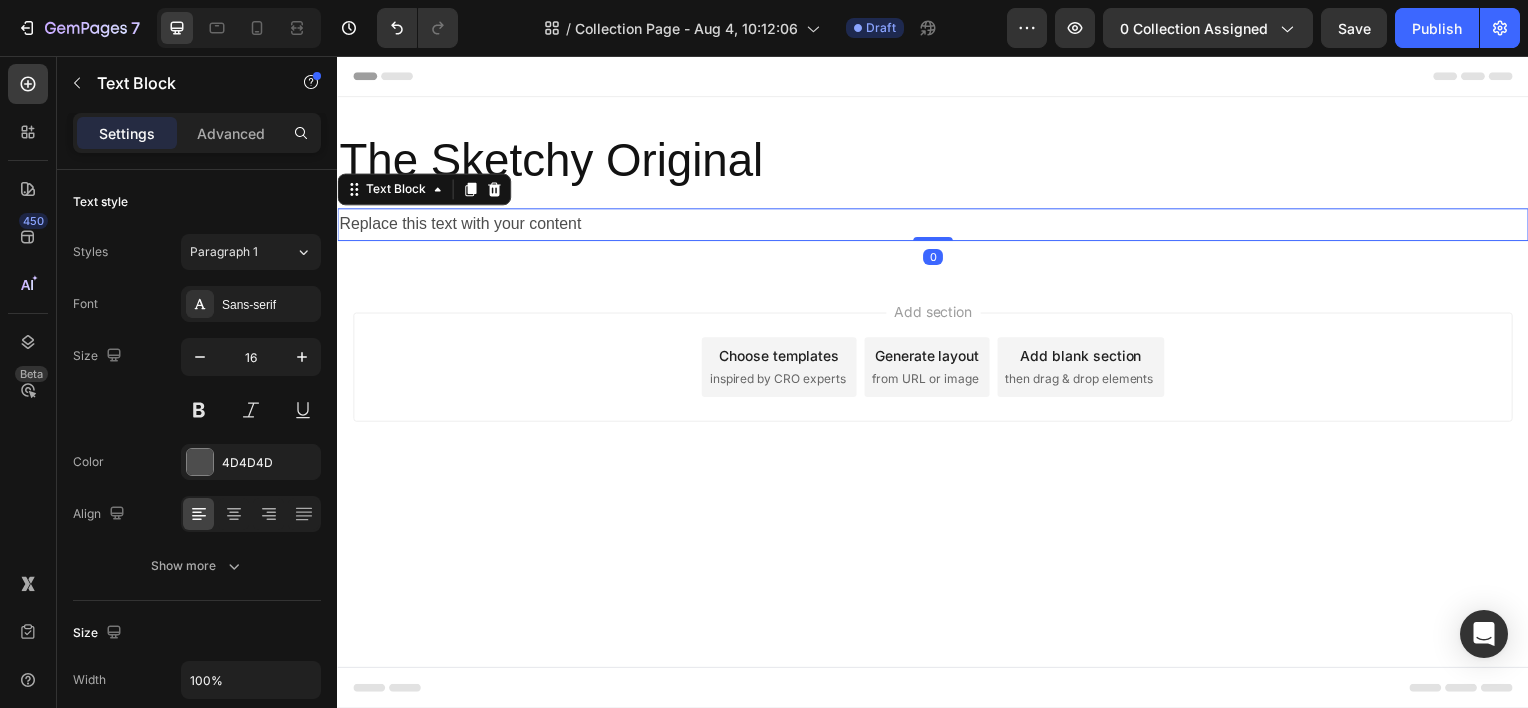 click on "Replace this text with your content" at bounding box center [937, 225] 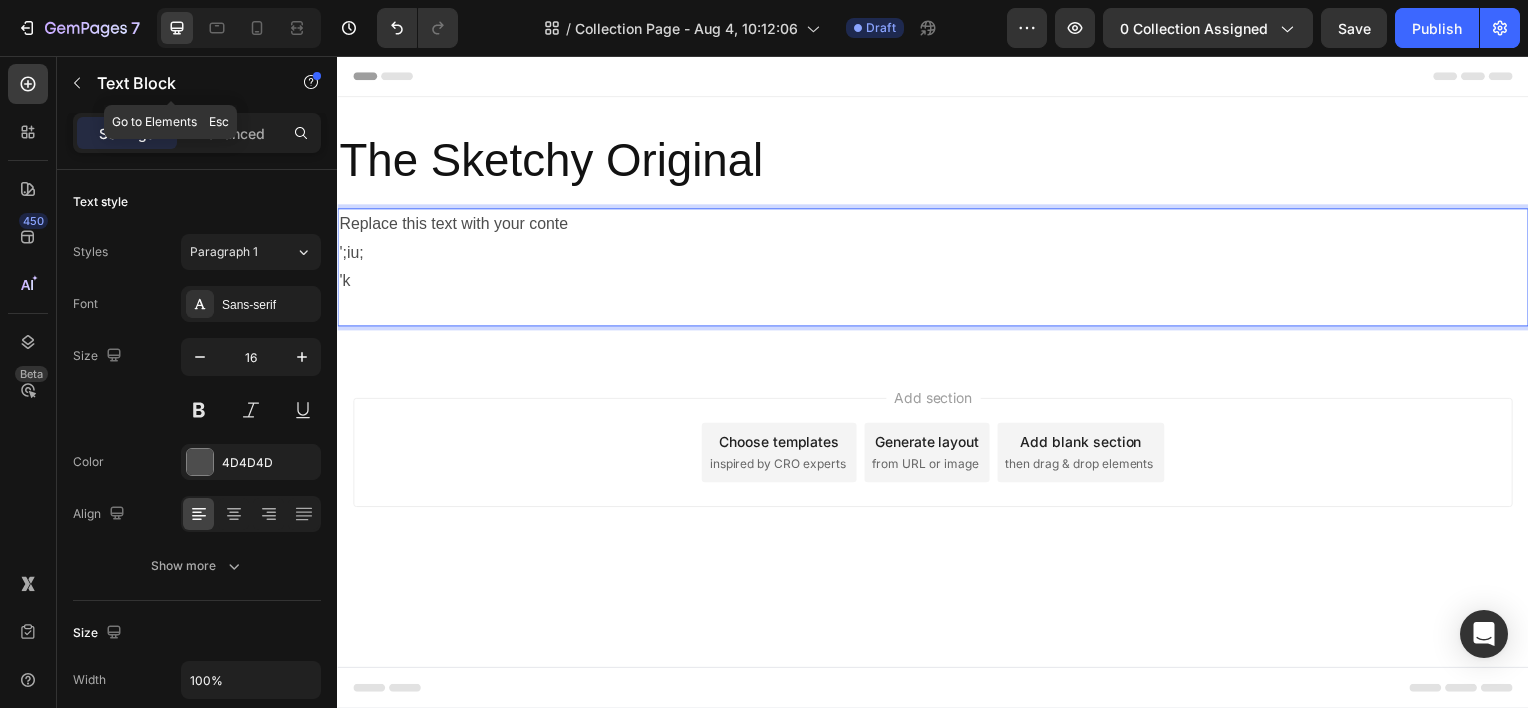 click 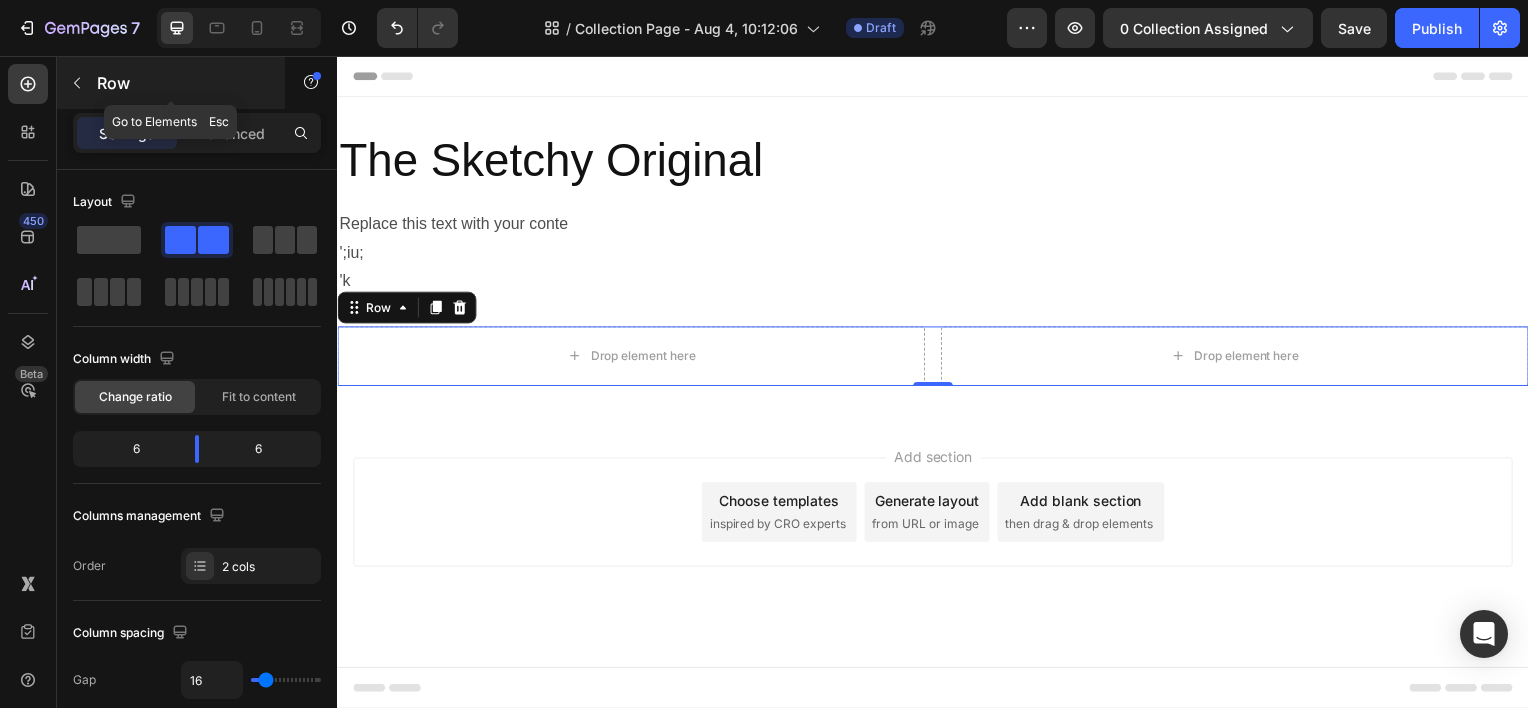 click 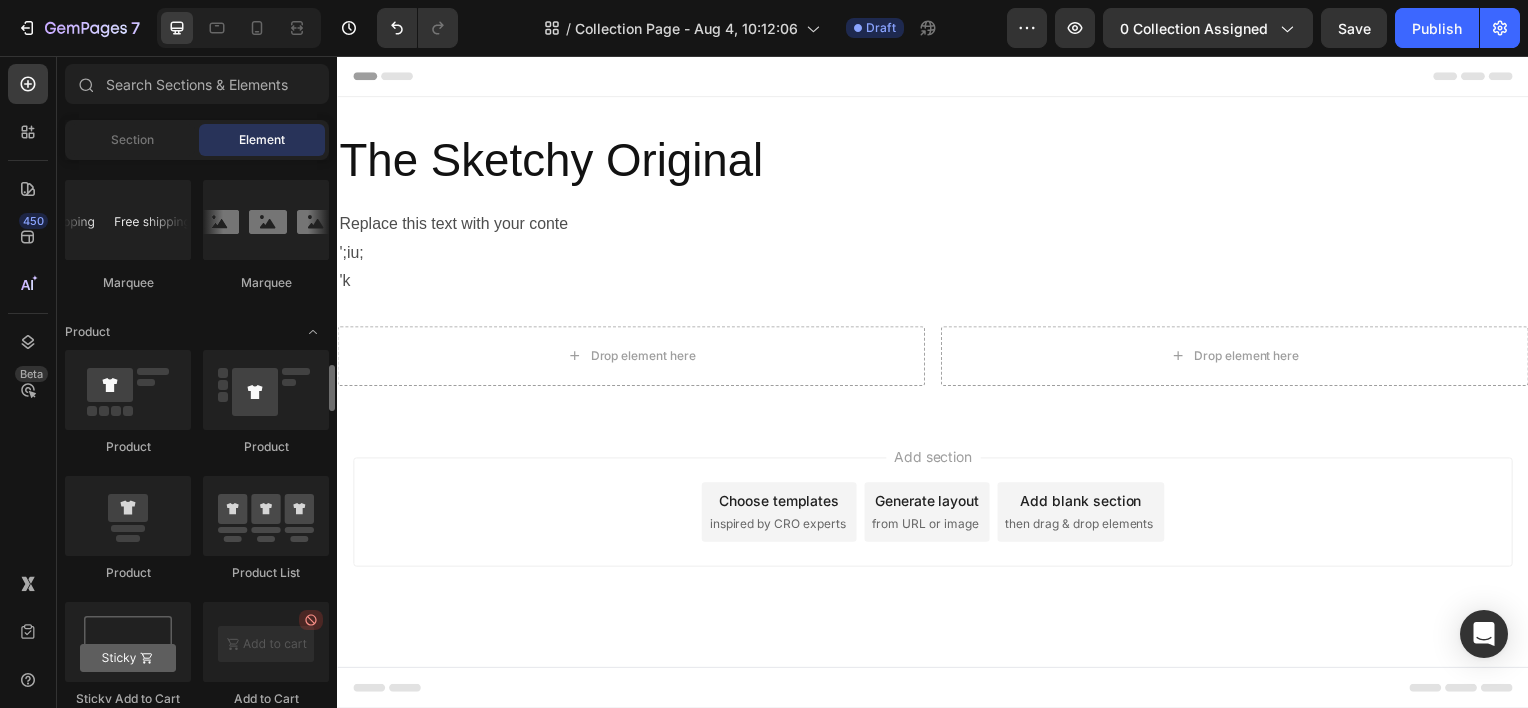 scroll, scrollTop: 2600, scrollLeft: 0, axis: vertical 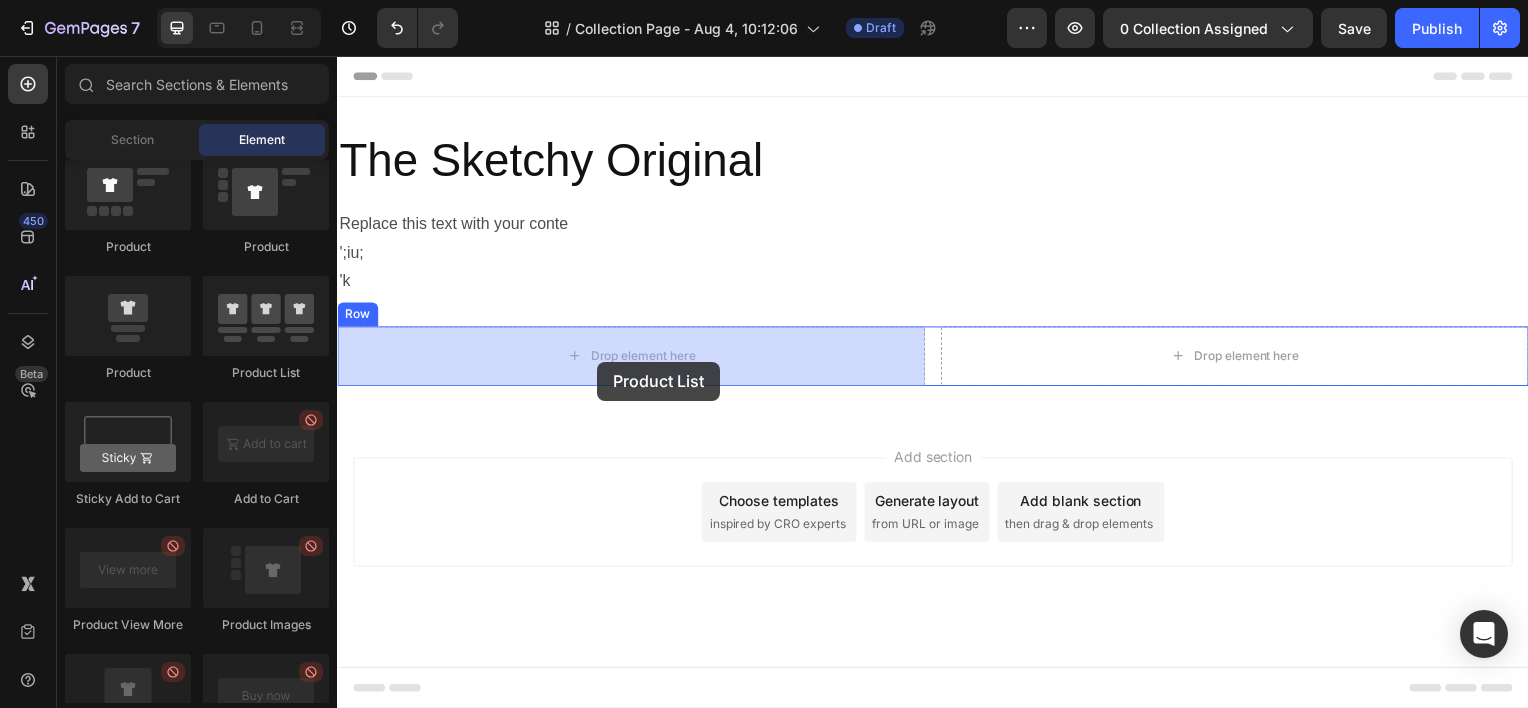 drag, startPoint x: 633, startPoint y: 380, endPoint x: 599, endPoint y: 364, distance: 37.576588 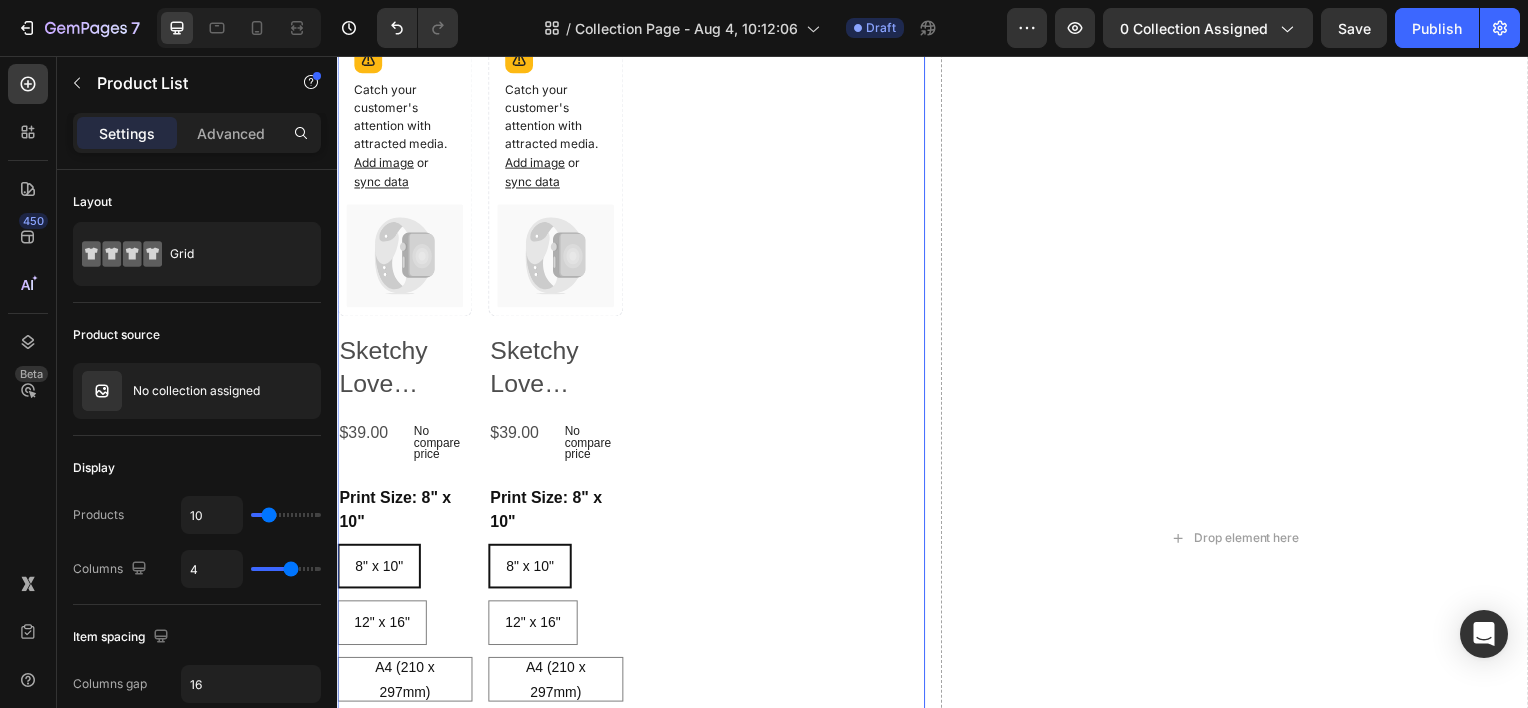 scroll, scrollTop: 0, scrollLeft: 0, axis: both 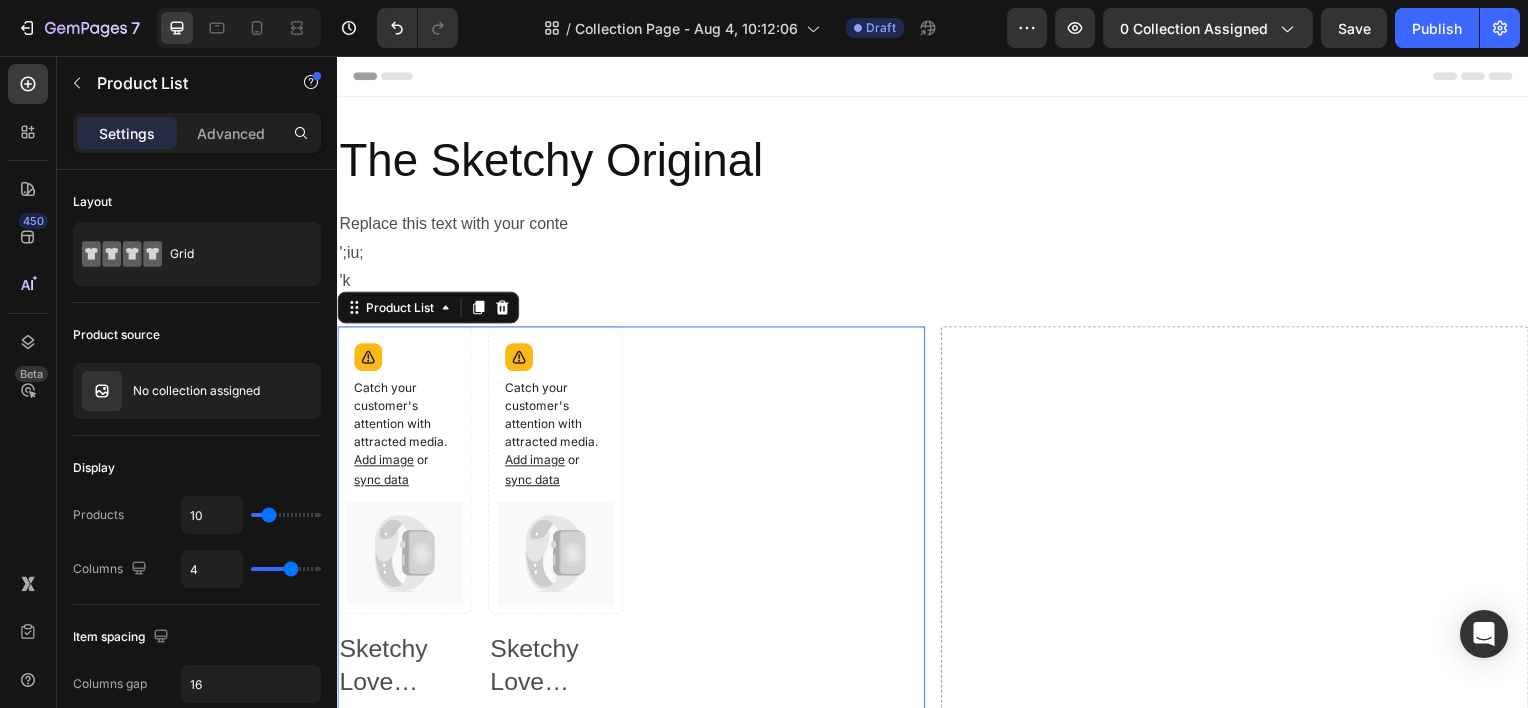 click on "Catch your customer's attention with attracted media.       Add image   or   sync data
Product Images Sketchy Love Stories Collection - Oat & Cocoa Product Title $39.00 Product Price Product Price No compare price Product Price Row Print Size: 8" x 10" 8" x 10" 8" x 10" 8" x 10" 12" x 16" 12" x 16" 12" x 16" A4 (210 x 297mm) A4 (210 x 297mm) A4 (210 x 297mm) A3 (297 x 420mm) A3 (297 x 420mm) A3 (297 x 420mm) Orientation: Portrait Portrait Portrait Portrait Landscape Landscape Landscape Product Variants & Swatches Add to cart Add to Cart Row Product List Catch your customer's attention with attracted media.       Add image   or   sync data" at bounding box center [633, 841] 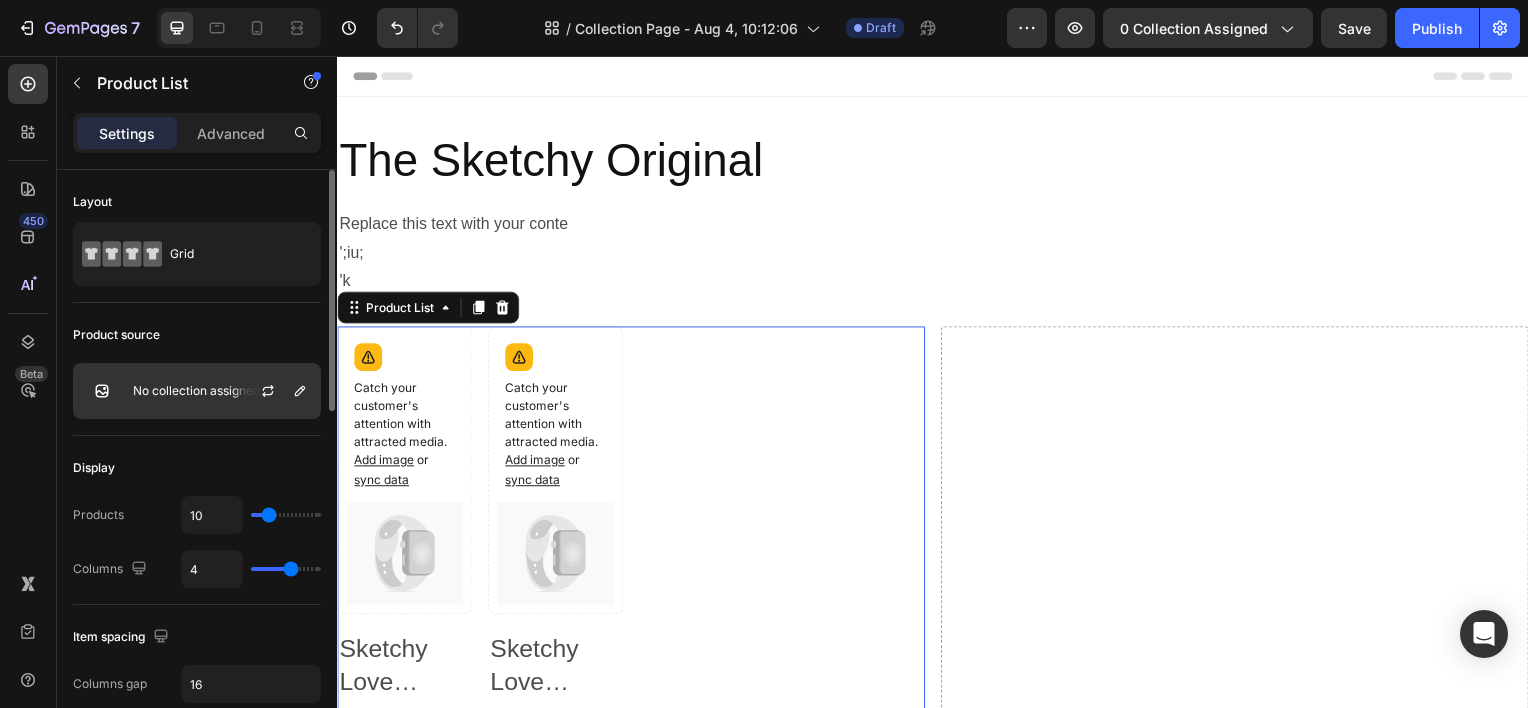 click on "No collection assigned" at bounding box center [197, 391] 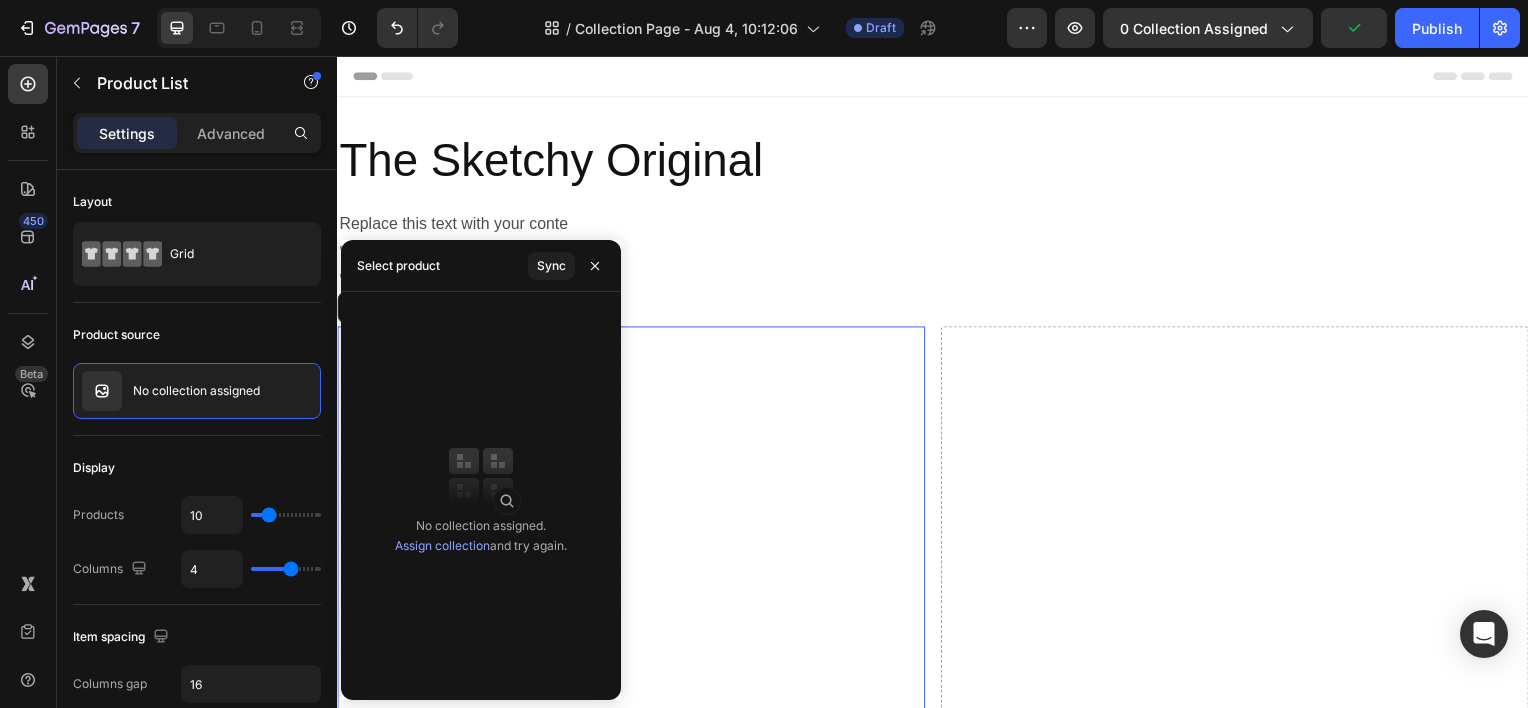 click on "Assign collection" at bounding box center (442, 545) 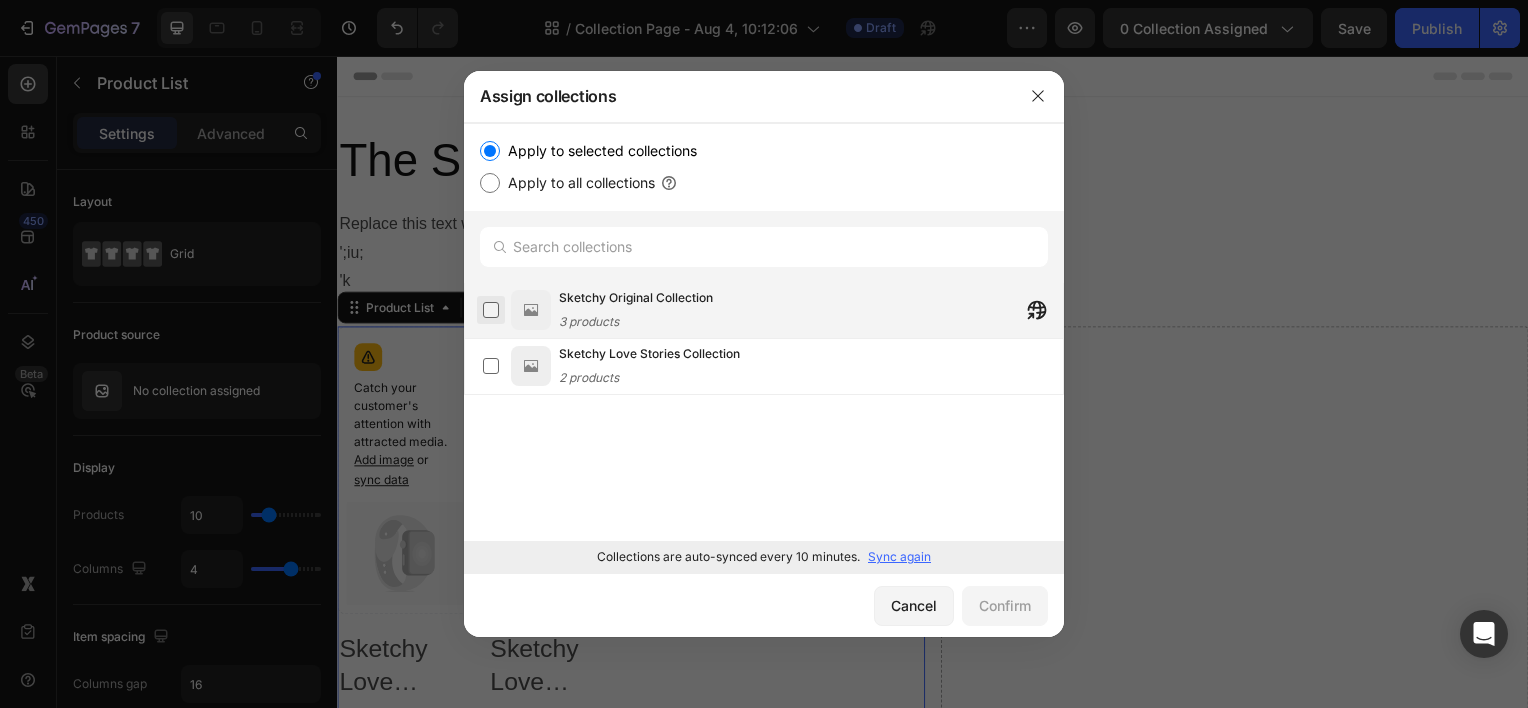 click at bounding box center [491, 310] 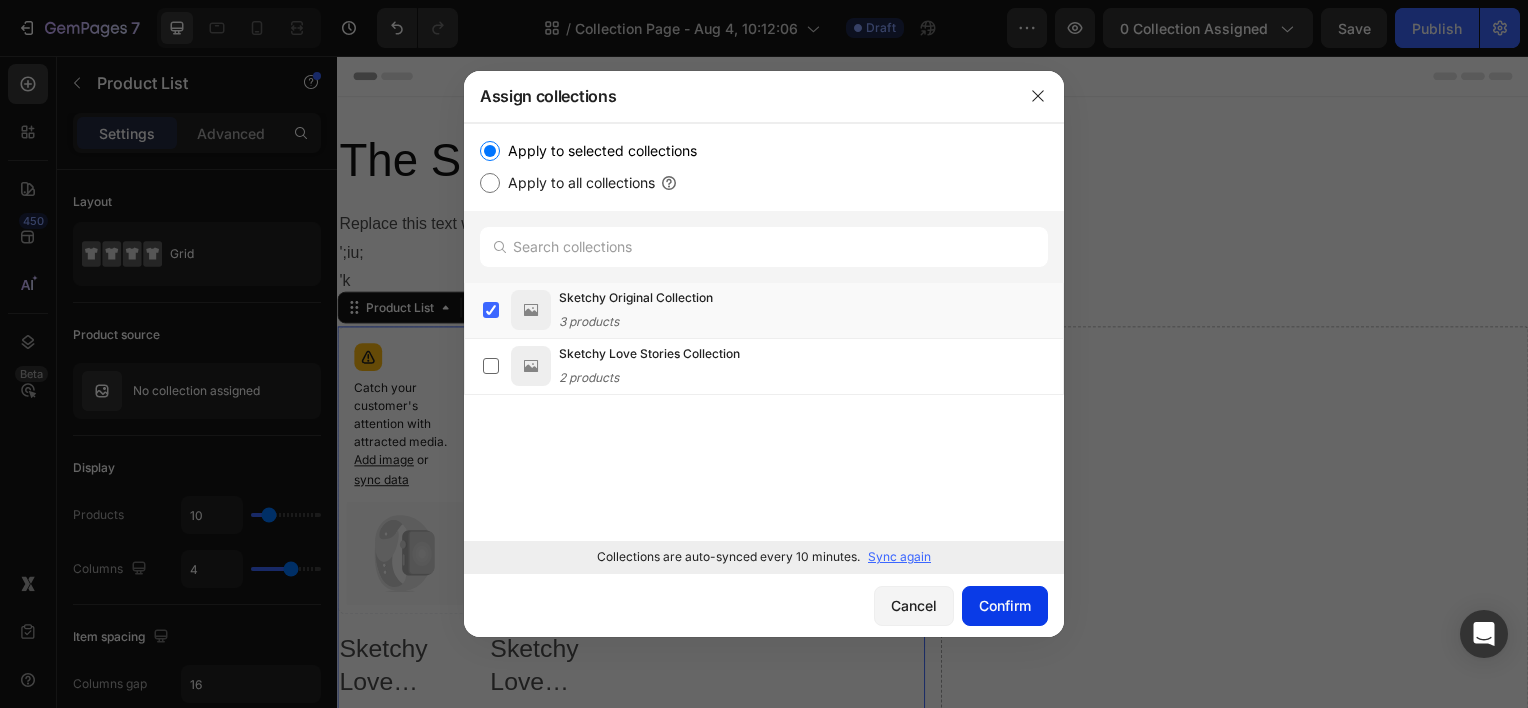 click on "Confirm" at bounding box center [1005, 605] 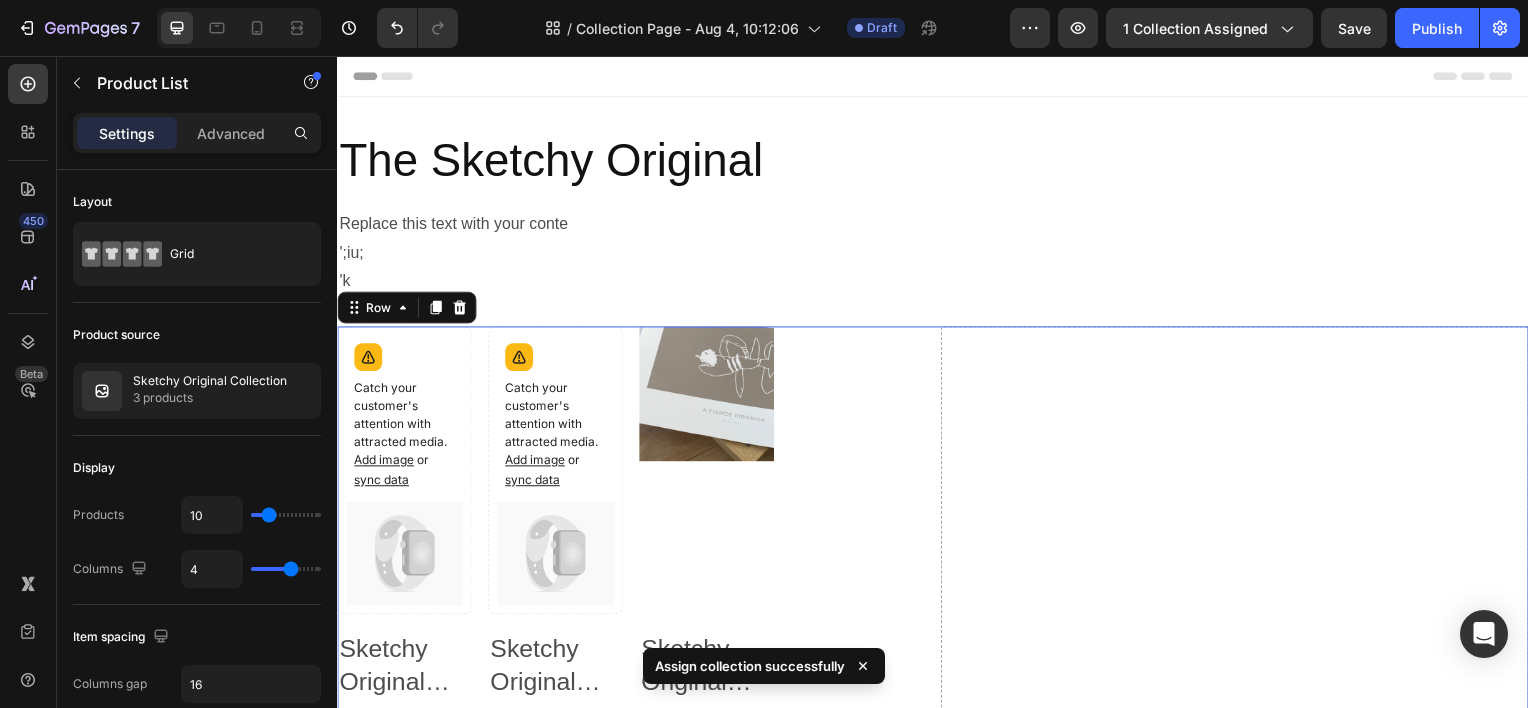 click on "Catch your customer's attention with attracted media.       Add image   or   sync data
Product Images Sketchy Original Collection - Latte & White Product Title $39.00 Product Price Product Price No compare price Product Price Row Print Size: 8" x 10" 8" x 10" 8" x 10" 8" x 10" 12" x 16" 12" x 16" 12" x 16" A4 (210 x 297mm) A4 (210 x 297mm) A4 (210 x 297mm) A3 (297 x 420mm) A3 (297 x 420mm) A3 (297 x 420mm) Orientation: Portrait Portrait Portrait Portrait Landscape Landscape Landscape Product Variants & Swatches Add to cart Add to Cart Row Product List Catch your customer's attention with attracted media.       Add image   or   sync data" at bounding box center [937, 841] 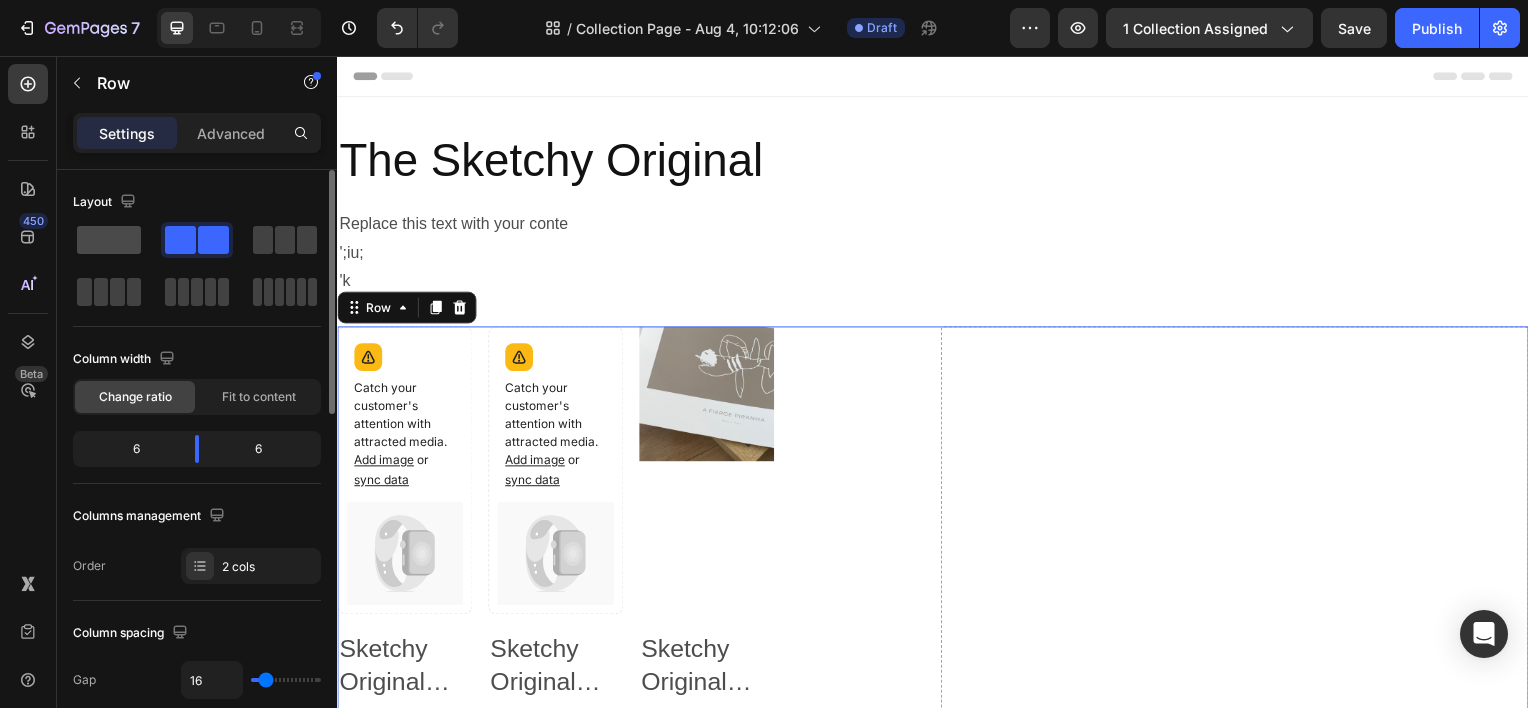 click 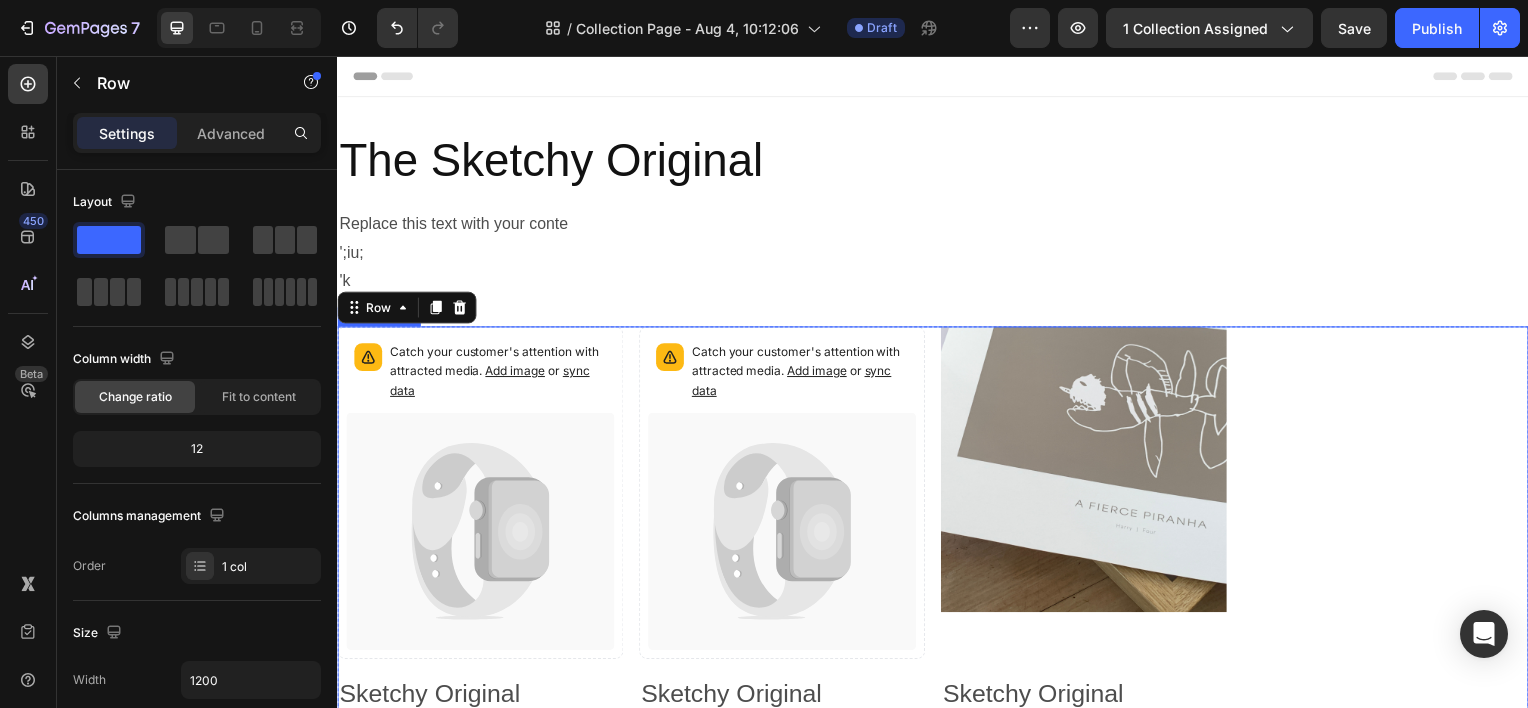 click on "Catch your customer's attention with attracted media.       Add image   or   sync data
Product Images Sketchy Original Collection - Latte & White Product Title $39.00 Product Price Product Price No compare price Product Price Row Print Size: 8" x 10" 8" x 10" 8" x 10" 8" x 10" 12" x 16" 12" x 16" 12" x 16" A4 (210 x 297mm) A4 (210 x 297mm) A4 (210 x 297mm) A3 (297 x 420mm) A3 (297 x 420mm) A3 (297 x 420mm) Orientation: Portrait Portrait Portrait Portrait Landscape Landscape Landscape Product Variants & Swatches Add to cart Add to Cart Row Product List Catch your customer's attention with attracted media.       Add image   or   sync data" at bounding box center [937, 759] 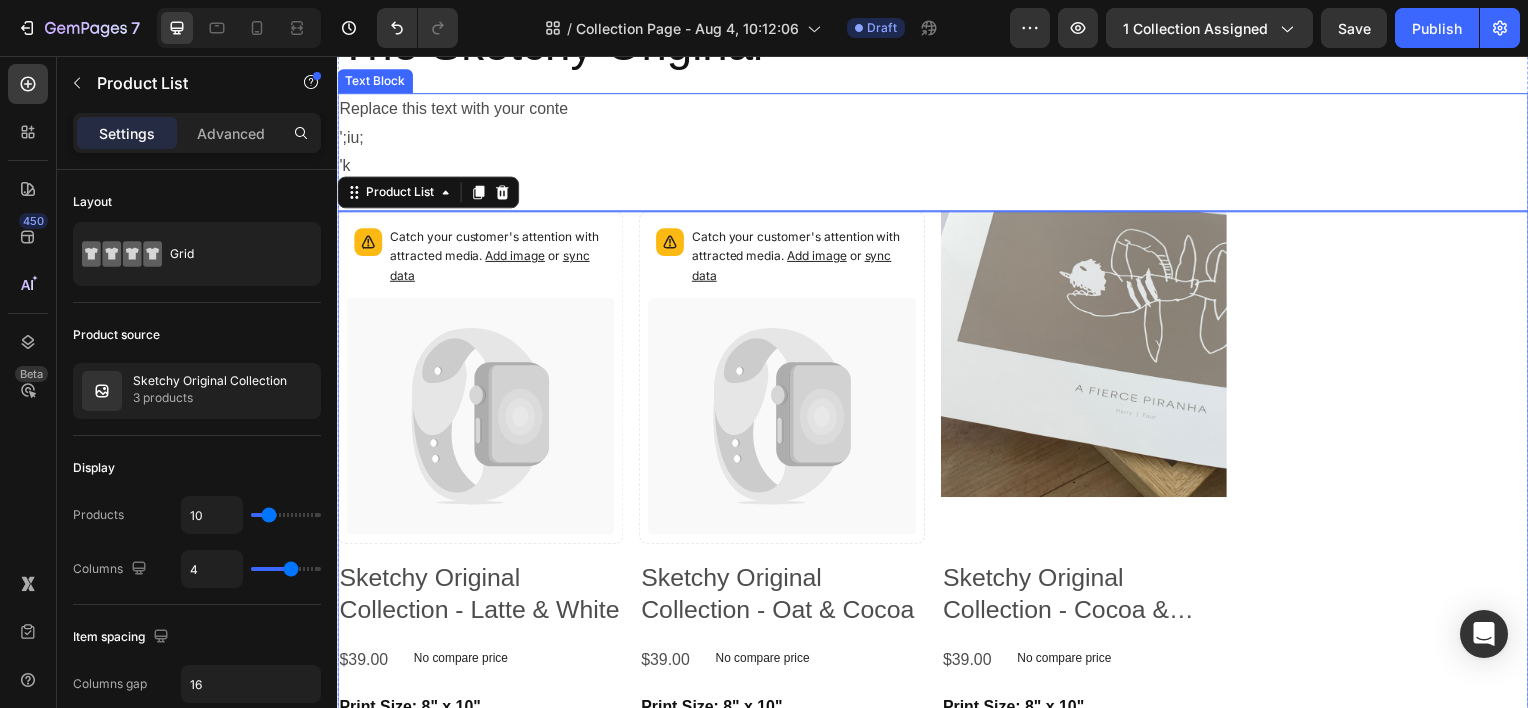 scroll, scrollTop: 200, scrollLeft: 0, axis: vertical 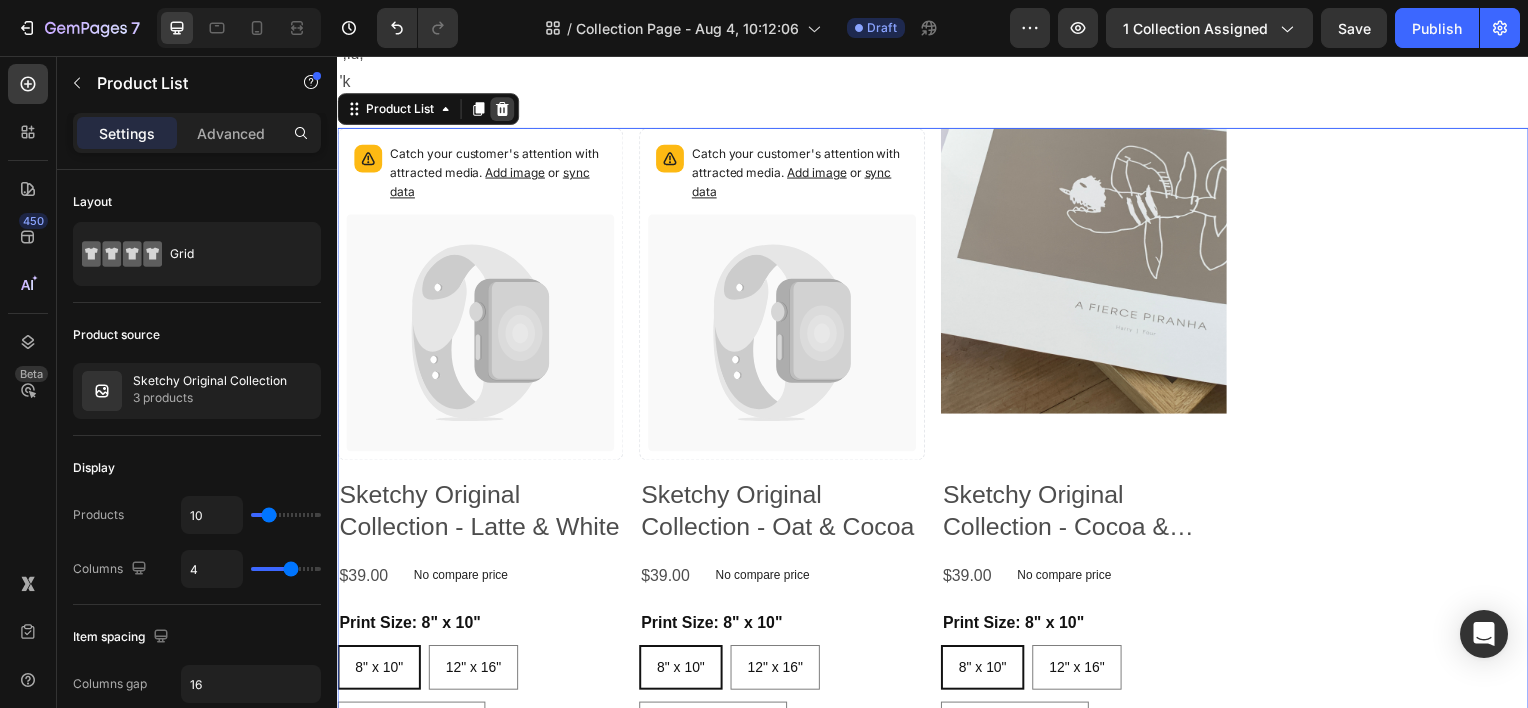 click 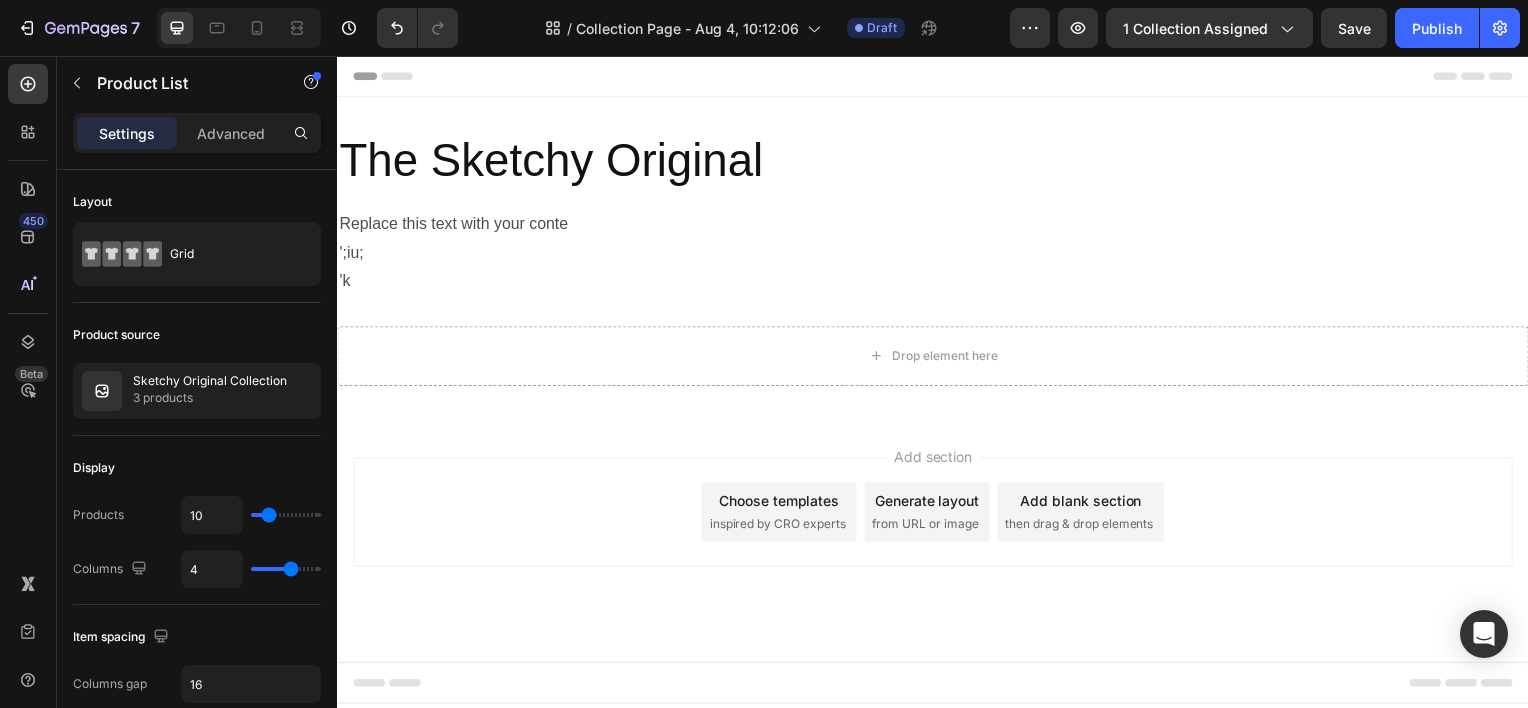 scroll, scrollTop: 0, scrollLeft: 0, axis: both 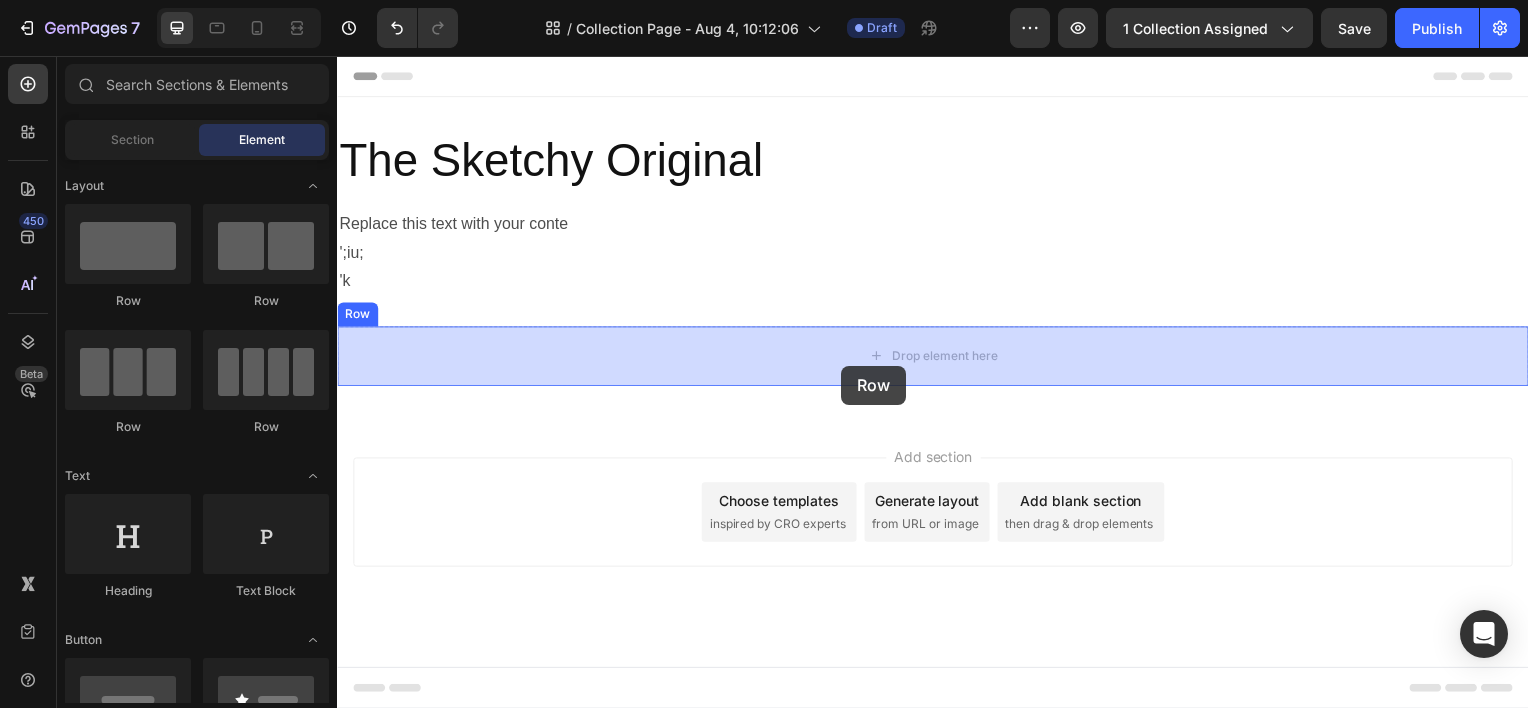 drag, startPoint x: 580, startPoint y: 306, endPoint x: 845, endPoint y: 368, distance: 272.15622 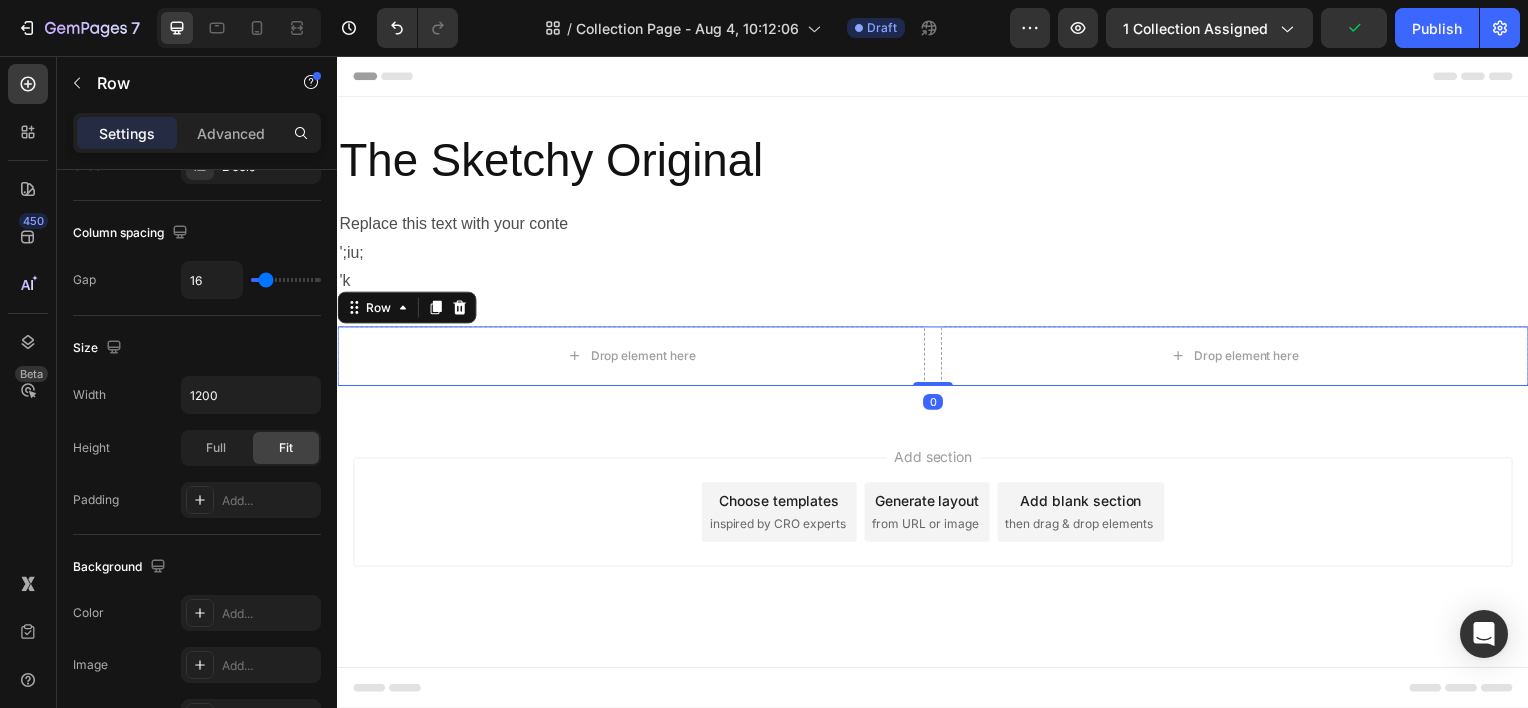 scroll, scrollTop: 0, scrollLeft: 0, axis: both 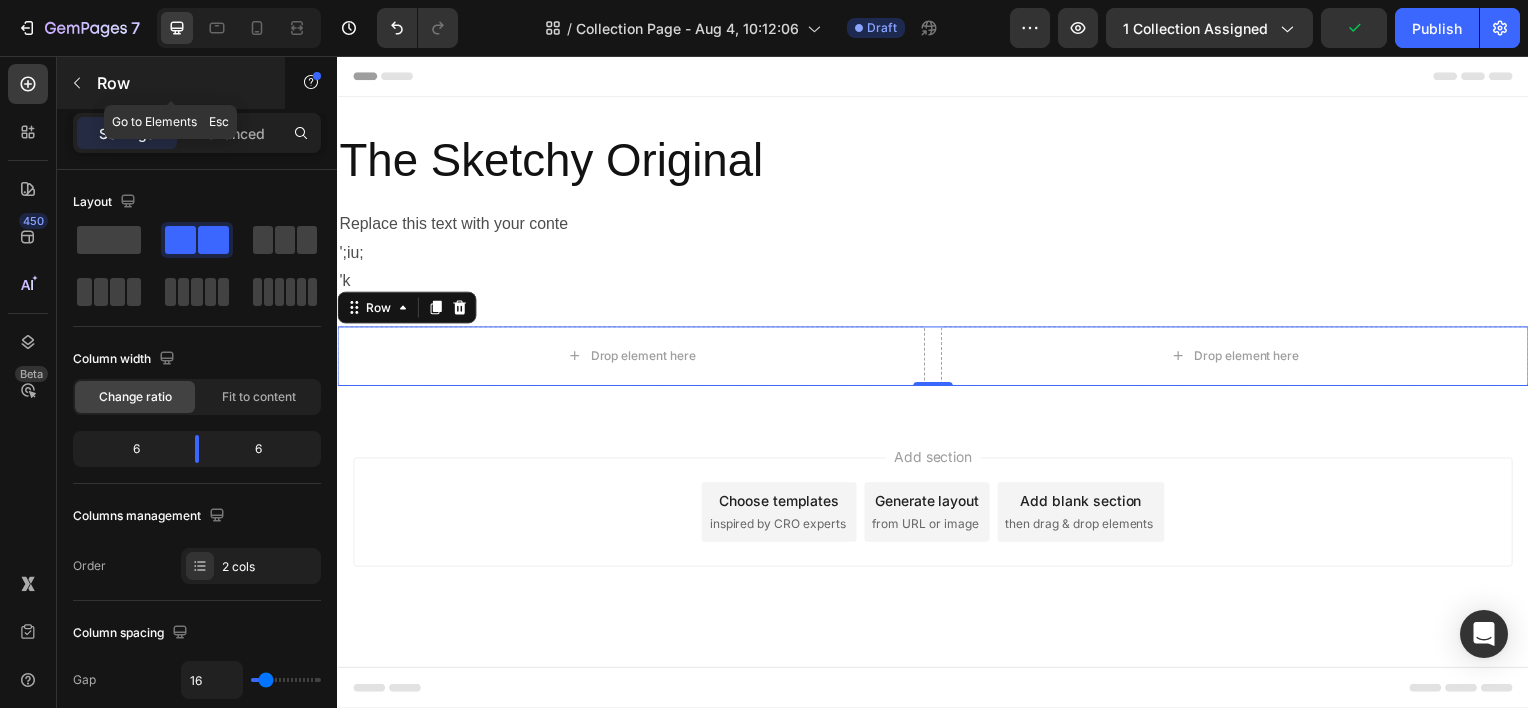 click 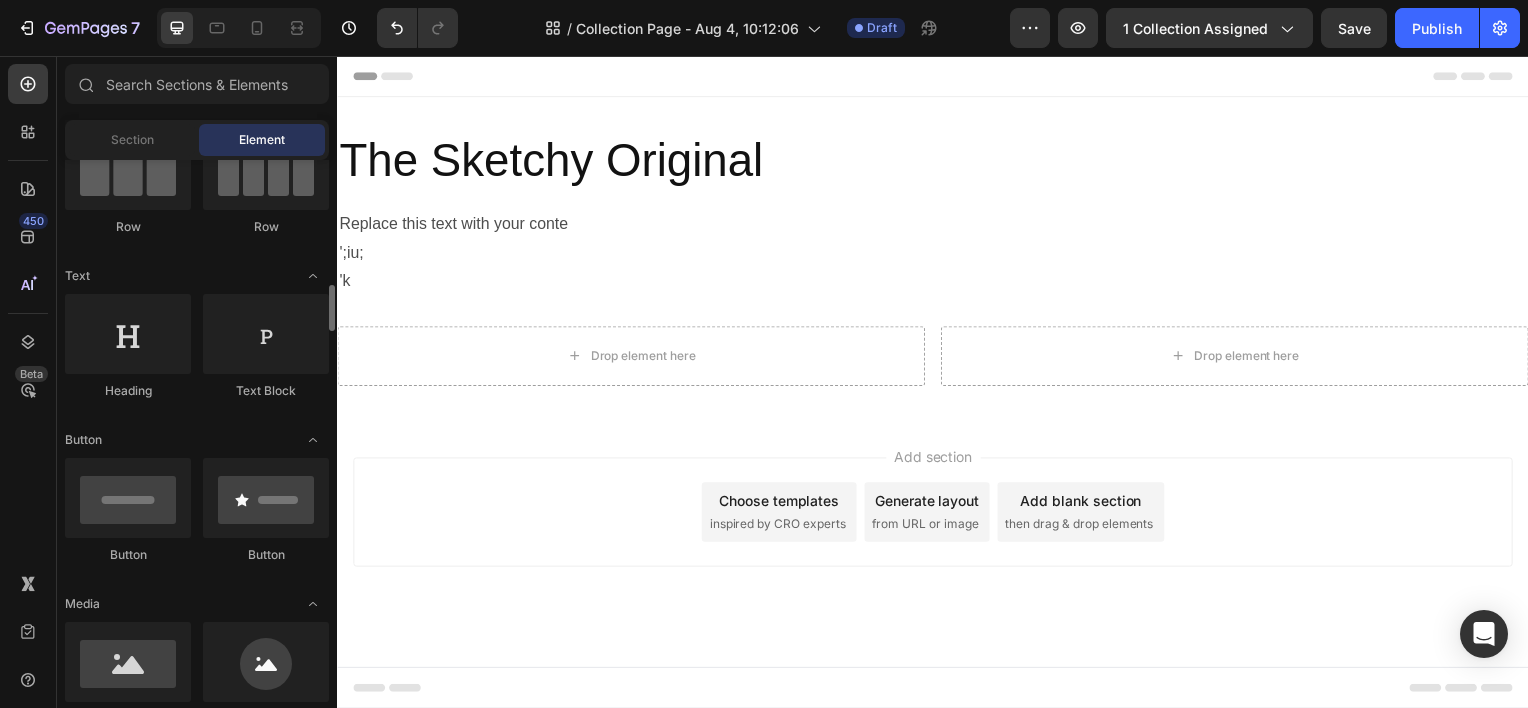 scroll, scrollTop: 500, scrollLeft: 0, axis: vertical 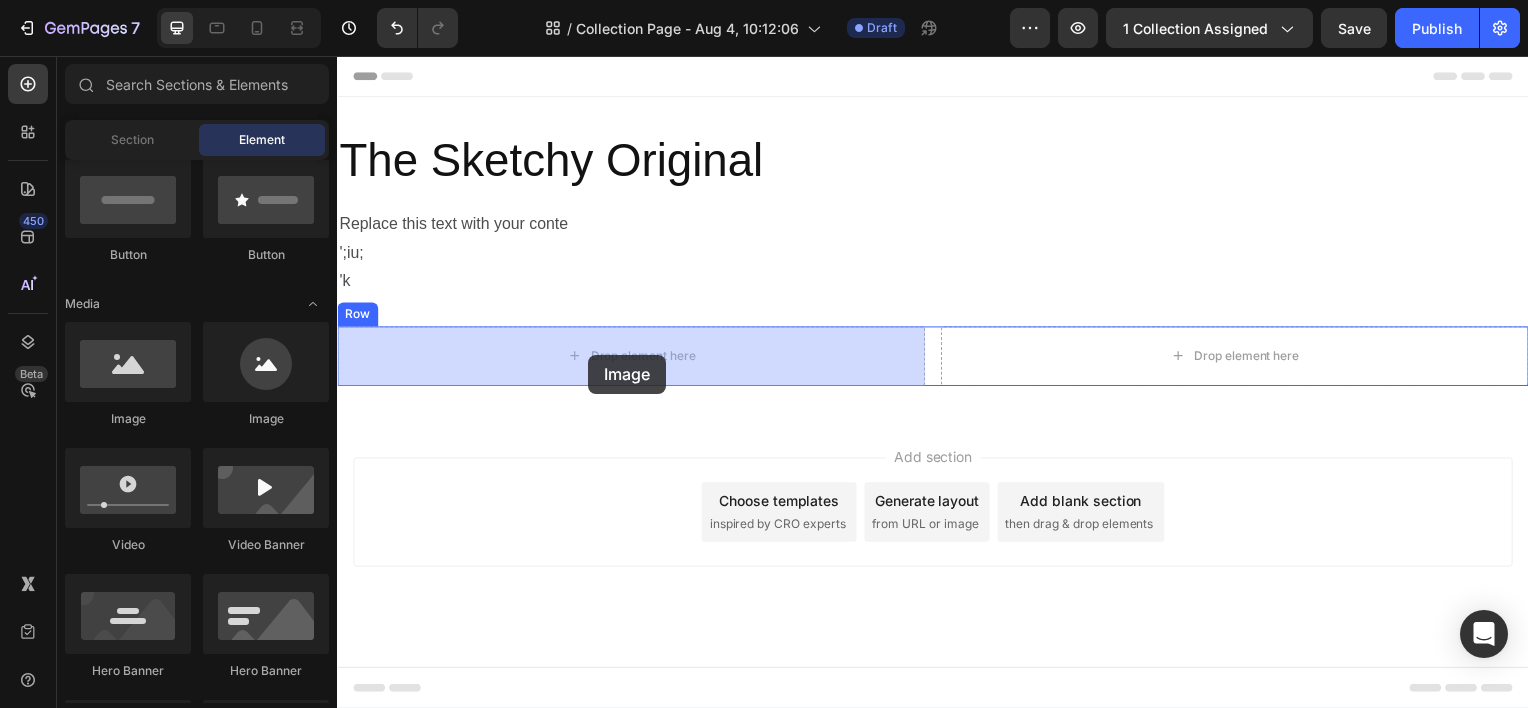 drag, startPoint x: 457, startPoint y: 423, endPoint x: 590, endPoint y: 352, distance: 150.76472 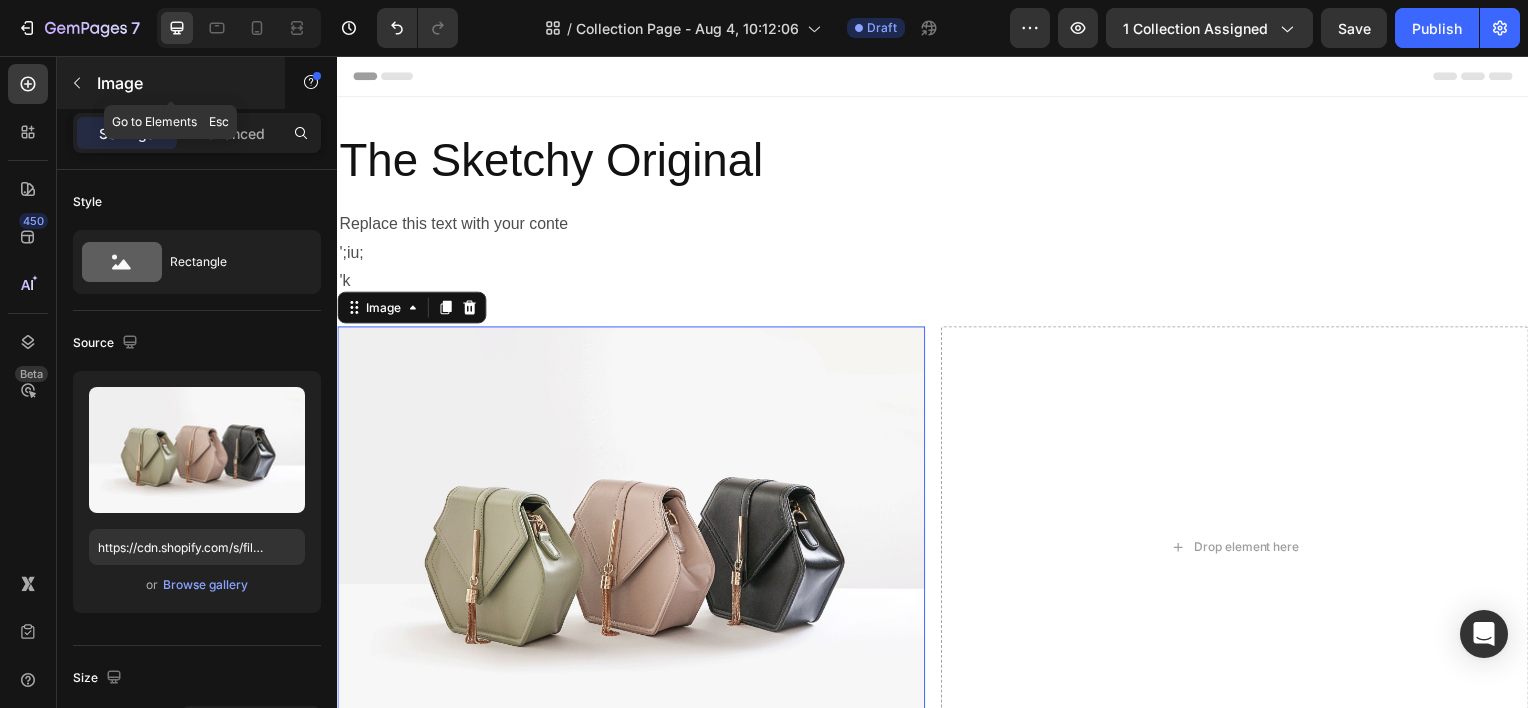 click 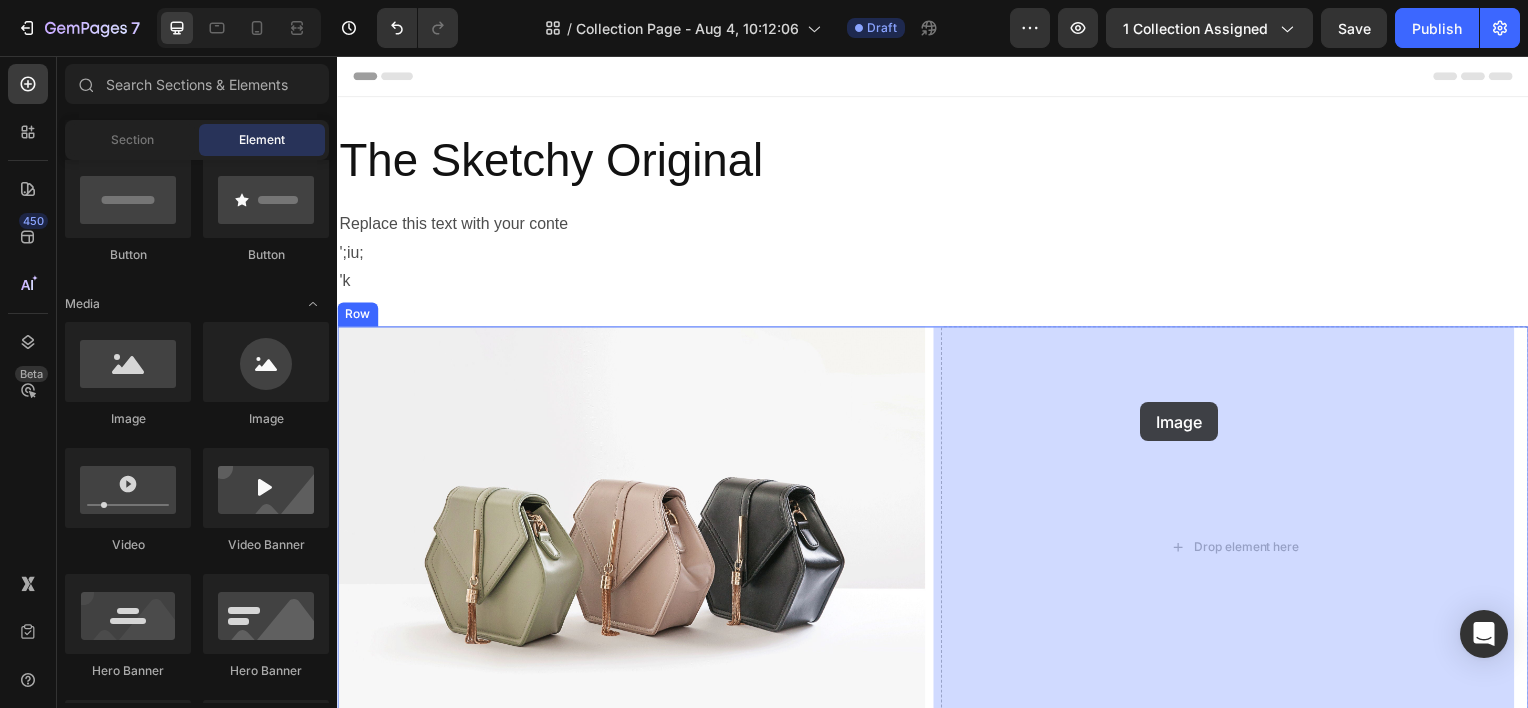 drag, startPoint x: 461, startPoint y: 420, endPoint x: 1163, endPoint y: 406, distance: 702.1396 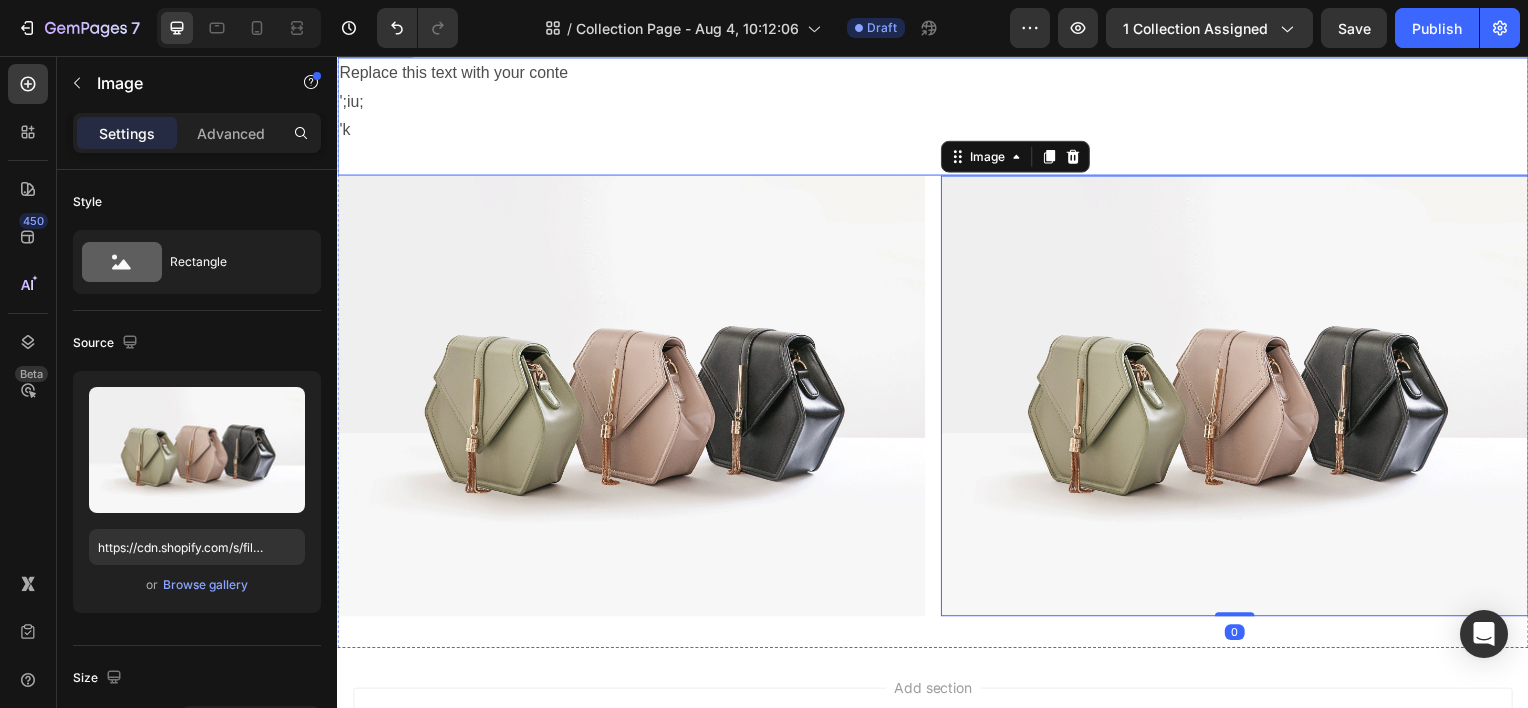scroll, scrollTop: 372, scrollLeft: 0, axis: vertical 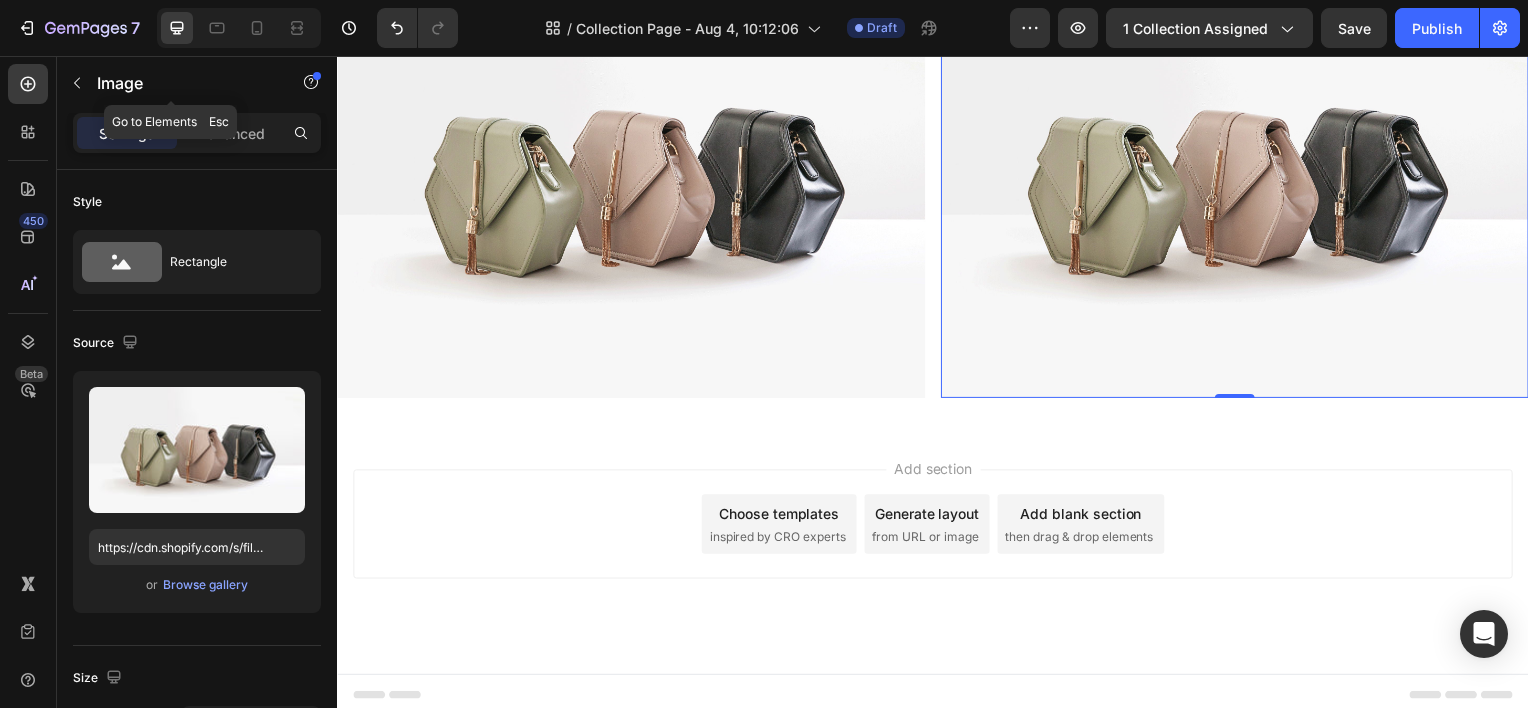 click 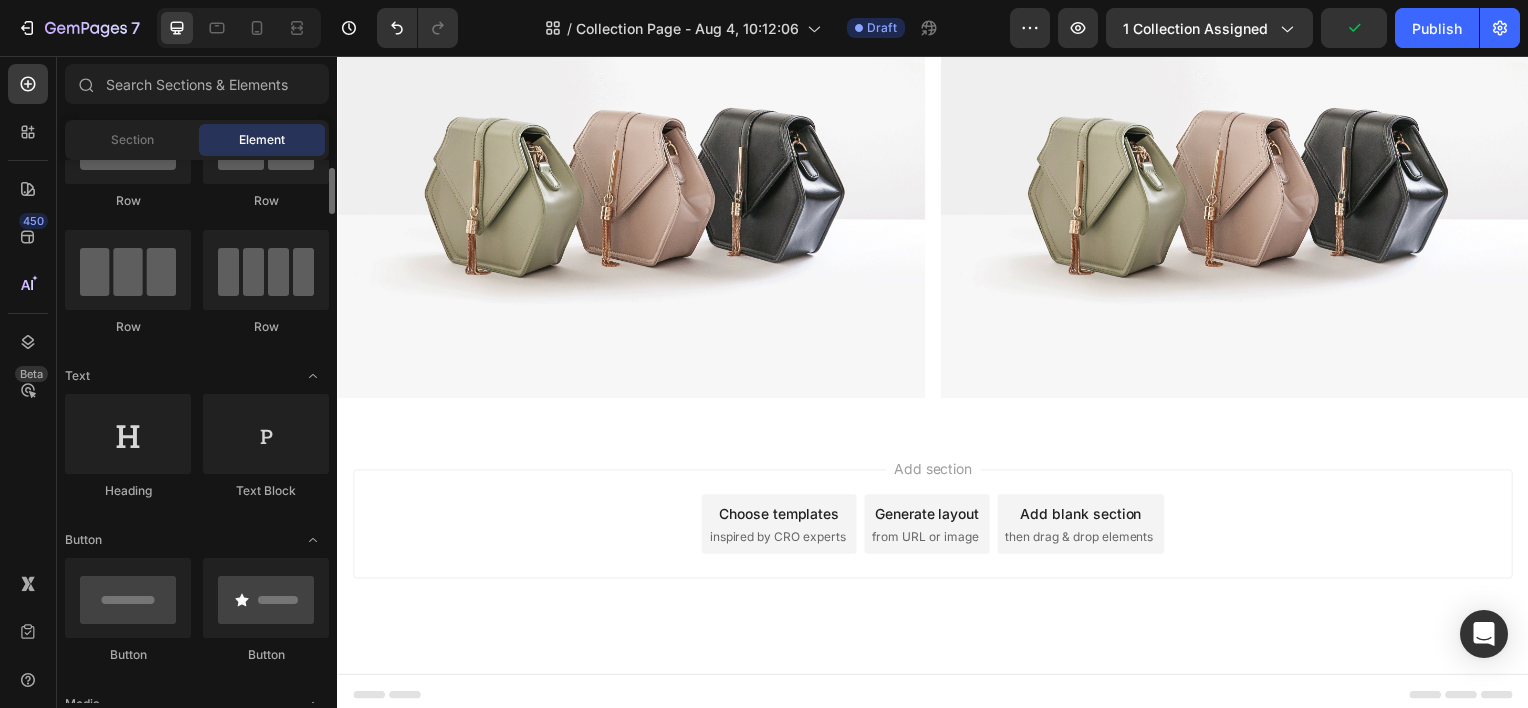 scroll, scrollTop: 0, scrollLeft: 0, axis: both 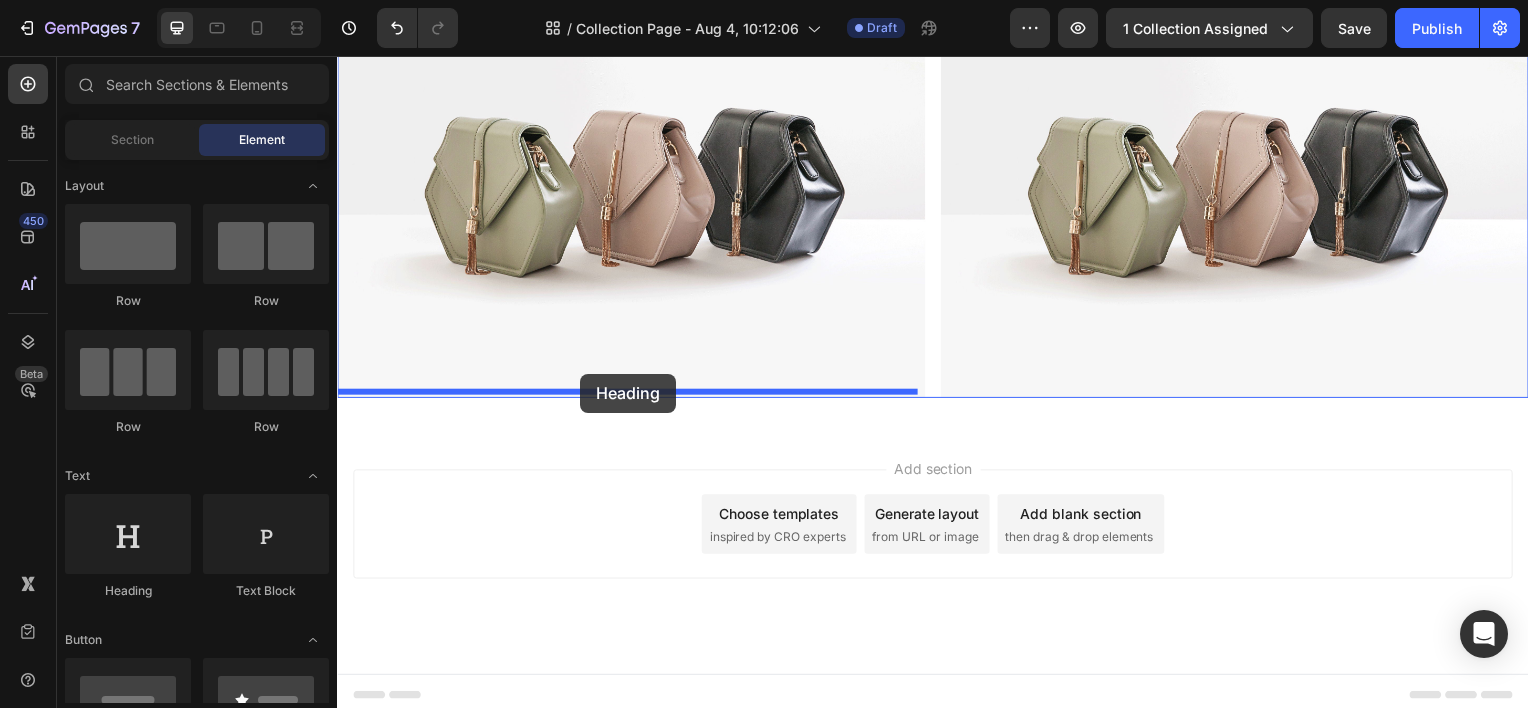 drag, startPoint x: 480, startPoint y: 603, endPoint x: 582, endPoint y: 376, distance: 248.86342 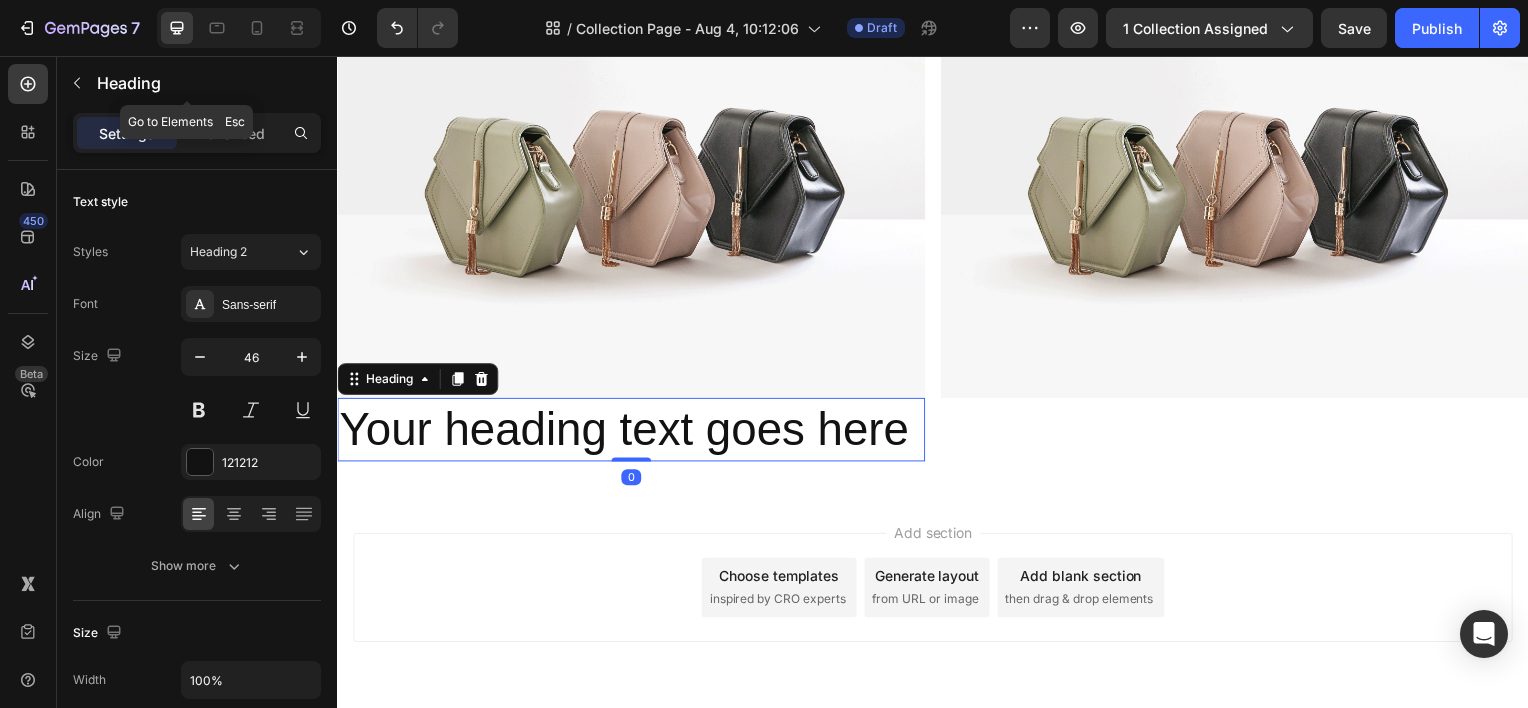 click 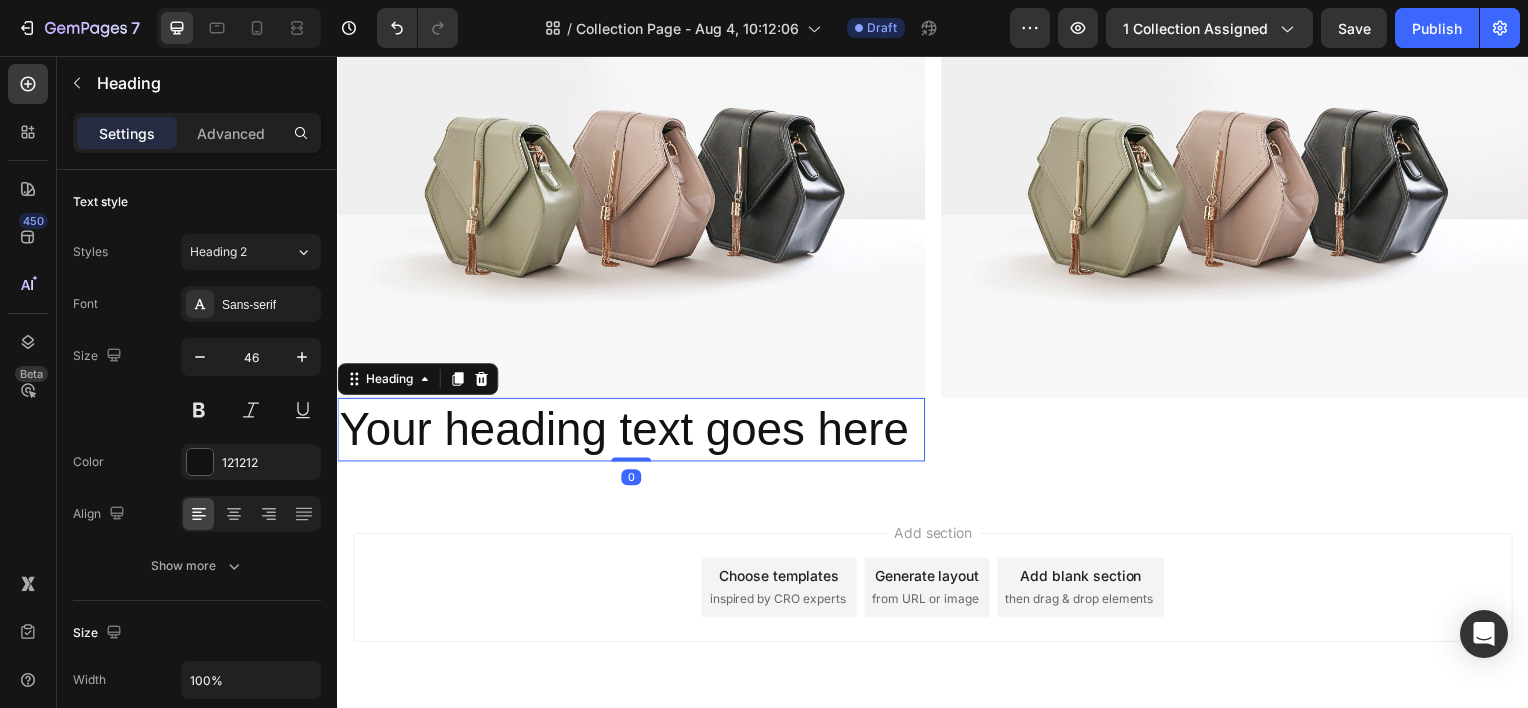 click on "Your heading text goes here" at bounding box center [633, 432] 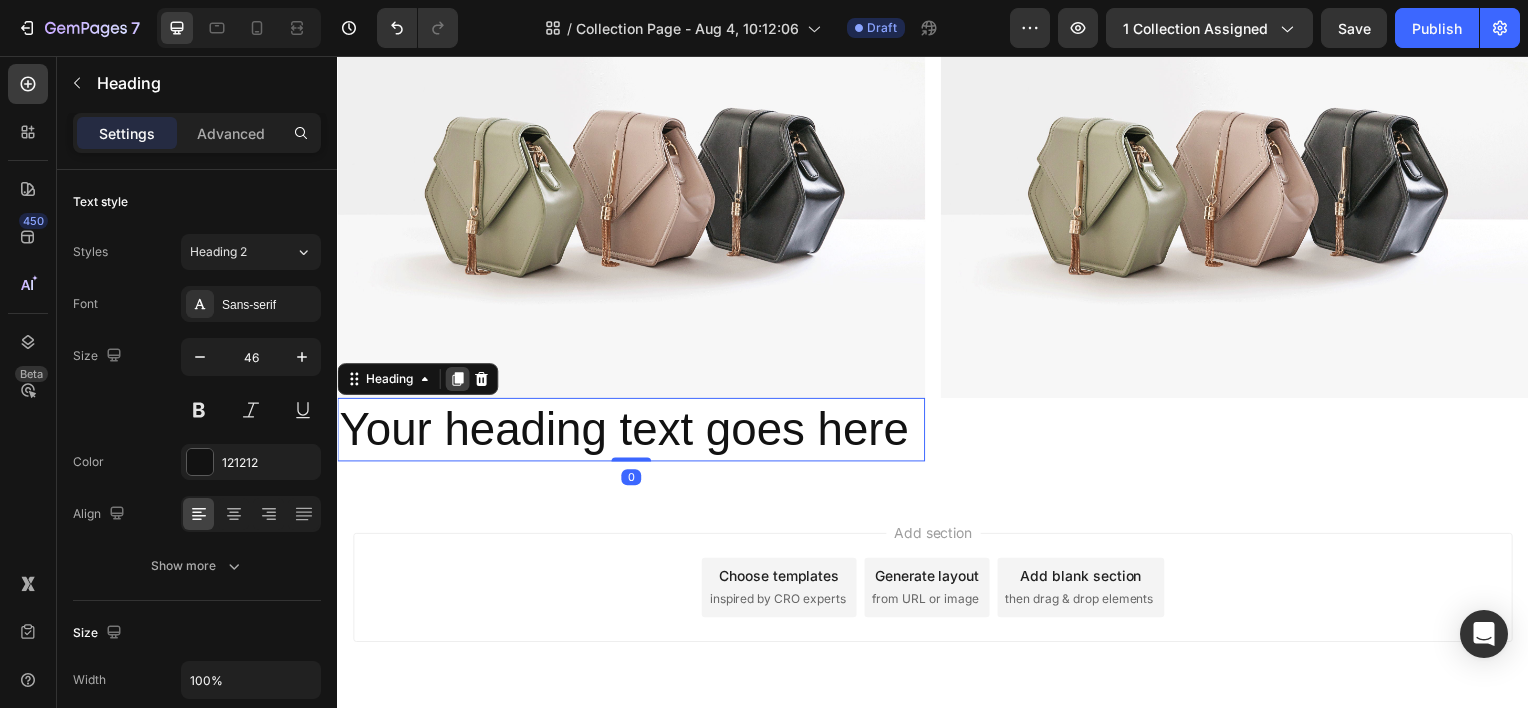 click 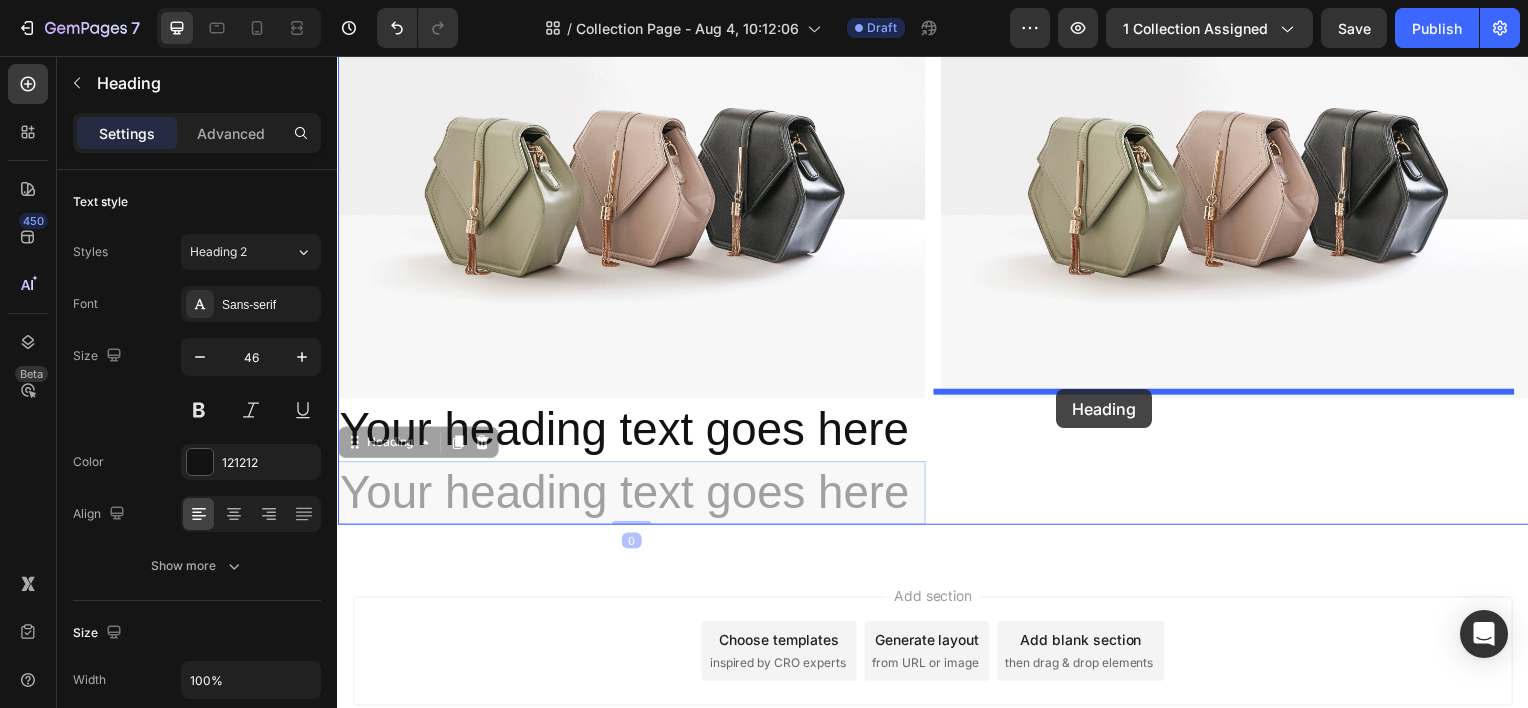 drag, startPoint x: 373, startPoint y: 441, endPoint x: 1061, endPoint y: 392, distance: 689.7427 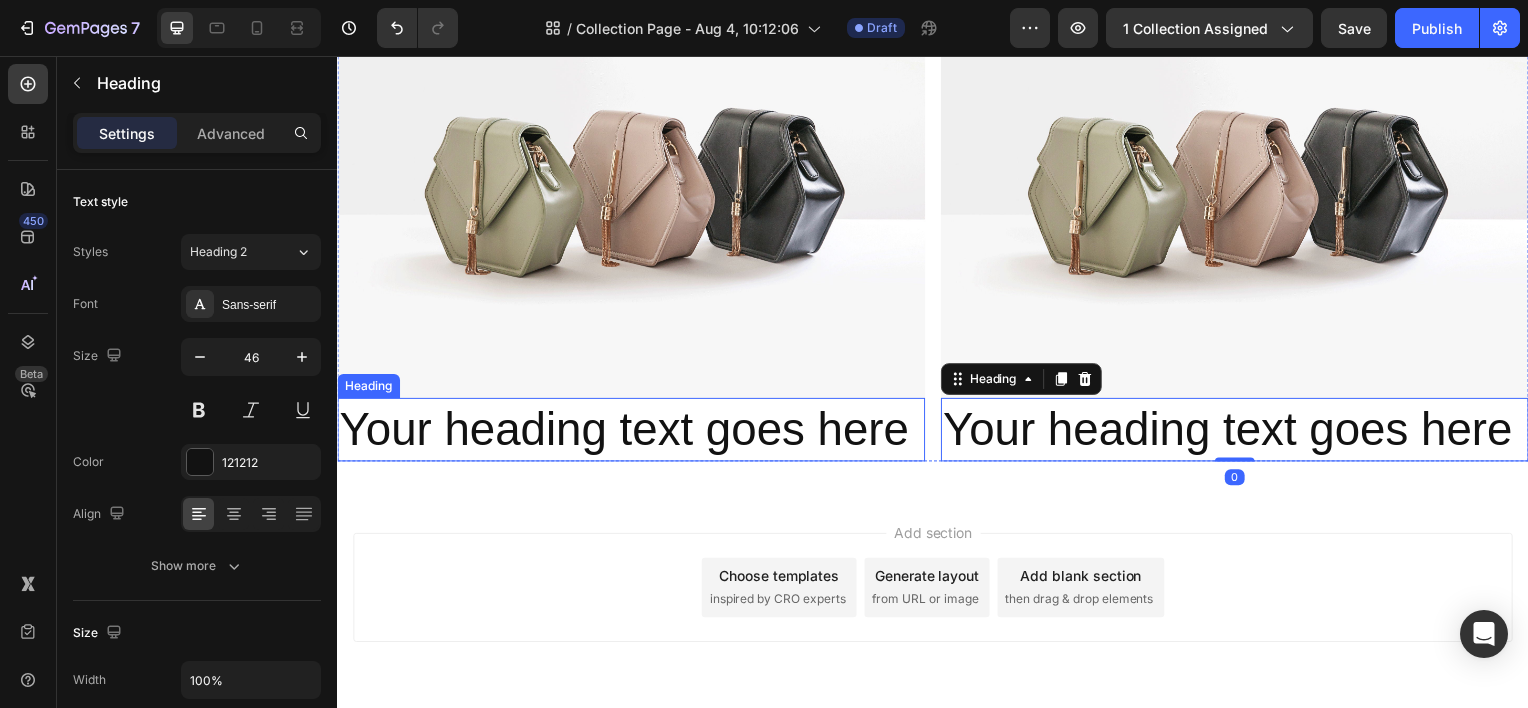 click on "Your heading text goes here" at bounding box center (633, 432) 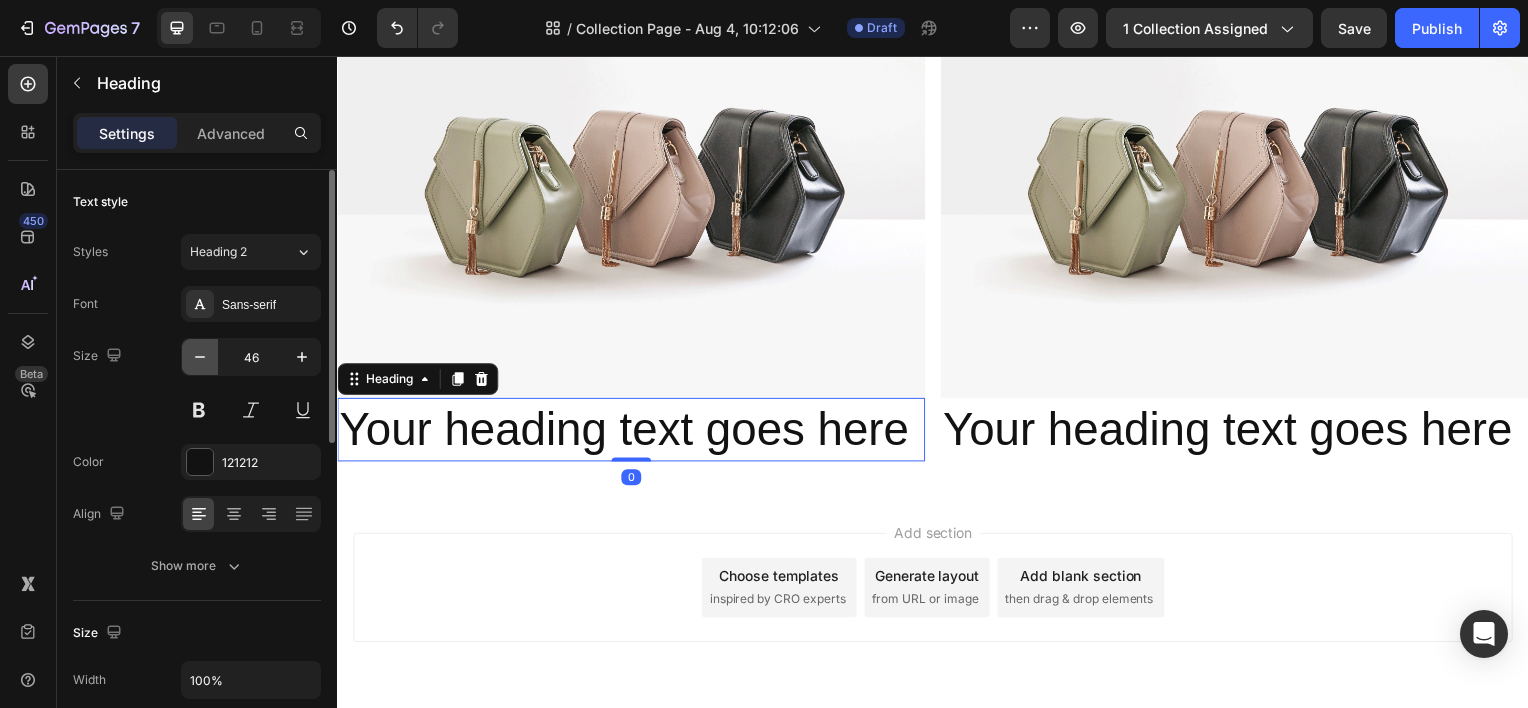click at bounding box center (200, 357) 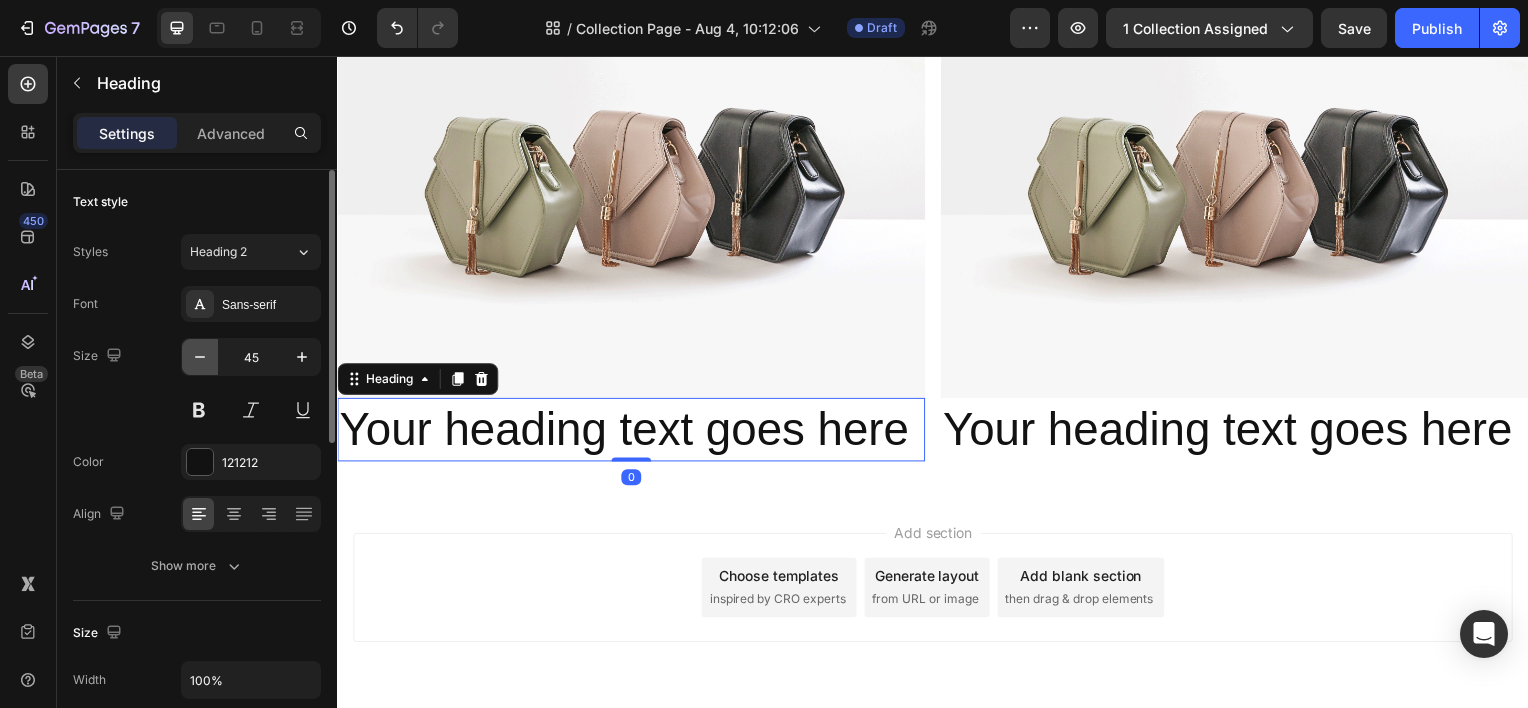 click 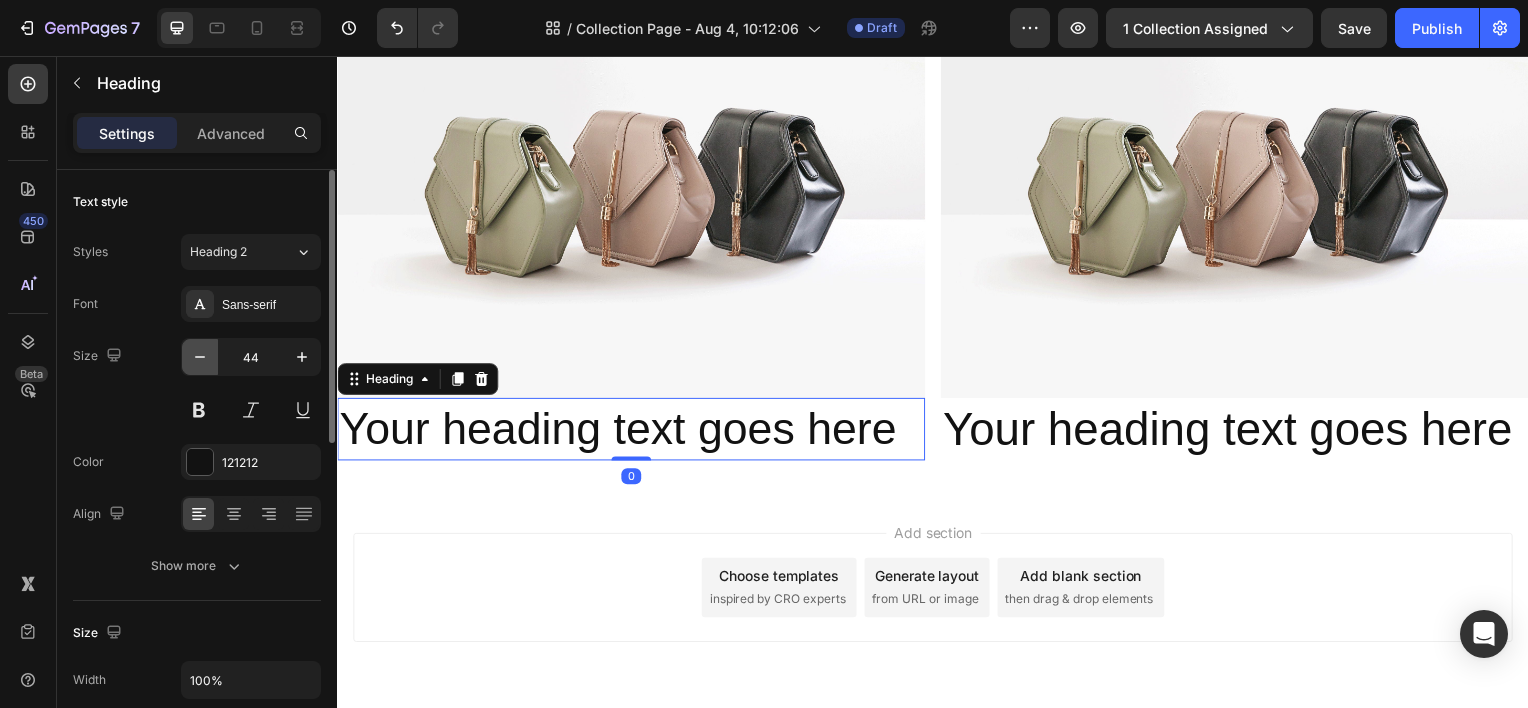 click 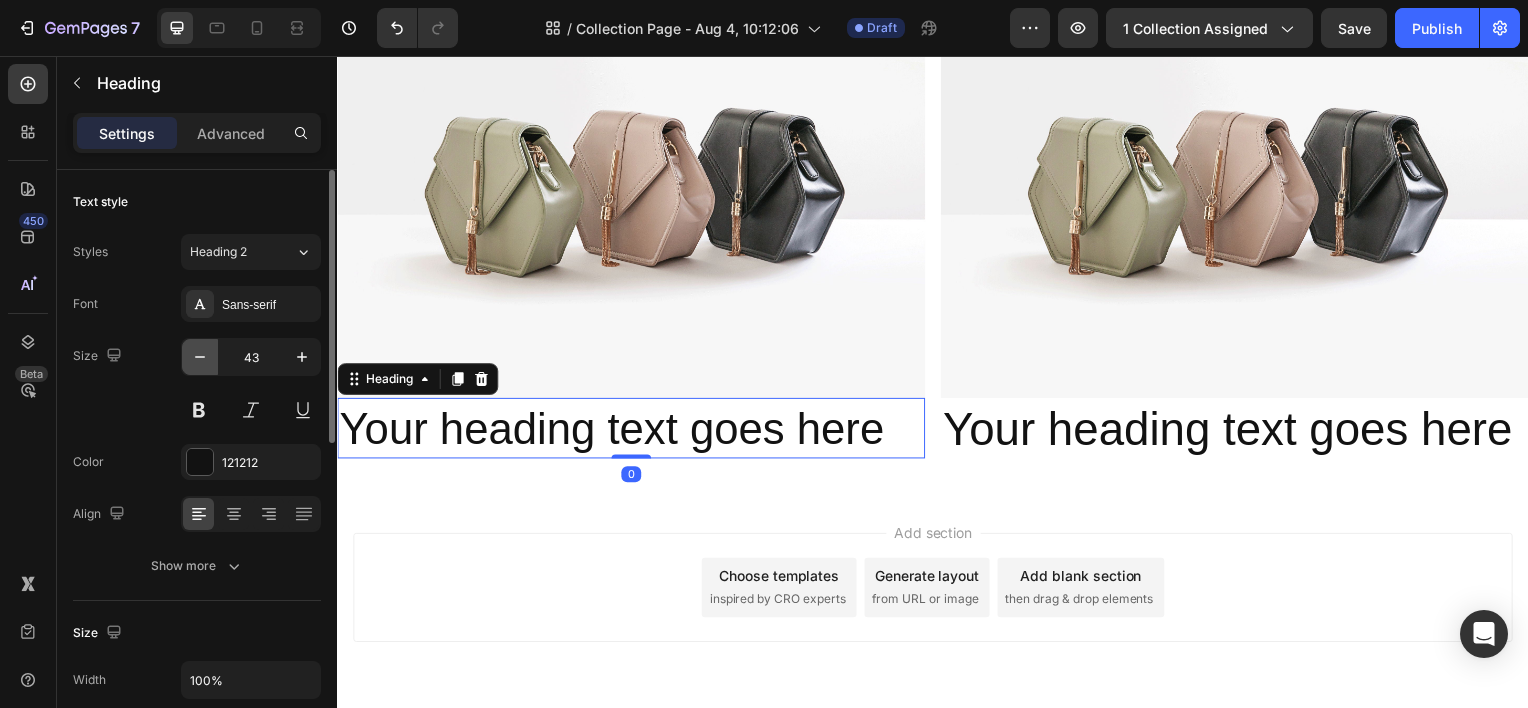 click 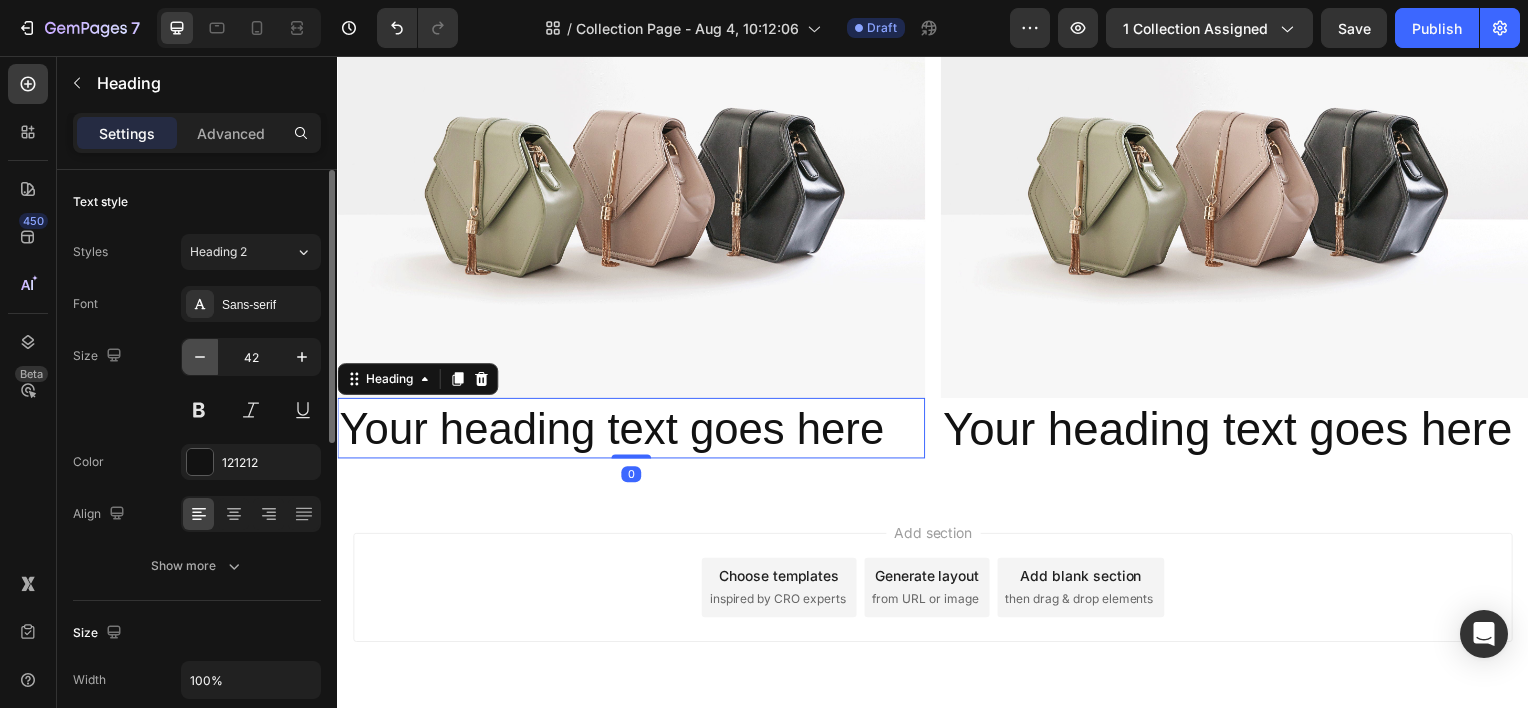 click 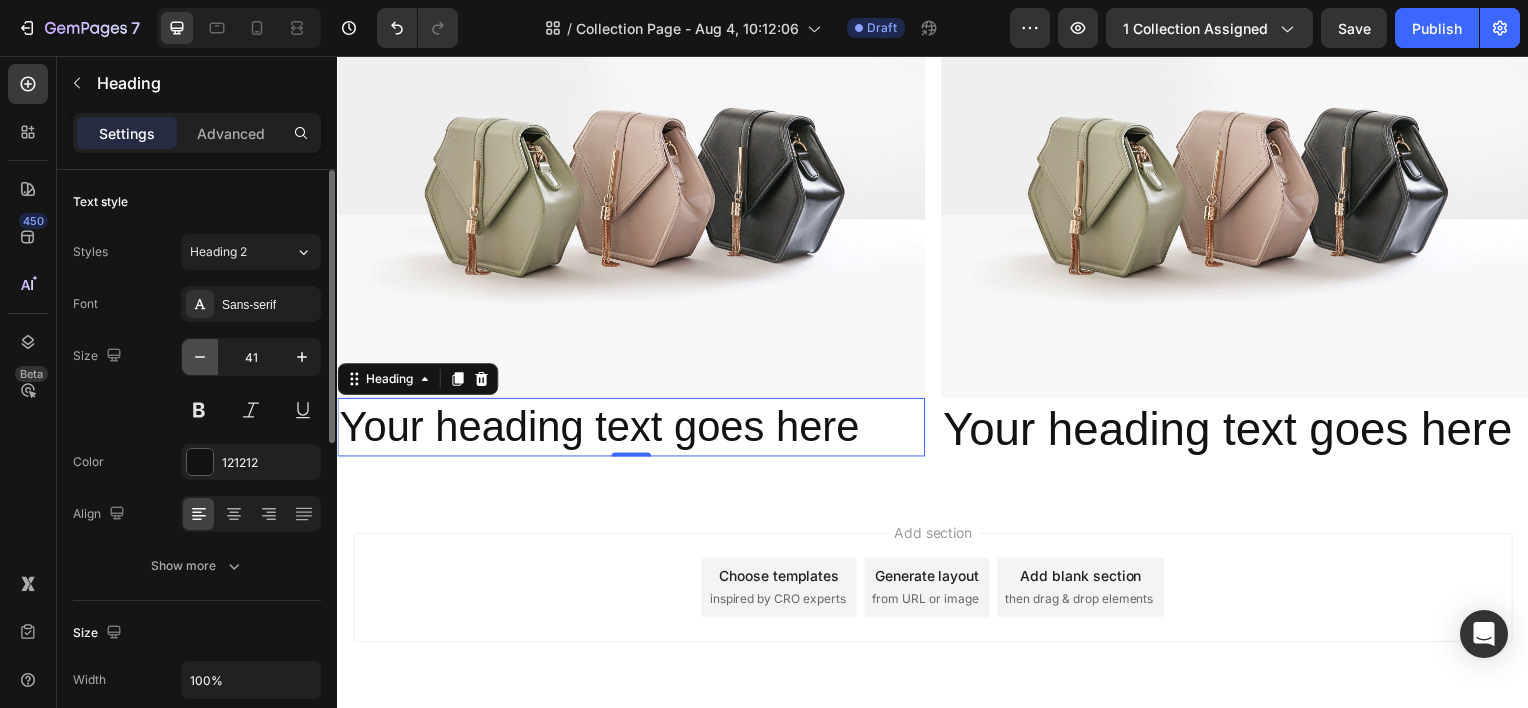 click 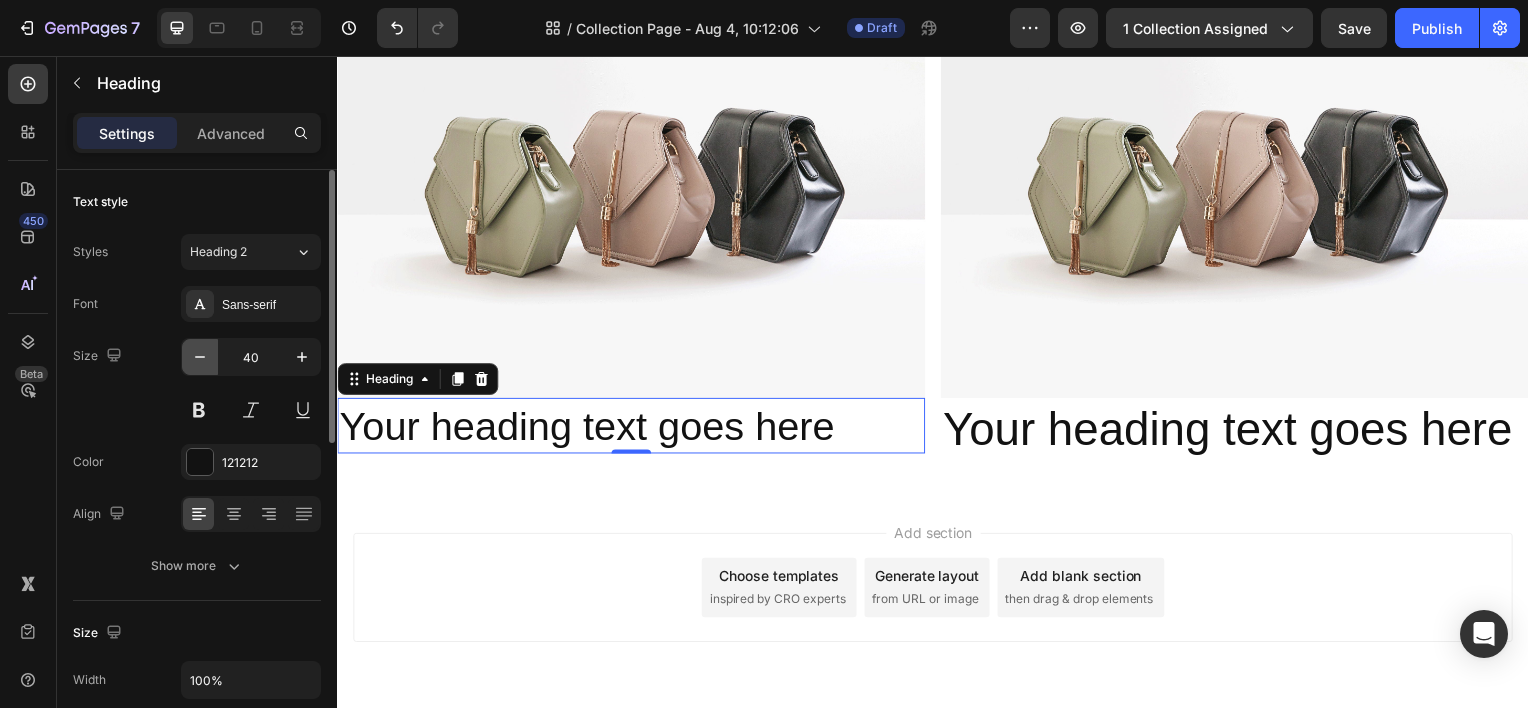click 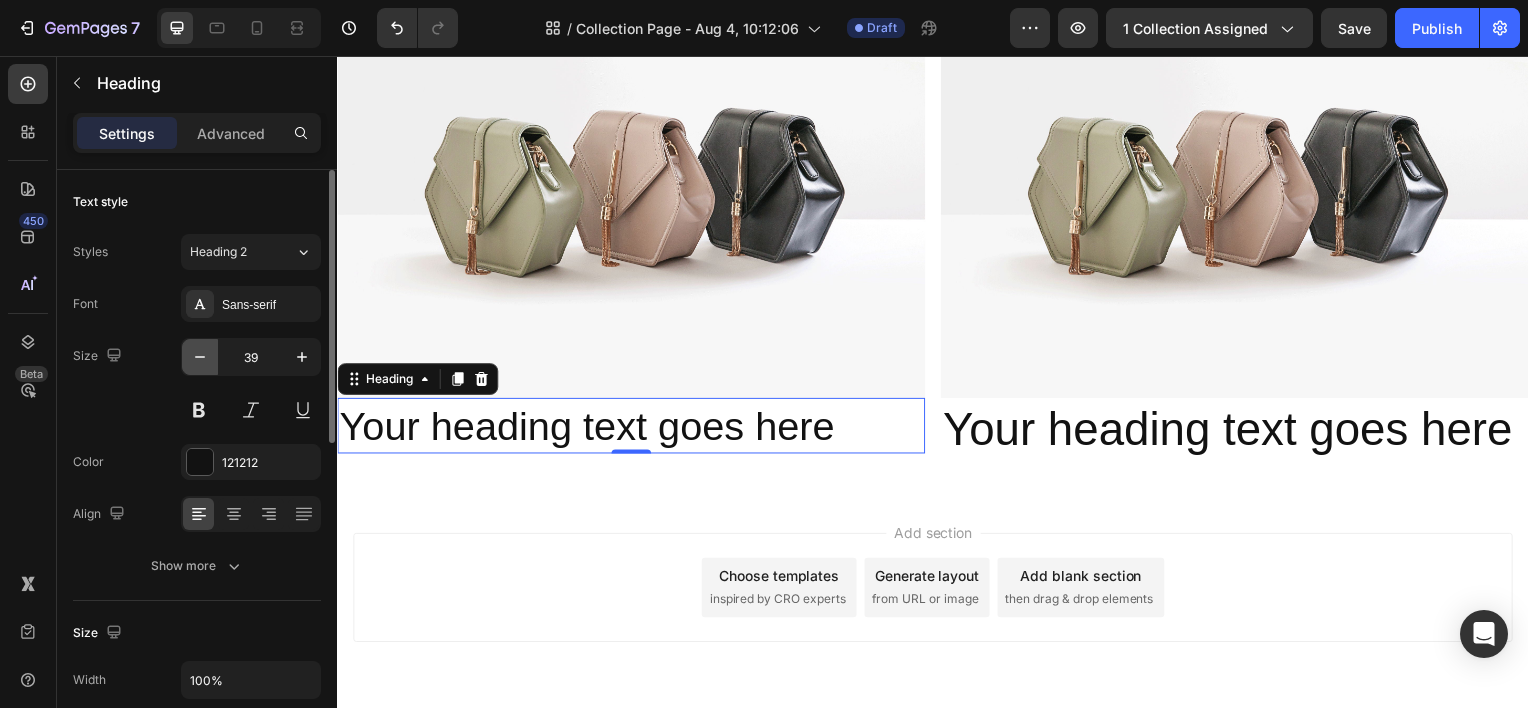 click 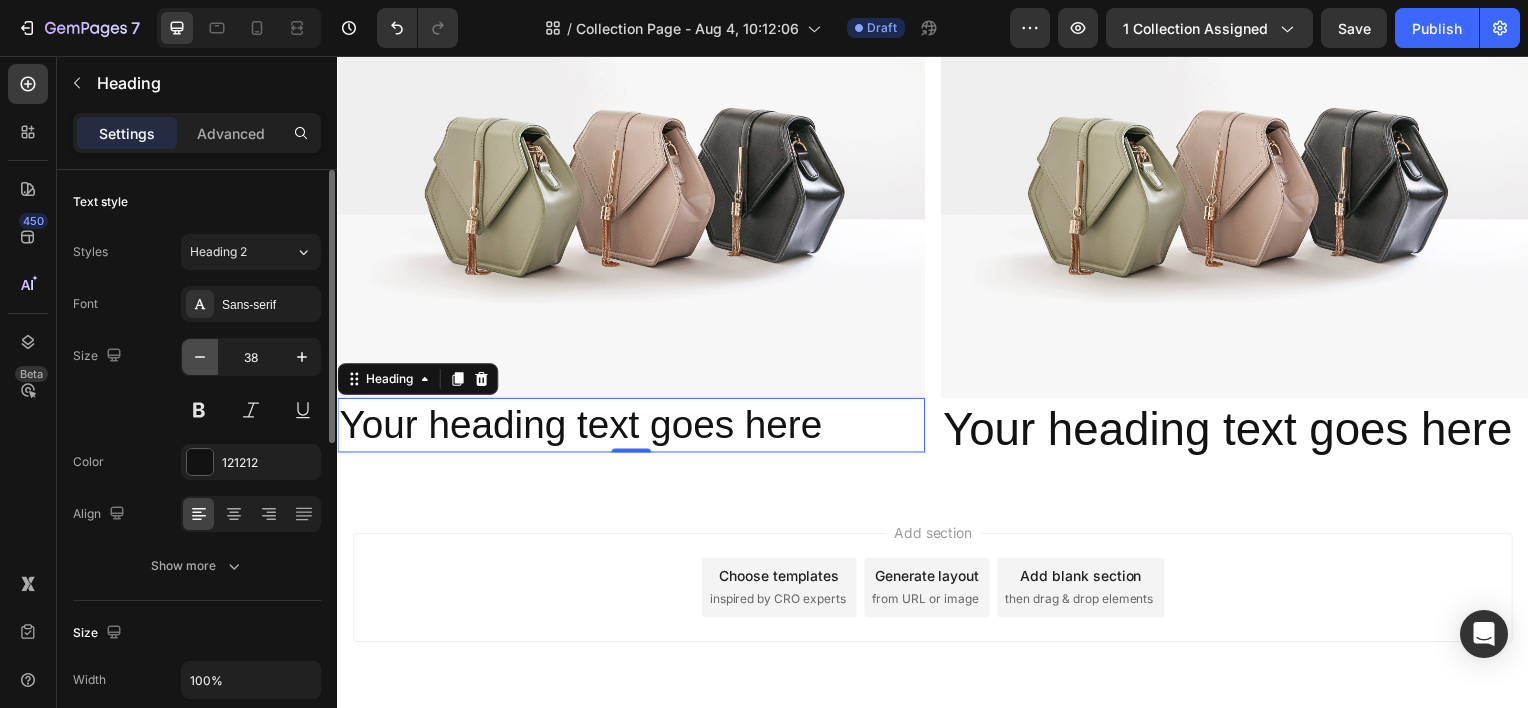 click 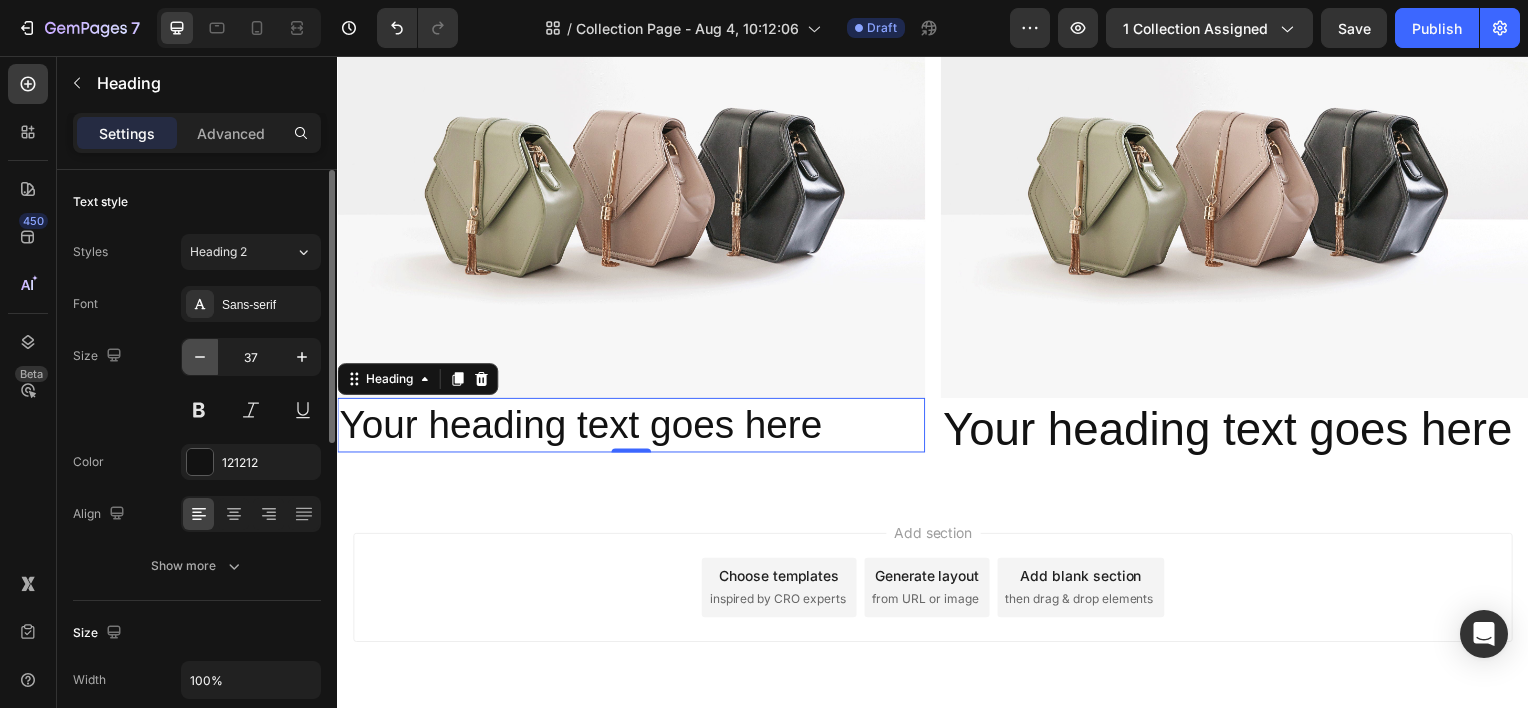 click 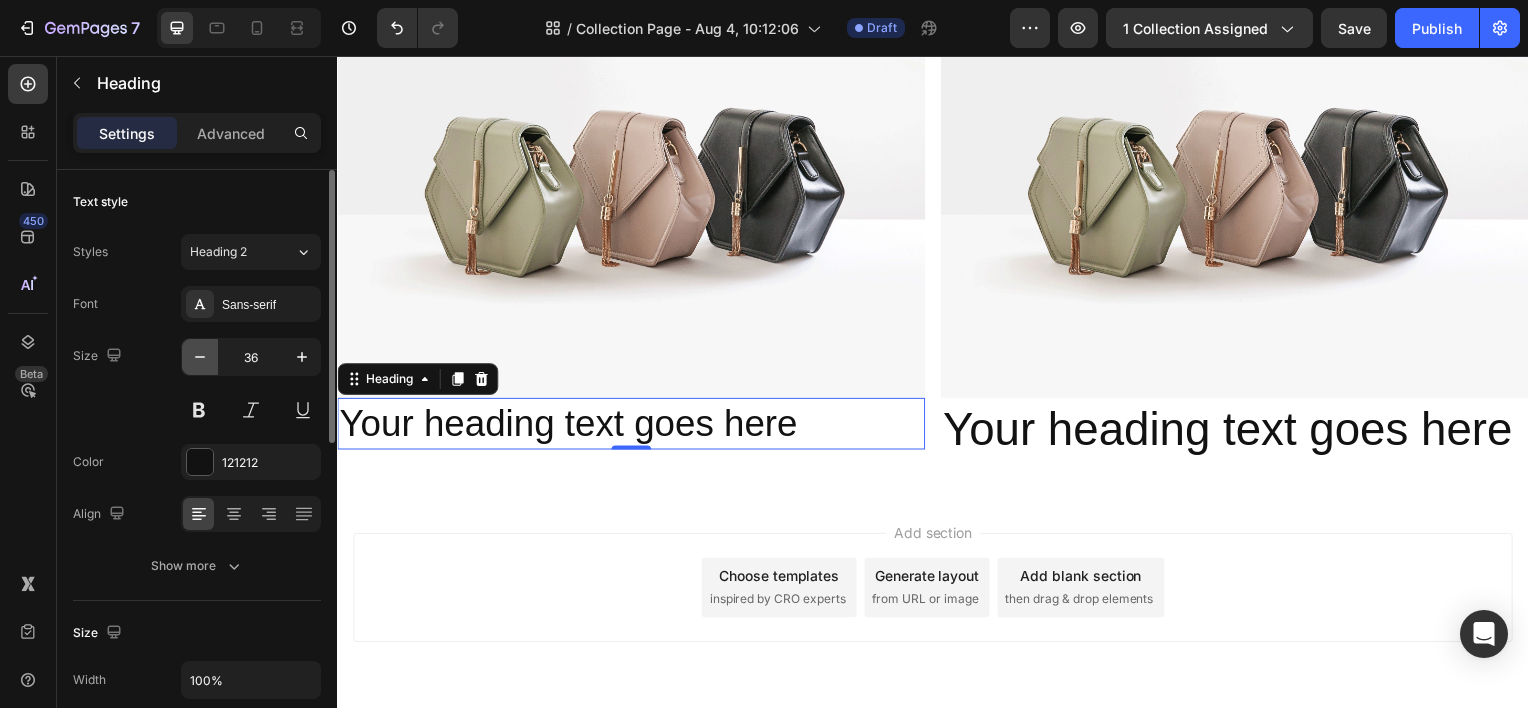 click 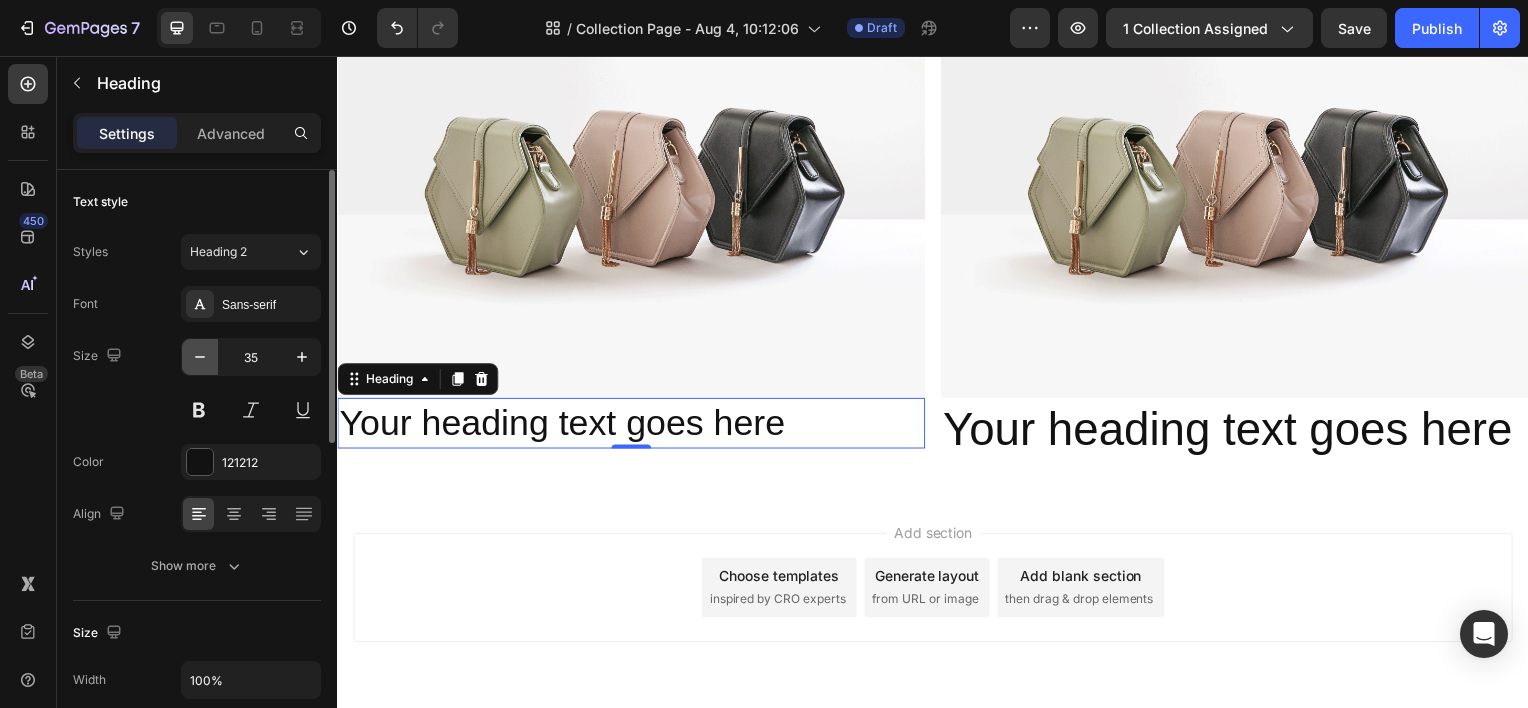 click 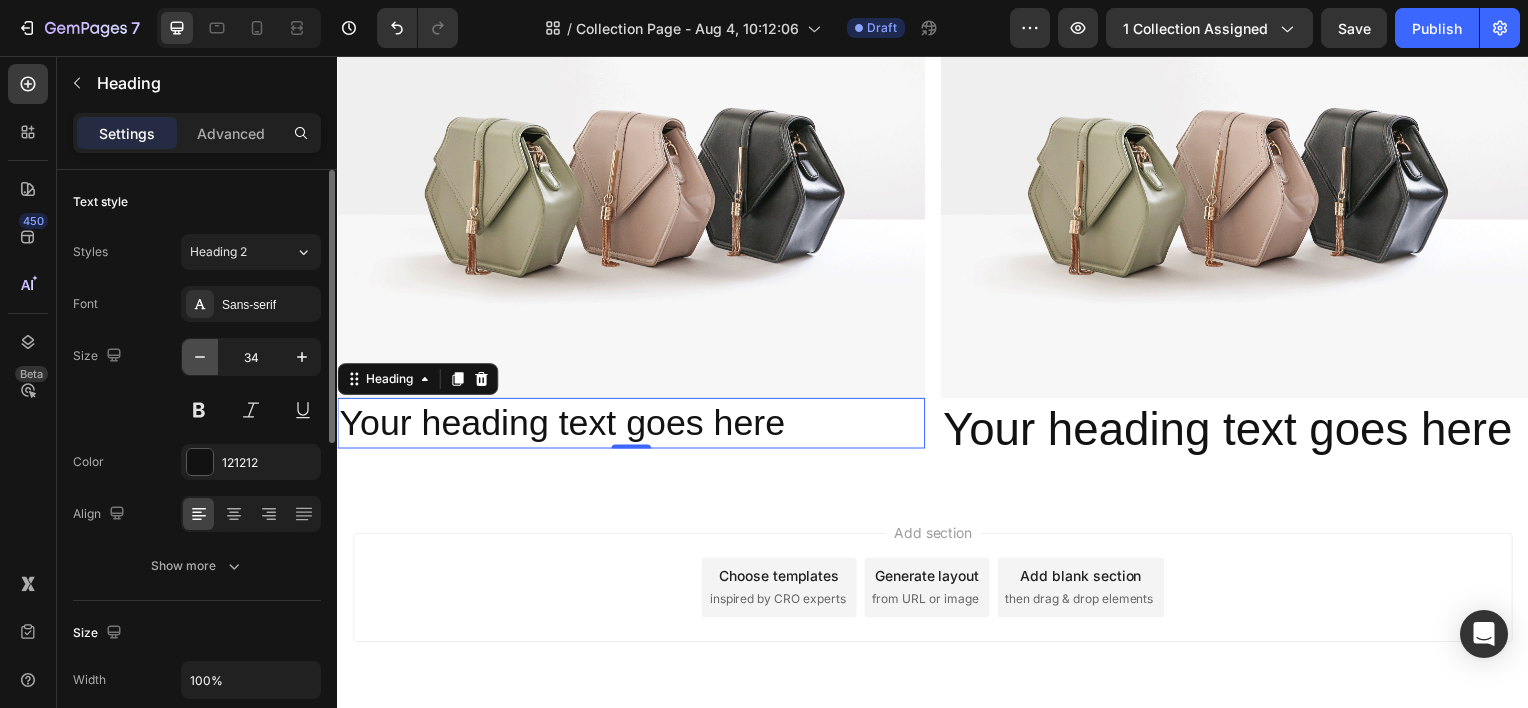 click 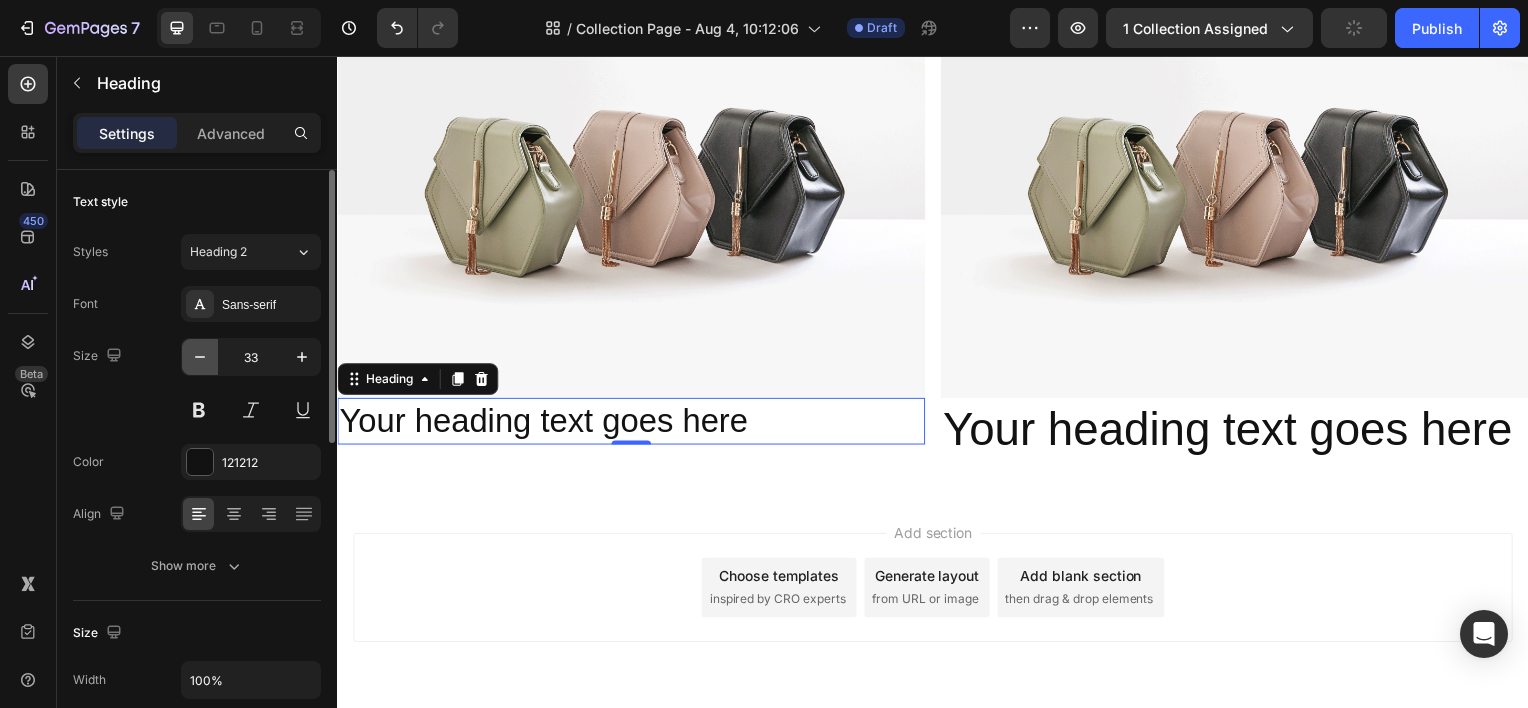 click 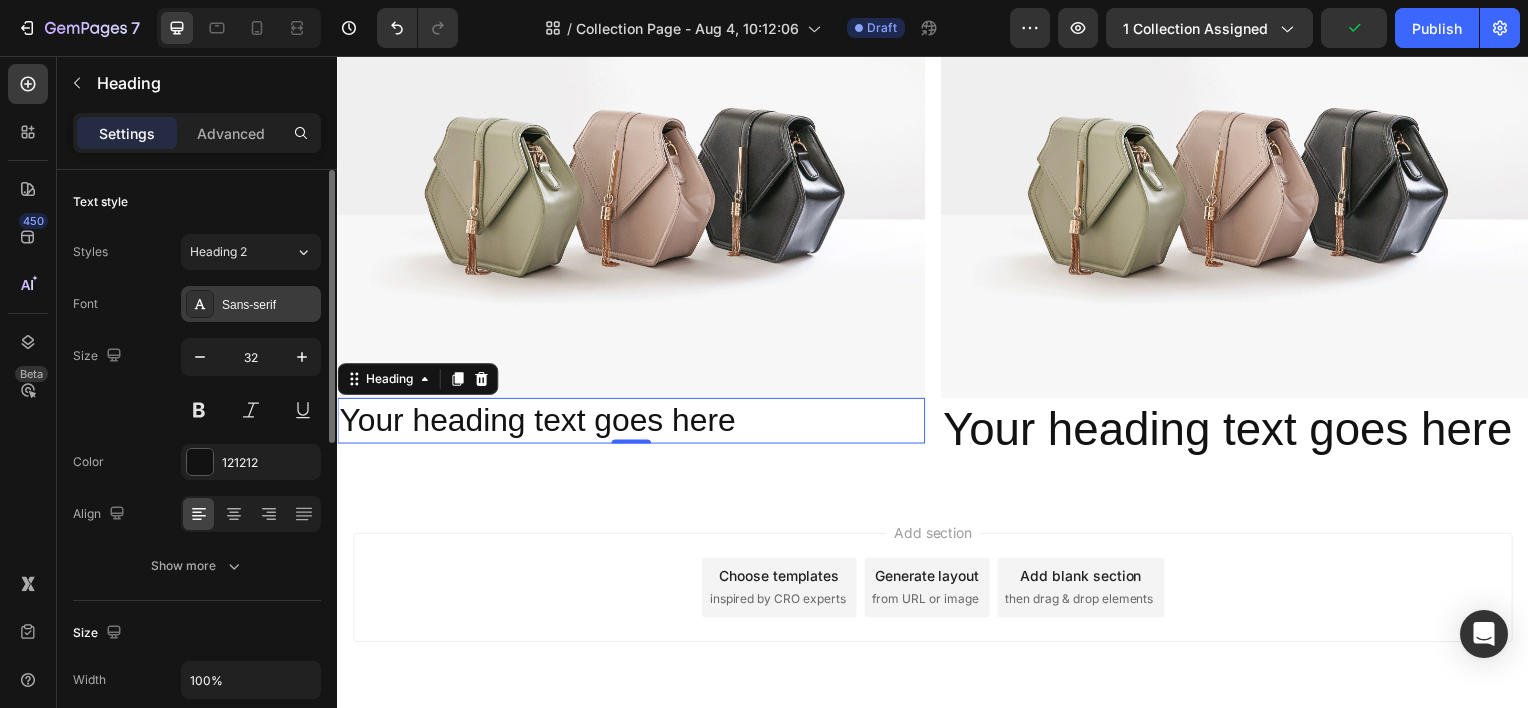 click on "Sans-serif" at bounding box center (269, 305) 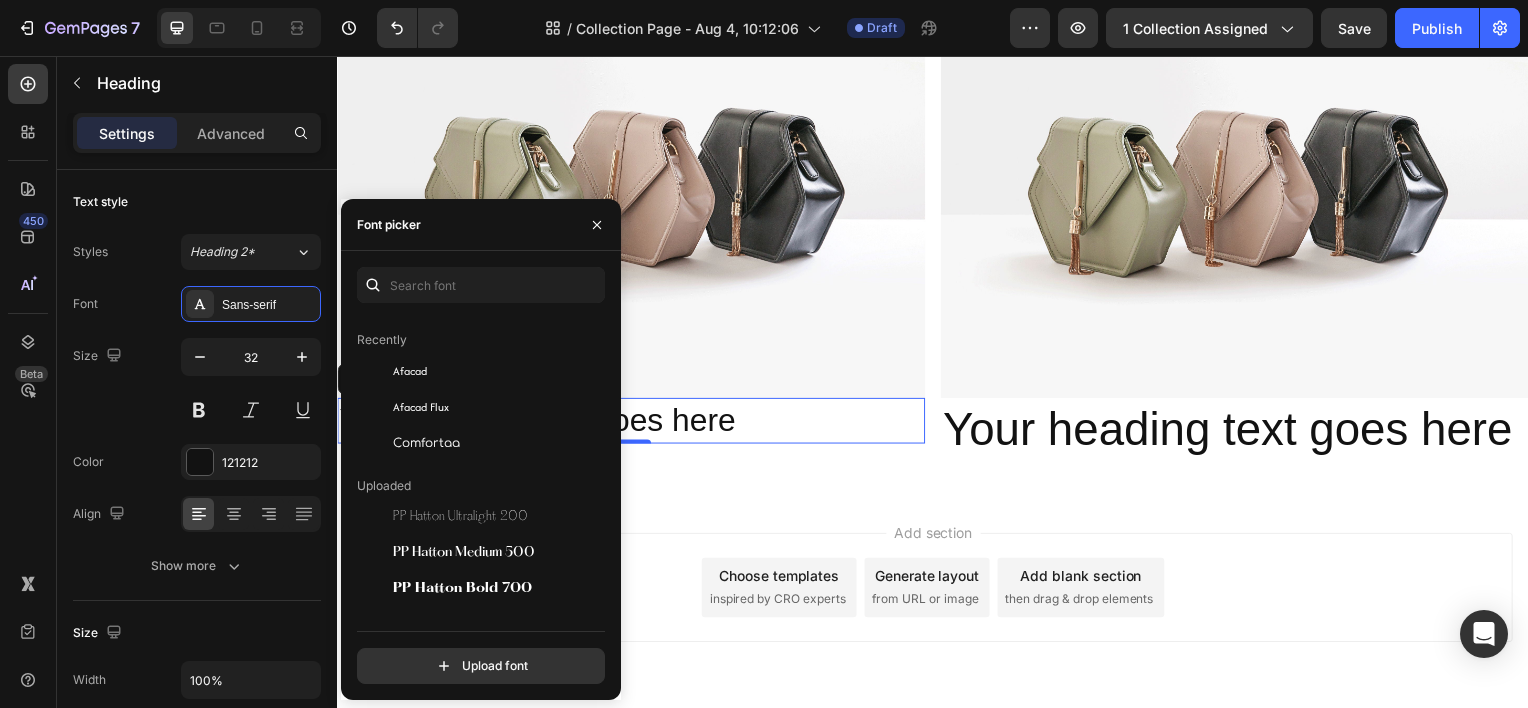 scroll, scrollTop: 0, scrollLeft: 0, axis: both 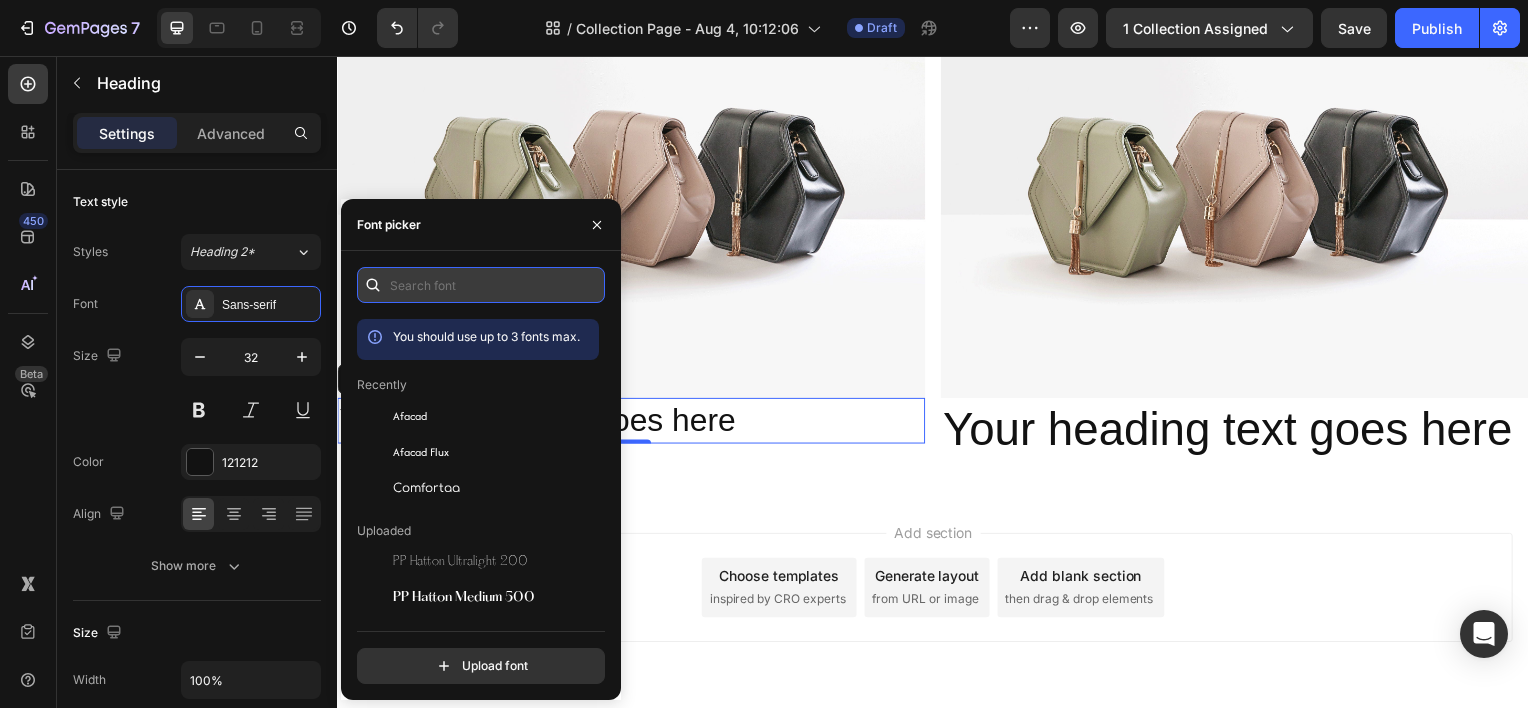 click at bounding box center (481, 285) 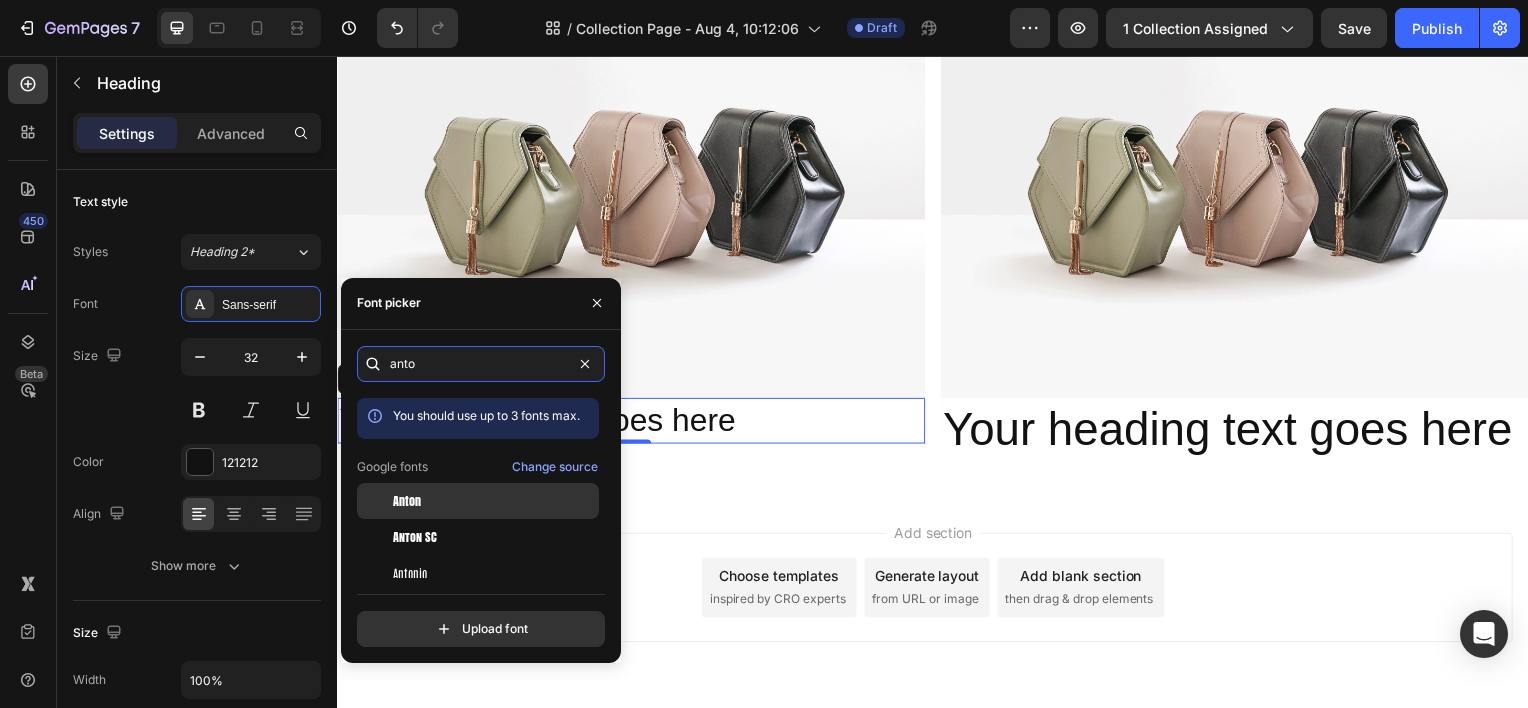 type on "anto" 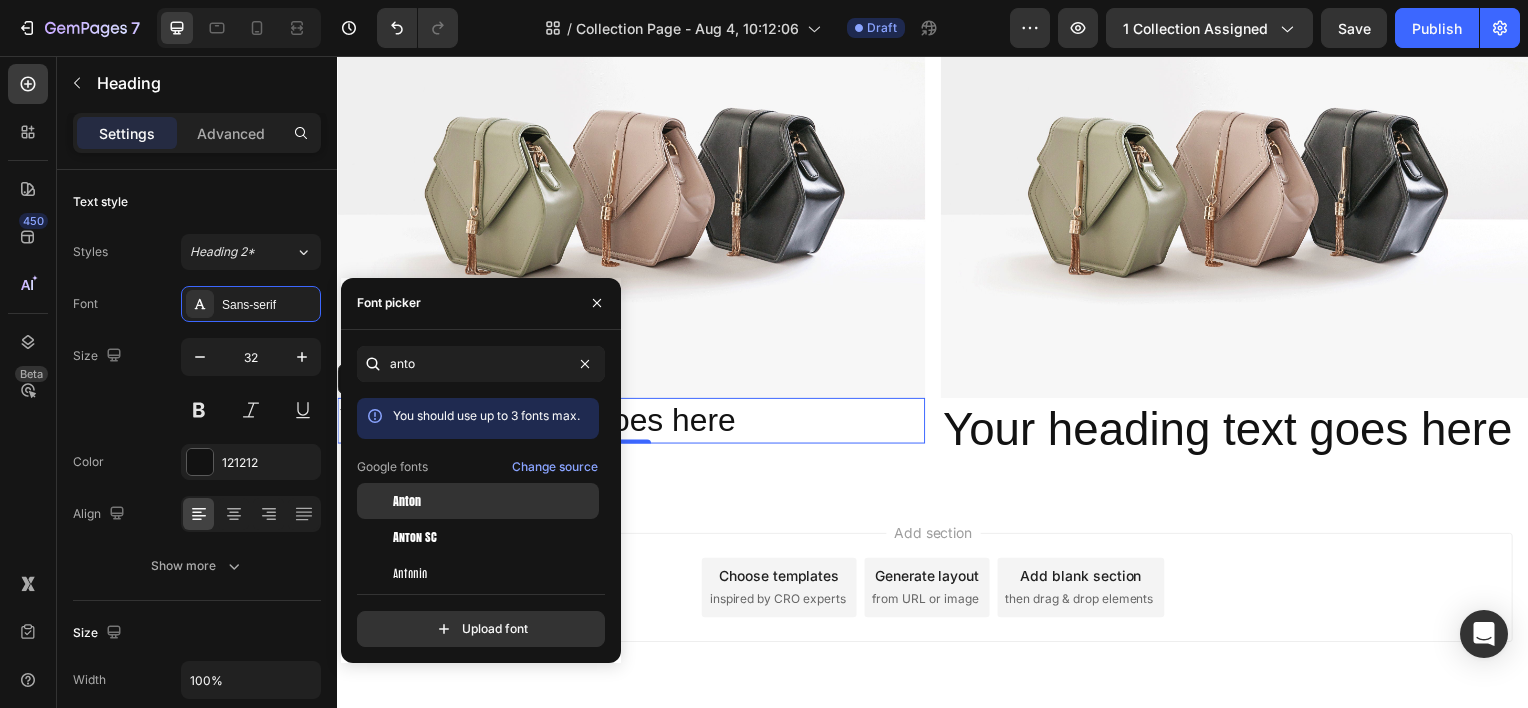 click on "Anton" at bounding box center (494, 501) 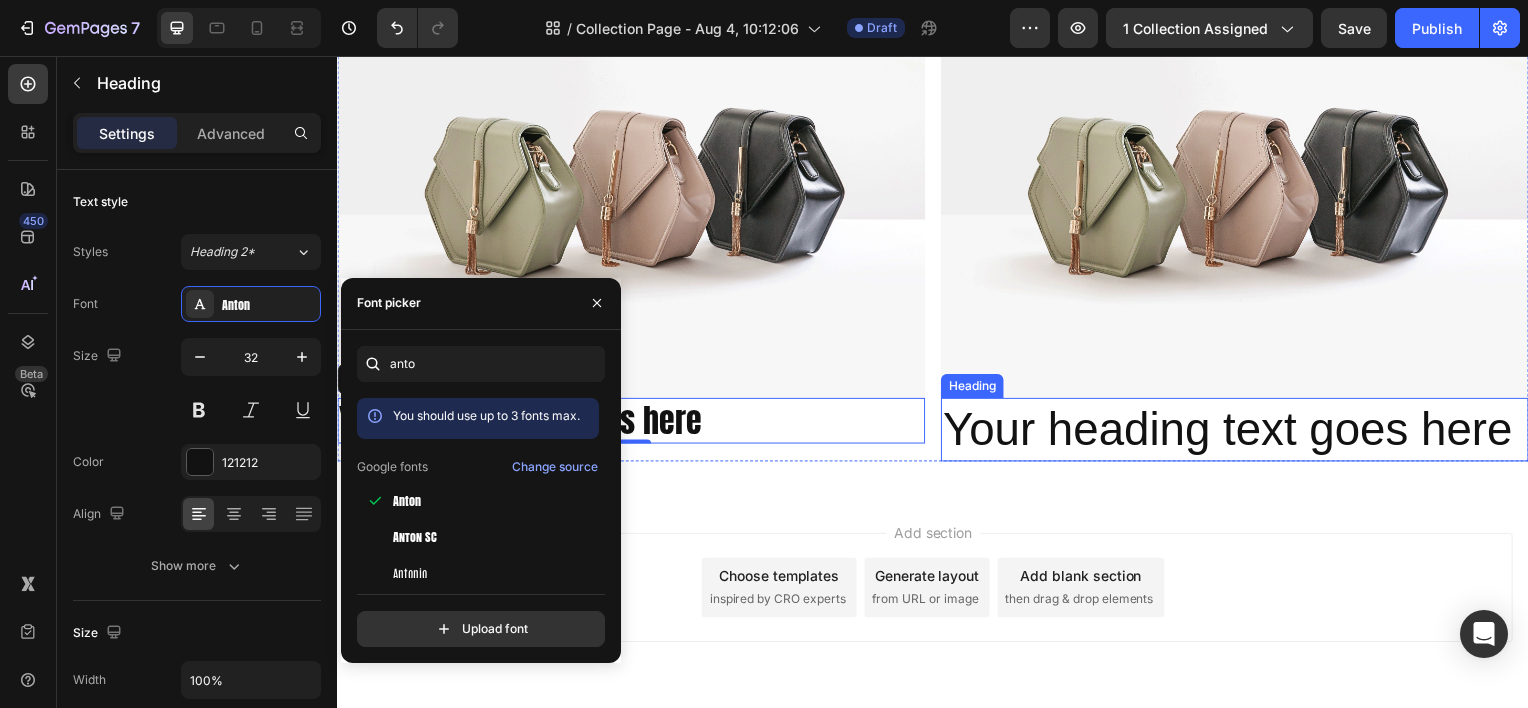 click on "Your heading text goes here" at bounding box center (1241, 432) 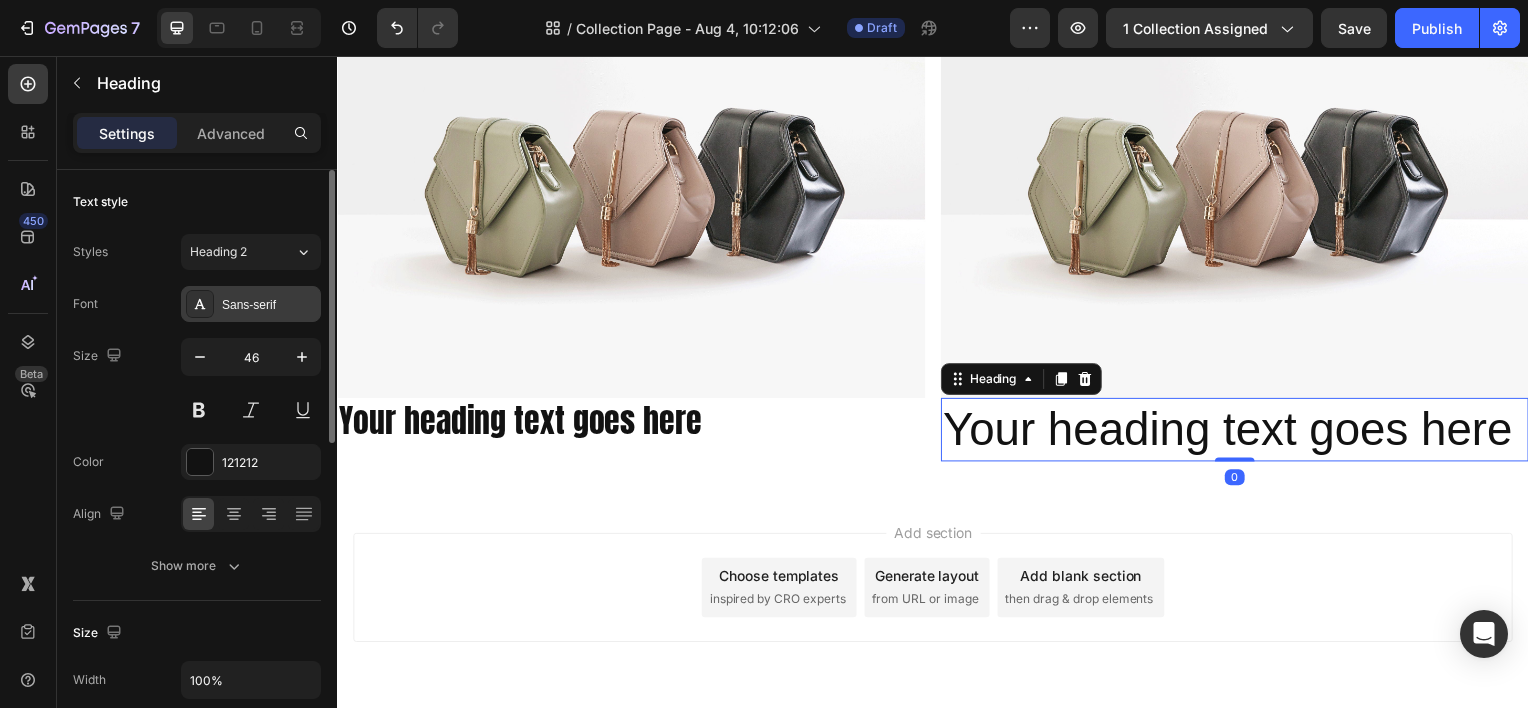 click on "Sans-serif" at bounding box center [269, 305] 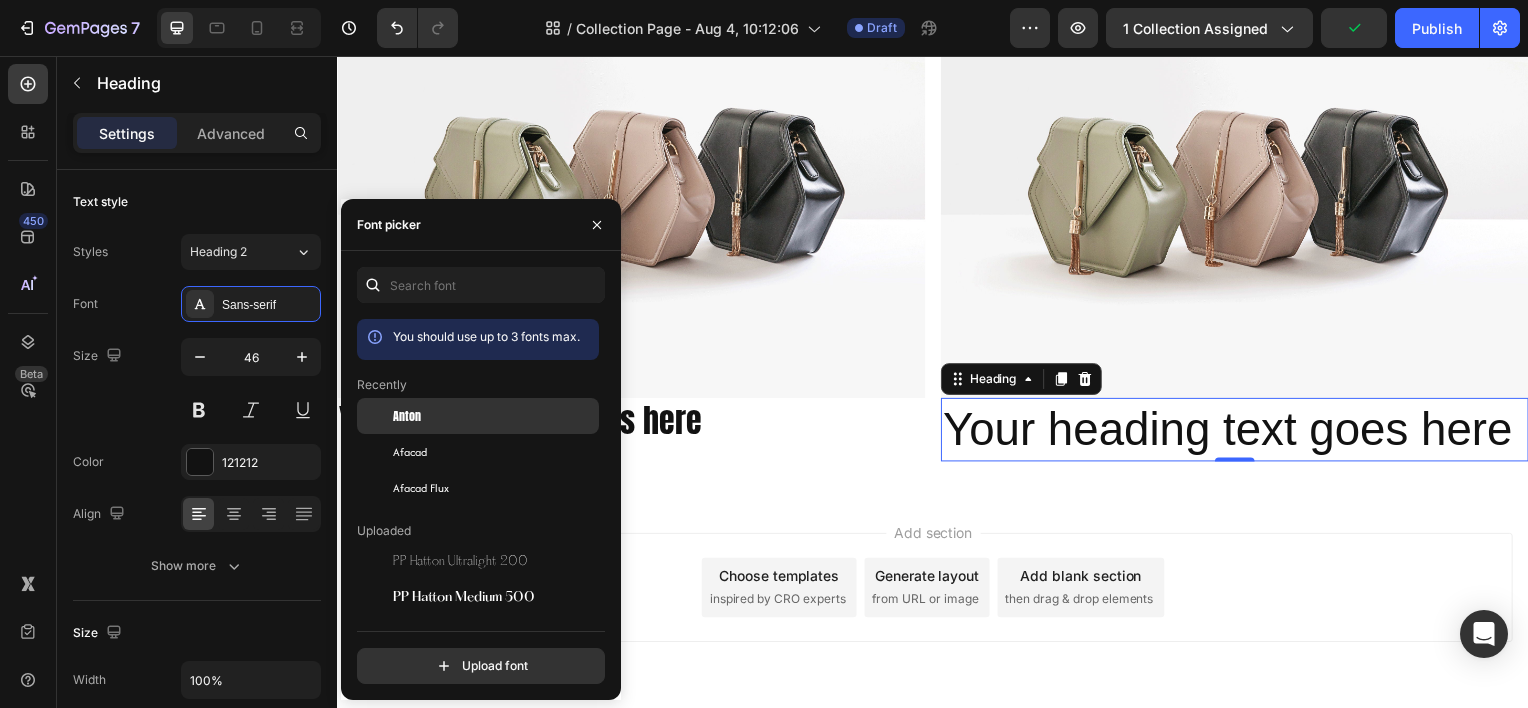 click on "Anton" at bounding box center [494, 416] 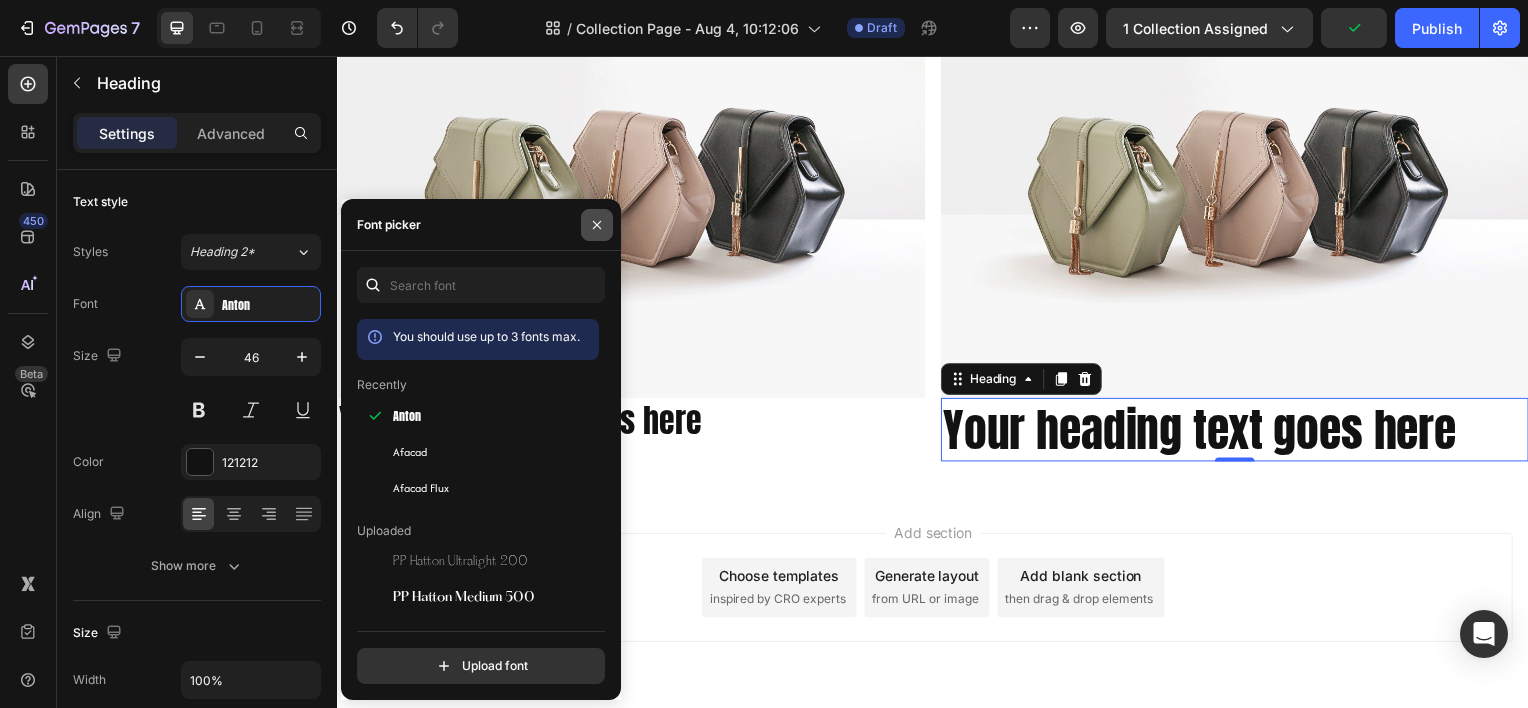 click 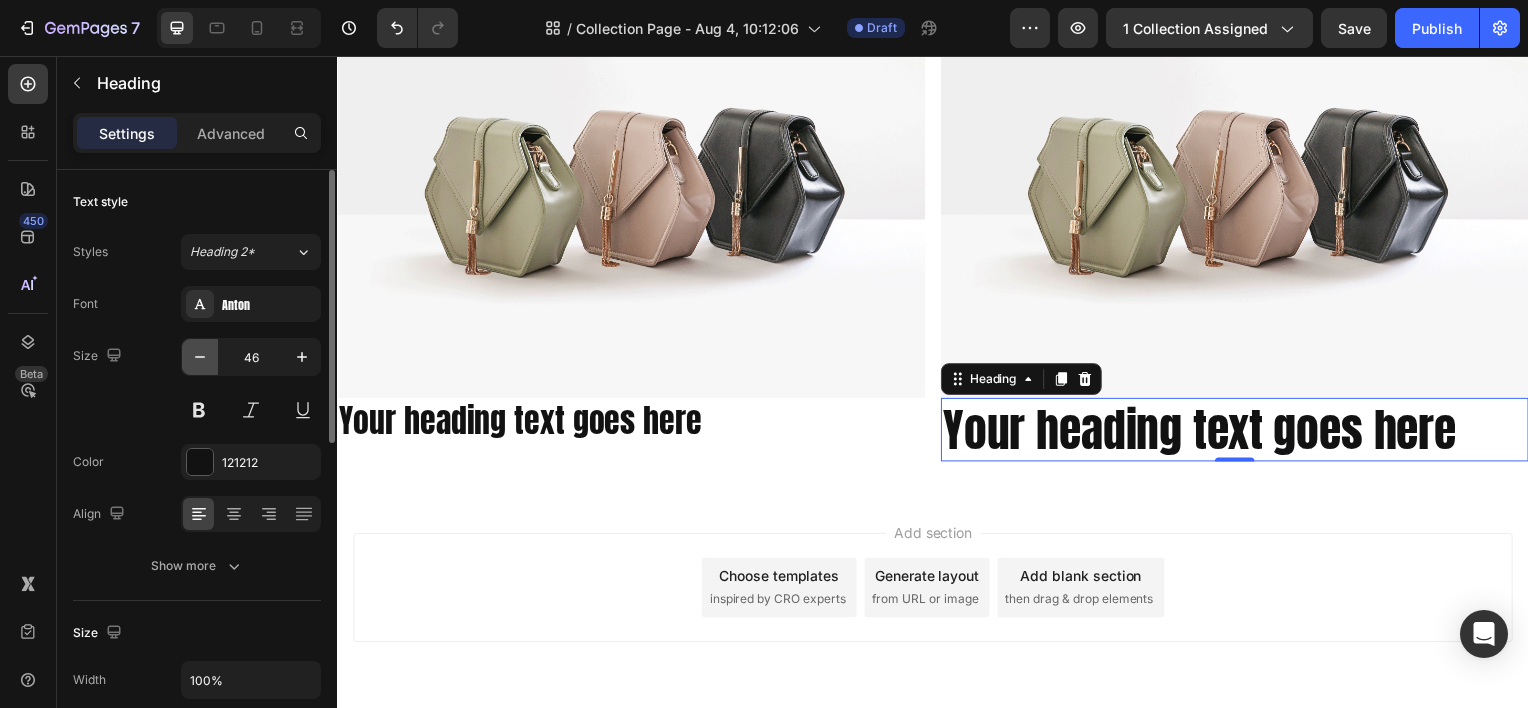 click 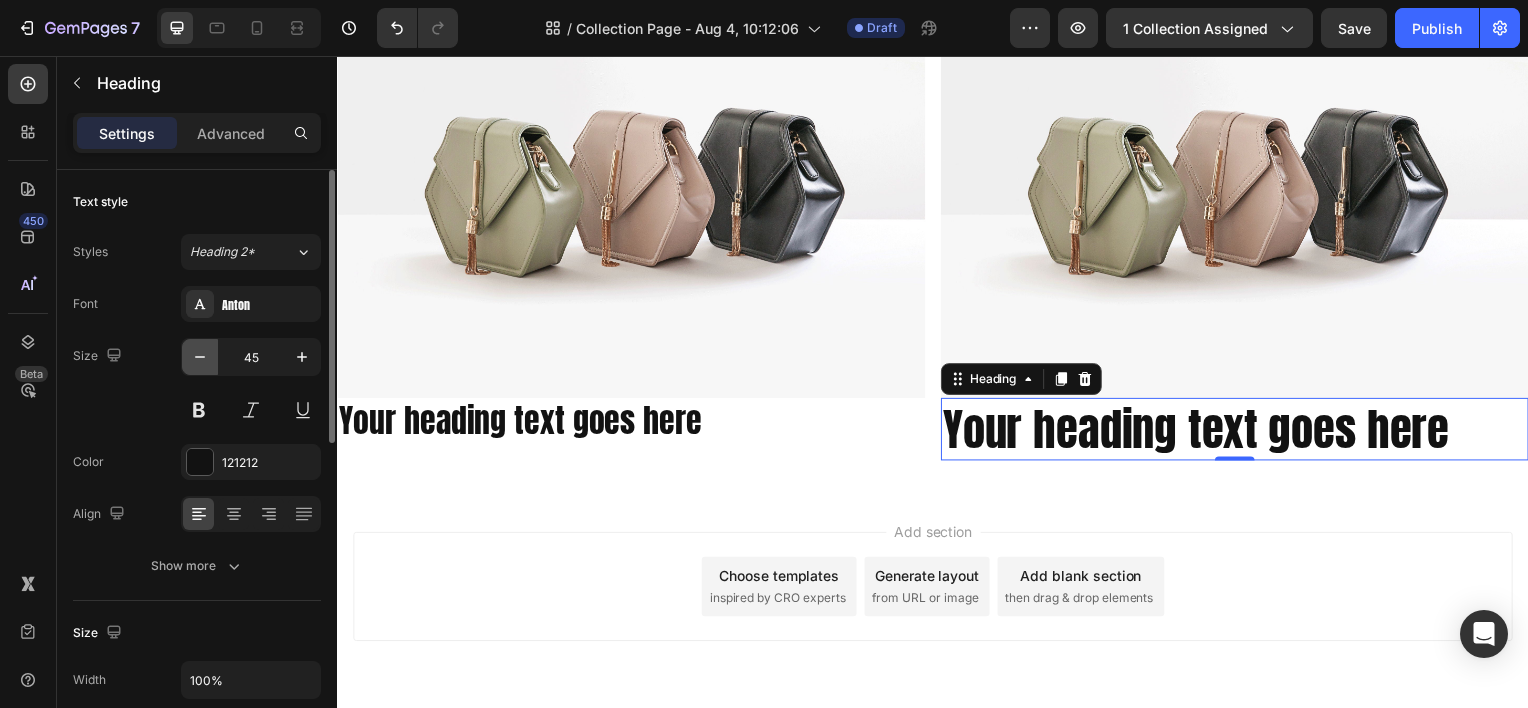 click 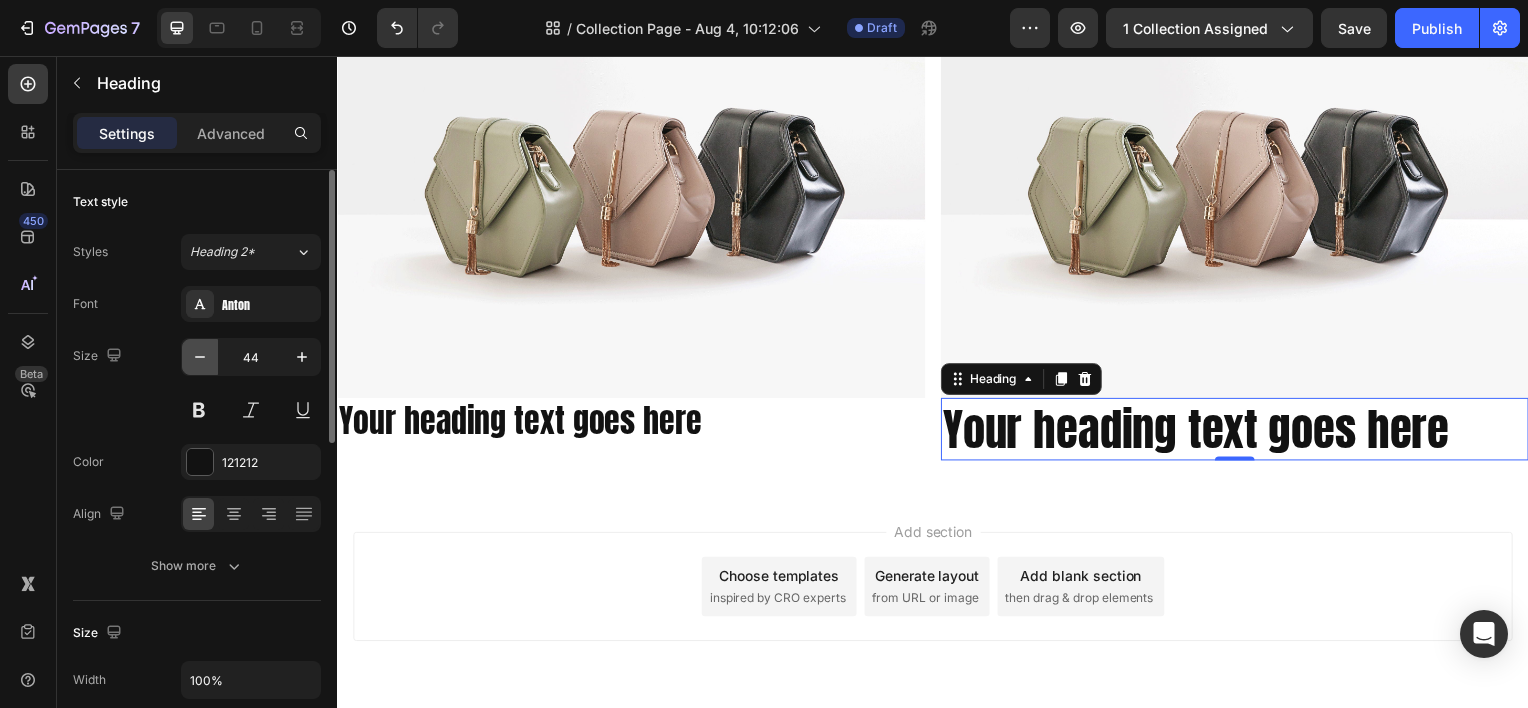 click 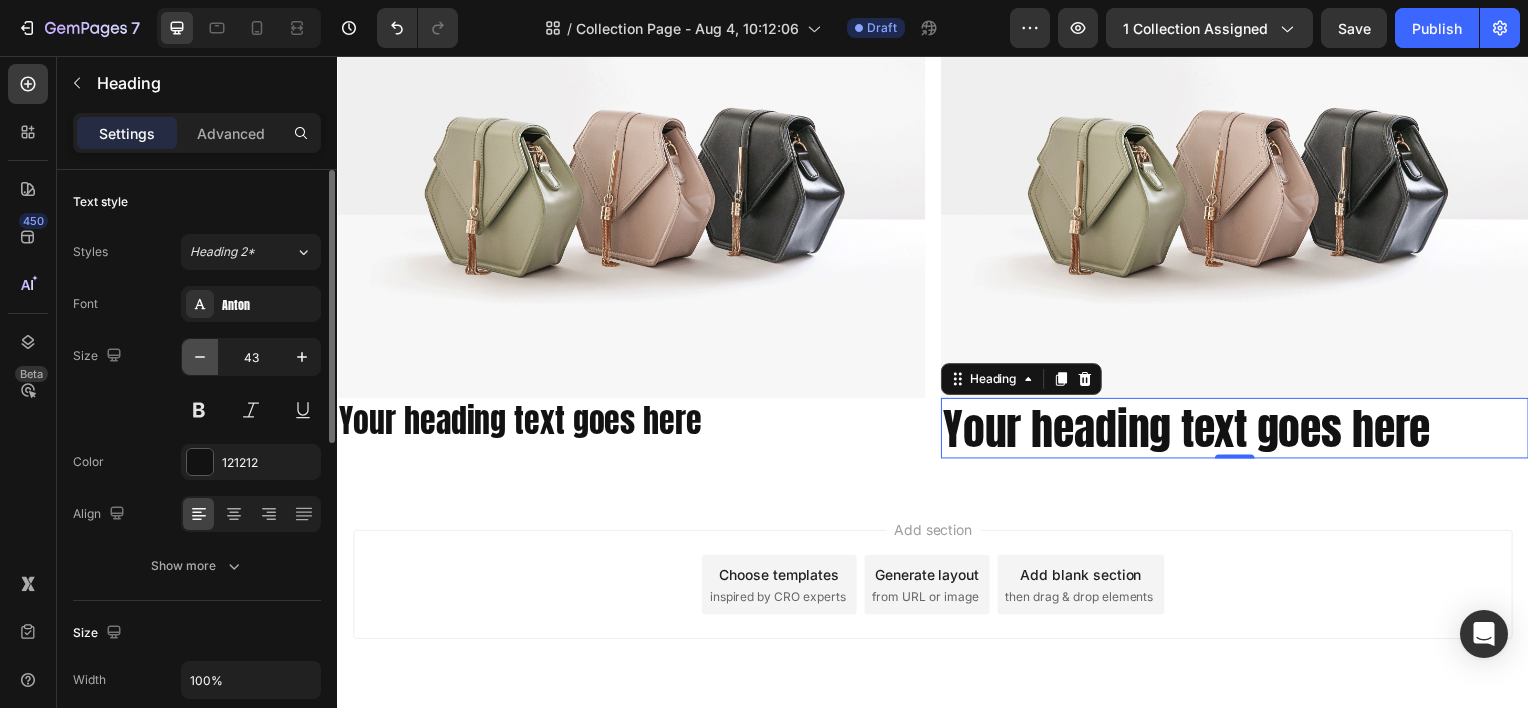 click 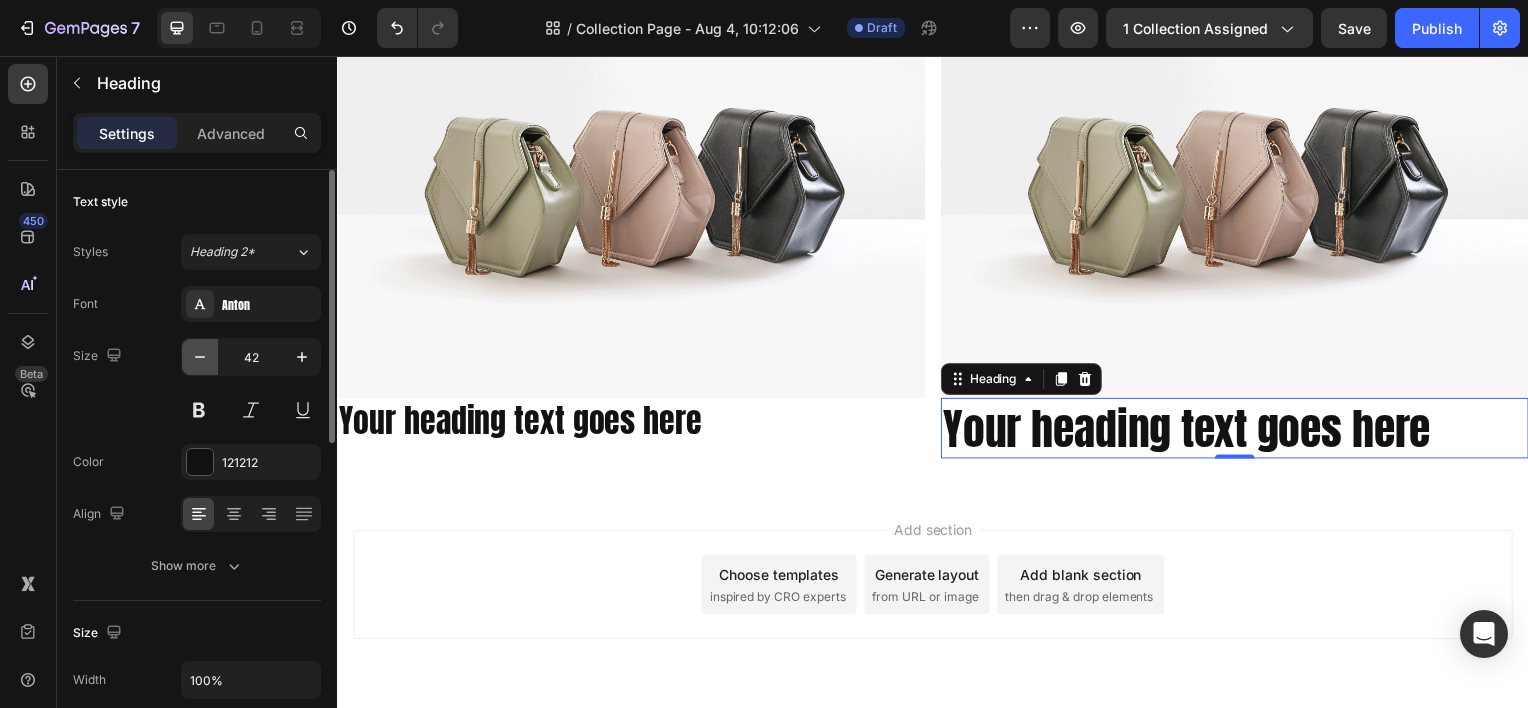 click 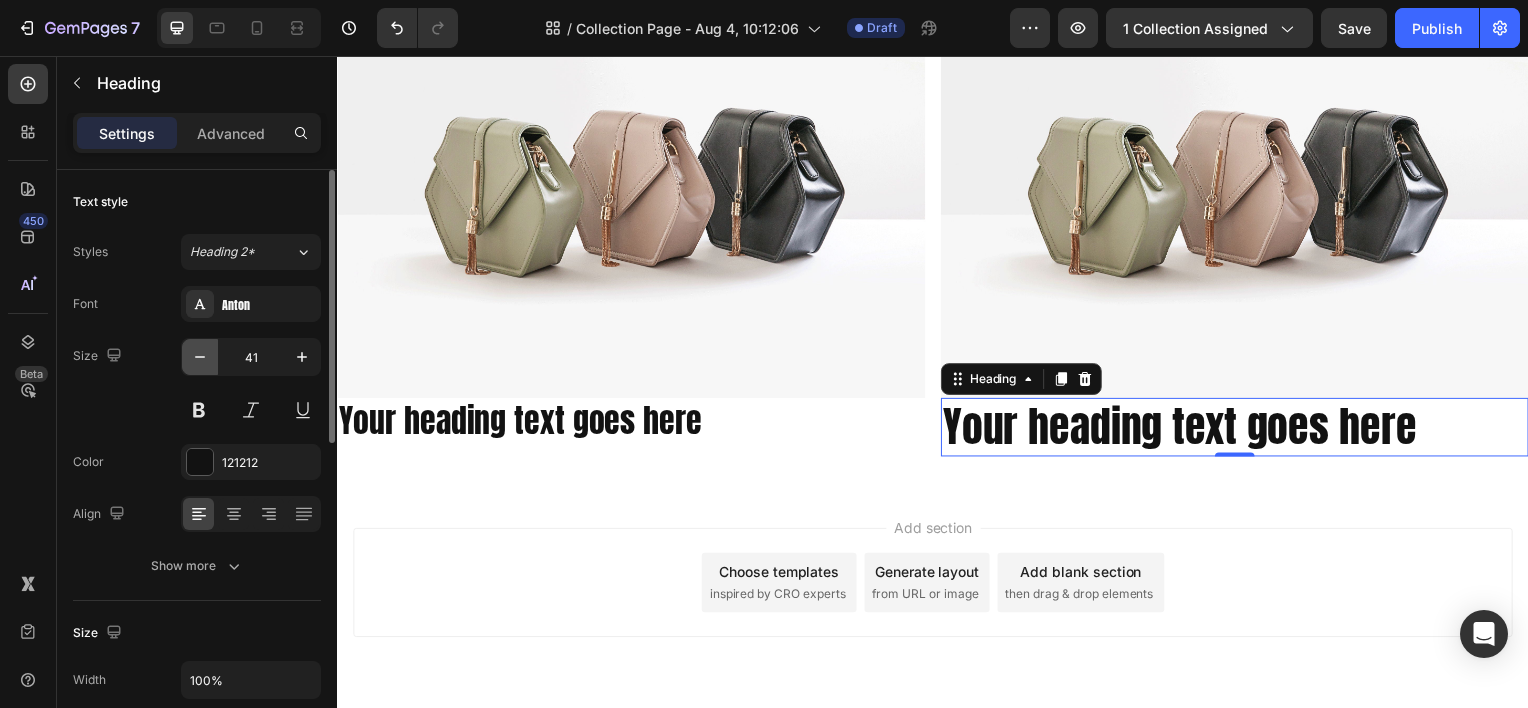 click 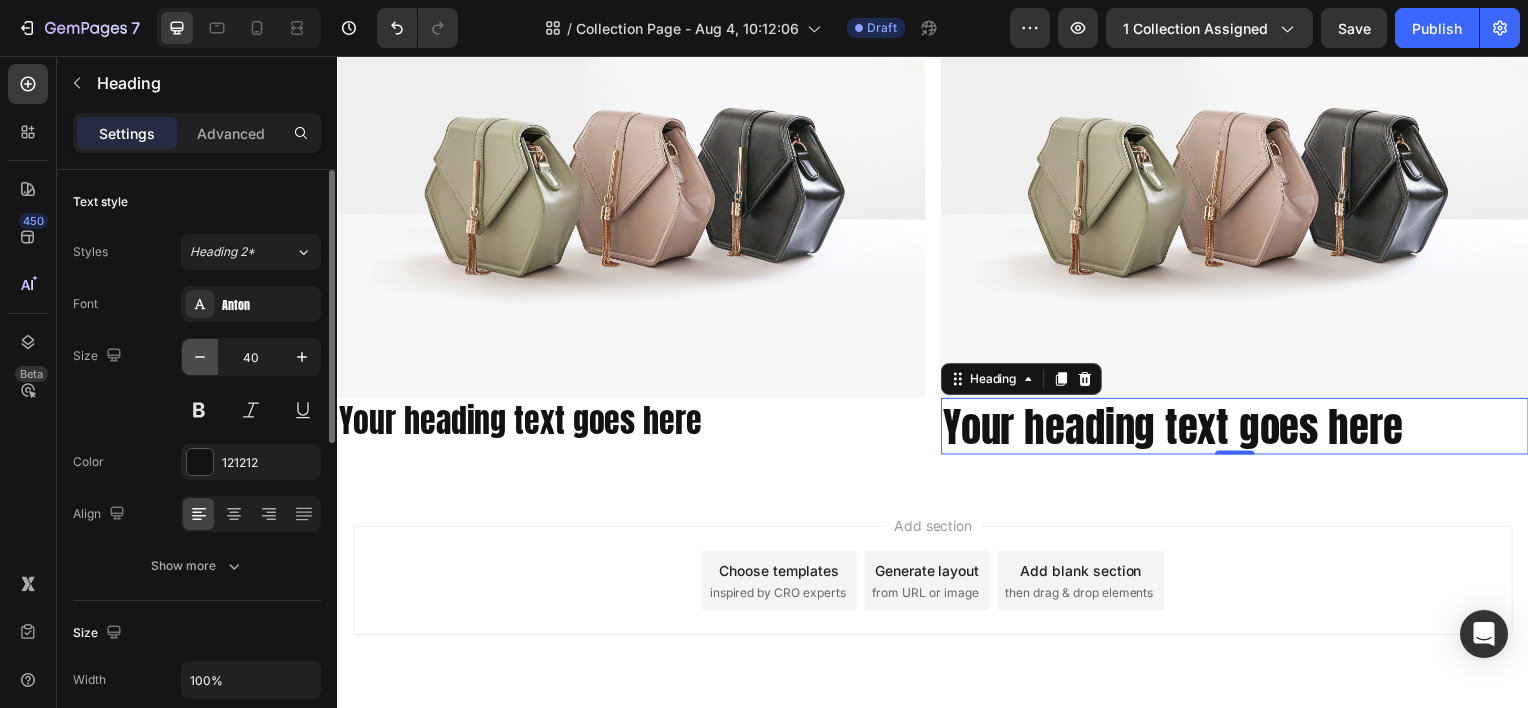 click 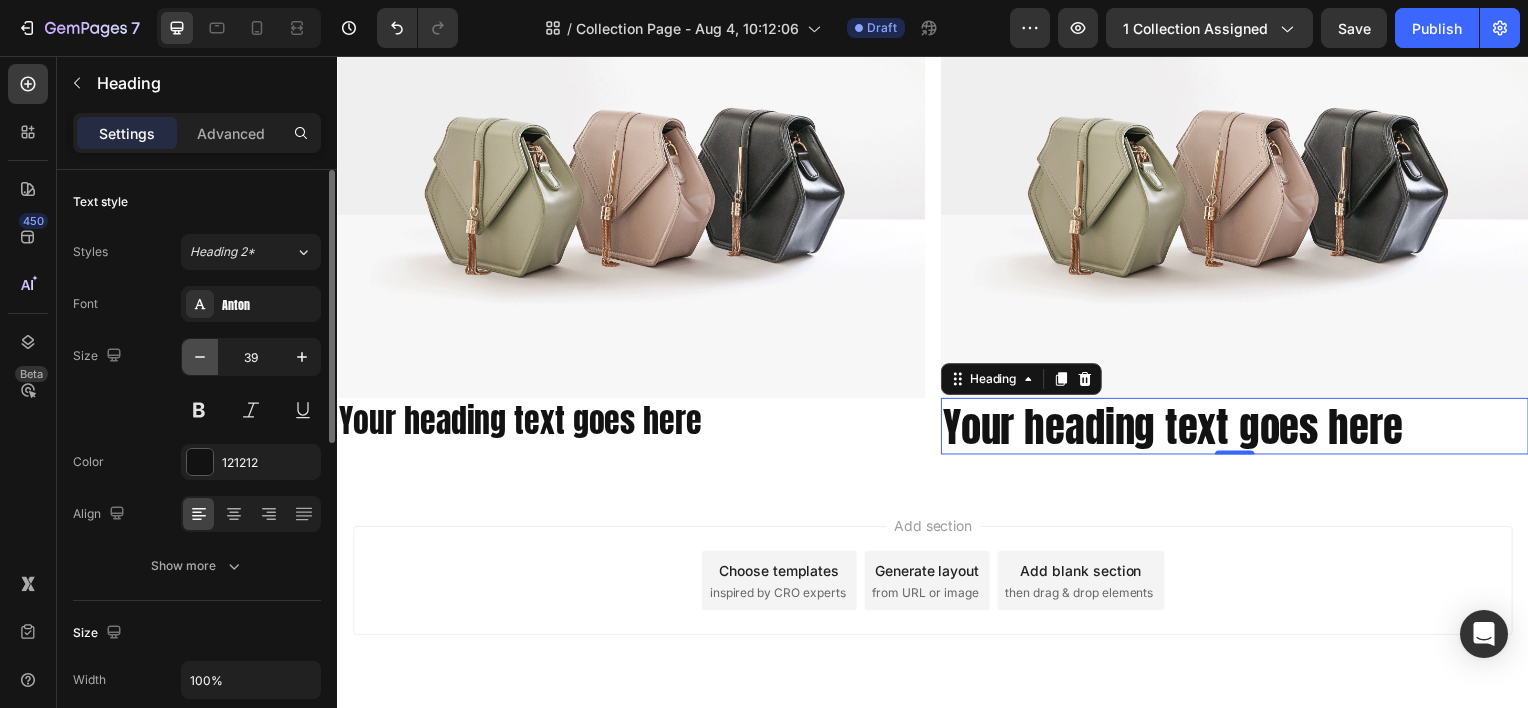 click 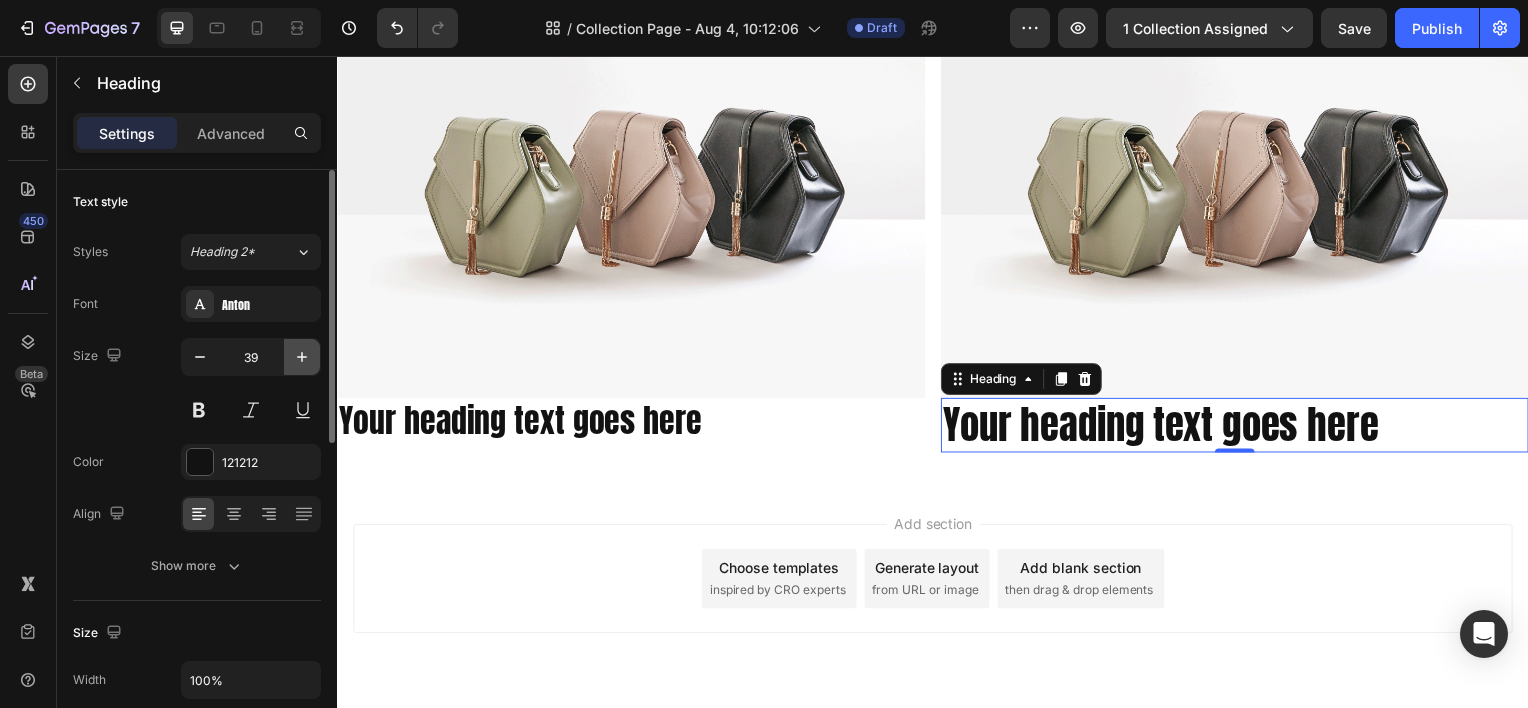 type on "38" 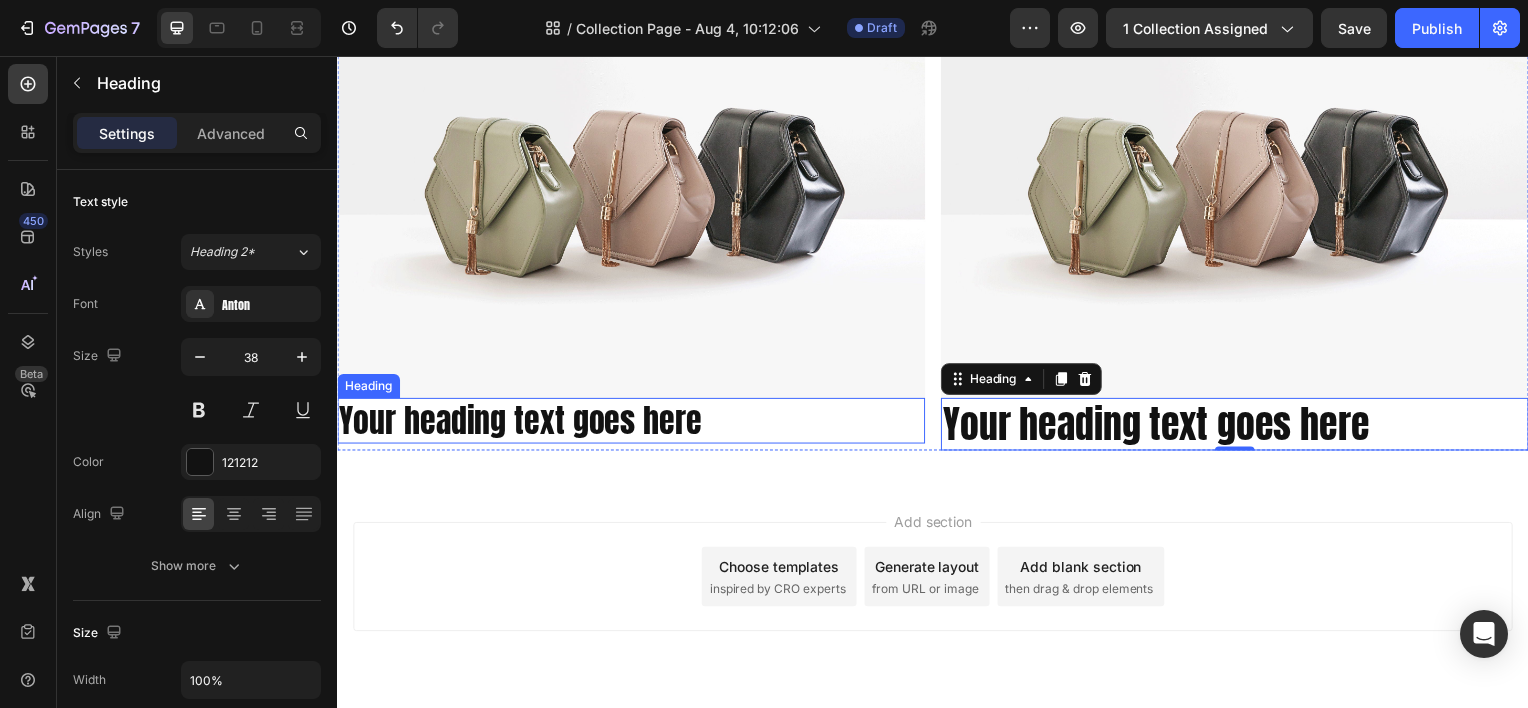 click on "Your heading text goes here" at bounding box center [633, 423] 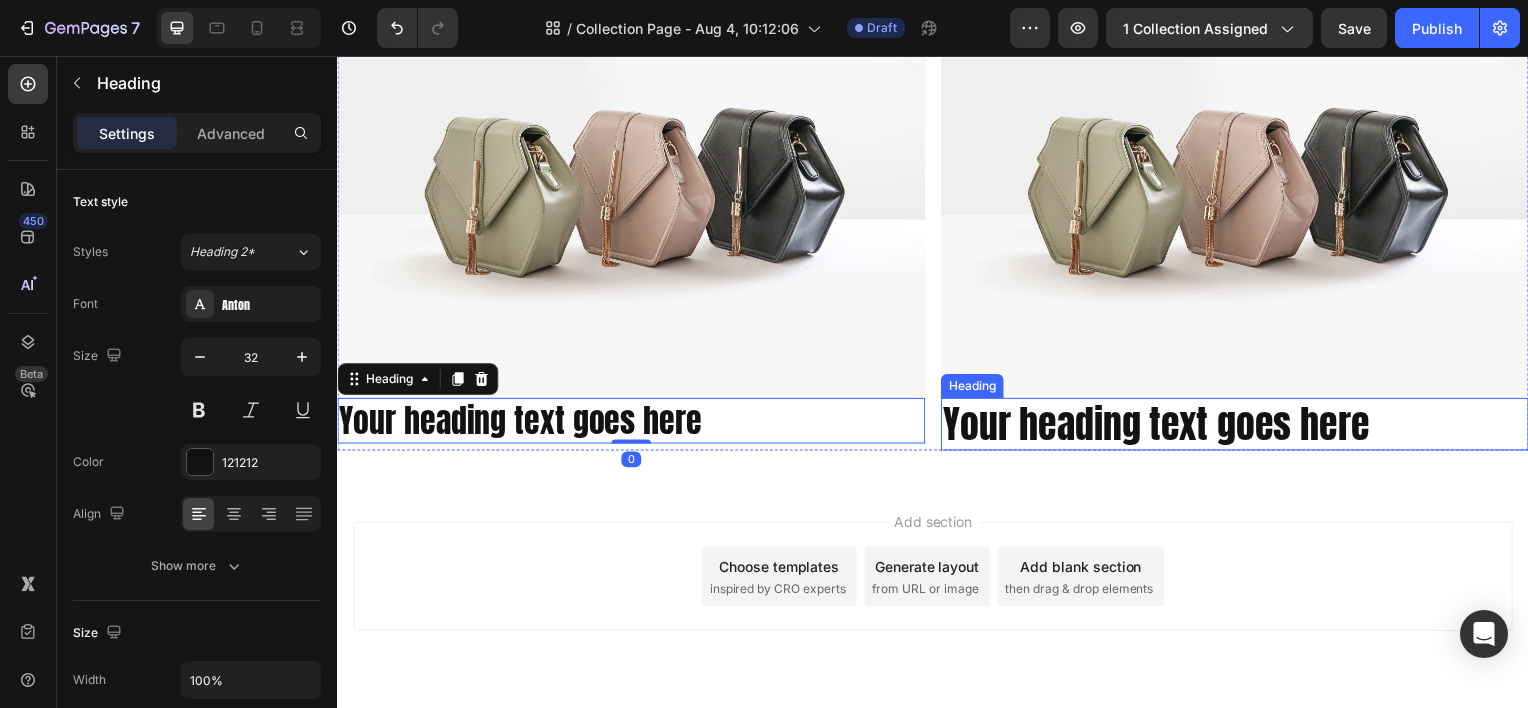 drag, startPoint x: 1128, startPoint y: 413, endPoint x: 1108, endPoint y: 413, distance: 20 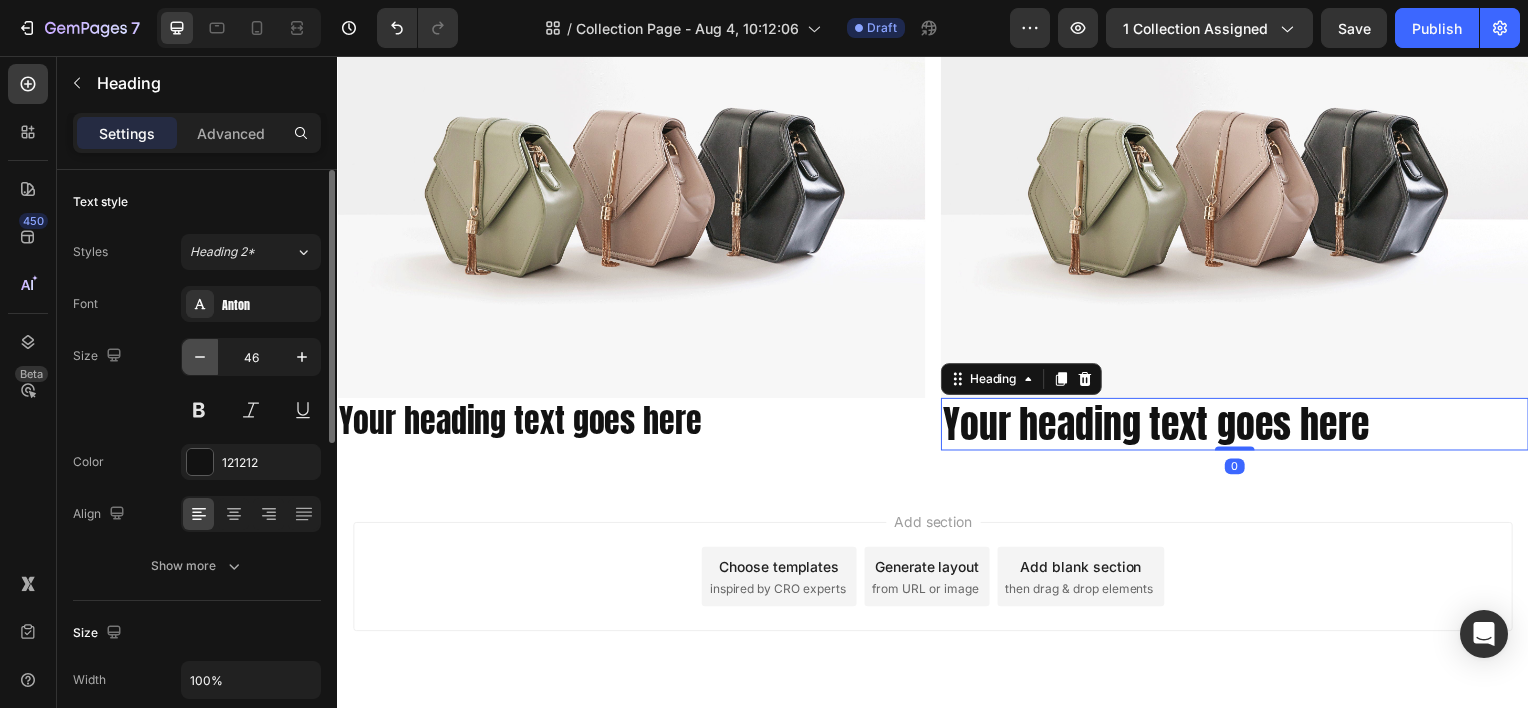 click 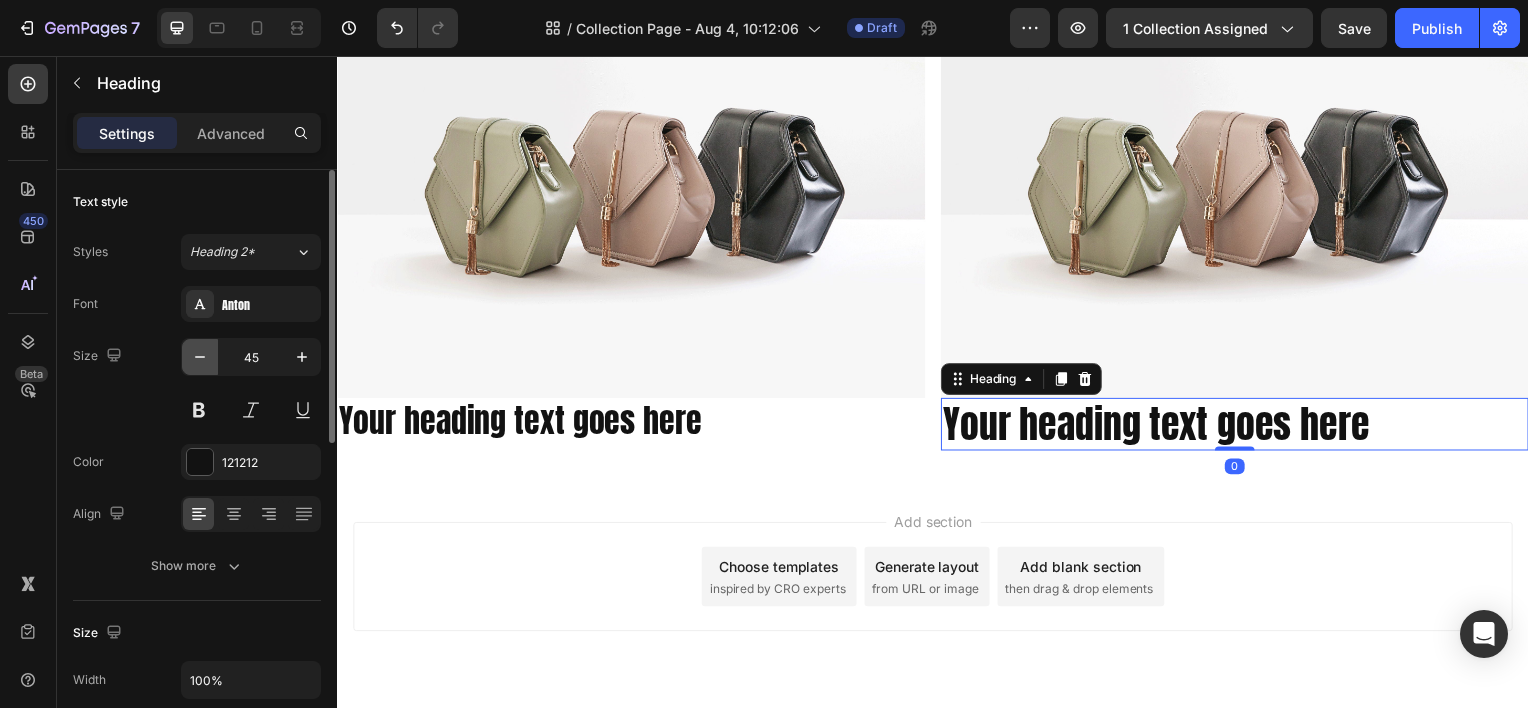 click 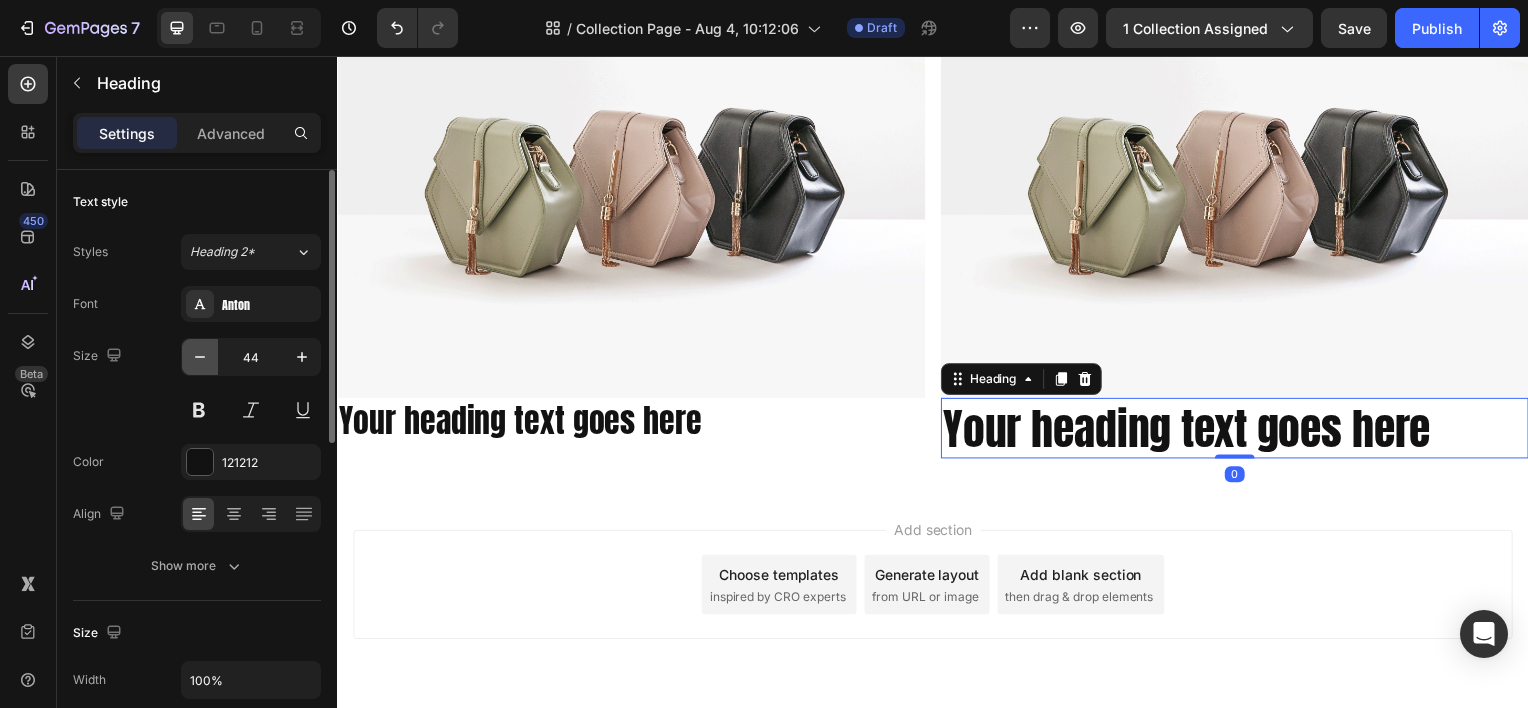 click 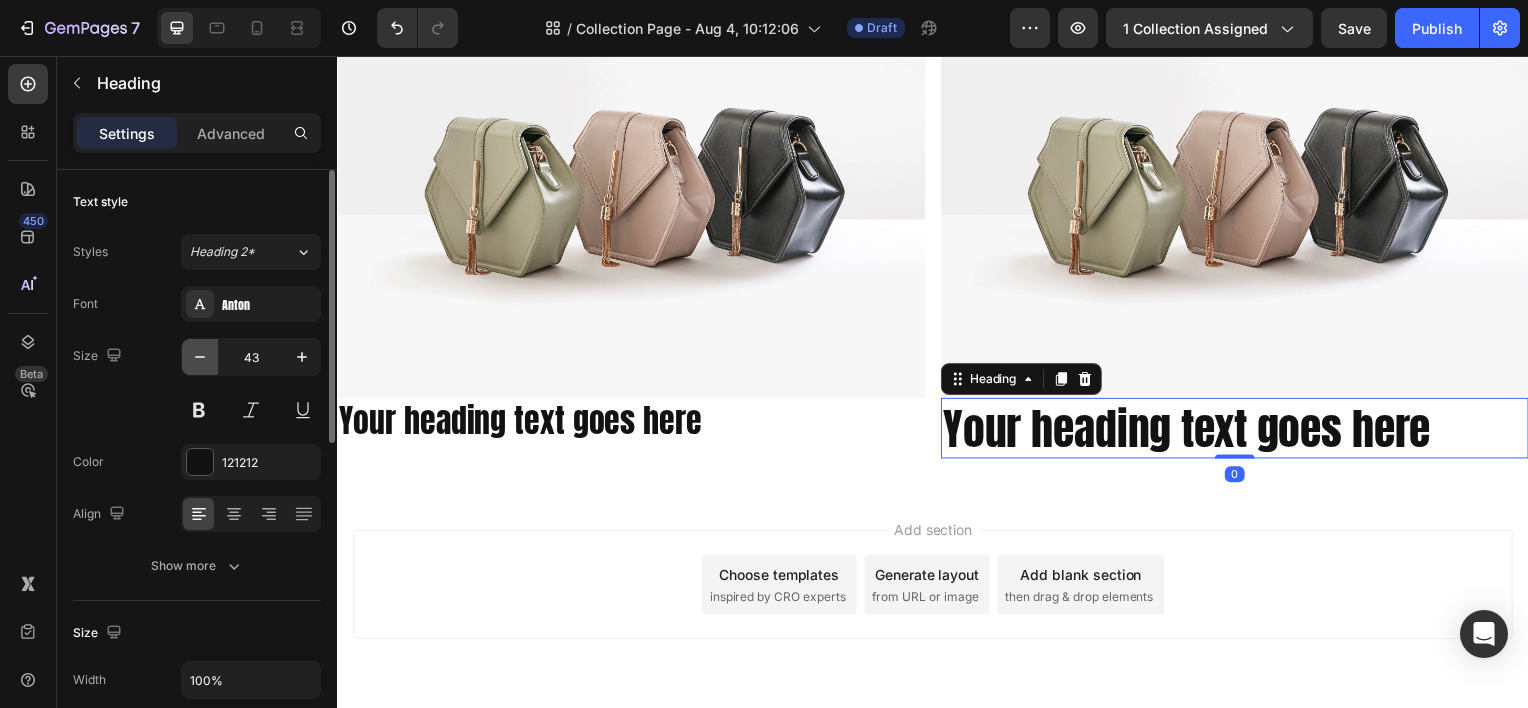 click 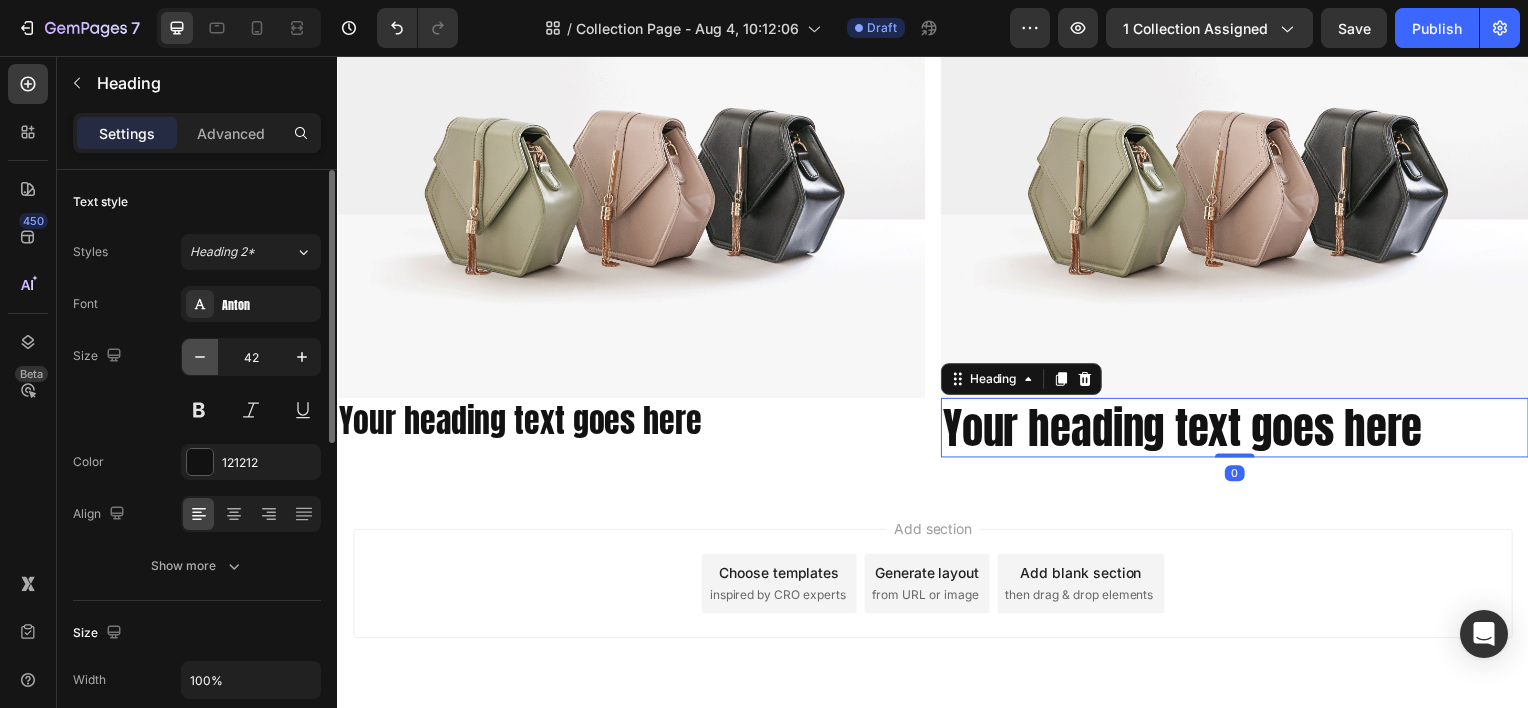 click 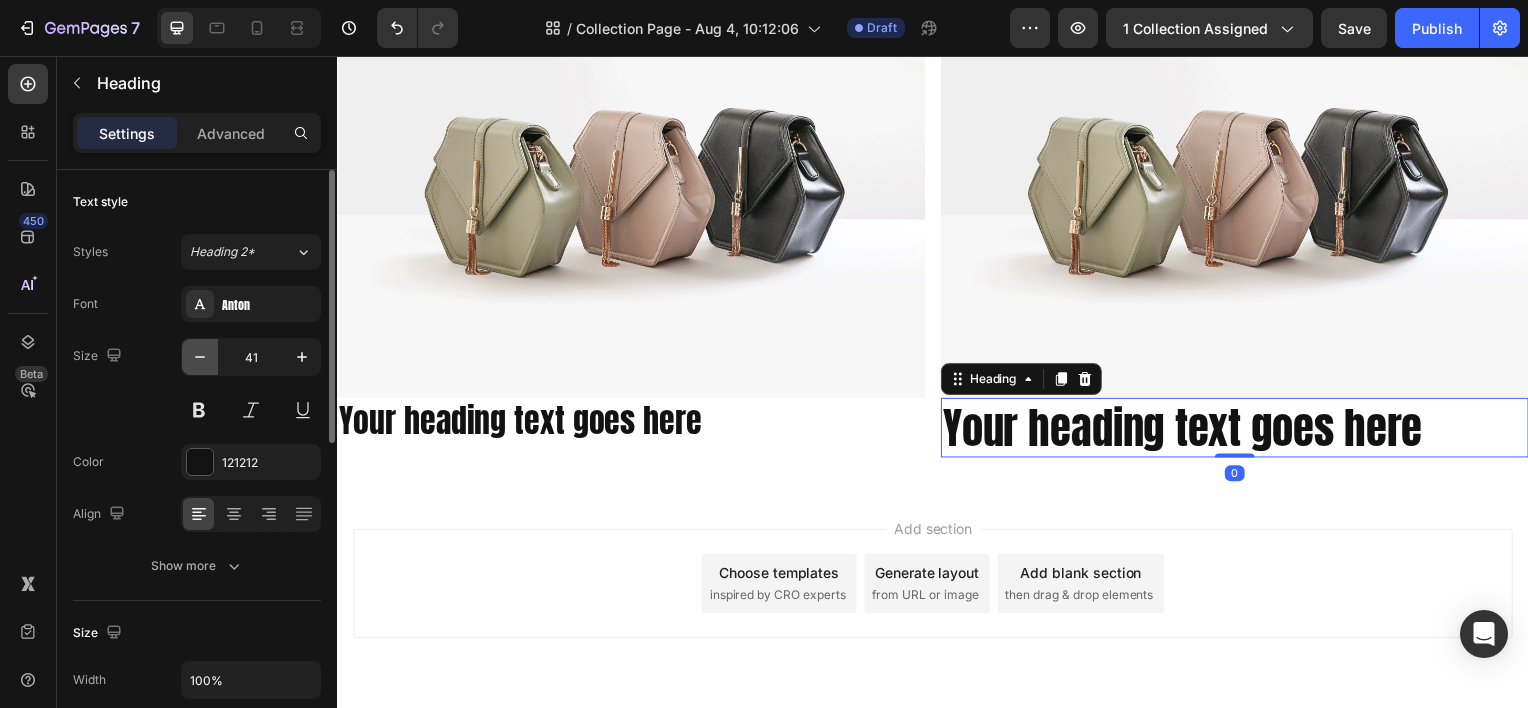 click 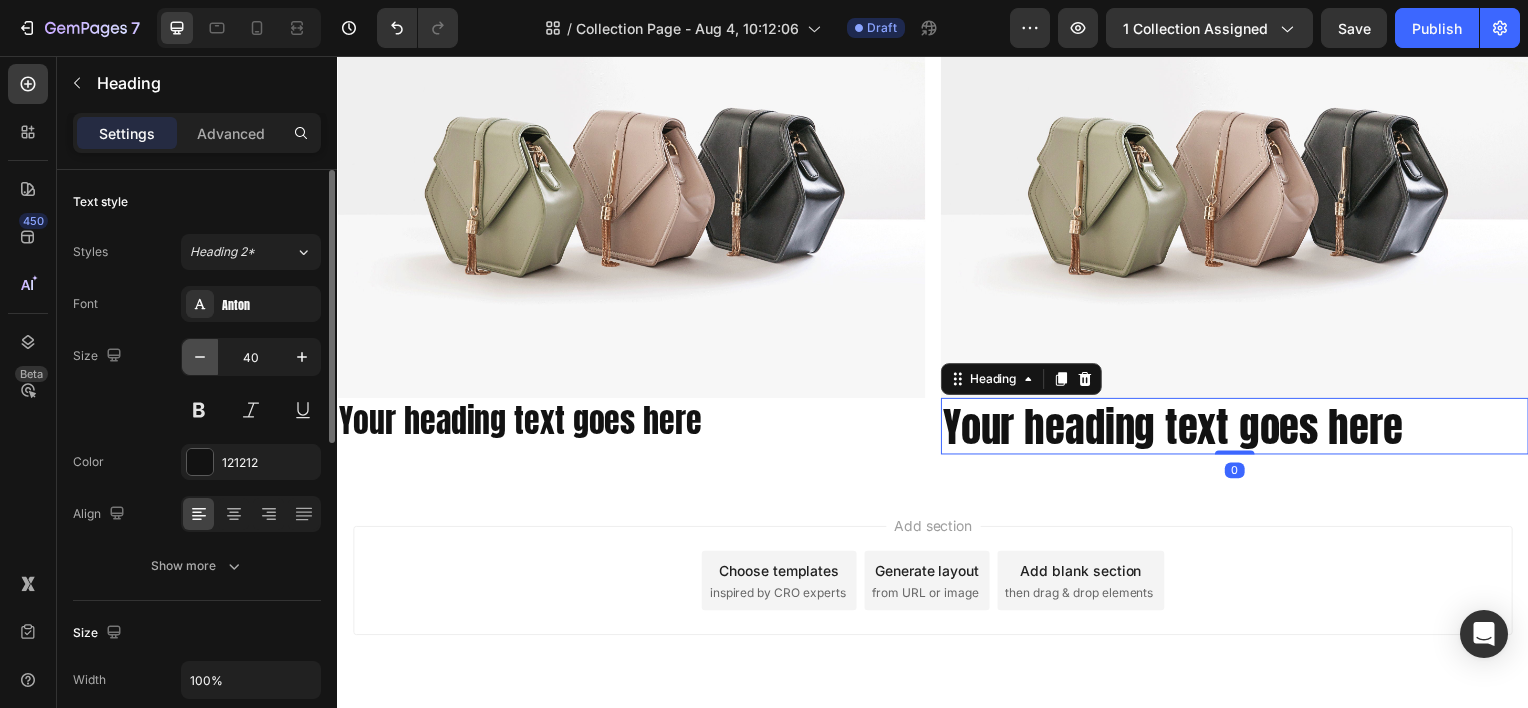 click 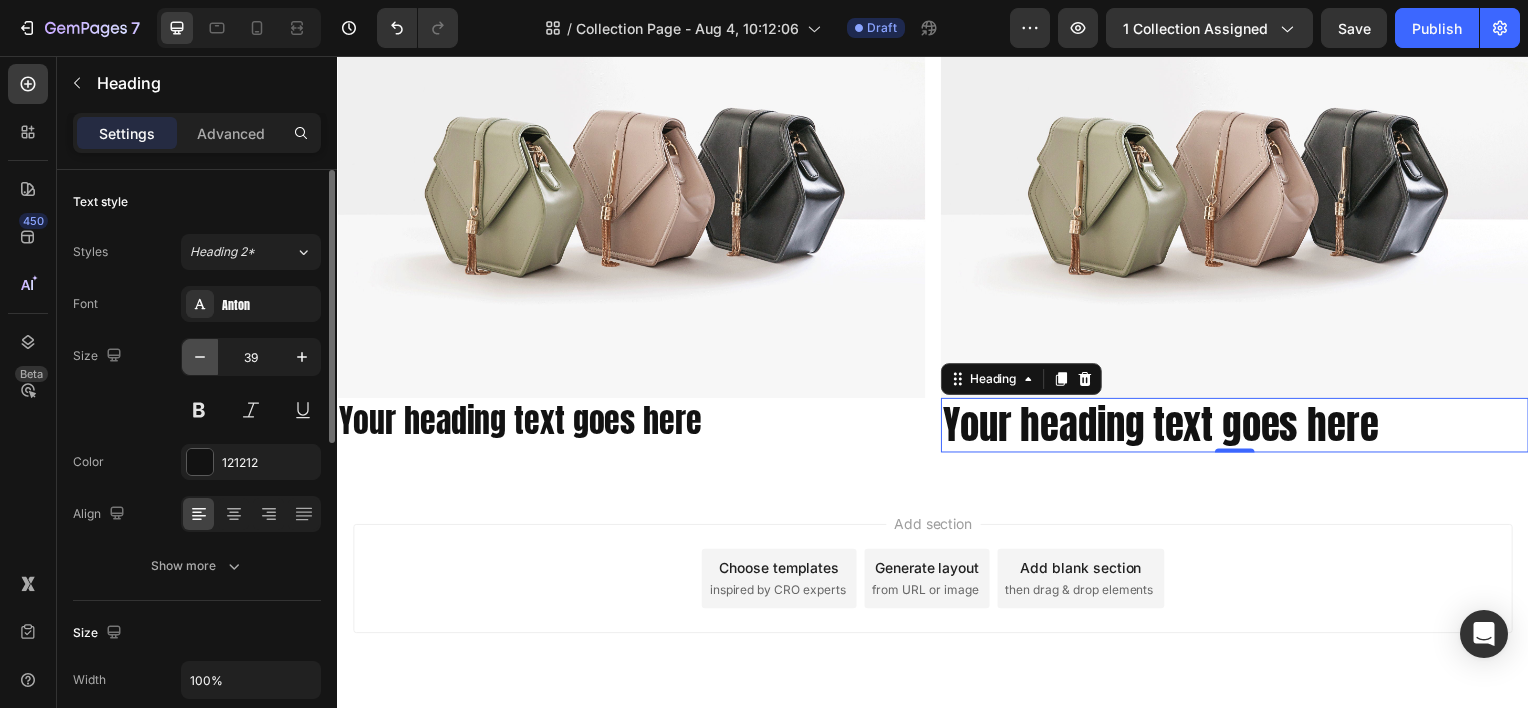 click 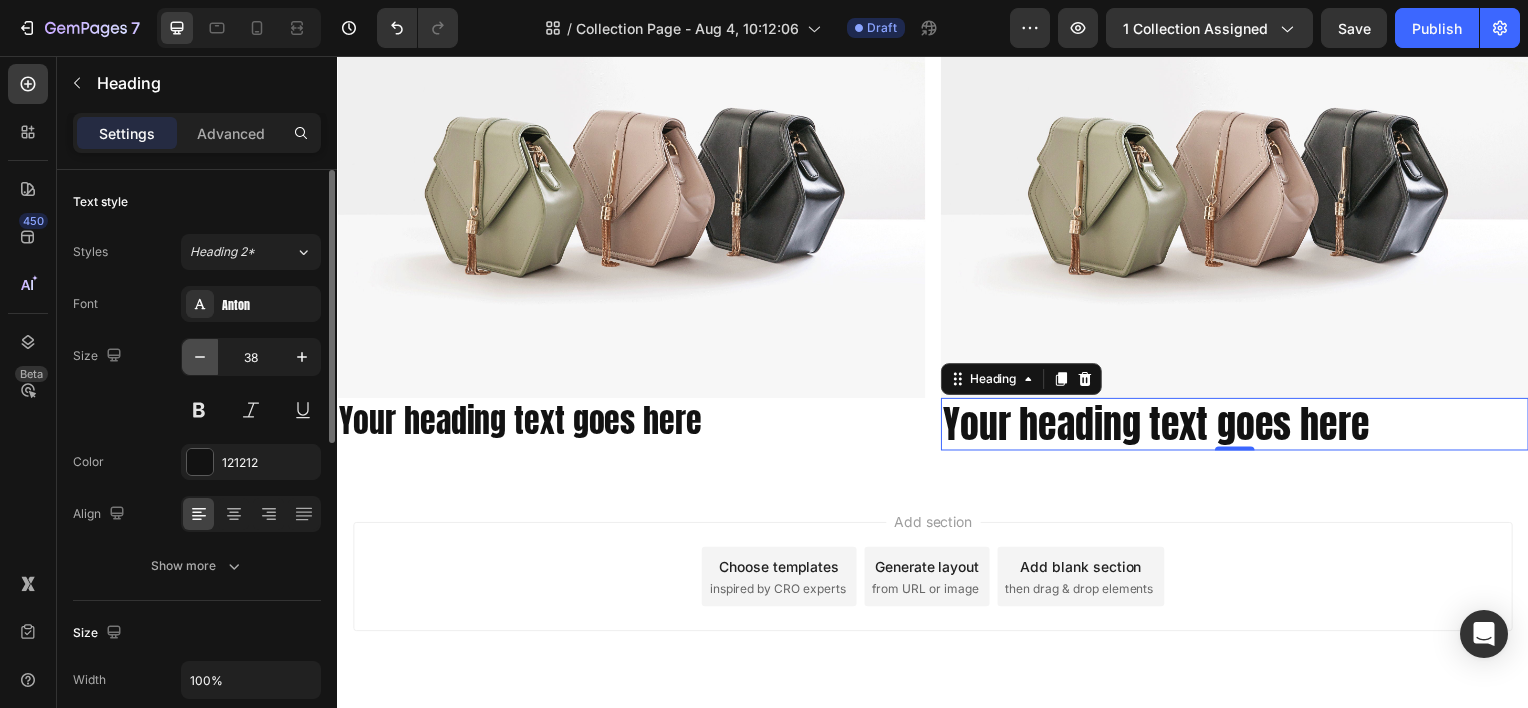 click 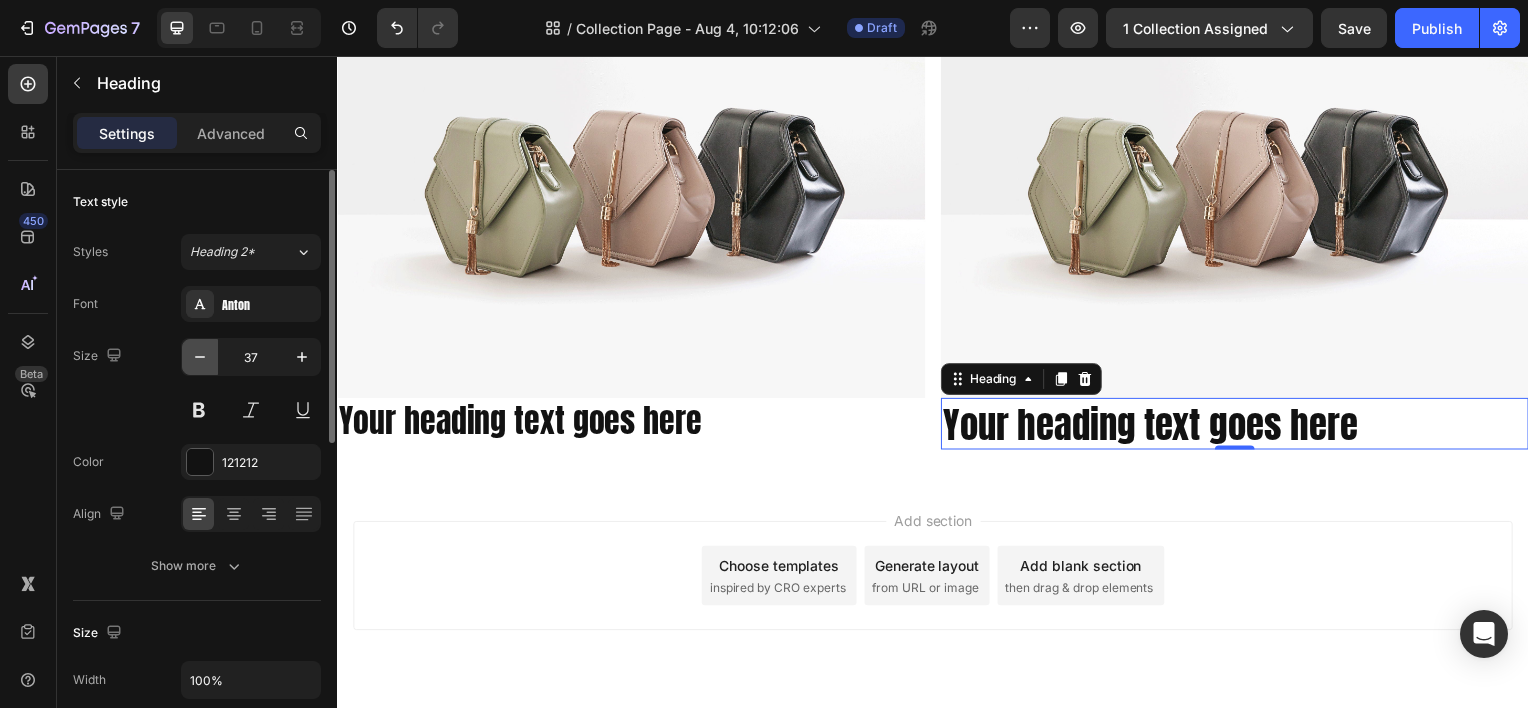 click 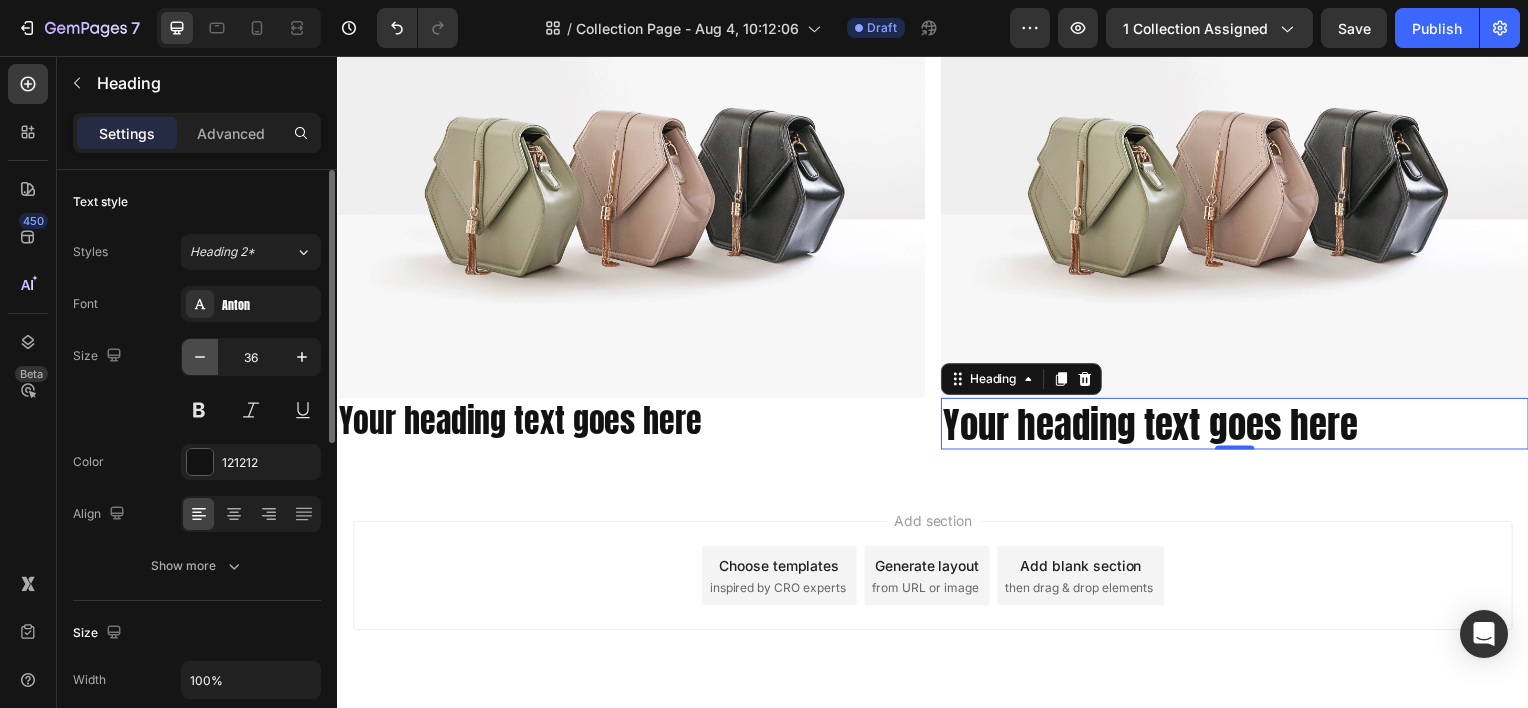 click 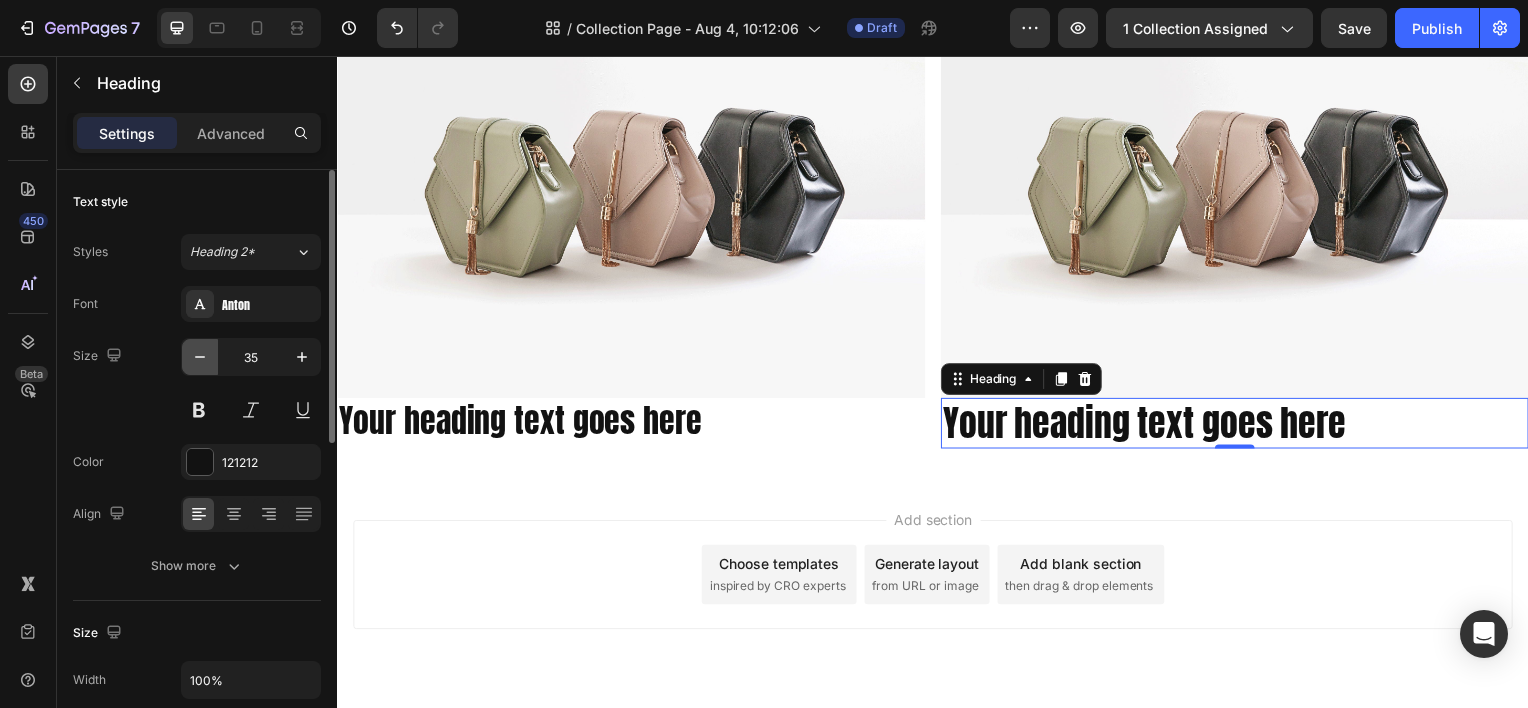 click 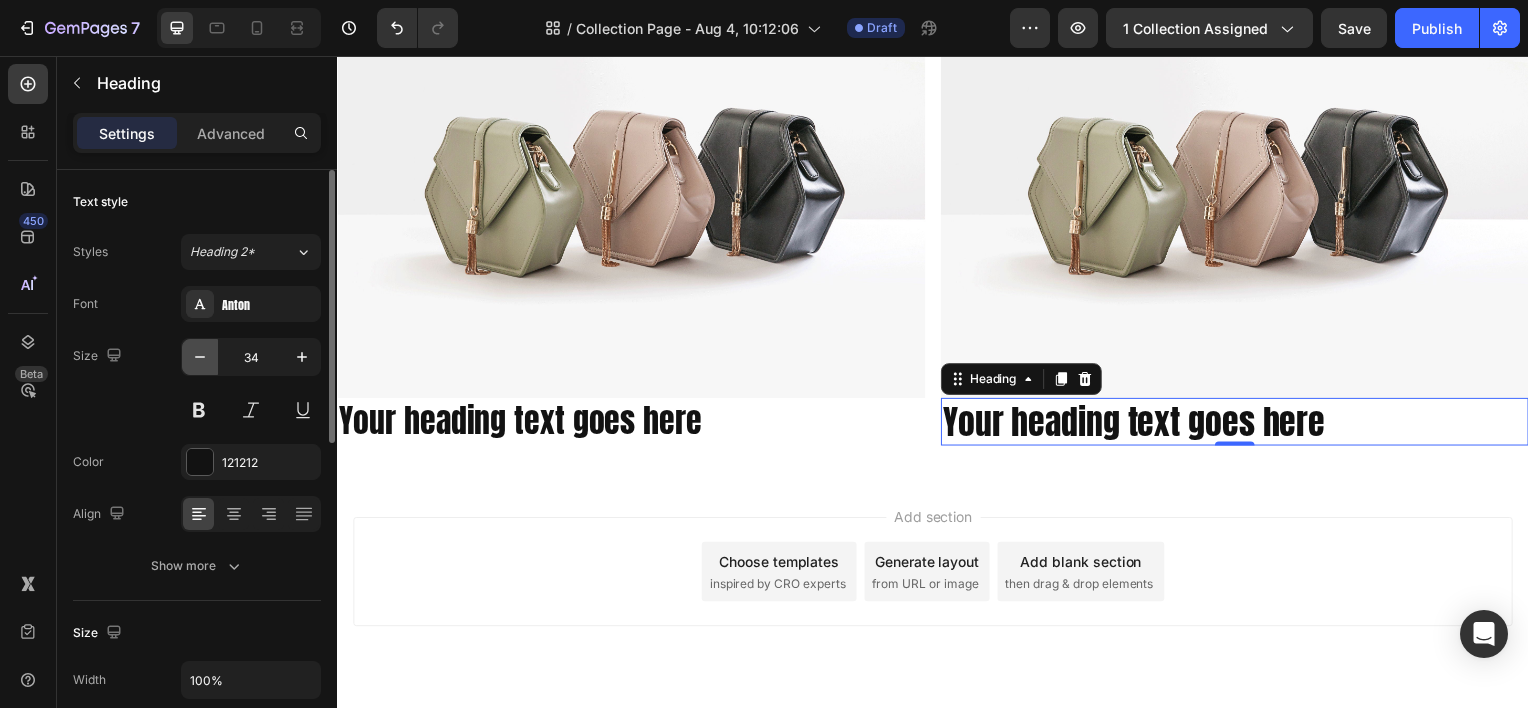 click 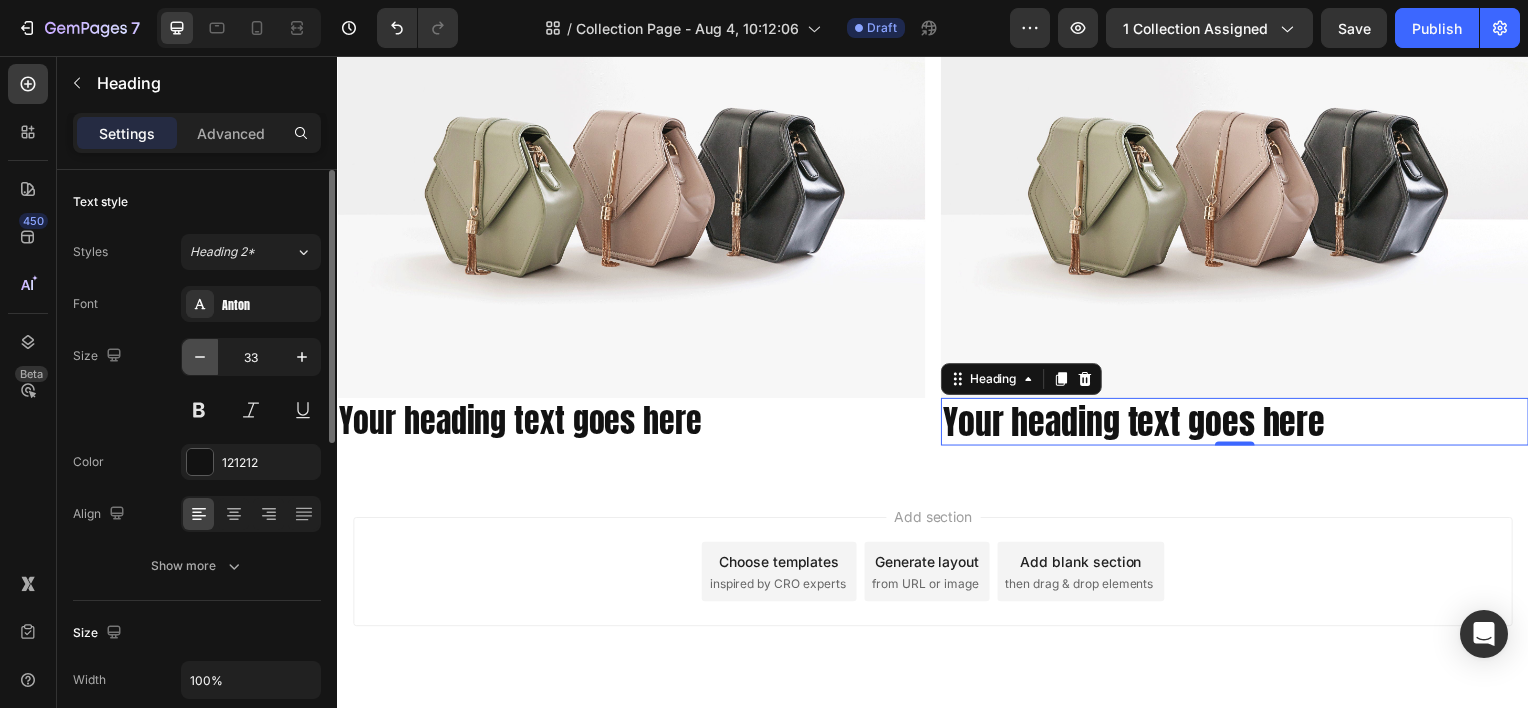 click 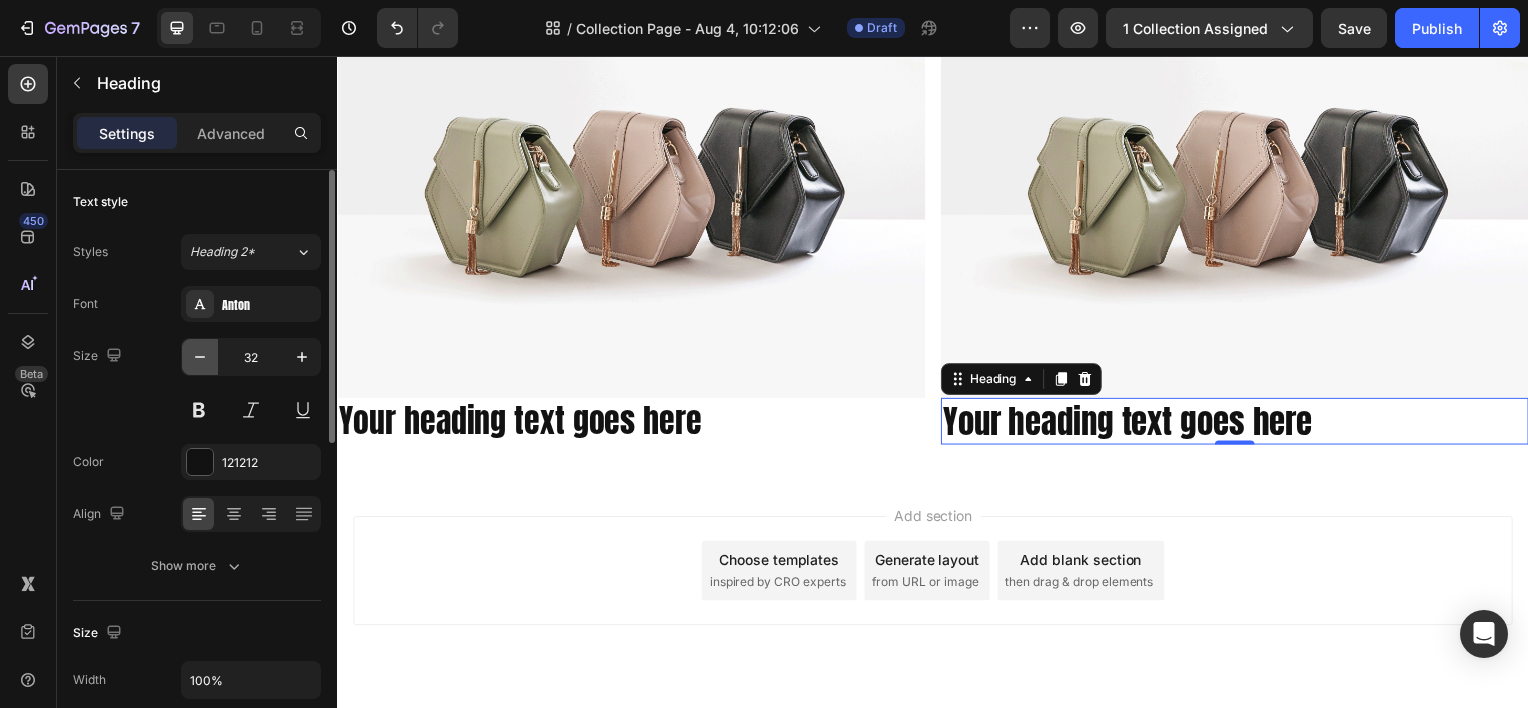 click 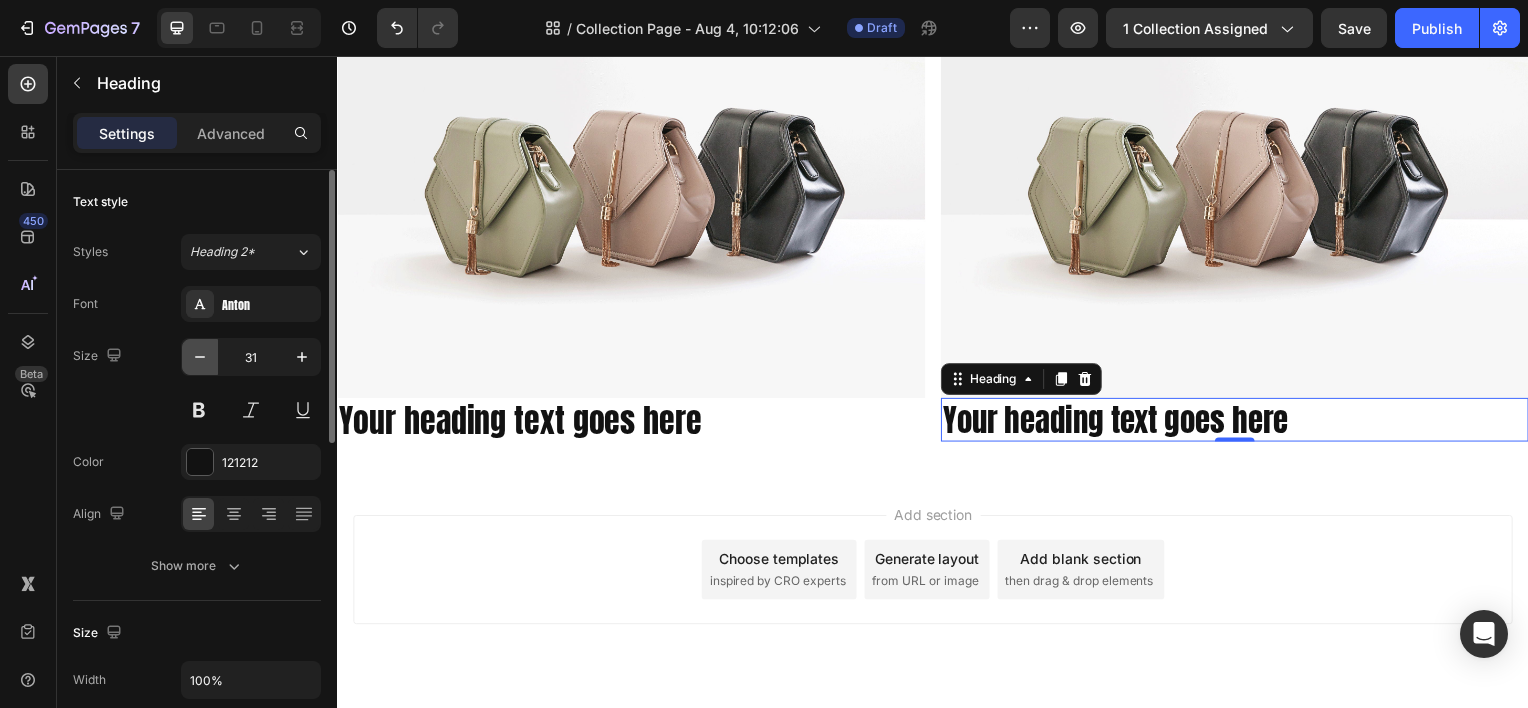 click 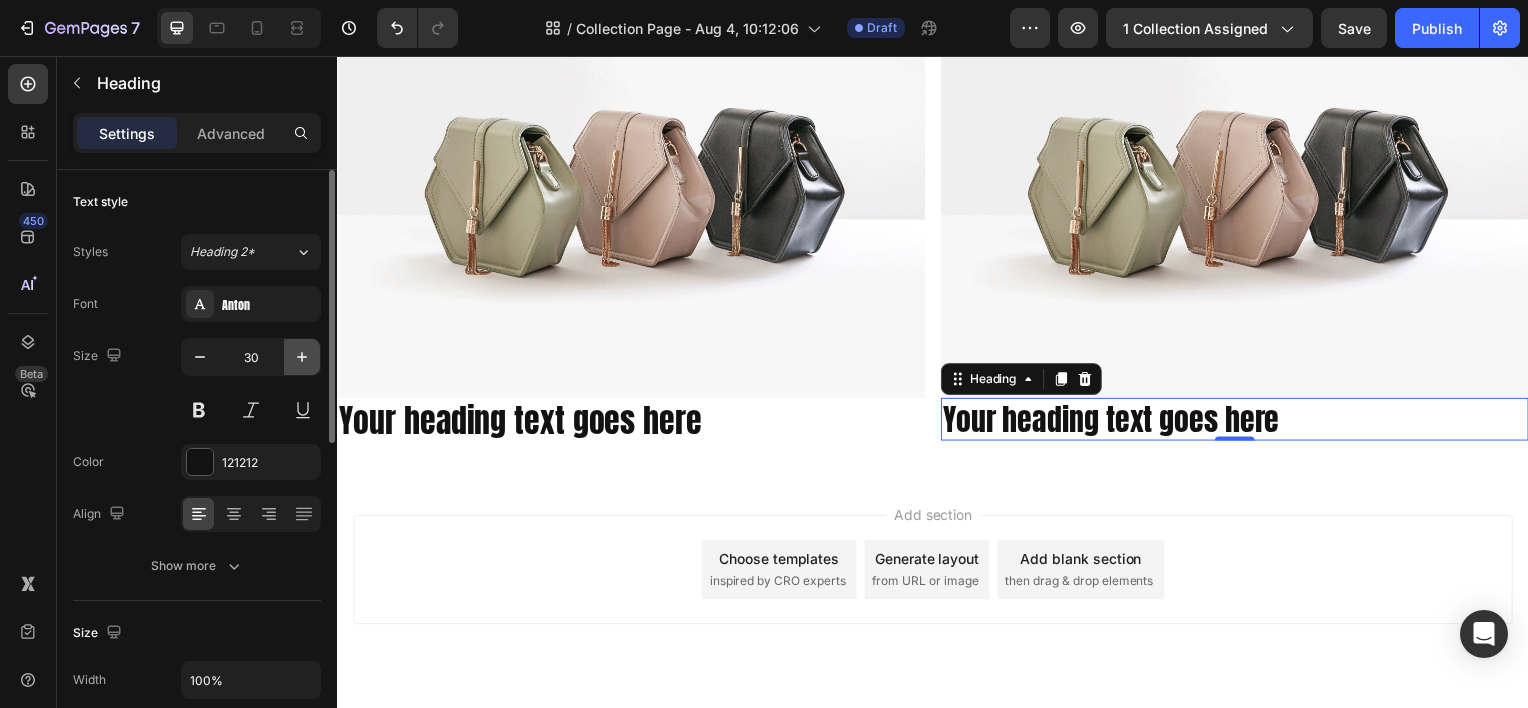 click at bounding box center (302, 357) 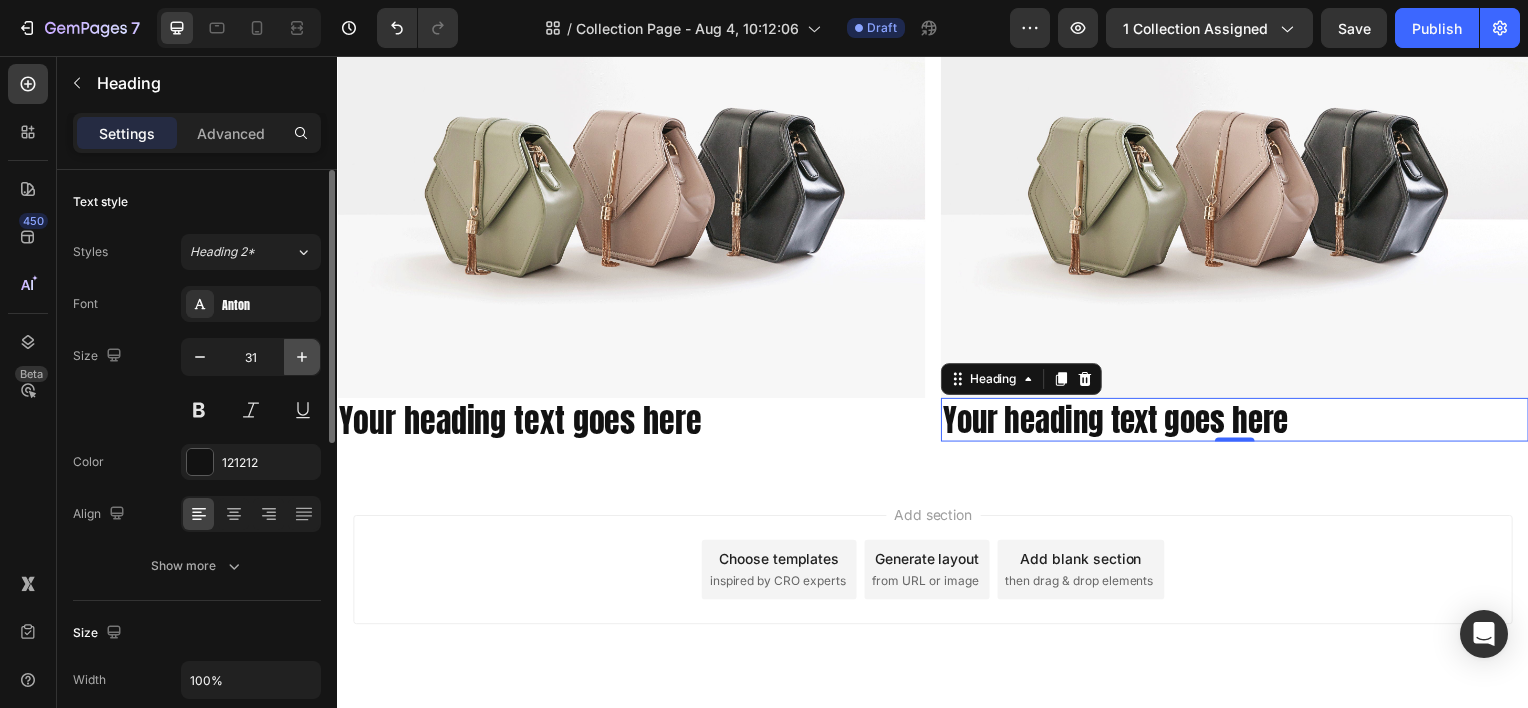 click at bounding box center (302, 357) 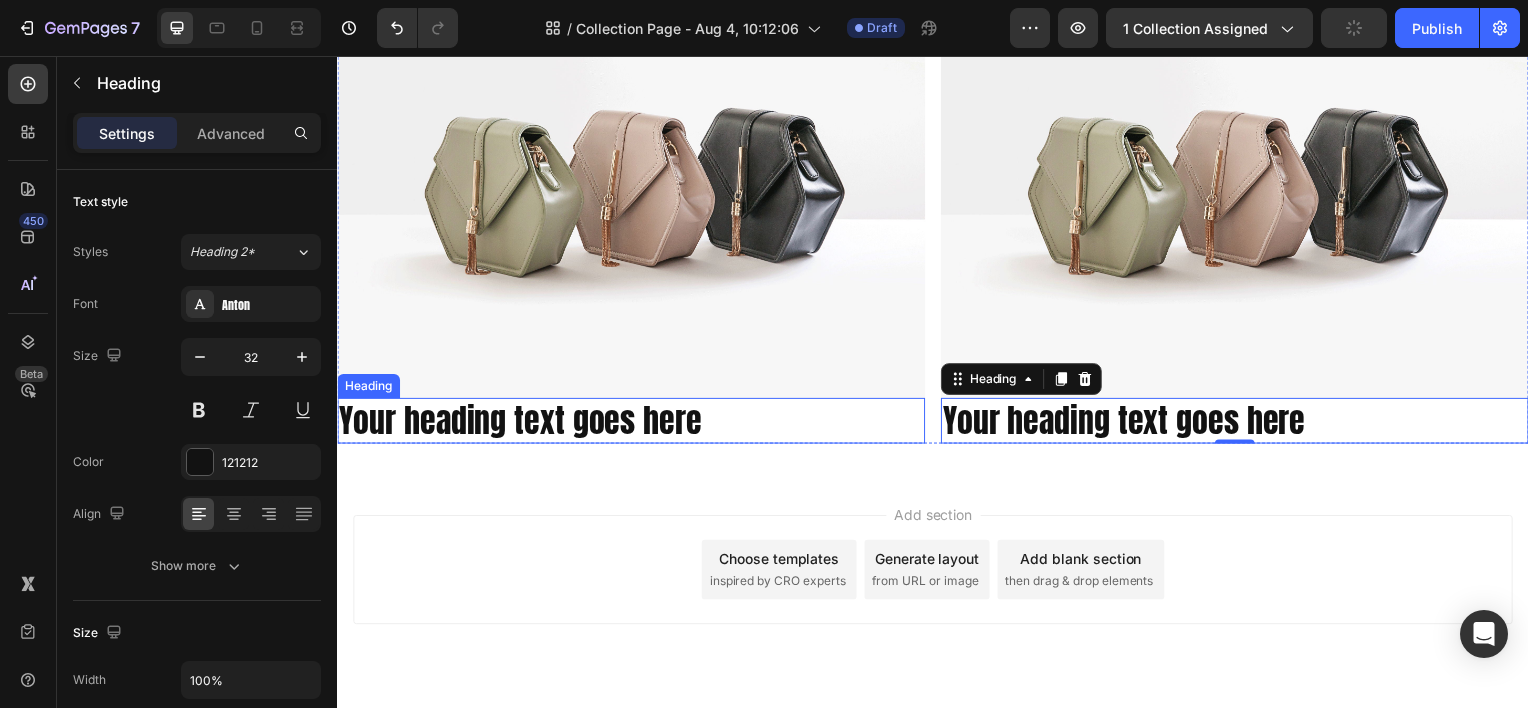 click on "Your heading text goes here" at bounding box center (633, 423) 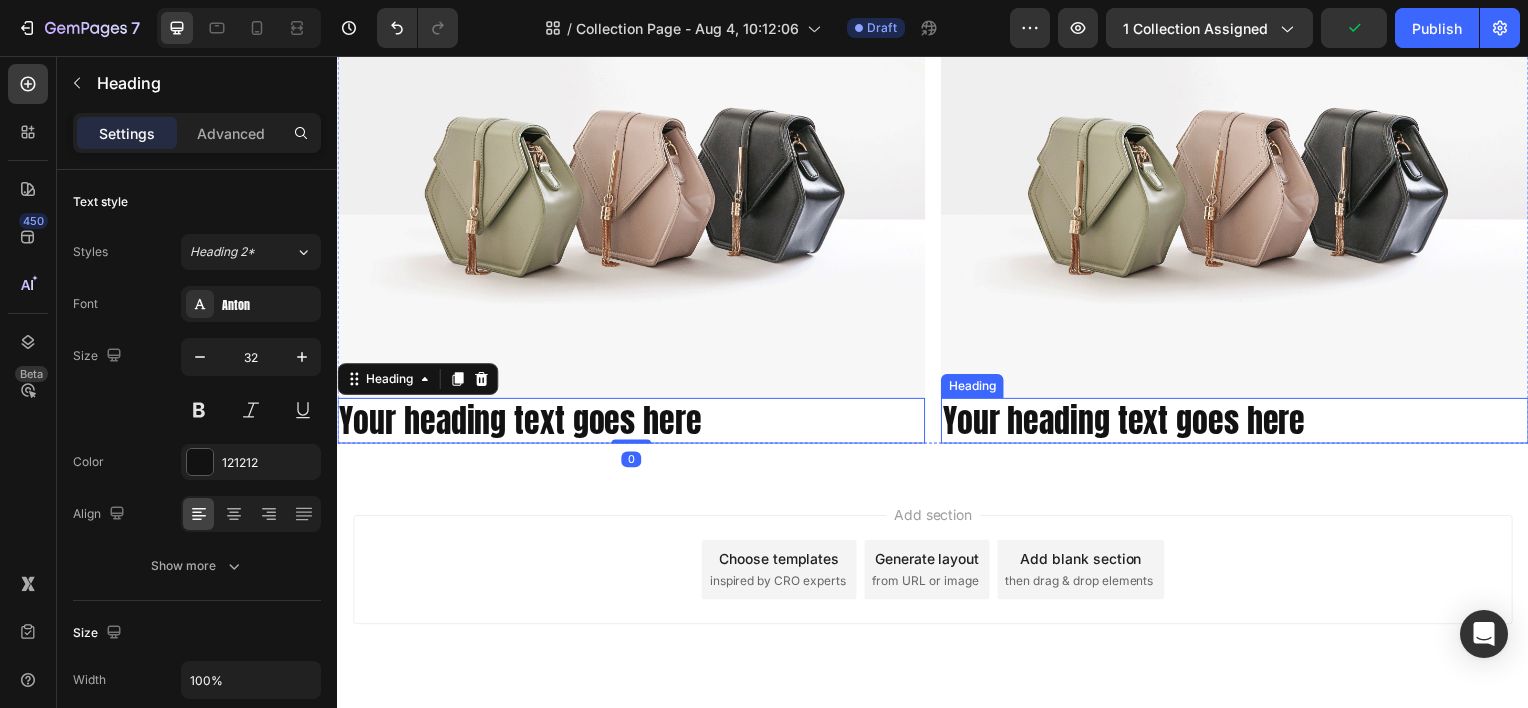click on "Your heading text goes here" at bounding box center [1241, 423] 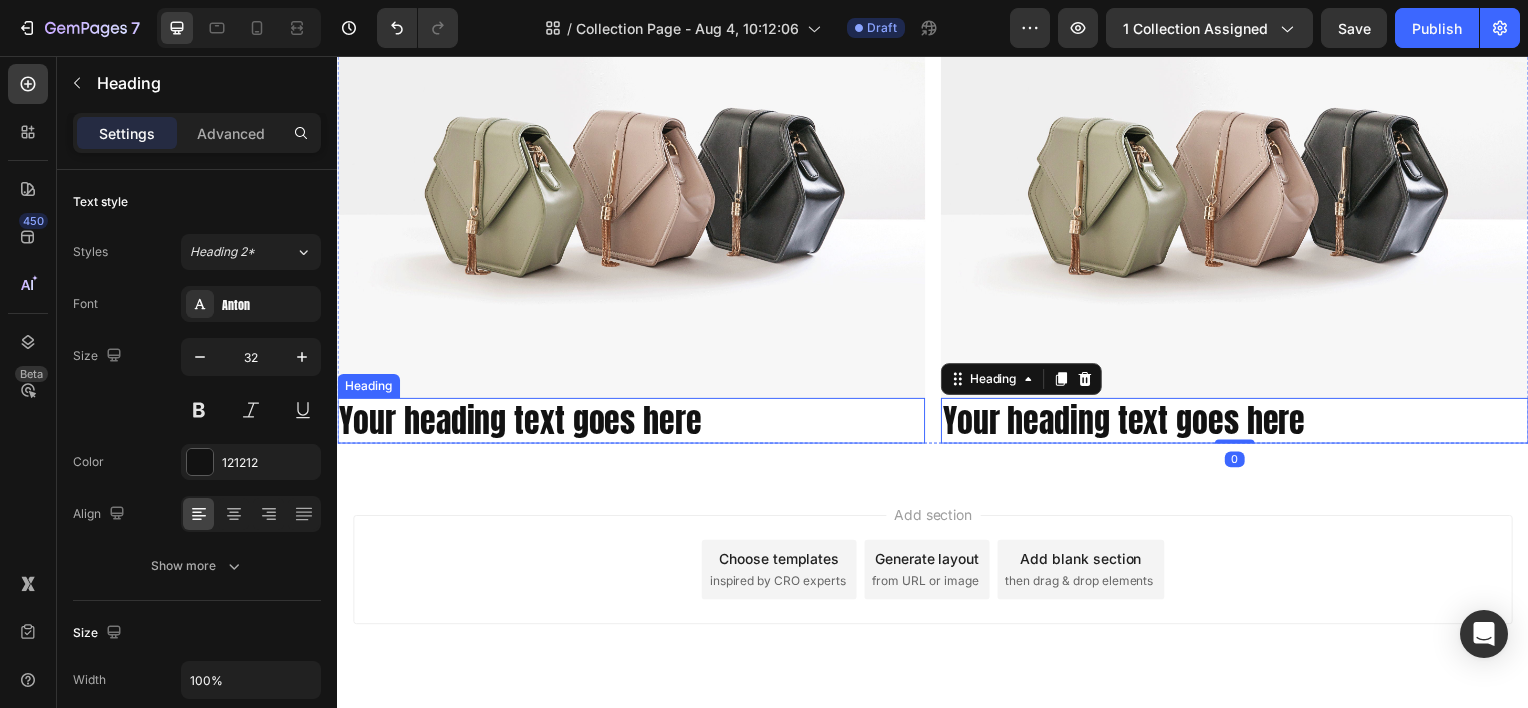 click on "Your heading text goes here" at bounding box center [633, 423] 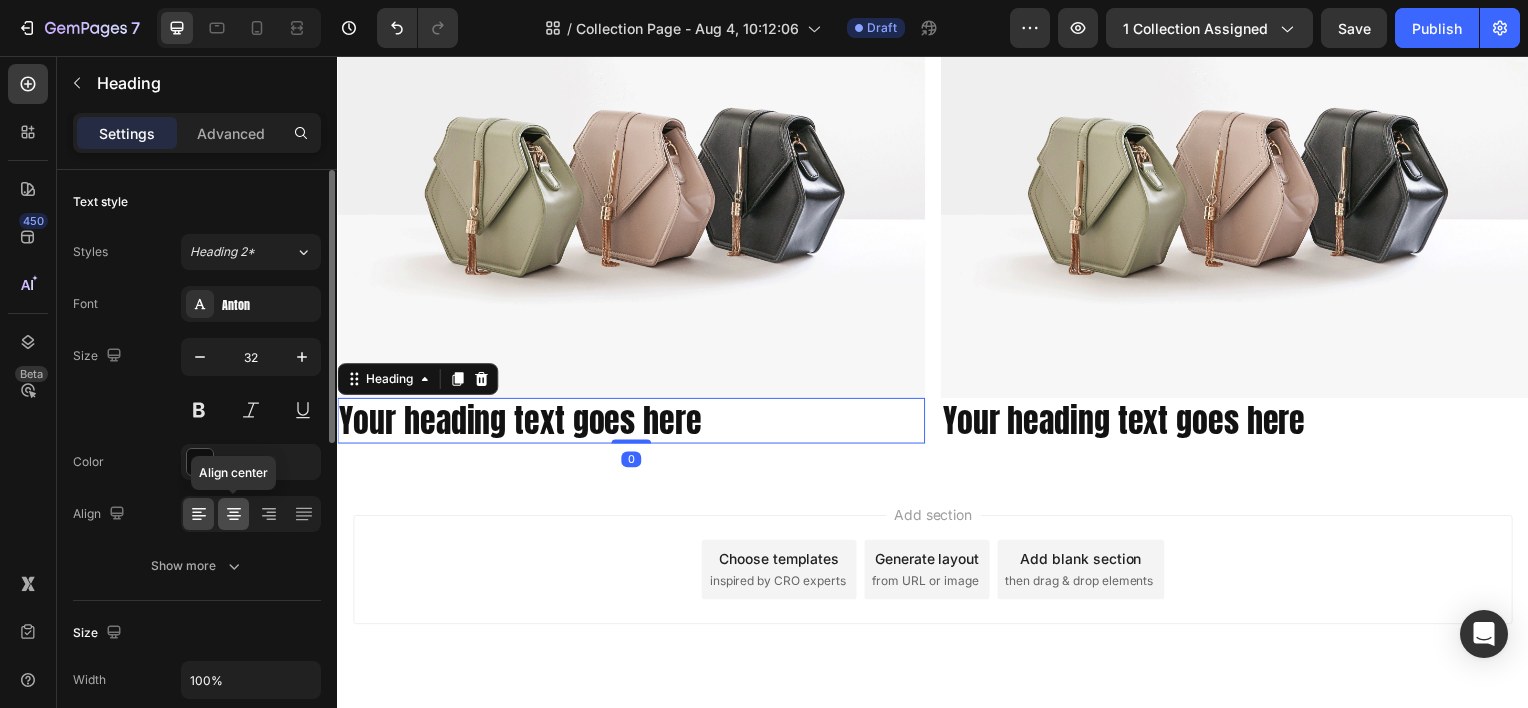 click 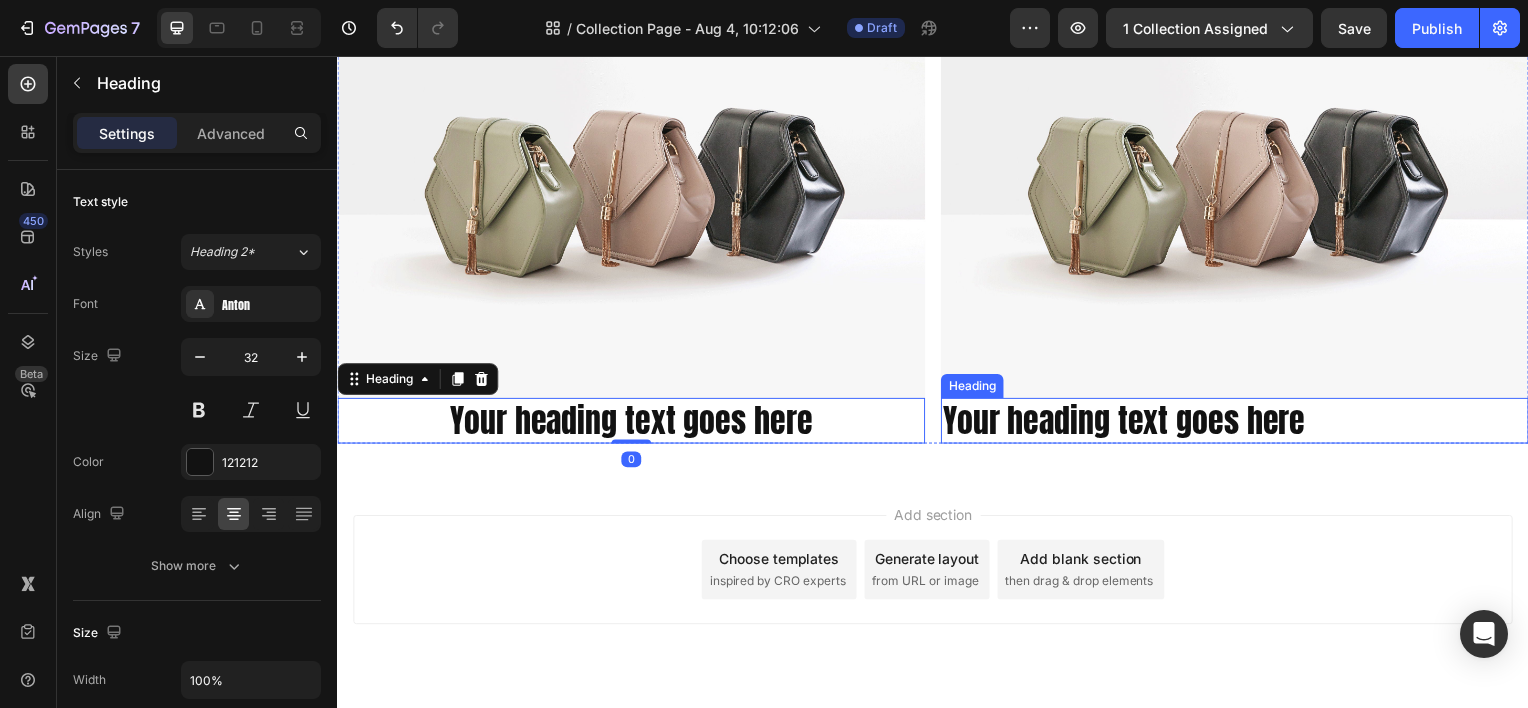 click on "Your heading text goes here" at bounding box center (1241, 423) 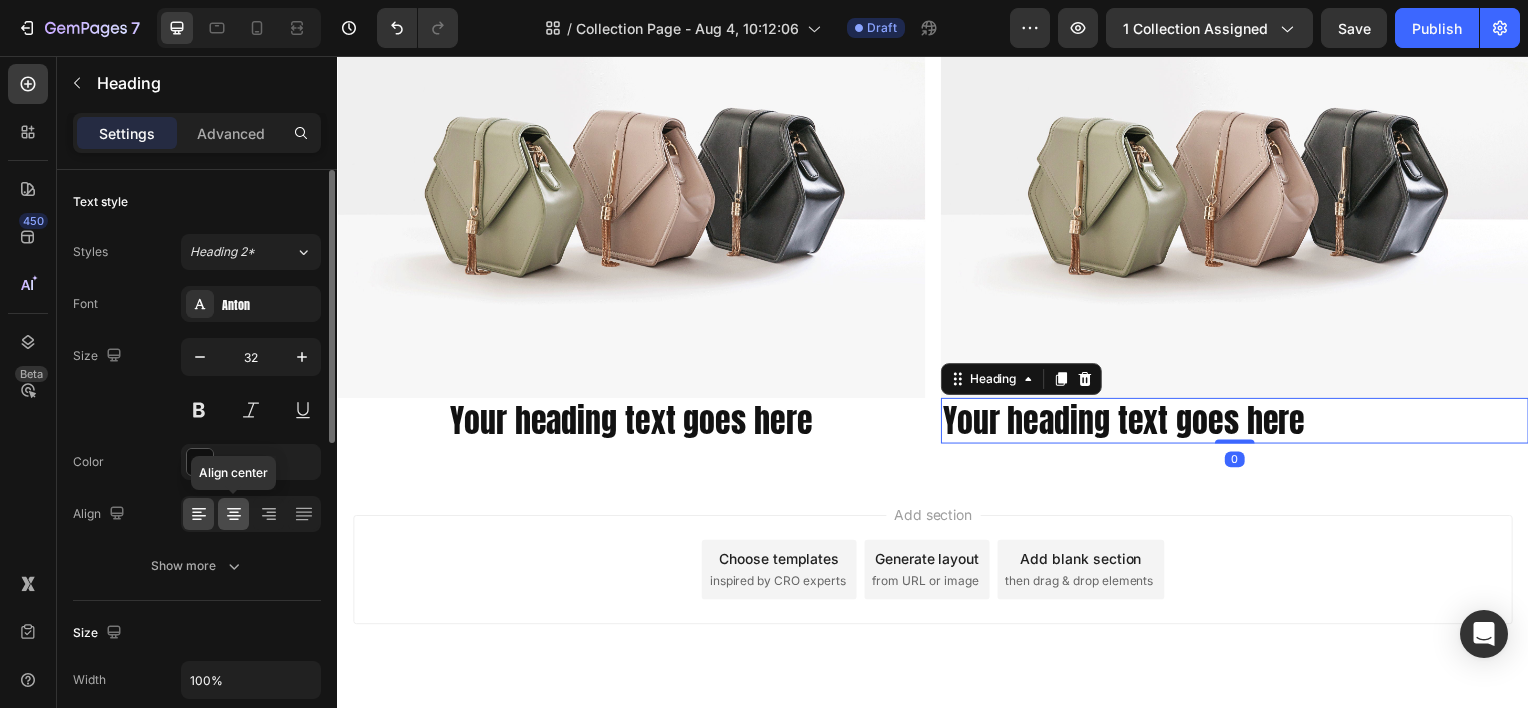 click 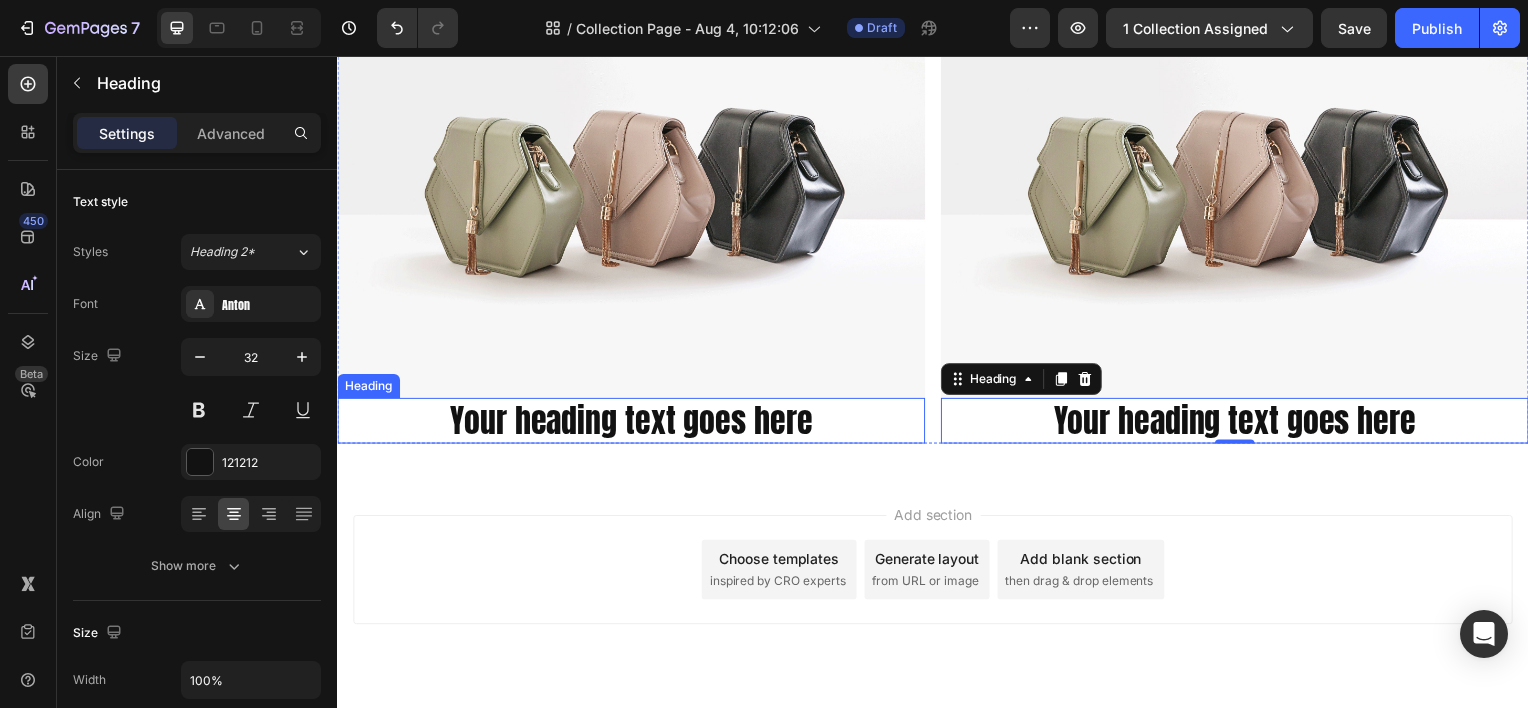 click on "Your heading text goes here" at bounding box center [633, 423] 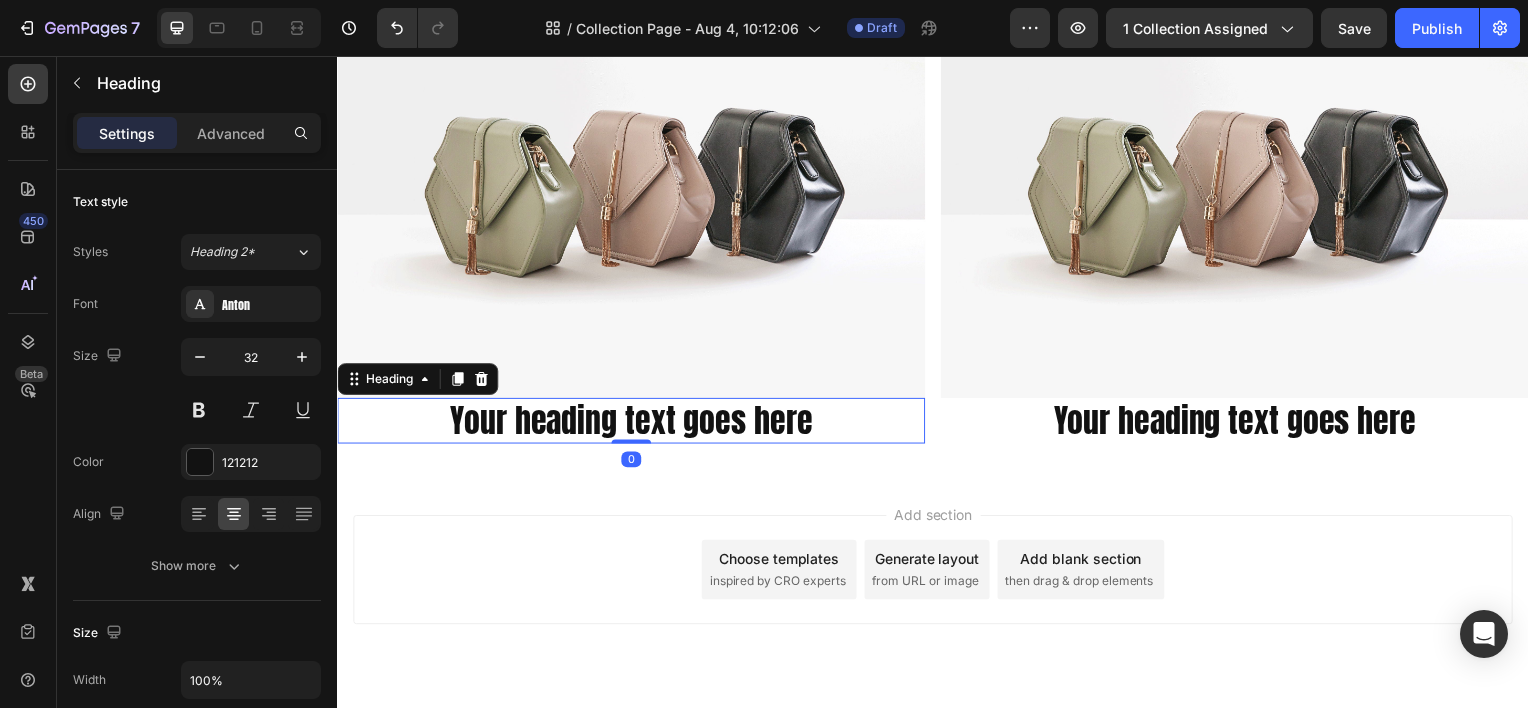 click on "Your heading text goes here" at bounding box center (633, 423) 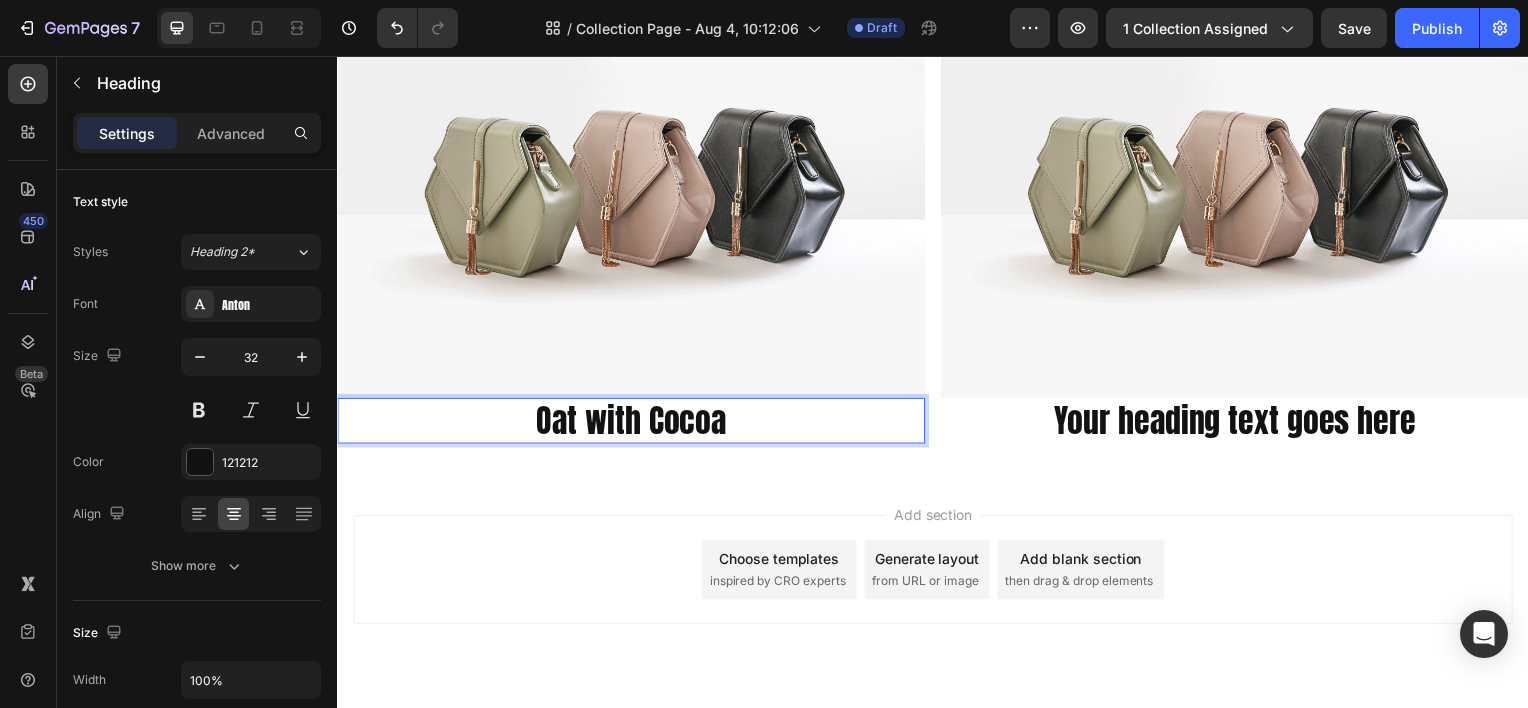 click on "Add section Choose templates inspired by CRO experts Generate layout from URL or image Add blank section then drag & drop elements" at bounding box center [937, 601] 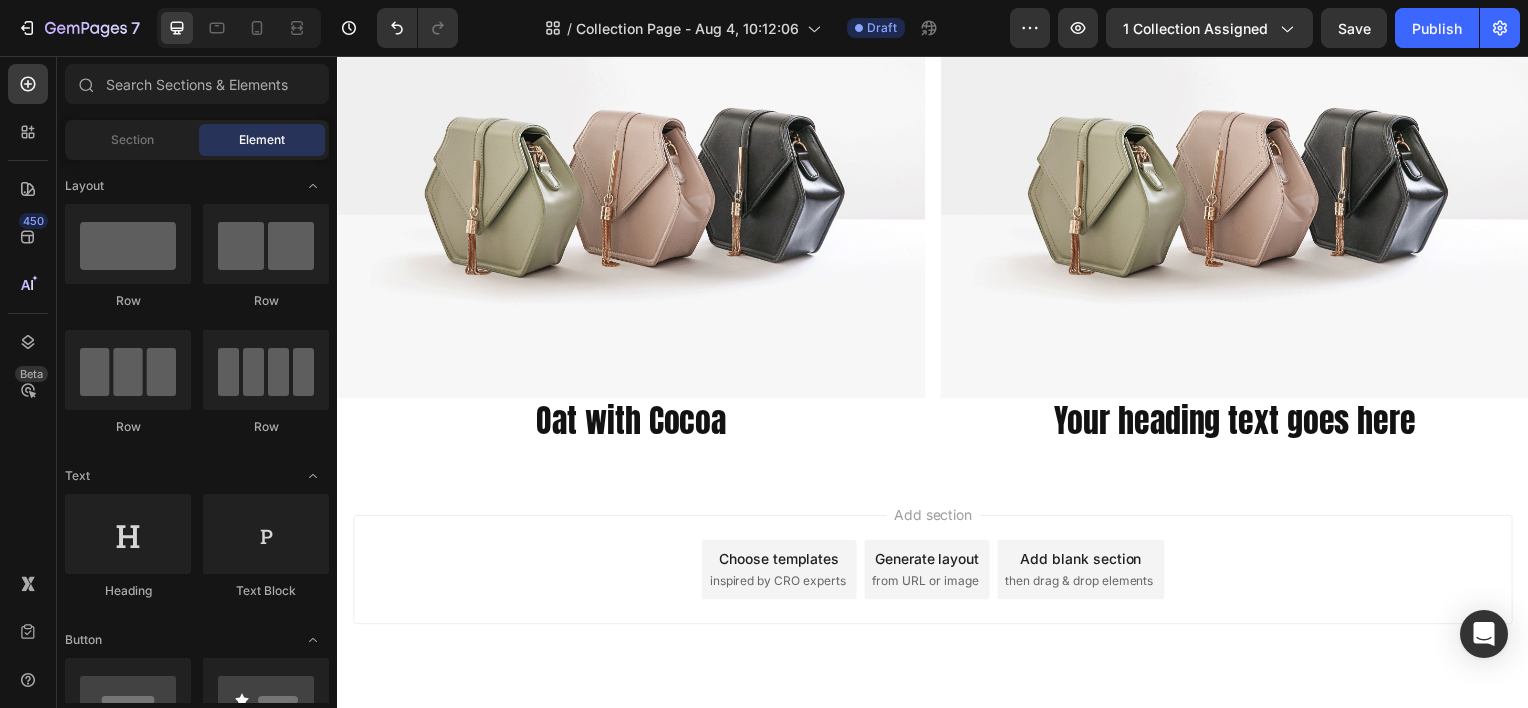 scroll, scrollTop: 0, scrollLeft: 0, axis: both 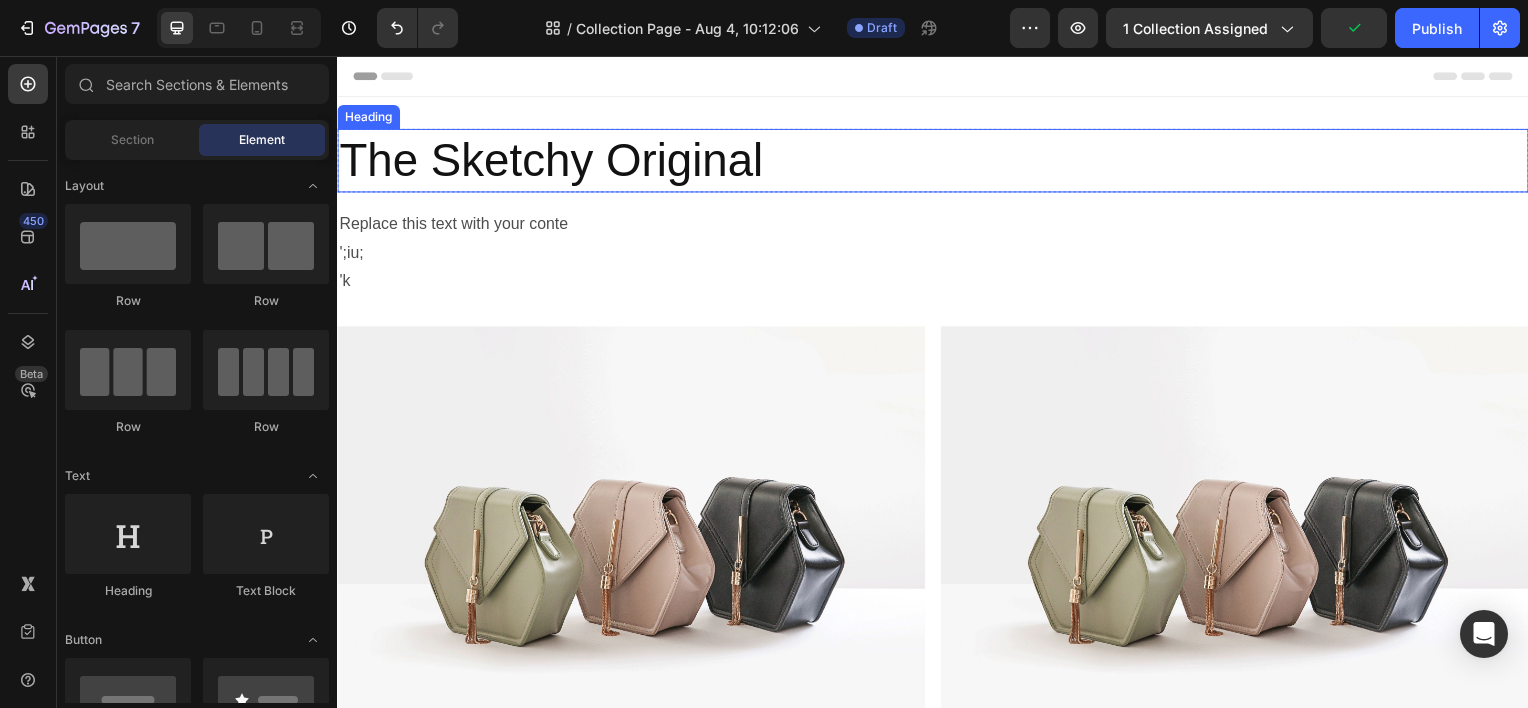 click on "The Sketchy Original" at bounding box center [937, 161] 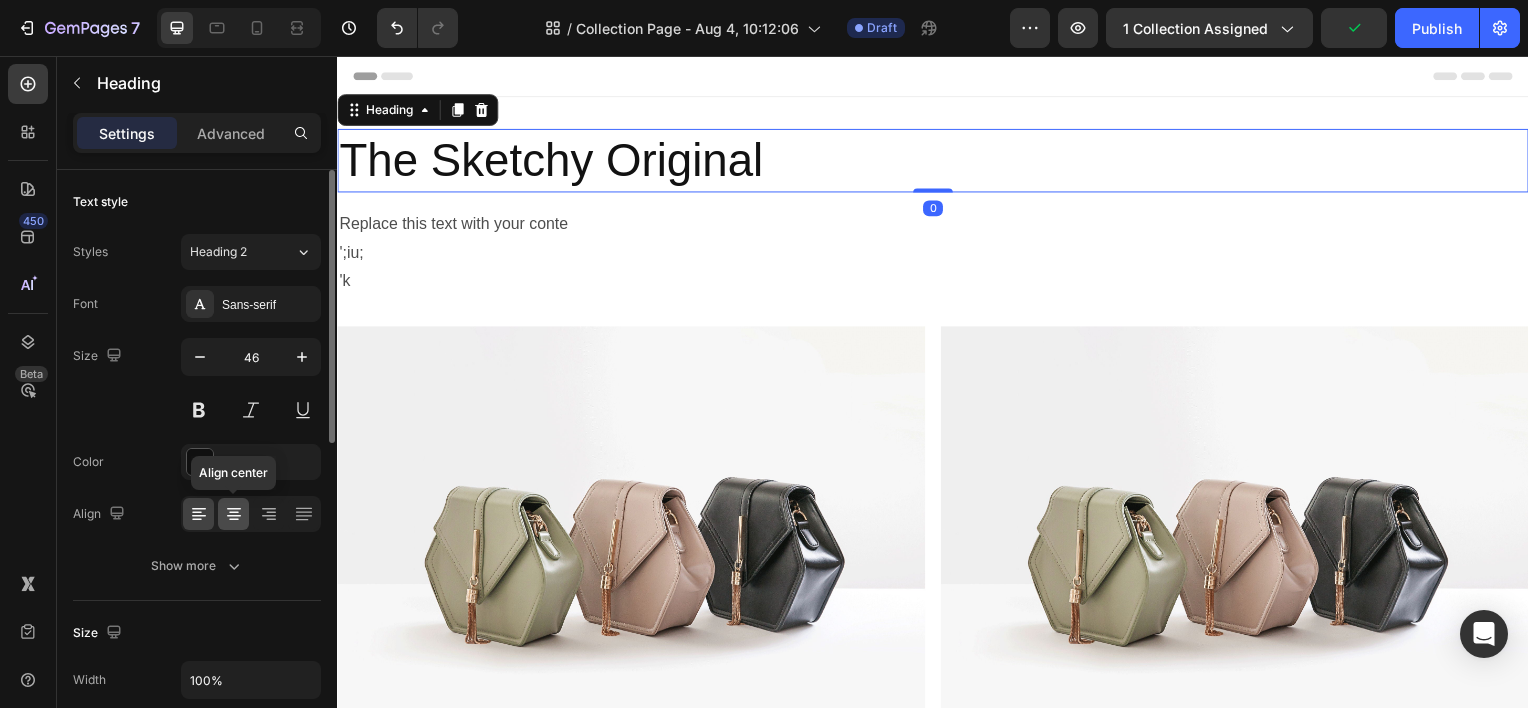 click 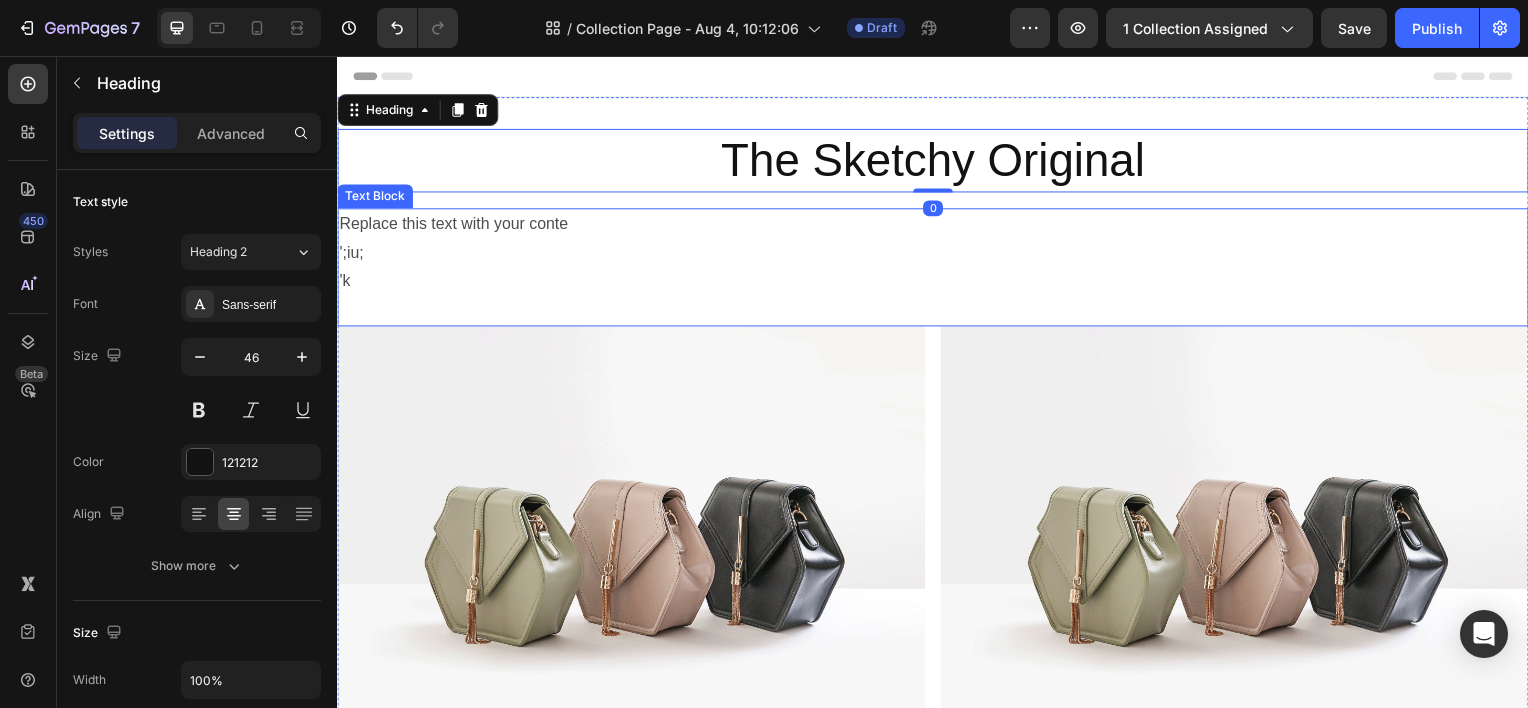 click on "Replace this text with your conte" at bounding box center (937, 225) 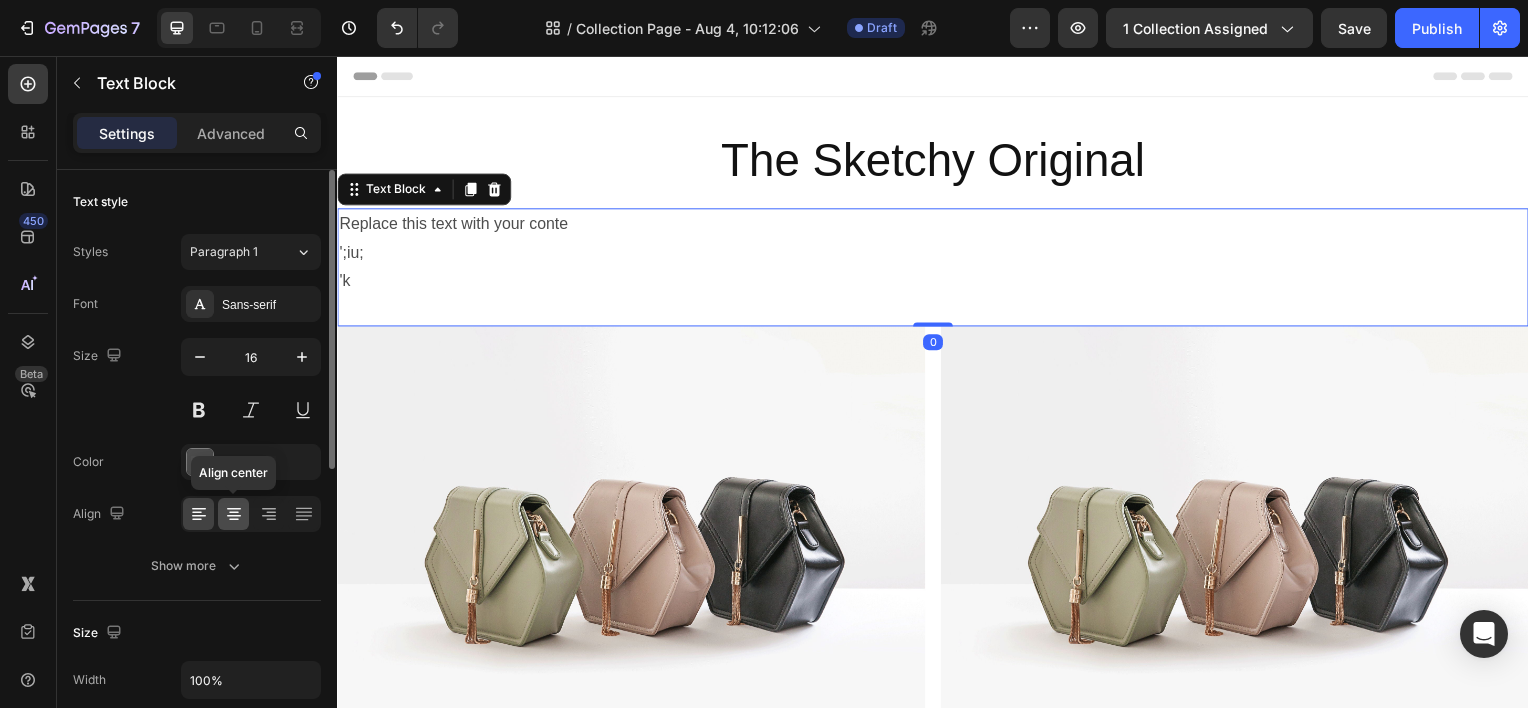 click 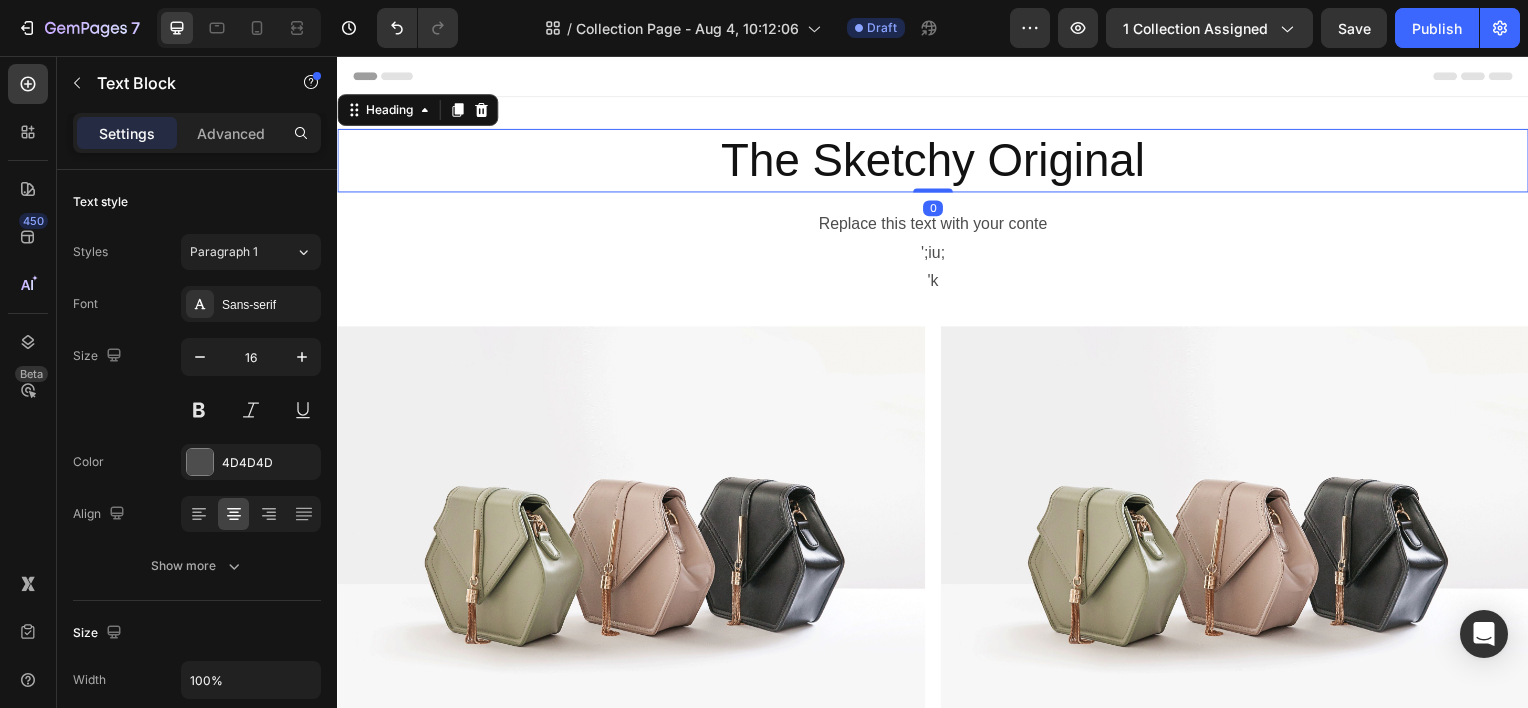 click on "The Sketchy Original" at bounding box center [937, 161] 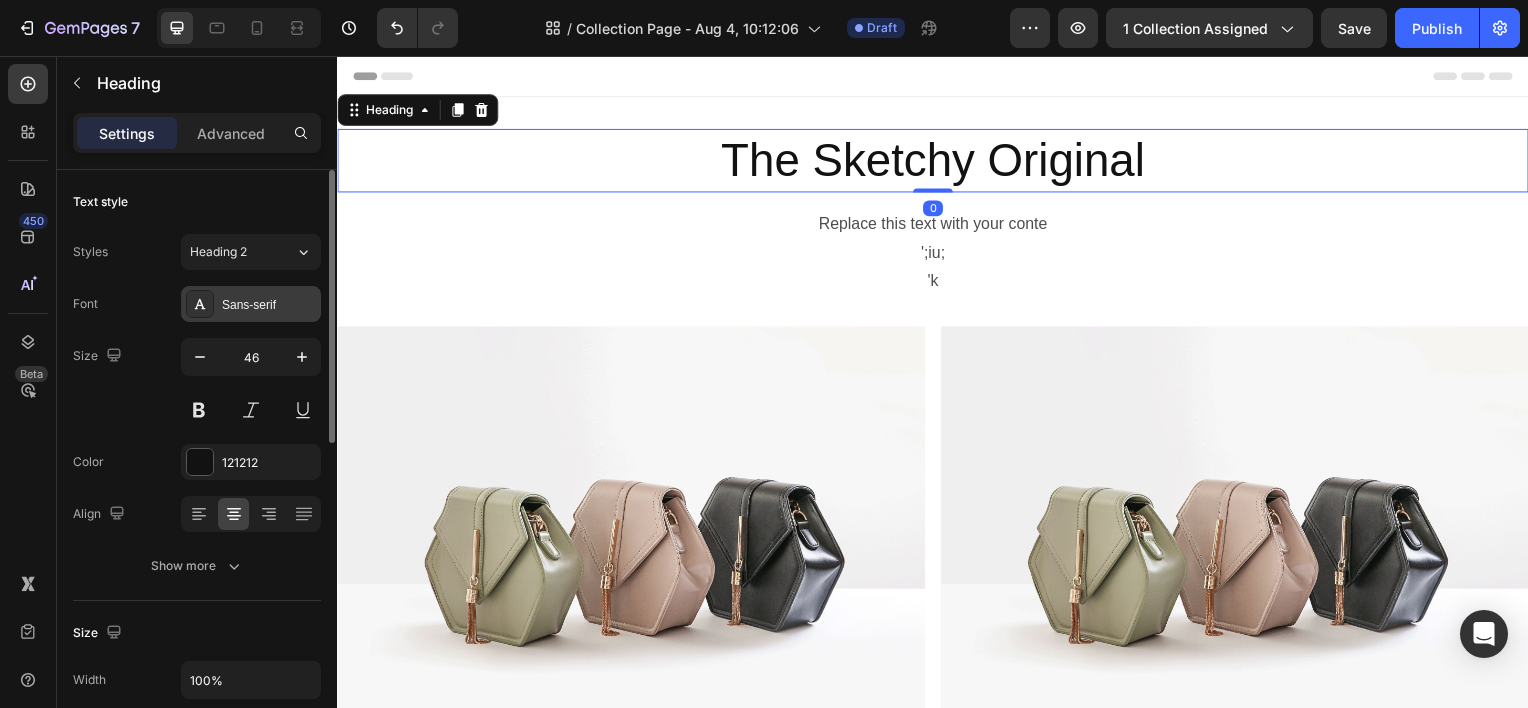 click on "Sans-serif" at bounding box center (269, 305) 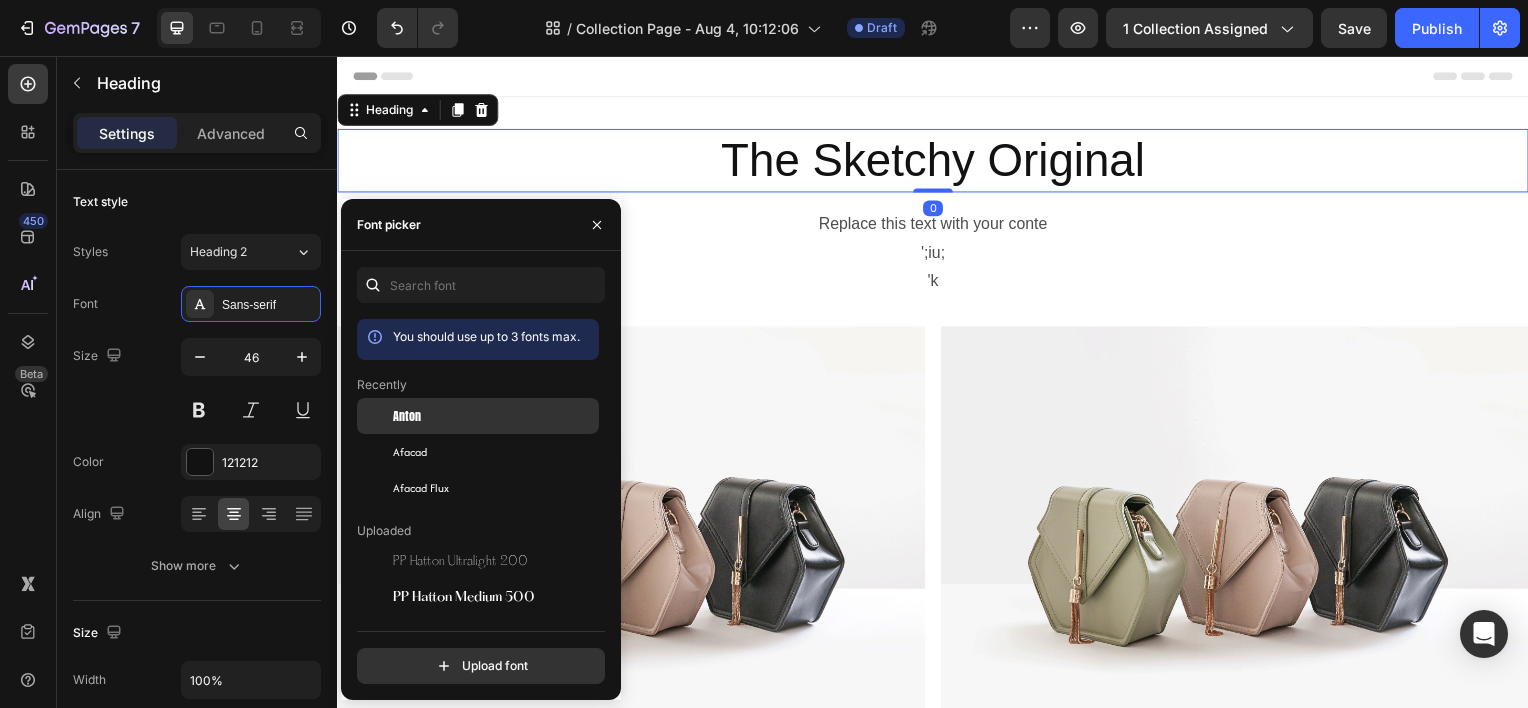 click on "Anton" at bounding box center (494, 416) 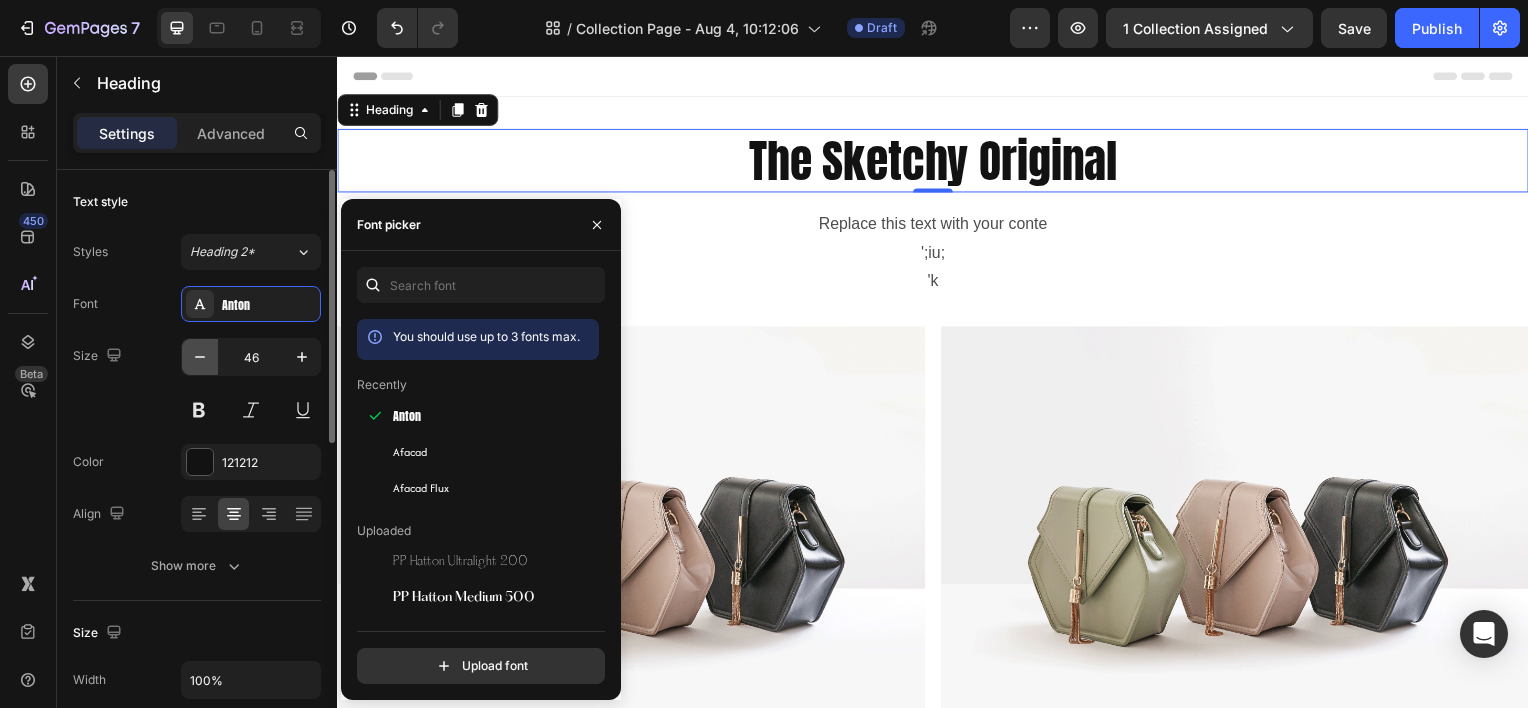 click at bounding box center [200, 357] 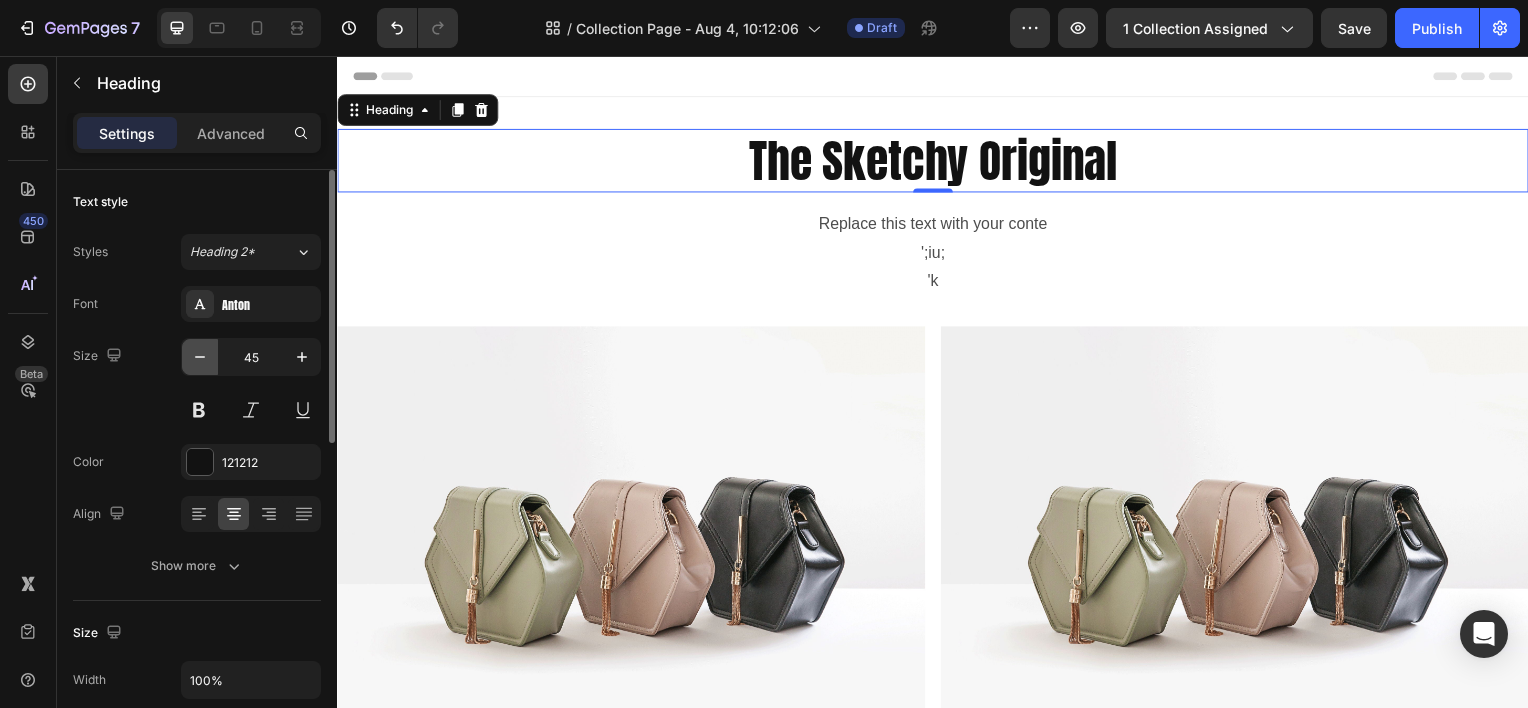 click 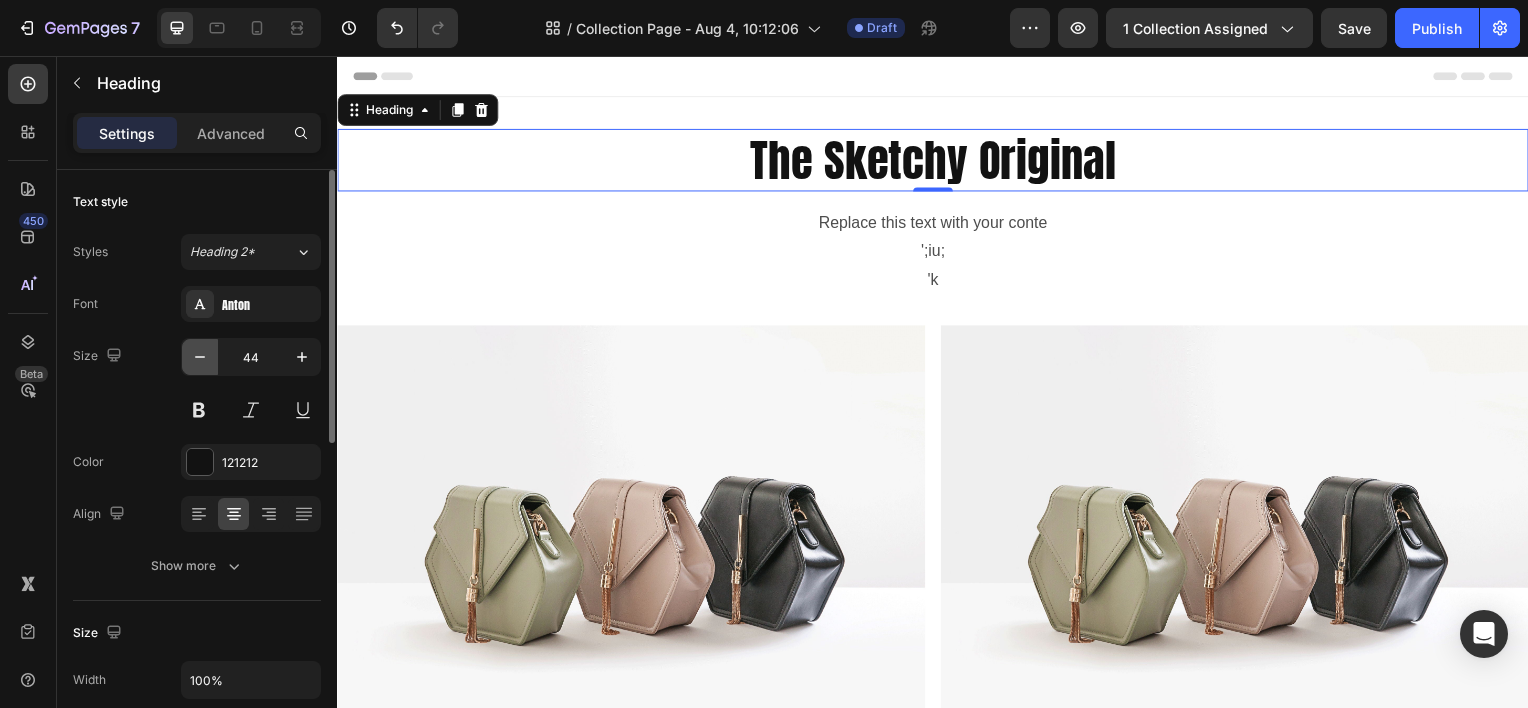click 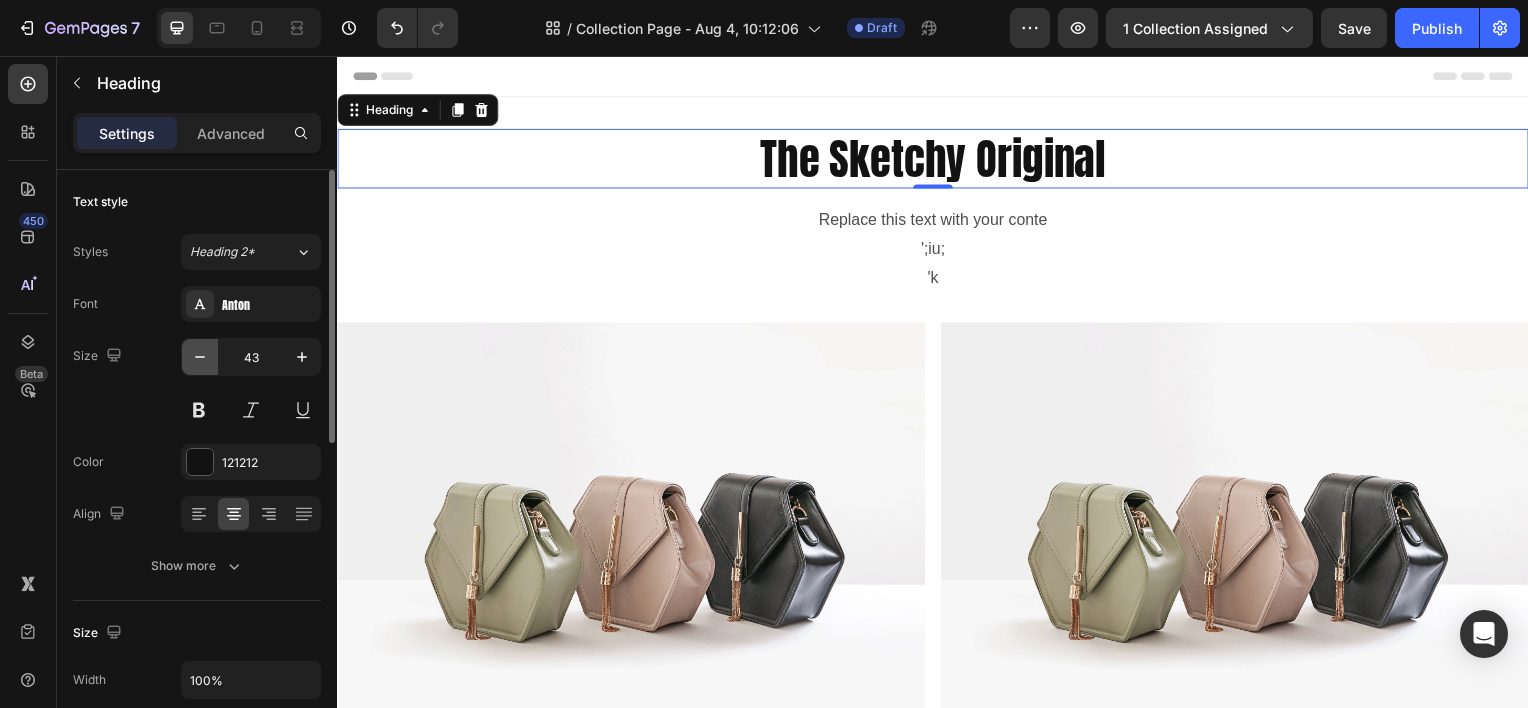 click 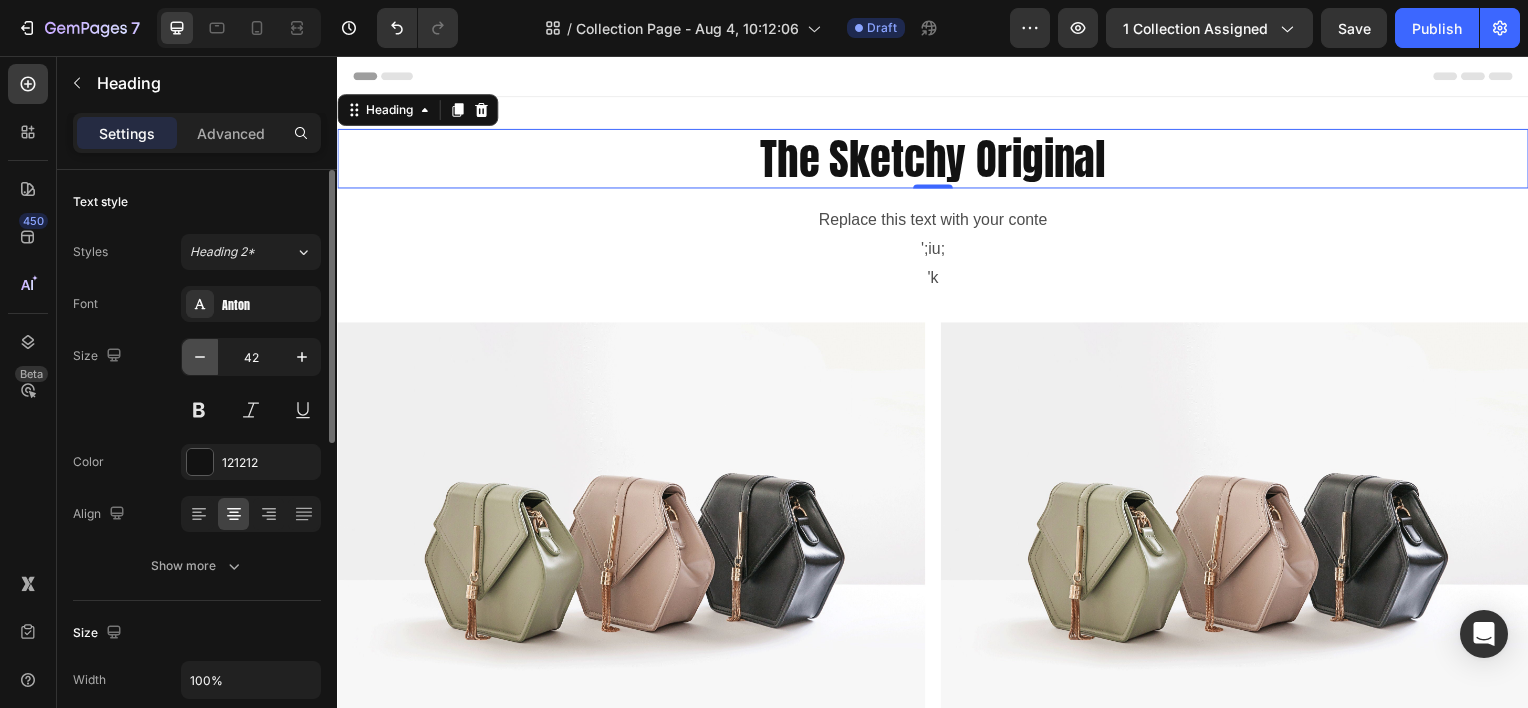 click 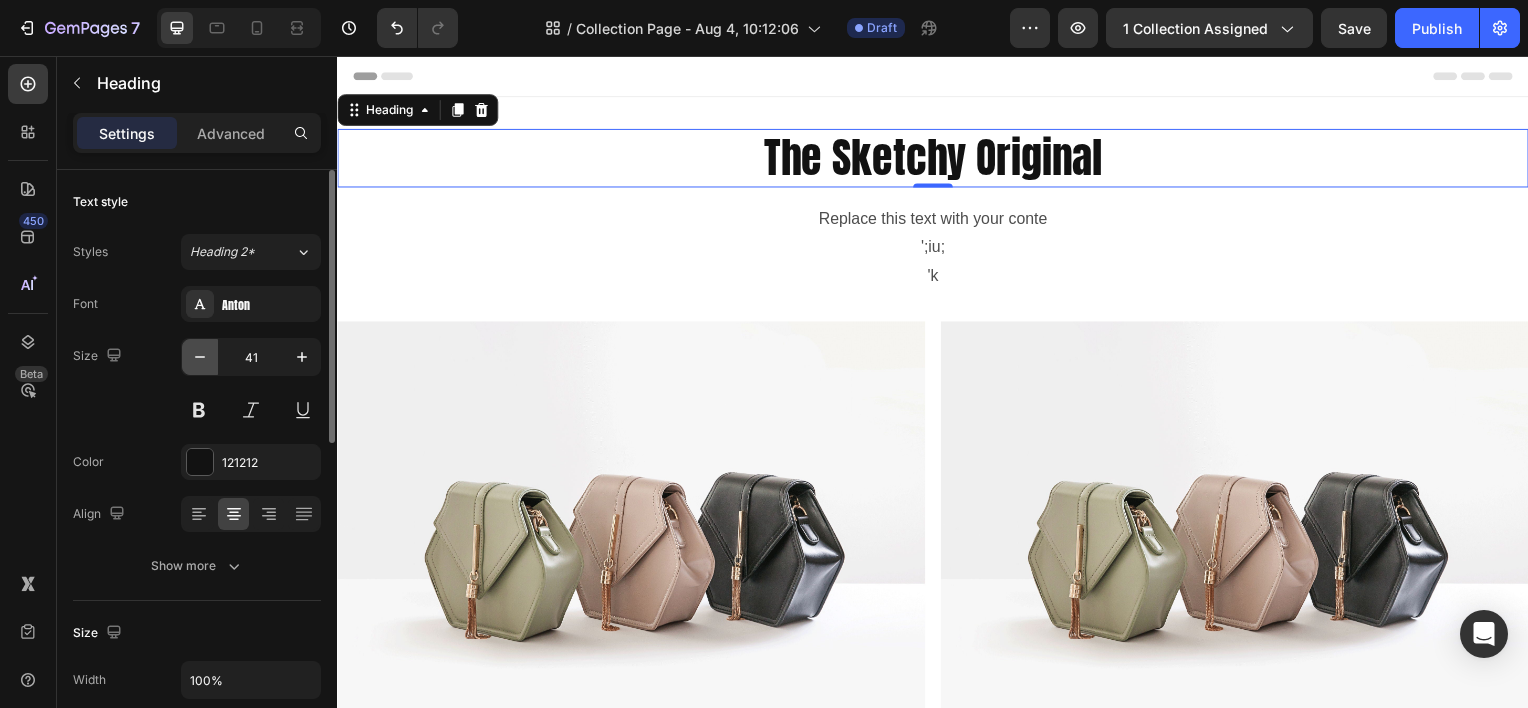 click 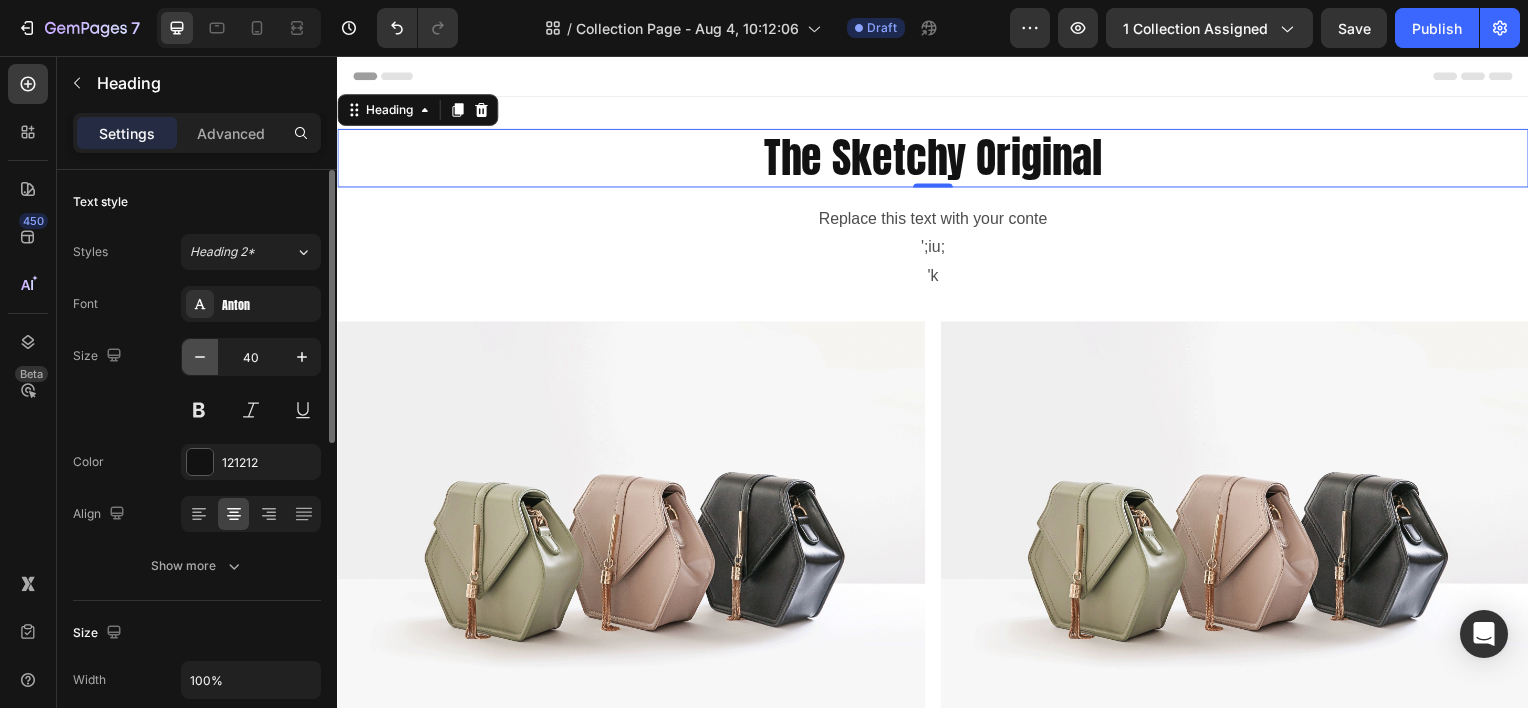 click 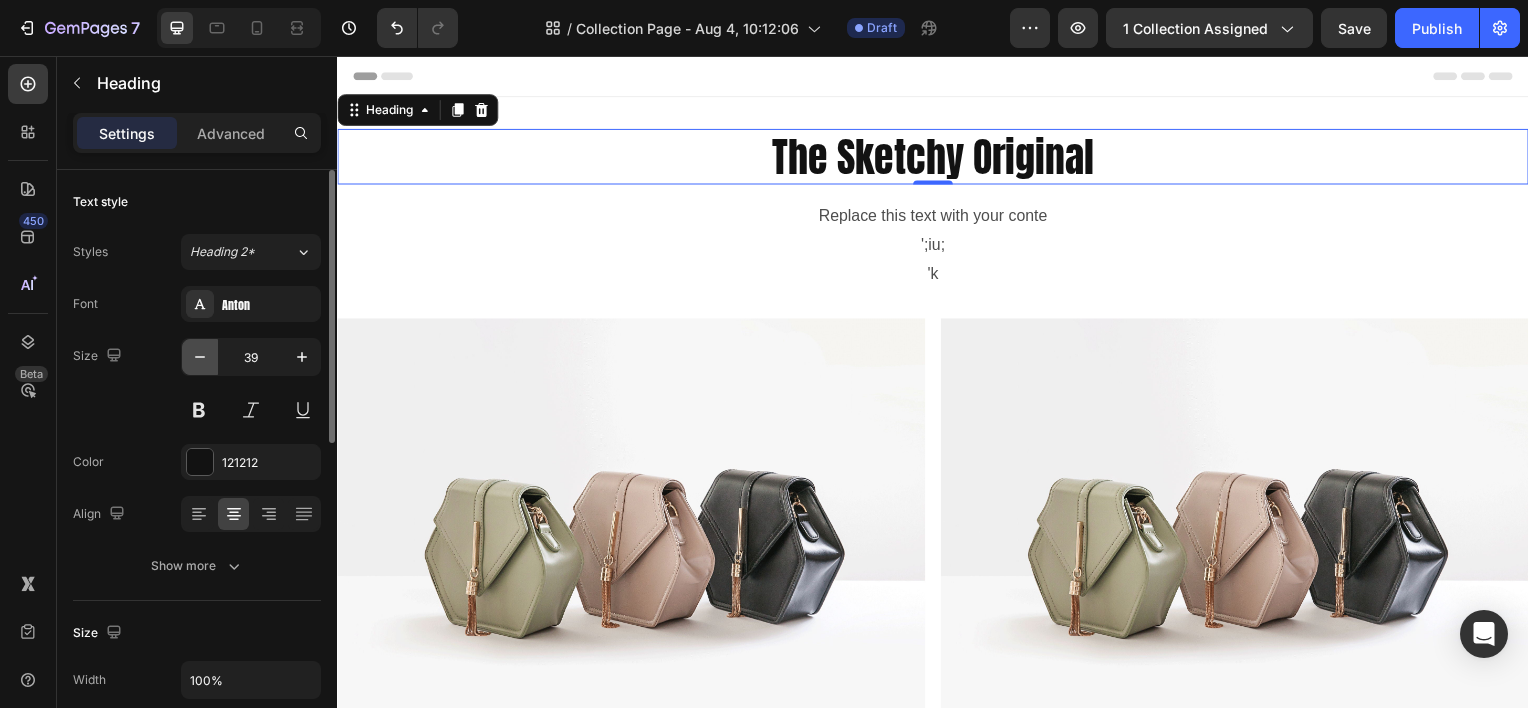 click 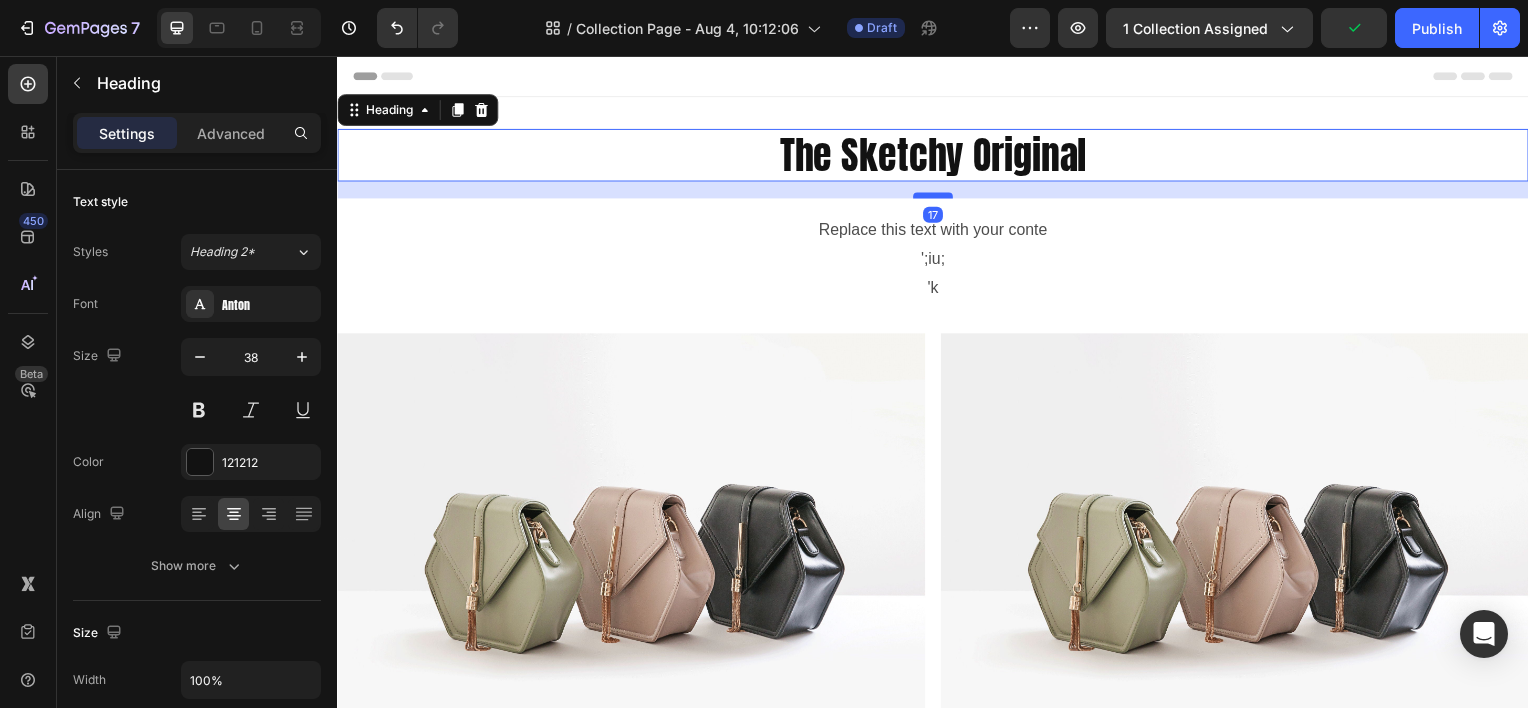 drag, startPoint x: 940, startPoint y: 181, endPoint x: 940, endPoint y: 197, distance: 16 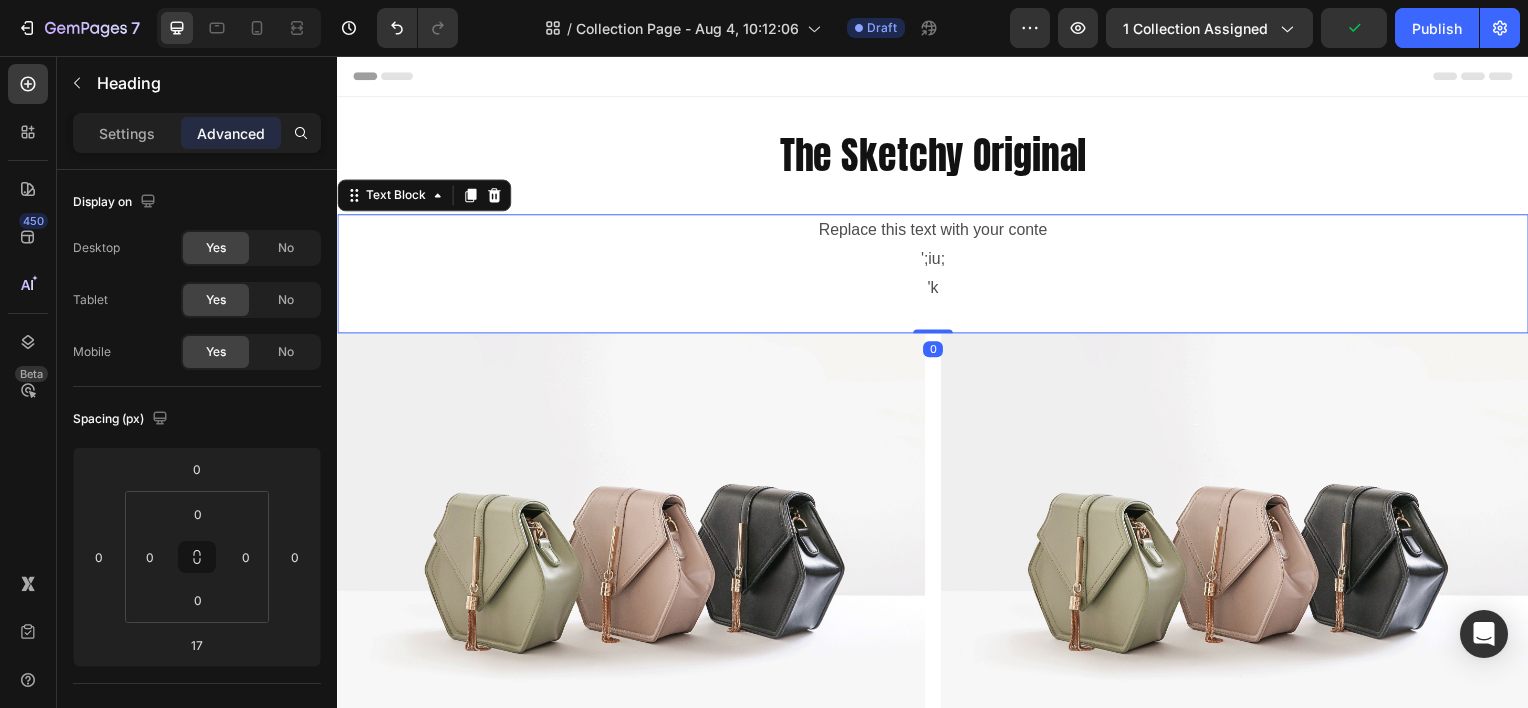 drag, startPoint x: 779, startPoint y: 271, endPoint x: 762, endPoint y: 272, distance: 17.029387 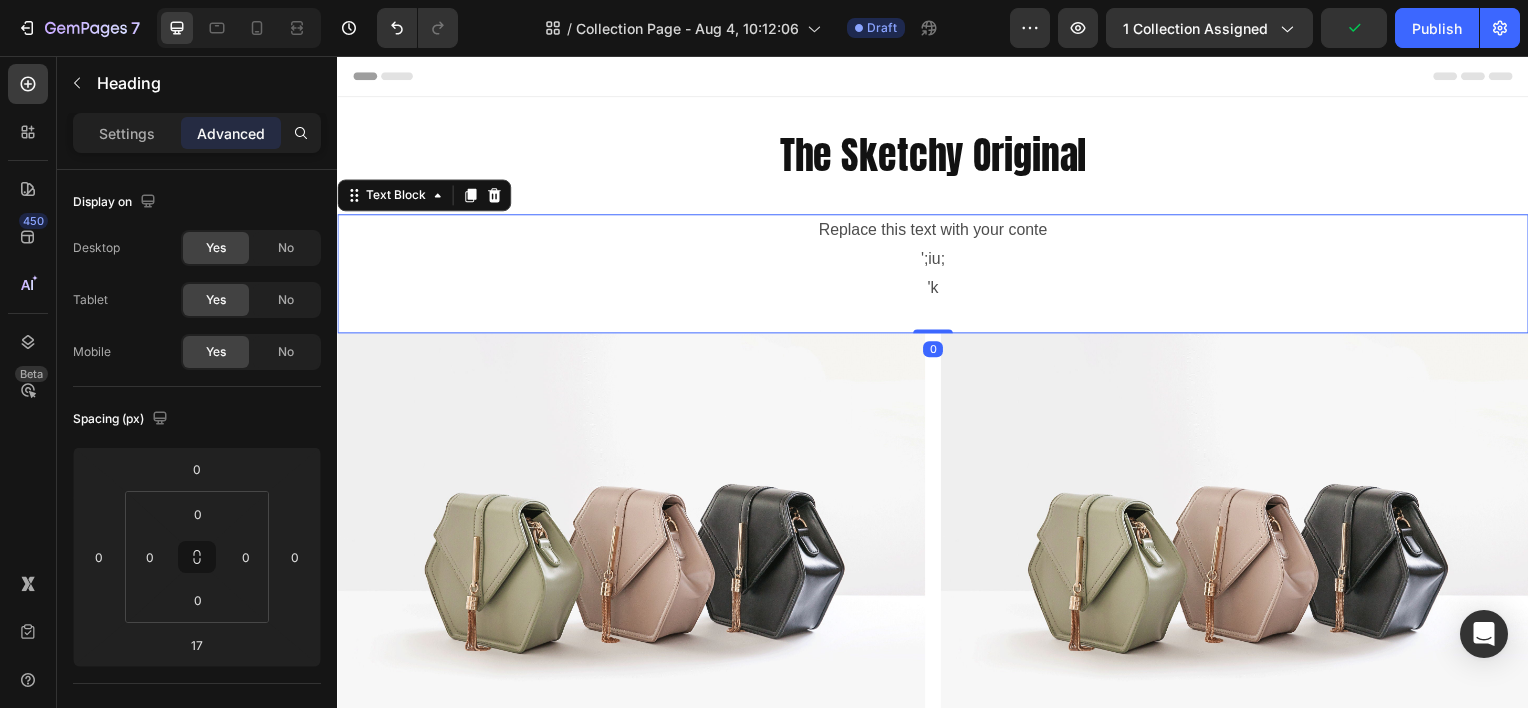 click on "';iu;" at bounding box center [937, 260] 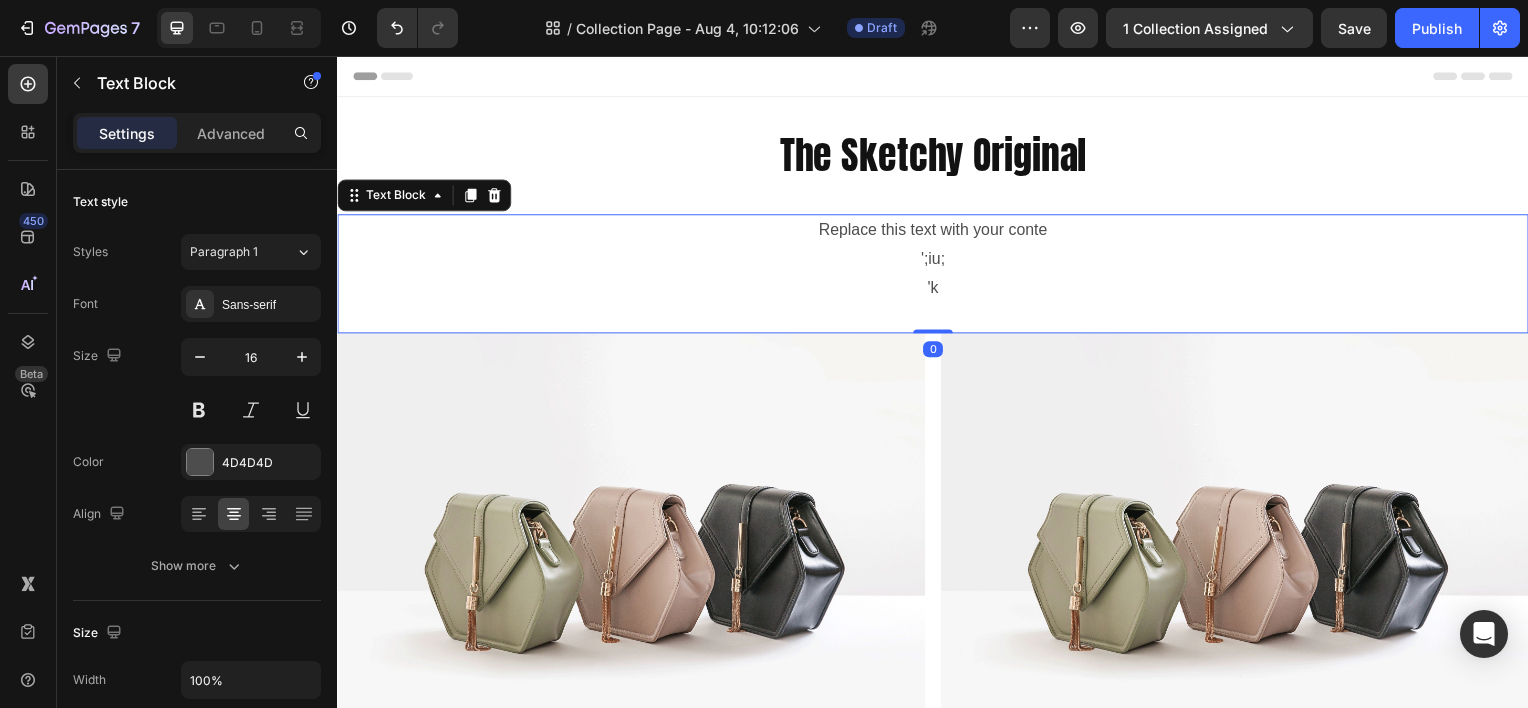 click at bounding box center [937, 318] 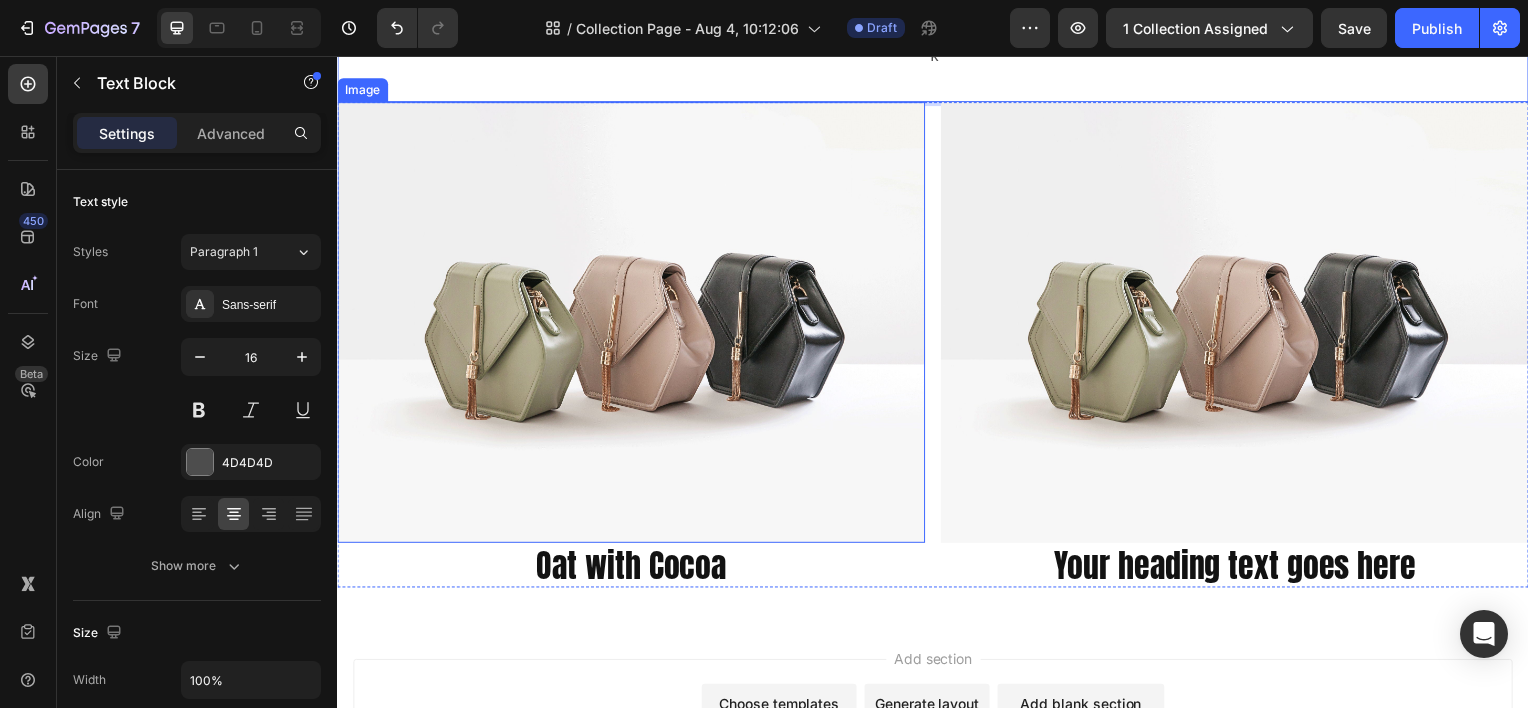 scroll, scrollTop: 200, scrollLeft: 0, axis: vertical 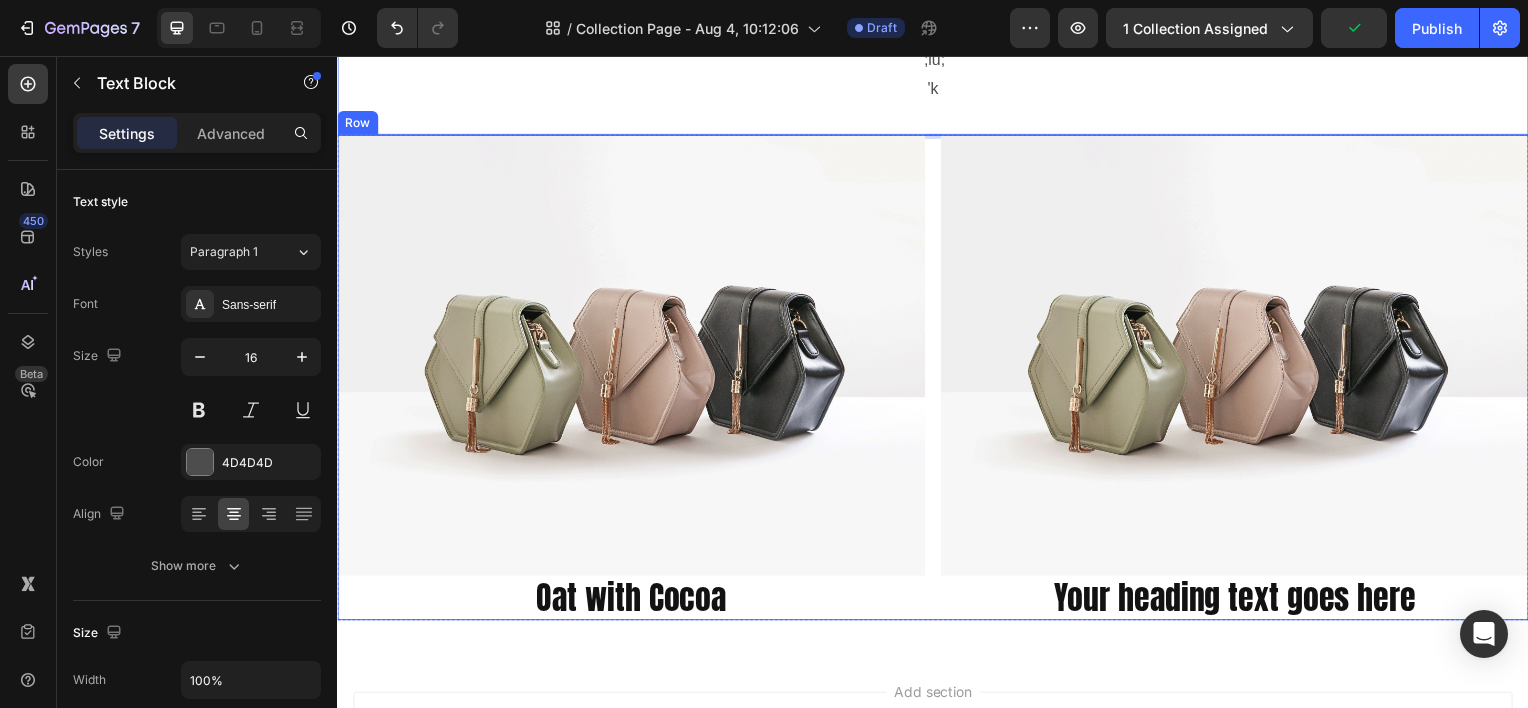 click on "Image Oat with Cocoa Heading Image Your heading text goes here Heading Row" at bounding box center (937, 380) 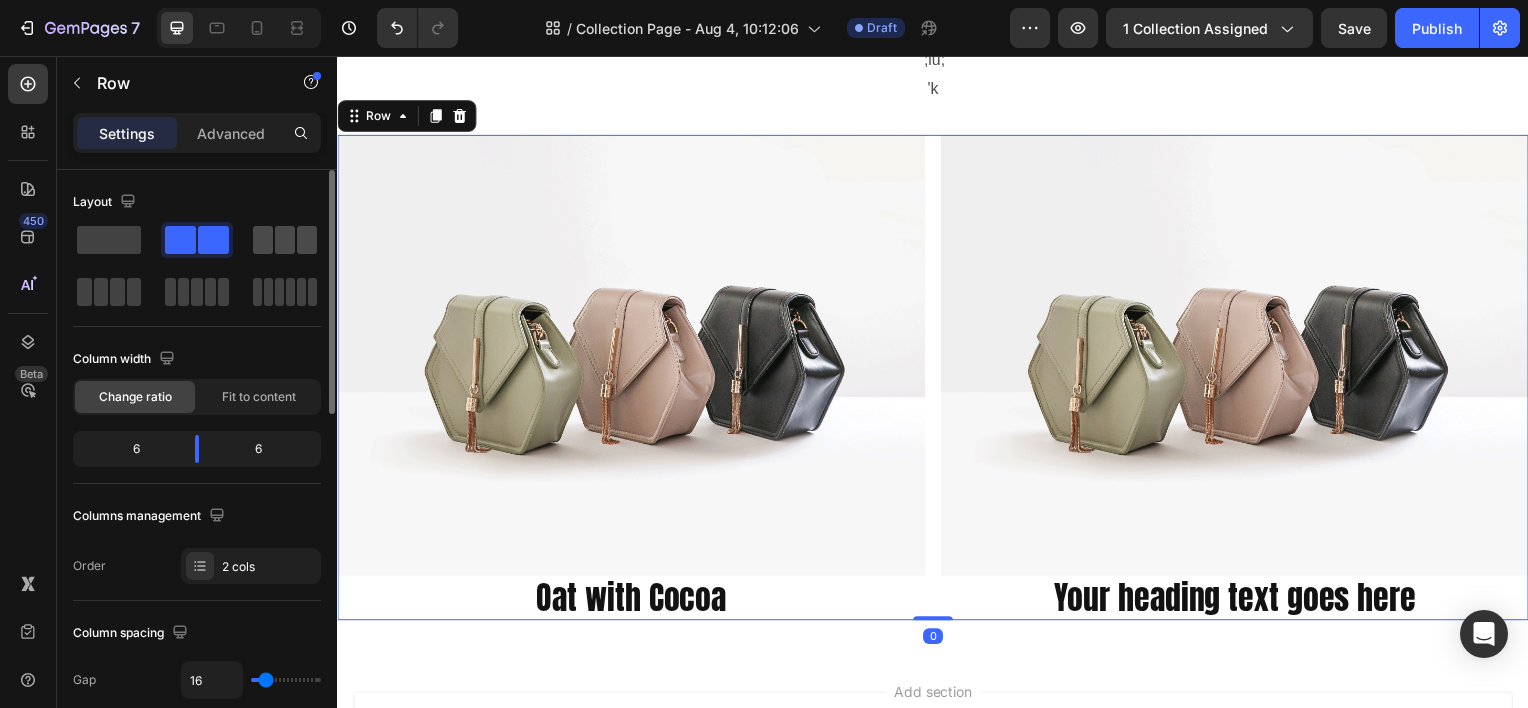 click 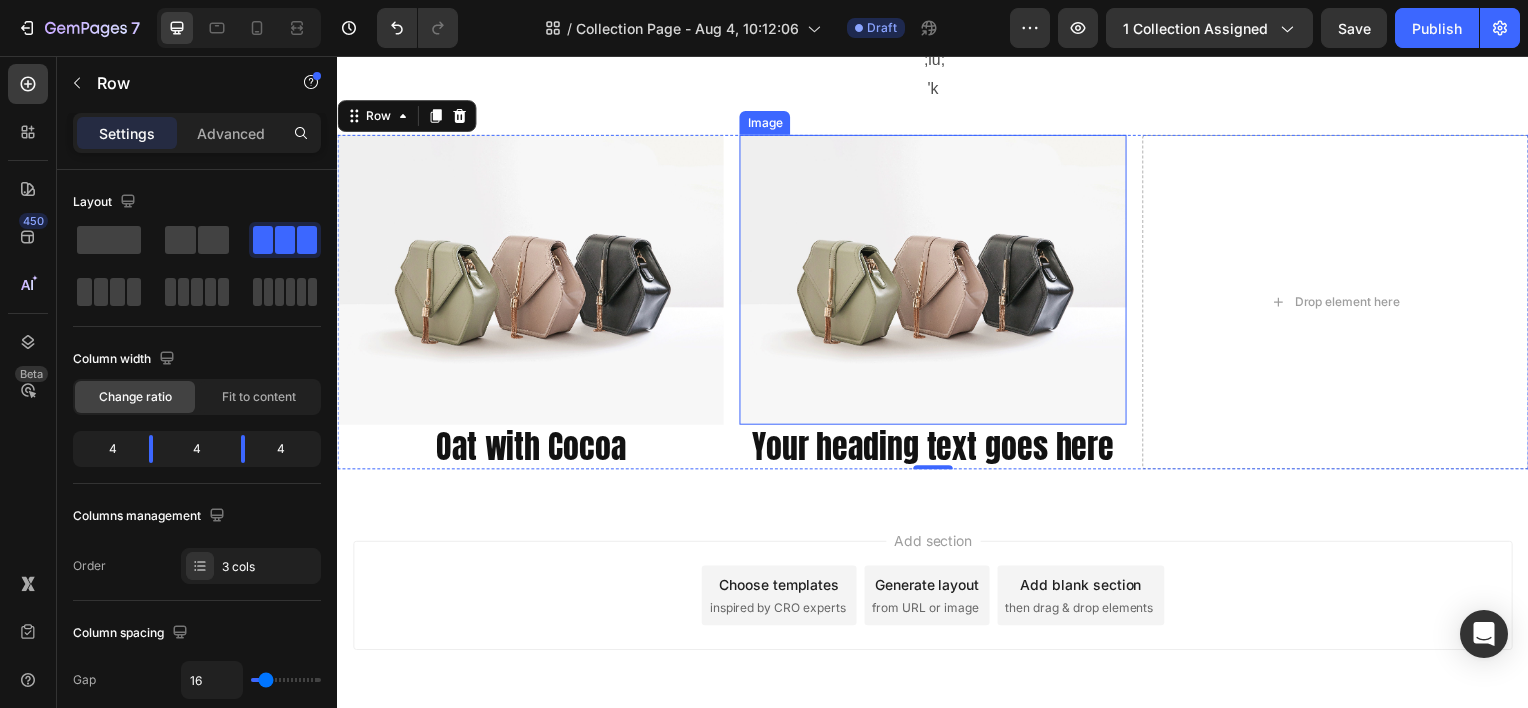 click at bounding box center (936, 281) 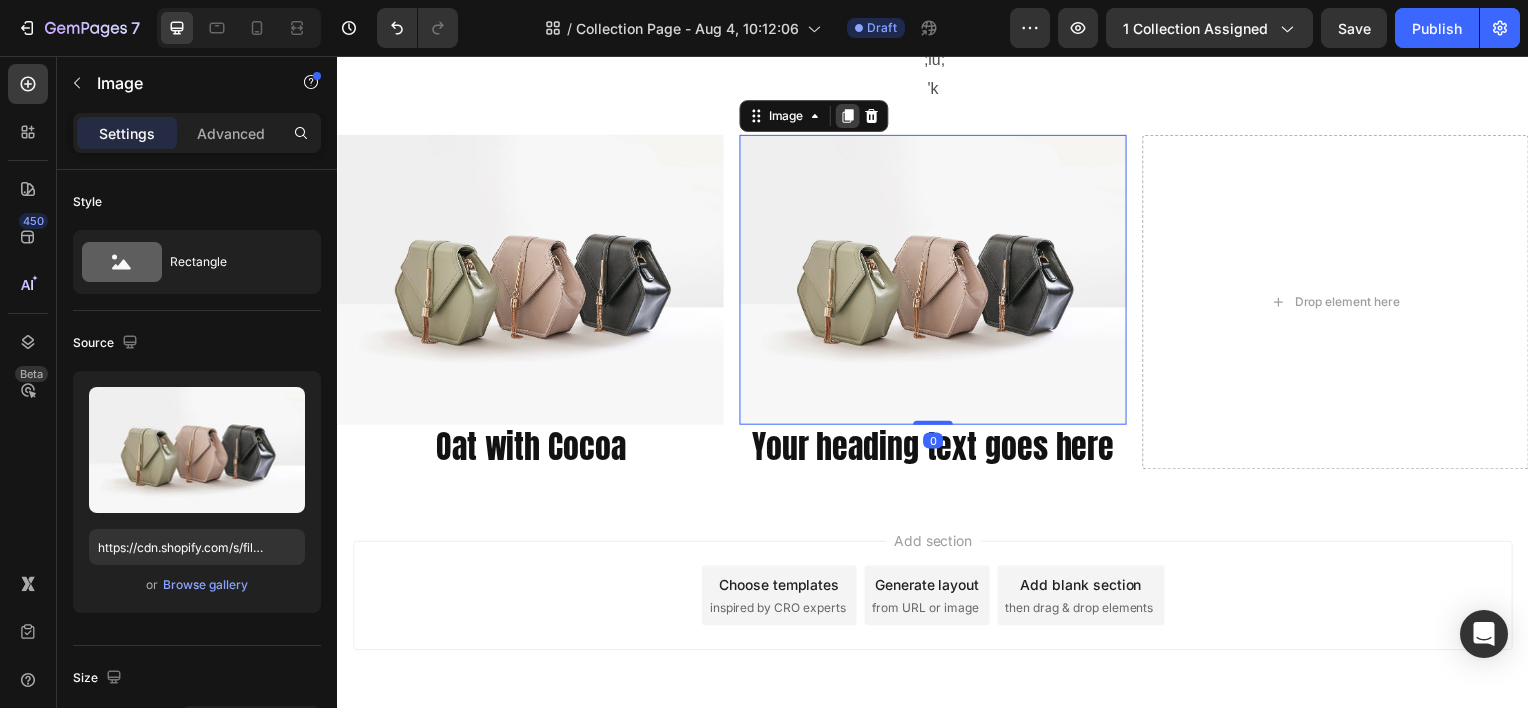 click 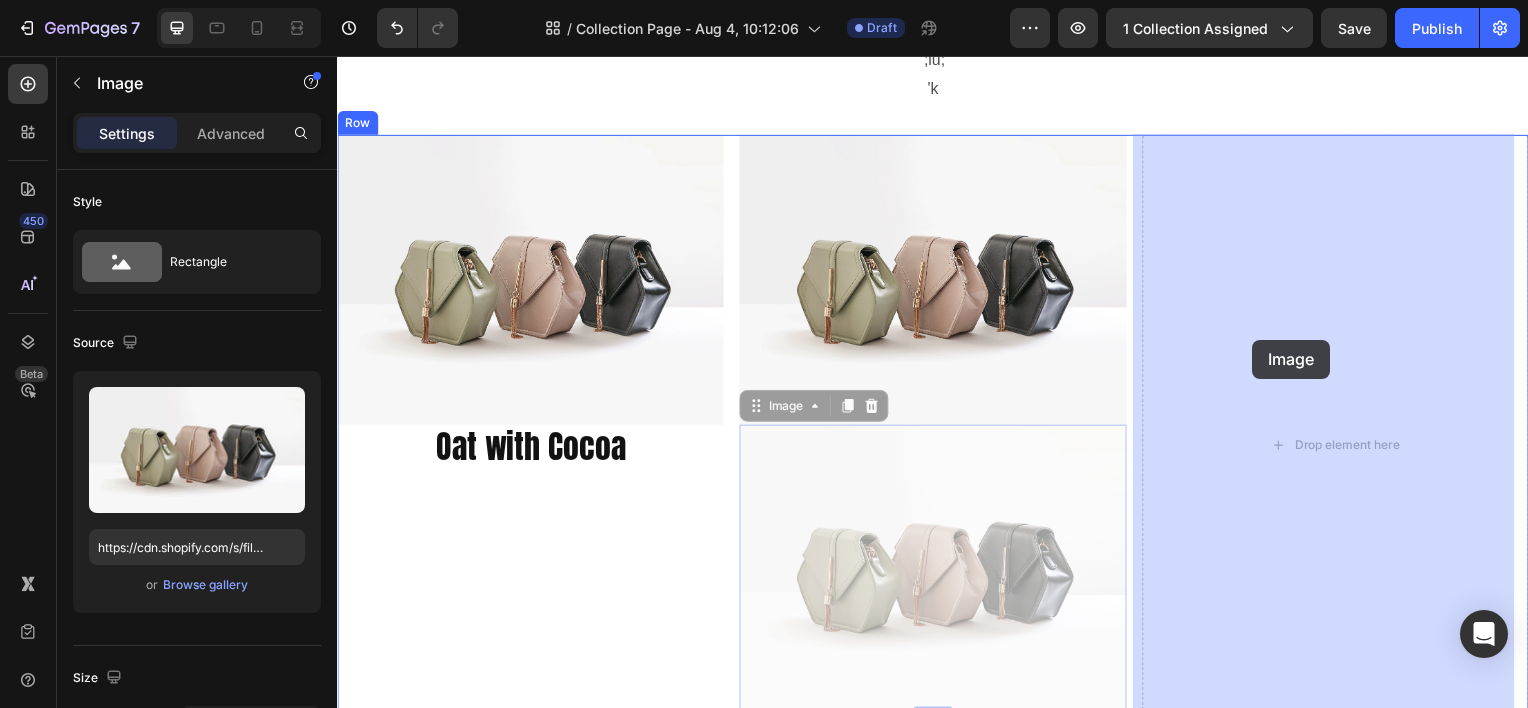 drag, startPoint x: 776, startPoint y: 404, endPoint x: 1248, endPoint y: 345, distance: 475.67322 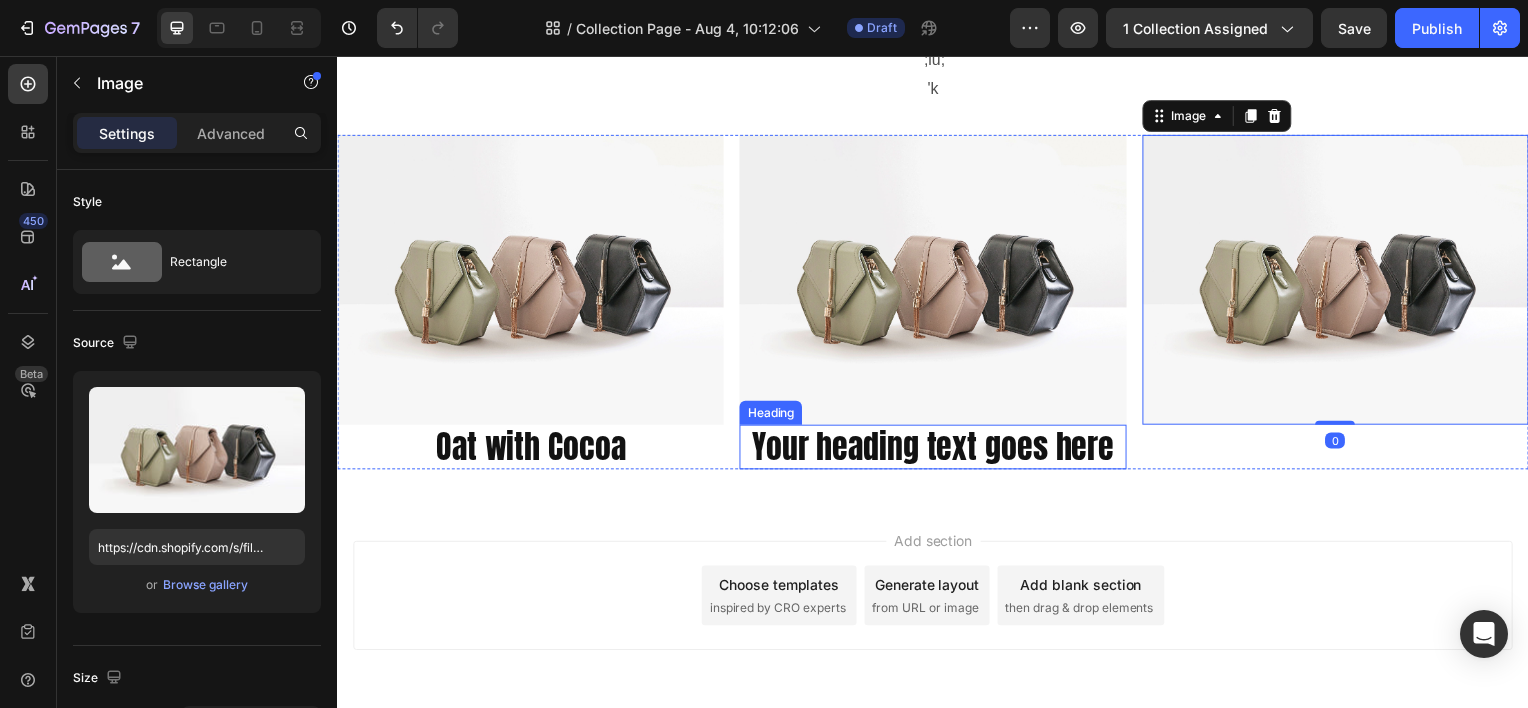 click on "Your heading text goes here" at bounding box center [936, 450] 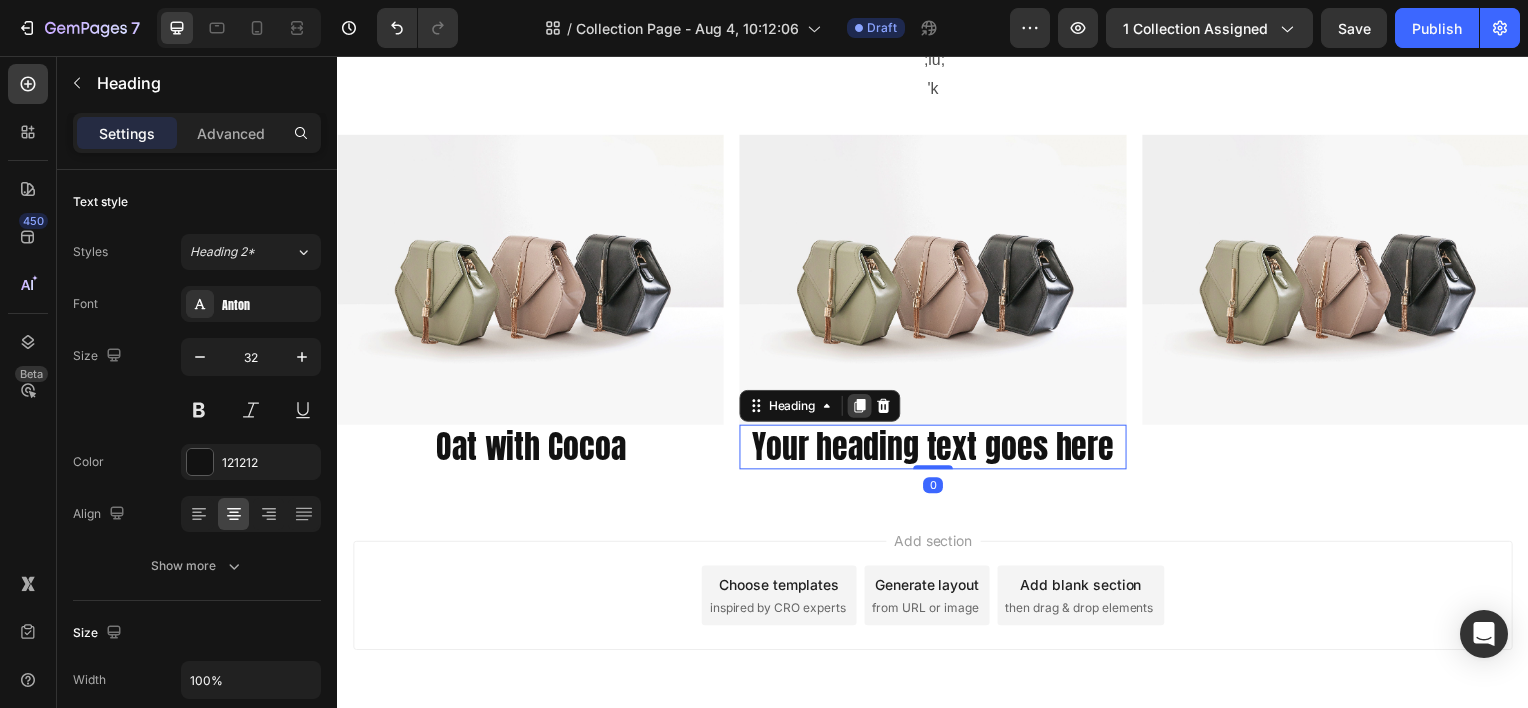 click 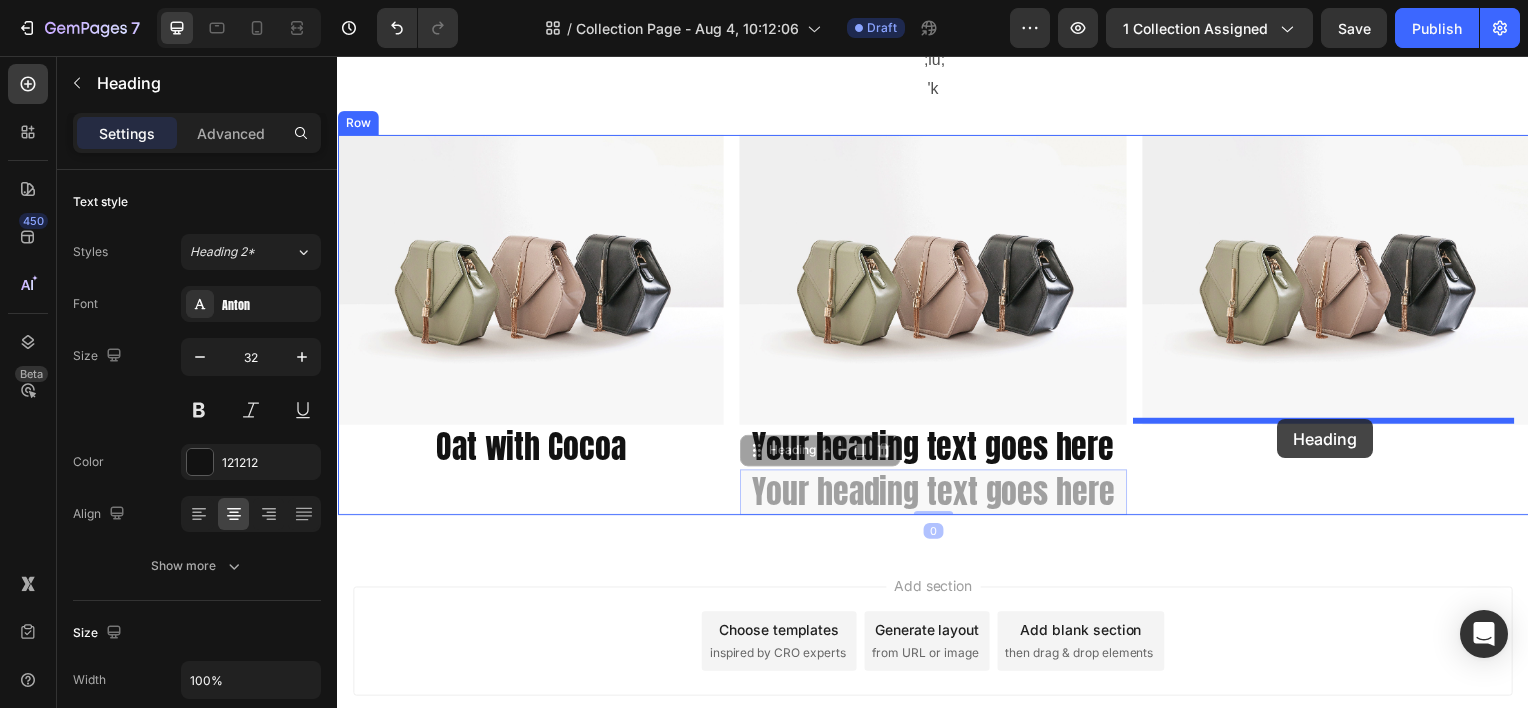 drag, startPoint x: 760, startPoint y: 454, endPoint x: 1284, endPoint y: 420, distance: 525.10187 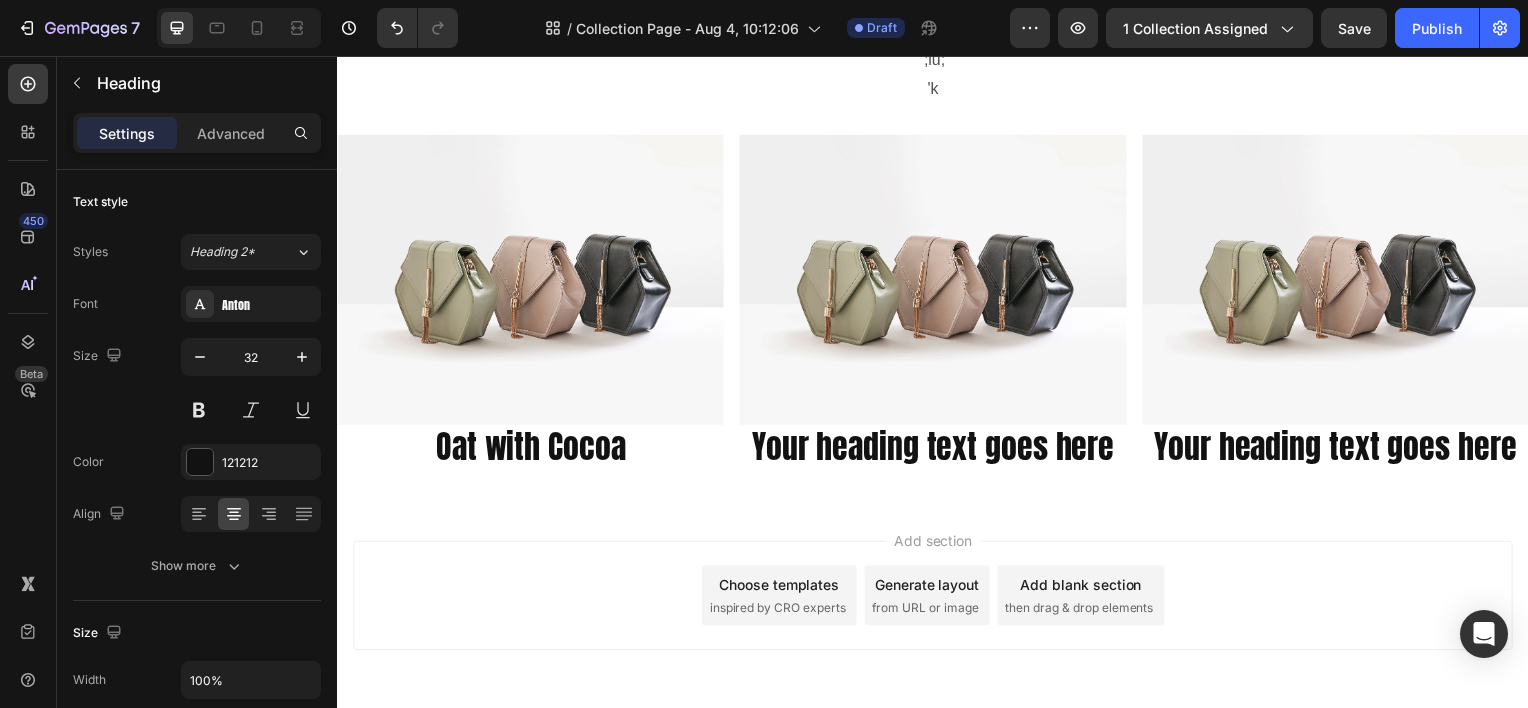 click on "Add section Choose templates inspired by CRO experts Generate layout from URL or image Add blank section then drag & drop elements" at bounding box center [937, 627] 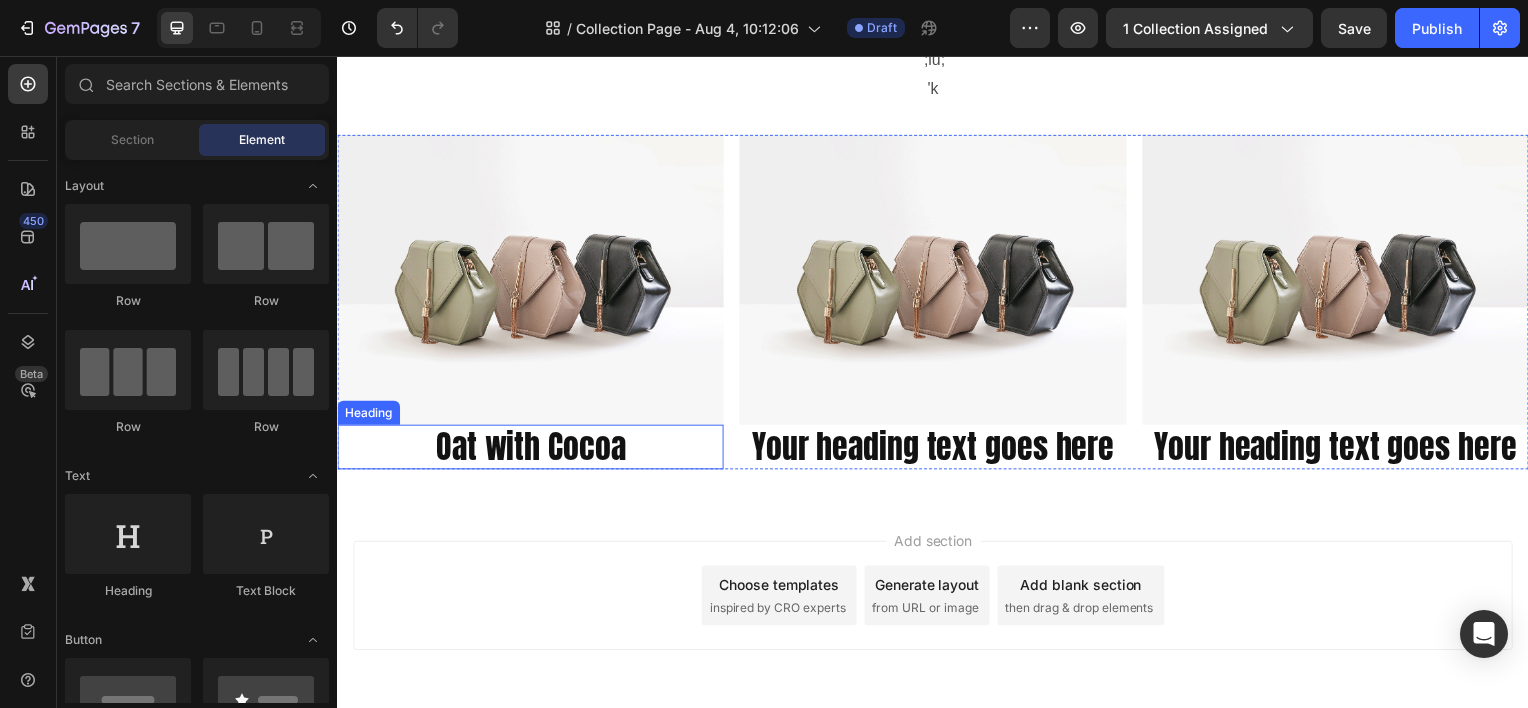 click on "Oat with Cocoa" at bounding box center (531, 450) 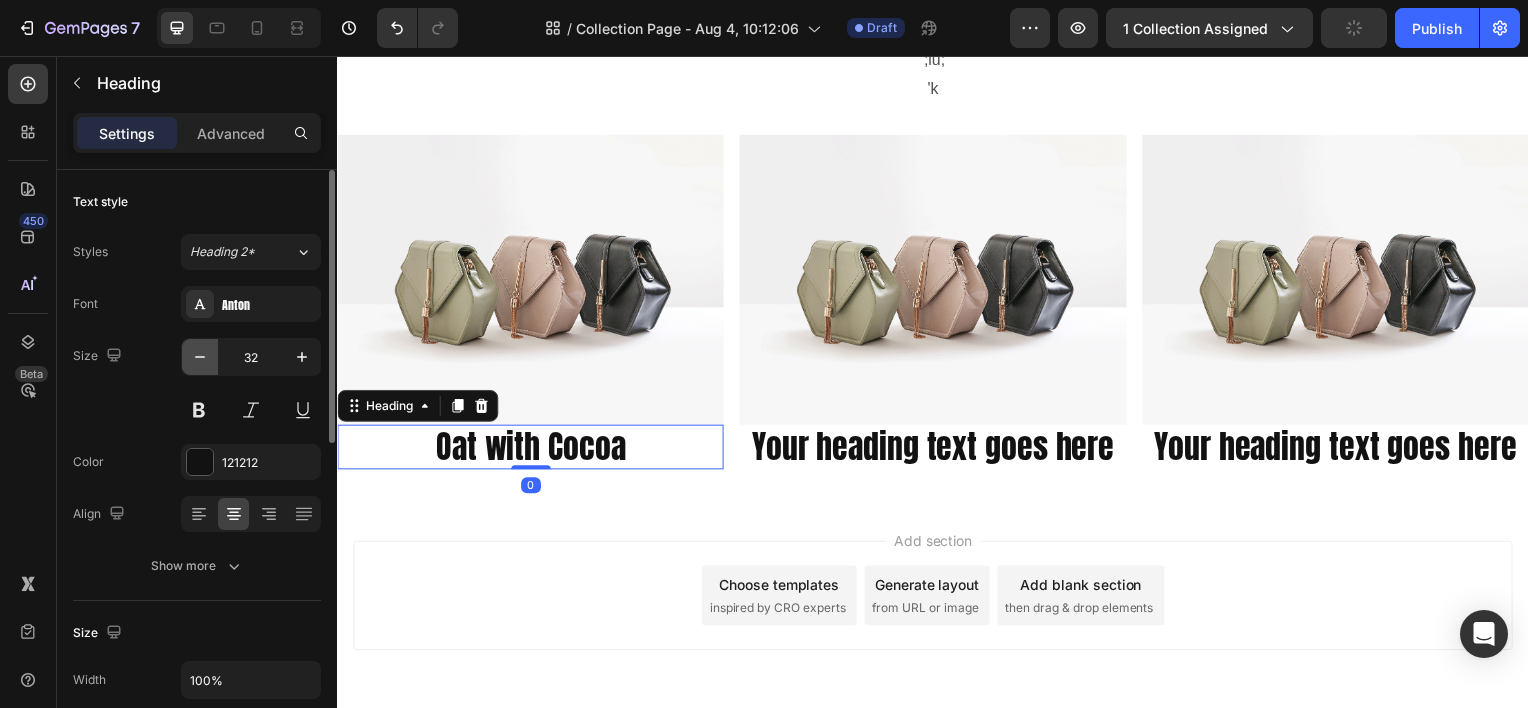 click 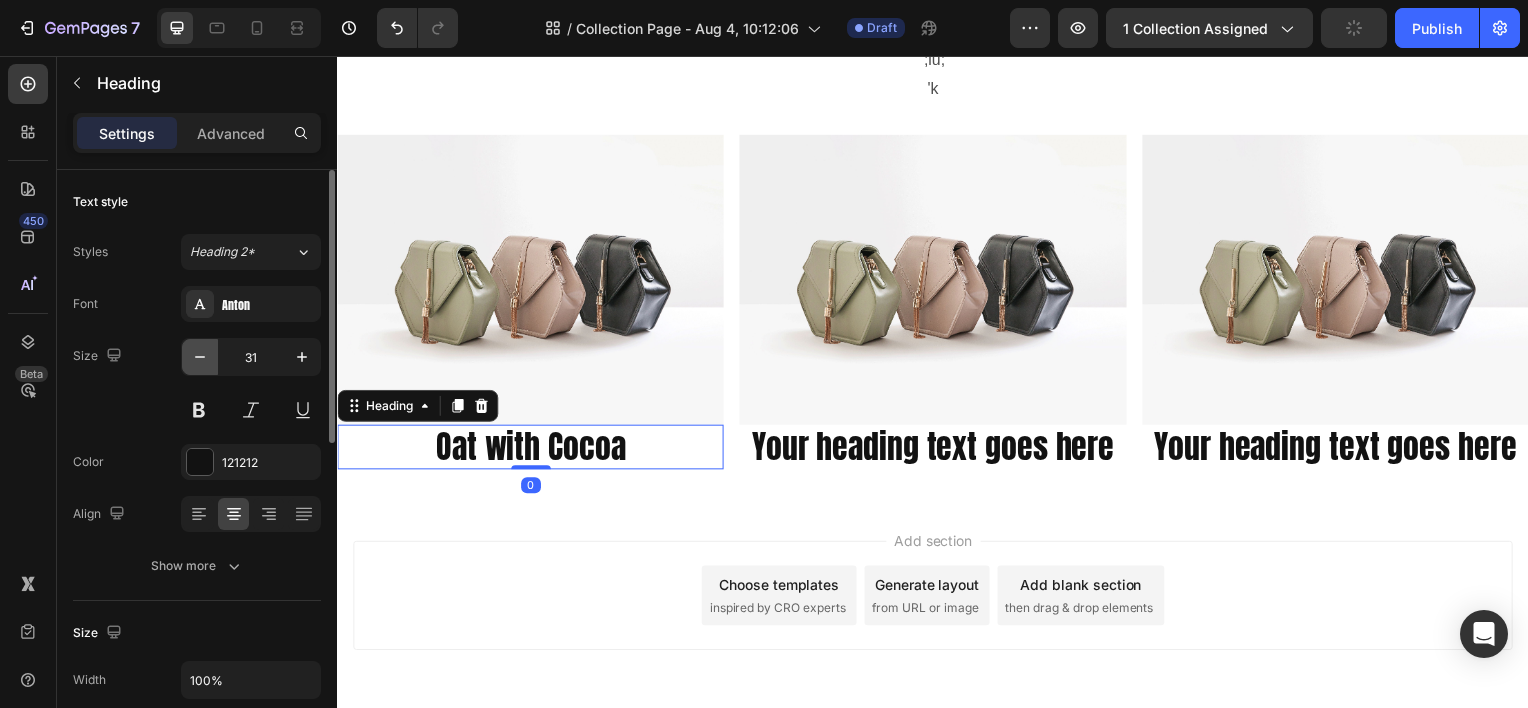 click 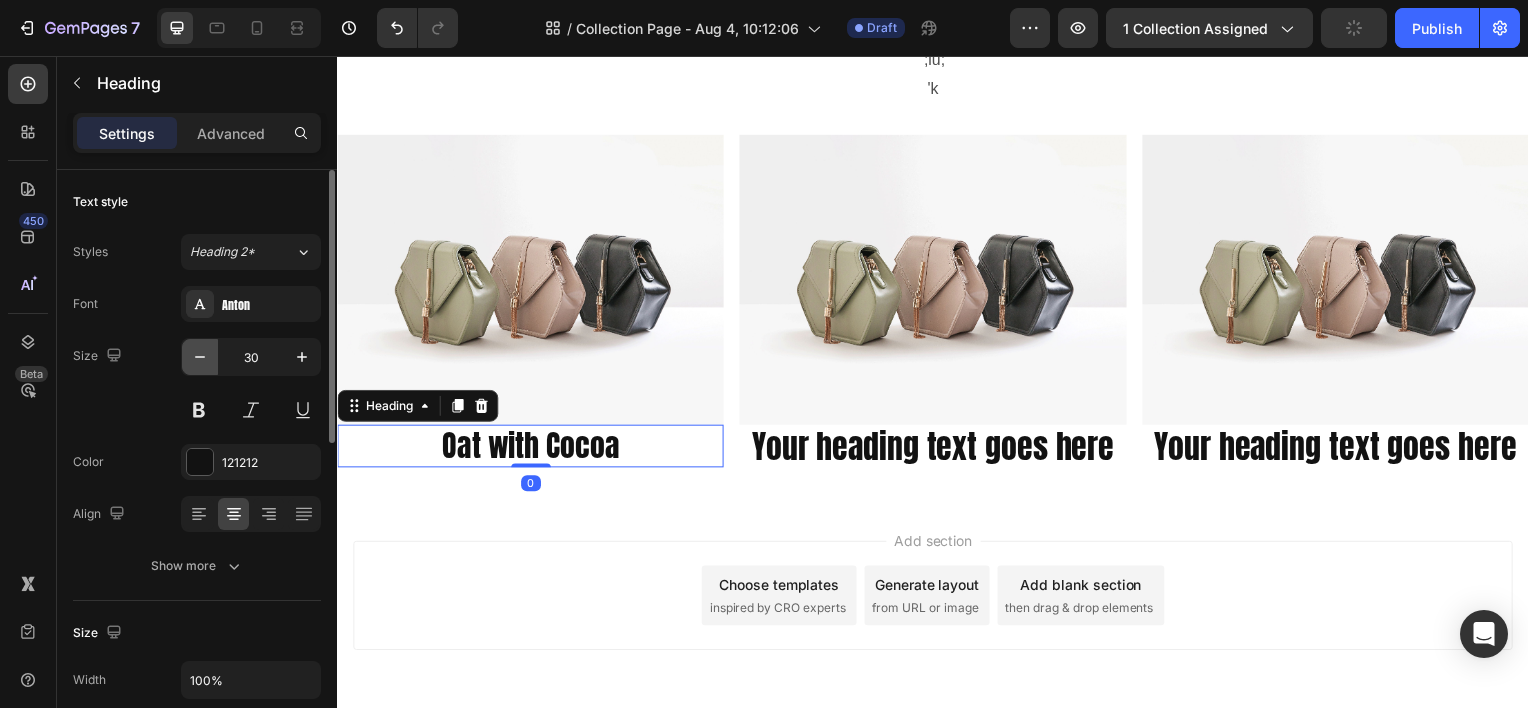 click 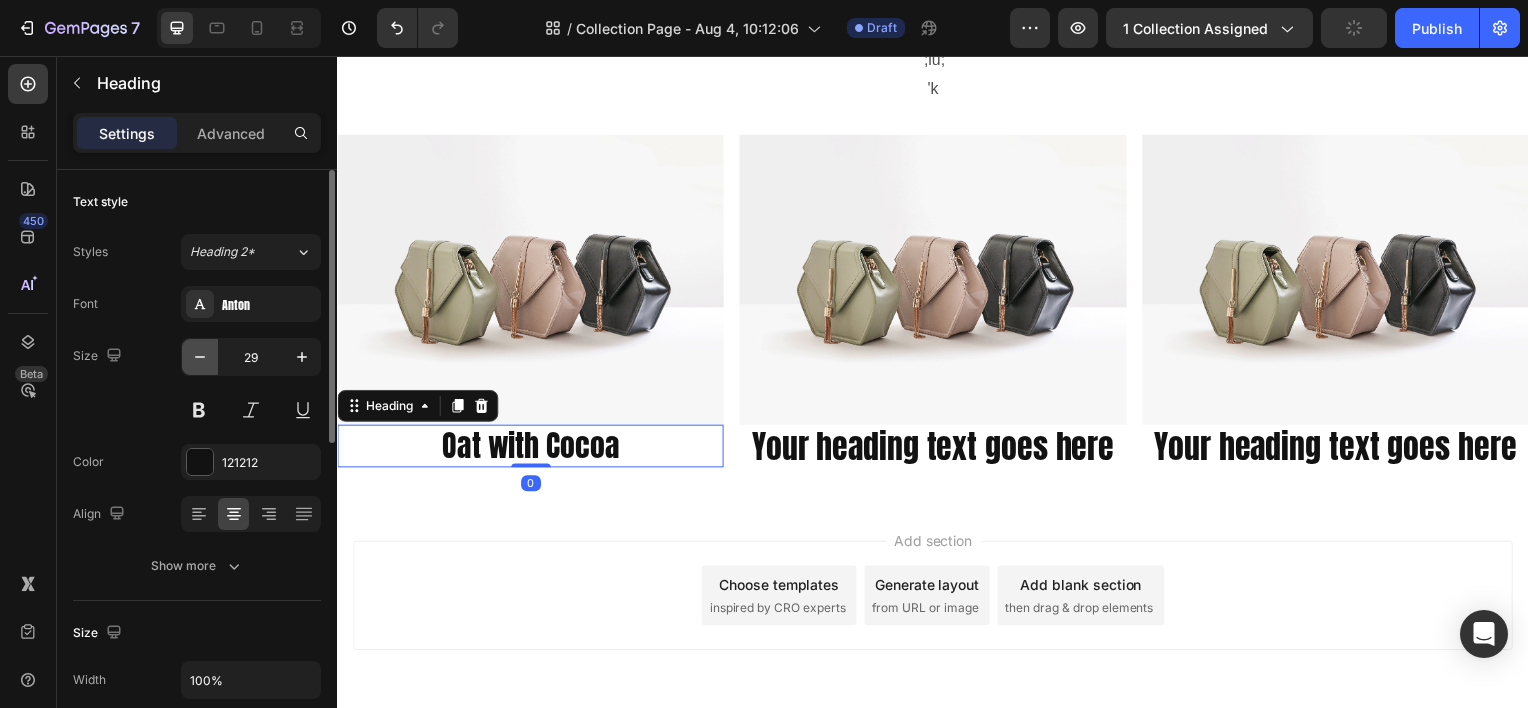 click 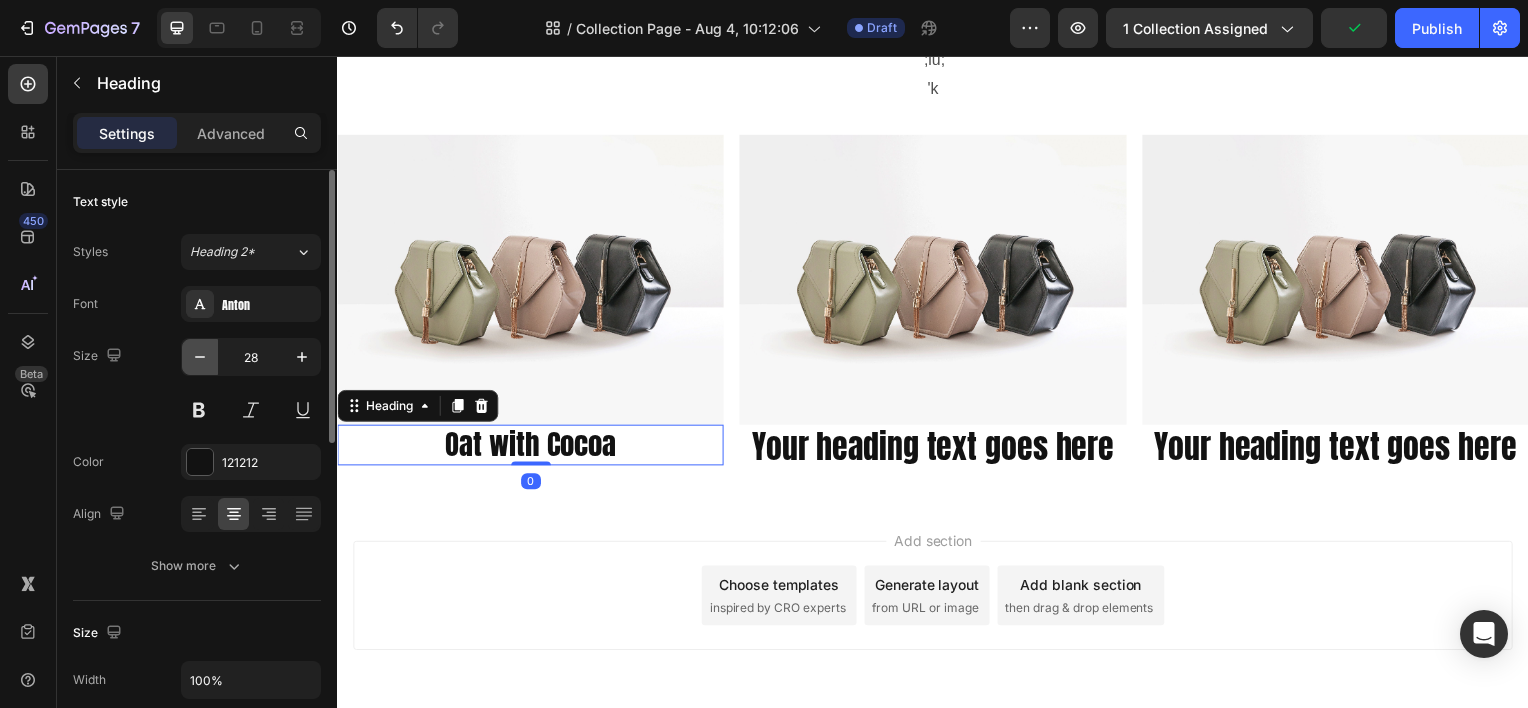 click 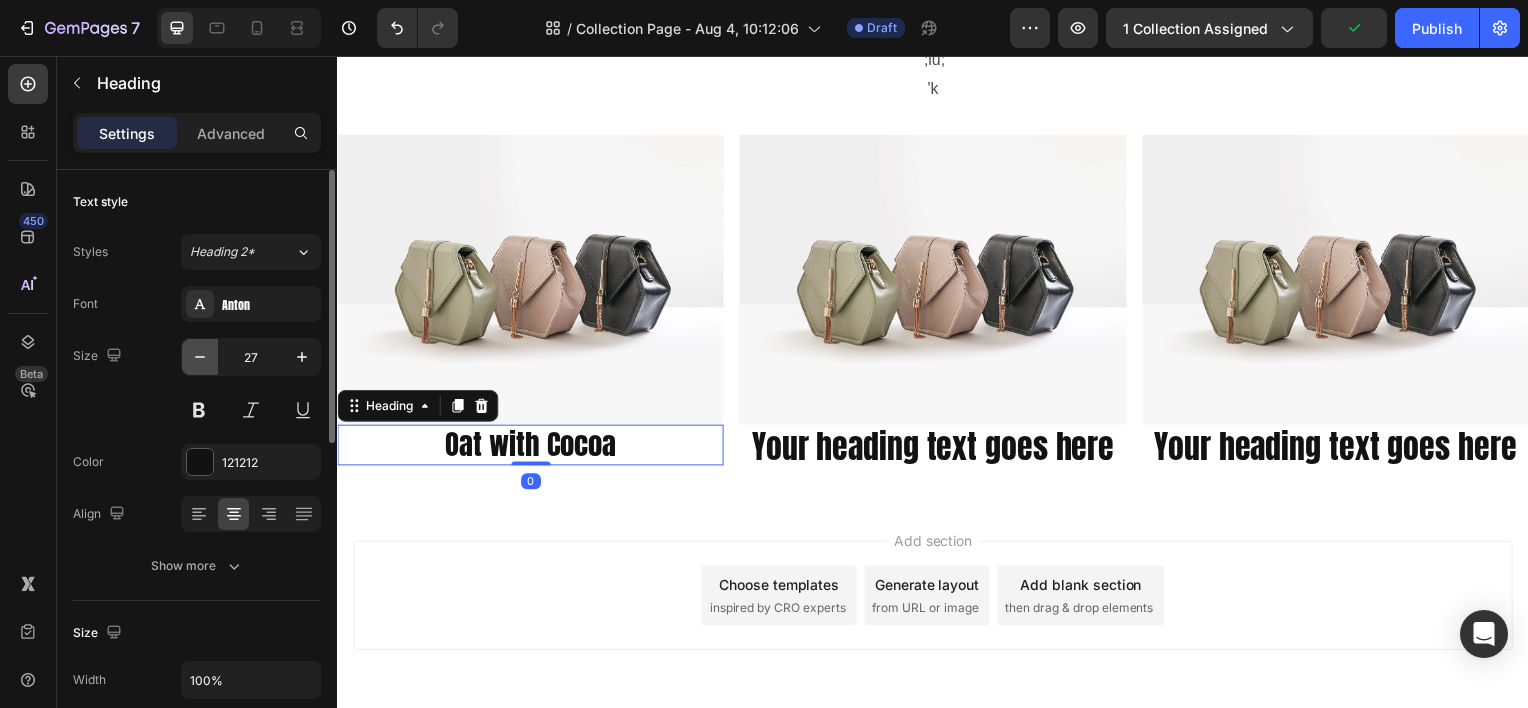 click 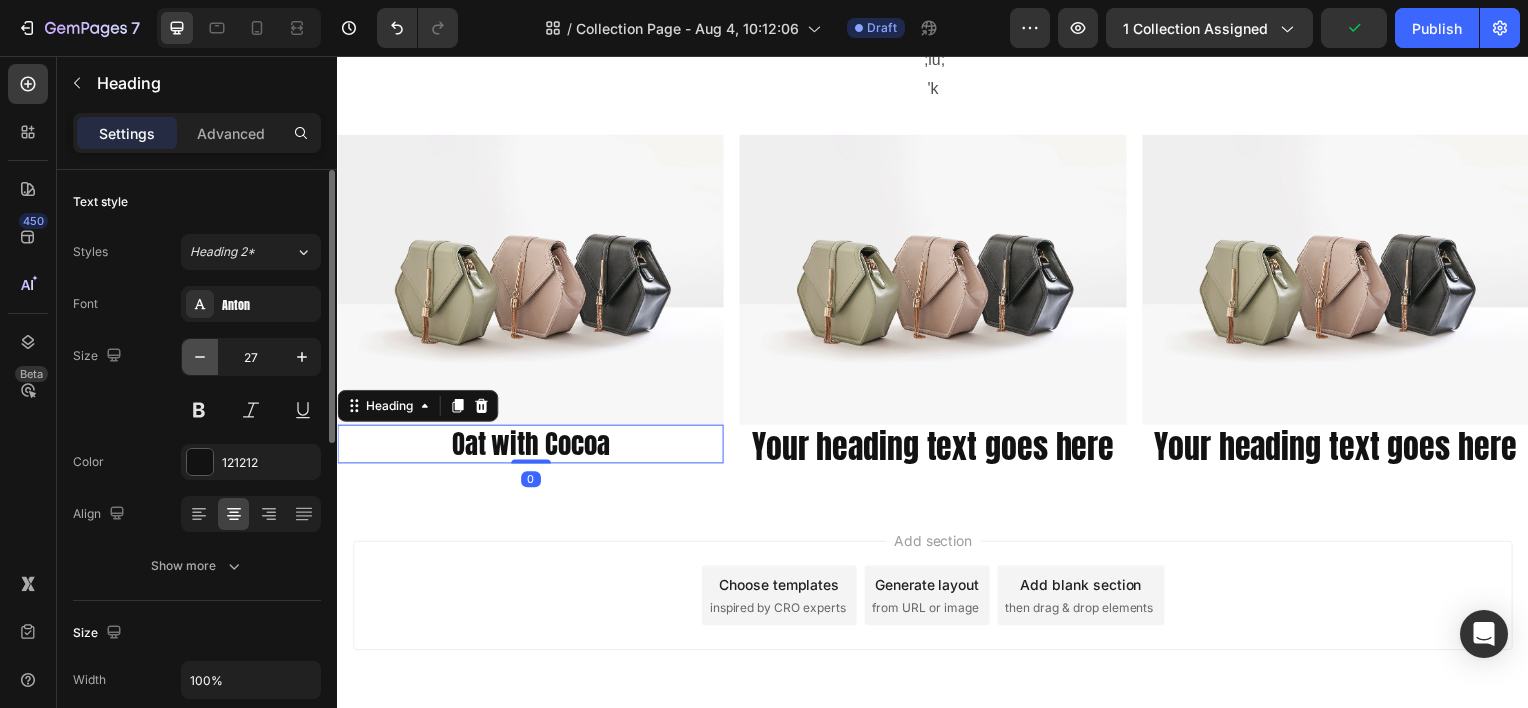 type on "26" 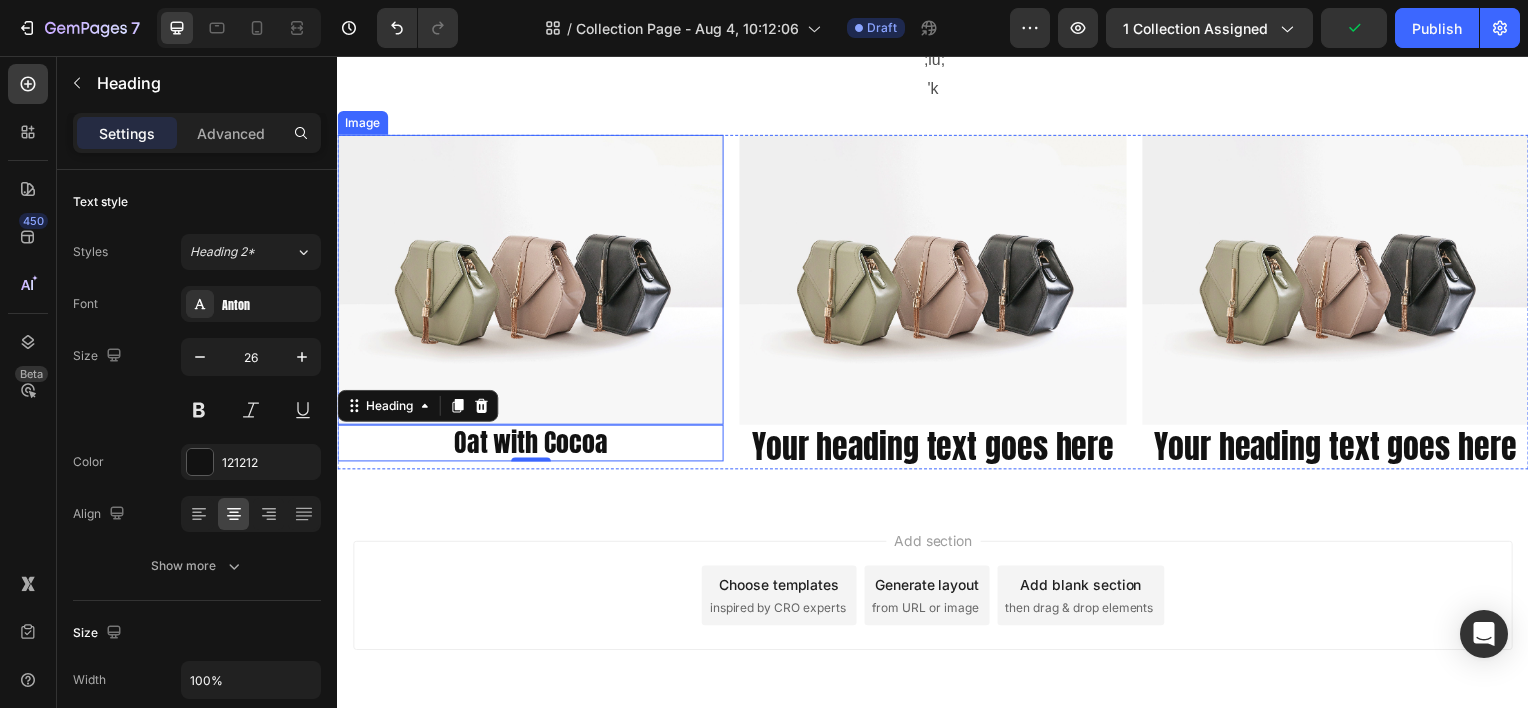 click at bounding box center [531, 281] 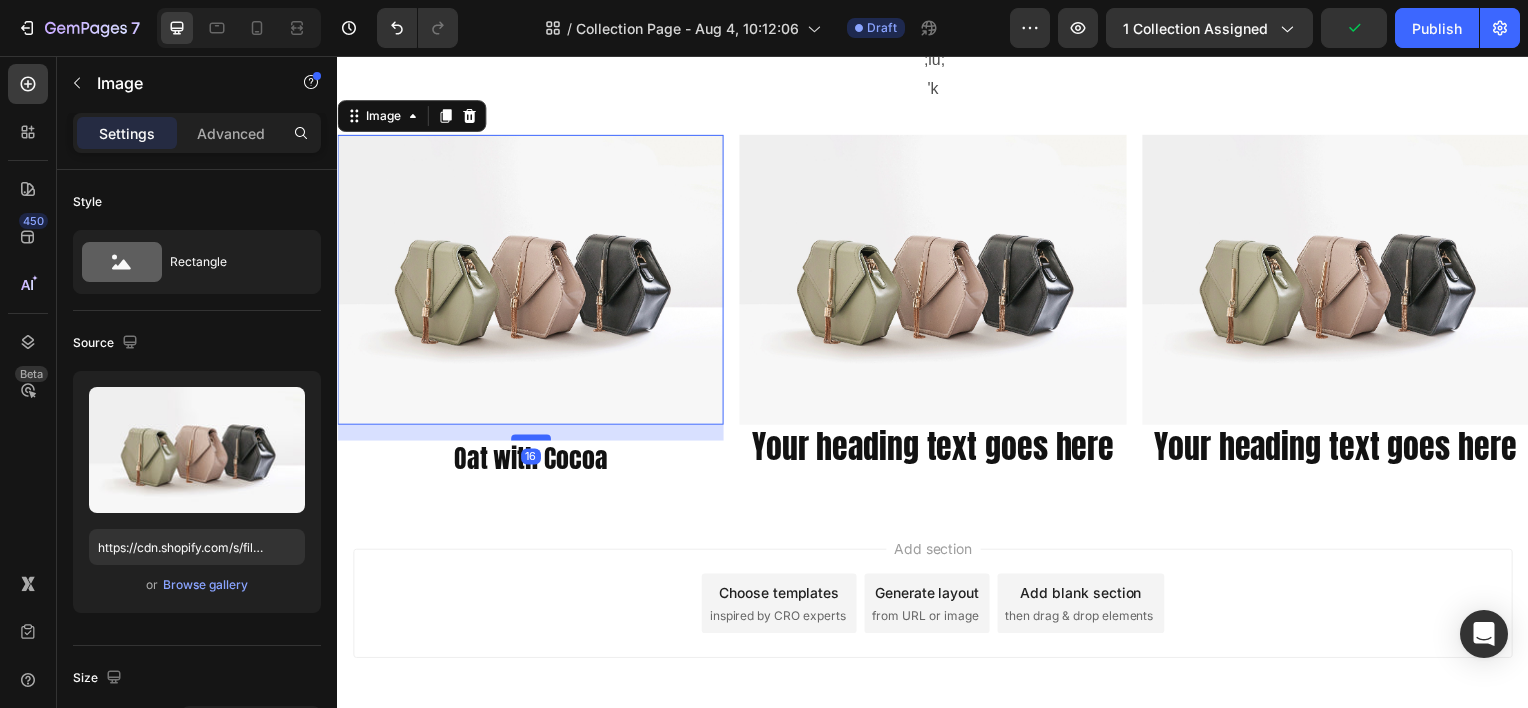 drag, startPoint x: 529, startPoint y: 419, endPoint x: 531, endPoint y: 437, distance: 18.110771 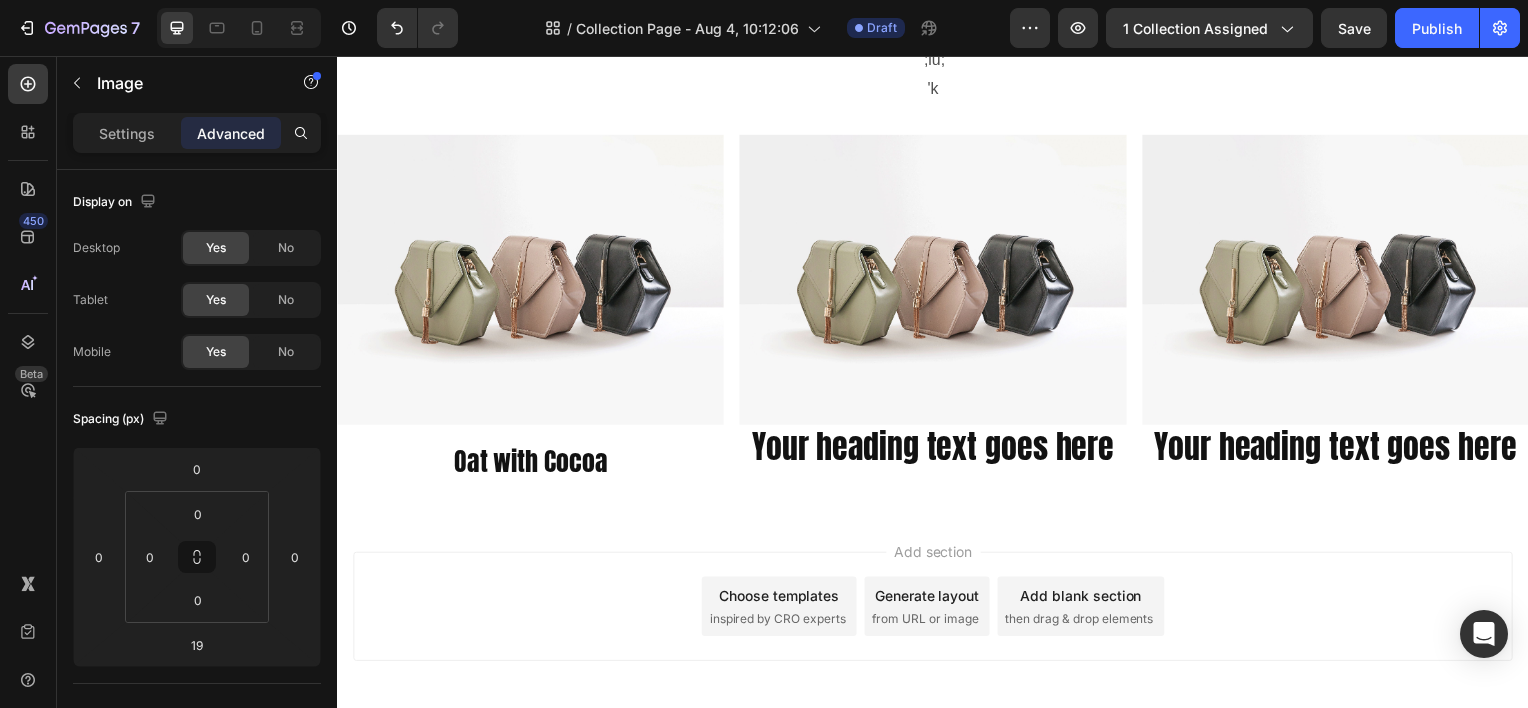 click on "Add section Choose templates inspired by CRO experts Generate layout from URL or image Add blank section then drag & drop elements" at bounding box center [937, 638] 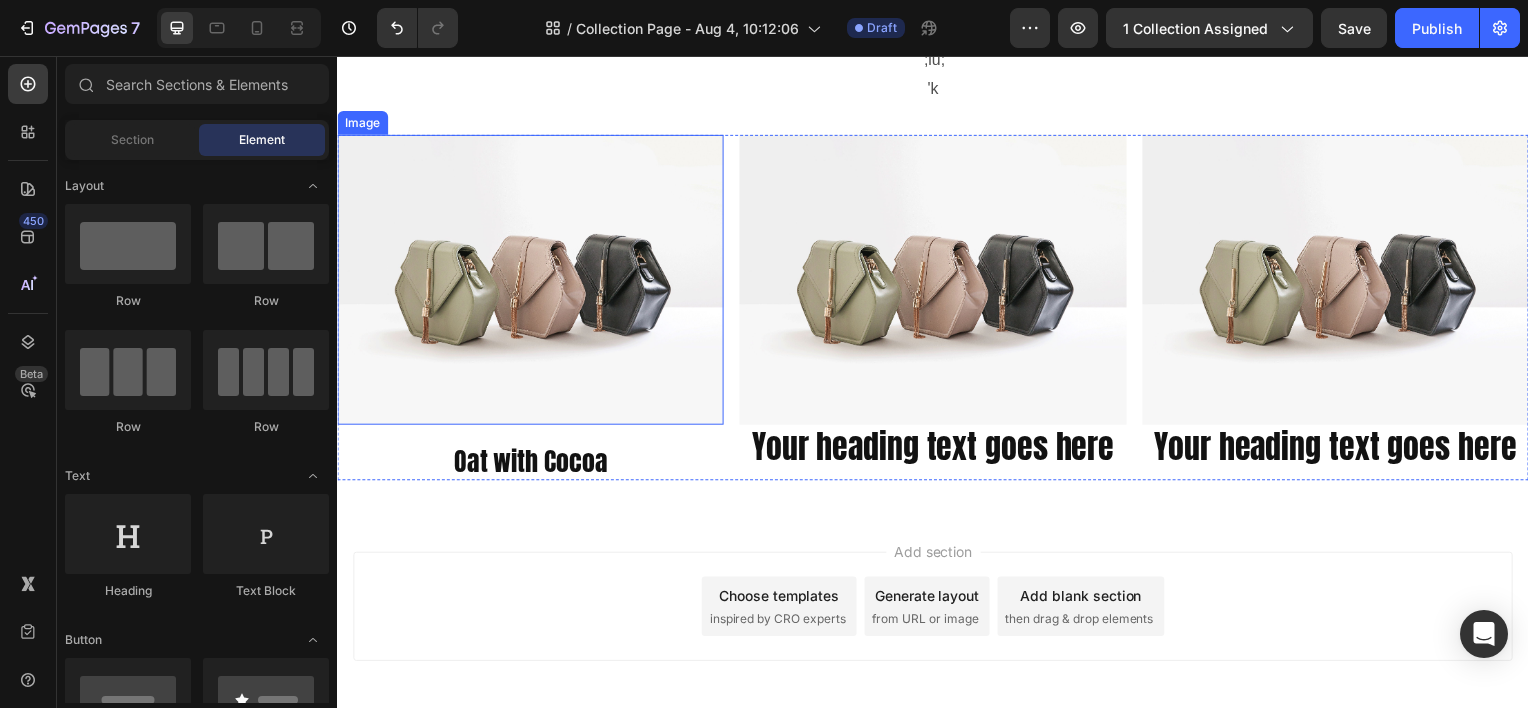 click at bounding box center [531, 281] 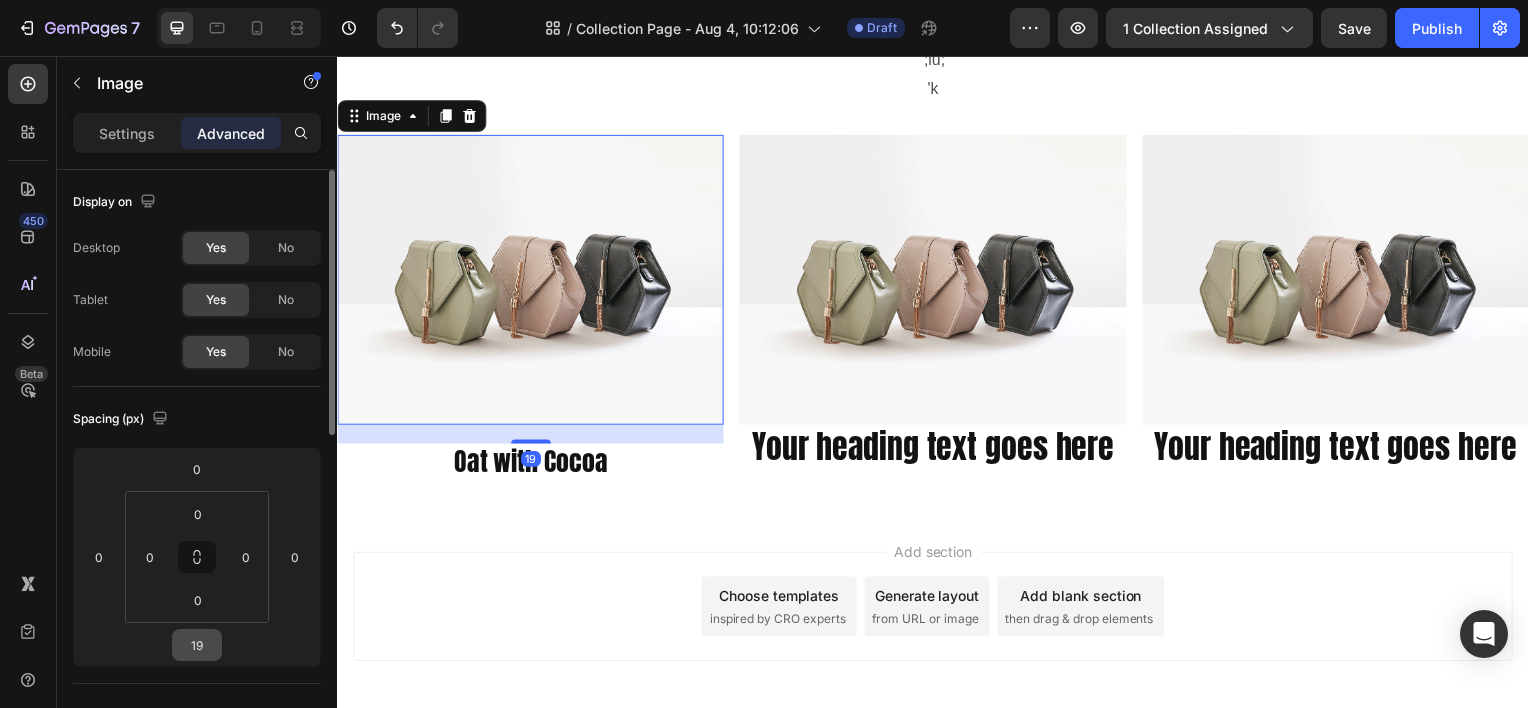 click on "19" at bounding box center (197, 645) 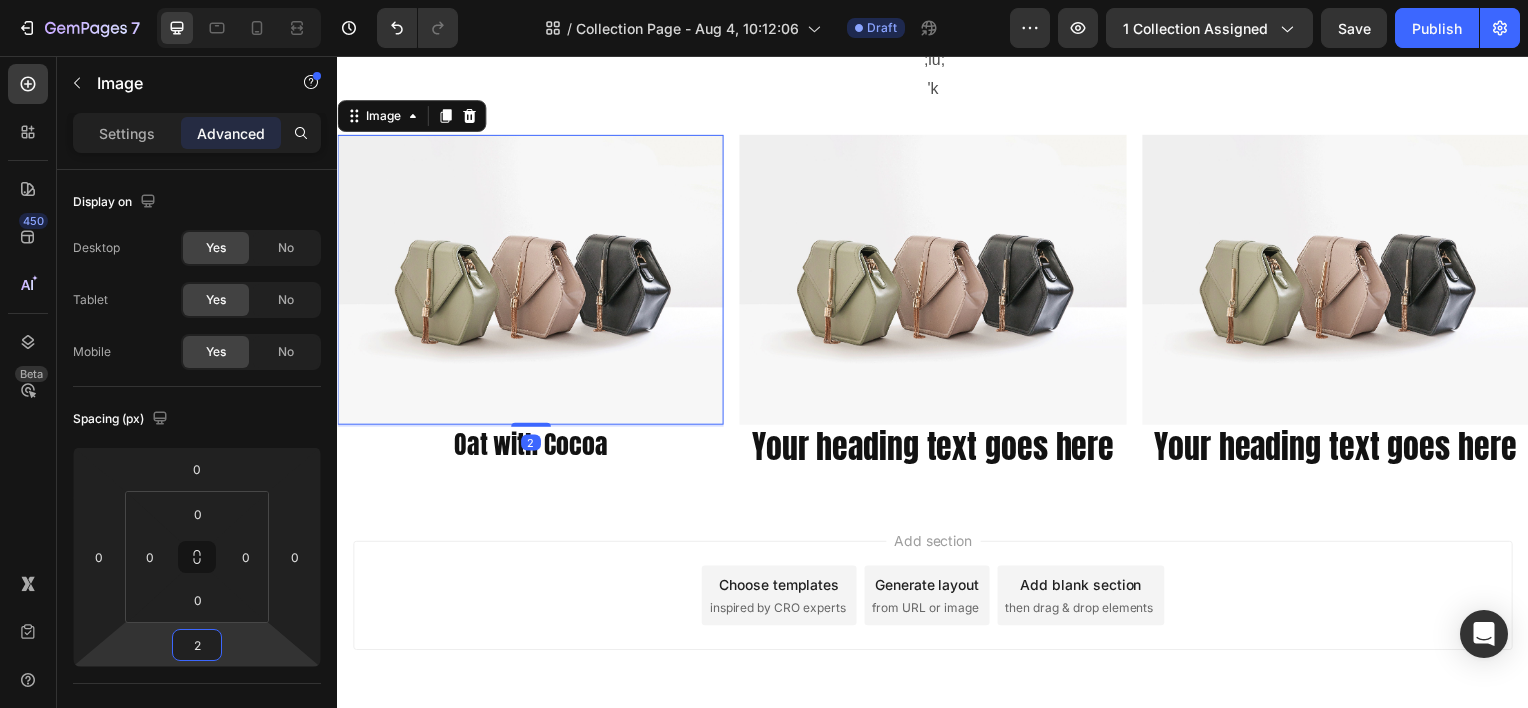 type on "20" 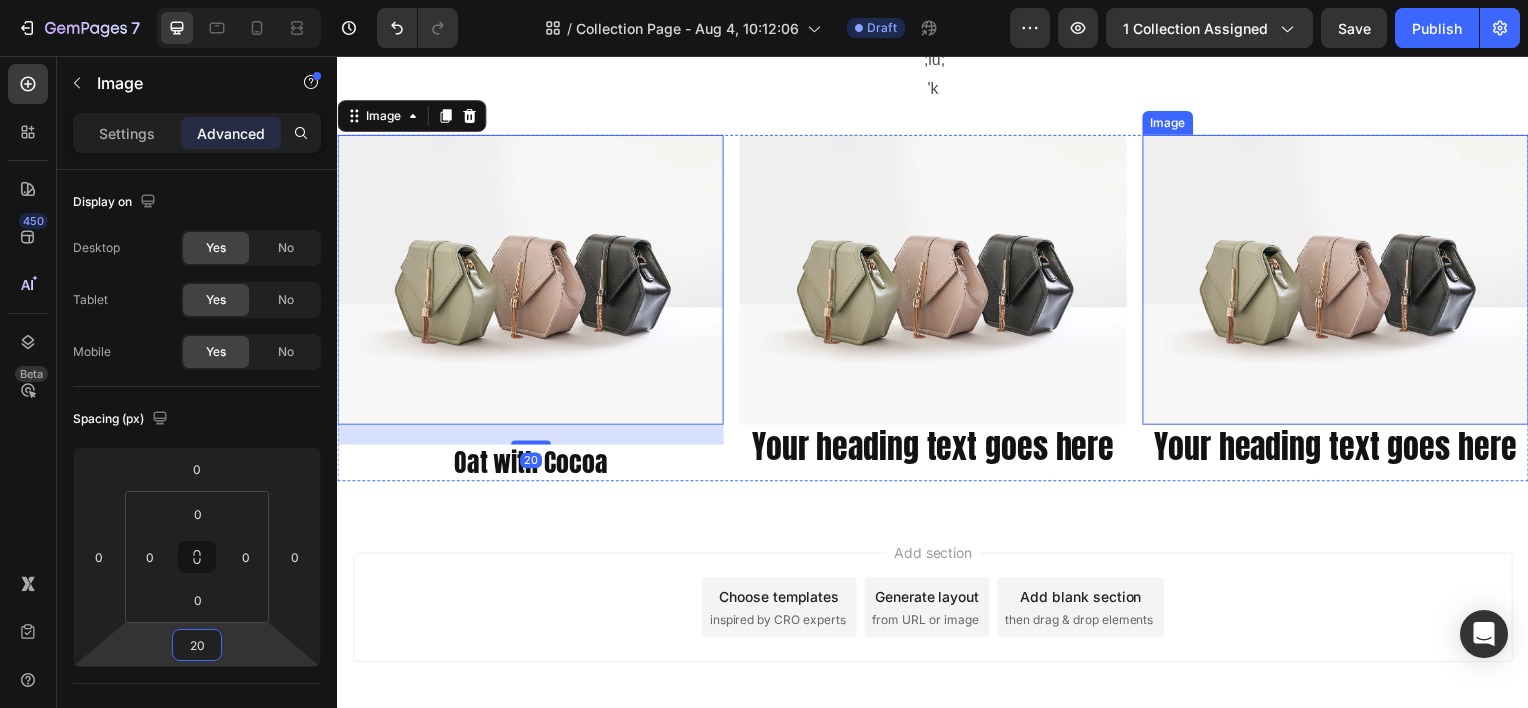 click at bounding box center (1342, 281) 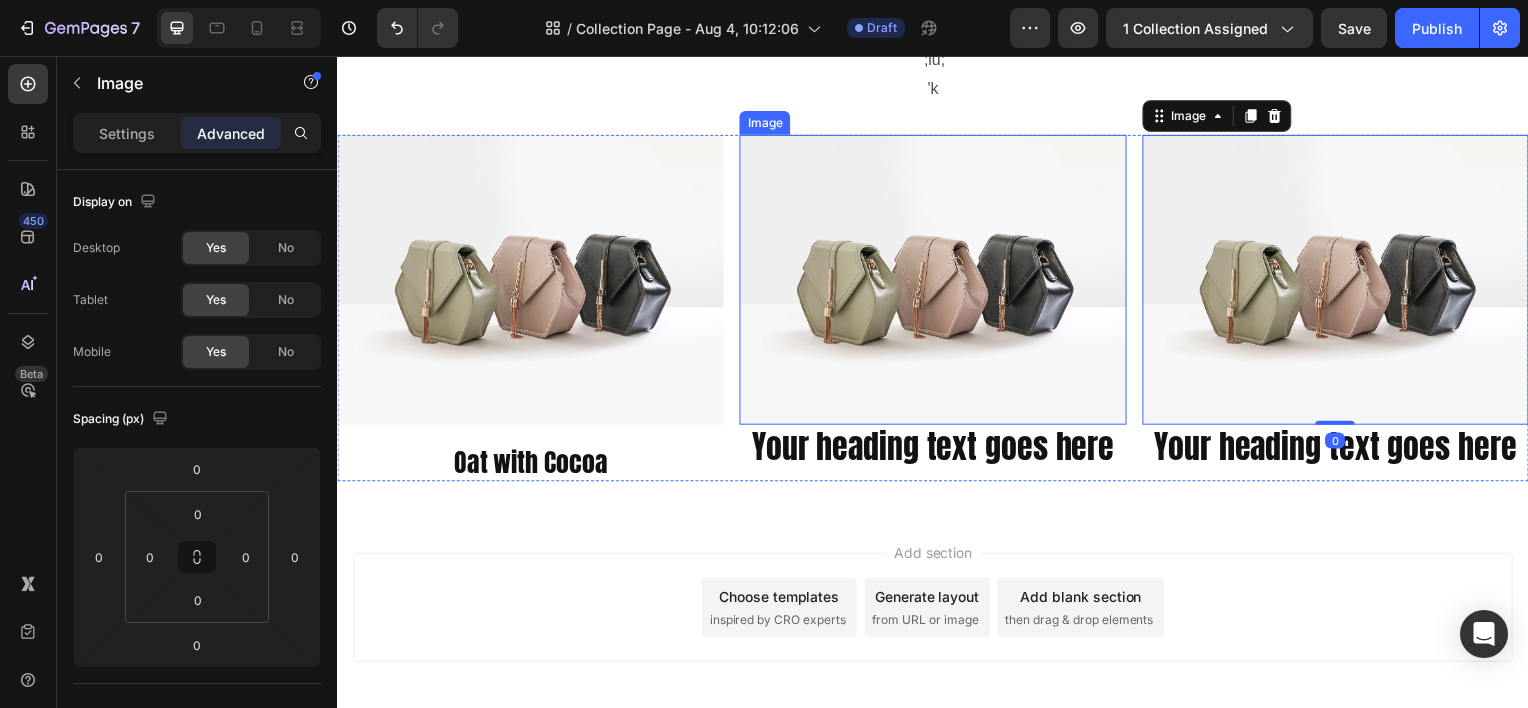 click at bounding box center [936, 281] 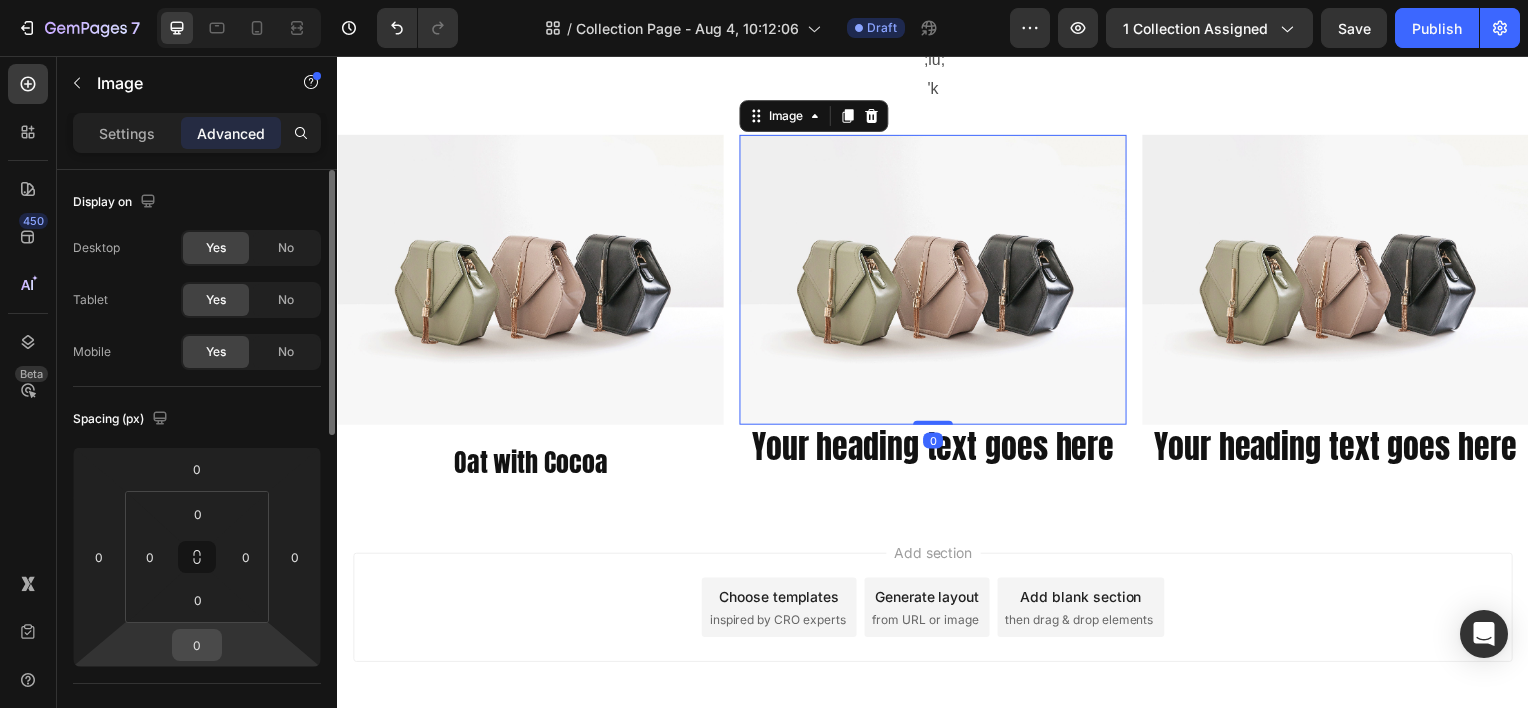 click on "0" at bounding box center [197, 645] 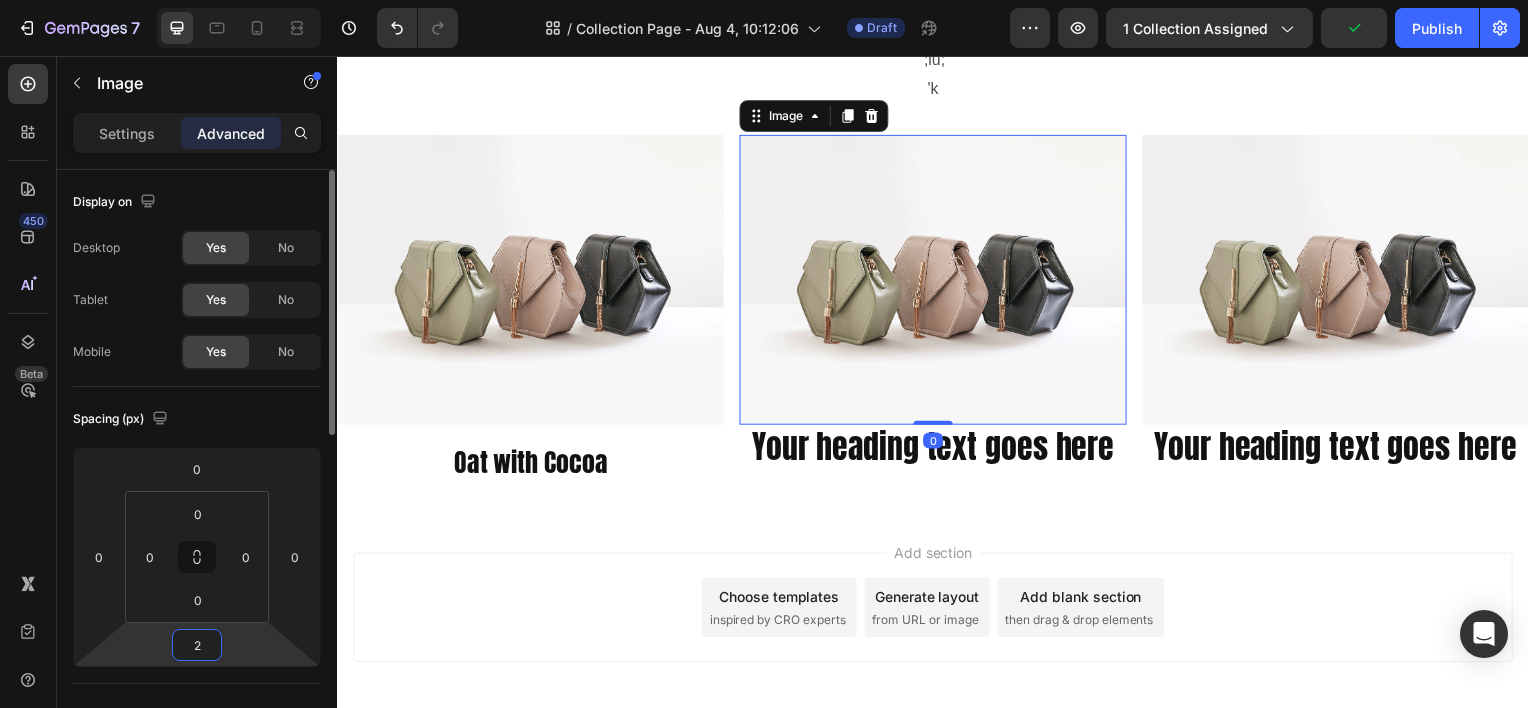 type on "20" 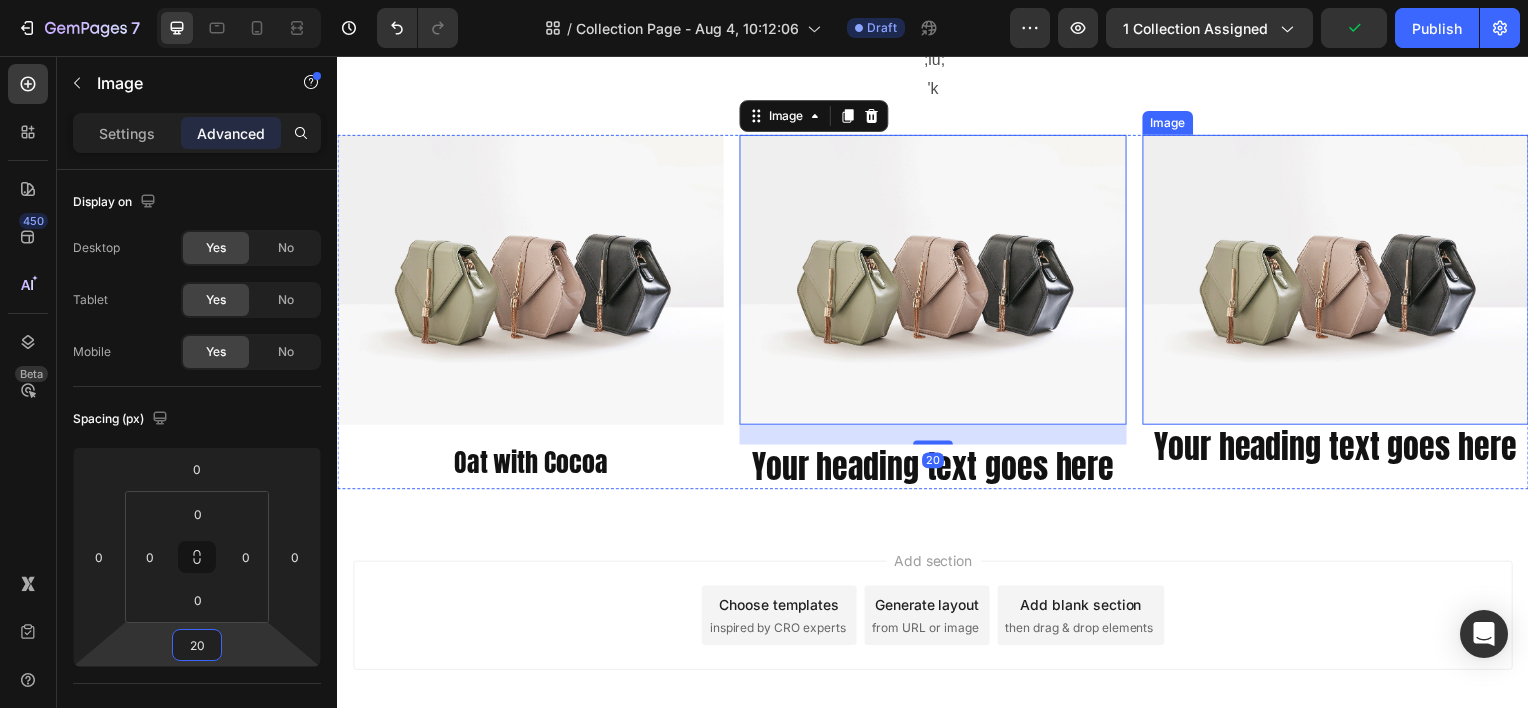click at bounding box center (1342, 281) 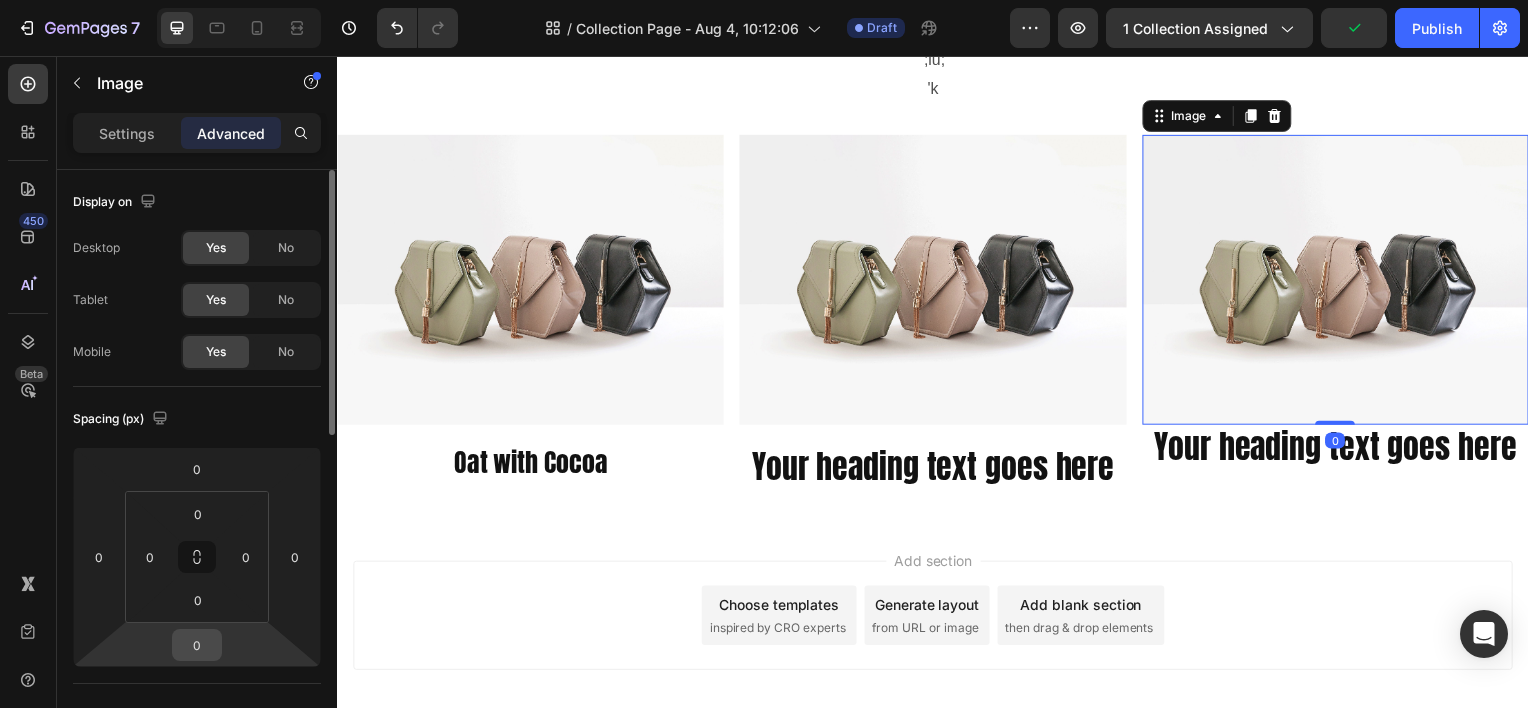 click on "0" at bounding box center (197, 645) 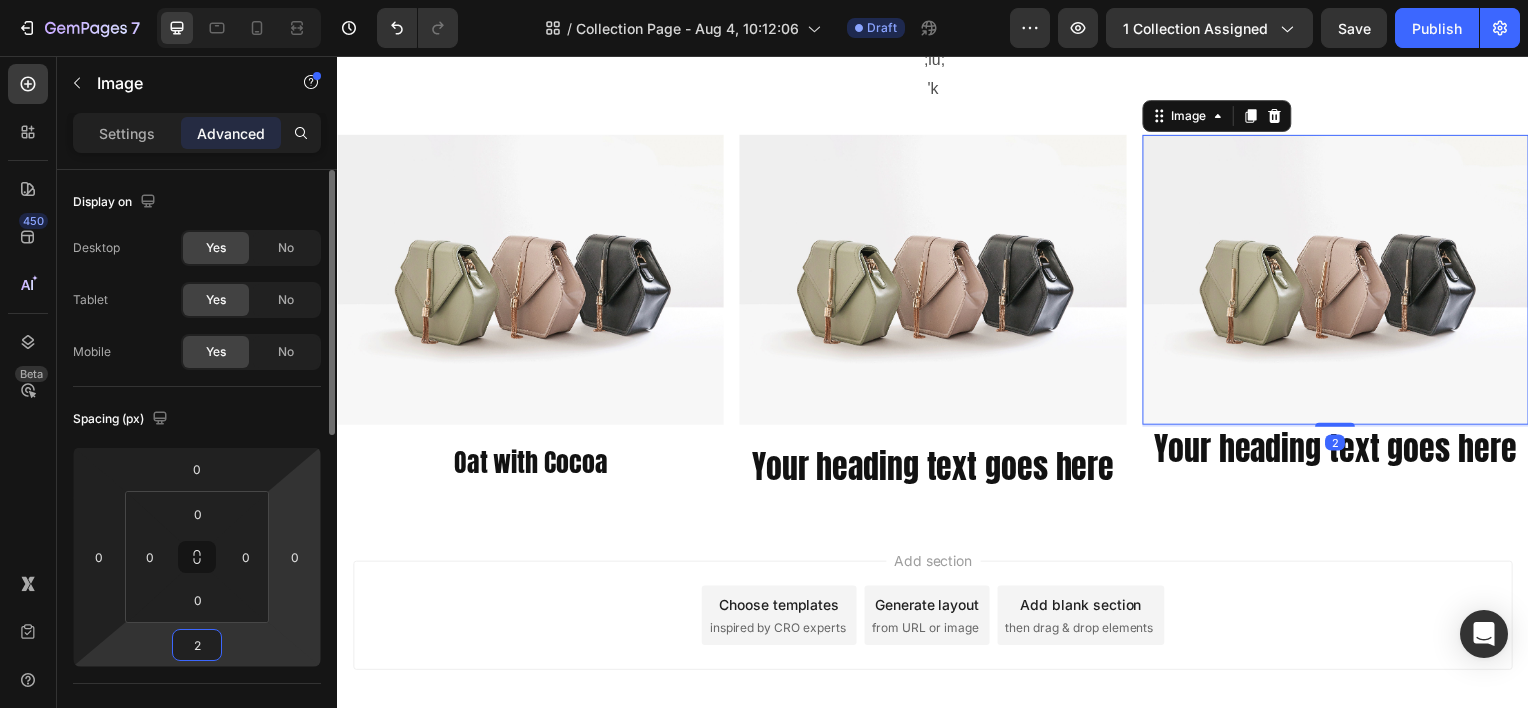 type on "20" 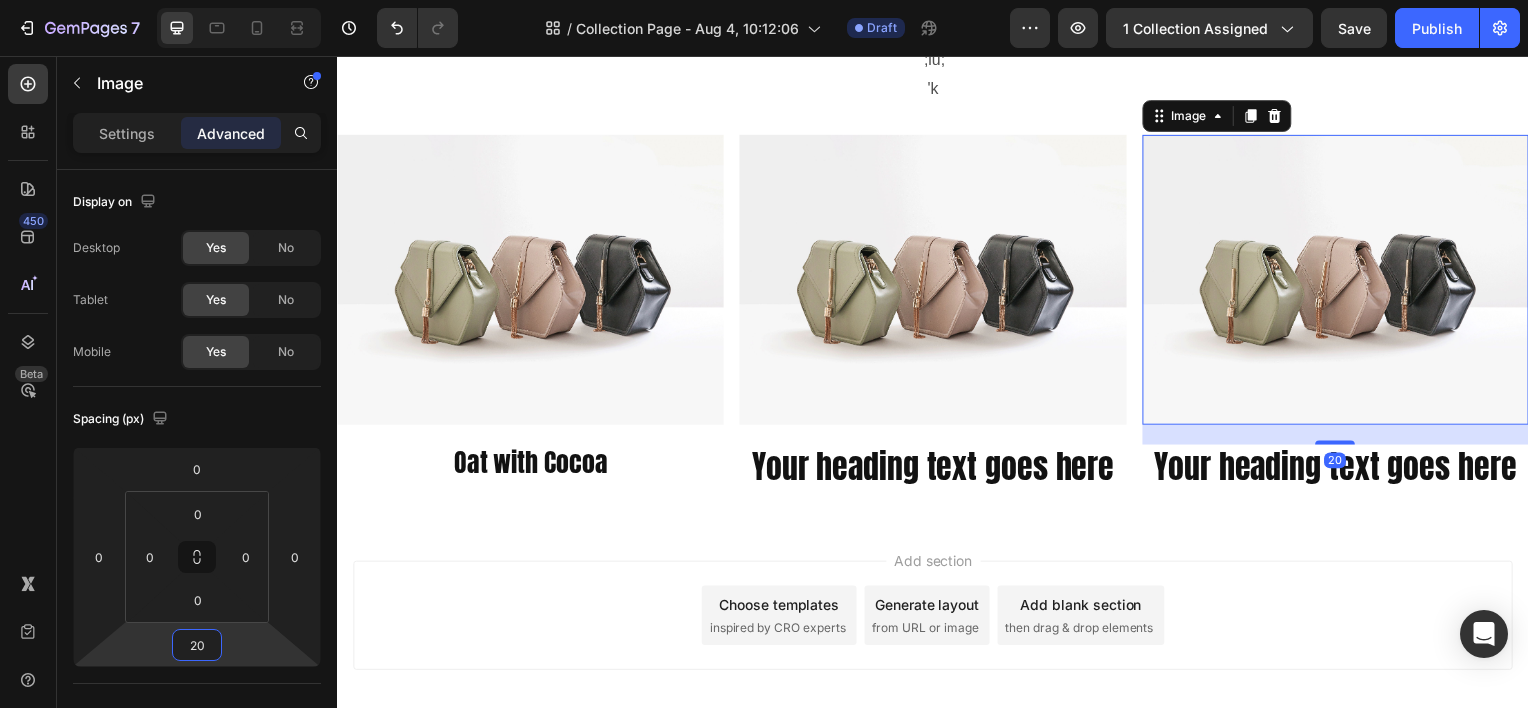 click on "Add section Choose templates inspired by CRO experts Generate layout from URL or image Add blank section then drag & drop elements" at bounding box center (937, 647) 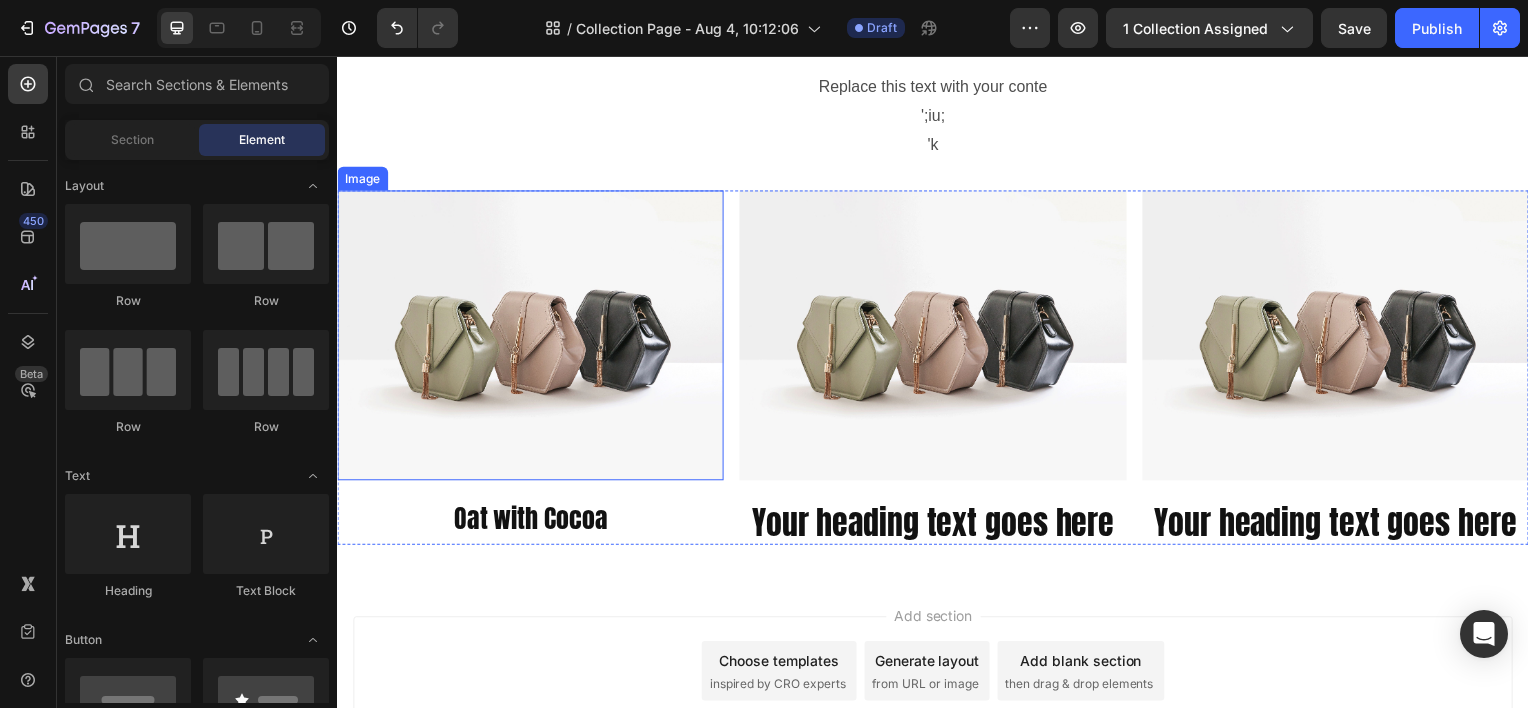 scroll, scrollTop: 294, scrollLeft: 0, axis: vertical 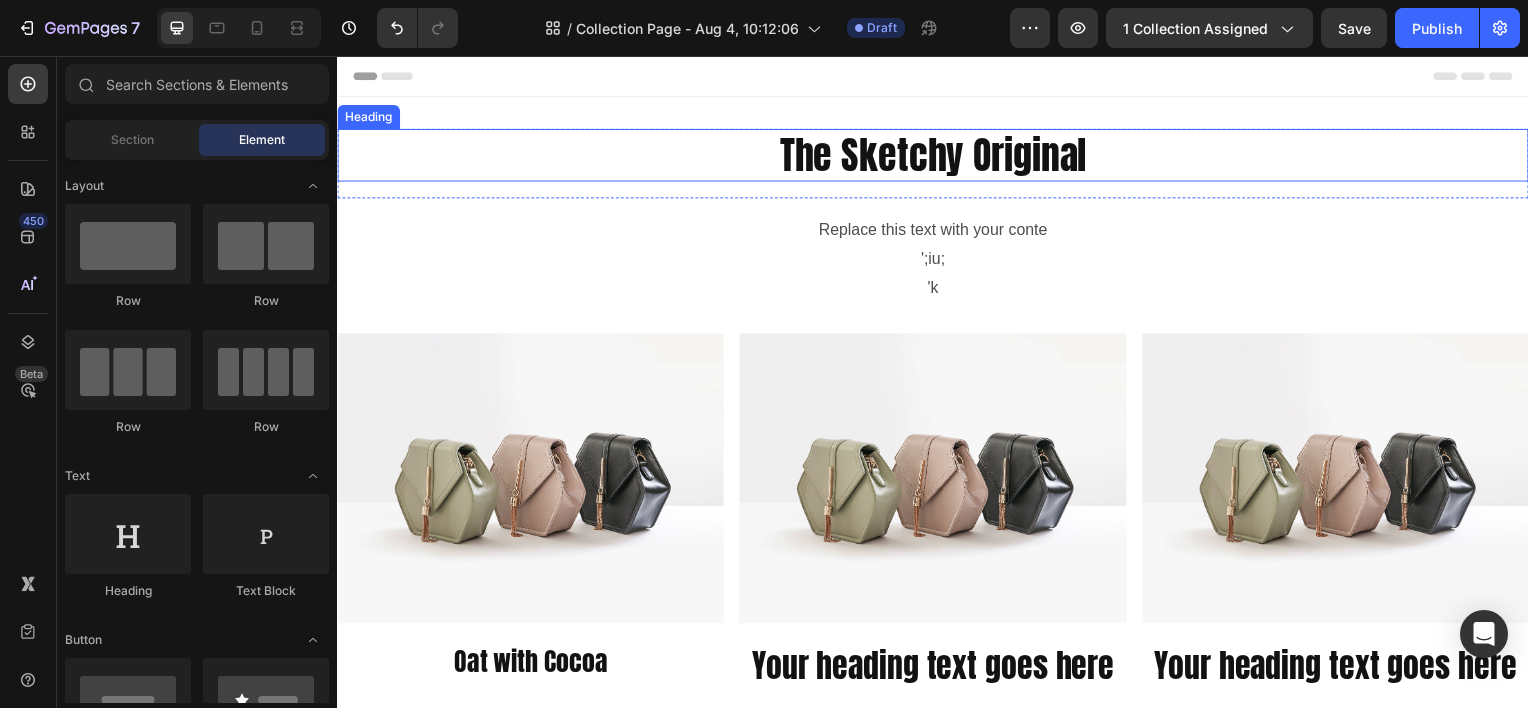 click on "The Sketchy Original" at bounding box center [937, 155] 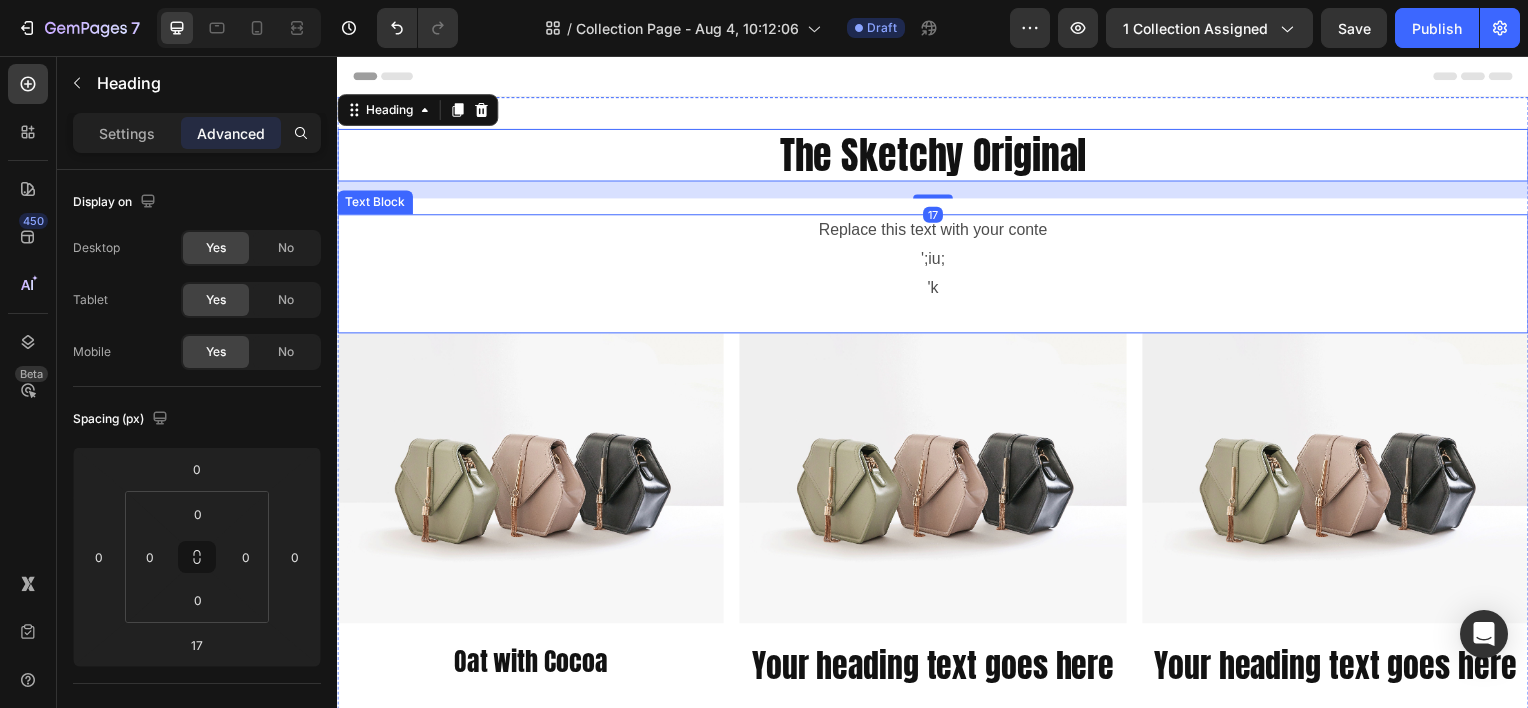 click on "';iu;" at bounding box center [937, 260] 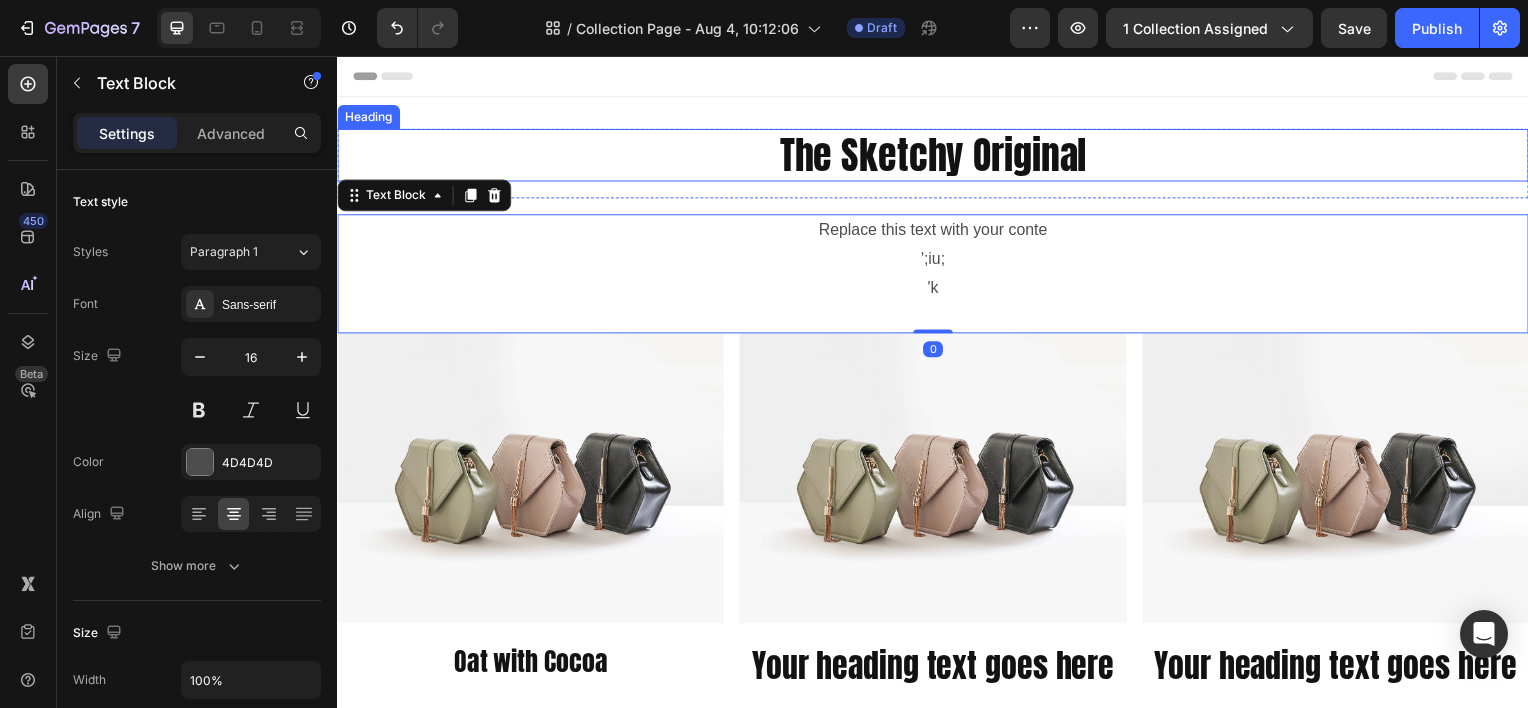 click on "The Sketchy Original" at bounding box center (937, 155) 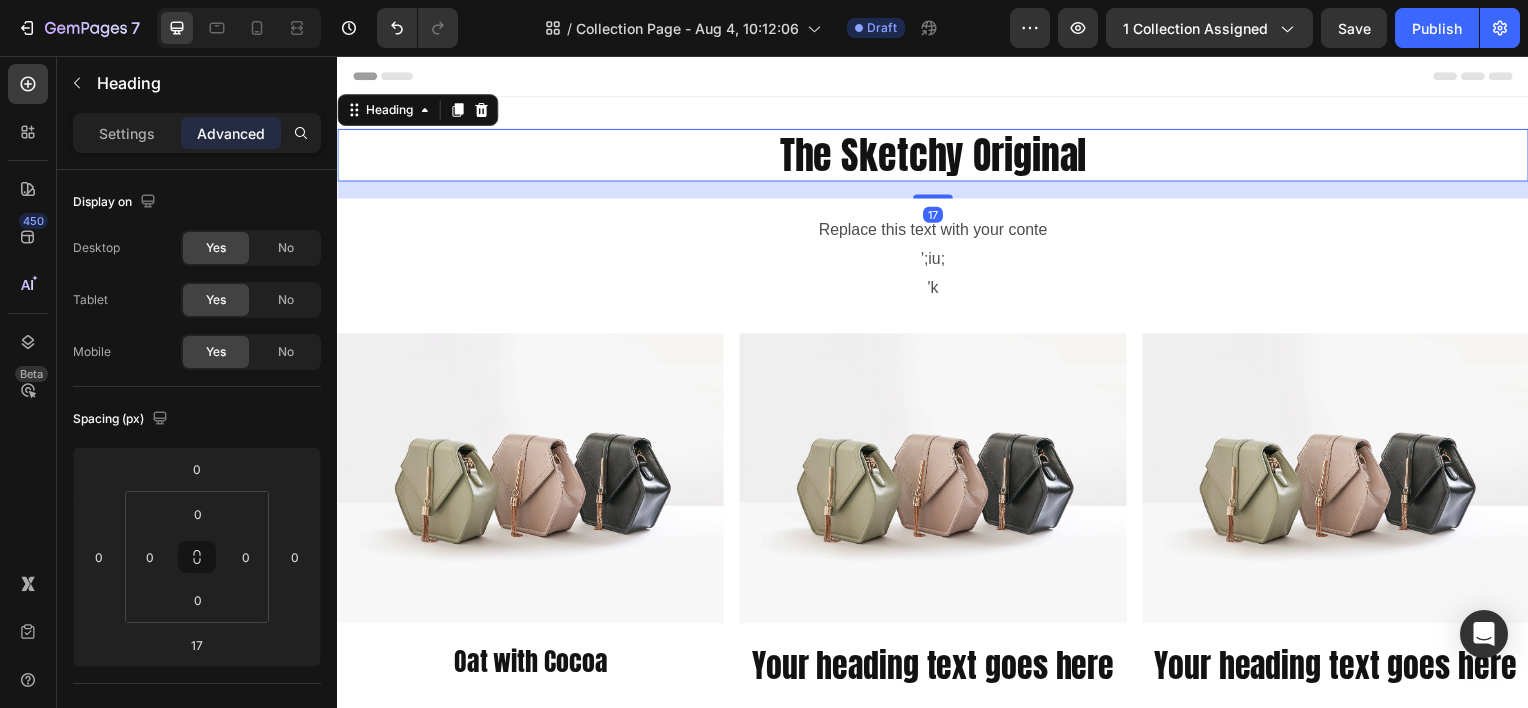 click on "The Sketchy Original" at bounding box center [937, 155] 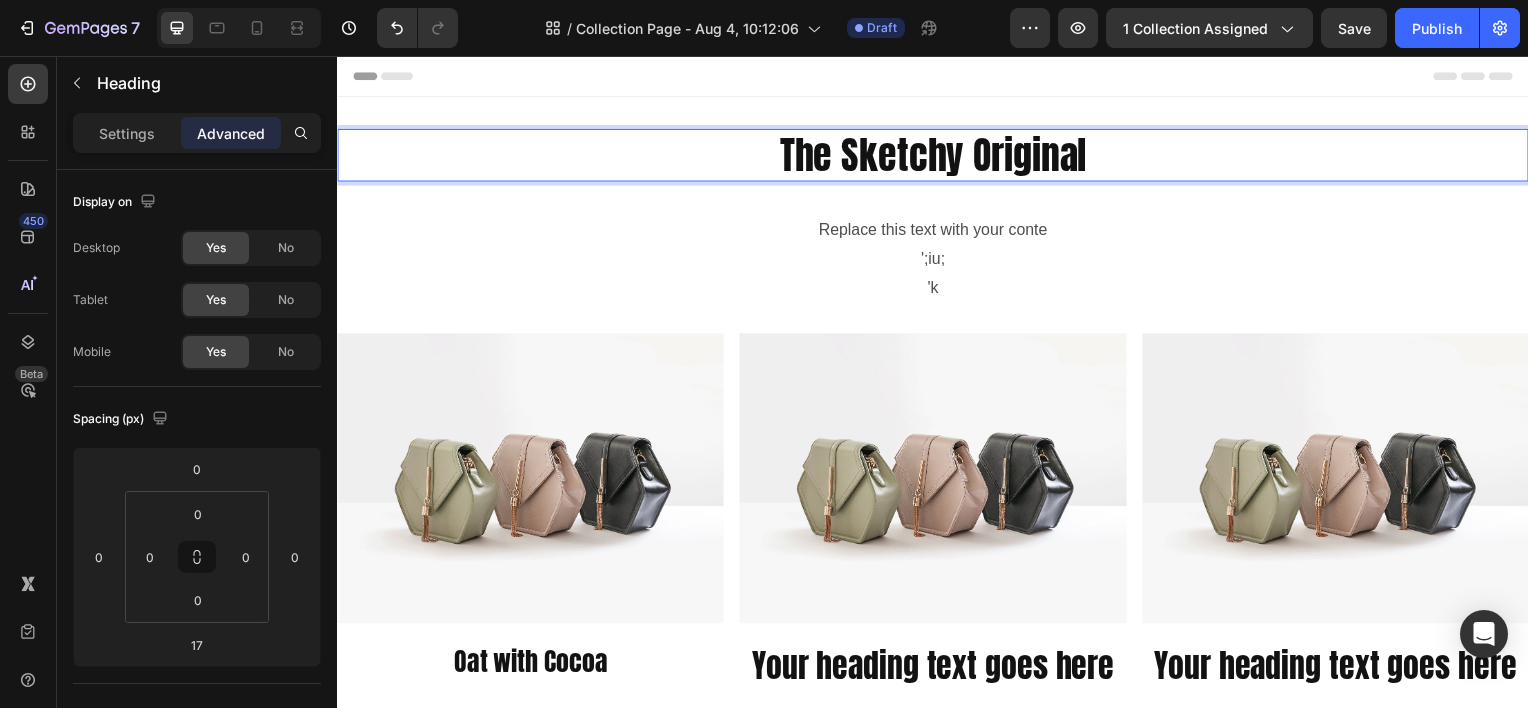 click on "The Sketchy Original" at bounding box center [937, 155] 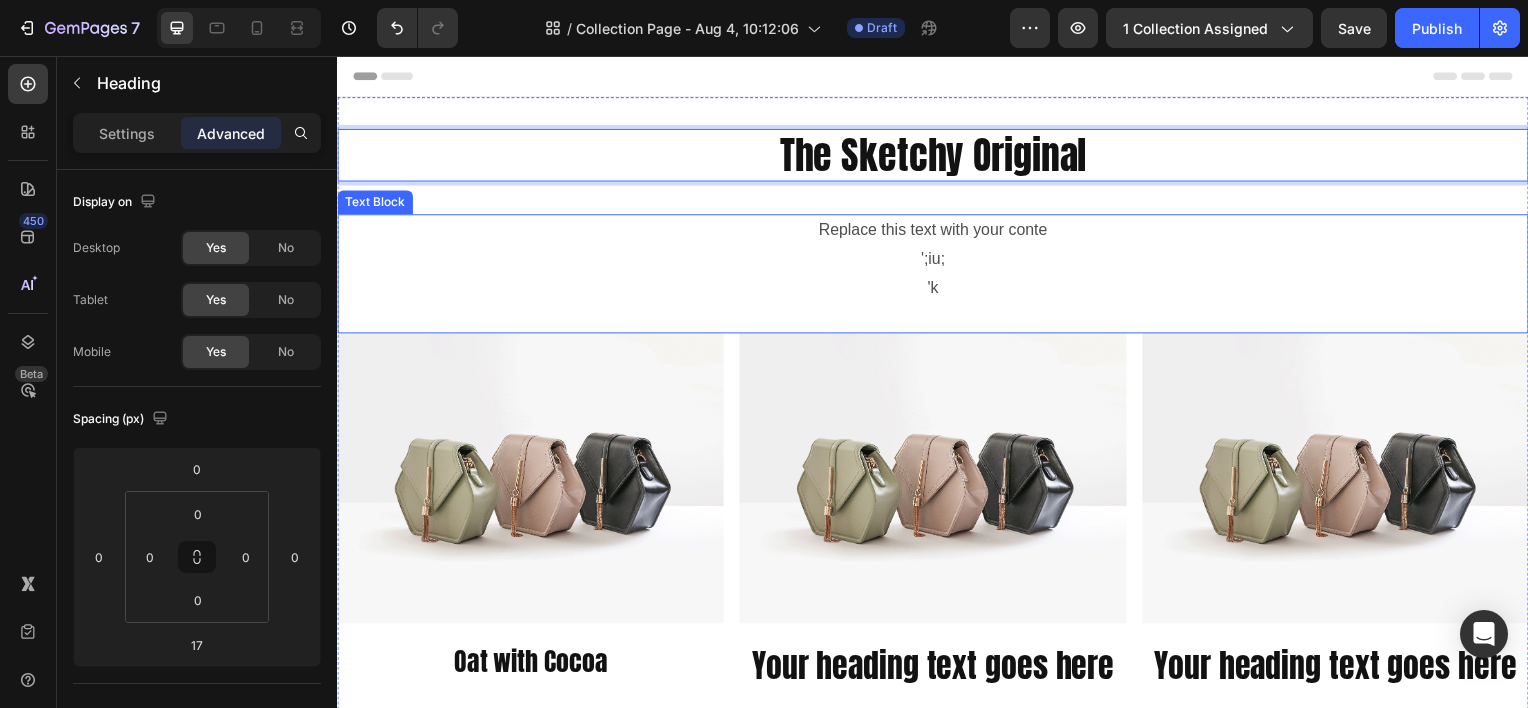 click on "Replace this text with your conte" at bounding box center (937, 231) 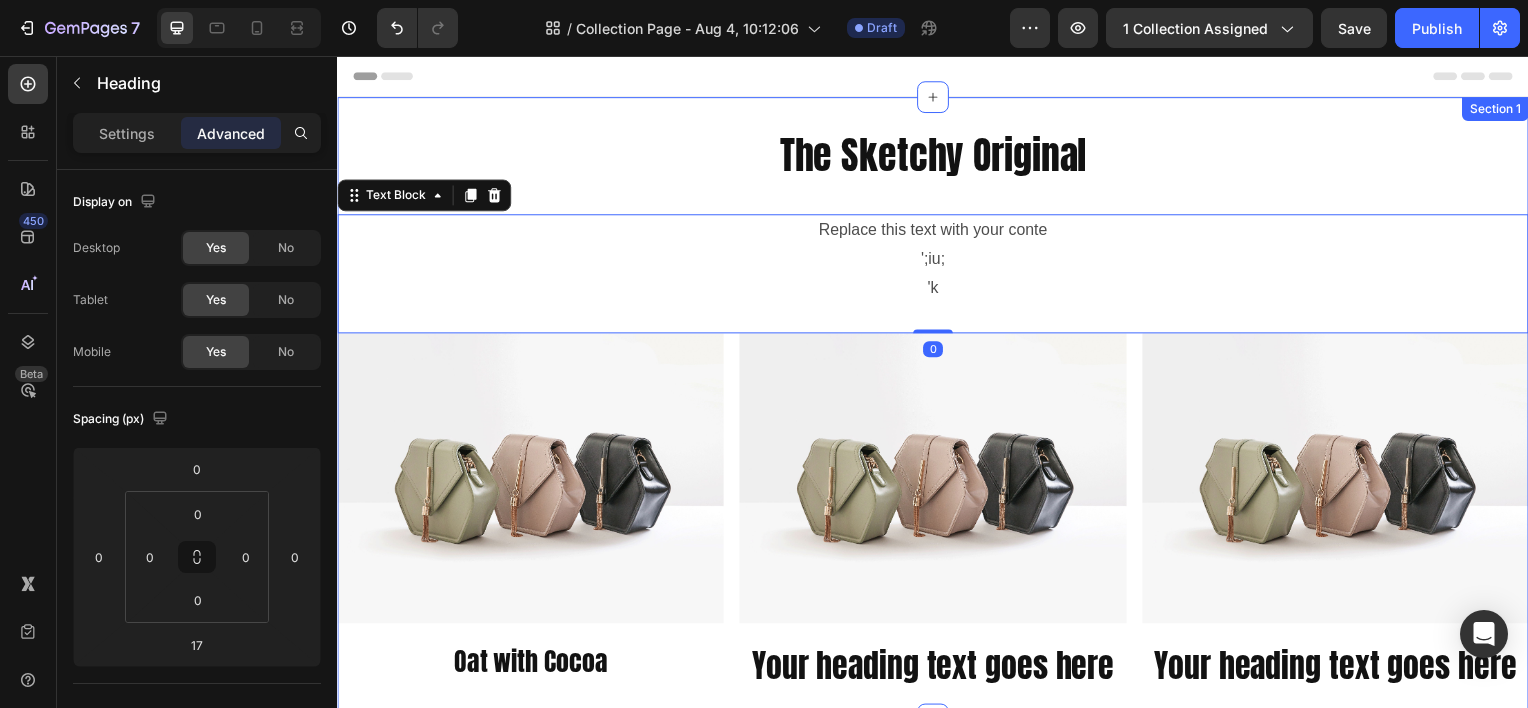 click on "The Sketchy Original" at bounding box center (937, 155) 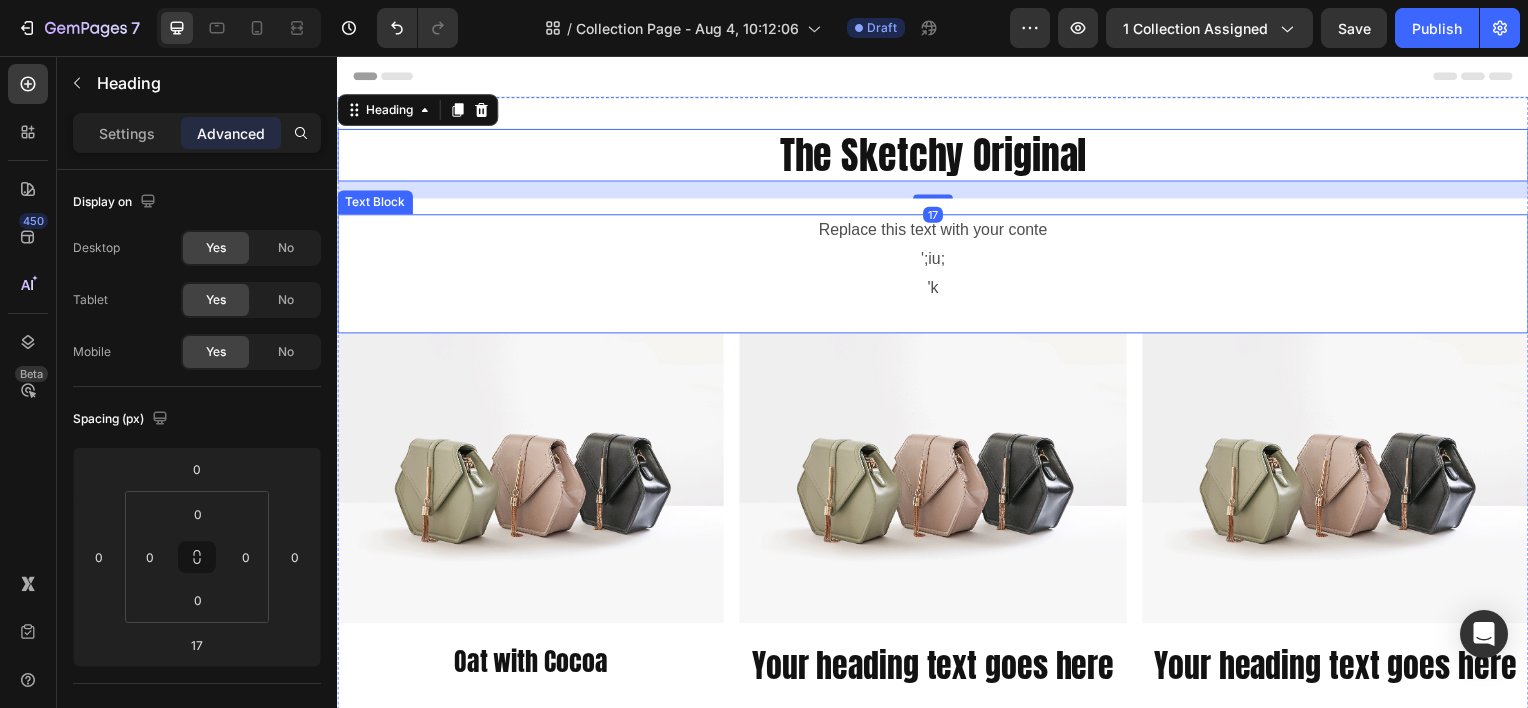 click on "Replace this text with your conte" at bounding box center (937, 231) 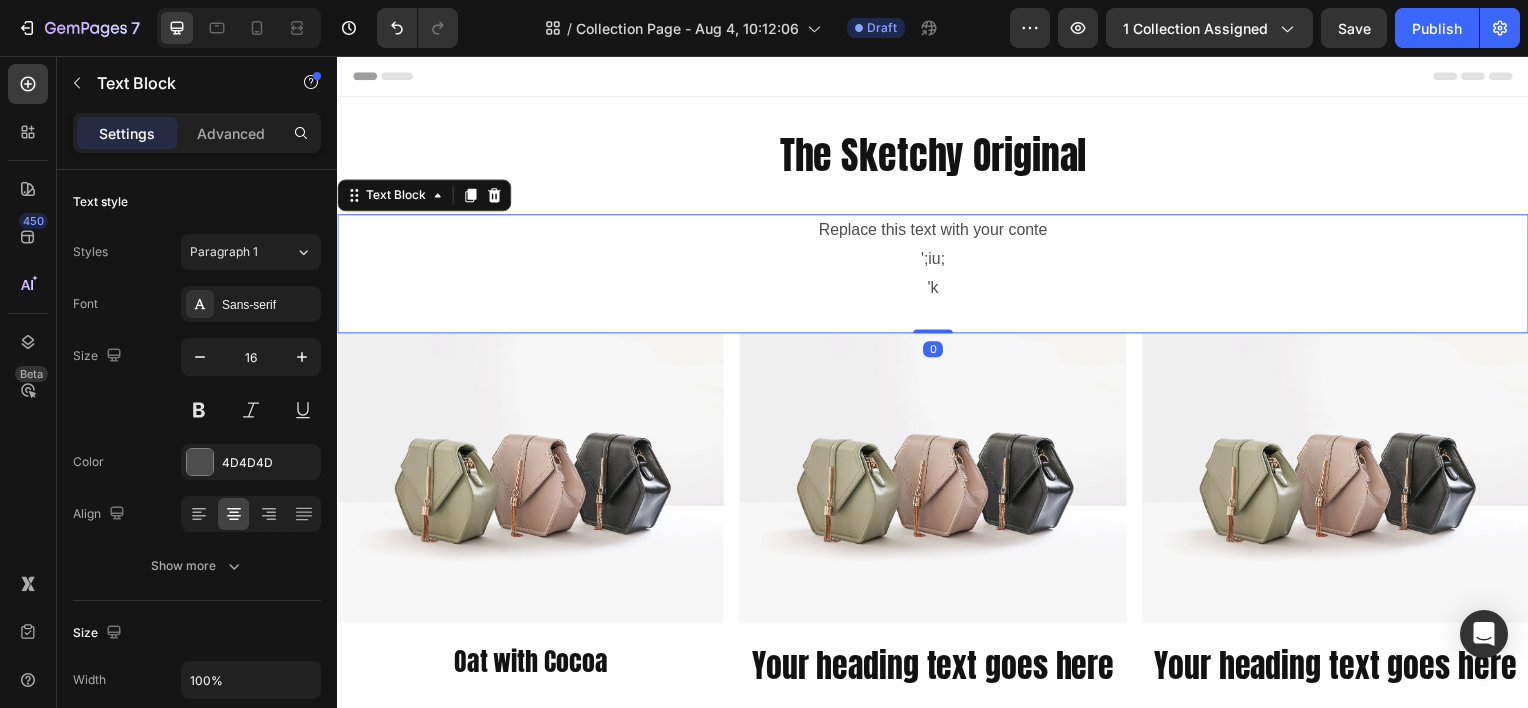 click 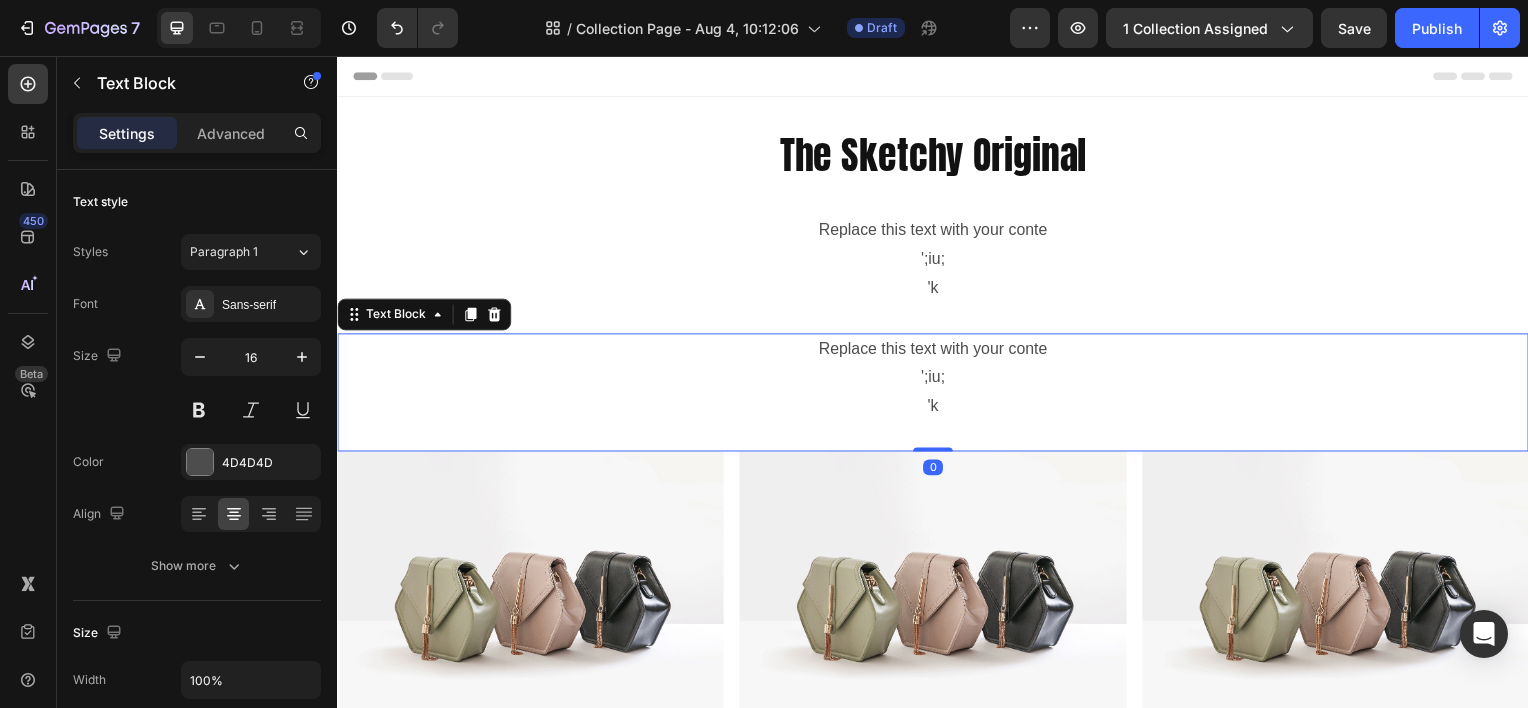 click on "'k" at bounding box center (937, 408) 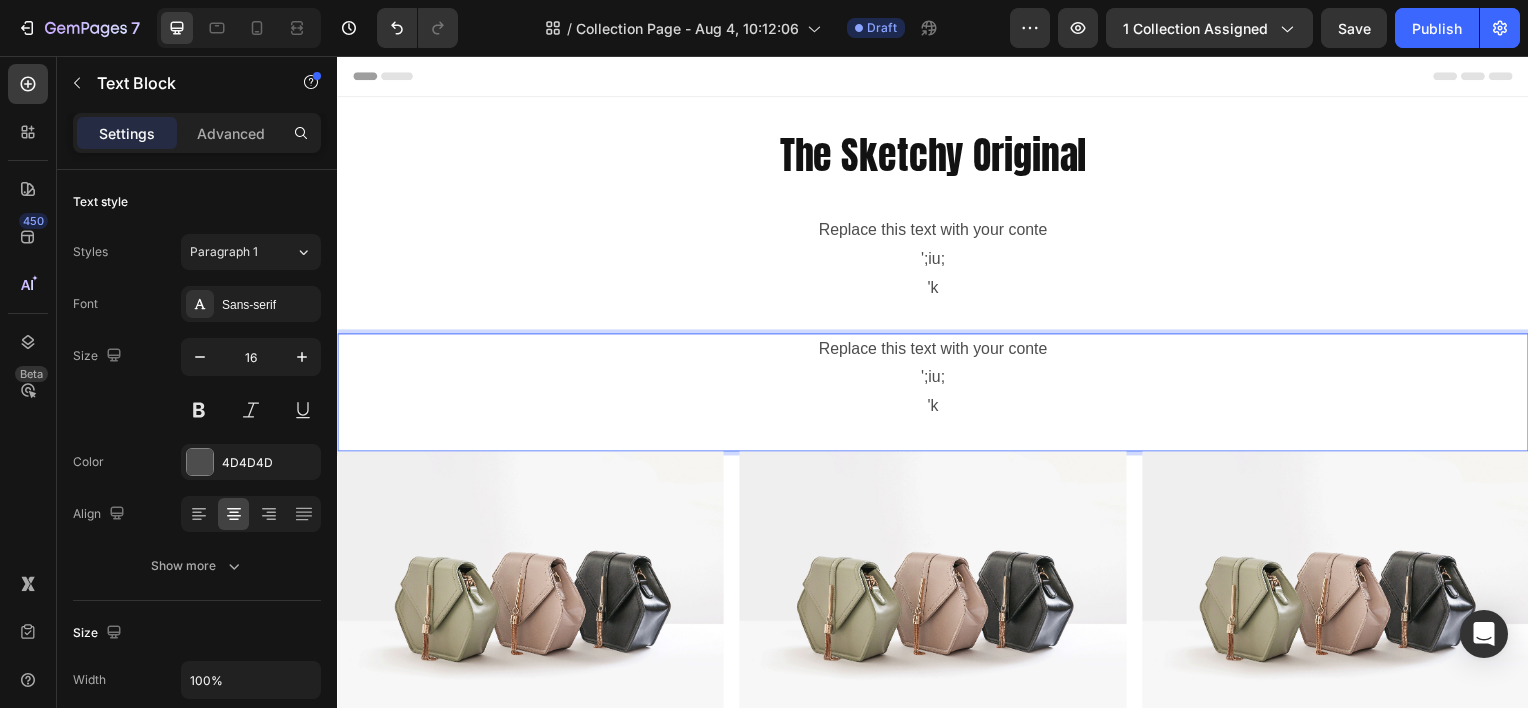 click on "'k" at bounding box center (937, 408) 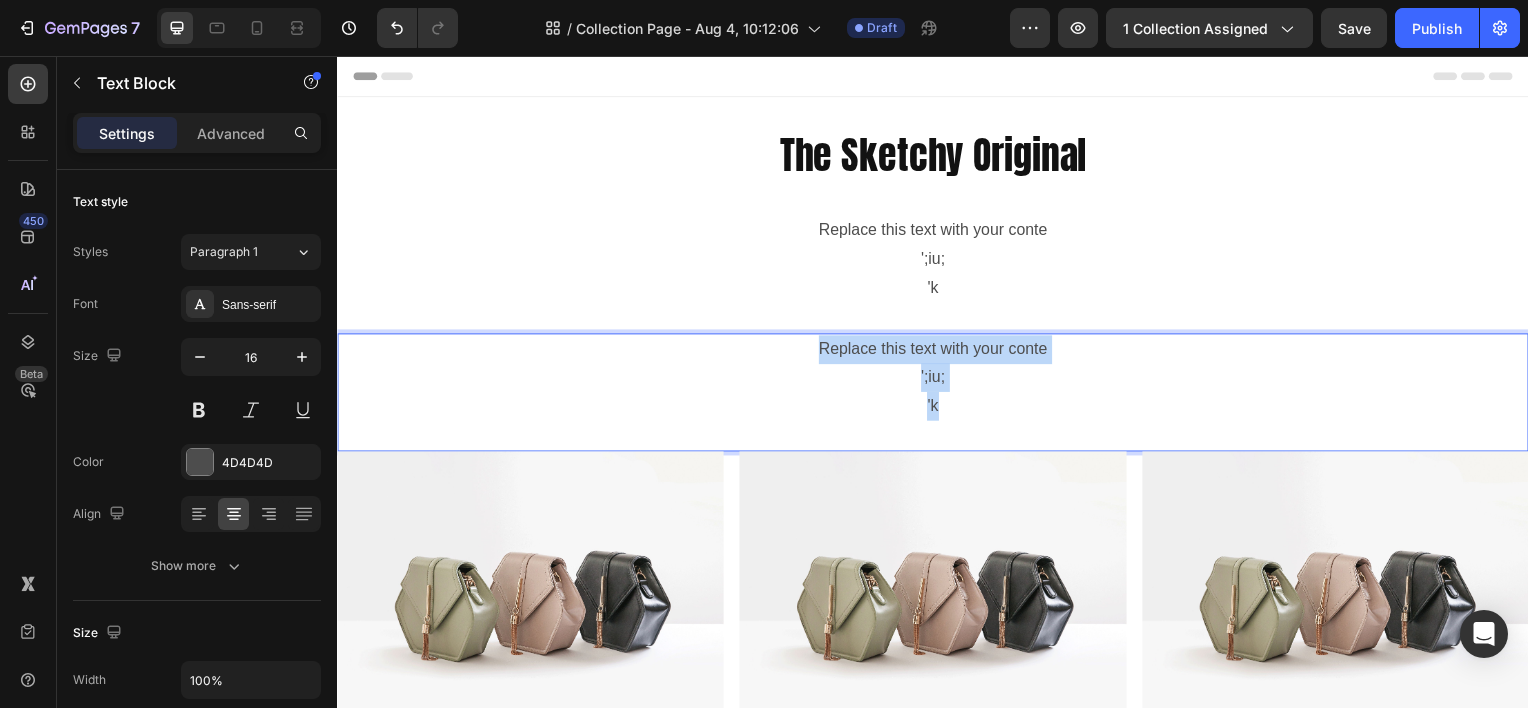 drag, startPoint x: 966, startPoint y: 413, endPoint x: 1341, endPoint y: 355, distance: 379.45883 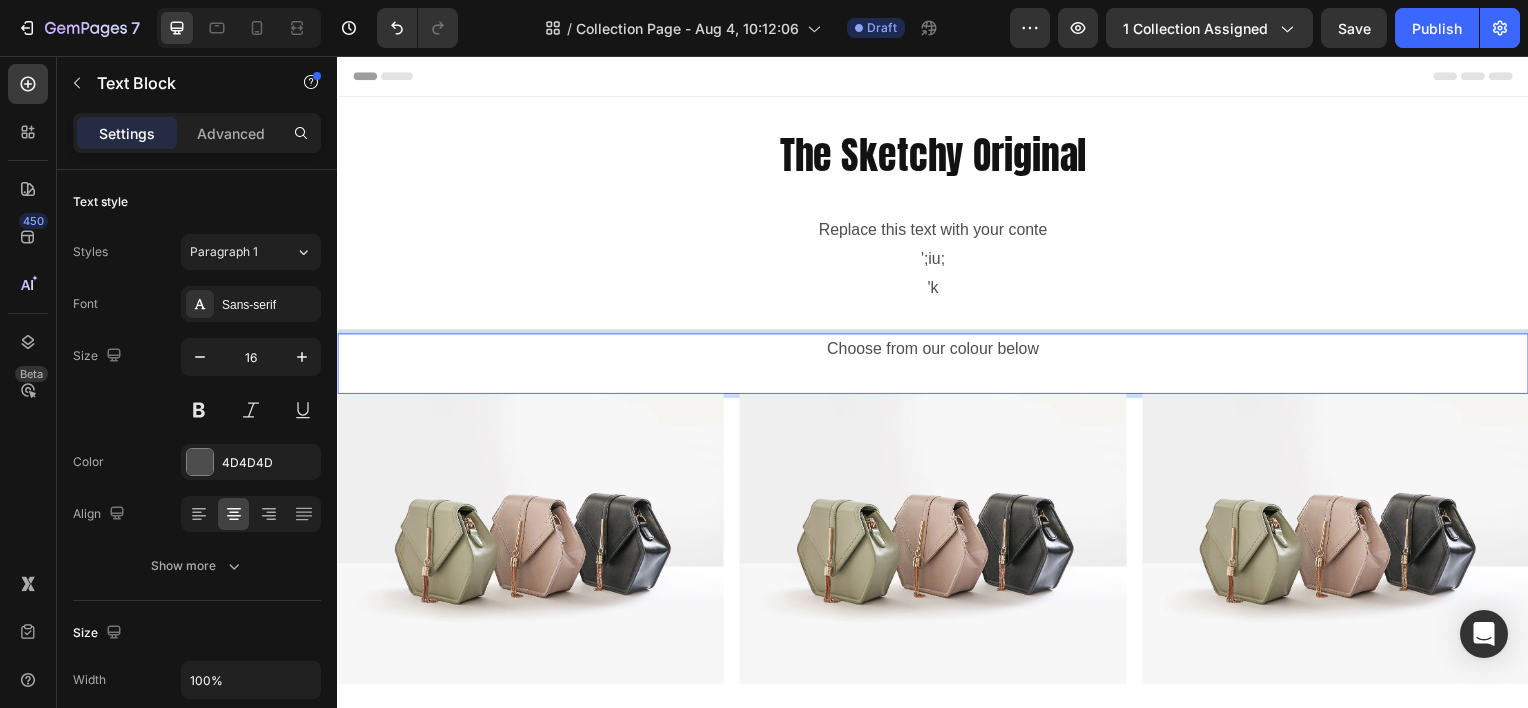 click on "Choose from our colour below" at bounding box center [937, 351] 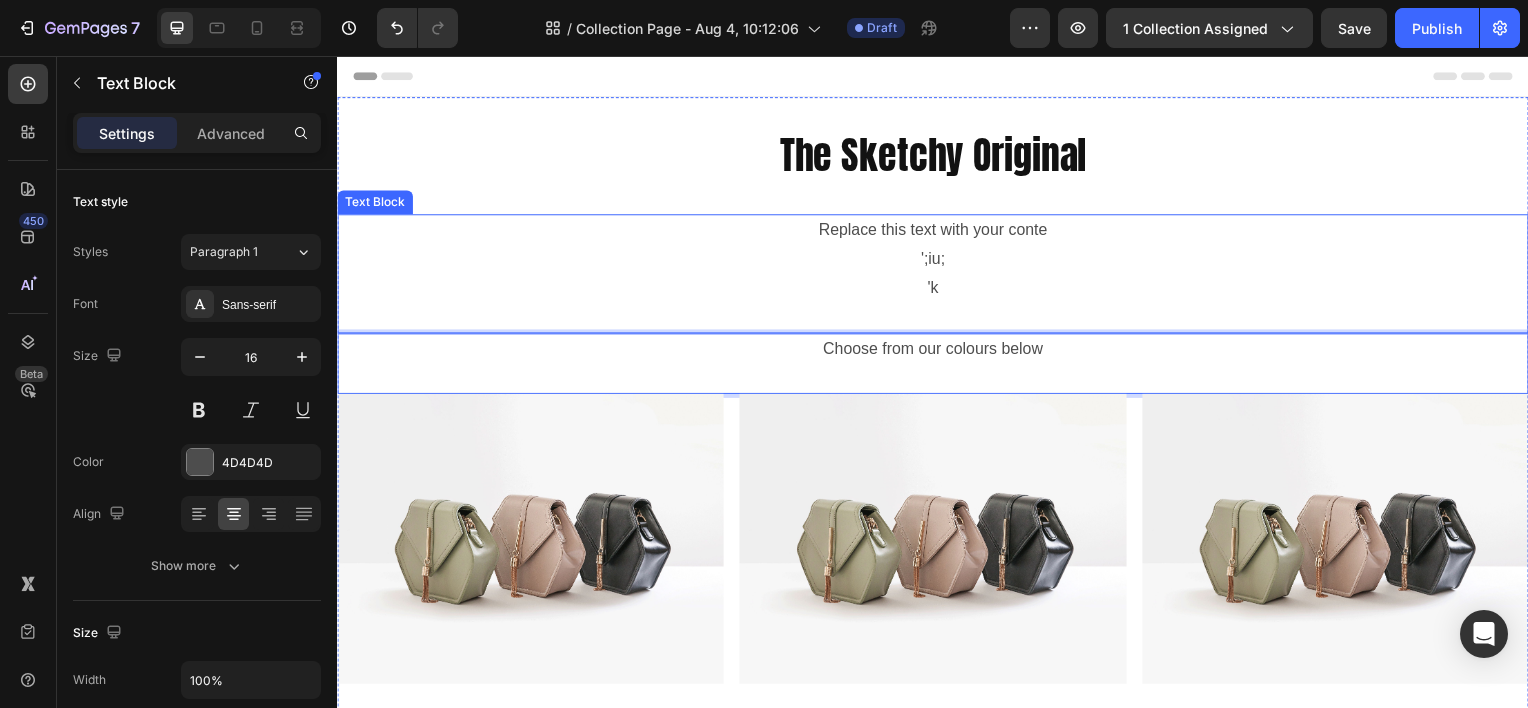 click on "';iu;" at bounding box center [937, 260] 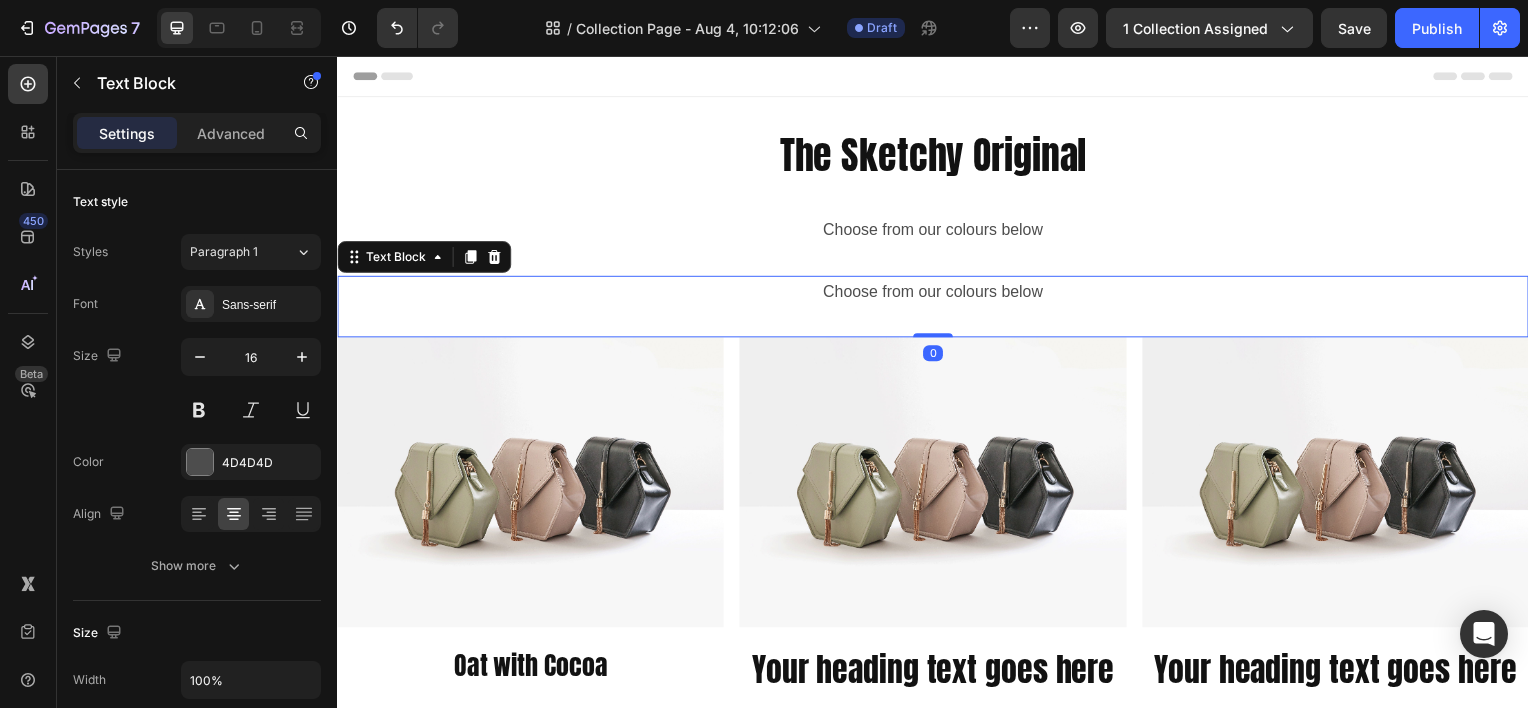 click on "Choose from our colours below" at bounding box center [937, 293] 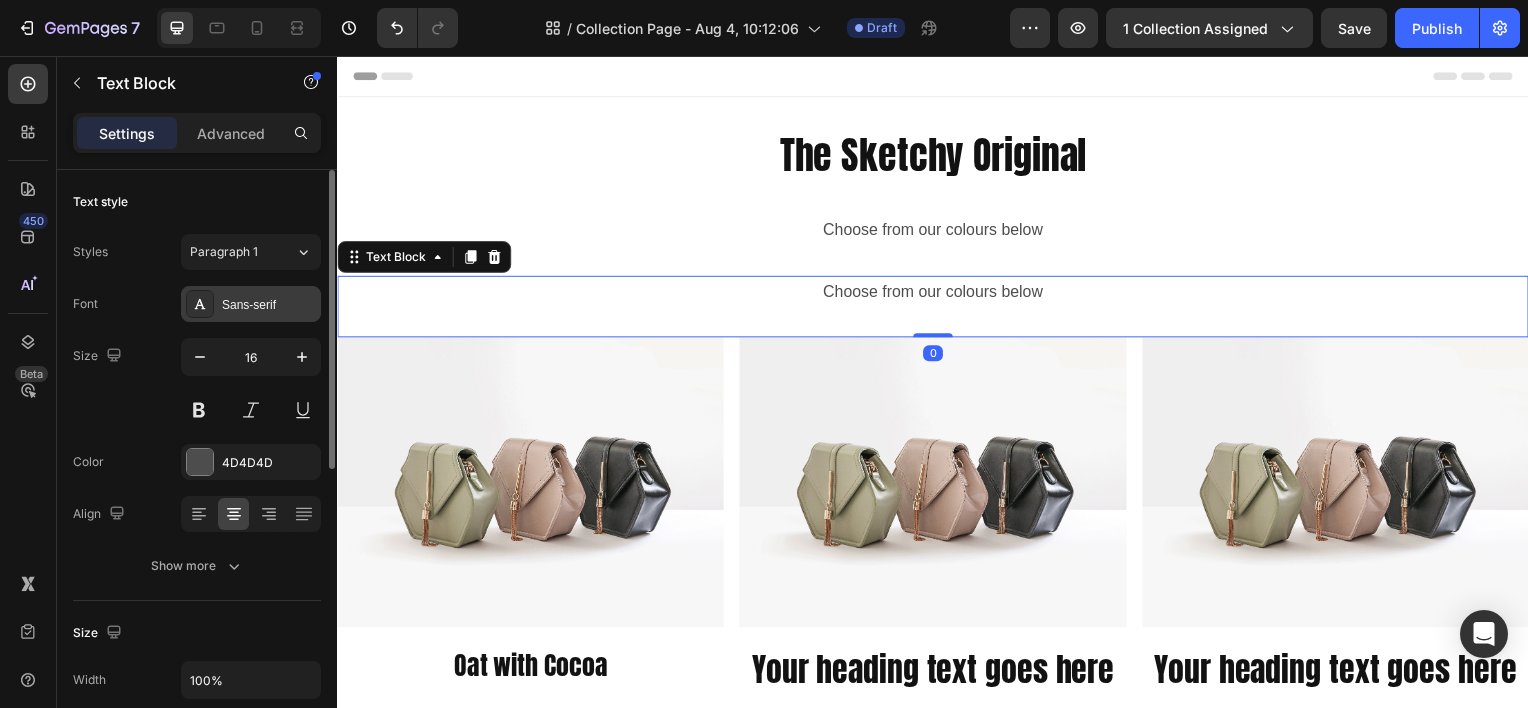 click on "Sans-serif" at bounding box center [269, 305] 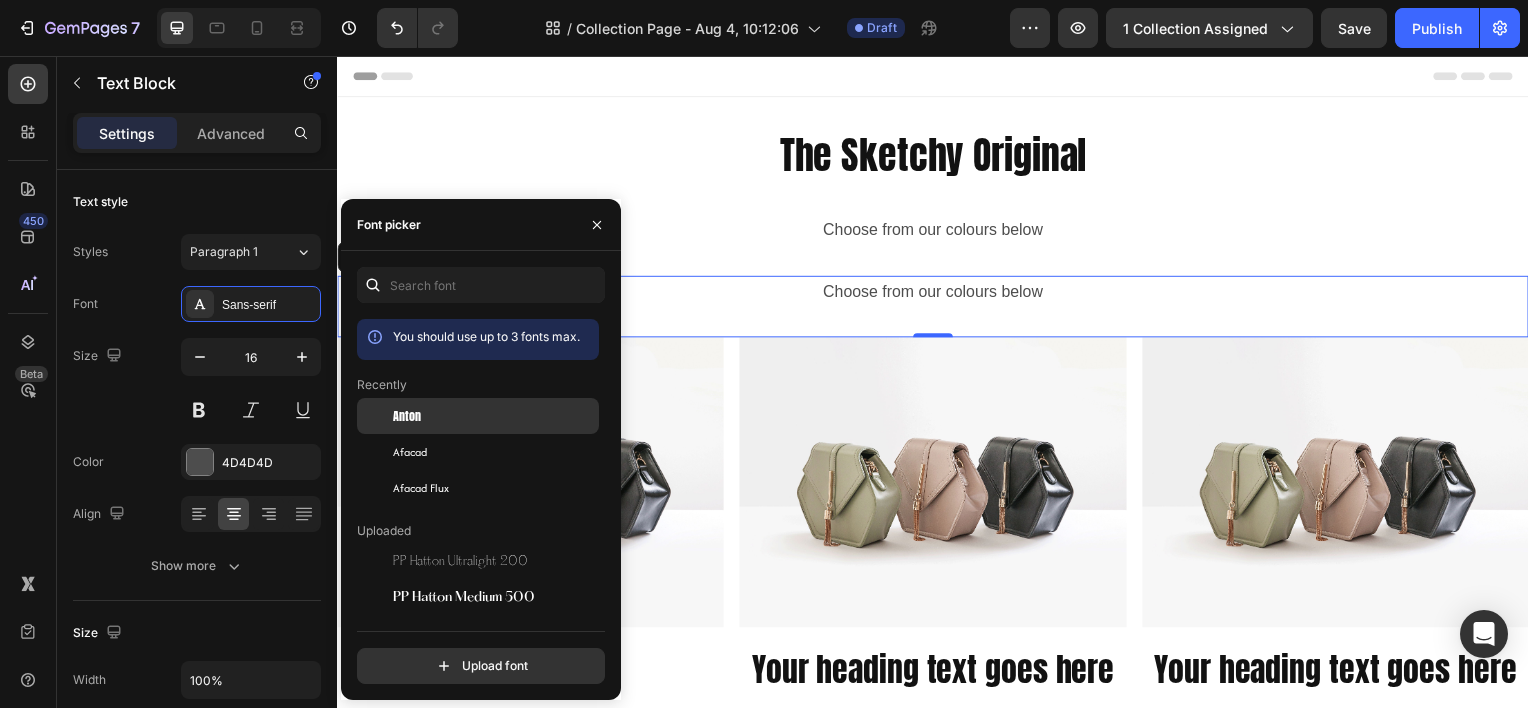 click on "Anton" 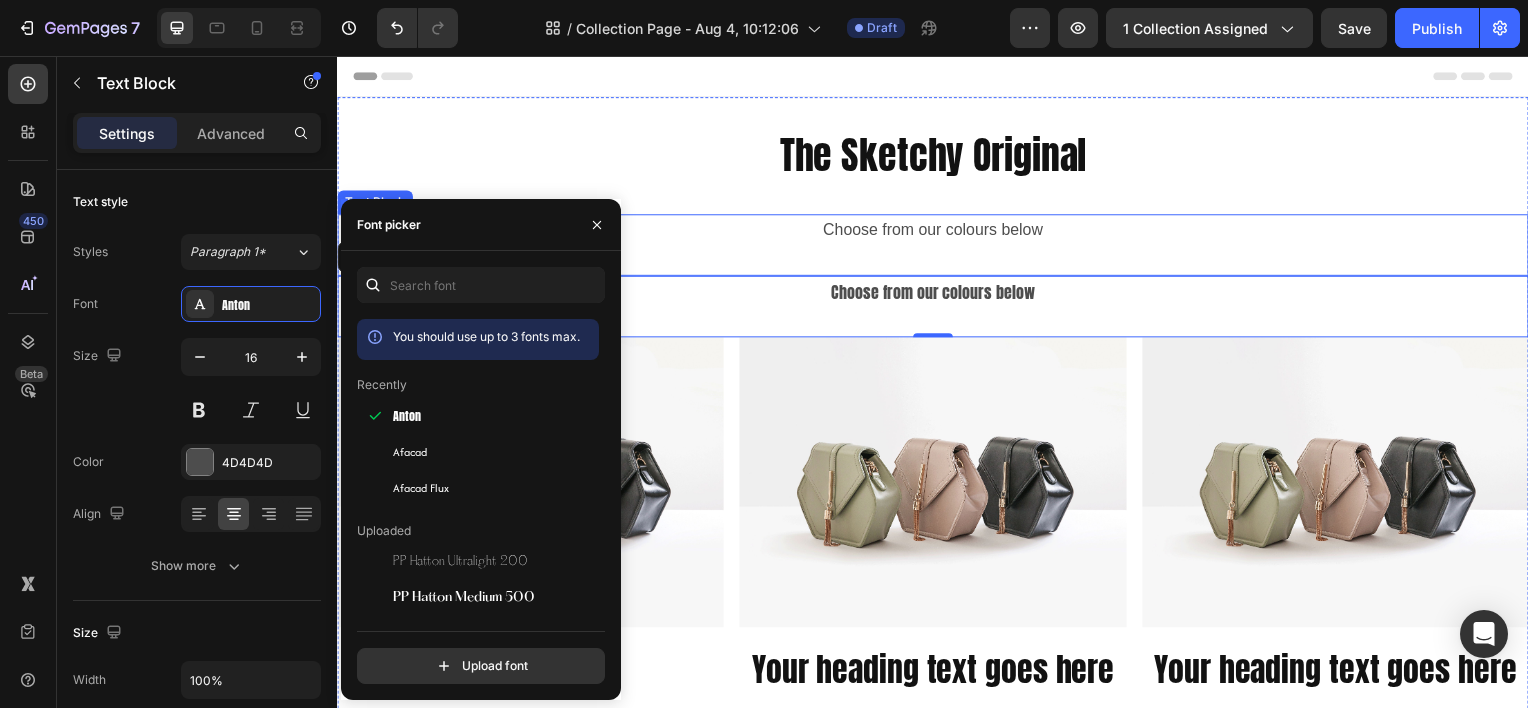 click at bounding box center [937, 260] 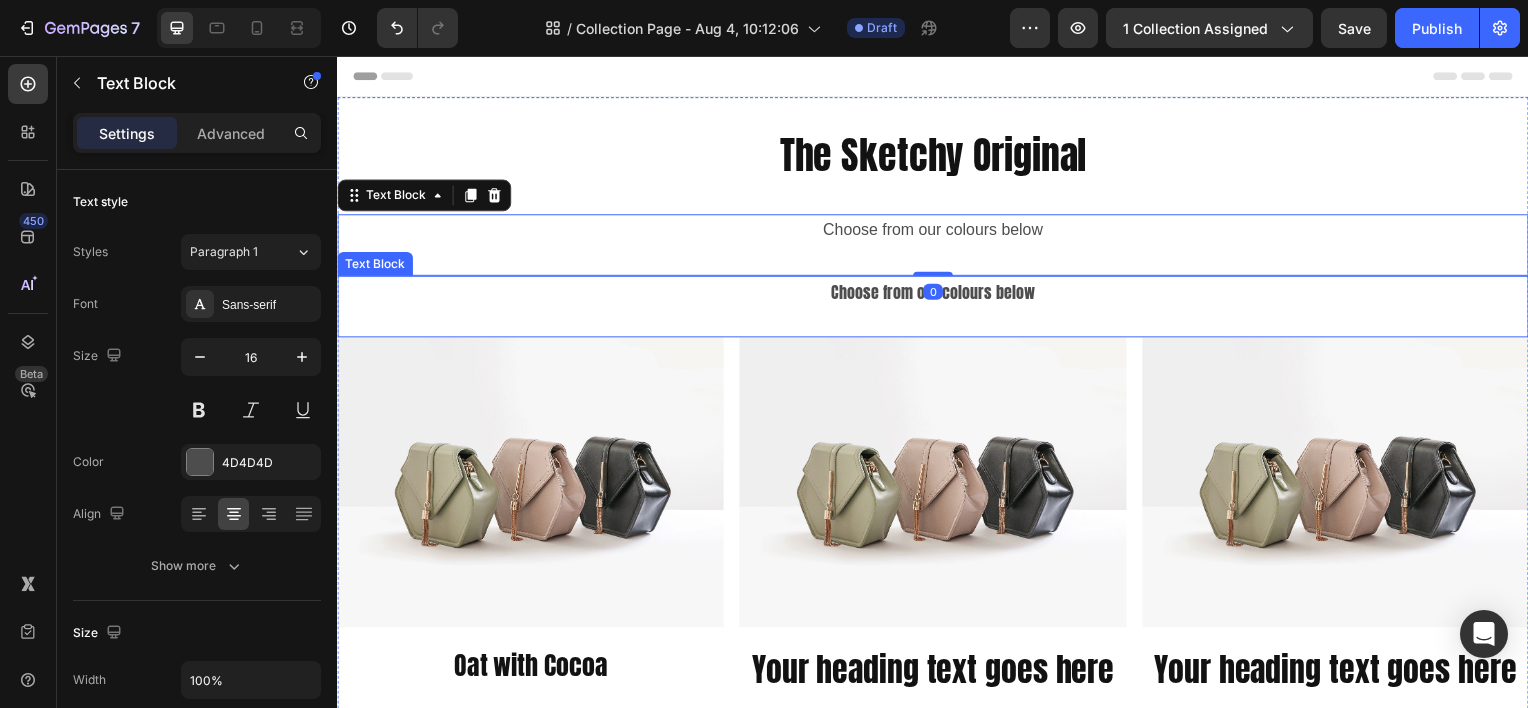 click at bounding box center [937, 322] 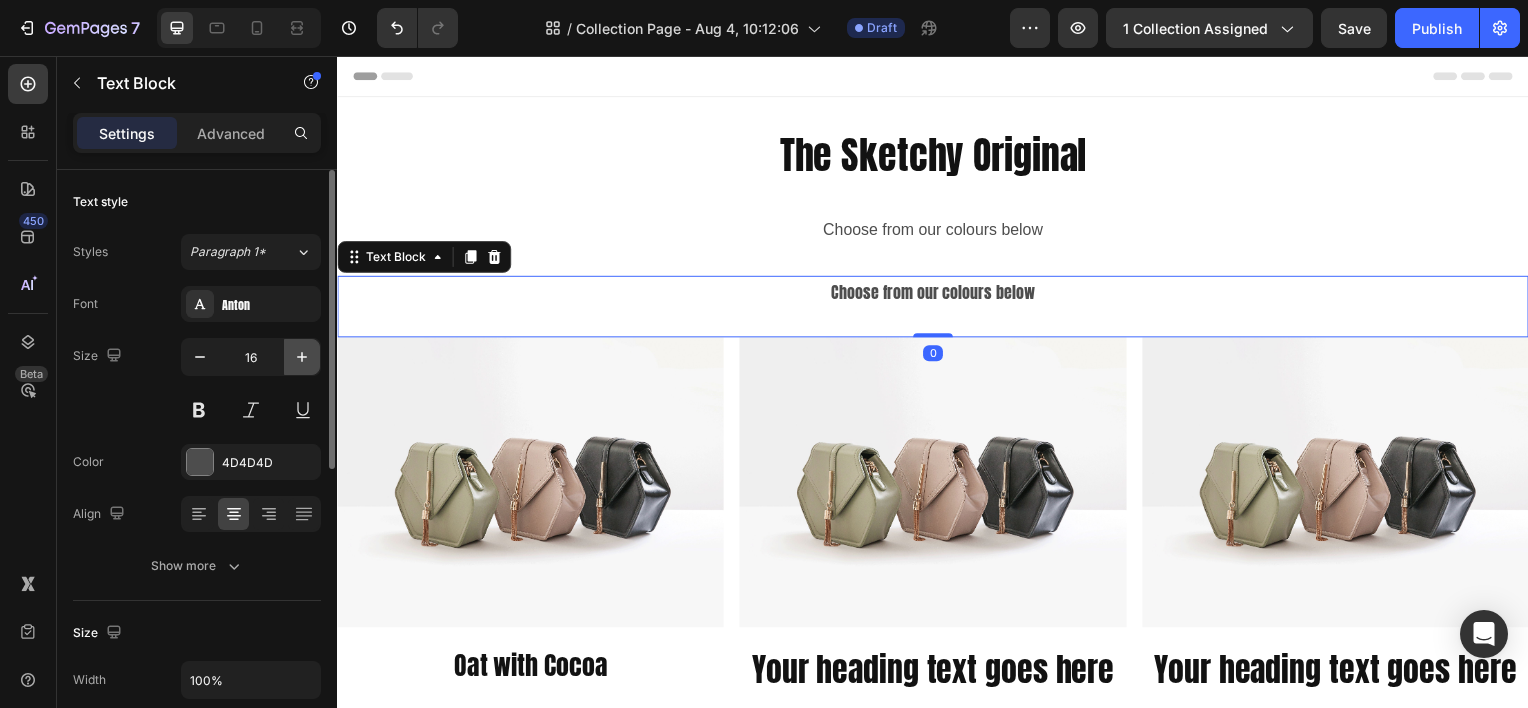 click at bounding box center (302, 357) 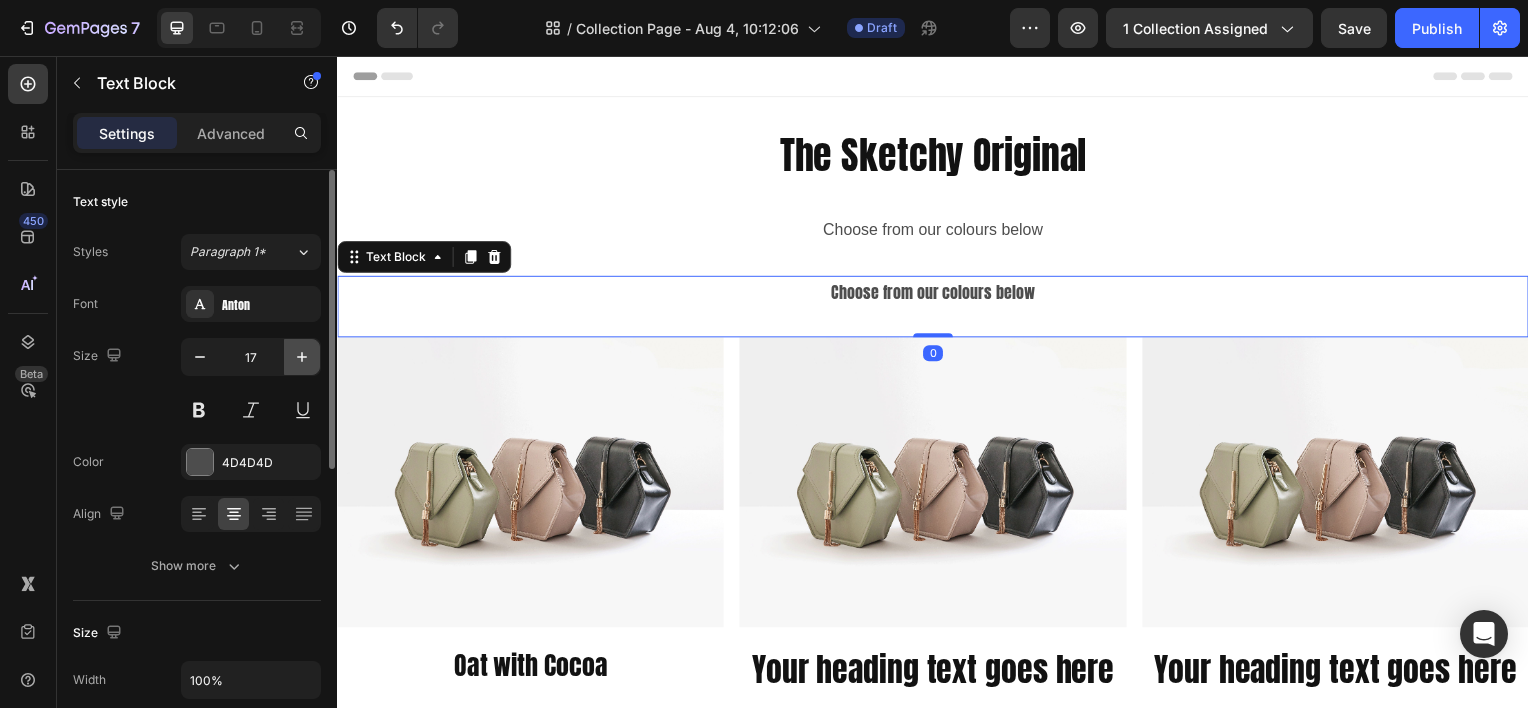 click at bounding box center (302, 357) 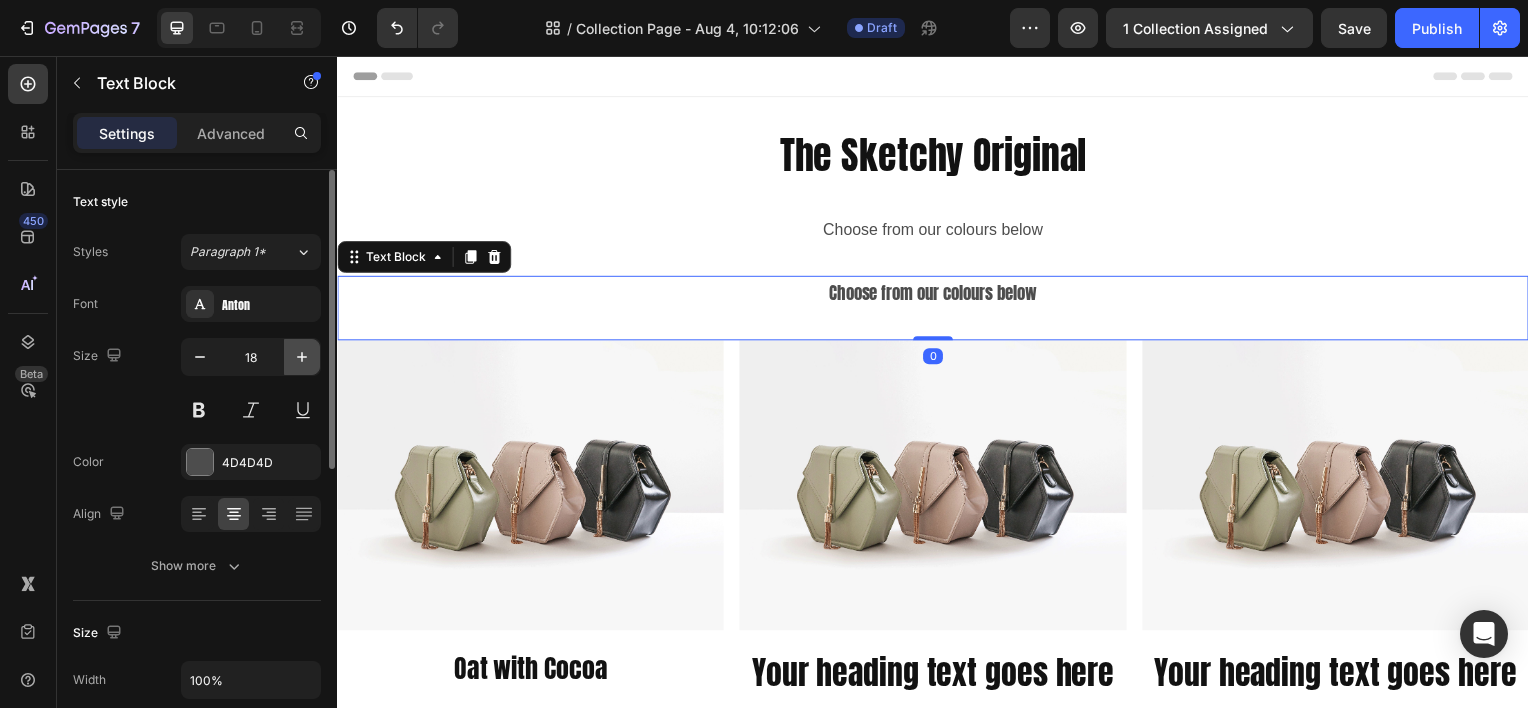click at bounding box center (302, 357) 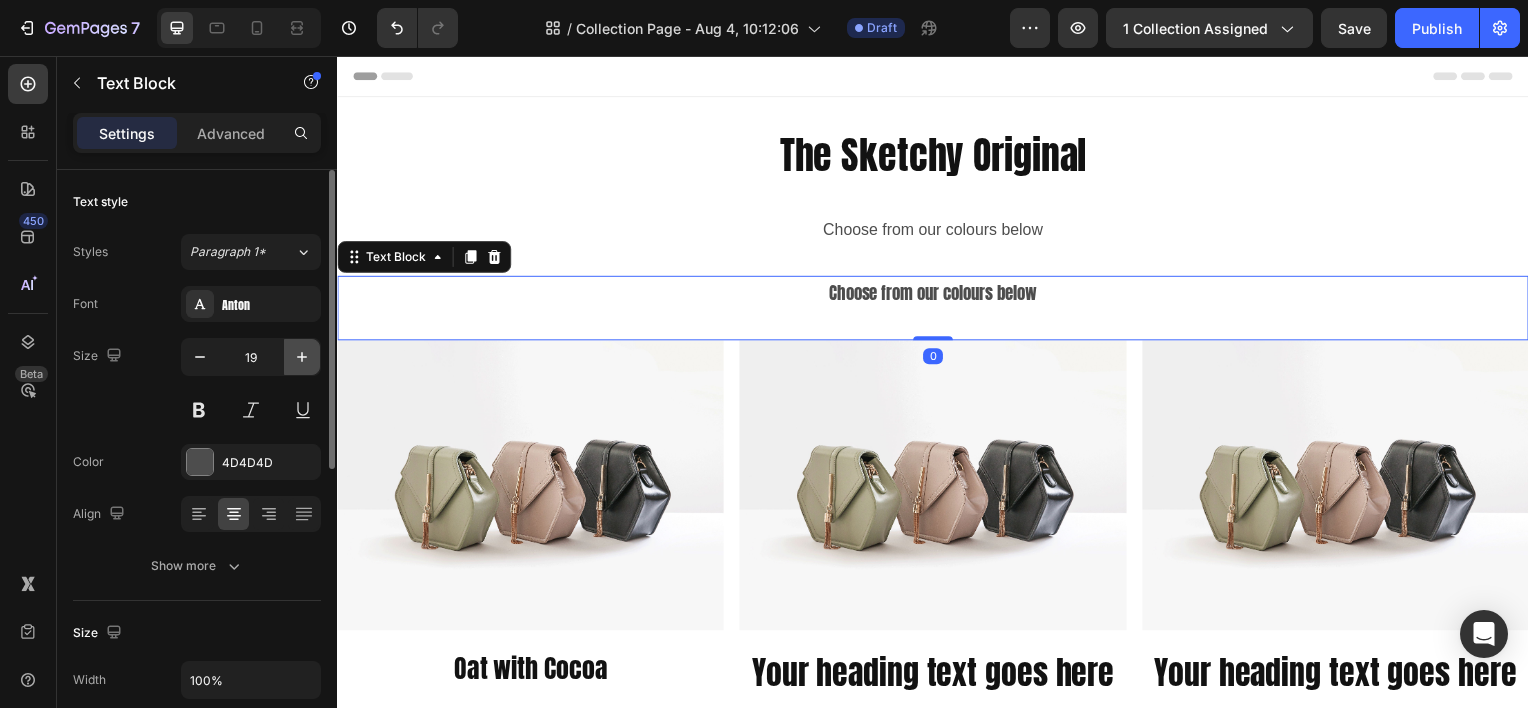 click at bounding box center [302, 357] 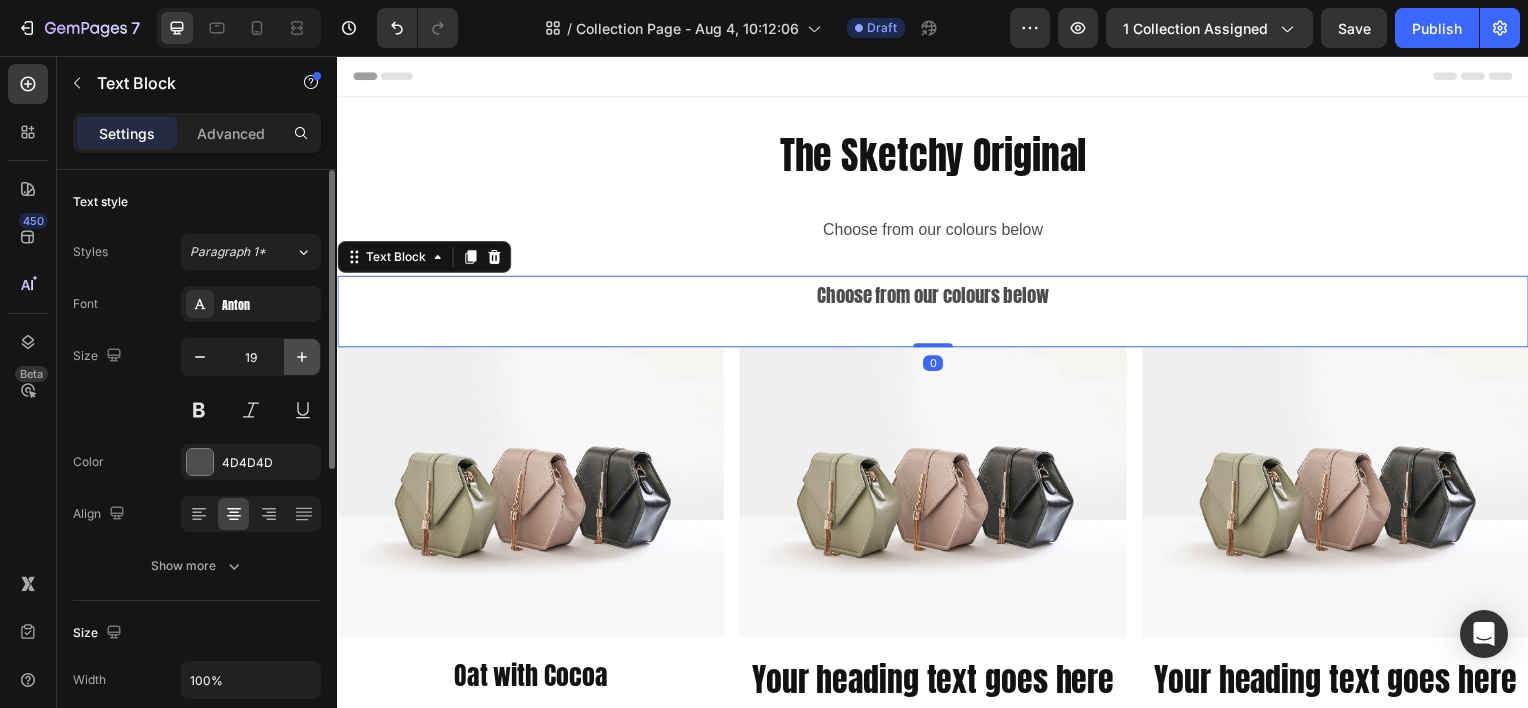 type on "20" 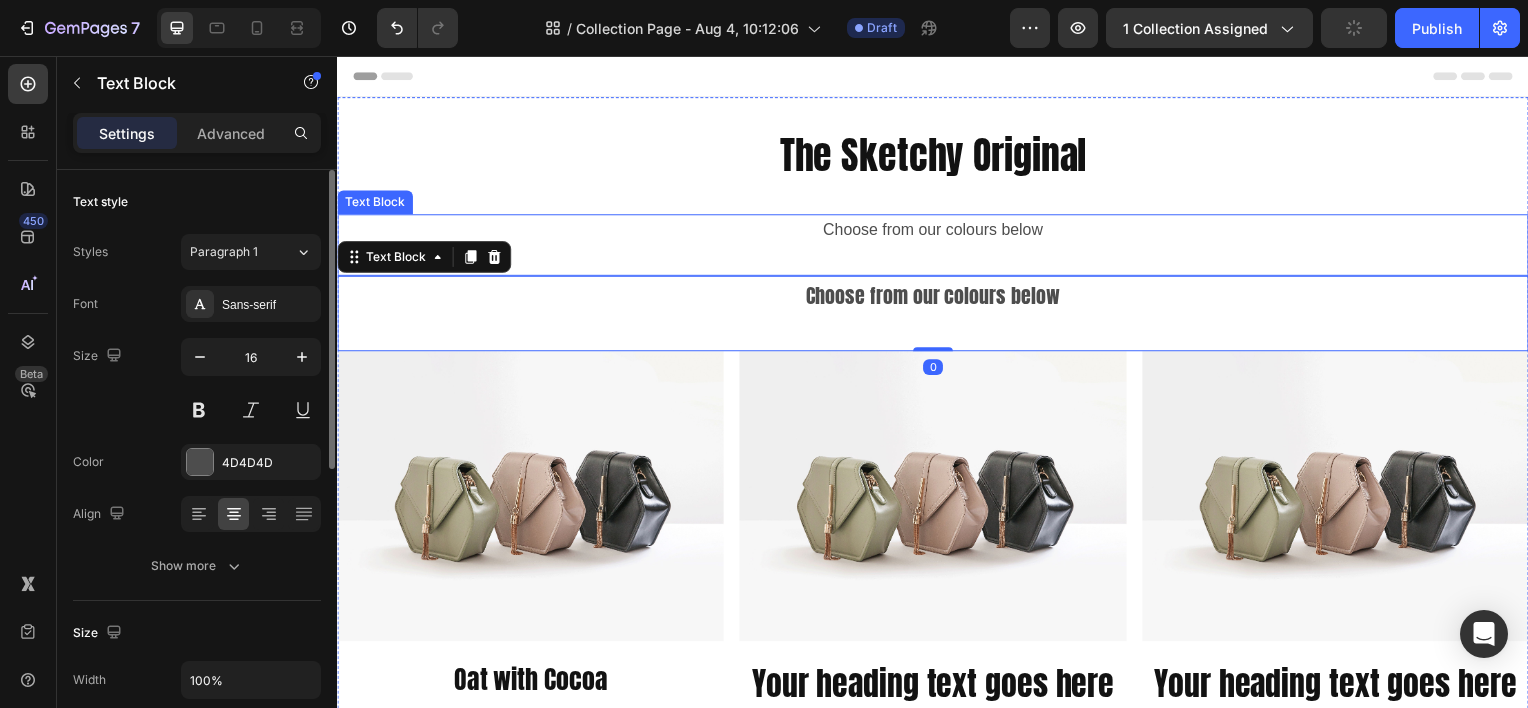 click on "Choose from our colours below" at bounding box center (937, 231) 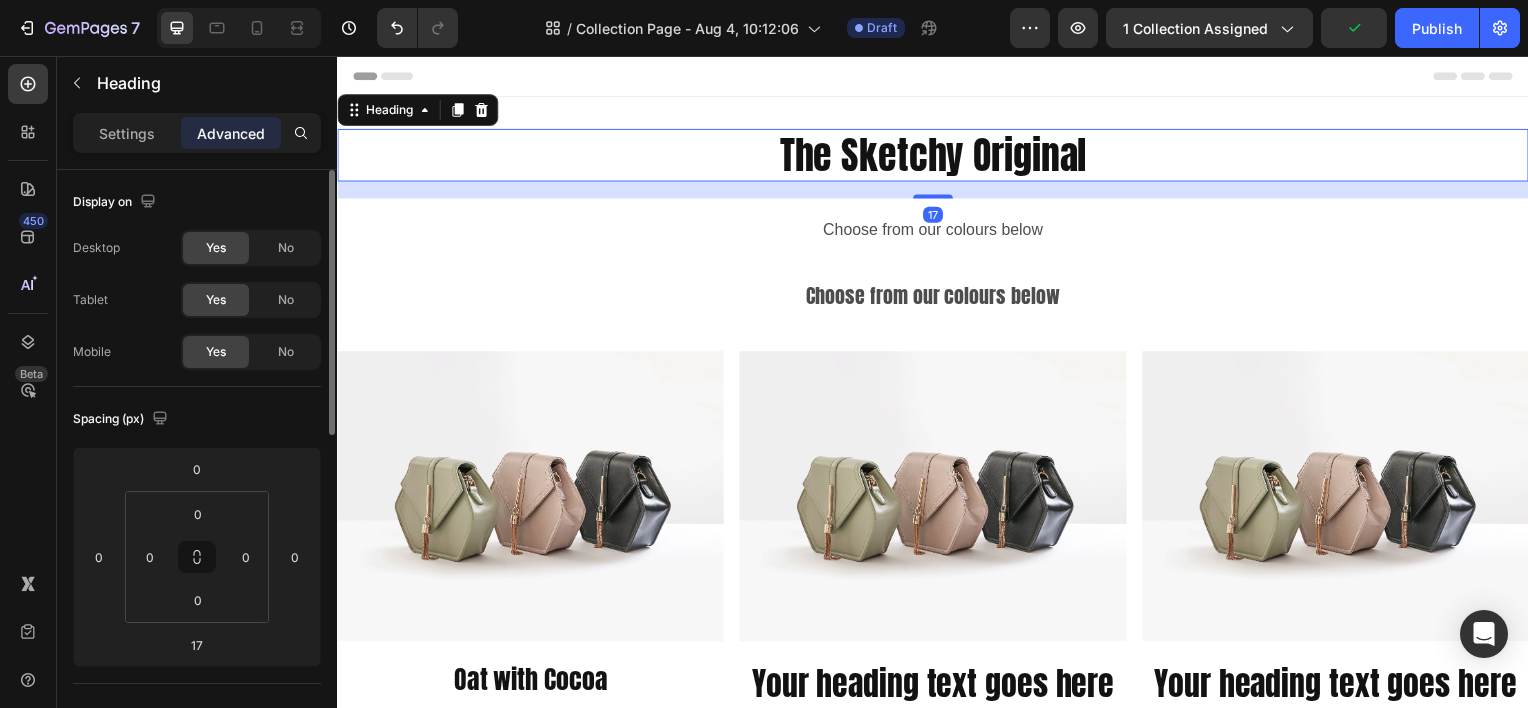 click on "The Sketchy Original" at bounding box center (937, 155) 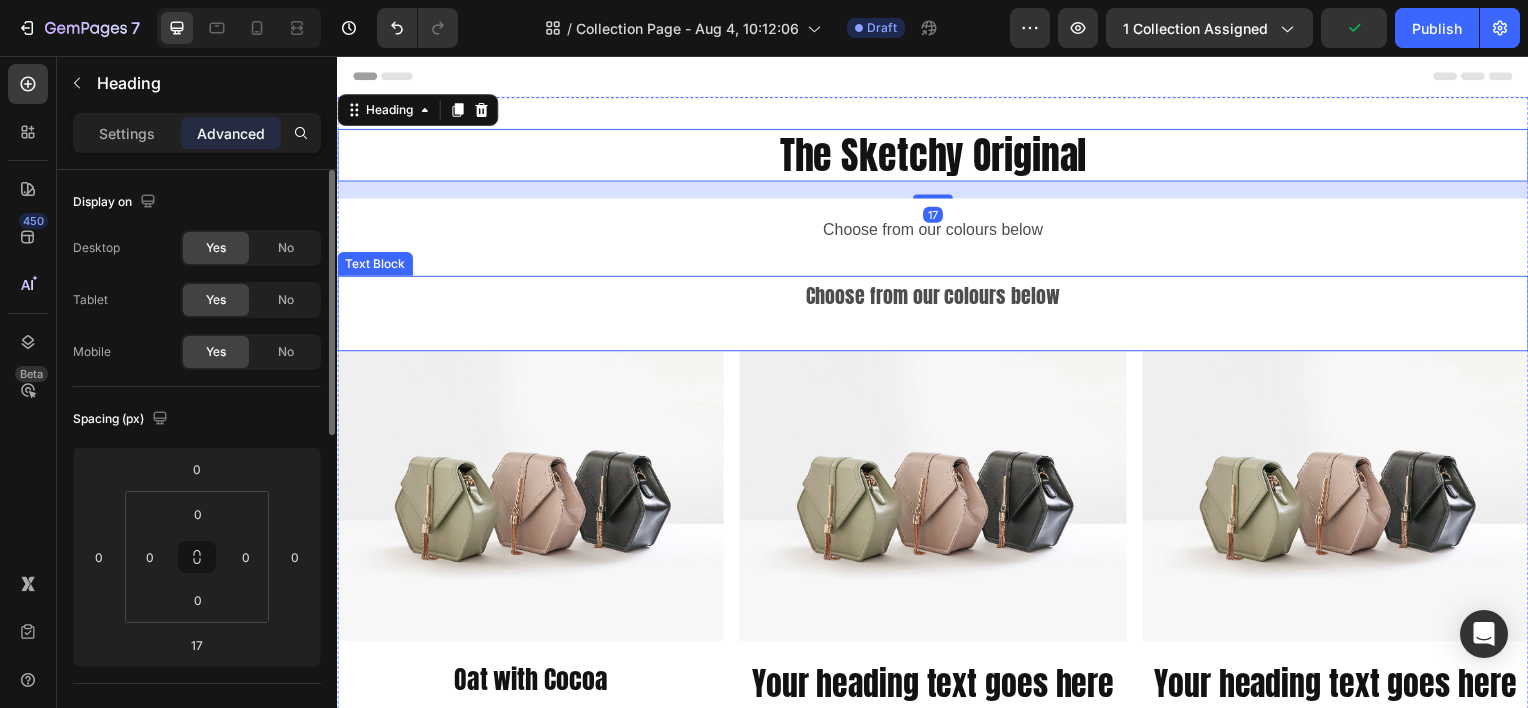 click on "Choose from our colours below" at bounding box center (937, 297) 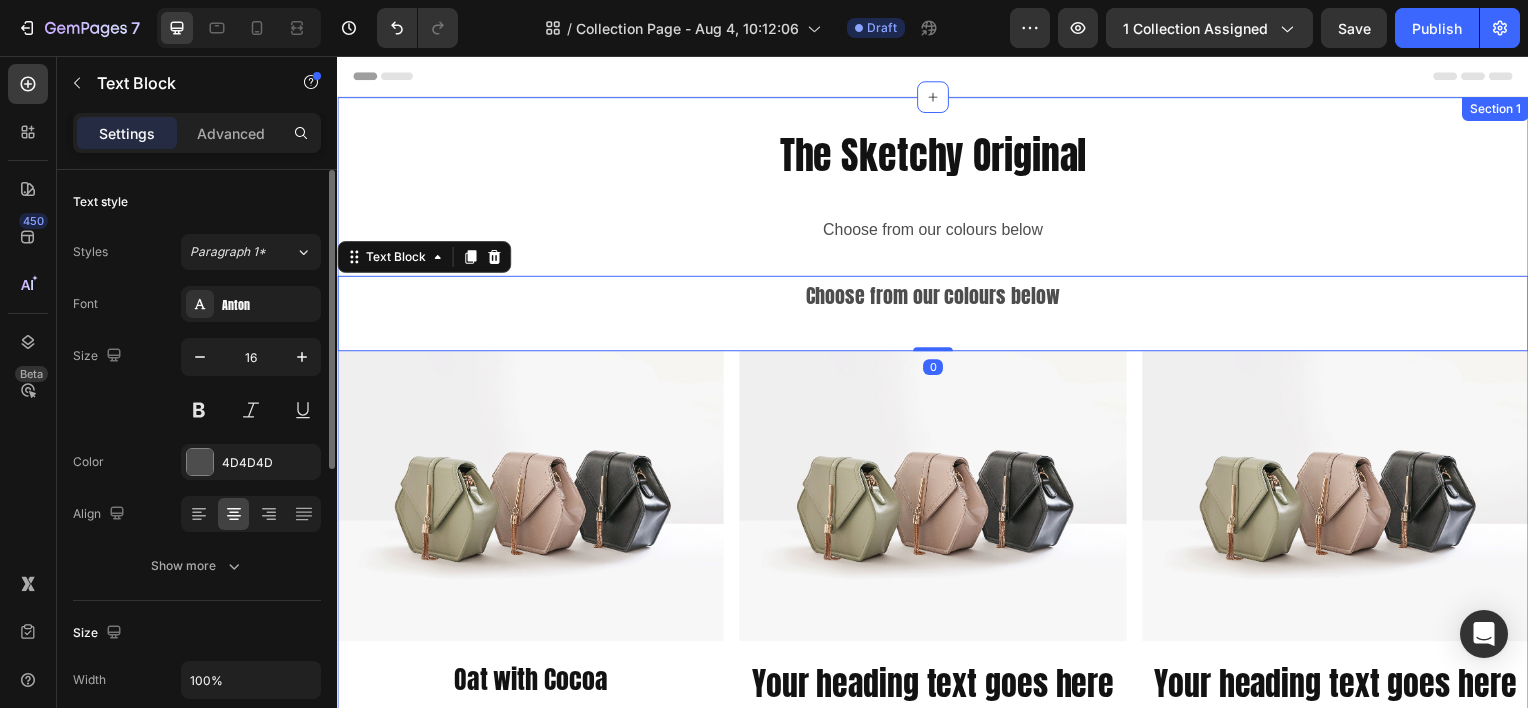 click on "The Sketchy Original Heading" at bounding box center [937, 155] 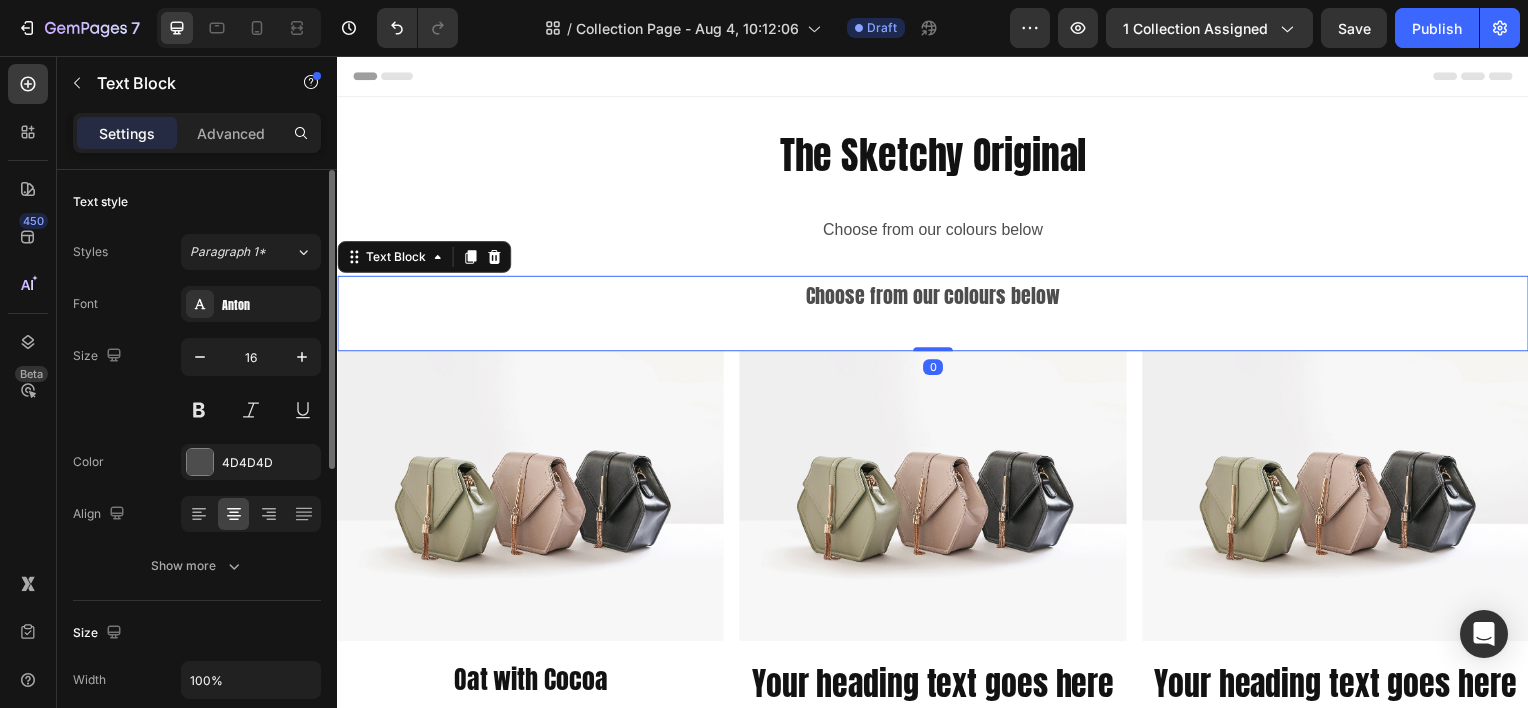 click on "Choose from our colours below" at bounding box center (937, 297) 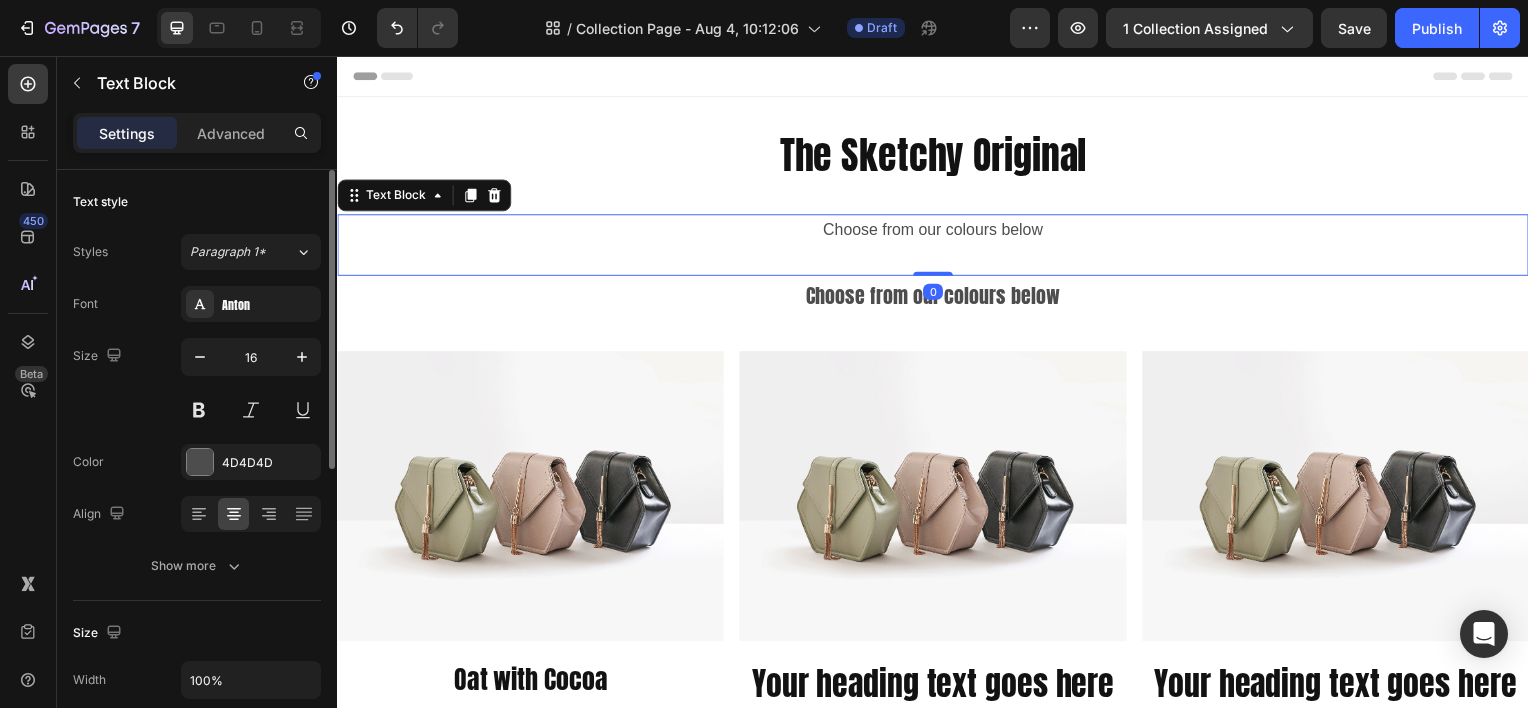 click on "Choose from our colours below" at bounding box center (937, 231) 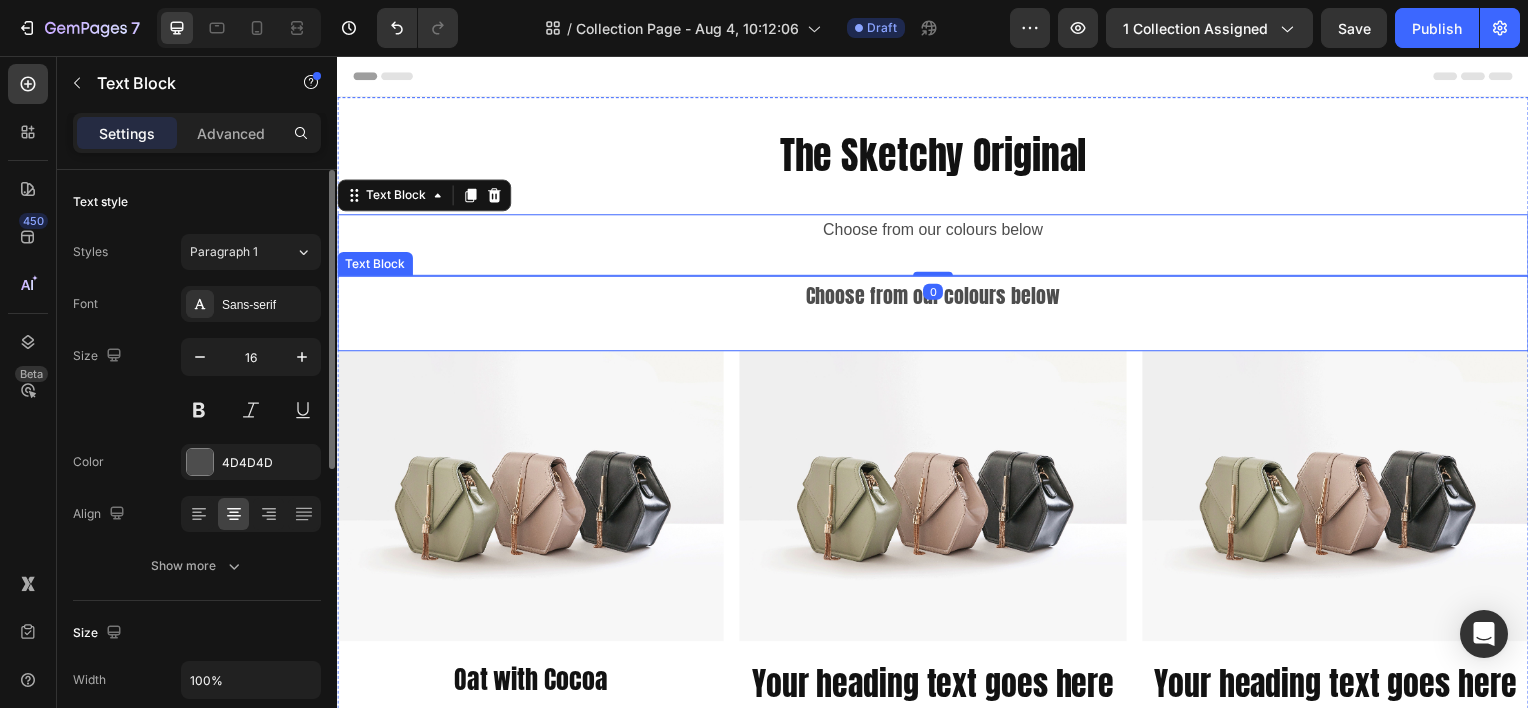 click on "Choose from our colours below" at bounding box center (937, 297) 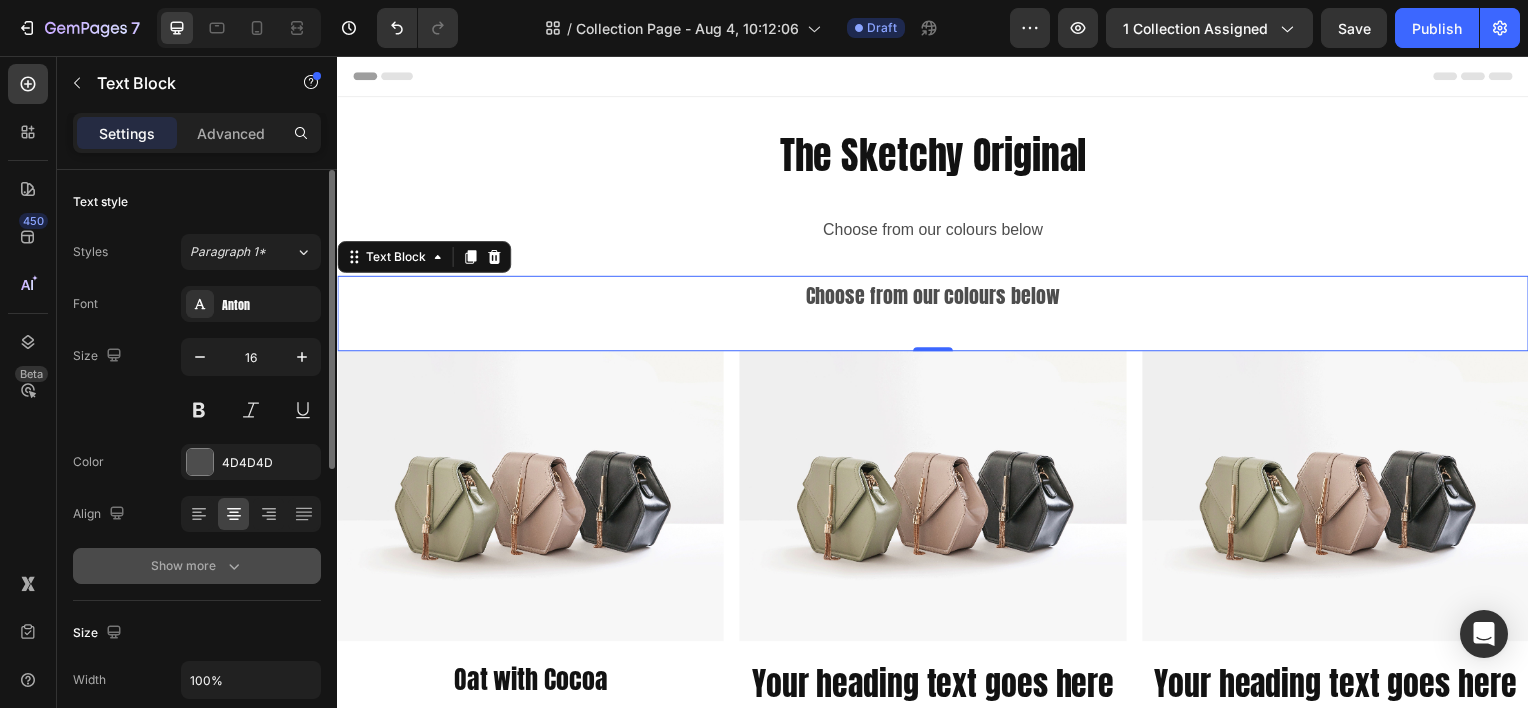 click on "Show more" at bounding box center (197, 566) 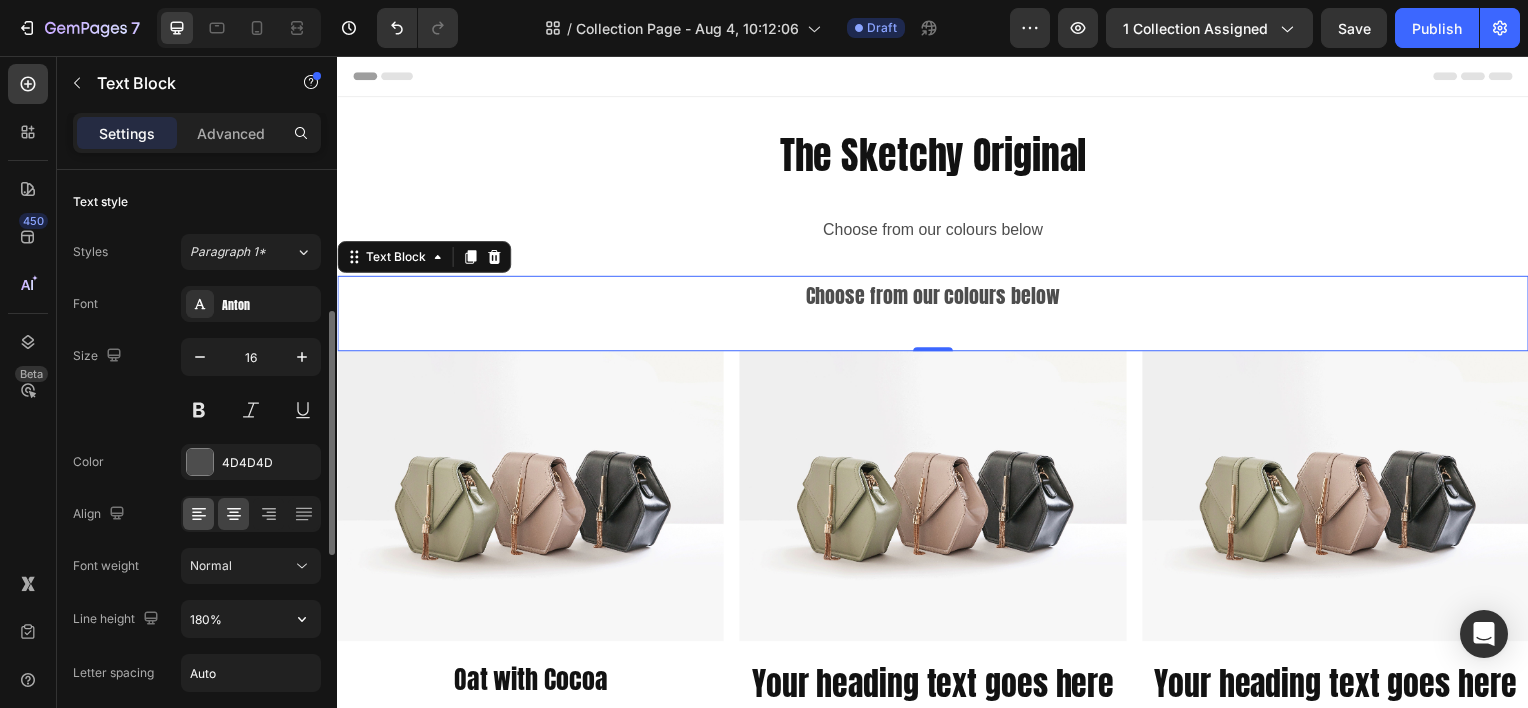 scroll, scrollTop: 100, scrollLeft: 0, axis: vertical 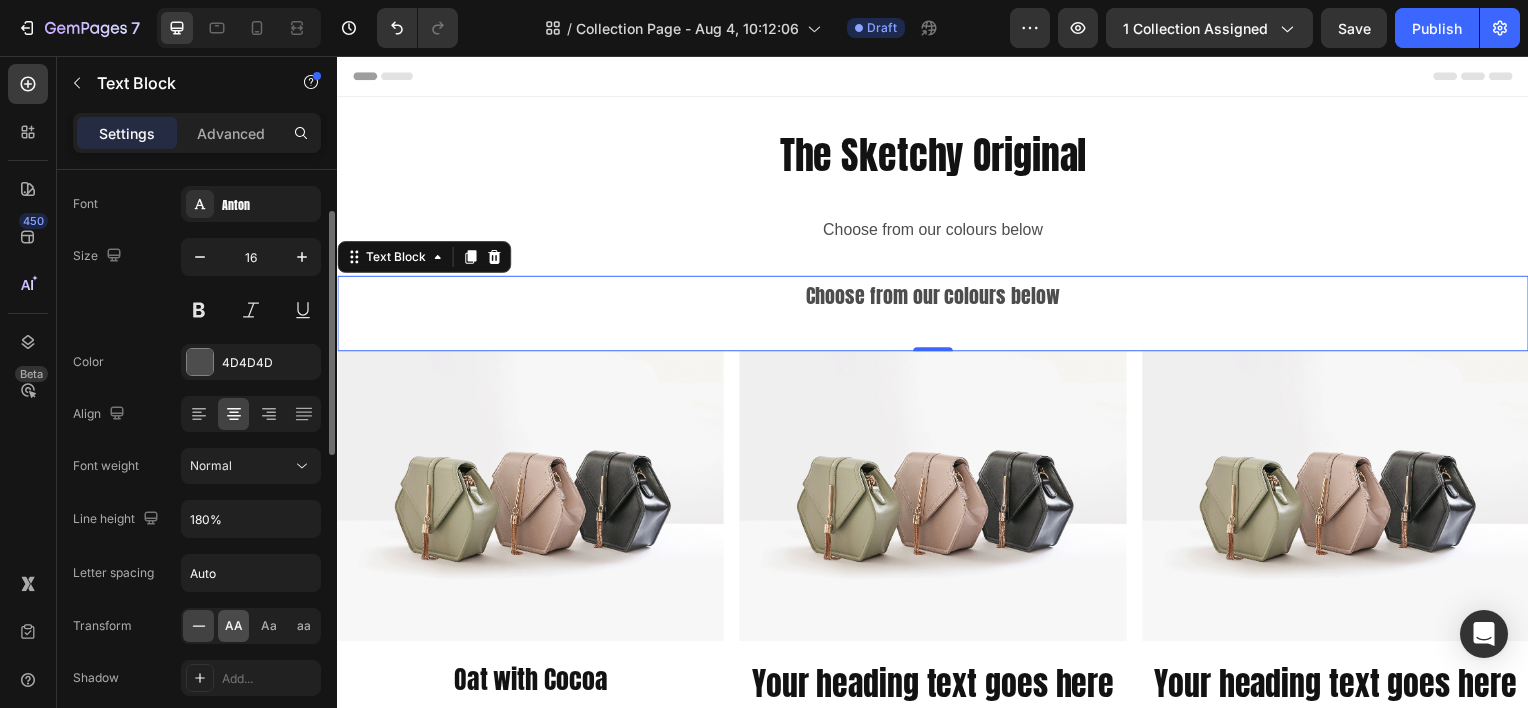 click on "AA" 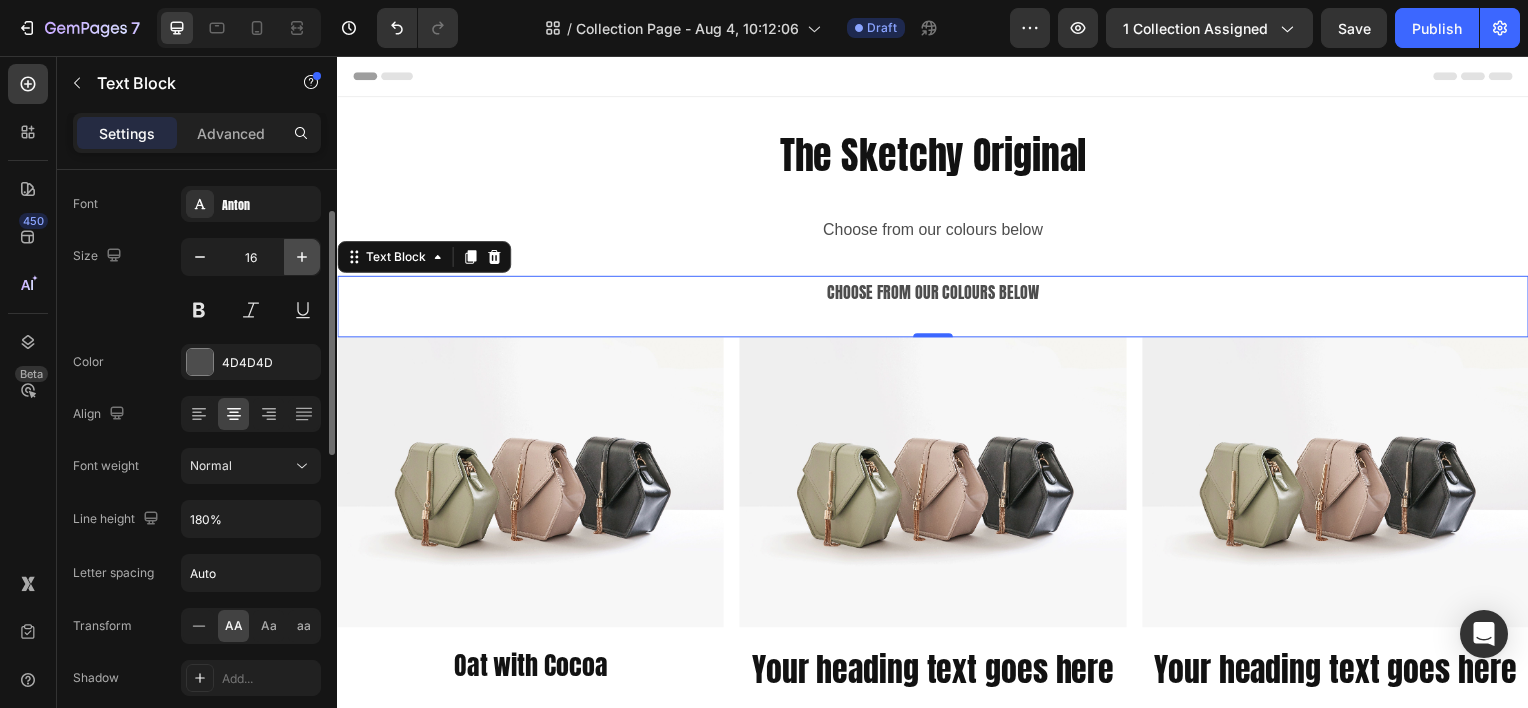 click 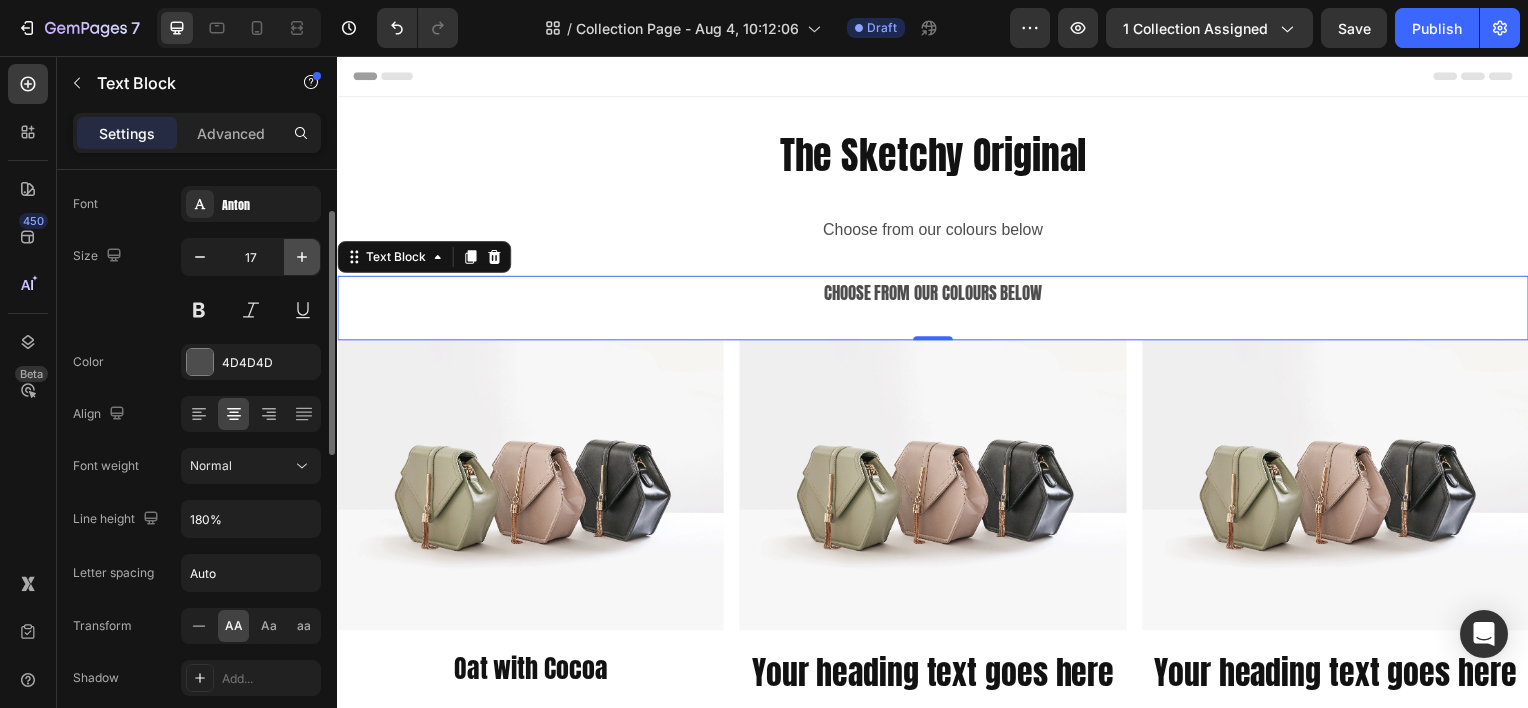 click 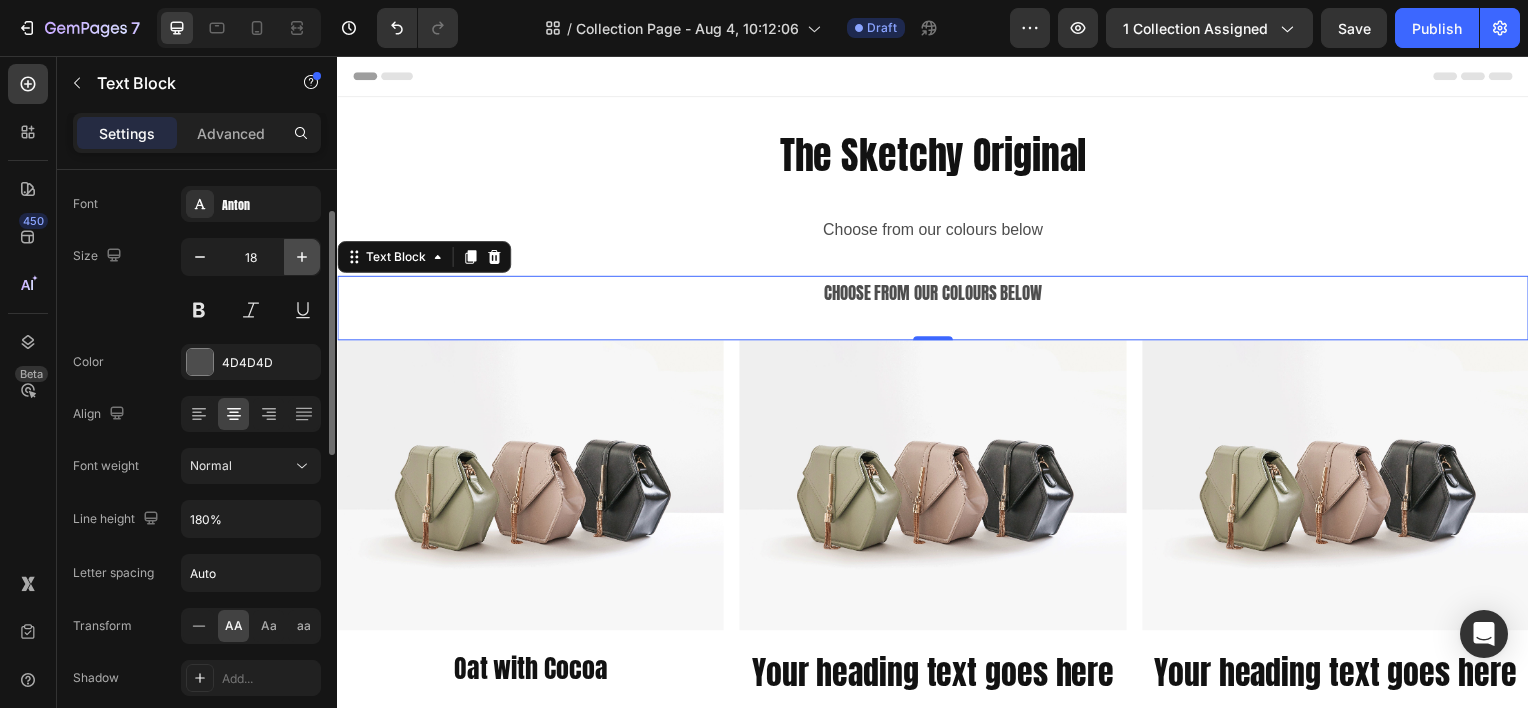 click 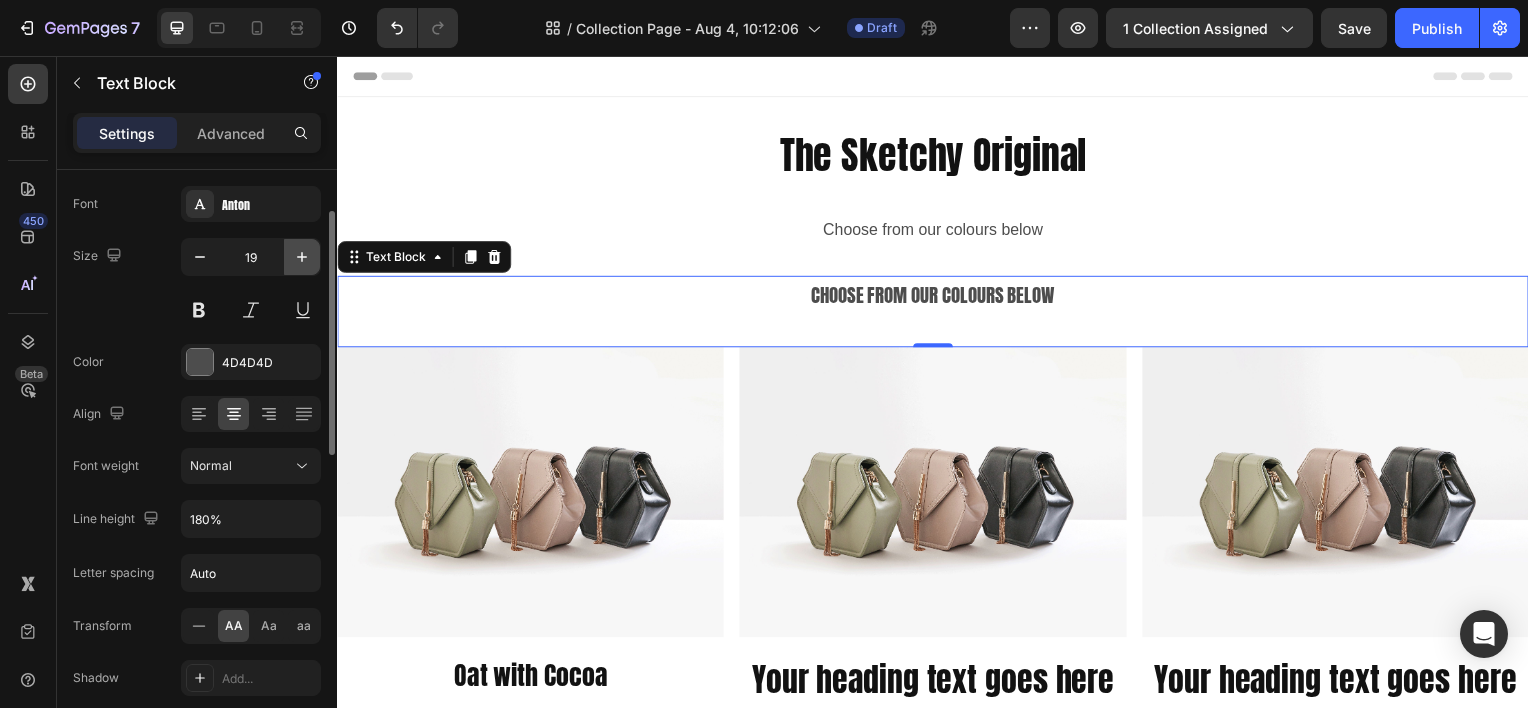 click 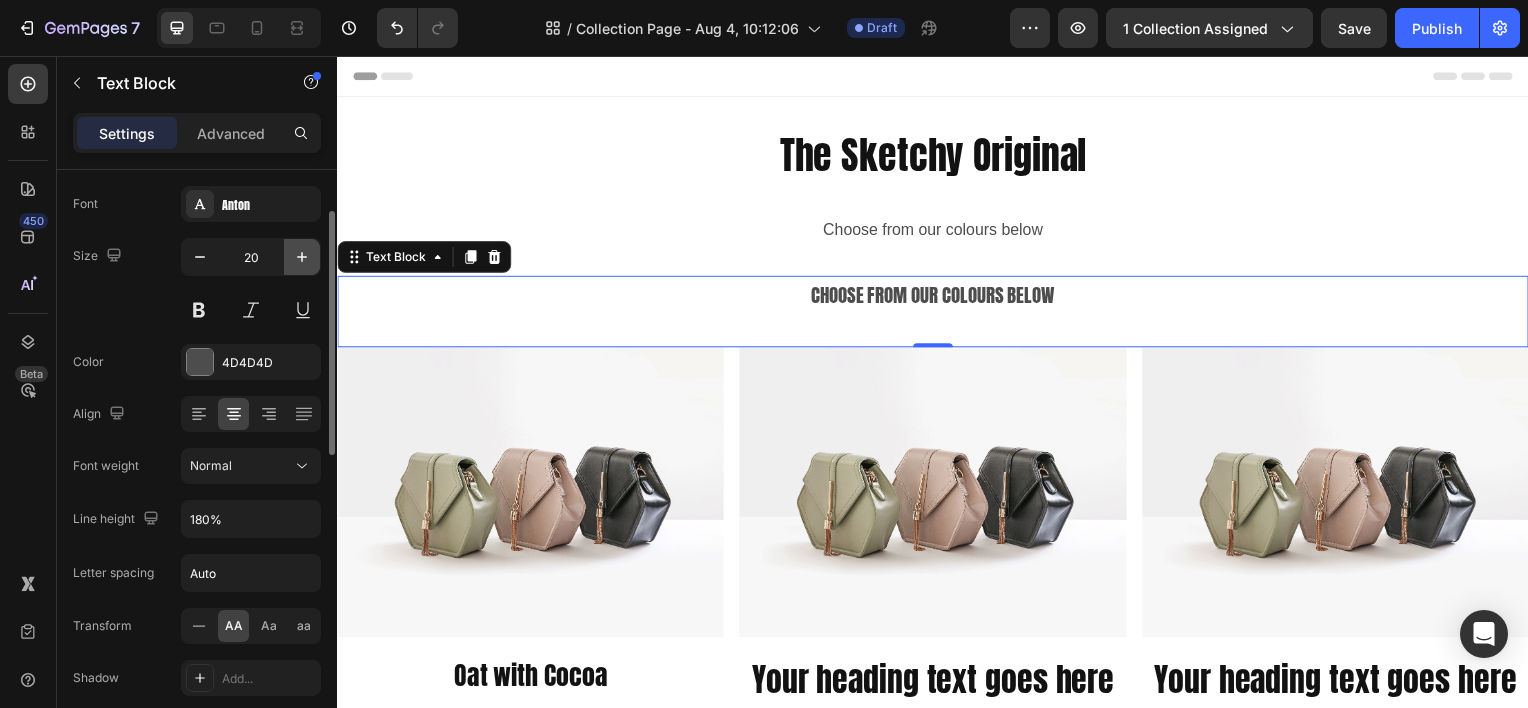 click 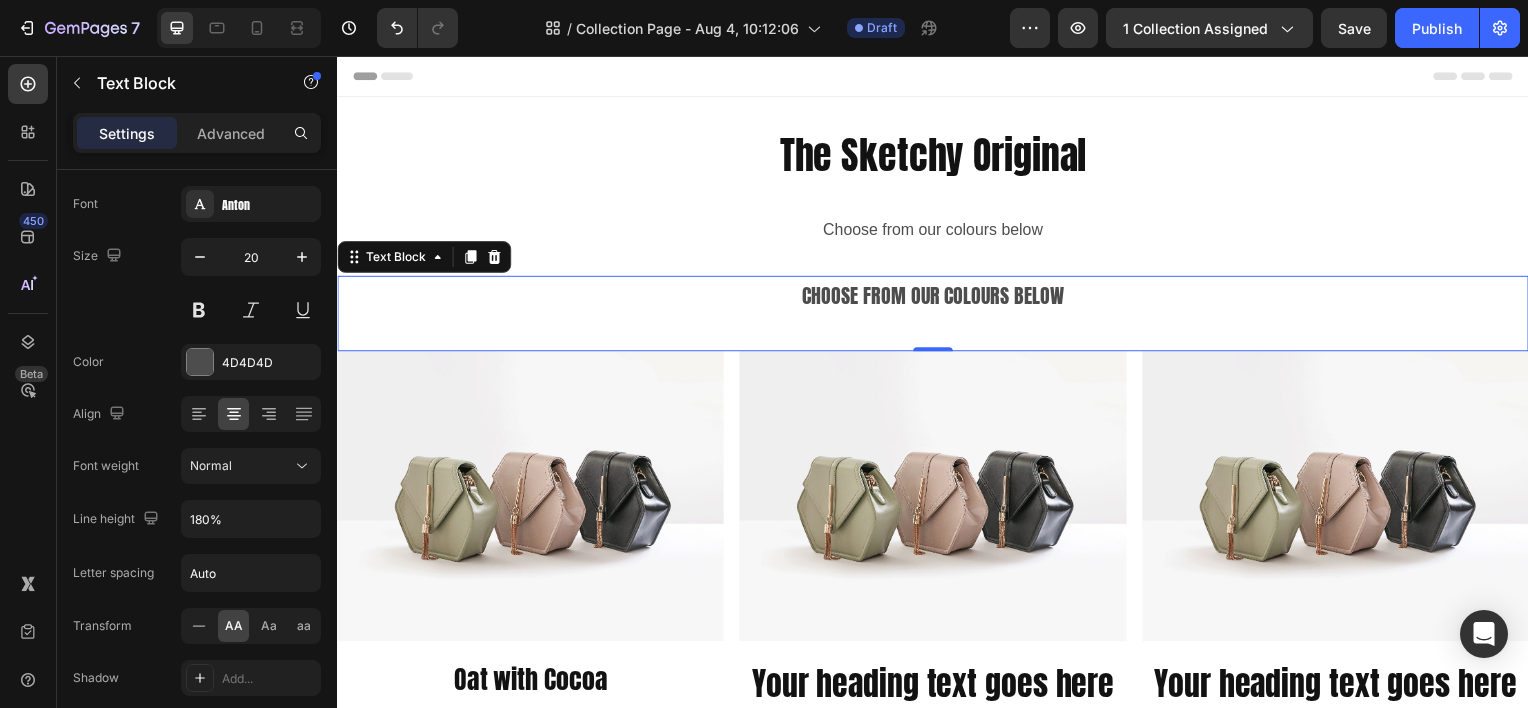 type on "21" 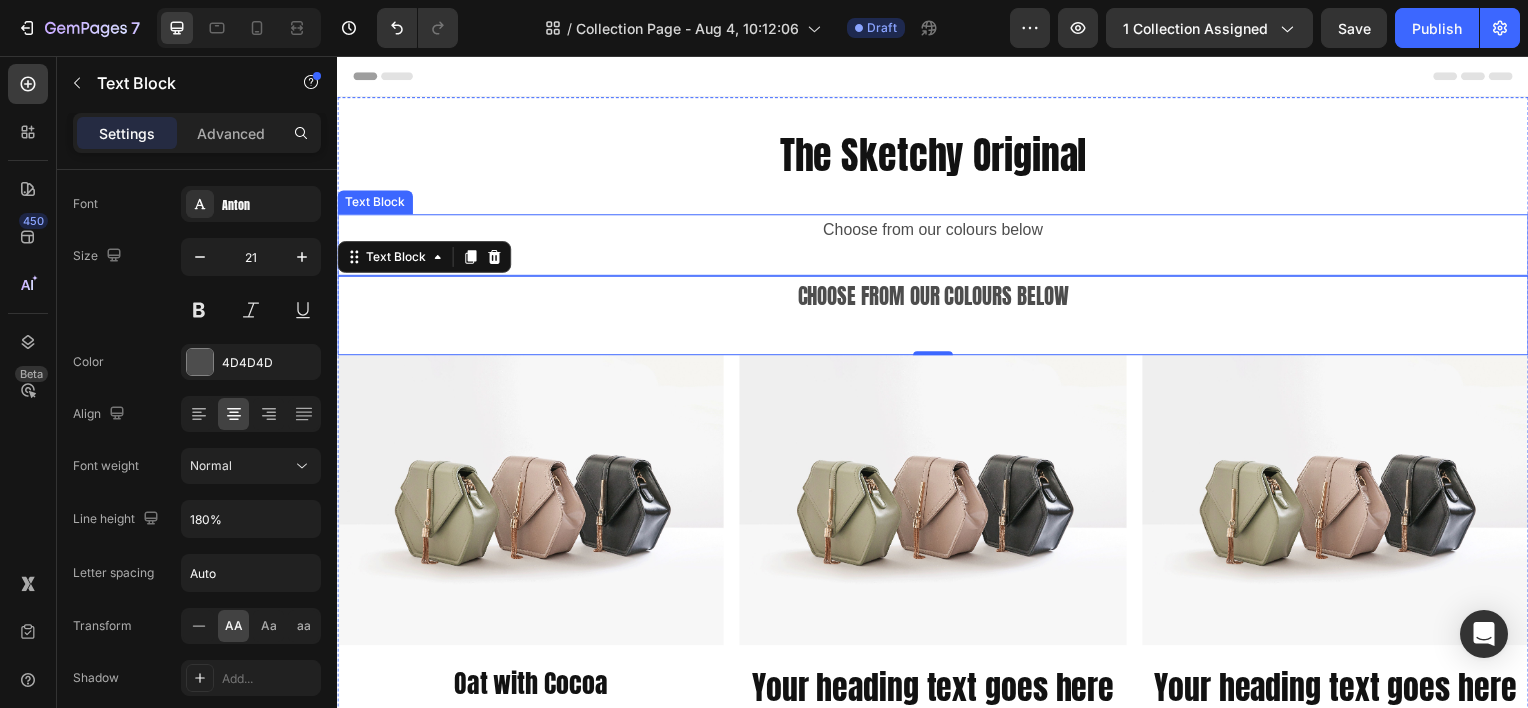 click on "Choose from our colours below" at bounding box center (937, 246) 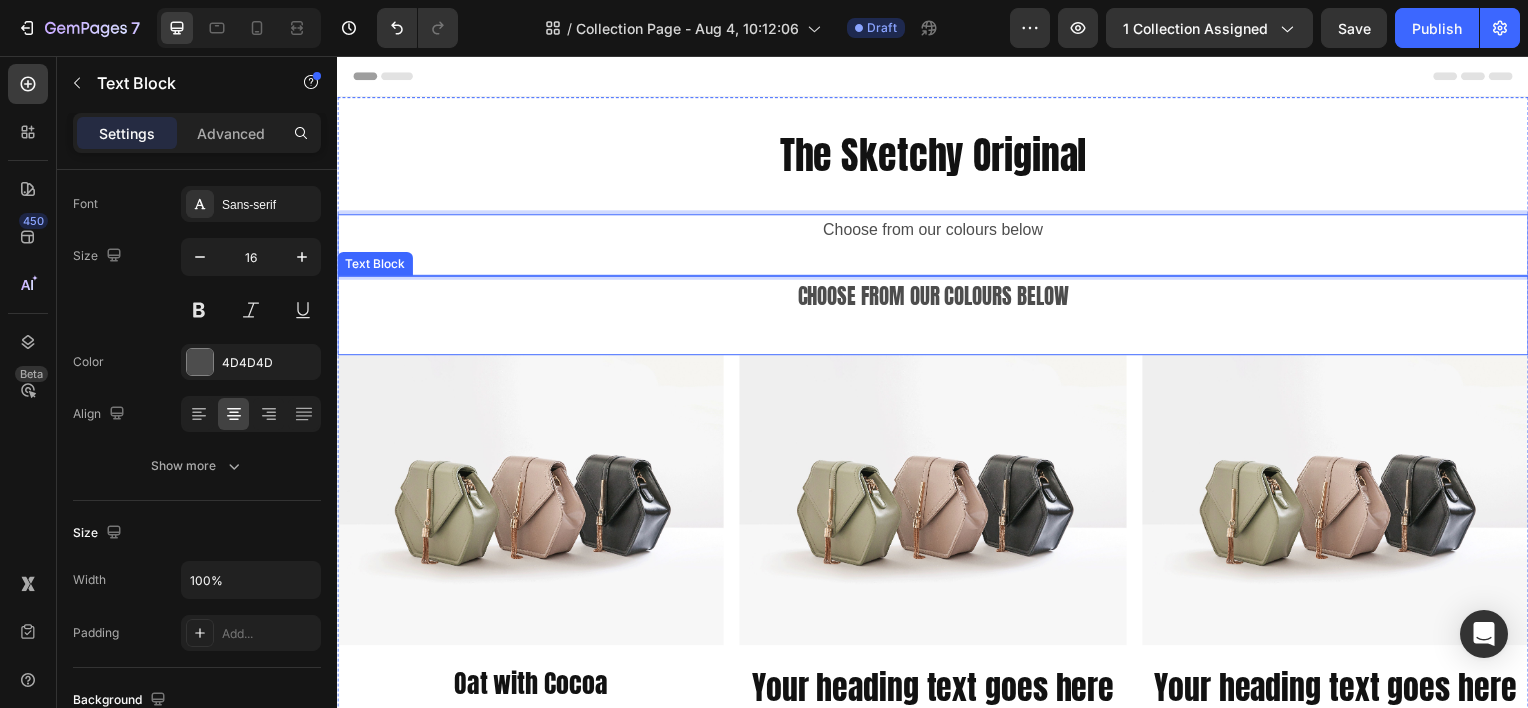 drag, startPoint x: 1092, startPoint y: 342, endPoint x: 1092, endPoint y: 316, distance: 26 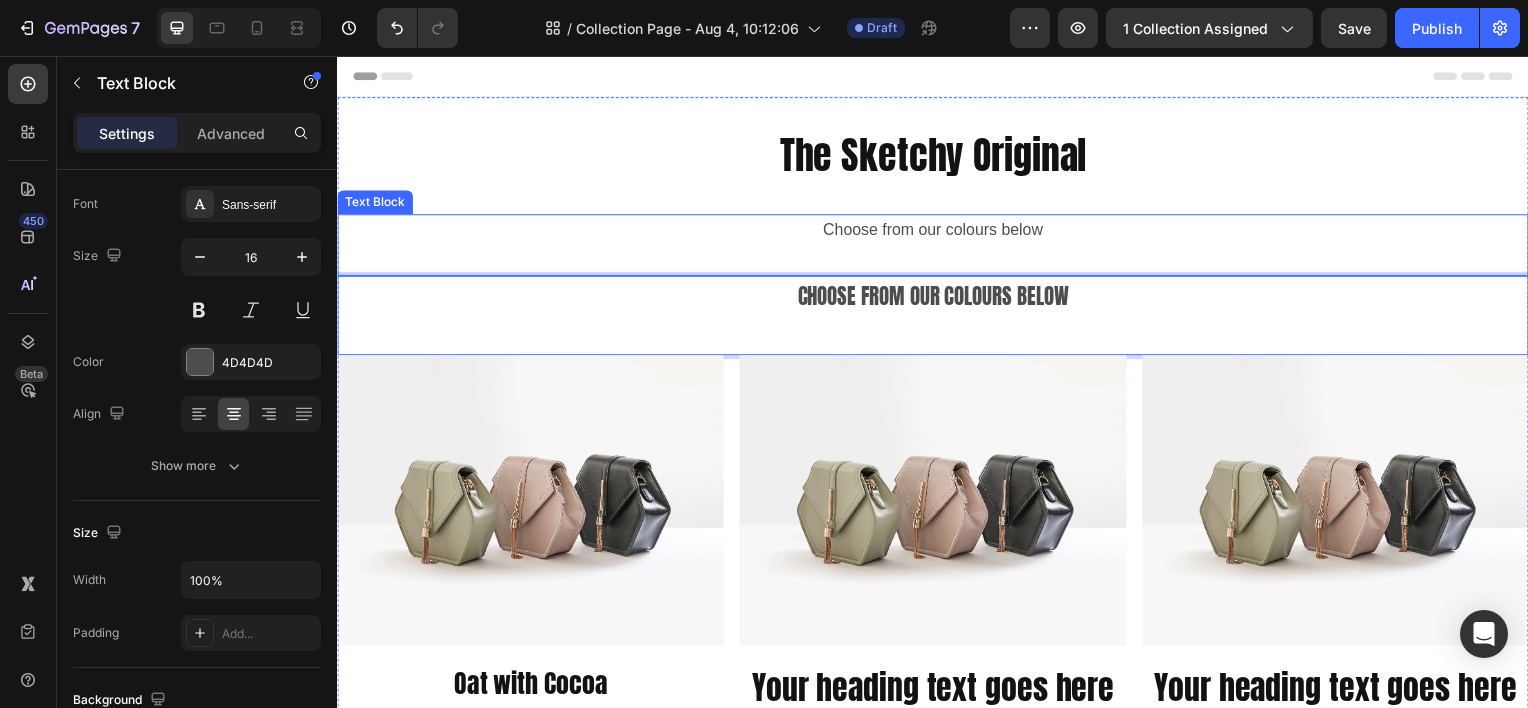 click on "Choose from our colours below" at bounding box center (937, 231) 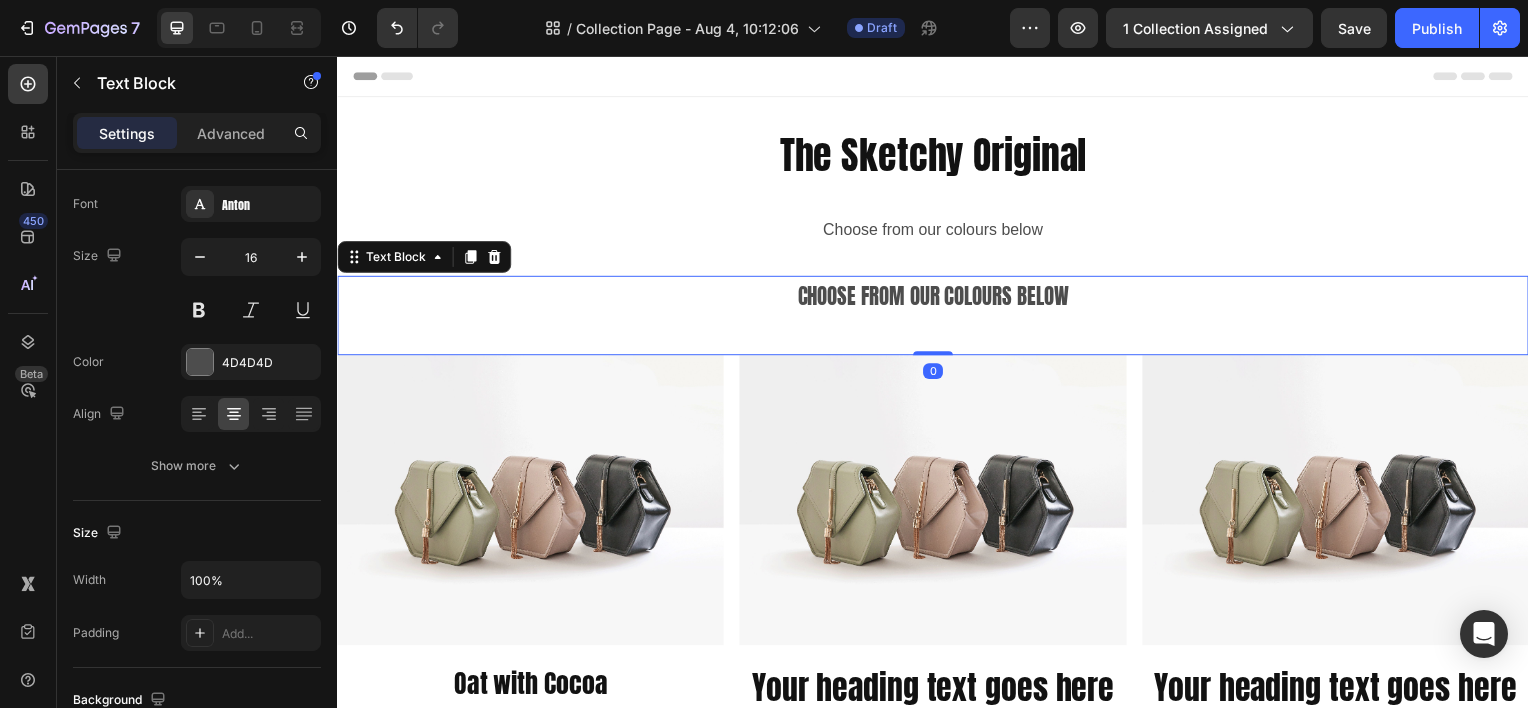 click at bounding box center (937, 336) 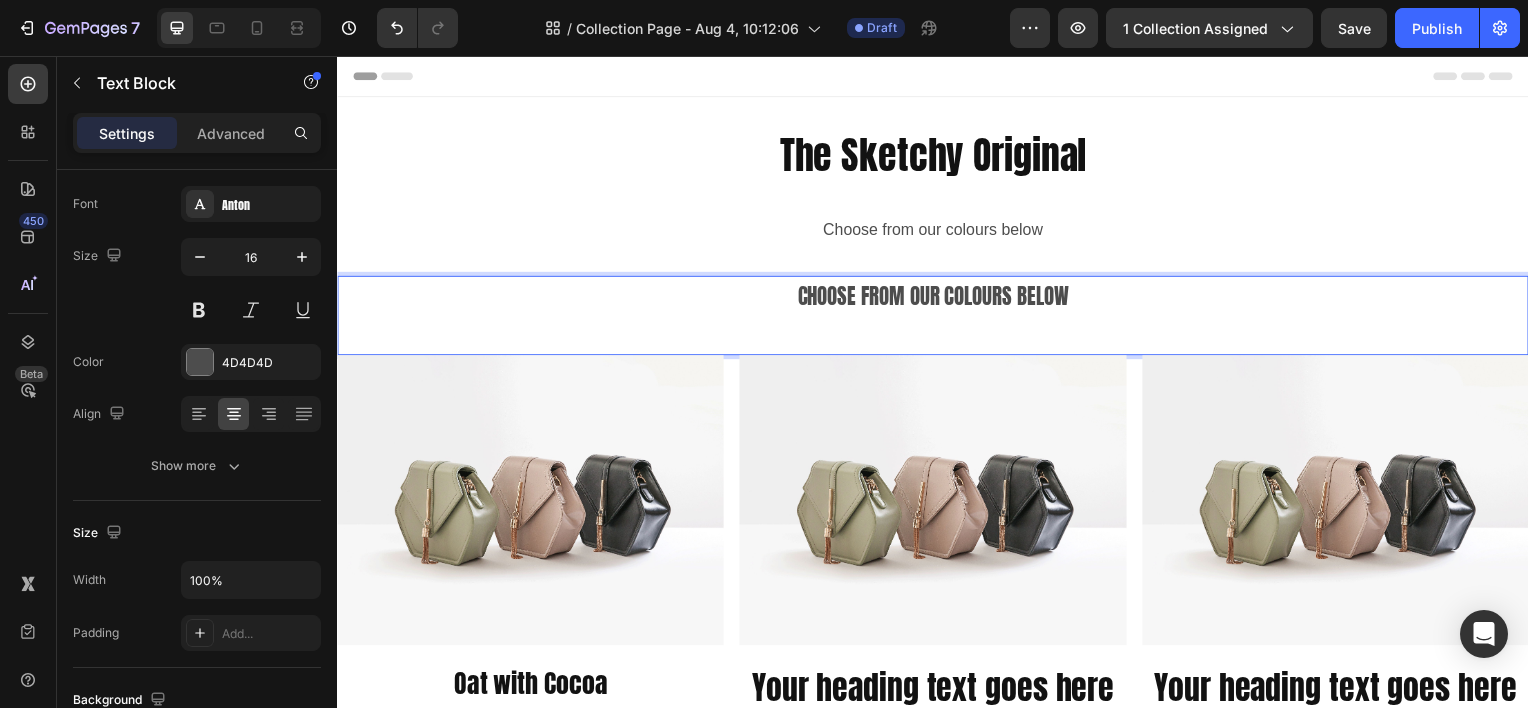 drag, startPoint x: 1113, startPoint y: 314, endPoint x: 1103, endPoint y: 309, distance: 11.18034 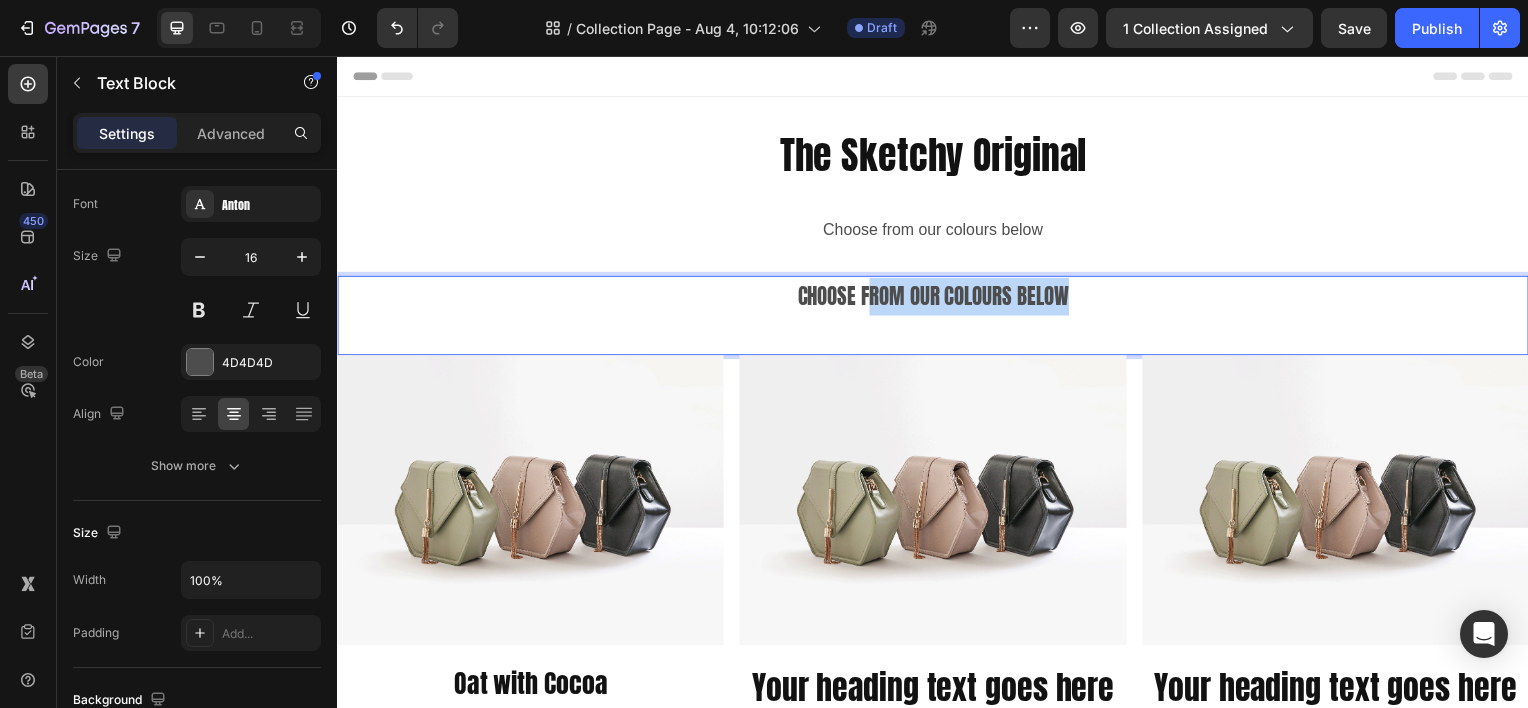 drag, startPoint x: 1102, startPoint y: 306, endPoint x: 861, endPoint y: 305, distance: 241.00208 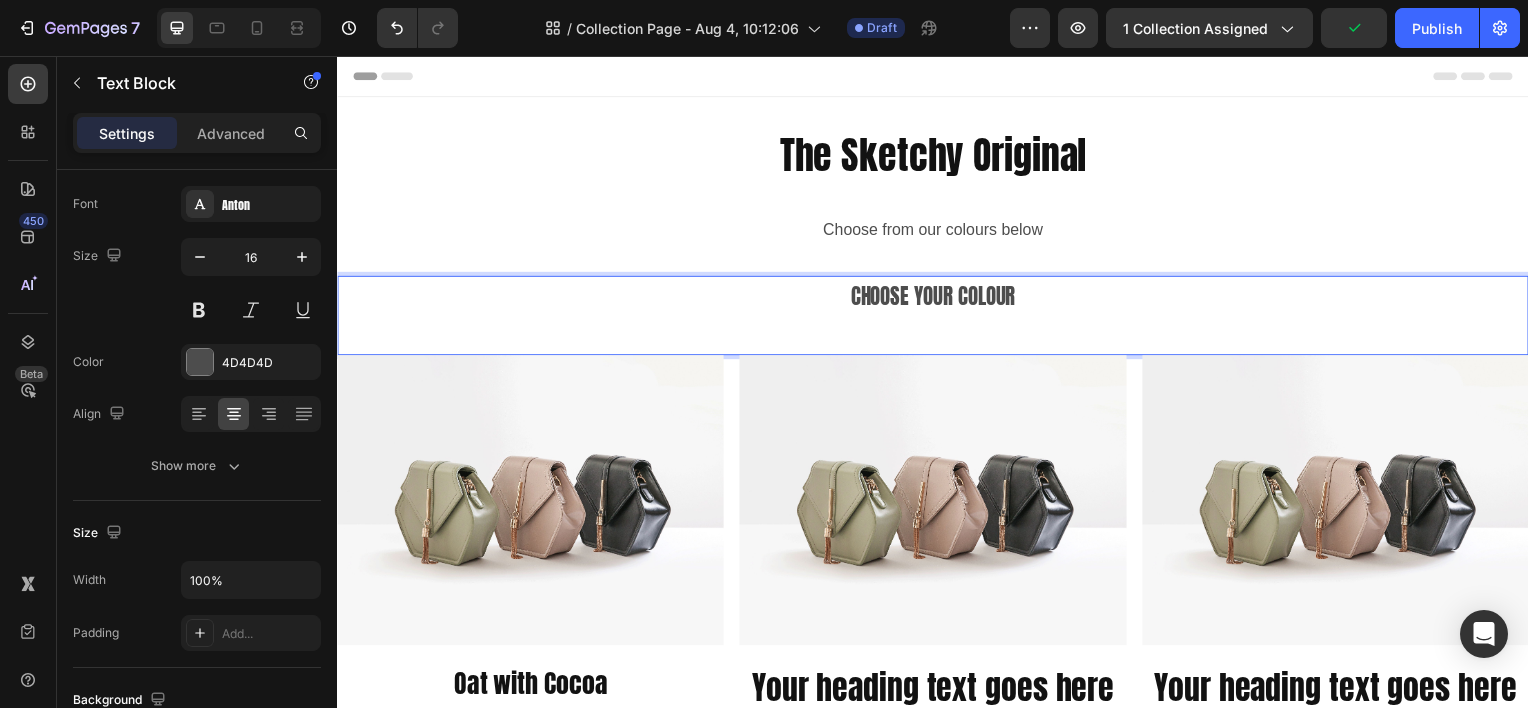 click at bounding box center [937, 336] 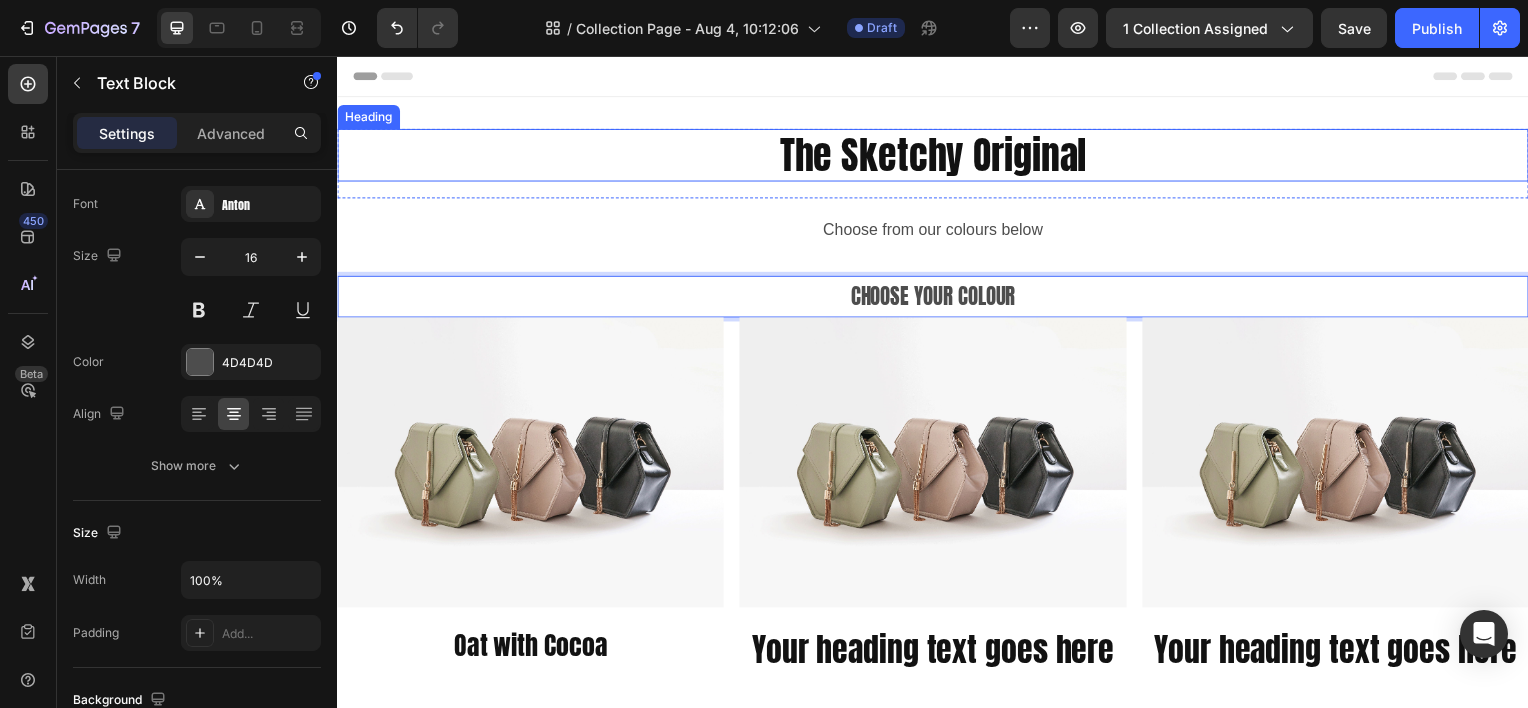 click on "The Sketchy Original" at bounding box center (937, 155) 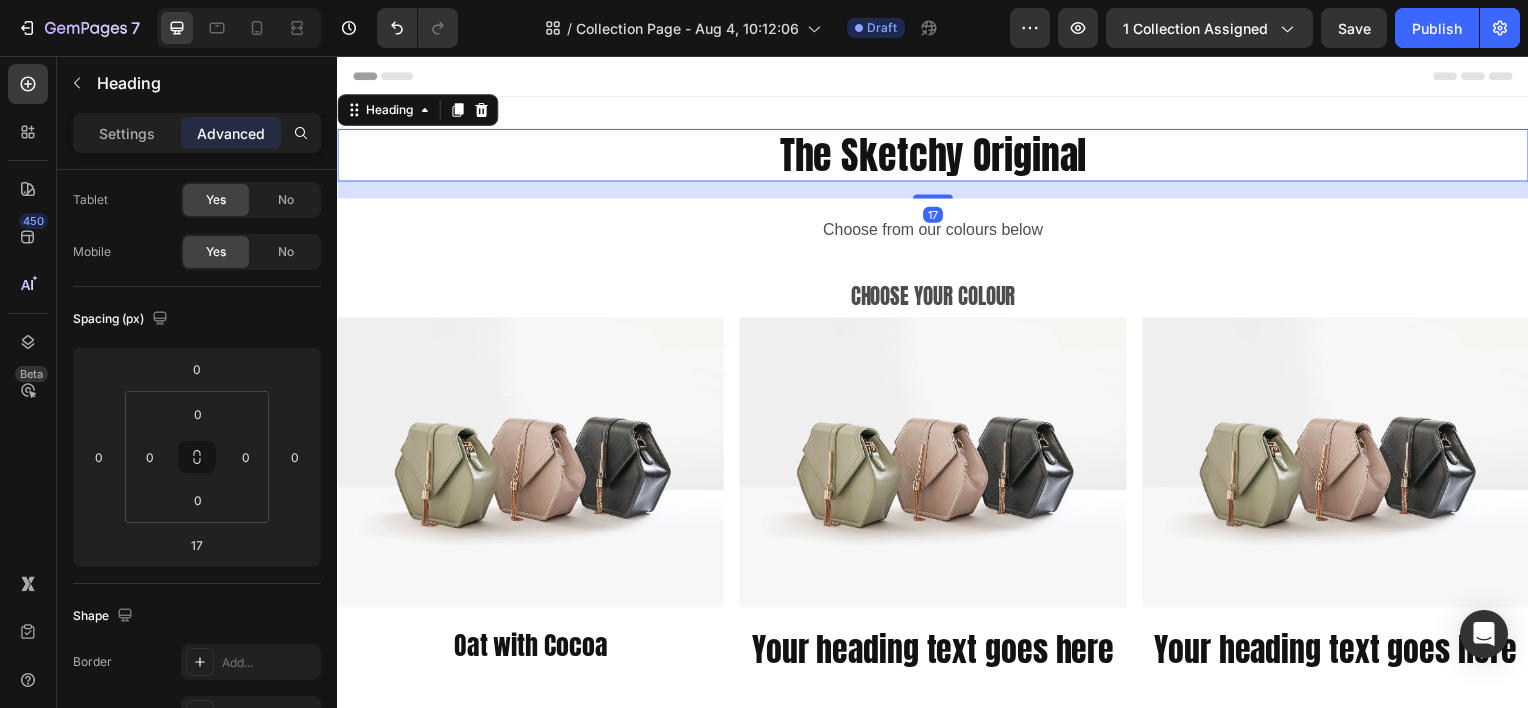 scroll, scrollTop: 0, scrollLeft: 0, axis: both 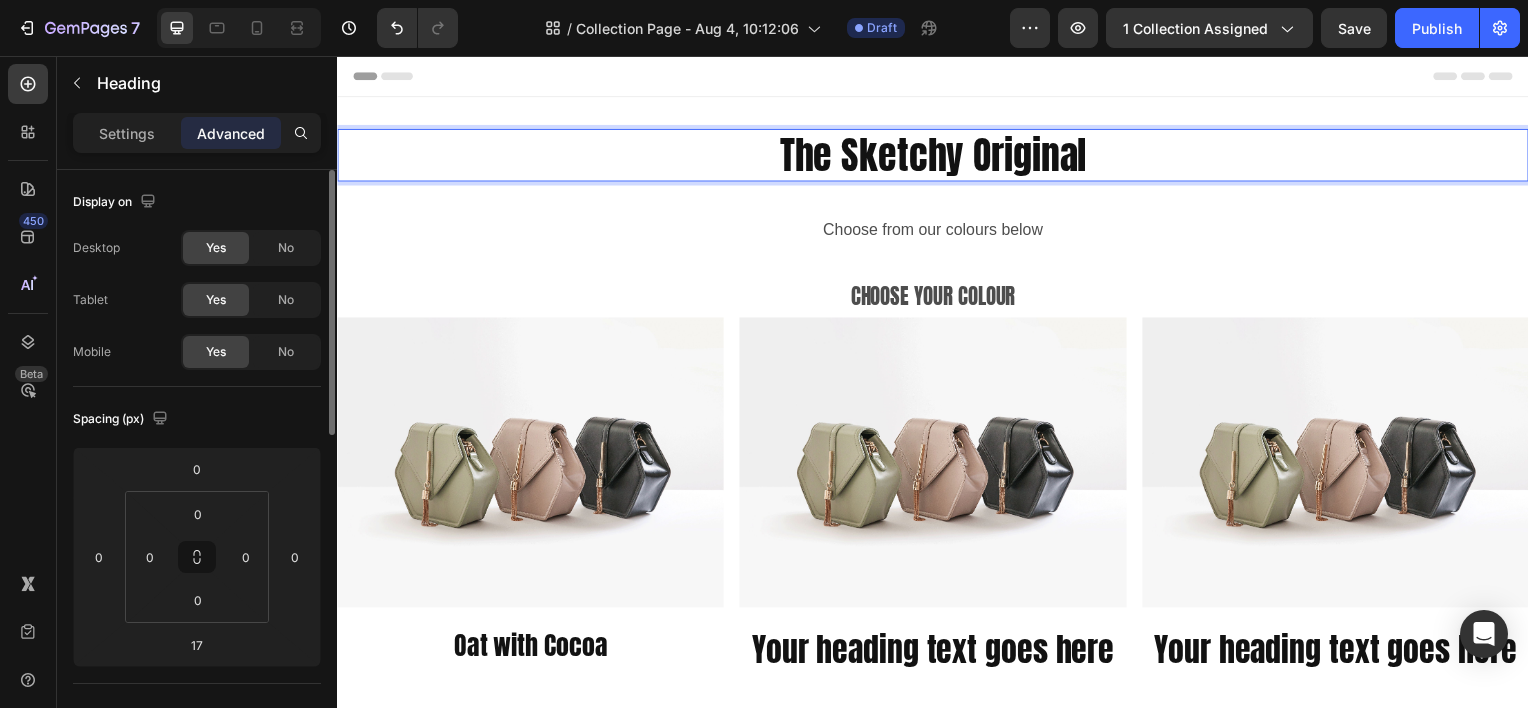 drag, startPoint x: 1163, startPoint y: 172, endPoint x: 1144, endPoint y: 214, distance: 46.09772 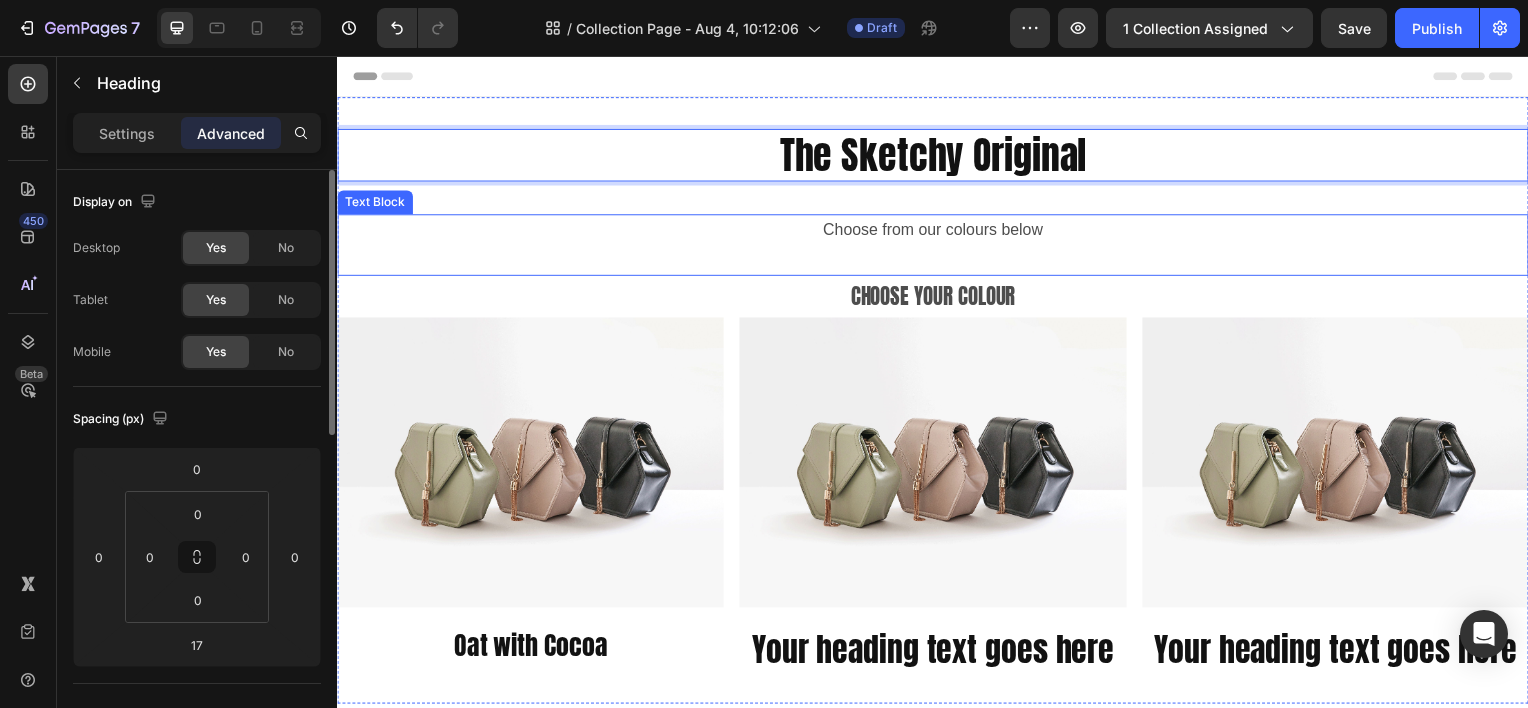 click at bounding box center [937, 260] 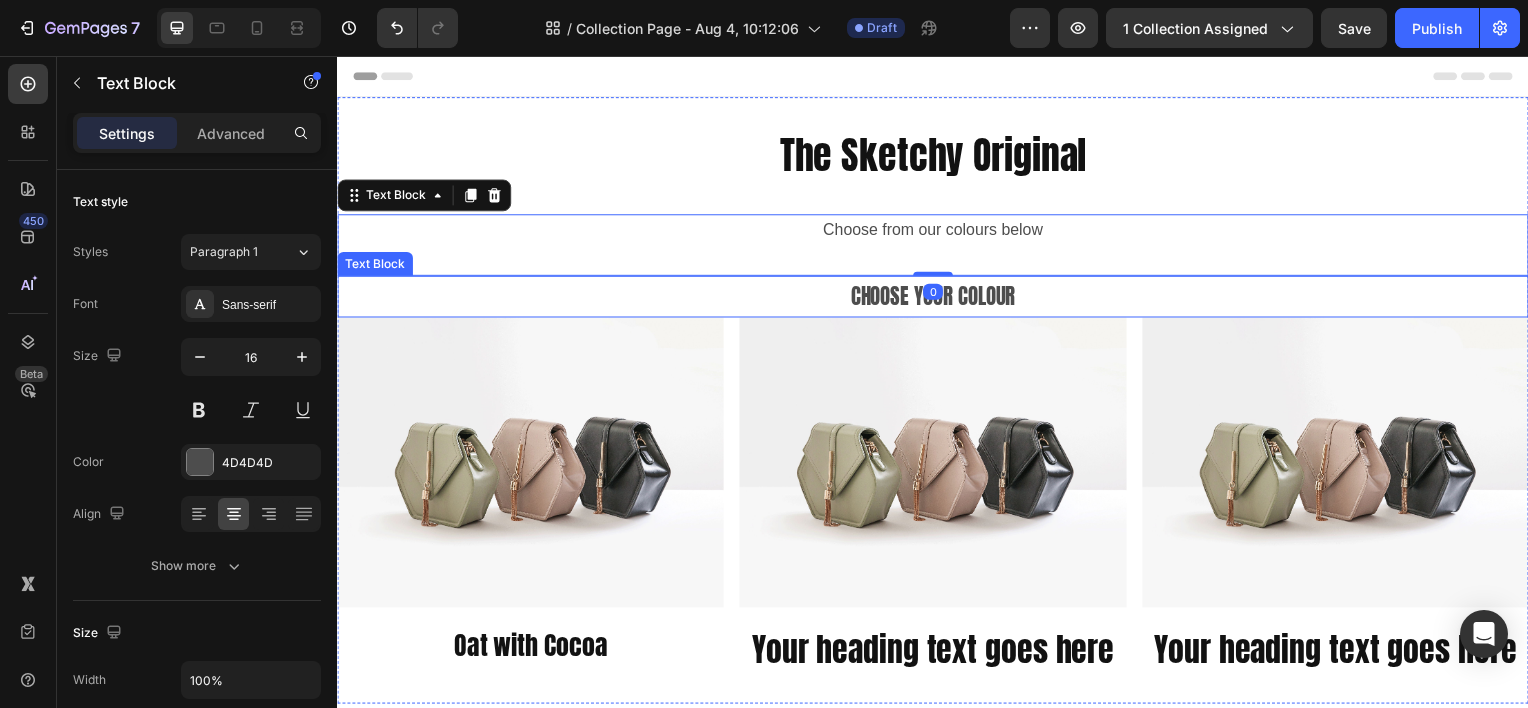 click on "Choose your colour" at bounding box center (937, 298) 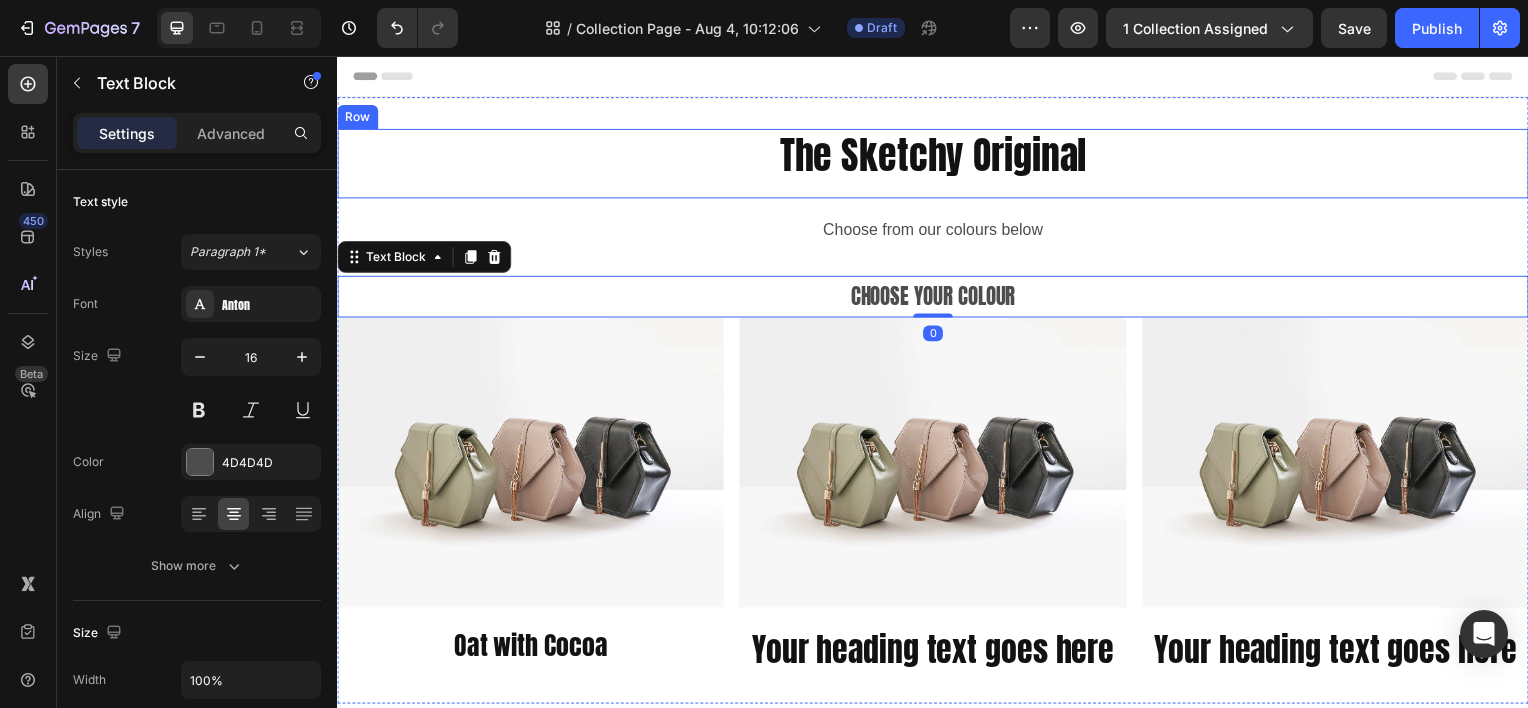 click on "The Sketchy Original" at bounding box center [937, 155] 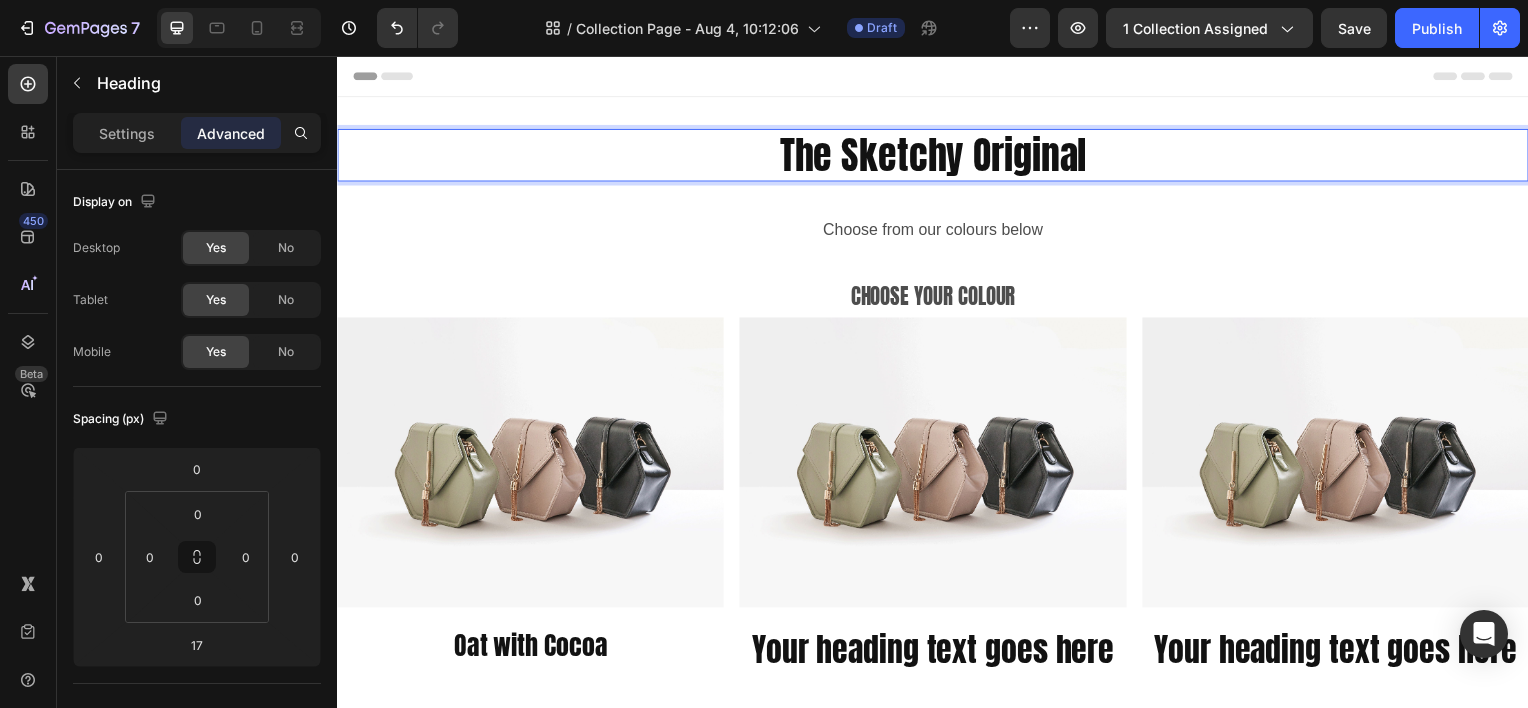 click at bounding box center [937, 260] 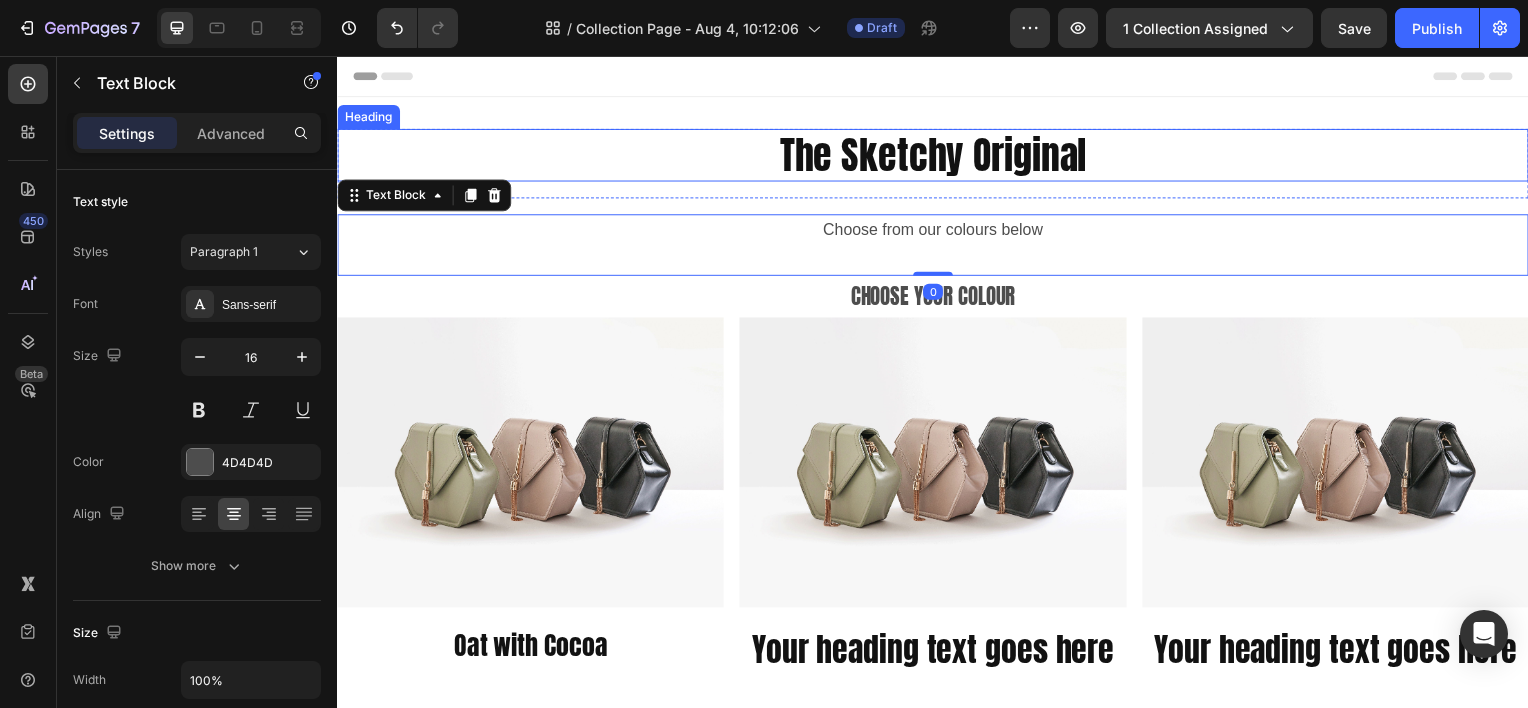 click on "The Sketchy Original" at bounding box center (937, 155) 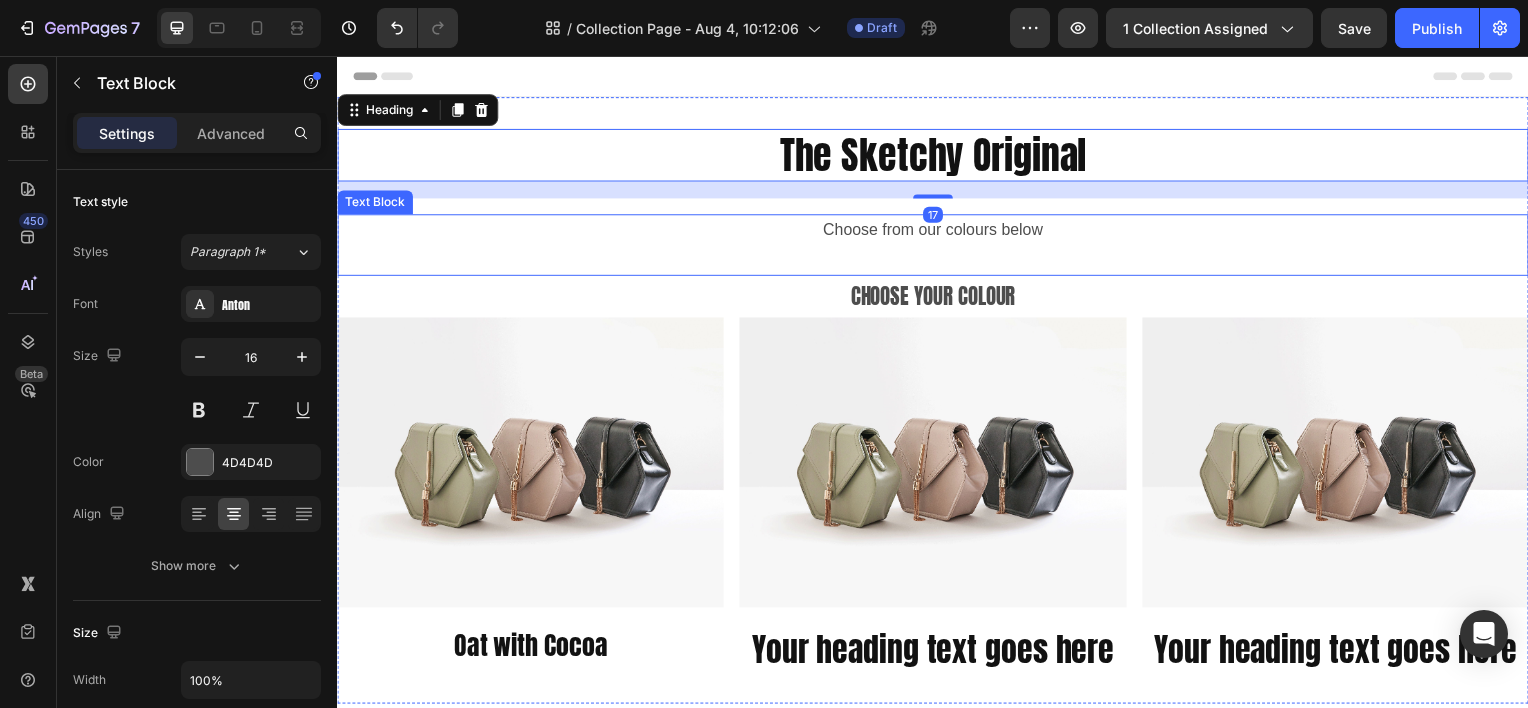 click on "Choose your colour" at bounding box center (937, 298) 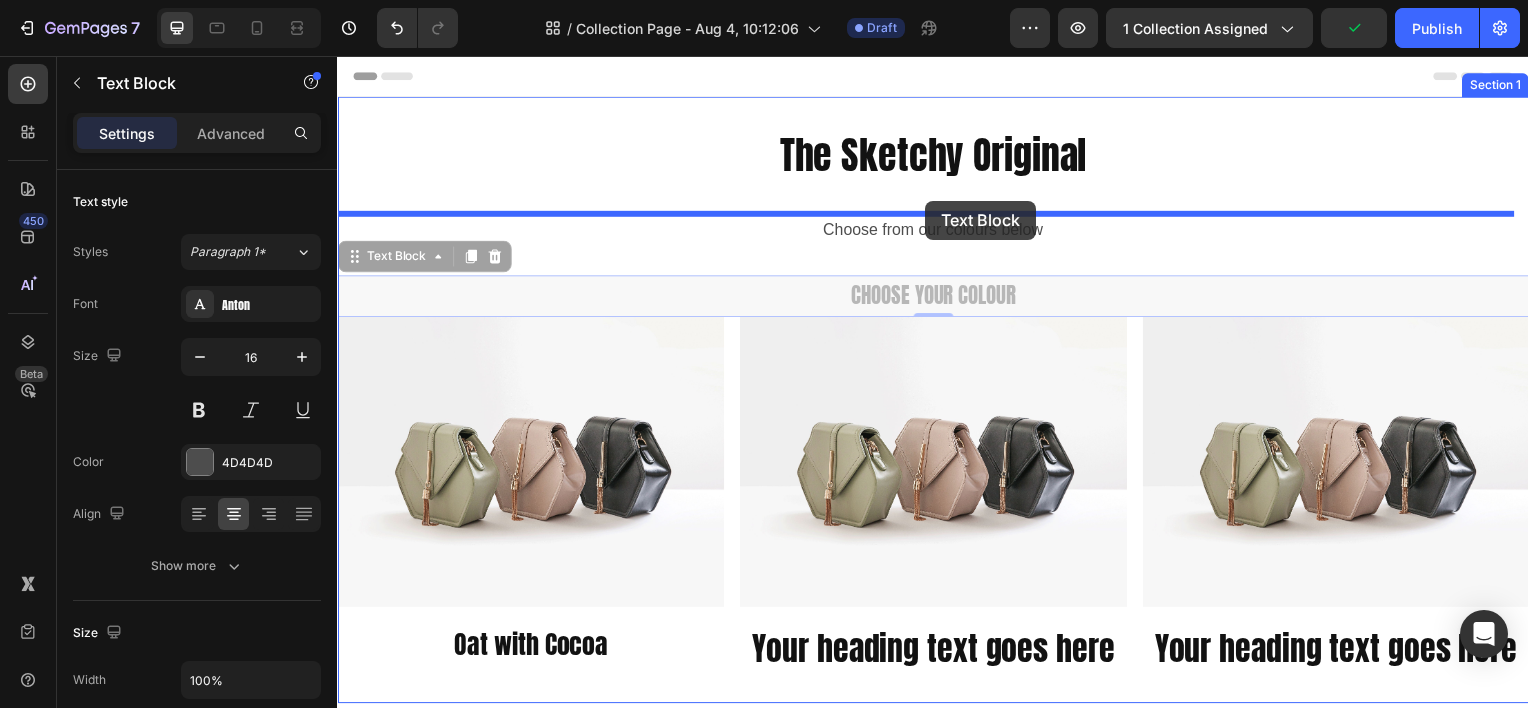drag, startPoint x: 409, startPoint y: 269, endPoint x: 930, endPoint y: 202, distance: 525.2904 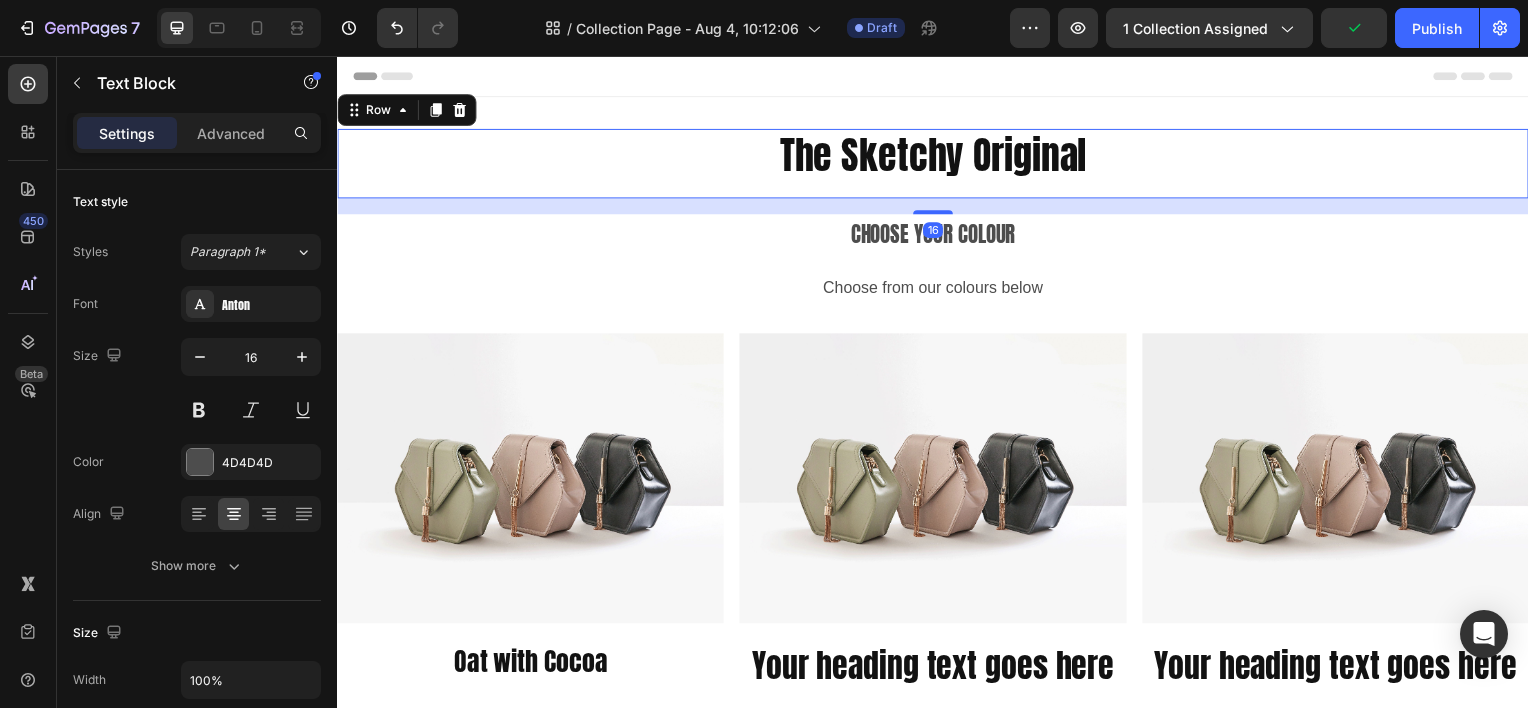 click on "The Sketchy Original Heading" at bounding box center (937, 164) 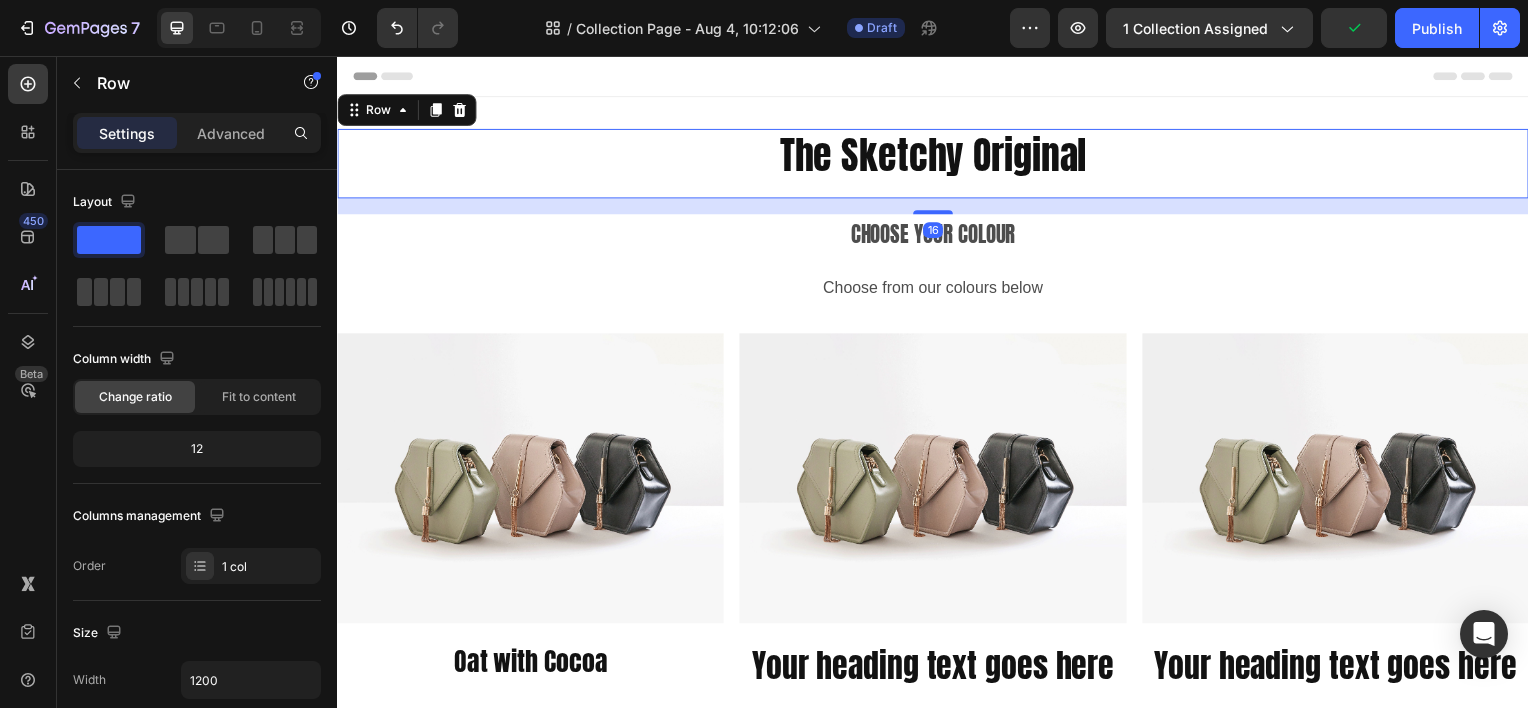 click on "Choose your colour" at bounding box center (937, 236) 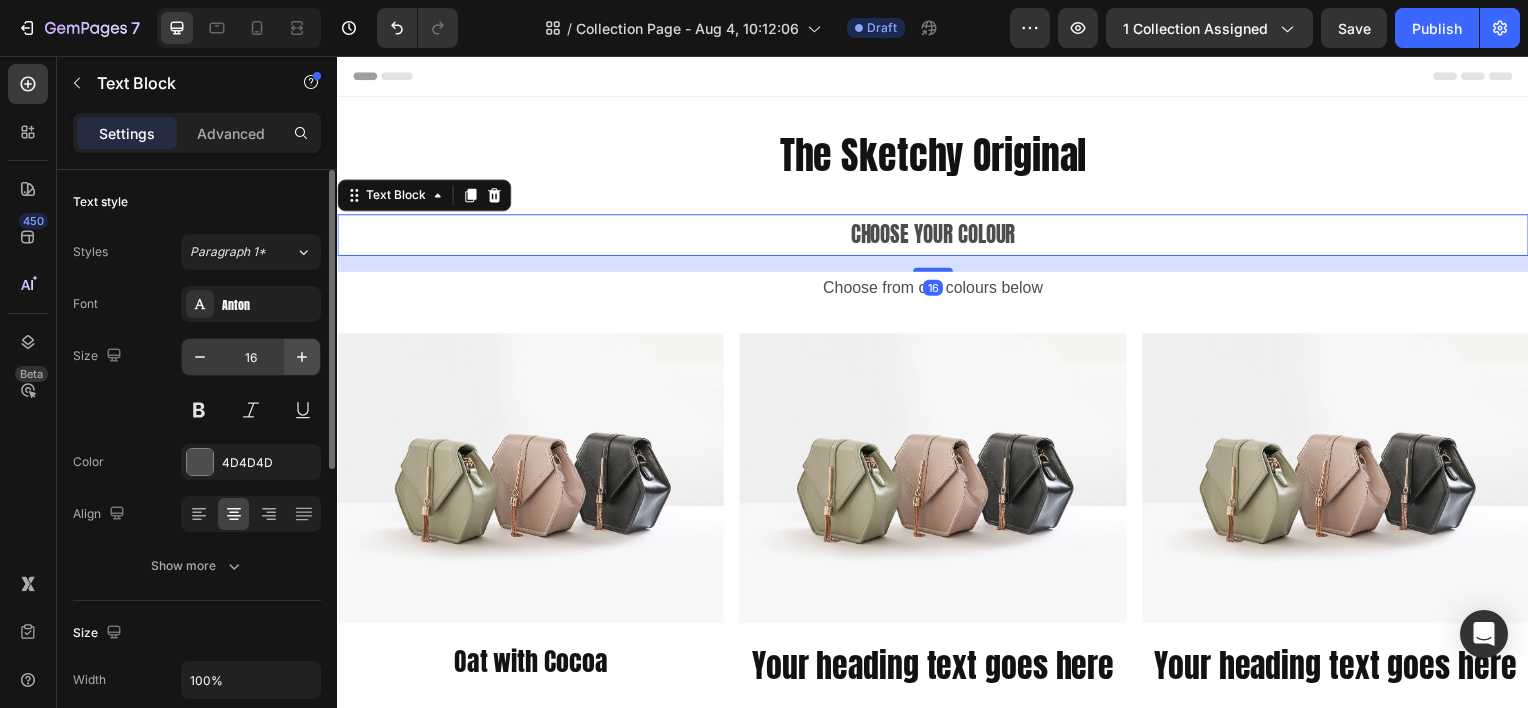 click at bounding box center (302, 357) 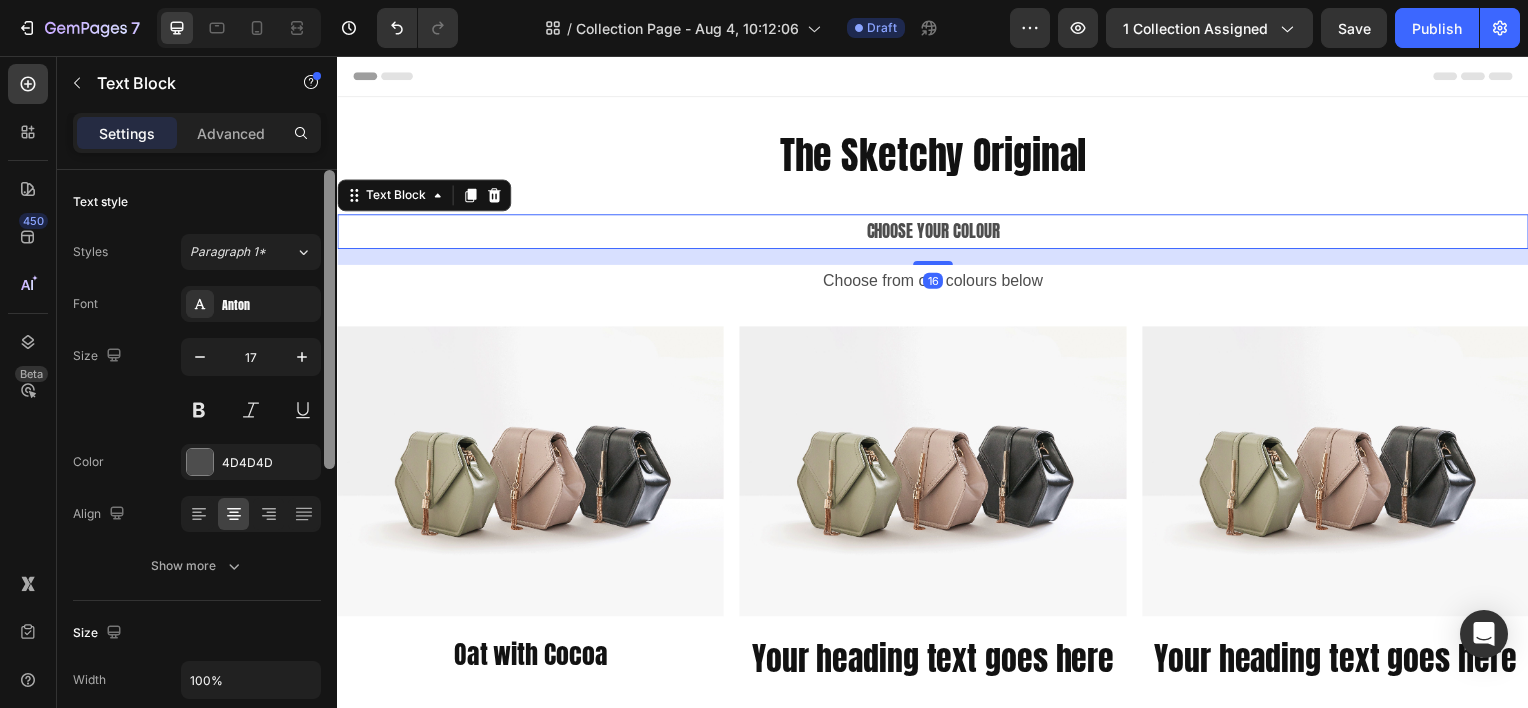 drag, startPoint x: 308, startPoint y: 368, endPoint x: 326, endPoint y: 363, distance: 18.681541 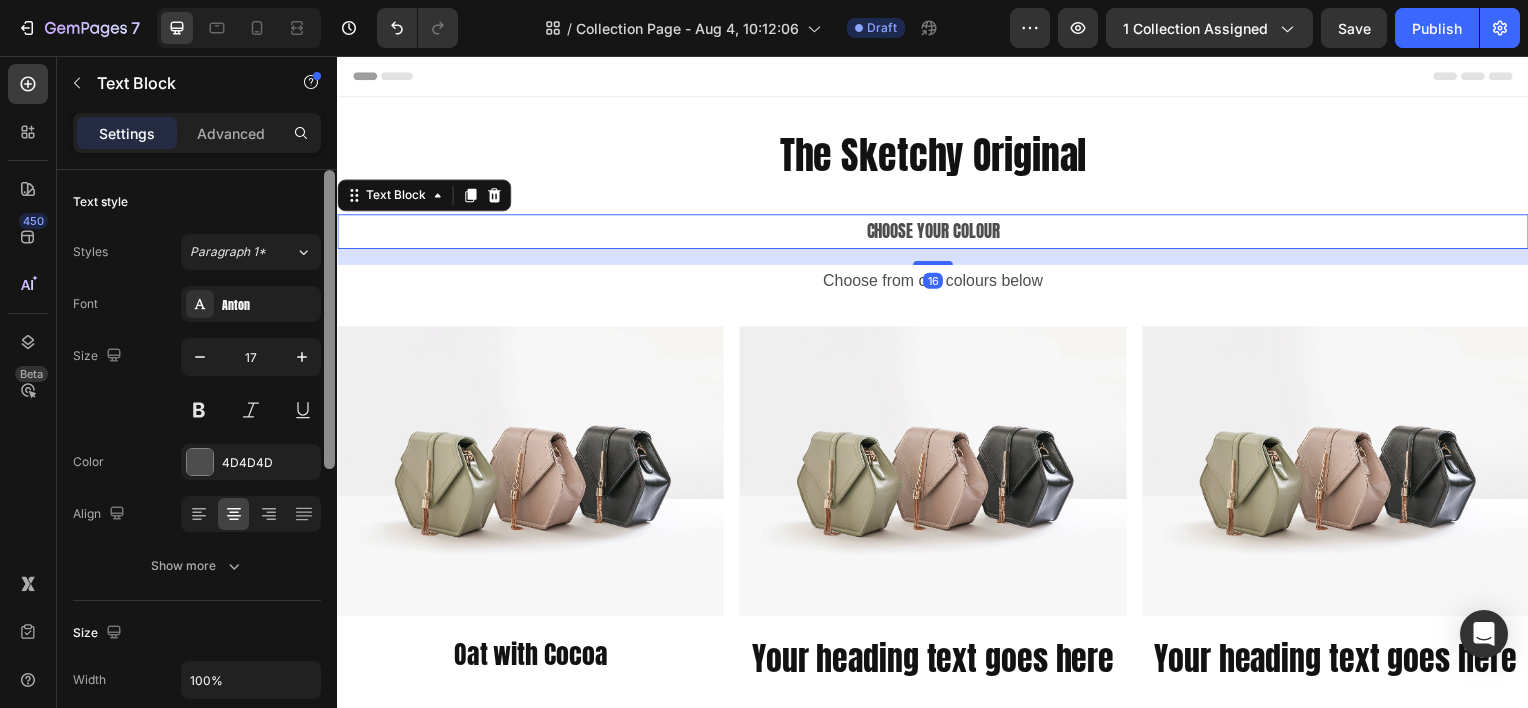 click at bounding box center (302, 357) 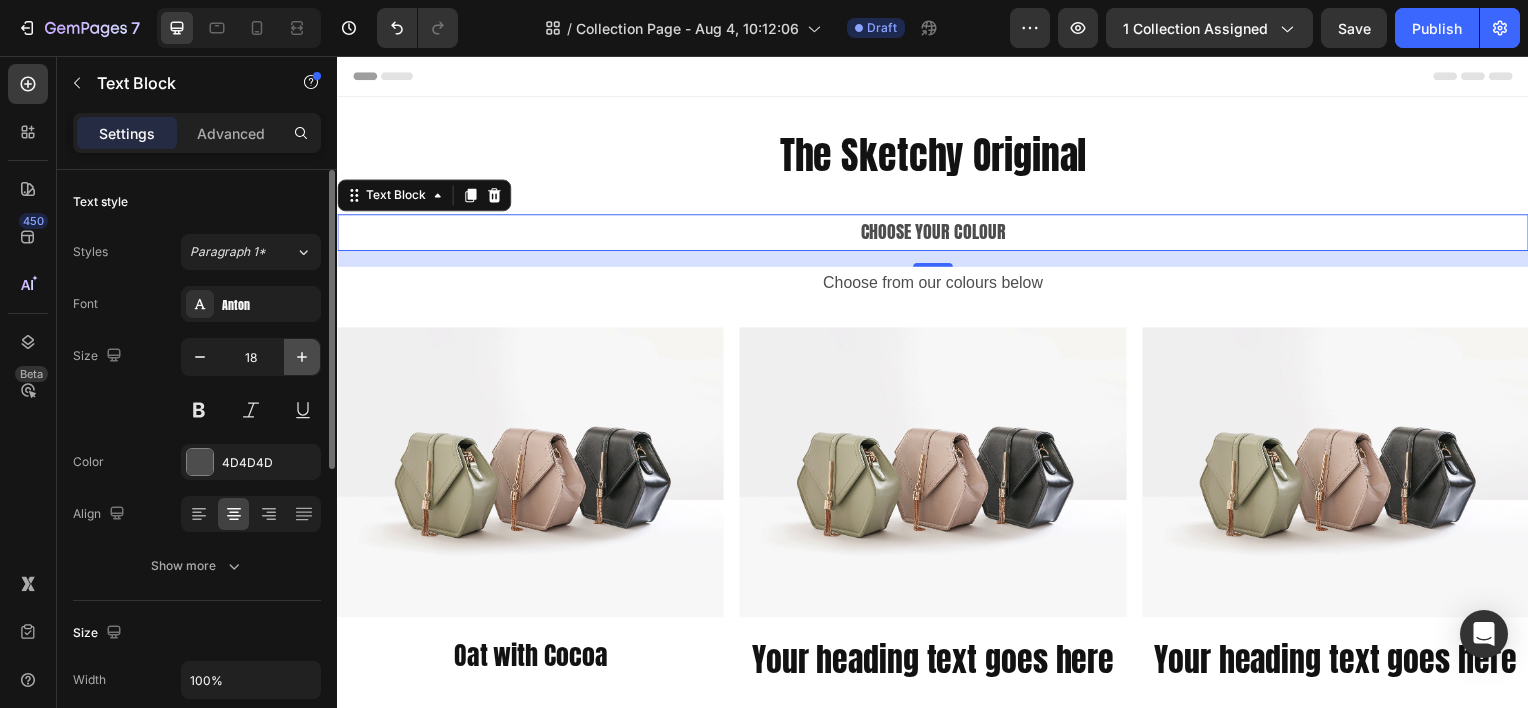 click 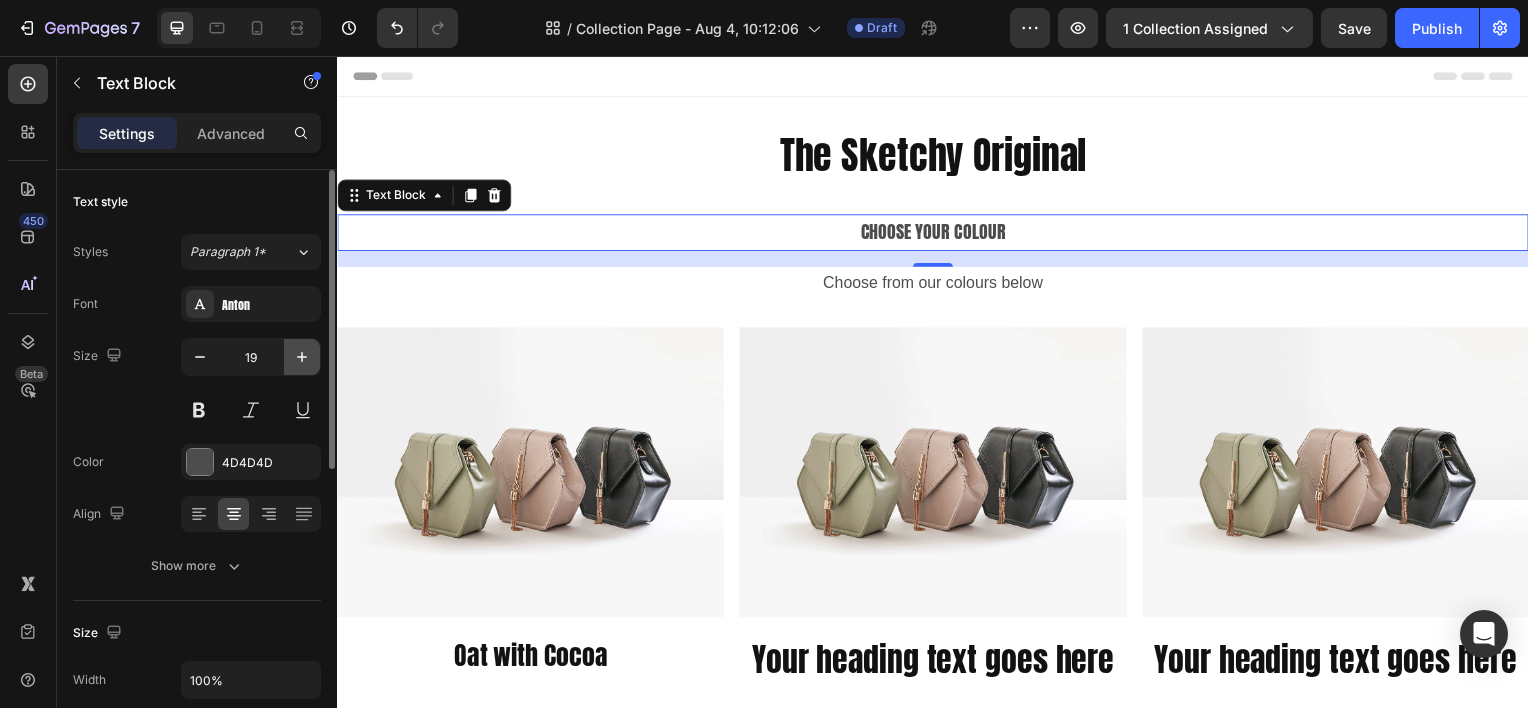 click 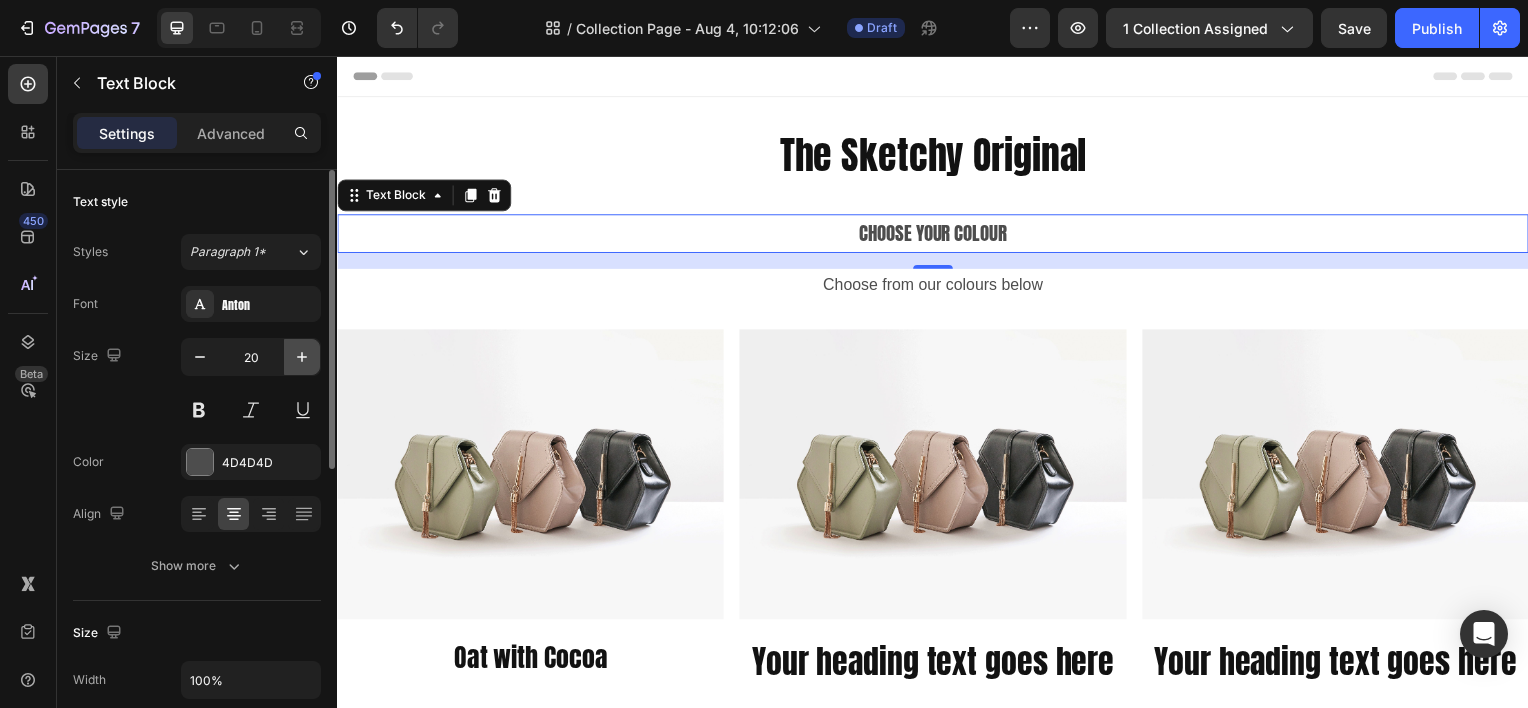 click 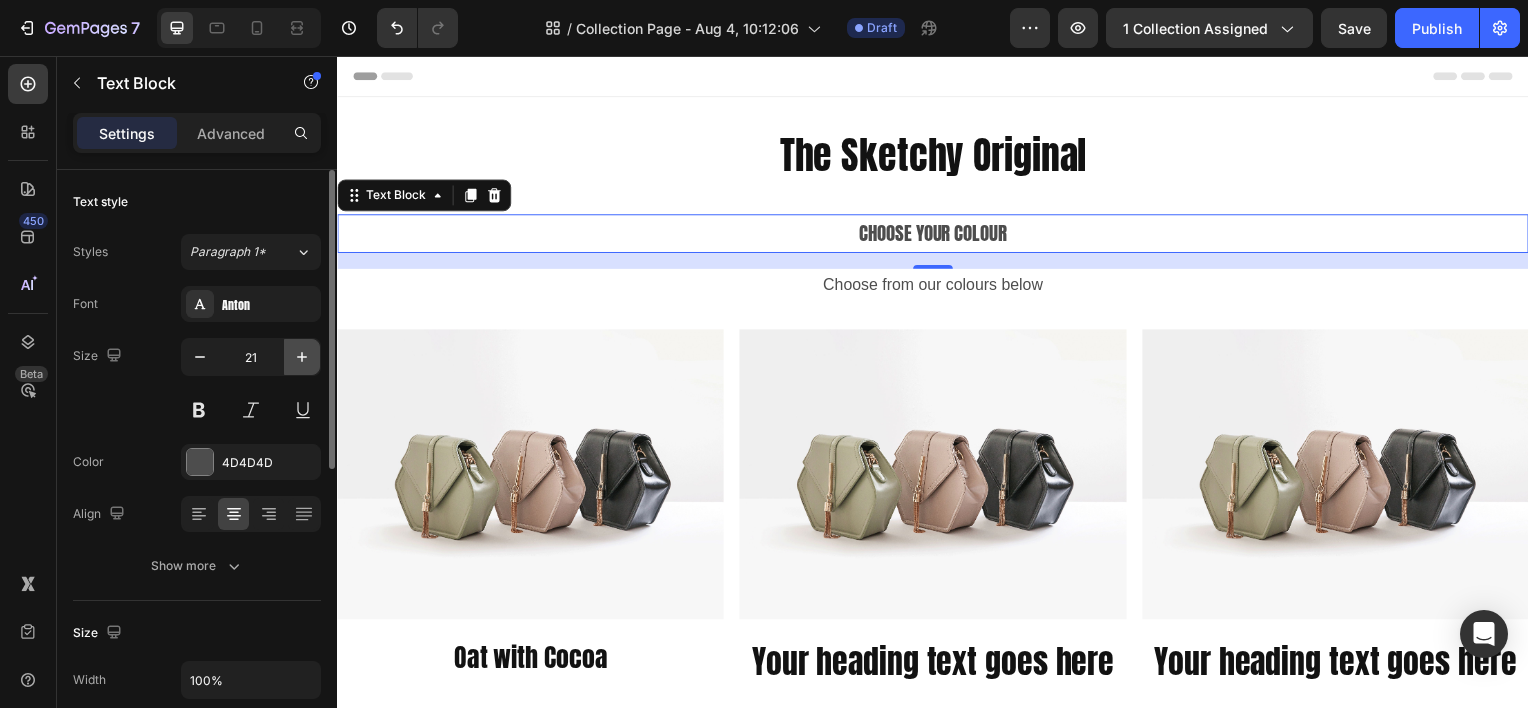 click 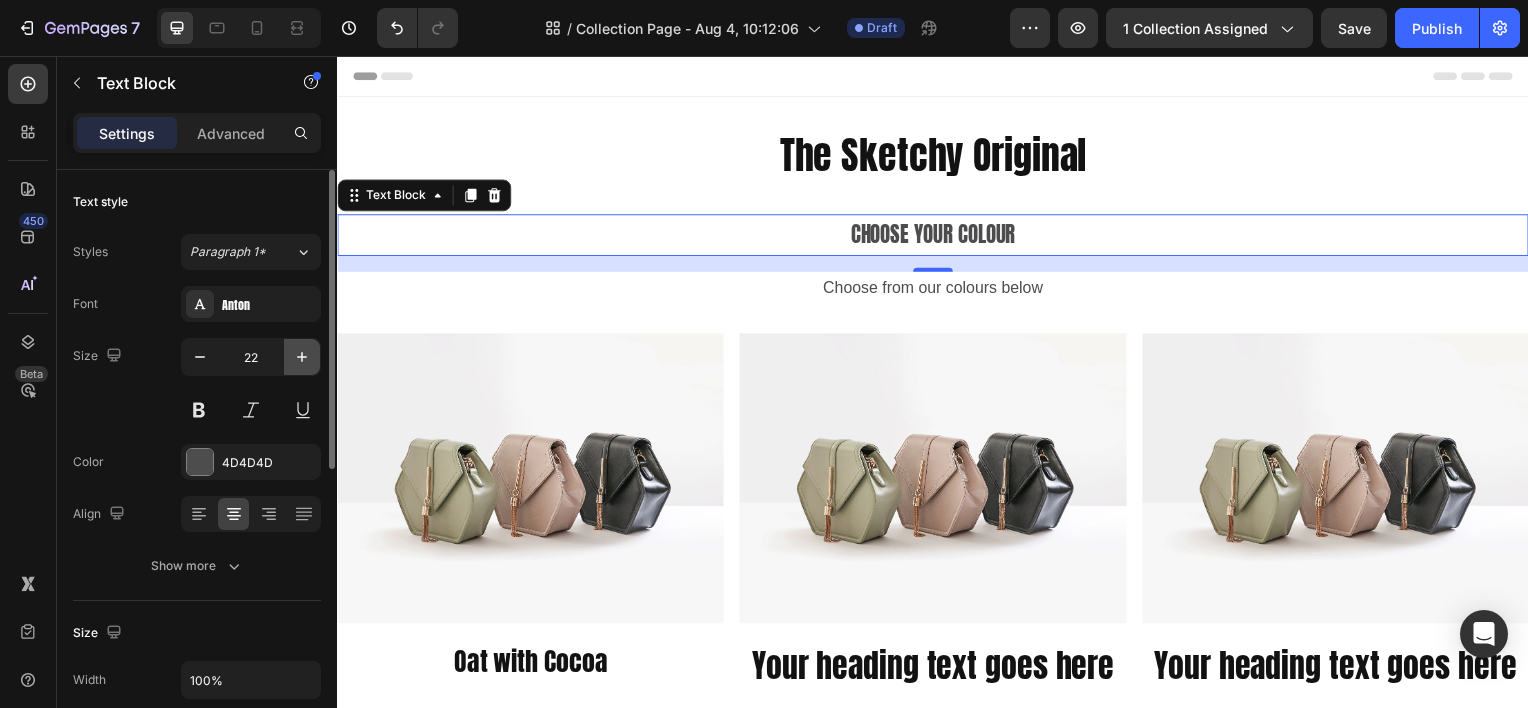click 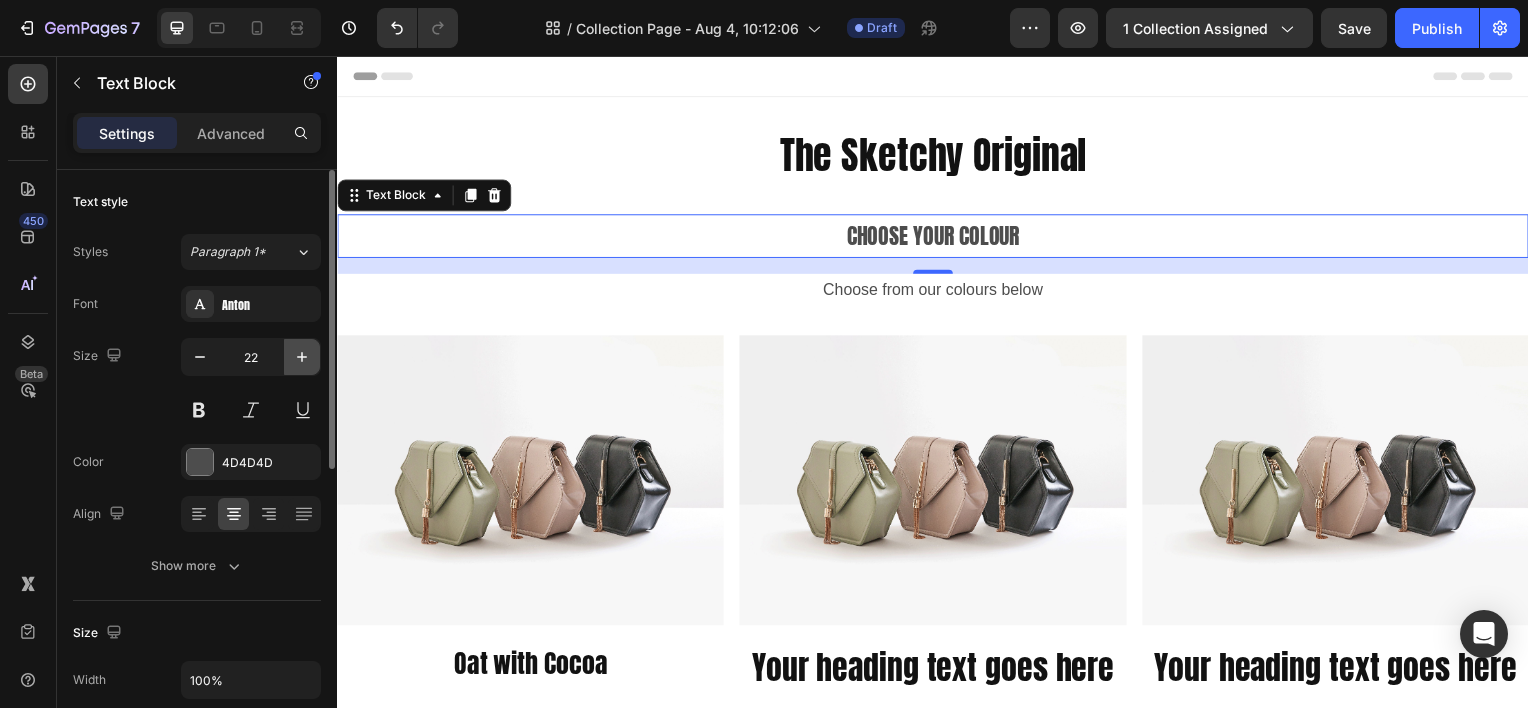 type on "23" 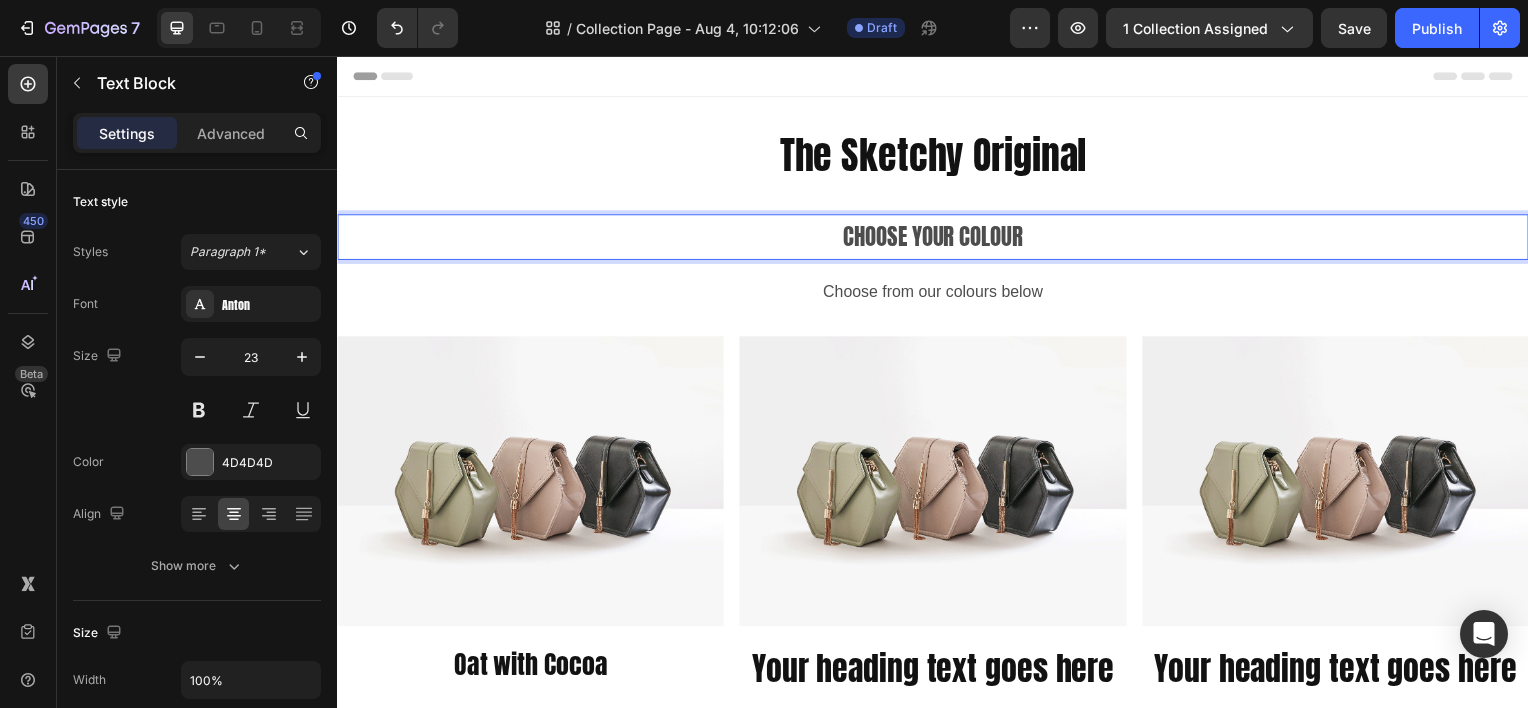 click on "Choose your colour" at bounding box center [937, 237] 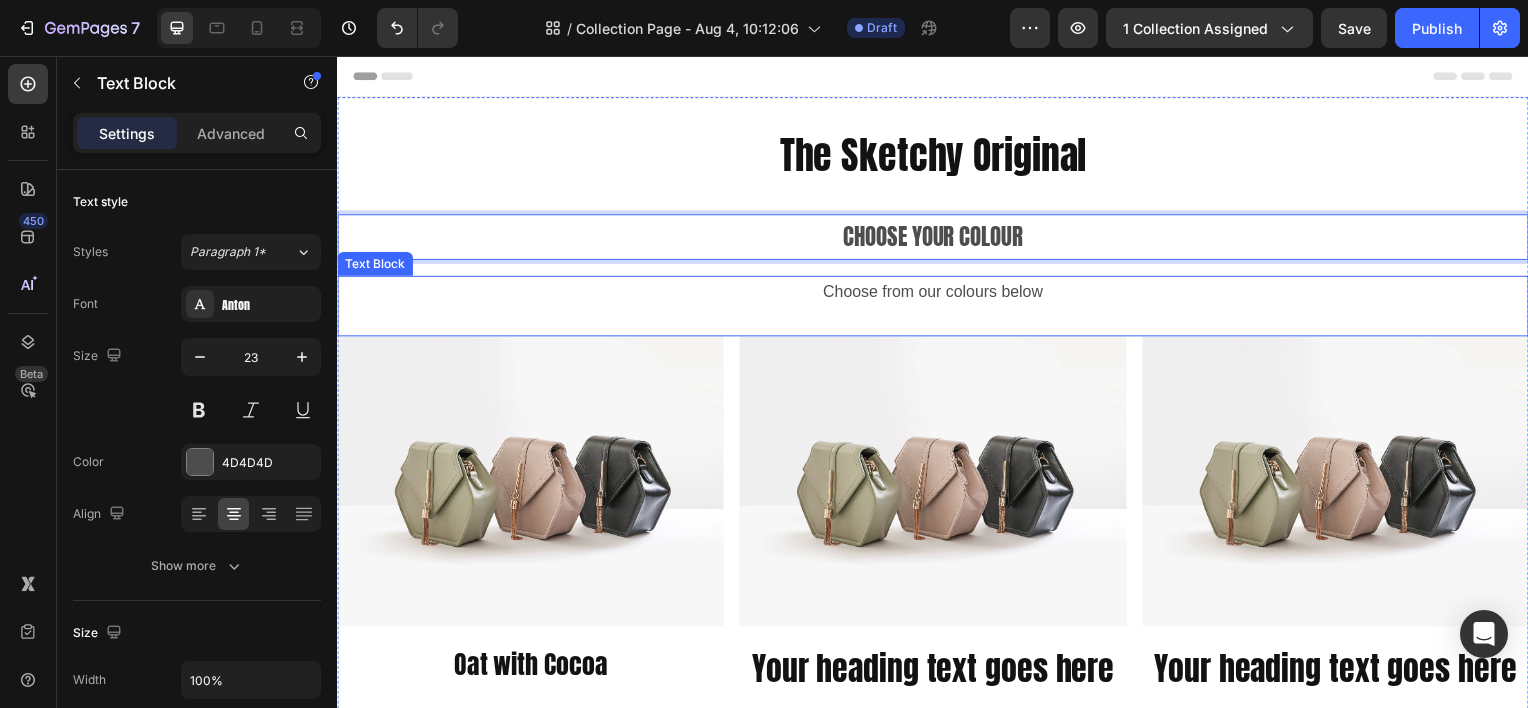 click on "Choose from our colours below" at bounding box center [937, 293] 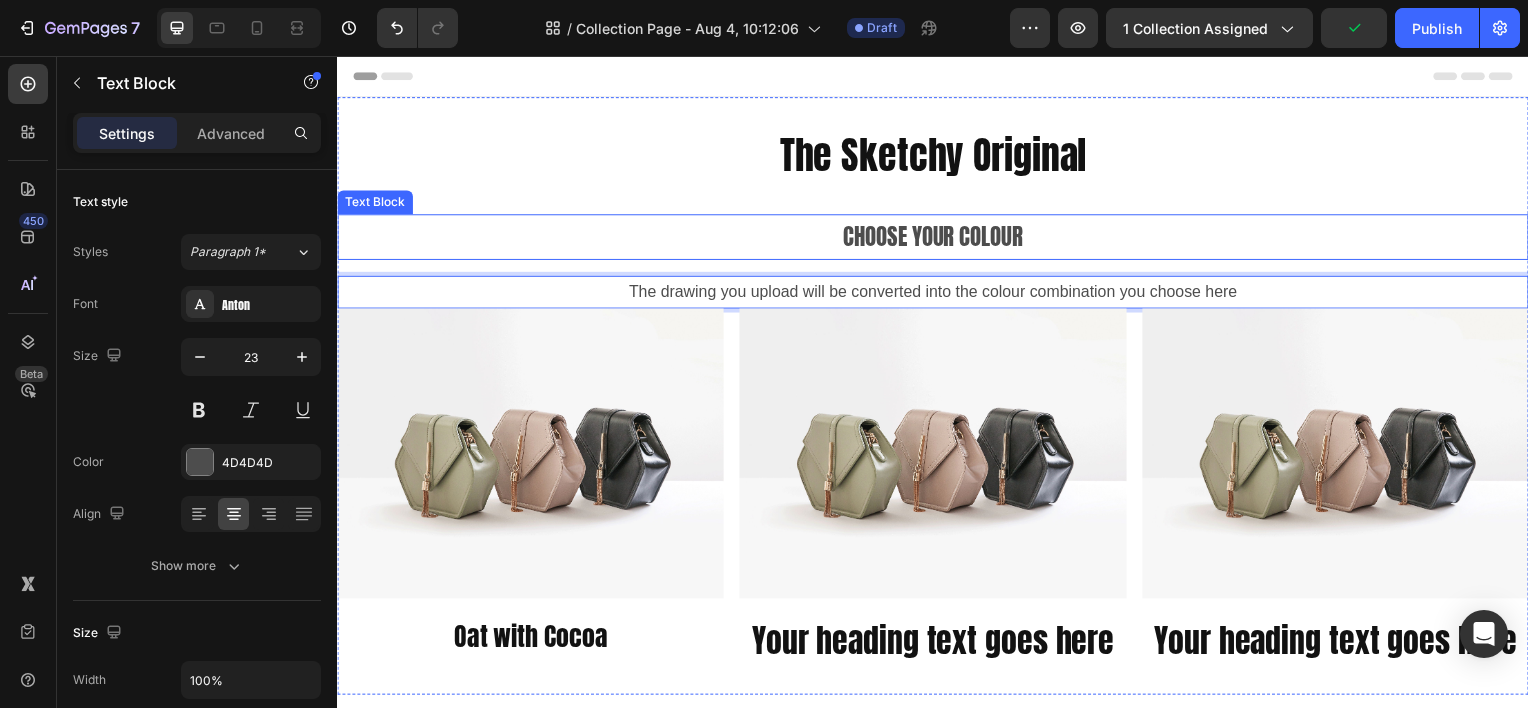 click on "Choose your colour" at bounding box center (937, 237) 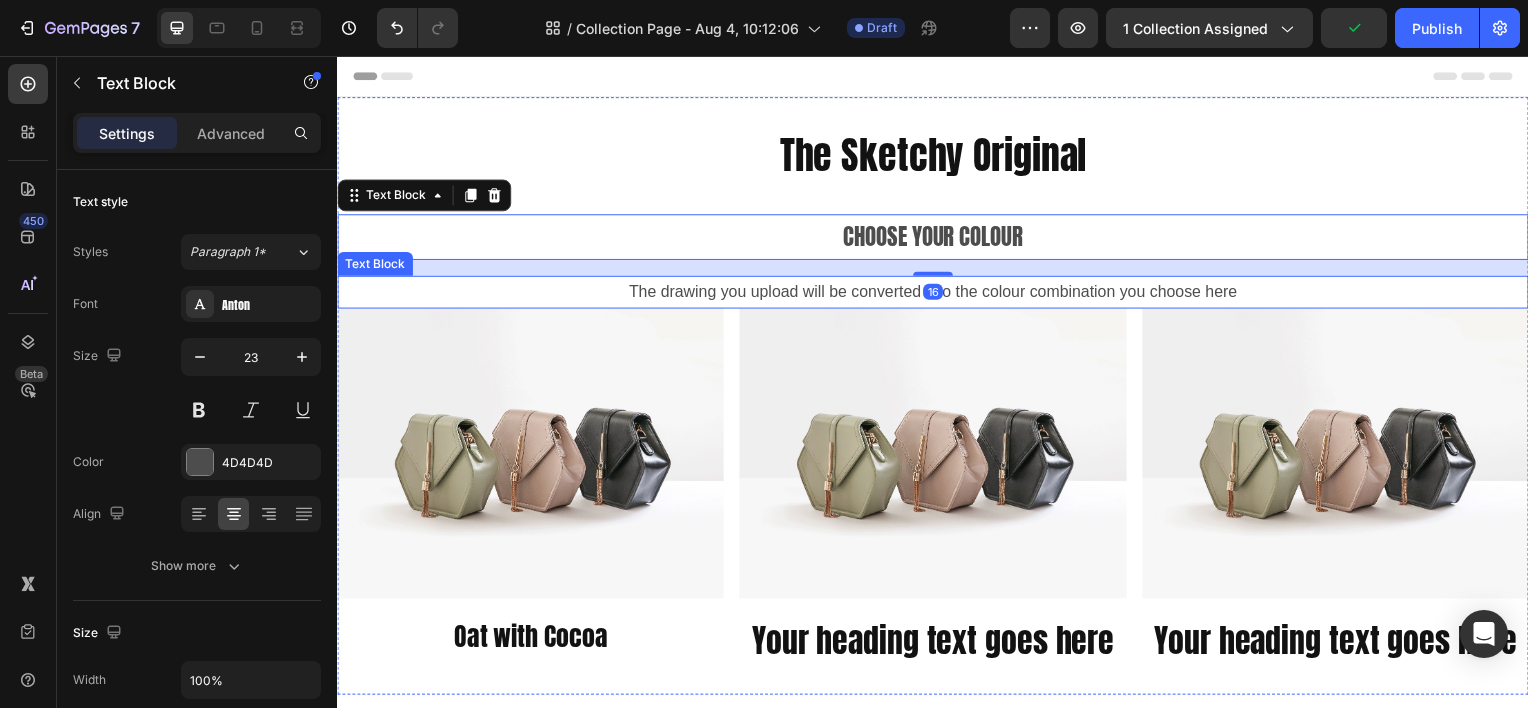 click on "The drawing you upload will be converted into the colour combination you choose here" at bounding box center (937, 293) 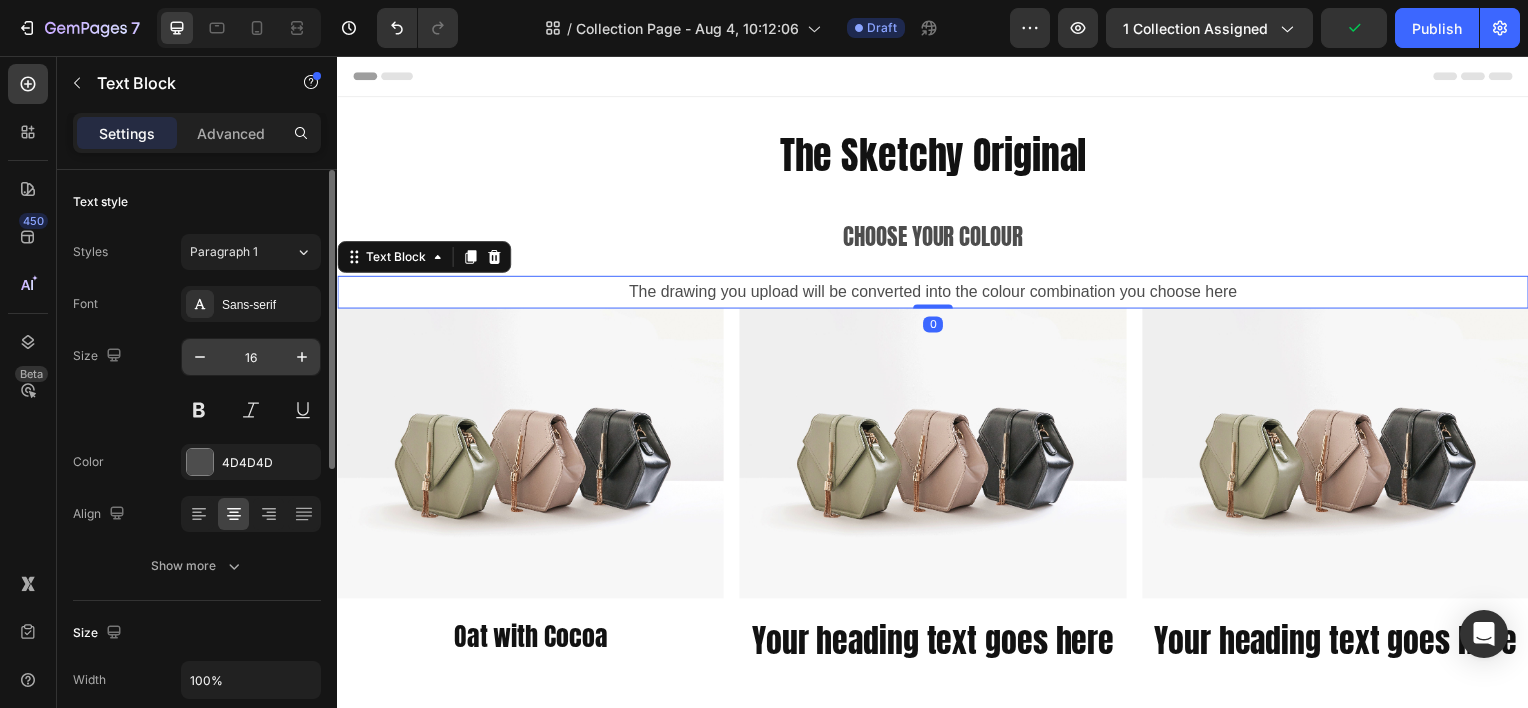 click on "16" at bounding box center [251, 357] 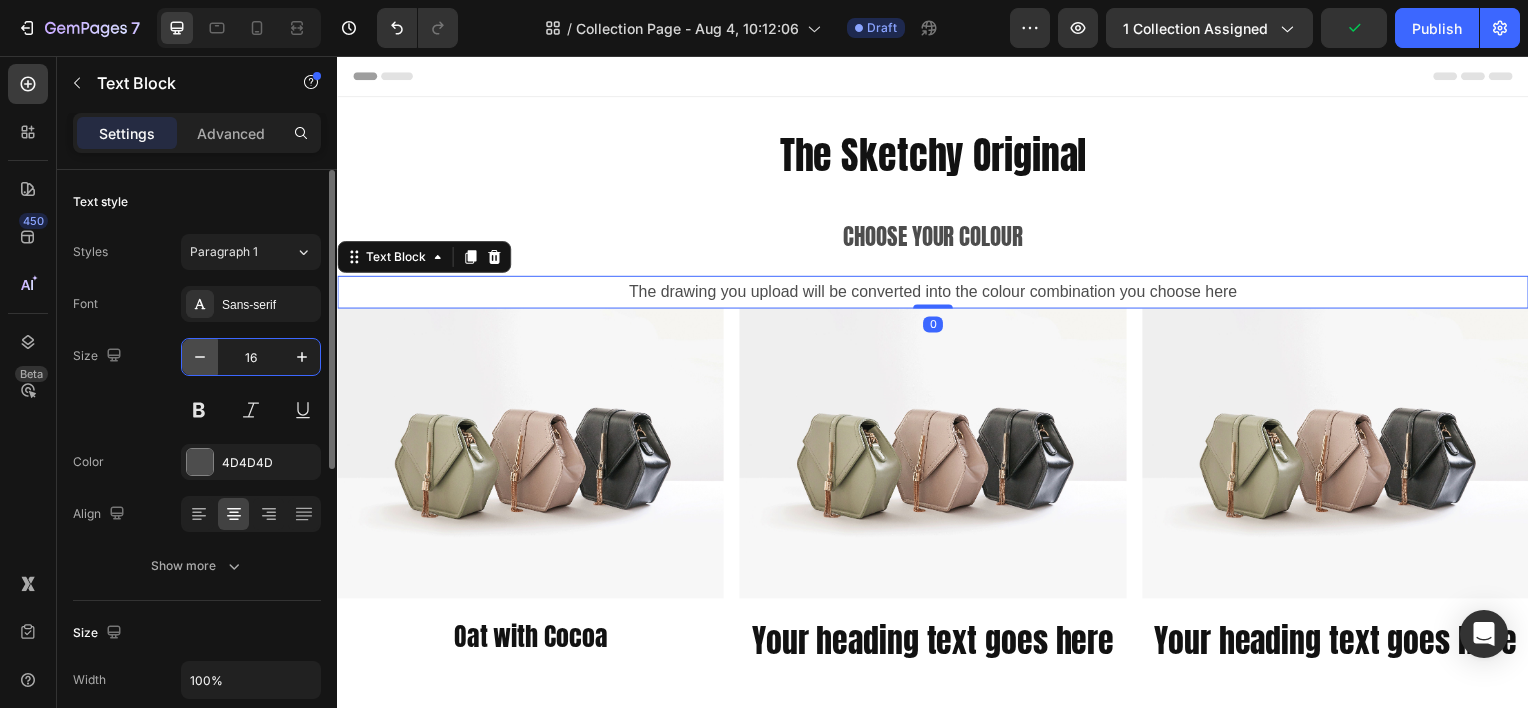 click at bounding box center [200, 357] 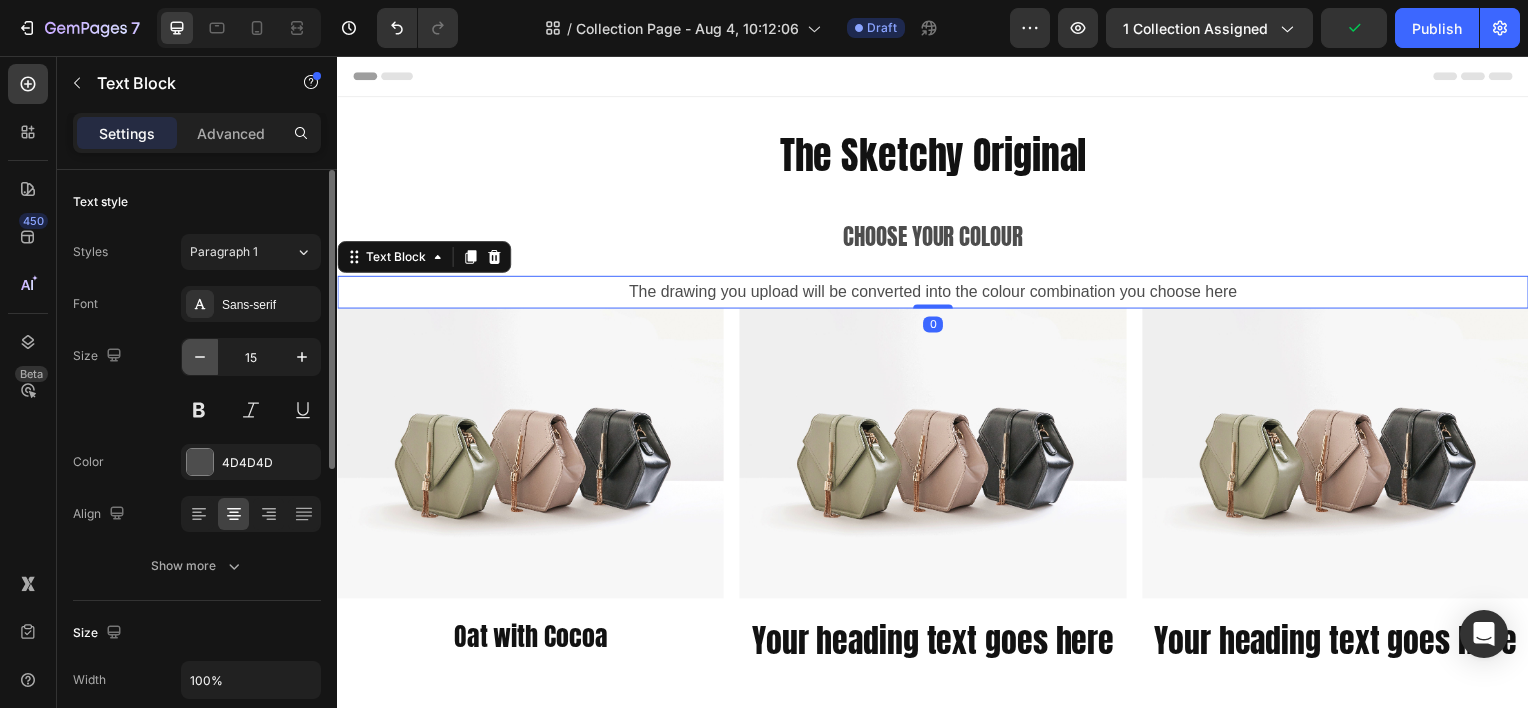 click at bounding box center (200, 357) 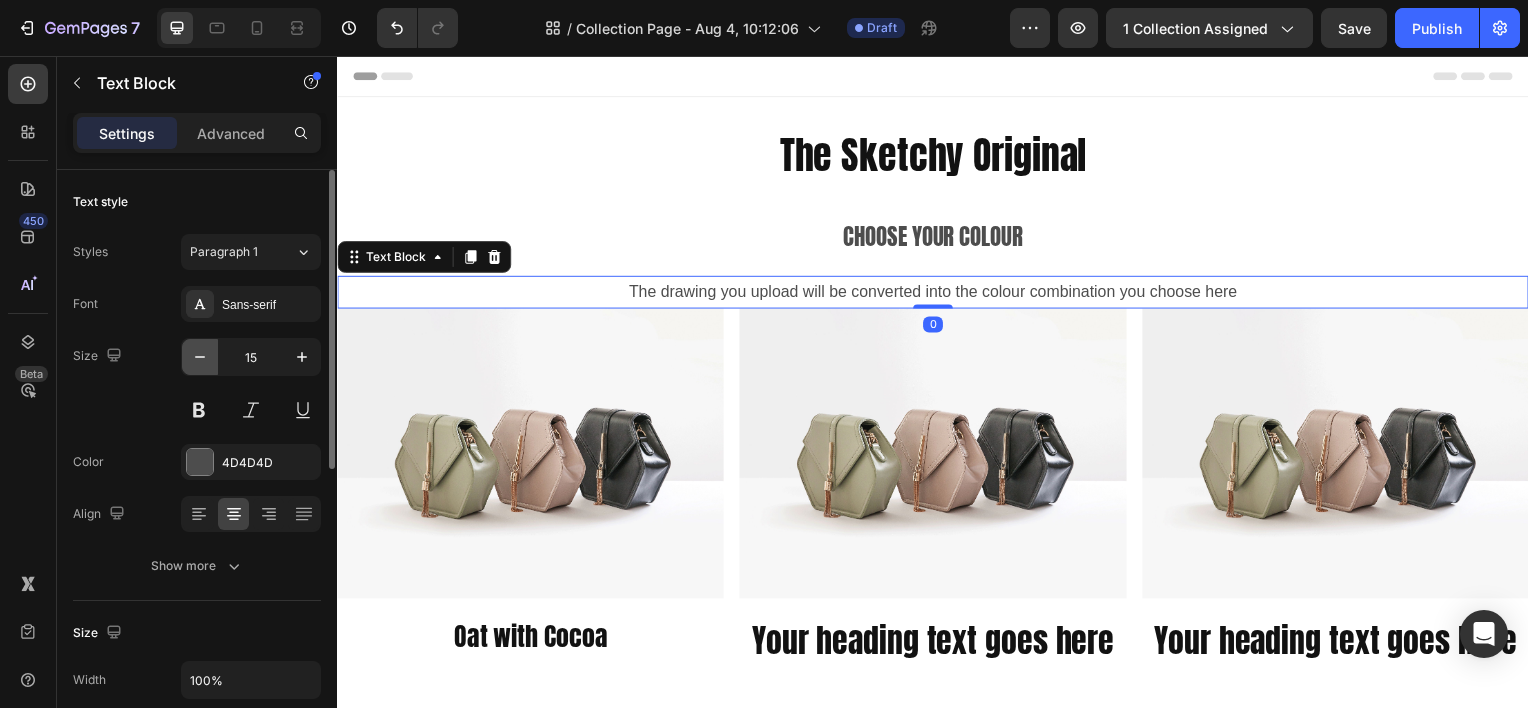 type on "14" 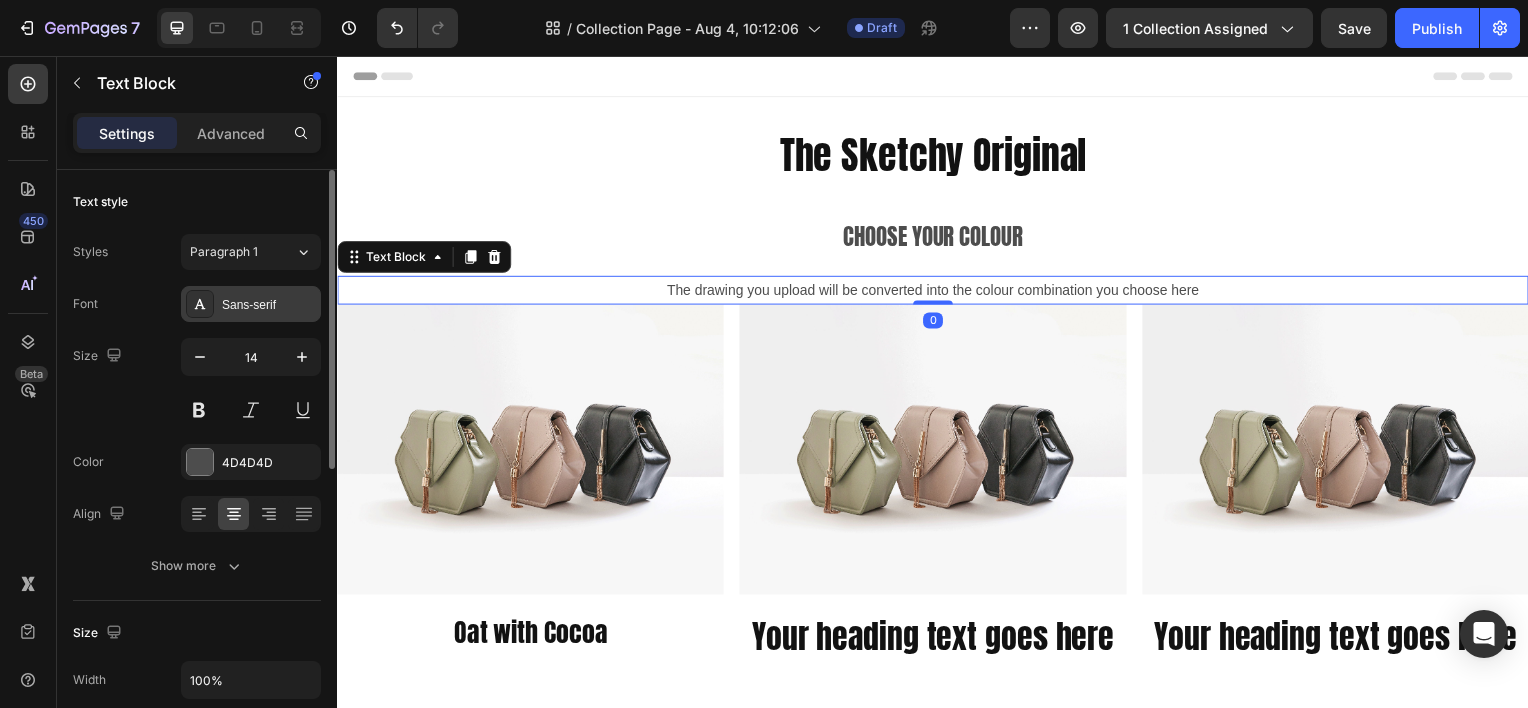 click on "Sans-serif" at bounding box center (269, 305) 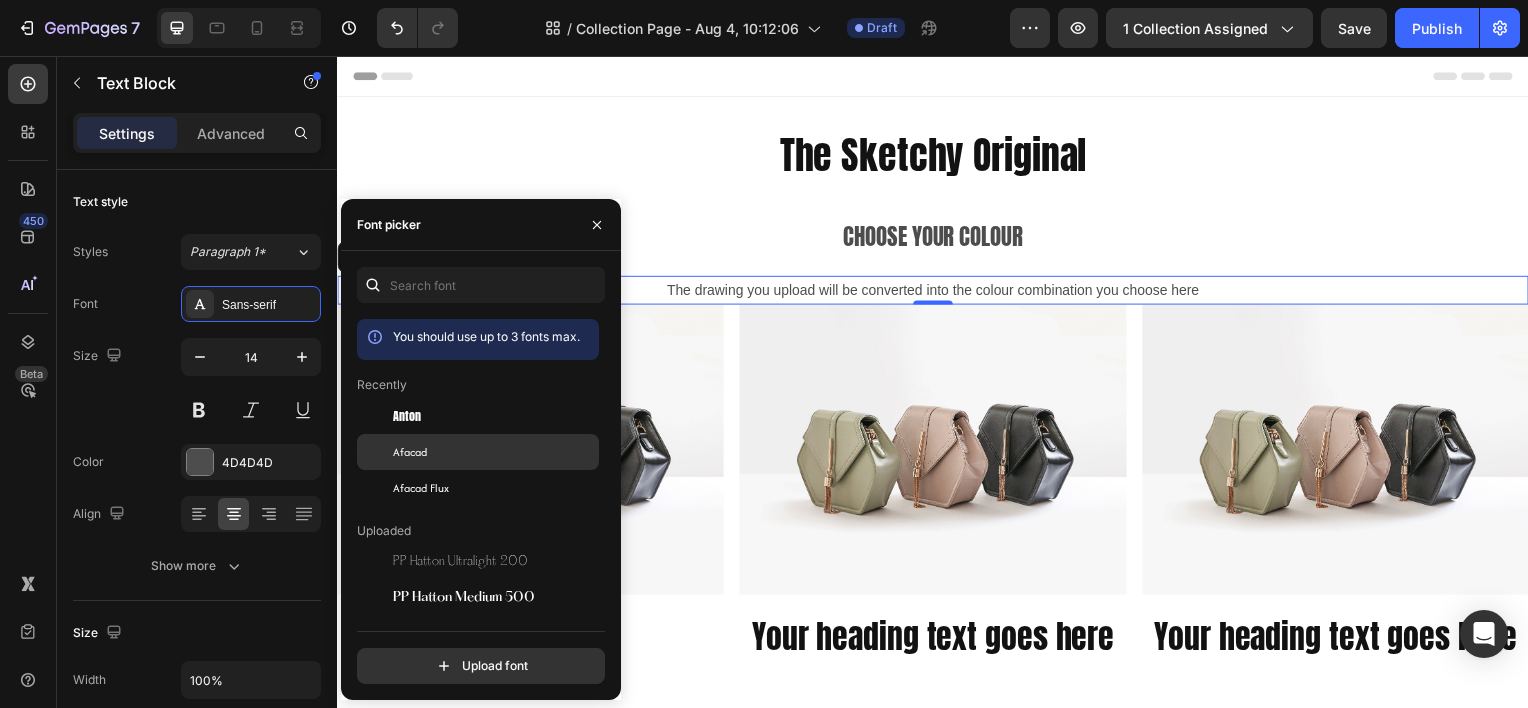 click on "Afacad" at bounding box center [494, 452] 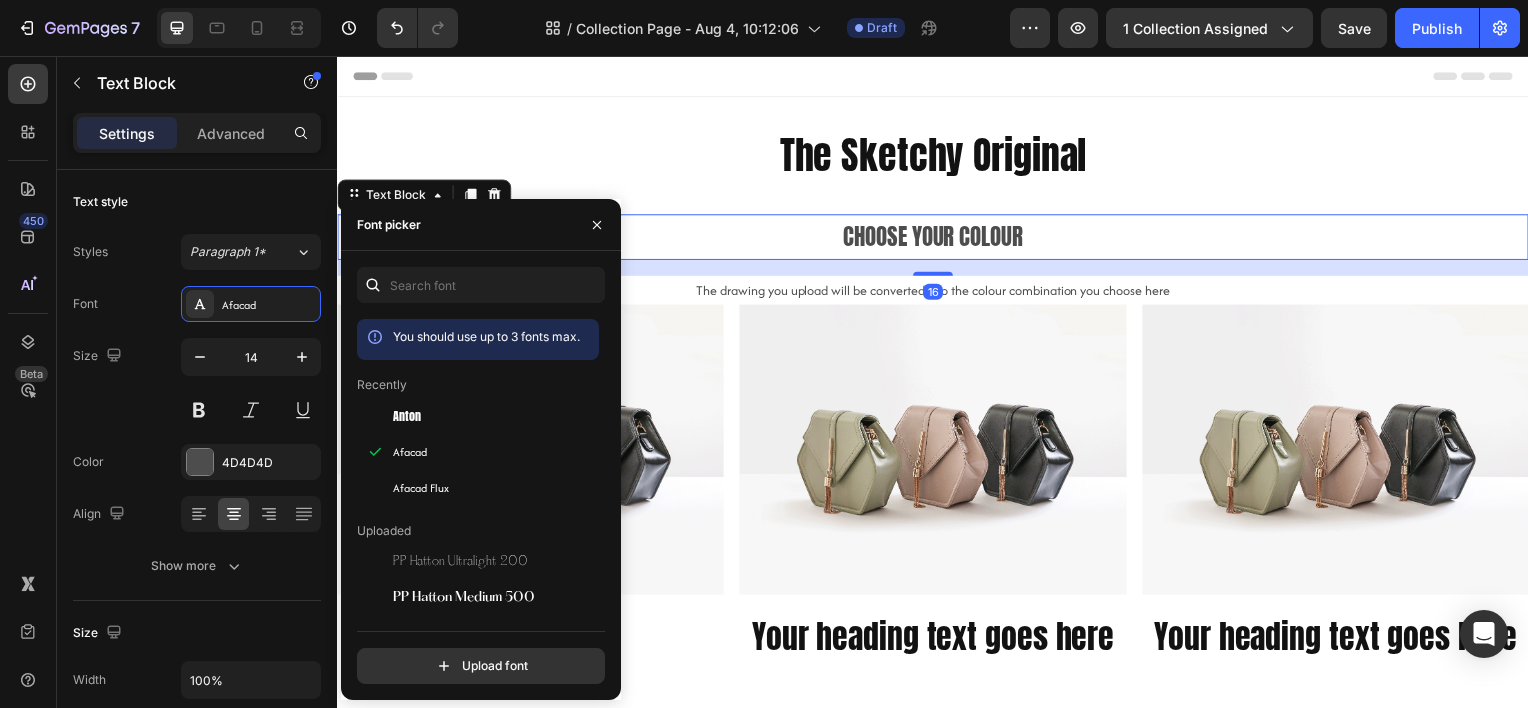 click on "Choose your colour" at bounding box center [937, 237] 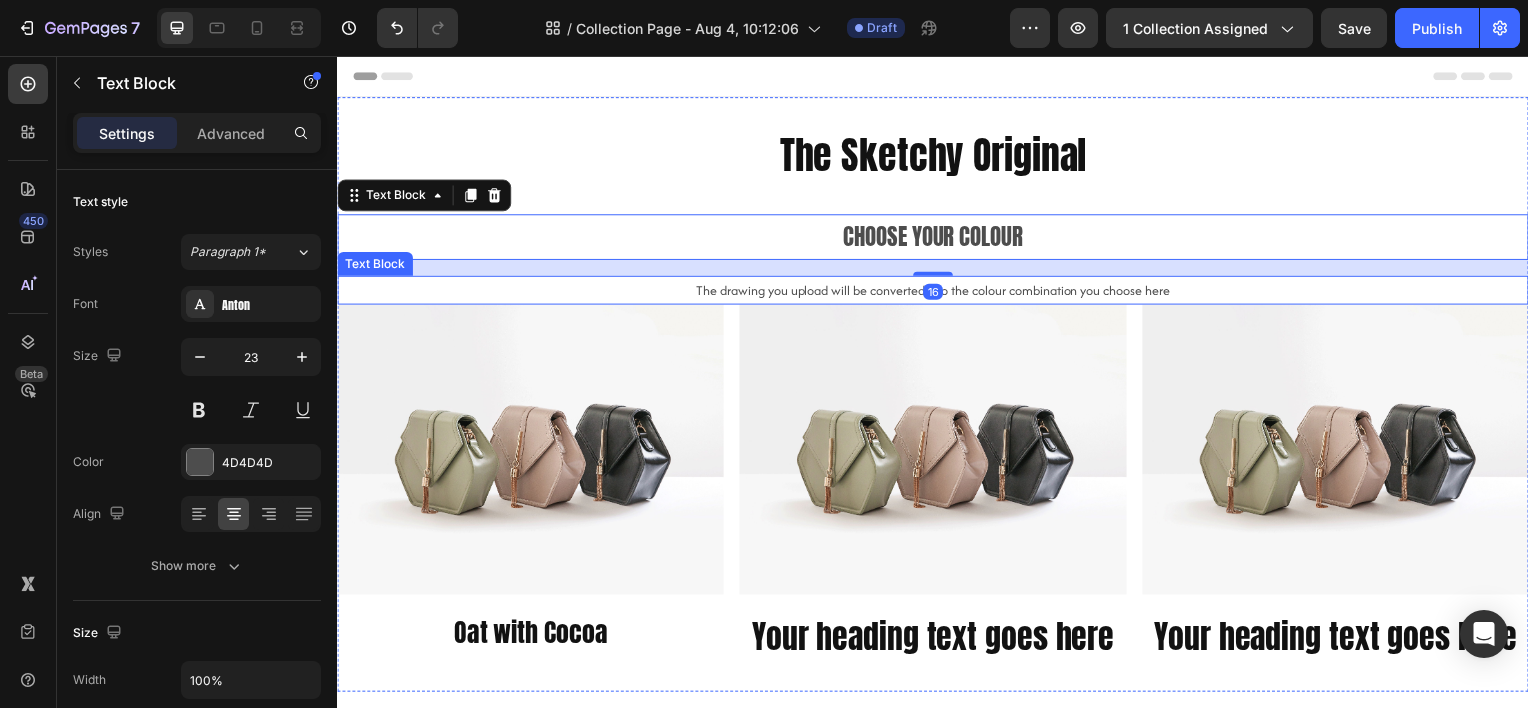 click on "The drawing you upload will be converted into the colour combination you choose here" at bounding box center (937, 291) 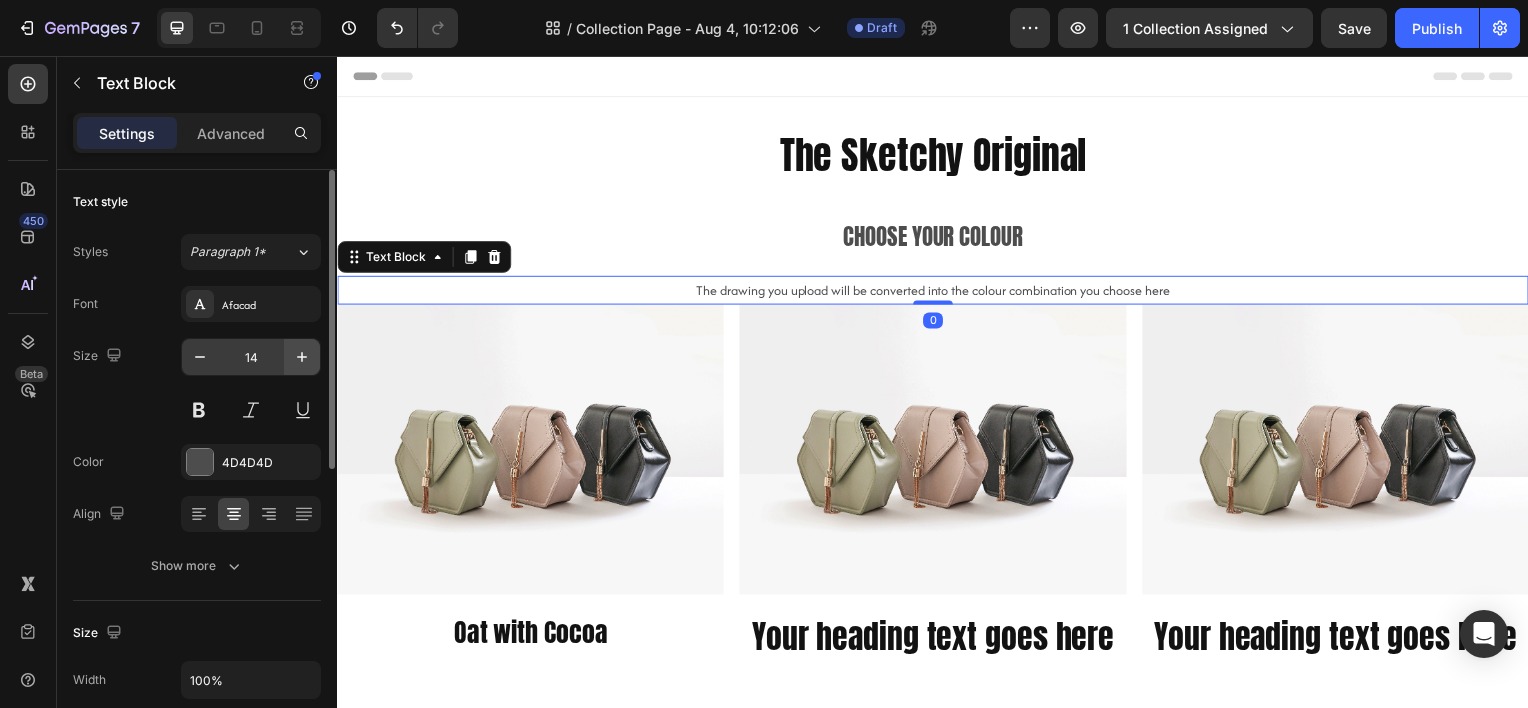click 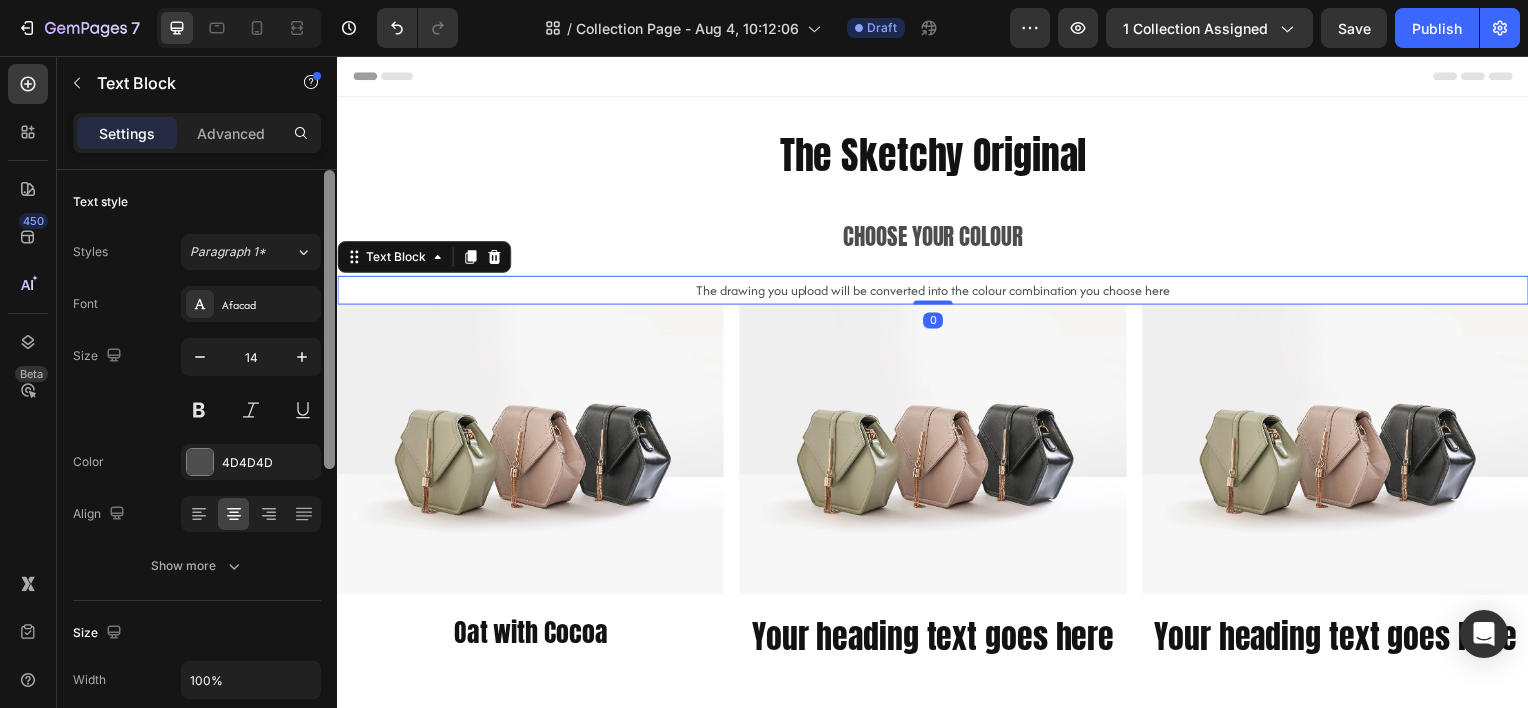 type on "15" 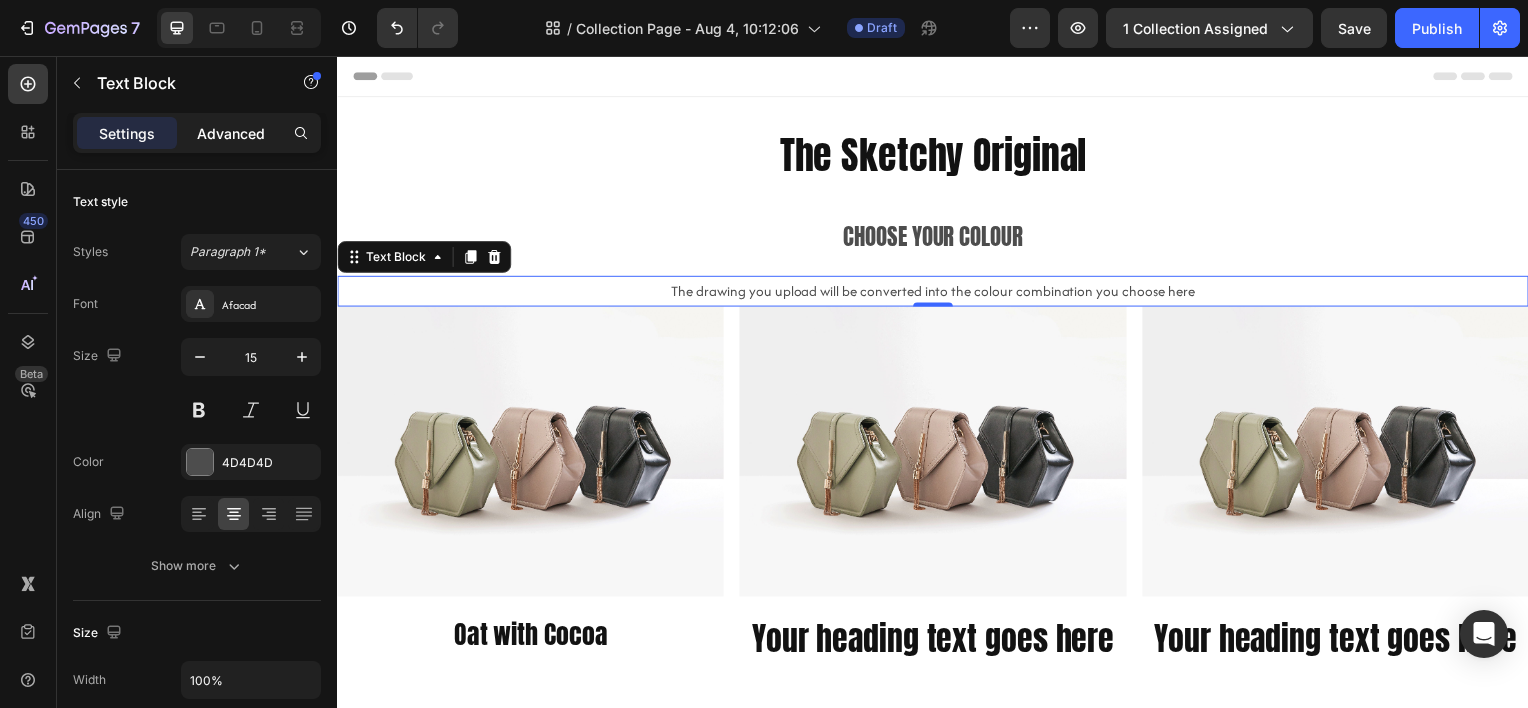 click on "Advanced" at bounding box center (231, 133) 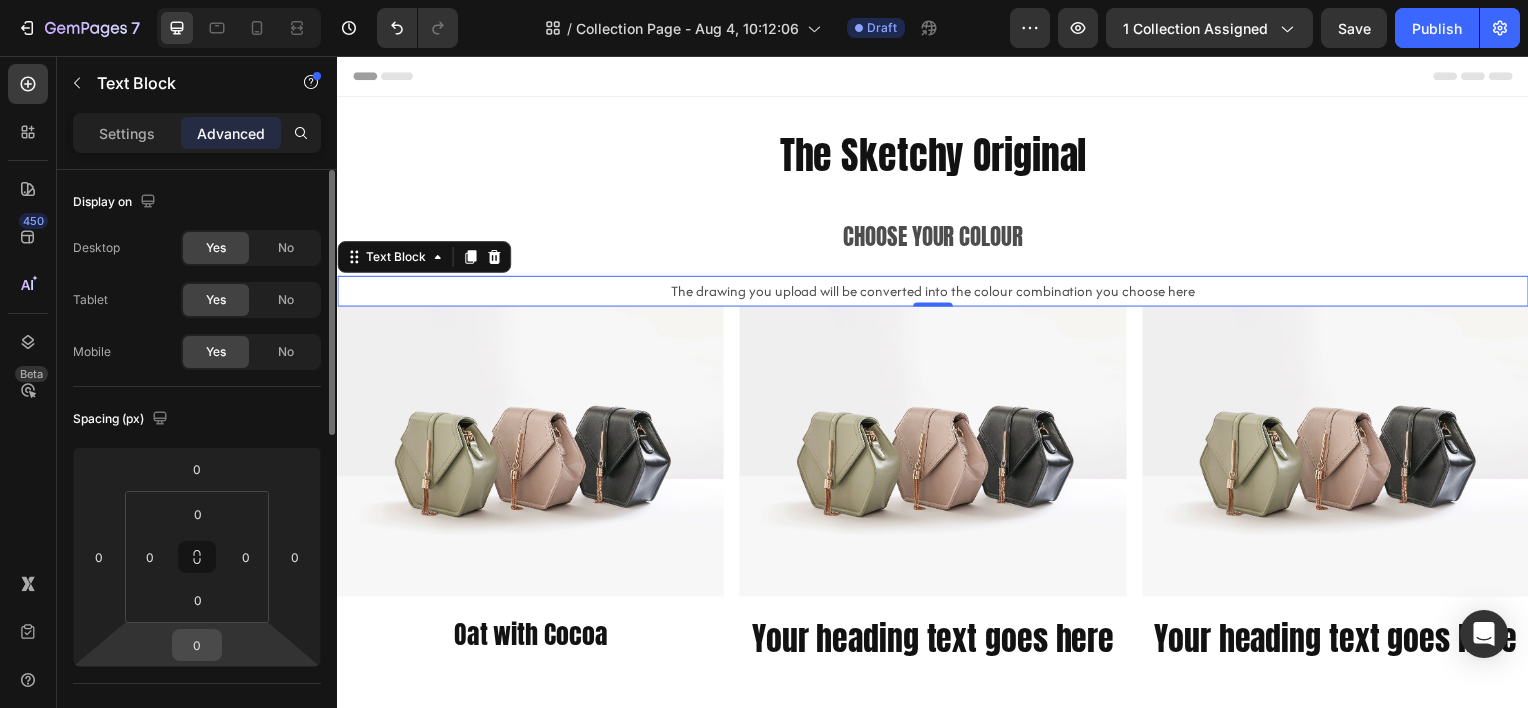 click on "0" at bounding box center [197, 645] 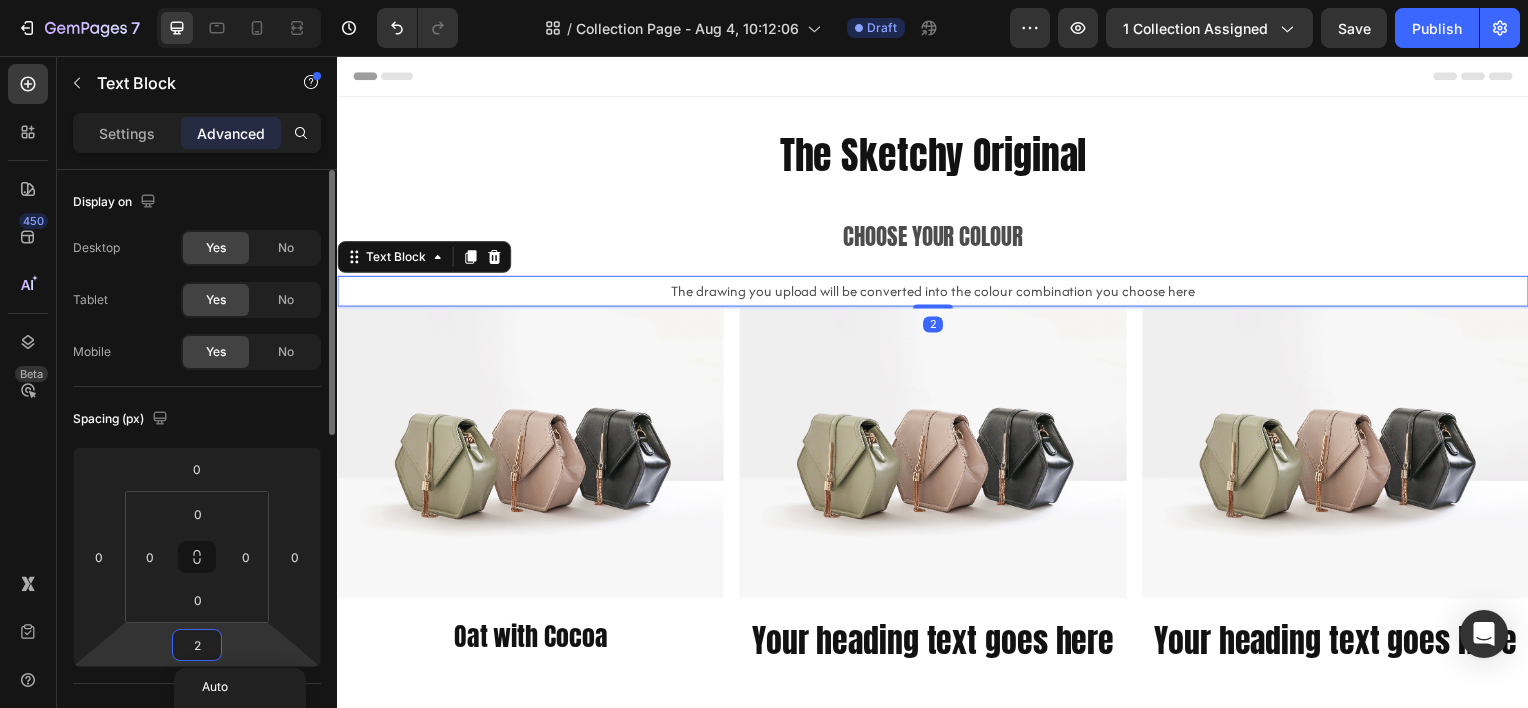 type on "20" 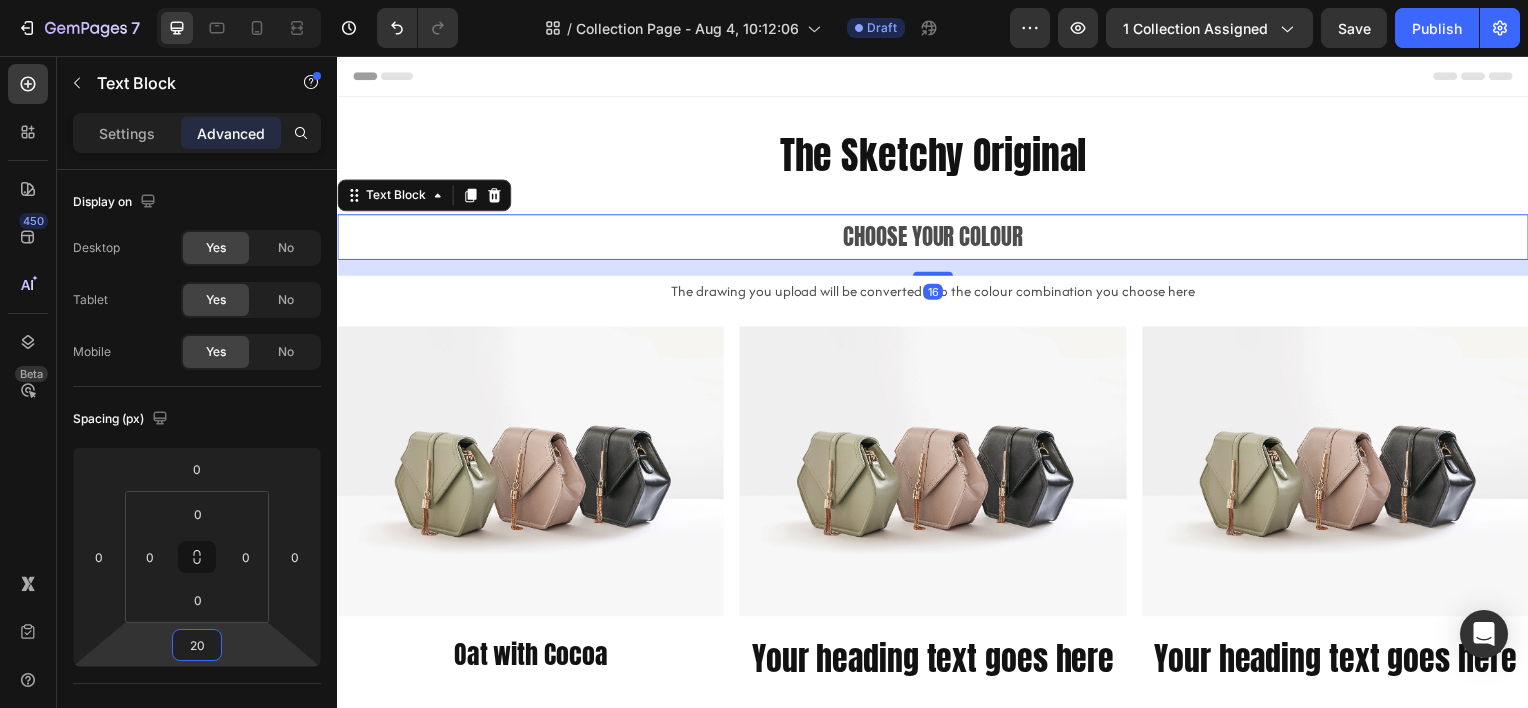 click on "Choose your colour" at bounding box center [937, 237] 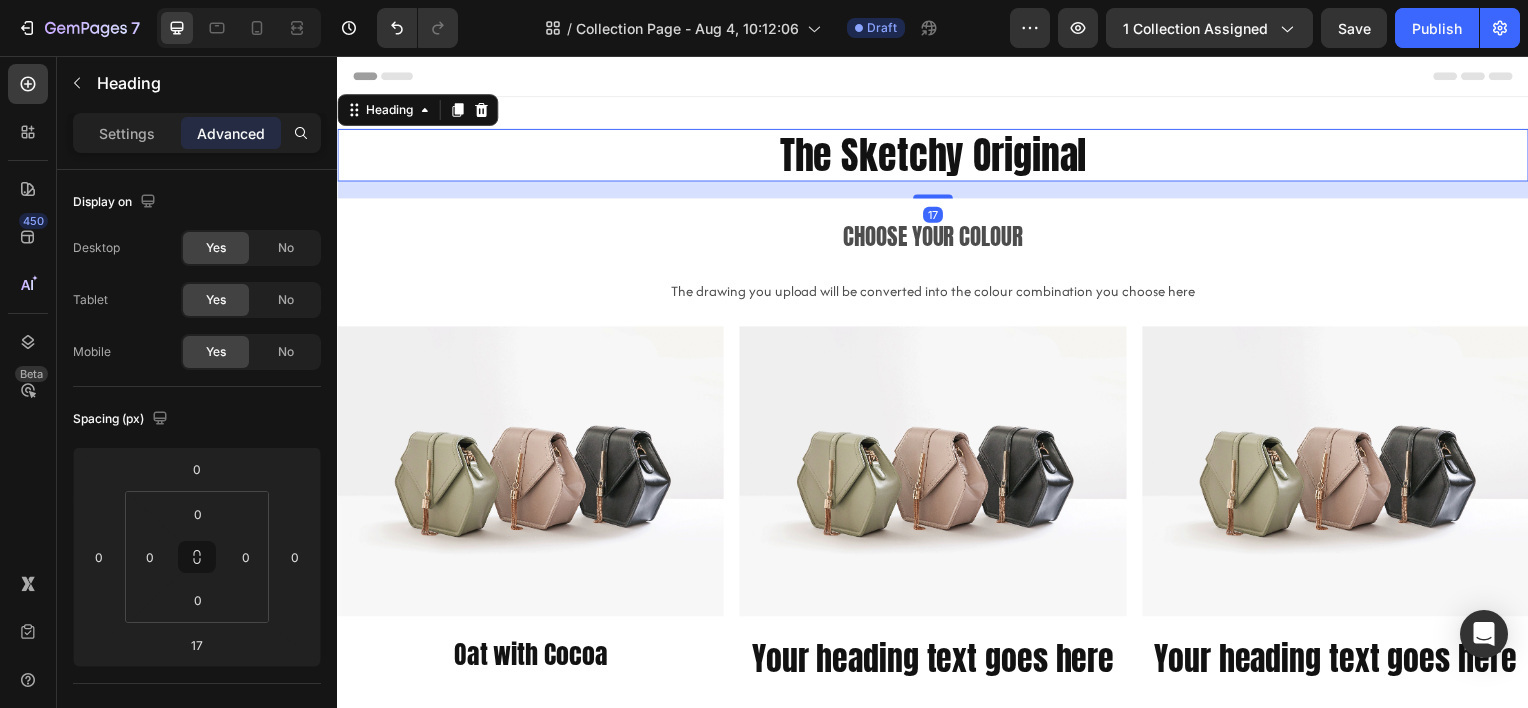 click on "The Sketchy Original" at bounding box center (937, 155) 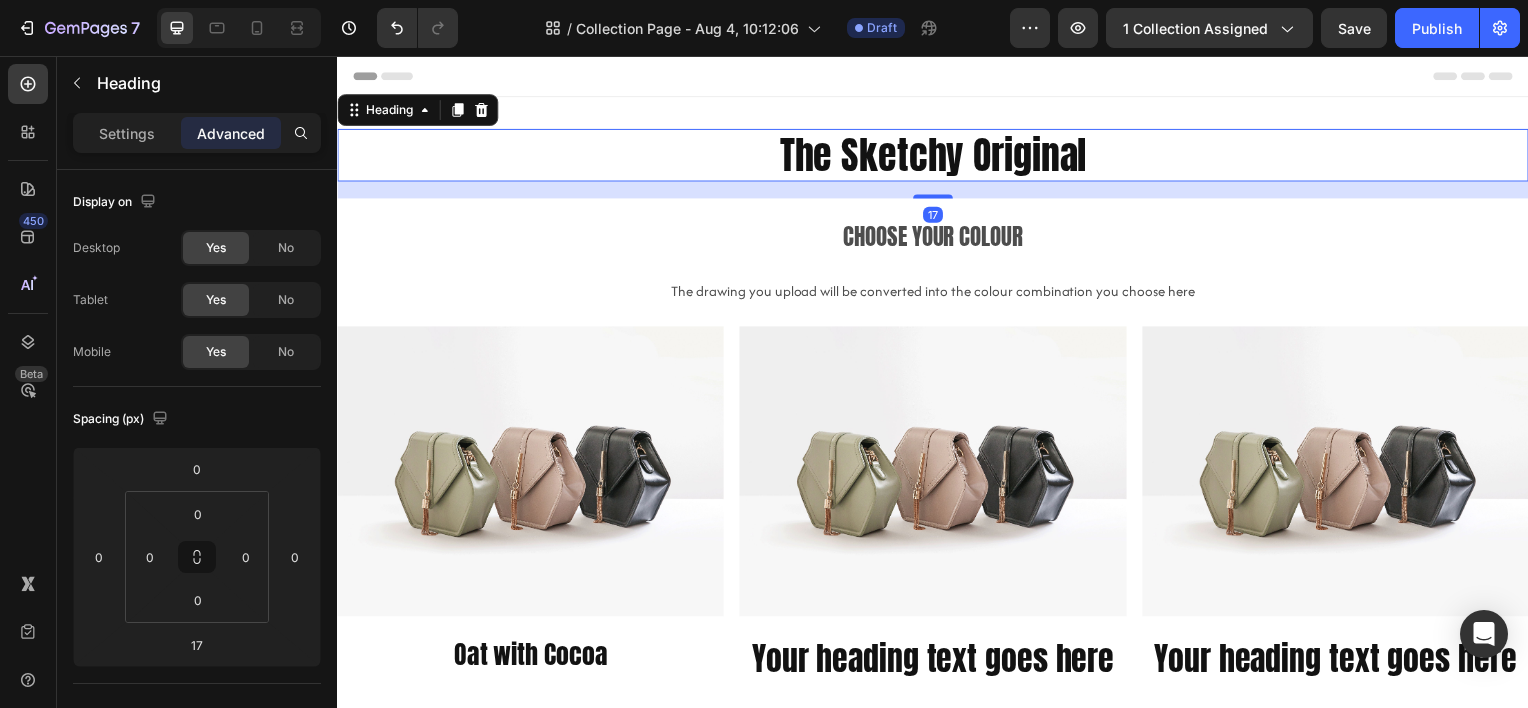 click on "Choose your colour" at bounding box center [937, 237] 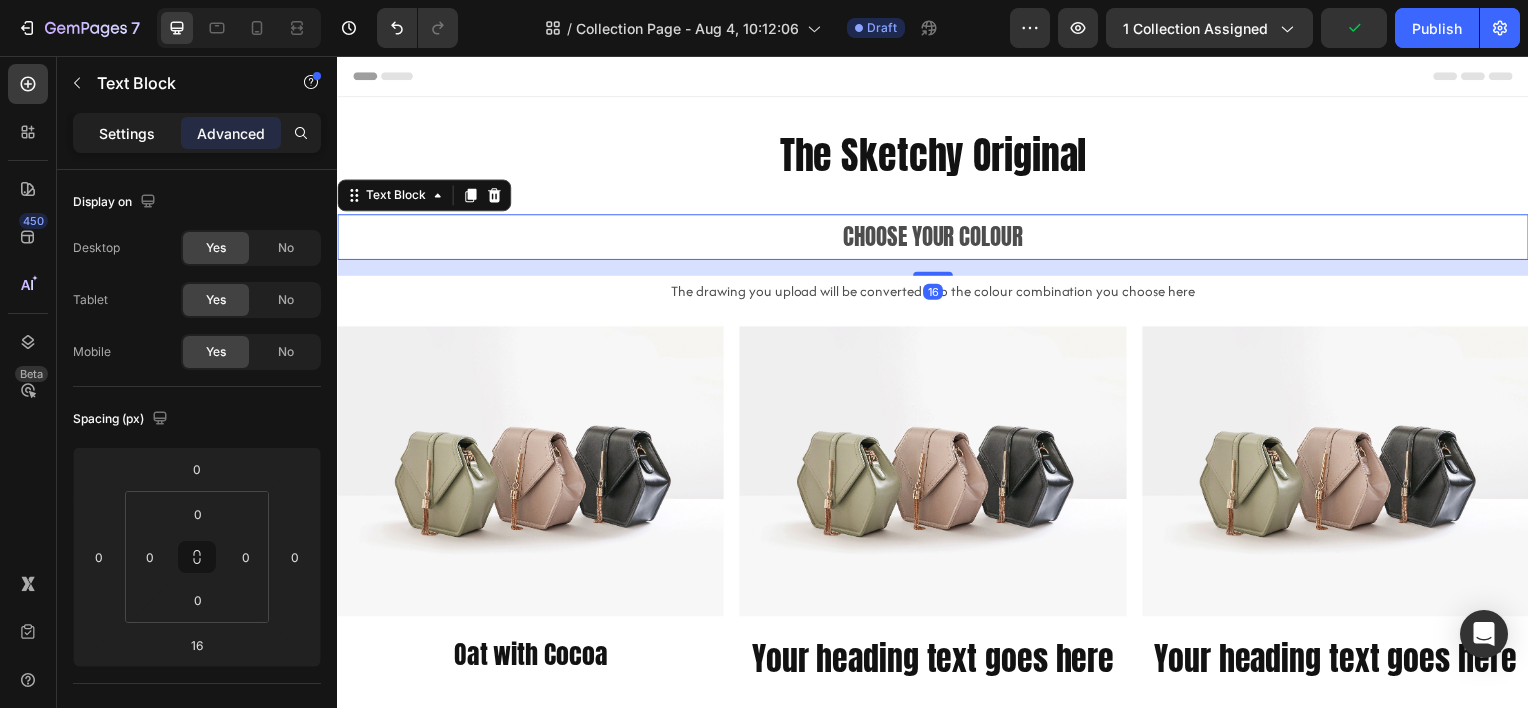 click on "Settings" at bounding box center [127, 133] 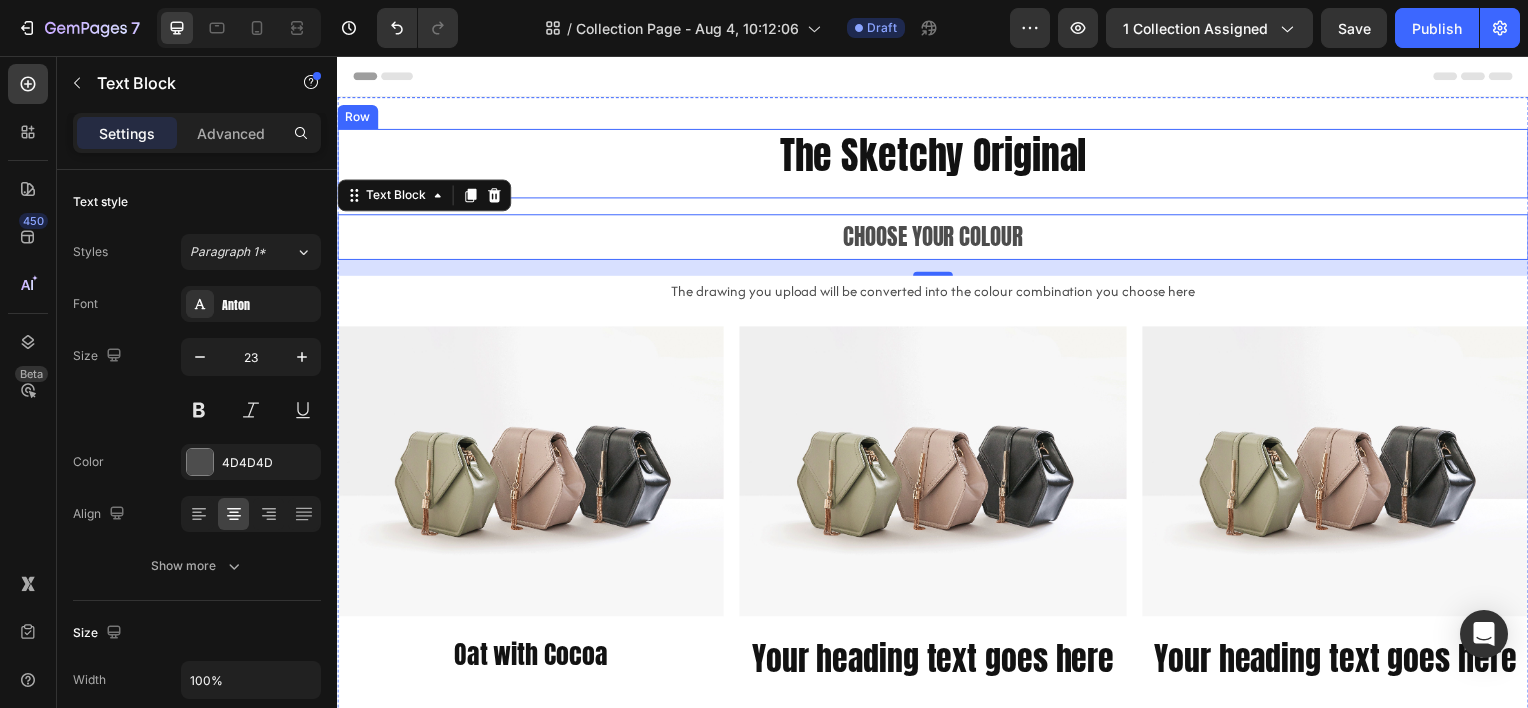 click on "The Sketchy Original Heading" at bounding box center [937, 155] 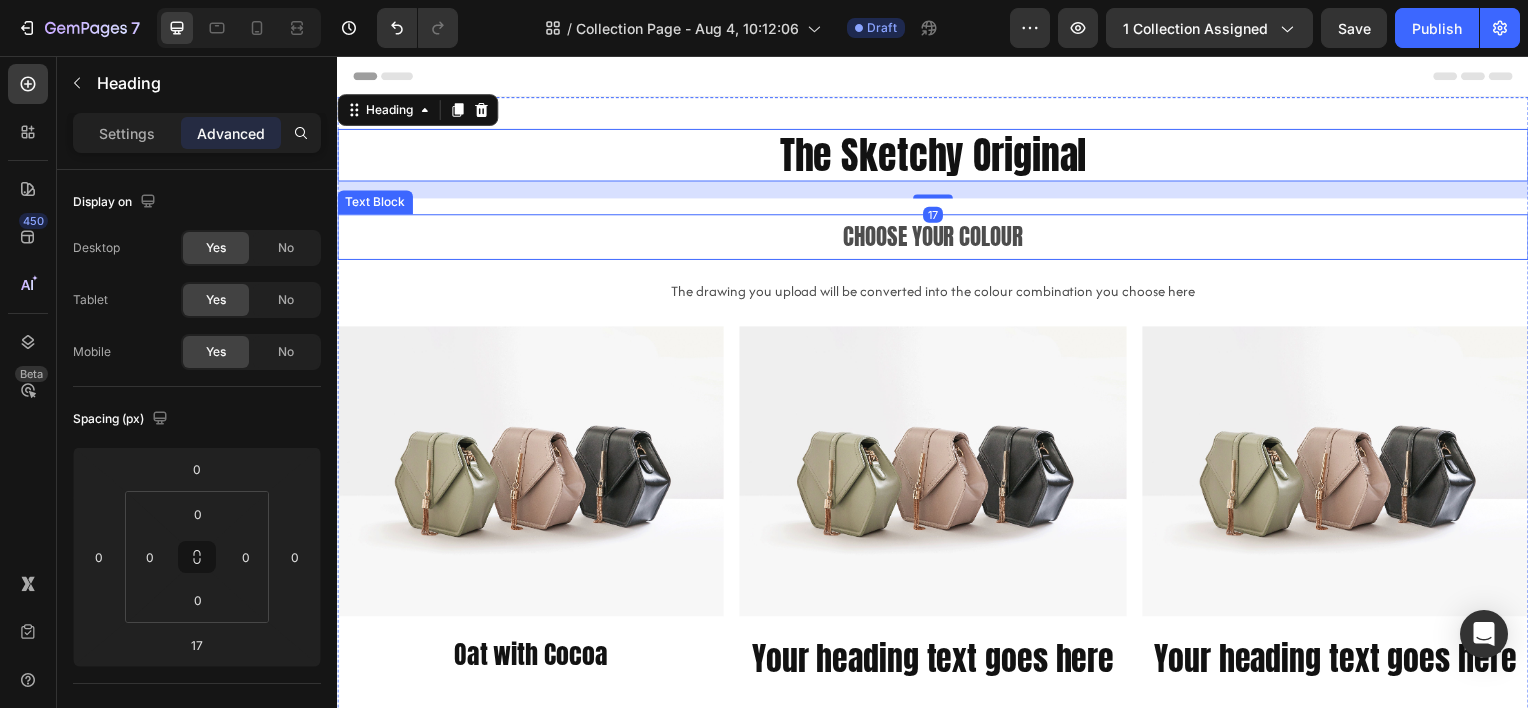click on "Choose your colour" at bounding box center (937, 237) 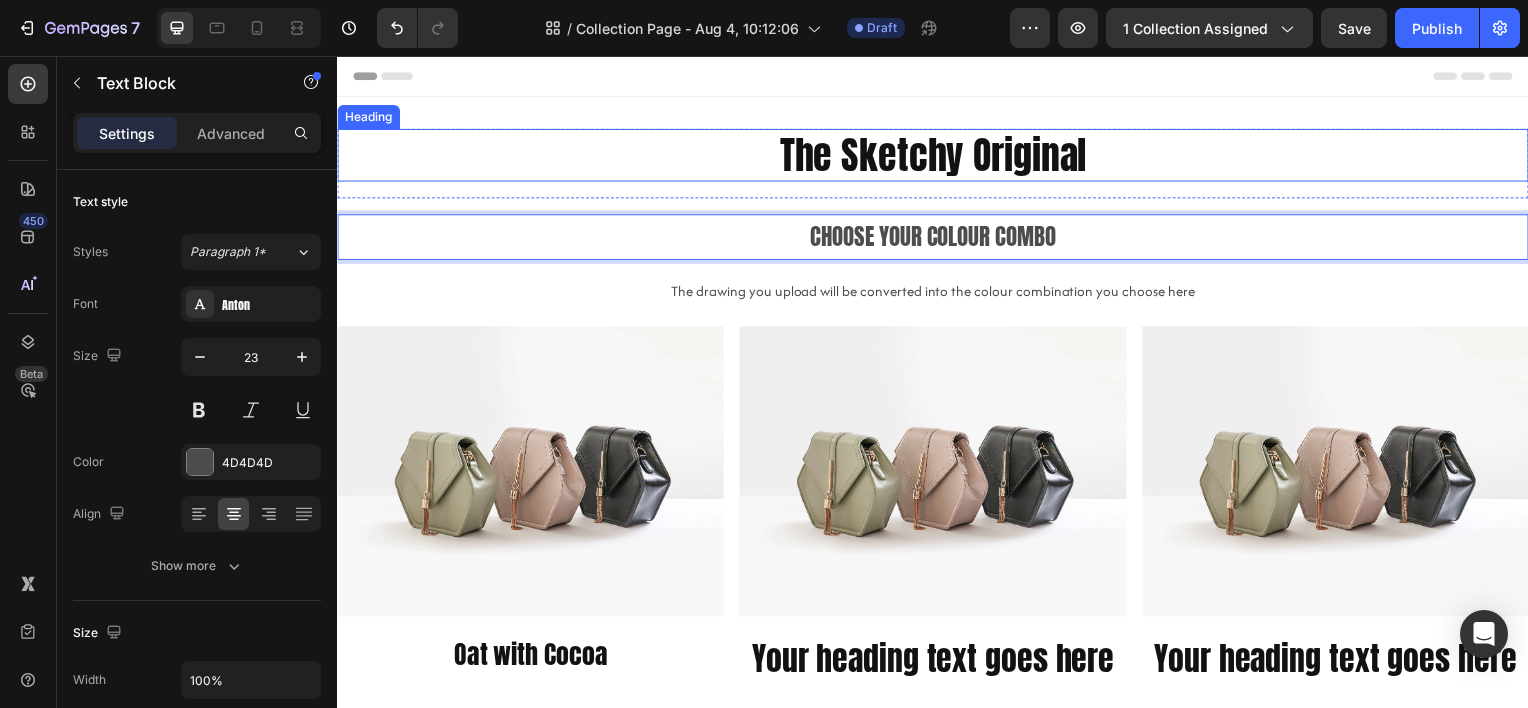 click on "The Sketchy Original Heading" at bounding box center [937, 164] 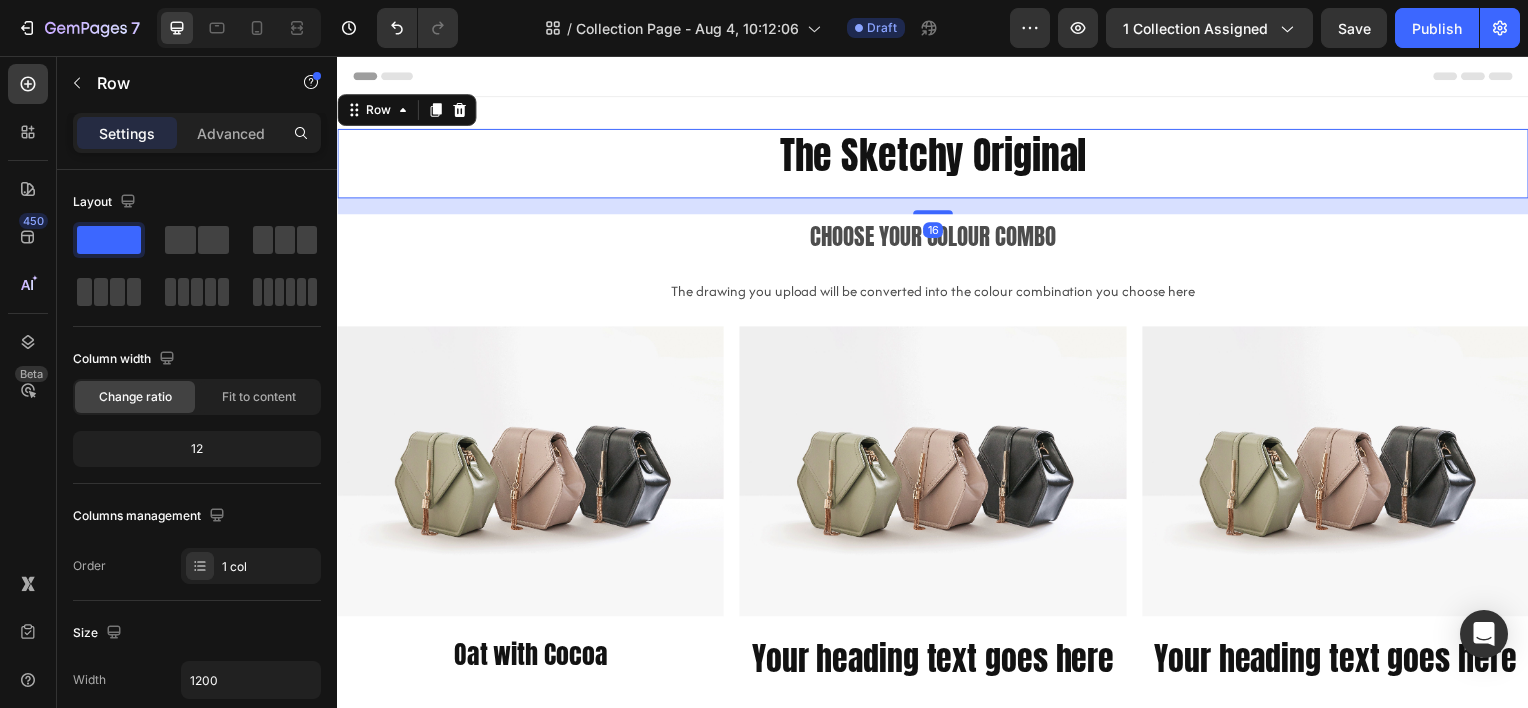 click on "Choose your colour combo" at bounding box center (937, 237) 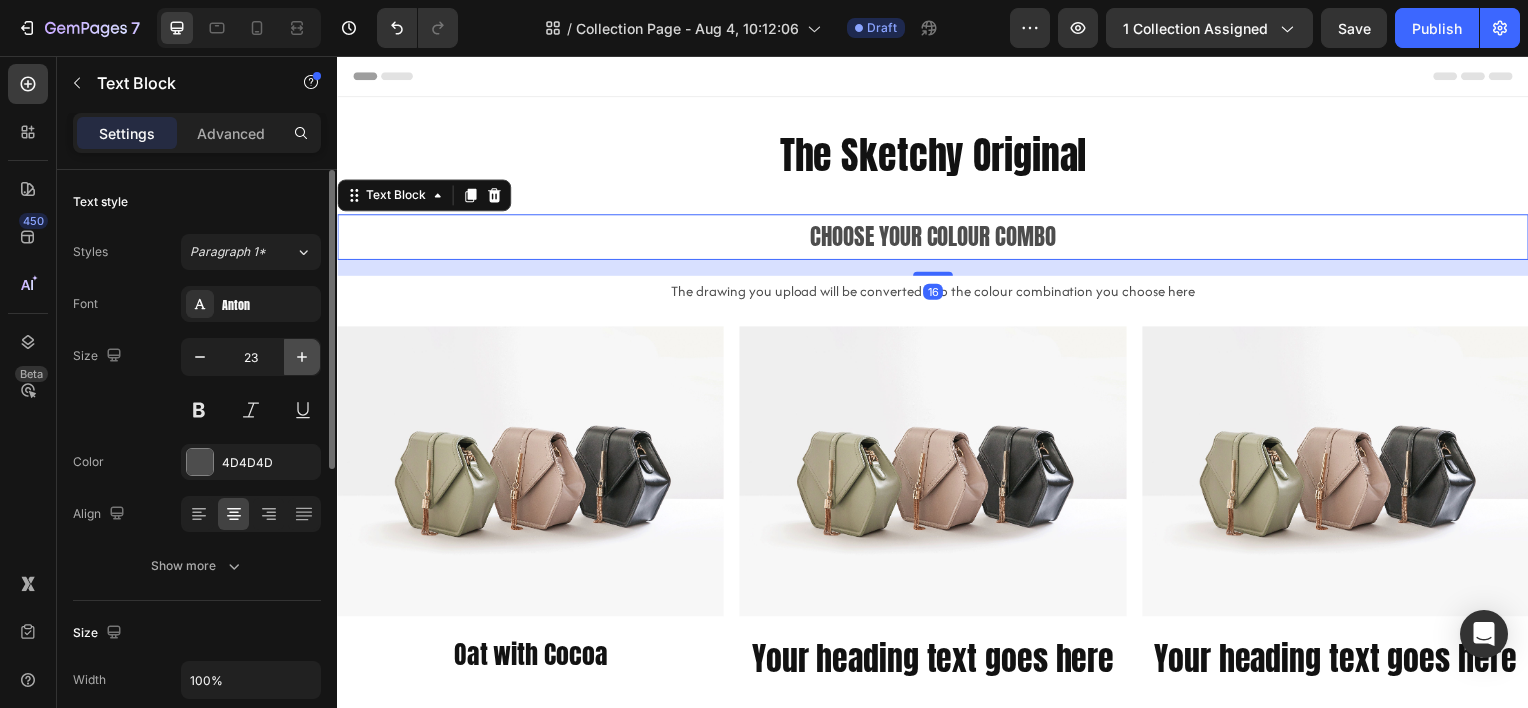 click 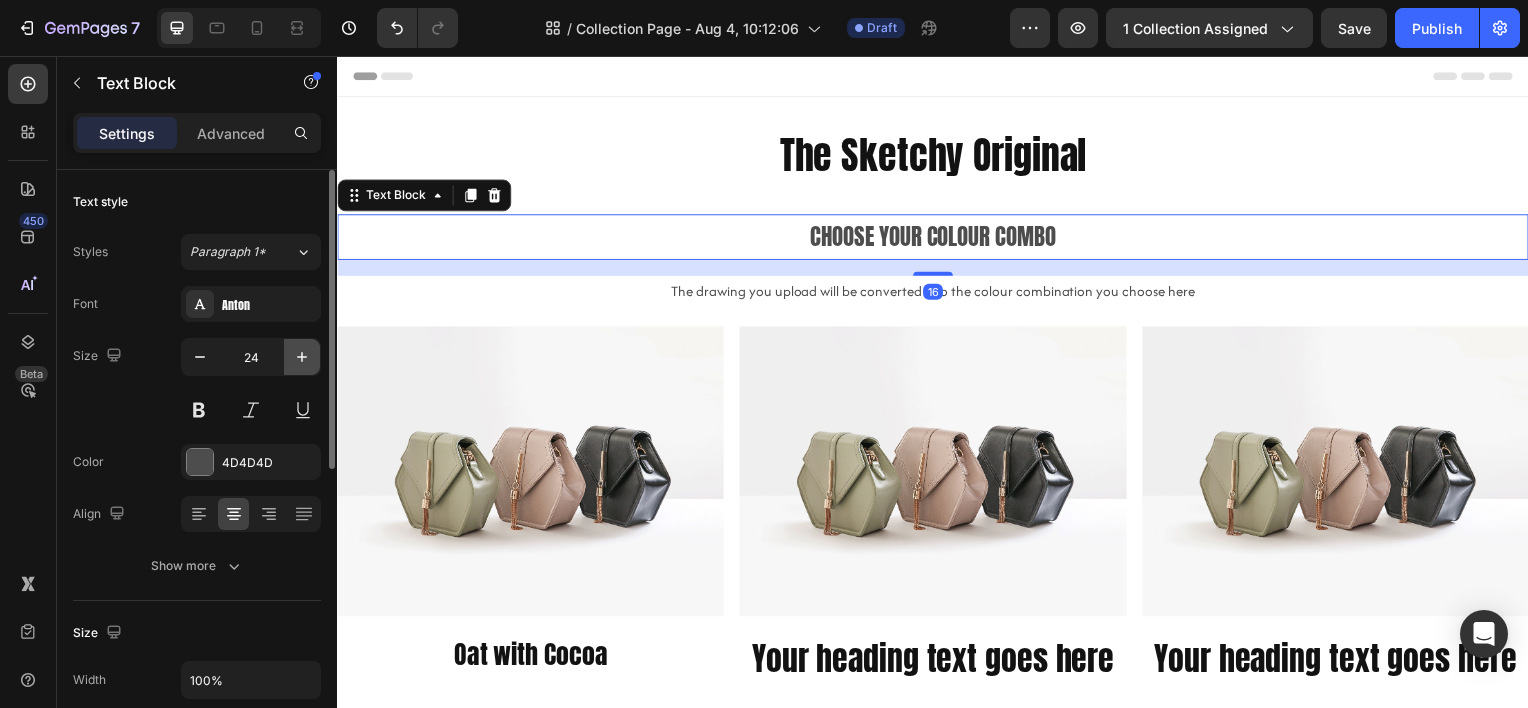 click 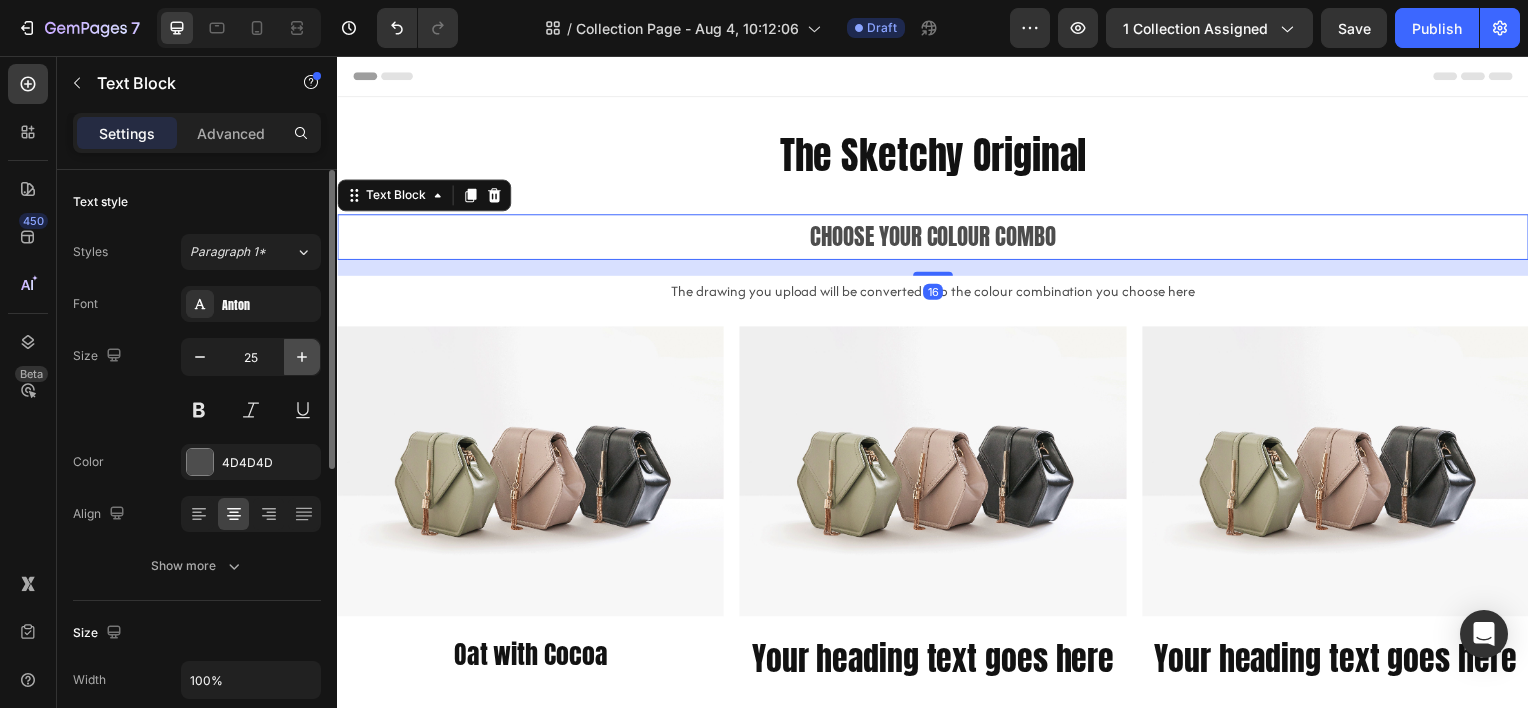 click 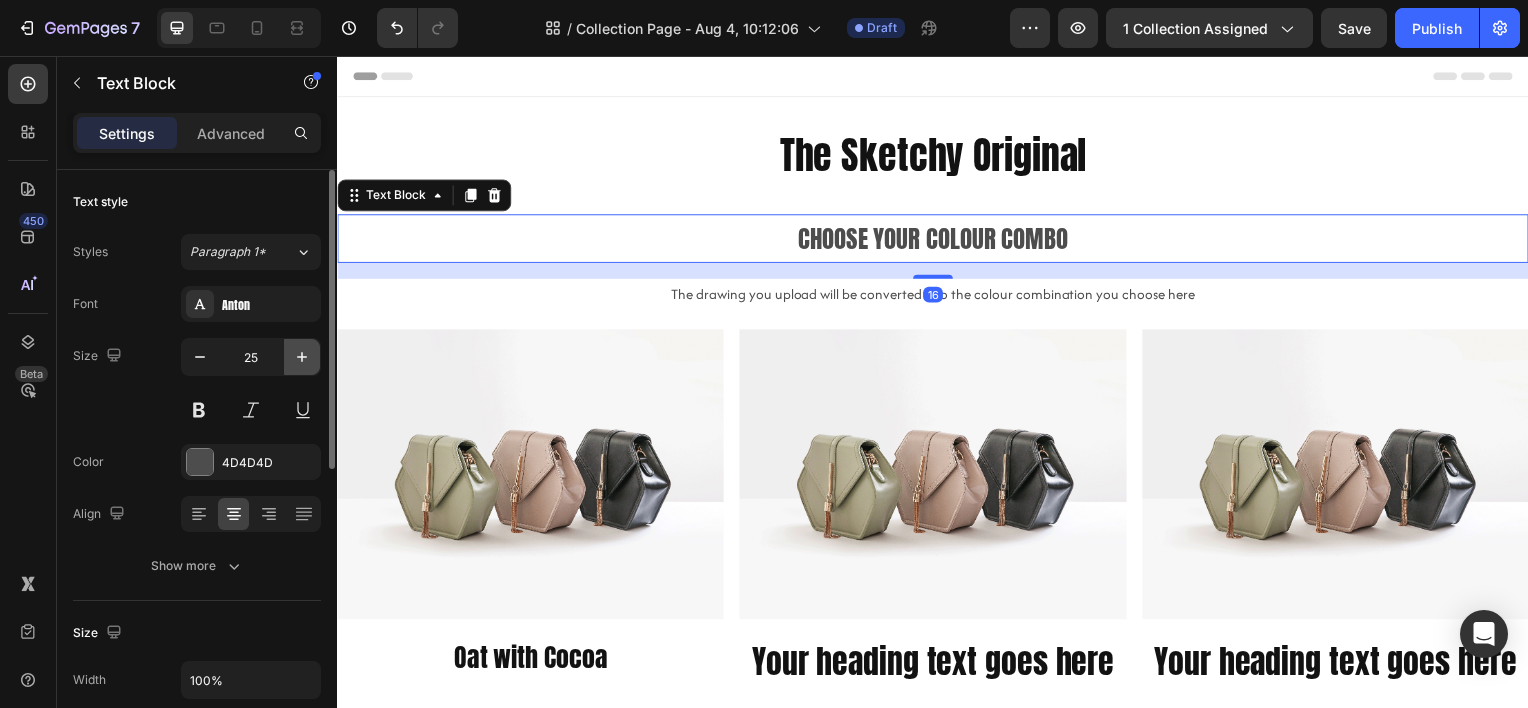 type on "26" 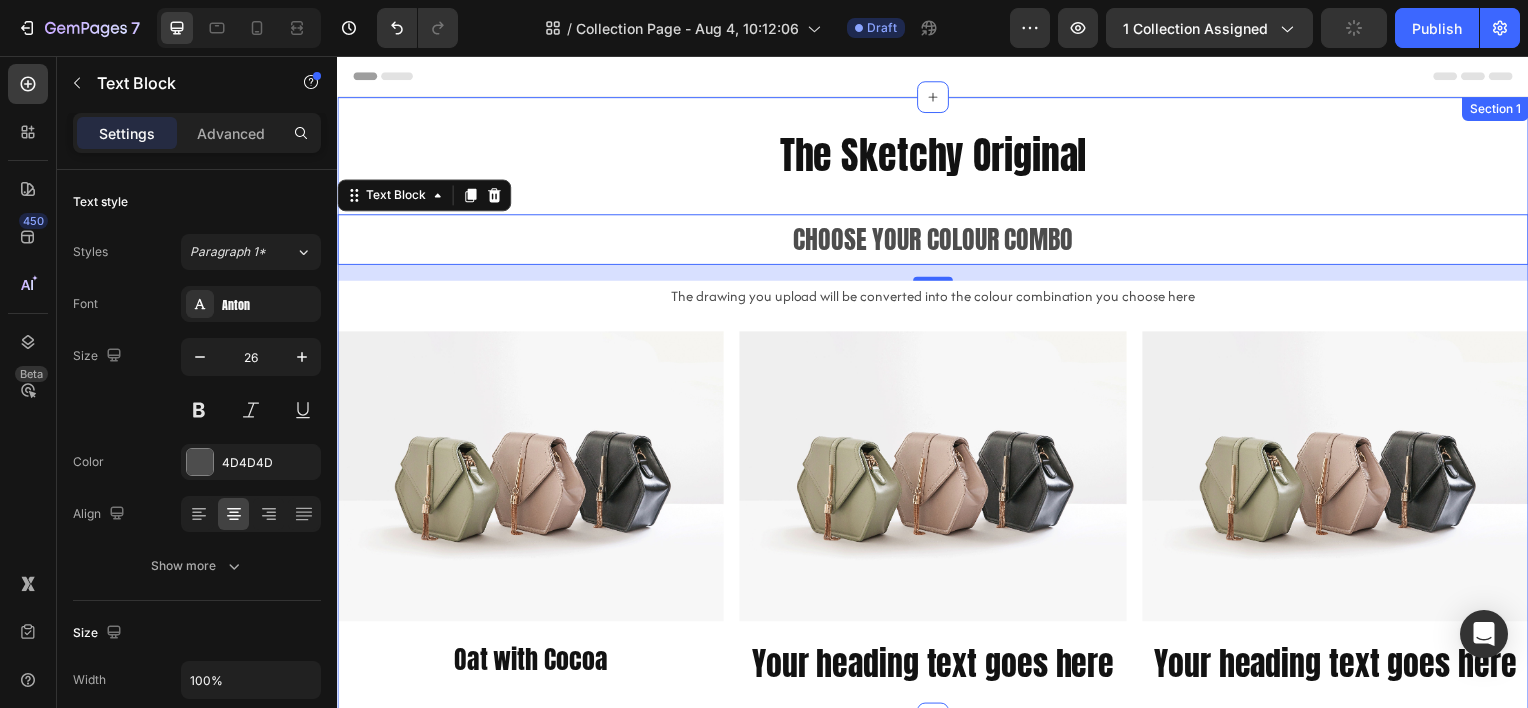 click on "The Sketchy Original Heading" at bounding box center [937, 164] 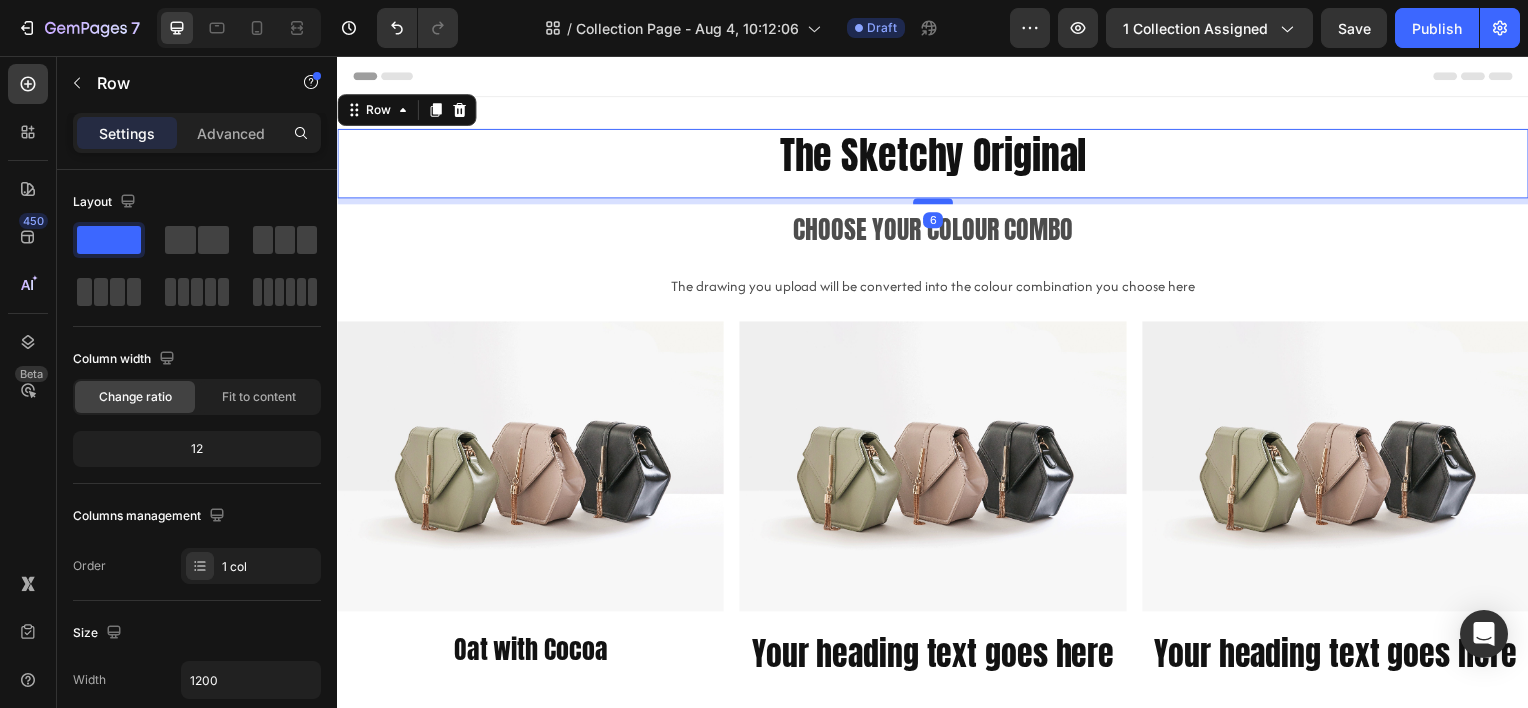click at bounding box center (937, 202) 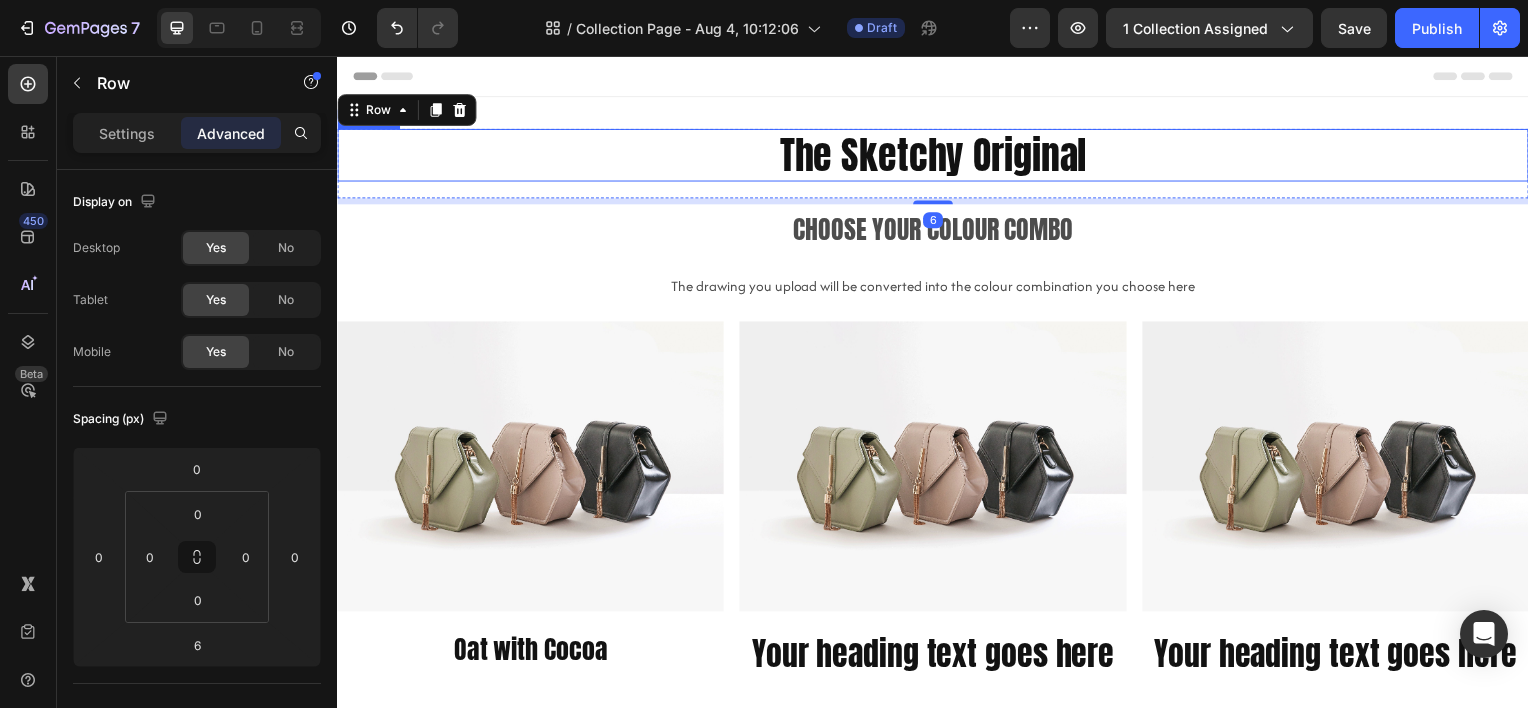 click on "The Sketchy Original" at bounding box center (937, 155) 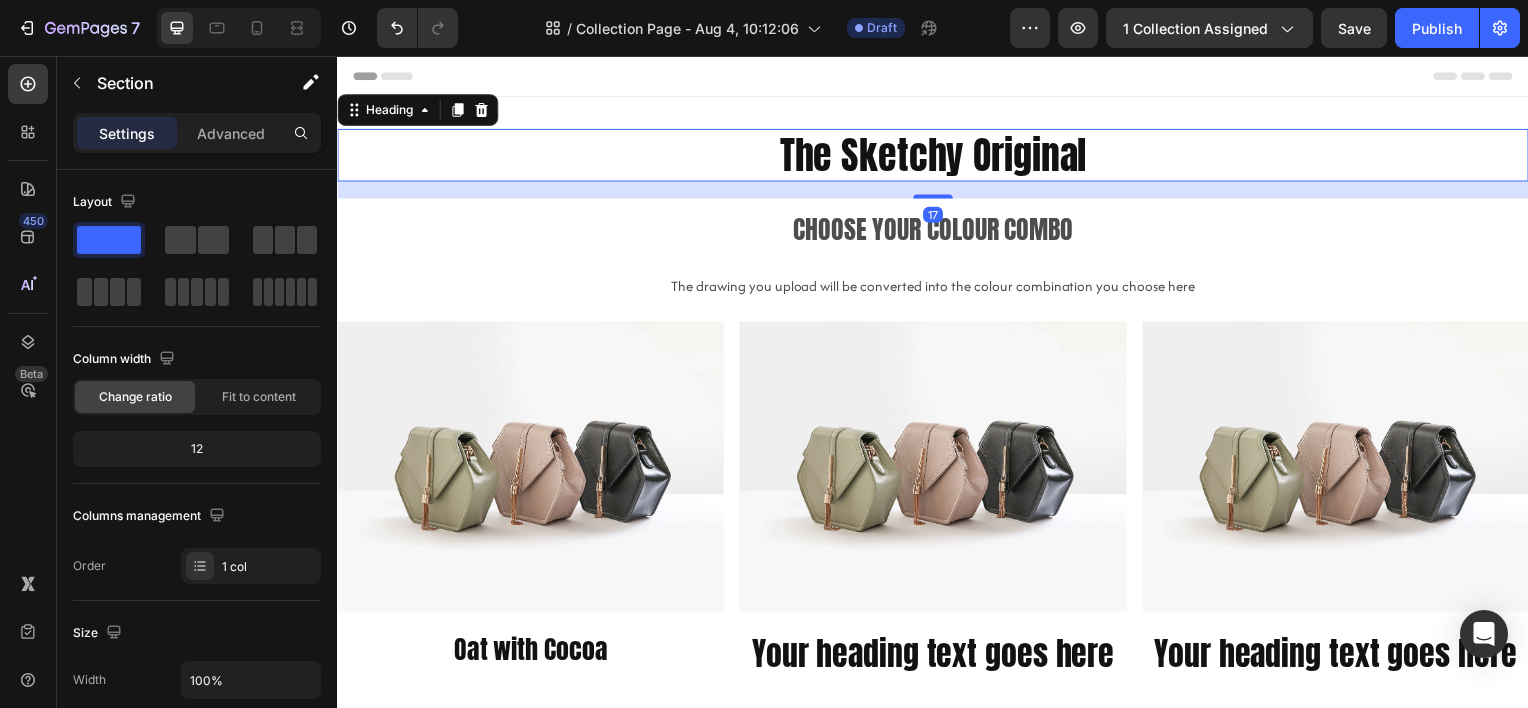 click on "The Sketchy Original Heading   17 Row Choose your colour combo Text Block The drawing you upload will be converted into the colour combination you choose here  Text Block Image Oat with Cocoa Heading Image Your heading text goes here Heading Image Your heading text goes here Heading Row Row Section 1" at bounding box center (937, 405) 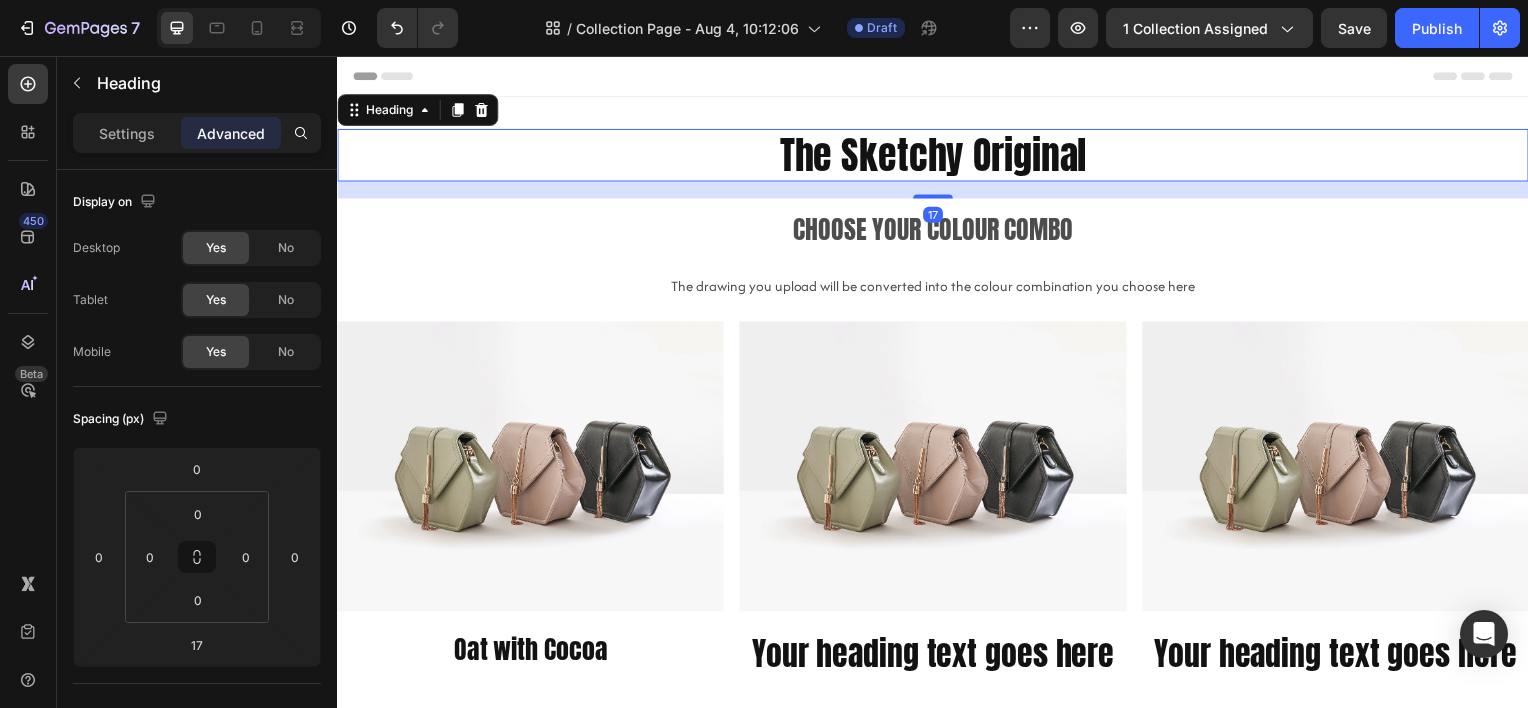 click on "The Sketchy Original" at bounding box center (937, 155) 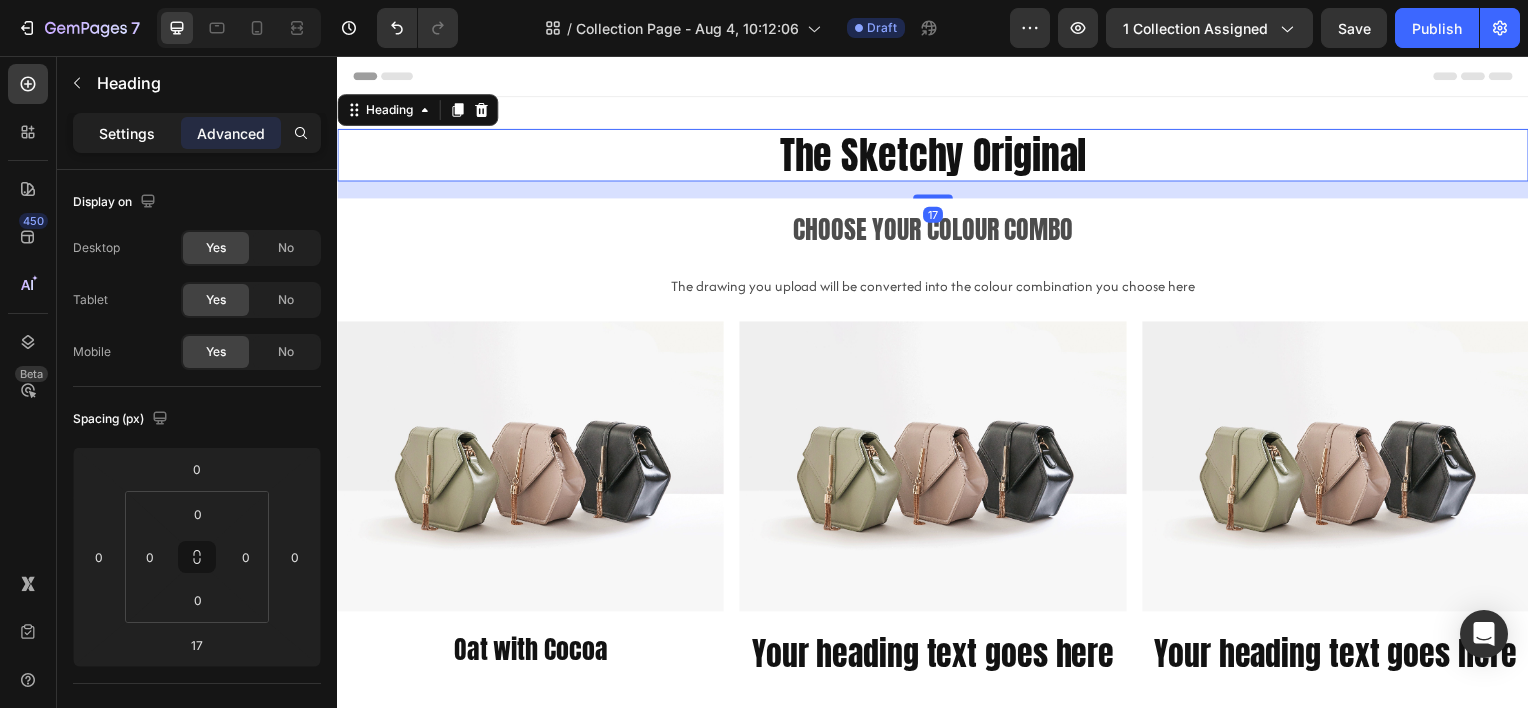 click on "Settings" 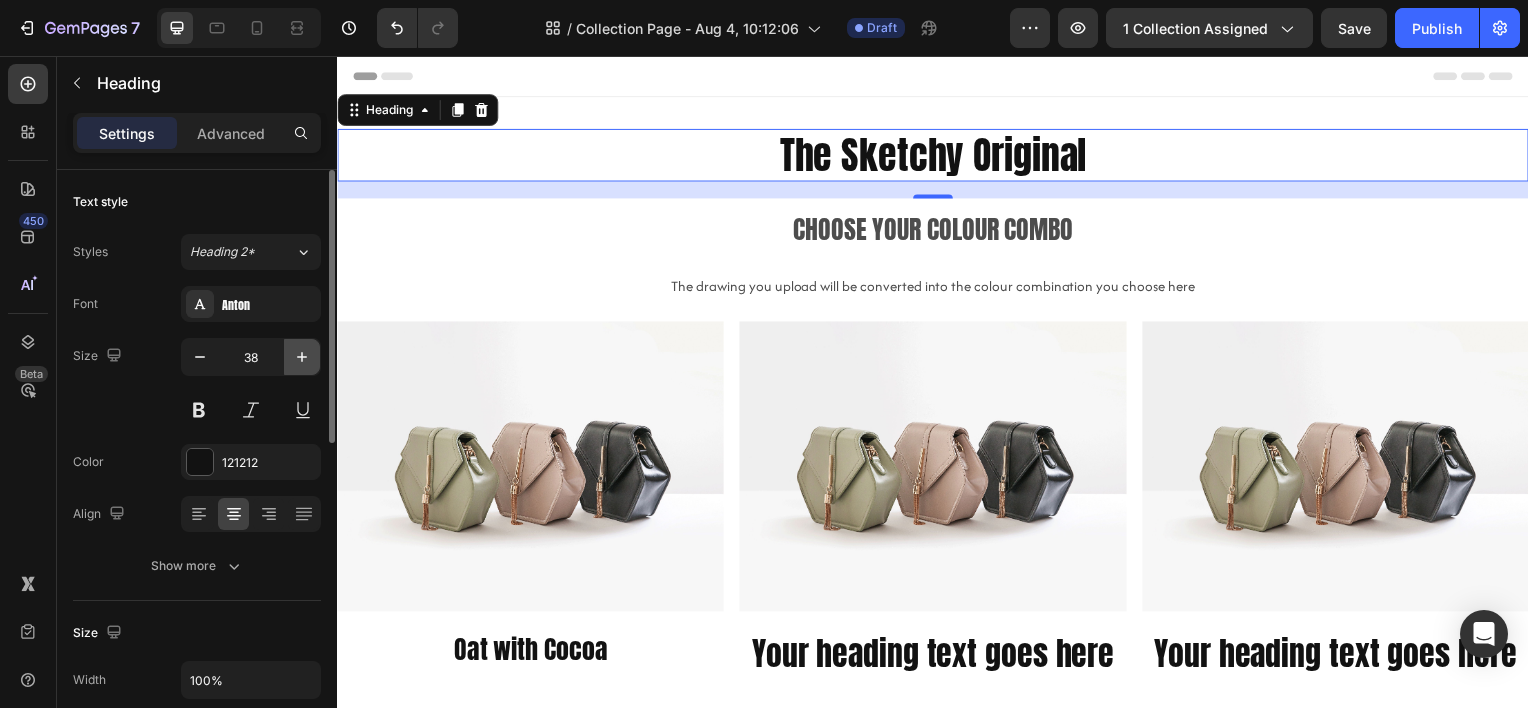 click 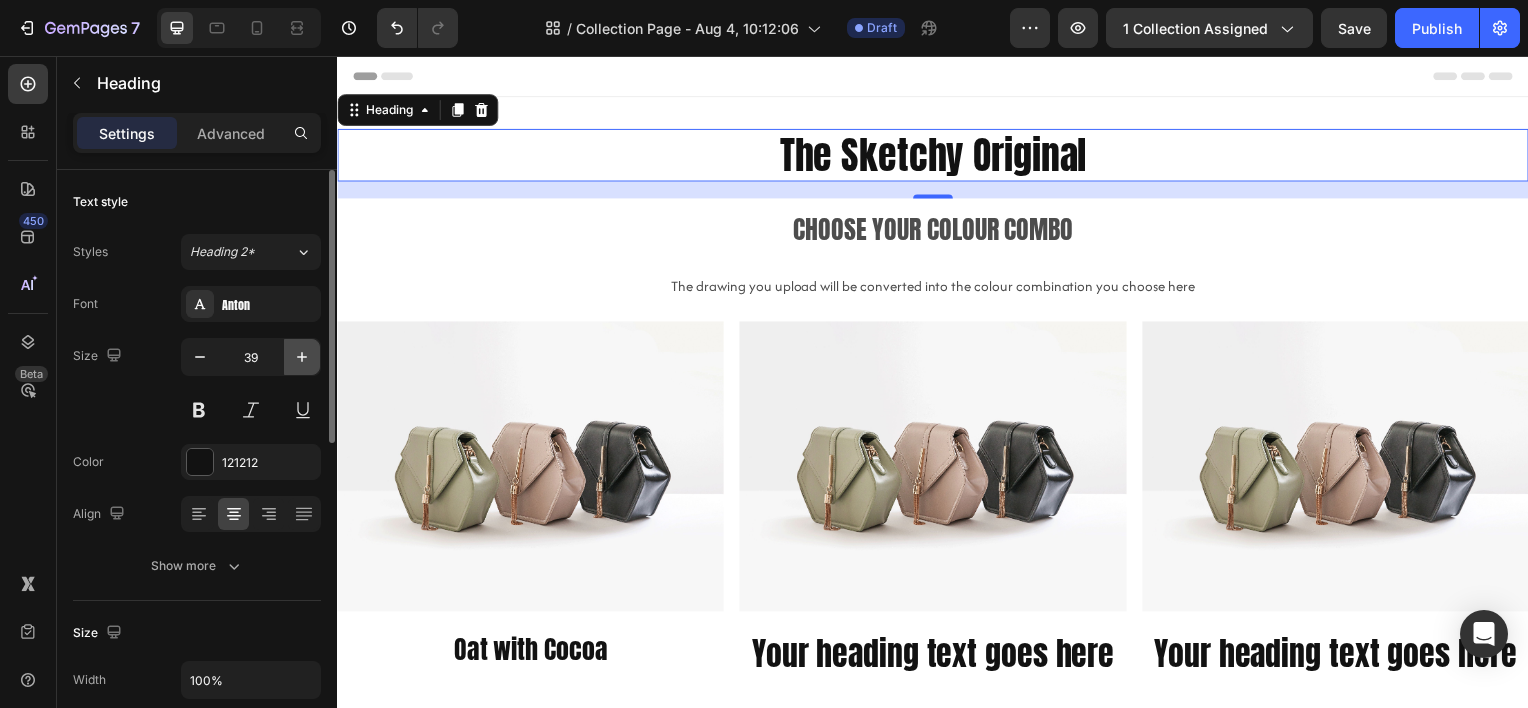 click 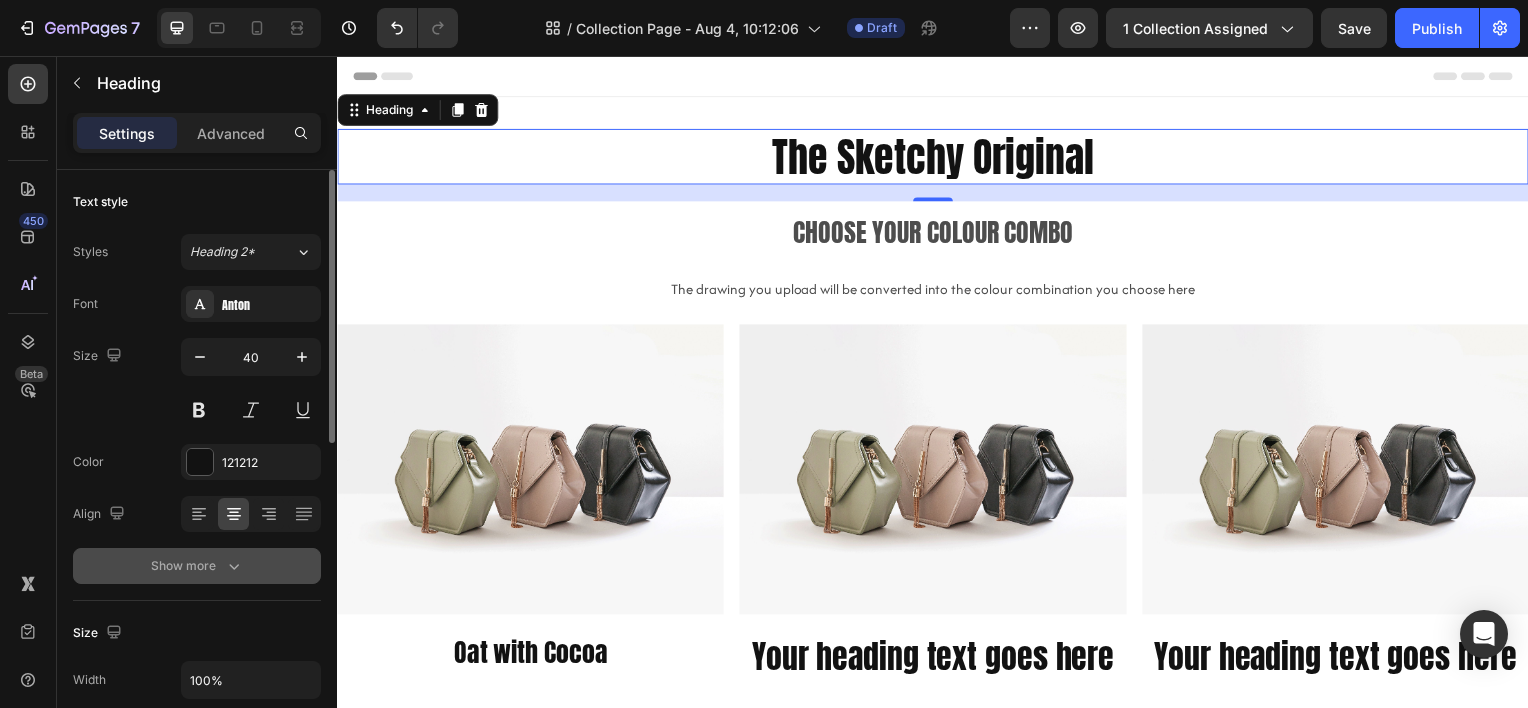 click 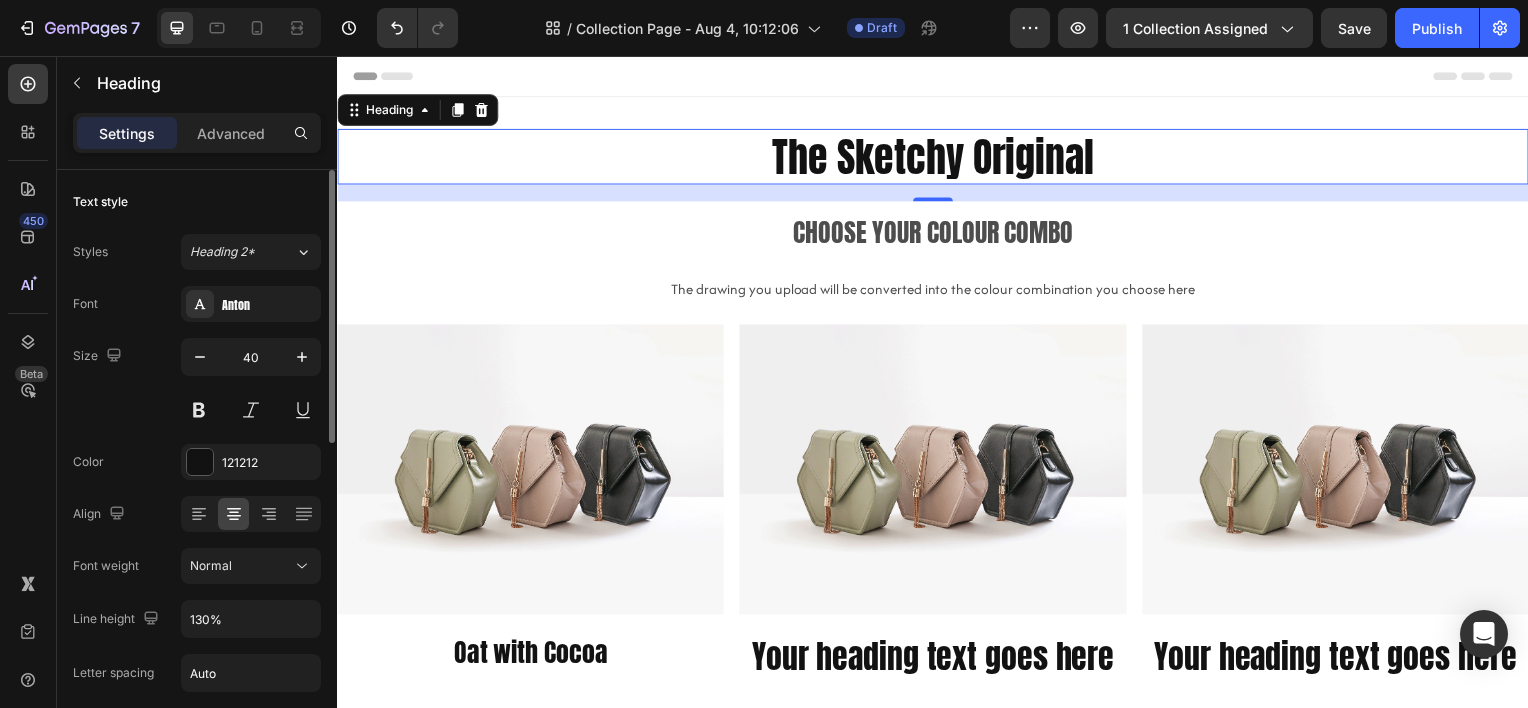scroll, scrollTop: 300, scrollLeft: 0, axis: vertical 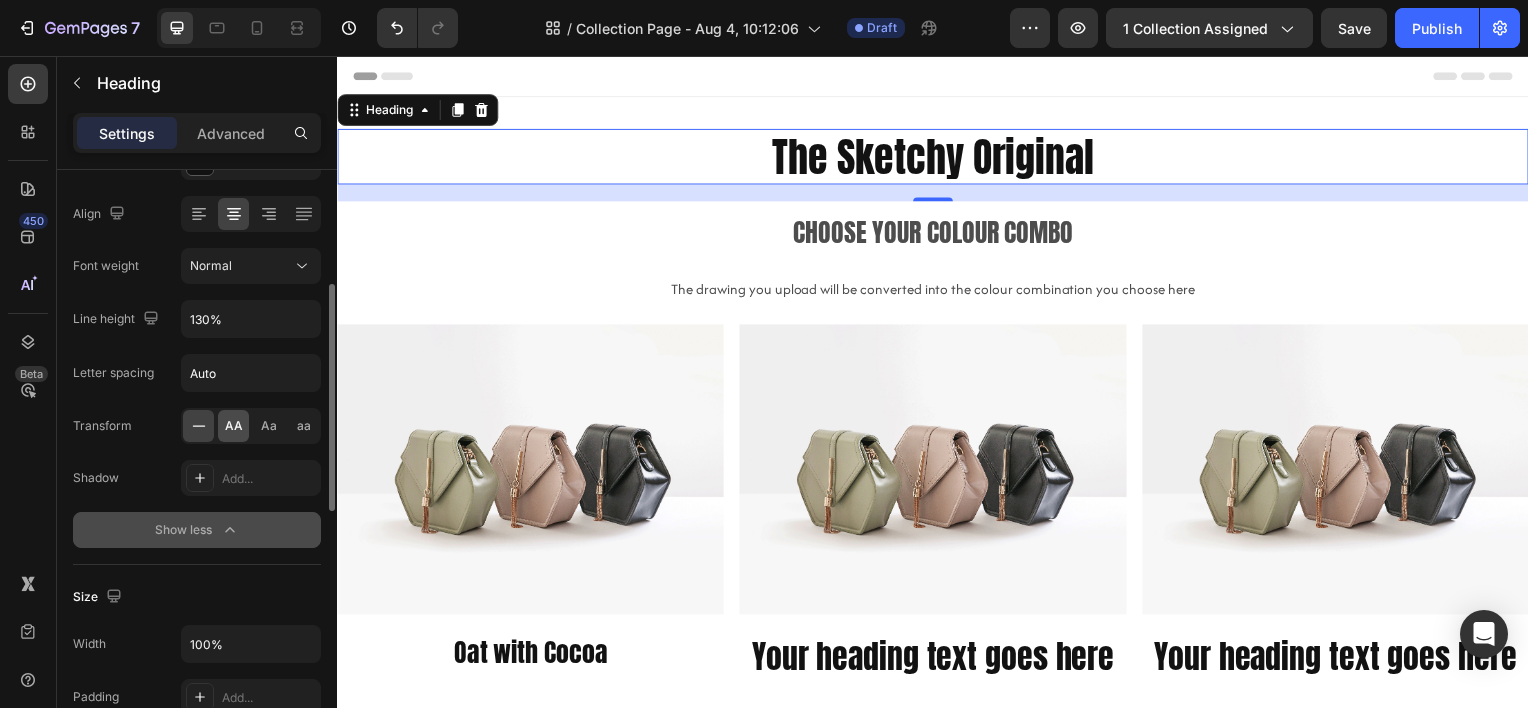 click on "AA" 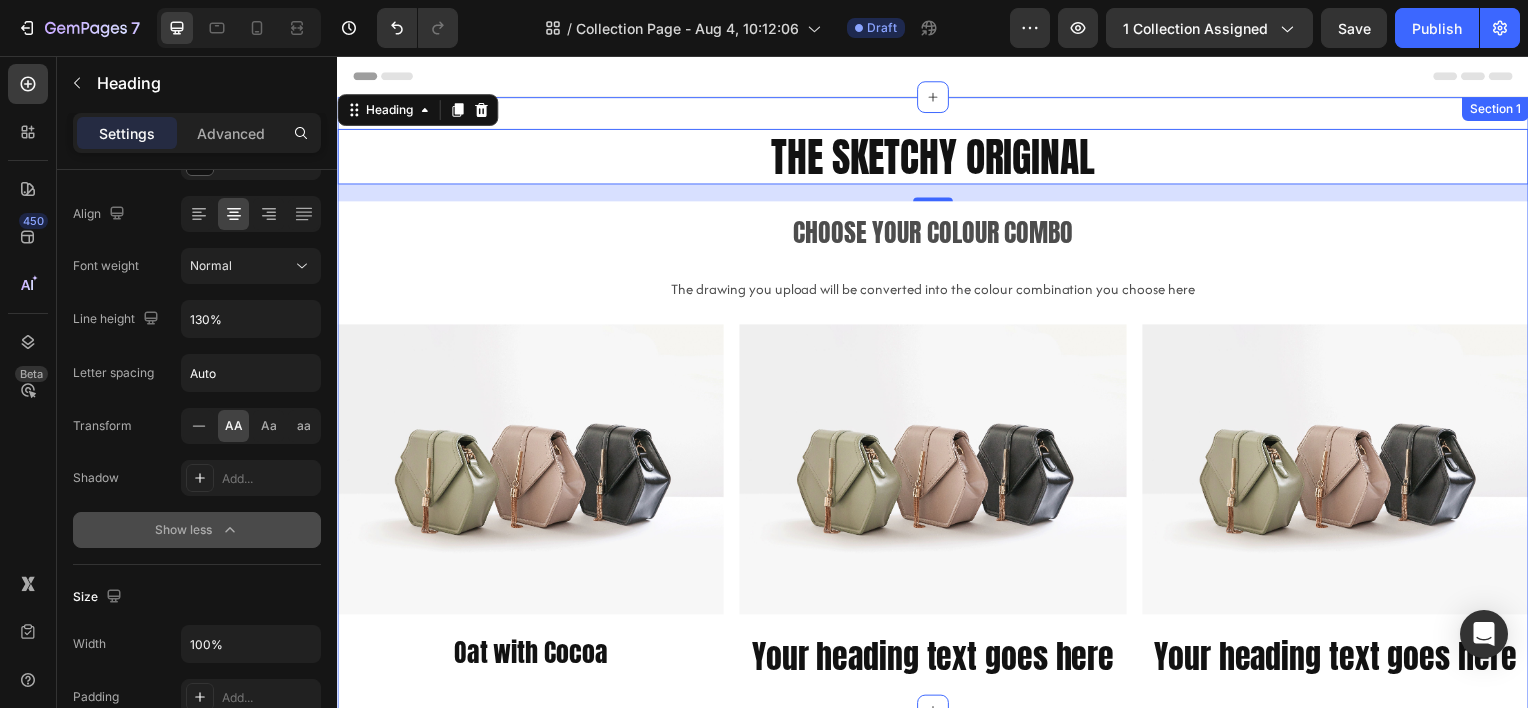 click on "The Sketchy Original Heading   17 Row Choose your colour combo Text Block The drawing you upload will be converted into the colour combination you choose here  Text Block Image Oat with Cocoa Heading Image Your heading text goes here Heading Image Your heading text goes here Heading Row Row Section 1" at bounding box center (937, 406) 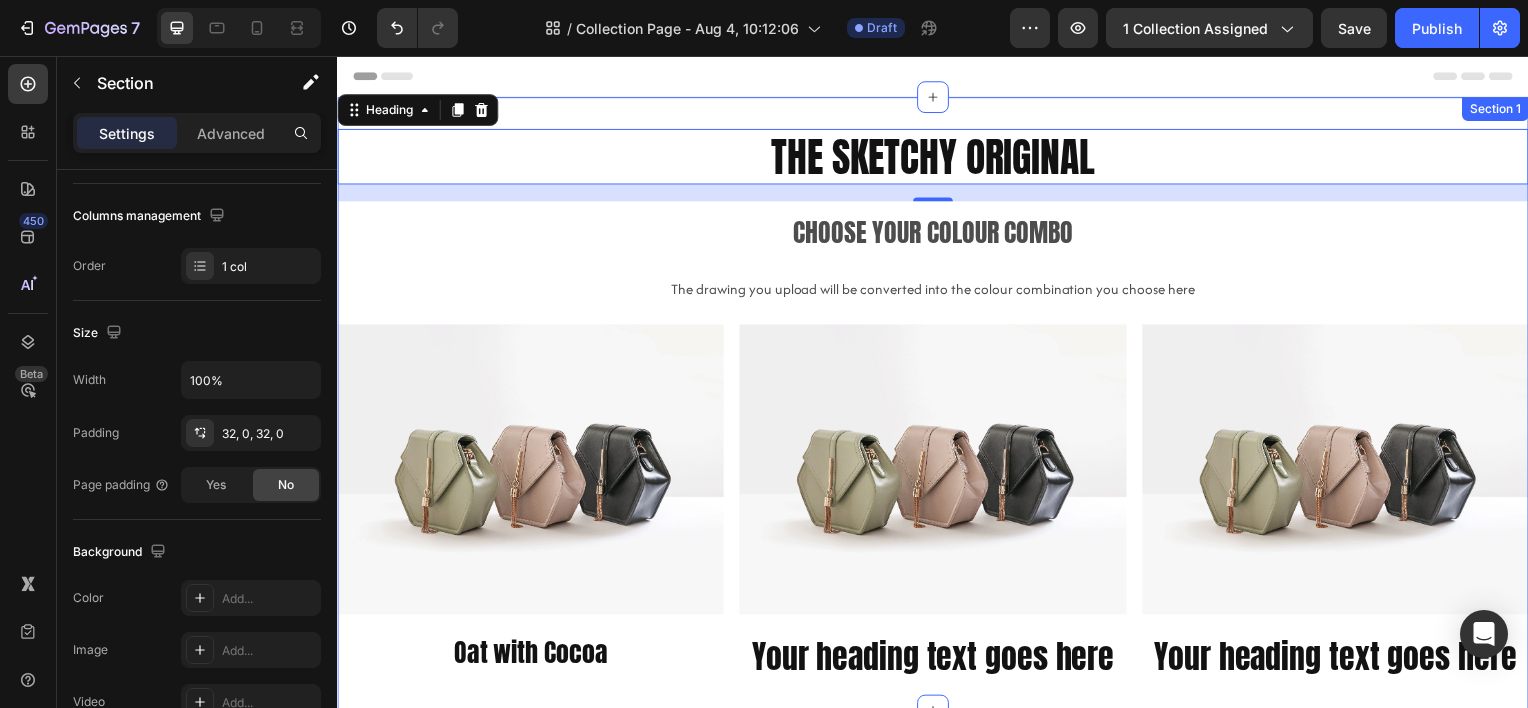 scroll, scrollTop: 0, scrollLeft: 0, axis: both 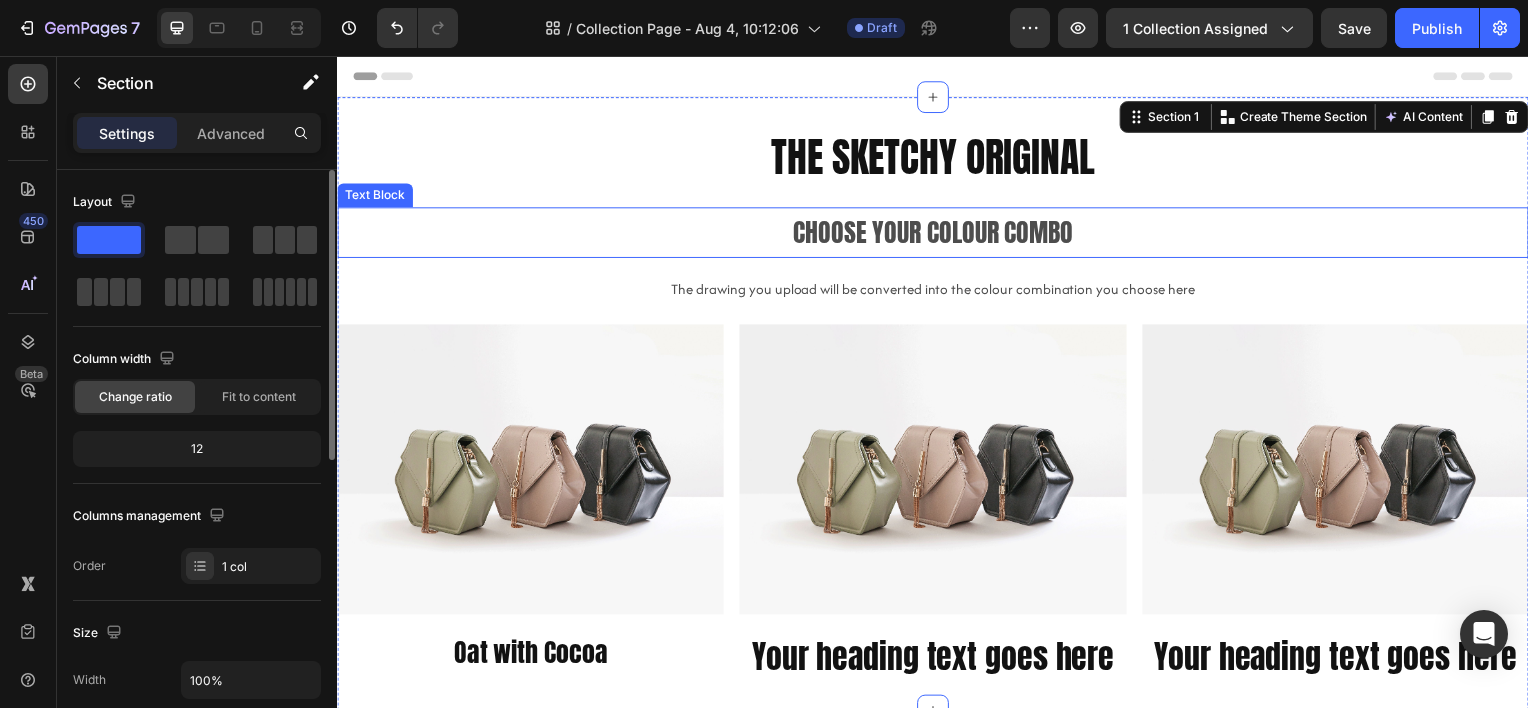 click on "Choose your colour combo" at bounding box center (937, 233) 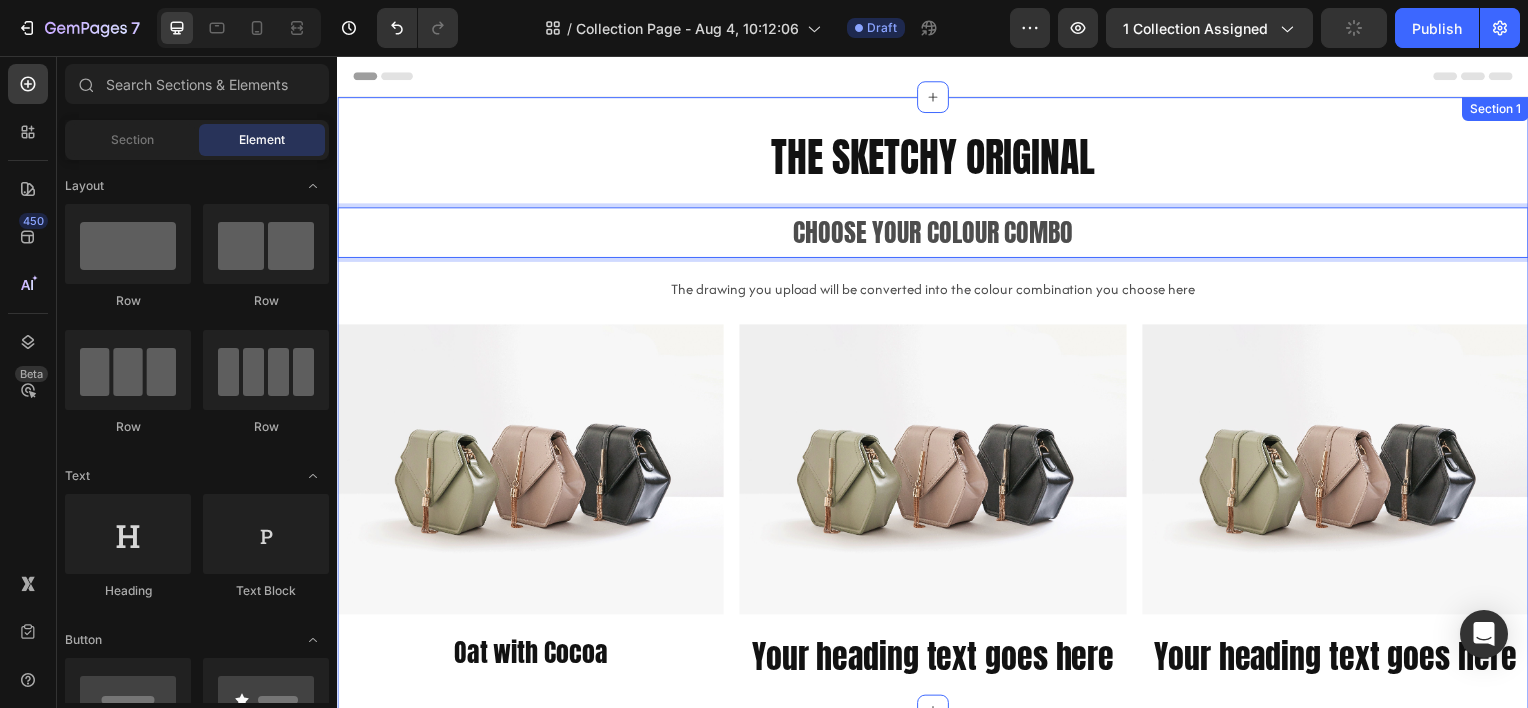 click on "Header" at bounding box center (937, 76) 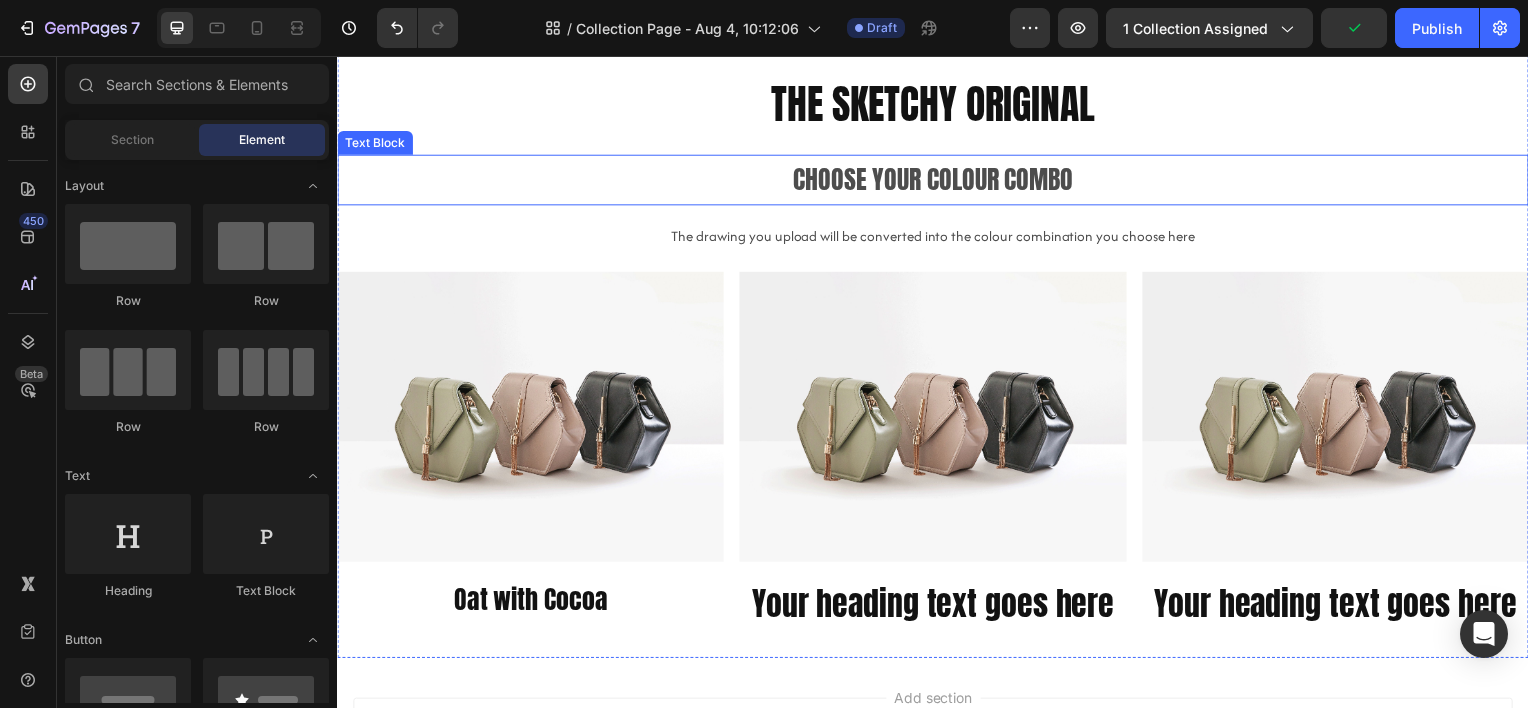 scroll, scrollTop: 200, scrollLeft: 0, axis: vertical 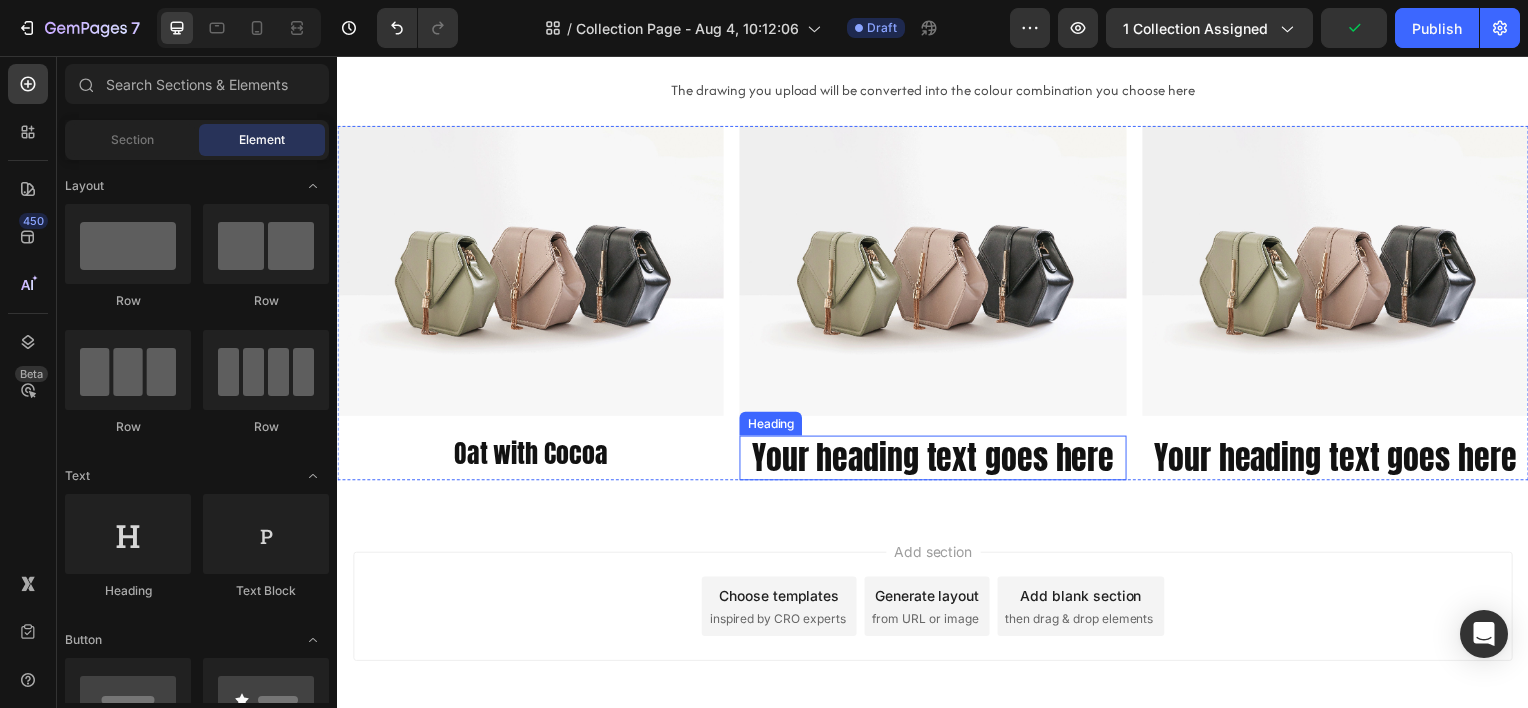 click on "Your heading text goes here" at bounding box center (936, 461) 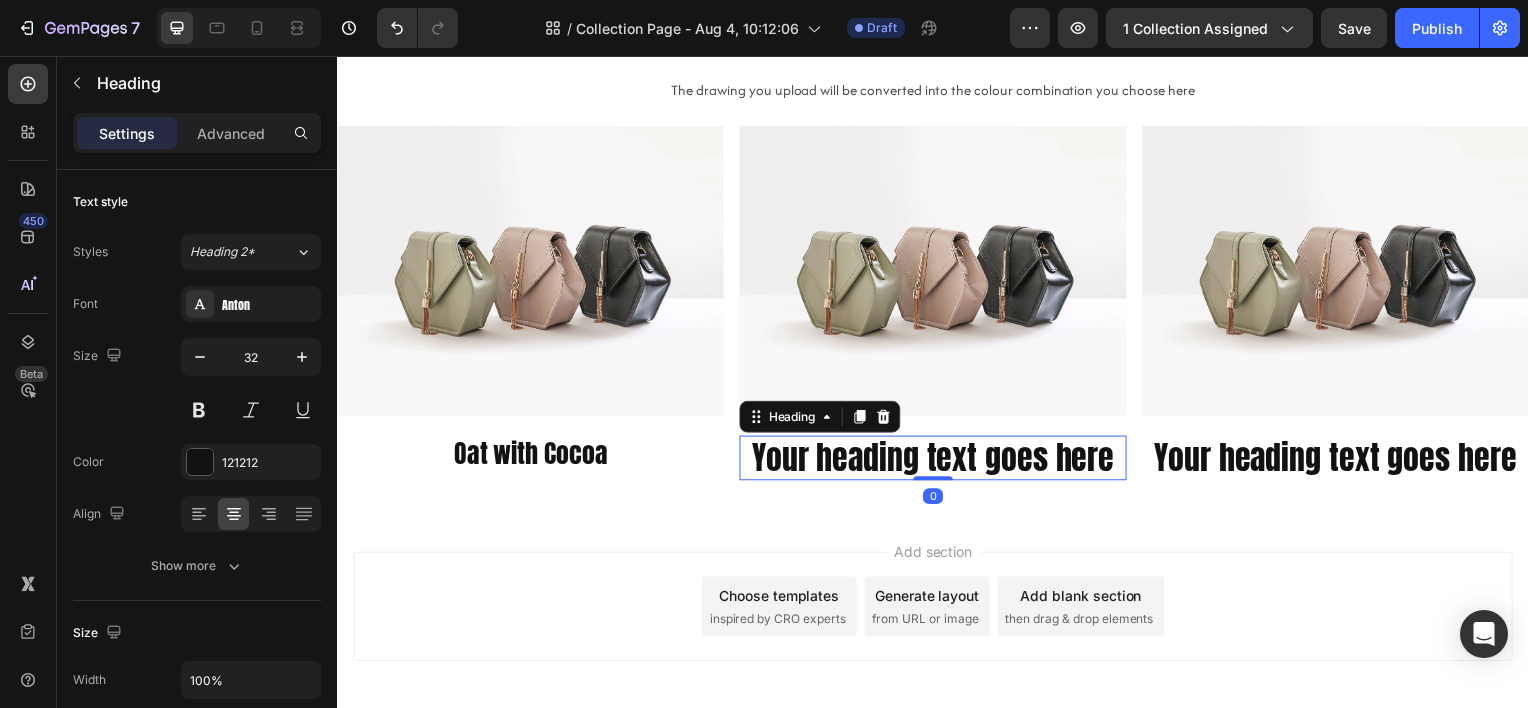 click on "Your heading text goes here" at bounding box center [936, 461] 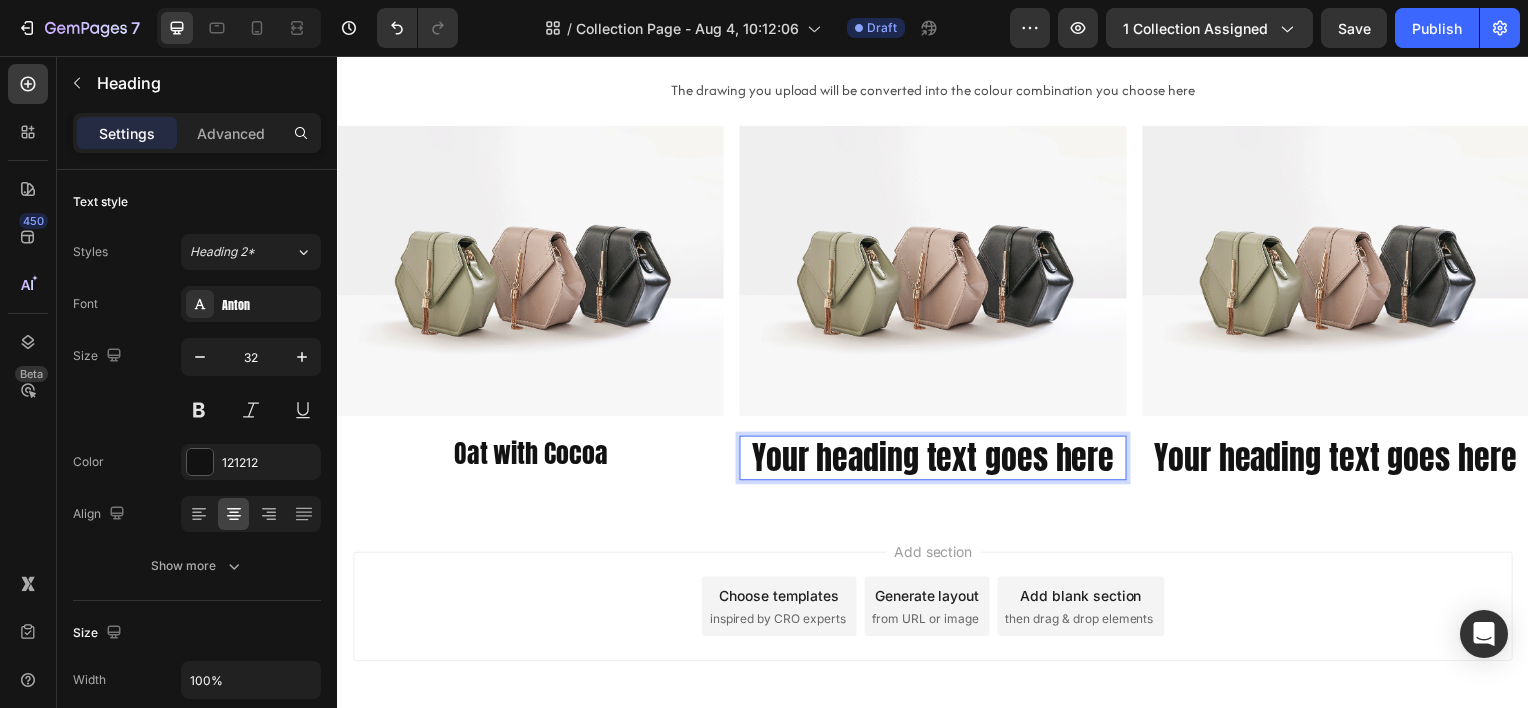 click on "Image Oat with Cocoa Heading Image Your heading text goes here Heading   0 Image Your heading text goes here Heading Row" at bounding box center (937, 305) 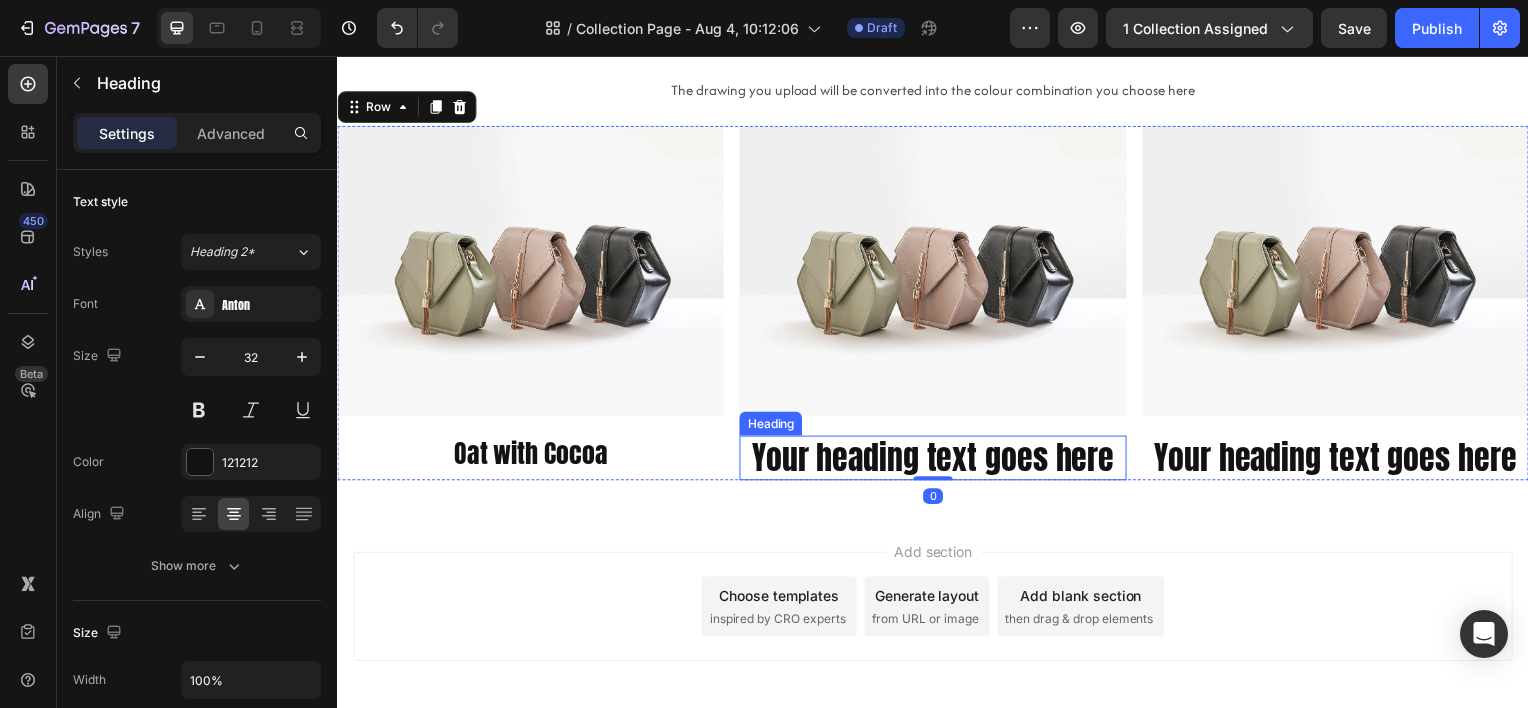 click on "Your heading text goes here" at bounding box center (936, 461) 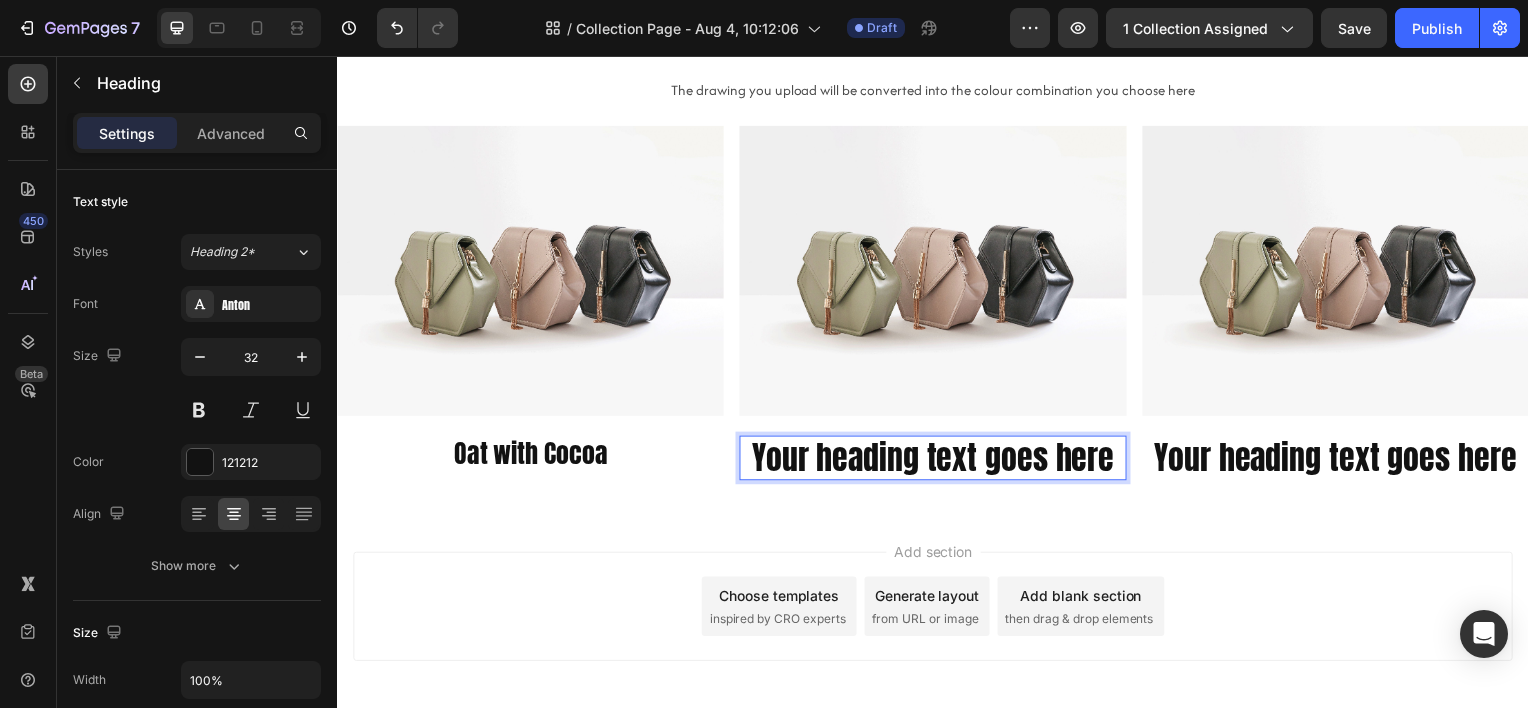 click on "Your heading text goes here" at bounding box center (936, 461) 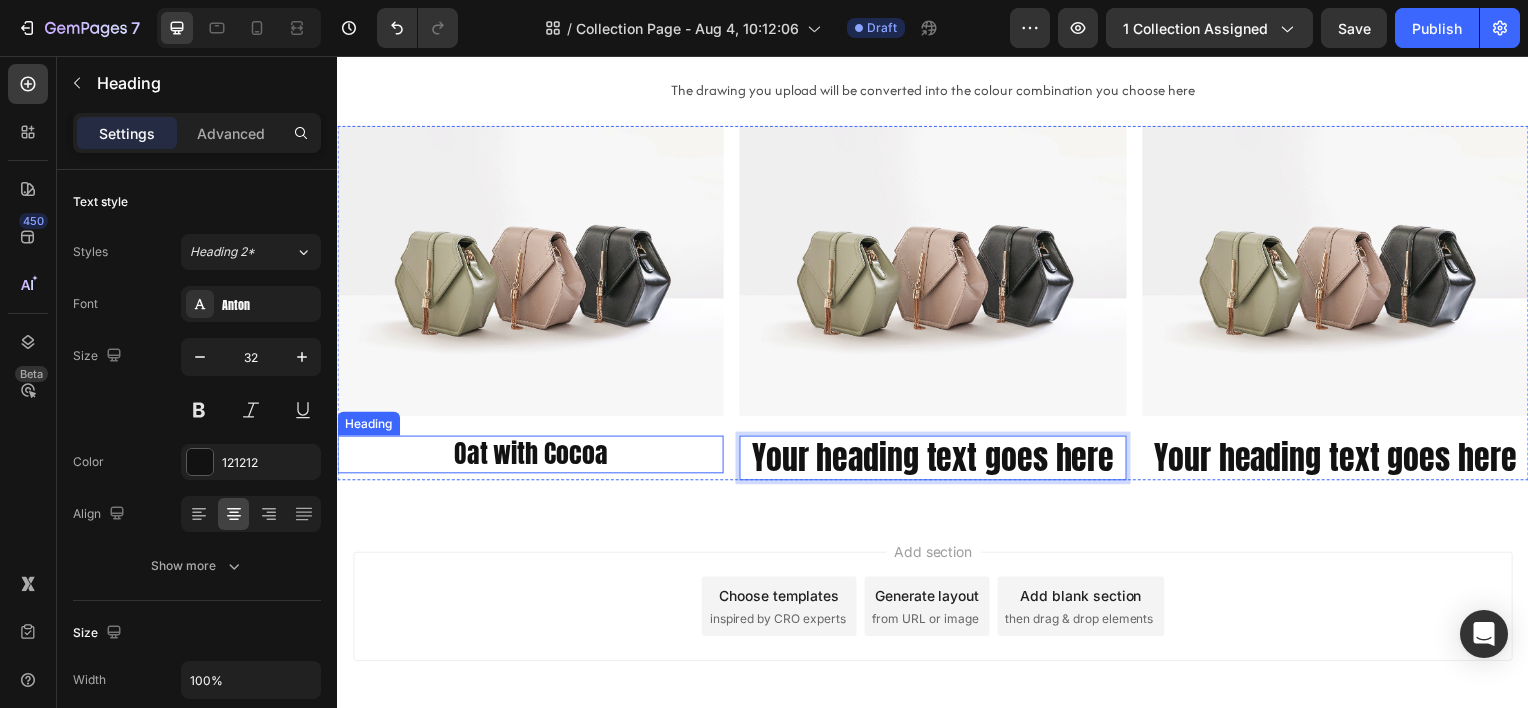 click on "Oat with Cocoa" at bounding box center [531, 457] 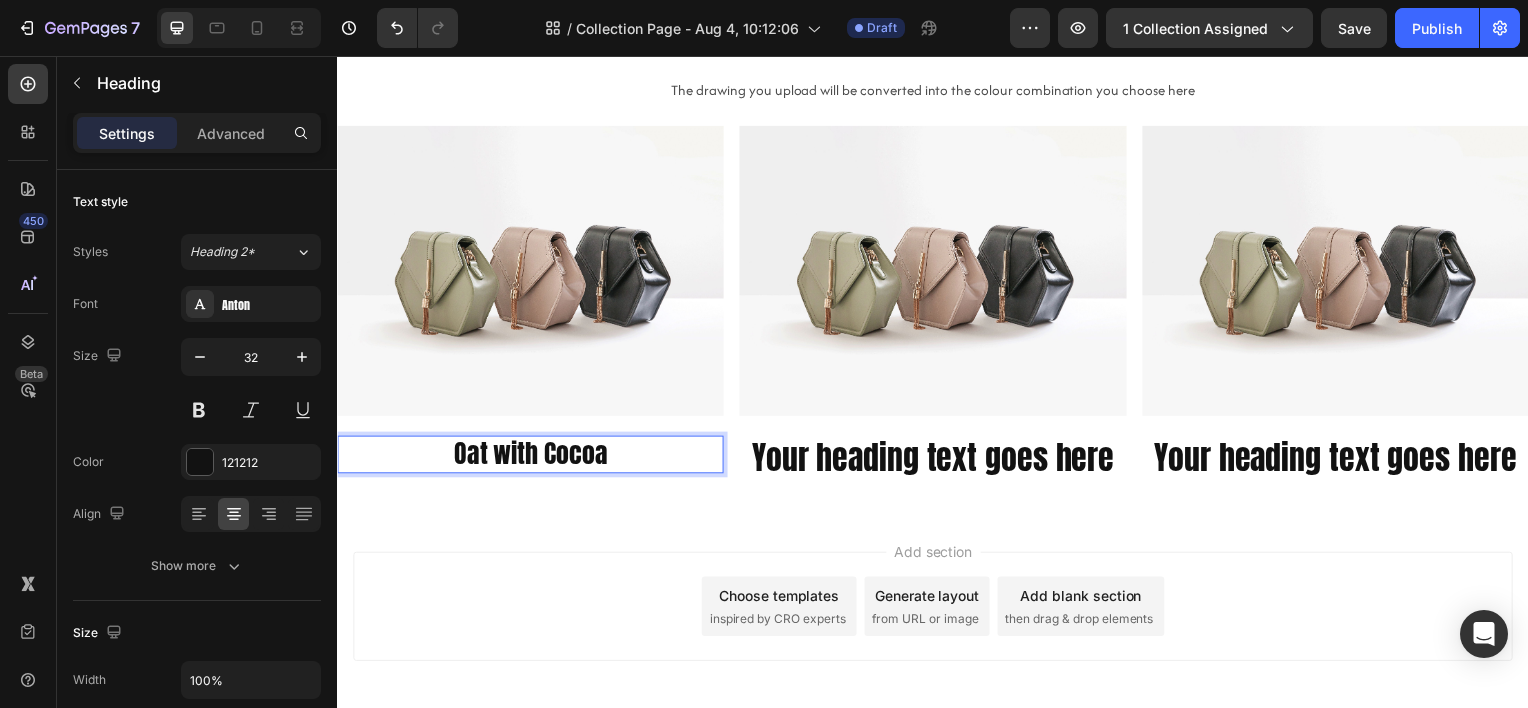 click on "Oat with Cocoa" at bounding box center [531, 457] 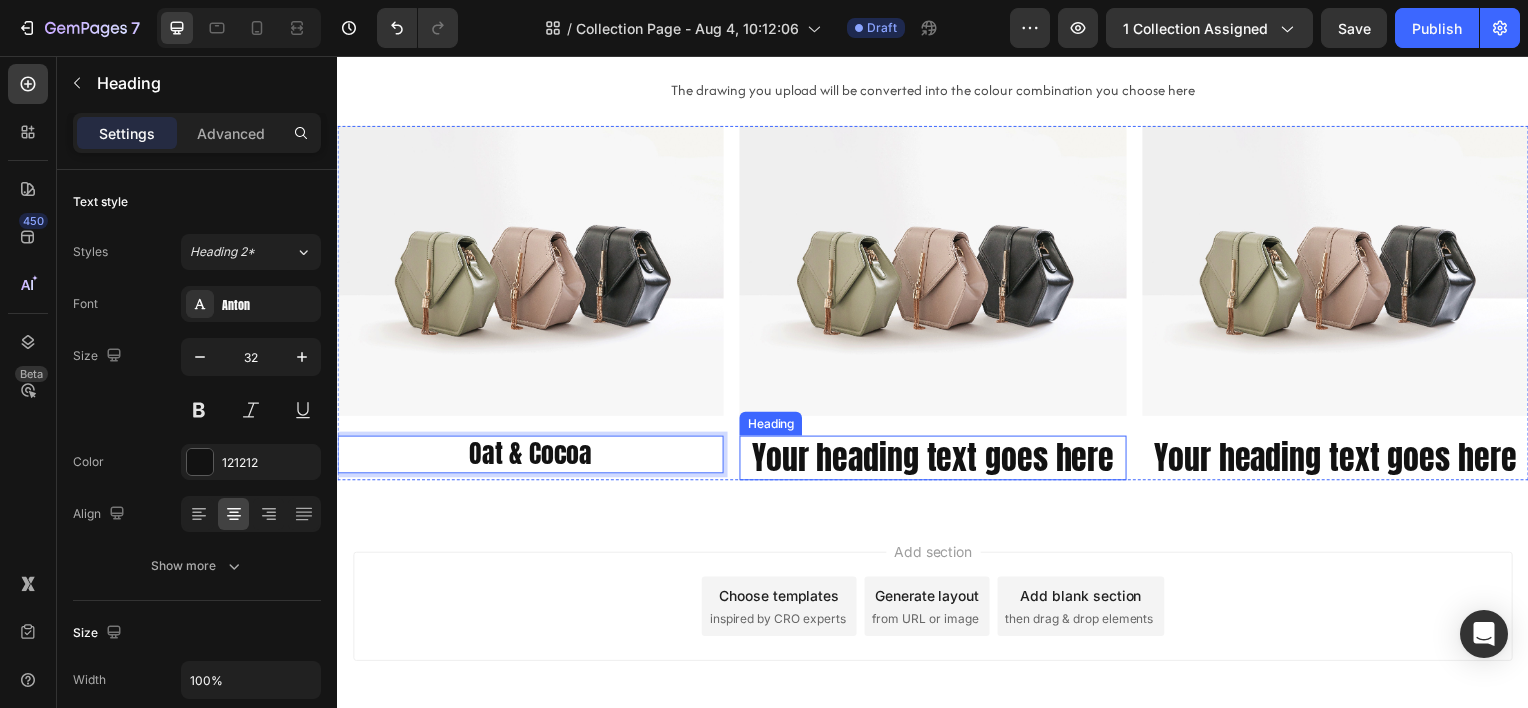 click on "Your heading text goes here" at bounding box center [936, 461] 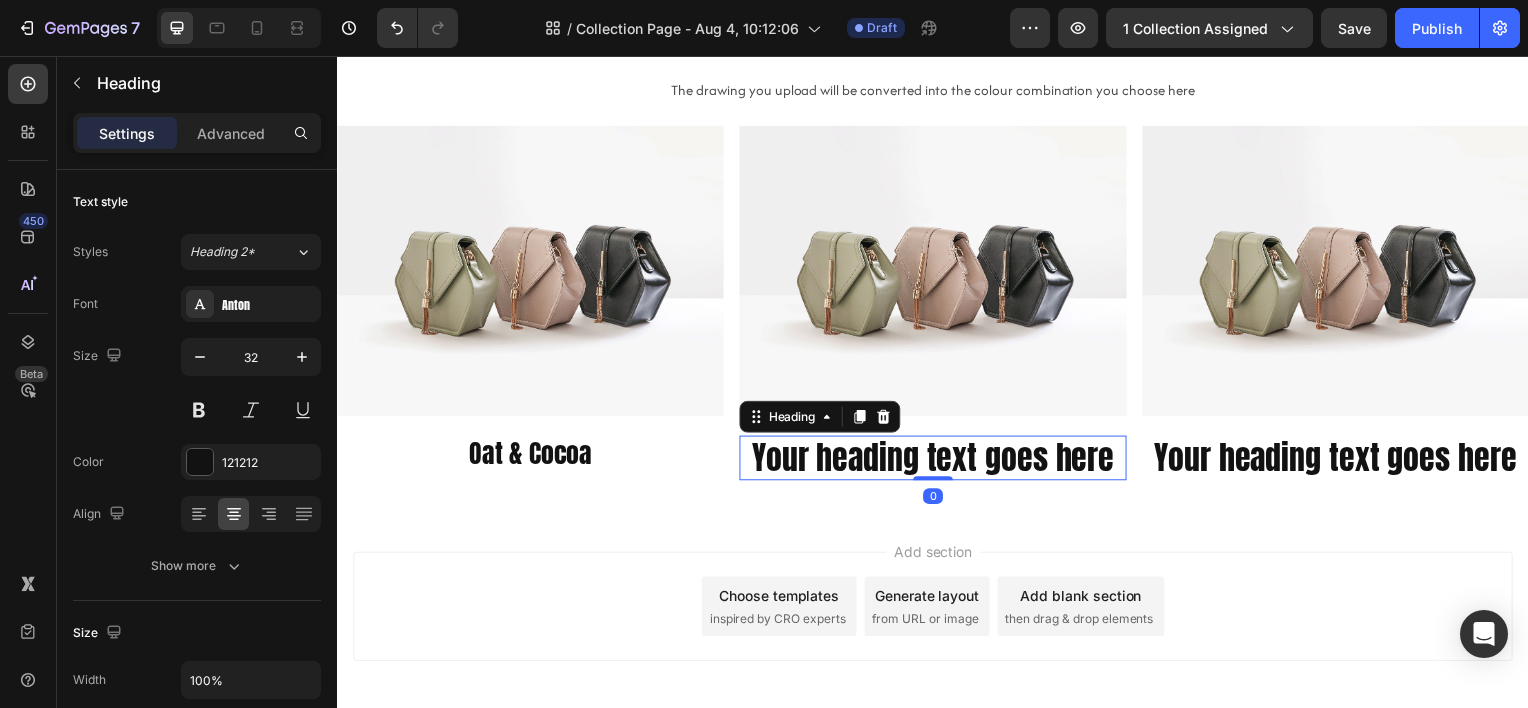 click on "Your heading text goes here" at bounding box center (936, 461) 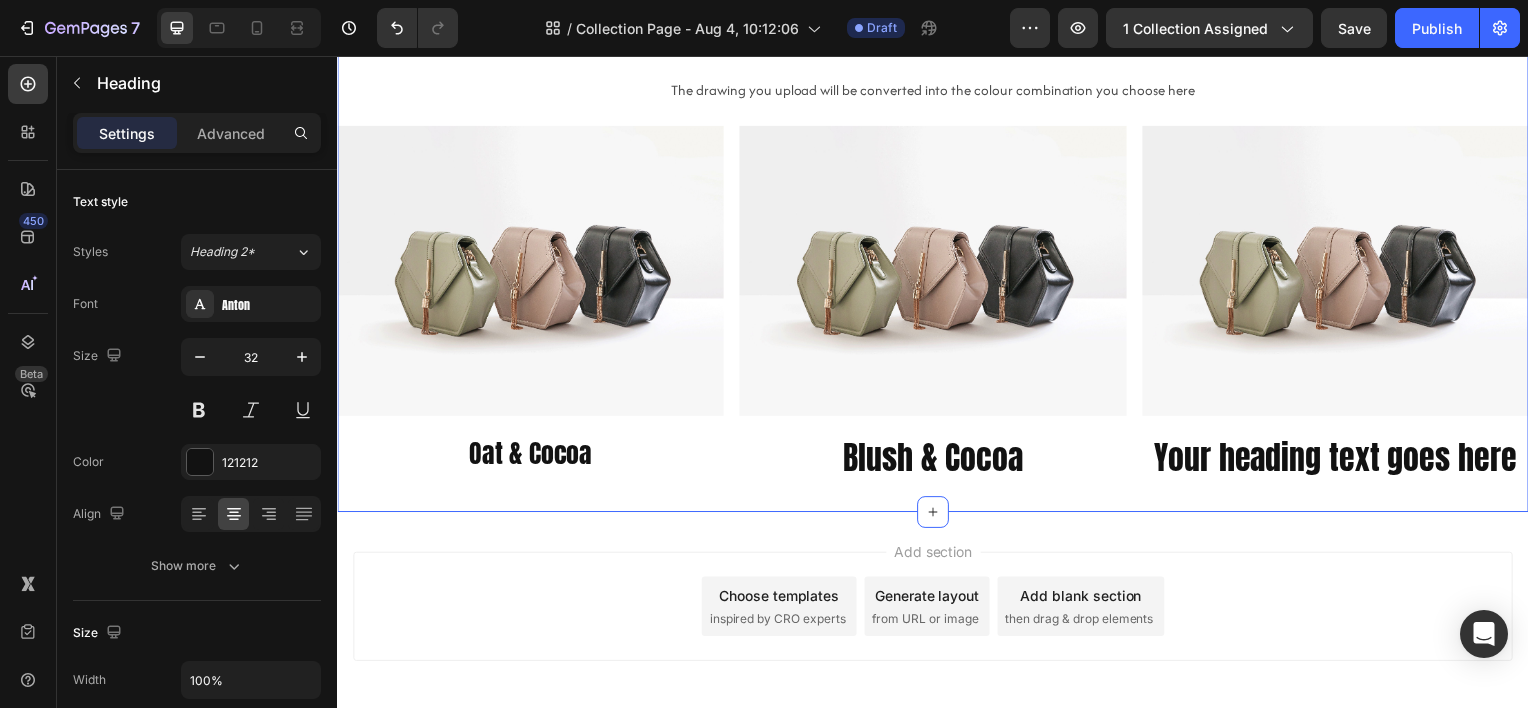 drag, startPoint x: 663, startPoint y: 496, endPoint x: 648, endPoint y: 499, distance: 15.297058 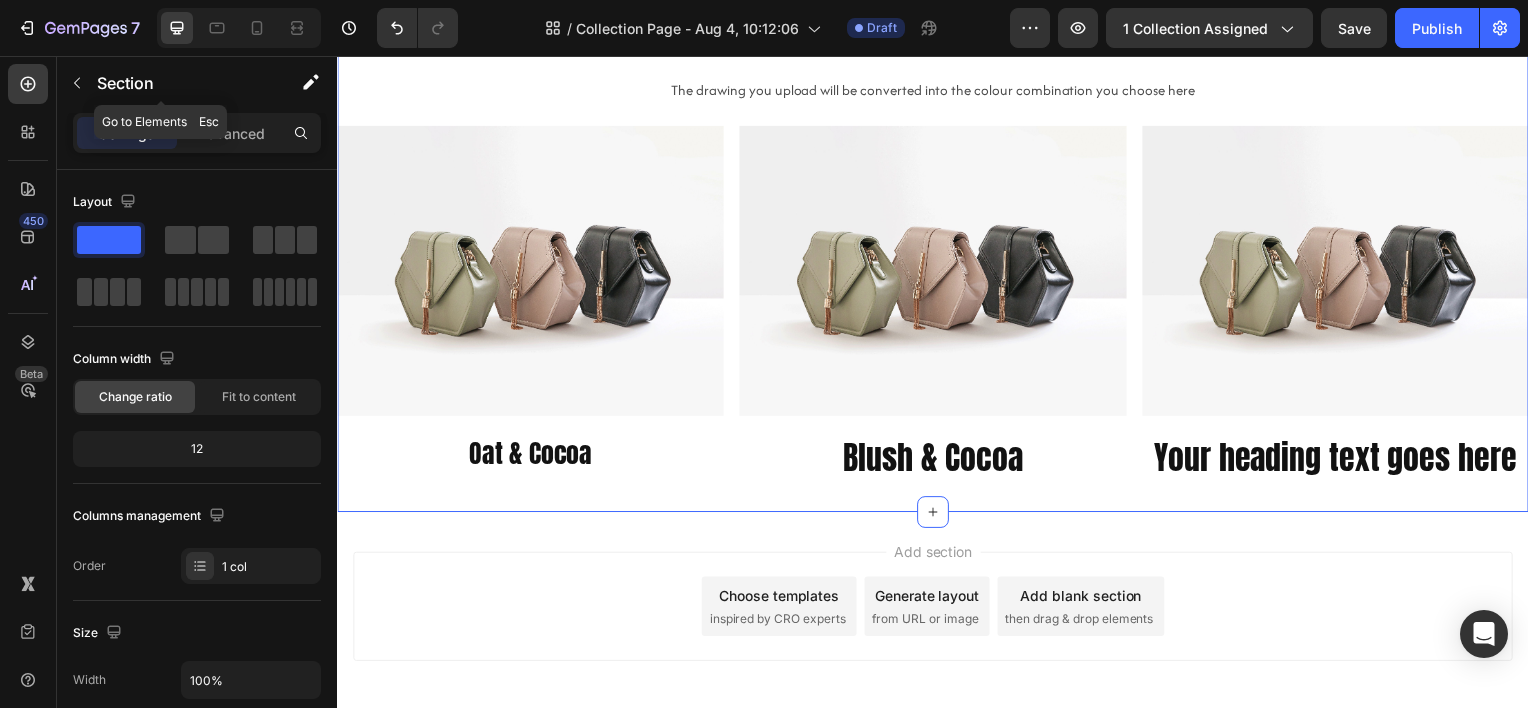 click 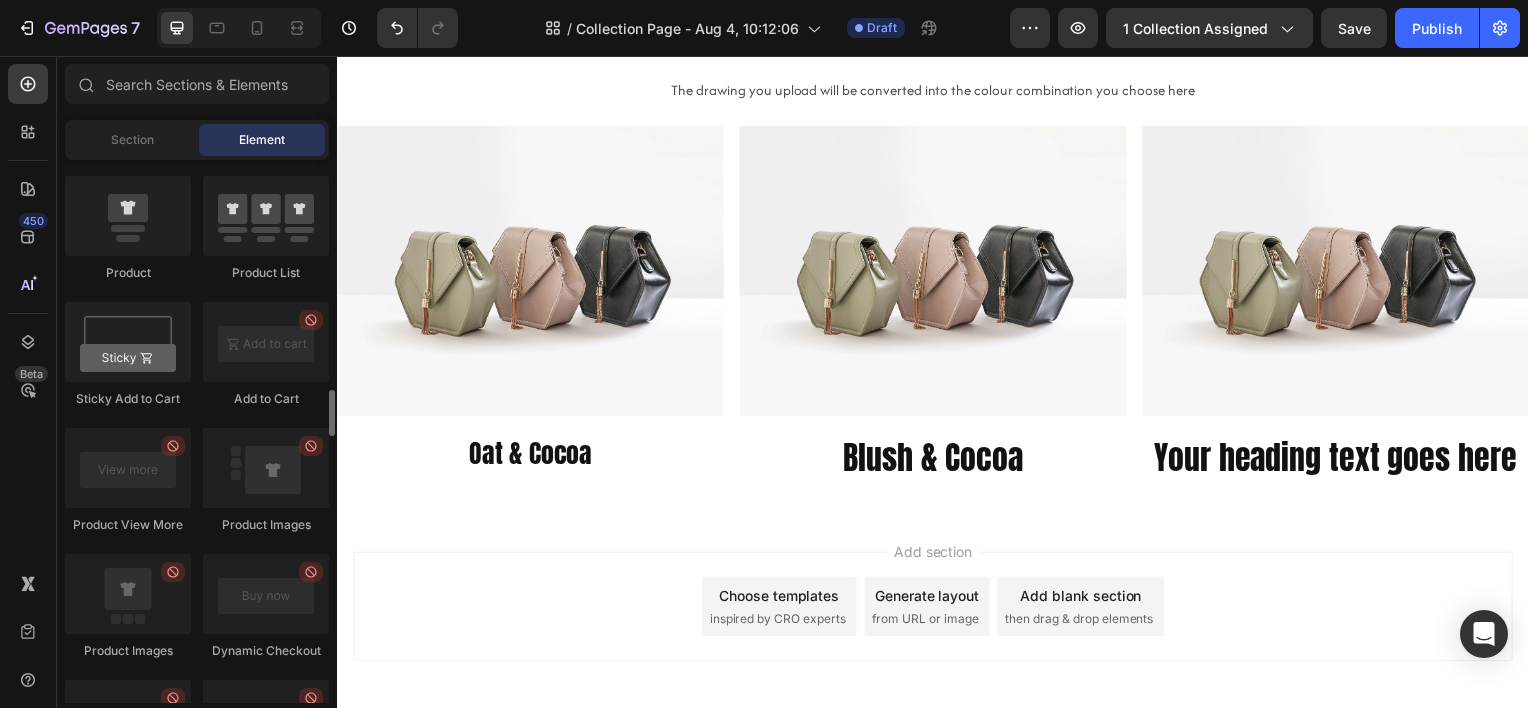 scroll, scrollTop: 2500, scrollLeft: 0, axis: vertical 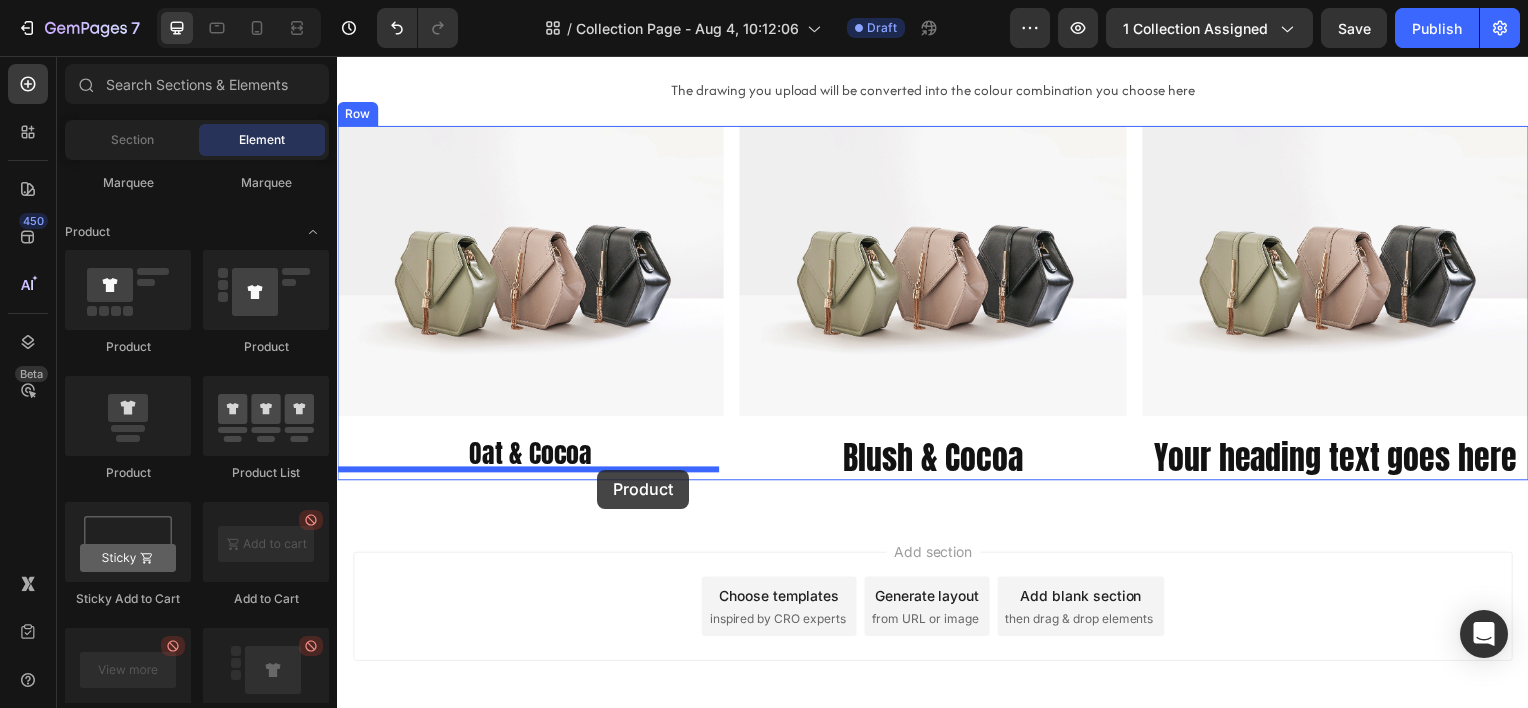 drag, startPoint x: 484, startPoint y: 476, endPoint x: 599, endPoint y: 473, distance: 115.03912 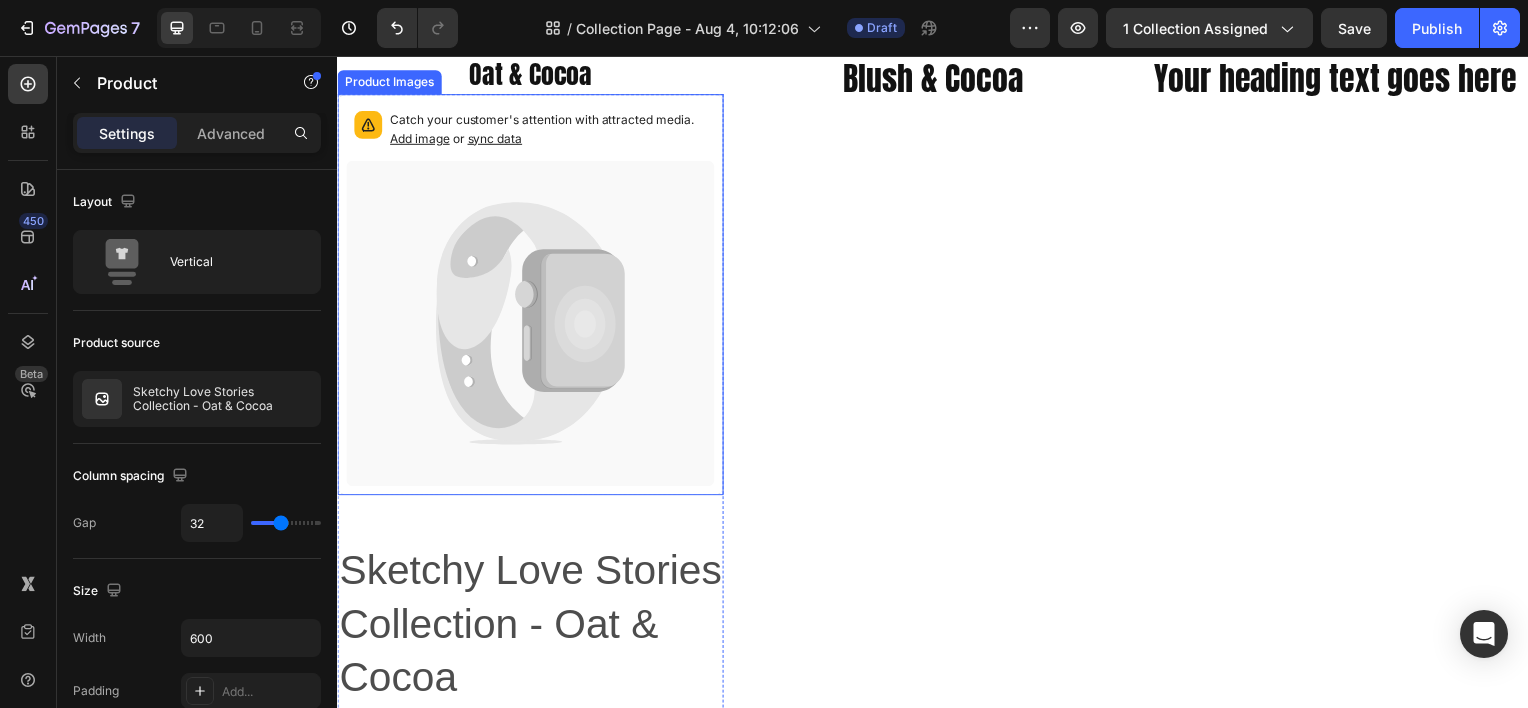 scroll, scrollTop: 700, scrollLeft: 0, axis: vertical 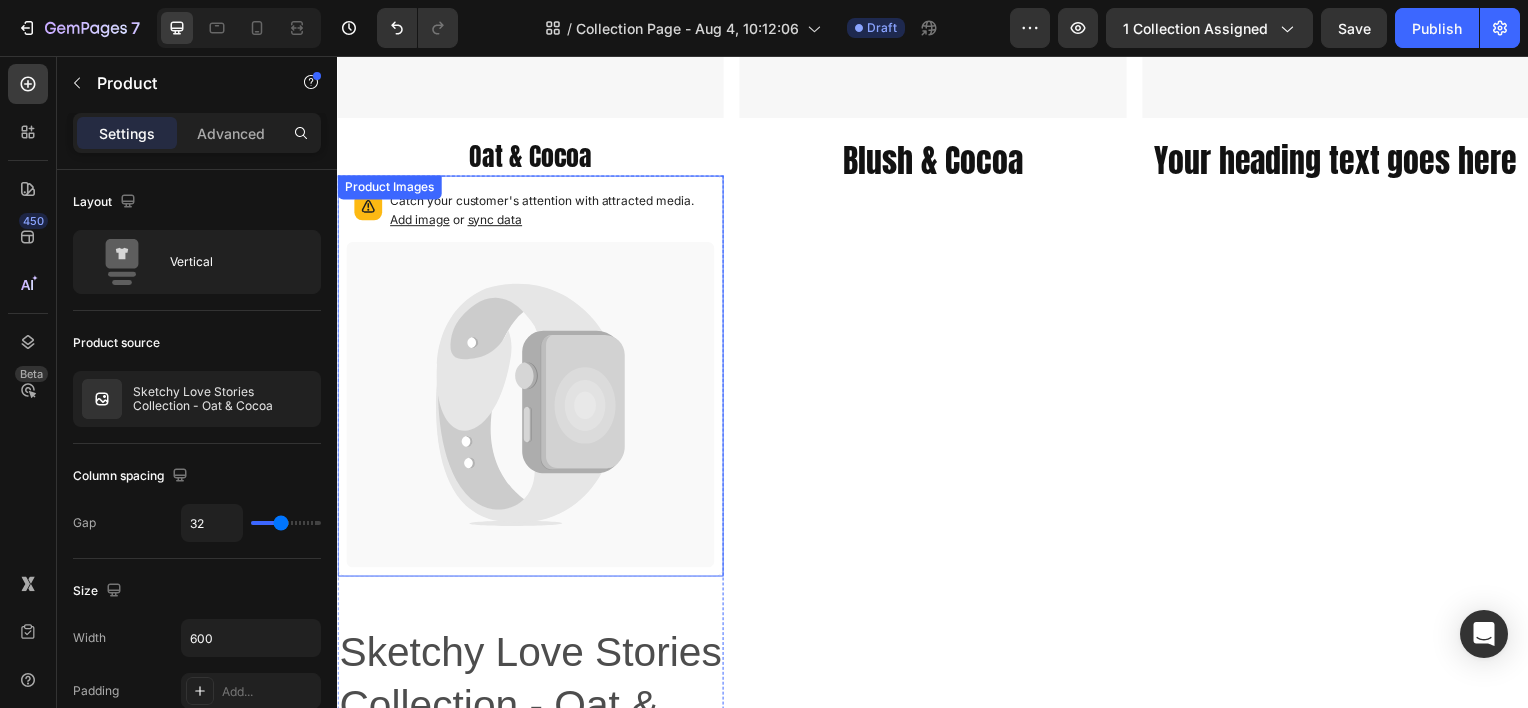 click 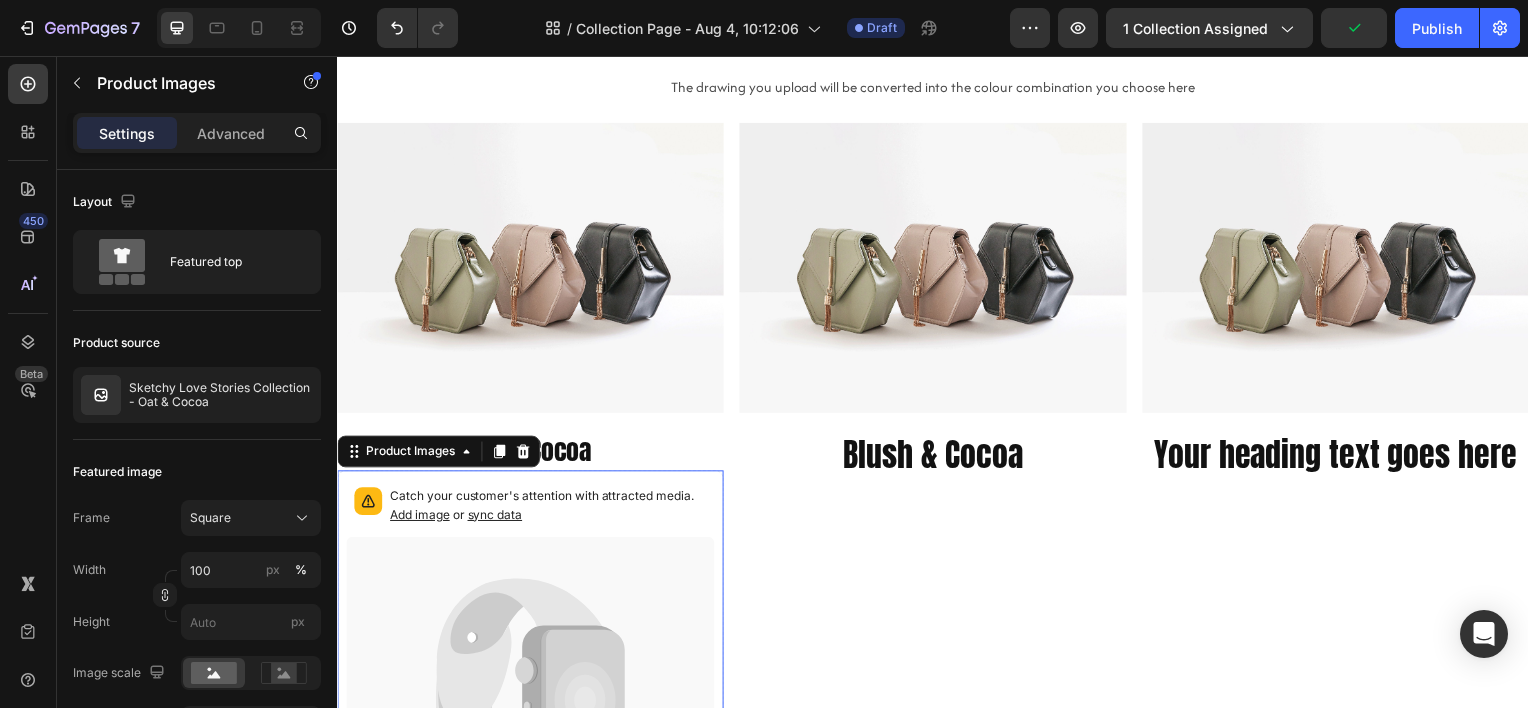 scroll, scrollTop: 200, scrollLeft: 0, axis: vertical 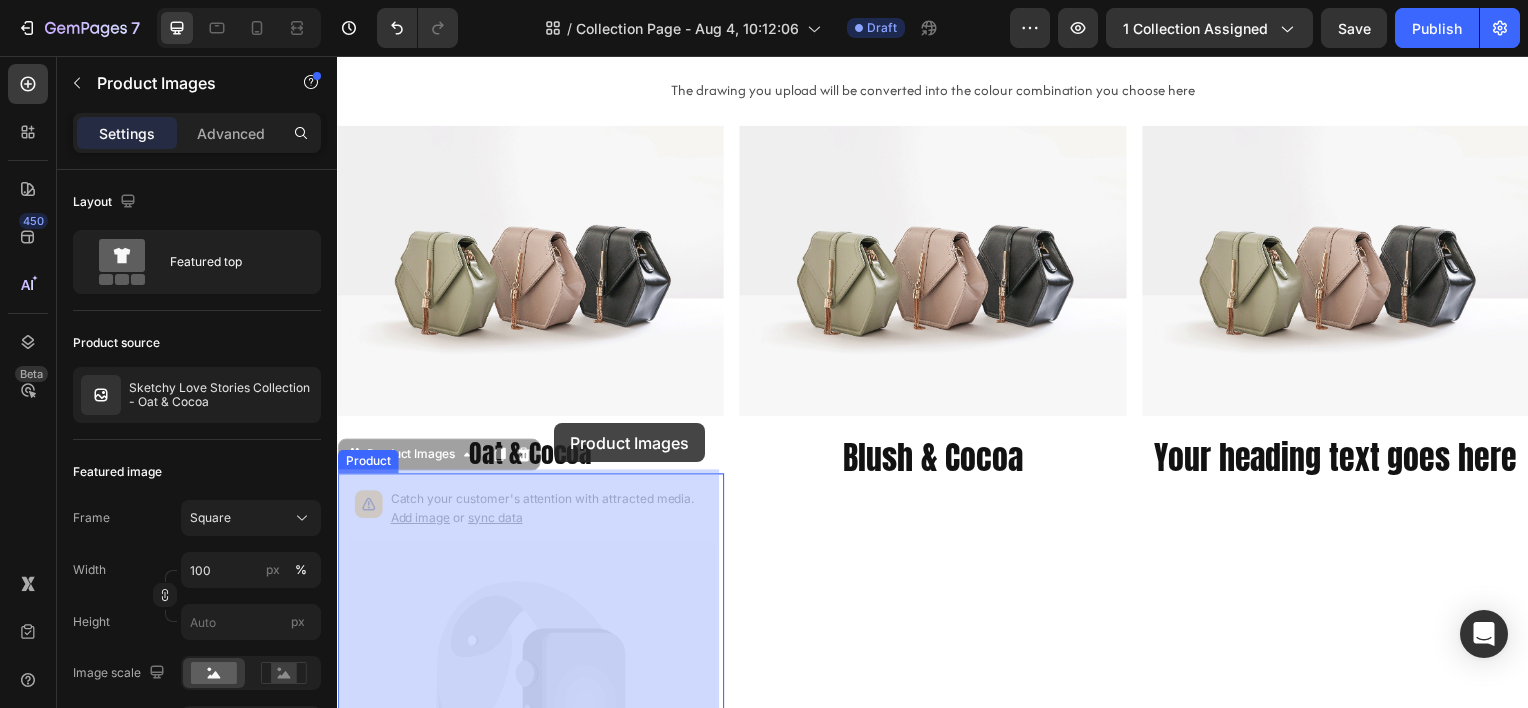 drag, startPoint x: 485, startPoint y: 628, endPoint x: 541, endPoint y: 556, distance: 91.214035 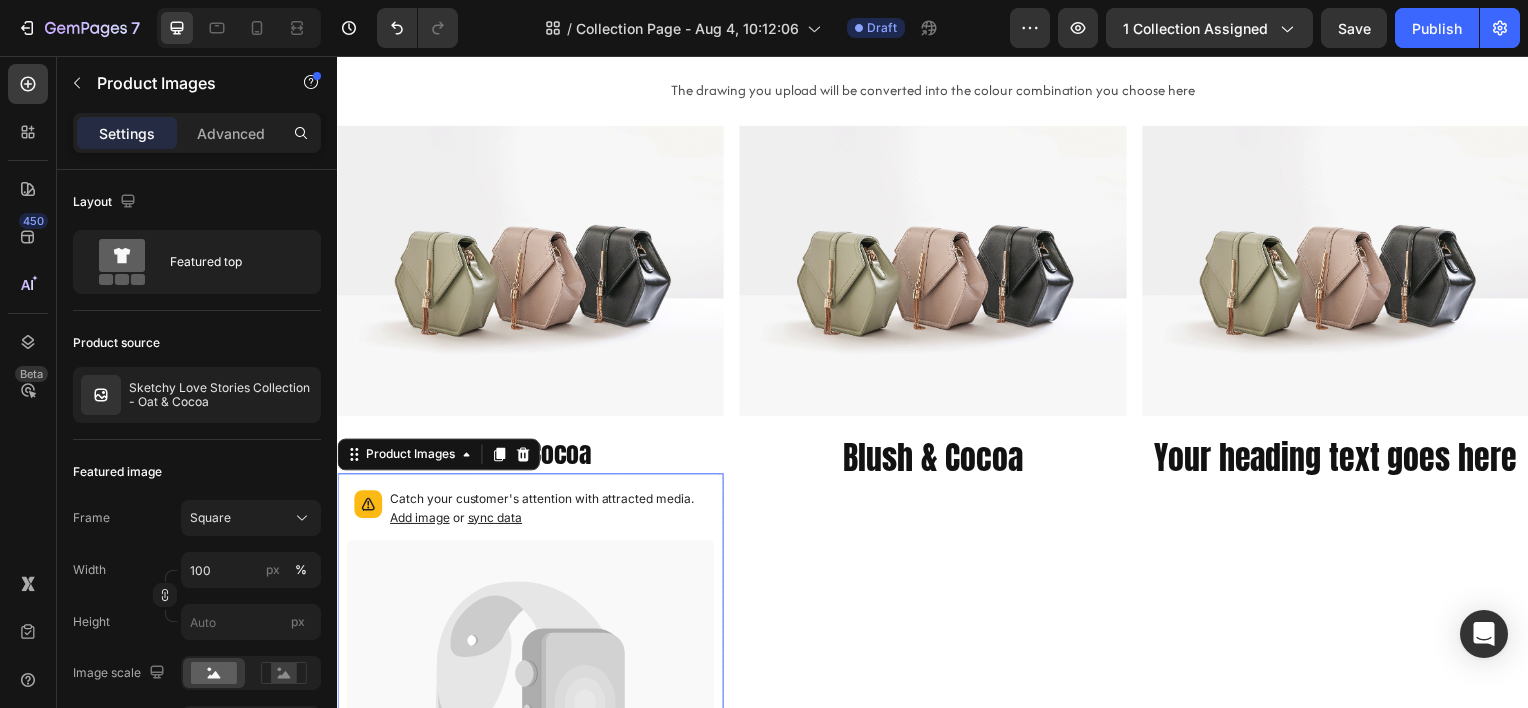 click on "Image Blush & Cocoa Heading" at bounding box center [936, 938] 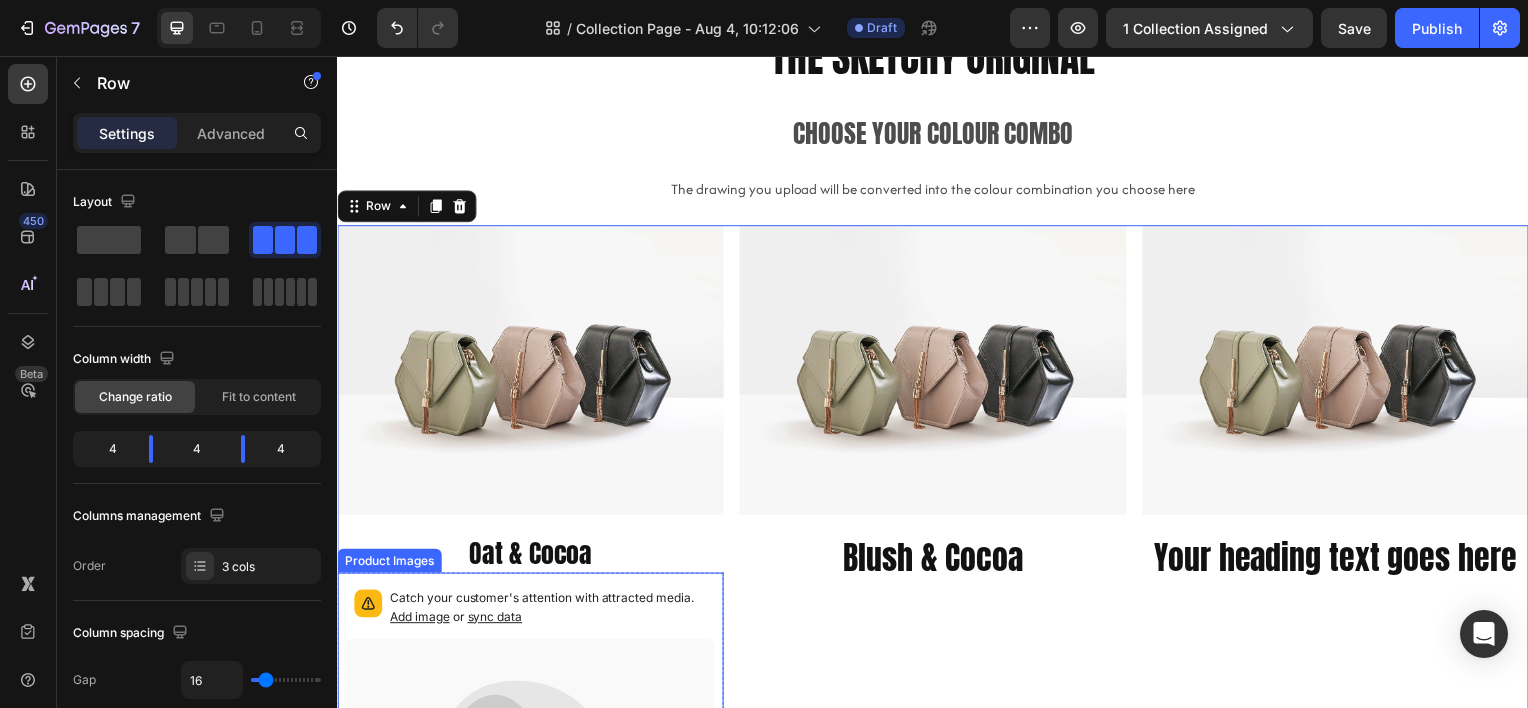 scroll, scrollTop: 600, scrollLeft: 0, axis: vertical 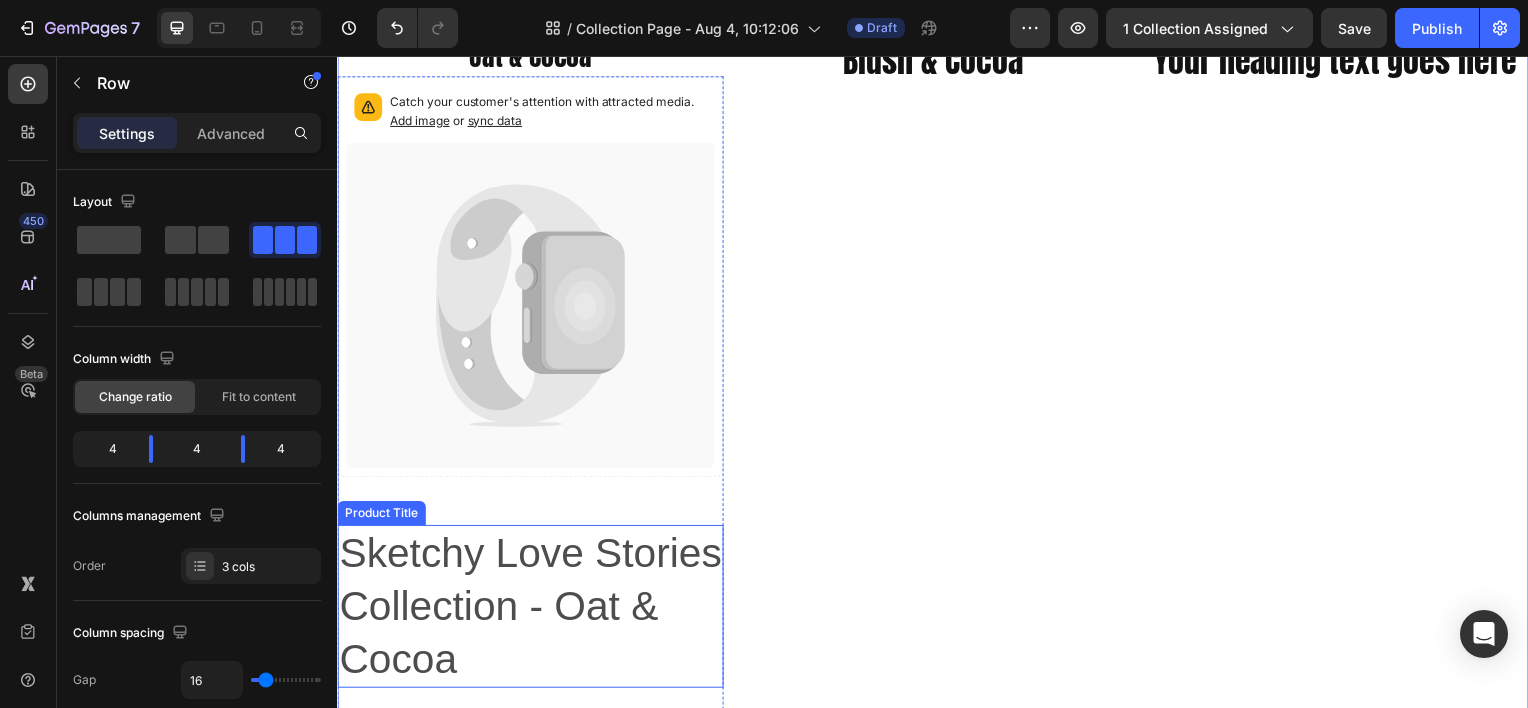 click on "Sketchy Love Stories Collection - Oat & Cocoa" at bounding box center [531, 610] 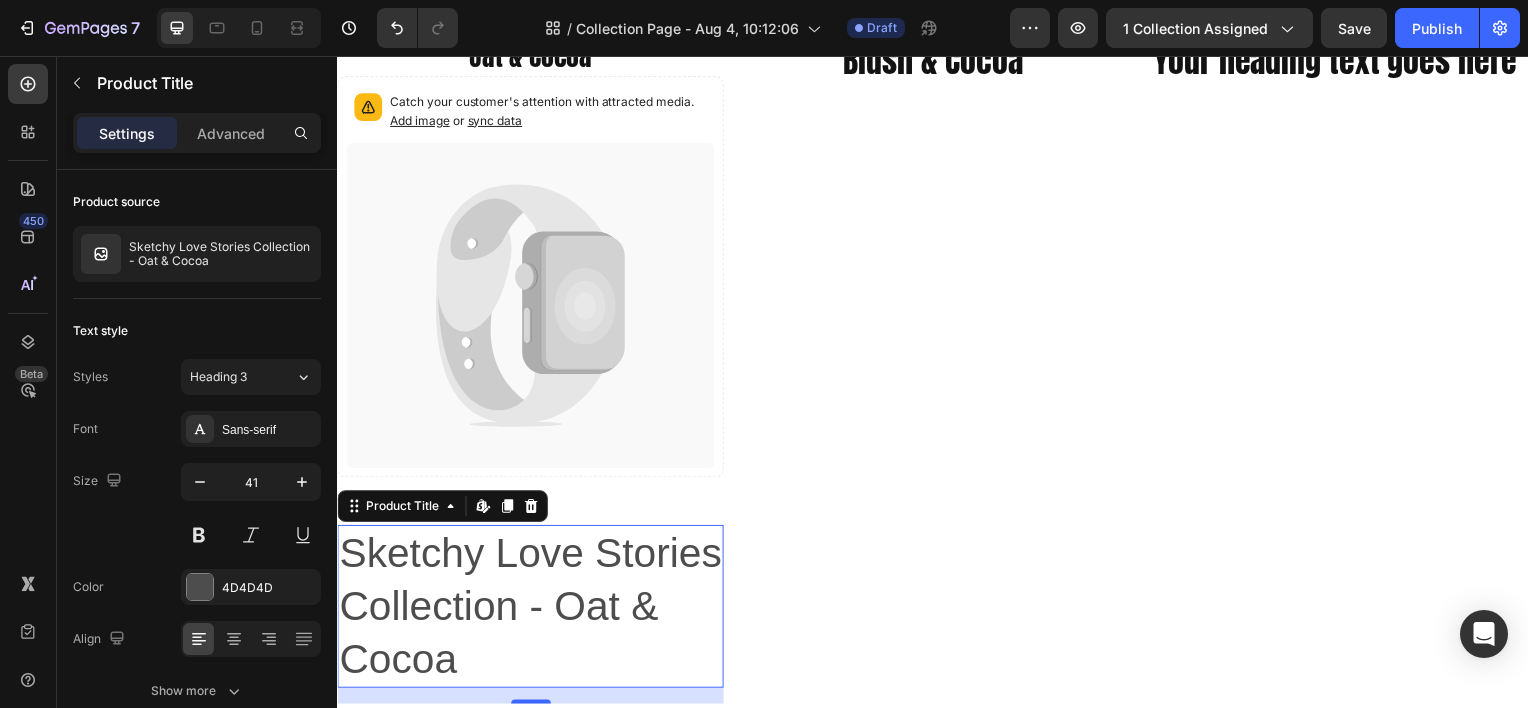 click 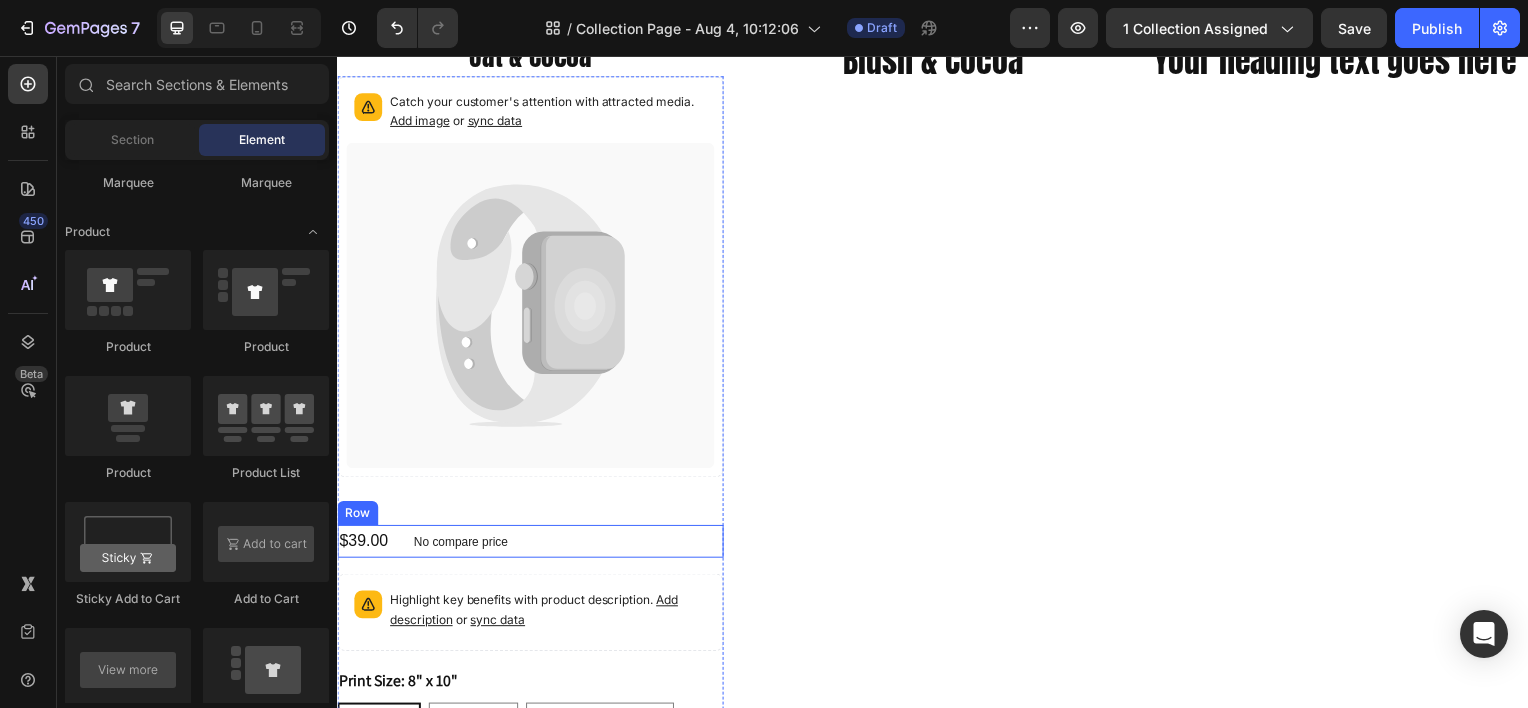 click on "$39.00 Product Price Product Price No compare price Product Price Row" at bounding box center [531, 544] 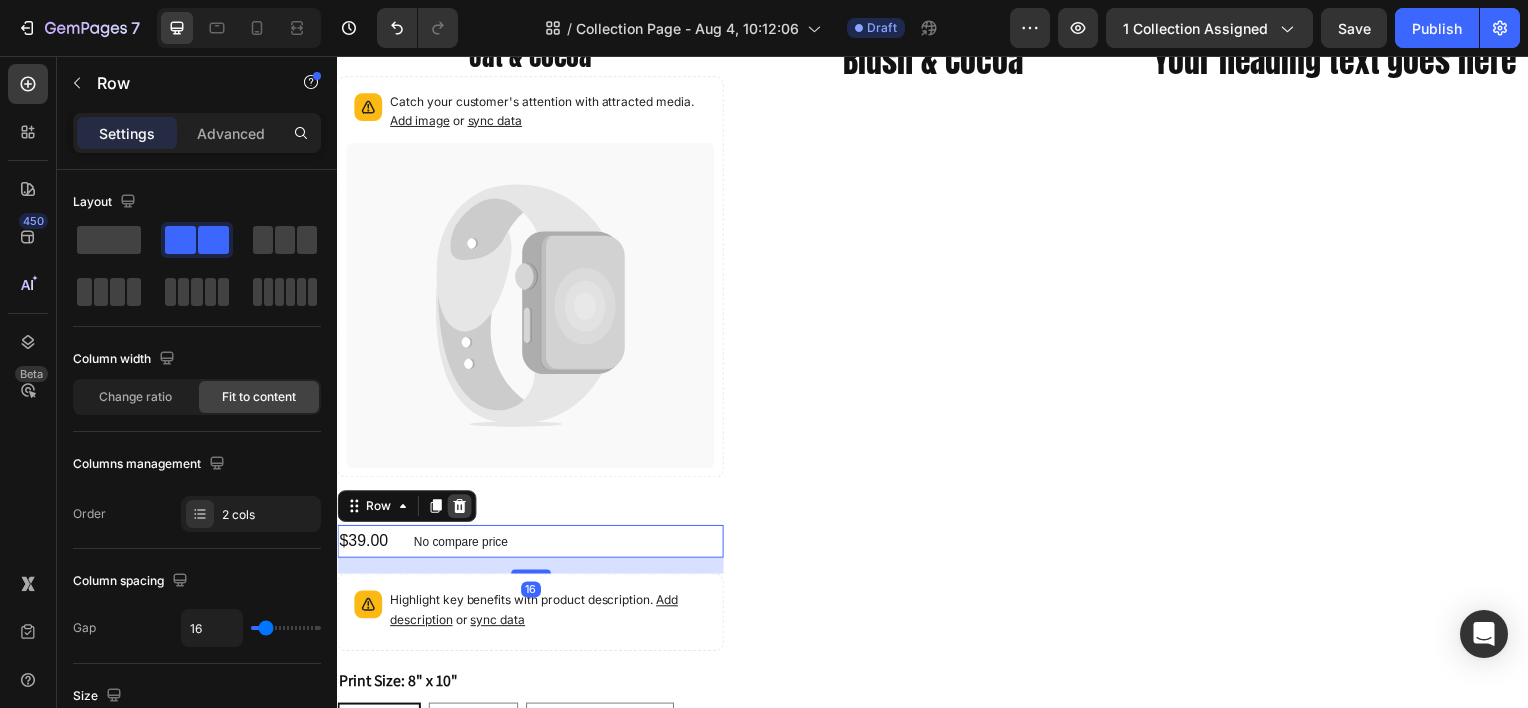 click 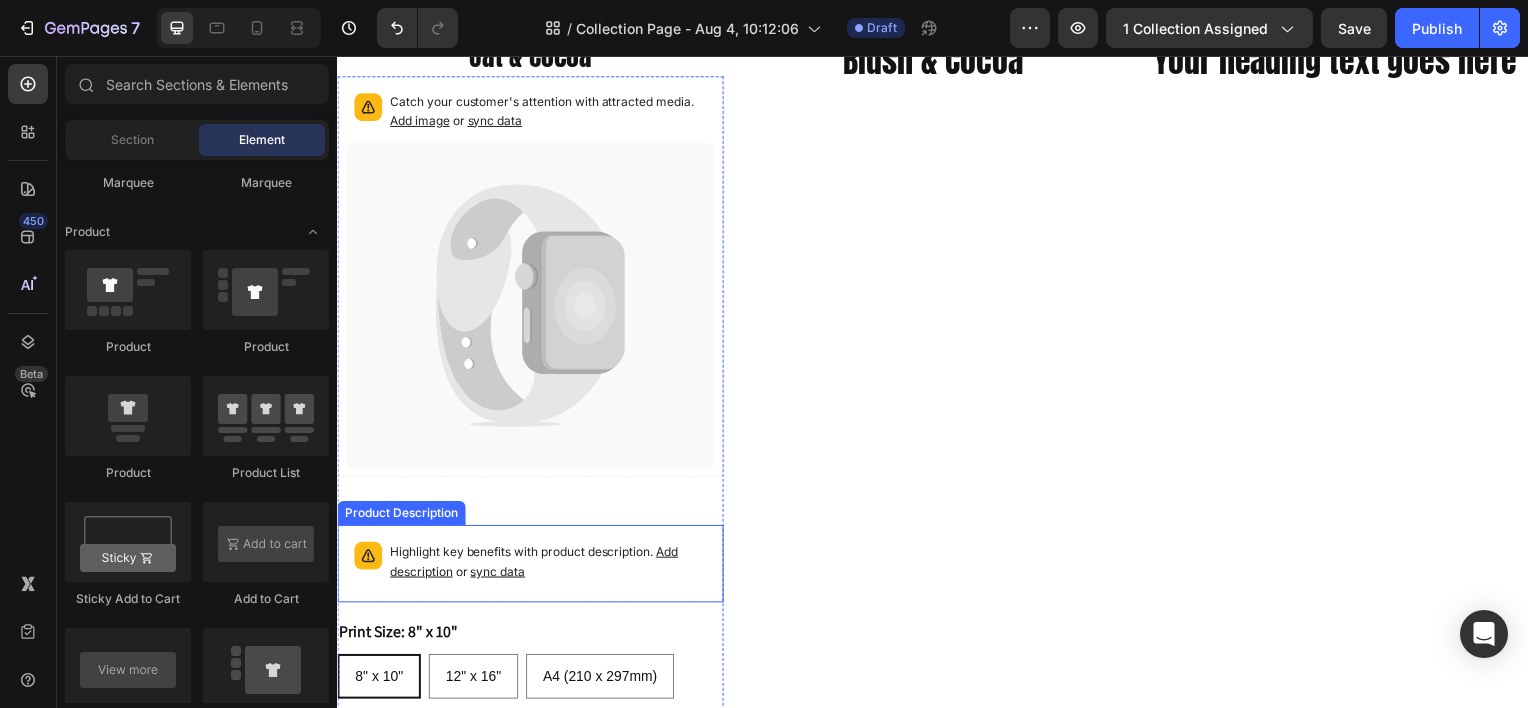 click on "Highlight key benefits with product description.       Add description   or   sync data" at bounding box center (531, 567) 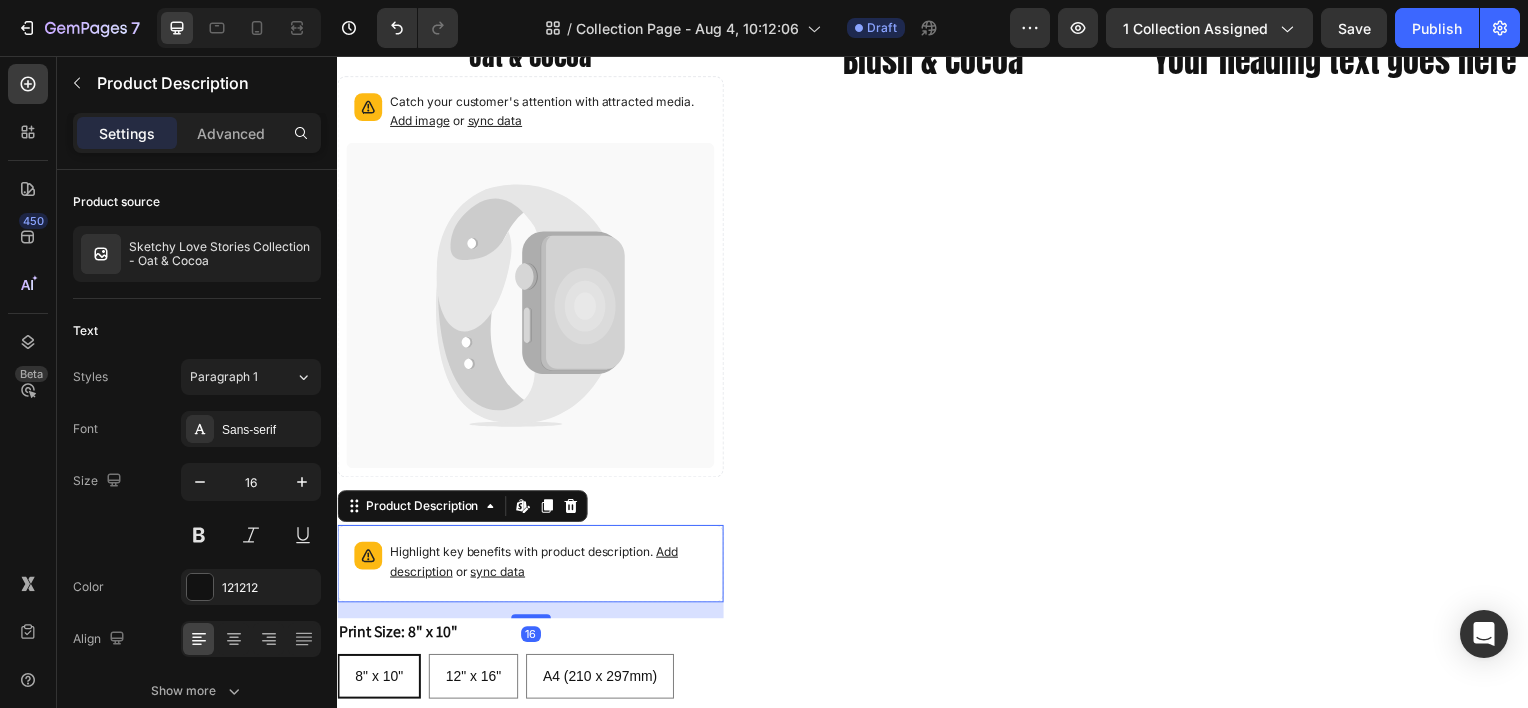 click 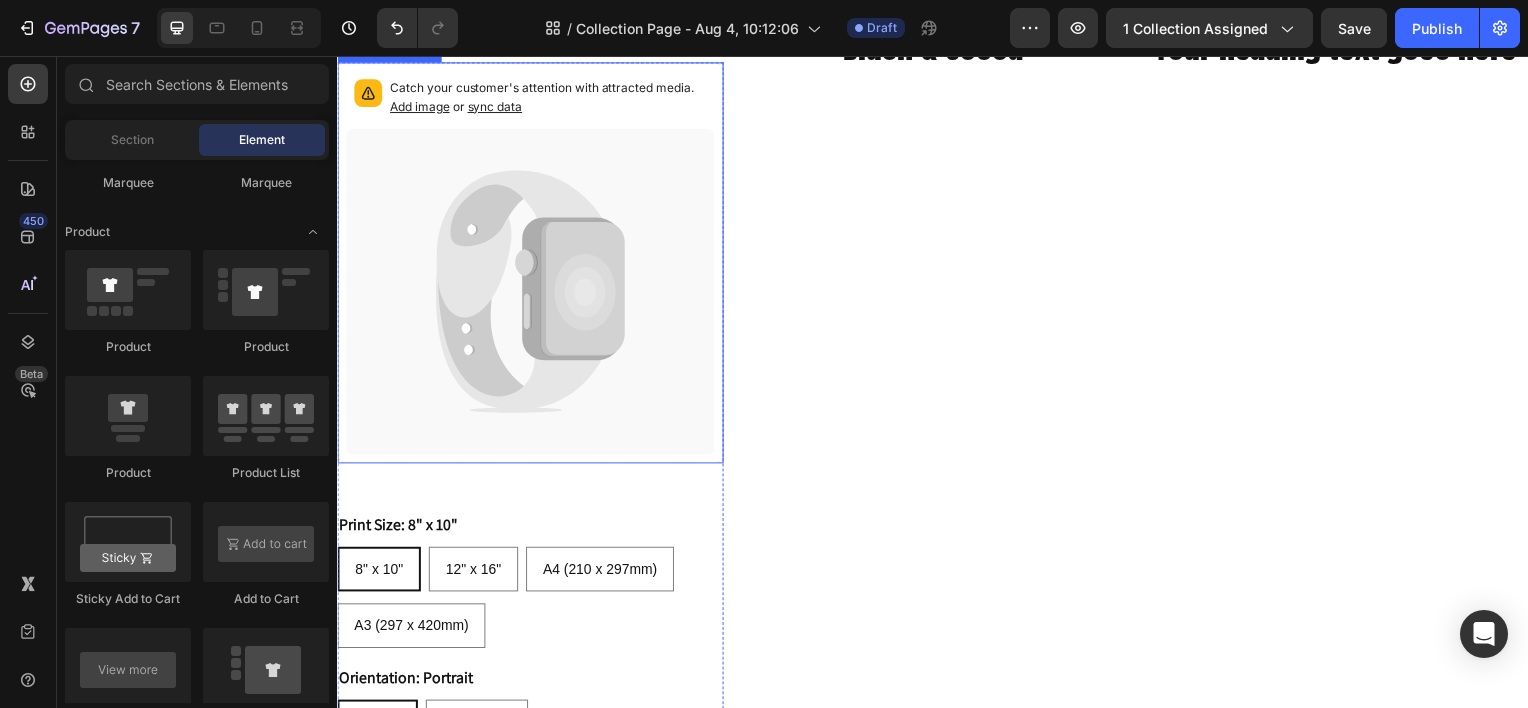 scroll, scrollTop: 800, scrollLeft: 0, axis: vertical 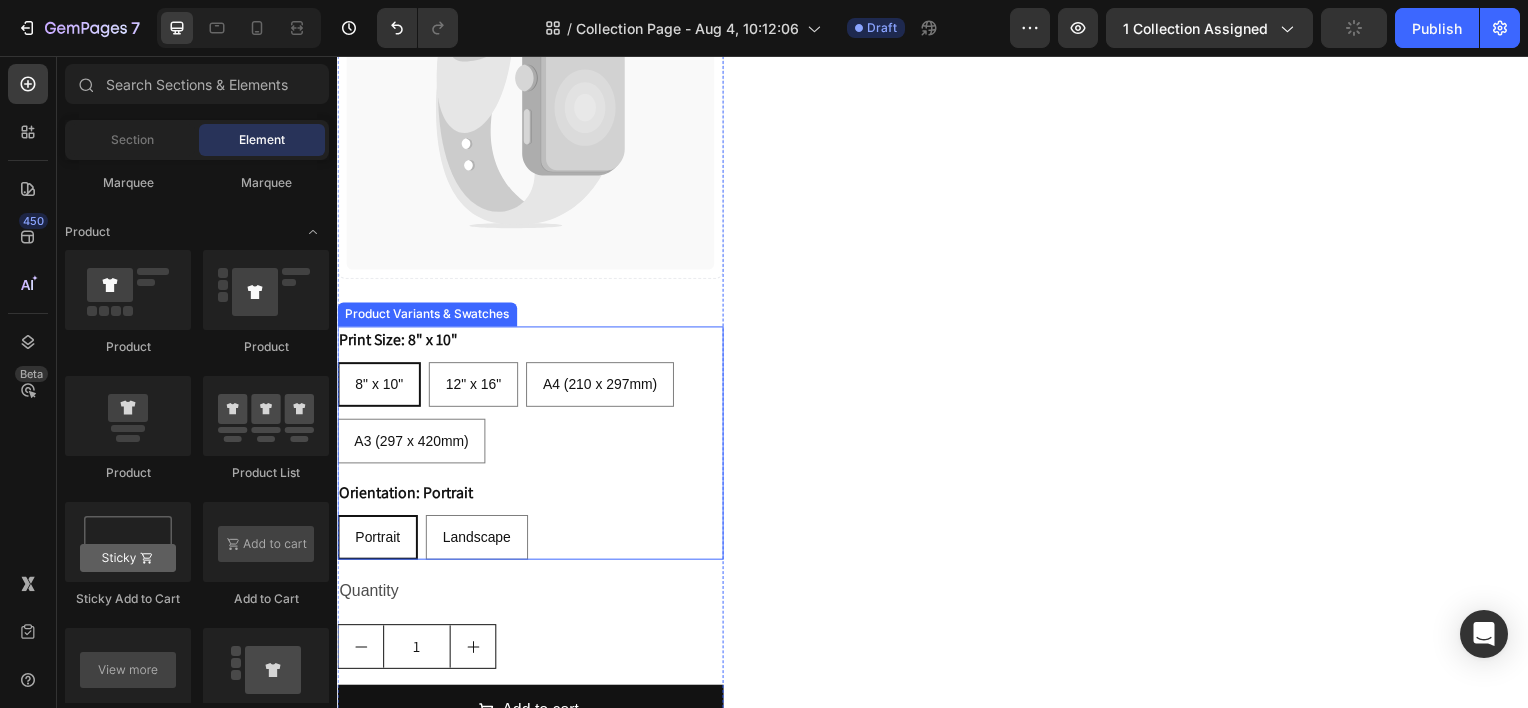 click on "Print Size: 8" x 10" 8" x 10" 8" x 10" 8" x 10" 12" x 16" 12" x 16" 12" x 16" A4 (210 x 297mm) A4 (210 x 297mm) A4 (210 x 297mm) A3 (297 x 420mm) A3 (297 x 420mm) A3 (297 x 420mm)" at bounding box center (531, 397) 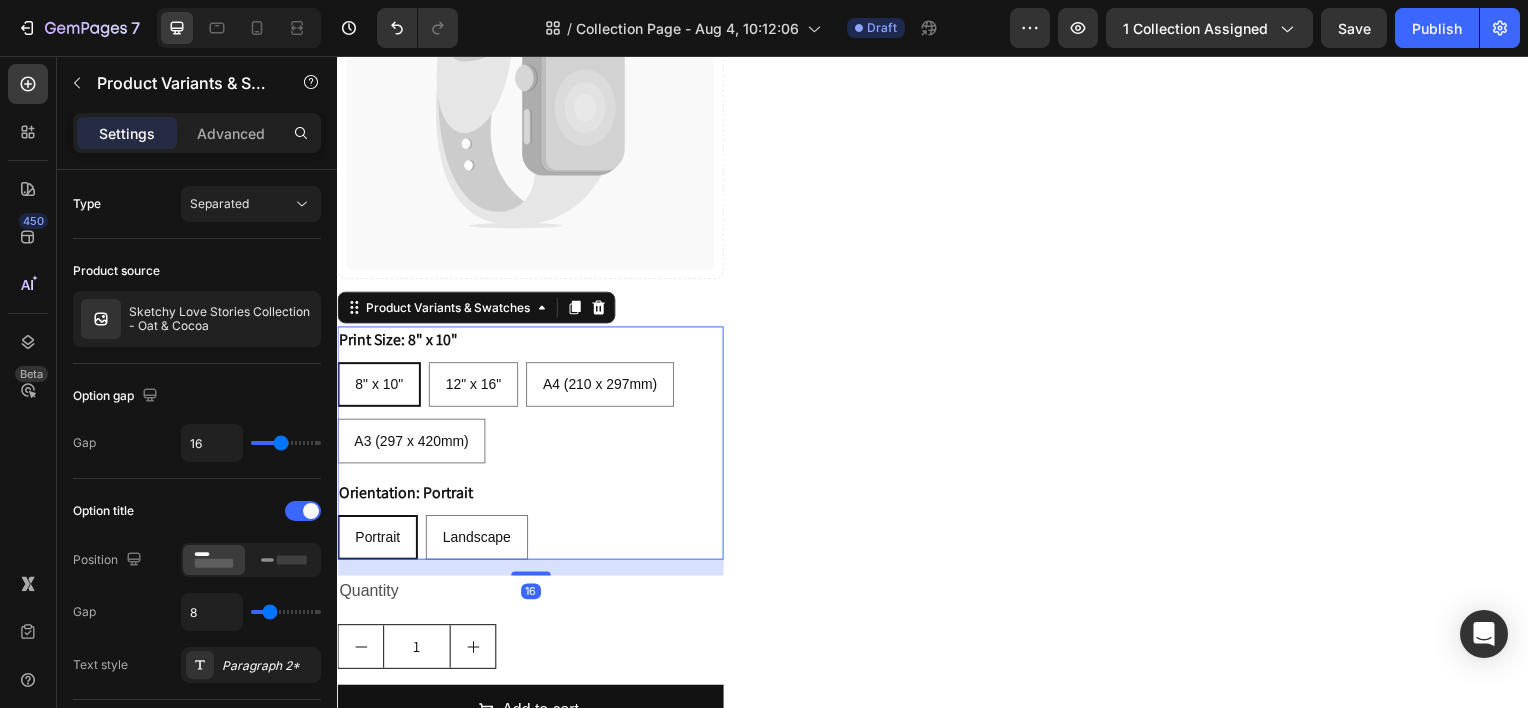 click 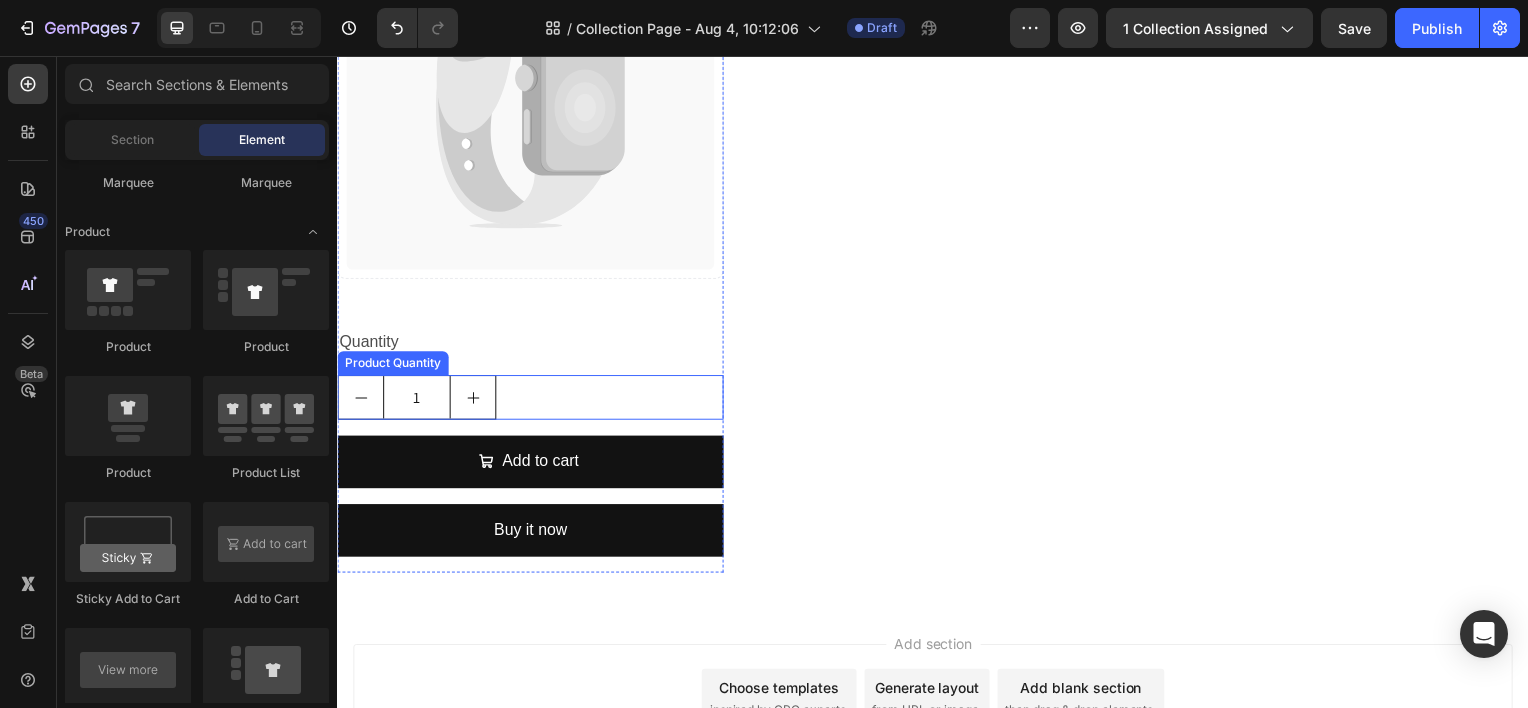 click on "1" at bounding box center [531, 399] 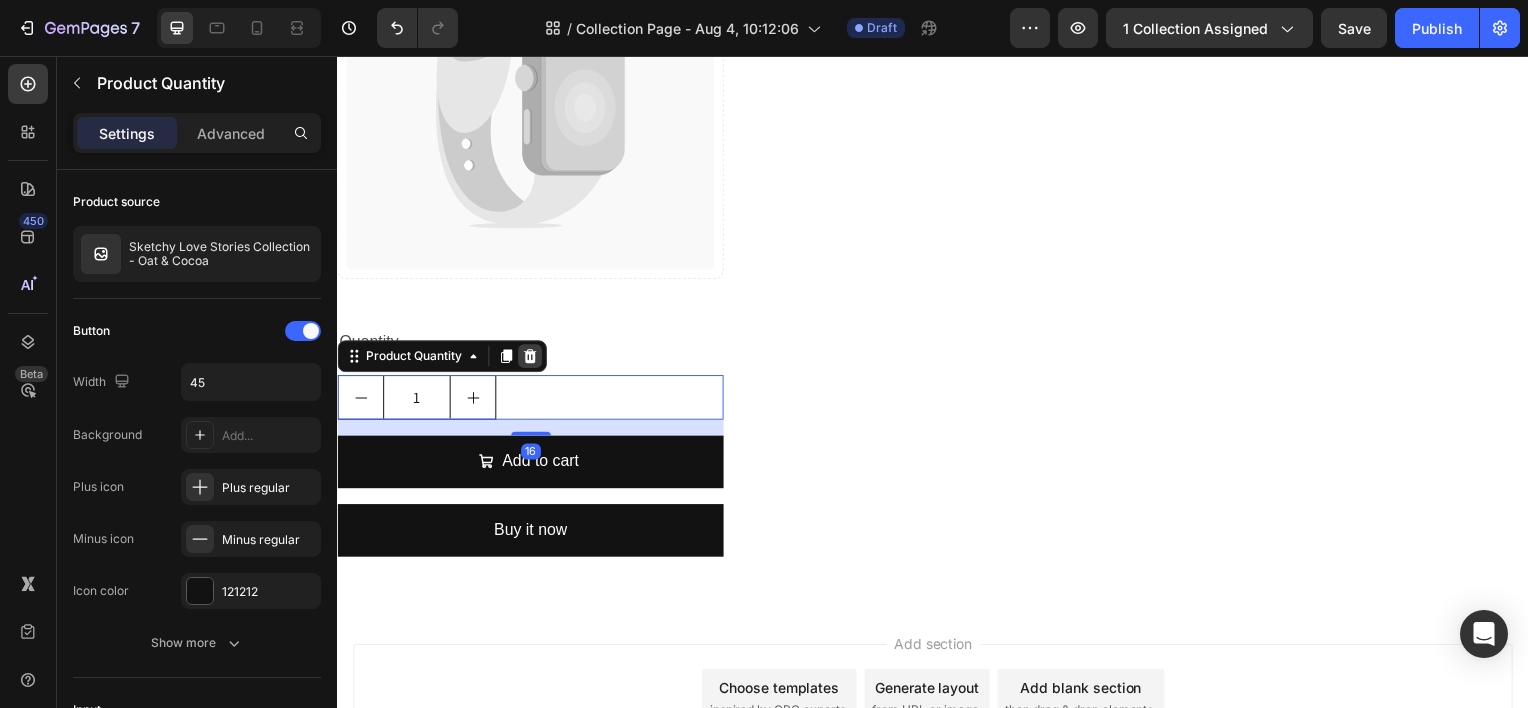 click at bounding box center [531, 358] 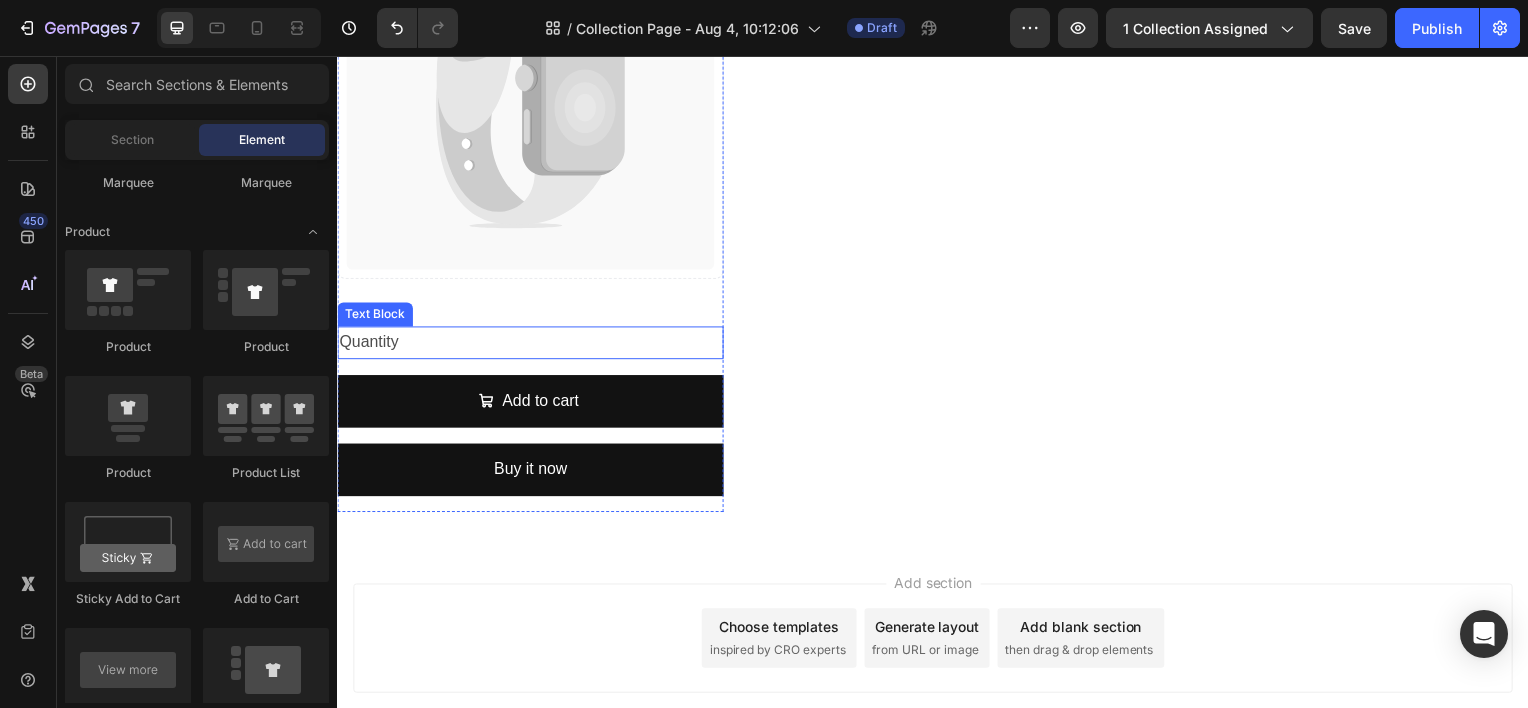 click on "Quantity" at bounding box center [531, 344] 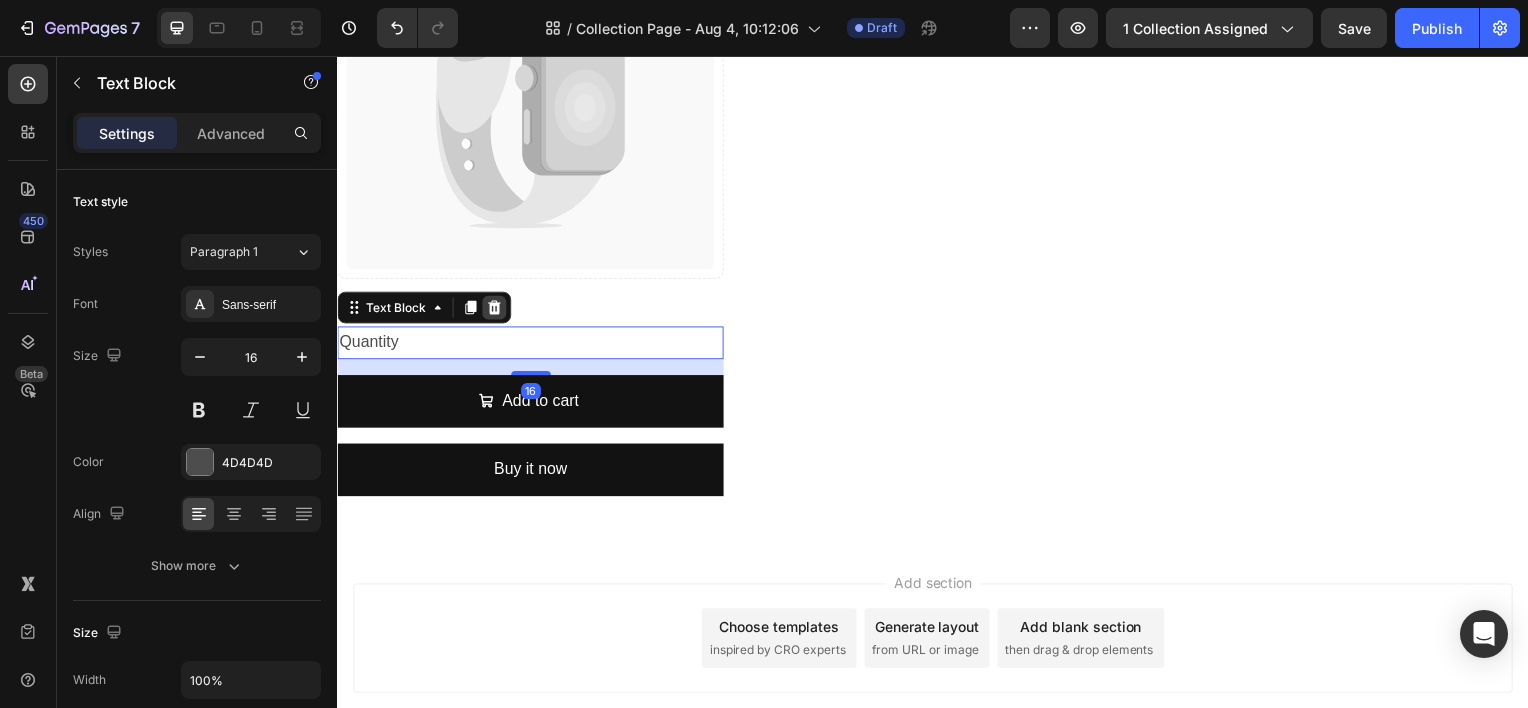 click at bounding box center [495, 309] 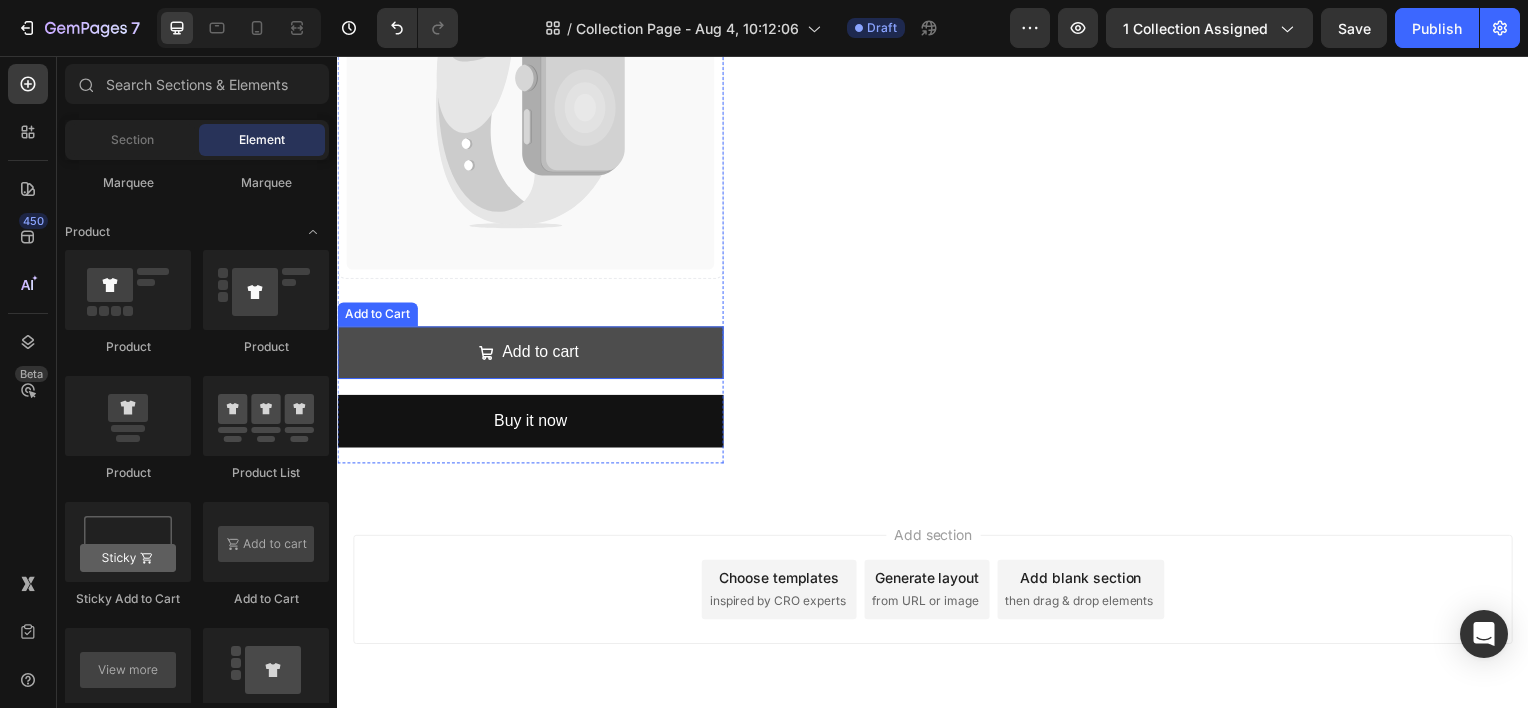 click on "Add to cart" at bounding box center (531, 354) 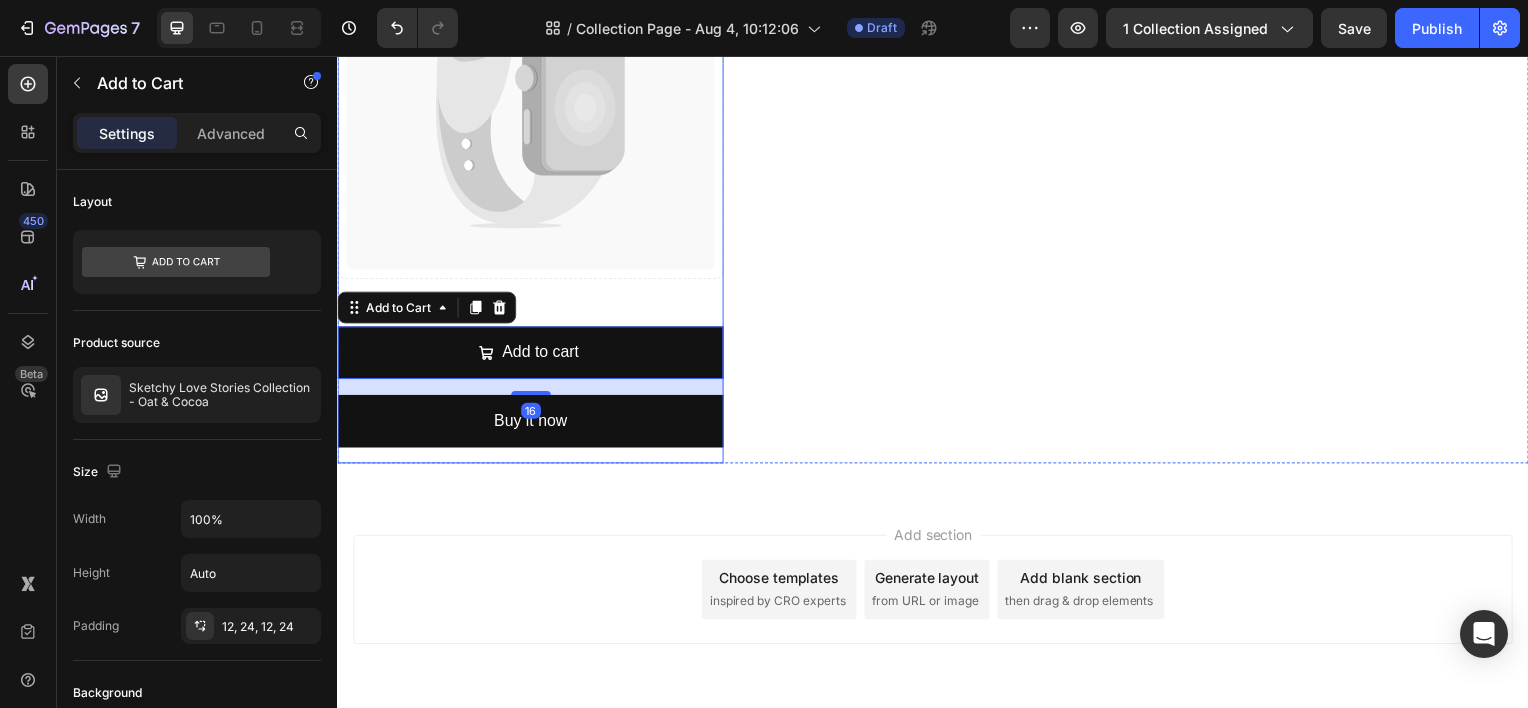 click on "Catch your customer's attention with attracted media.       Add image   or   sync data
Product Images
Add to cart Add to Cart   16 Buy it now Dynamic Checkout Product" at bounding box center [531, 171] 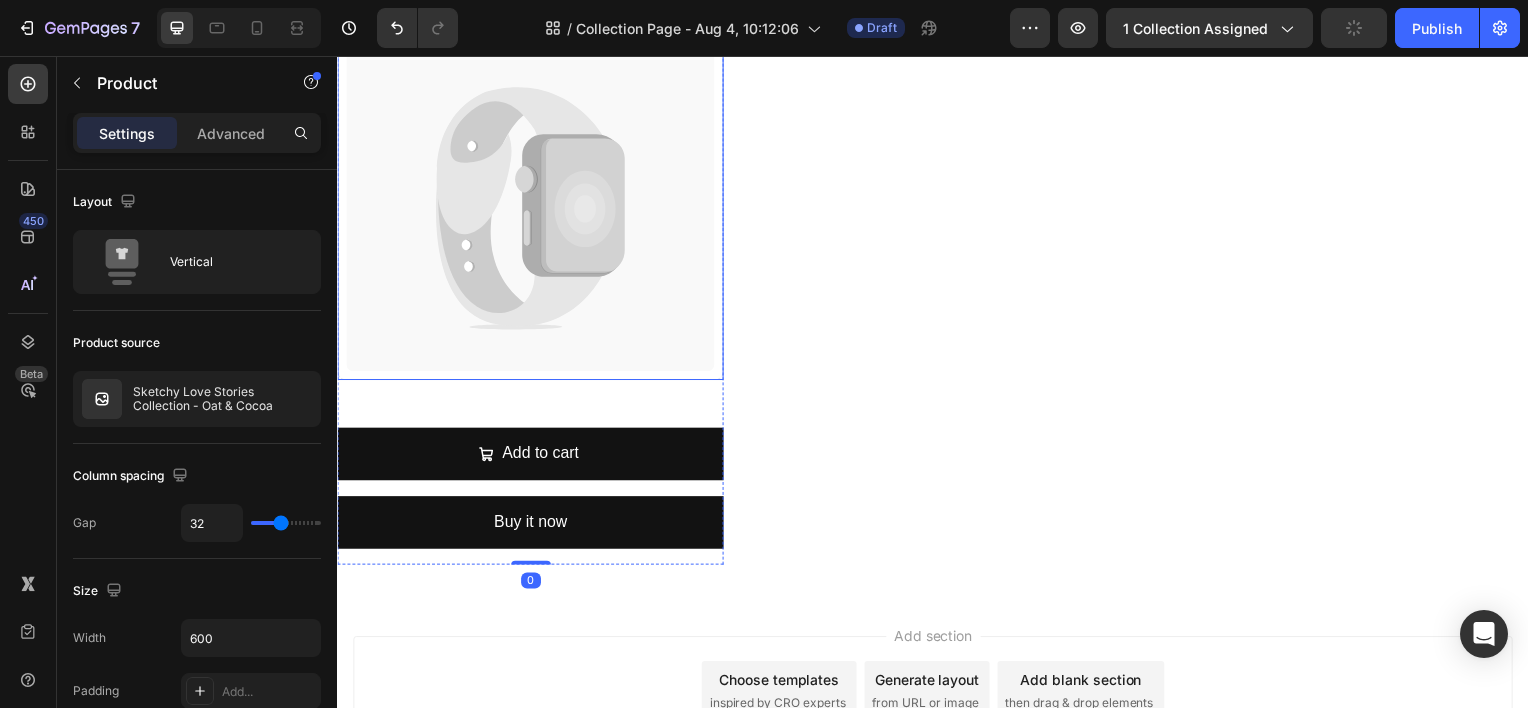 scroll, scrollTop: 700, scrollLeft: 0, axis: vertical 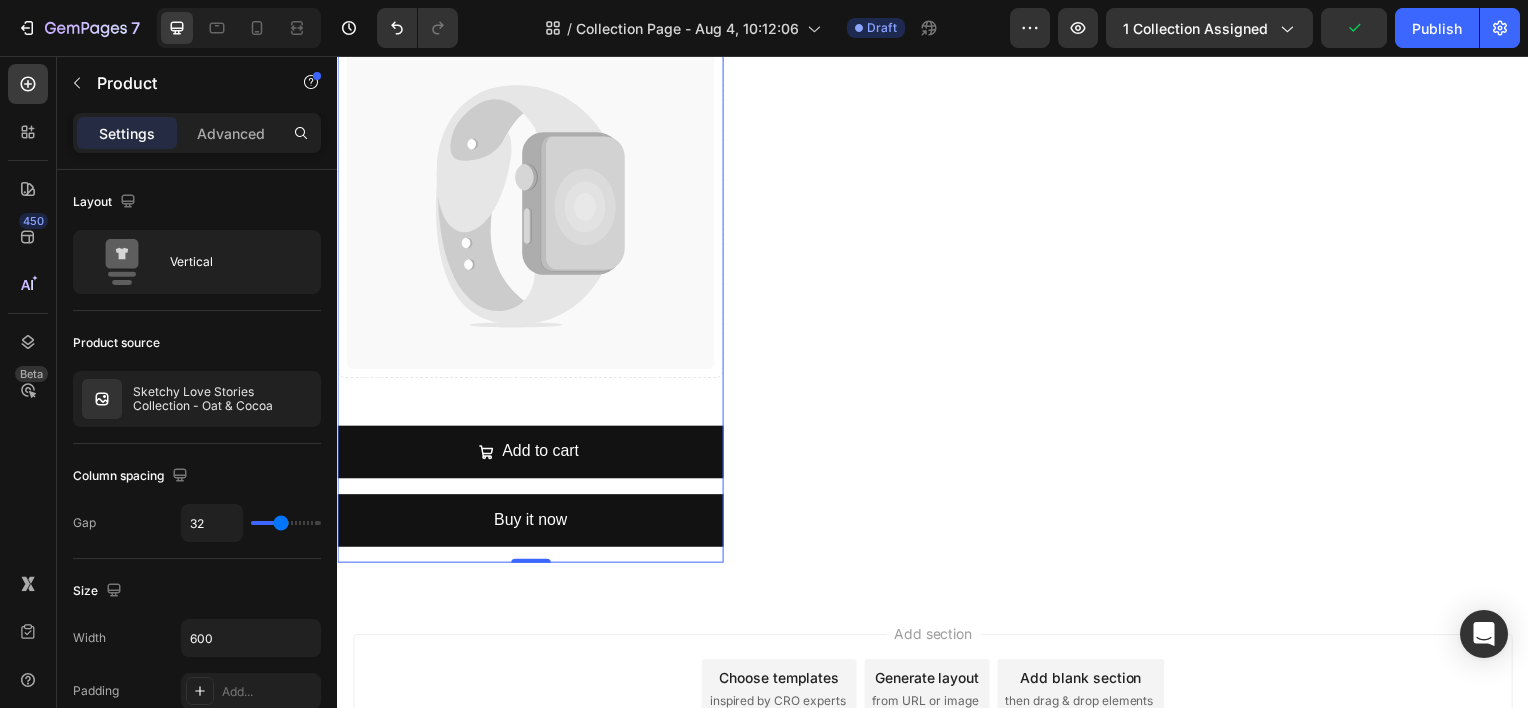click on "Catch your customer's attention with attracted media.       Add image   or   sync data
Product Images
Add to cart Add to Cart Buy it now Dynamic Checkout Product   0" at bounding box center [531, 271] 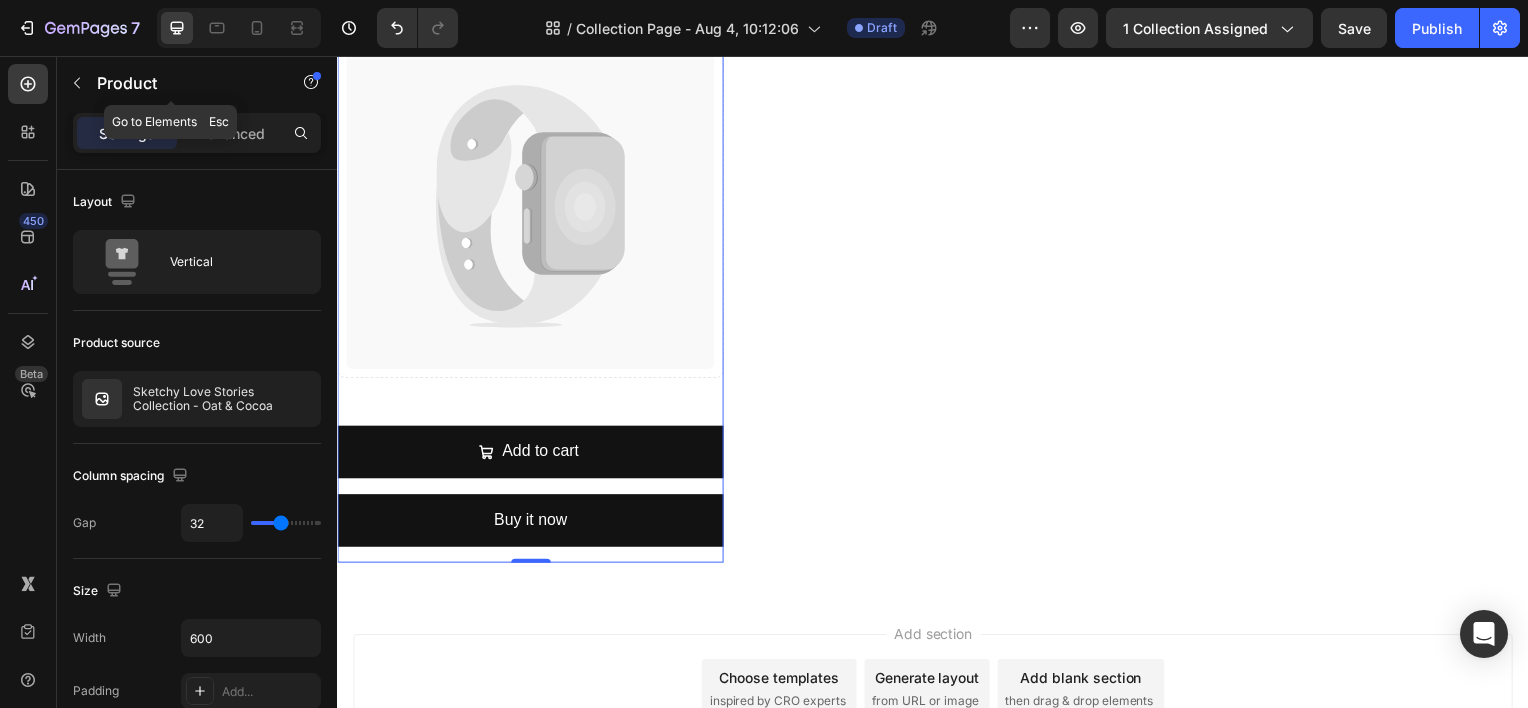 click 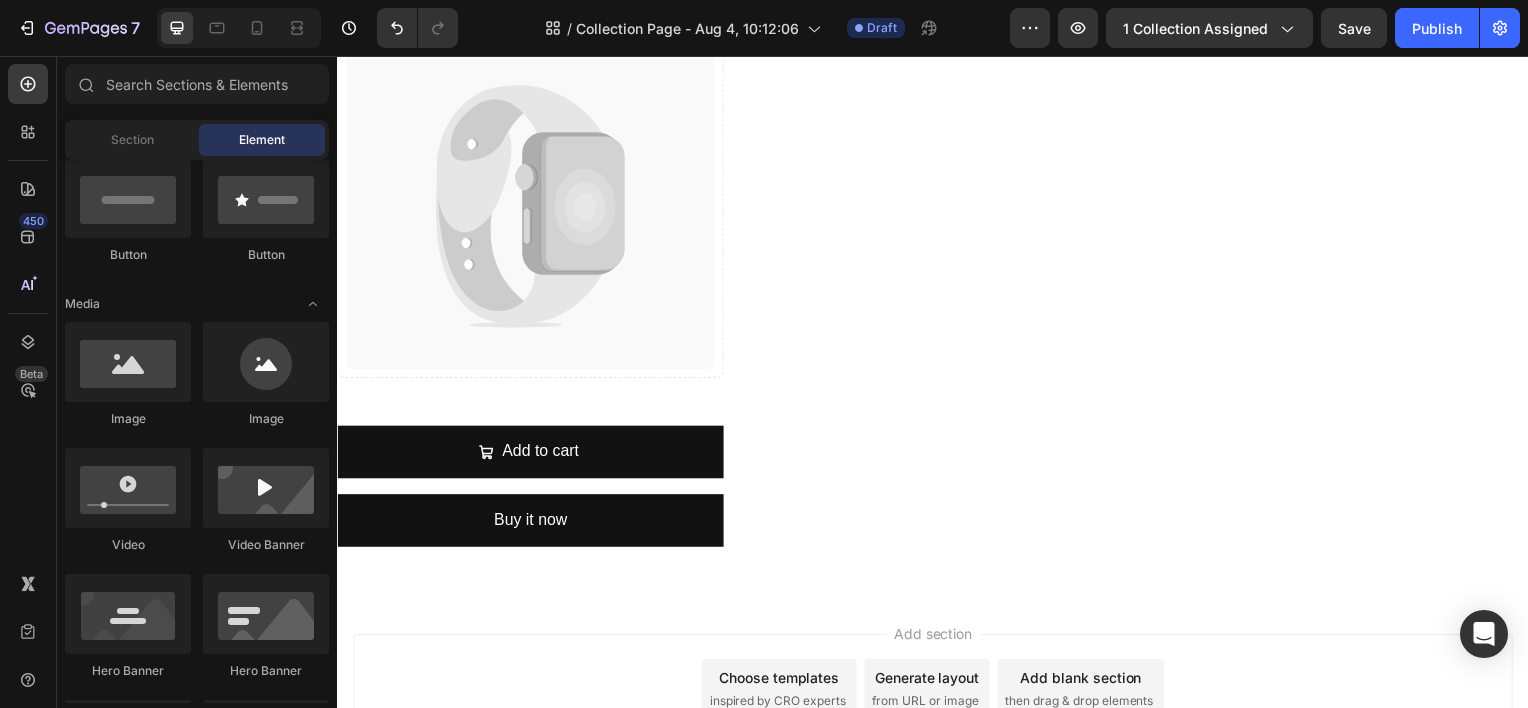 scroll, scrollTop: 200, scrollLeft: 0, axis: vertical 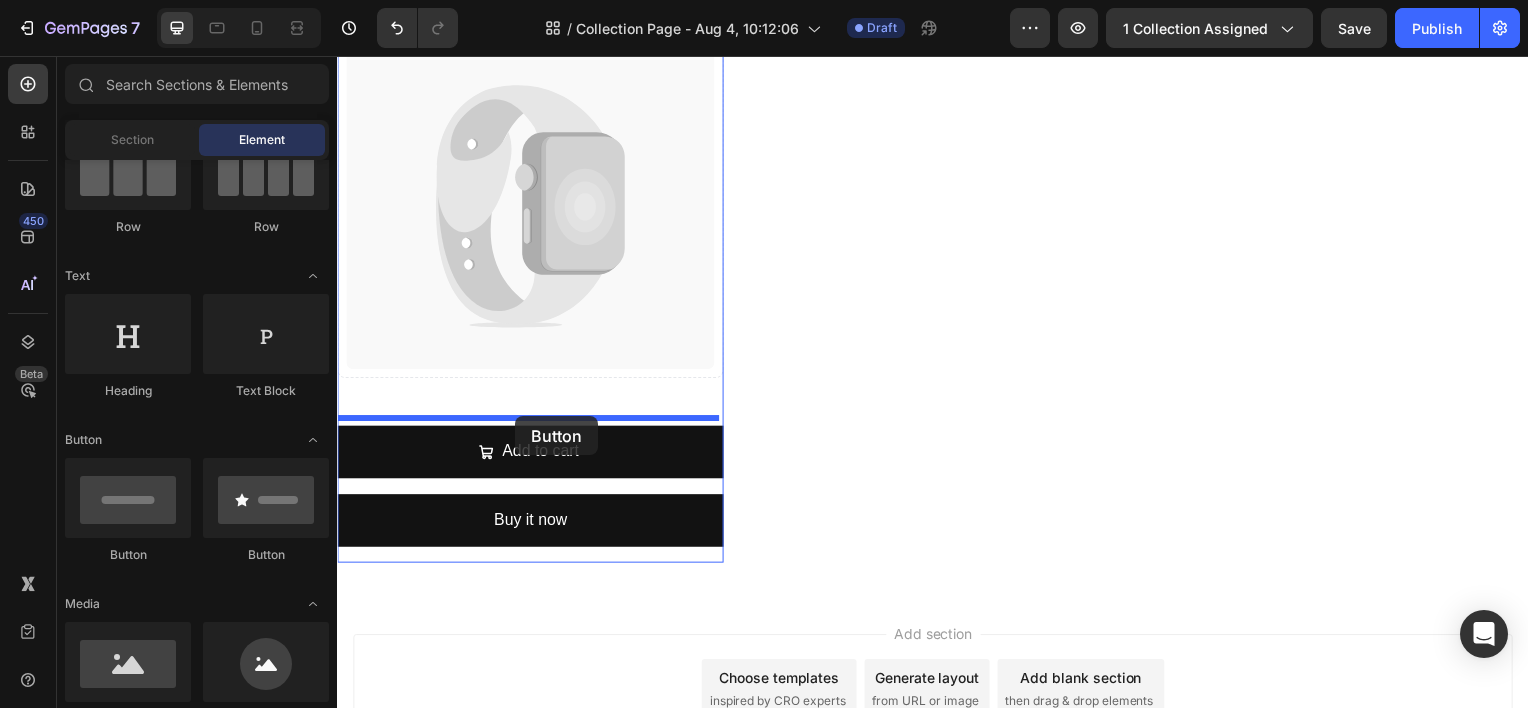 drag, startPoint x: 593, startPoint y: 528, endPoint x: 518, endPoint y: 417, distance: 133.96268 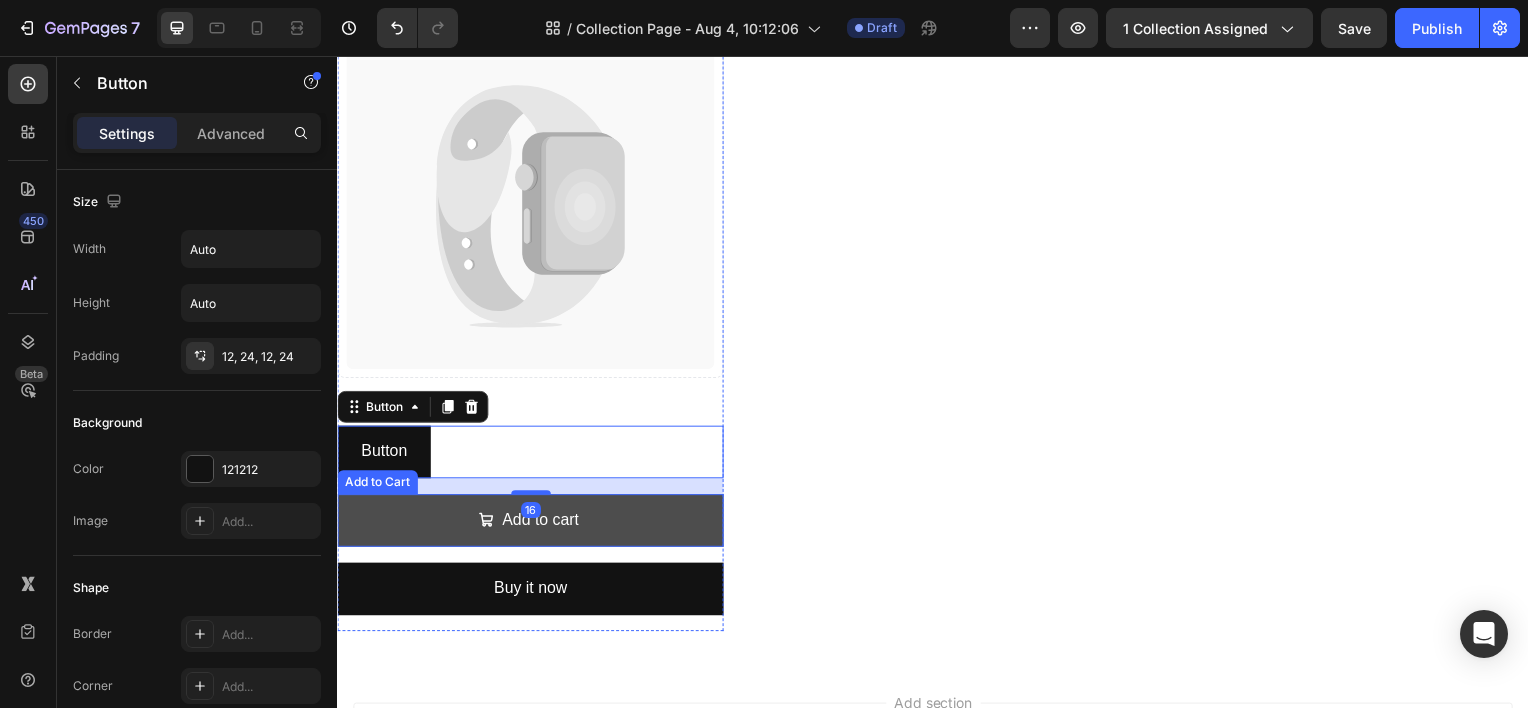 click on "Add to cart" at bounding box center (531, 523) 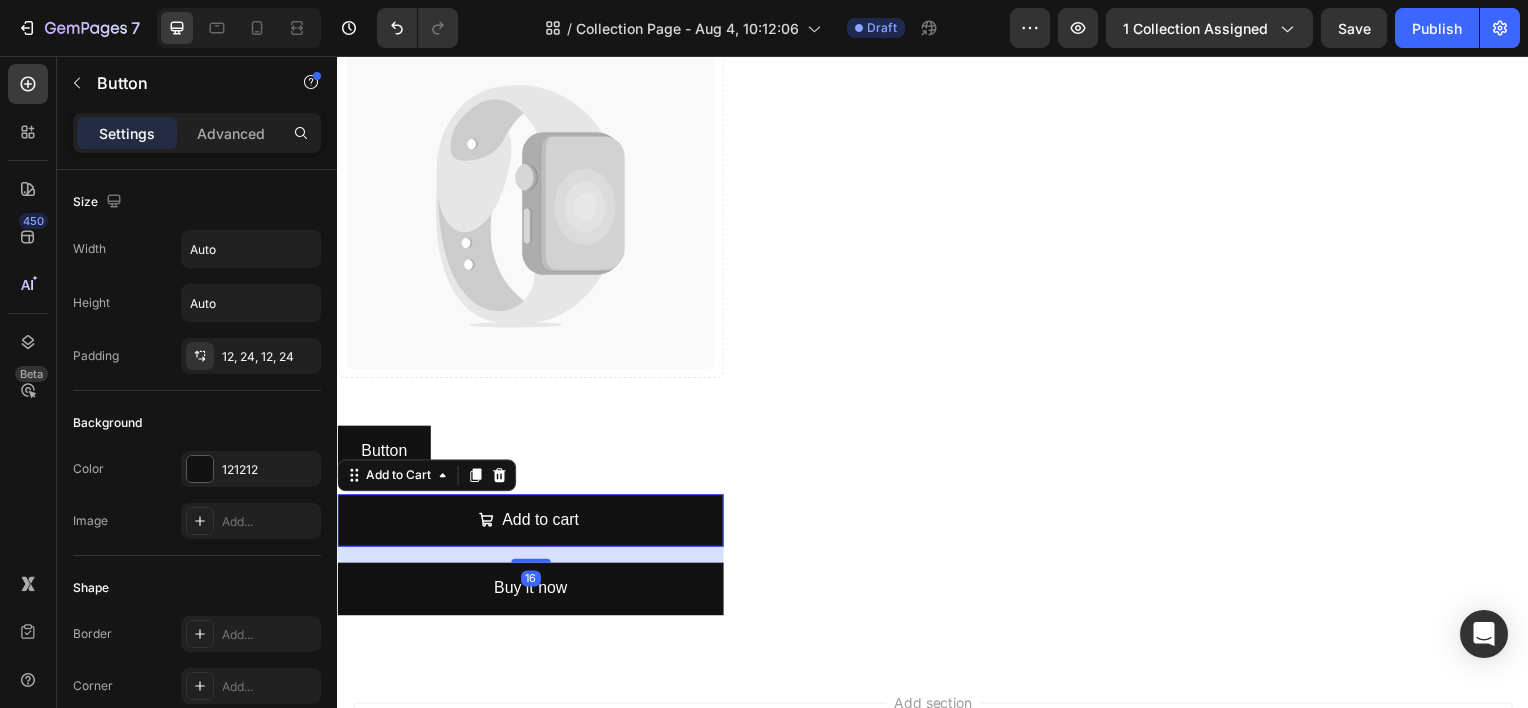 click on "Button Button" at bounding box center (531, 454) 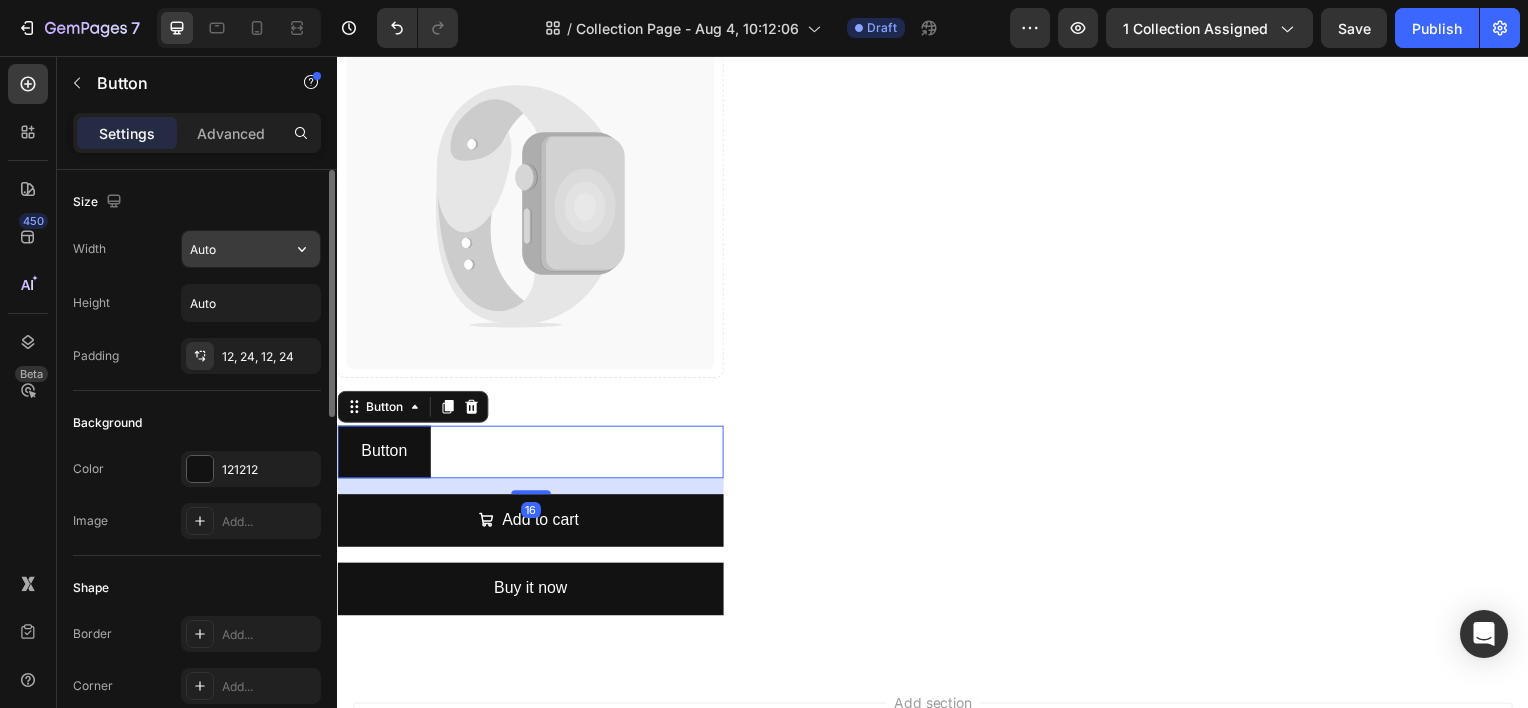 click on "Auto" at bounding box center (251, 249) 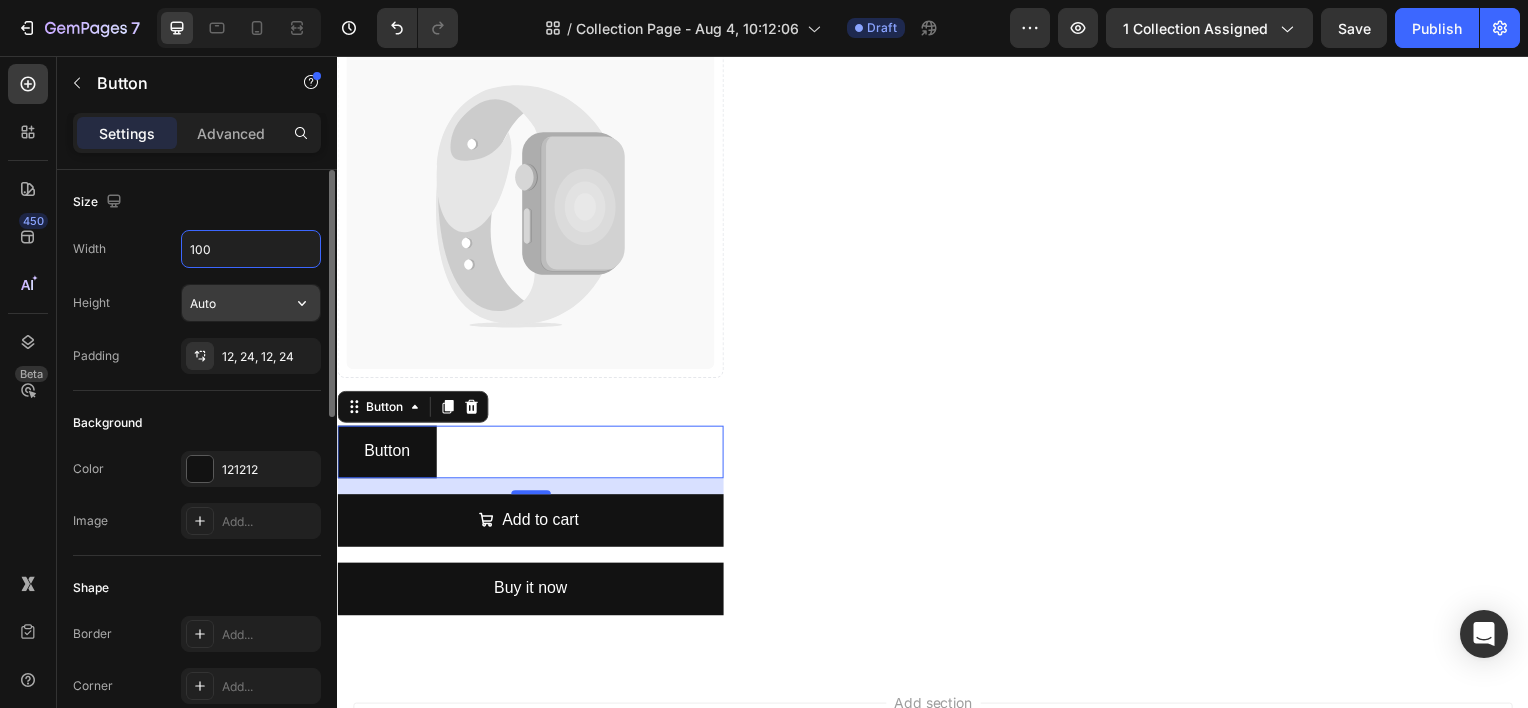 type on "100%" 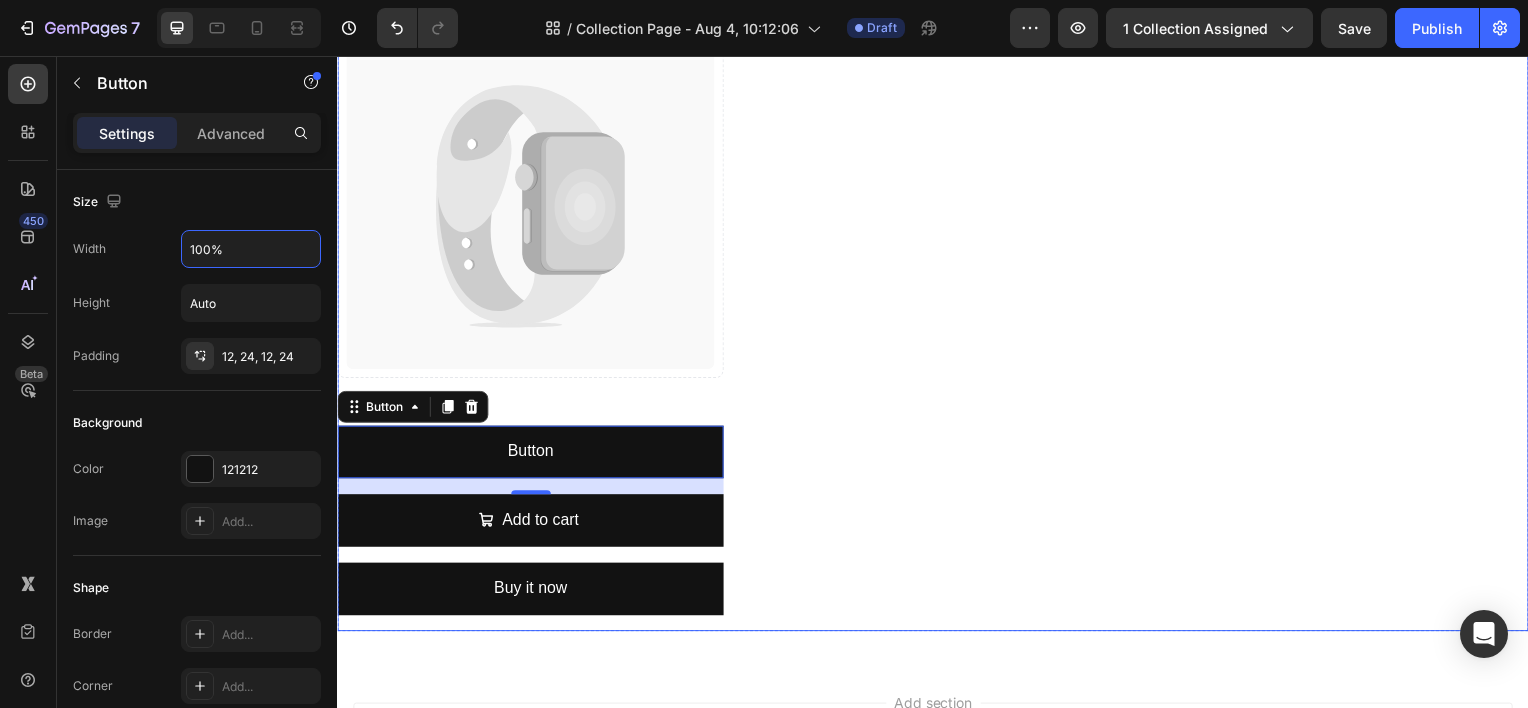 click on "Image Blush & Cocoa Heading" at bounding box center (936, 130) 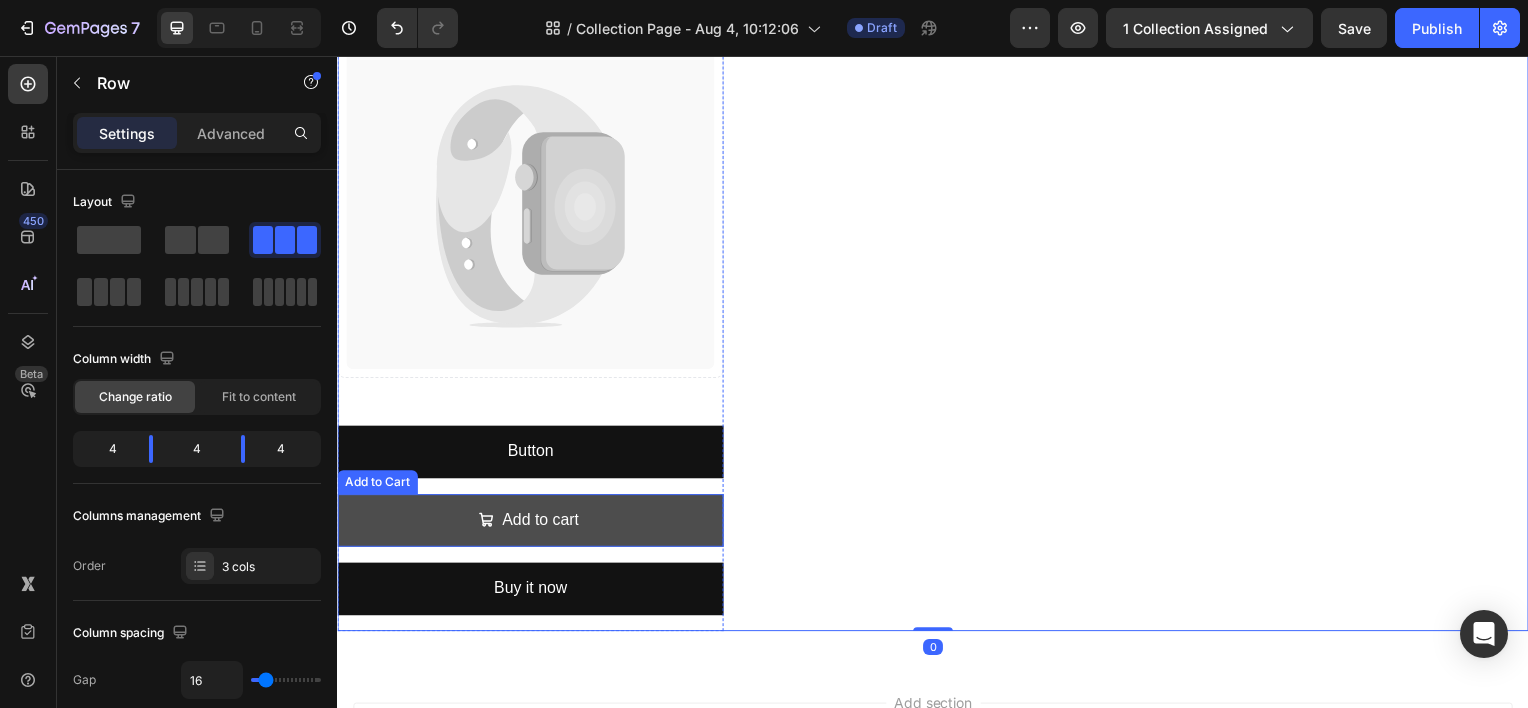 click on "Add to cart" at bounding box center (531, 523) 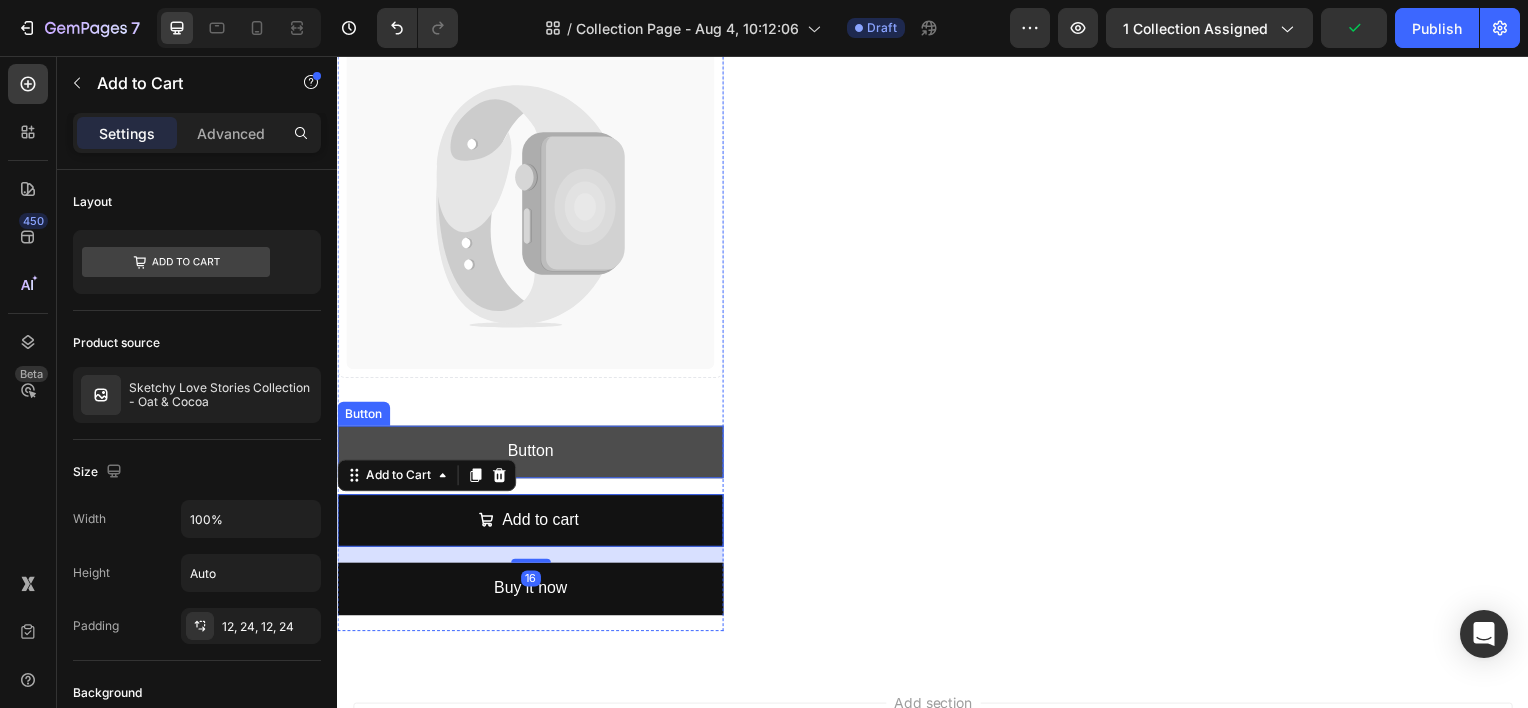 click on "Button" at bounding box center (531, 454) 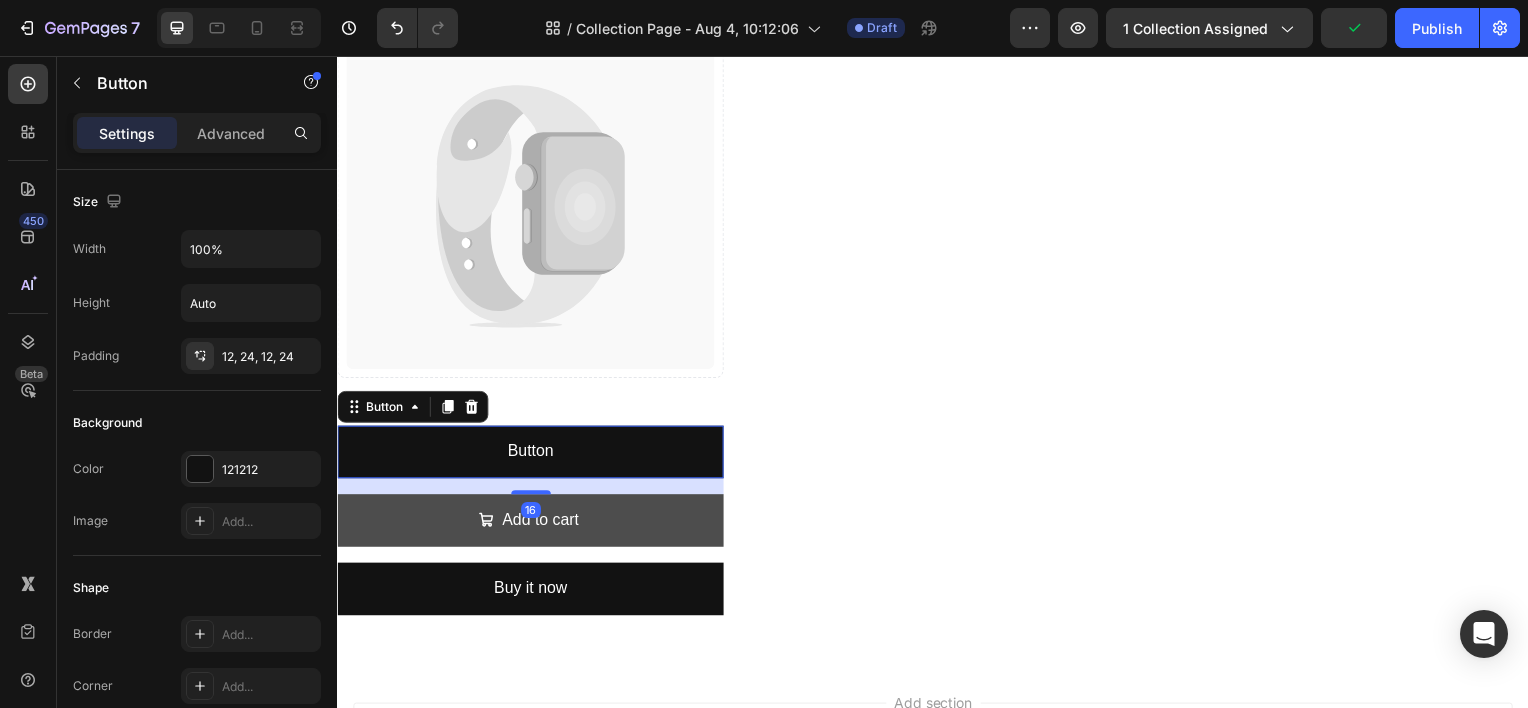 click on "Add to cart" at bounding box center [531, 523] 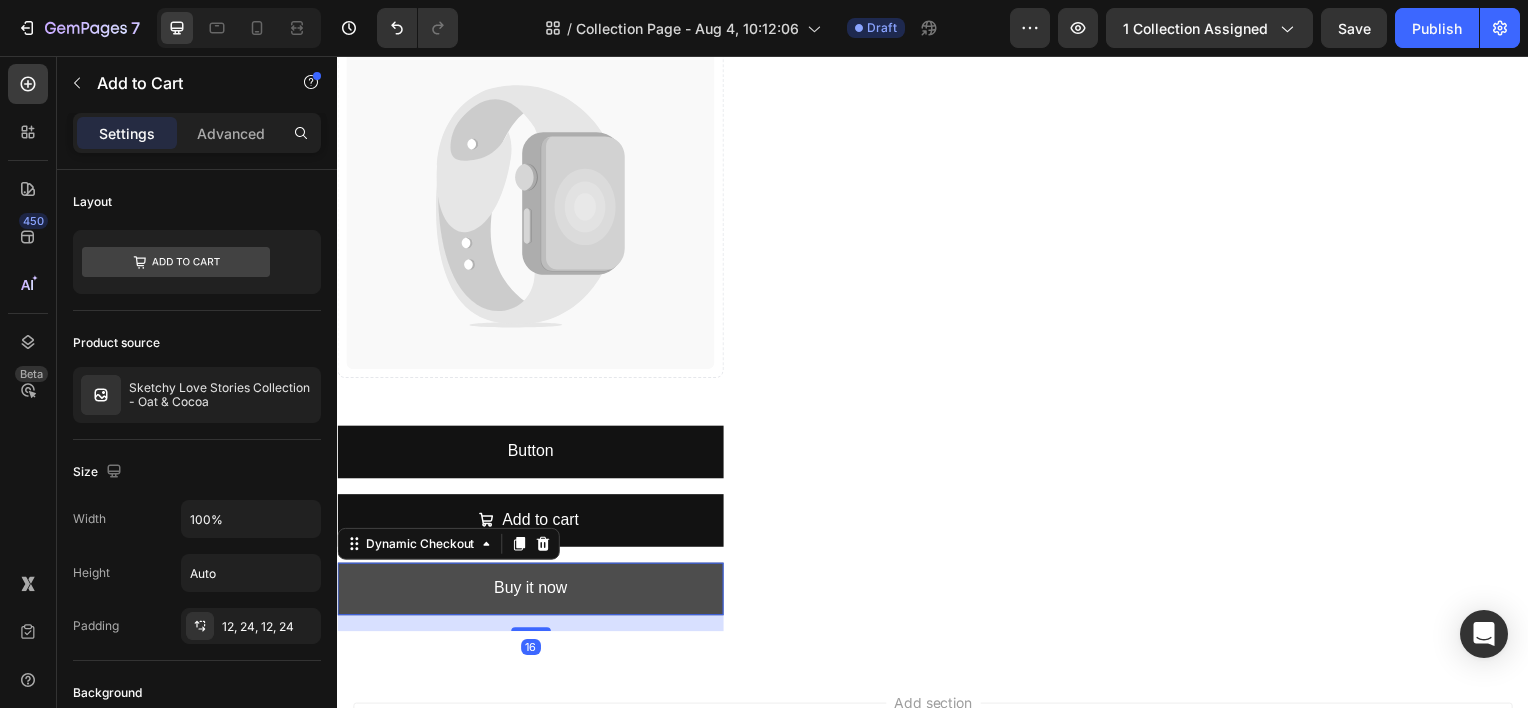 click on "Buy it now" at bounding box center (531, 592) 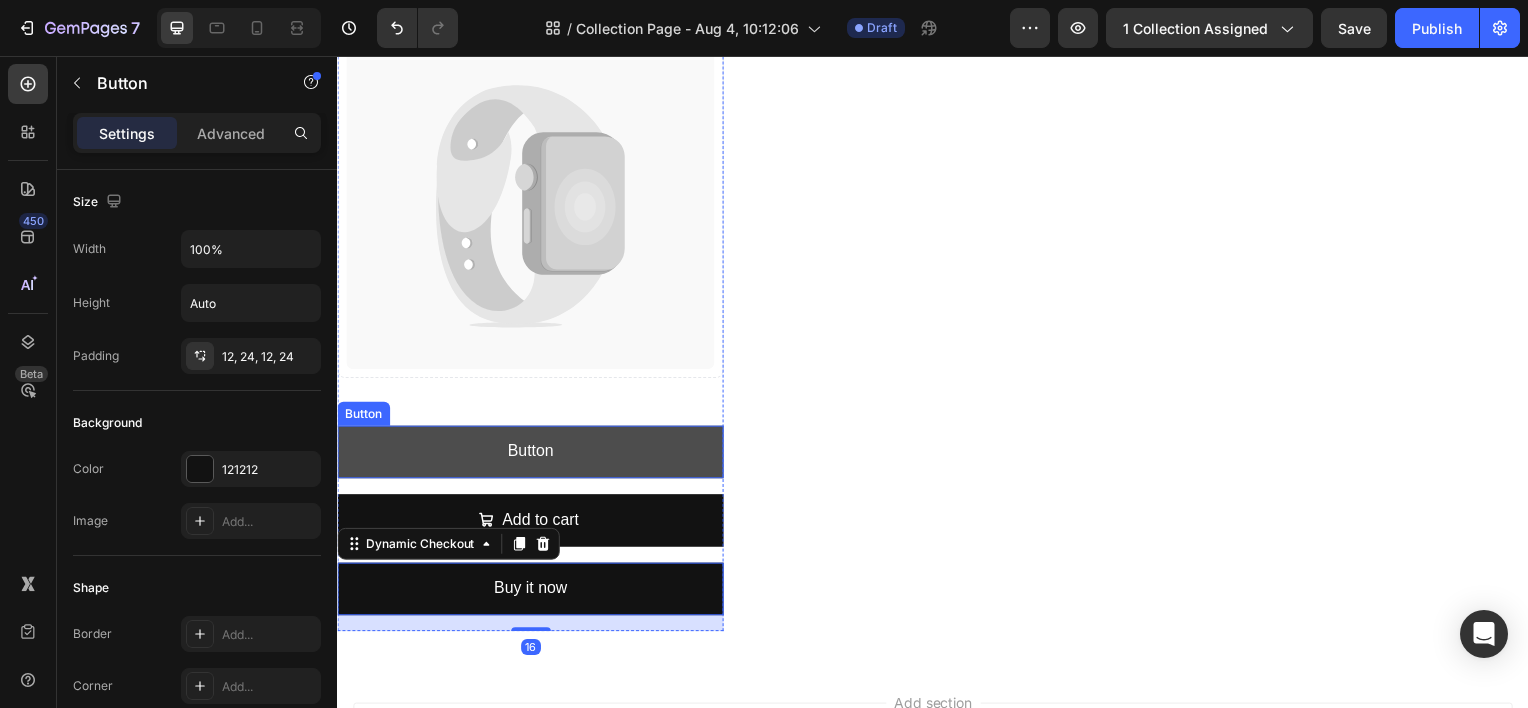 click on "Button" at bounding box center (531, 454) 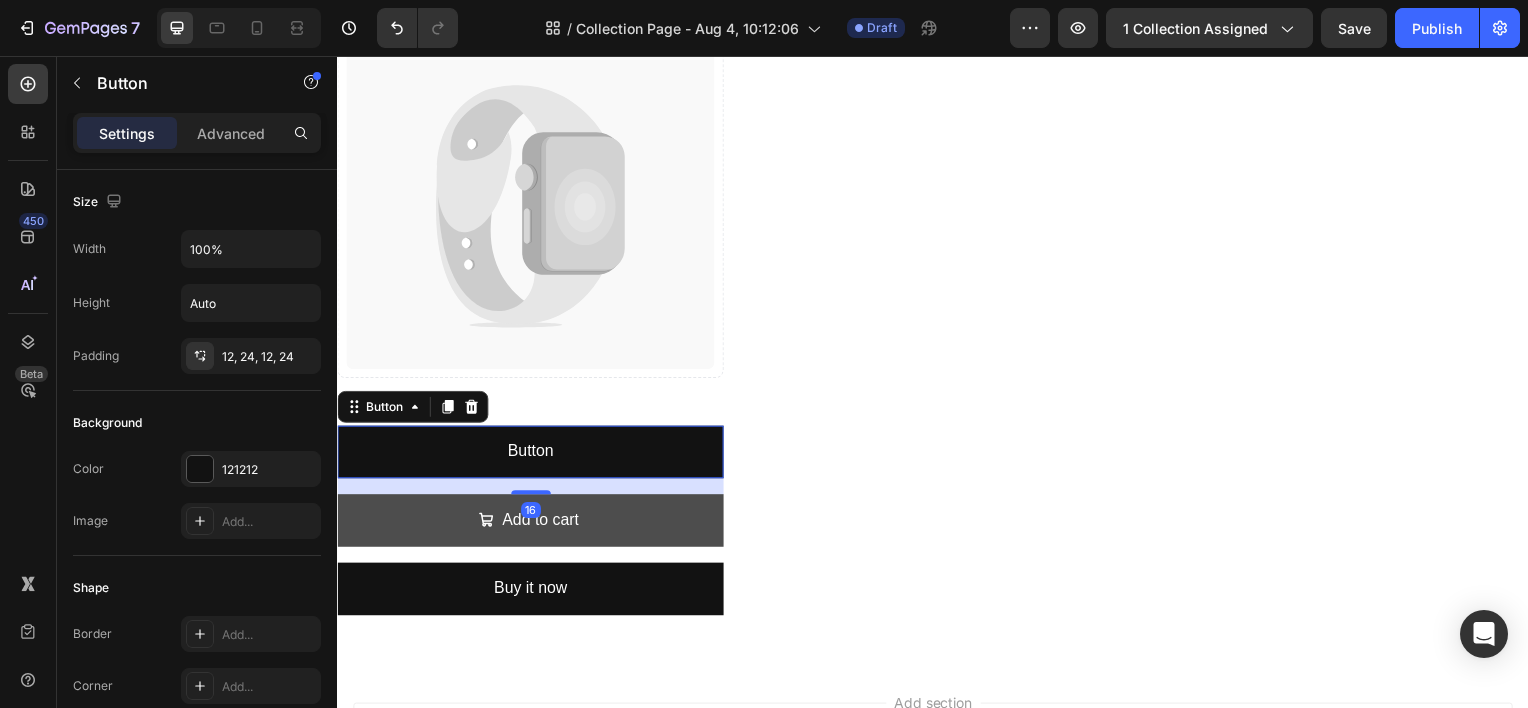 click on "Add to cart" at bounding box center (531, 523) 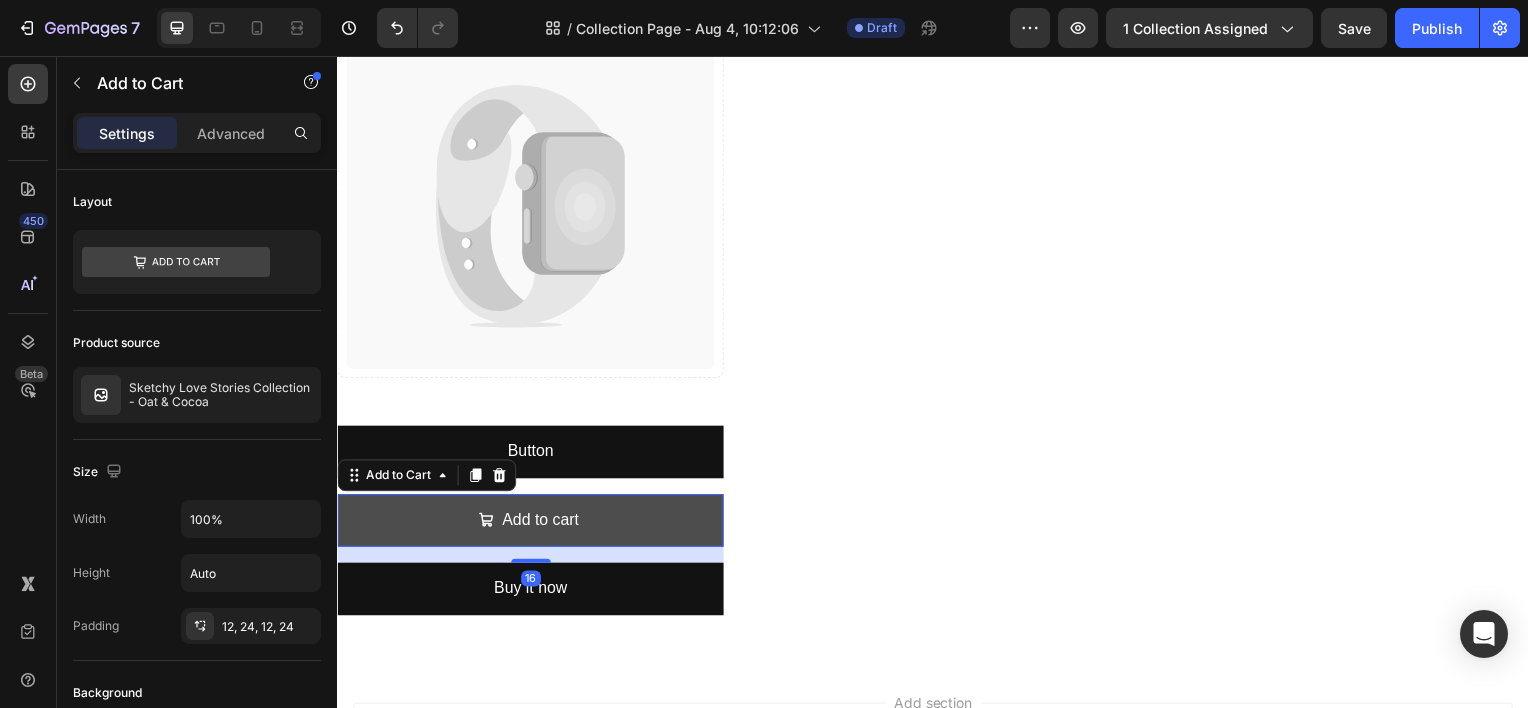 click on "Add to cart" at bounding box center [531, 523] 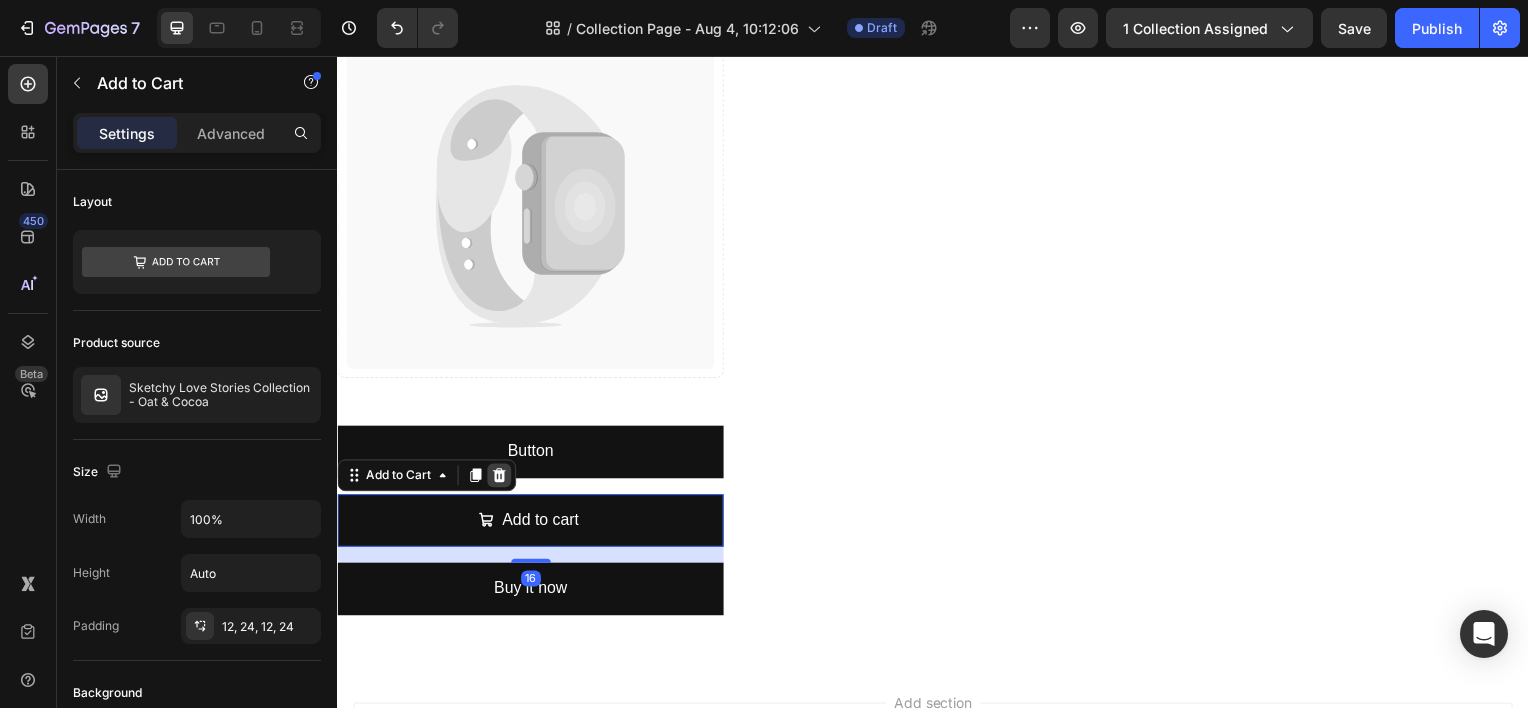 click 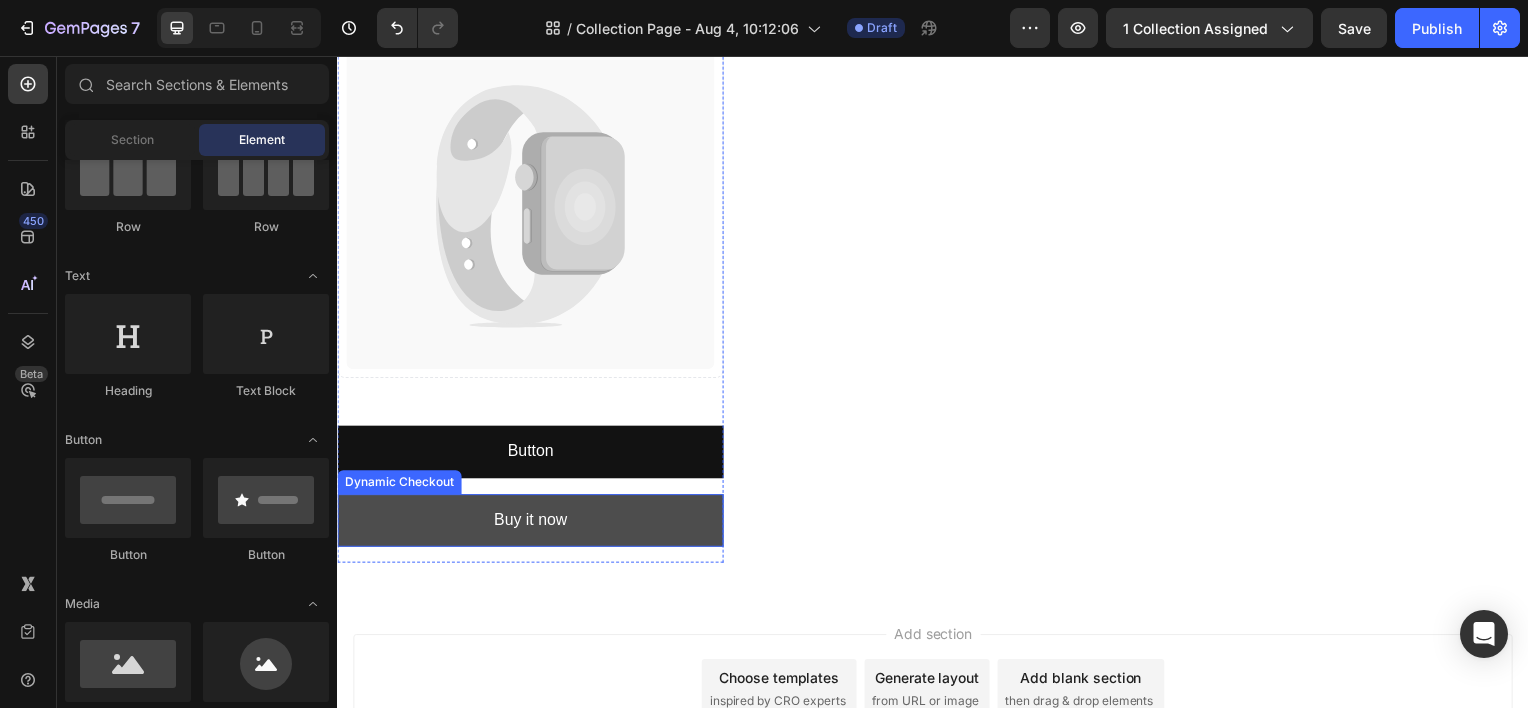 click on "Buy it now" at bounding box center (531, 523) 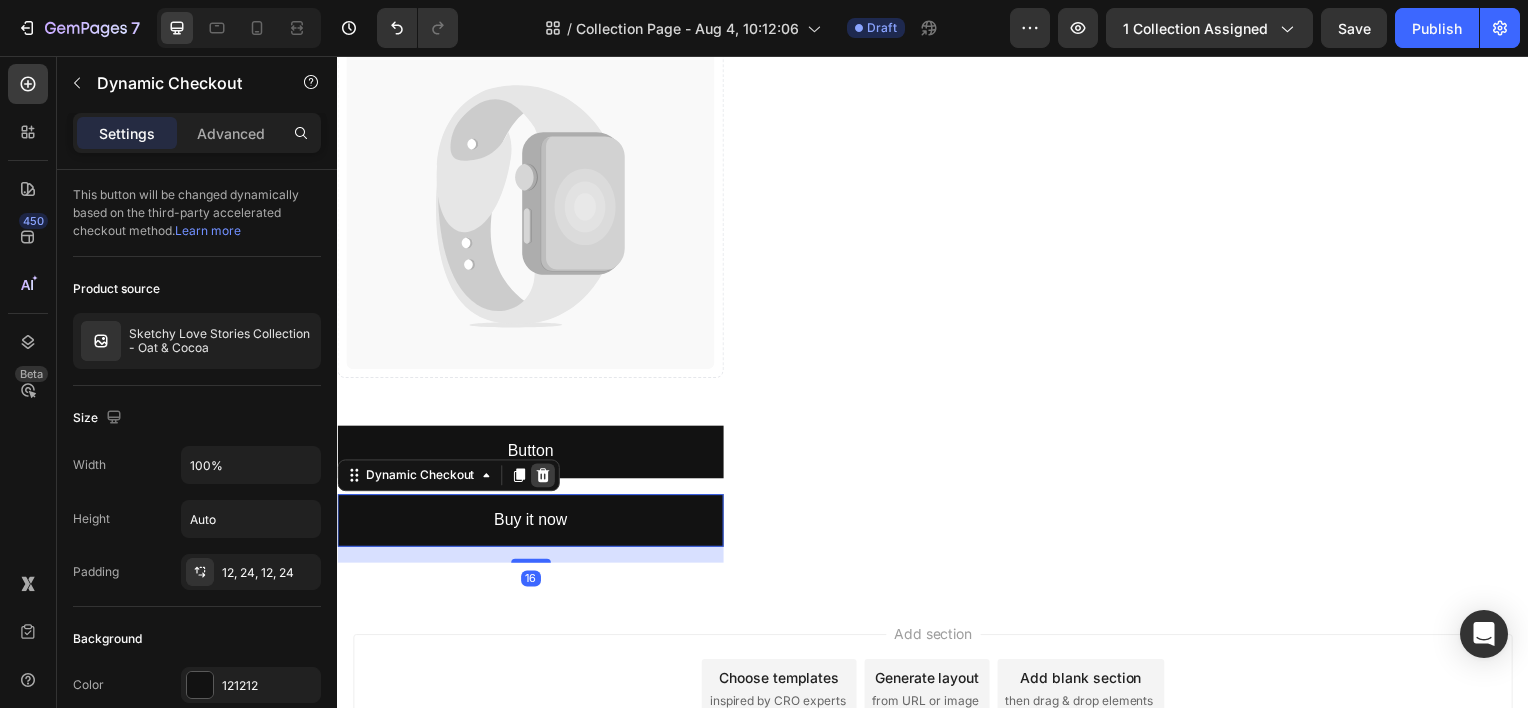 click 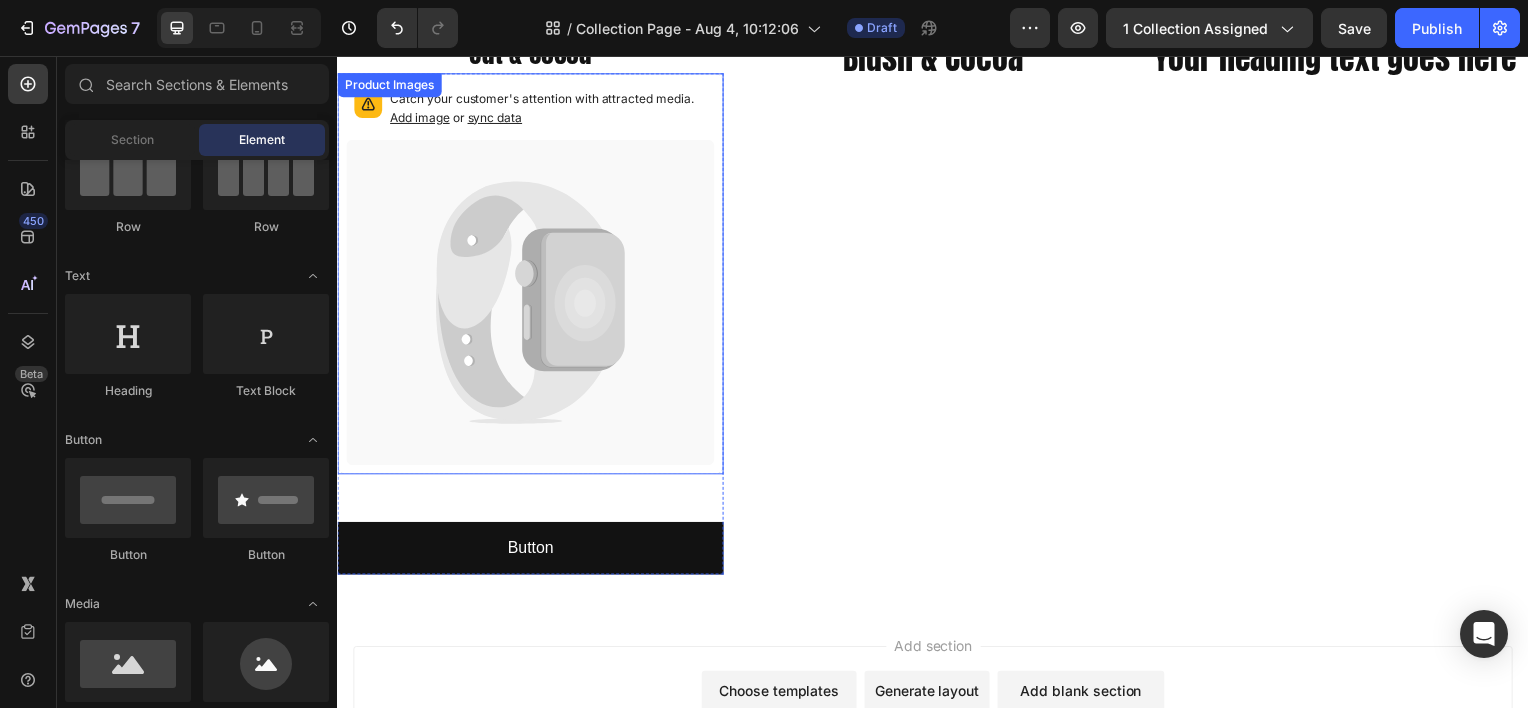scroll, scrollTop: 500, scrollLeft: 0, axis: vertical 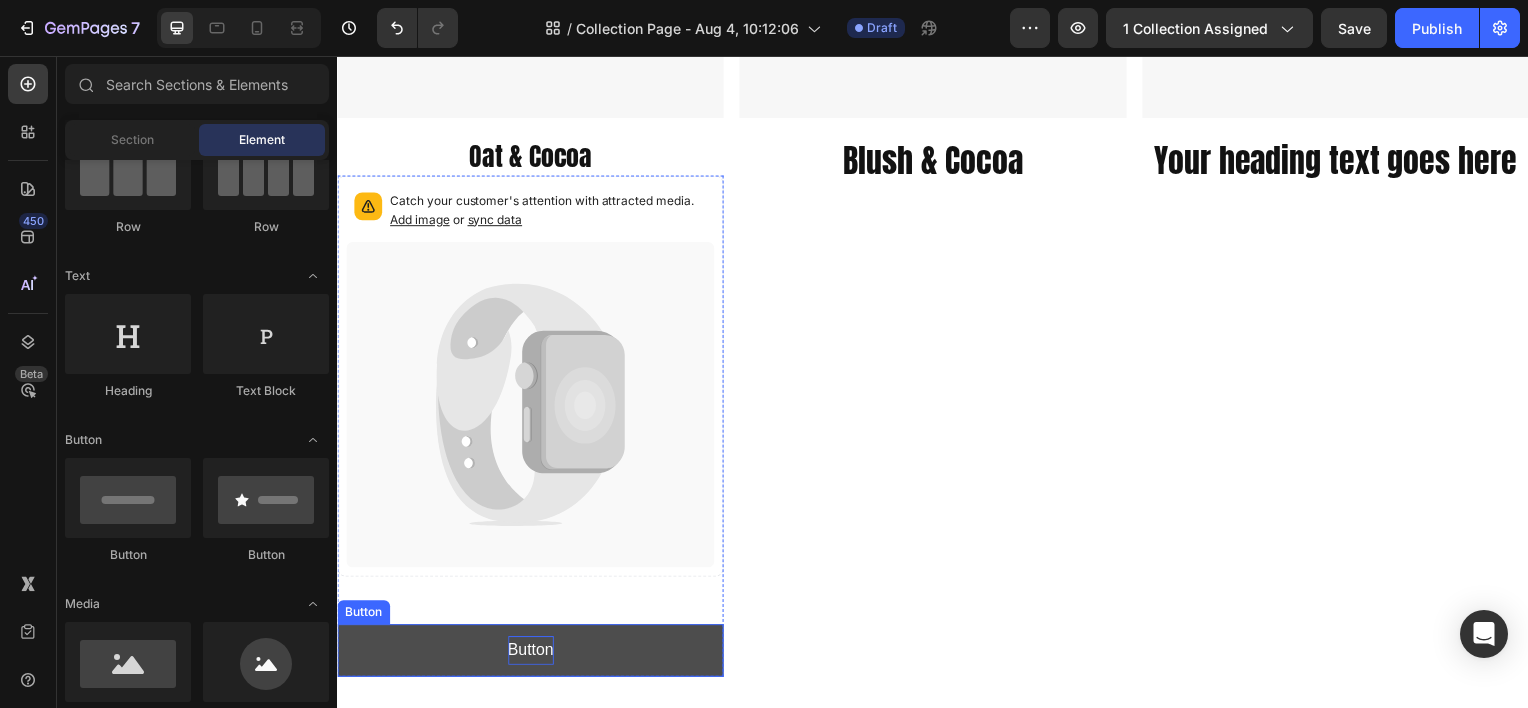 click on "Button" at bounding box center (532, 654) 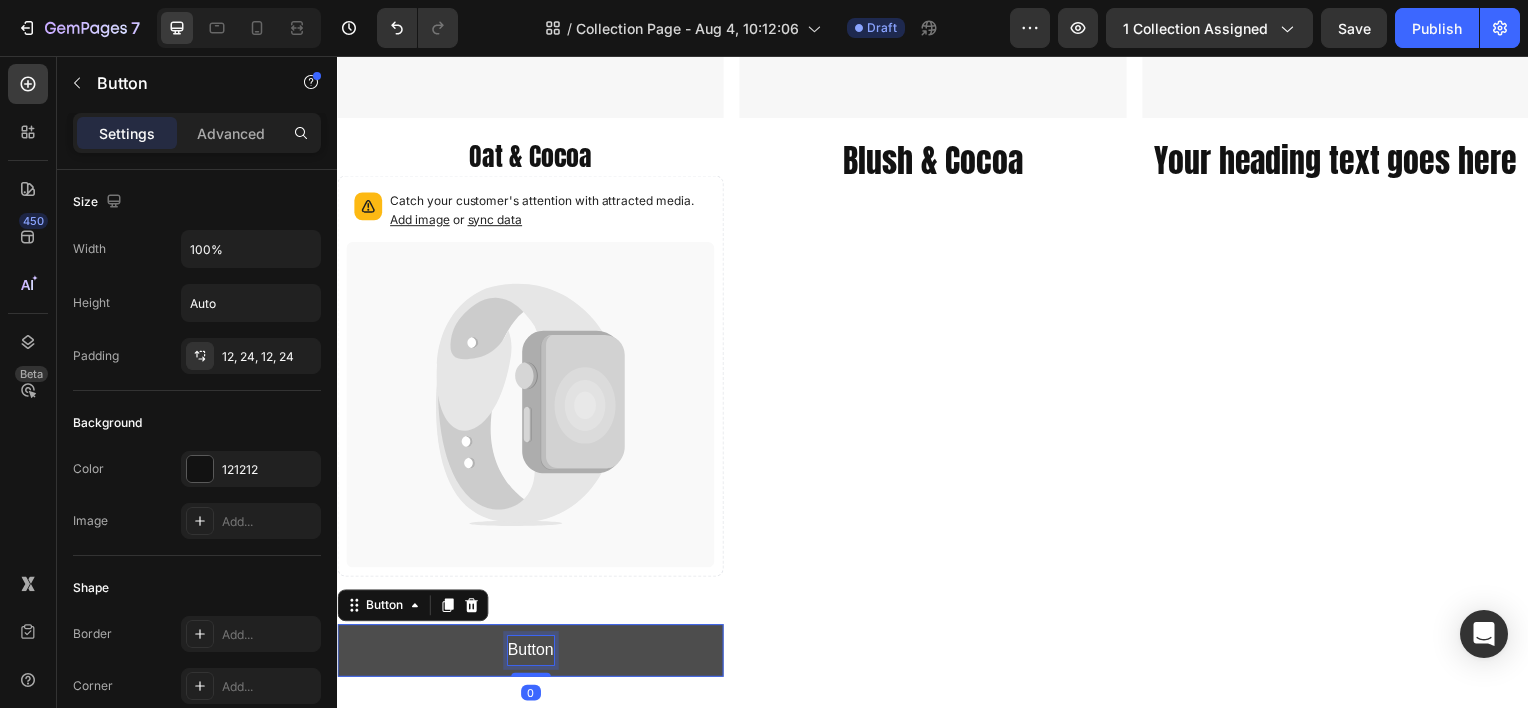 click on "Button" at bounding box center [532, 654] 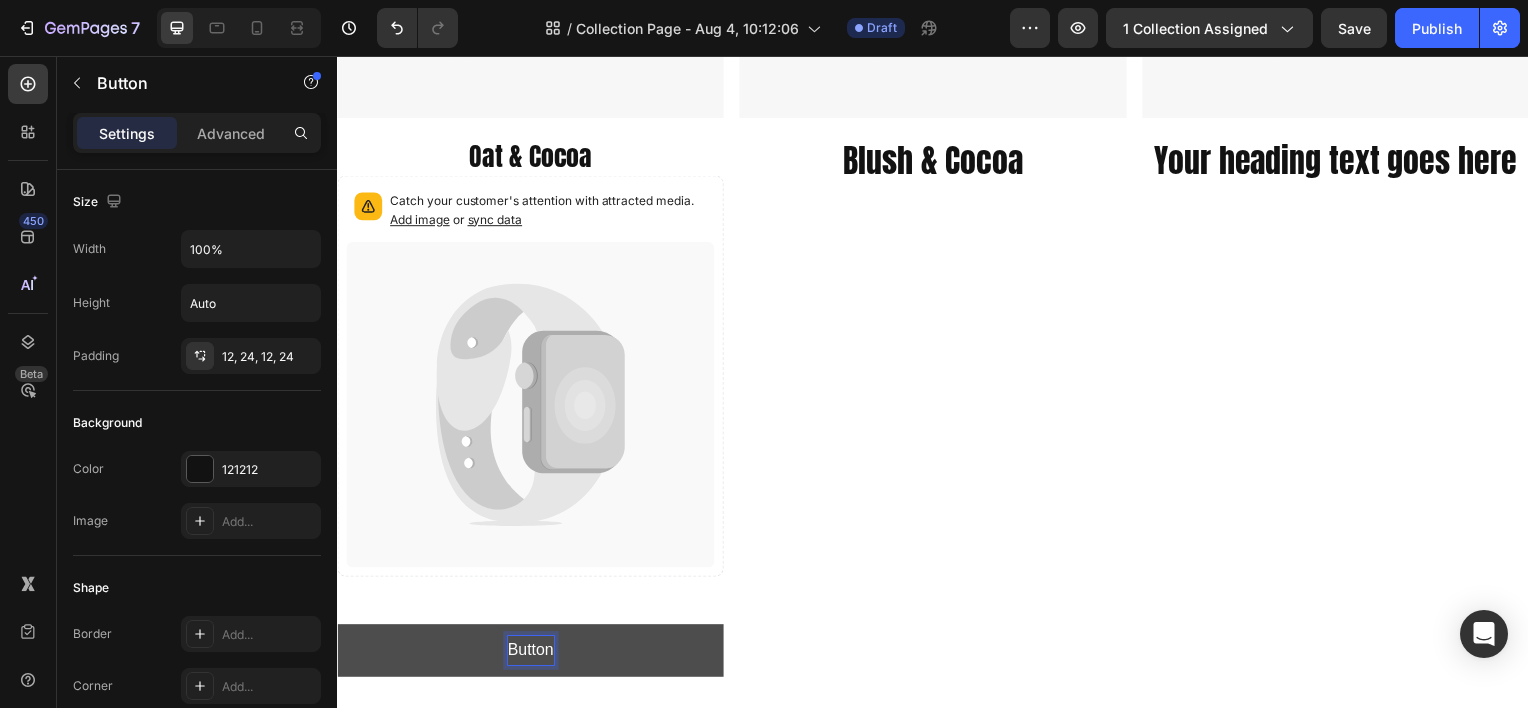 click on "Button" at bounding box center (532, 654) 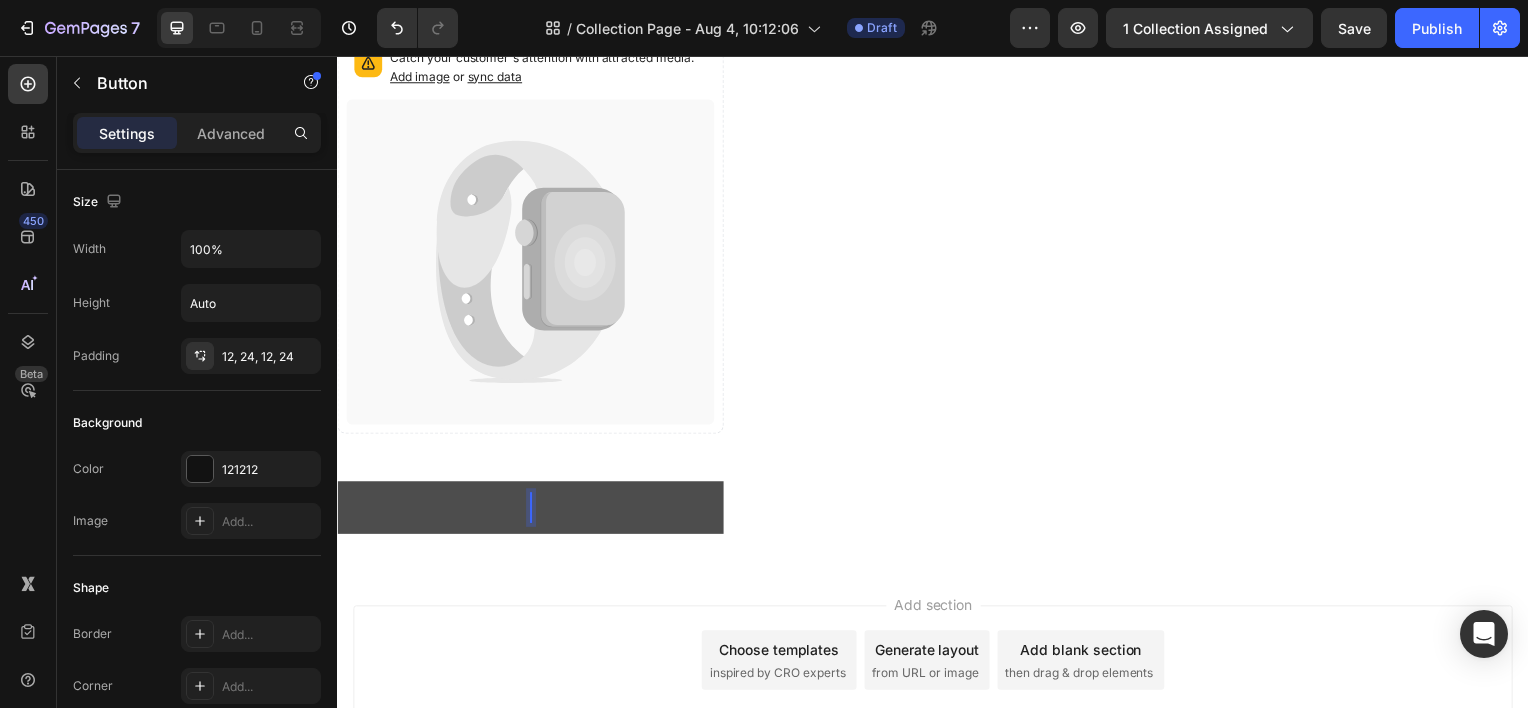 scroll, scrollTop: 379, scrollLeft: 0, axis: vertical 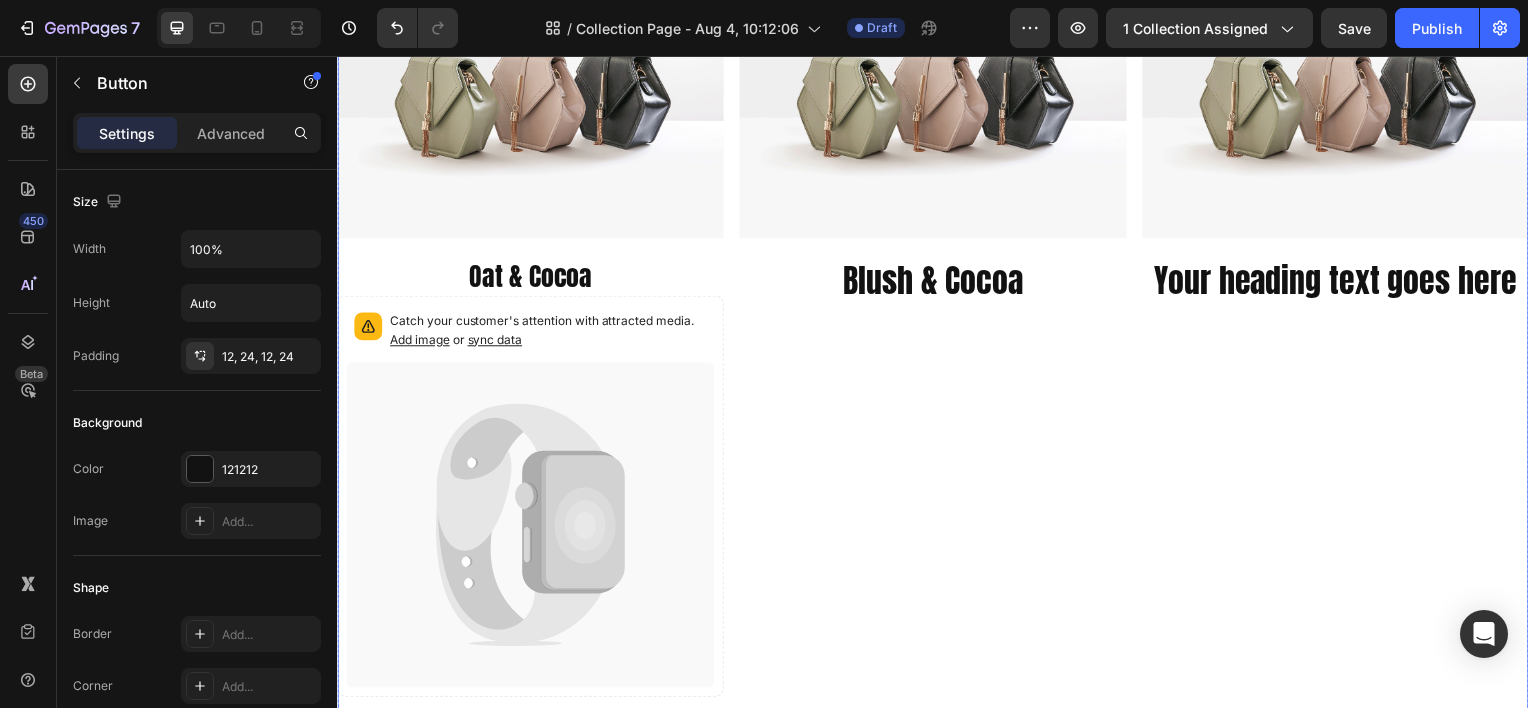 click on "Oat" at bounding box center [531, 775] 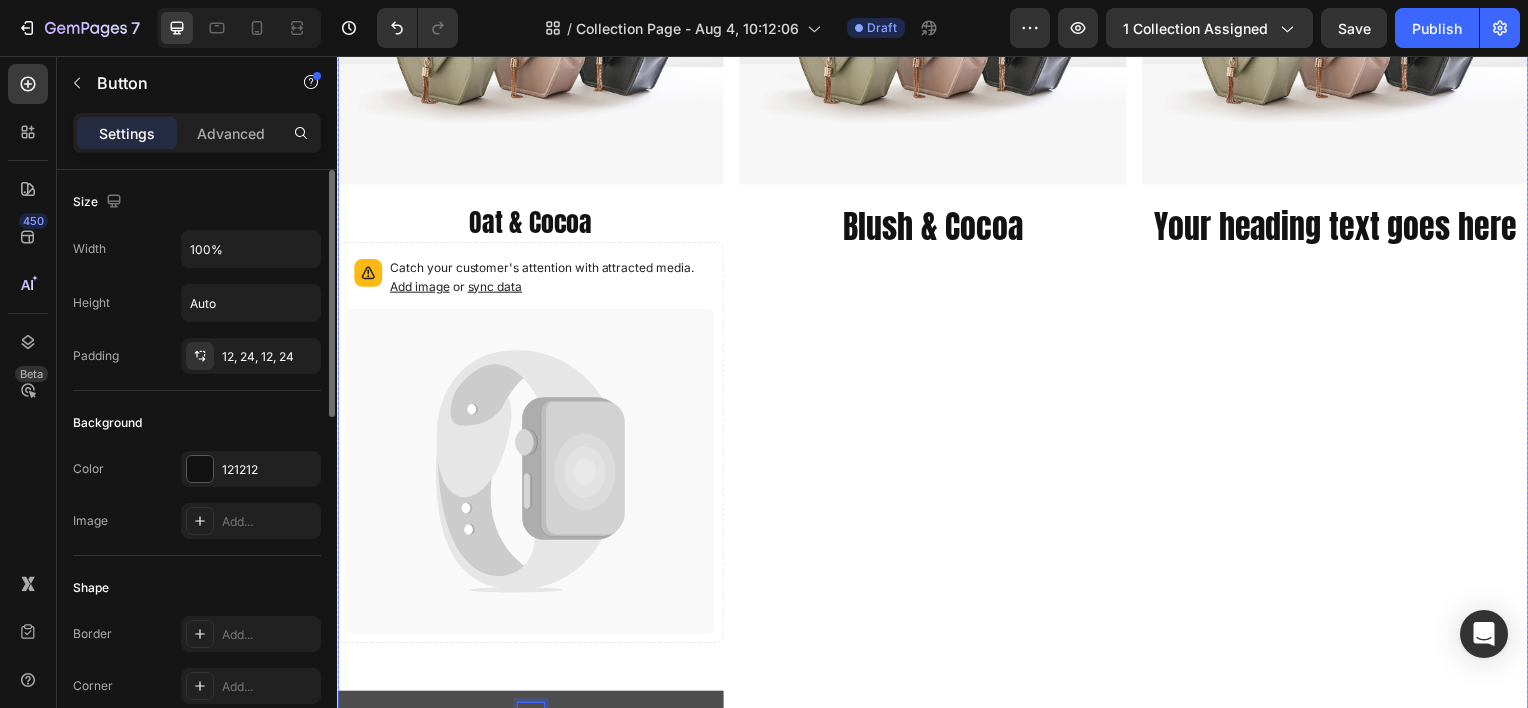 scroll, scrollTop: 579, scrollLeft: 0, axis: vertical 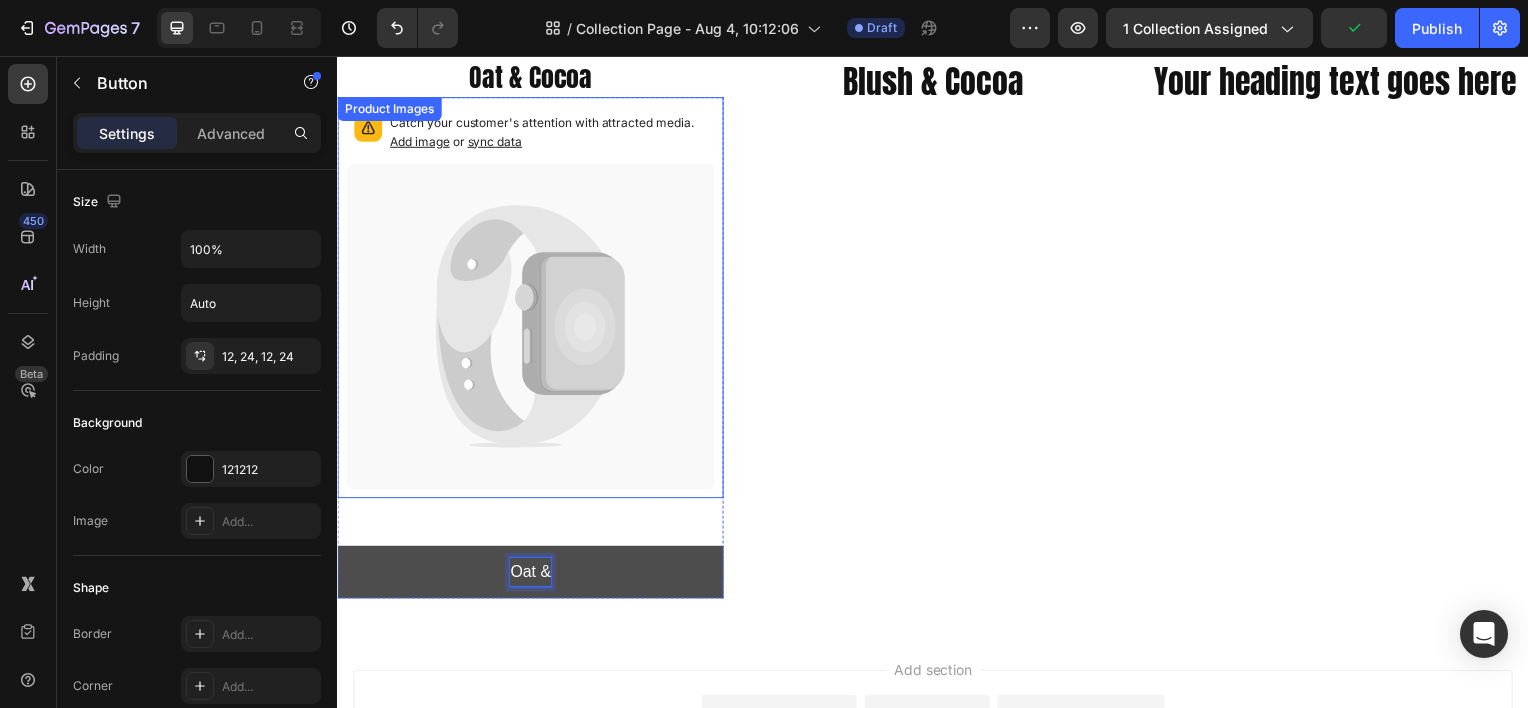 click on "Oat &" at bounding box center [531, 575] 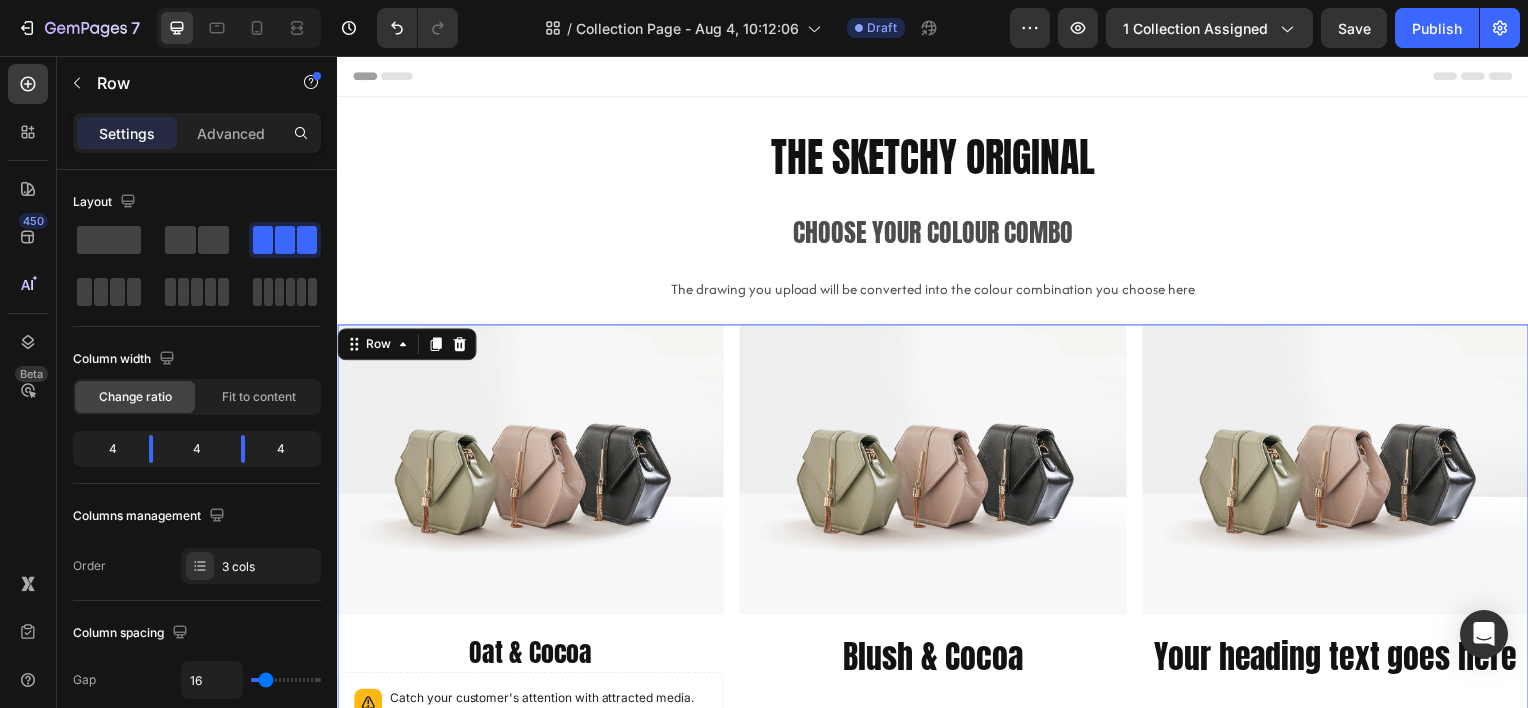 scroll, scrollTop: 579, scrollLeft: 0, axis: vertical 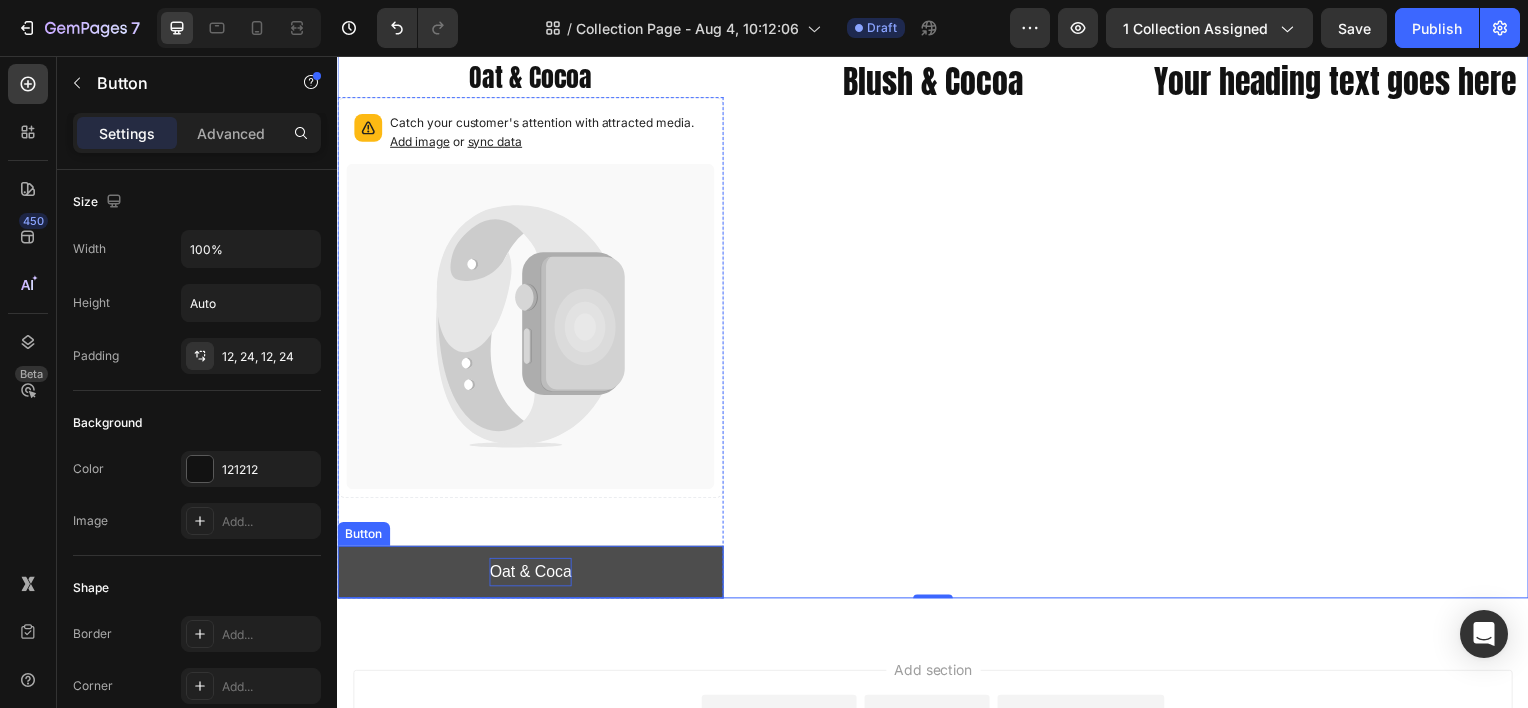 click on "Oat & Coca" at bounding box center (531, 575) 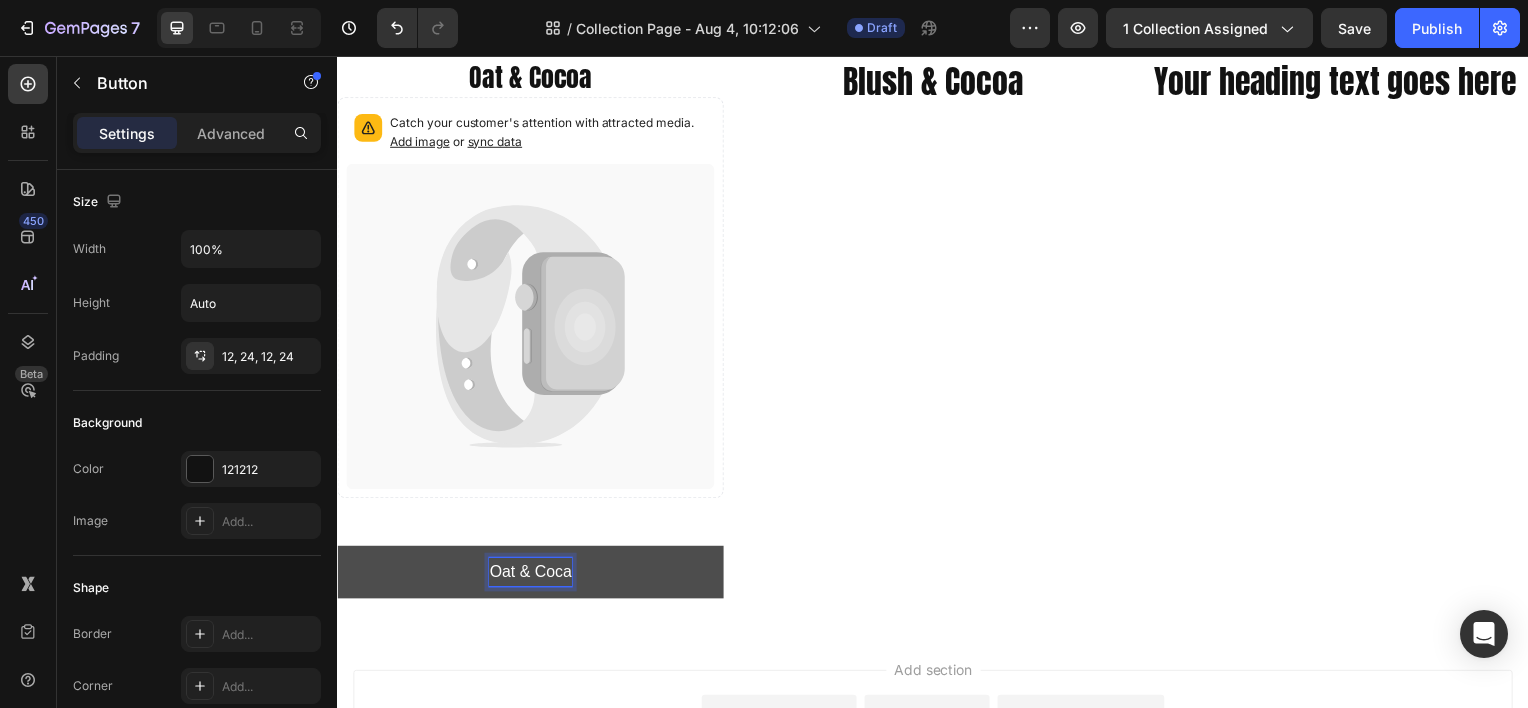 click on "Oat & Coca" at bounding box center (531, 575) 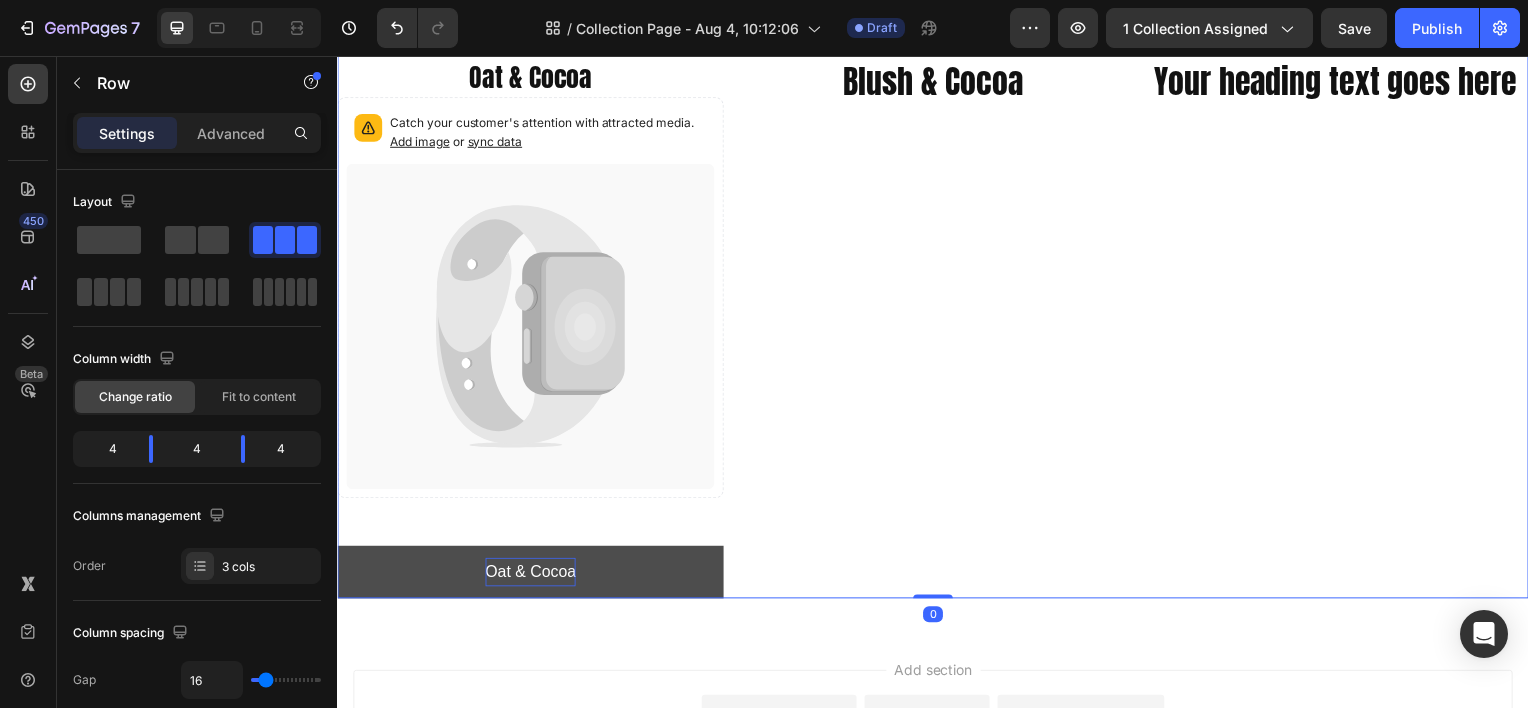 click on "Image Blush & Cocoa Heading" at bounding box center (936, 174) 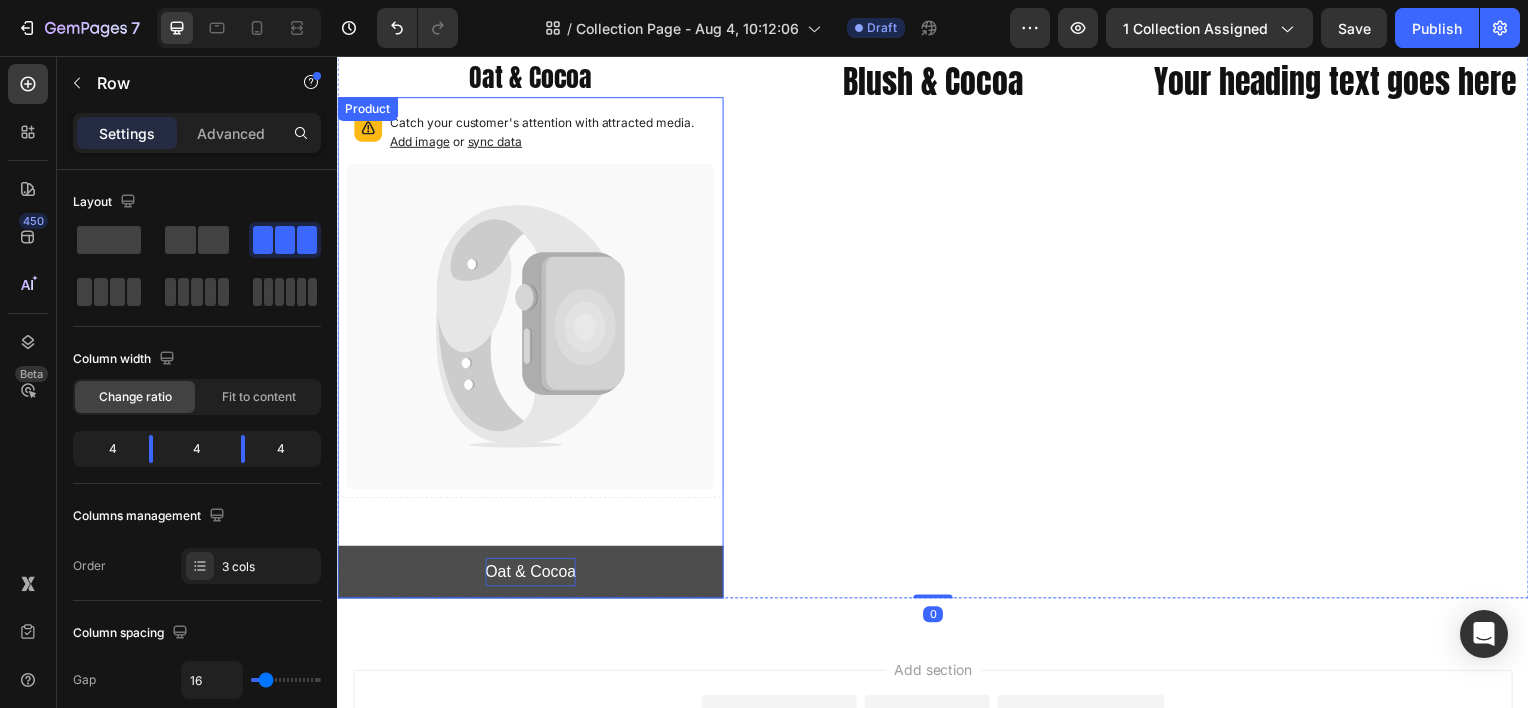 click on "Oat & Cocoa" at bounding box center [531, 575] 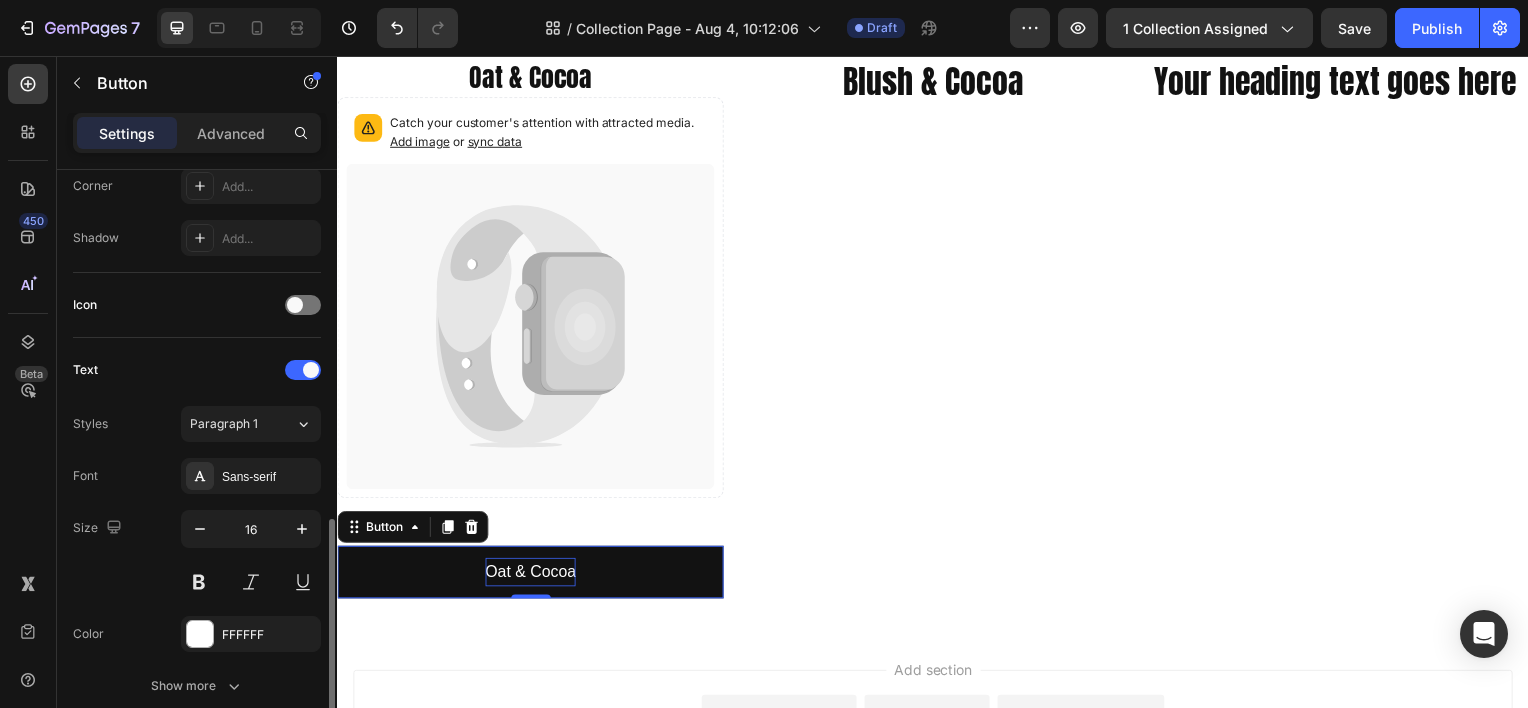 scroll, scrollTop: 600, scrollLeft: 0, axis: vertical 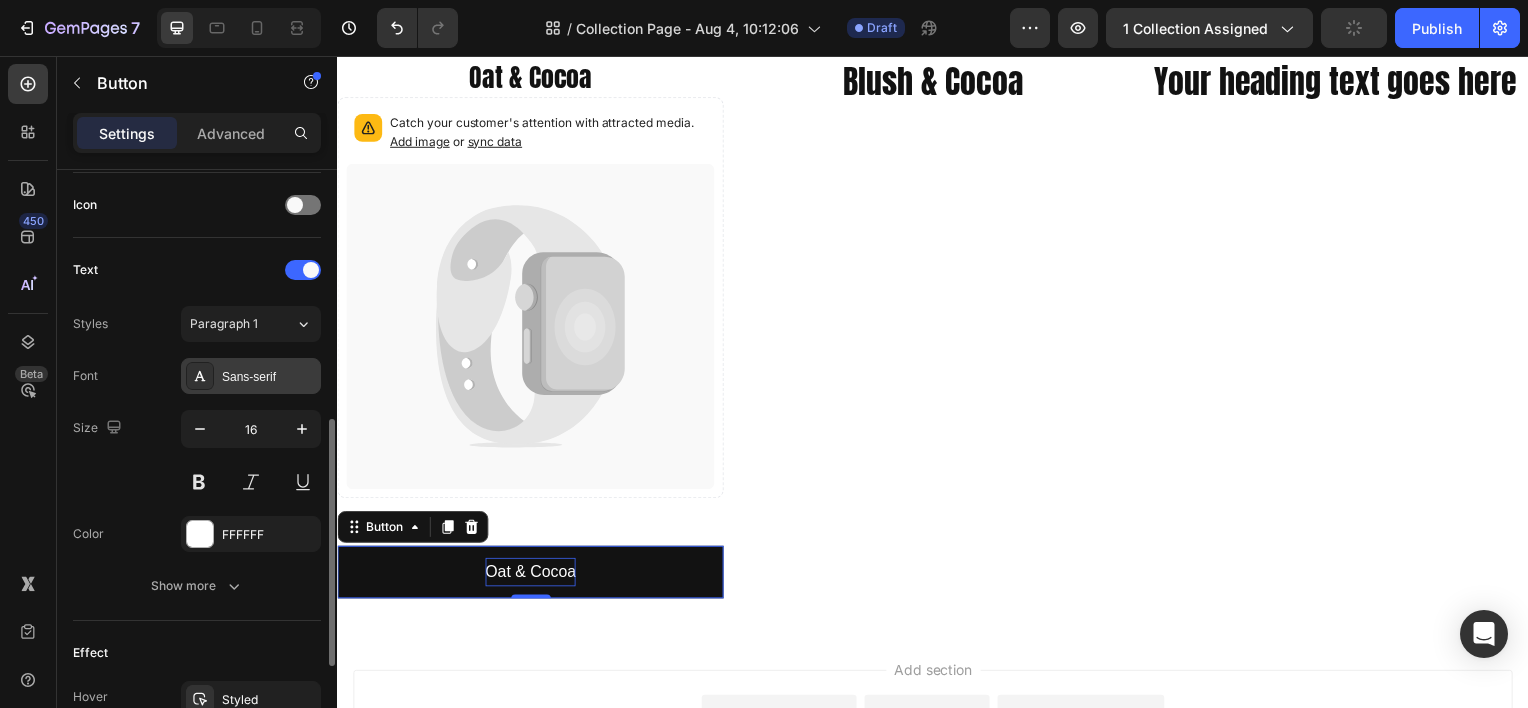 click on "Sans-serif" at bounding box center (251, 376) 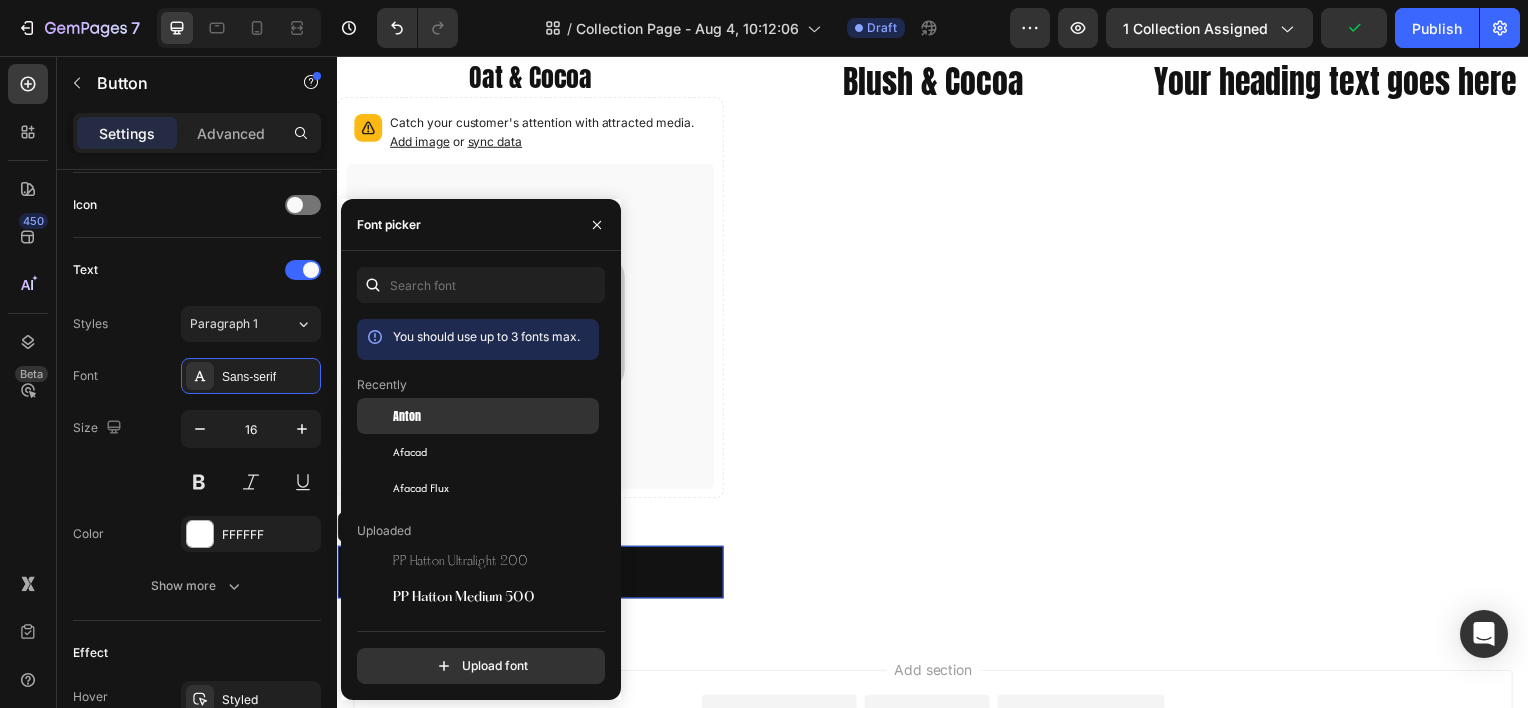 click on "Anton" 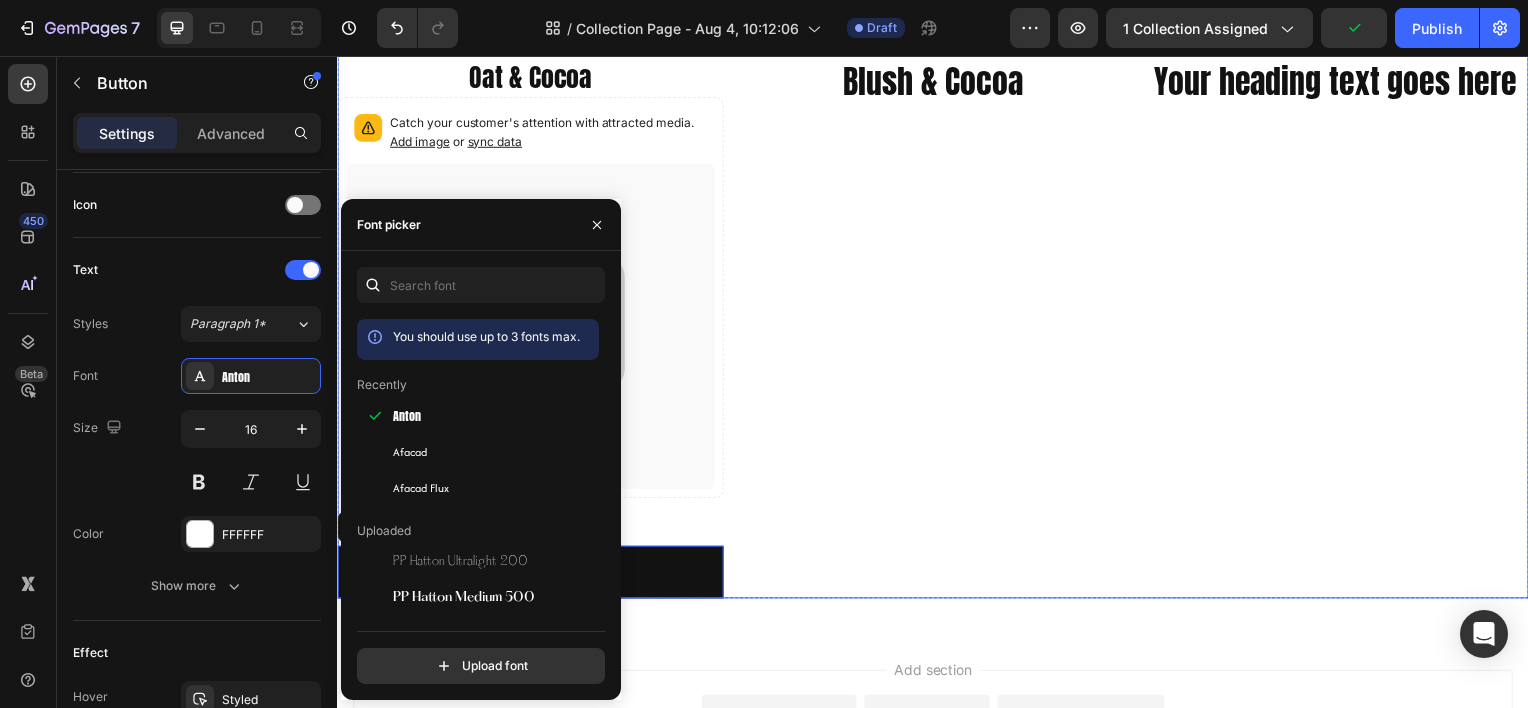 click on "Image Blush & Cocoa Heading" at bounding box center (936, 174) 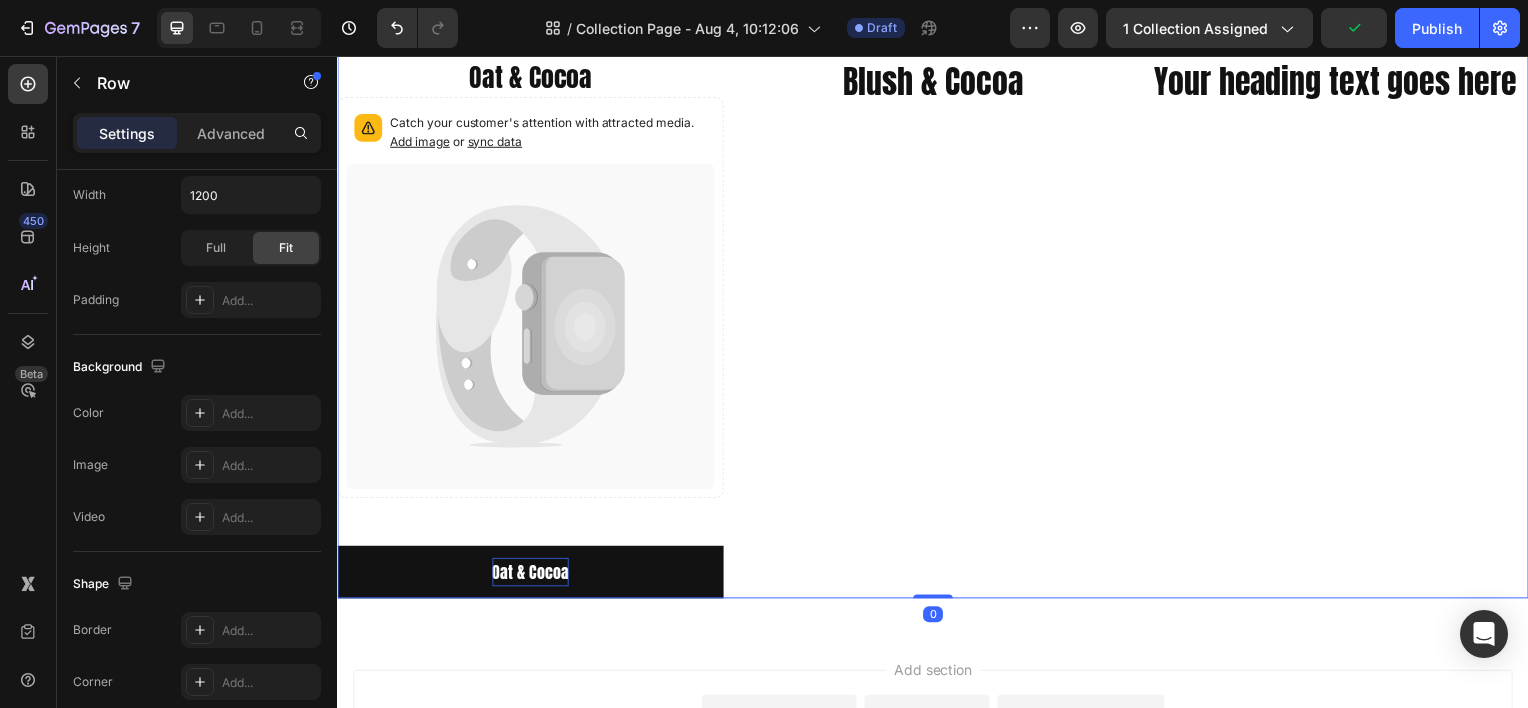 scroll, scrollTop: 0, scrollLeft: 0, axis: both 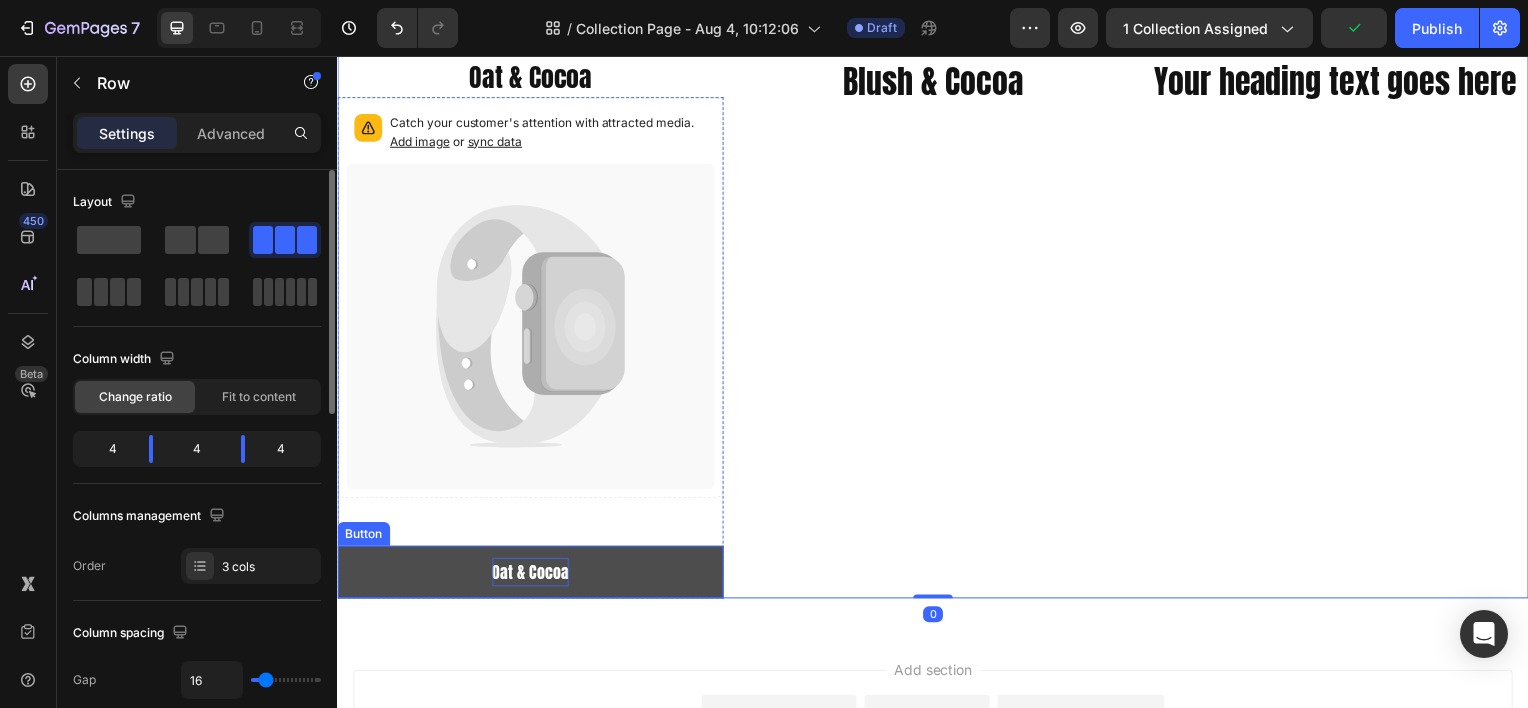 click on "Oat & Cocoa" at bounding box center (531, 575) 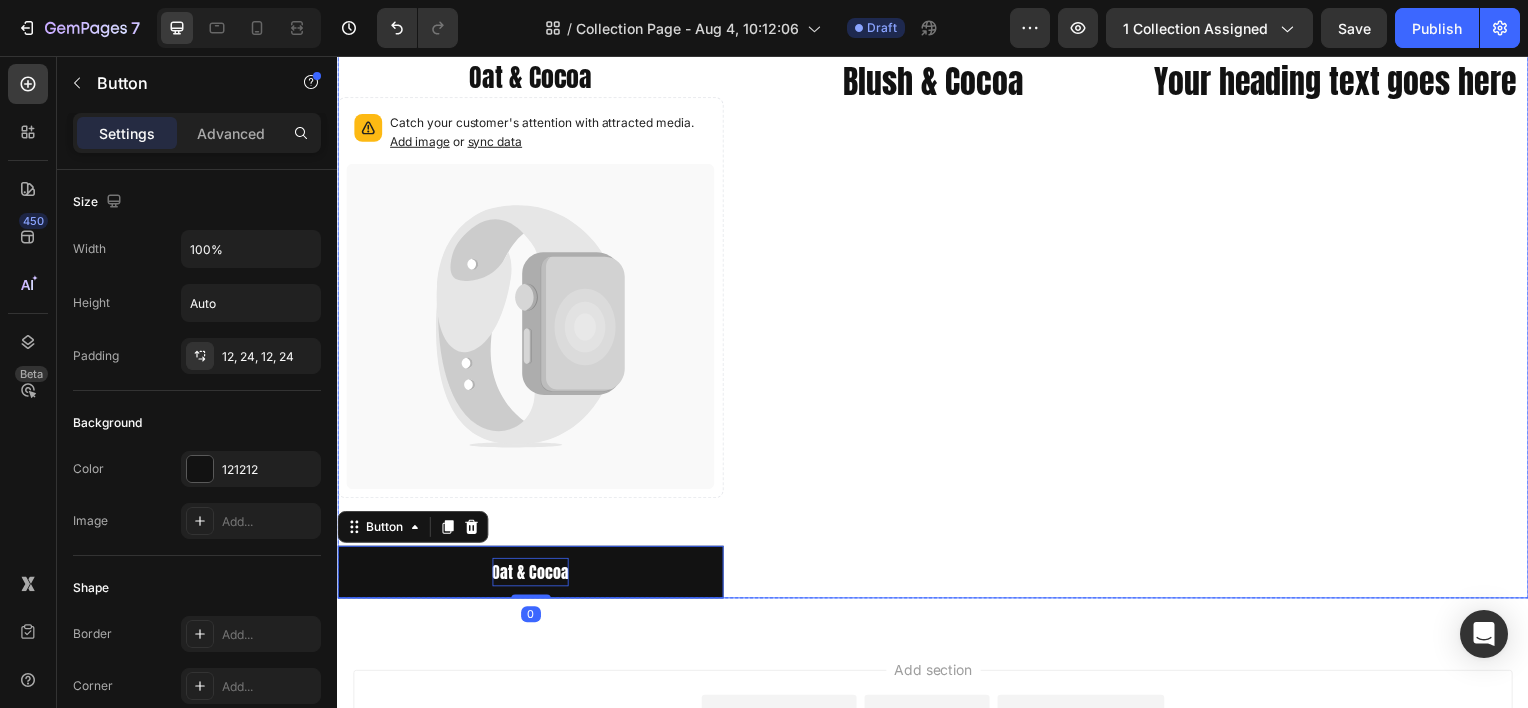 click on "Image Blush & Cocoa Heading" at bounding box center [936, 174] 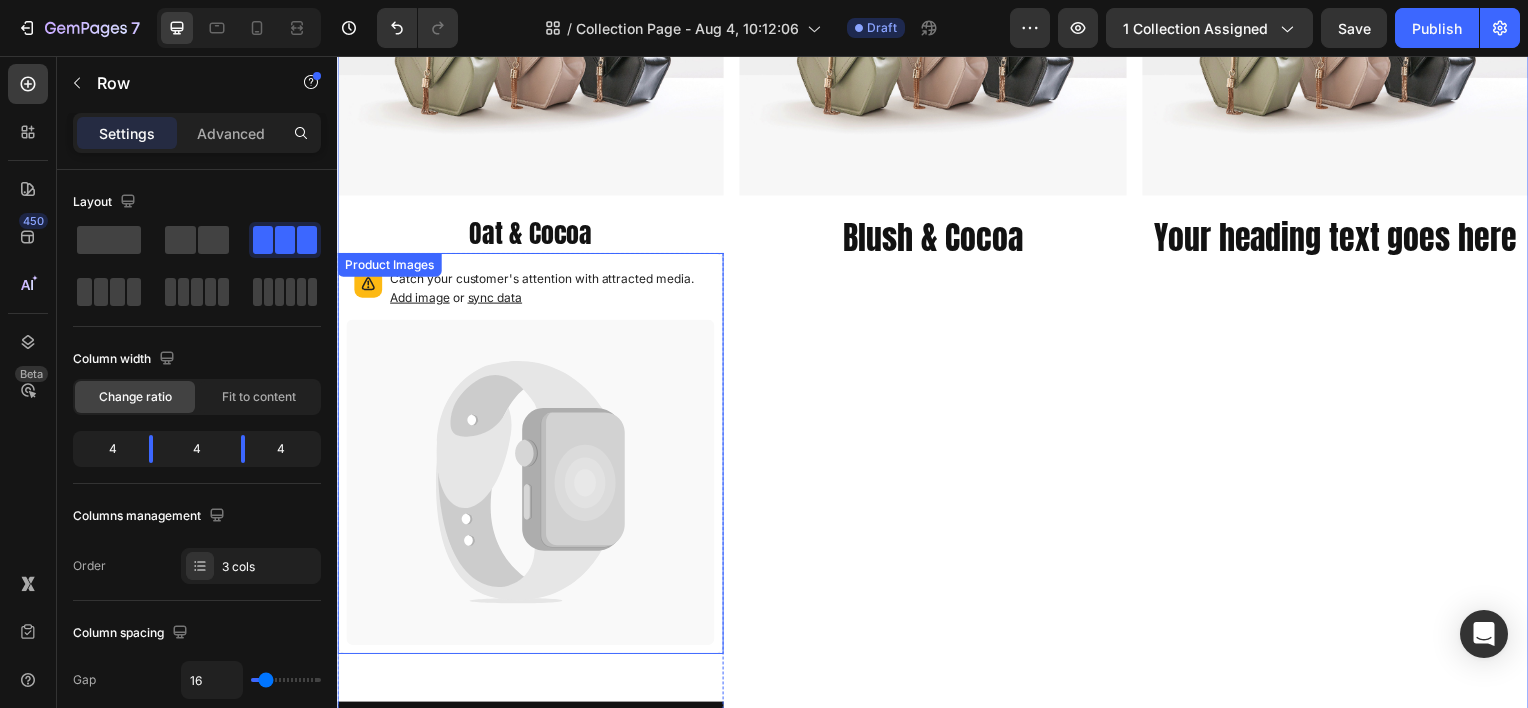 scroll, scrollTop: 579, scrollLeft: 0, axis: vertical 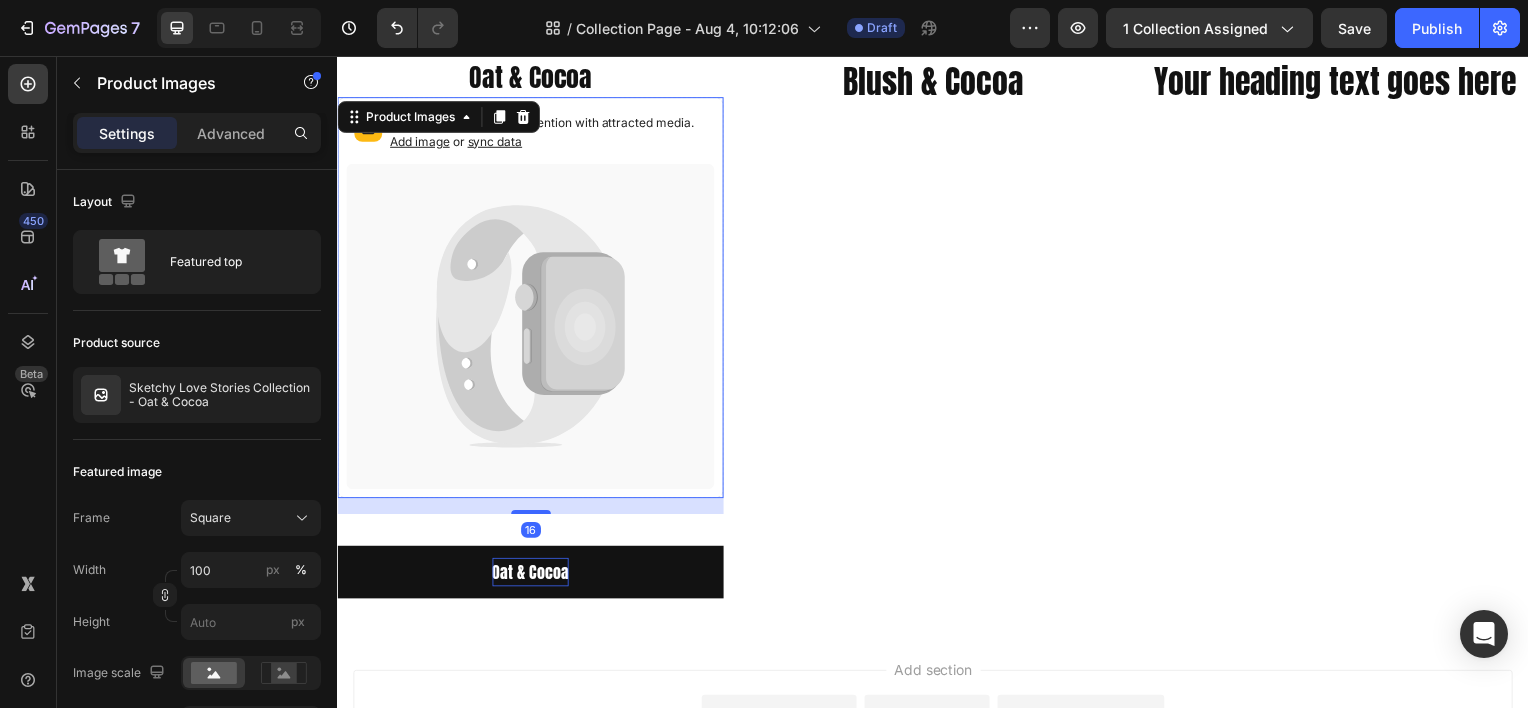 click on "Catch your customer's attention with attracted media.       Add image   or   sync data" at bounding box center [549, 133] 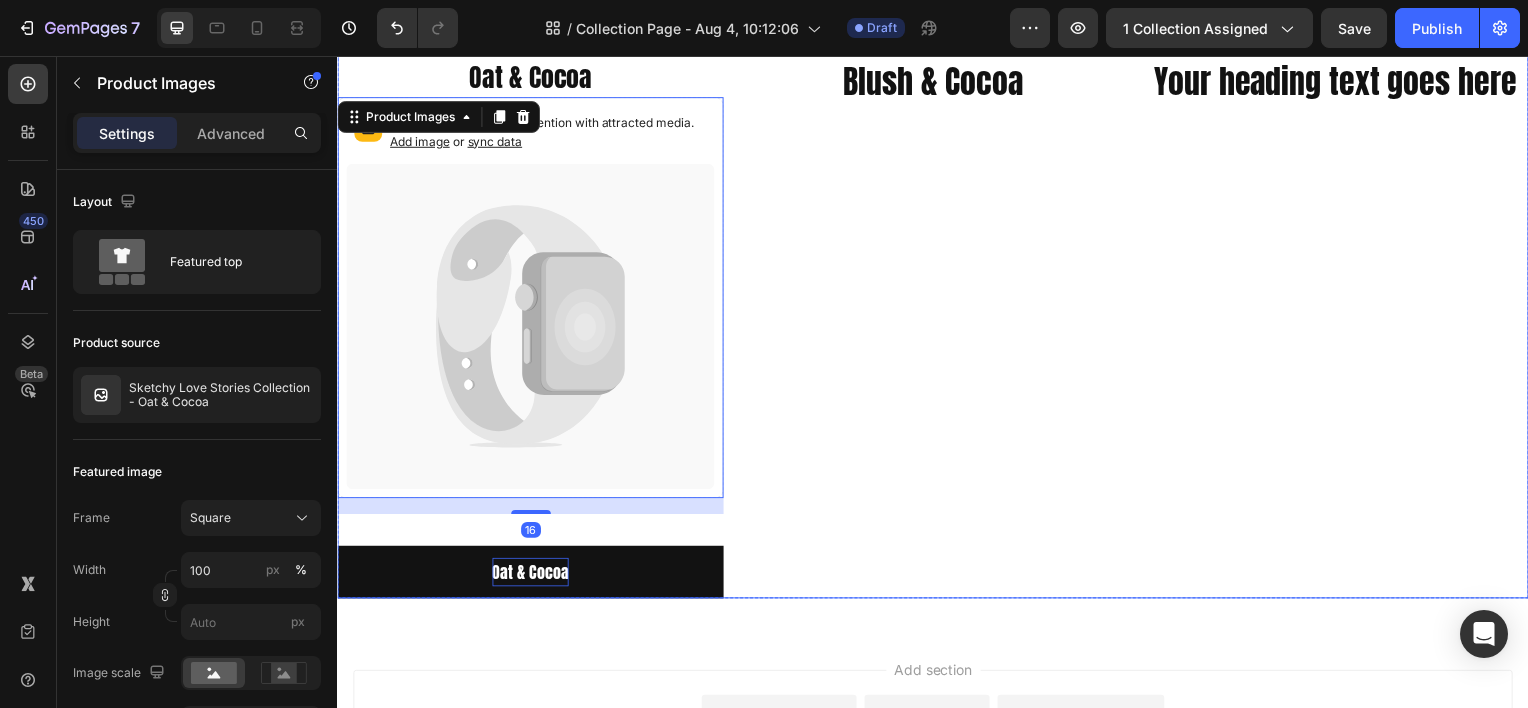 click on "Image Blush & Cocoa Heading" at bounding box center [936, 174] 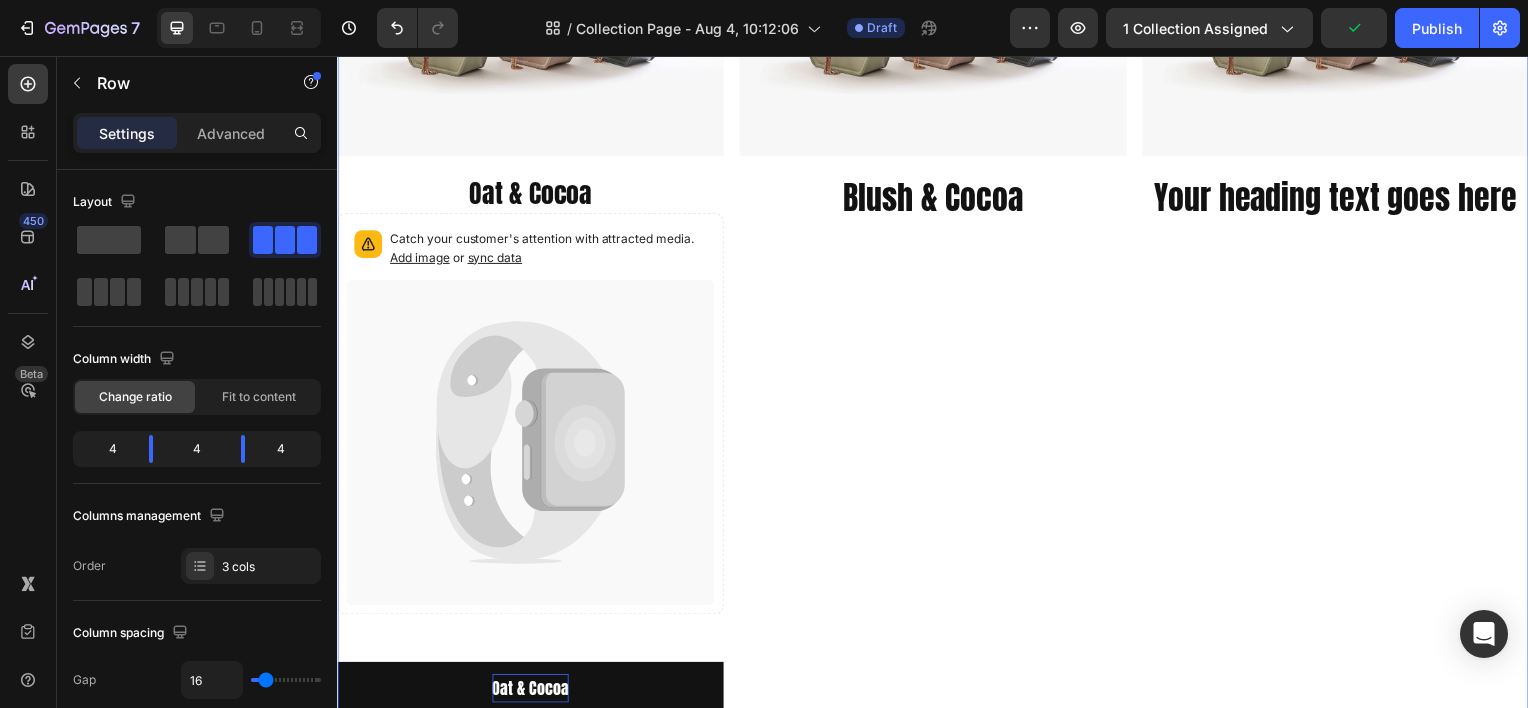 scroll, scrollTop: 279, scrollLeft: 0, axis: vertical 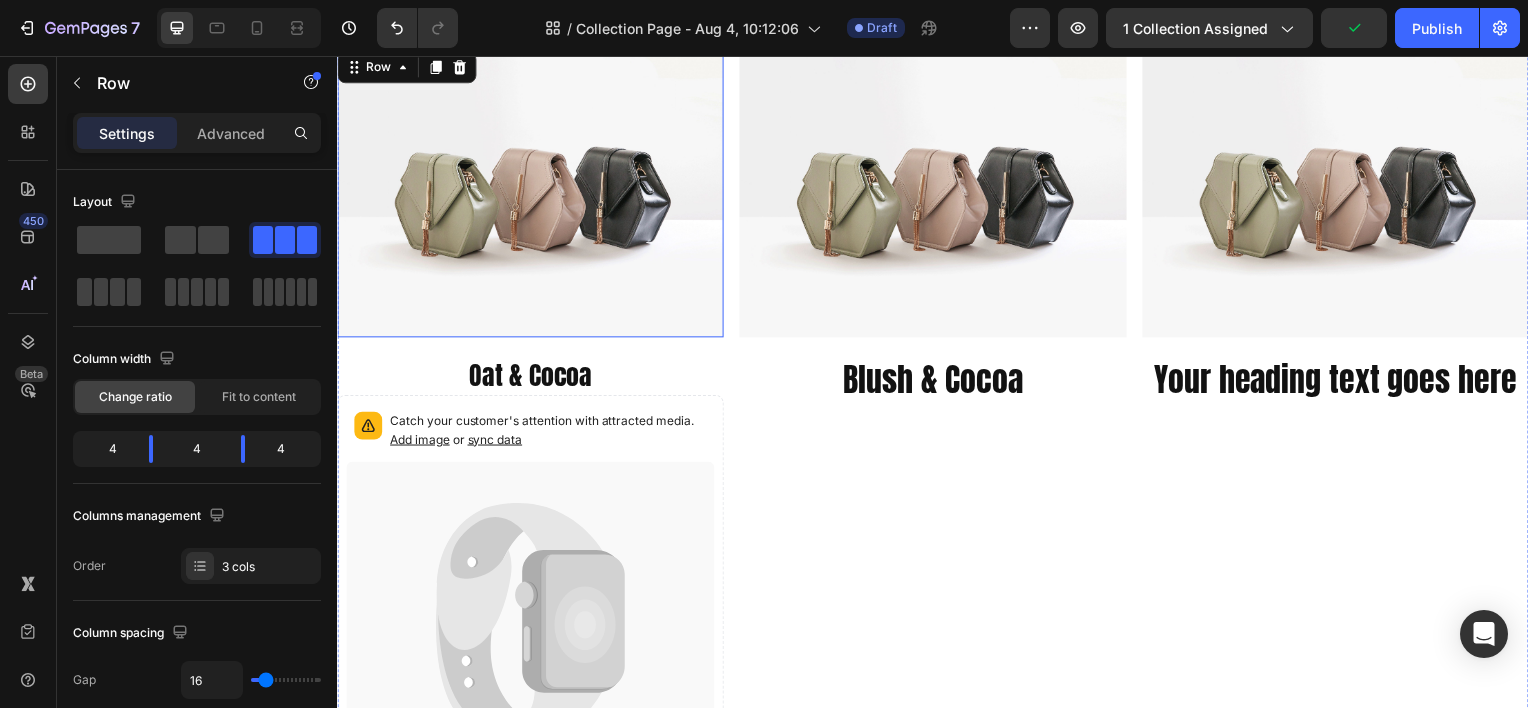 click at bounding box center [531, 193] 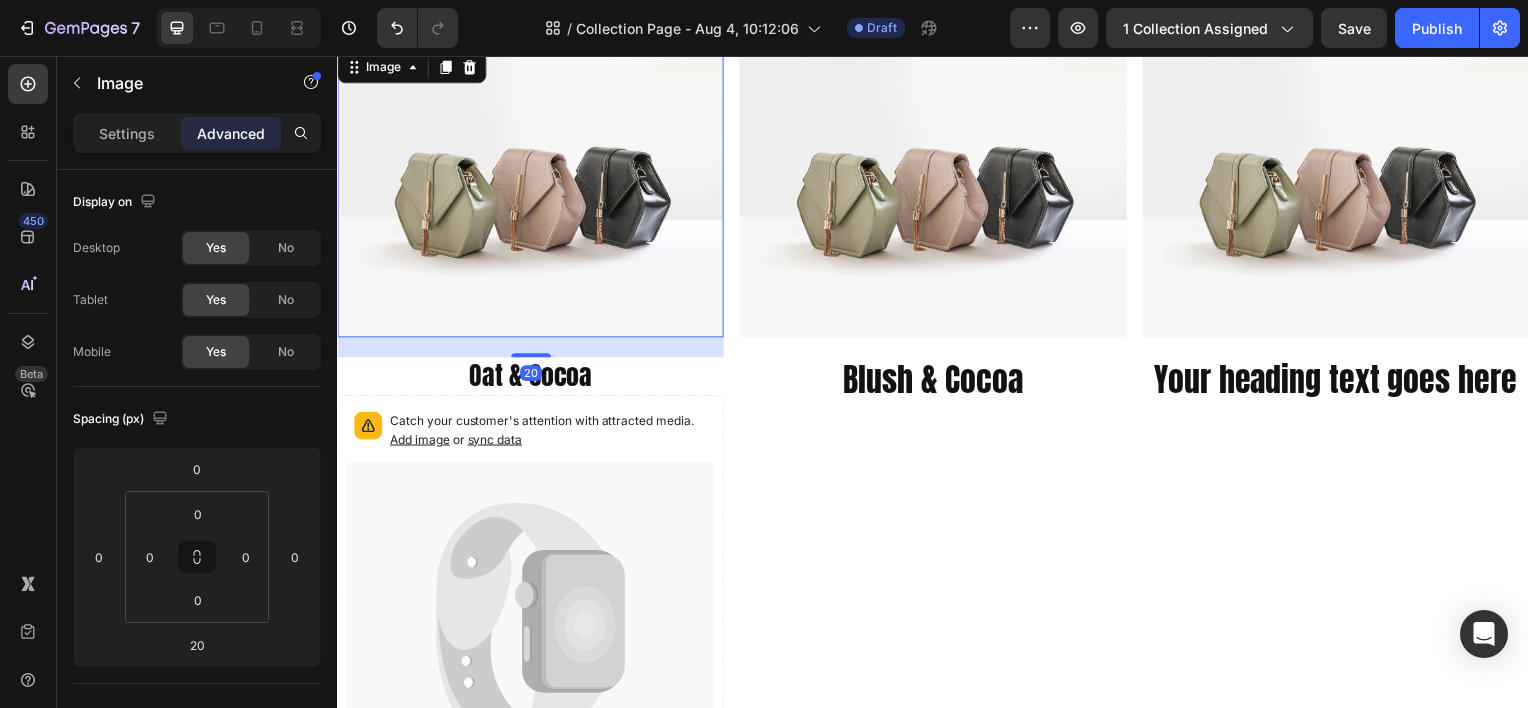 scroll, scrollTop: 79, scrollLeft: 0, axis: vertical 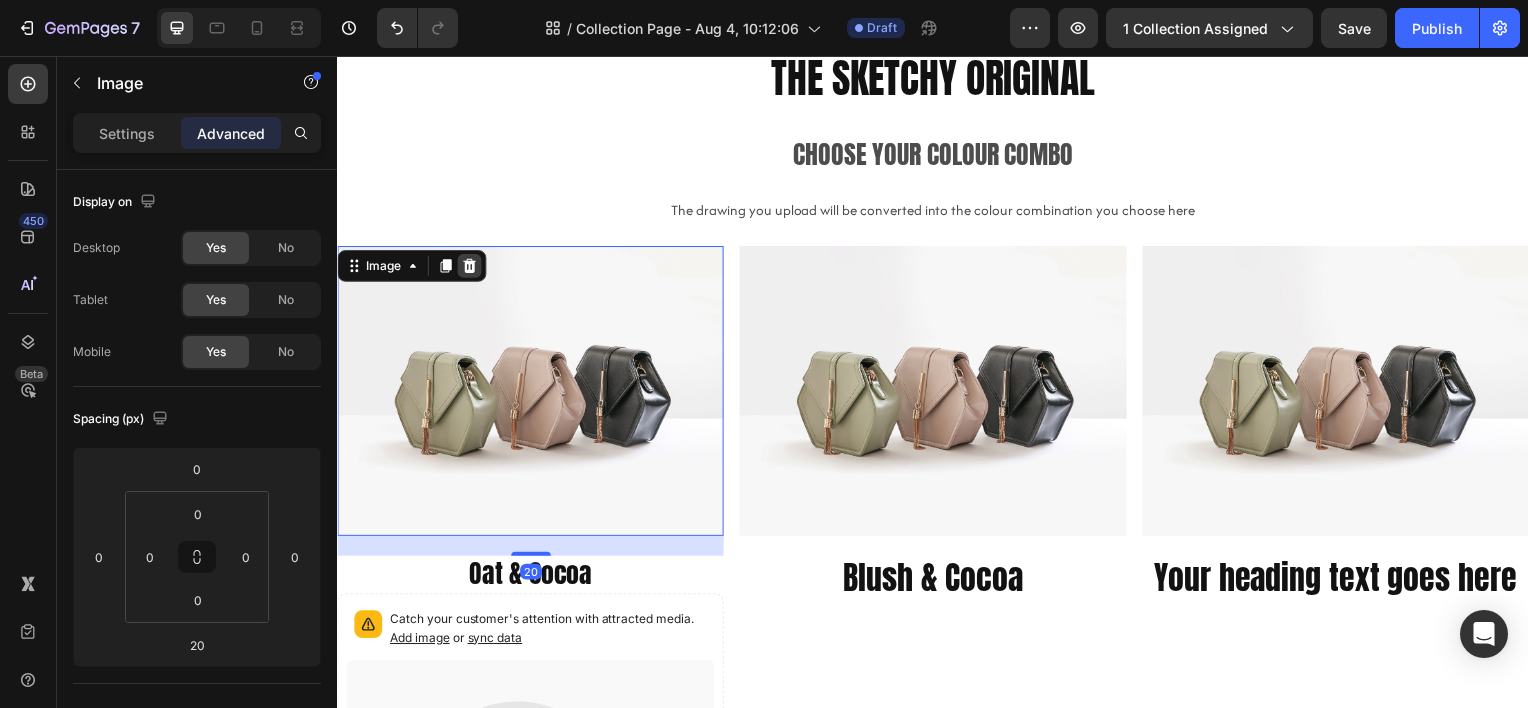 click 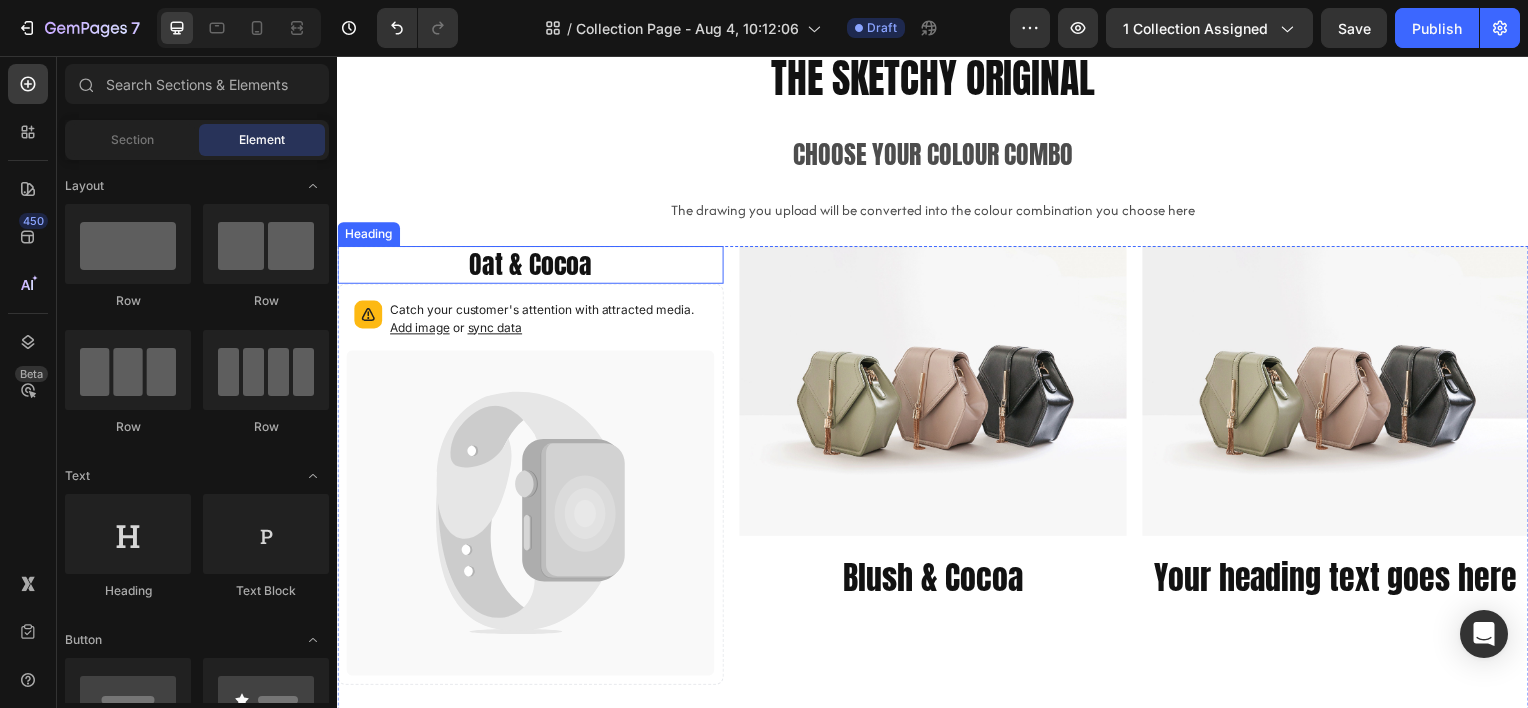 click on "Oat & Cocoa" at bounding box center (531, 266) 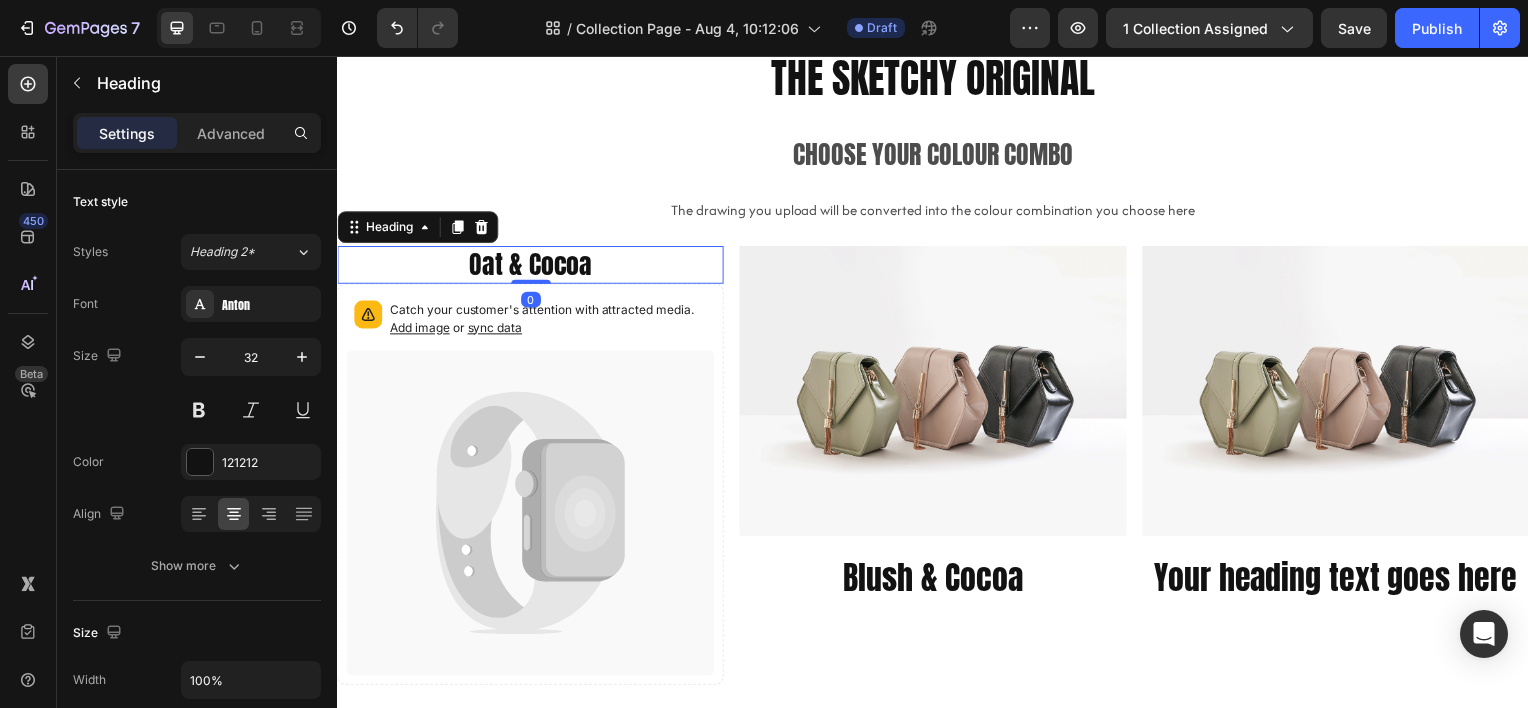 click 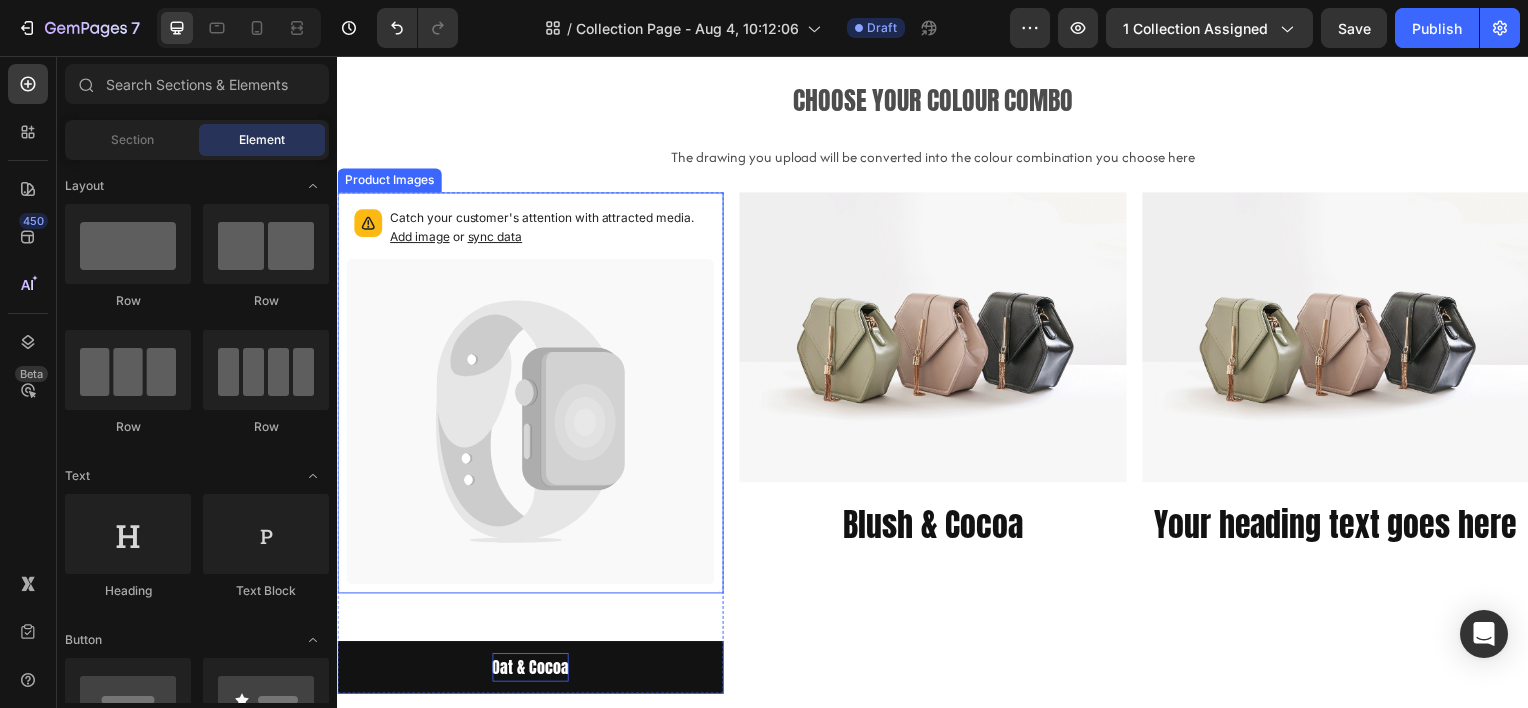 scroll, scrollTop: 279, scrollLeft: 0, axis: vertical 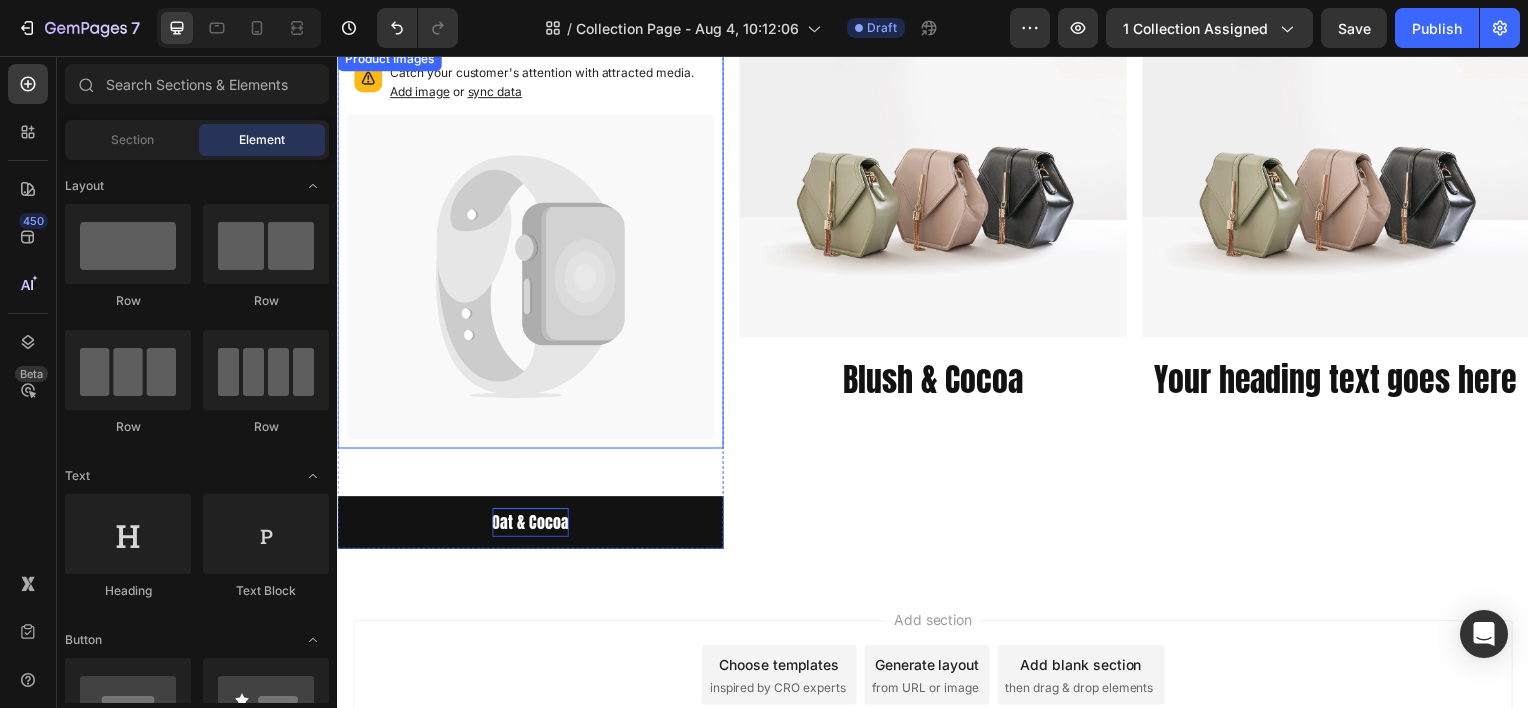 click 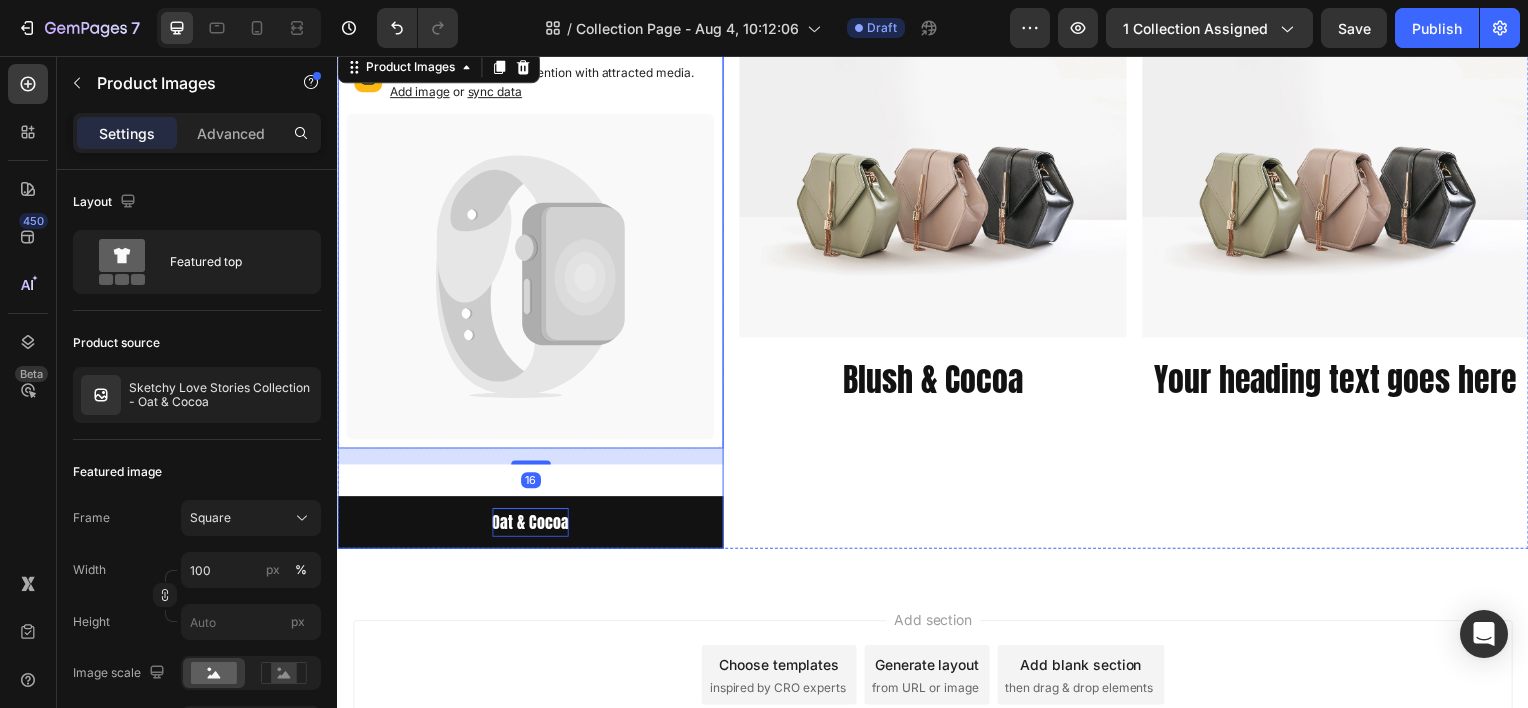 click on "Catch your customer's attention with attracted media. Add image or sync data Product Images 16 Oat & Cocoa Button Product" at bounding box center [531, 299] 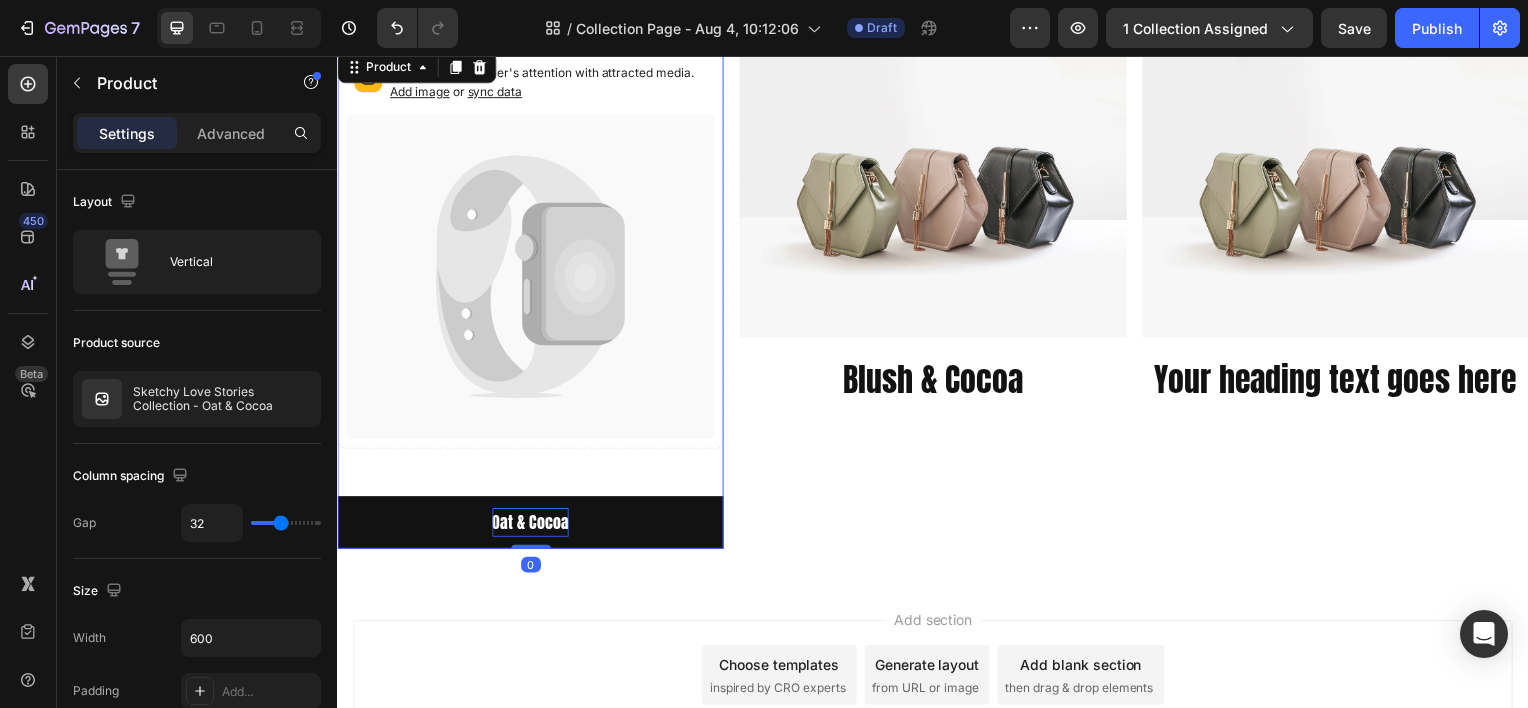 click on "Catch your customer's attention with attracted media. Add image or sync data Product Images Oat & Cocoa Button Product 0" at bounding box center (531, 299) 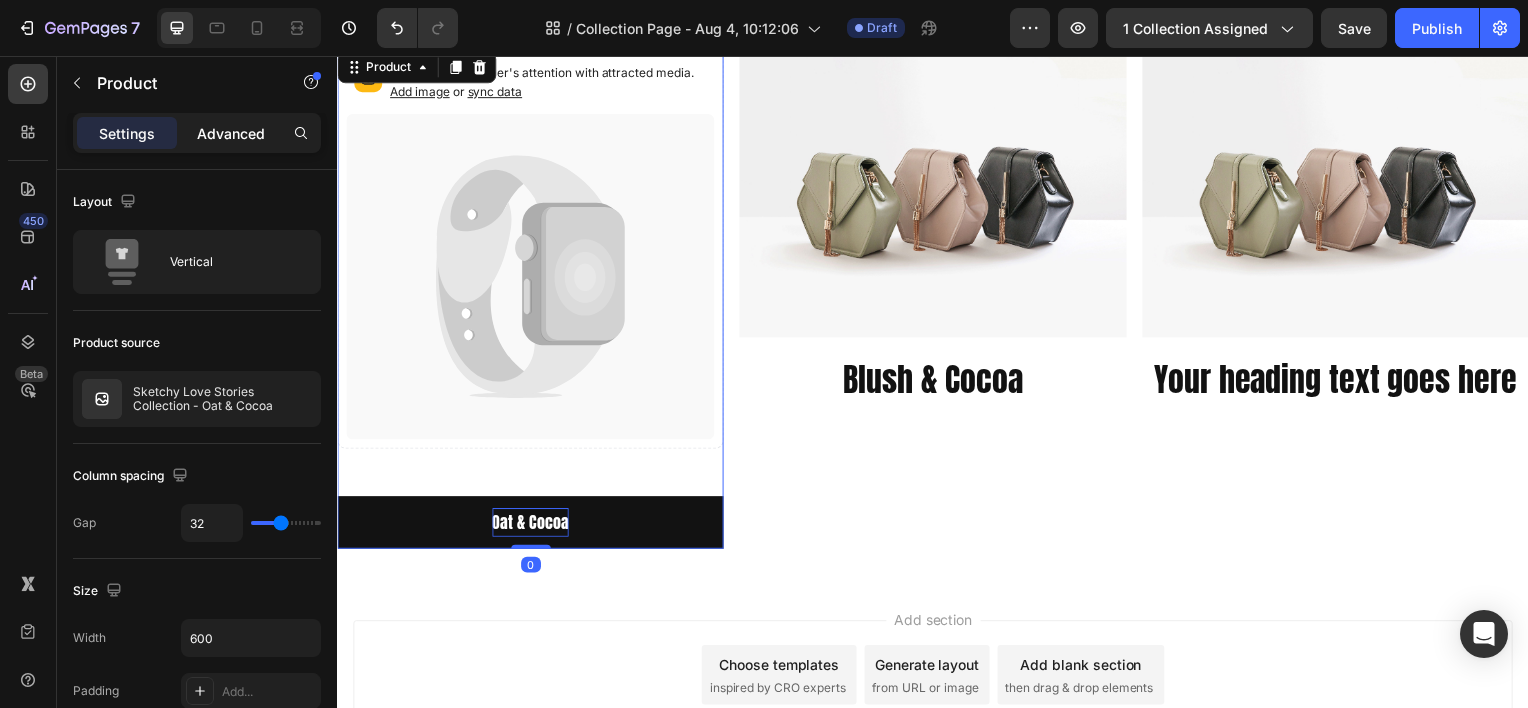 click on "Advanced" at bounding box center (231, 133) 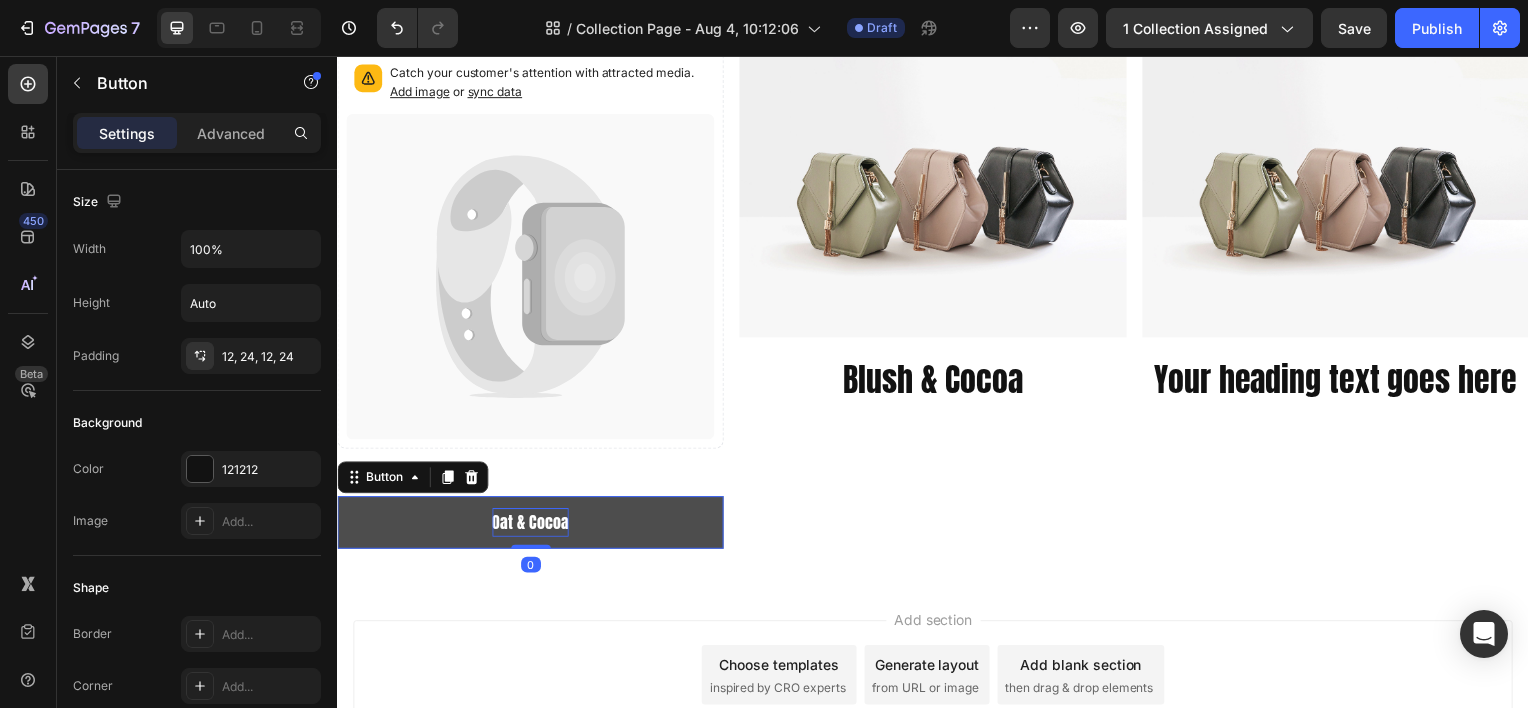 click on "Oat & Cocoa" at bounding box center [531, 525] 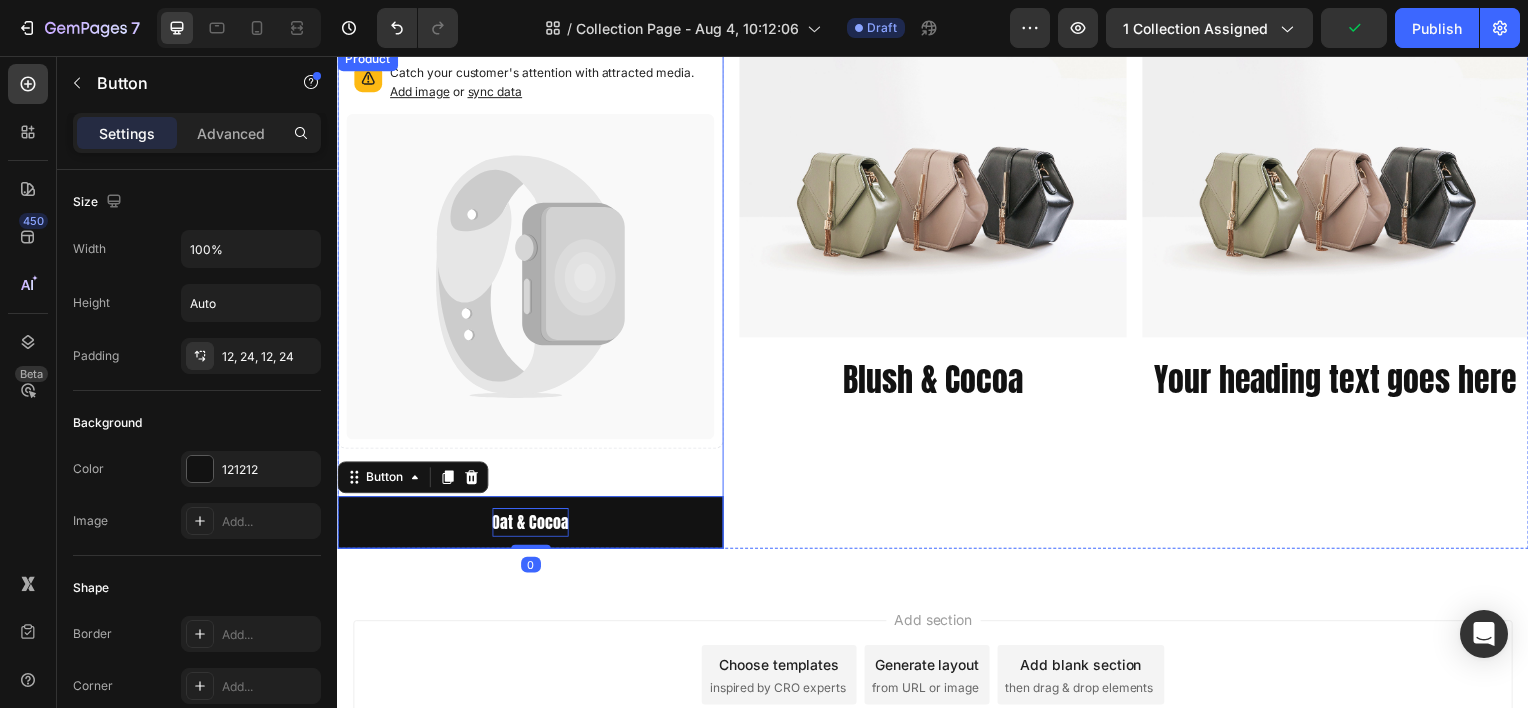 click on "Catch your customer's attention with attracted media. Add image or sync data
Product Images Oat & Cocoa Button 0 Product" at bounding box center (531, 299) 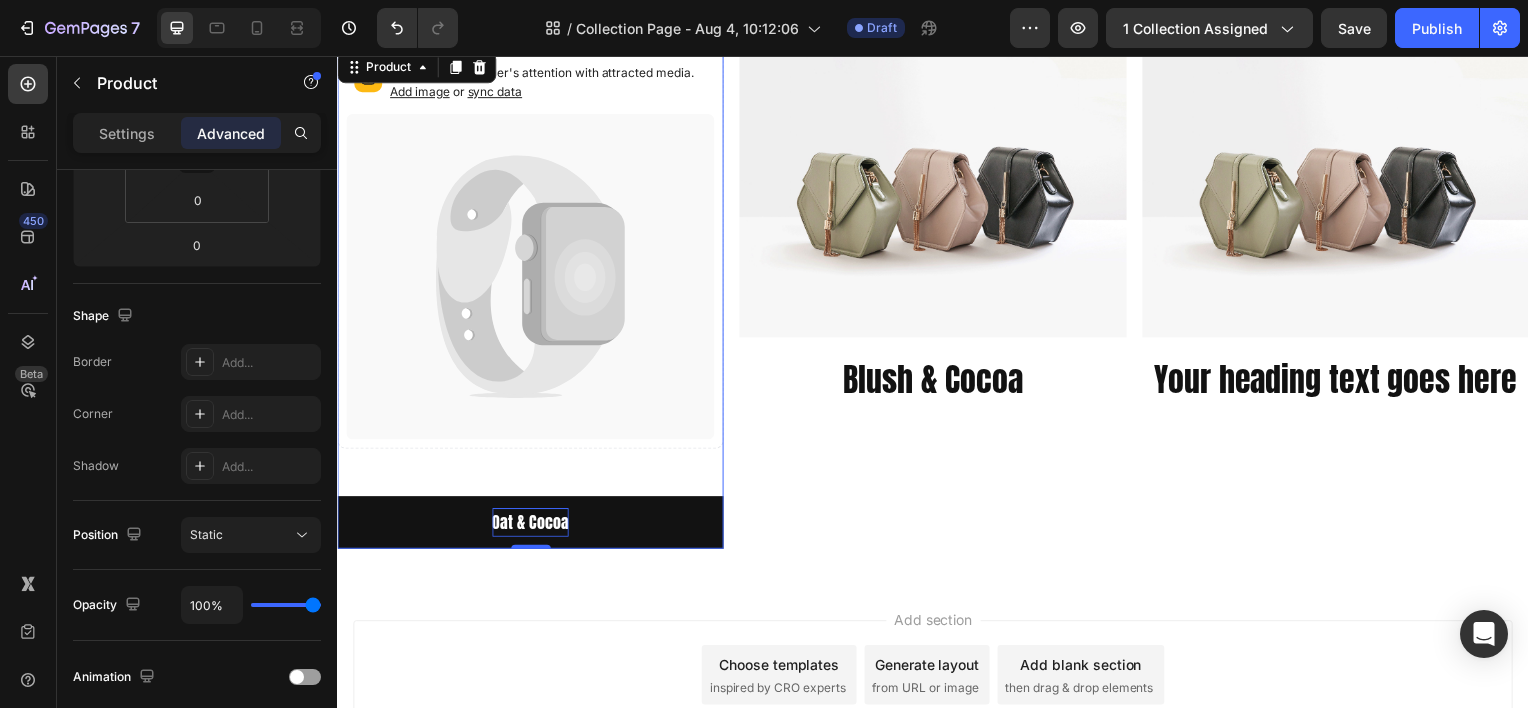 scroll, scrollTop: 0, scrollLeft: 0, axis: both 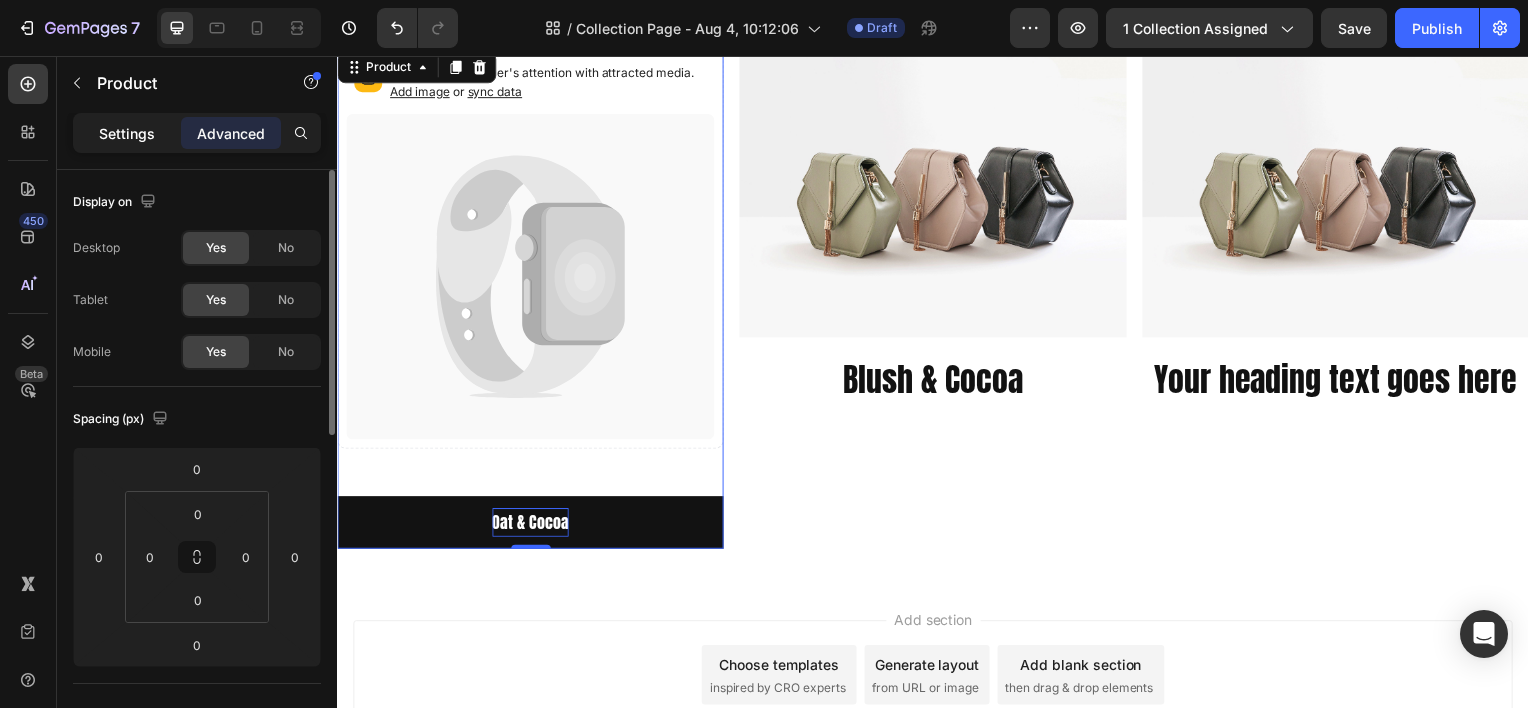 click on "Settings" at bounding box center (127, 133) 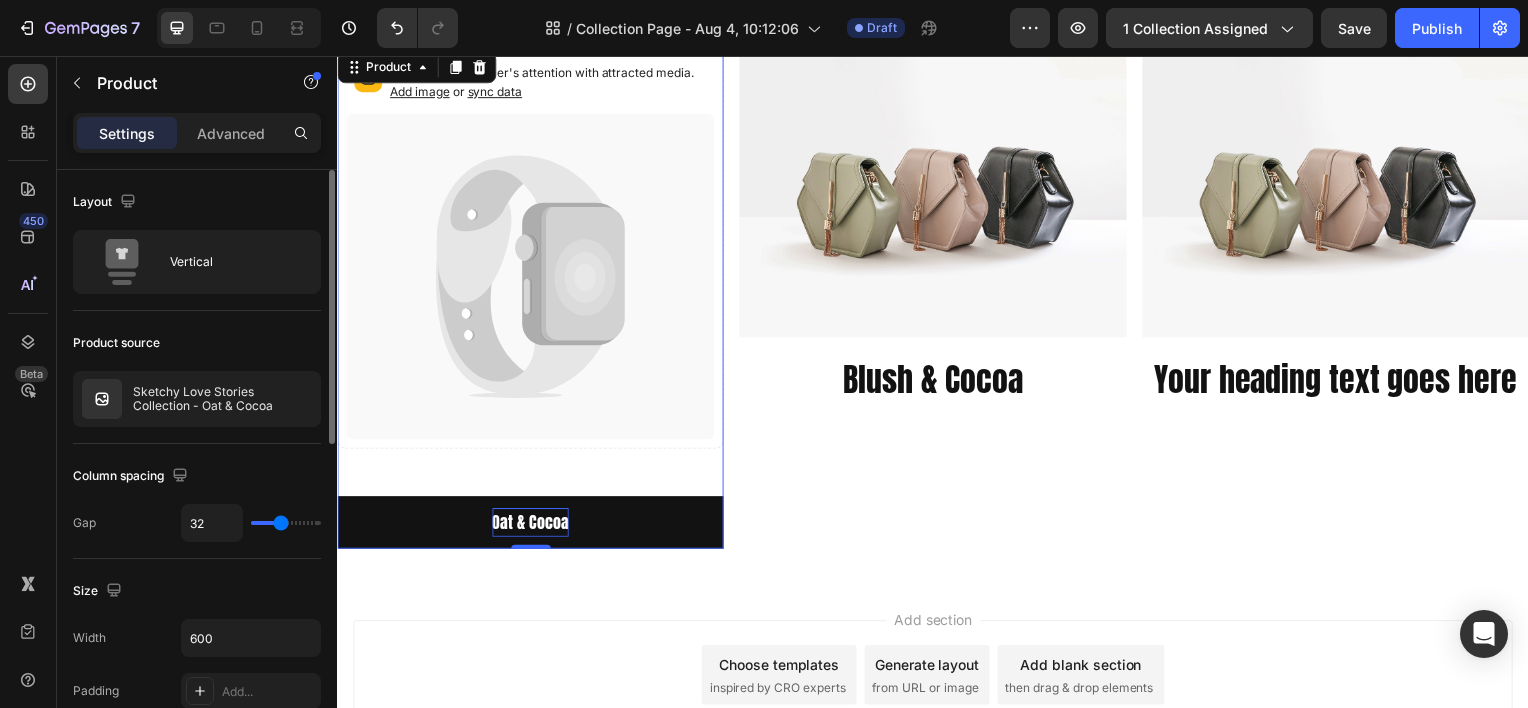 scroll, scrollTop: 100, scrollLeft: 0, axis: vertical 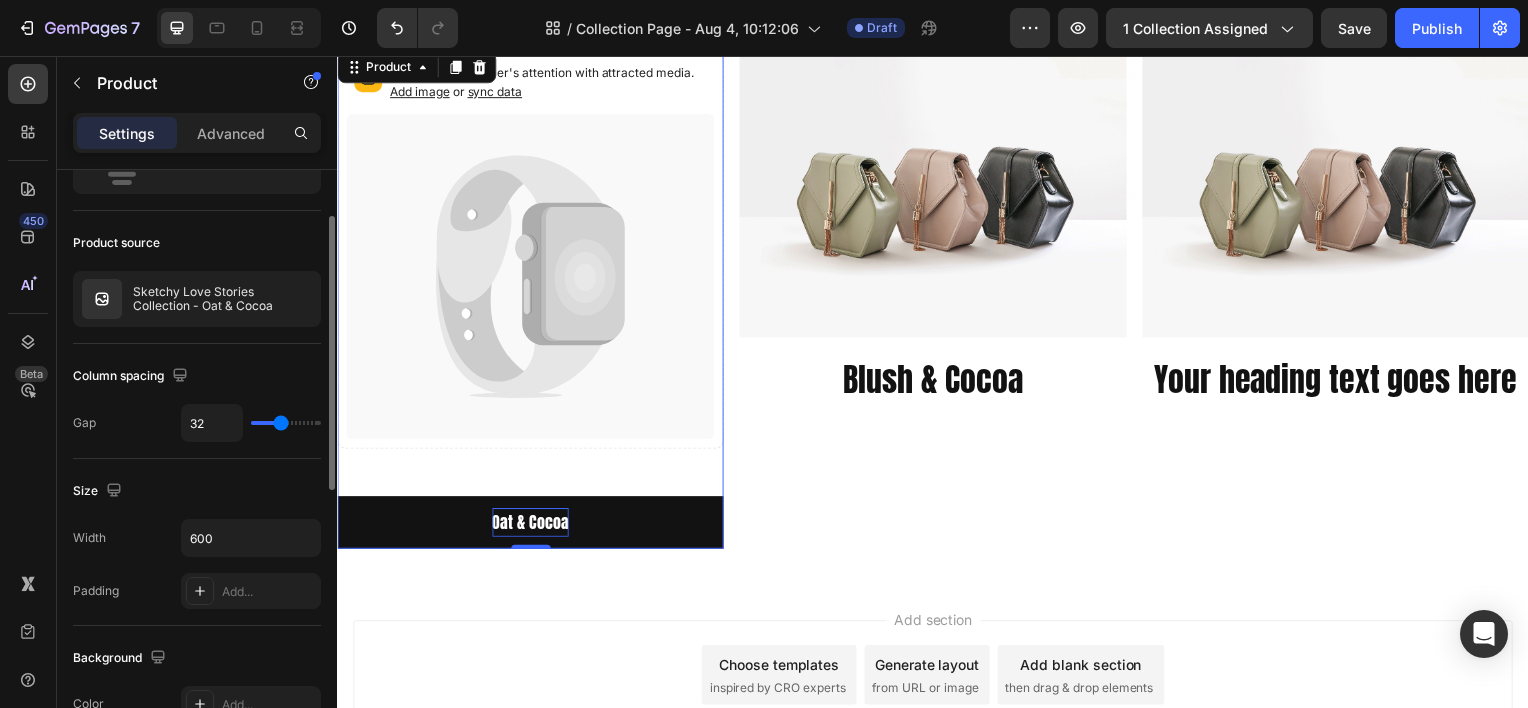 type on "23" 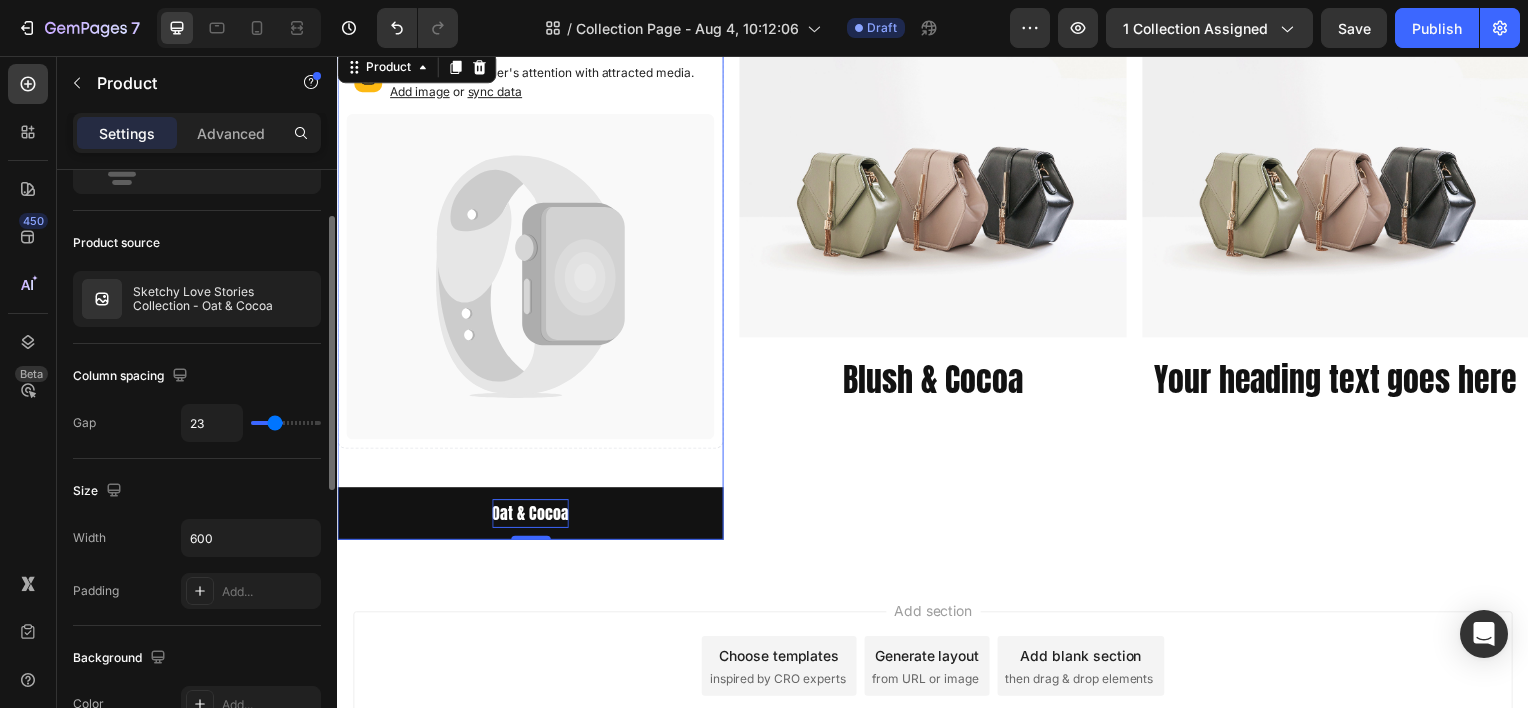 type on "22" 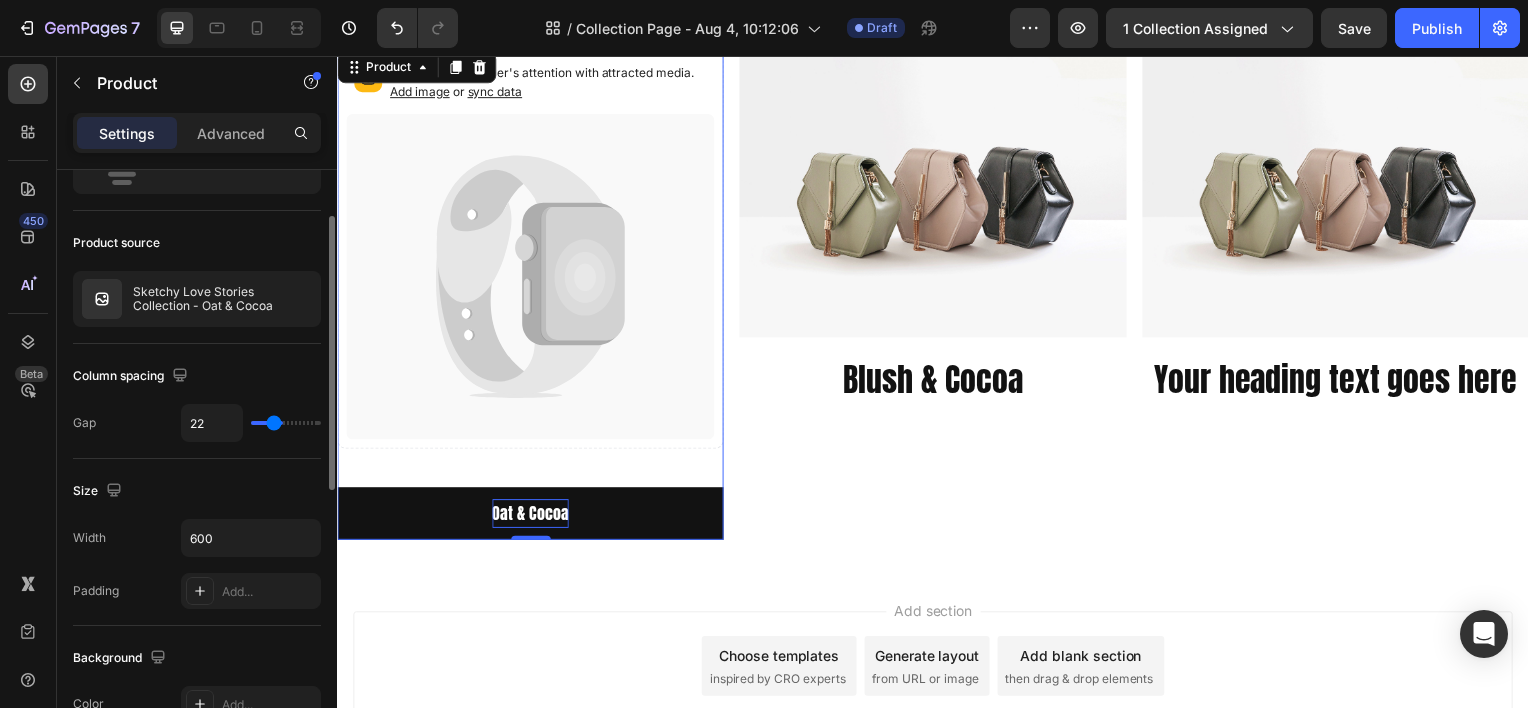 type on "20" 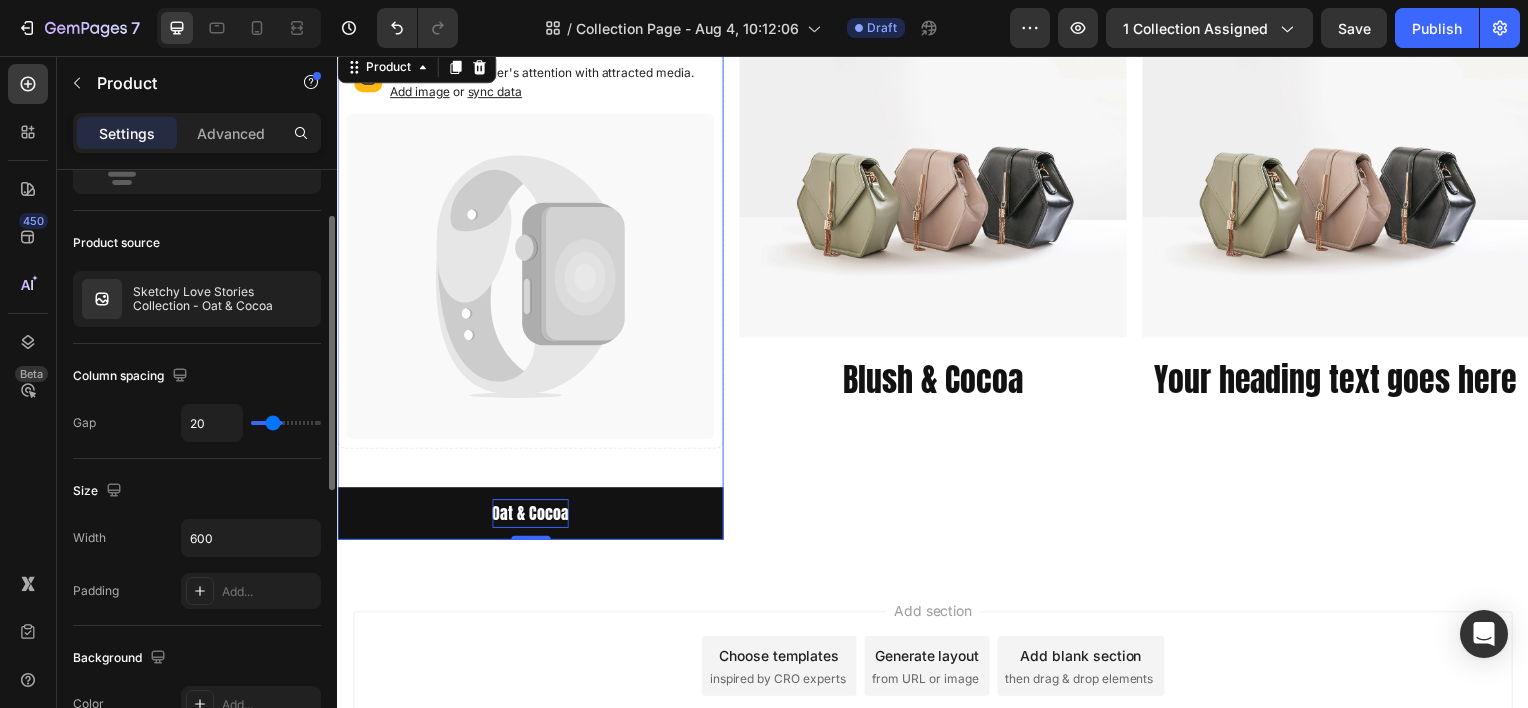 type on "19" 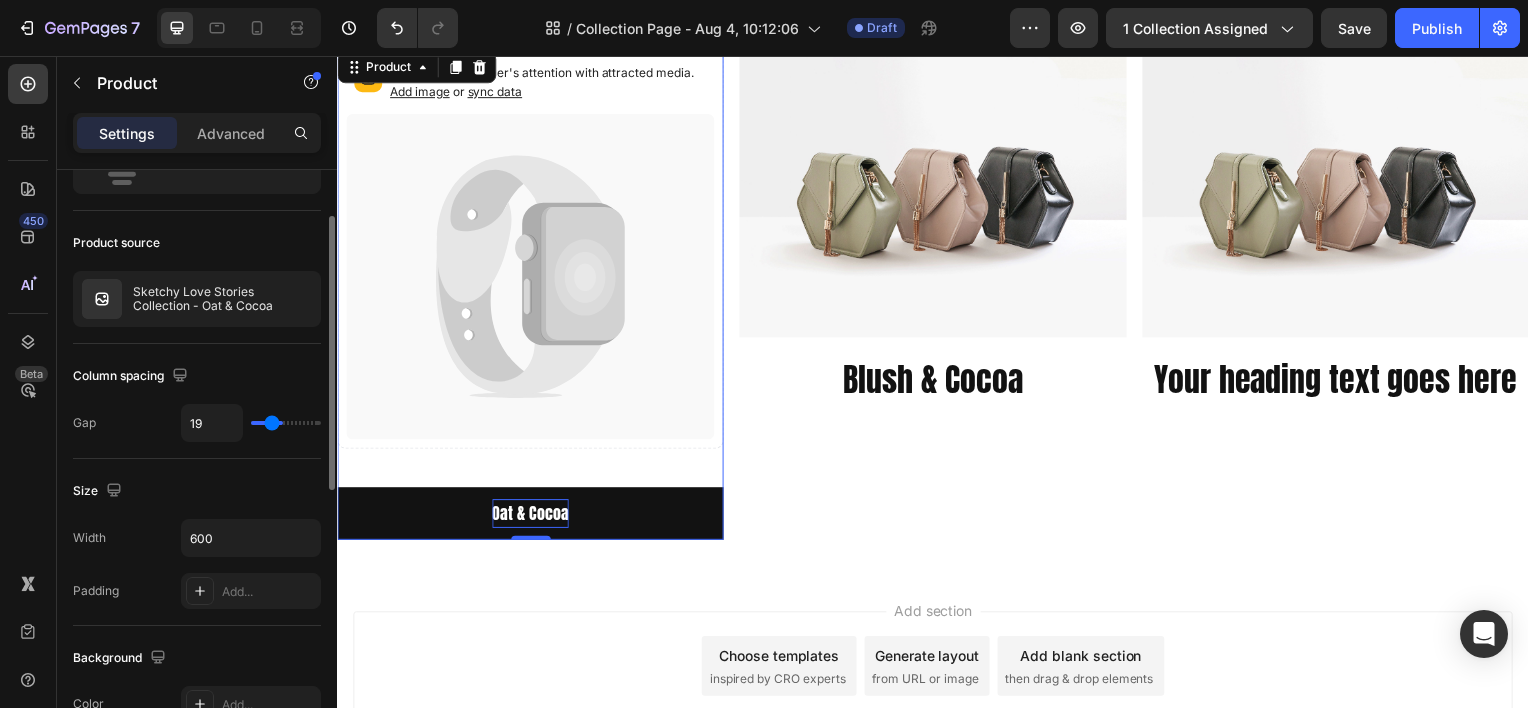 type on "18" 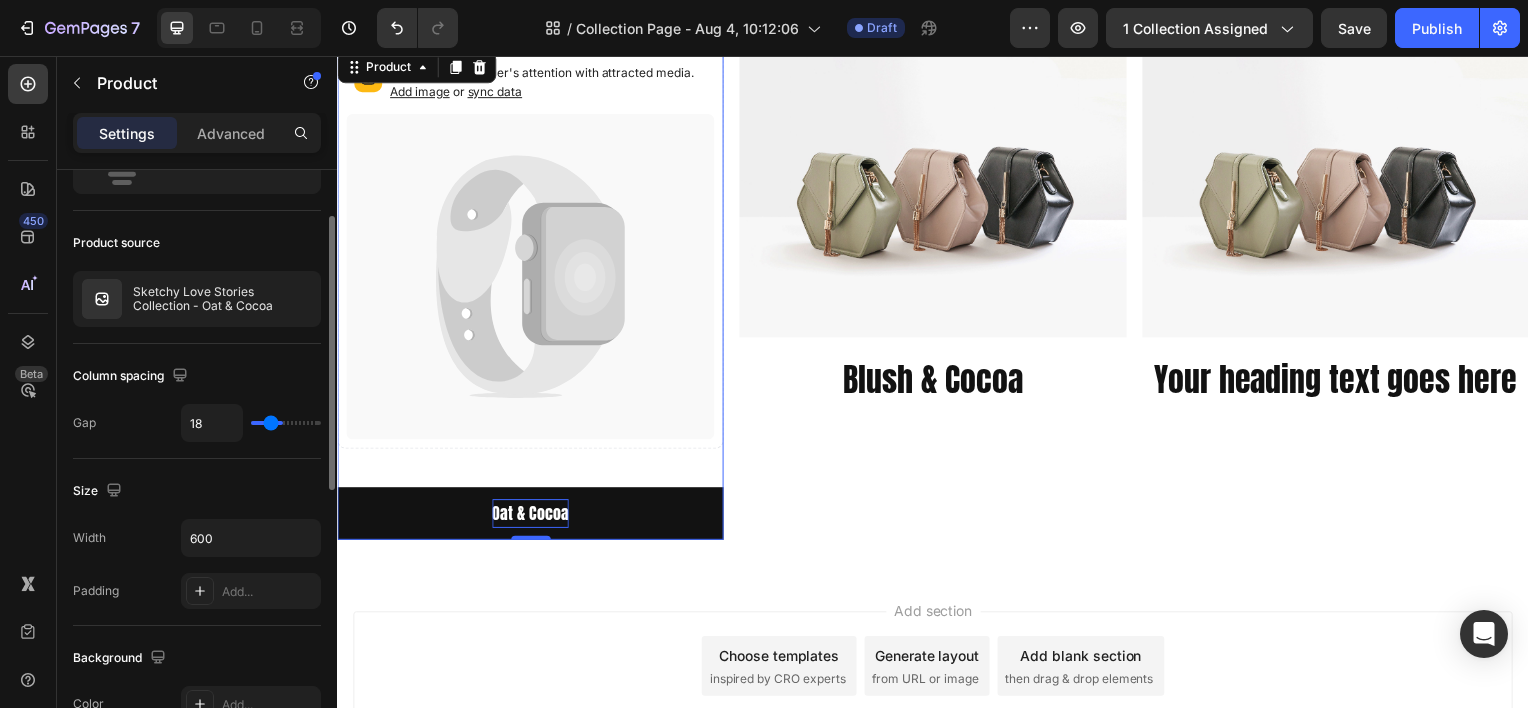 type on "17" 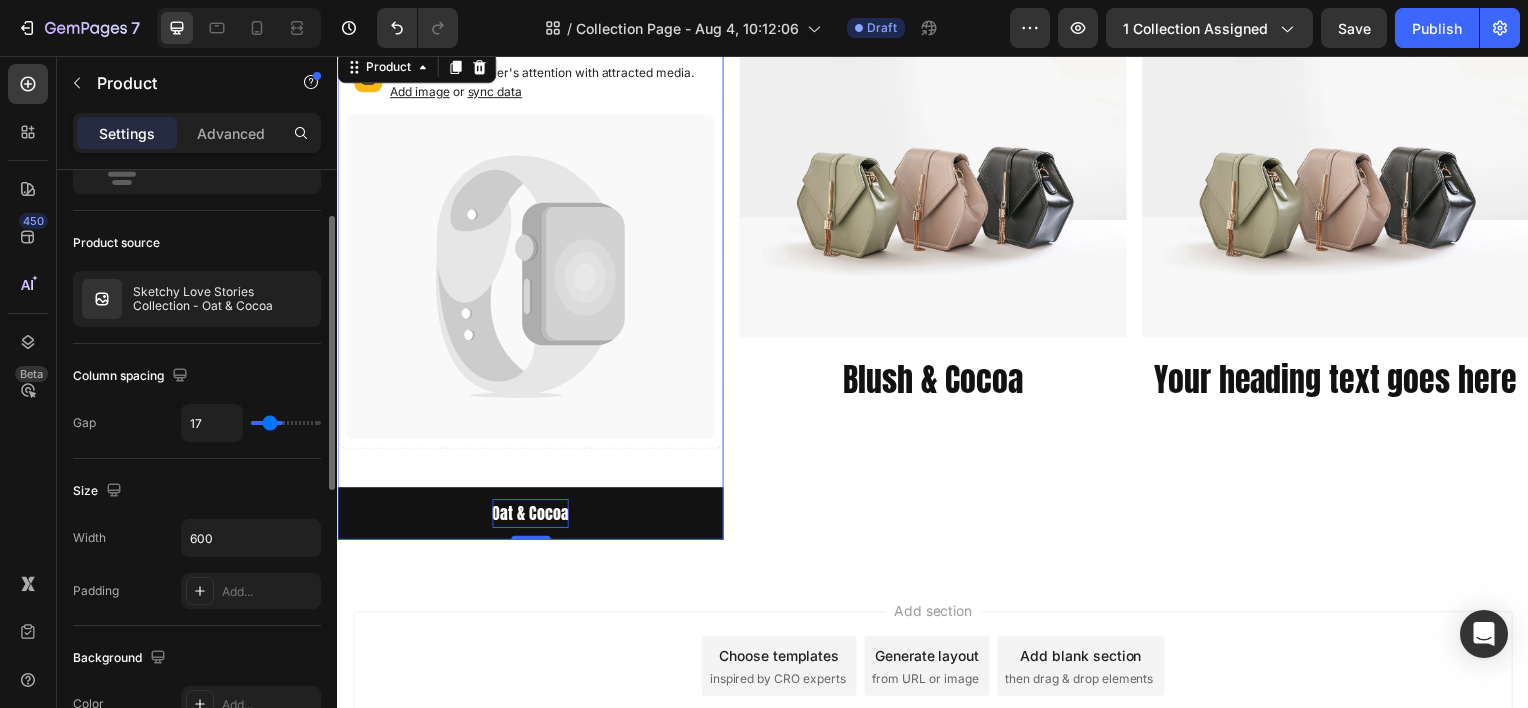 type on "16" 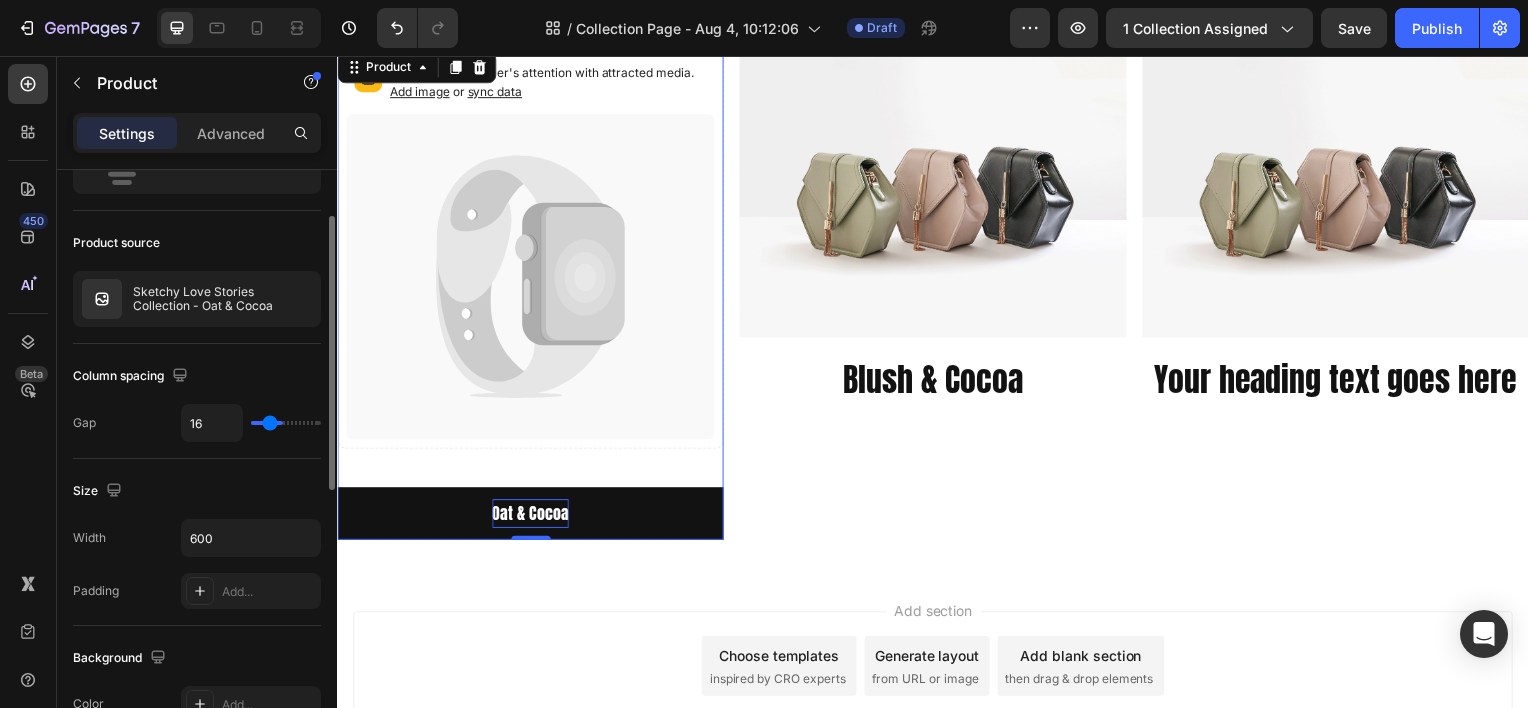 type on "13" 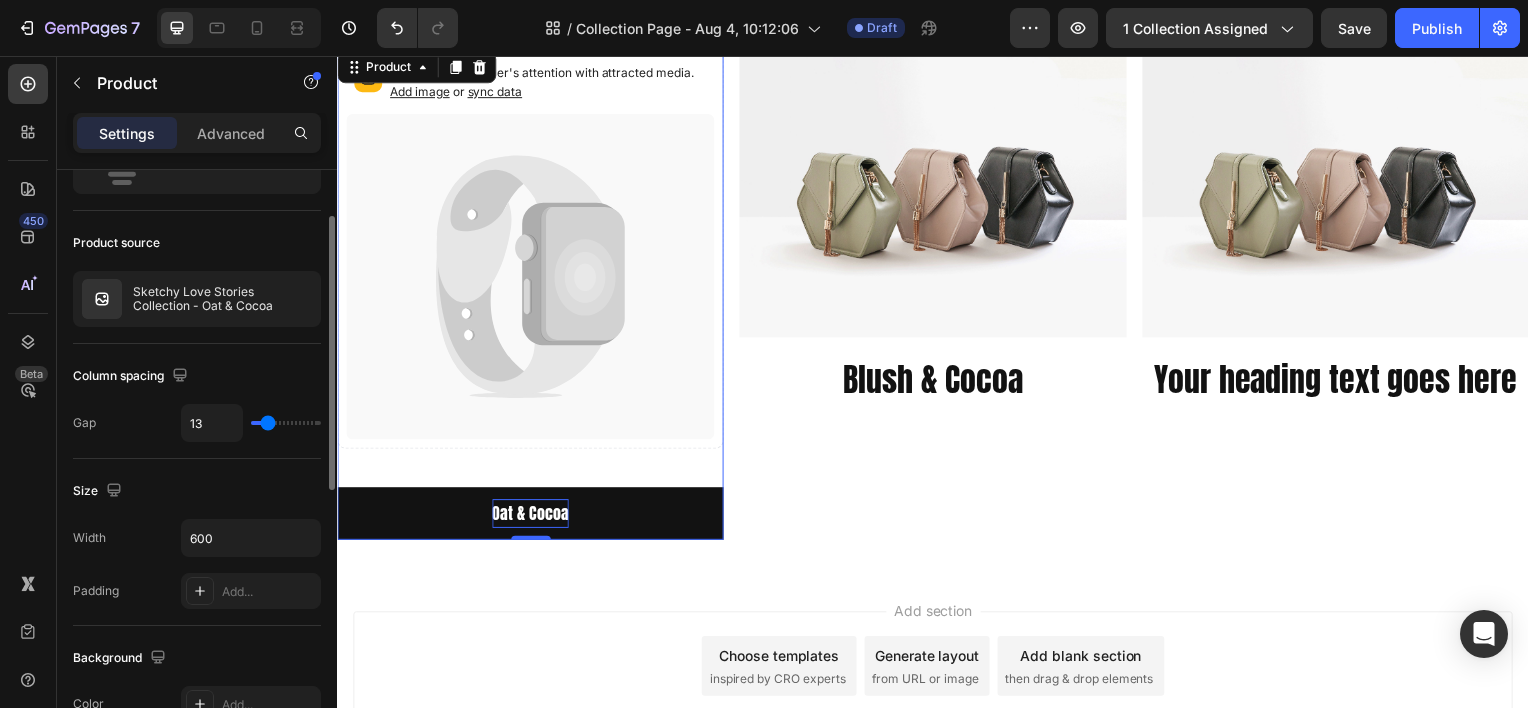 type on "12" 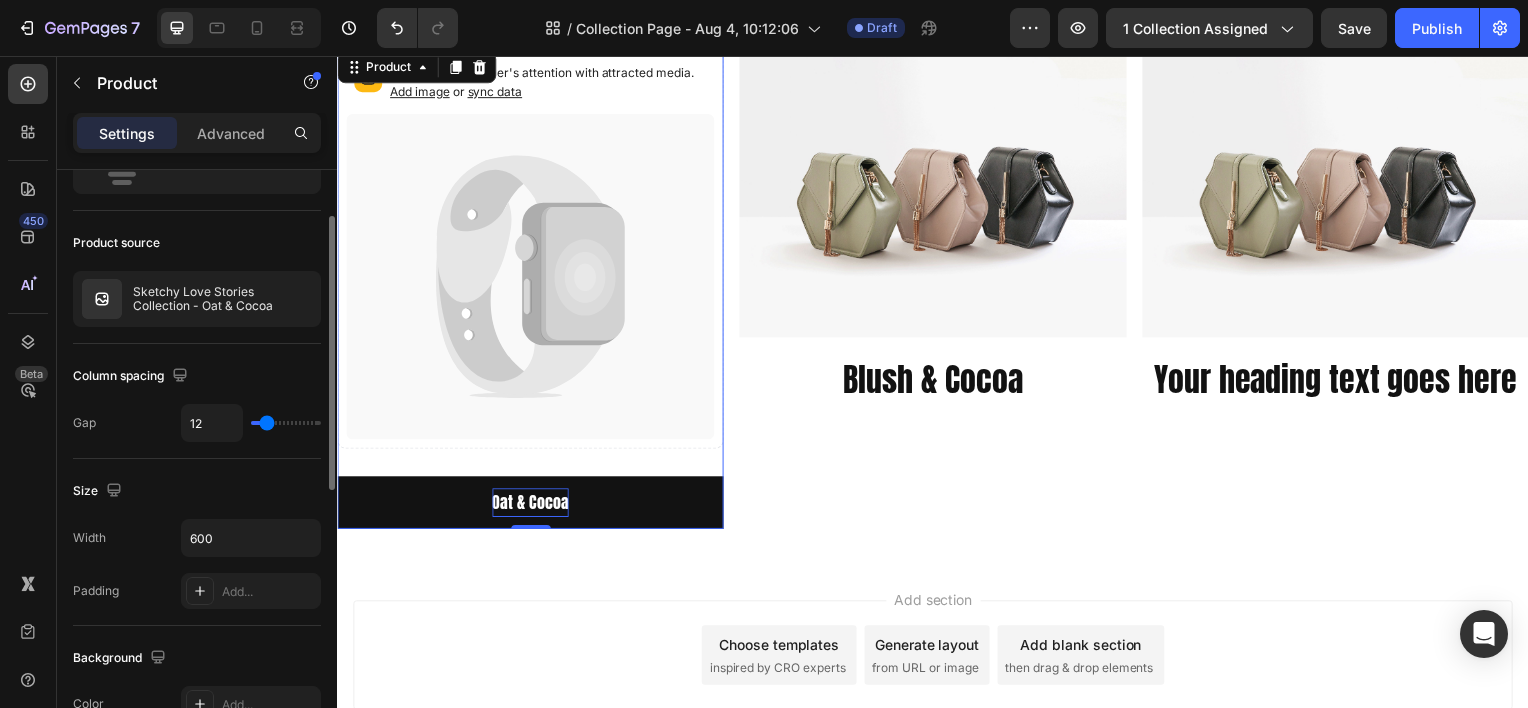 type on "11" 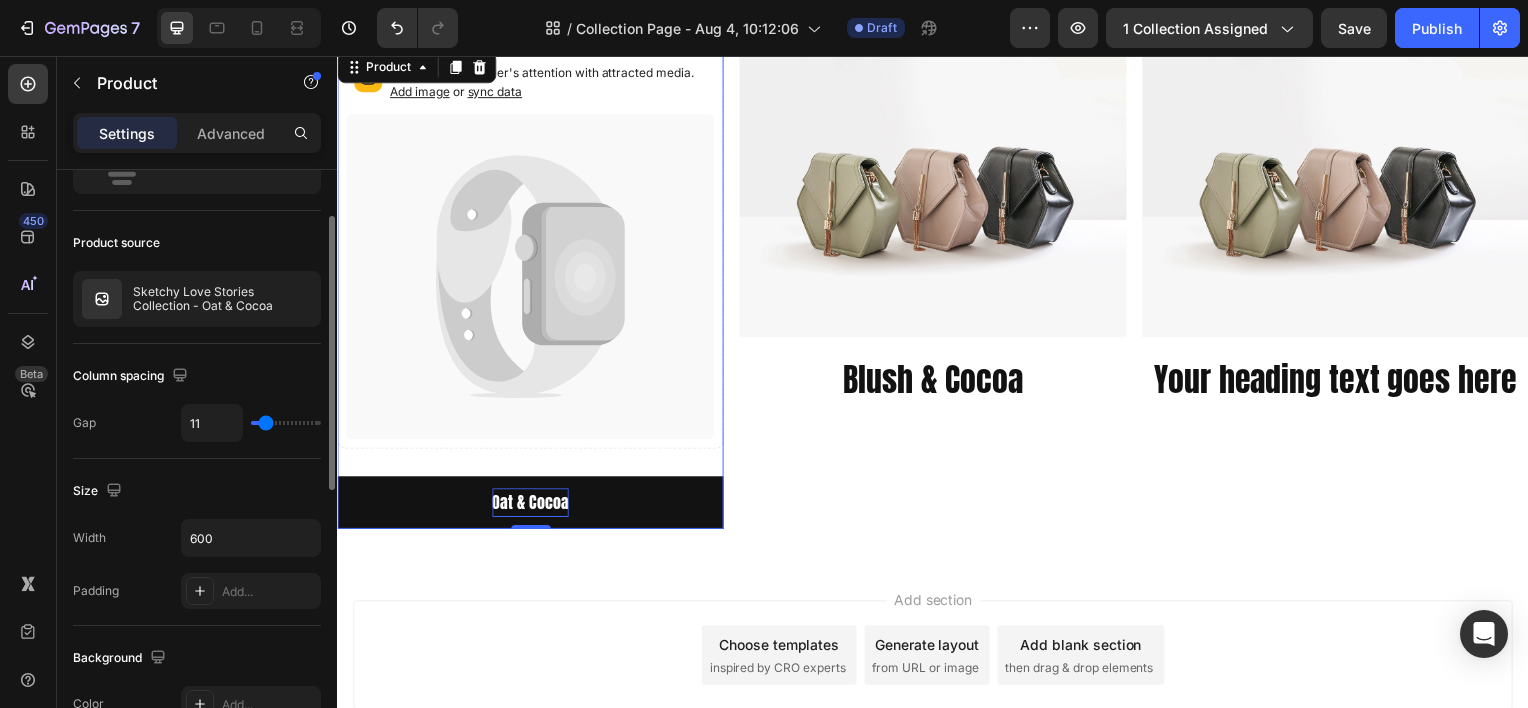 type on "10" 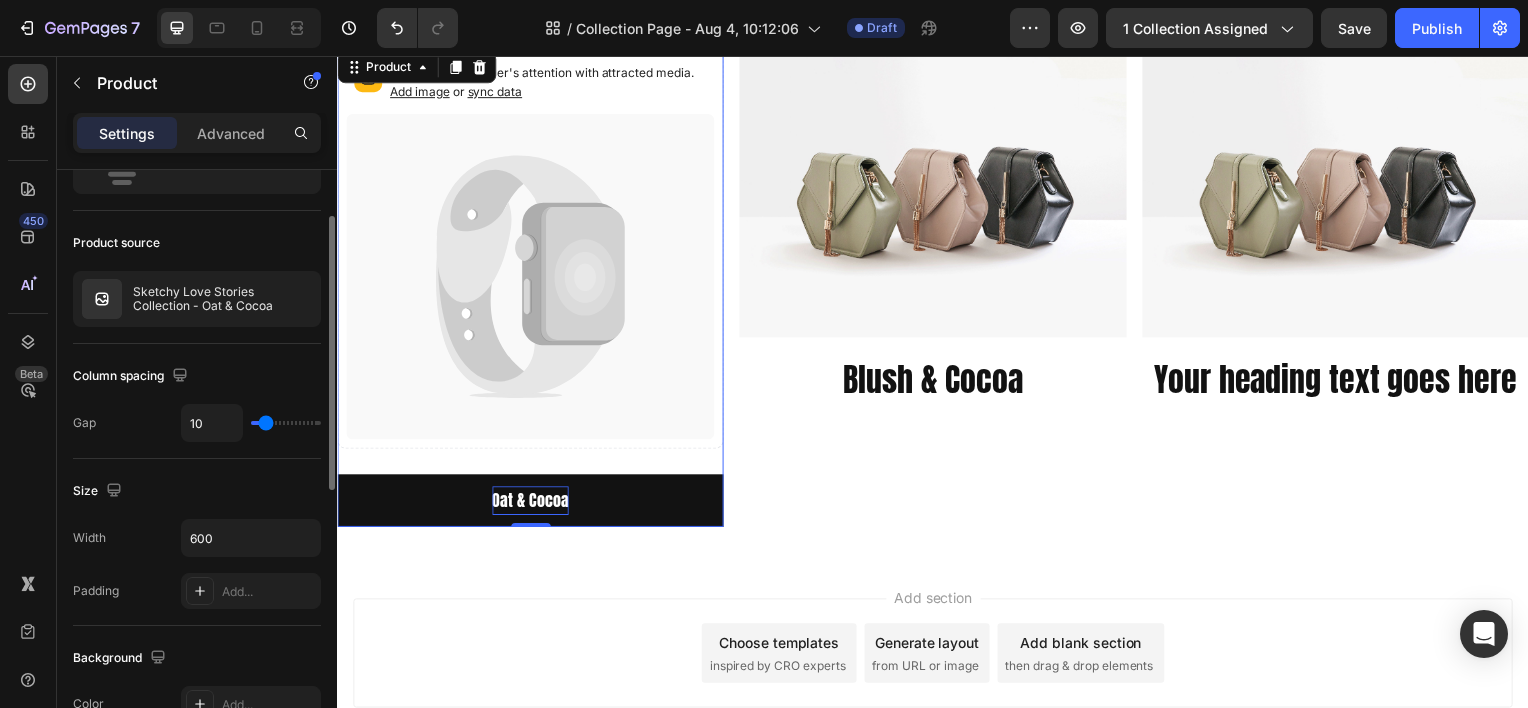 type on "9" 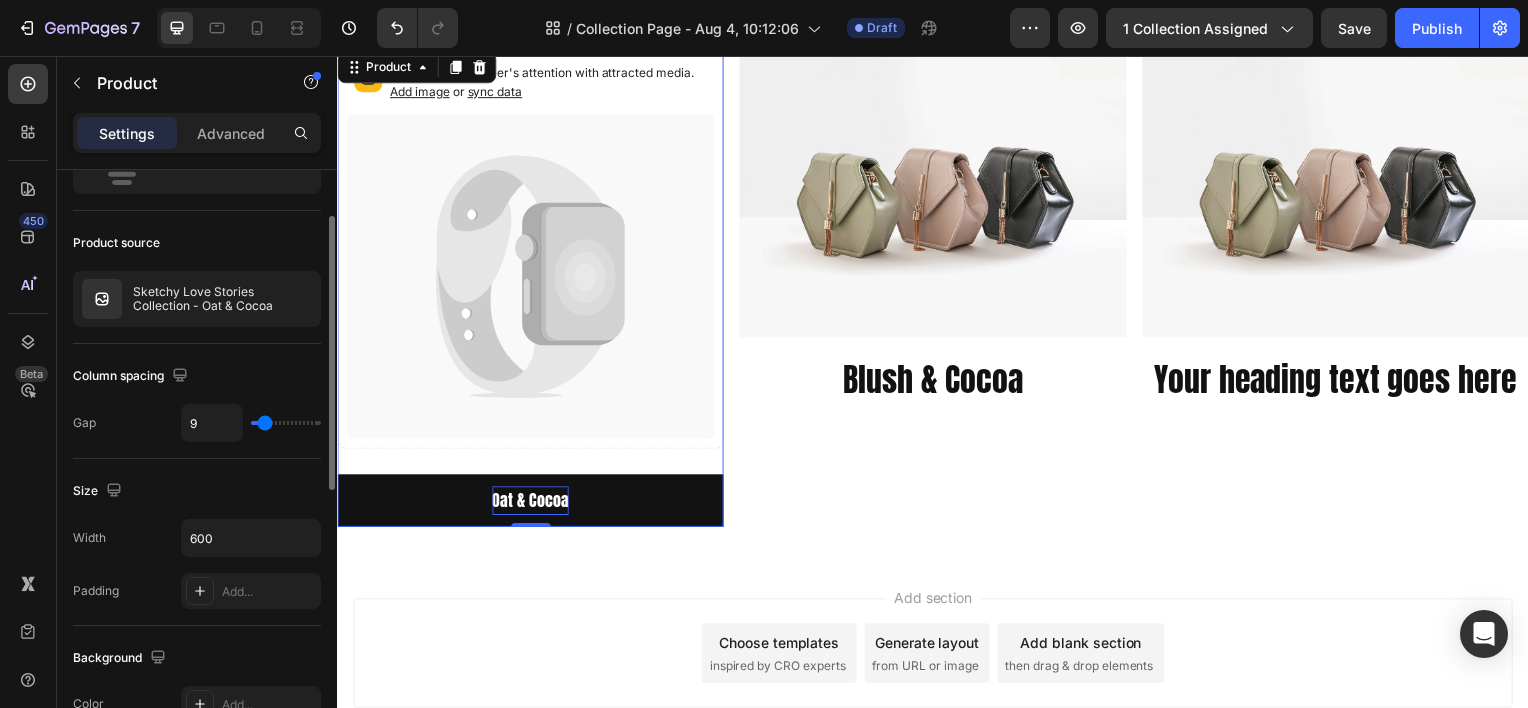type on "6" 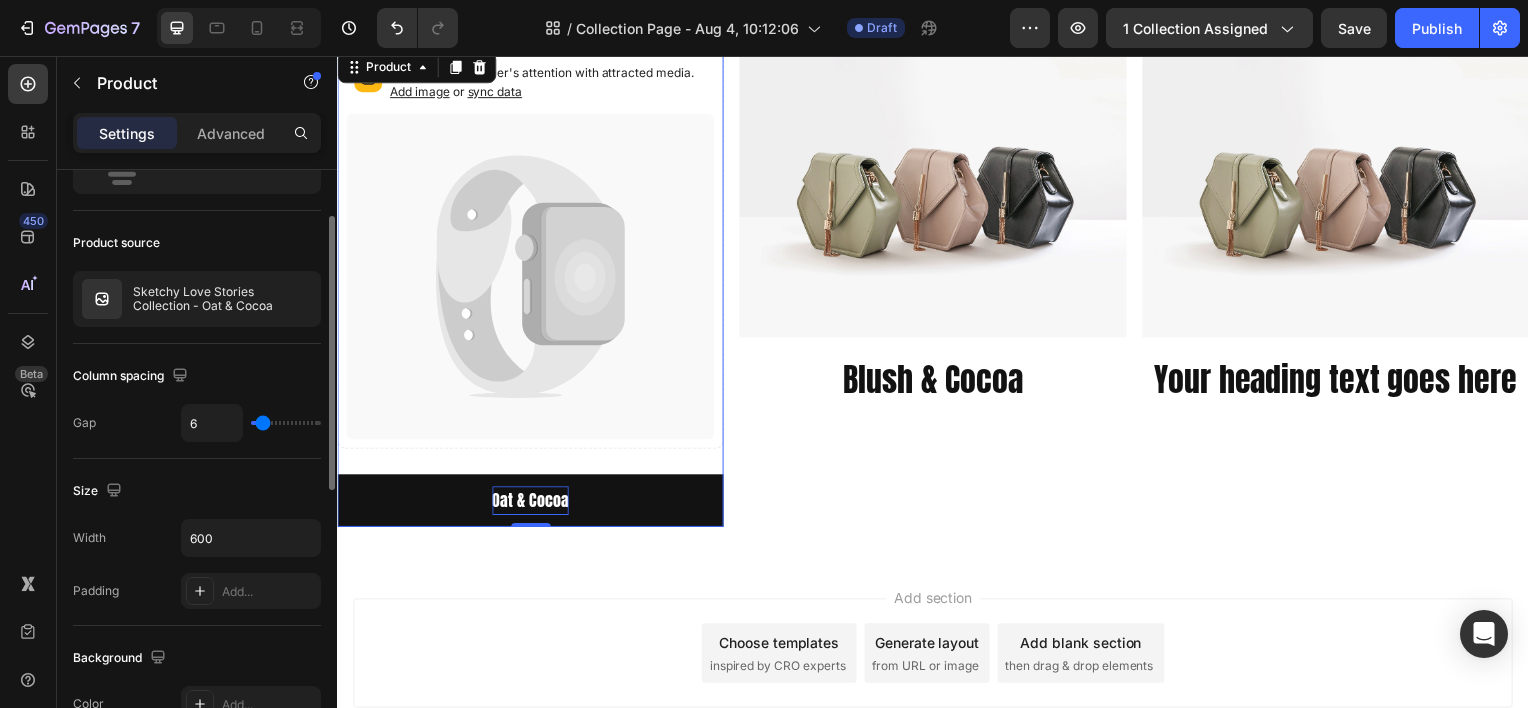 type on "1" 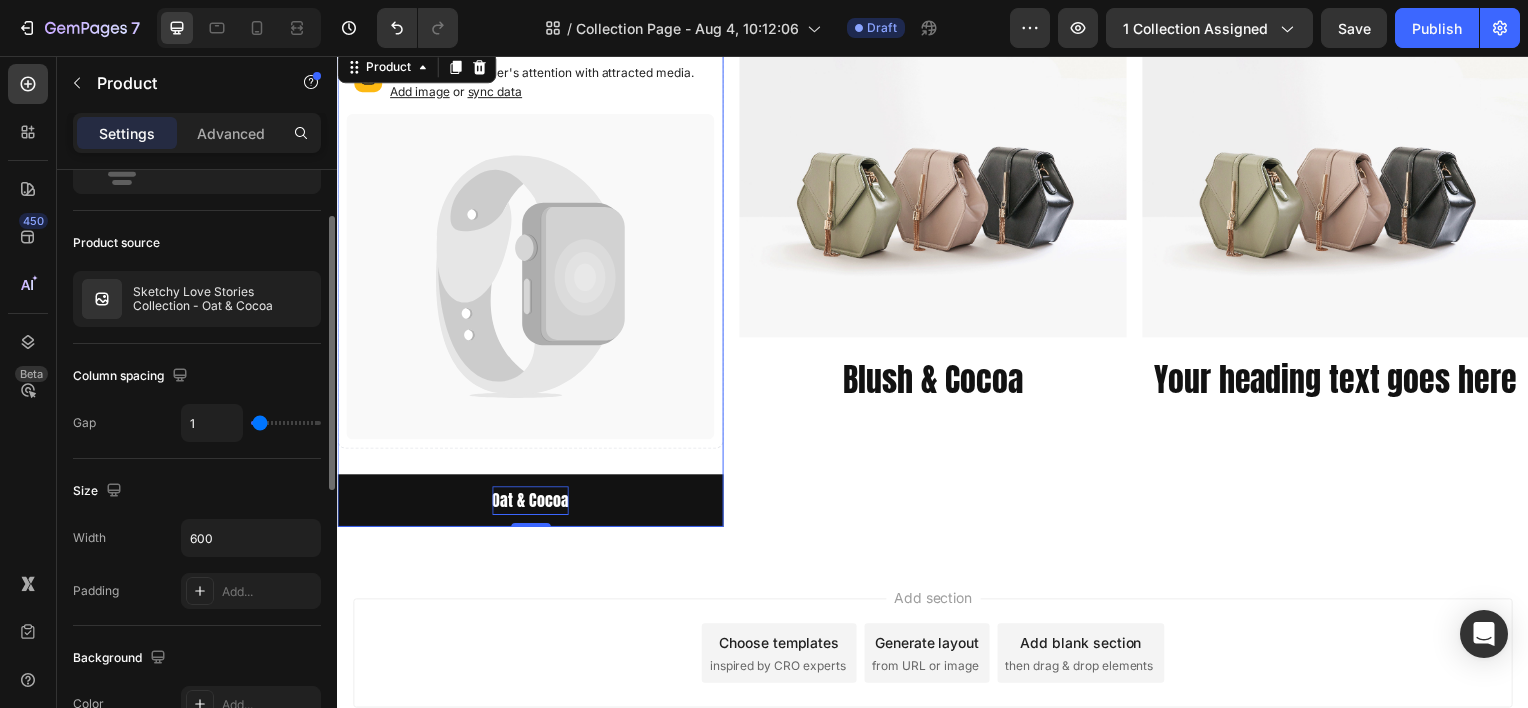 type on "0" 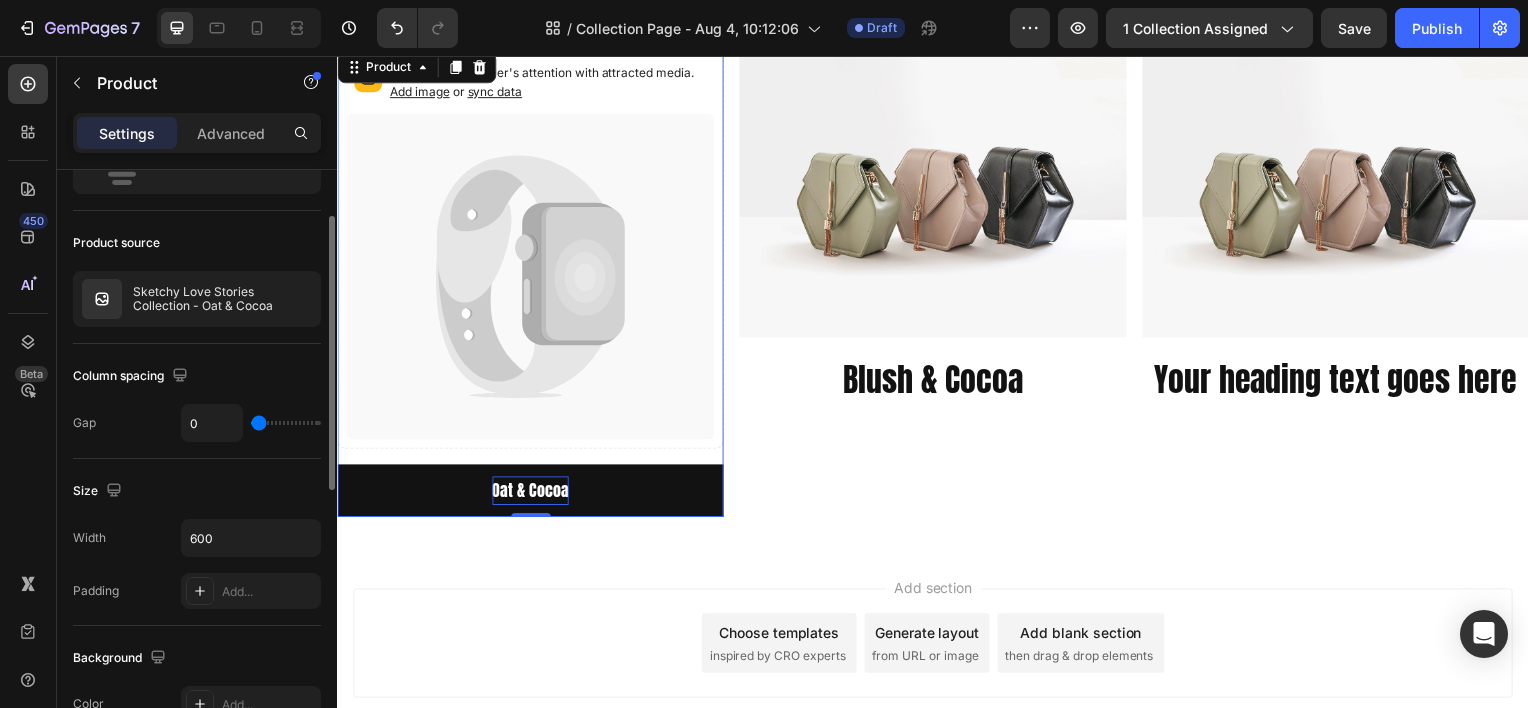 type on "1" 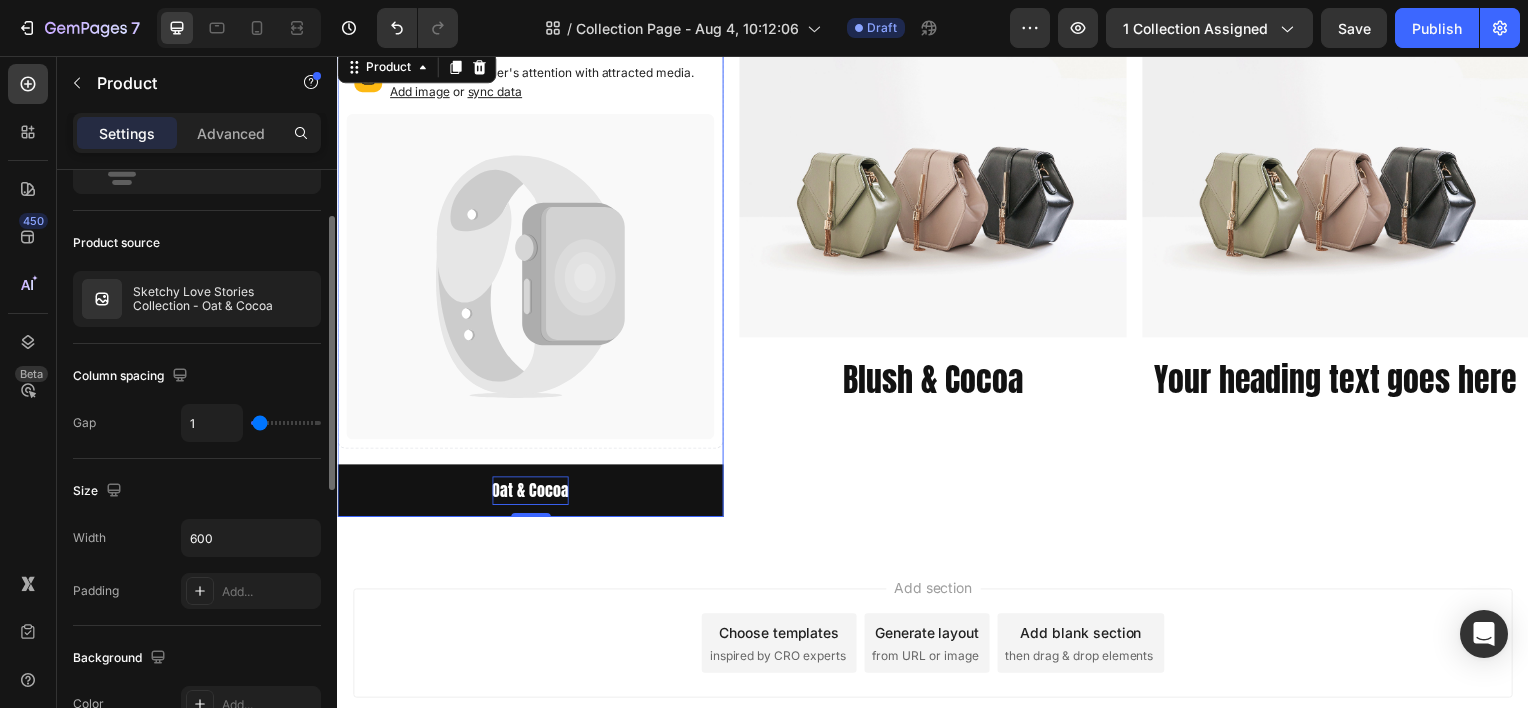 type on "3" 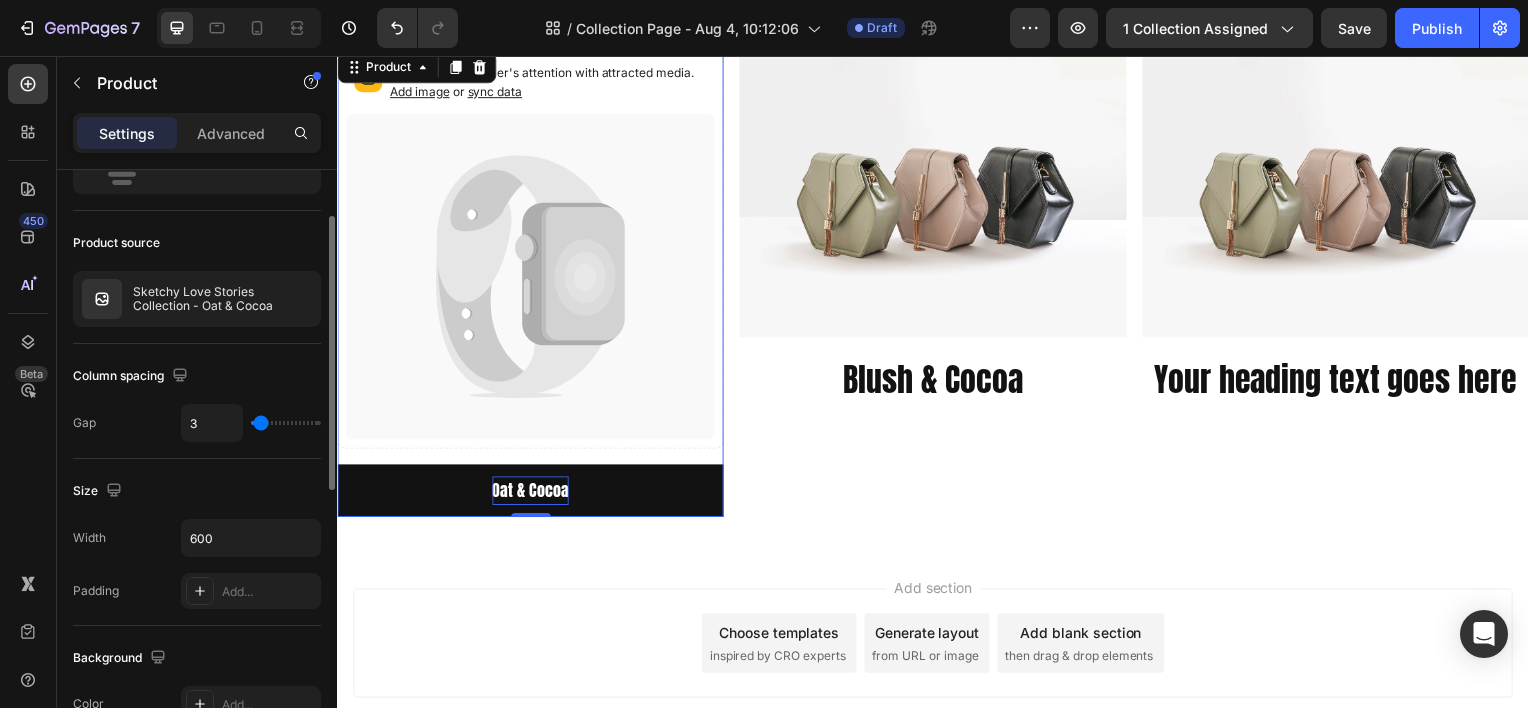 type on "4" 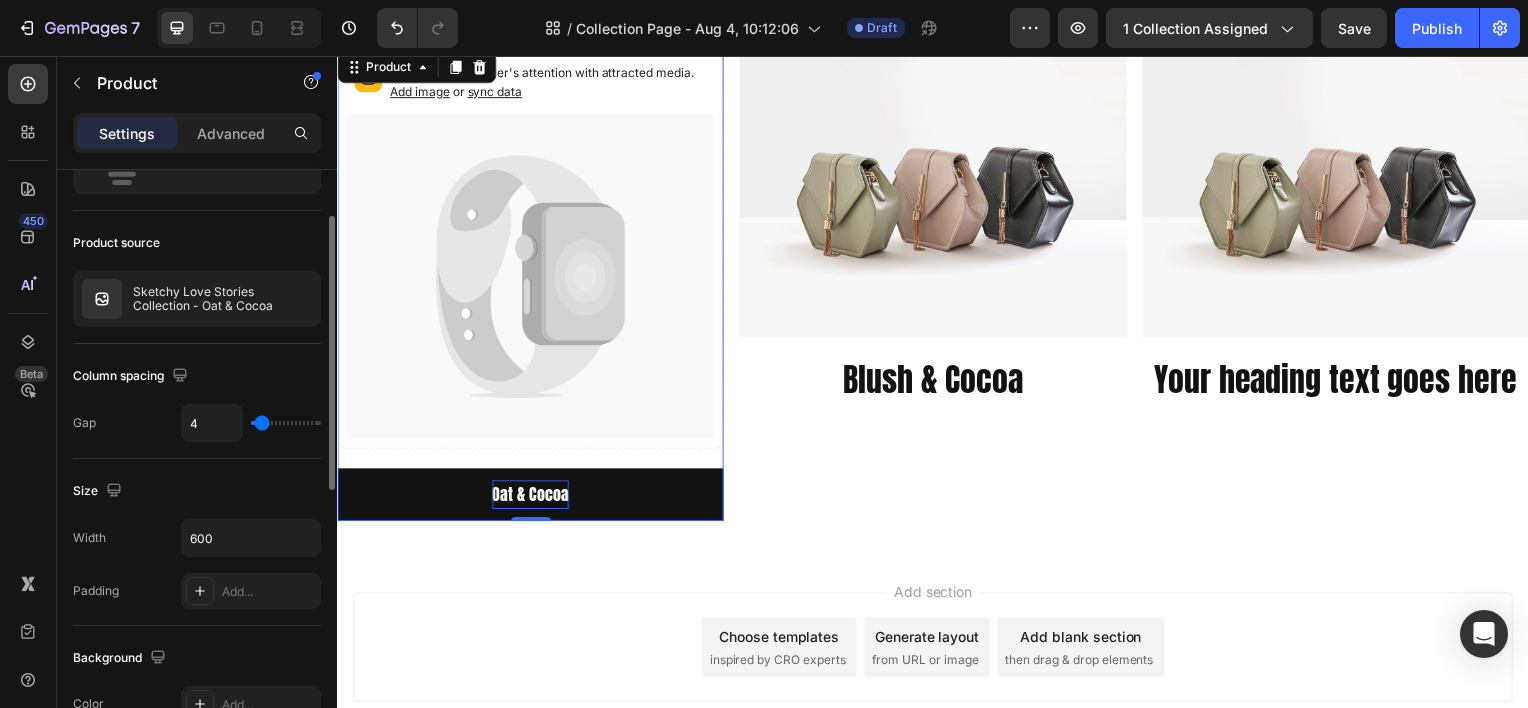 type on "5" 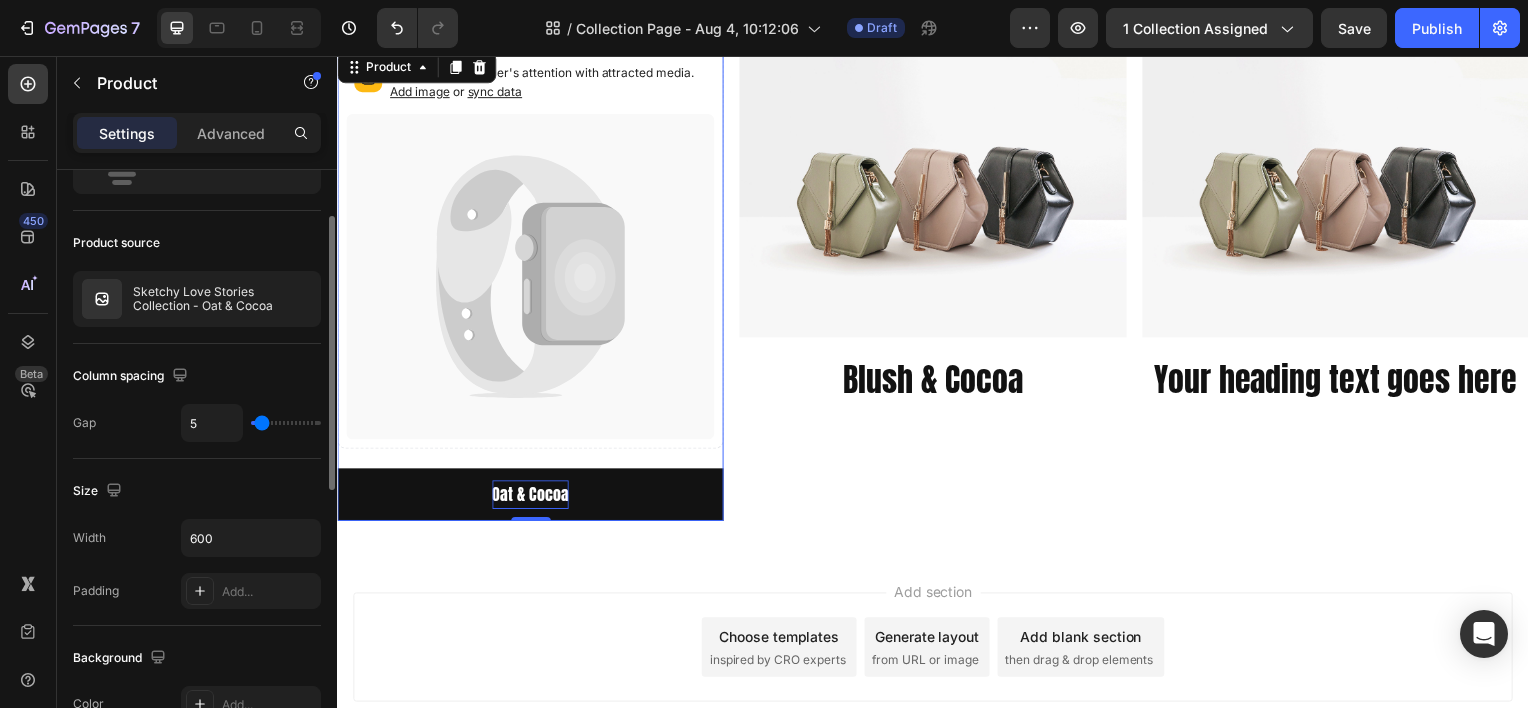 type on "6" 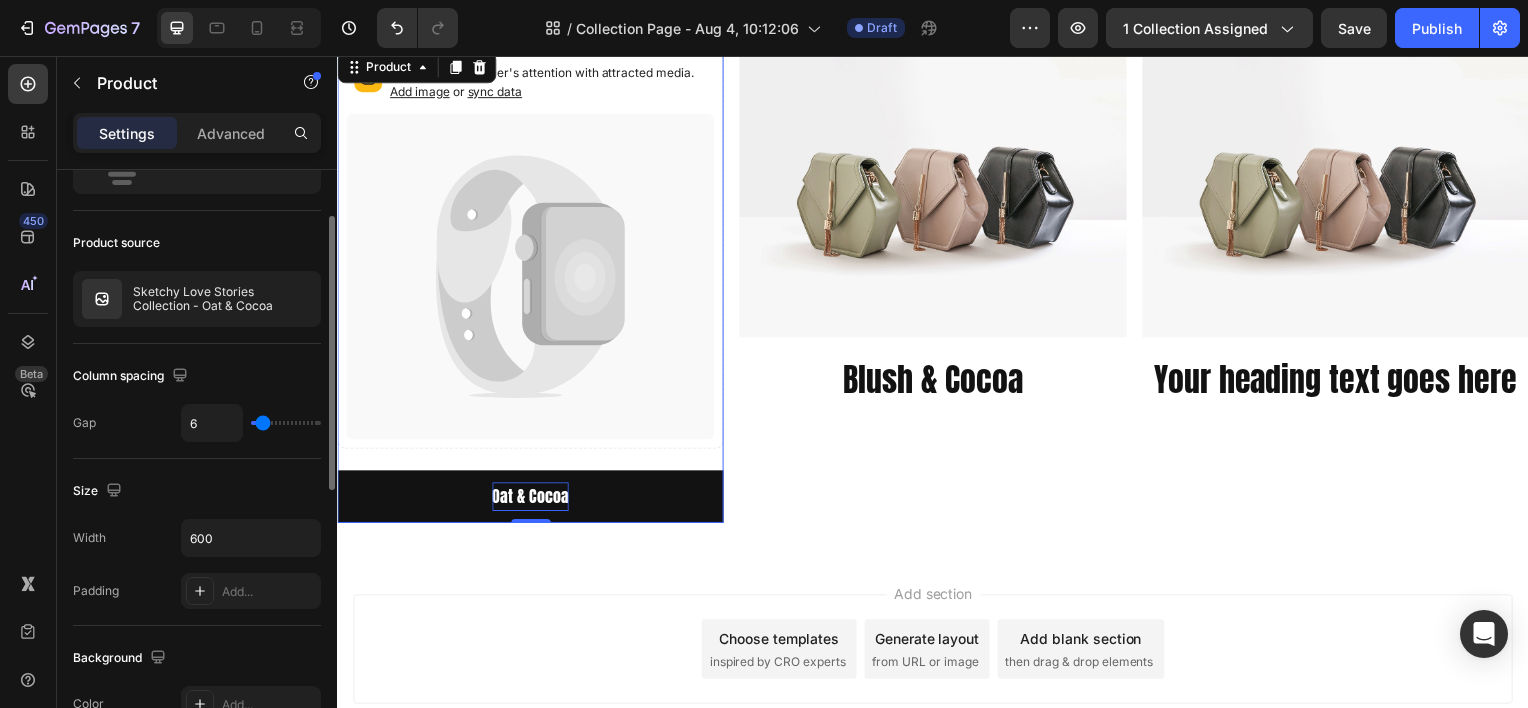 type on "7" 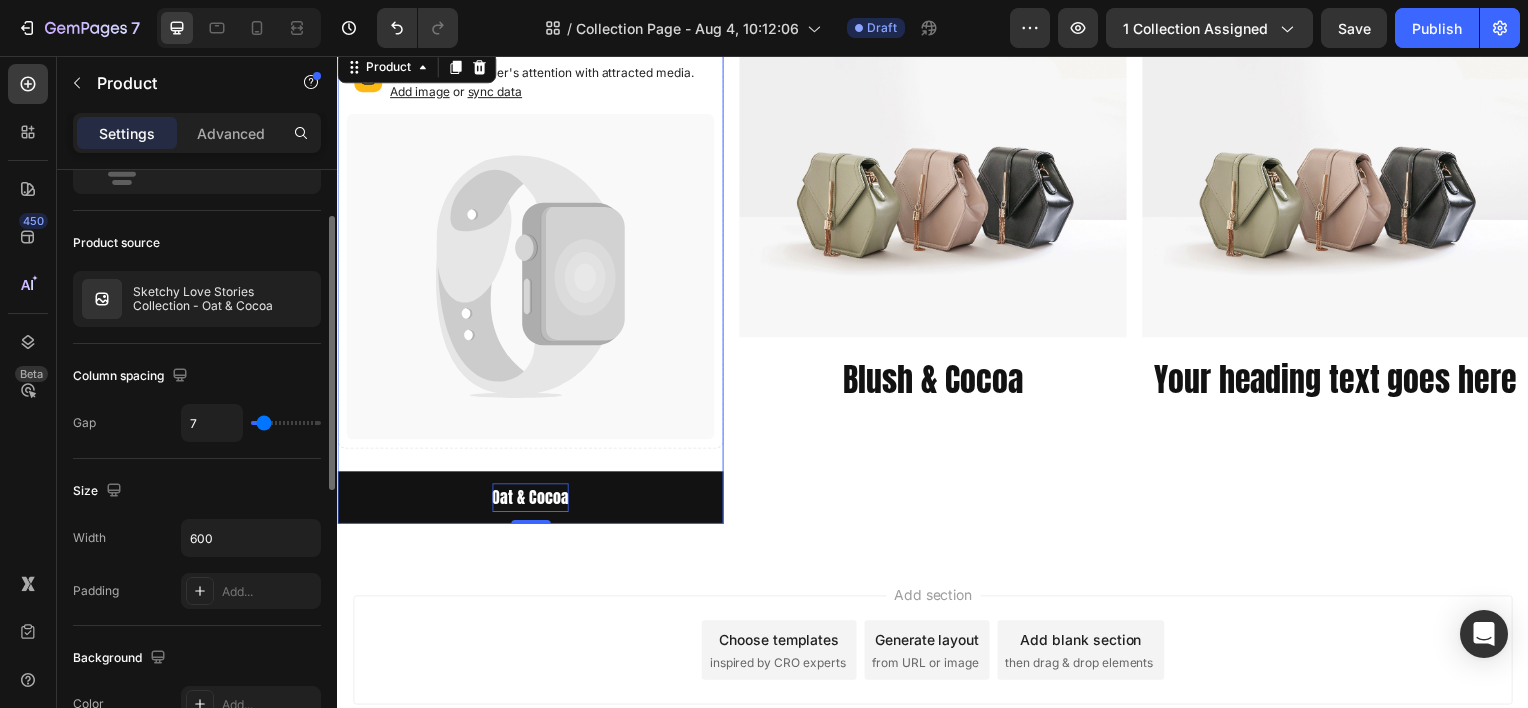 type on "9" 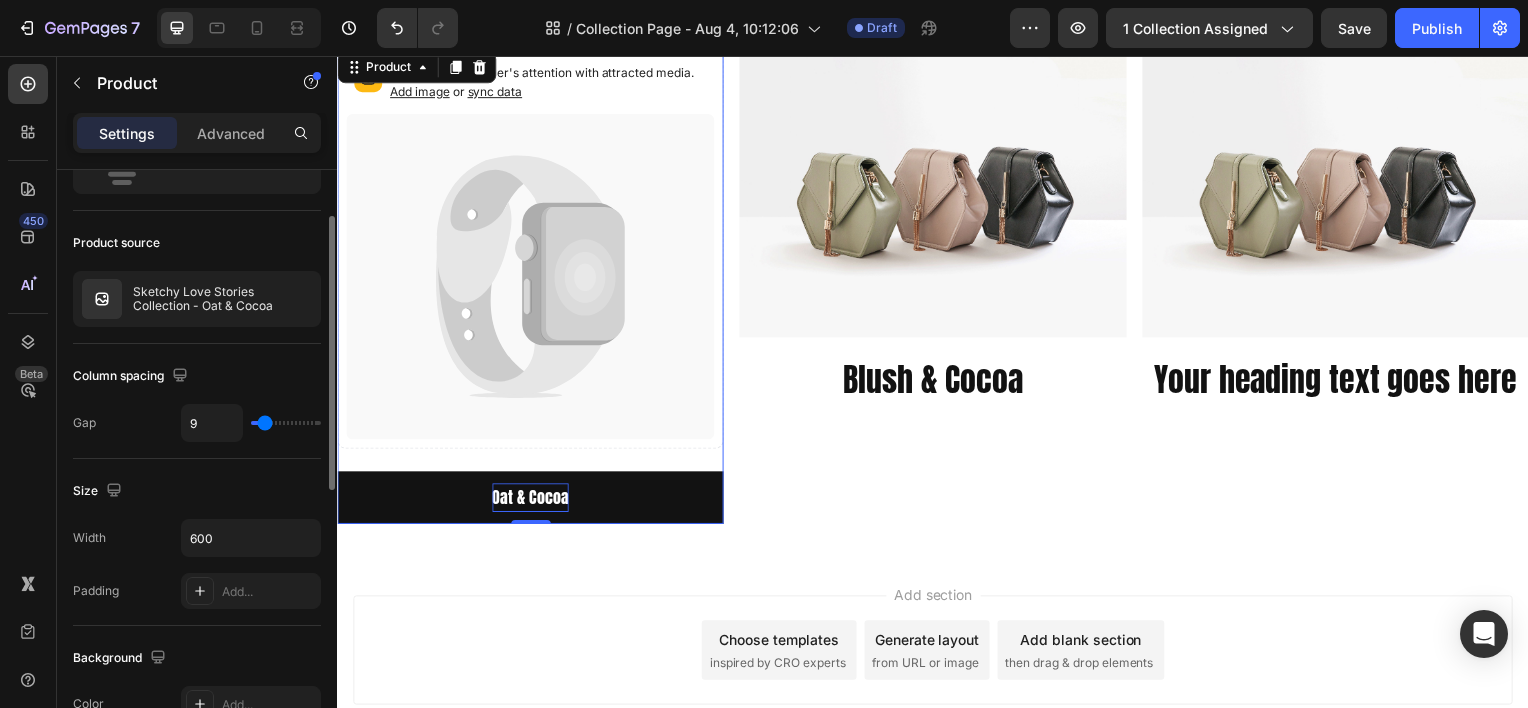 type on "10" 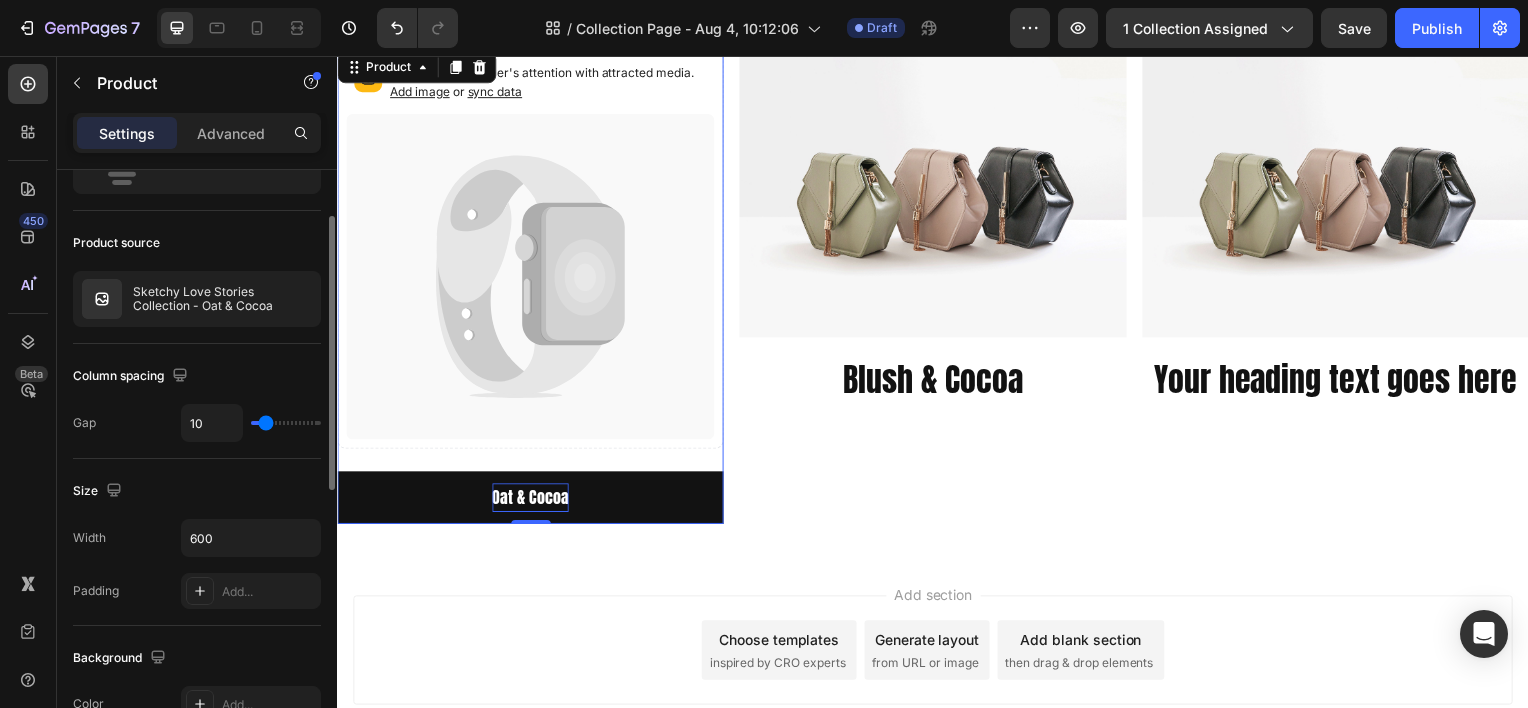 type on "11" 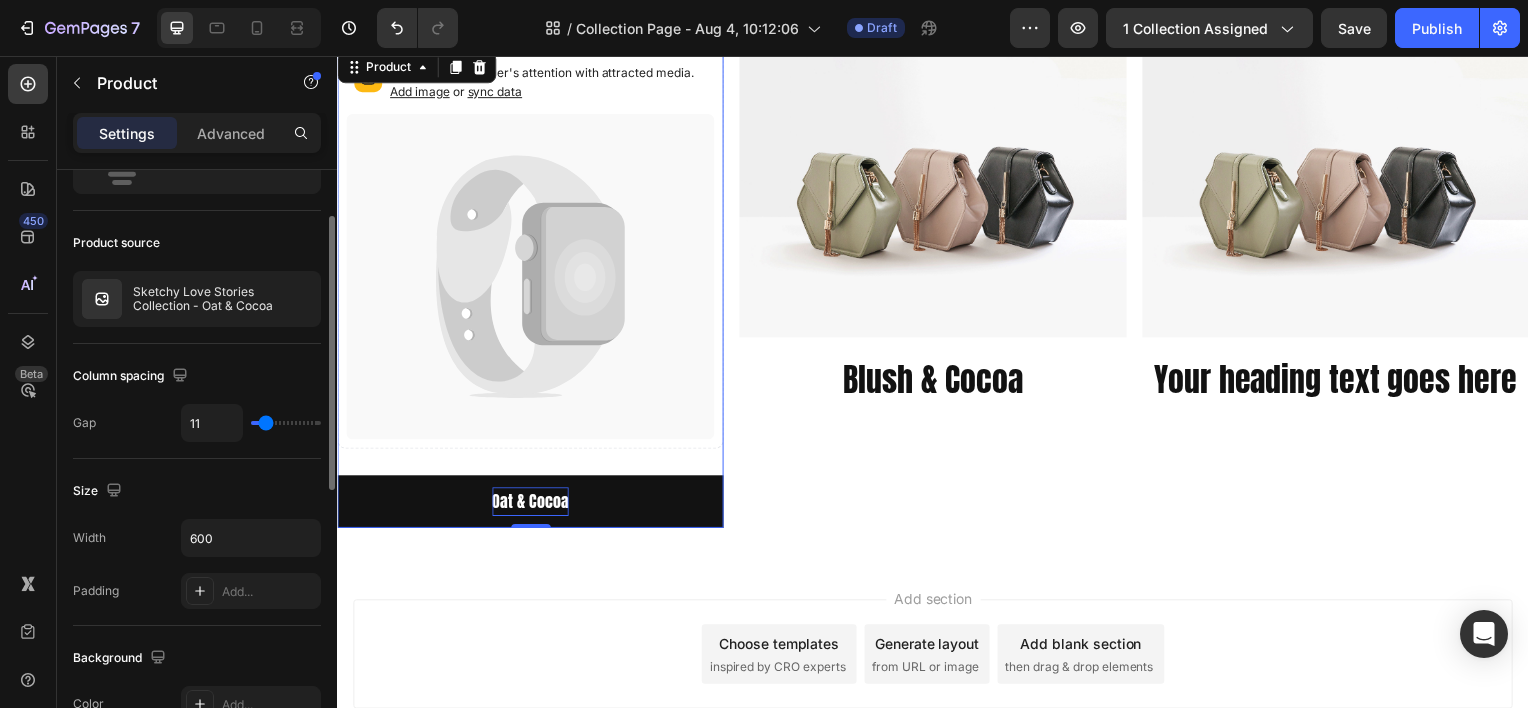 type on "12" 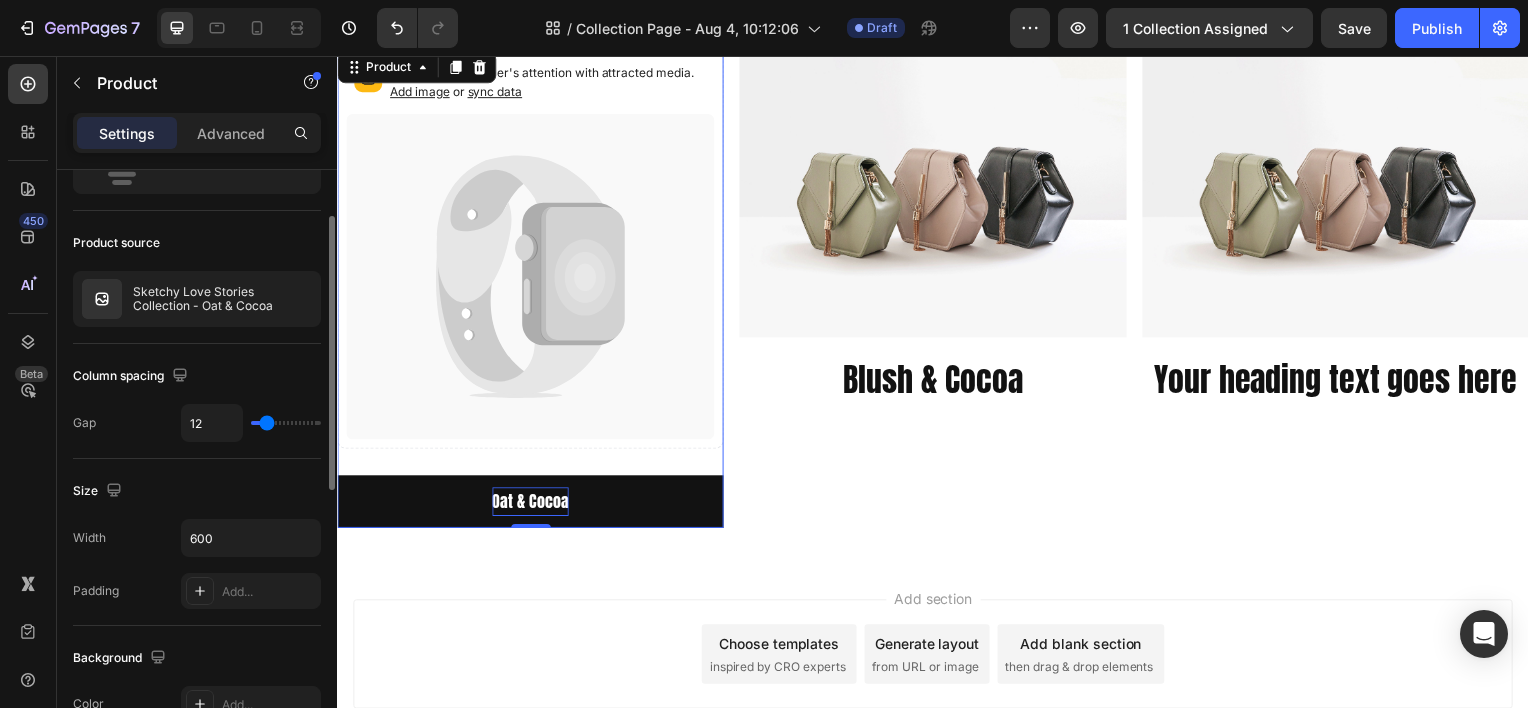 type on "13" 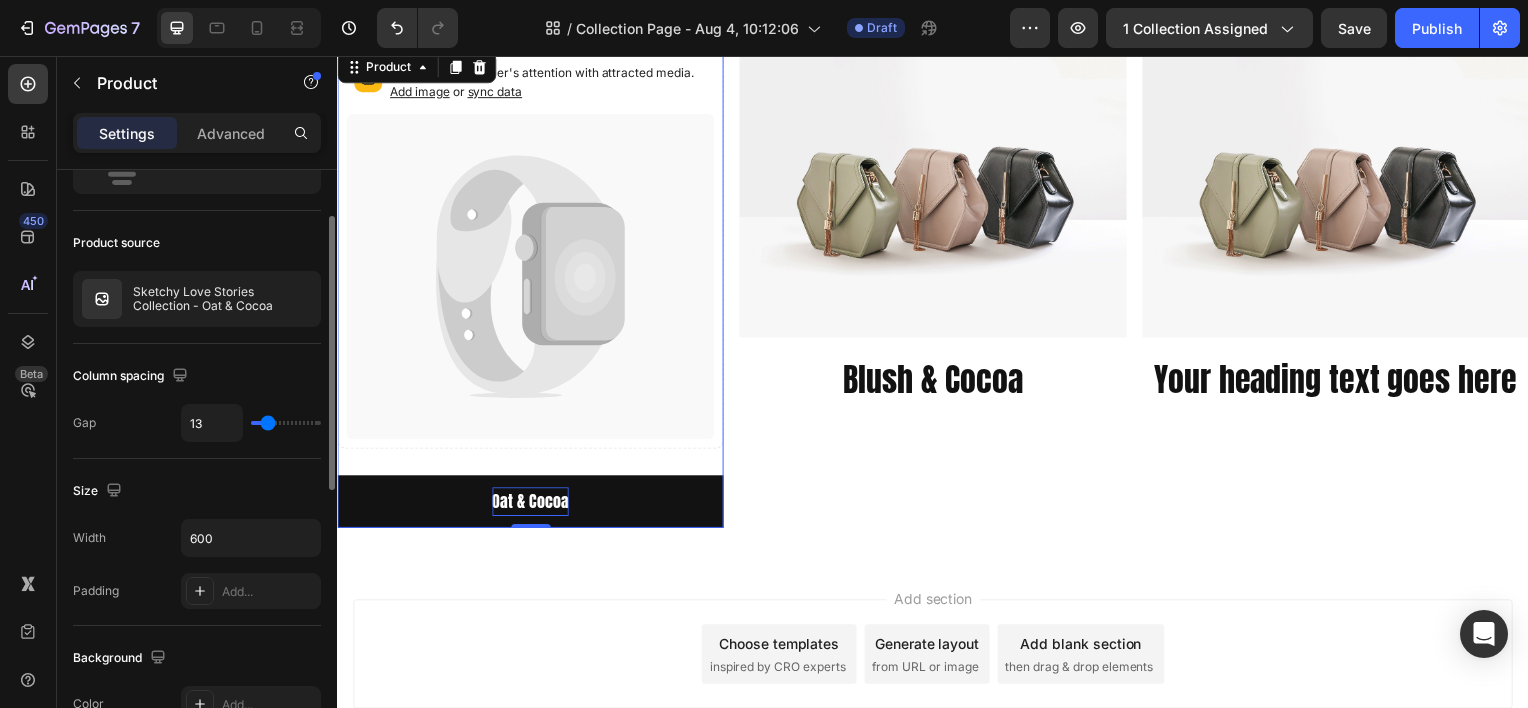 type on "15" 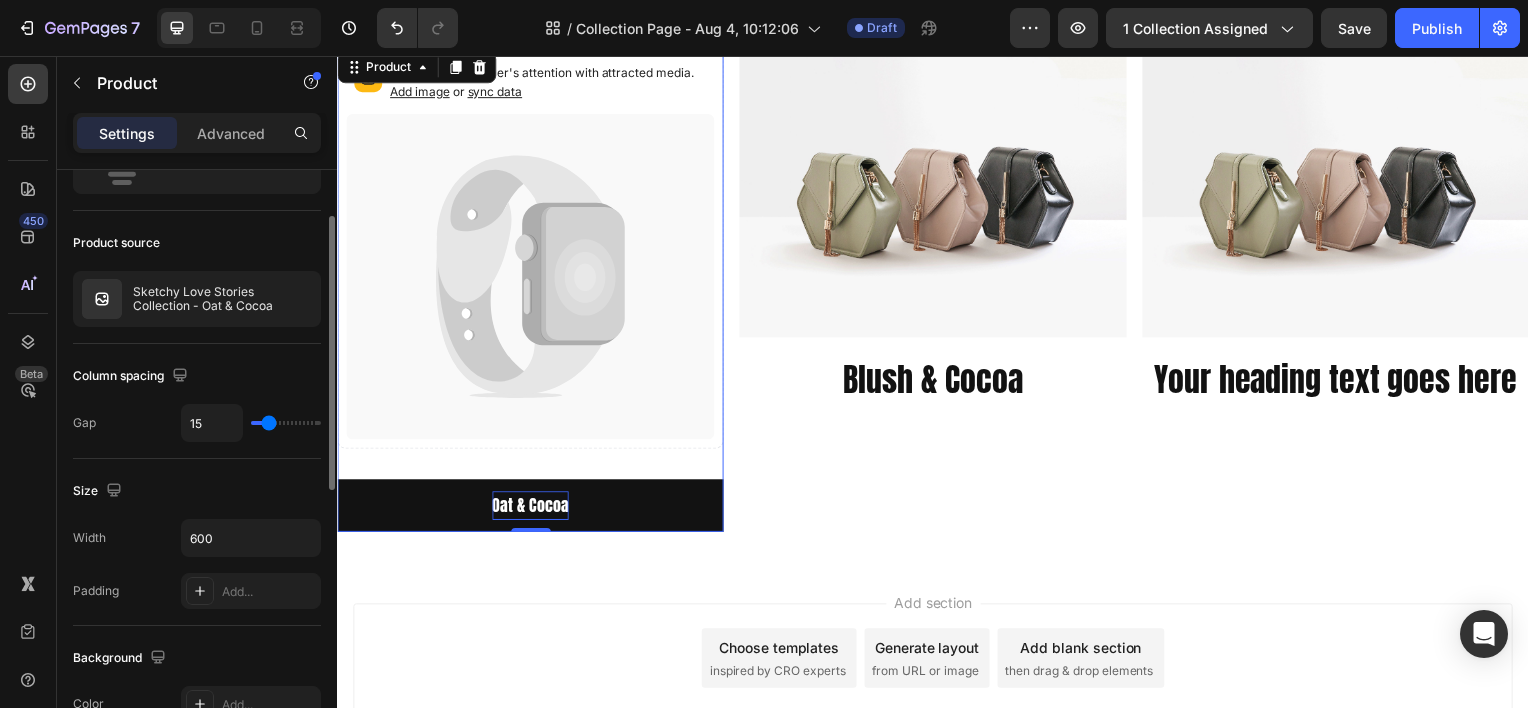 type on "7" 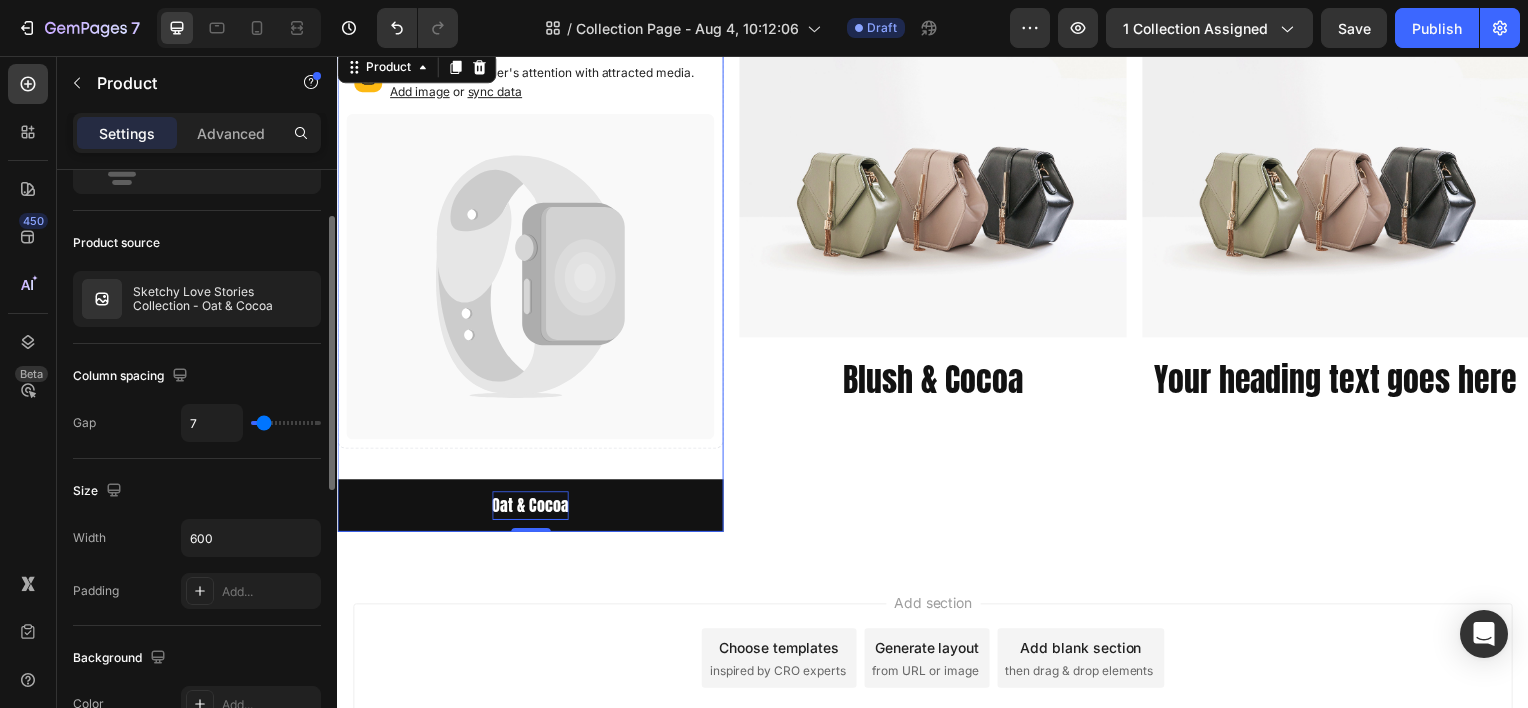 type on "0" 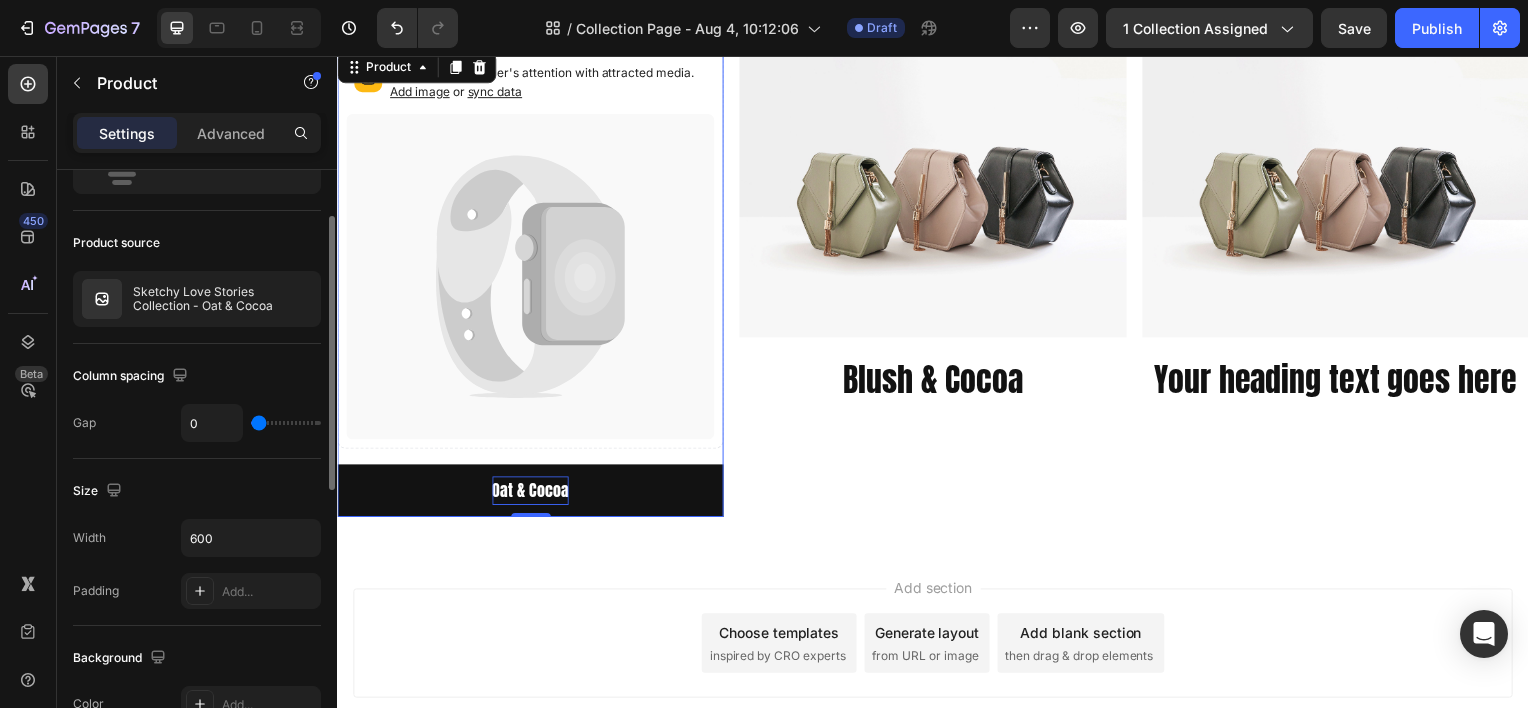 drag, startPoint x: 276, startPoint y: 425, endPoint x: 227, endPoint y: 429, distance: 49.162994 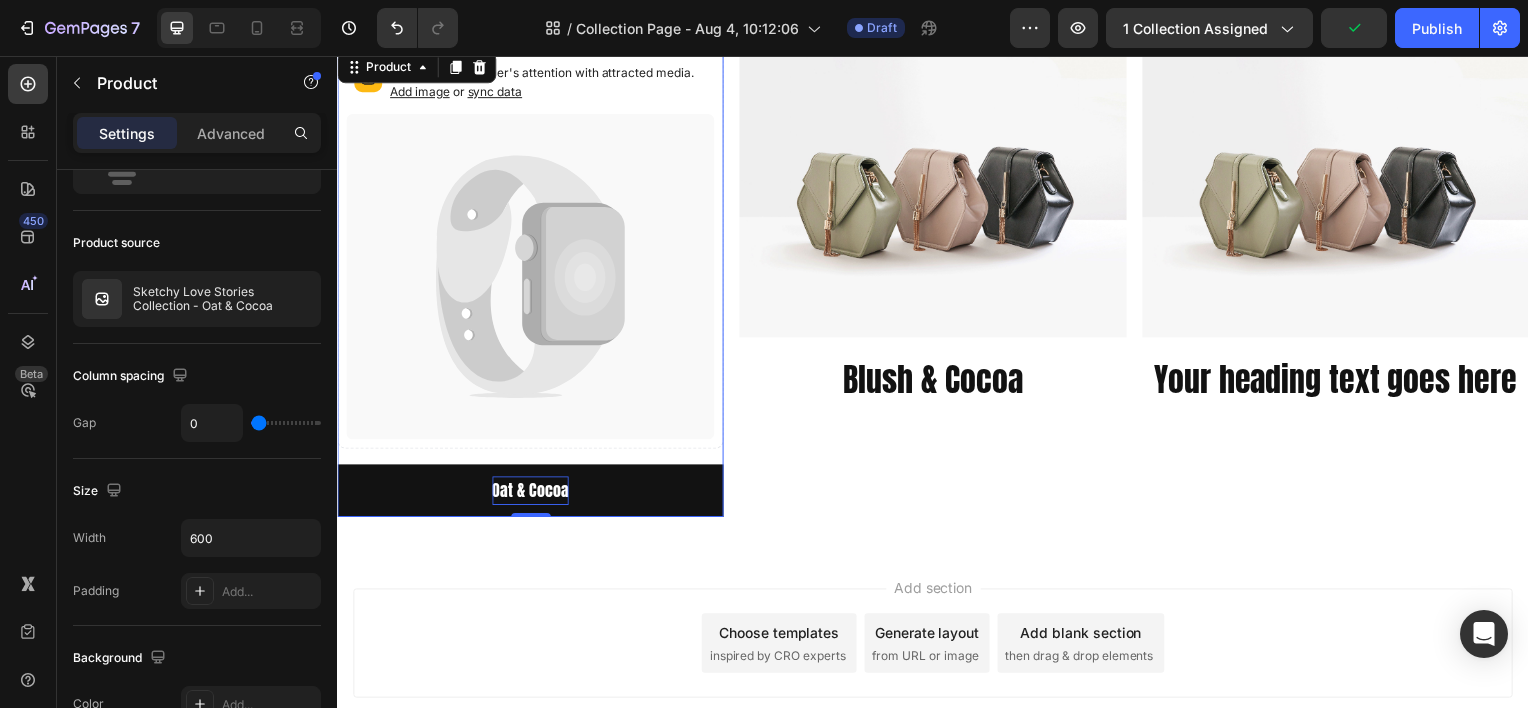 click on "Add section Choose templates inspired by CRO experts Generate layout from URL or image Add blank section then drag & drop elements" at bounding box center [937, 675] 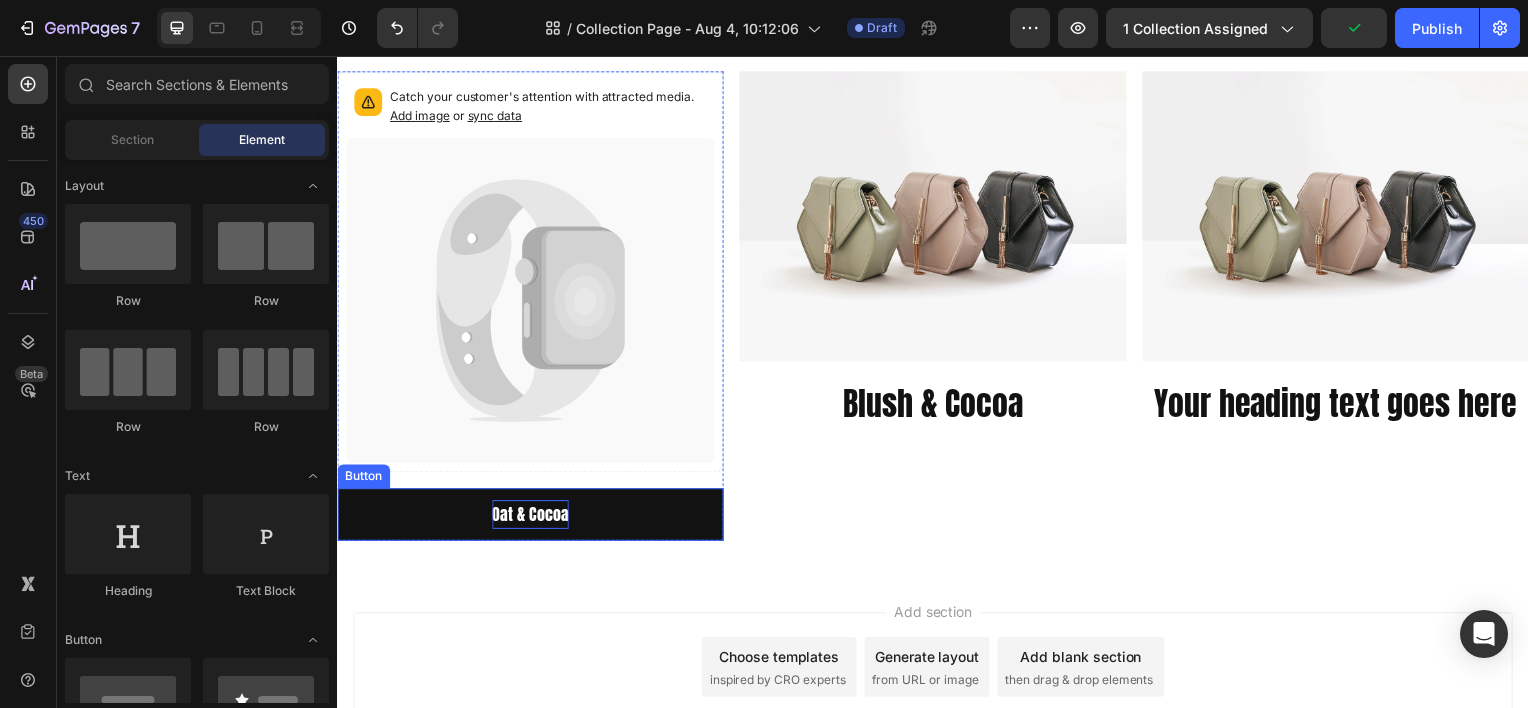 scroll, scrollTop: 0, scrollLeft: 0, axis: both 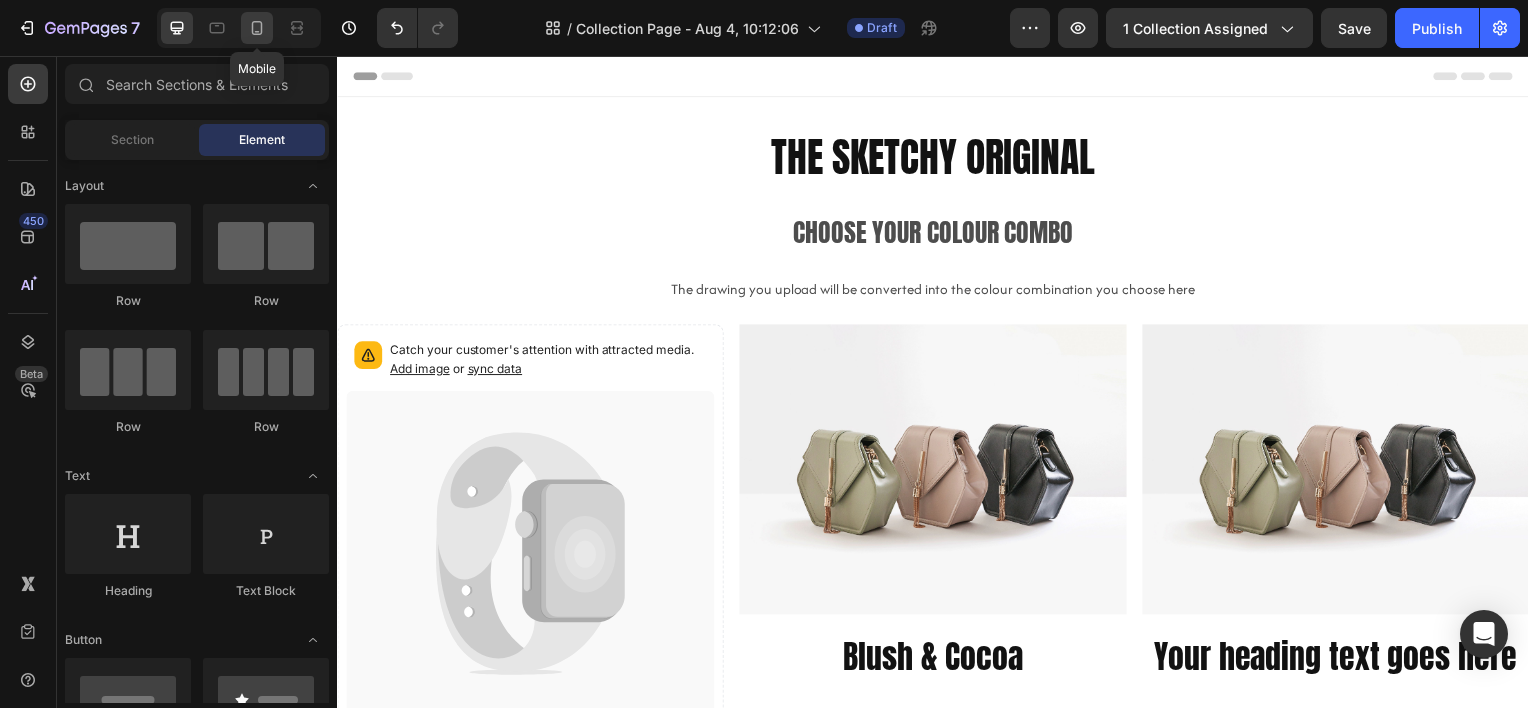 click 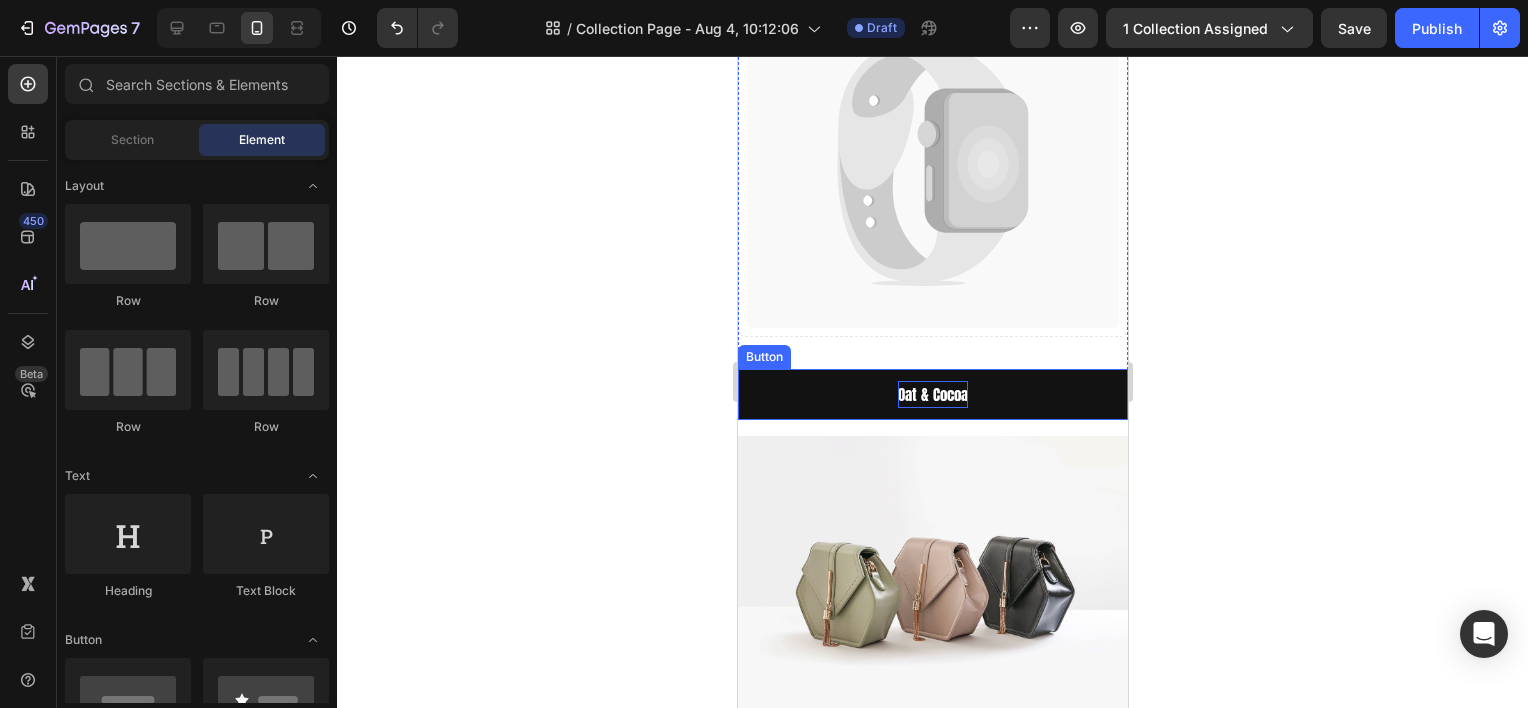 scroll, scrollTop: 0, scrollLeft: 0, axis: both 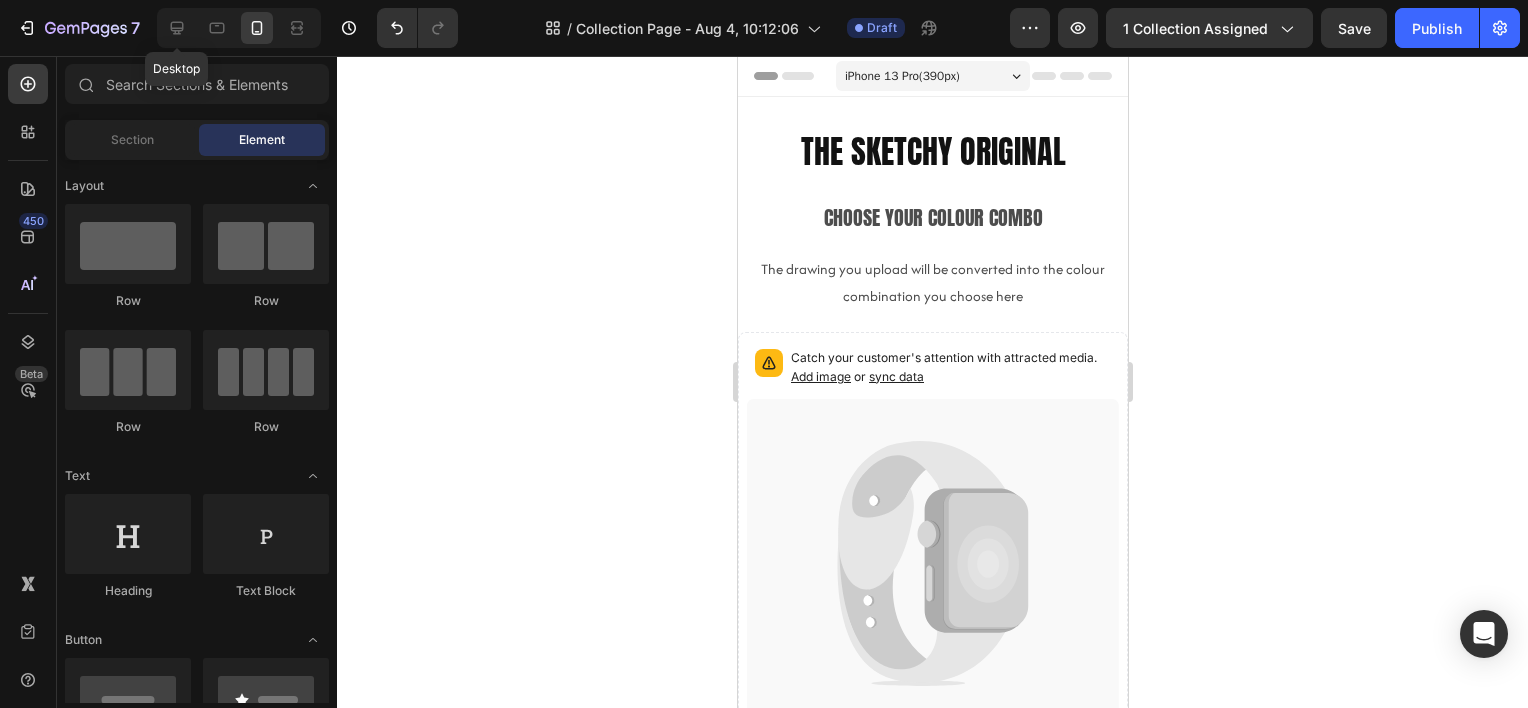 drag, startPoint x: 180, startPoint y: 36, endPoint x: 204, endPoint y: 52, distance: 28.84441 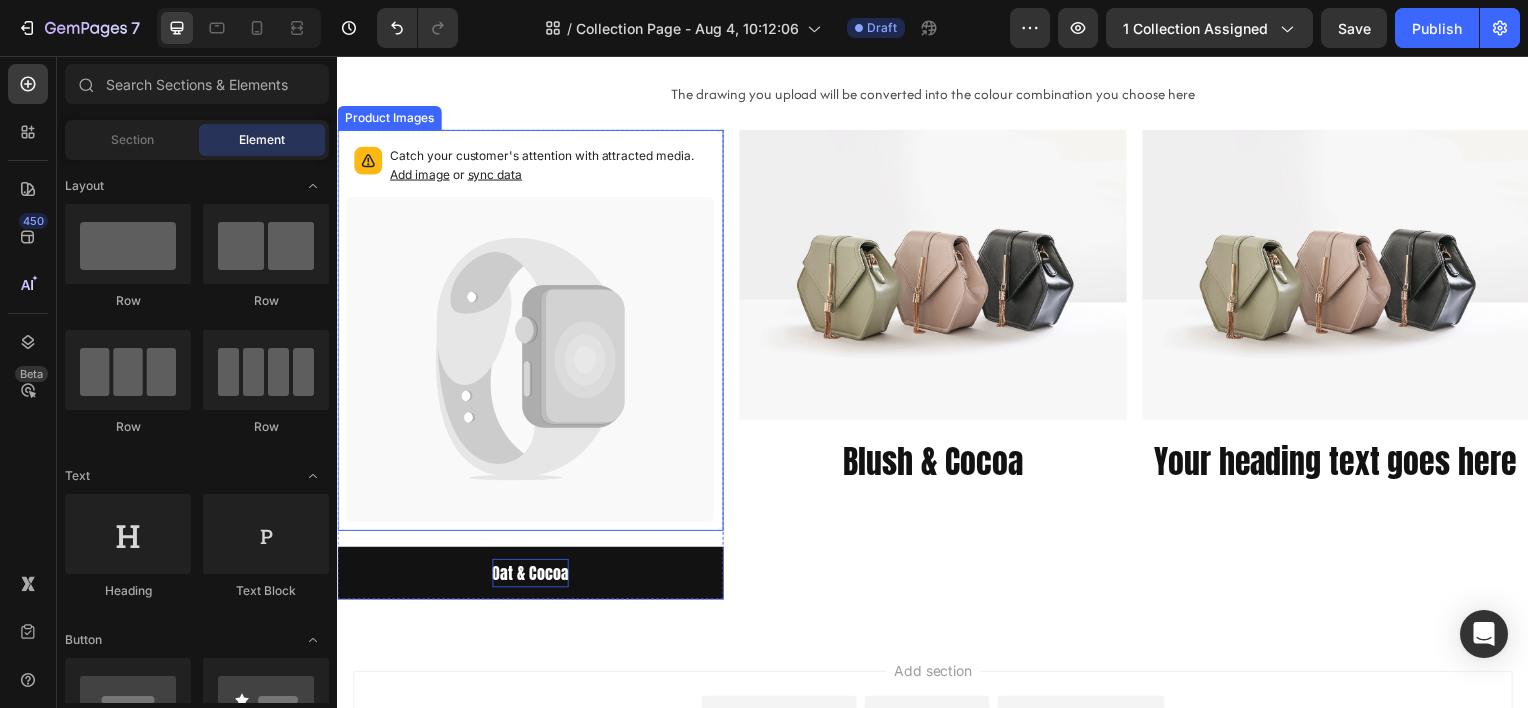 scroll, scrollTop: 100, scrollLeft: 0, axis: vertical 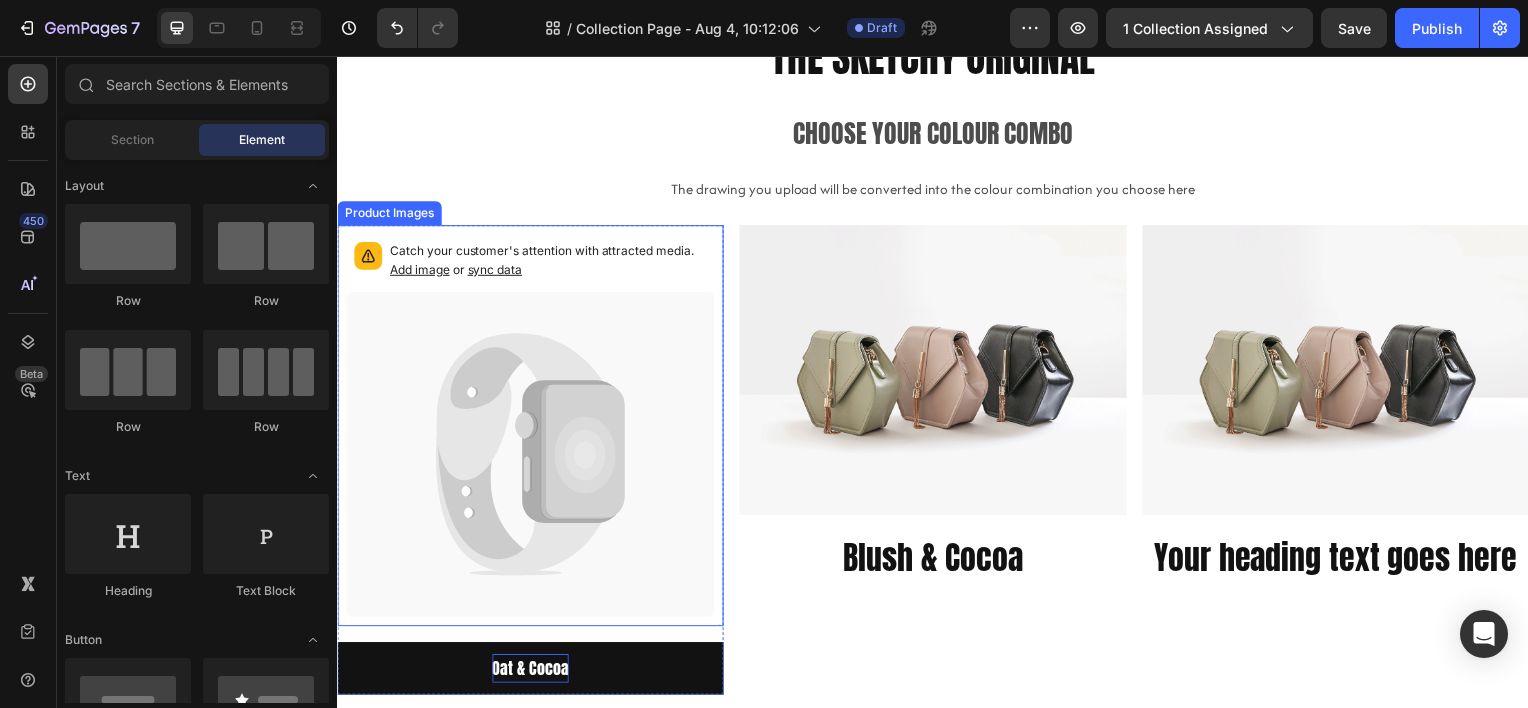 click on "Catch your customer's attention with attracted media.       Add image   or   sync data" at bounding box center (531, 428) 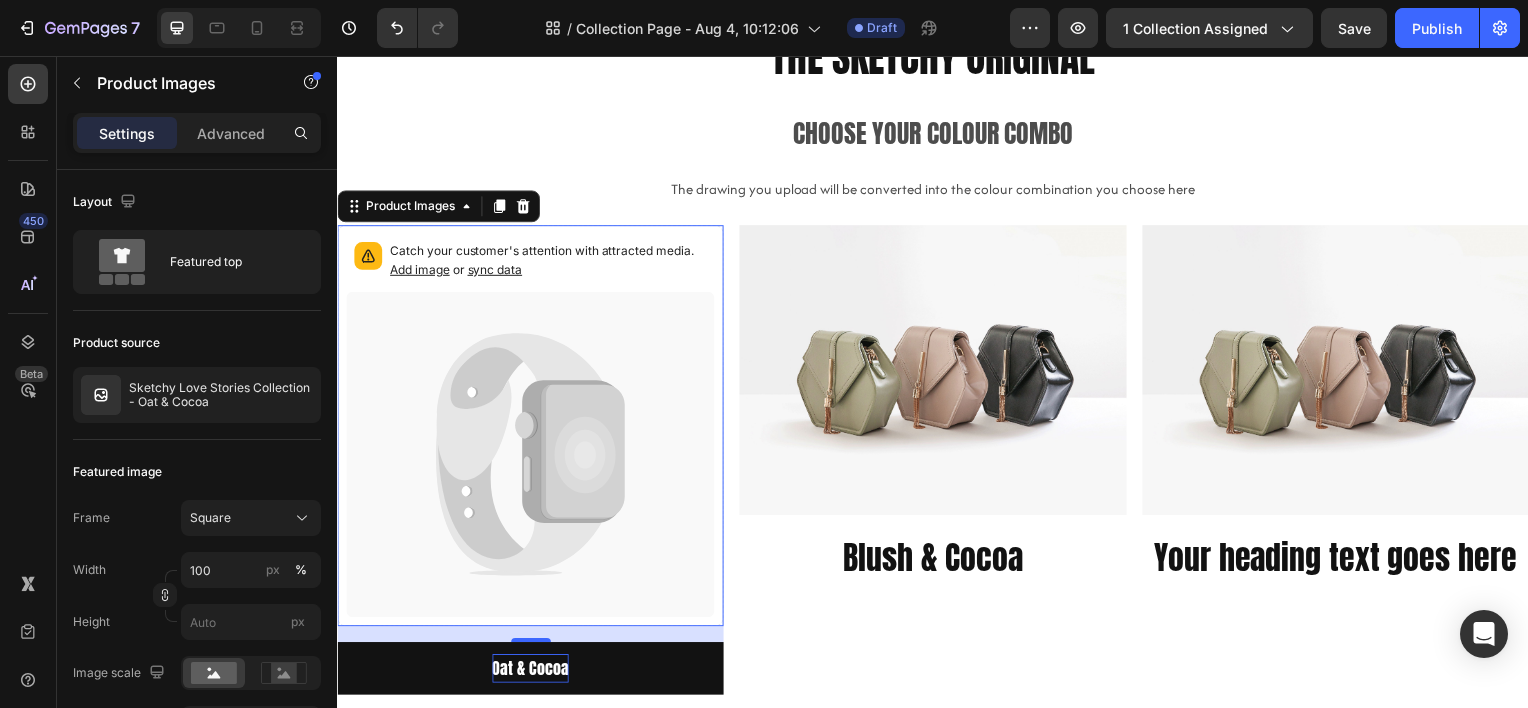 click on "16" at bounding box center (531, 638) 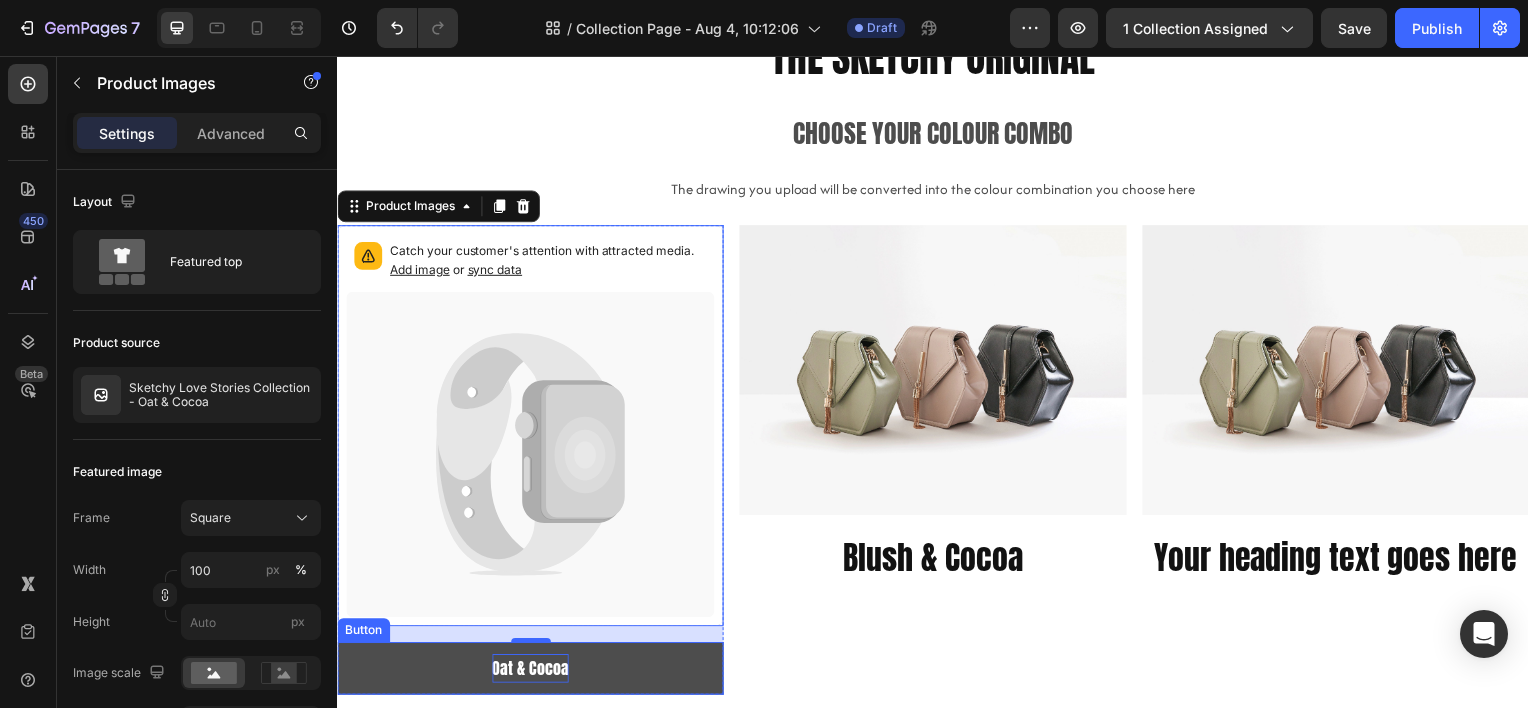 click on "Oat & Cocoa" at bounding box center (531, 672) 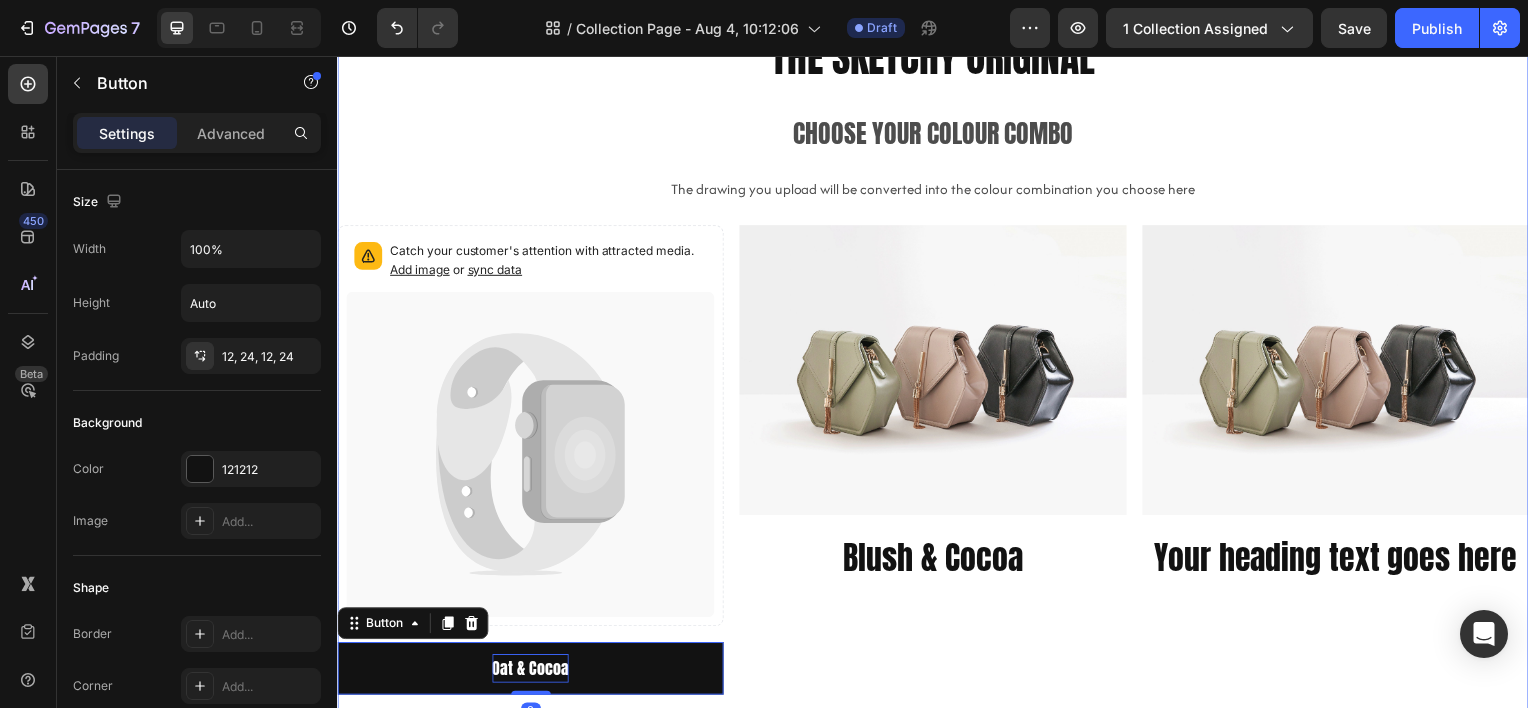 drag, startPoint x: 771, startPoint y: 690, endPoint x: 1104, endPoint y: 741, distance: 336.88278 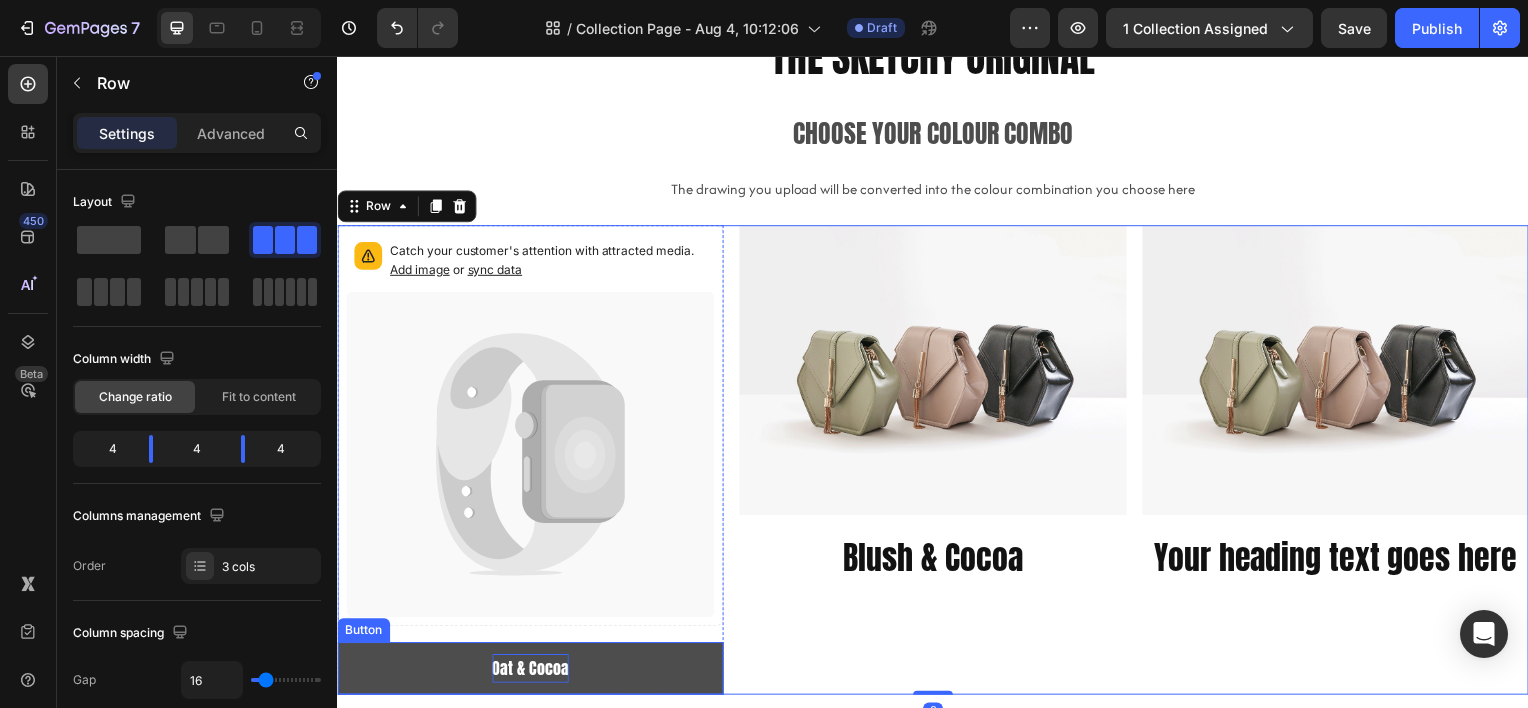click on "Oat & Cocoa" at bounding box center (531, 672) 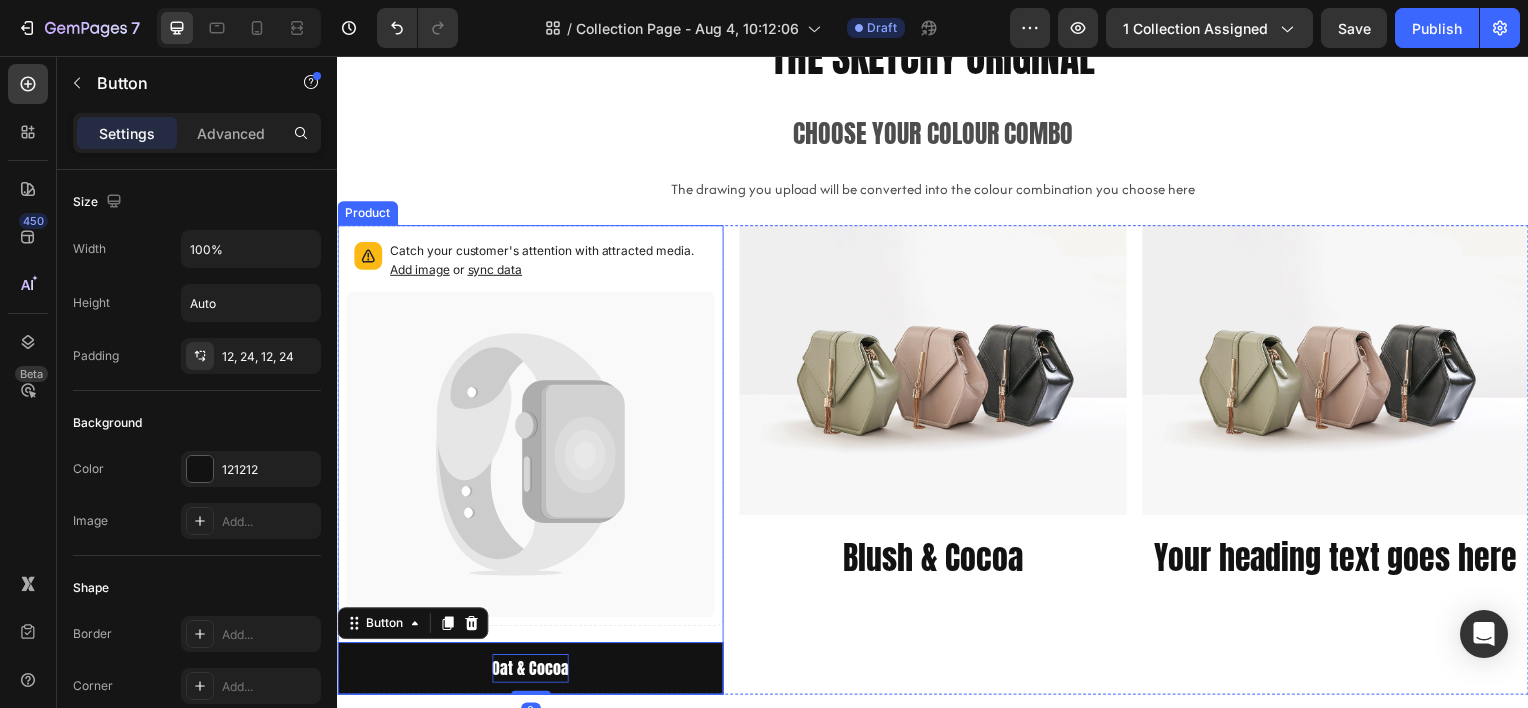 click on "Catch your customer's attention with attracted media.       Add image   or   sync data
Product Images" at bounding box center (531, 436) 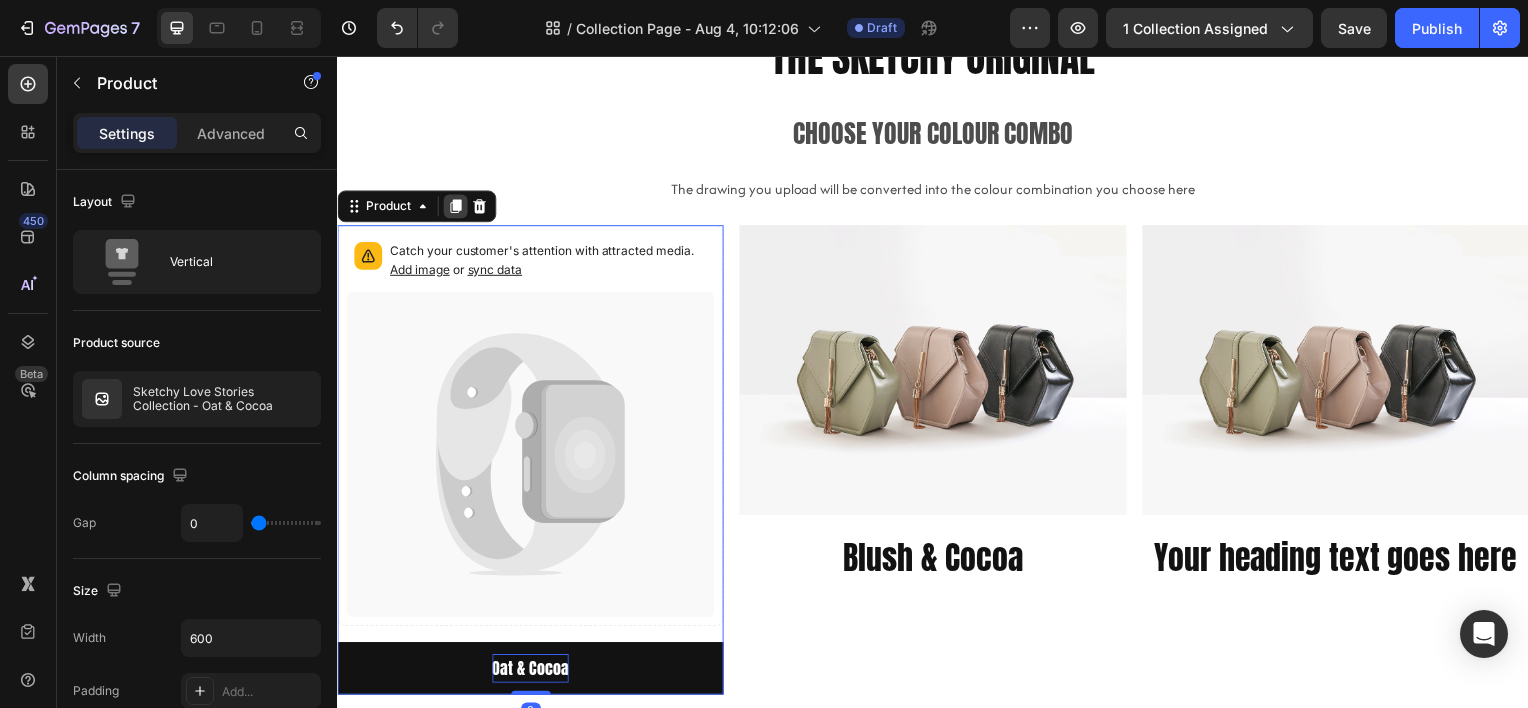 click 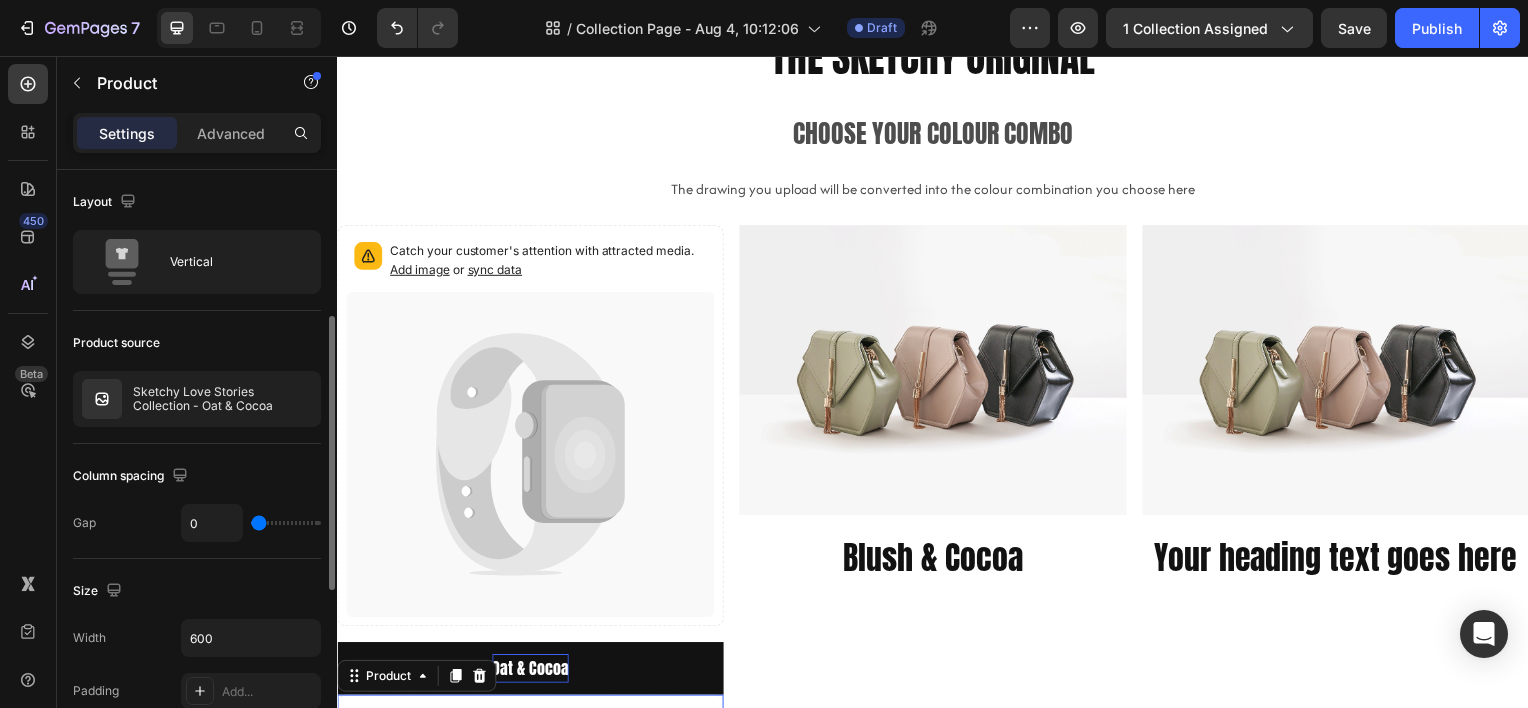 scroll, scrollTop: 181, scrollLeft: 0, axis: vertical 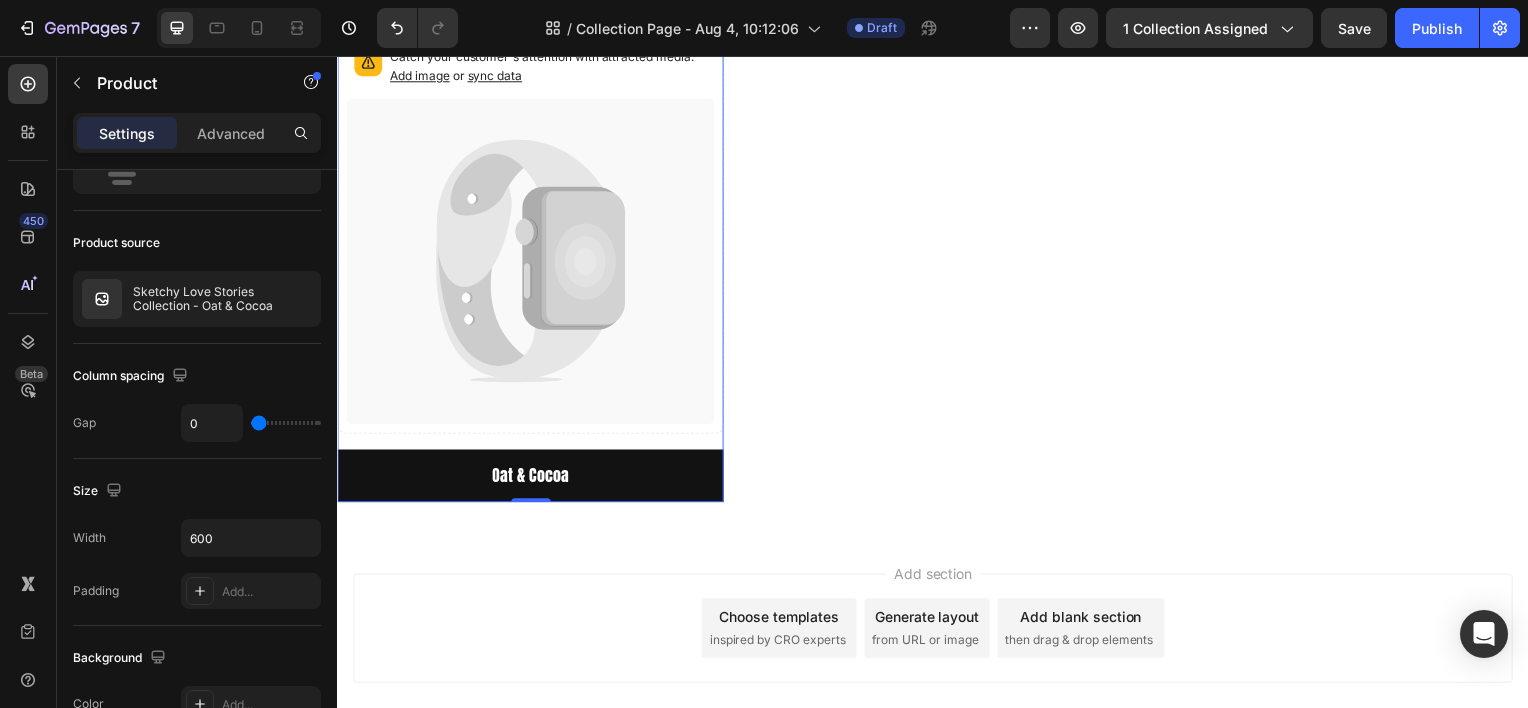 click on "Catch your customer's attention with attracted media.       Add image   or   sync data
Product Images" at bounding box center (531, 241) 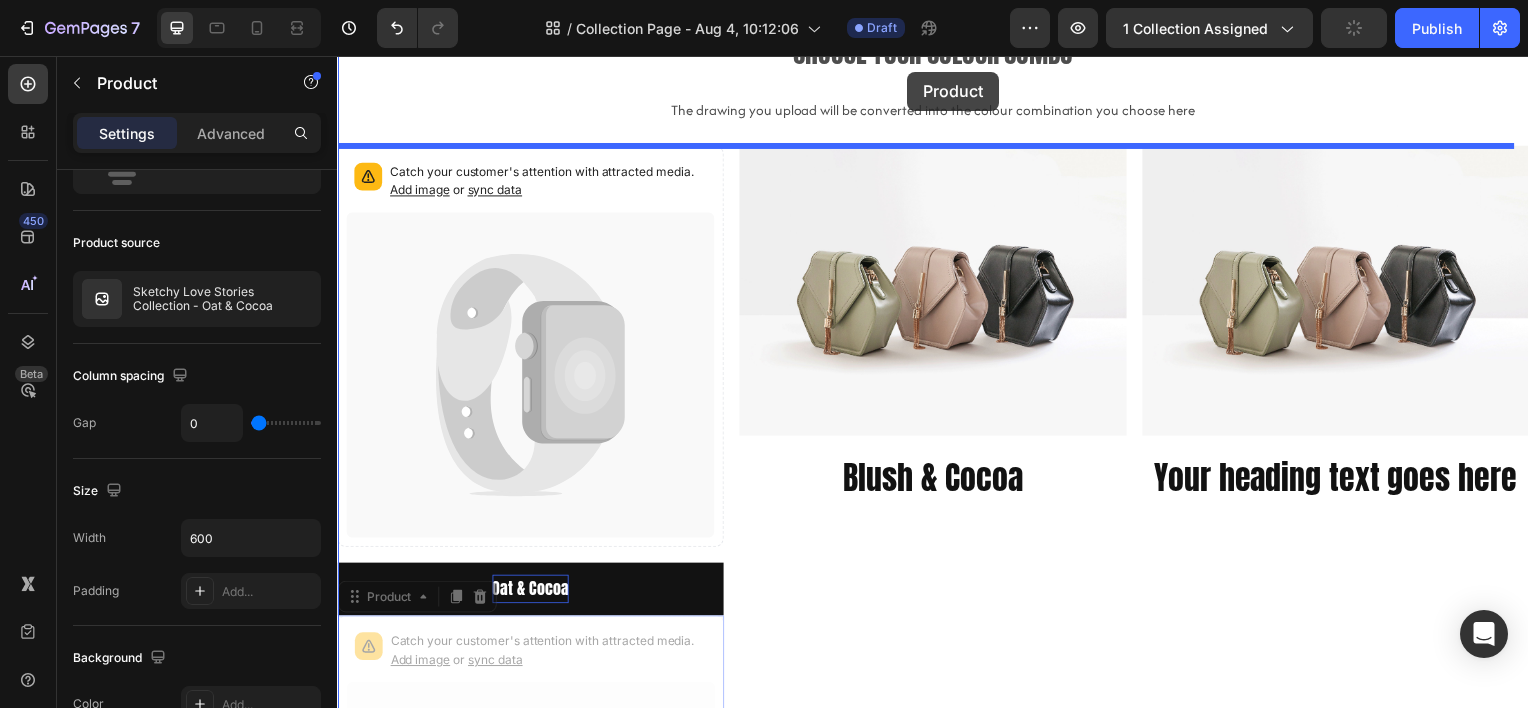 scroll, scrollTop: 57, scrollLeft: 0, axis: vertical 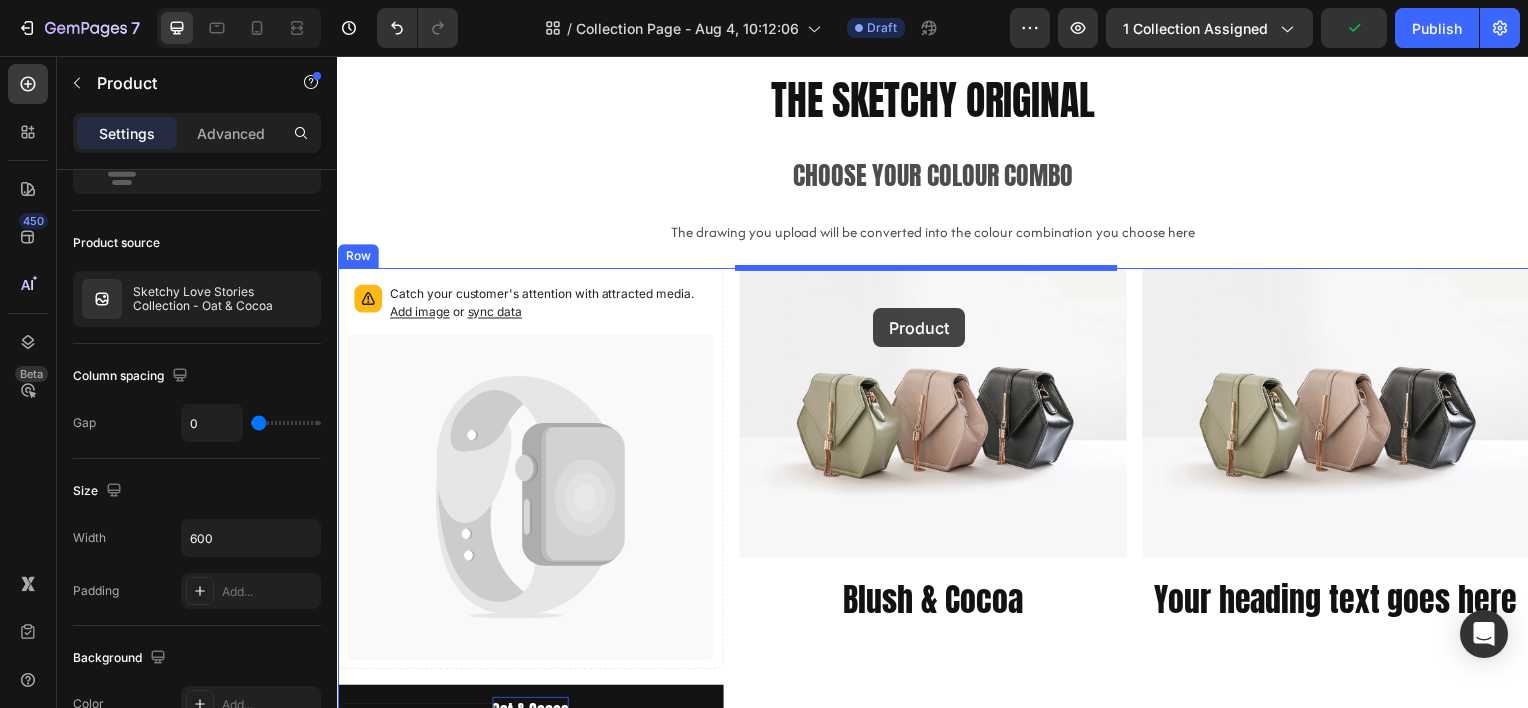 drag, startPoint x: 399, startPoint y: 409, endPoint x: 877, endPoint y: 310, distance: 488.14444 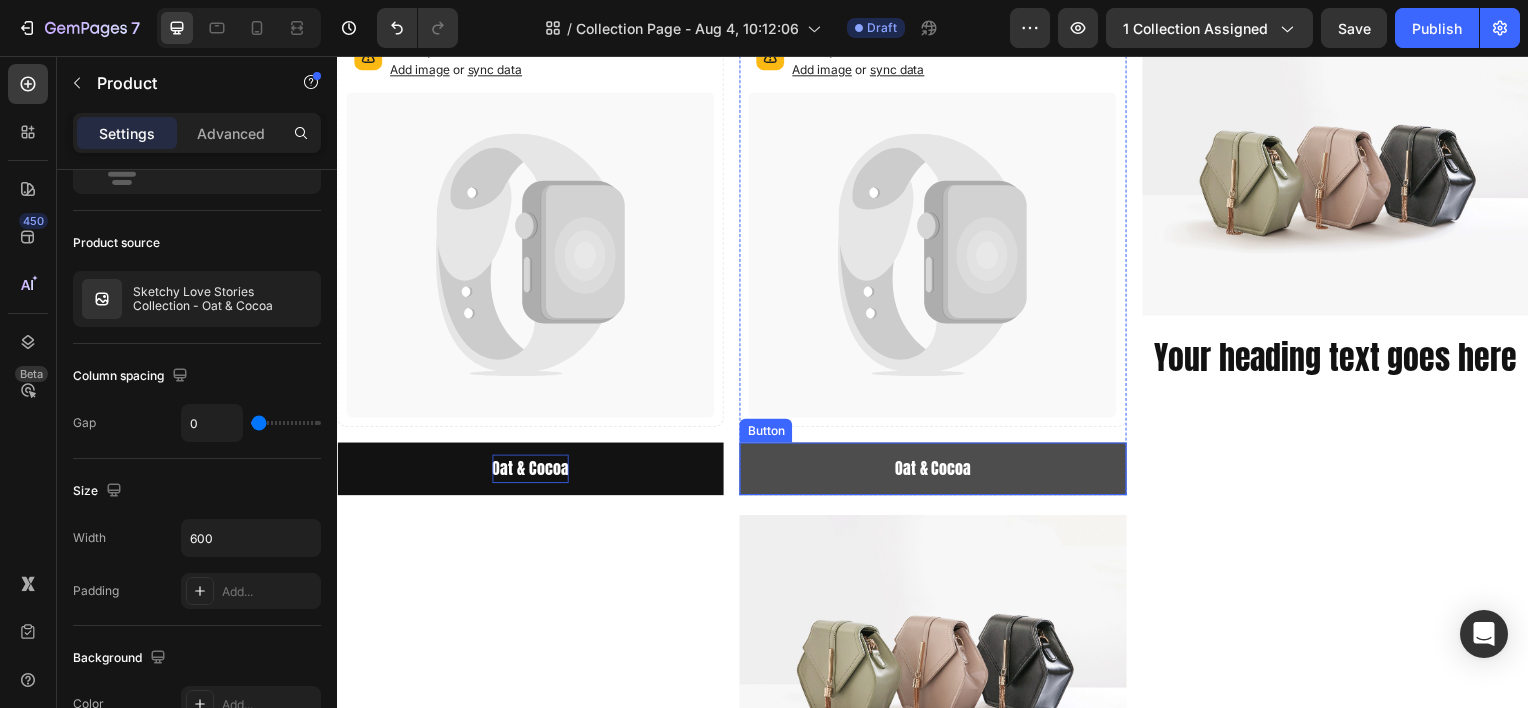 scroll, scrollTop: 400, scrollLeft: 0, axis: vertical 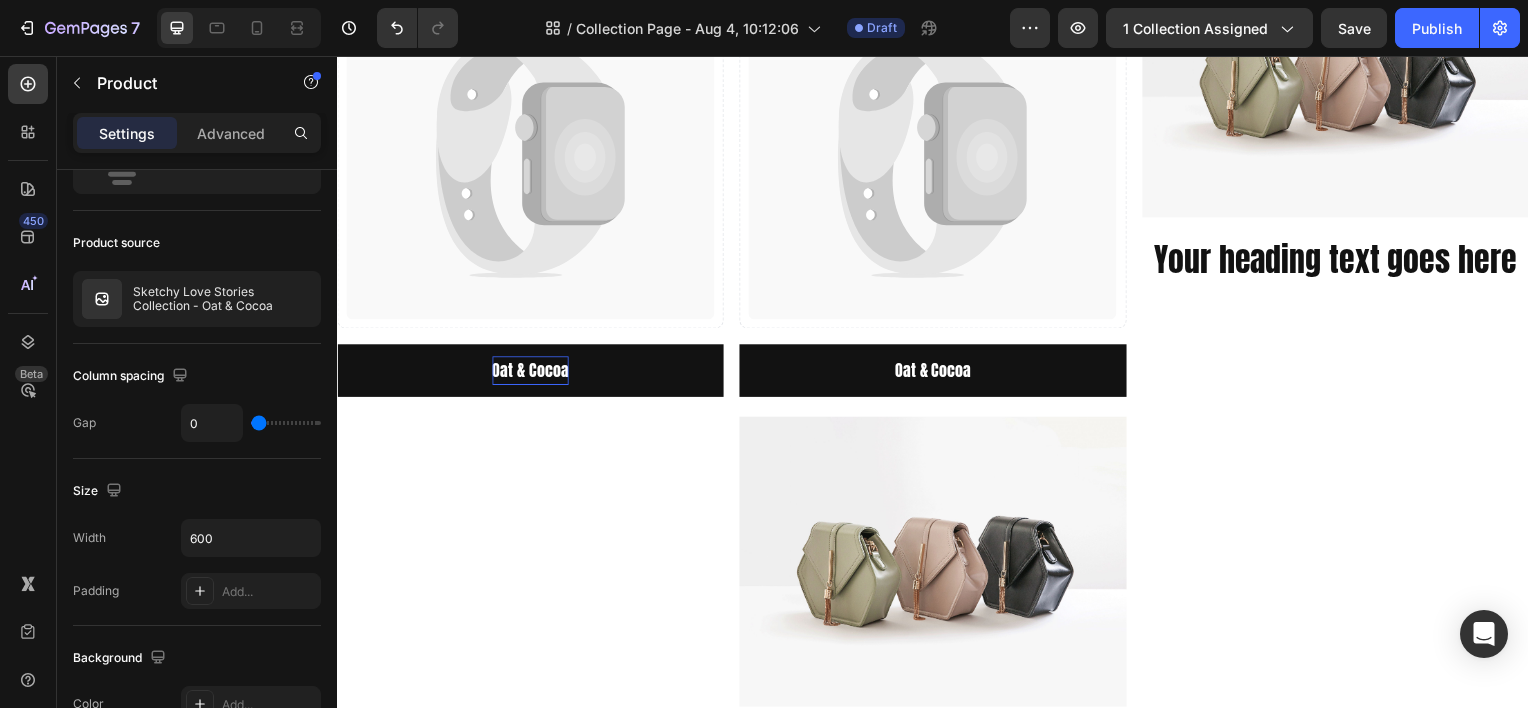 click on "Catch your customer's attention with attracted media.       Add image   or   sync data
Product Images" at bounding box center (936, 136) 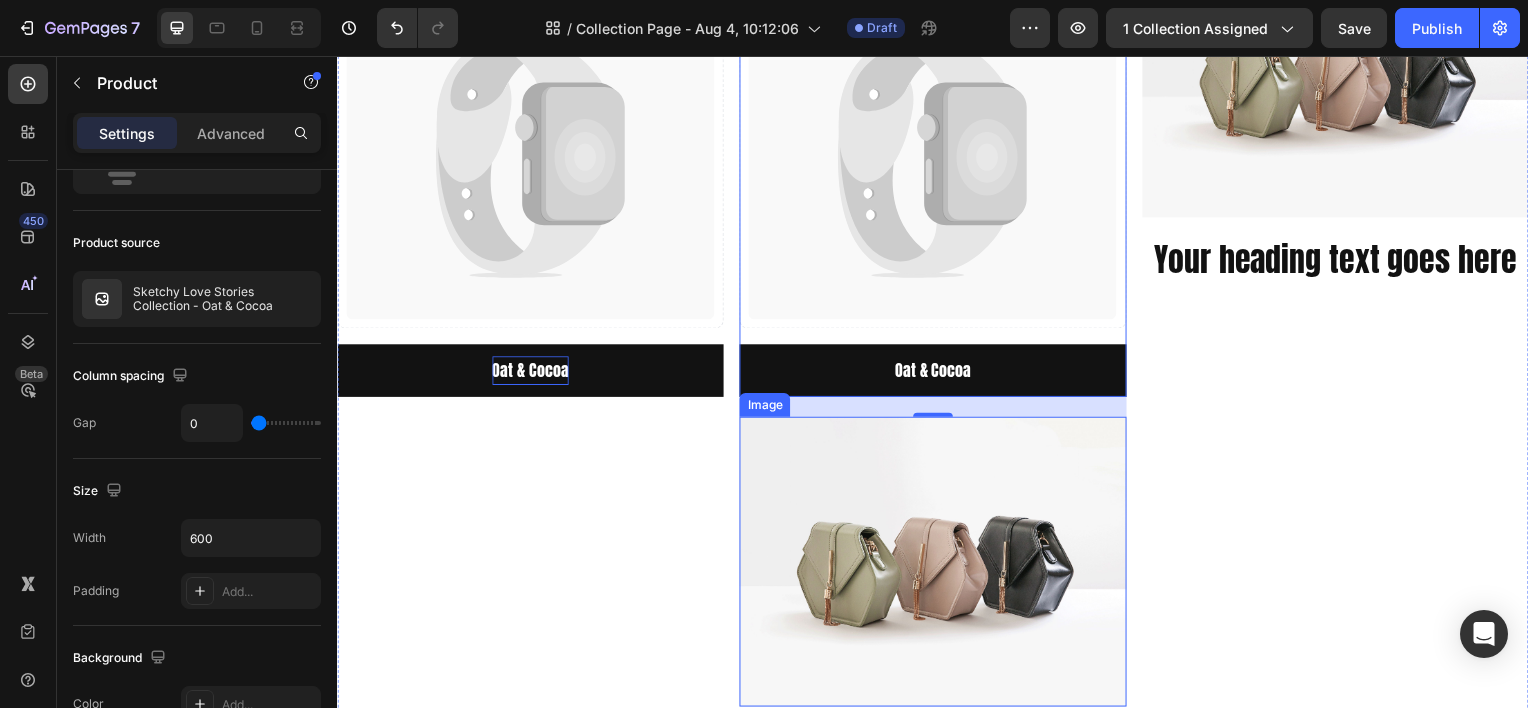 click at bounding box center (936, 565) 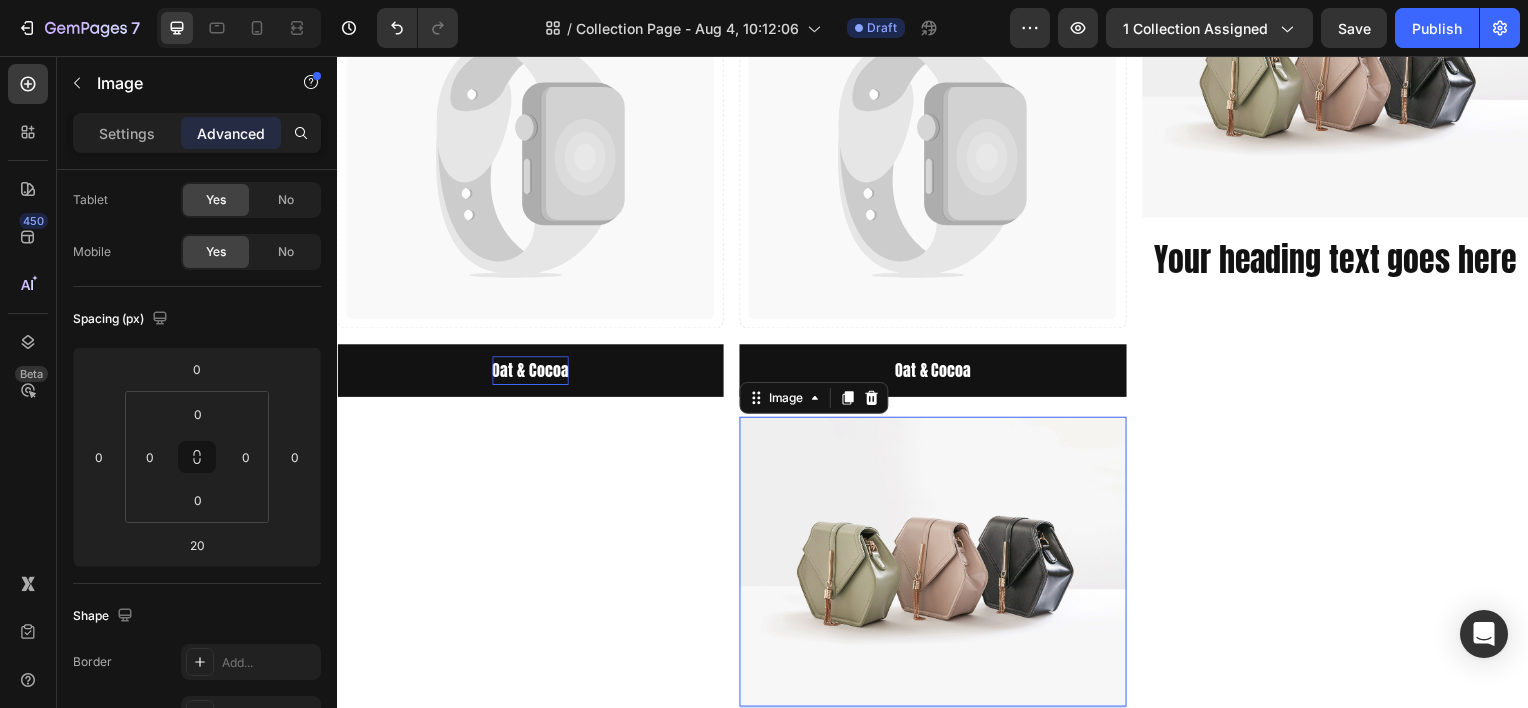 scroll, scrollTop: 0, scrollLeft: 0, axis: both 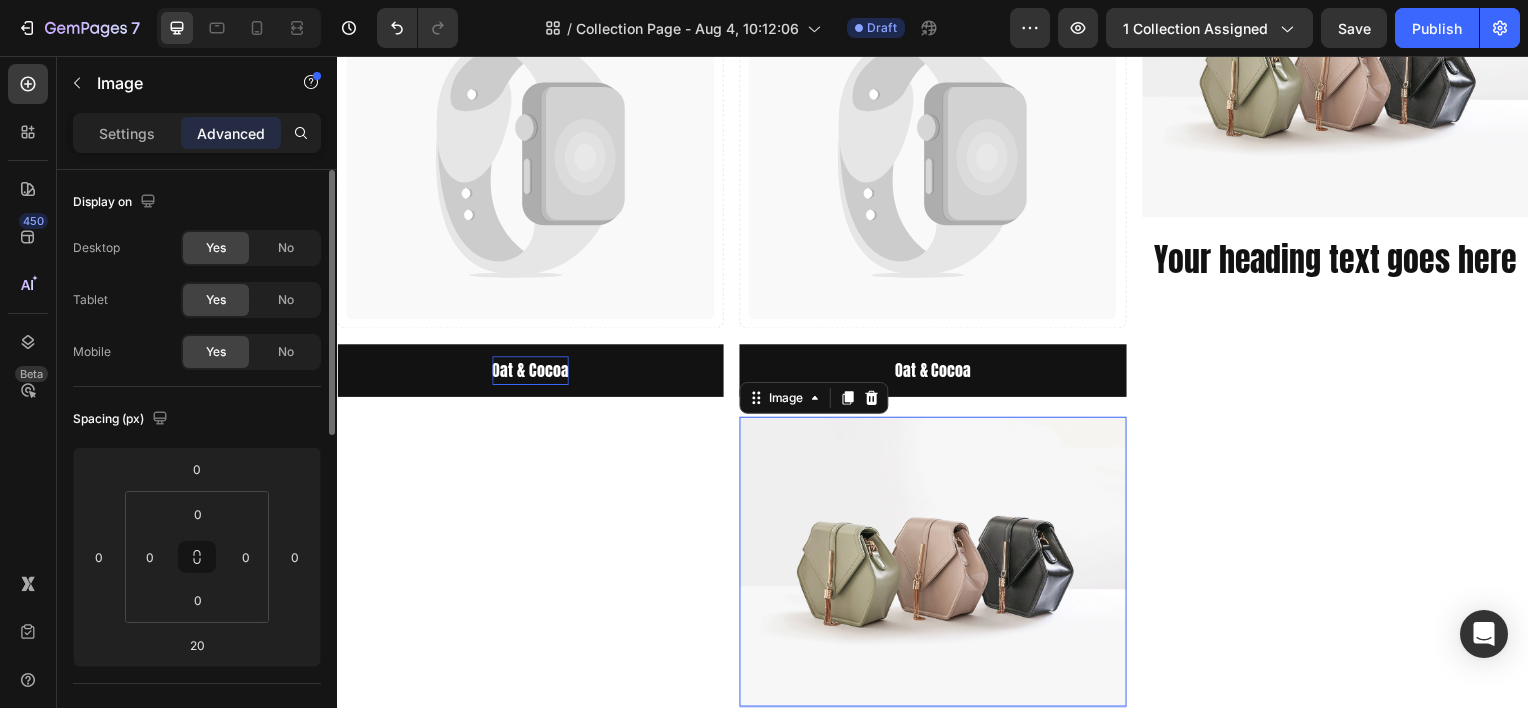 click 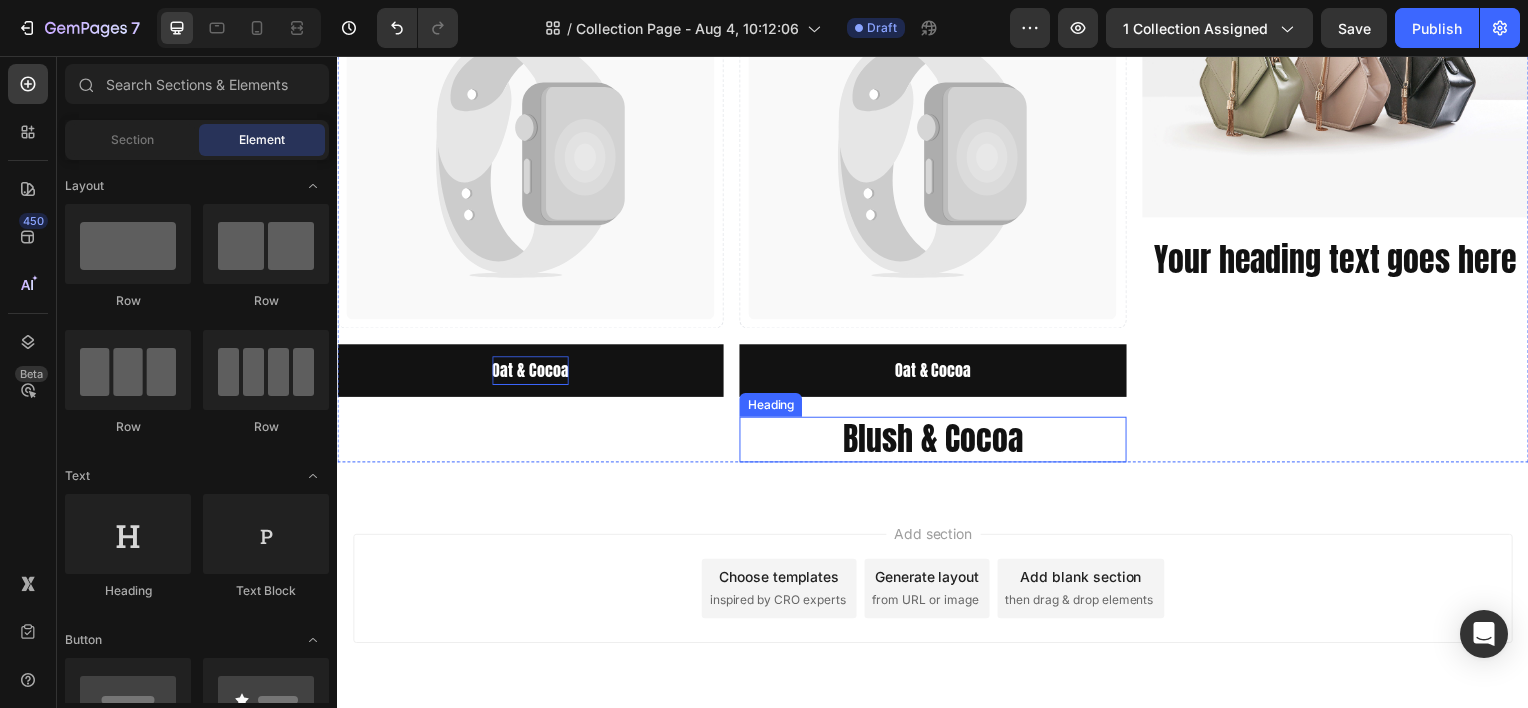 click on "Blush & Cocoa" at bounding box center [936, 442] 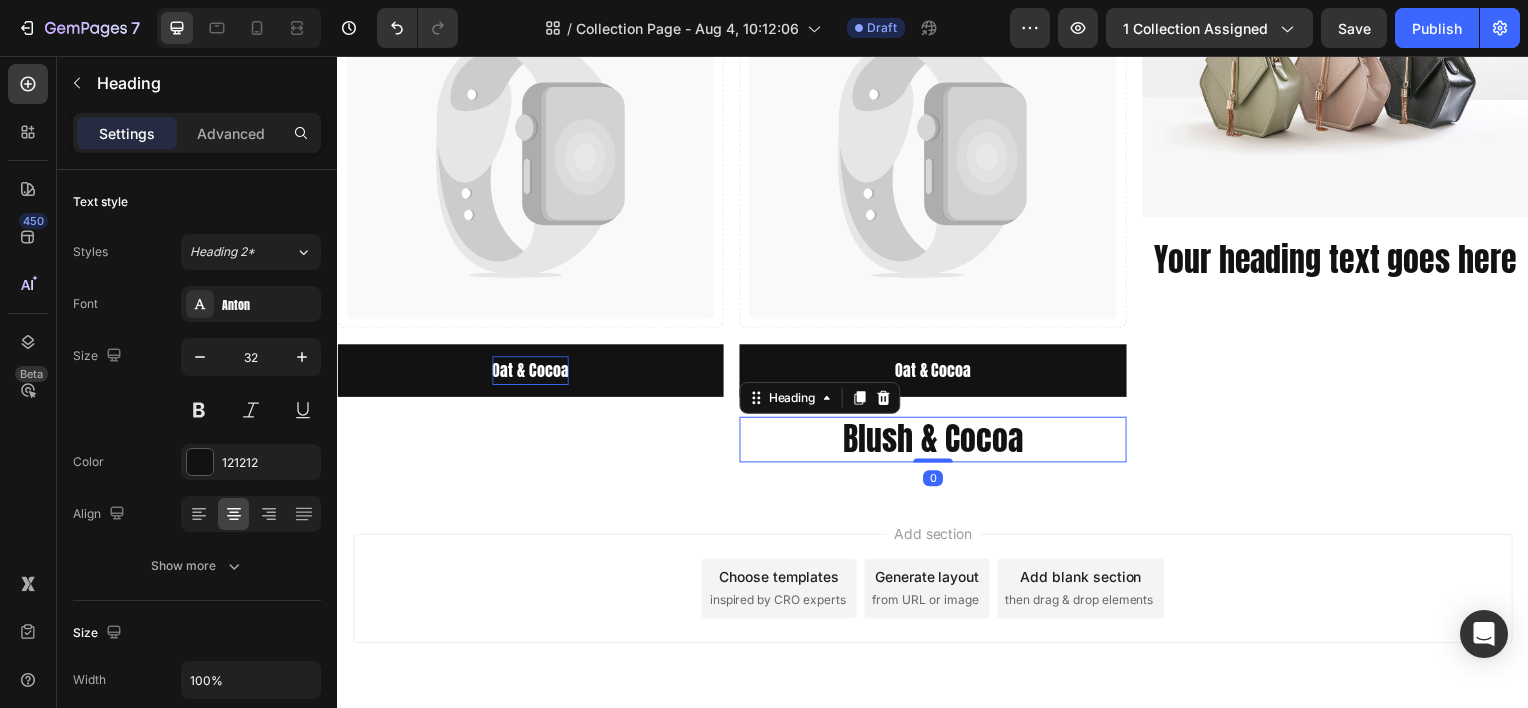 click 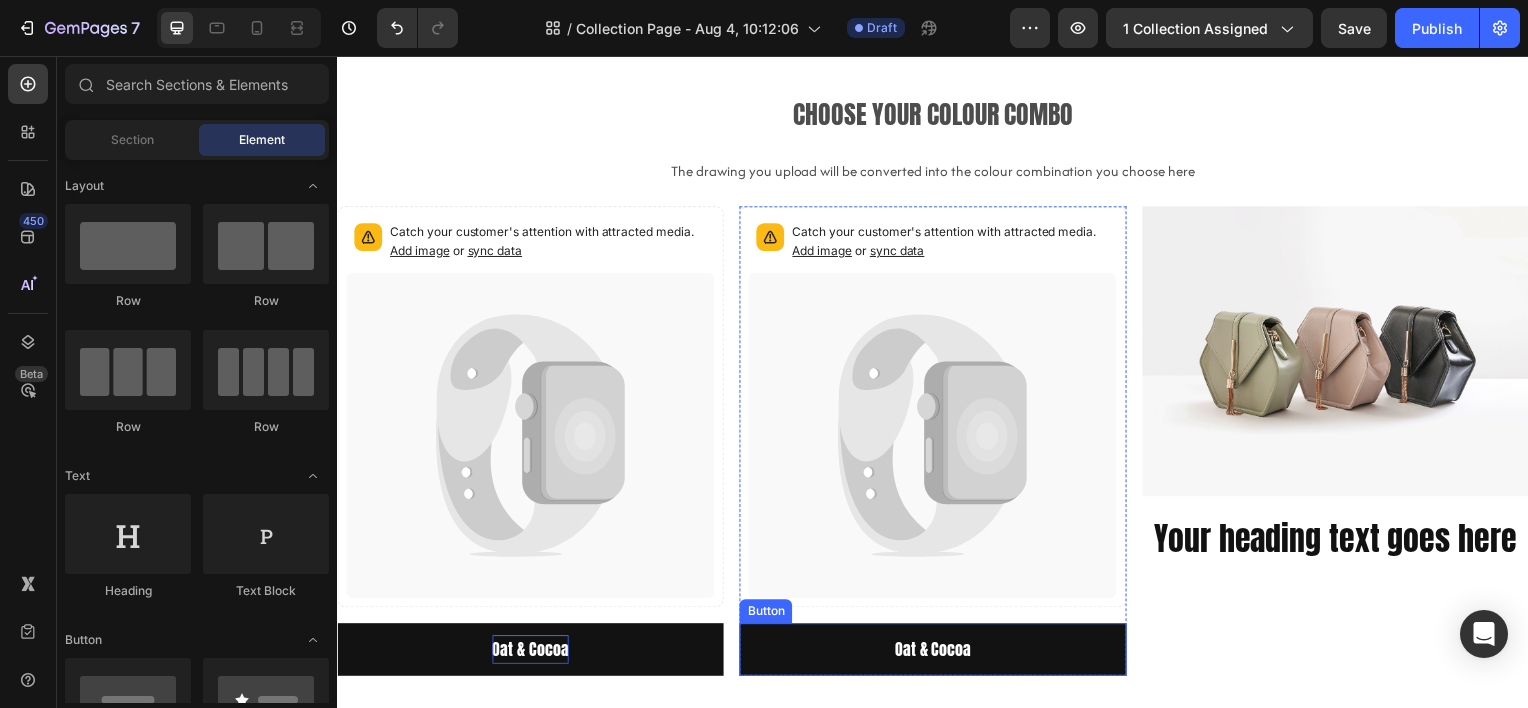 scroll, scrollTop: 0, scrollLeft: 0, axis: both 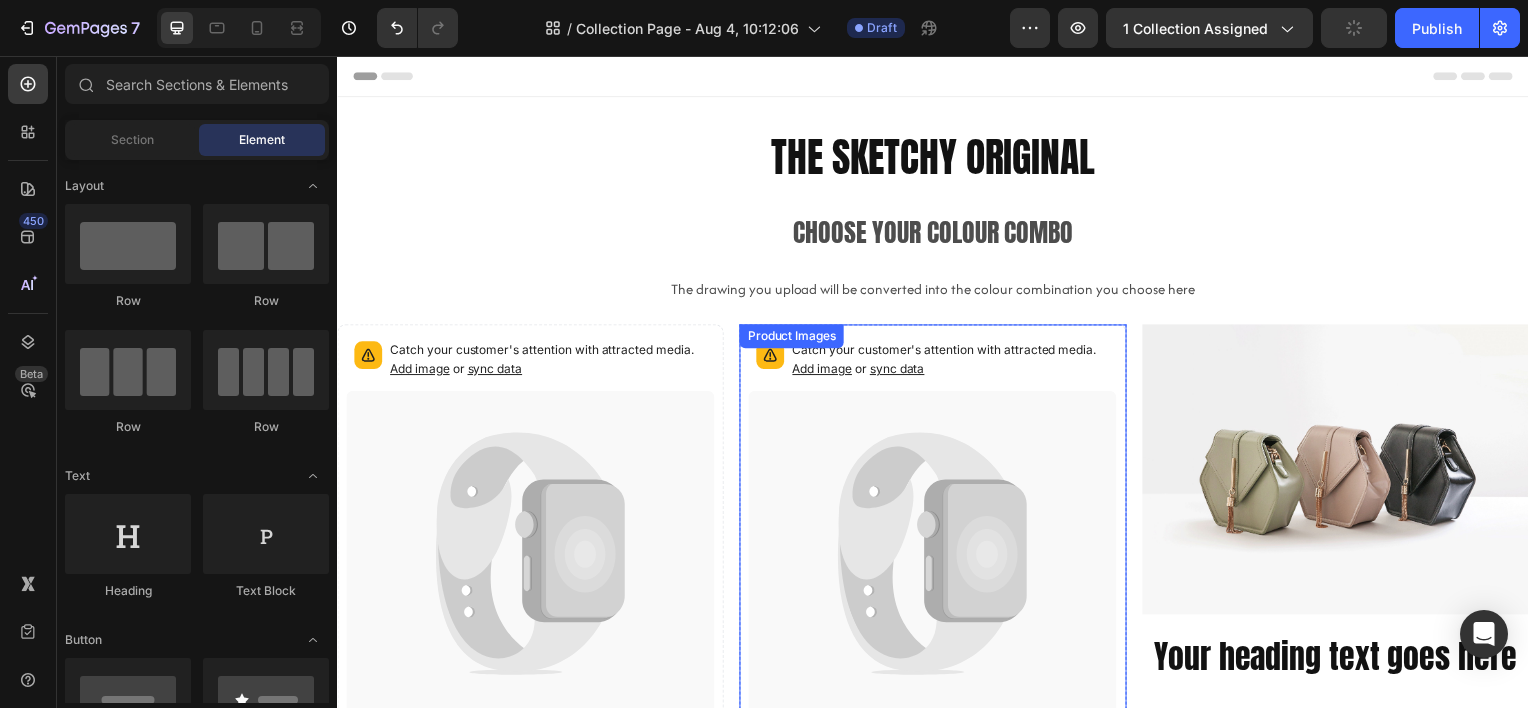 click on "Catch your customer's attention with attracted media.       Add image   or   sync data" at bounding box center [936, 528] 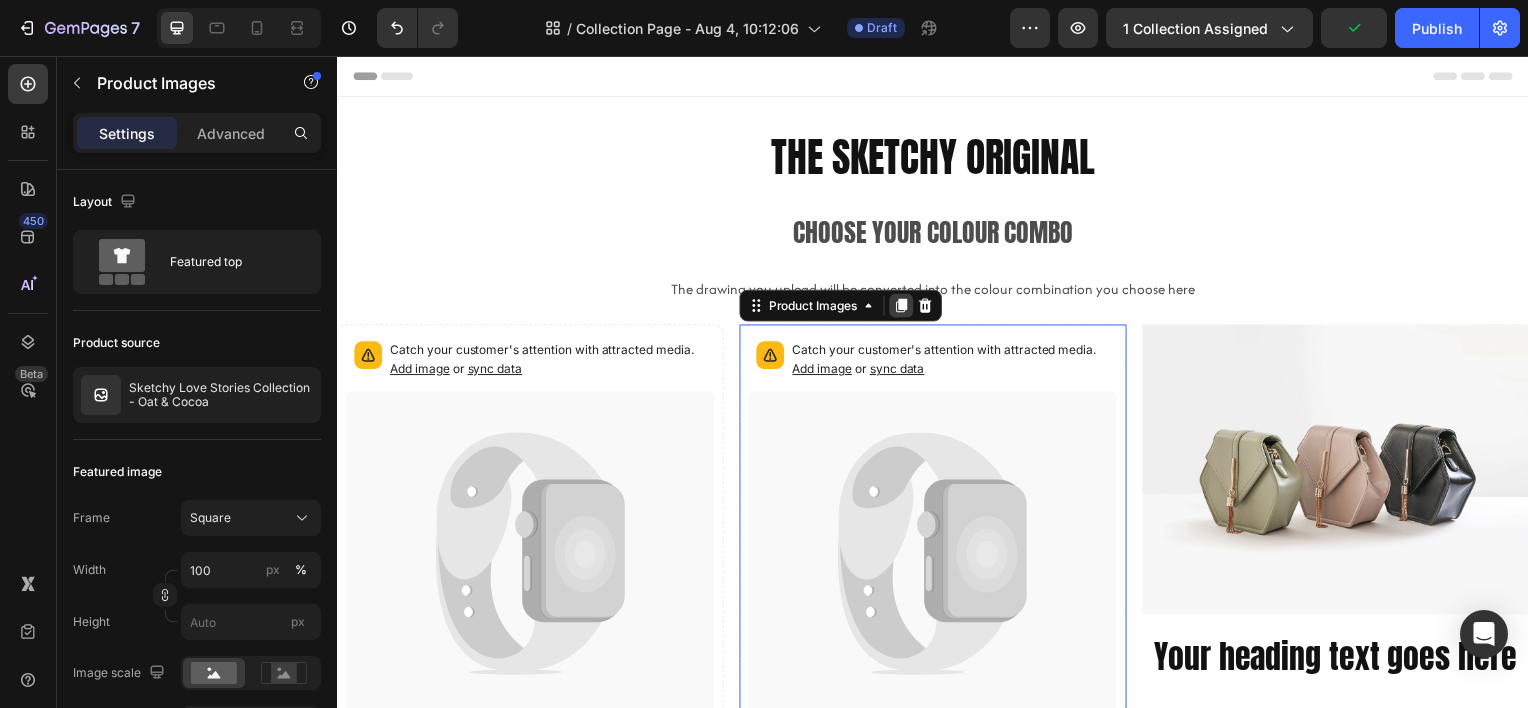 click 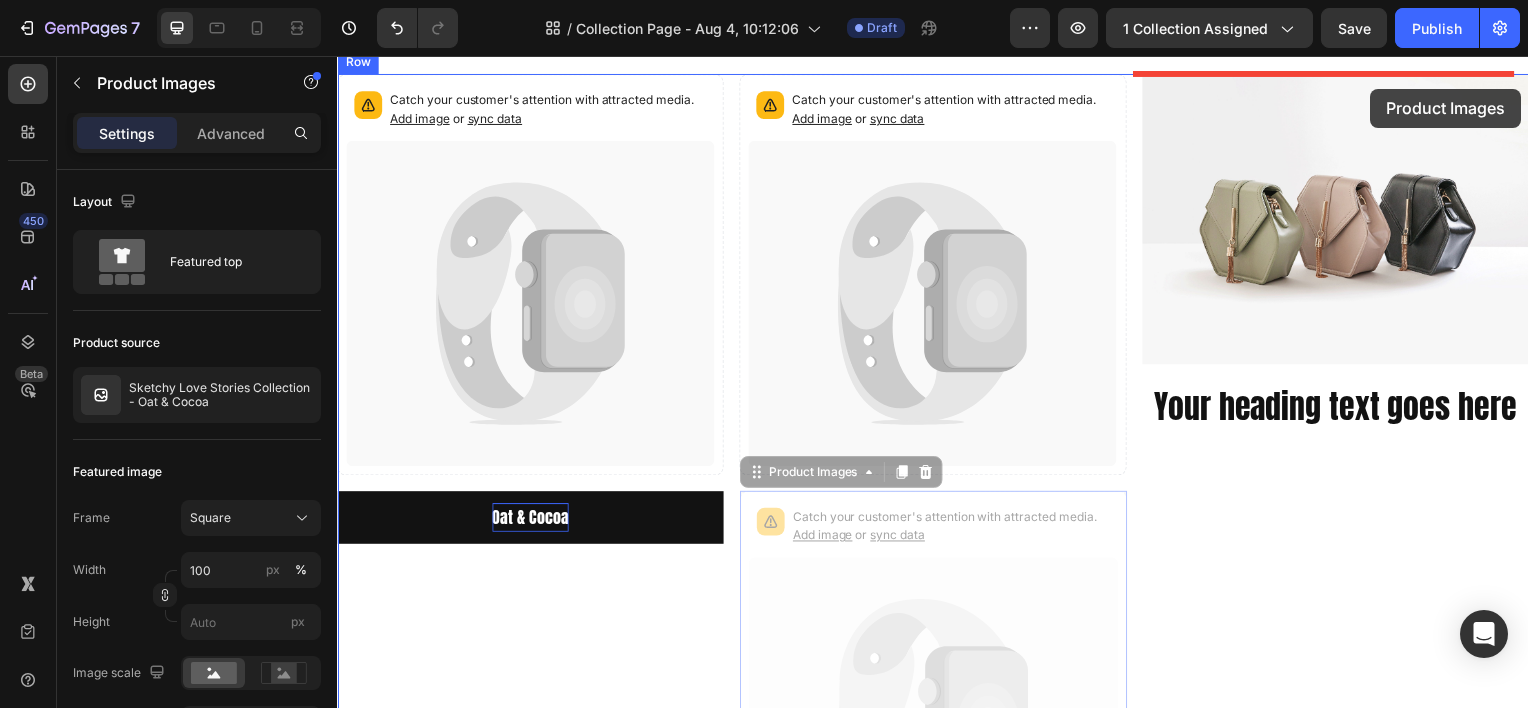 scroll, scrollTop: 164, scrollLeft: 0, axis: vertical 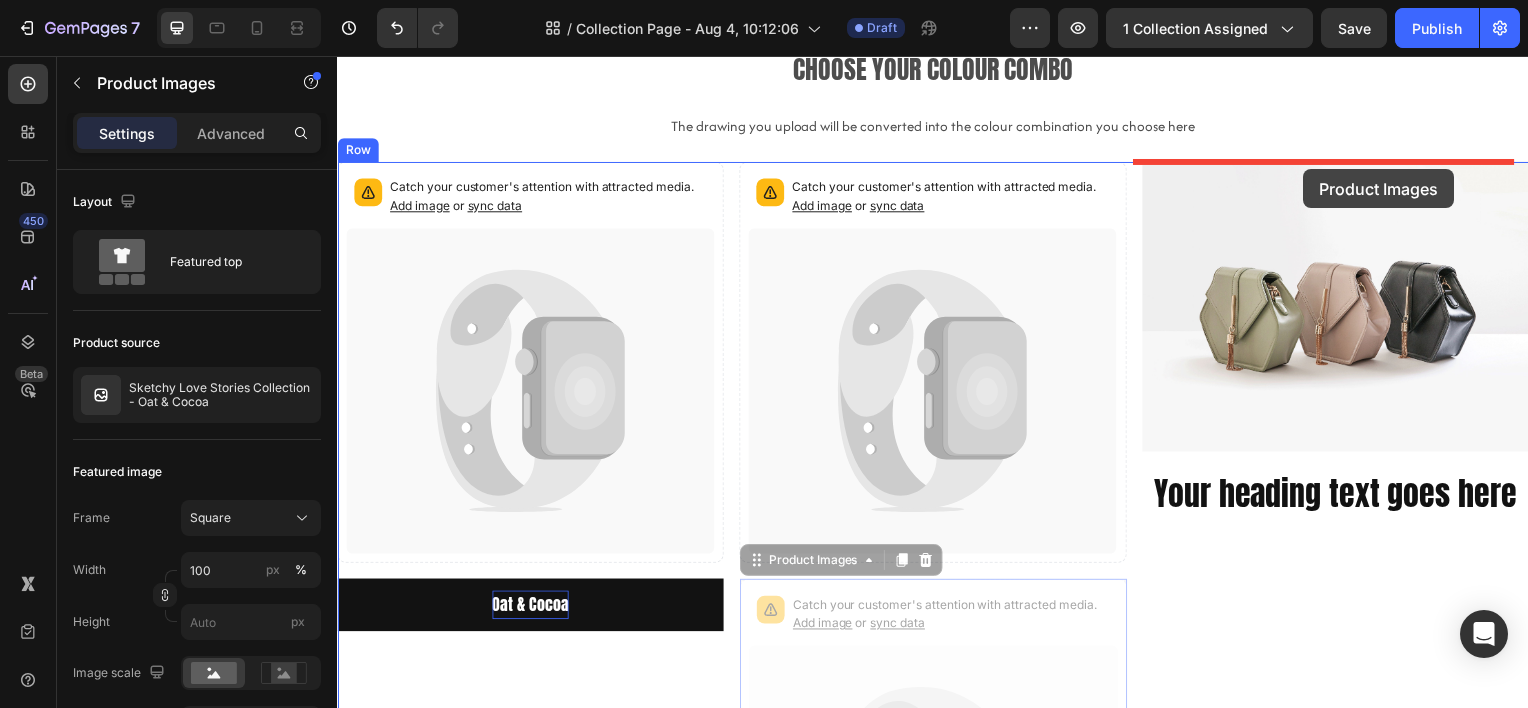 drag, startPoint x: 836, startPoint y: 319, endPoint x: 1310, endPoint y: 170, distance: 496.8672 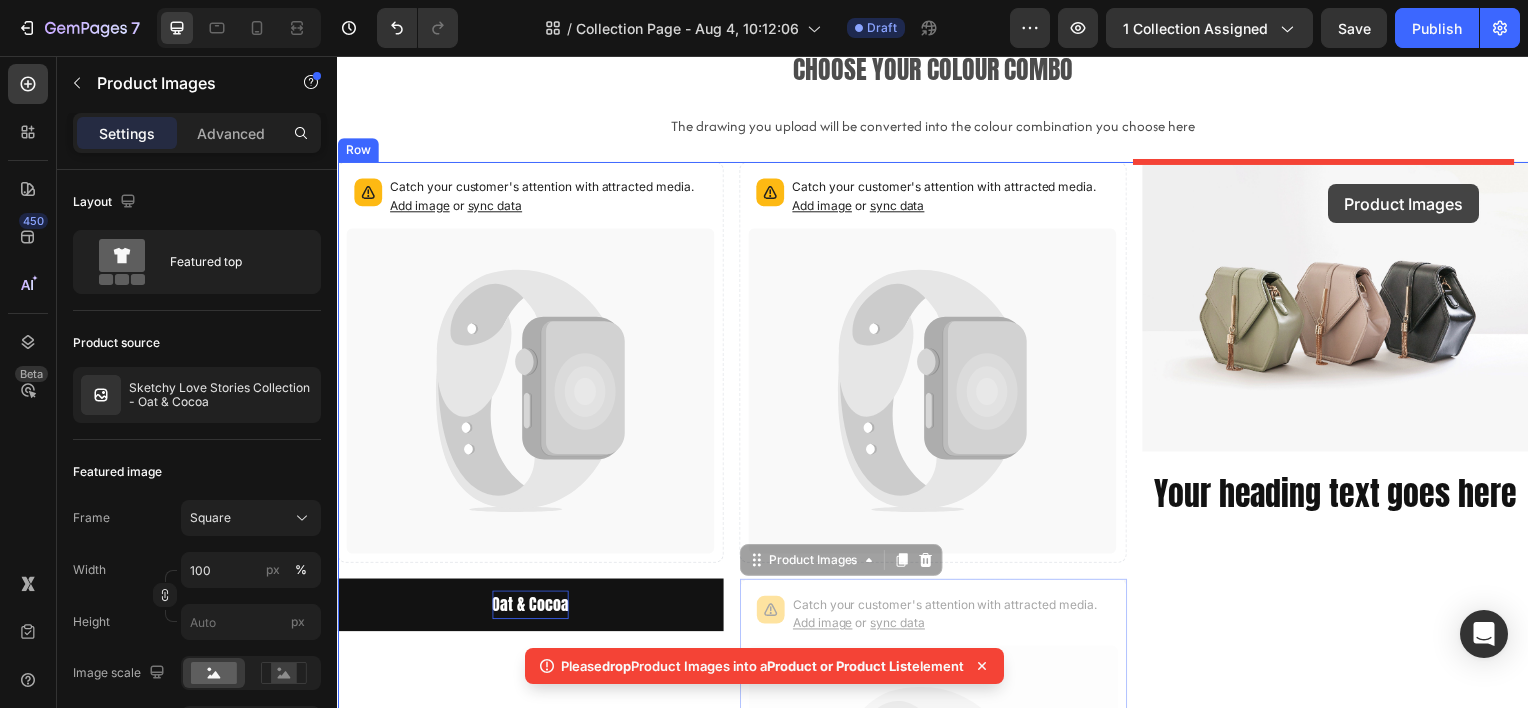 drag, startPoint x: 821, startPoint y: 562, endPoint x: 1334, endPoint y: 188, distance: 634.8583 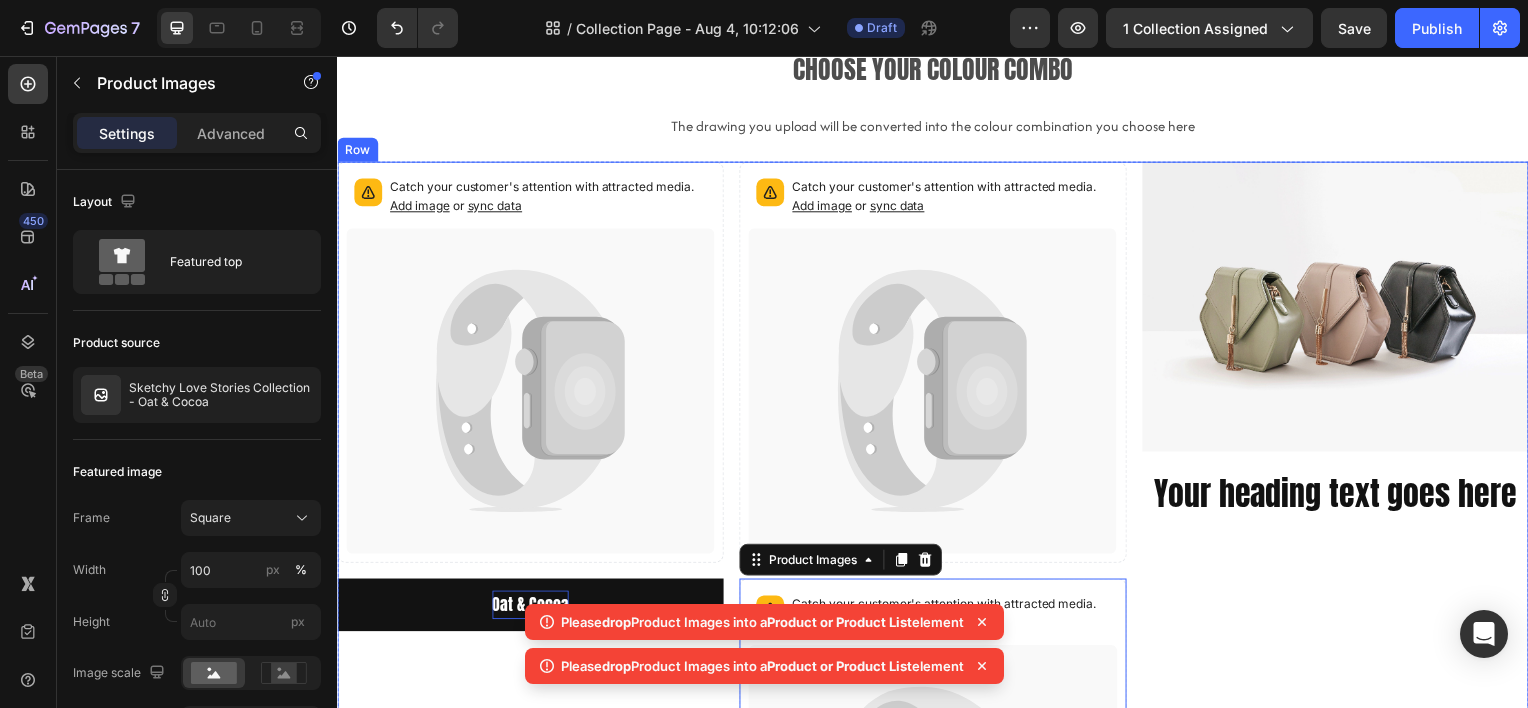 click on "Image Your heading text goes here Heading" at bounding box center (1342, 619) 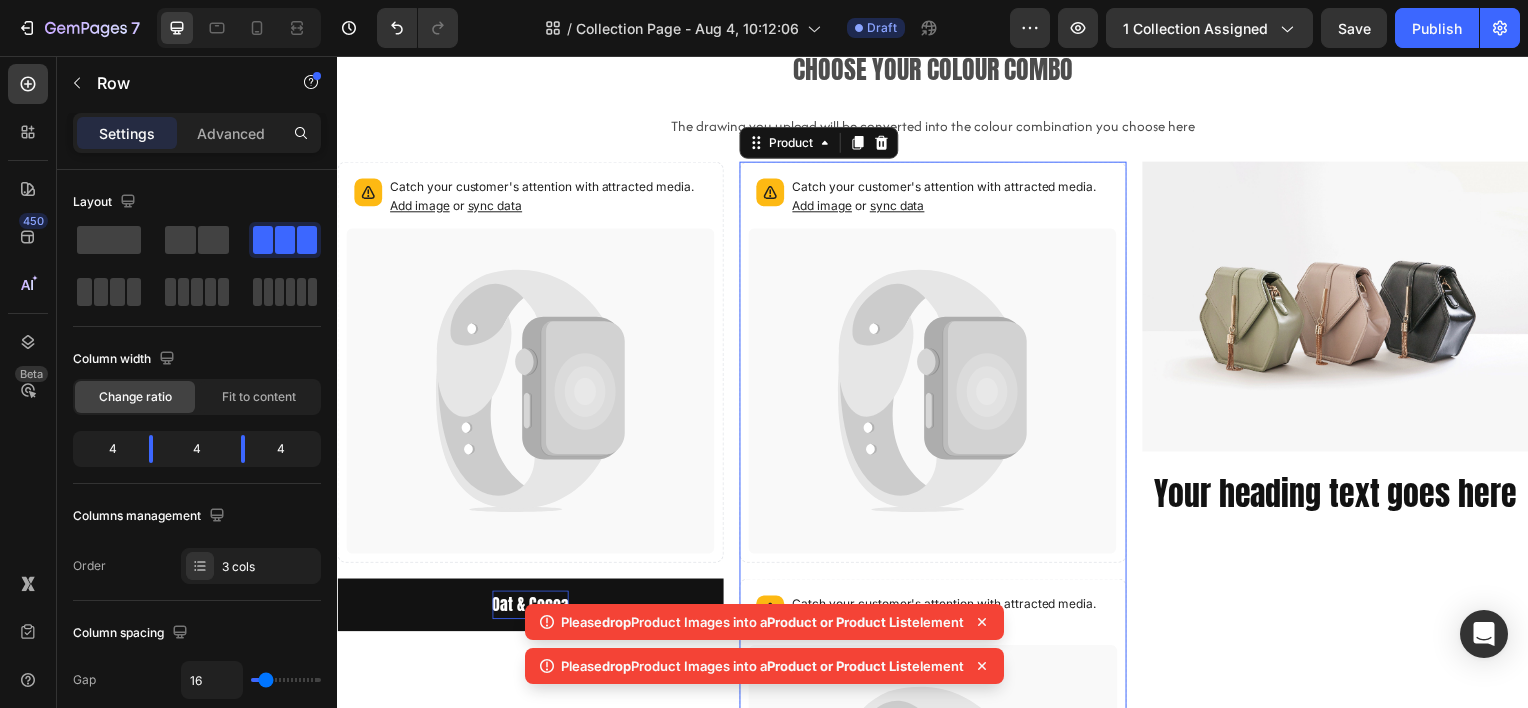 click on "Catch your customer's attention with attracted media. Add image or sync data Product Images Catch your customer's attention with attracted media. Add image or sync data Product Images" at bounding box center (936, 582) 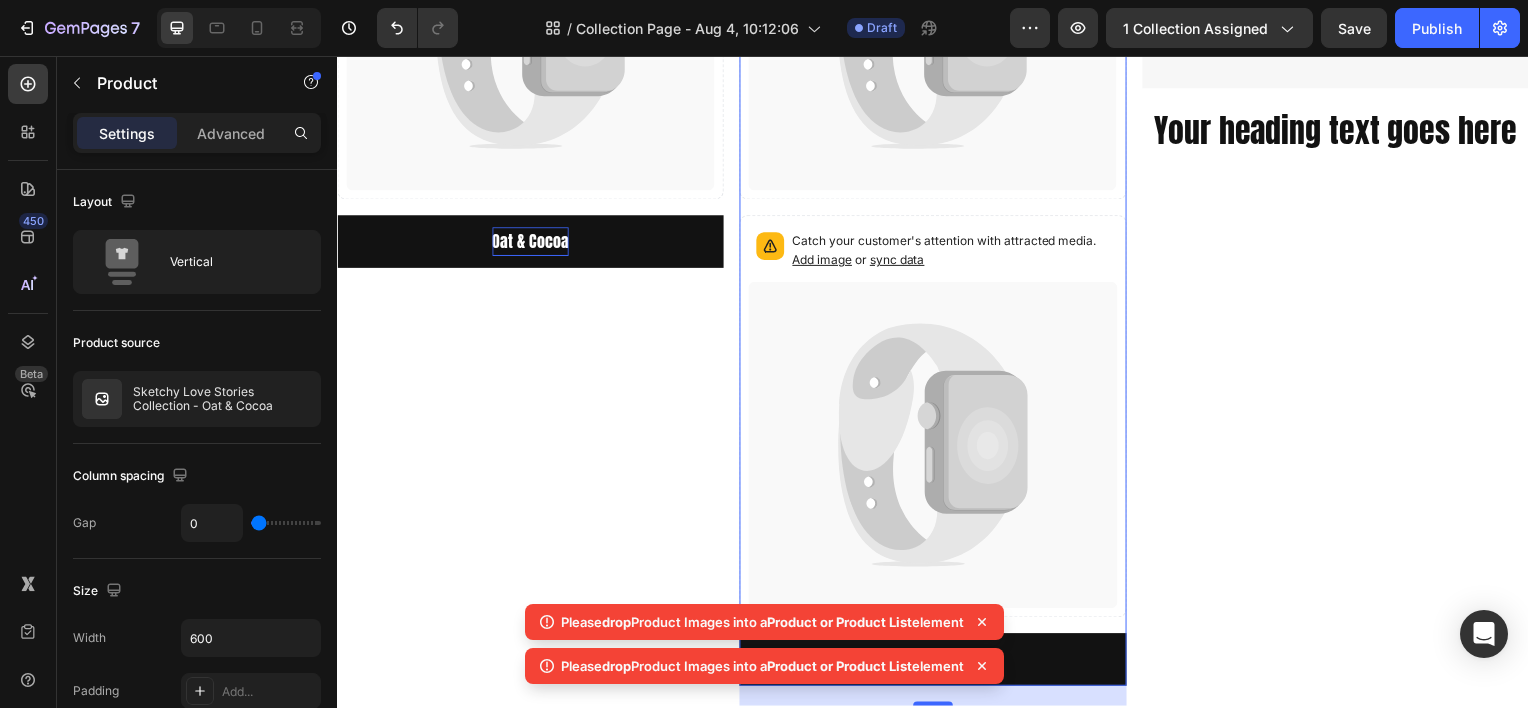 scroll, scrollTop: 664, scrollLeft: 0, axis: vertical 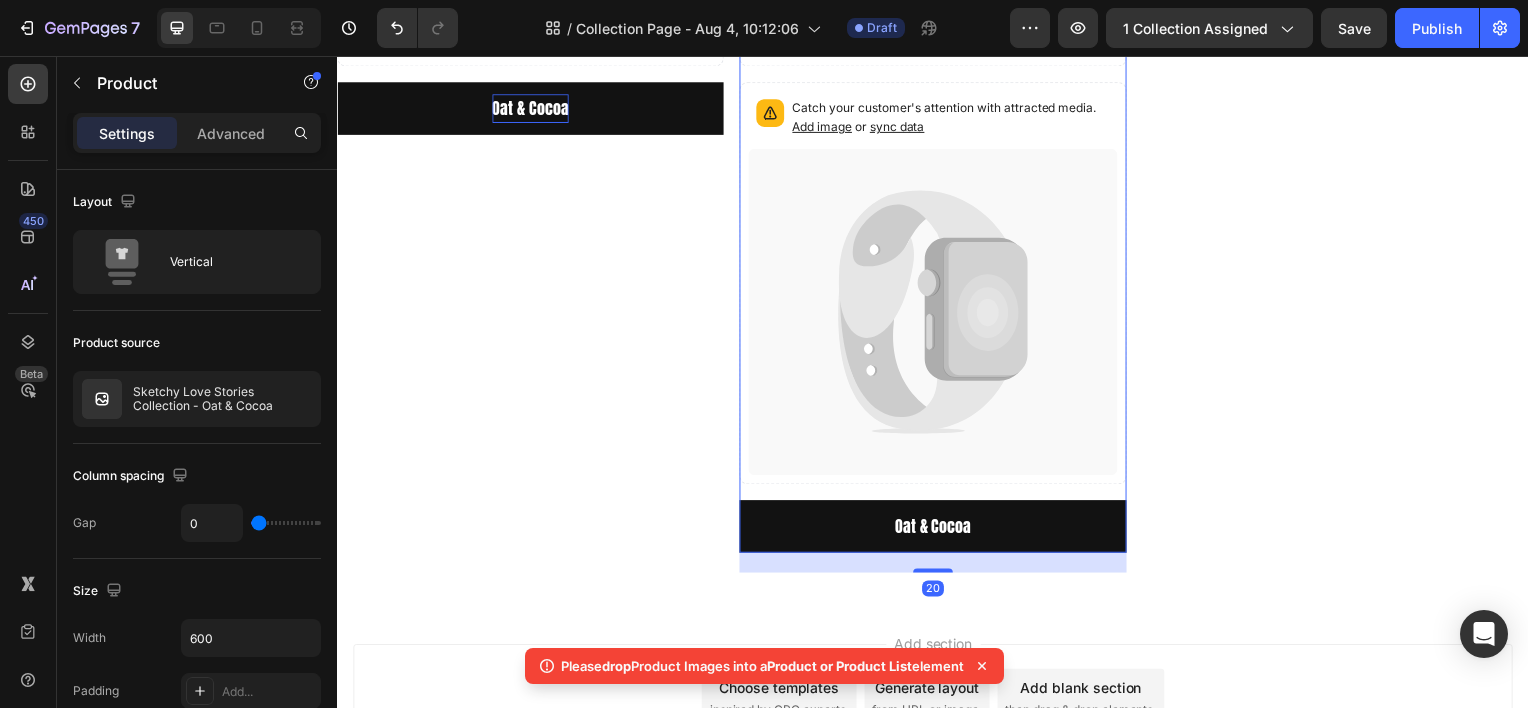 click on "Catch your customer's attention with attracted media. Add image or sync data Product Images Catch your customer's attention with attracted media. Add image or sync data Product Images" at bounding box center (936, 82) 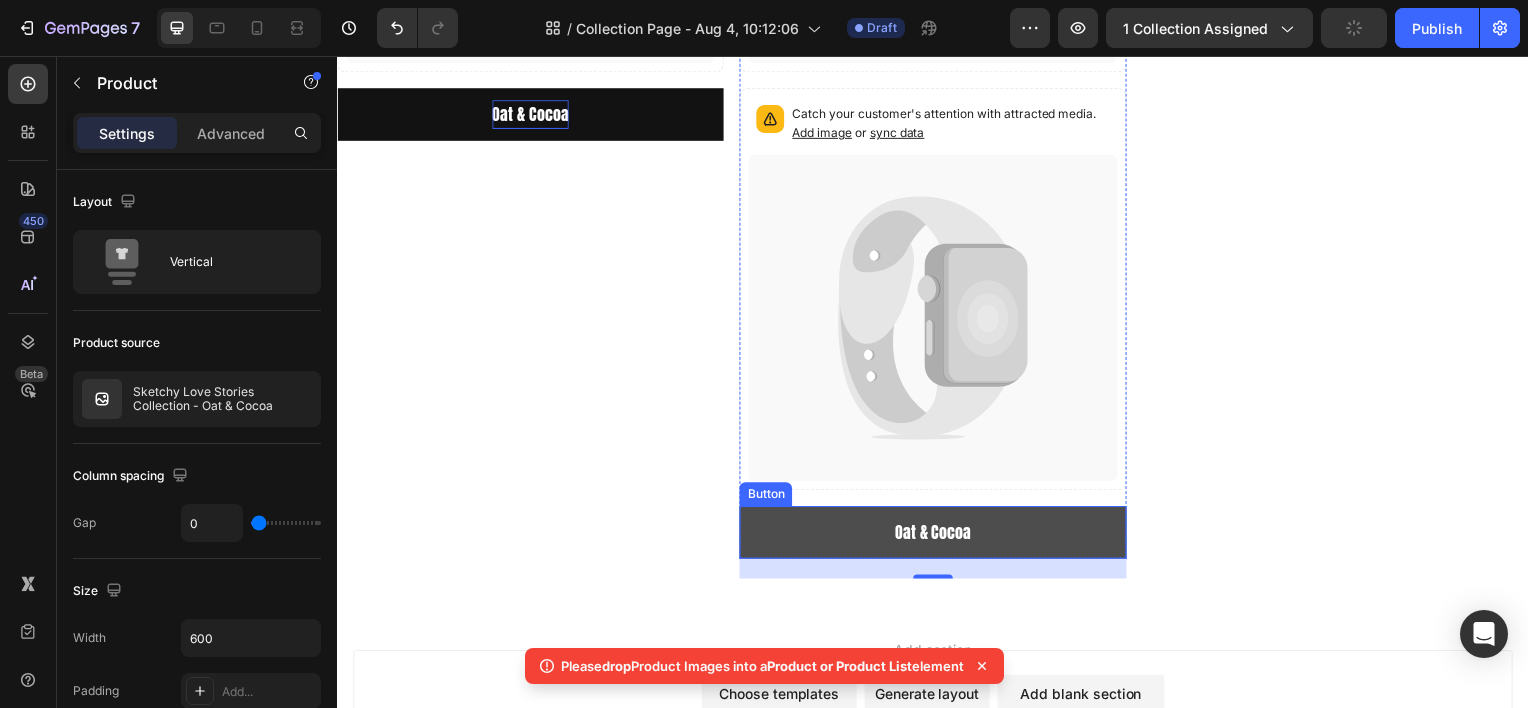 scroll, scrollTop: 364, scrollLeft: 0, axis: vertical 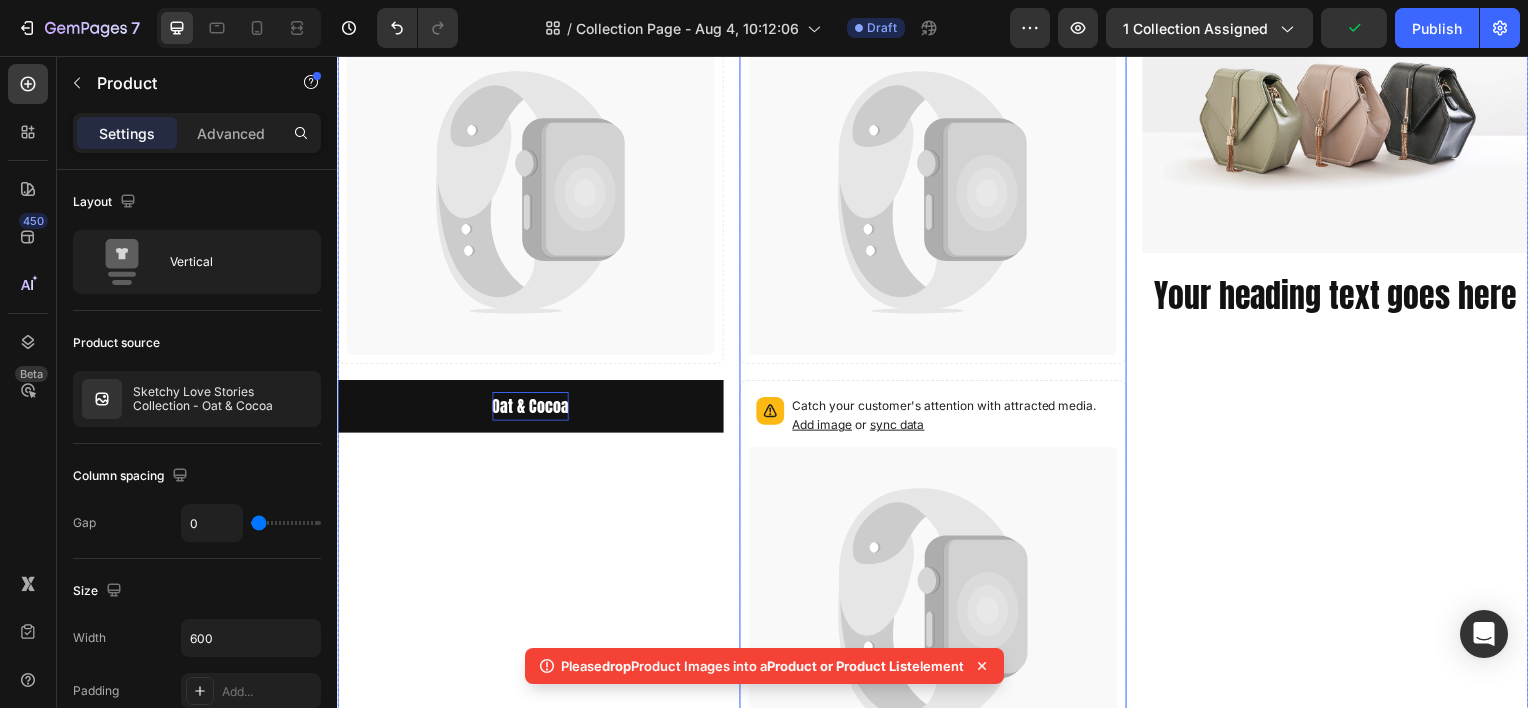 click on "Image Your heading text goes here Heading" at bounding box center (1342, 419) 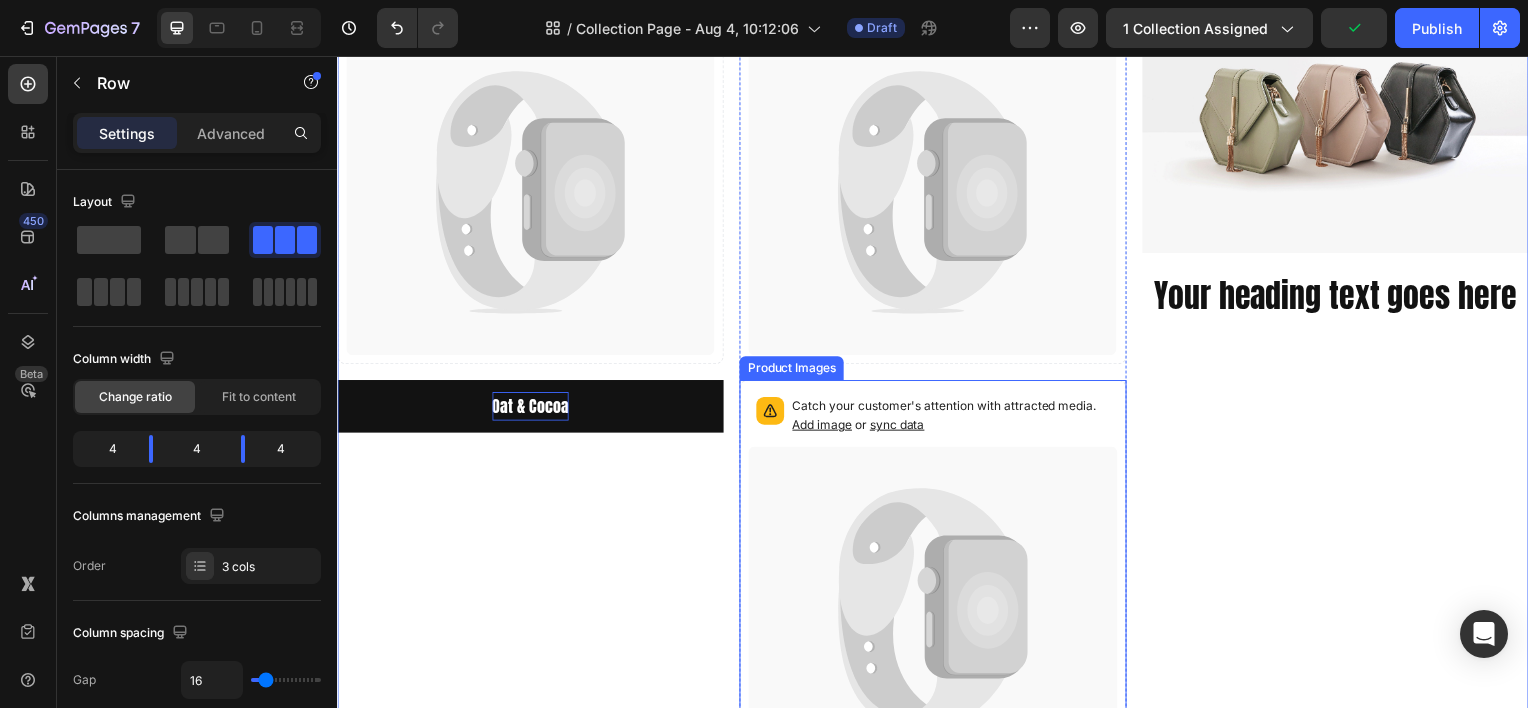 click on "Catch your customer's attention with attracted media.       Add image   or   sync data" at bounding box center (954, 418) 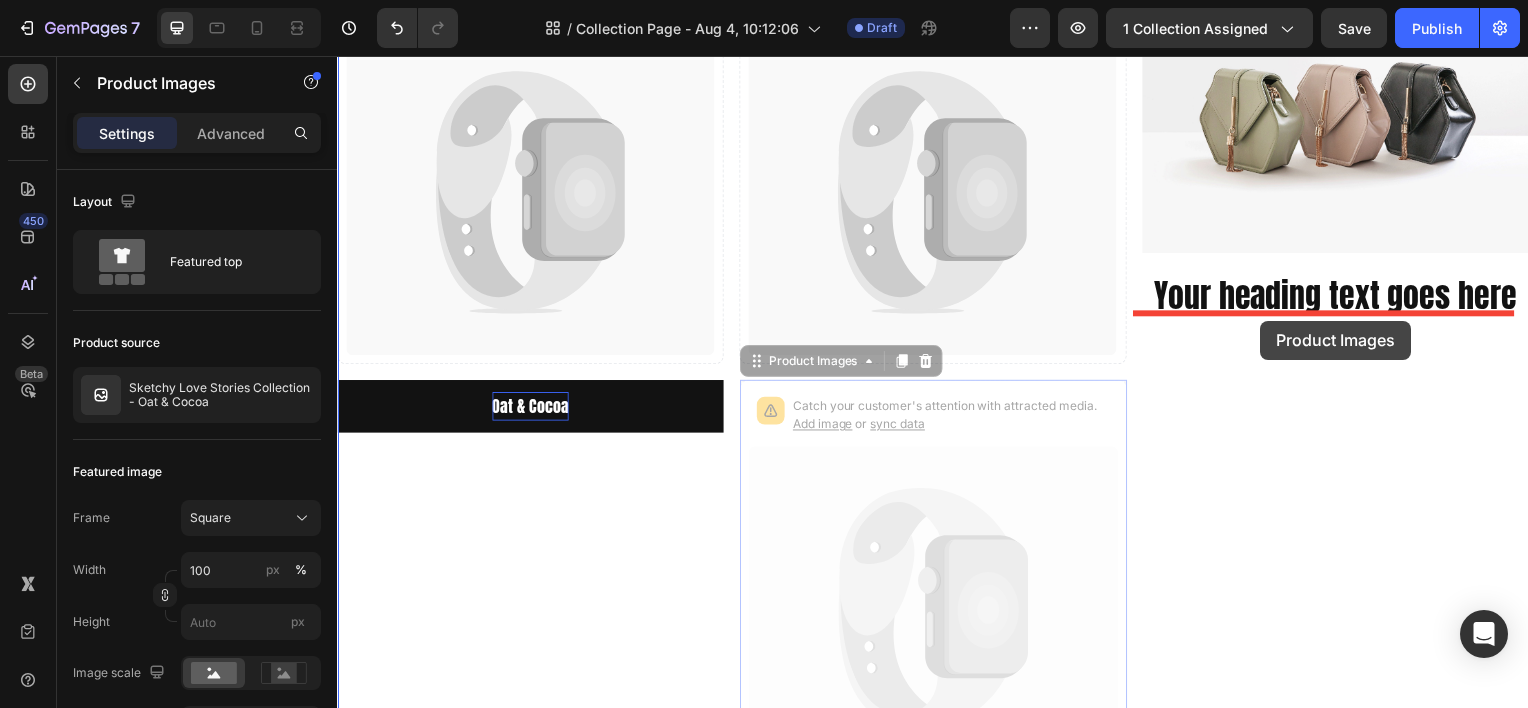 drag, startPoint x: 799, startPoint y: 360, endPoint x: 1267, endPoint y: 324, distance: 469.38257 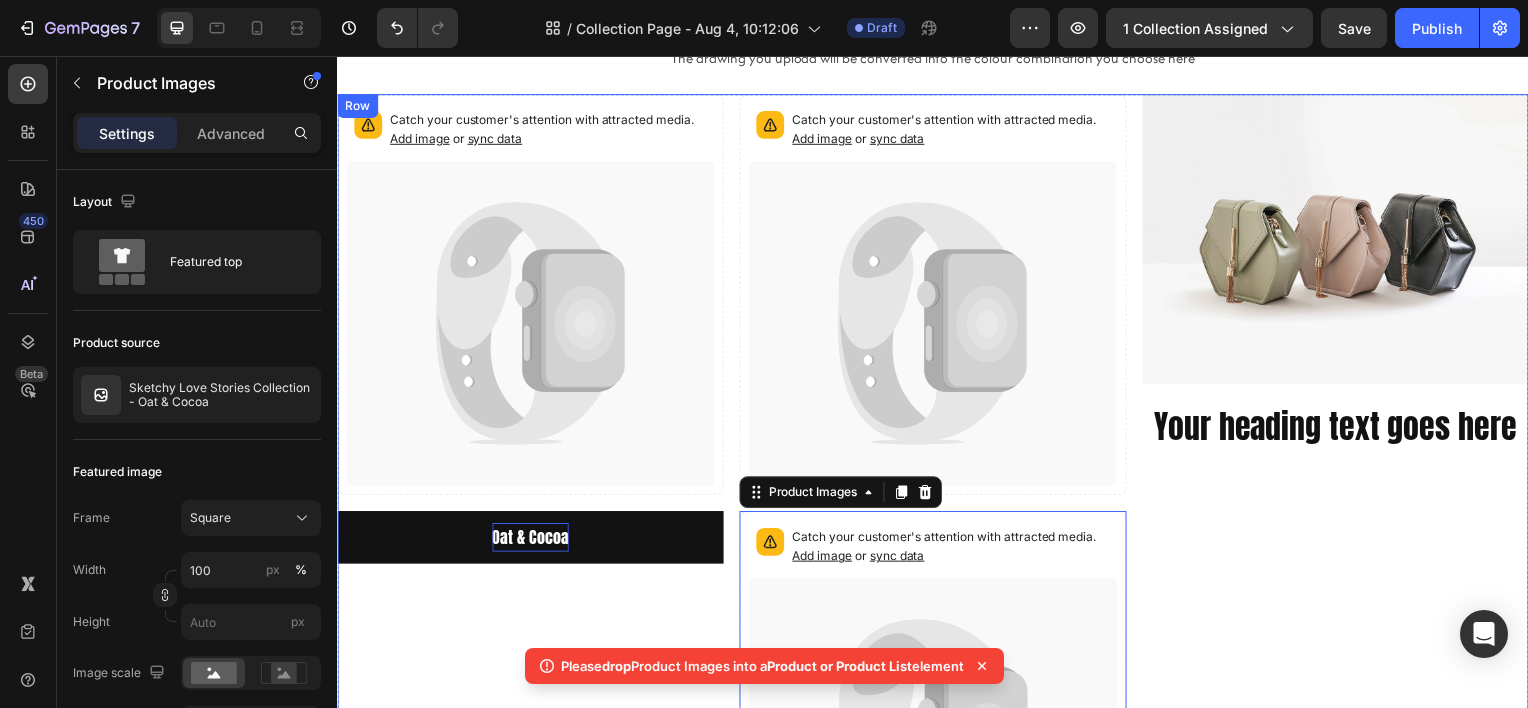 scroll, scrollTop: 0, scrollLeft: 0, axis: both 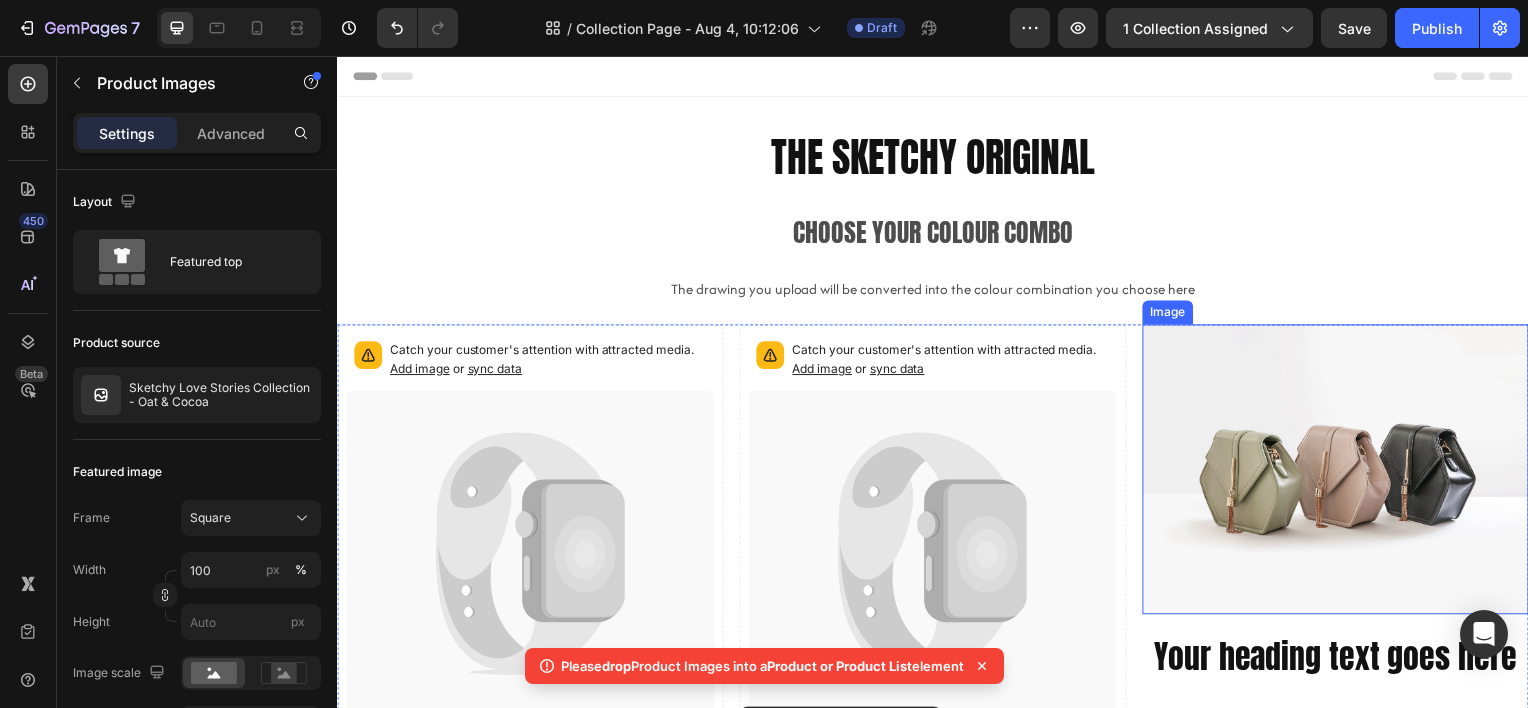 click at bounding box center [1342, 472] 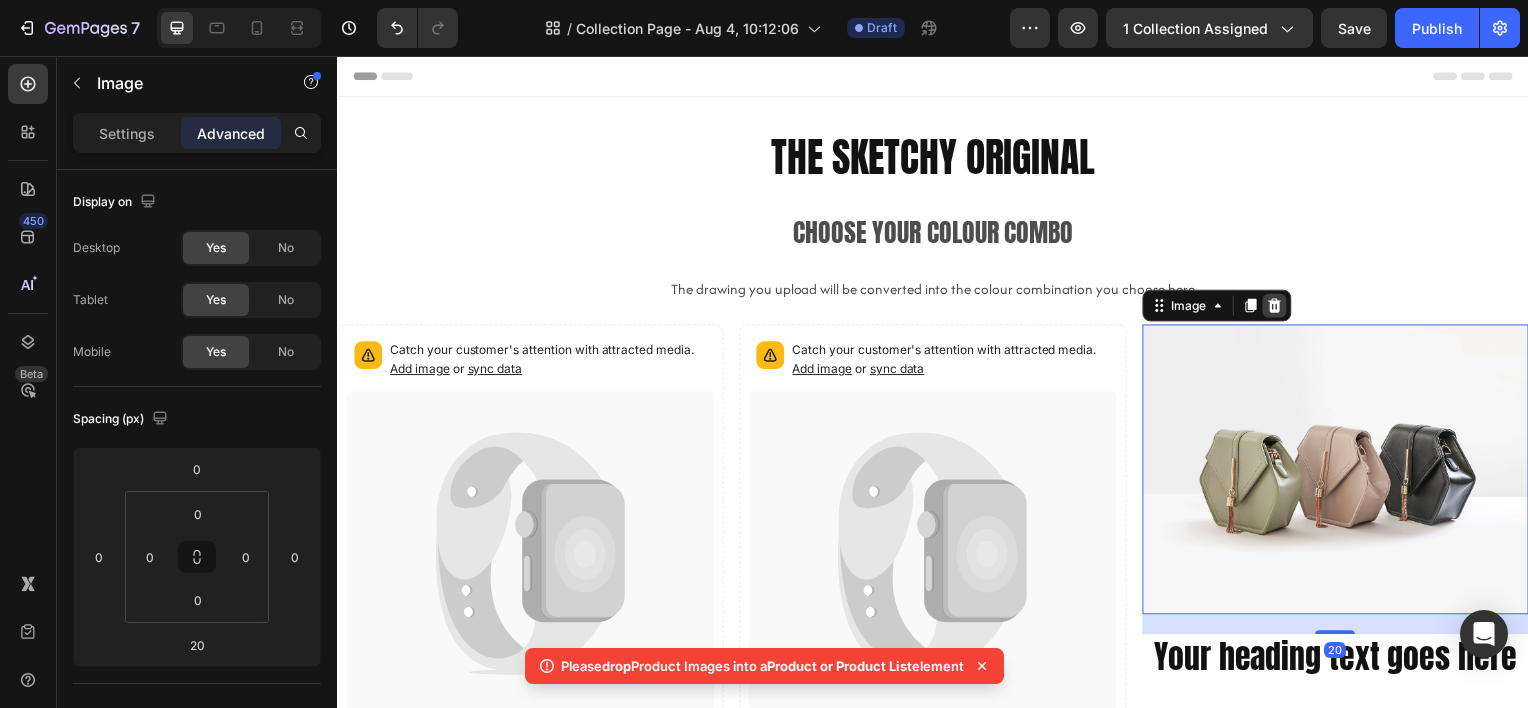 click at bounding box center (1281, 307) 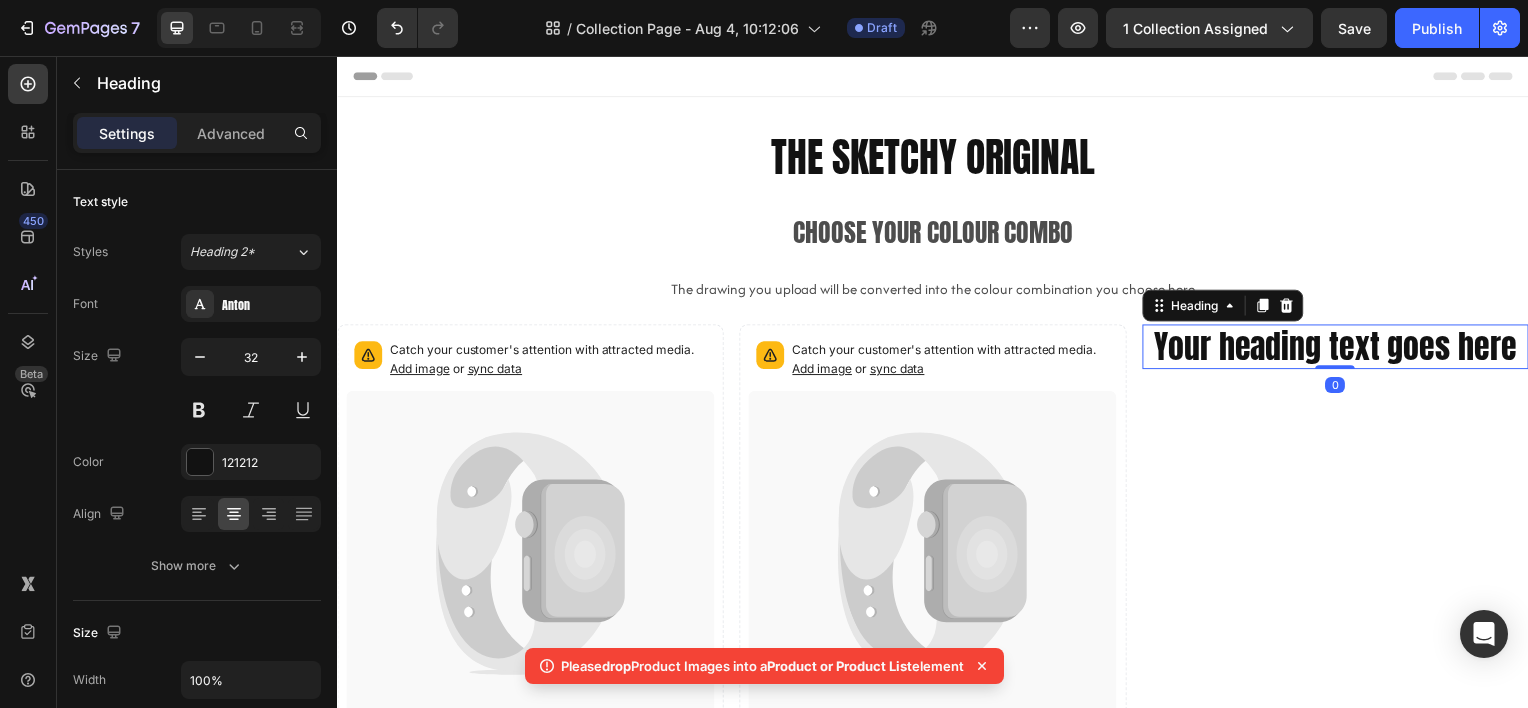 click on "Your heading text goes here" at bounding box center [1342, 349] 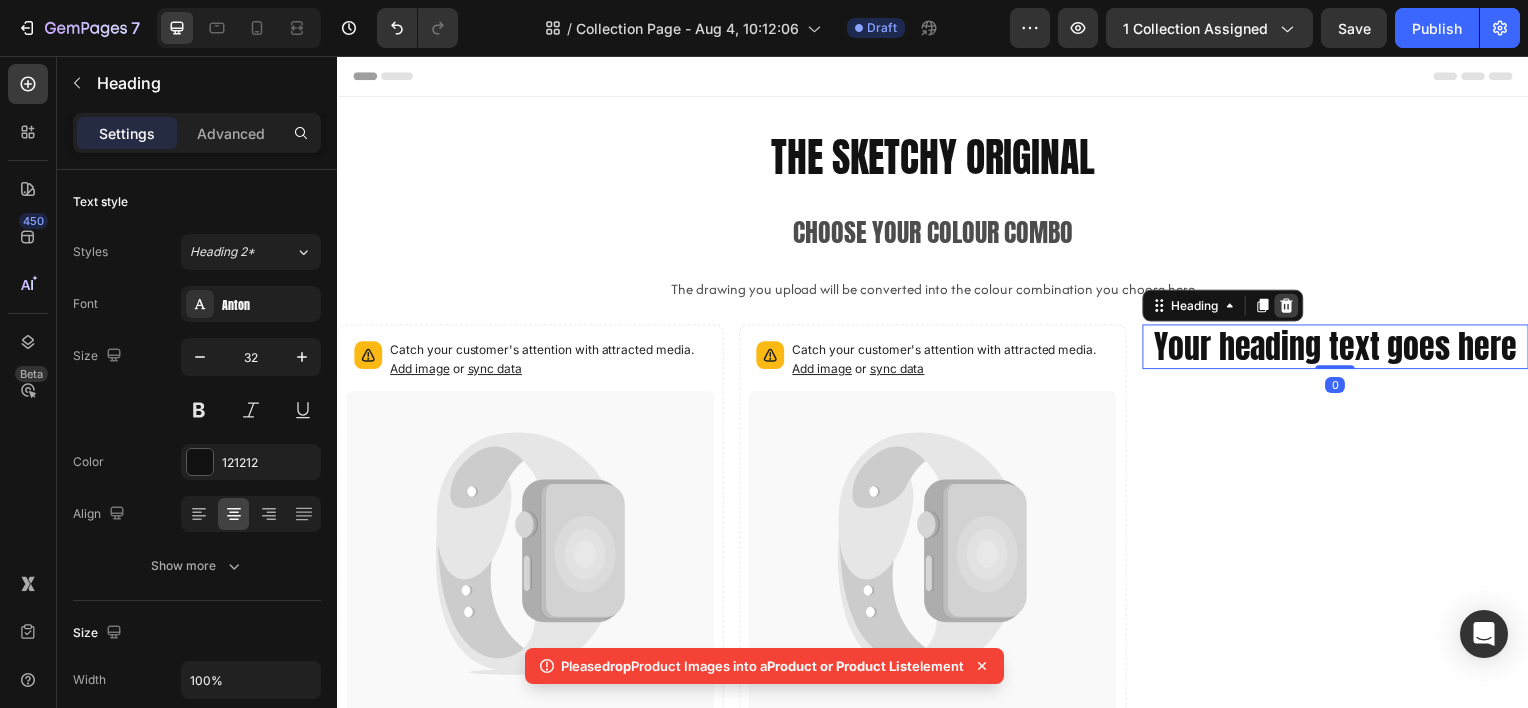 click 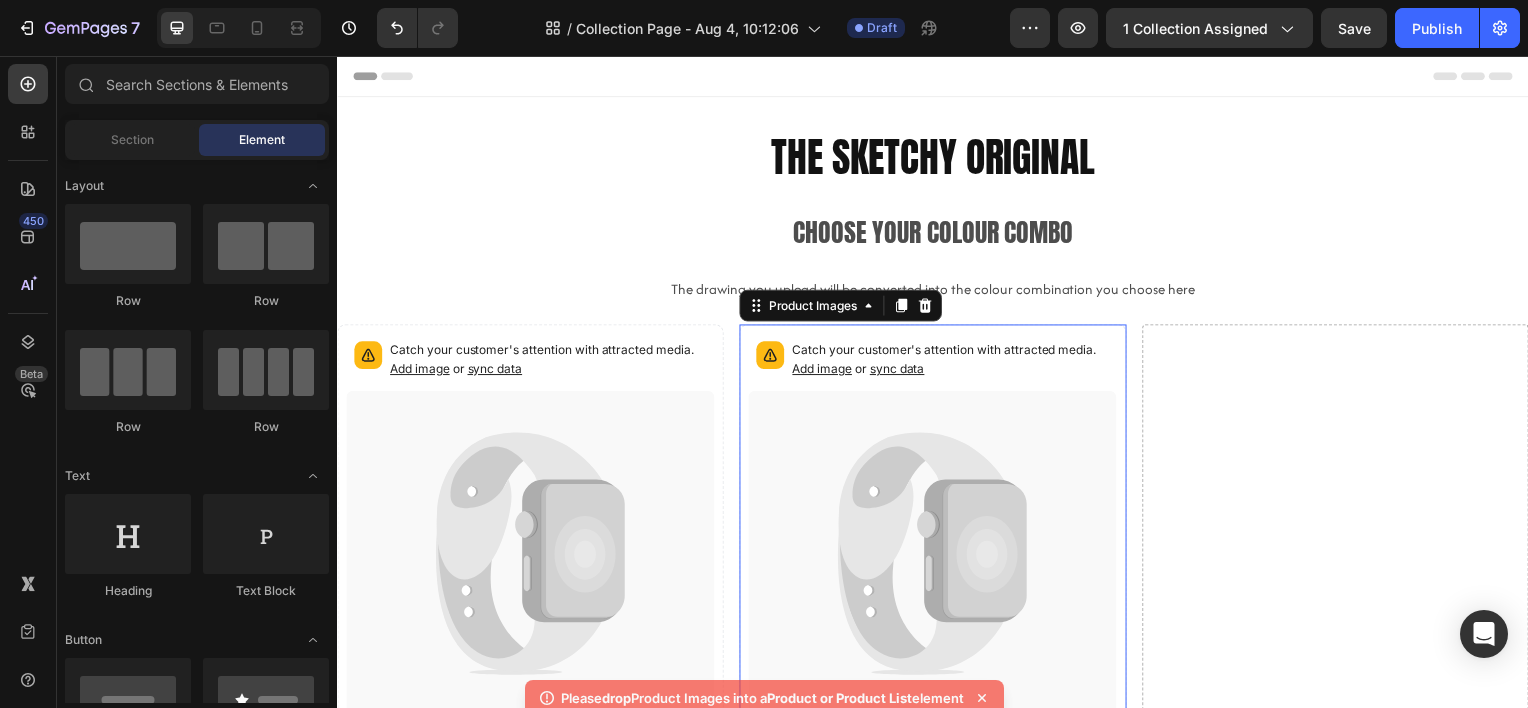 click 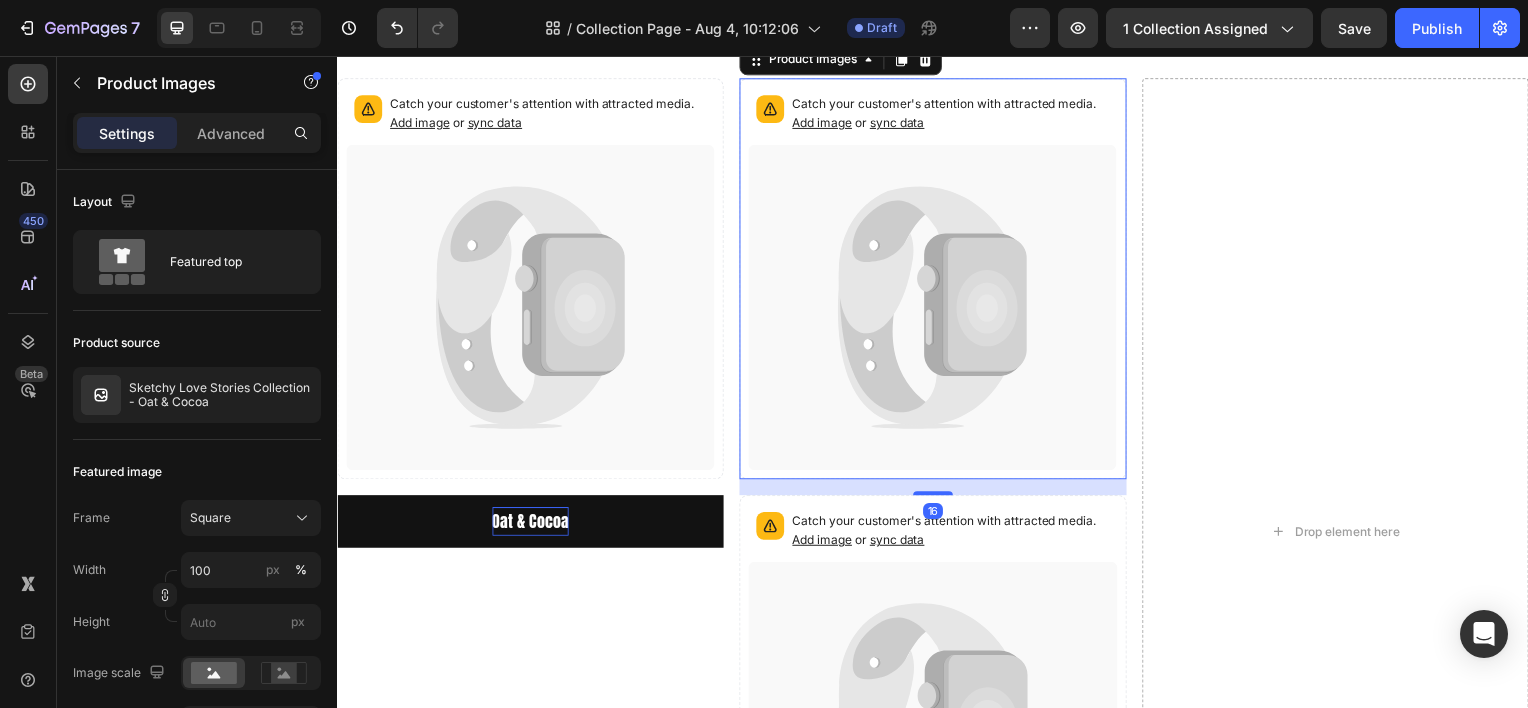 scroll, scrollTop: 400, scrollLeft: 0, axis: vertical 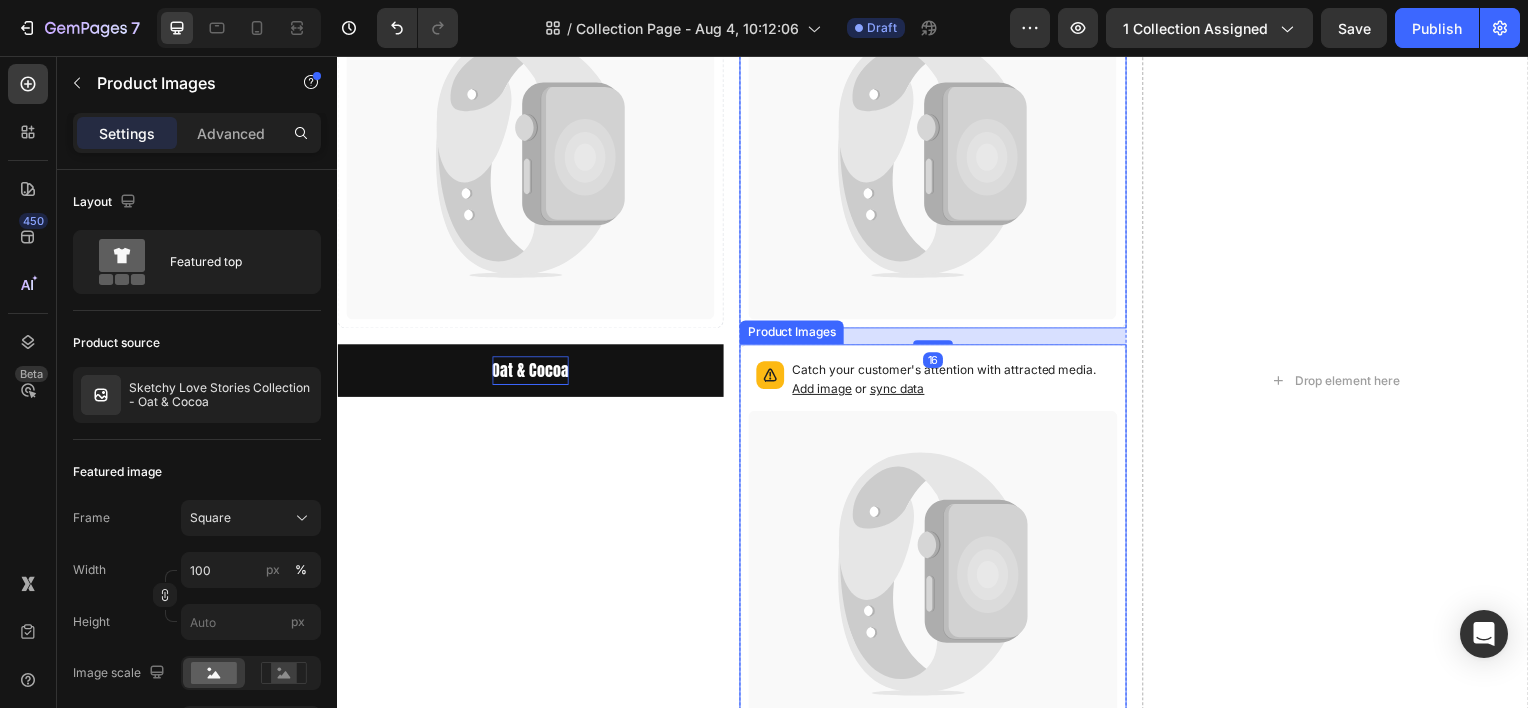 click on "Catch your customer's attention with attracted media.       Add image   or   sync data" at bounding box center (954, 382) 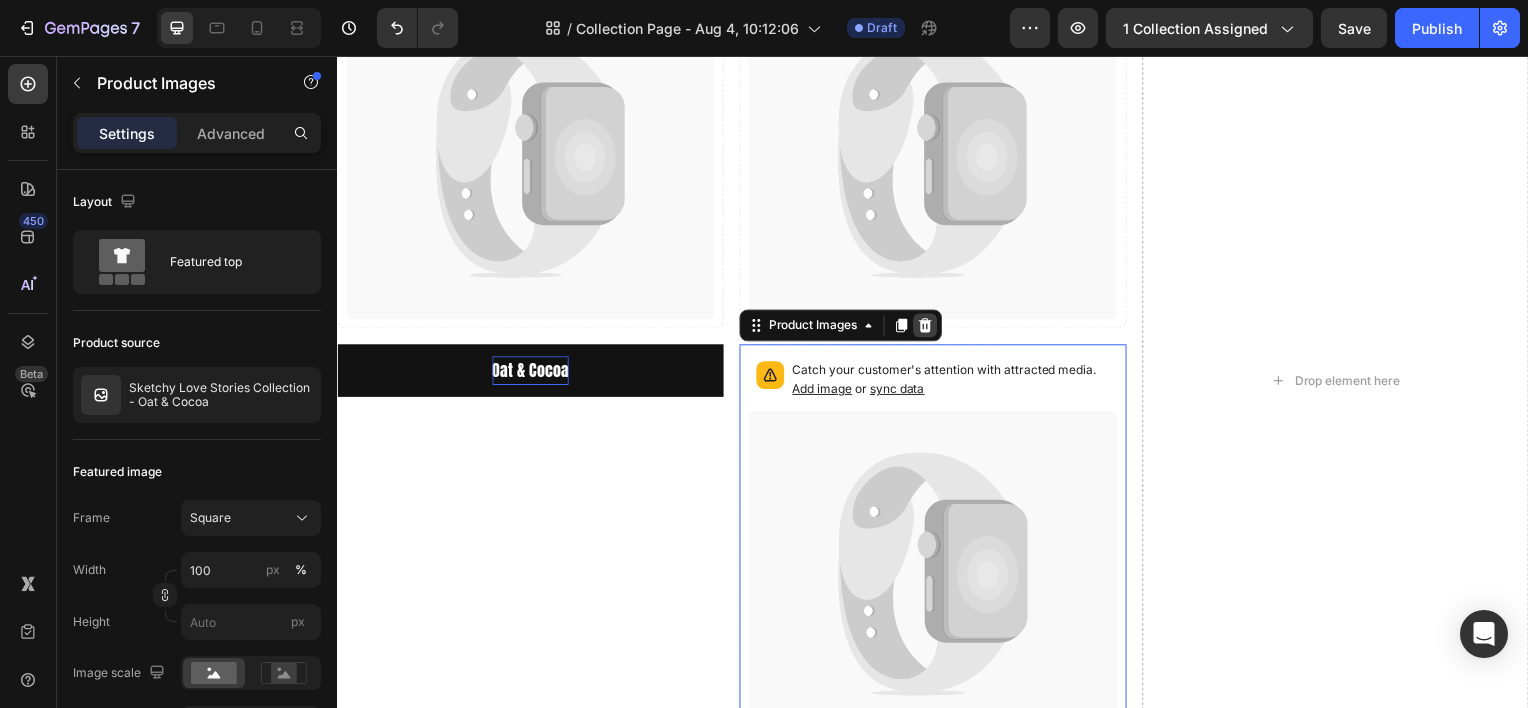 click 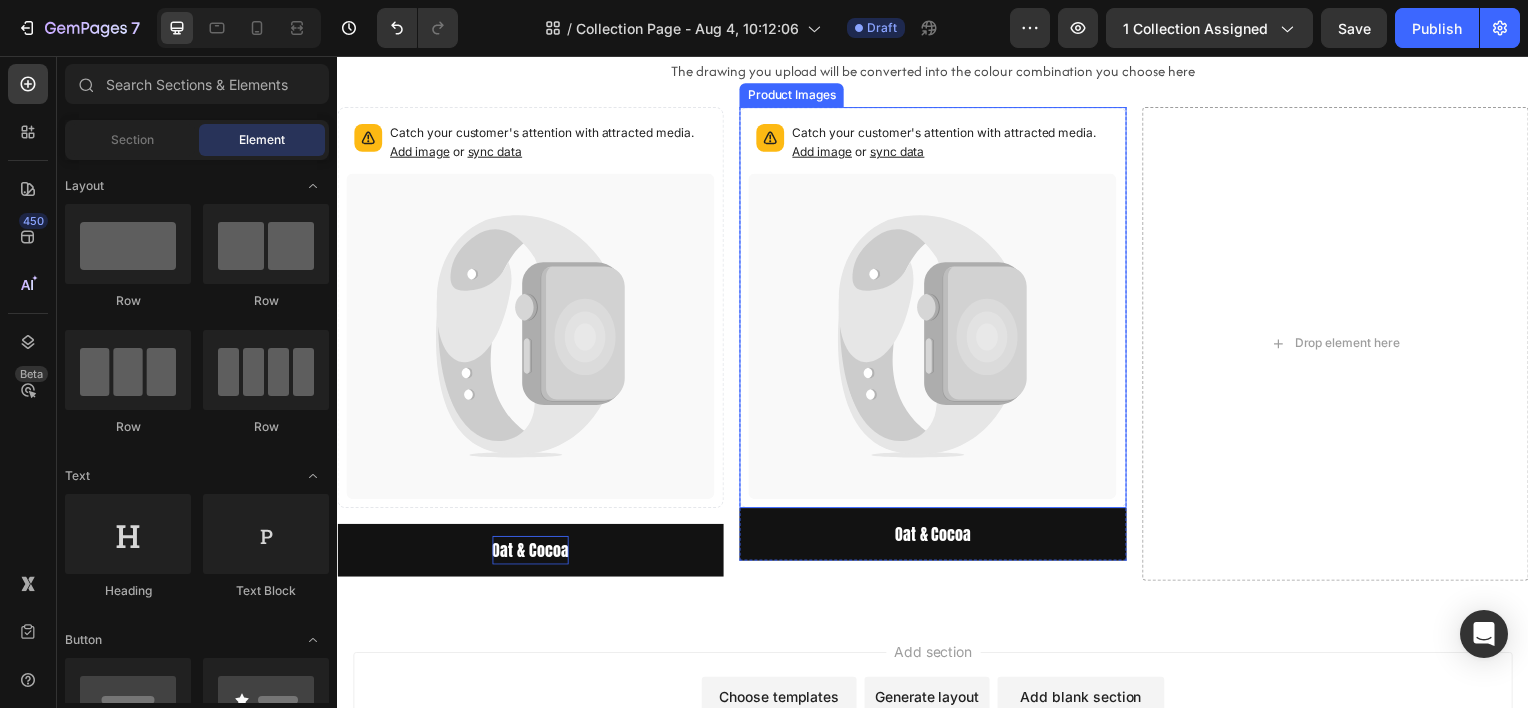 scroll, scrollTop: 300, scrollLeft: 0, axis: vertical 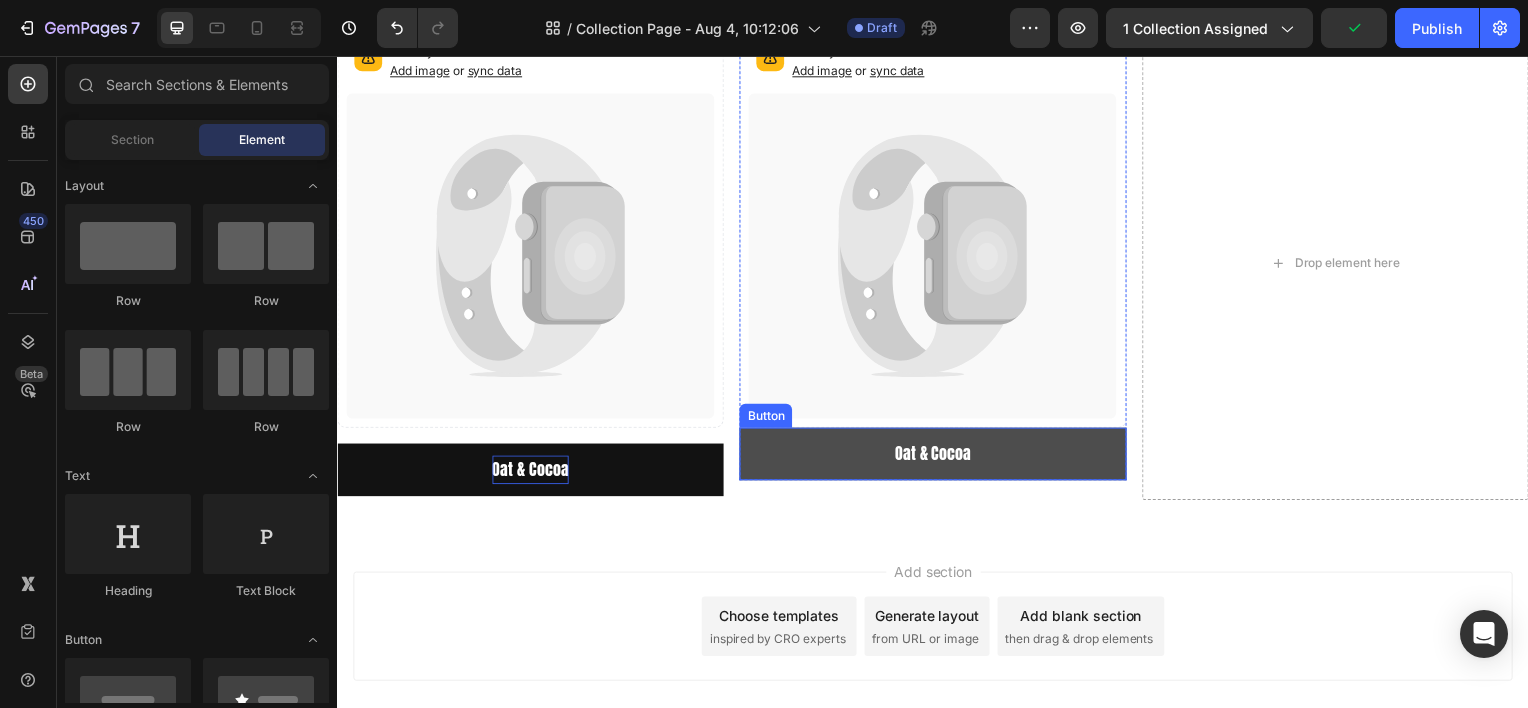 click on "Oat & Cocoa" at bounding box center [936, 456] 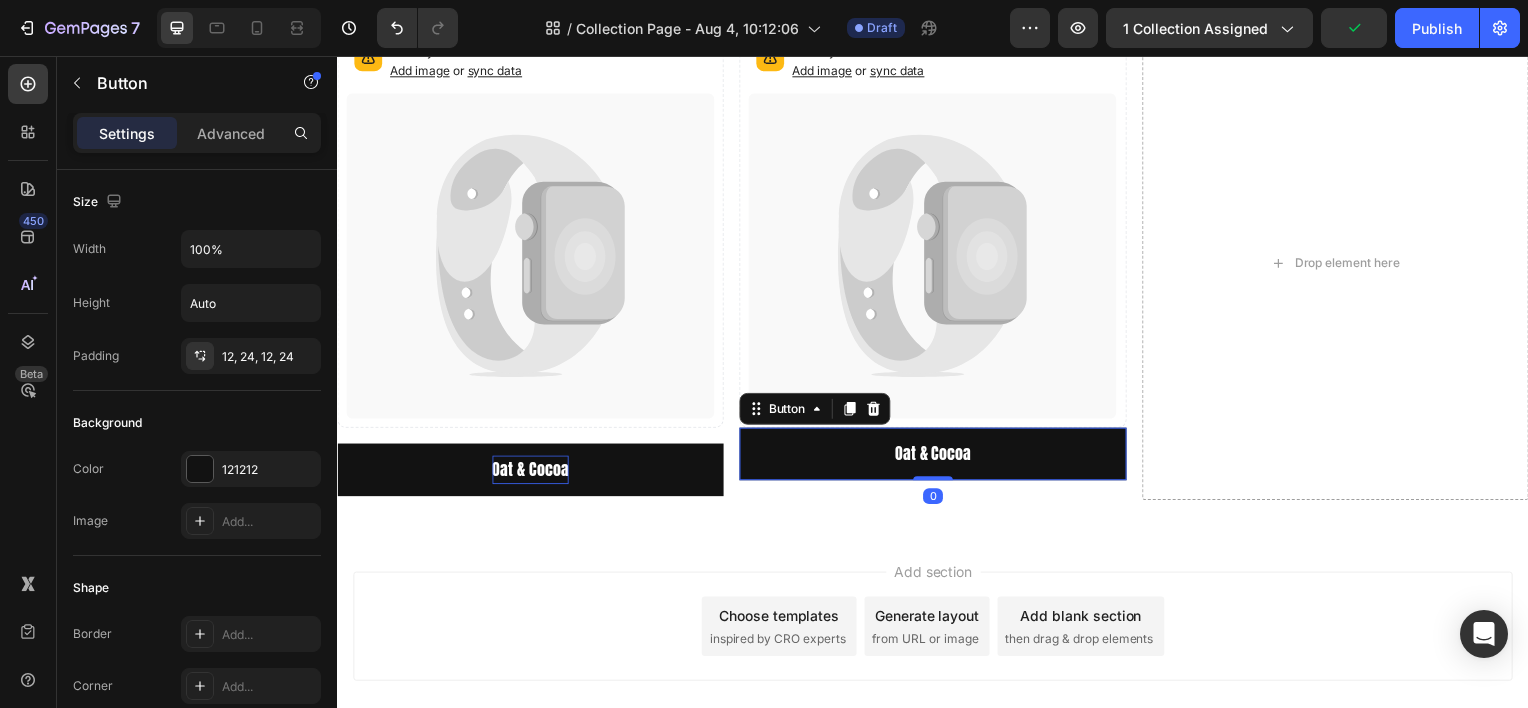 click 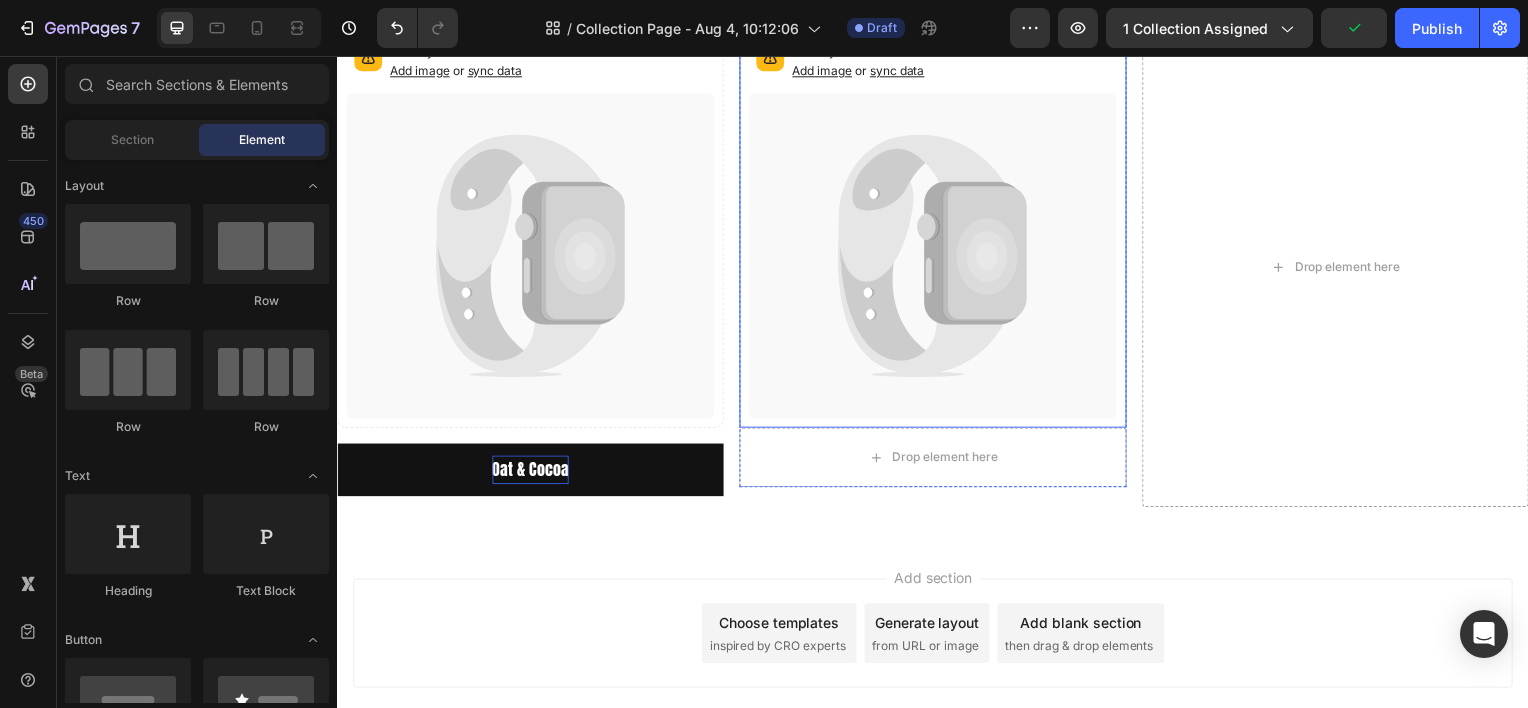 click 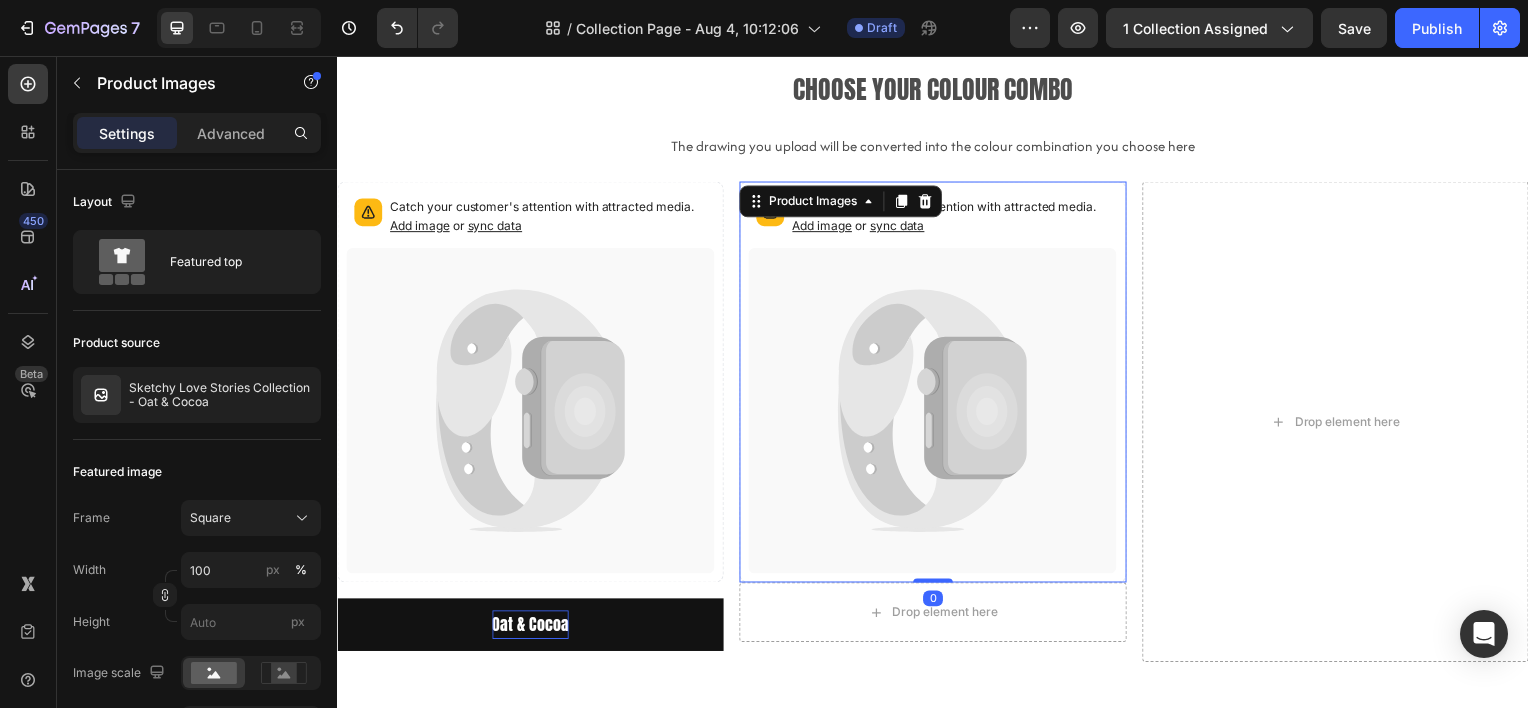 scroll, scrollTop: 0, scrollLeft: 0, axis: both 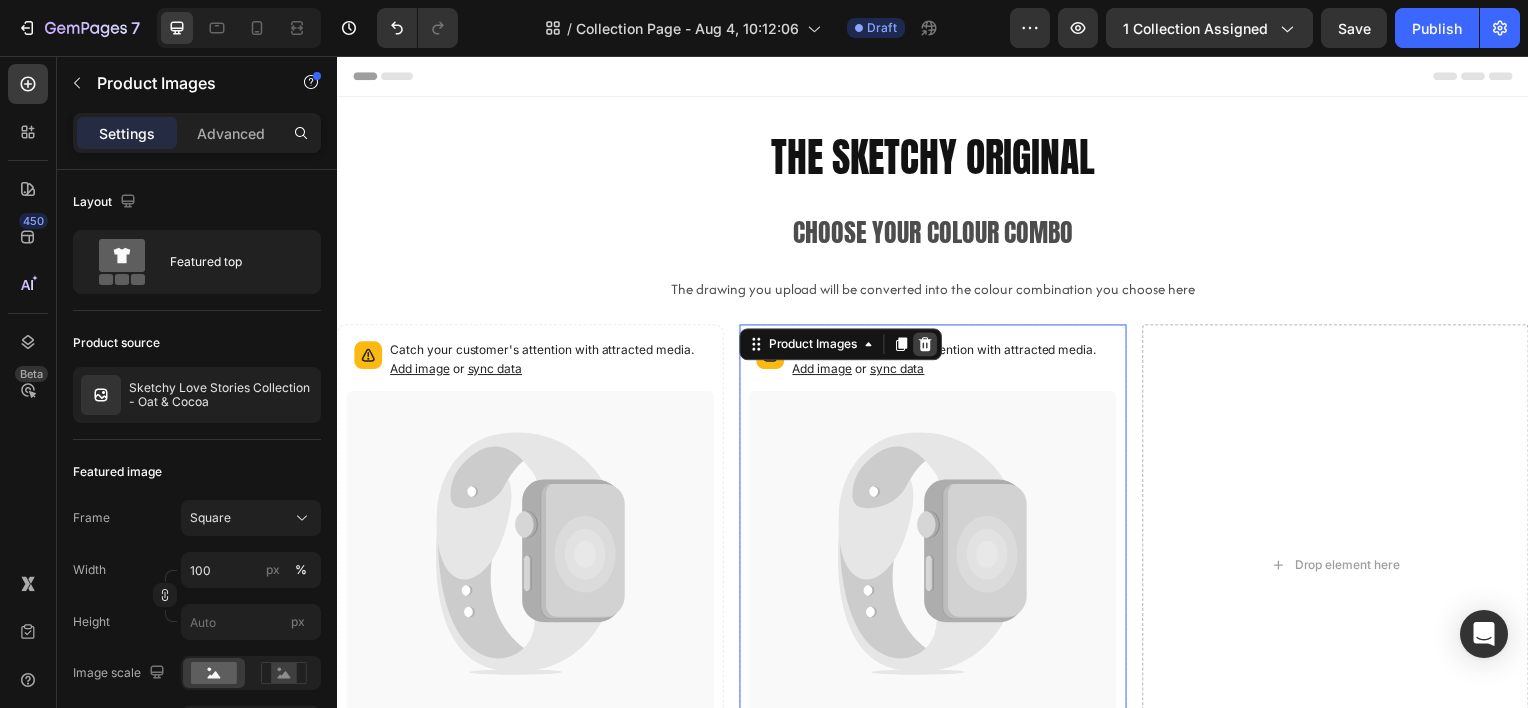 click 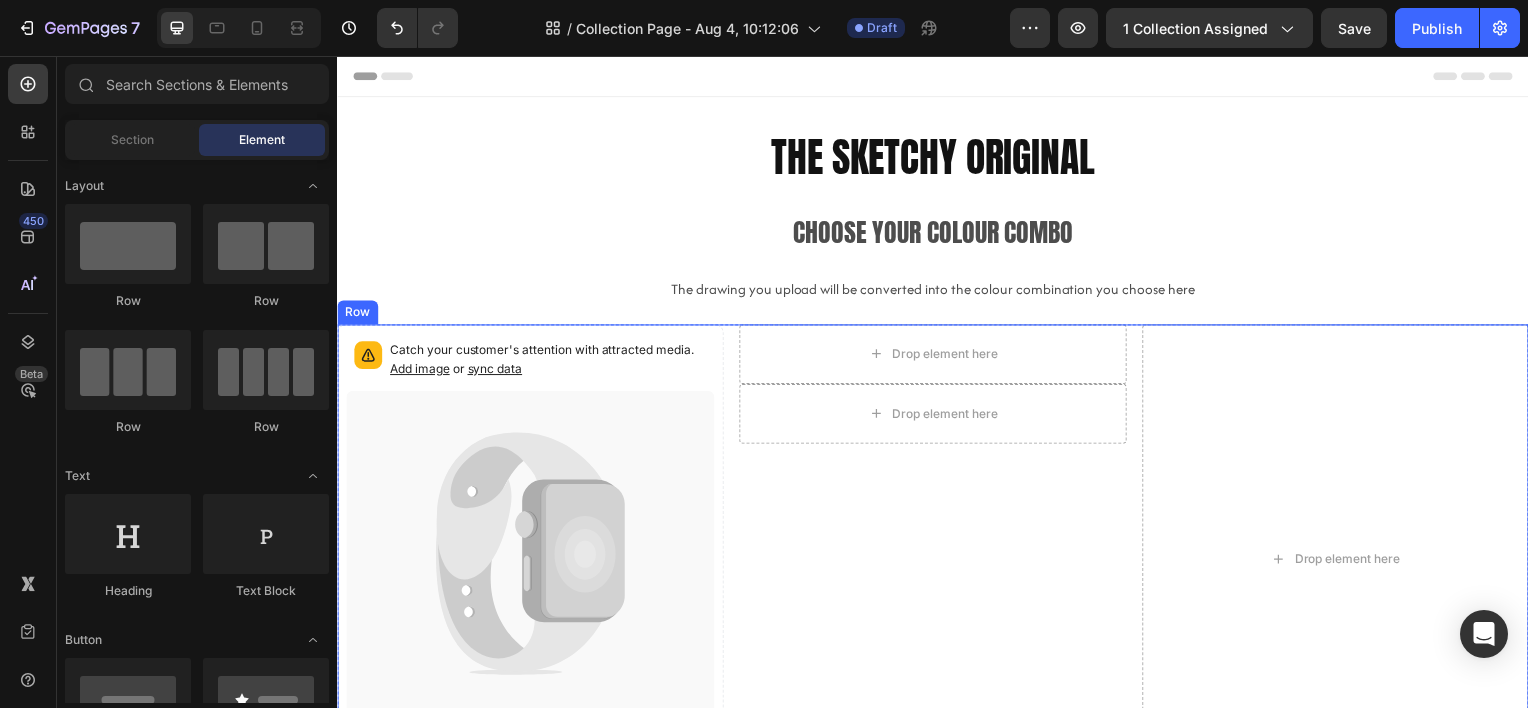 click on "Drop element here
Drop element here Product" at bounding box center (936, 562) 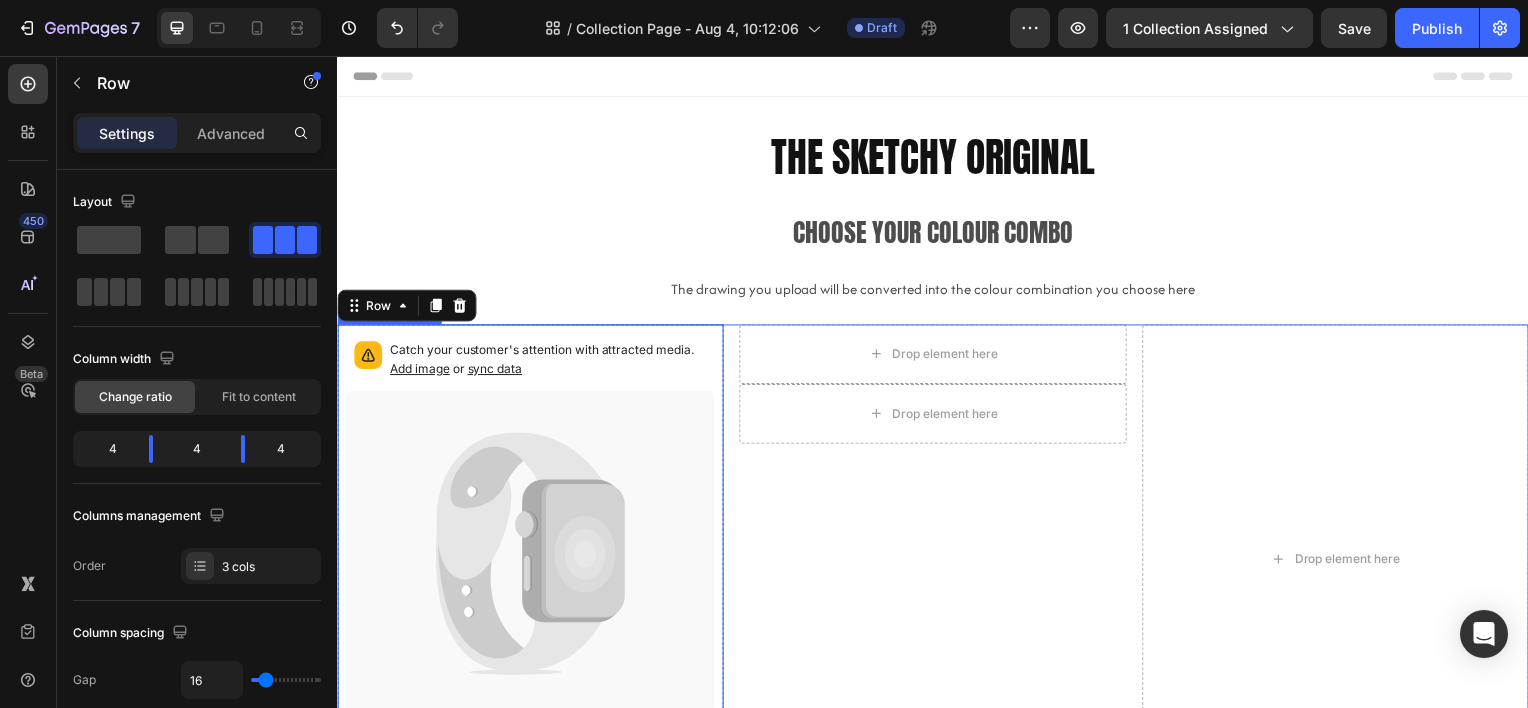 click on "Catch your customer's attention with attracted media.       Add image   or   sync data" at bounding box center [531, 364] 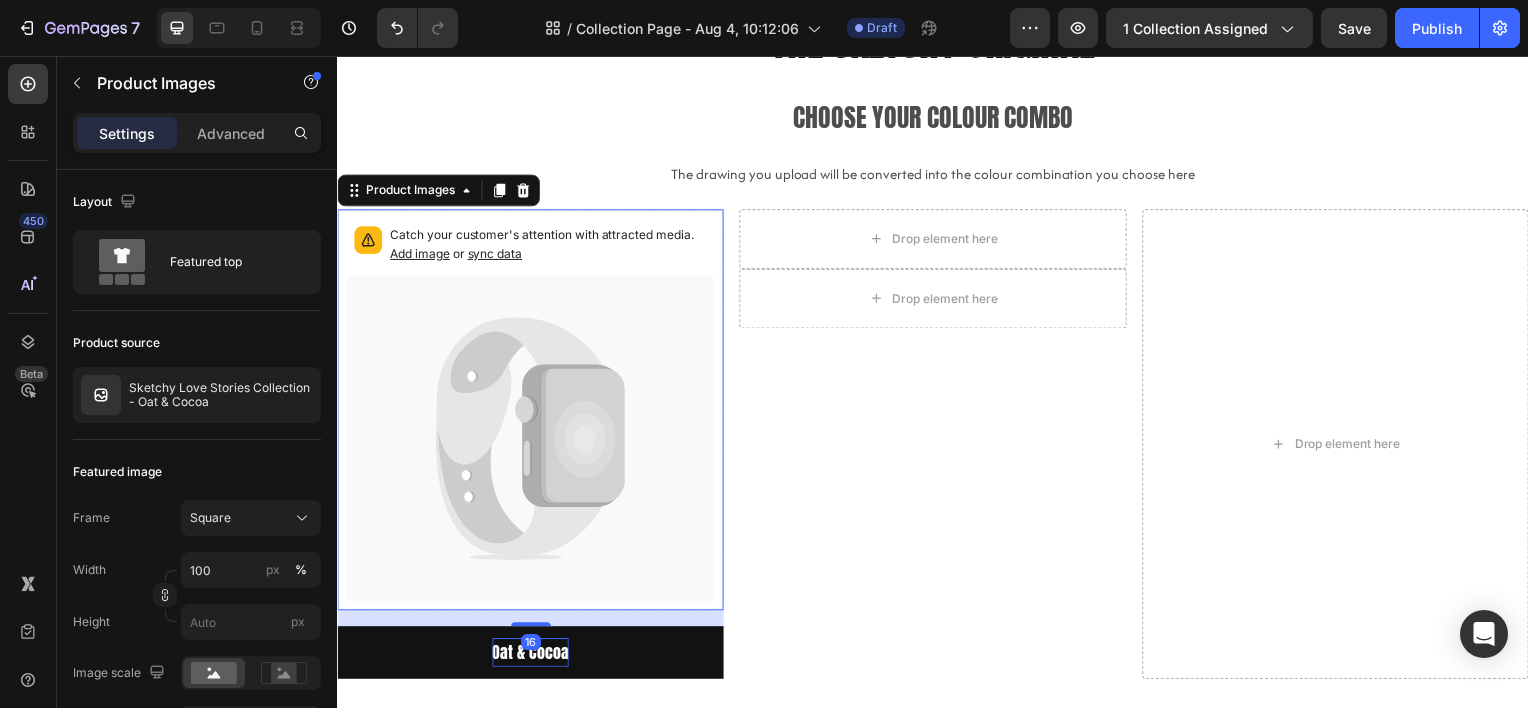 scroll, scrollTop: 200, scrollLeft: 0, axis: vertical 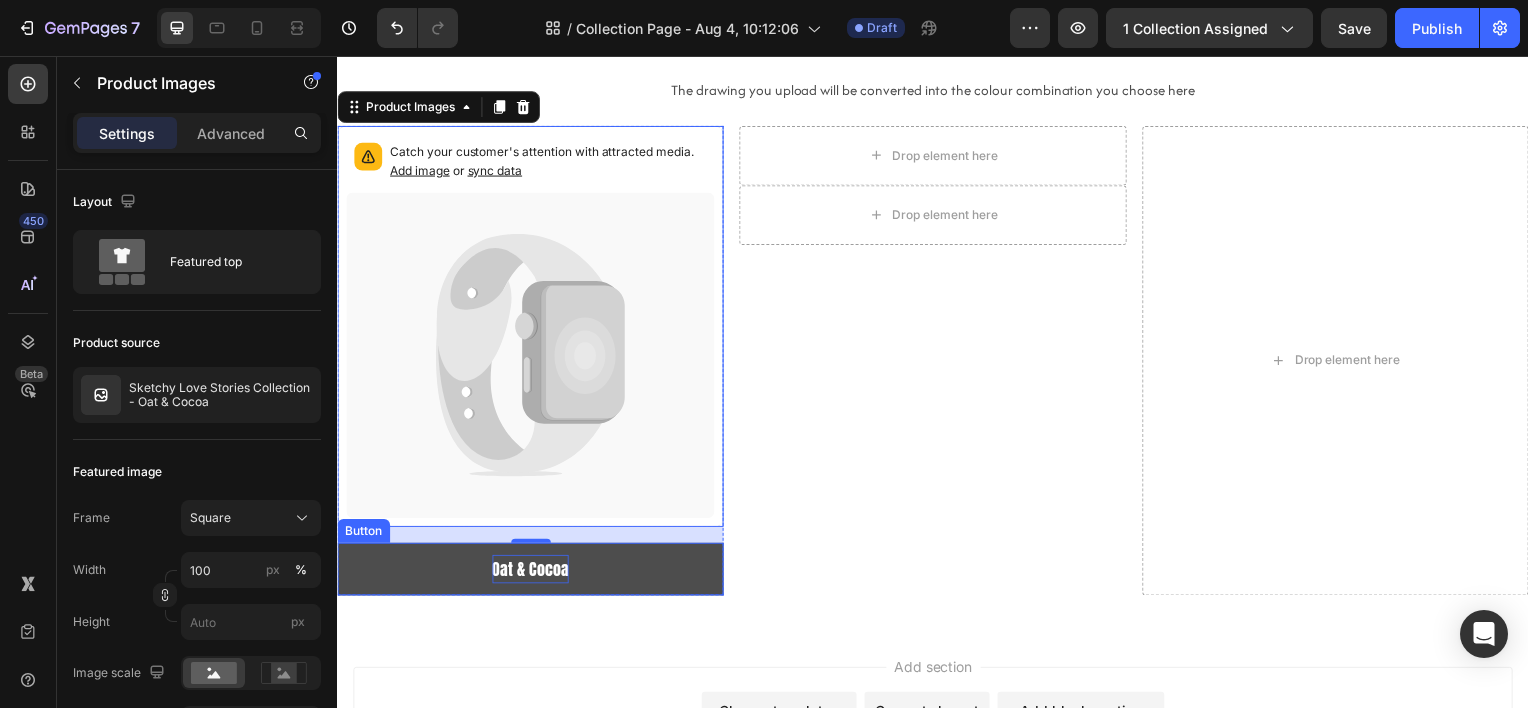 click on "Oat & Cocoa" at bounding box center (531, 572) 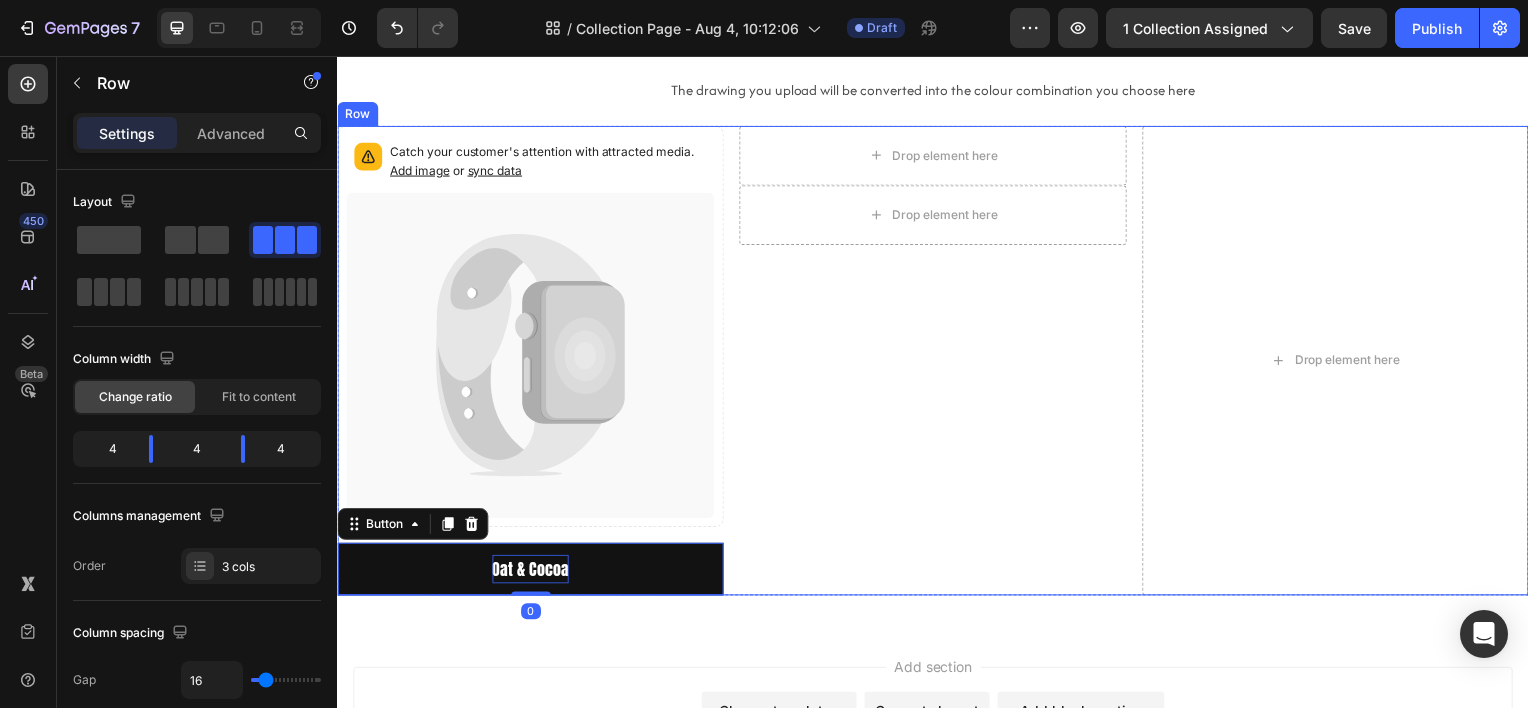 click on "Drop element here
Drop element here Product" at bounding box center [936, 362] 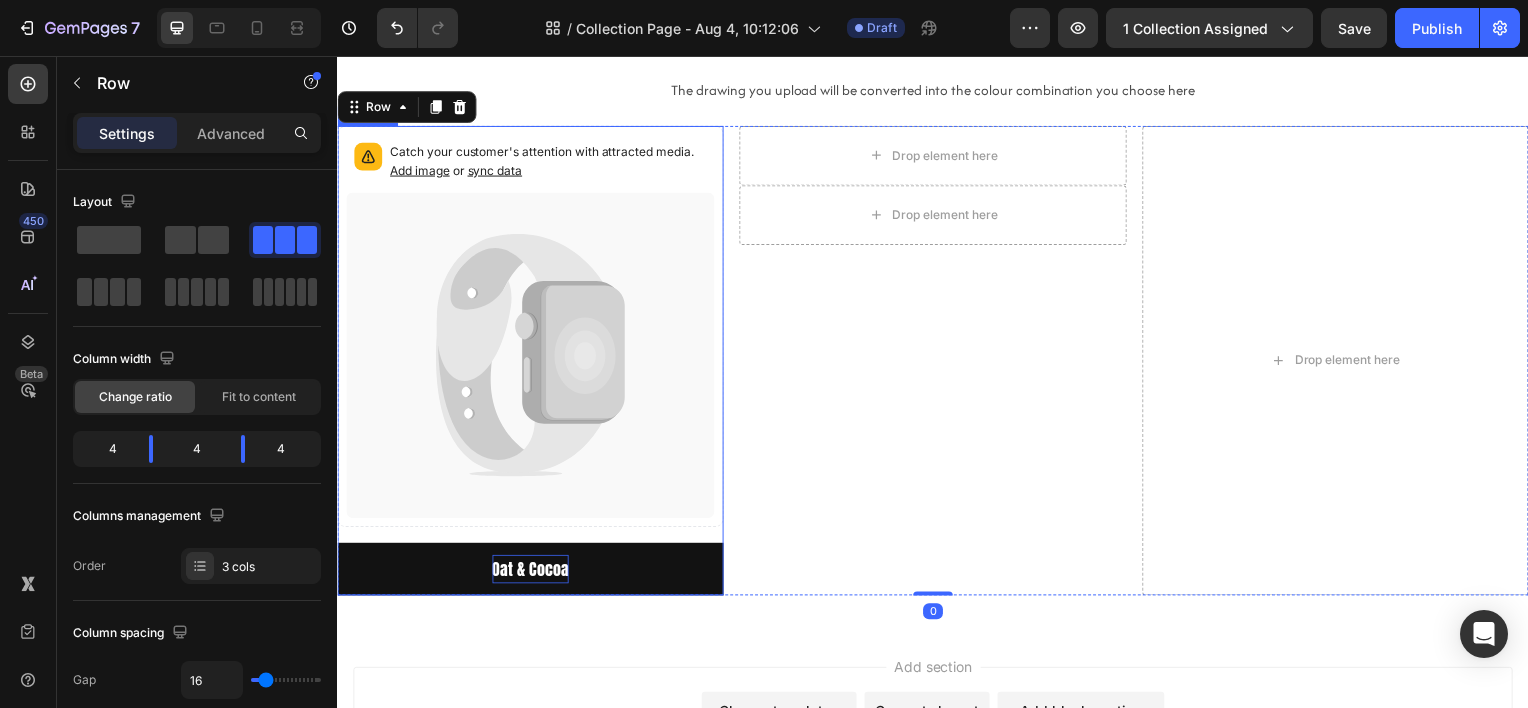 click on "Catch your customer's attention with attracted media.       Add image   or   sync data
Product Images" at bounding box center [531, 336] 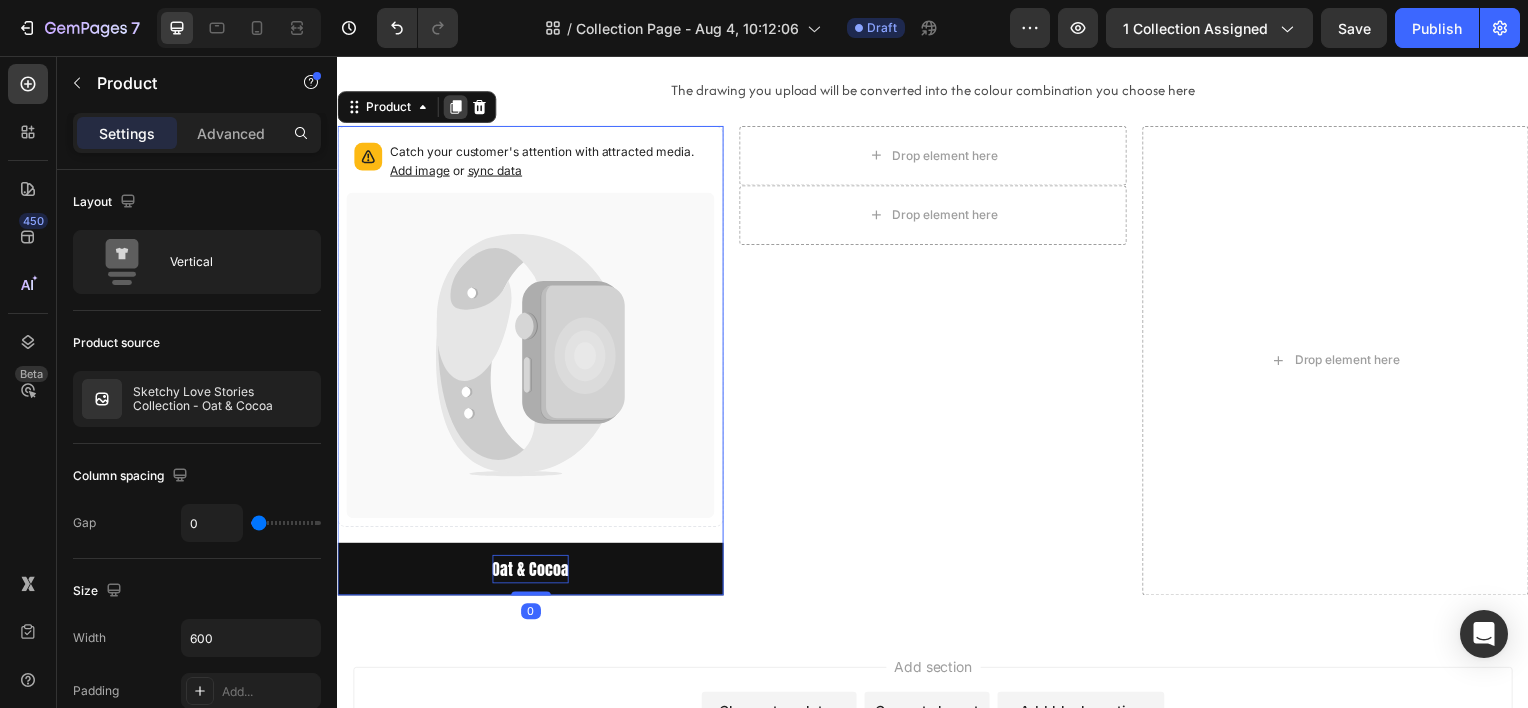 click 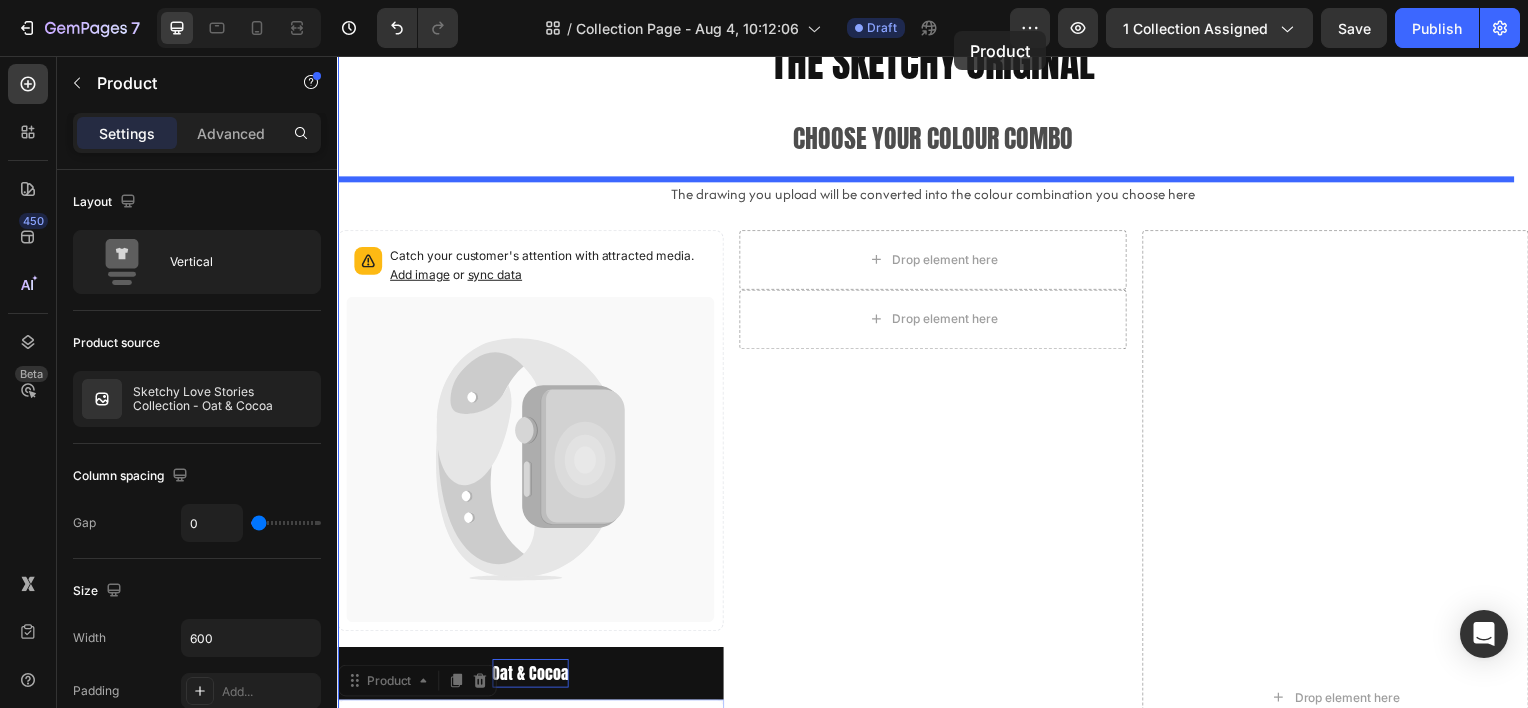 scroll, scrollTop: 0, scrollLeft: 0, axis: both 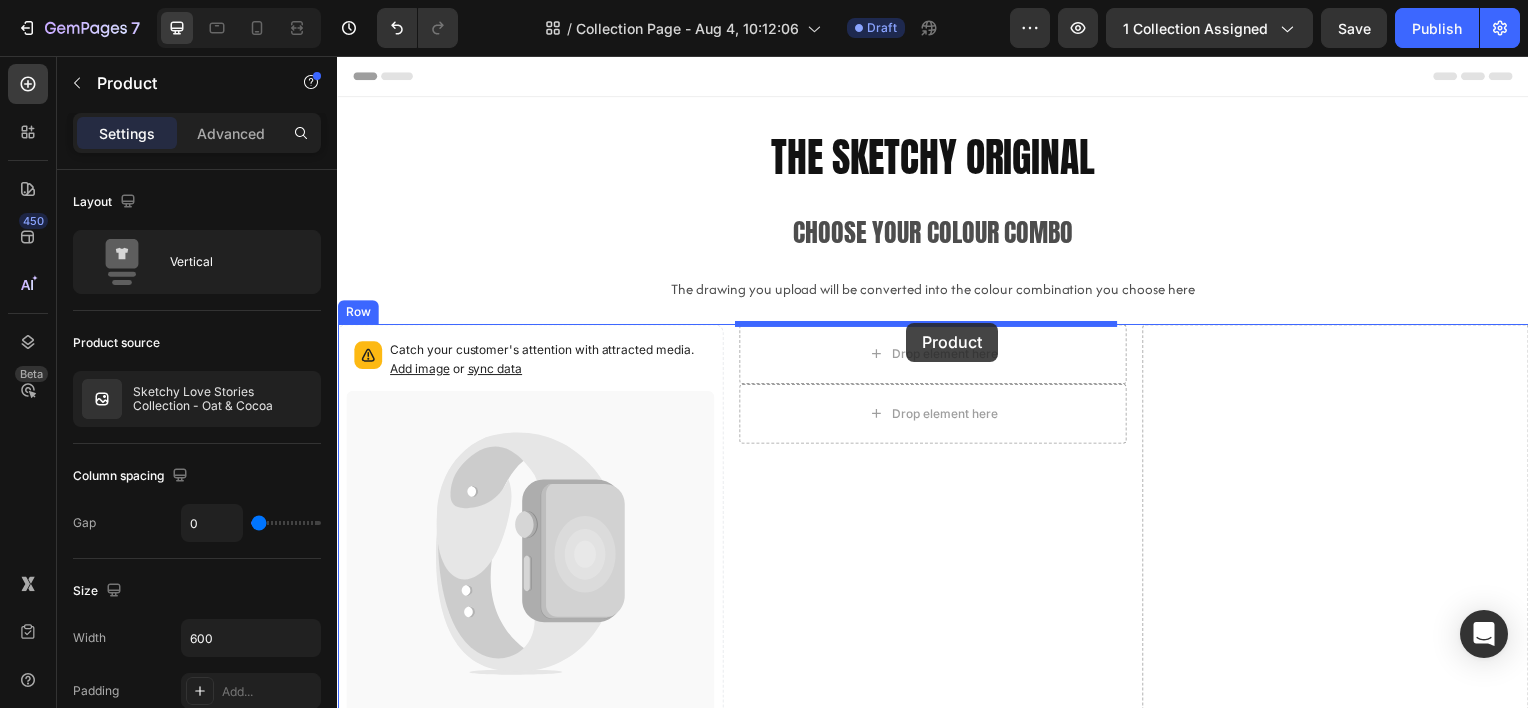 drag, startPoint x: 403, startPoint y: 314, endPoint x: 910, endPoint y: 325, distance: 507.11932 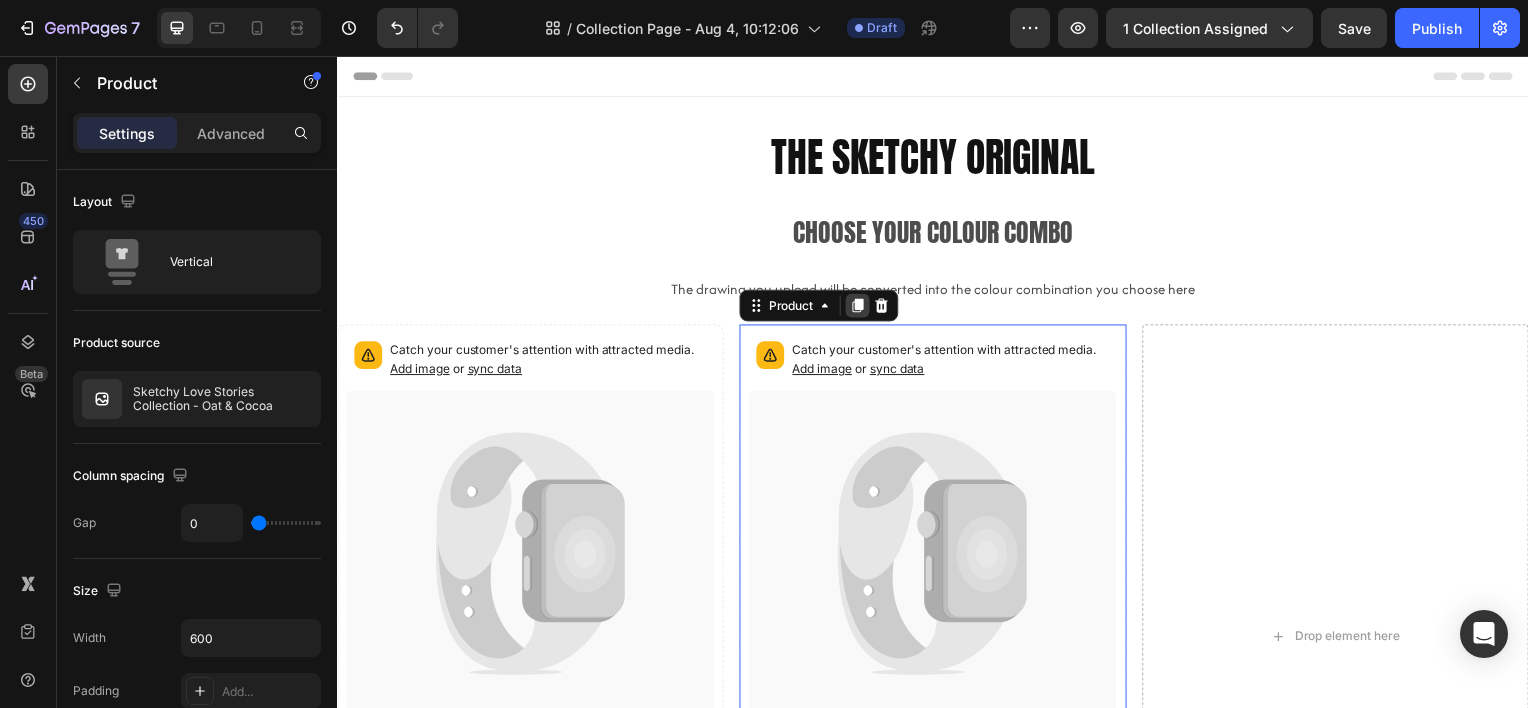 click 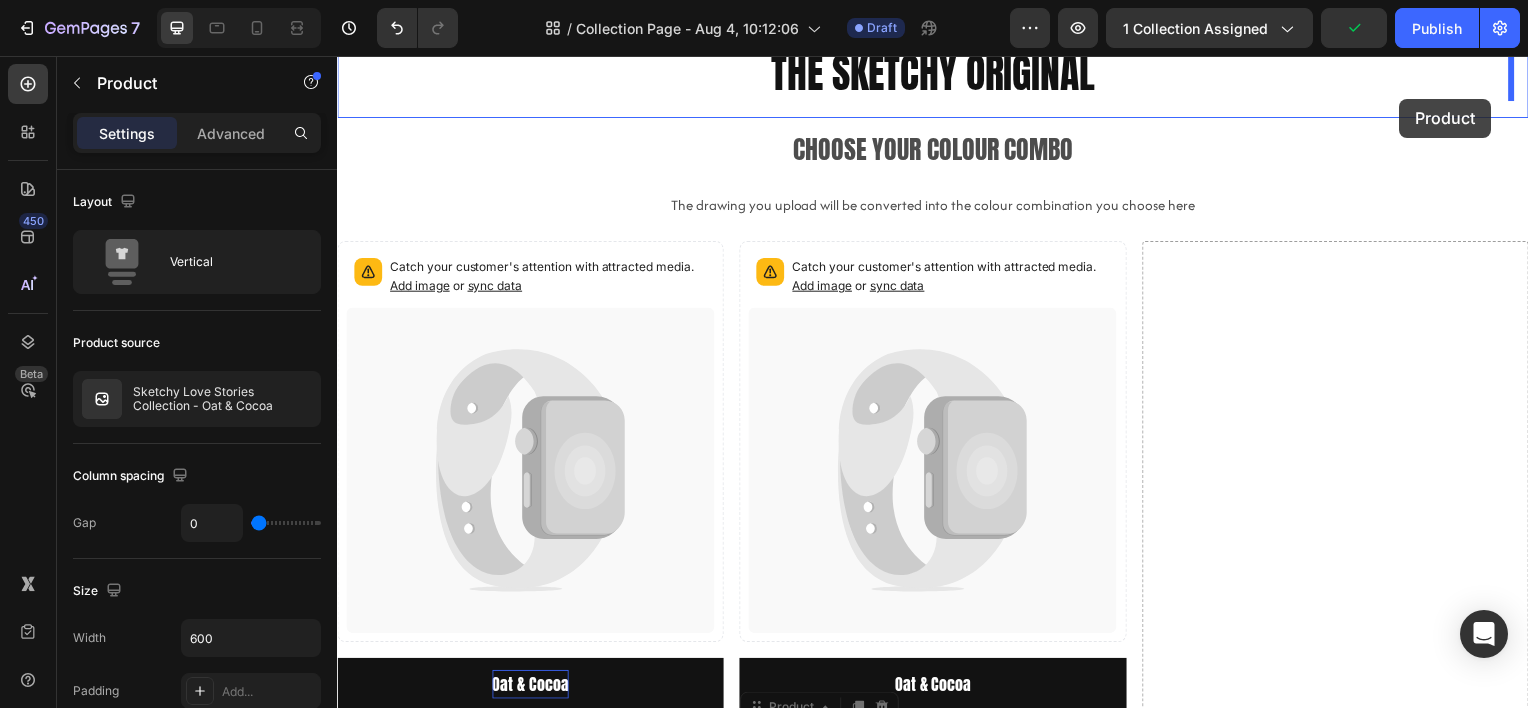 scroll, scrollTop: 8, scrollLeft: 0, axis: vertical 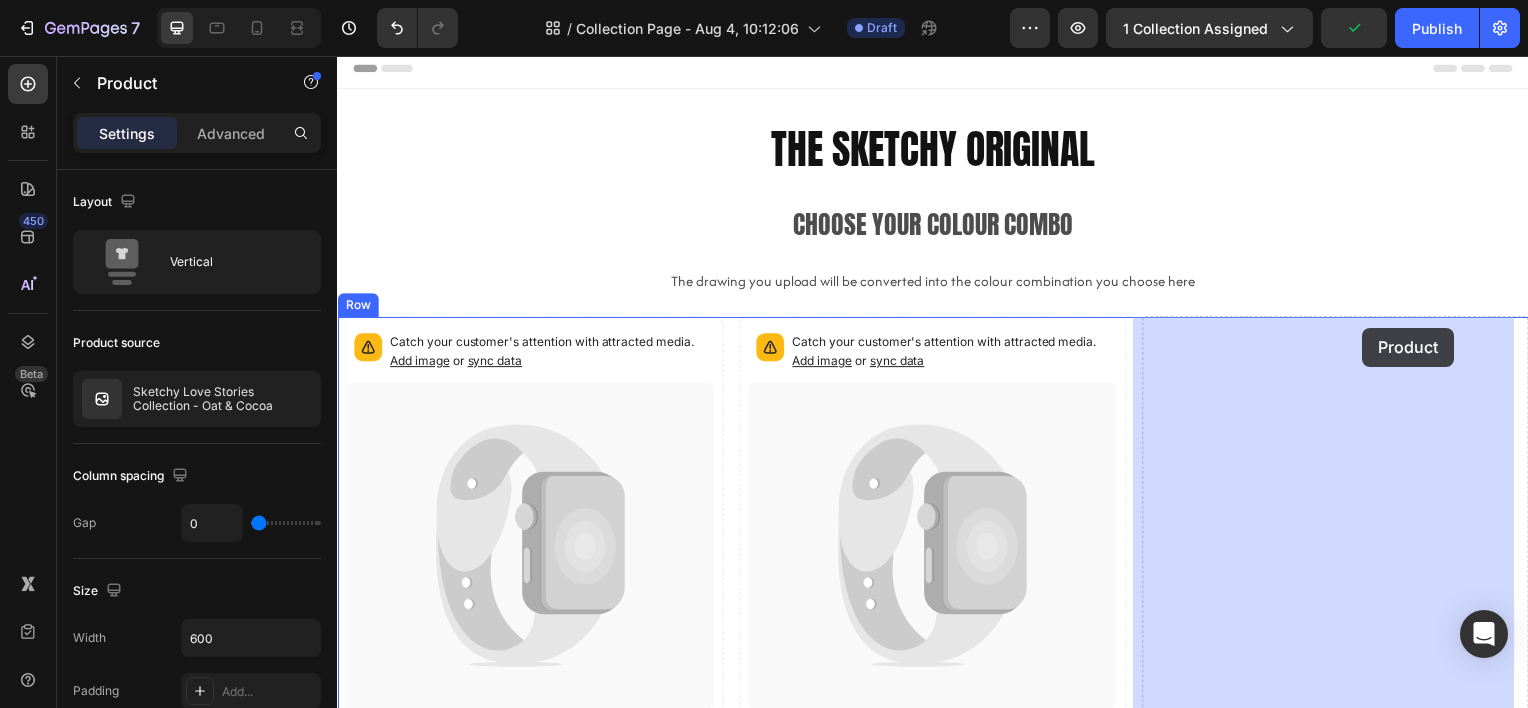 drag, startPoint x: 784, startPoint y: 517, endPoint x: 1370, endPoint y: 330, distance: 615.11383 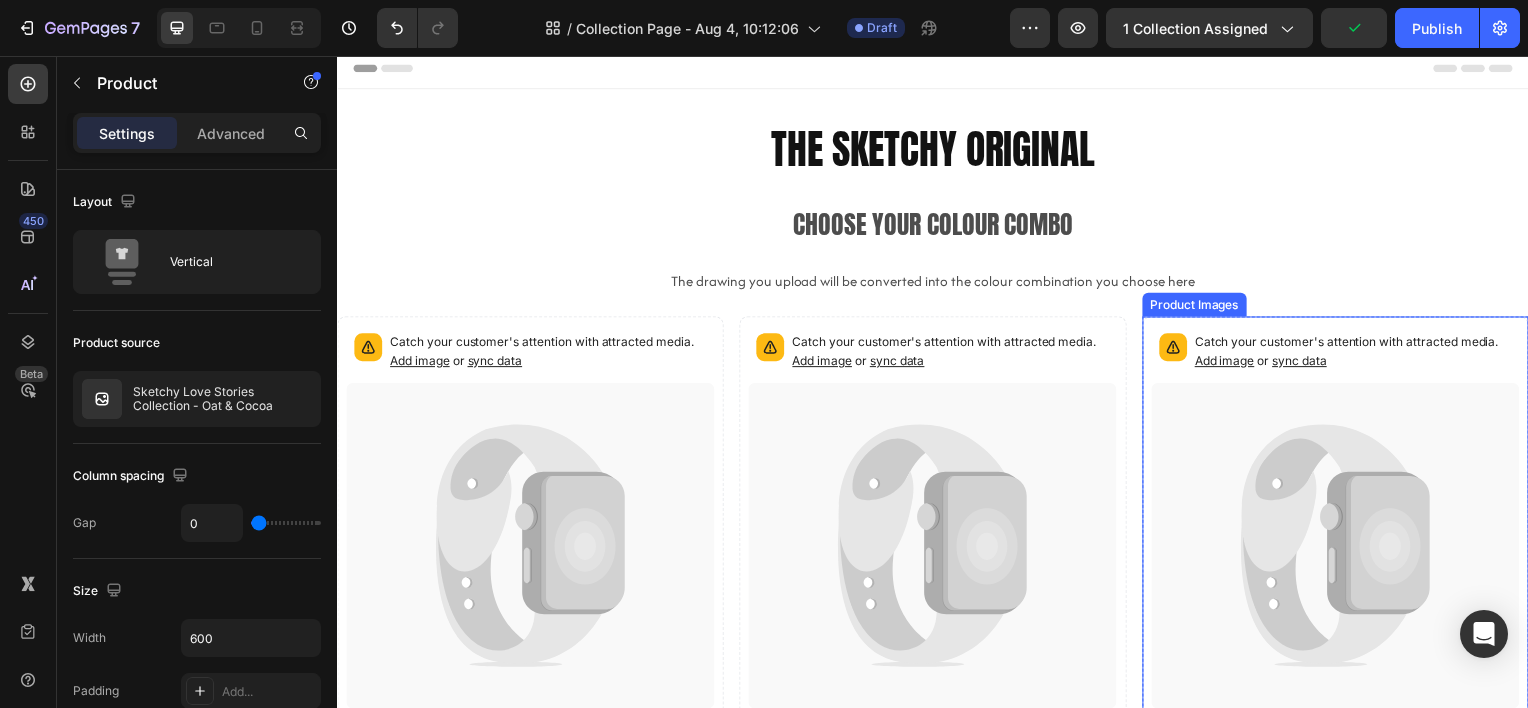 scroll, scrollTop: 508, scrollLeft: 0, axis: vertical 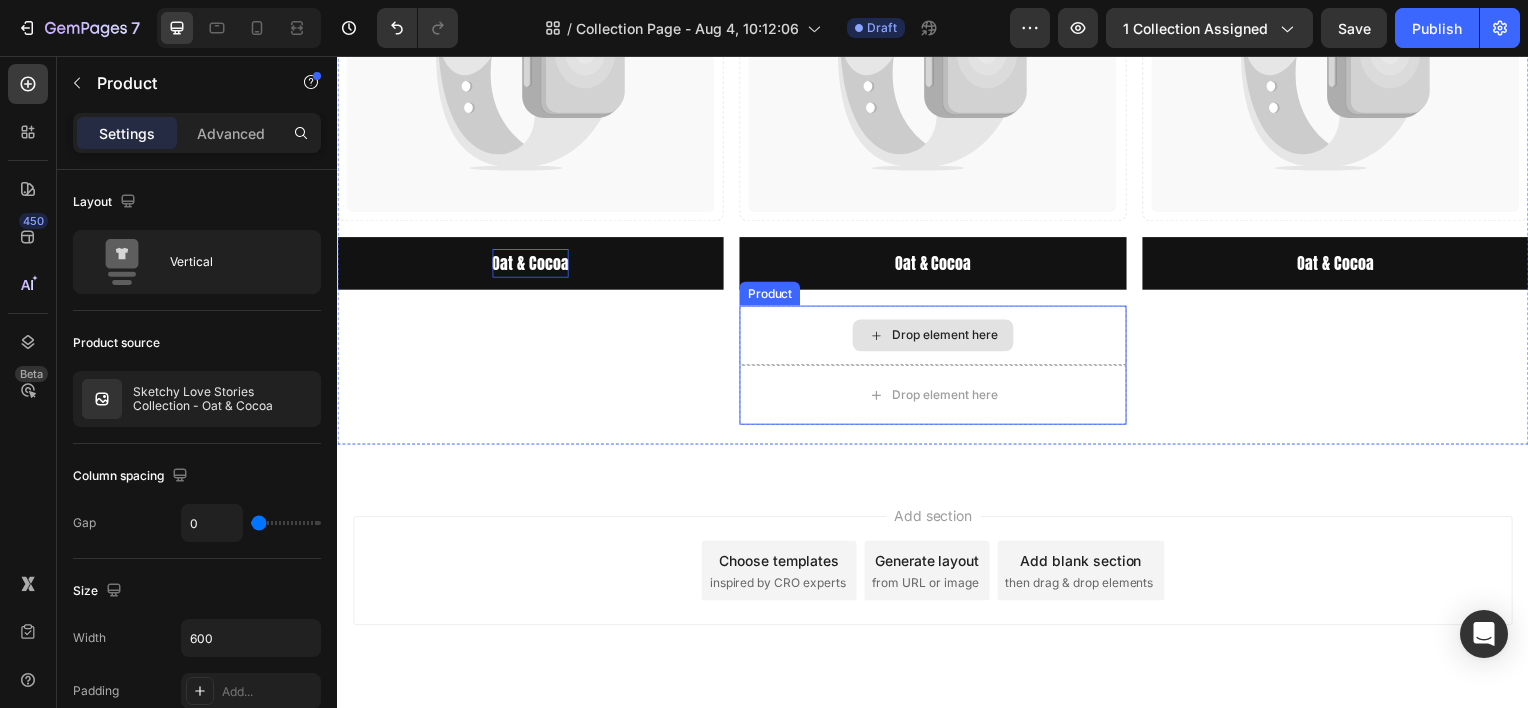 click on "Drop element here" at bounding box center (936, 337) 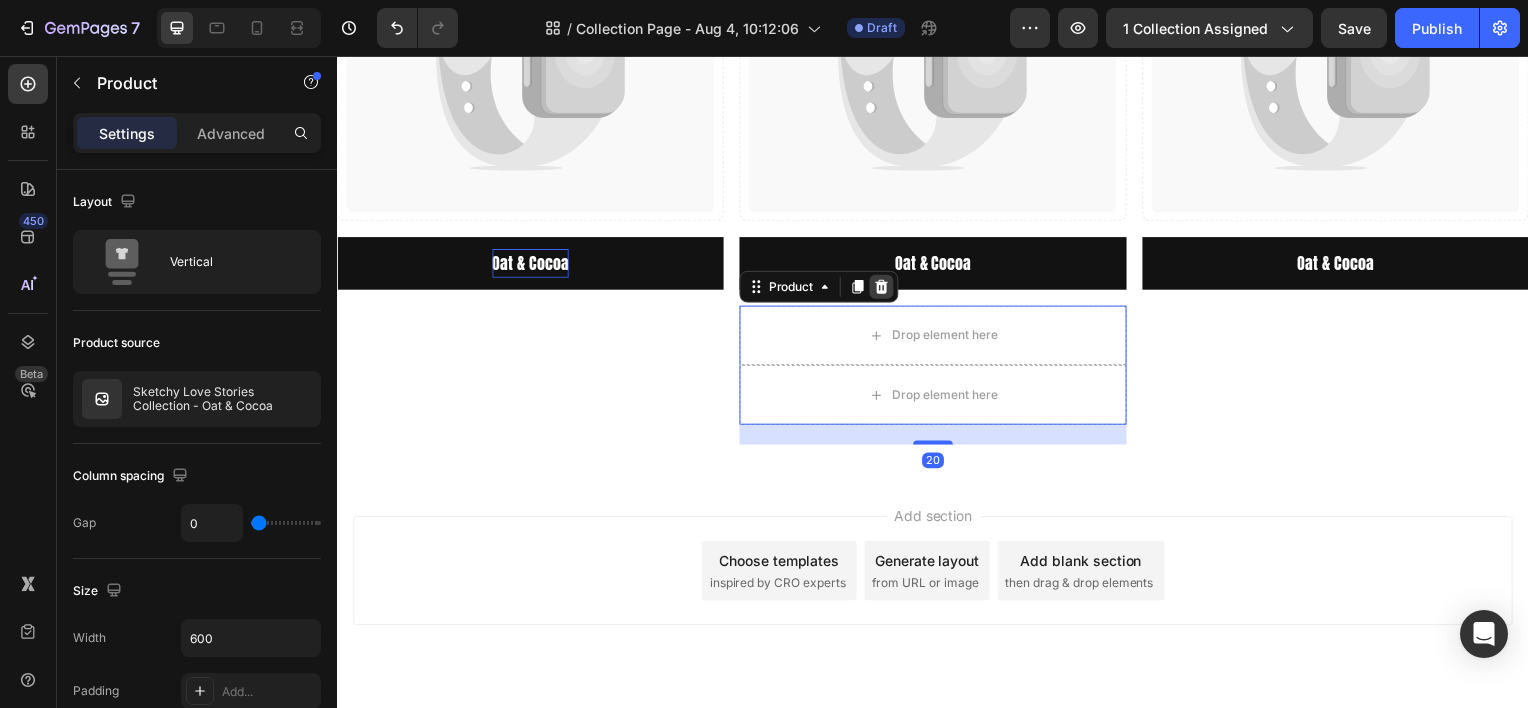 click 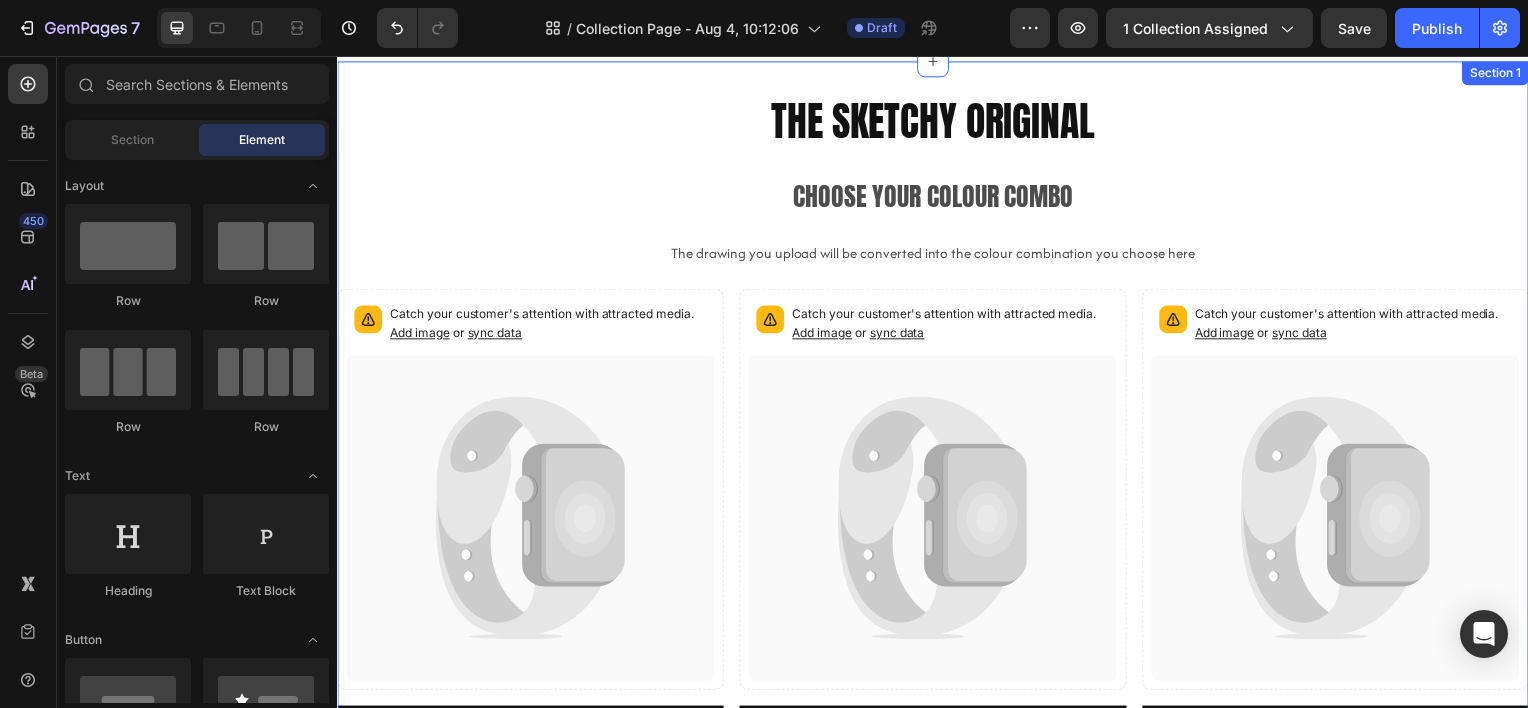 scroll, scrollTop: 300, scrollLeft: 0, axis: vertical 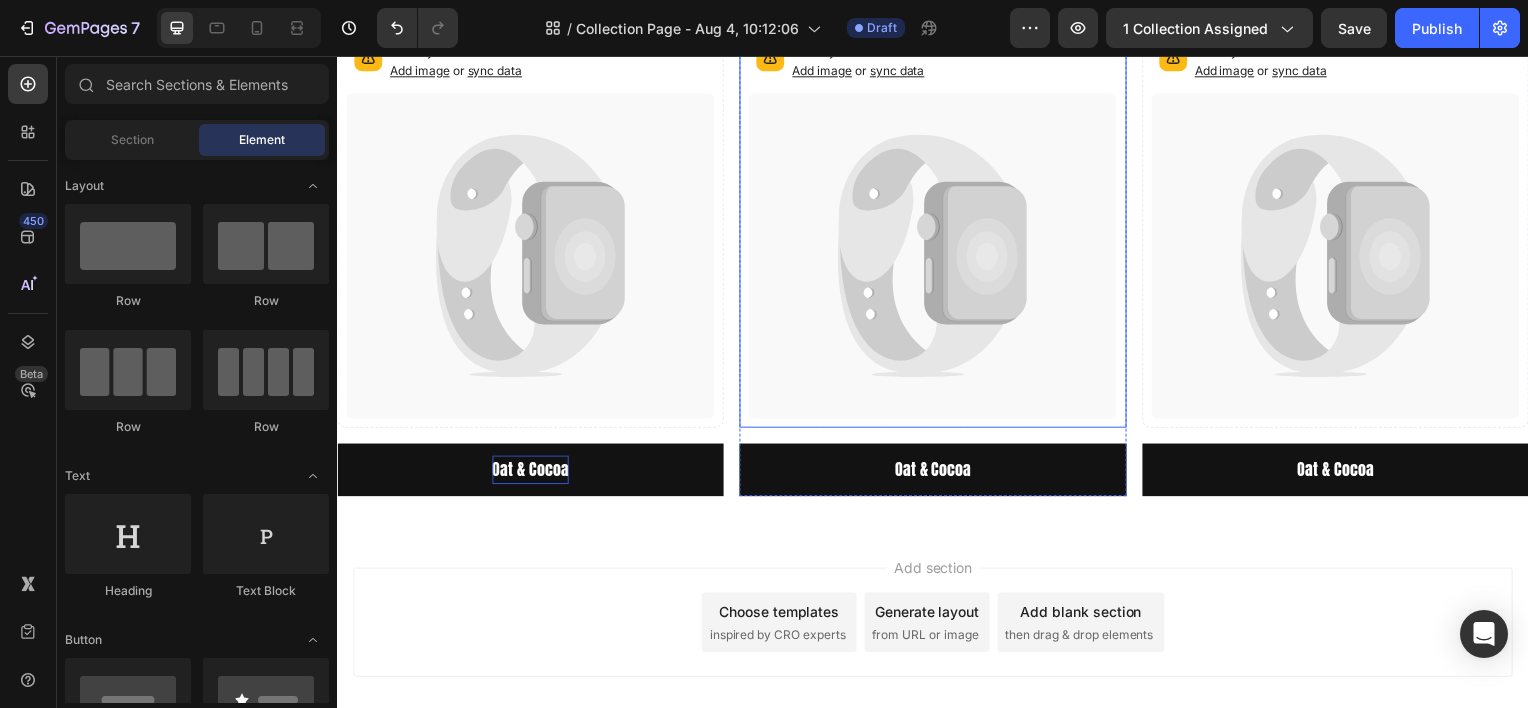 click 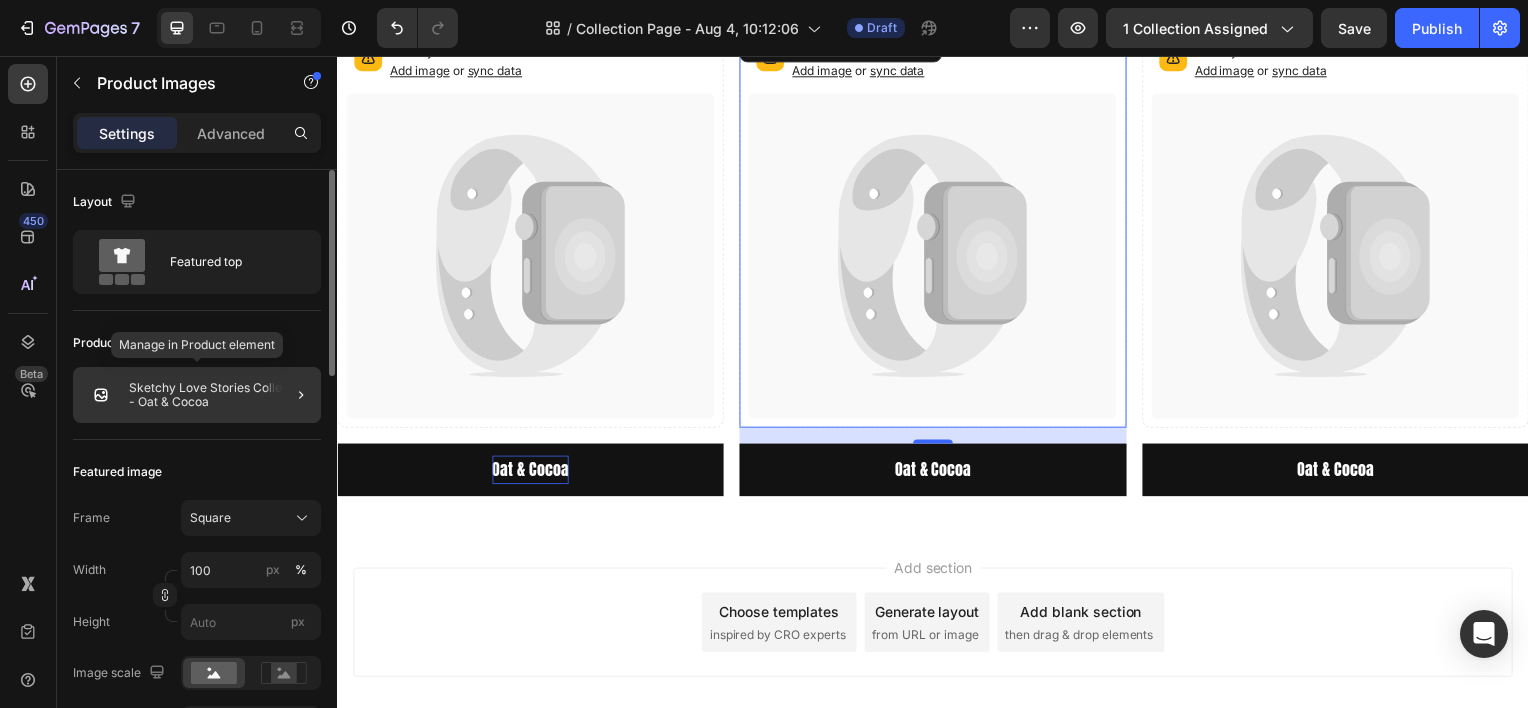 click on "Sketchy Love Stories Collection - Oat & Cocoa" at bounding box center [221, 395] 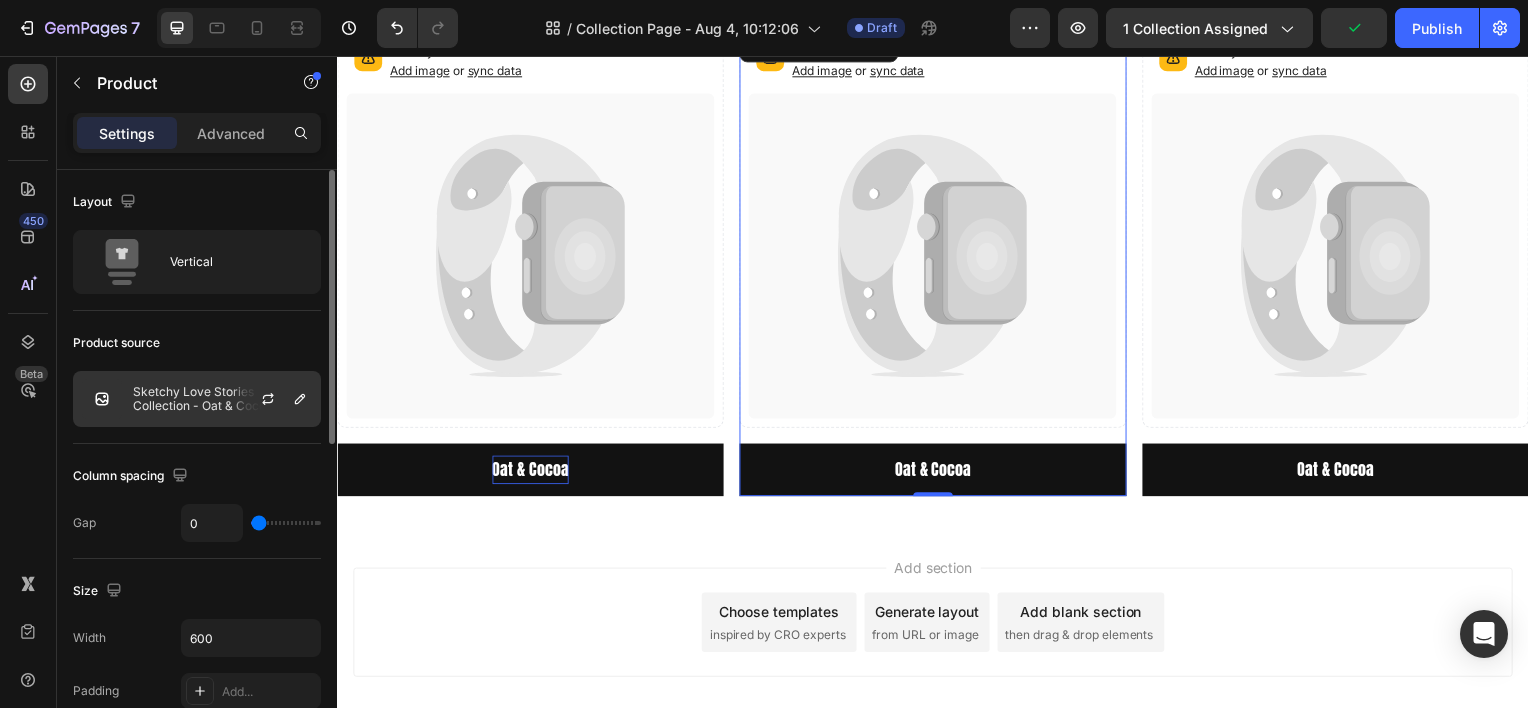 click on "Sketchy Love Stories Collection - Oat & Cocoa" at bounding box center (222, 399) 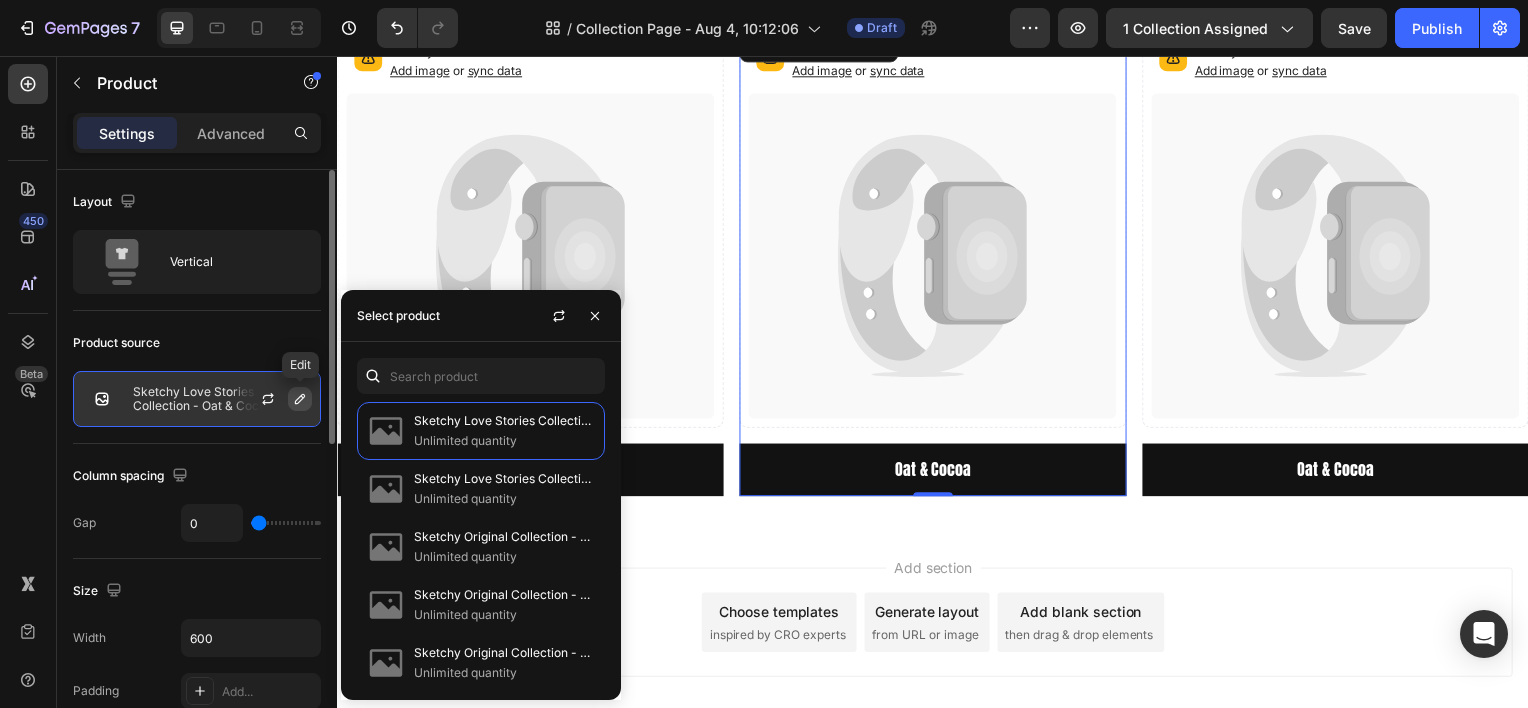 click 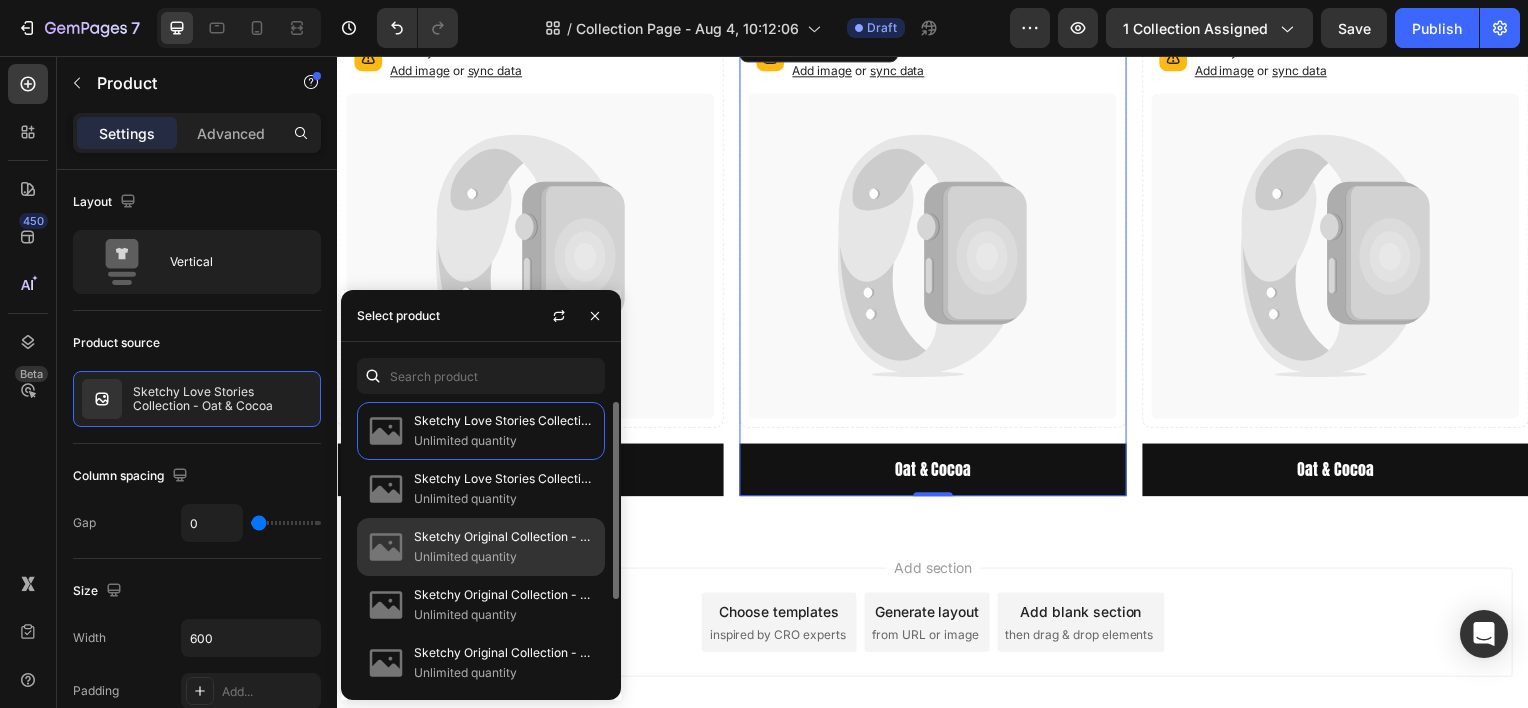 click on "Unlimited quantity" at bounding box center [505, 557] 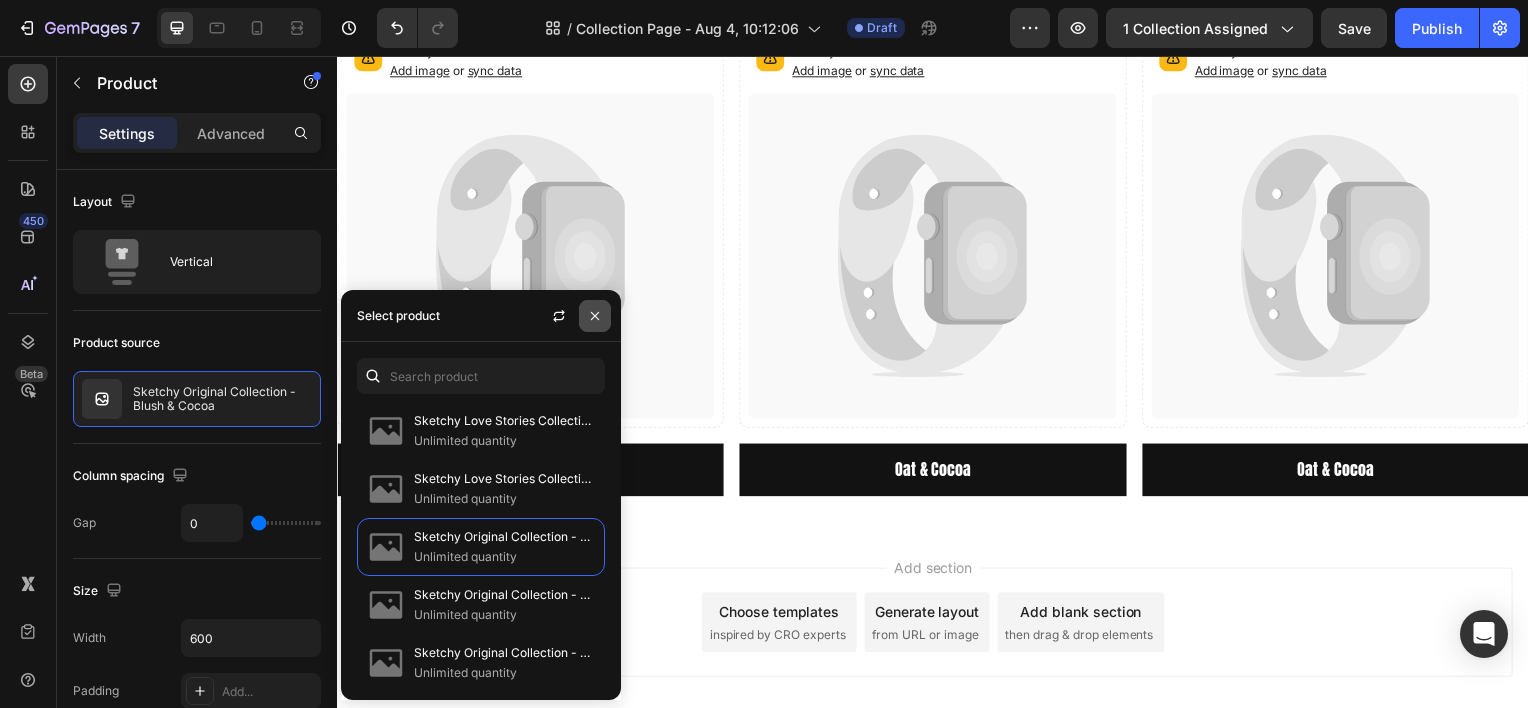 click 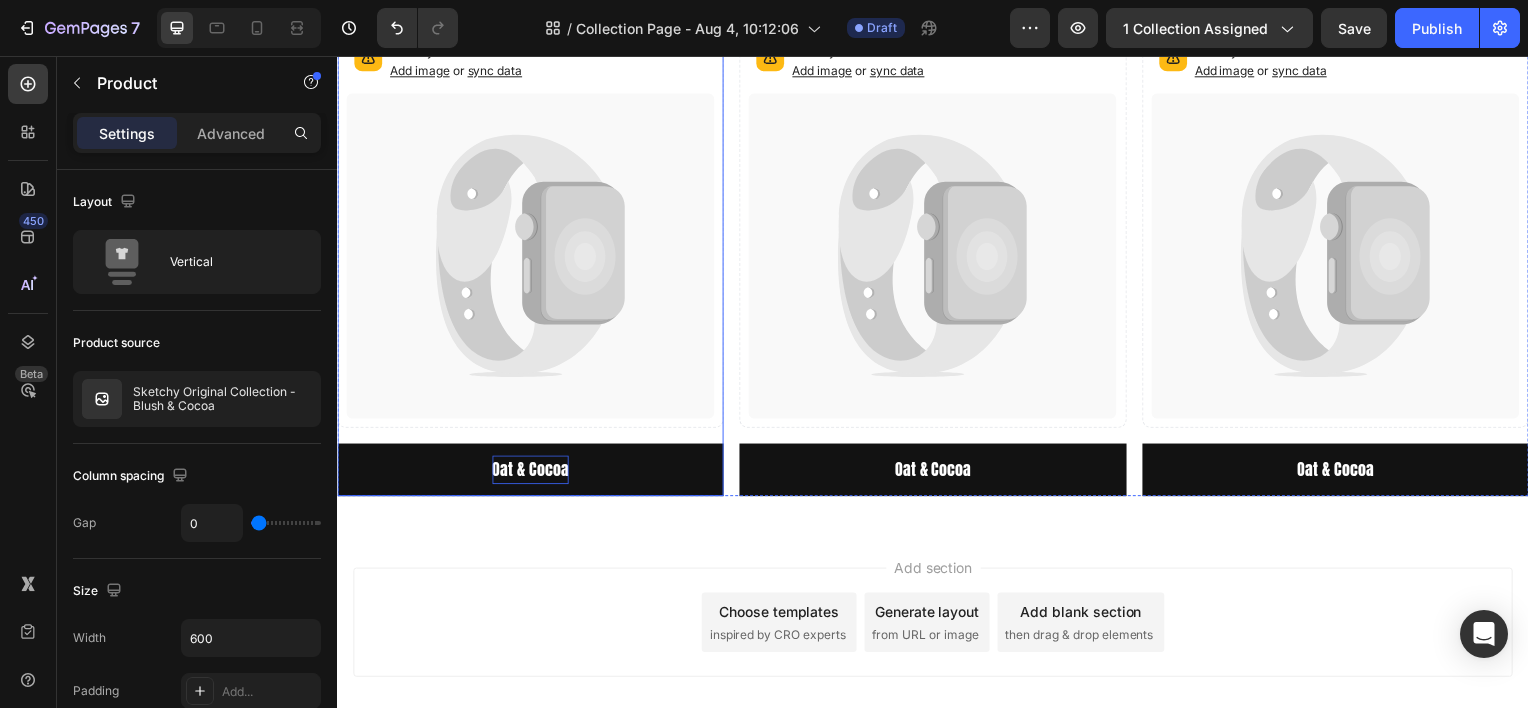 click on "Catch your customer's attention with attracted media.       Add image   or   sync data
Product Images" at bounding box center (531, 236) 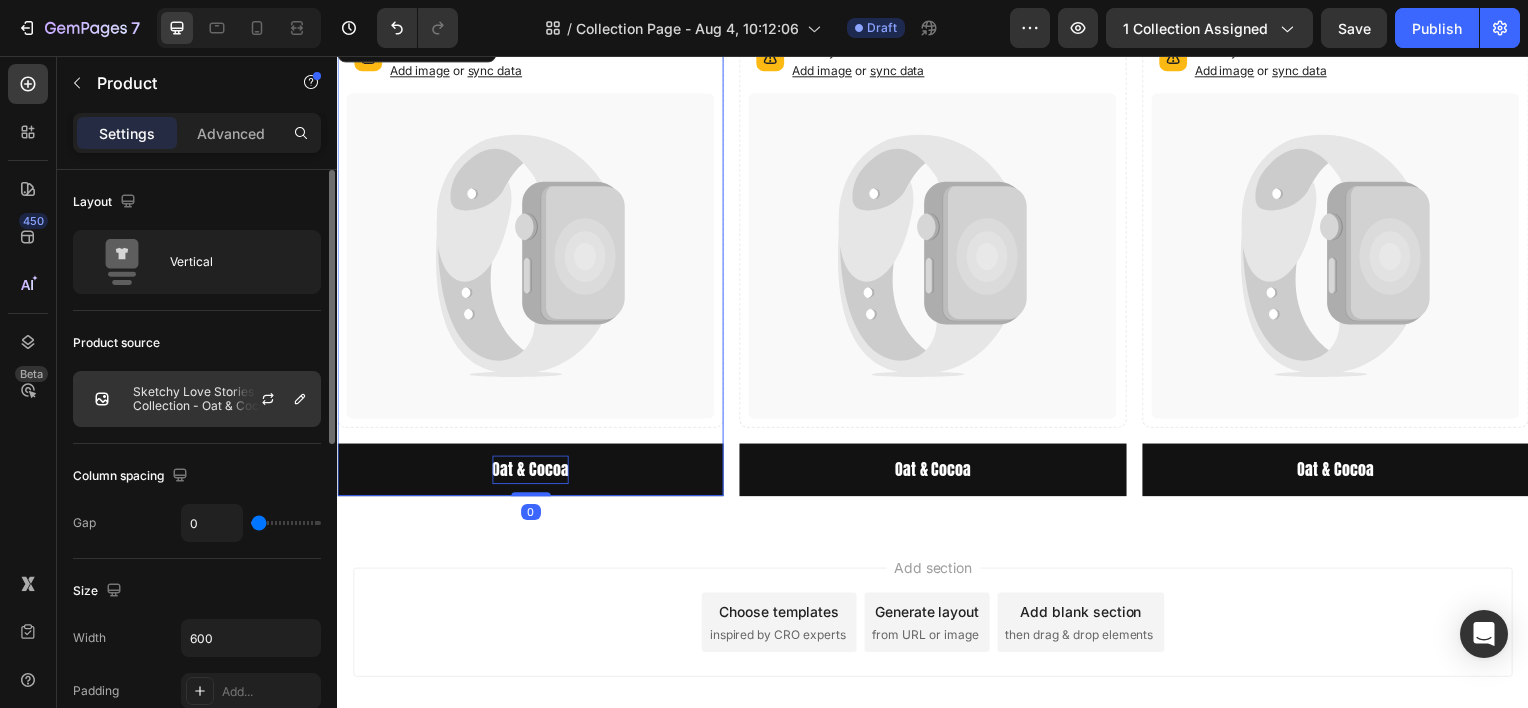 click at bounding box center (276, 399) 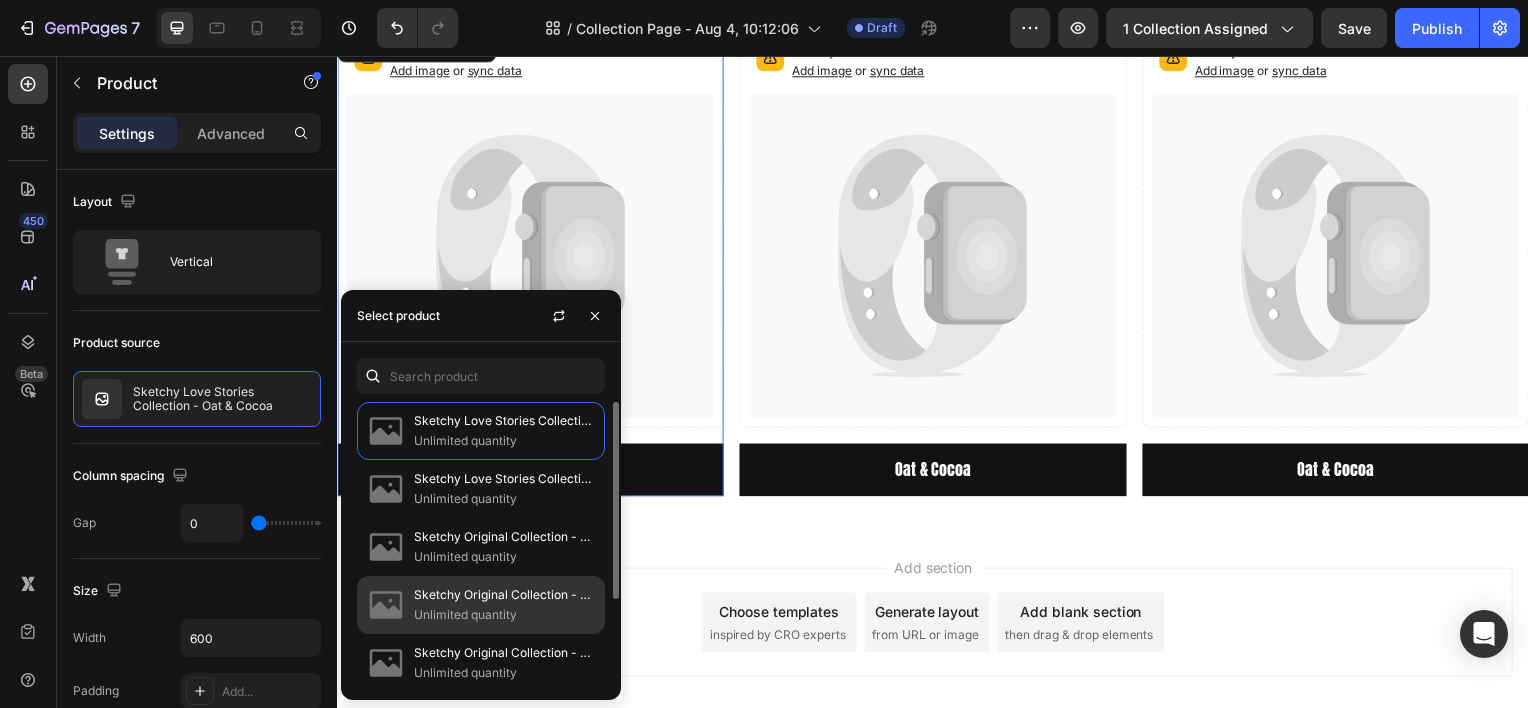 click on "Sketchy Original Collection - Latte & White" at bounding box center [505, 595] 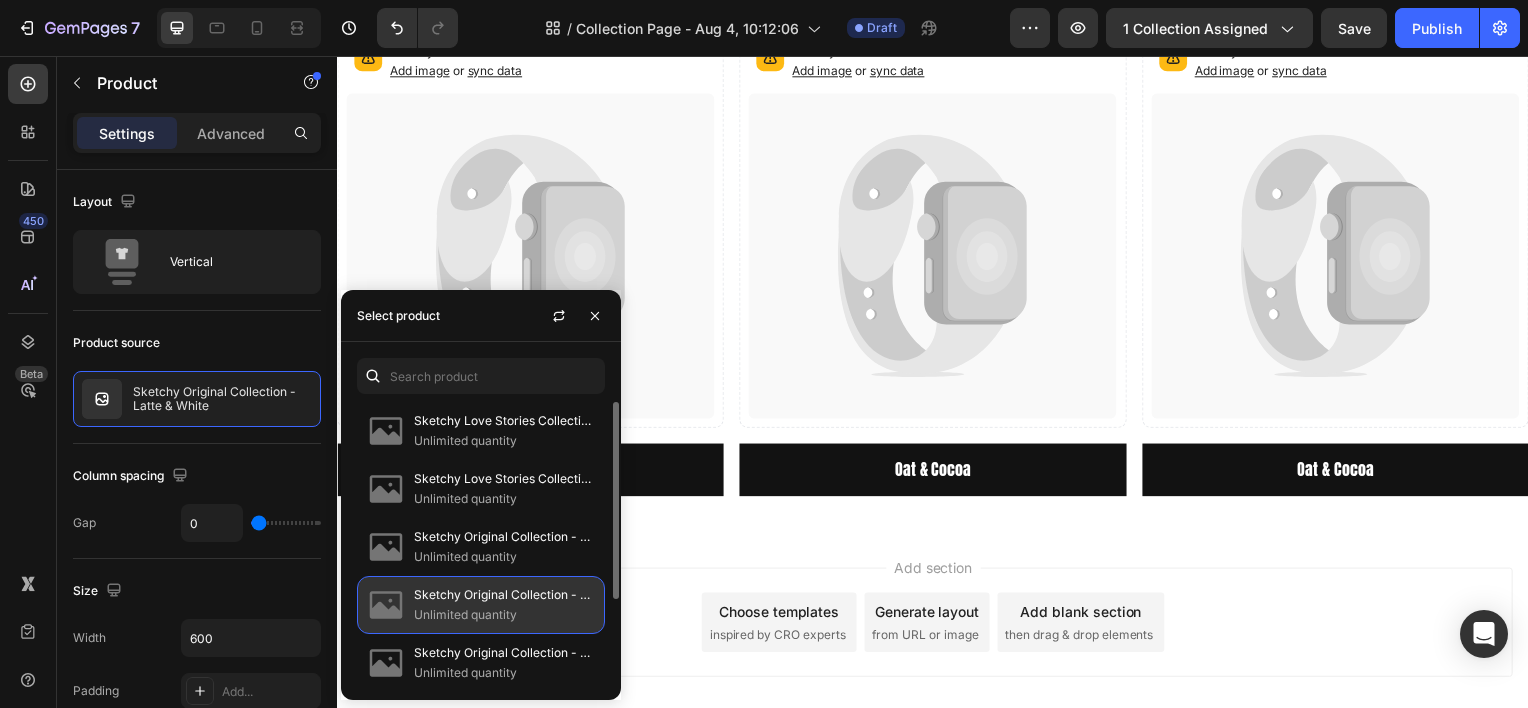 click on "Sketchy Original Collection - Latte & White" at bounding box center (505, 595) 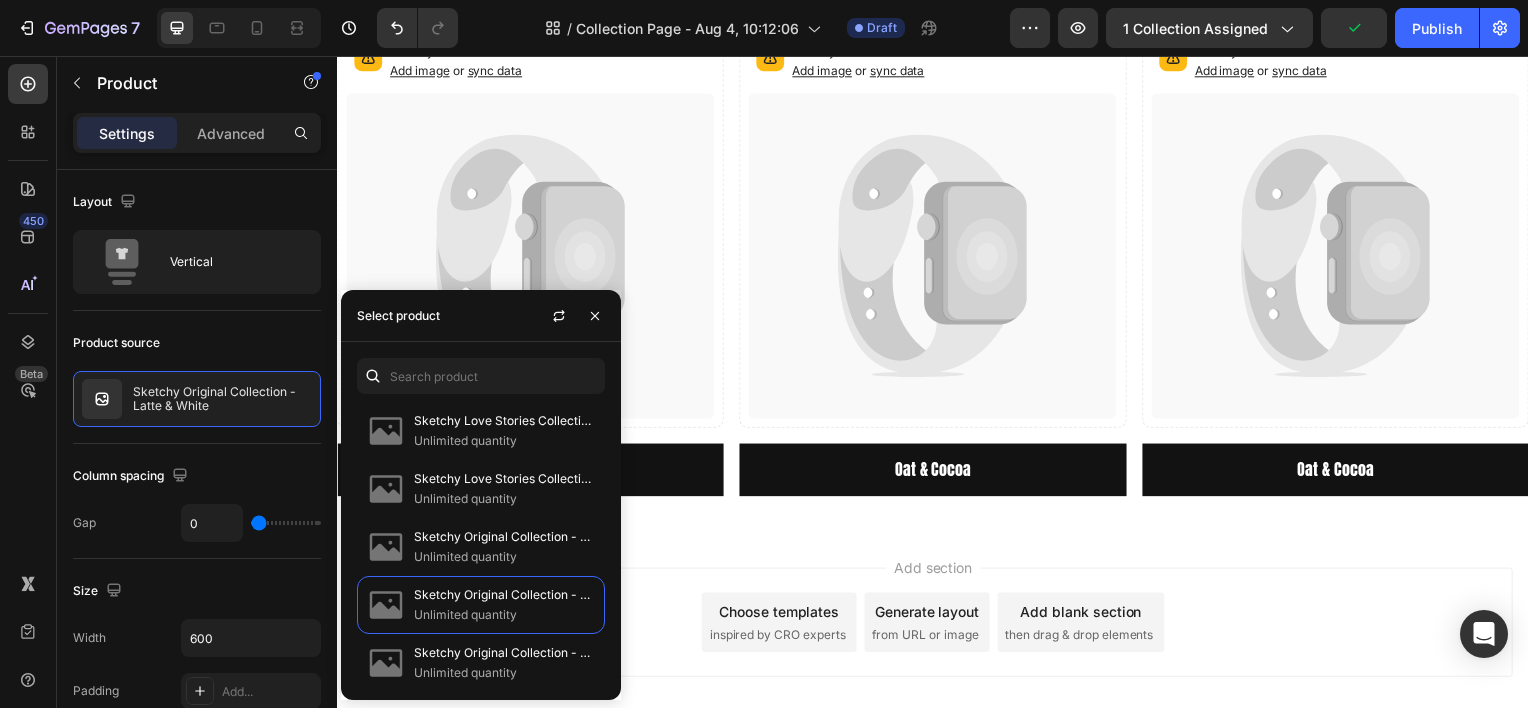click on "Add section Choose templates inspired by CRO experts Generate layout from URL or image Add blank section then drag & drop elements" at bounding box center [937, 654] 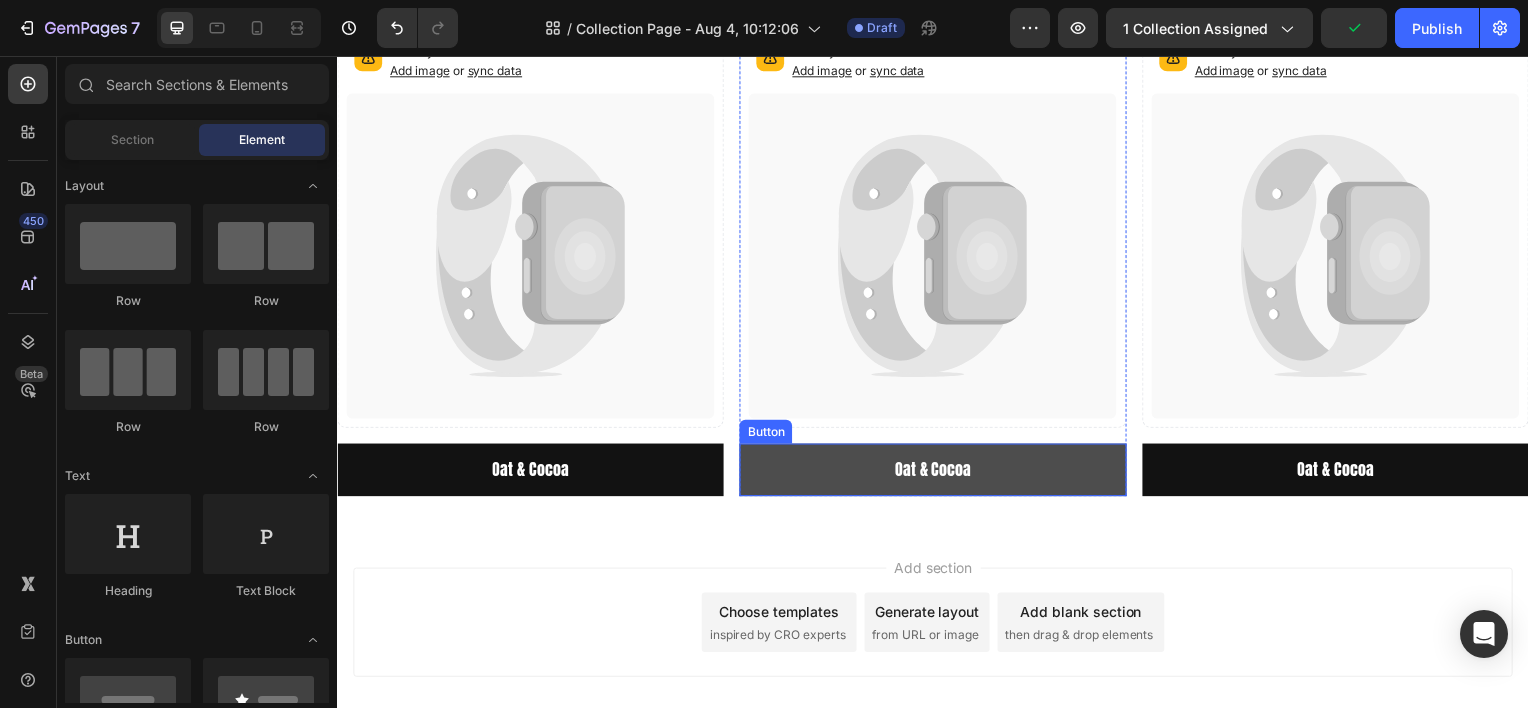 click on "Oat & Cocoa" at bounding box center (936, 472) 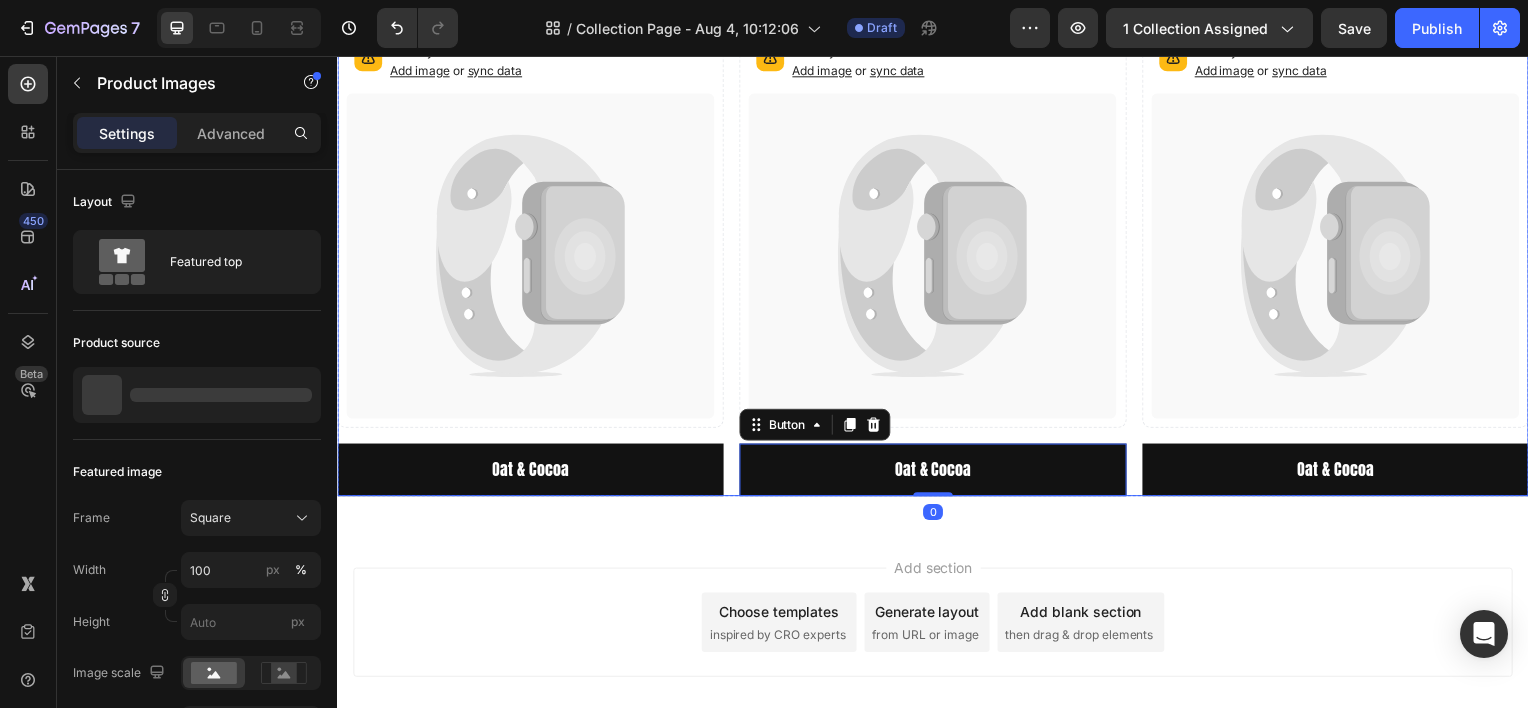 click on "Catch your customer's attention with attracted media.       Add image   or   sync data" at bounding box center [936, 228] 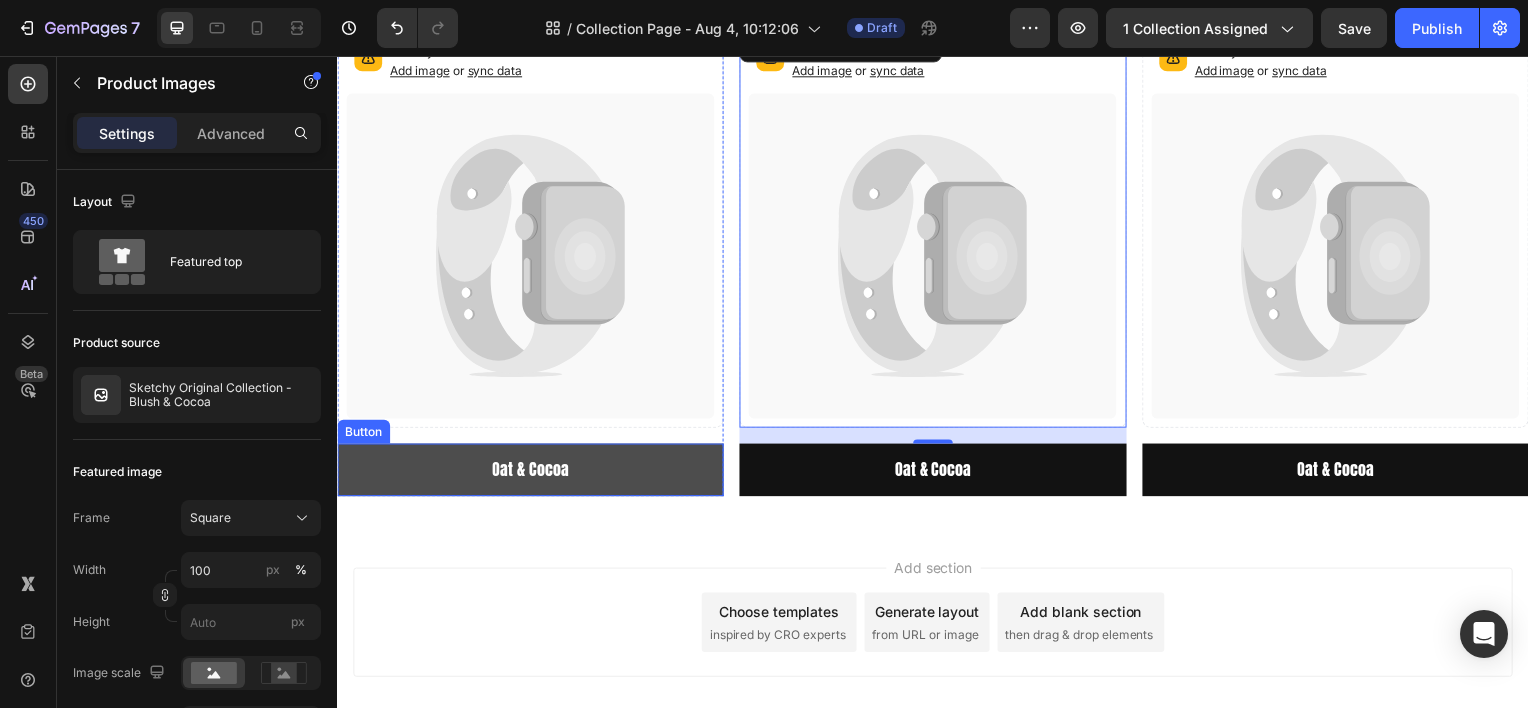 click on "Oat & Cocoa" at bounding box center (531, 472) 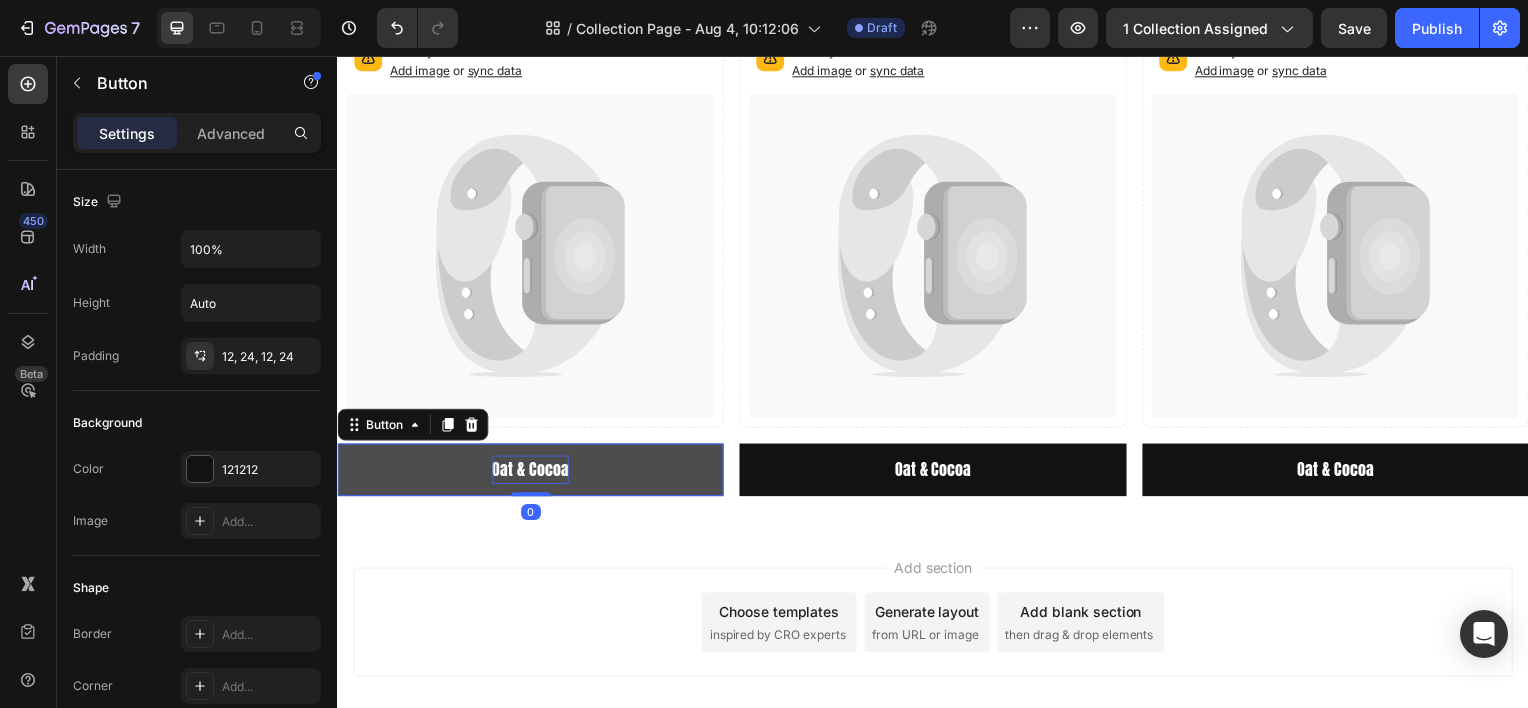 click on "Oat & Cocoa" at bounding box center [531, 472] 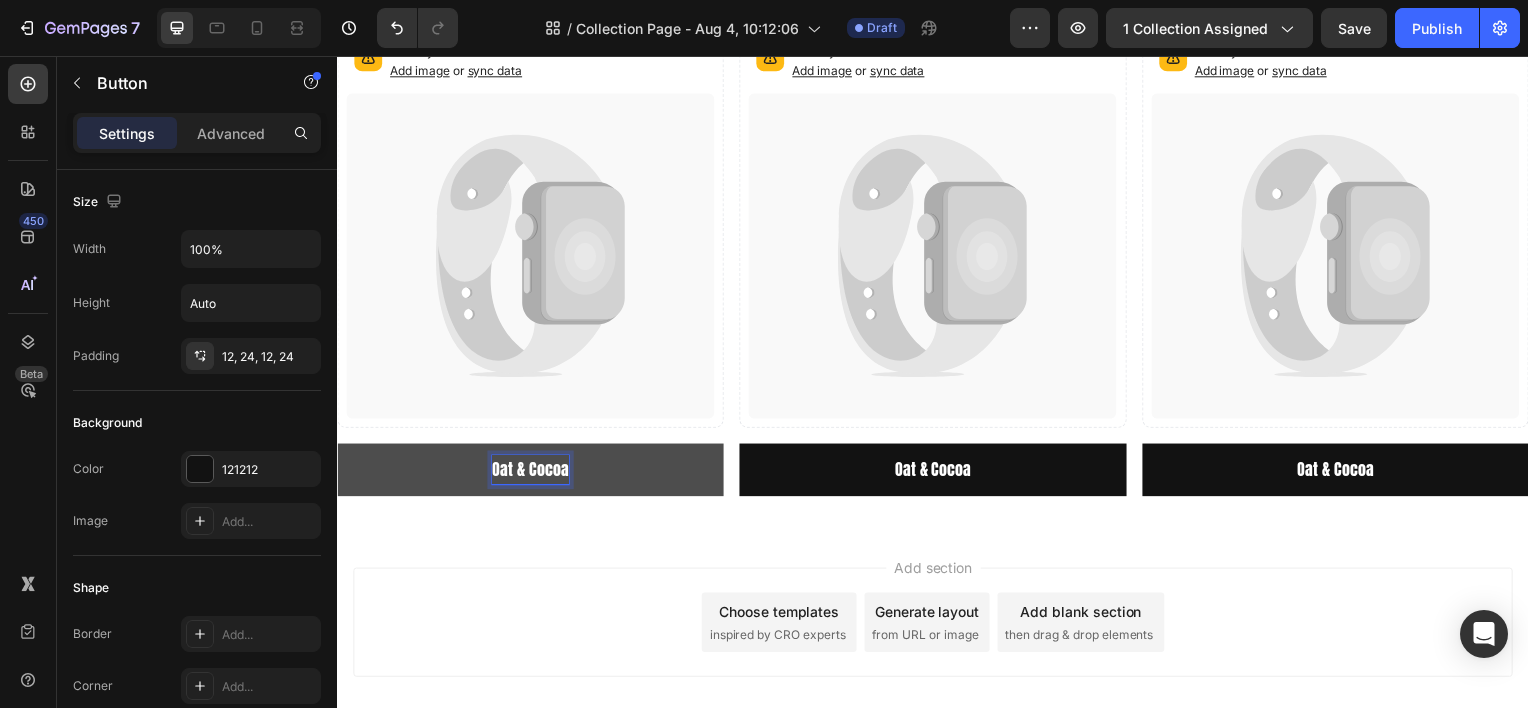 click on "Oat & Cocoa" at bounding box center (531, 472) 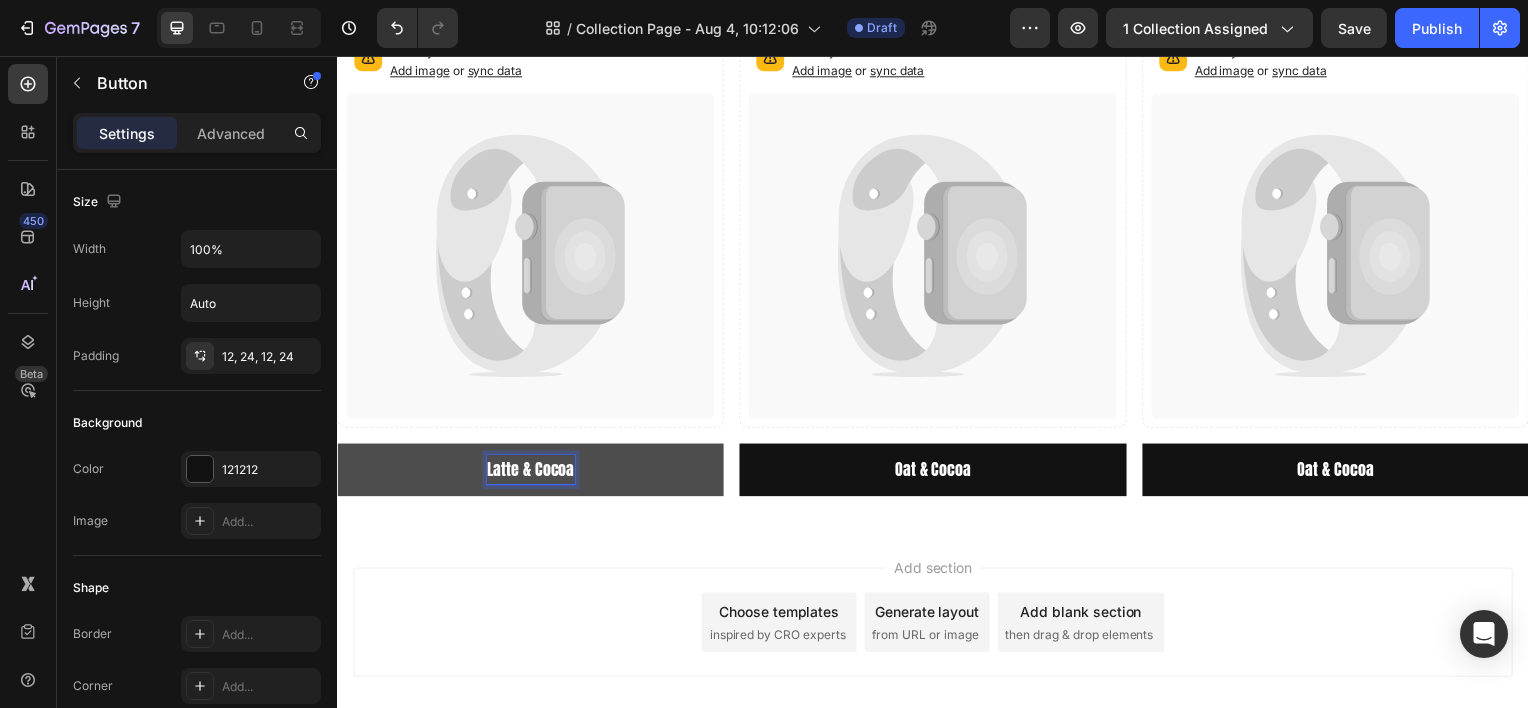 click on "Latte & Cocoa" at bounding box center [532, 472] 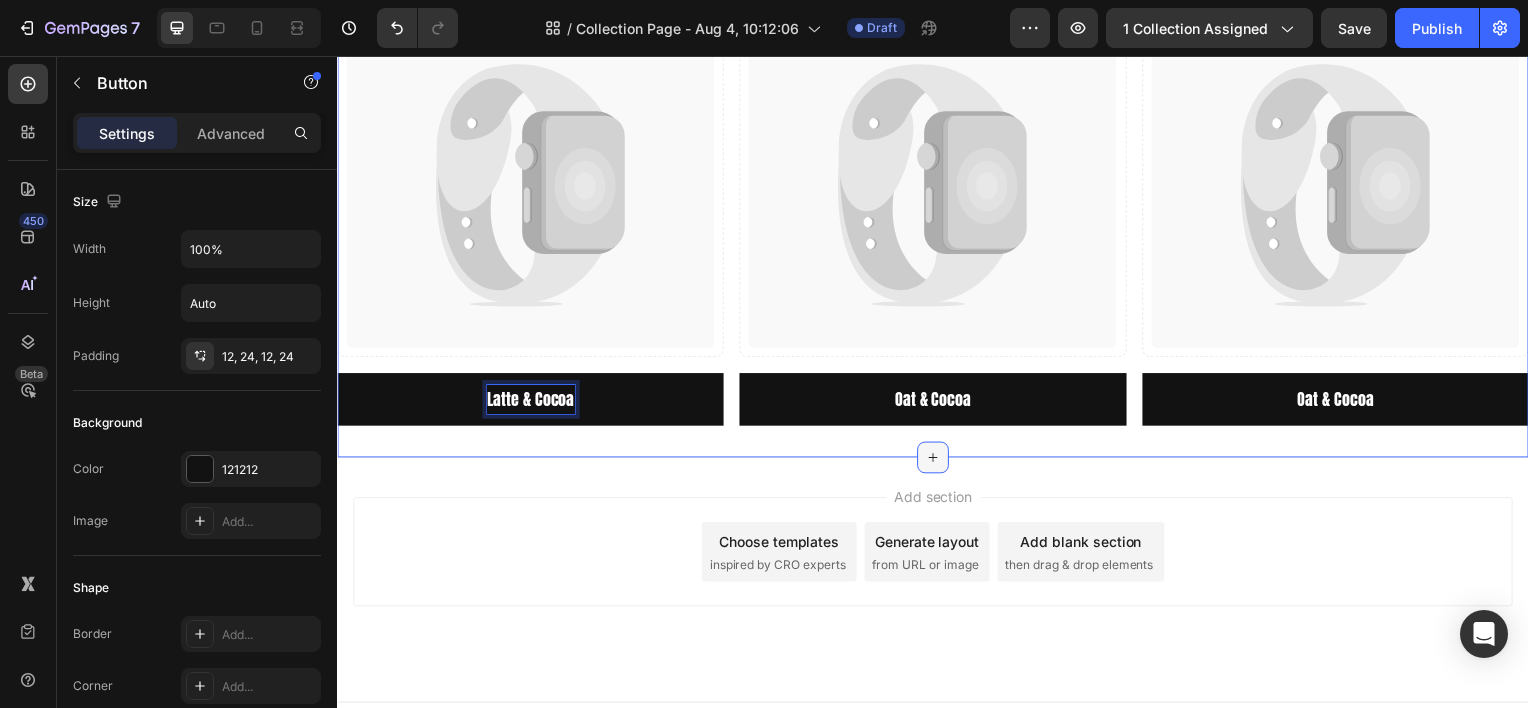 scroll, scrollTop: 400, scrollLeft: 0, axis: vertical 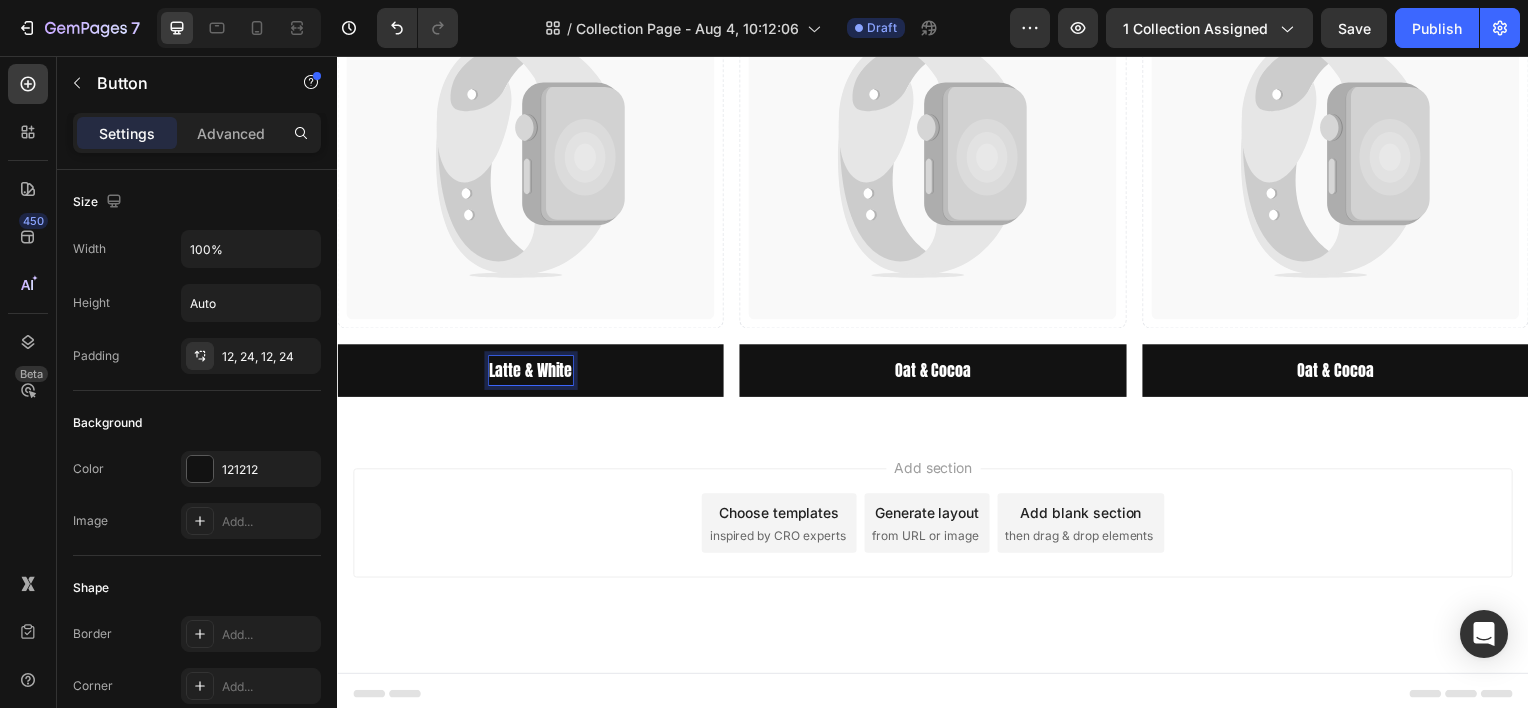 click on "Add section Choose templates inspired by CRO experts Generate layout from URL or image Add blank section then drag & drop elements" at bounding box center (937, 554) 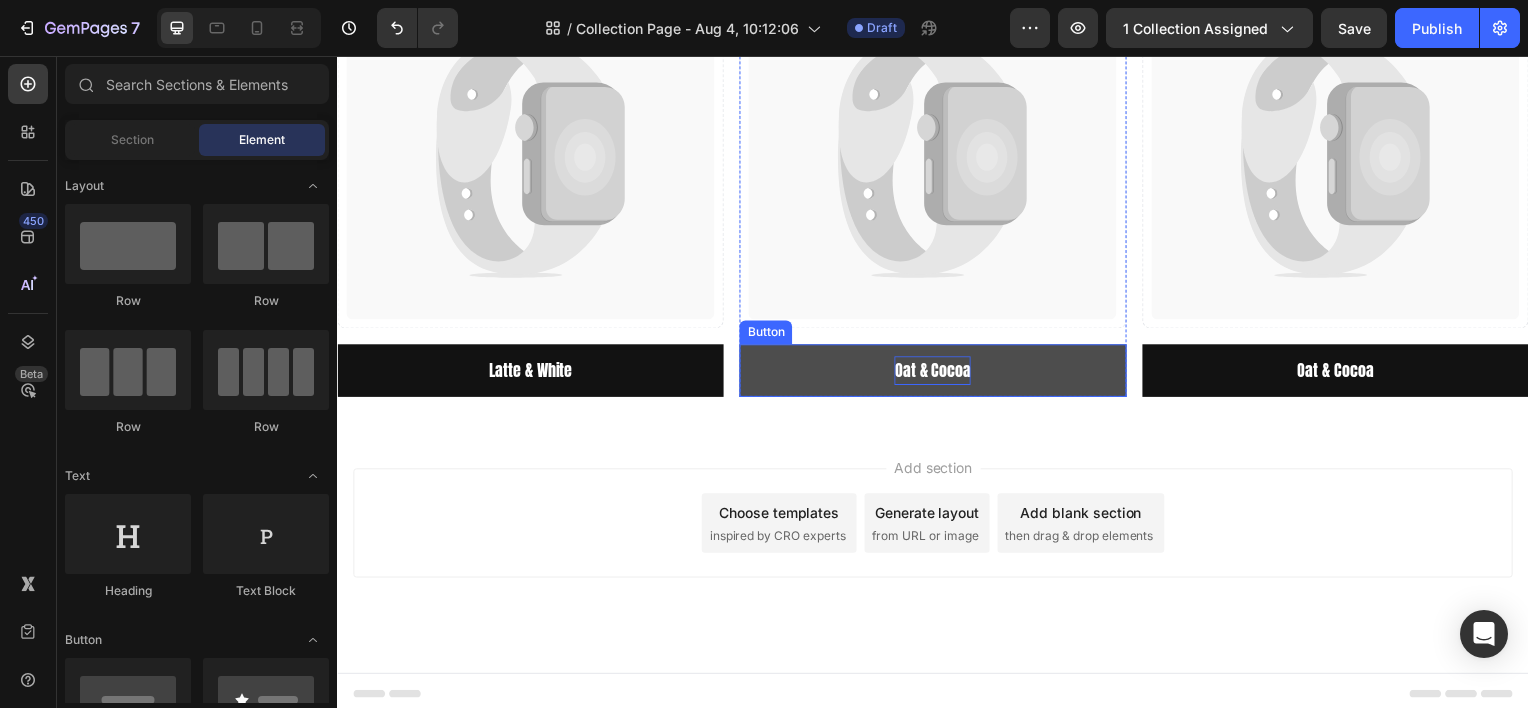 click on "Oat & Cocoa" at bounding box center [936, 372] 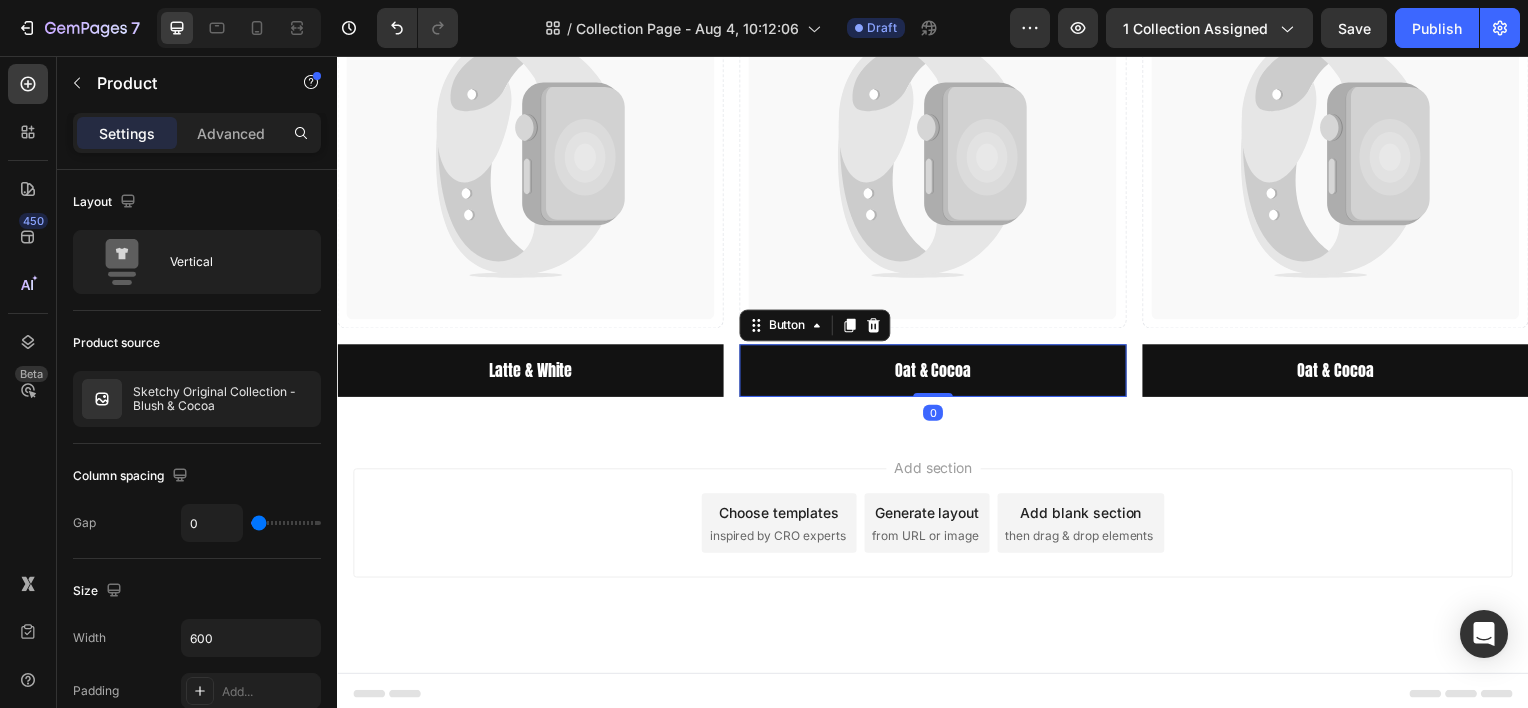 click on "Catch your customer's attention with attracted media.       Add image   or   sync data
Product Images" at bounding box center [936, 136] 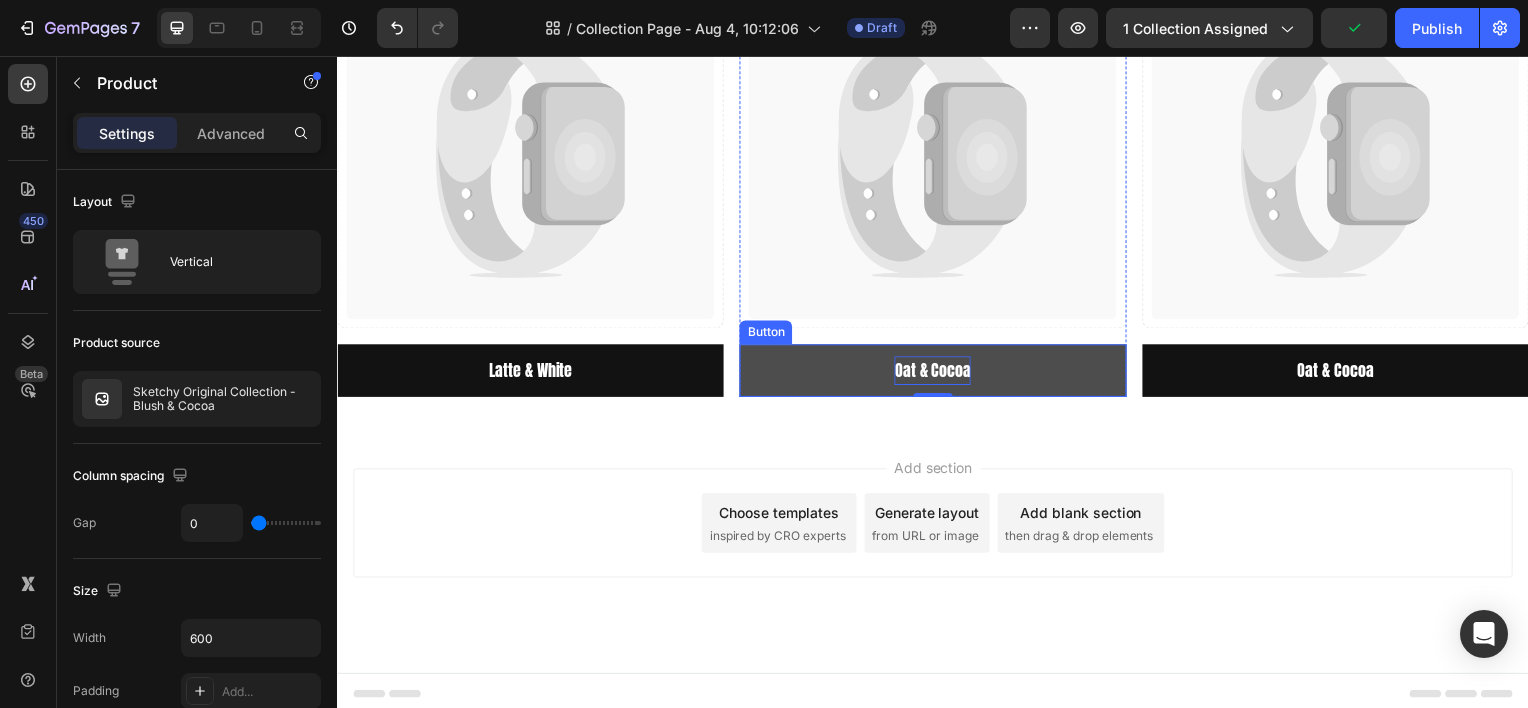 click on "Oat & Cocoa" at bounding box center [936, 372] 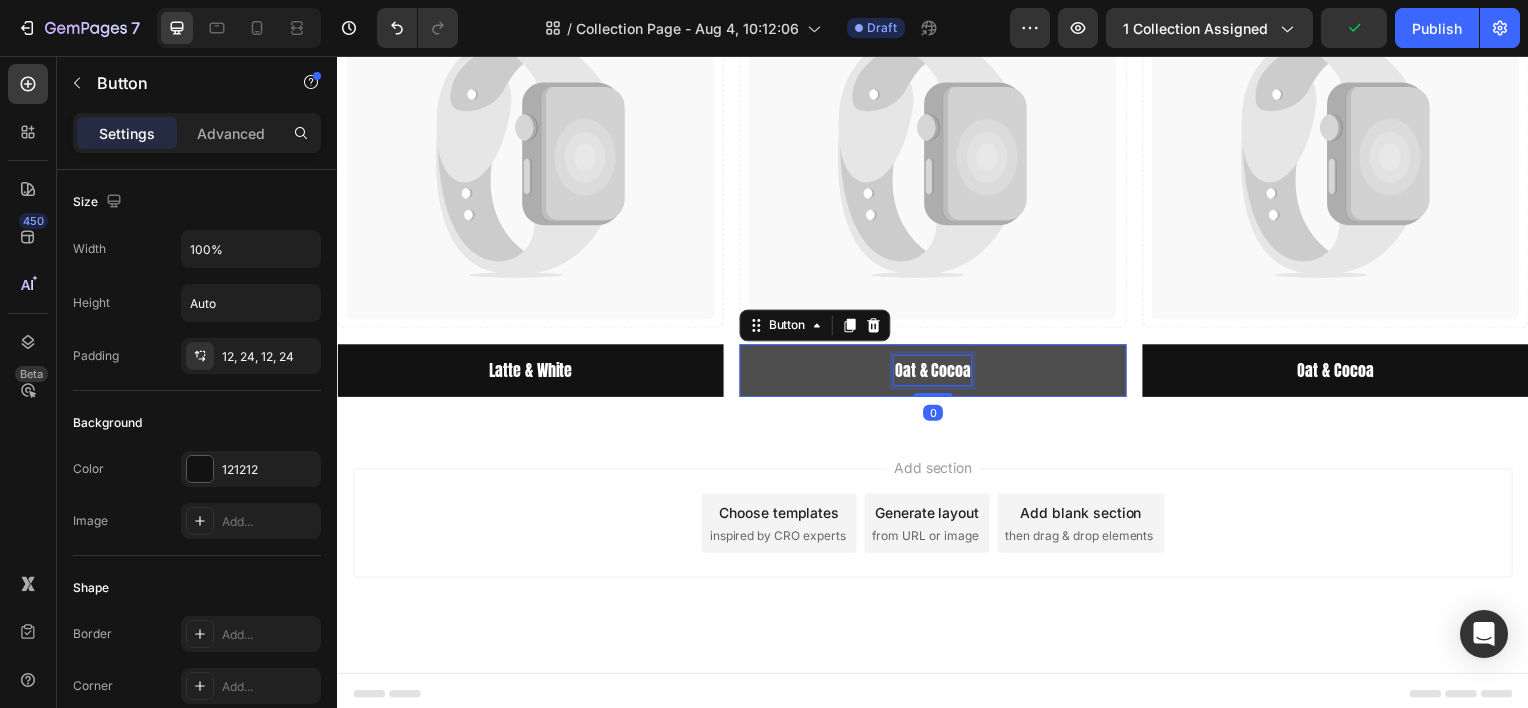 click on "Oat & Cocoa" at bounding box center [936, 372] 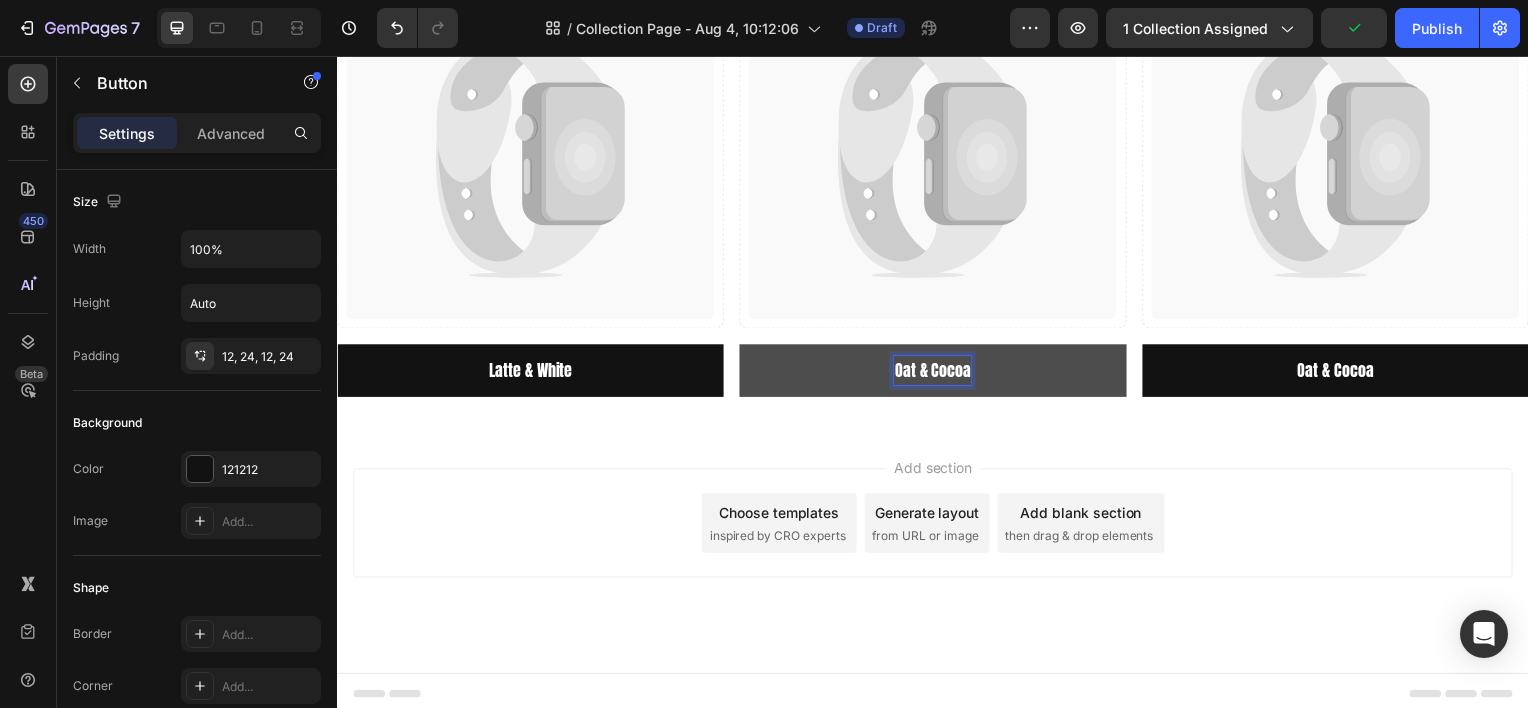 click on "Oat & Cocoa" at bounding box center [936, 372] 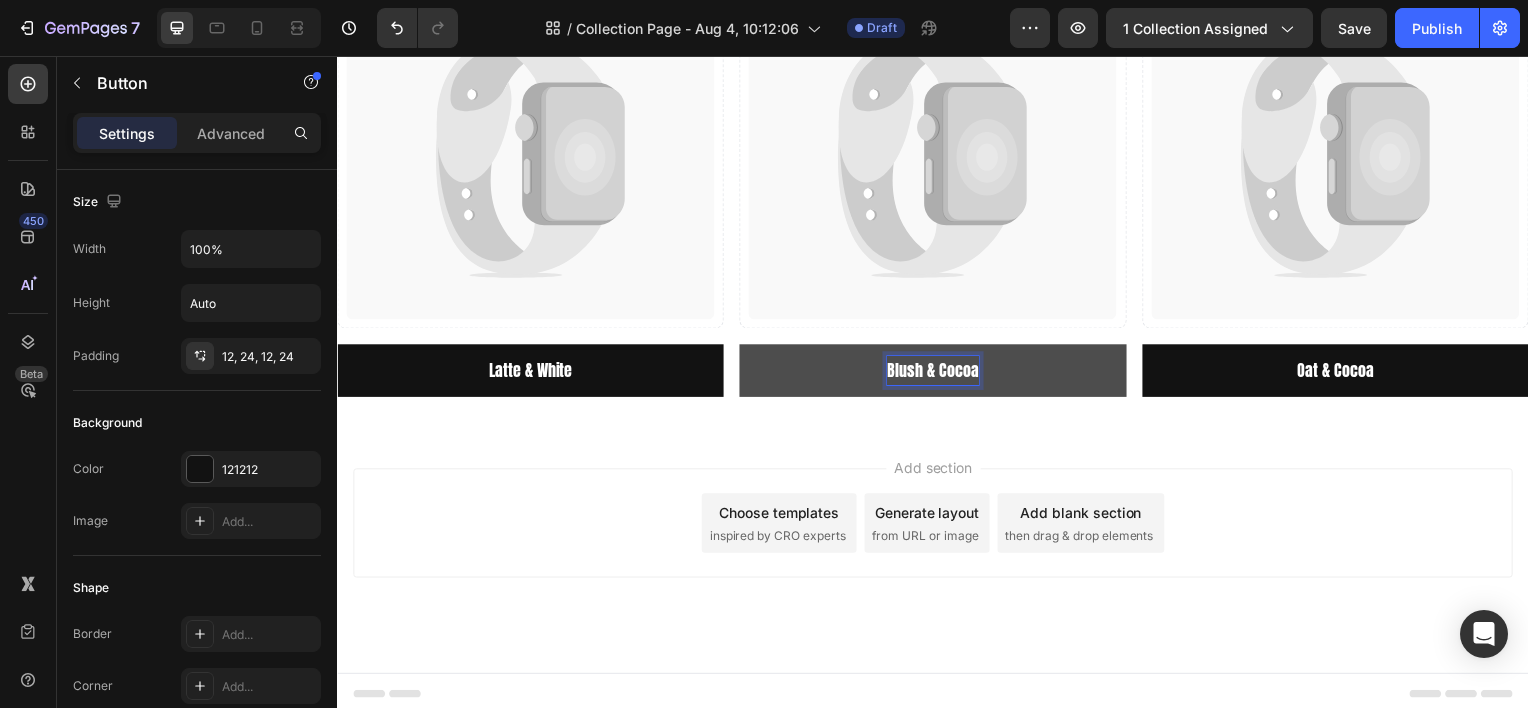 click on "The Sketchy Original Heading Row Choose your colour combo Text Block The drawing you upload will be converted into the colour combination you choose here Text Block Catch your customer's attention with attracted media. Add image or sync data Product Images Latte & White Button Product Catch your customer's attention with attracted media. Add image or sync data Product Images Blush & Cocoa Button 0 Product Catch your customer's attention with attracted media. Add image or sync data" at bounding box center (937, 64) 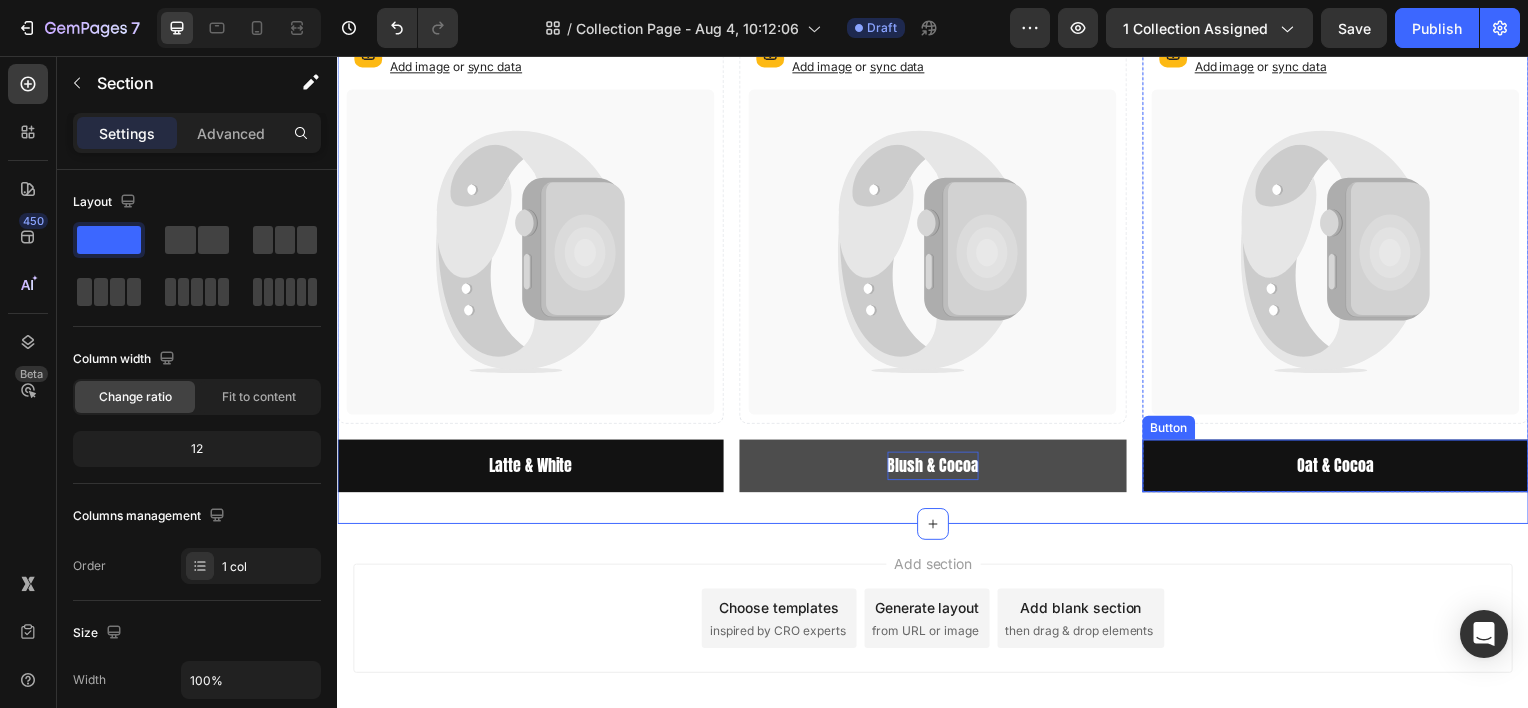 scroll, scrollTop: 200, scrollLeft: 0, axis: vertical 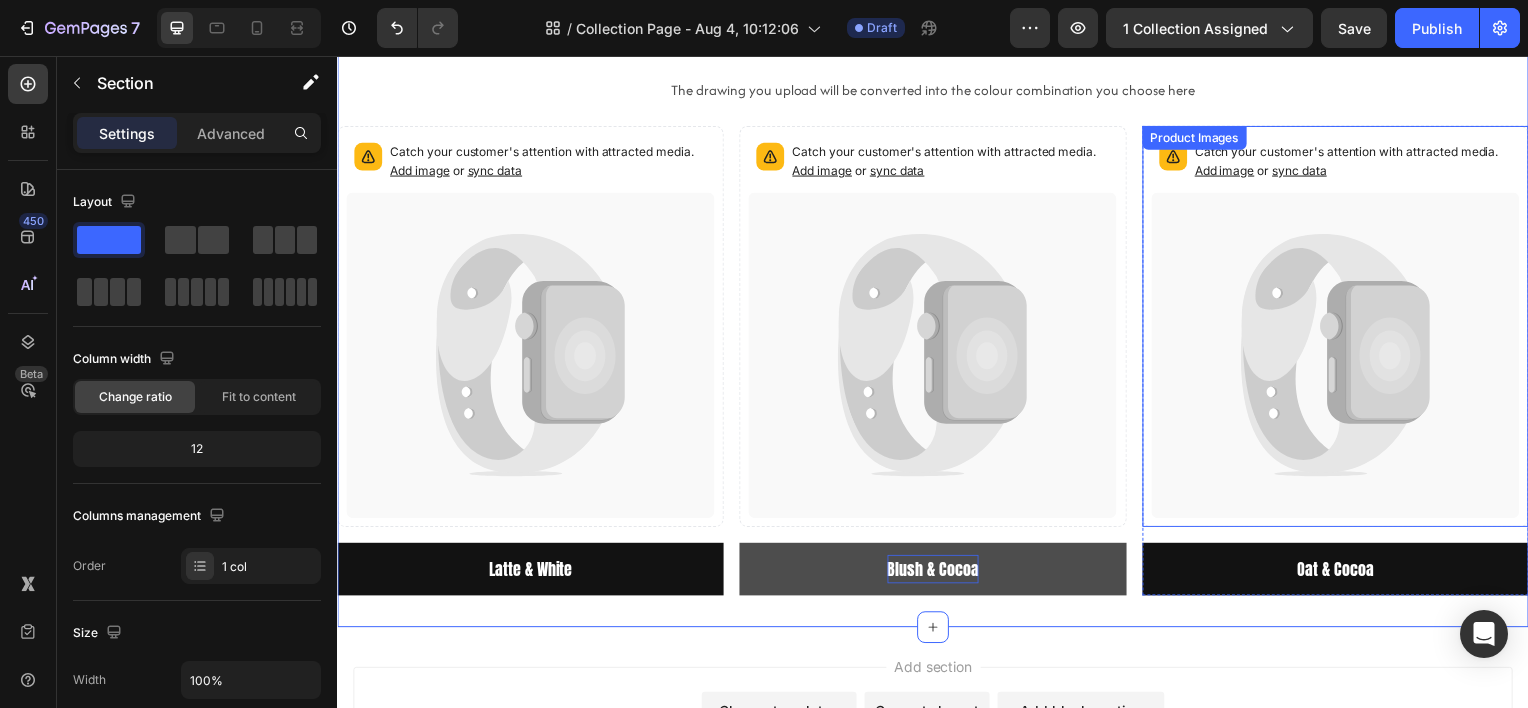 click 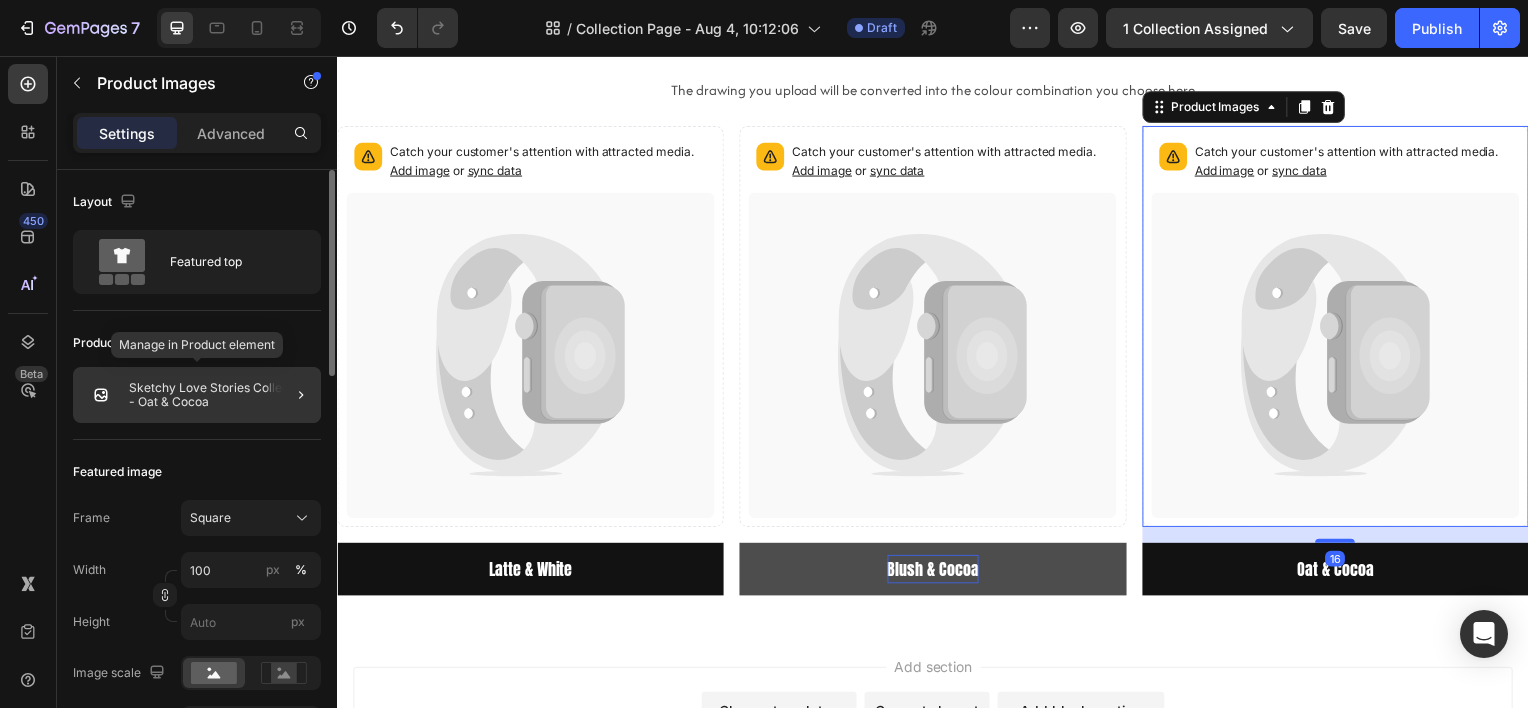 click on "Sketchy Love Stories Collection - Oat & Cocoa" at bounding box center [221, 395] 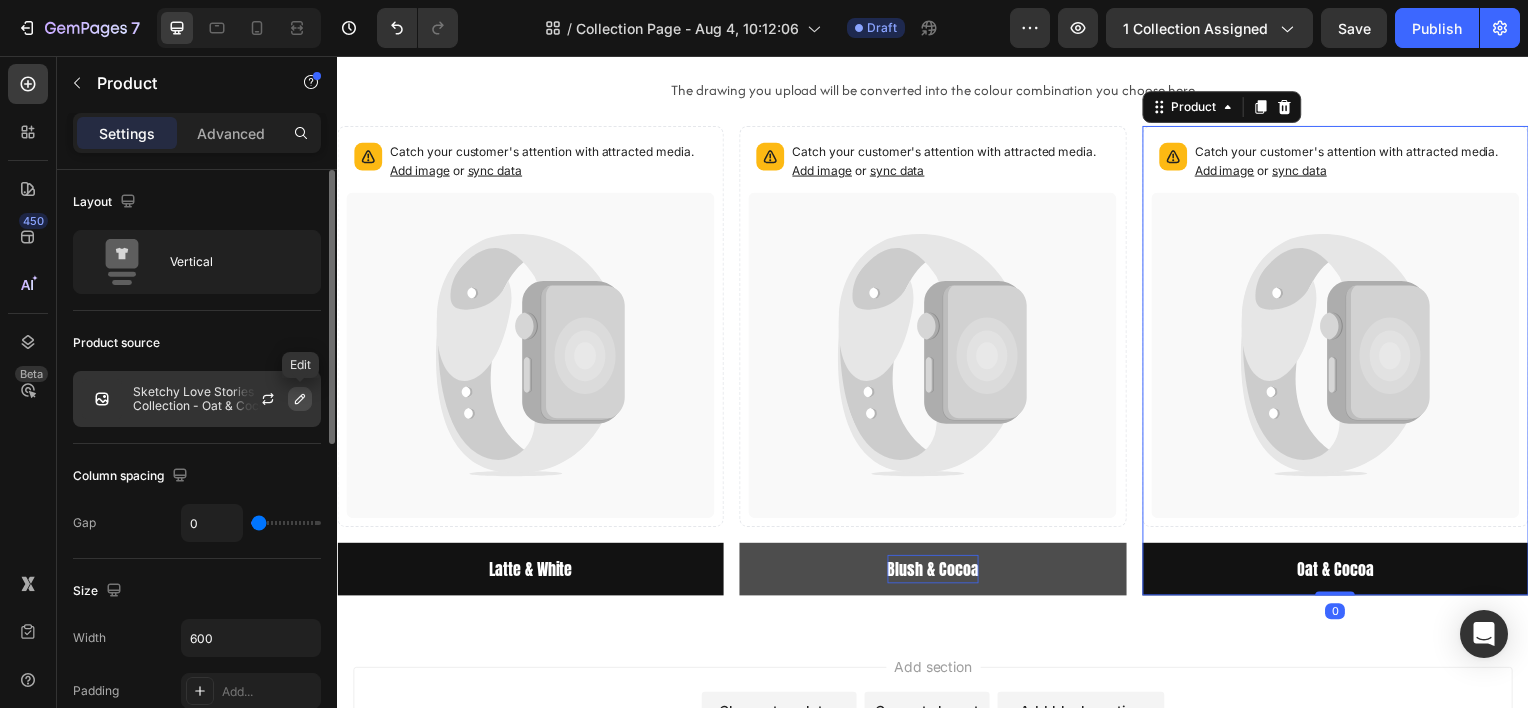 click 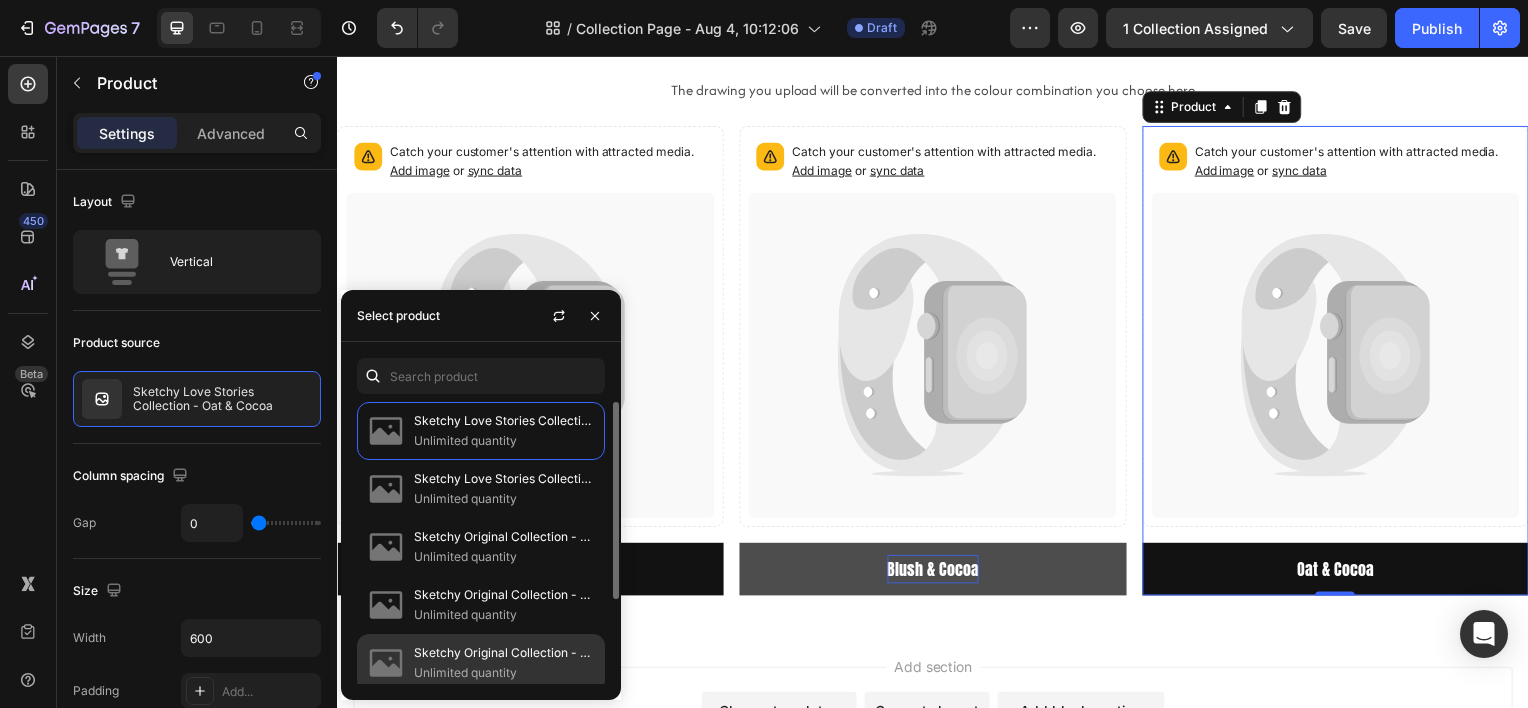 click on "Unlimited quantity" at bounding box center (505, 673) 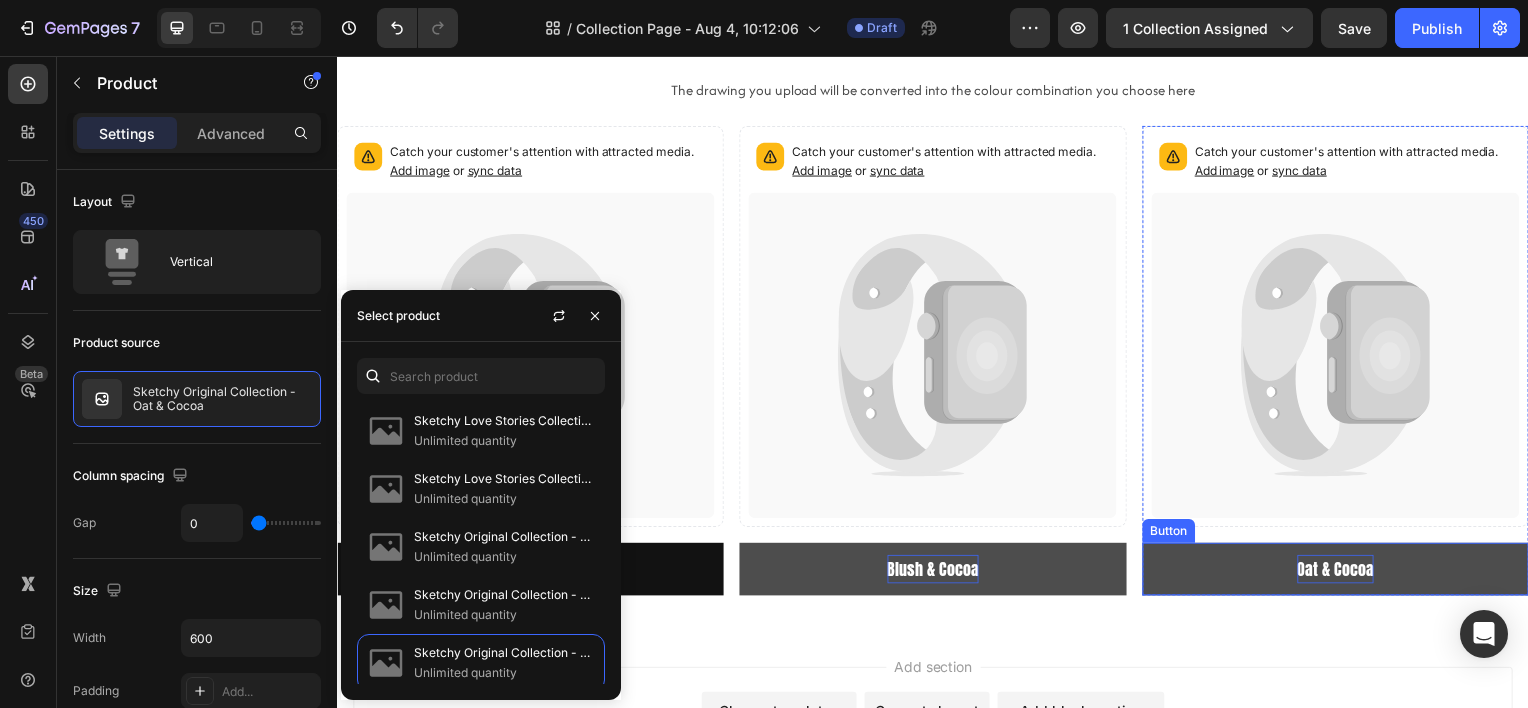 click on "Oat & Cocoa" at bounding box center [1342, 572] 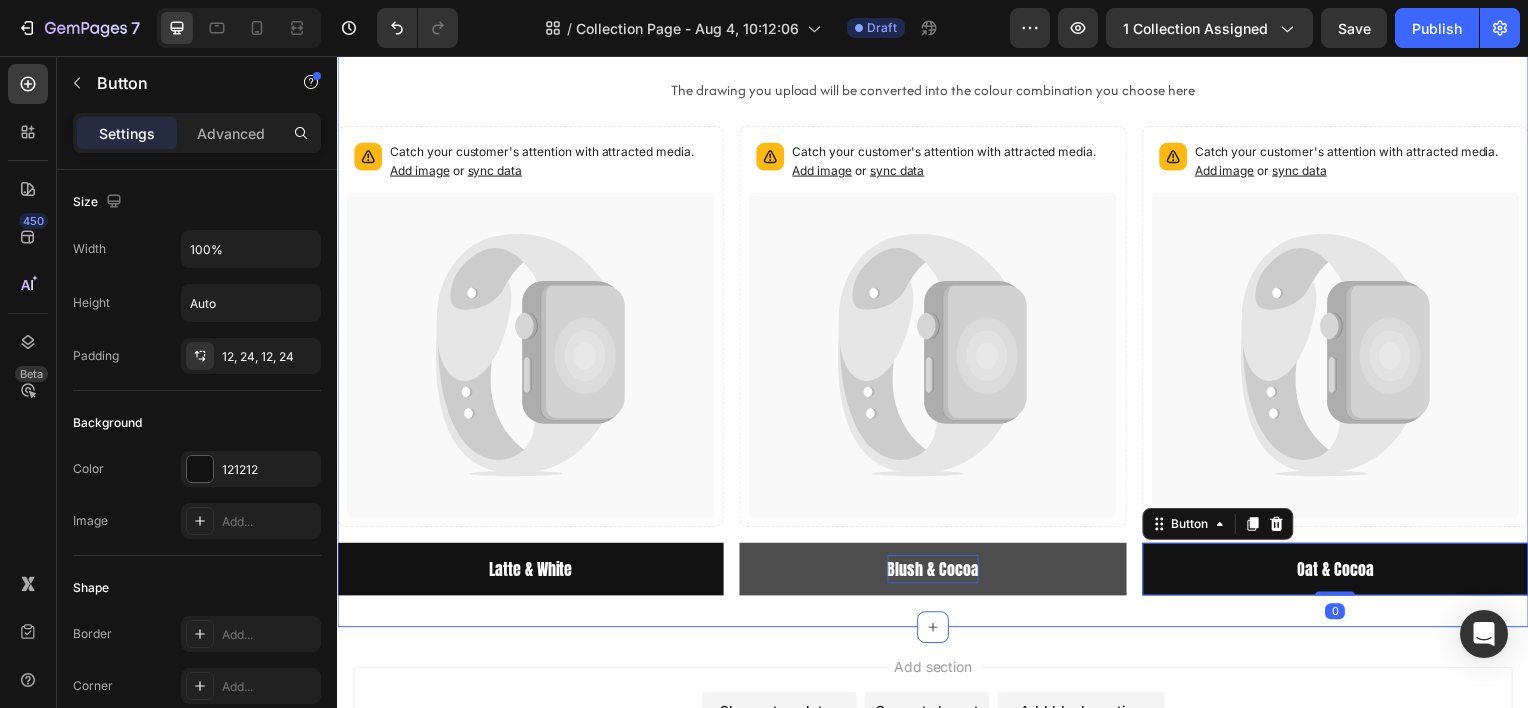 click on "The Sketchy Original Heading Row Choose your colour combo Text Block The drawing you upload will be converted into the colour combination you choose here Text Block Catch your customer's attention with attracted media. Add image or sync data Product Images Latte & White Button Product Catch your customer's attention with attracted media. Add image or sync data Product Images Blush & Cocoa Button Product Catch your customer's attention with attracted media. Add image or sync data" at bounding box center [937, 264] 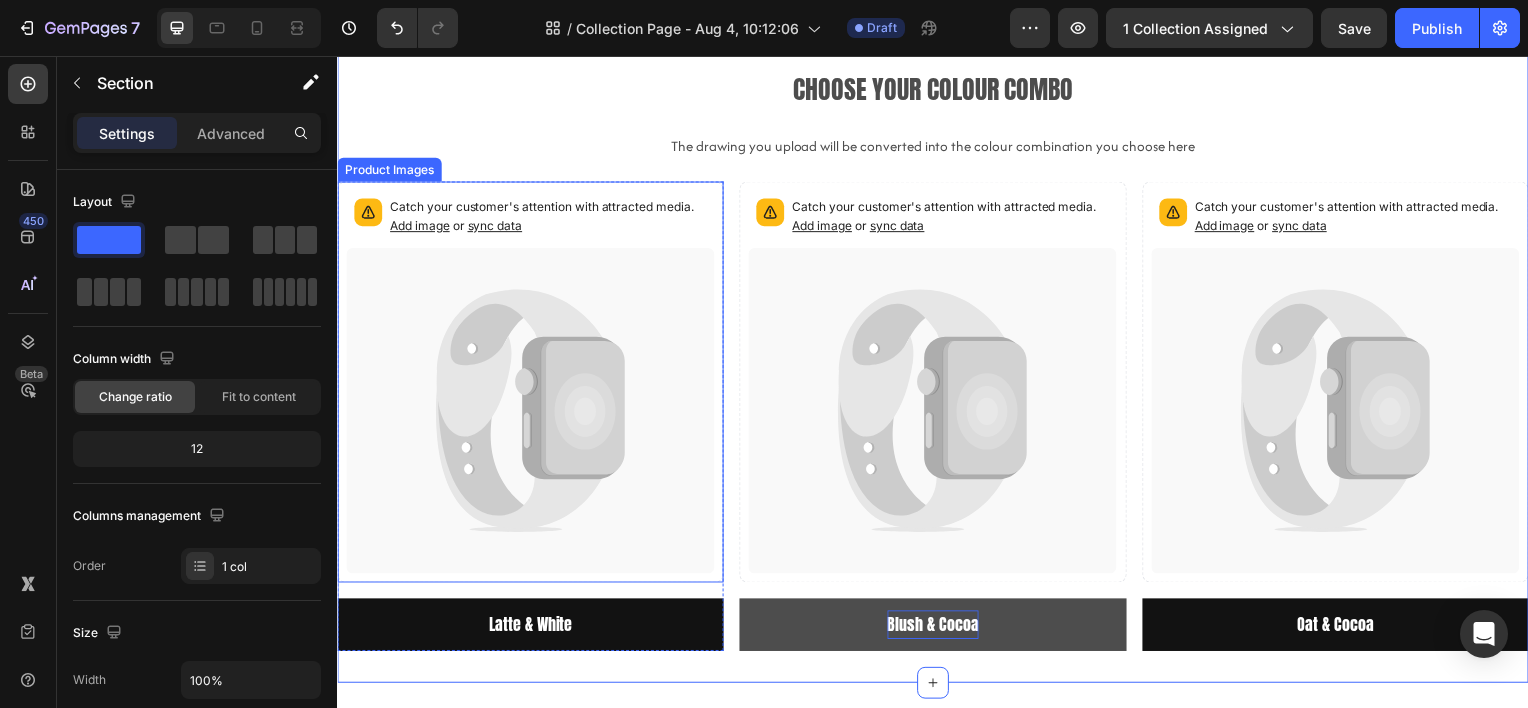 scroll, scrollTop: 0, scrollLeft: 0, axis: both 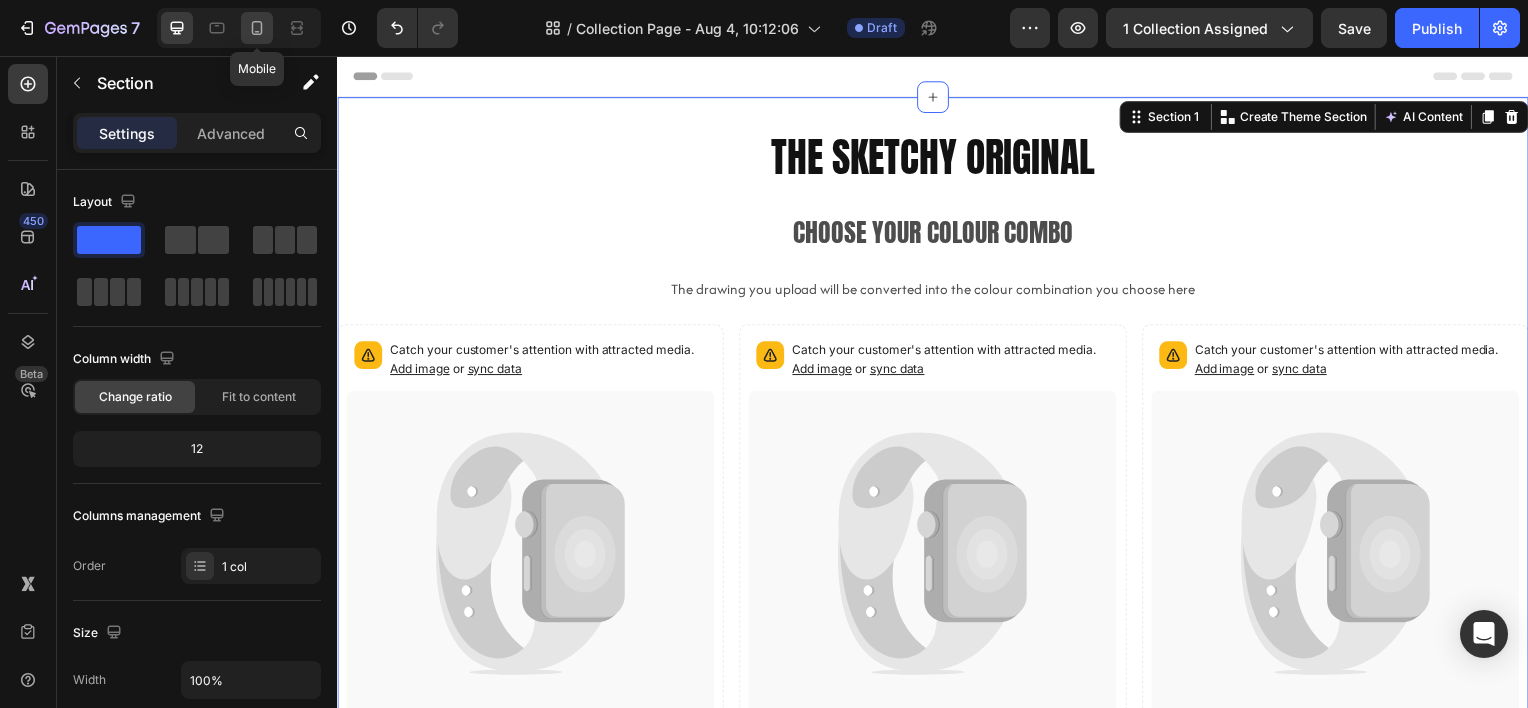 click 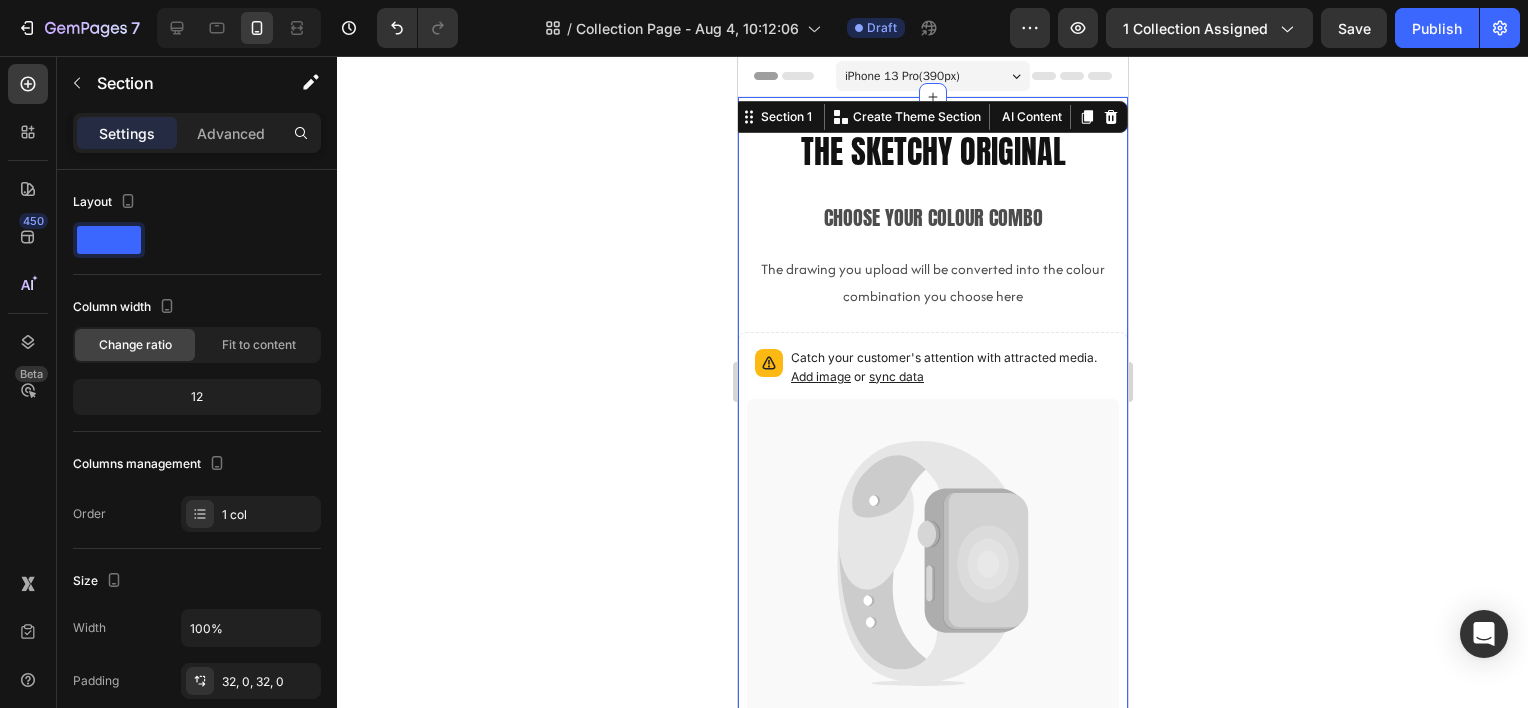 click 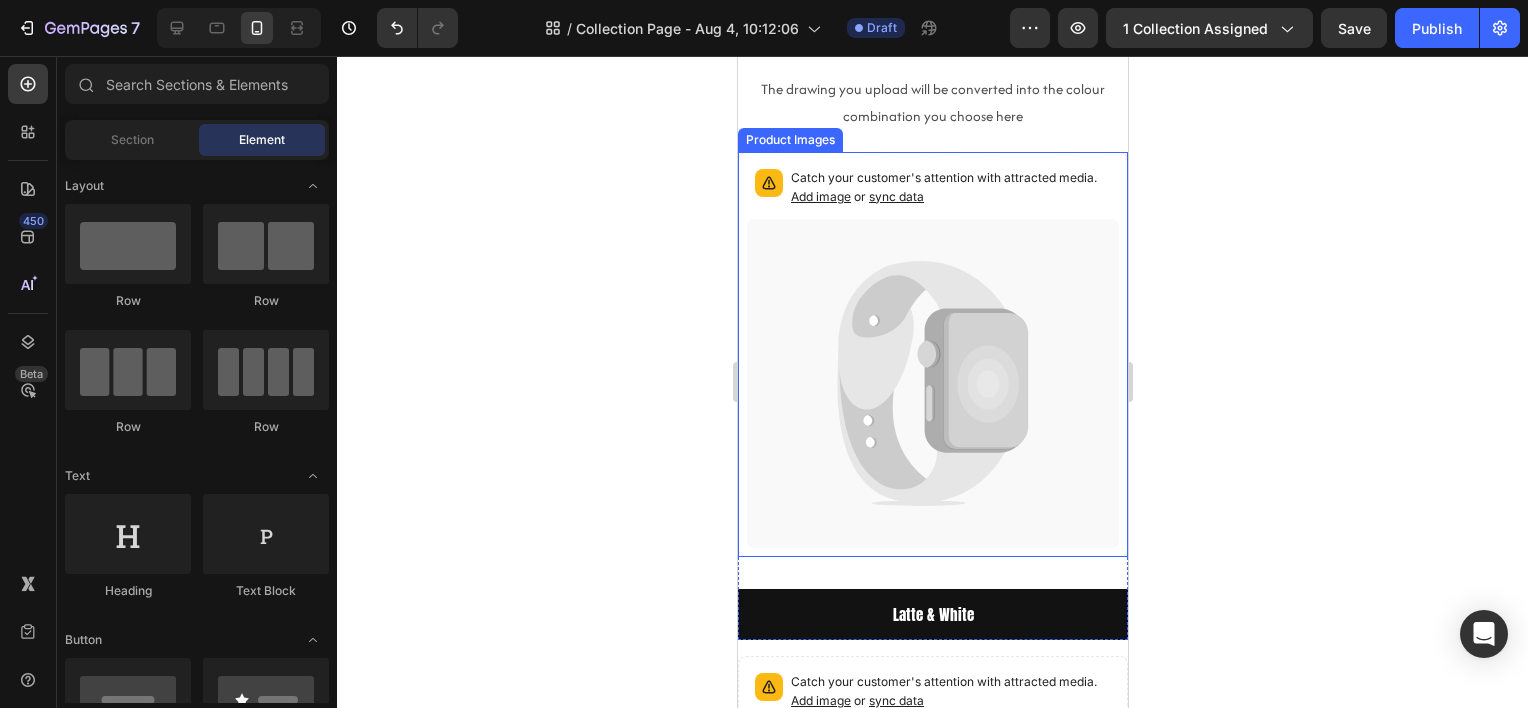 scroll, scrollTop: 300, scrollLeft: 0, axis: vertical 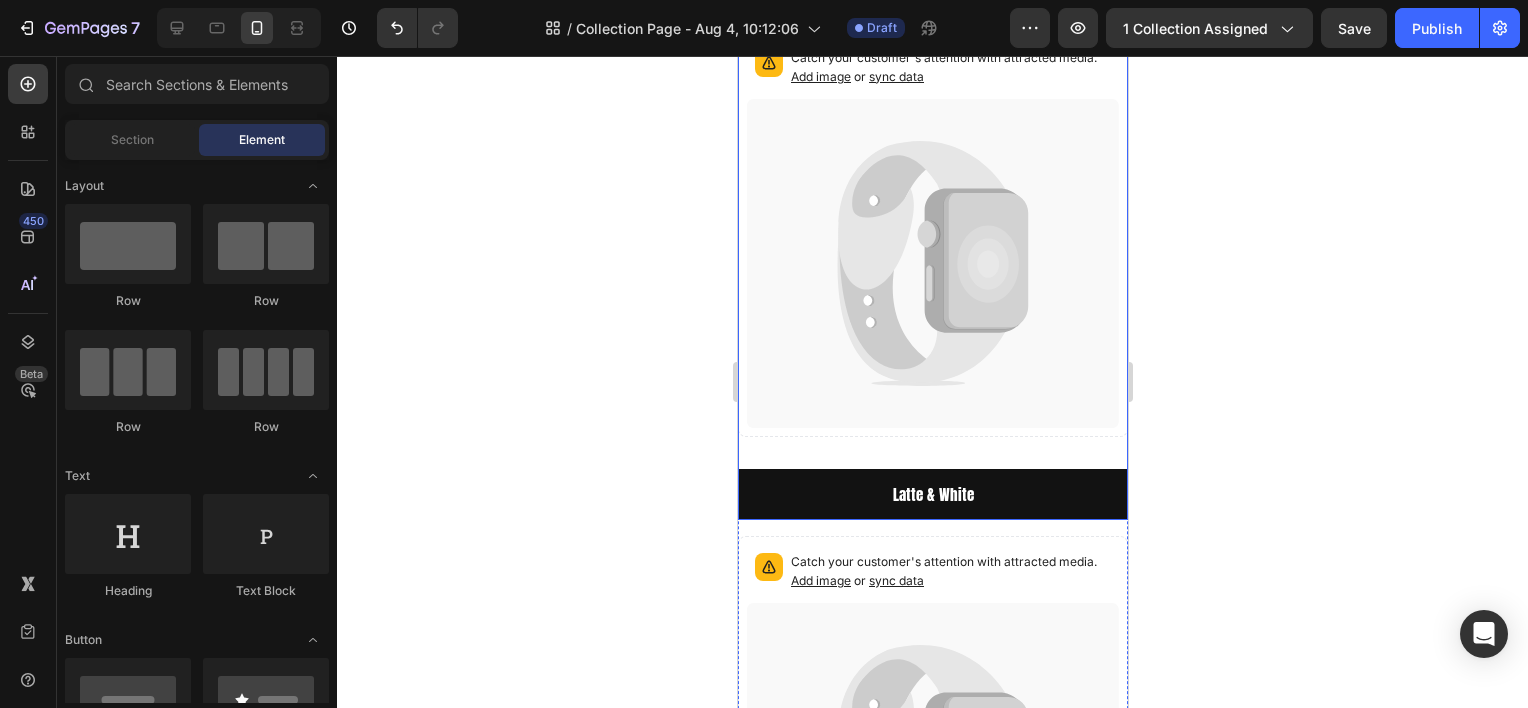 click on "Catch your customer's attention with attracted media.       Add image   or   sync data
Product Images" at bounding box center (932, 242) 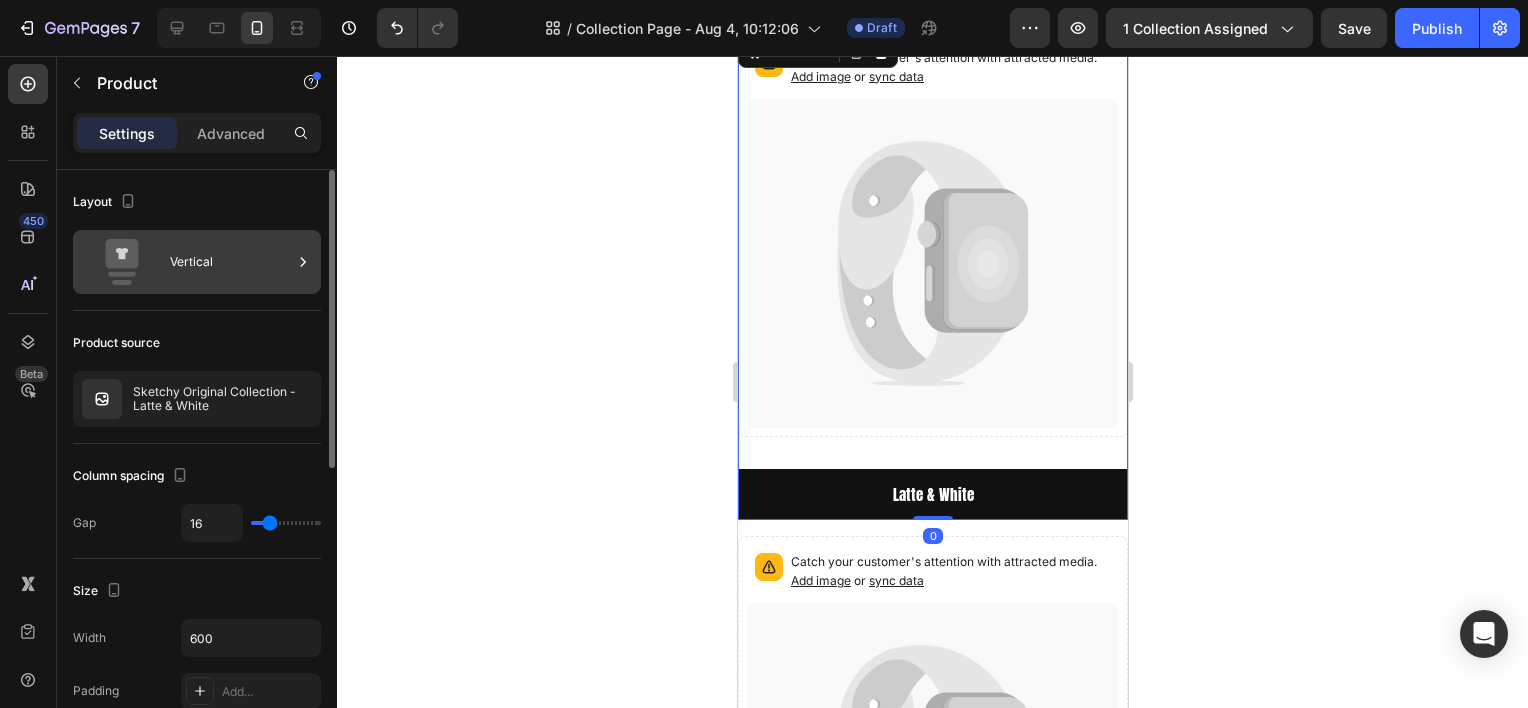 click on "Vertical" at bounding box center (231, 262) 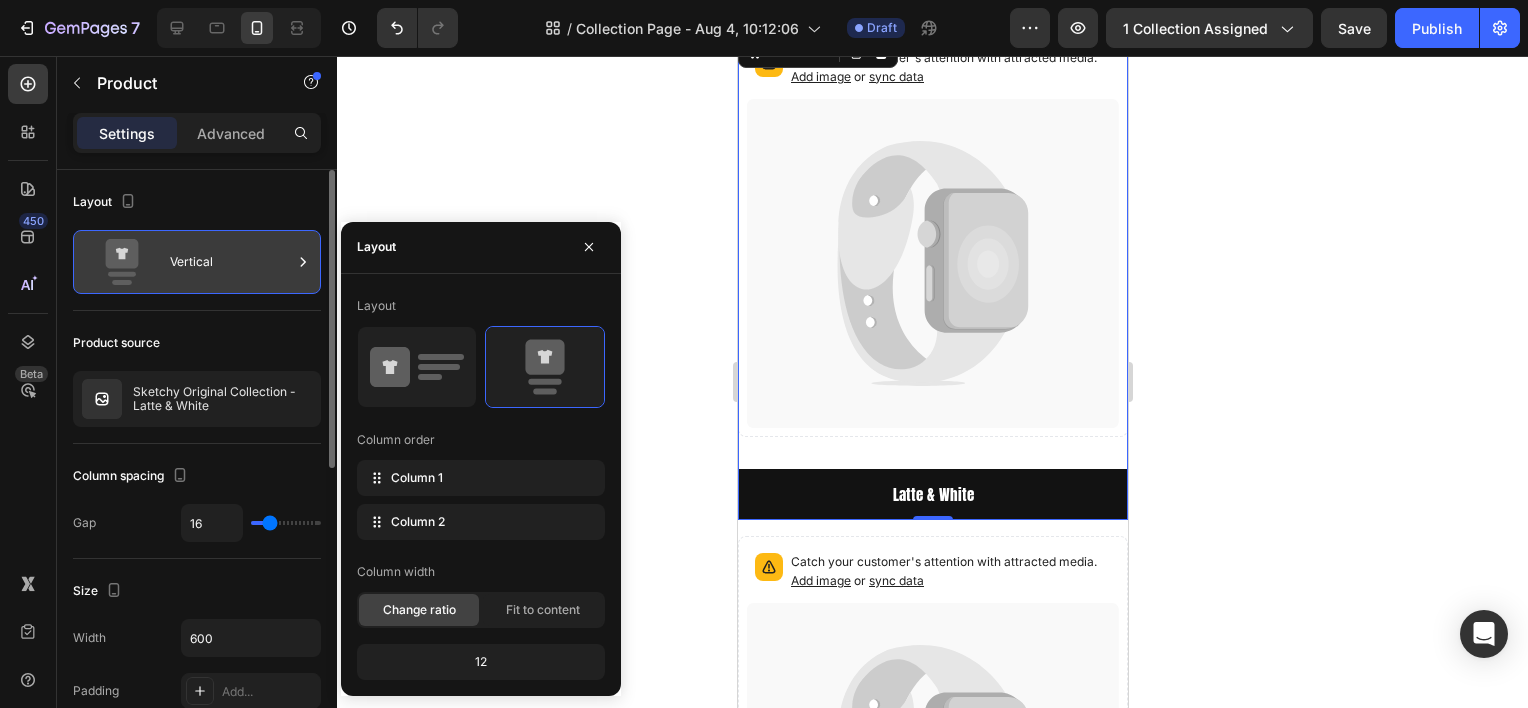 click on "Vertical" at bounding box center (231, 262) 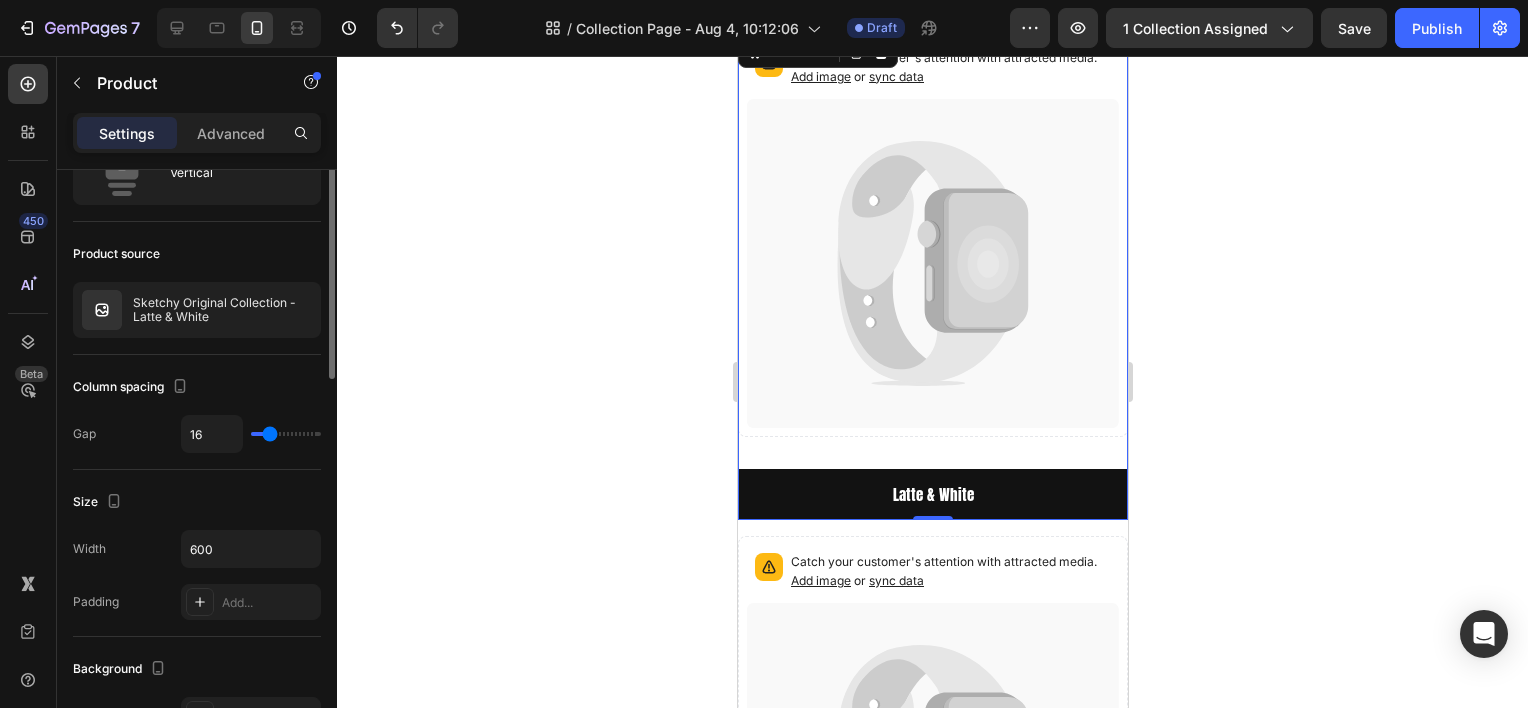 scroll, scrollTop: 0, scrollLeft: 0, axis: both 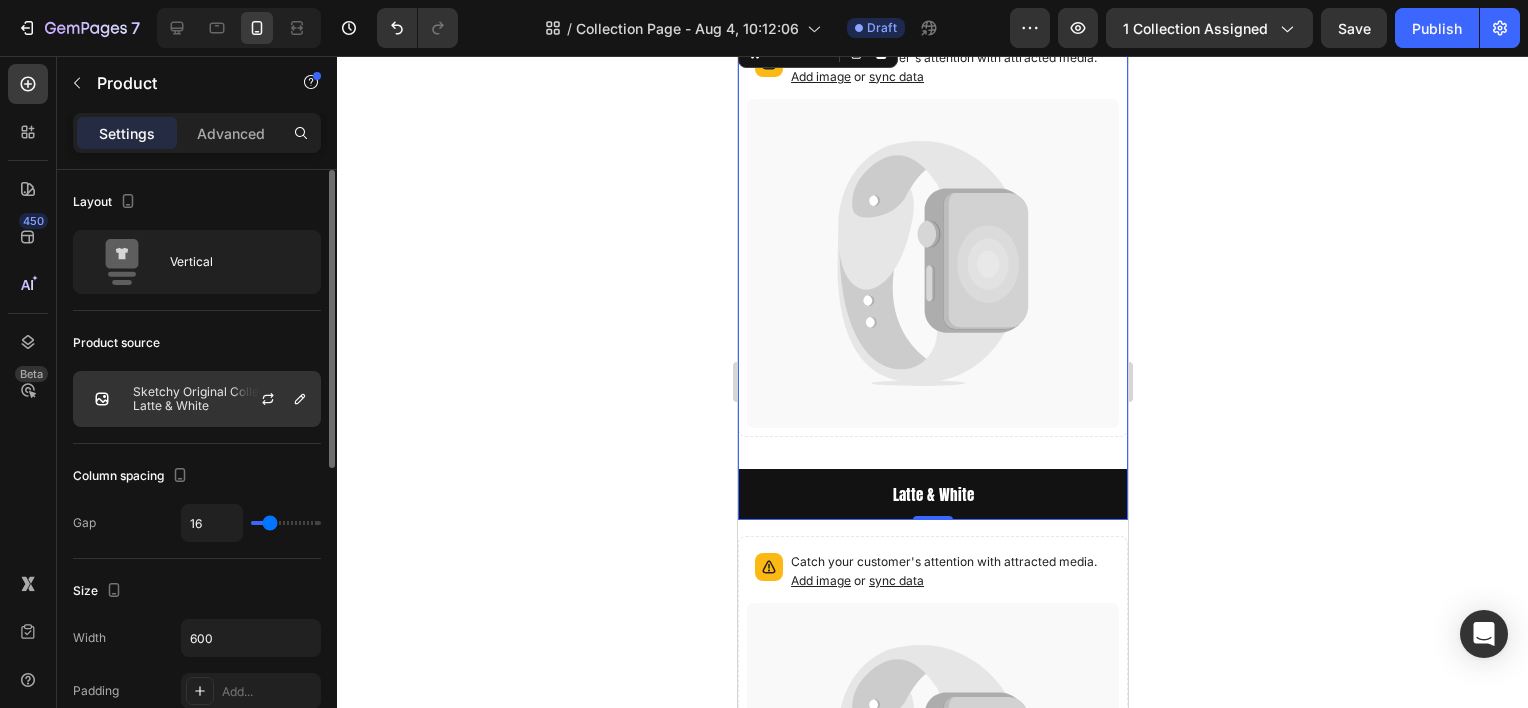 click at bounding box center [276, 399] 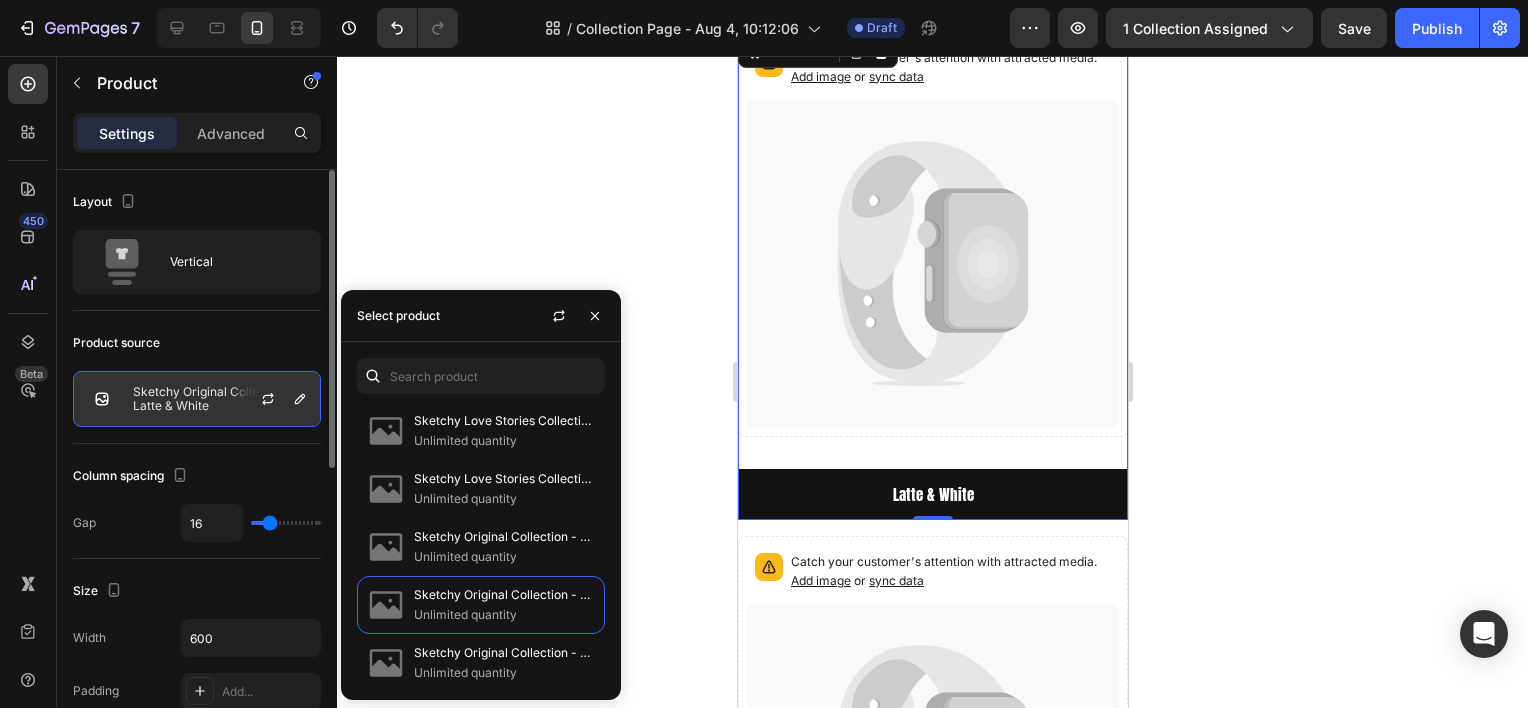 click on "Sketchy Original Collection - Latte & White" 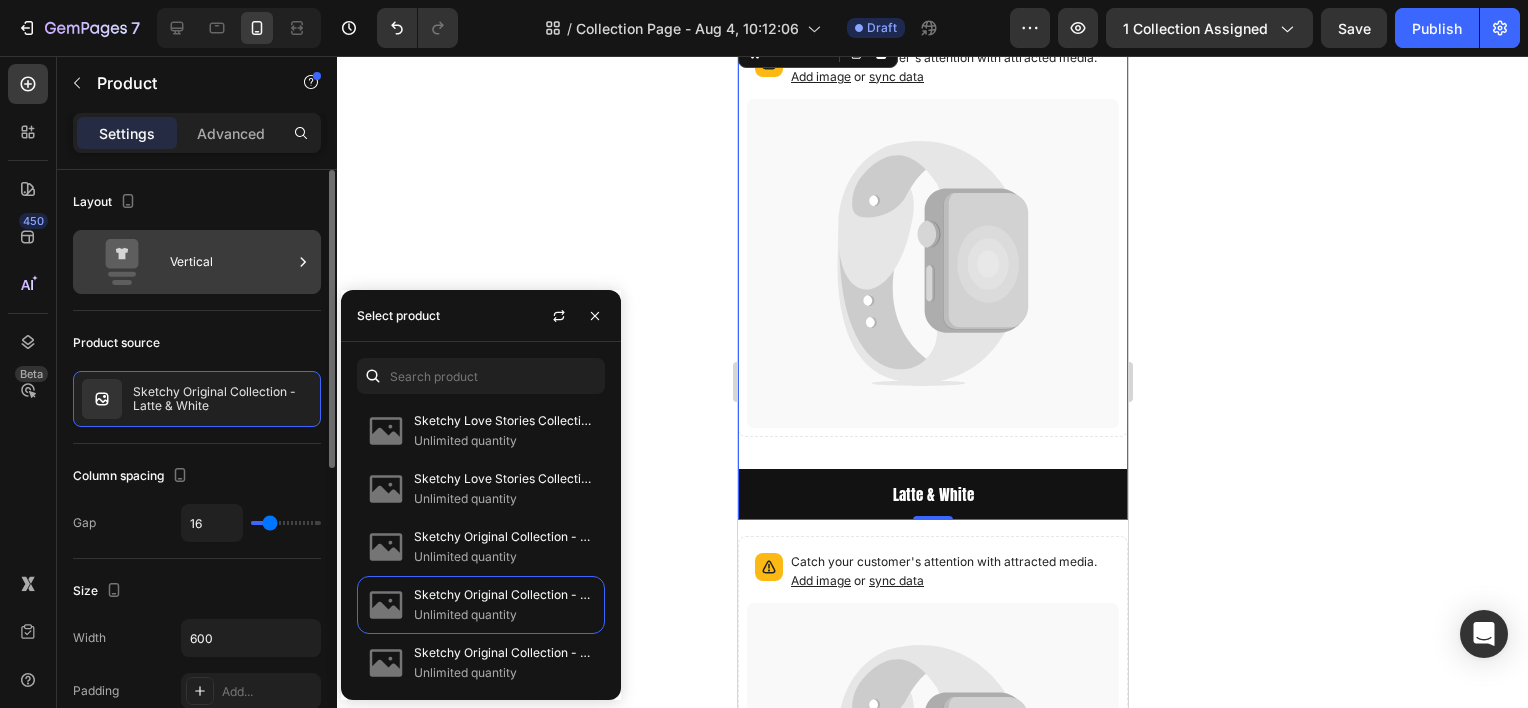 click on "Vertical" at bounding box center (231, 262) 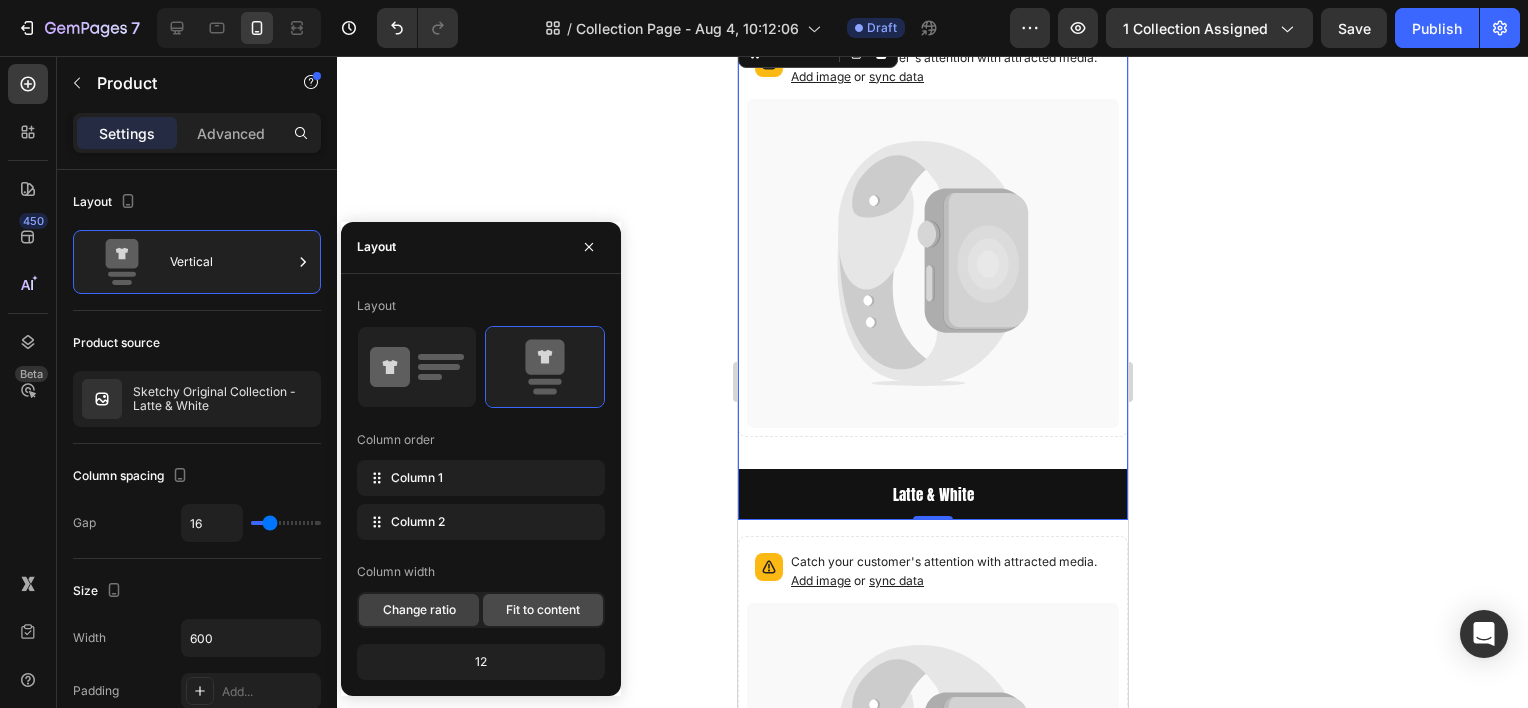 click on "Fit to content" 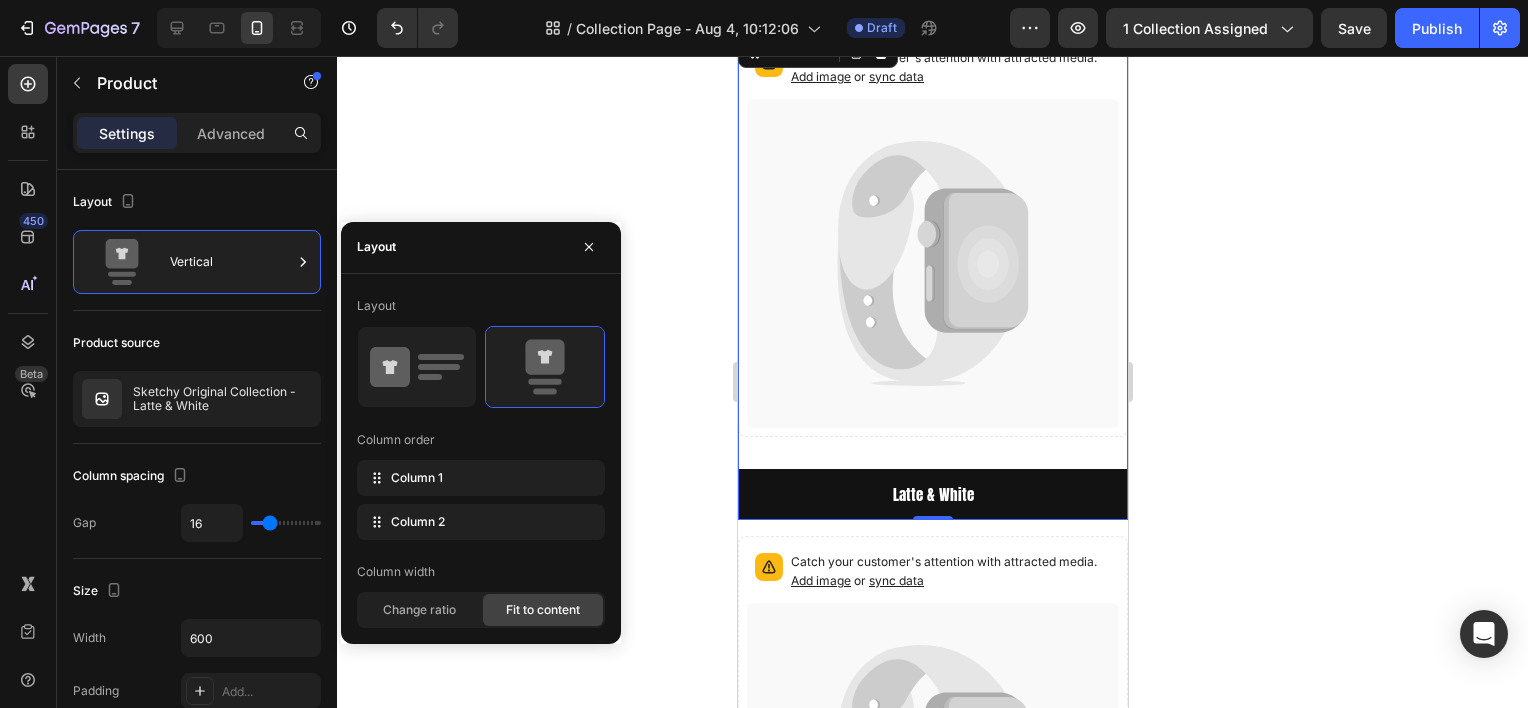 click on "Fit to content" 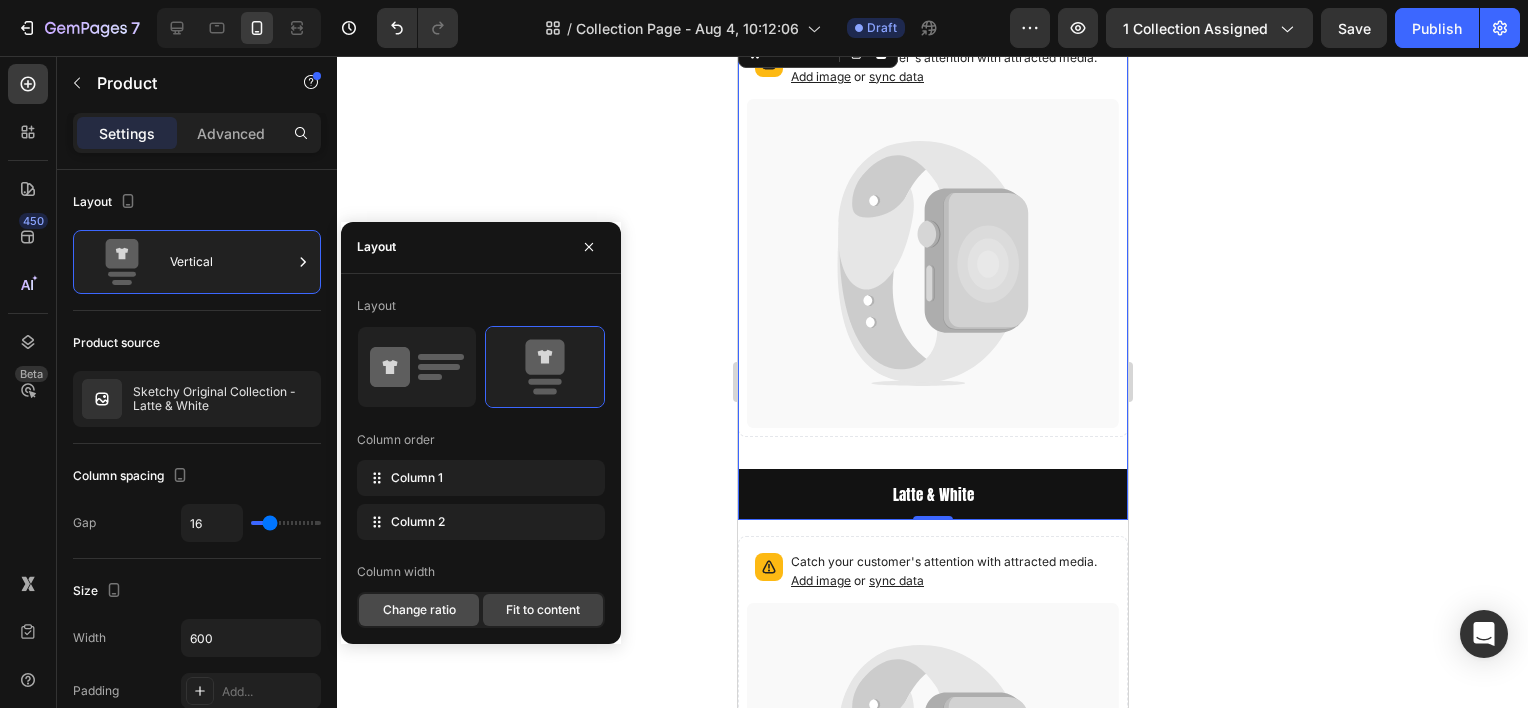 click on "Change ratio" 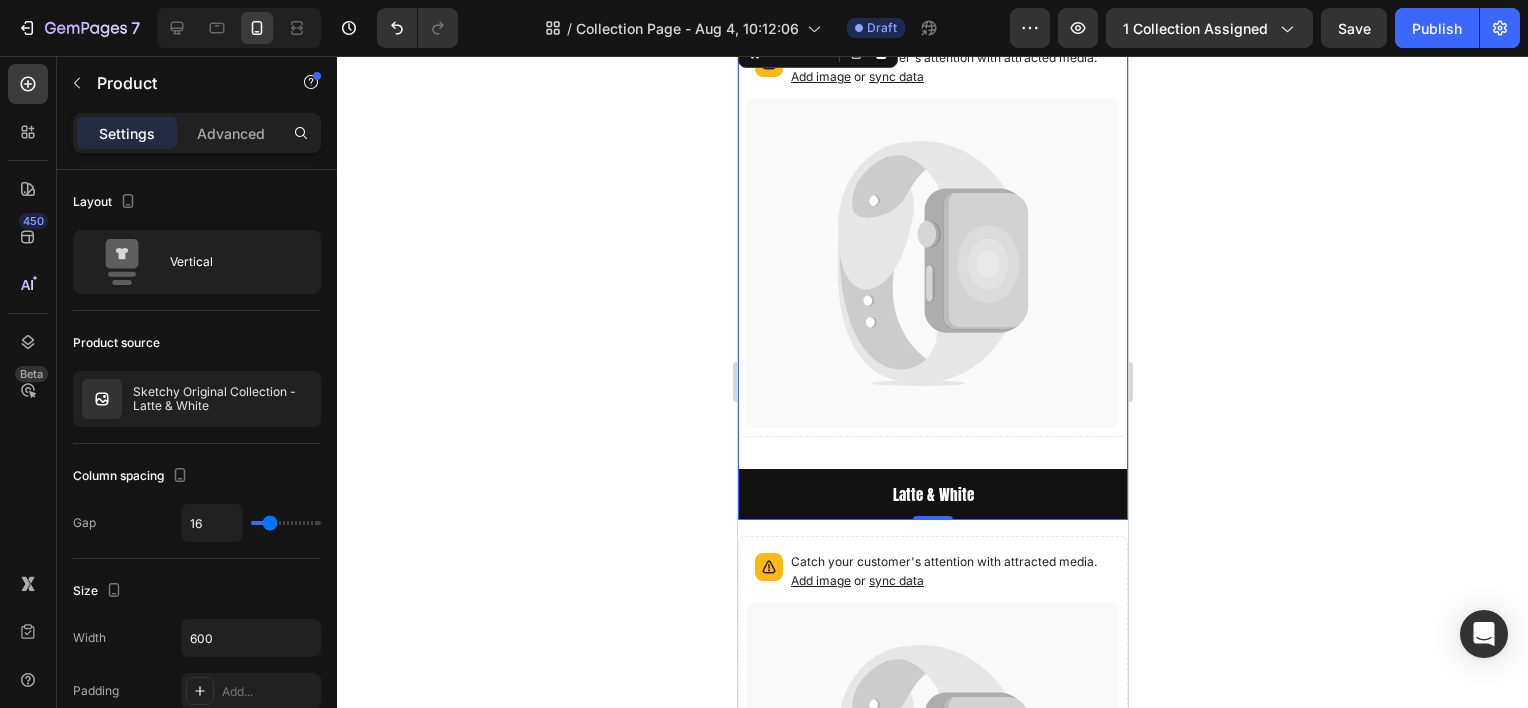 drag, startPoint x: 1392, startPoint y: 363, endPoint x: 1358, endPoint y: 359, distance: 34.234486 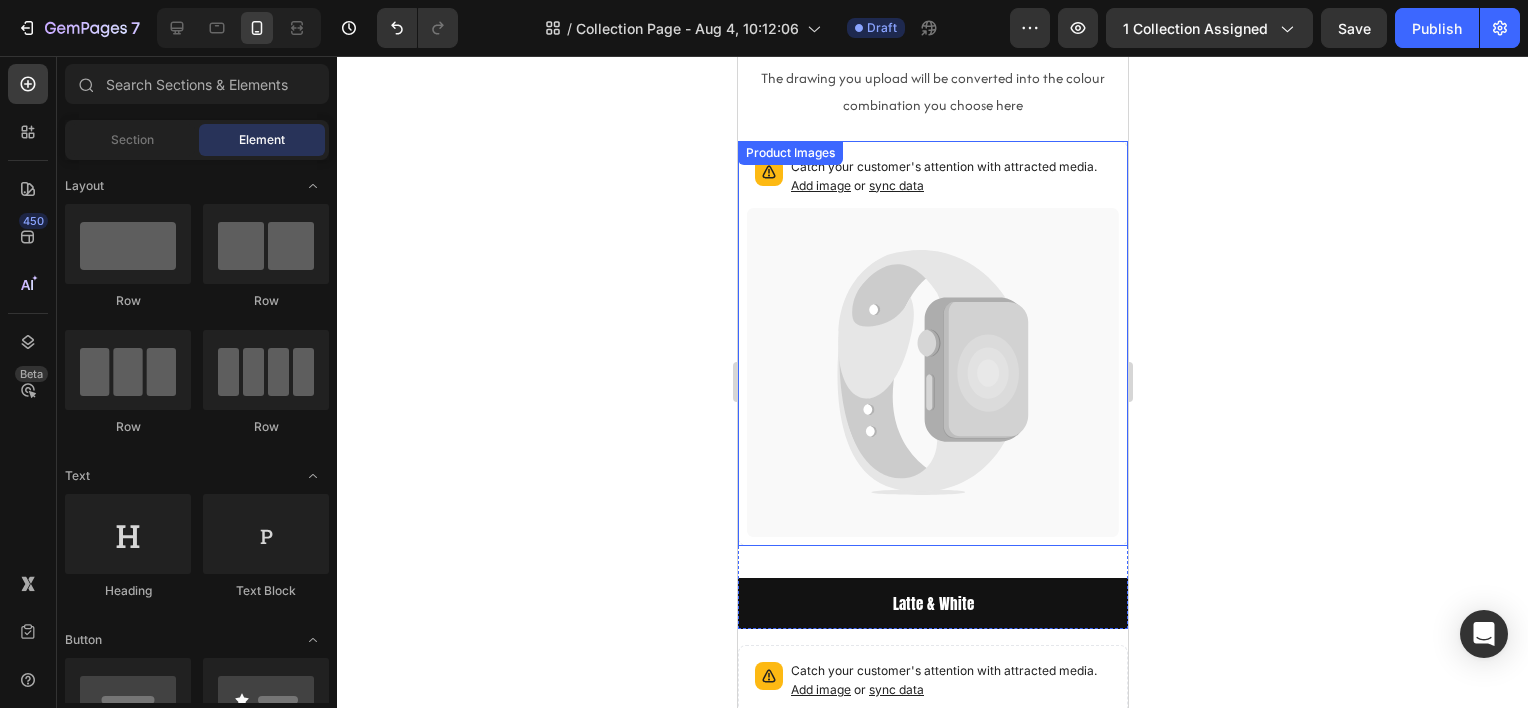 scroll, scrollTop: 0, scrollLeft: 0, axis: both 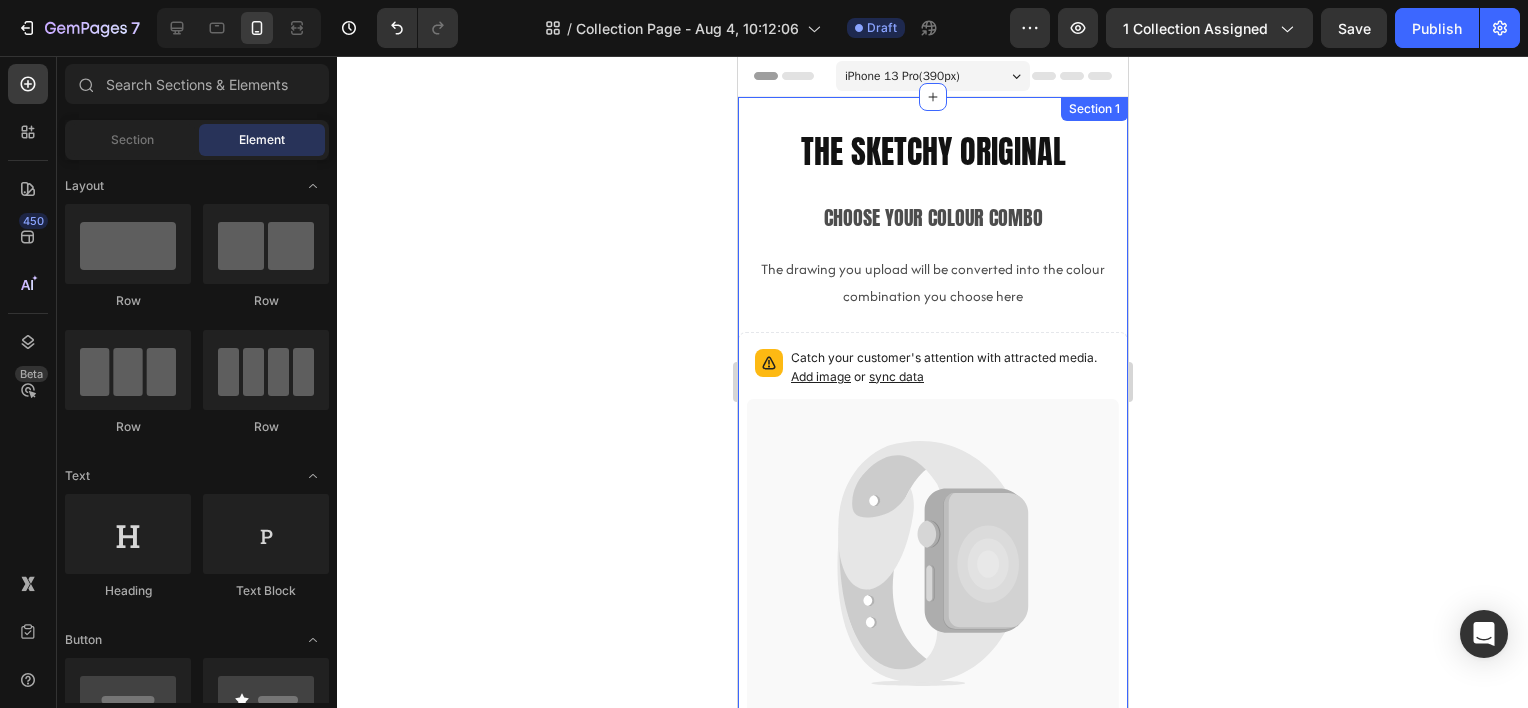 click on "The Sketchy Original Heading Row Choose your colour combo Text Block The drawing you upload will be converted into the colour combination you choose here Text Block Catch your customer's attention with attracted media. Add image or sync data Product Images Latte & White Button Product Catch your customer's attention with attracted media. Add image or sync data Product Images Blush & Cocoa Button Product Catch your customer's attention with attracted media. Add image or sync data" at bounding box center (932, 978) 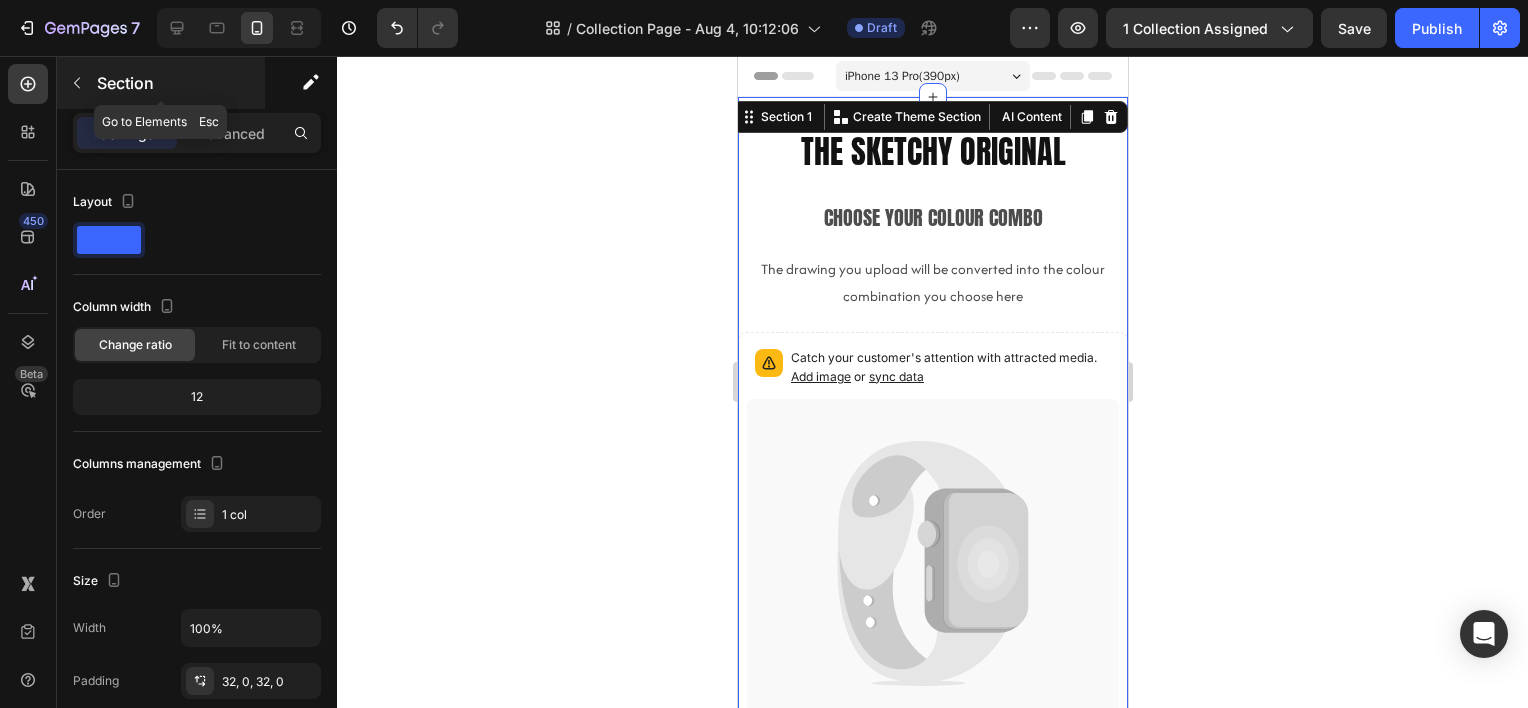 click 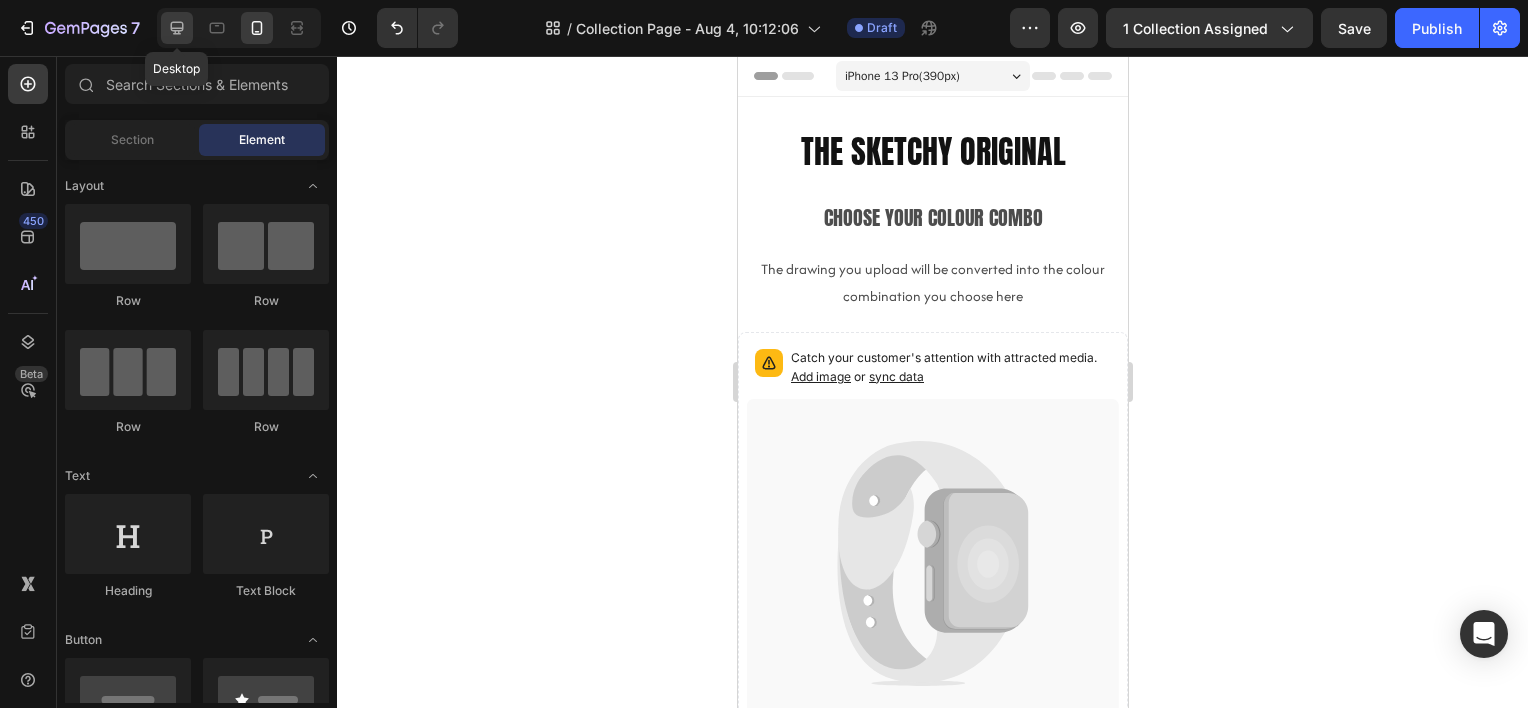 click 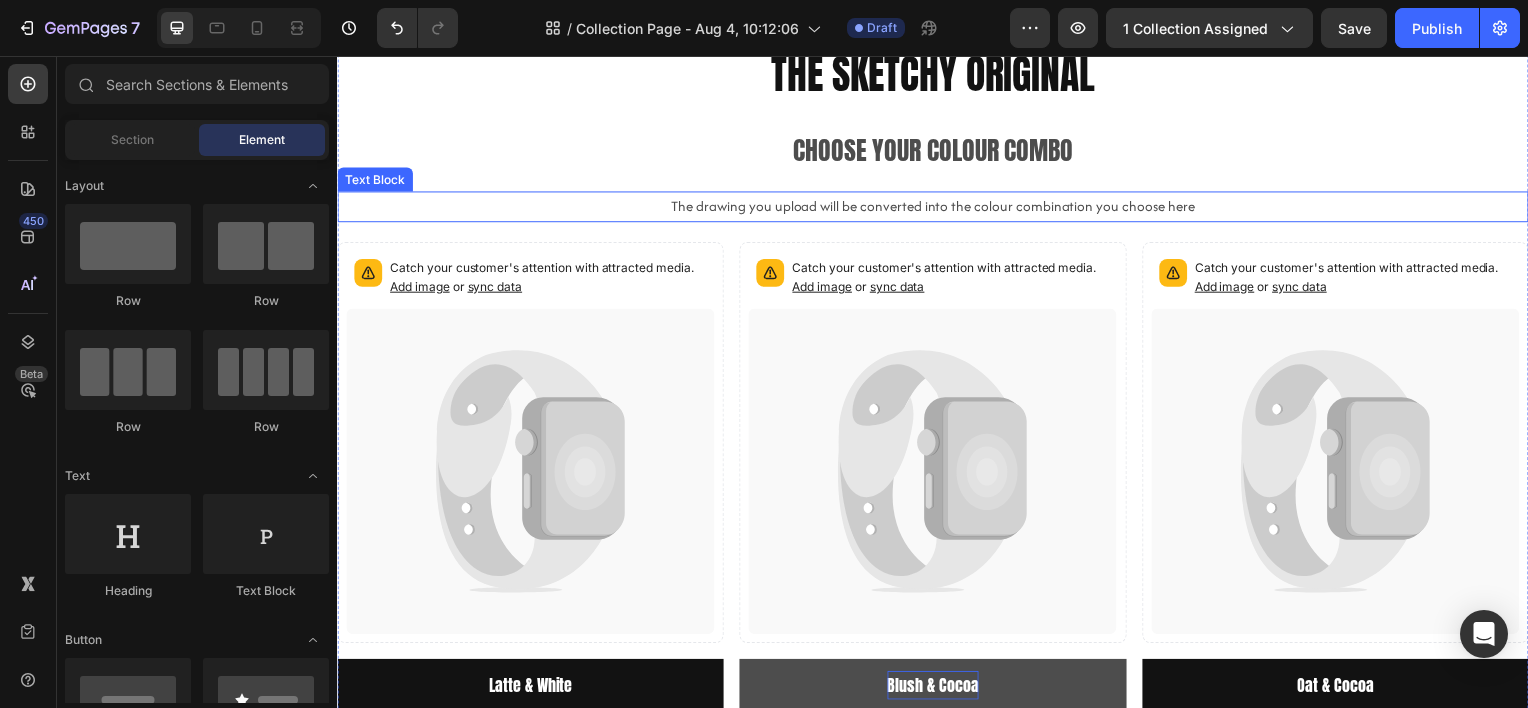 scroll, scrollTop: 0, scrollLeft: 0, axis: both 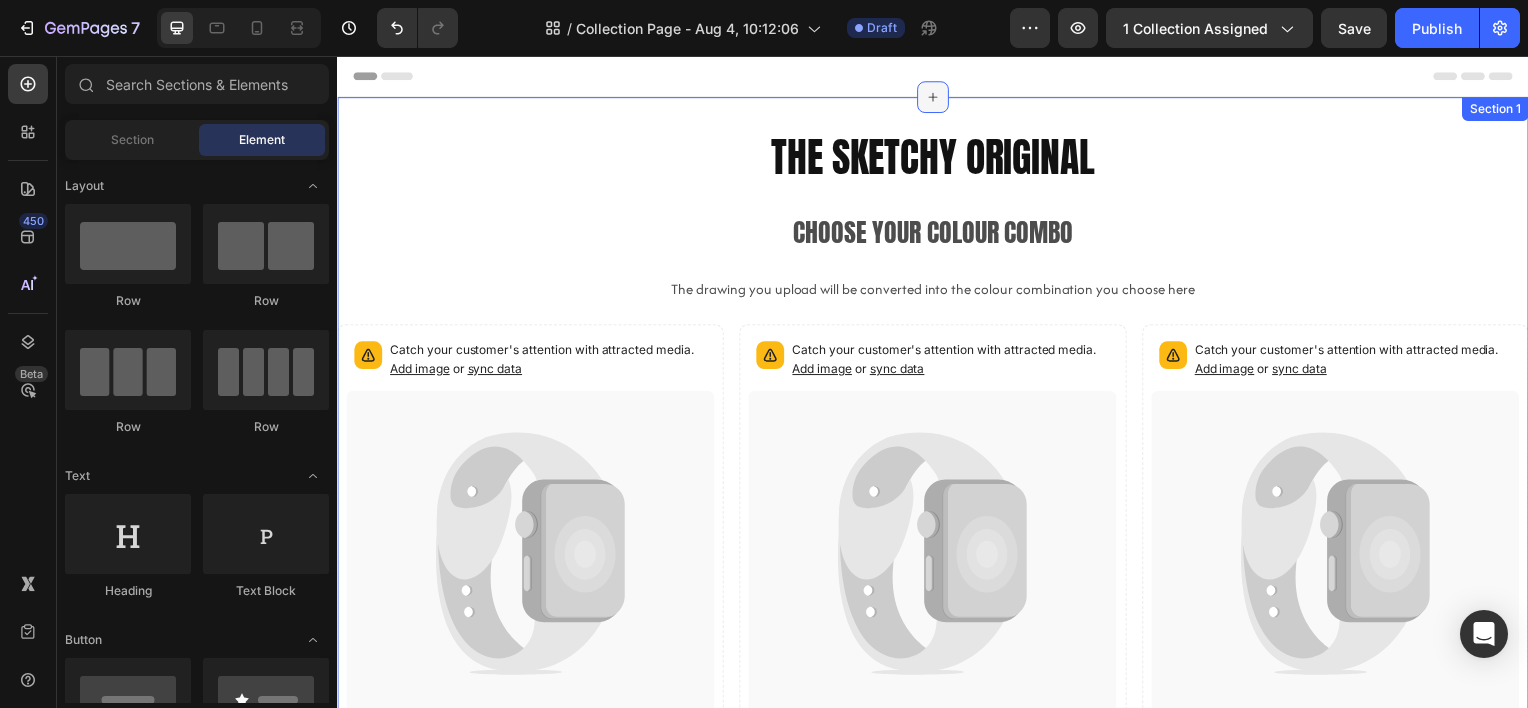 click 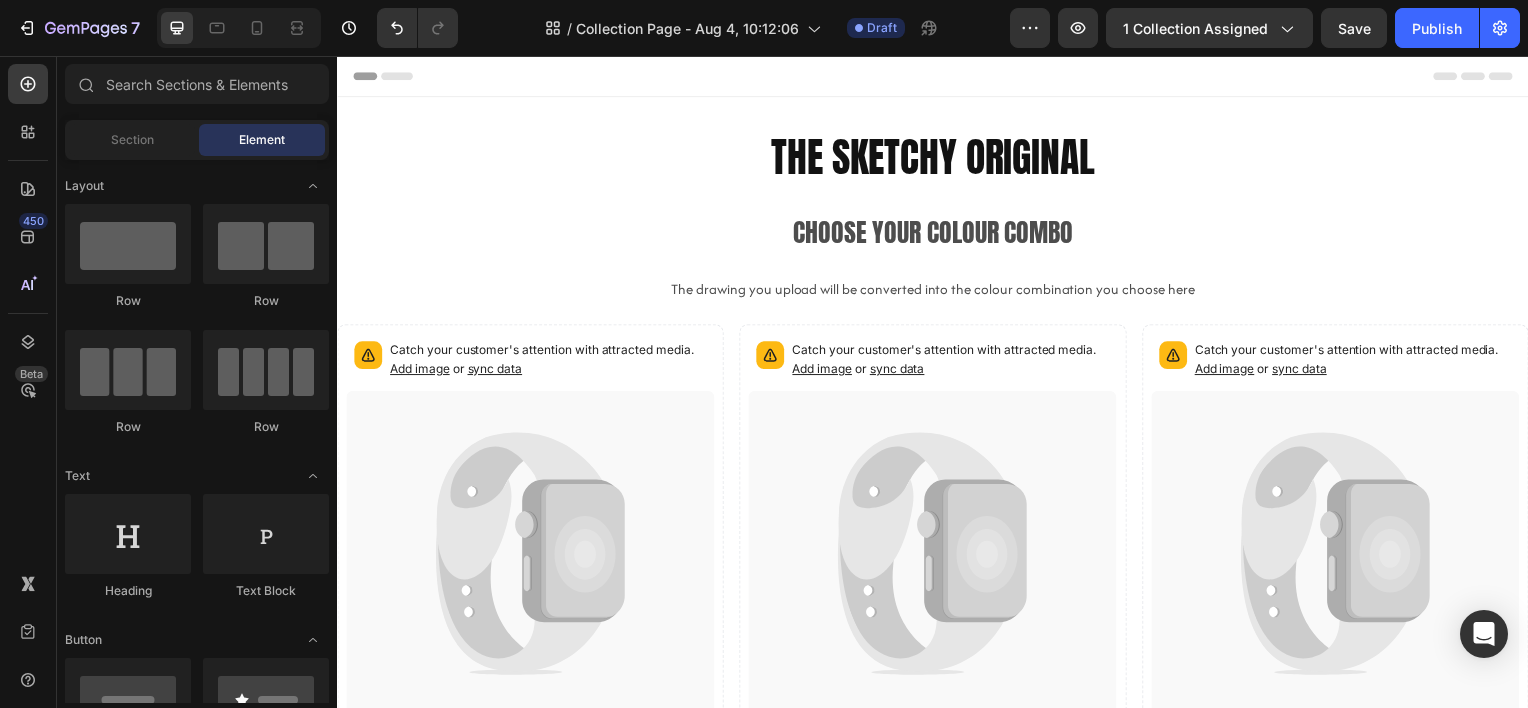 click on "Header" at bounding box center [937, 76] 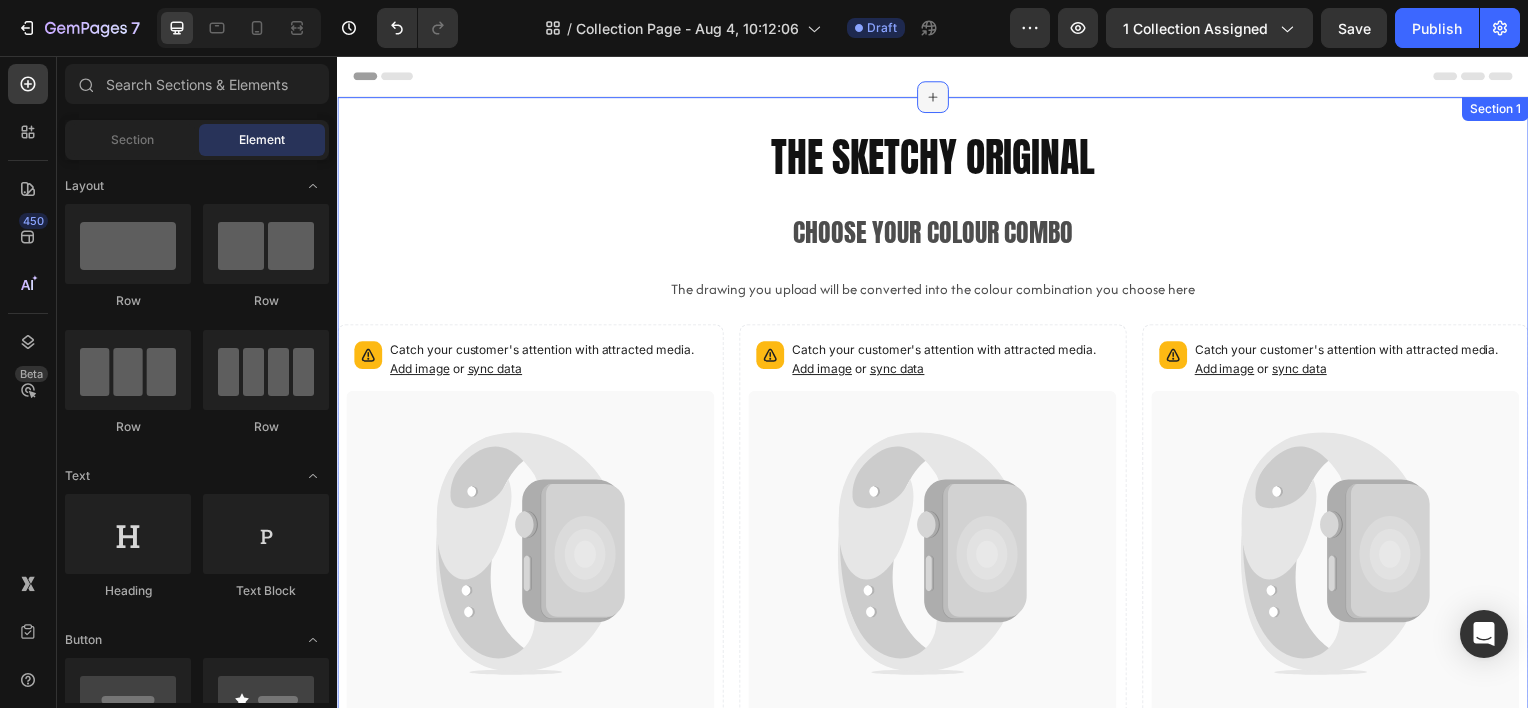 click 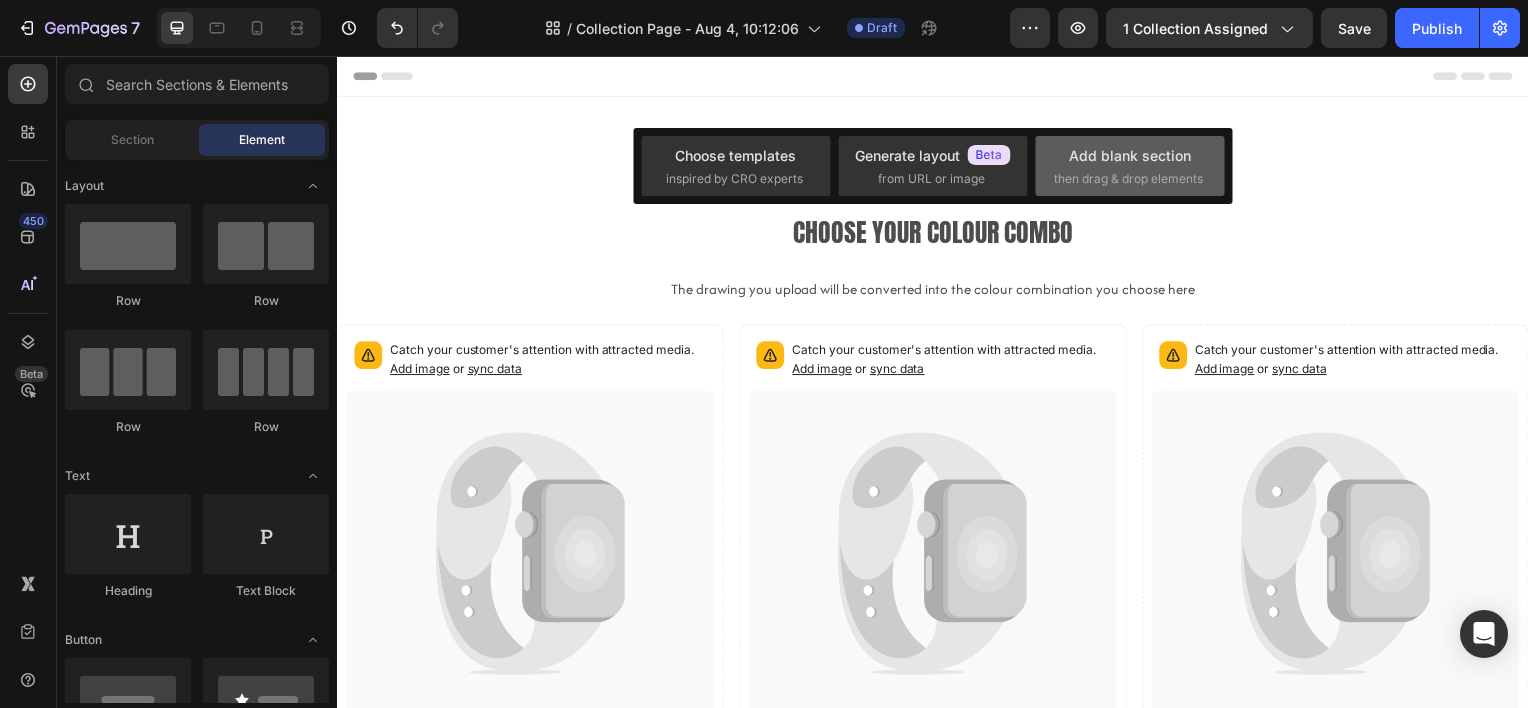 click on "then drag & drop elements" at bounding box center (1128, 179) 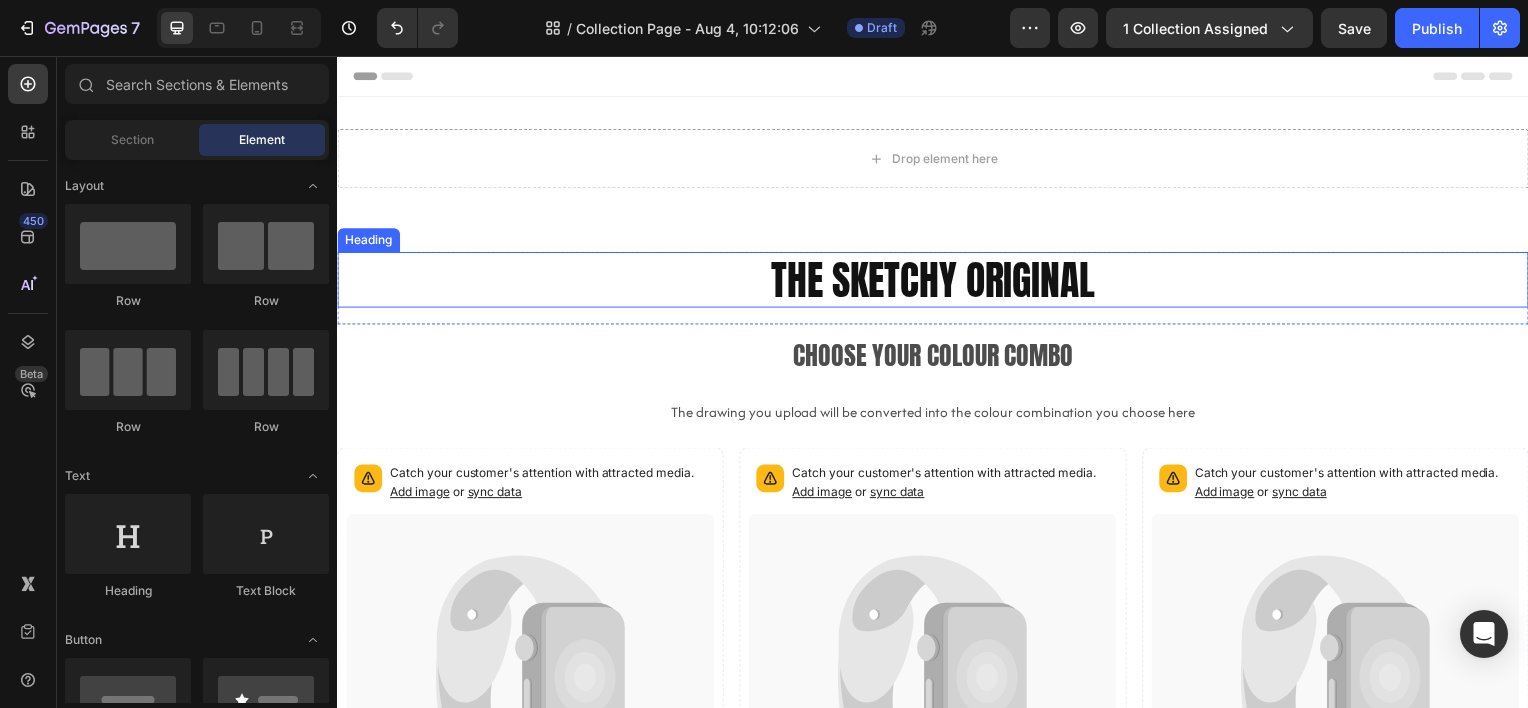 click on "The Sketchy Original" at bounding box center [937, 281] 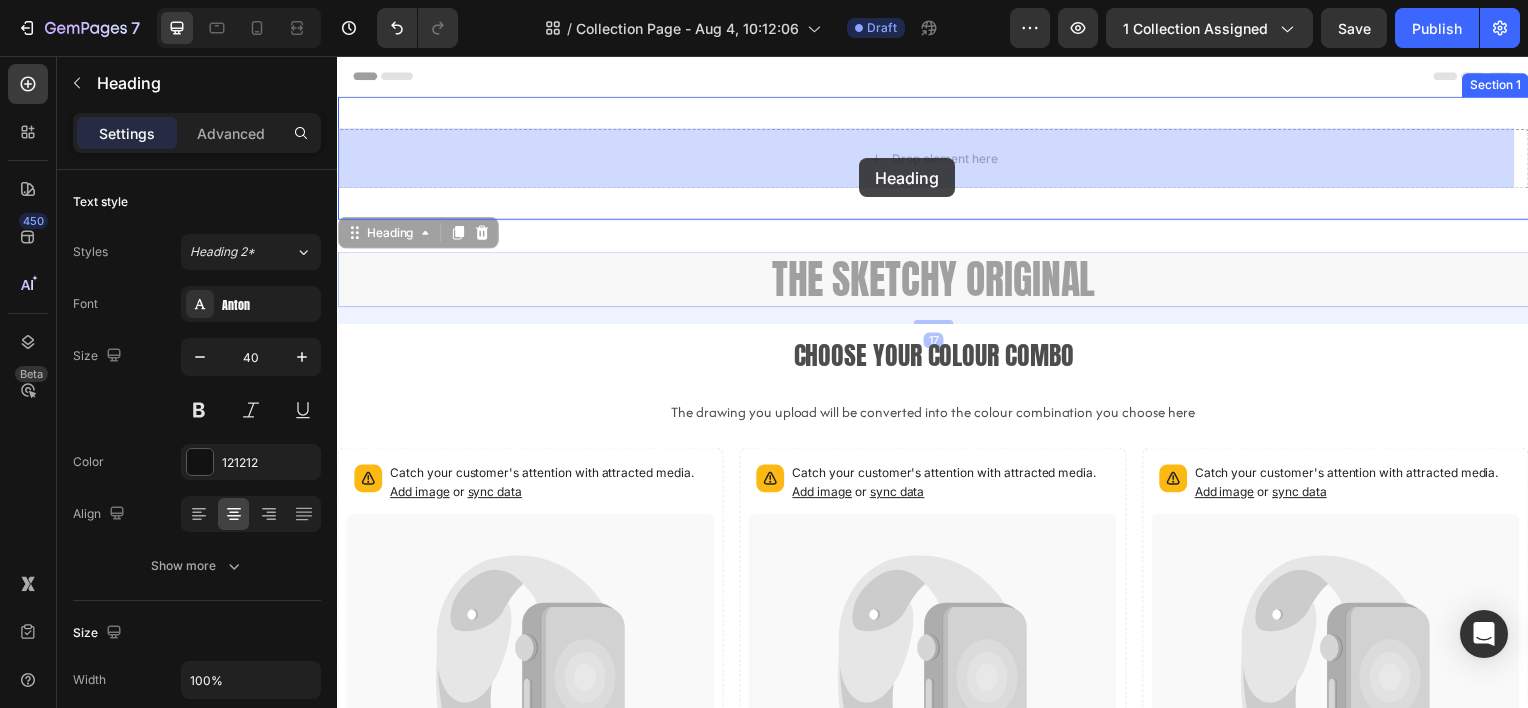 drag, startPoint x: 402, startPoint y: 238, endPoint x: 863, endPoint y: 159, distance: 467.72 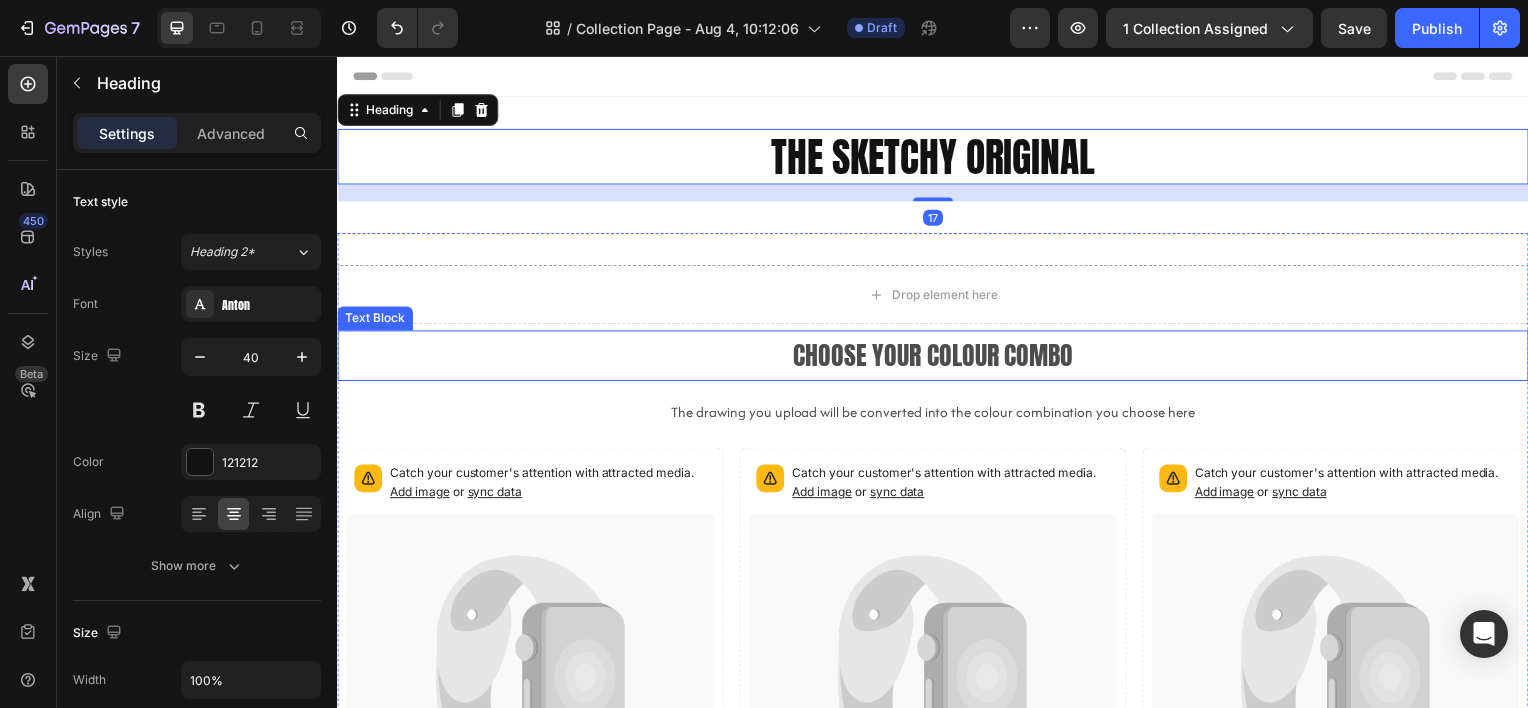 click on "Choose your colour combo" at bounding box center [937, 357] 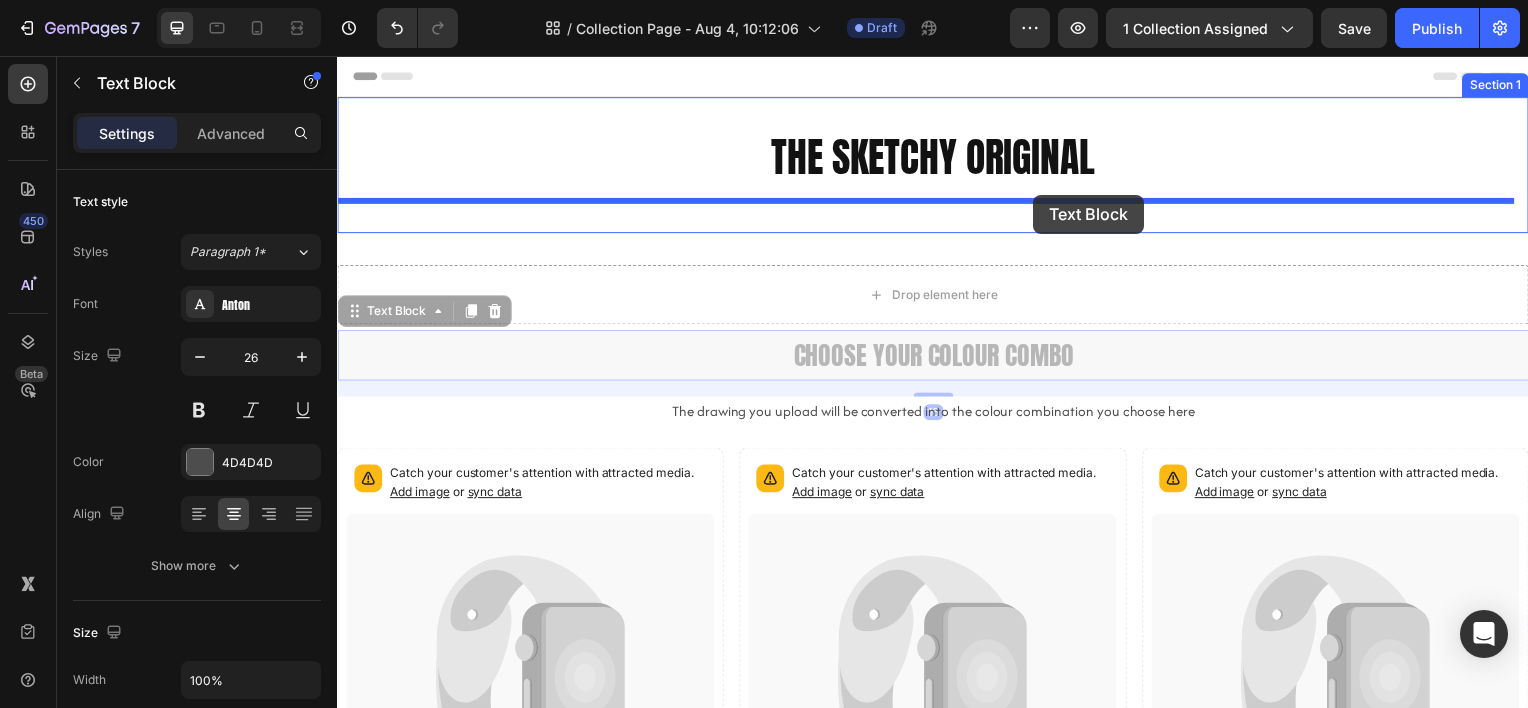 drag, startPoint x: 400, startPoint y: 320, endPoint x: 1038, endPoint y: 196, distance: 649.9385 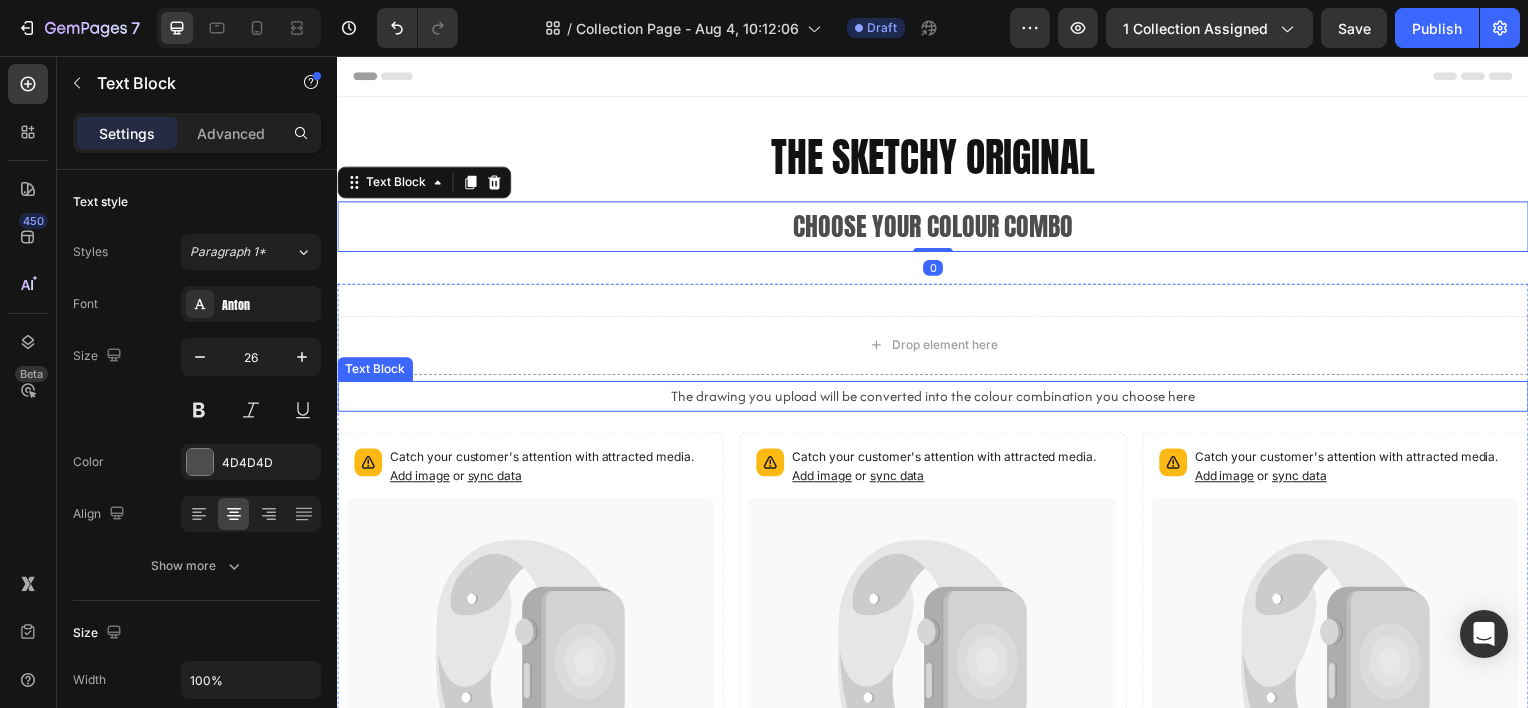 click on "The drawing you upload will be converted into the colour combination you choose here" at bounding box center (937, 398) 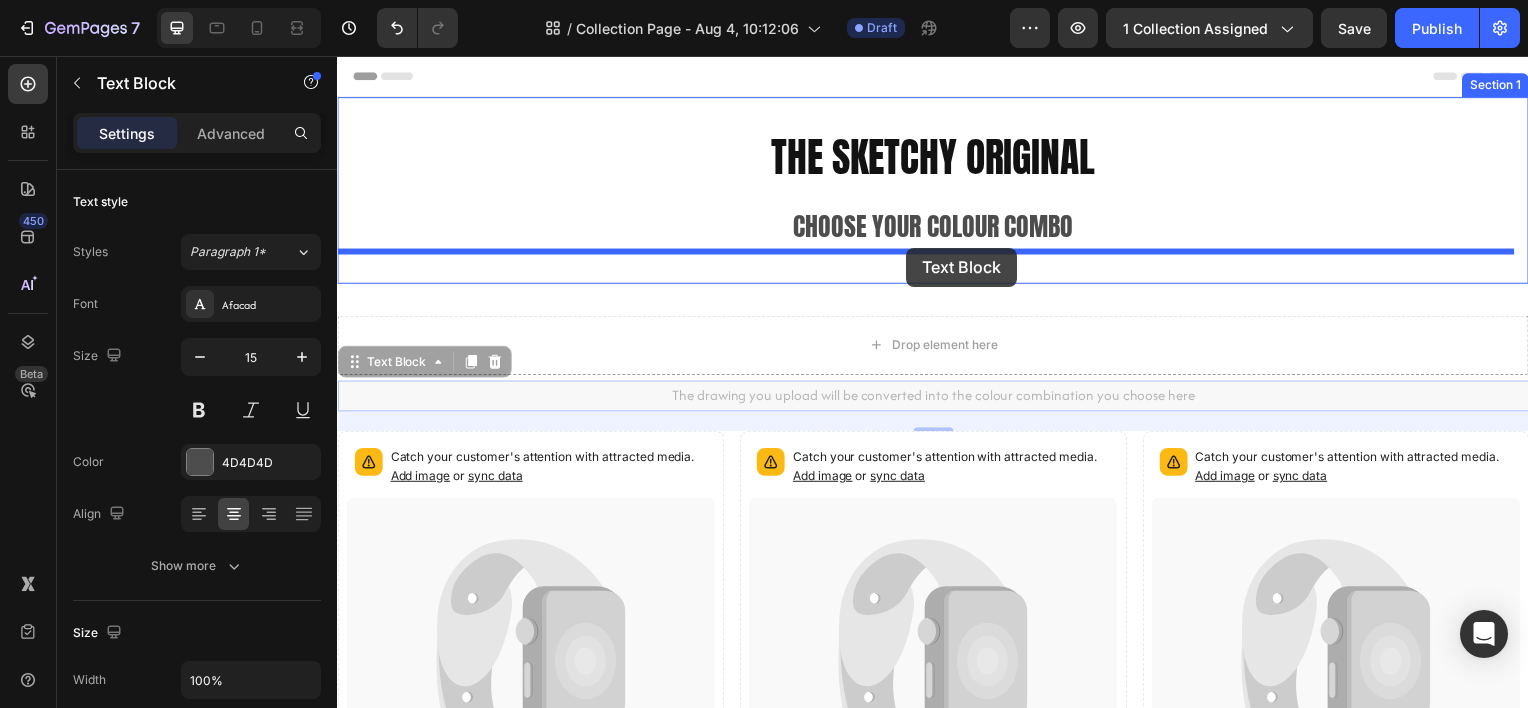 drag, startPoint x: 417, startPoint y: 367, endPoint x: 910, endPoint y: 249, distance: 506.92505 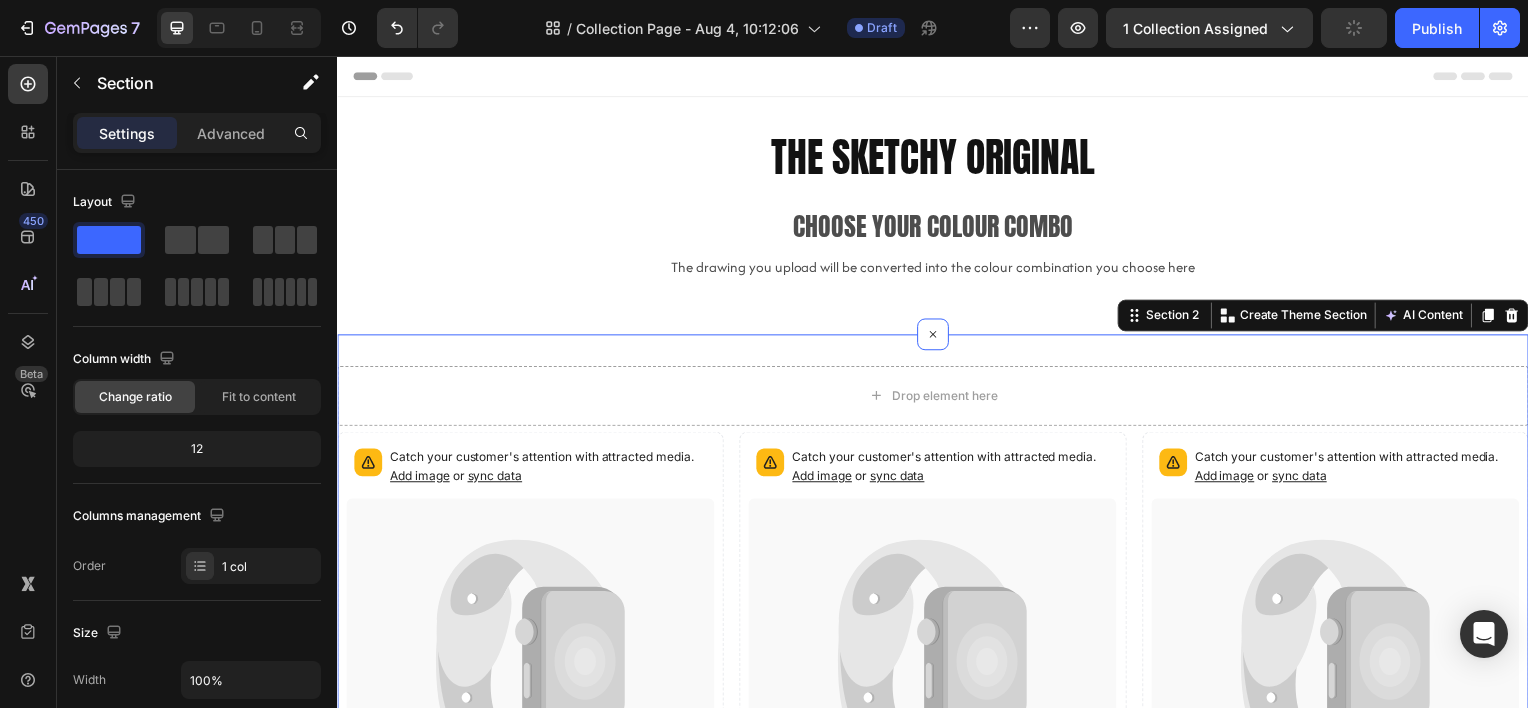 click on "Drop element here Row Catch your customer's attention with attracted media. Add image or sync data
Product Images [BRAND] & White Button Product Catch your customer's attention with attracted media. Add image or sync data
Product Images Blush & Cocoa Button Product Catch your customer's attention with attracted media. Add image or sync data
Row" at bounding box center (937, 637) 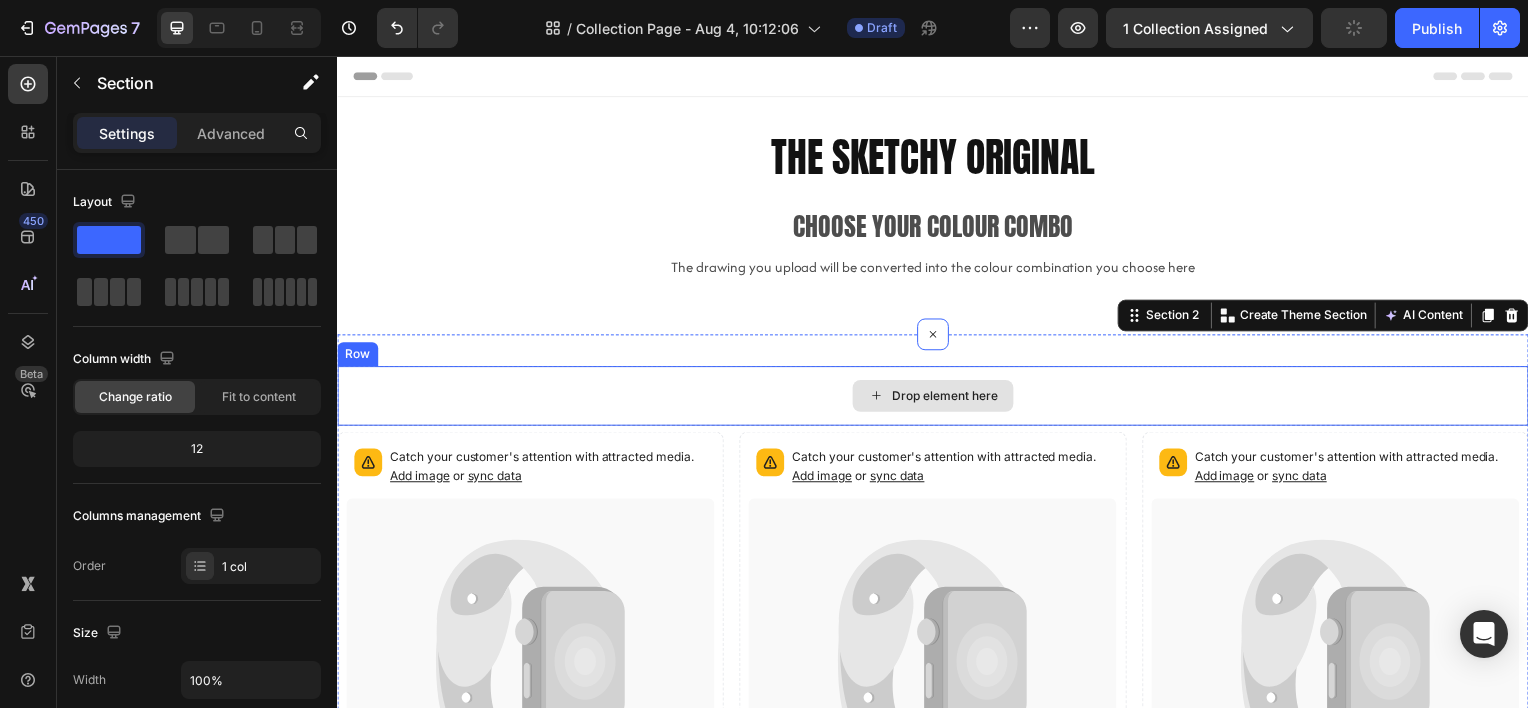 click on "Drop element here" at bounding box center [949, 398] 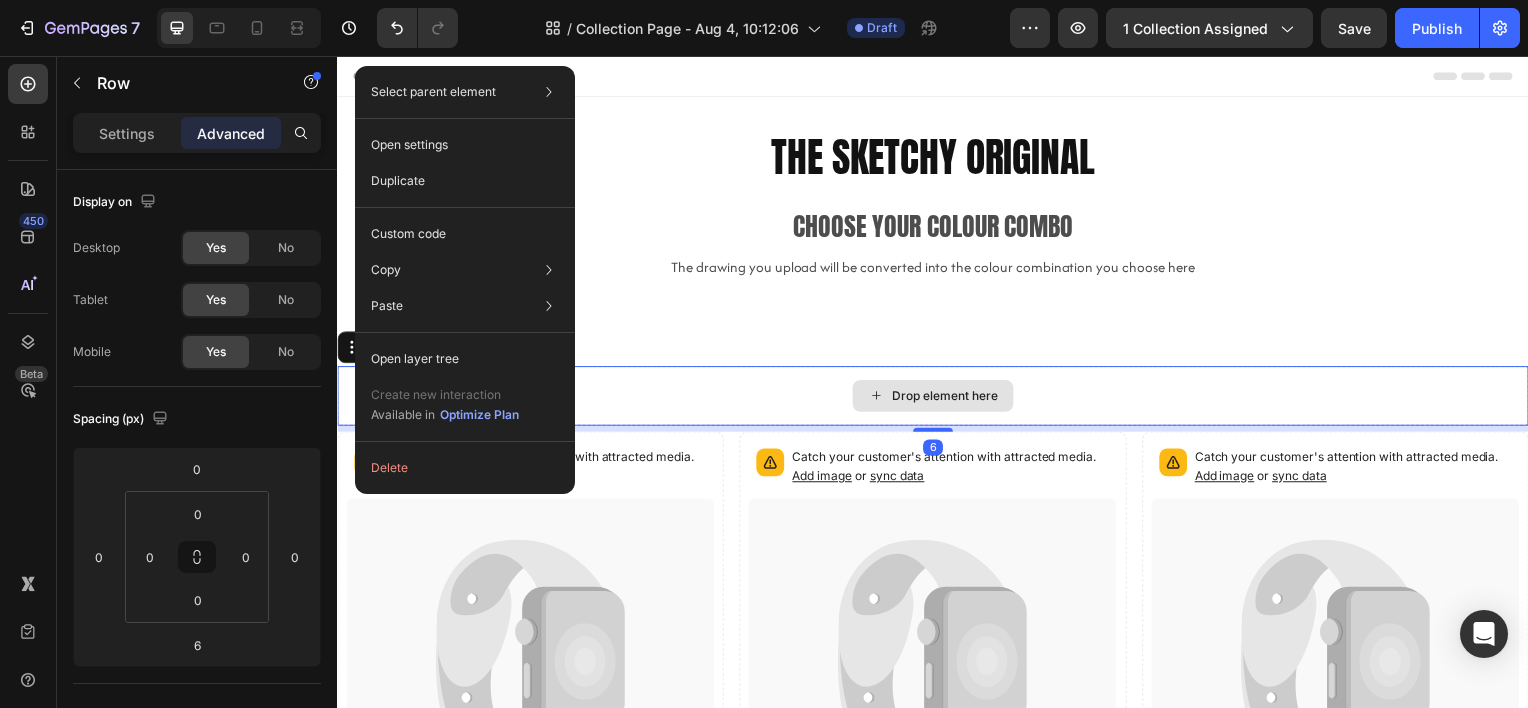 click on "Drop element here" at bounding box center [949, 398] 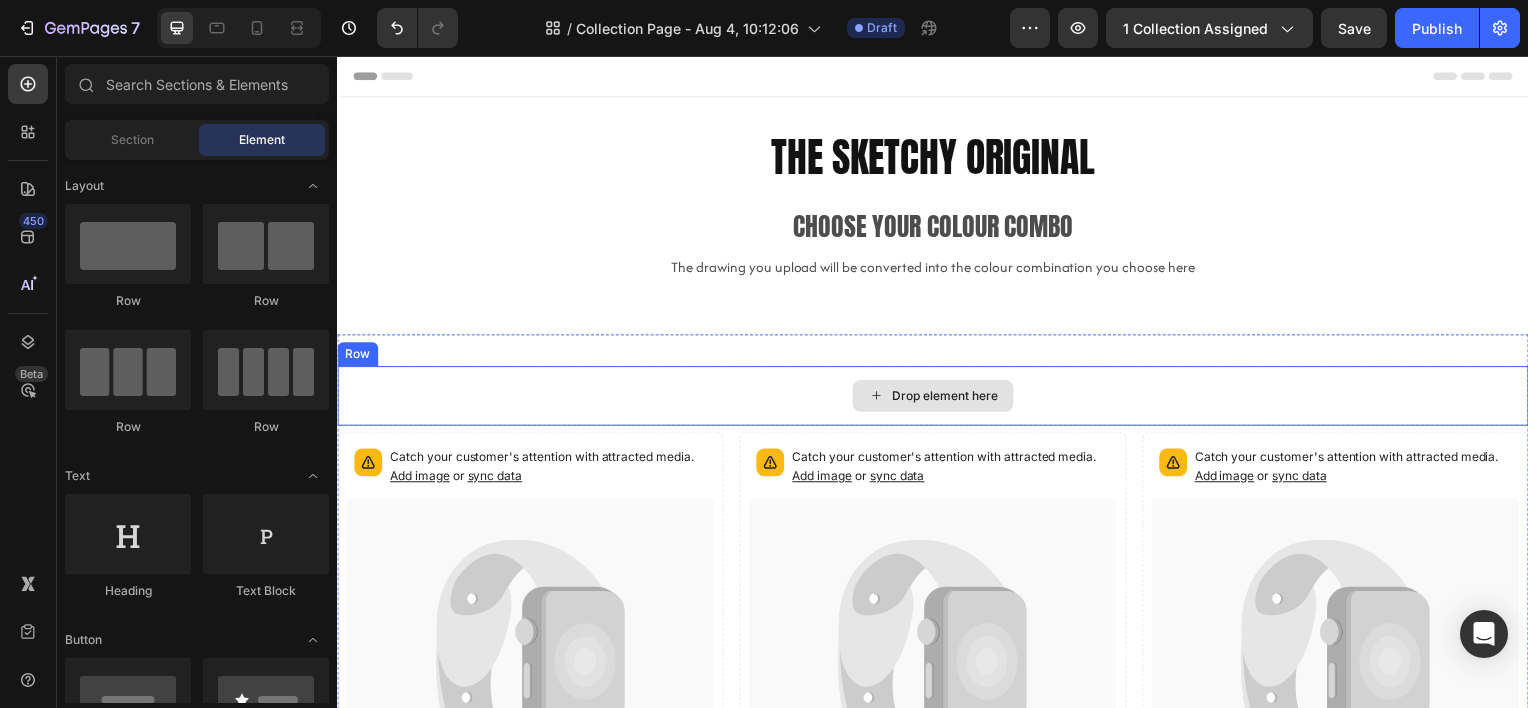 click on "Drop element here" at bounding box center (937, 398) 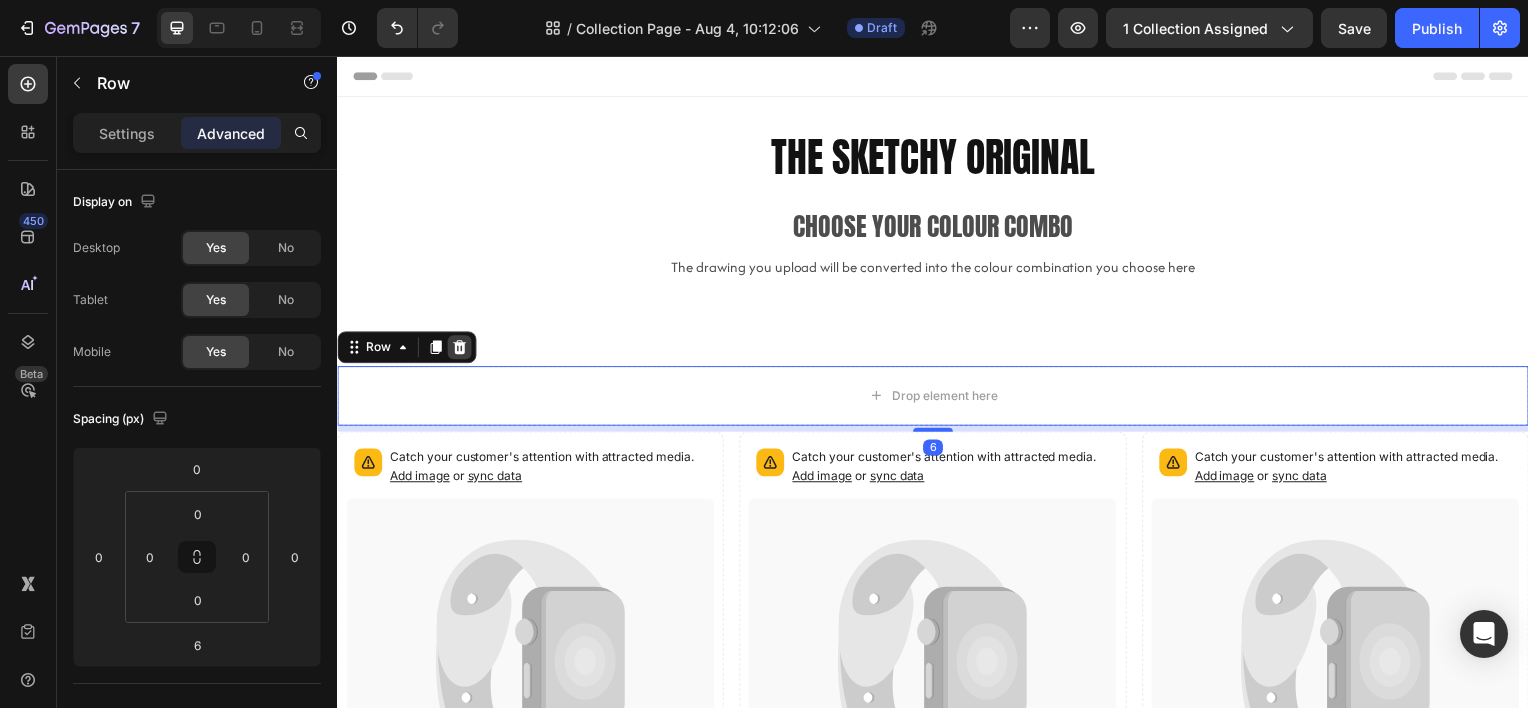 click 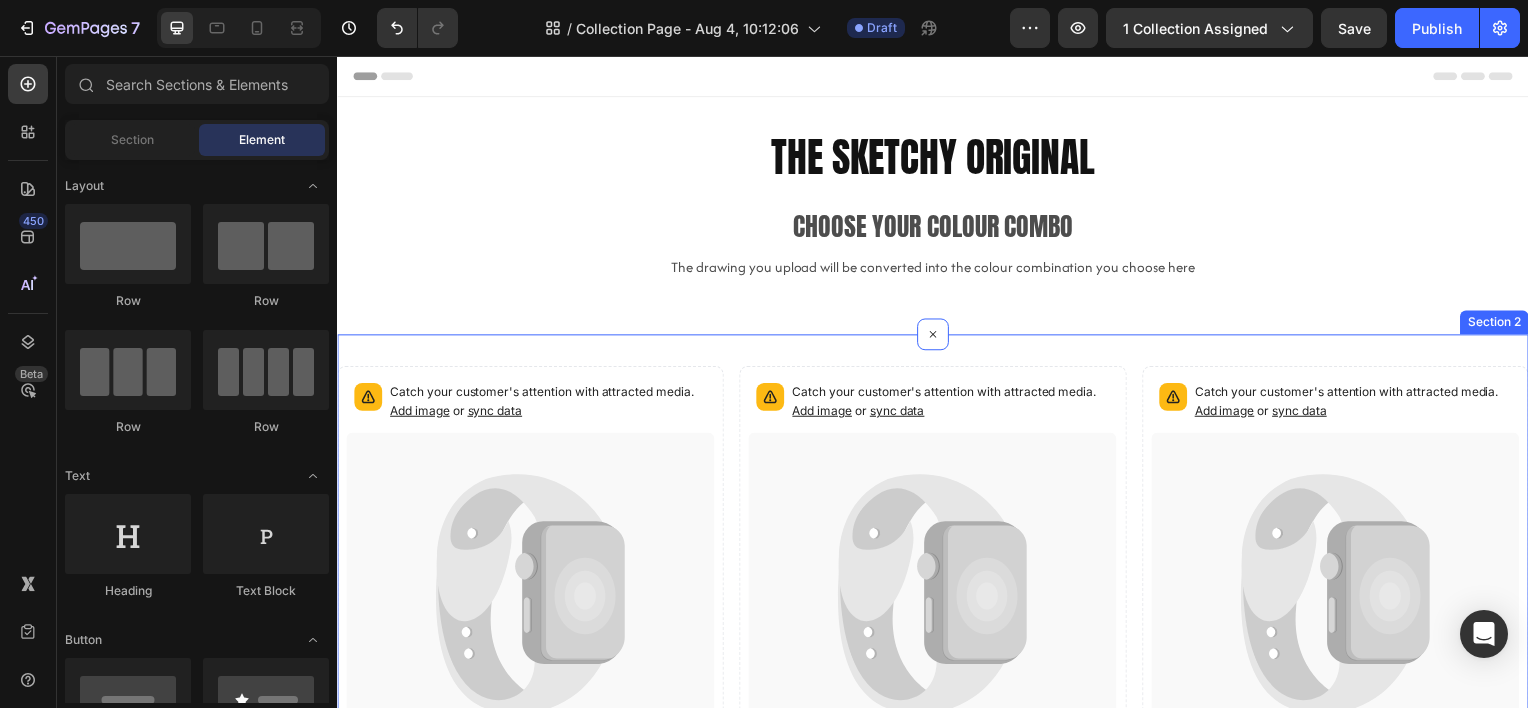 click on "Catch your customer's attention with attracted media. Add image or sync data Product Images Latte & White Button Product Catch your customer's attention with attracted media. Add image or sync data Product Images Blush & Cocoa Button Product Catch your customer's attention with attracted media. Add image or sync data Row" at bounding box center (937, 604) 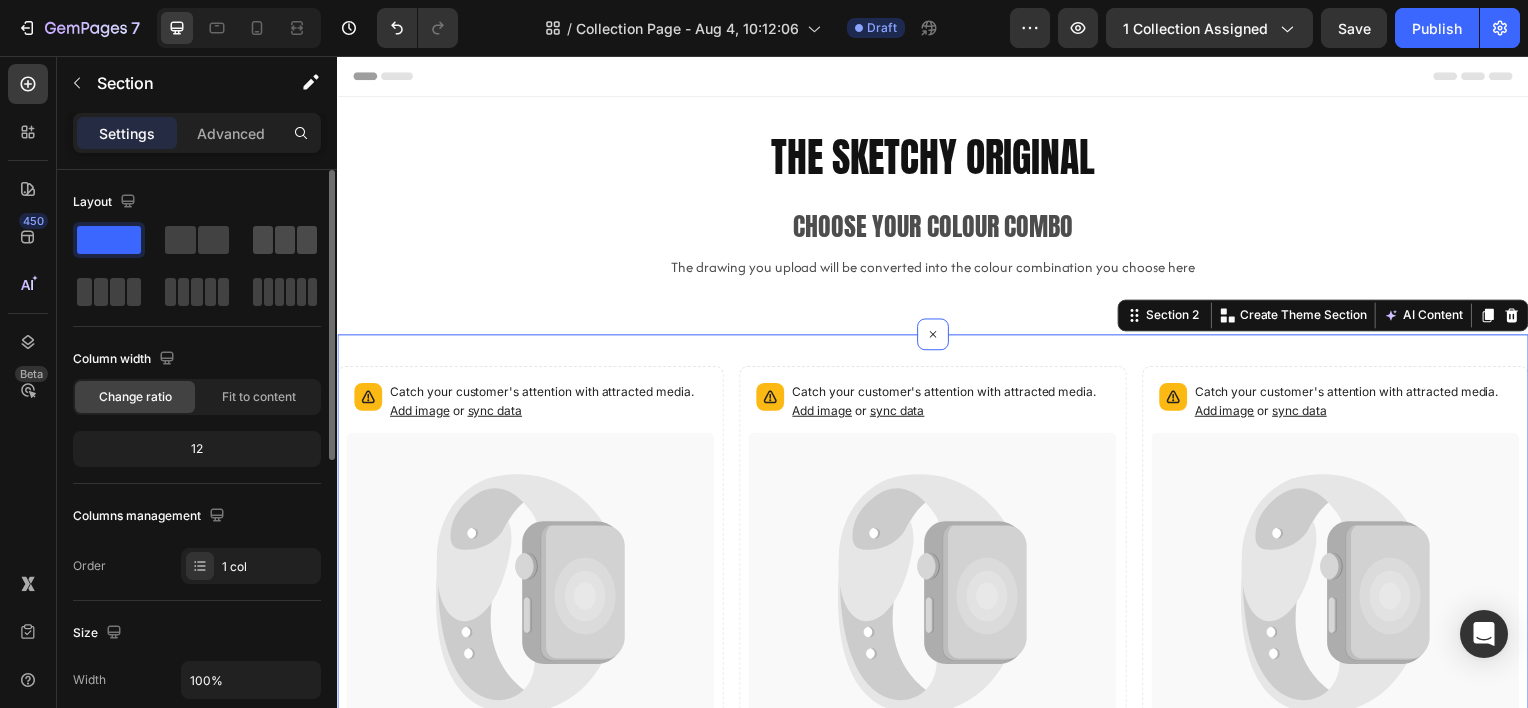 click 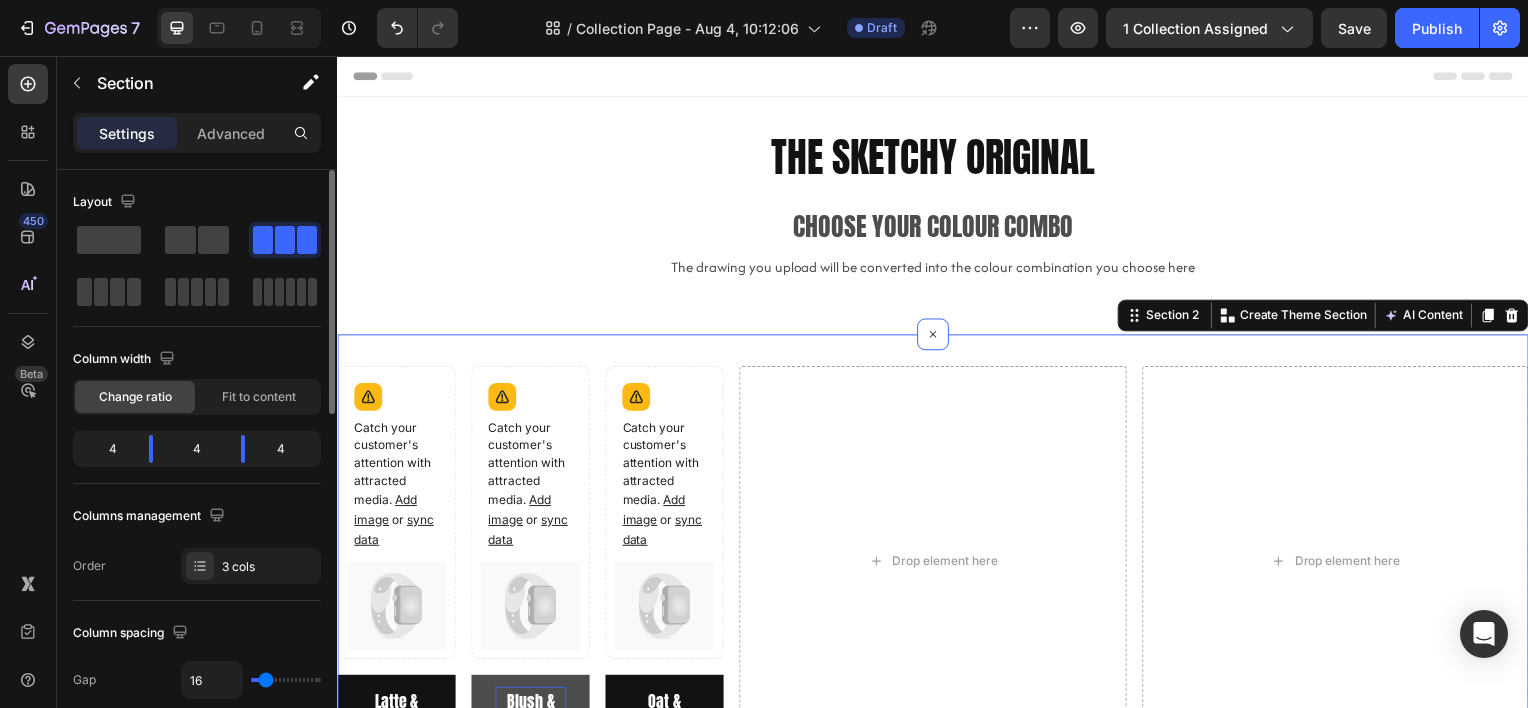 scroll, scrollTop: 300, scrollLeft: 0, axis: vertical 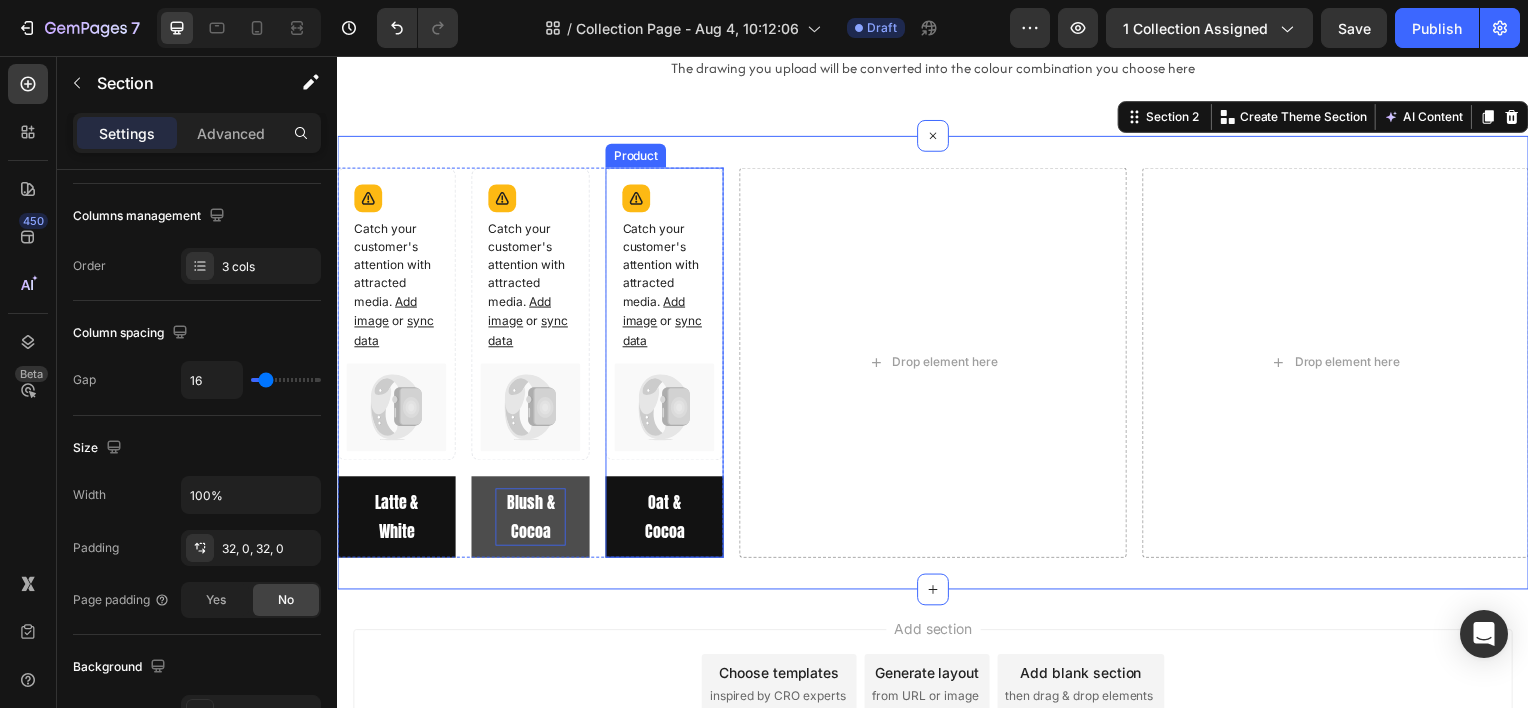 click on "Catch your customer's attention with attracted media.       Add image   or   sync data
Product Images" at bounding box center (666, 323) 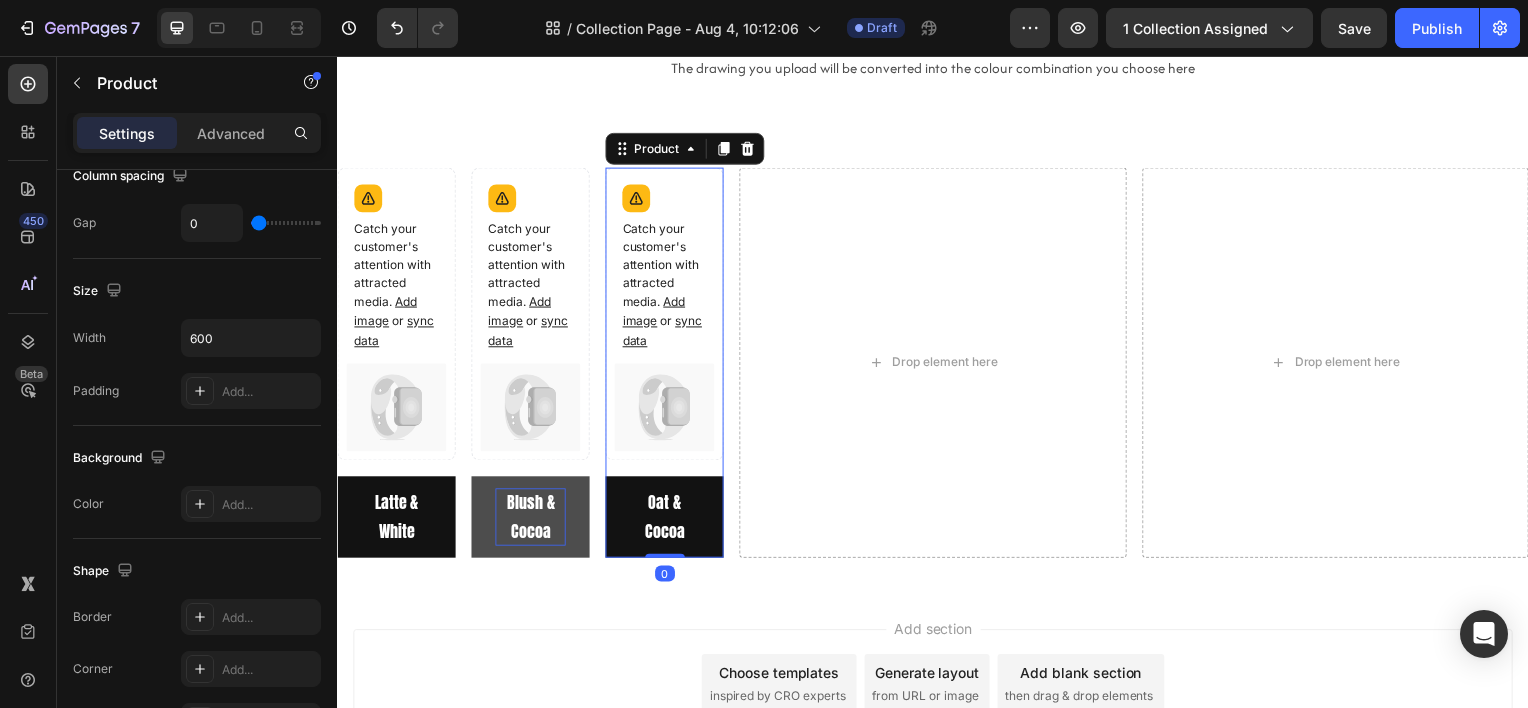 scroll, scrollTop: 0, scrollLeft: 0, axis: both 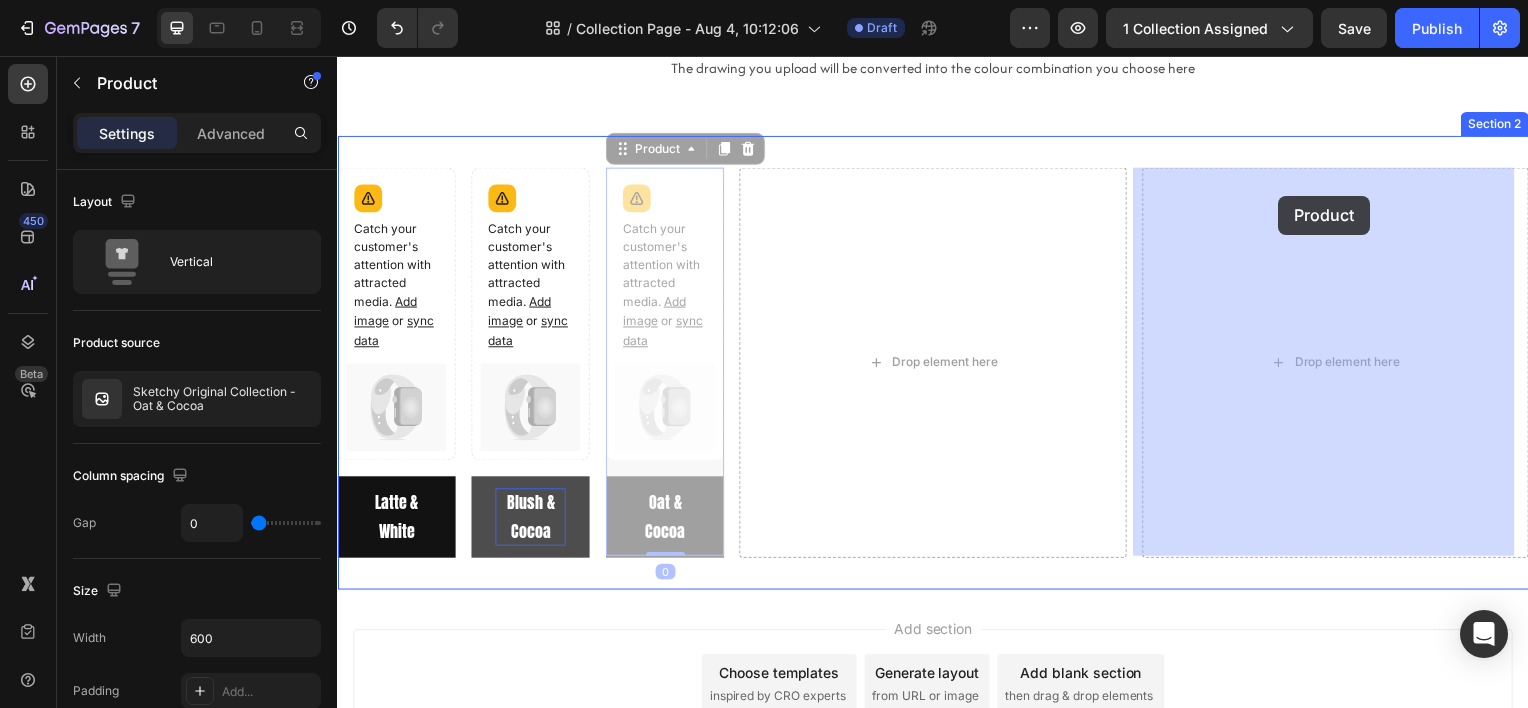 drag, startPoint x: 655, startPoint y: 150, endPoint x: 1285, endPoint y: 197, distance: 631.75073 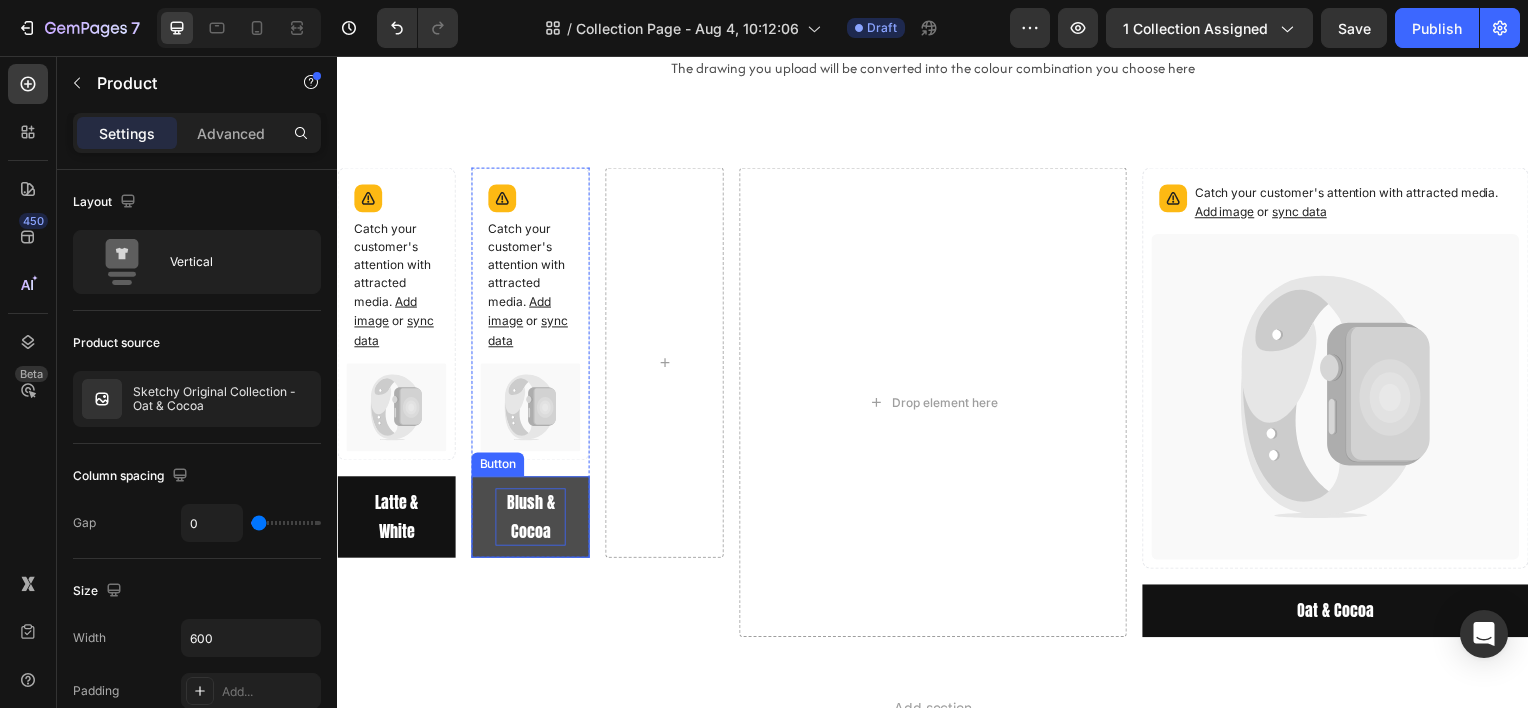 click on "Blush & Cocoa" at bounding box center [531, 520] 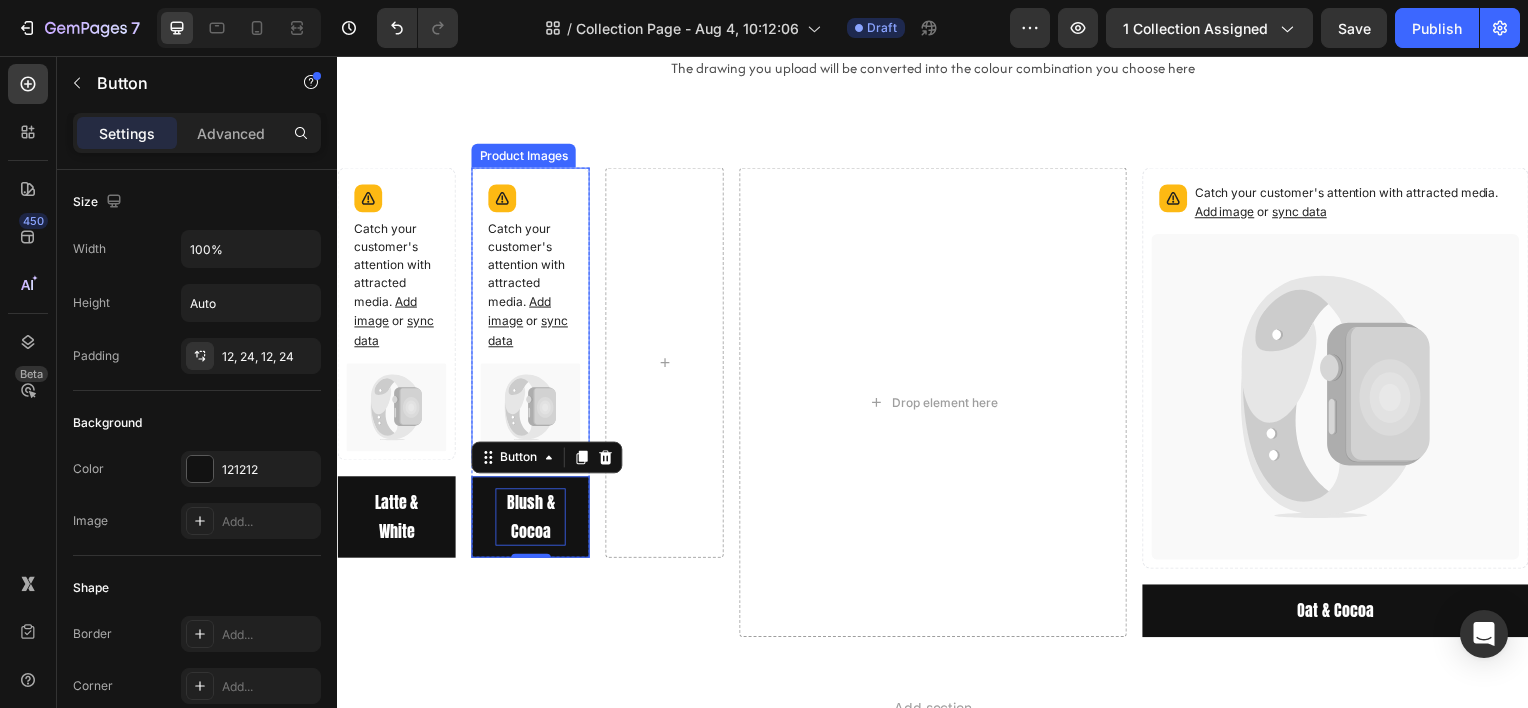 click on "Catch your customer's attention with attracted media.       Add image   or   sync data" at bounding box center (531, 271) 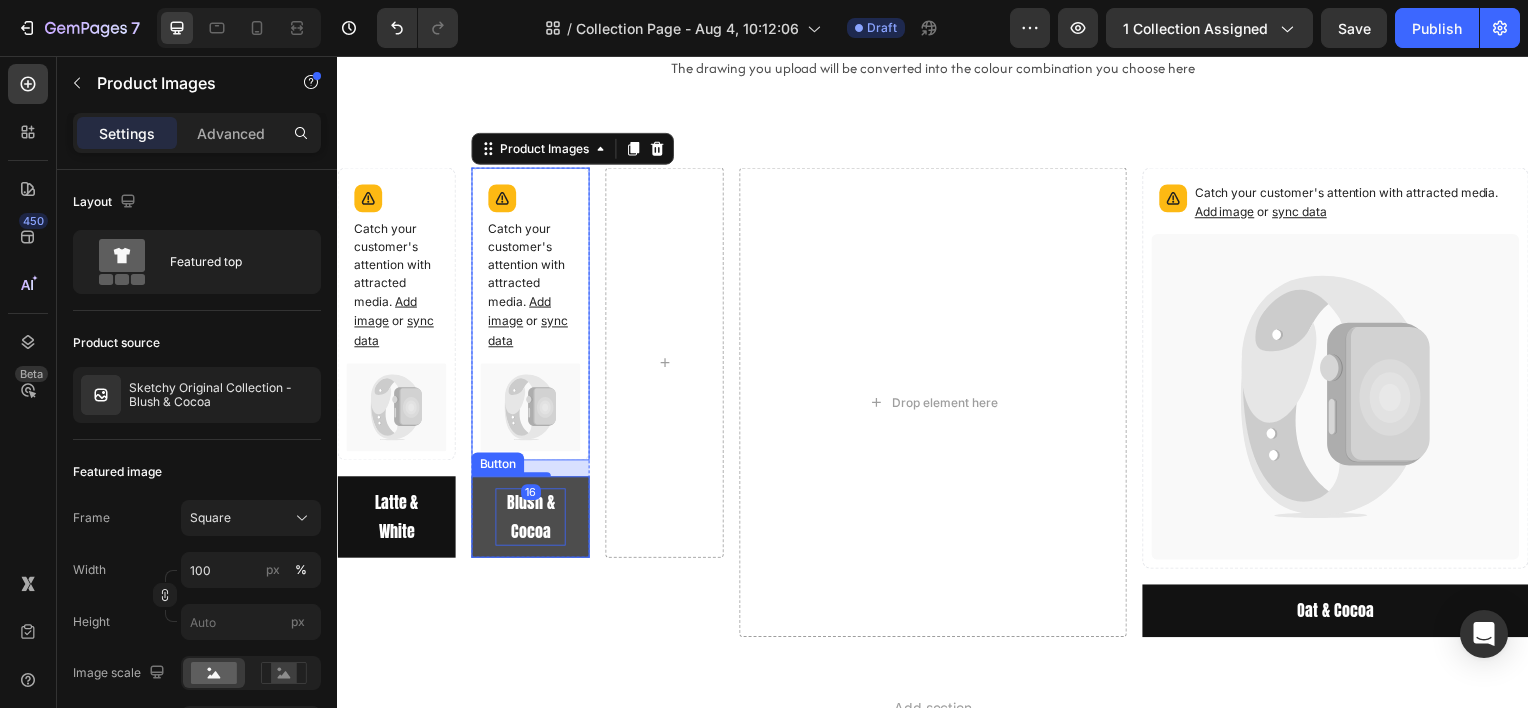 click on "Blush & Cocoa" at bounding box center [531, 520] 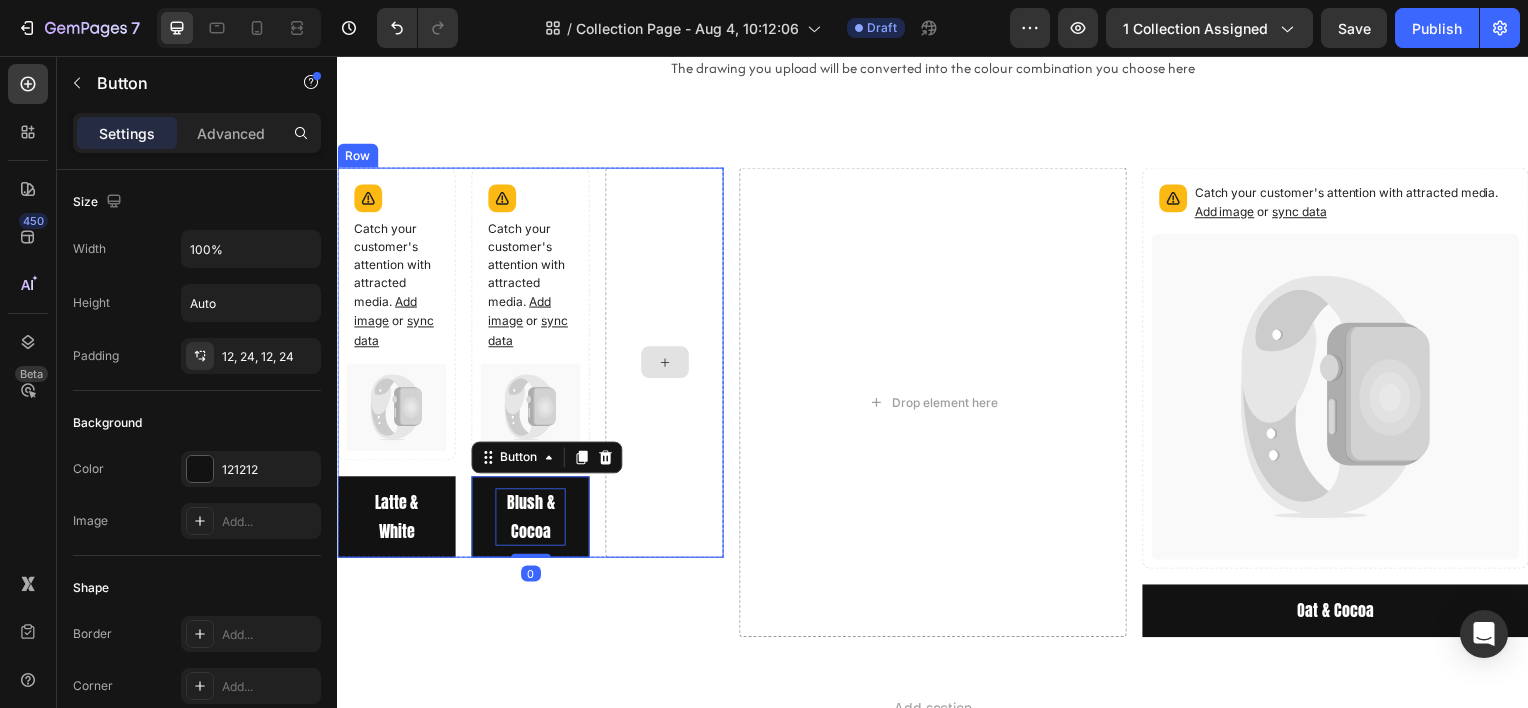 click at bounding box center (666, 364) 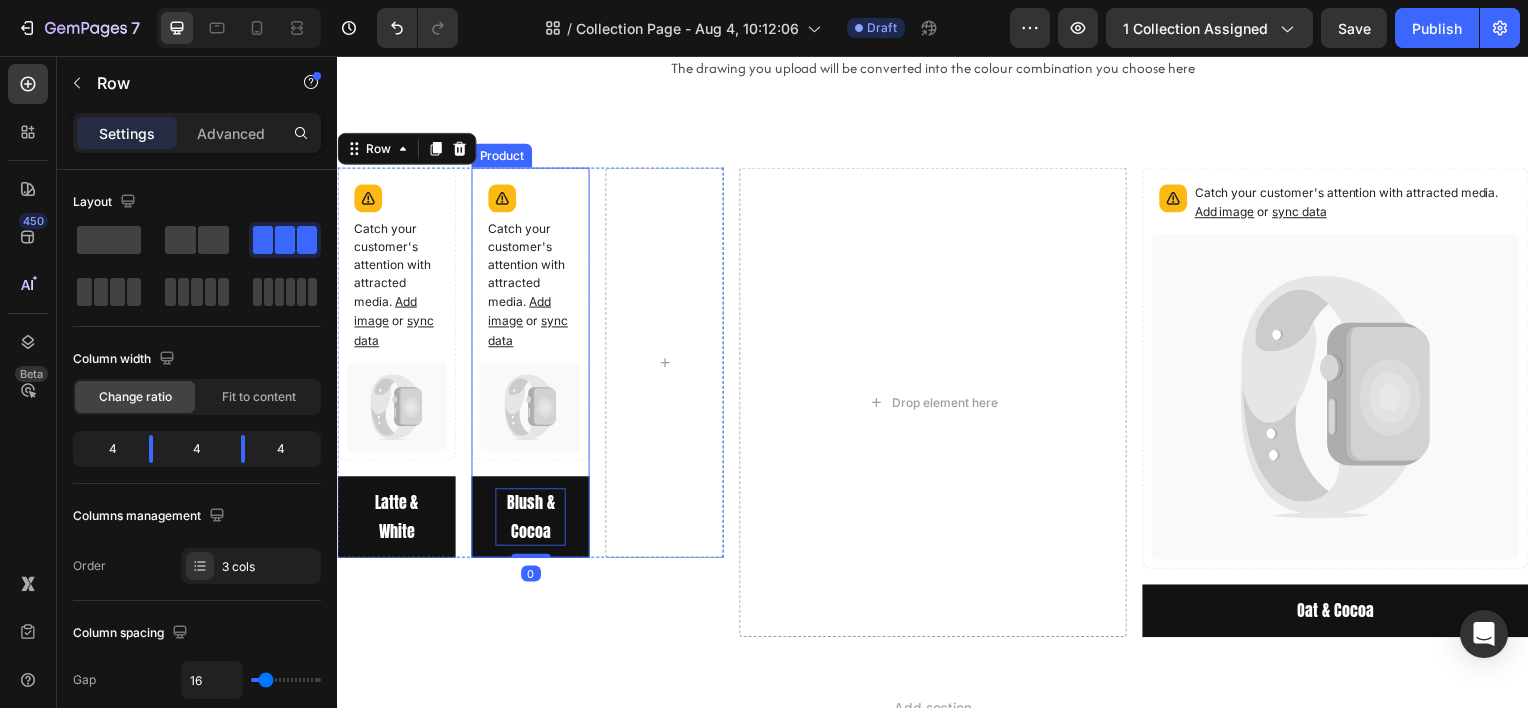 click on "Catch your customer's attention with attracted media.       Add image   or   sync data
Product Images" at bounding box center [531, 323] 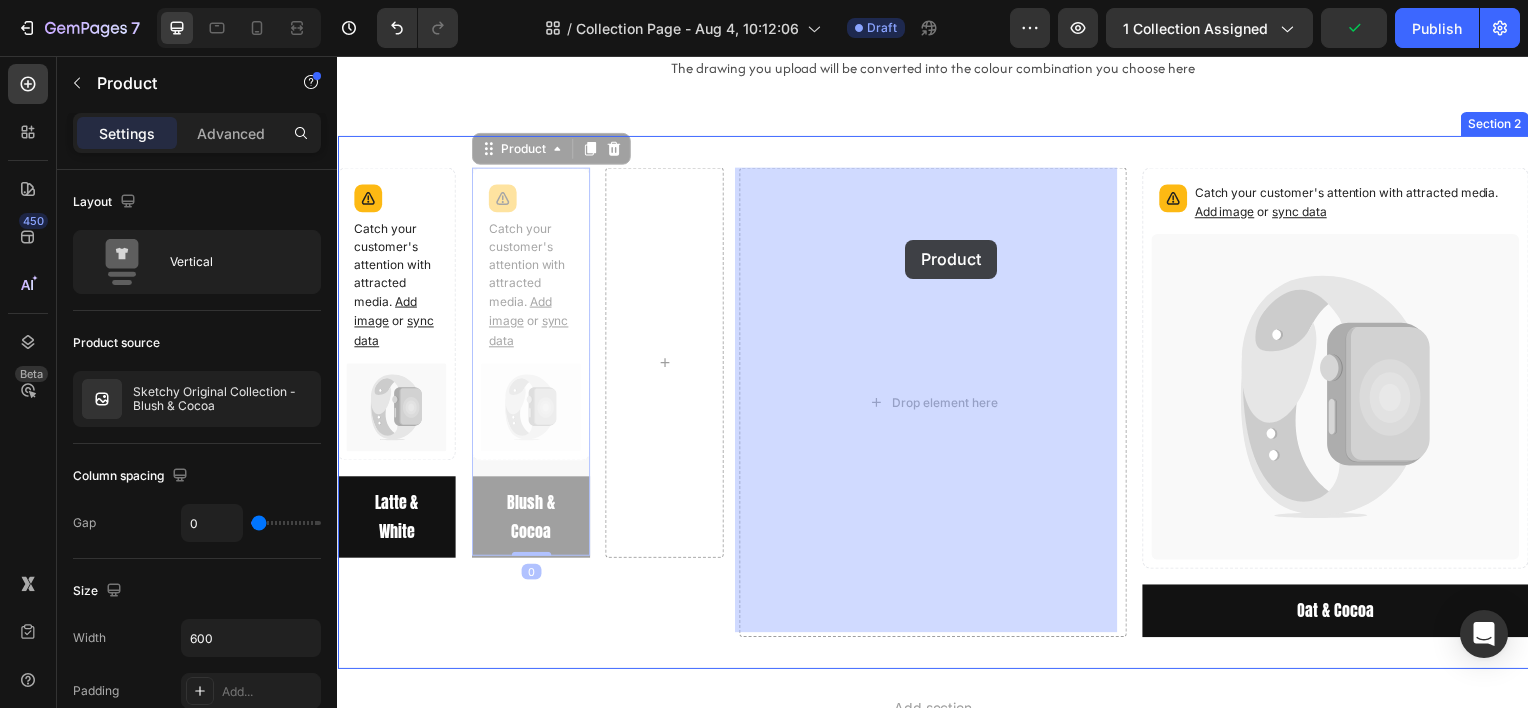 drag, startPoint x: 484, startPoint y: 155, endPoint x: 888, endPoint y: 237, distance: 412.2378 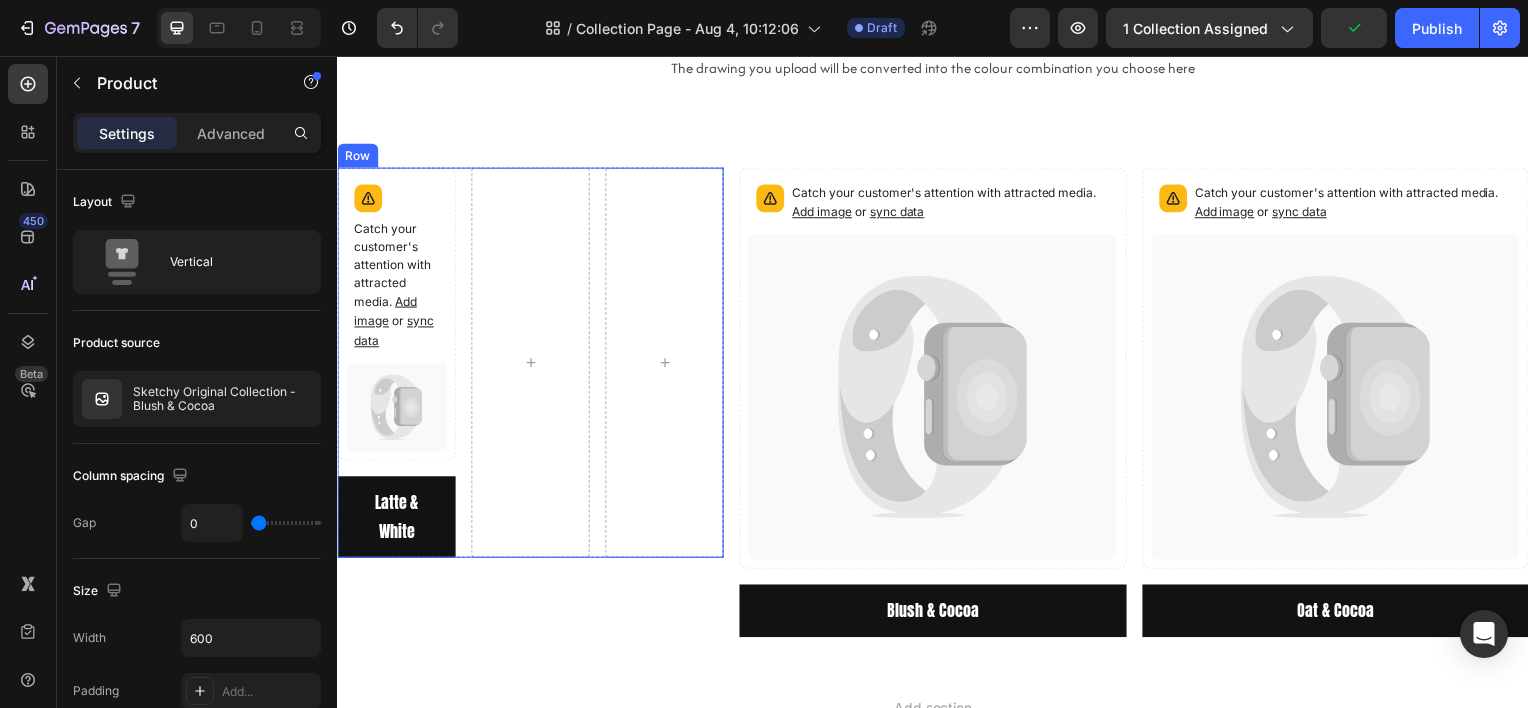 click on "Catch your customer's attention with attracted media. Add image or sync data Product Images Latte & White Button Product Row Row Catch your customer's attention with attracted media. Add image or sync data Product Images Blush & Cocoa Button Product Catch your customer's attention with attracted media. Add image or sync data" at bounding box center (531, 364) 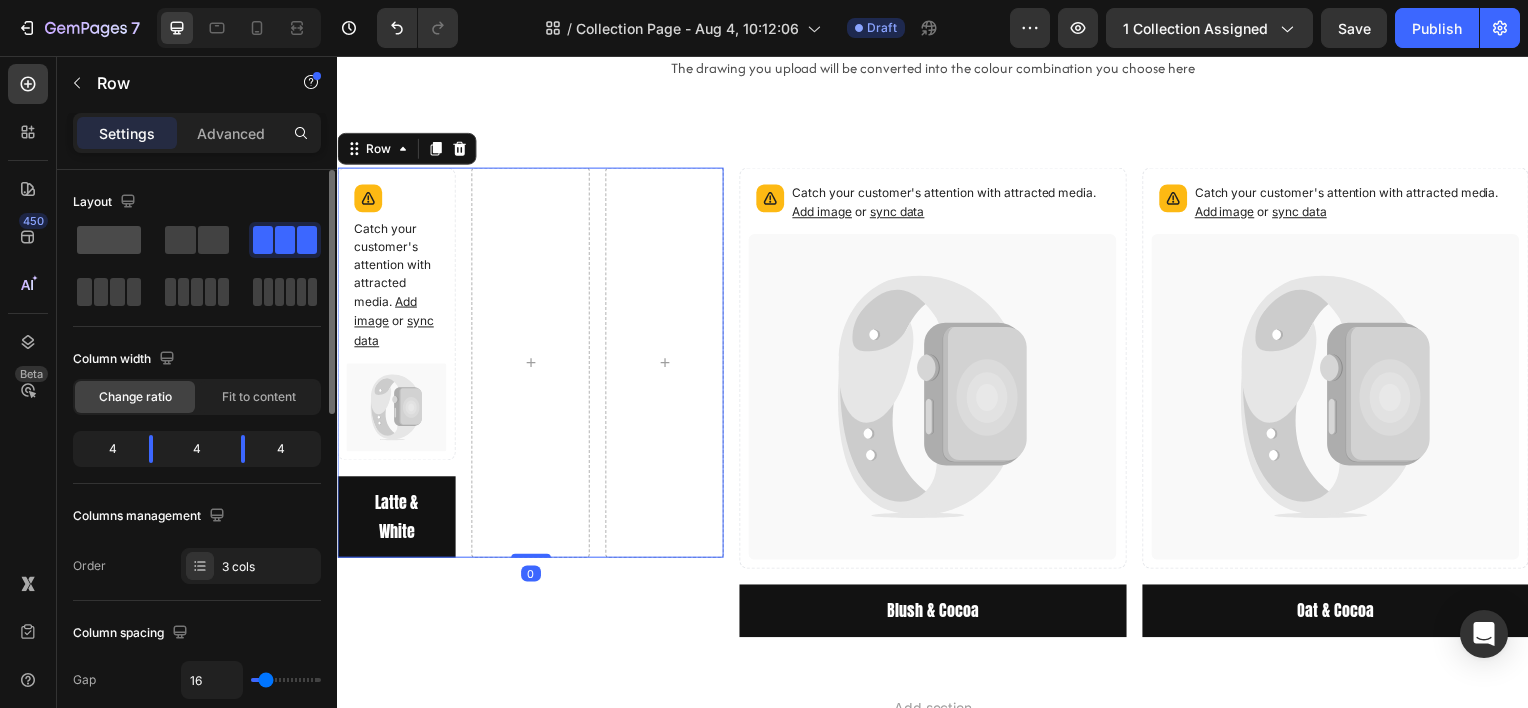 click 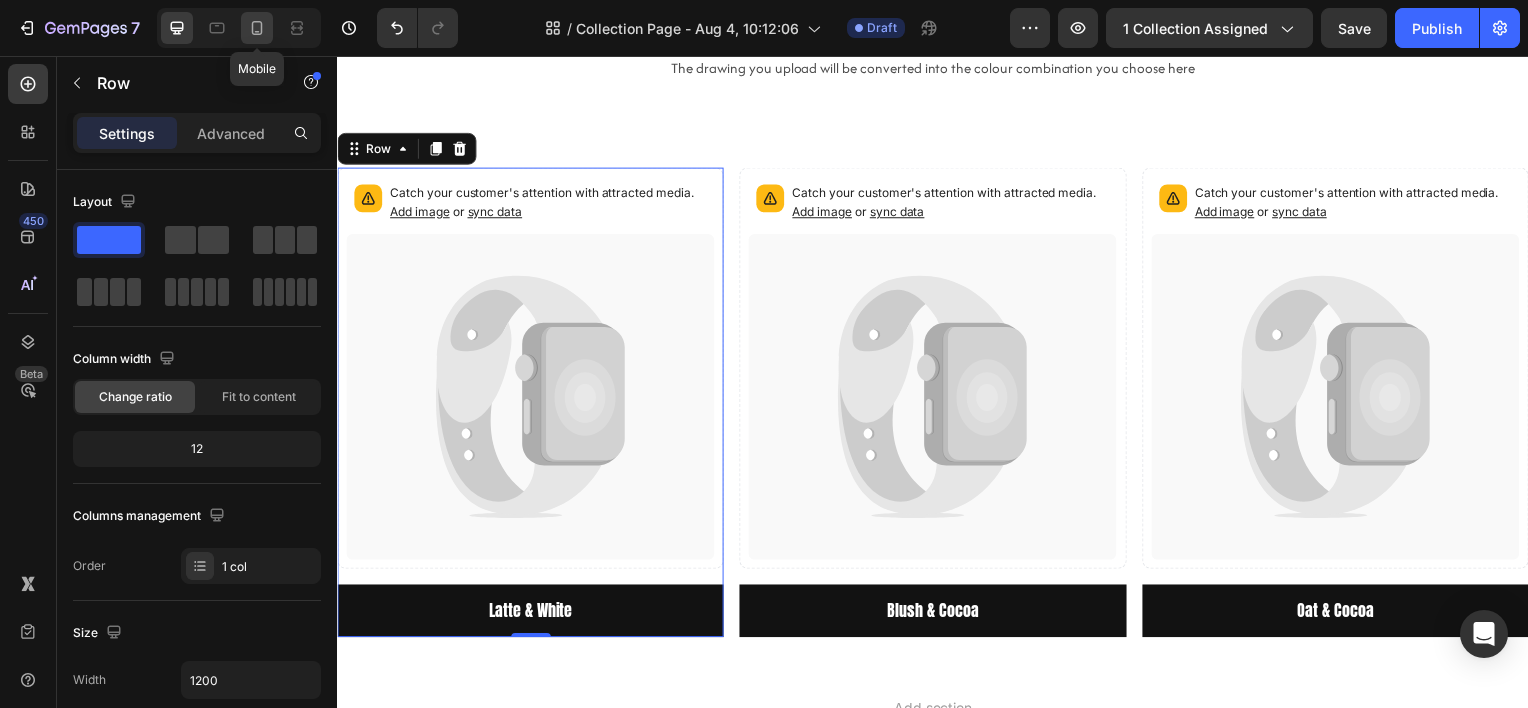 click 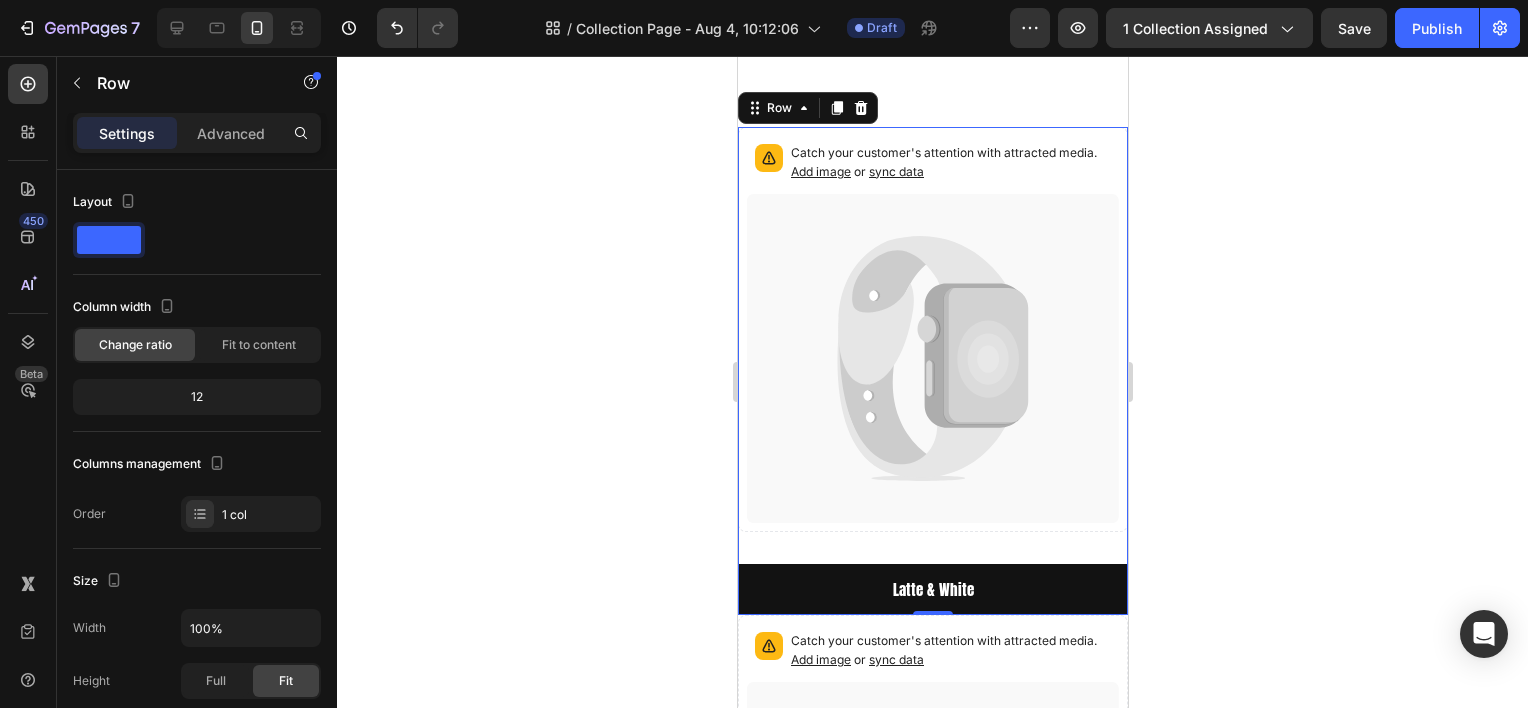 drag, startPoint x: 1207, startPoint y: 368, endPoint x: 1189, endPoint y: 364, distance: 18.439089 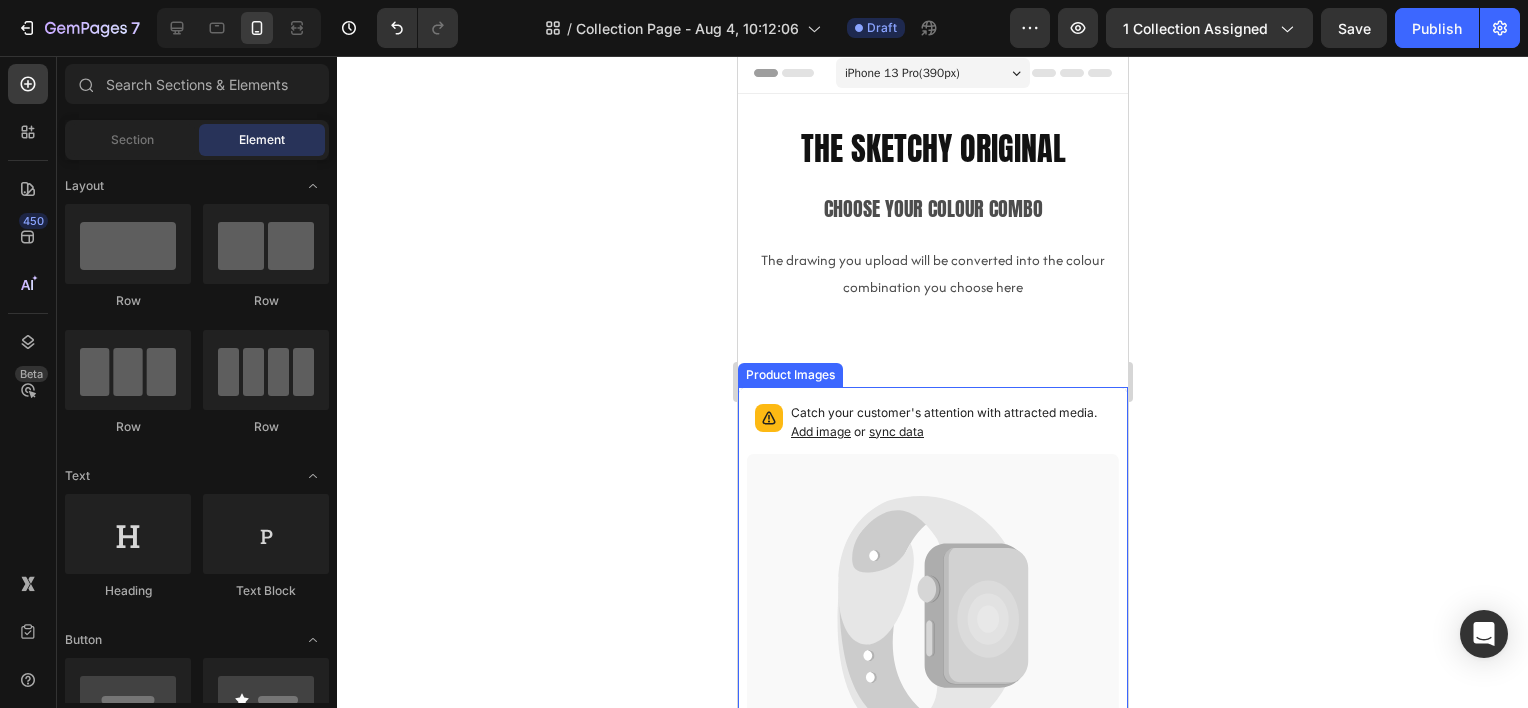 scroll, scrollTop: 0, scrollLeft: 0, axis: both 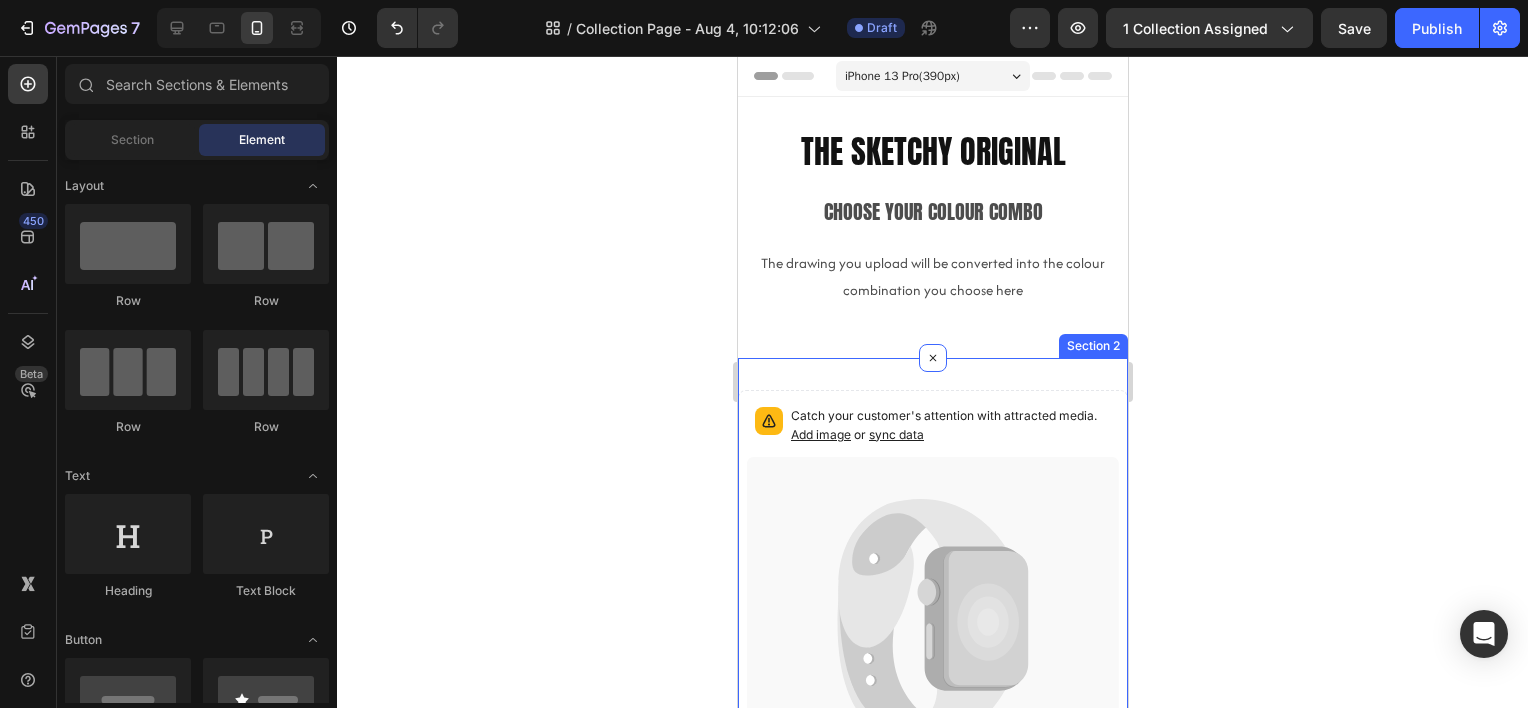 click on "Catch your customer's attention with attracted media. Add image or sync data Product Images Latte & White Button Product Row Row Catch your customer's attention with attracted media. Add image or sync data Product Images Blush & Cocoa Button Product Catch your customer's attention with attracted media. Add image or sync data" at bounding box center (932, 1122) 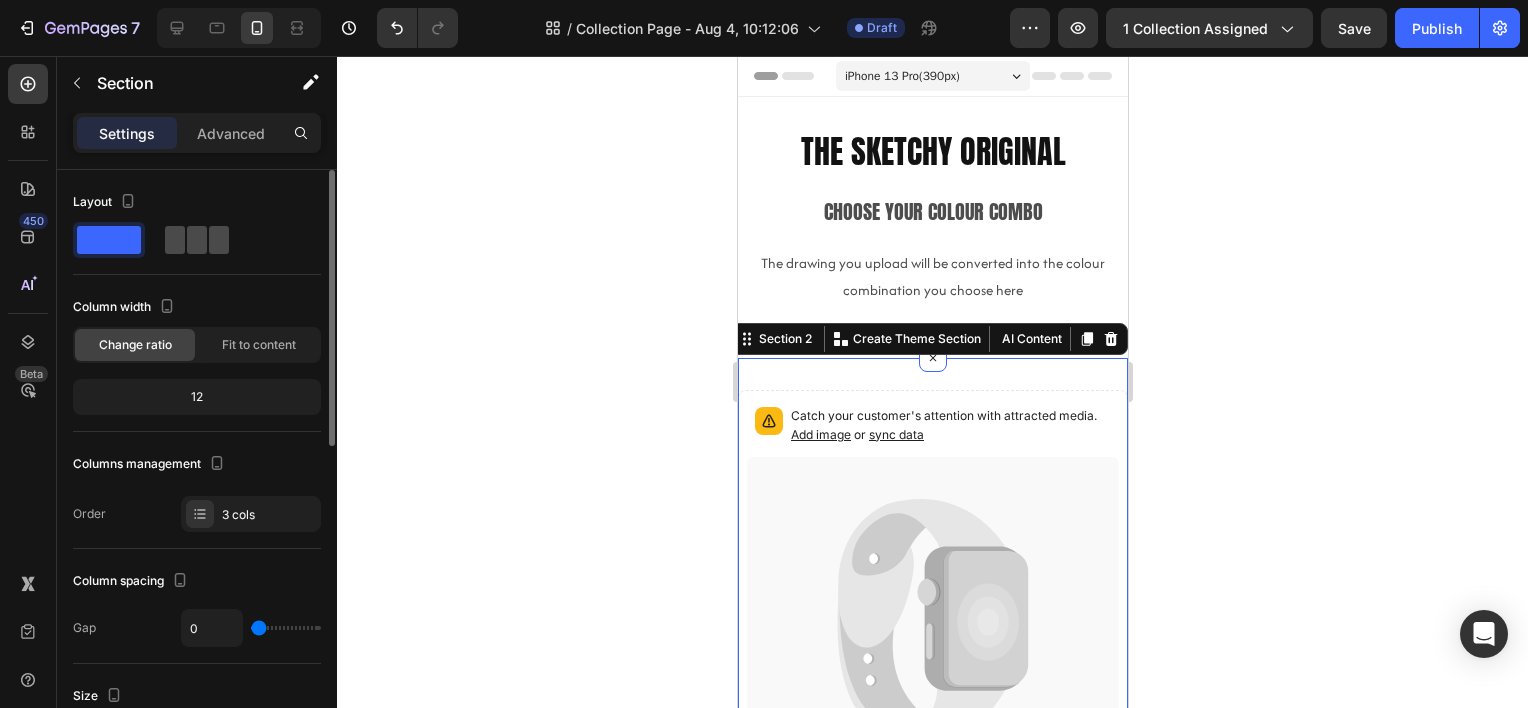 click 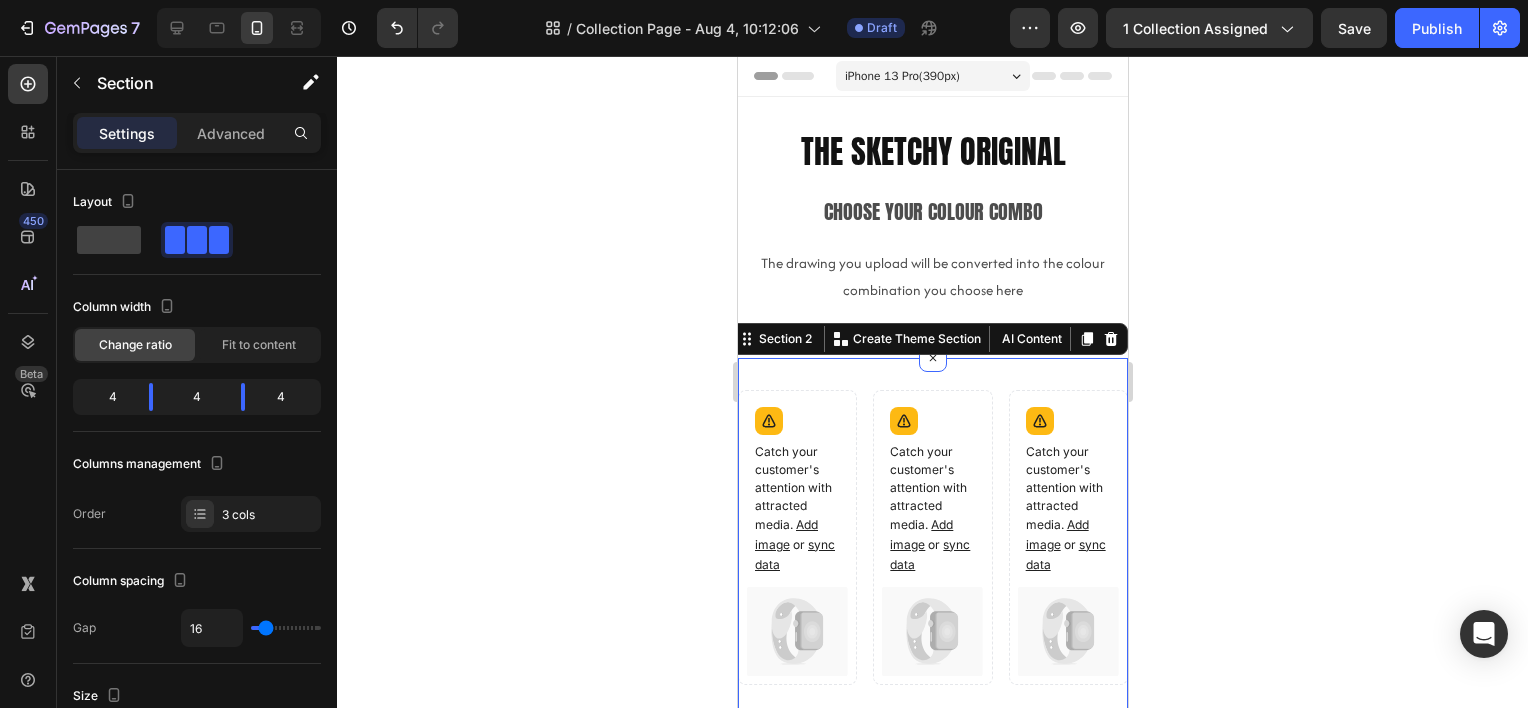 click 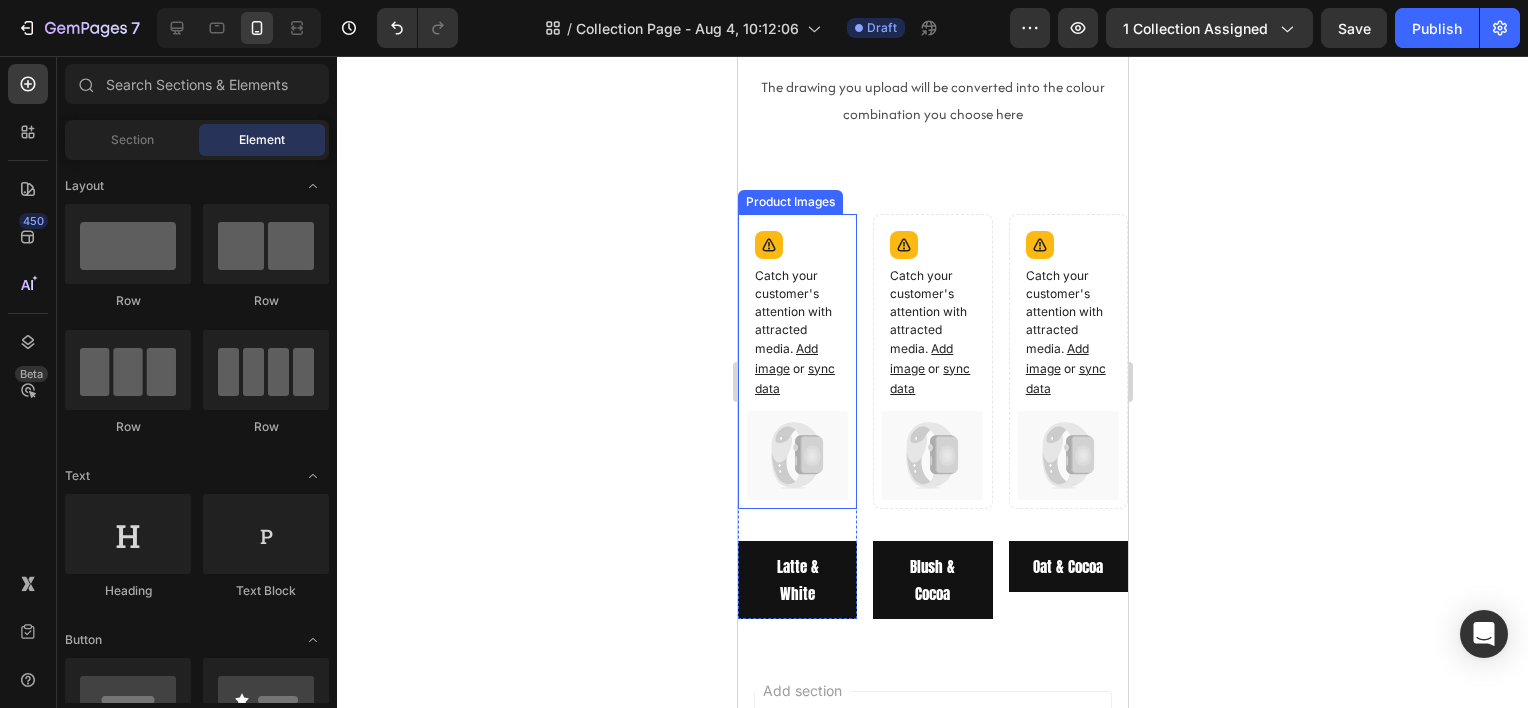 scroll, scrollTop: 300, scrollLeft: 0, axis: vertical 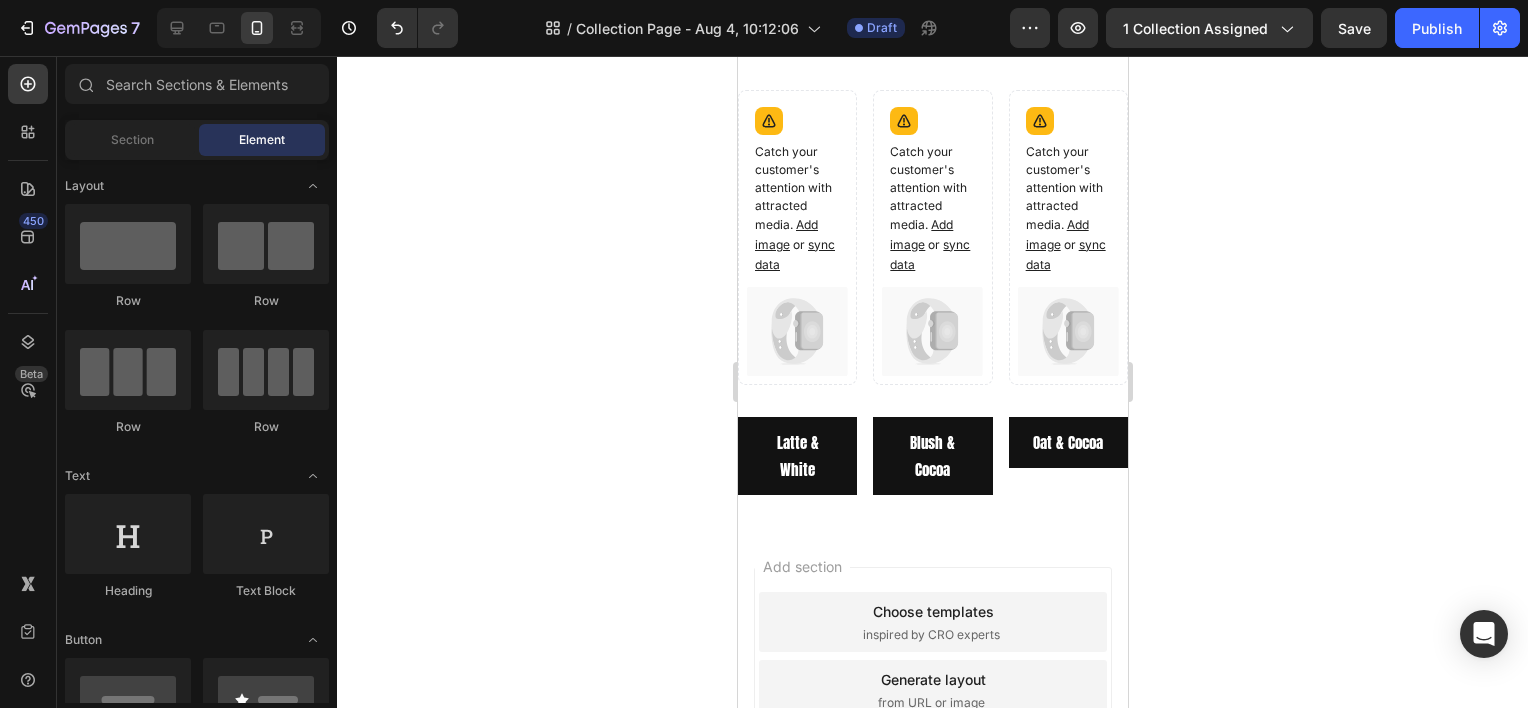 click 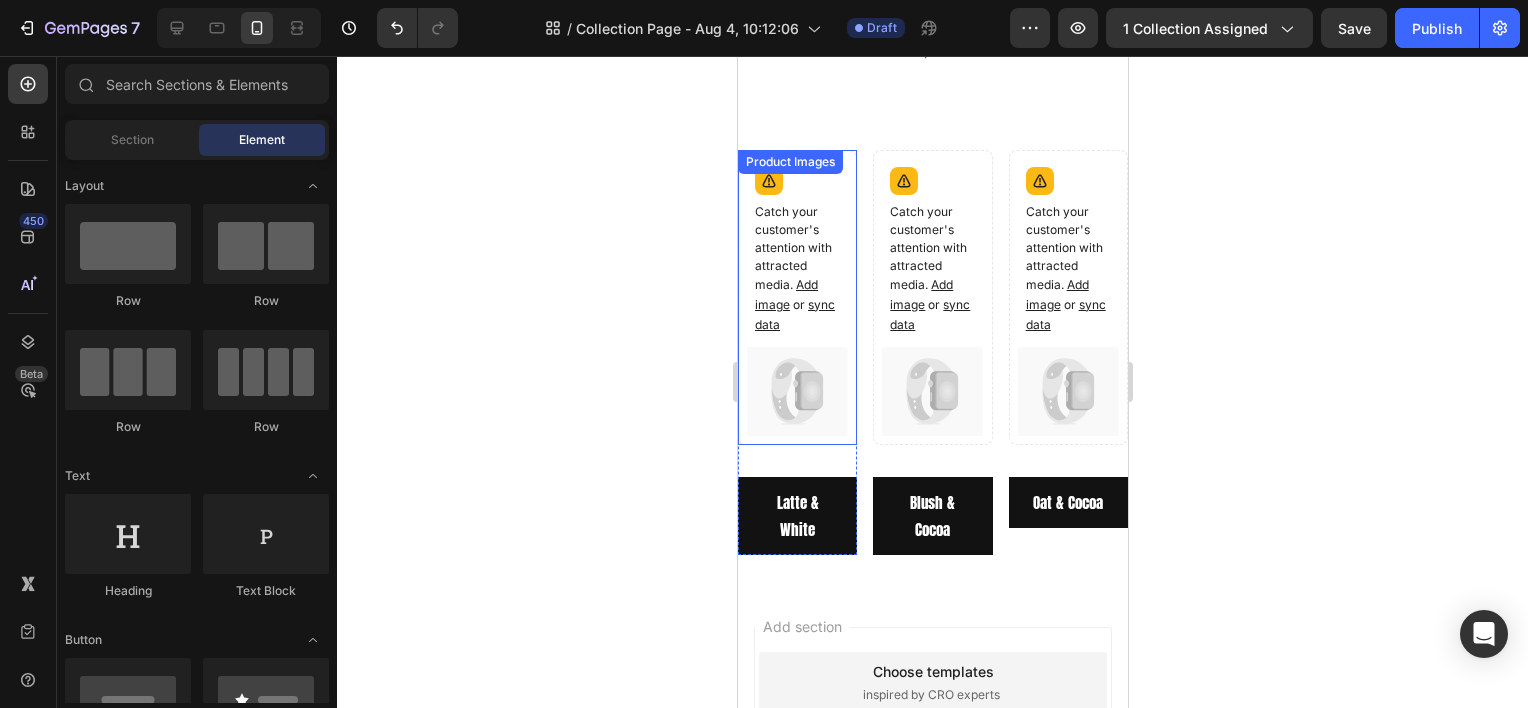 scroll, scrollTop: 0, scrollLeft: 0, axis: both 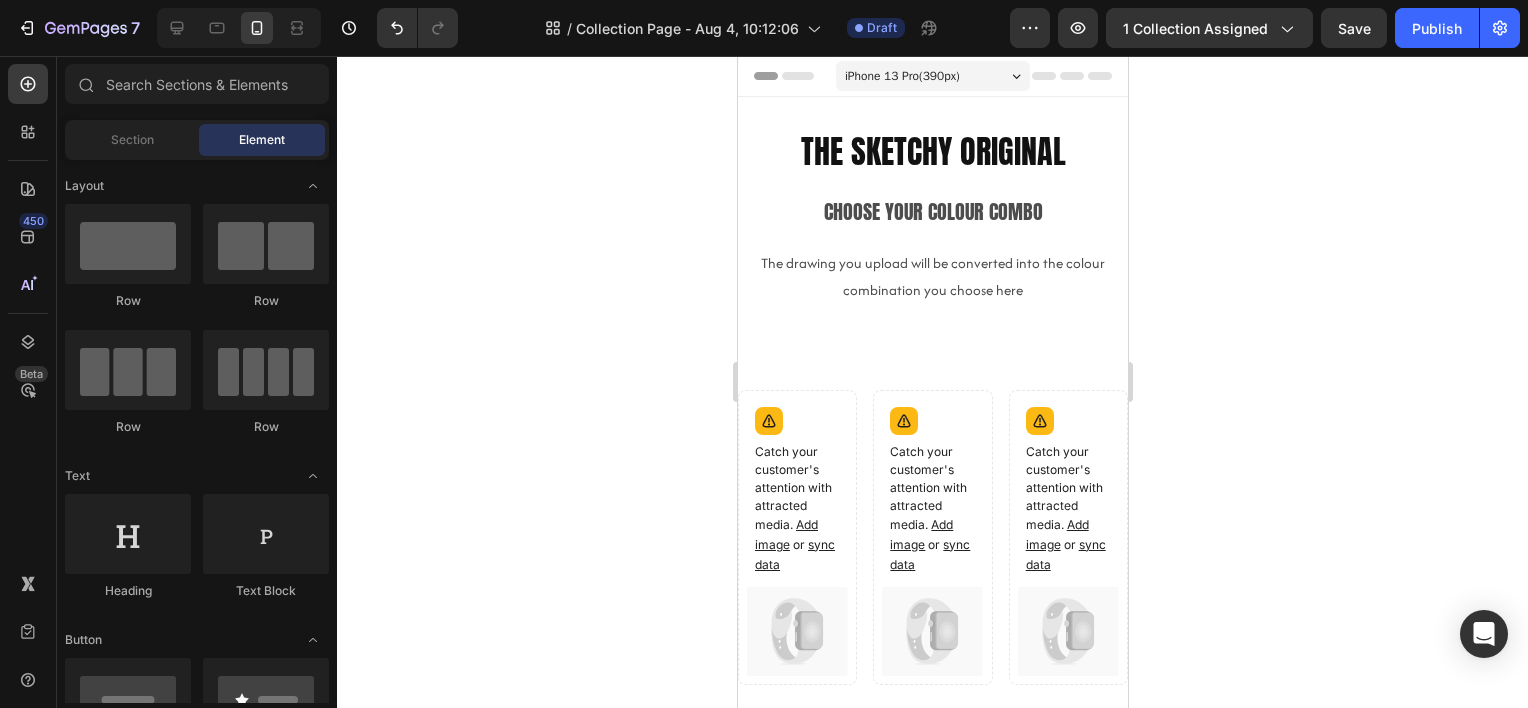 click 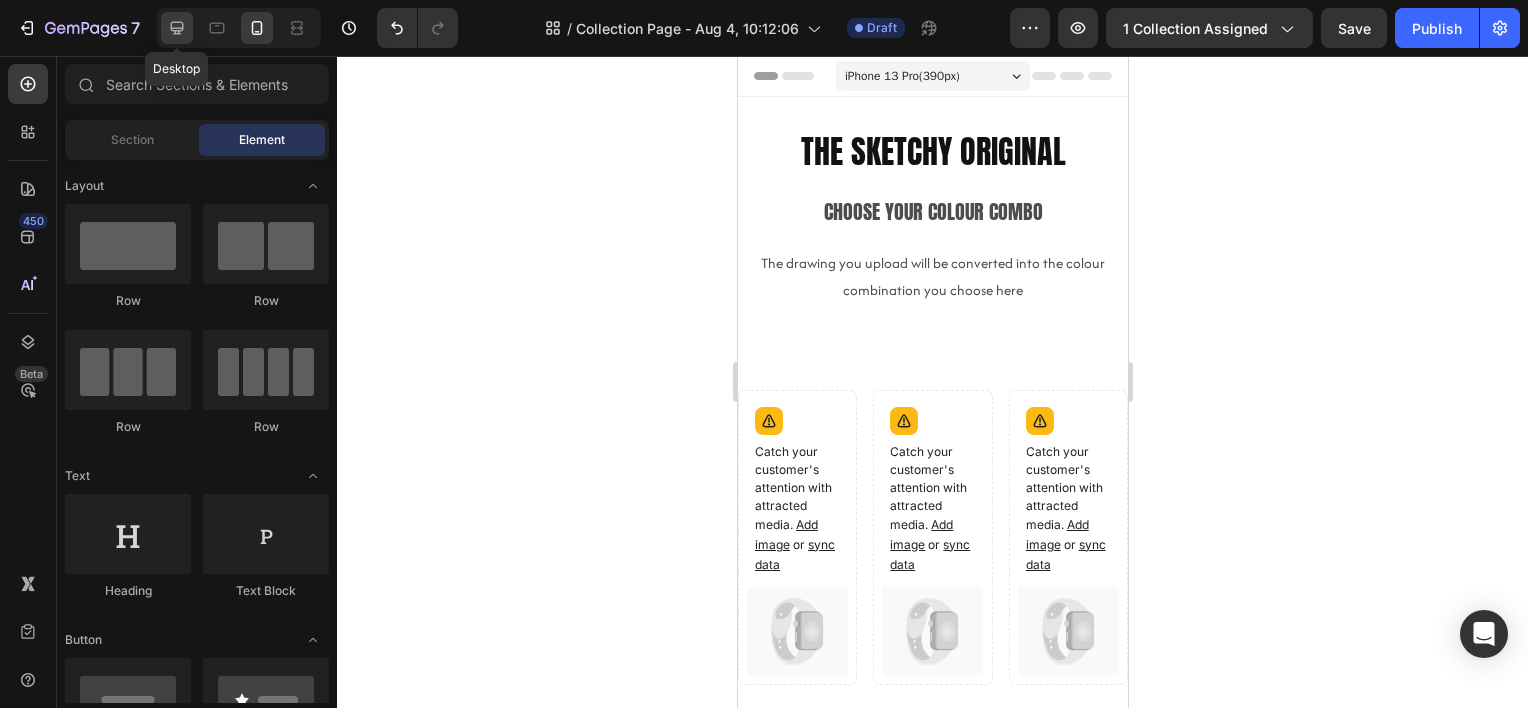 click 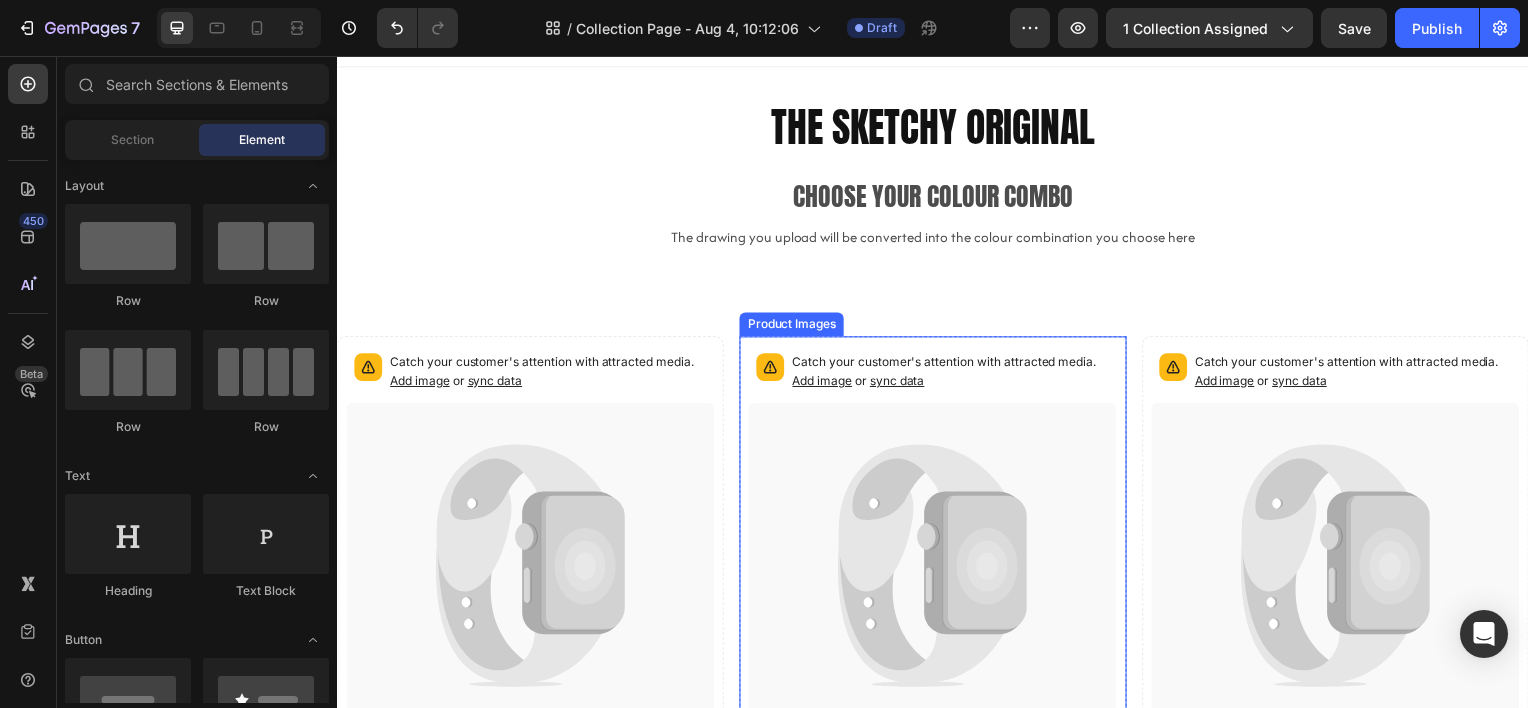scroll, scrollTop: 0, scrollLeft: 0, axis: both 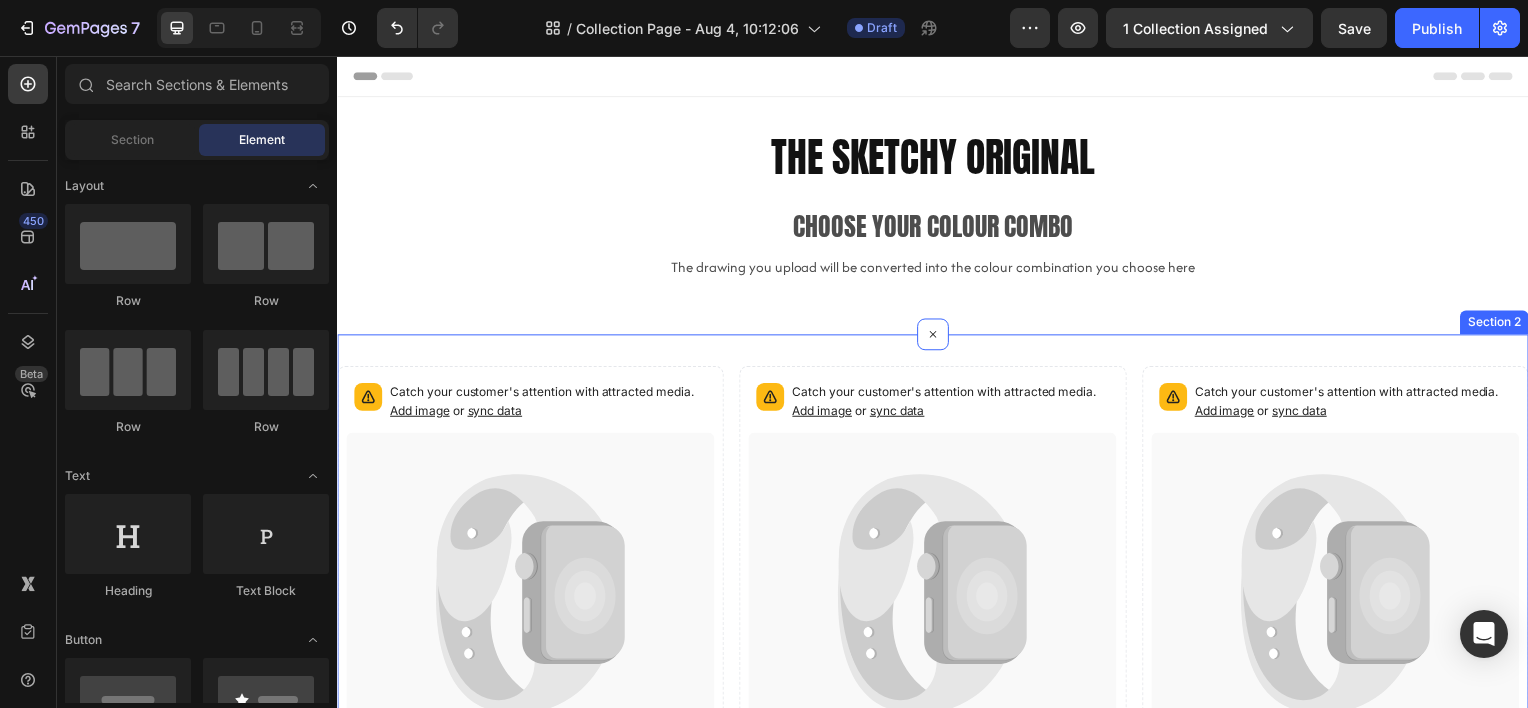 click on "Catch your customer's attention with attracted media. Add image or sync data Product Images Latte & White Button Product Row Row Catch your customer's attention with attracted media. Add image or sync data Product Images Blush & Cocoa Button Product Catch your customer's attention with attracted media. Add image or sync data" at bounding box center (937, 604) 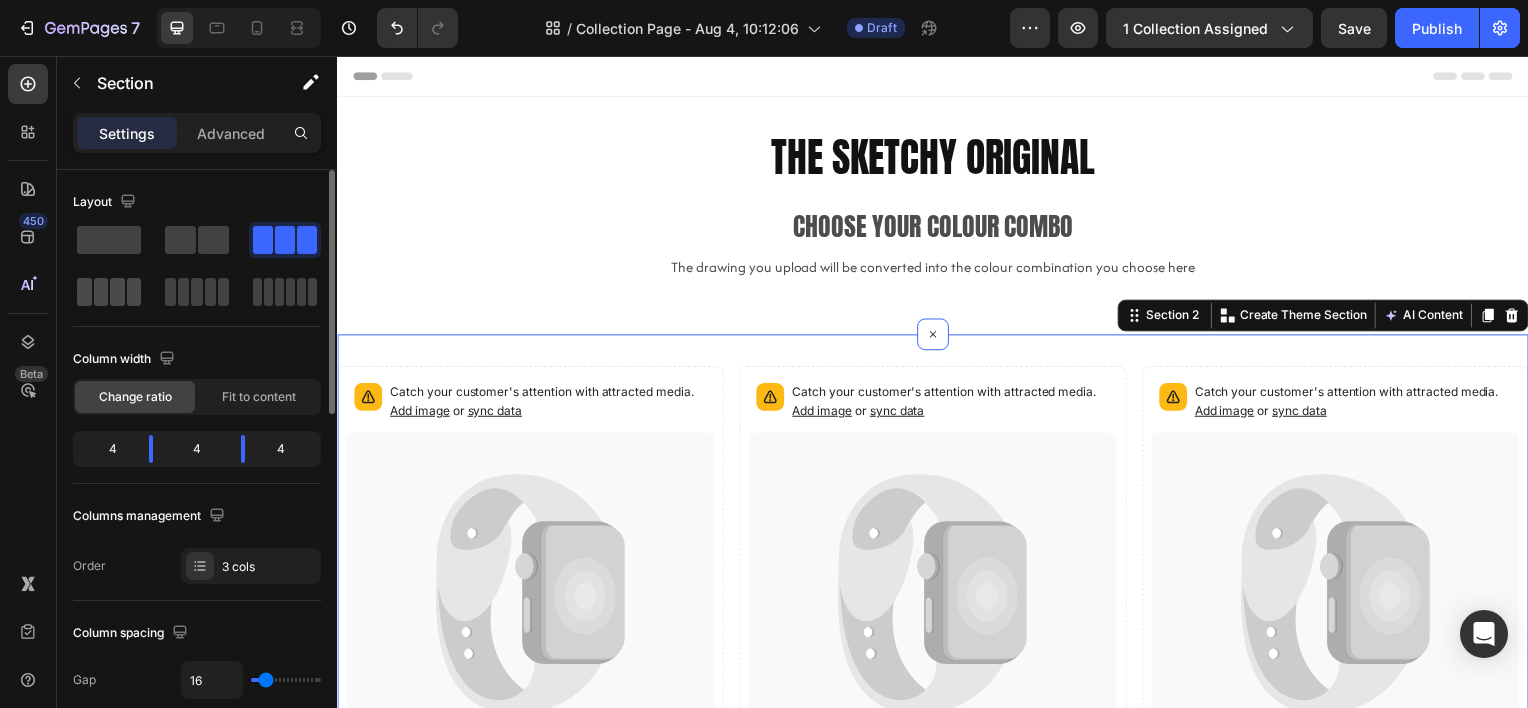 click 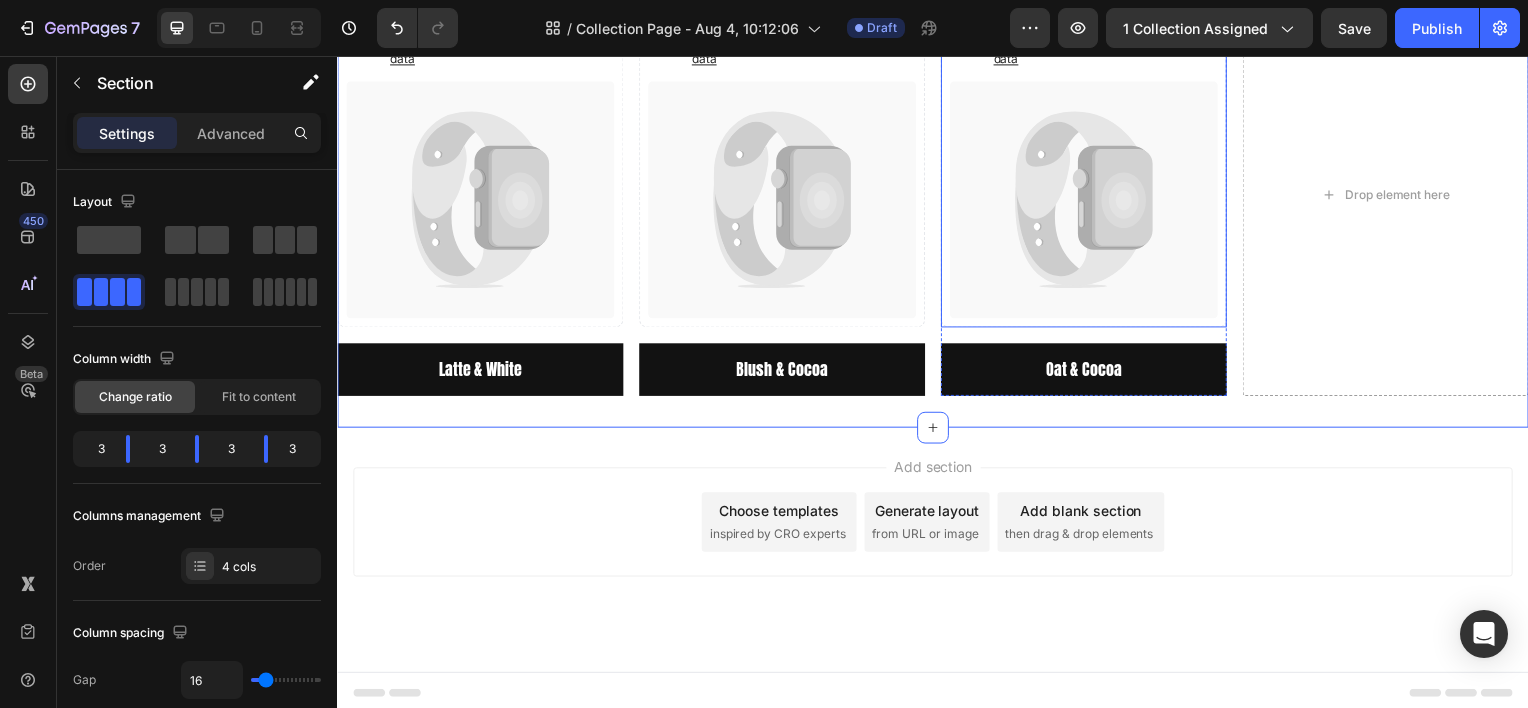 scroll, scrollTop: 174, scrollLeft: 0, axis: vertical 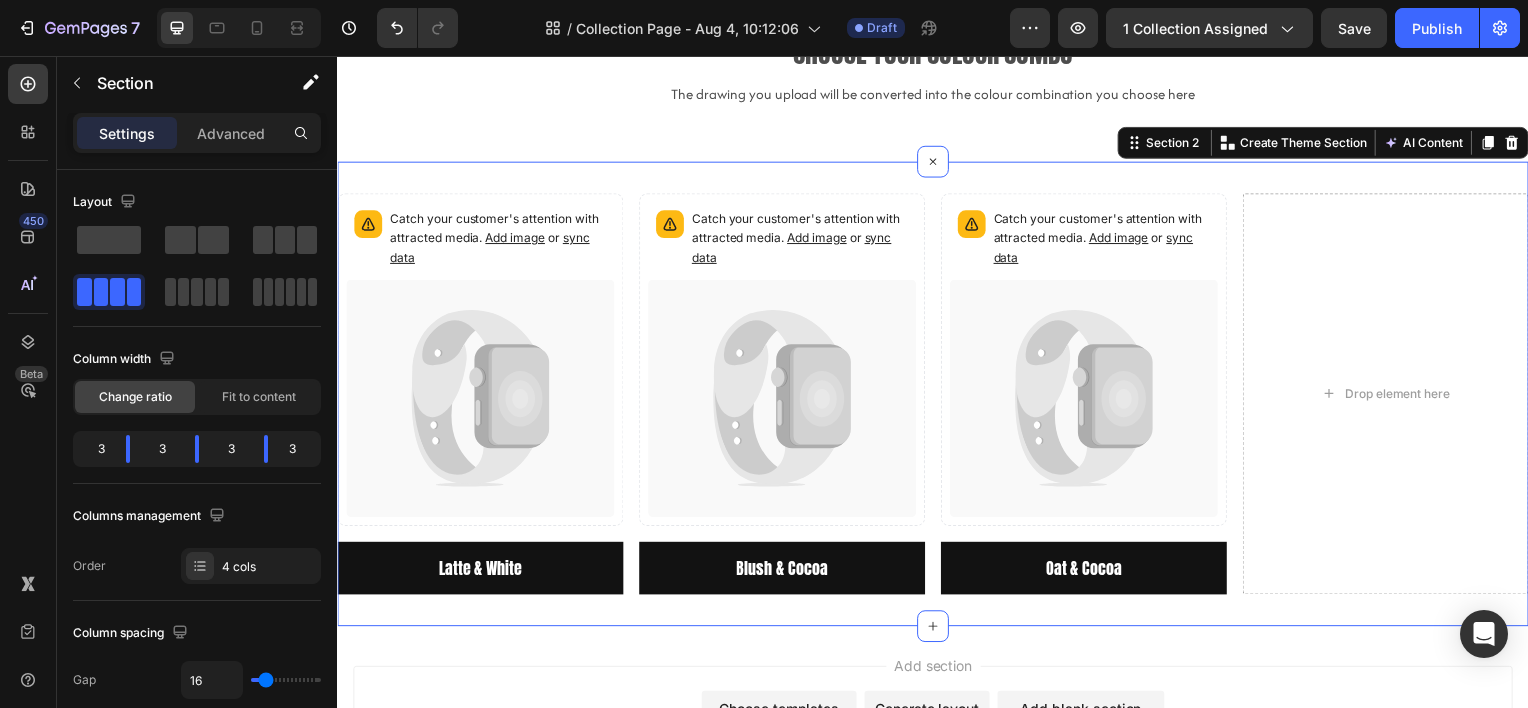 click on "Catch your customer's attention with attracted media. Add image or sync data Product Images Latte & White Button Product Row Row Catch your customer's attention with attracted media. Add image or sync data Product Images Blush & Cocoa Button Product Catch your customer's attention with attracted media. Add image or sync data" at bounding box center [937, 396] 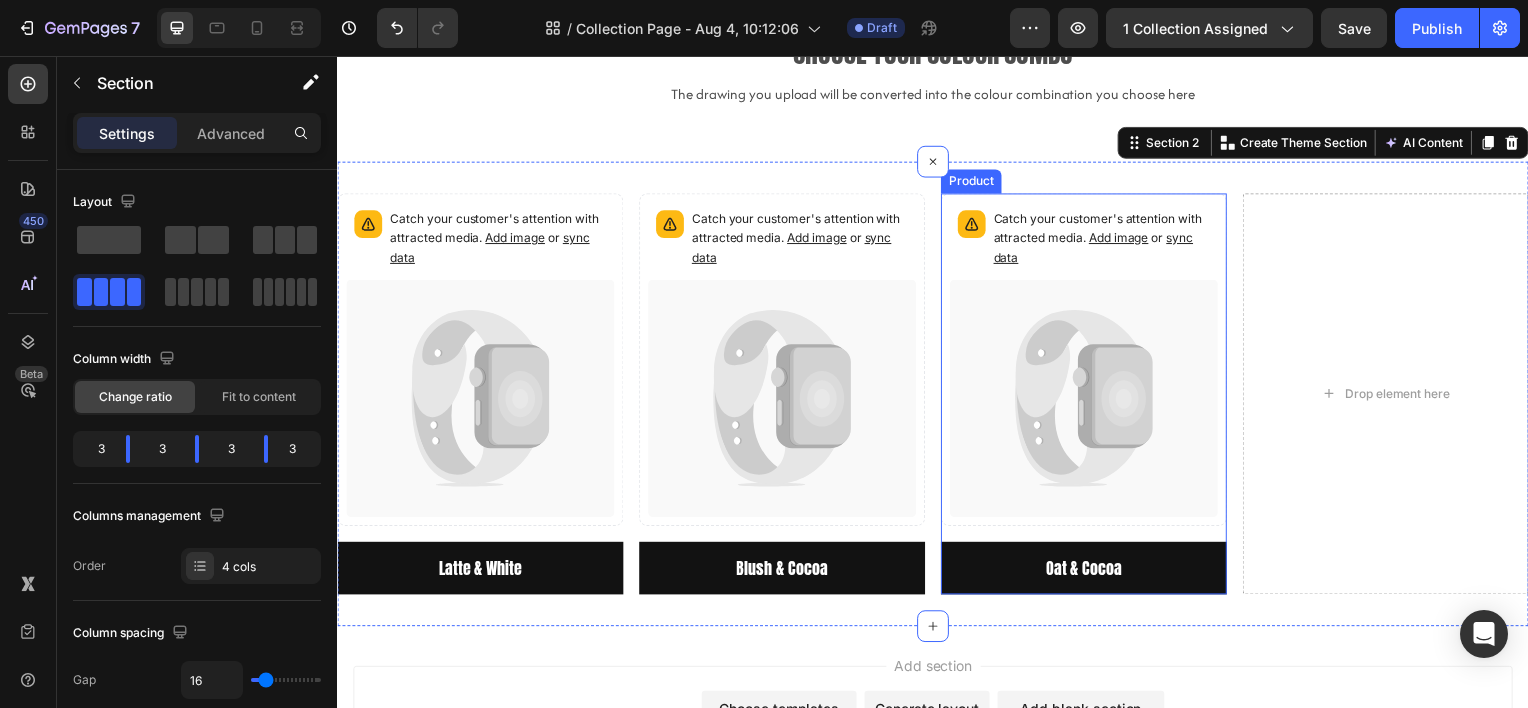 click on "Catch your customer's attention with attracted media.       Add image   or   sync data
Product Images" at bounding box center (1089, 369) 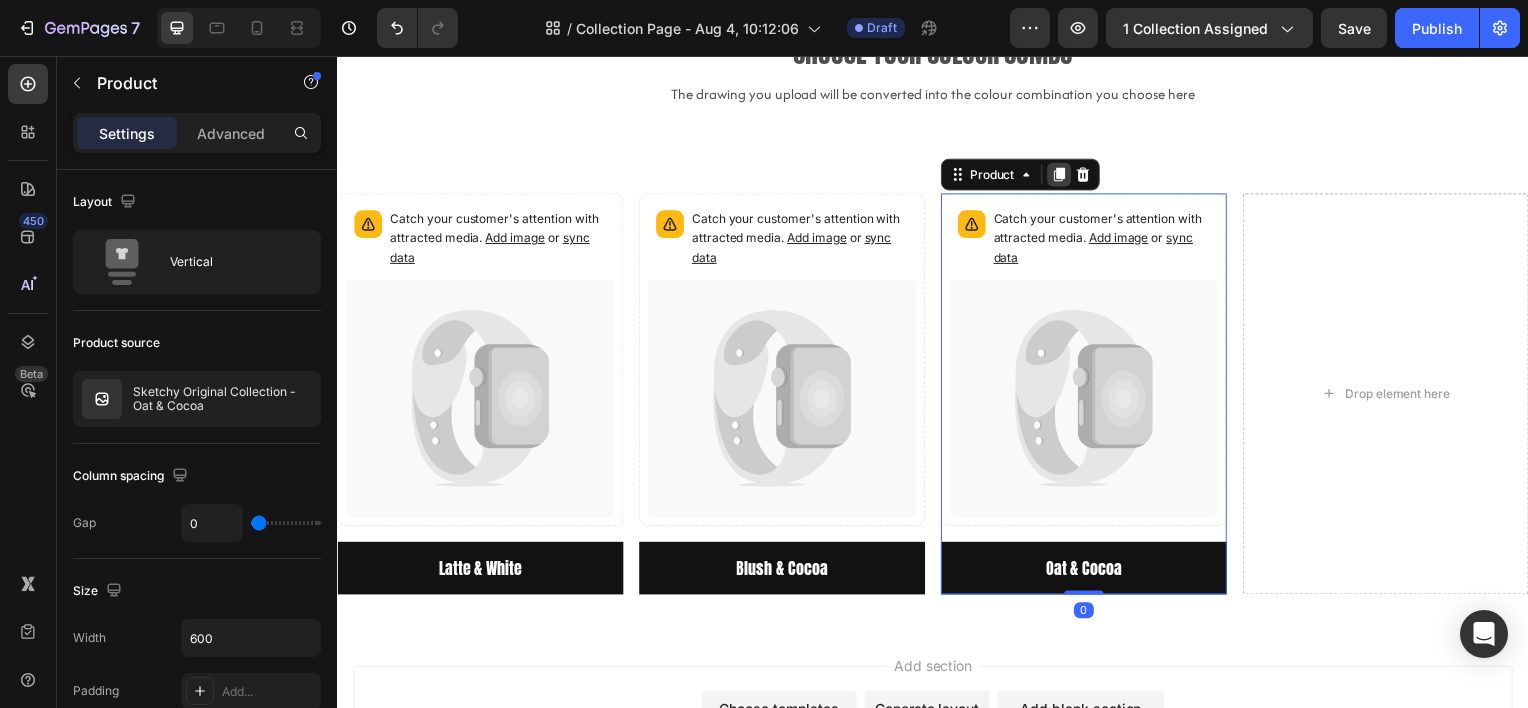 click 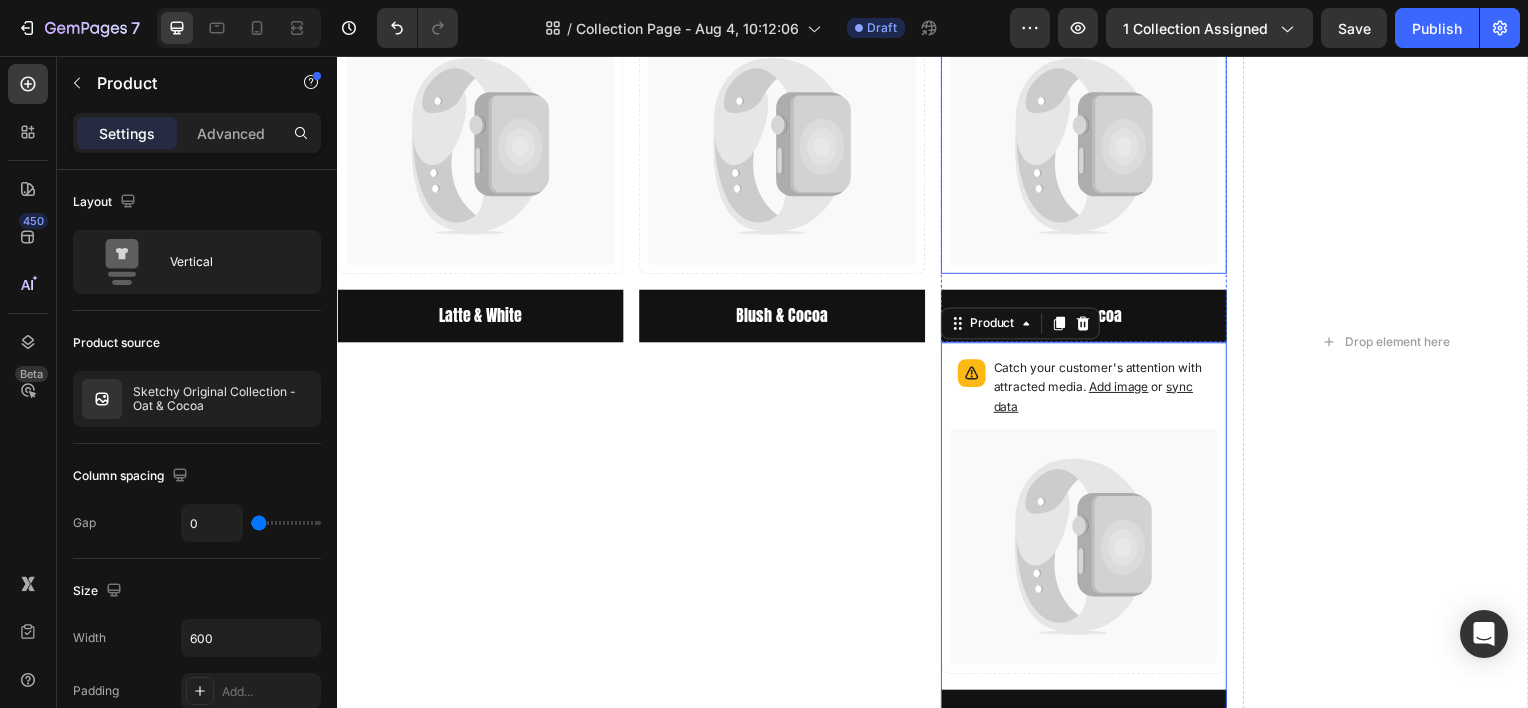 scroll, scrollTop: 241, scrollLeft: 0, axis: vertical 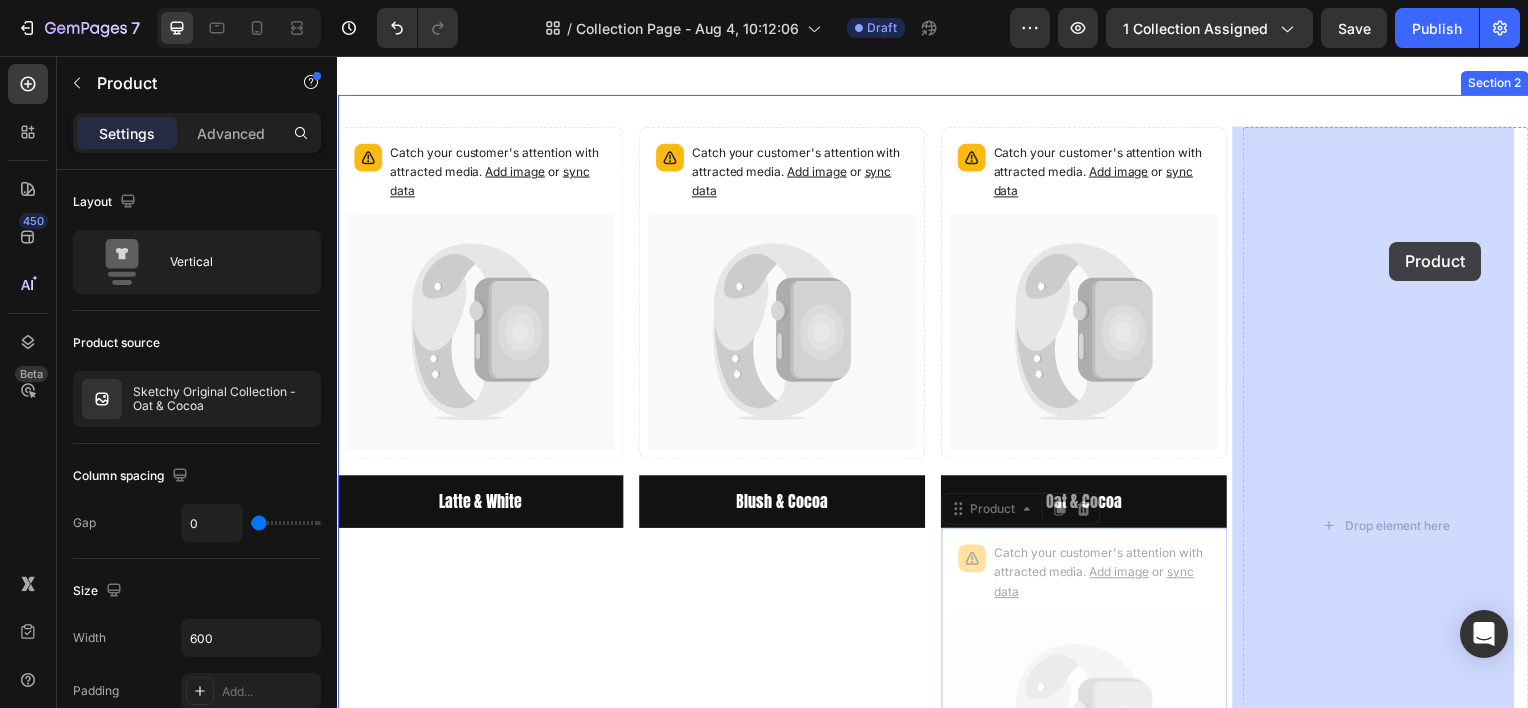 drag, startPoint x: 975, startPoint y: 514, endPoint x: 1397, endPoint y: 243, distance: 501.52267 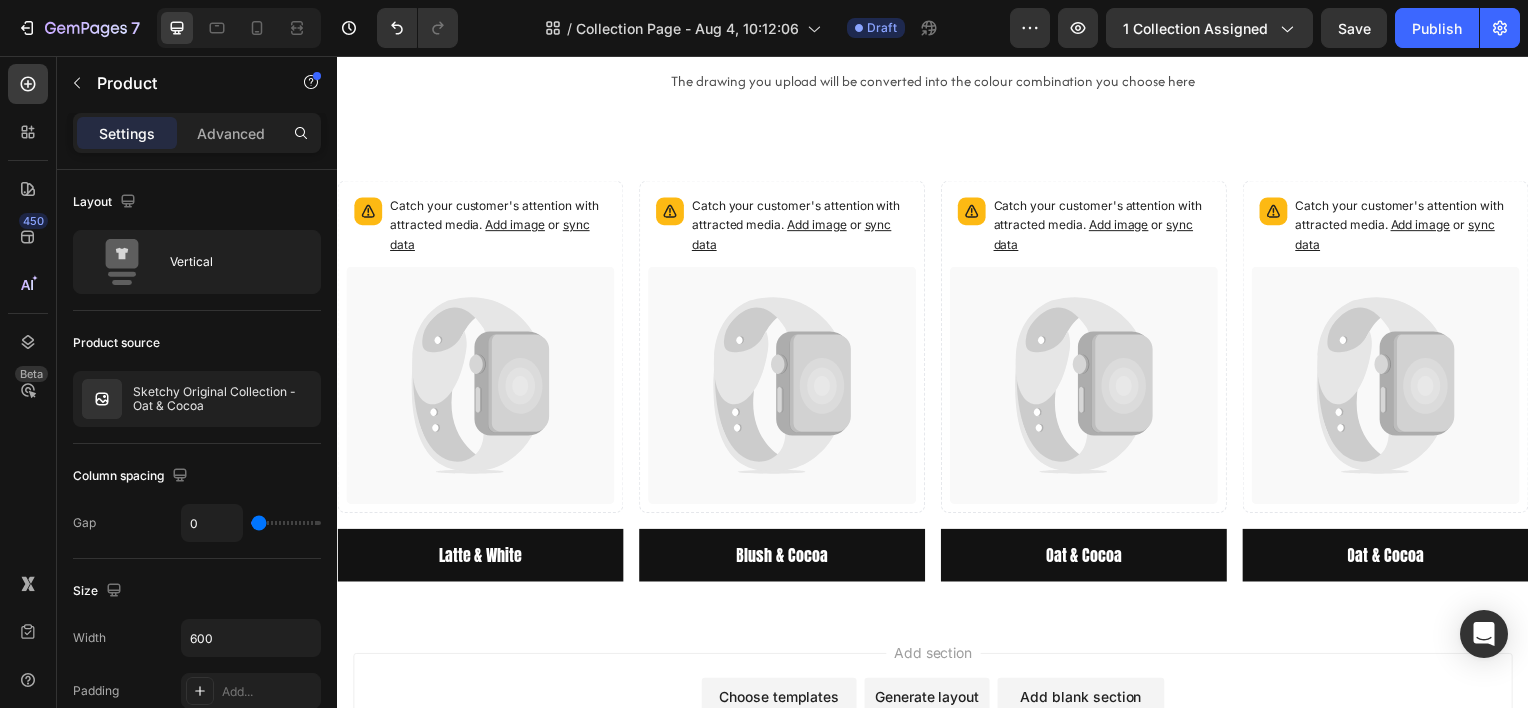 scroll, scrollTop: 0, scrollLeft: 0, axis: both 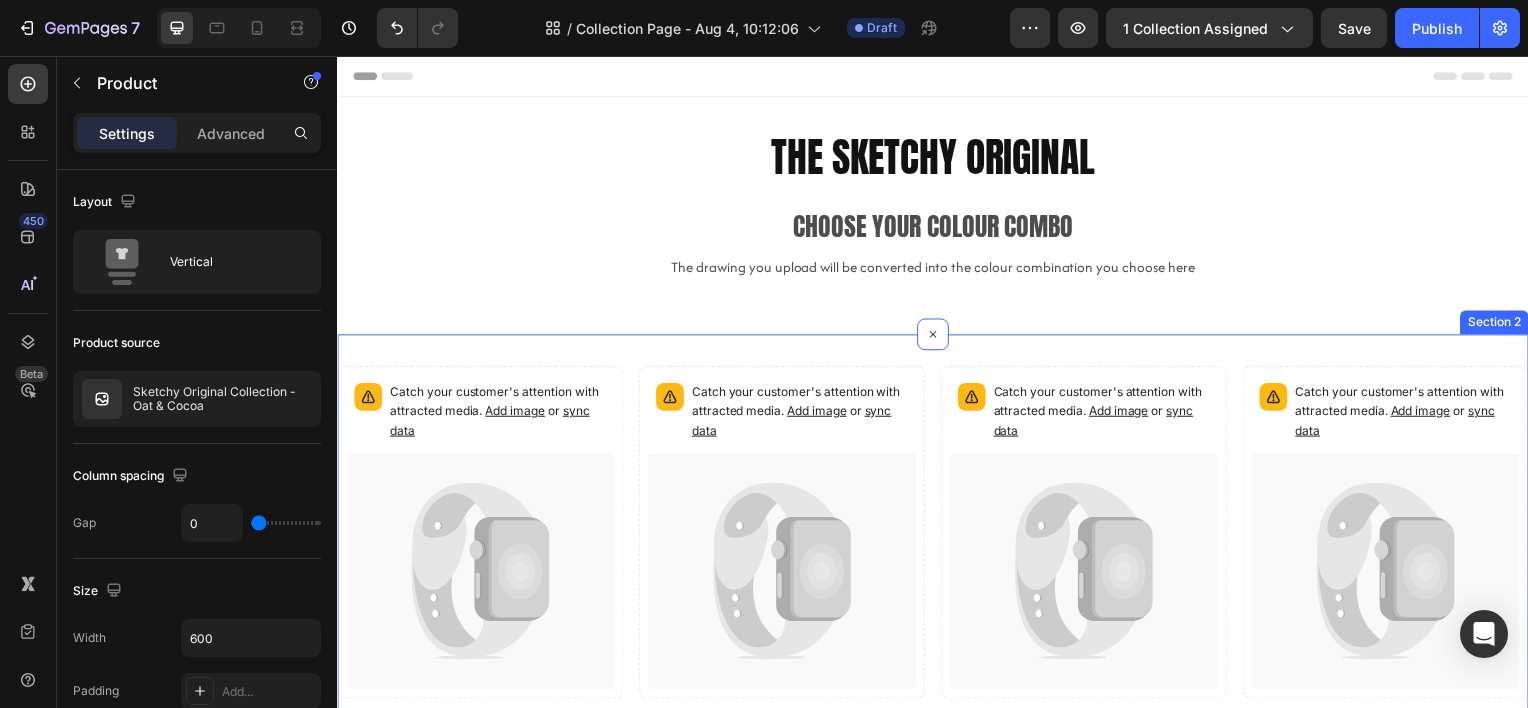 click on "Catch your customer's attention with attracted media. Add image or sync data Product Images Latte & White Button Product Row Row Catch your customer's attention with attracted media. Add image or sync data Product Images Blush & Cocoa Button Product Catch your customer's attention with attracted media. Add image or sync data" at bounding box center (937, 570) 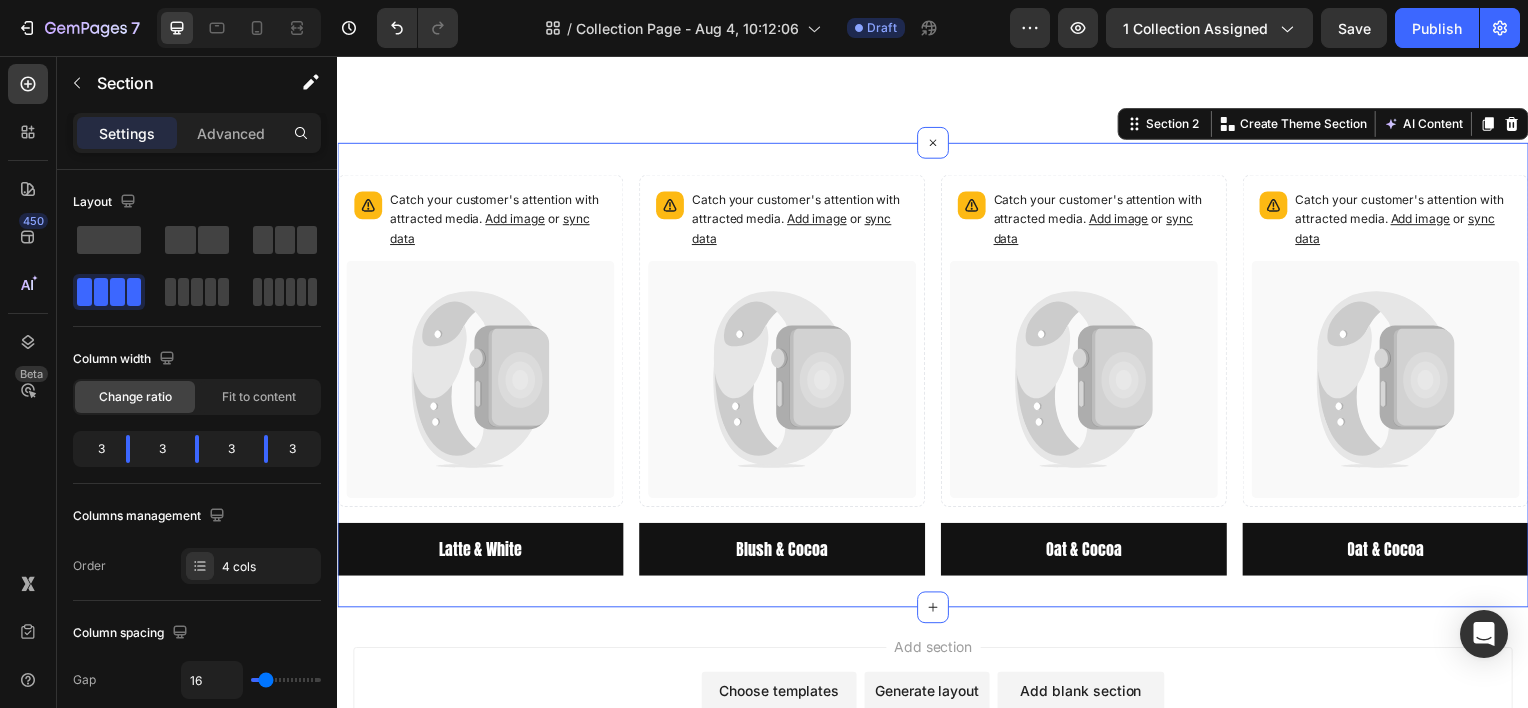 scroll, scrollTop: 74, scrollLeft: 0, axis: vertical 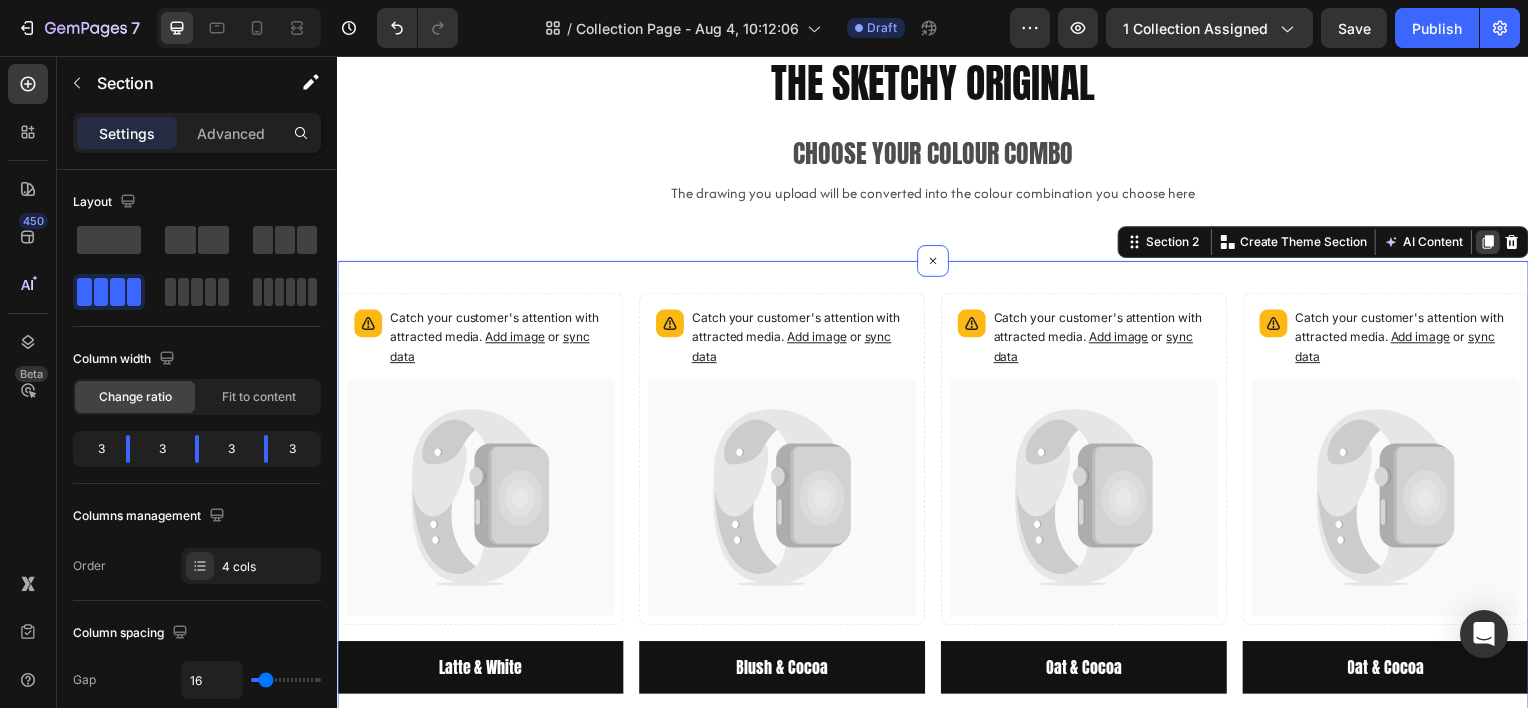 click 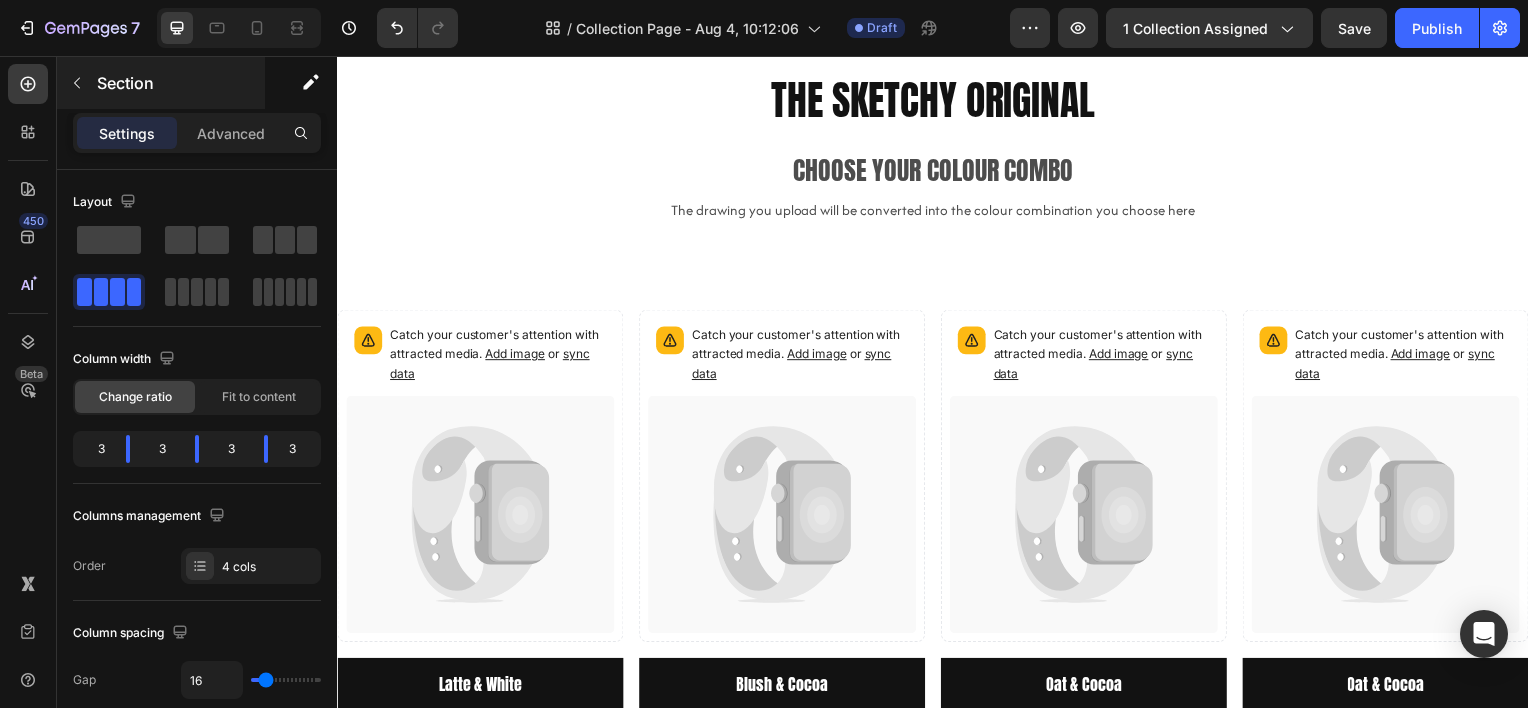 scroll, scrollTop: 0, scrollLeft: 0, axis: both 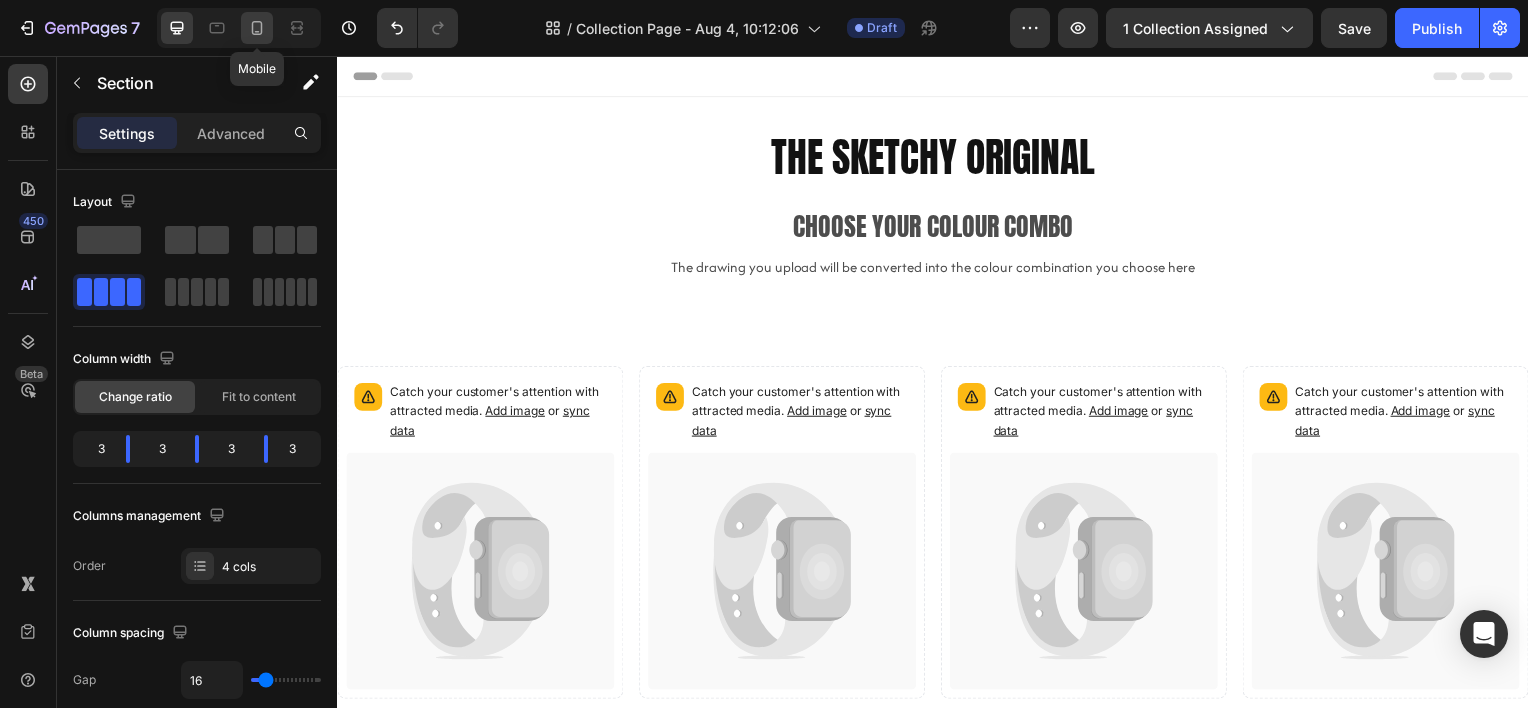 click 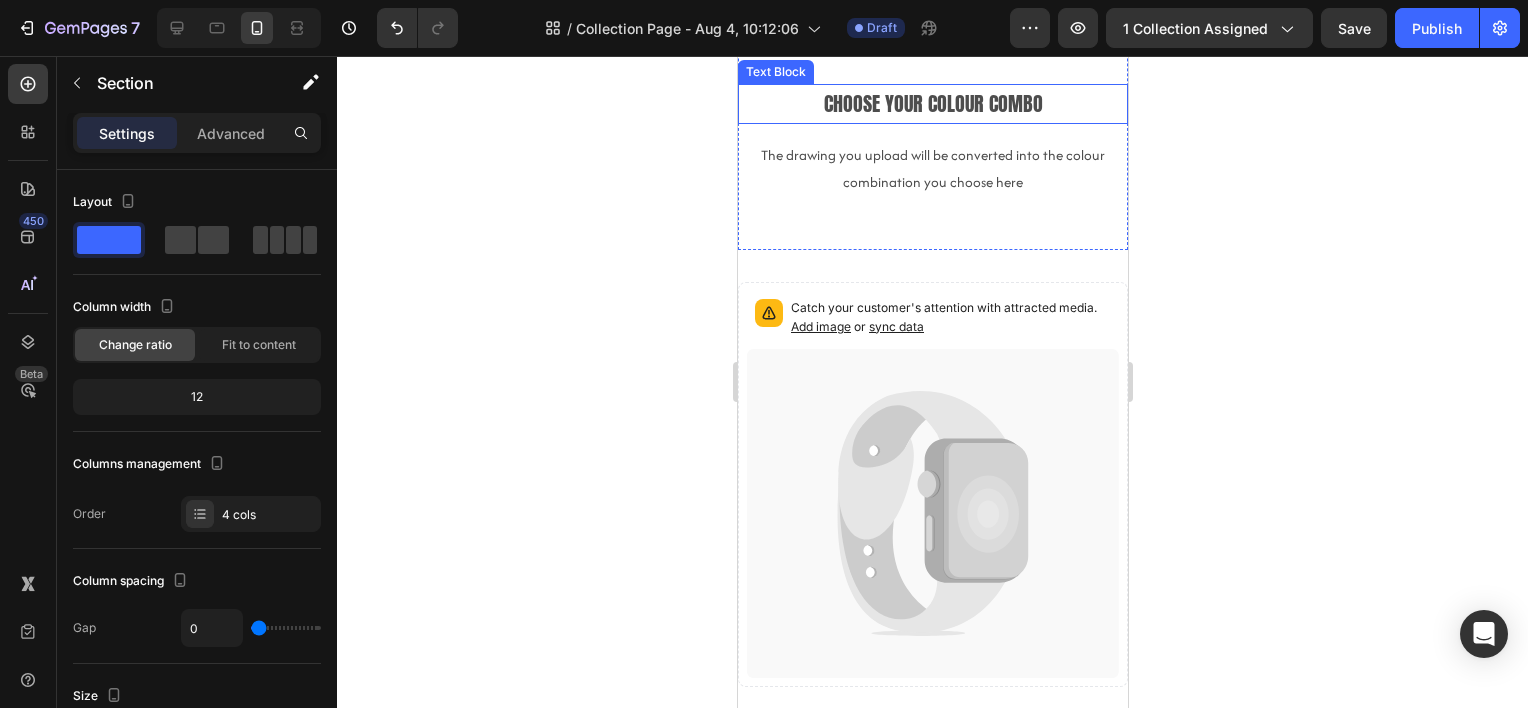 scroll, scrollTop: 0, scrollLeft: 0, axis: both 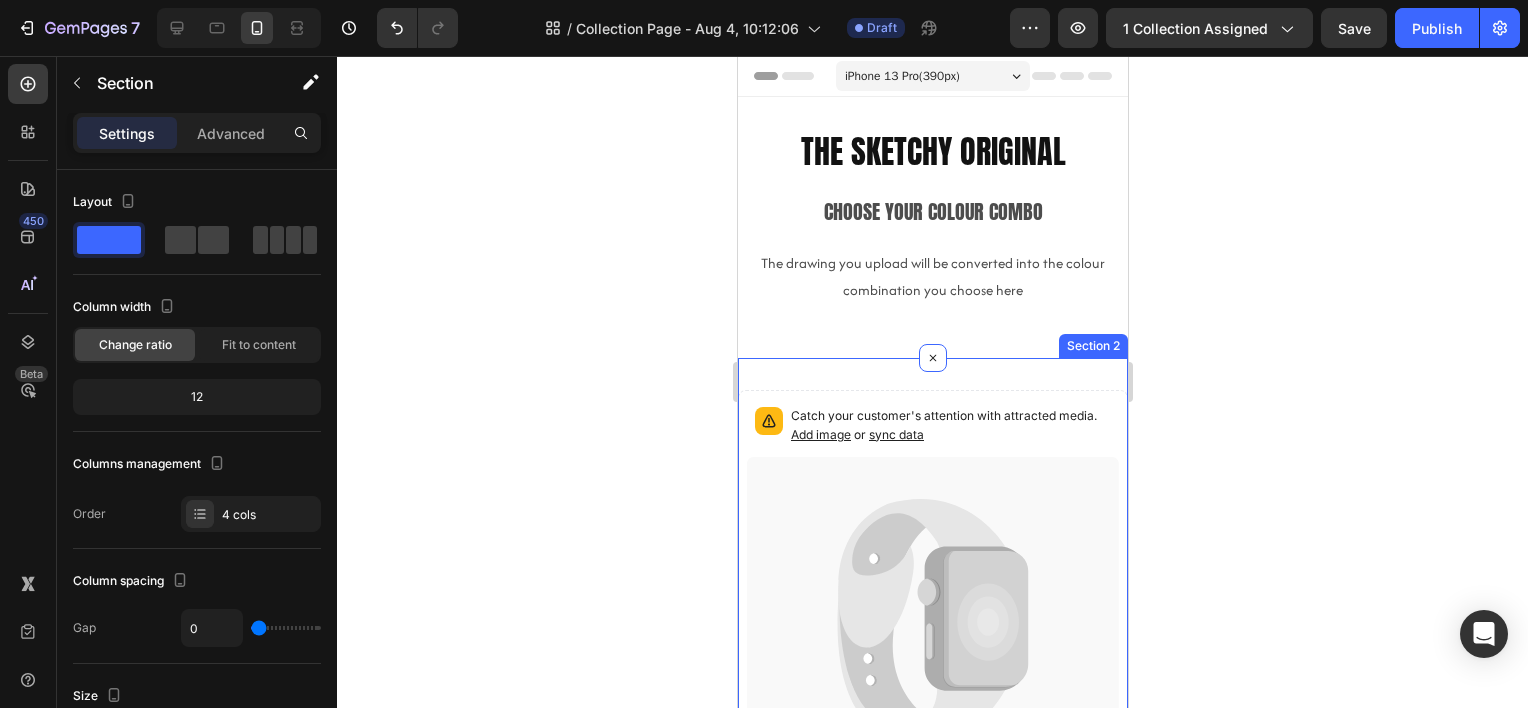 click on "Catch your customer's attention with attracted media. Add image or sync data Product Images Latte & White Button Product Row Row Catch your customer's attention with attracted media. Add image or sync data Product Images Blush & Cocoa Button Product Catch your customer's attention with attracted media. Add image or sync data" at bounding box center (932, 1366) 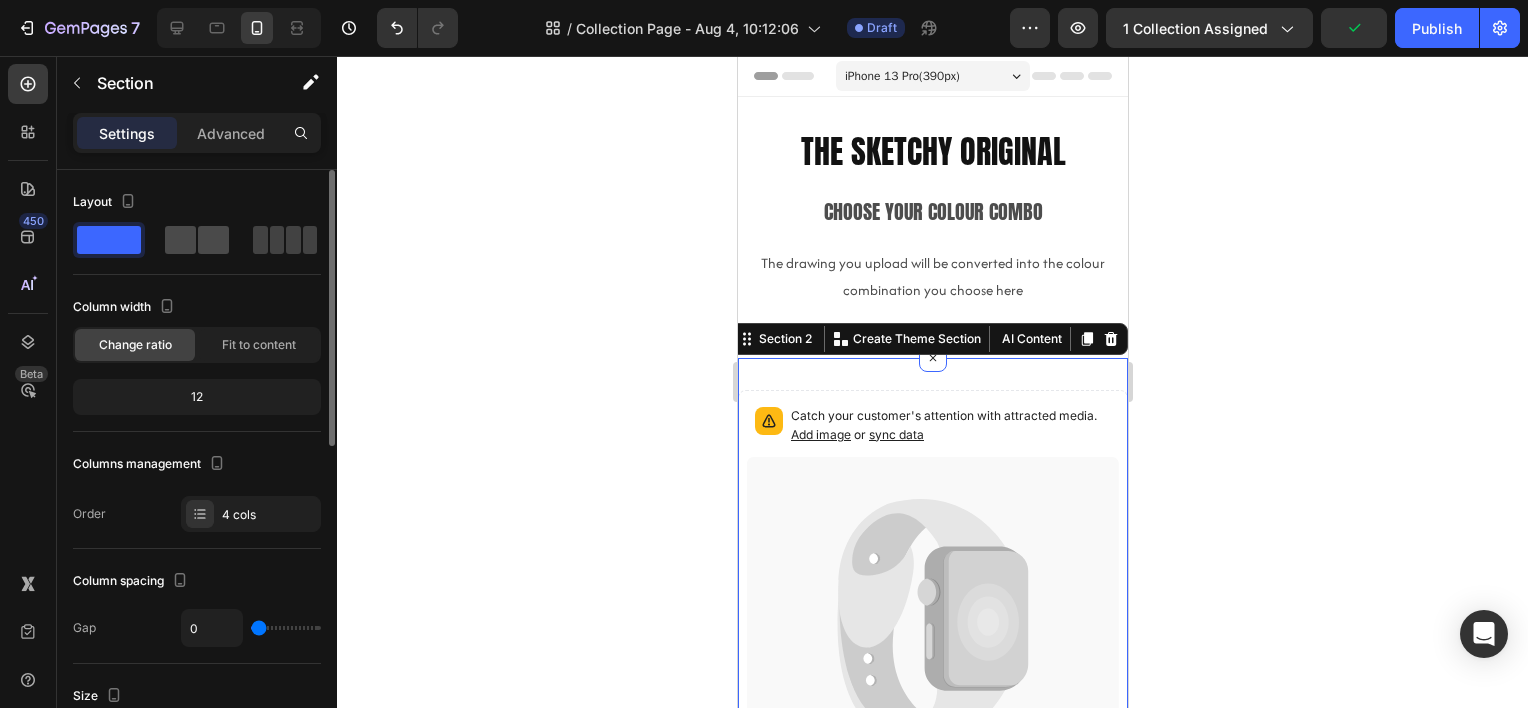 click 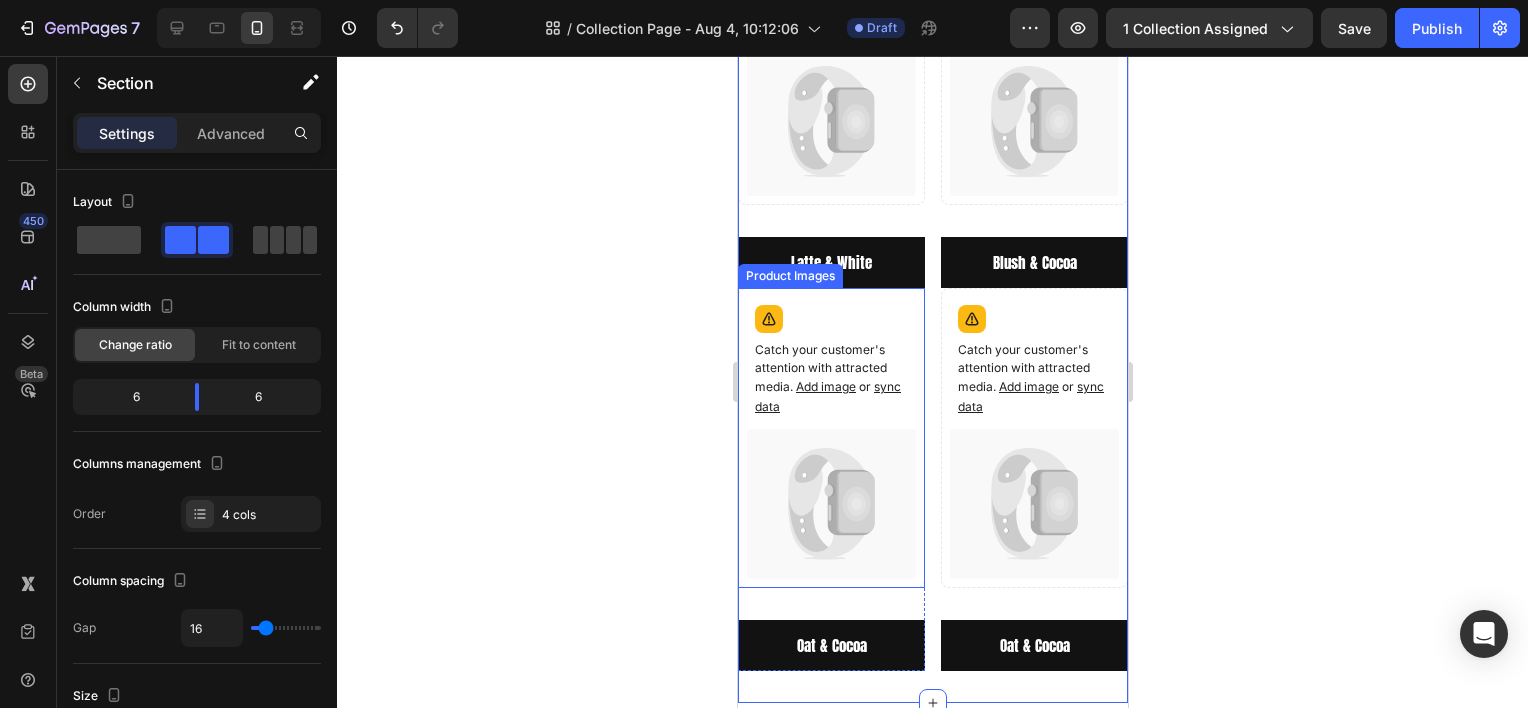 scroll, scrollTop: 700, scrollLeft: 0, axis: vertical 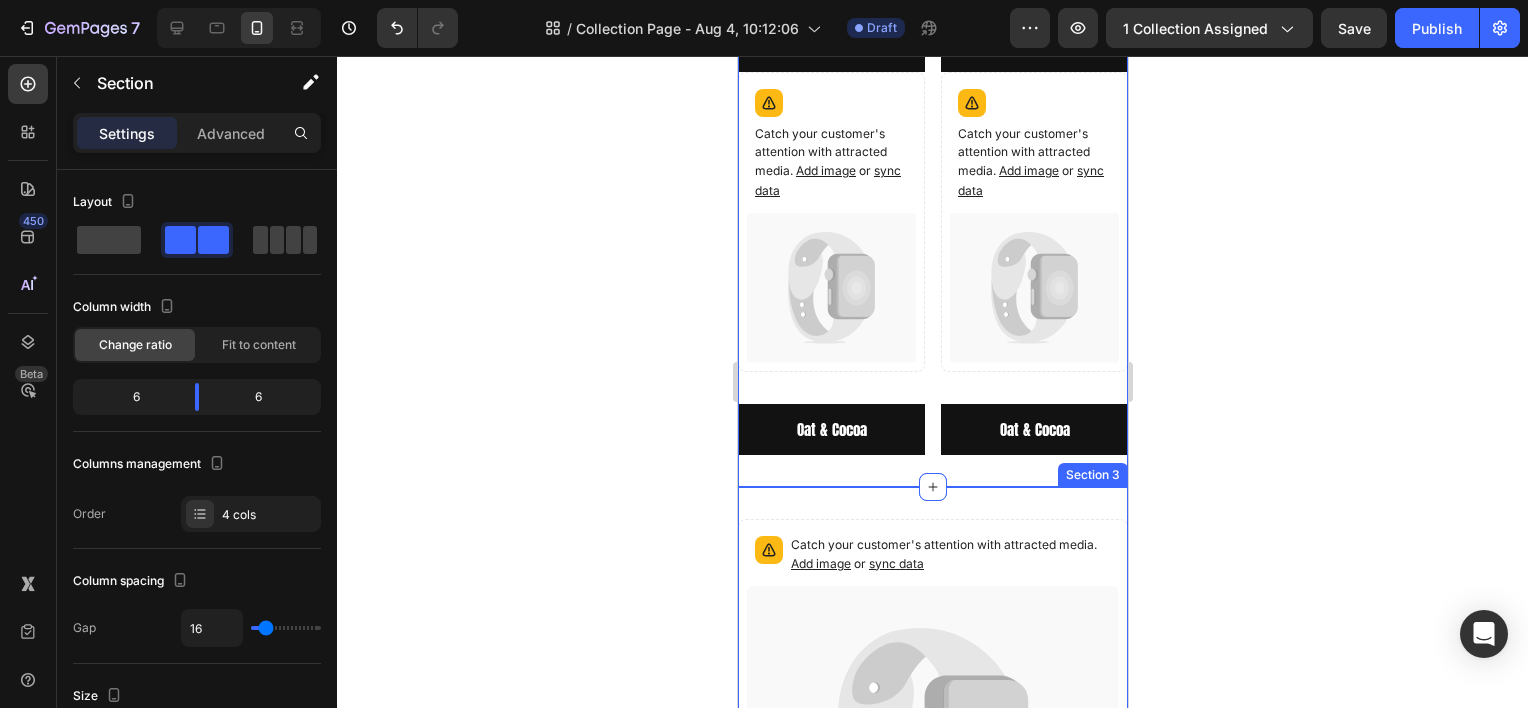 click on "Catch your customer's attention with attracted media. Add image or sync data Product Images Latte & White Button Product Row Row Catch your customer's attention with attracted media. Add image or sync data Product Images Blush & Cocoa Button Product Catch your customer's attention with attracted media. Add image or sync data" at bounding box center [932, 1495] 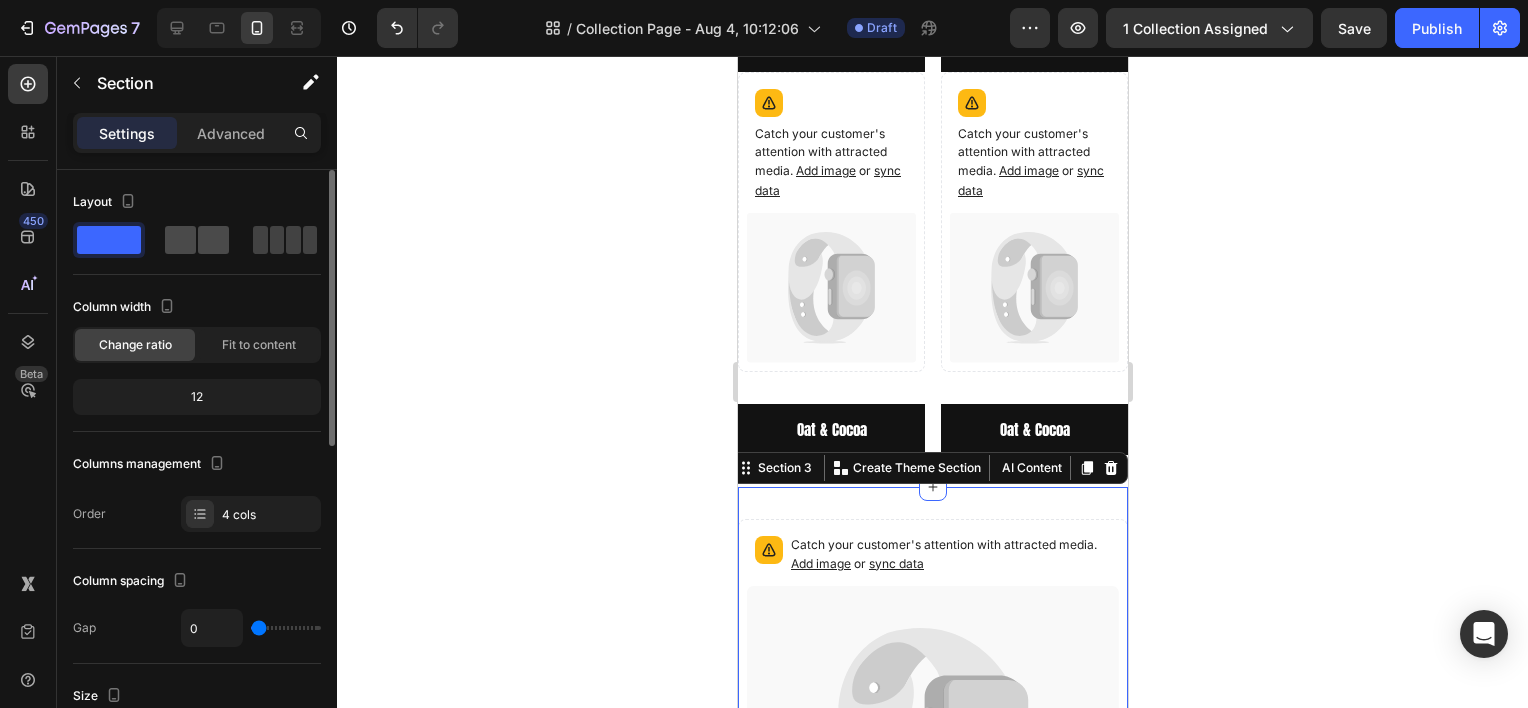 click 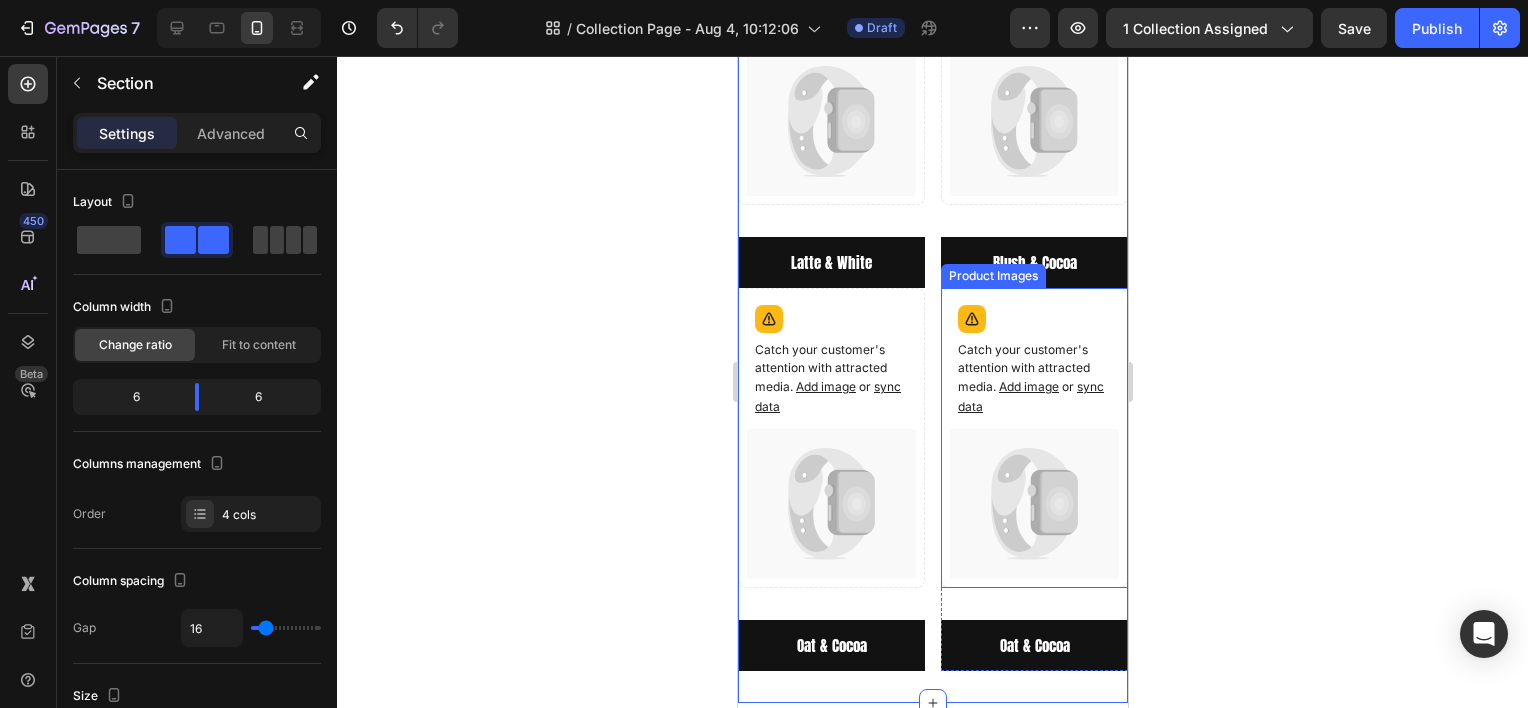 click 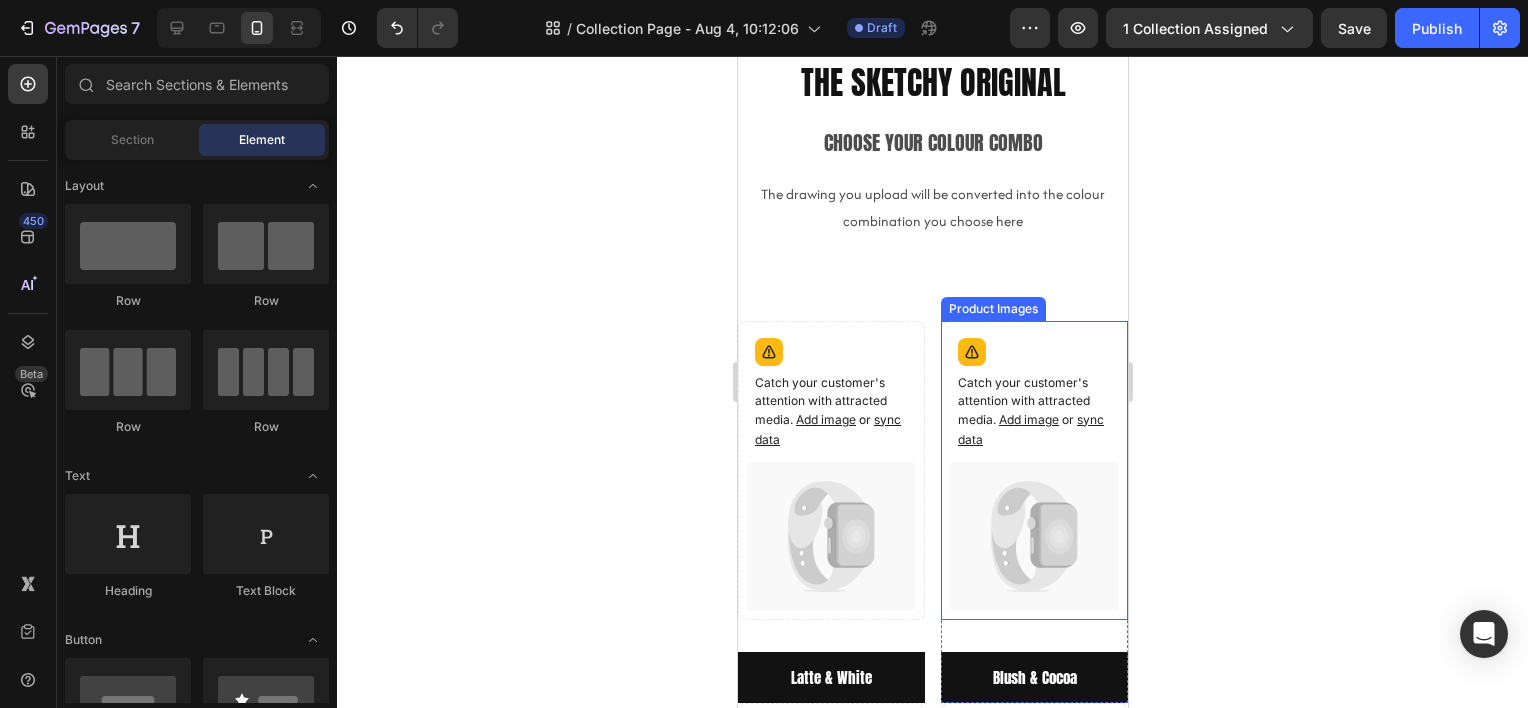 scroll, scrollTop: 0, scrollLeft: 0, axis: both 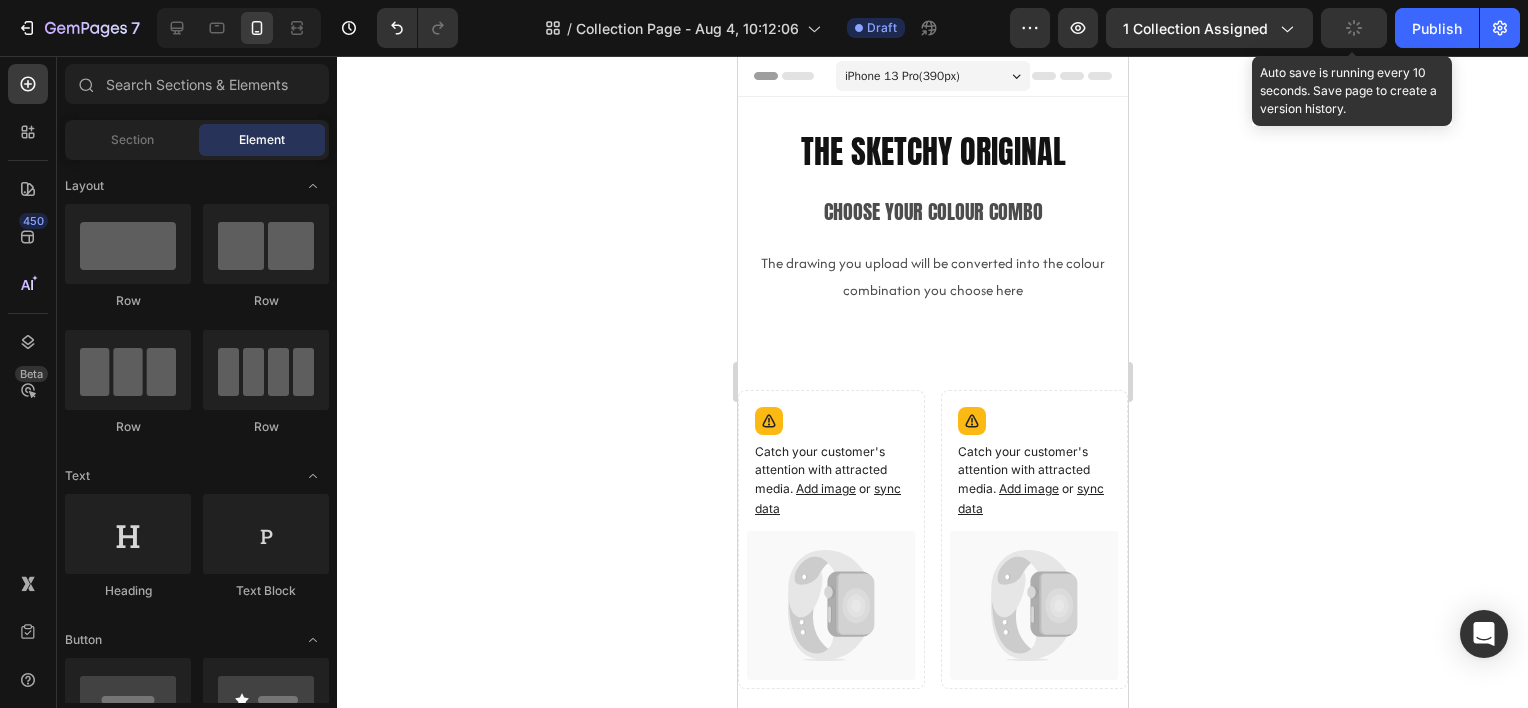 click 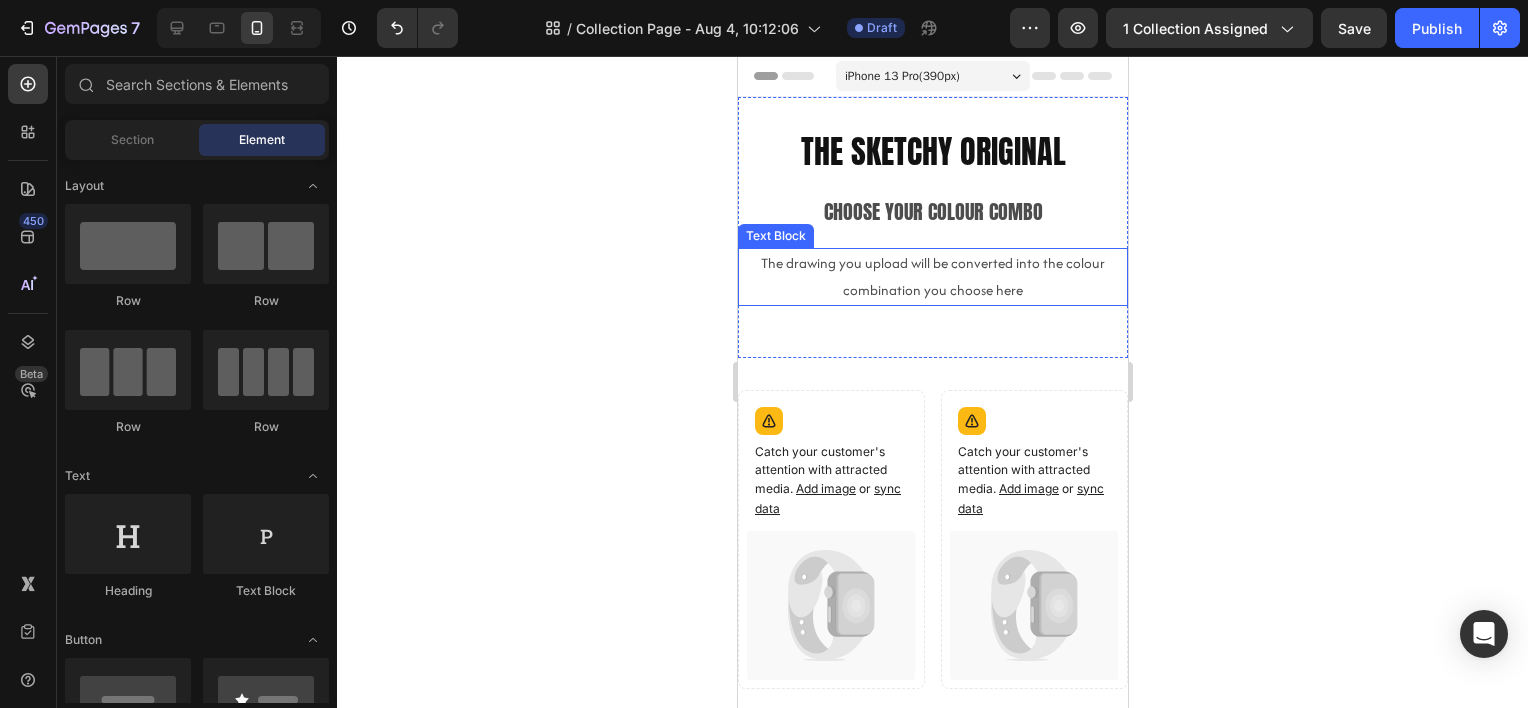click on "The drawing you upload will be converted into the colour combination you choose here" at bounding box center [932, 277] 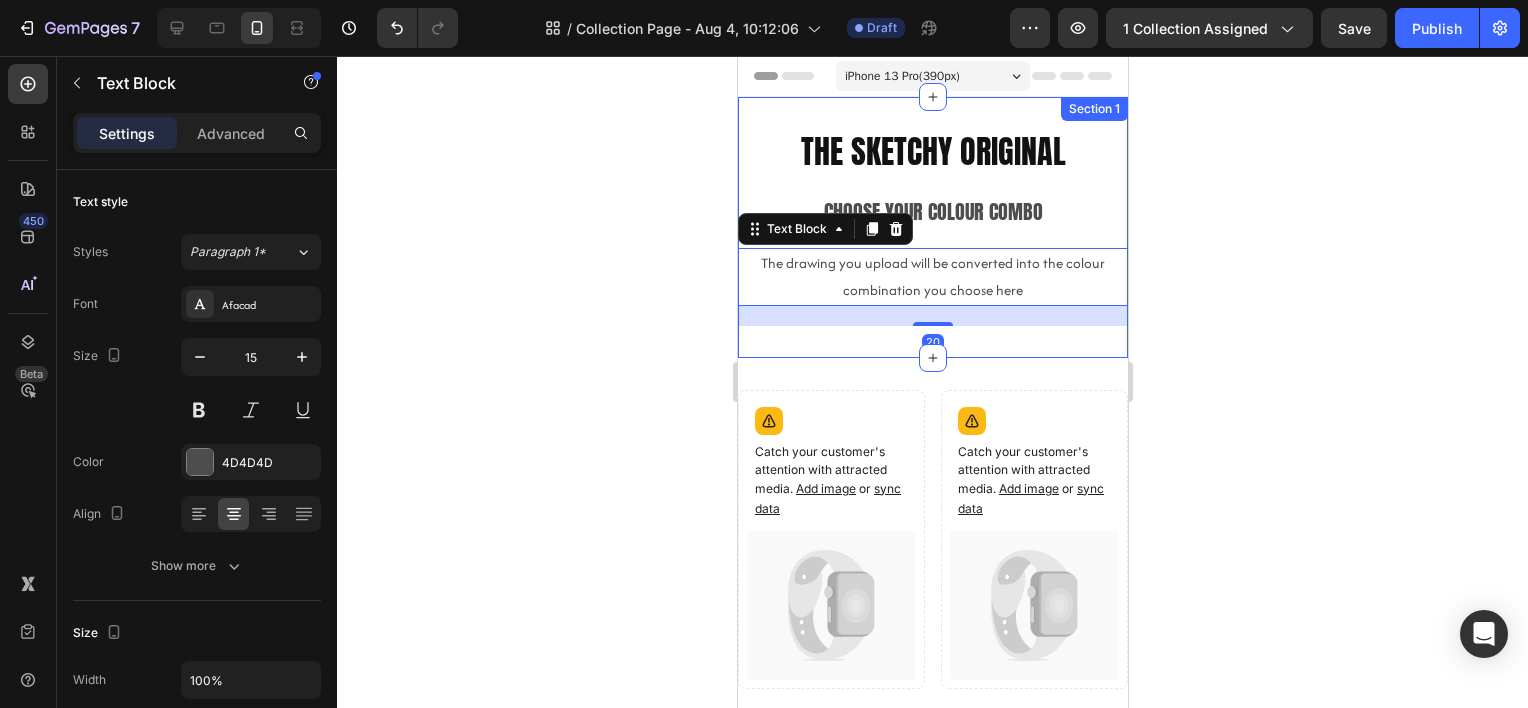 click on "The Sketchy [NAME] Heading Choose your colour combo Text Block The drawing you upload will be converted into the colour combination you choose here  Text Block 20 Section 1" at bounding box center (932, 227) 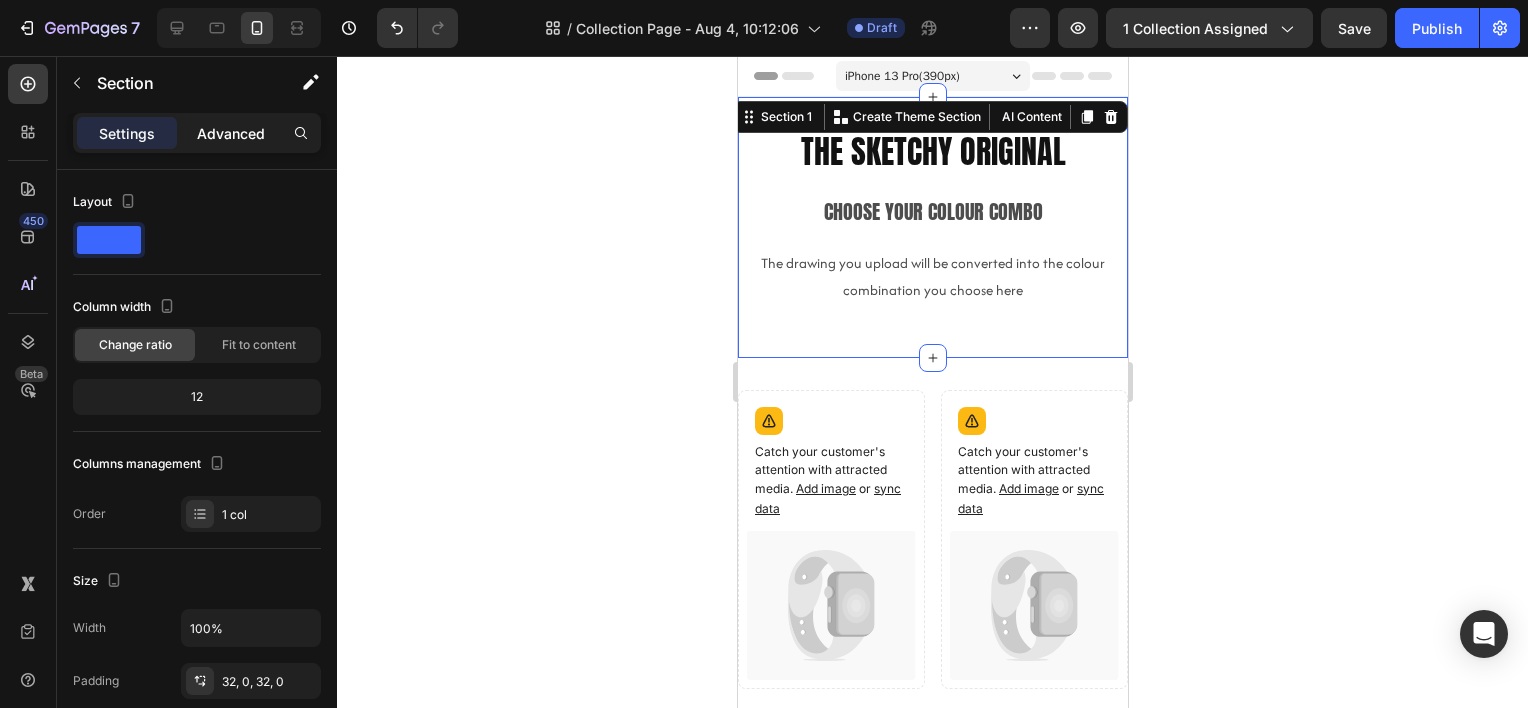 click on "Advanced" at bounding box center [231, 133] 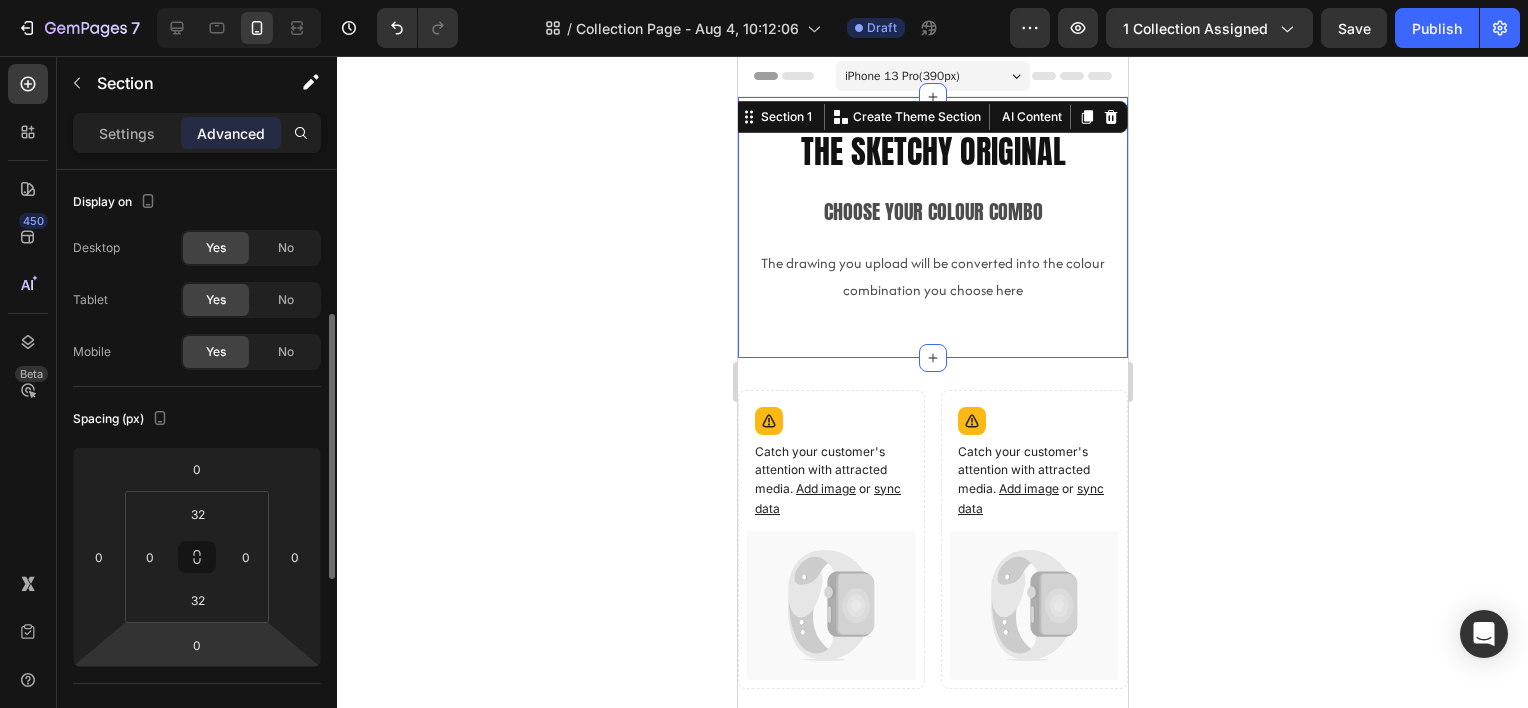 scroll, scrollTop: 200, scrollLeft: 0, axis: vertical 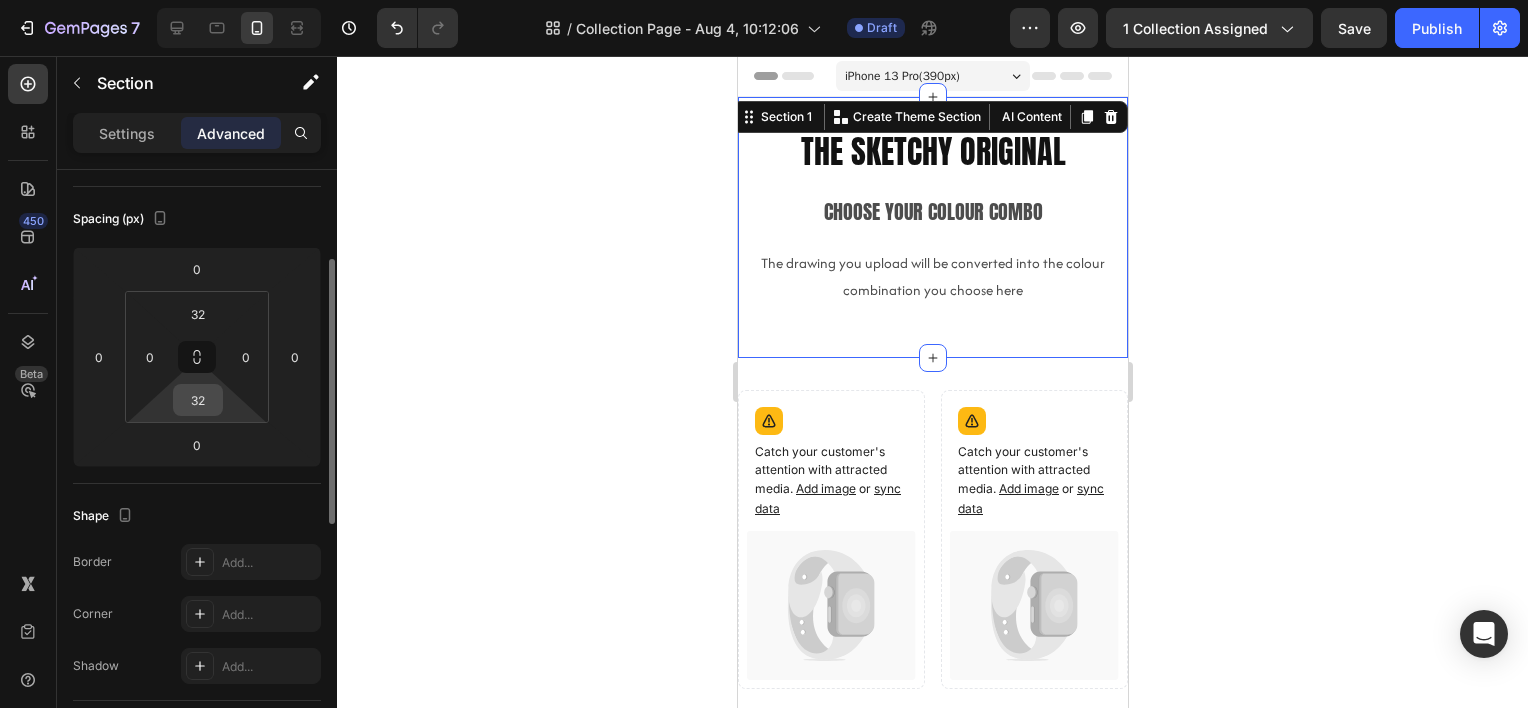 click on "32" at bounding box center [198, 400] 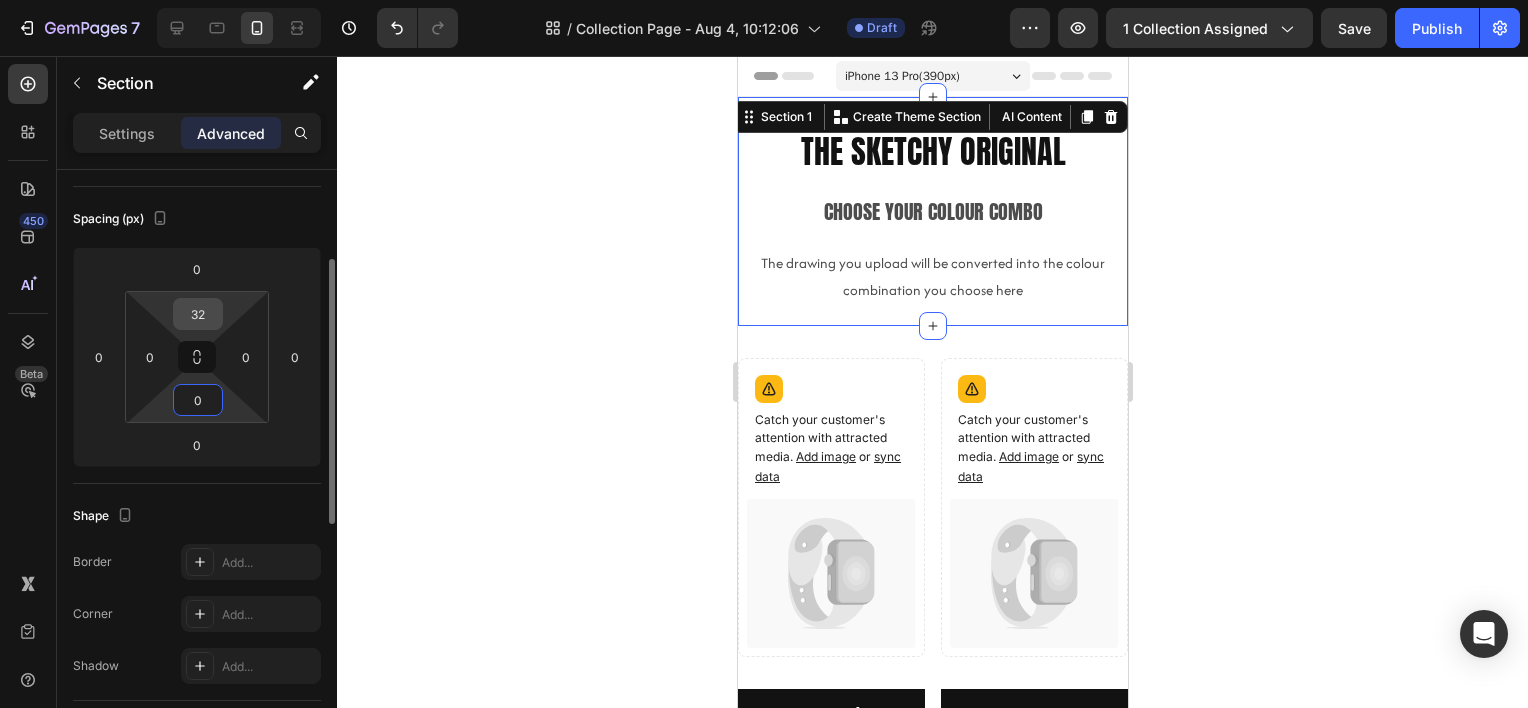type on "0" 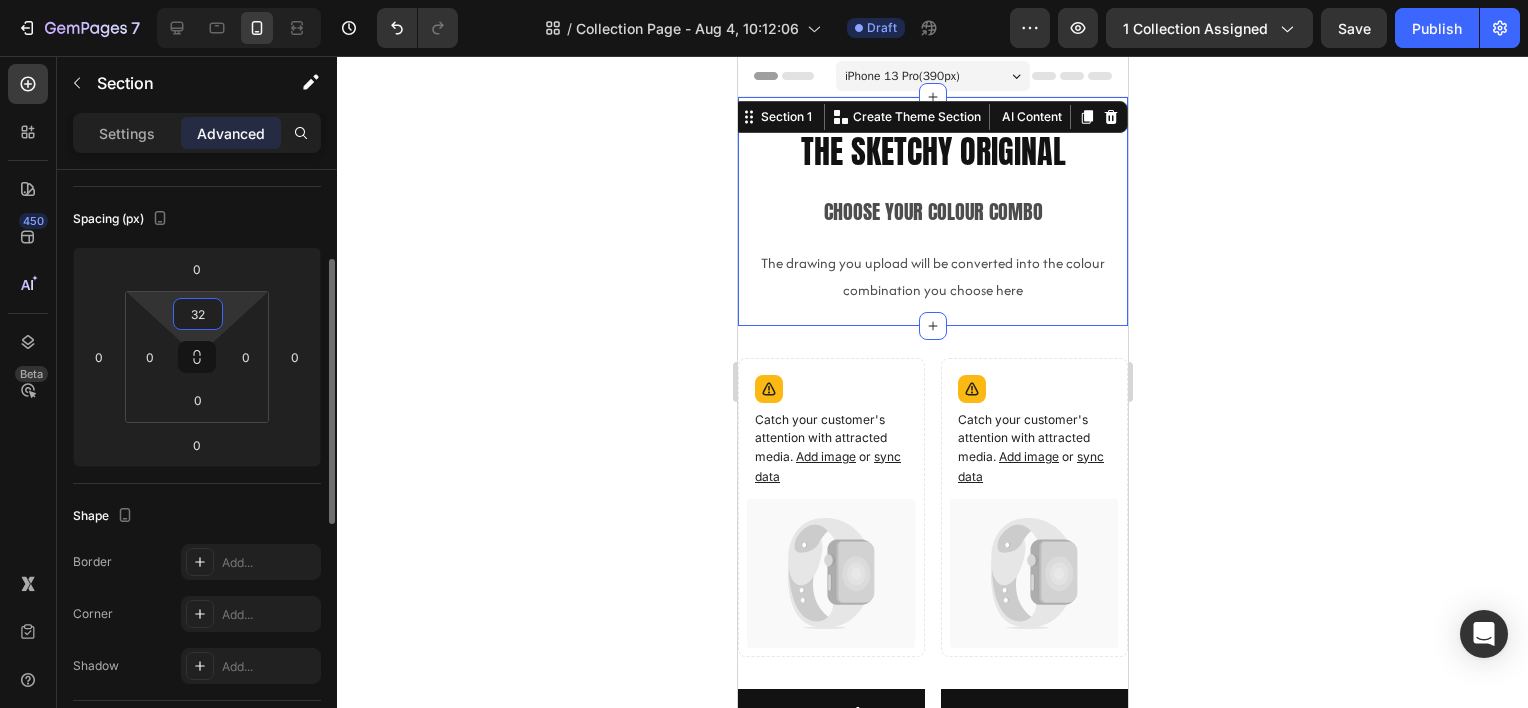 click on "32" at bounding box center (198, 314) 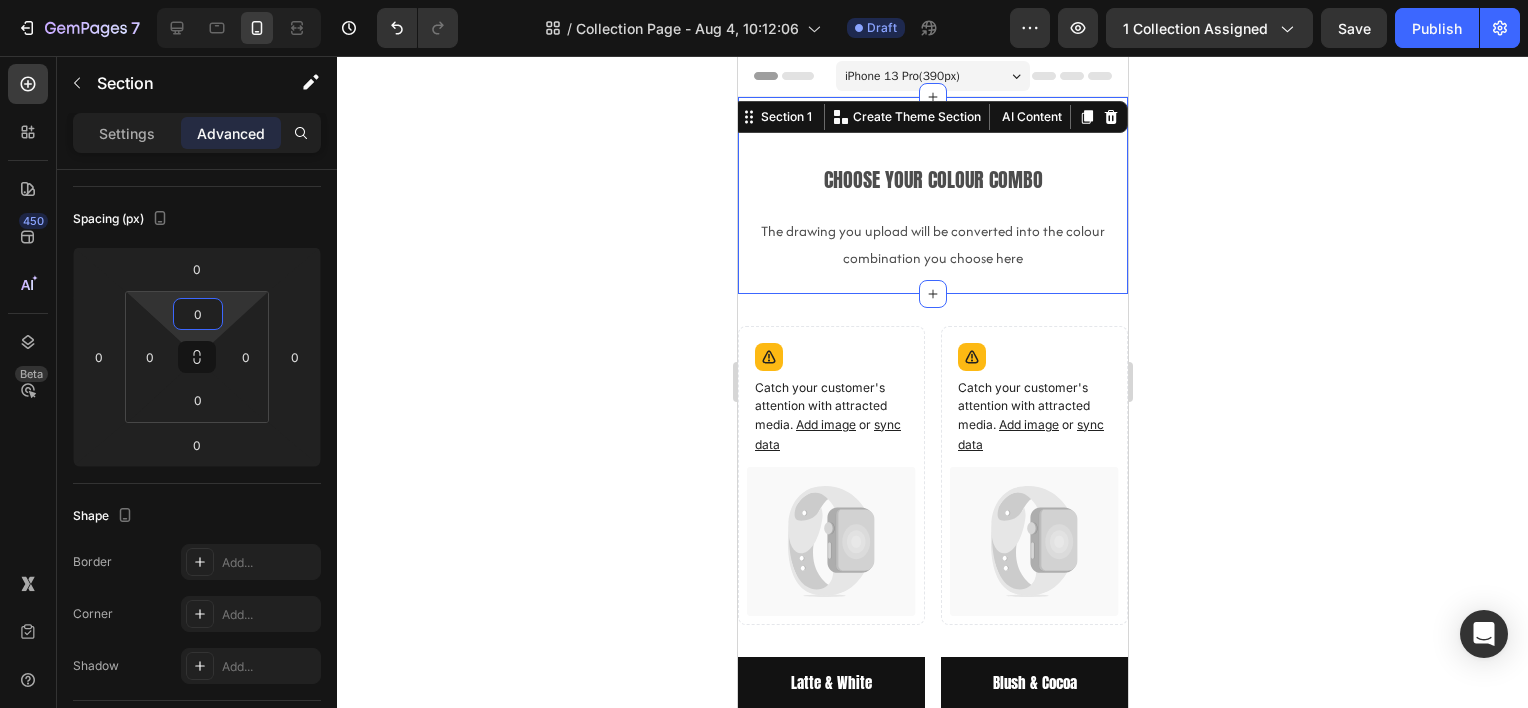 click 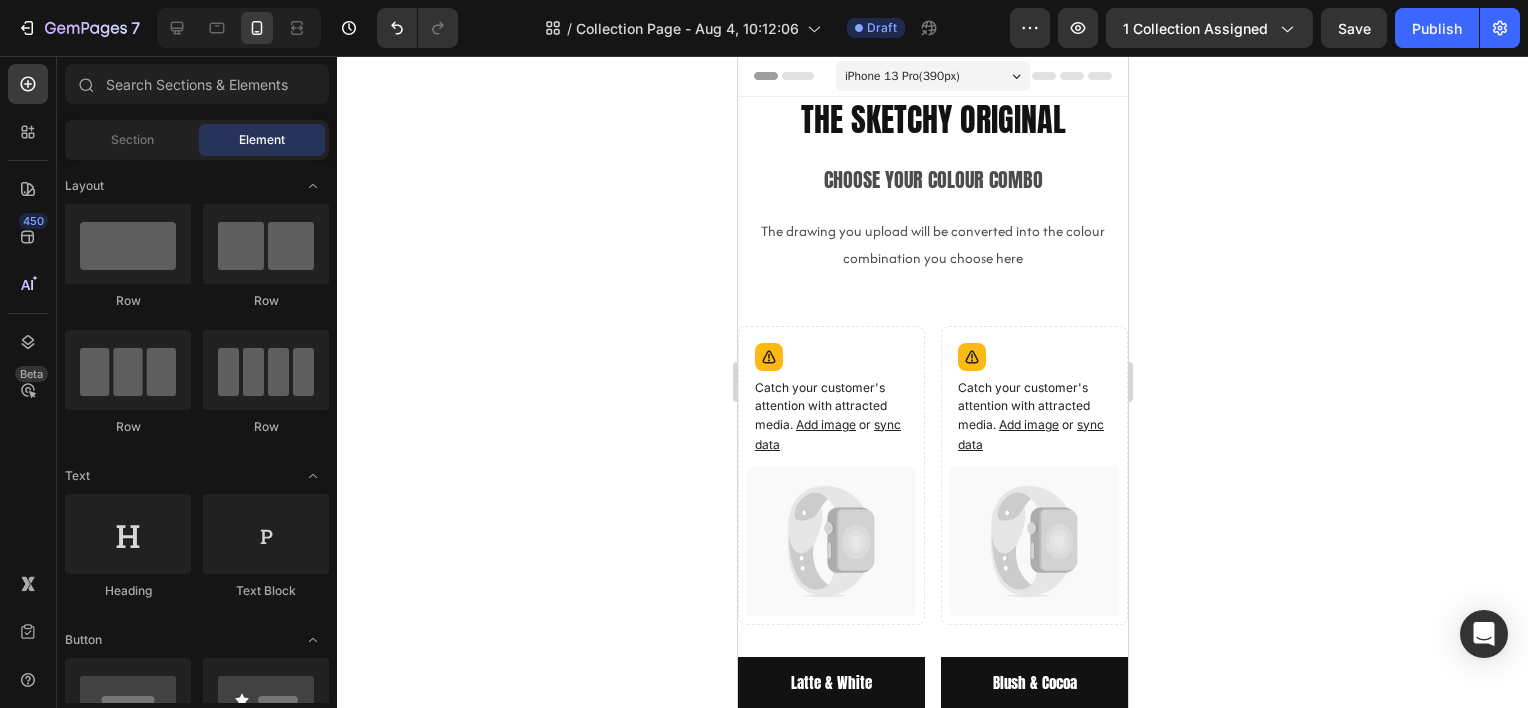 click 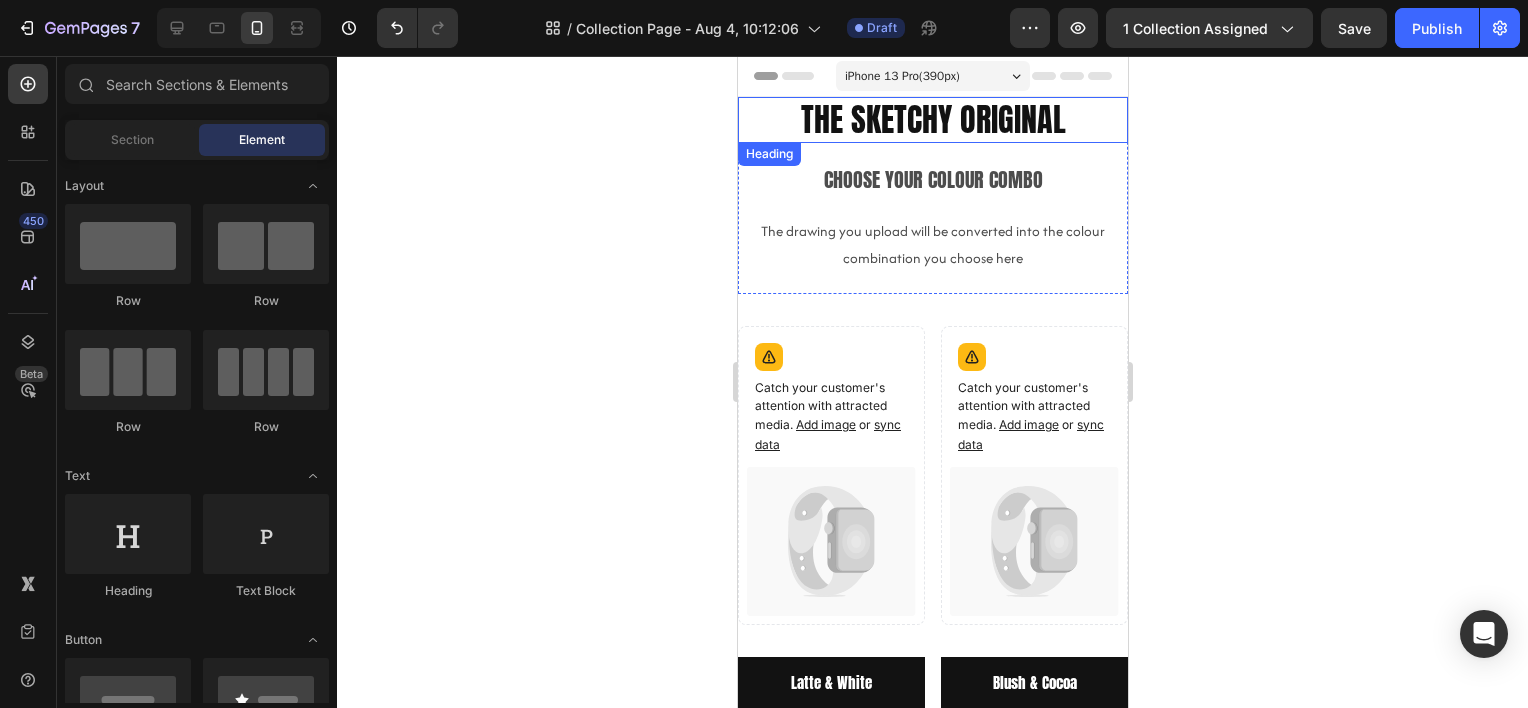 click on "The Sketchy Original" at bounding box center [932, 120] 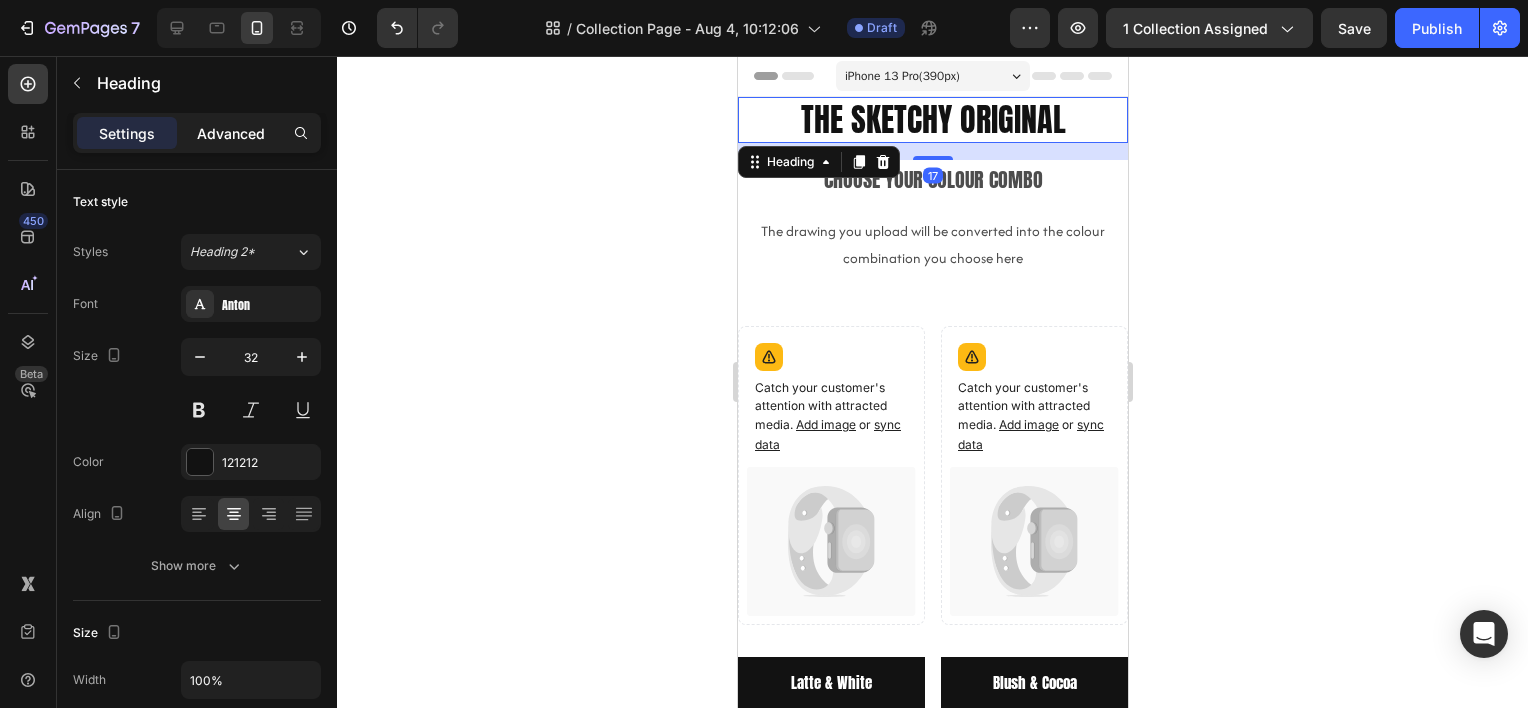 click on "Advanced" at bounding box center (231, 133) 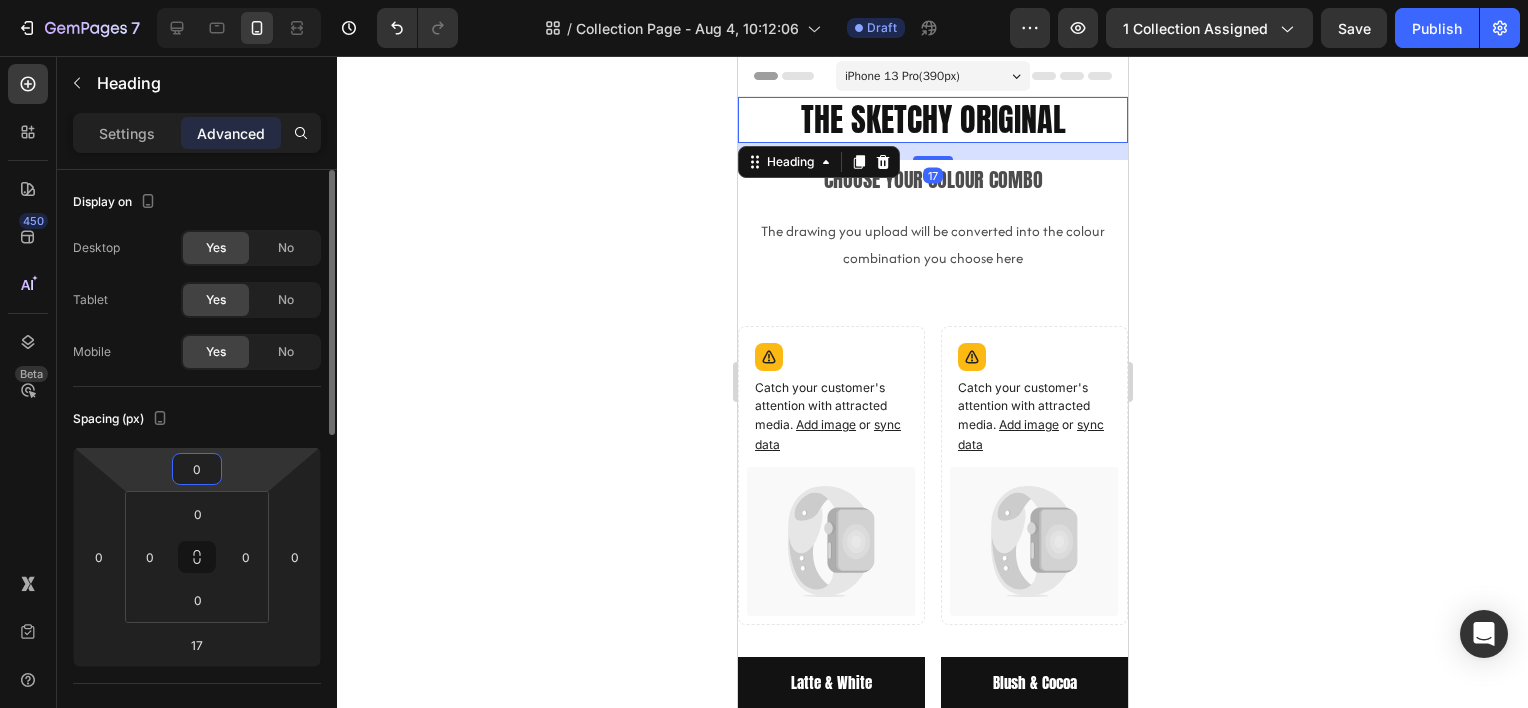 click on "0" at bounding box center (197, 469) 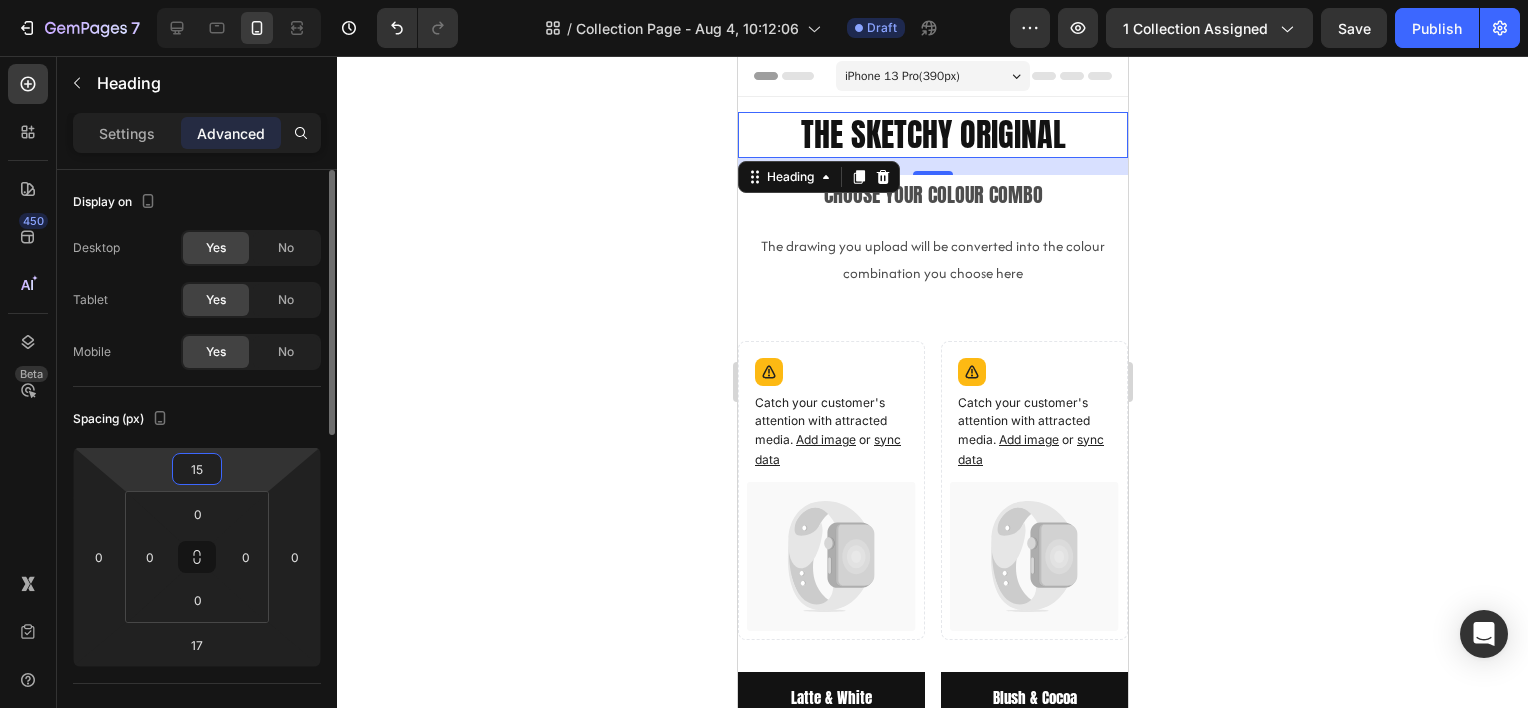 type on "1" 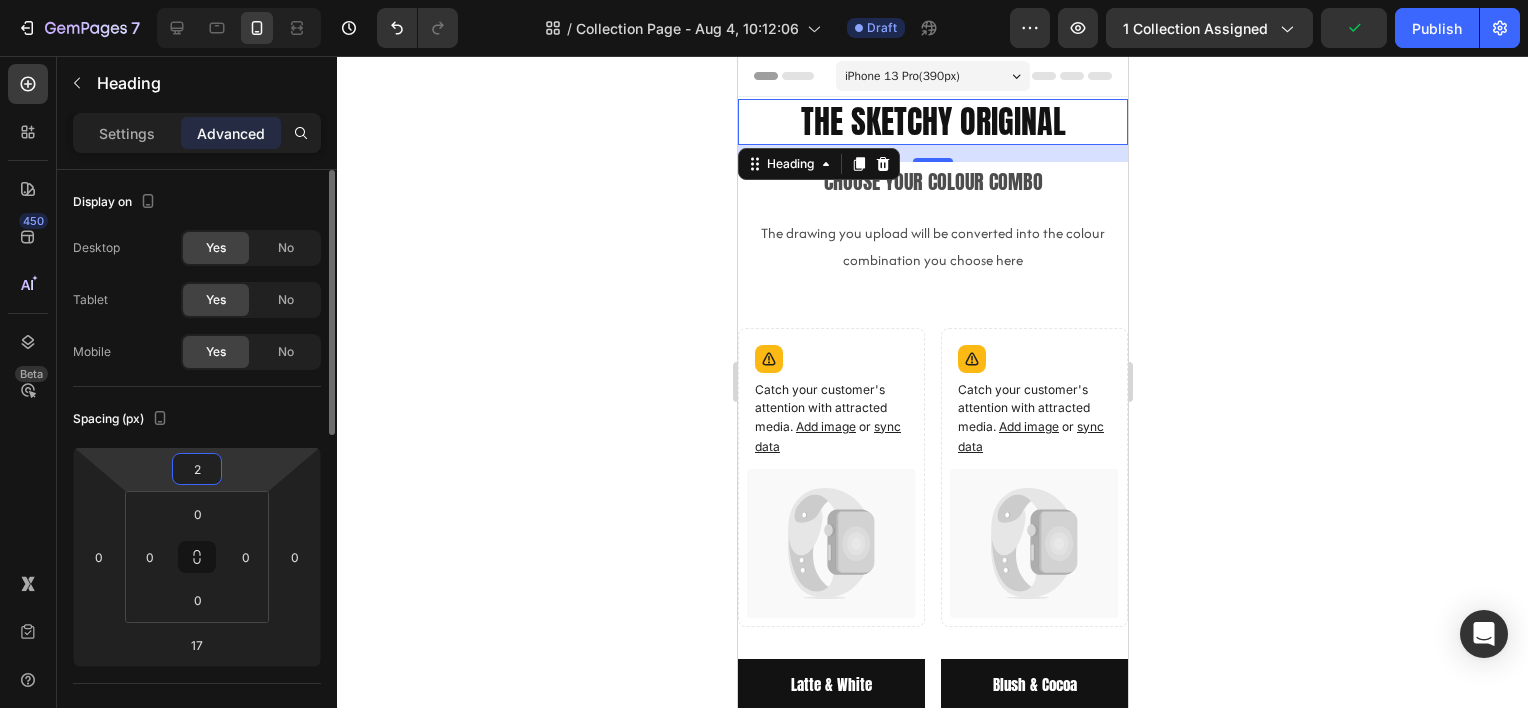 type on "20" 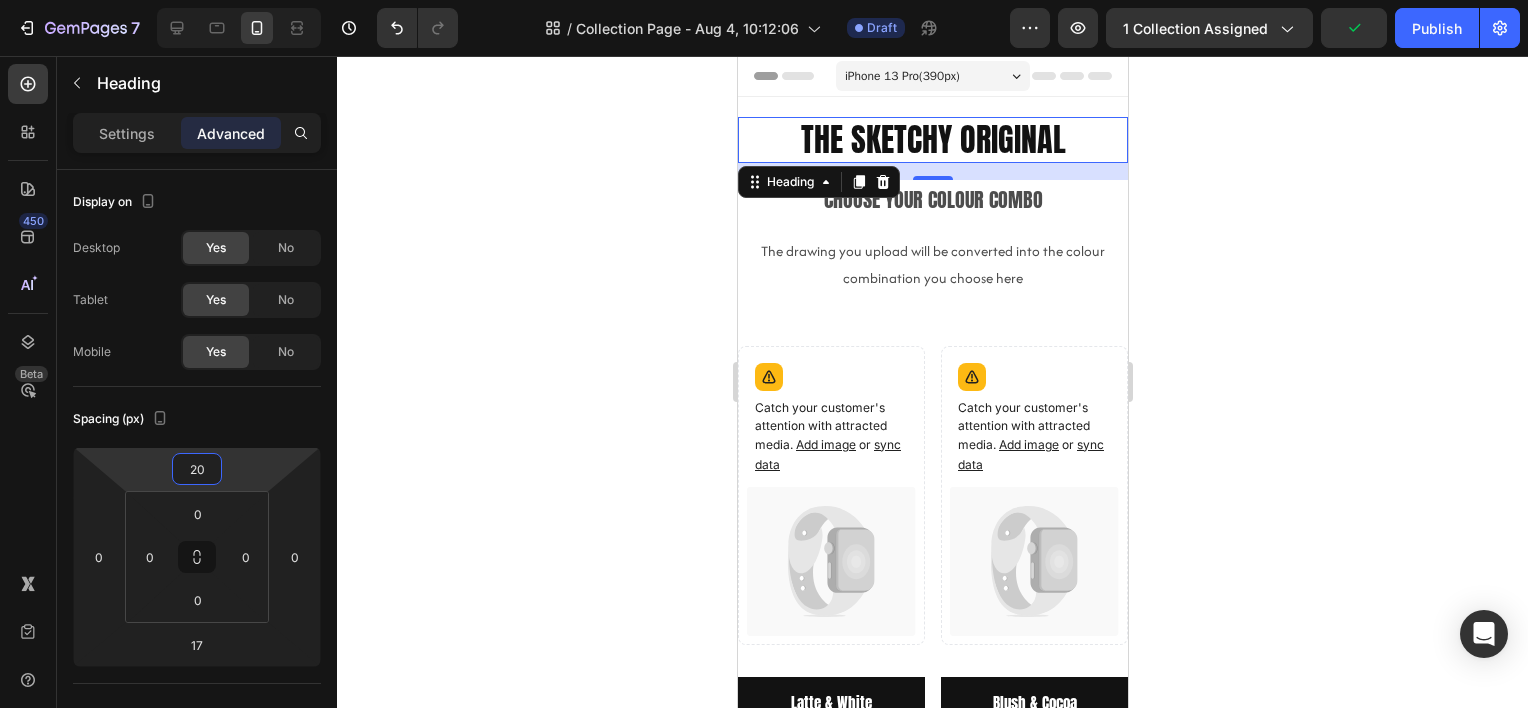 click 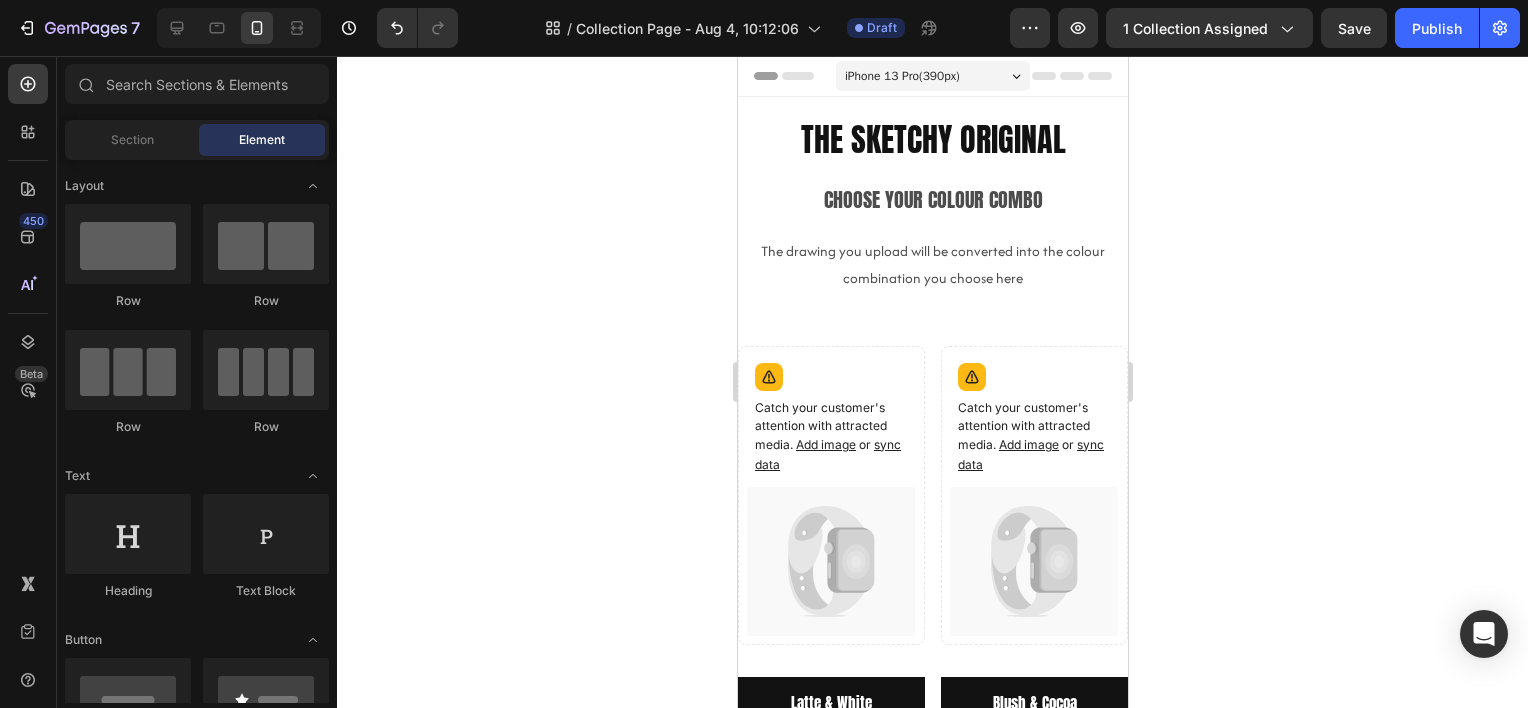 click 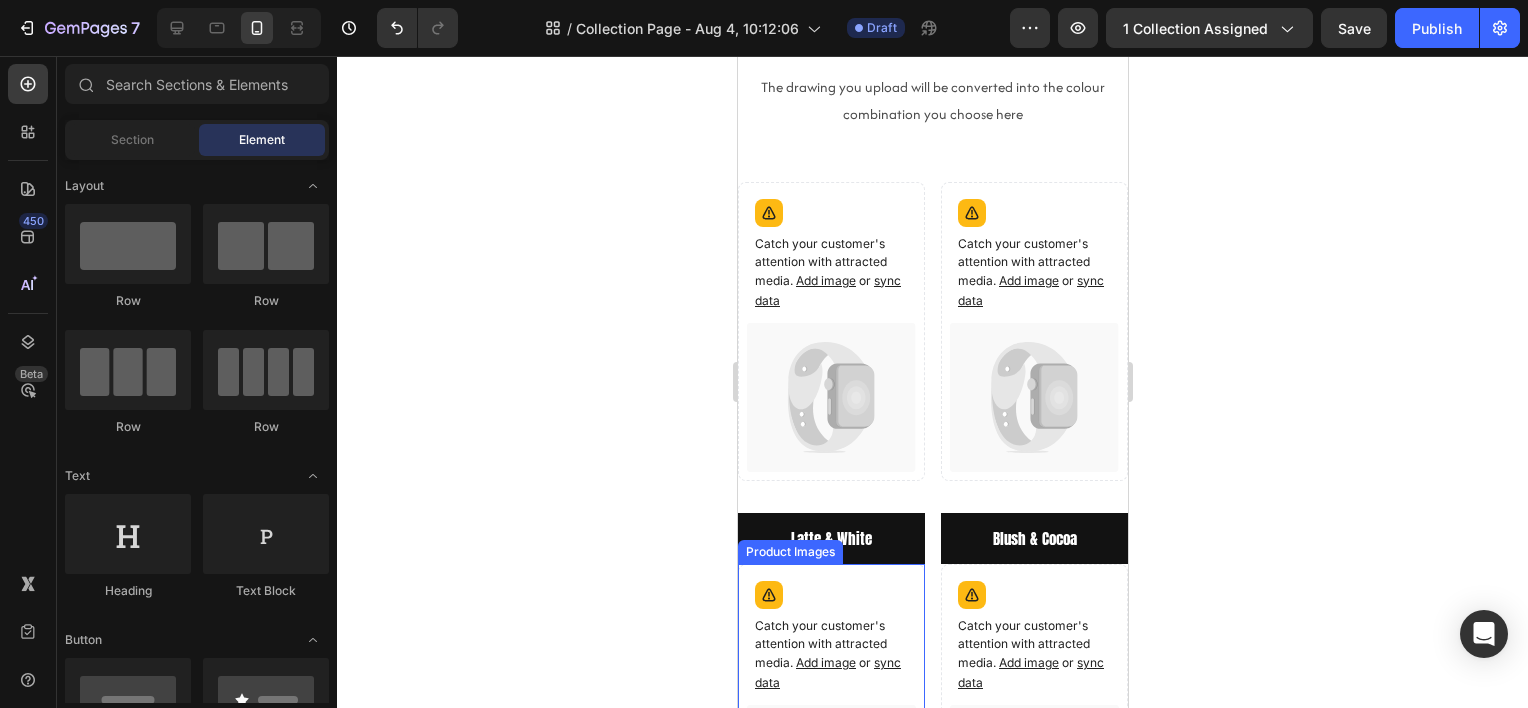 scroll, scrollTop: 200, scrollLeft: 0, axis: vertical 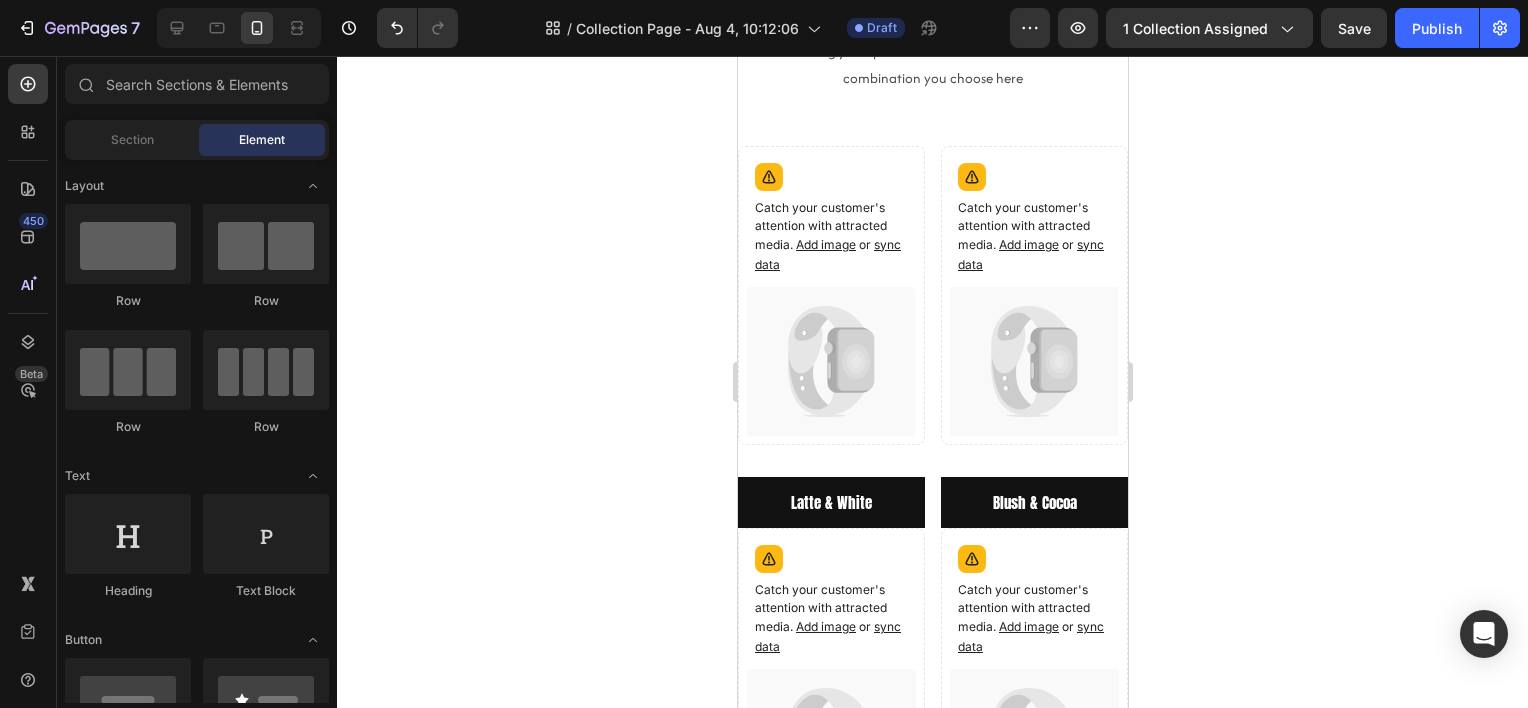 click 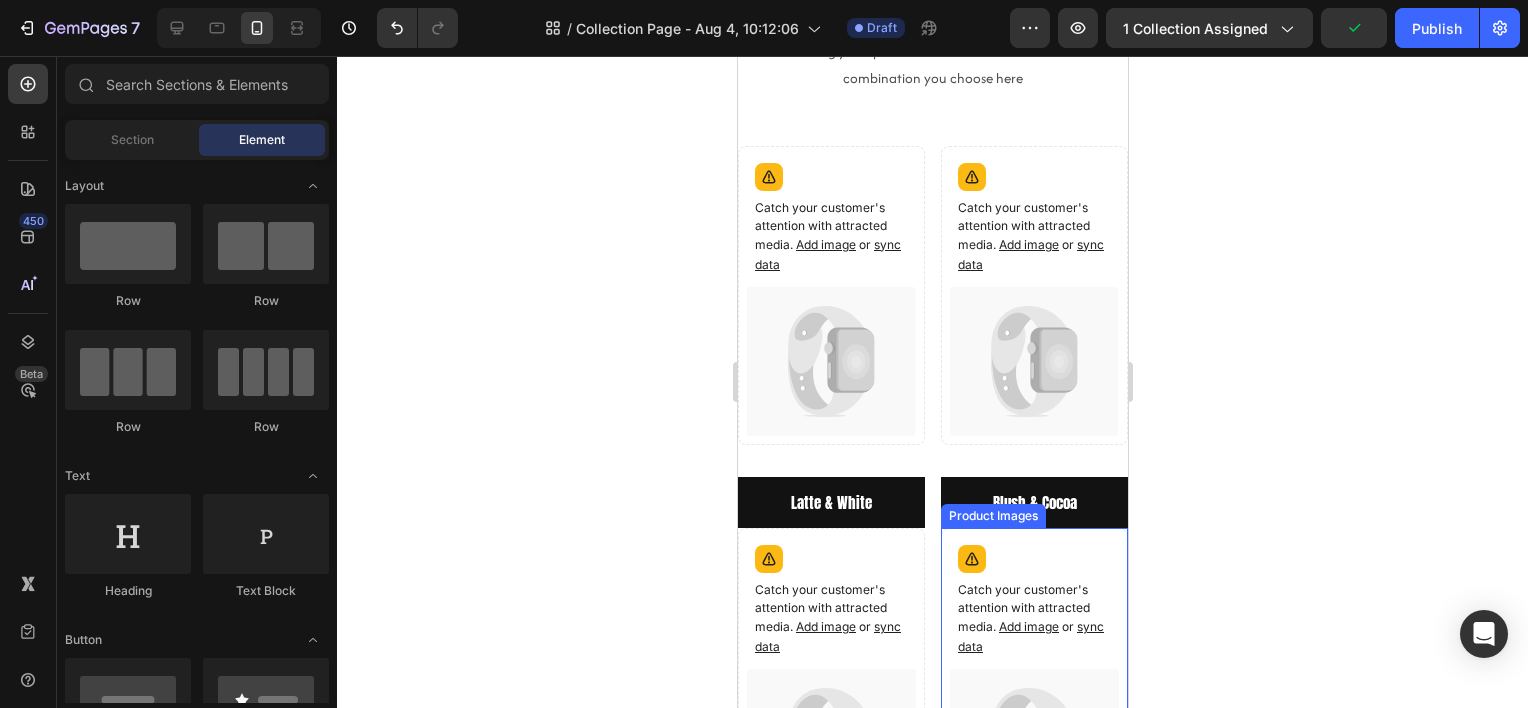 scroll, scrollTop: 0, scrollLeft: 0, axis: both 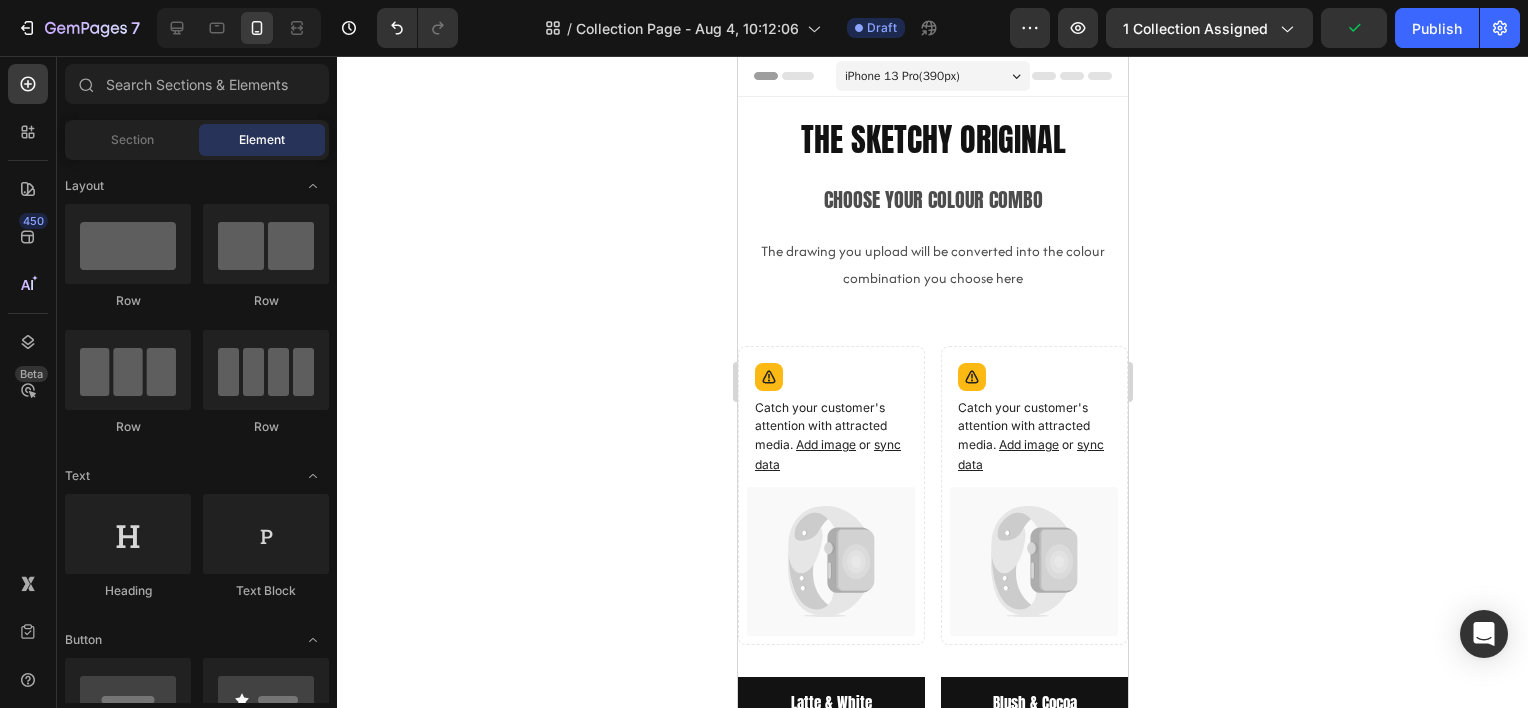 click 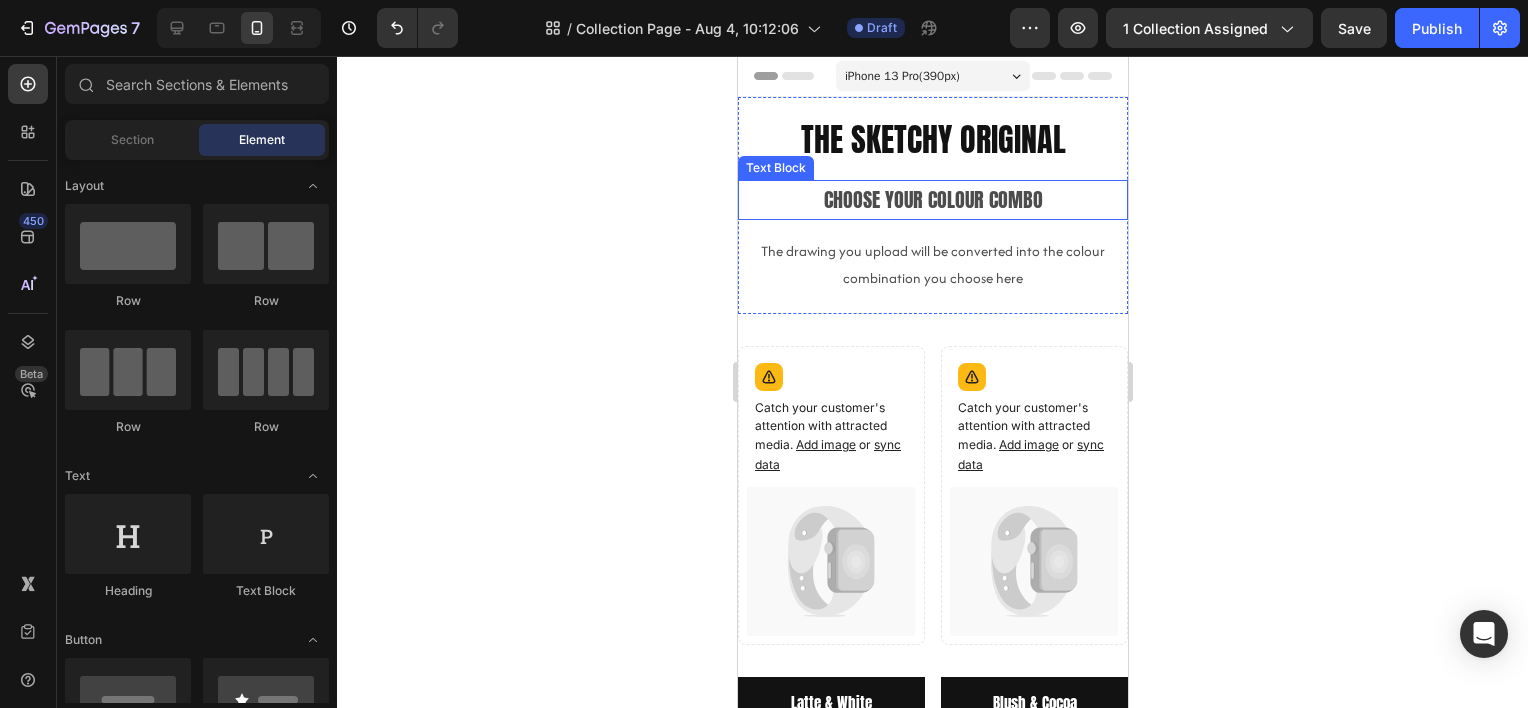 click on "Choose your colour combo" at bounding box center (932, 200) 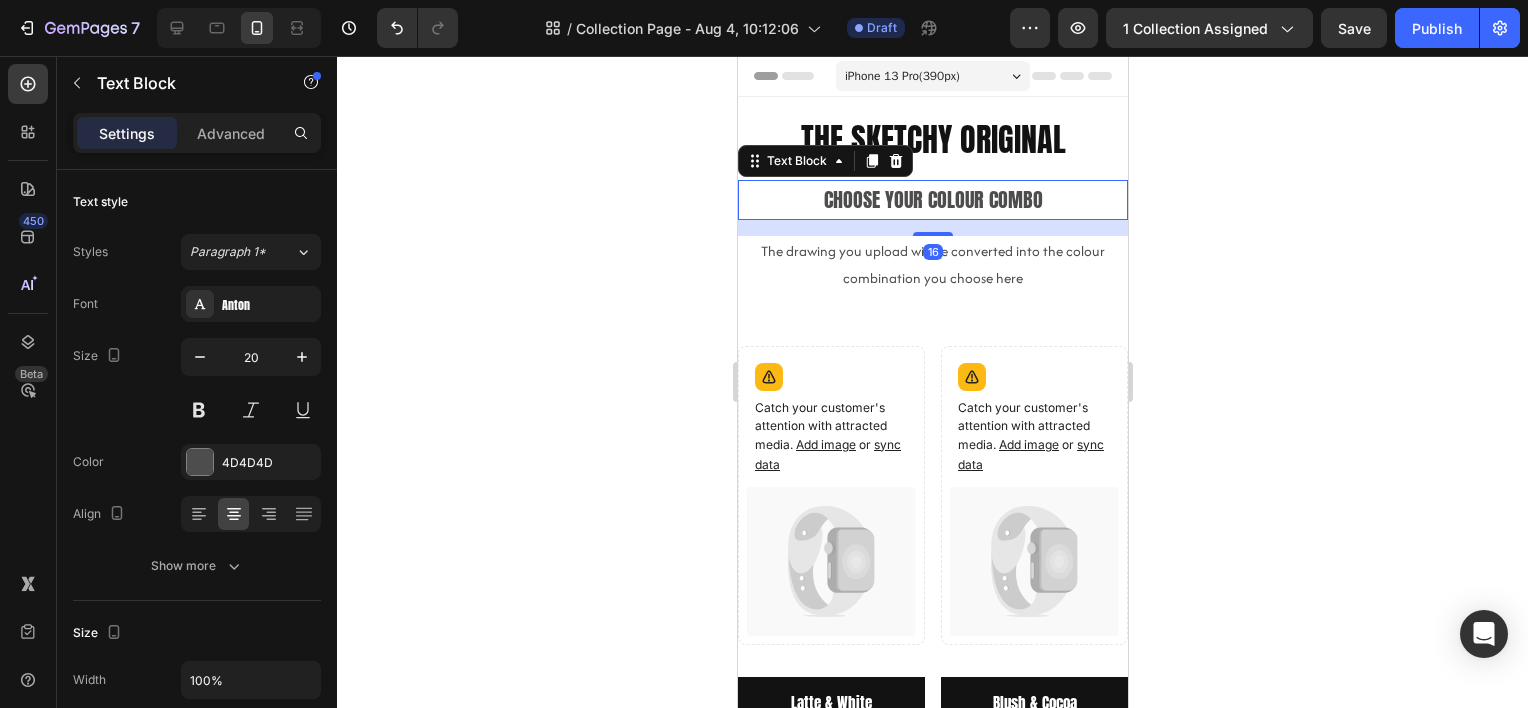 click on "Choose your colour combo" at bounding box center (932, 200) 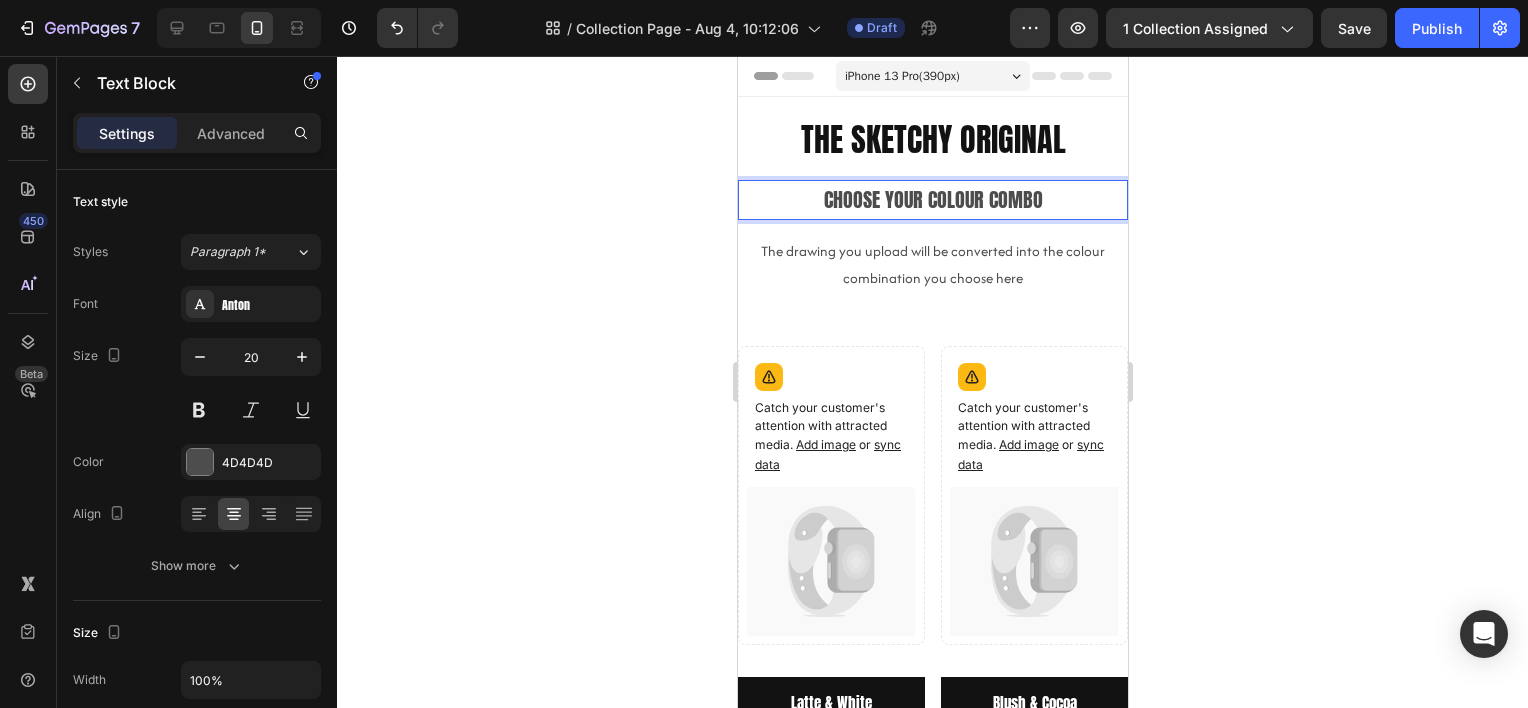 click on "Choose your colour combo" at bounding box center (932, 200) 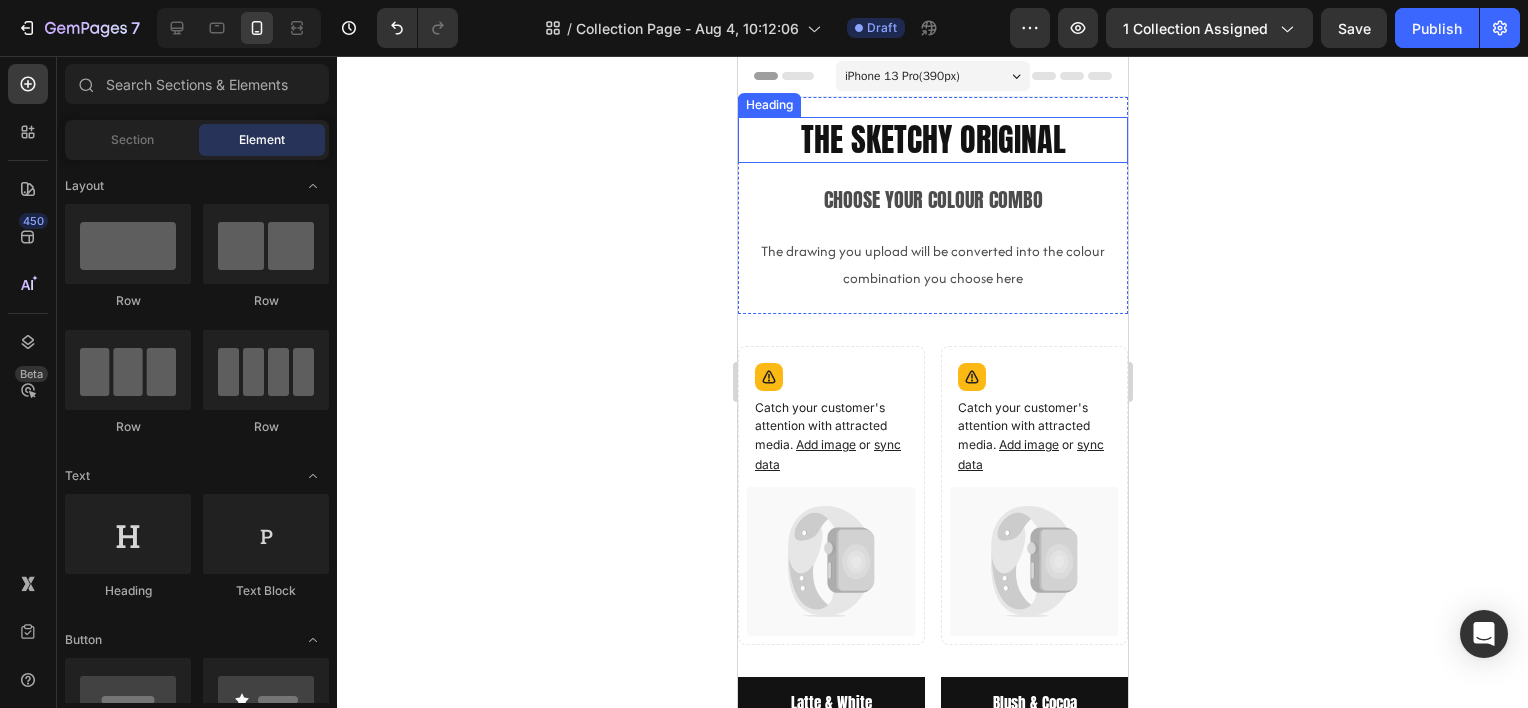 click on "The Sketchy Original" at bounding box center [932, 140] 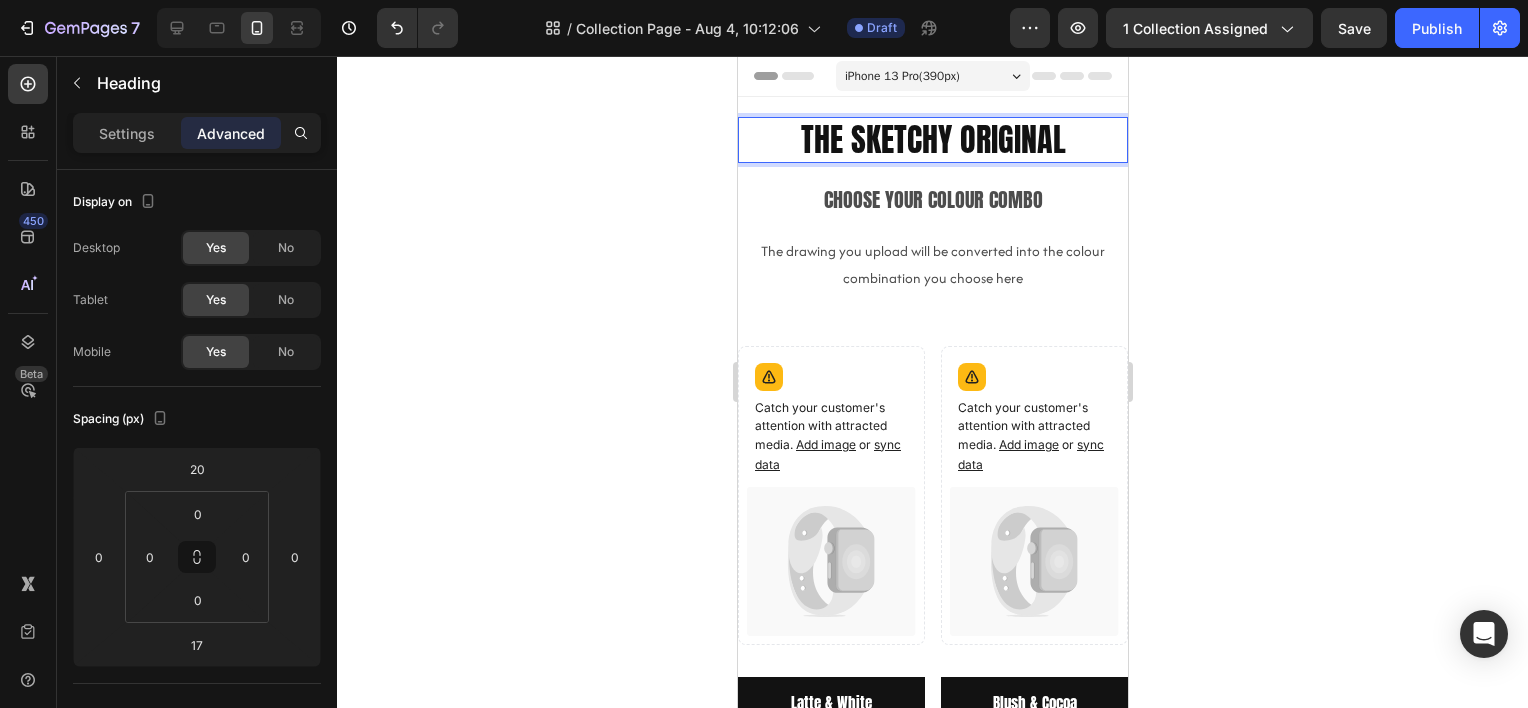 drag, startPoint x: 930, startPoint y: 136, endPoint x: 871, endPoint y: 140, distance: 59.135437 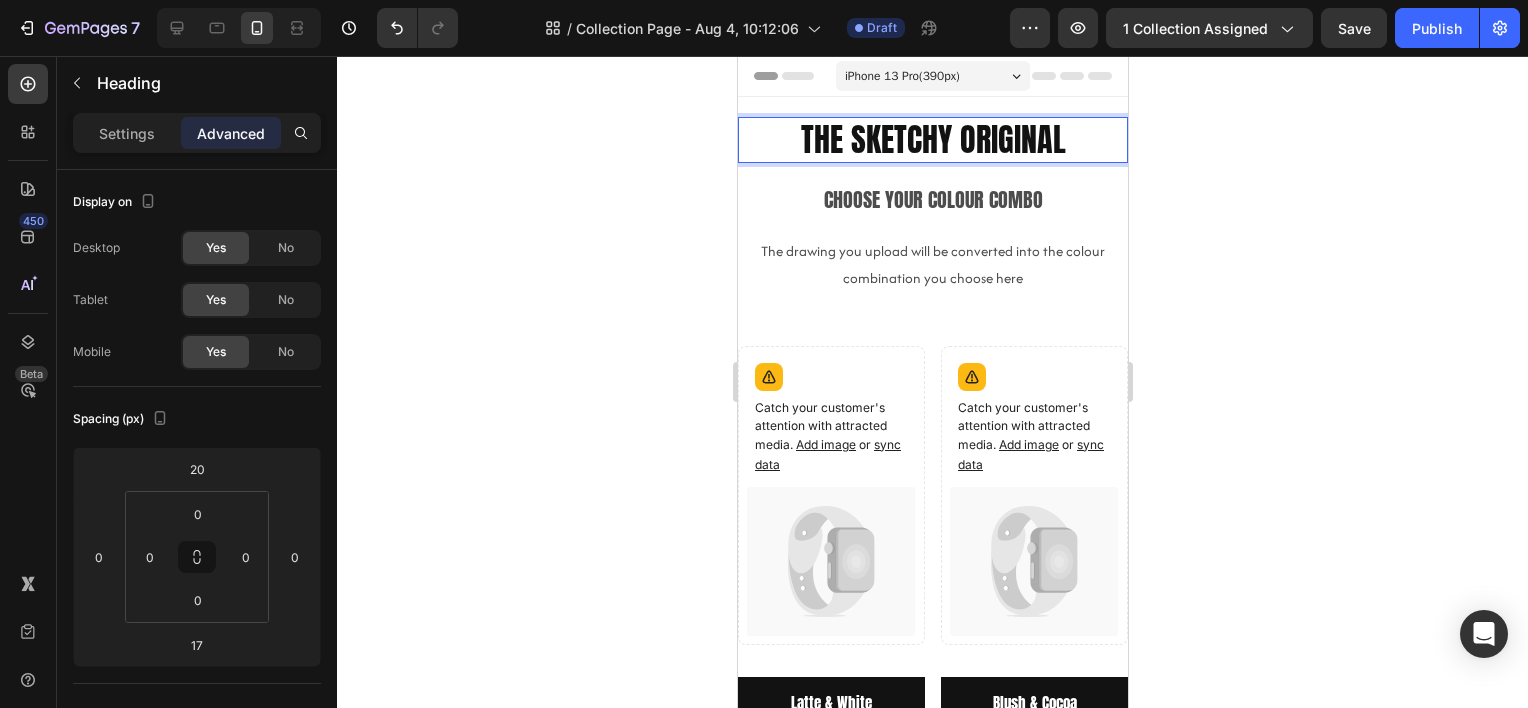 click on "The Sketchy Original" at bounding box center [932, 140] 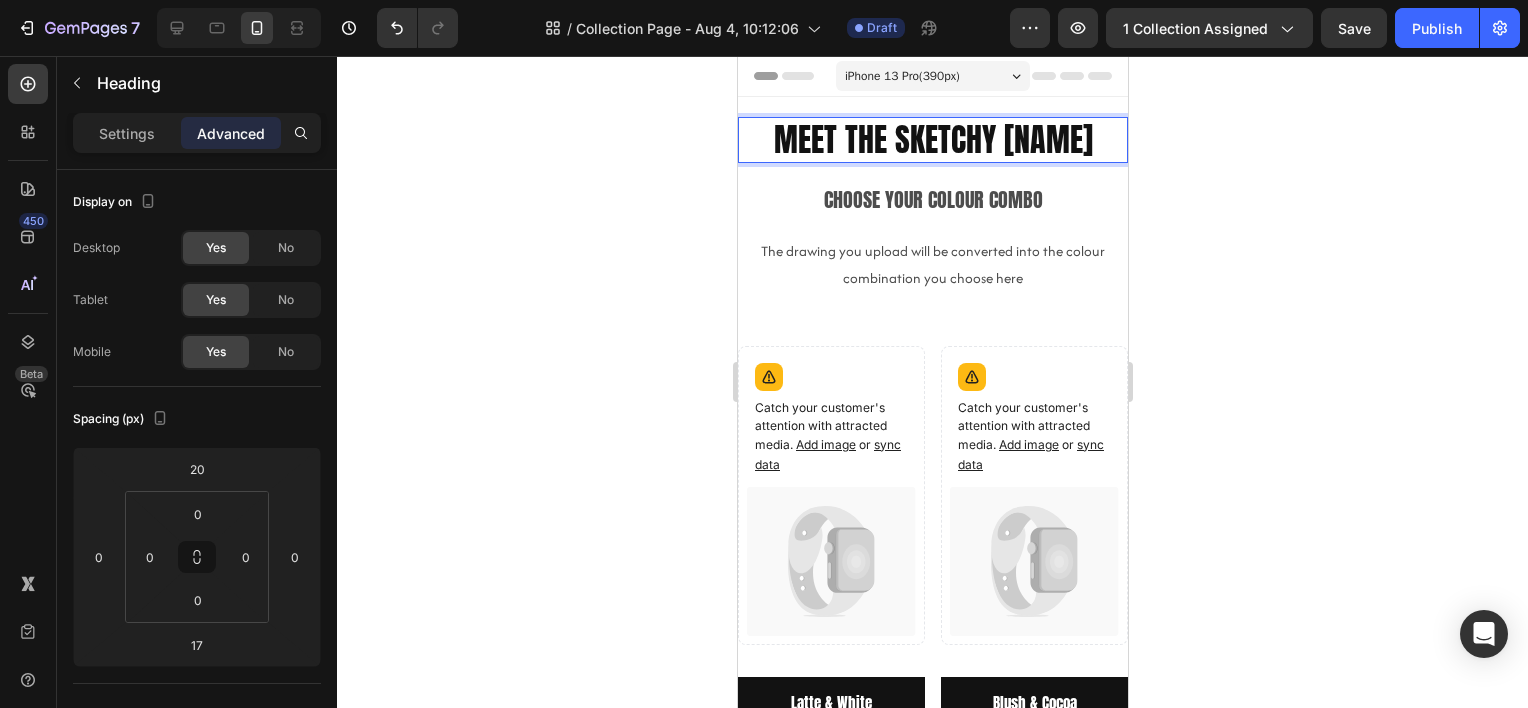 click on "Meet the Sketchy [NAME]" at bounding box center [932, 140] 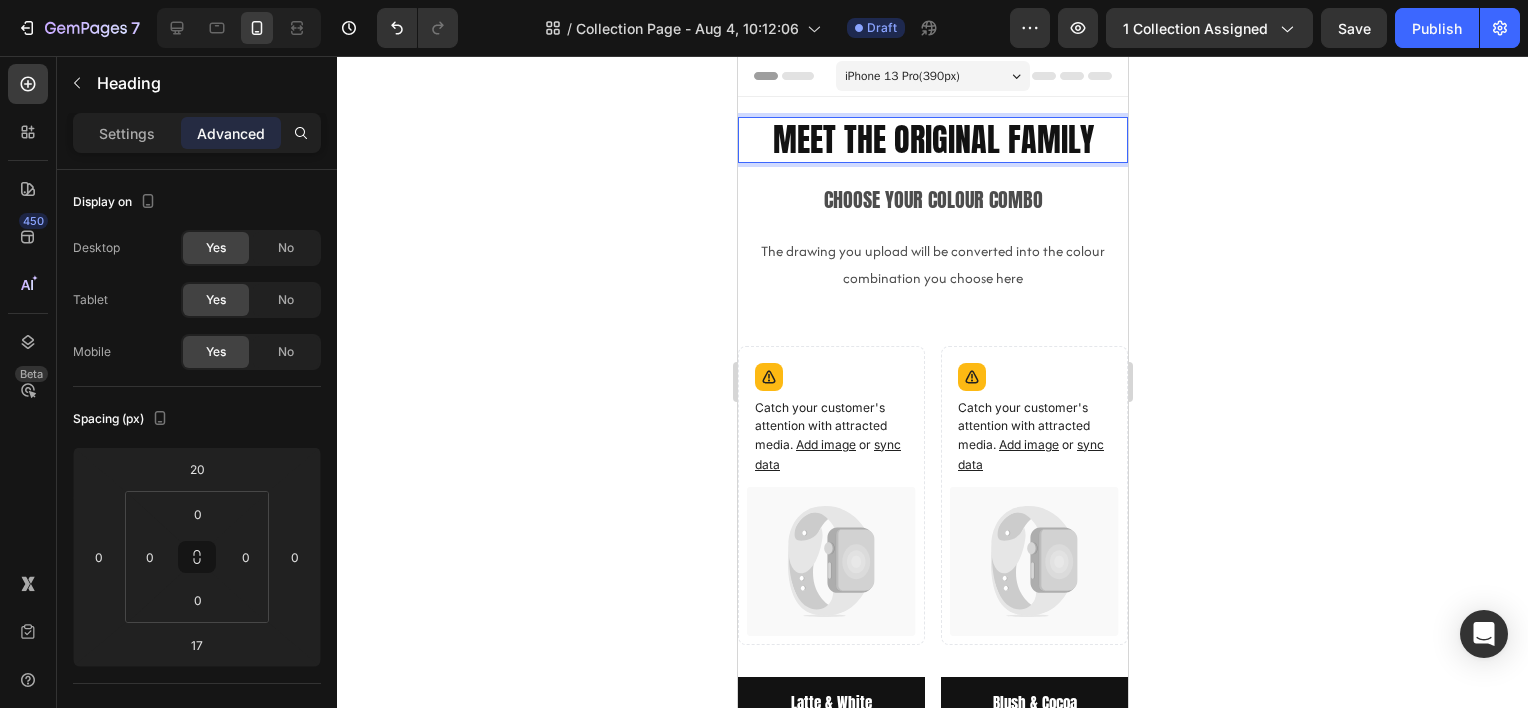 click 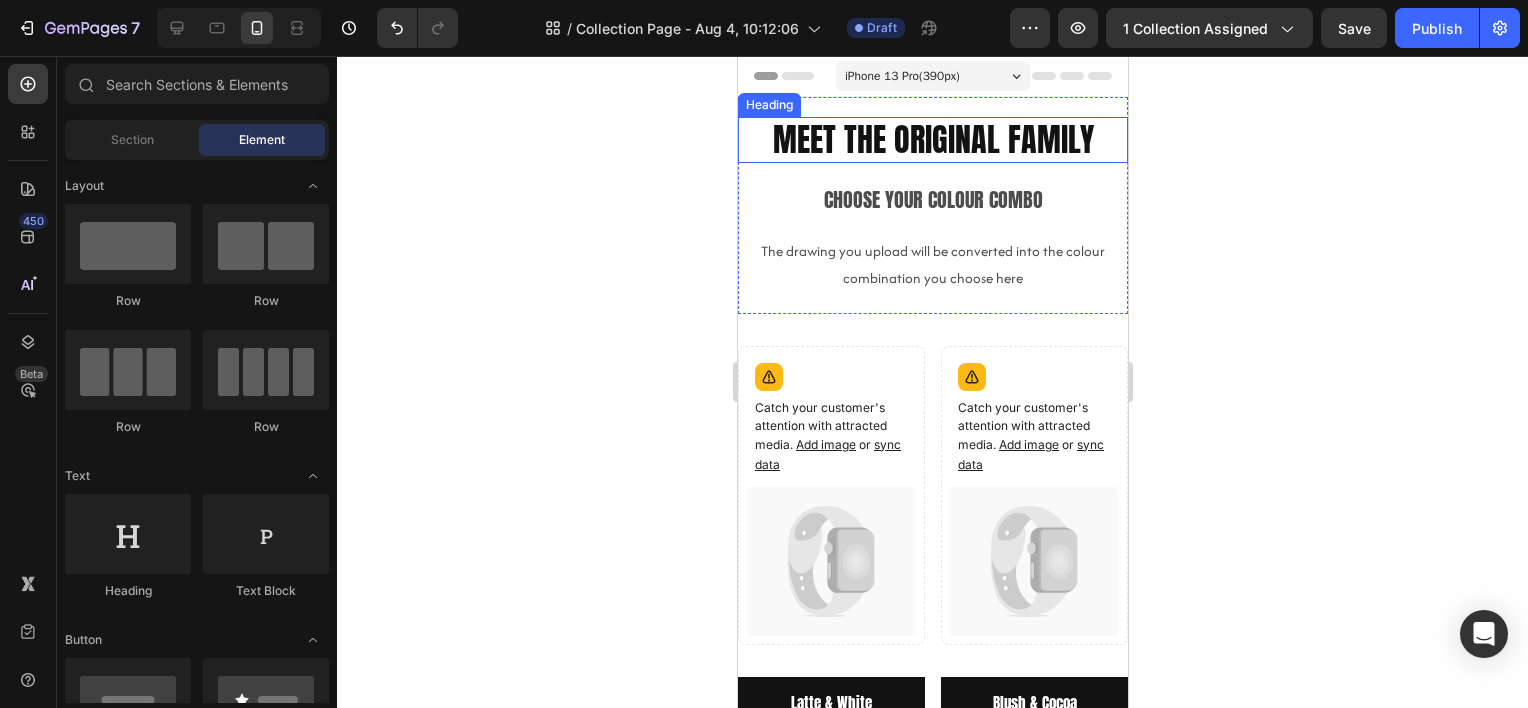 click on "Meet the Original family" at bounding box center [932, 140] 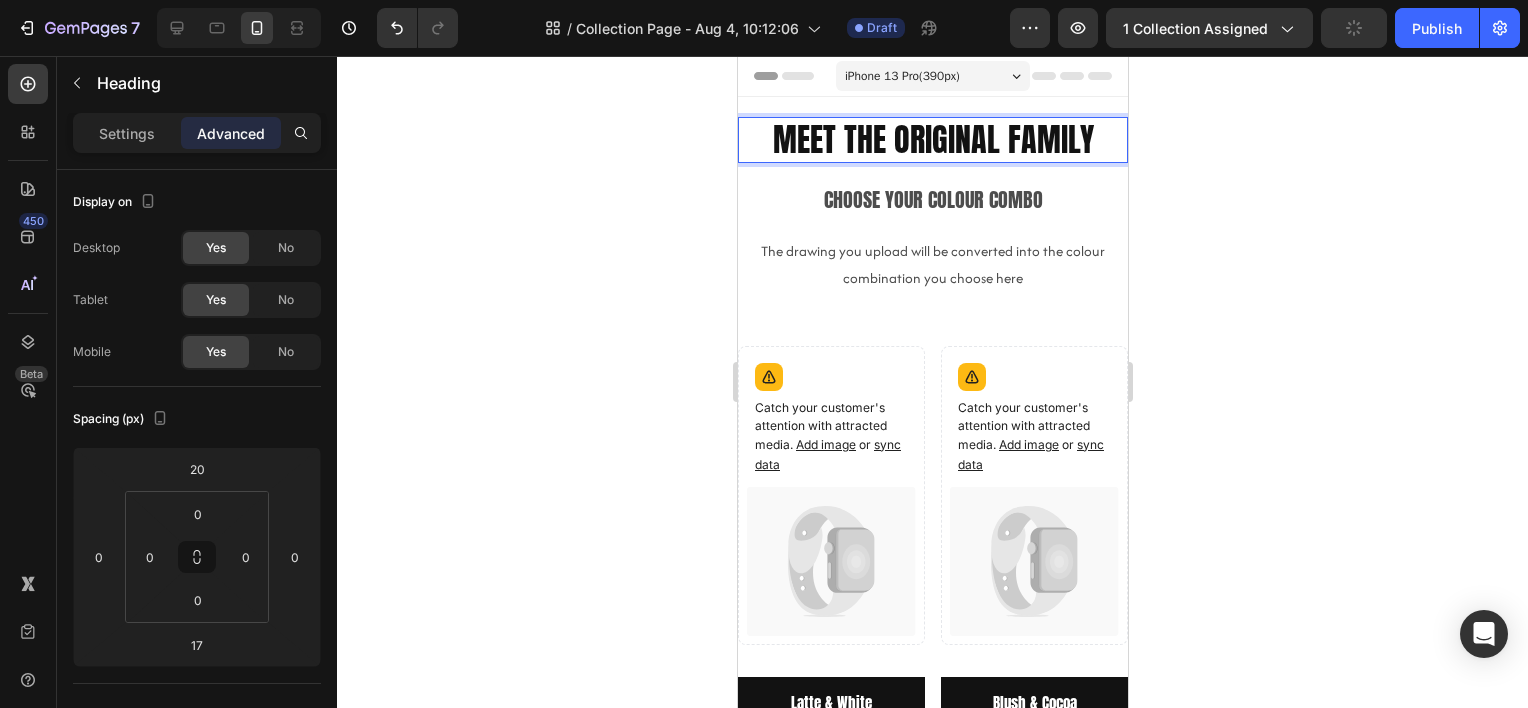 click on "Meet the Original family" at bounding box center [932, 140] 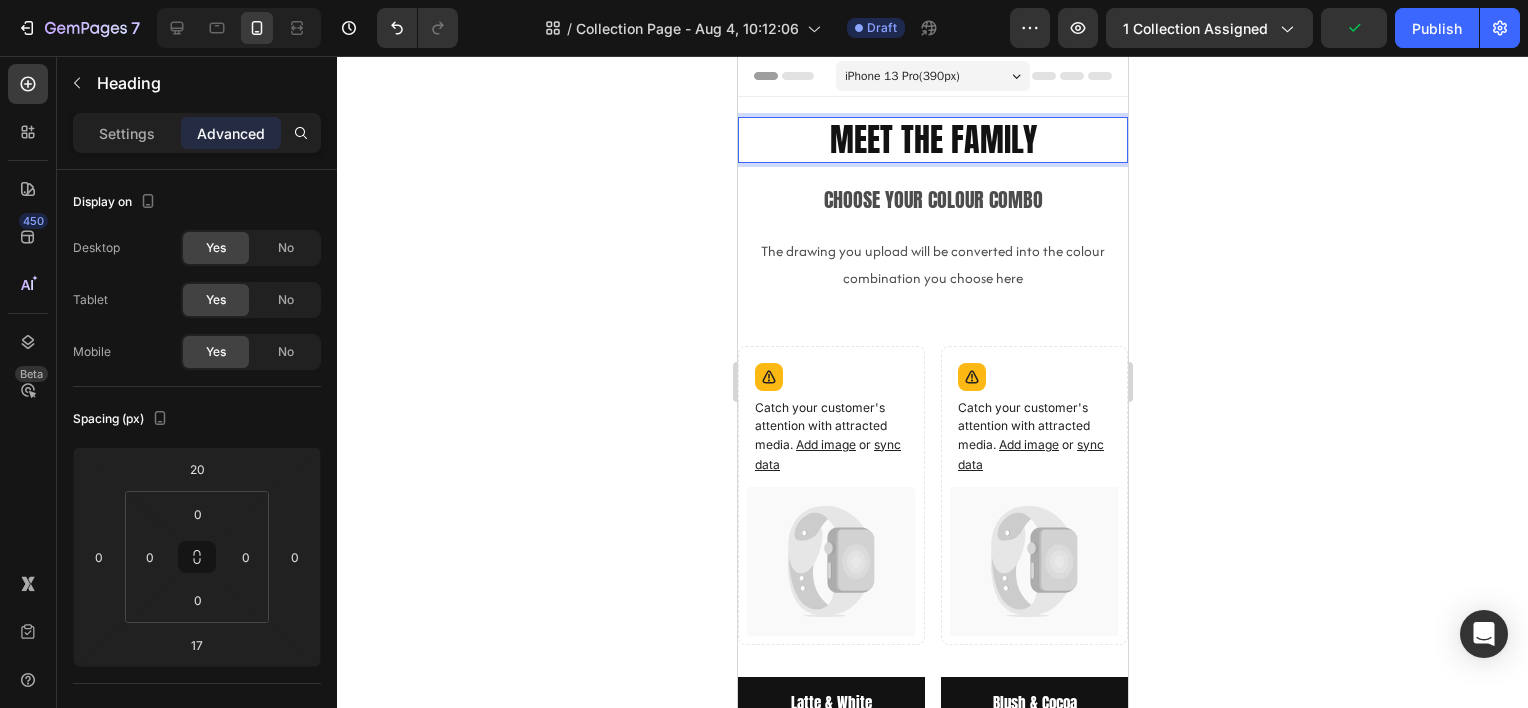 click 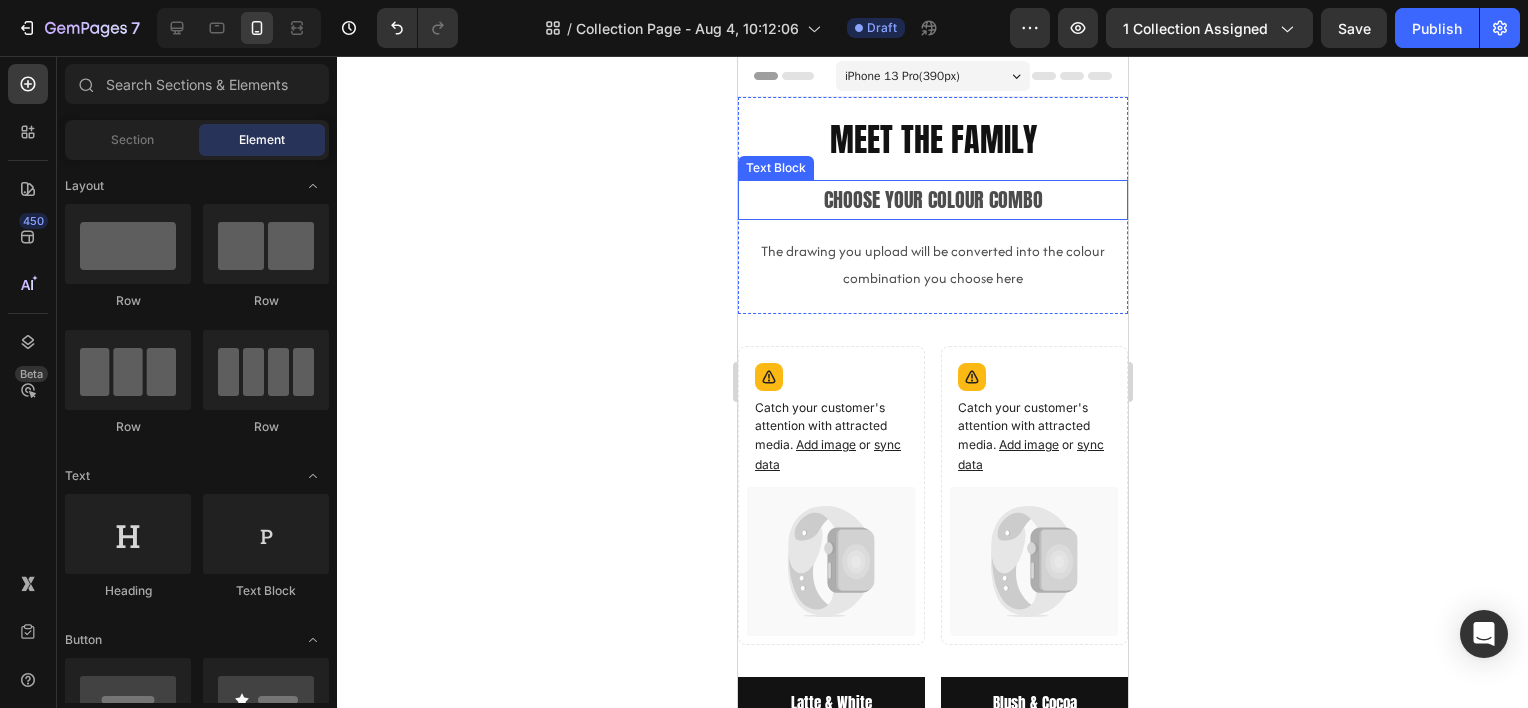 click on "Choose your colour combo" at bounding box center (932, 200) 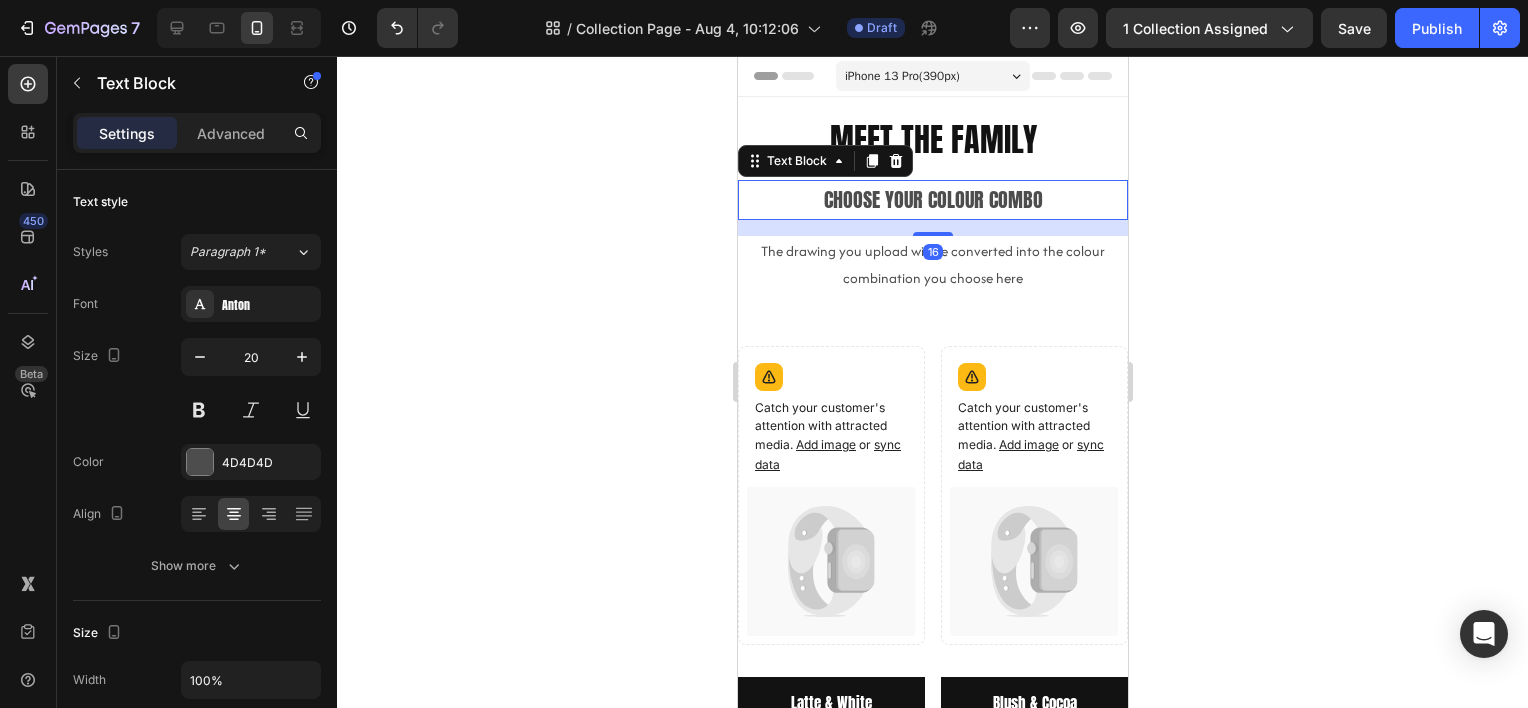 click 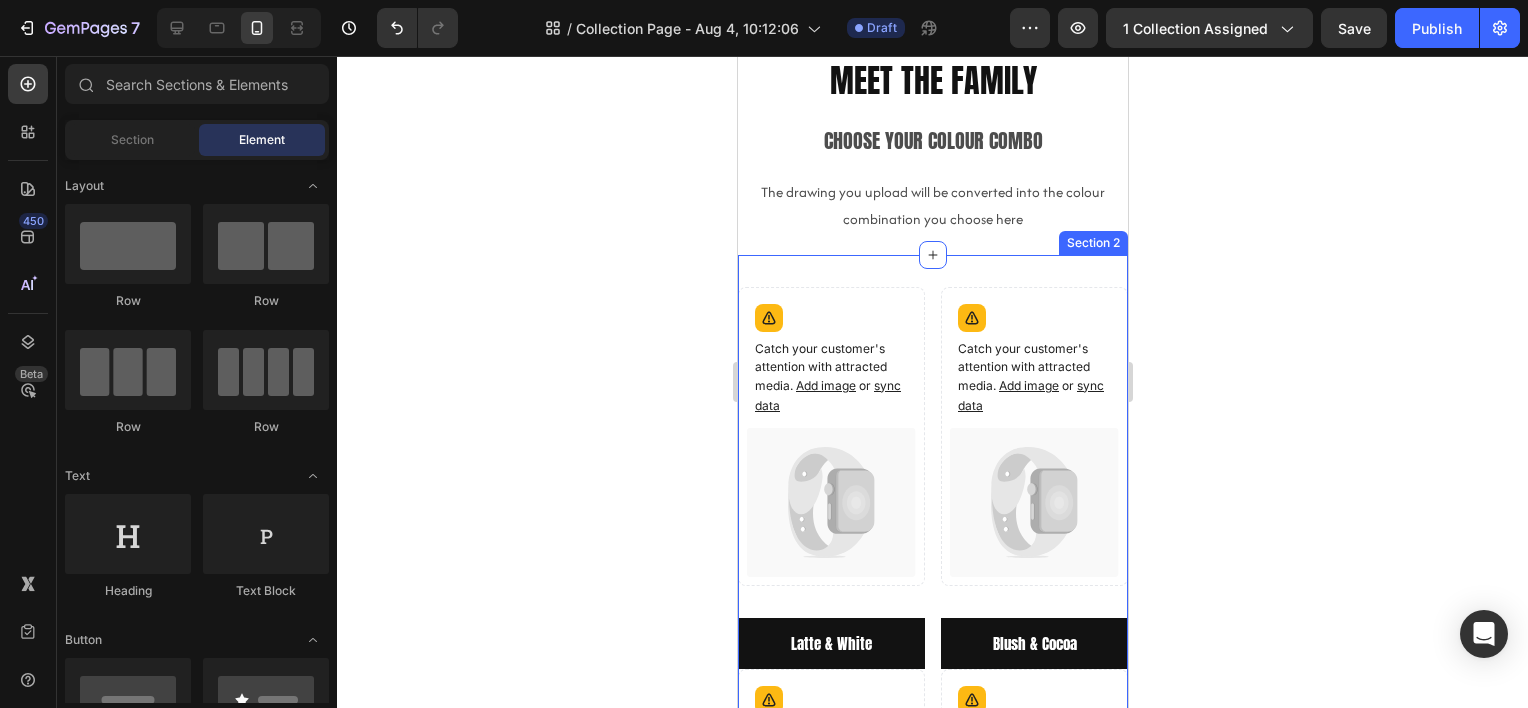 scroll, scrollTop: 0, scrollLeft: 0, axis: both 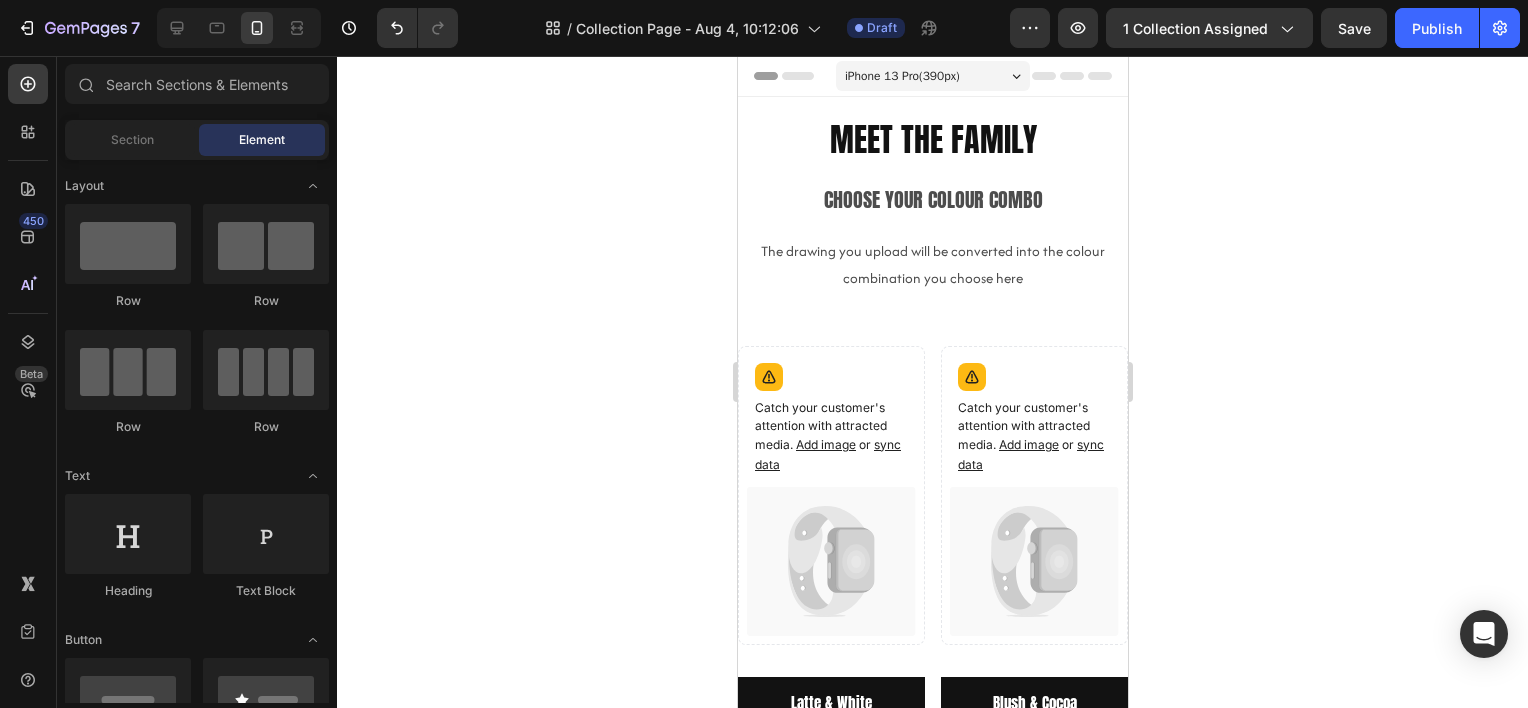drag, startPoint x: 1266, startPoint y: 297, endPoint x: 1191, endPoint y: 300, distance: 75.059975 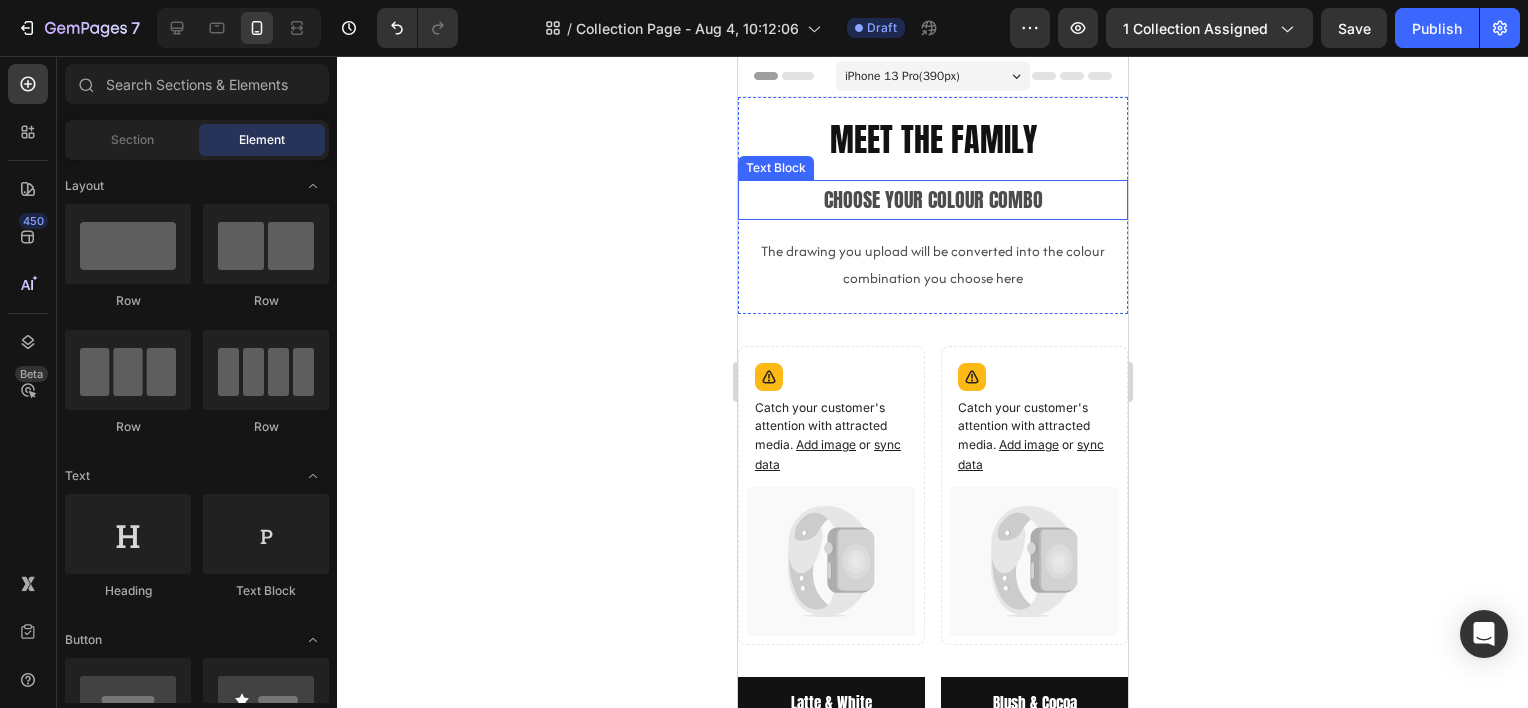 click on "Choose your colour combo" at bounding box center [932, 200] 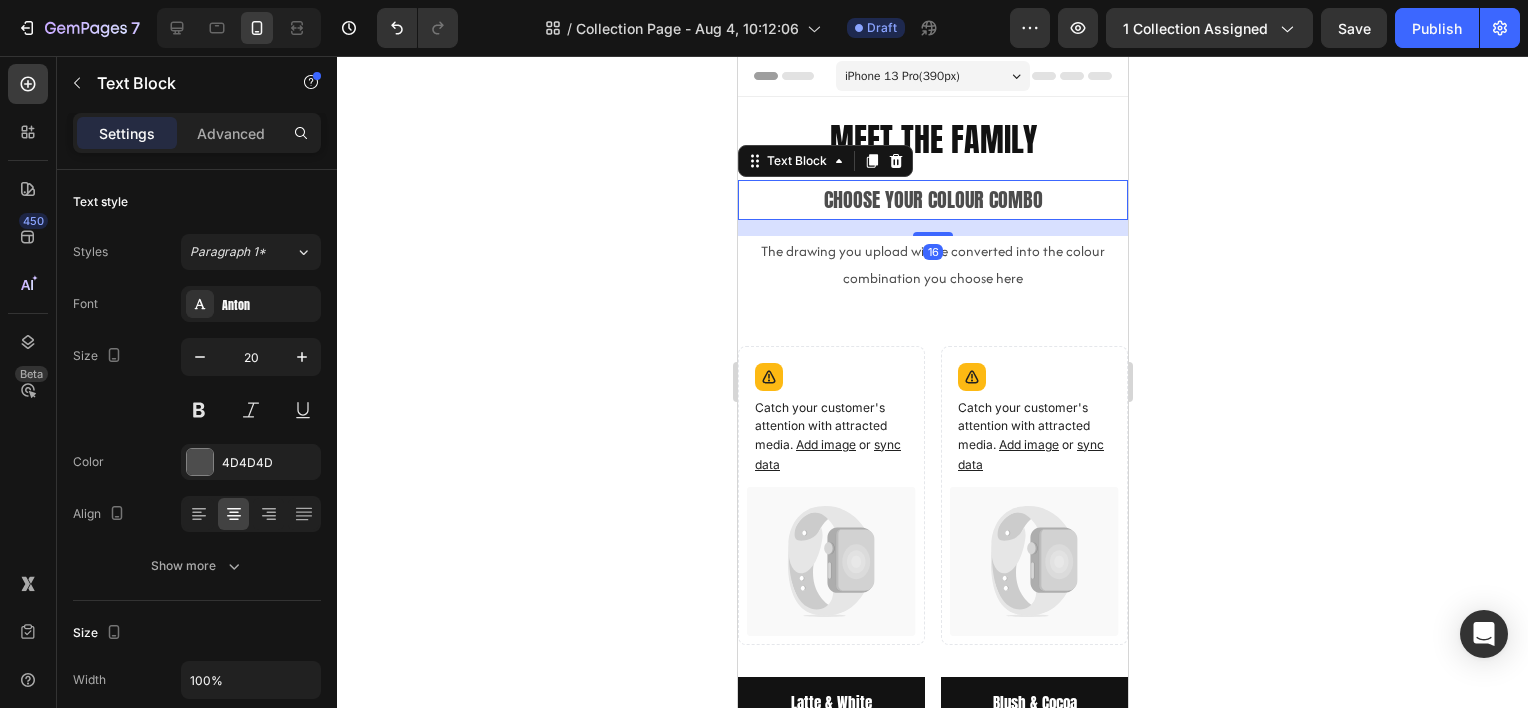 click 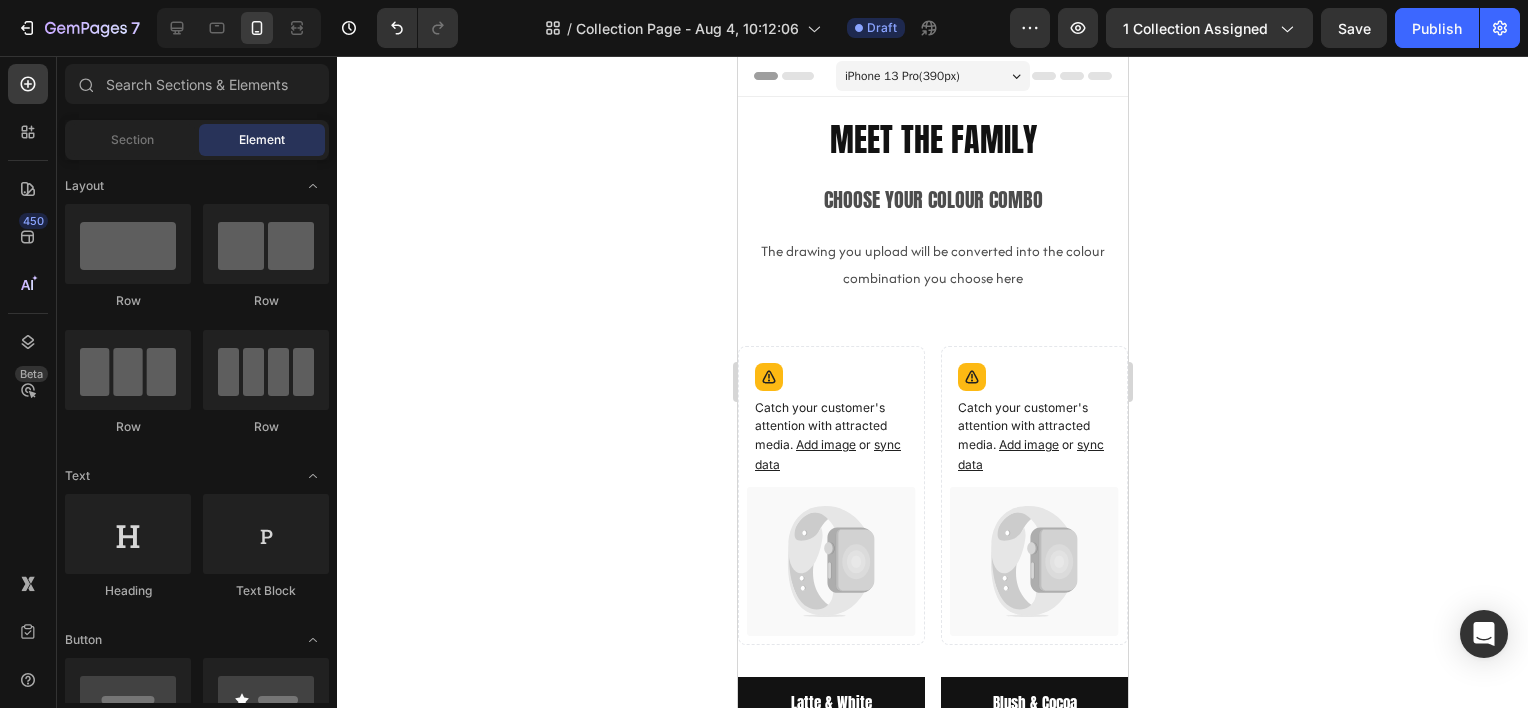 click 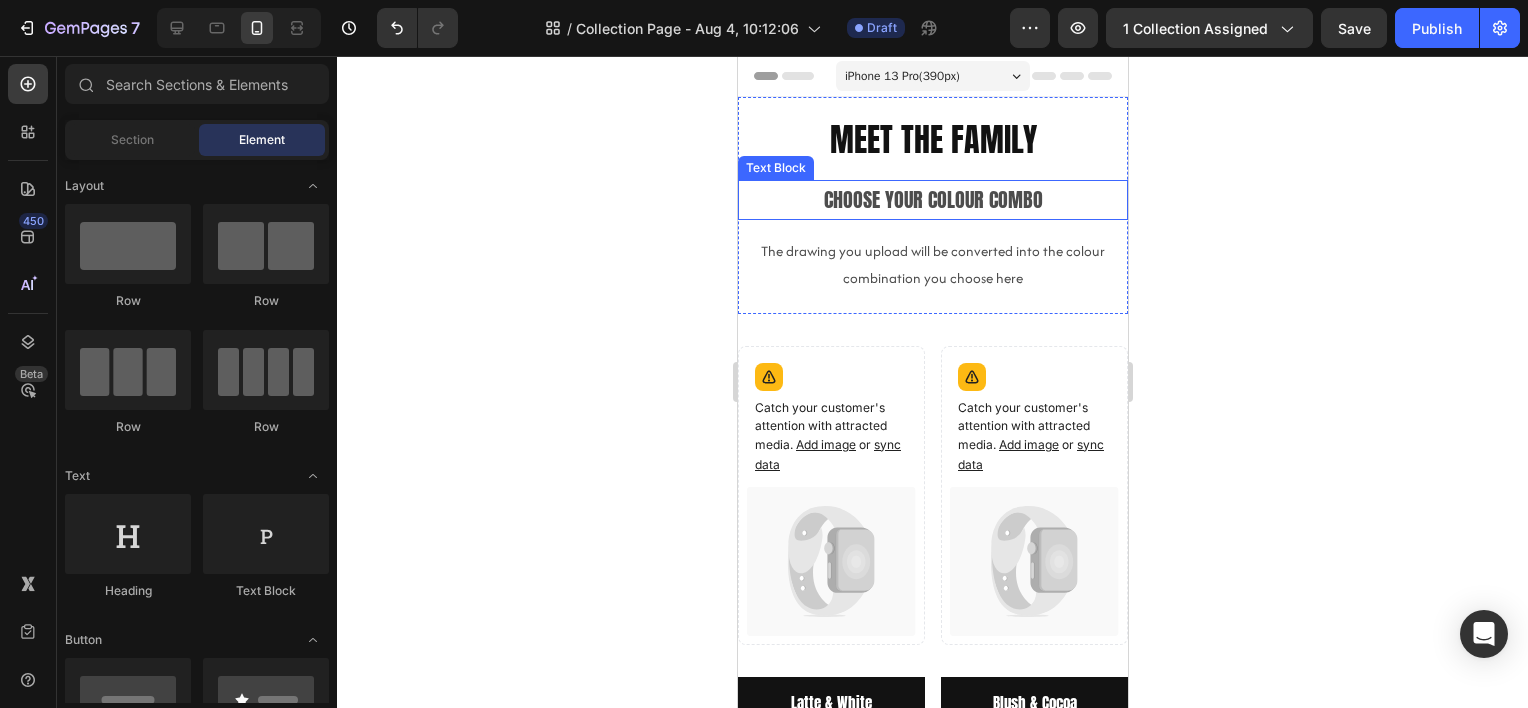 click on "Choose your colour combo" at bounding box center [932, 200] 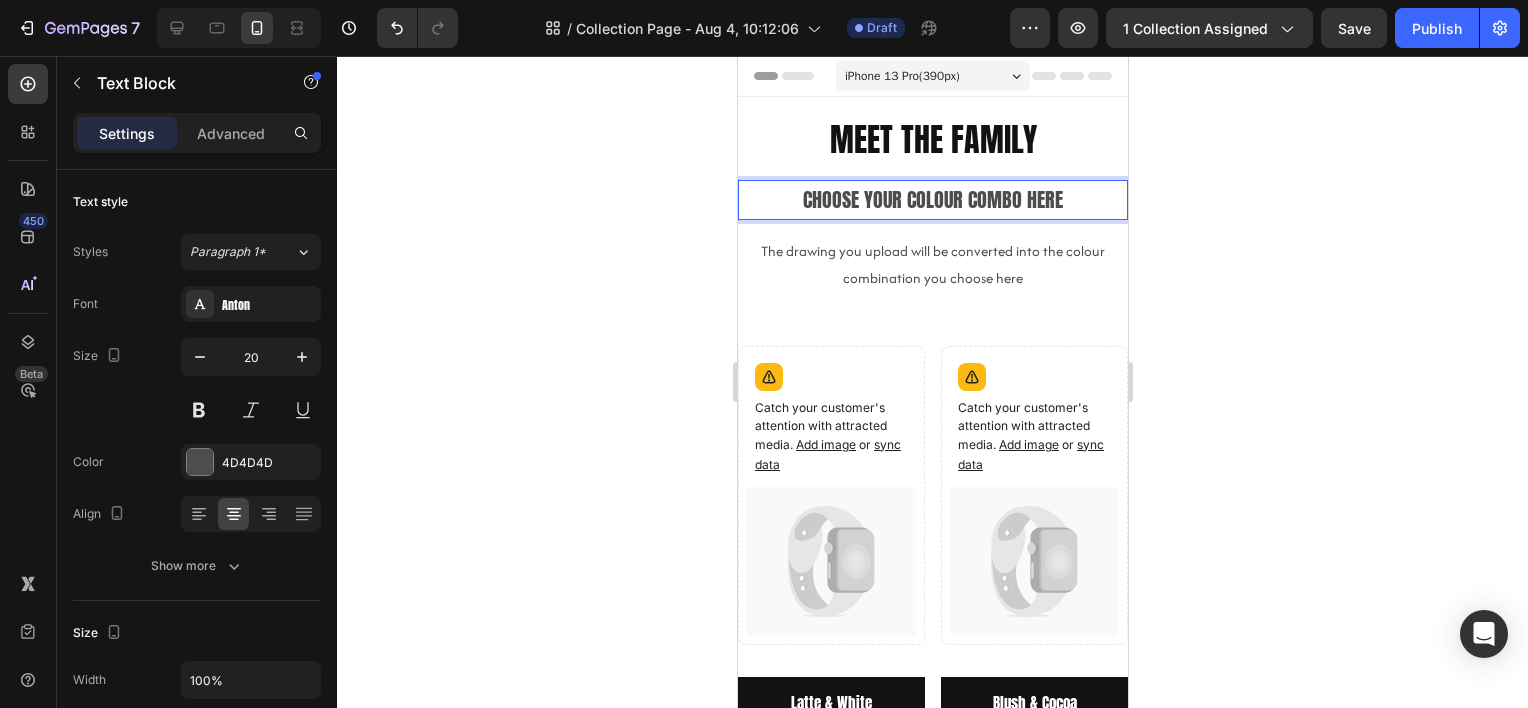 click 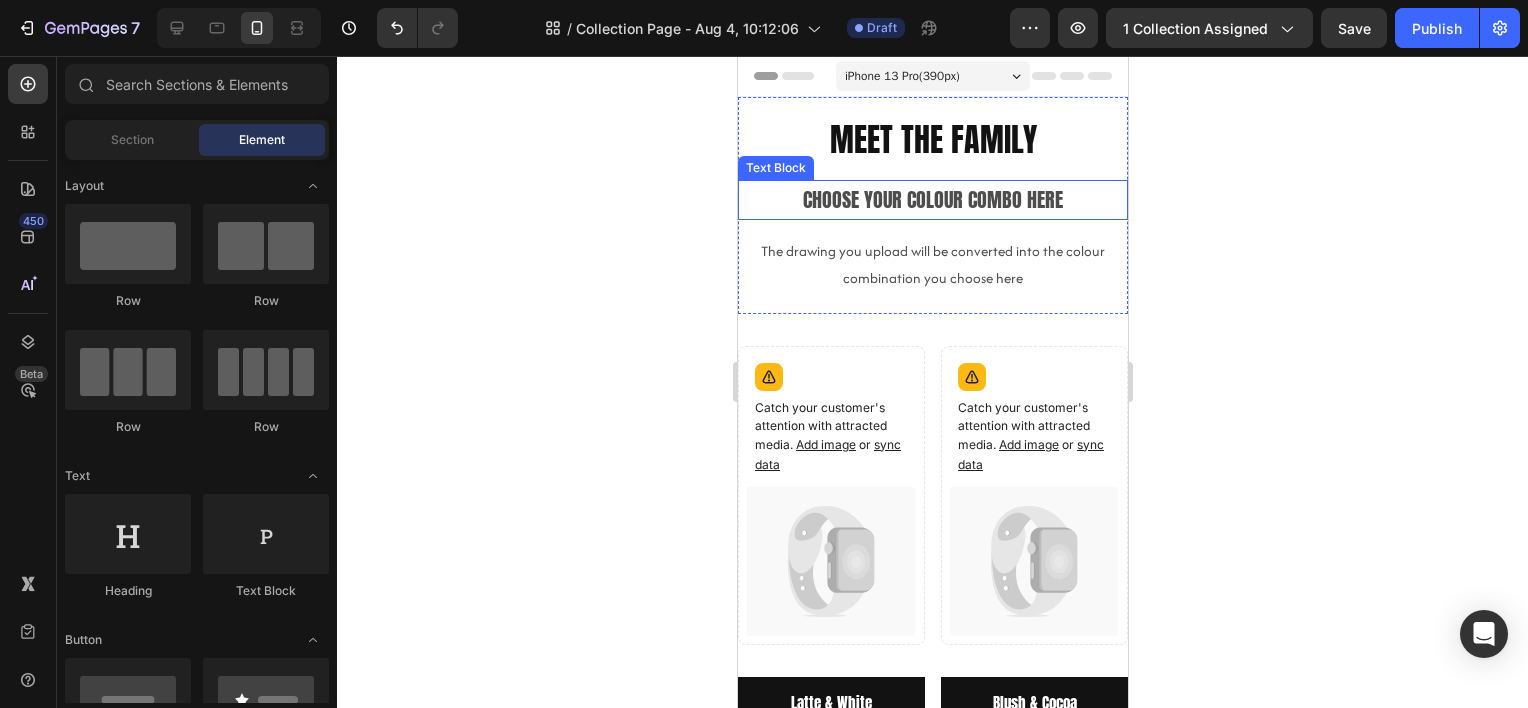 click on "Choose your colour combo here" at bounding box center (932, 200) 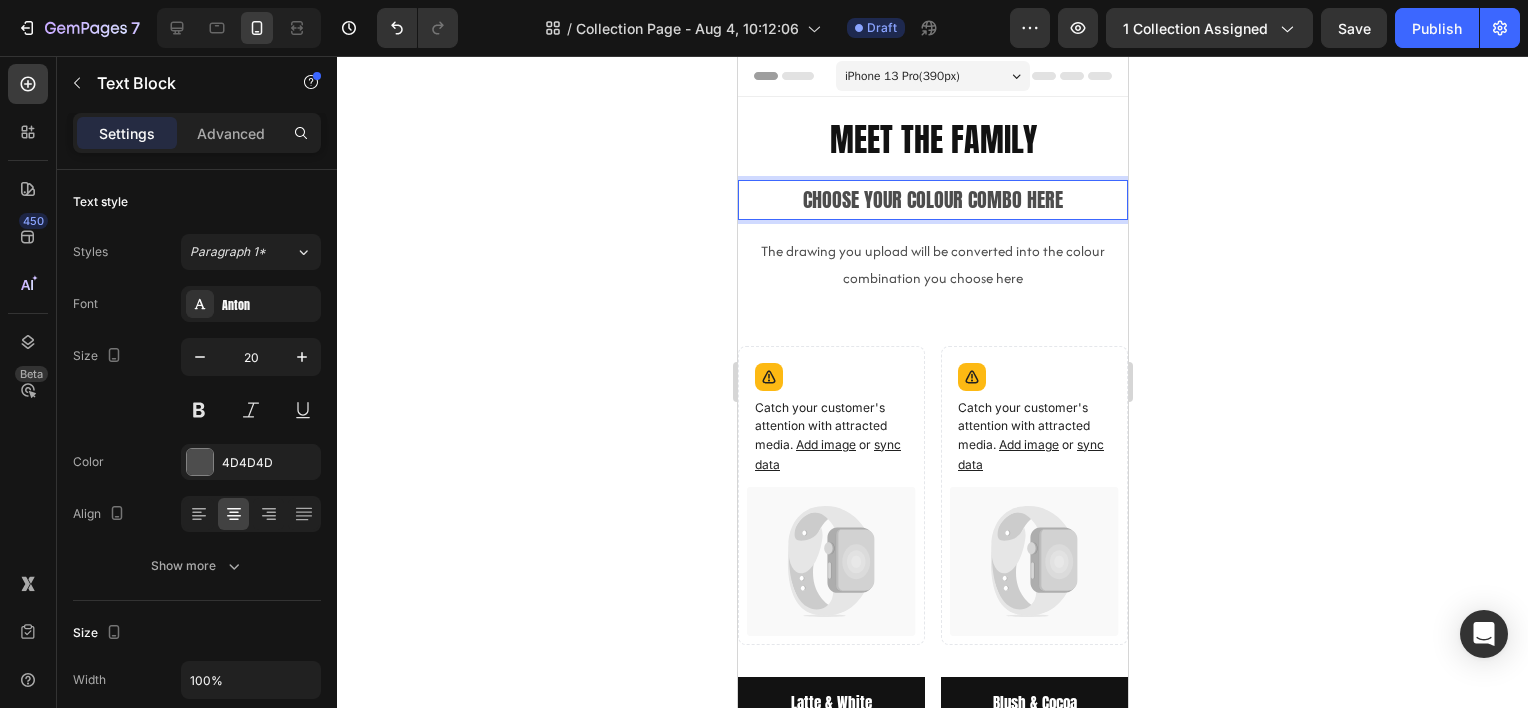 click on "Choose your colour combo here" at bounding box center [932, 200] 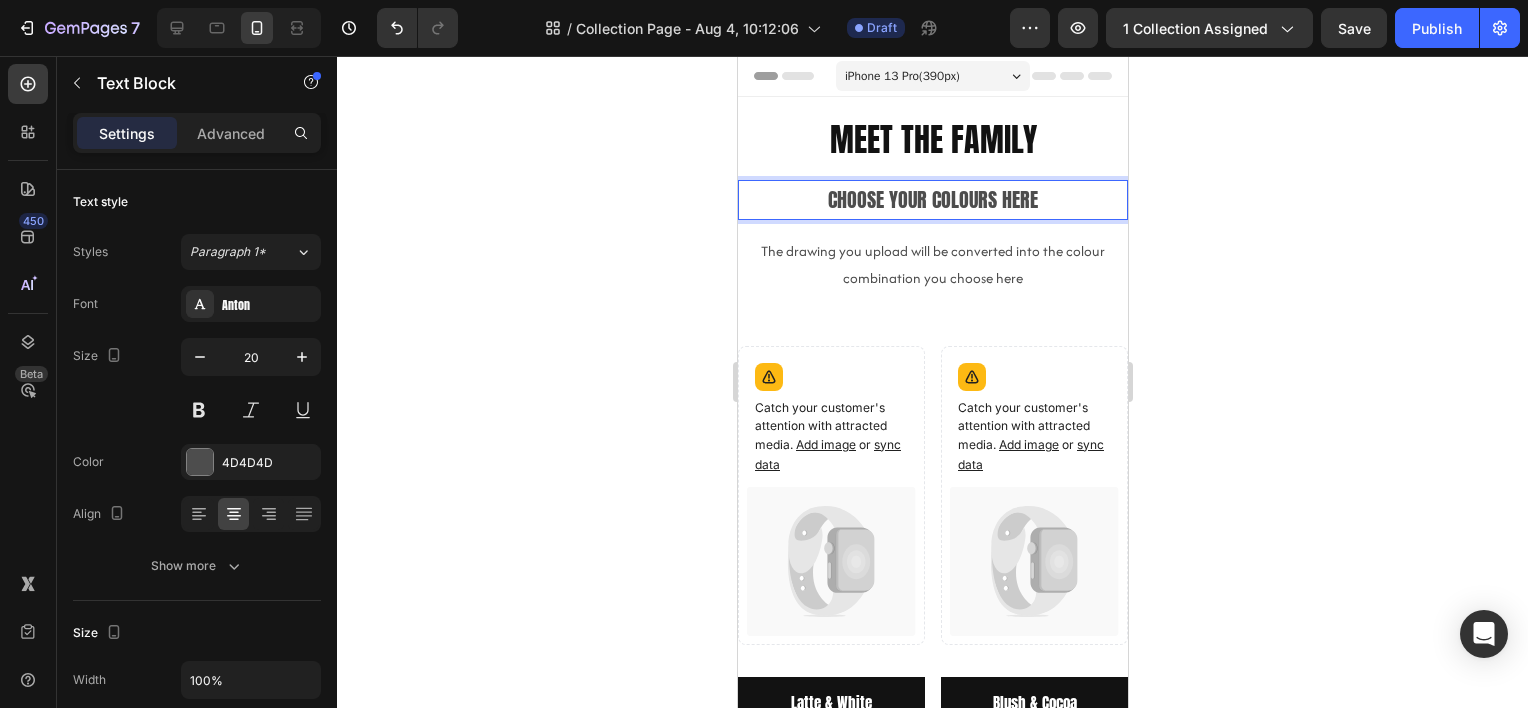 click 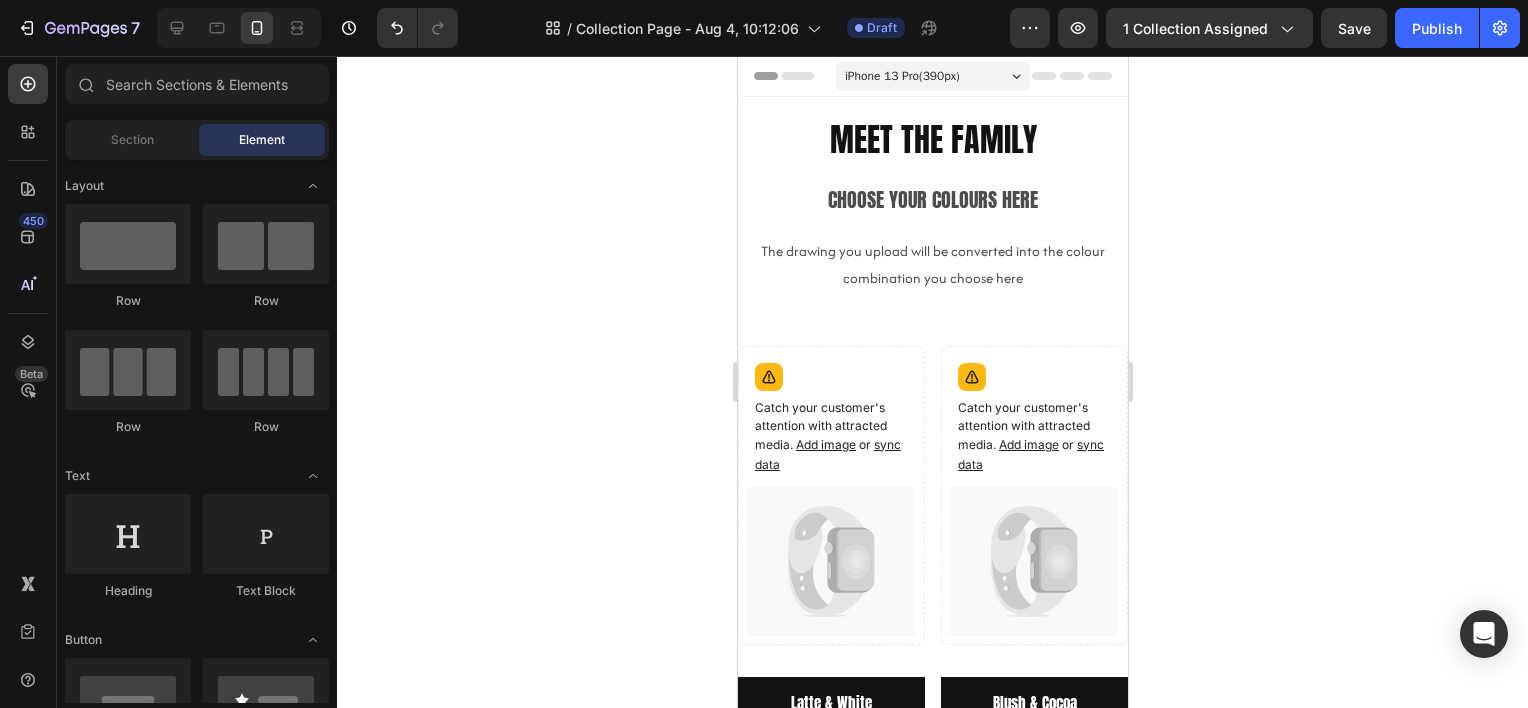 click 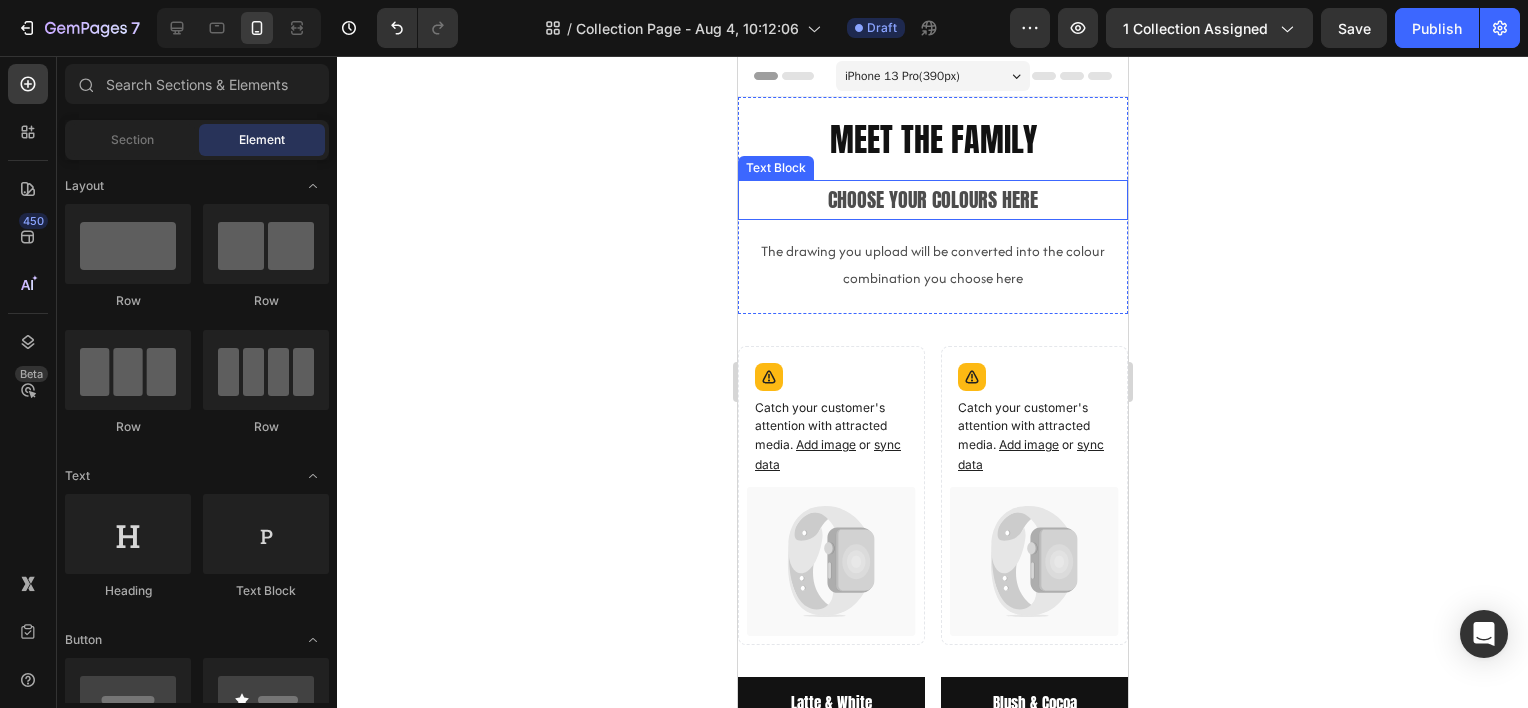 click on "Choose your colours here" at bounding box center (932, 200) 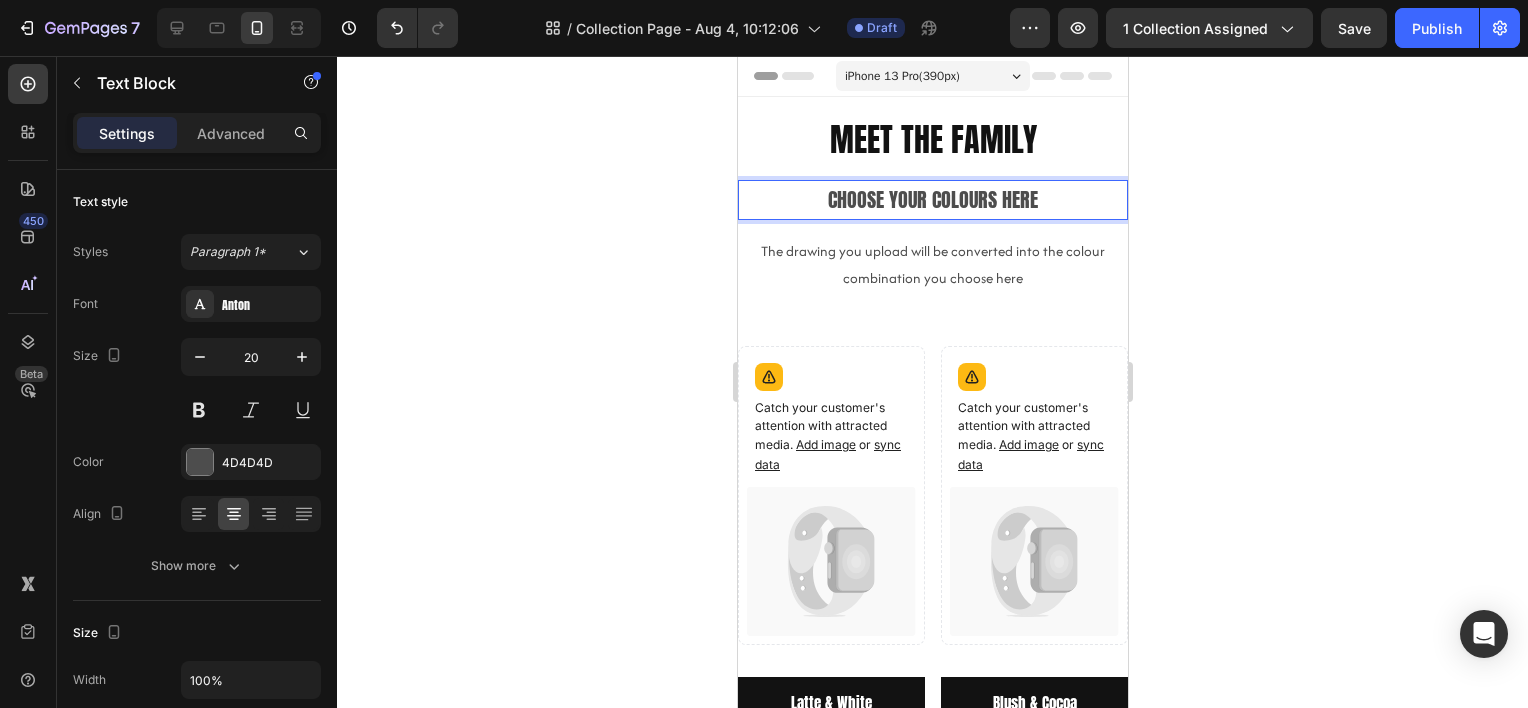 click 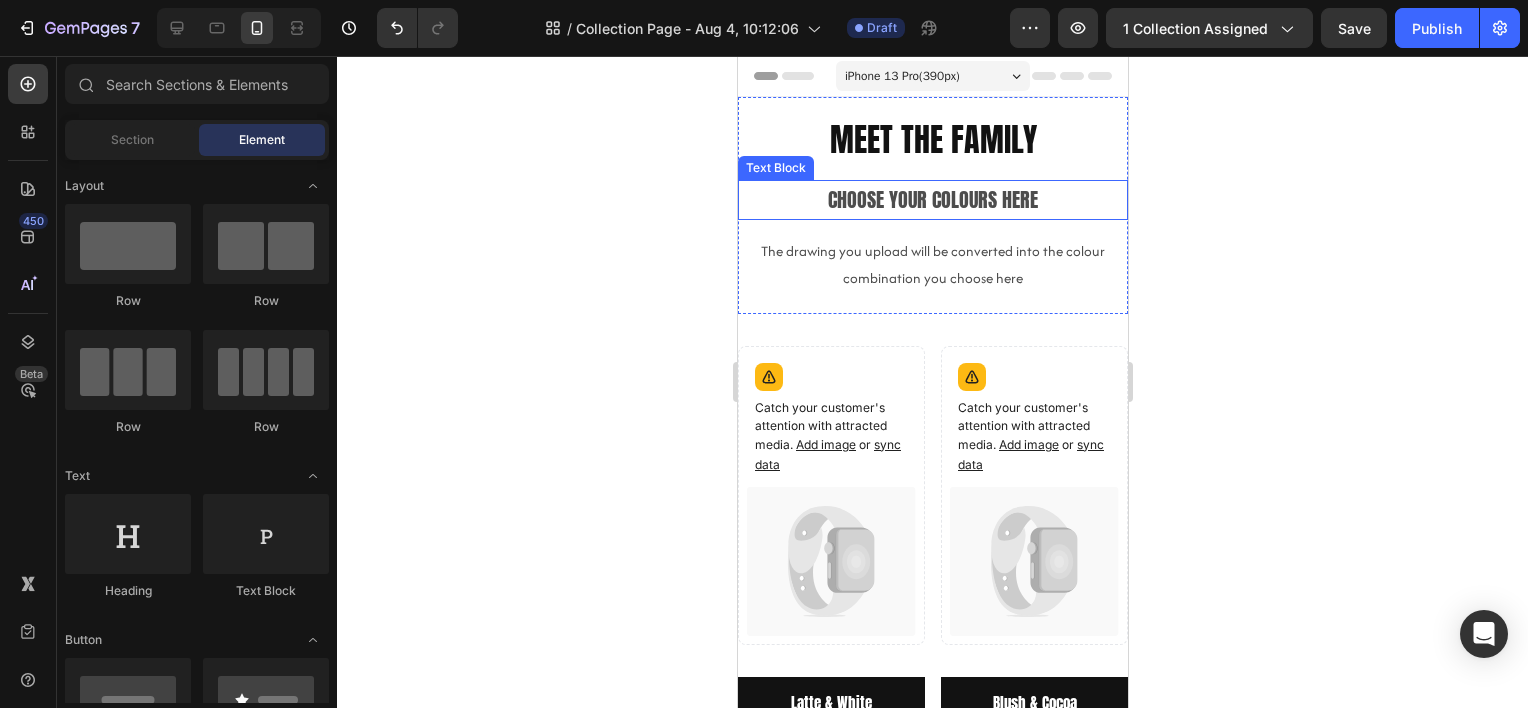 click on "Choose your colours here" at bounding box center [932, 200] 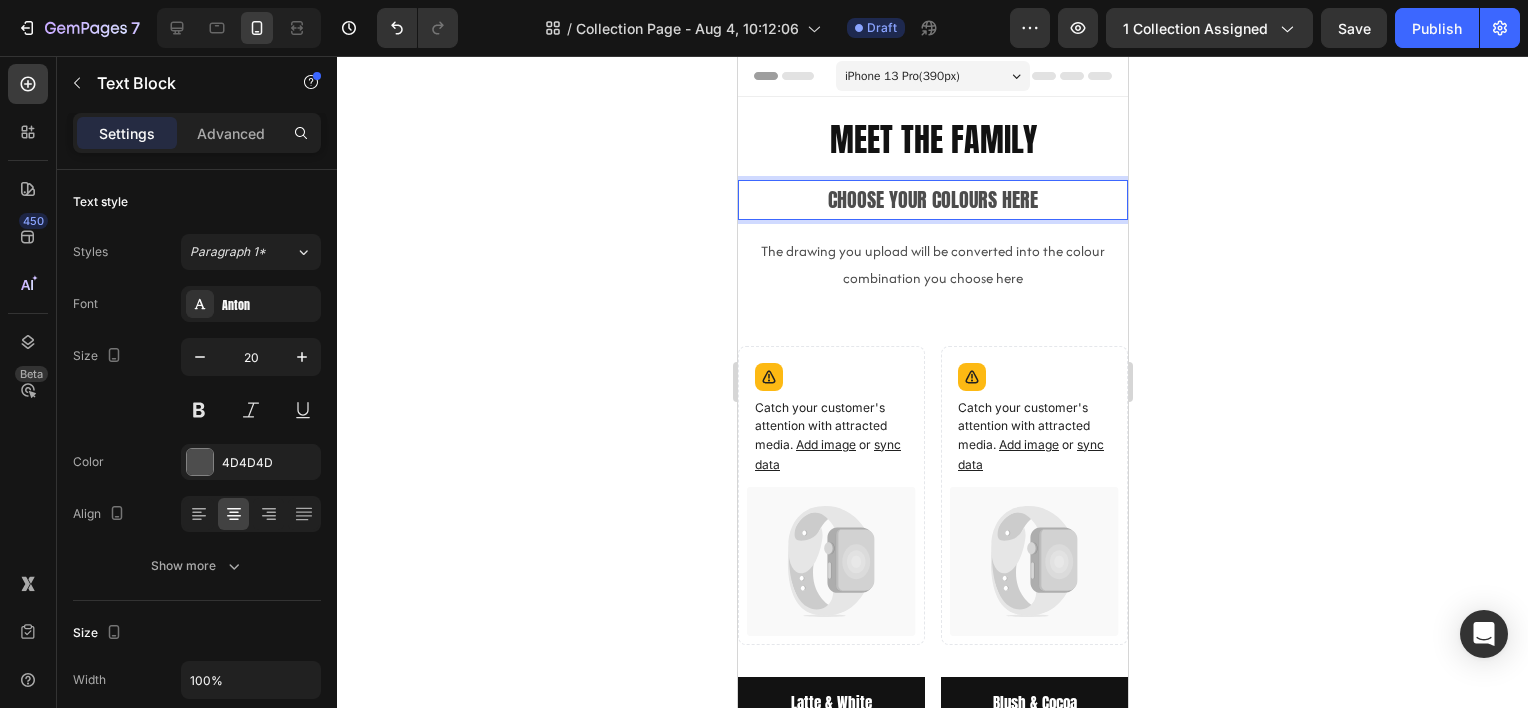 click on "Choose your colours here" at bounding box center [932, 200] 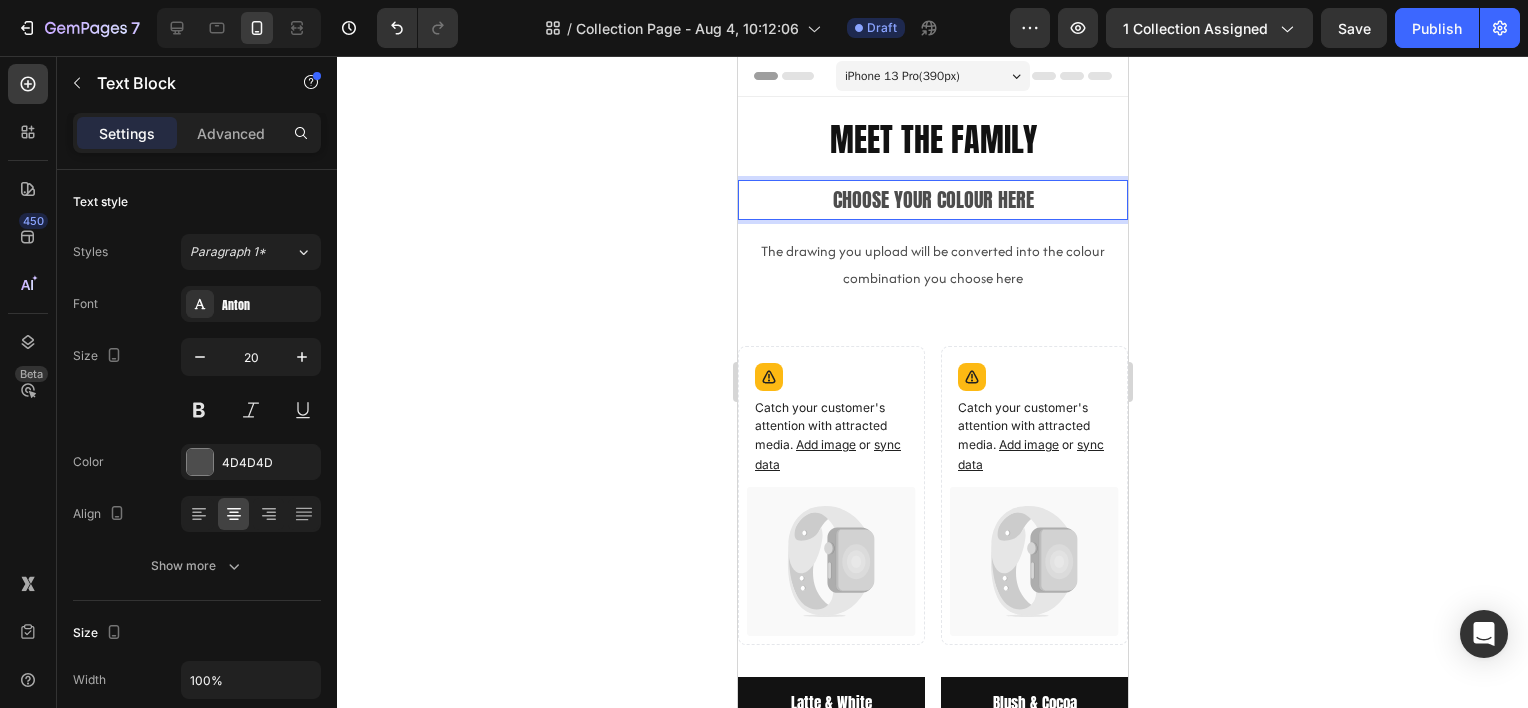 click on "Choose your colour here" at bounding box center (932, 200) 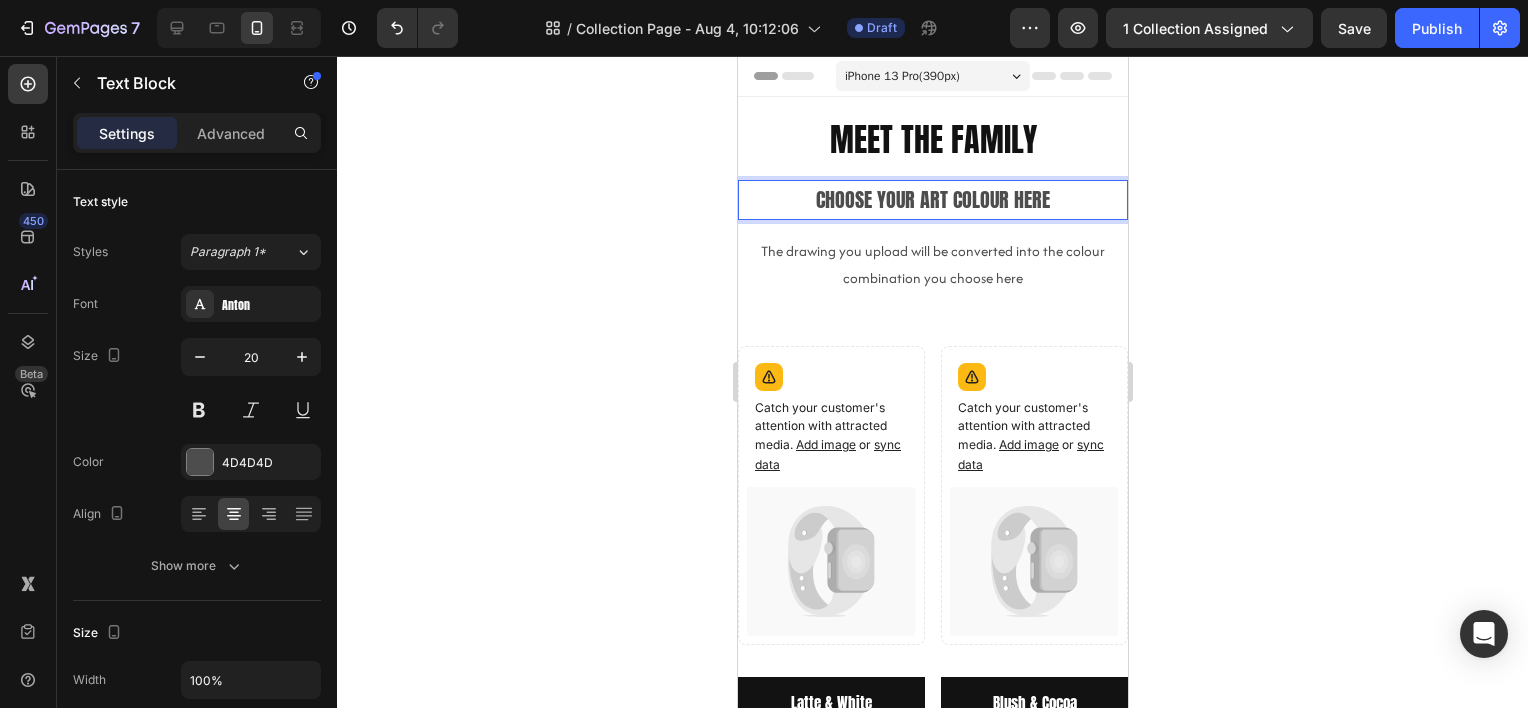 click 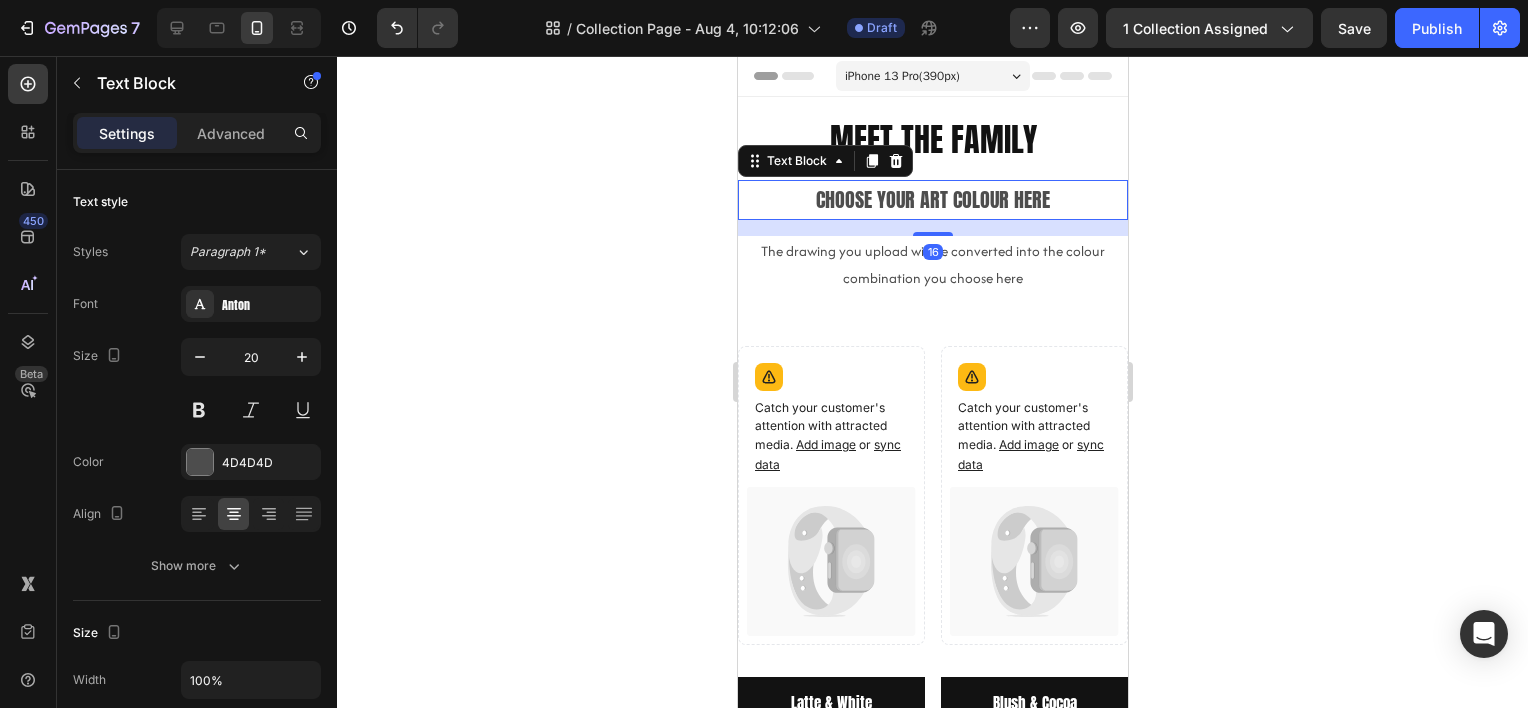 click on "Choose your art colour here" at bounding box center (932, 200) 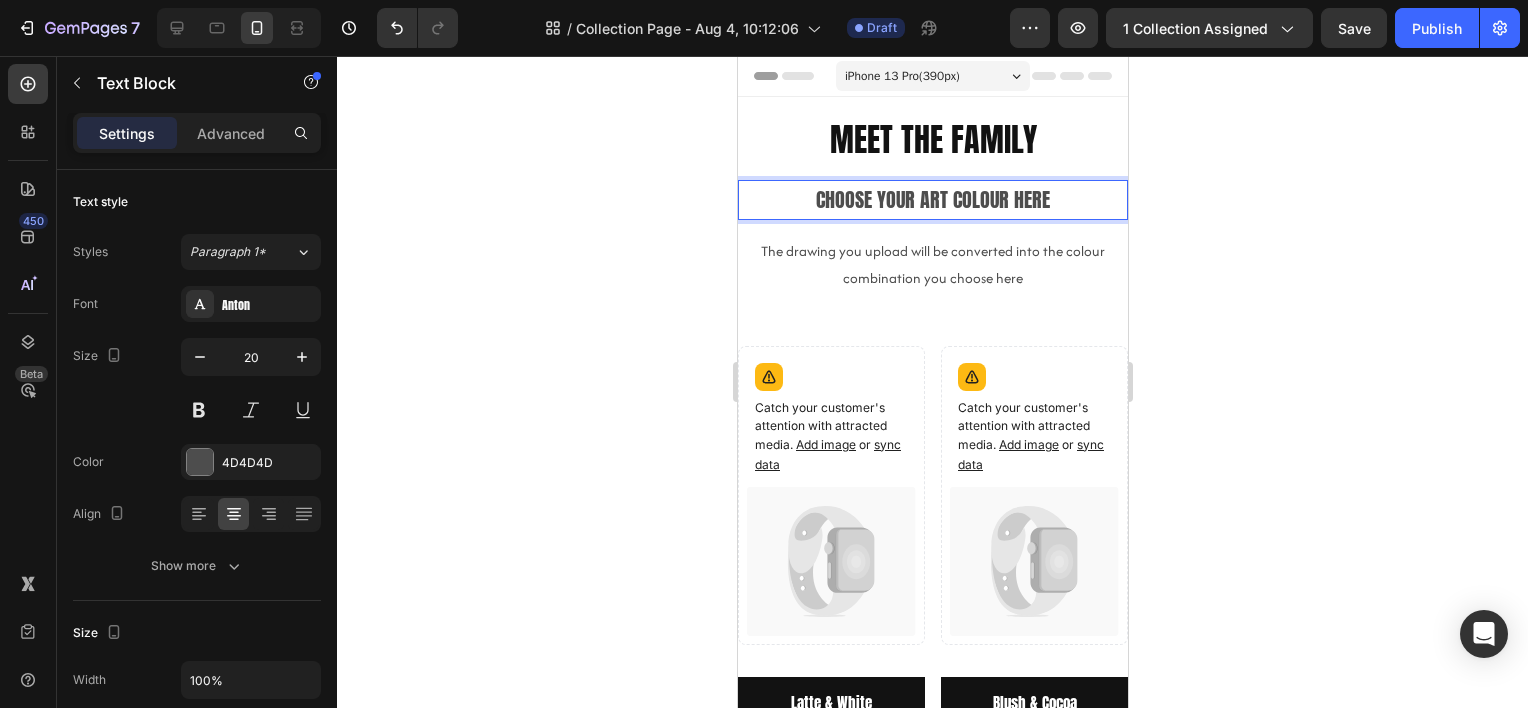 click on "Choose your art colour here" at bounding box center (932, 200) 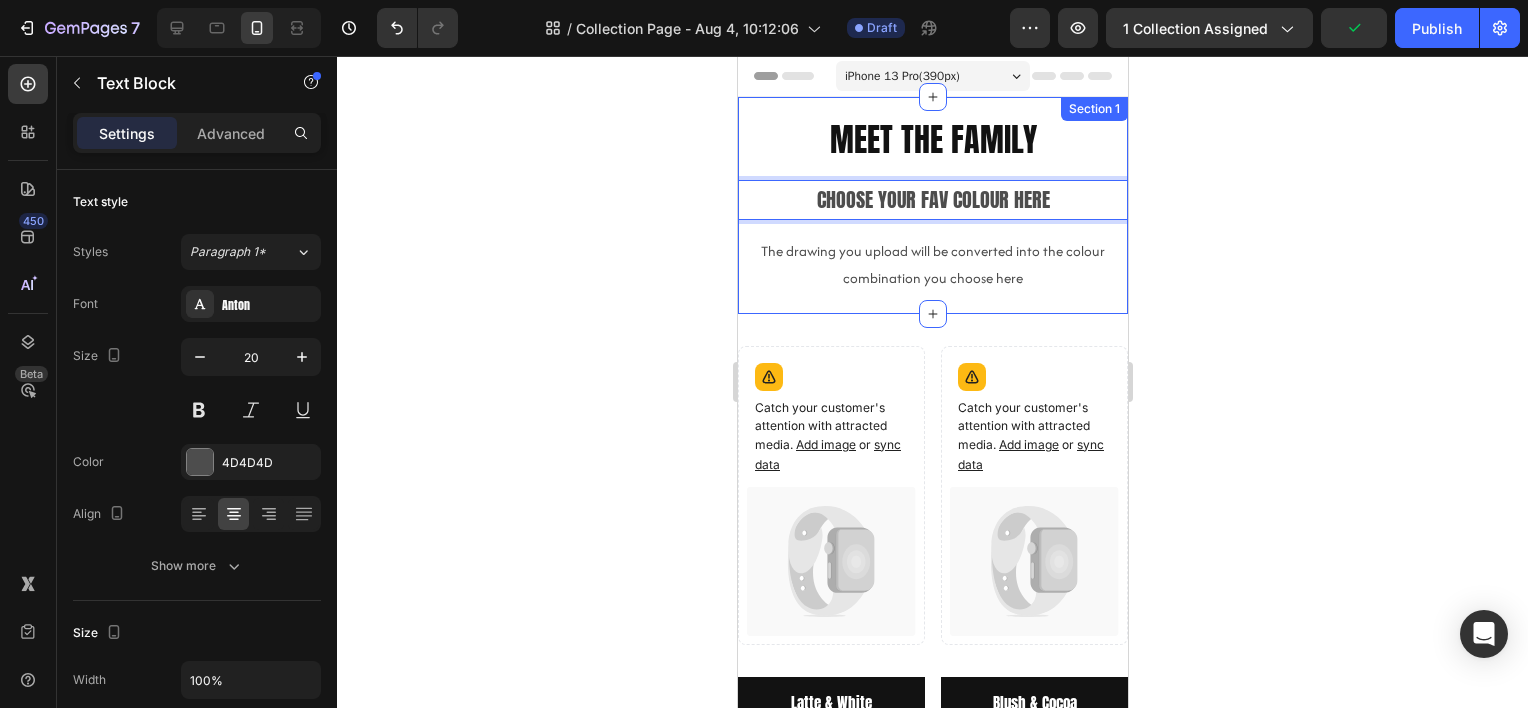 click 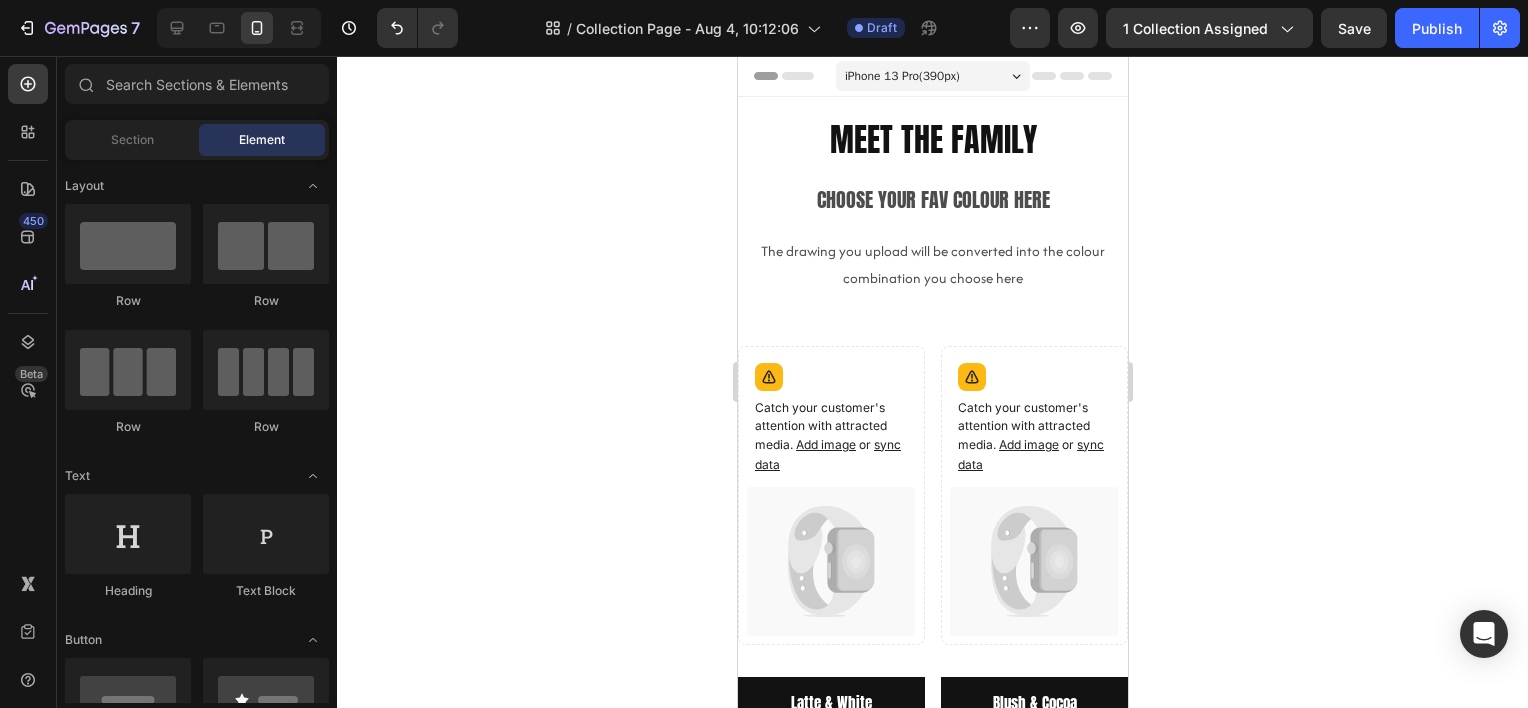 click 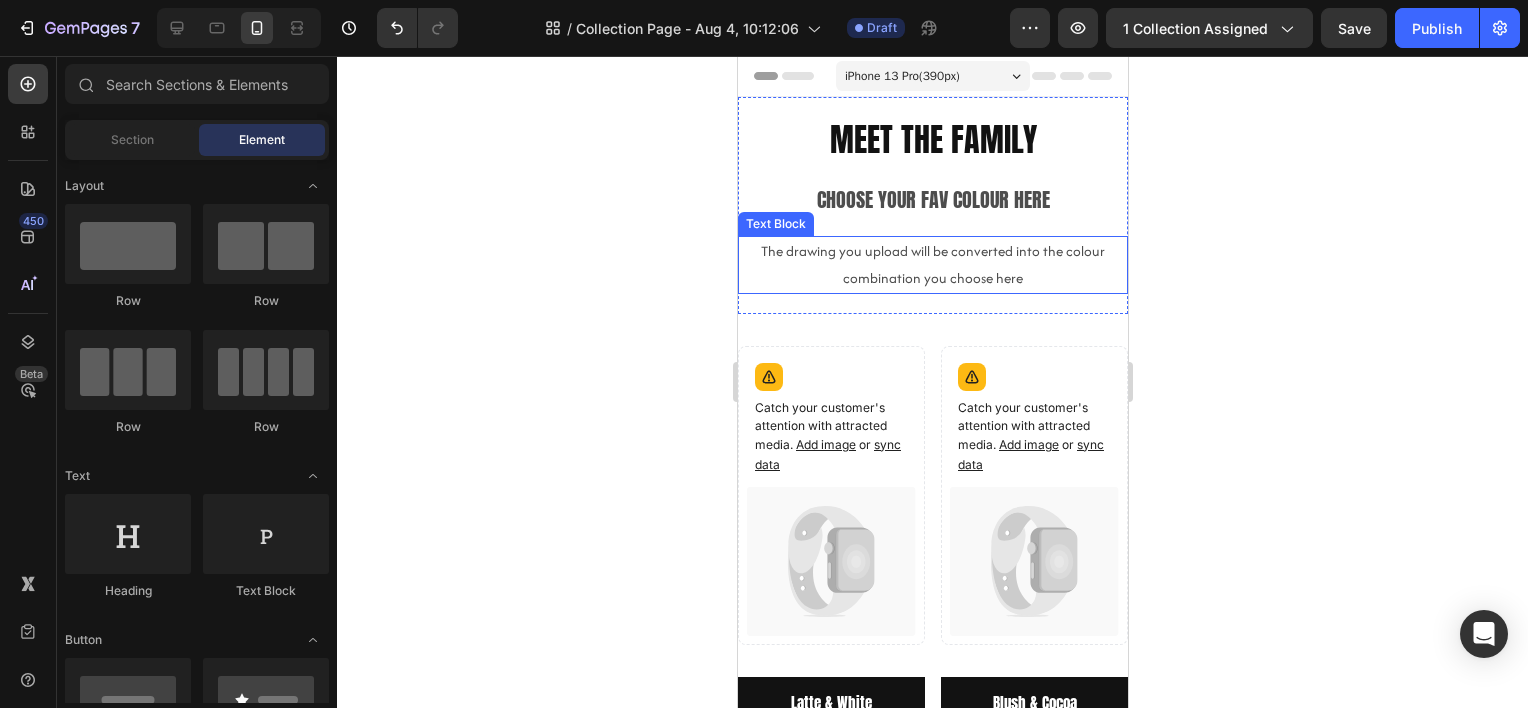 click on "The drawing you upload will be converted into the colour combination you choose here" at bounding box center (932, 265) 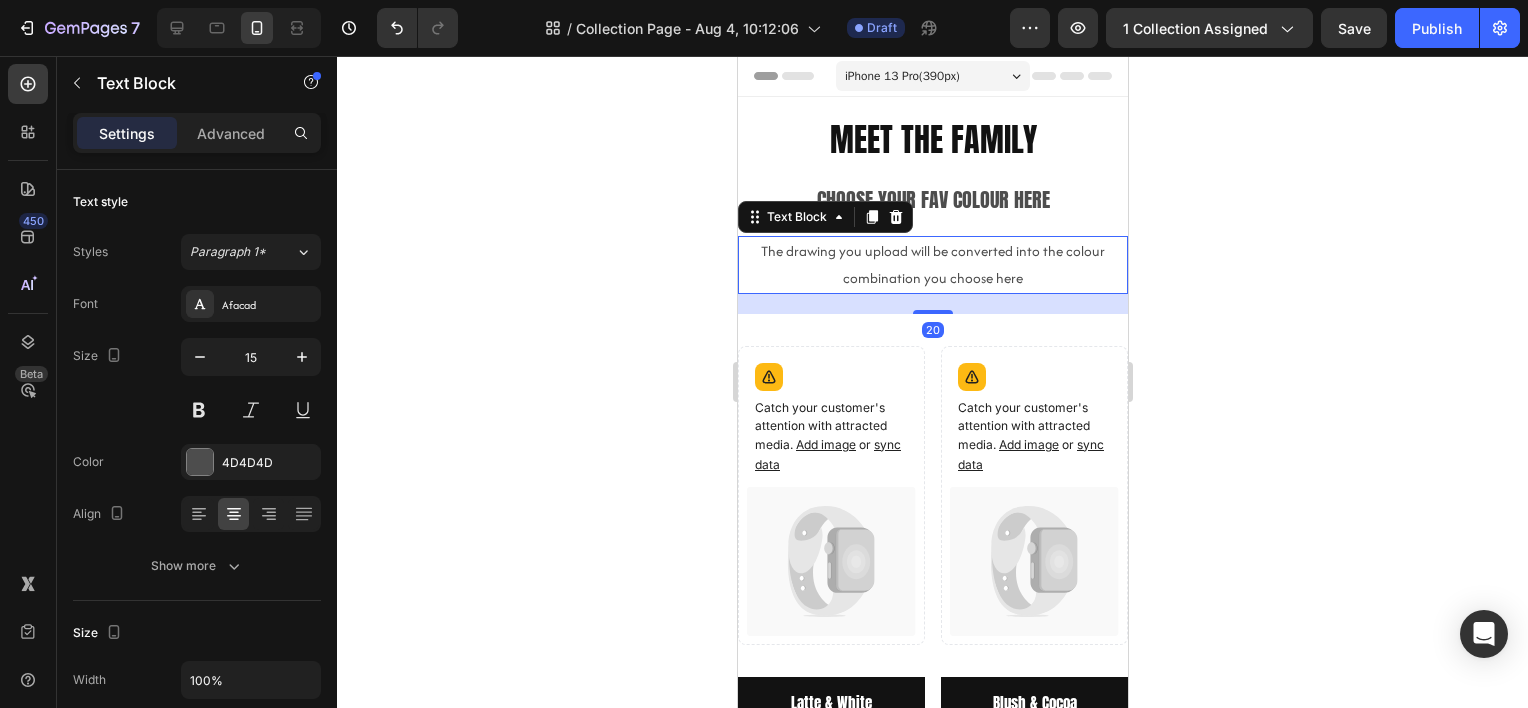click on "The drawing you upload will be converted into the colour combination you choose here" at bounding box center (932, 265) 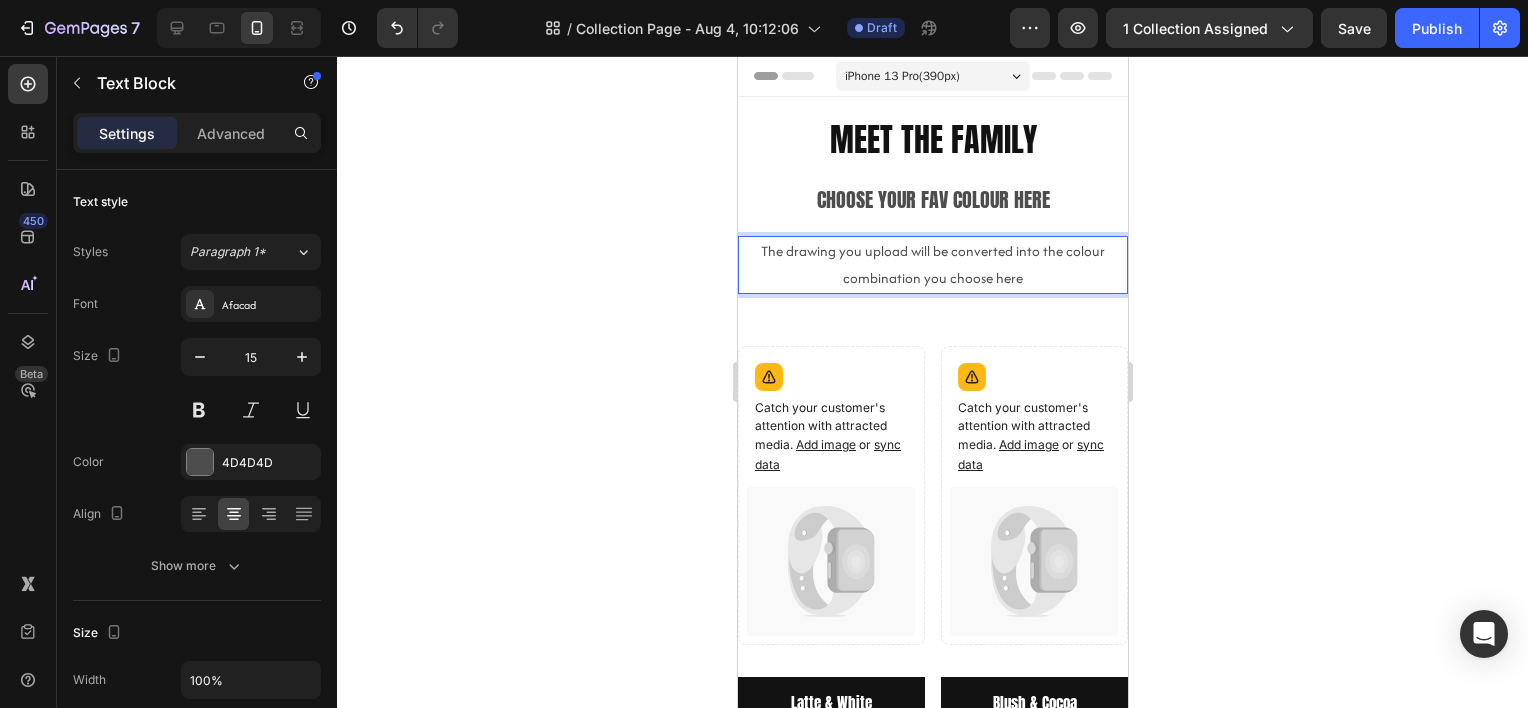 click on "The drawing you upload will be converted into the colour combination you choose here" at bounding box center (932, 265) 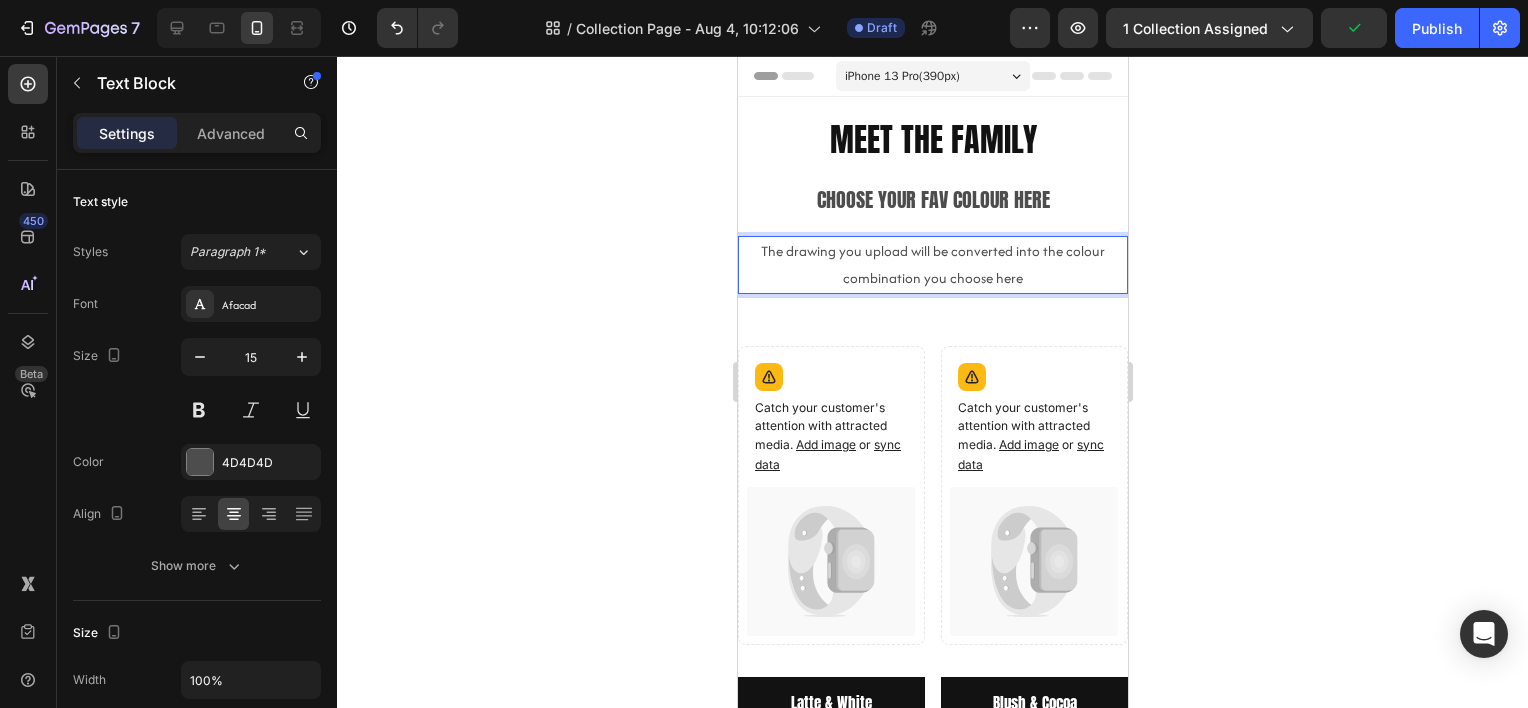 click on "The drawing you upload will be converted into the colour combination you choose here" at bounding box center [932, 265] 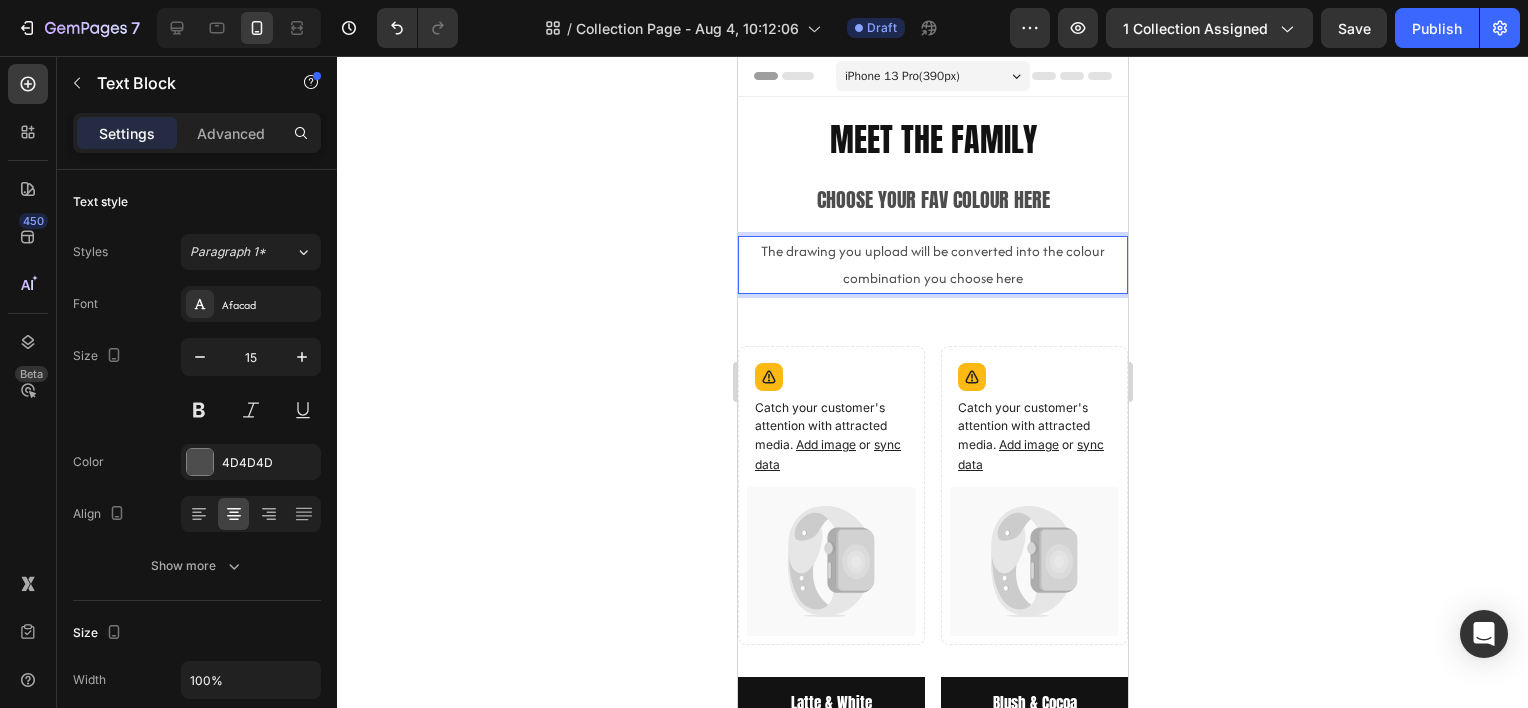click 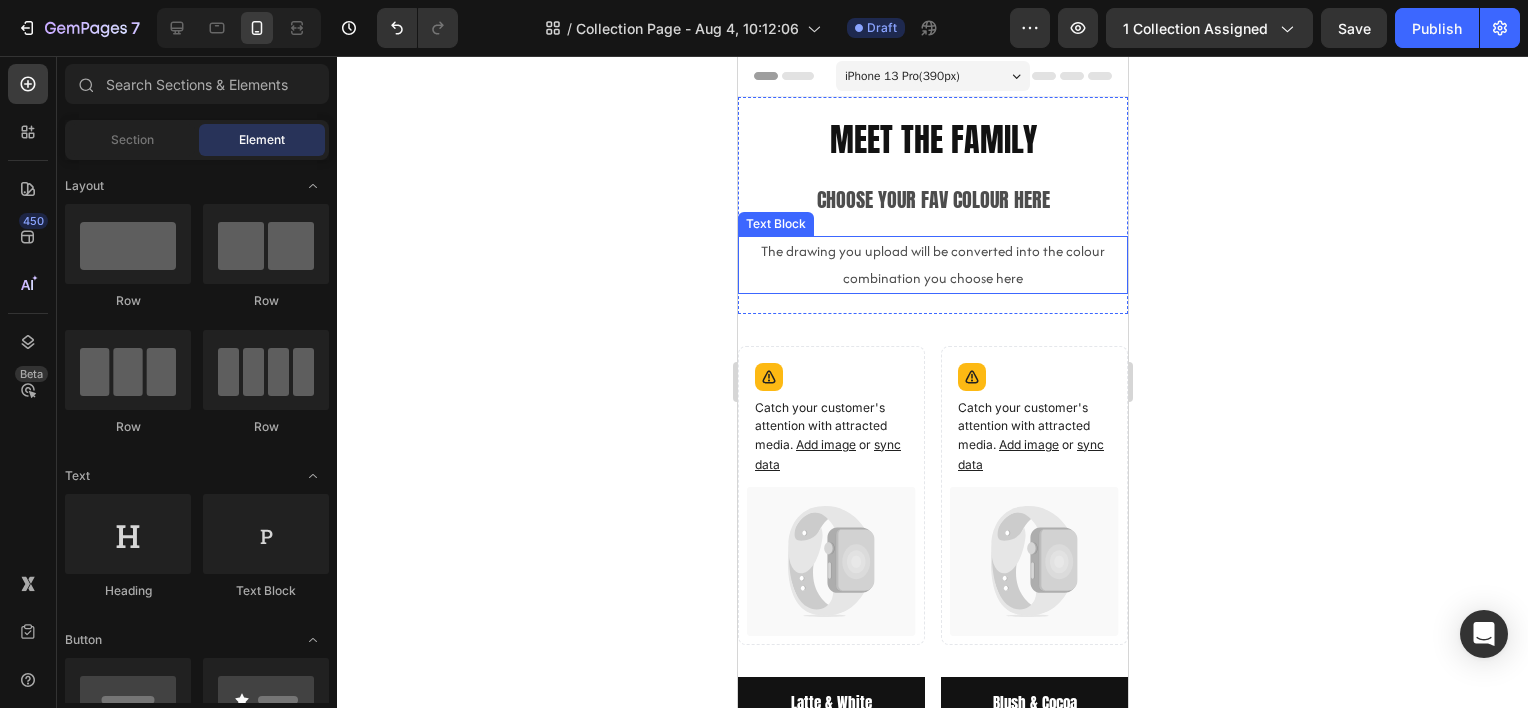 click on "The drawing you upload will be converted into the colour combination you choose here" at bounding box center [932, 265] 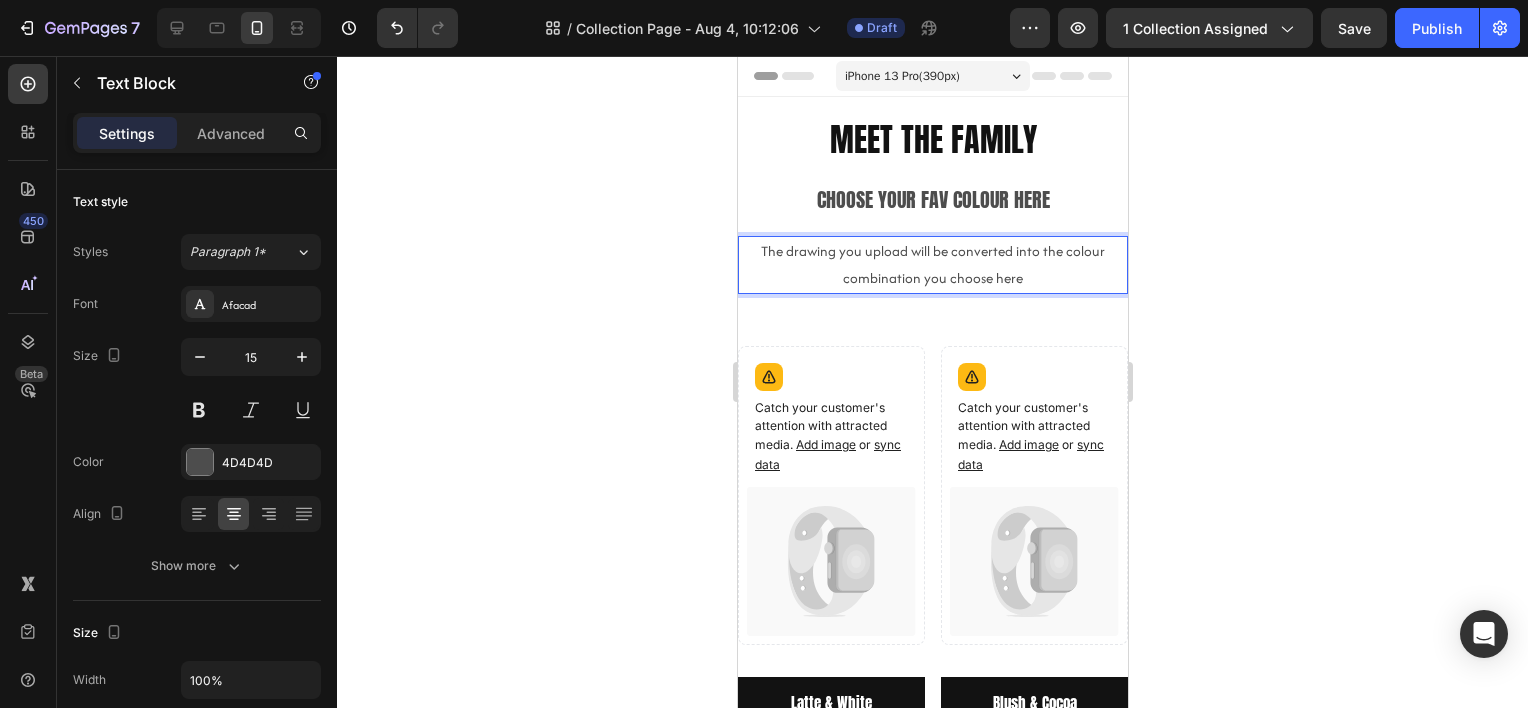 click on "The drawing you upload will be converted into the colour combination you choose here" at bounding box center (932, 265) 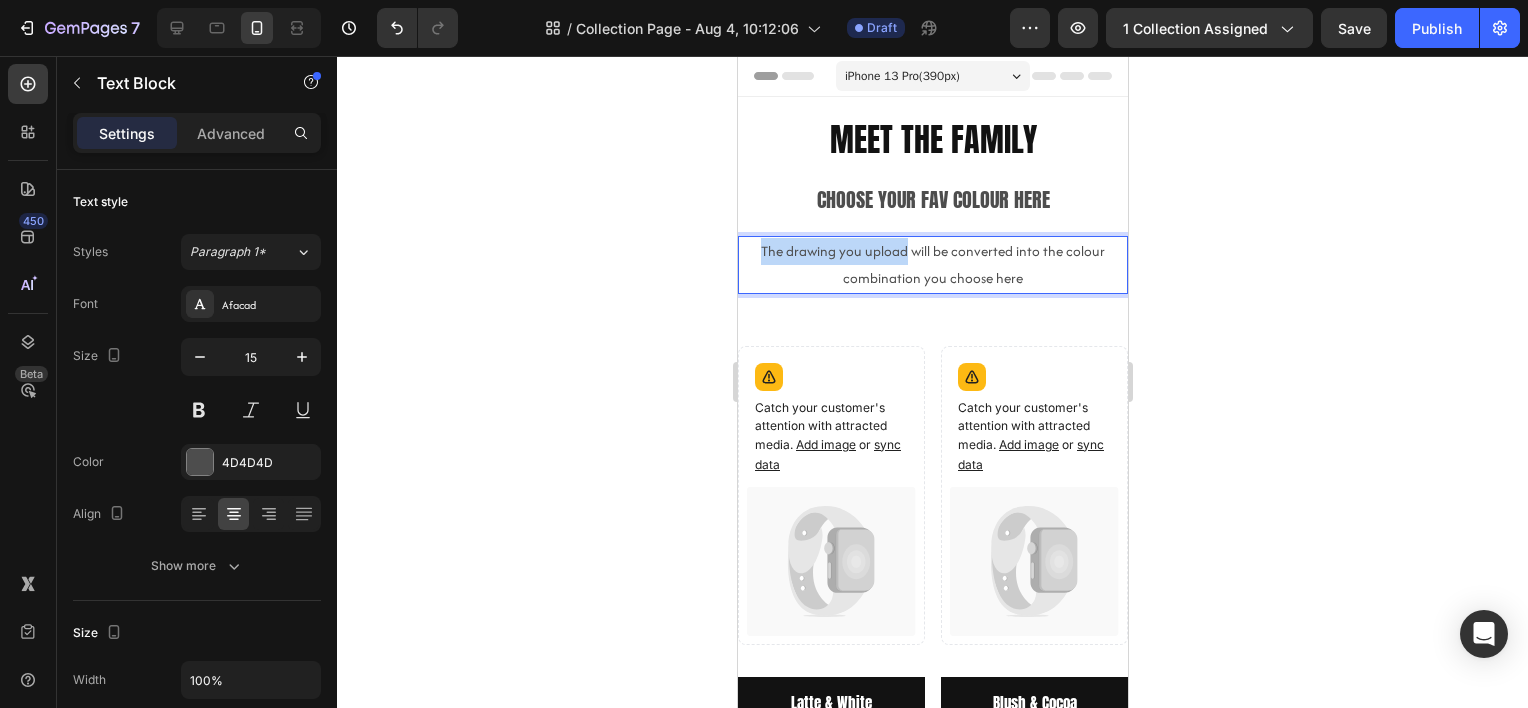 drag, startPoint x: 875, startPoint y: 255, endPoint x: 974, endPoint y: 340, distance: 130.48372 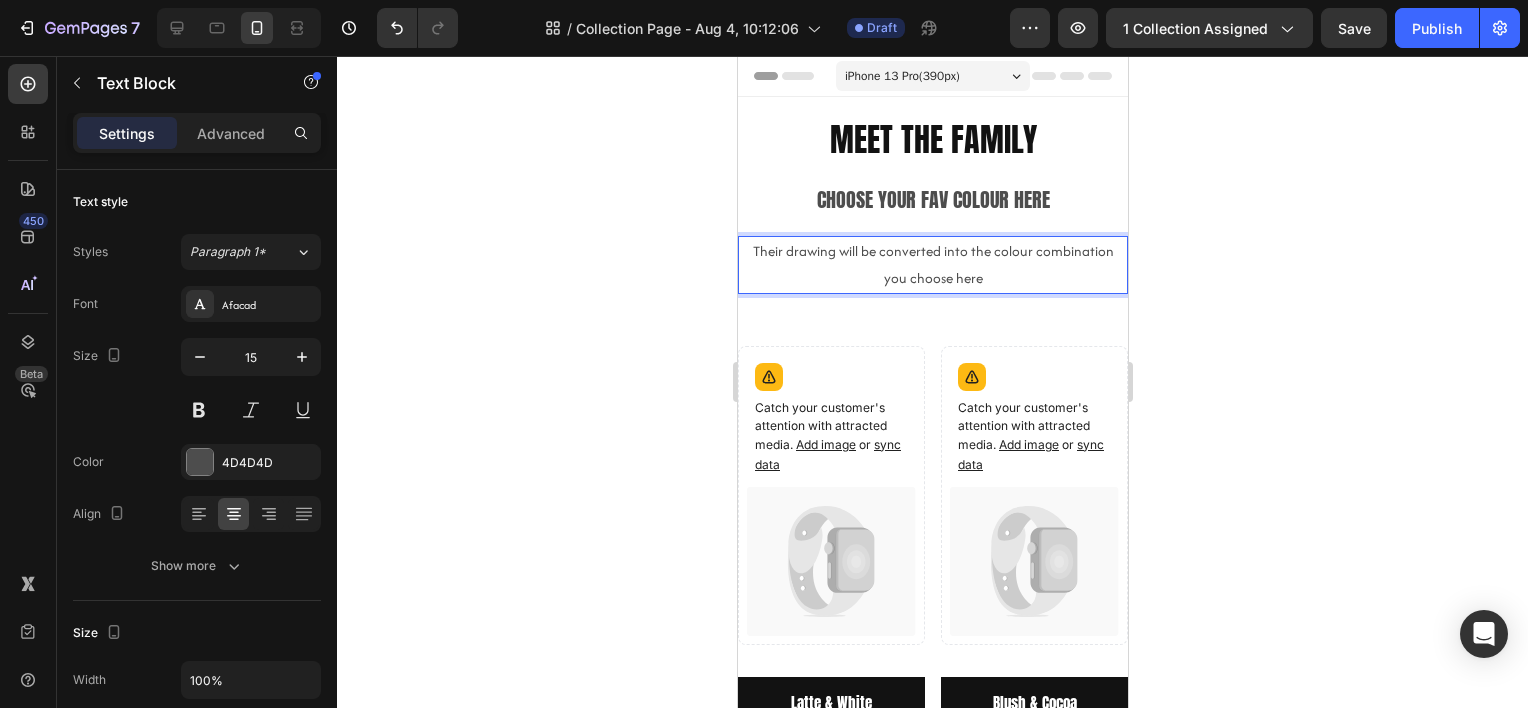drag, startPoint x: 1325, startPoint y: 396, endPoint x: 1276, endPoint y: 376, distance: 52.924473 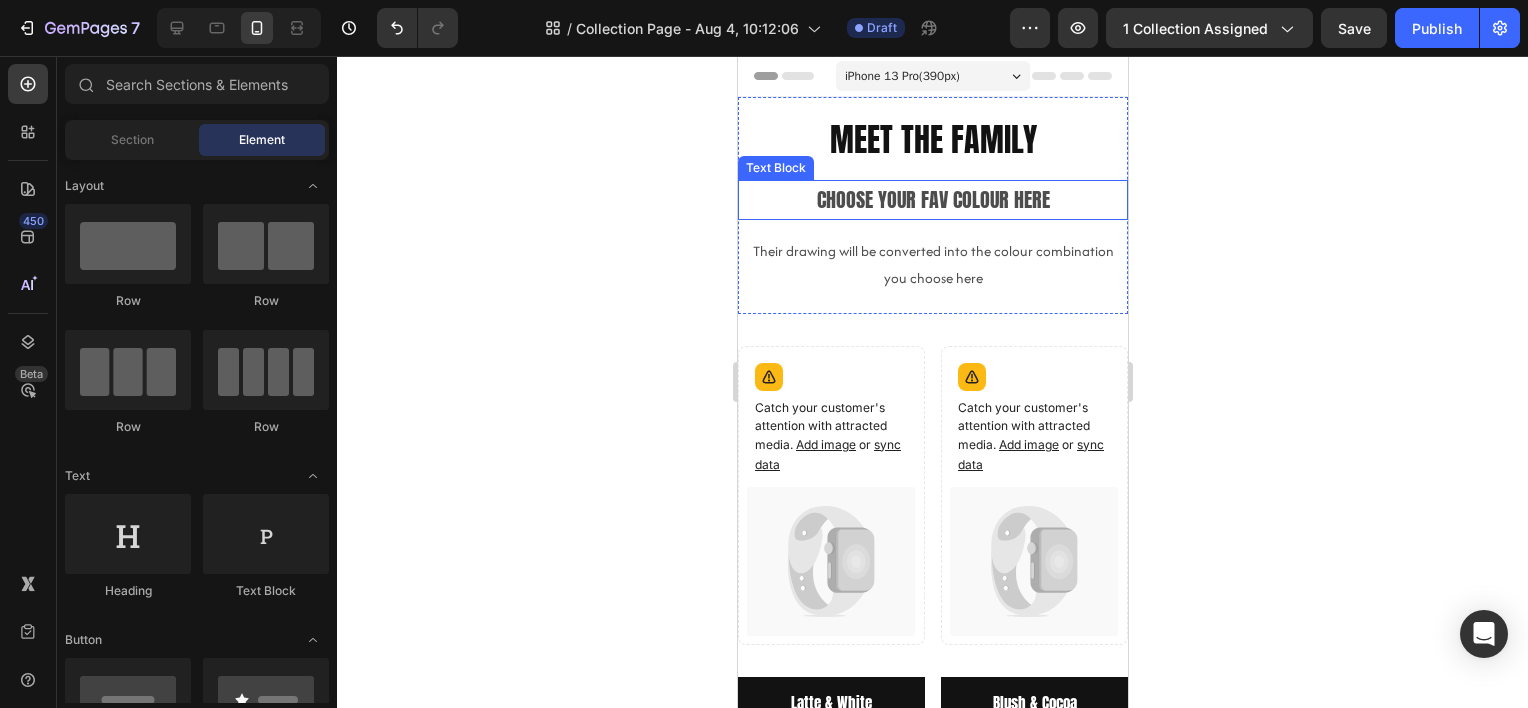 click on "Choose your fav colour here" at bounding box center (932, 200) 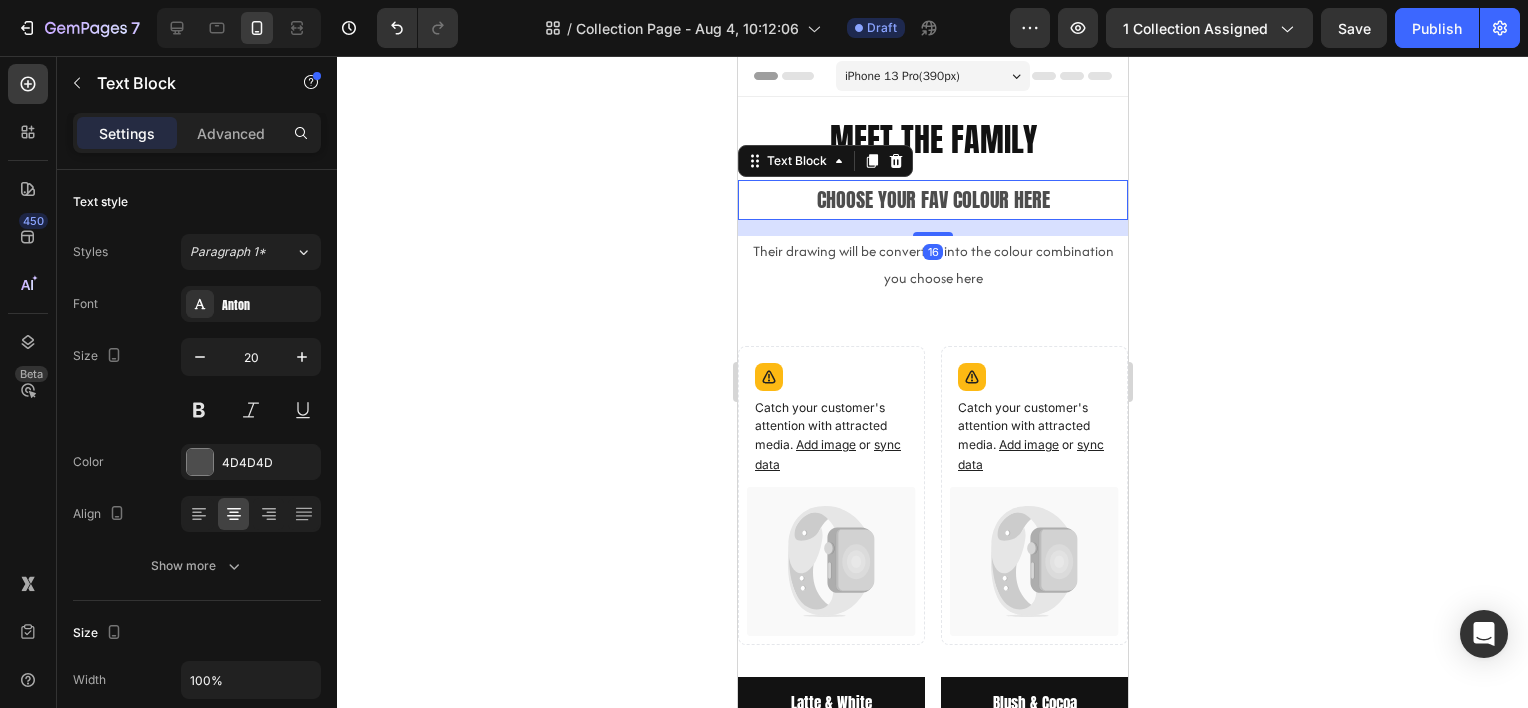 click 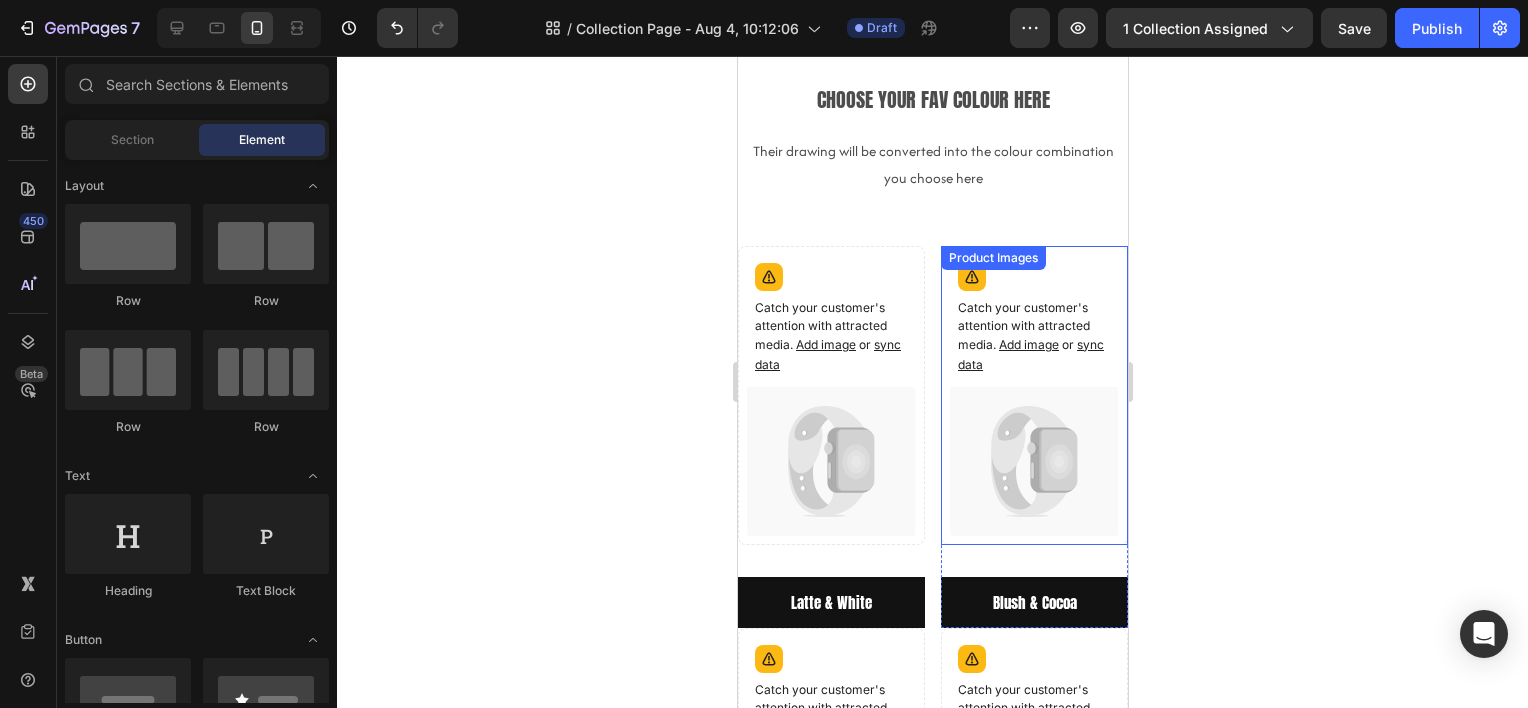 scroll, scrollTop: 0, scrollLeft: 0, axis: both 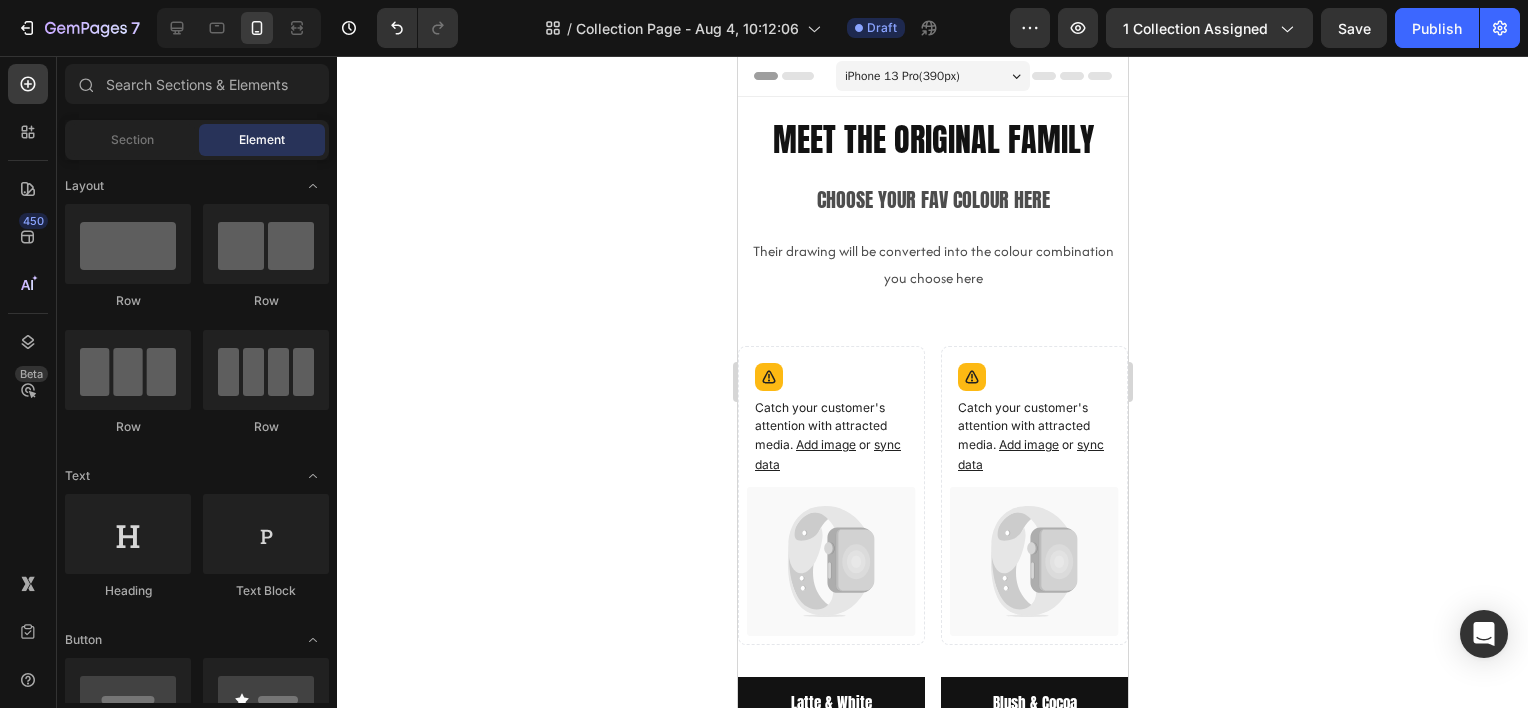 drag, startPoint x: 1347, startPoint y: 360, endPoint x: 1188, endPoint y: 300, distance: 169.9441 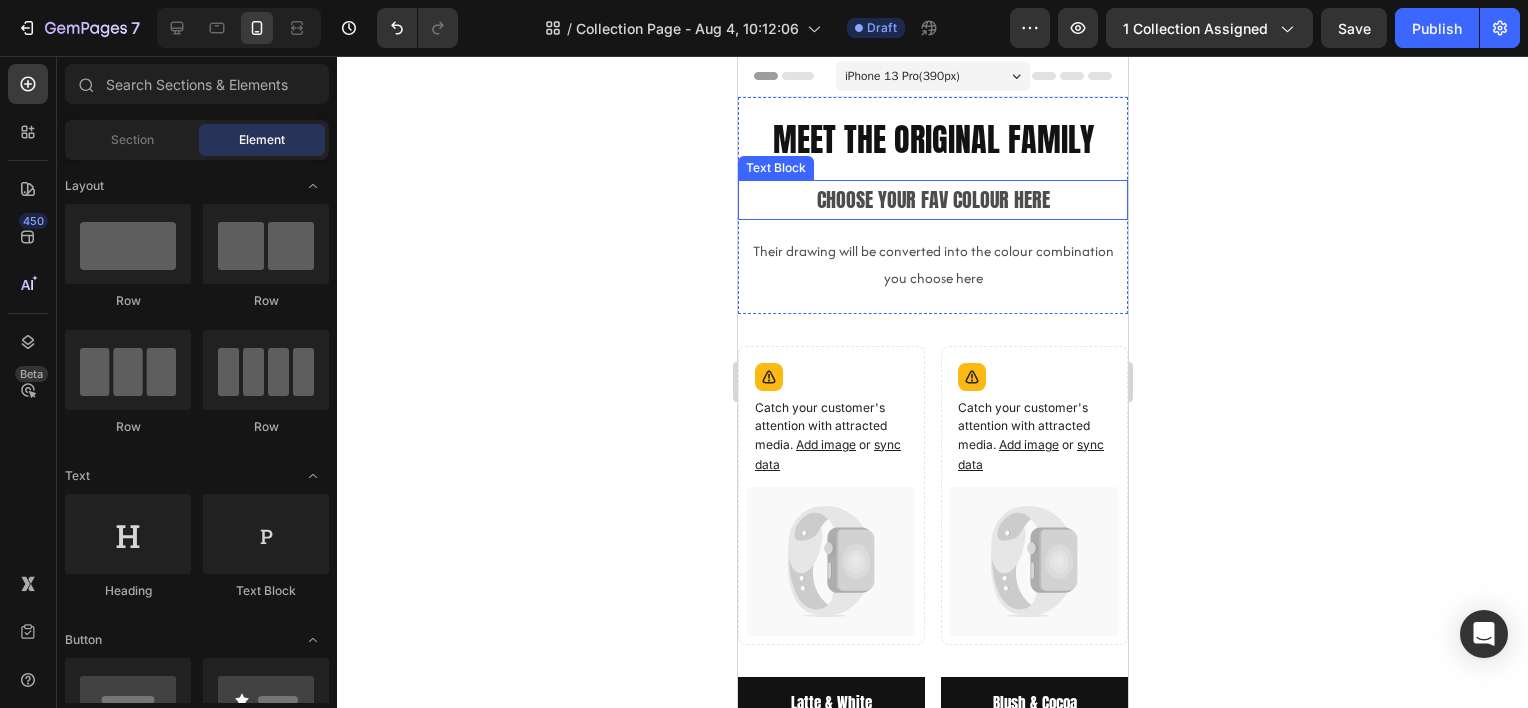click on "Choose your fav colour here" at bounding box center (932, 200) 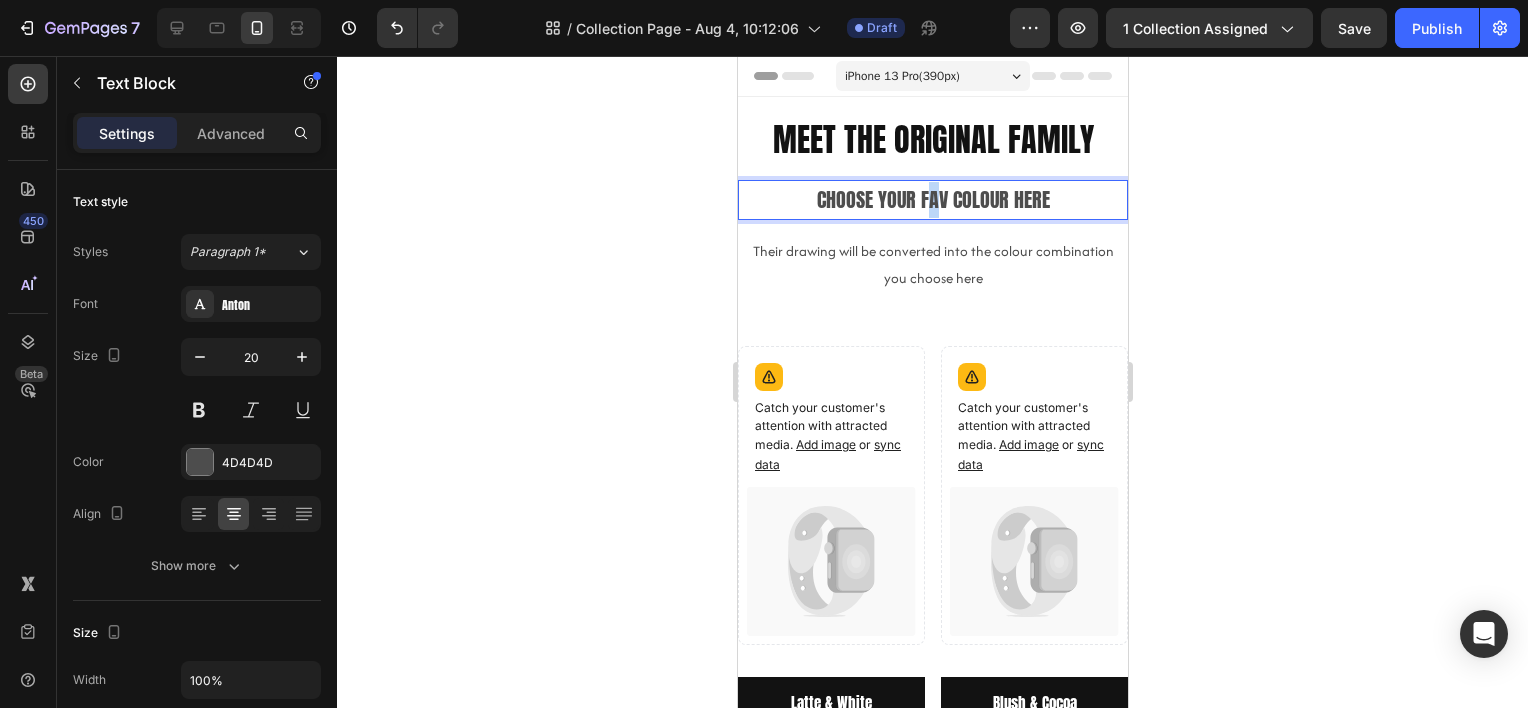 click on "Choose your fav colour here" at bounding box center (932, 200) 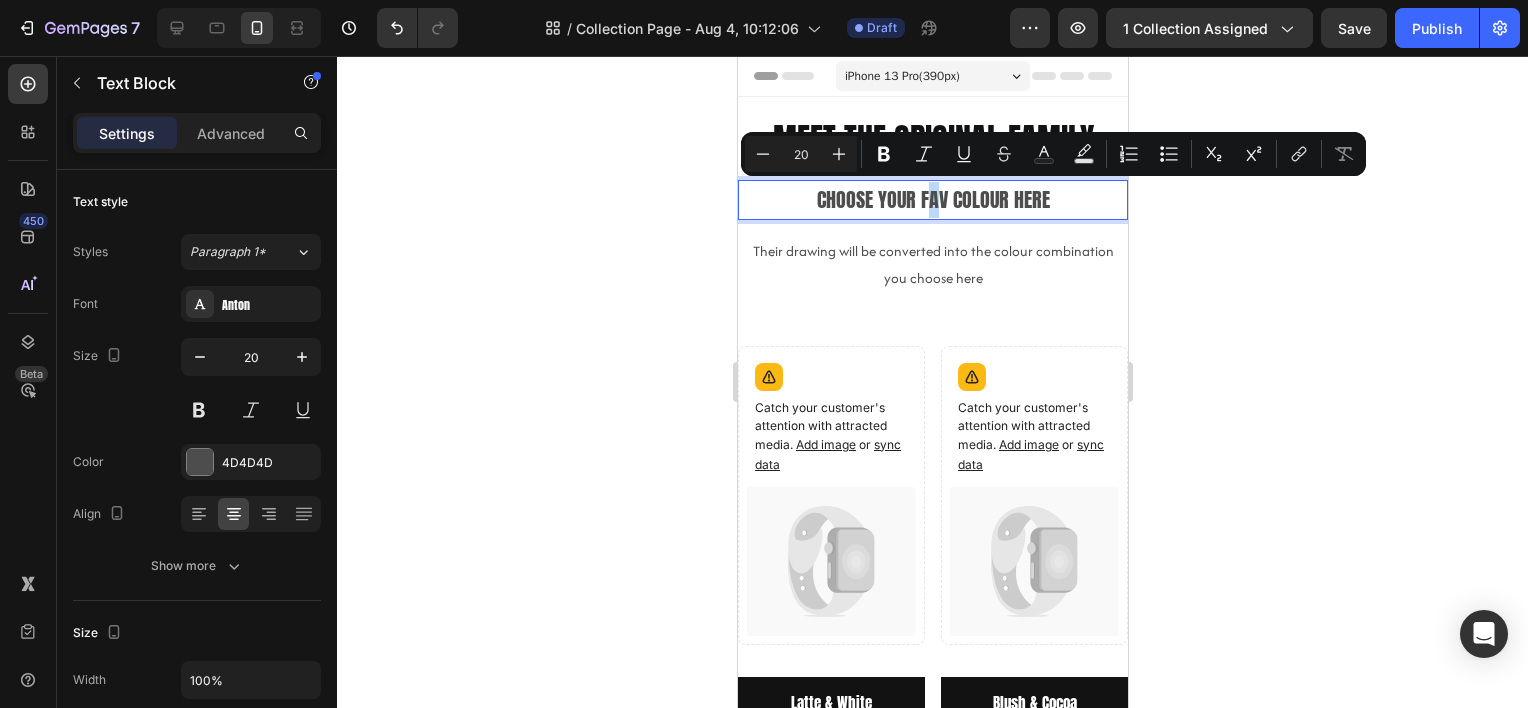 click on "Choose your fav colour here" at bounding box center (932, 200) 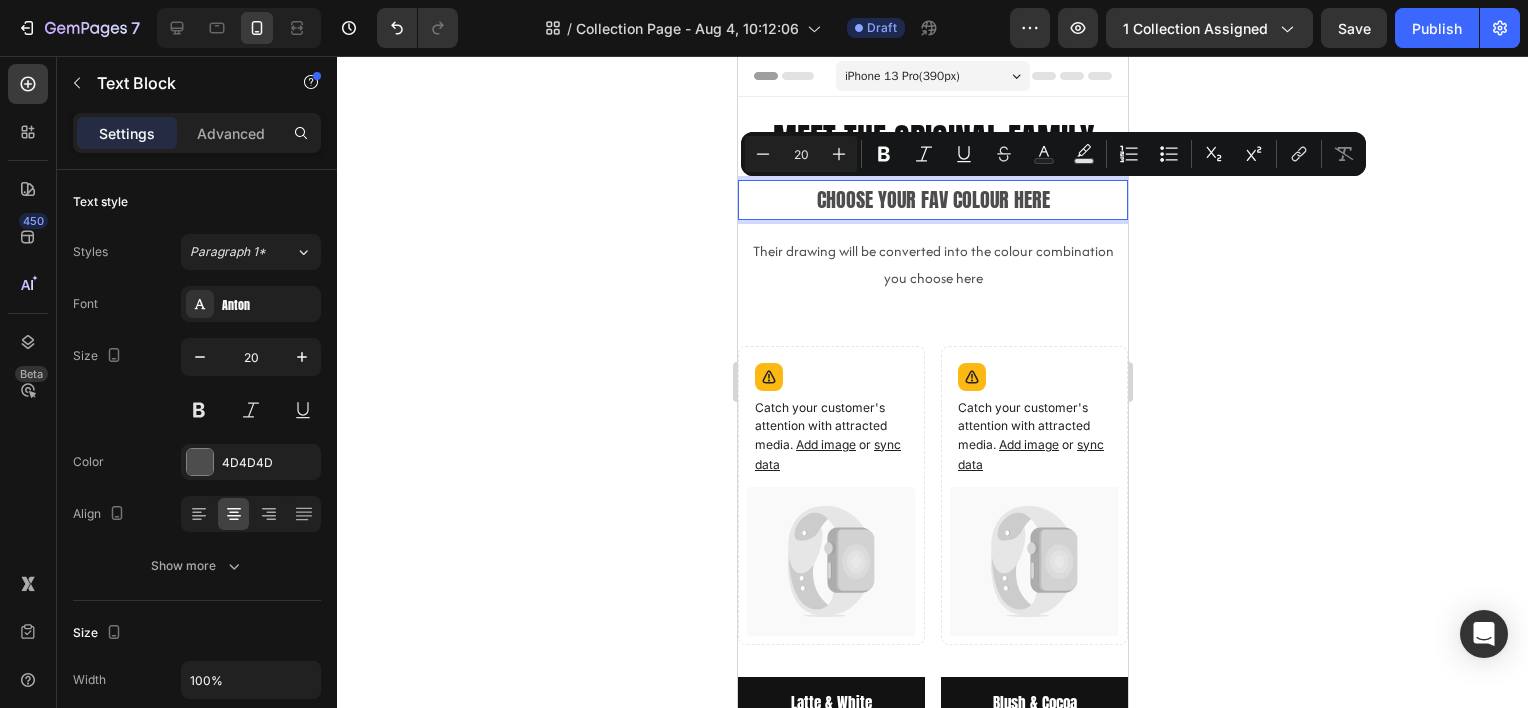 click on "Choose your fav colour here" at bounding box center (932, 200) 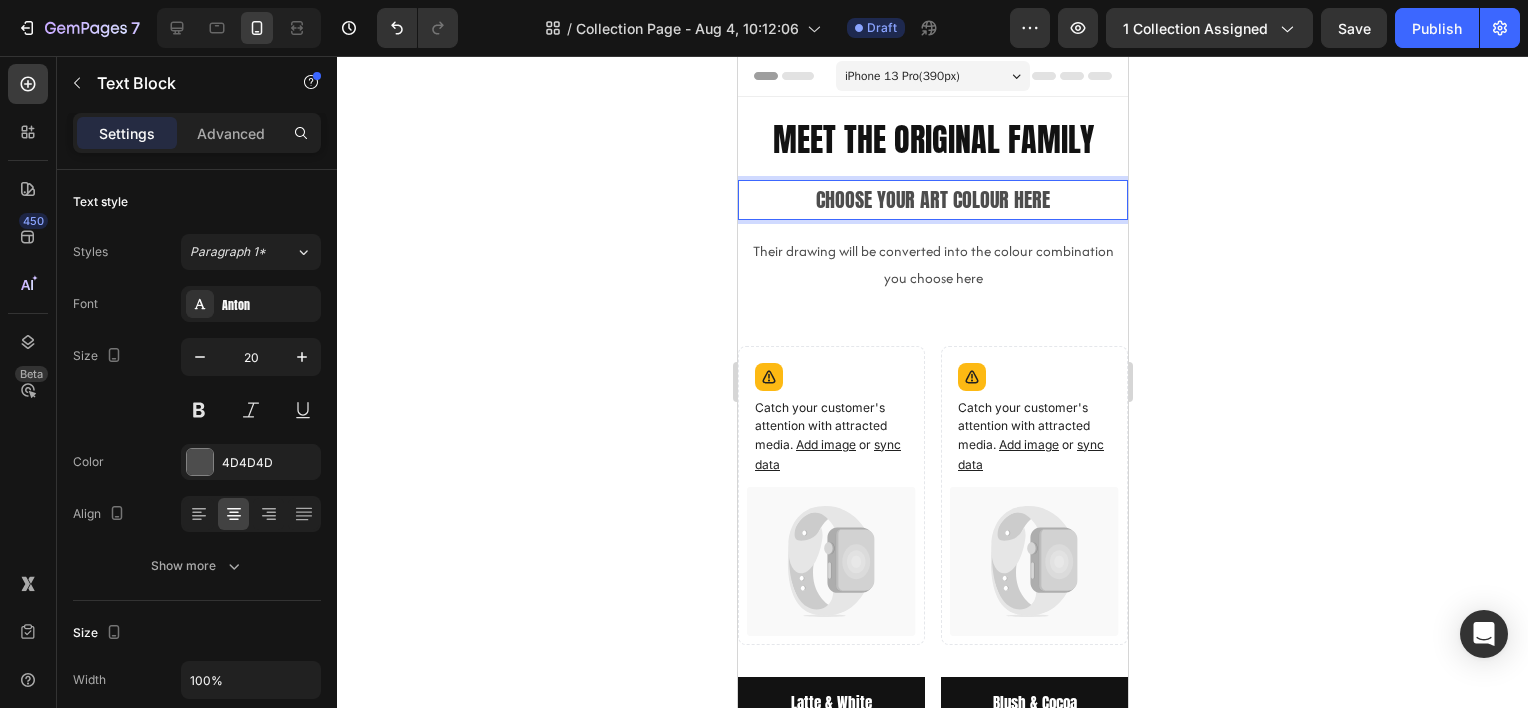 click 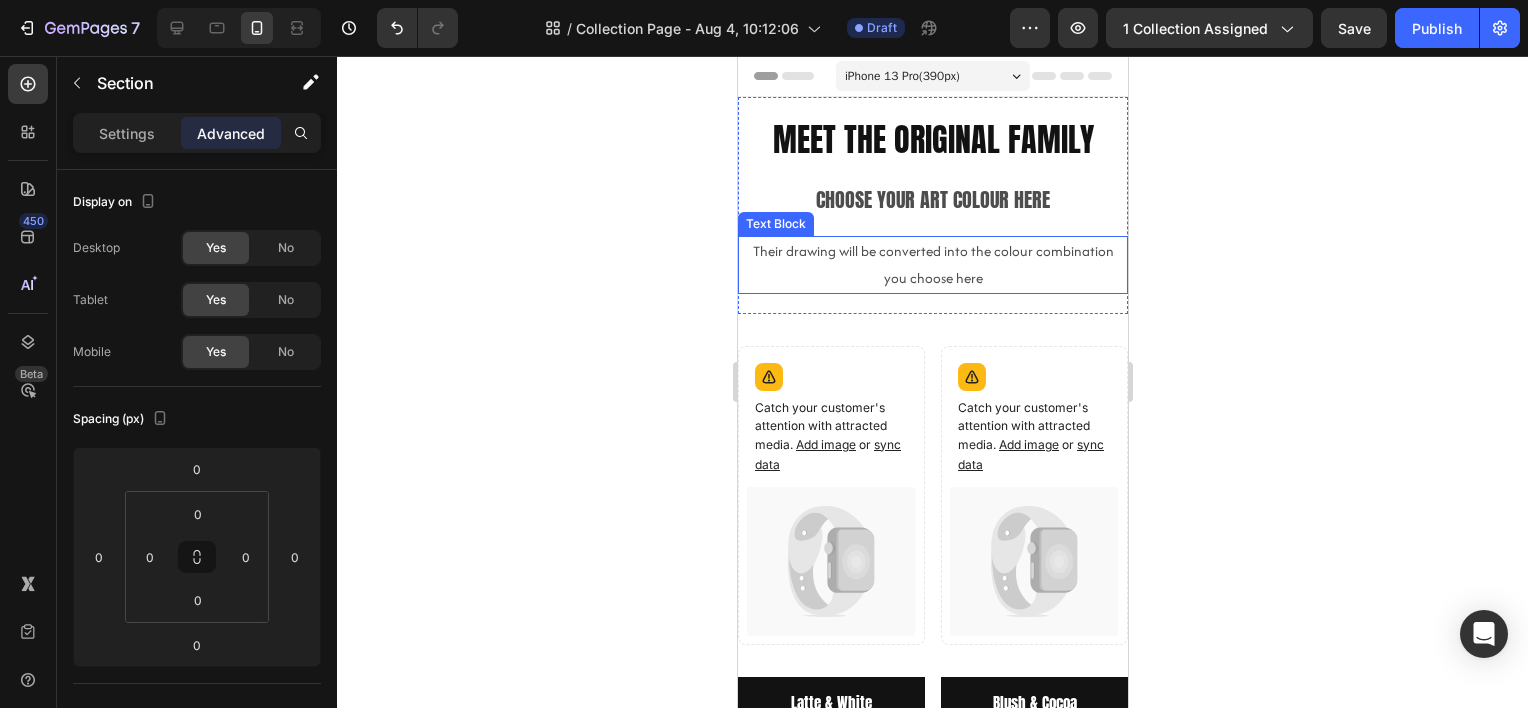click on "Meet the [NAME] family Heading Choose your art colour here Text Block Their drawing will be converted into the colour combination you choose here  Text Block" at bounding box center (932, 205) 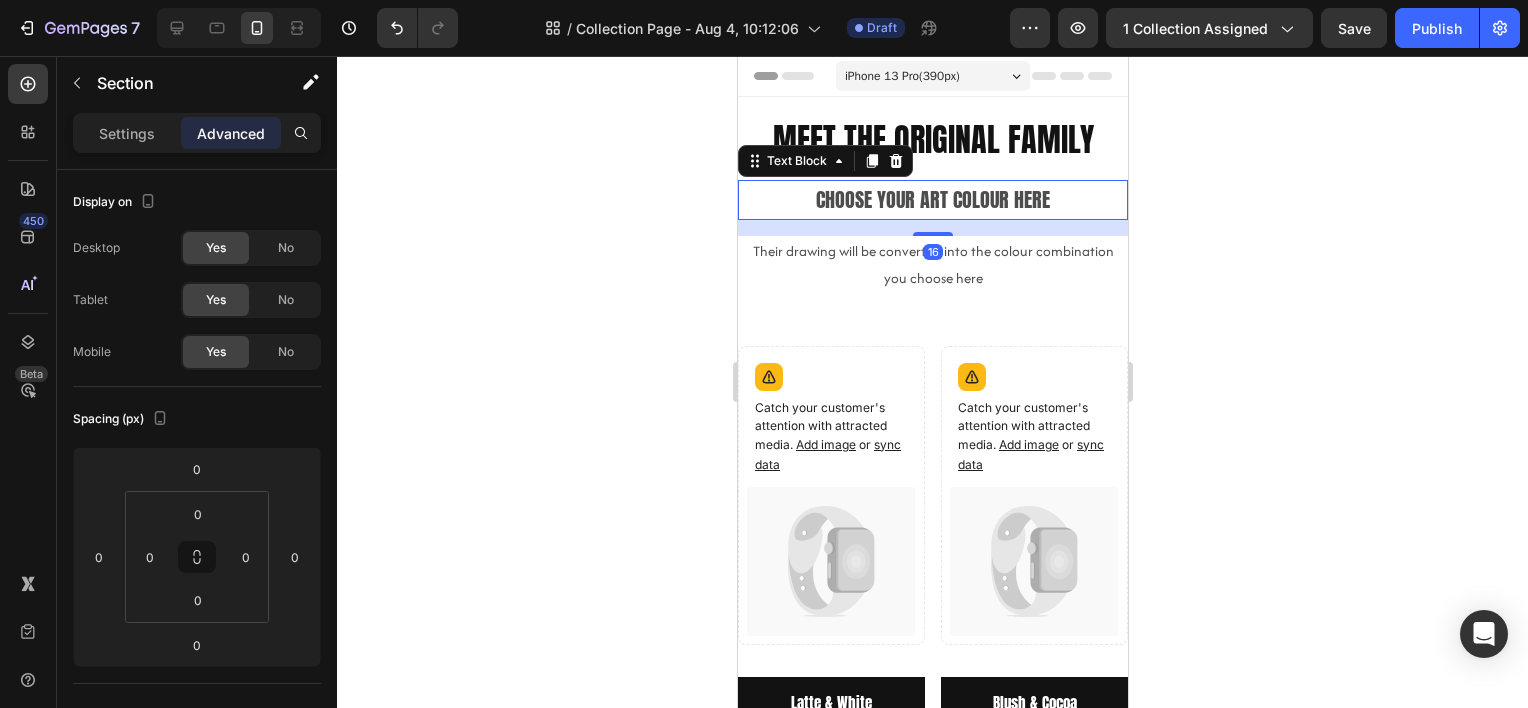 click on "Choose your art colour here" at bounding box center [932, 200] 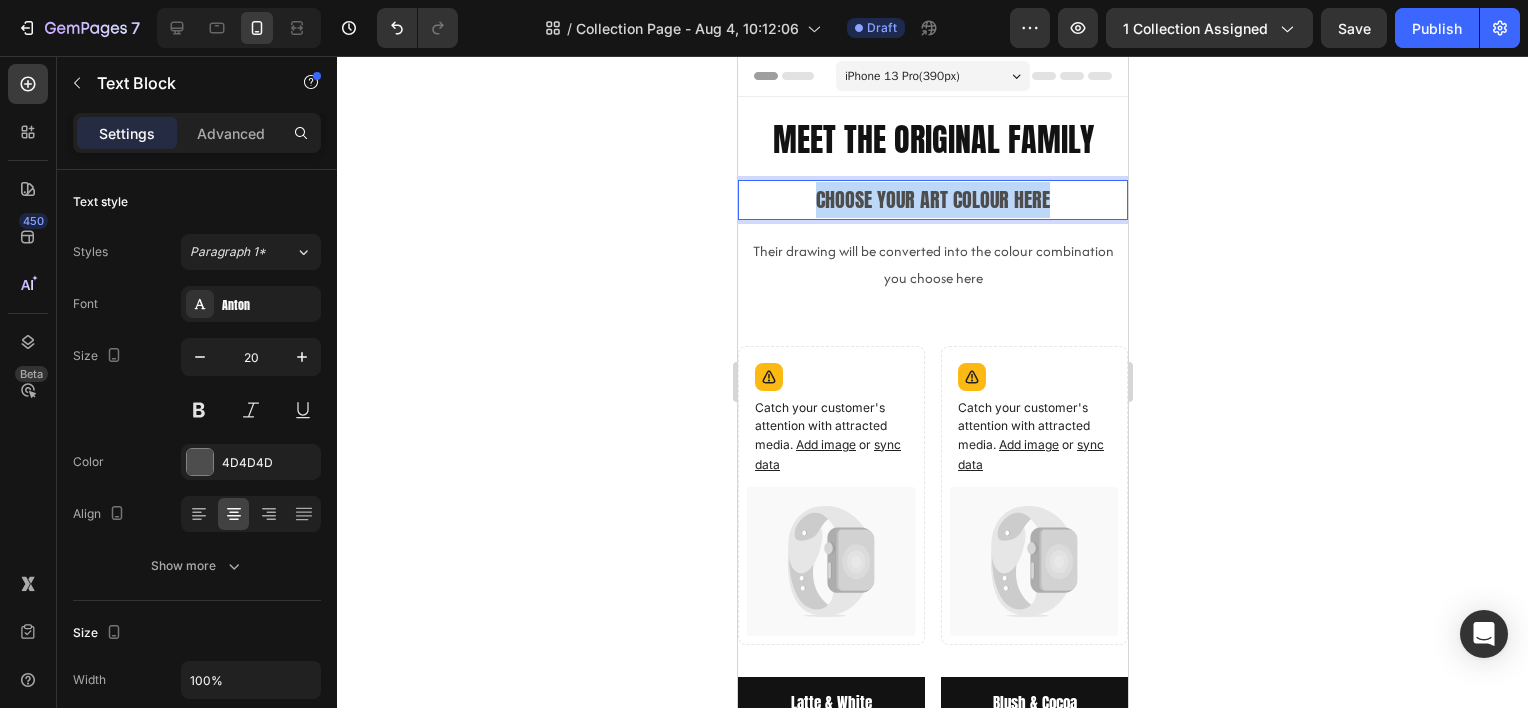 drag, startPoint x: 1061, startPoint y: 198, endPoint x: 629, endPoint y: 208, distance: 432.11572 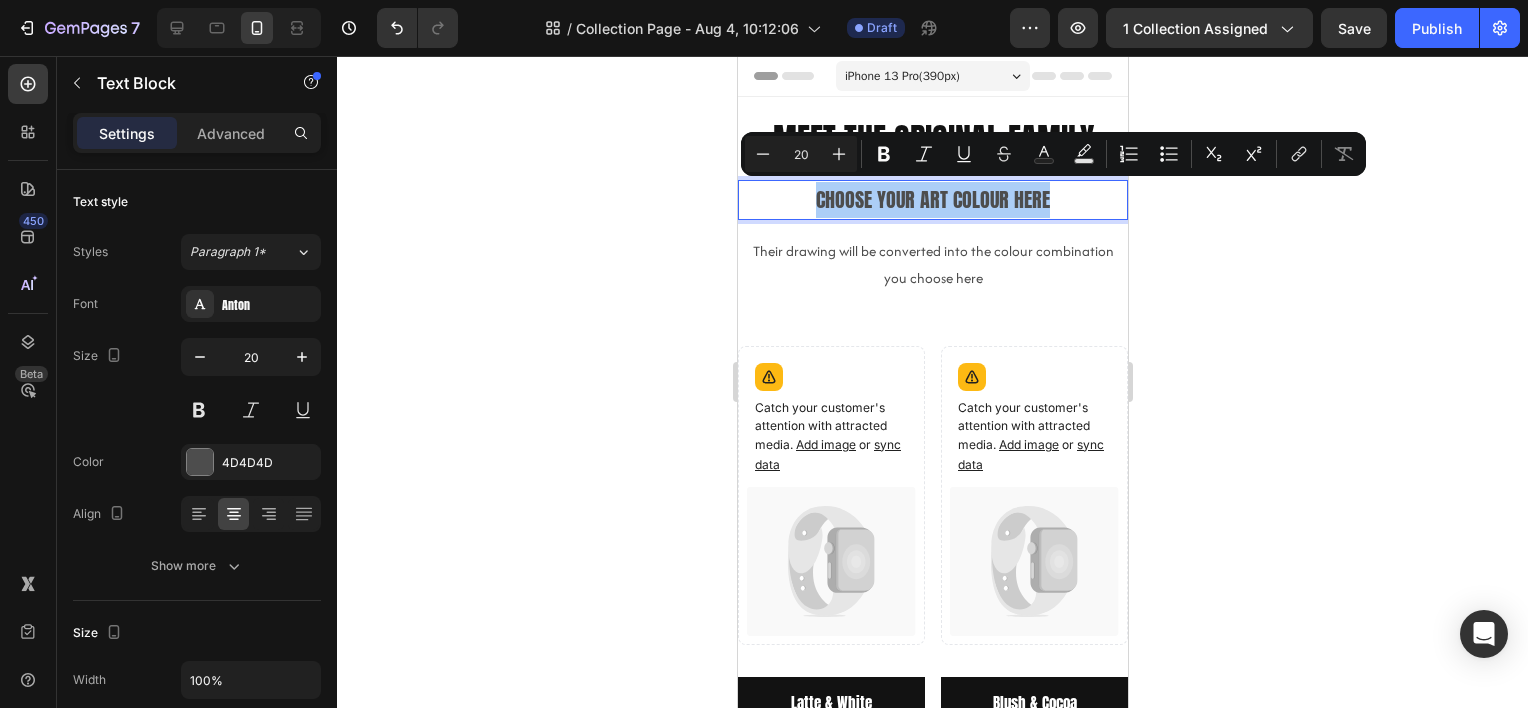 click 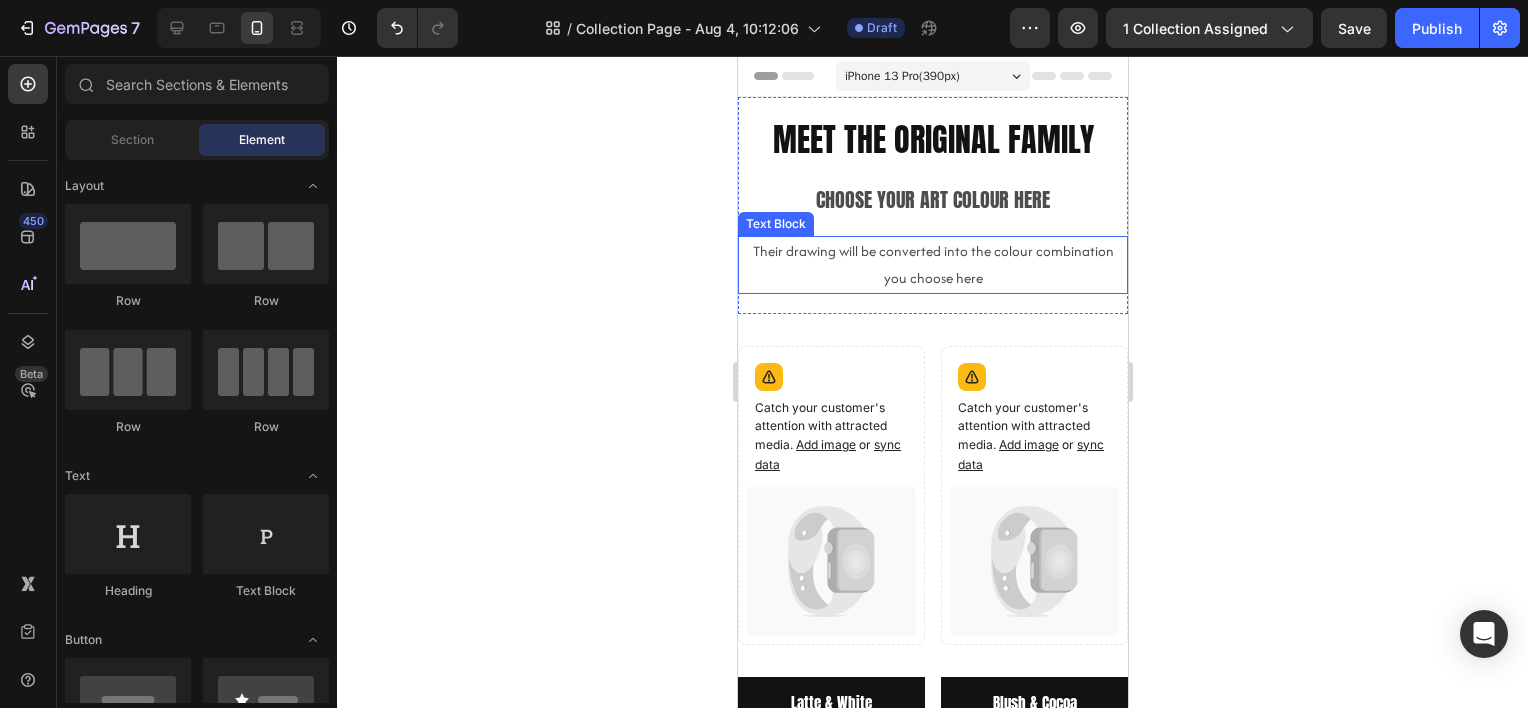 click on "Choose your art colour here" at bounding box center [932, 200] 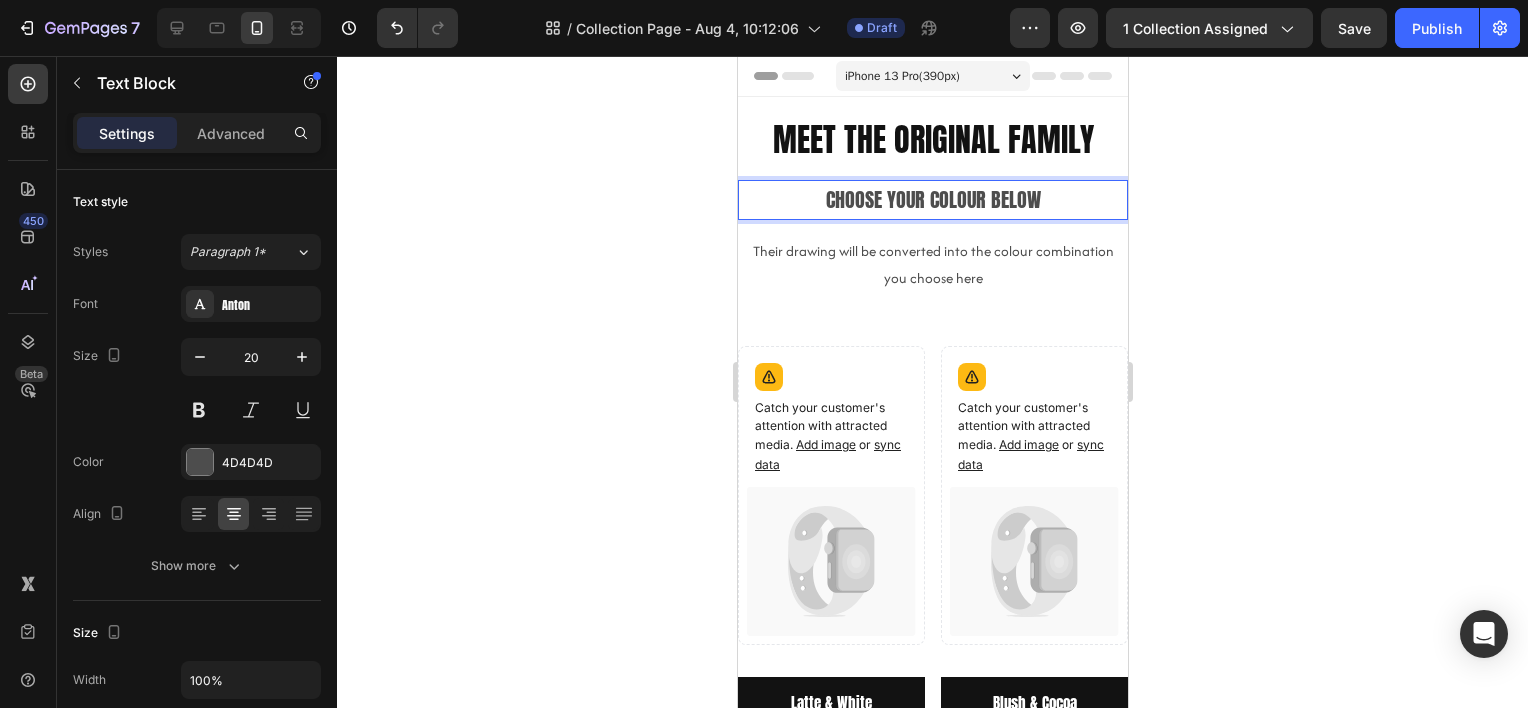 click on "Choose your colour below" at bounding box center (932, 200) 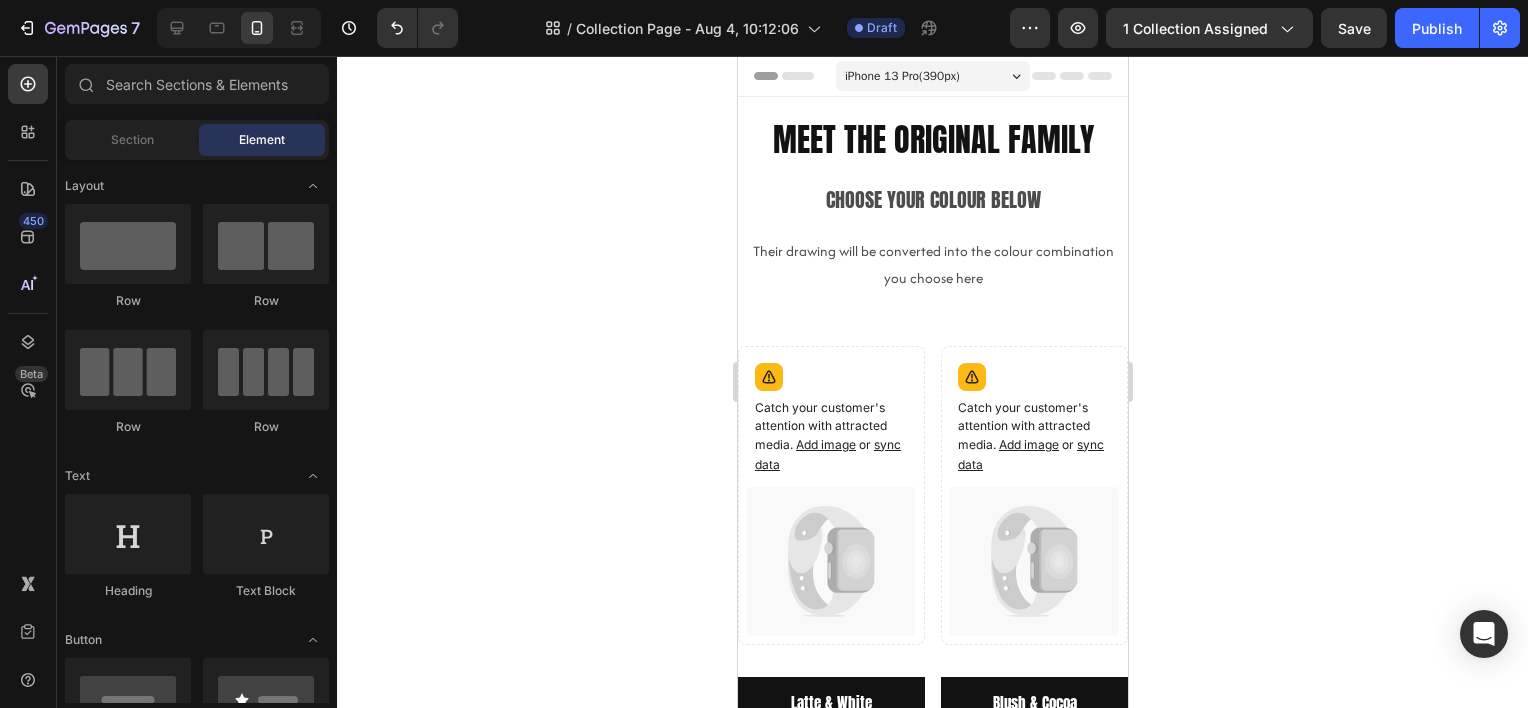 click 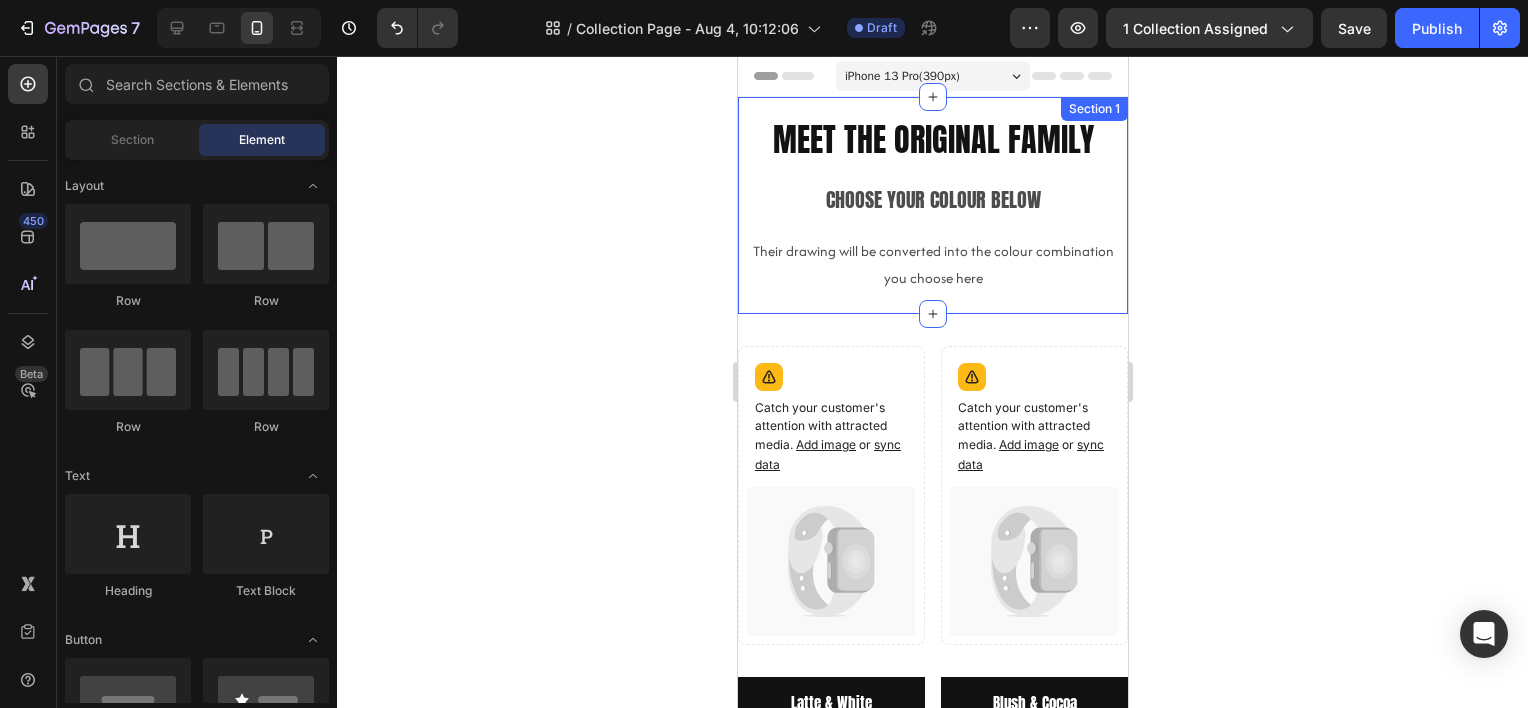 click on "Meet the Original family Heading Choose your colour below Text Block Their drawing will be converted into the colour combination you choose here Text Block" at bounding box center [932, 205] 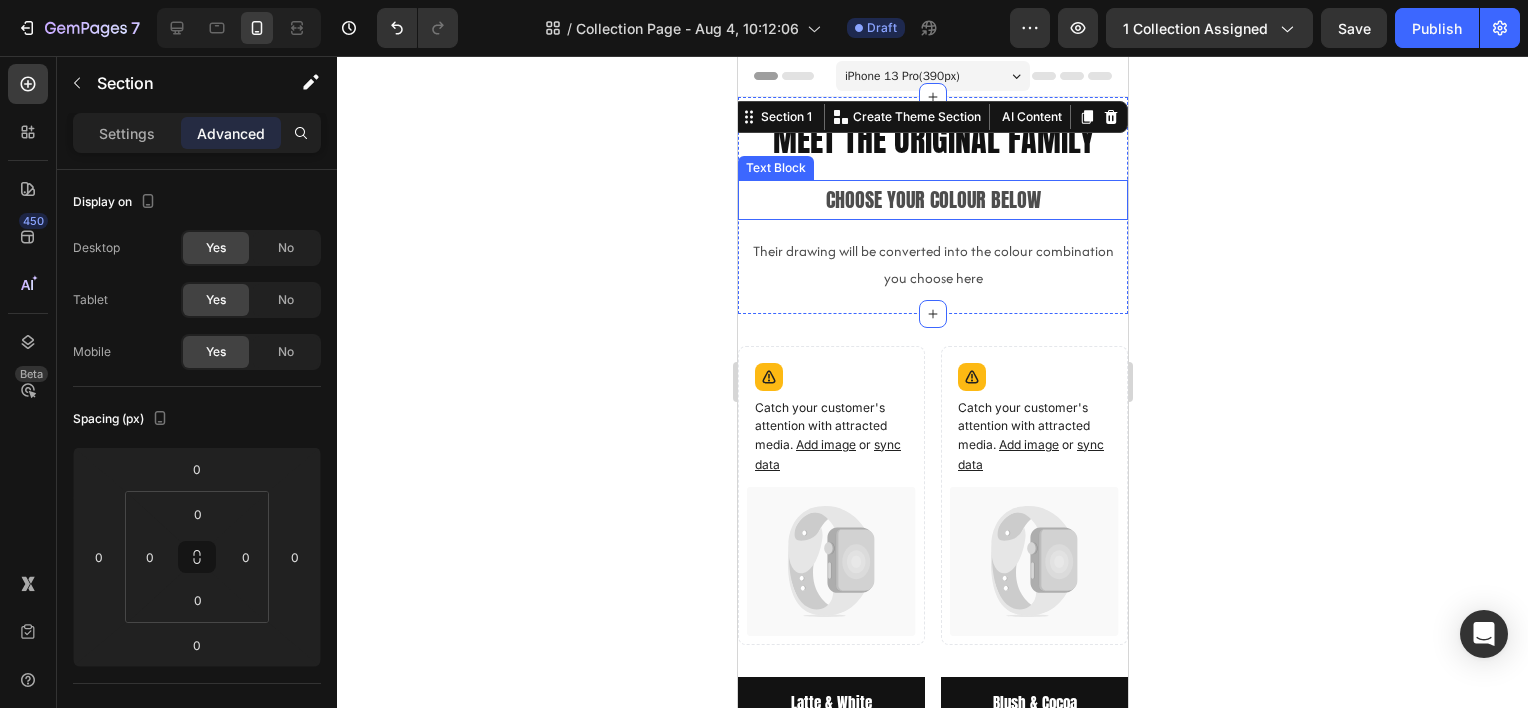 click on "Choose your colour below" at bounding box center [932, 200] 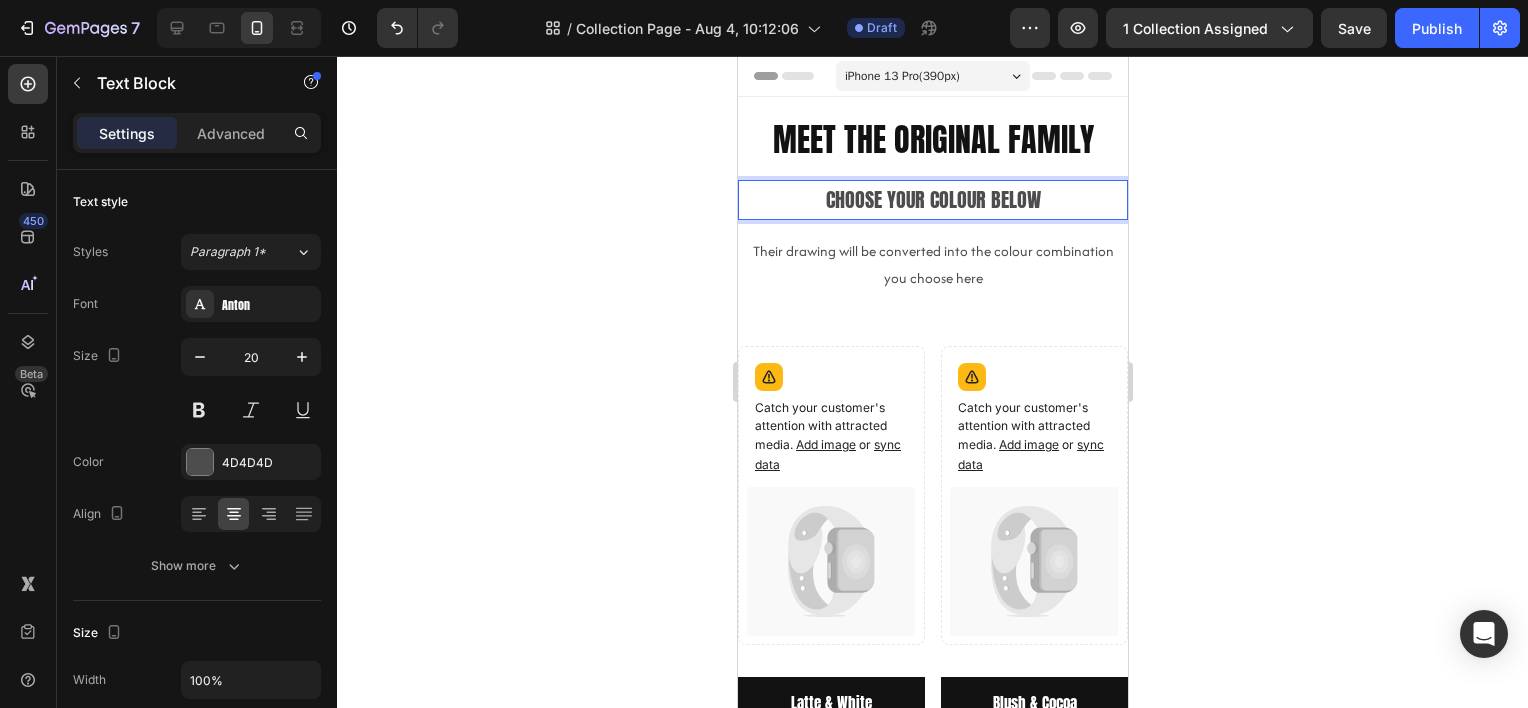 click on "Choose your colour below" at bounding box center (932, 200) 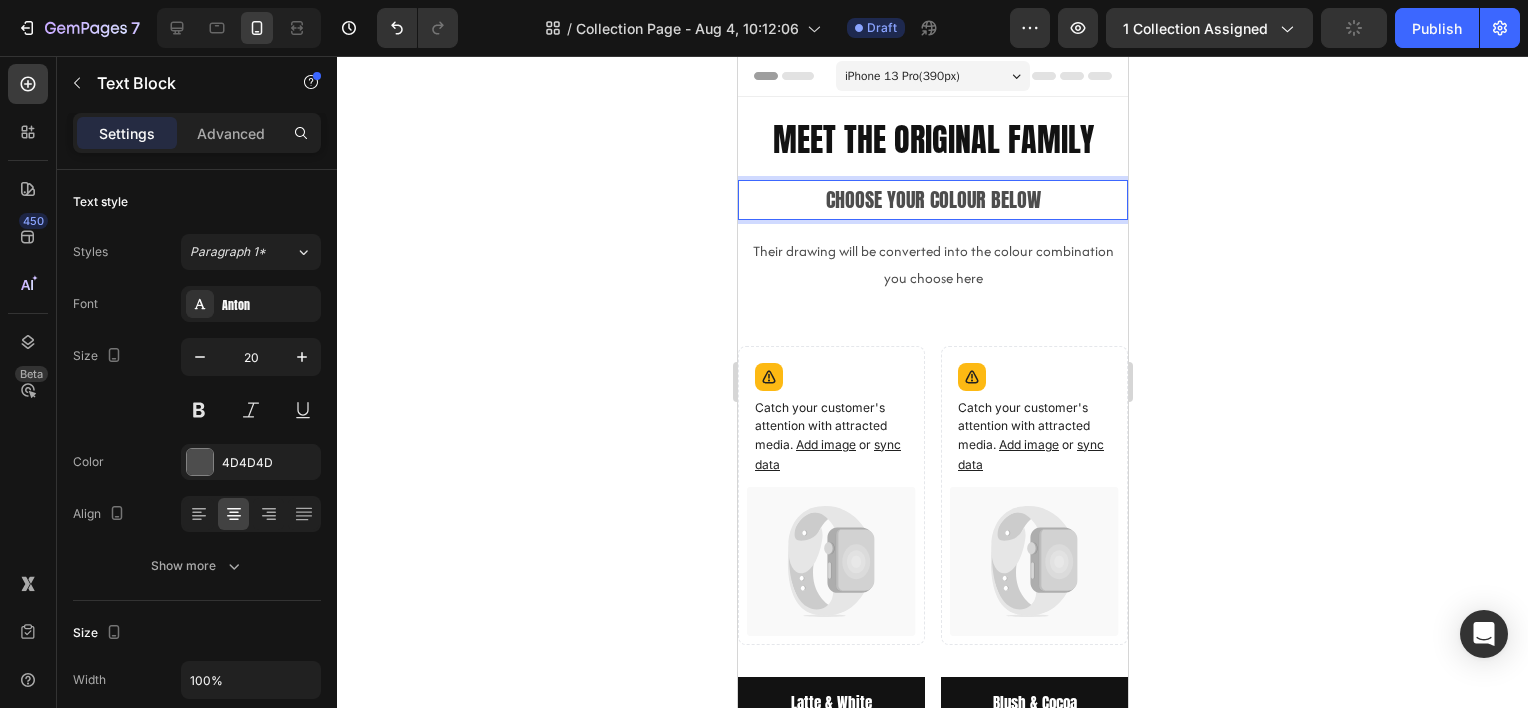 click on "Choose your colour below" at bounding box center [932, 200] 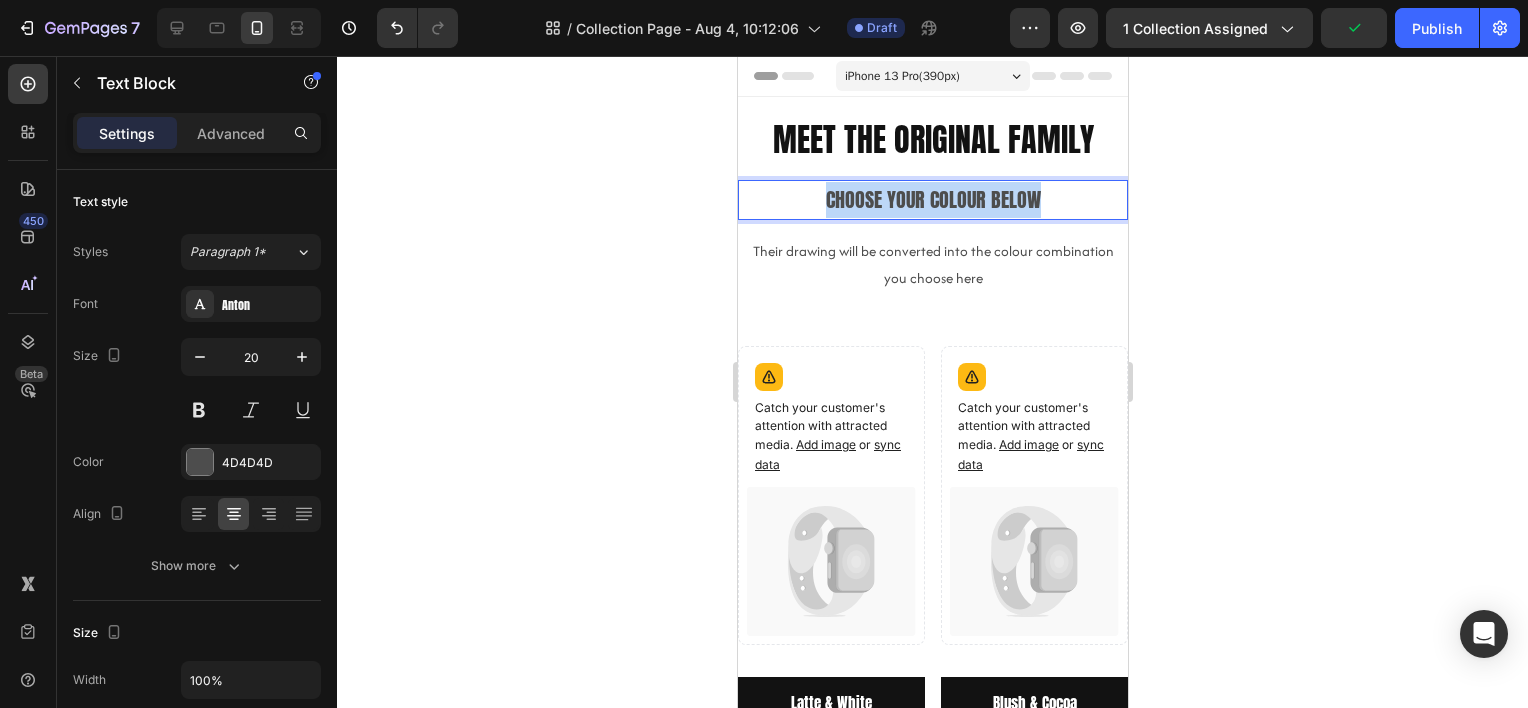 drag, startPoint x: 1051, startPoint y: 200, endPoint x: 645, endPoint y: 204, distance: 406.0197 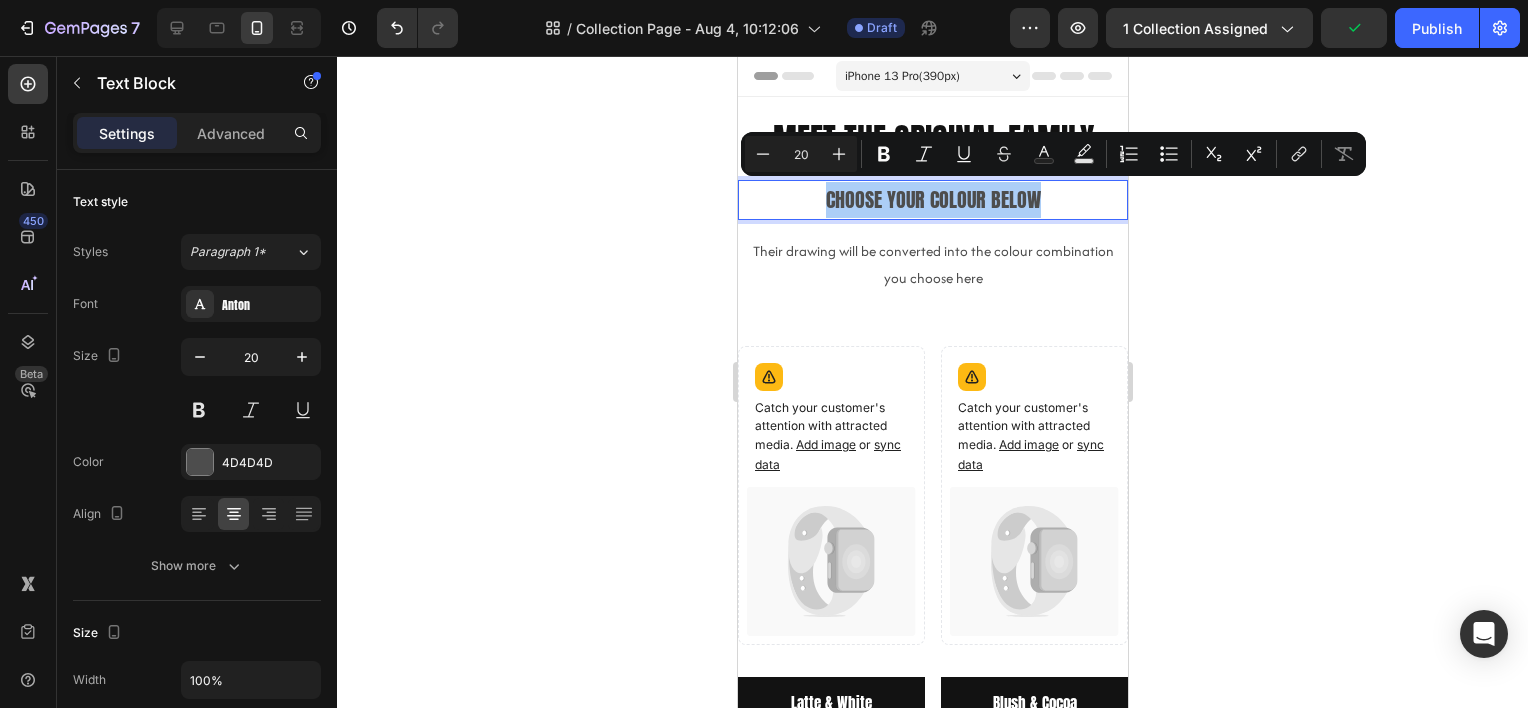 click 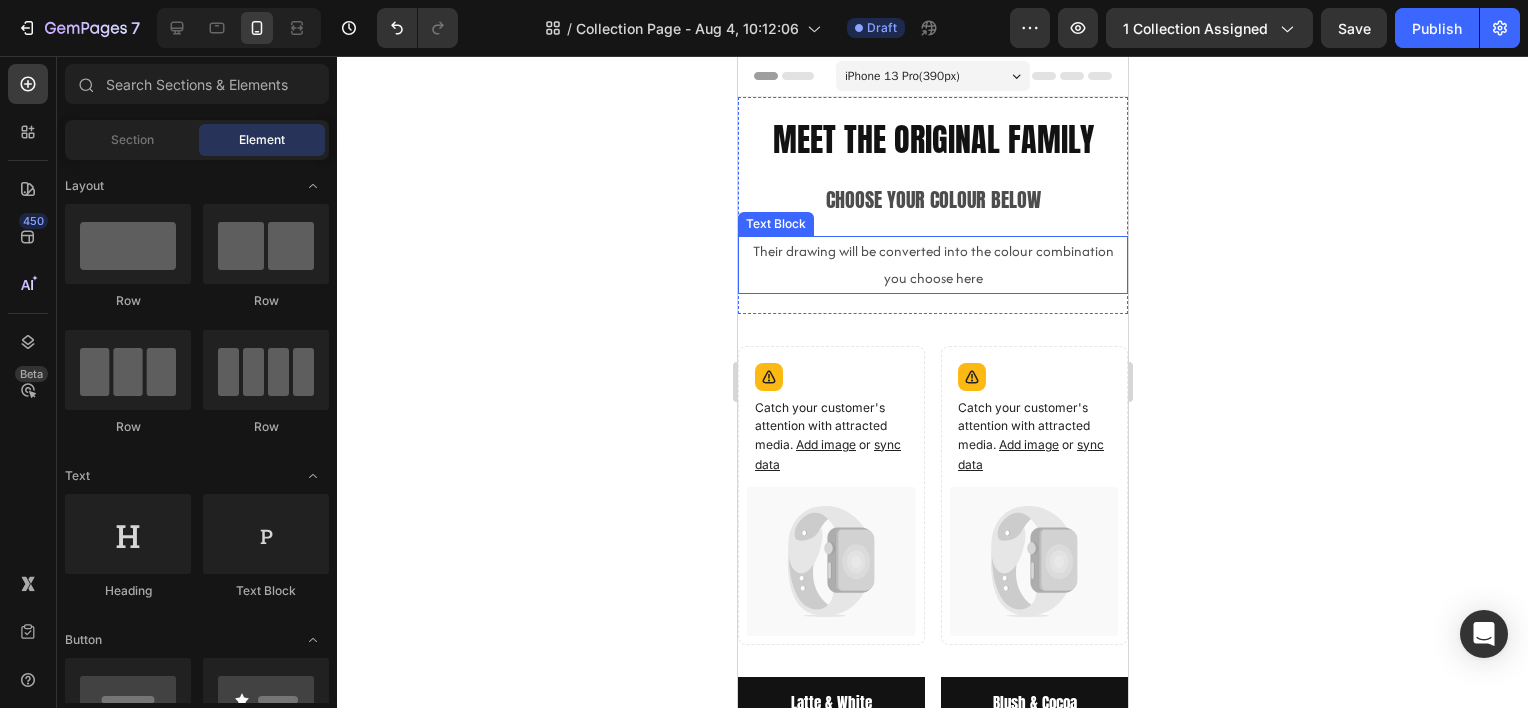 click on "Choose your colour below" at bounding box center (932, 200) 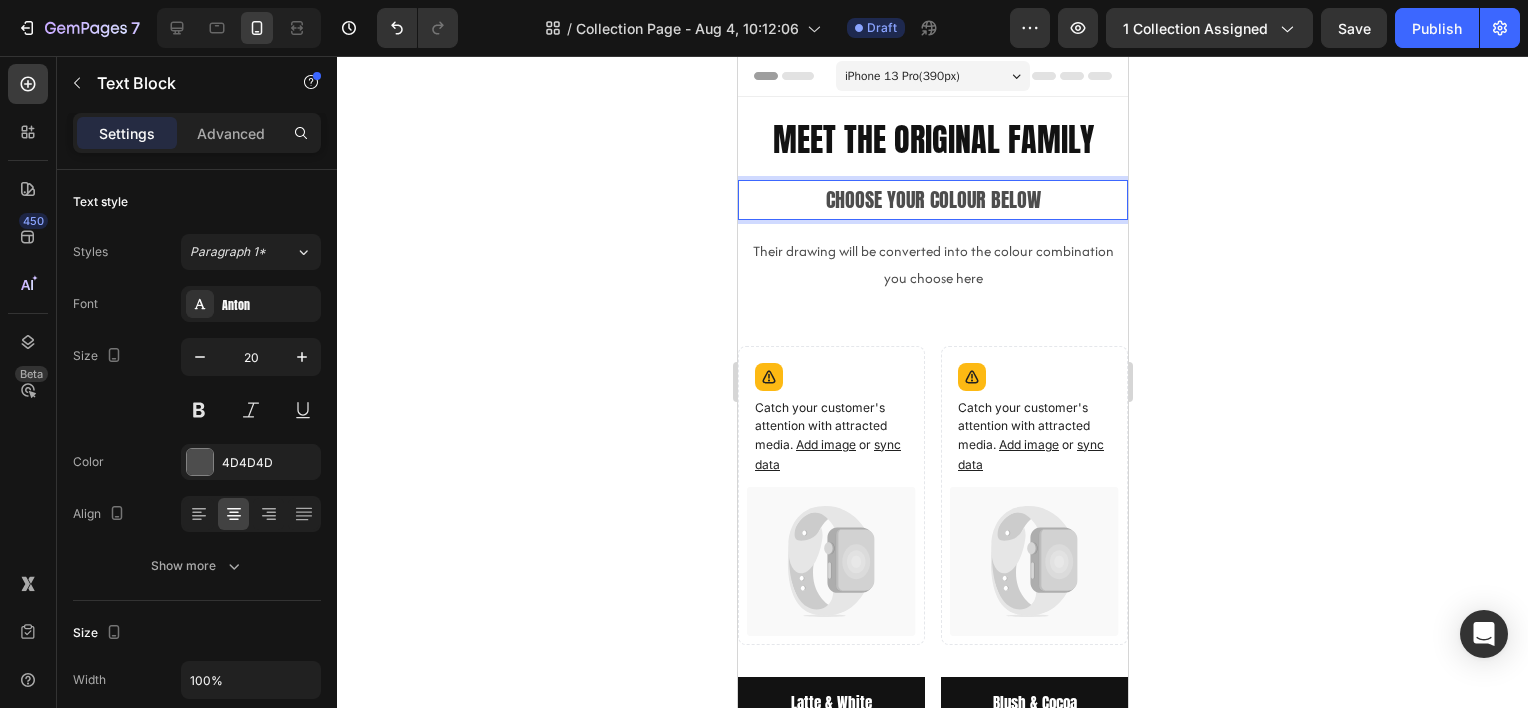 click on "Choose your colour below" at bounding box center [932, 200] 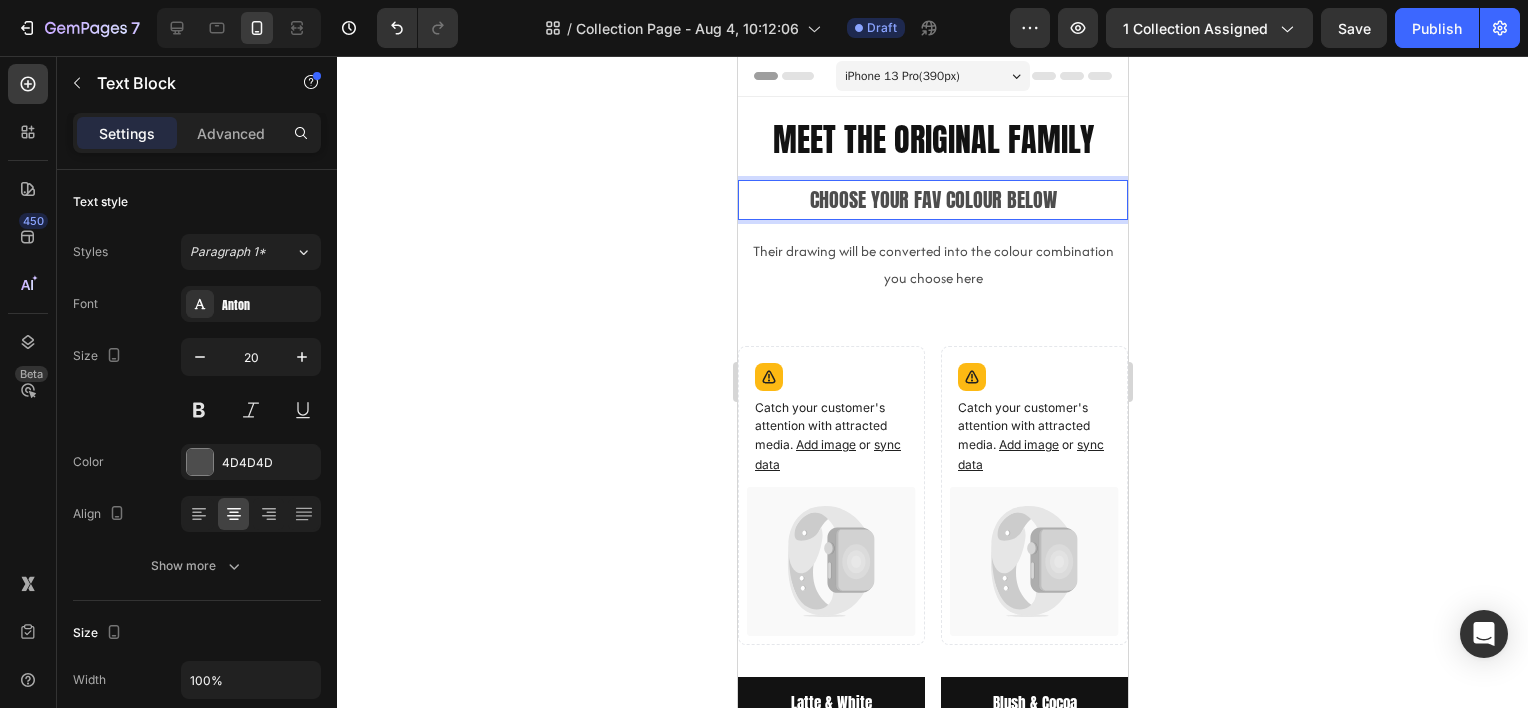 click 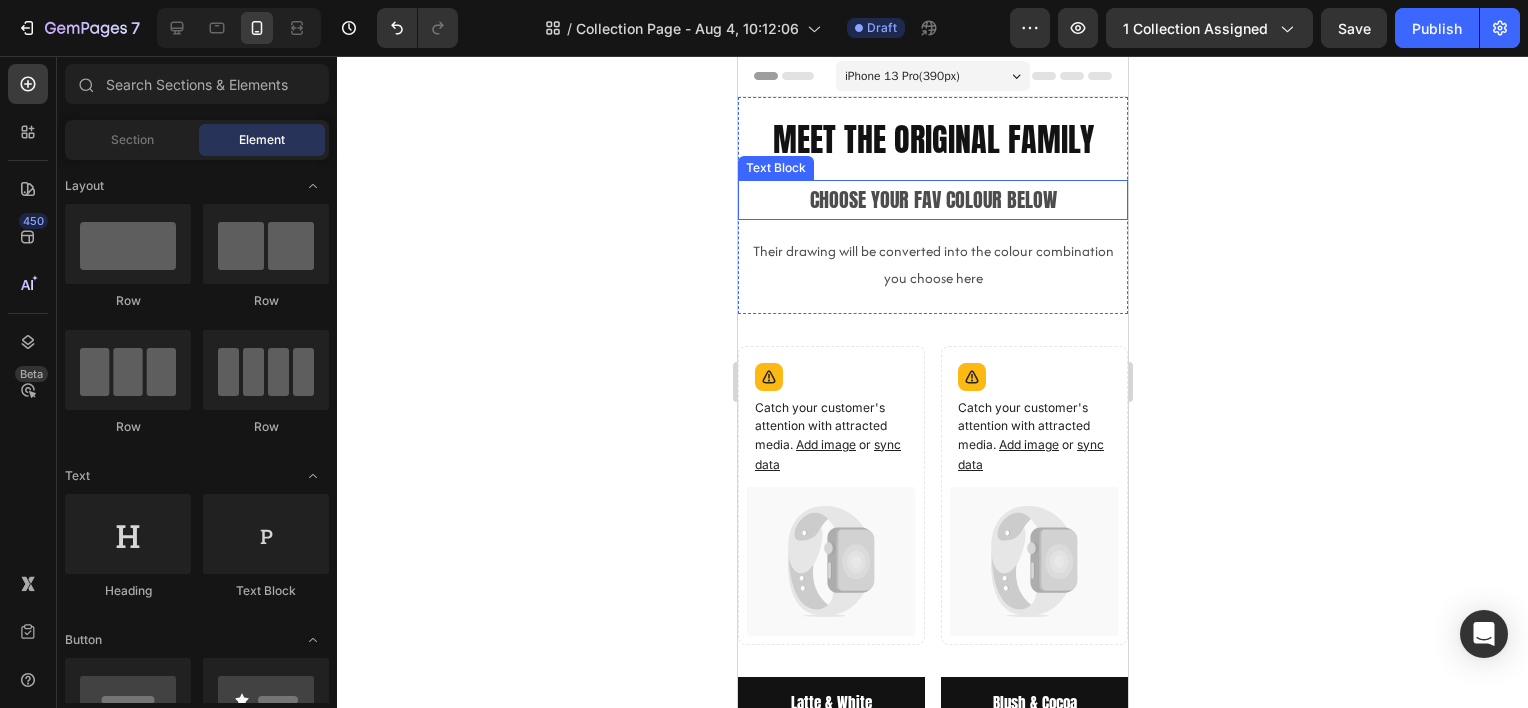 click on "Choose your fav colour below" at bounding box center (932, 200) 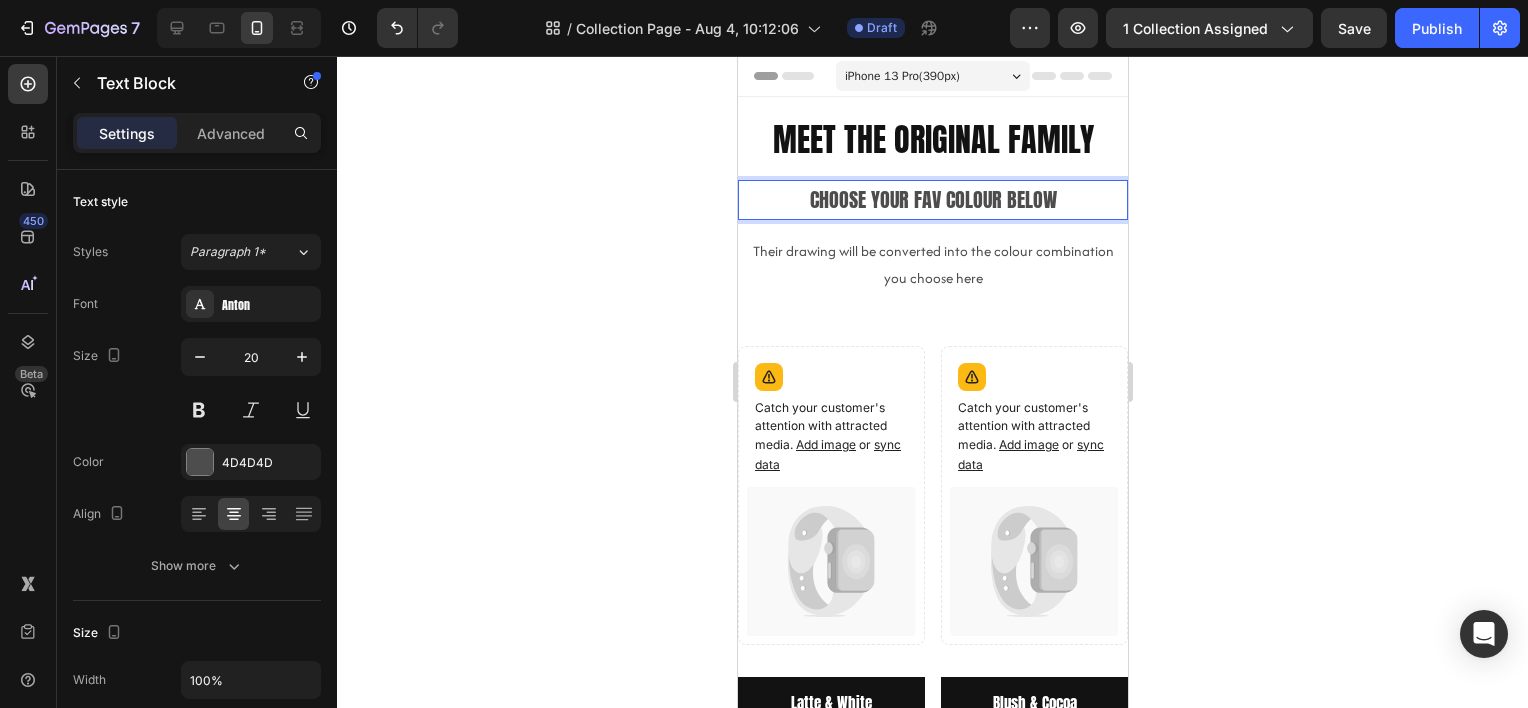 click on "Choose your fav colour below" at bounding box center [932, 200] 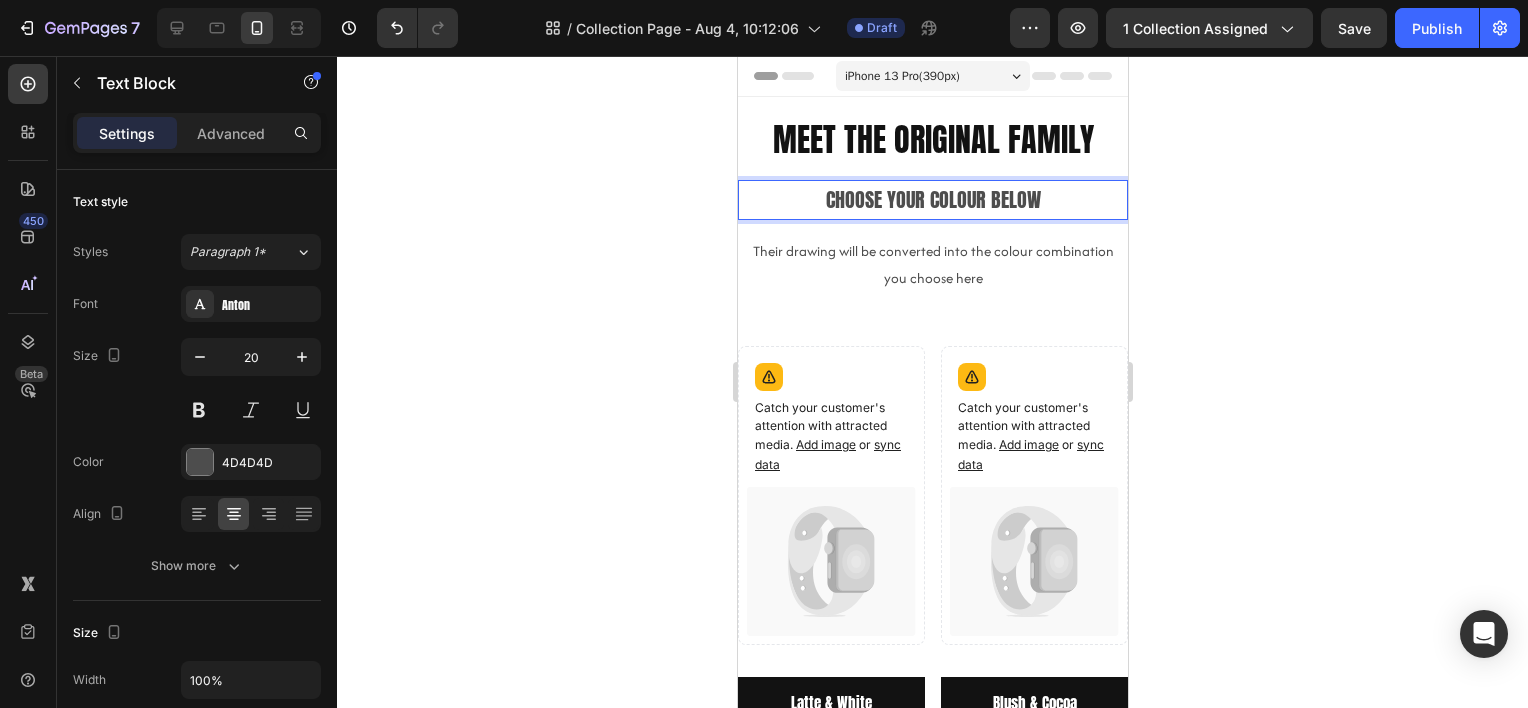click 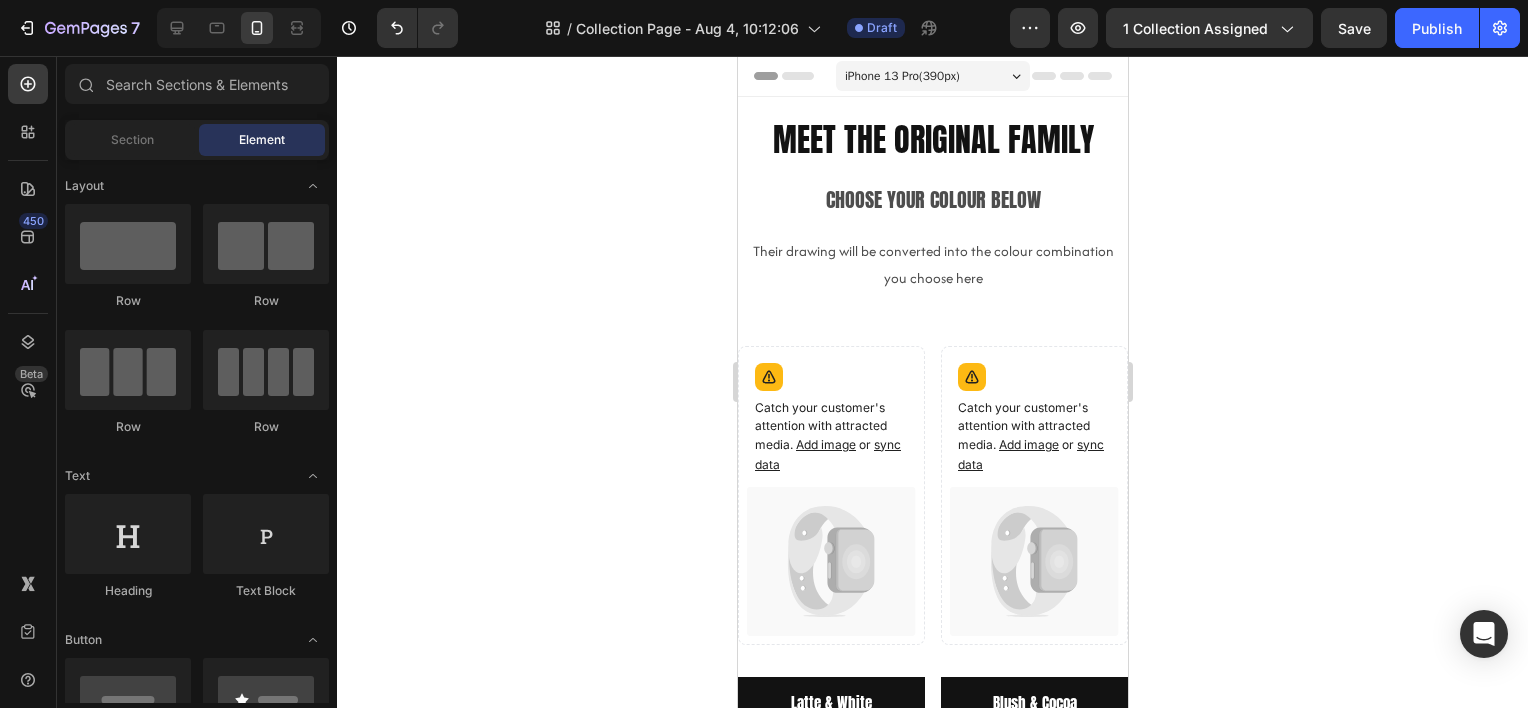 click 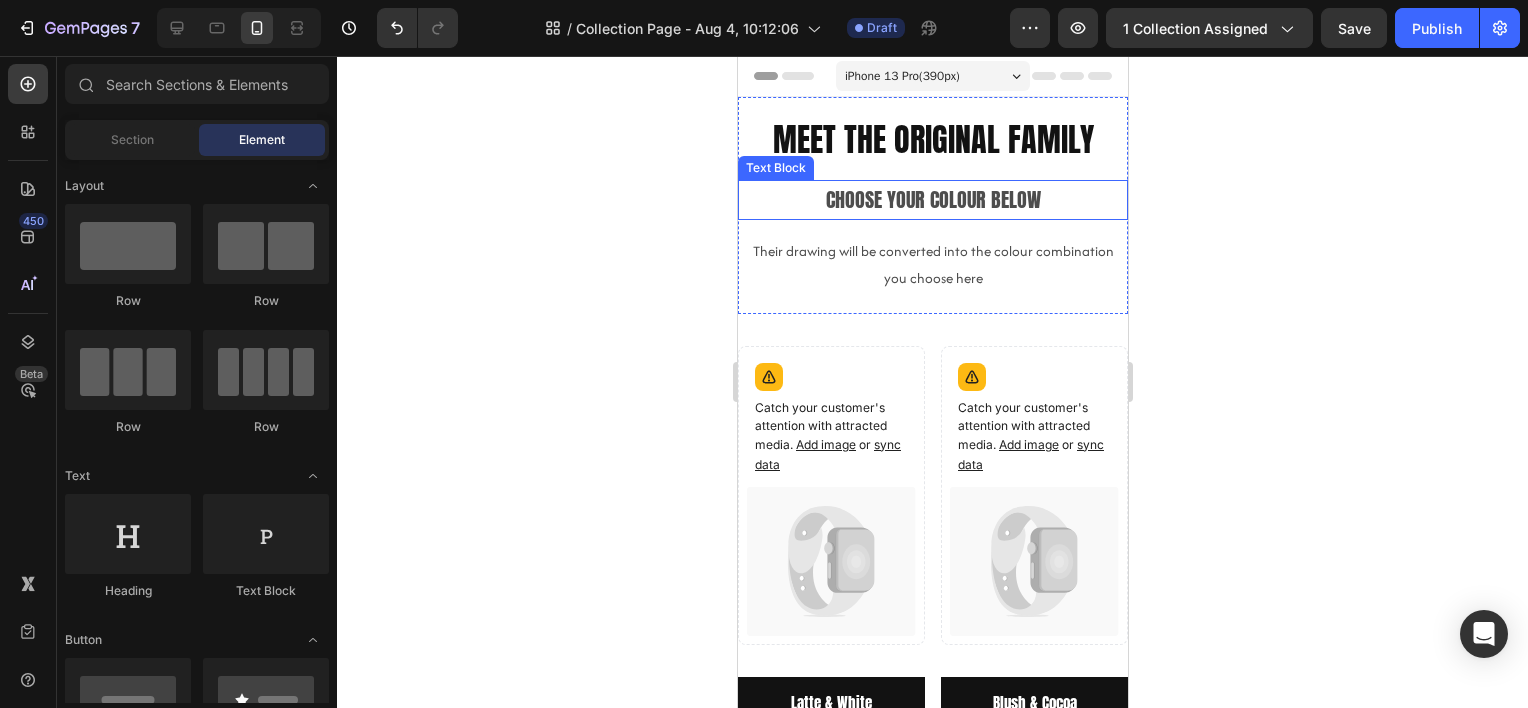 click on "Choose your colour below" at bounding box center [932, 200] 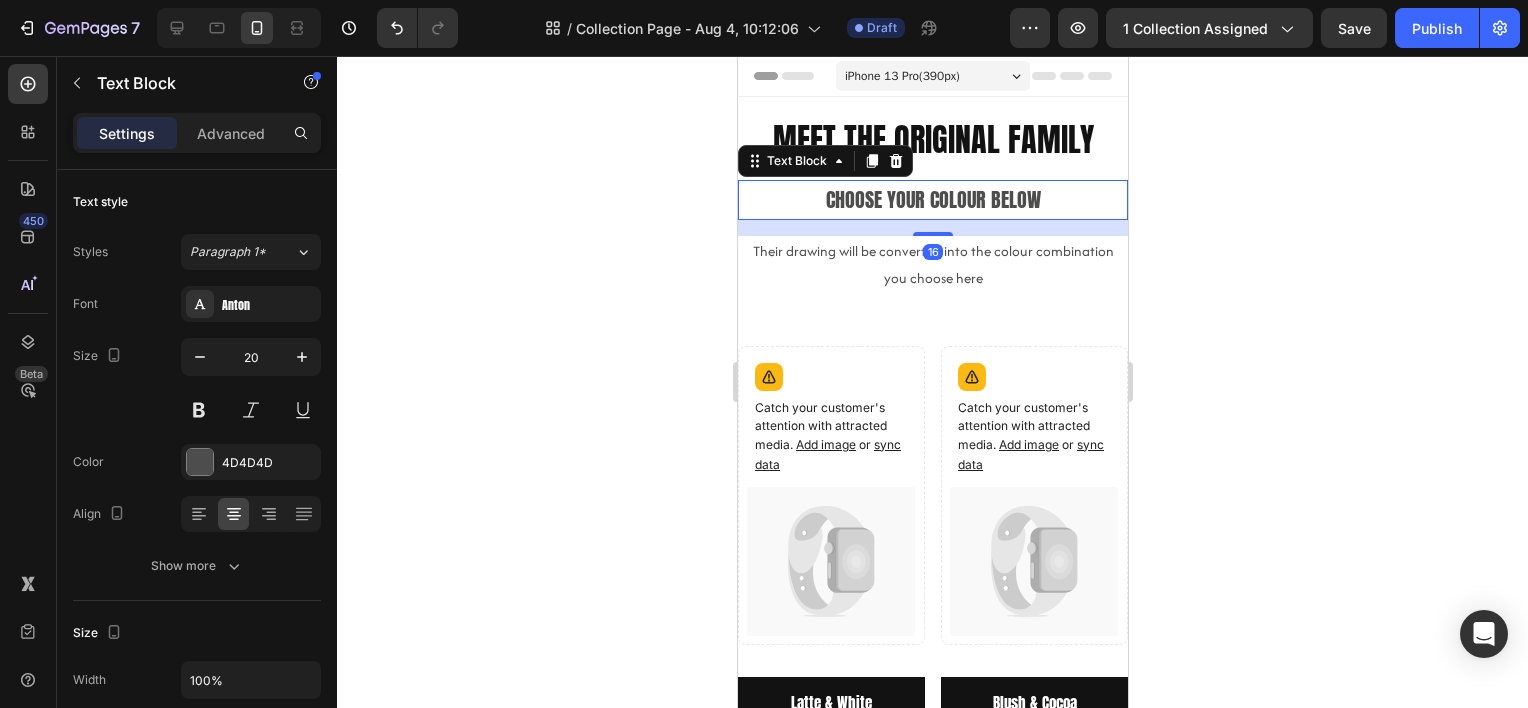 click 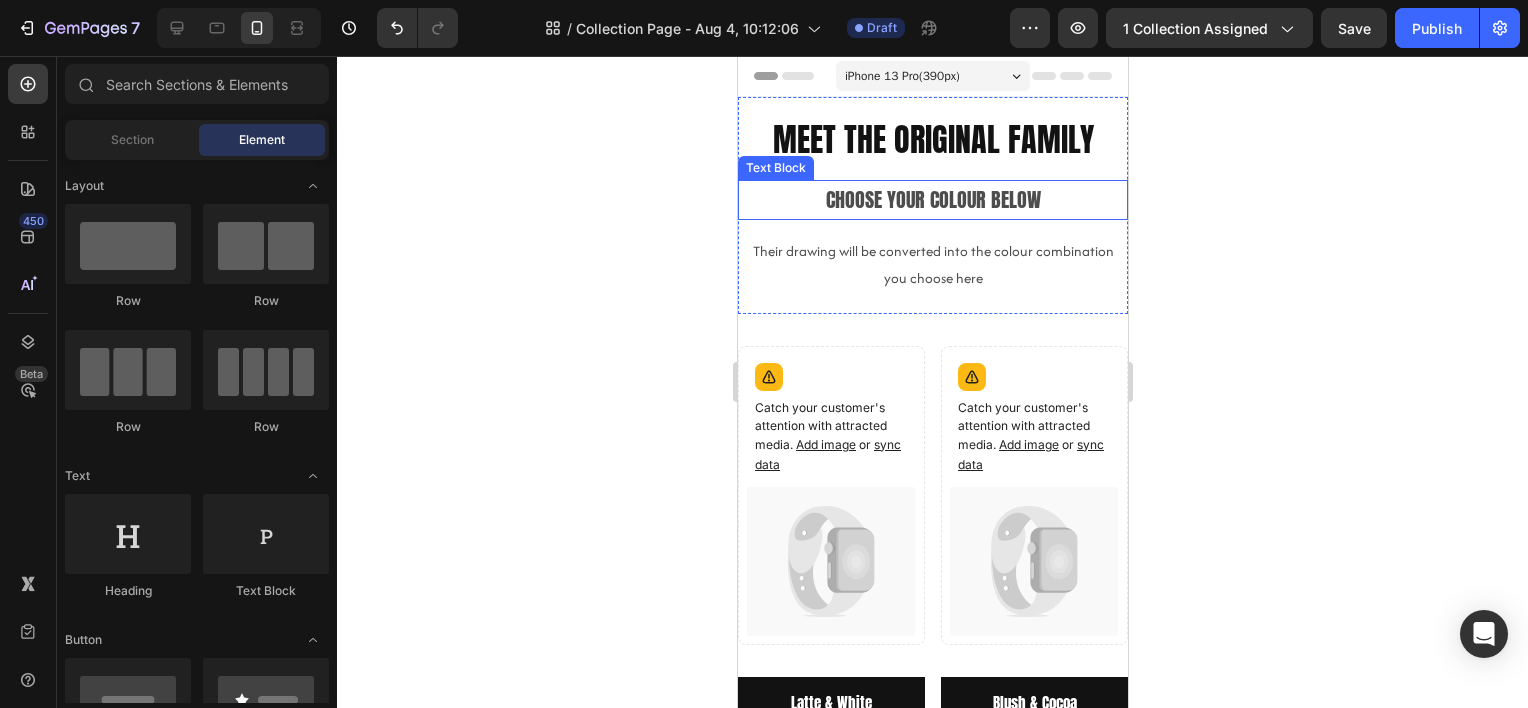 click on "Choose your colour below" at bounding box center [932, 200] 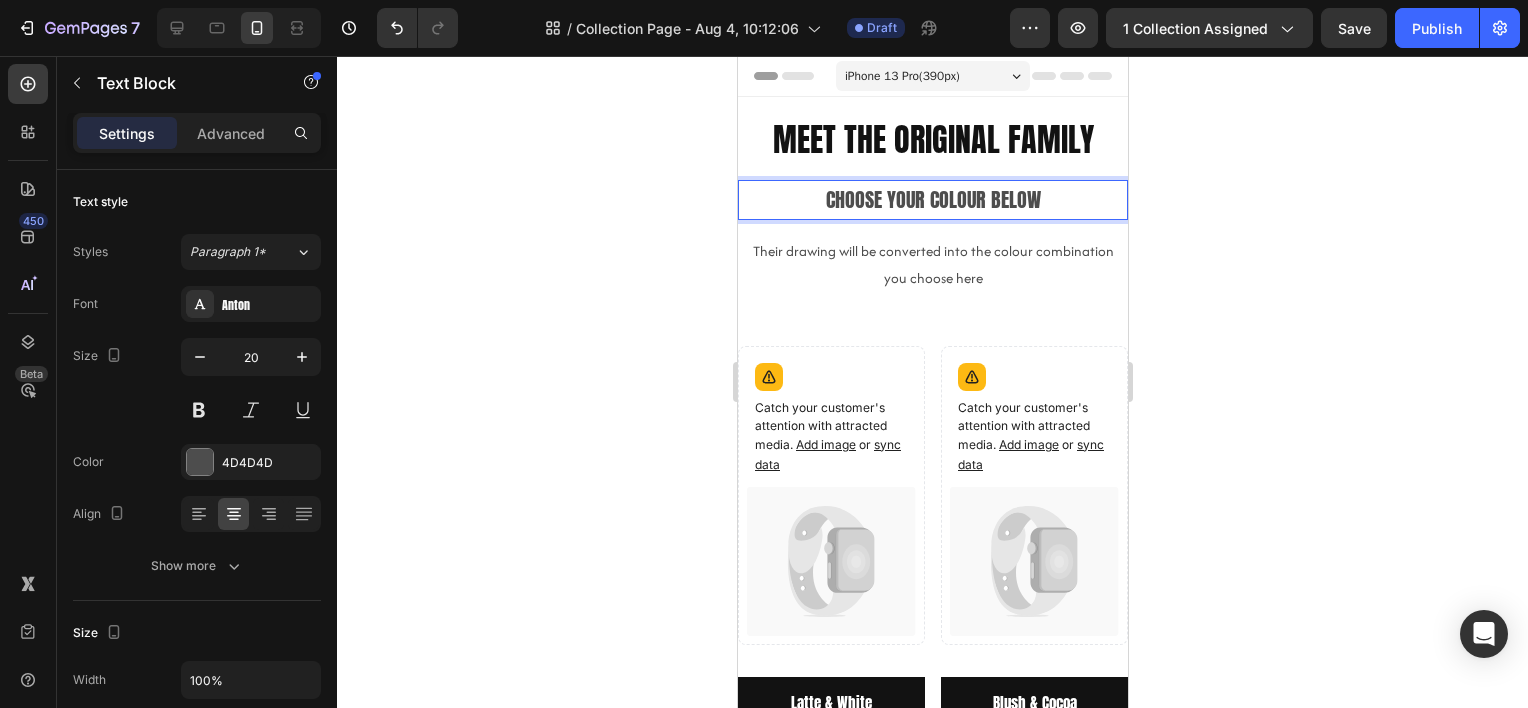 click on "Choose your colour below" at bounding box center [932, 200] 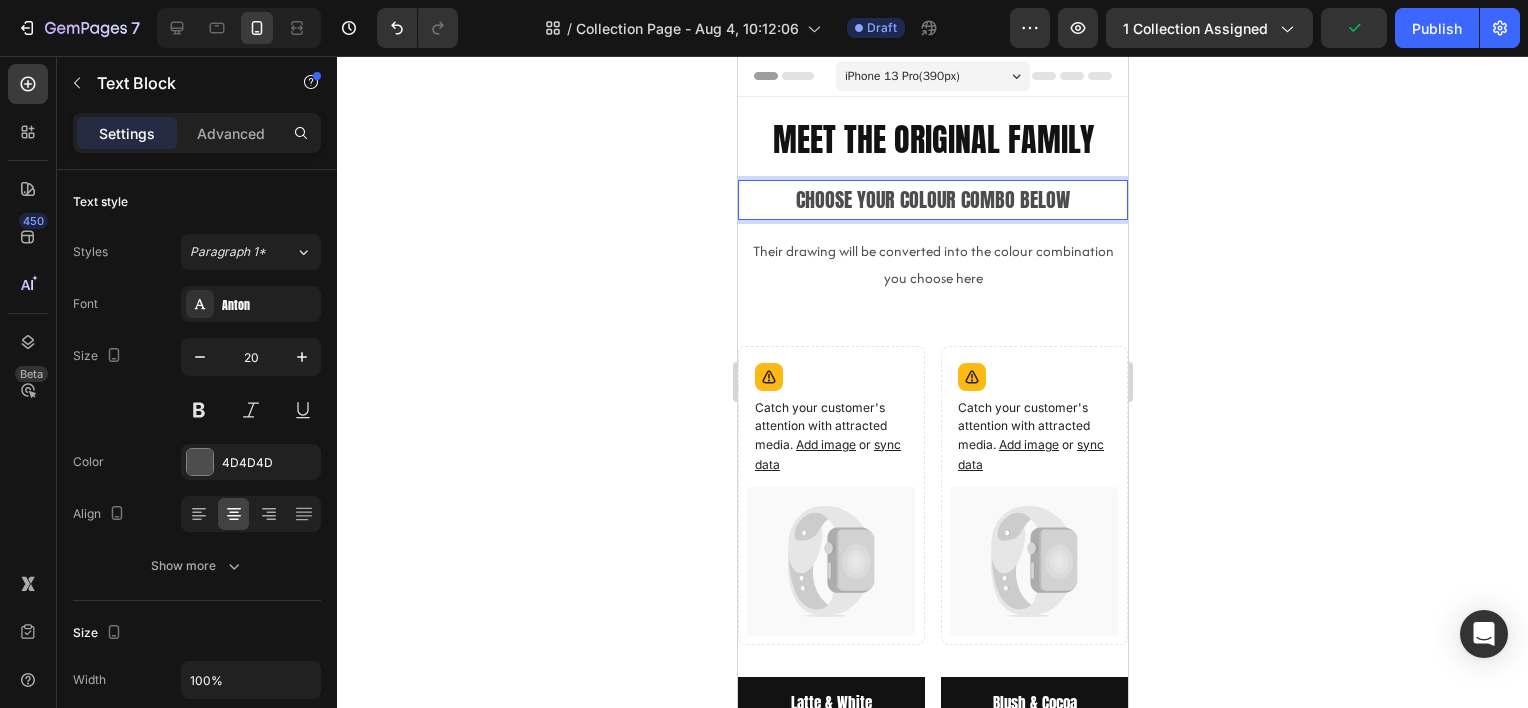 click 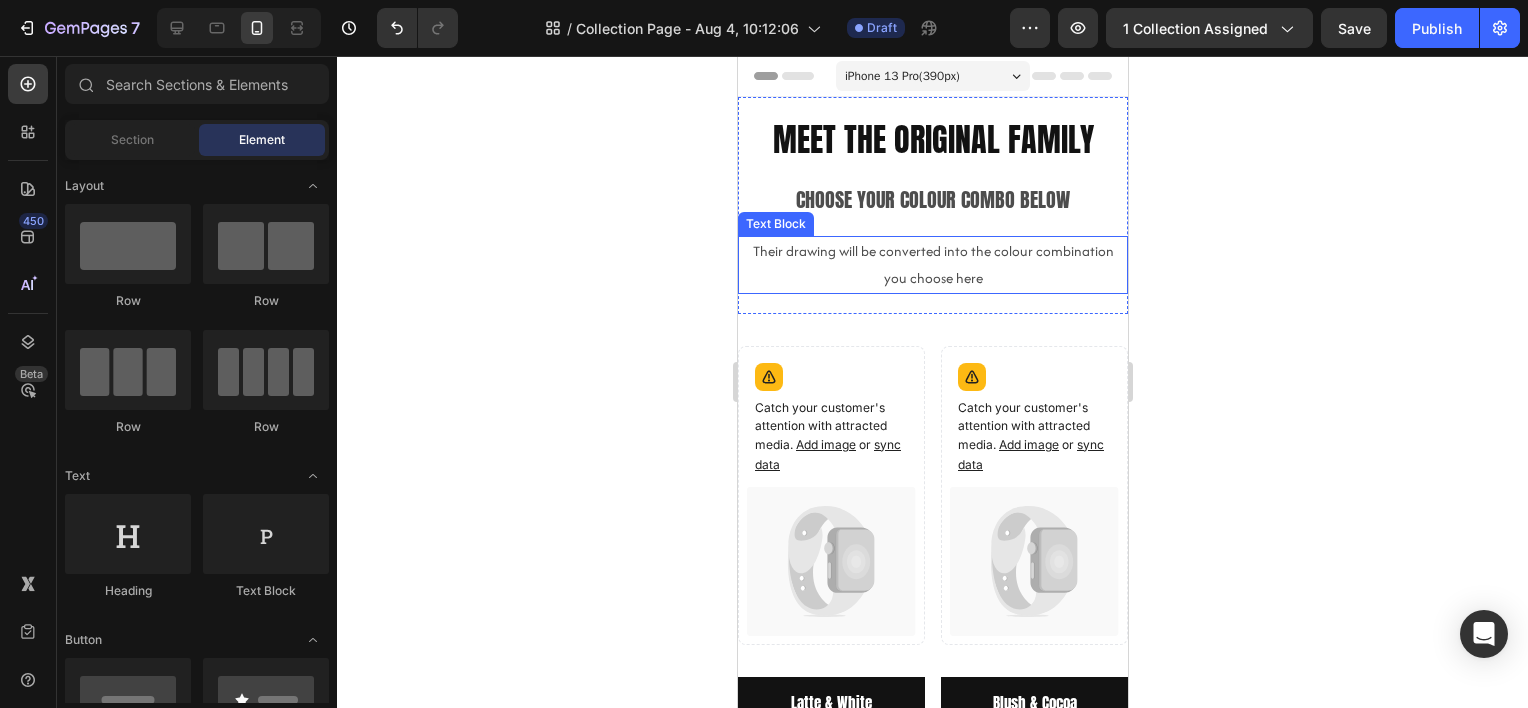 click on "Their drawing will be converted into the colour combination you choose here" at bounding box center [932, 265] 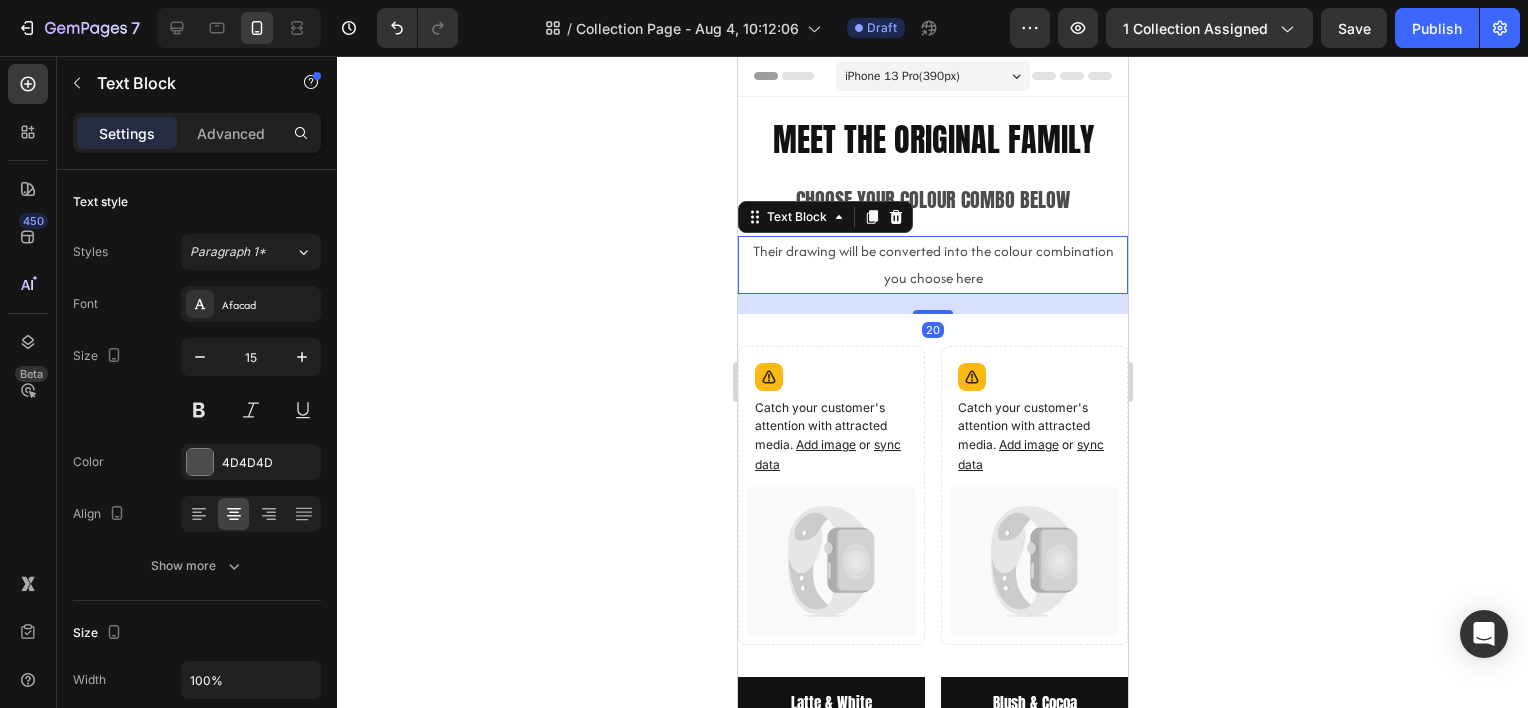 click 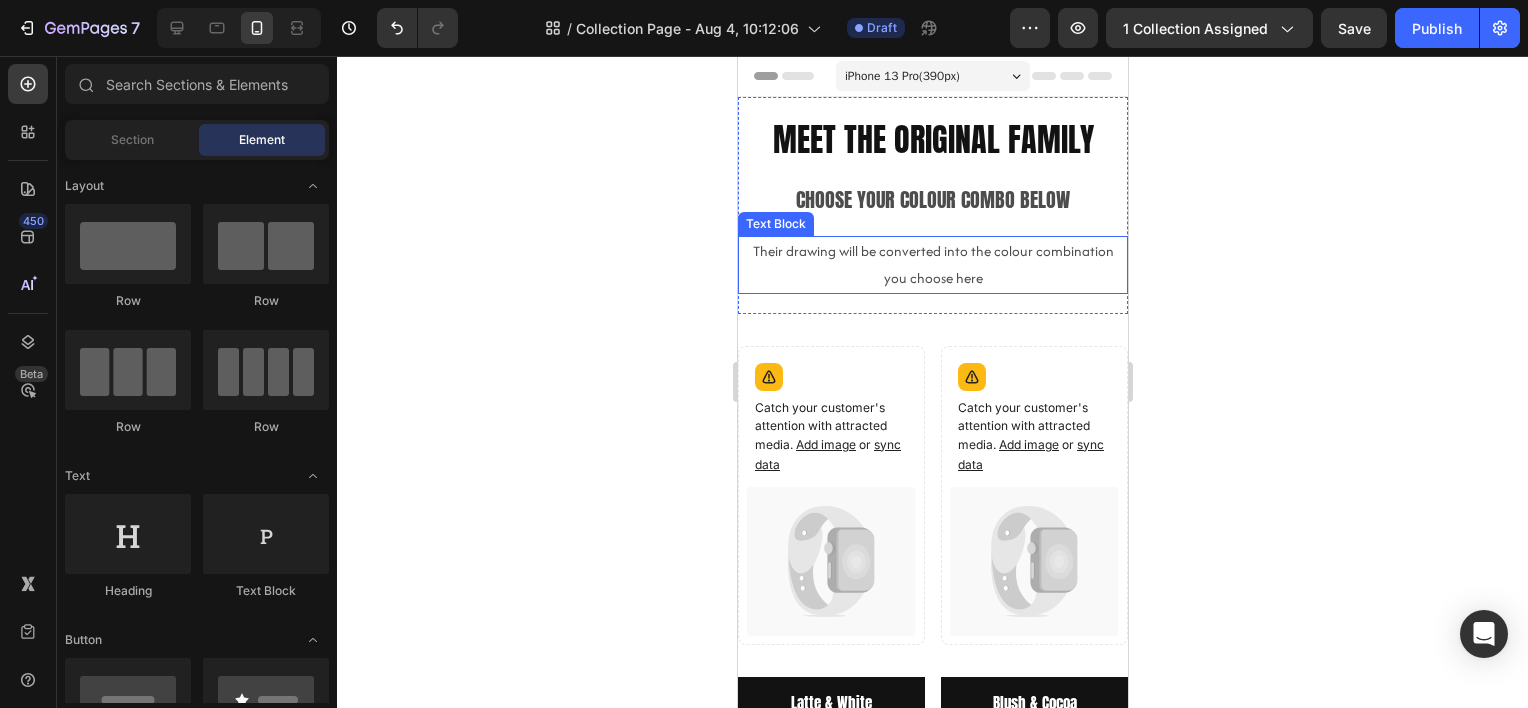 click on "Their drawing will be converted into the colour combination you choose here" at bounding box center (932, 265) 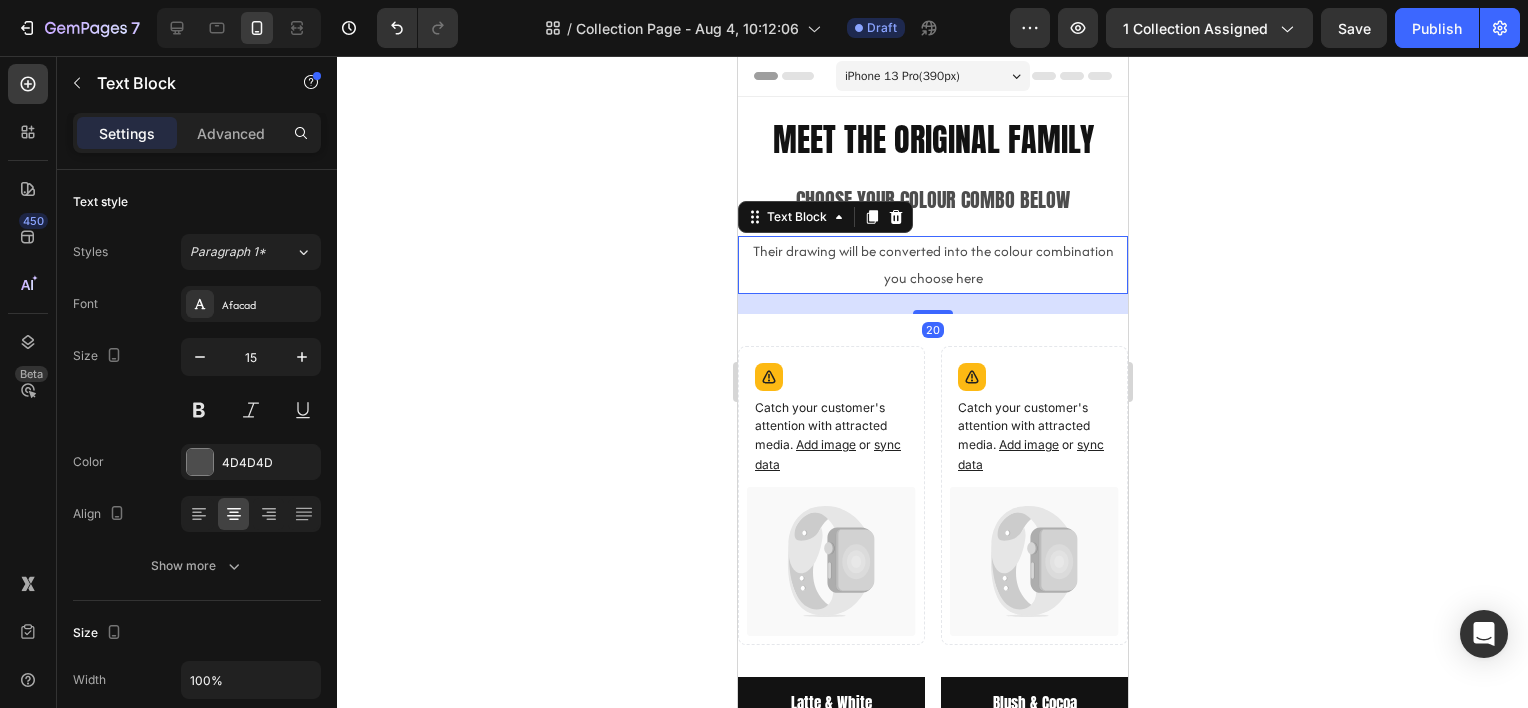 click 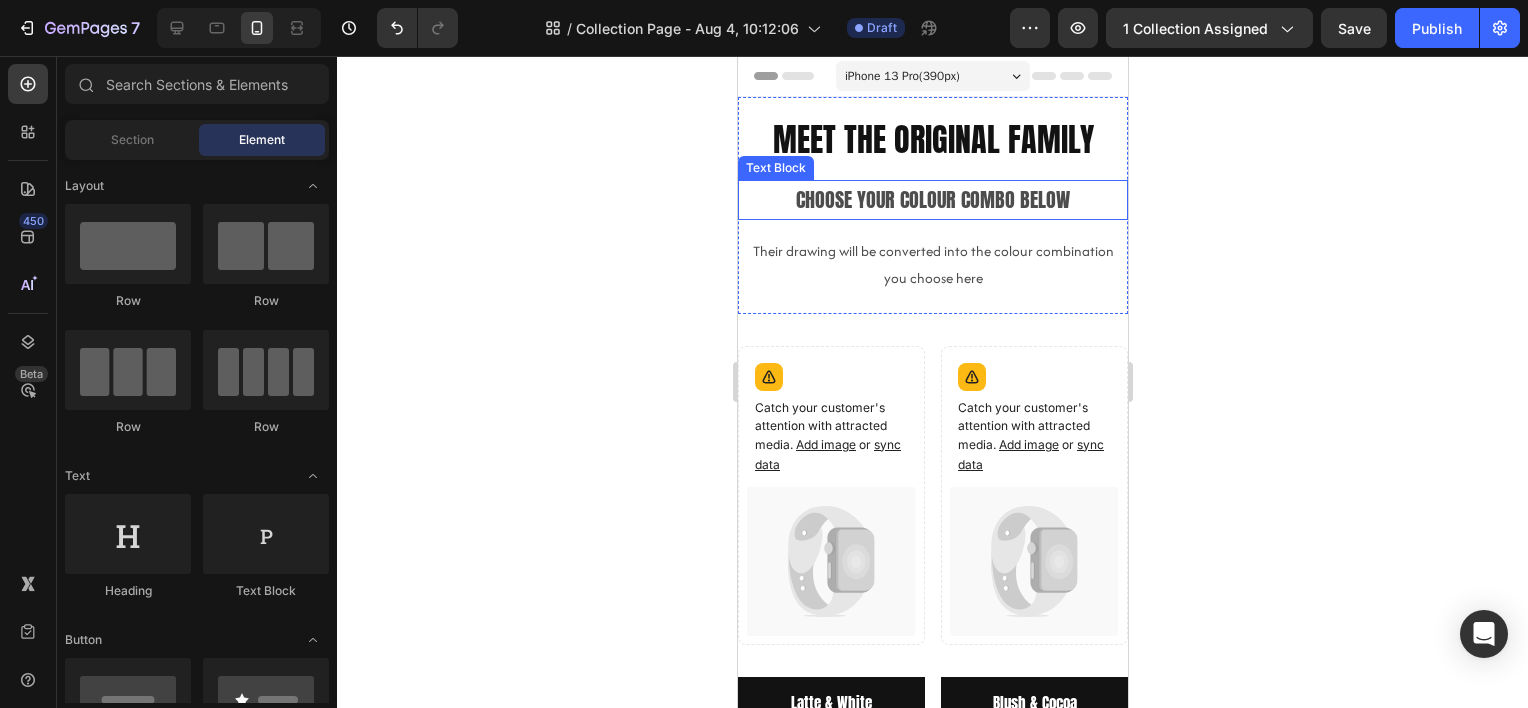 click on "Choose your colour combo below" at bounding box center [932, 200] 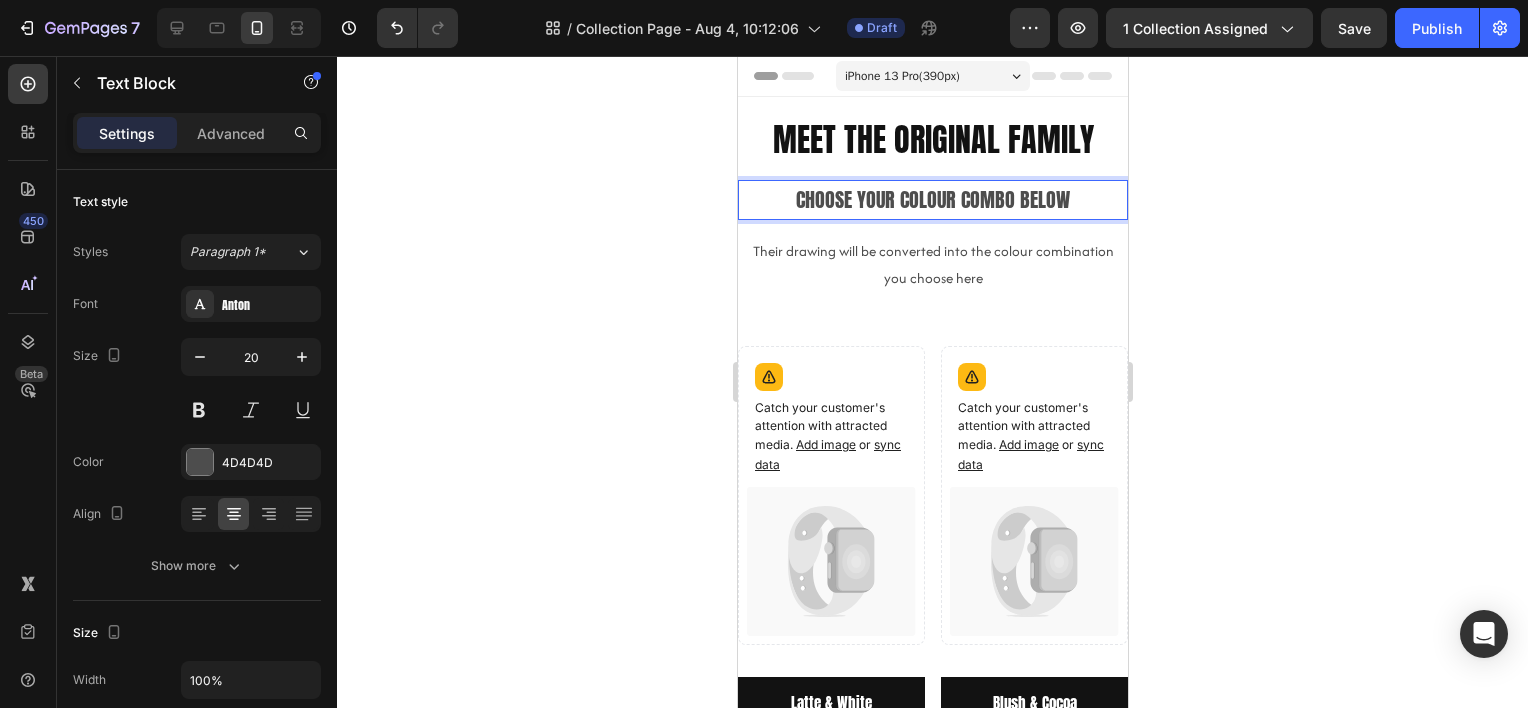 drag, startPoint x: 1065, startPoint y: 201, endPoint x: 1072, endPoint y: 212, distance: 13.038404 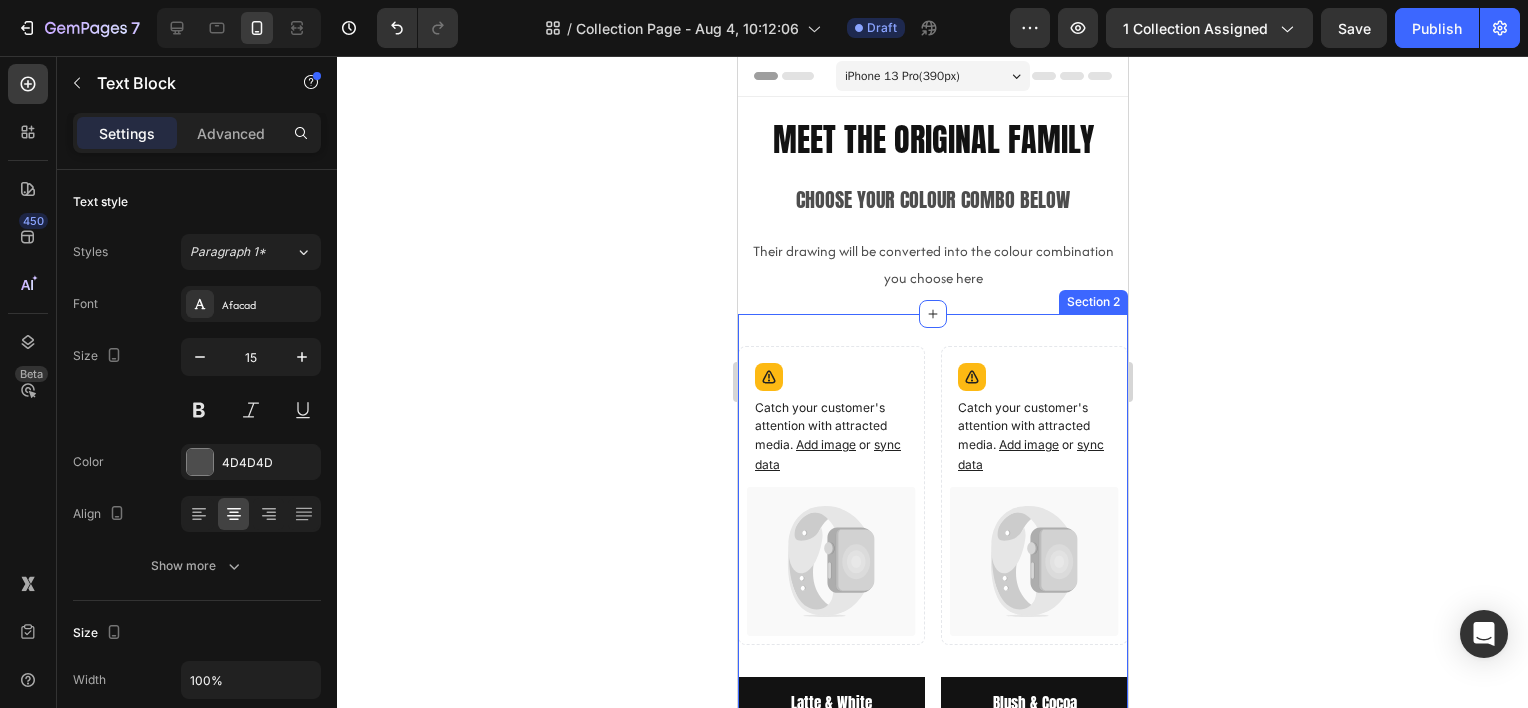 click on "Their drawing will be converted into the colour combination you choose here" at bounding box center (932, 265) 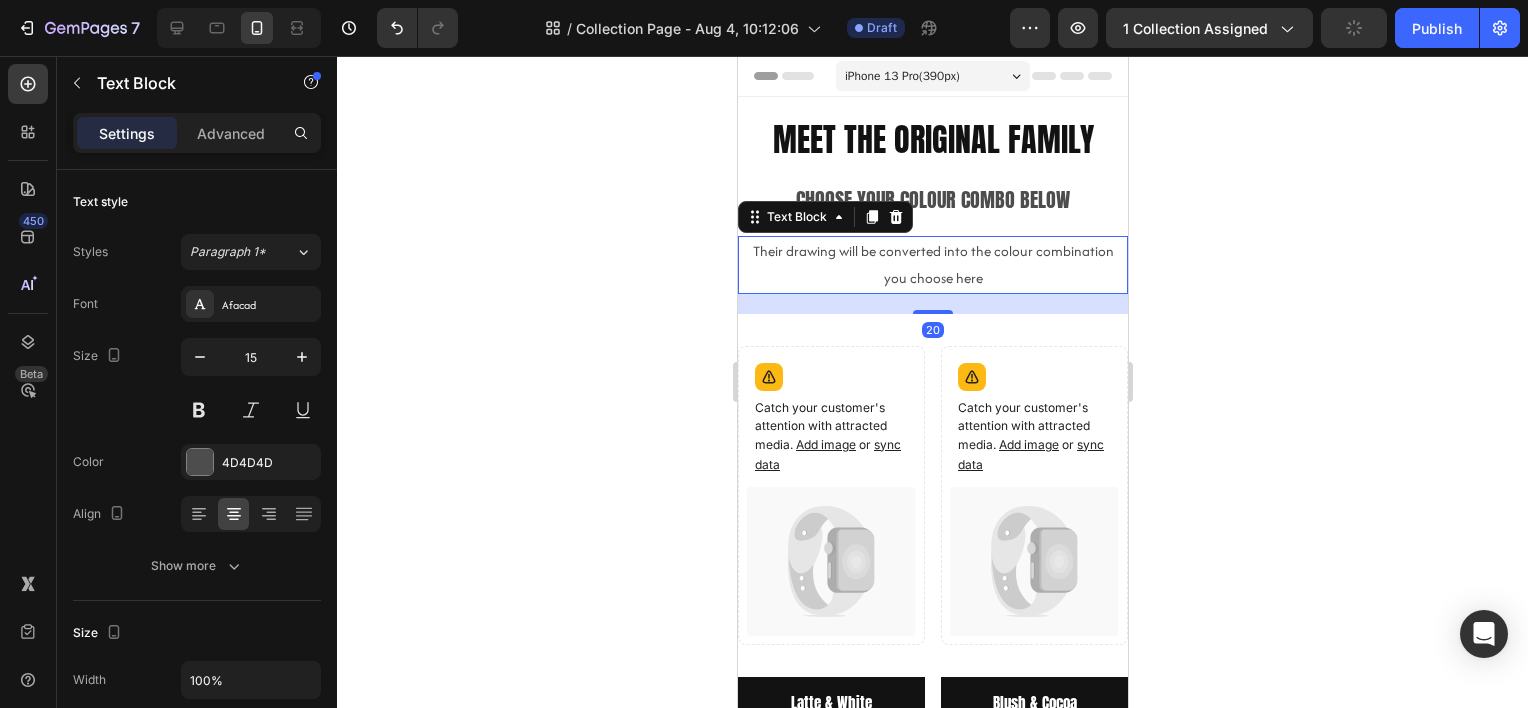 click on "Their drawing will be converted into the colour combination you choose here" at bounding box center [932, 265] 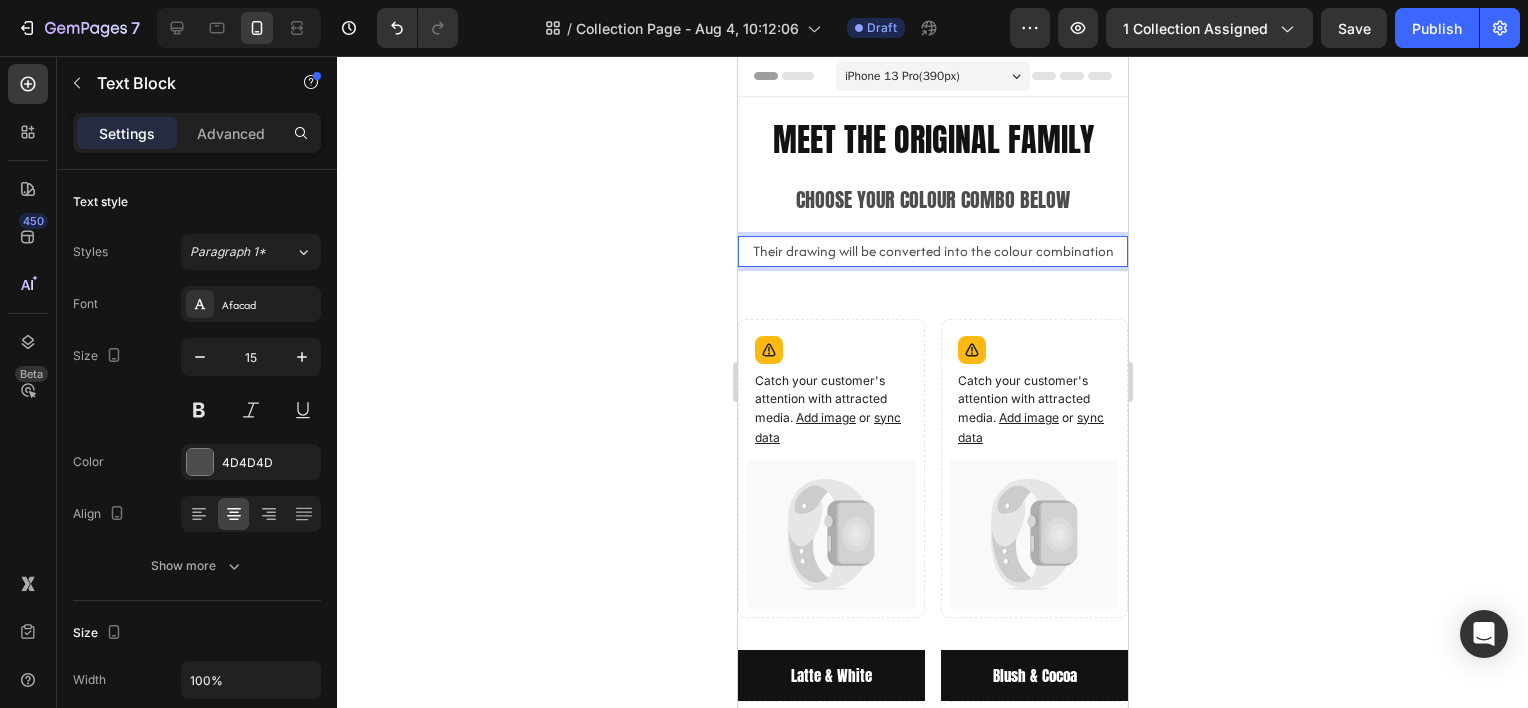click on "Their drawing will be converted into the colour combination" at bounding box center [932, 251] 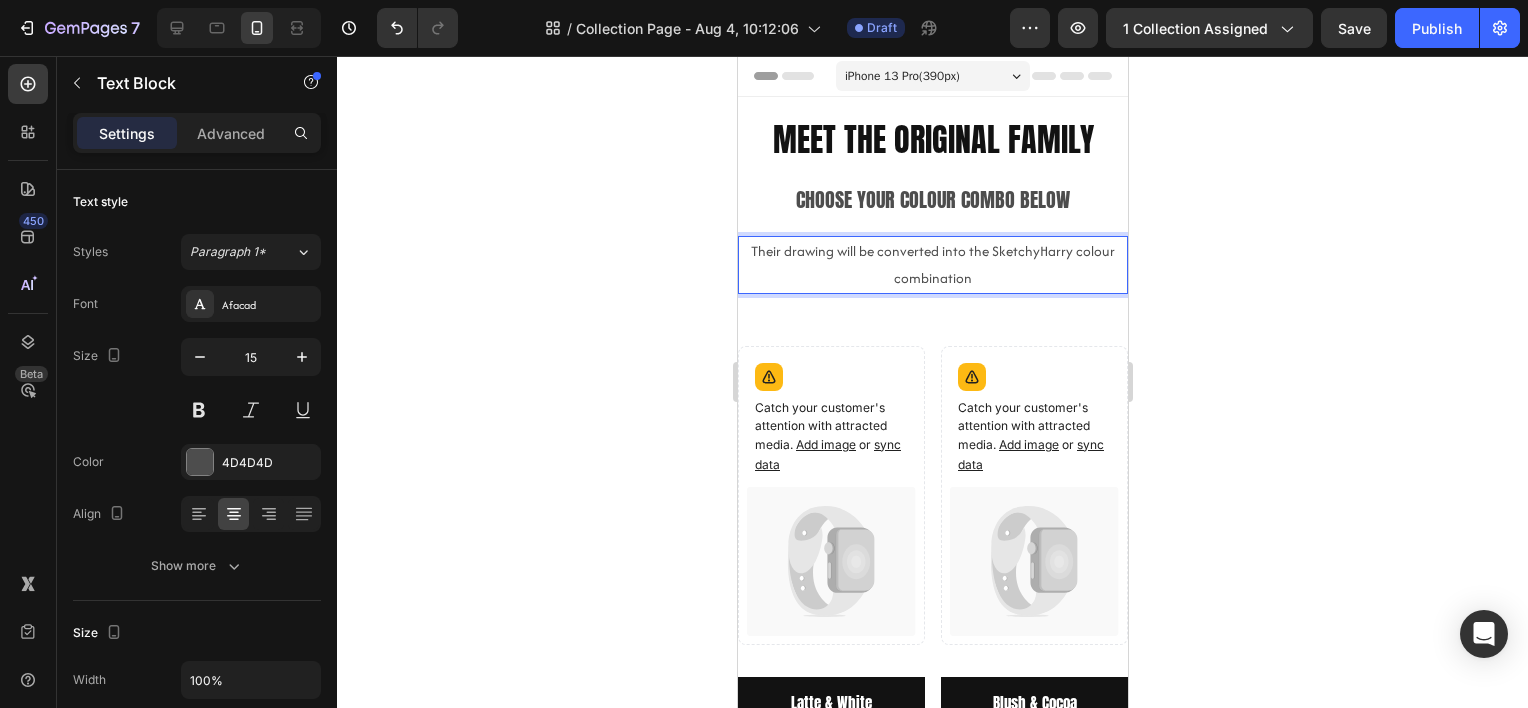 click on "Their drawing will be converted into the SketchyHarry colour combination" at bounding box center [932, 265] 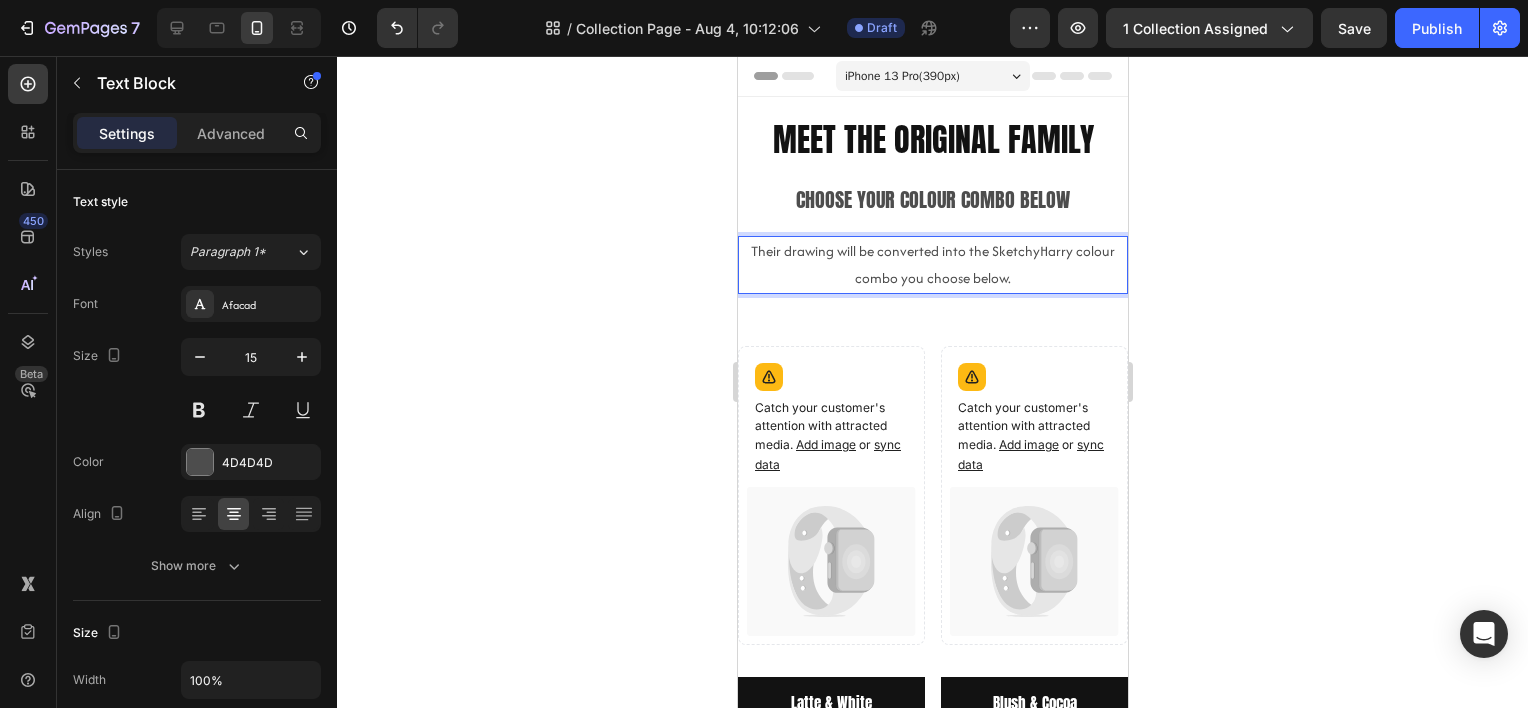click 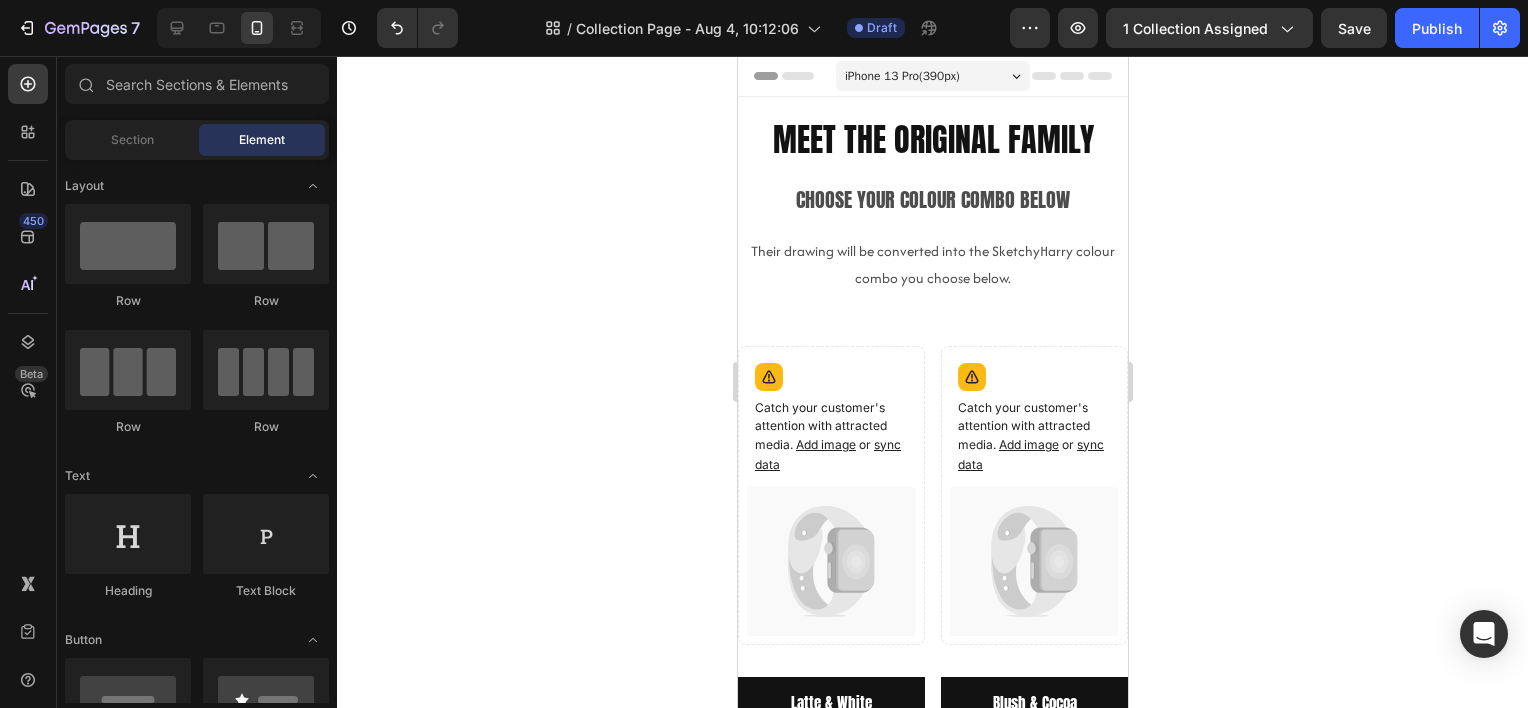 click on "Their drawing will be converted into the SketchyHarry colour combo you choose below." at bounding box center (932, 265) 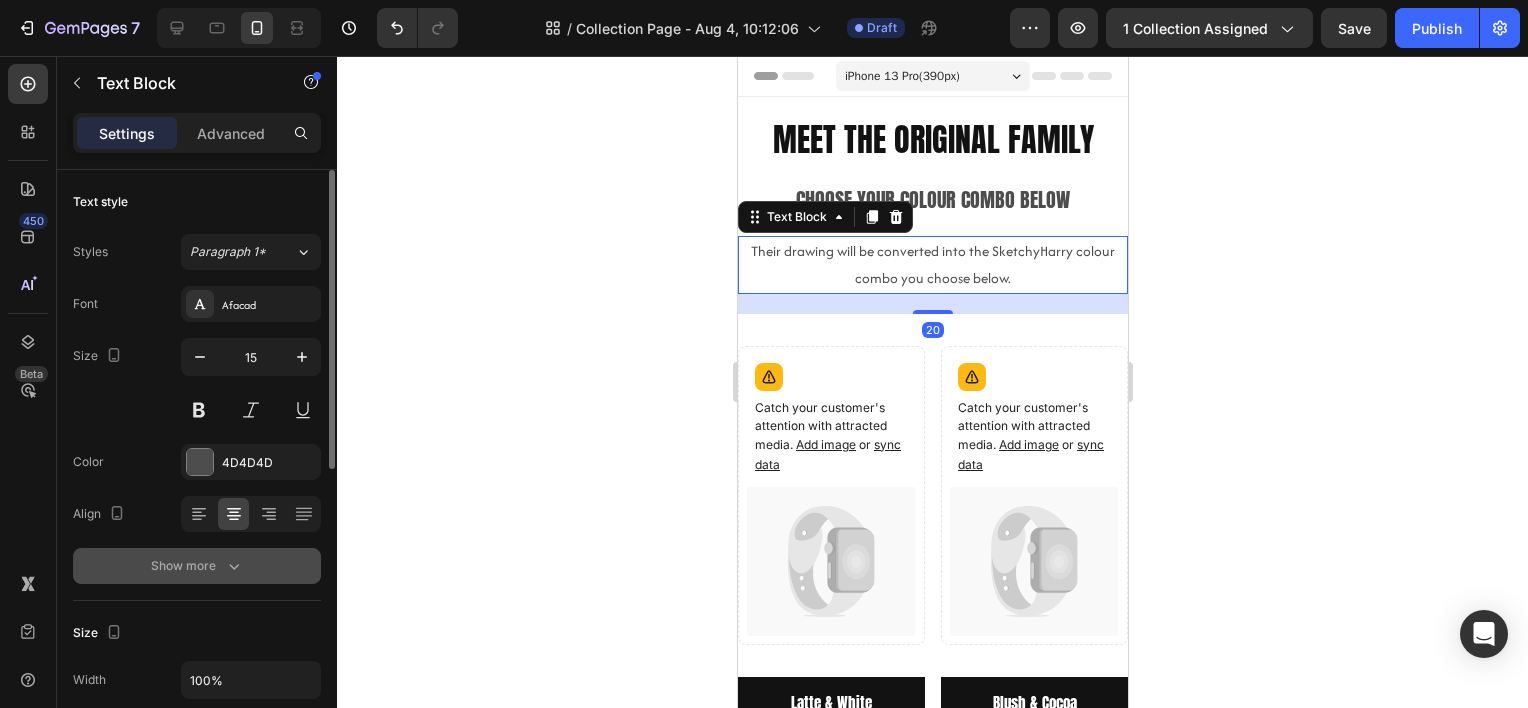 click on "Show more" at bounding box center [197, 566] 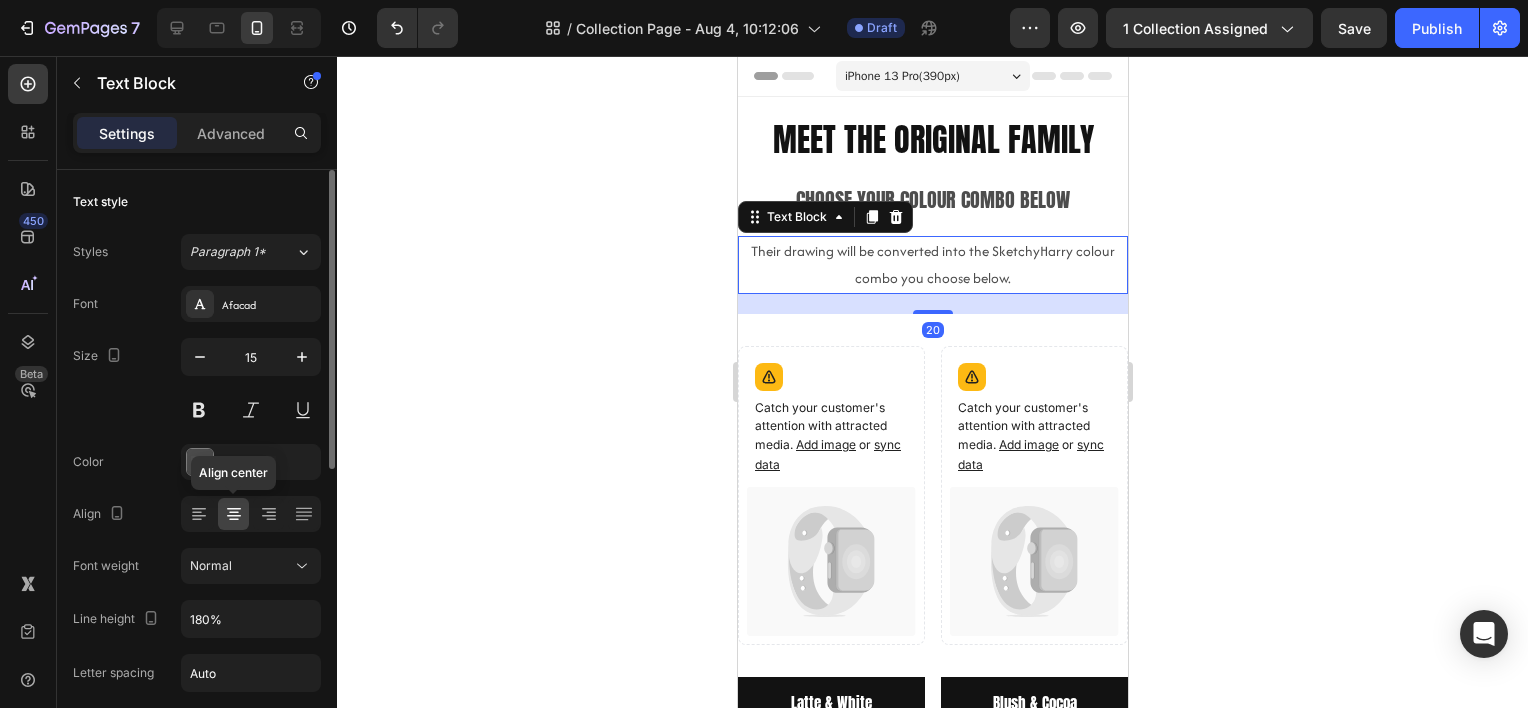 scroll, scrollTop: 300, scrollLeft: 0, axis: vertical 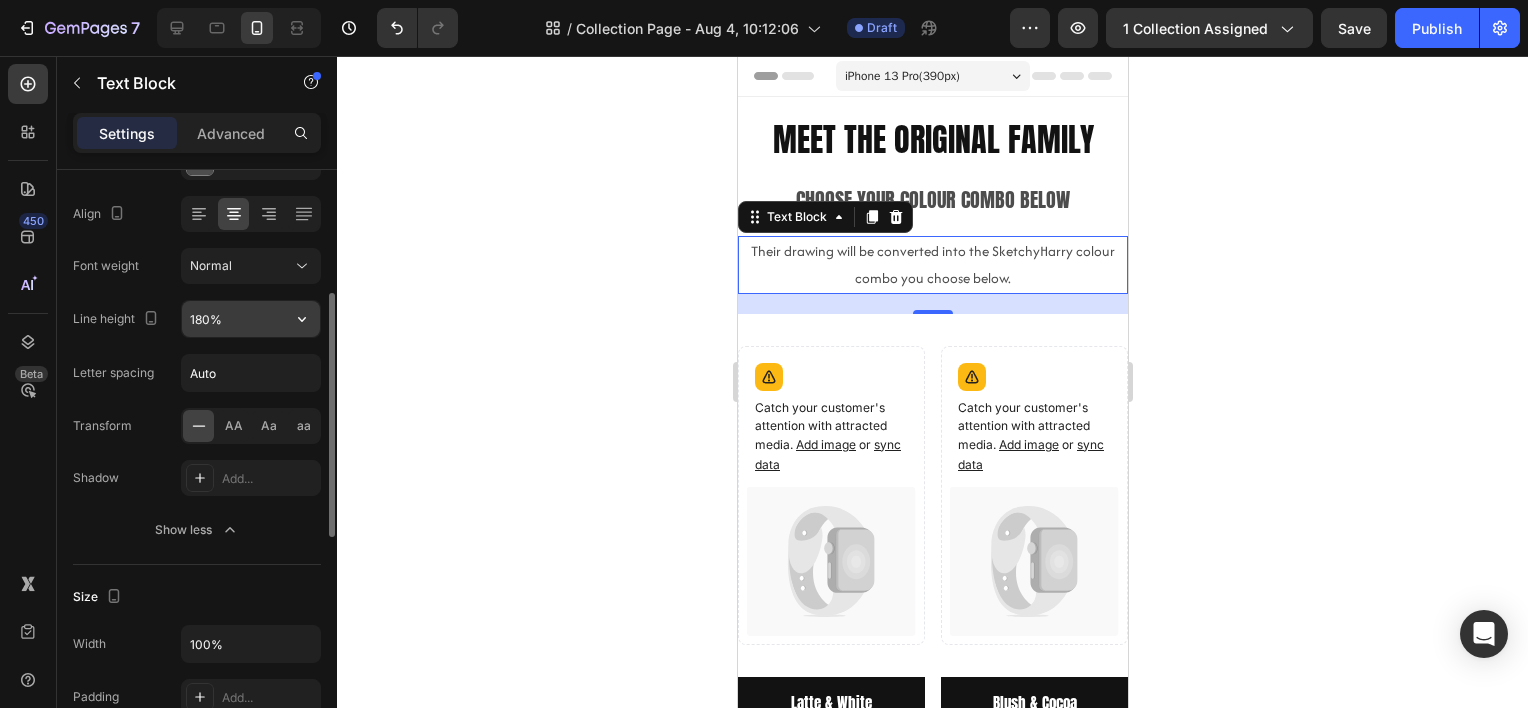 click on "180%" at bounding box center [251, 319] 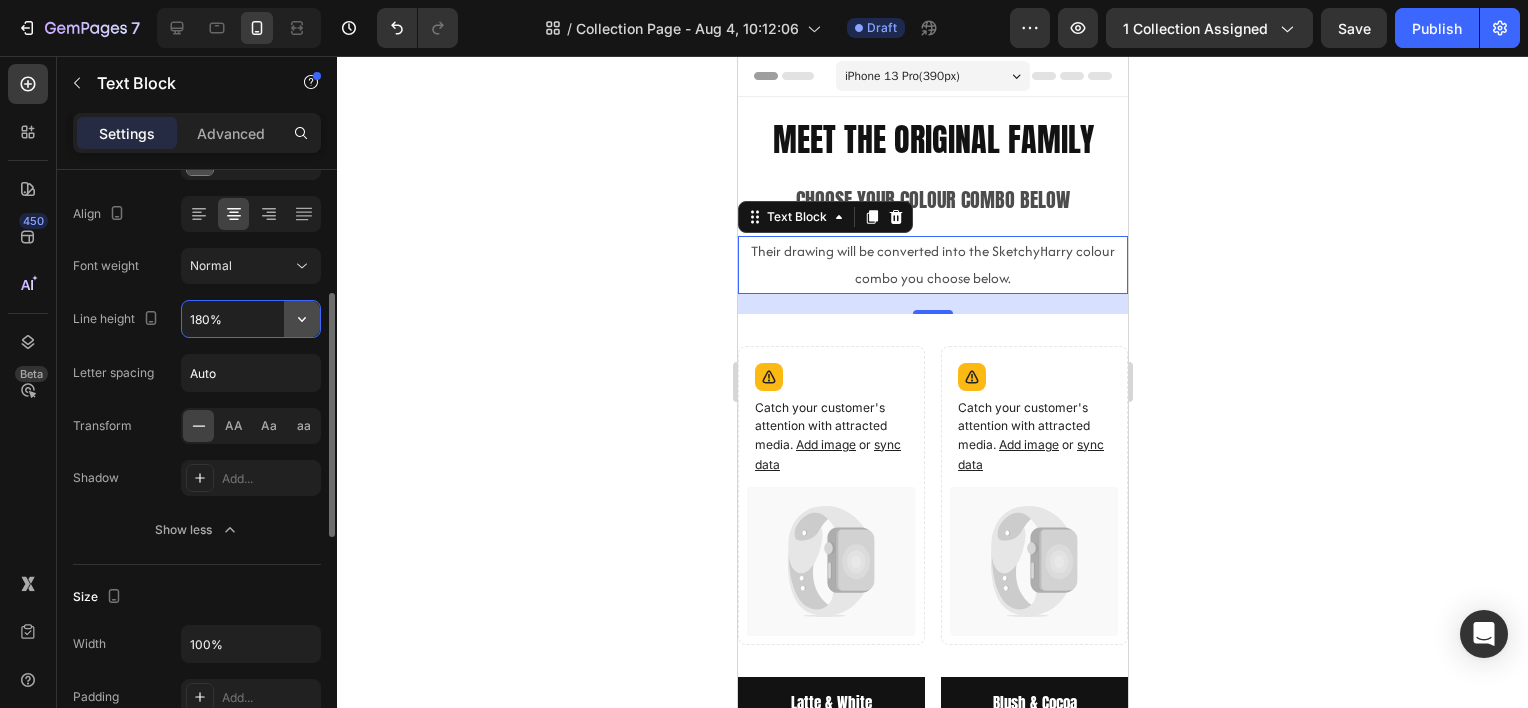 click 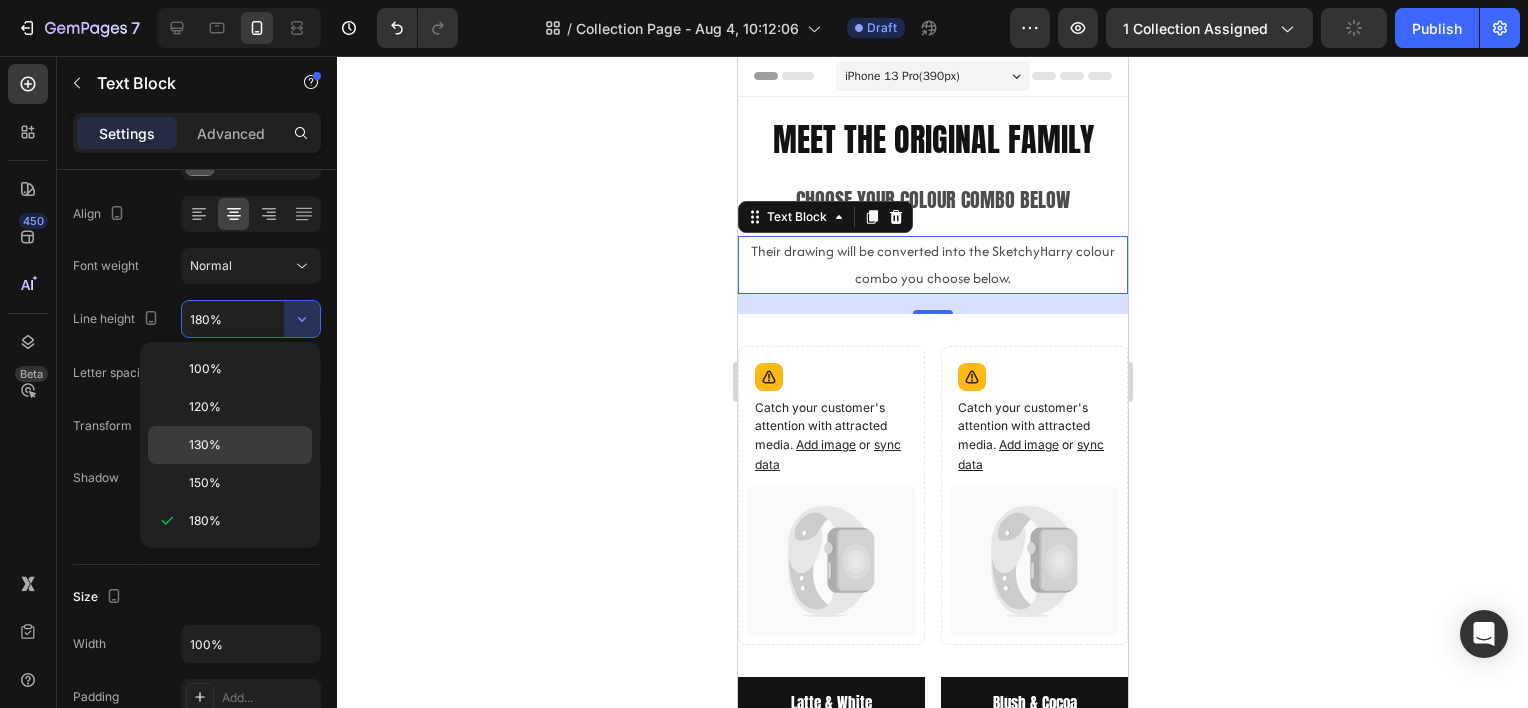 click on "130%" at bounding box center (205, 445) 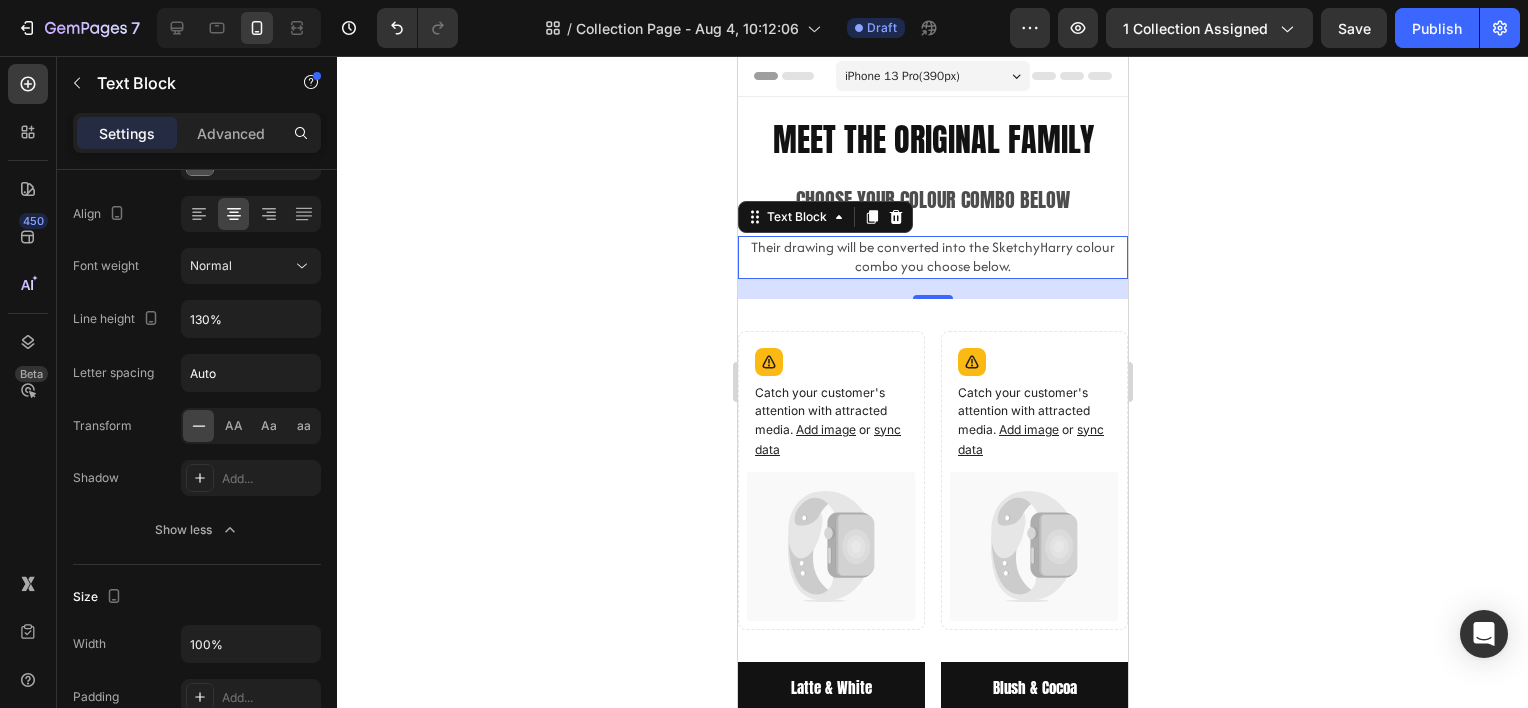 click 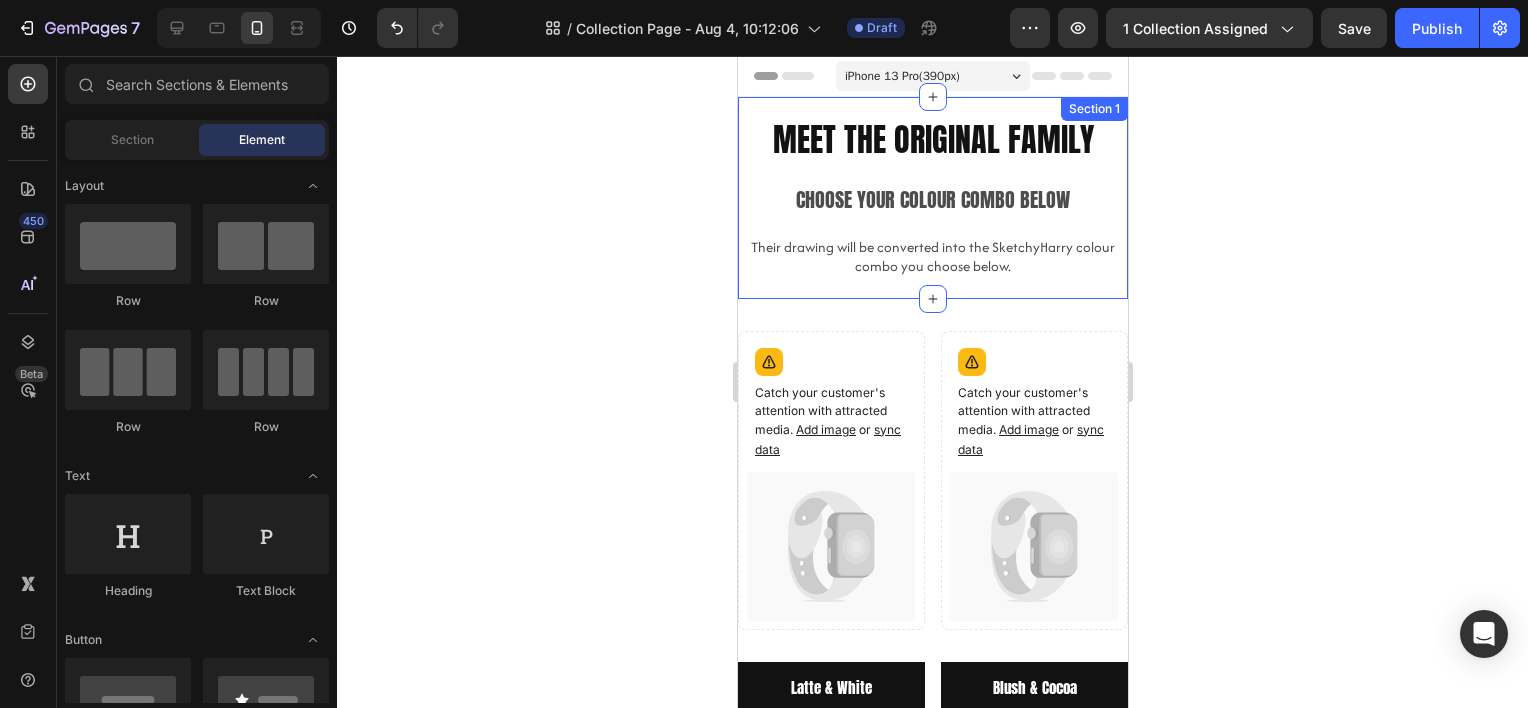 click on "Meet the [NAME] family Heading Choose your colour combo below Text Block Their drawing will be converted into the SketchyHarry colour combo you choose below.  Text Block" at bounding box center [932, 198] 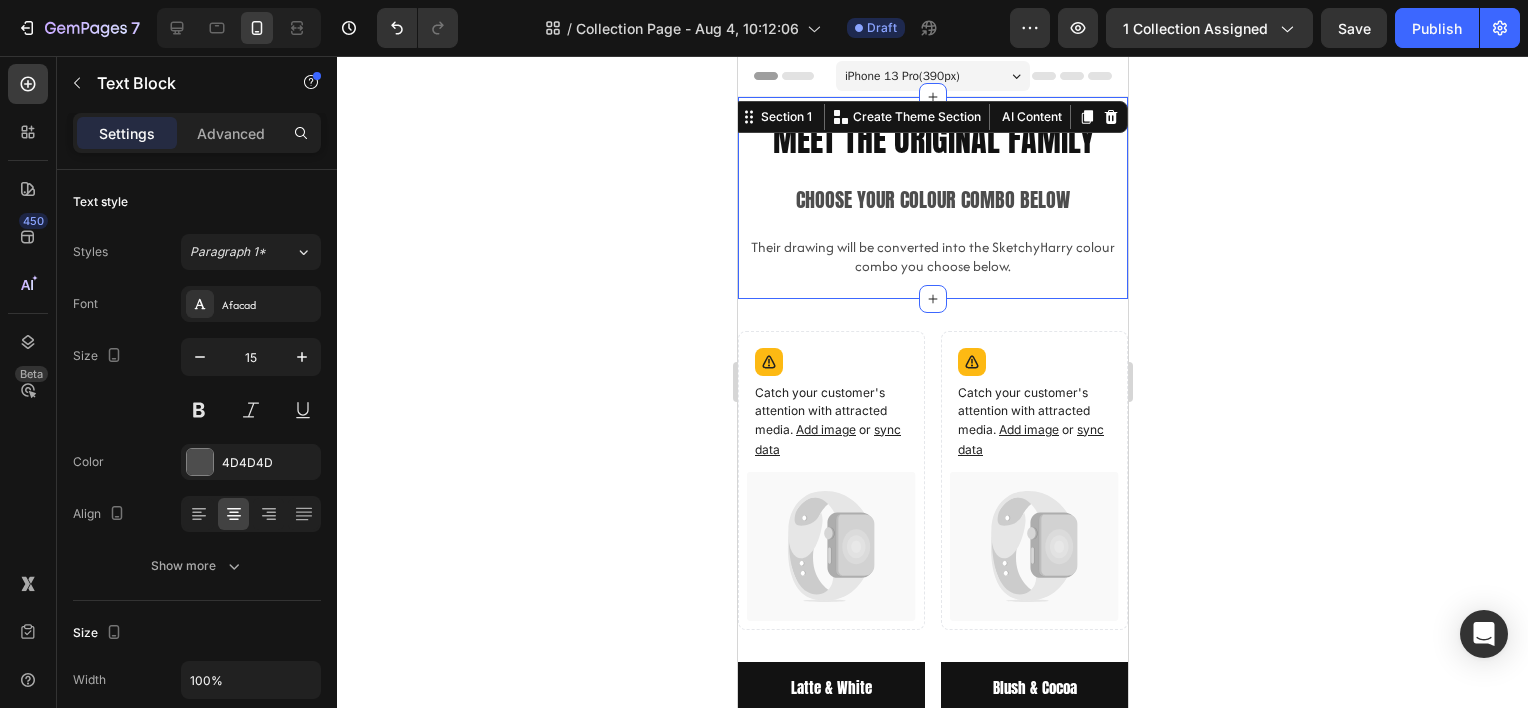 click on "Their drawing will be converted into the SketchyHarry colour combo you choose below." at bounding box center [932, 257] 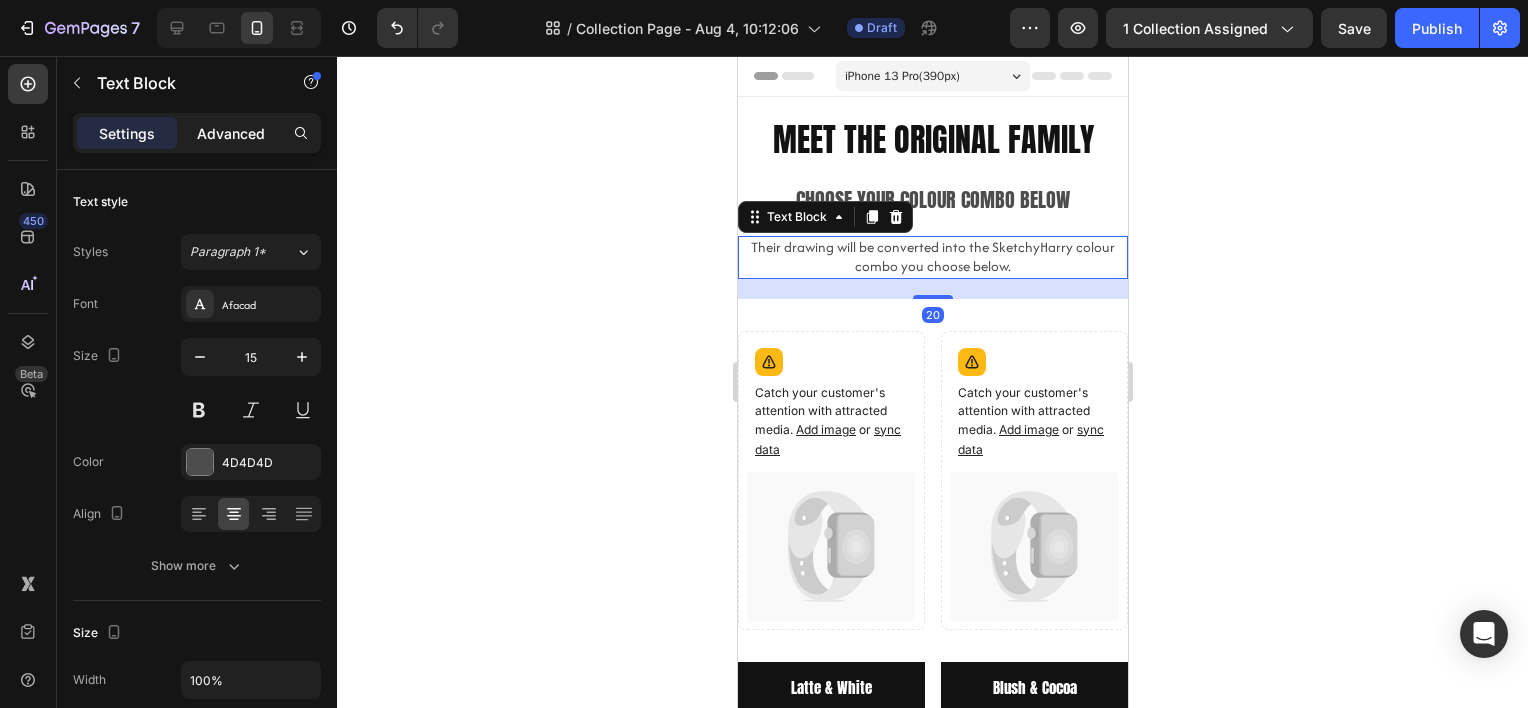 click on "Advanced" at bounding box center [231, 133] 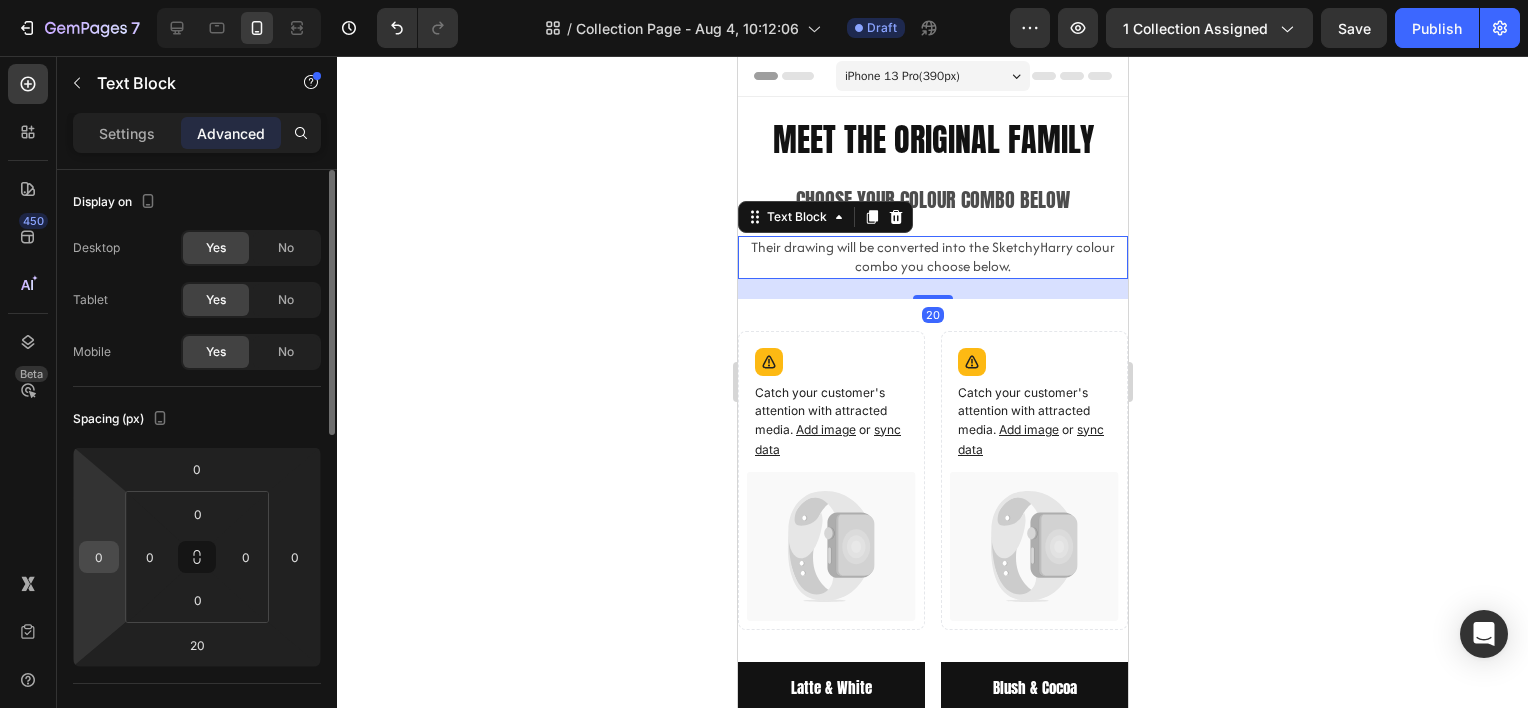 click on "0" at bounding box center (99, 557) 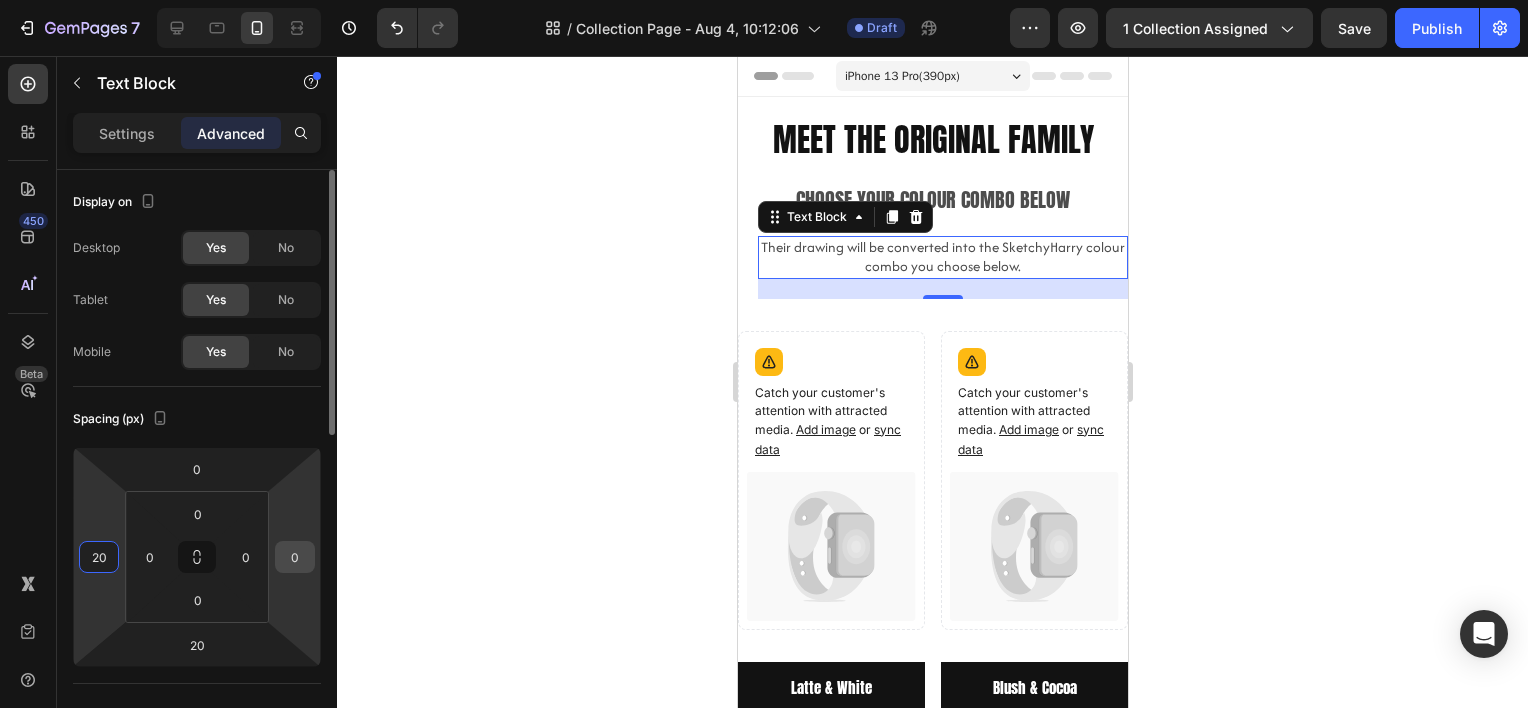 type on "20" 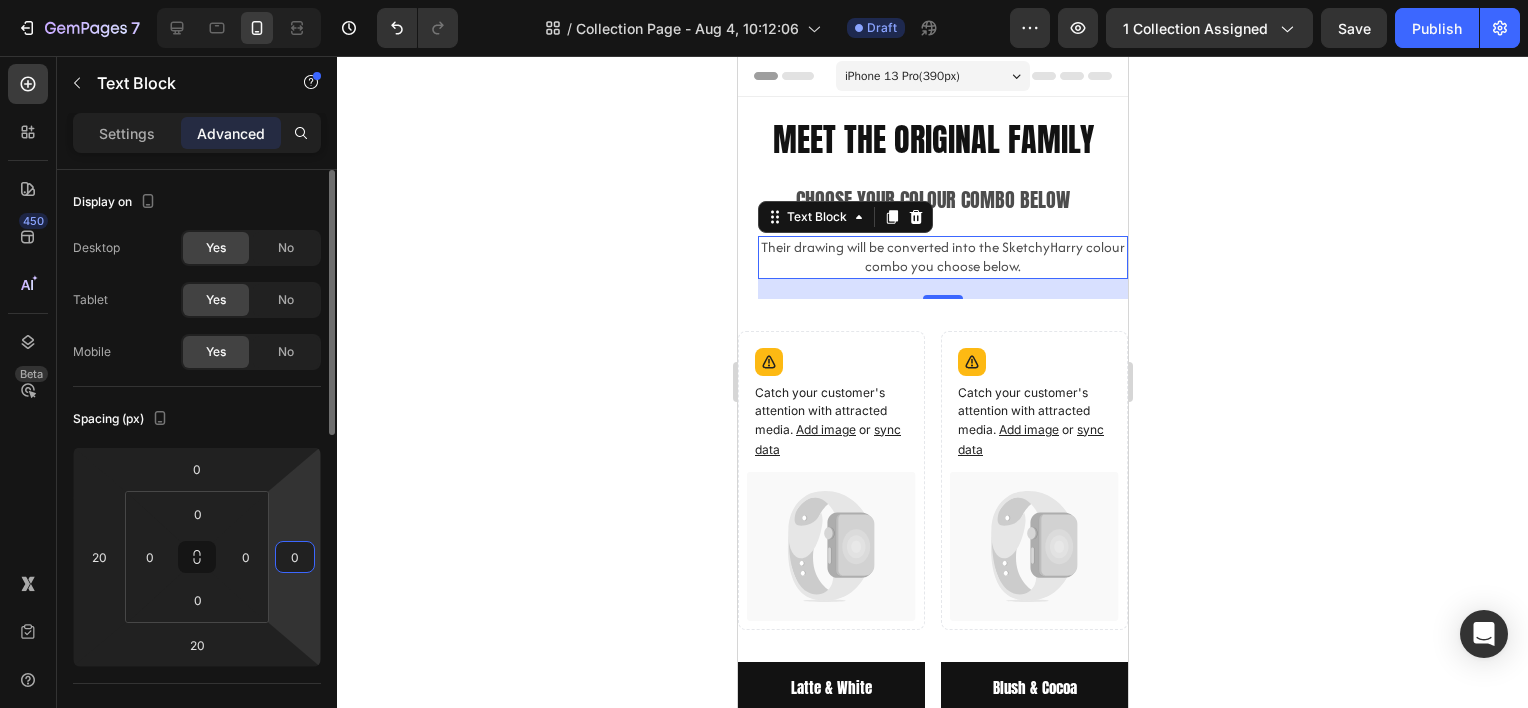drag, startPoint x: 299, startPoint y: 558, endPoint x: 317, endPoint y: 560, distance: 18.110771 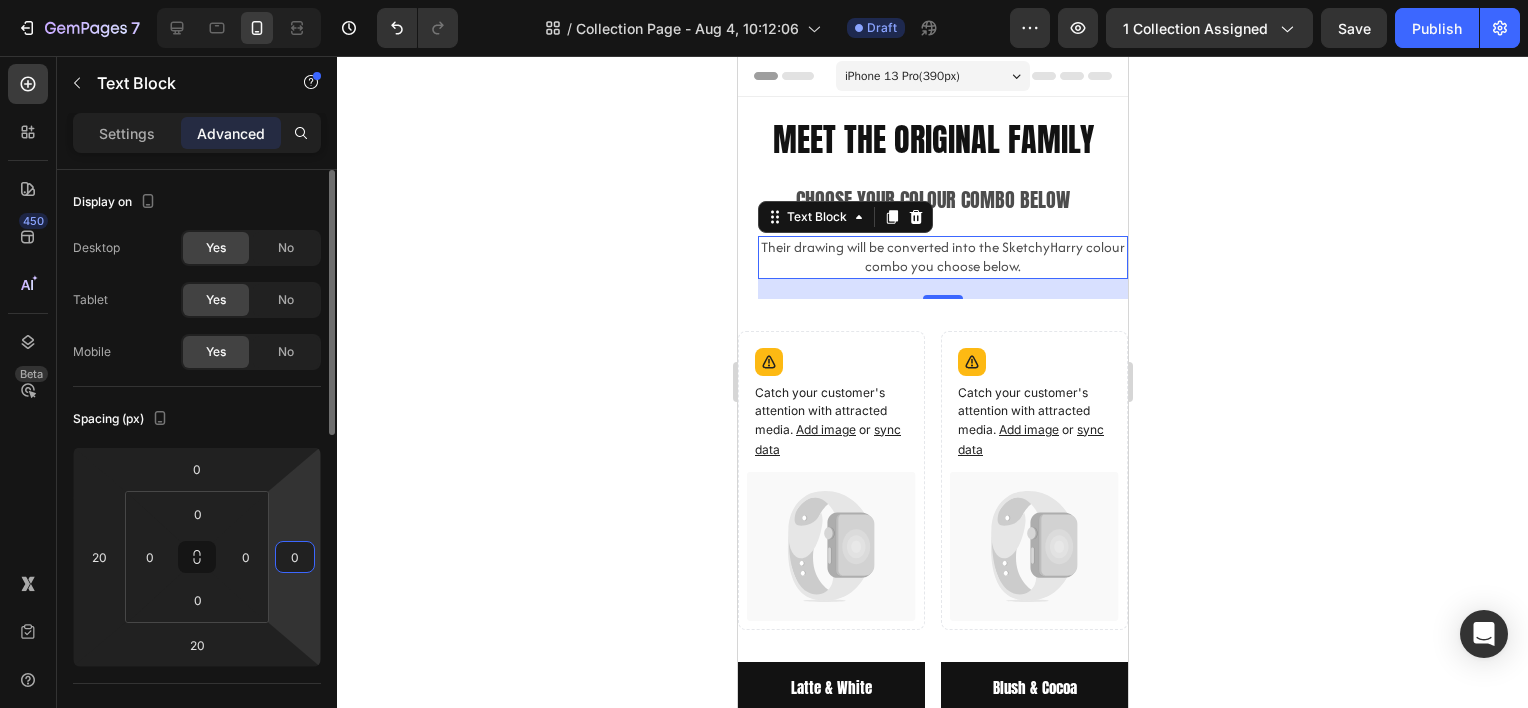 click on "0" at bounding box center (295, 557) 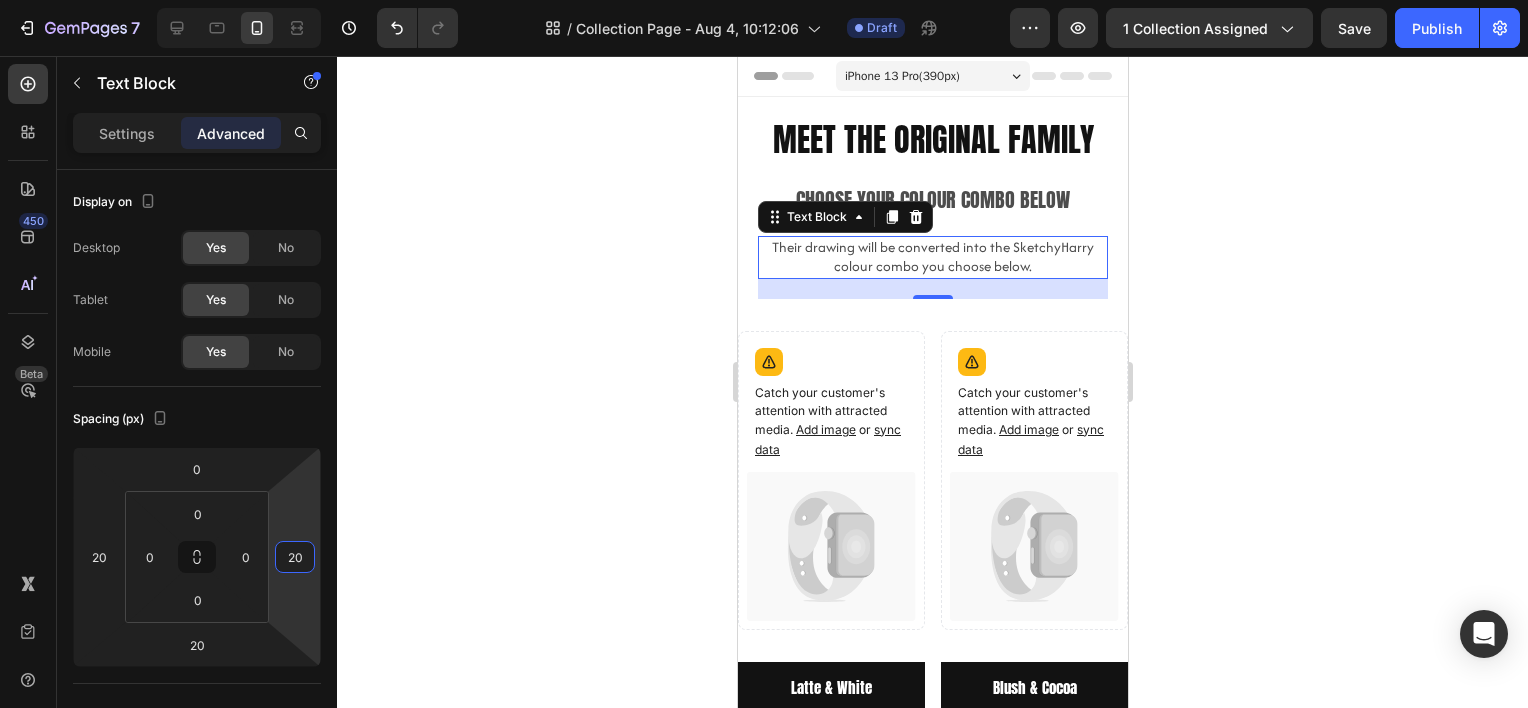 type on "20" 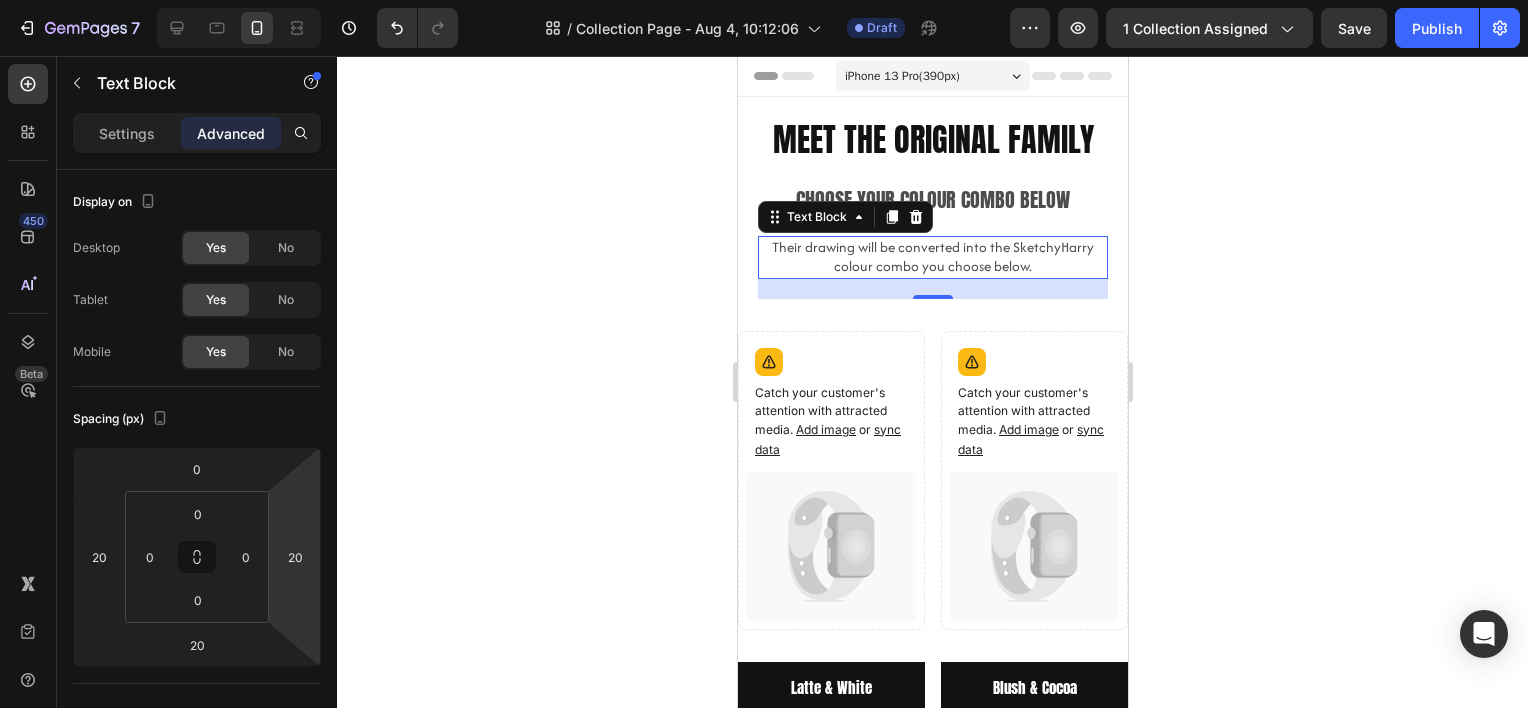 click 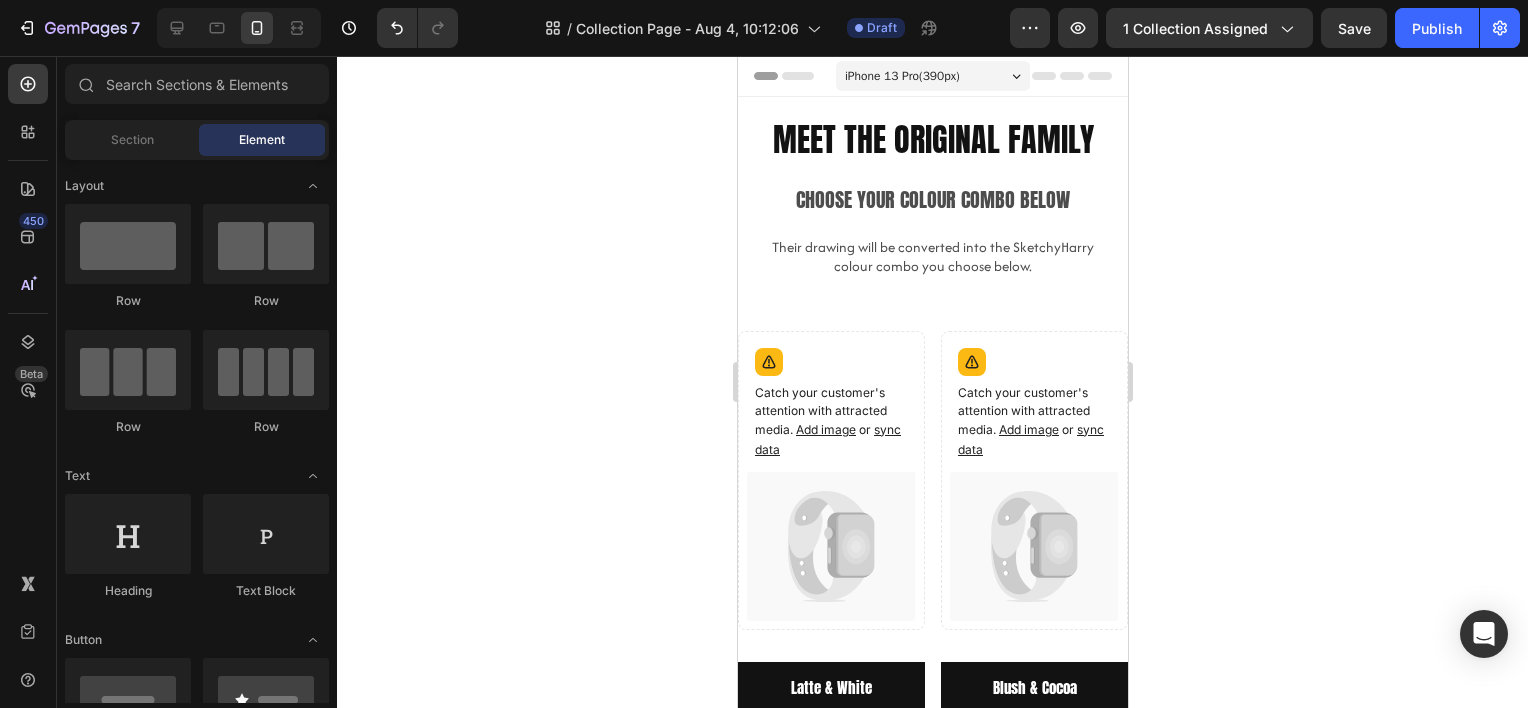 click 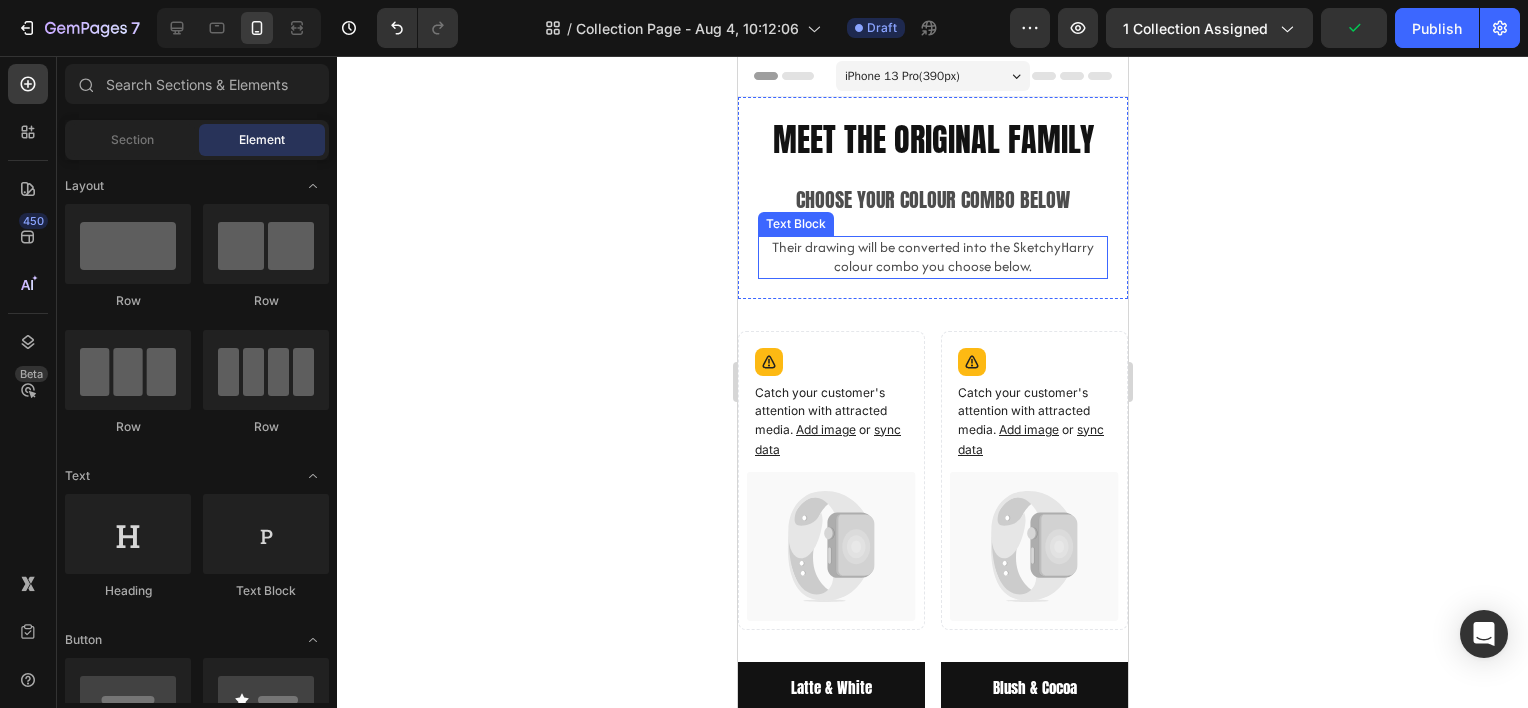 drag, startPoint x: 982, startPoint y: 260, endPoint x: 1087, endPoint y: 264, distance: 105.076164 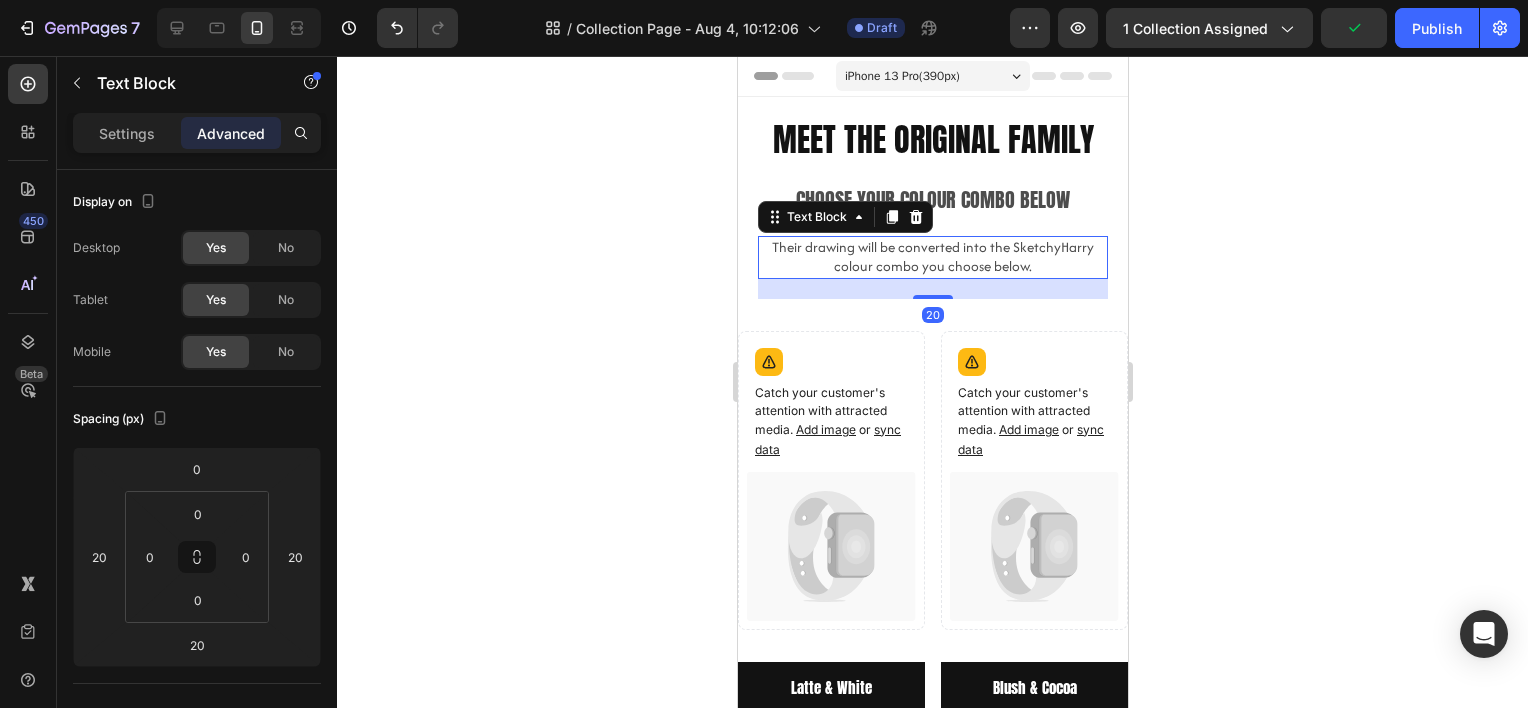 click 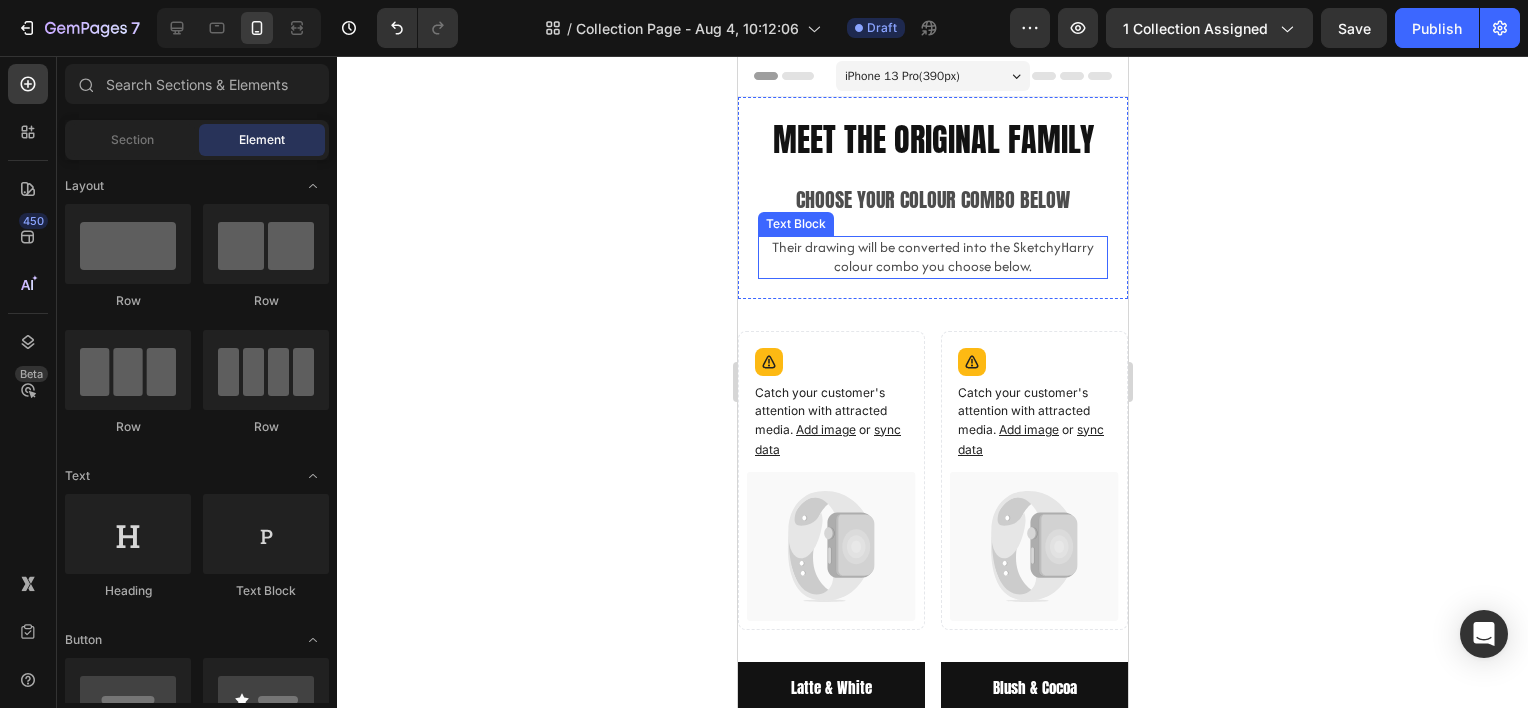 click on "Their drawing will be converted into the SketchyHarry colour combo you choose below." at bounding box center (932, 257) 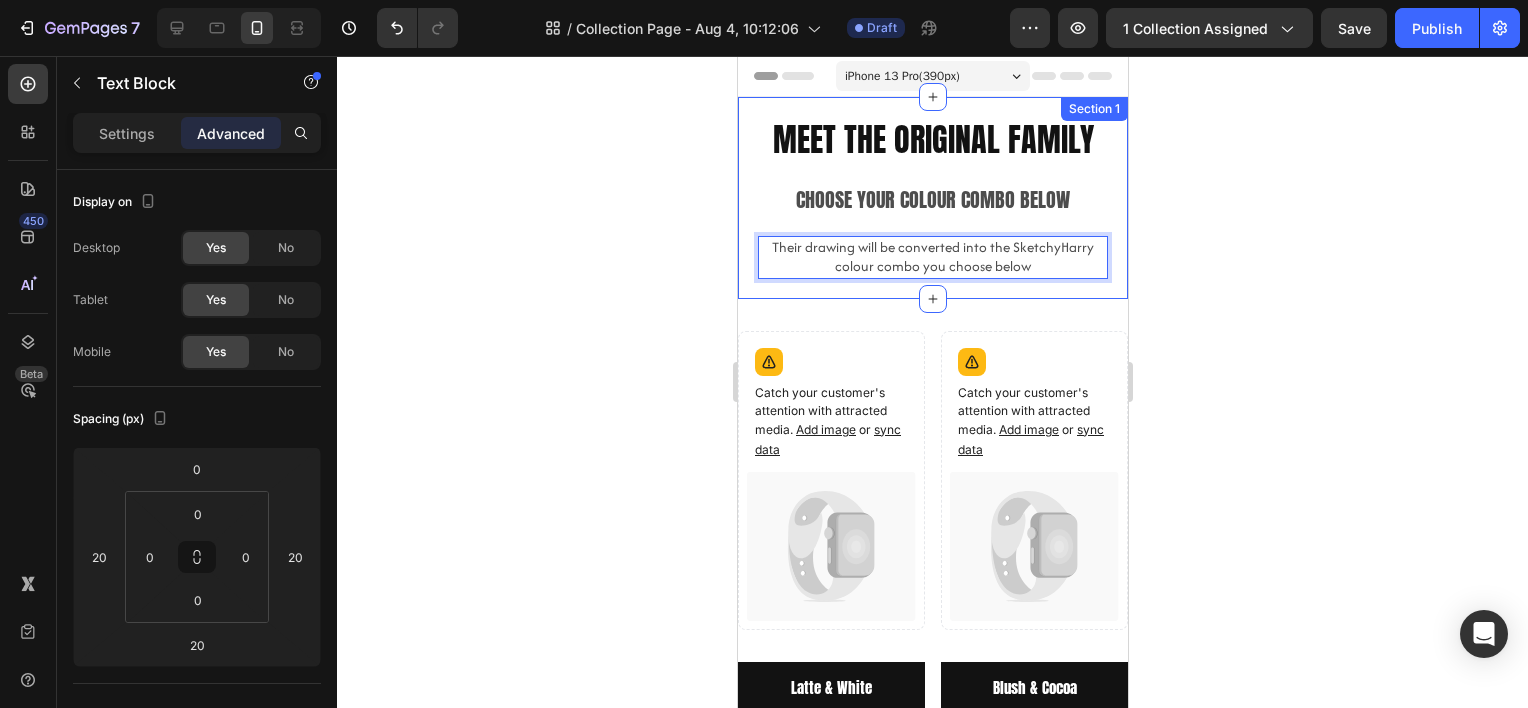 click 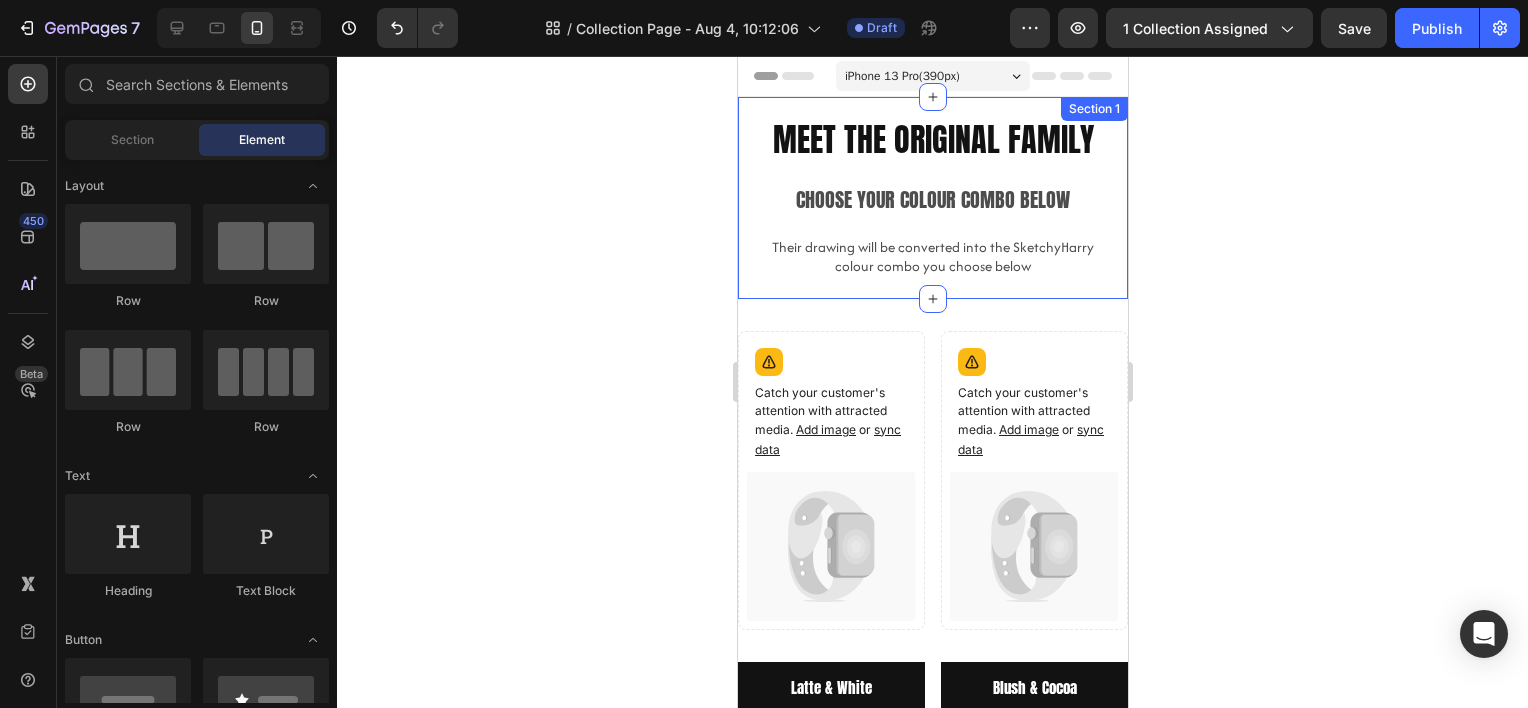 click 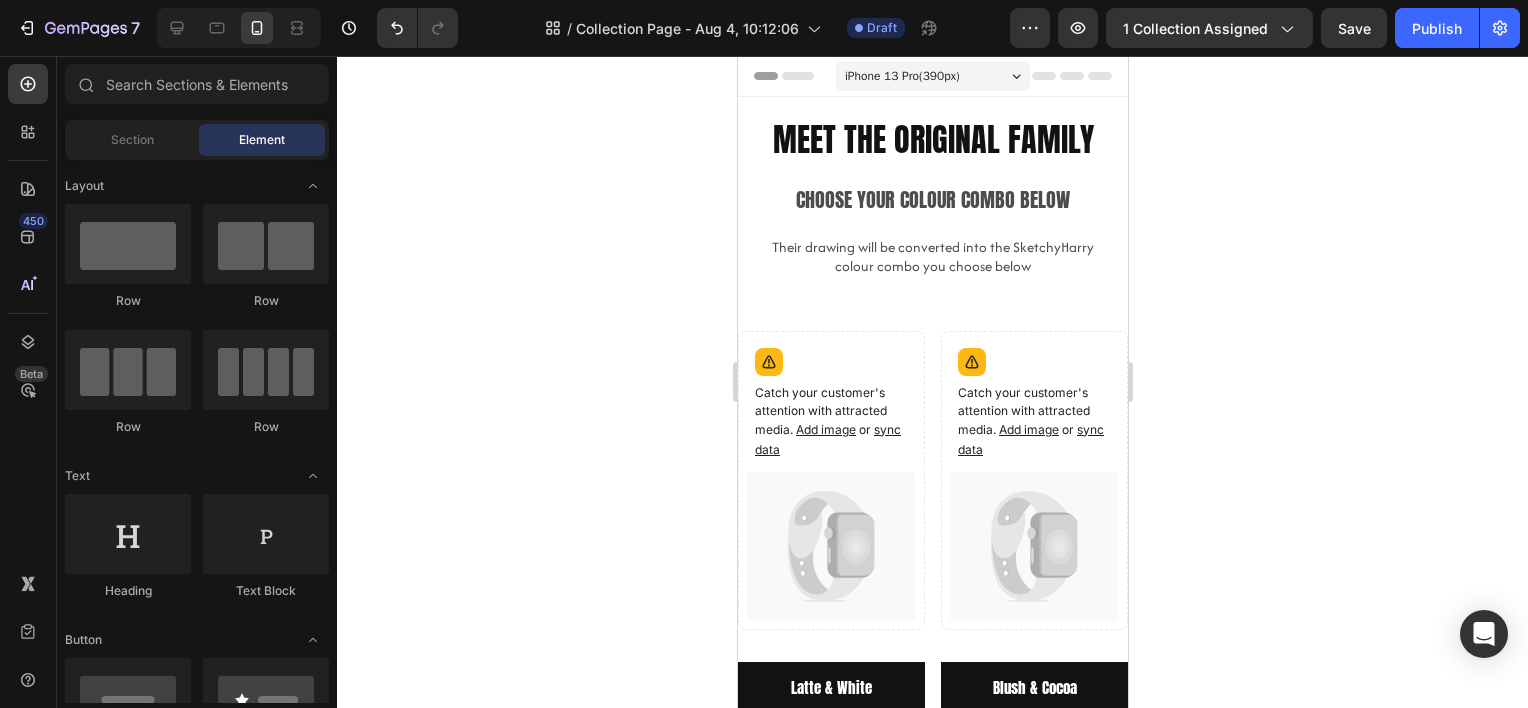 click 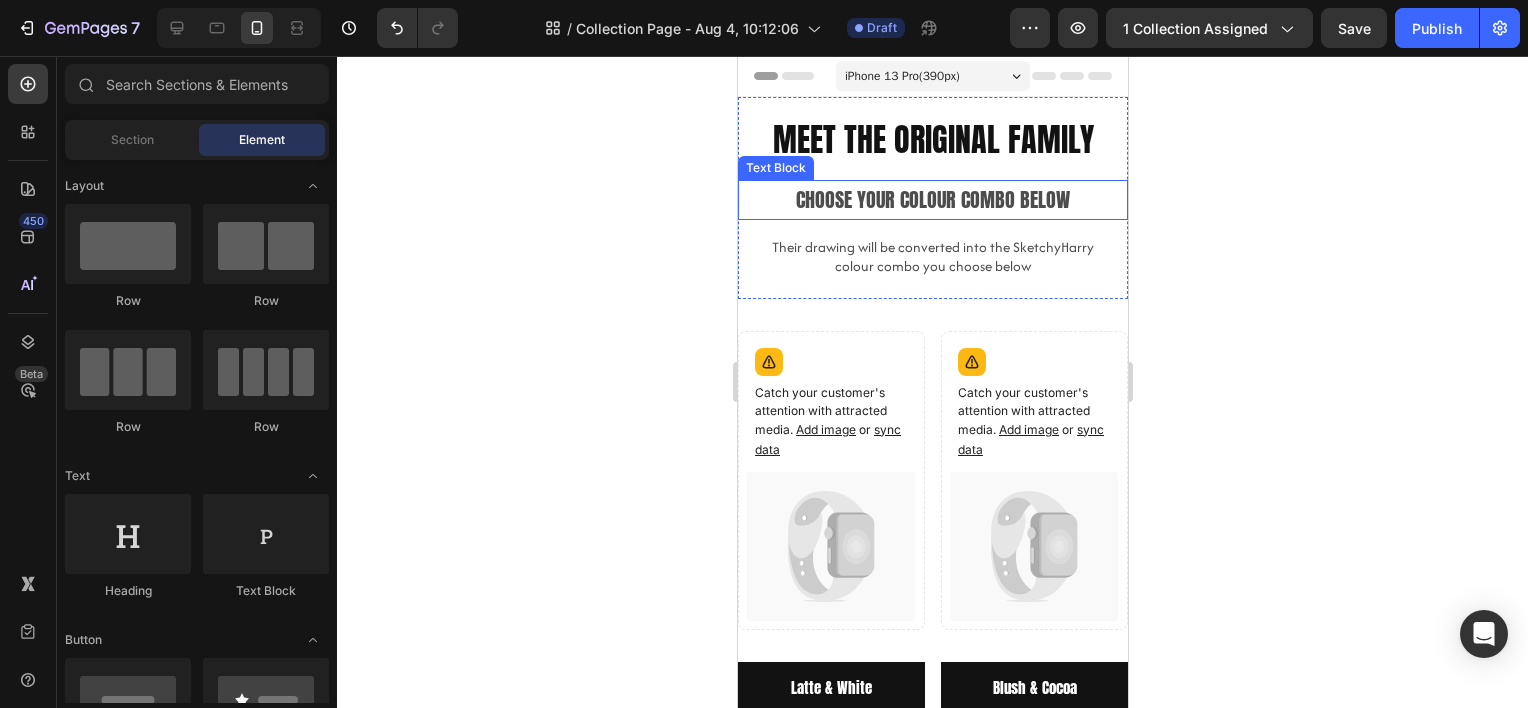 click on "Choose your colour combo below" at bounding box center [932, 200] 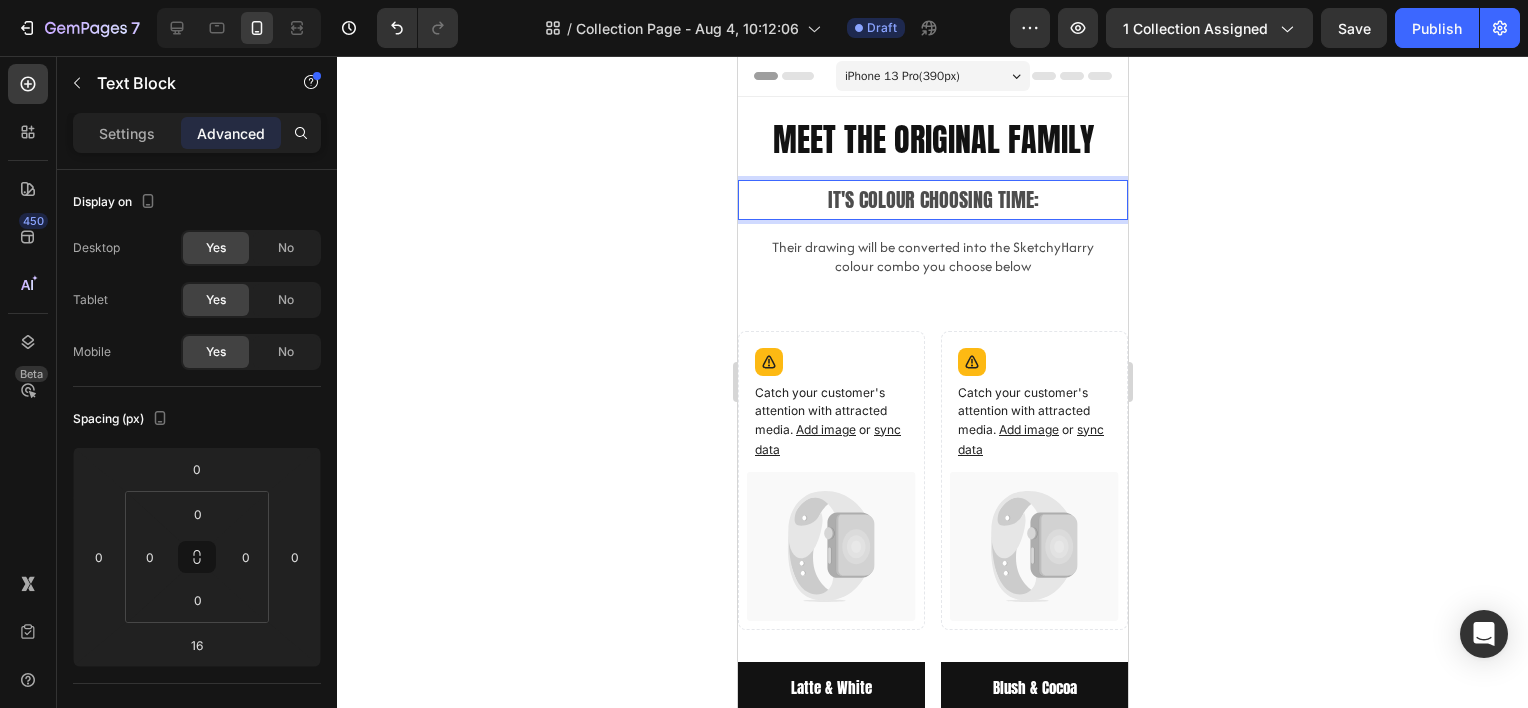 click 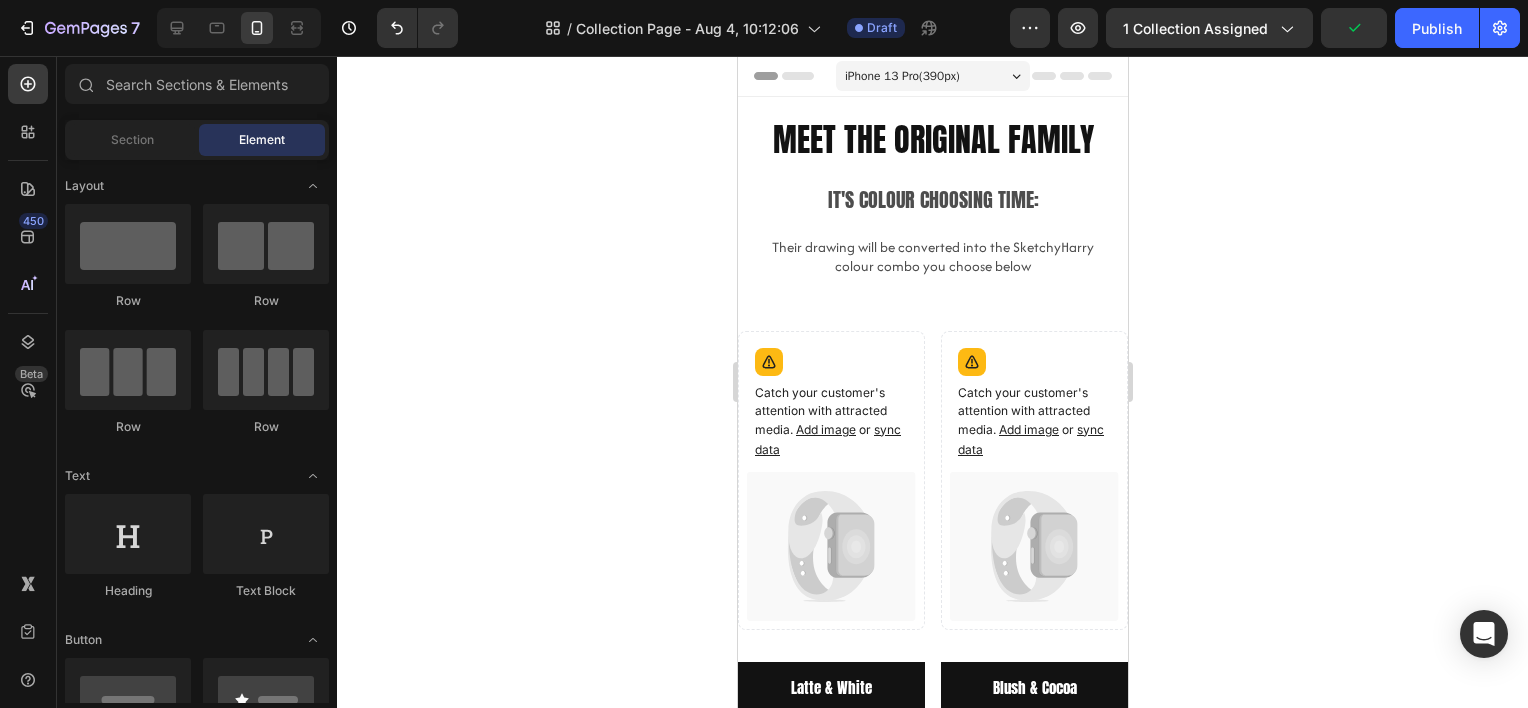 click 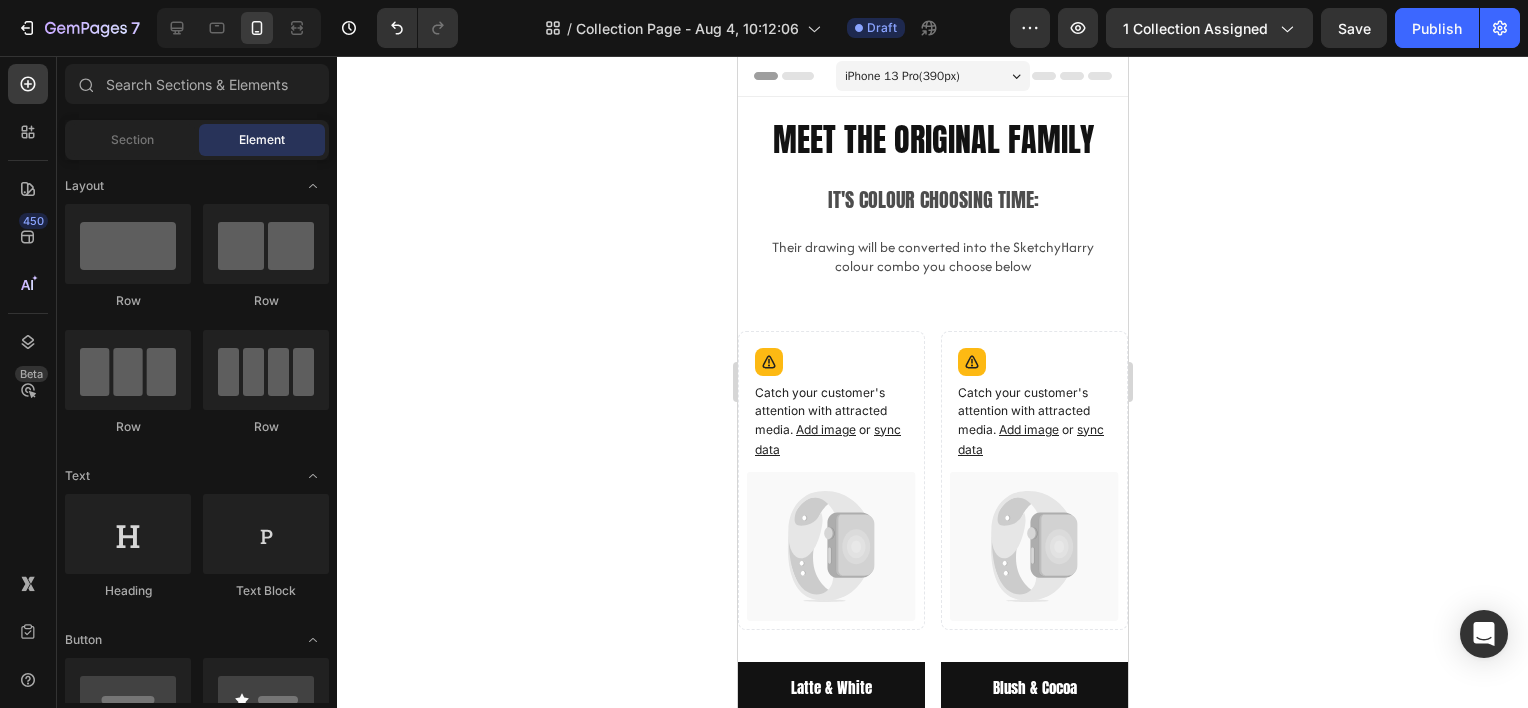 click 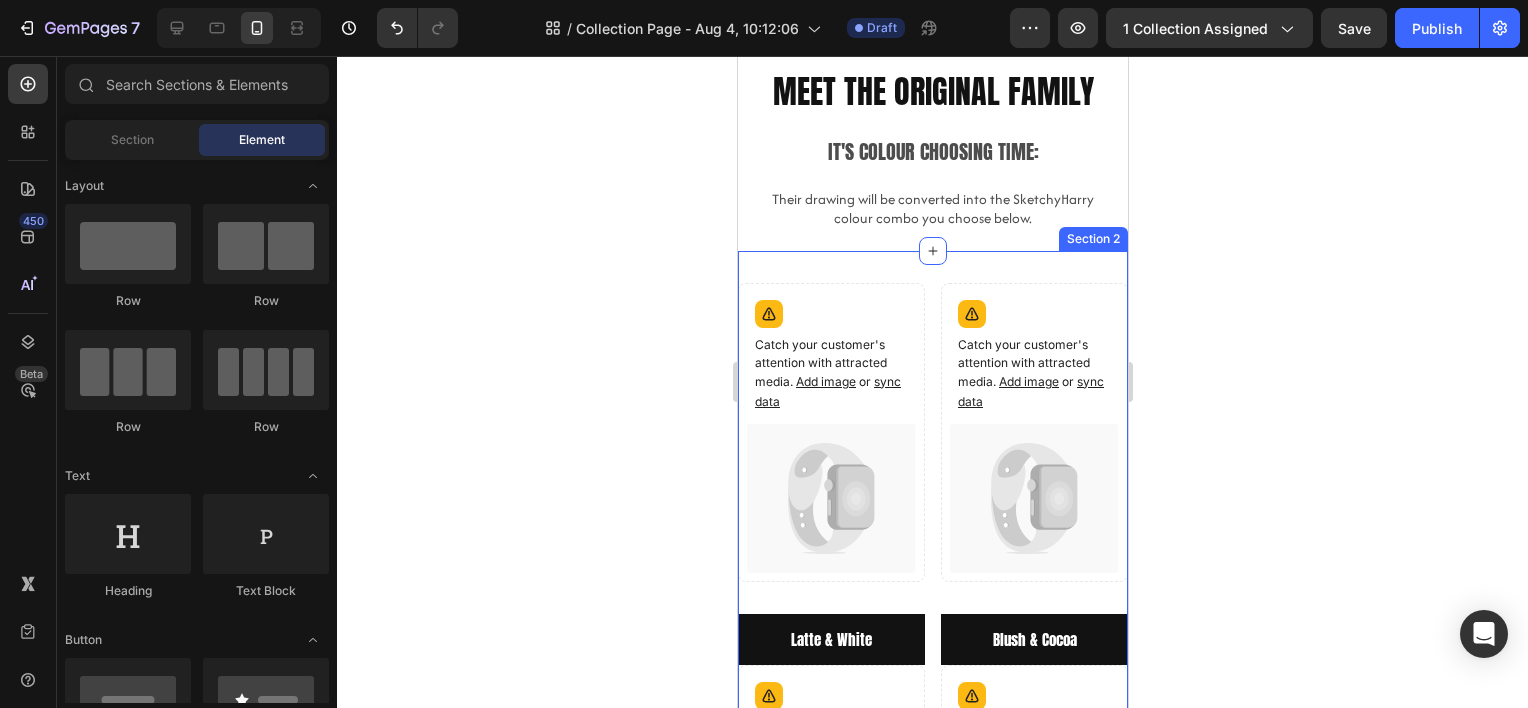 scroll, scrollTop: 0, scrollLeft: 0, axis: both 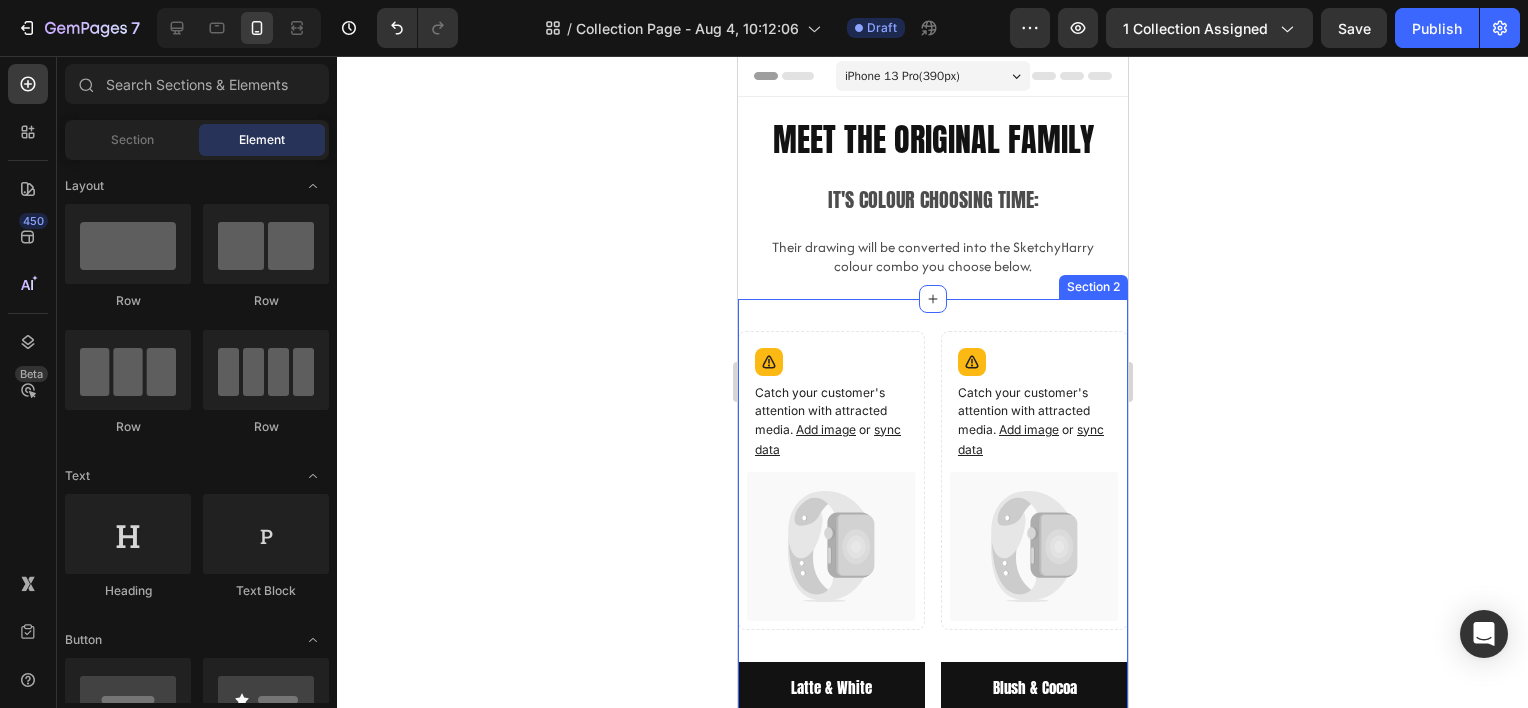 drag, startPoint x: 1256, startPoint y: 371, endPoint x: 1240, endPoint y: 372, distance: 16.03122 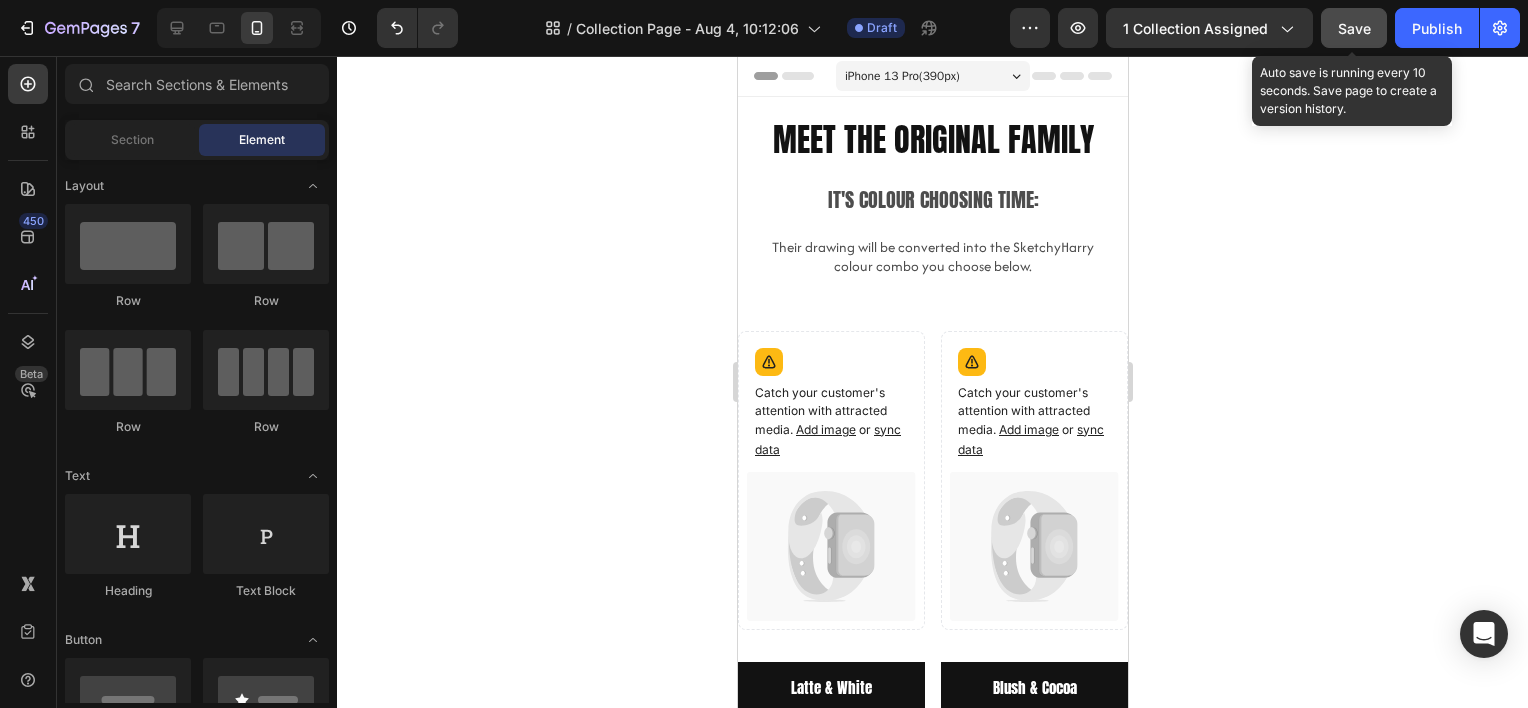 click on "Save" at bounding box center (1354, 28) 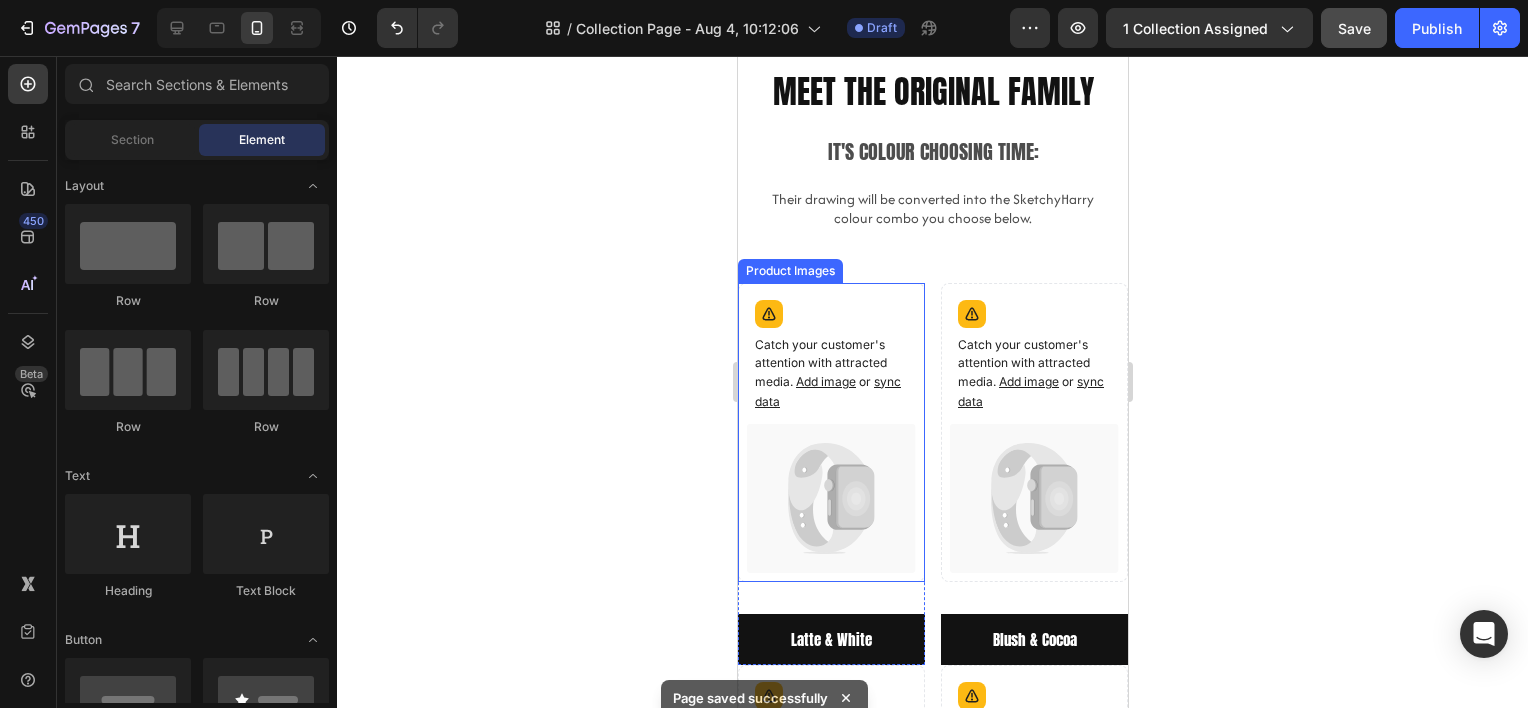 scroll, scrollTop: 0, scrollLeft: 0, axis: both 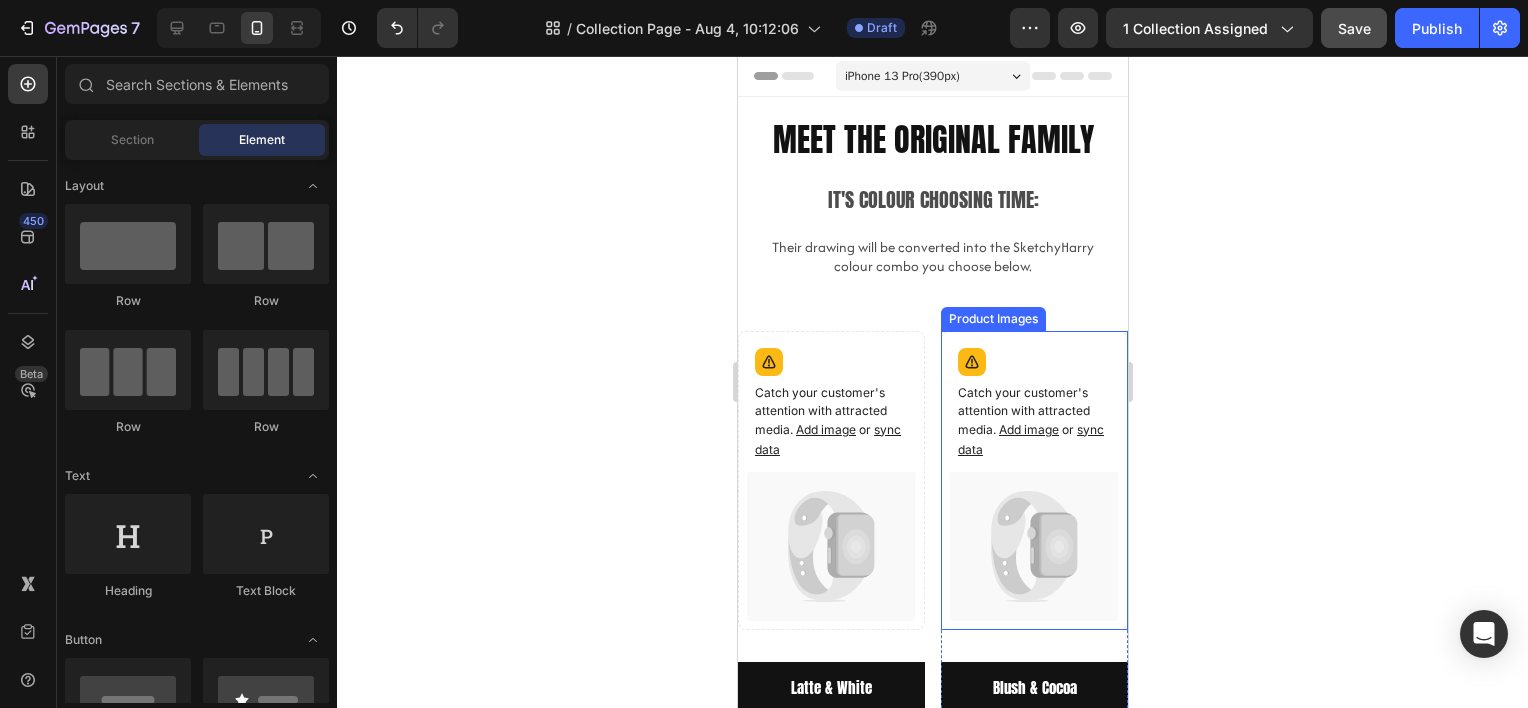 click 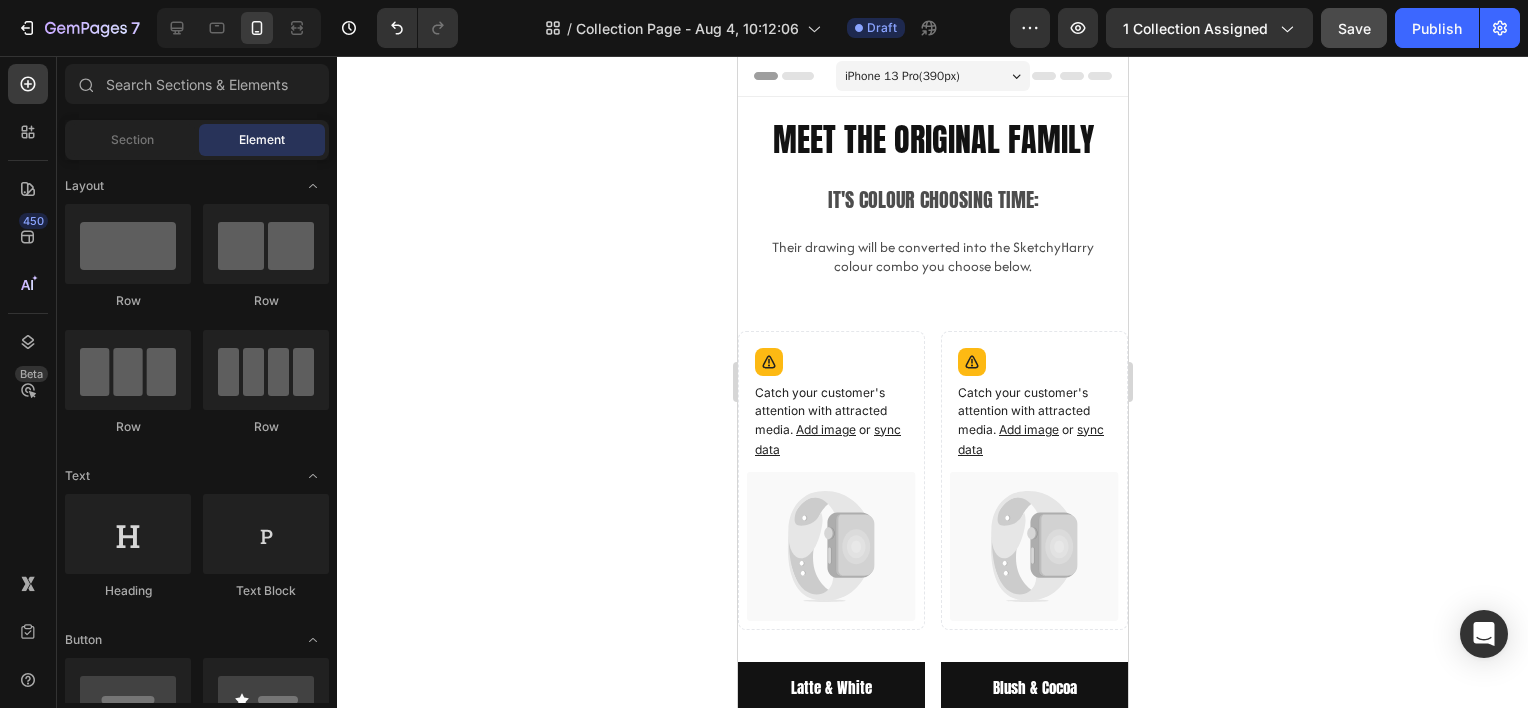 click 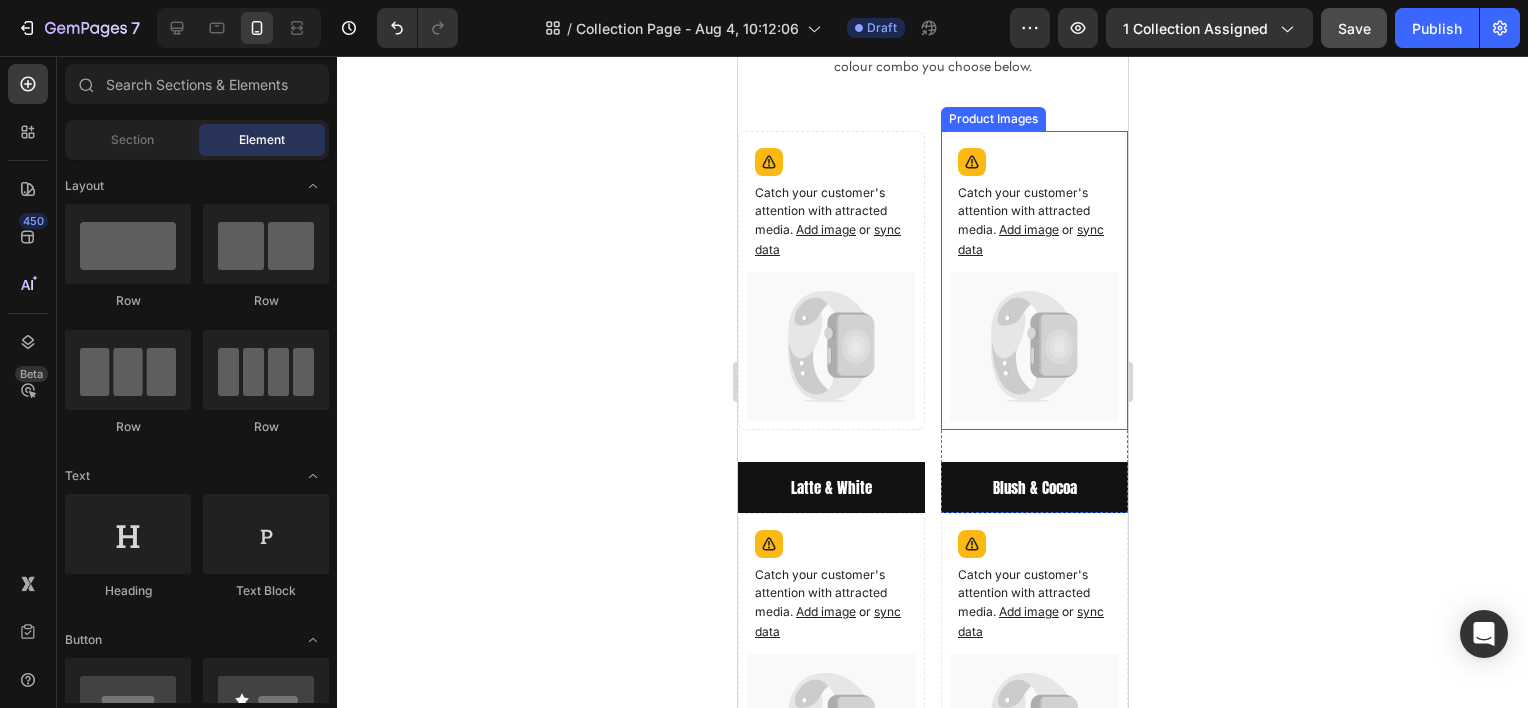 scroll, scrollTop: 100, scrollLeft: 0, axis: vertical 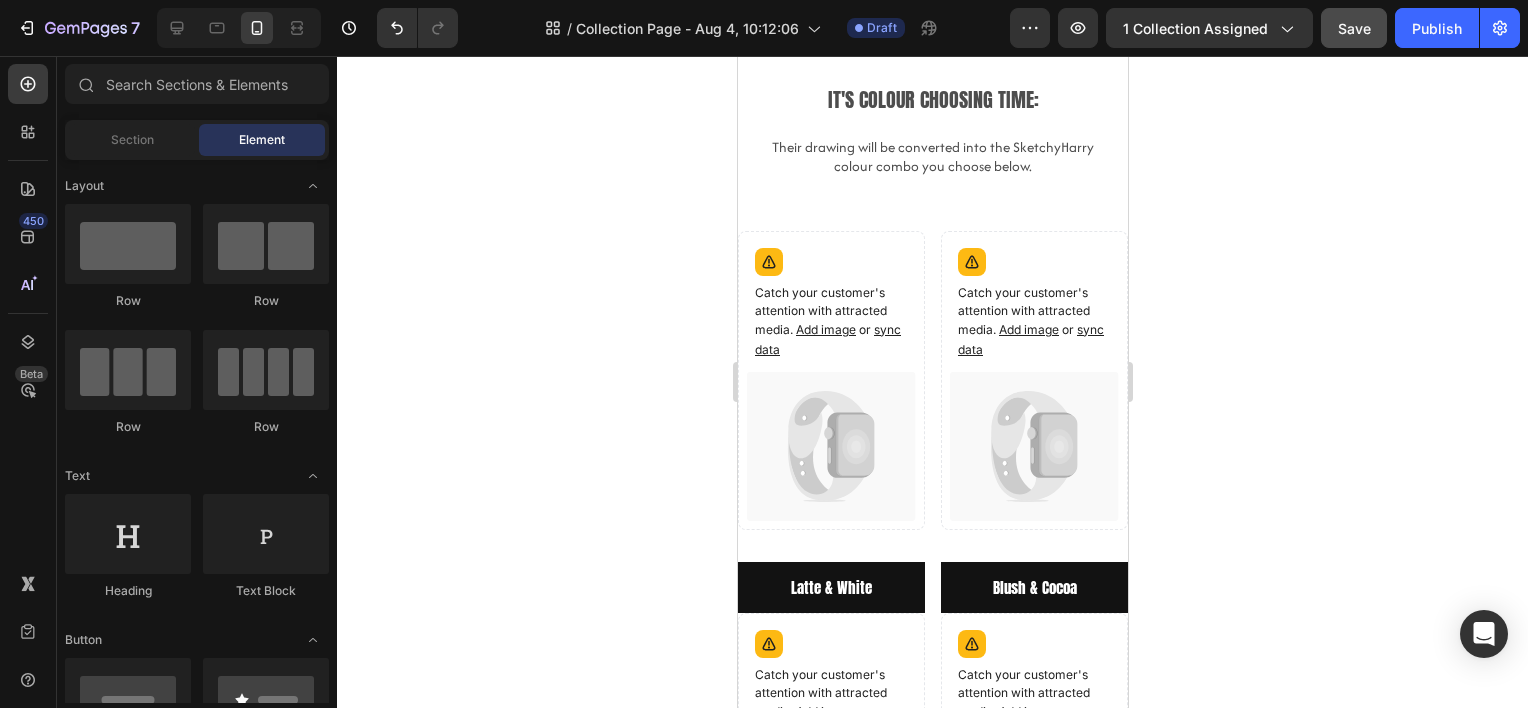 click 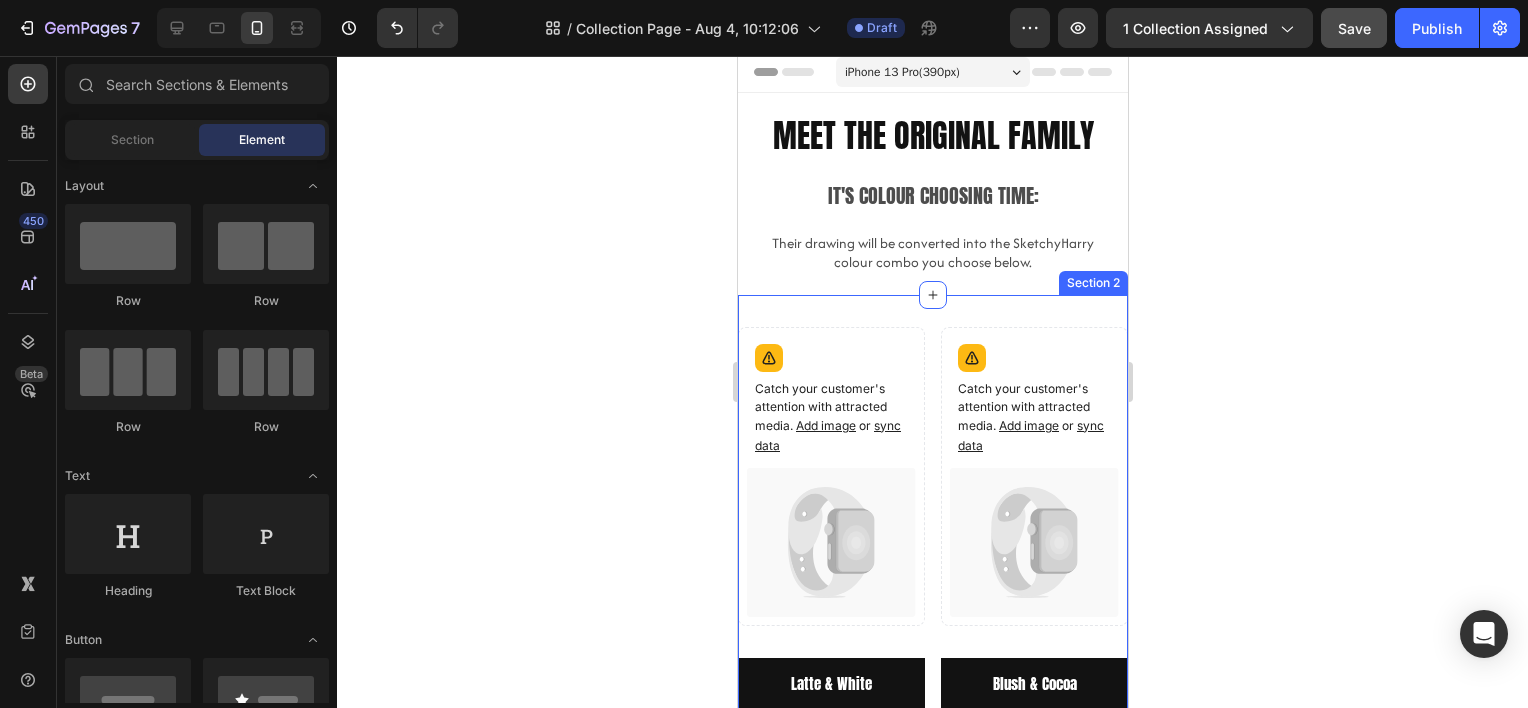 scroll, scrollTop: 0, scrollLeft: 0, axis: both 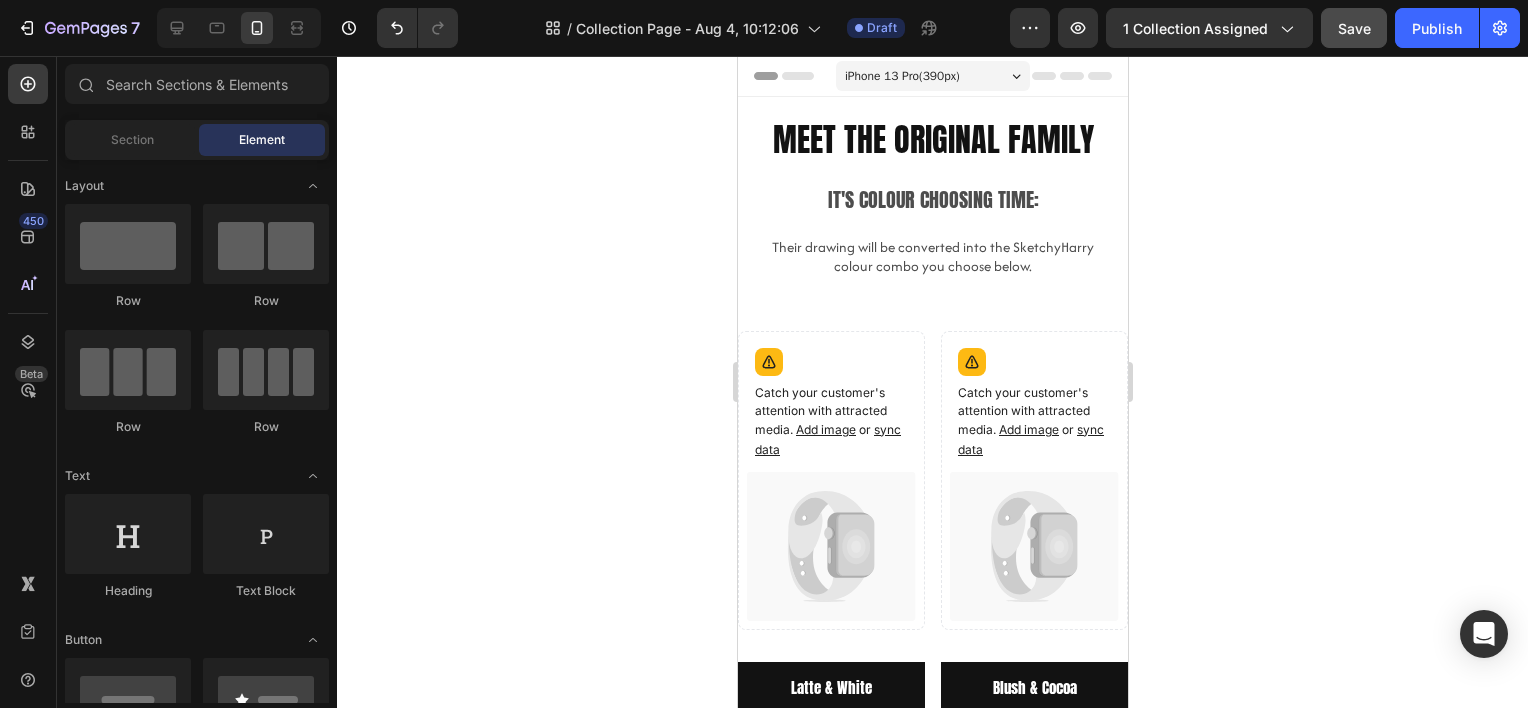click 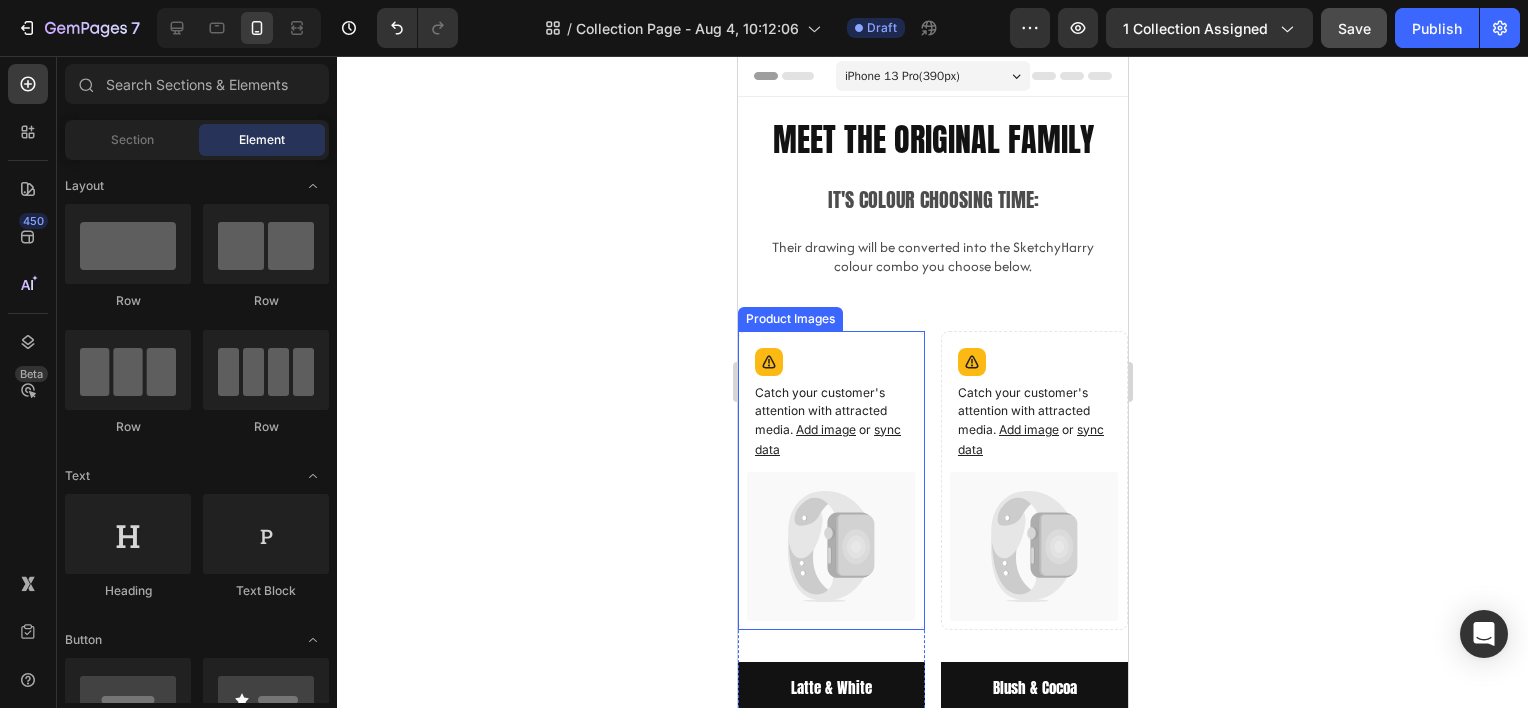 click 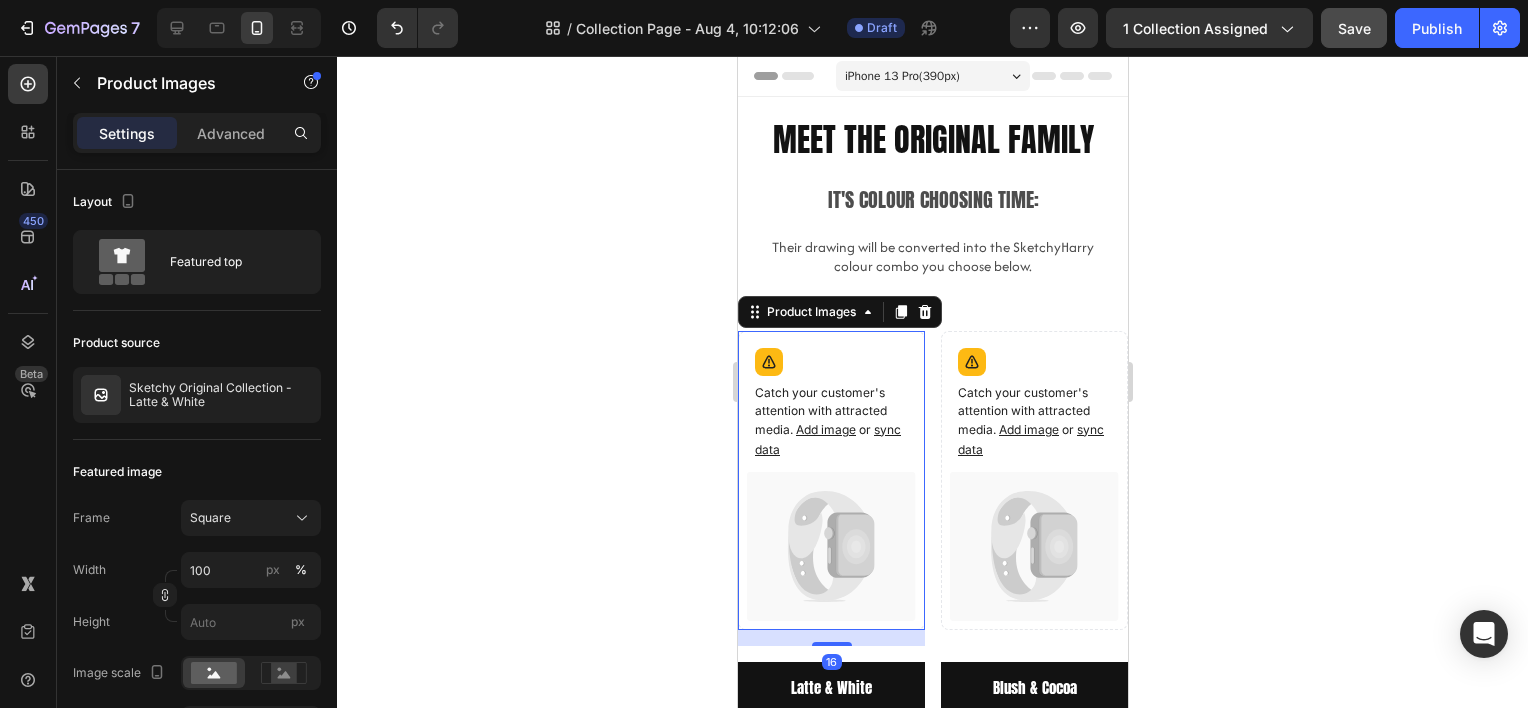 click 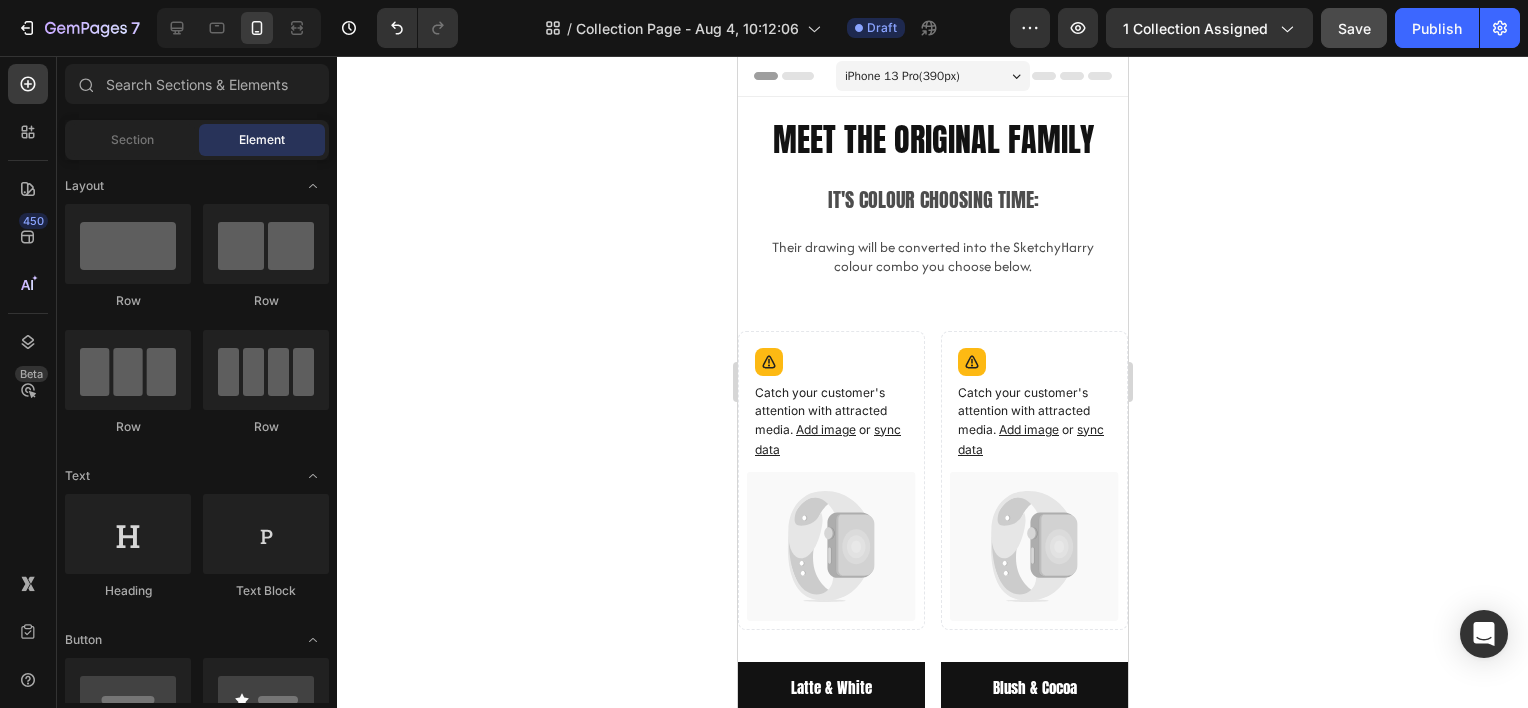 type 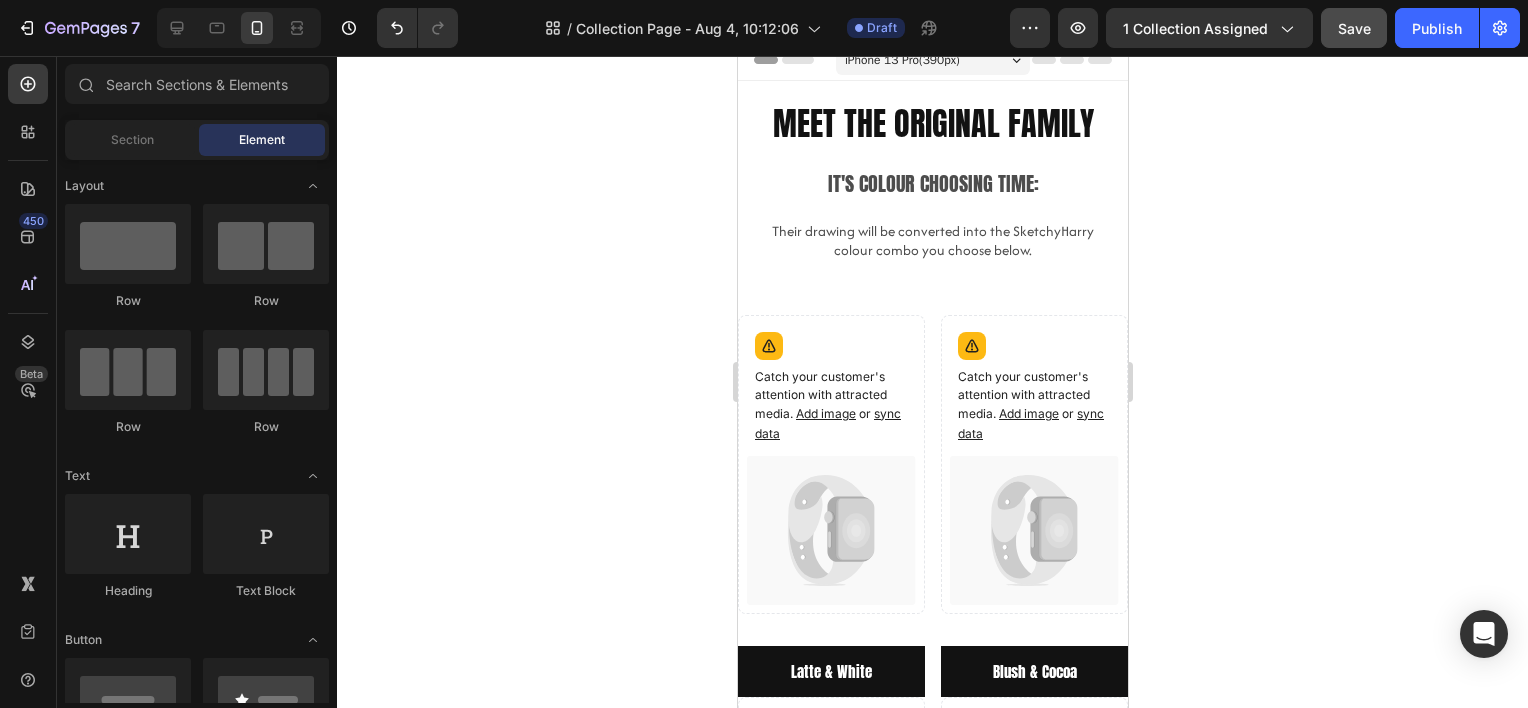 scroll, scrollTop: 0, scrollLeft: 0, axis: both 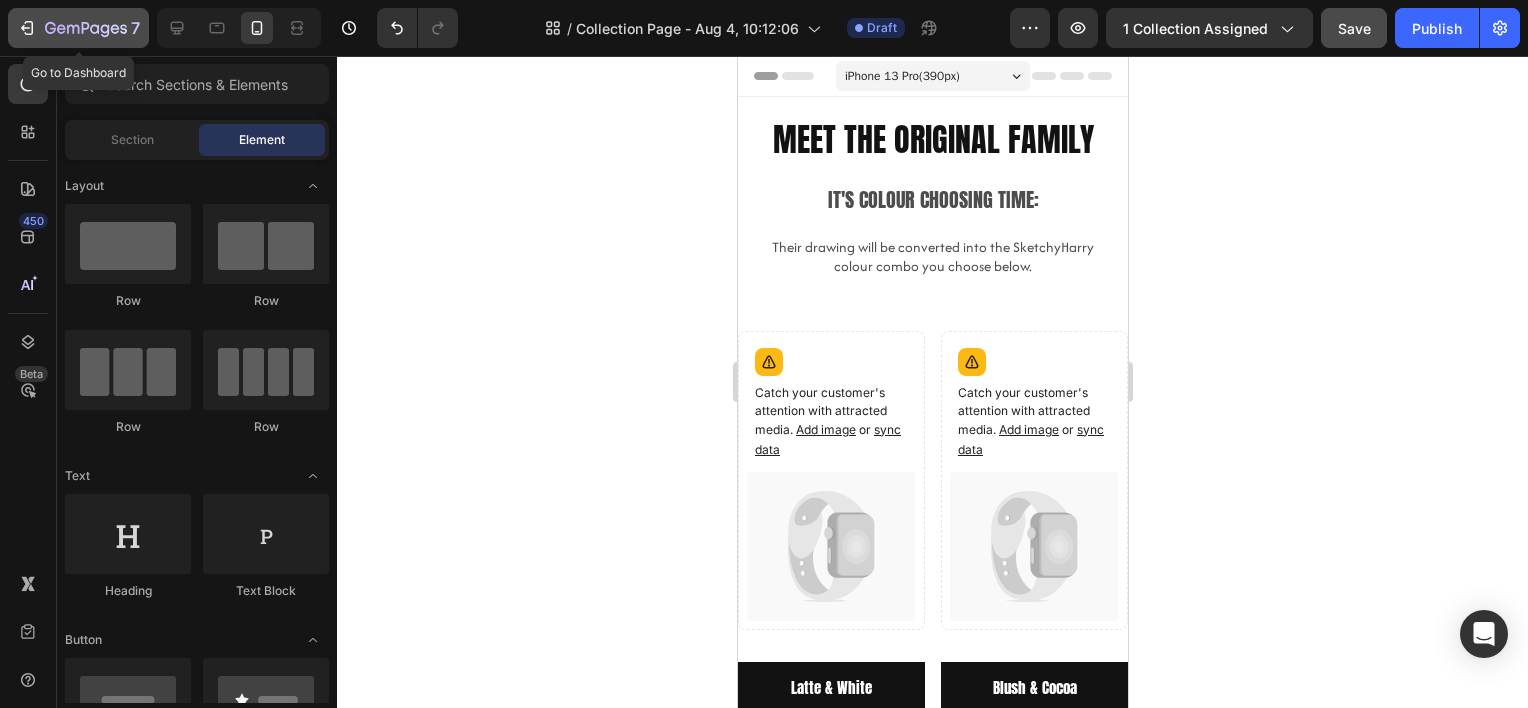 click 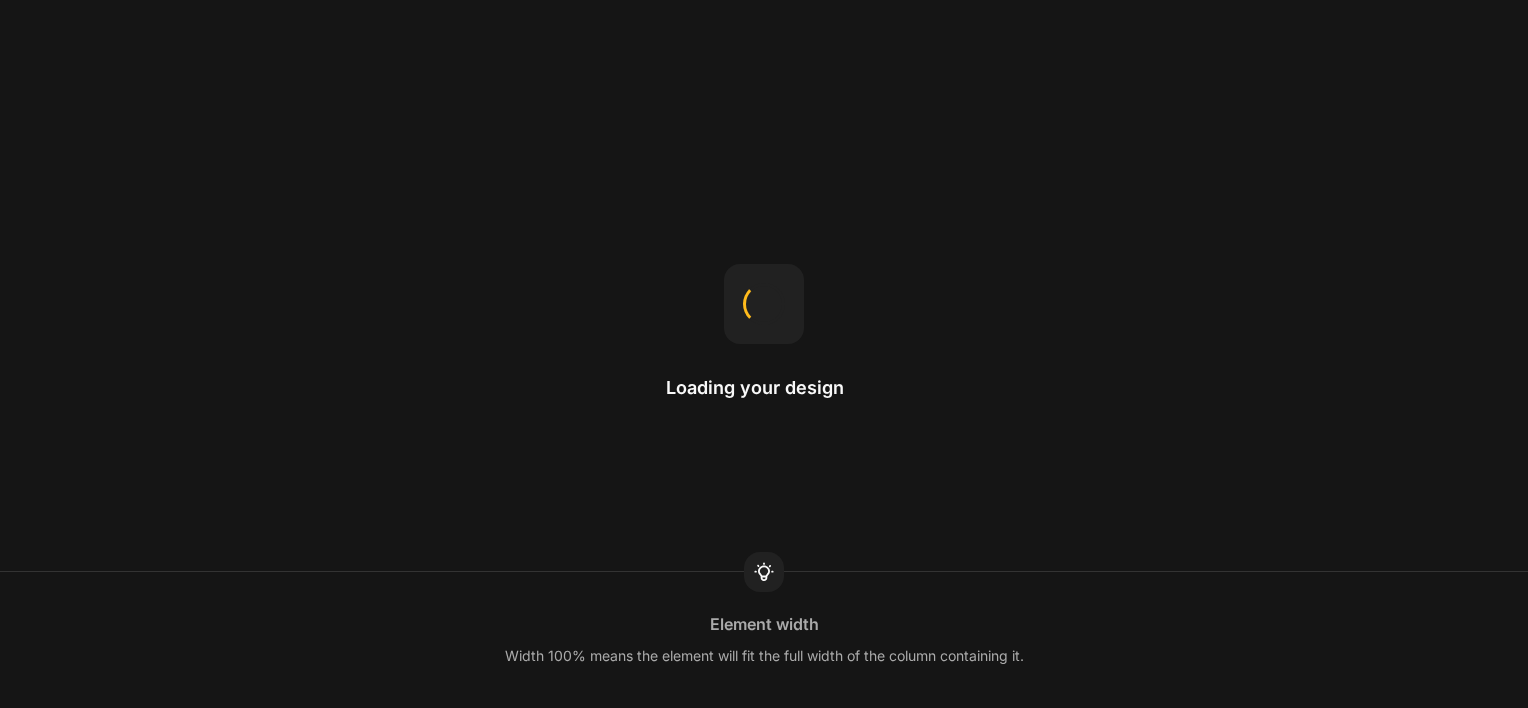 scroll, scrollTop: 0, scrollLeft: 0, axis: both 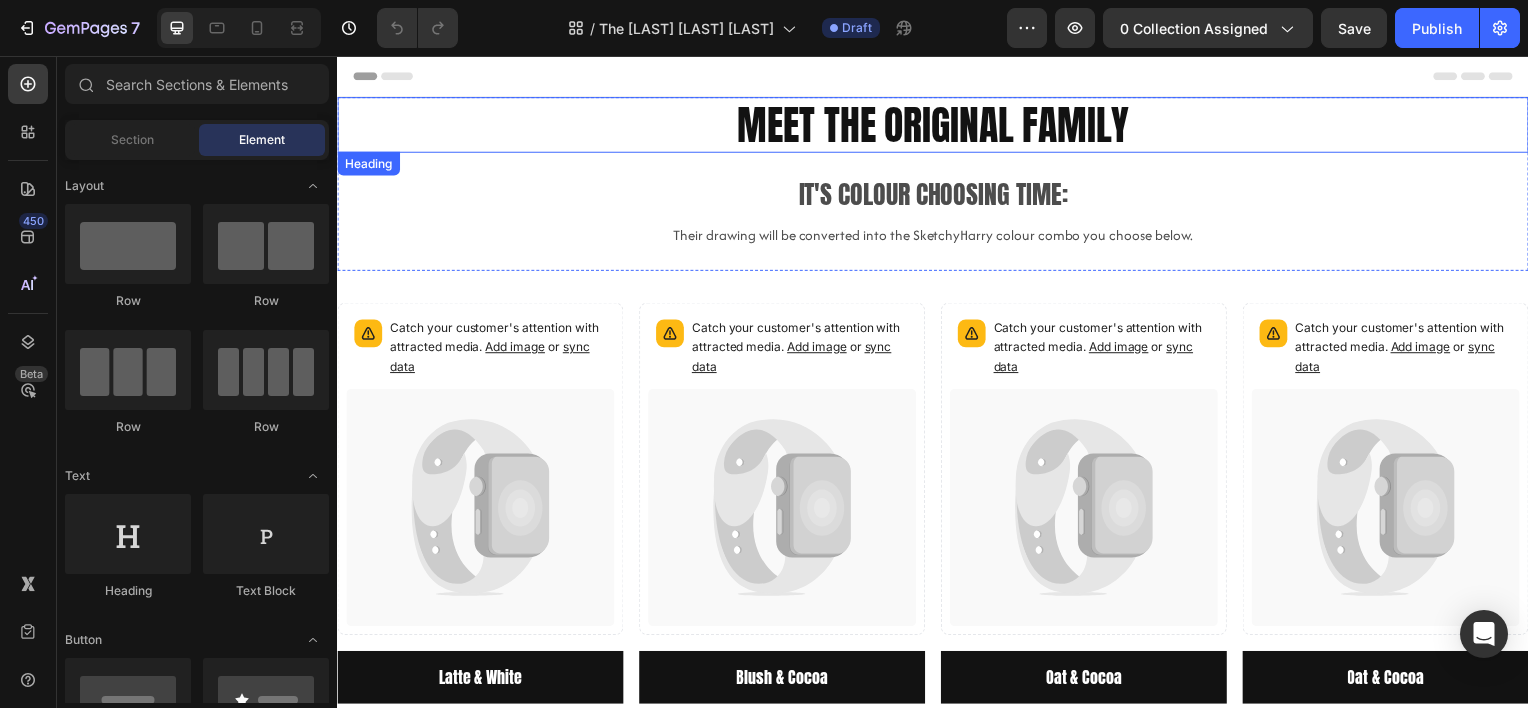 click on "Meet the Original family" at bounding box center [937, 125] 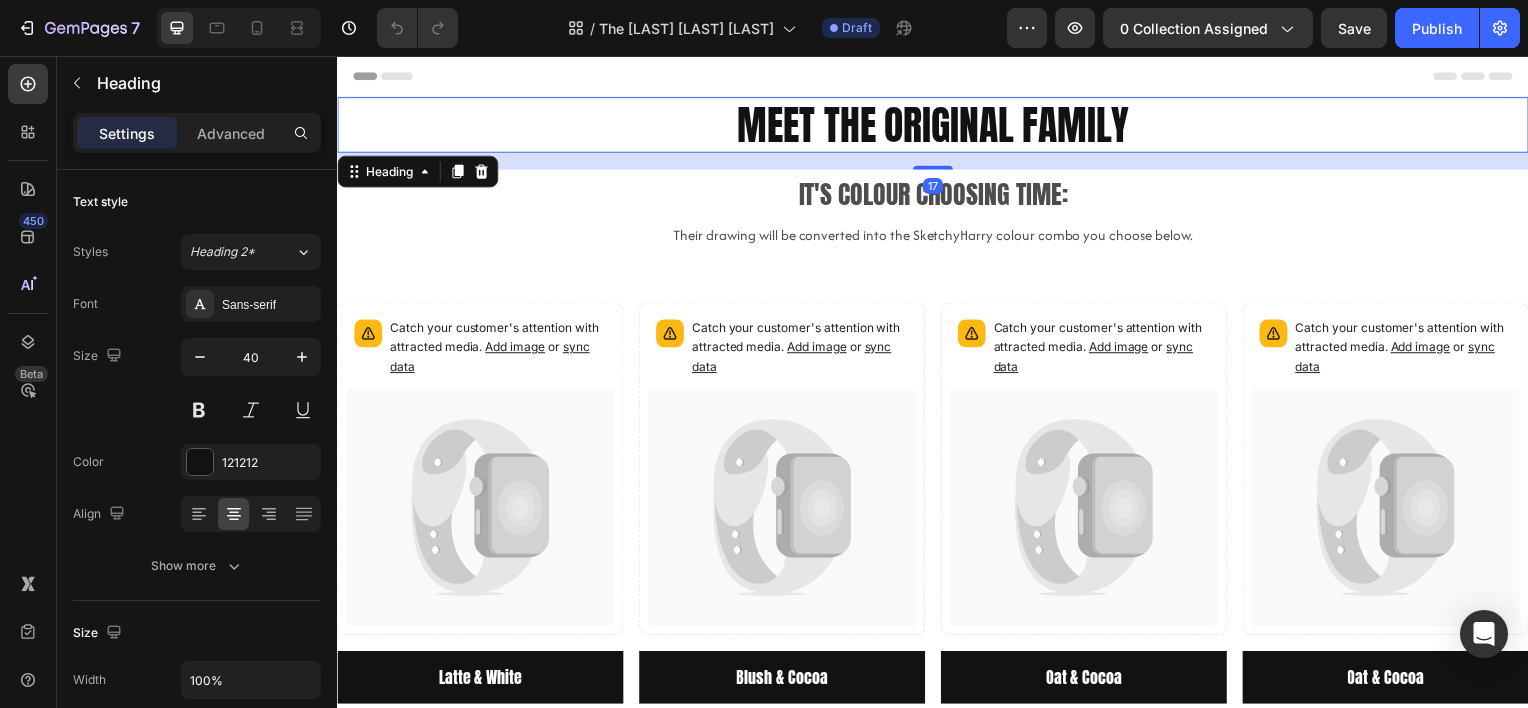 click on "Meet the Original family" at bounding box center [937, 125] 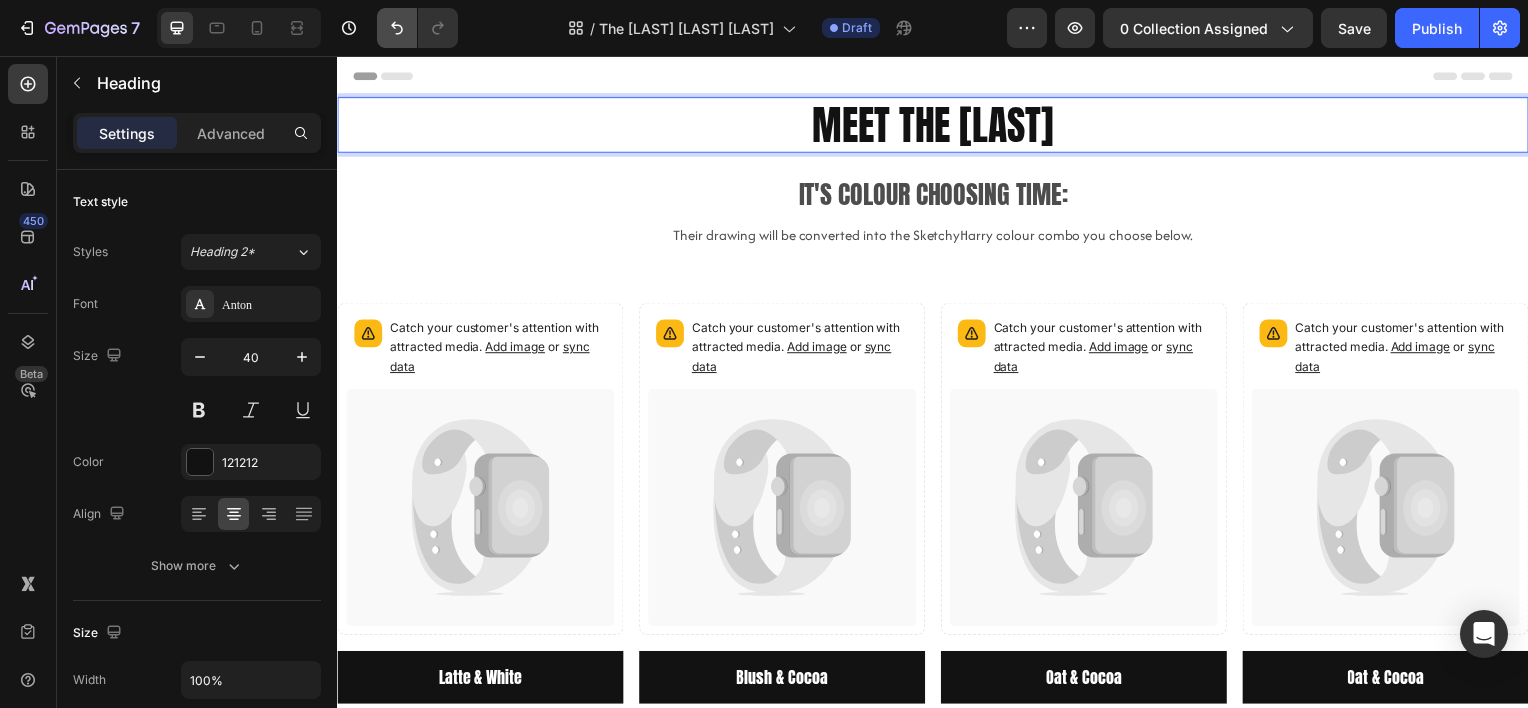 click 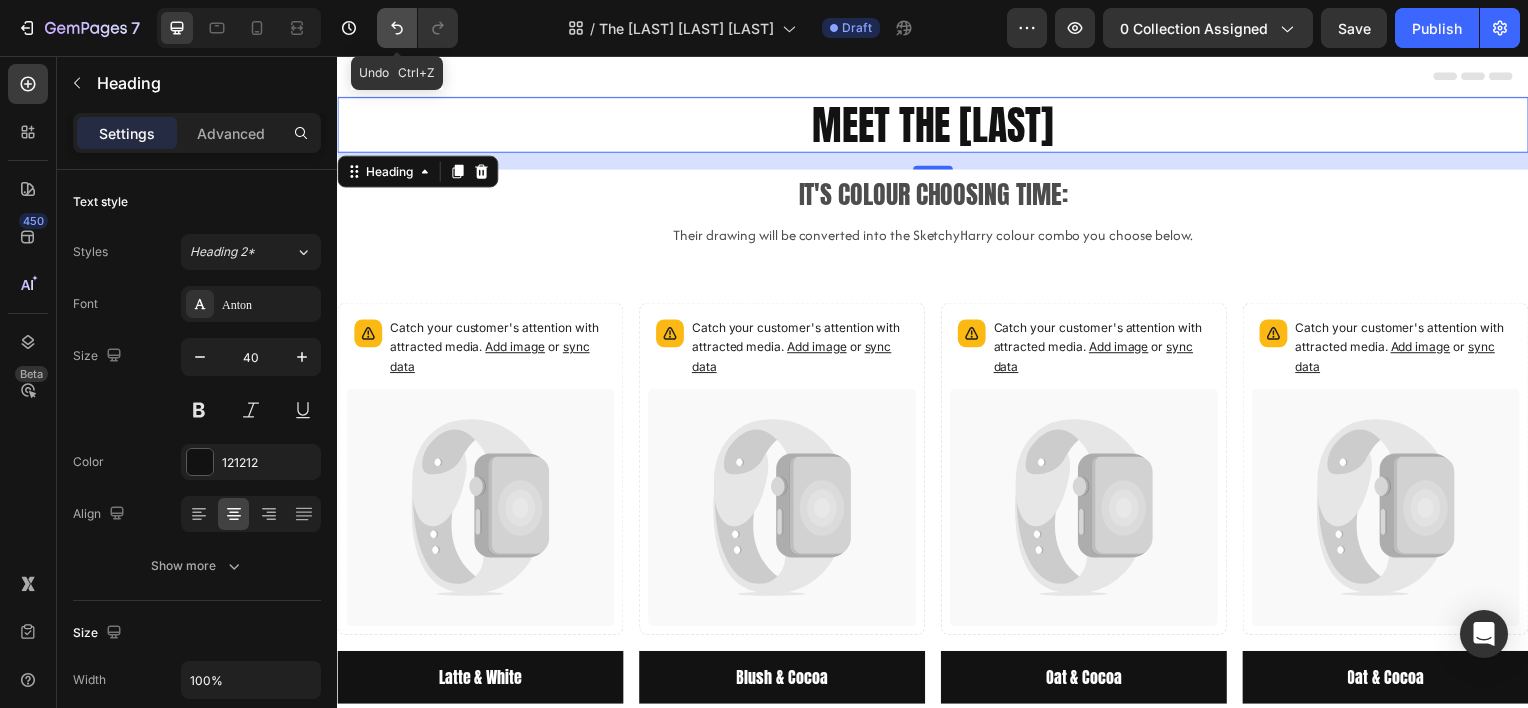 click 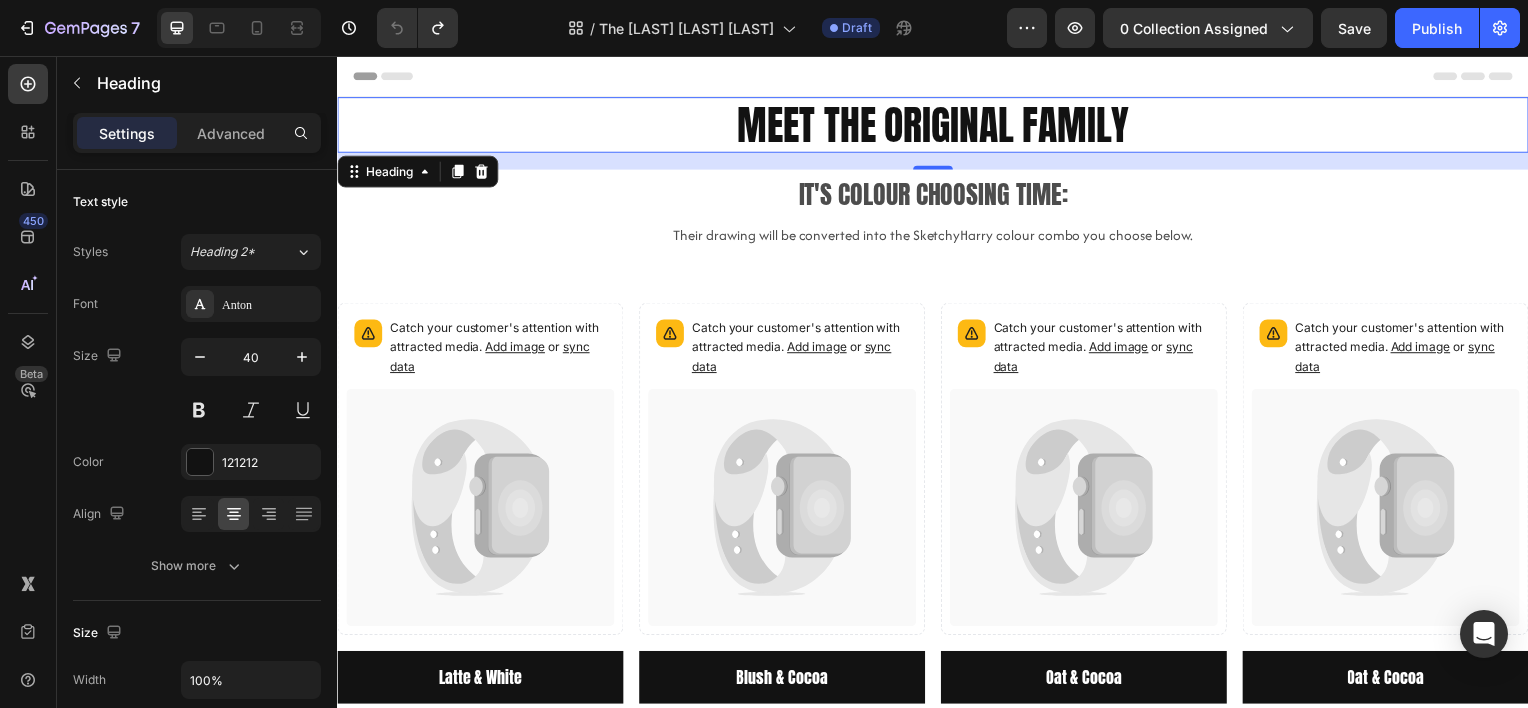 click on "Meet the Original family" at bounding box center [937, 125] 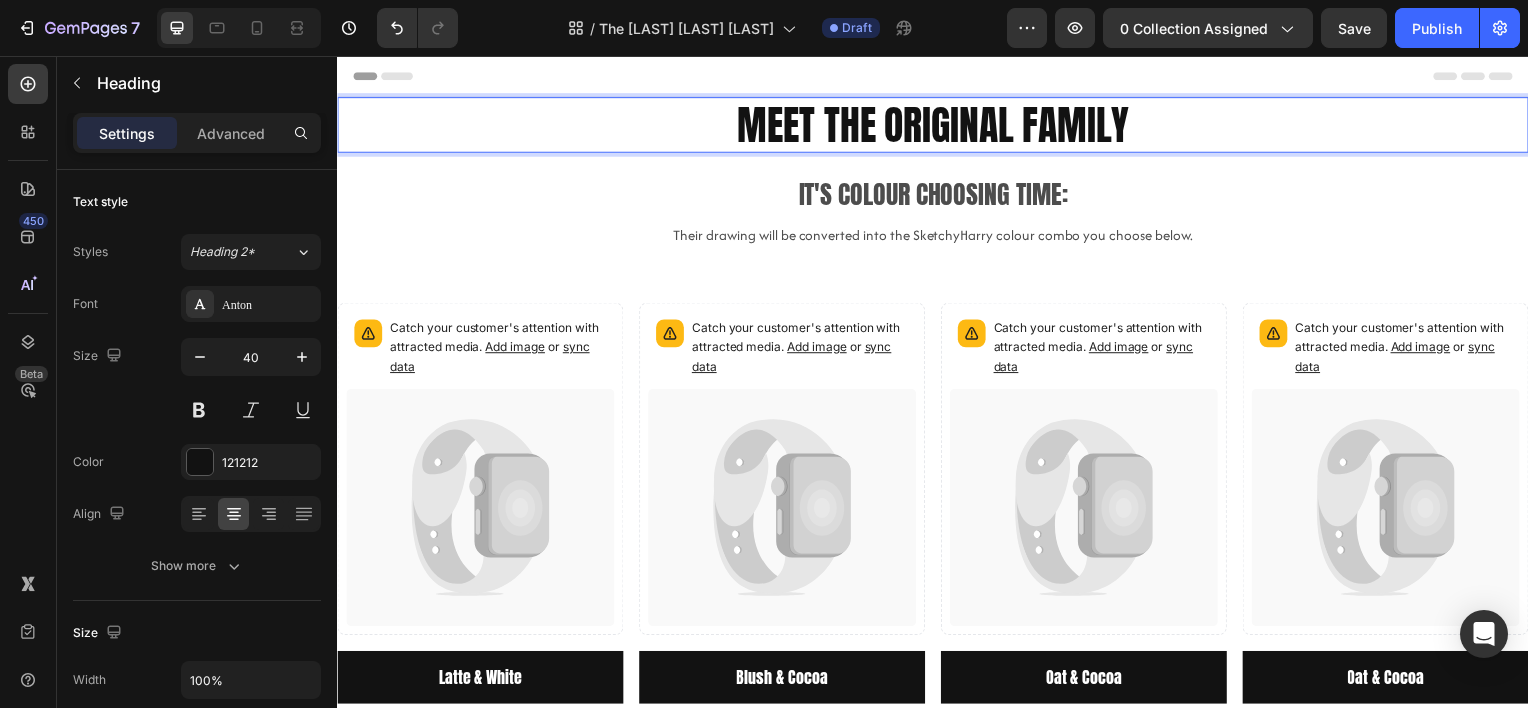 click on "Meet the Original family" at bounding box center [937, 125] 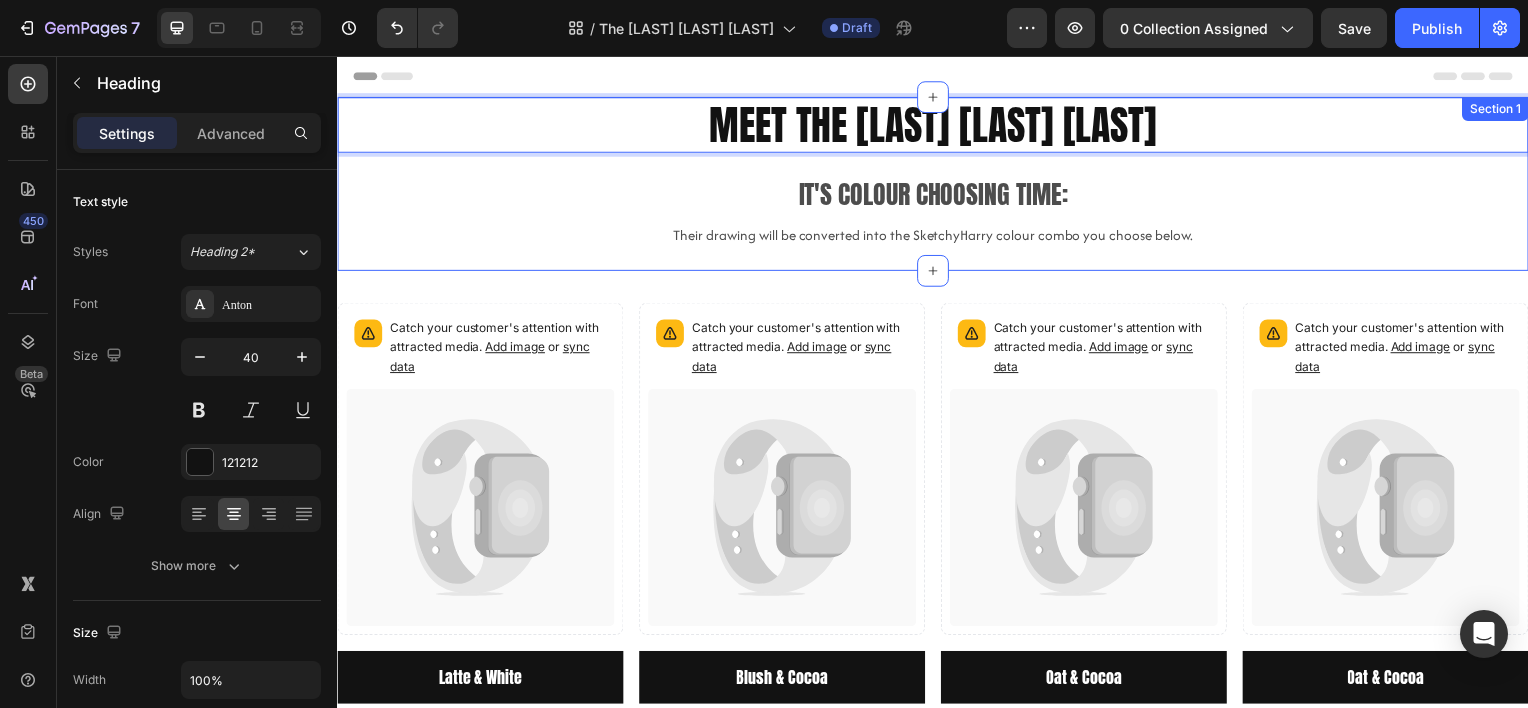 click on "Product Images [LAST] & [LAST] Button Product Row Row Product Images [LAST] & [LAST] Button Product" at bounding box center [937, 506] 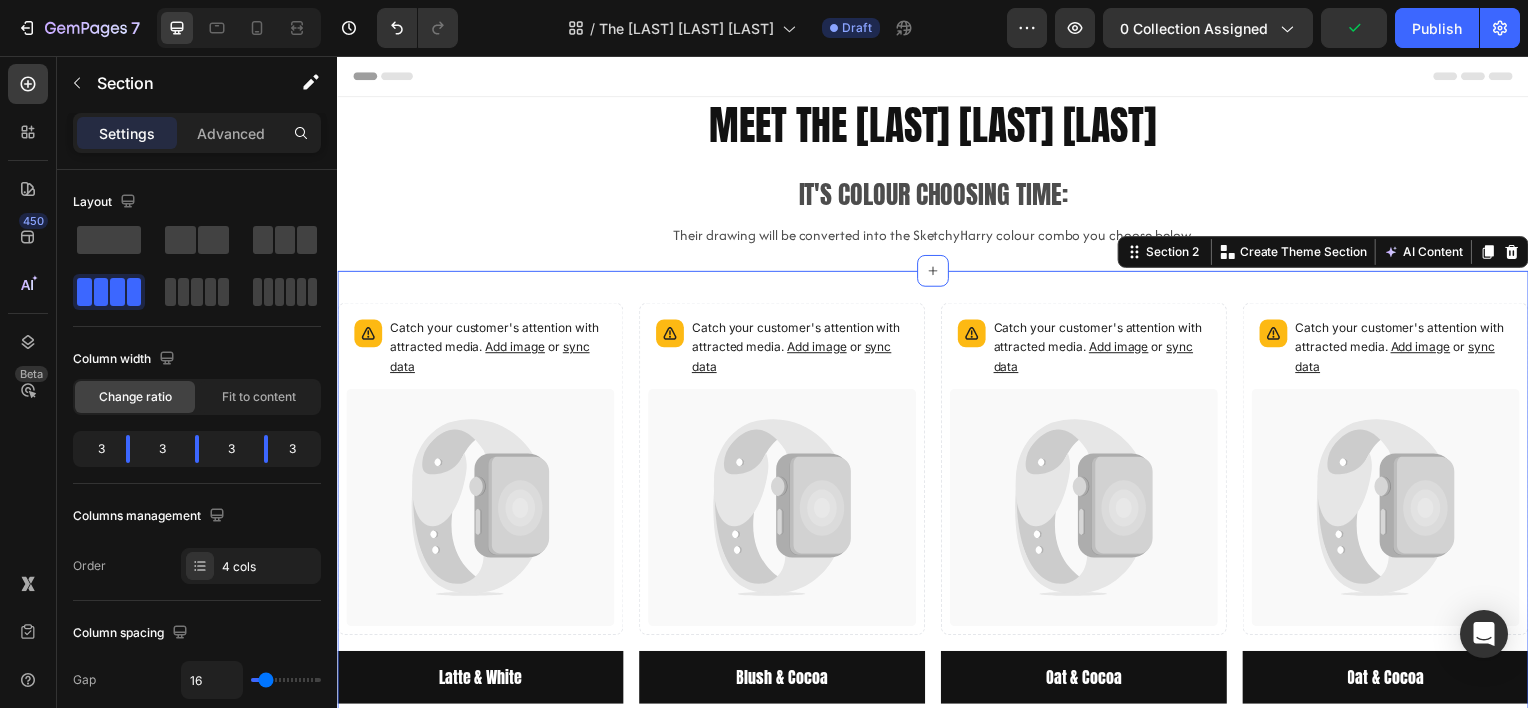 click on "Their drawing will be converted into the SketchyHarry colour combo you choose below." at bounding box center [937, 236] 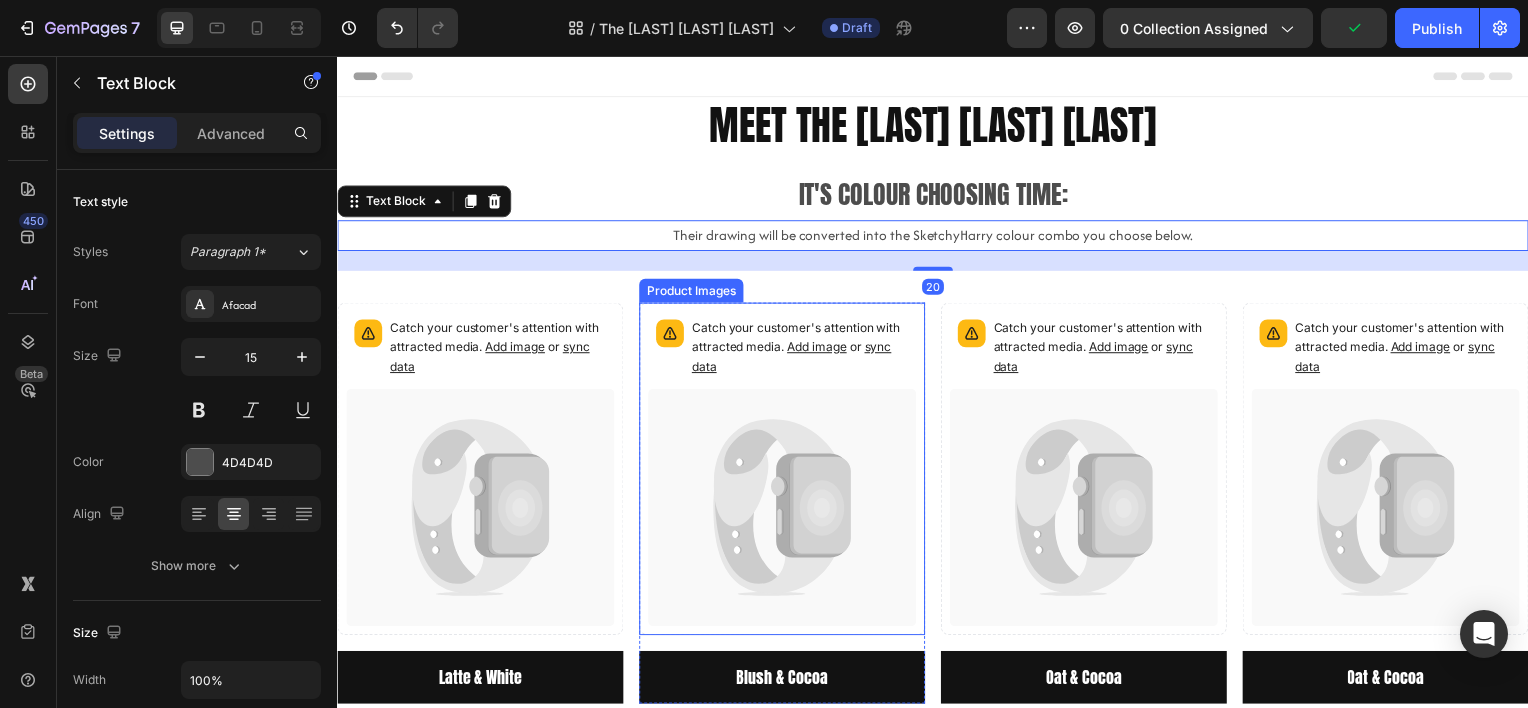 click 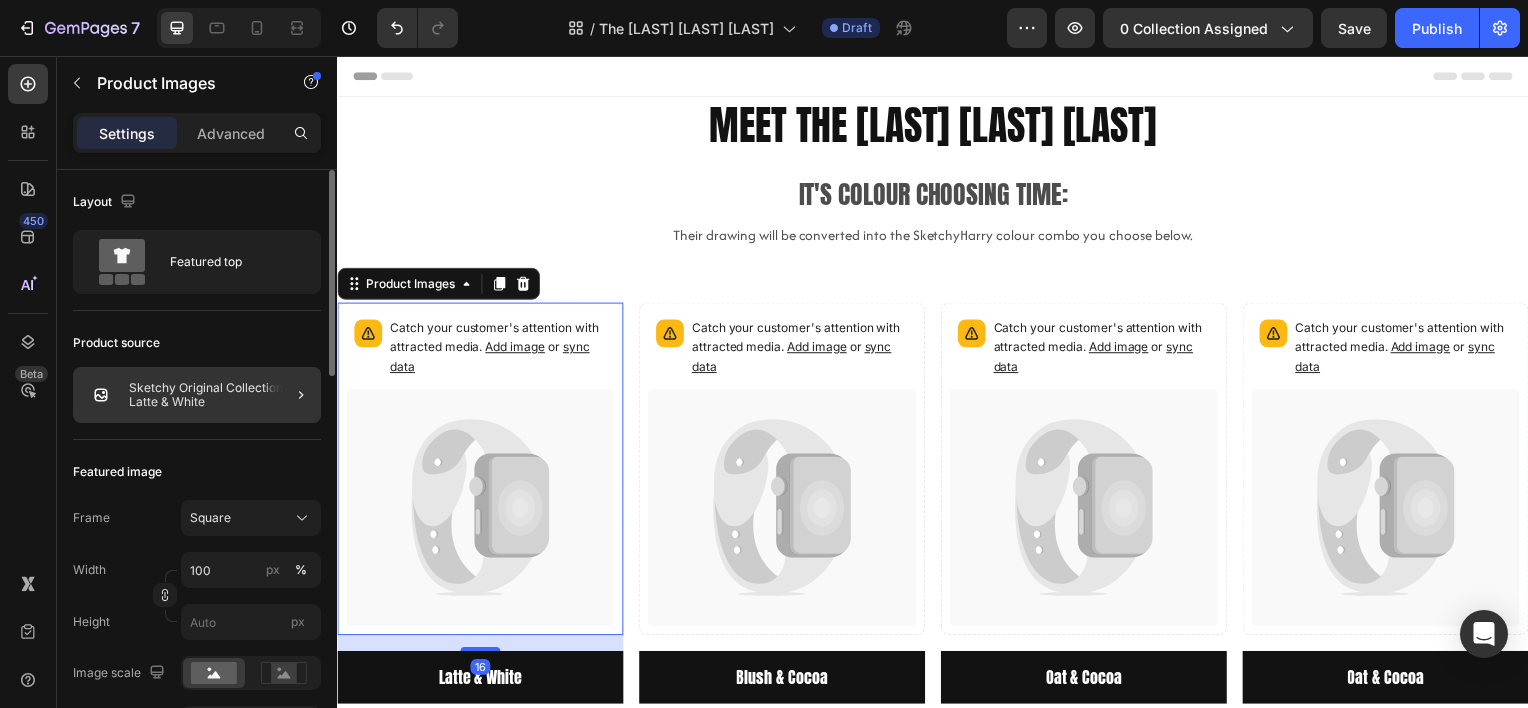 click on "Sketchy Original Collection - Latte & White" at bounding box center (221, 395) 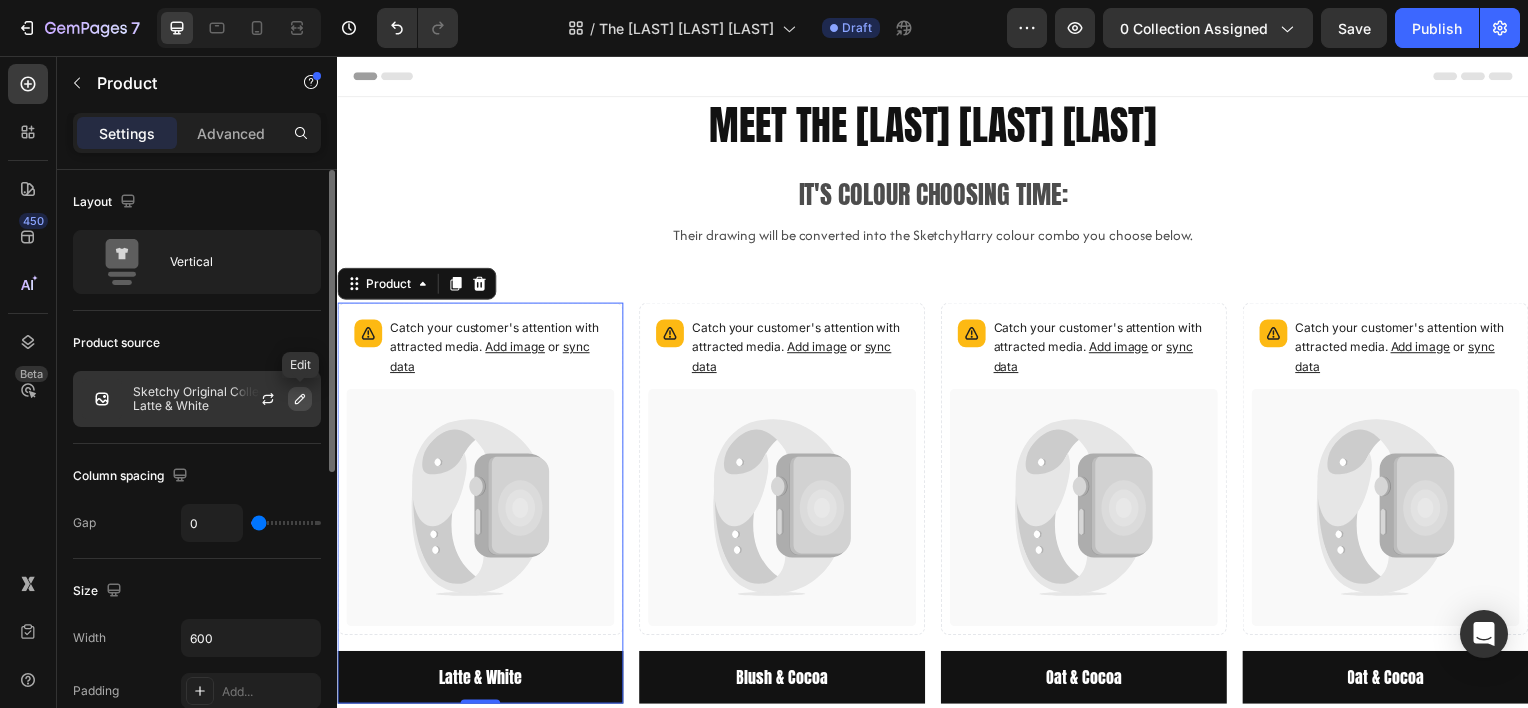 click 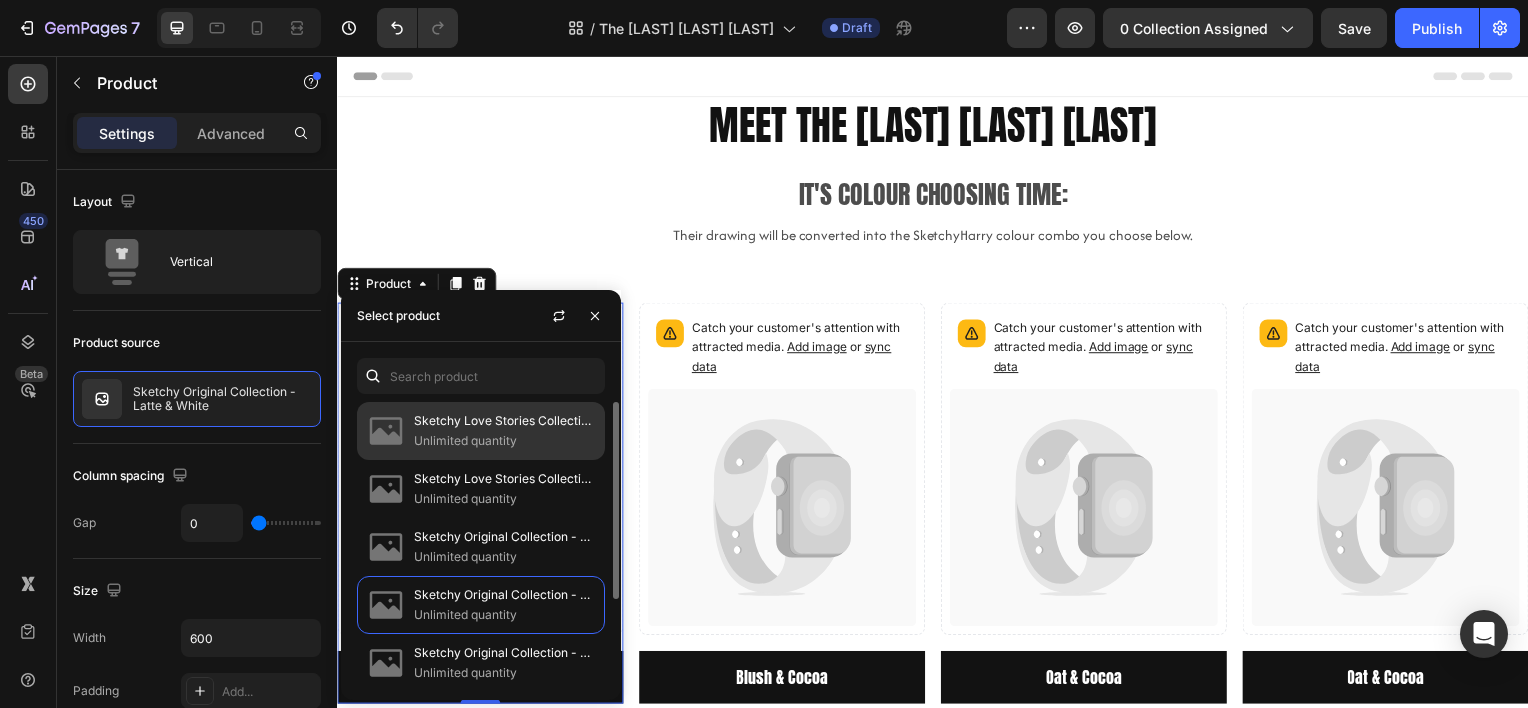 click on "Unlimited quantity" at bounding box center (505, 441) 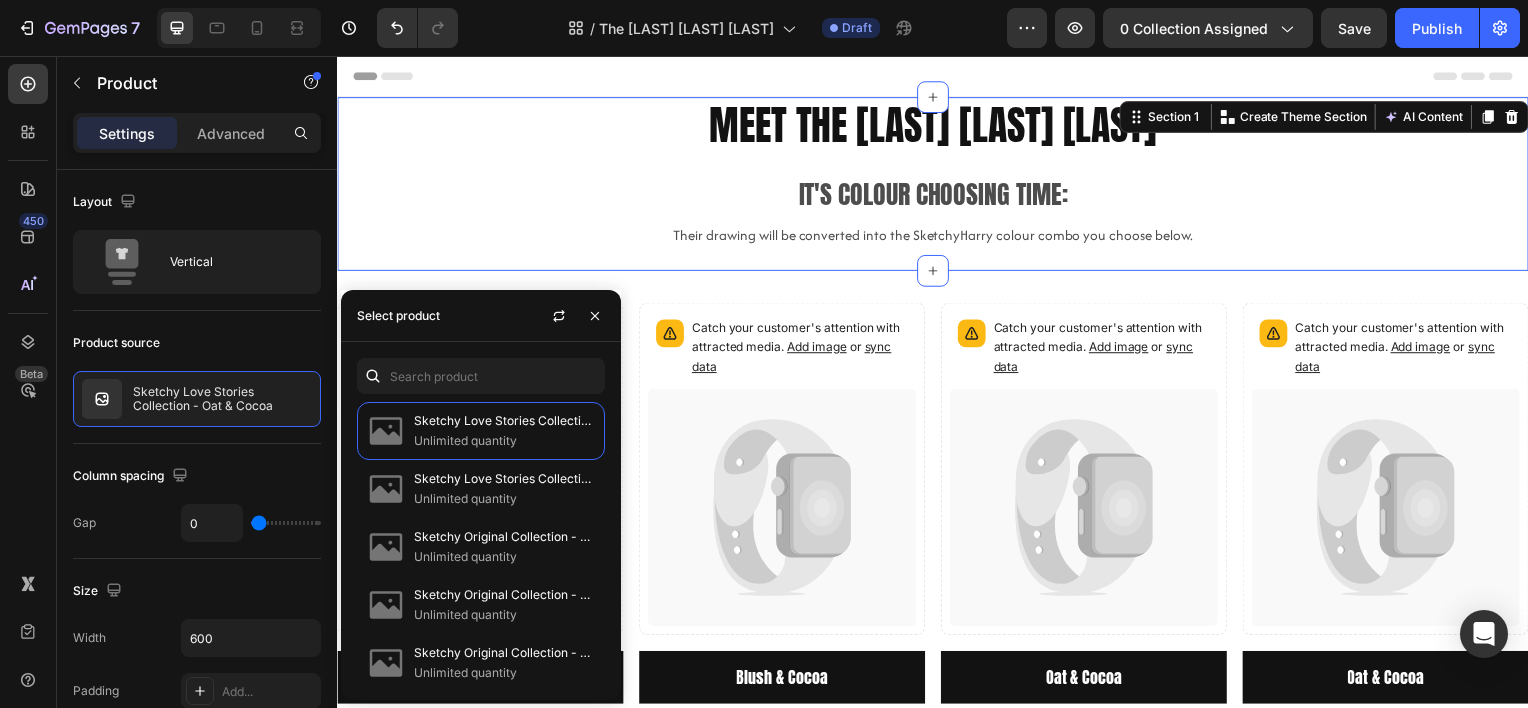 click on "Meet the [LAST] [LAST] [LAST] Heading It's colour choosing time: Text Block Their drawing will be converted into the Sketchy[LAST] colour combo you choose below. Text Block" at bounding box center (937, 184) 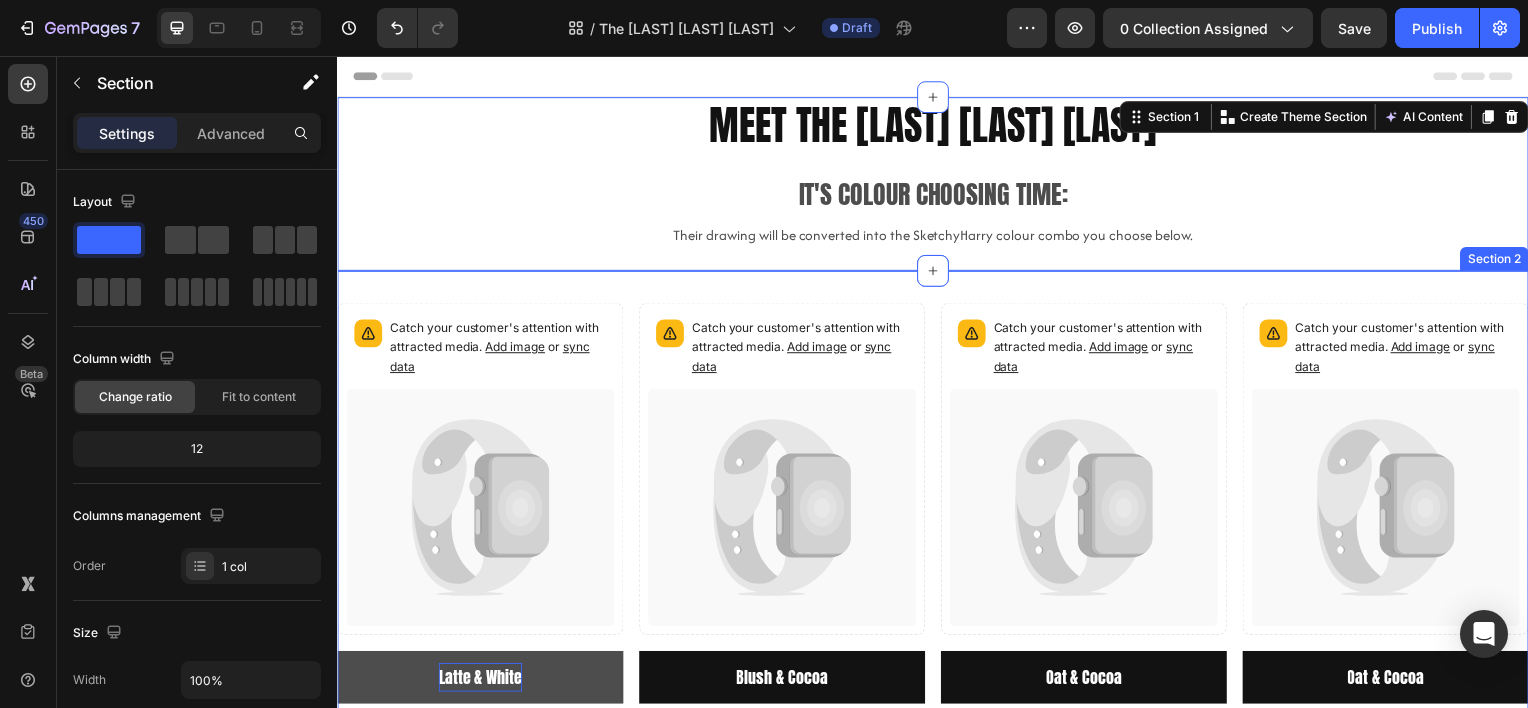 click on "Latte & White" at bounding box center [481, 681] 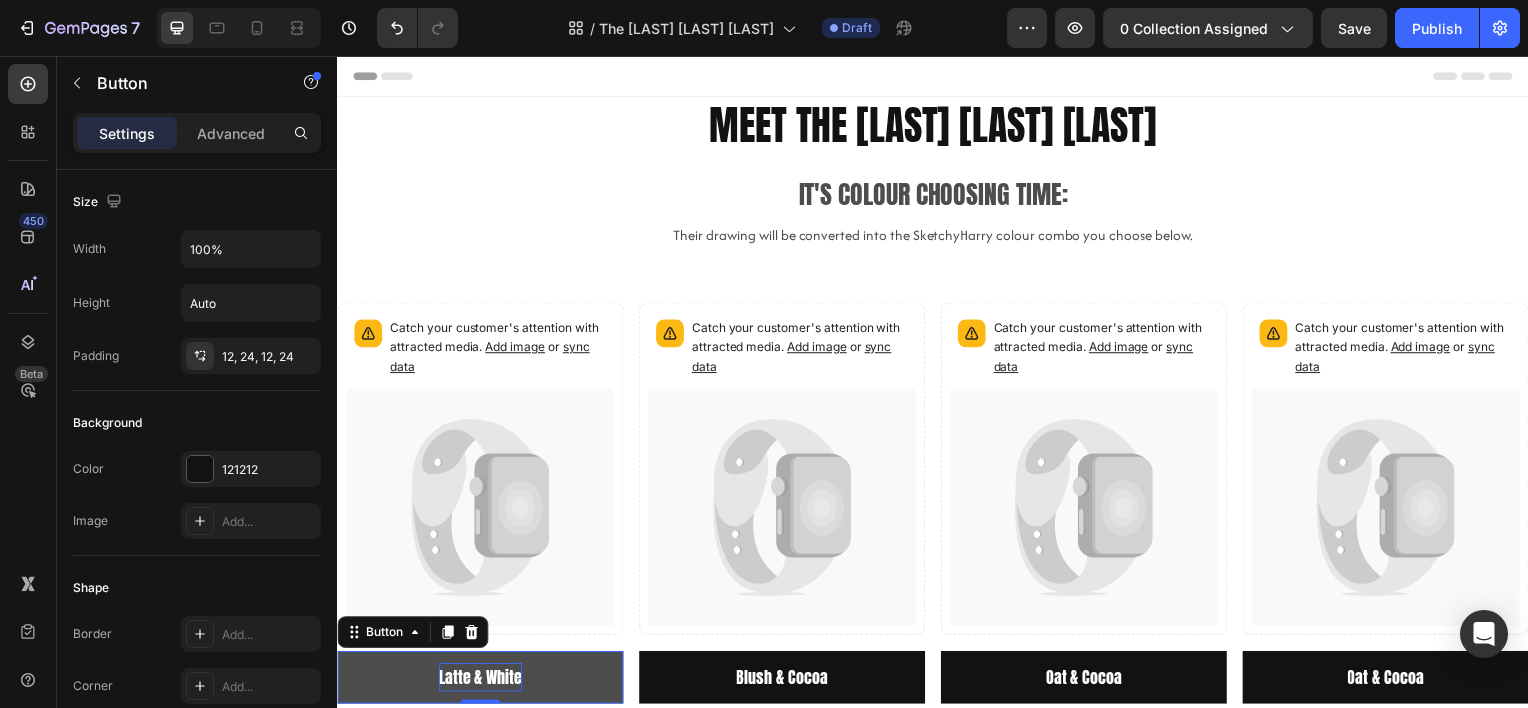 click on "Latte & White" at bounding box center [481, 681] 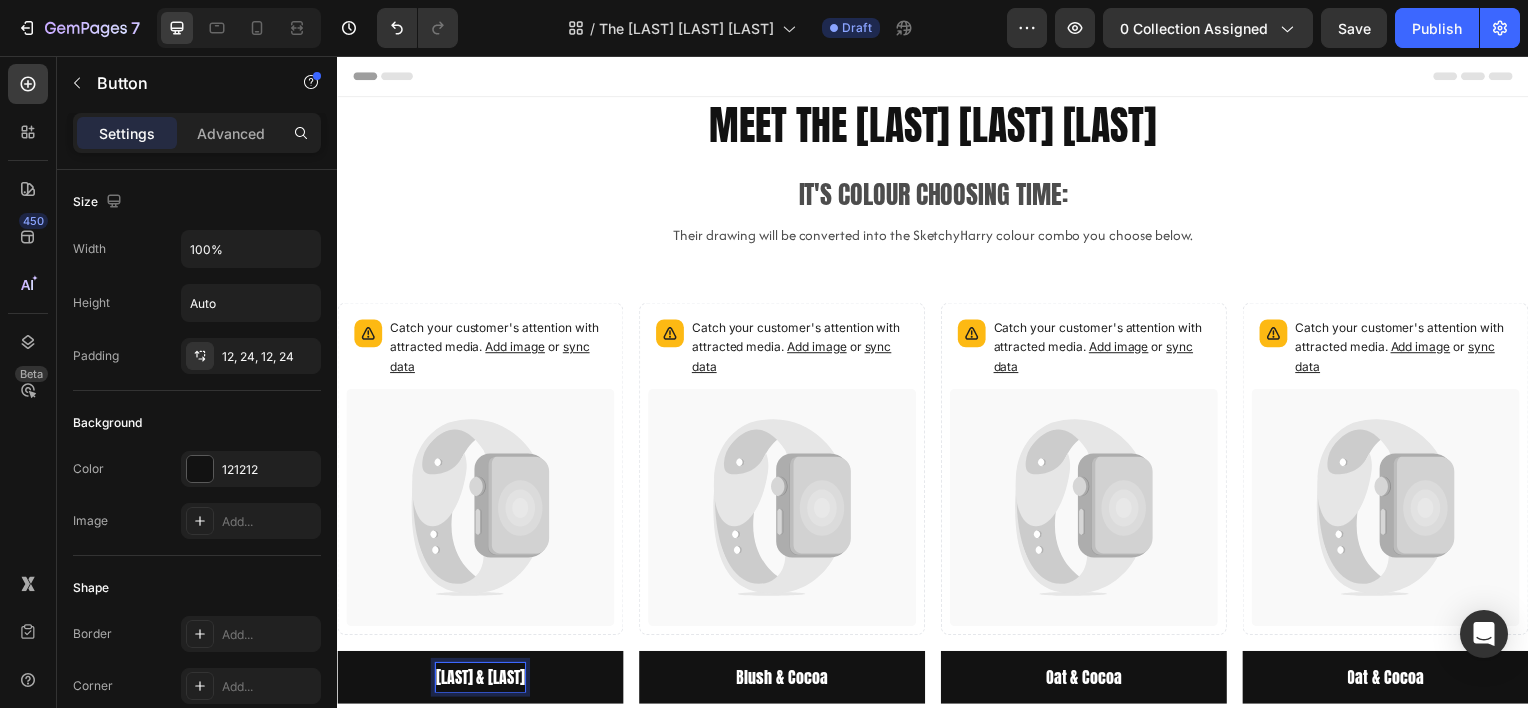 click on "[LAST] & [LAST]" at bounding box center [481, 681] 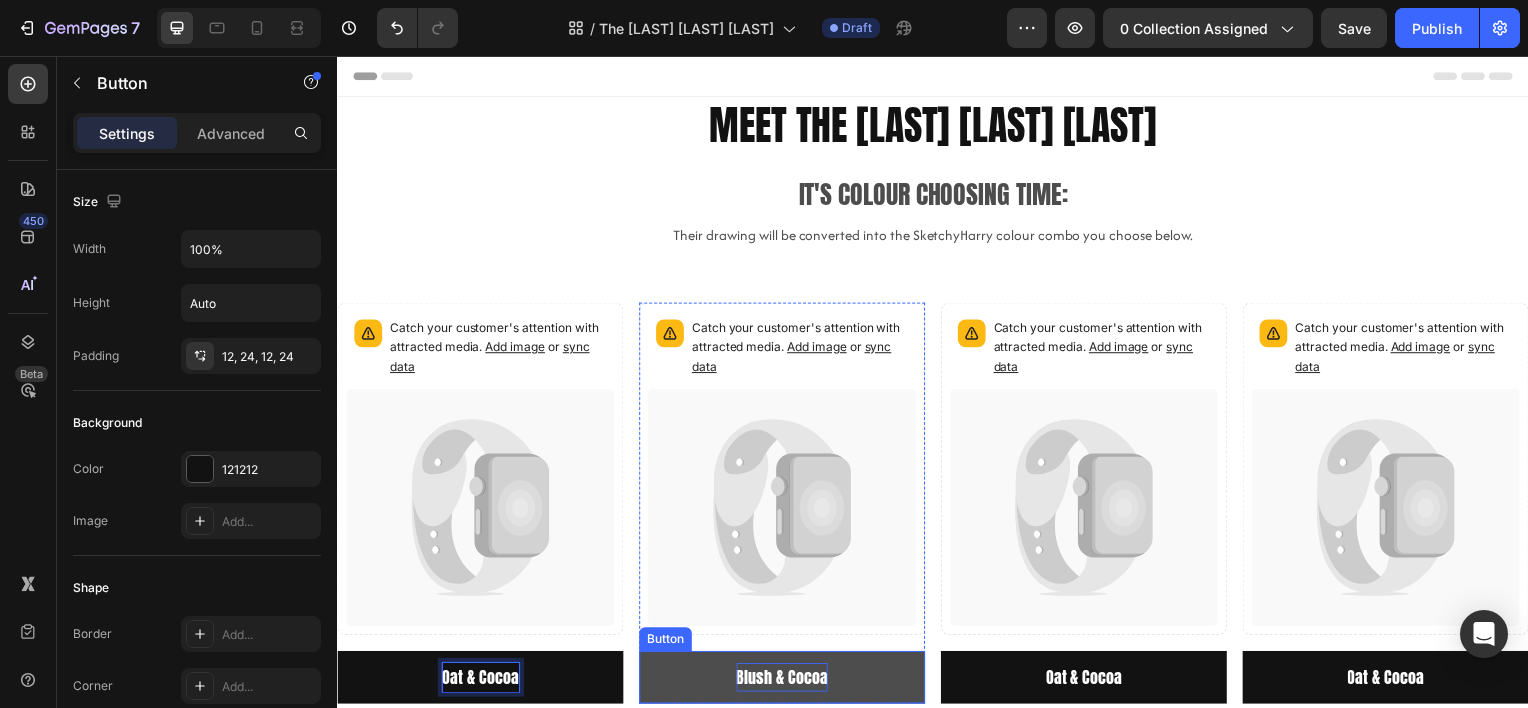 click on "Oat & Cocoa" at bounding box center (481, 681) 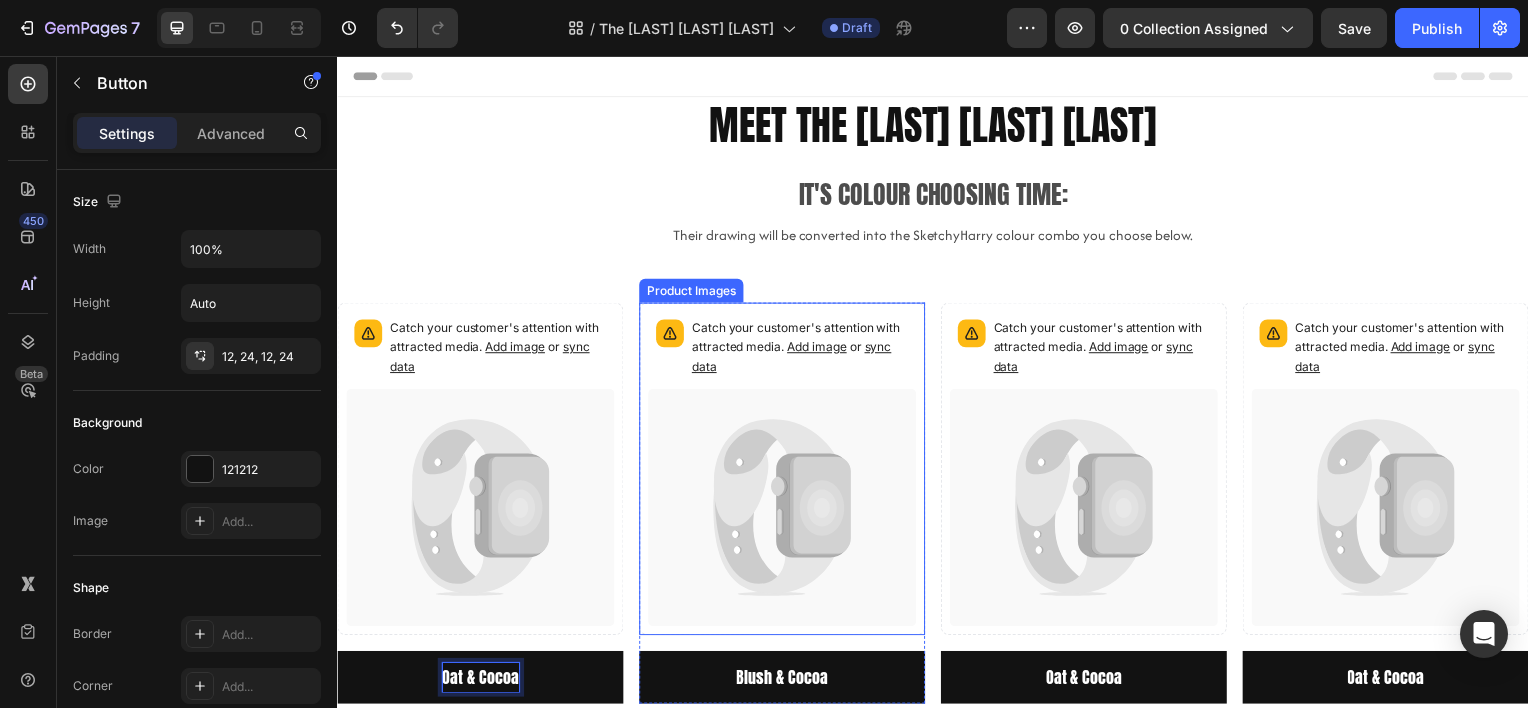 click 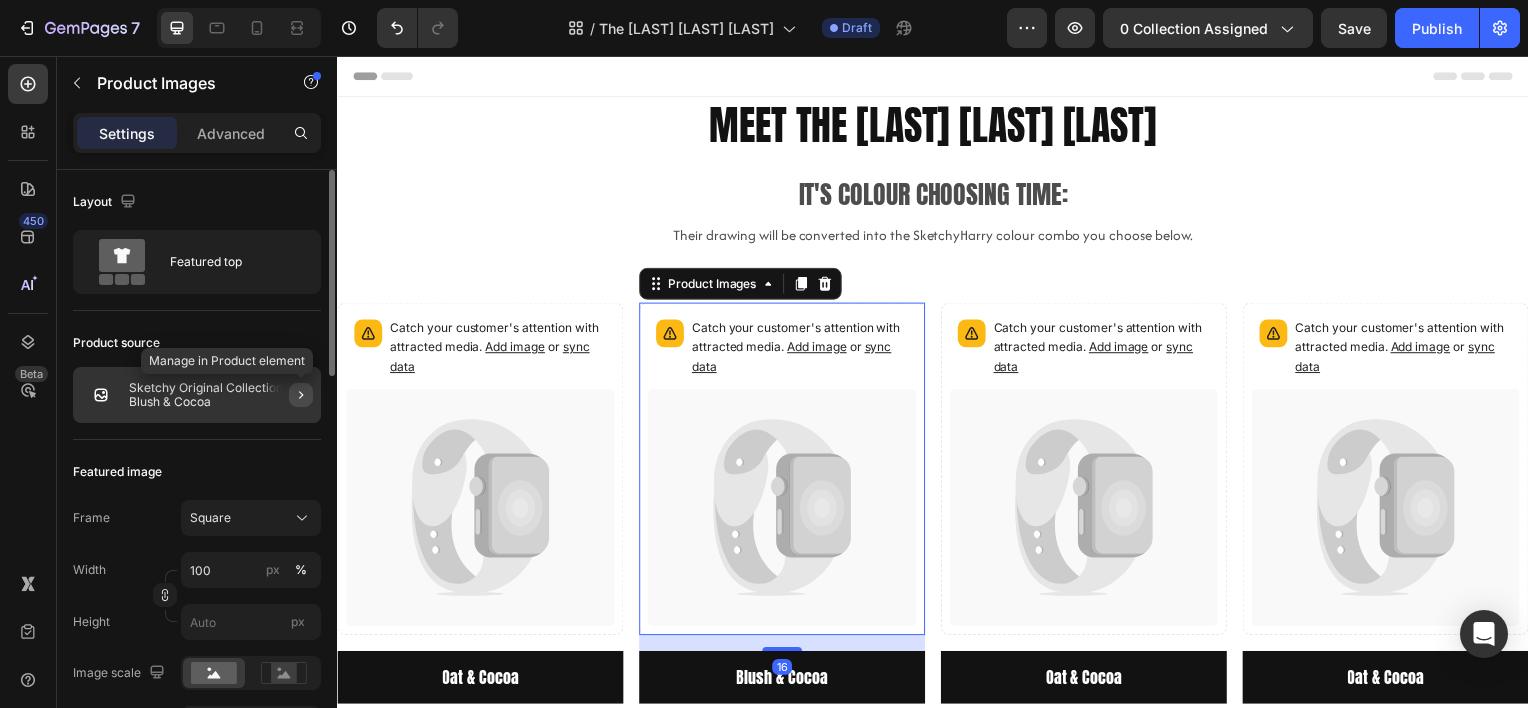 click 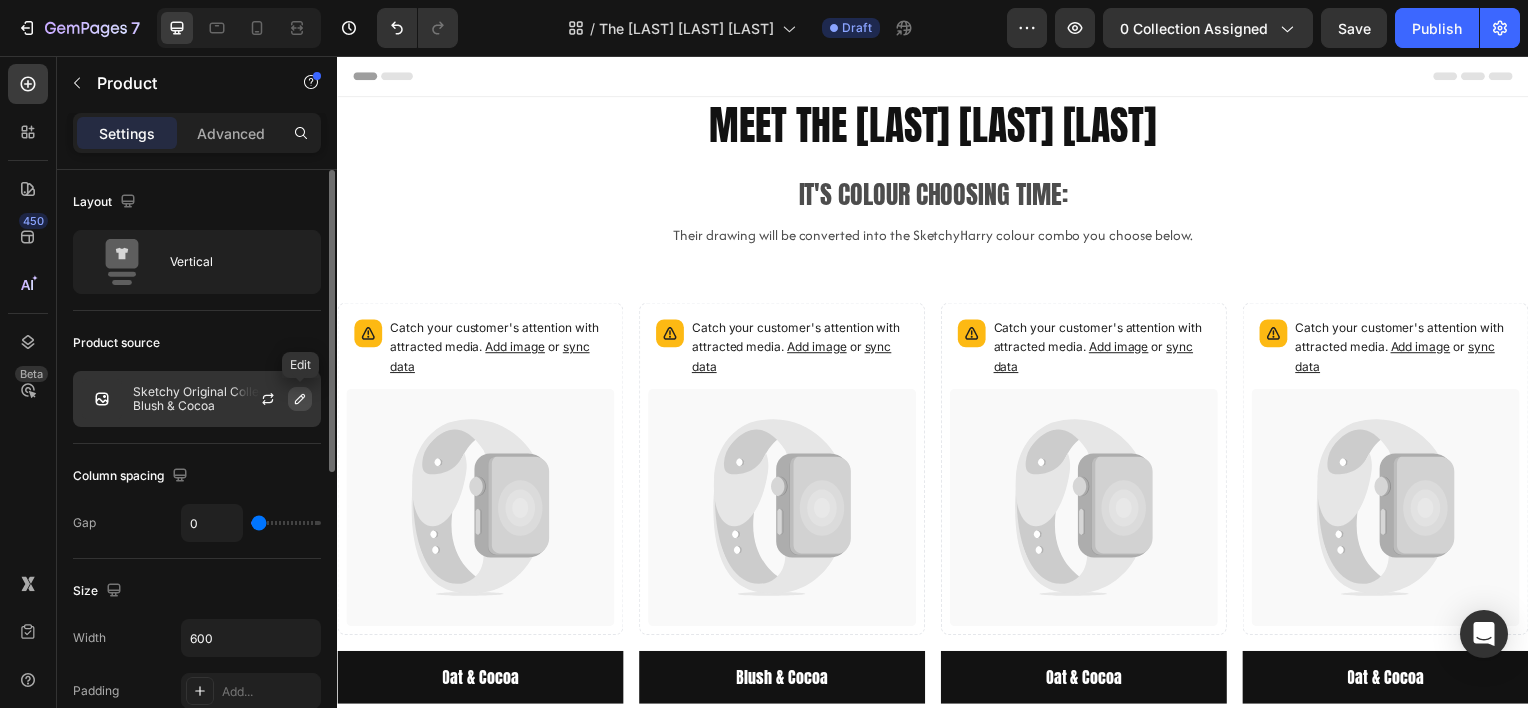 click 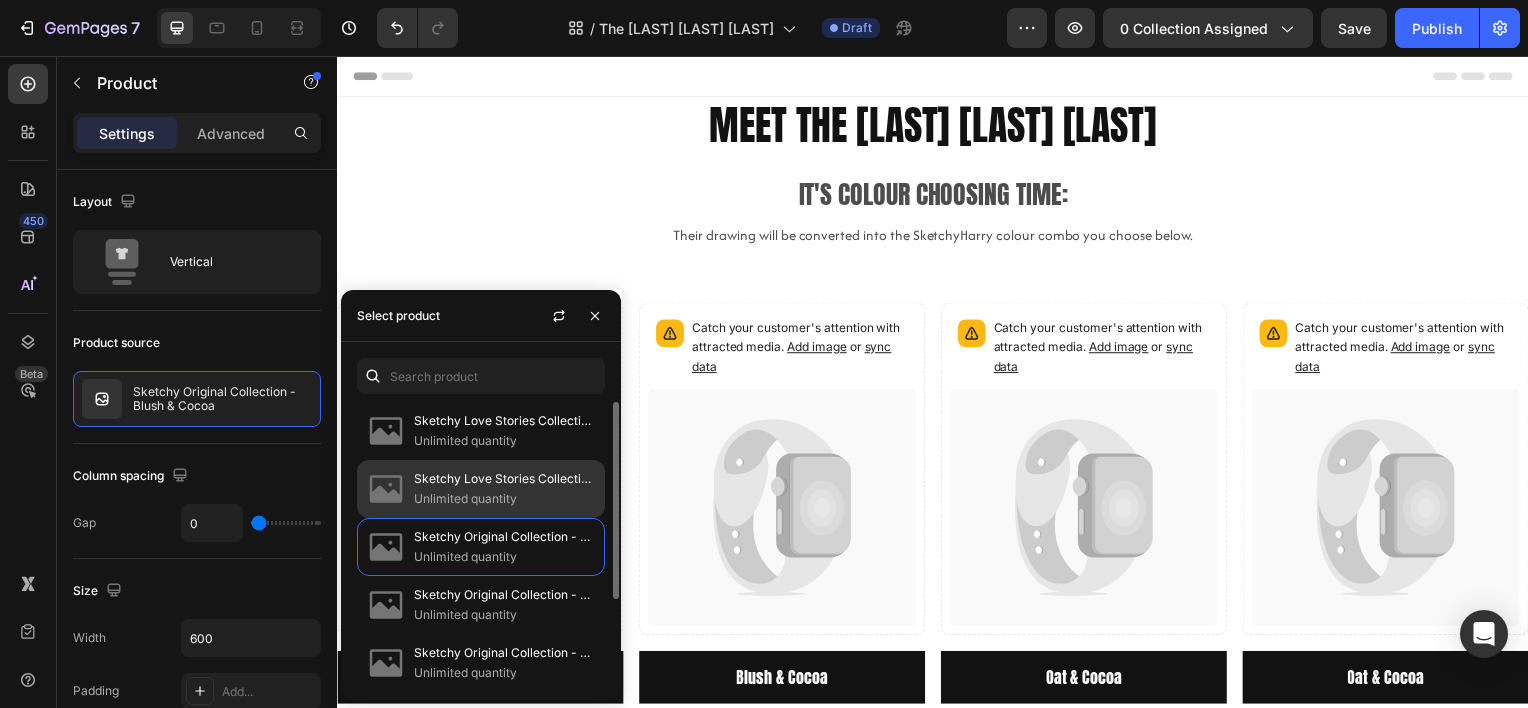 click on "Sketchy Love Stories Collection - Blush & Cocoa" at bounding box center [505, 479] 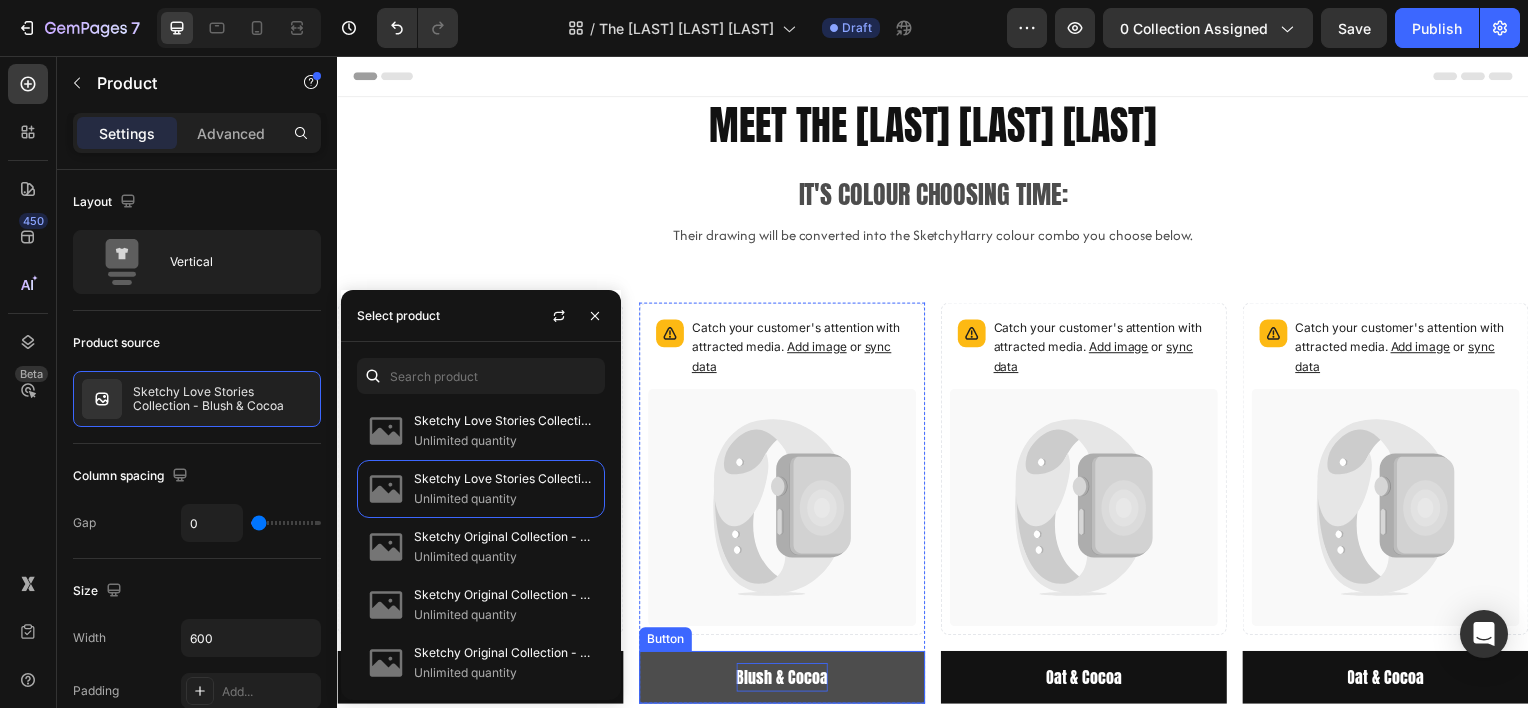 click on "Blush & Cocoa" at bounding box center [785, 681] 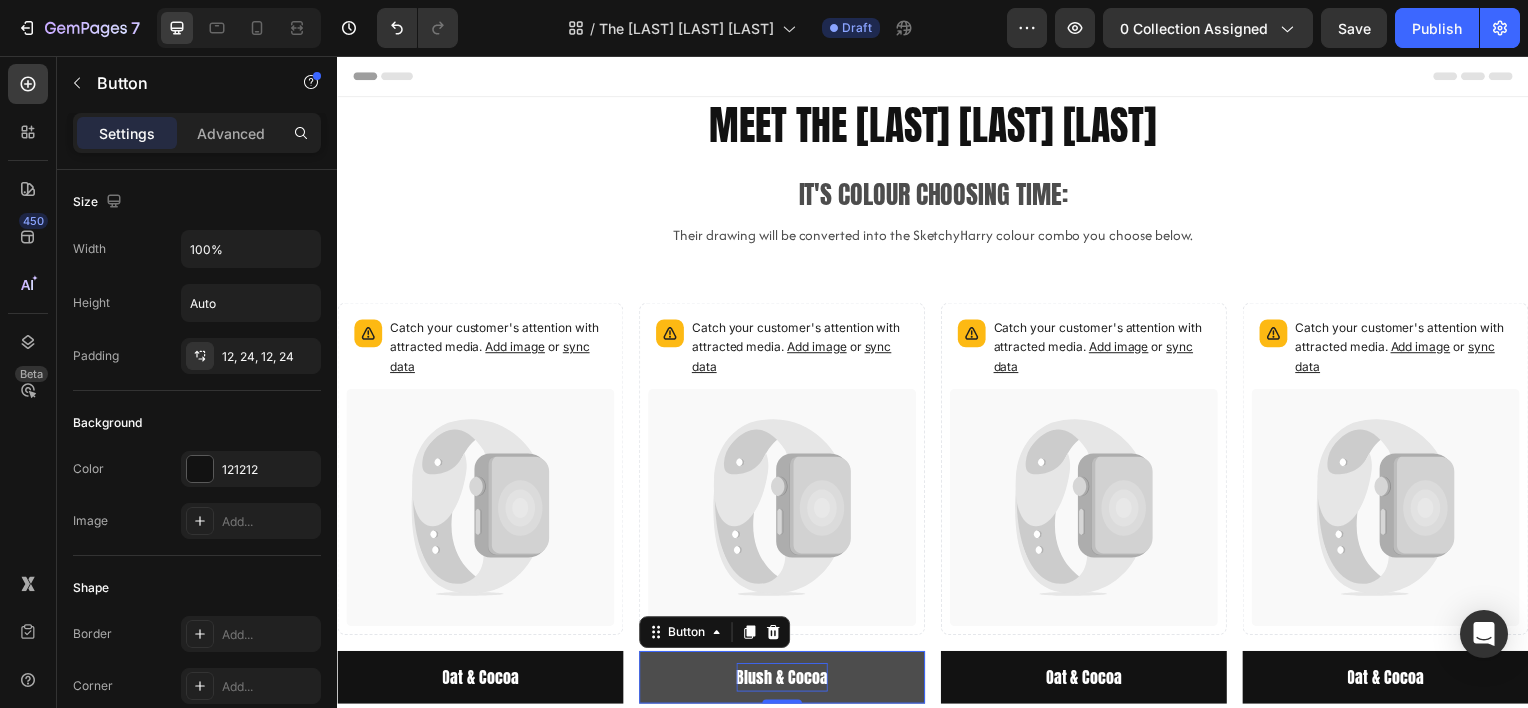 click on "Blush & Cocoa" at bounding box center [785, 681] 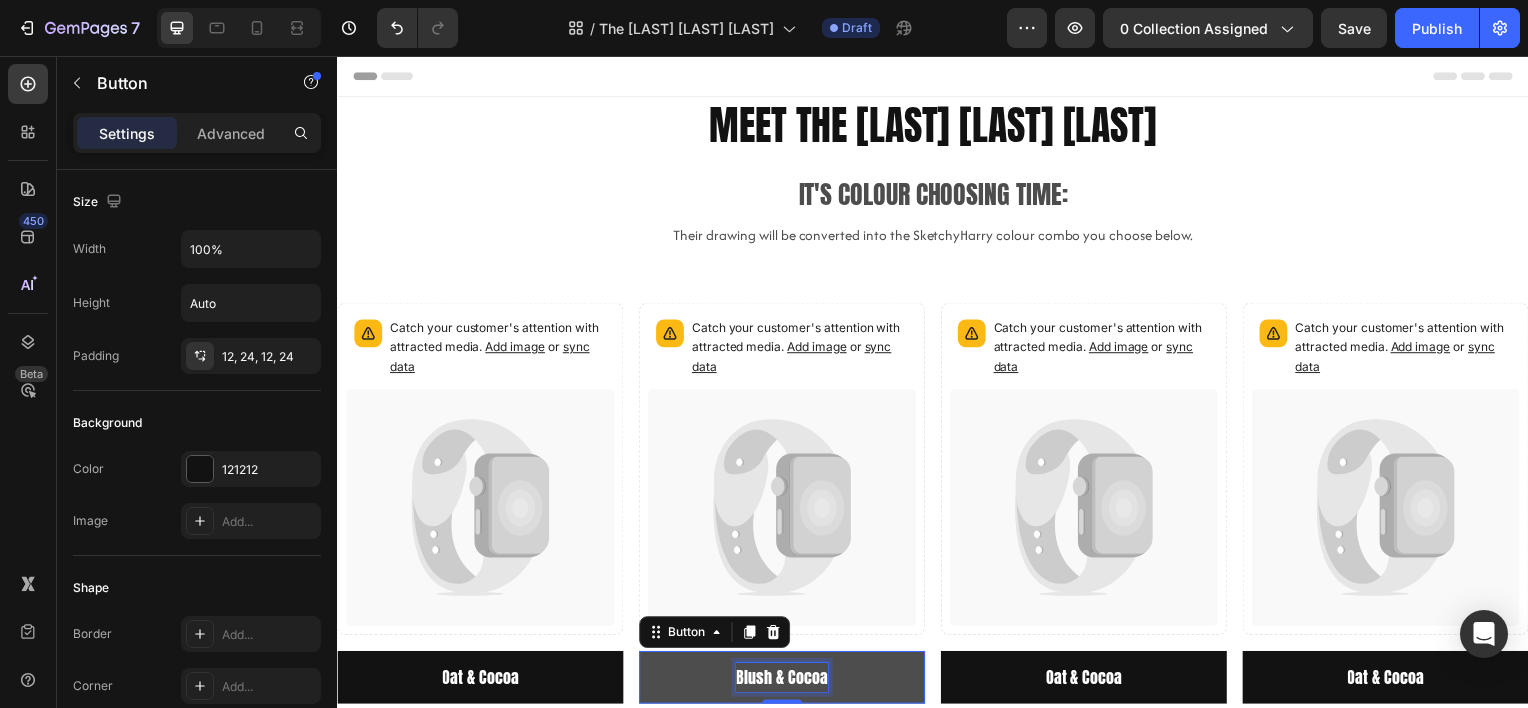click on "Blush & Cocoa" at bounding box center [785, 681] 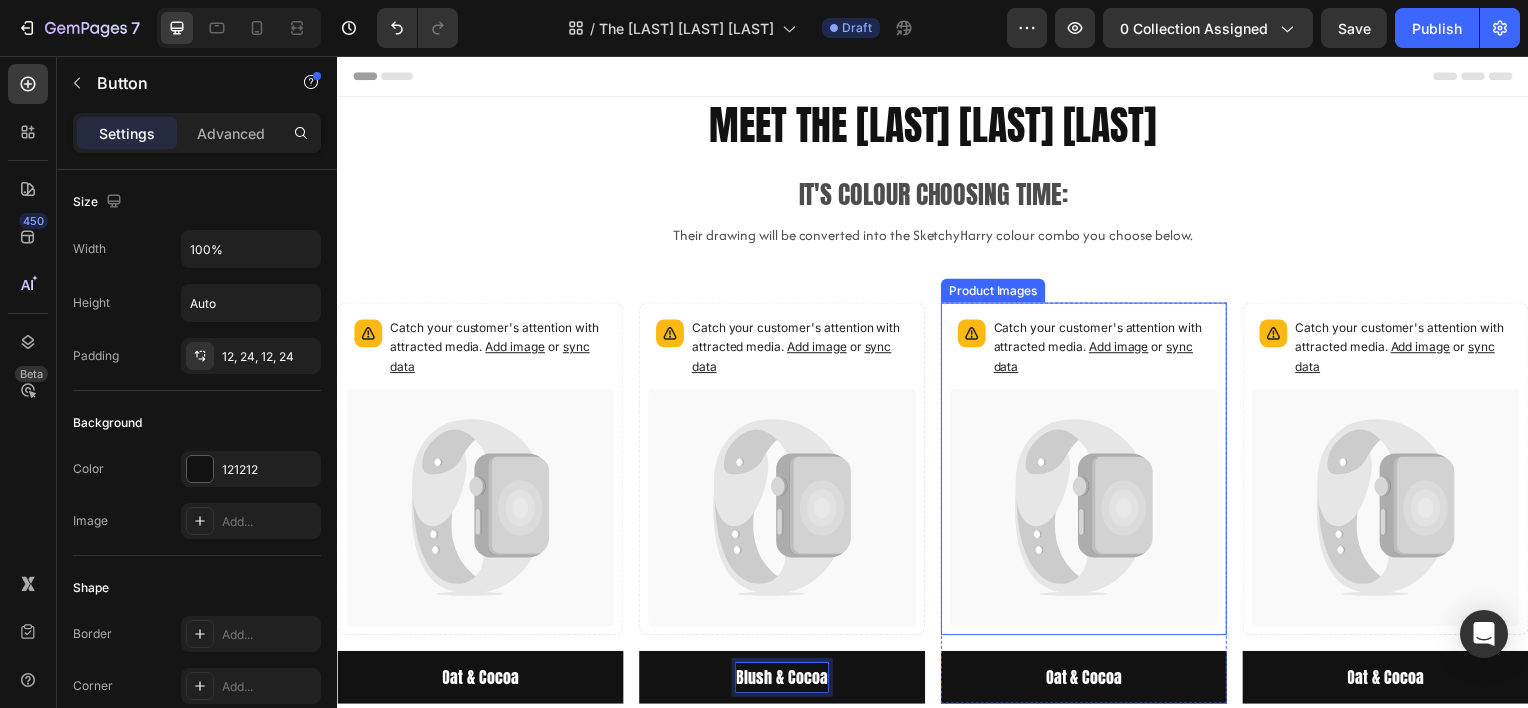 click 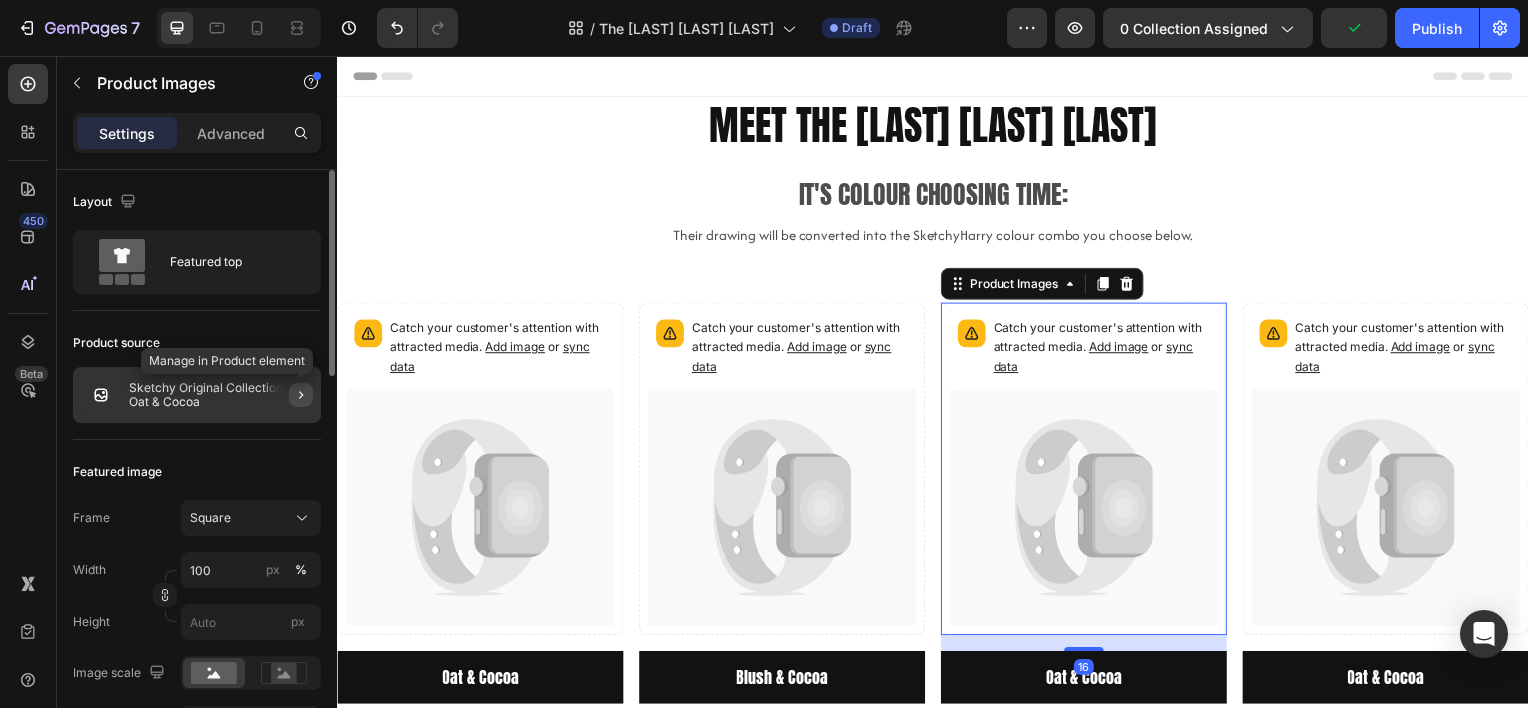 click 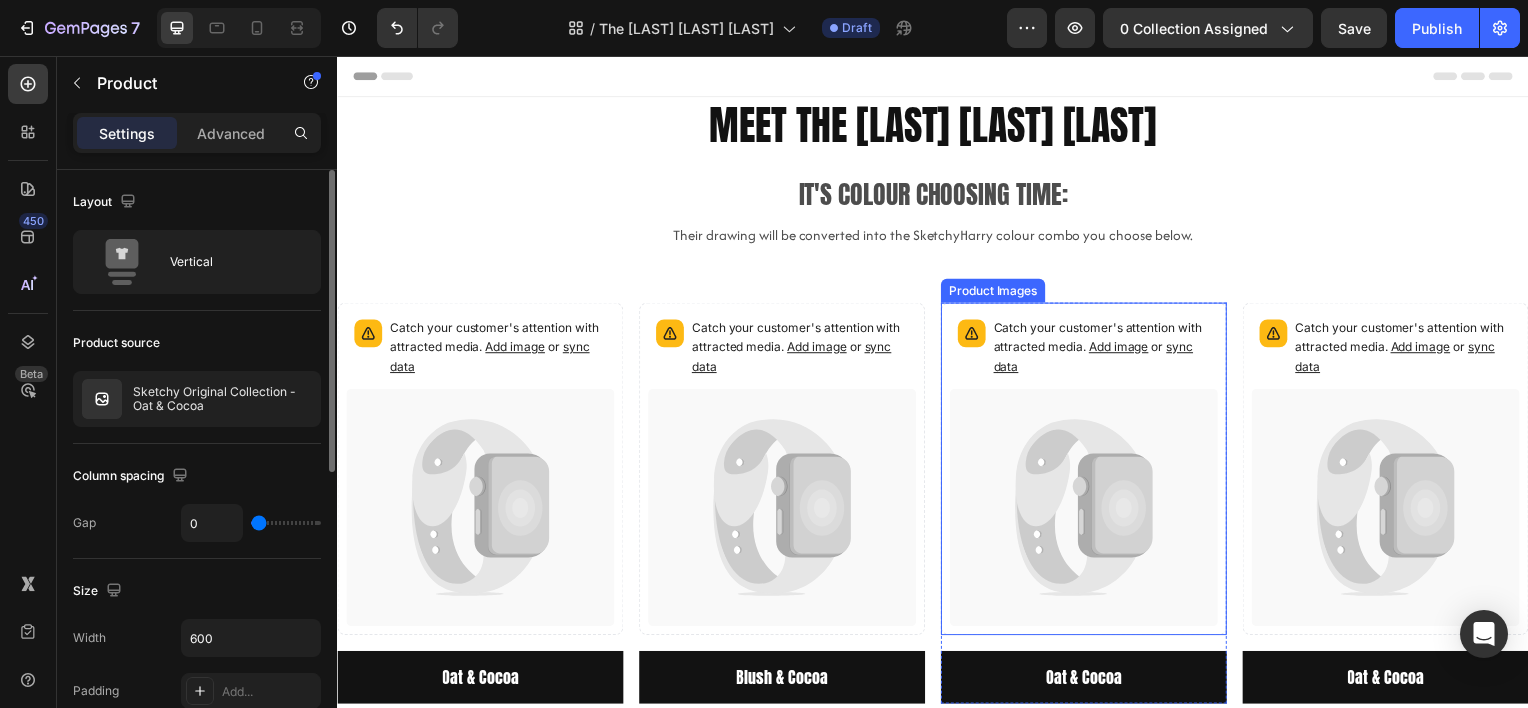 click 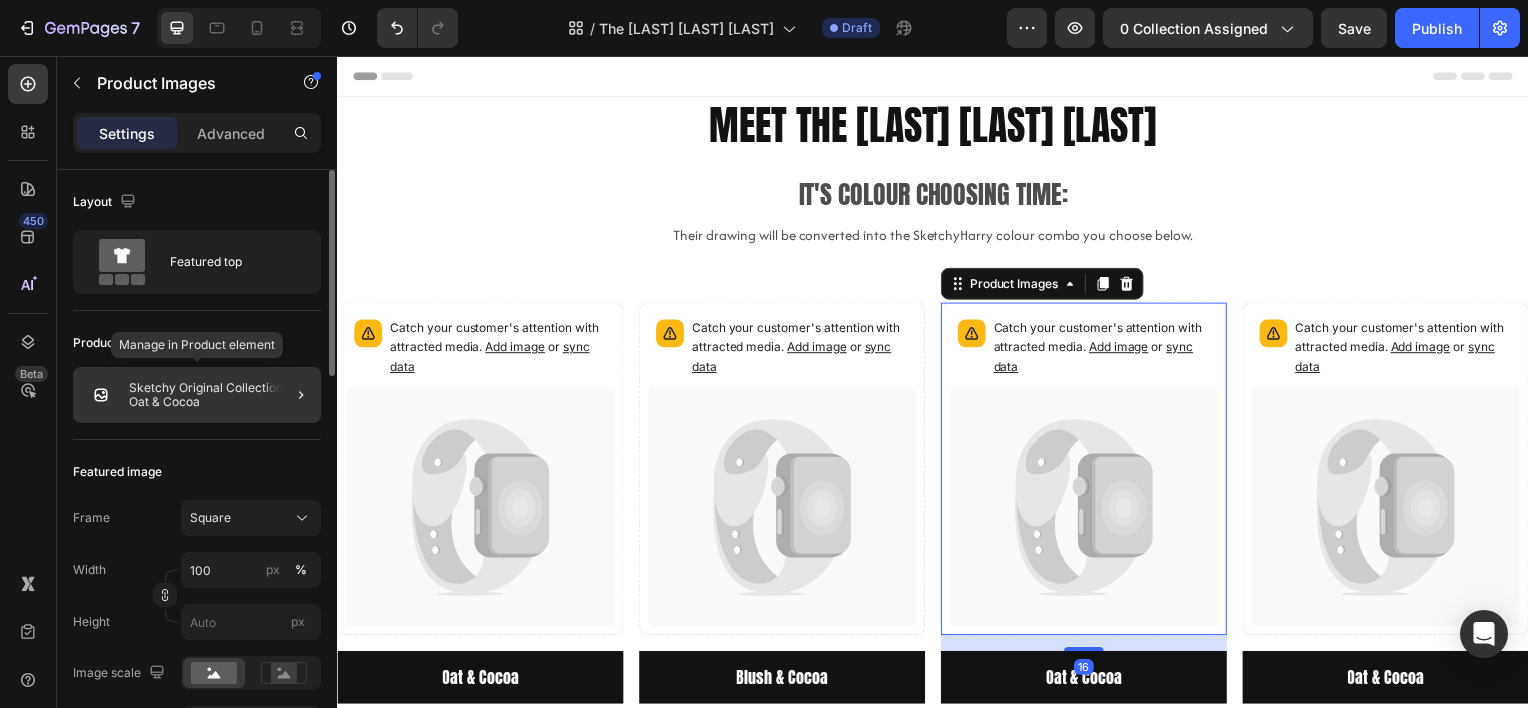 click on "Sketchy Original Collection - Oat & Cocoa" at bounding box center (221, 395) 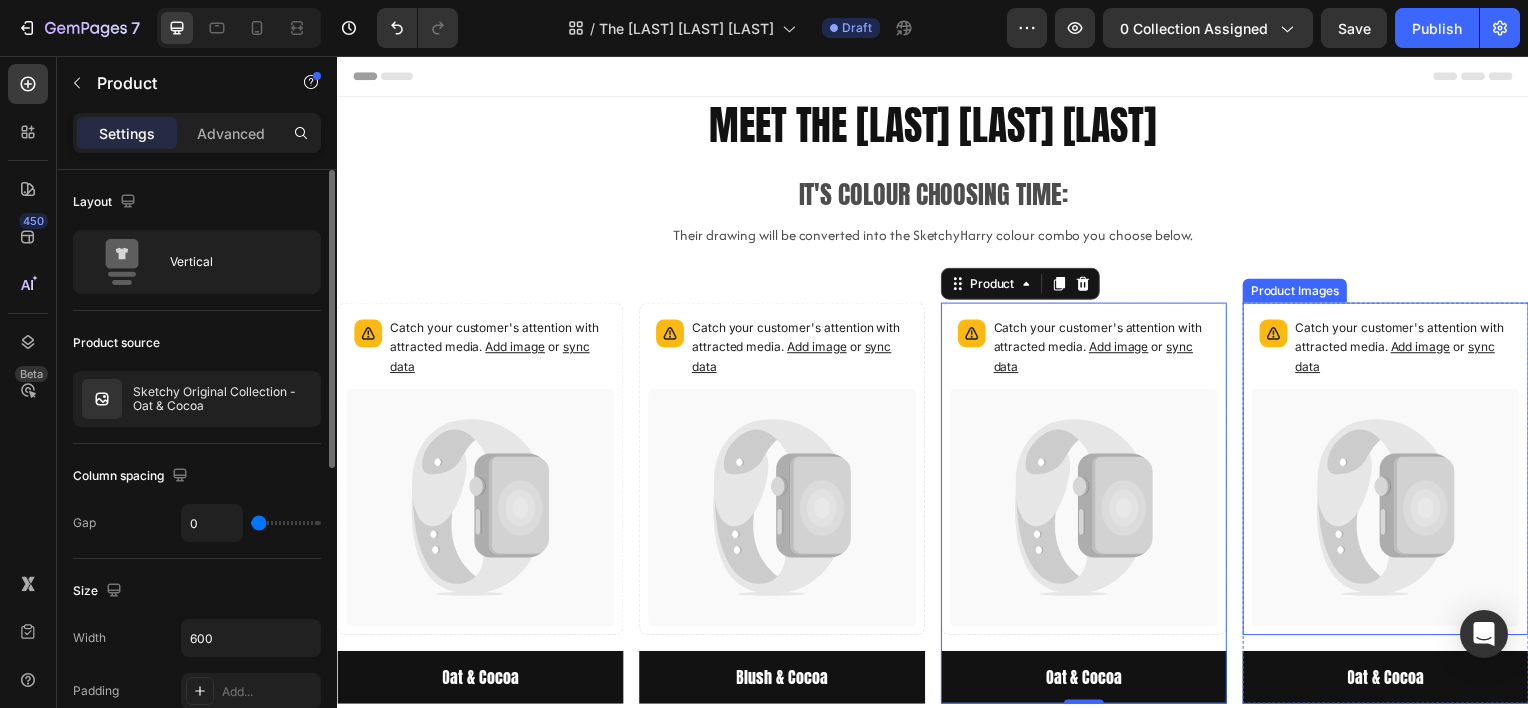 click on "Catch your customer's attention with attracted media.       Add image   or   sync data" at bounding box center (1393, 352) 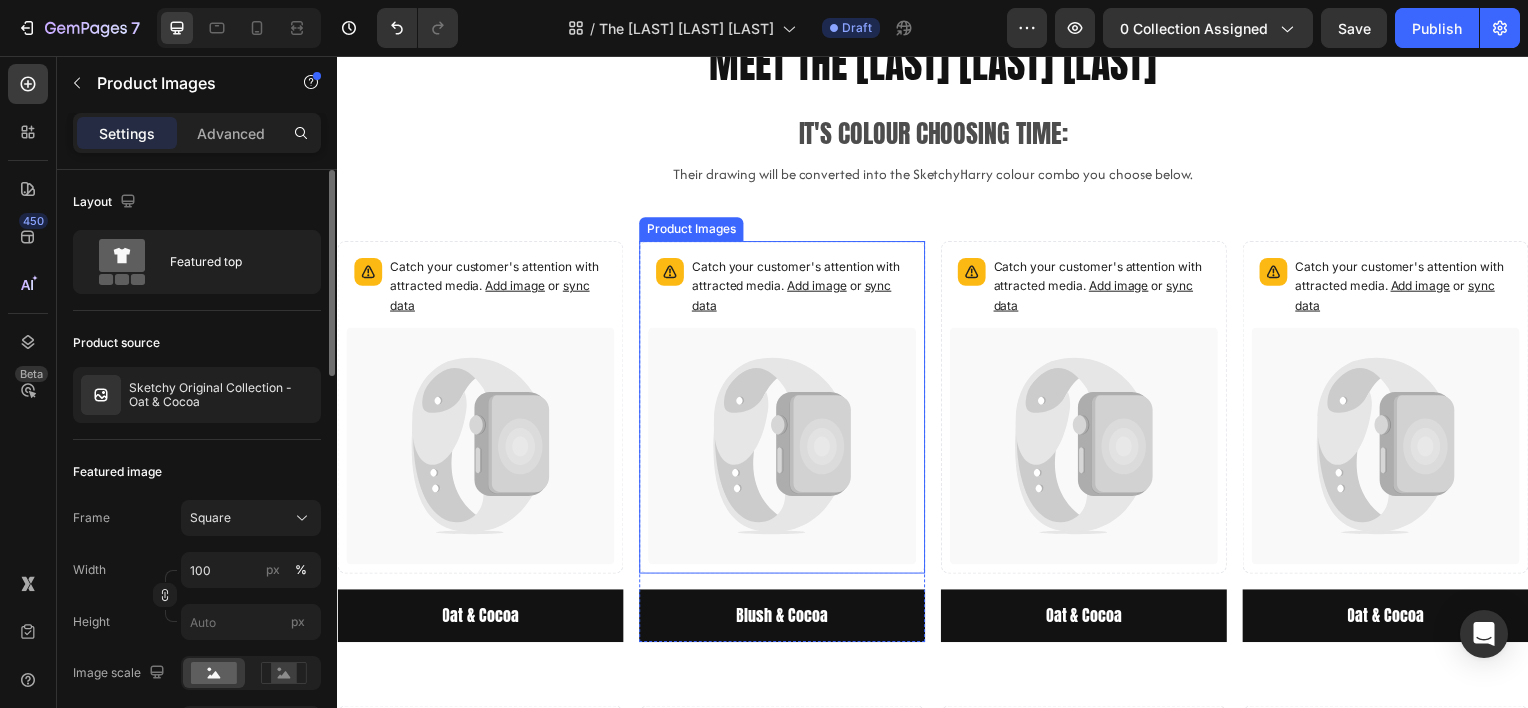 scroll, scrollTop: 0, scrollLeft: 0, axis: both 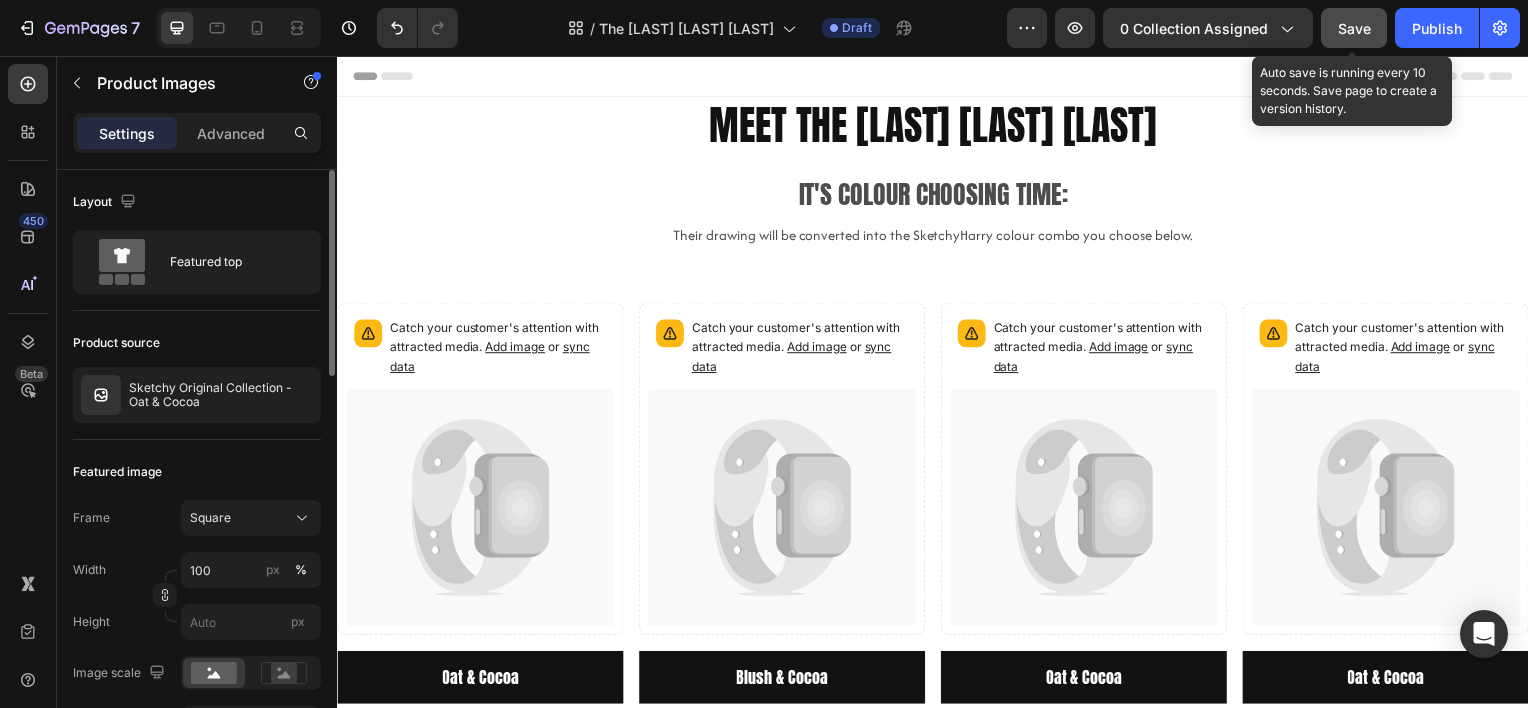 click on "Save" 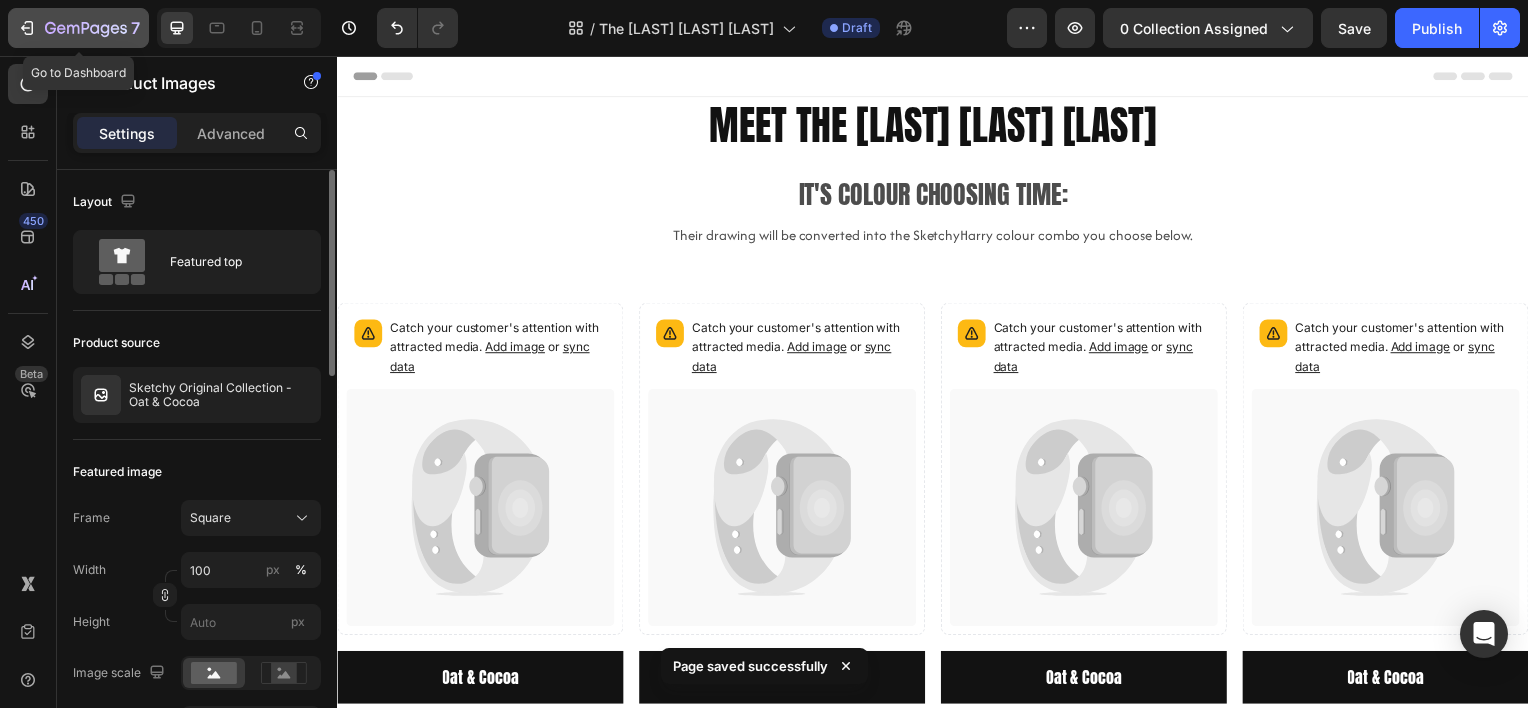 click 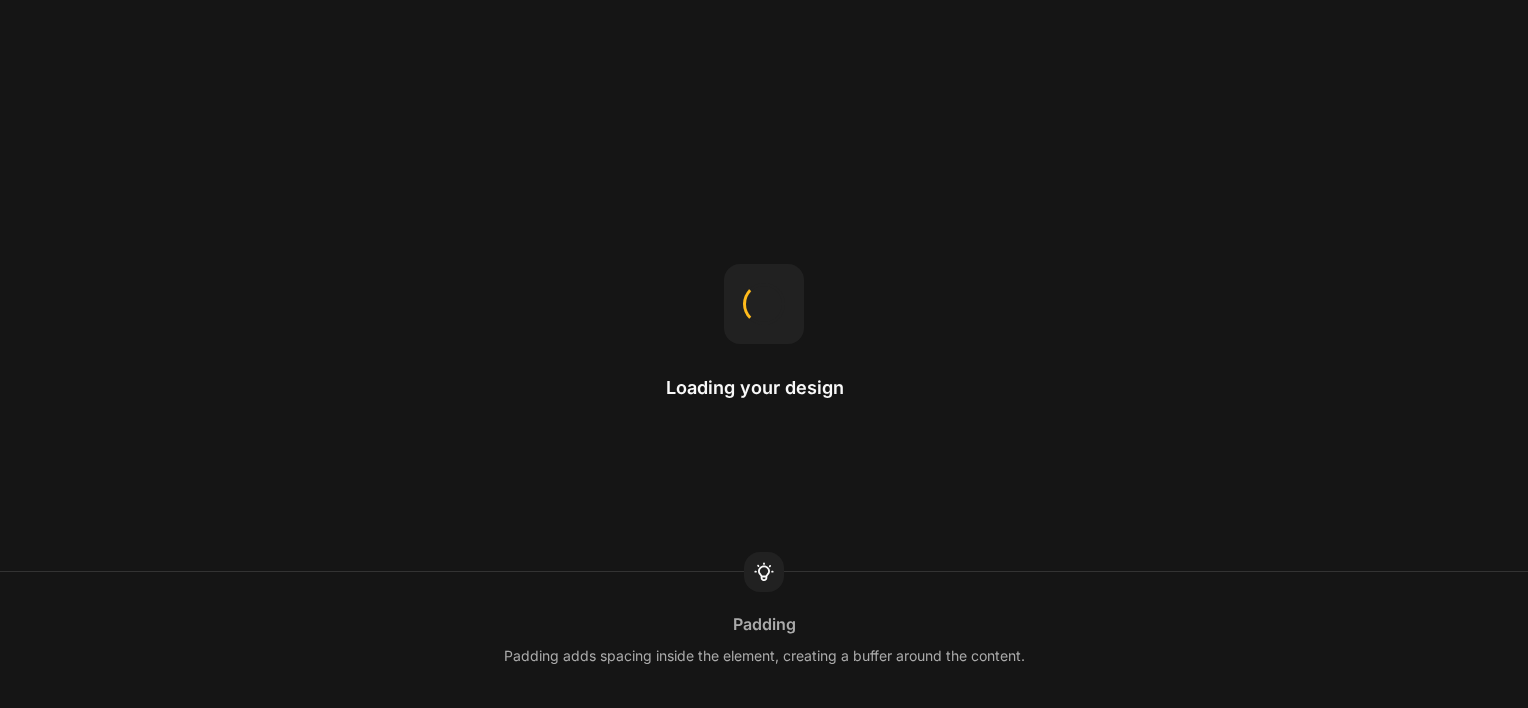 scroll, scrollTop: 0, scrollLeft: 0, axis: both 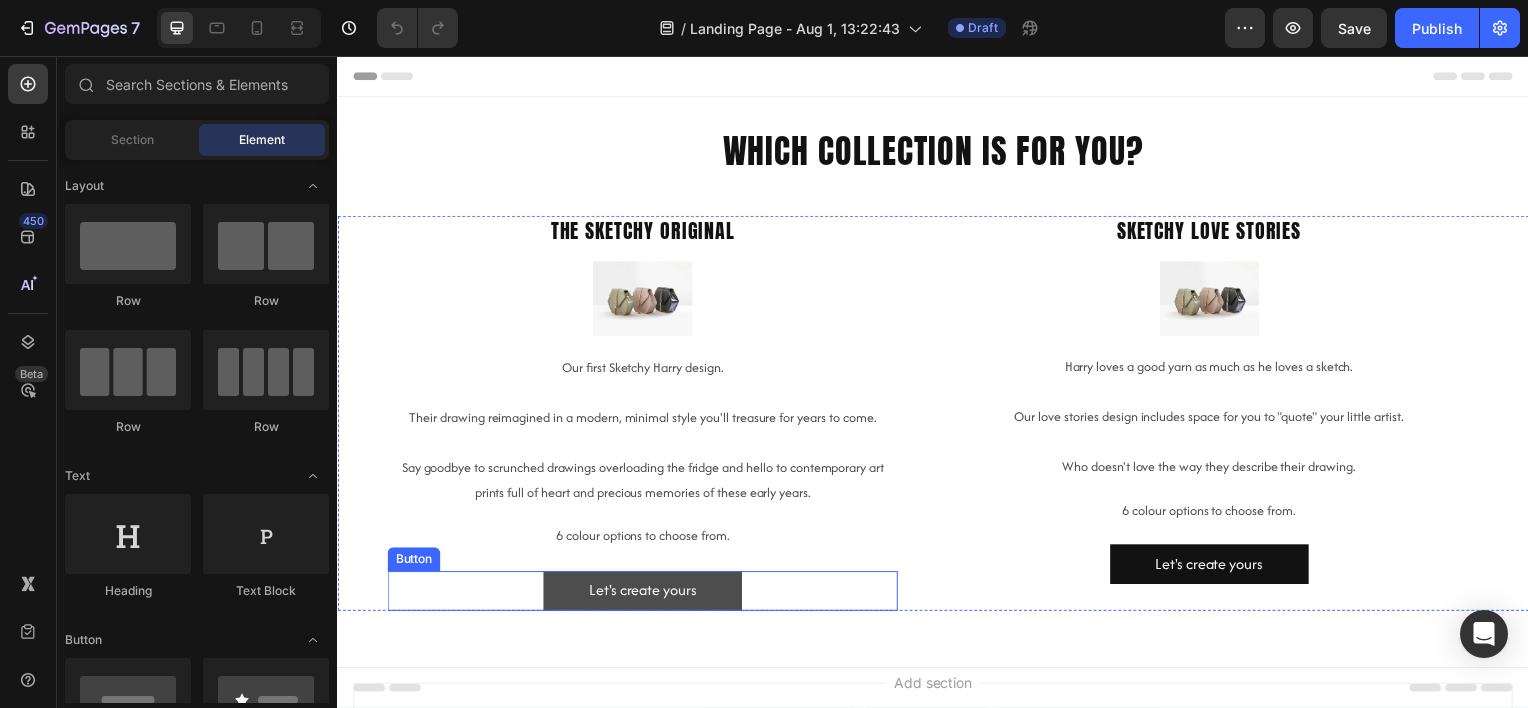 click on "Let's create yours" at bounding box center (644, 595) 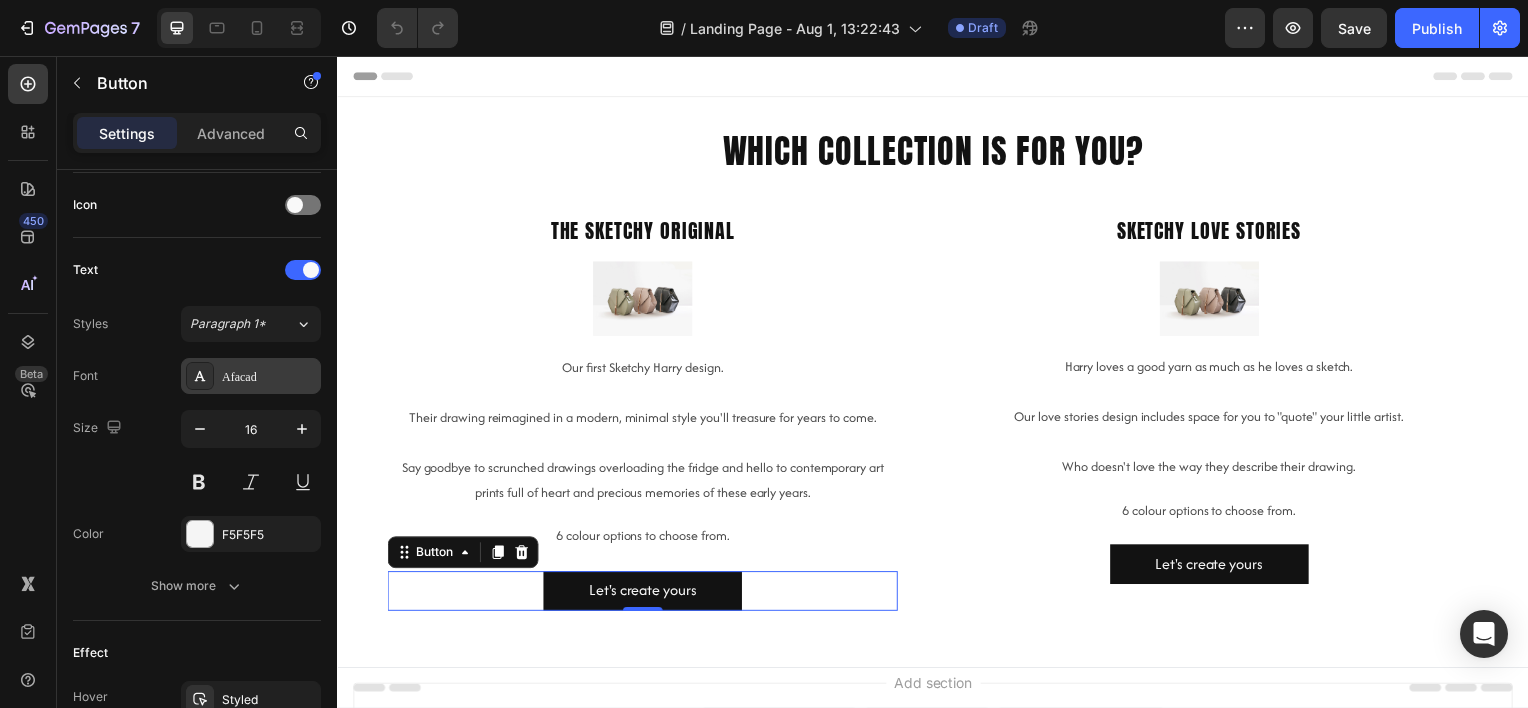 scroll, scrollTop: 836, scrollLeft: 0, axis: vertical 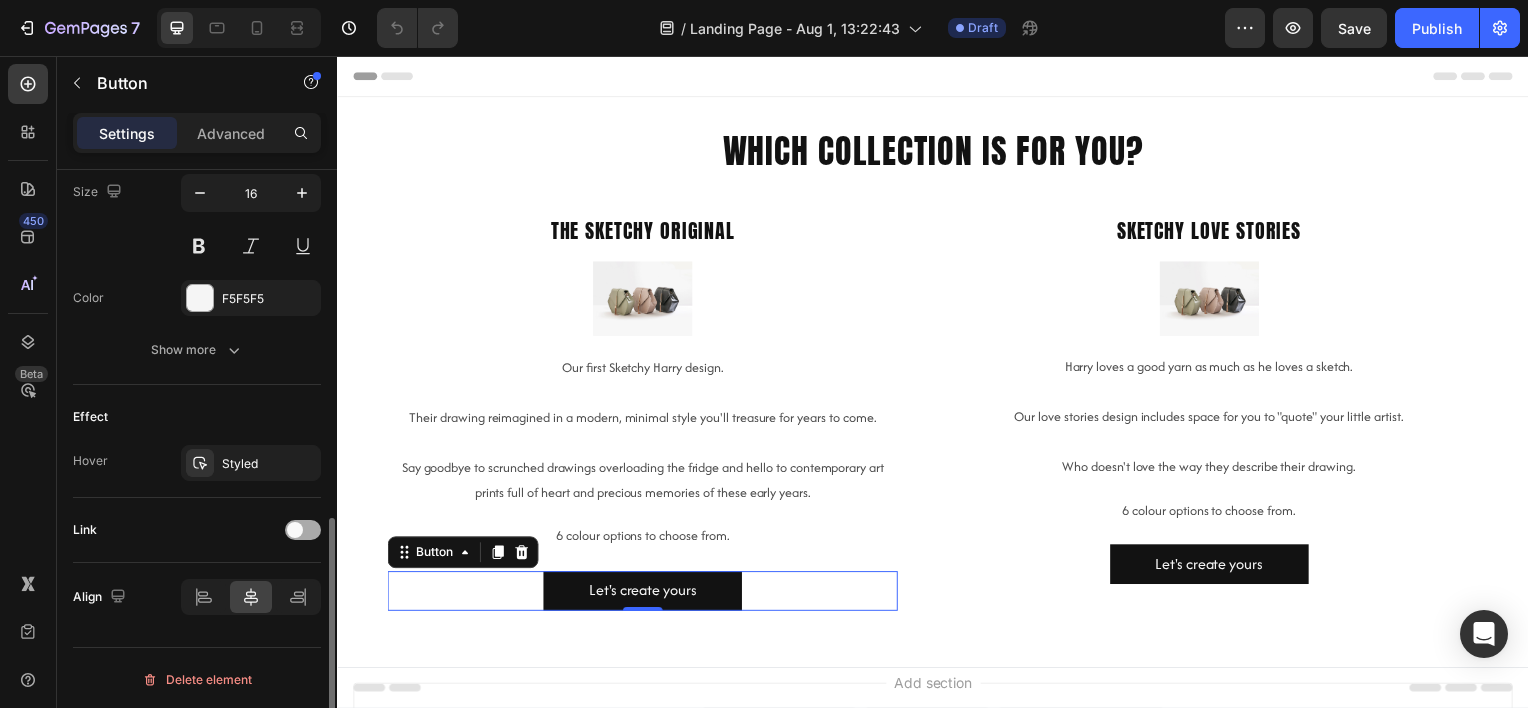 click at bounding box center [303, 530] 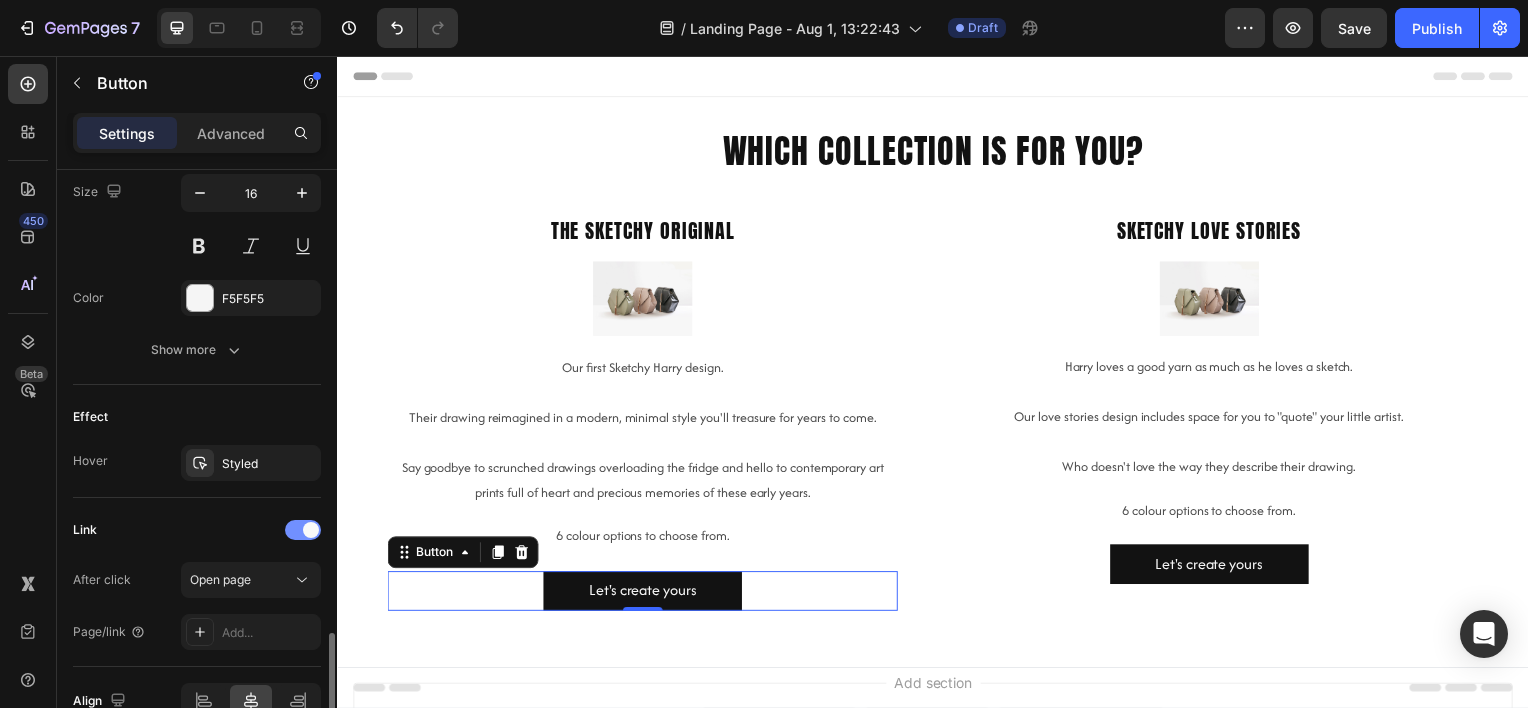 scroll, scrollTop: 940, scrollLeft: 0, axis: vertical 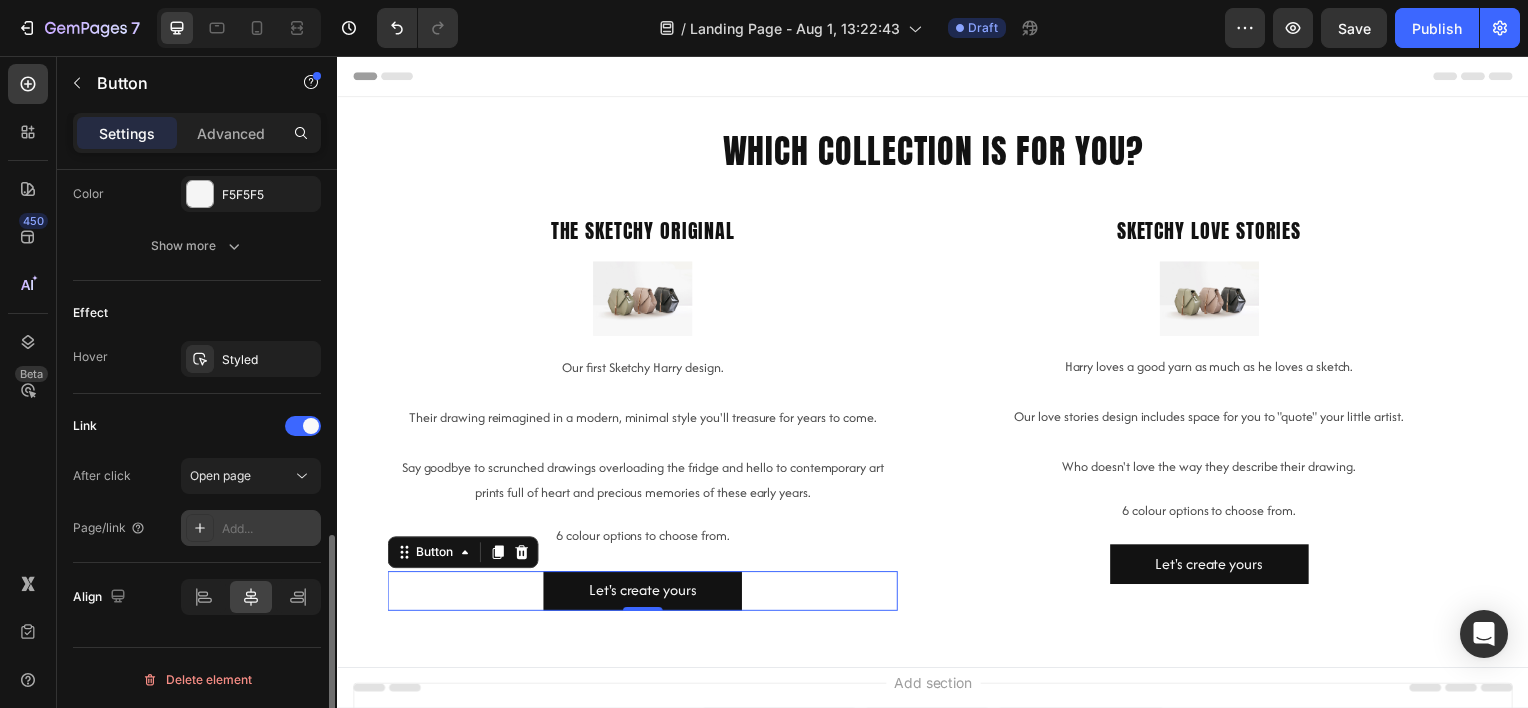 click on "Add..." at bounding box center [269, 529] 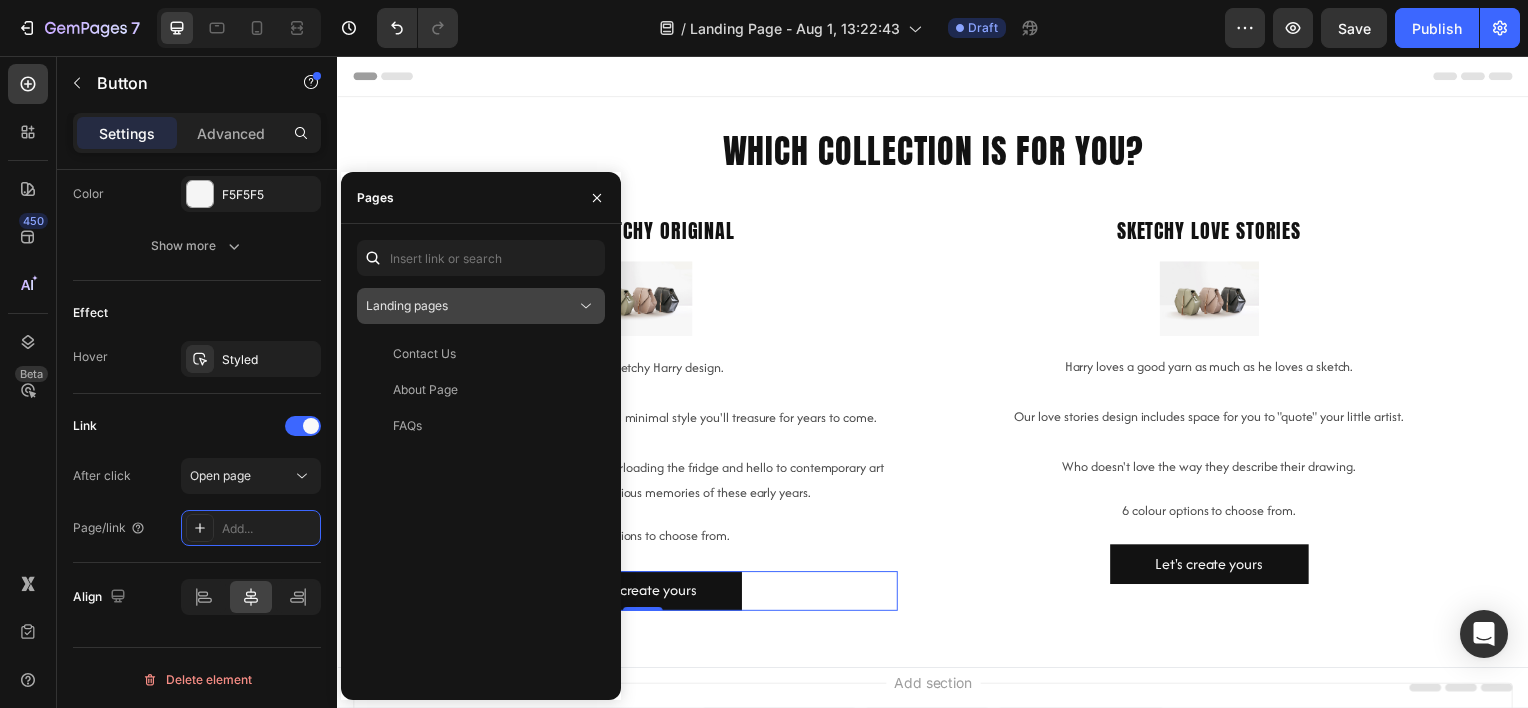 click on "Landing pages" at bounding box center (471, 306) 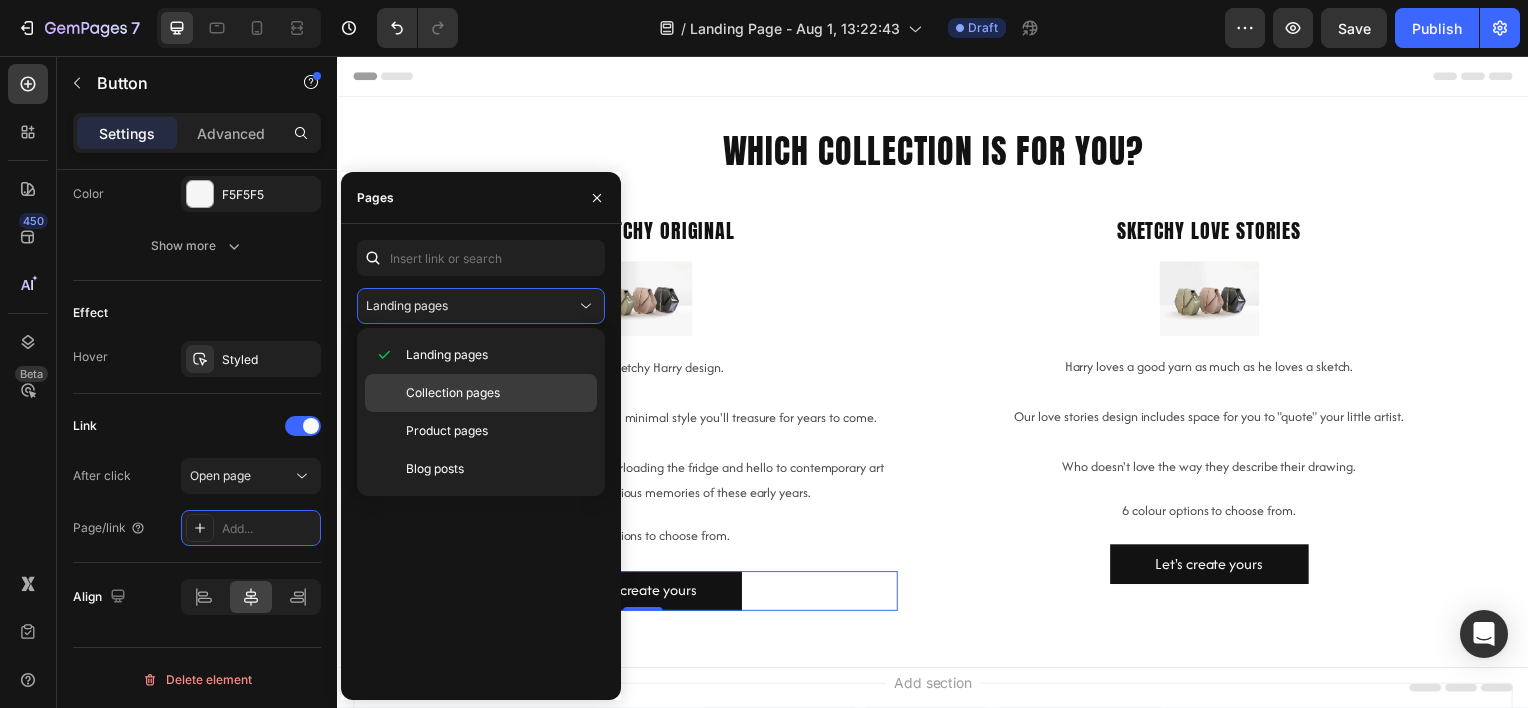 click on "Collection pages" at bounding box center (453, 393) 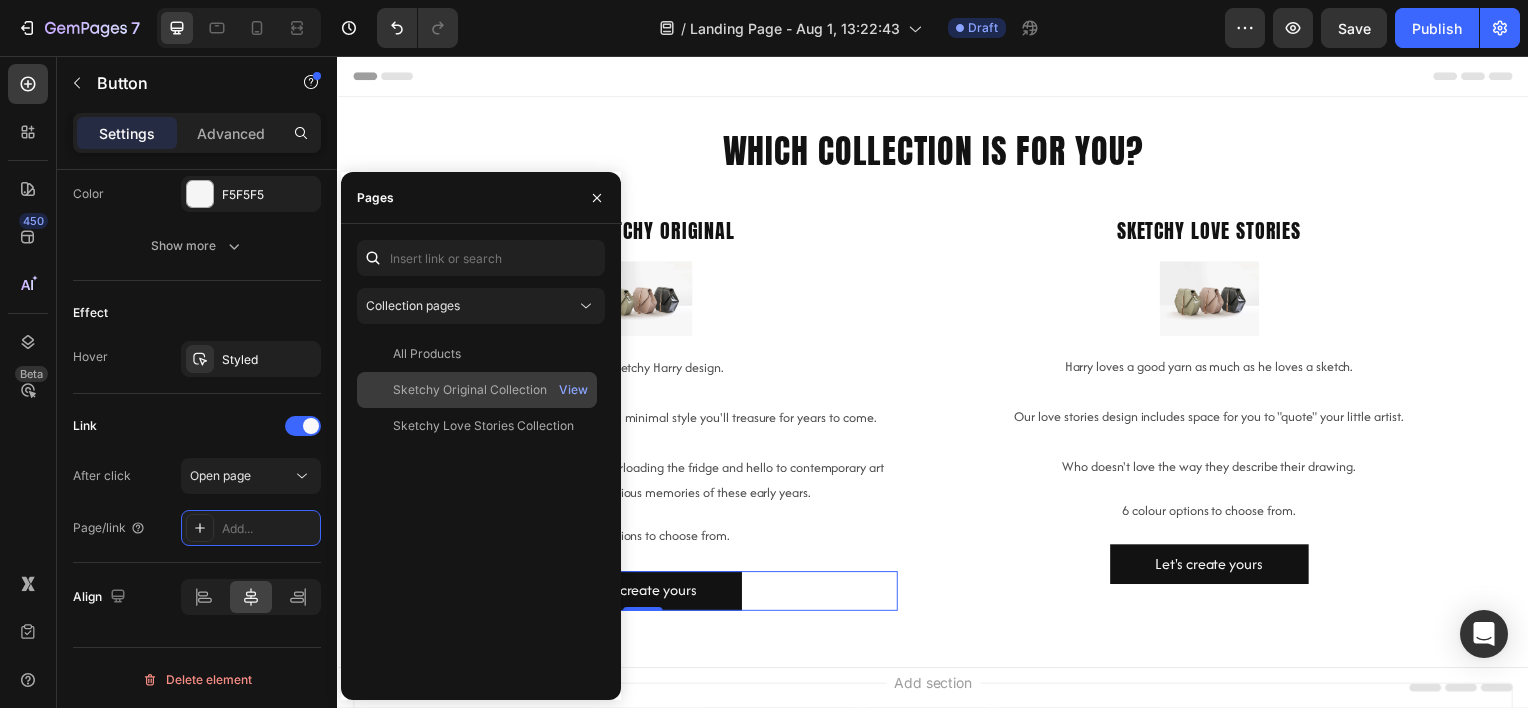 click on "Sketchy Original Collection" 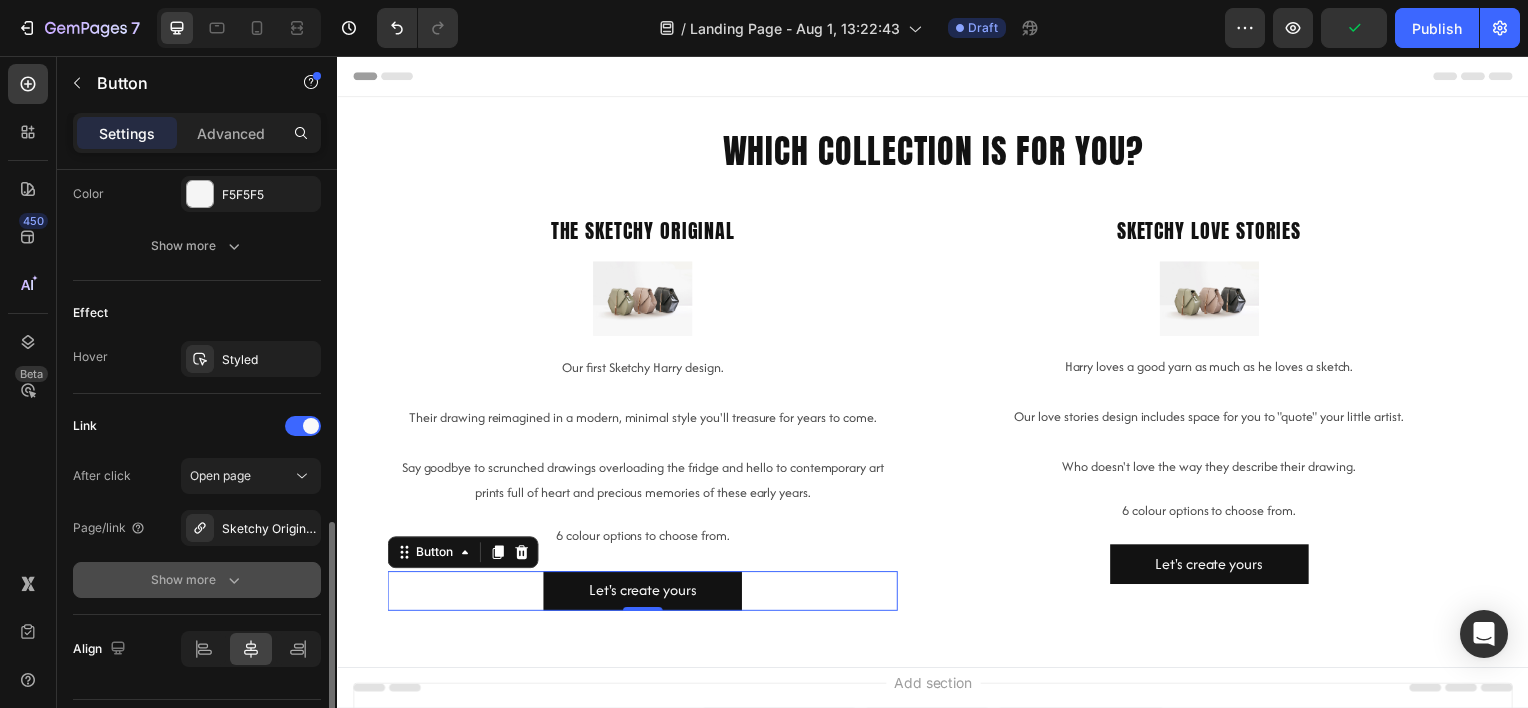 click on "Show more" at bounding box center (197, 580) 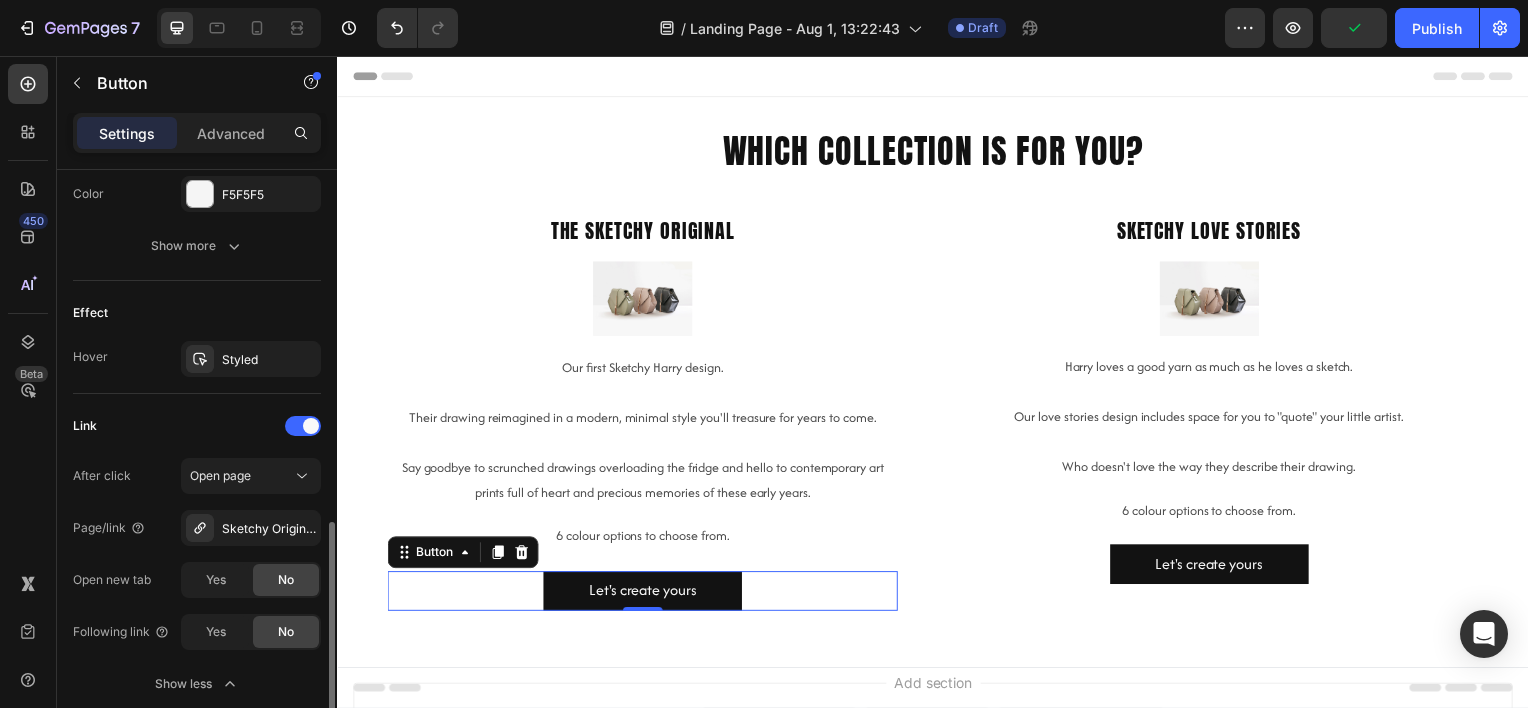 scroll, scrollTop: 1096, scrollLeft: 0, axis: vertical 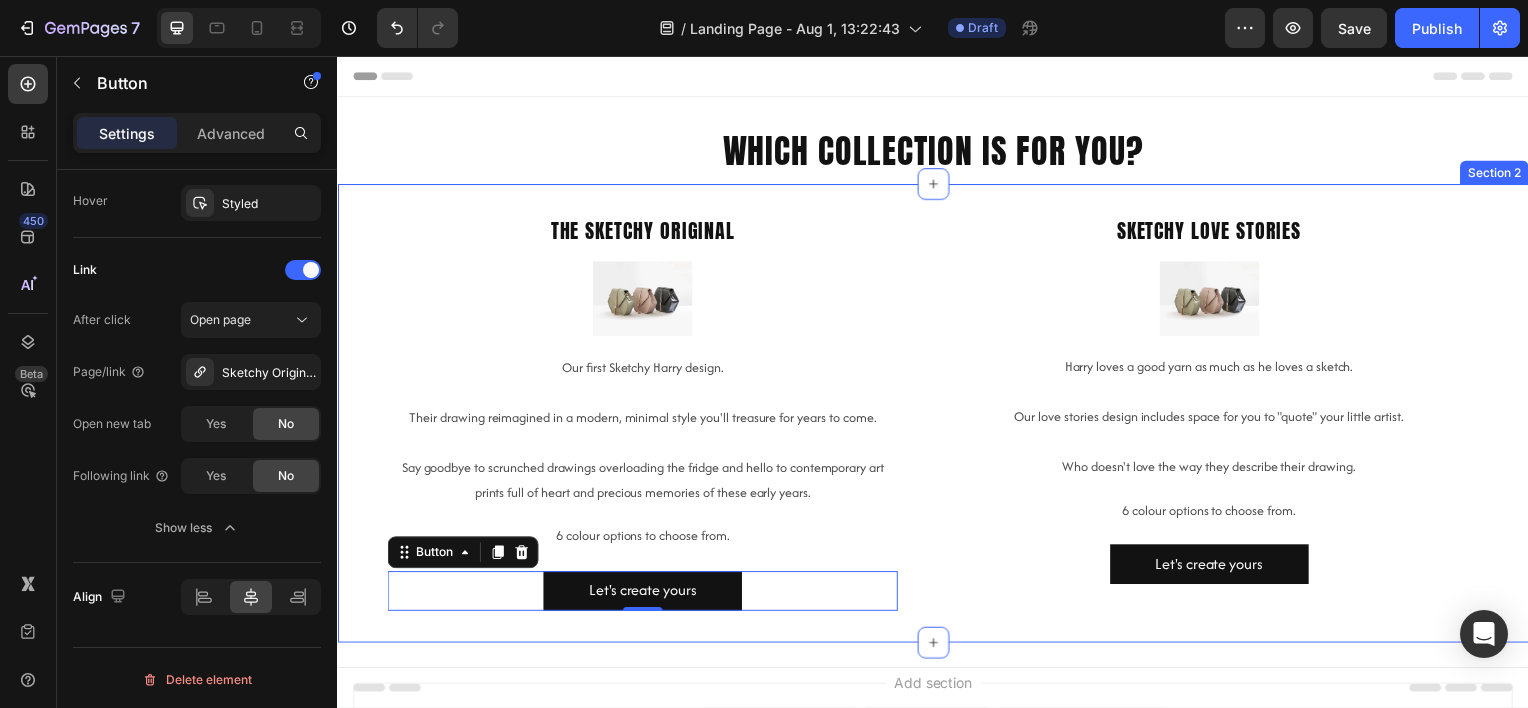 click on "Sketchy love stories Heading Image Harry loves a good yarn as much as he loves a sketch. Our love stories design includes space for you to "quote" your little artist. Who doesn't love the way they describe their drawing. Text Block 6 colour options to choose from. Text Block Let's create yours Button" at bounding box center [1214, 415] 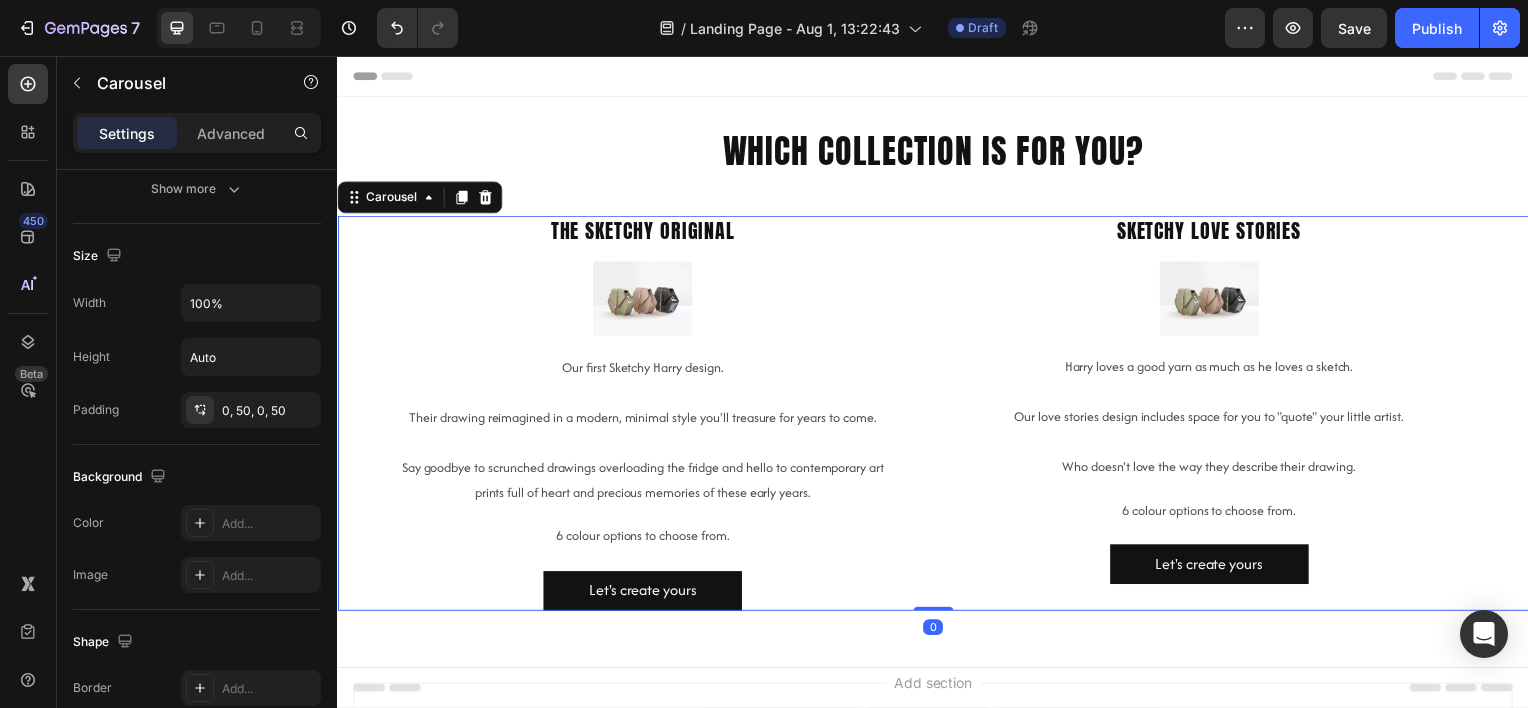 scroll, scrollTop: 0, scrollLeft: 0, axis: both 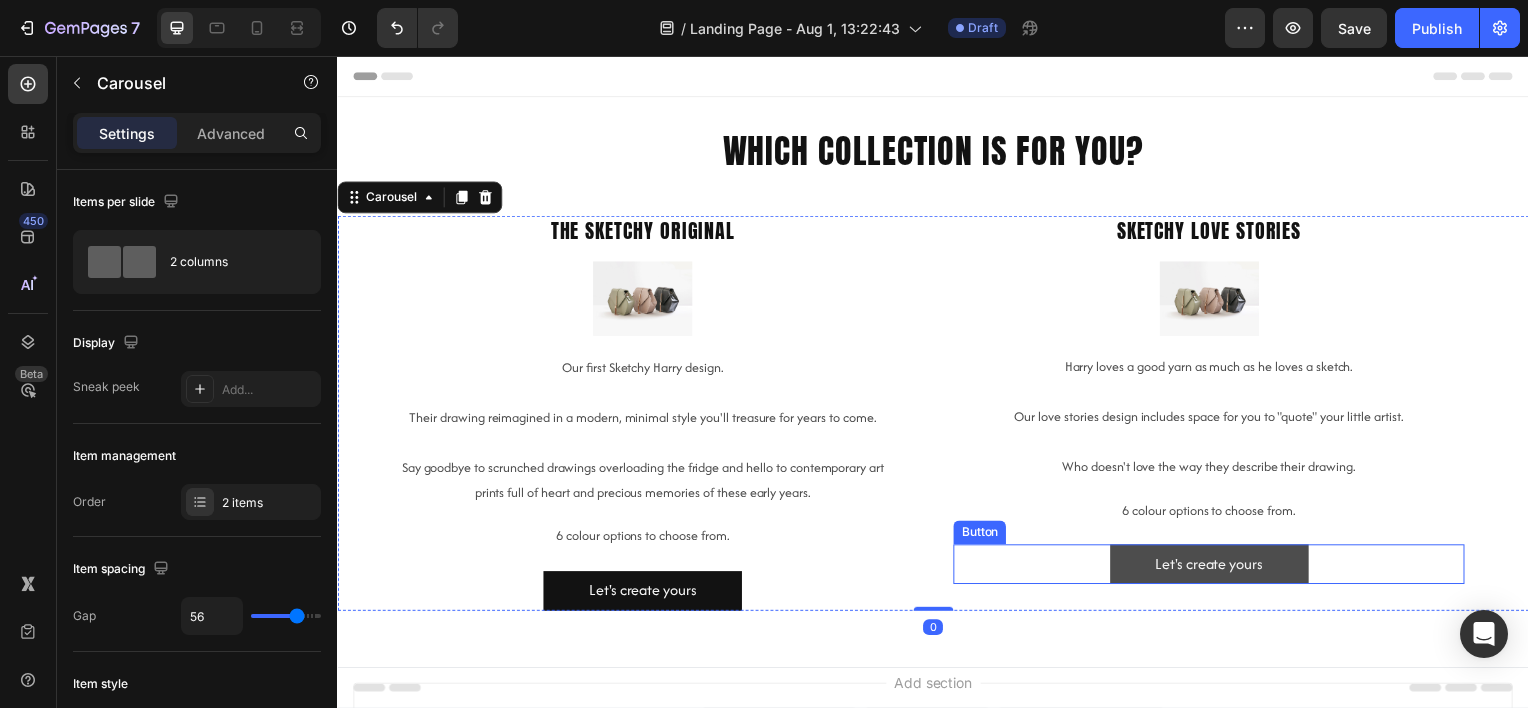 click on "Let's   create yours" at bounding box center [1215, 568] 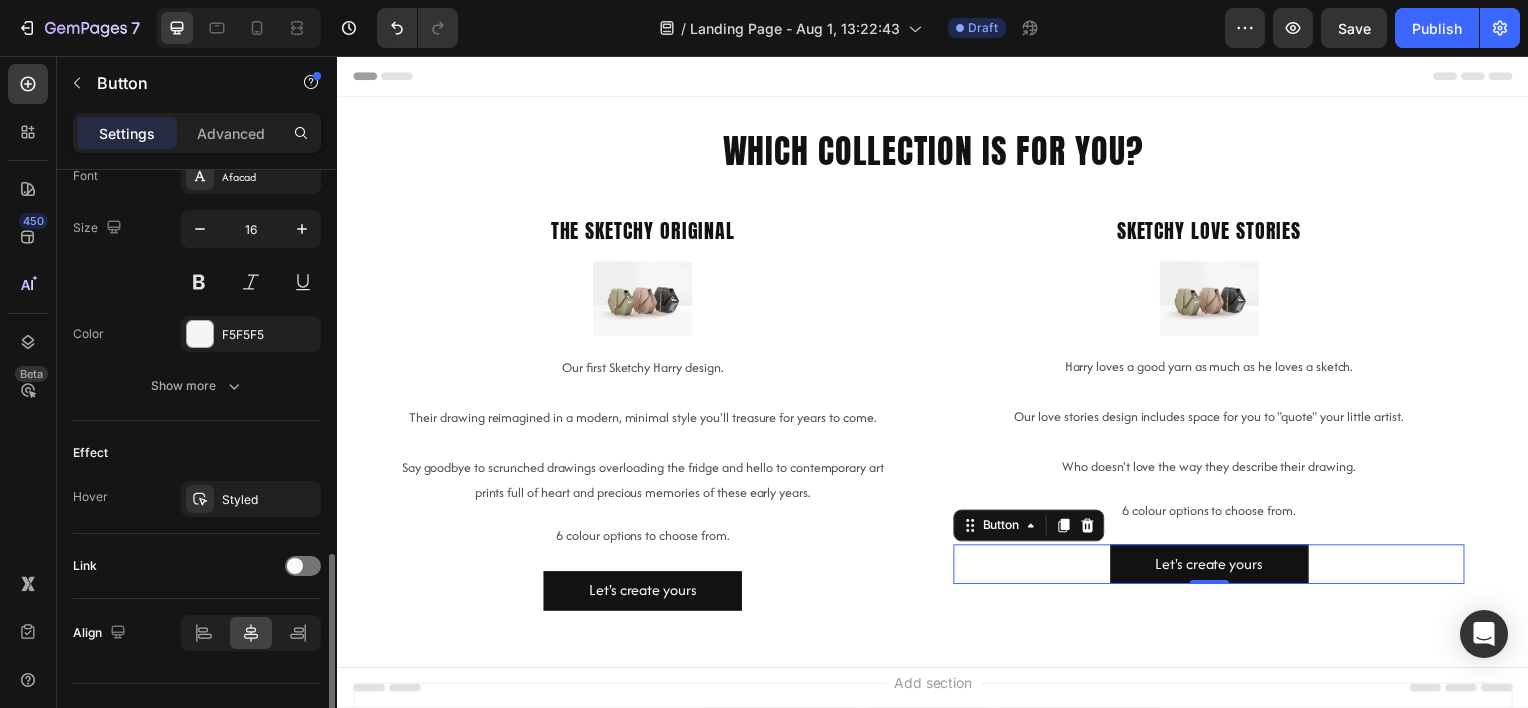 scroll, scrollTop: 836, scrollLeft: 0, axis: vertical 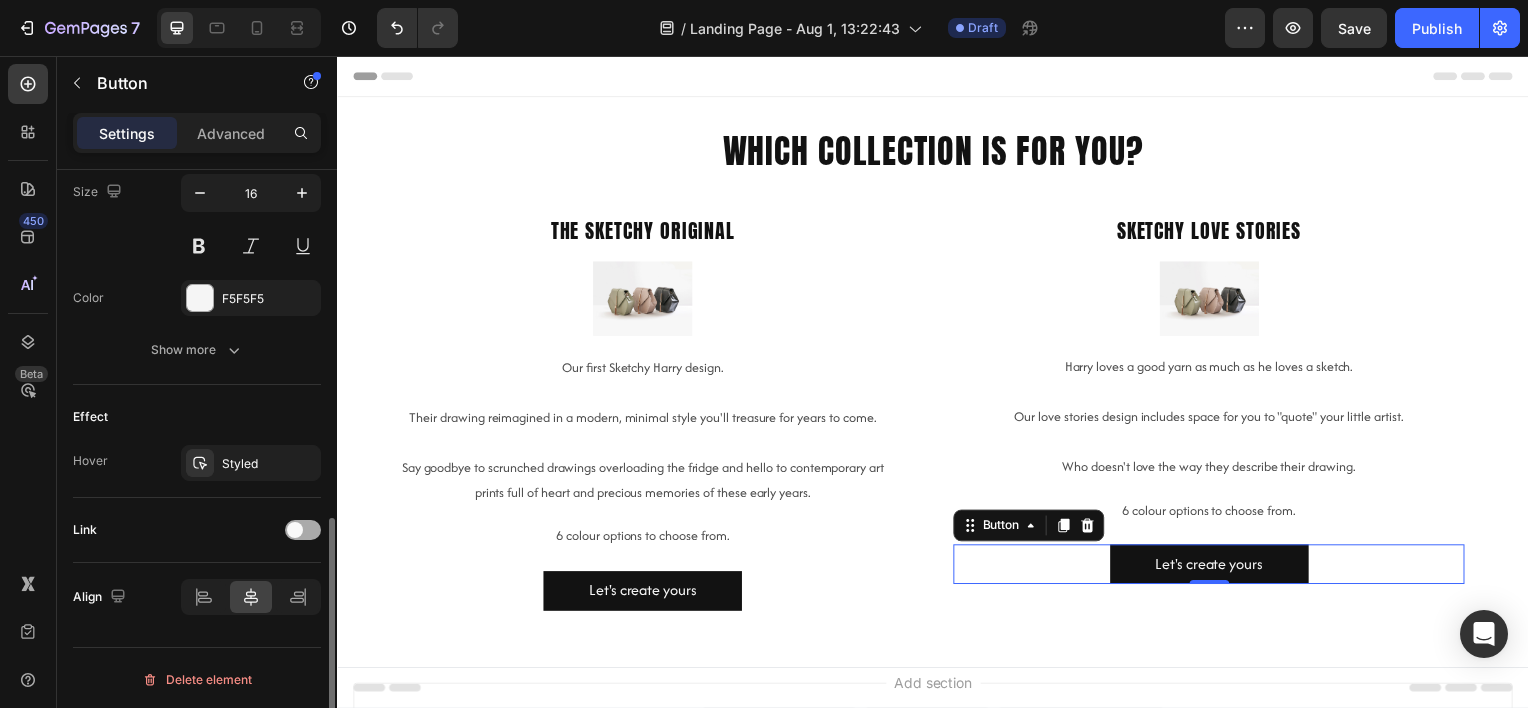 click at bounding box center [303, 530] 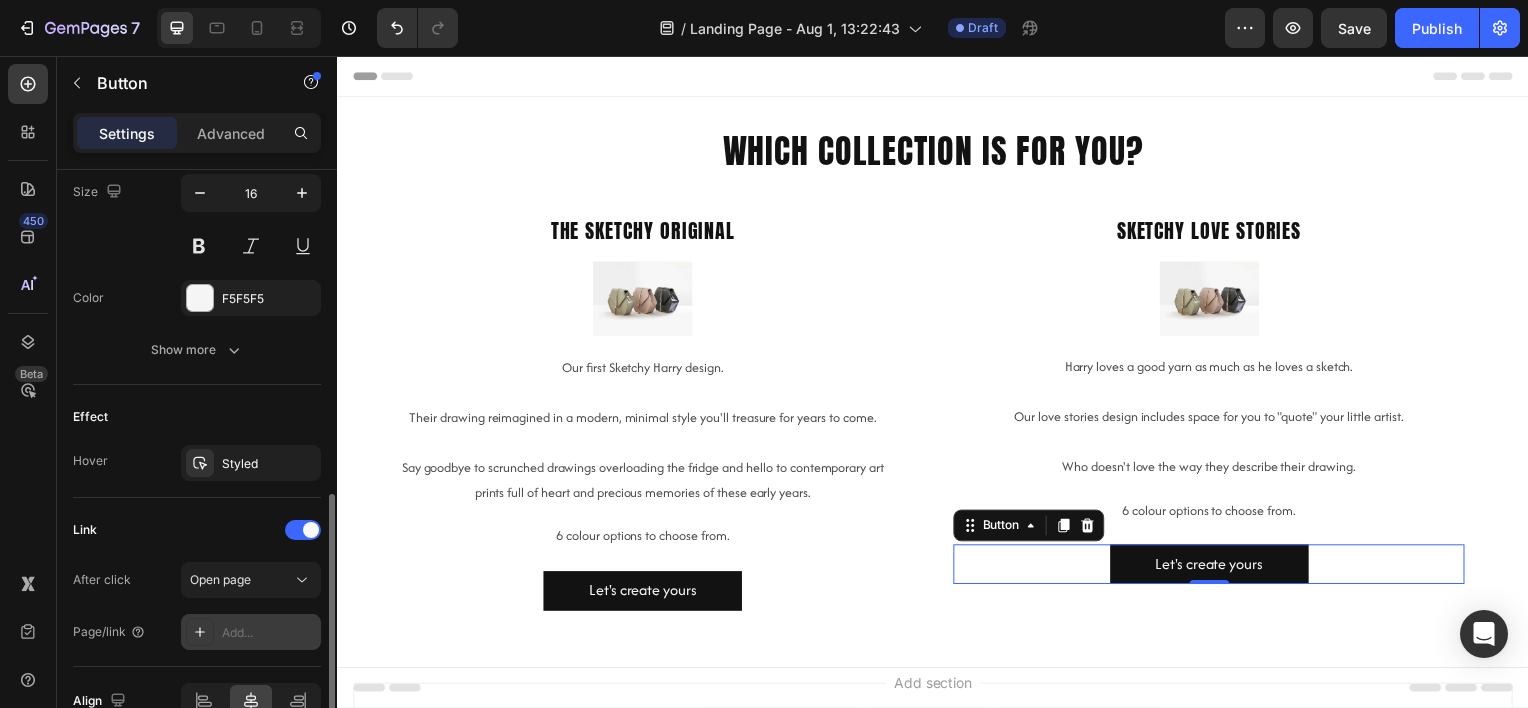 scroll, scrollTop: 936, scrollLeft: 0, axis: vertical 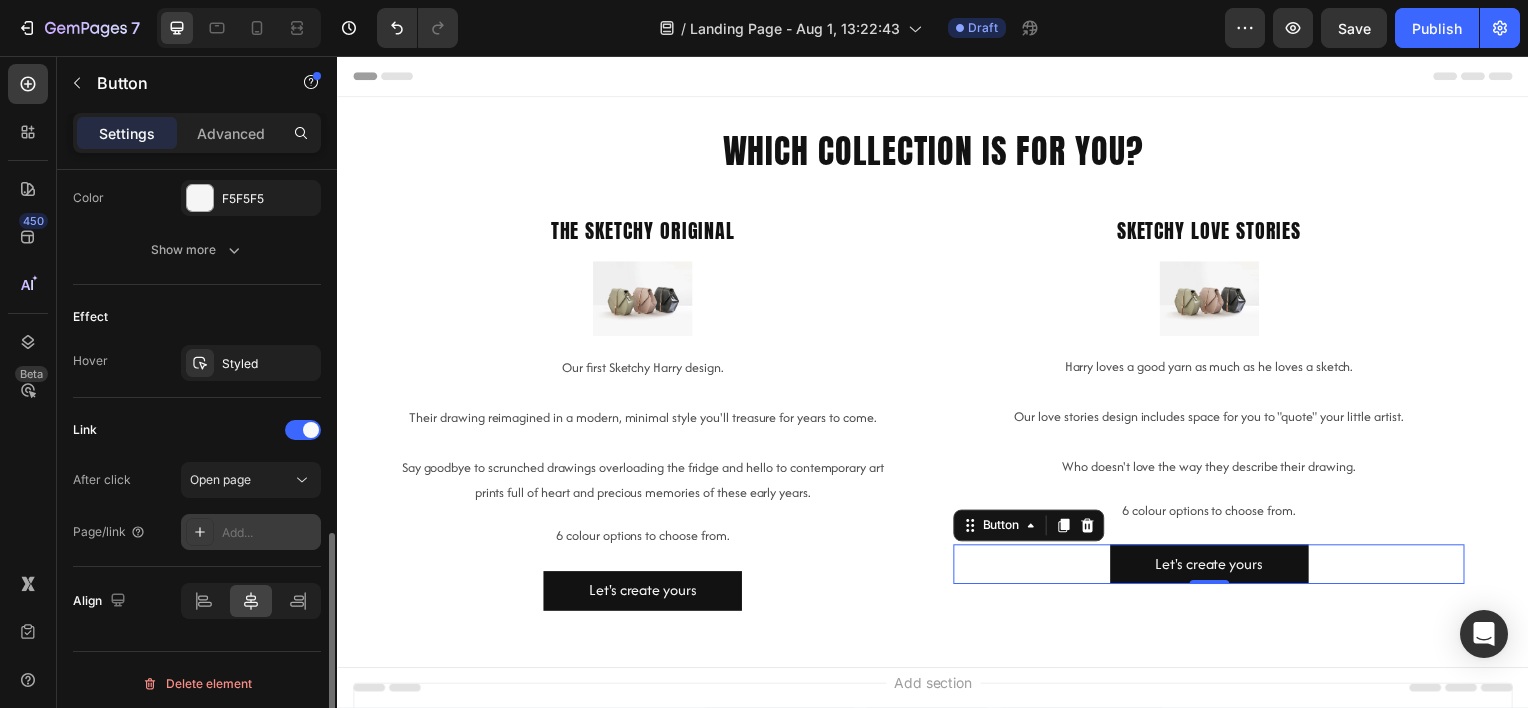 click on "Add..." at bounding box center (269, 533) 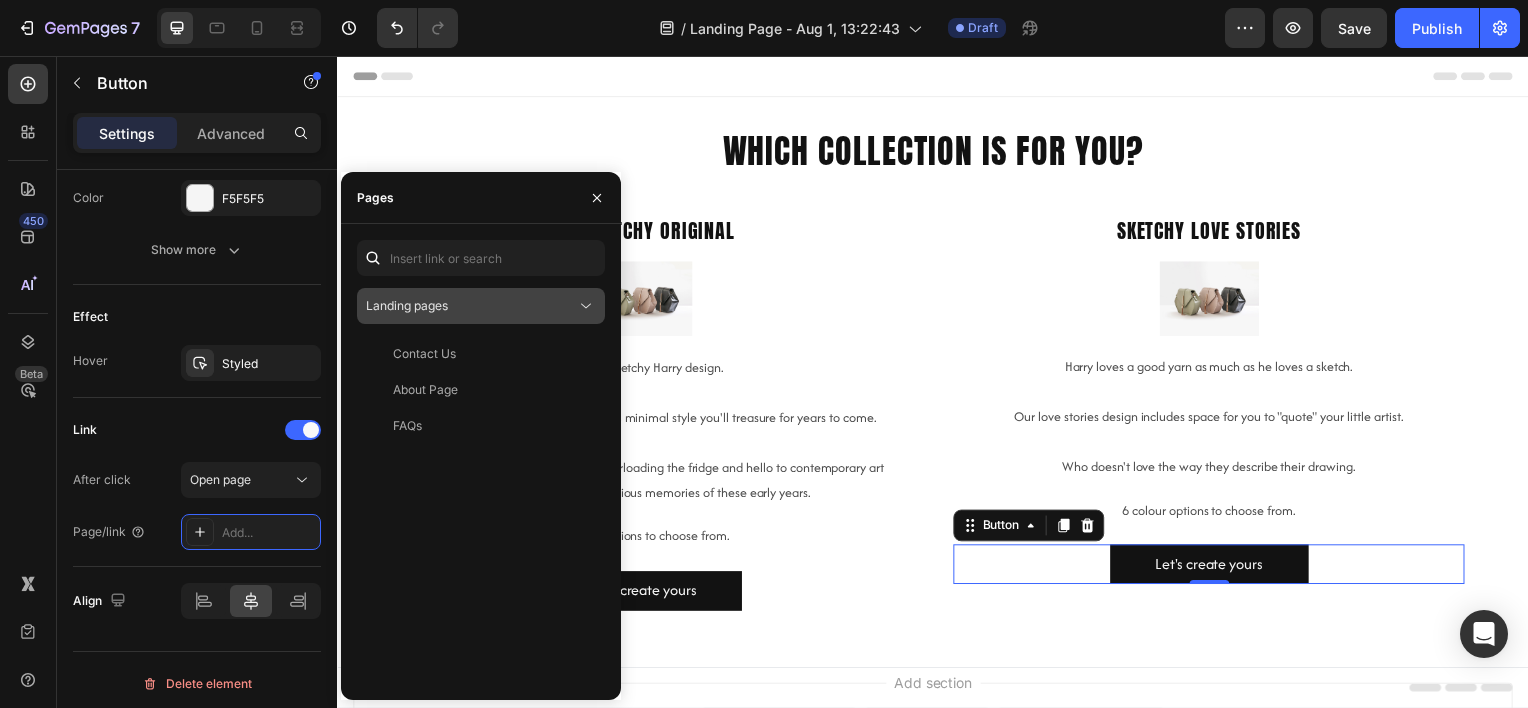 click on "Landing pages" at bounding box center [471, 306] 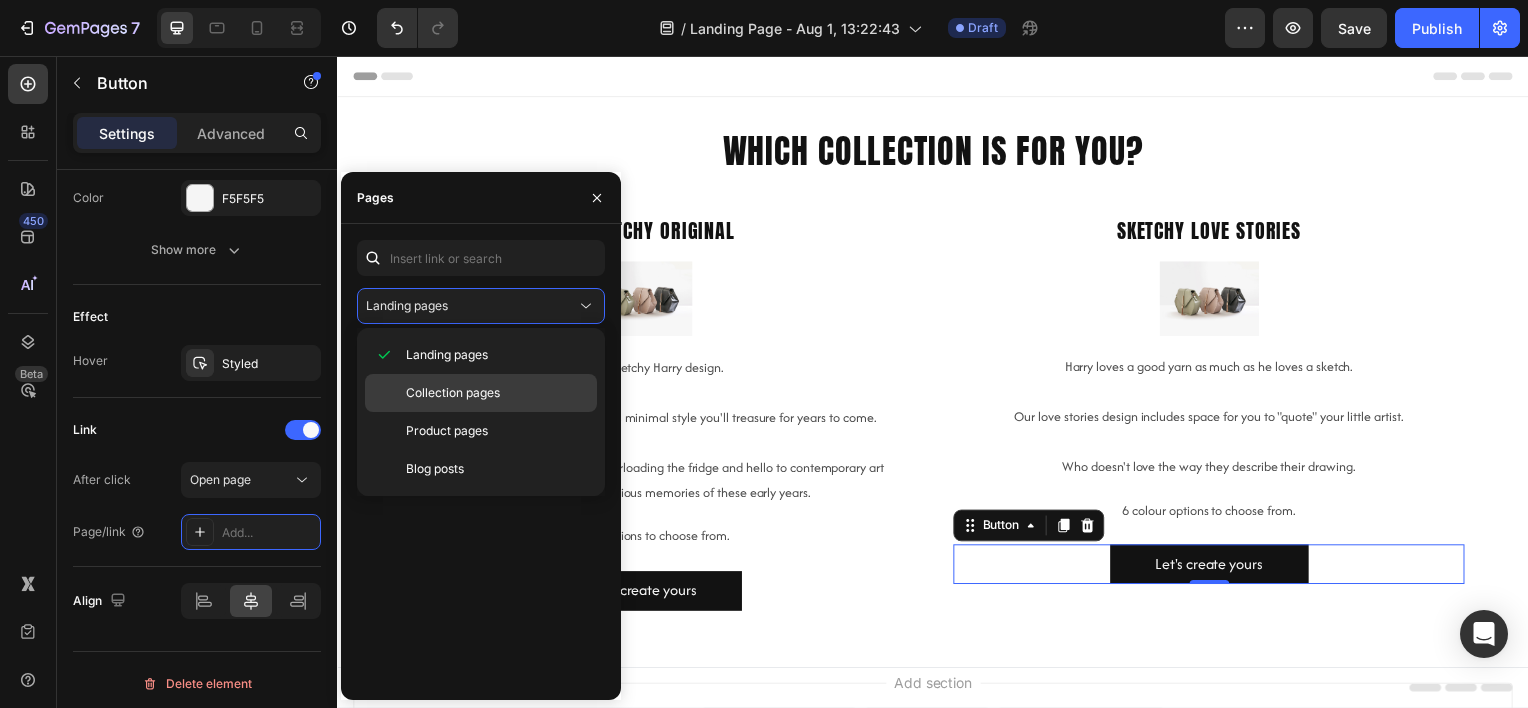 click on "Collection pages" at bounding box center [453, 393] 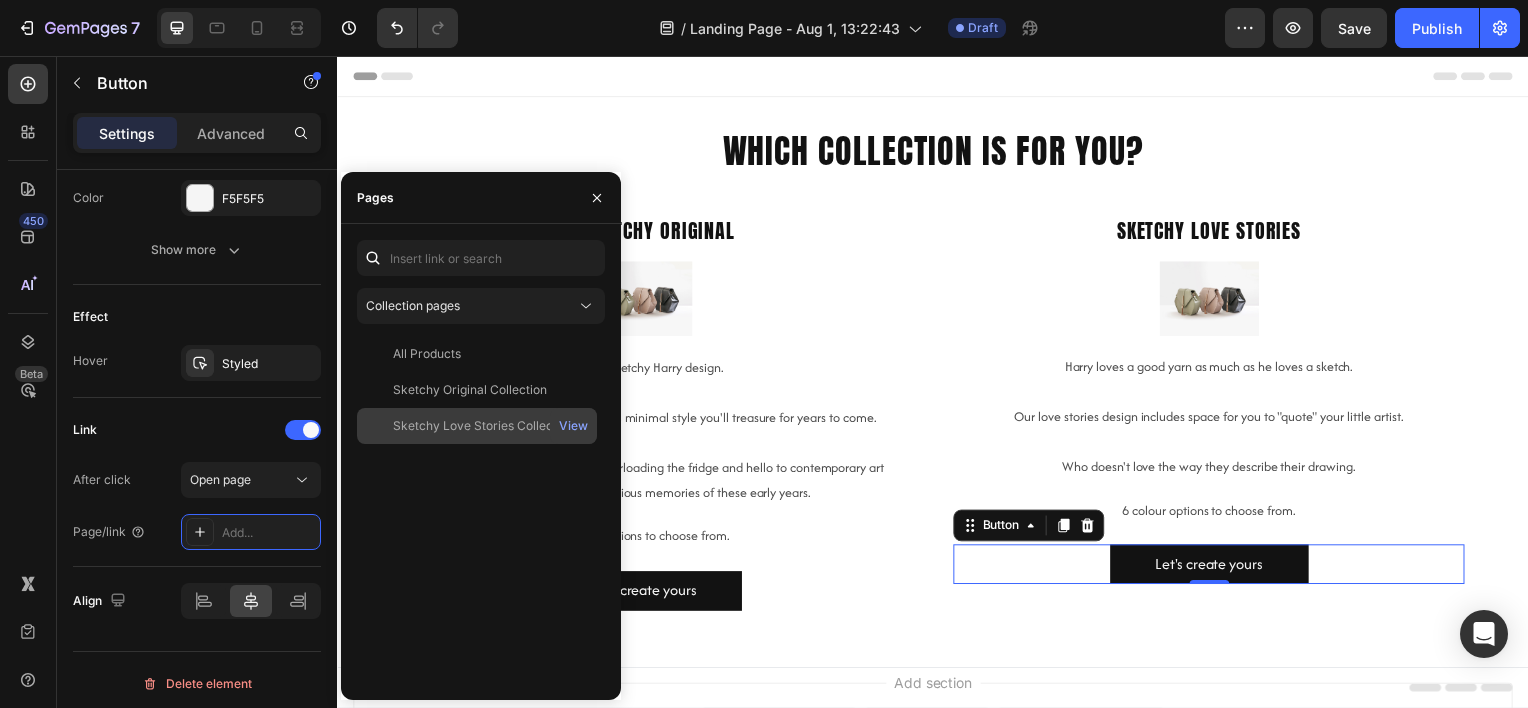 click on "Sketchy Love Stories Collection" 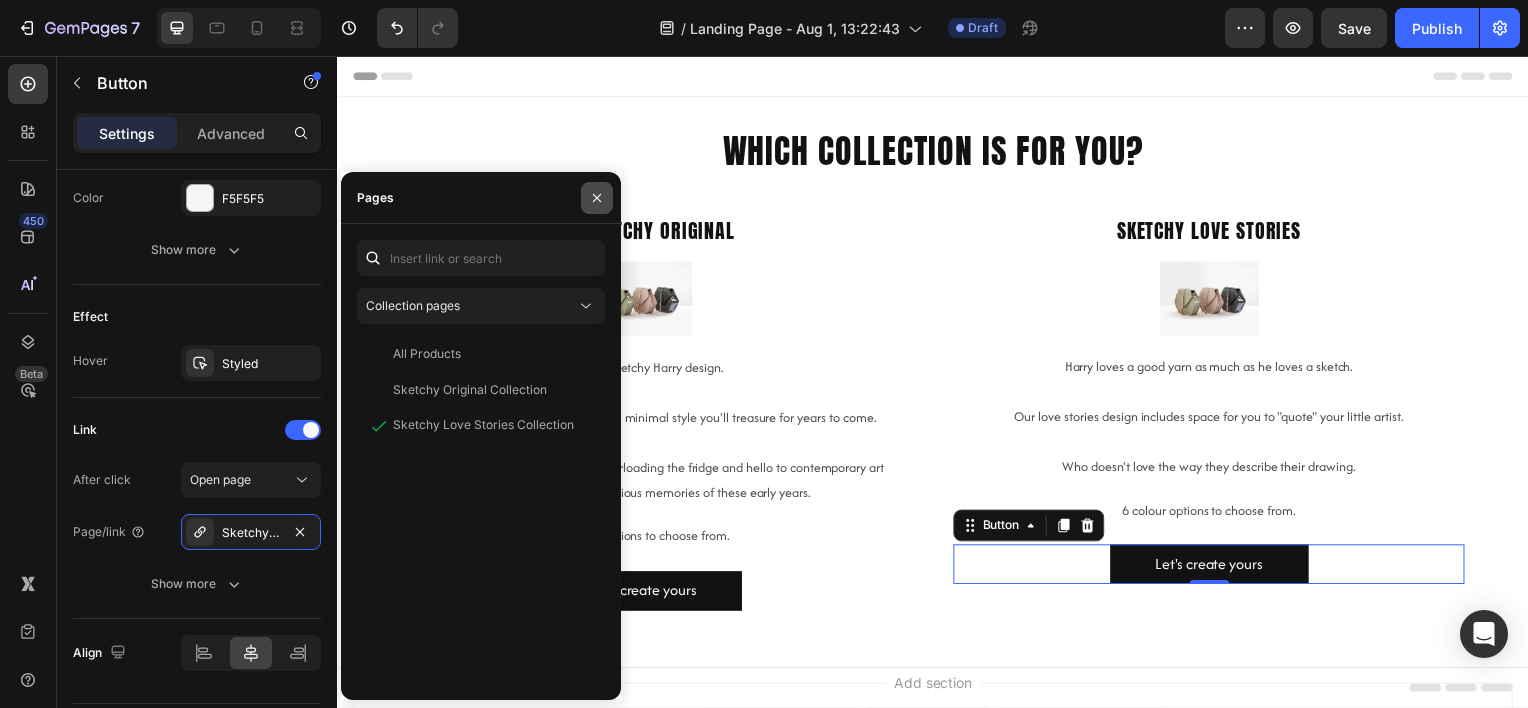 click 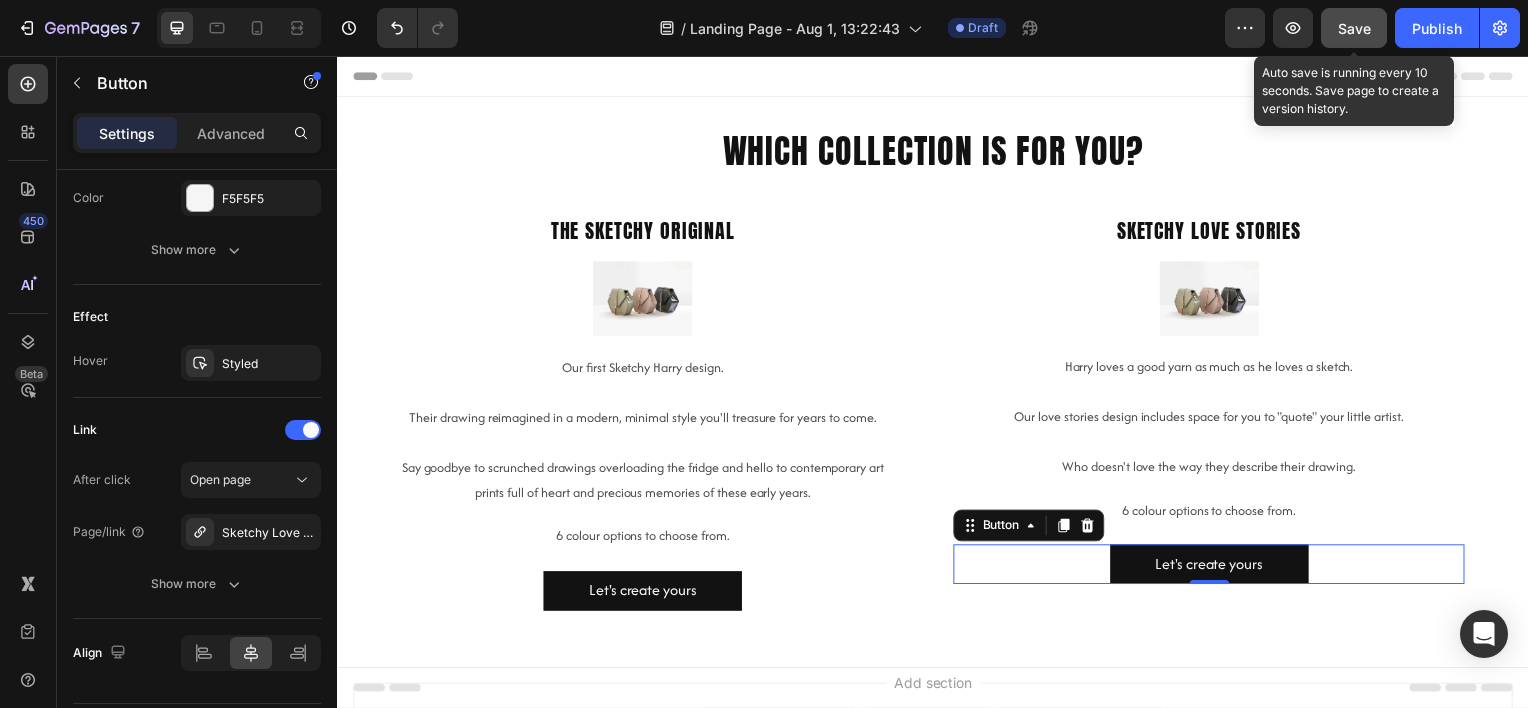 click on "Save" at bounding box center [1354, 28] 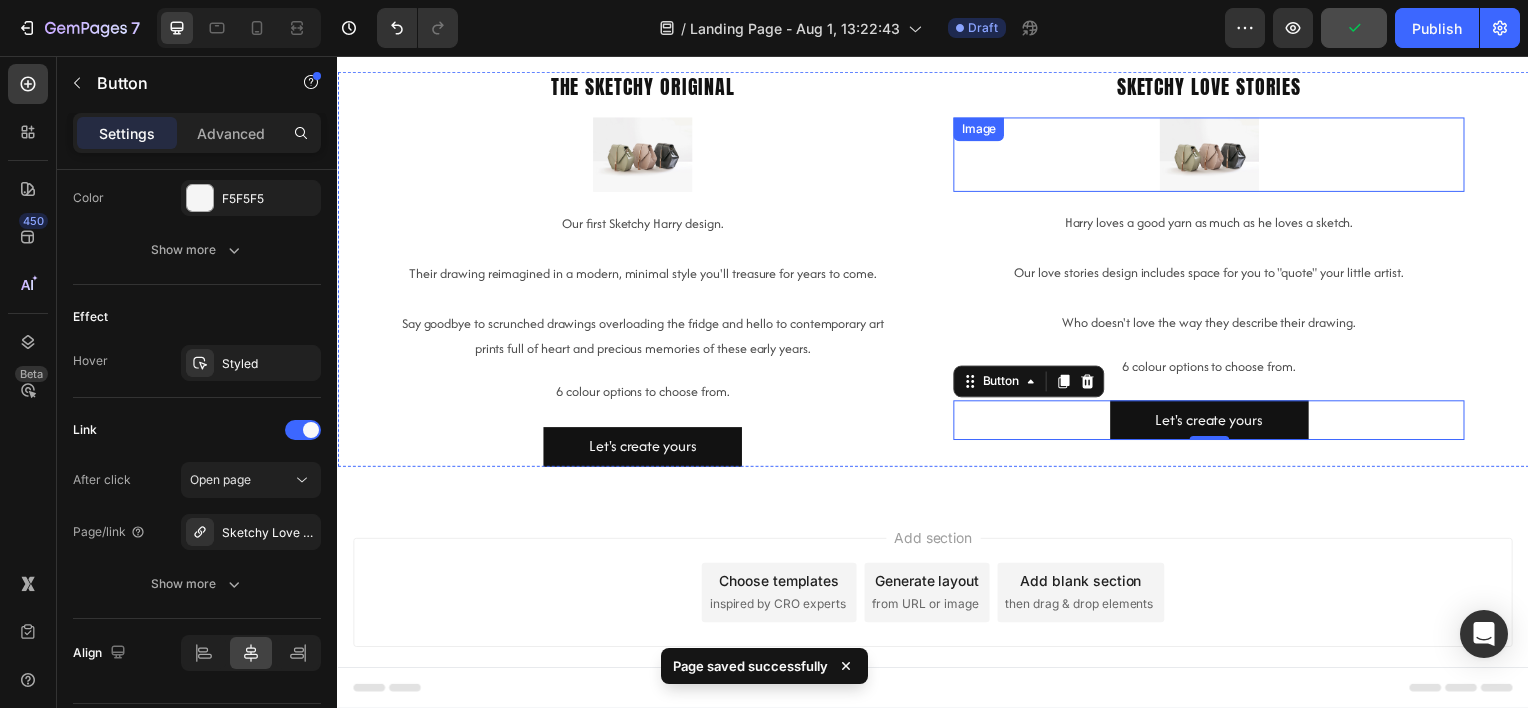 scroll, scrollTop: 179, scrollLeft: 0, axis: vertical 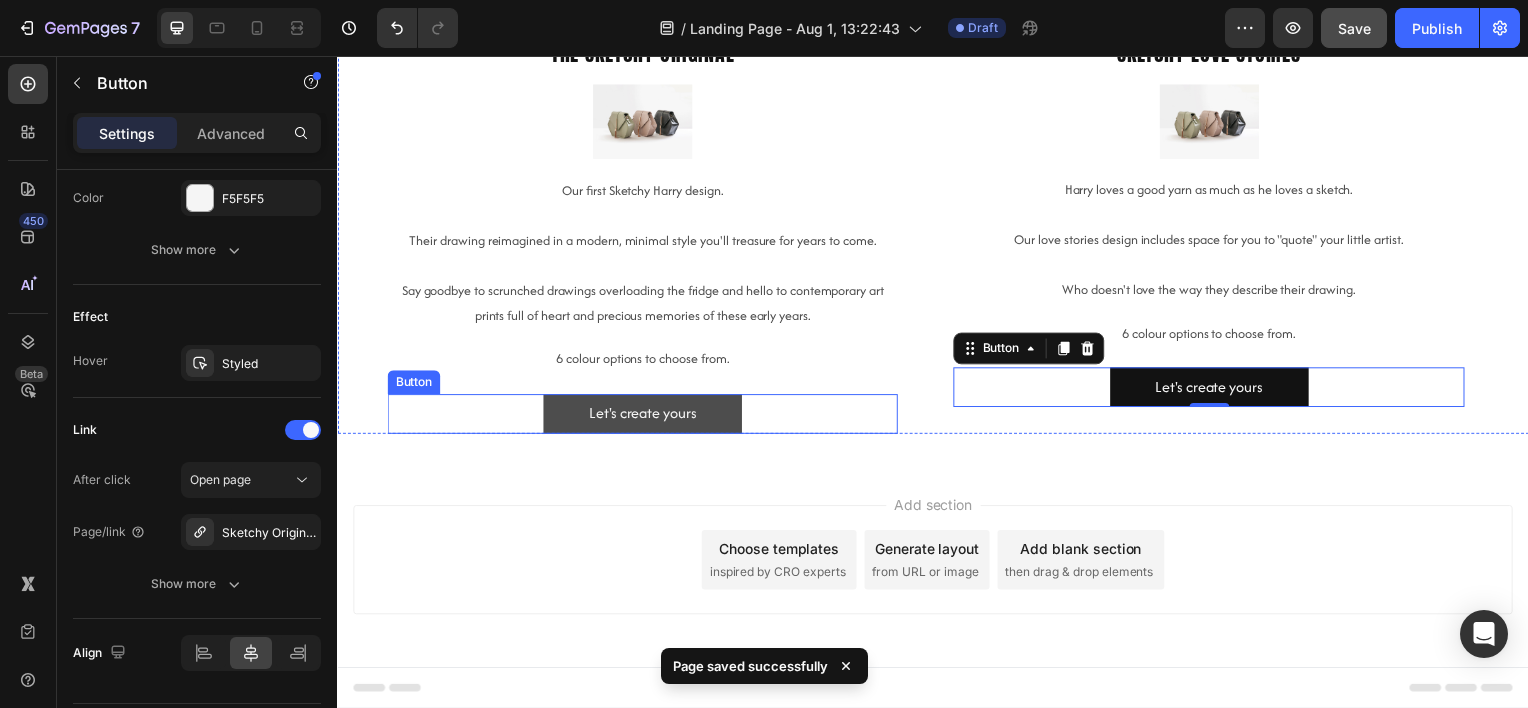 click on "Let's create yours" at bounding box center [644, 416] 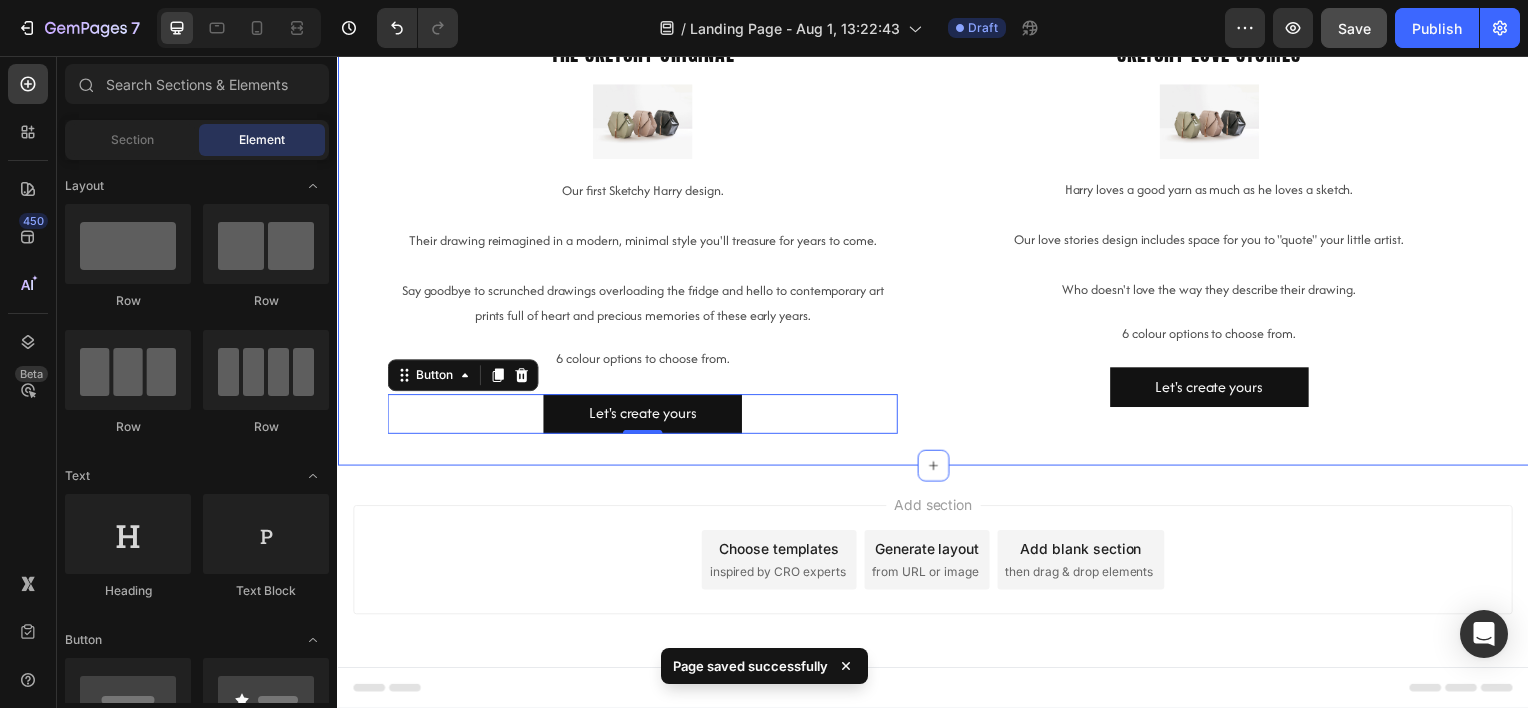 click on "Add section Choose templates inspired by CRO experts Generate layout from URL or image Add blank section then drag & drop elements" at bounding box center (937, 591) 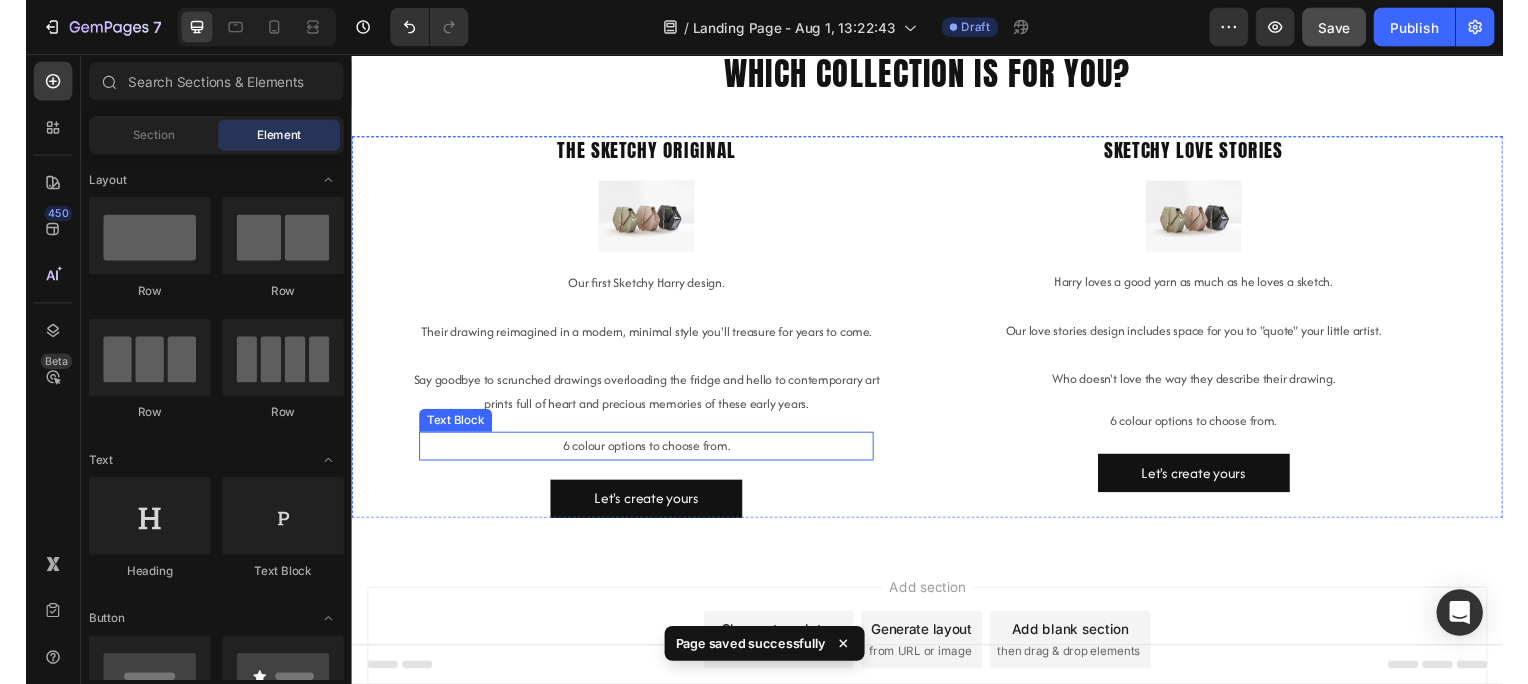 scroll, scrollTop: 0, scrollLeft: 0, axis: both 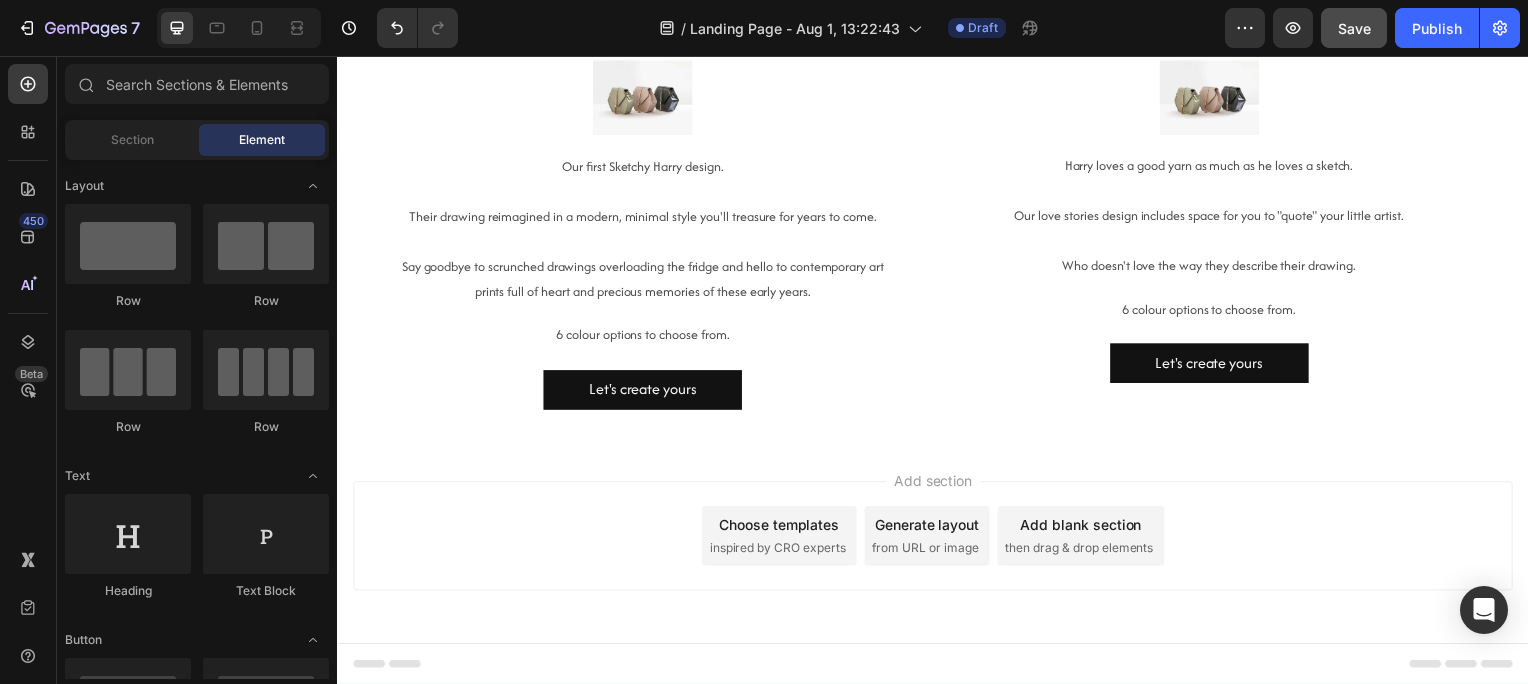 click on "inspired by CRO experts" at bounding box center [780, 551] 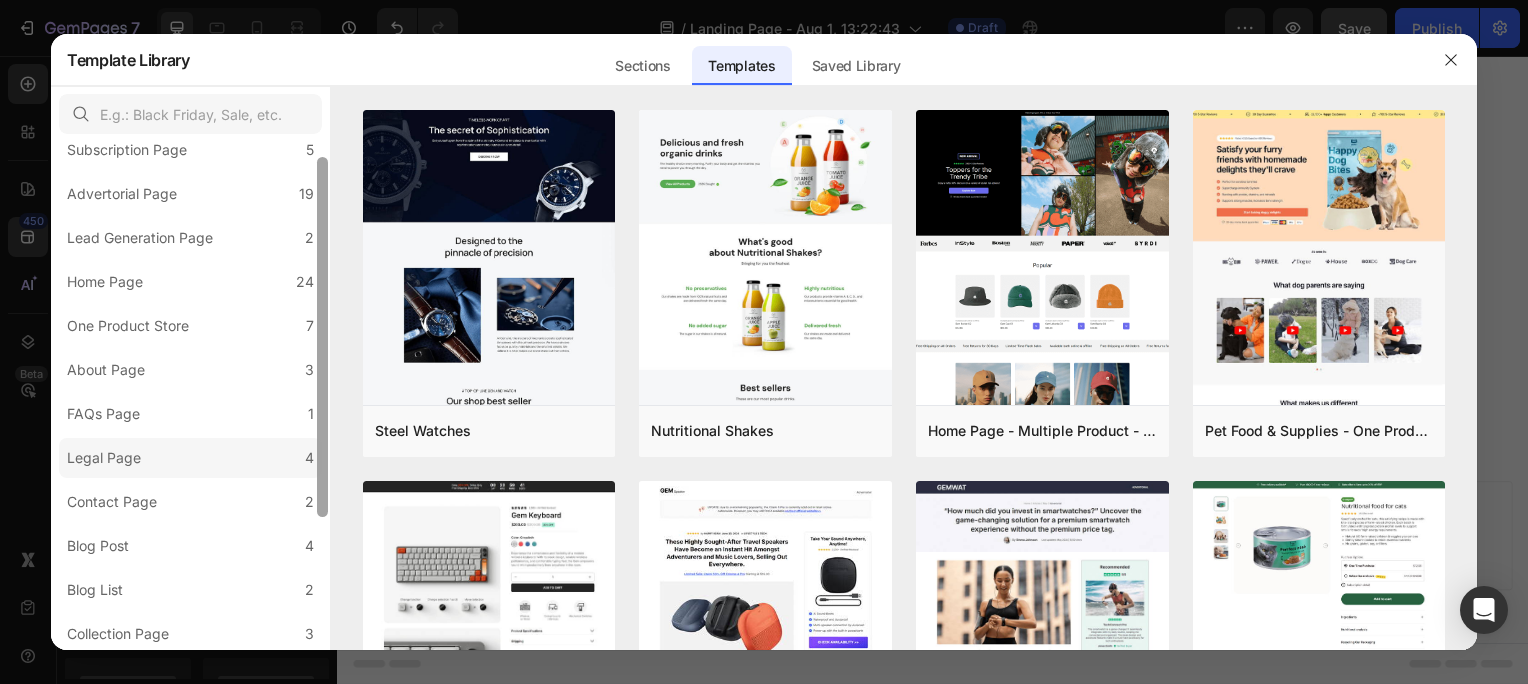 scroll, scrollTop: 208, scrollLeft: 0, axis: vertical 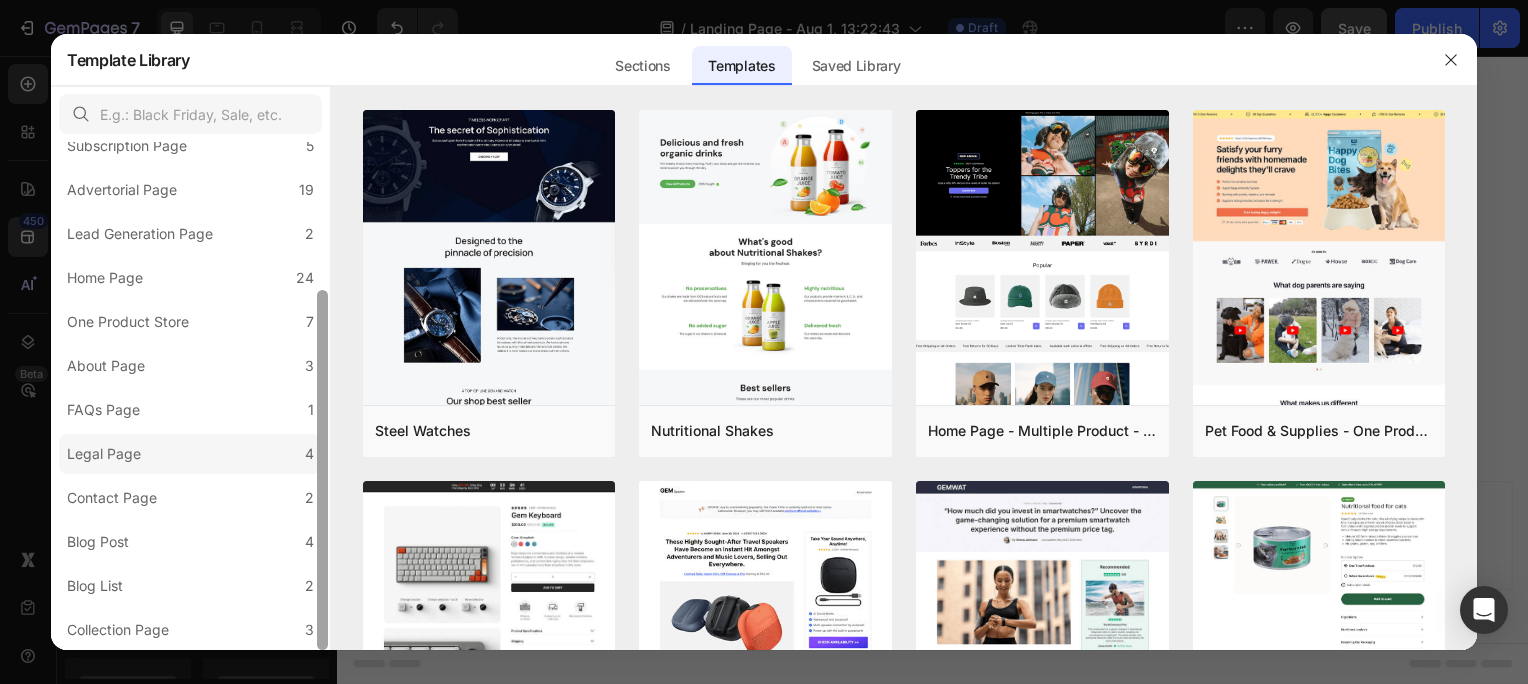 drag, startPoint x: 328, startPoint y: 278, endPoint x: 292, endPoint y: 465, distance: 190.43372 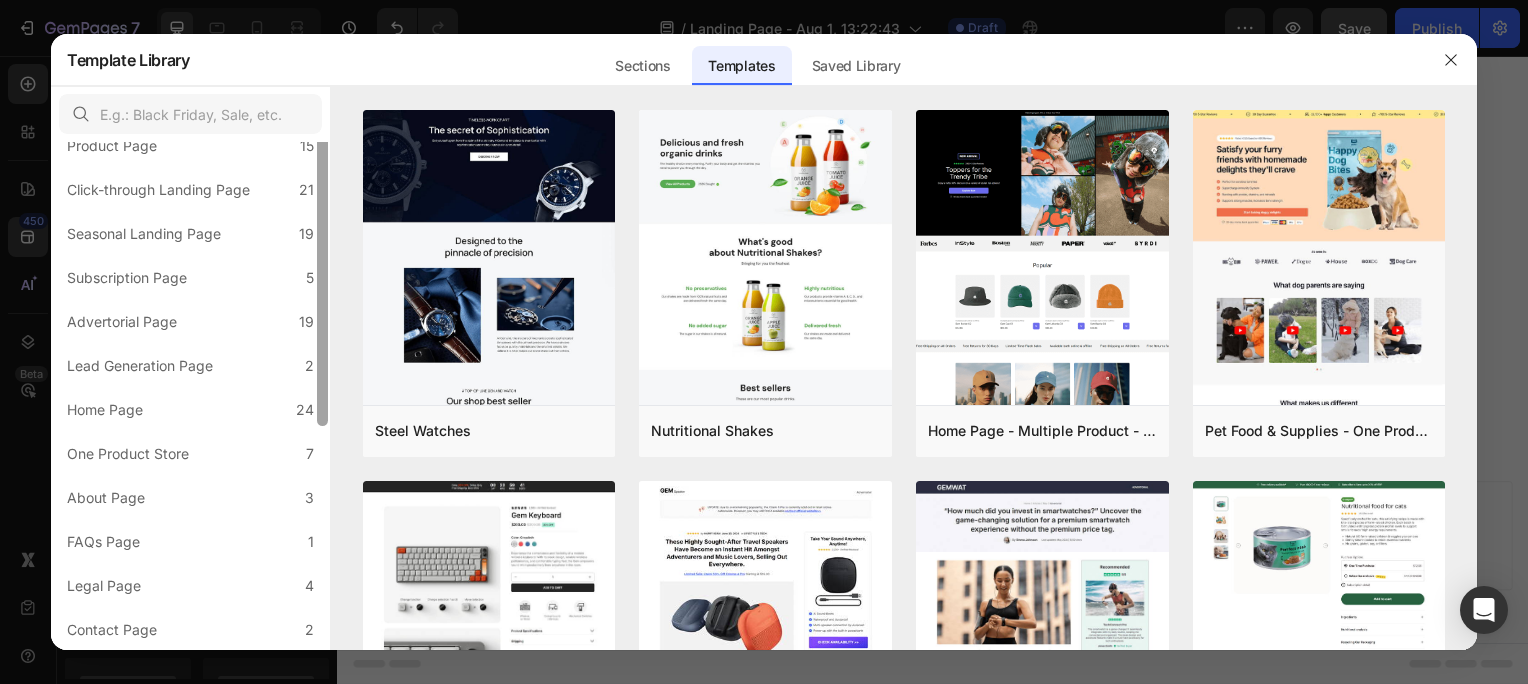 scroll, scrollTop: 0, scrollLeft: 0, axis: both 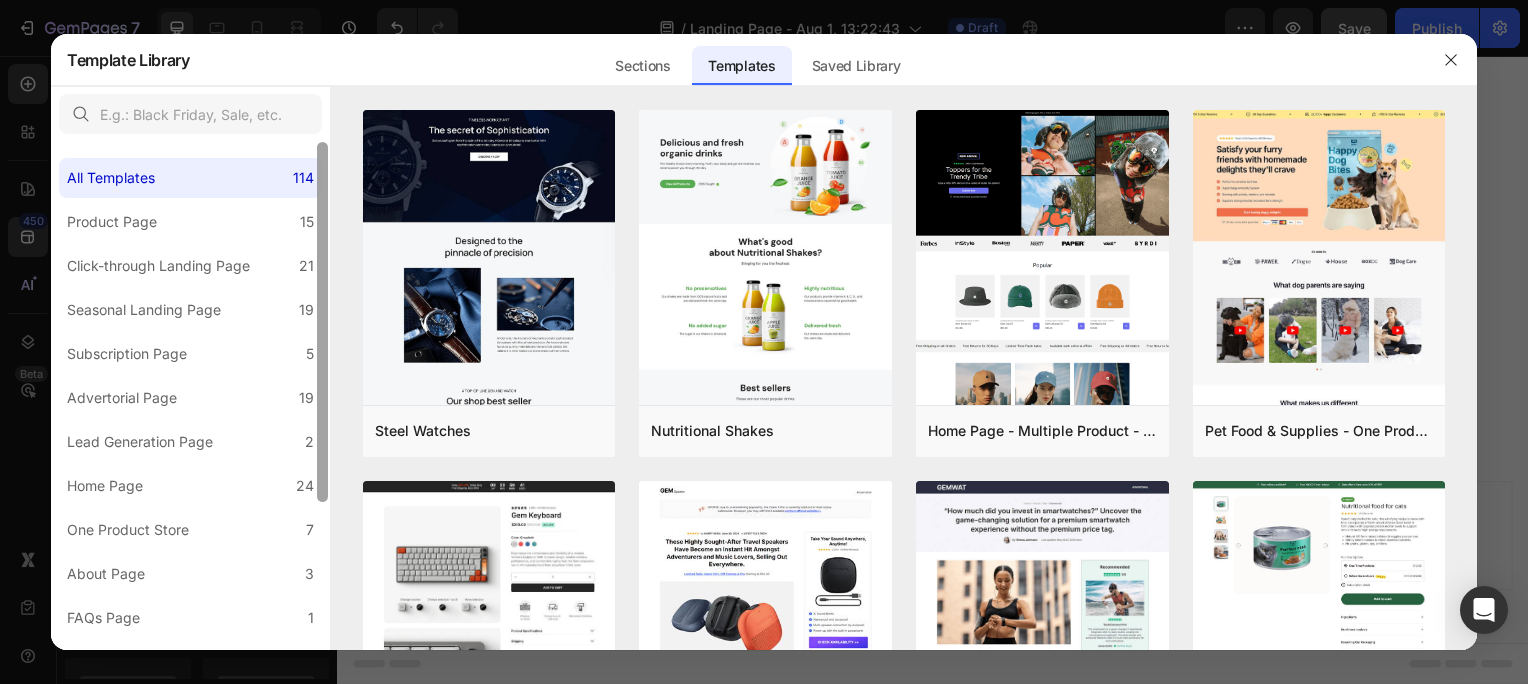 drag, startPoint x: 318, startPoint y: 447, endPoint x: 320, endPoint y: 215, distance: 232.00862 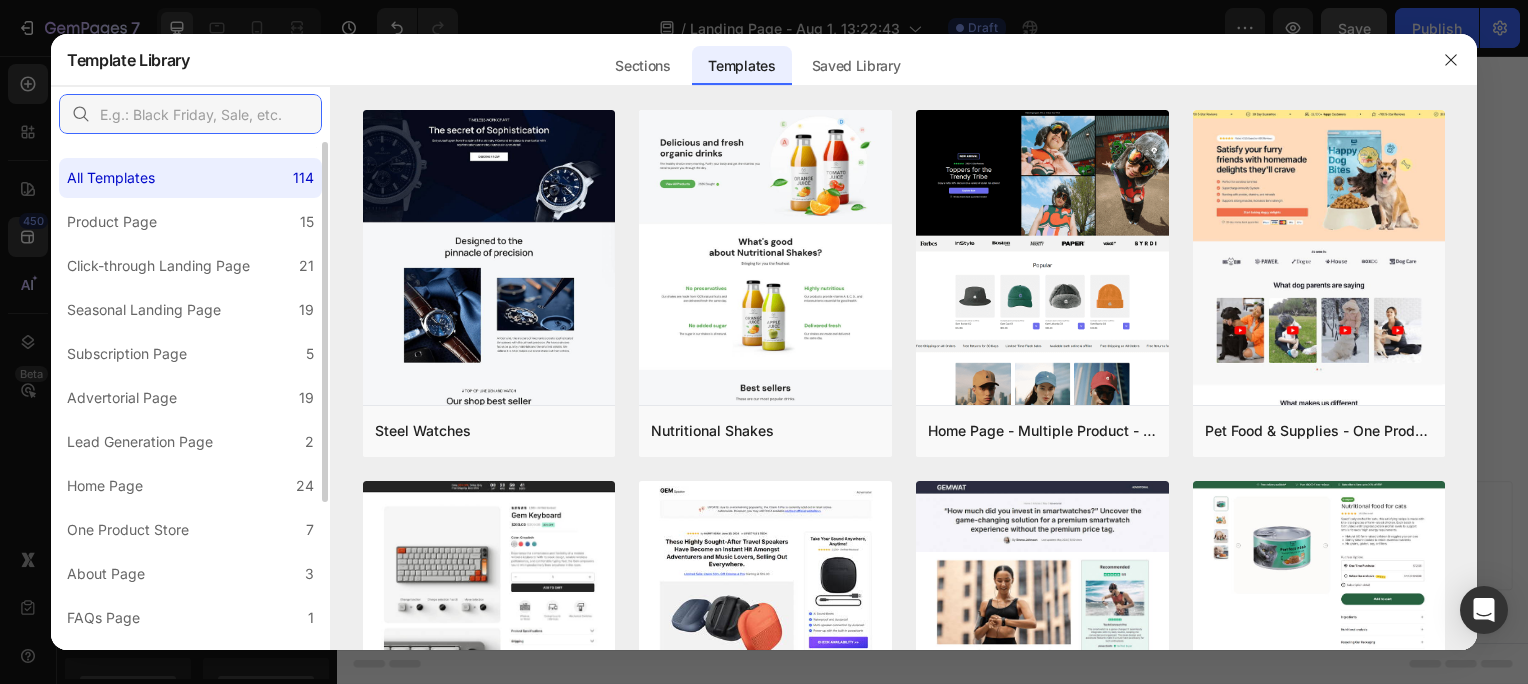 click at bounding box center [190, 114] 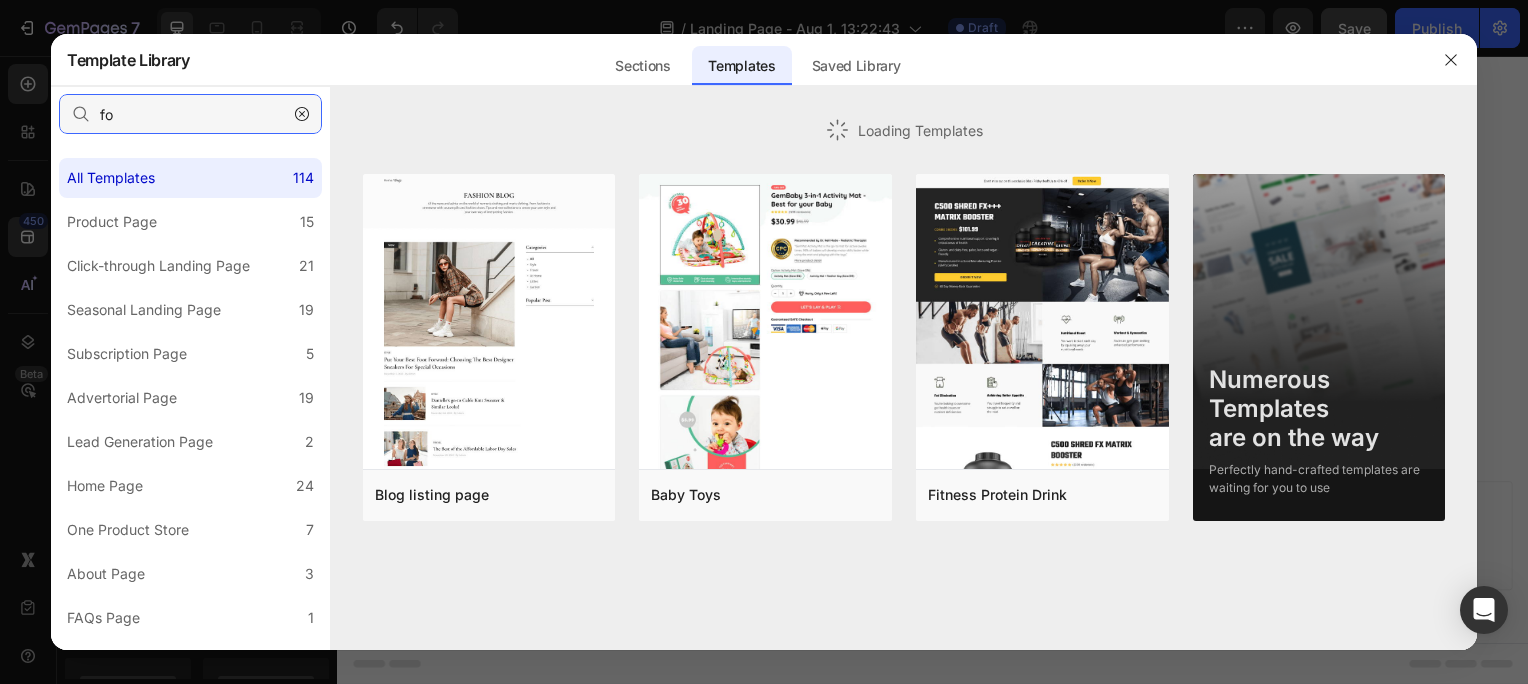 type on "f" 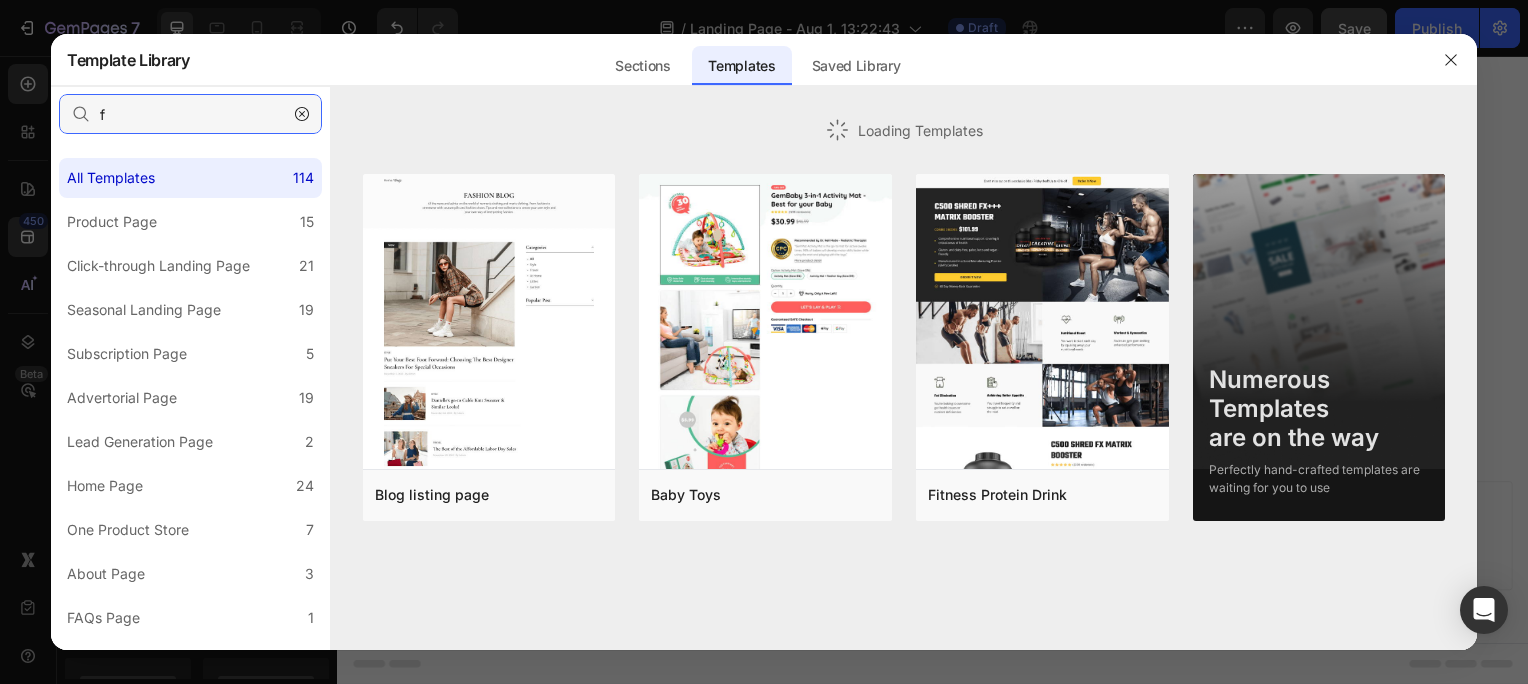 type 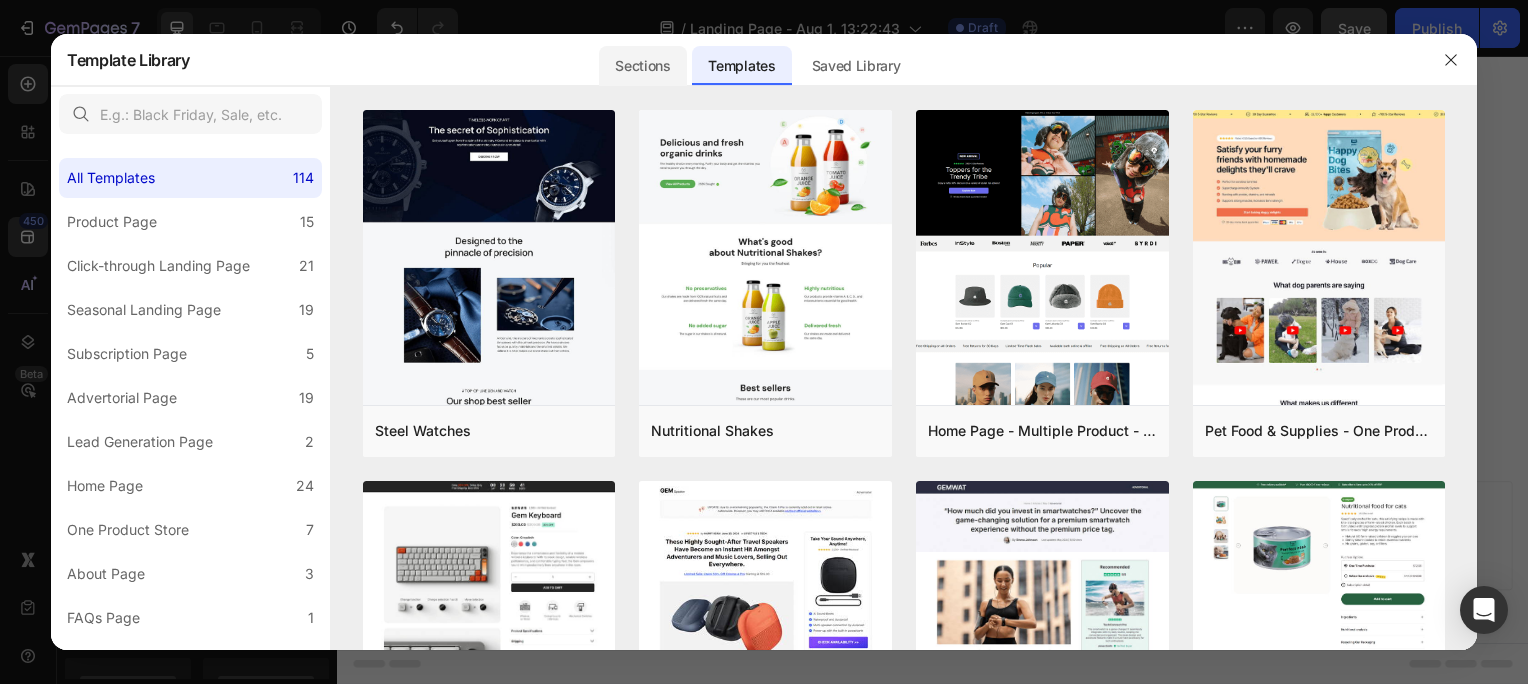 click on "Sections" 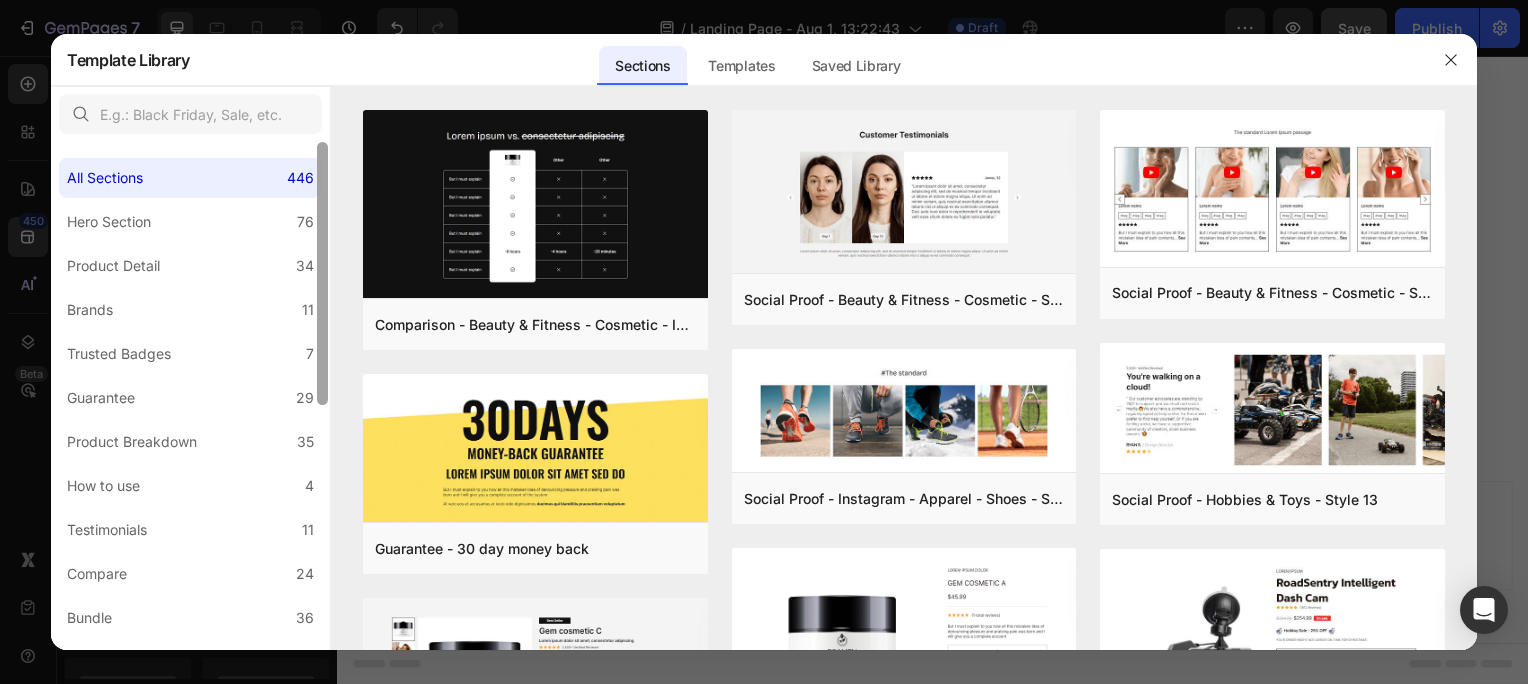 scroll, scrollTop: 472, scrollLeft: 0, axis: vertical 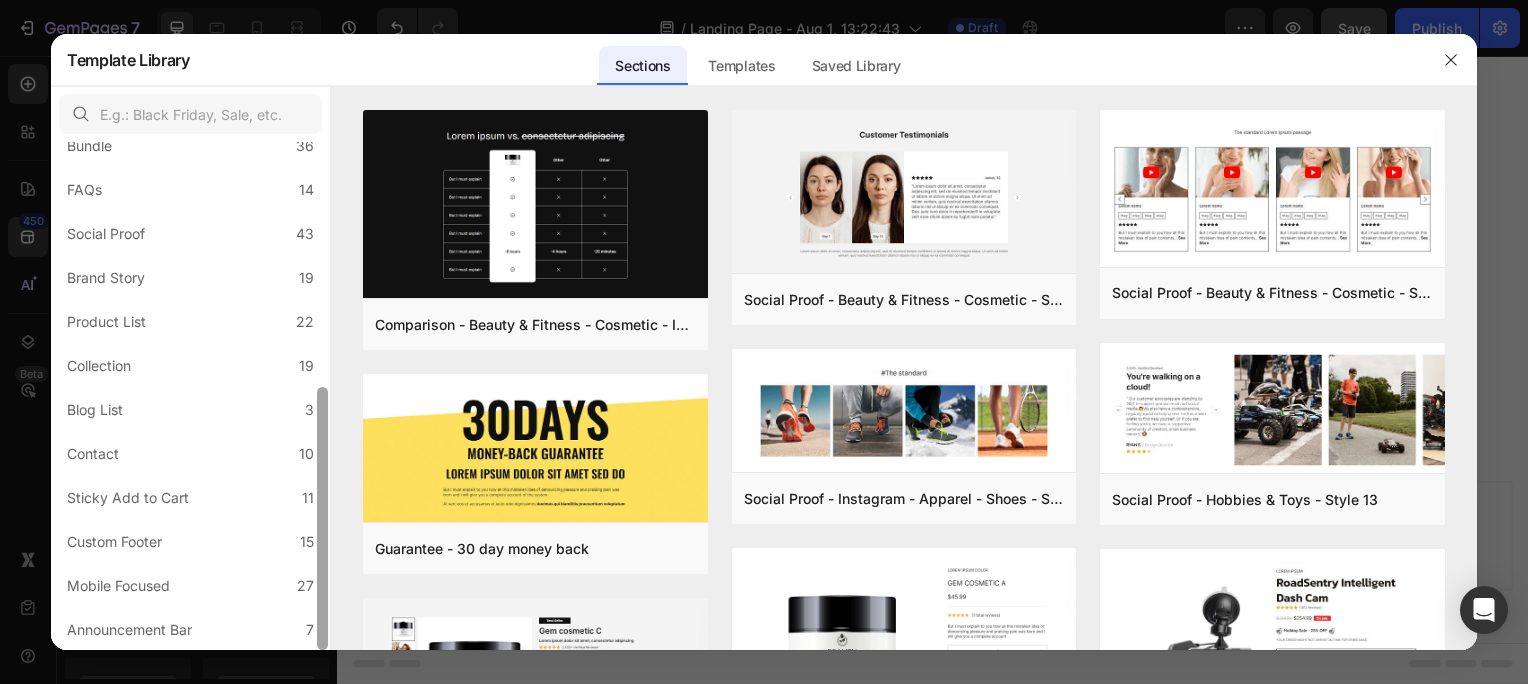 drag, startPoint x: 329, startPoint y: 203, endPoint x: 316, endPoint y: 328, distance: 125.67418 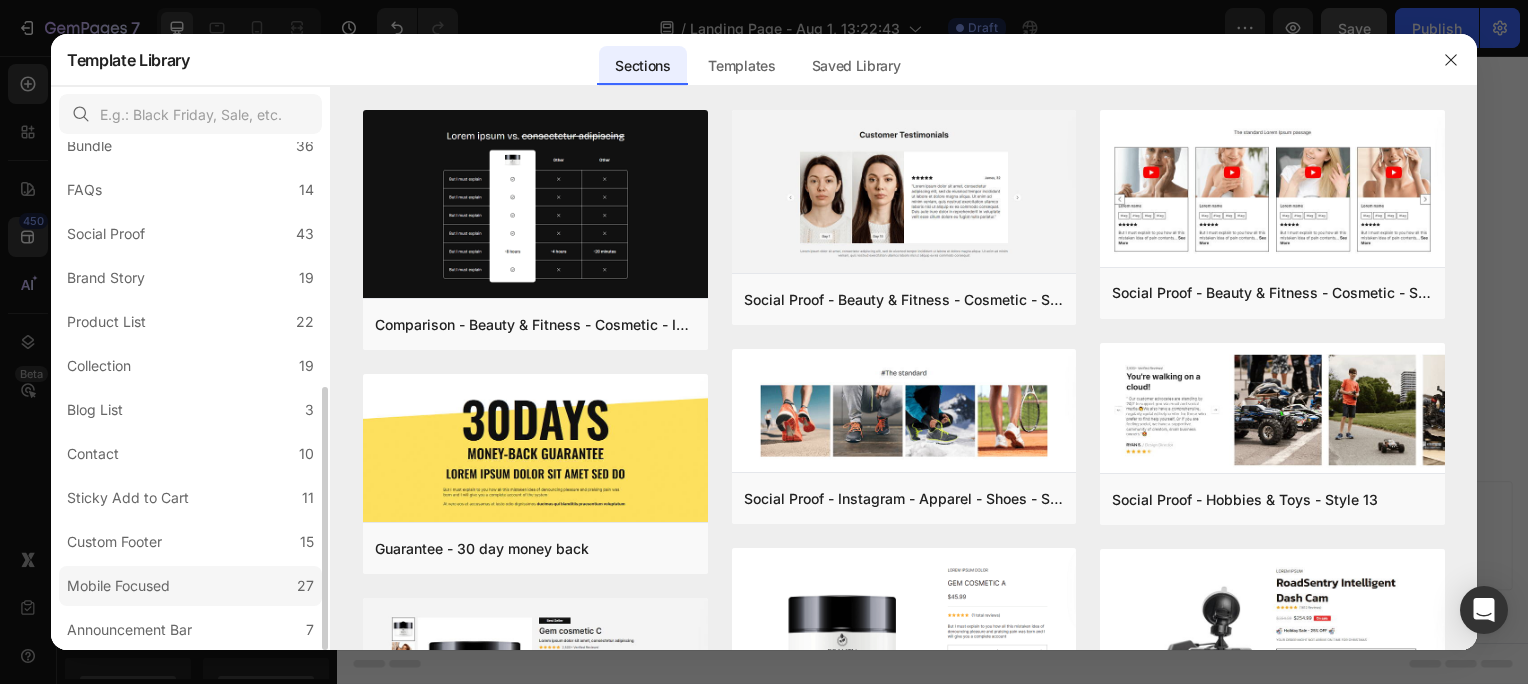 click on "Mobile Focused 27" 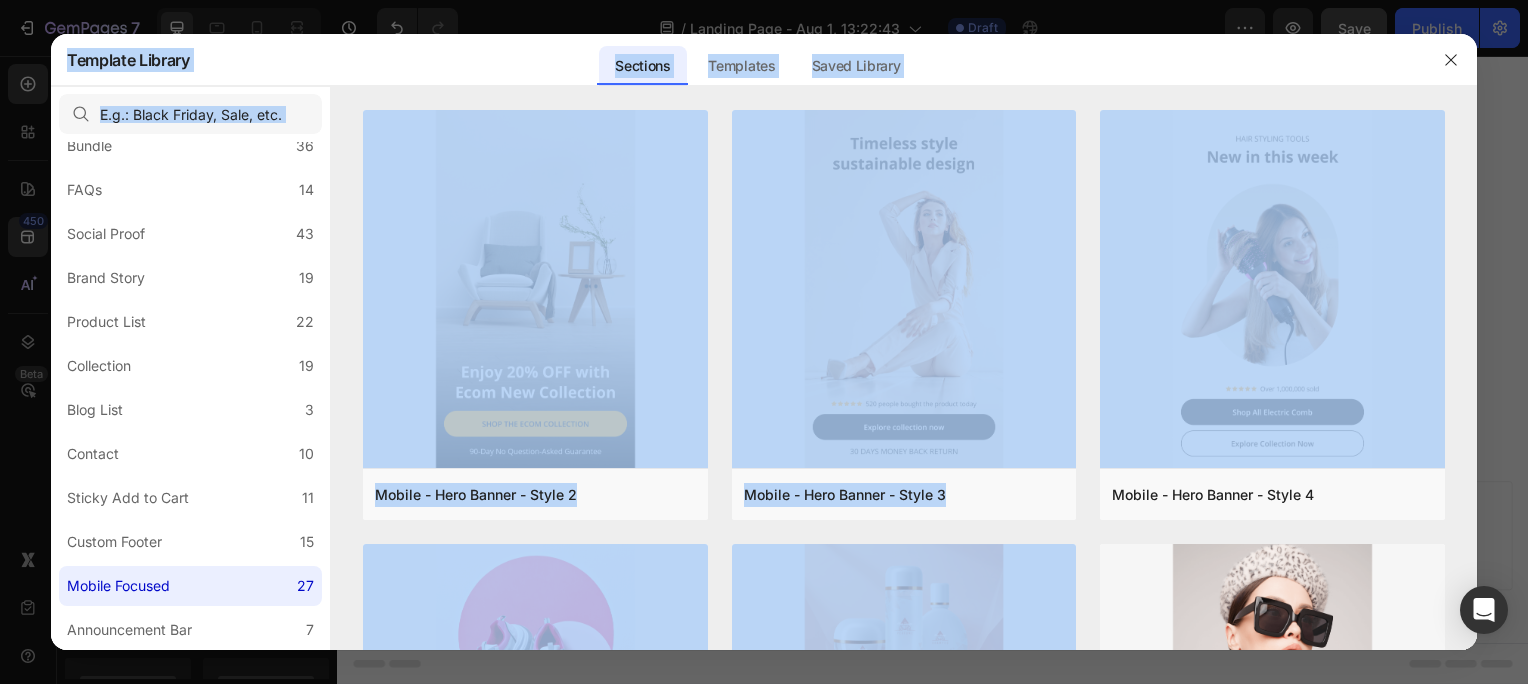 drag, startPoint x: 1473, startPoint y: 199, endPoint x: 1481, endPoint y: 237, distance: 38.832977 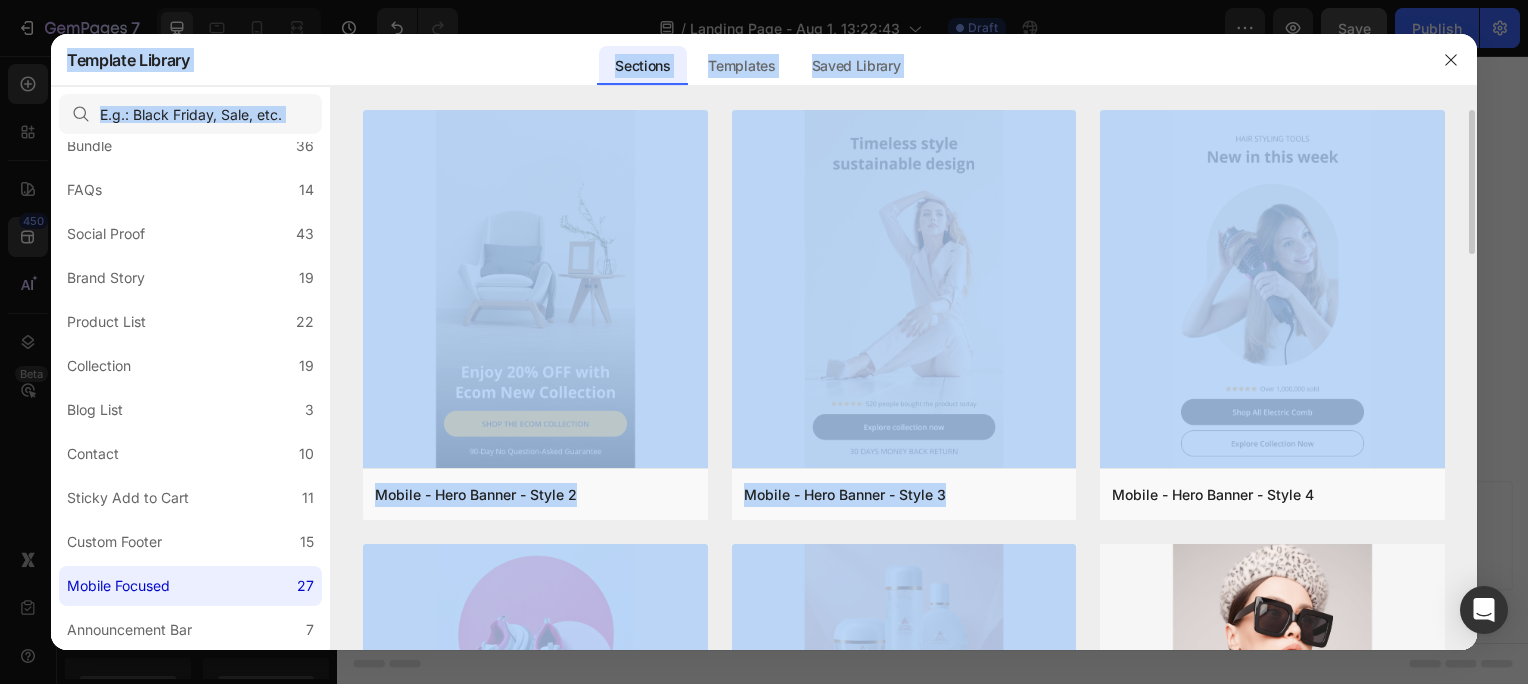 drag, startPoint x: 1481, startPoint y: 237, endPoint x: 1452, endPoint y: 276, distance: 48.60041 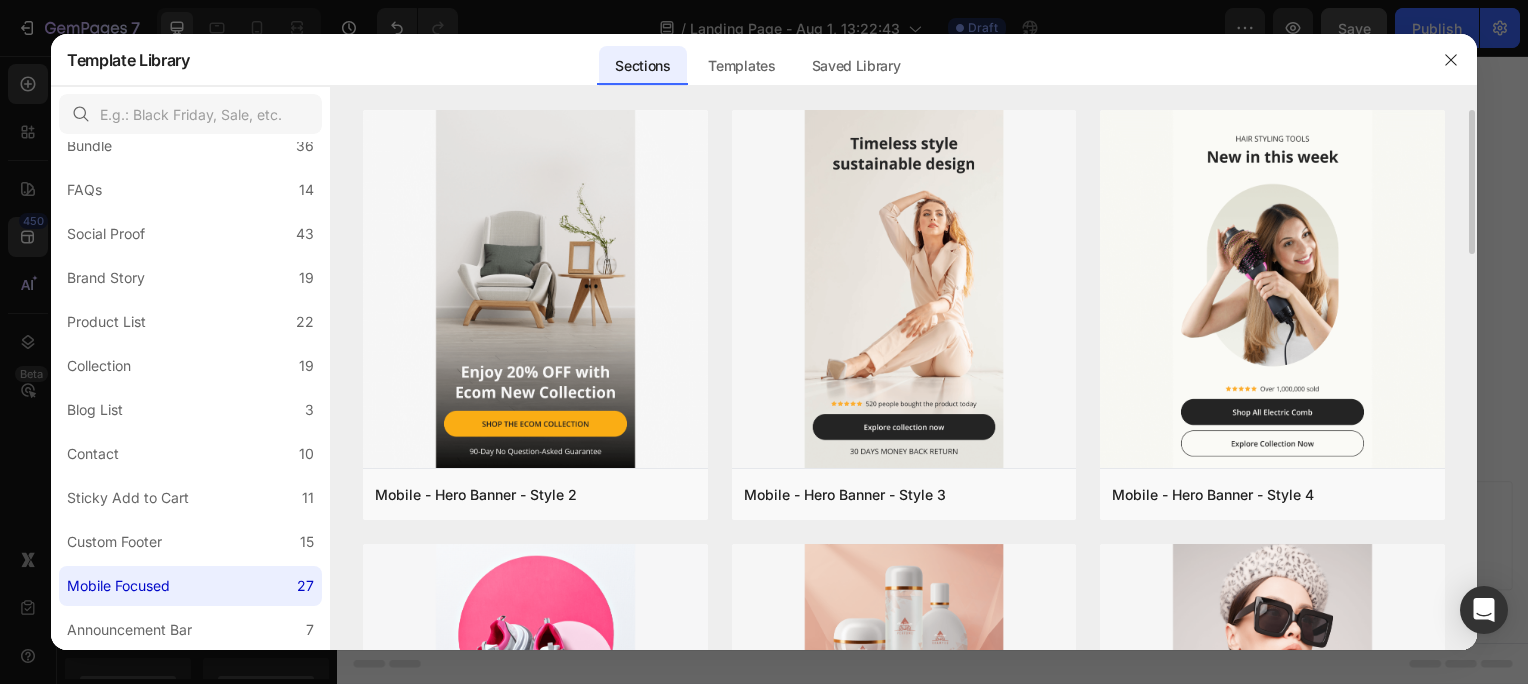 drag, startPoint x: 1471, startPoint y: 236, endPoint x: 1473, endPoint y: 334, distance: 98.02041 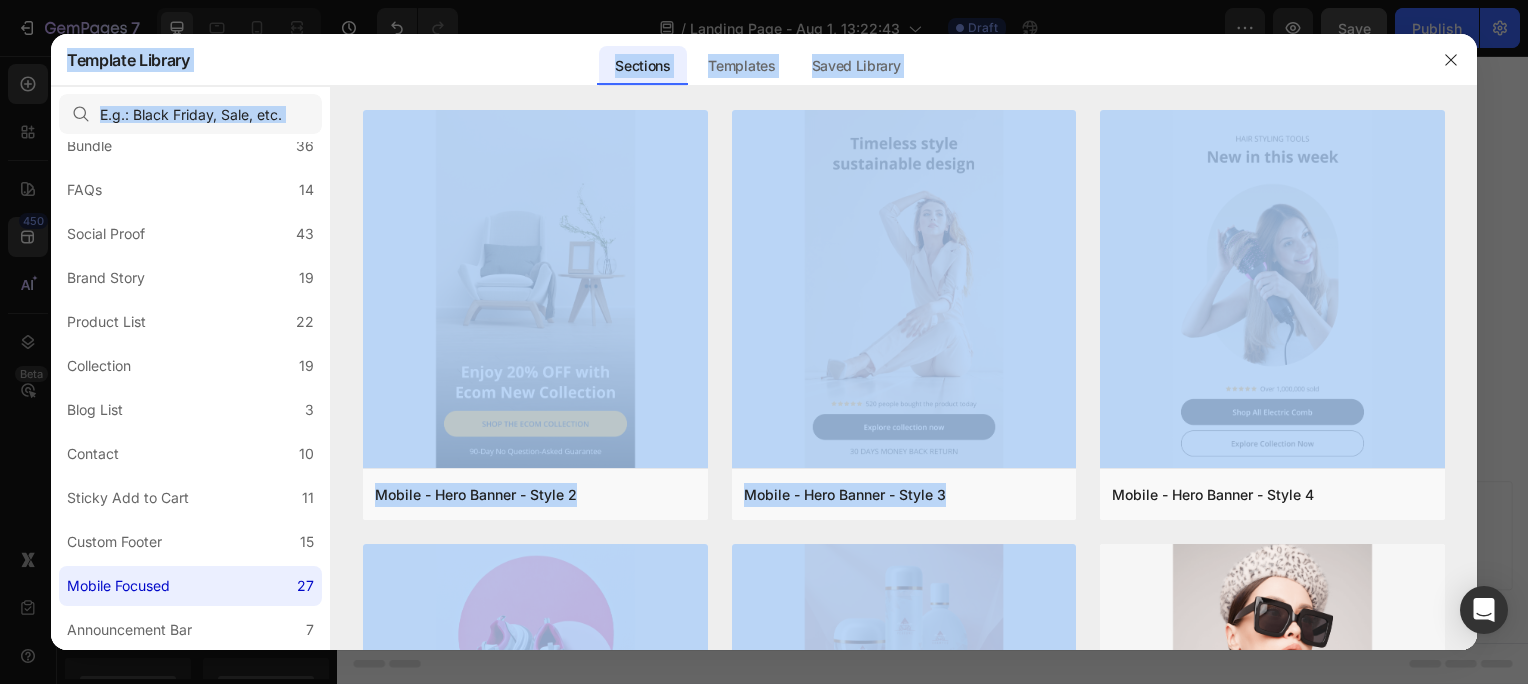 drag, startPoint x: 1472, startPoint y: 208, endPoint x: 1478, endPoint y: 299, distance: 91.197586 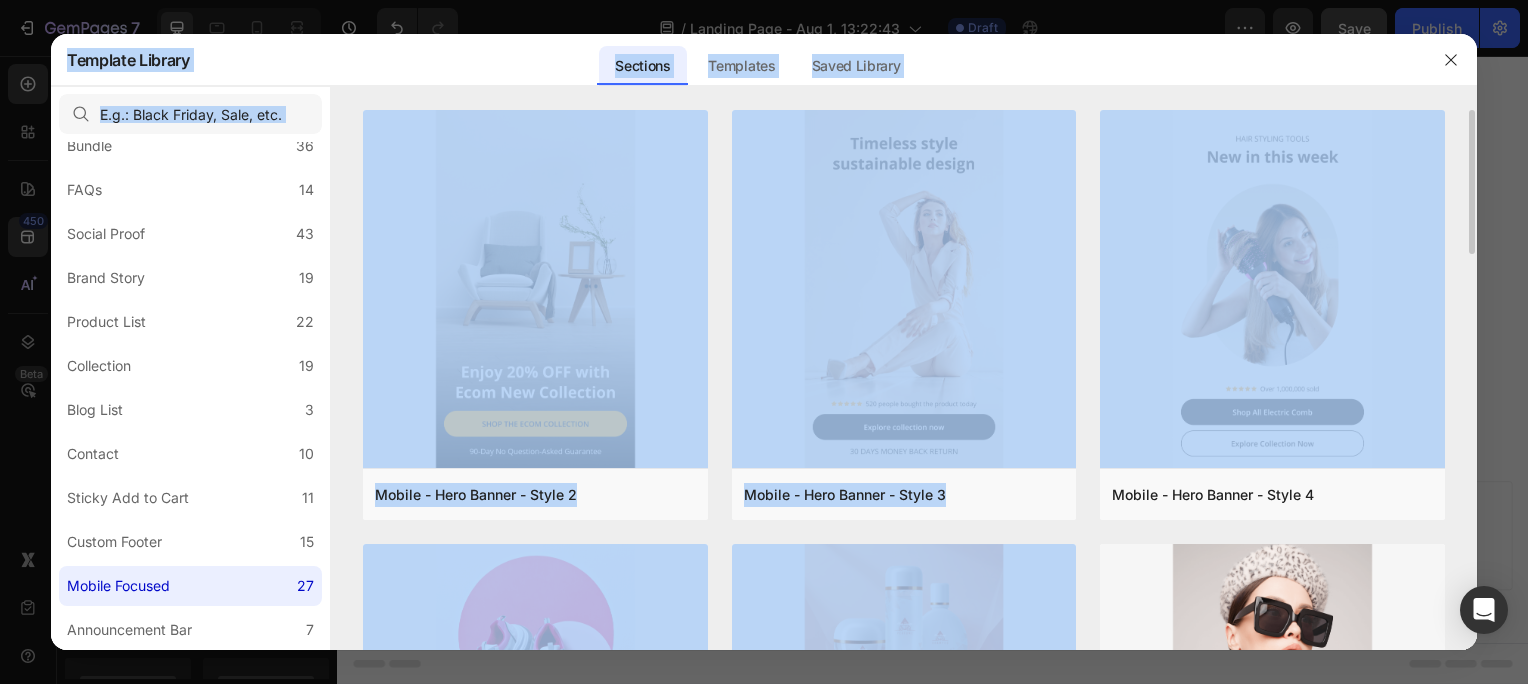 drag, startPoint x: 1478, startPoint y: 299, endPoint x: 1462, endPoint y: 332, distance: 36.67424 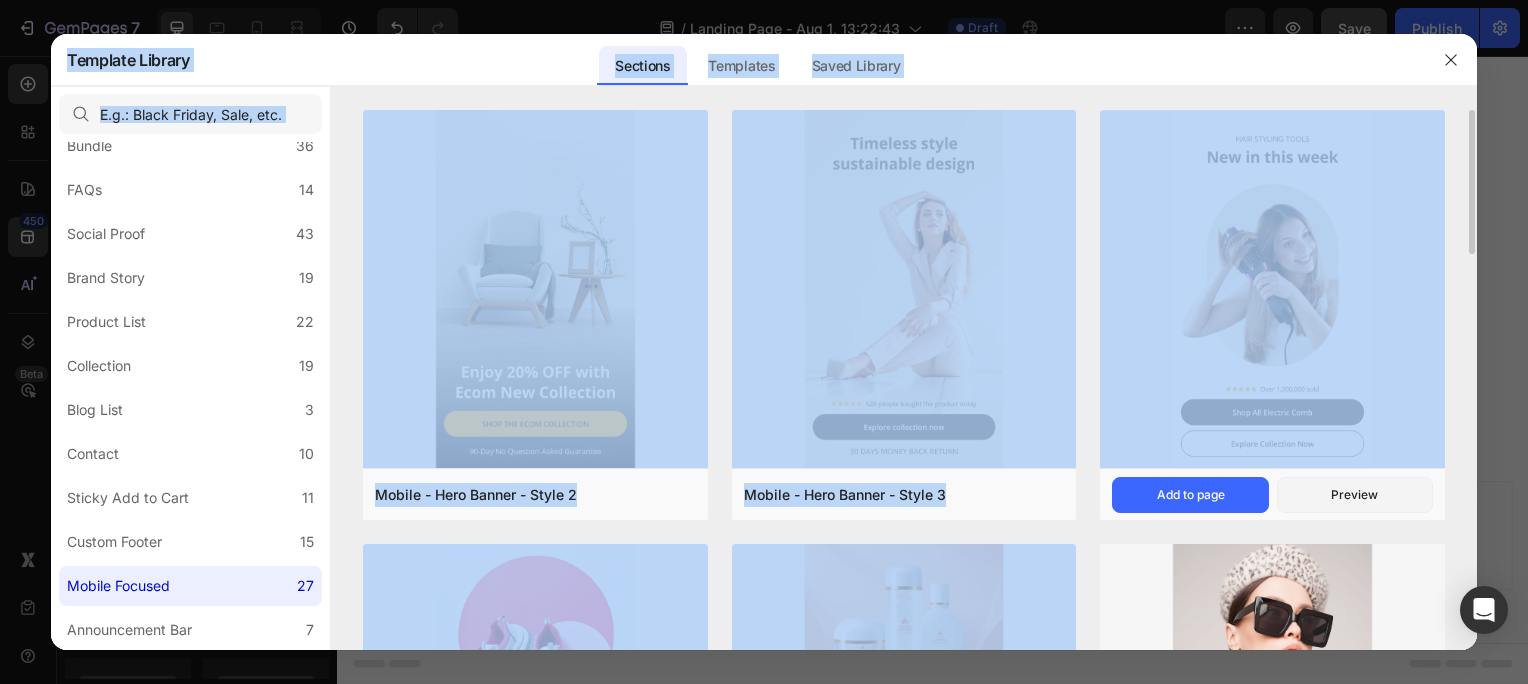 click at bounding box center (1272, 291) 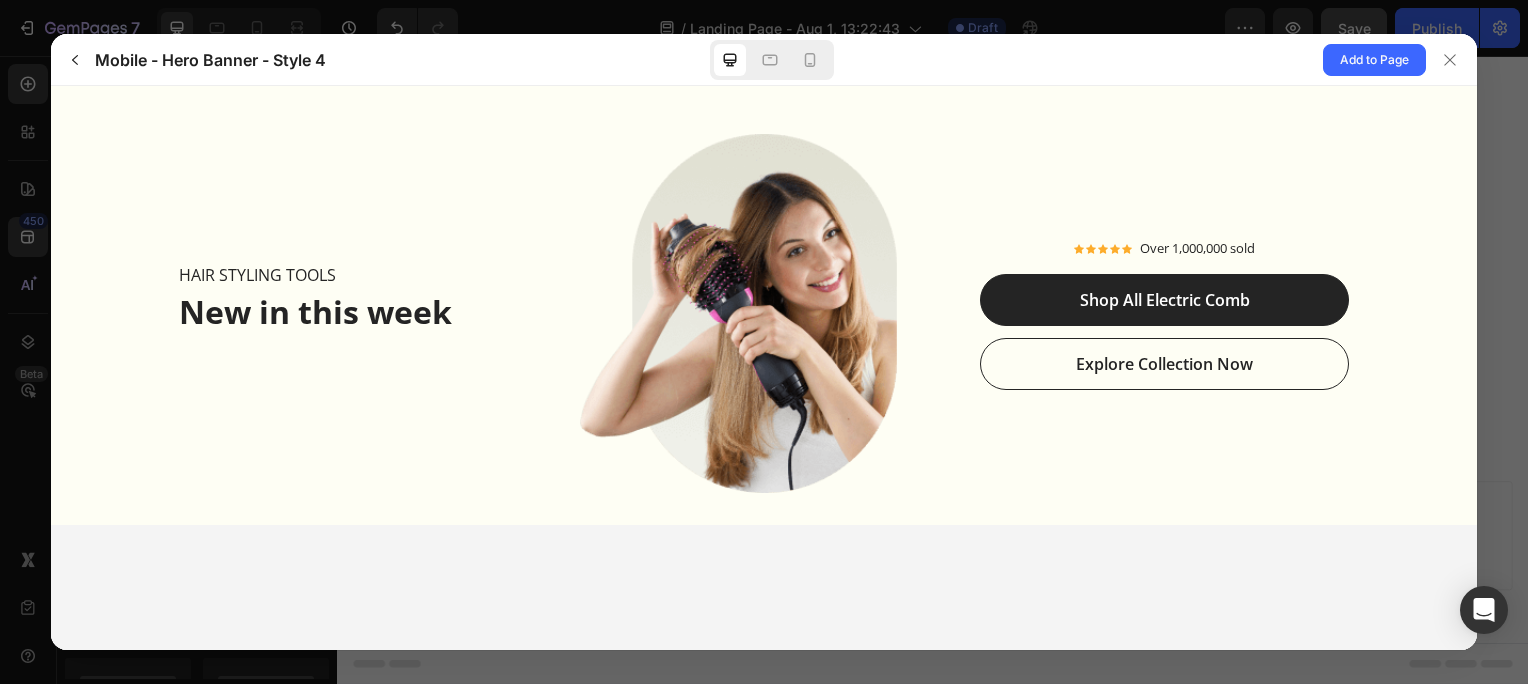scroll, scrollTop: 0, scrollLeft: 0, axis: both 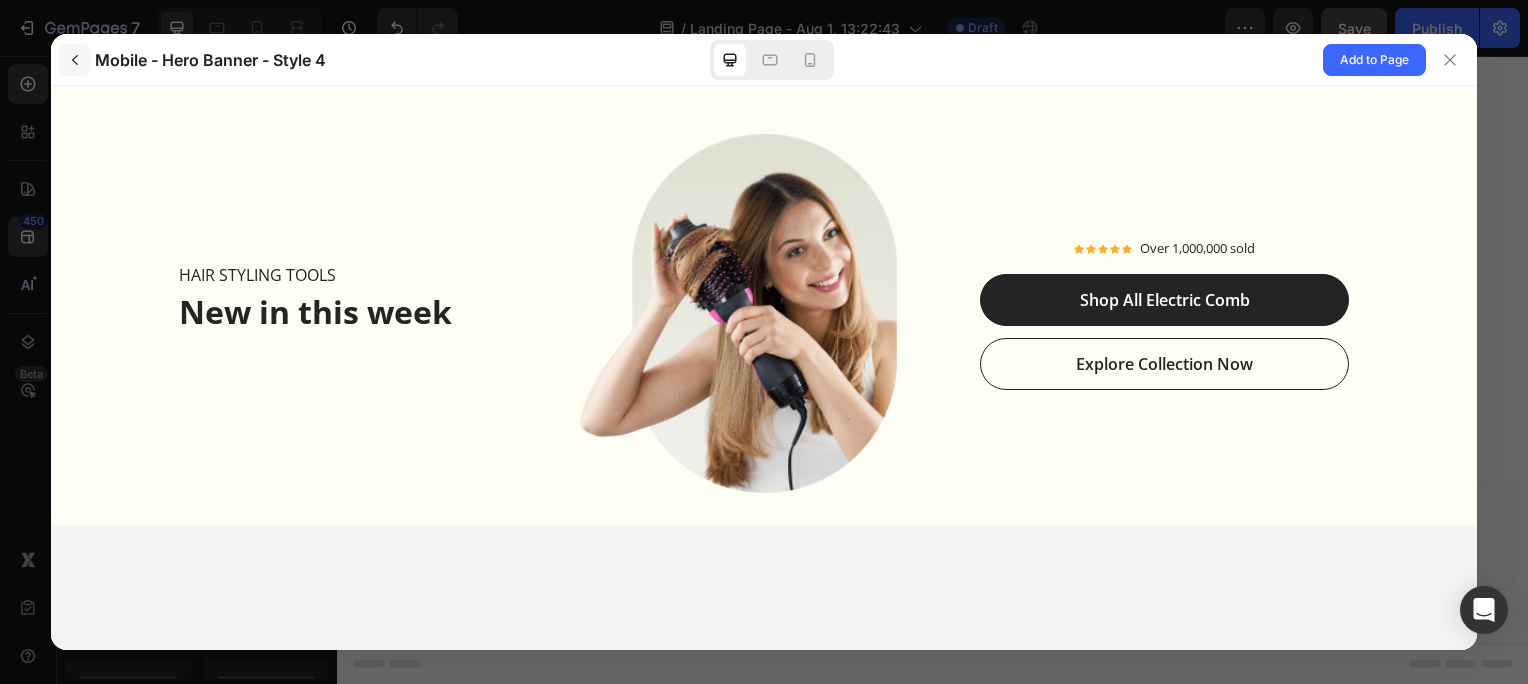 click 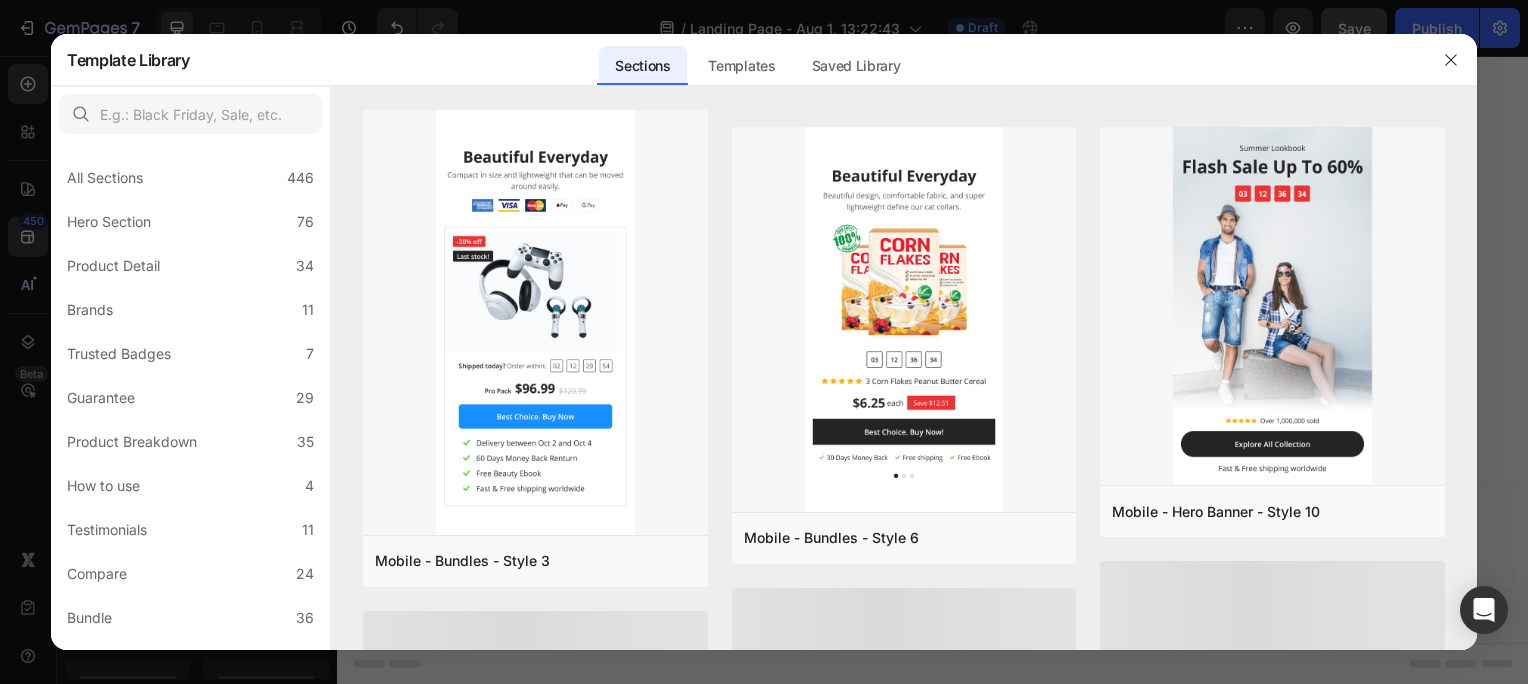 scroll, scrollTop: 1835, scrollLeft: 0, axis: vertical 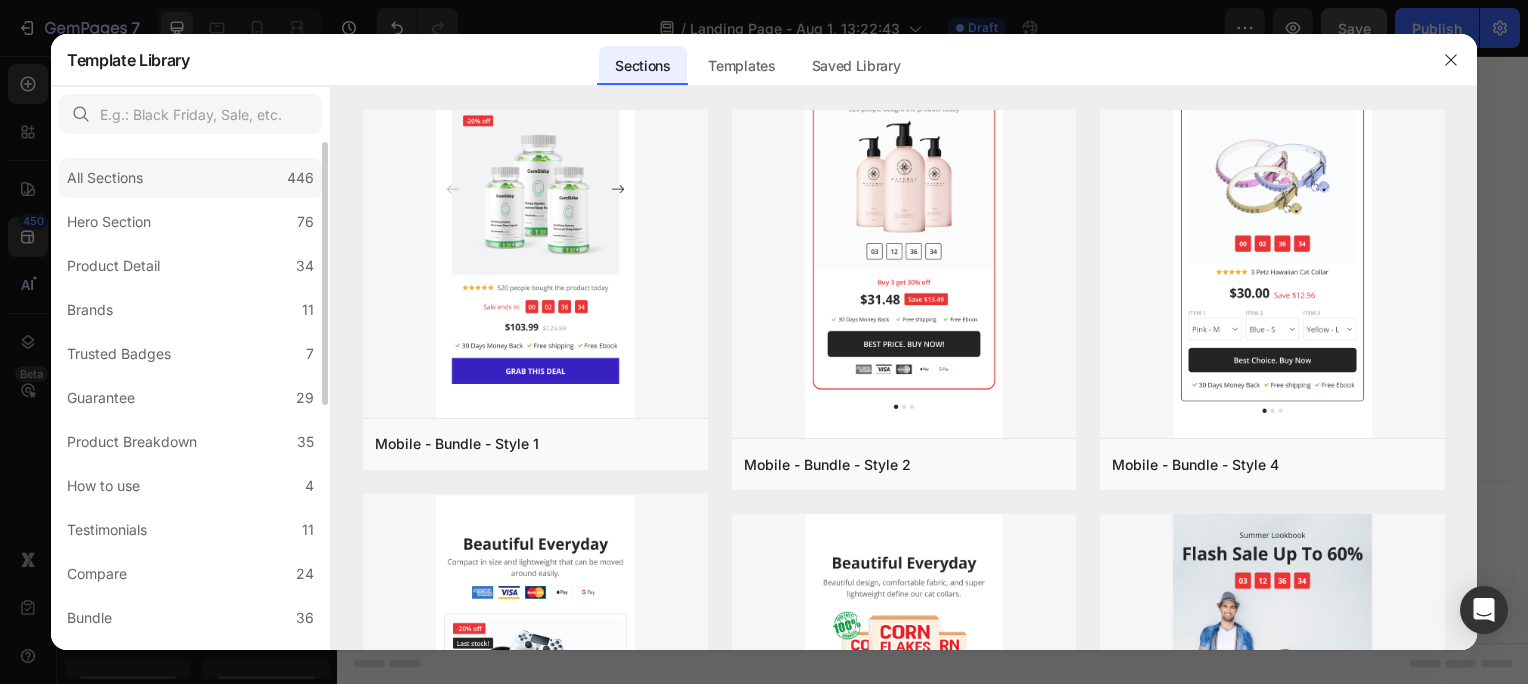 click on "All Sections 446" 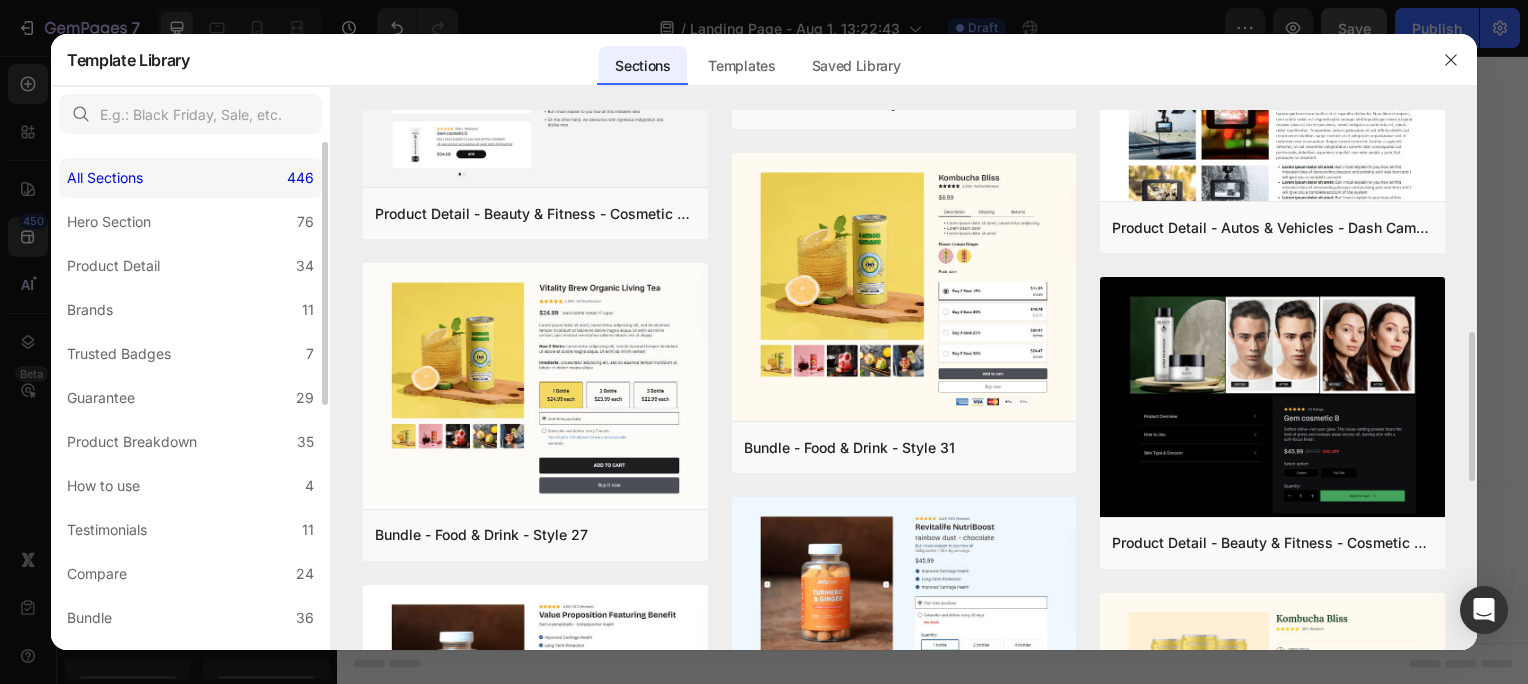 scroll, scrollTop: 804, scrollLeft: 0, axis: vertical 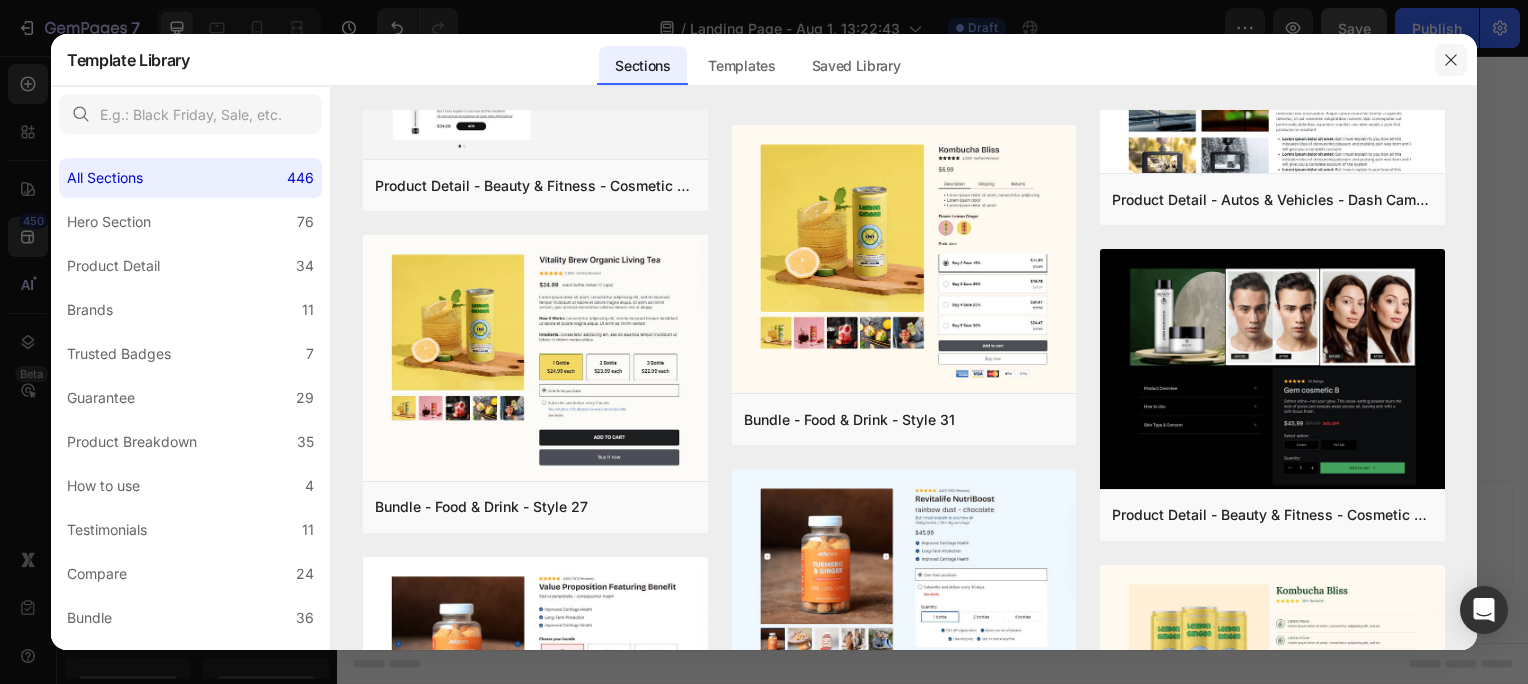 click 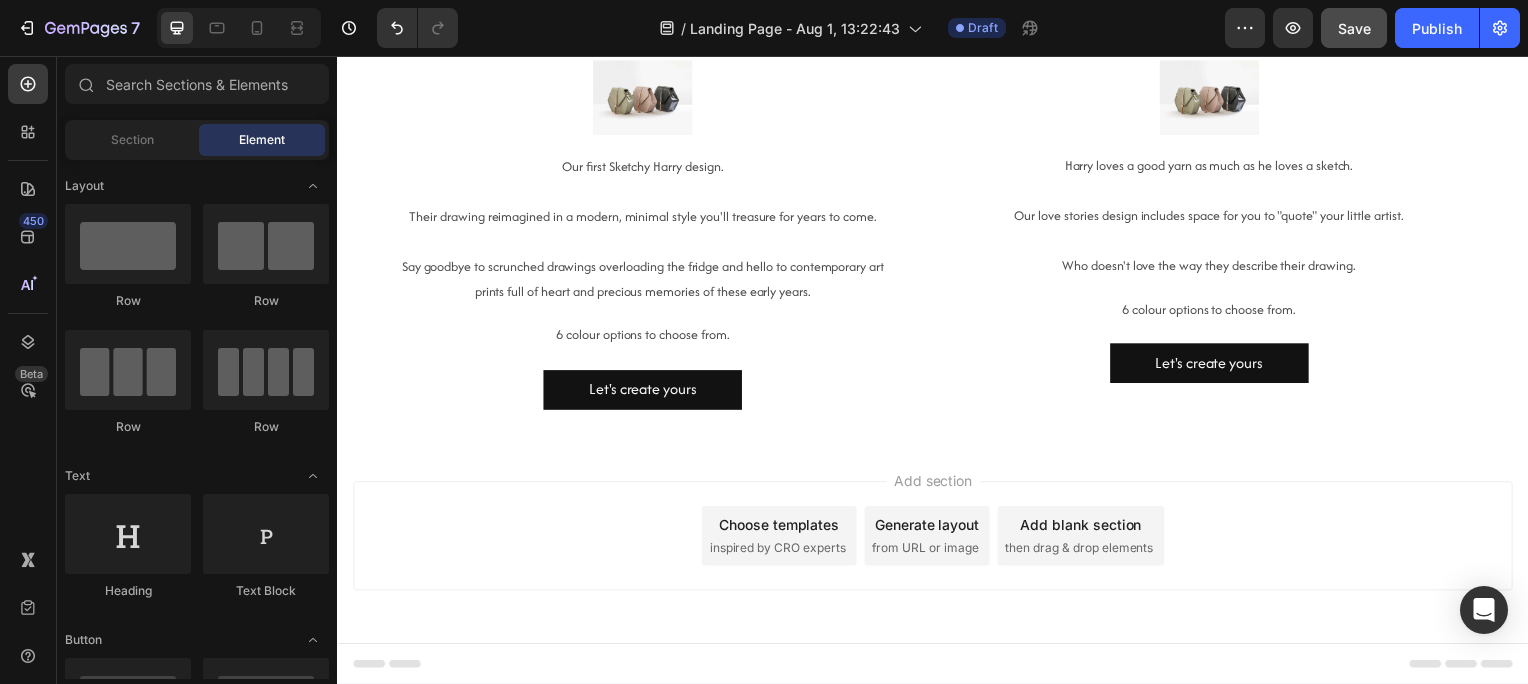 click on "Add blank section then drag & drop elements" at bounding box center (1086, 539) 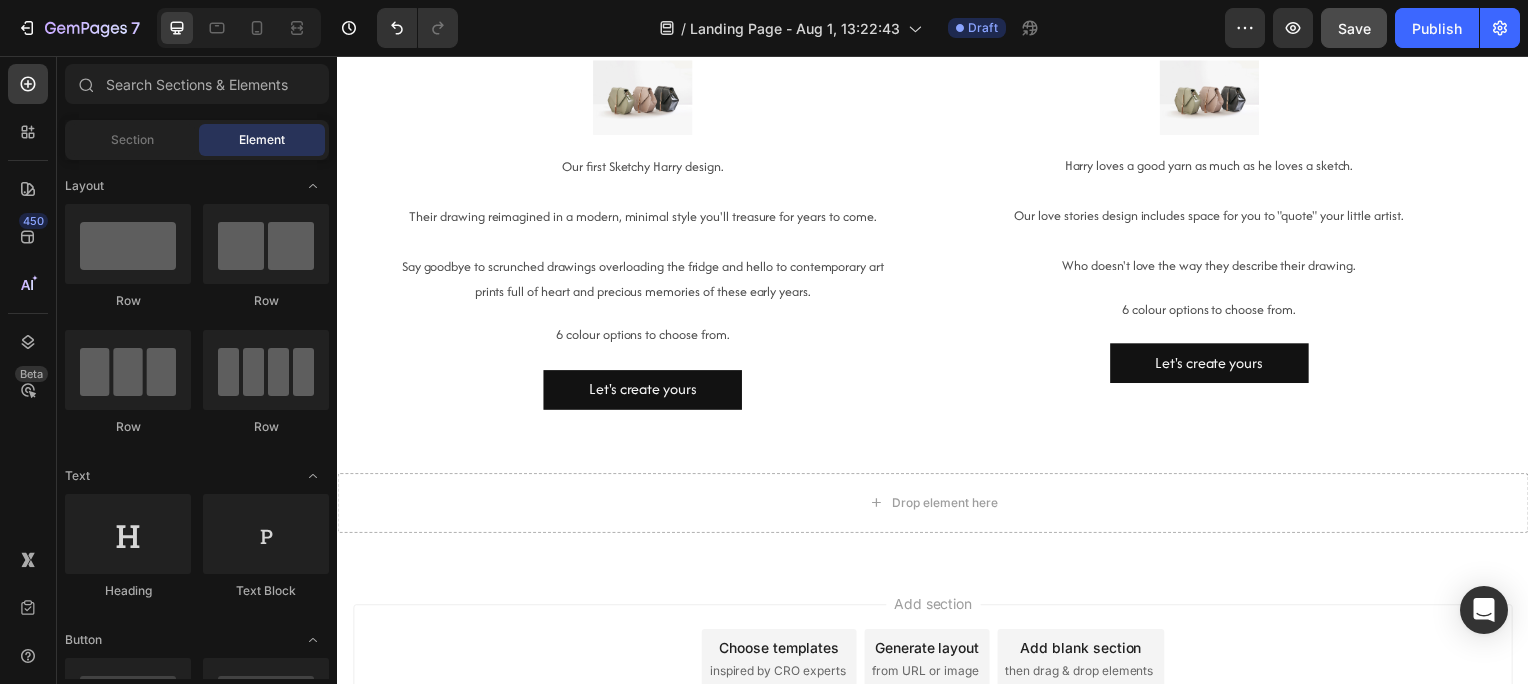 scroll, scrollTop: 368, scrollLeft: 0, axis: vertical 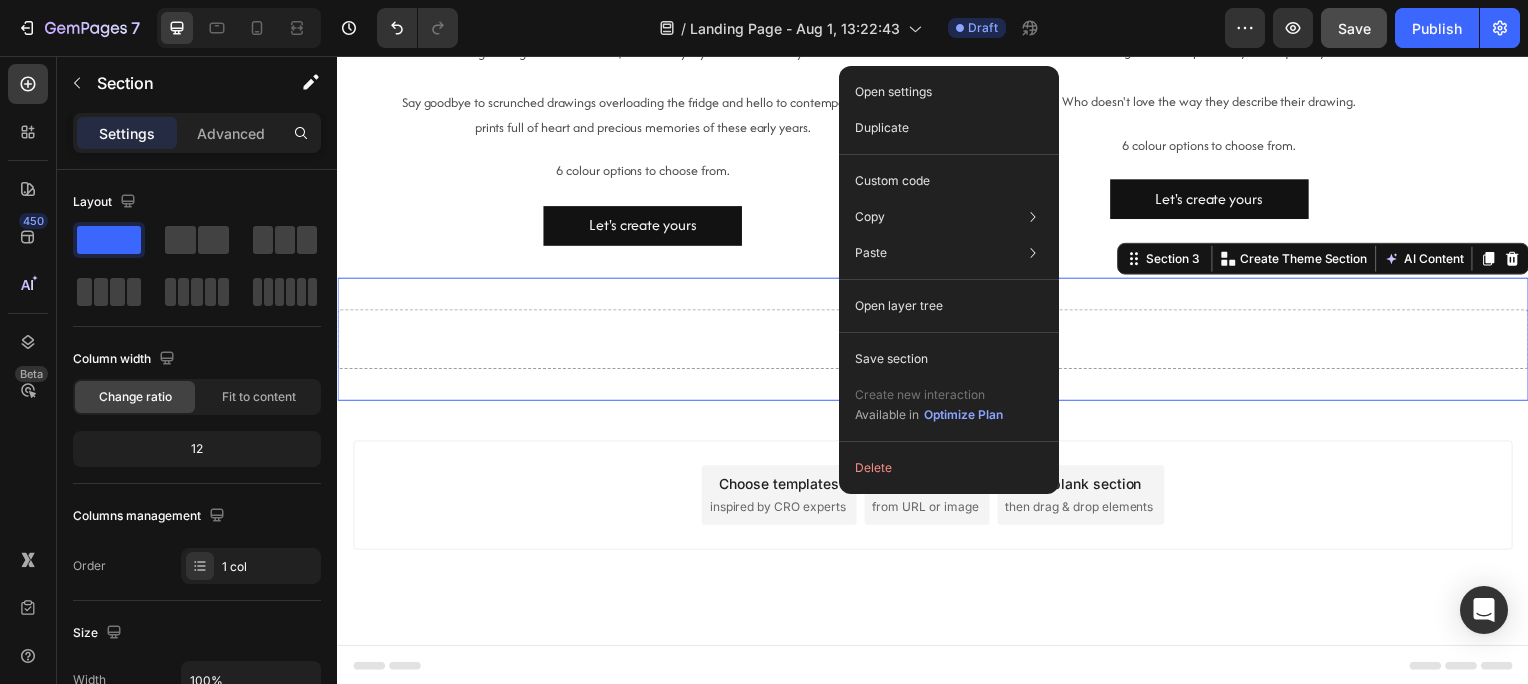 click on "Drop element here" at bounding box center [937, 341] 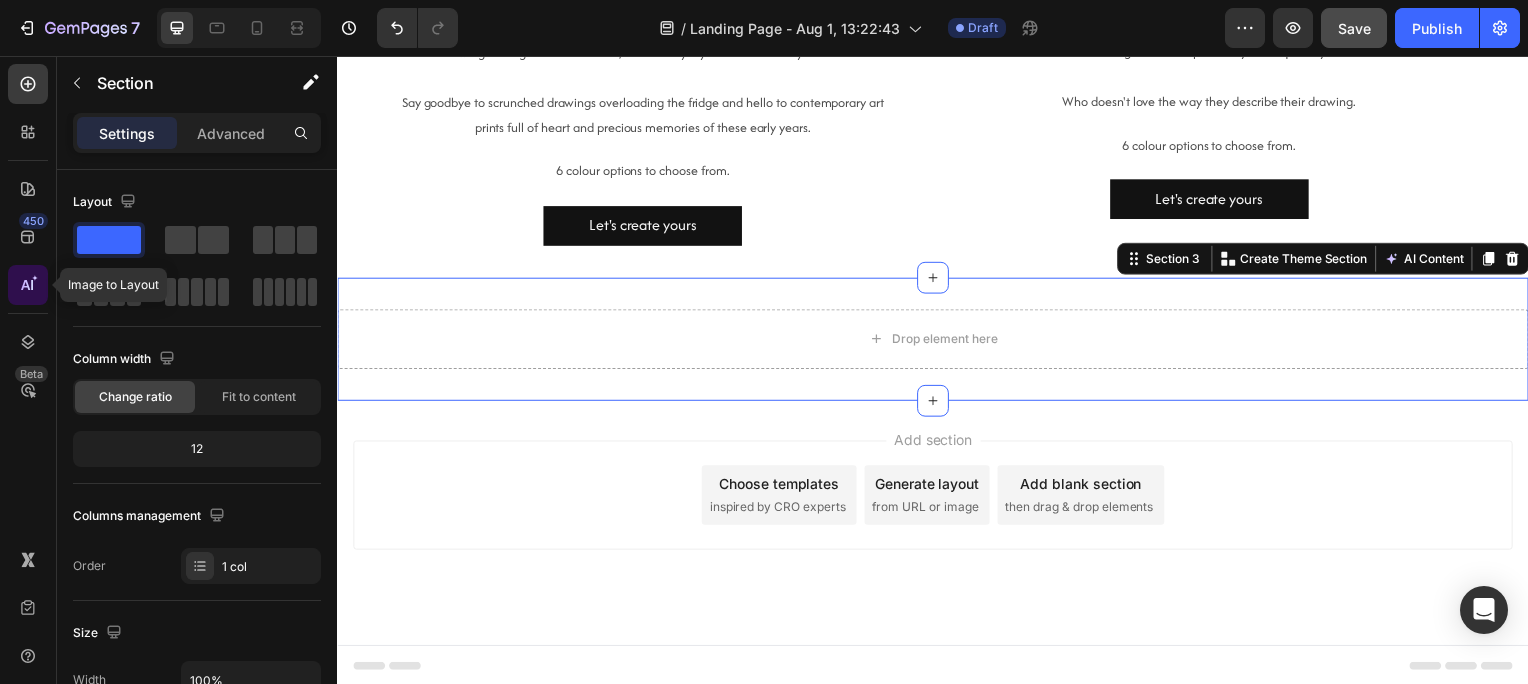 click 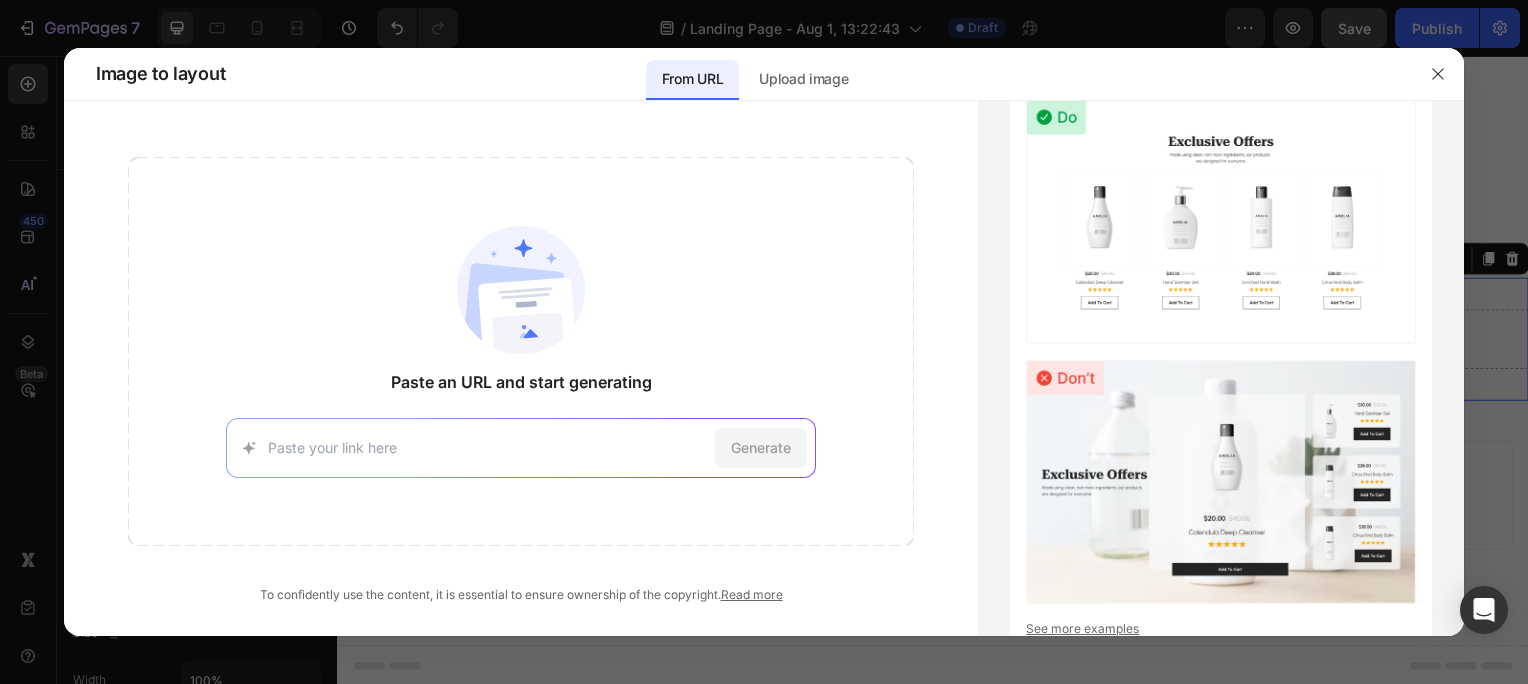 click on "Generate" at bounding box center [521, 448] 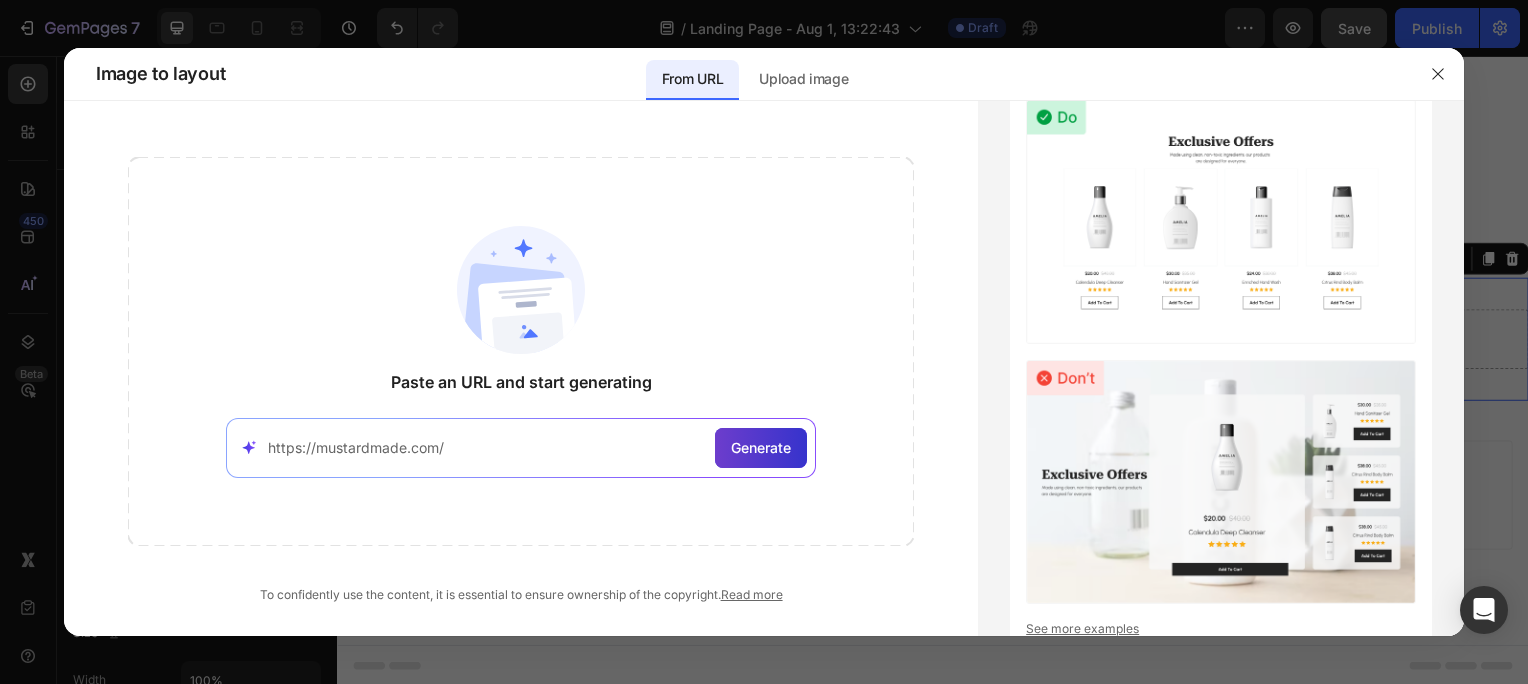 type on "https://mustardmade.com/" 